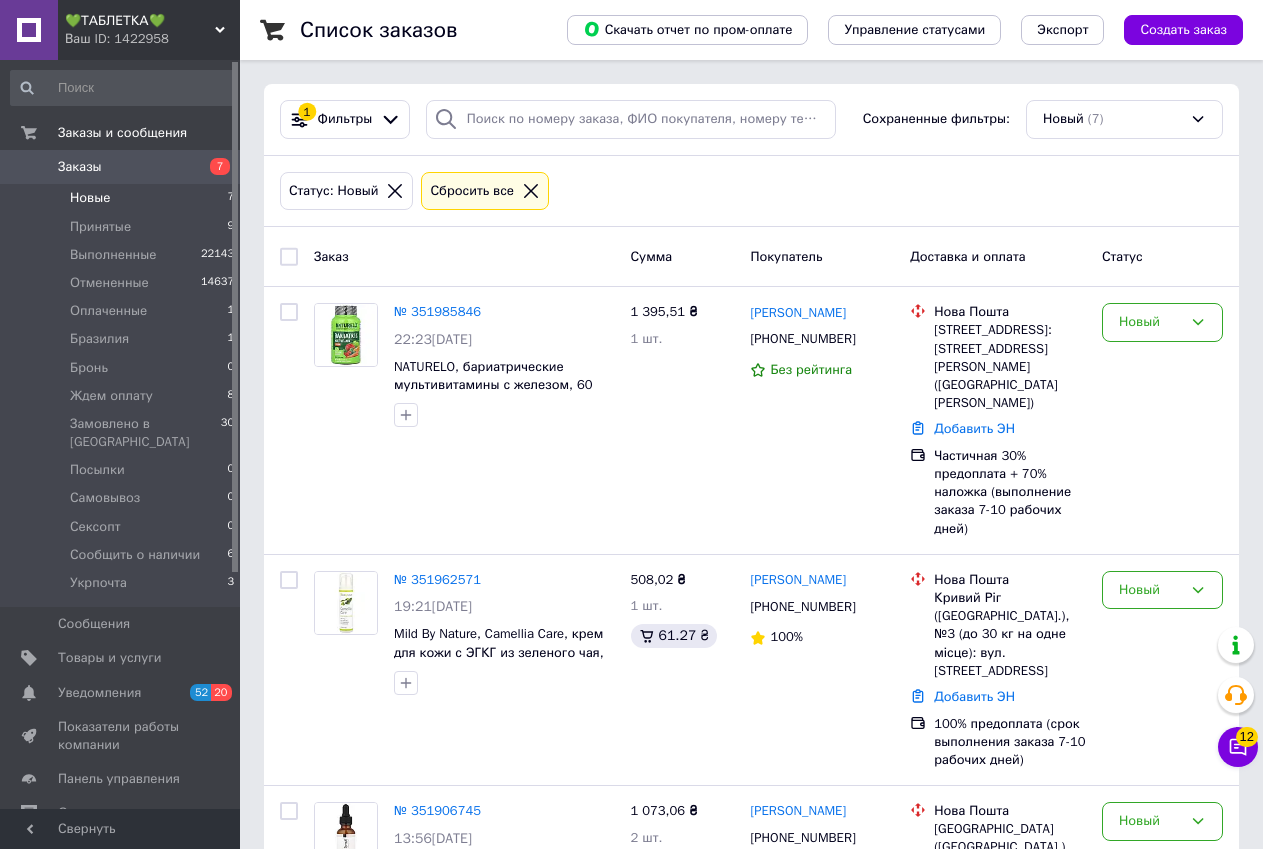 scroll, scrollTop: 0, scrollLeft: 0, axis: both 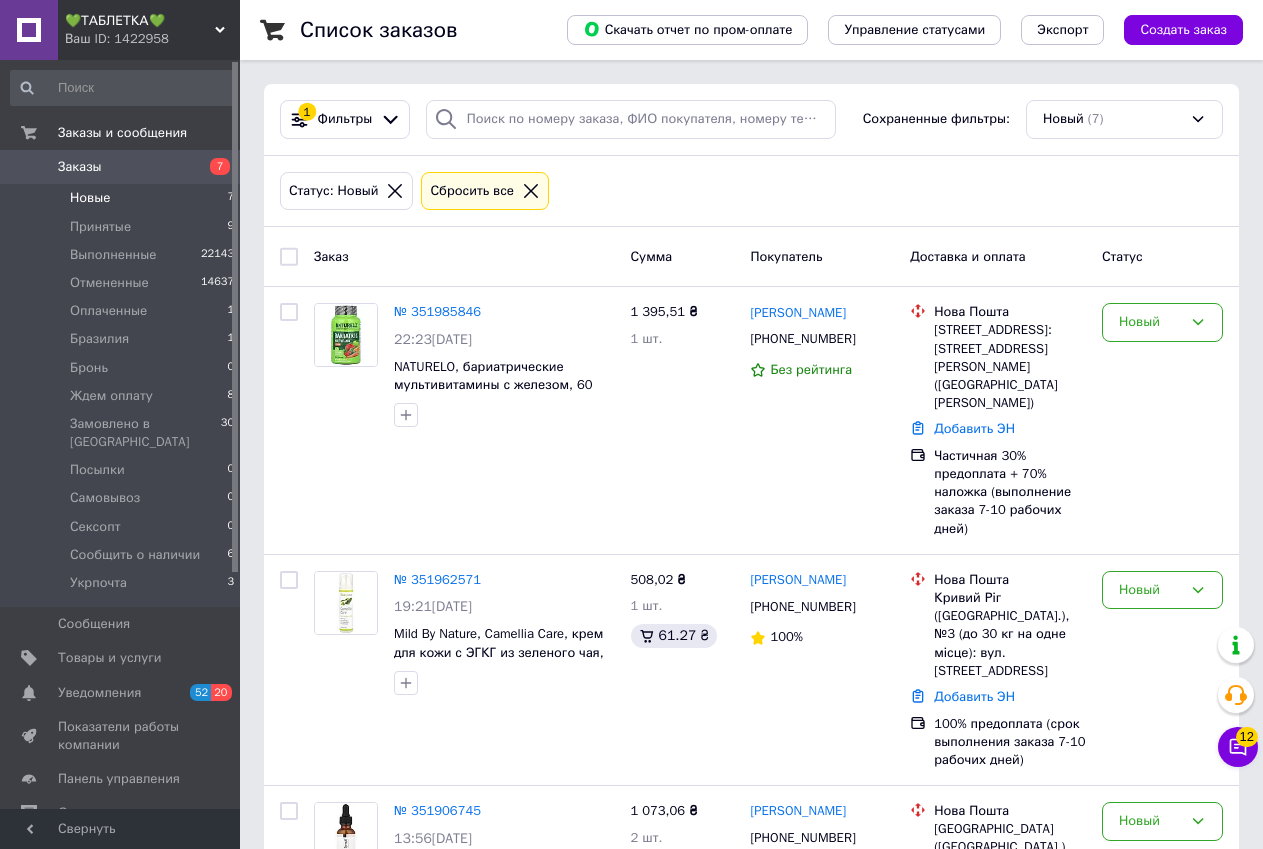 click on "💚ТАБЛЕТКА💚 Ваш ID: 1422958" at bounding box center [149, 30] 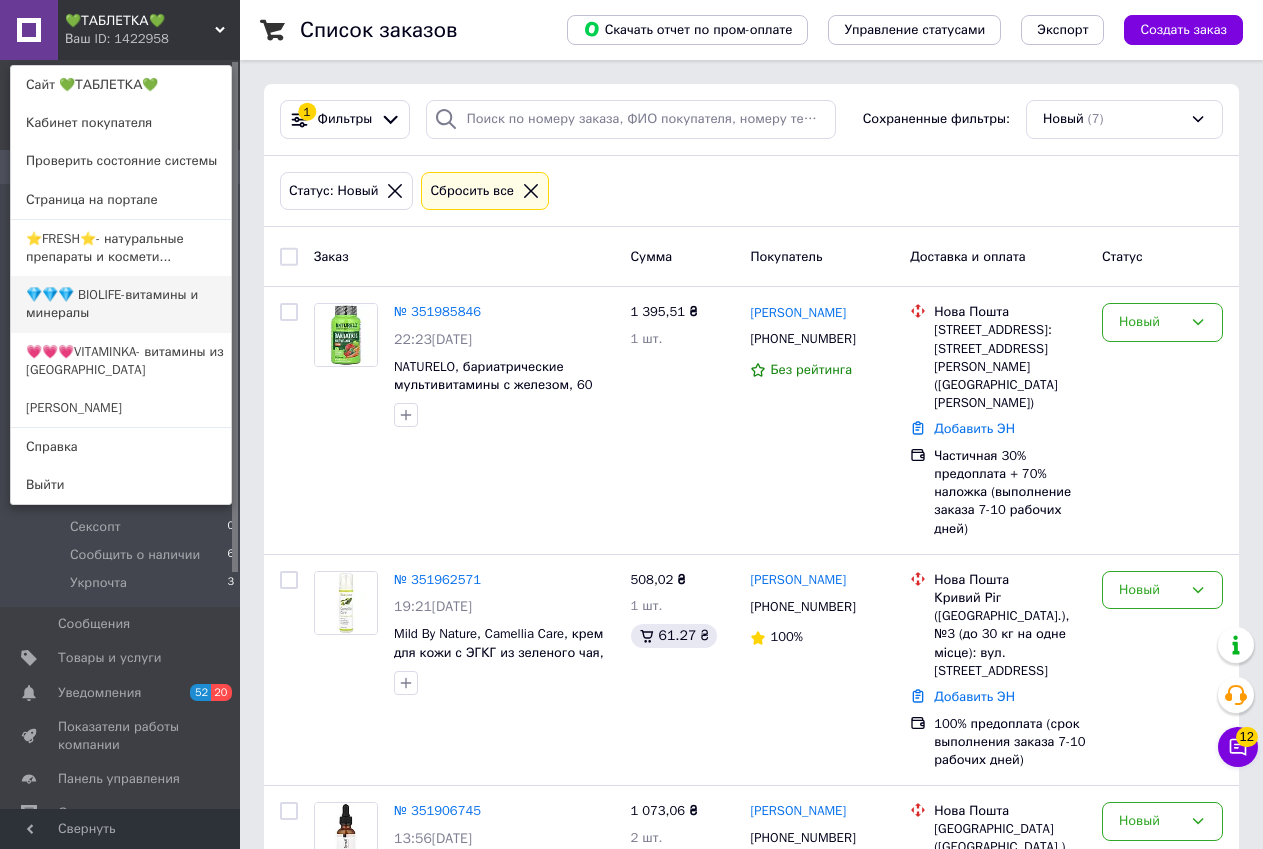 click on "💎💎💎 BIOLIFE-витамины и минералы" at bounding box center (121, 304) 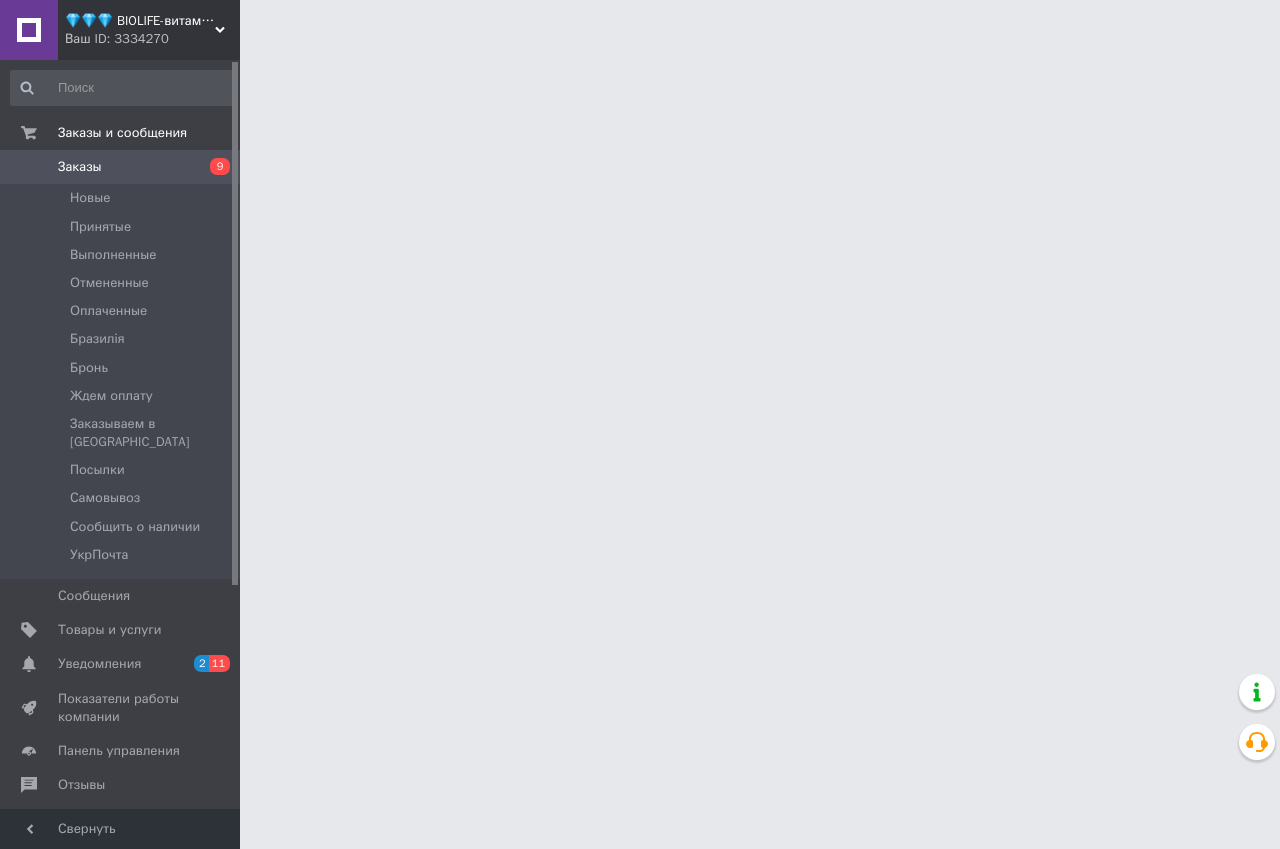 scroll, scrollTop: 0, scrollLeft: 0, axis: both 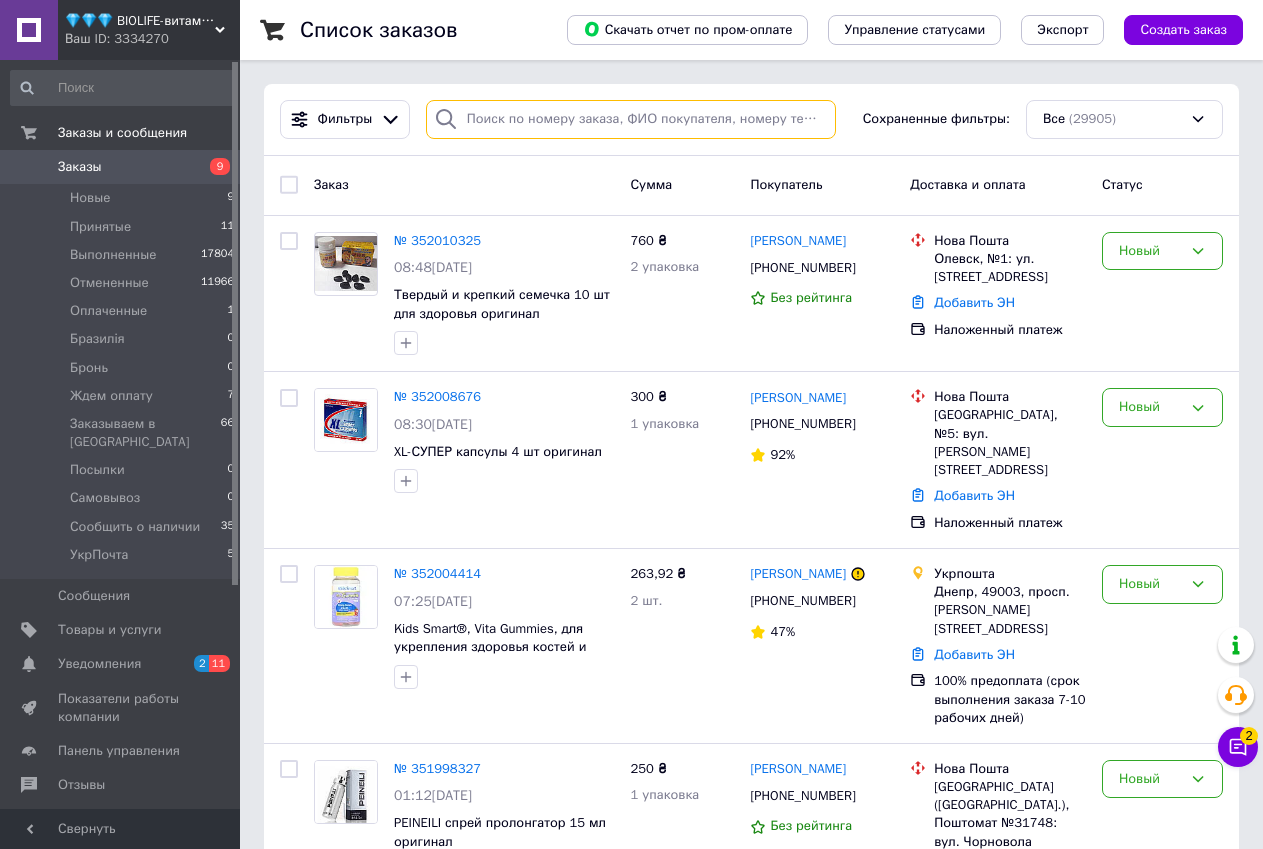 click at bounding box center (631, 119) 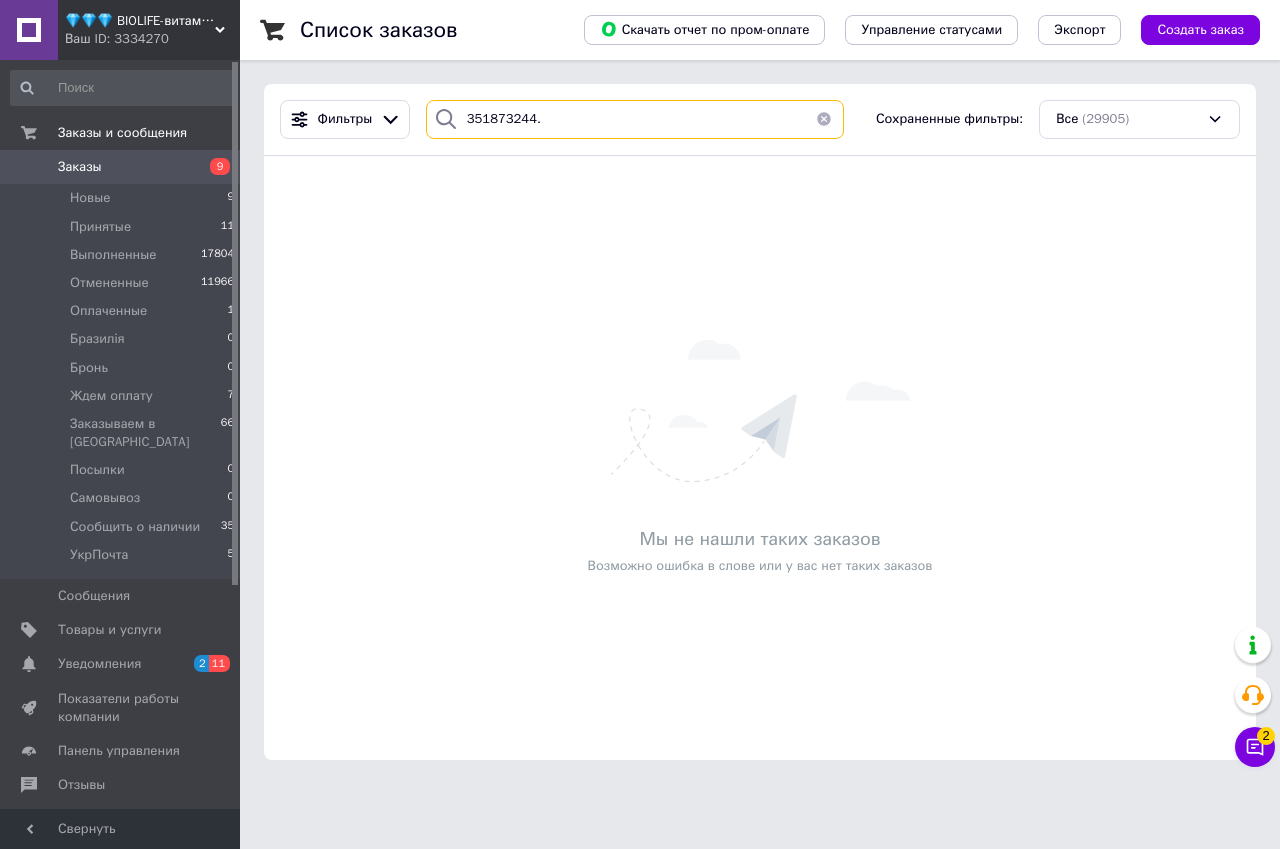 type on "351873244." 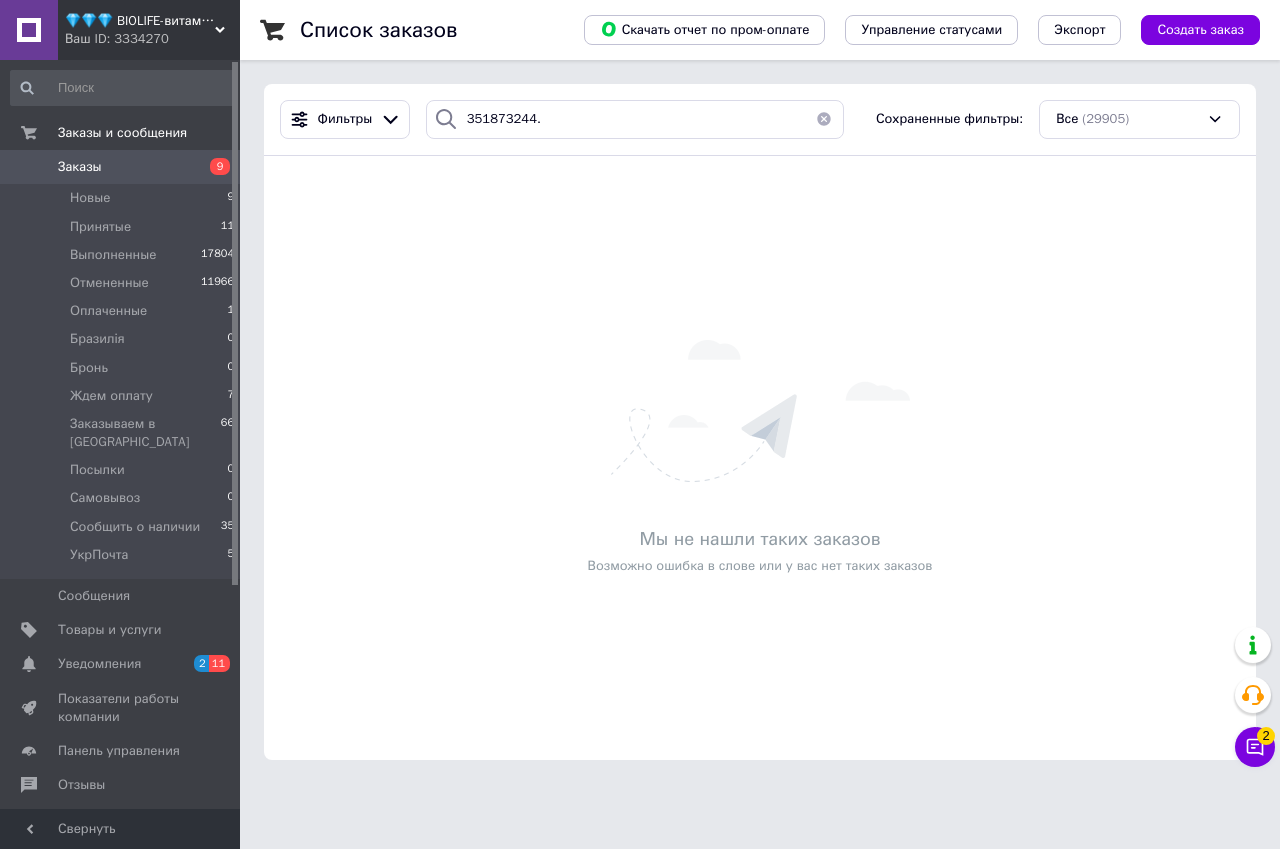 click on "Ваш ID: 3334270" at bounding box center [152, 39] 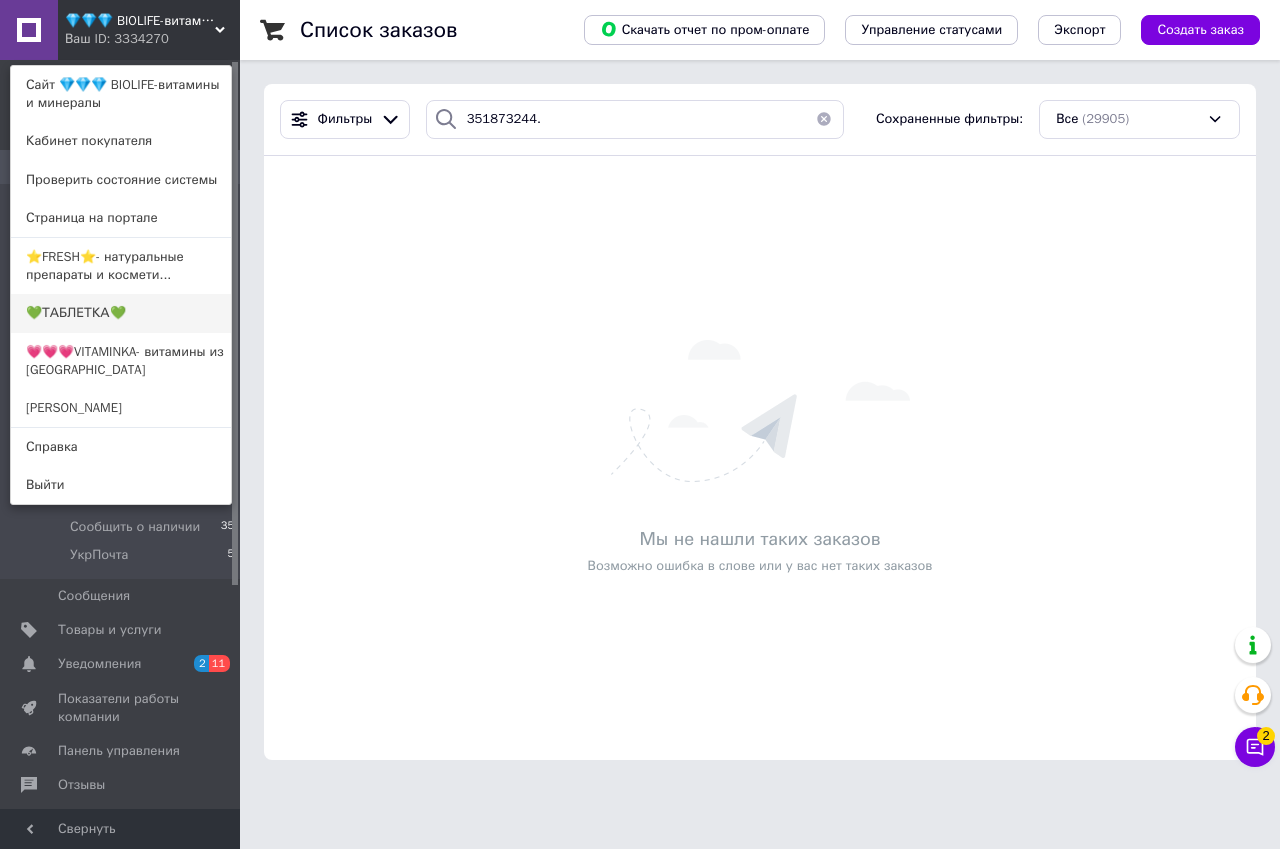 click on "💚ТАБЛЕТКА💚" at bounding box center [121, 313] 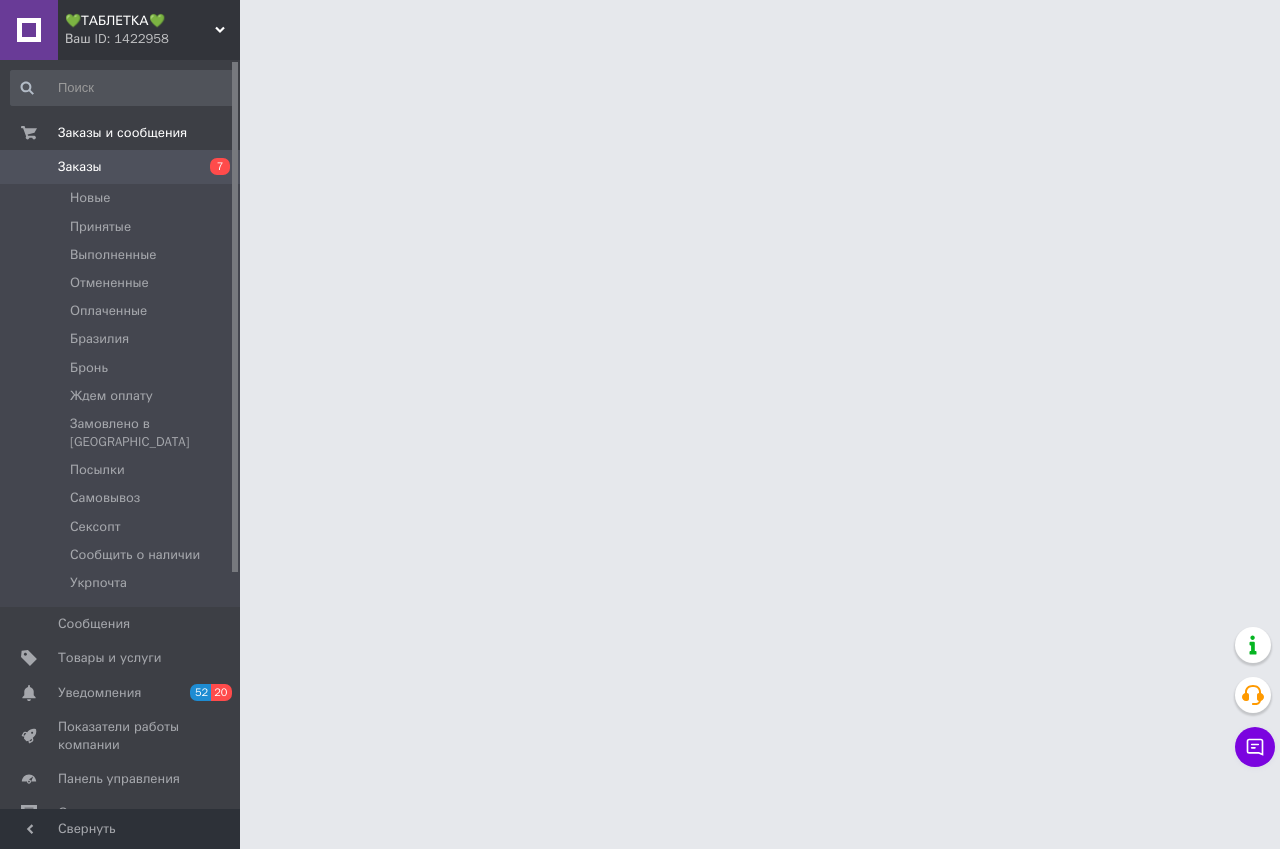 scroll, scrollTop: 0, scrollLeft: 0, axis: both 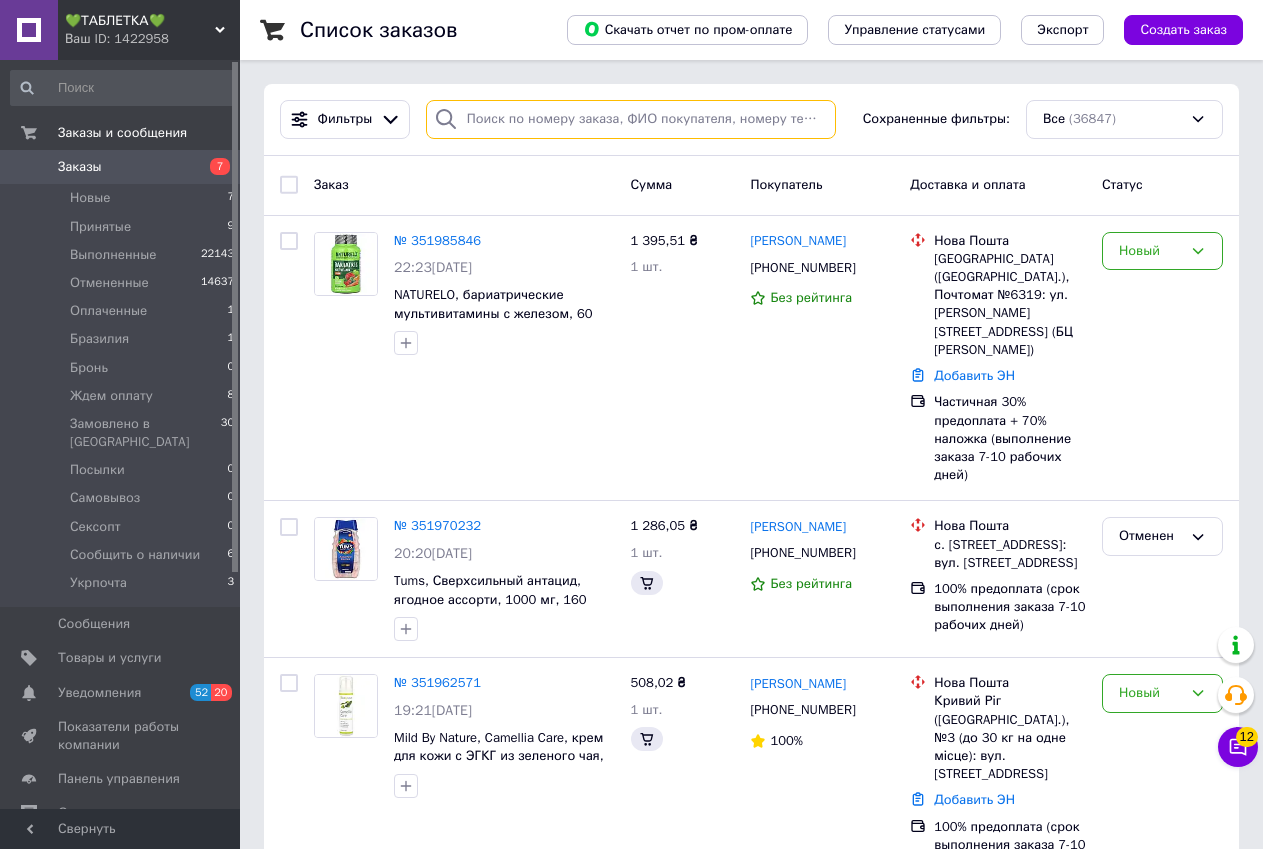 click at bounding box center [631, 119] 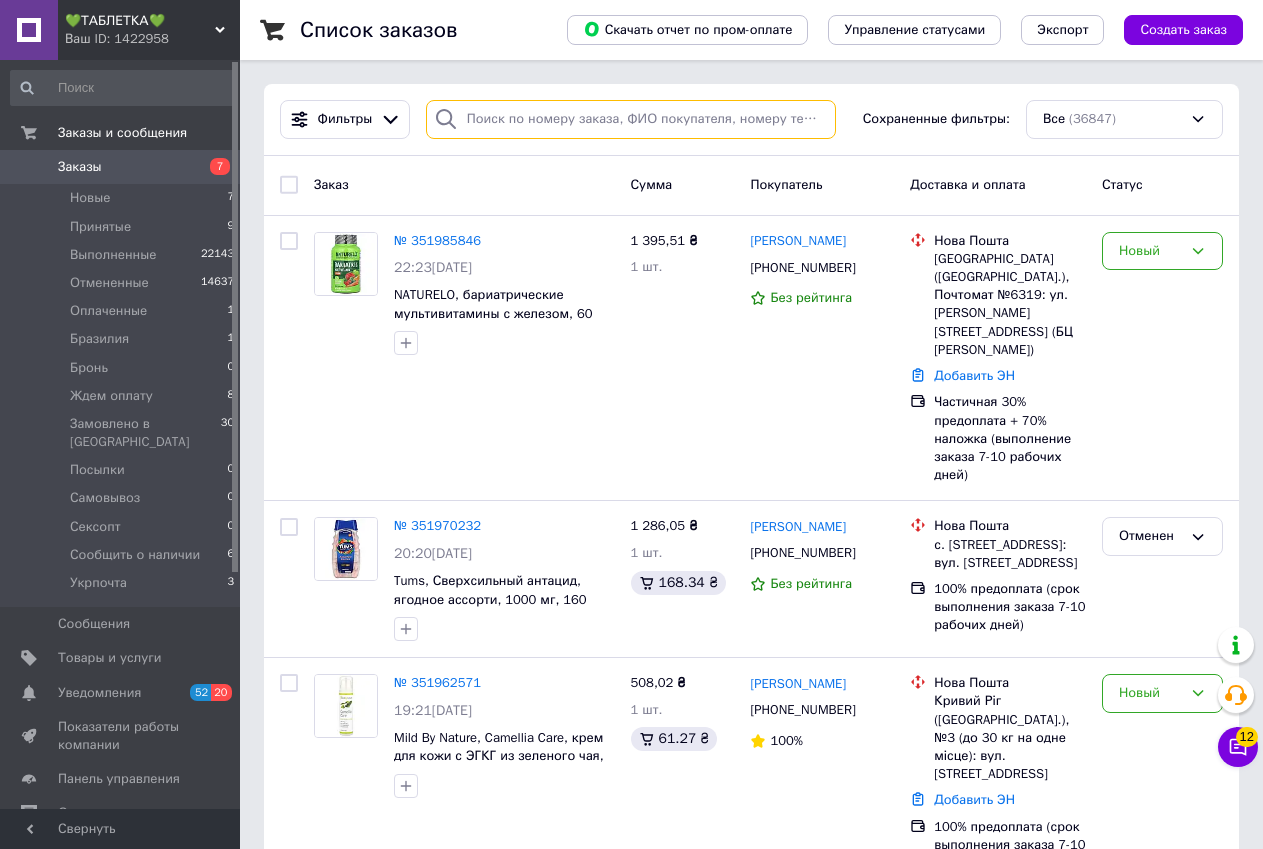 paste on "351873244." 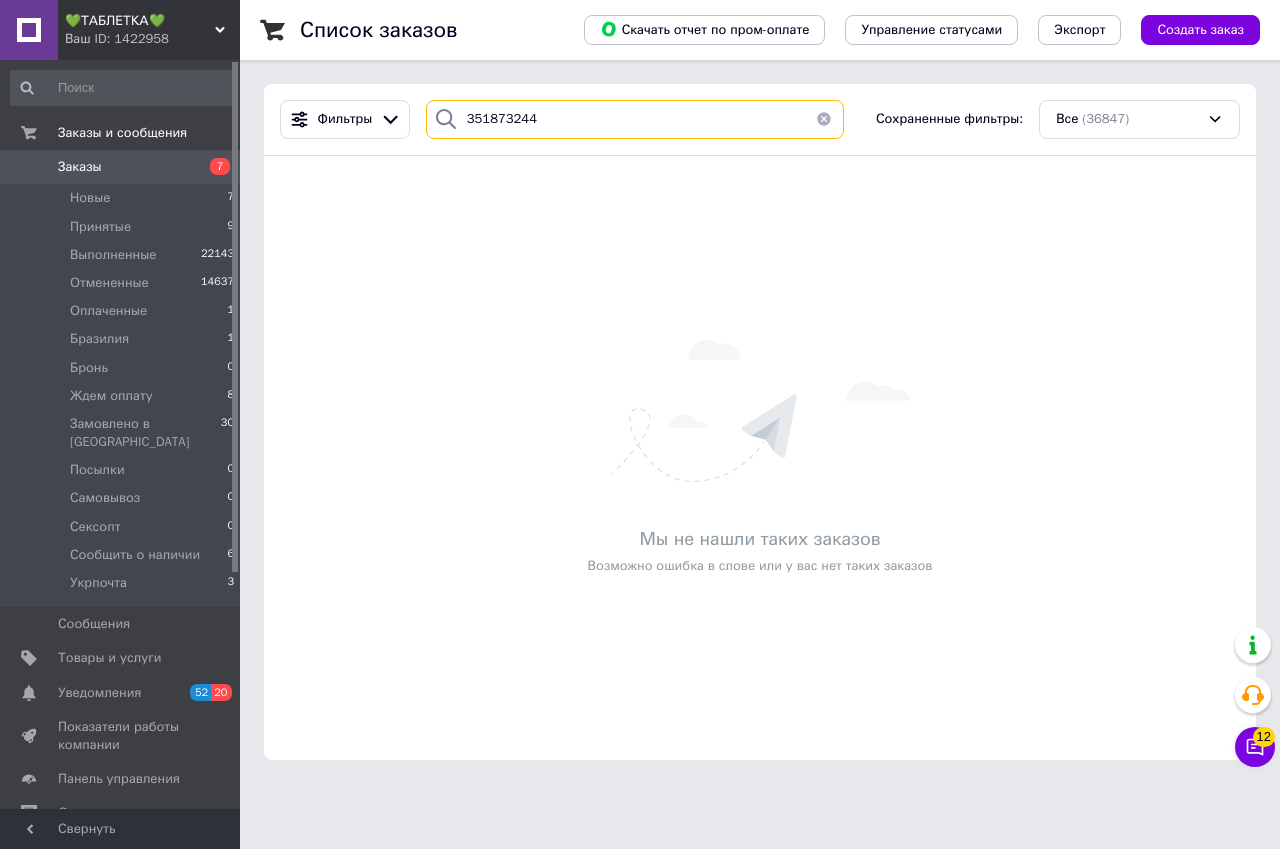 type on "351873244" 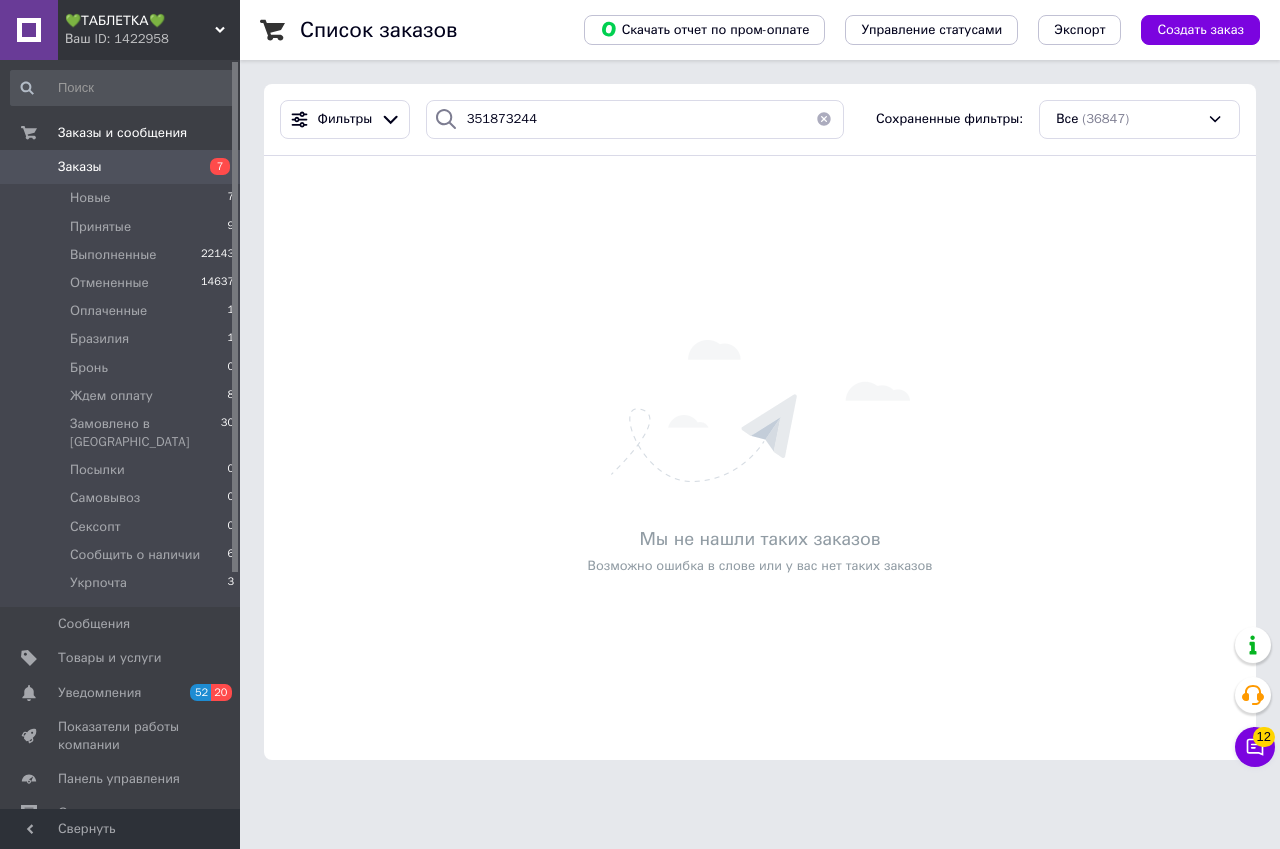 click on "💚ТАБЛЕТКА💚" at bounding box center (140, 21) 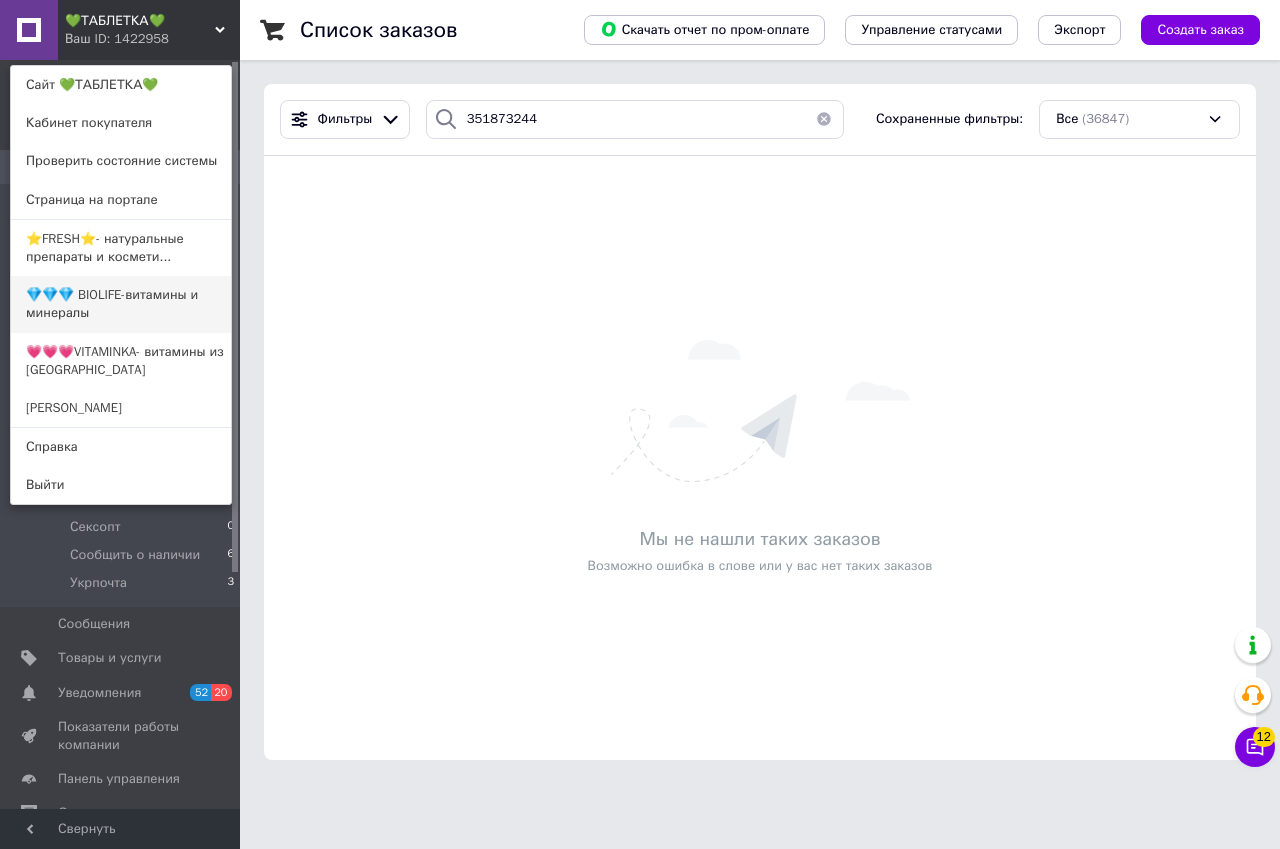 click on "💎💎💎 BIOLIFE-витамины и минералы" at bounding box center (121, 304) 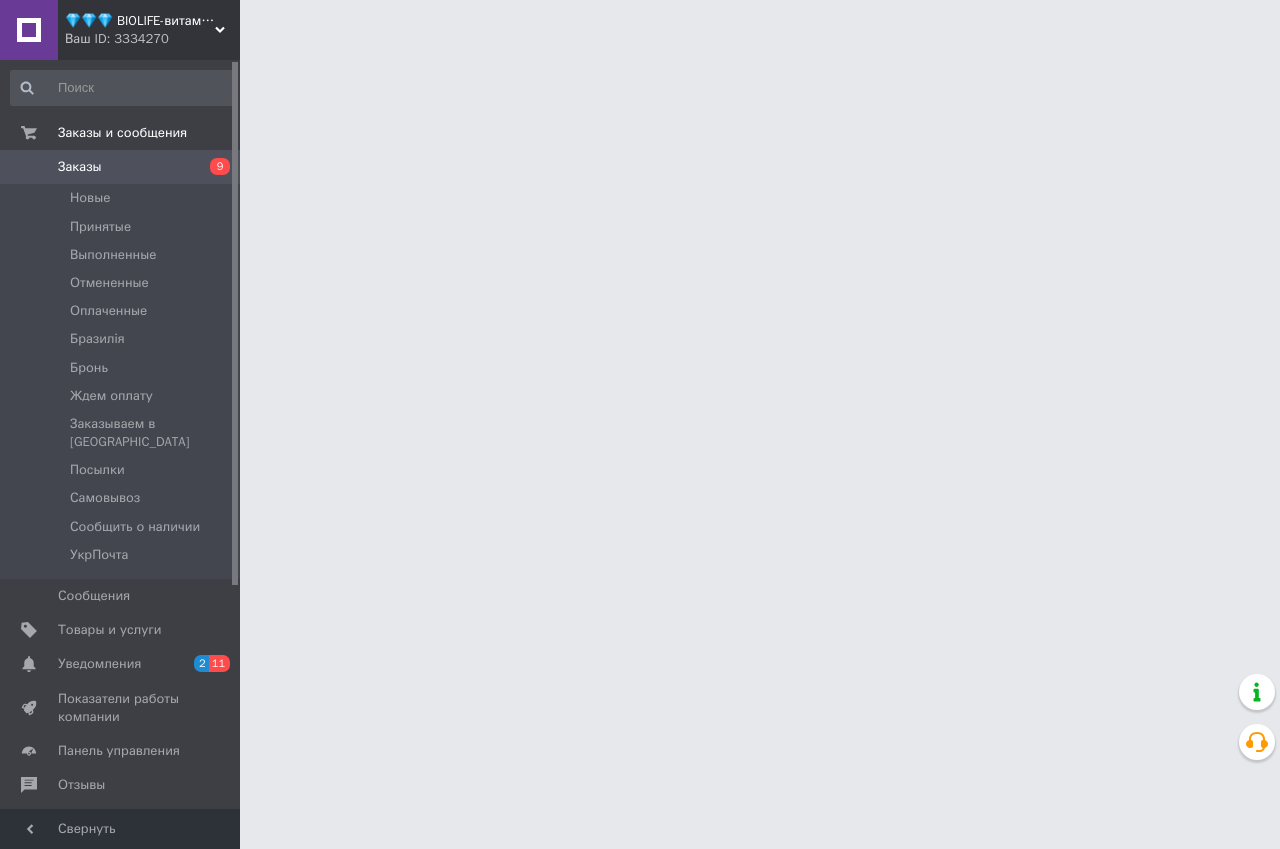 scroll, scrollTop: 0, scrollLeft: 0, axis: both 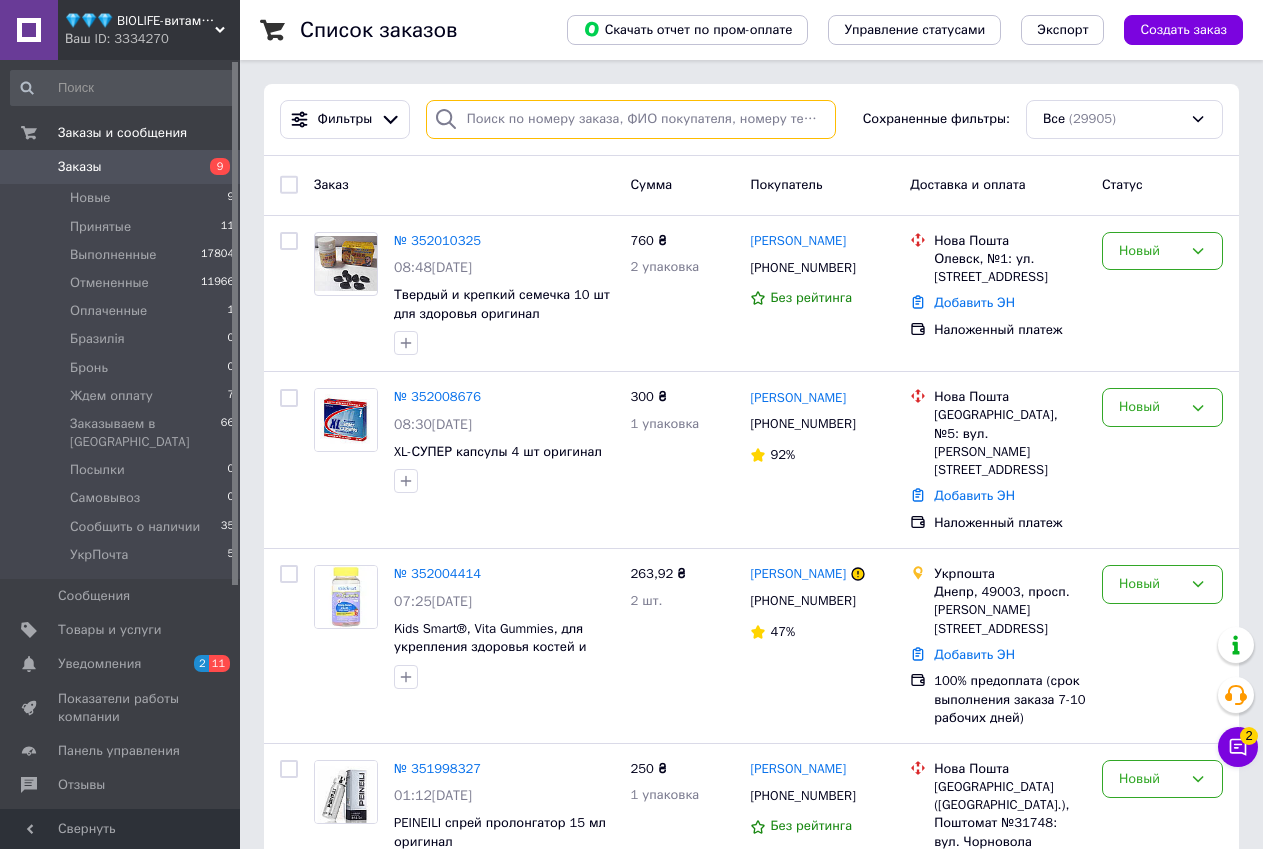 click at bounding box center (631, 119) 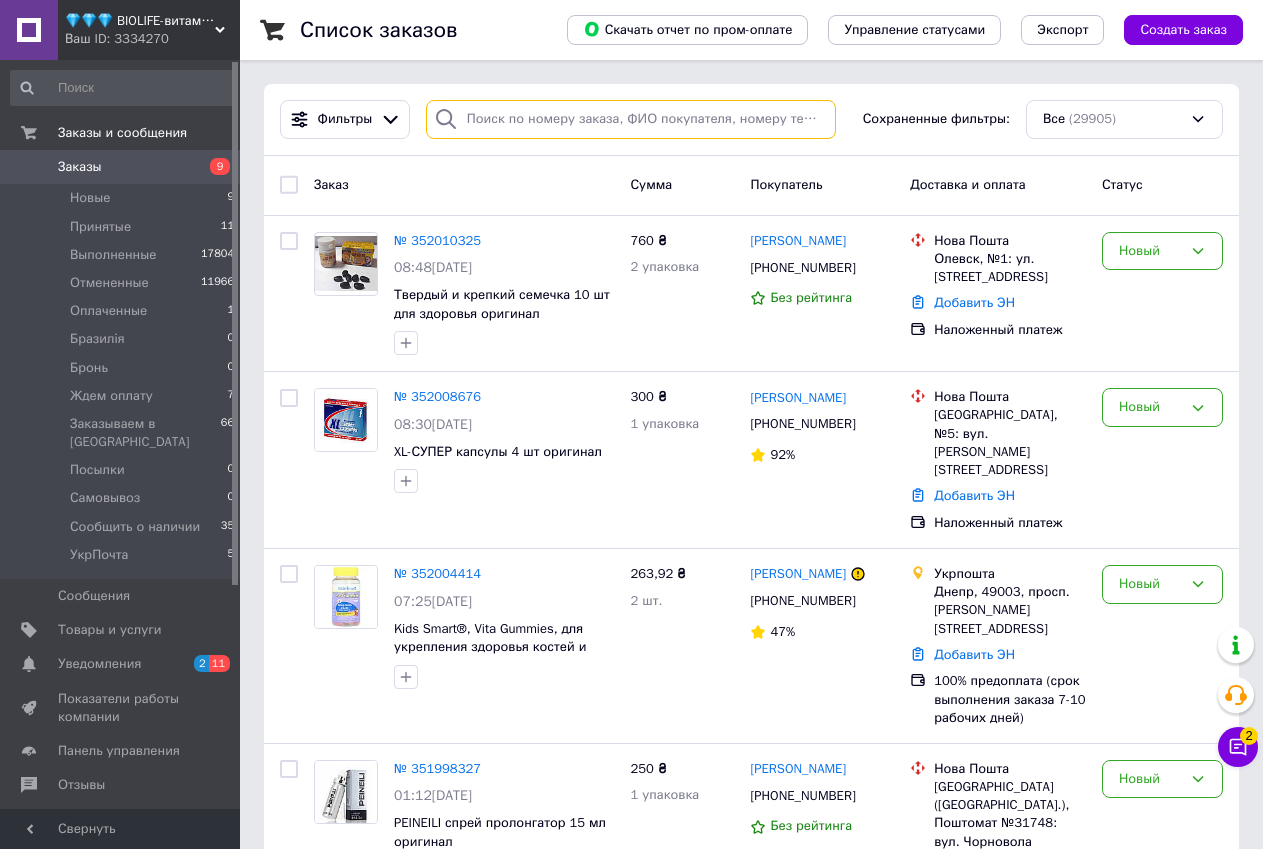 paste on "351643870." 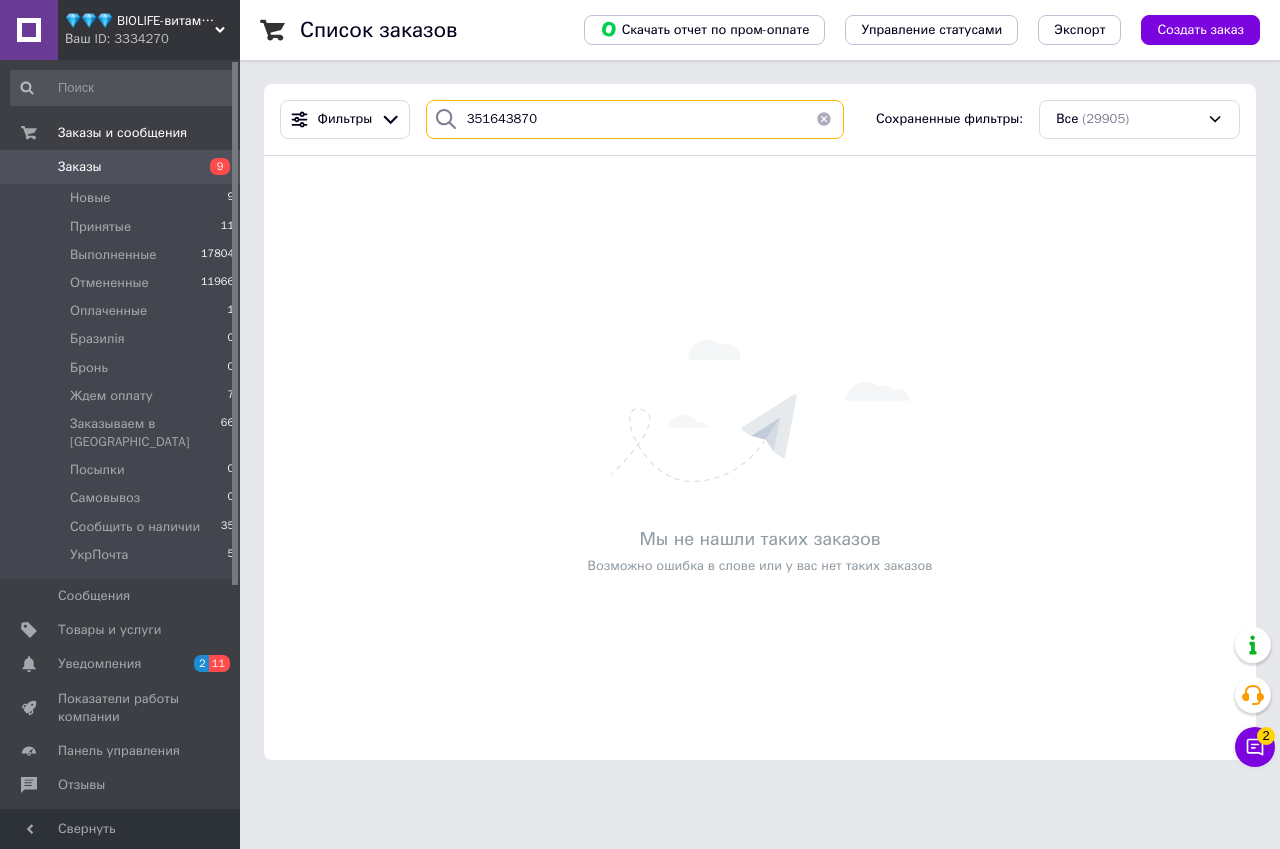 type on "351643870" 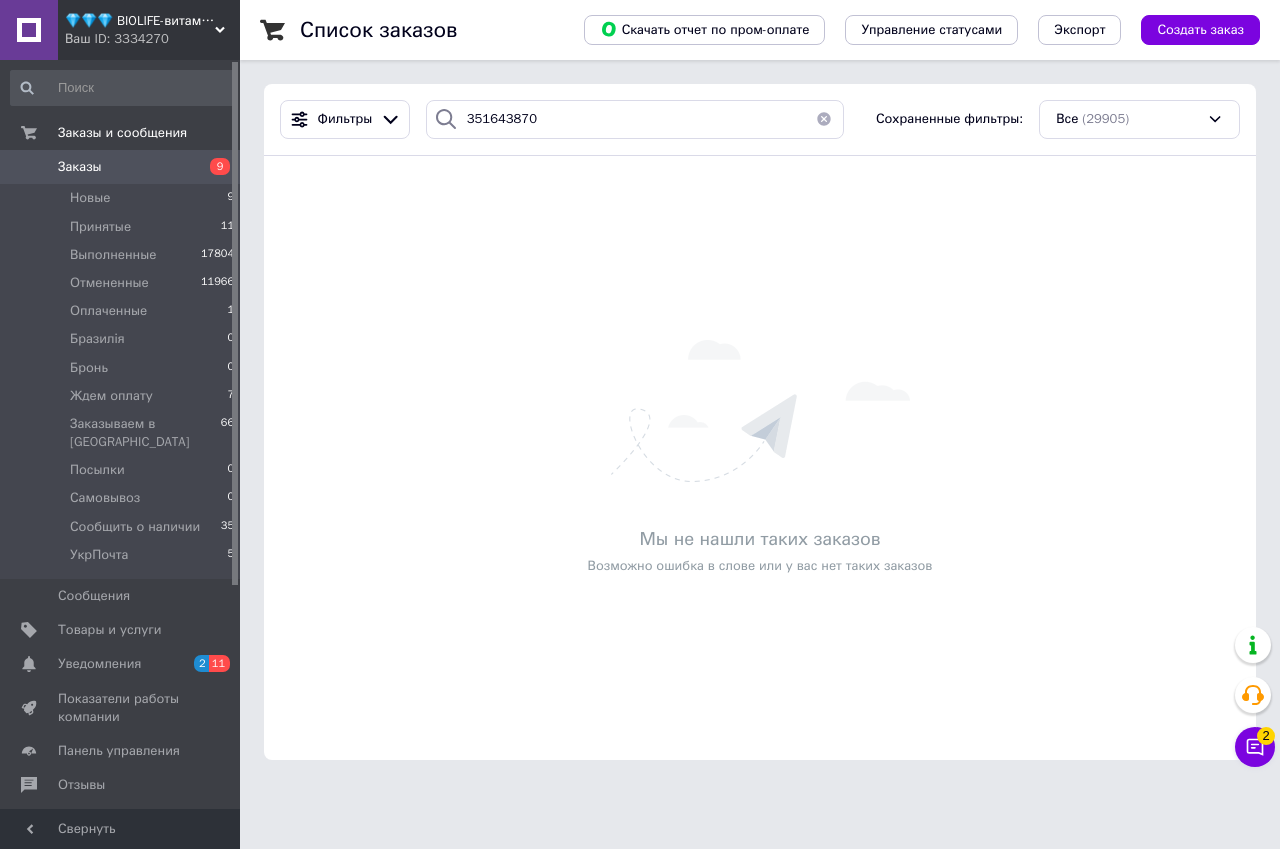 click on "💎💎💎 BIOLIFE-витамины и минералы" at bounding box center [140, 21] 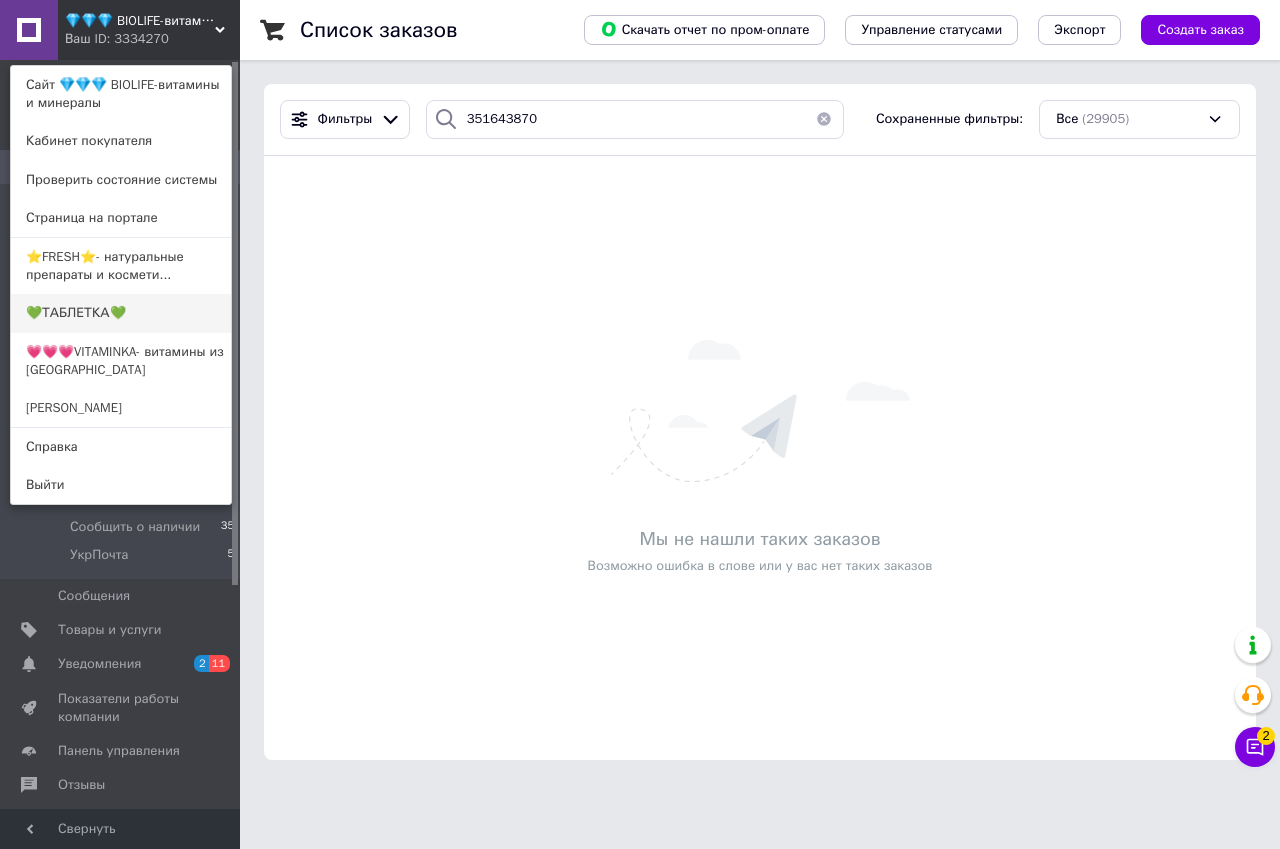 click on "💚ТАБЛЕТКА💚" at bounding box center (121, 313) 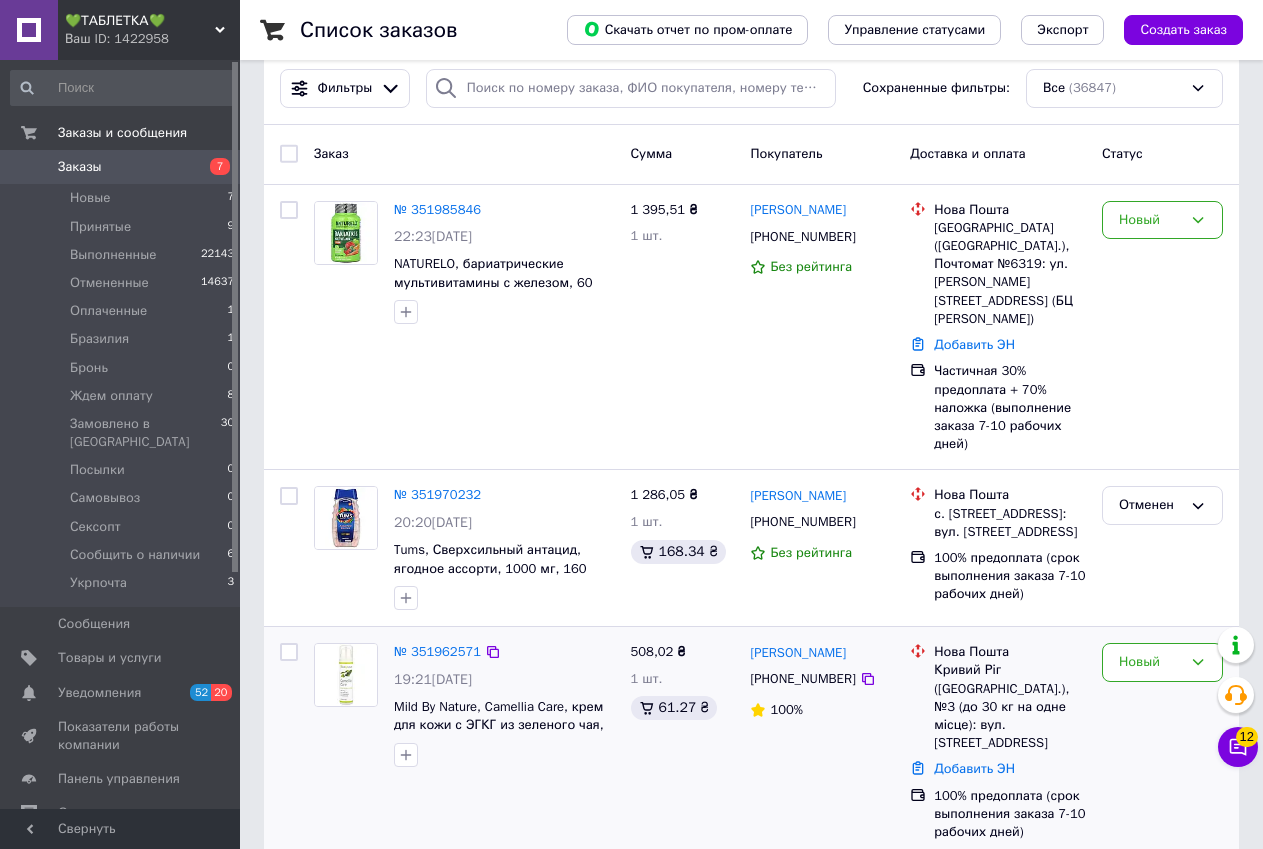 scroll, scrollTop: 0, scrollLeft: 0, axis: both 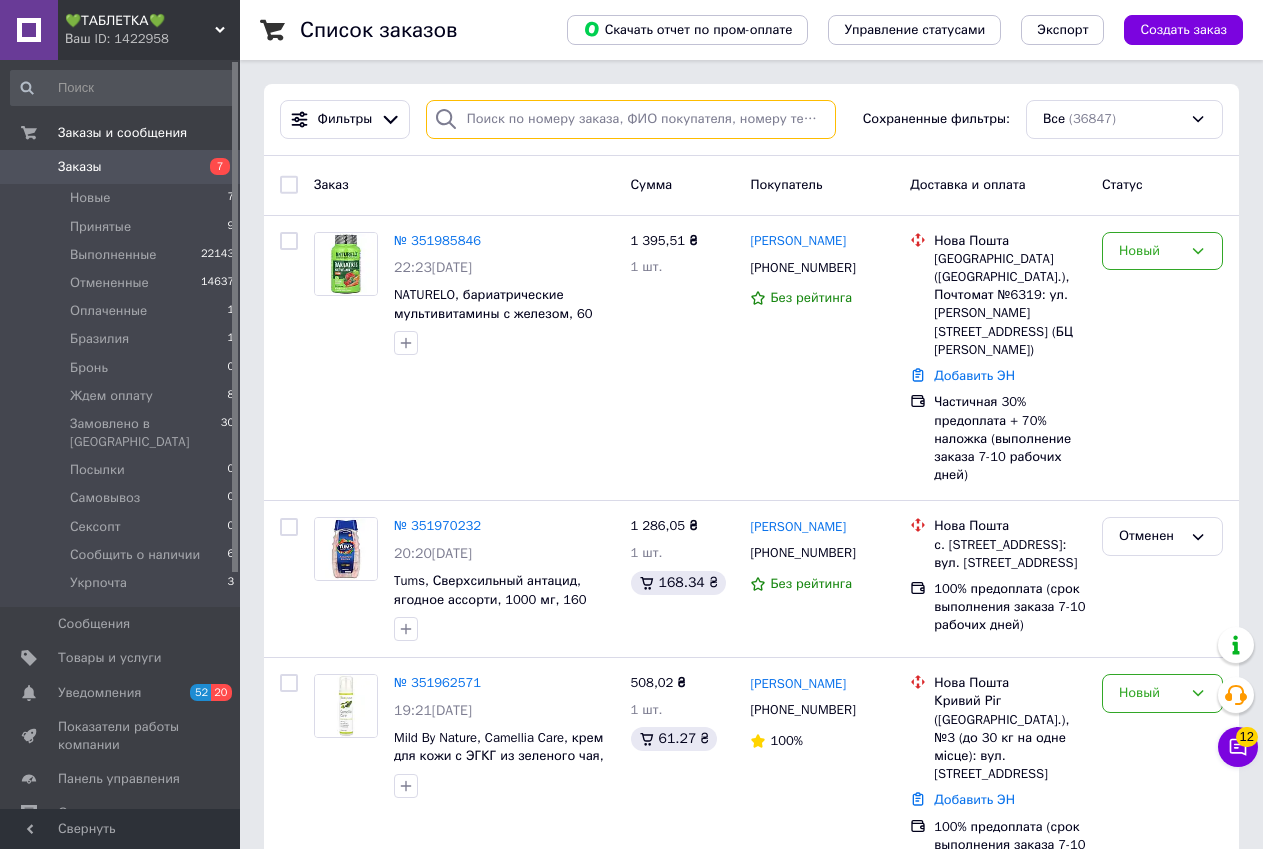 click at bounding box center [631, 119] 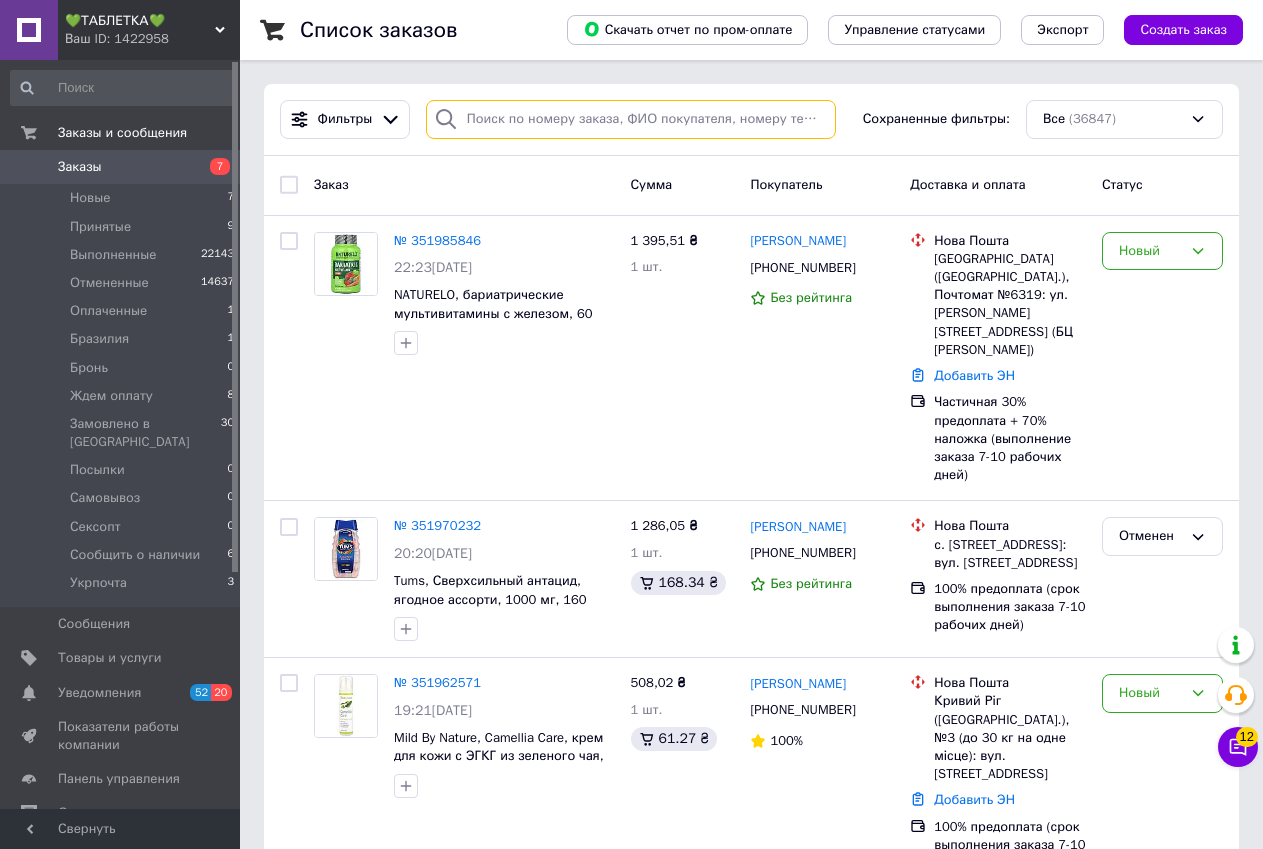 paste on "351643870." 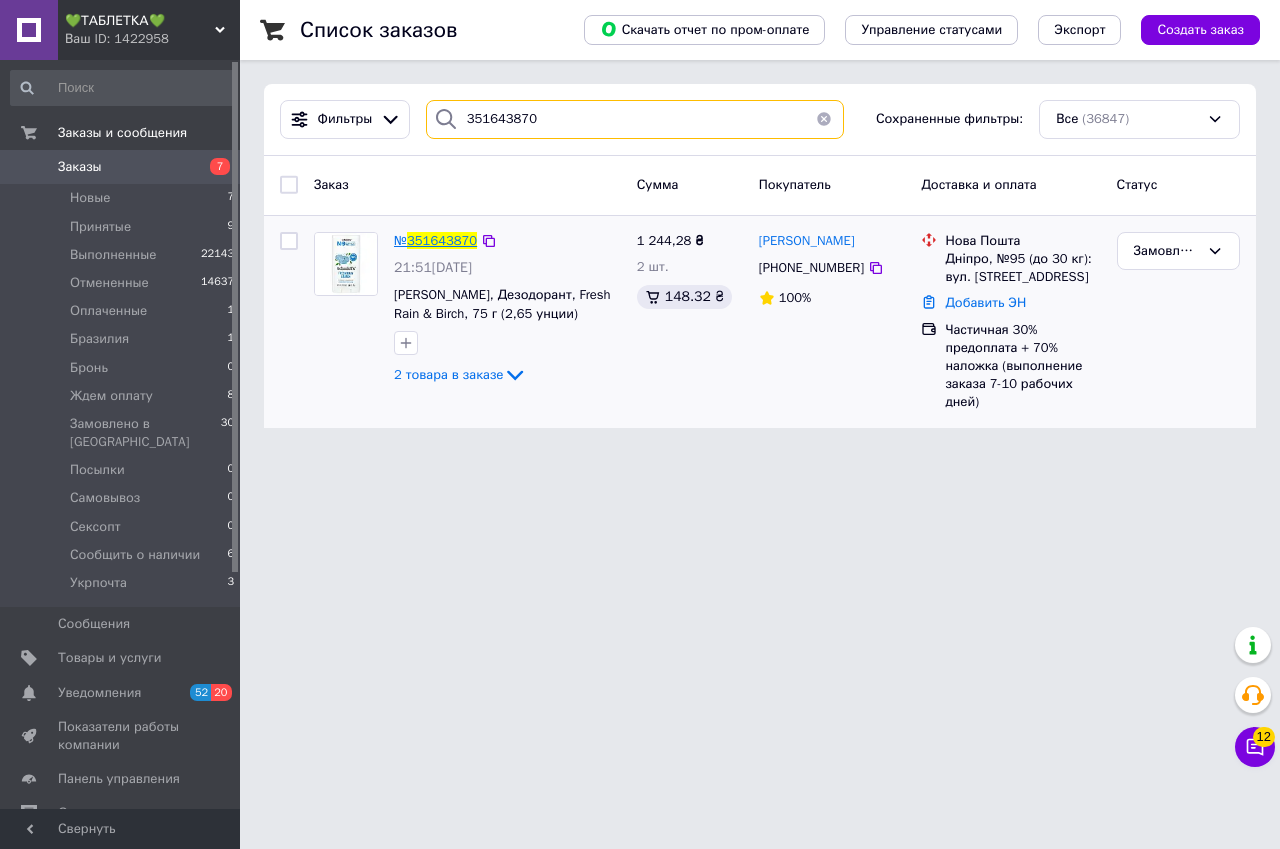 type on "351643870" 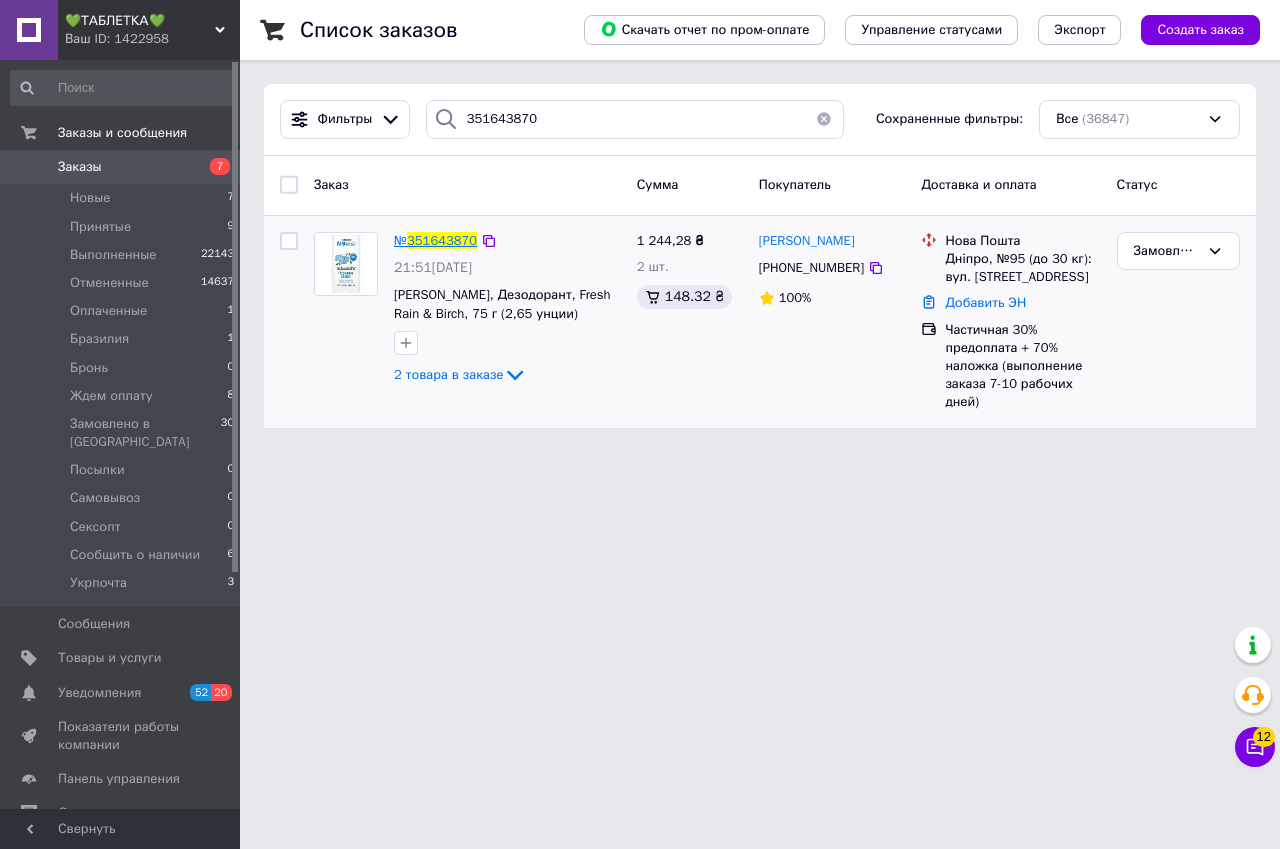 click on "351643870" at bounding box center [442, 240] 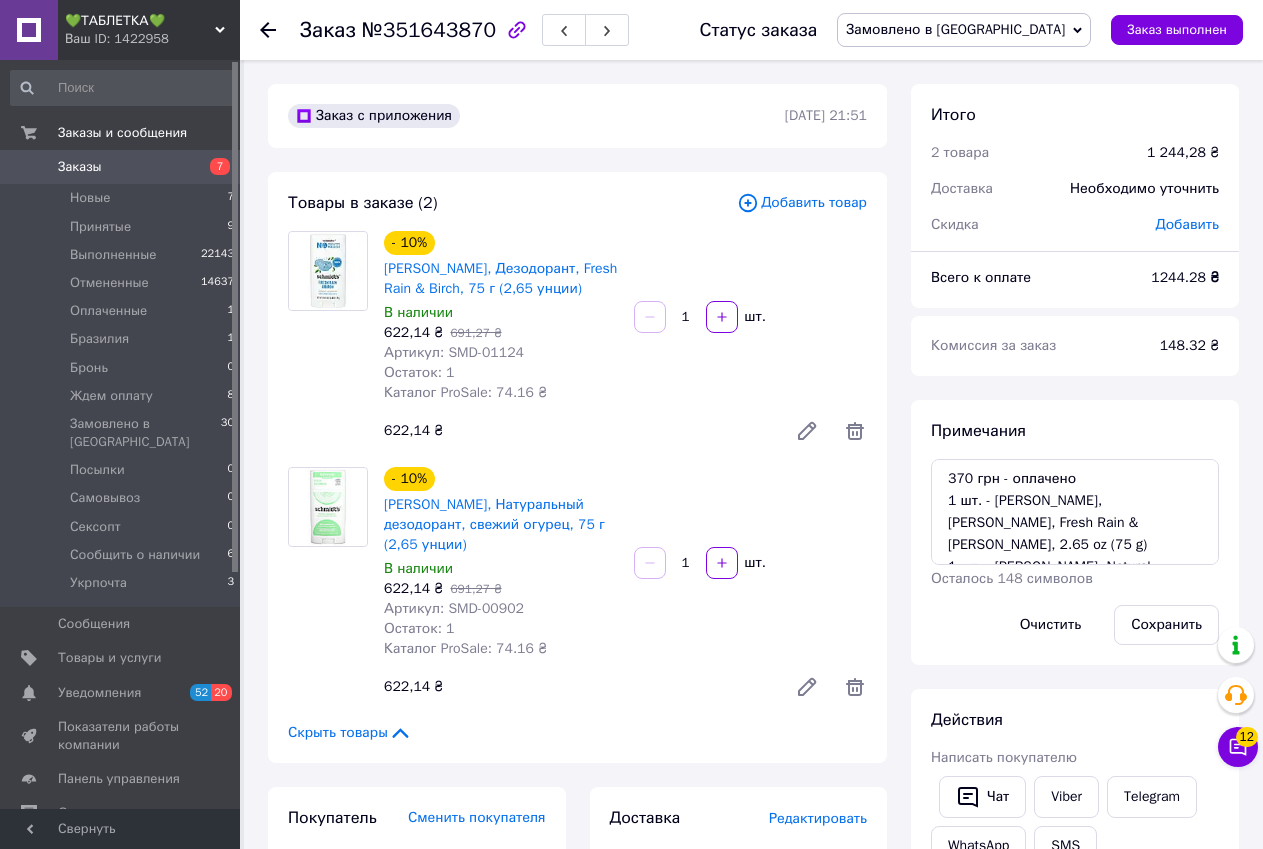 click on "Действия Написать покупателю   Чат Viber Telegram WhatsApp SMS Запрос на отзыв про компанию   Скопировать запрос на отзыв У вас есть 27 дней, чтобы отправить запрос на отзыв покупателю, скопировав ссылку.   Выдать чек   Скачать PDF   Печать PDF   Дублировать заказ" at bounding box center [1075, 976] 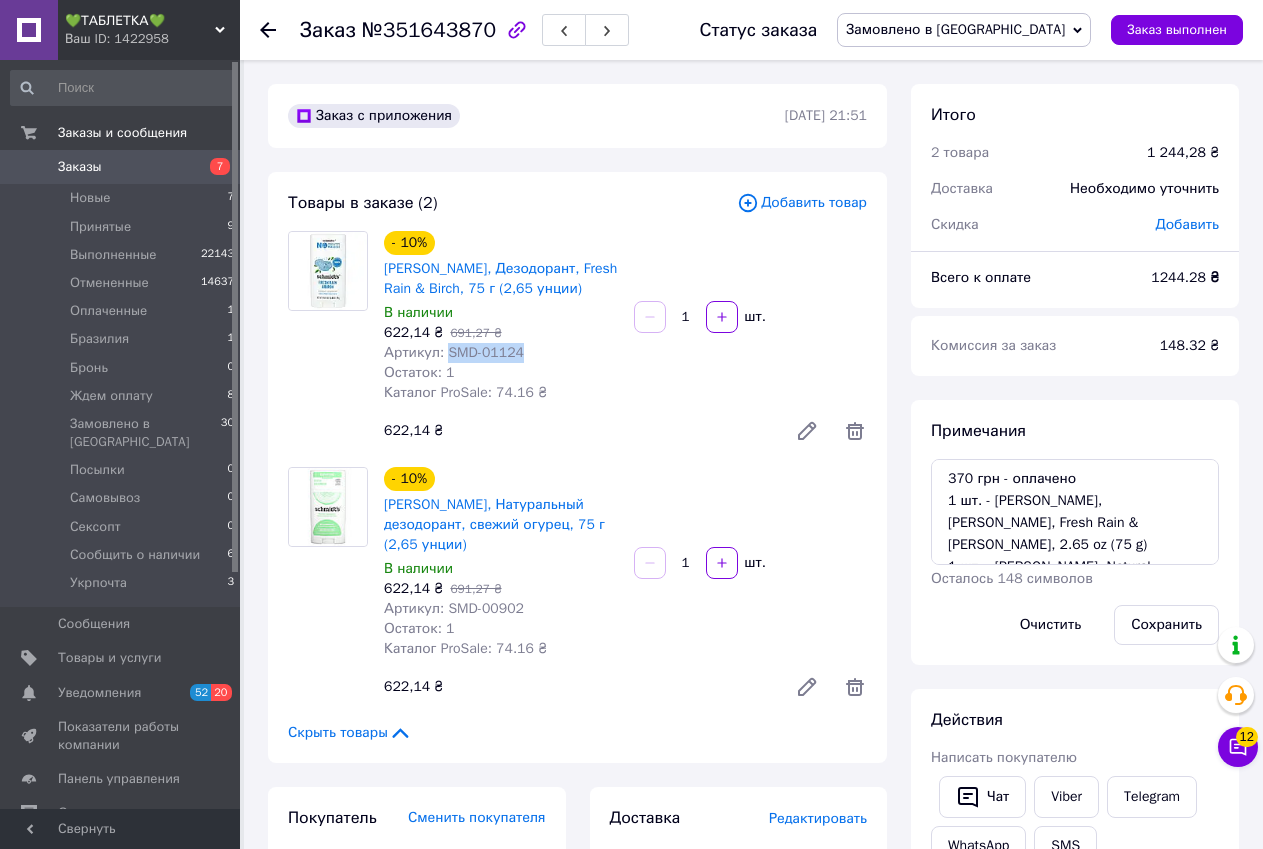 drag, startPoint x: 443, startPoint y: 351, endPoint x: 518, endPoint y: 350, distance: 75.00667 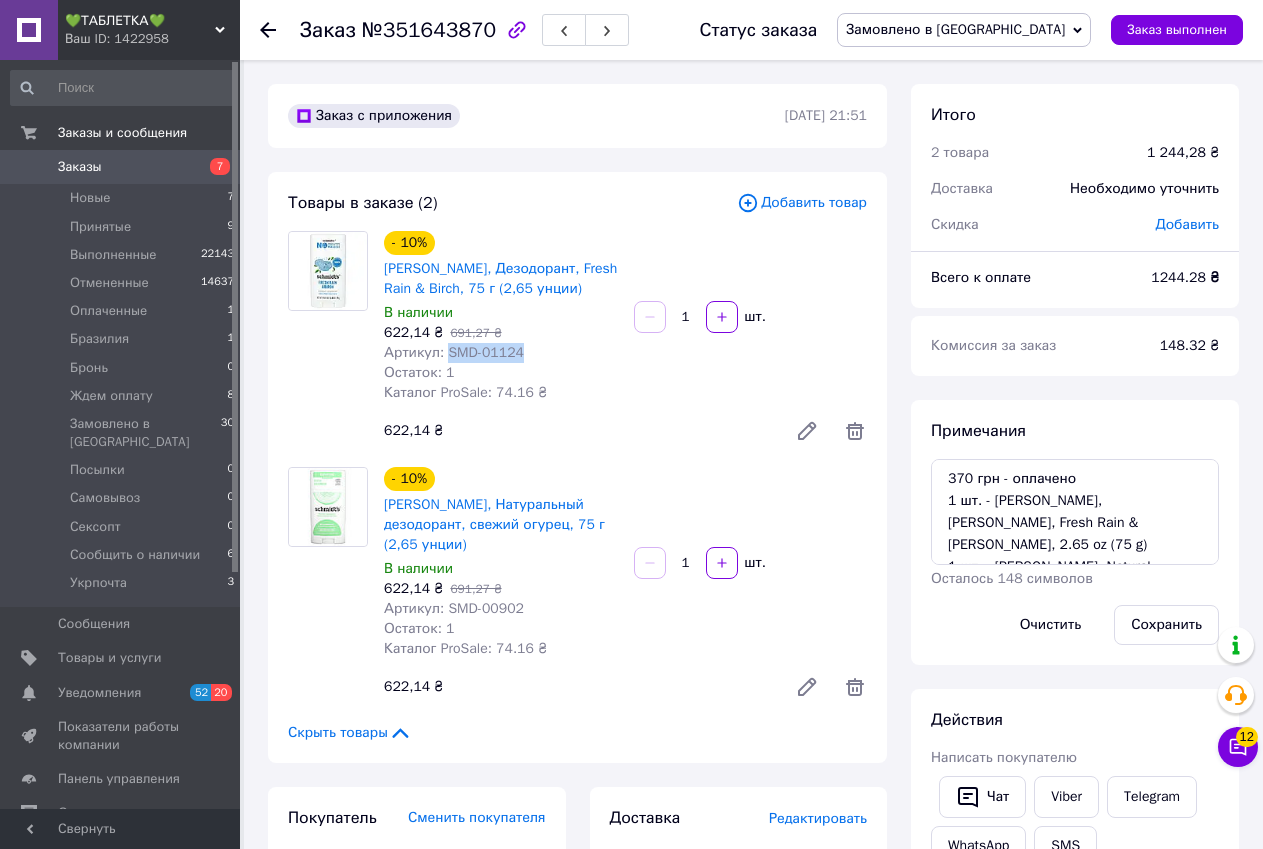 click on "Артикул: SMD-01124" at bounding box center [501, 353] 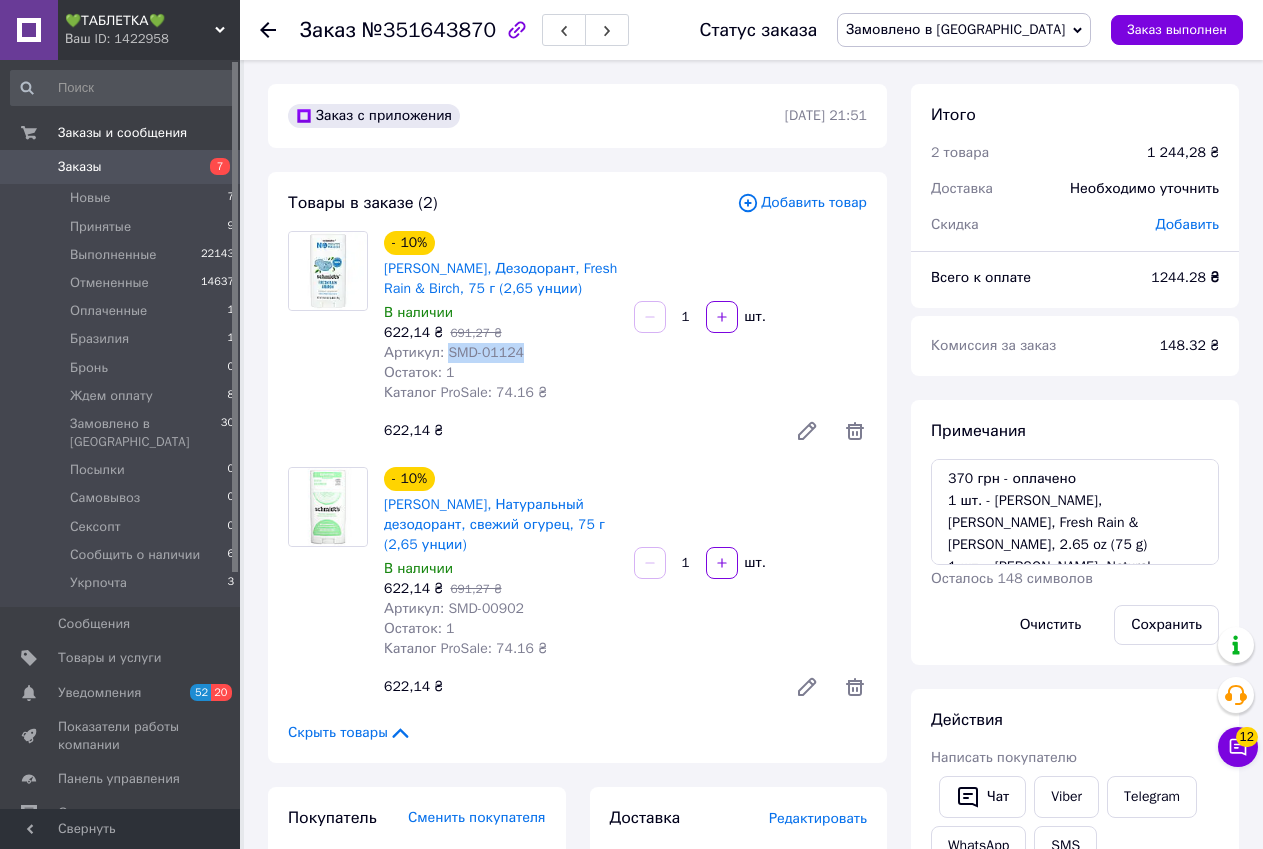copy on "SMD-01124" 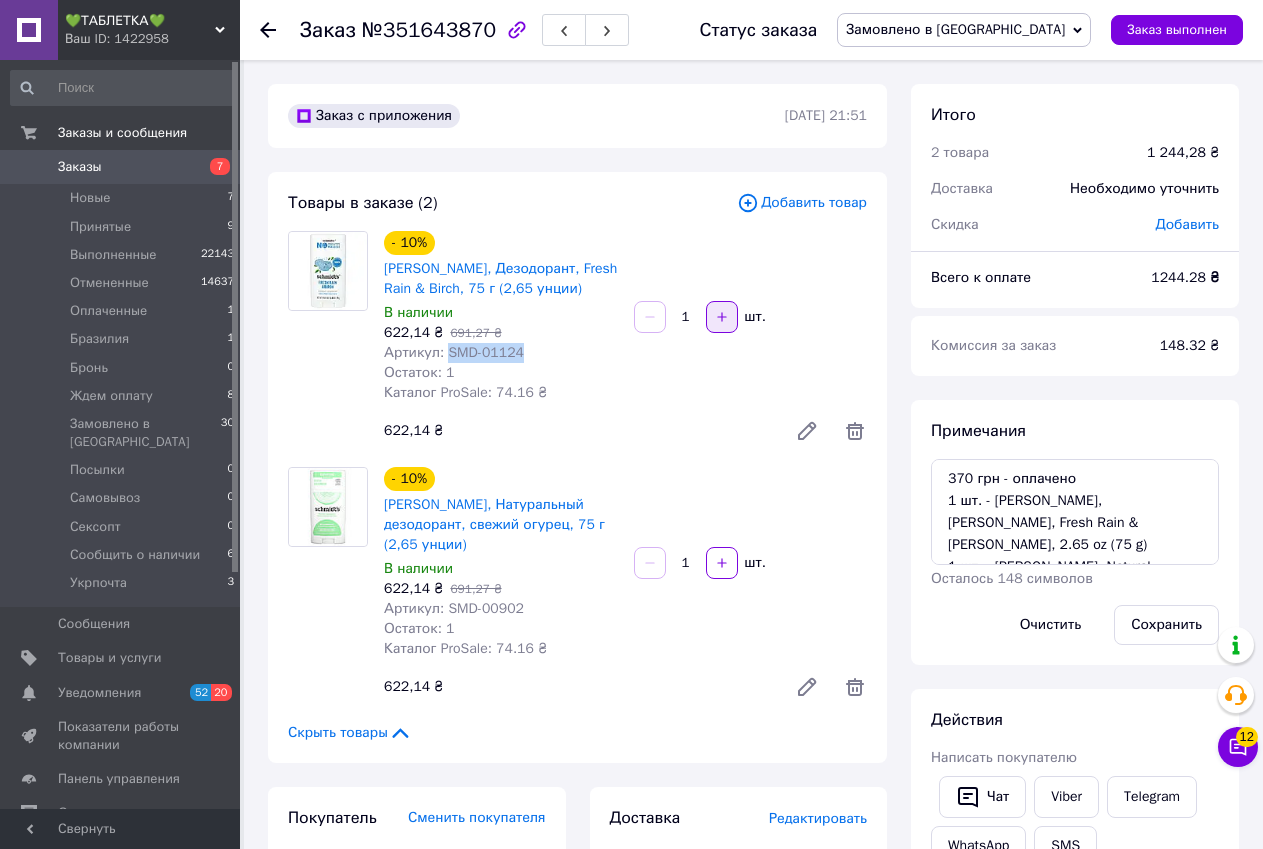 click at bounding box center [722, 317] 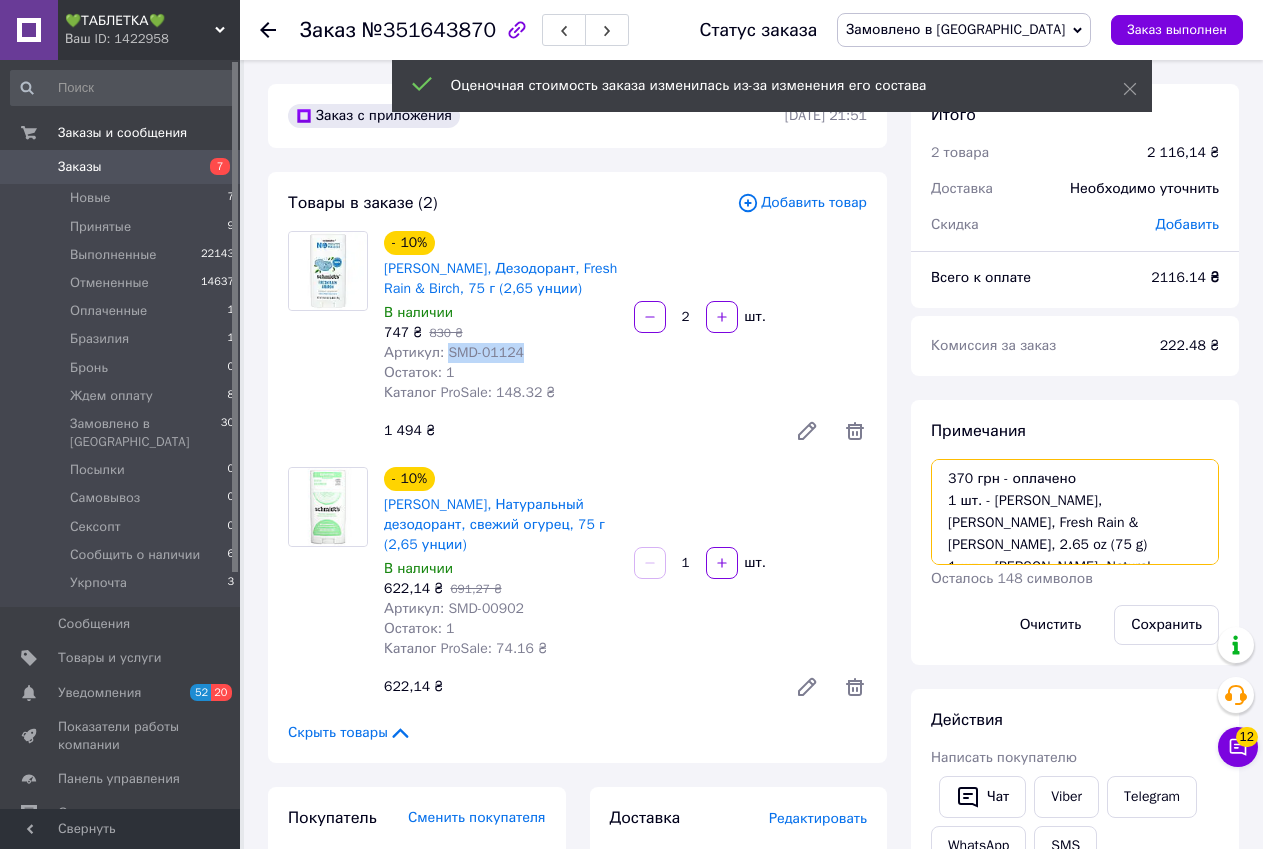 scroll, scrollTop: 22, scrollLeft: 0, axis: vertical 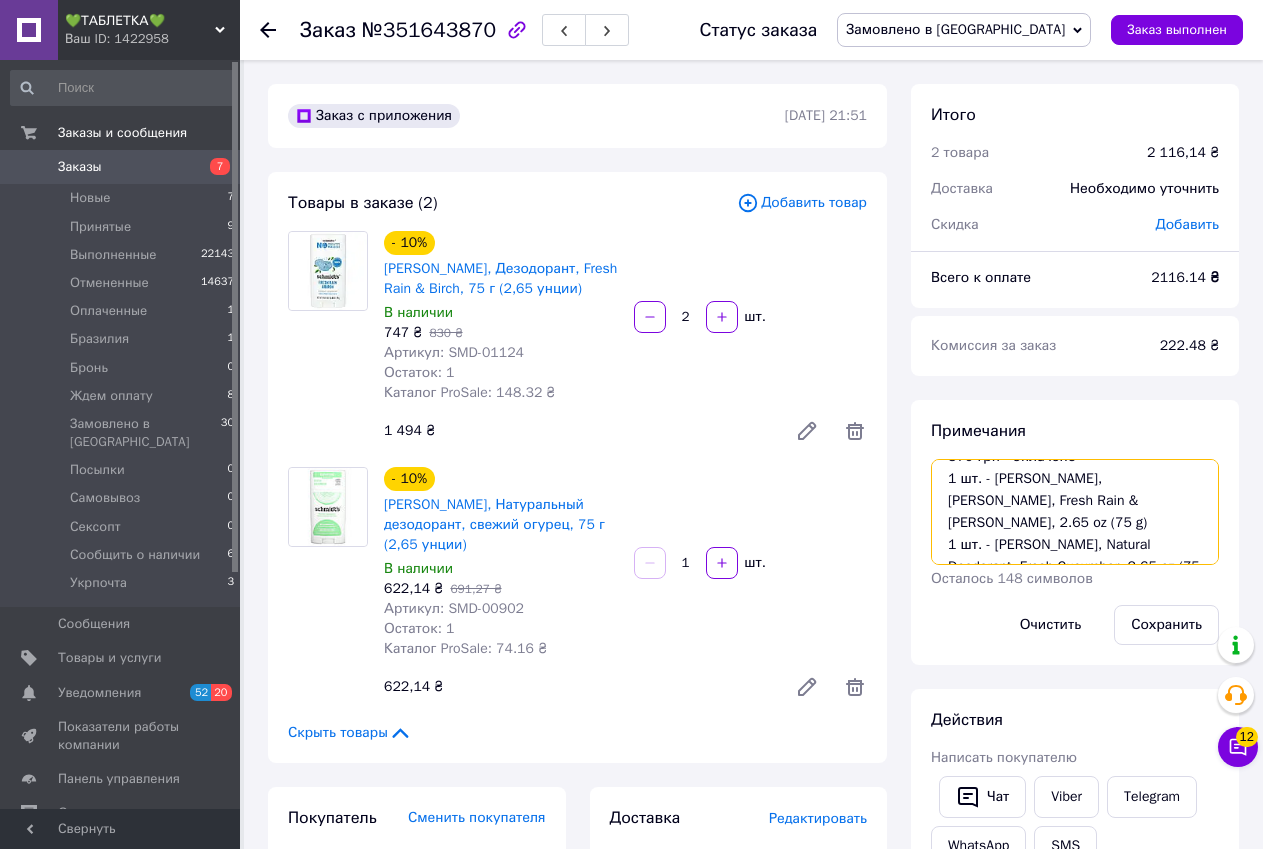 click on "370 грн - оплачено
1 шт. - Schmidt's, Deodorant, Fresh Rain & Birch, 2.65 oz (75 g)
1 шт. - Schmidt's, Natural Deodorant, Fresh Cucumber, 2.65 oz (75 g)" at bounding box center [1075, 512] 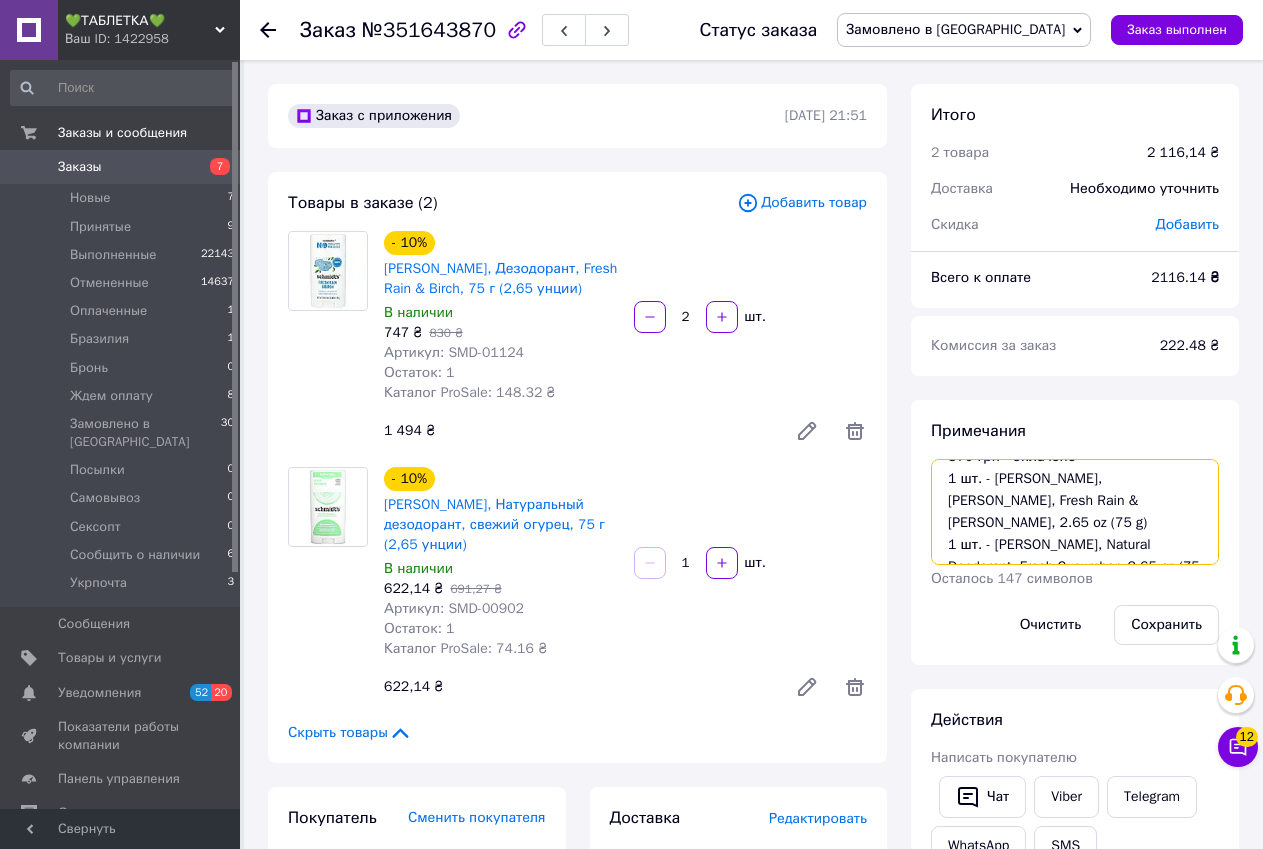 scroll, scrollTop: 34, scrollLeft: 0, axis: vertical 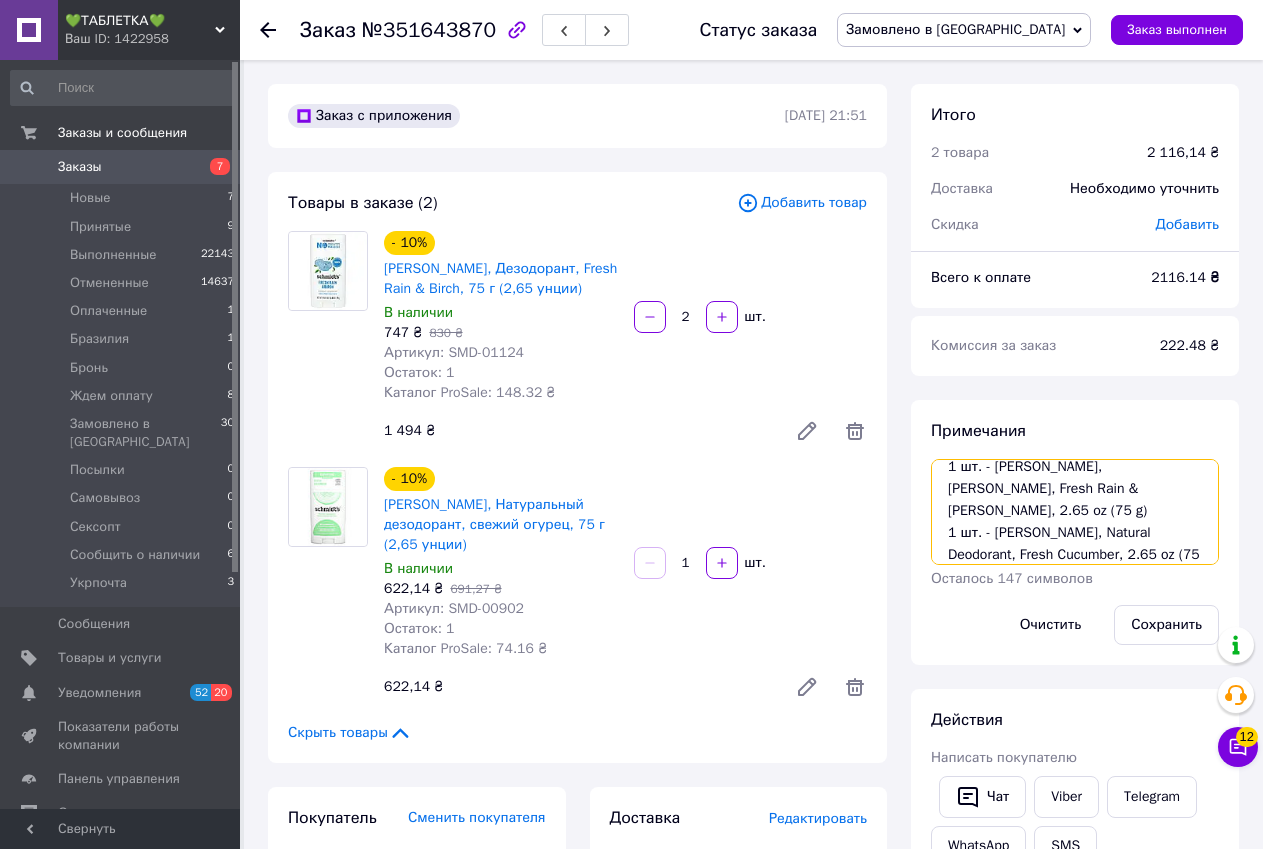 paste on "SMD-01124" 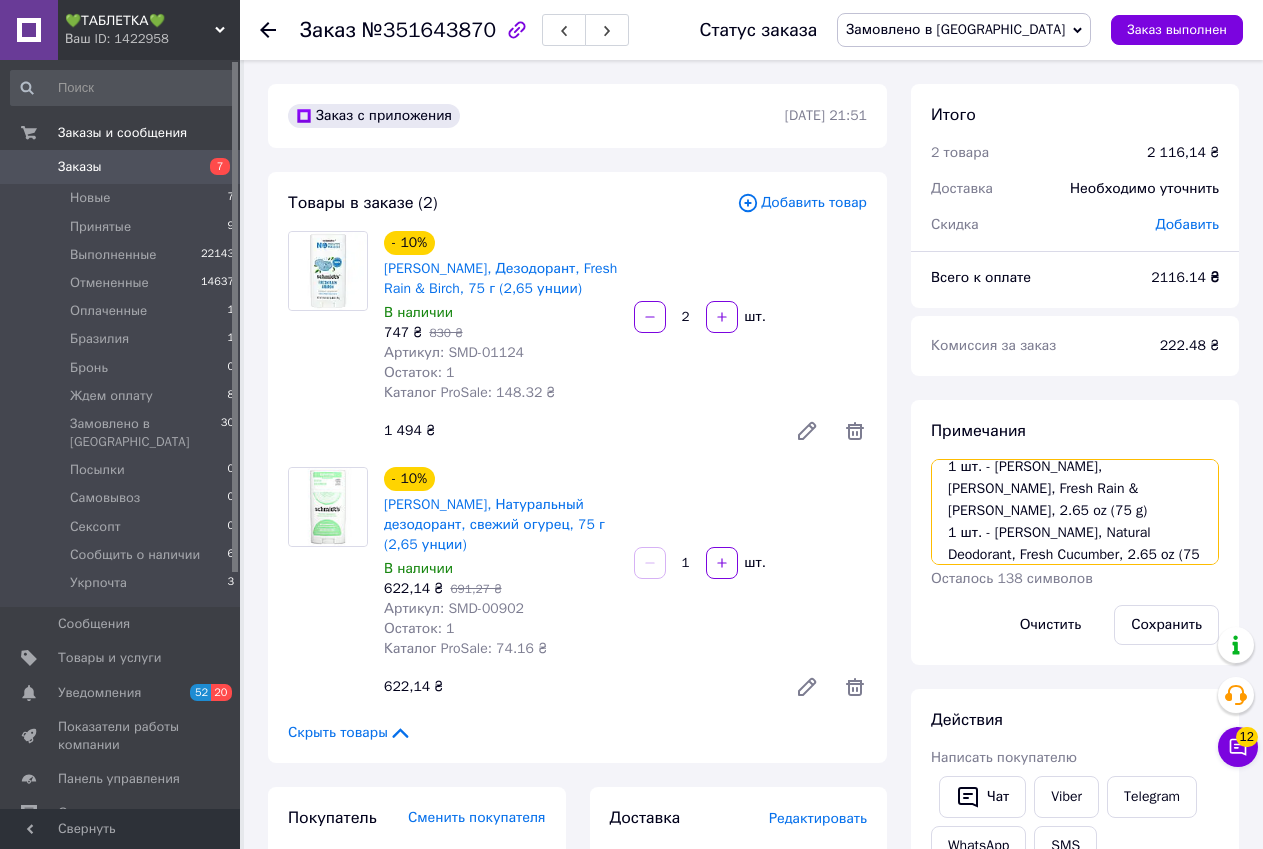 click on "370 грн - оплачено
1 шт. - Schmidt's, Deodorant, Fresh Rain & Birch, 2.65 oz (75 g)
1 шт. - Schmidt's, Natural Deodorant, Fresh Cucumber, 2.65 oz (75 g)
SMD-01124" at bounding box center (1075, 512) 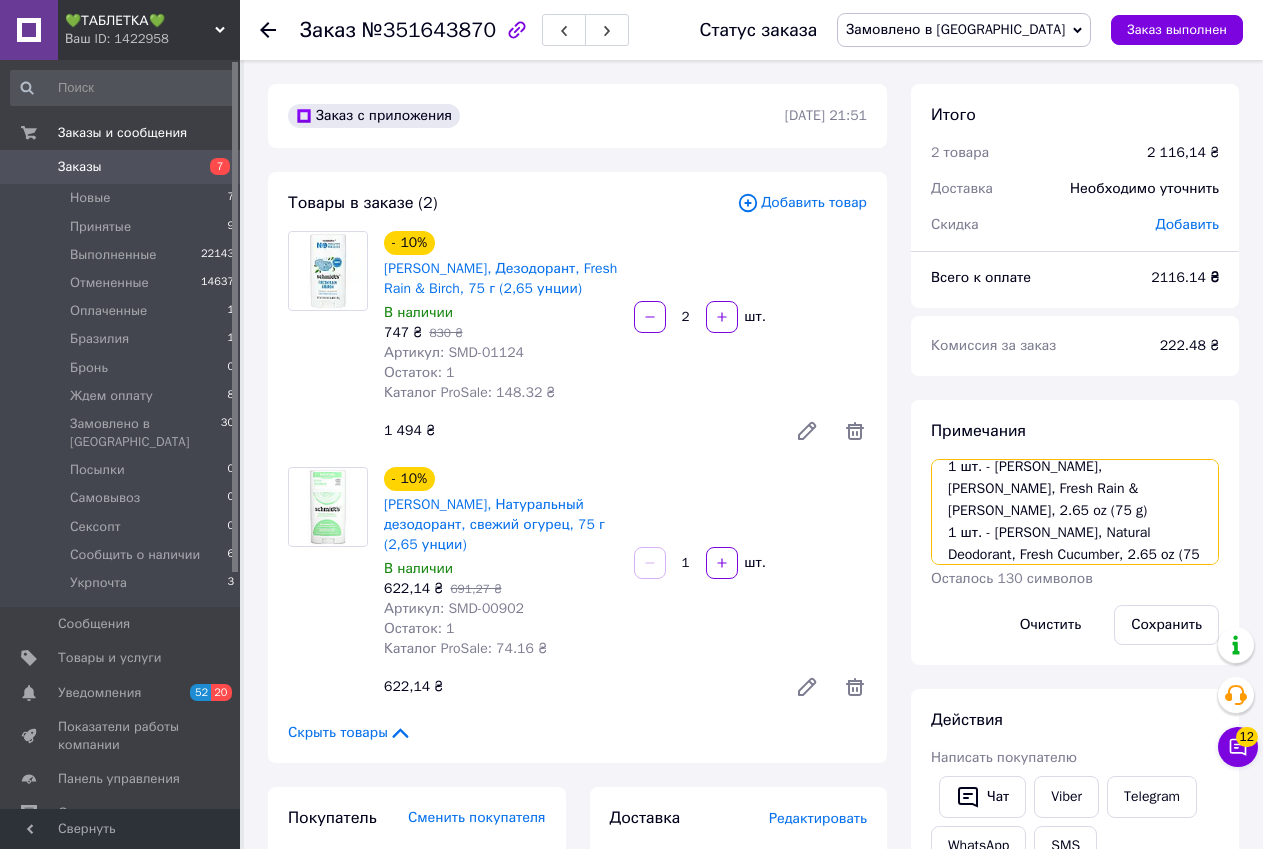 click on "370 грн - оплачено
1 шт. - Schmidt's, Deodorant, Fresh Rain & Birch, 2.65 oz (75 g)
1 шт. - Schmidt's, Natural Deodorant, Fresh Cucumber, 2.65 oz (75 g)
1 шт. - SMD-01124" at bounding box center (1075, 512) 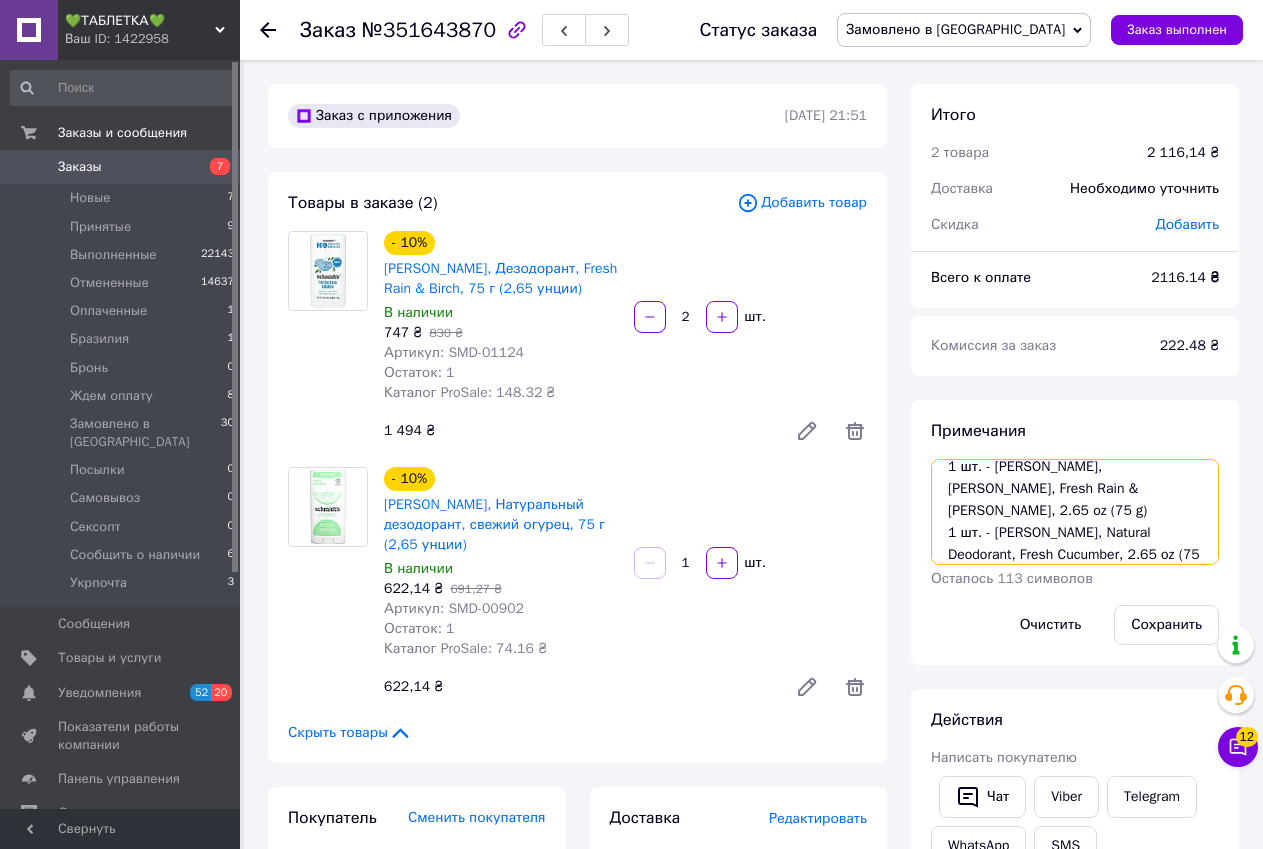 scroll, scrollTop: 56, scrollLeft: 0, axis: vertical 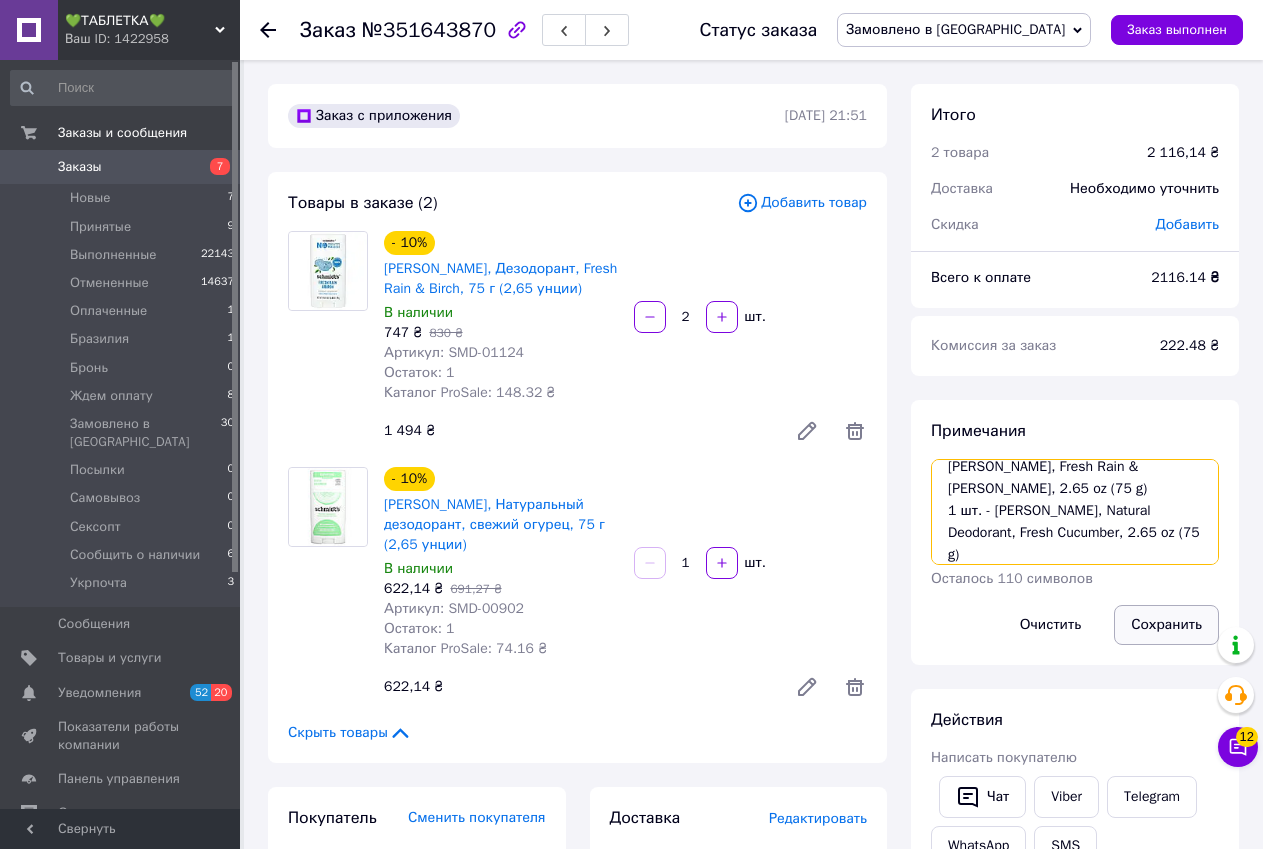 type on "370 грн - оплачено
1 шт. - Schmidt's, Deodorant, Fresh Rain & Birch, 2.65 oz (75 g)
1 шт. - Schmidt's, Natural Deodorant, Fresh Cucumber, 2.65 oz (75 g)
1 шт. - SMD-01124 - дозамовлено 10.07" 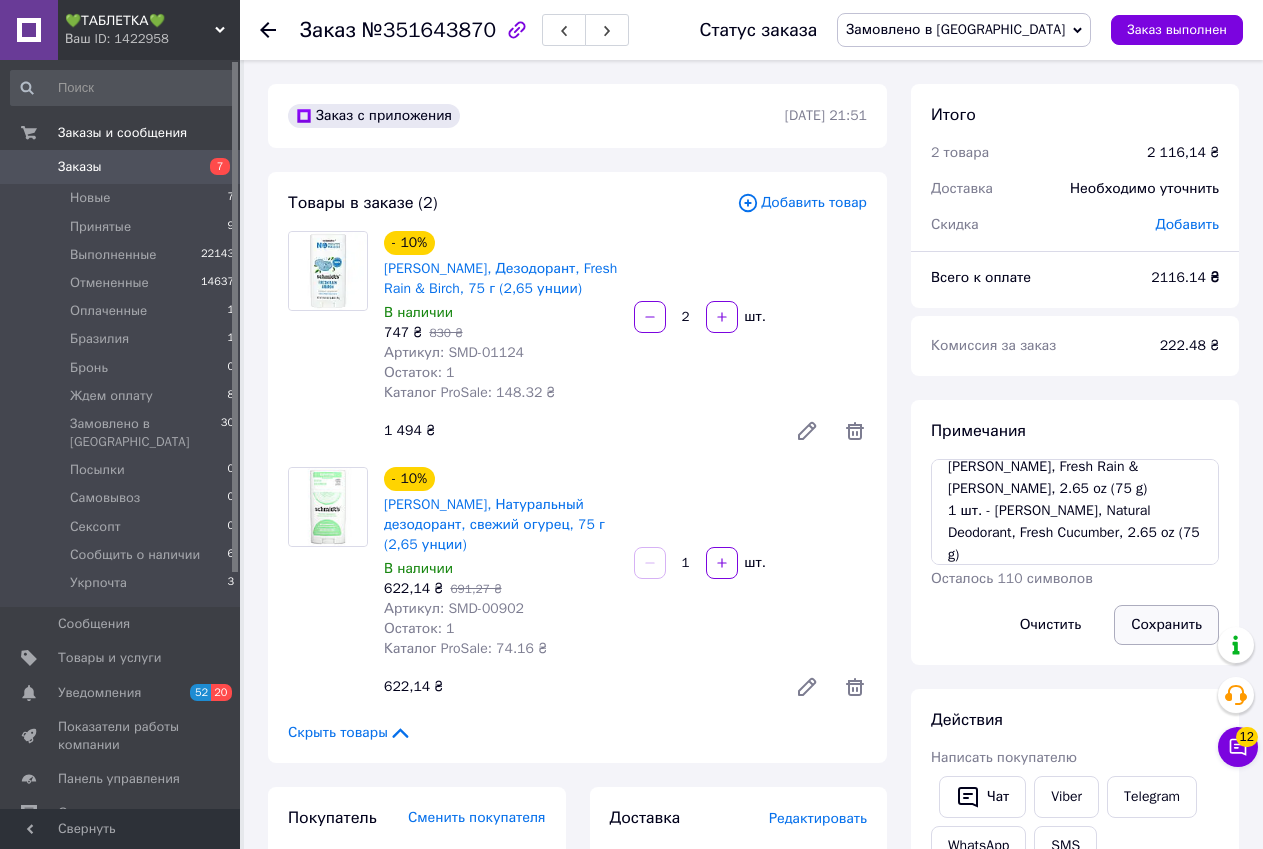 click on "Сохранить" at bounding box center (1166, 625) 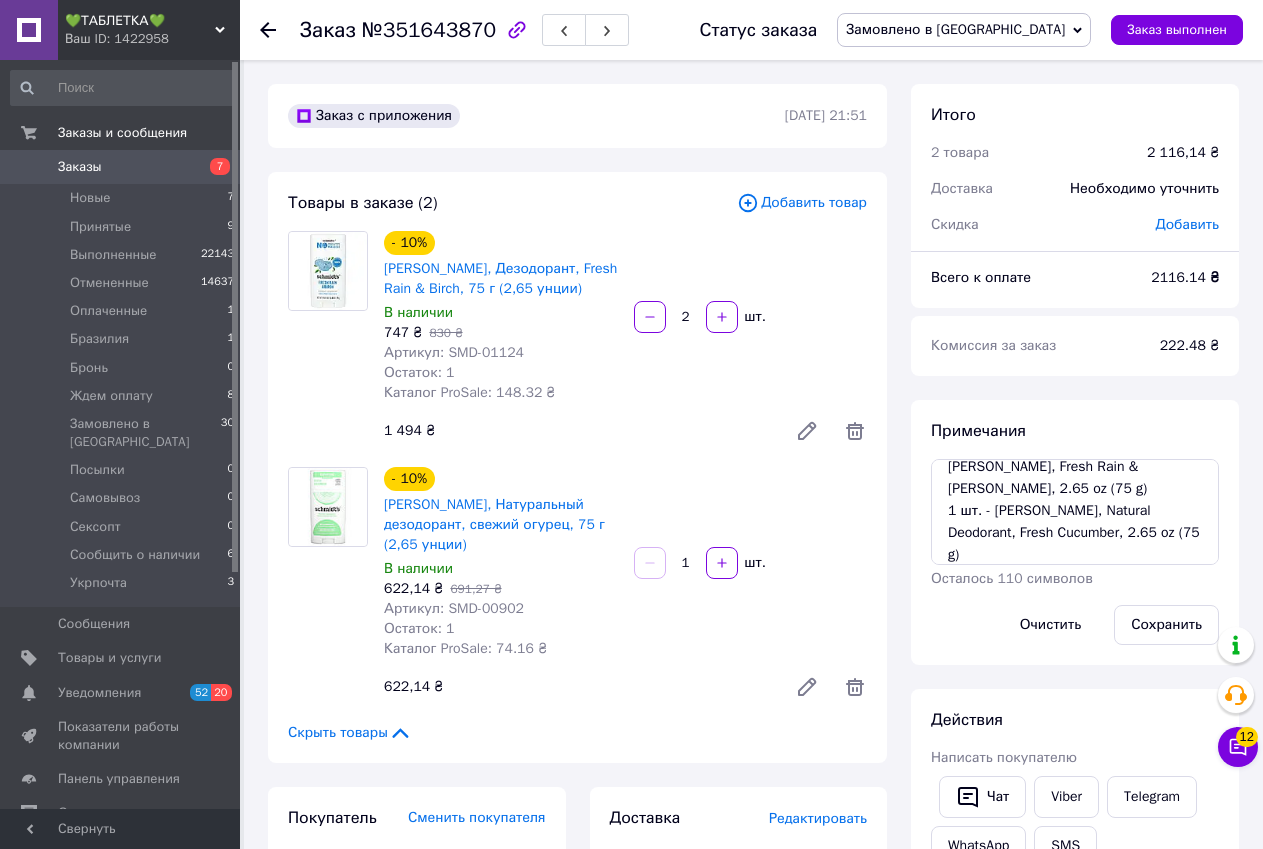 click on "Доставка Редактировать Нова Пошта (бесплатно от 50000 ₴) Получатель Канищев Владимир Телефон получателя +380500380004 Адрес Дніпро, №95 (до 30 кг): вул. Сонячна Набережна, 14-А Дата отправки 10.07.2025 Плательщик Получатель Оценочная стоимость 2 116.14 ₴ Передать номер или Сгенерировать ЭН Плательщик Получатель Отправитель Фамилия получателя Канищев Имя получателя Владимир Отчество получателя Телефон получателя +380500380004 Тип доставки В отделении Курьером В почтомате Город -- Не выбрано -- Отделение №95 (до 30 кг): ул. Сонячна Набережна, 14-А Место отправки Тип посылки Груз 2116.14" at bounding box center [739, 1103] 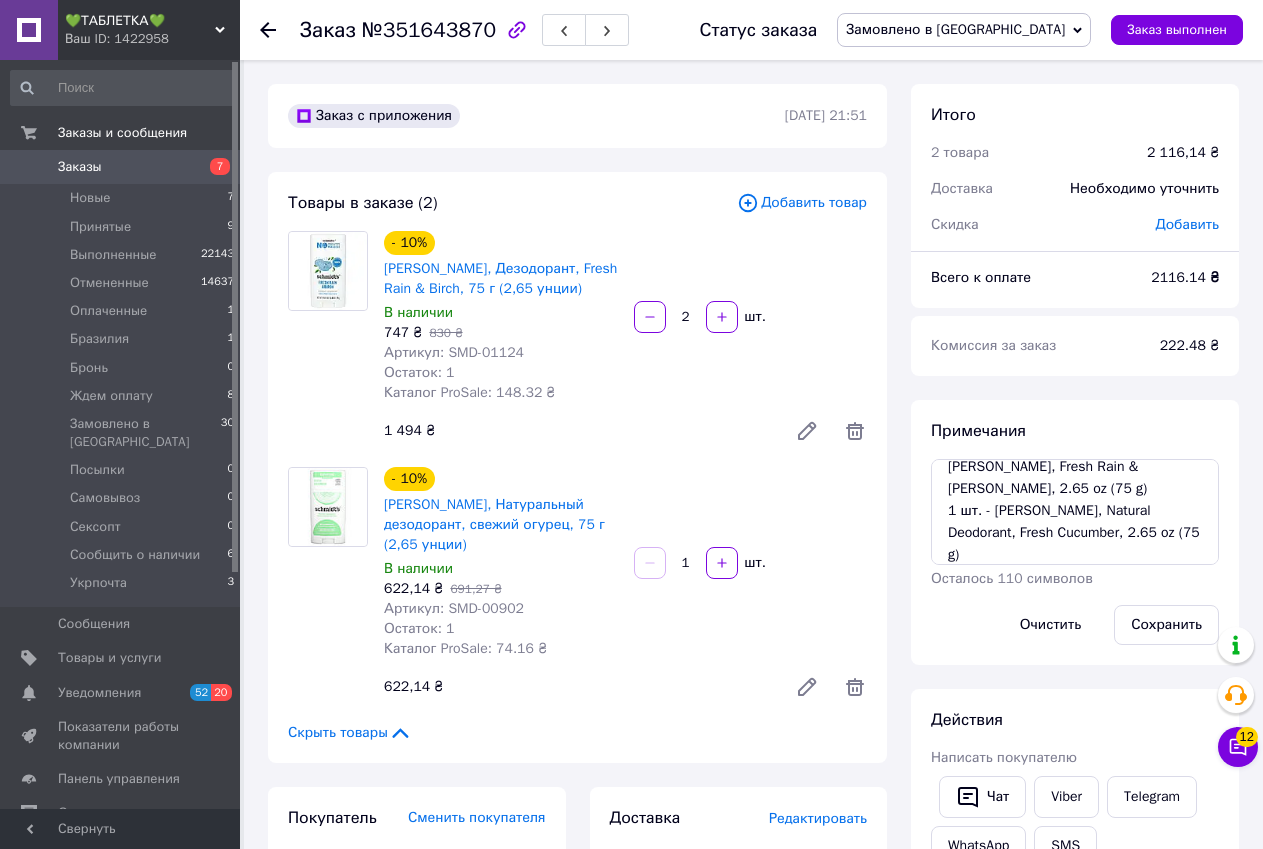 click 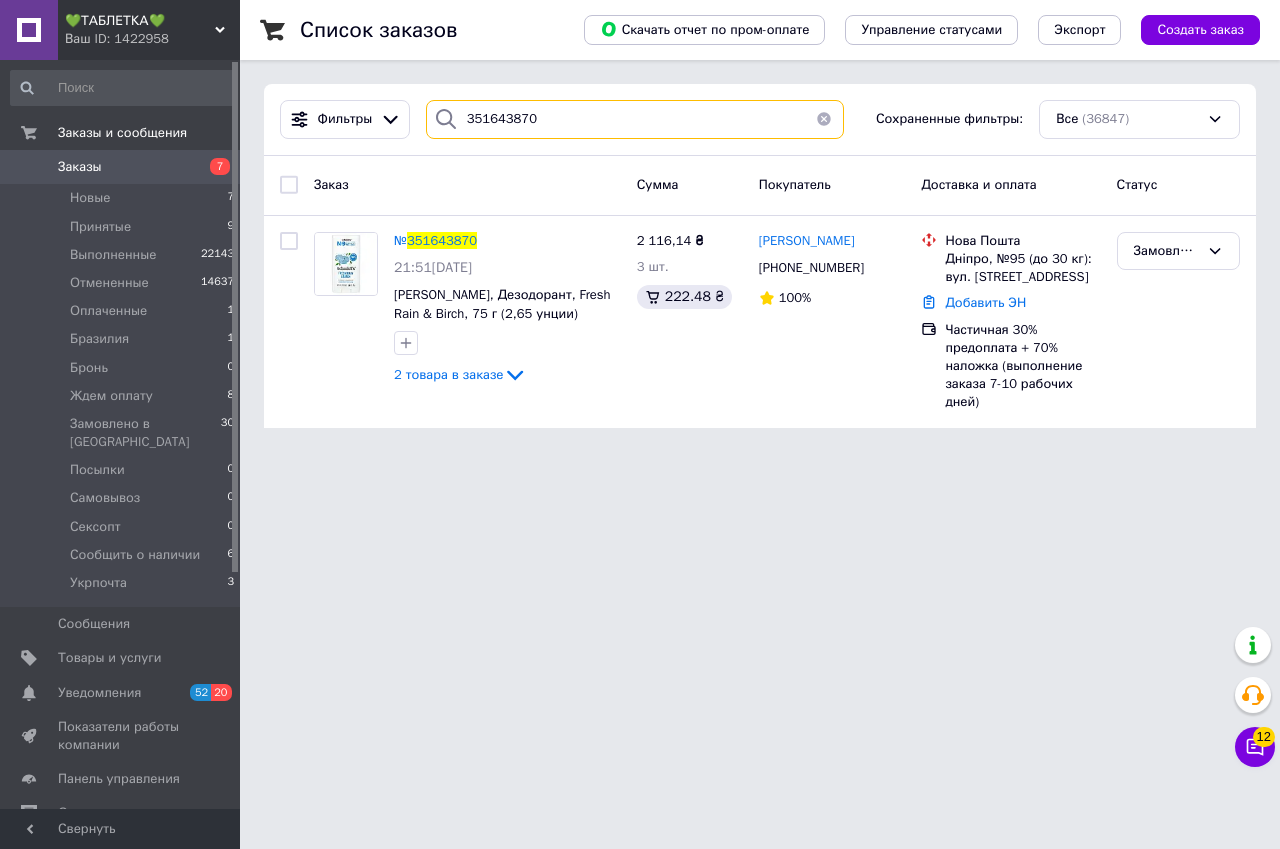 drag, startPoint x: 538, startPoint y: 117, endPoint x: 462, endPoint y: 112, distance: 76.1643 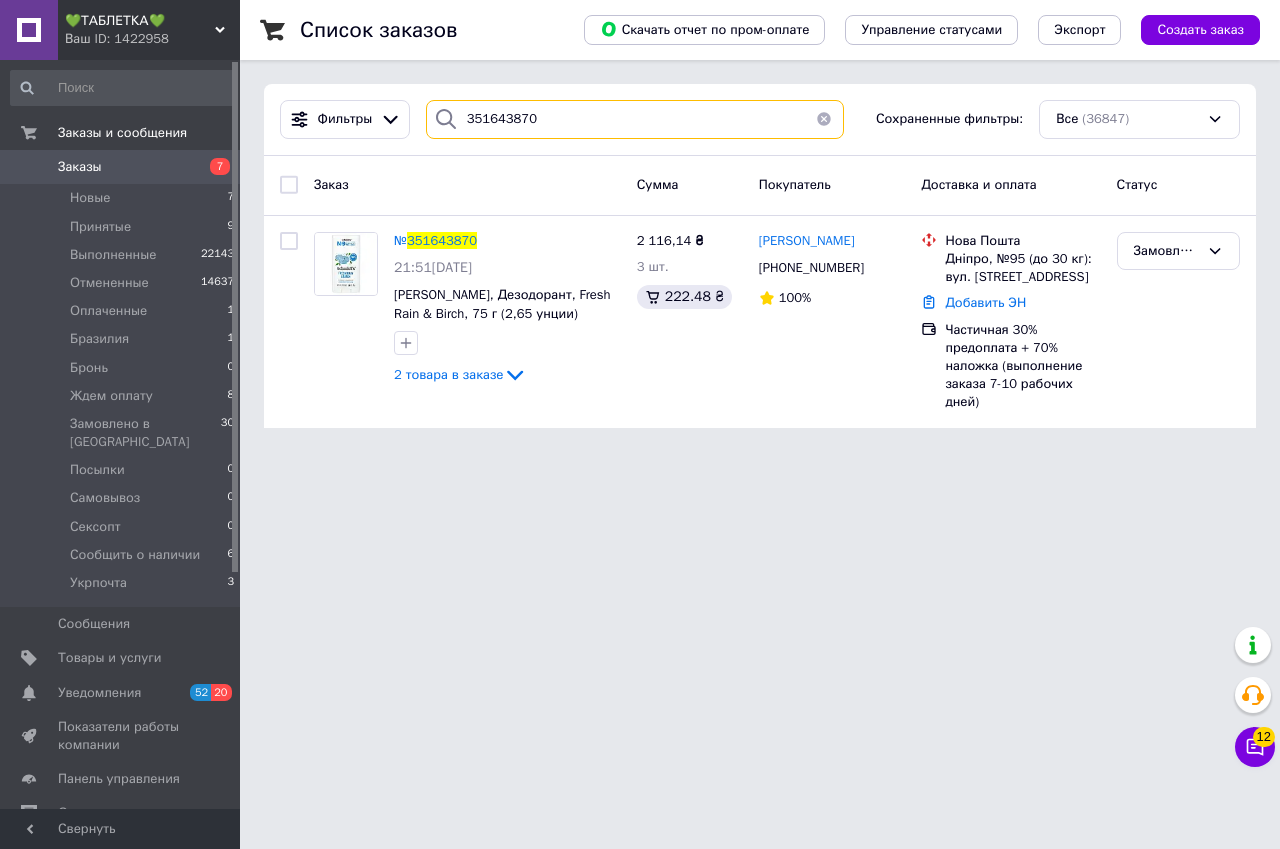 click on "351643870" at bounding box center [635, 119] 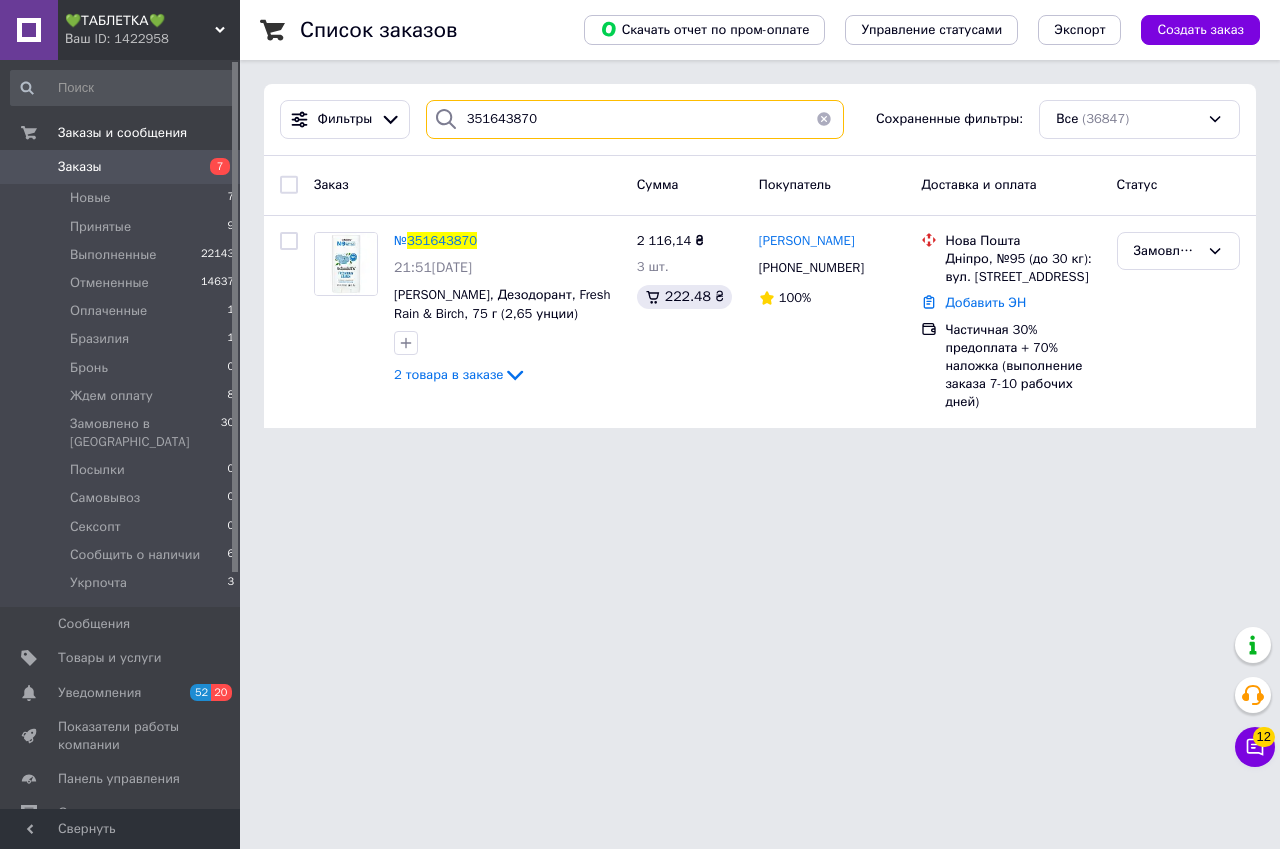 paste on "816748" 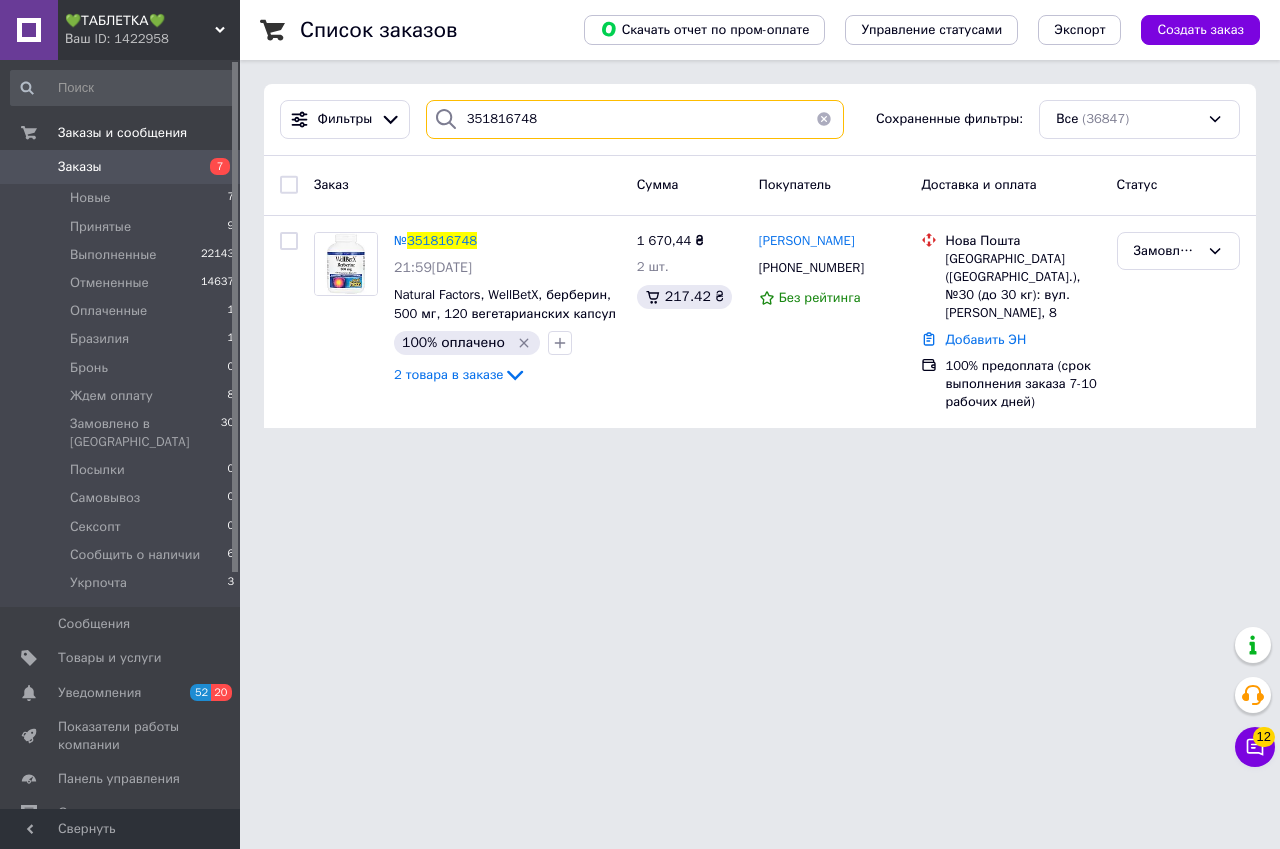 type on "351816748" 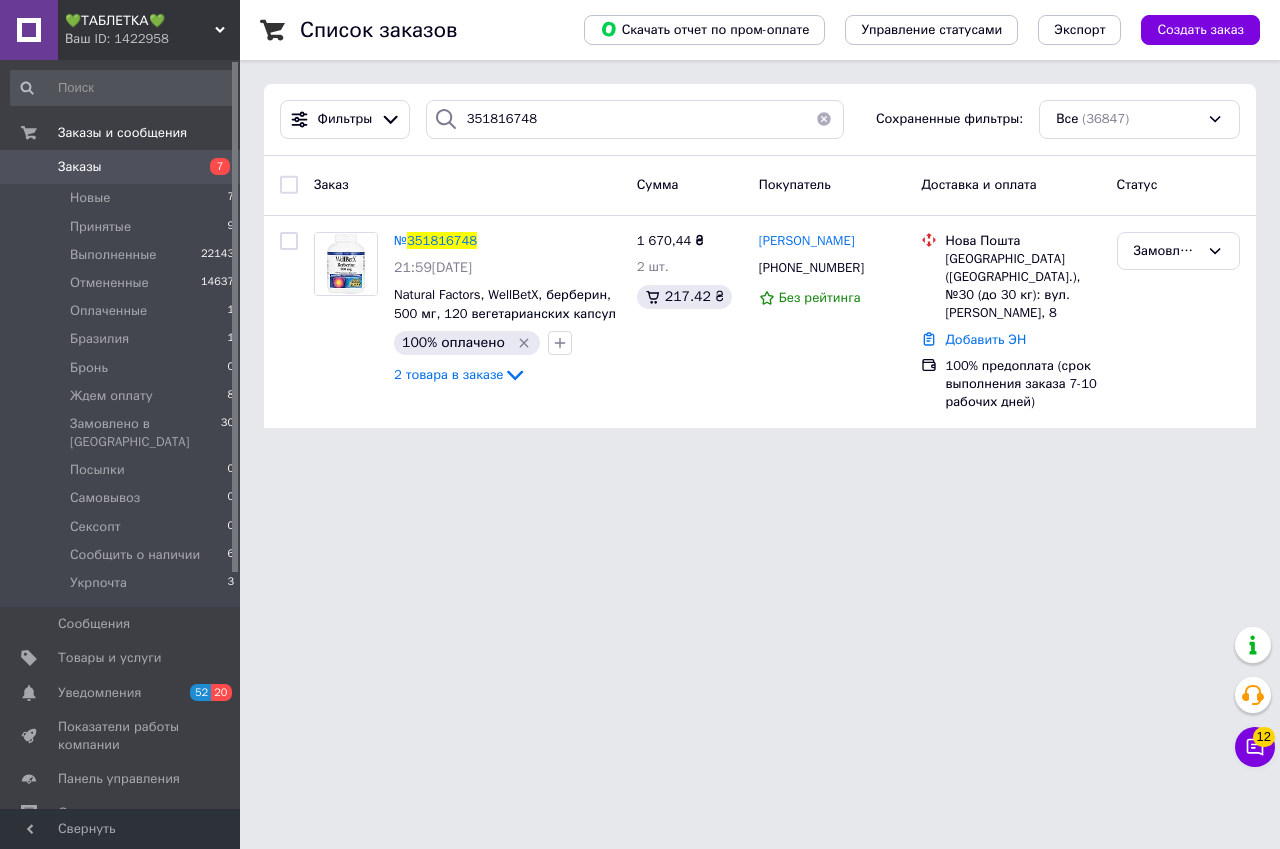 click on "💚ТАБЛЕТКА💚 Ваш ID: 1422958 Сайт 💚ТАБЛЕТКА💚 Кабинет покупателя Проверить состояние системы Страница на портале ⭐FRESH⭐- натуральные препараты и космети... 💎💎💎 BIOLIFE-витамины и минералы 💗💗💗VITAMINKA- витамины из США Валентина Кучеренко Справка Выйти Заказы и сообщения Заказы 7 Новые 7 Принятые 9 Выполненные 22143 Отмененные 14637 Оплаченные 1 Бразилия 1 Бронь 0 Ждем оплату 8 Замовлено в США 30 Посылки 0 Самовывоз 0 Сексопт 0 Сообщить о наличии 6 Укрпочта 3 Сообщения 0 Товары и услуги Уведомления 52 20 Панель управления" at bounding box center (640, 226) 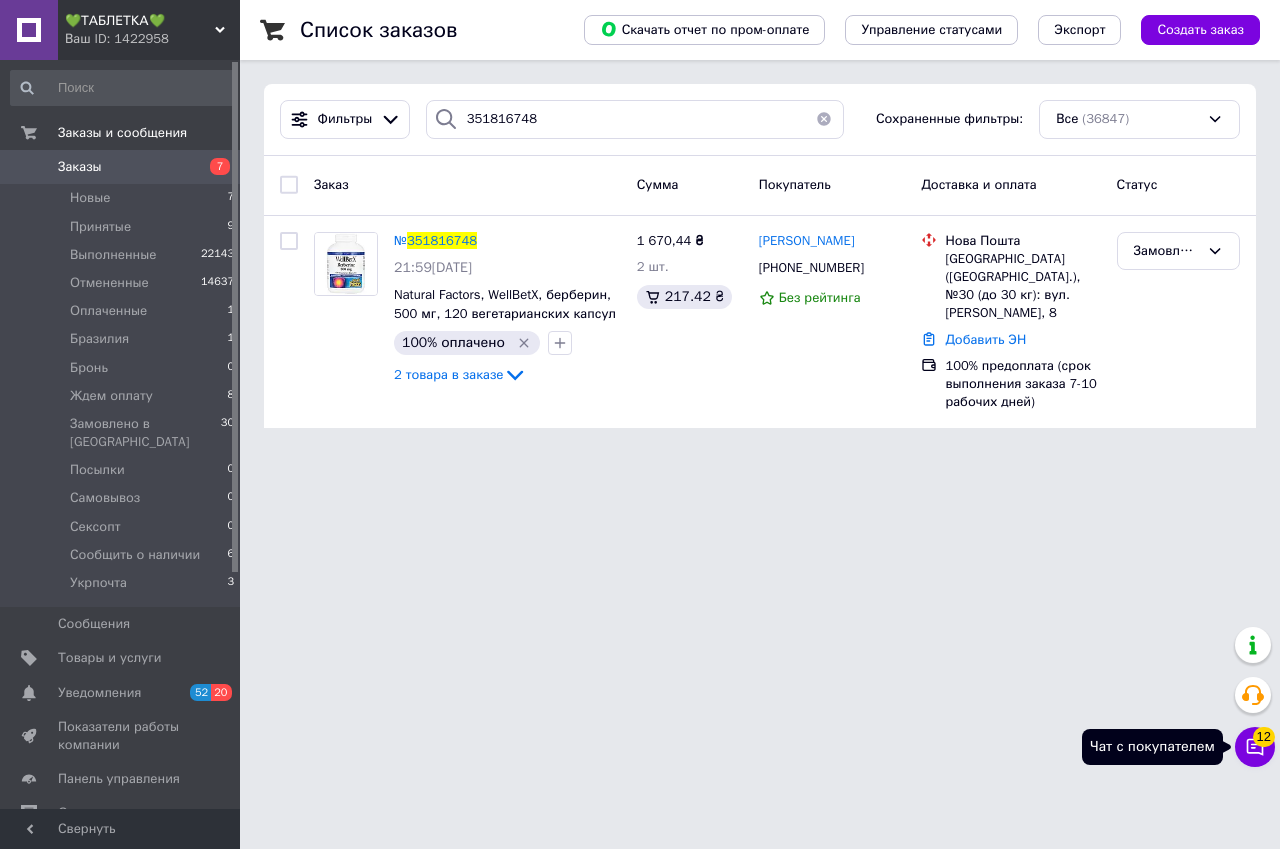 click on "Чат с покупателем 12" at bounding box center [1255, 747] 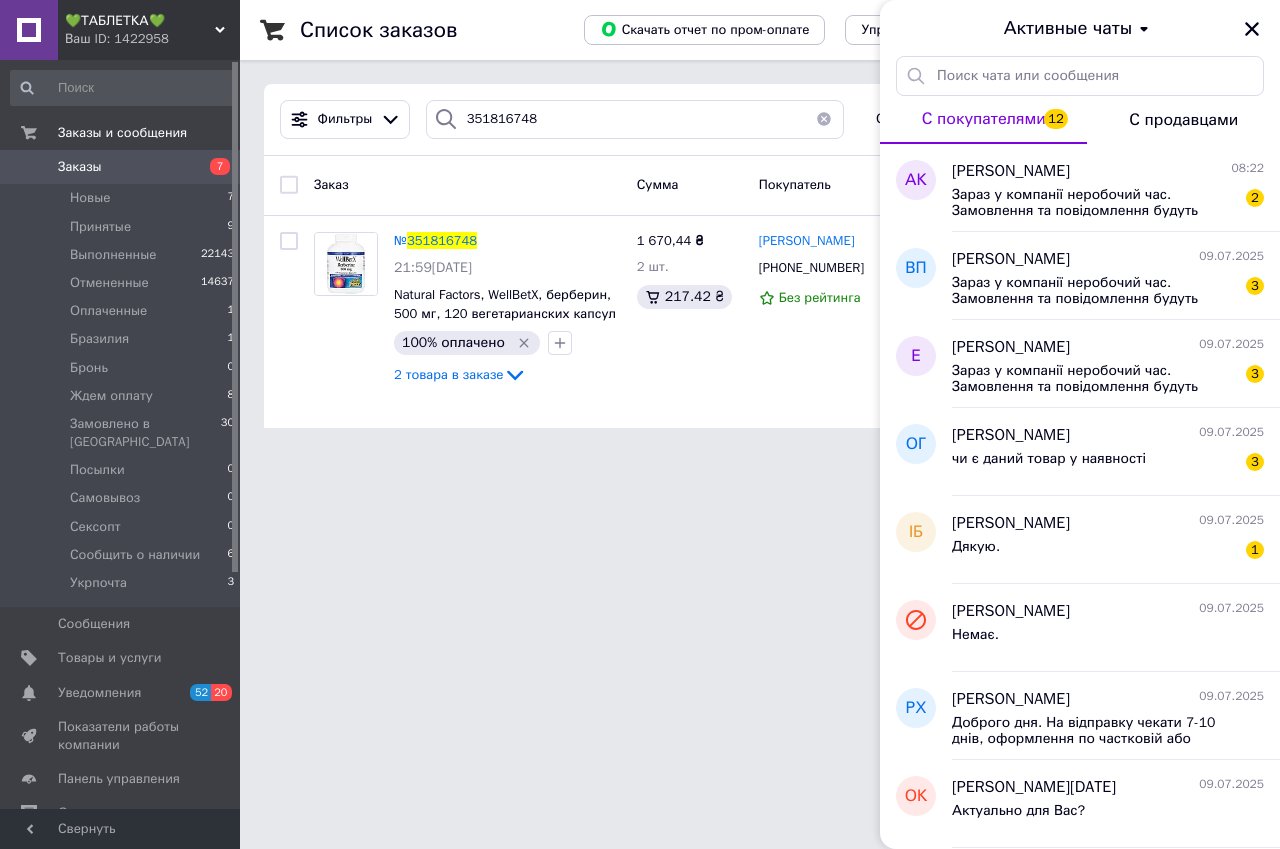 click on "💚ТАБЛЕТКА💚 Ваш ID: 1422958 Сайт 💚ТАБЛЕТКА💚 Кабинет покупателя Проверить состояние системы Страница на портале ⭐FRESH⭐- натуральные препараты и космети... 💎💎💎 BIOLIFE-витамины и минералы 💗💗💗VITAMINKA- витамины из США Валентина Кучеренко Справка Выйти Заказы и сообщения Заказы 7 Новые 7 Принятые 9 Выполненные 22143 Отмененные 14637 Оплаченные 1 Бразилия 1 Бронь 0 Ждем оплату 8 Замовлено в США 30 Посылки 0 Самовывоз 0 Сексопт 0 Сообщить о наличии 6 Укрпочта 3 Сообщения 0 Товары и услуги Уведомления 52 20 Панель управления" at bounding box center (640, 226) 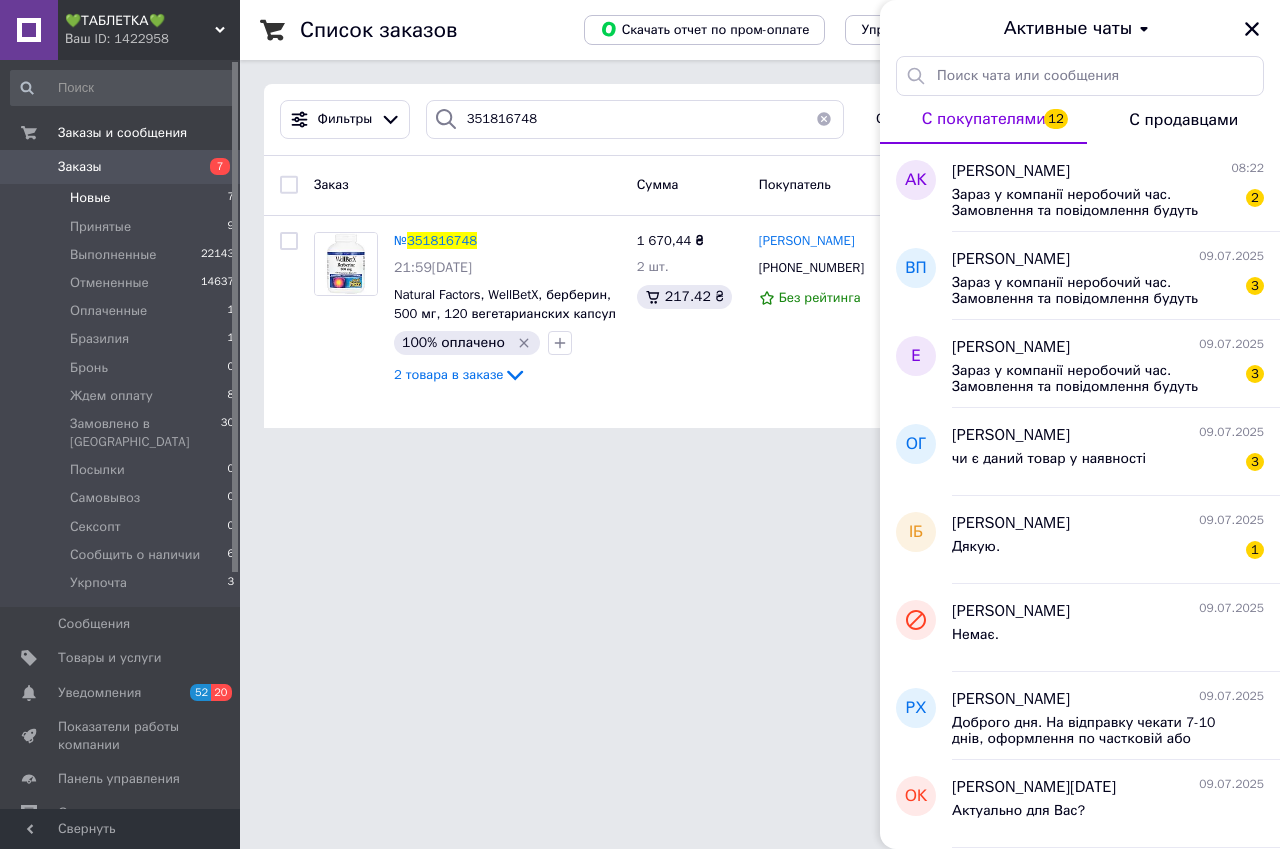 click on "Новые 7" at bounding box center [123, 198] 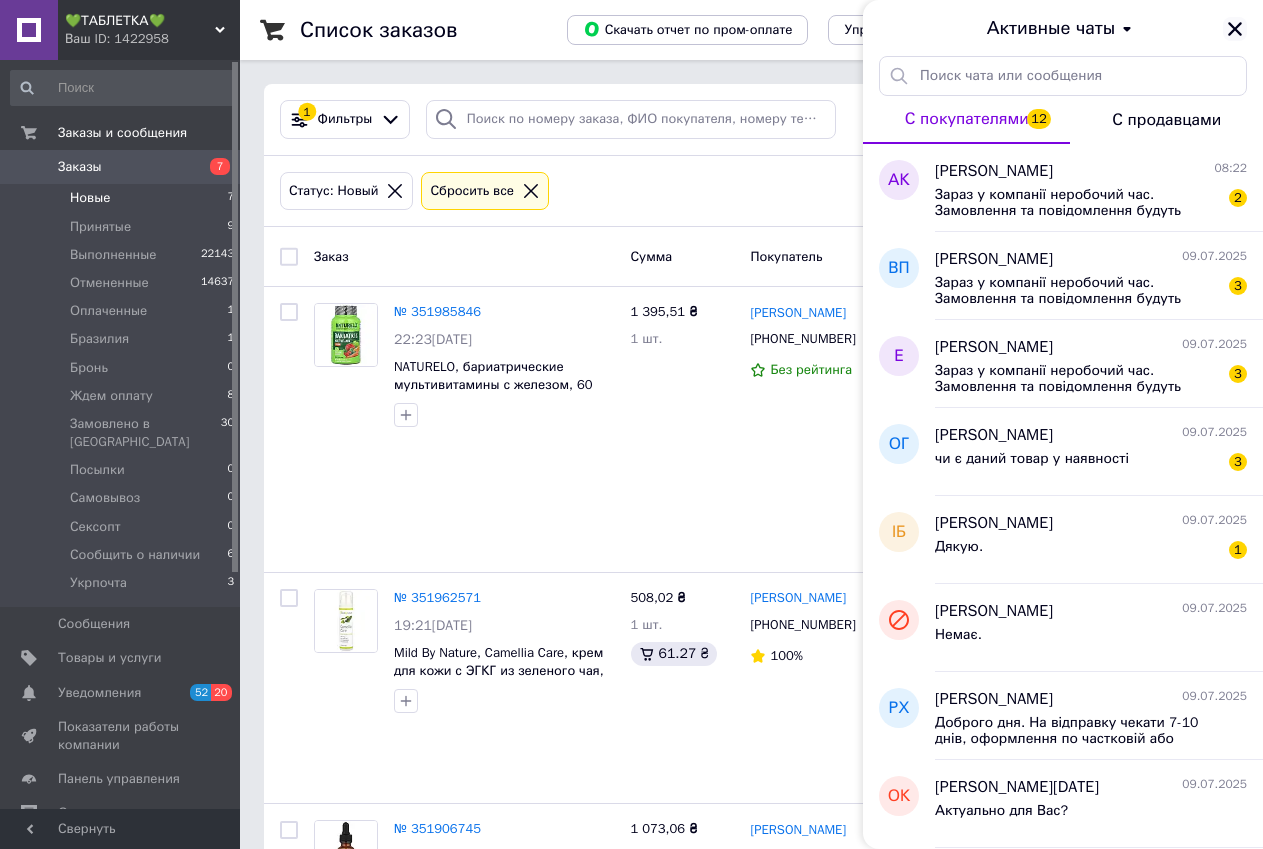 click 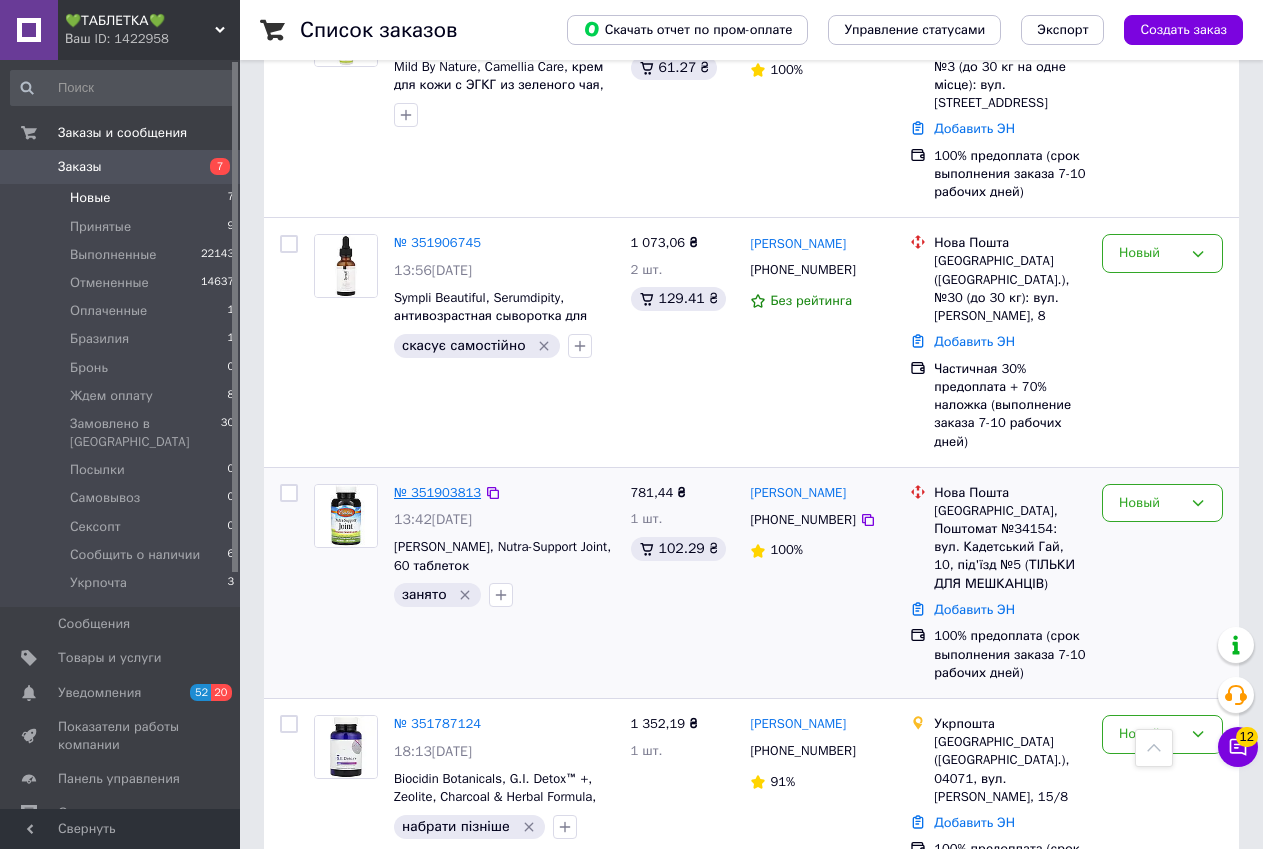 scroll, scrollTop: 571, scrollLeft: 0, axis: vertical 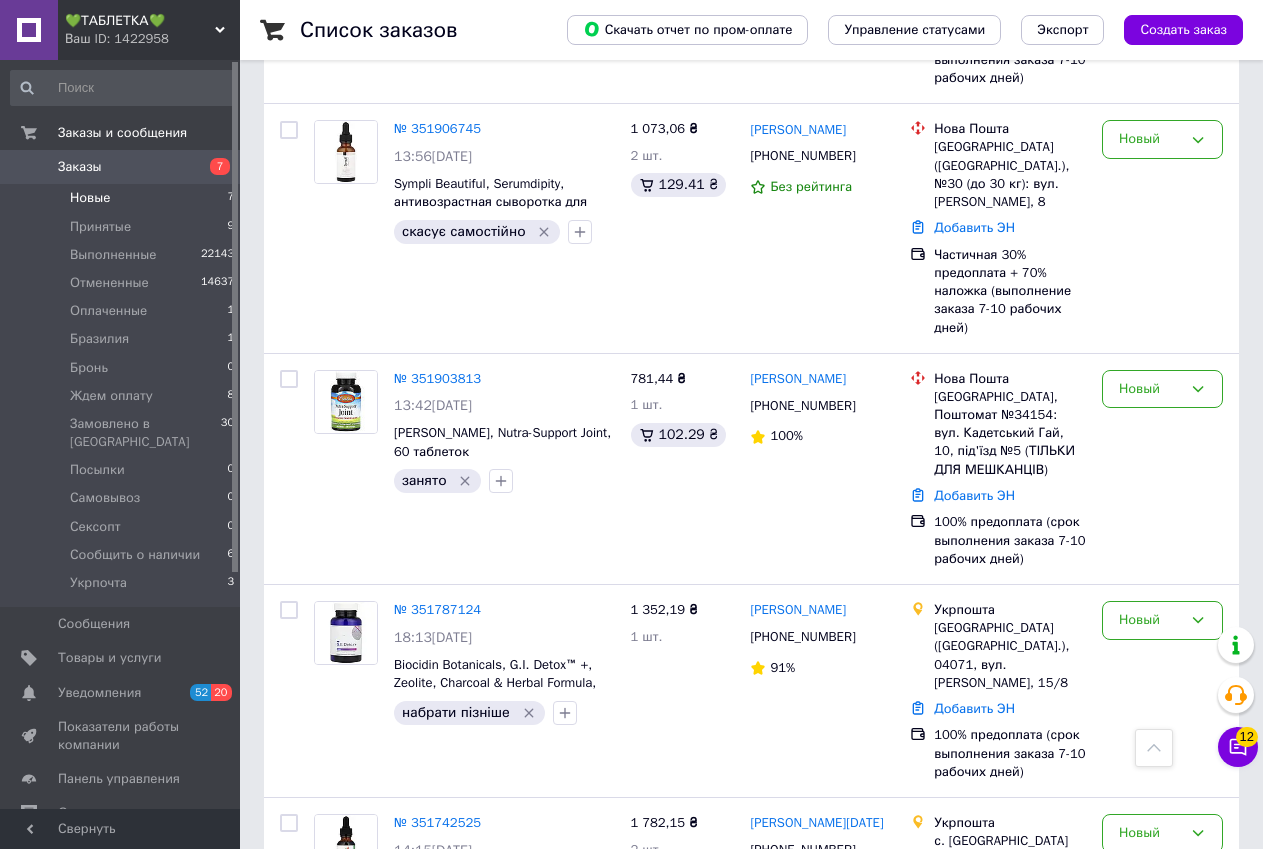 click on "Новые 7" at bounding box center (123, 198) 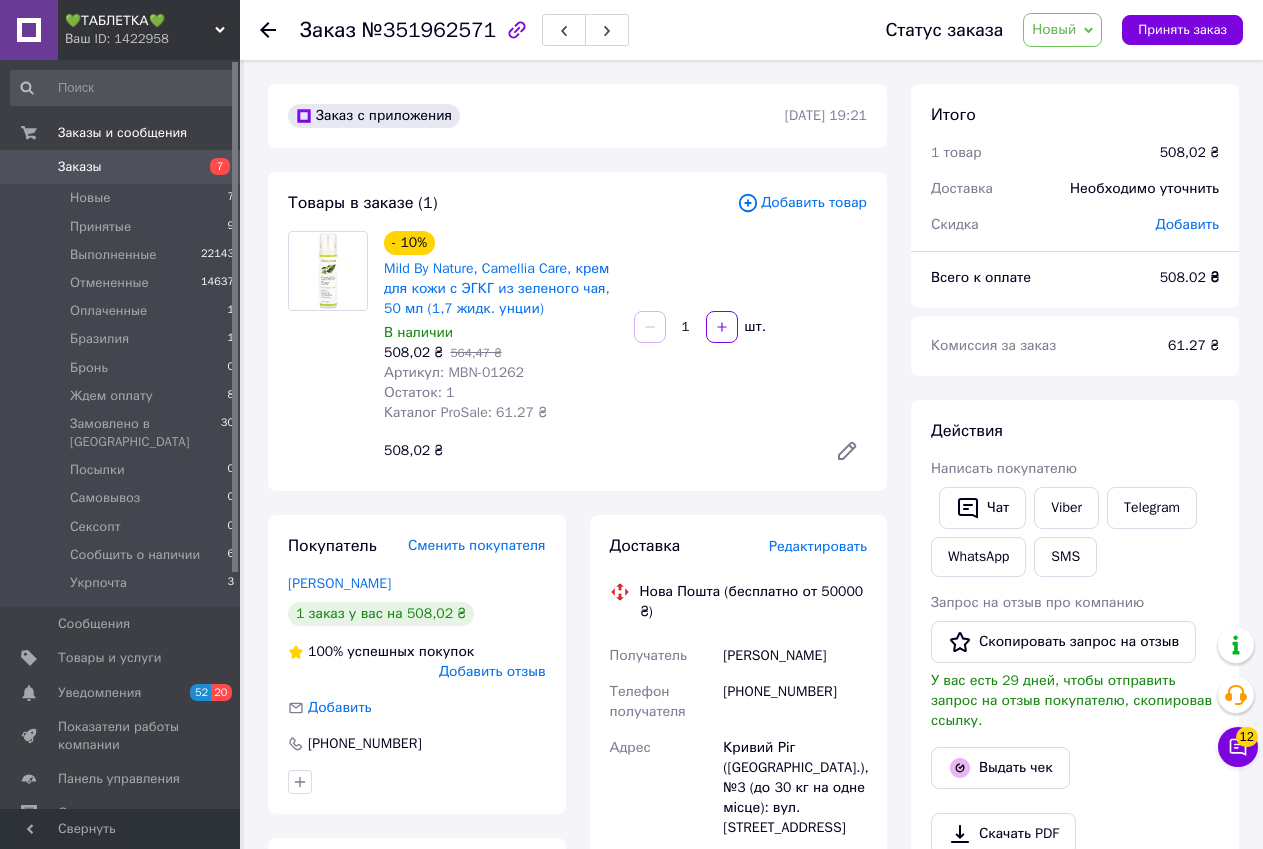 scroll, scrollTop: 0, scrollLeft: 0, axis: both 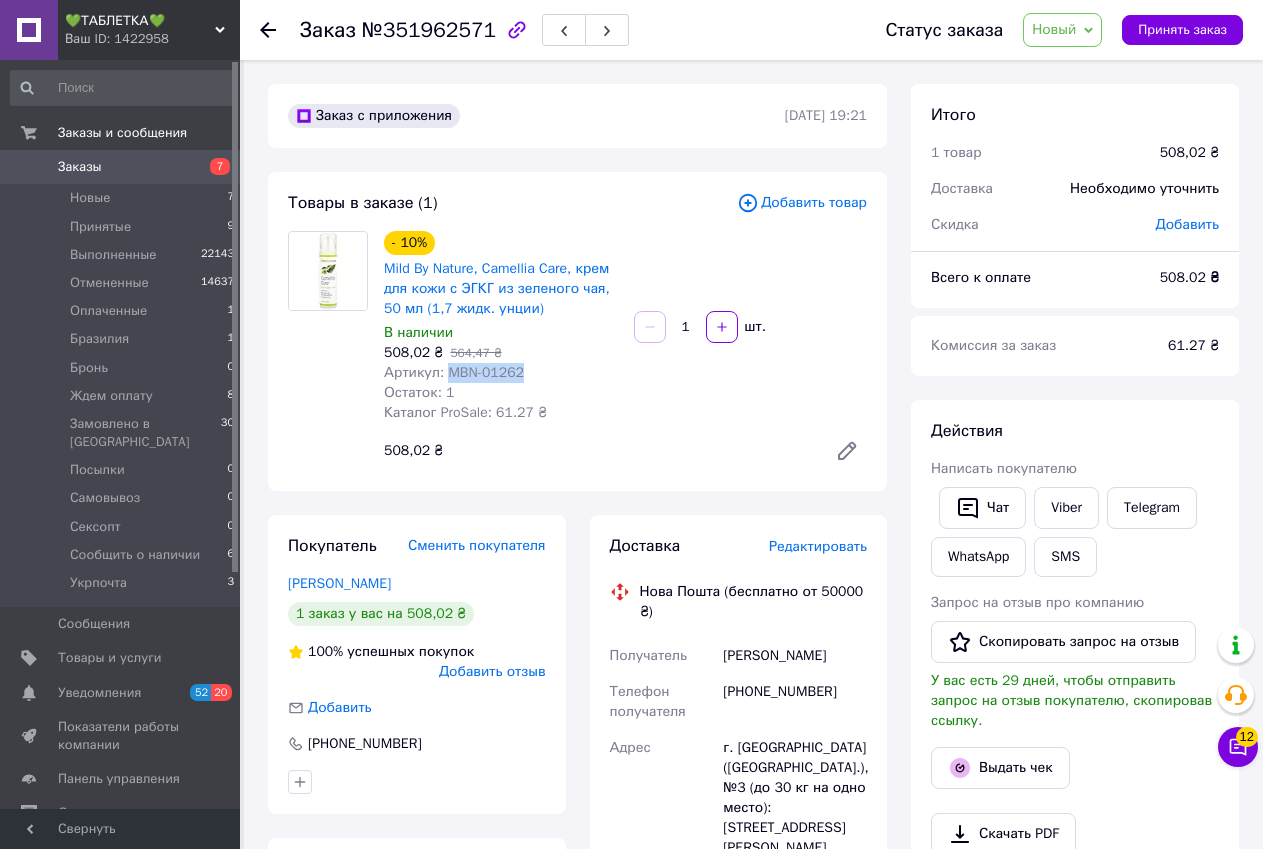 drag, startPoint x: 443, startPoint y: 372, endPoint x: 517, endPoint y: 368, distance: 74.10803 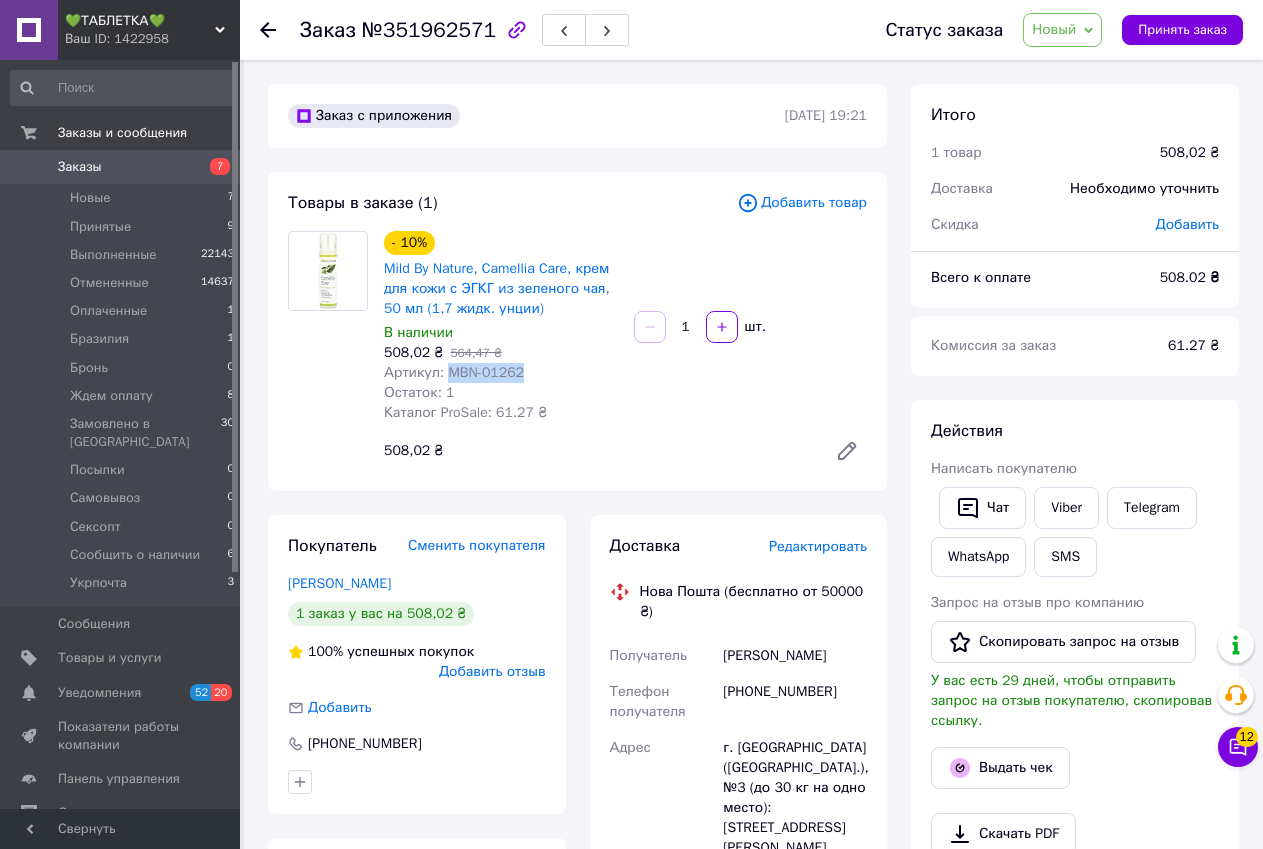 click on "Артикул: MBN-01262" at bounding box center (501, 373) 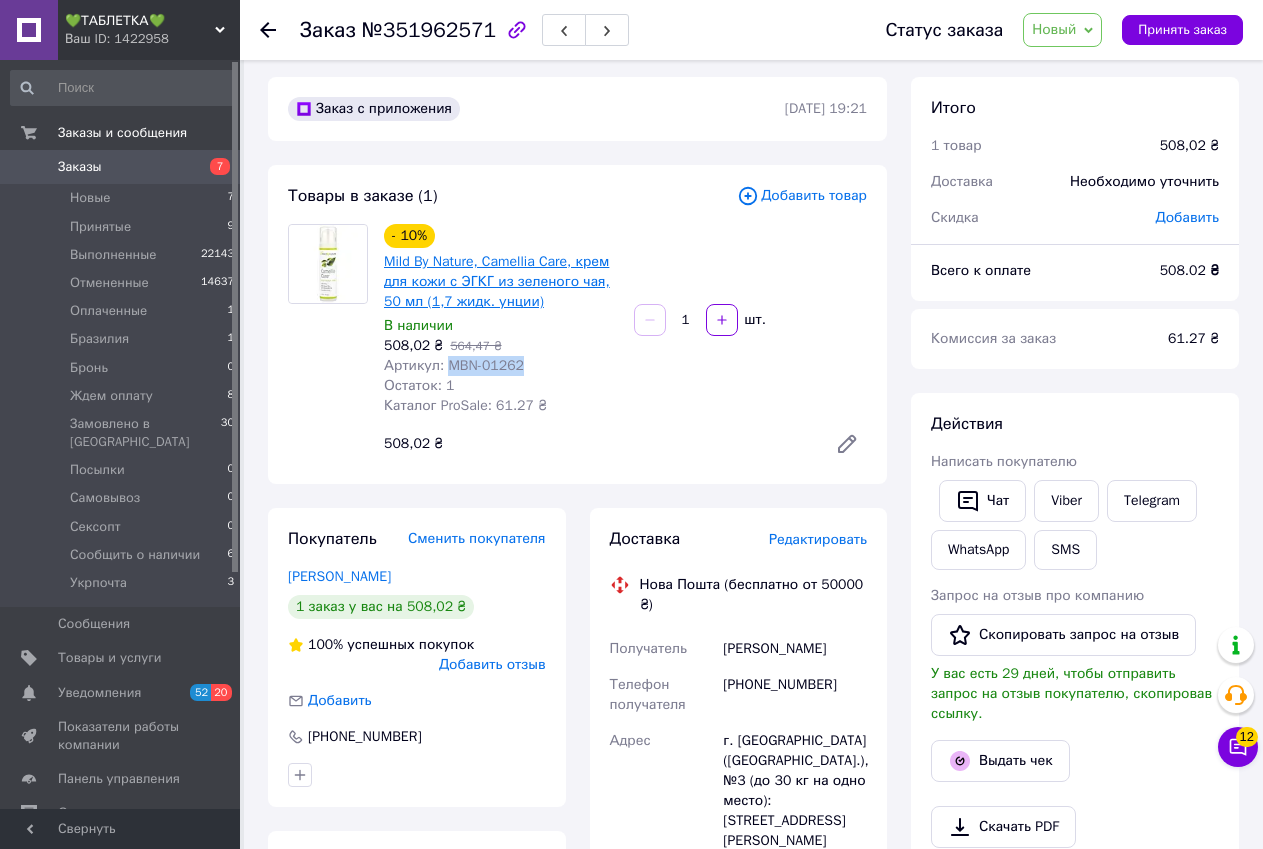 scroll, scrollTop: 0, scrollLeft: 0, axis: both 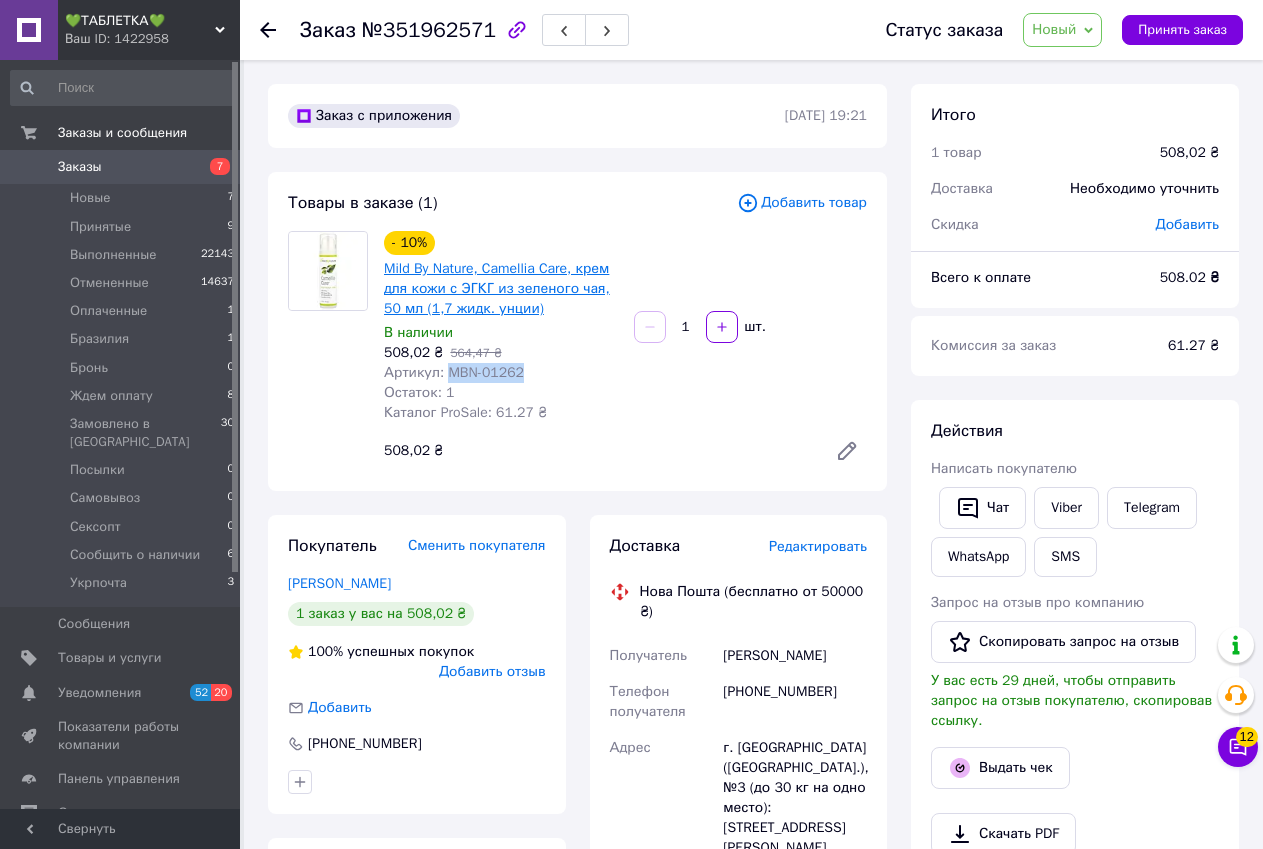 click on "Mild By Nature, Camellia Care, крем для кожи с ЭГКГ из зеленого чая, 50 мл (1,7 жидк. унции)" at bounding box center [497, 288] 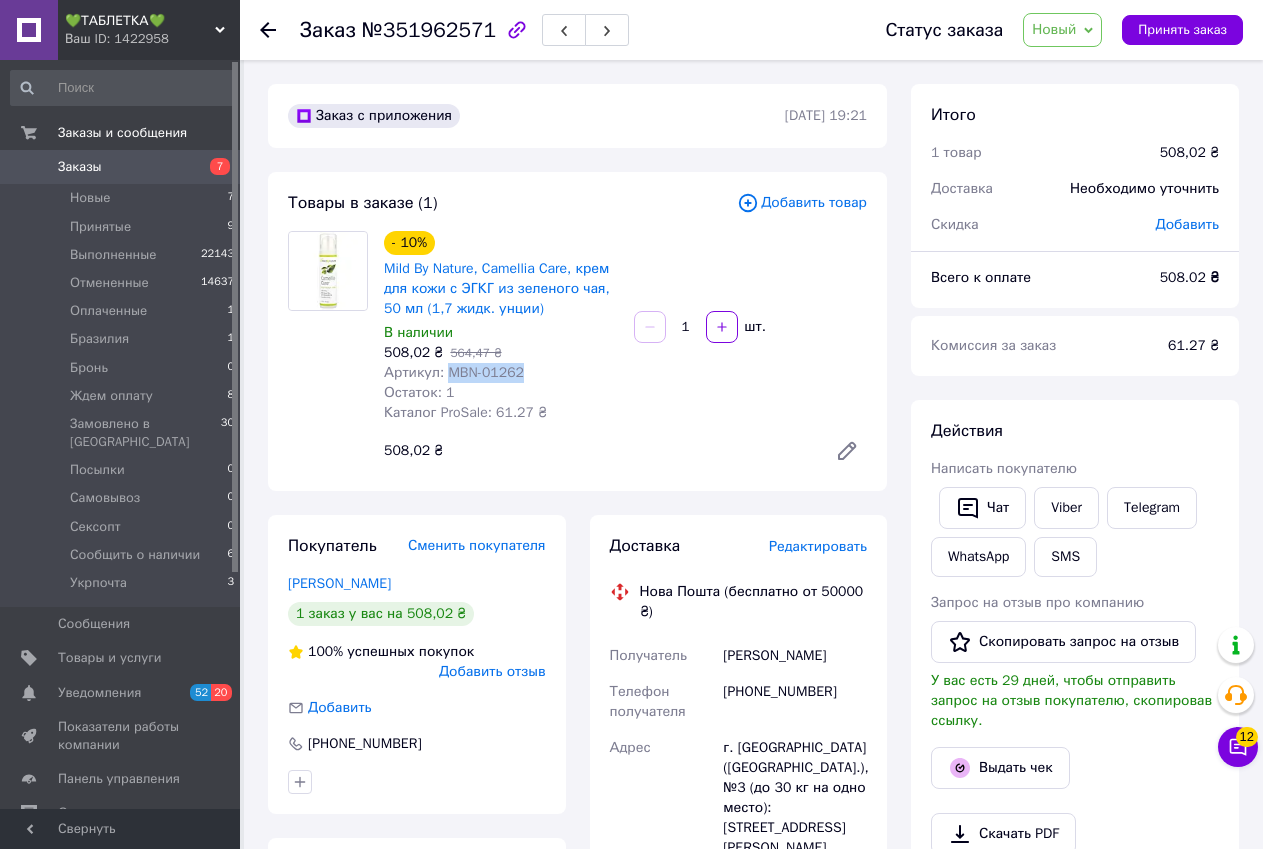 click 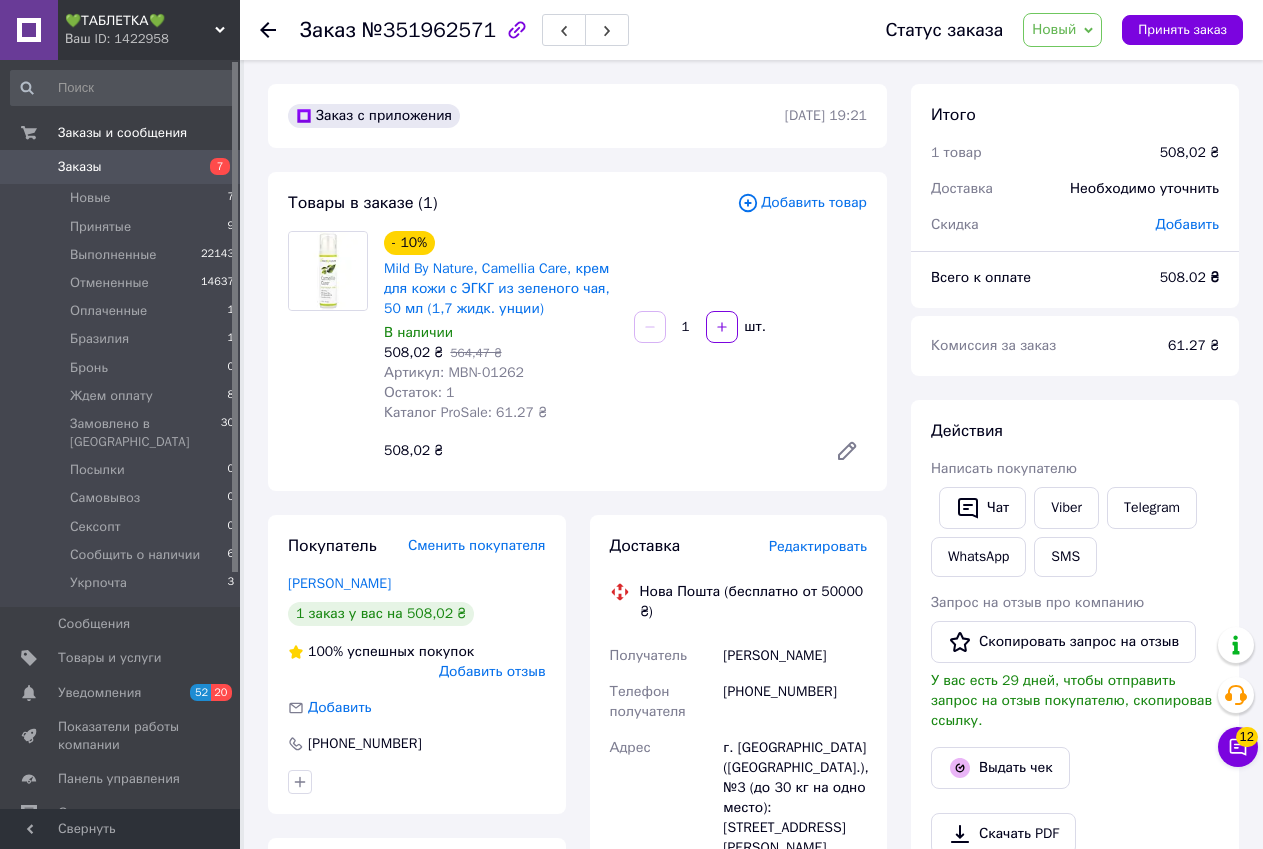 click on "Заказ с приложения" at bounding box center [534, 116] 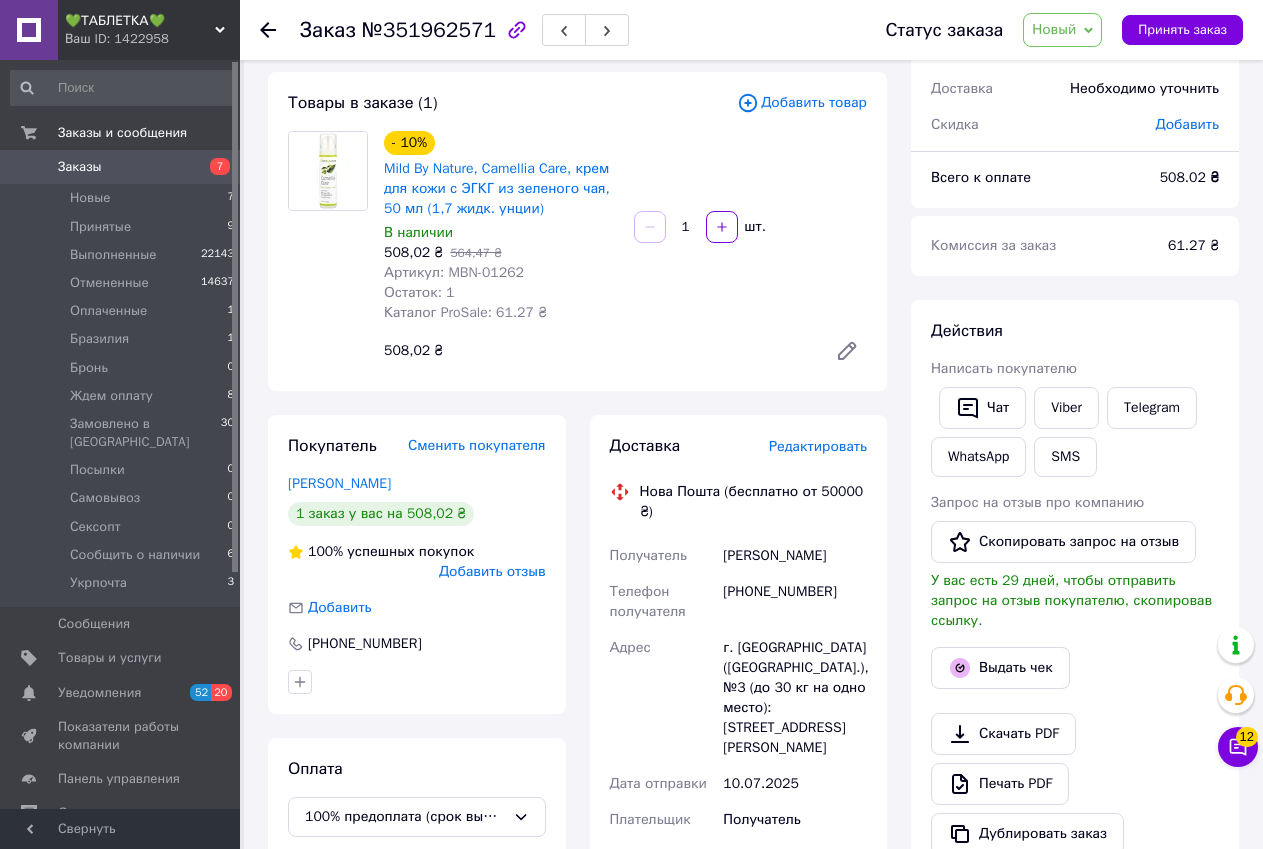 scroll, scrollTop: 0, scrollLeft: 0, axis: both 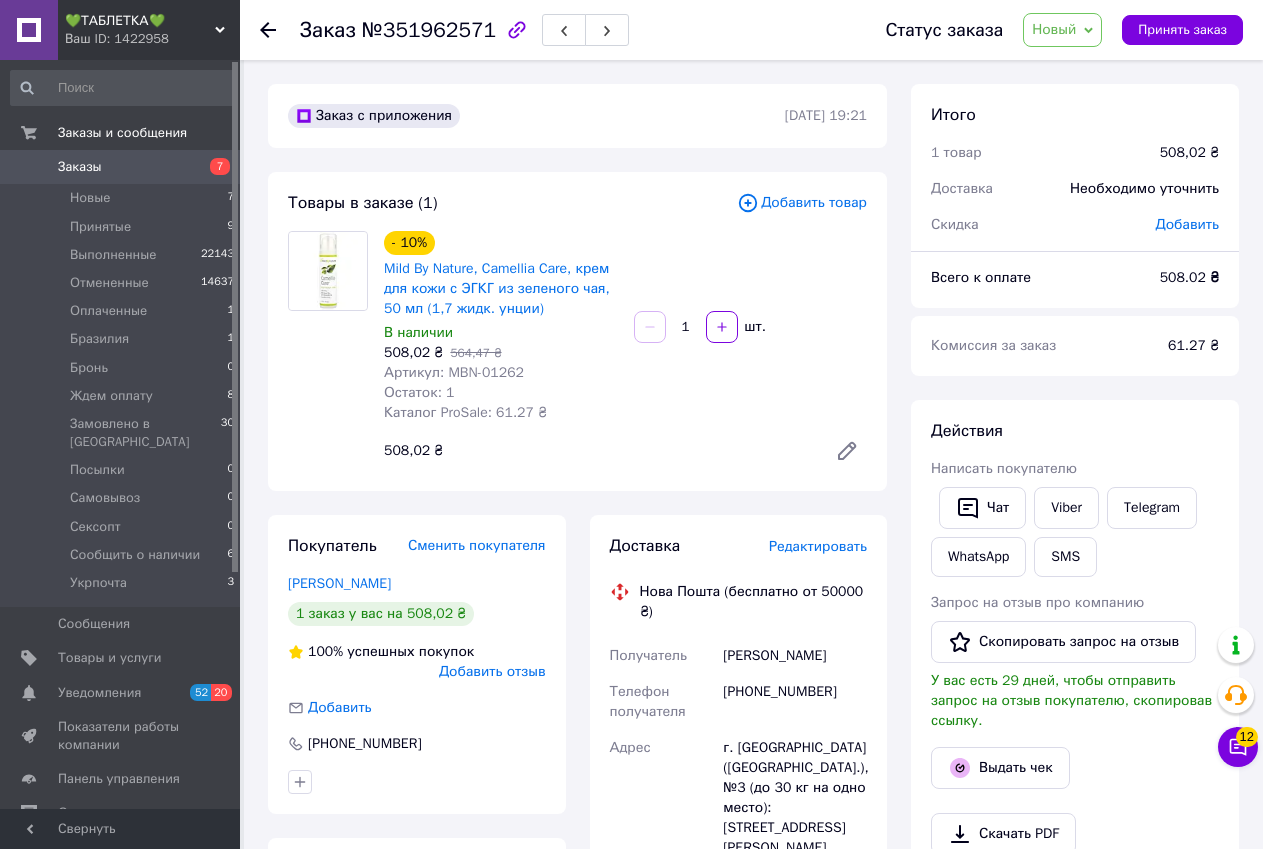 click on "Новый" at bounding box center (1062, 30) 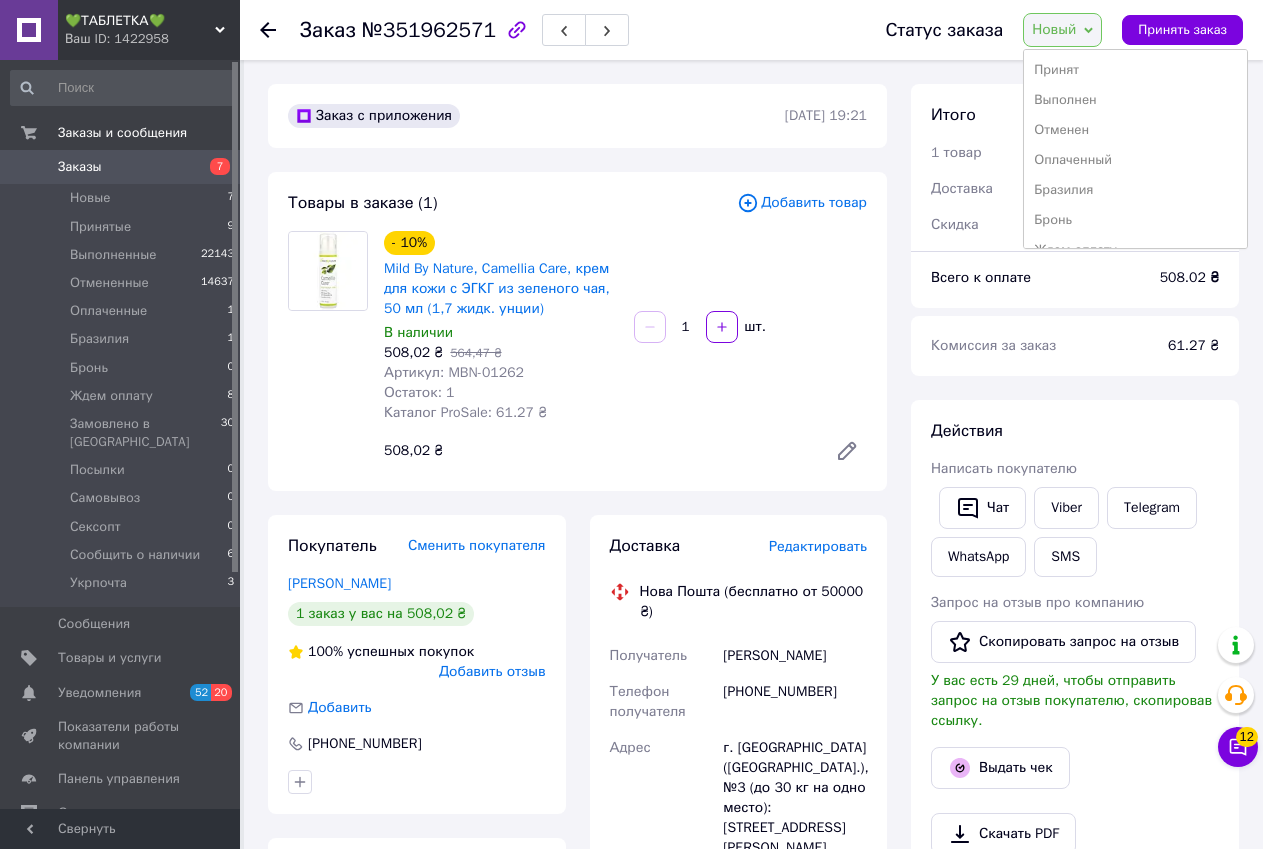 click on "Заказ №351962571 Статус заказа Новый Принят Выполнен Отменен Оплаченный Бразилия Бронь Ждем оплату Замовлено в США Посылки Самовывоз Сексопт Сообщить о наличии Укрпочта Принять заказ Заказ с приложения 09.07.2025 | 19:21 Товары в заказе (1) Добавить товар - 10% Mild By Nature, Camellia Care, крем для кожи с ЭГКГ из зеленого чая, 50 мл (1,7 жидк. унции) В наличии 508,02 ₴   564,47 ₴ Артикул: MBN-01262 Остаток: 1 Каталог ProSale: 61.27 ₴  1   шт. 508,02 ₴ Покупатель Сменить покупателя Мищихина Екатерина 1 заказ у вас на 508,02 ₴ 100%   успешных покупок Добавить отзыв Добавить +380990622943 Оплата Доставка Редактировать <" at bounding box center [753, 761] 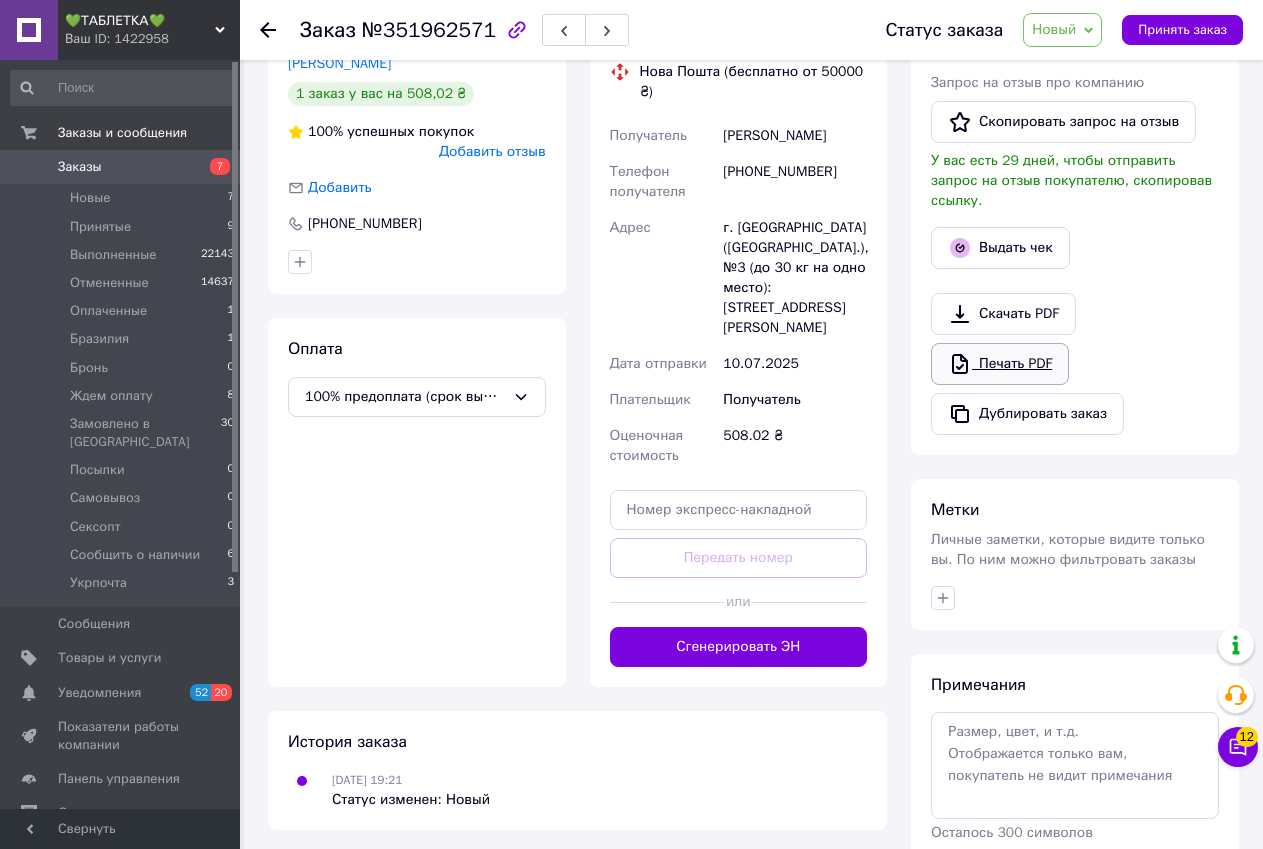 scroll, scrollTop: 594, scrollLeft: 0, axis: vertical 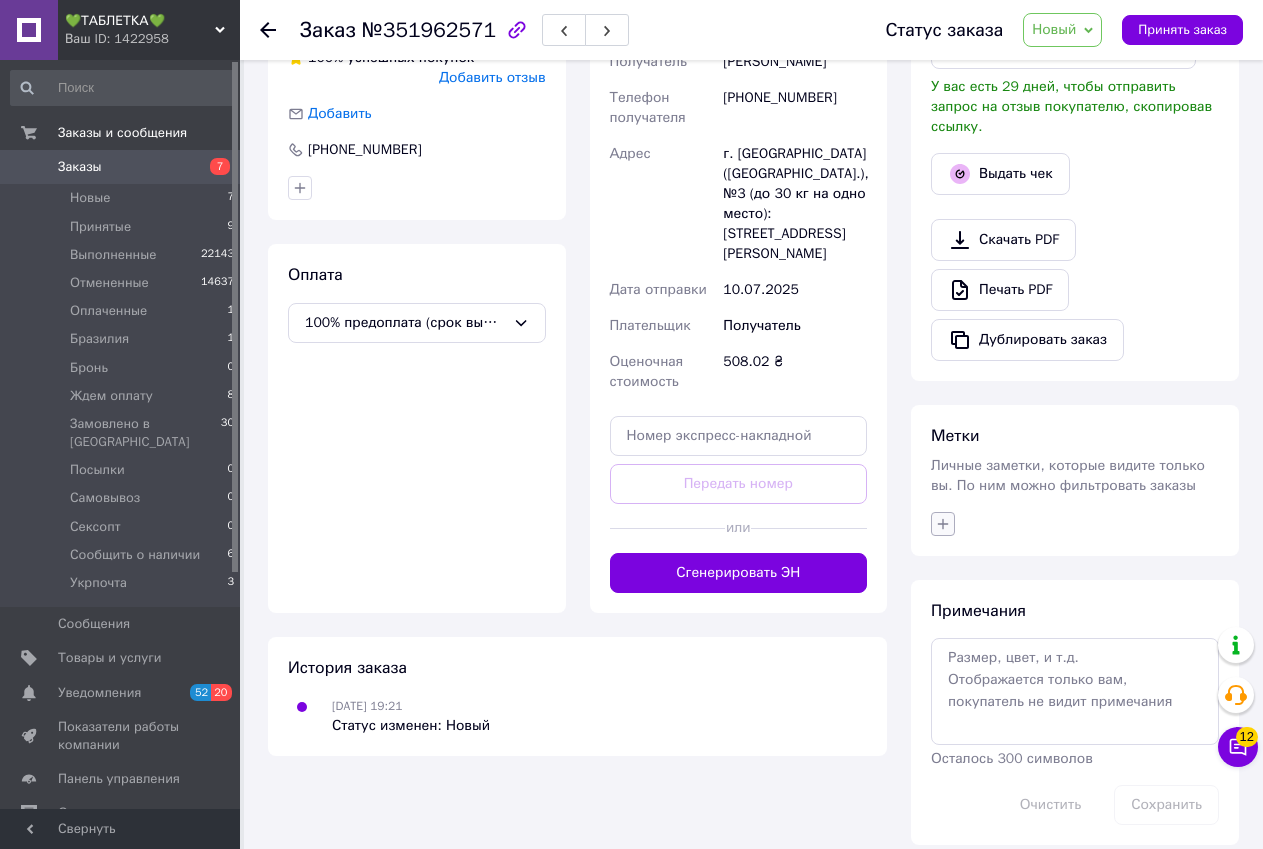 click 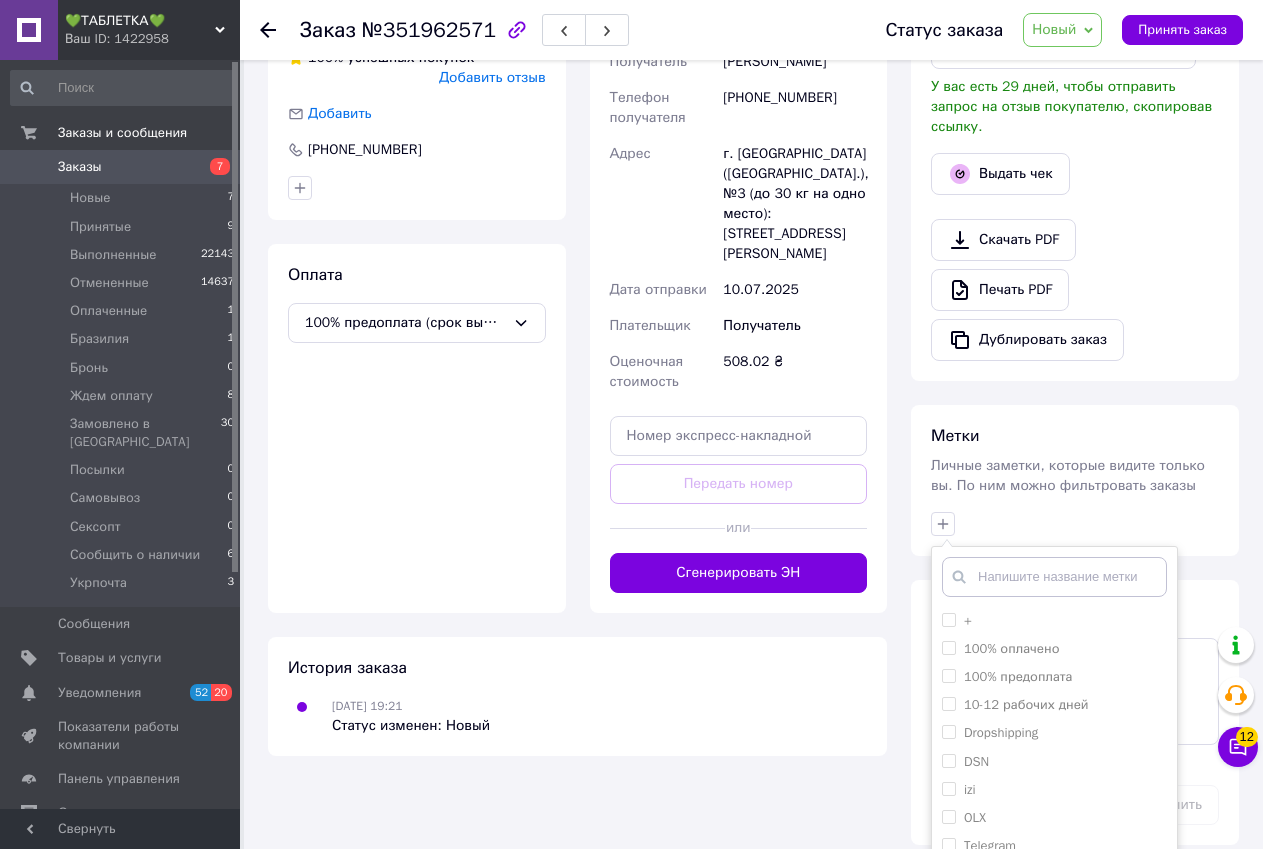 click at bounding box center (1054, 577) 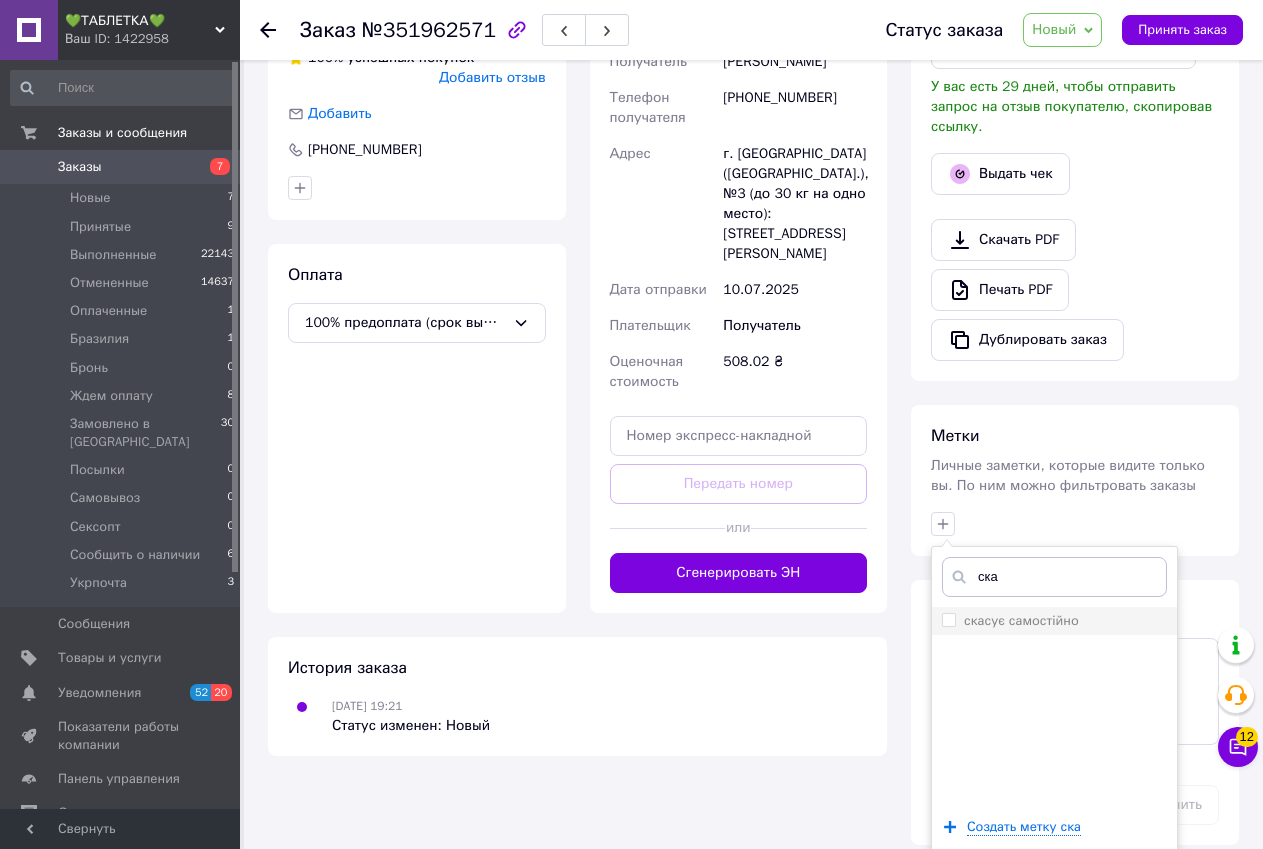 type on "ска" 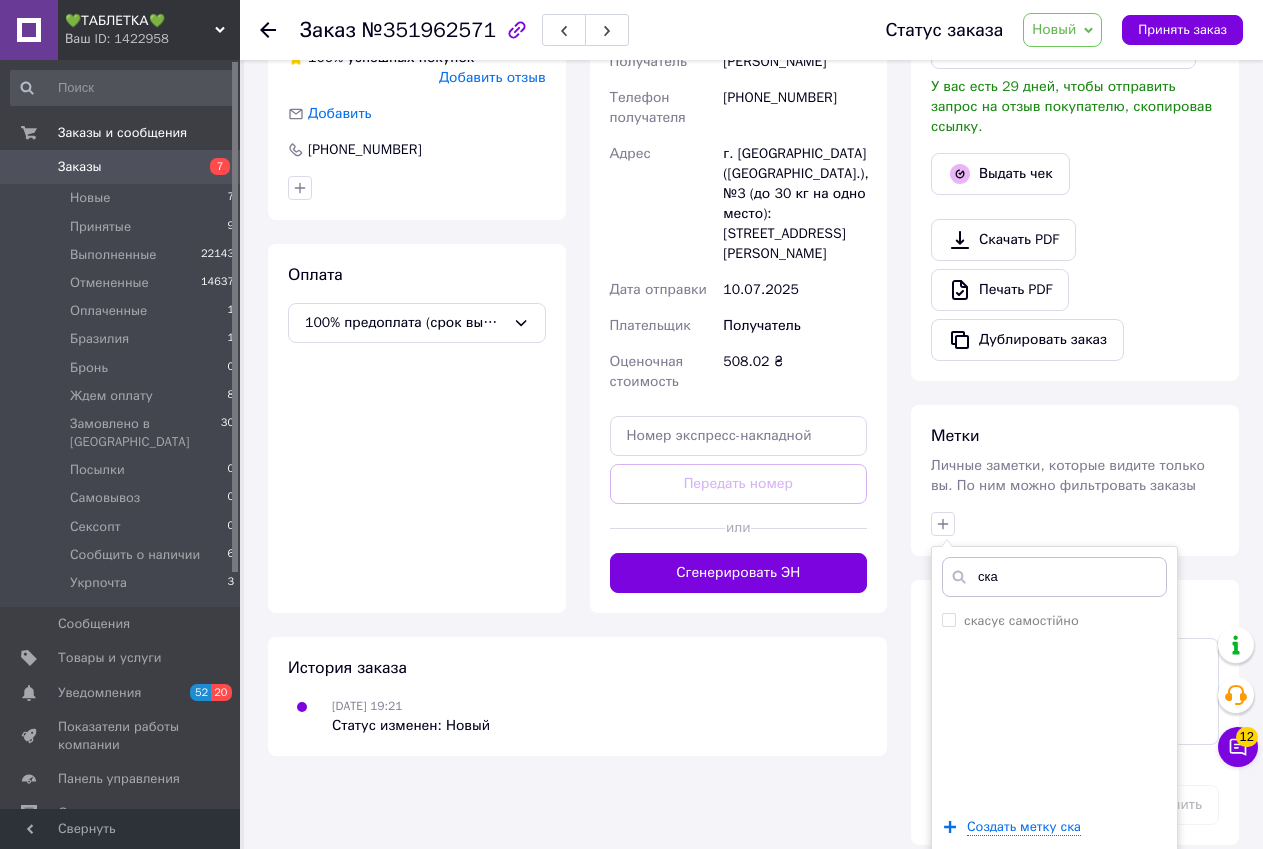 drag, startPoint x: 942, startPoint y: 600, endPoint x: 904, endPoint y: 615, distance: 40.853397 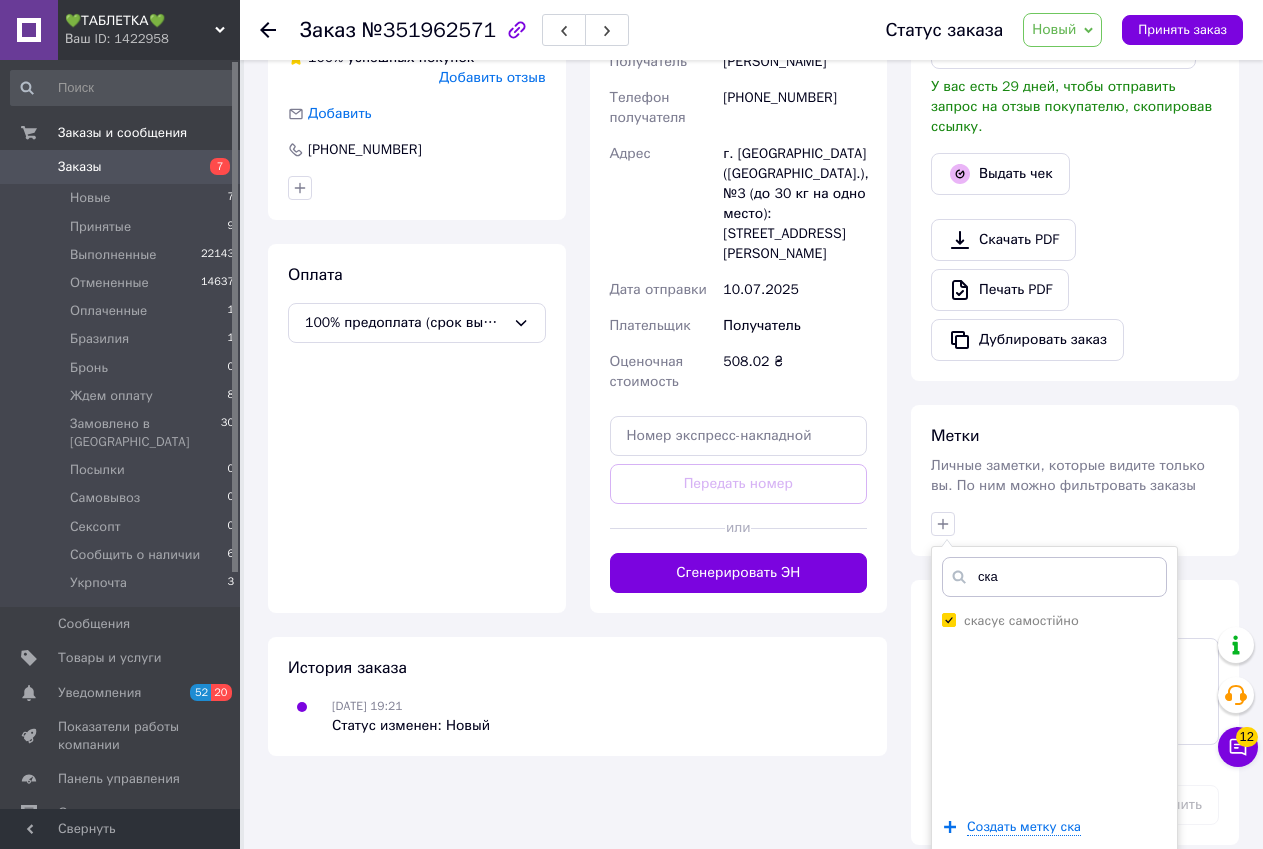 checkbox on "true" 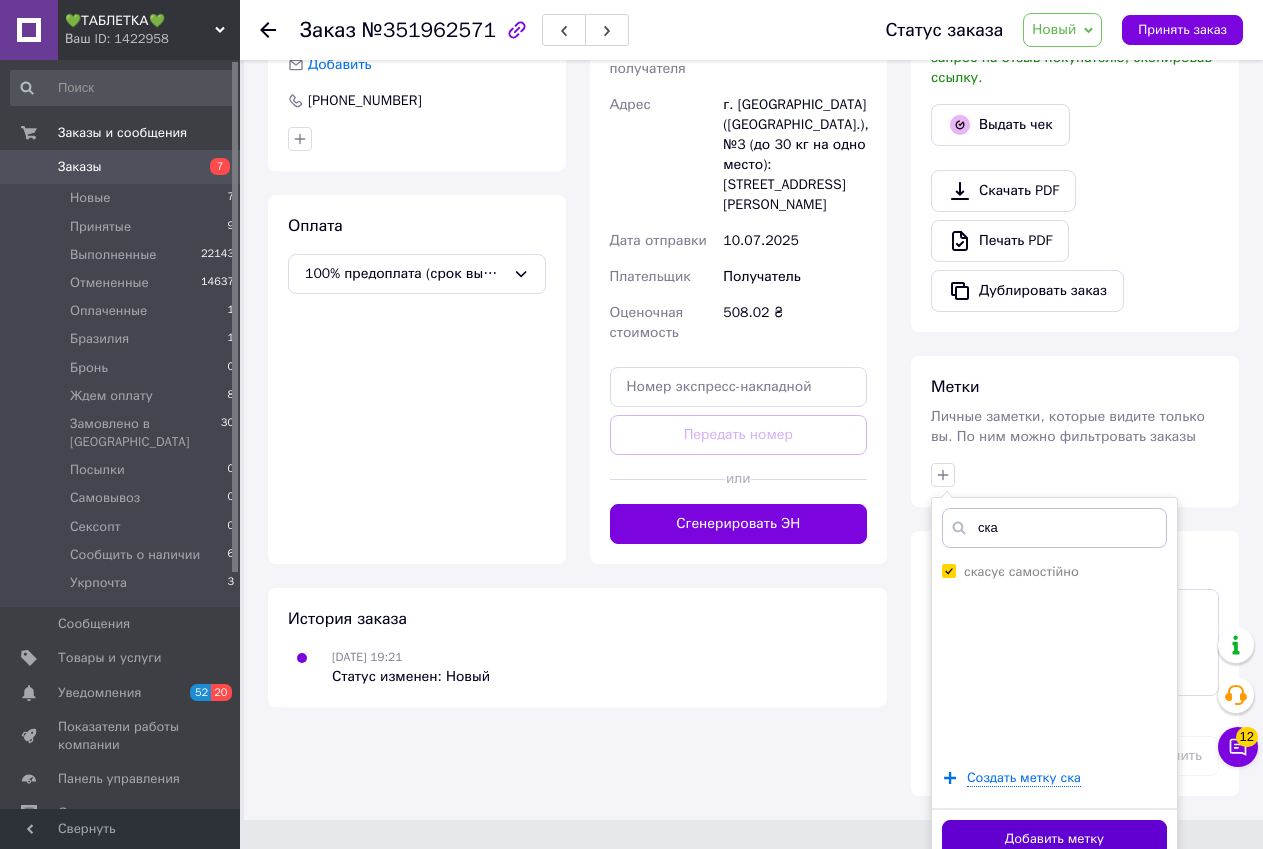 click on "Добавить метку" at bounding box center [1054, 839] 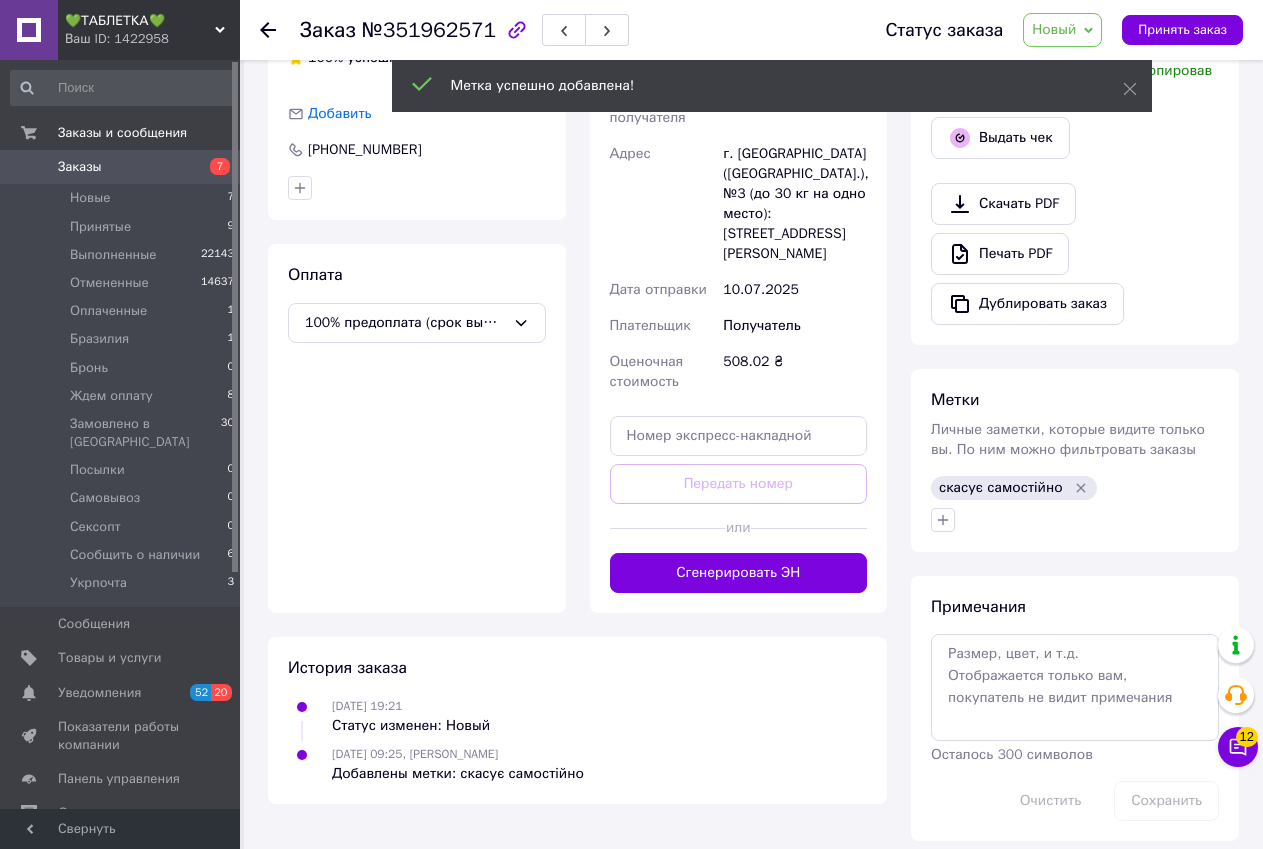 scroll, scrollTop: 590, scrollLeft: 0, axis: vertical 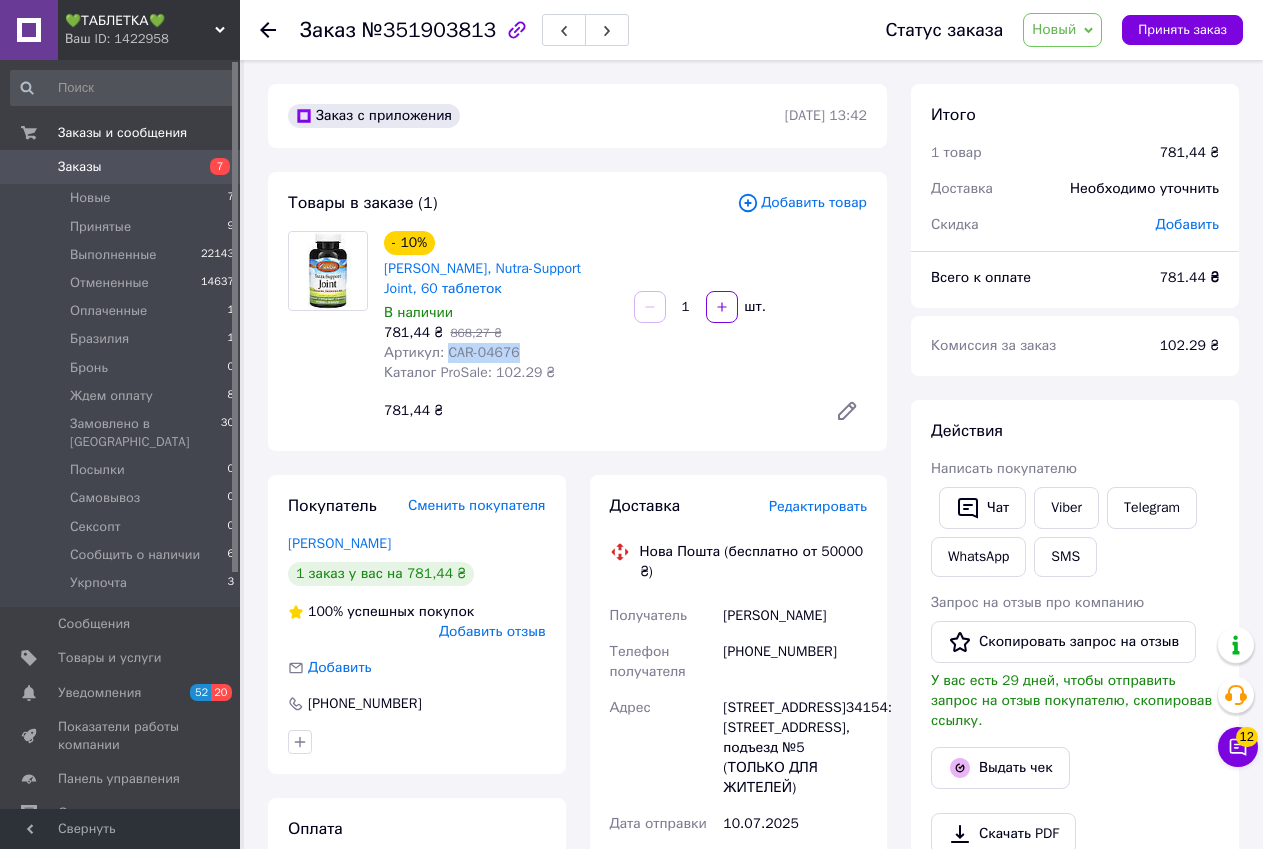 drag, startPoint x: 443, startPoint y: 352, endPoint x: 512, endPoint y: 351, distance: 69.00725 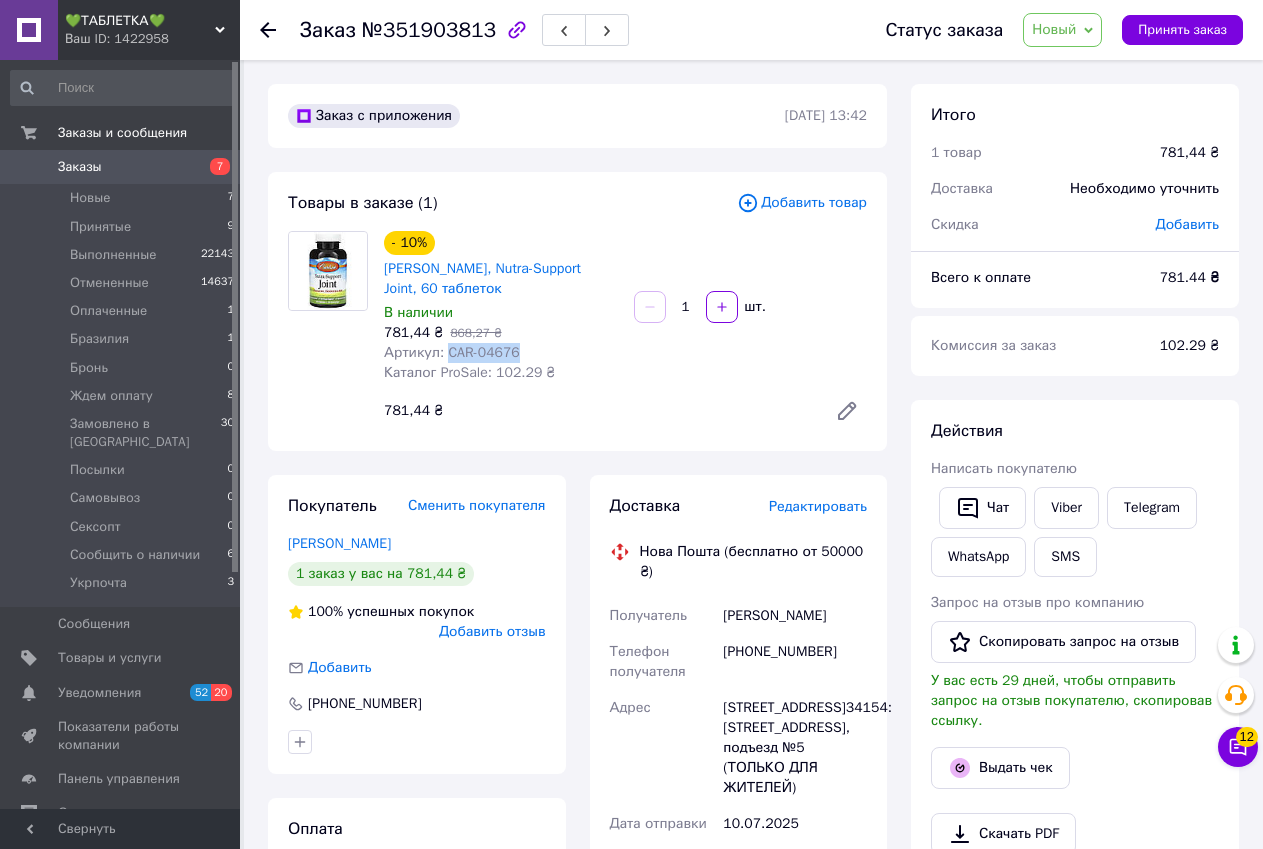 click 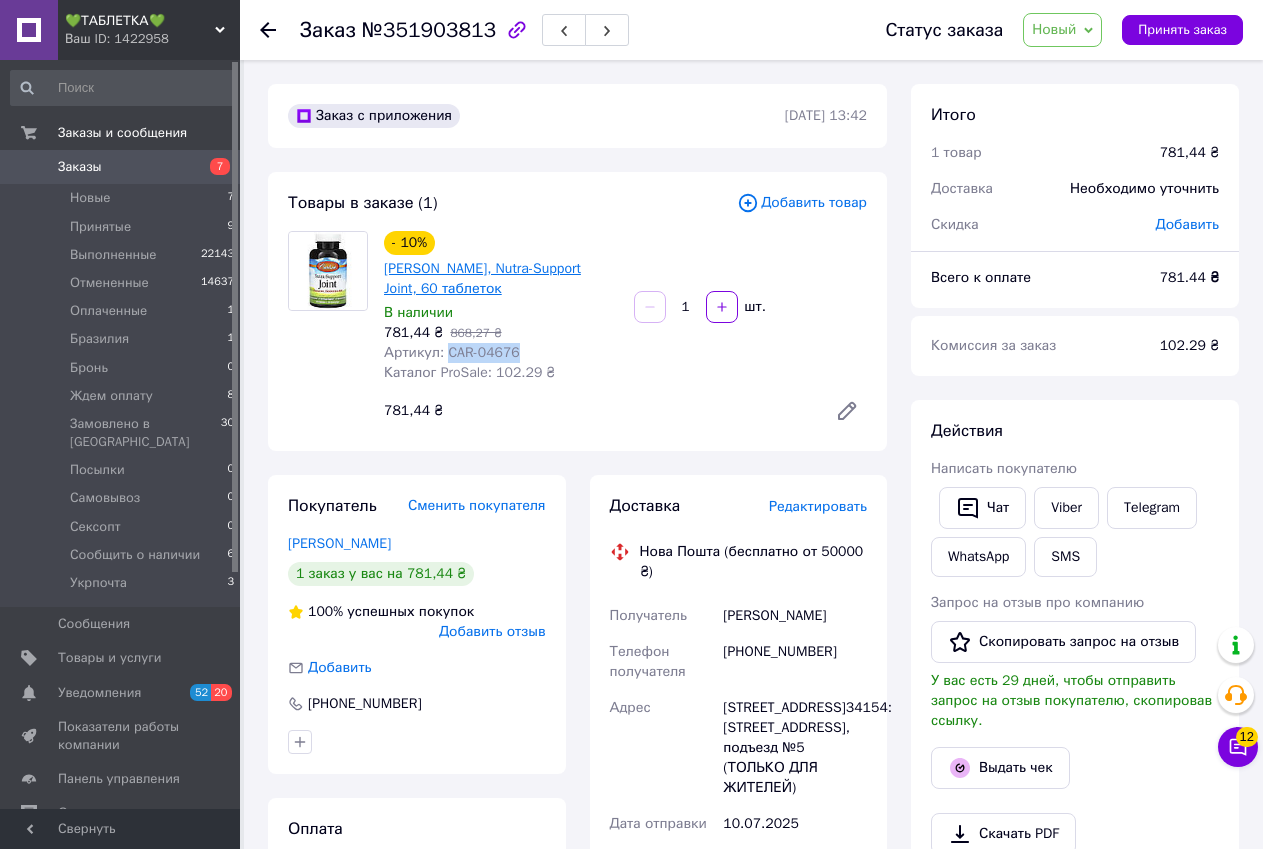 click on "Carlson, Nutra-Support Joint, 60 таблеток" at bounding box center (482, 278) 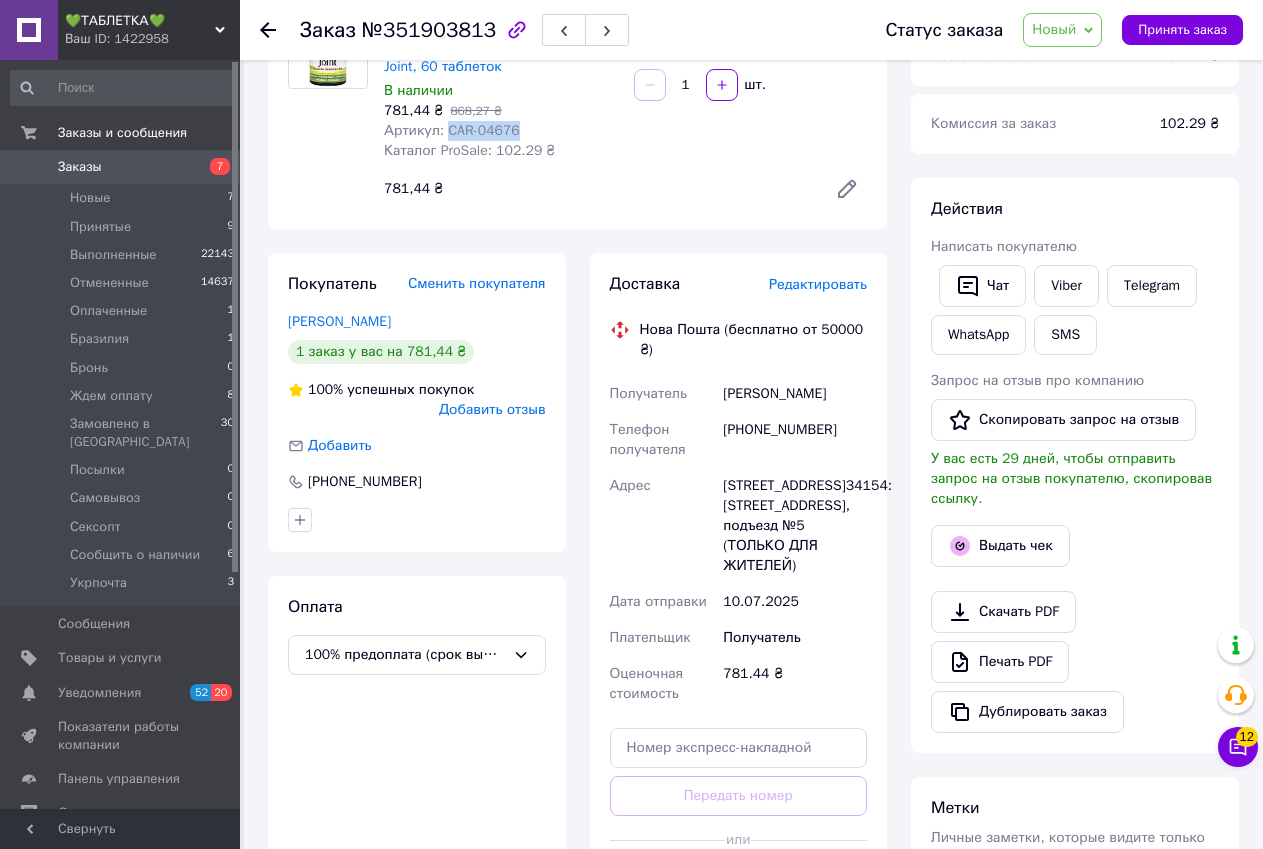 scroll, scrollTop: 500, scrollLeft: 0, axis: vertical 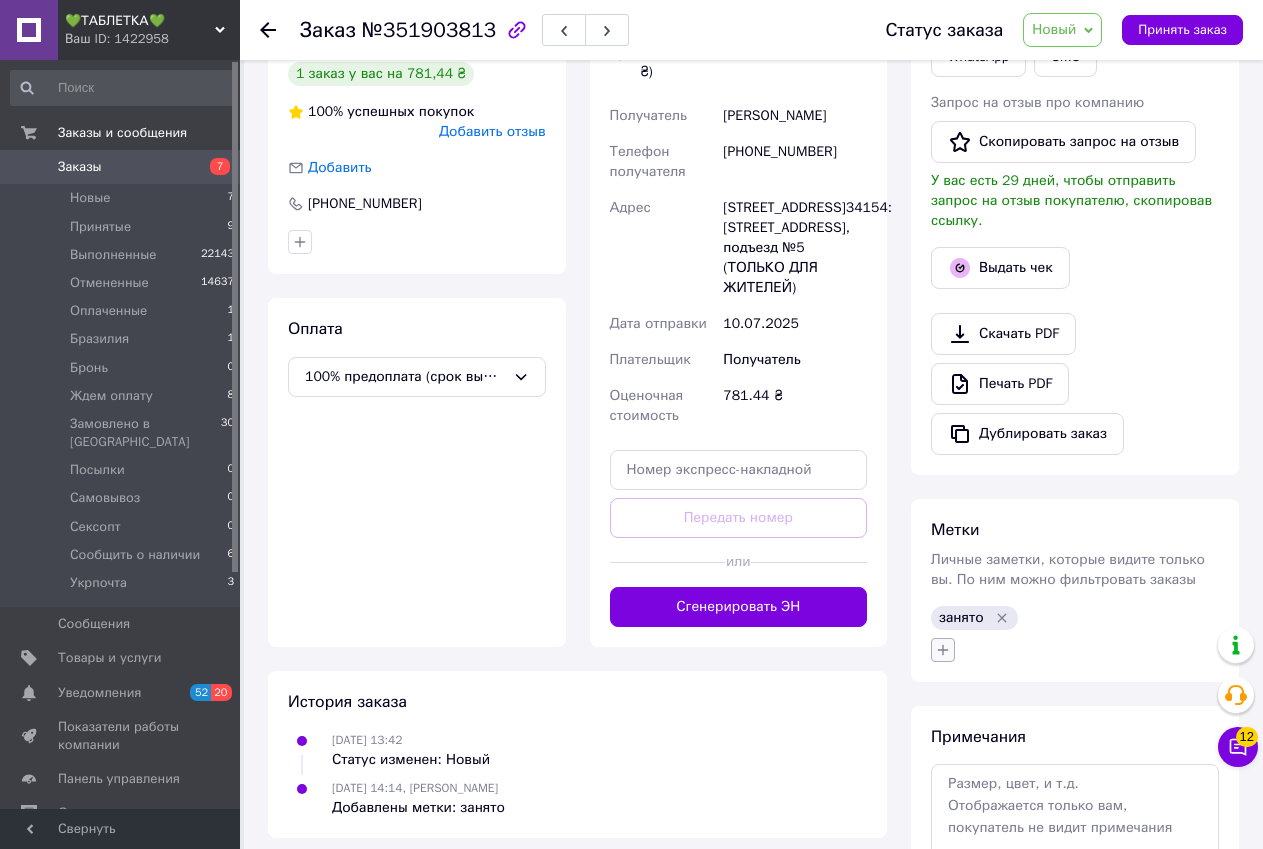 click 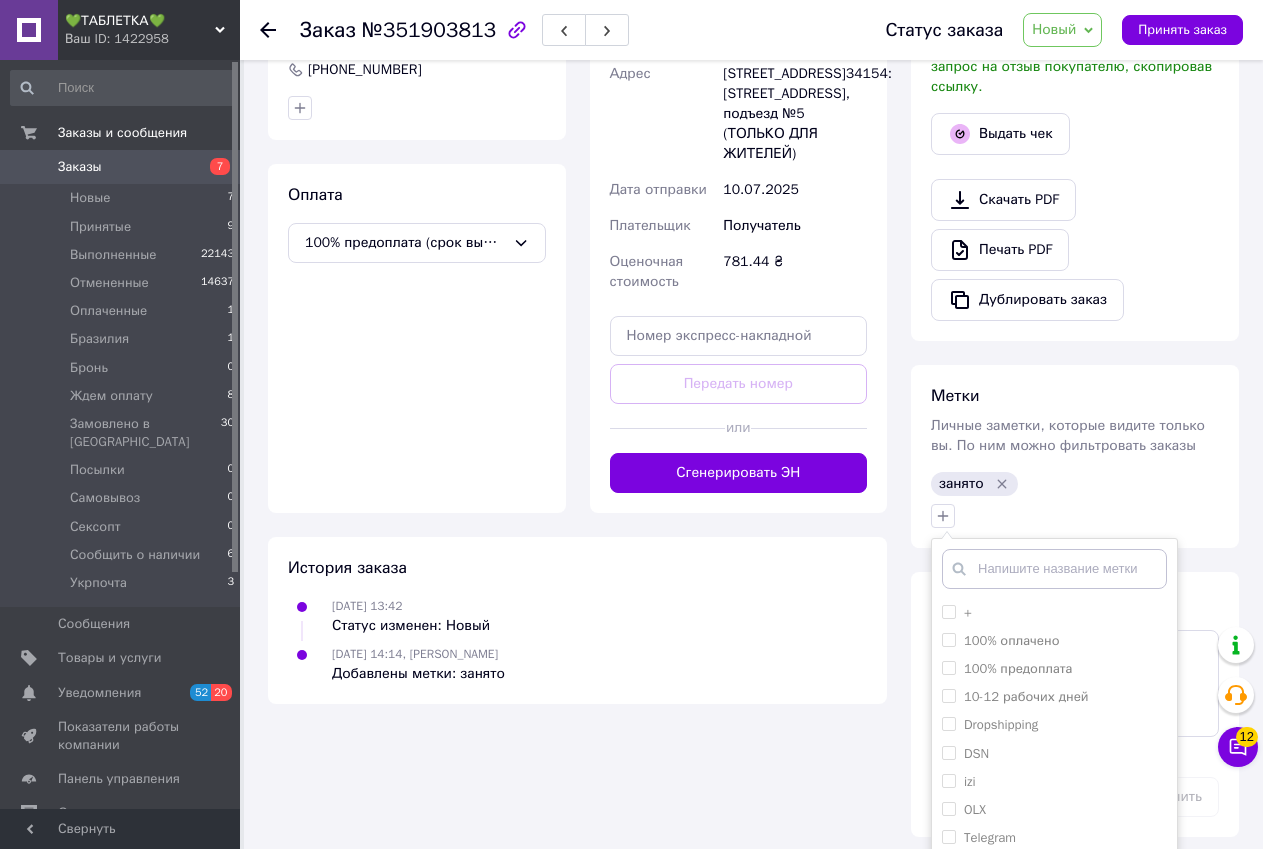 scroll, scrollTop: 700, scrollLeft: 0, axis: vertical 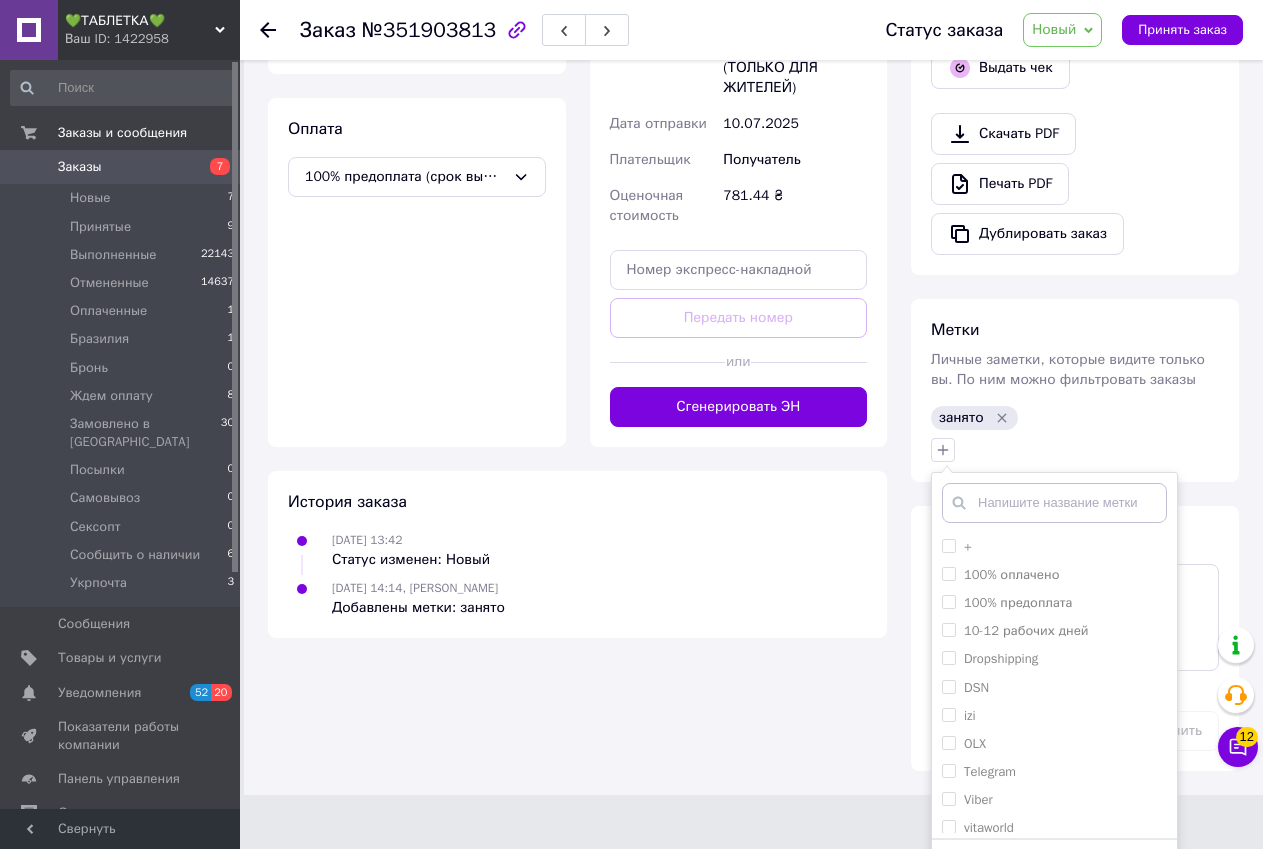 click at bounding box center (1054, 503) 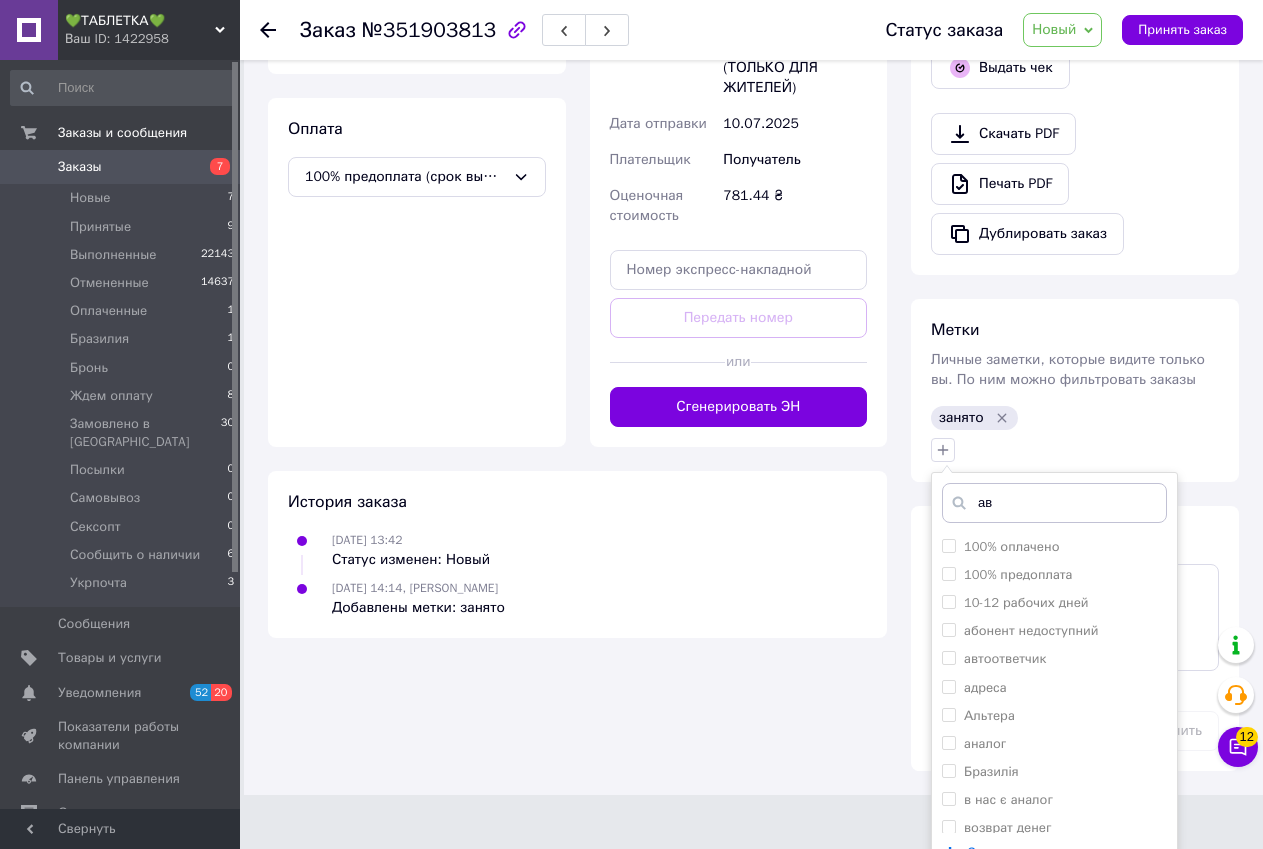 scroll, scrollTop: 675, scrollLeft: 0, axis: vertical 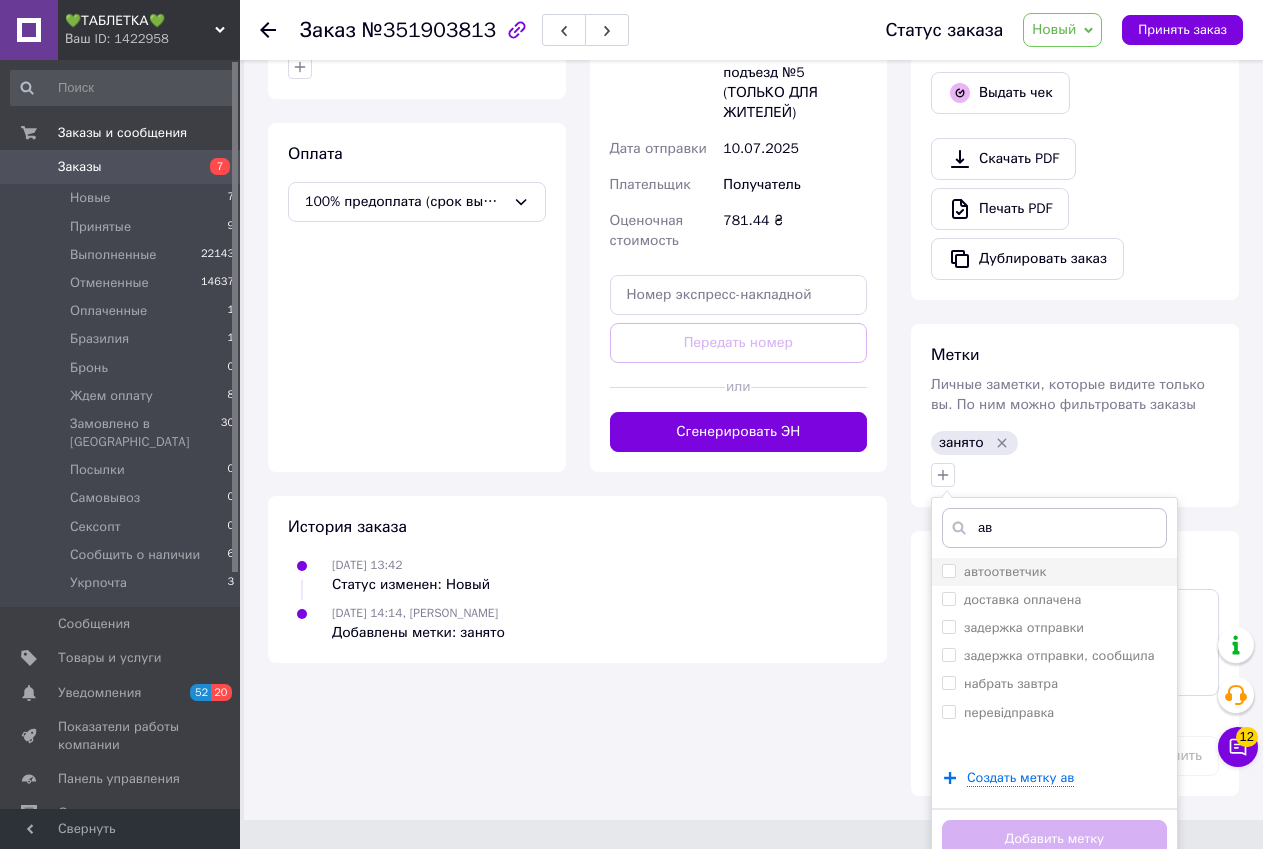 type on "ав" 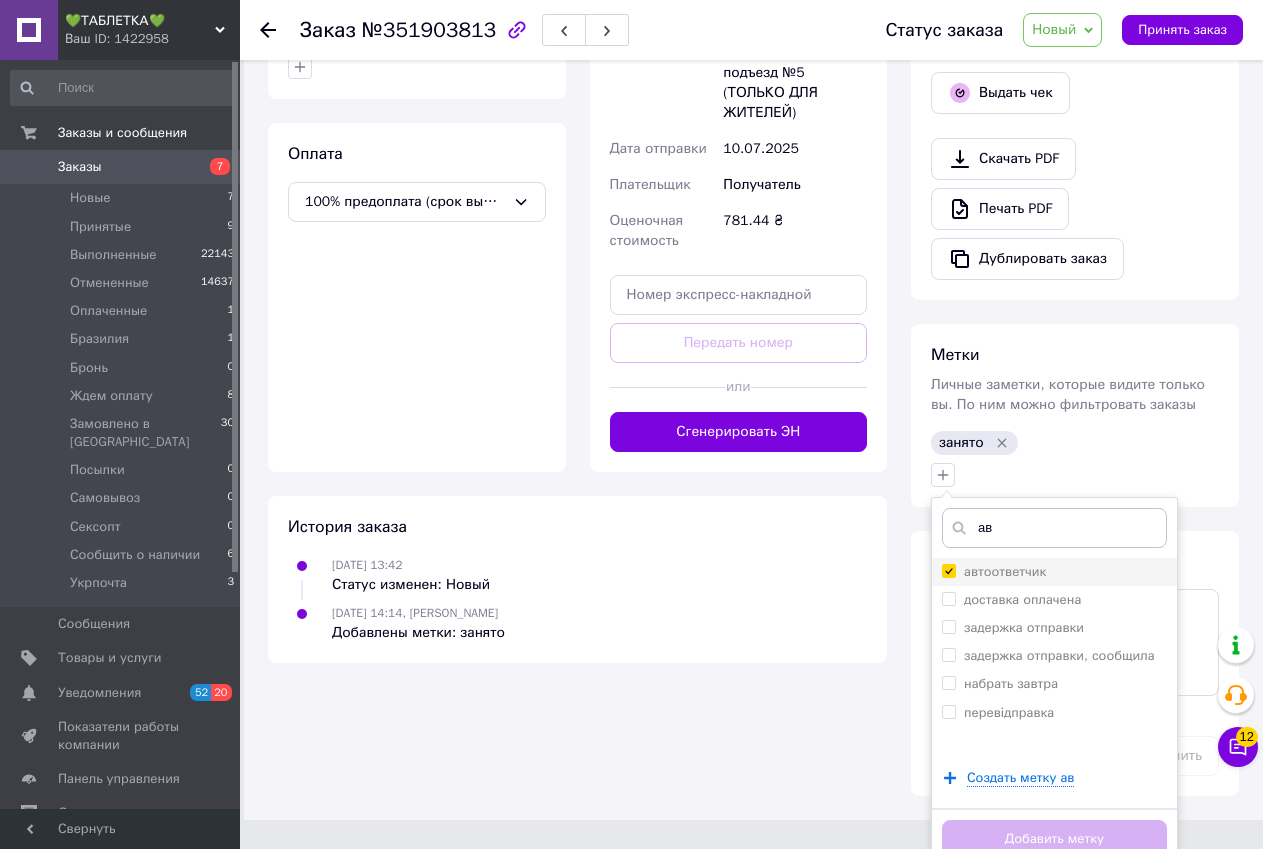 checkbox on "true" 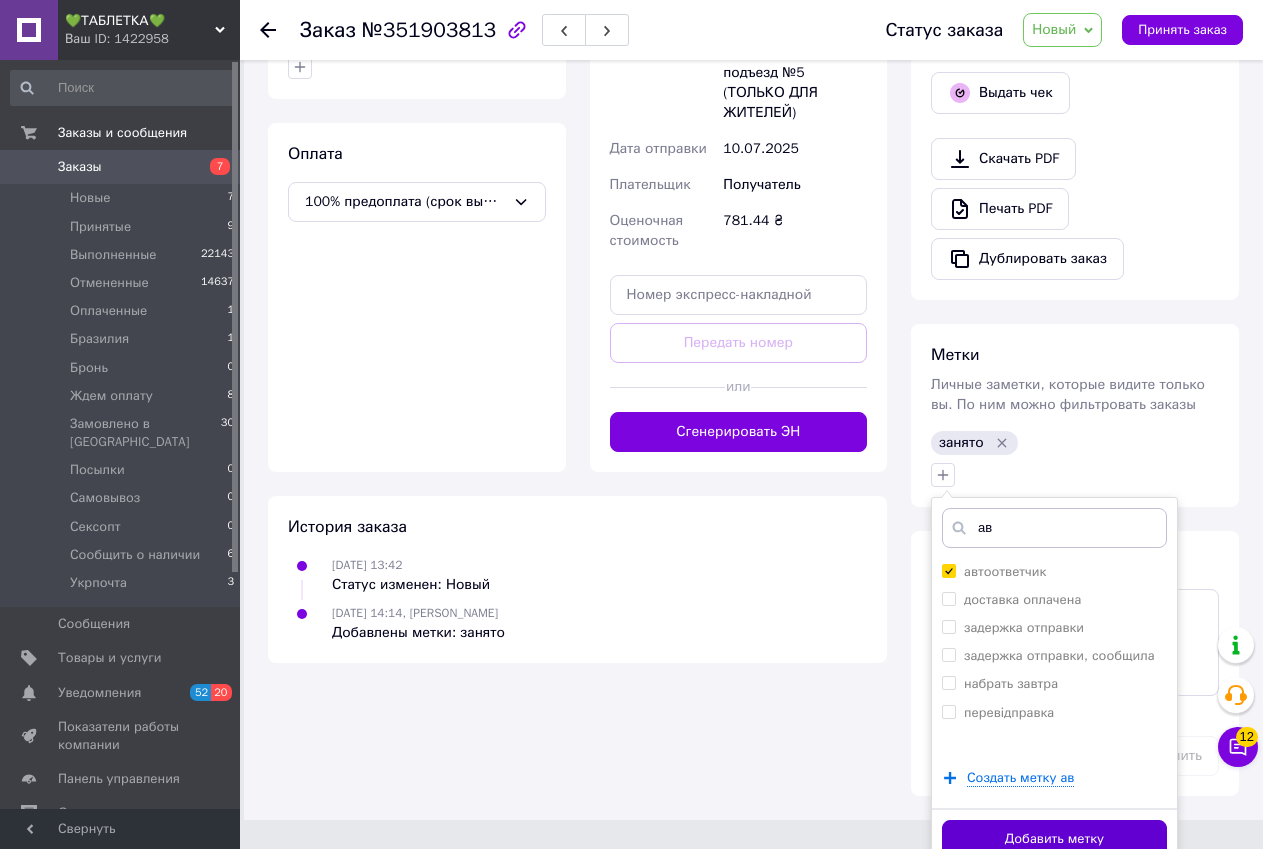 click on "Добавить метку" at bounding box center [1054, 839] 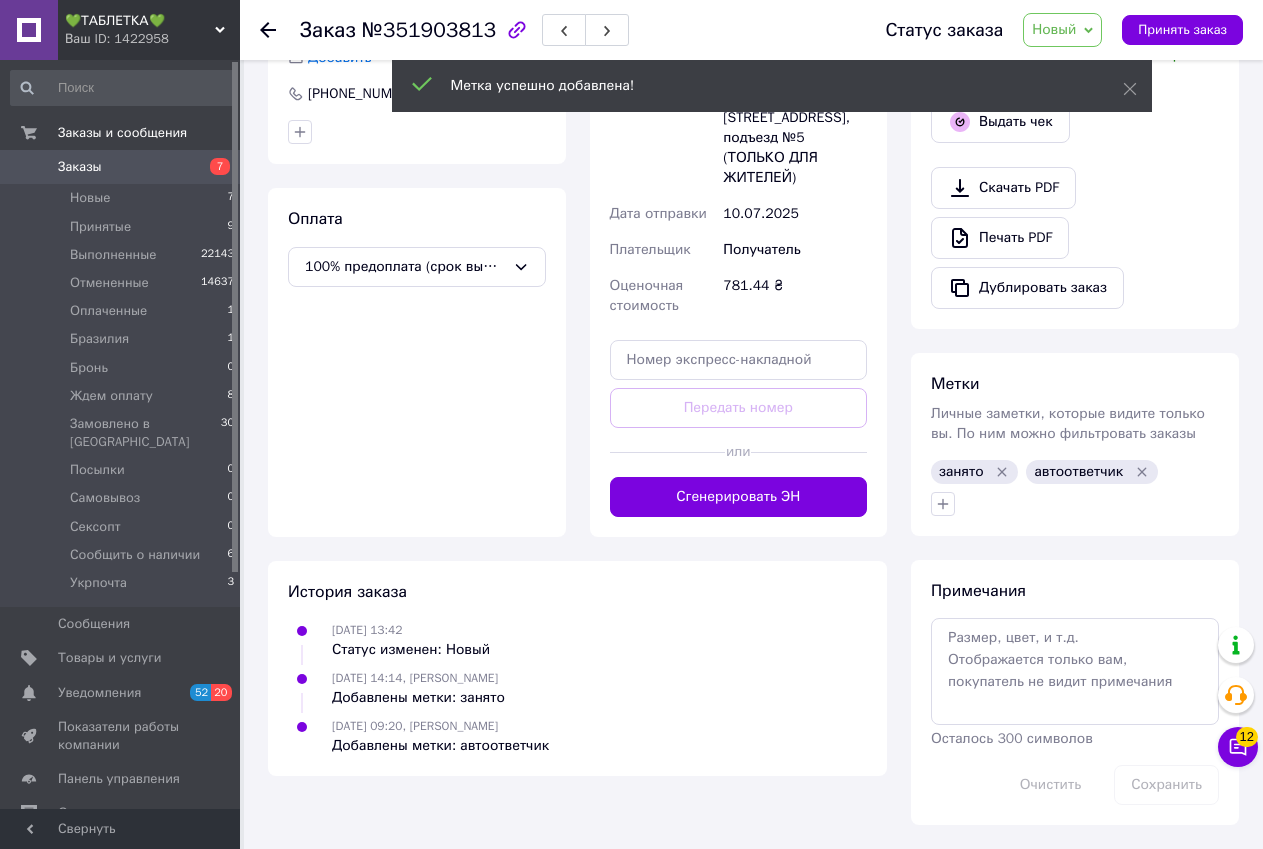 scroll, scrollTop: 590, scrollLeft: 0, axis: vertical 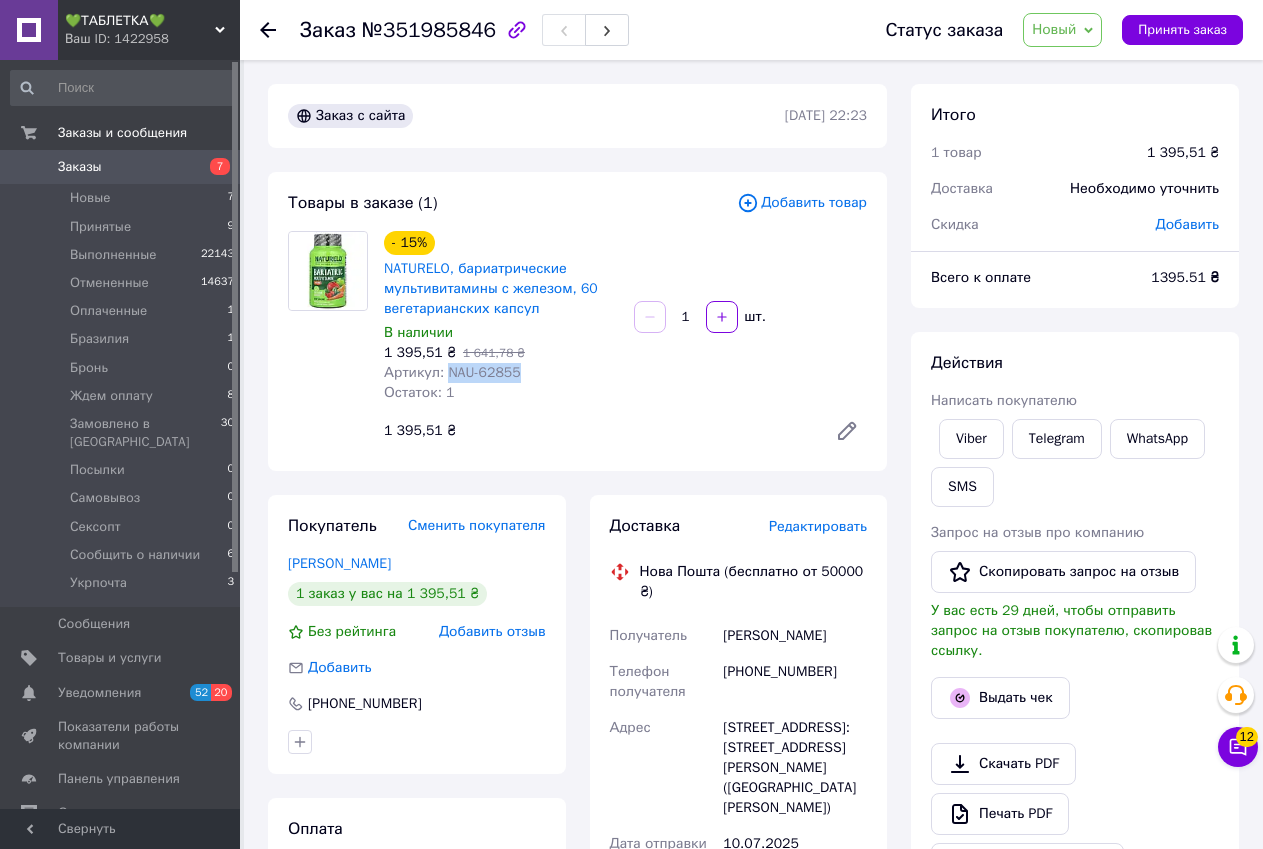 drag, startPoint x: 445, startPoint y: 367, endPoint x: 513, endPoint y: 373, distance: 68.26419 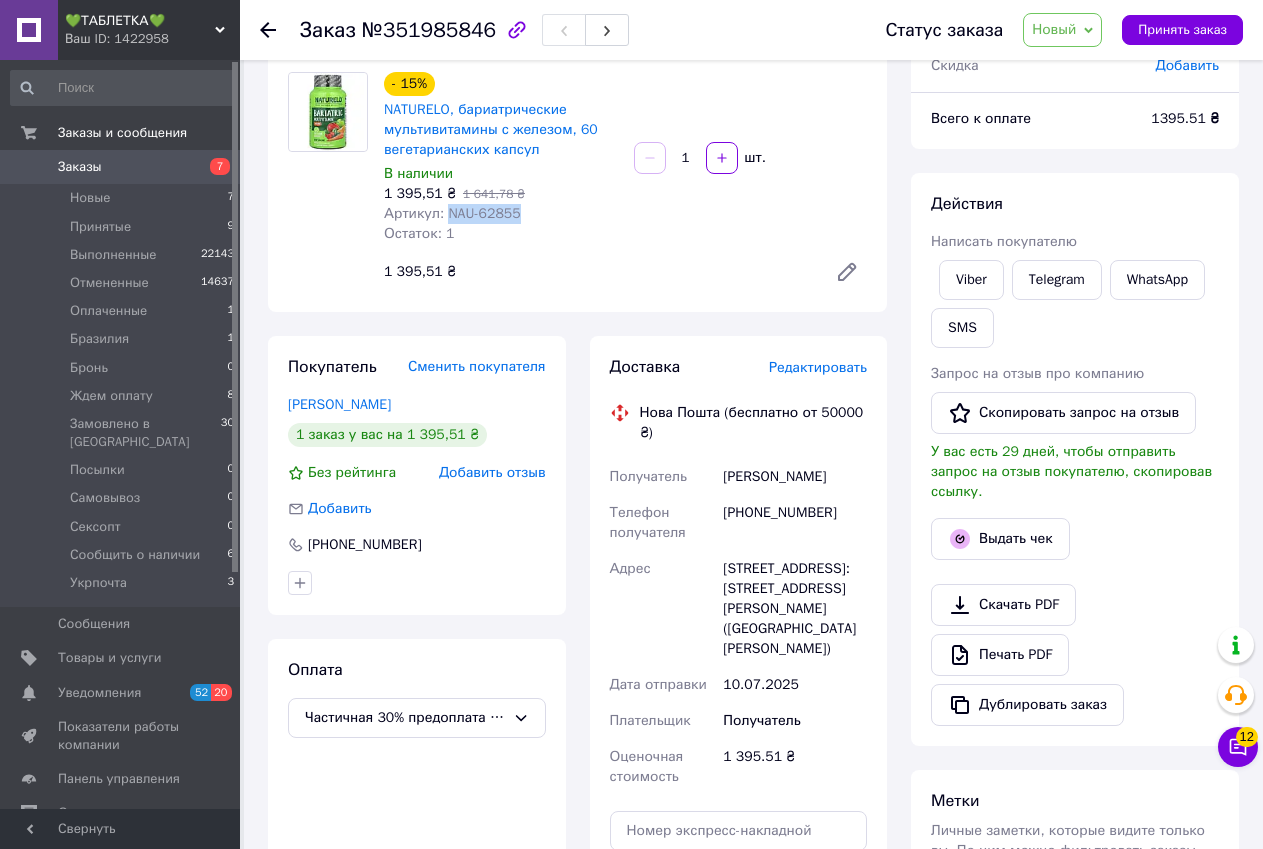 scroll, scrollTop: 200, scrollLeft: 0, axis: vertical 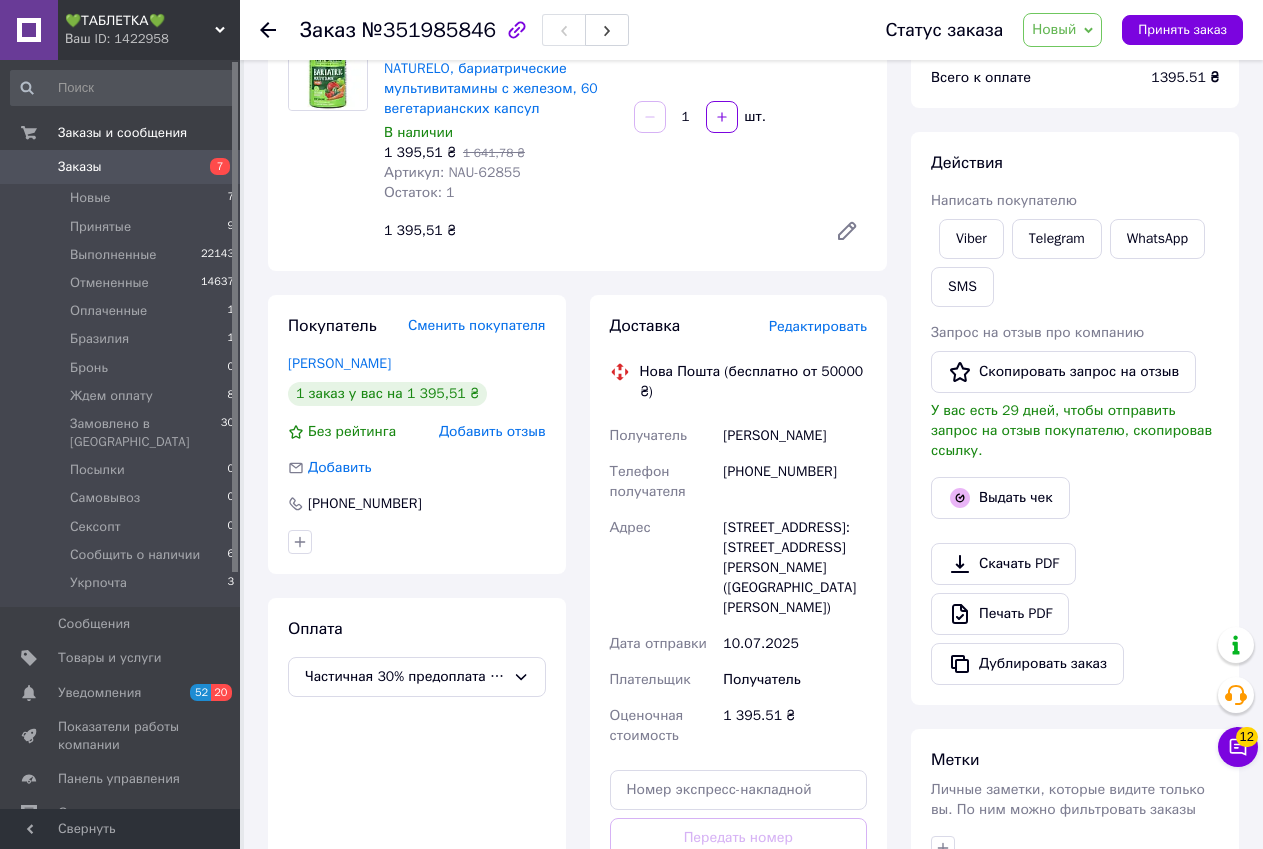 click on "Доставка Редактировать Нова Пошта (бесплатно от 50000 ₴) Получатель [PERSON_NAME] Телефон получателя [PHONE_NUMBER] Адрес [STREET_ADDRESS]: [STREET_ADDRESS] (БЦ Межигорский) Дата отправки [DATE] Плательщик Получатель Оценочная стоимость 1 395.51 ₴ Передать номер или Сгенерировать ЭН Плательщик Получатель Отправитель Фамилия получателя [PERSON_NAME] Имя получателя [PERSON_NAME] Отчество получателя Телефон получателя [PHONE_NUMBER] Тип доставки В почтомате В отделении Курьером Город г. [GEOGRAPHIC_DATA] ([GEOGRAPHIC_DATA].) Почтомат Место отправки Тип посылки Груз 1395.51 < 2025" at bounding box center [739, 631] 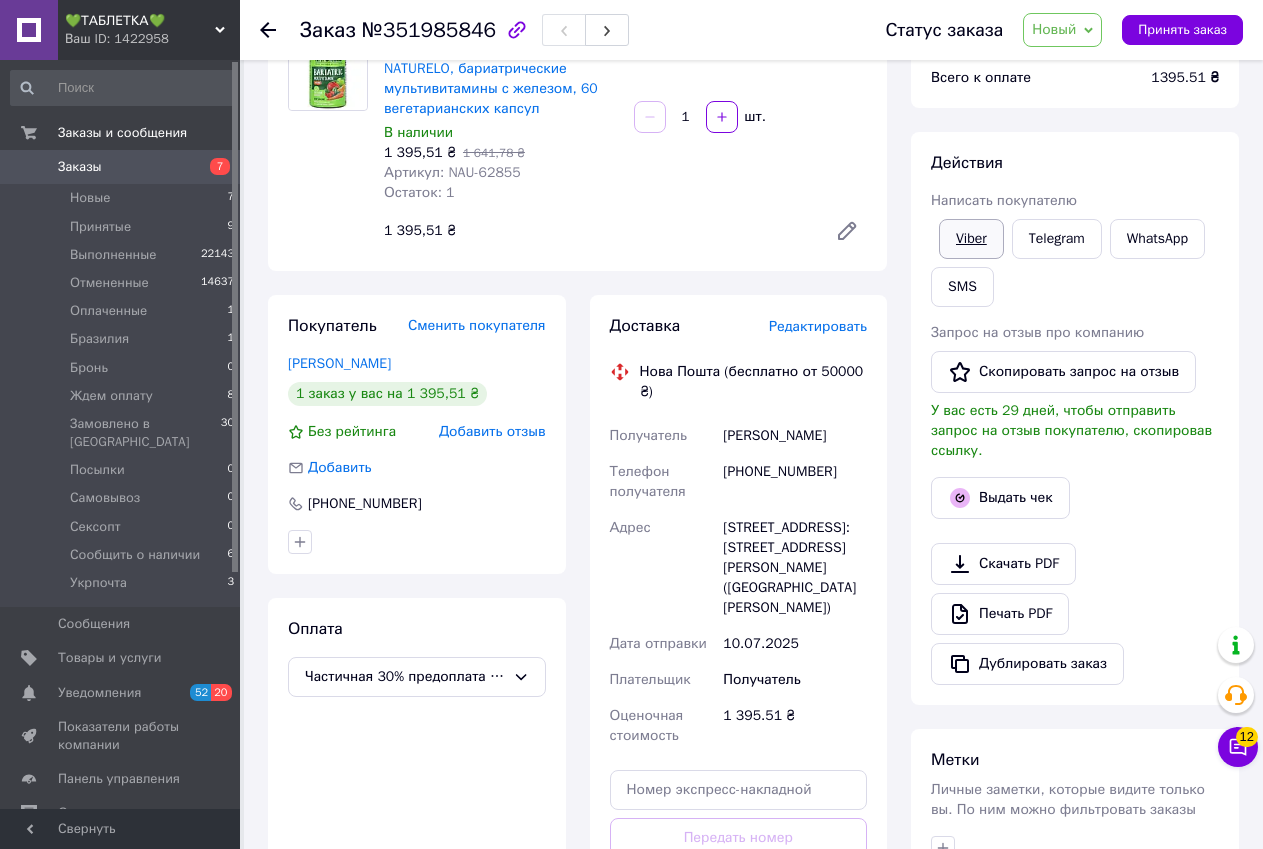 click on "Viber" at bounding box center (971, 239) 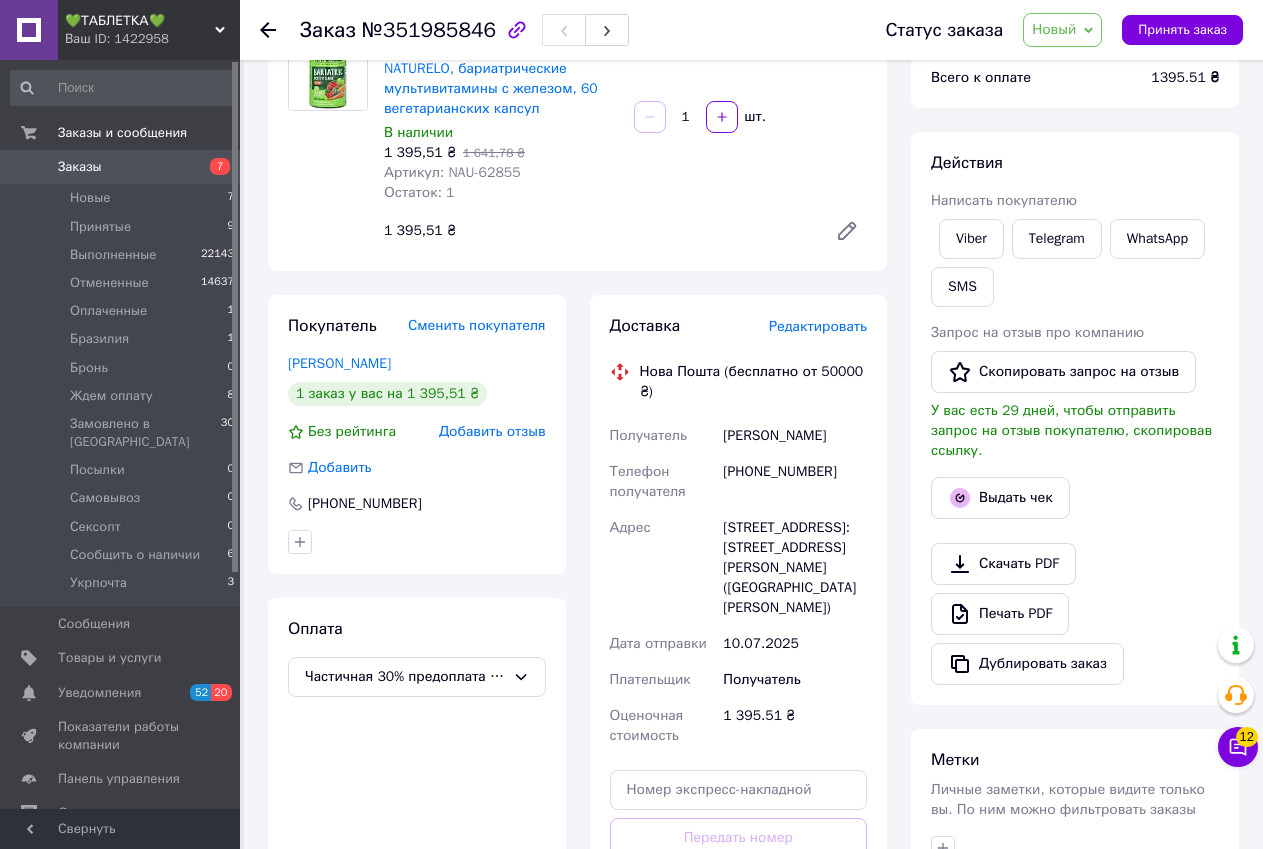click at bounding box center (1075, 848) 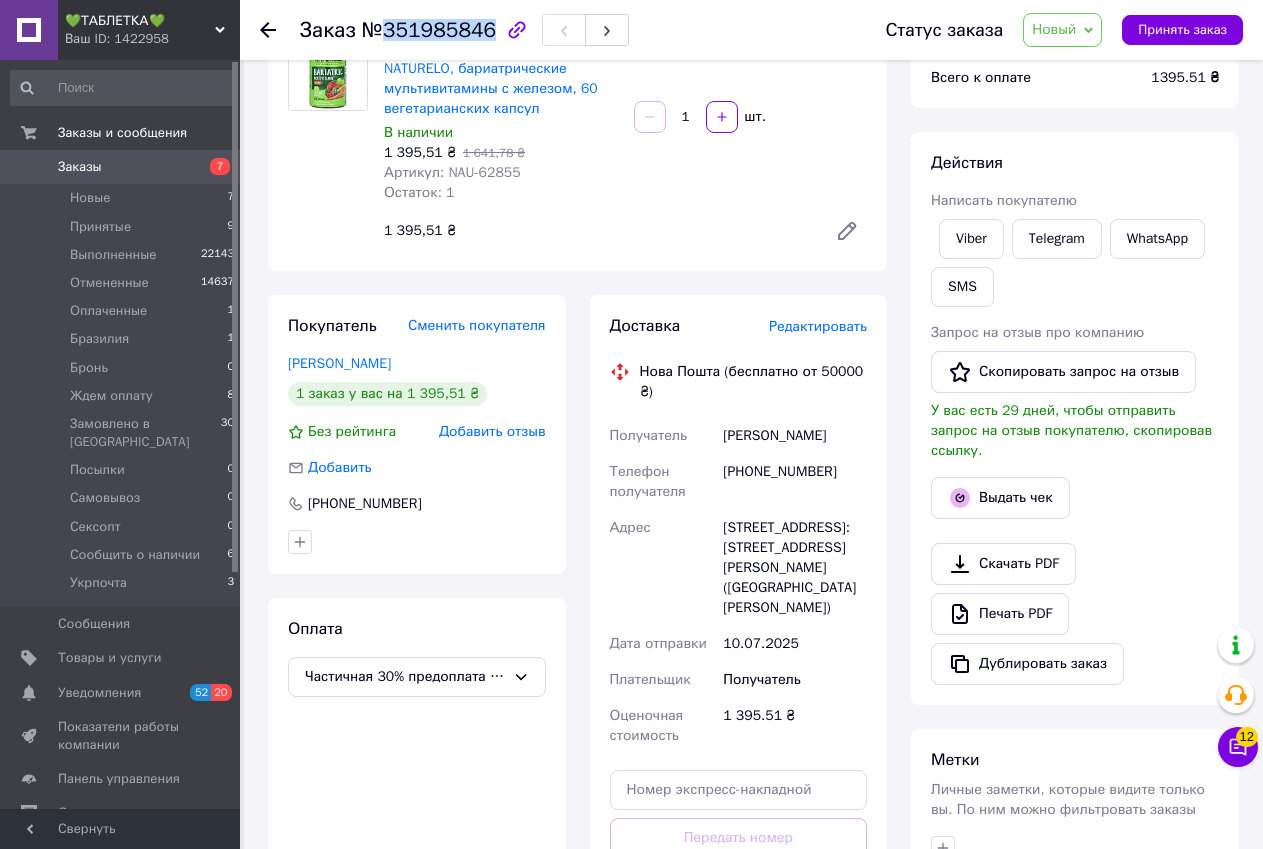 click on "№351985846" at bounding box center (429, 30) 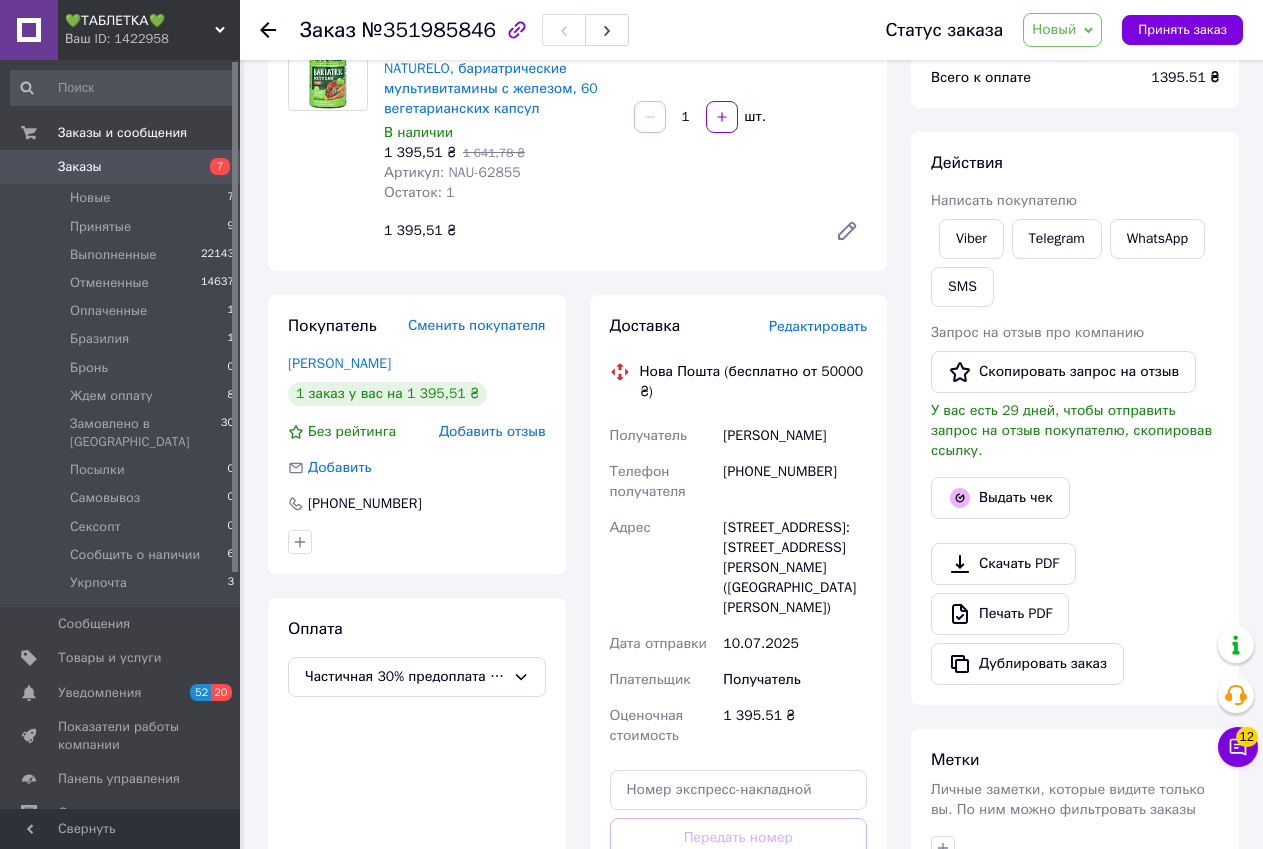 click at bounding box center [1075, 848] 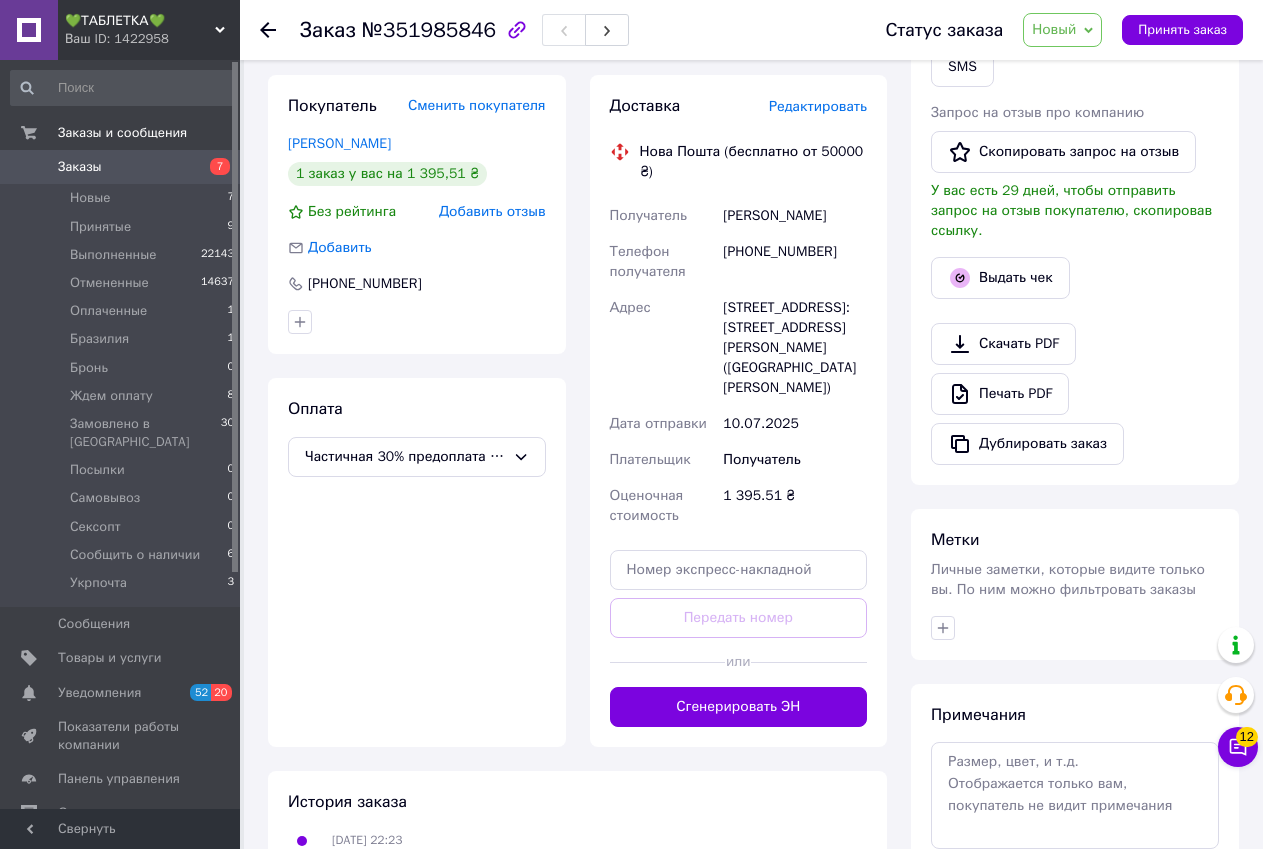 scroll, scrollTop: 524, scrollLeft: 0, axis: vertical 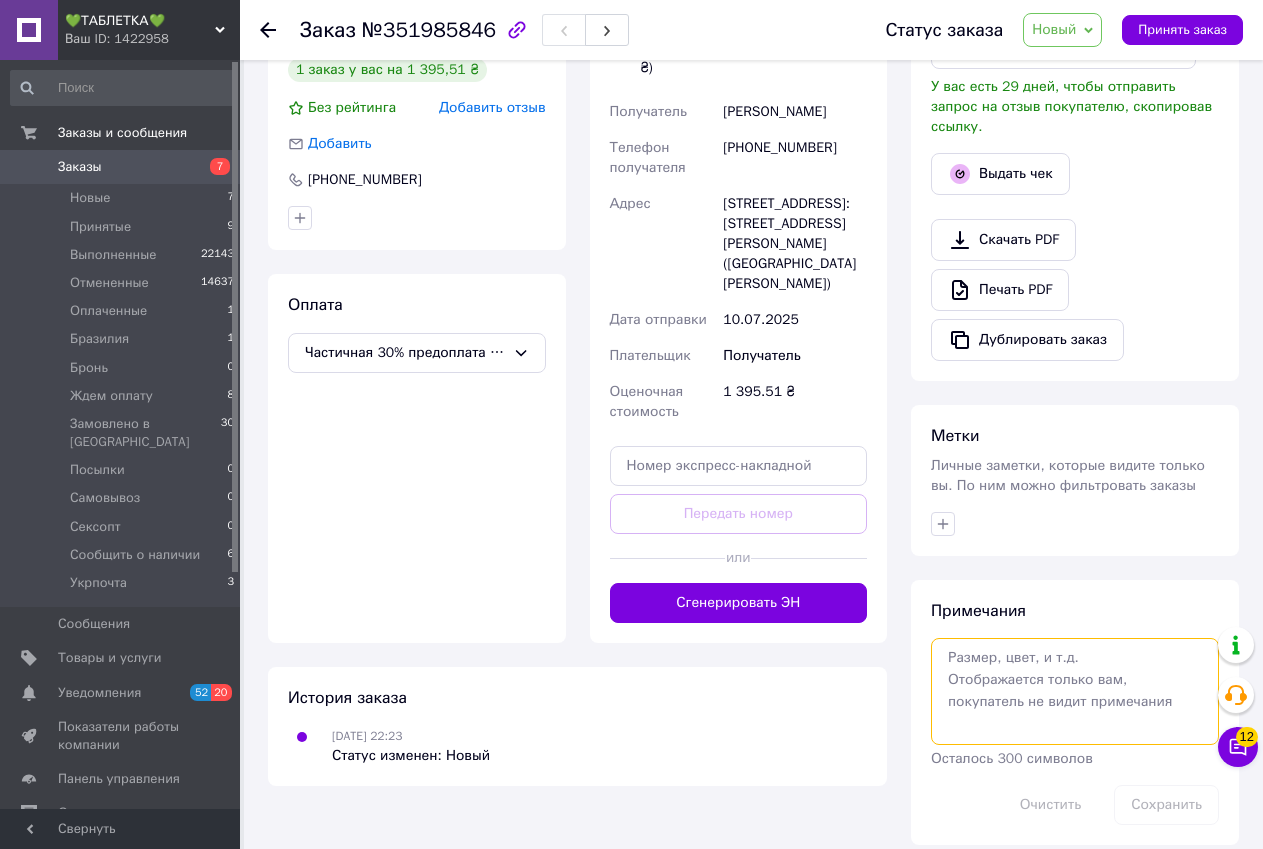 click at bounding box center (1075, 691) 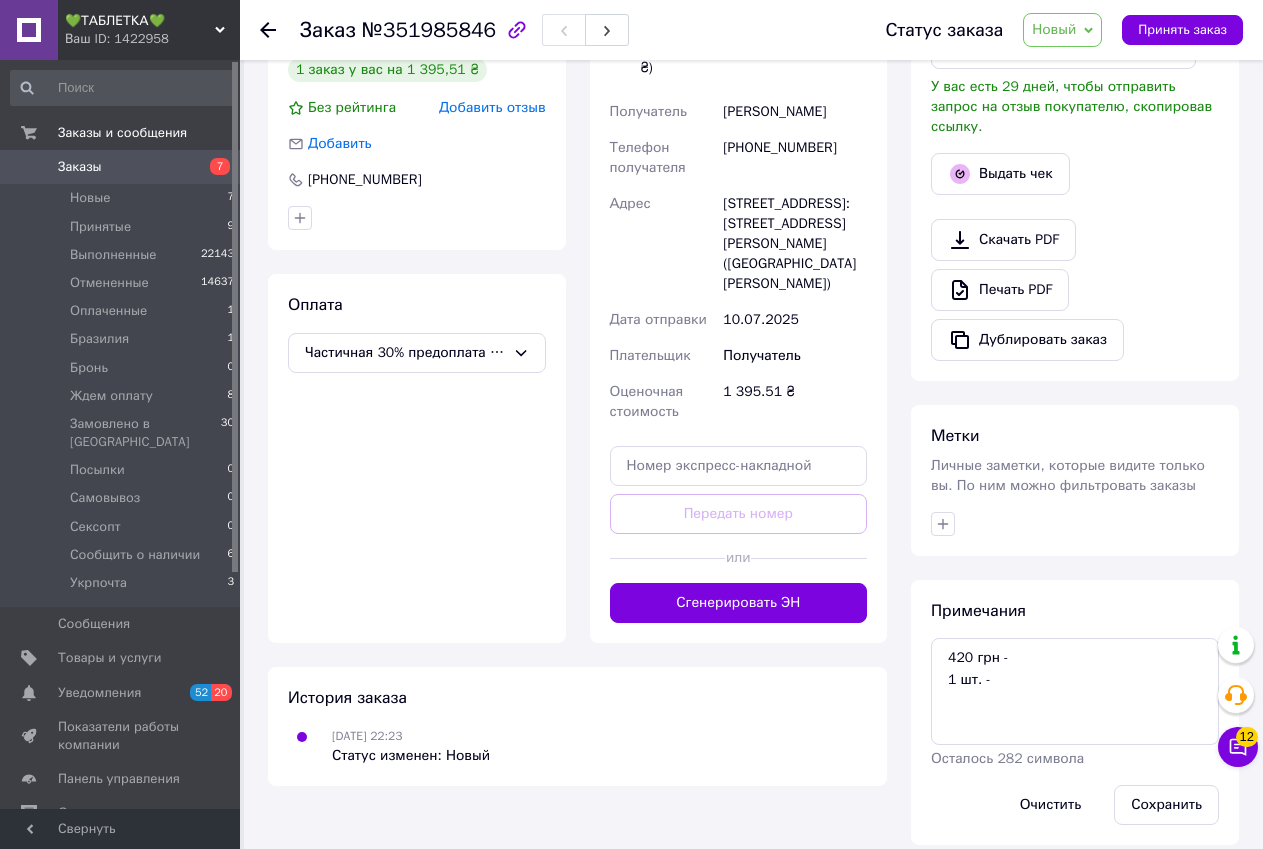 click on "Заказ с сайта 09.07.2025 | 22:23 Товары в заказе (1) Добавить товар - 15% NATURELO, бариатрические мультивитамины с железом, 60 вегетарианских капсул В наличии 1 395,51 ₴   1 641,78 ₴ Артикул: NAU-62855 Остаток: 1 1   шт. 1 395,51 ₴ Покупатель Сменить покупателя Майорова Вікторія 1 заказ у вас на 1 395,51 ₴ Без рейтинга   Добавить отзыв Добавить +380506210910 Оплата Частичная 30% предоплата + 70% наложка (выполнение заказа 7-10 рабочих дней) Доставка Редактировать Нова Пошта (бесплатно от 50000 ₴) Получатель Майорова Вікторія Телефон получателя +380506210910 Адрес Дата отправки 10.07.2025 Плательщик Получатель < >" at bounding box center [577, 202] 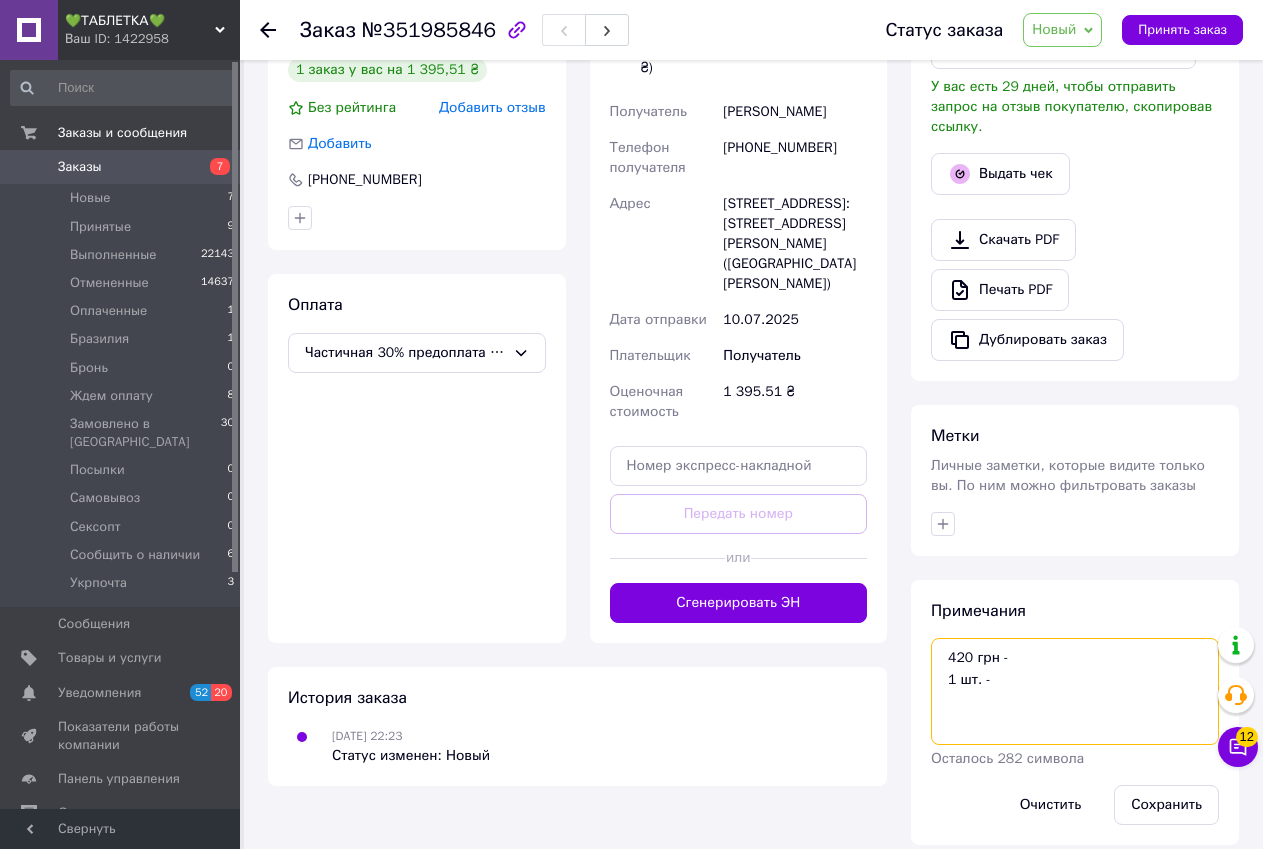 click on "420 грн -
1 шт. -" at bounding box center (1075, 691) 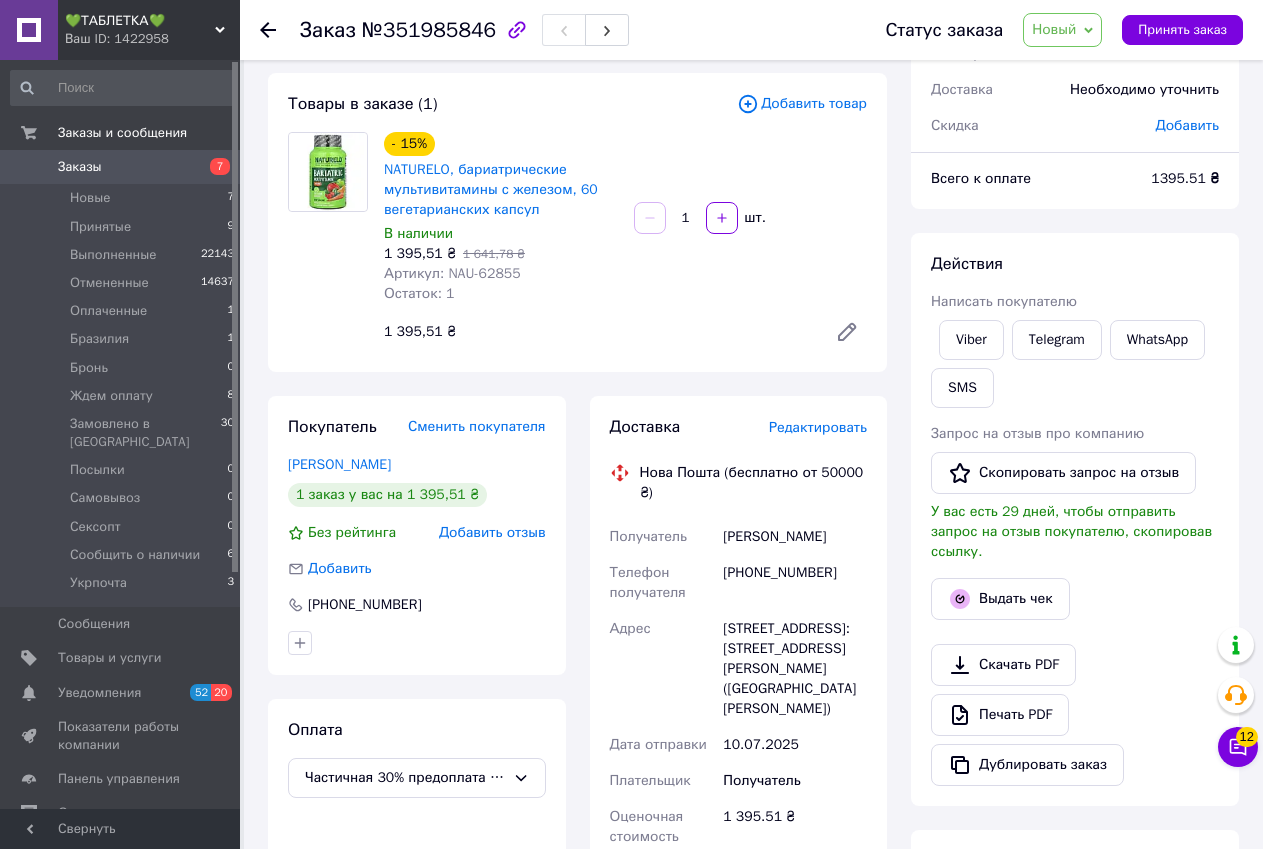 scroll, scrollTop: 0, scrollLeft: 0, axis: both 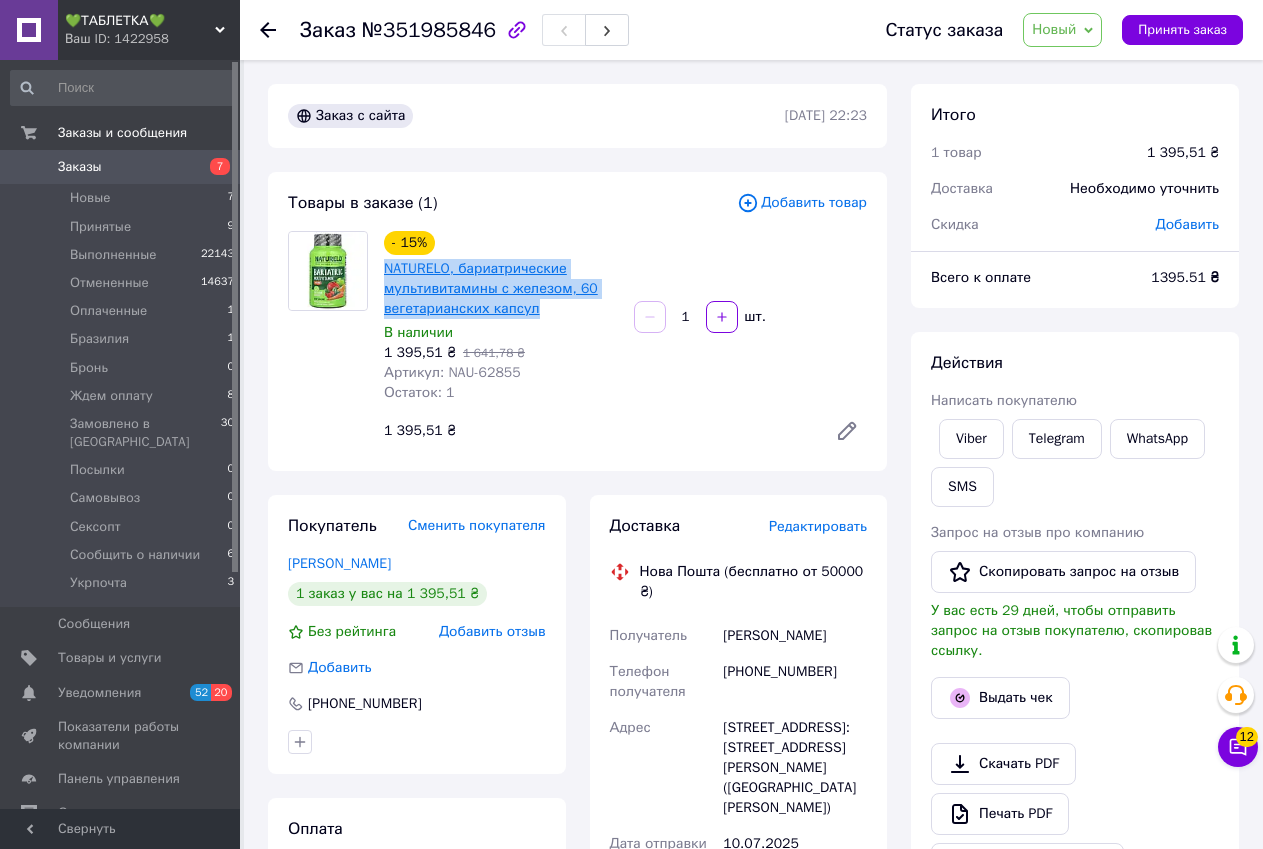 drag, startPoint x: 545, startPoint y: 311, endPoint x: 384, endPoint y: 262, distance: 168.29141 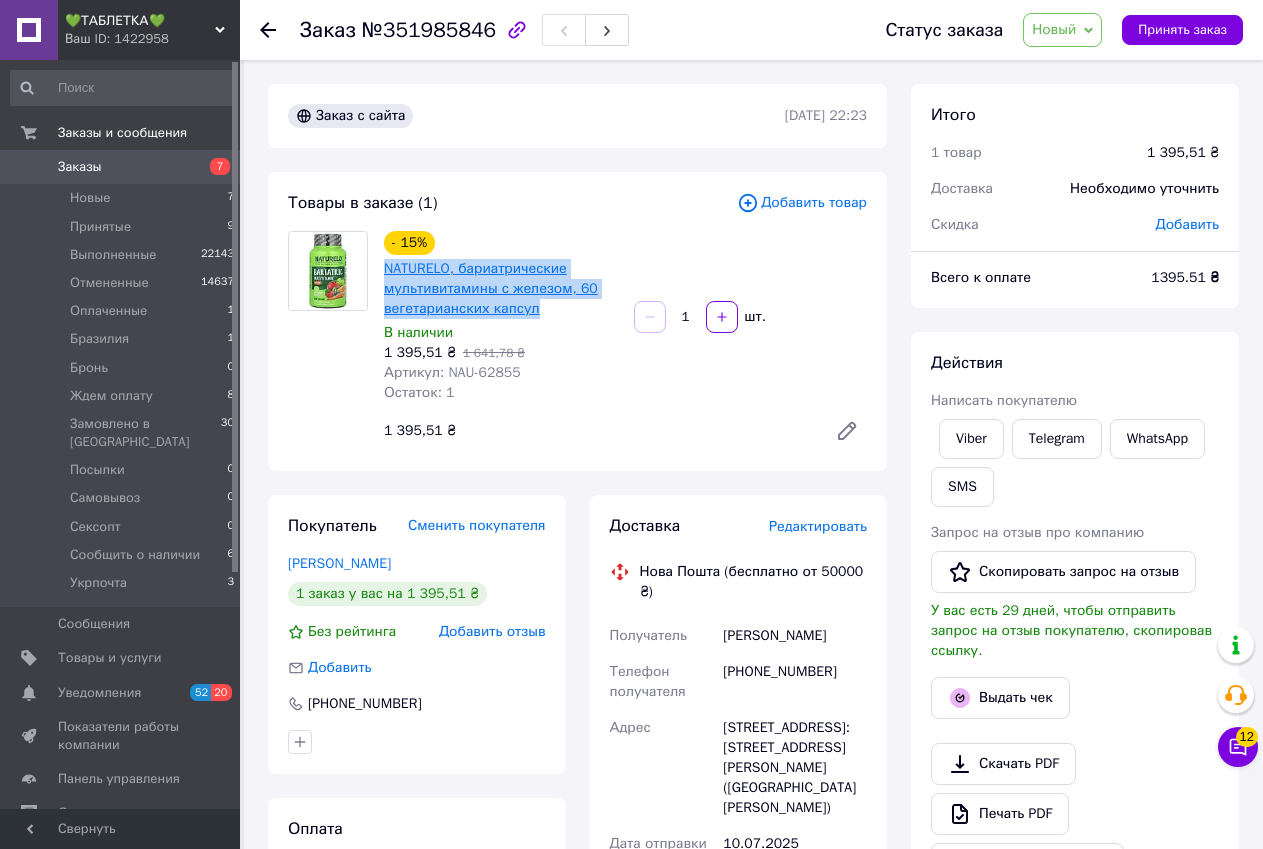 copy on "NATURELO, бариатрические мультивитамины с железом, 60 вегетарианских капсул" 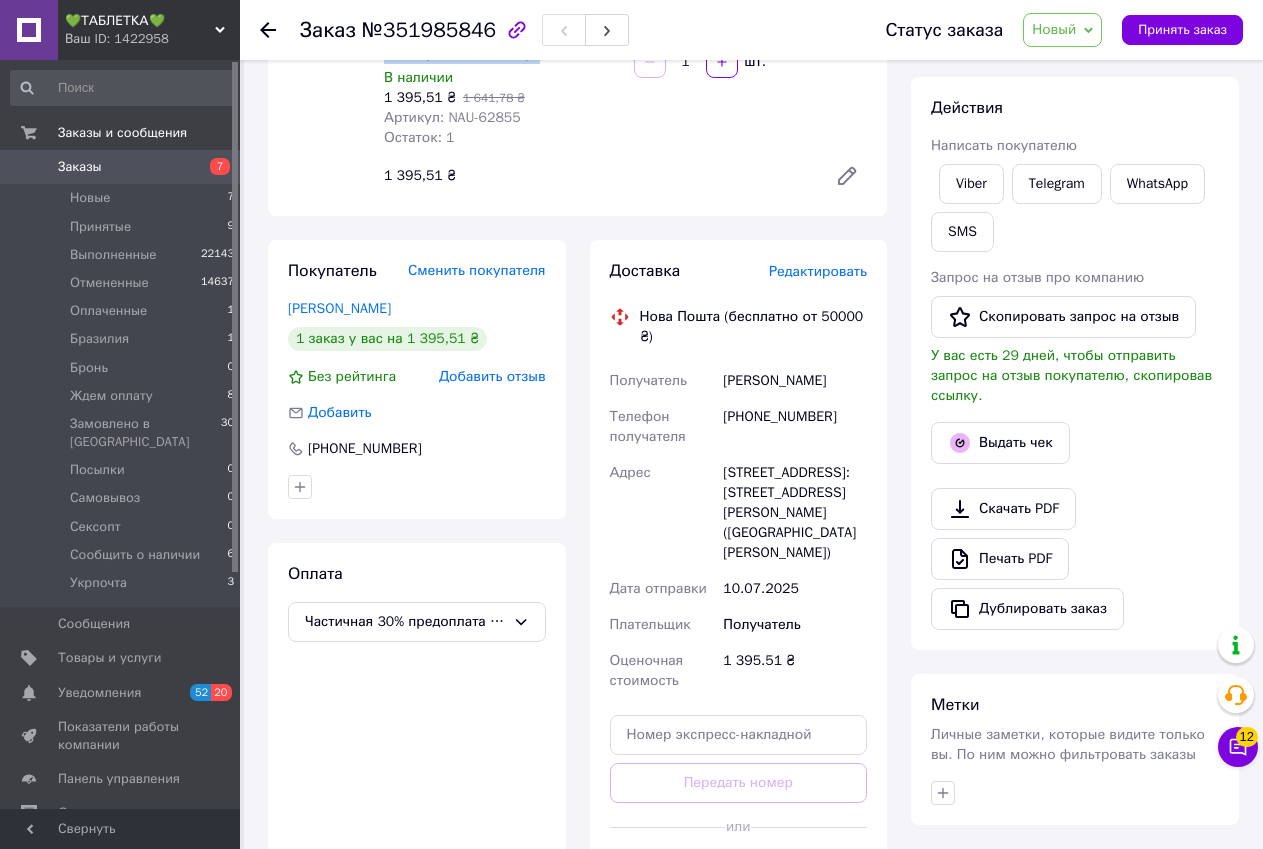 scroll, scrollTop: 524, scrollLeft: 0, axis: vertical 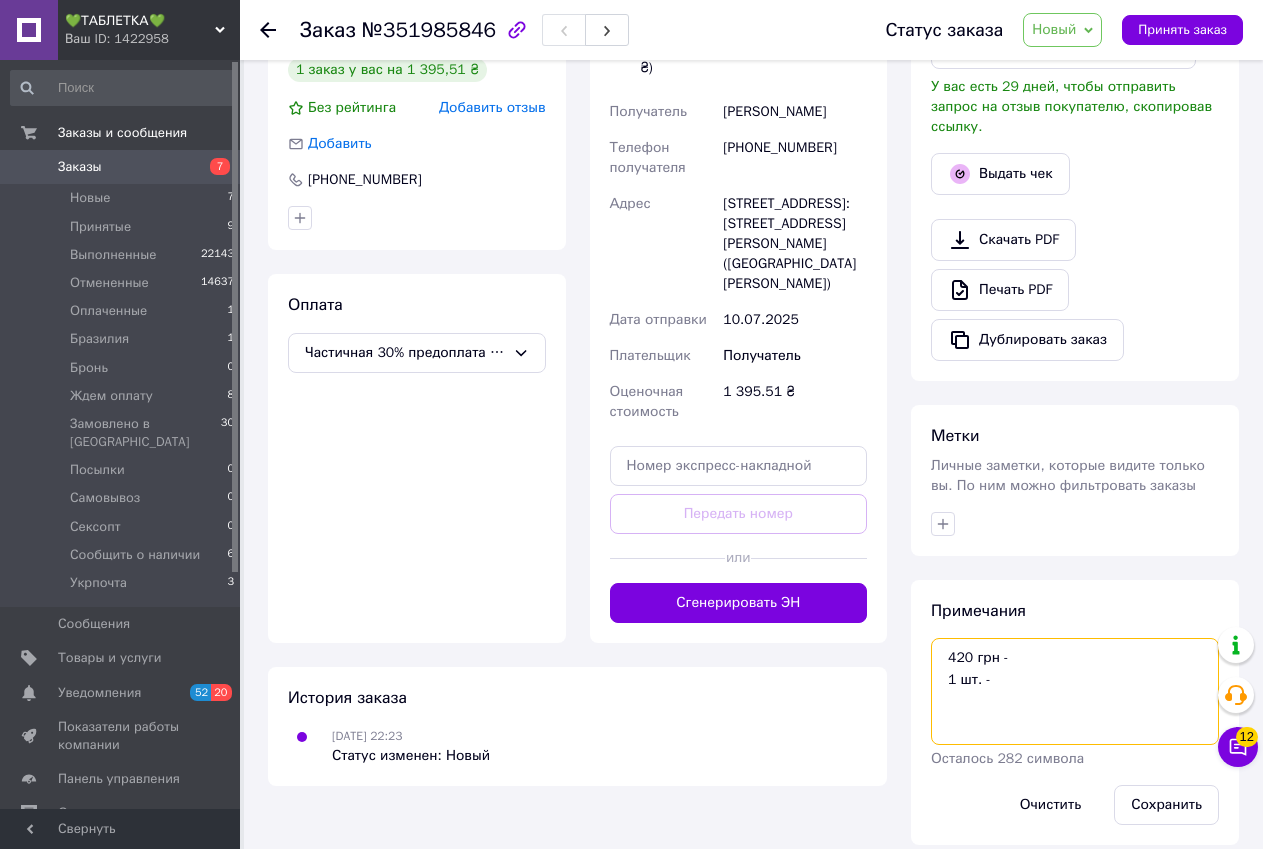 click on "420 грн -
1 шт. -" at bounding box center [1075, 691] 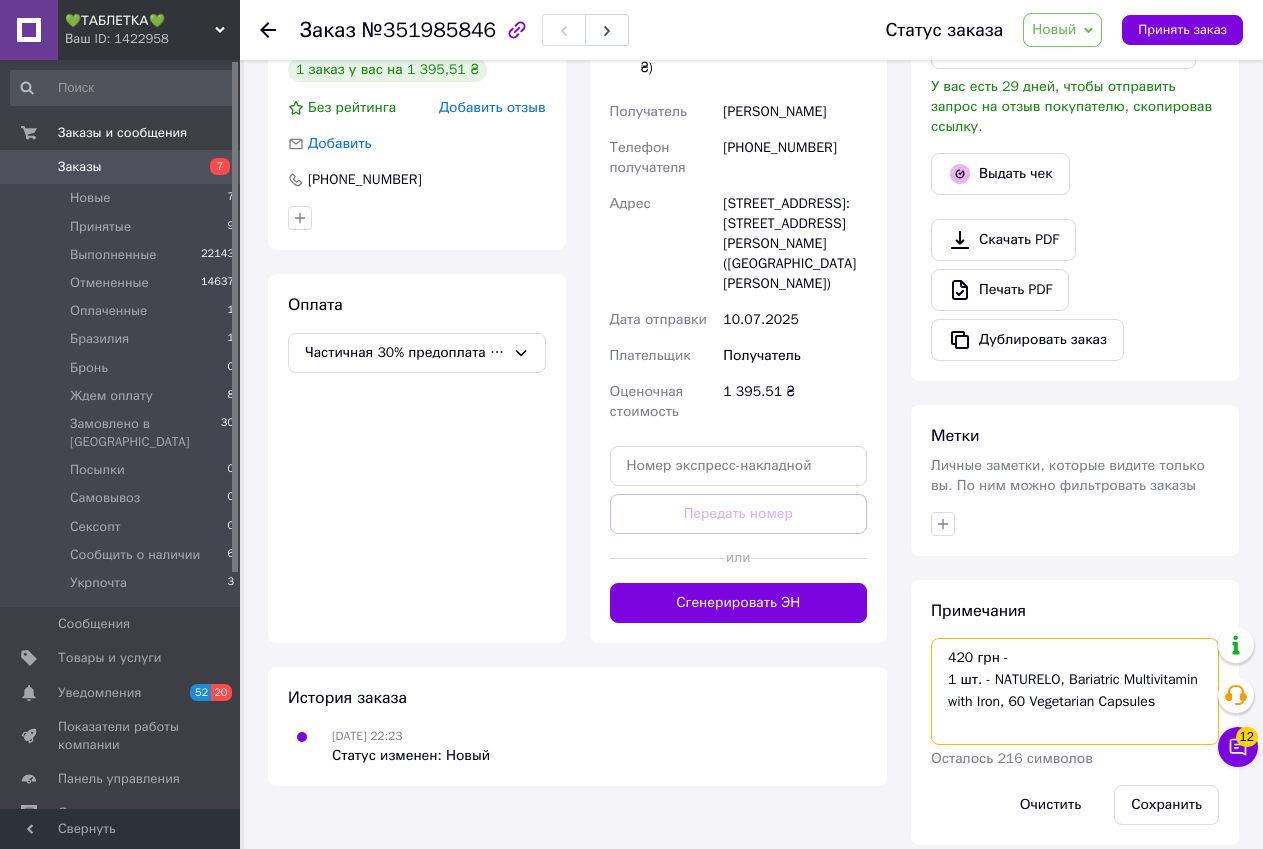 type on "420 грн -
1 шт. - NATURELO, Bariatric Multivitamin with Iron, 60 Vegetarian Capsules" 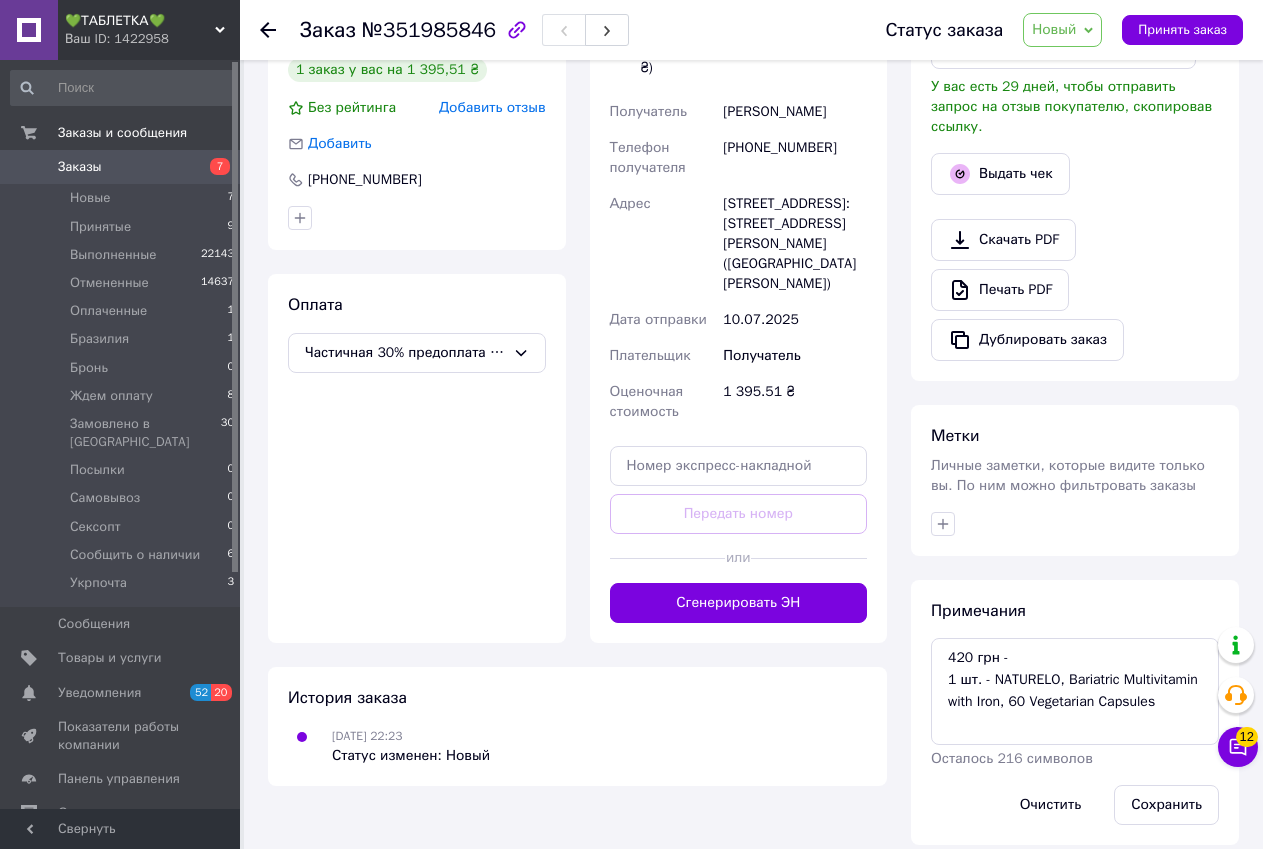 click on "Сохранить" at bounding box center (1166, 805) 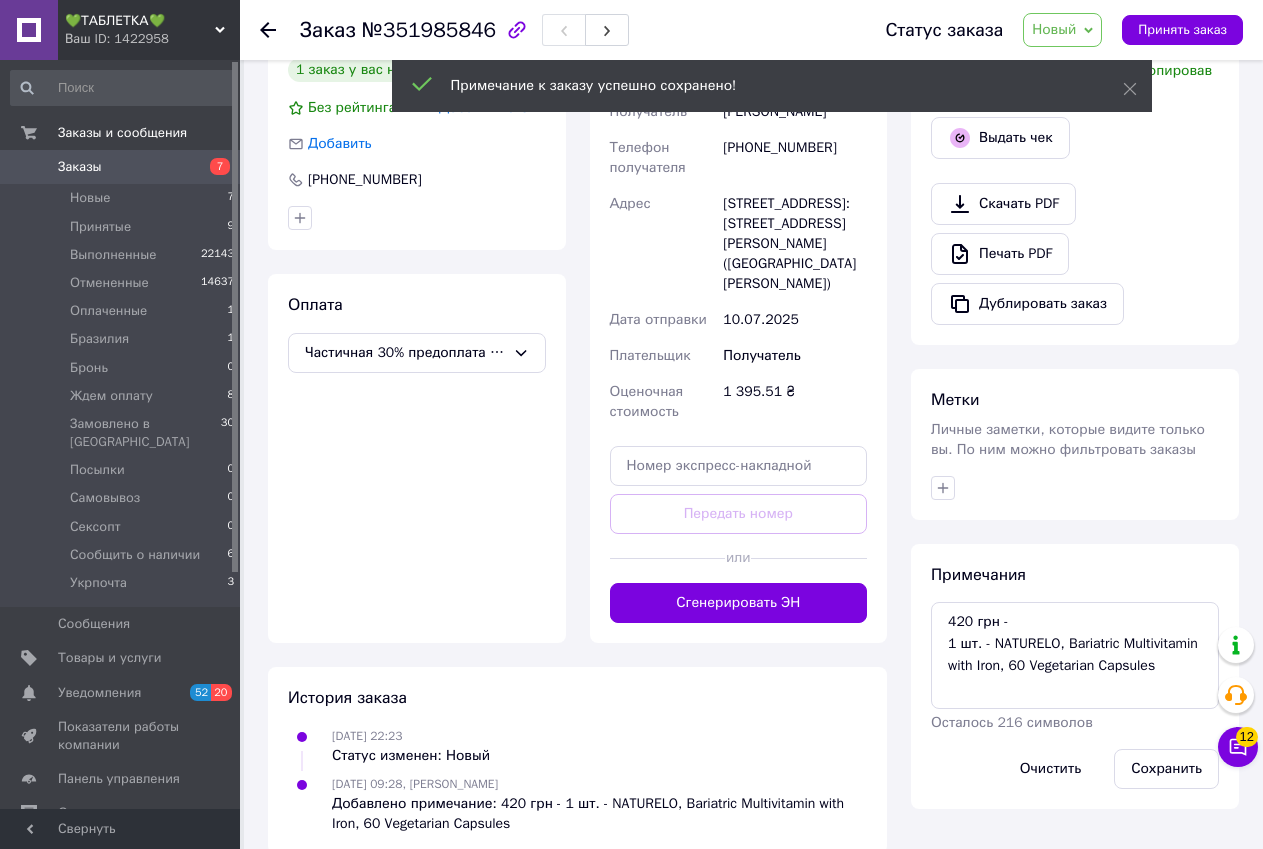 click 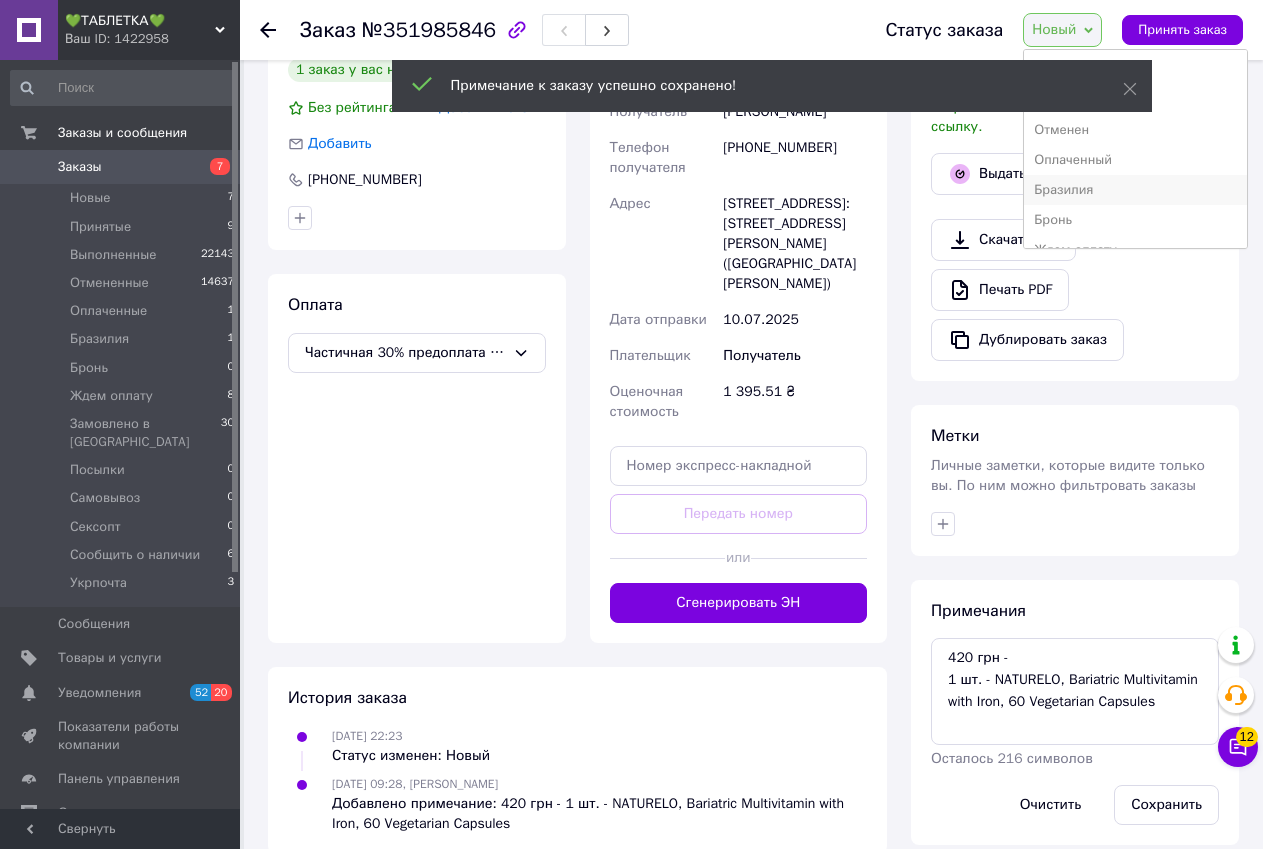 scroll, scrollTop: 100, scrollLeft: 0, axis: vertical 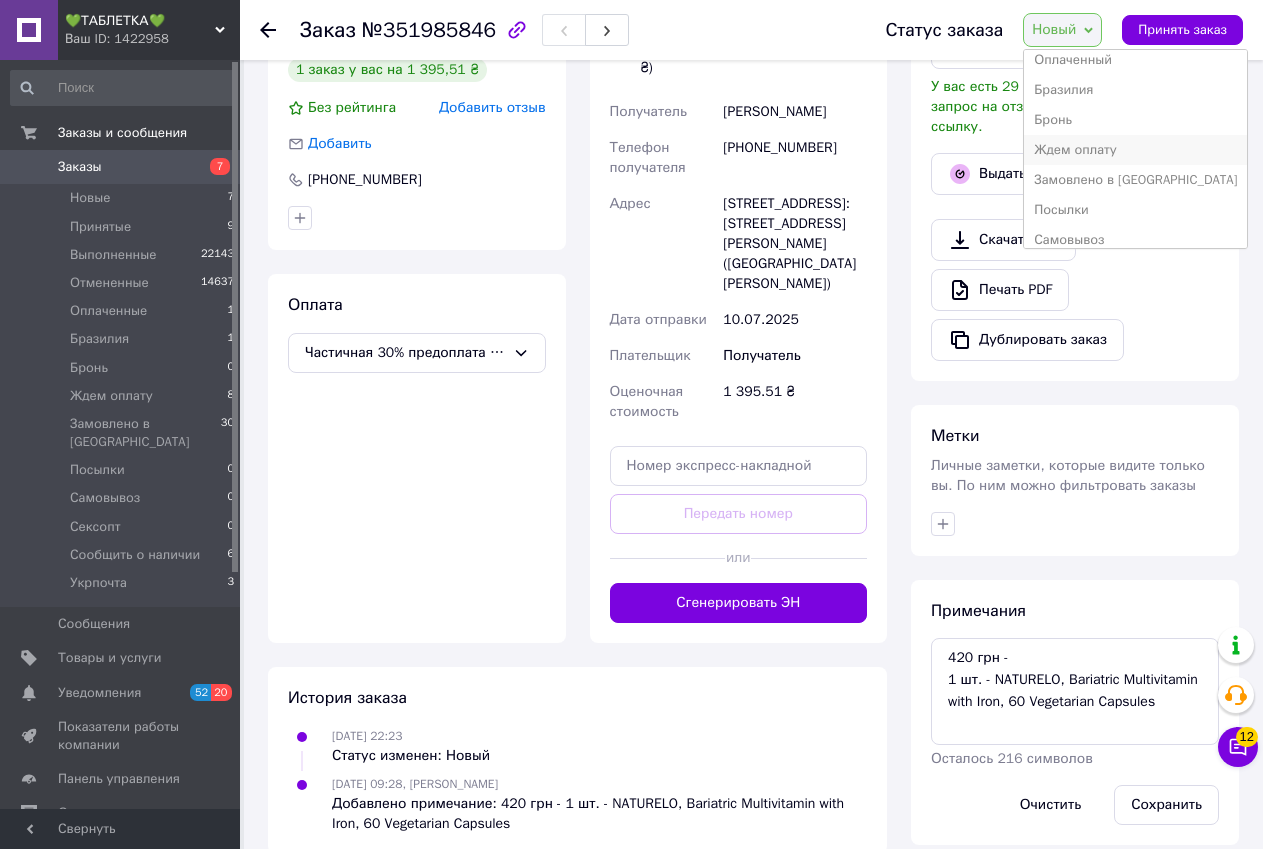 click on "Ждем оплату" at bounding box center [1135, 150] 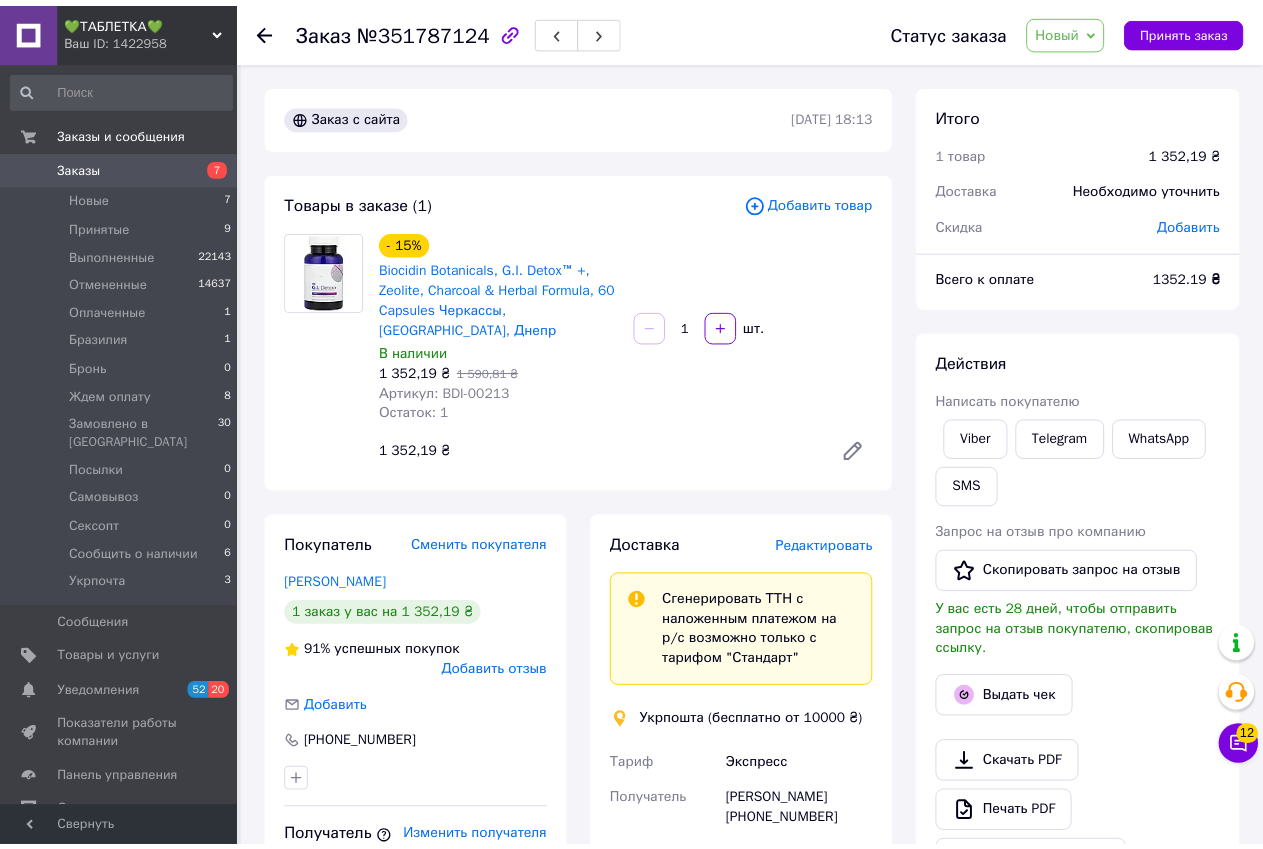 scroll, scrollTop: 0, scrollLeft: 0, axis: both 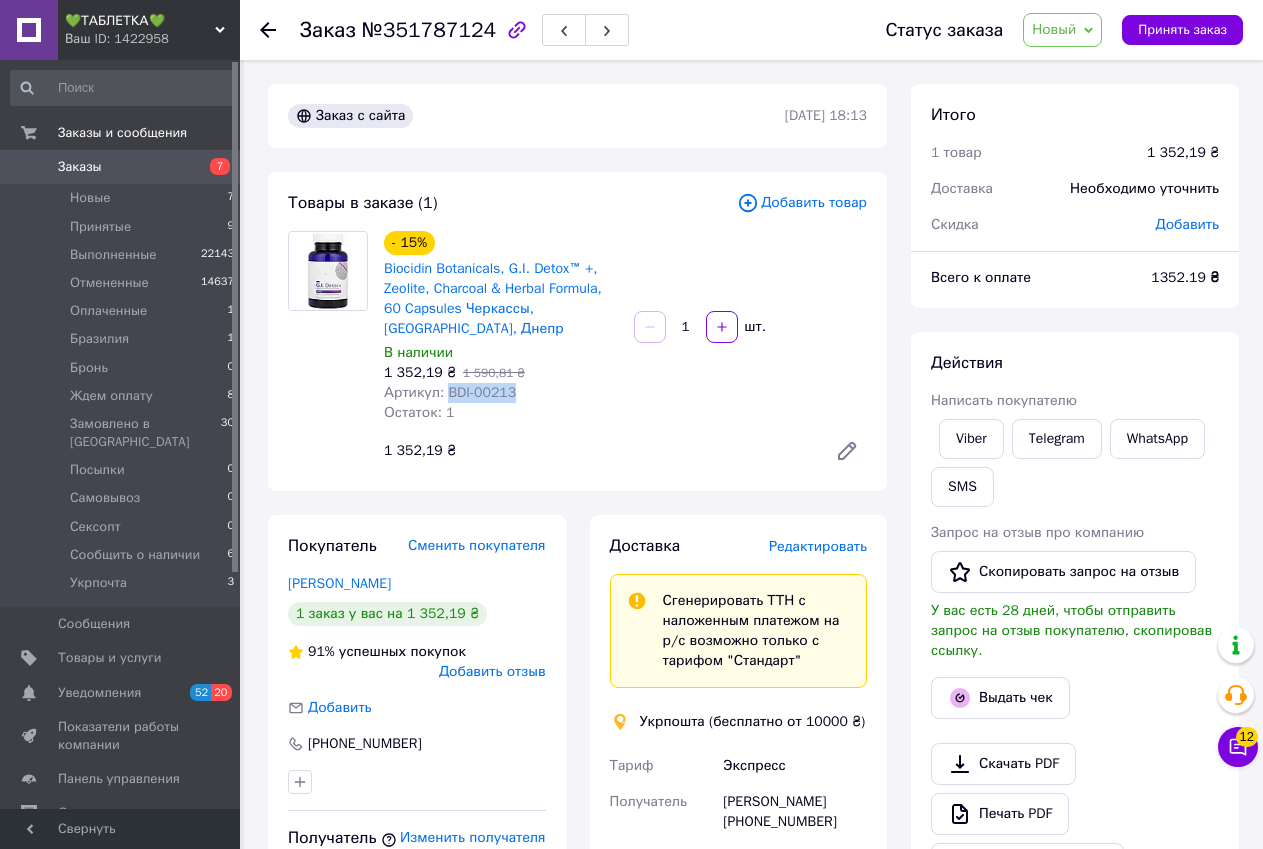 drag, startPoint x: 442, startPoint y: 393, endPoint x: 507, endPoint y: 388, distance: 65.192024 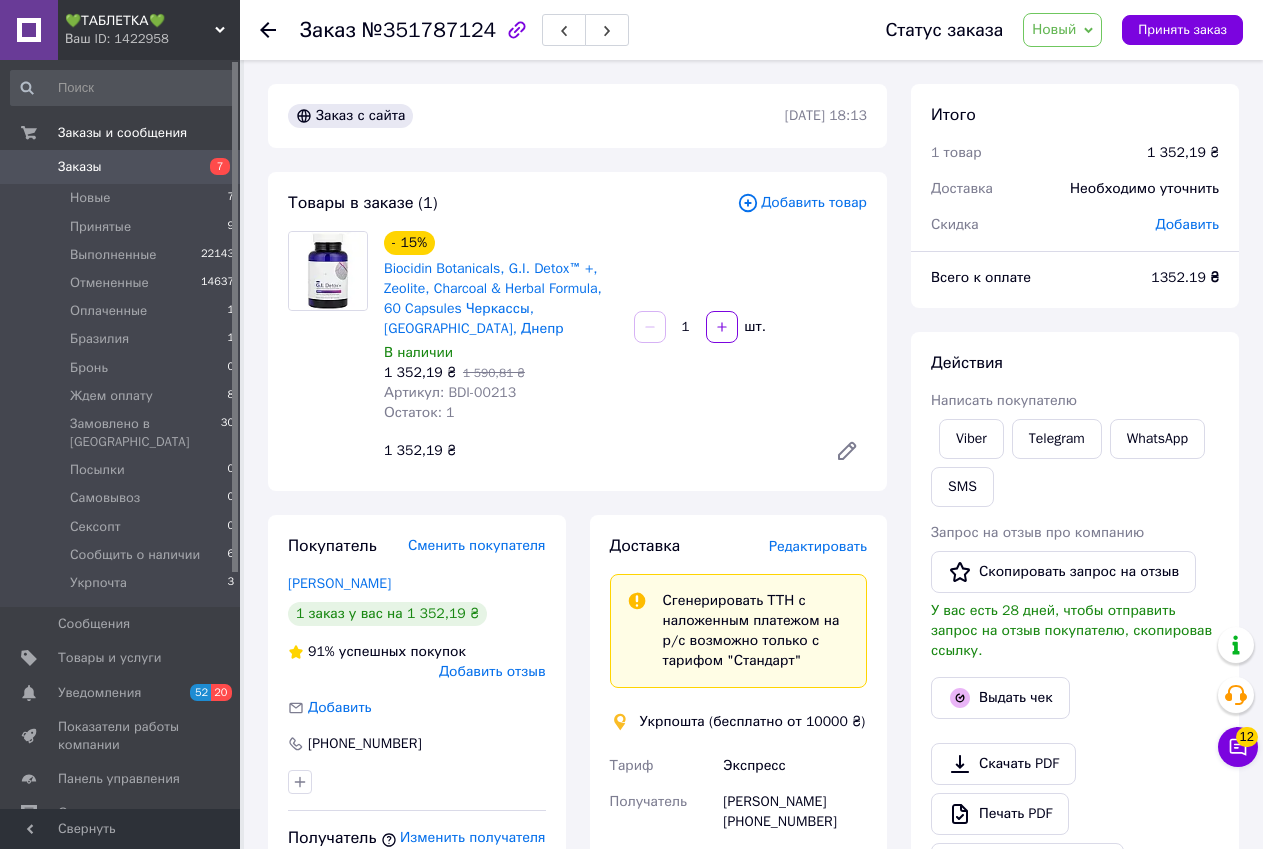 click on "Действия Написать покупателю Viber Telegram WhatsApp SMS Запрос на отзыв про компанию   Скопировать запрос на отзыв У вас есть 28 дней, чтобы отправить запрос на отзыв покупателю, скопировав ссылку.   Выдать чек   Скачать PDF   Печать PDF   Дублировать заказ" at bounding box center (1075, 618) 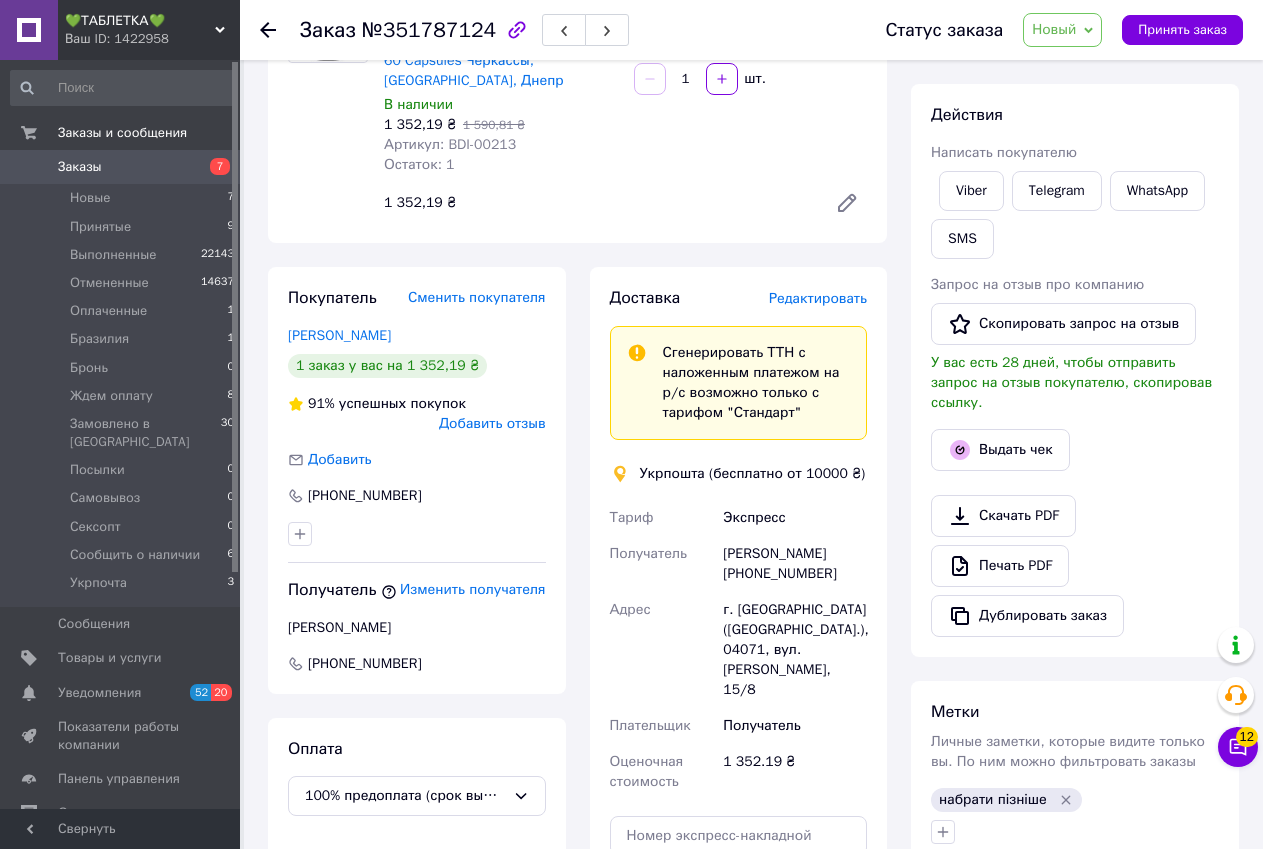 scroll, scrollTop: 587, scrollLeft: 0, axis: vertical 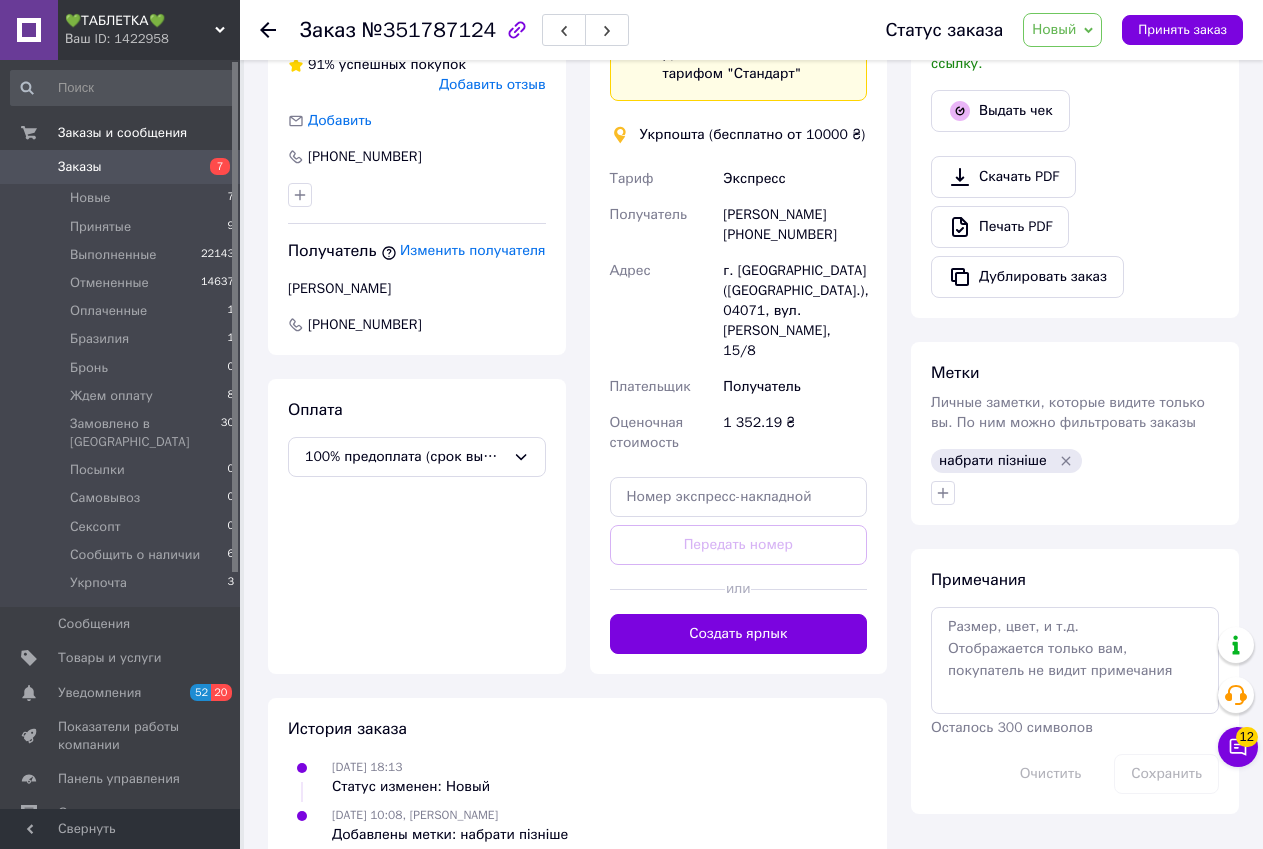 click on "💚ТАБЛЕТКА💚" at bounding box center [140, 21] 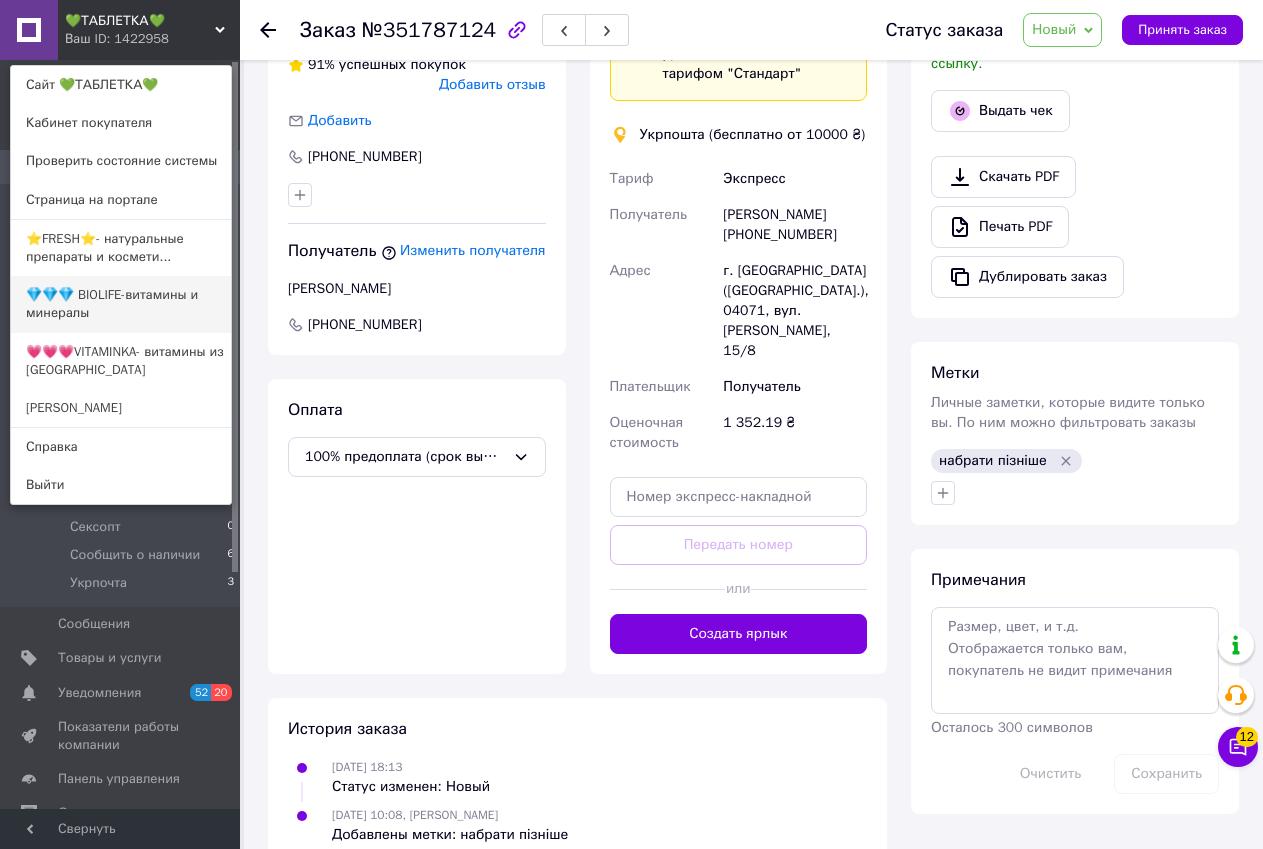 click on "💎💎💎 BIOLIFE-витамины и минералы" at bounding box center (121, 304) 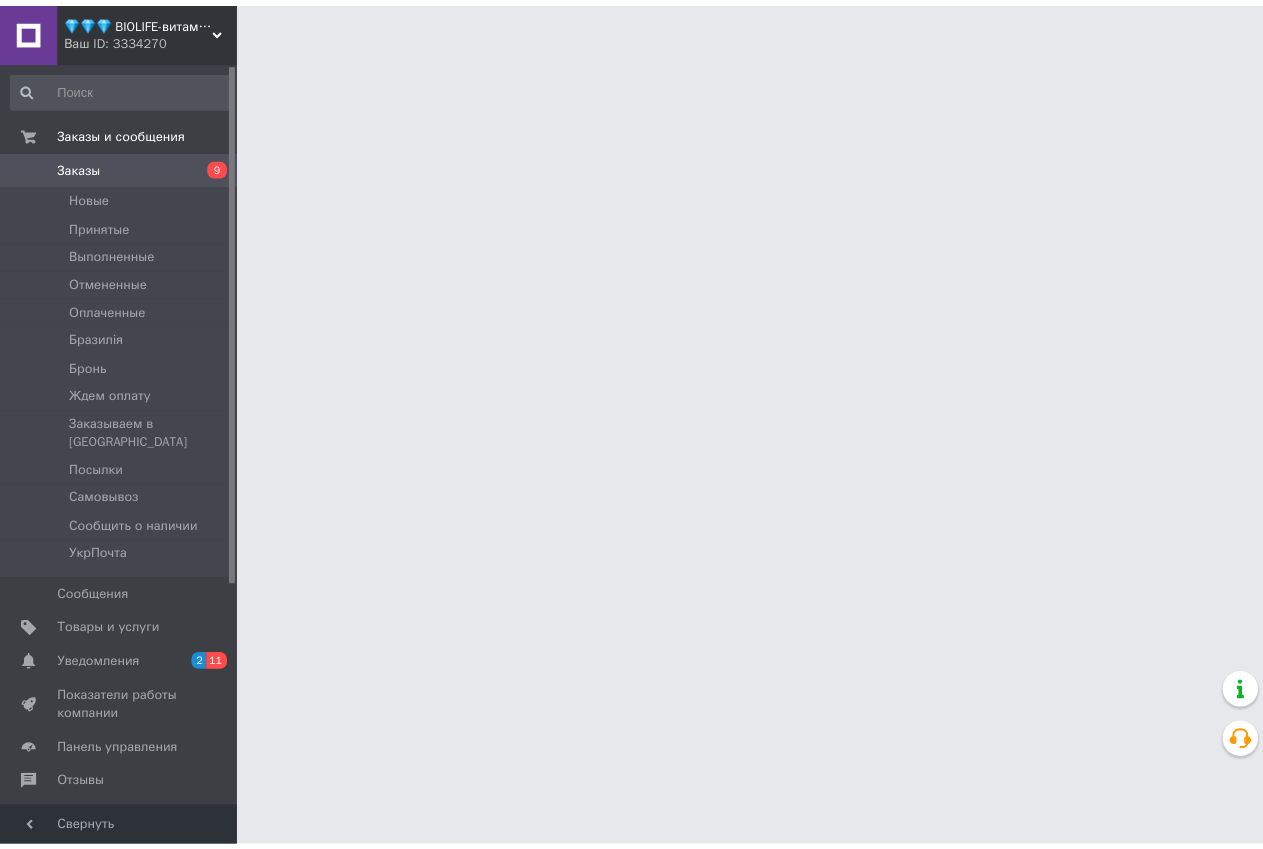 scroll, scrollTop: 0, scrollLeft: 0, axis: both 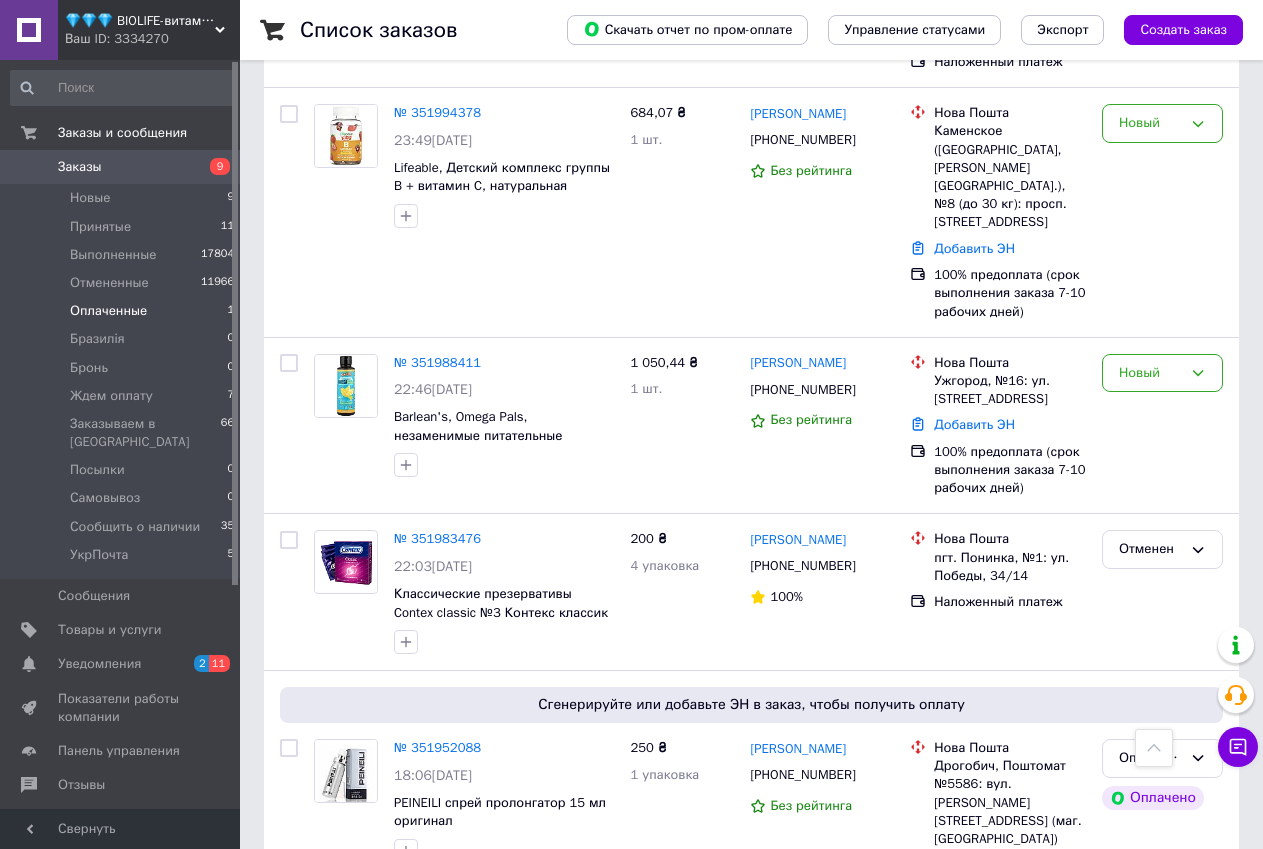 click on "Оплаченные" at bounding box center [108, 311] 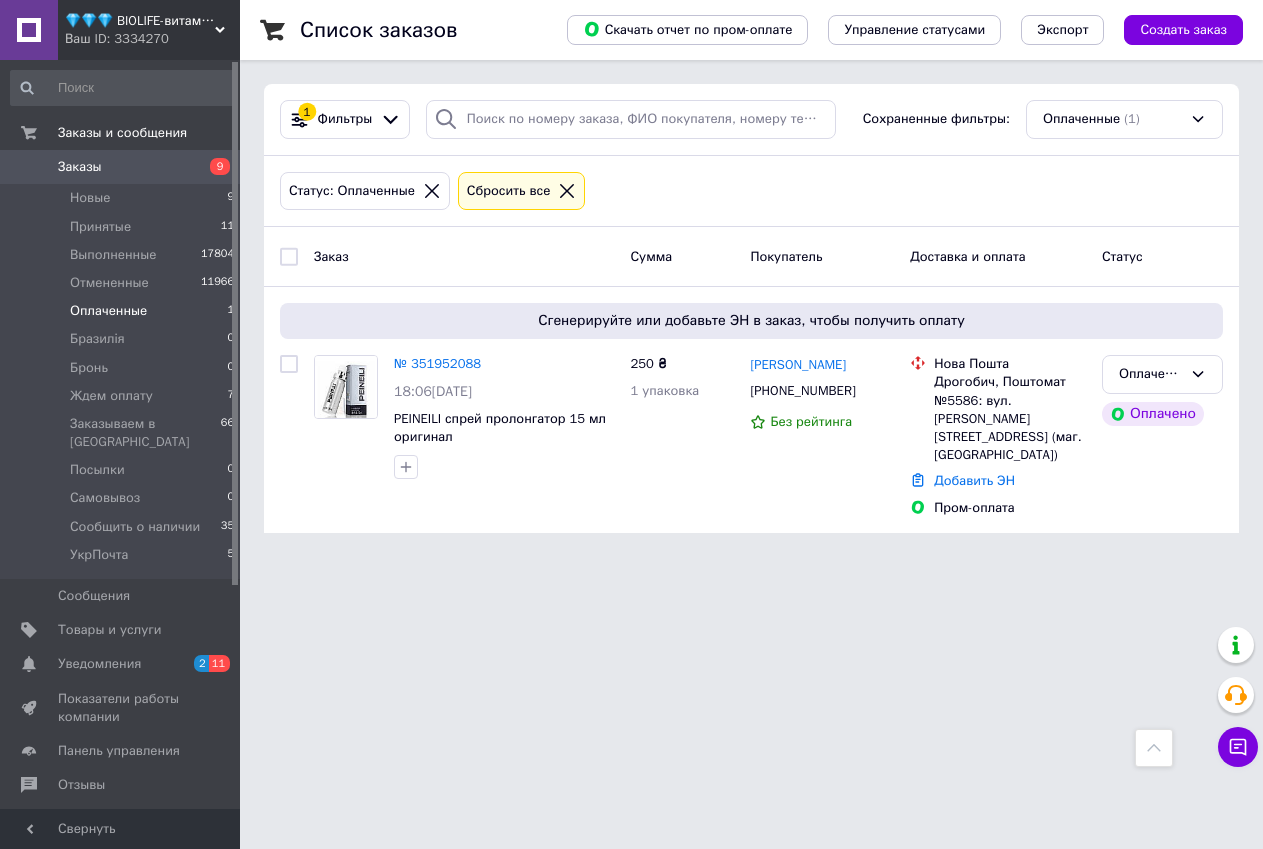 scroll, scrollTop: 0, scrollLeft: 0, axis: both 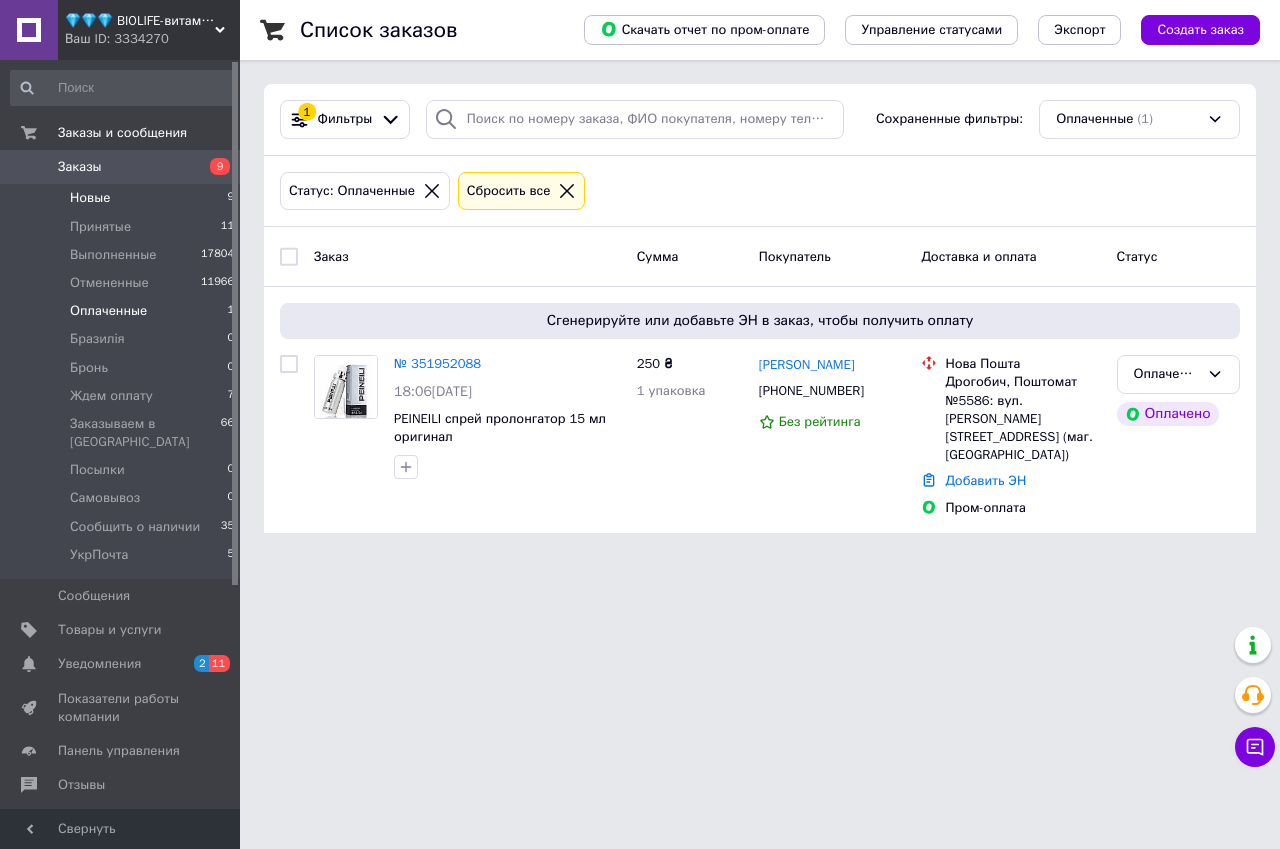 click on "Новые 9" at bounding box center (123, 198) 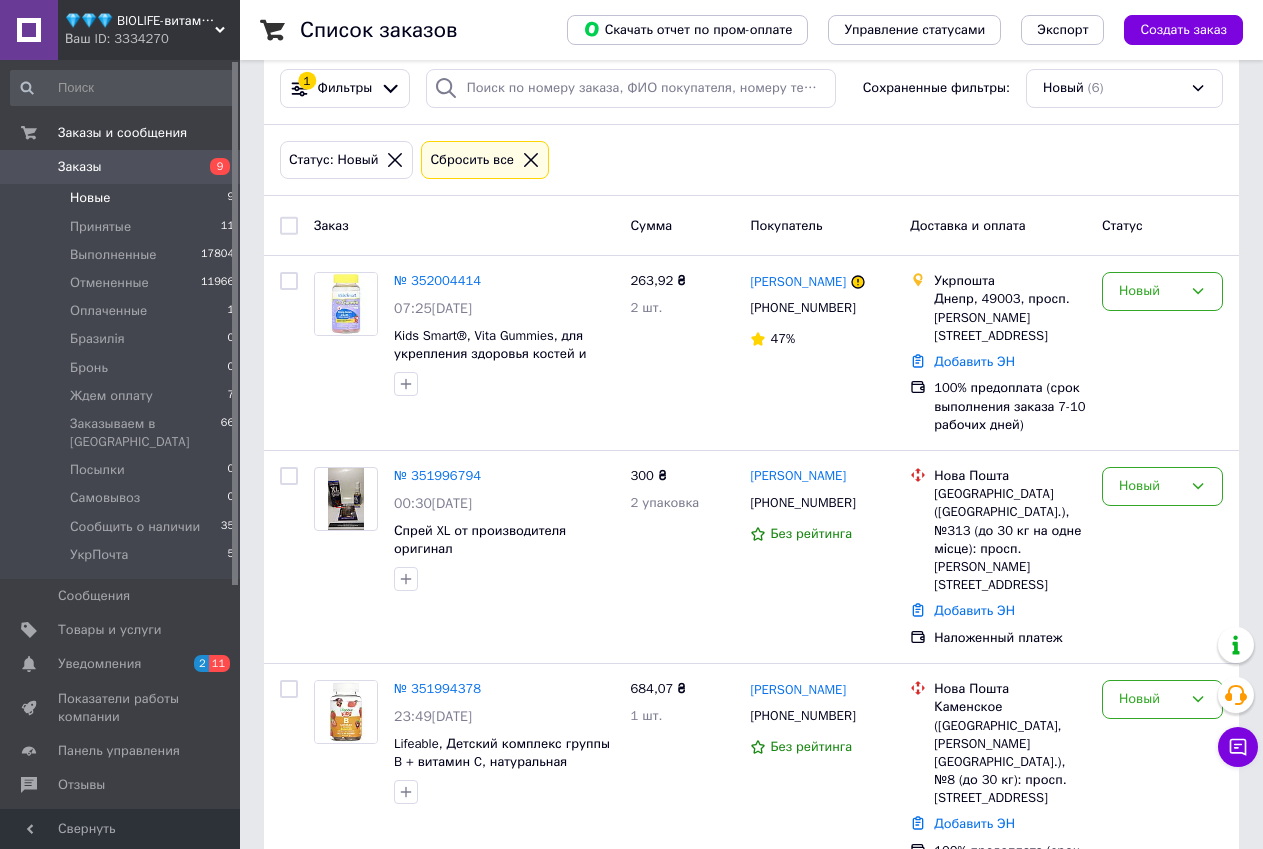 scroll, scrollTop: 0, scrollLeft: 0, axis: both 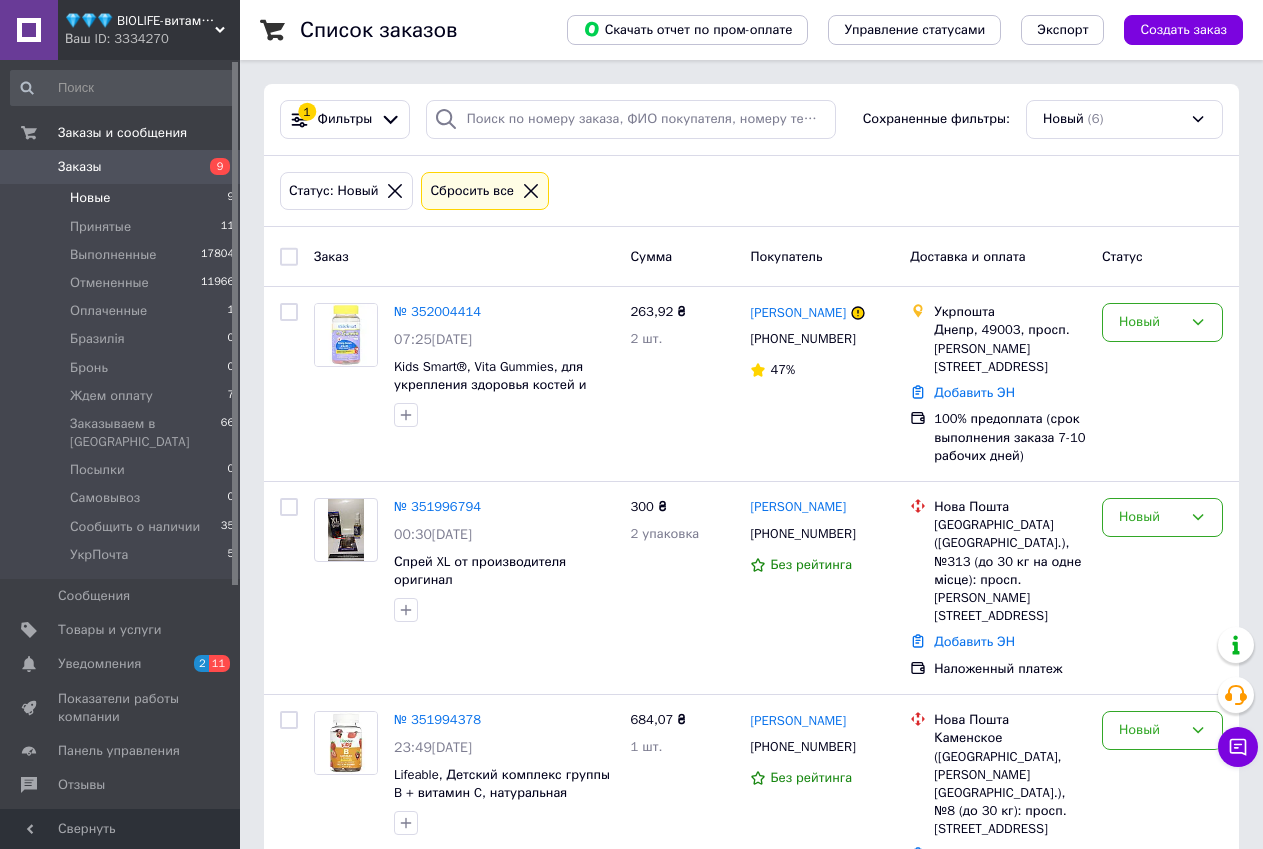 click on "💎💎💎 BIOLIFE-витамины и минералы" at bounding box center [140, 21] 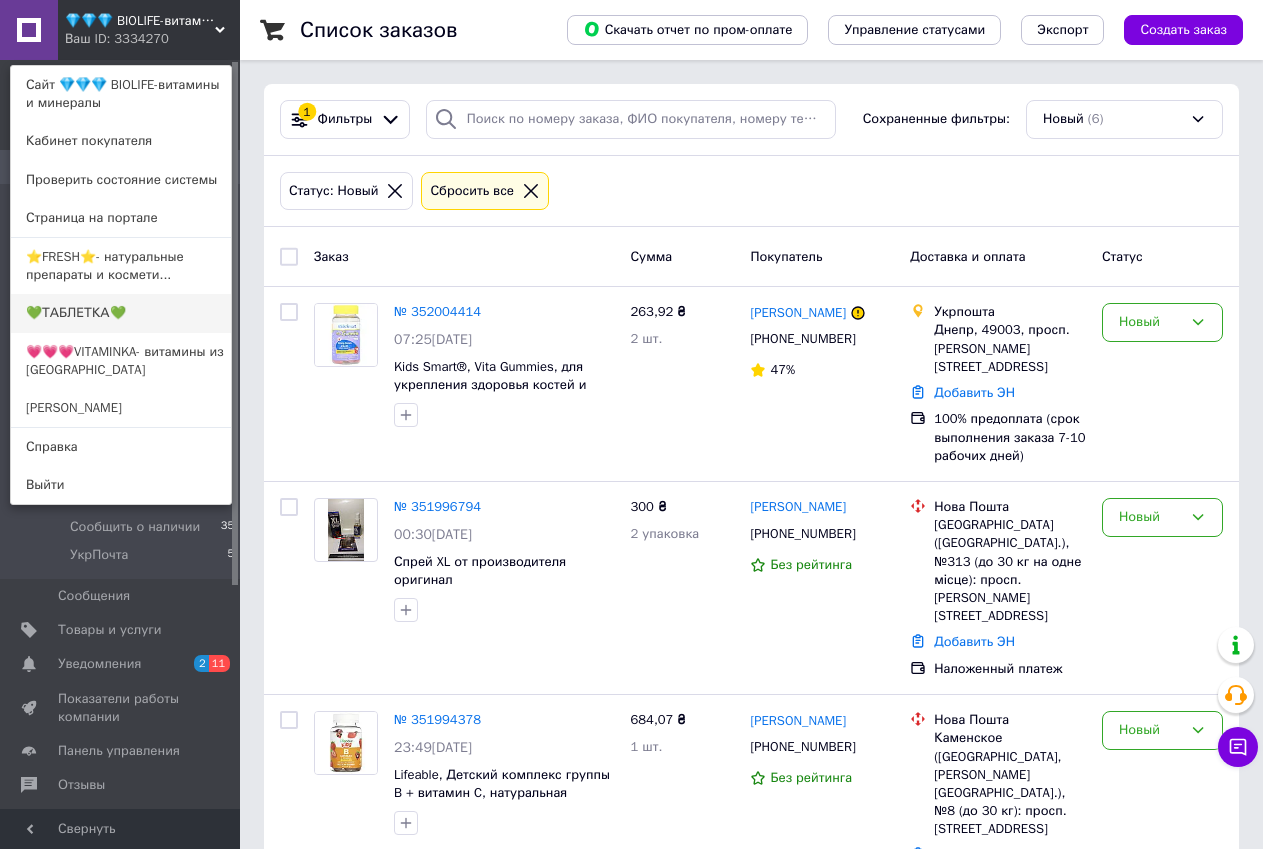 click on "💚ТАБЛЕТКА💚" at bounding box center (121, 313) 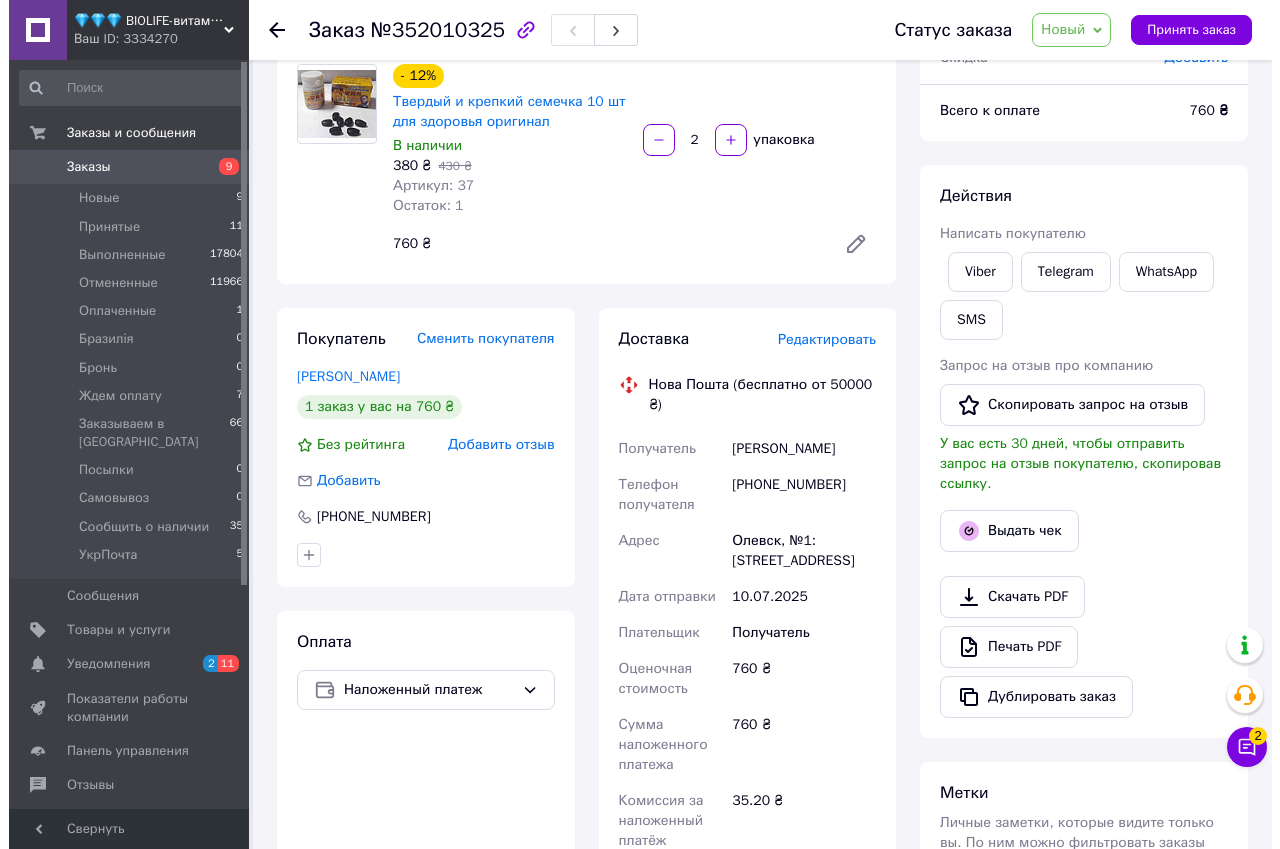 scroll, scrollTop: 200, scrollLeft: 0, axis: vertical 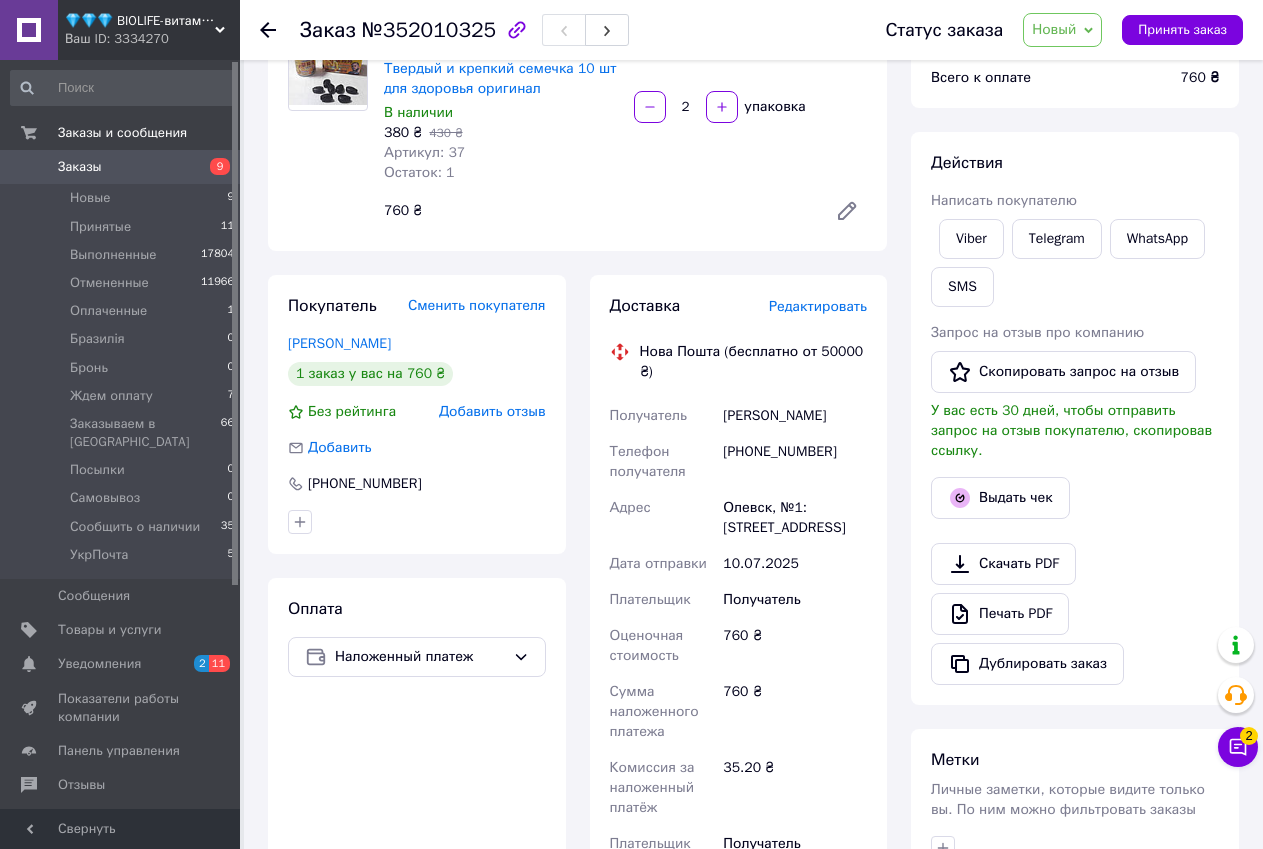 click on "Редактировать" at bounding box center (818, 306) 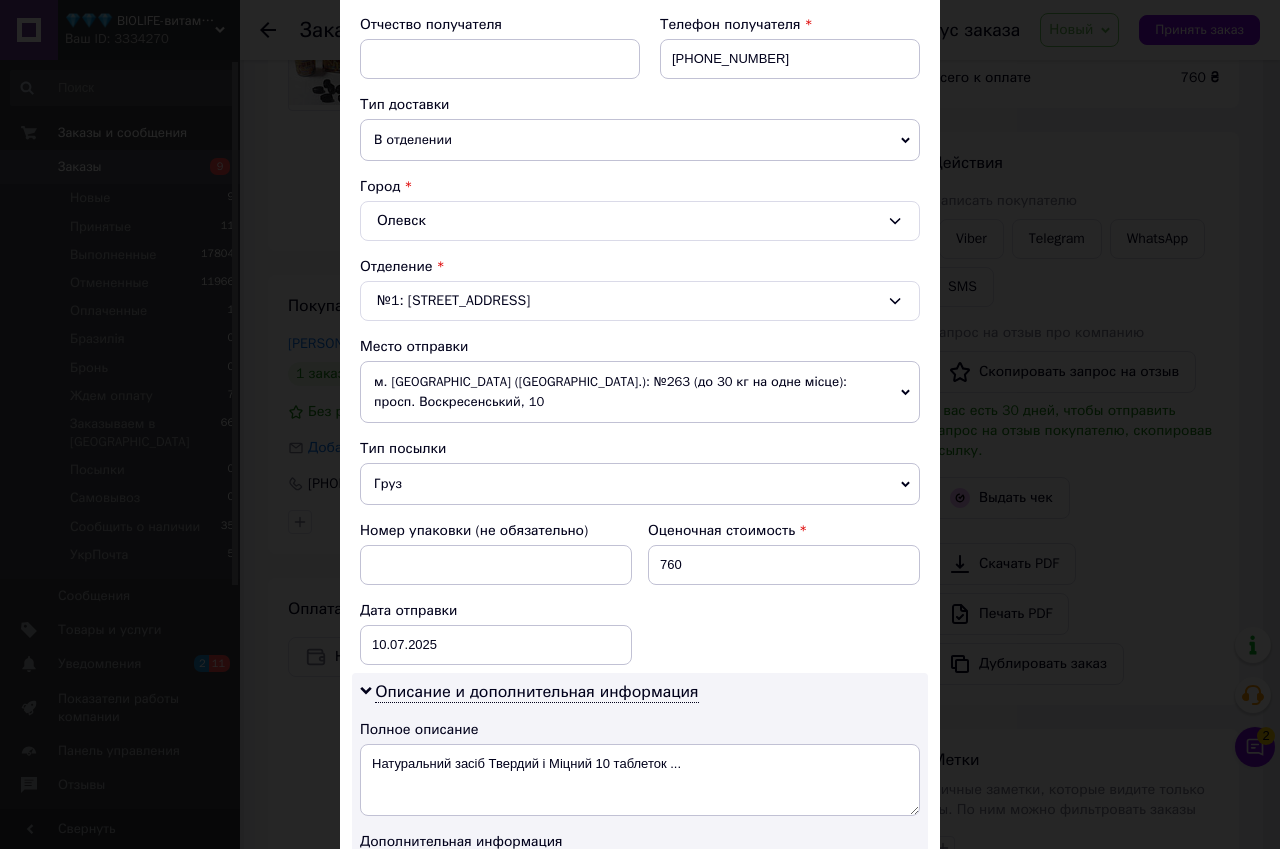 scroll, scrollTop: 400, scrollLeft: 0, axis: vertical 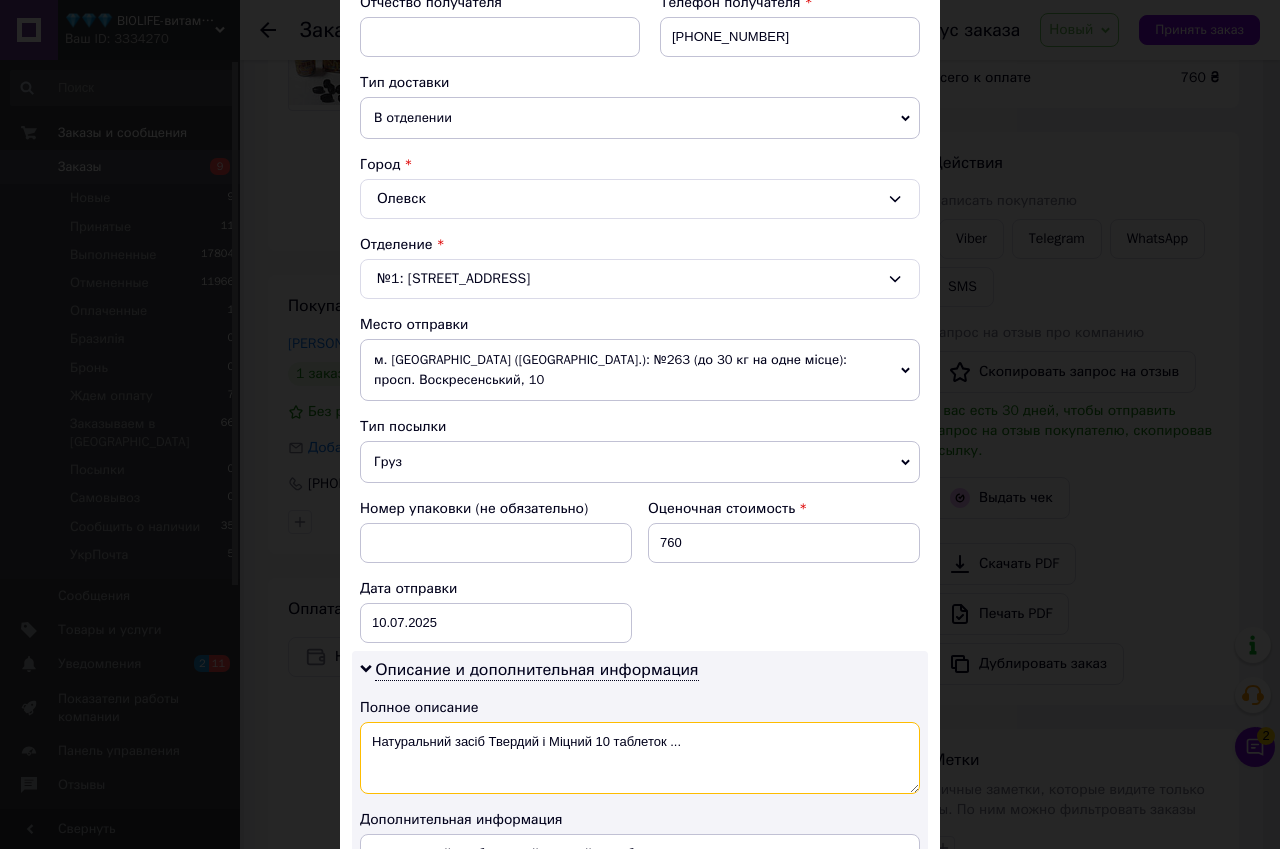 drag, startPoint x: 482, startPoint y: 723, endPoint x: 370, endPoint y: 717, distance: 112.1606 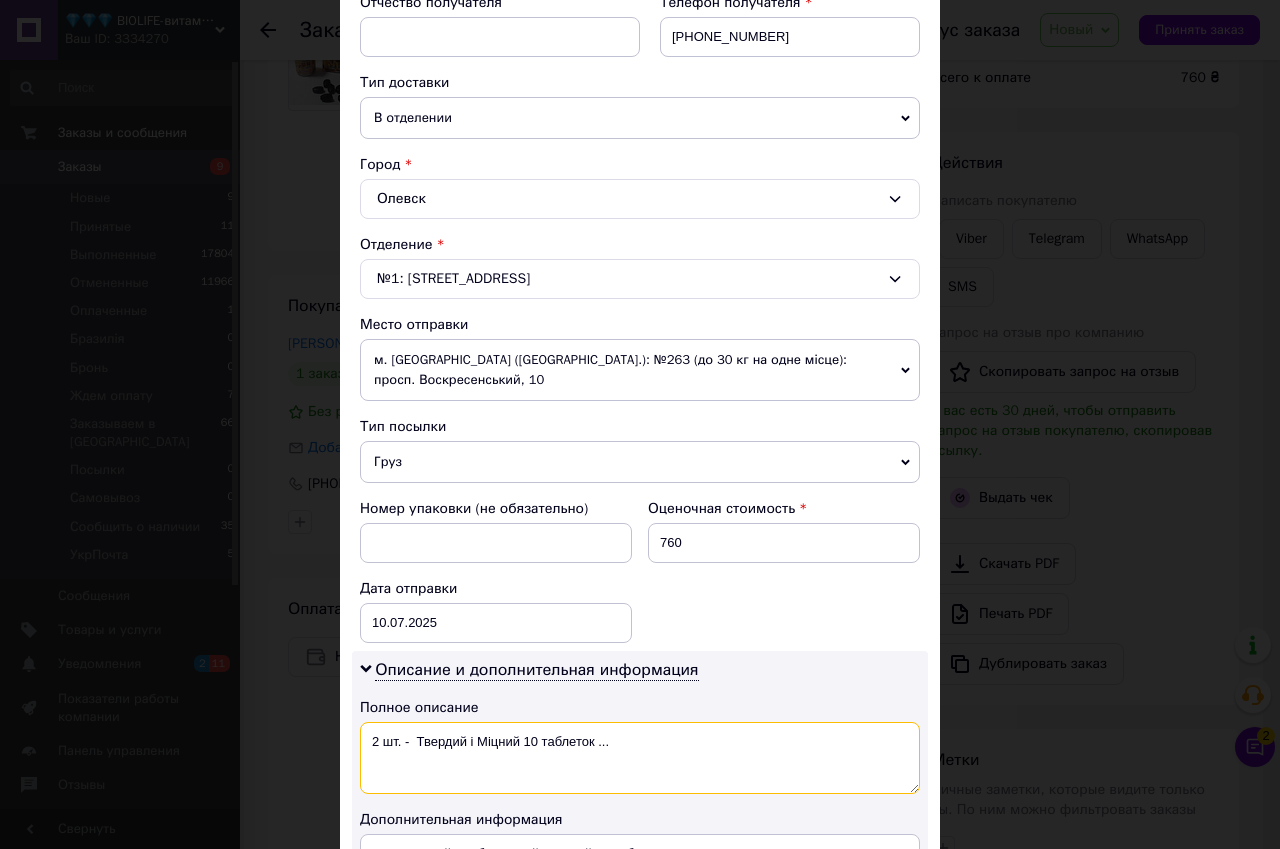 drag, startPoint x: 559, startPoint y: 712, endPoint x: 443, endPoint y: 705, distance: 116.21101 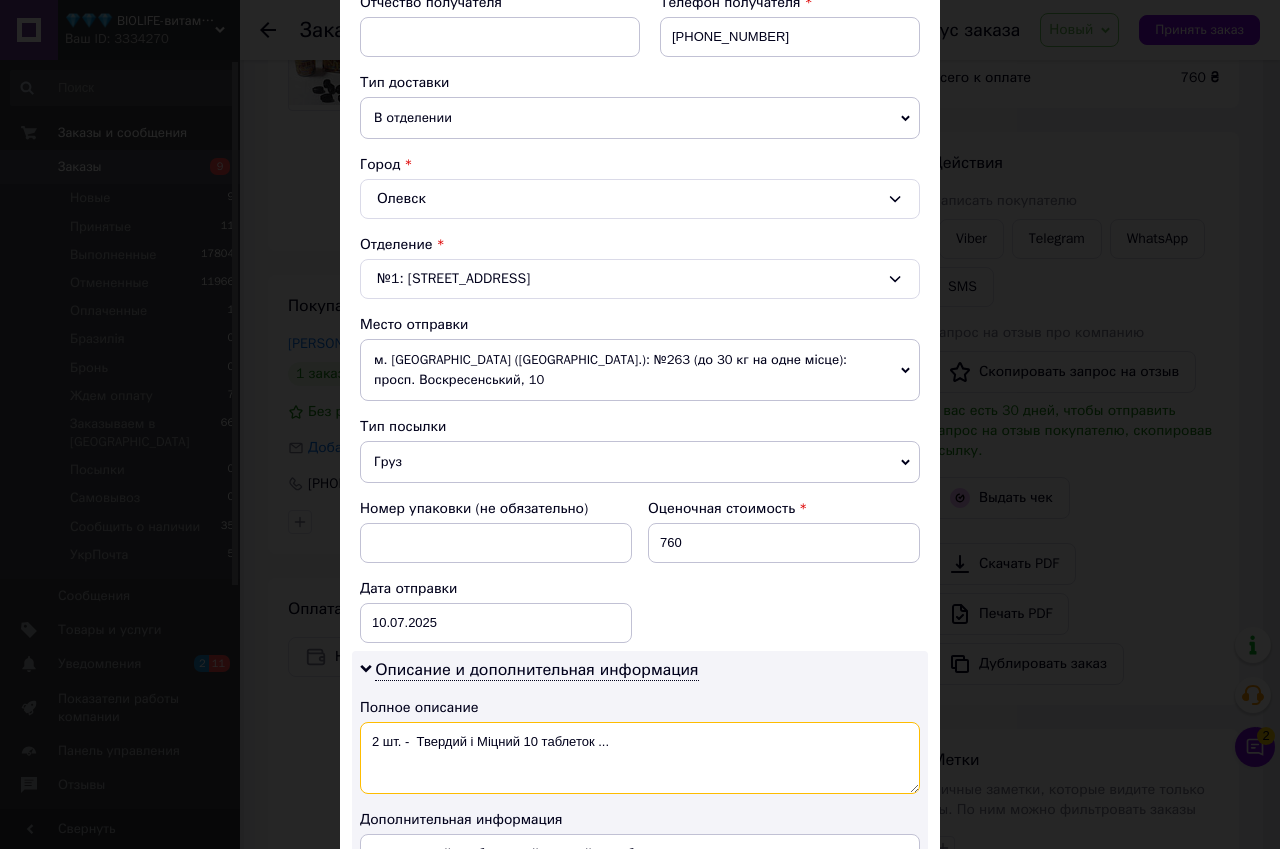 click on "2 шт. -  Твердий і Міцний 10 таблеток ..." at bounding box center (640, 758) 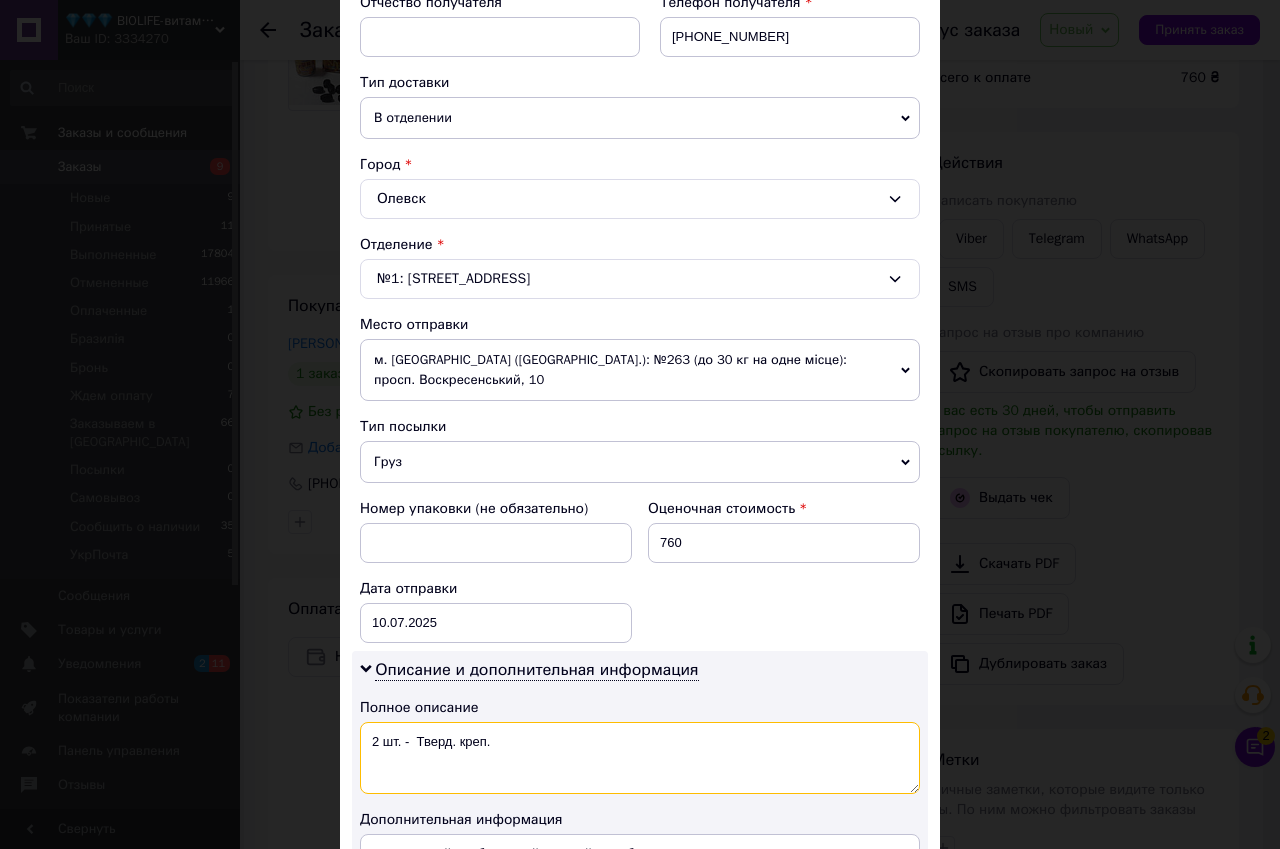 drag, startPoint x: 367, startPoint y: 716, endPoint x: 494, endPoint y: 723, distance: 127.192764 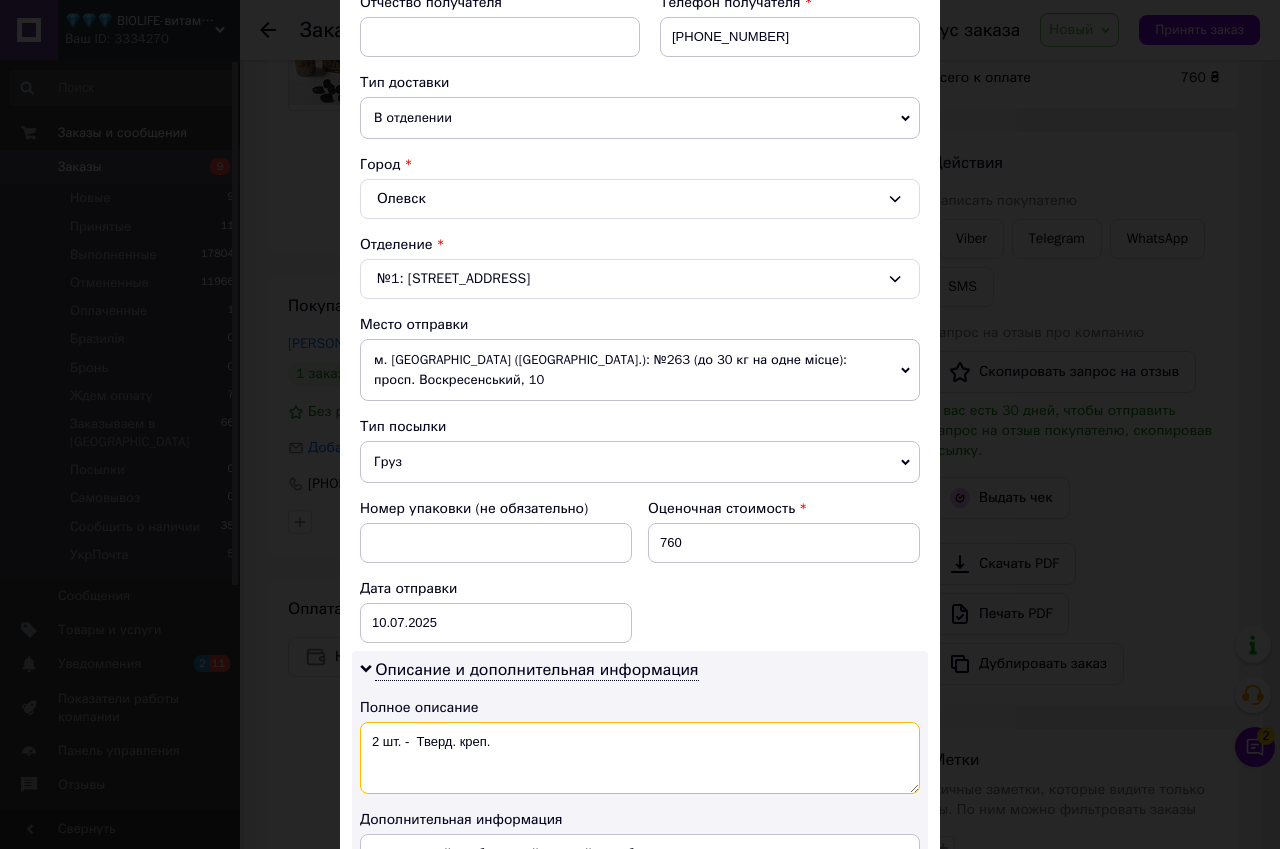 scroll, scrollTop: 700, scrollLeft: 0, axis: vertical 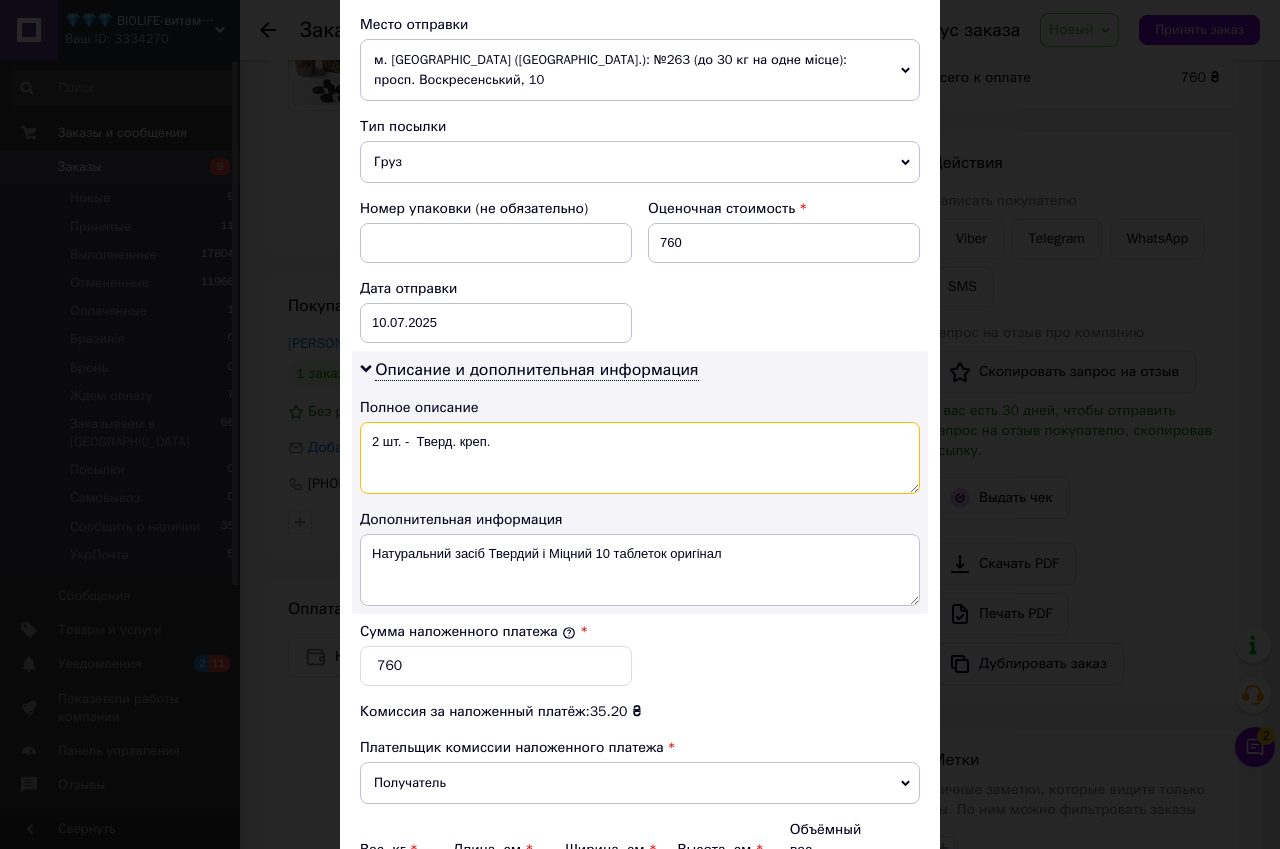 type on "2 шт. -  Тверд. креп." 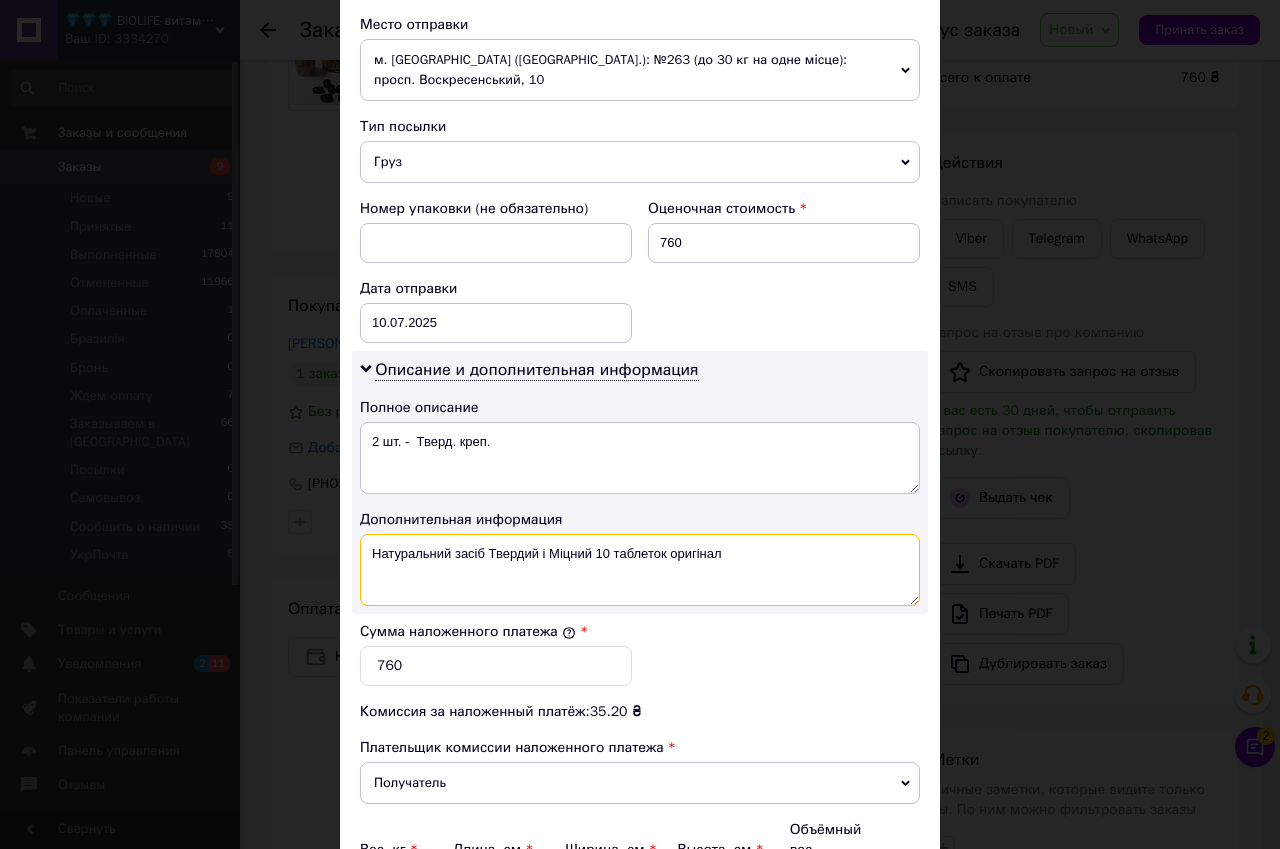 drag, startPoint x: 371, startPoint y: 532, endPoint x: 730, endPoint y: 552, distance: 359.55667 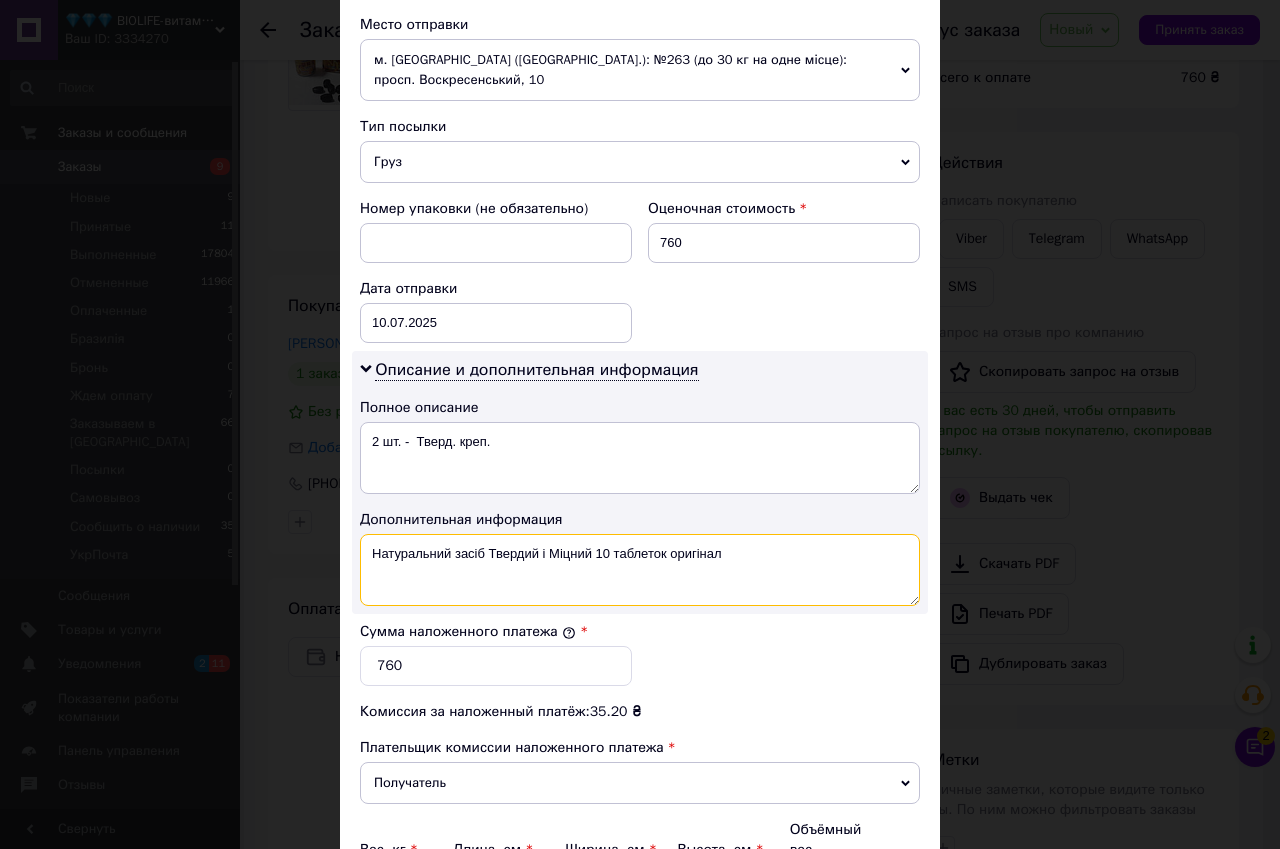 paste on "2 шт. -  Тверд. креп." 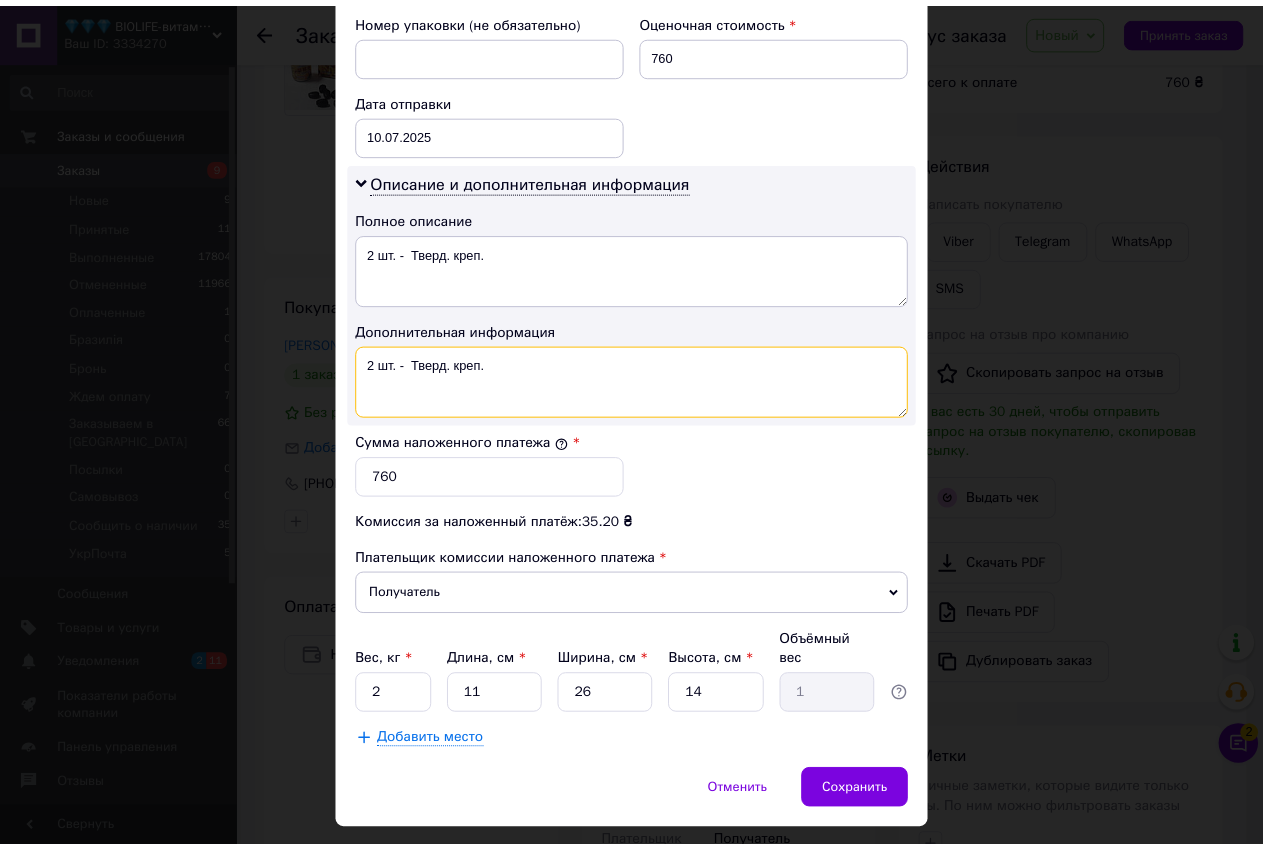 scroll, scrollTop: 901, scrollLeft: 0, axis: vertical 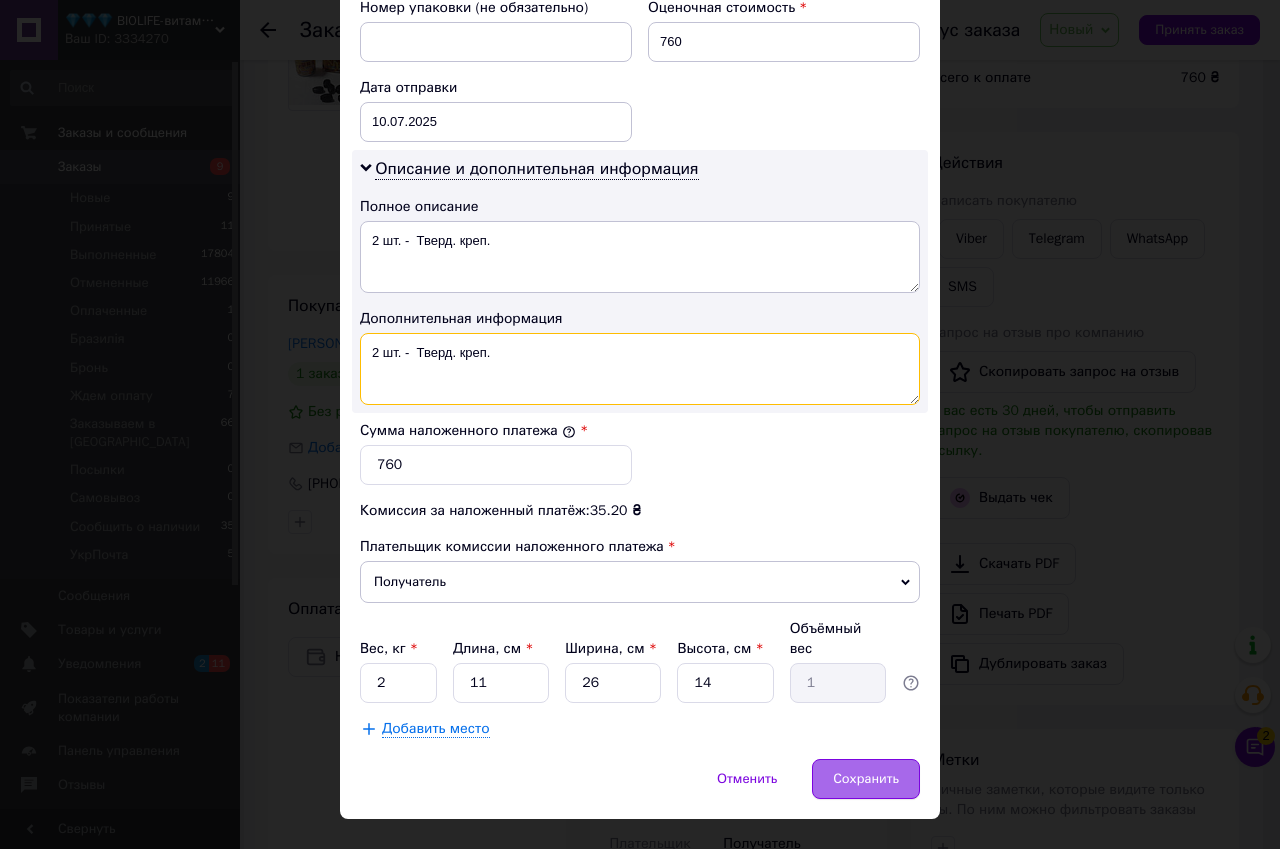 type on "2 шт. -  Тверд. креп." 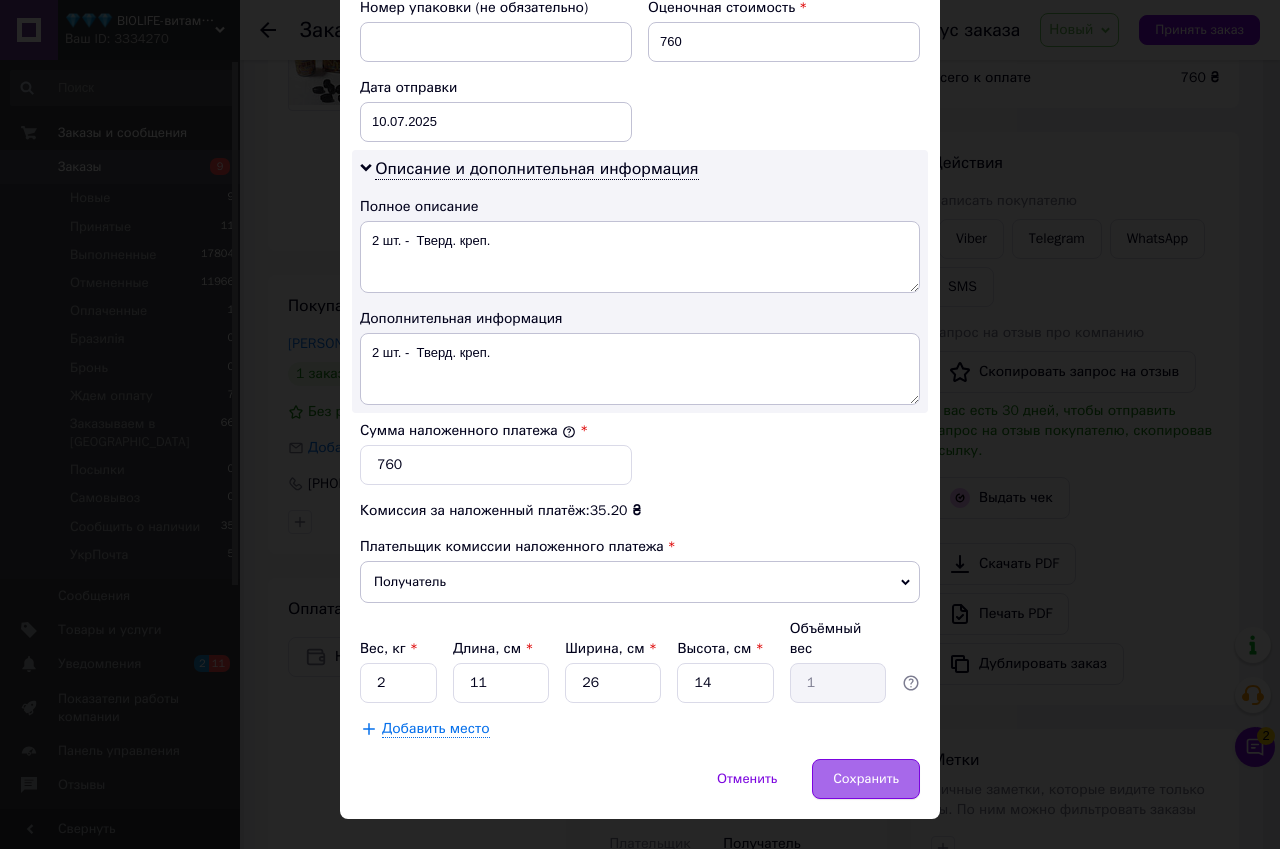 click on "Сохранить" at bounding box center (866, 779) 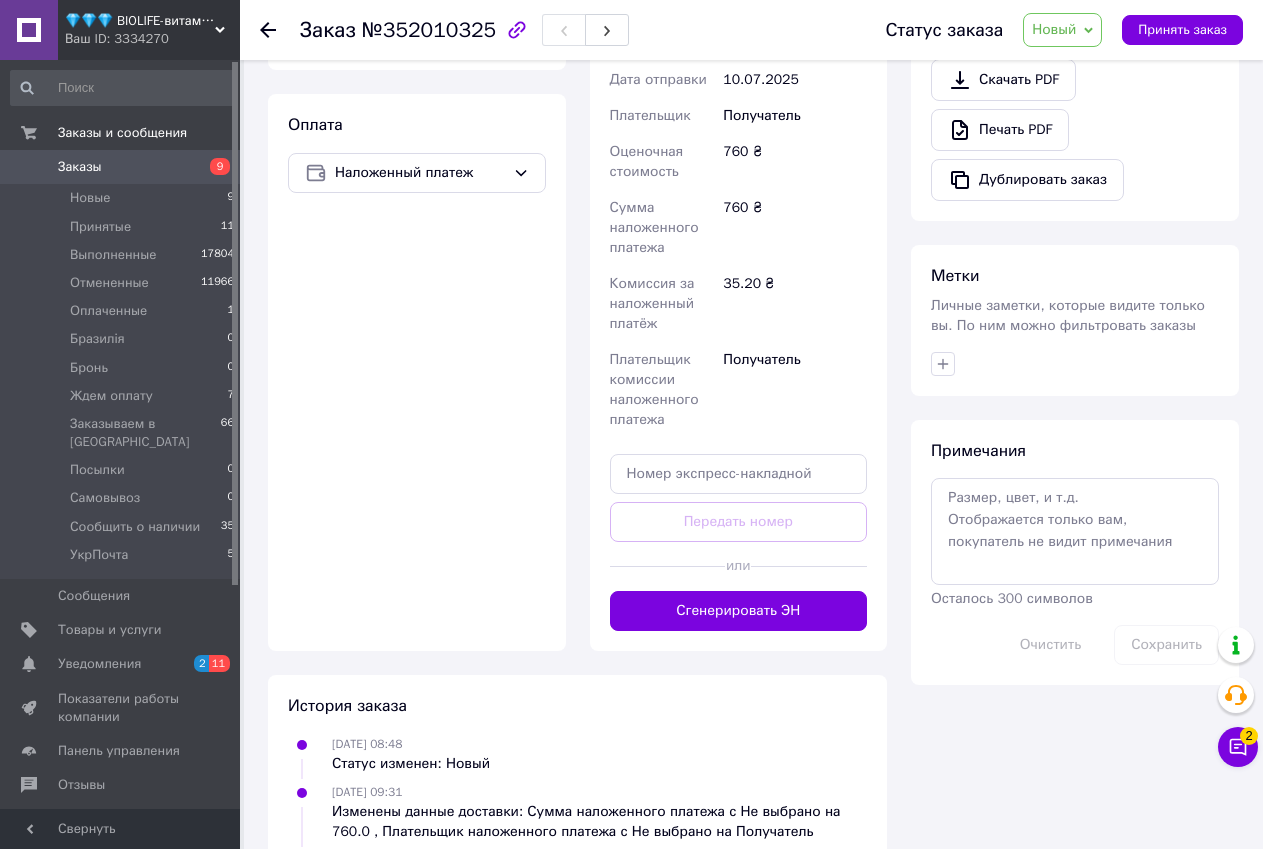 scroll, scrollTop: 700, scrollLeft: 0, axis: vertical 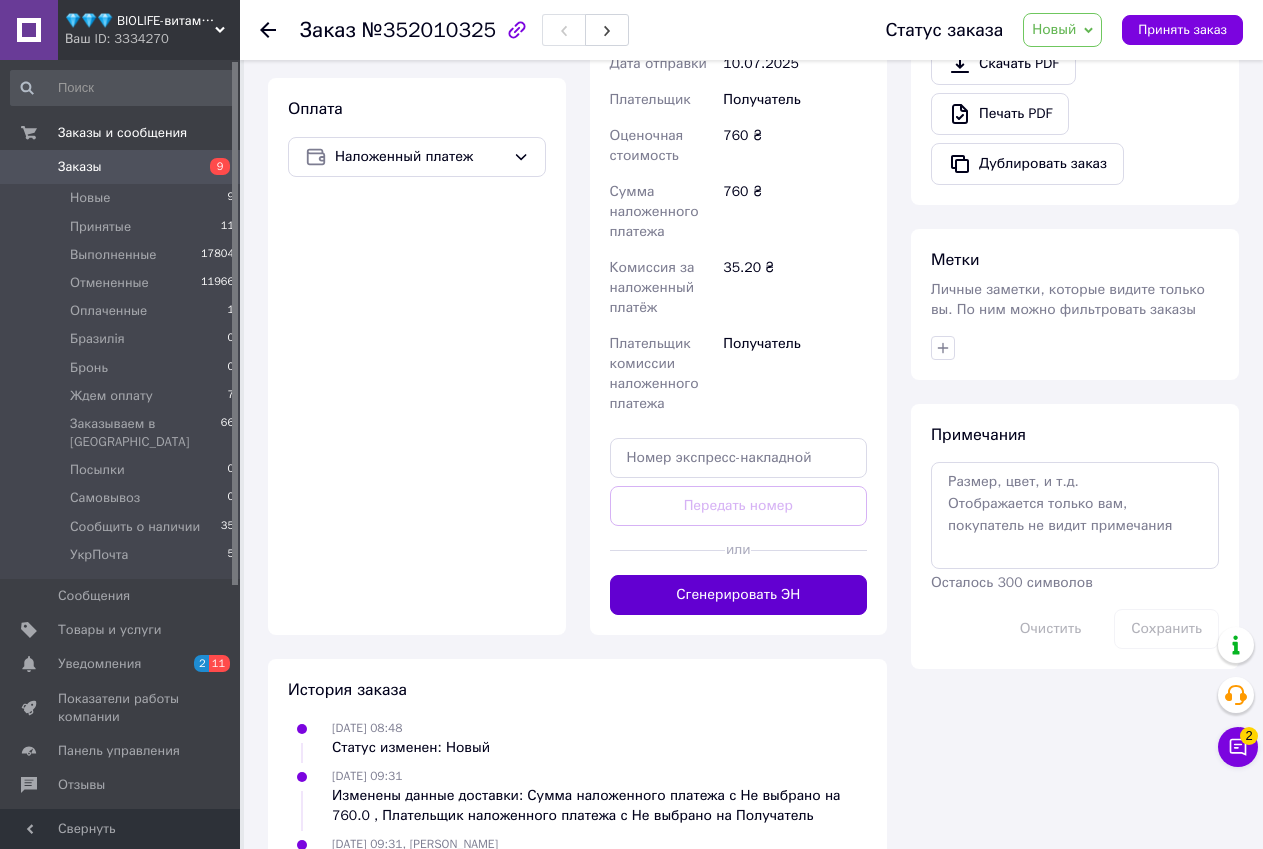 click on "Сгенерировать ЭН" at bounding box center (739, 595) 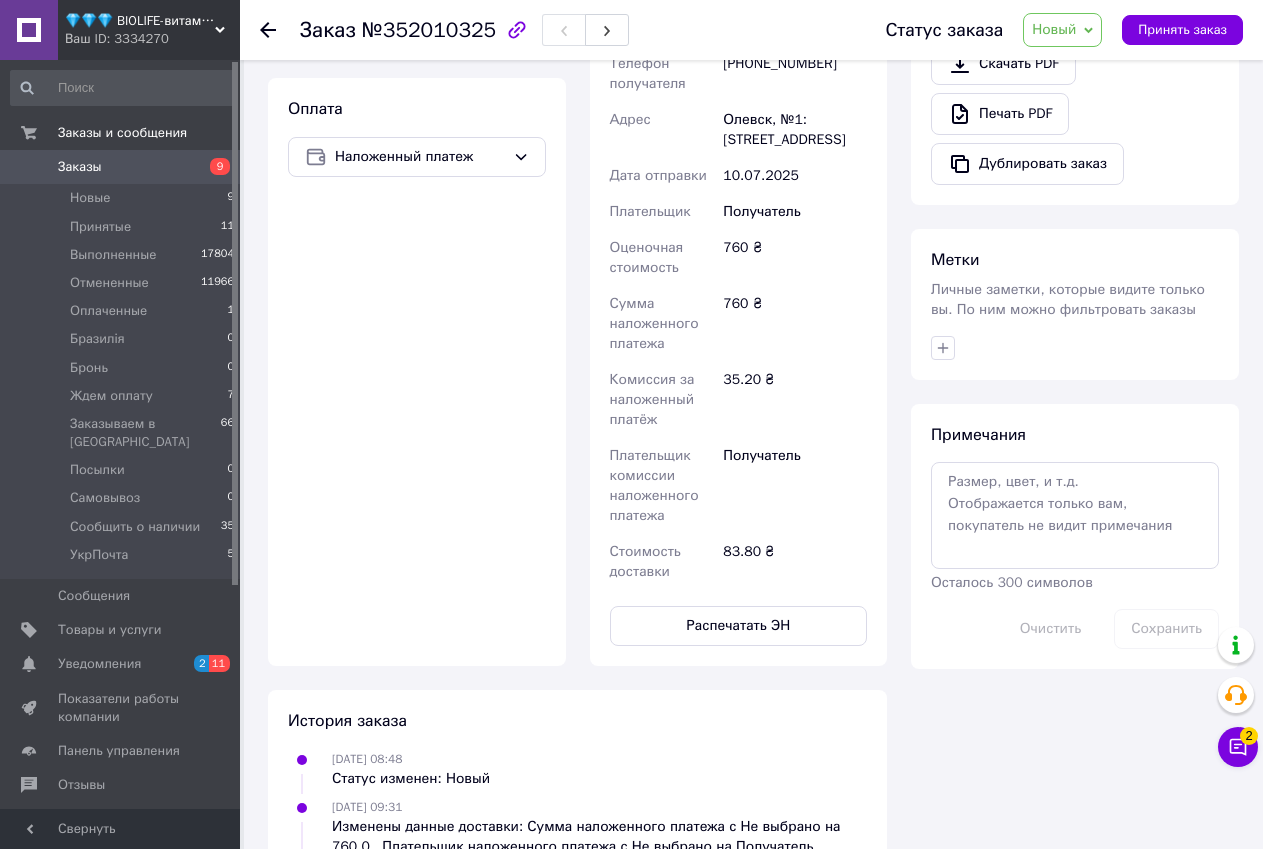 click on "Итого 1 товар 760 ₴ Доставка 83.8 ₴ Скидка Добавить Всего к оплате 760 ₴ Действия Написать покупателю Viber Telegram WhatsApp SMS Запрос на отзыв про компанию   Скопировать запрос на отзыв У вас есть 30 дней, чтобы отправить запрос на отзыв покупателю, скопировав ссылку.   Выдать чек   Скачать PDF   Печать PDF   Дублировать заказ Метки Личные заметки, которые видите только вы. По ним можно фильтровать заказы Примечания Осталось 300 символов Очистить Сохранить" at bounding box center (1075, 248) 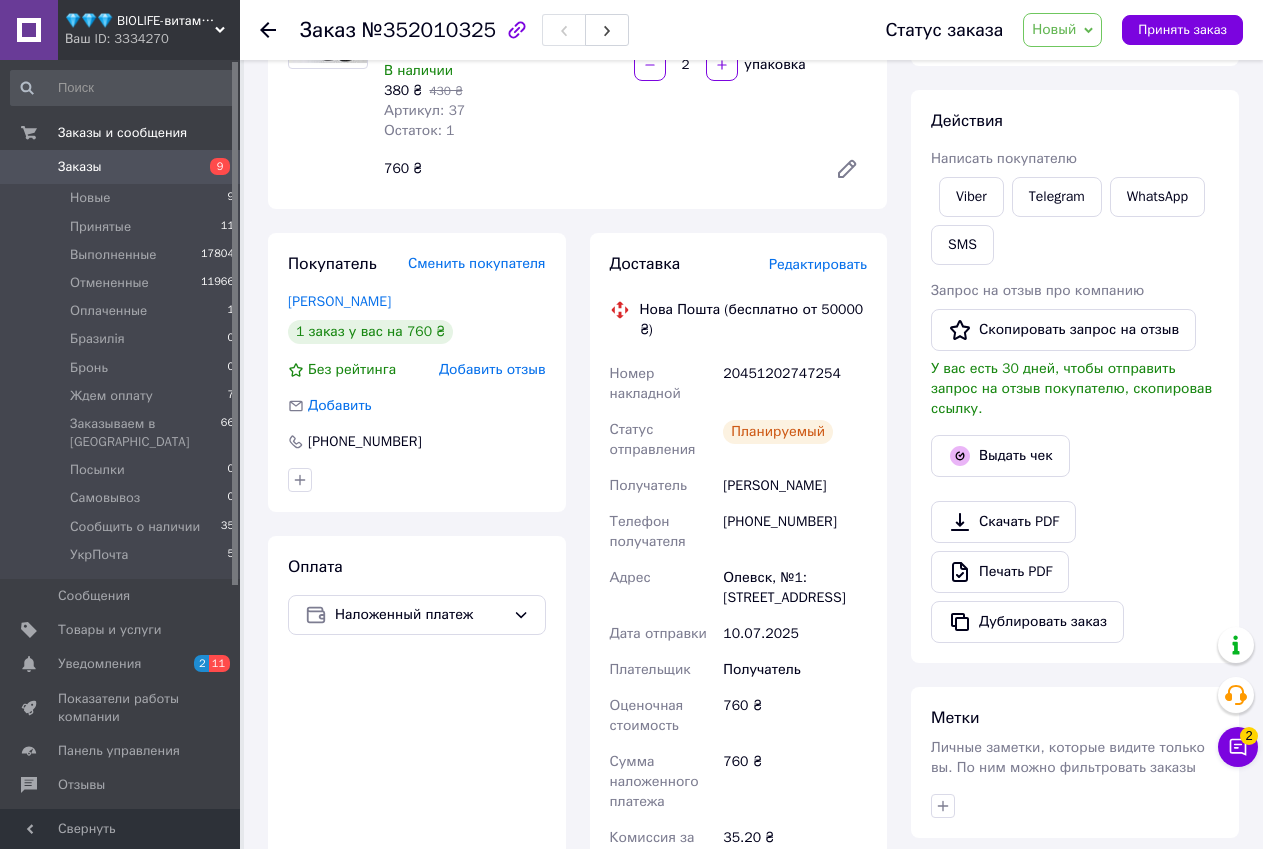 scroll, scrollTop: 0, scrollLeft: 0, axis: both 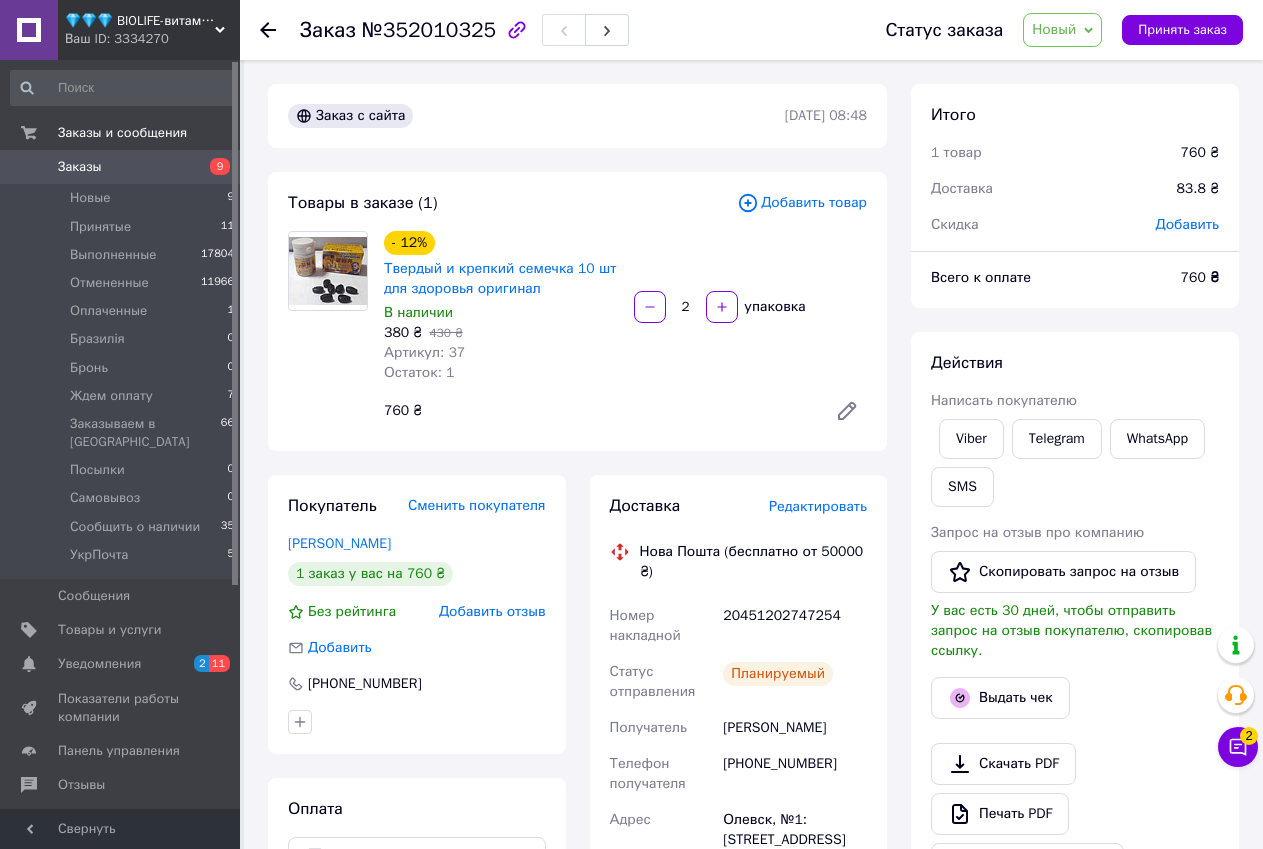 click on "Новый" at bounding box center (1062, 30) 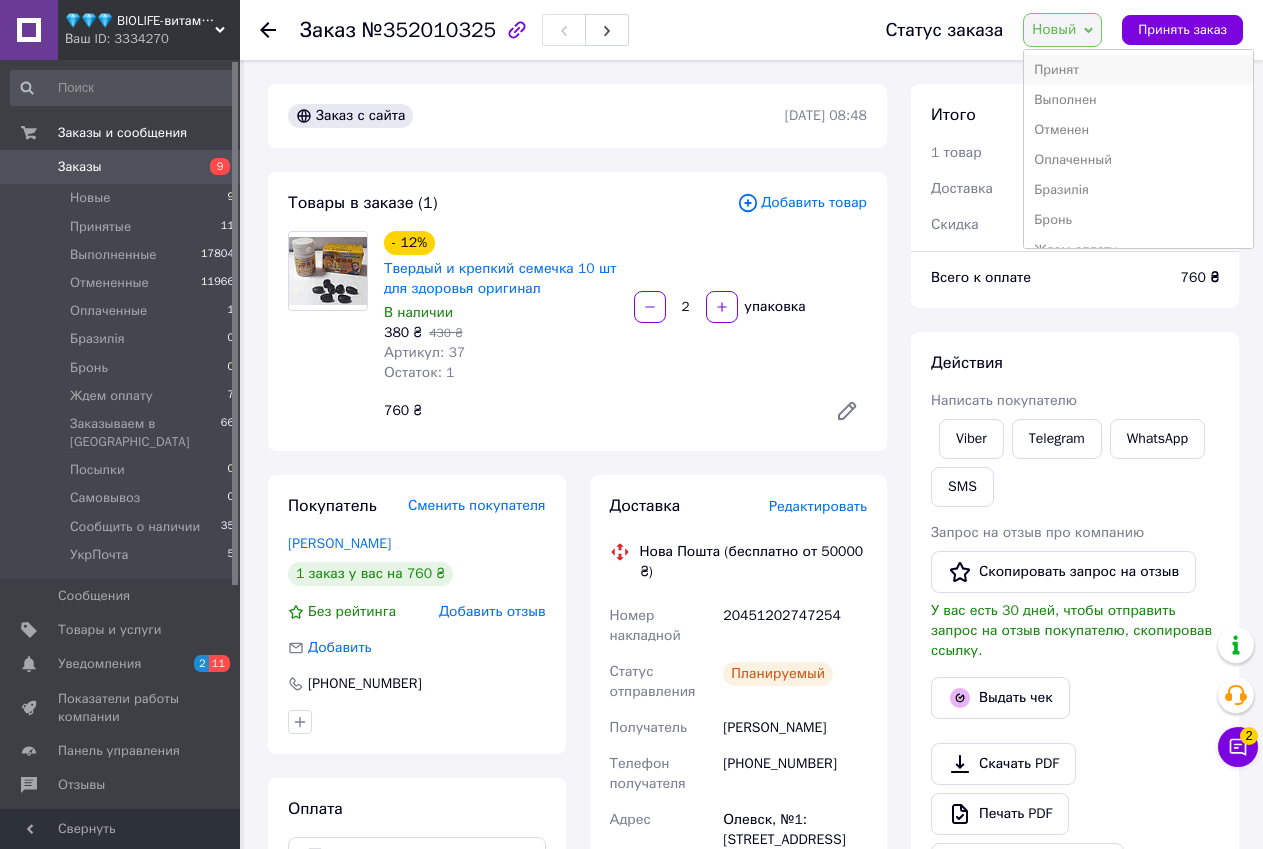 click on "Принят" at bounding box center (1138, 70) 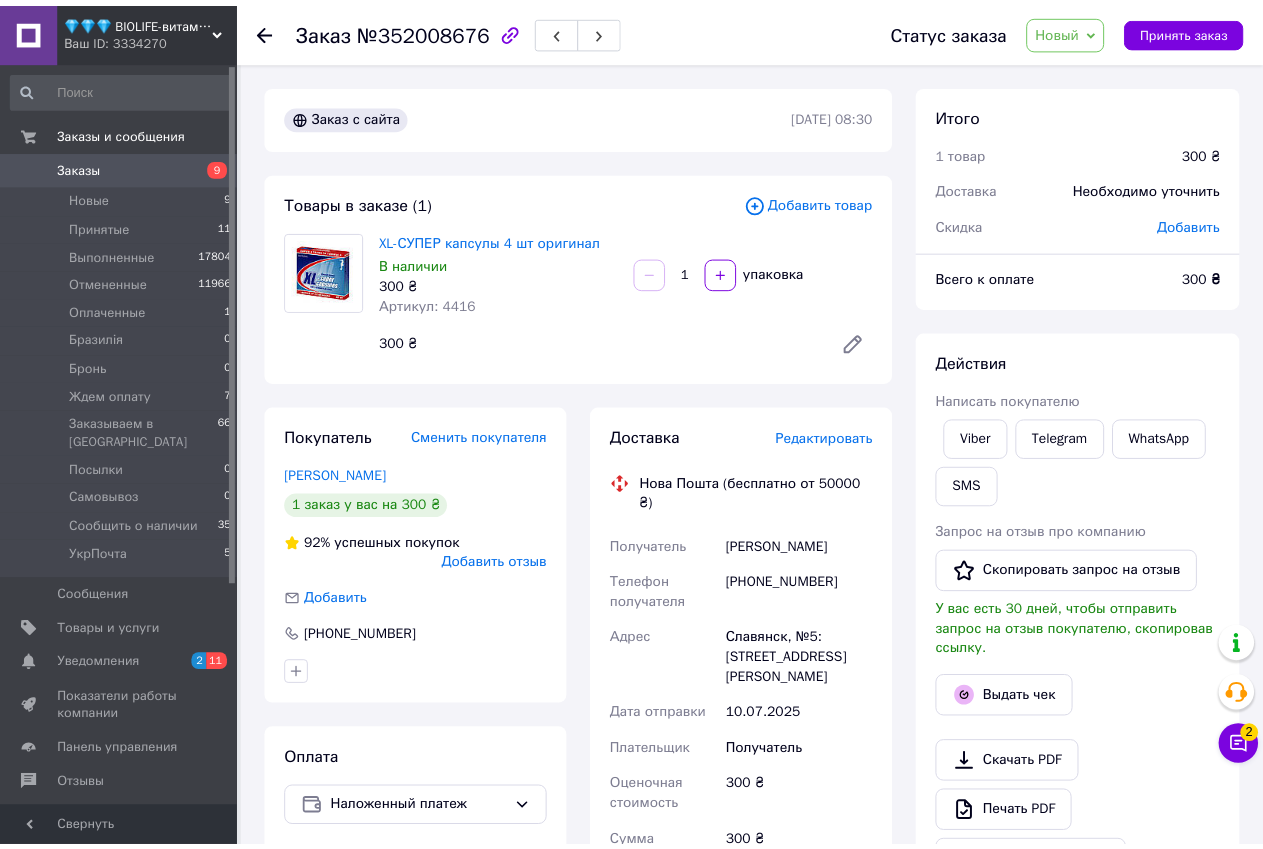 scroll, scrollTop: 0, scrollLeft: 0, axis: both 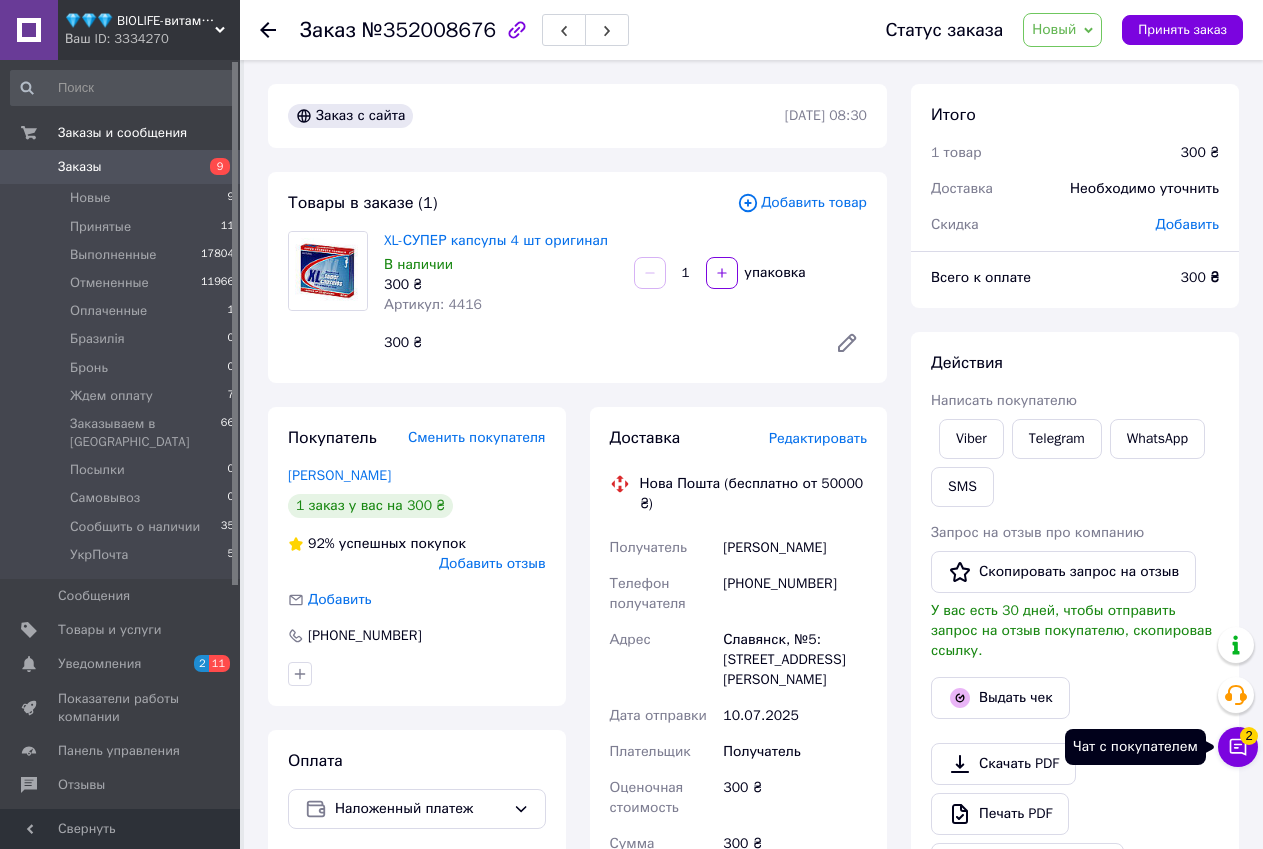 click 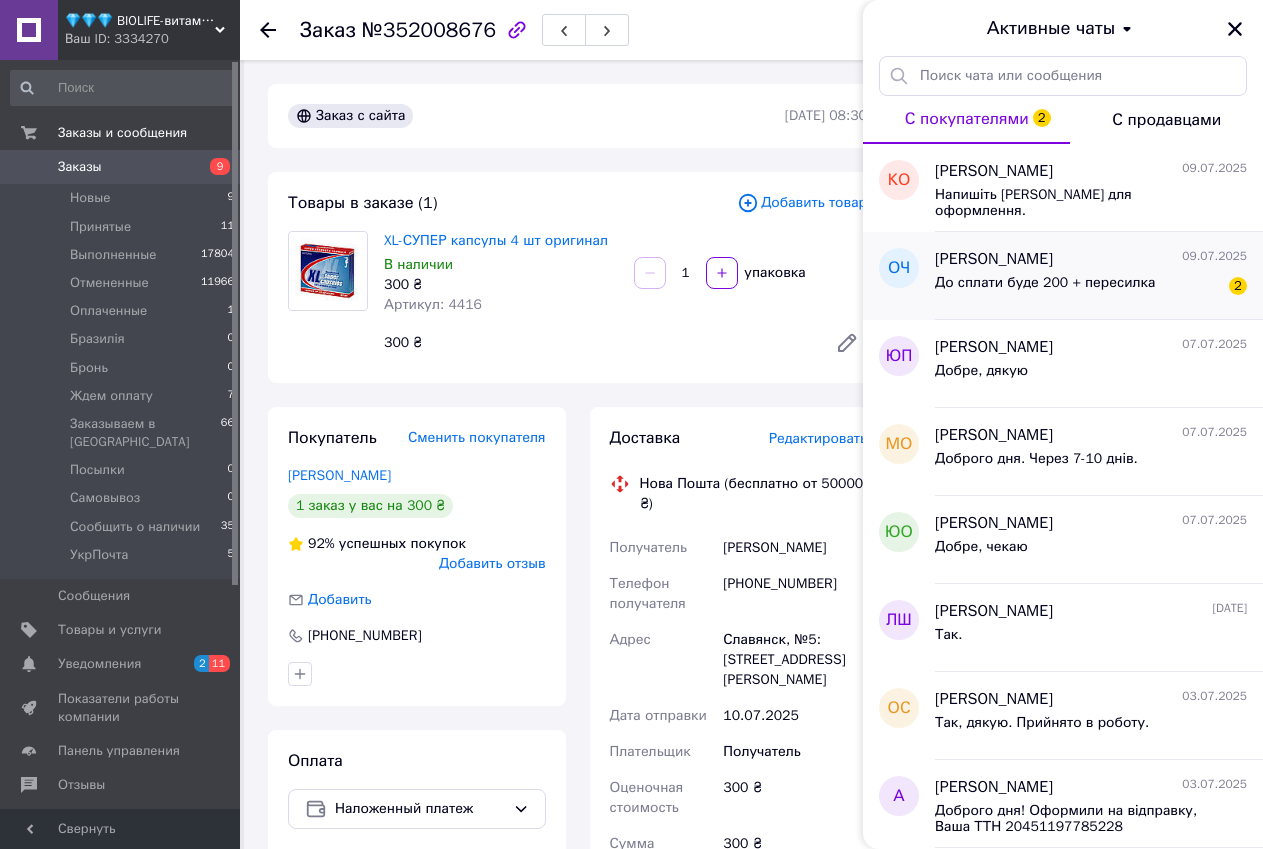 click on "До сплати буде 200 + пересилка 2" at bounding box center [1091, 287] 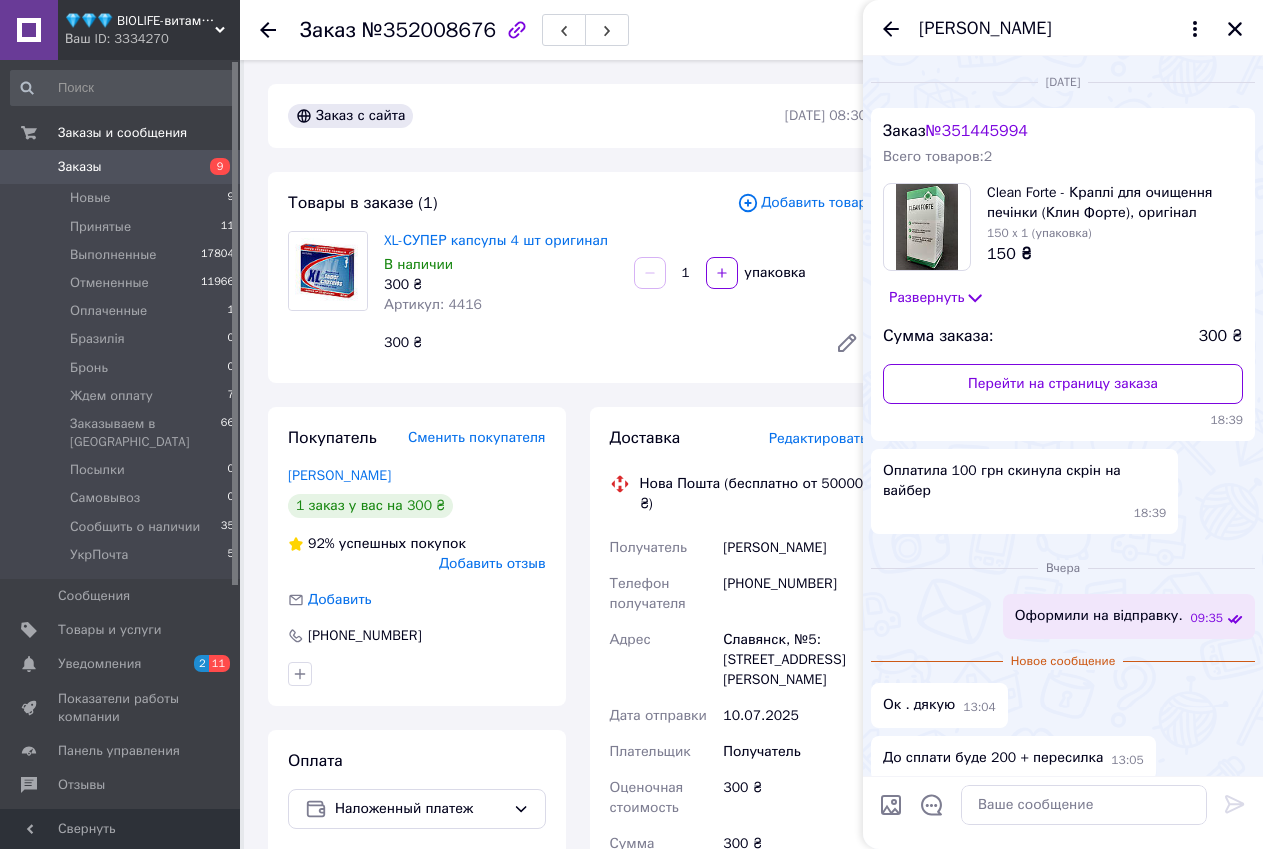 scroll, scrollTop: 100, scrollLeft: 0, axis: vertical 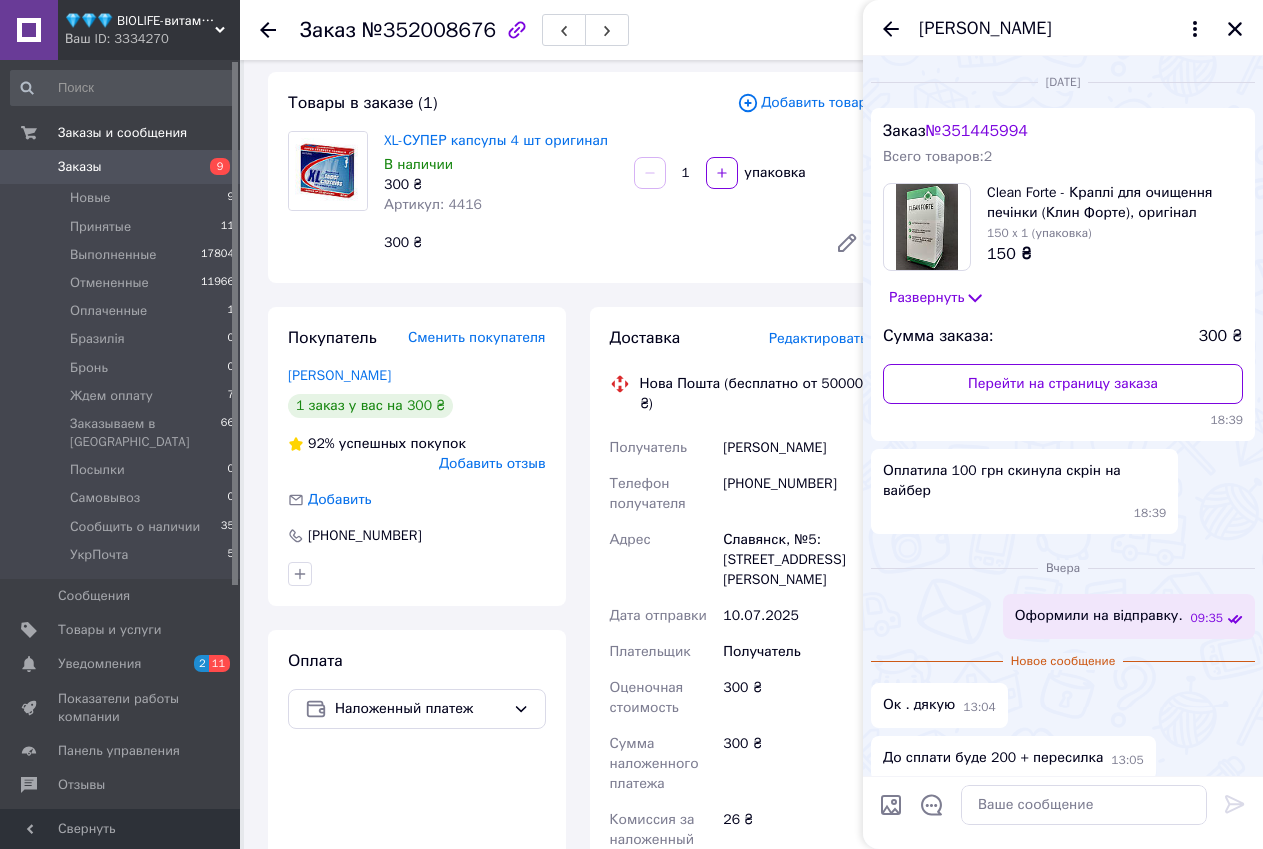 click on "Покупатель Сменить покупателя [PERSON_NAME] 1 заказ у вас на 300 ₴ 92%   успешных покупок Добавить отзыв Добавить [PHONE_NUMBER] Оплата Наложенный платеж" at bounding box center [417, 747] 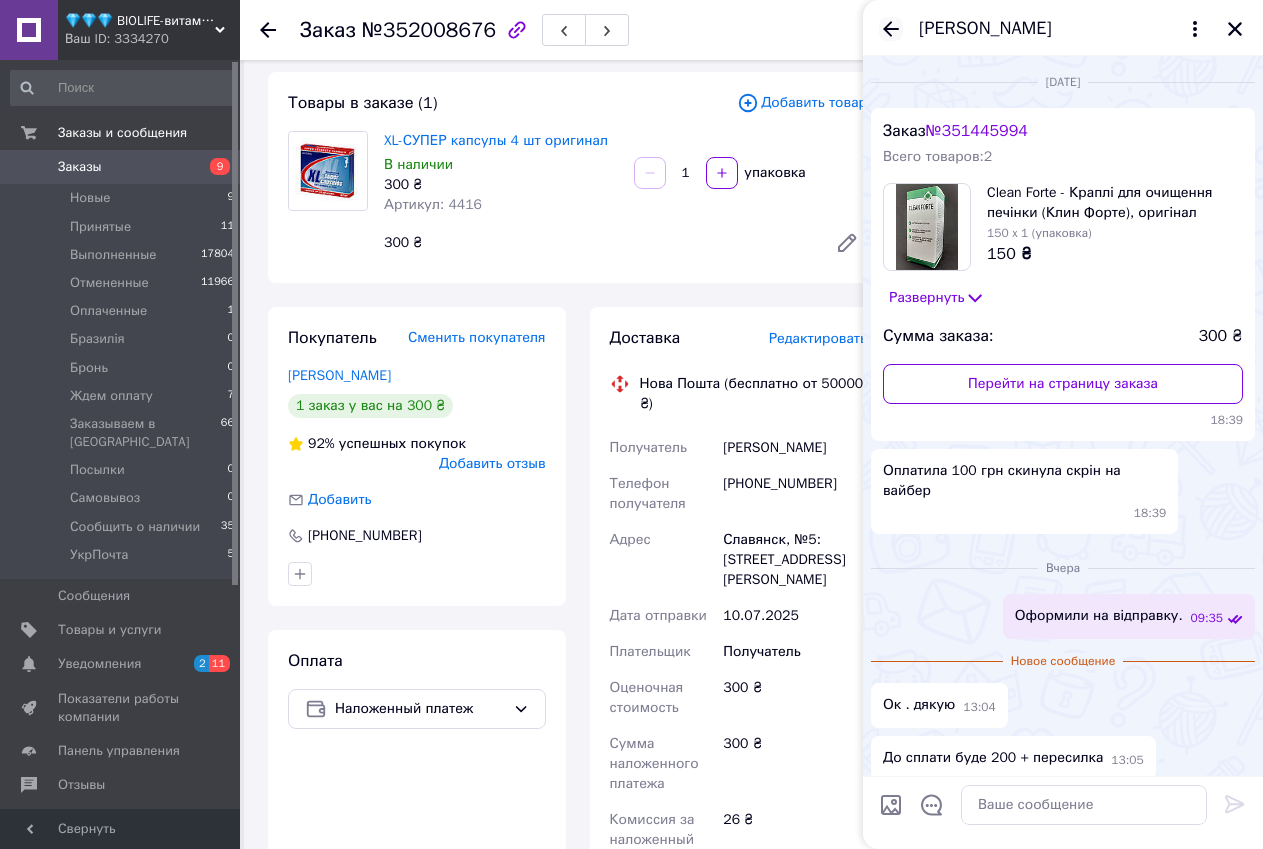 click 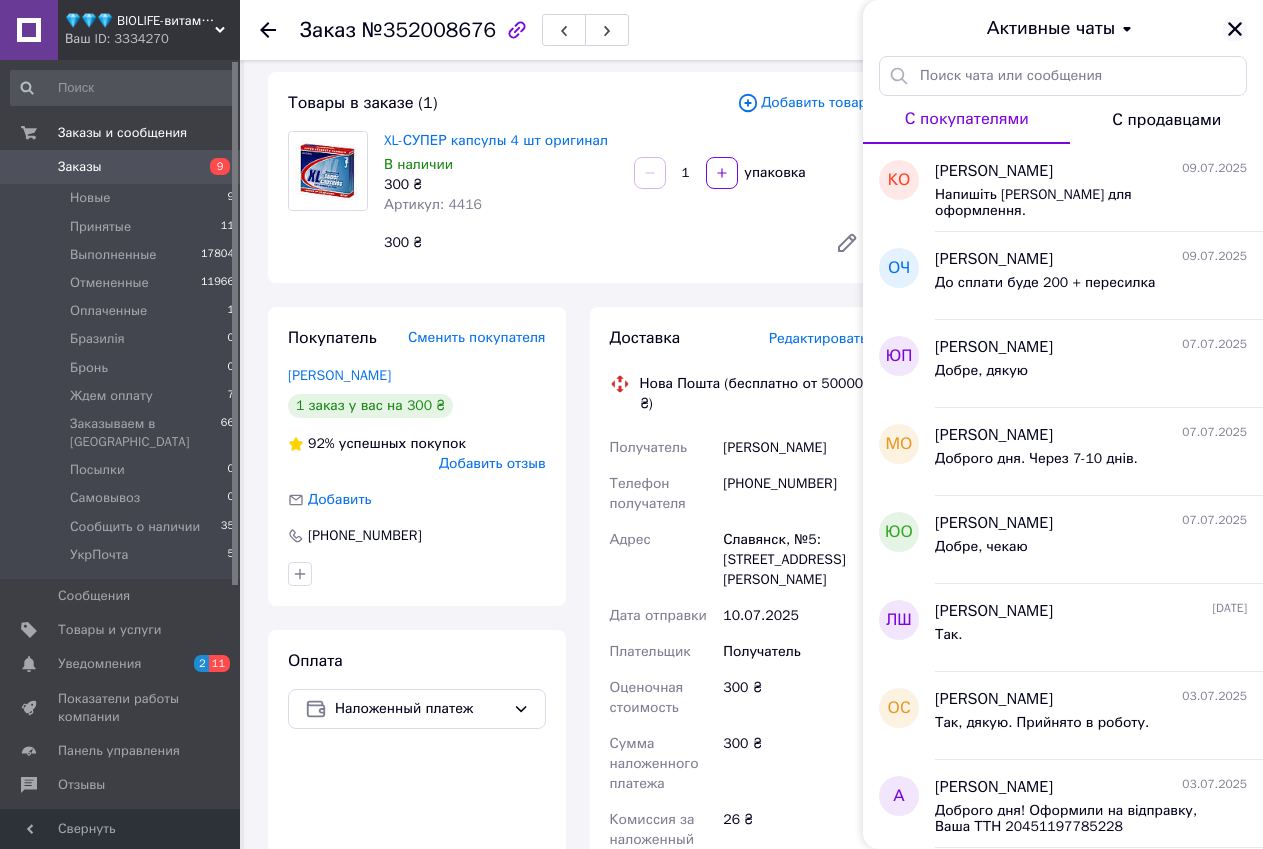 click 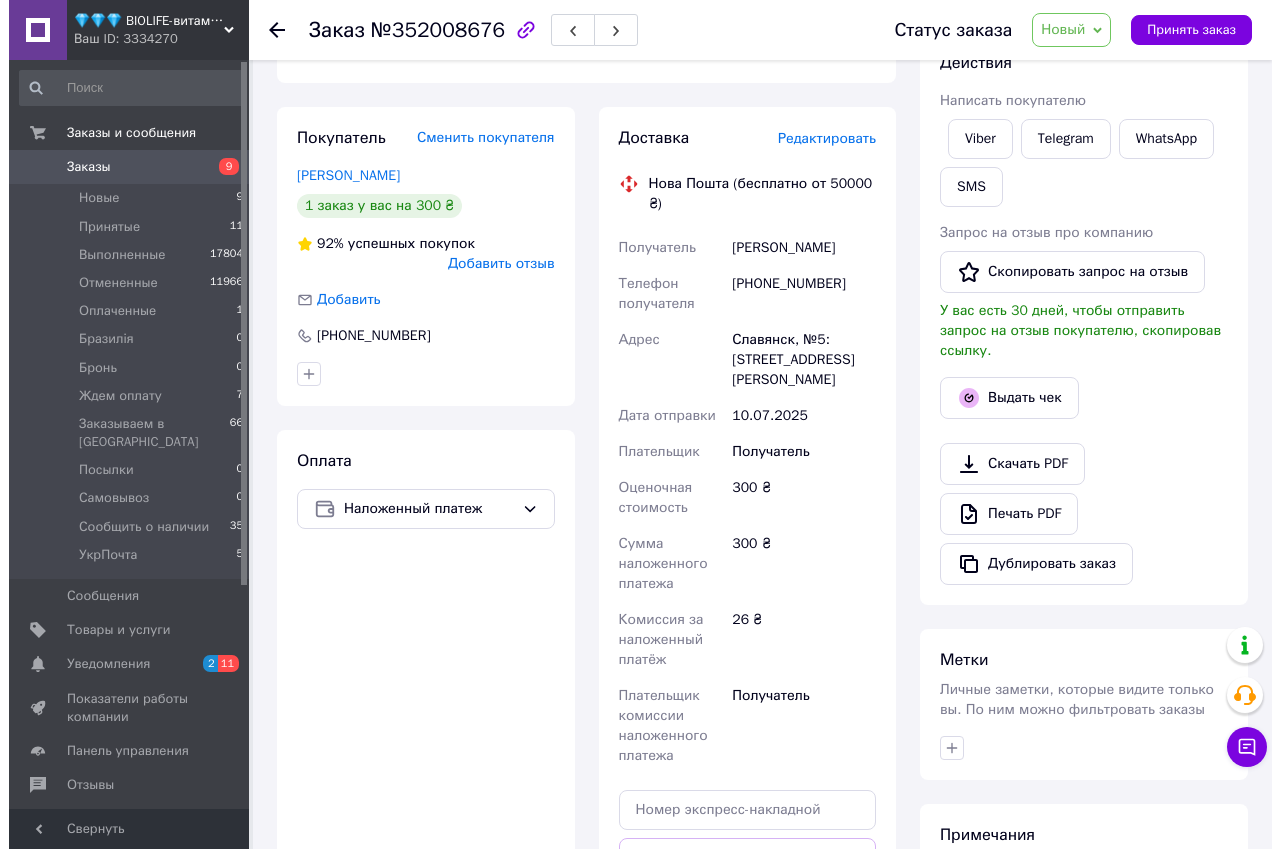 scroll, scrollTop: 0, scrollLeft: 0, axis: both 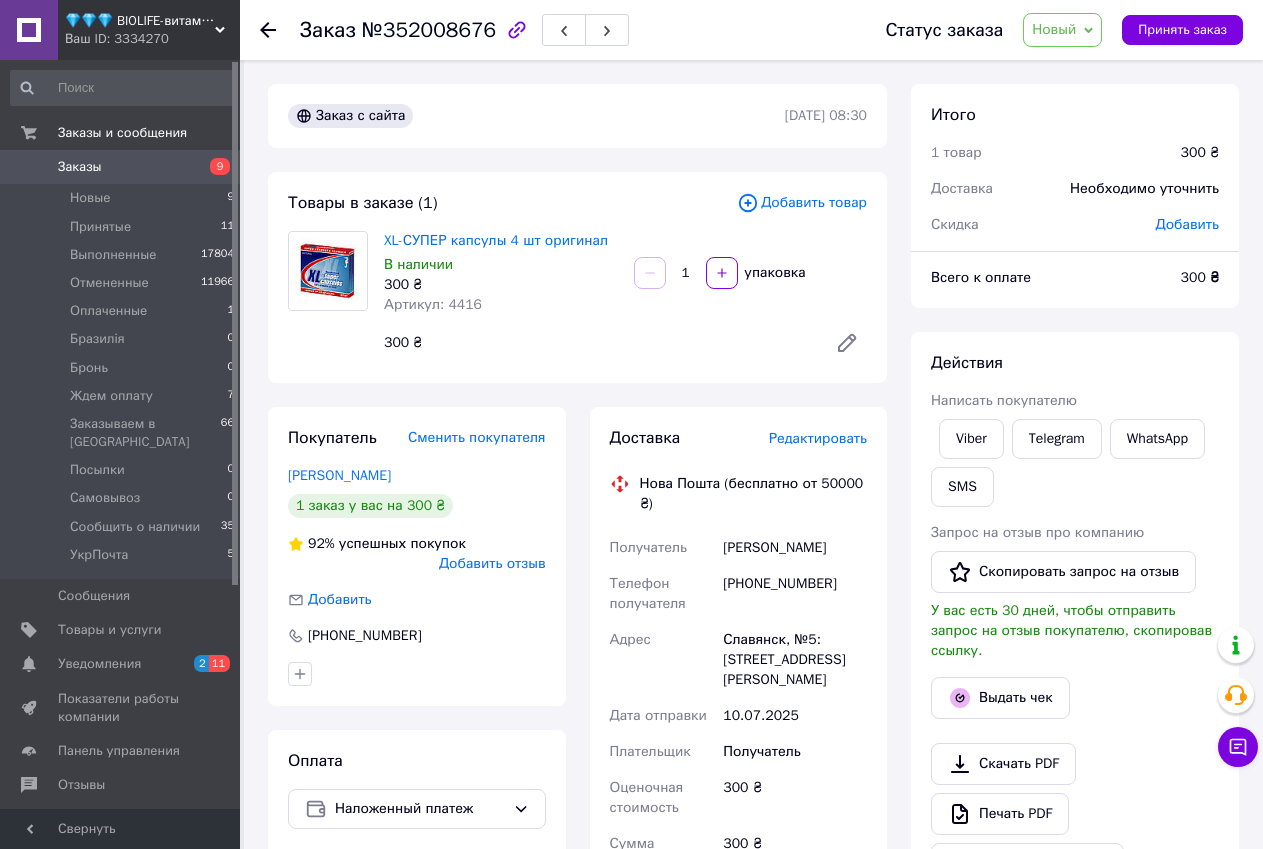 click on "Редактировать" at bounding box center (818, 438) 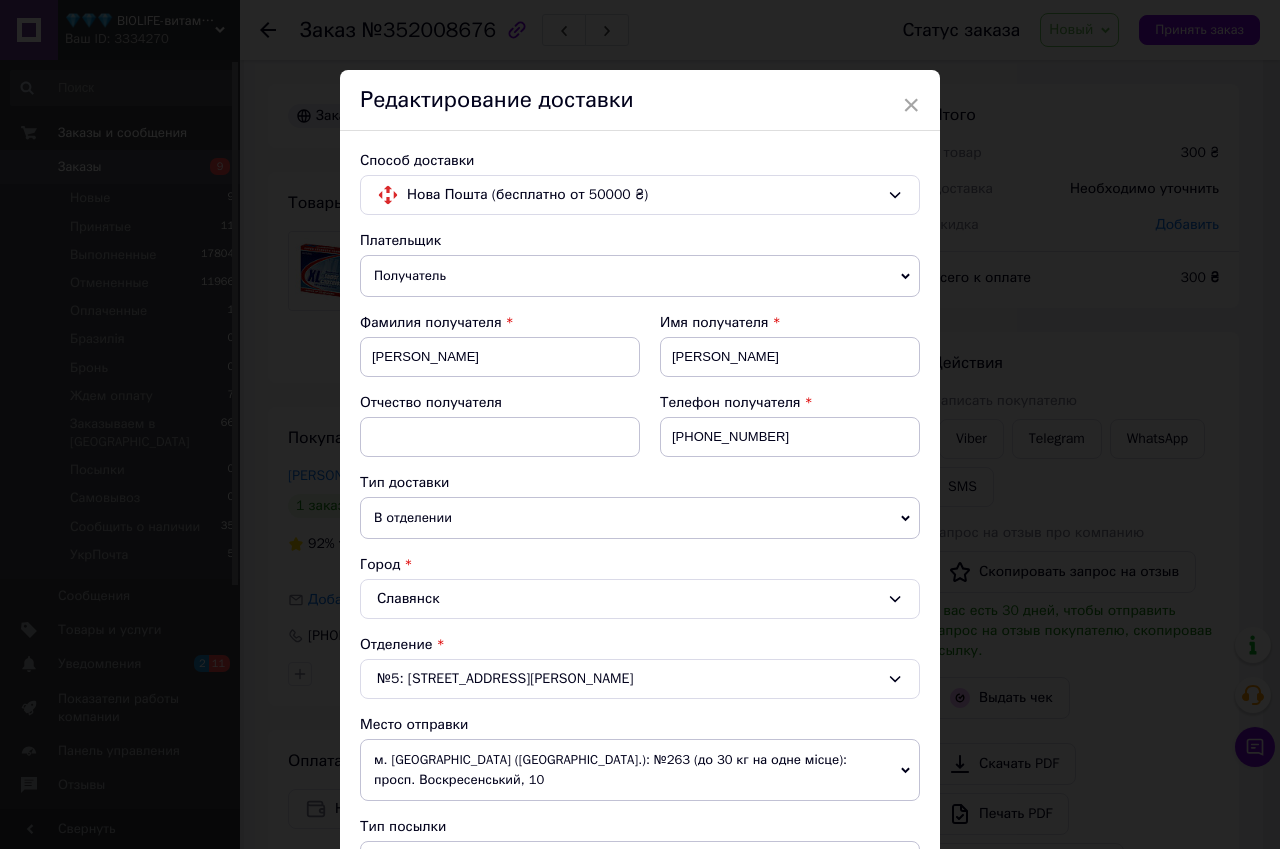 click on "× Редактирование доставки Способ доставки Нова Пошта (бесплатно от 50000 ₴) Плательщик Получатель Отправитель Фамилия получателя Рудяк Имя получателя Сергій Отчество получателя Телефон получателя +380974500176 Тип доставки В отделении Курьером В почтомате Город Славянск Отделение №5: ул. Комяхова, 71 Место отправки м. Київ (Київська обл.): №263 (до 30 кг на одне місце): просп. Воскресенський, 10 Нет совпадений. Попробуйте изменить условия поиска Добавить еще место отправки Тип посылки Груз Документы Номер упаковки (не обязательно) Оценочная стоимость 300 10.07.2025 < 2025 > < >" at bounding box center [640, 424] 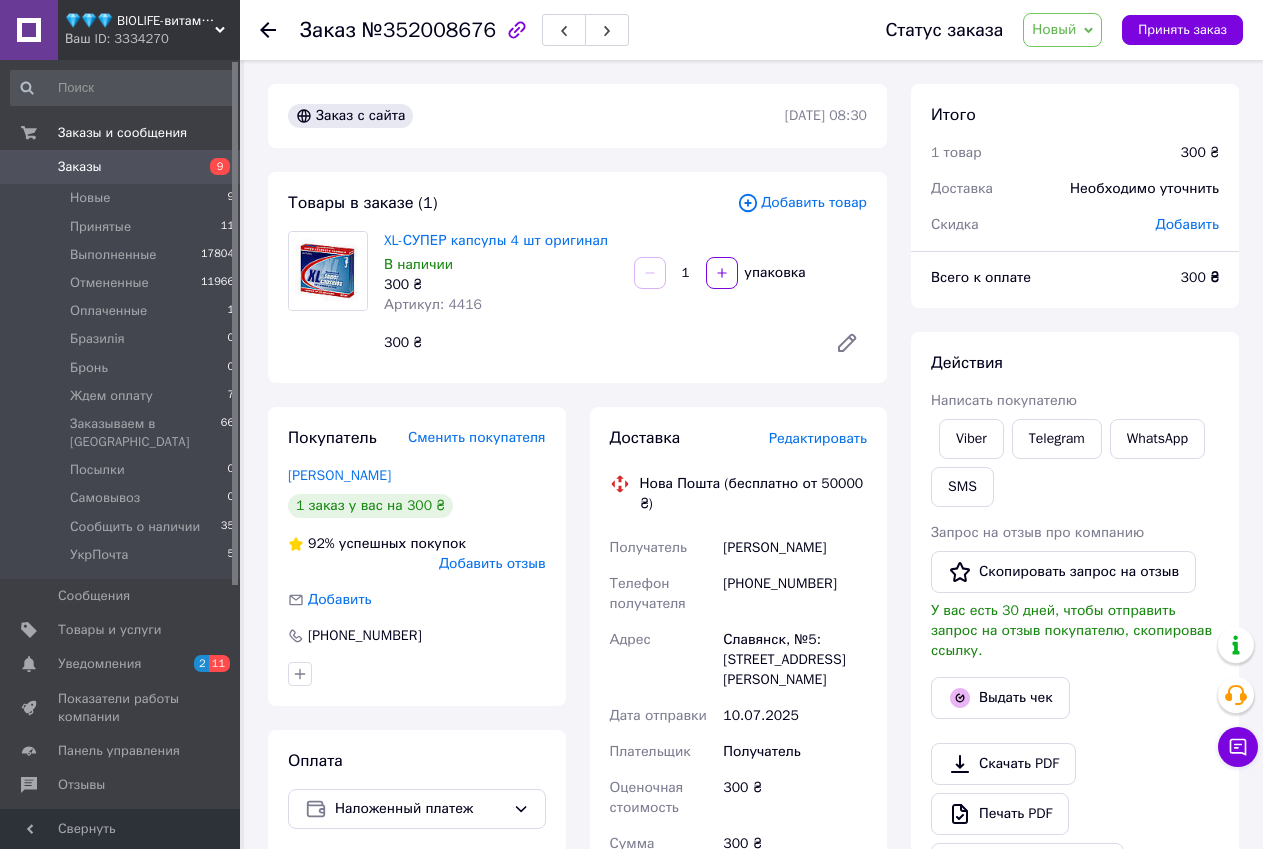 click on "Редактировать" at bounding box center [818, 438] 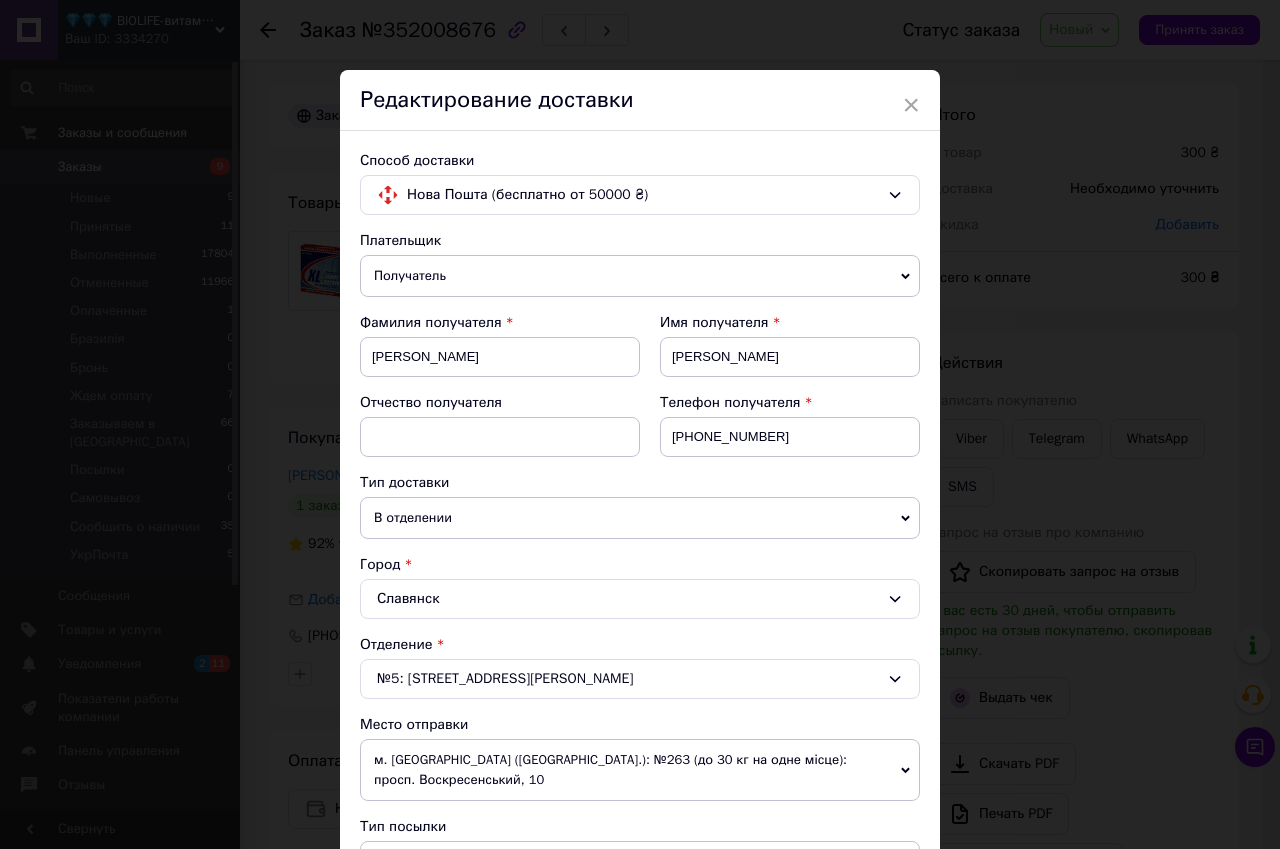 scroll, scrollTop: 400, scrollLeft: 0, axis: vertical 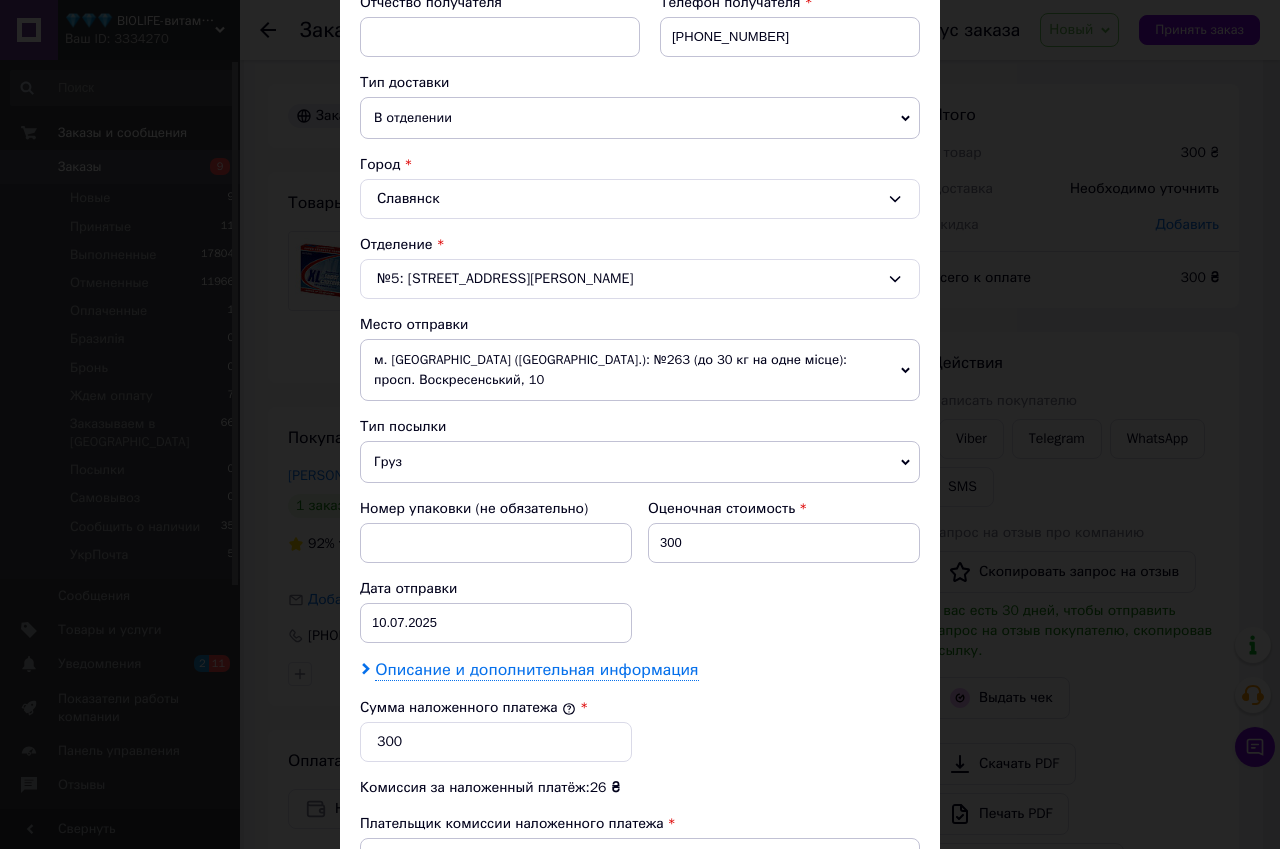 click on "Описание и дополнительная информация" at bounding box center [536, 670] 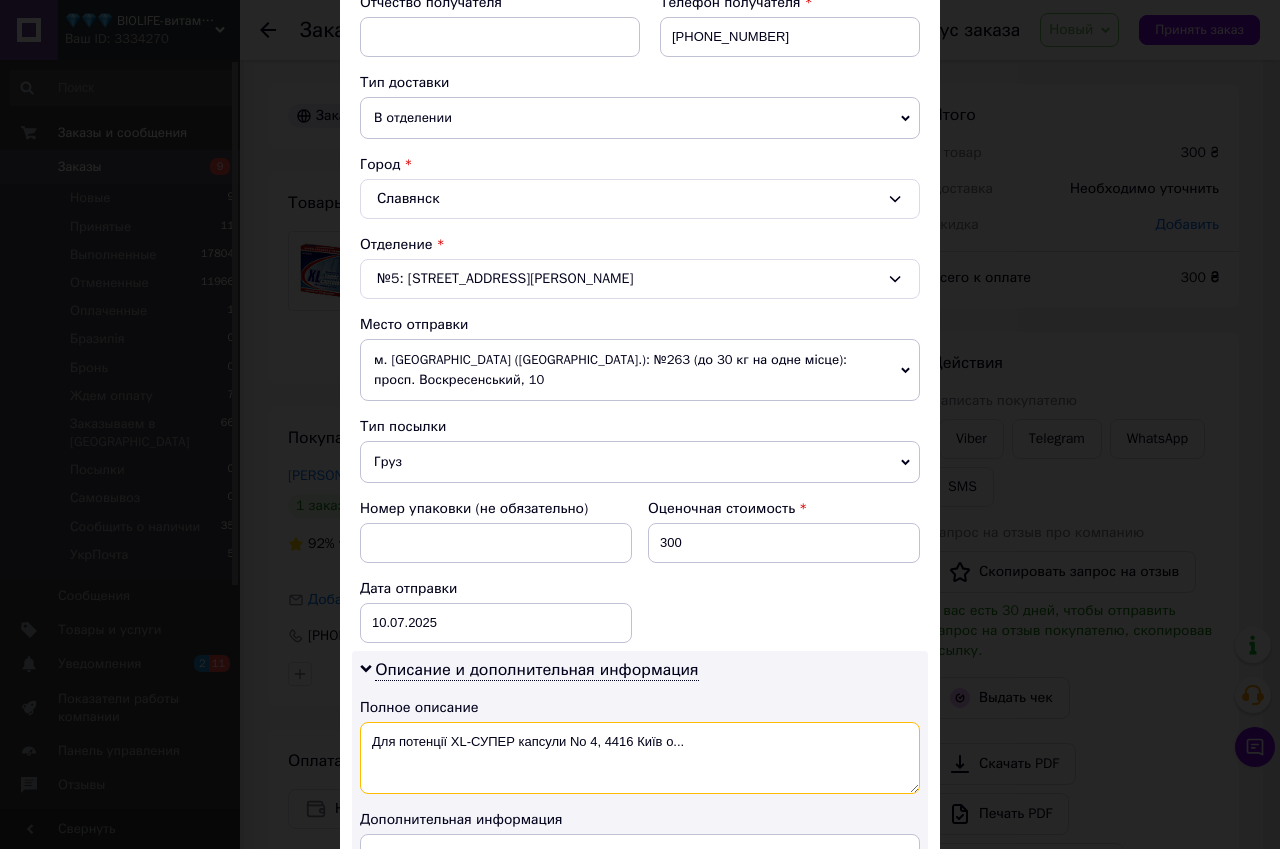 drag, startPoint x: 445, startPoint y: 719, endPoint x: 362, endPoint y: 709, distance: 83.60024 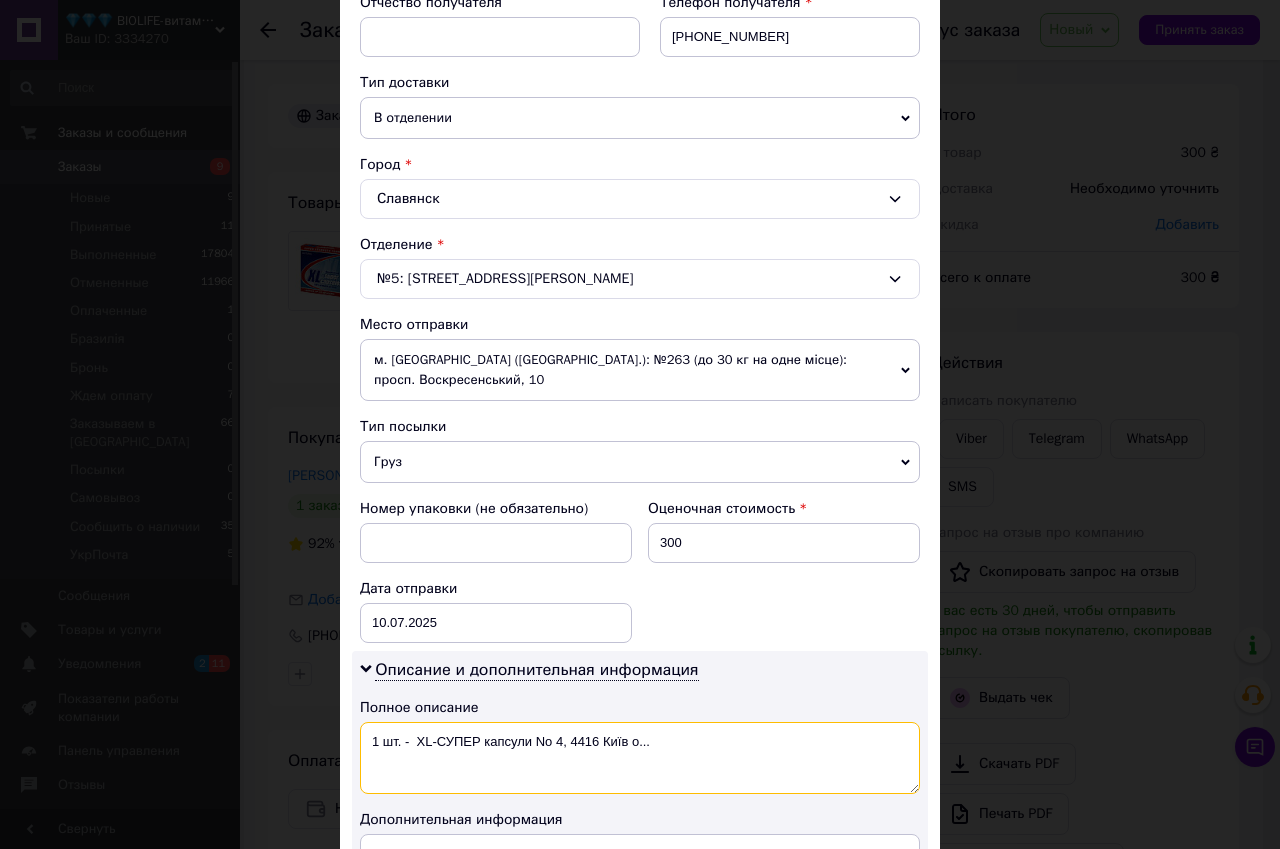 drag, startPoint x: 654, startPoint y: 724, endPoint x: 564, endPoint y: 721, distance: 90.04999 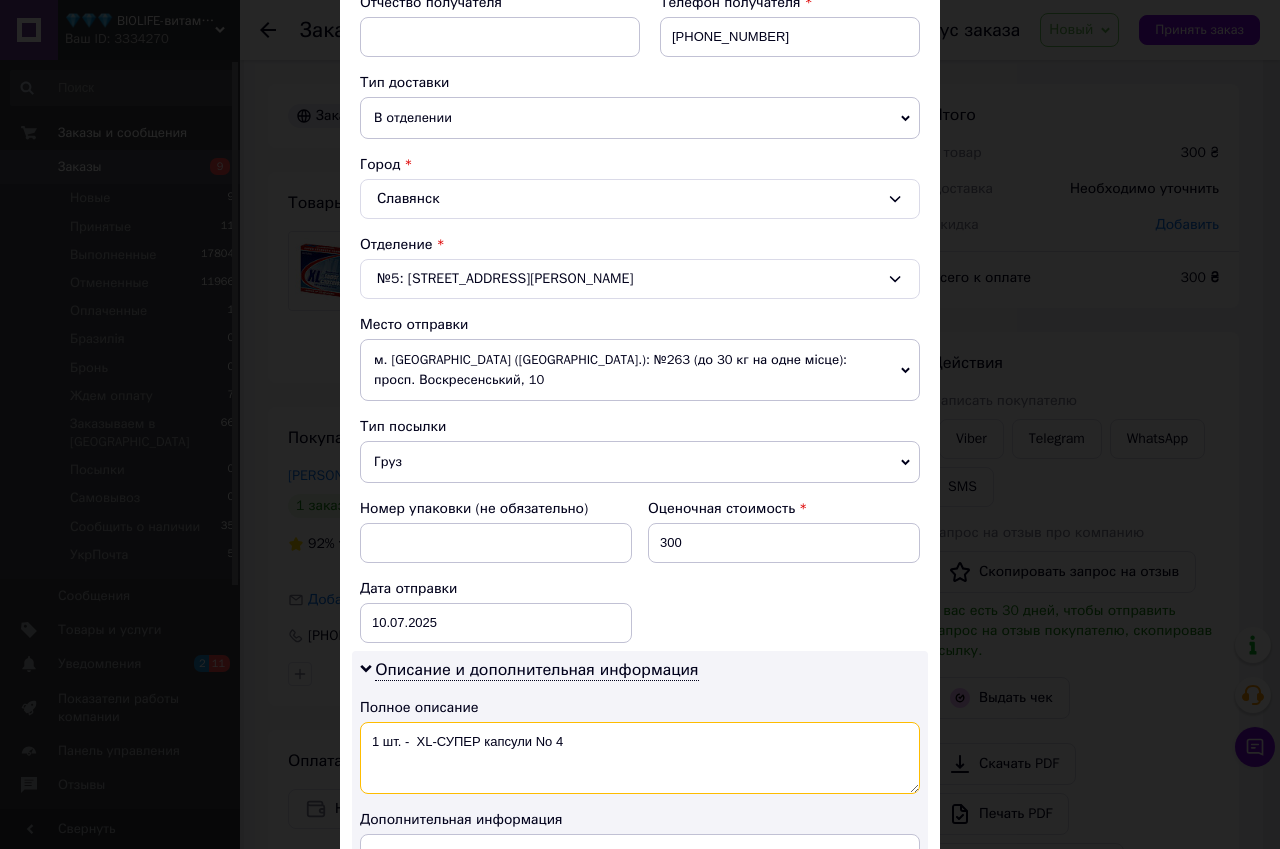 drag, startPoint x: 368, startPoint y: 721, endPoint x: 565, endPoint y: 730, distance: 197.20547 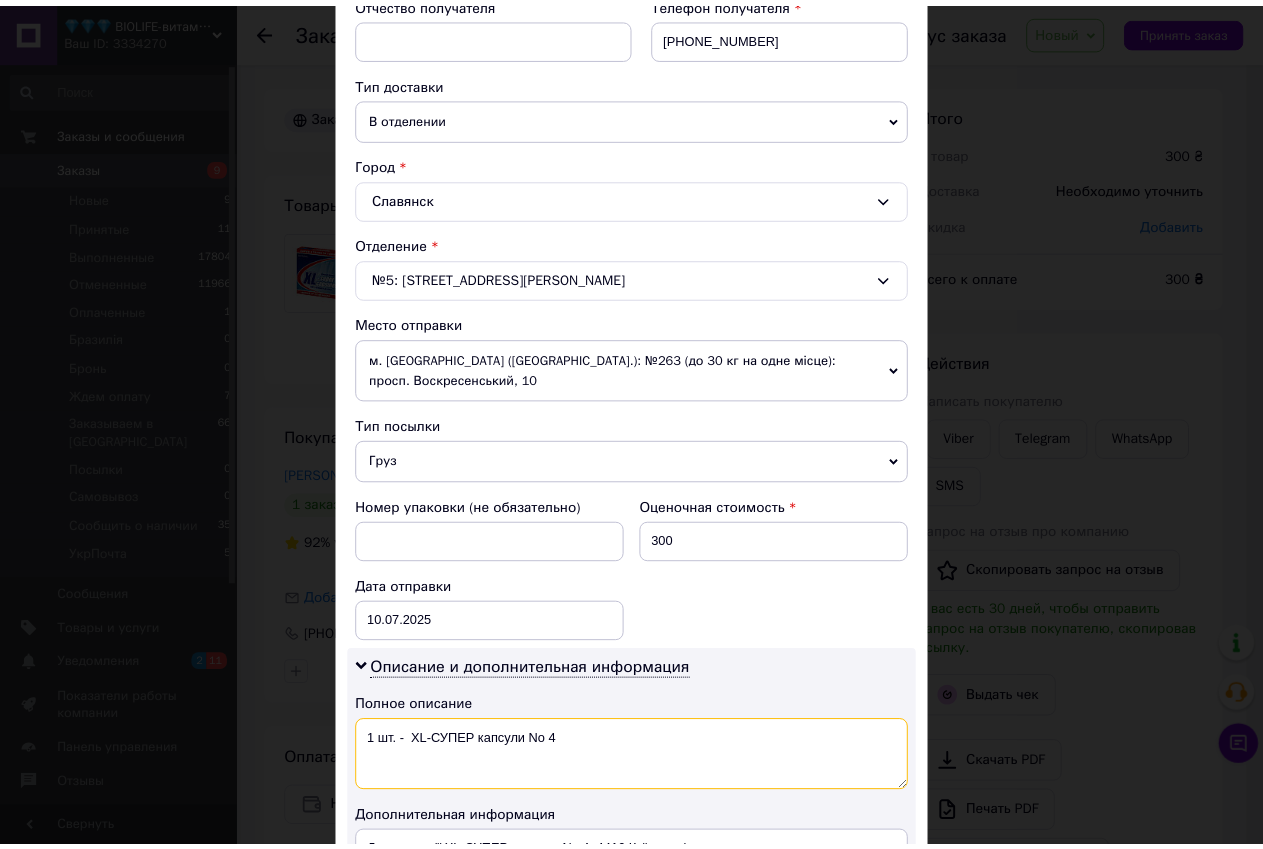scroll, scrollTop: 800, scrollLeft: 0, axis: vertical 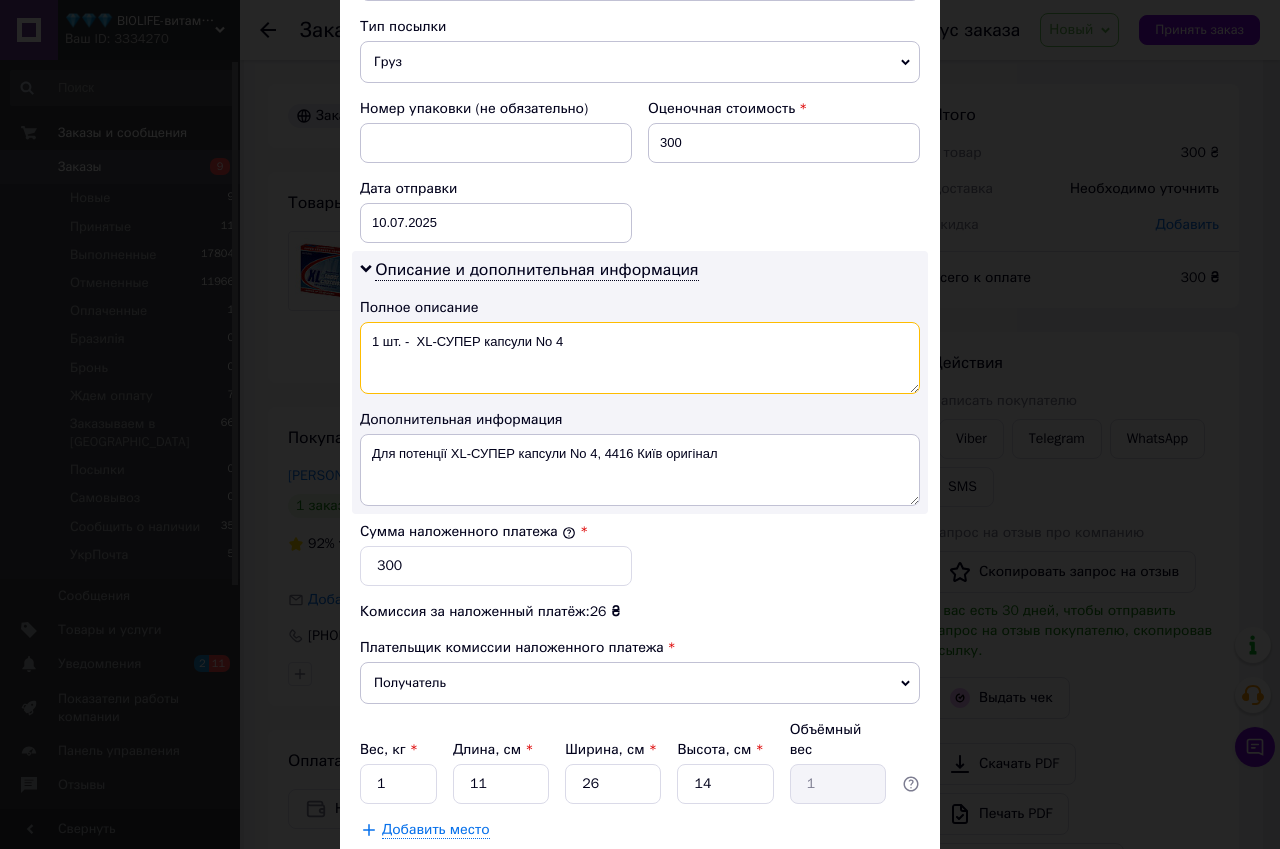 type on "1 шт. -  XL-СУПЕР капсули No 4" 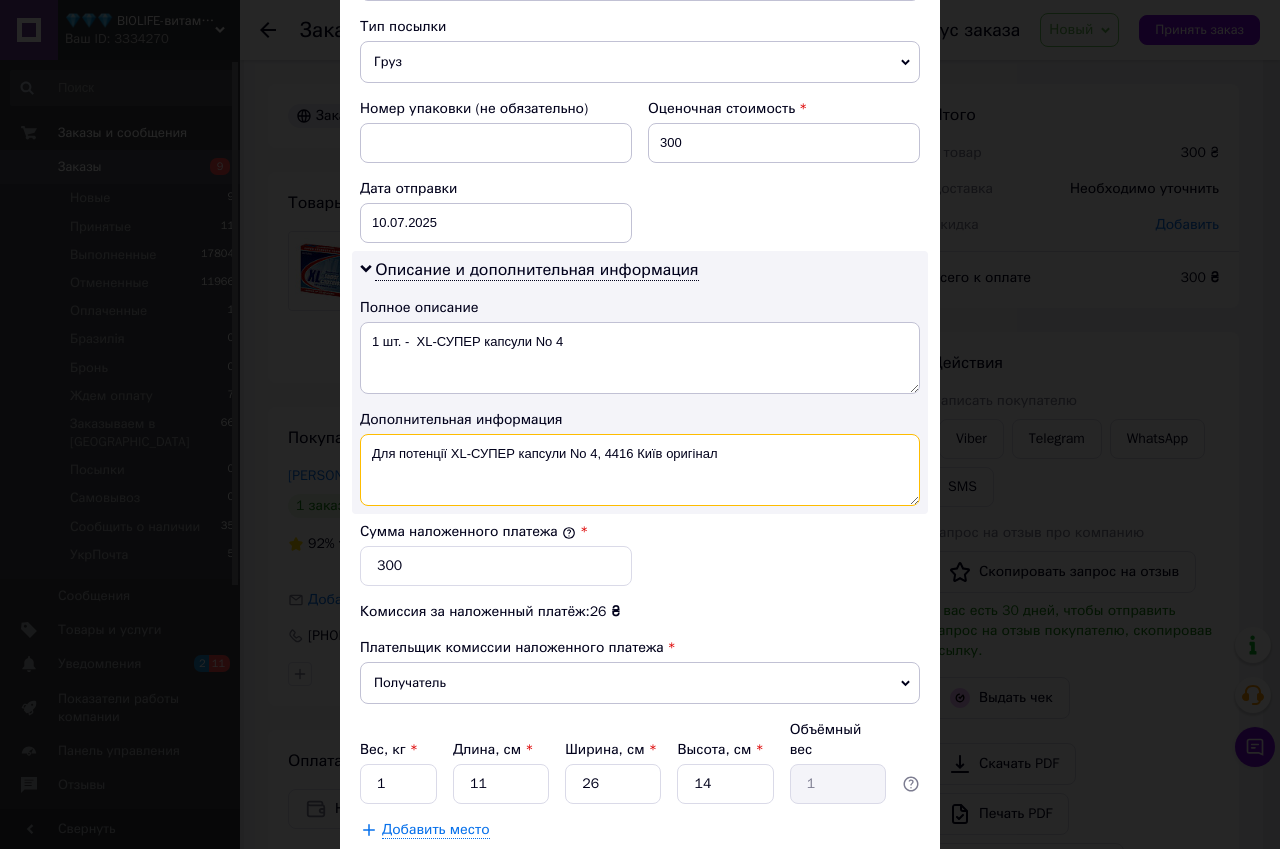 click on "Для потенції XL-СУПЕР капсули No 4, 4416 Київ оригінал" at bounding box center (640, 470) 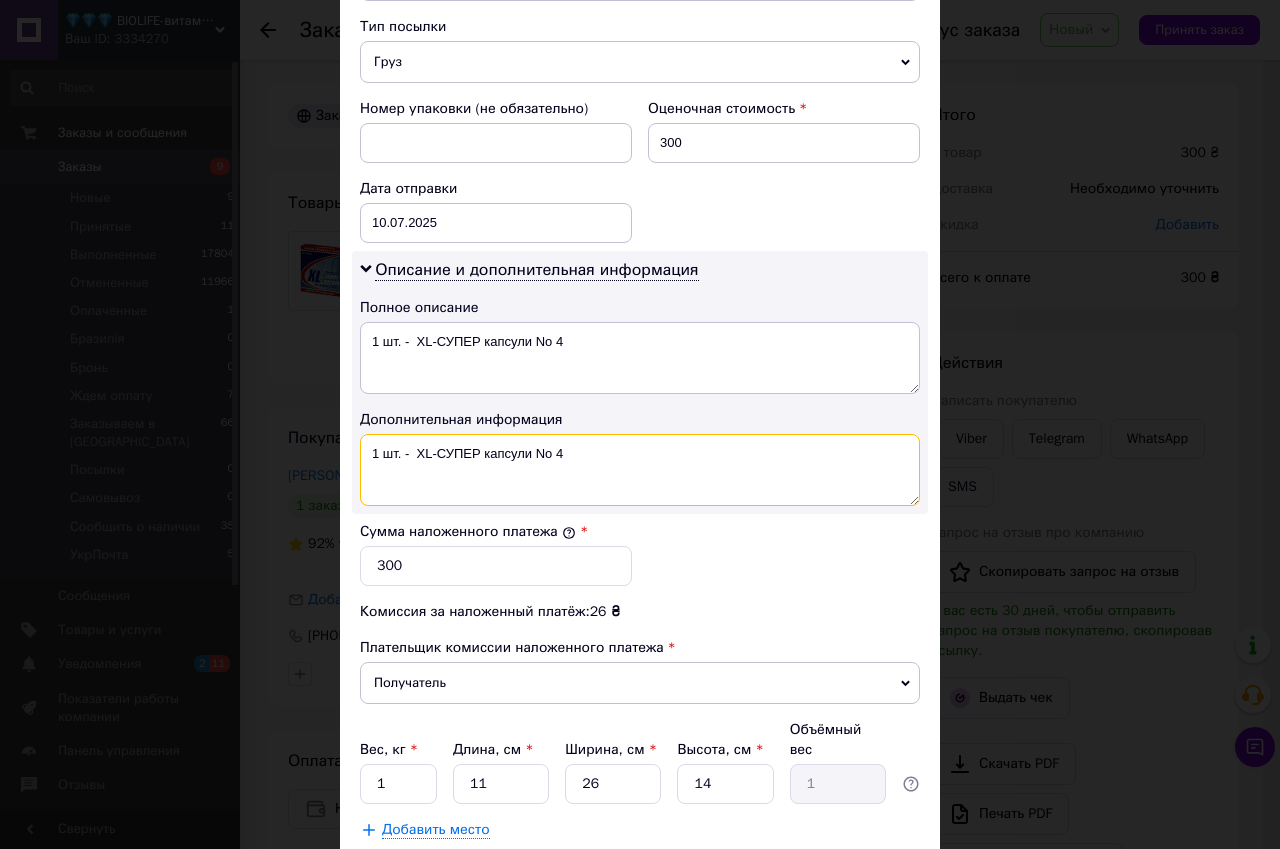 type on "1 шт. -  XL-СУПЕР капсули No 4" 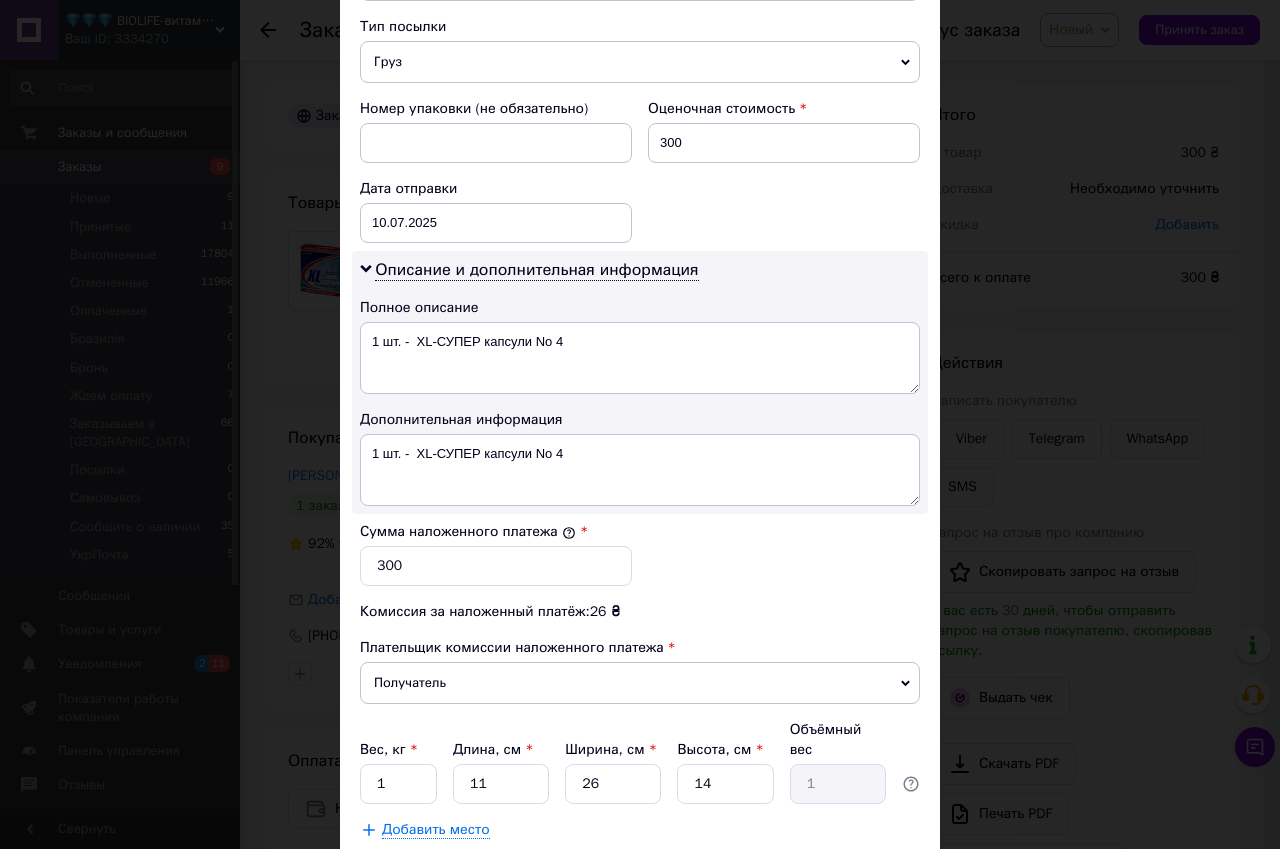 click on "Сохранить" at bounding box center (866, 880) 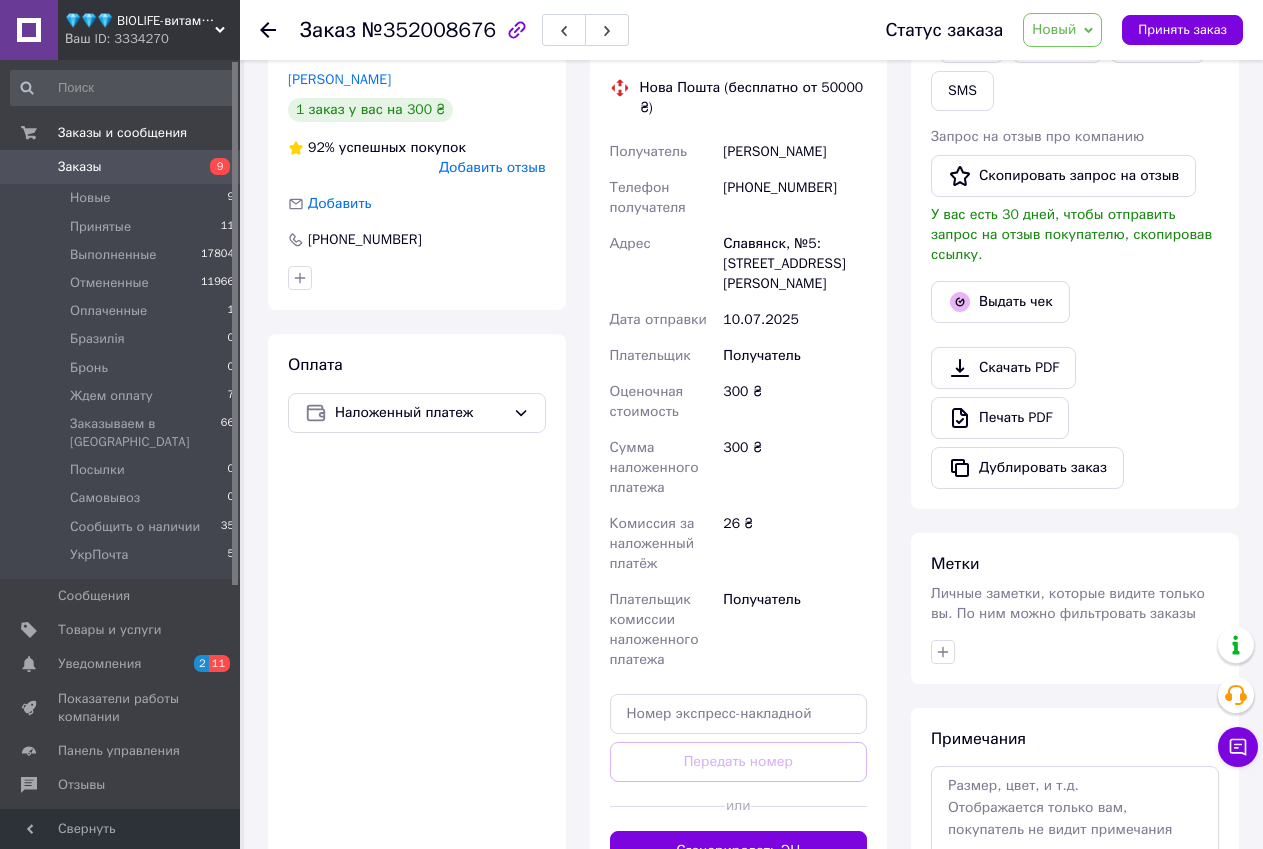 scroll, scrollTop: 400, scrollLeft: 0, axis: vertical 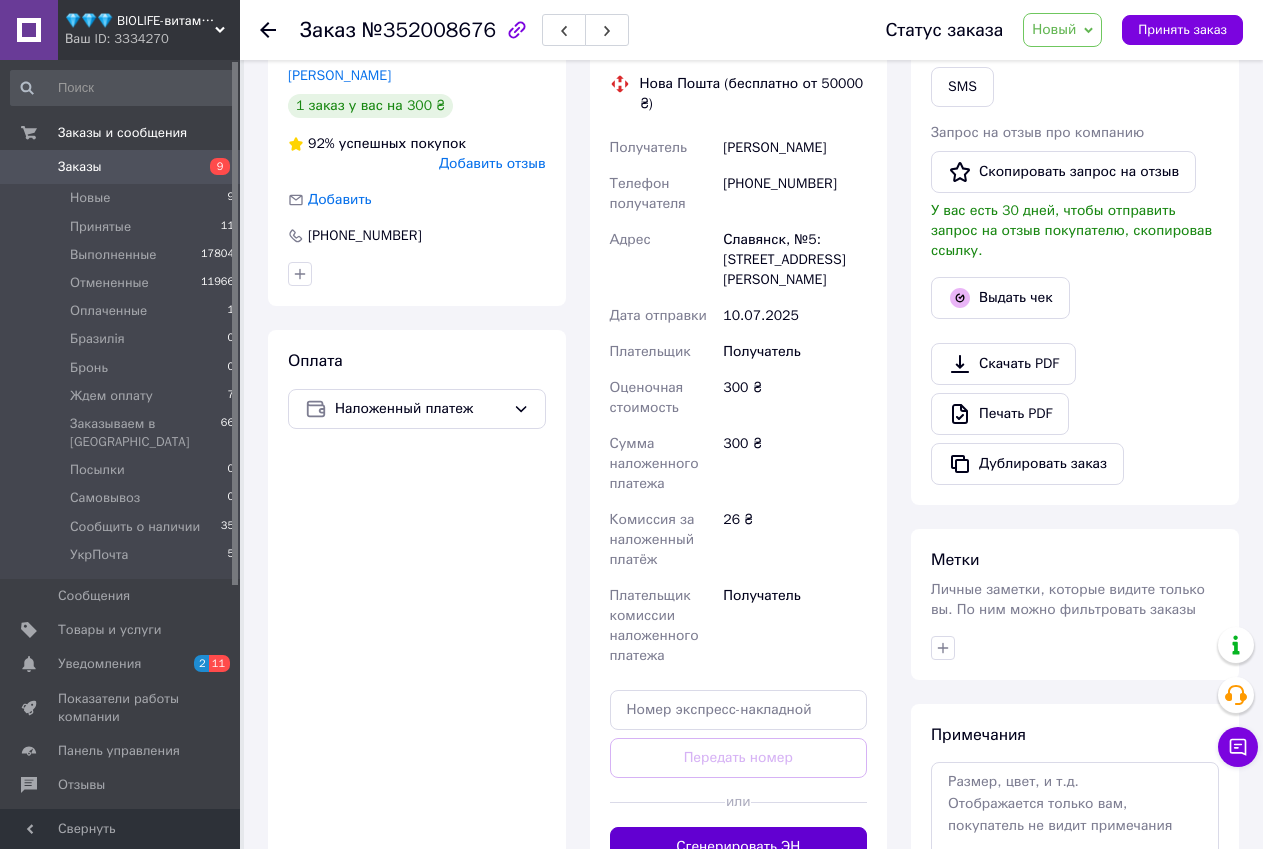 click on "Сгенерировать ЭН" at bounding box center (739, 847) 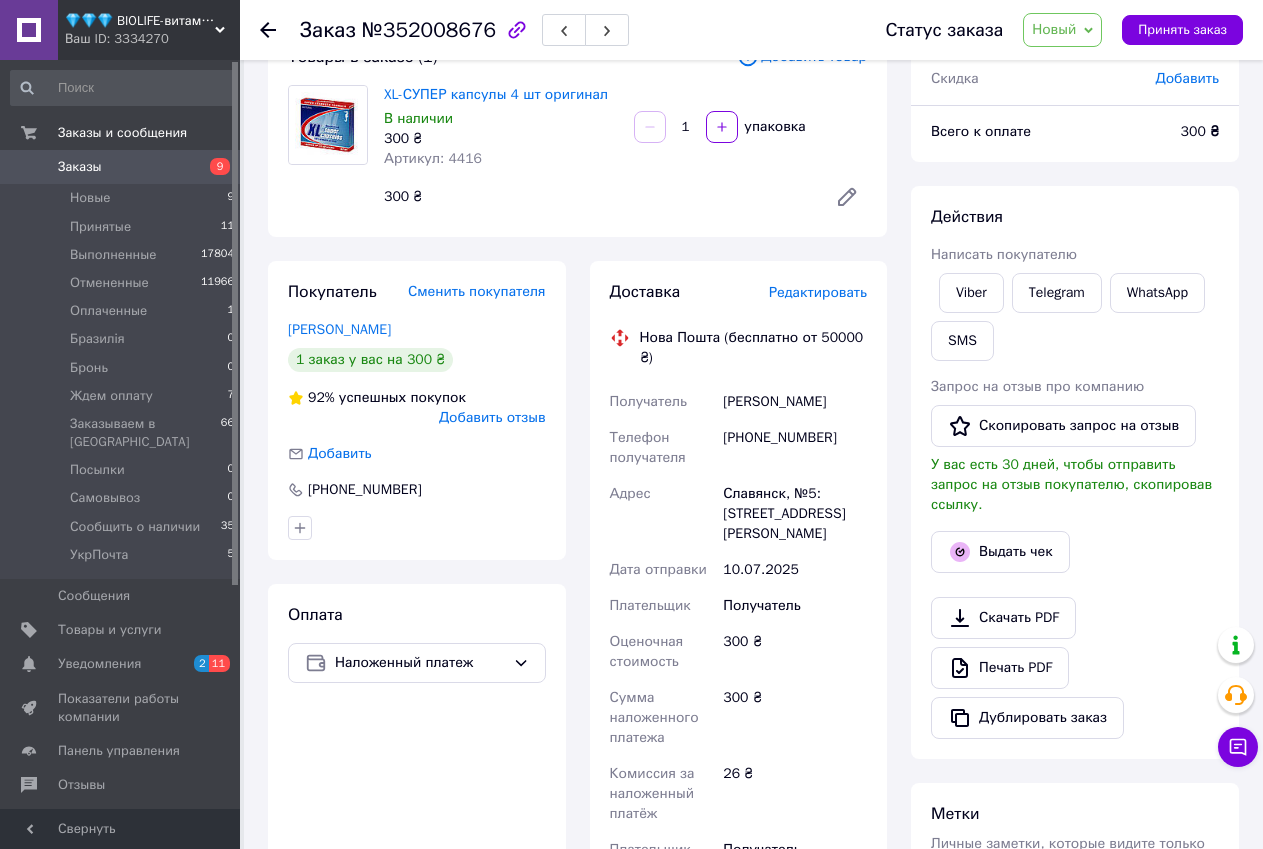 scroll, scrollTop: 0, scrollLeft: 0, axis: both 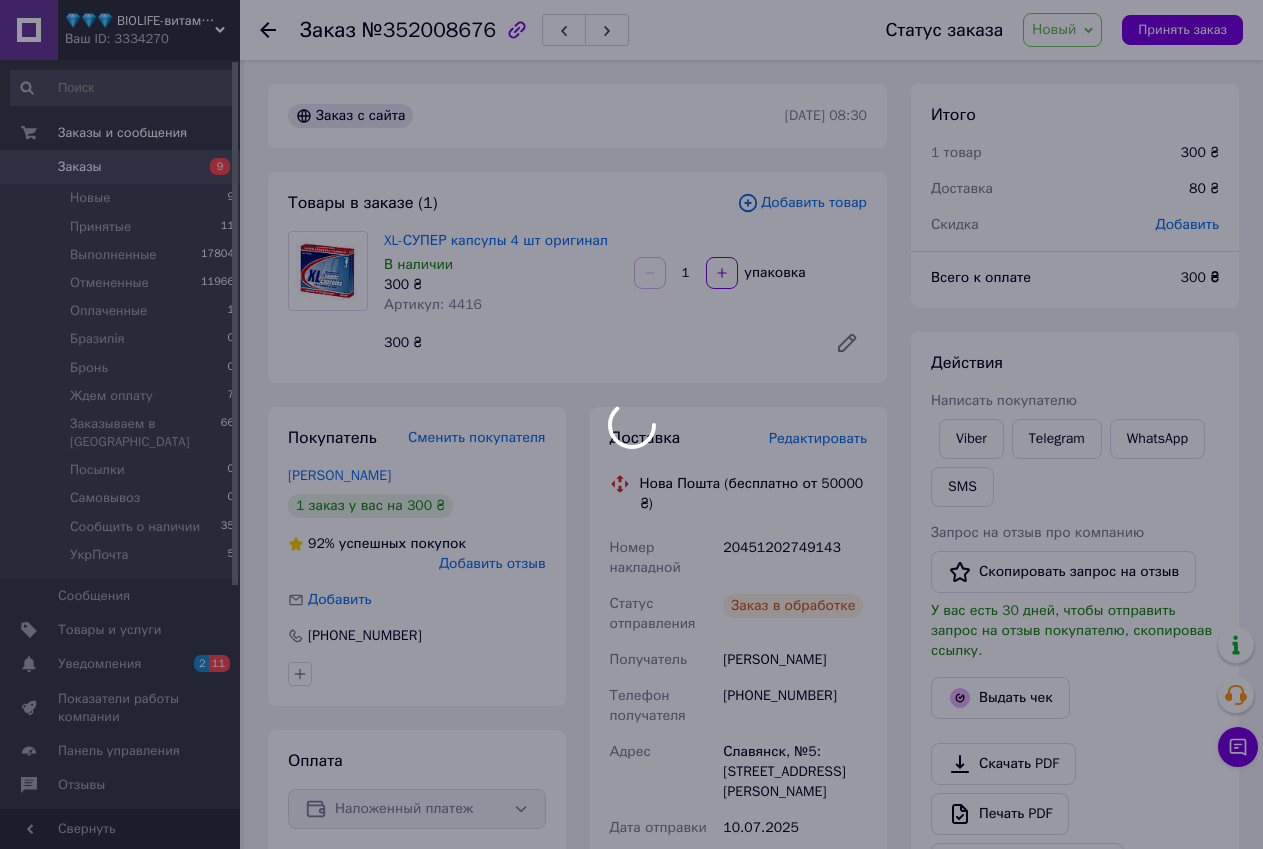 click on "💎💎💎 BIOLIFE-витамины и минералы Ваш ID: 3334270 Сайт 💎💎💎 BIOLIFE-витамины и минералы Кабинет покупателя Проверить состояние системы Страница на портале ⭐FRESH⭐- натуральные препараты и космети... 💚ТАБЛЕТКА💚 💗💗💗VITAMINKA- витамины из США Валентина Кучеренко Справка Выйти Заказы и сообщения Заказы 9 Новые 9 Принятые 11 Выполненные 17804 Отмененные 11966 Оплаченные 1 Бразилія 0 Бронь 0 Ждем оплату 7 Заказываем в США 66 Посылки 0 Самовывоз 0 Сообщить о наличии 35 УкрПочта 5 Сообщения 0 Товары и услуги Уведомления 2 11 Отзывы Заказ" at bounding box center (631, 870) 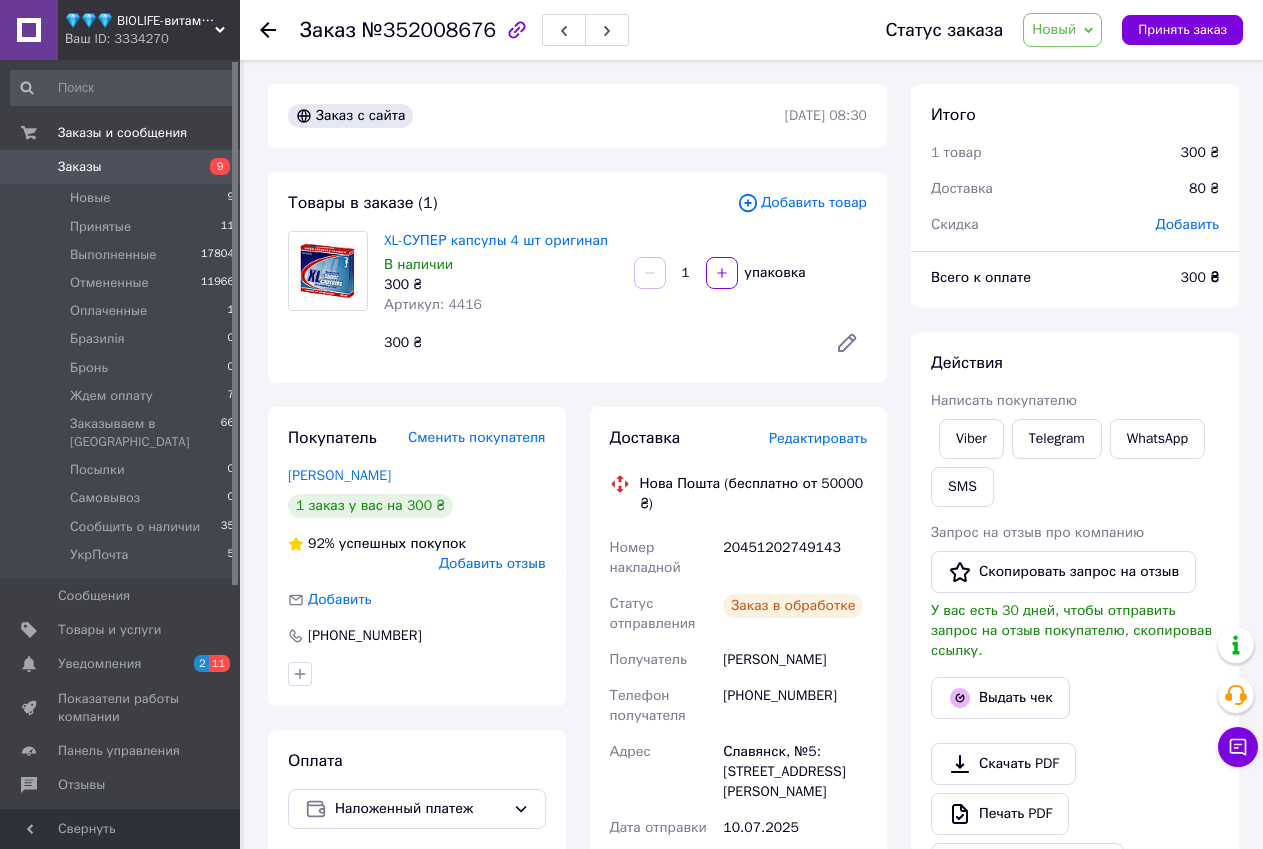 click on "Новый" at bounding box center (1054, 29) 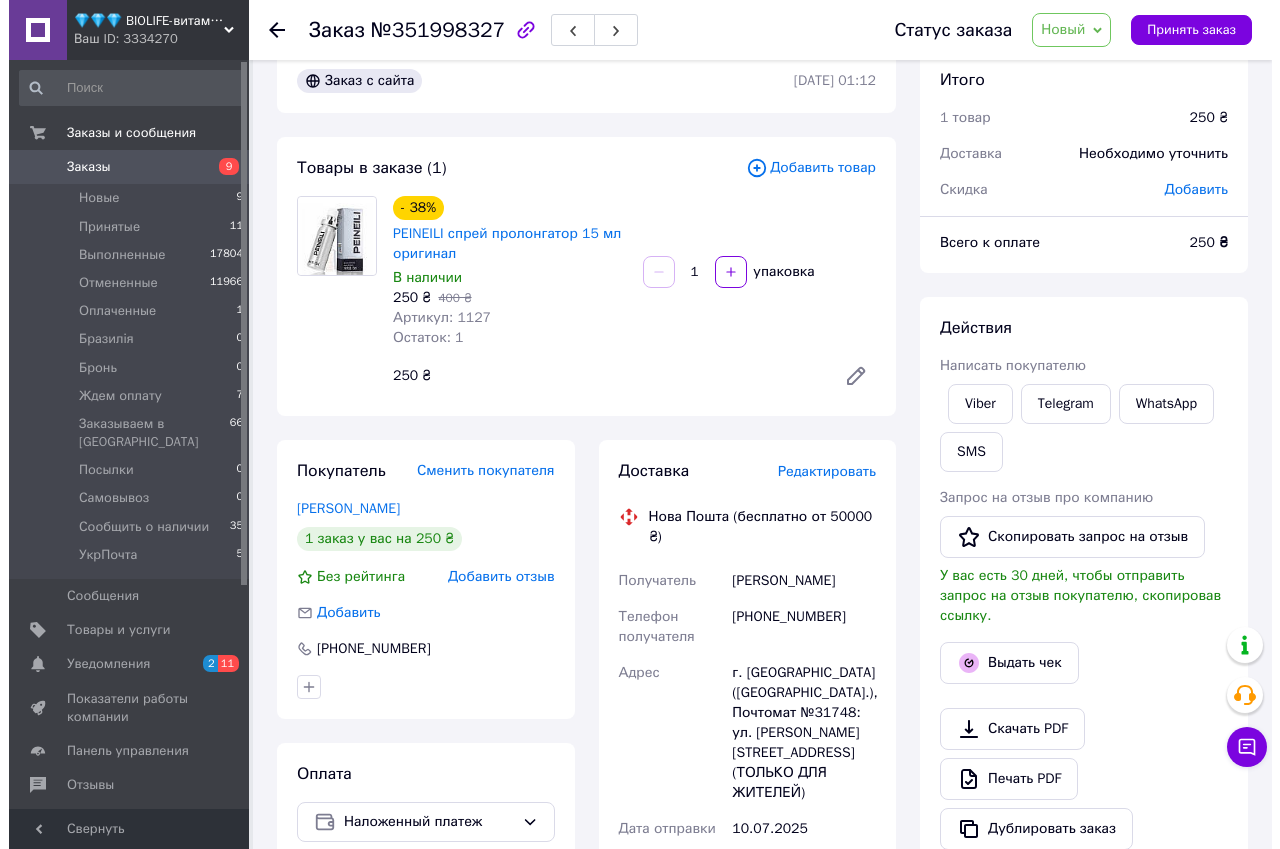 scroll, scrollTop: 0, scrollLeft: 0, axis: both 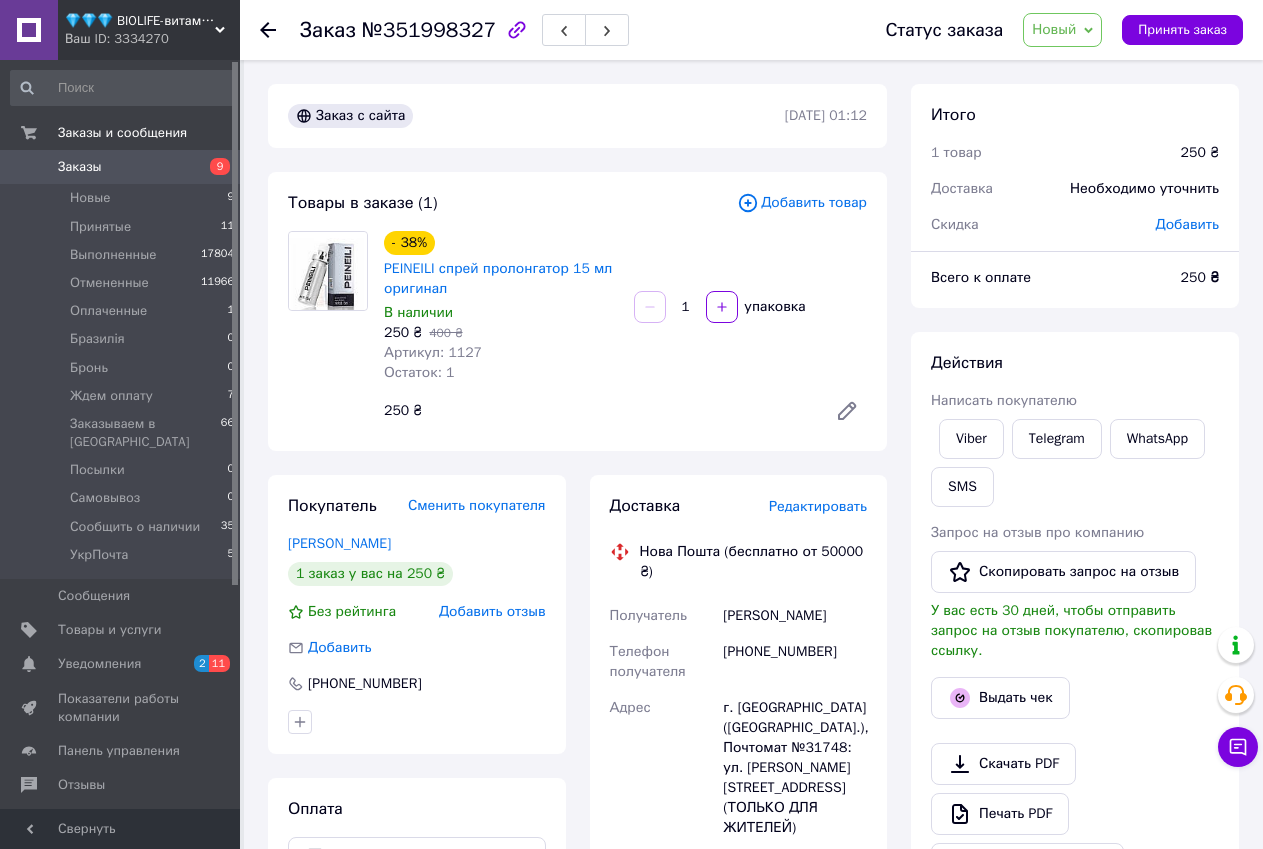 click on "Новый" at bounding box center (1054, 29) 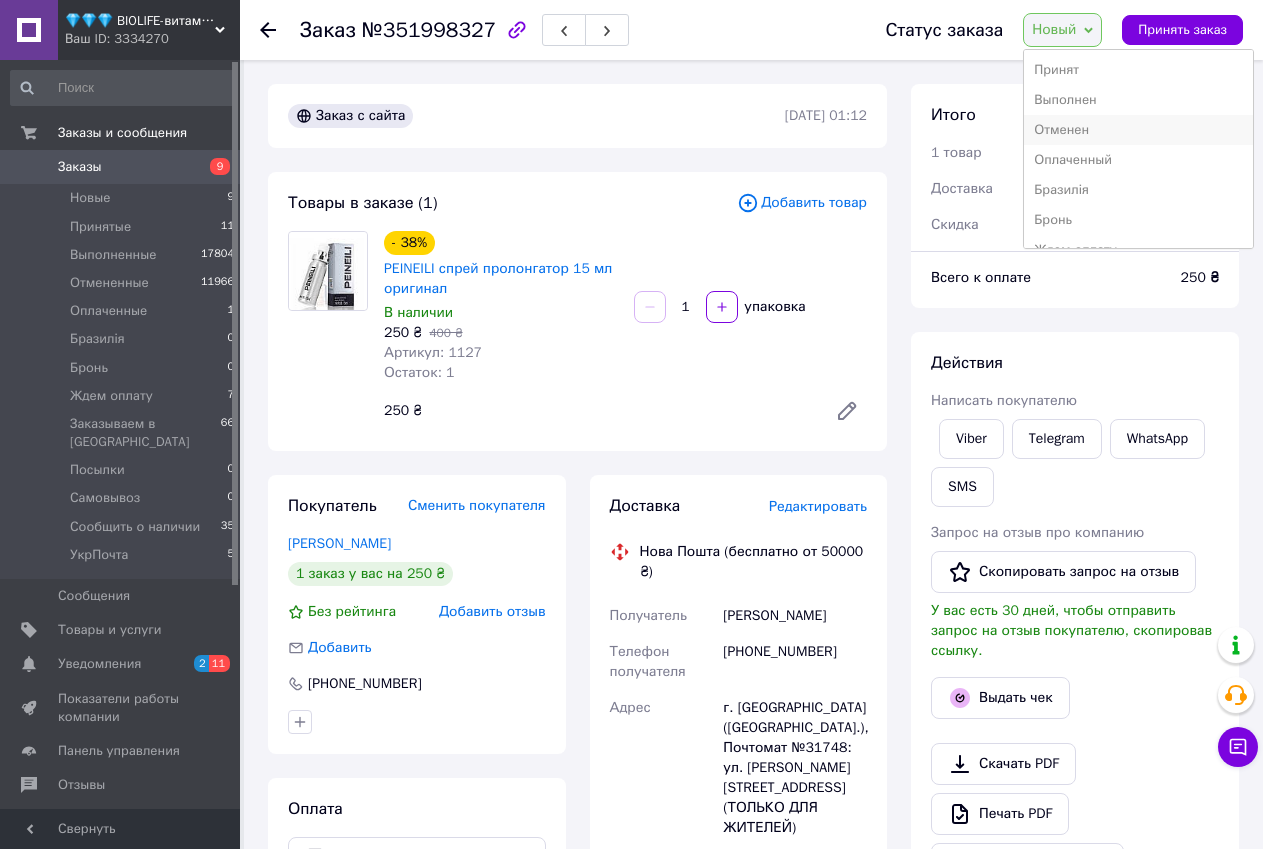click on "Отменен" at bounding box center [1138, 130] 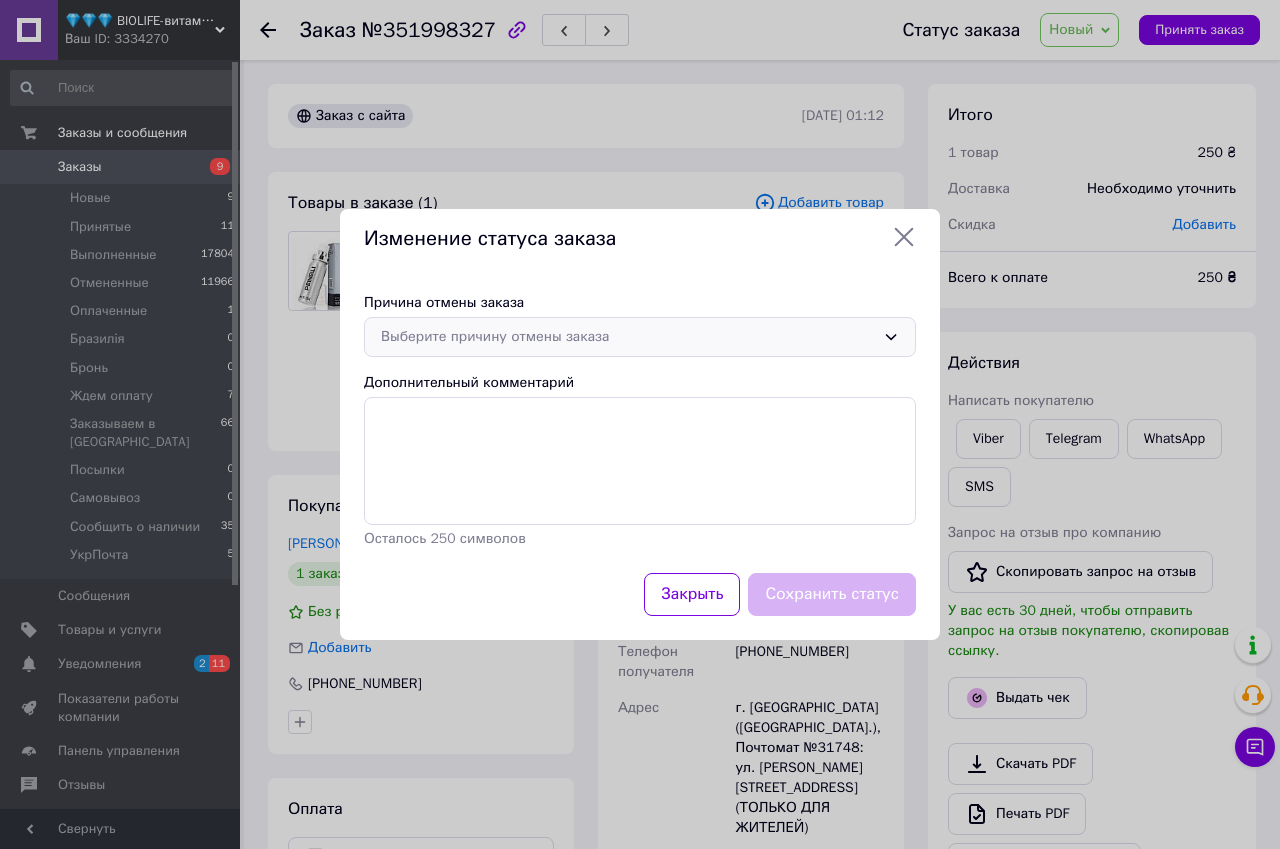 click on "Выберите причину отмены заказа" at bounding box center (628, 337) 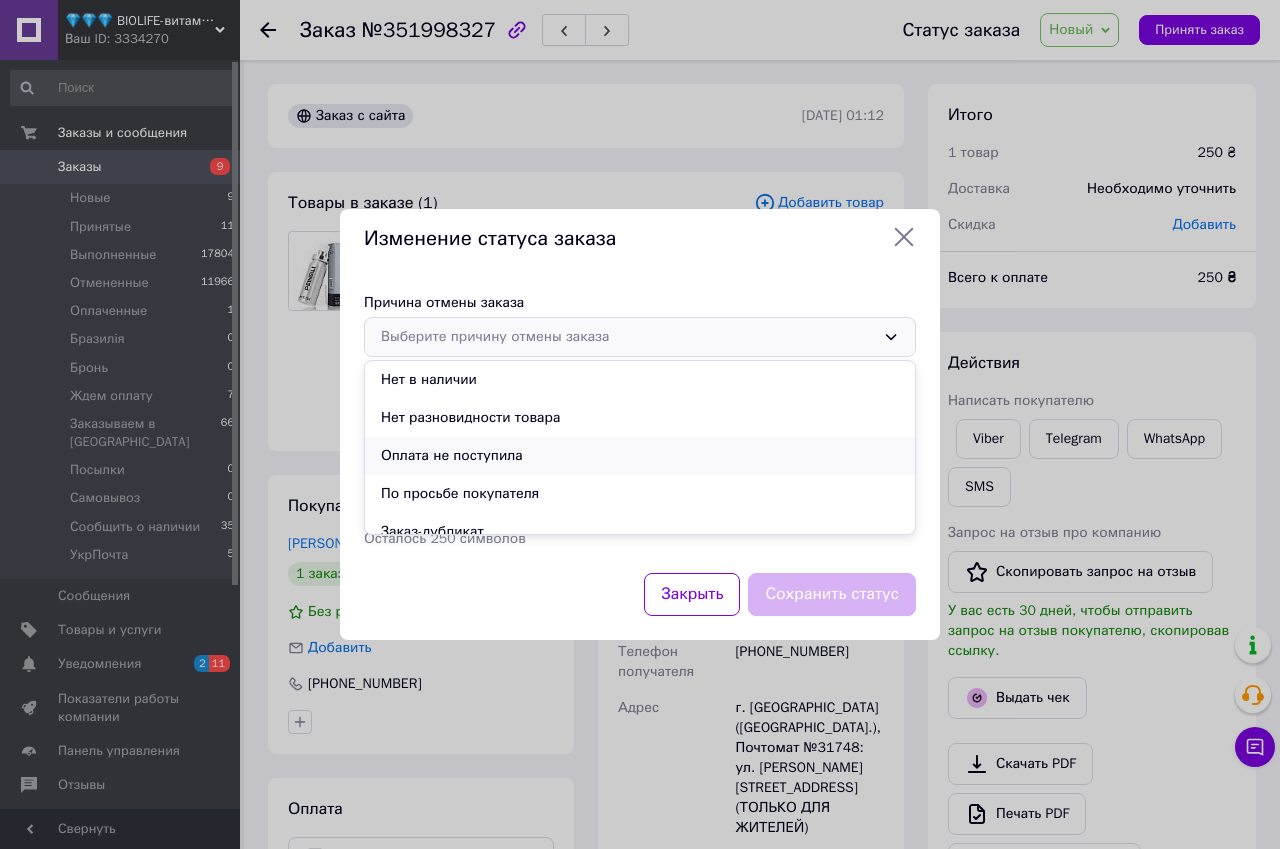 scroll, scrollTop: 93, scrollLeft: 0, axis: vertical 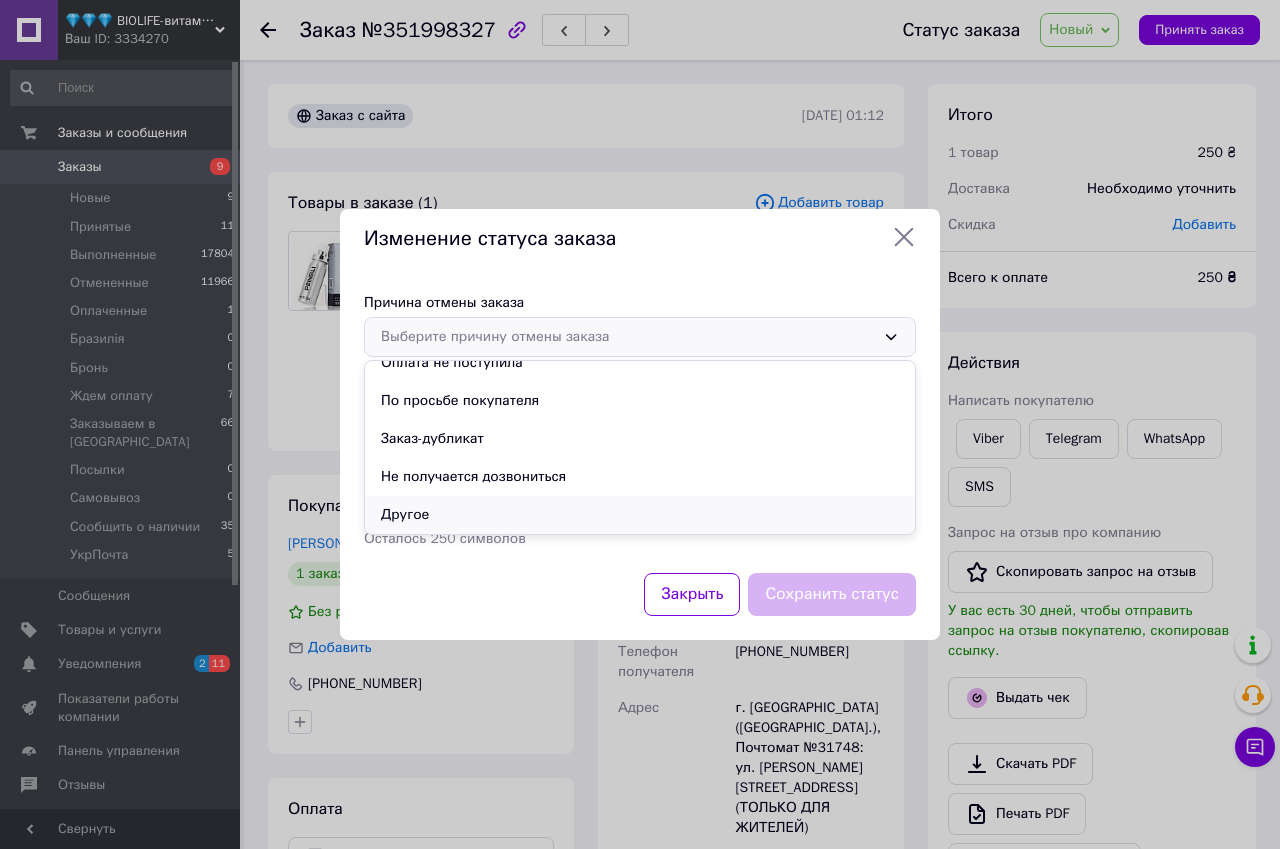 click on "Другое" at bounding box center (640, 515) 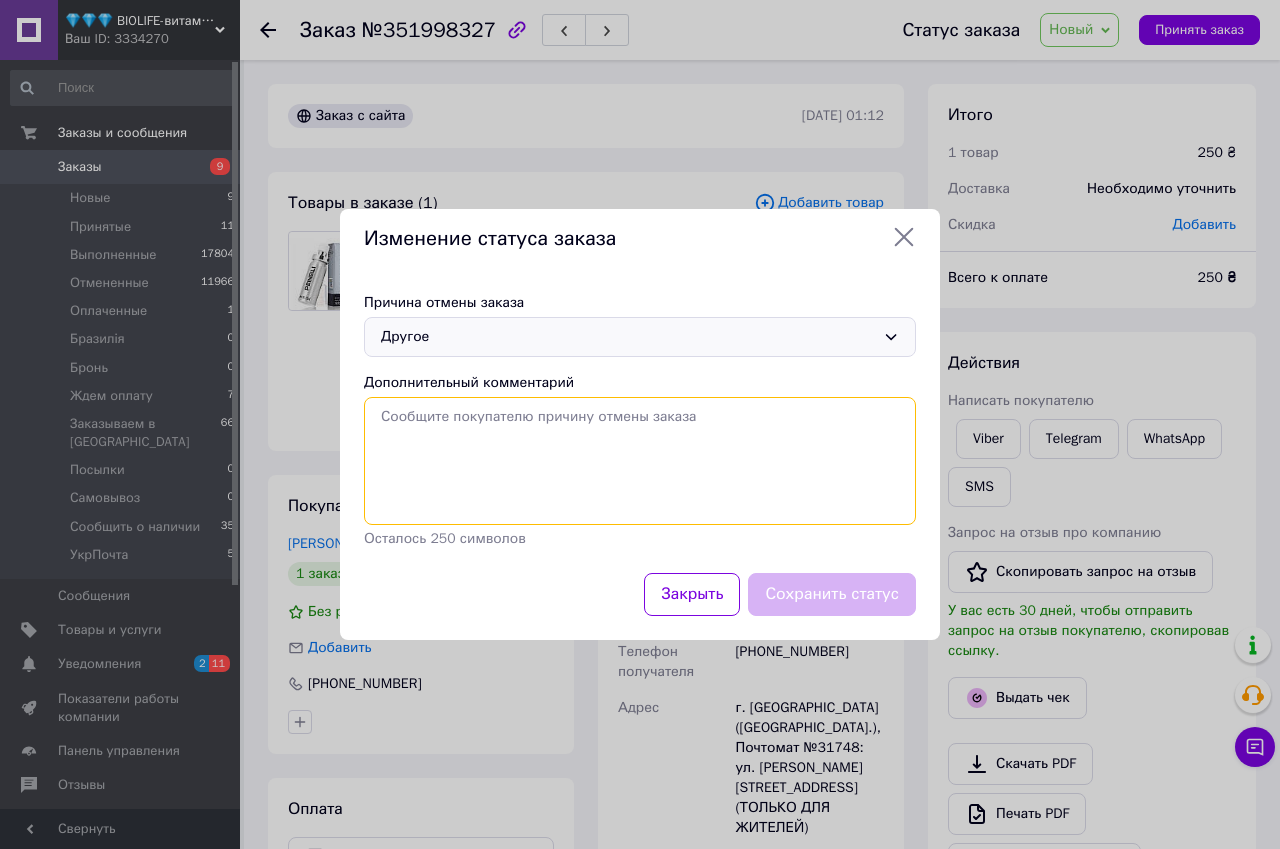 click on "Дополнительный комментарий" at bounding box center [640, 461] 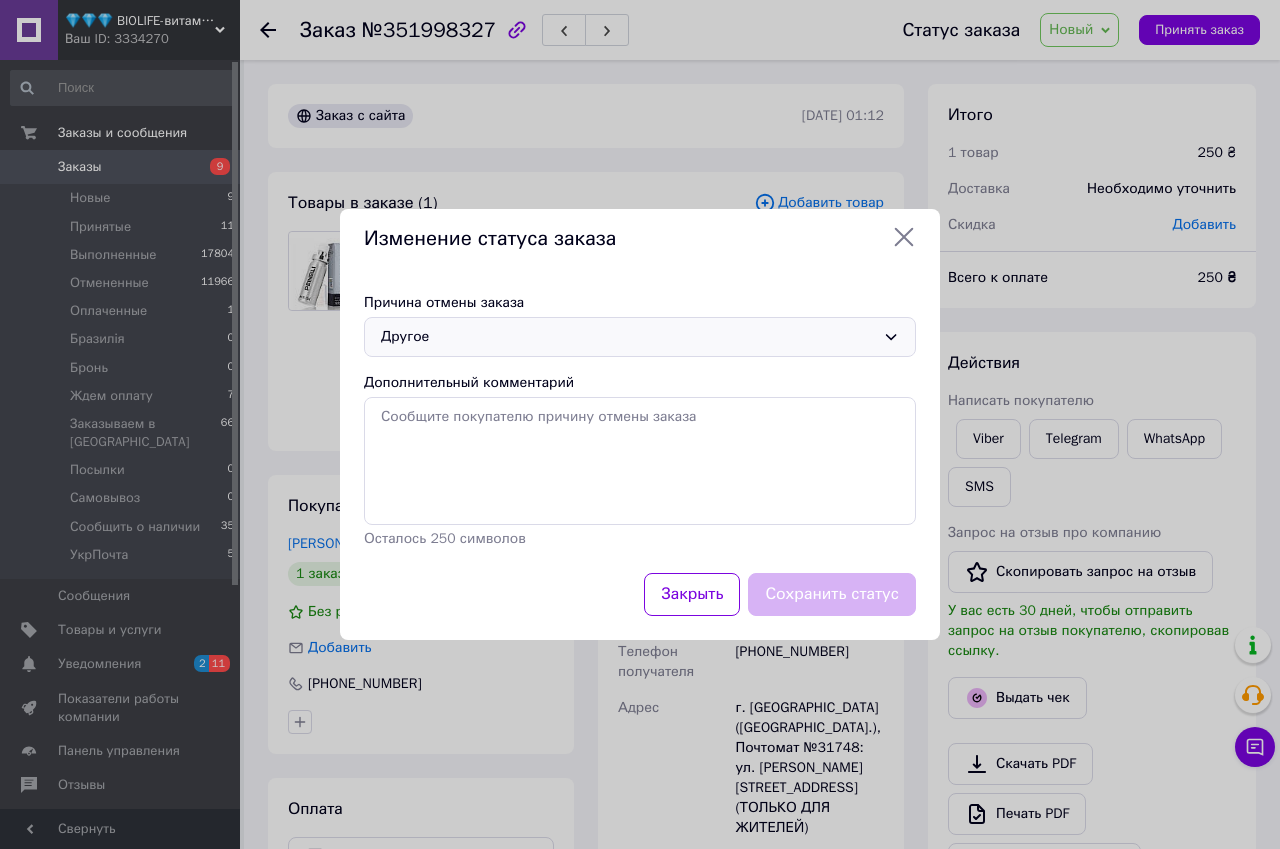 click on "Другое" at bounding box center (628, 337) 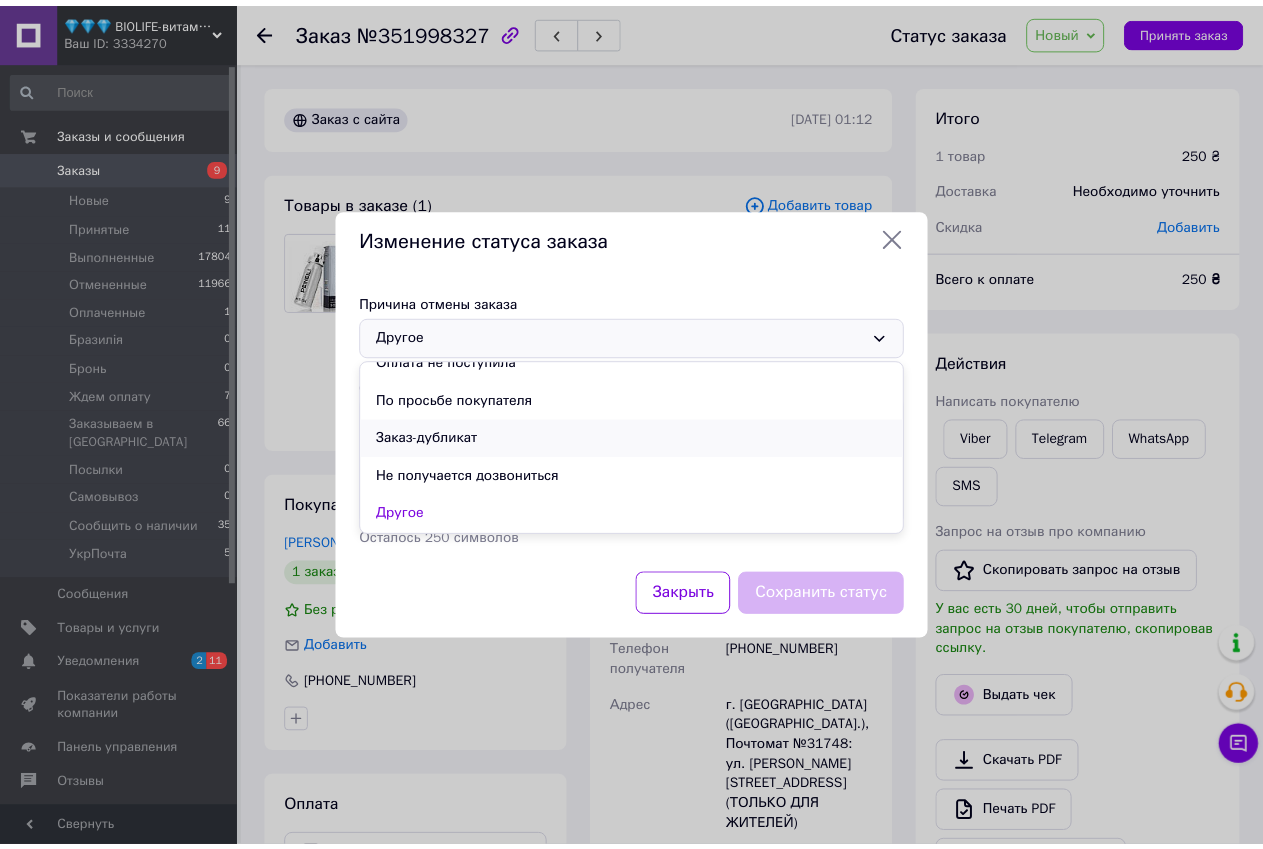 scroll, scrollTop: 93, scrollLeft: 0, axis: vertical 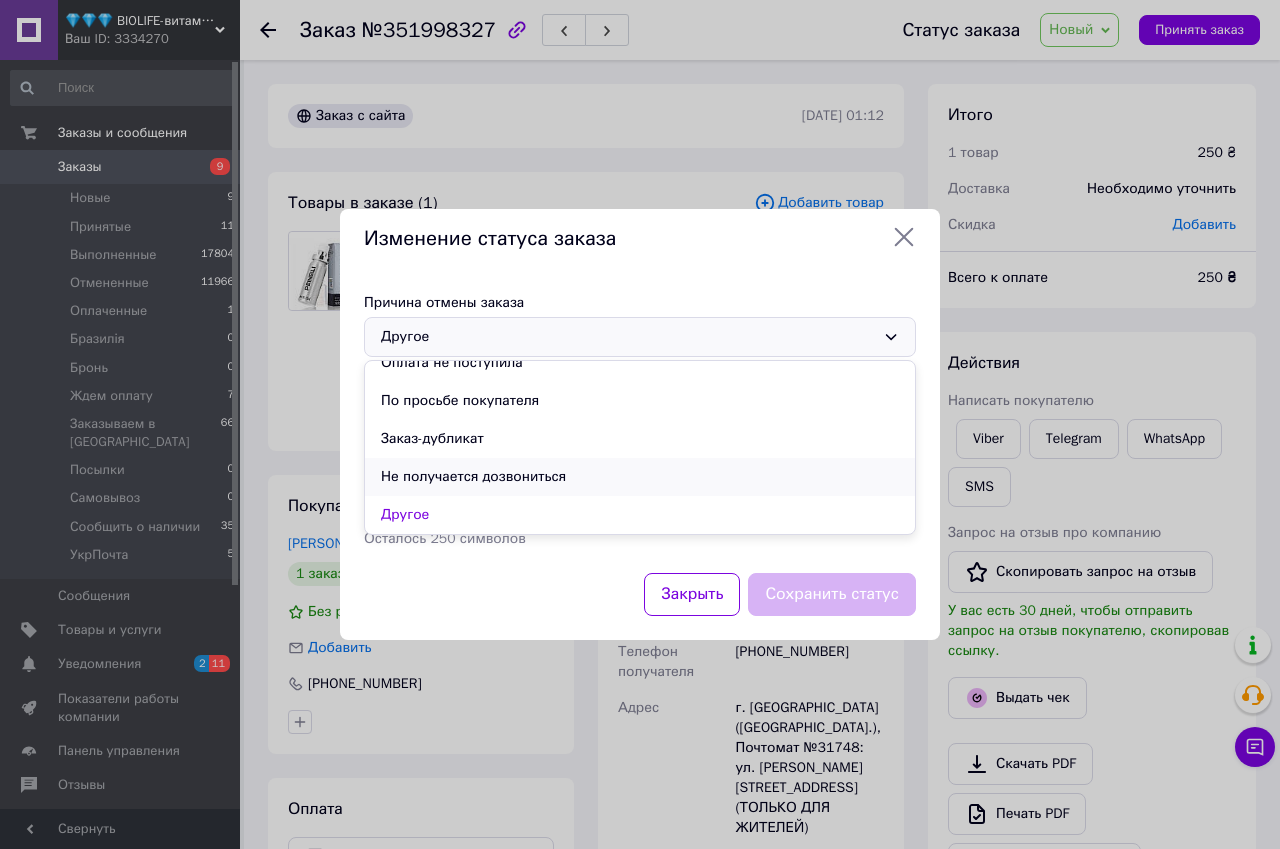 click on "Не получается дозвониться" at bounding box center (640, 477) 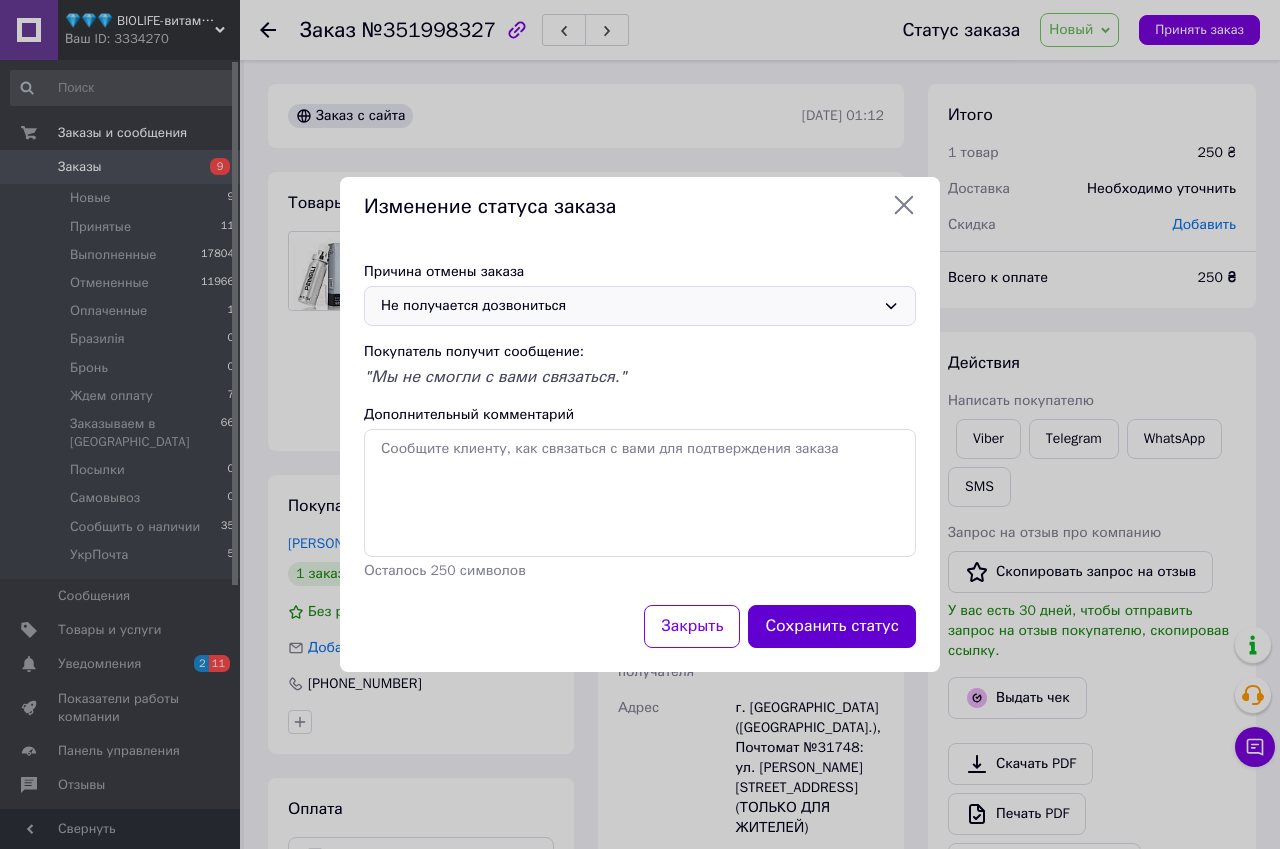 click on "Сохранить статус" at bounding box center [832, 626] 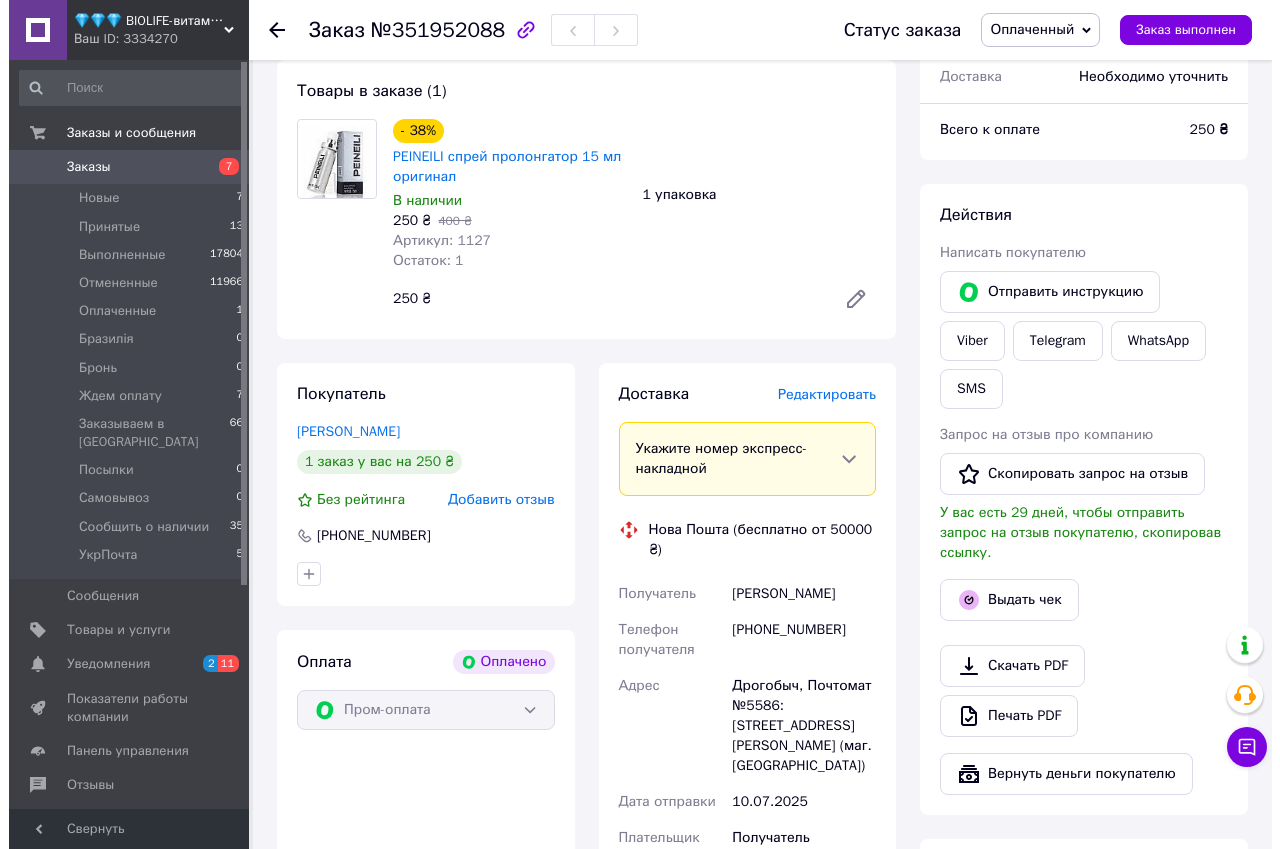 scroll, scrollTop: 200, scrollLeft: 0, axis: vertical 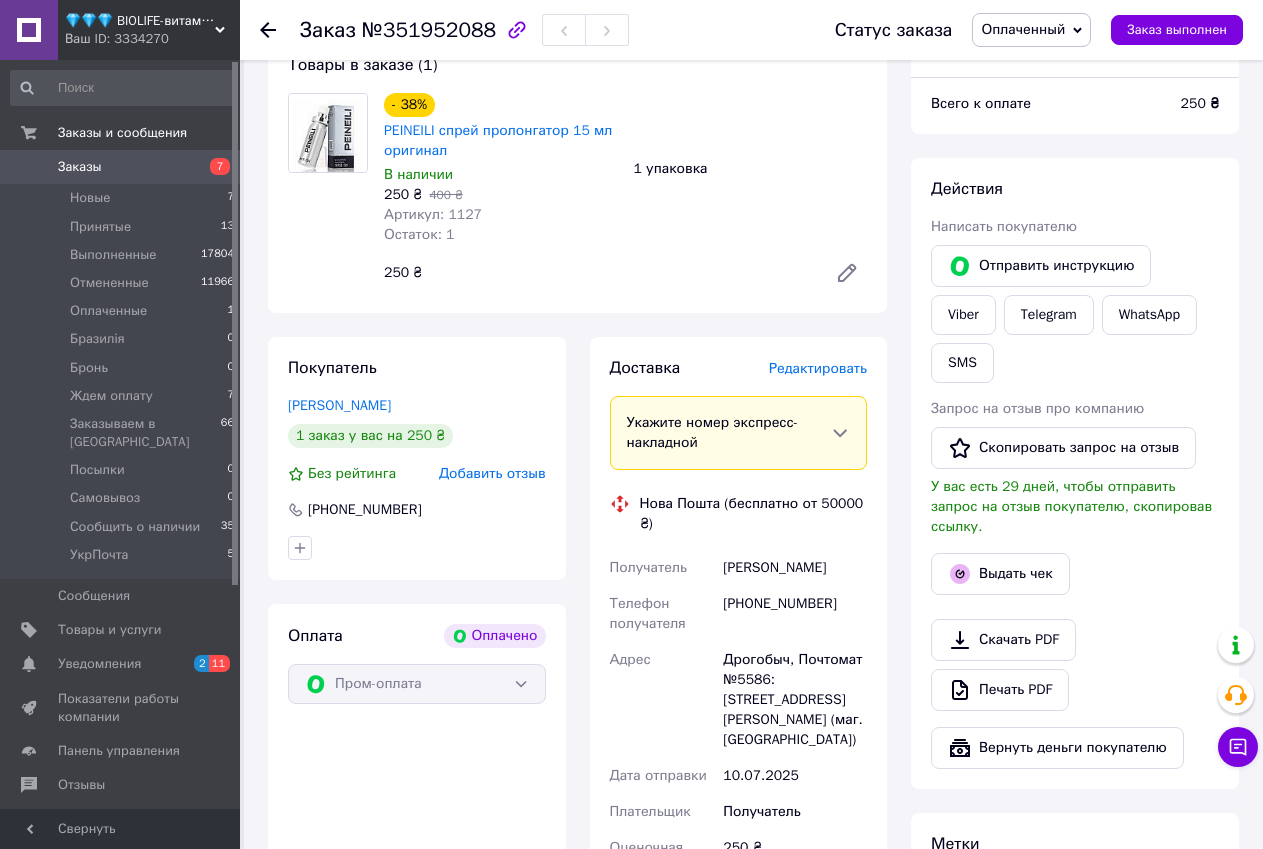 click on "Редактировать" at bounding box center (818, 368) 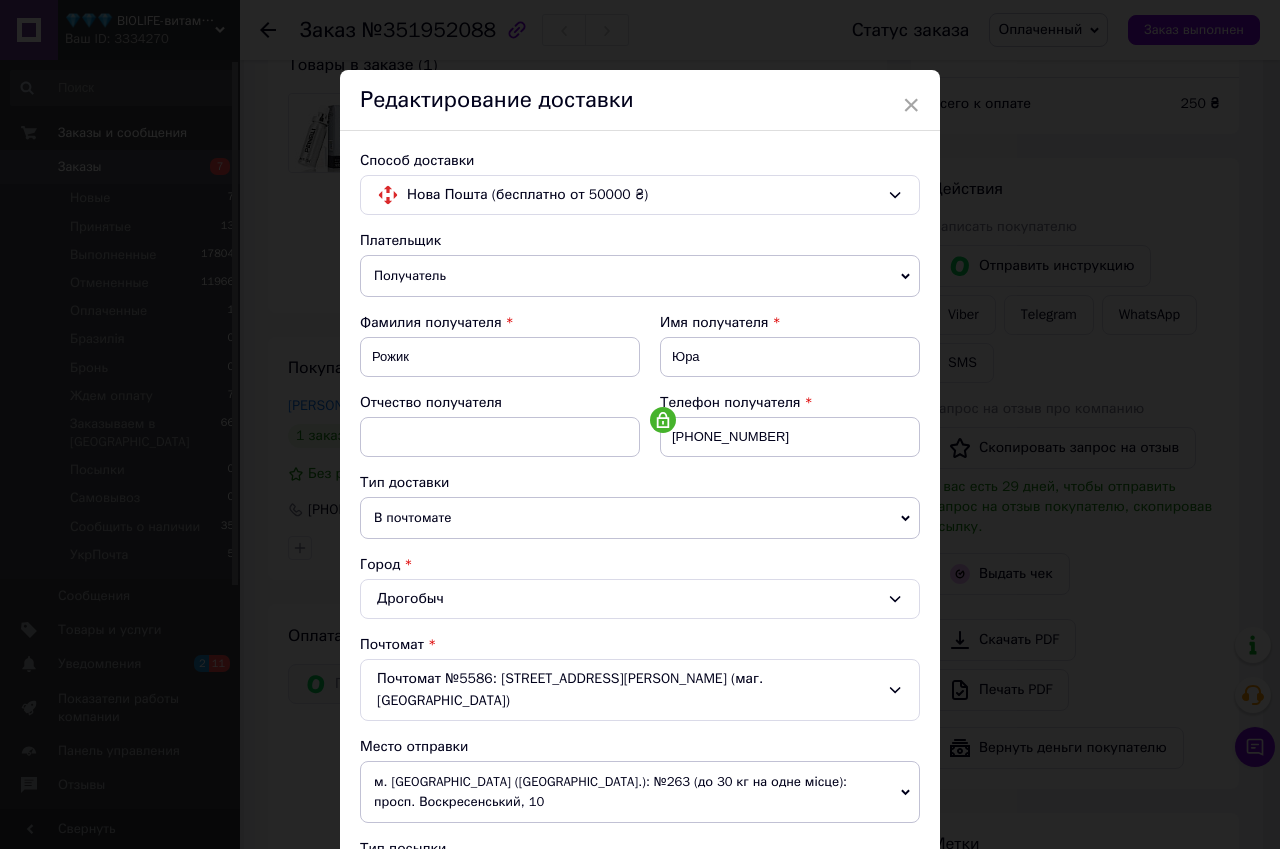 scroll, scrollTop: 479, scrollLeft: 0, axis: vertical 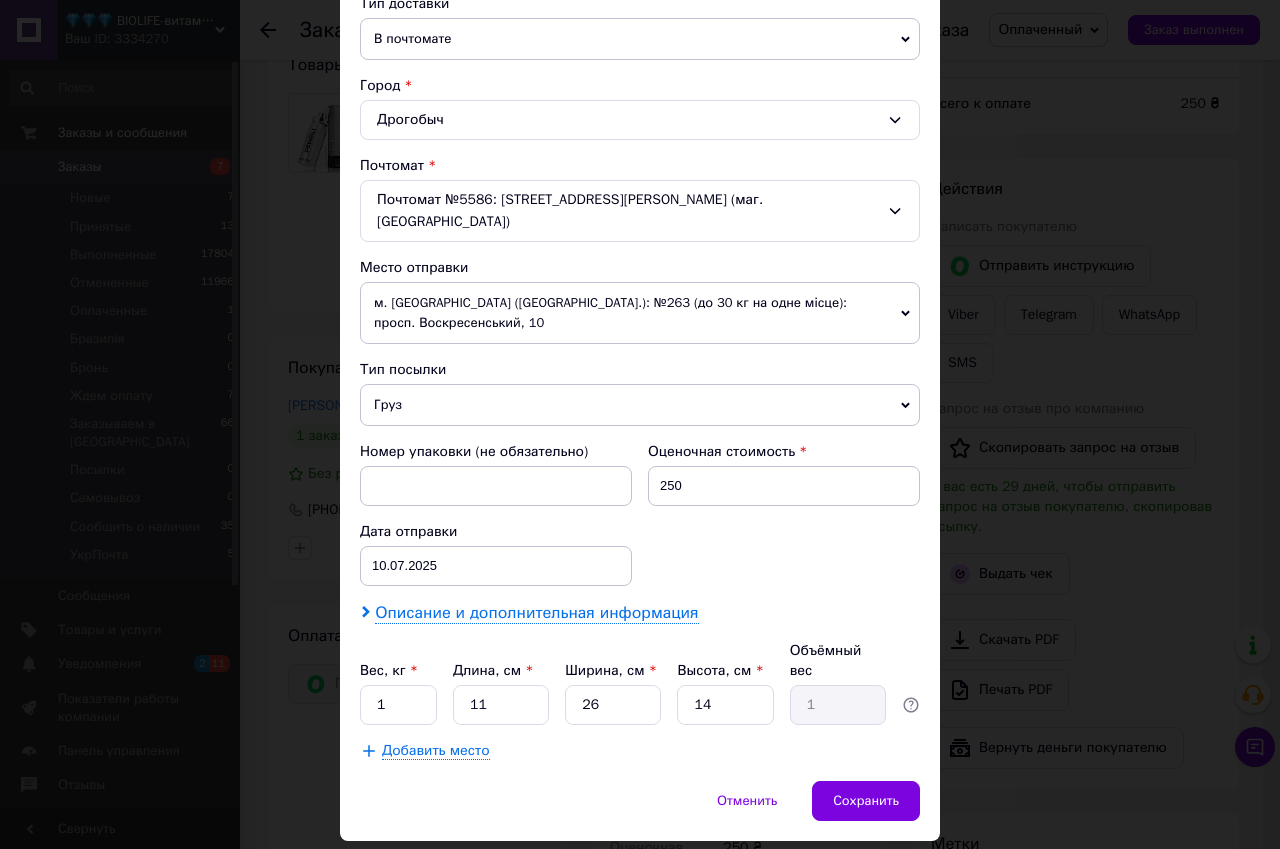 click on "Описание и дополнительная информация" at bounding box center [536, 613] 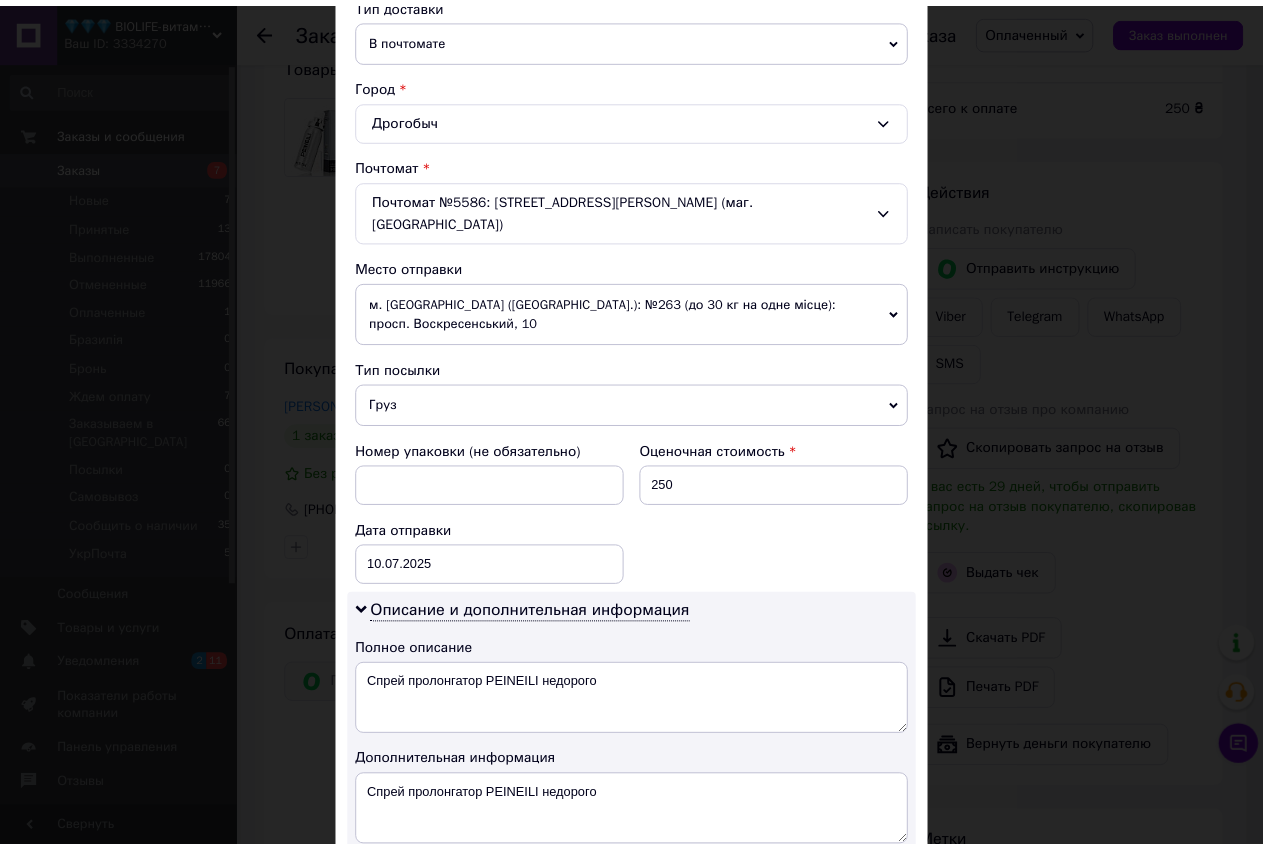 scroll, scrollTop: 679, scrollLeft: 0, axis: vertical 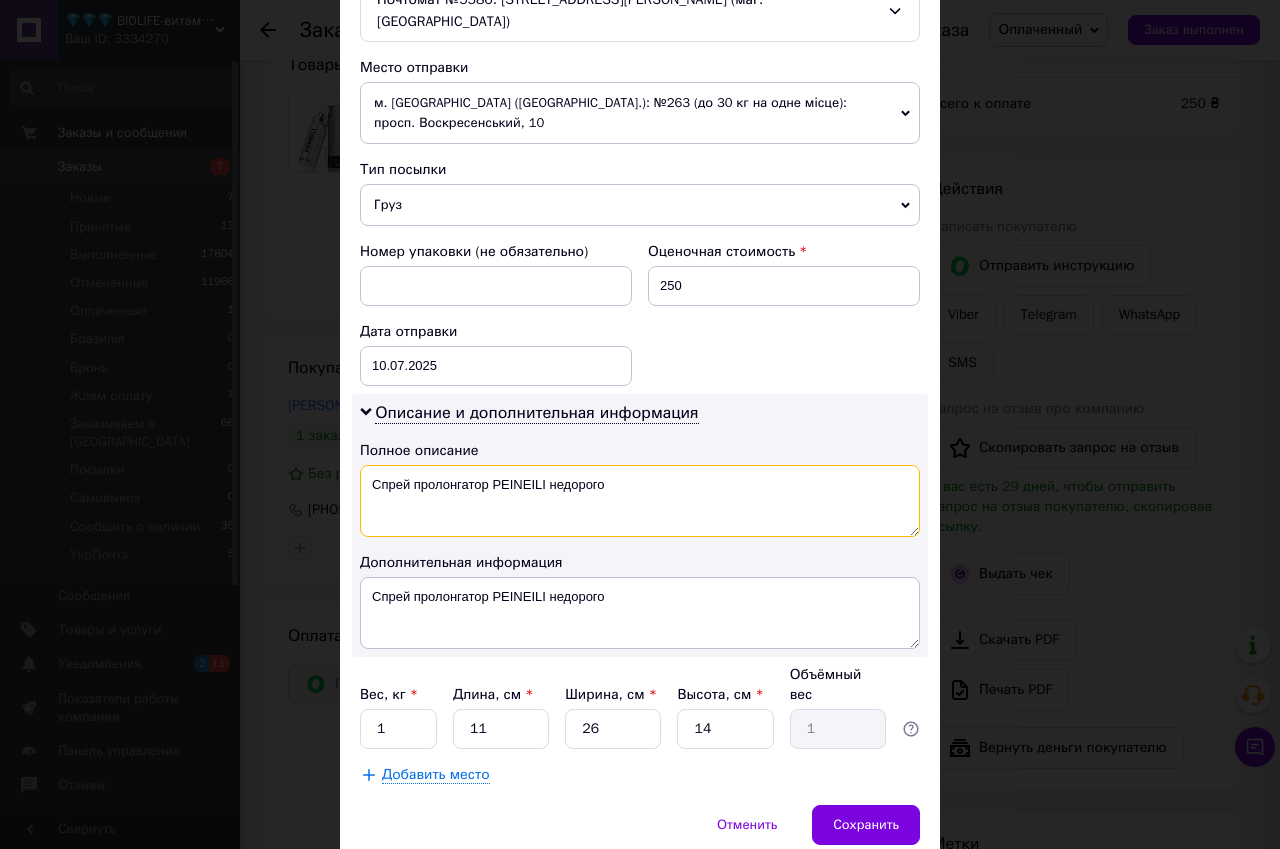 drag, startPoint x: 486, startPoint y: 449, endPoint x: 362, endPoint y: 432, distance: 125.1599 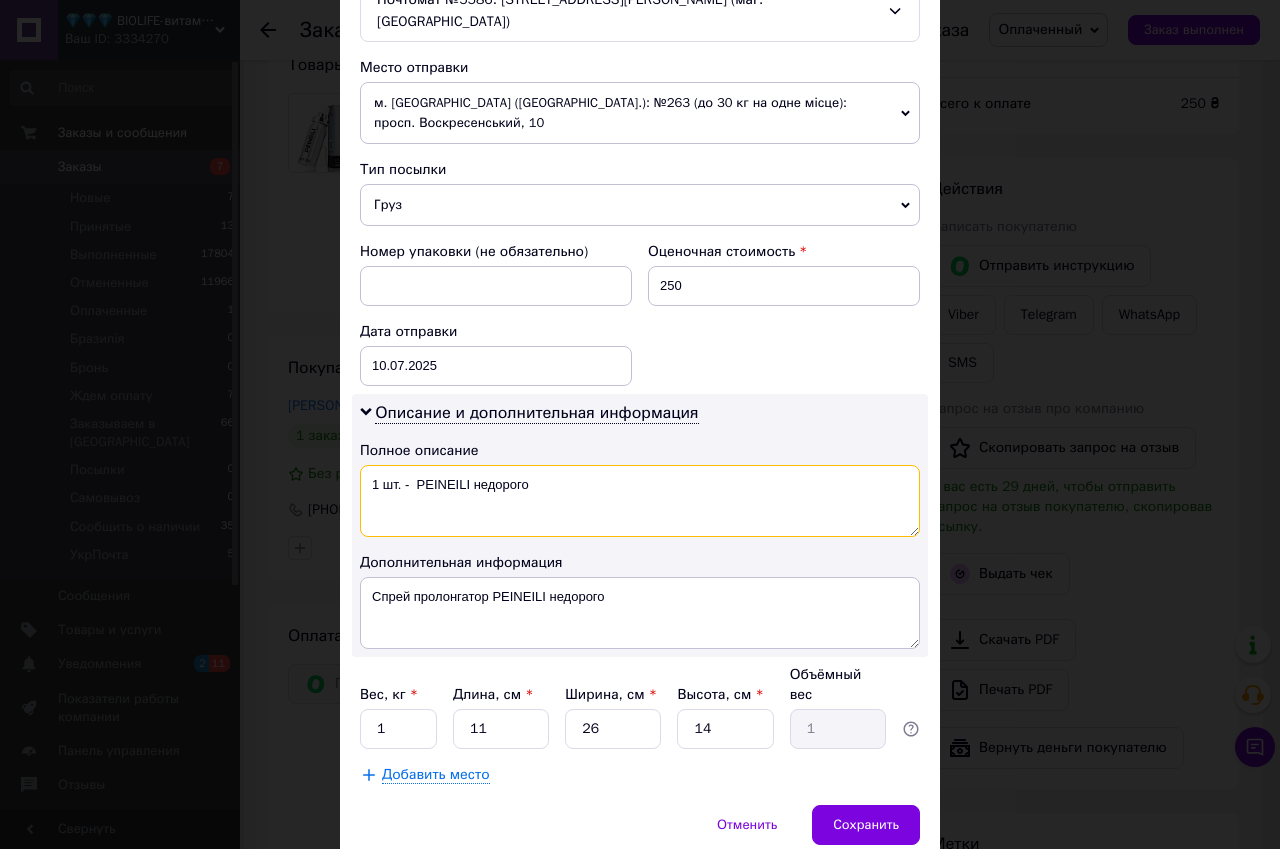 click on "1 шт. -  PEINEILI недорого" at bounding box center [640, 501] 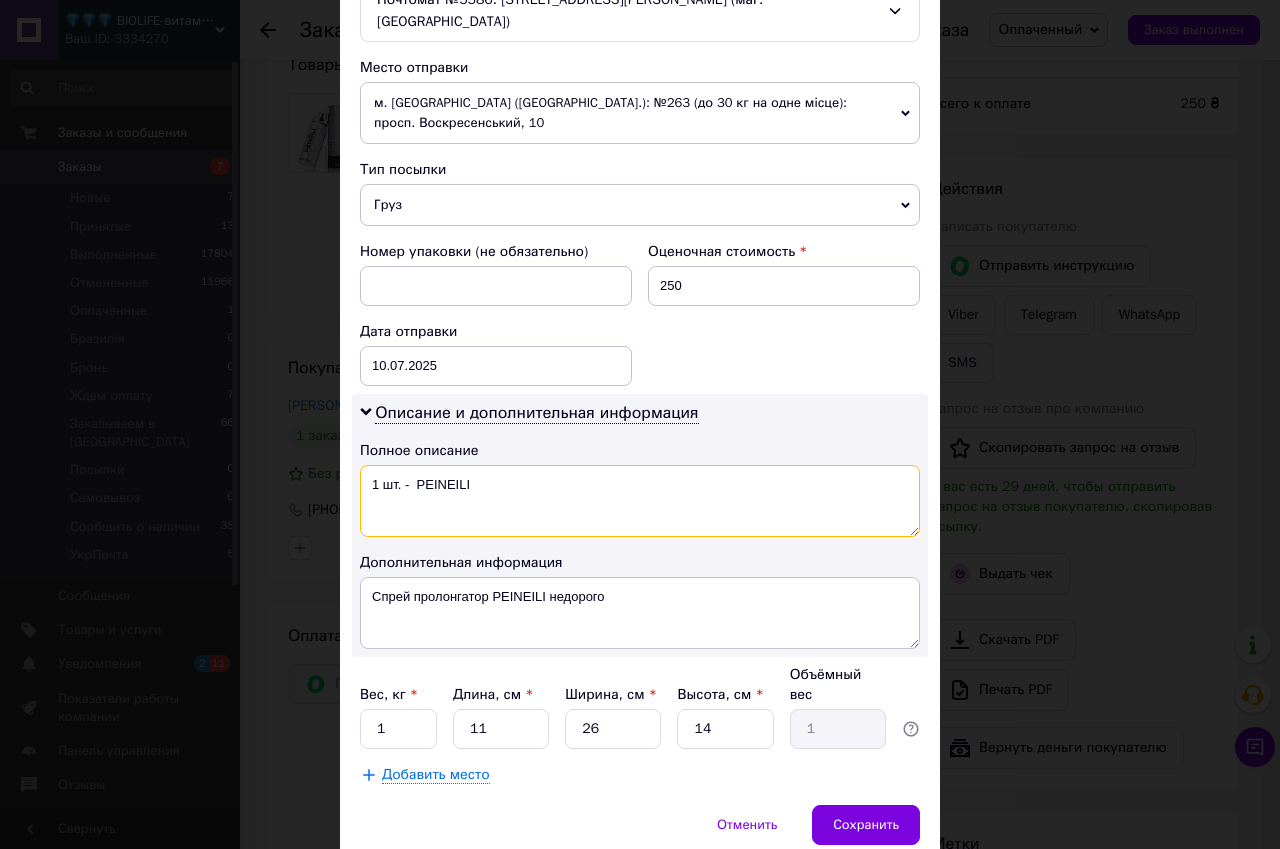 drag, startPoint x: 365, startPoint y: 439, endPoint x: 483, endPoint y: 441, distance: 118.016945 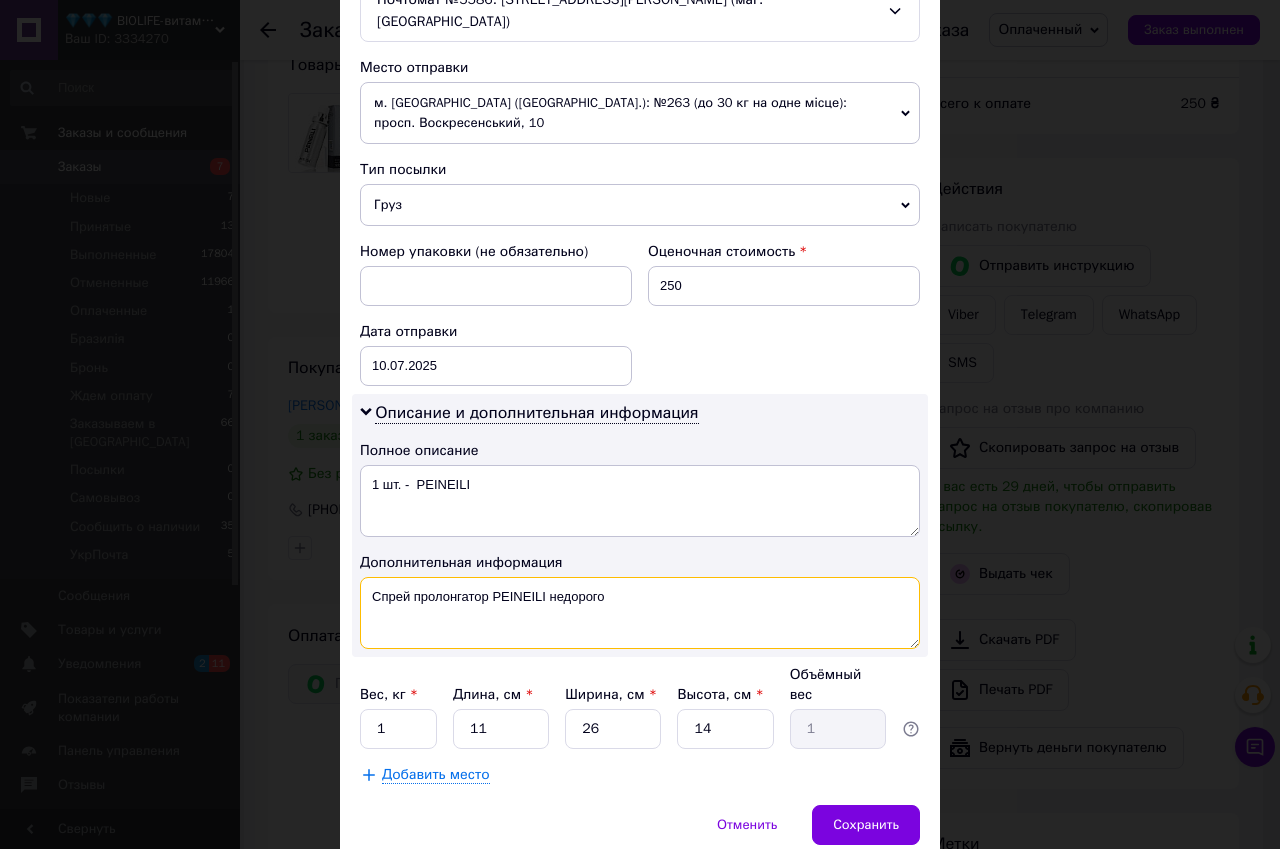 drag, startPoint x: 370, startPoint y: 553, endPoint x: 640, endPoint y: 562, distance: 270.14996 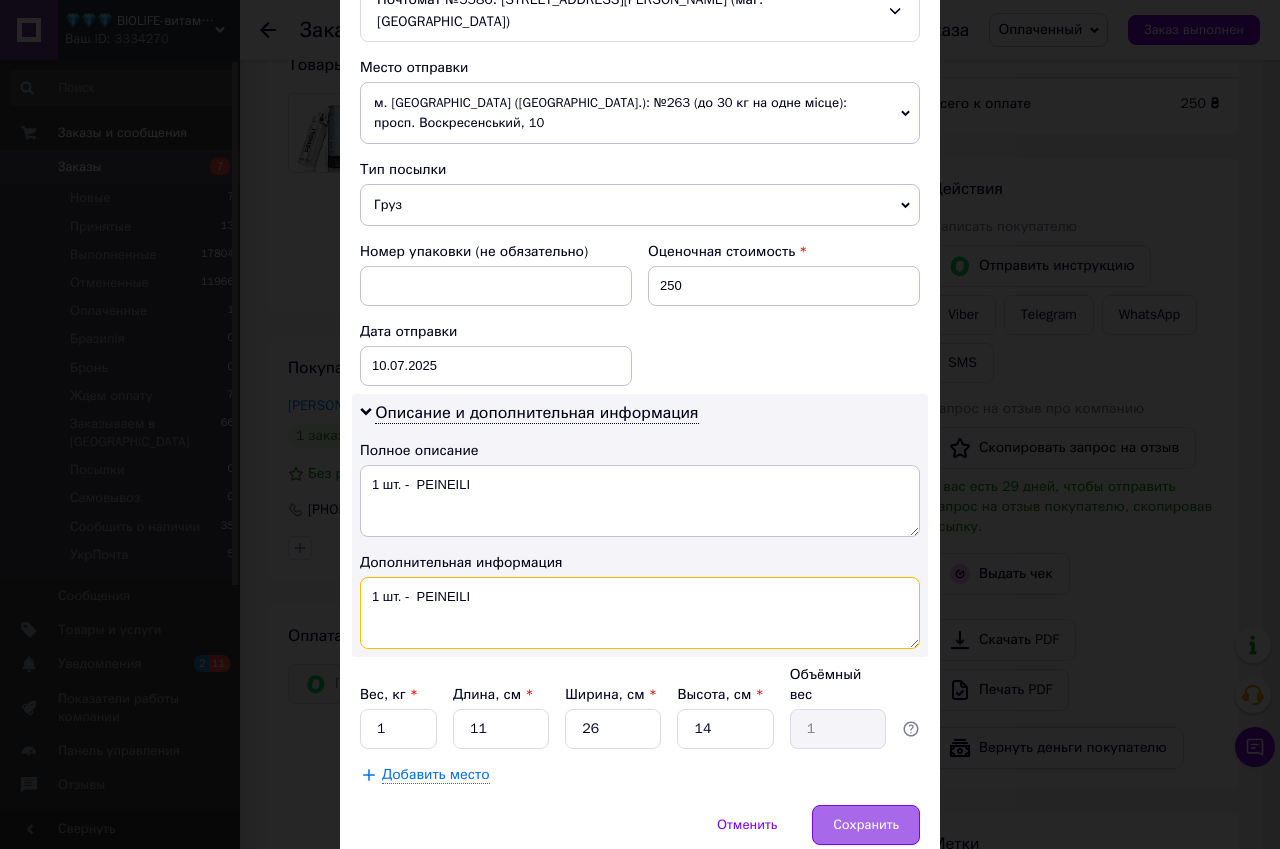 type on "1 шт. -  PEINEILI" 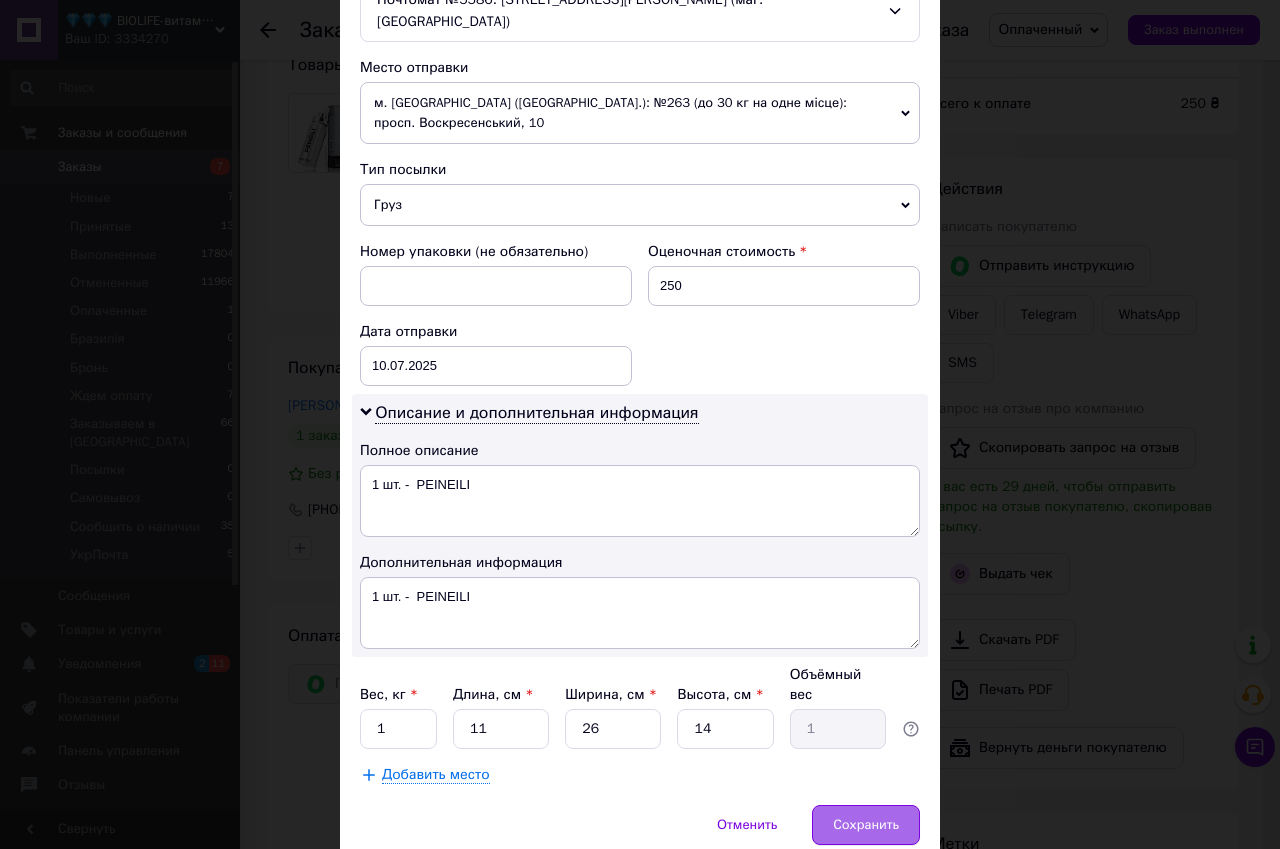 click on "Сохранить" at bounding box center [866, 825] 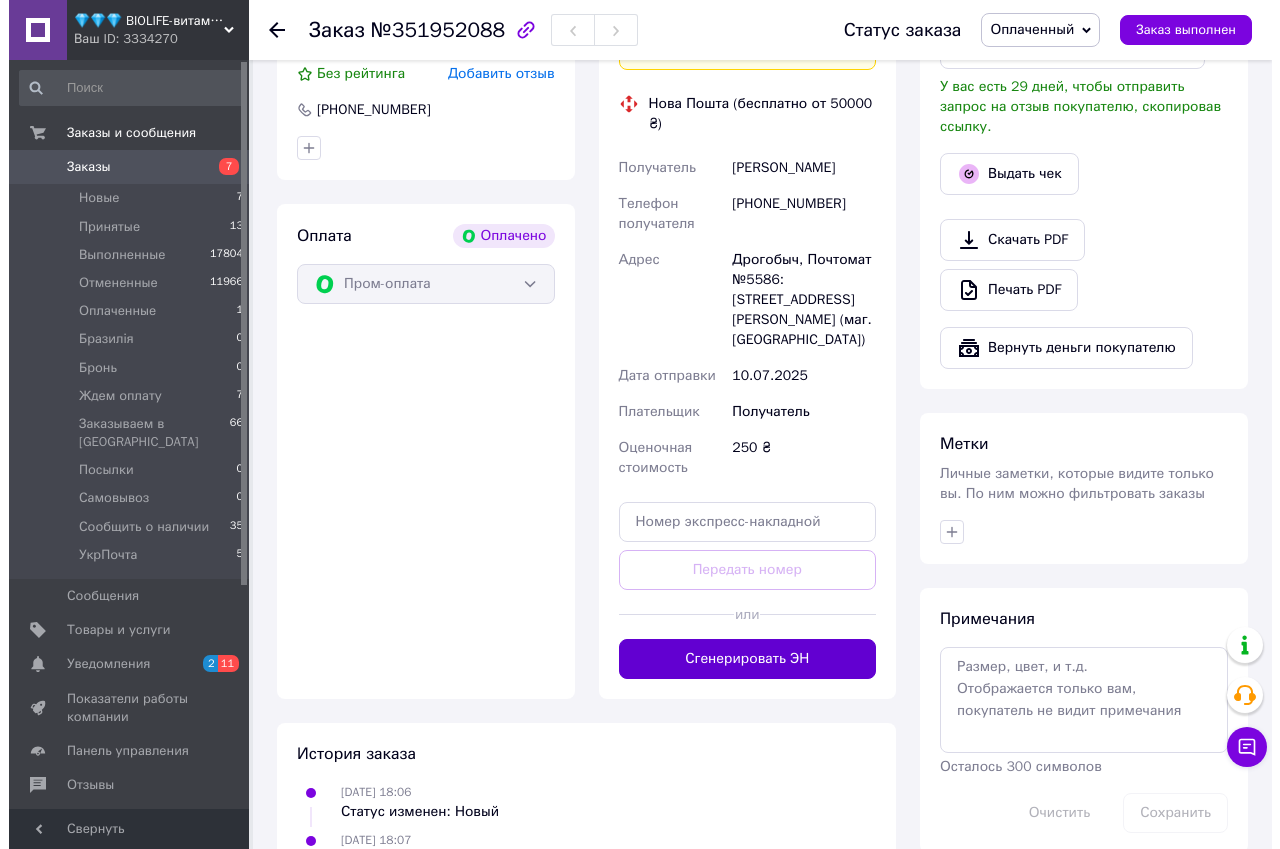 scroll, scrollTop: 200, scrollLeft: 0, axis: vertical 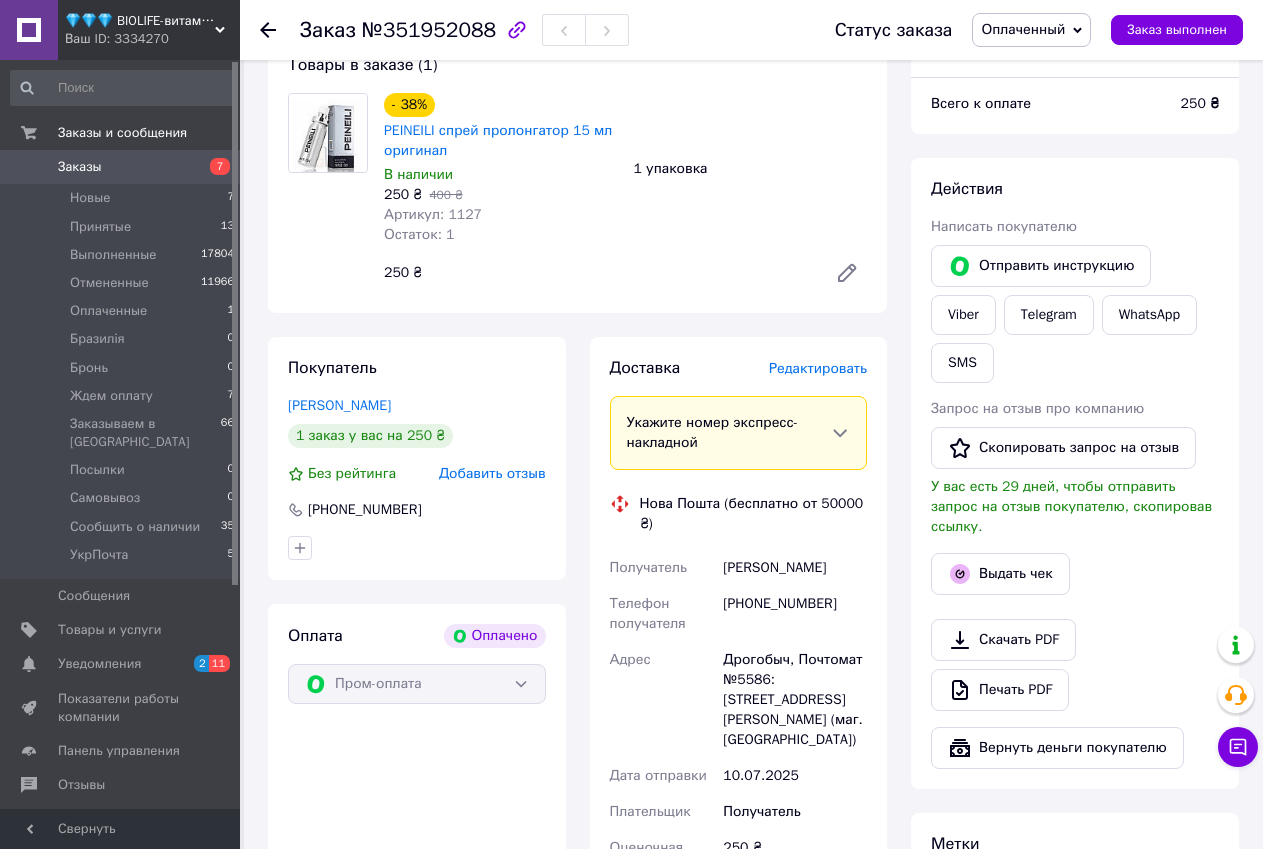 click on "Доставка Редактировать Укажите номер экспресс-накладной Обязательно введите номер экспресс-накладной,
если создавали ее не на этой странице. В случае,
если номер ЭН не будет добавлен, мы не сможем
выплатить деньги за заказ Мобильный номер покупателя (из заказа) должен
соответствовать номеру получателя по накладной Нова Пошта (бесплатно от 50000 ₴) Получатель Рожик Юра Телефон получателя +380969015926 Адрес Дрогобыч, Почтомат №5586: ул. Пилипа Орлика, 18б (маг. АТБ) Дата отправки 10.07.2025 Плательщик Получатель Оценочная стоимость 250 ₴ Передать номер или Плательщик 250 <" at bounding box center (739, 718) 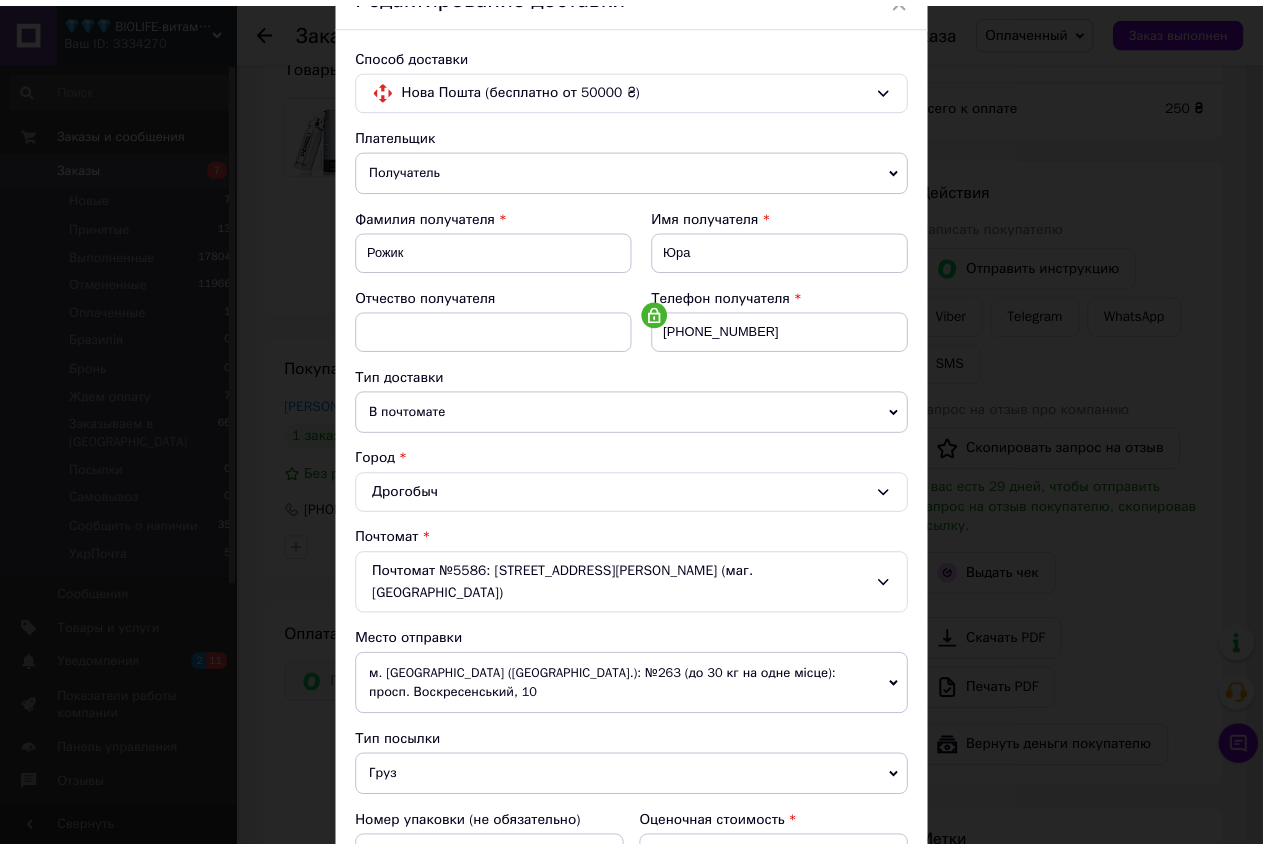 scroll, scrollTop: 400, scrollLeft: 0, axis: vertical 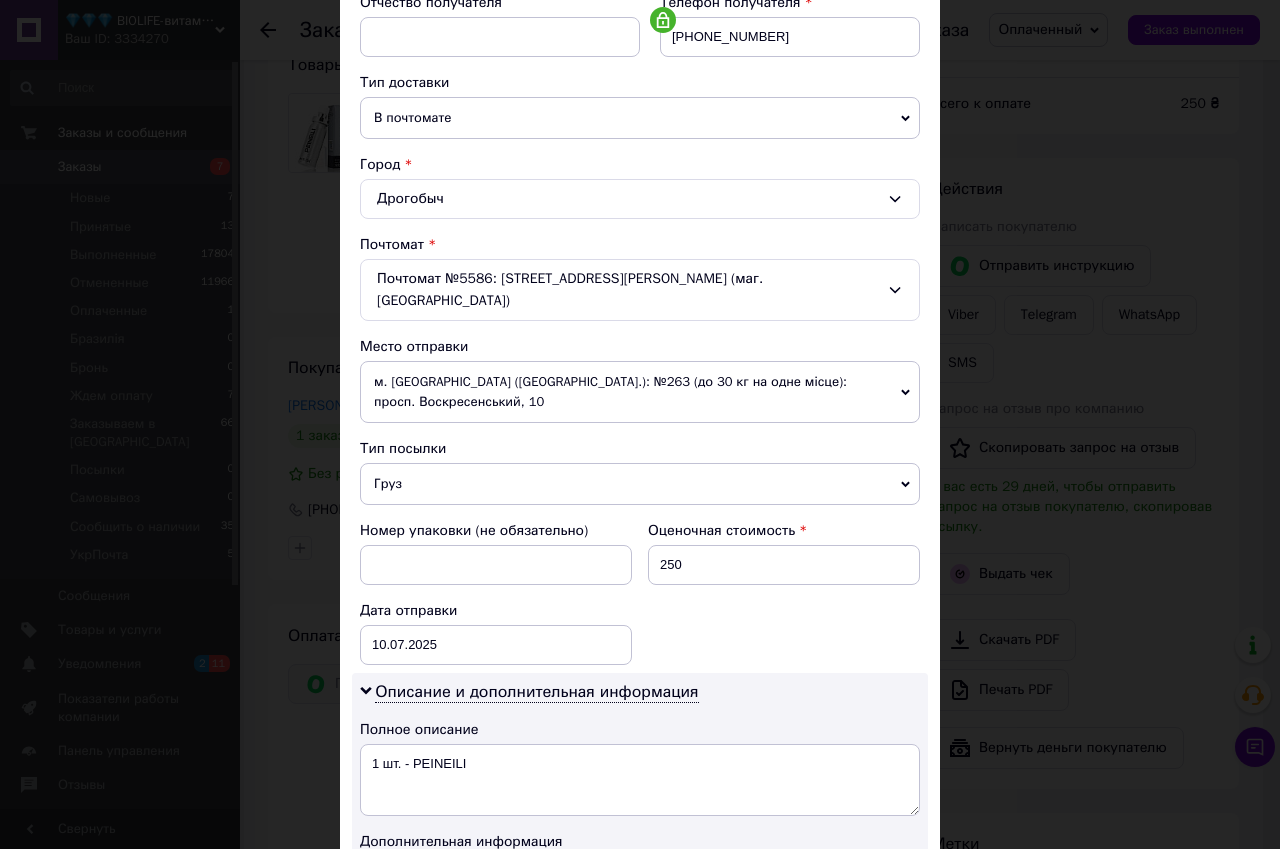 click on "× Редактирование доставки Способ доставки Нова Пошта (бесплатно от 50000 ₴) Плательщик Получатель Отправитель Фамилия получателя Рожик Имя получателя Юра Отчество получателя Телефон получателя +380969015926 Тип доставки В почтомате В отделении Курьером Город Дрогобыч Почтомат Почтомат №5586: ул. Пилипа Орлика, 18б (маг. АТБ) Место отправки м. Київ (Київська обл.): №263 (до 30 кг на одне місце): просп. Воскресенський, 10 Нет совпадений. Попробуйте изменить условия поиска Добавить еще место отправки Тип посылки Груз Документы Номер упаковки (не обязательно) 250 10.07.2025 < 2025 > <" at bounding box center [640, 424] 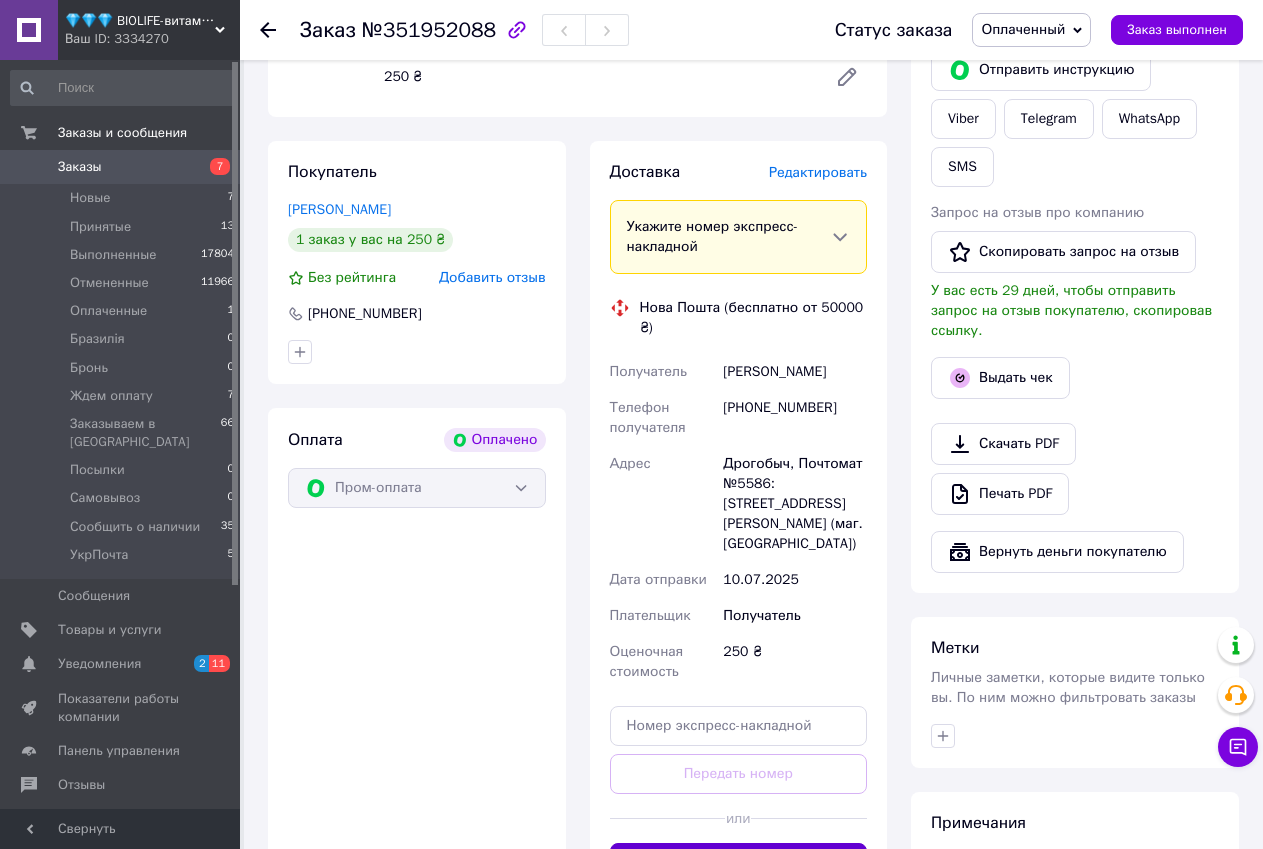 scroll, scrollTop: 600, scrollLeft: 0, axis: vertical 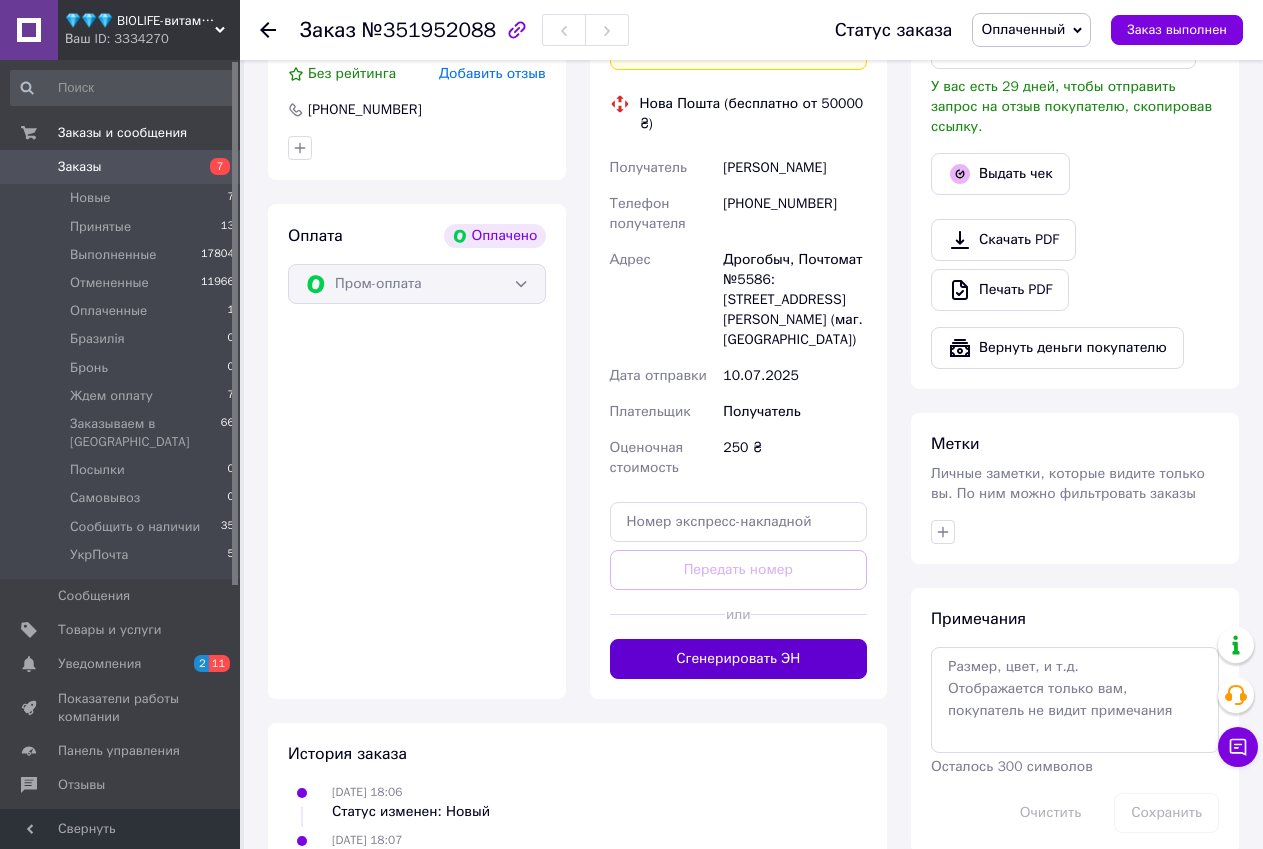 click on "Сгенерировать ЭН" at bounding box center [739, 659] 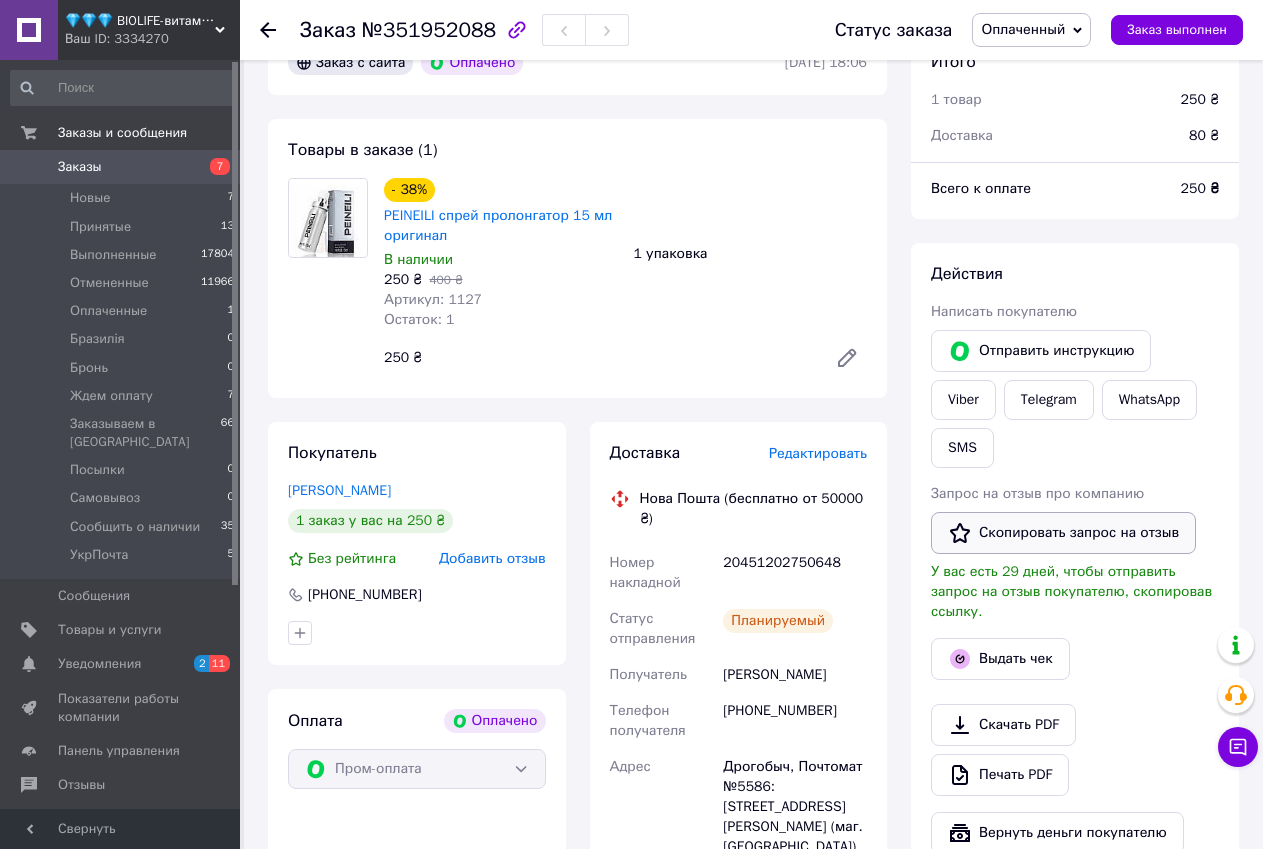 scroll, scrollTop: 400, scrollLeft: 0, axis: vertical 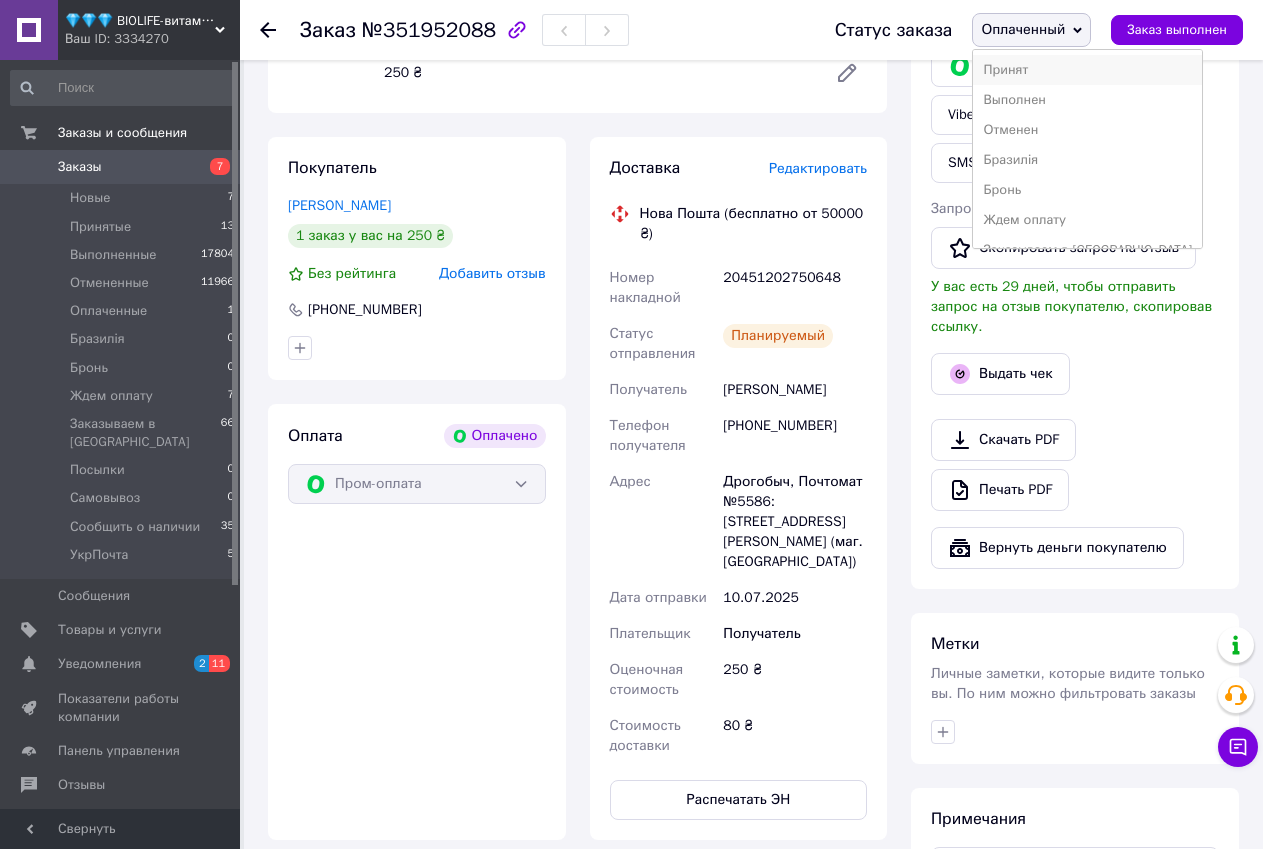 click on "Принят" at bounding box center (1087, 70) 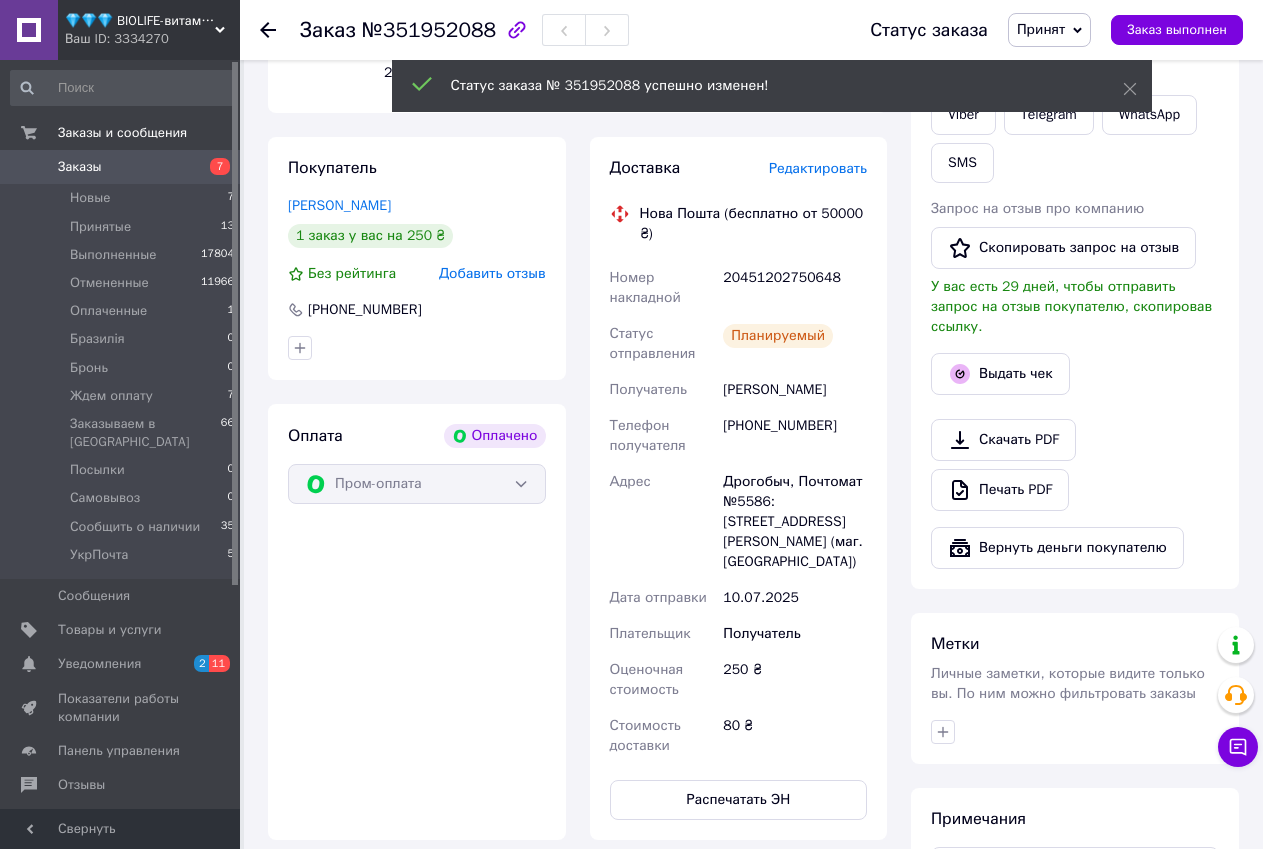 click on "20451202750648" at bounding box center (795, 288) 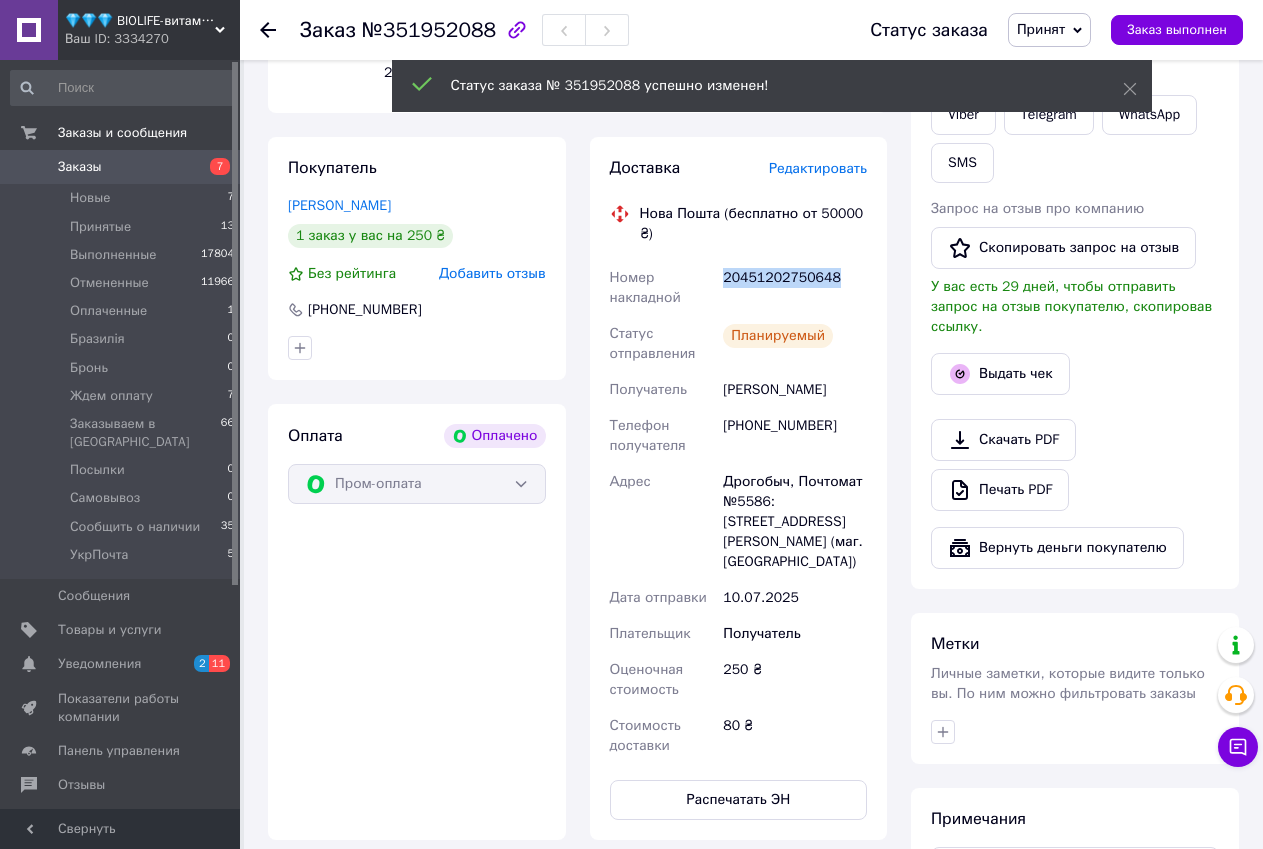 click on "20451202750648" at bounding box center (795, 288) 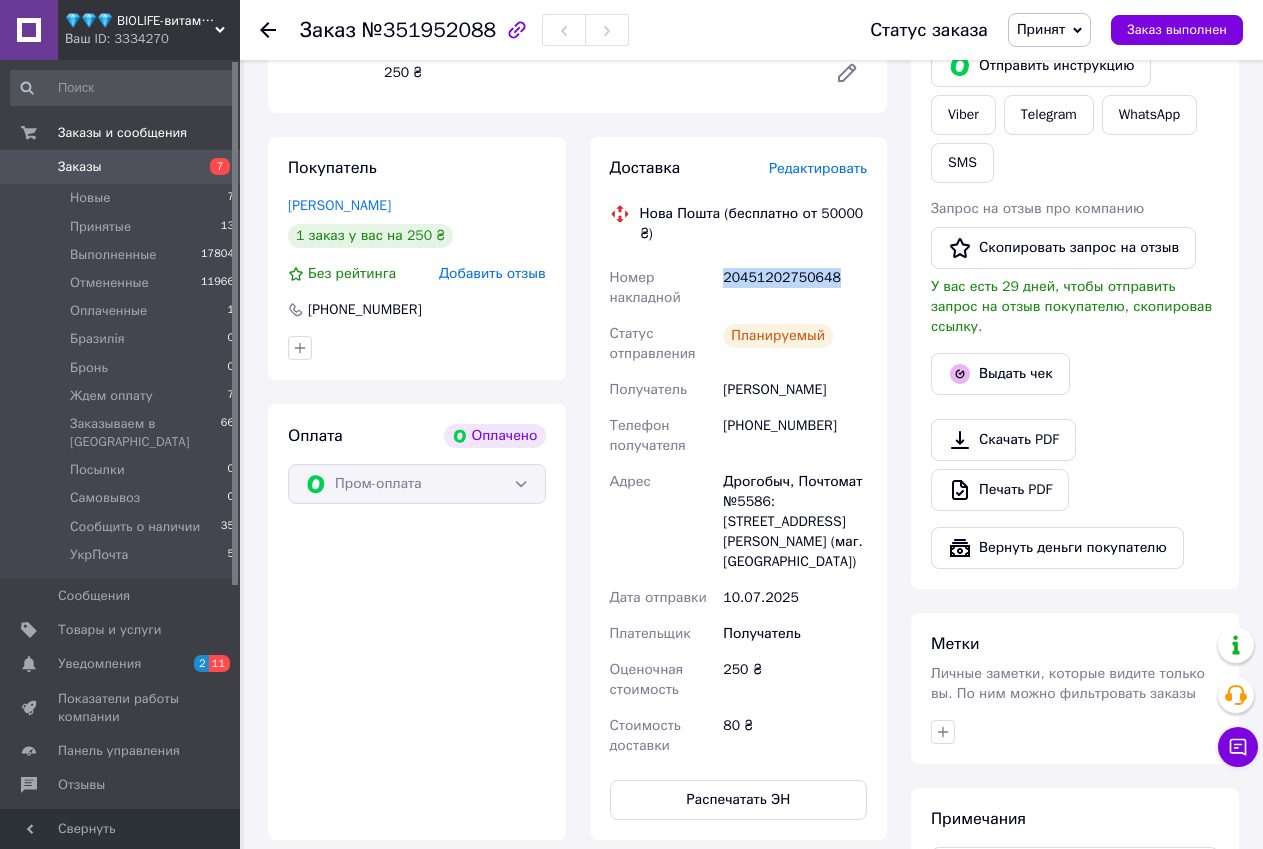copy on "20451202750648" 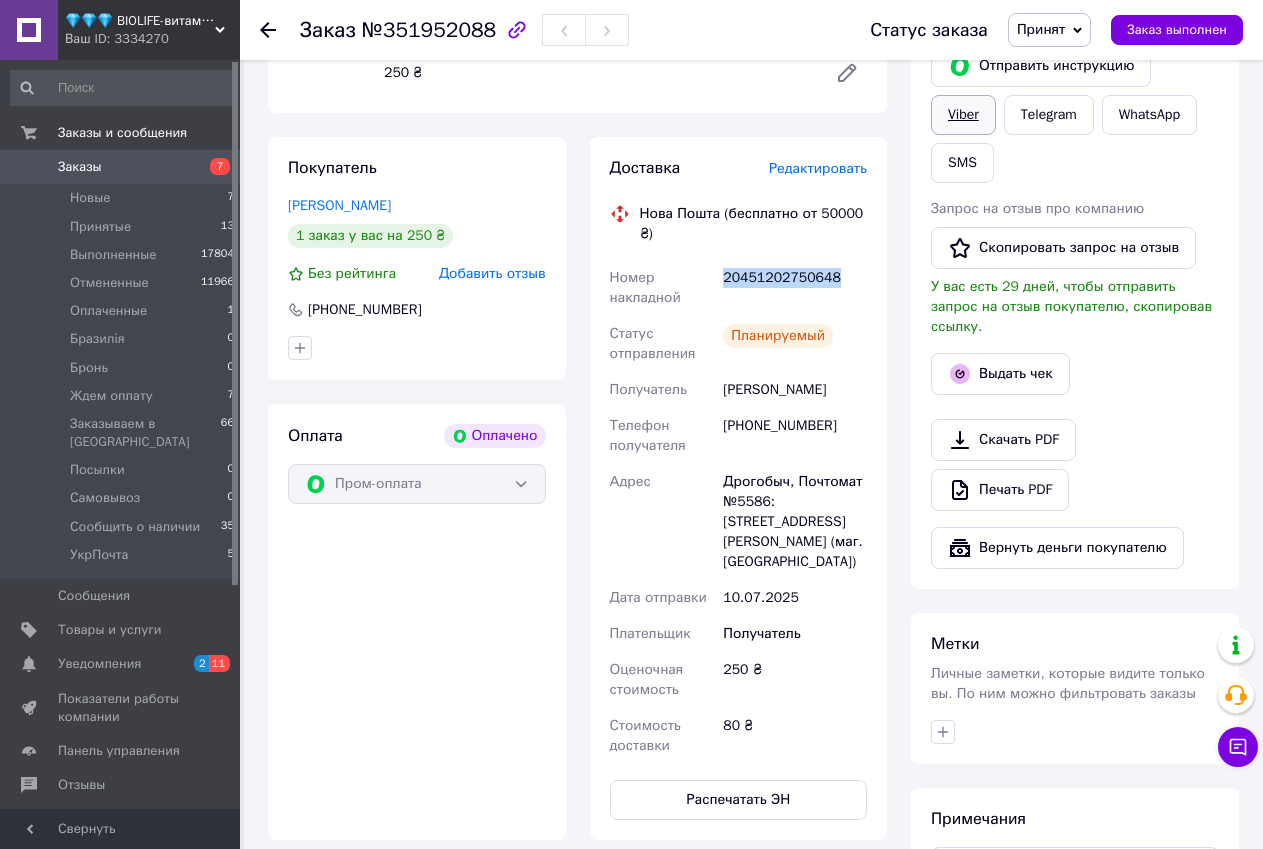 click on "Viber" at bounding box center (963, 115) 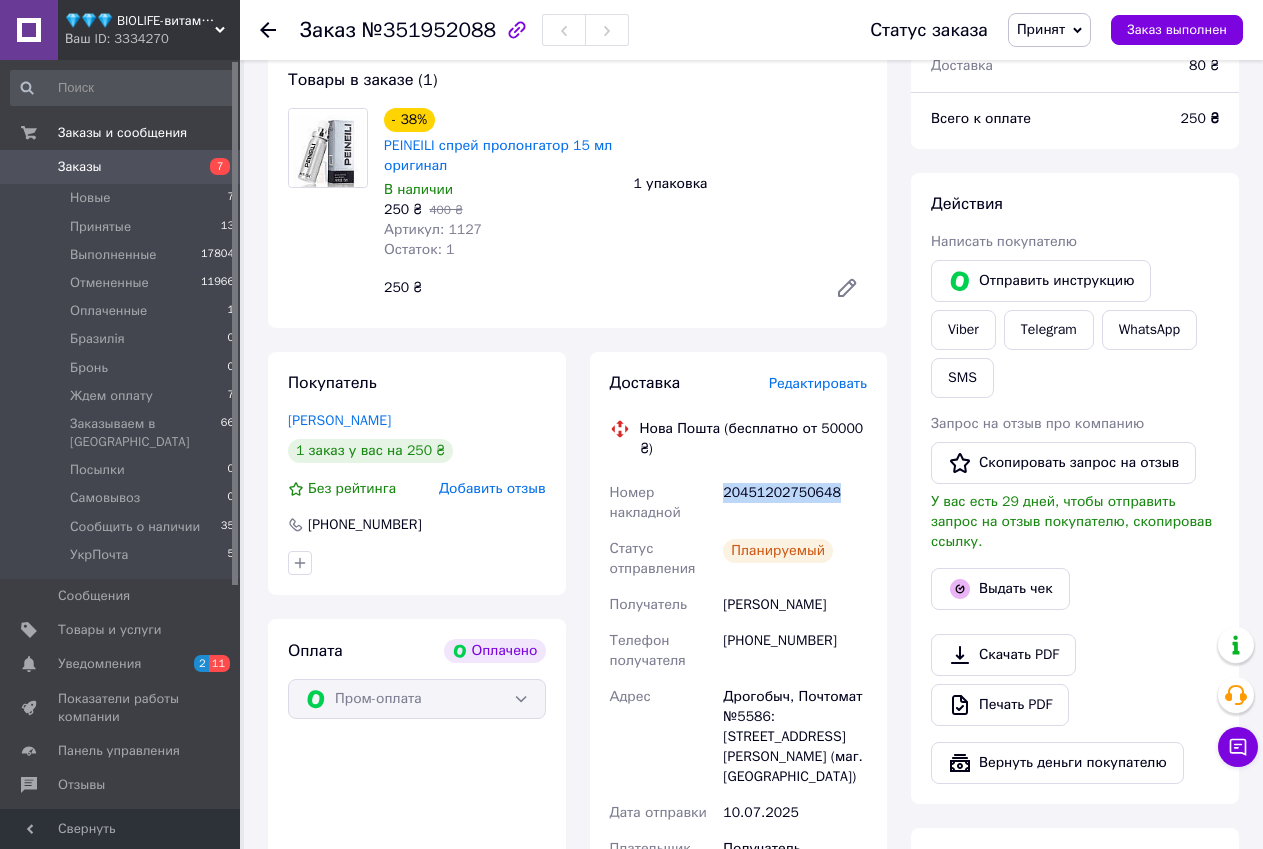 scroll, scrollTop: 0, scrollLeft: 0, axis: both 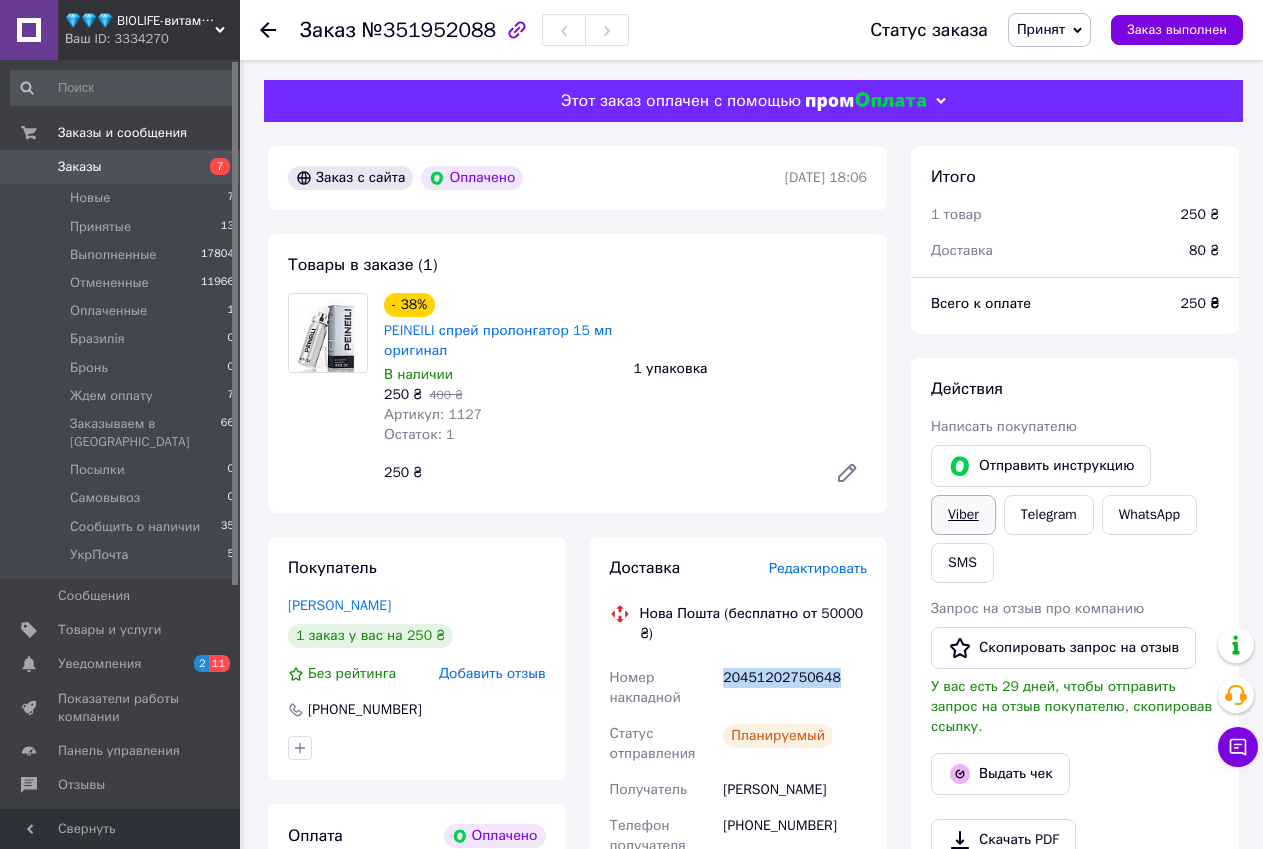 click on "Viber" at bounding box center (963, 515) 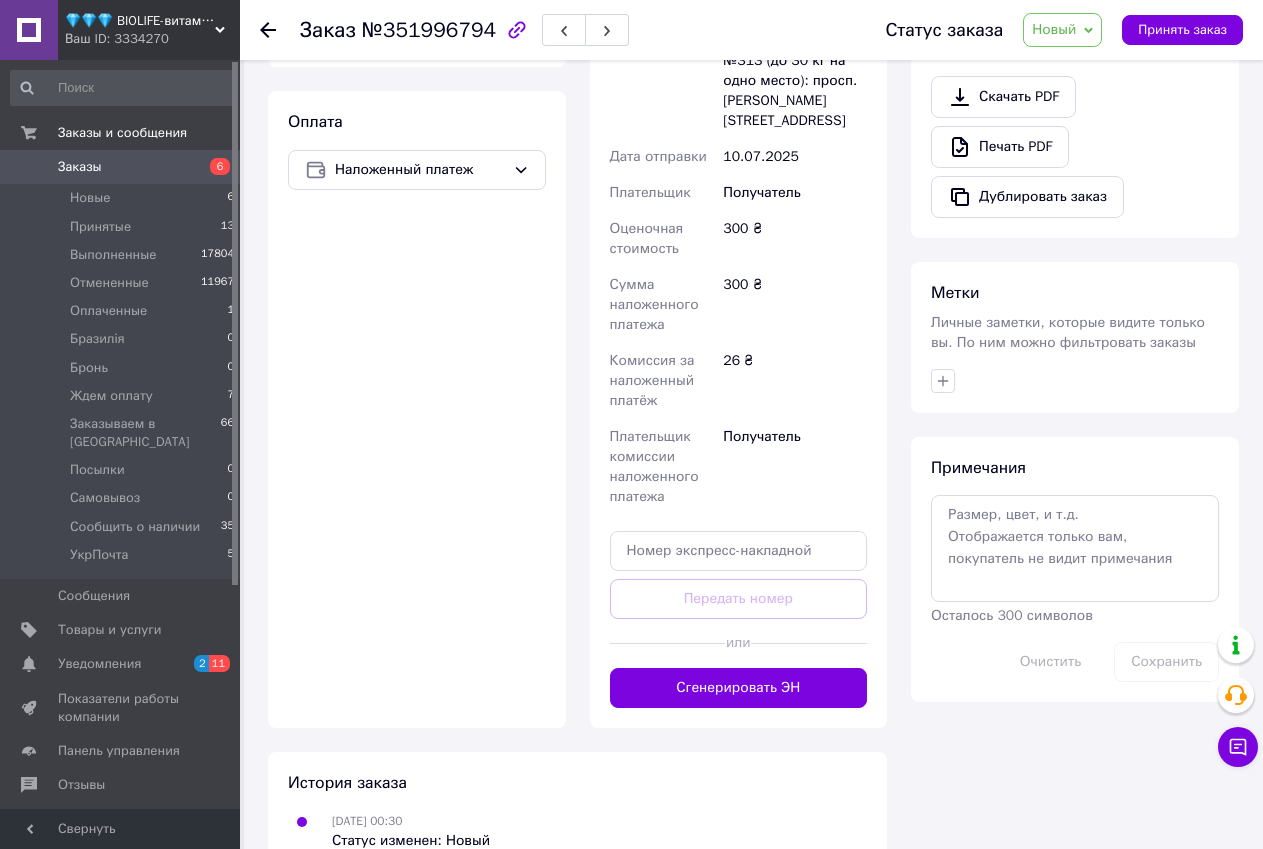 scroll, scrollTop: 693, scrollLeft: 0, axis: vertical 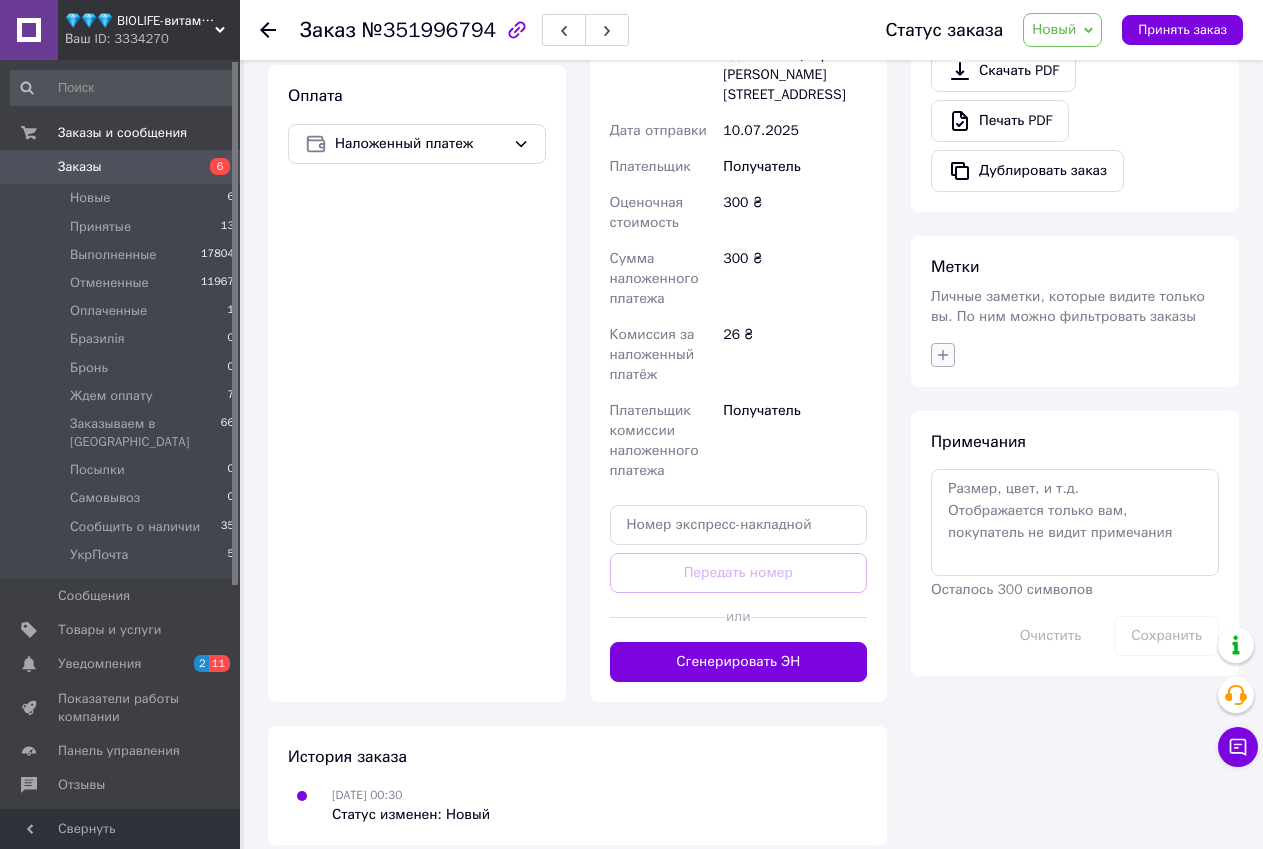 click 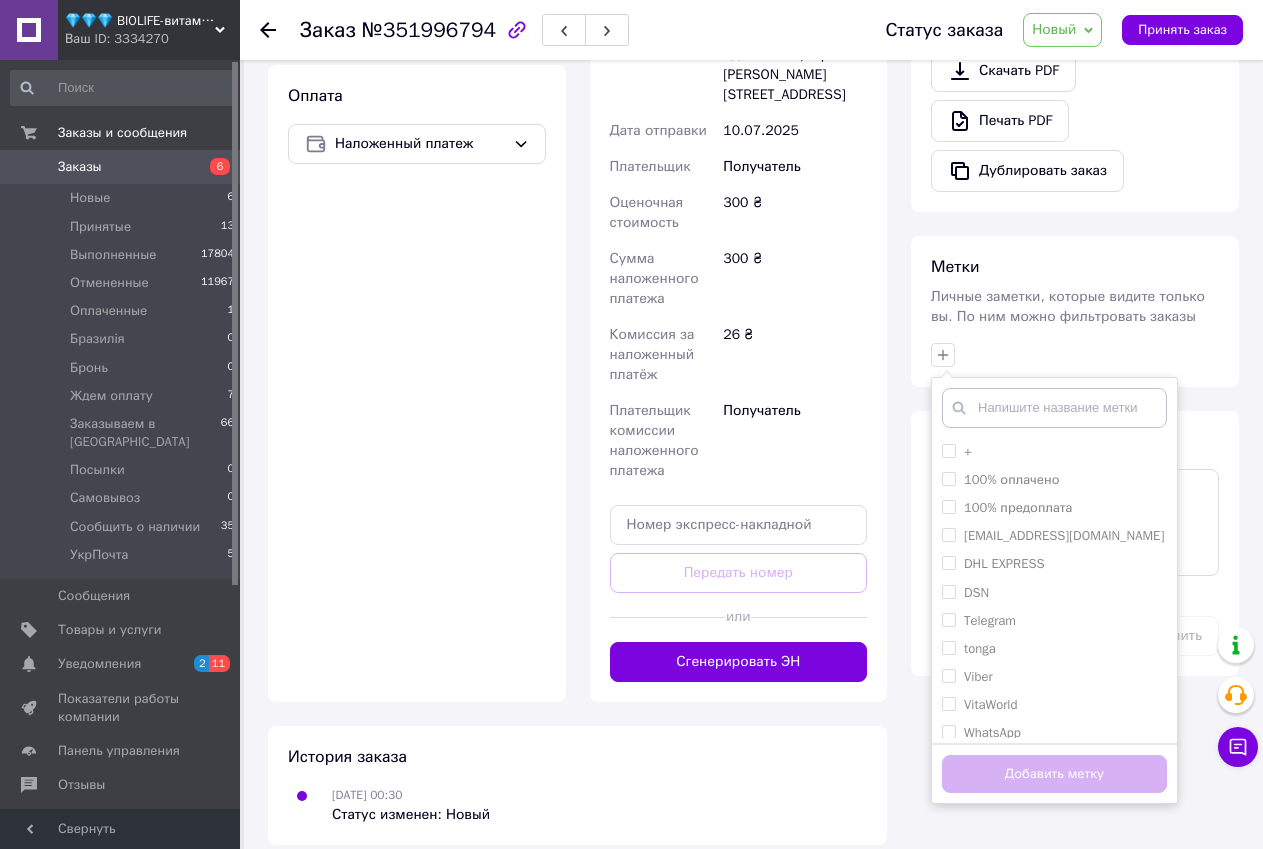 click at bounding box center (1054, 408) 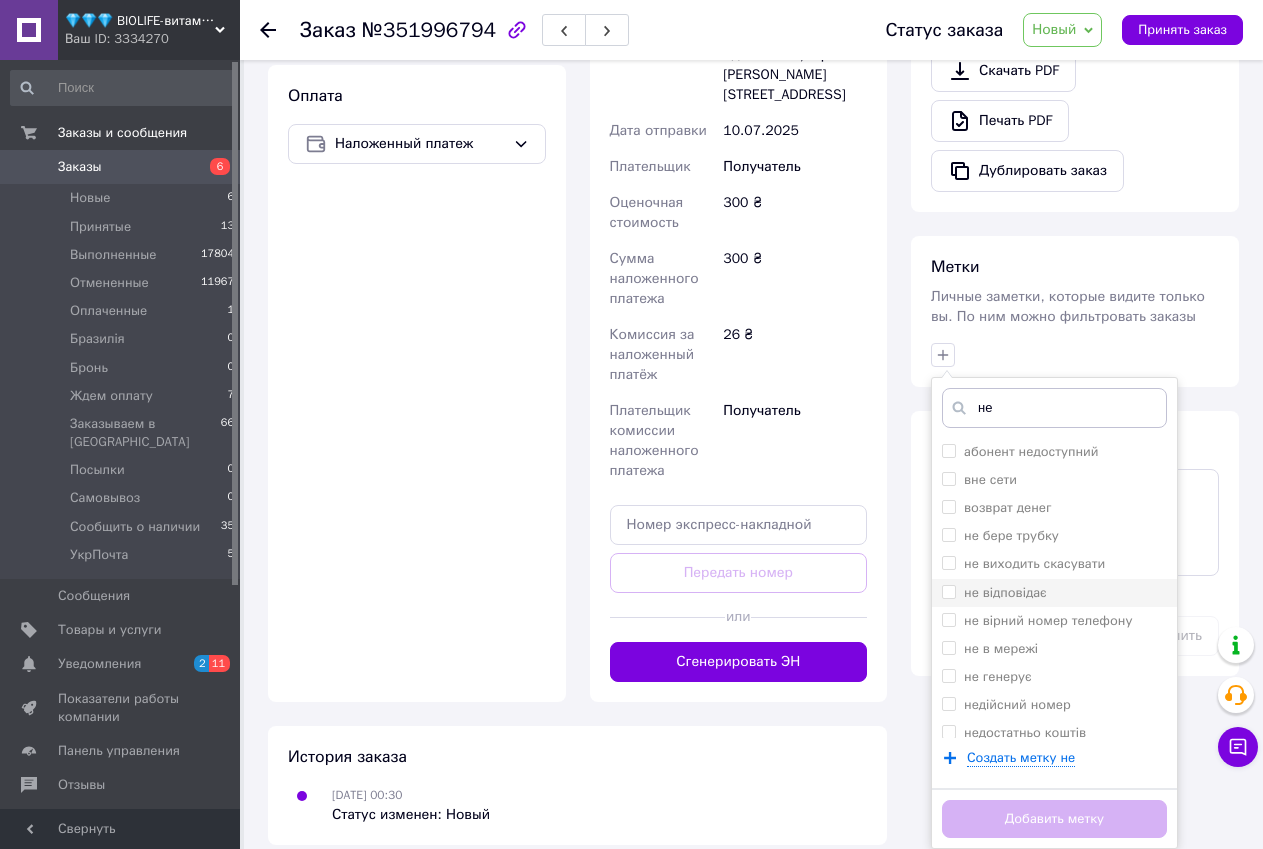 type on "не" 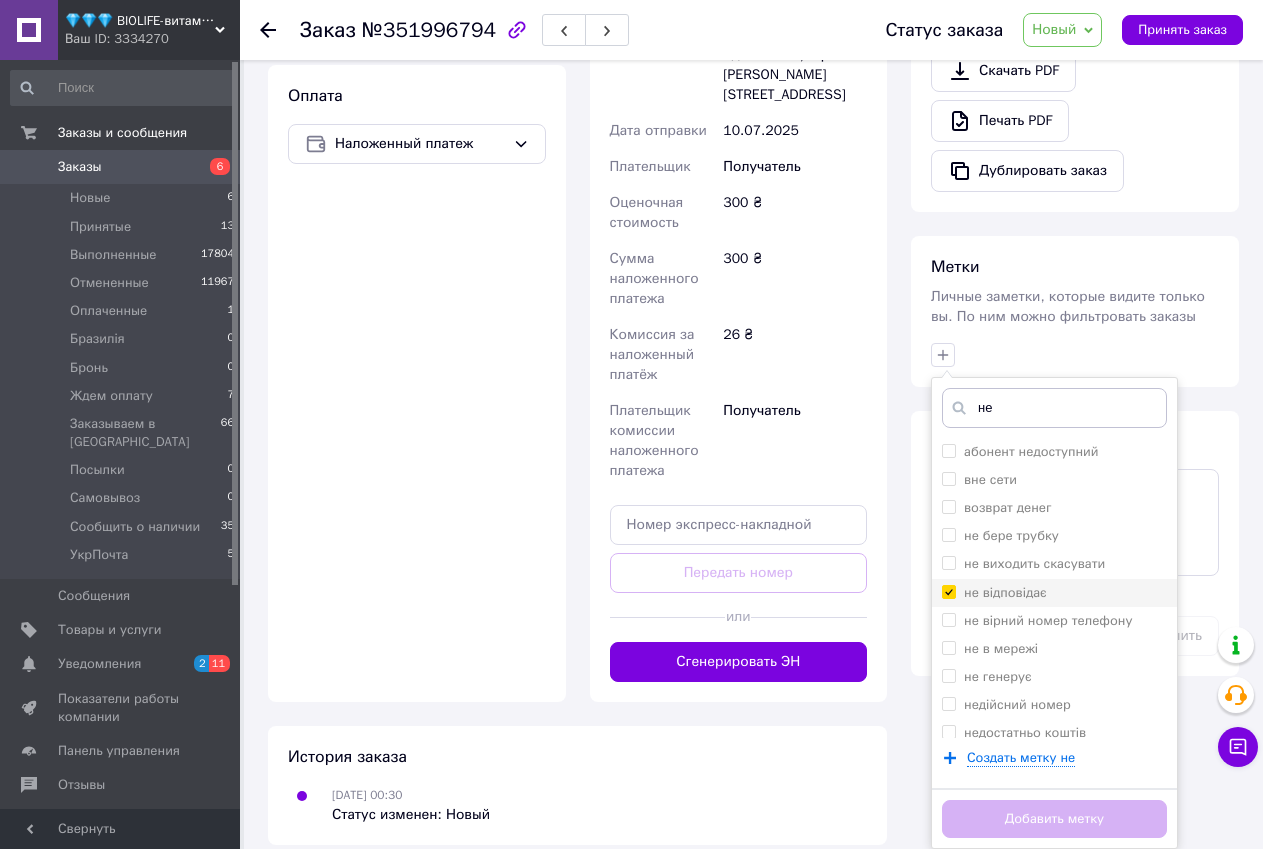 click on "не відповідає" at bounding box center (948, 591) 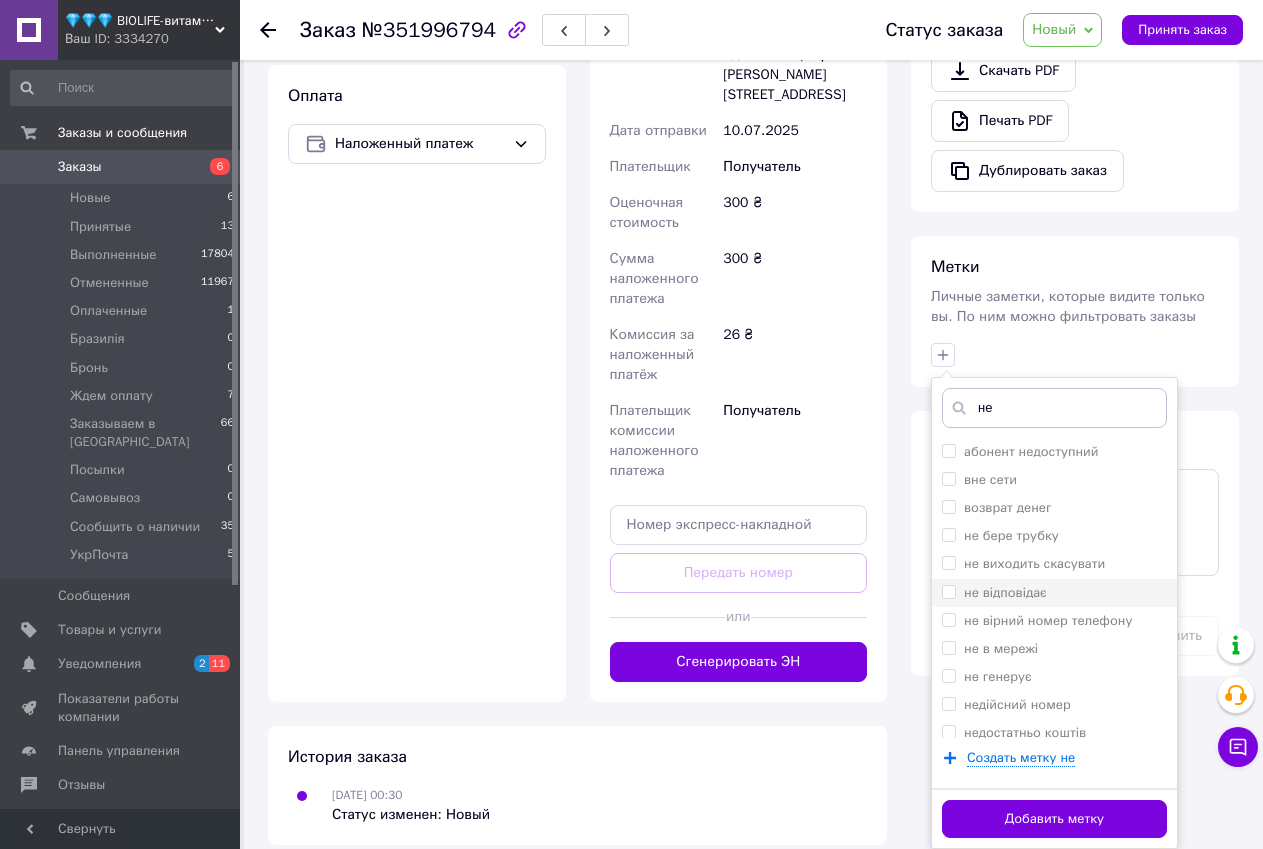 click on "не відповідає" at bounding box center (948, 591) 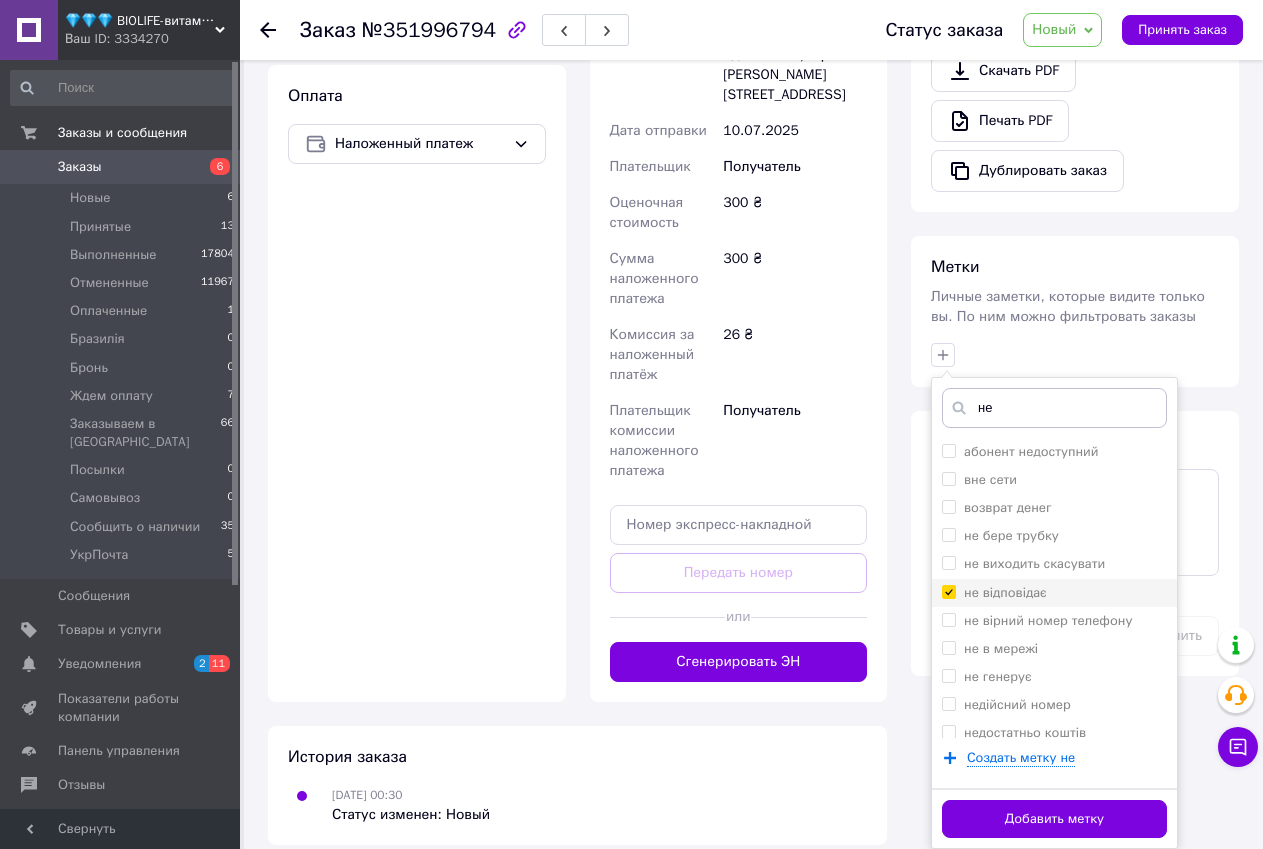 checkbox on "true" 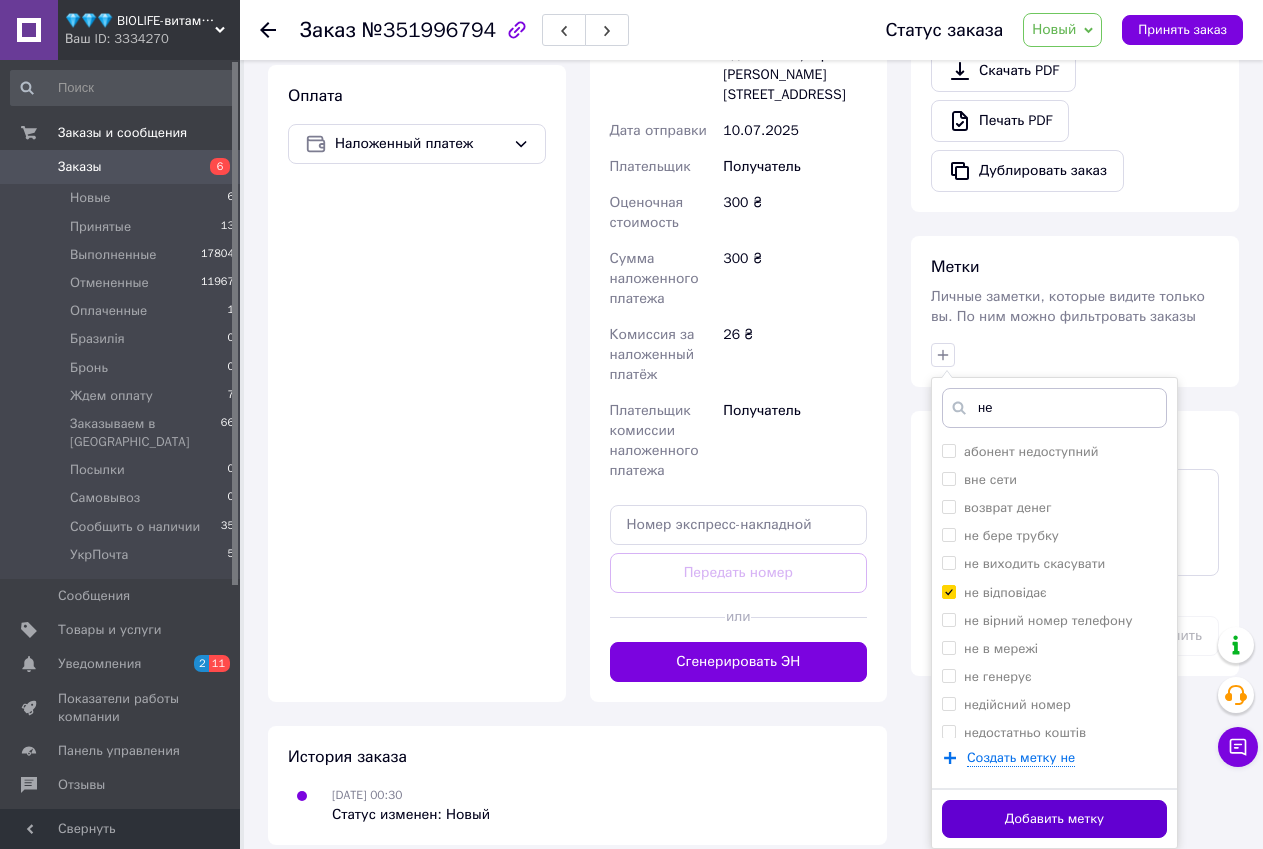 click on "Добавить метку" at bounding box center [1054, 819] 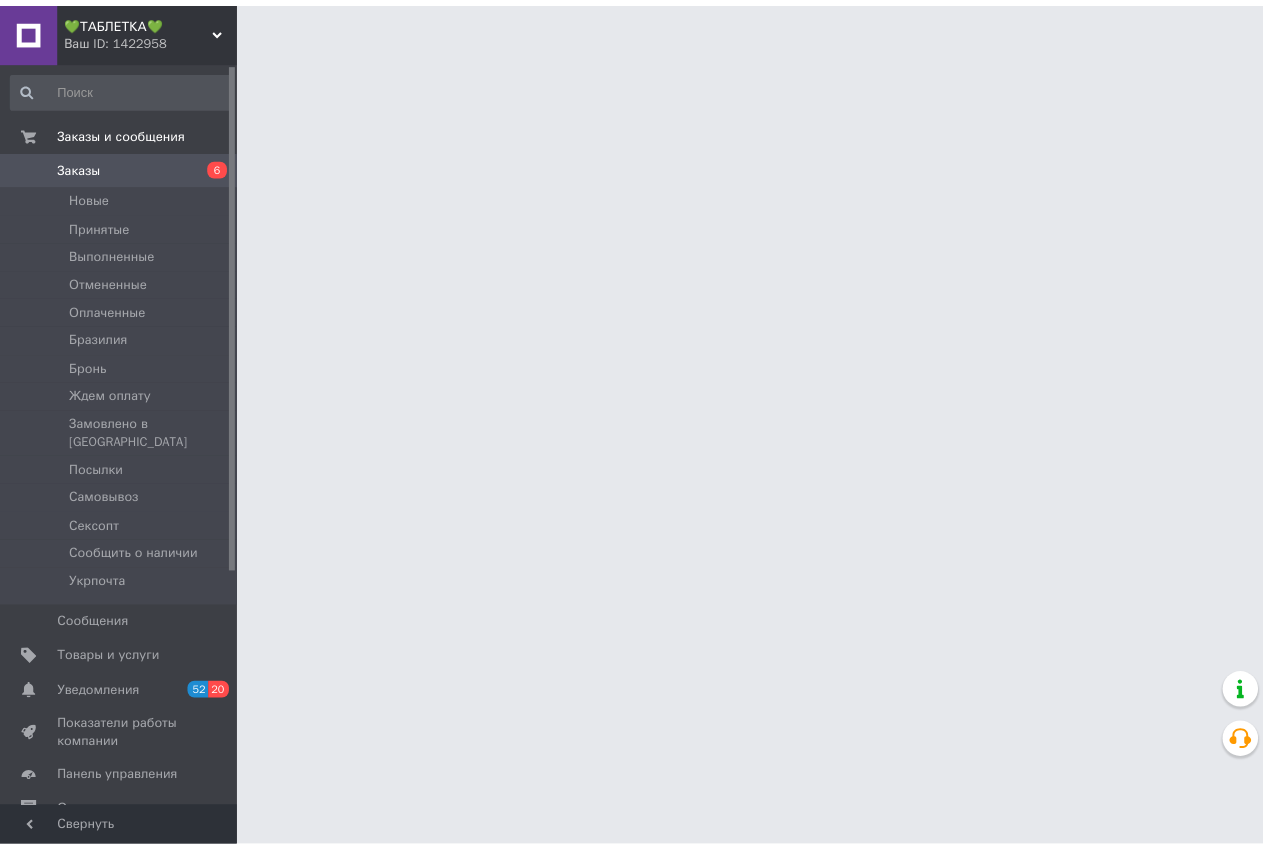scroll, scrollTop: 0, scrollLeft: 0, axis: both 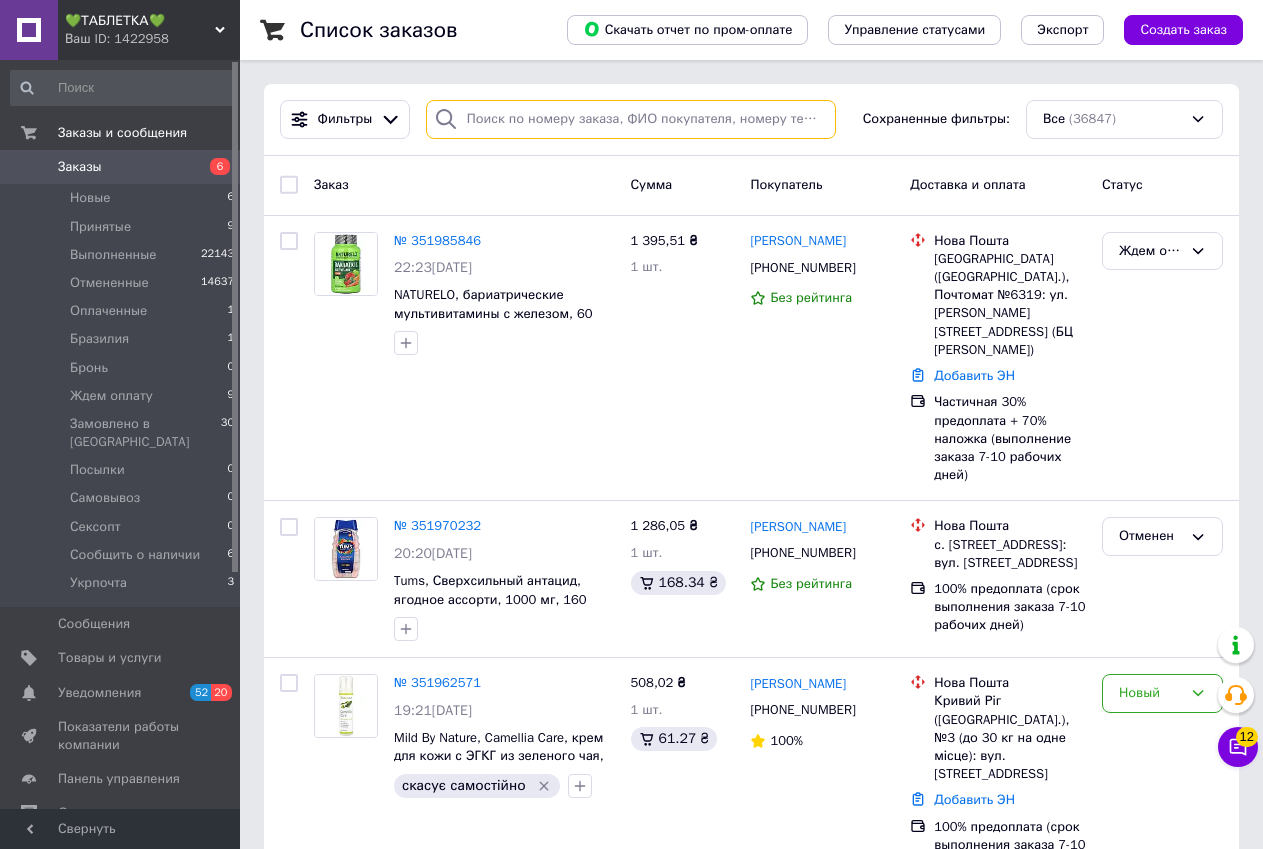 click at bounding box center (631, 119) 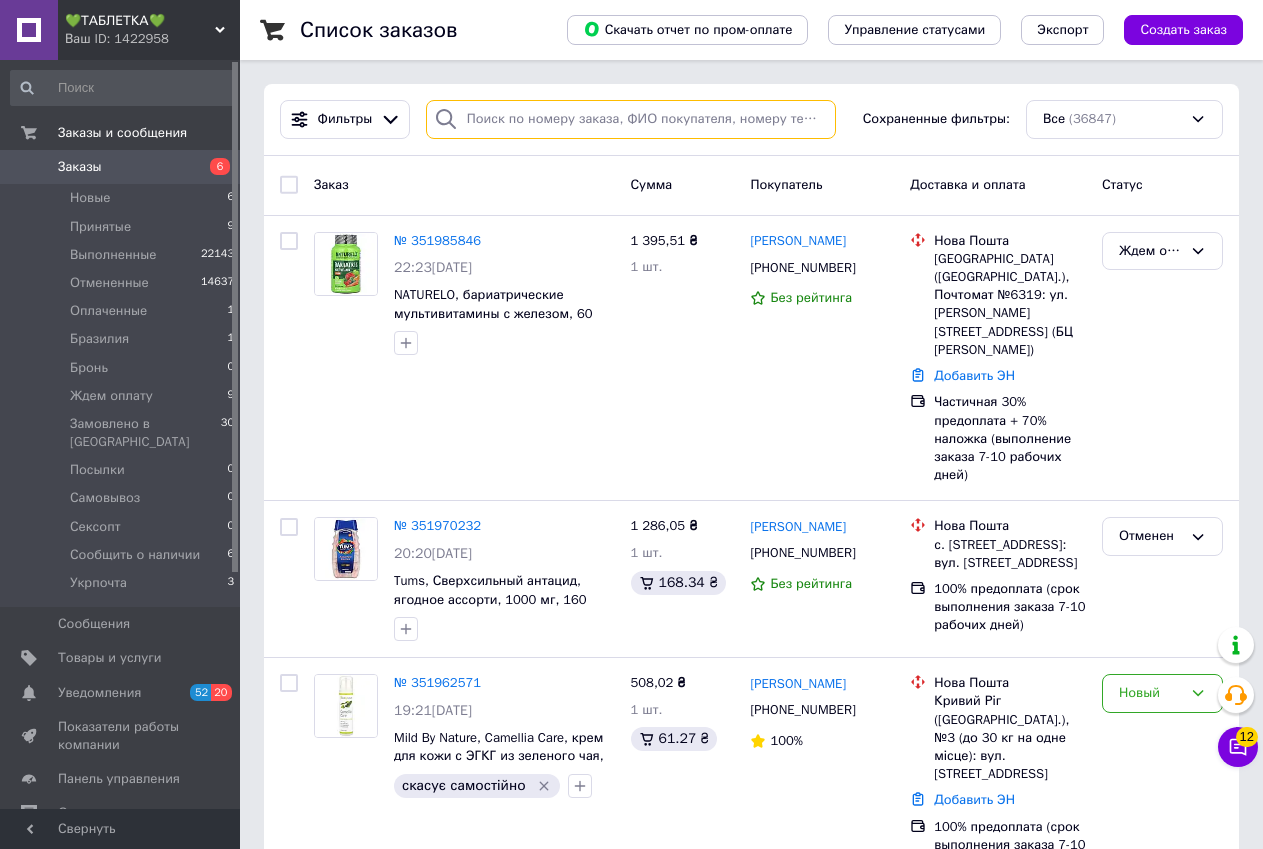paste on "351985846" 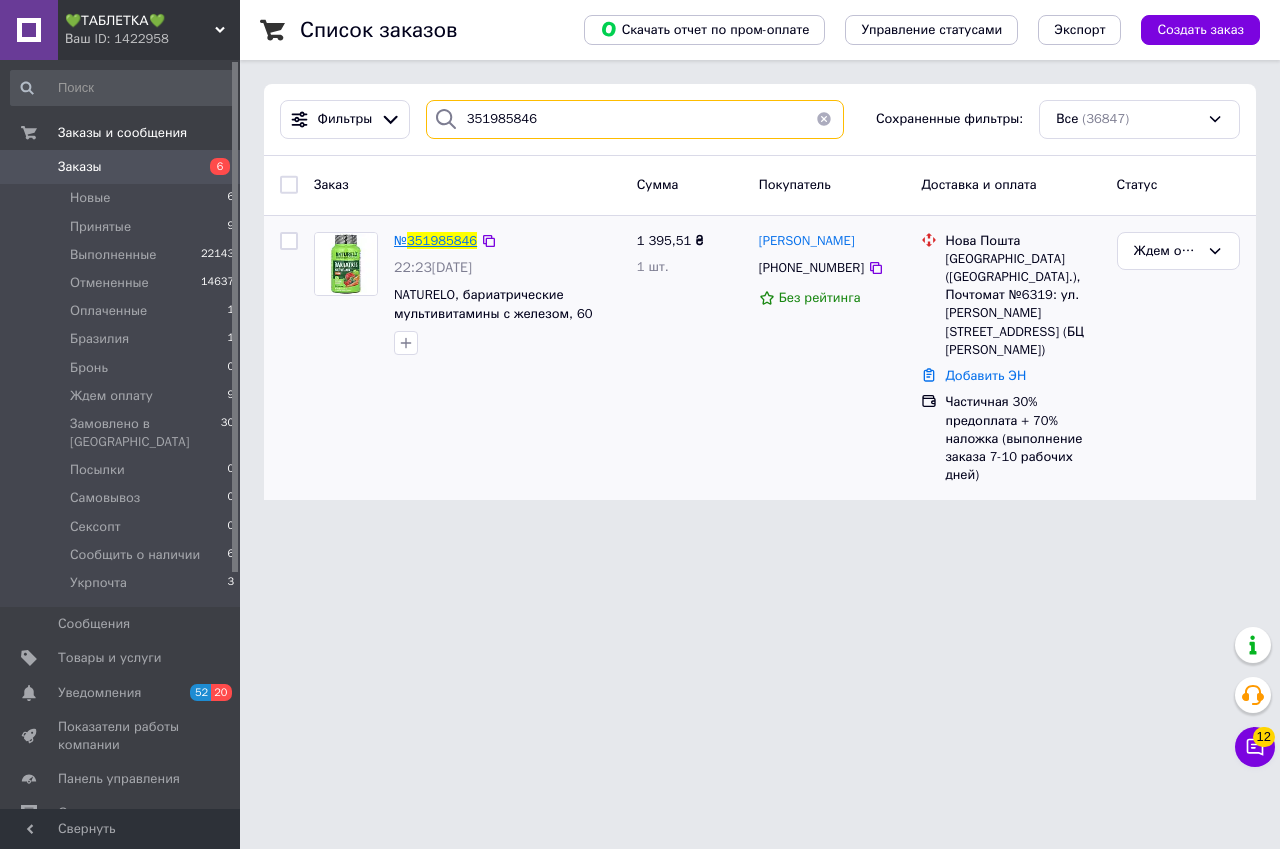 type on "351985846" 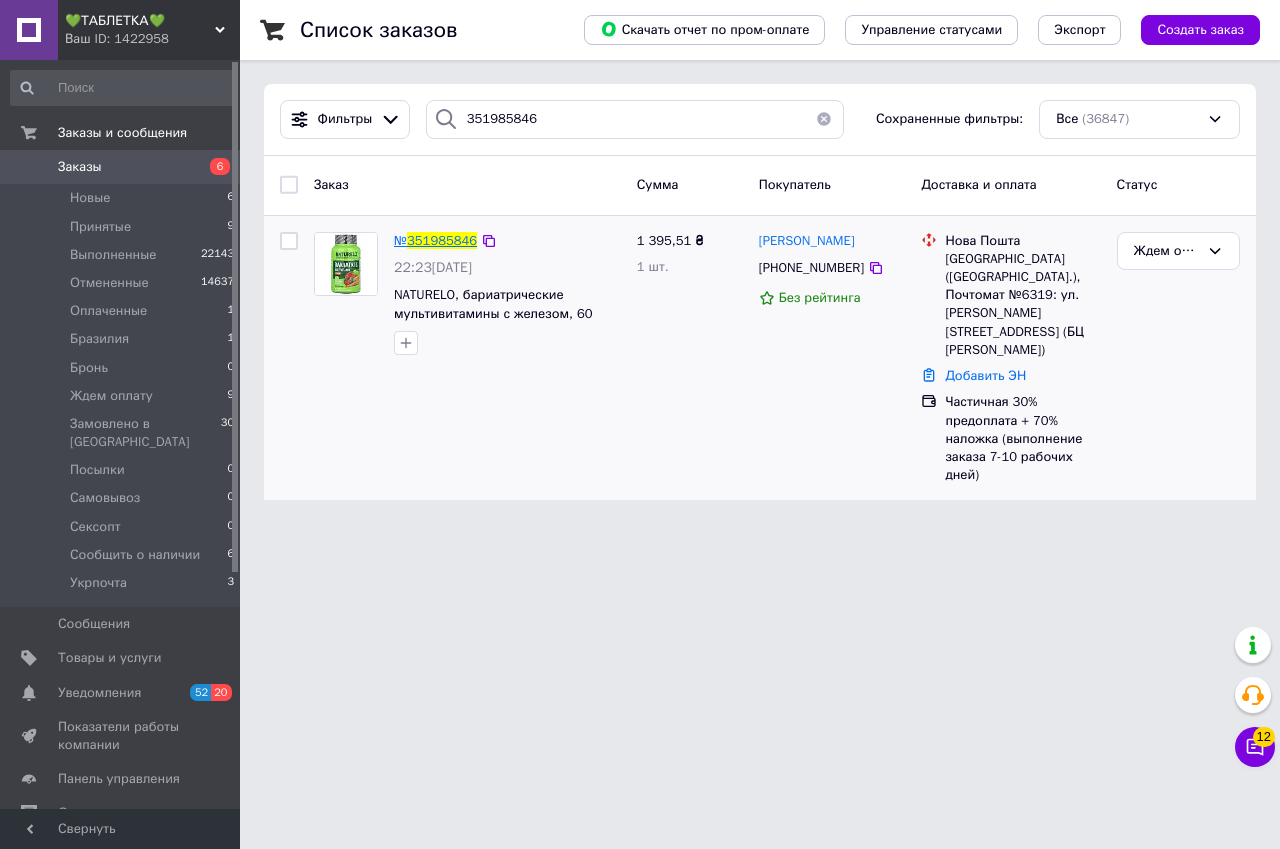 click on "351985846" at bounding box center (442, 240) 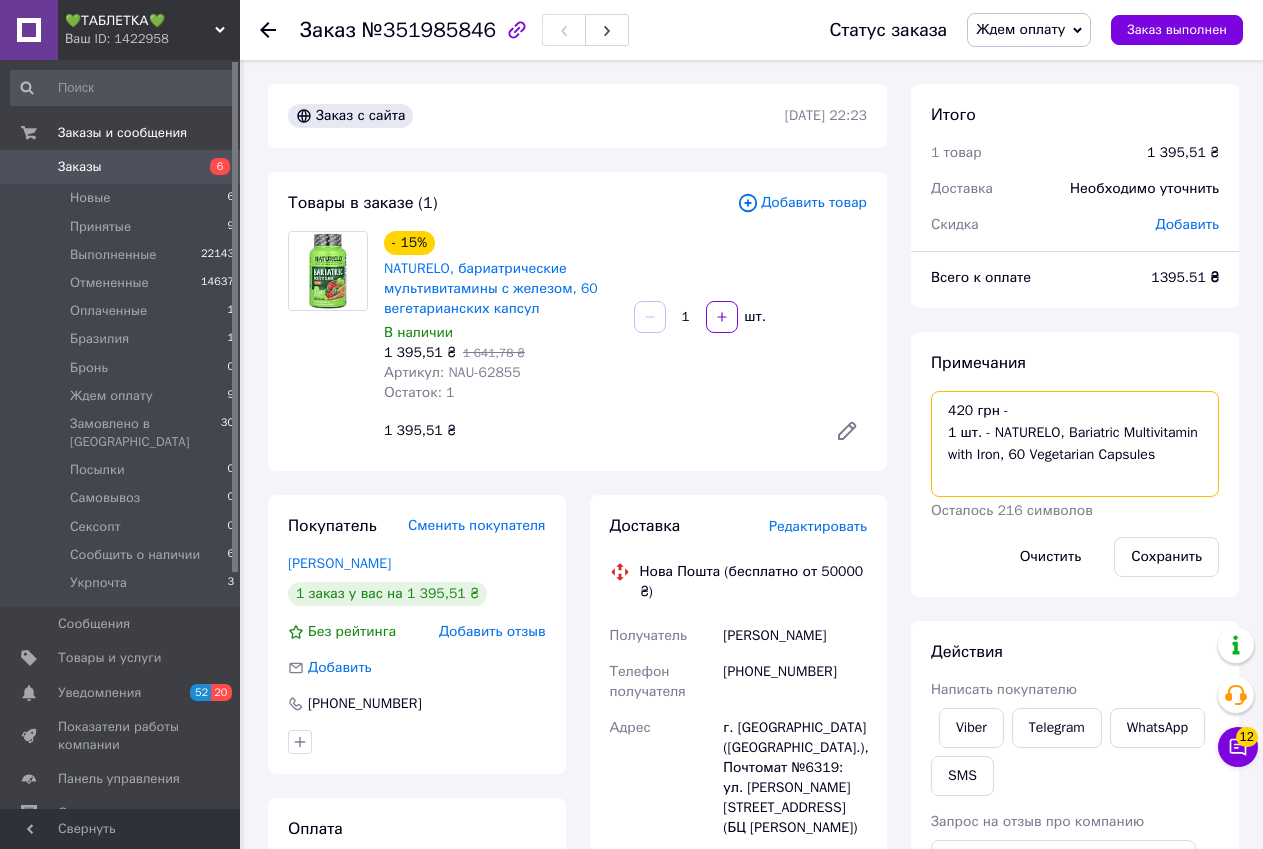 click on "420 грн -
1 шт. - NATURELO, Bariatric Multivitamin with Iron, 60 Vegetarian Capsules" at bounding box center [1075, 444] 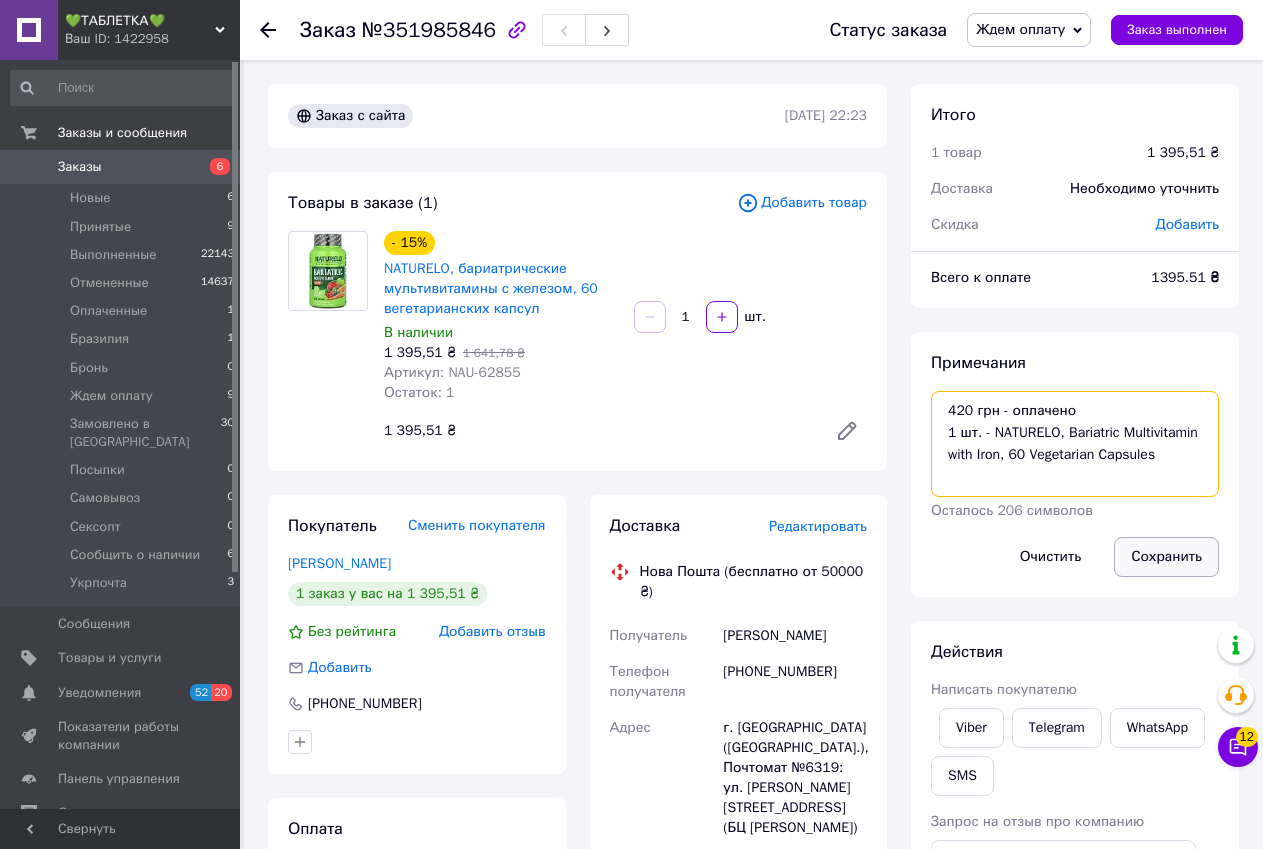 type on "420 грн - оплачено
1 шт. - NATURELO, Bariatric Multivitamin with Iron, 60 Vegetarian Capsules" 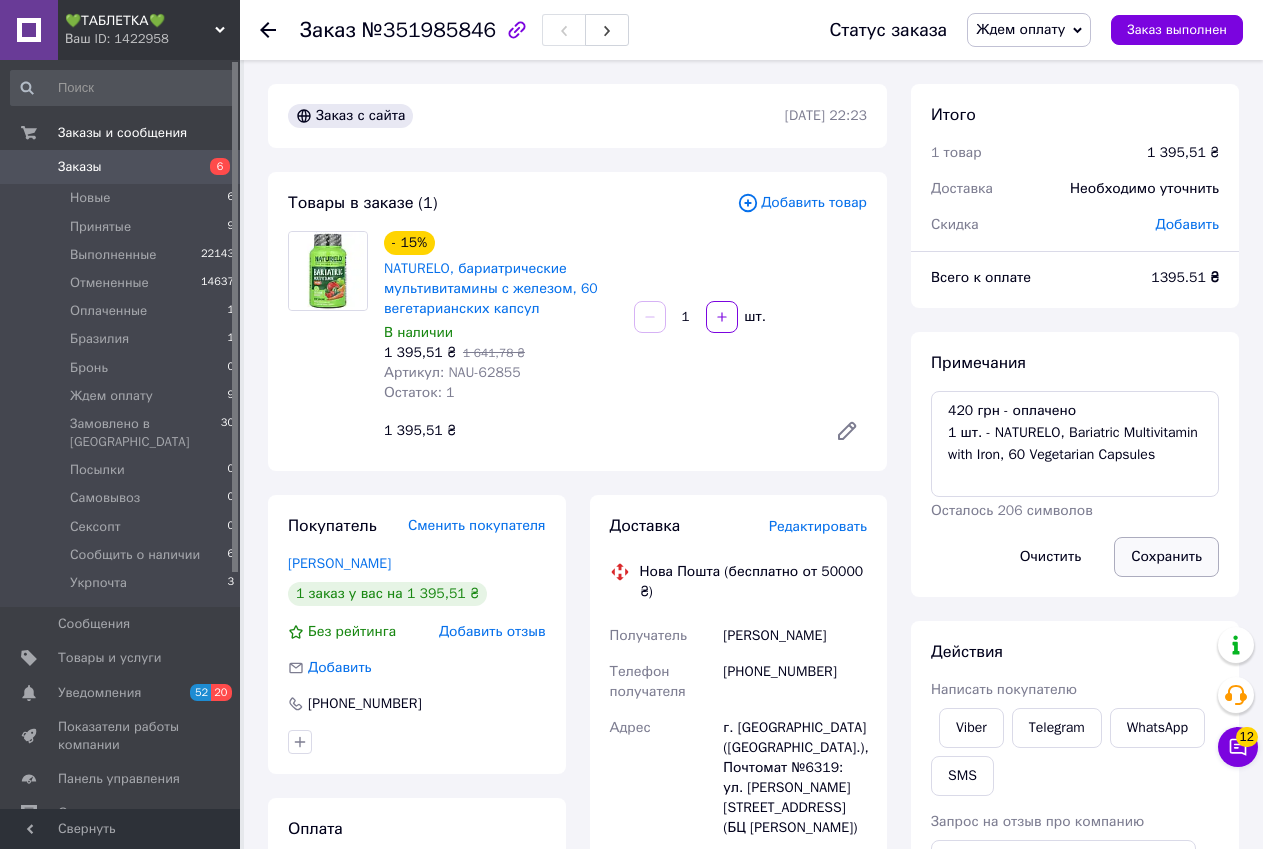 click on "Сохранить" at bounding box center (1166, 557) 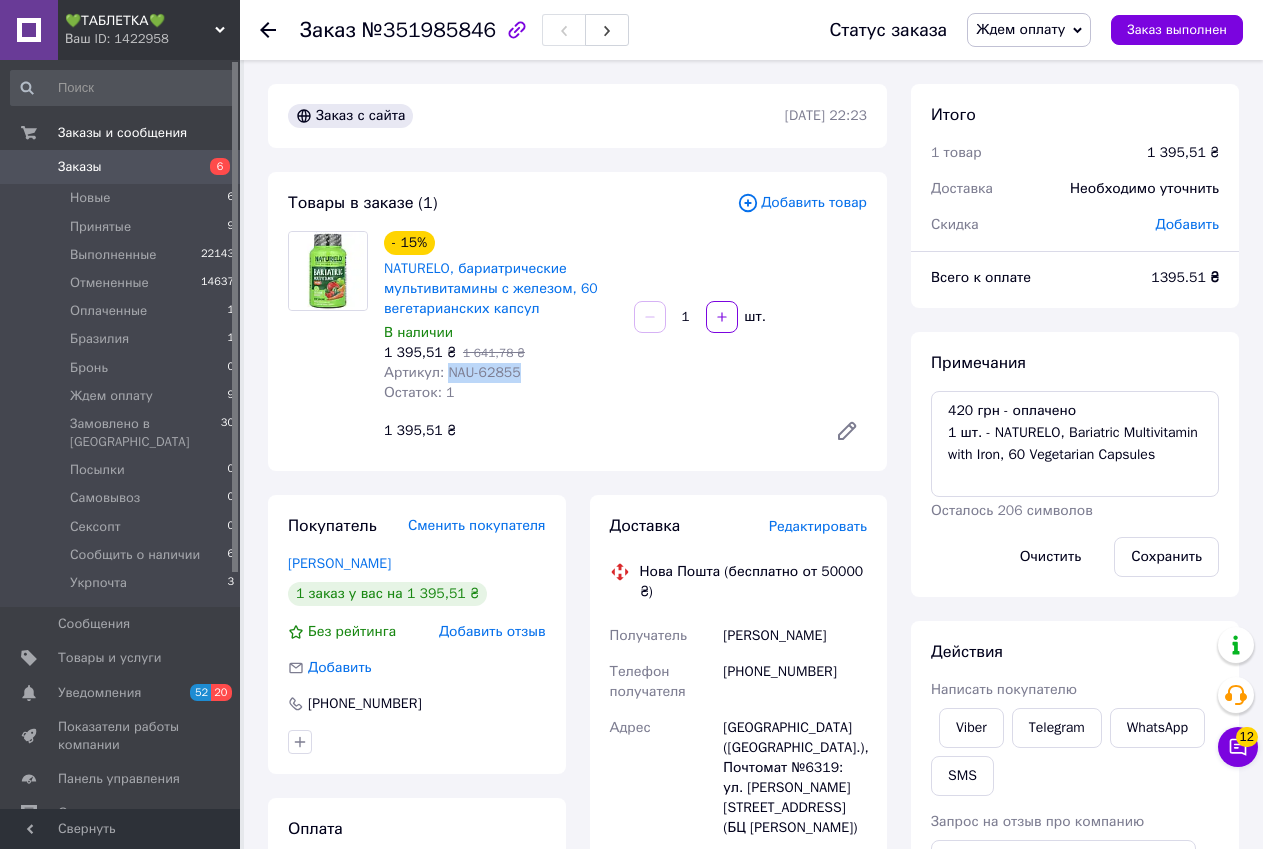 drag, startPoint x: 444, startPoint y: 369, endPoint x: 515, endPoint y: 376, distance: 71.34424 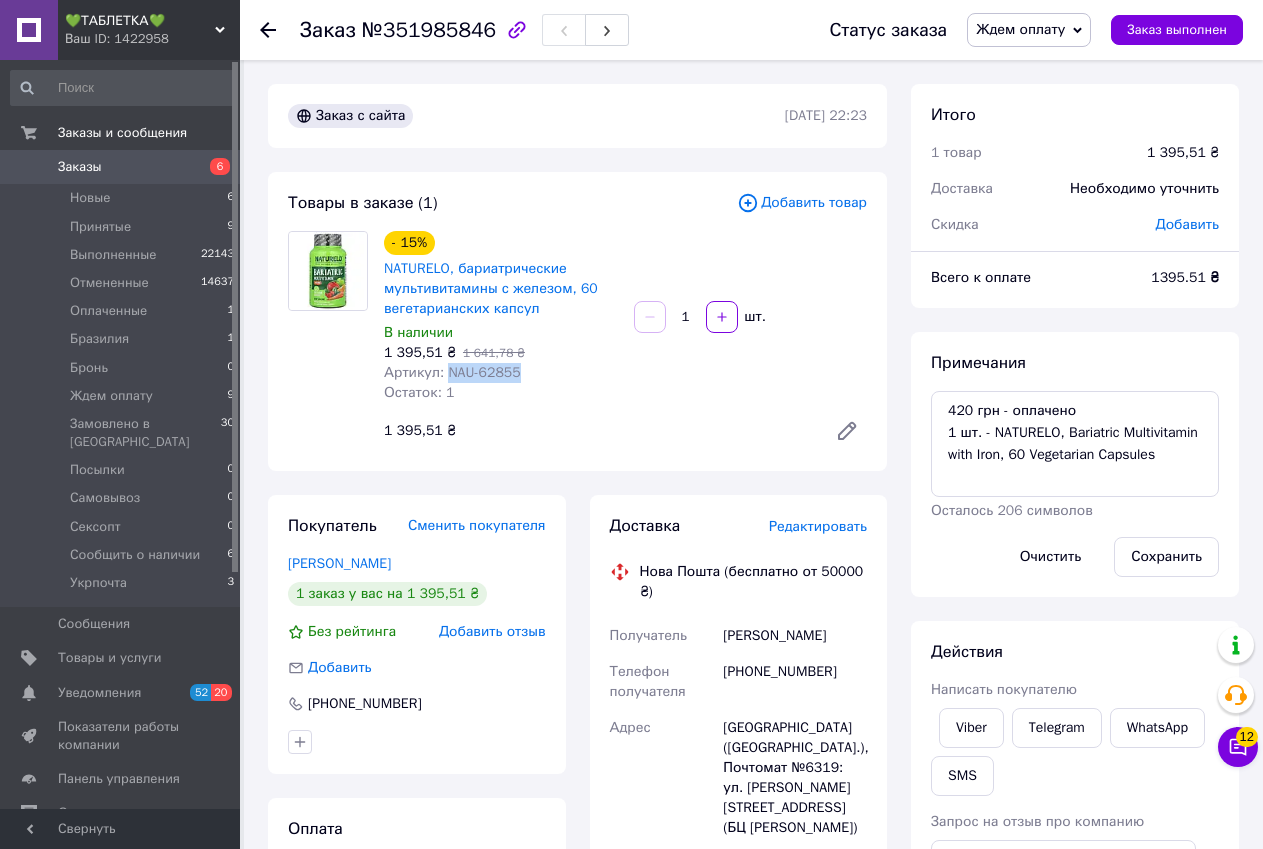 click on "Артикул: NAU-62855" at bounding box center (501, 373) 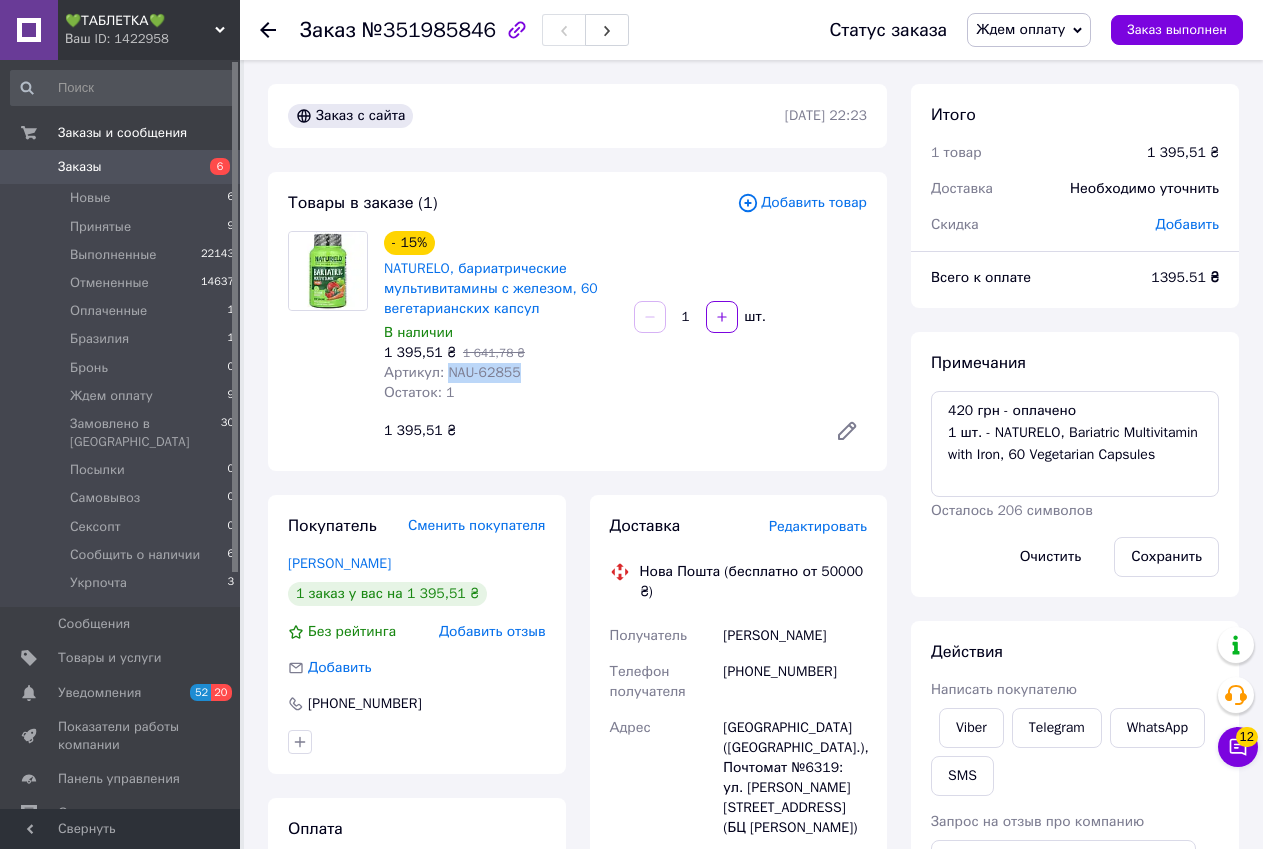 click on "Ждем оплату" at bounding box center [1020, 29] 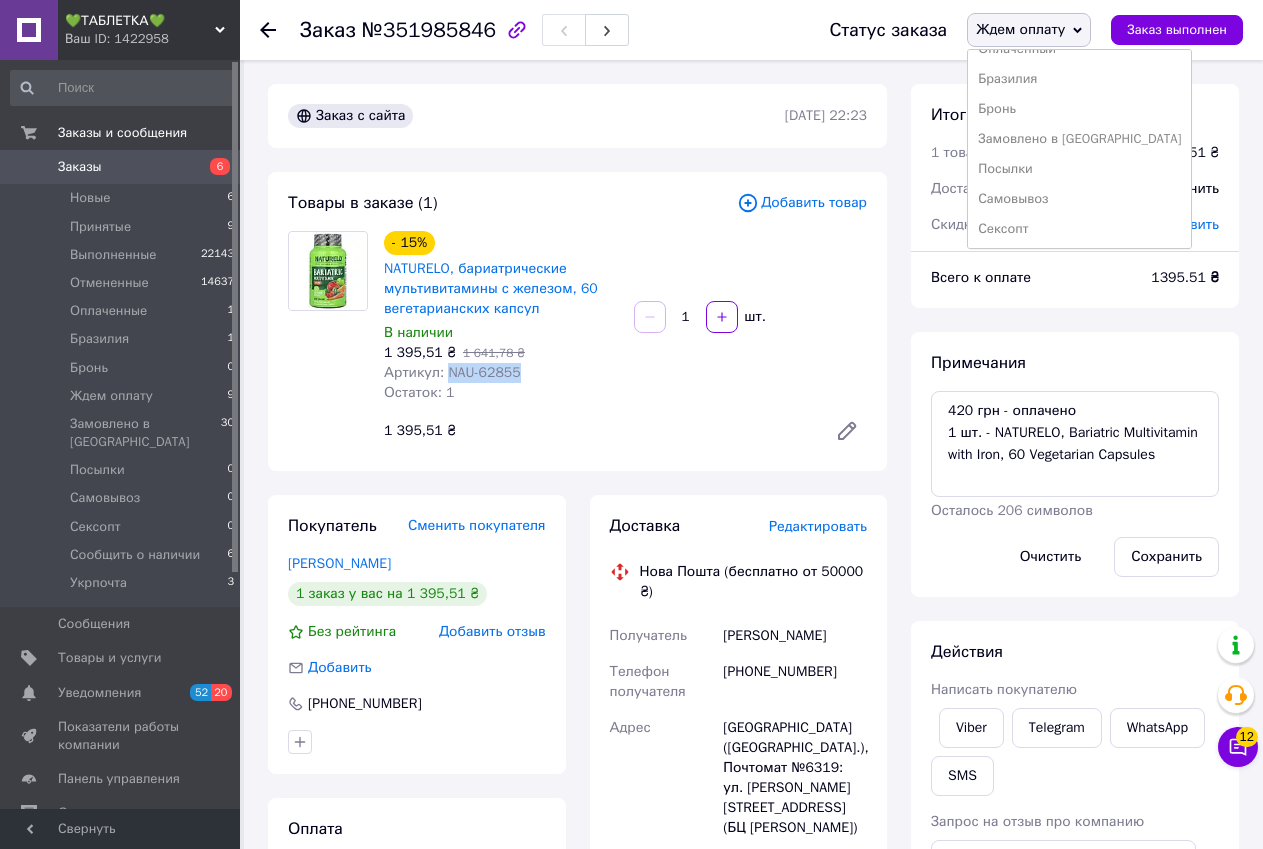 scroll, scrollTop: 172, scrollLeft: 0, axis: vertical 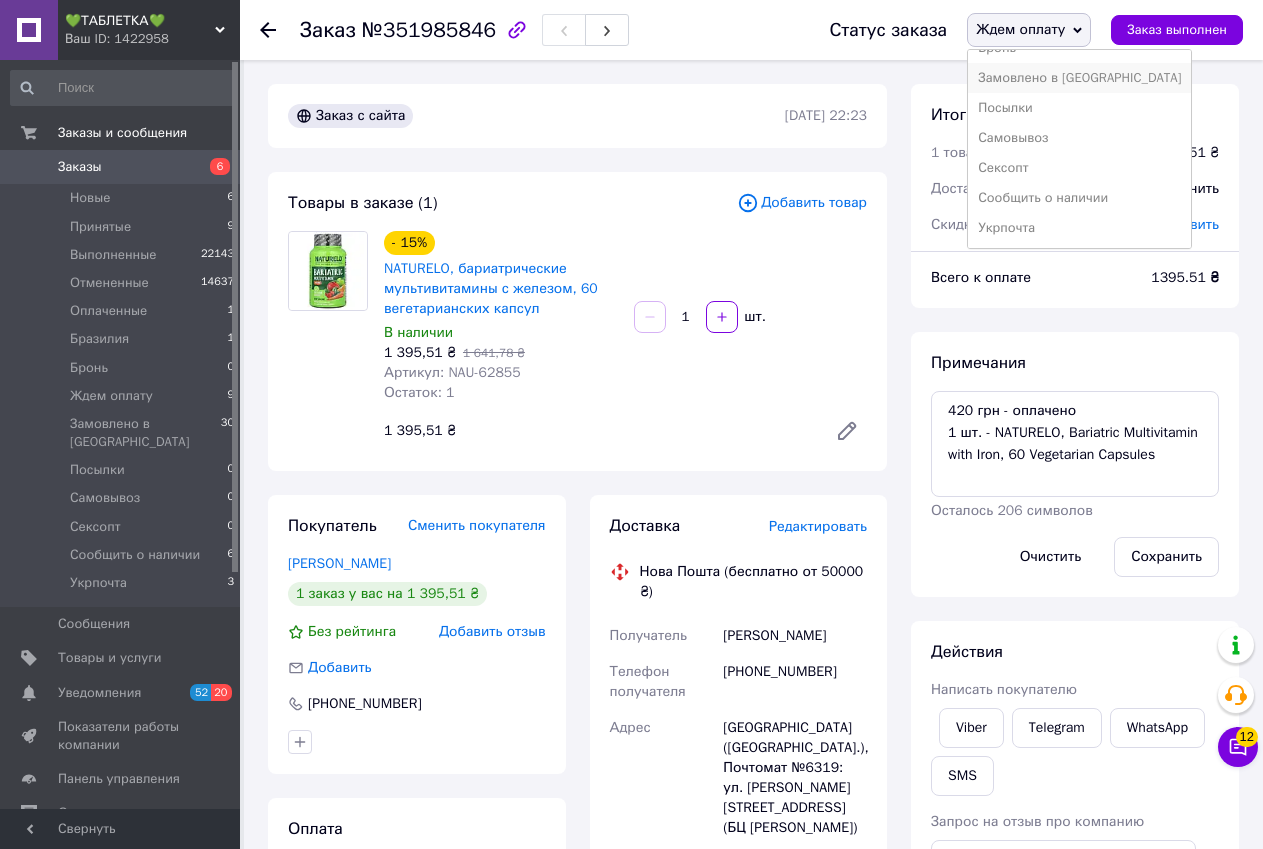 click on "Замовлено в США" at bounding box center [1079, 78] 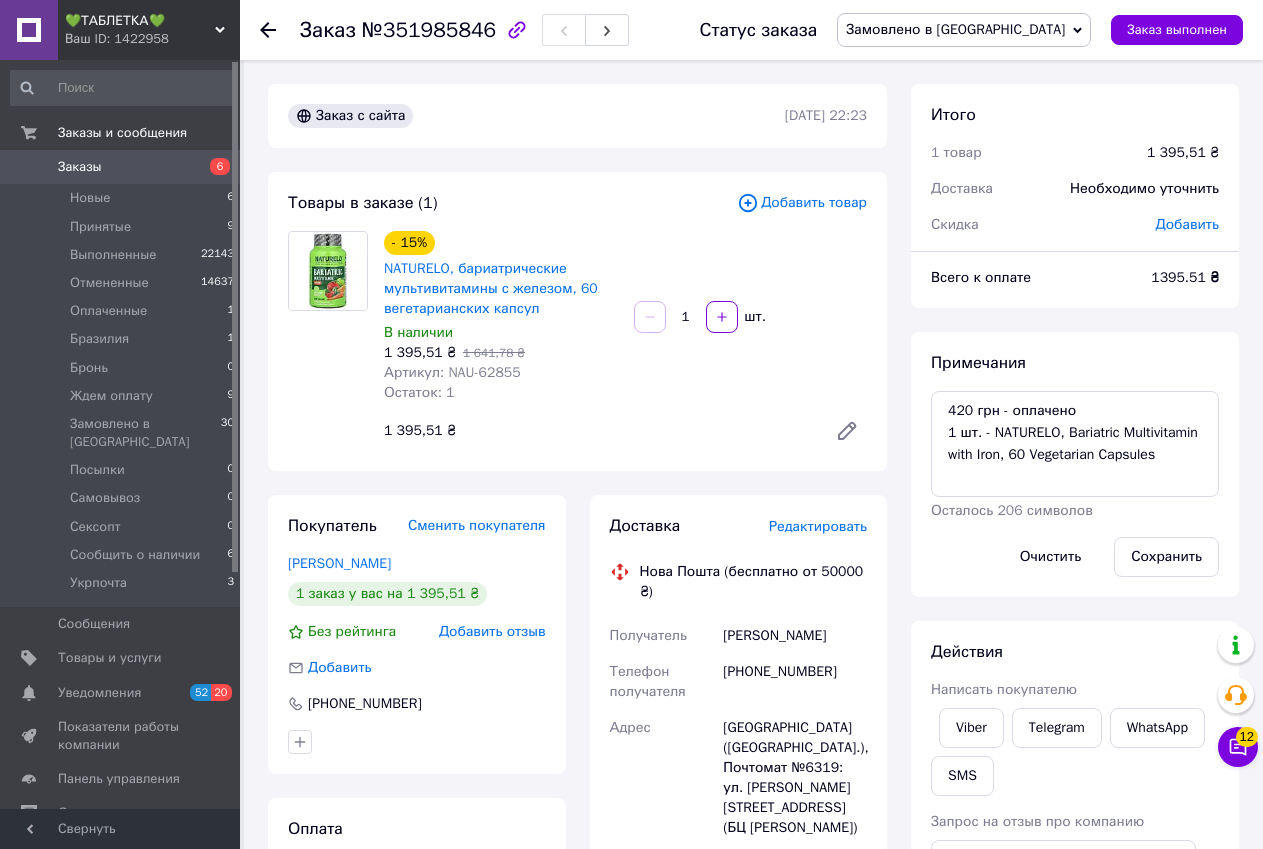 click on "Оплата Частичная 30% предоплата + 70% наложка (выполнение заказа 7-10 рабочих дней)" at bounding box center [417, 992] 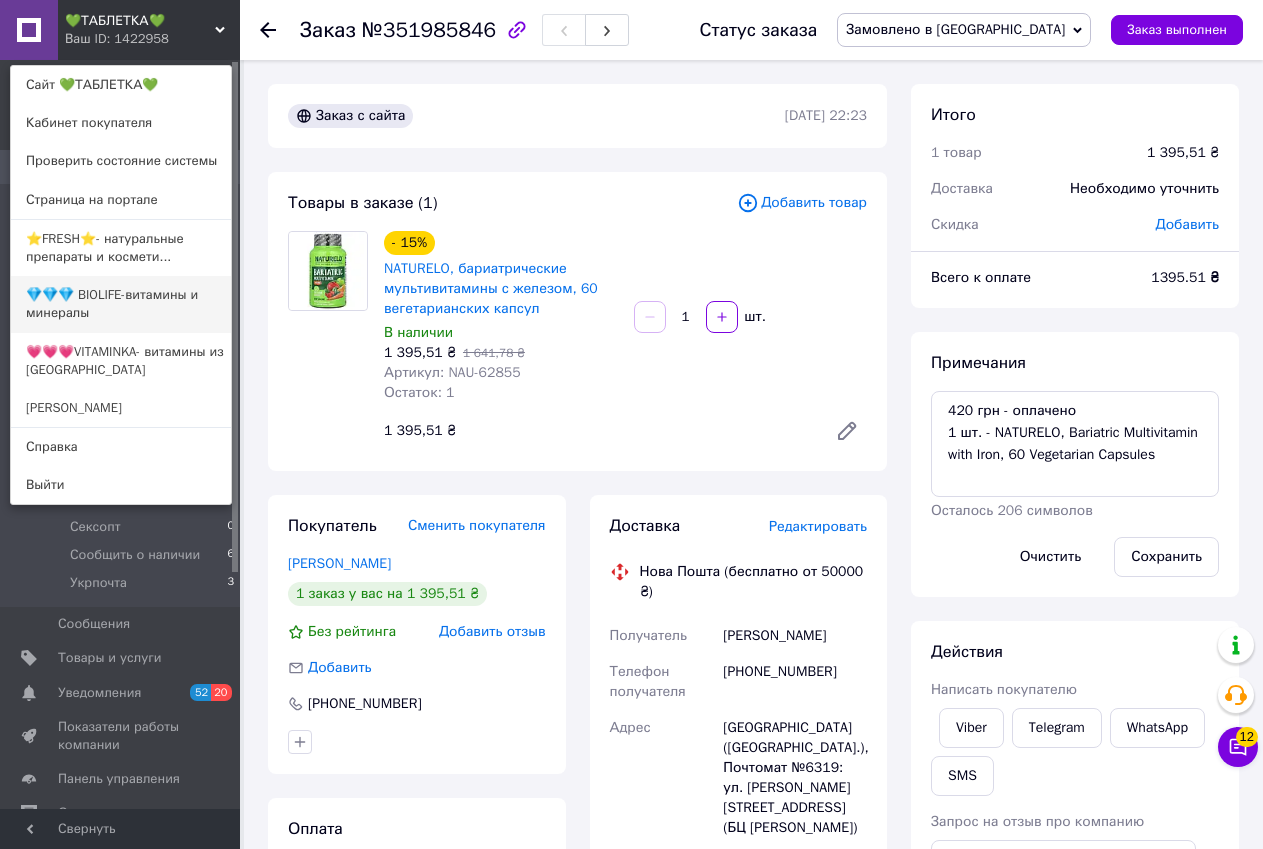 click on "💎💎💎 BIOLIFE-витамины и минералы" at bounding box center [121, 304] 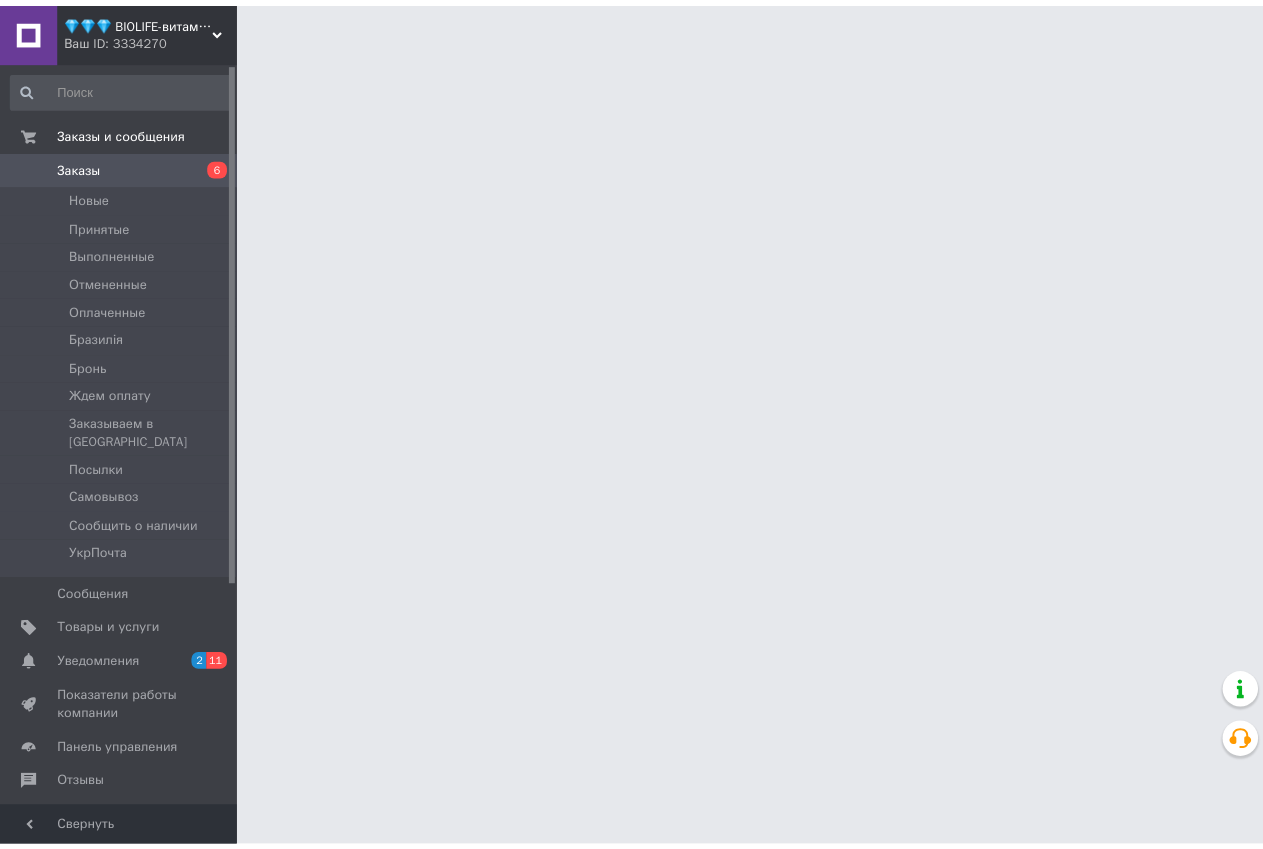 scroll, scrollTop: 0, scrollLeft: 0, axis: both 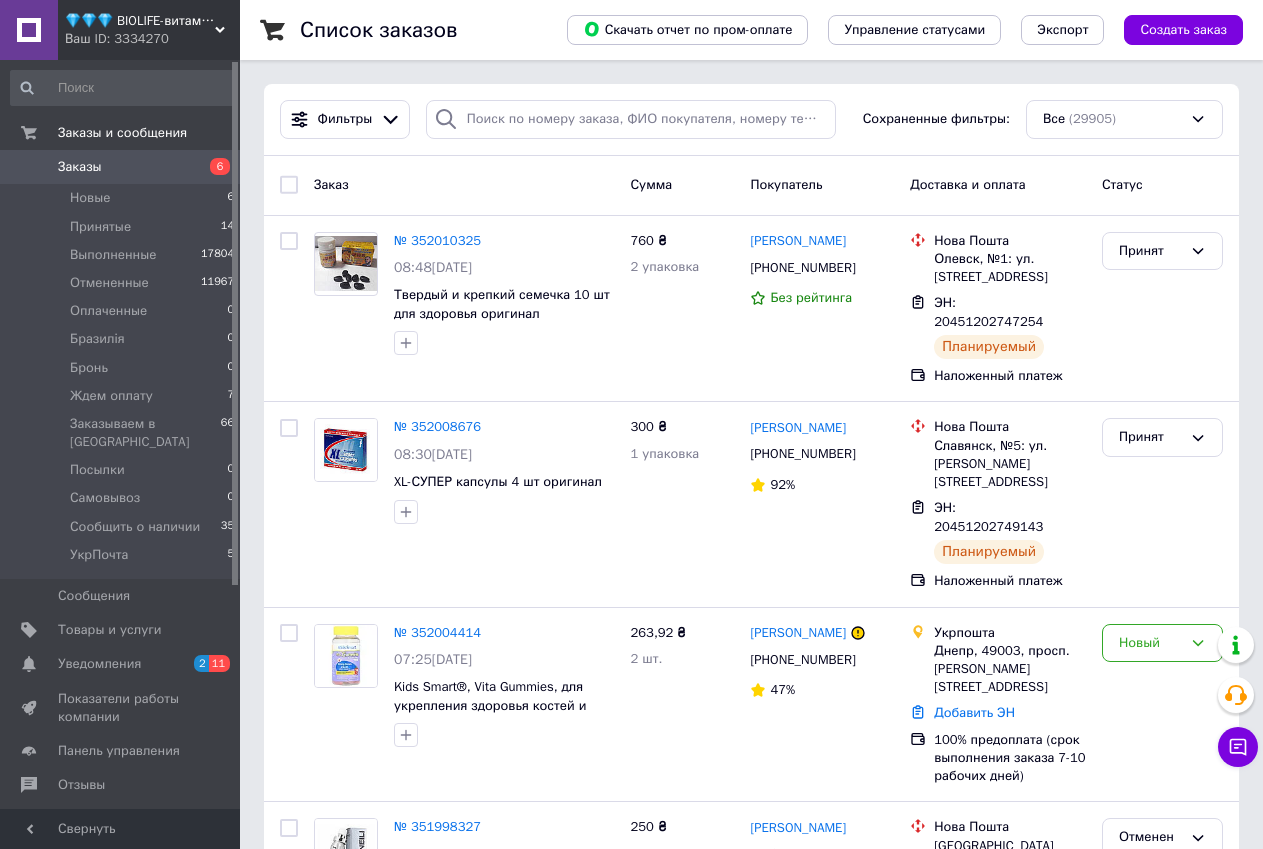 click on "Список заказов   Скачать отчет по пром-оплате Управление статусами Экспорт Создать заказ Фильтры Сохраненные фильтры: Все (29905) Заказ Сумма Покупатель Доставка и оплата Статус № 352010325 08:48, 10.07.2025 Твердый и крепкий семечка 10 шт для здоровья оригинал 760 ₴ 2 упаковка Олександр  Рудницький  +380979653875 Без рейтинга Нова Пошта Олевск, №1: ул. Киевская, 58 ЭН: 20451202747254 Планируемый Наложенный платеж Принят № 352008676 08:30, 10.07.2025 XL-СУПЕР капсулы 4 шт оригинал 300 ₴ 1 упаковка Сергій Рудяк +380974500176 92% Нова Пошта Славянск, №5: ул. Комяхова, 71 ЭН: 20451202749143 Планируемый Наложенный платеж 47%" at bounding box center [751, 5567] 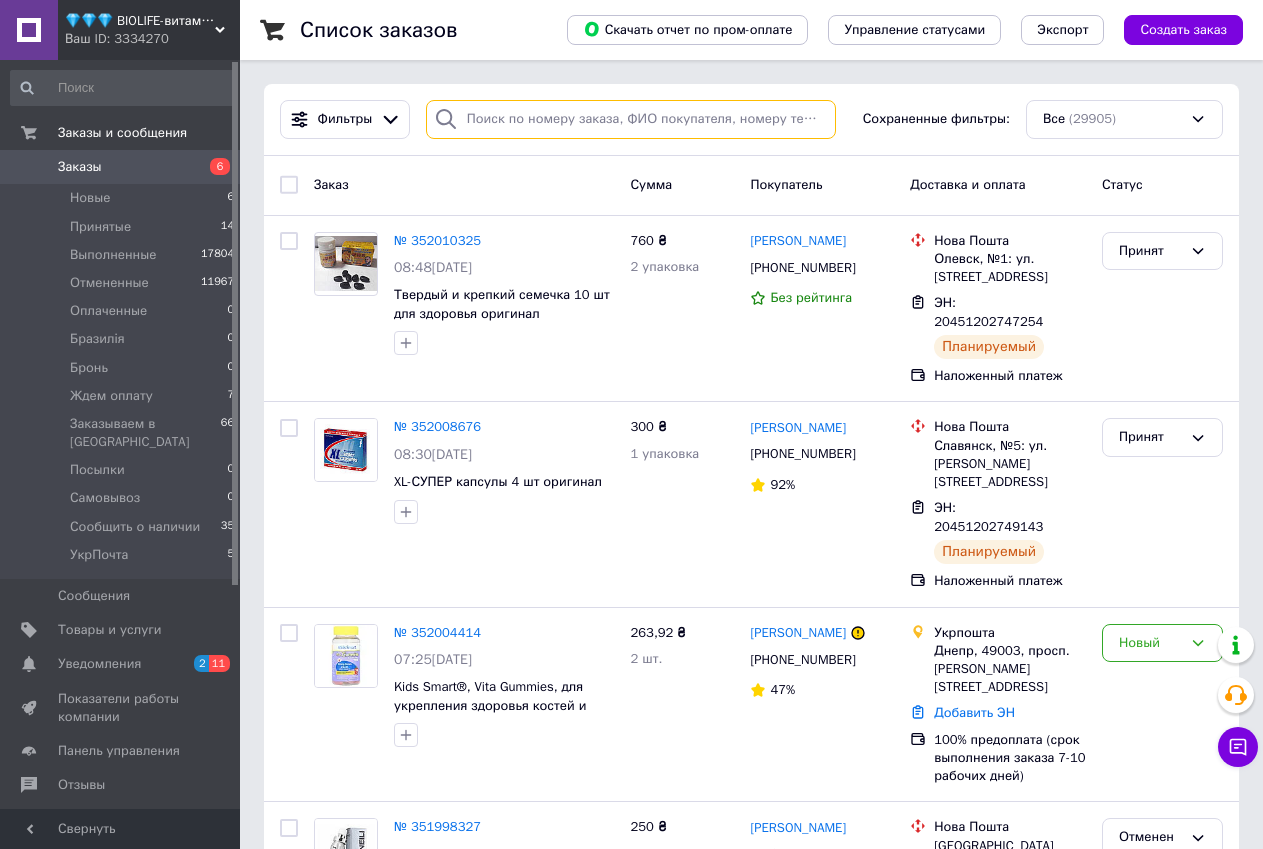 click at bounding box center [631, 119] 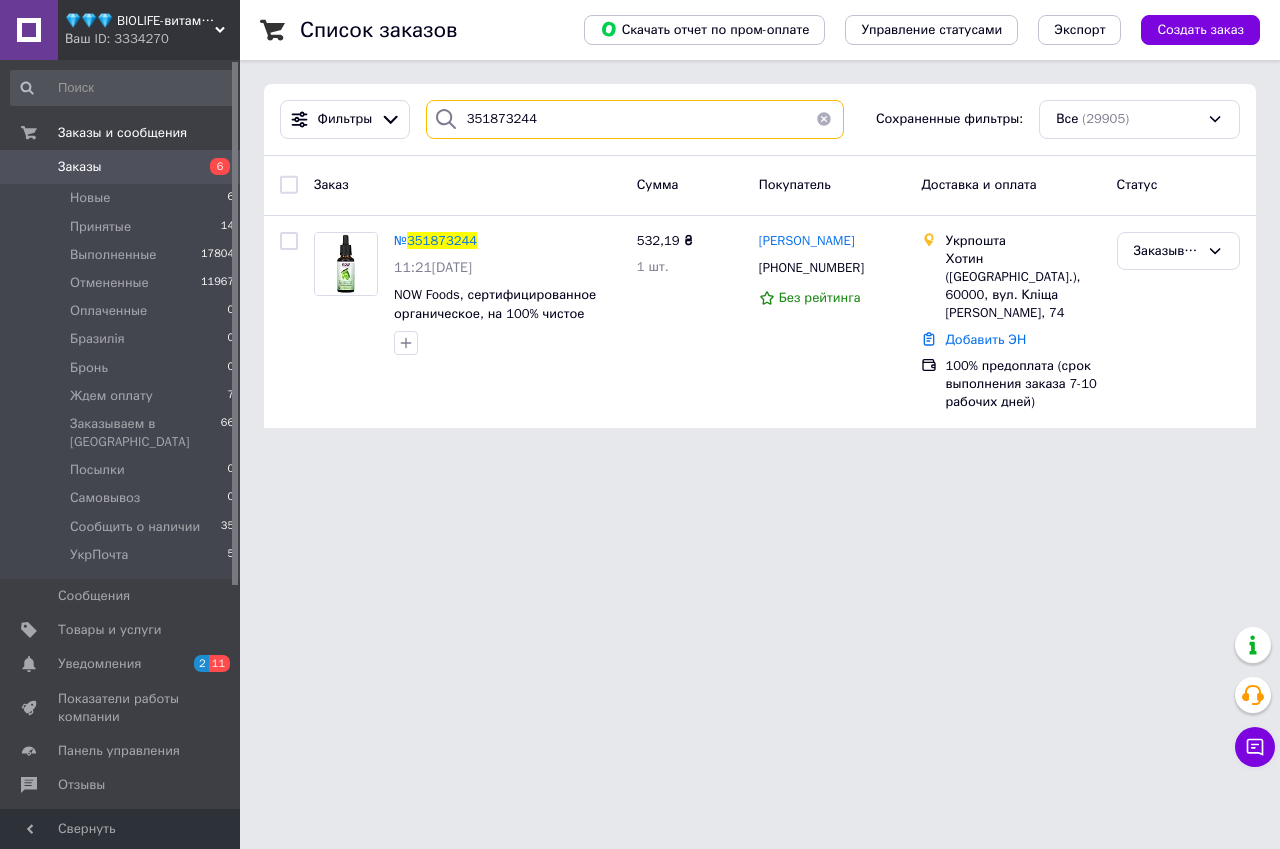 type on "351873244" 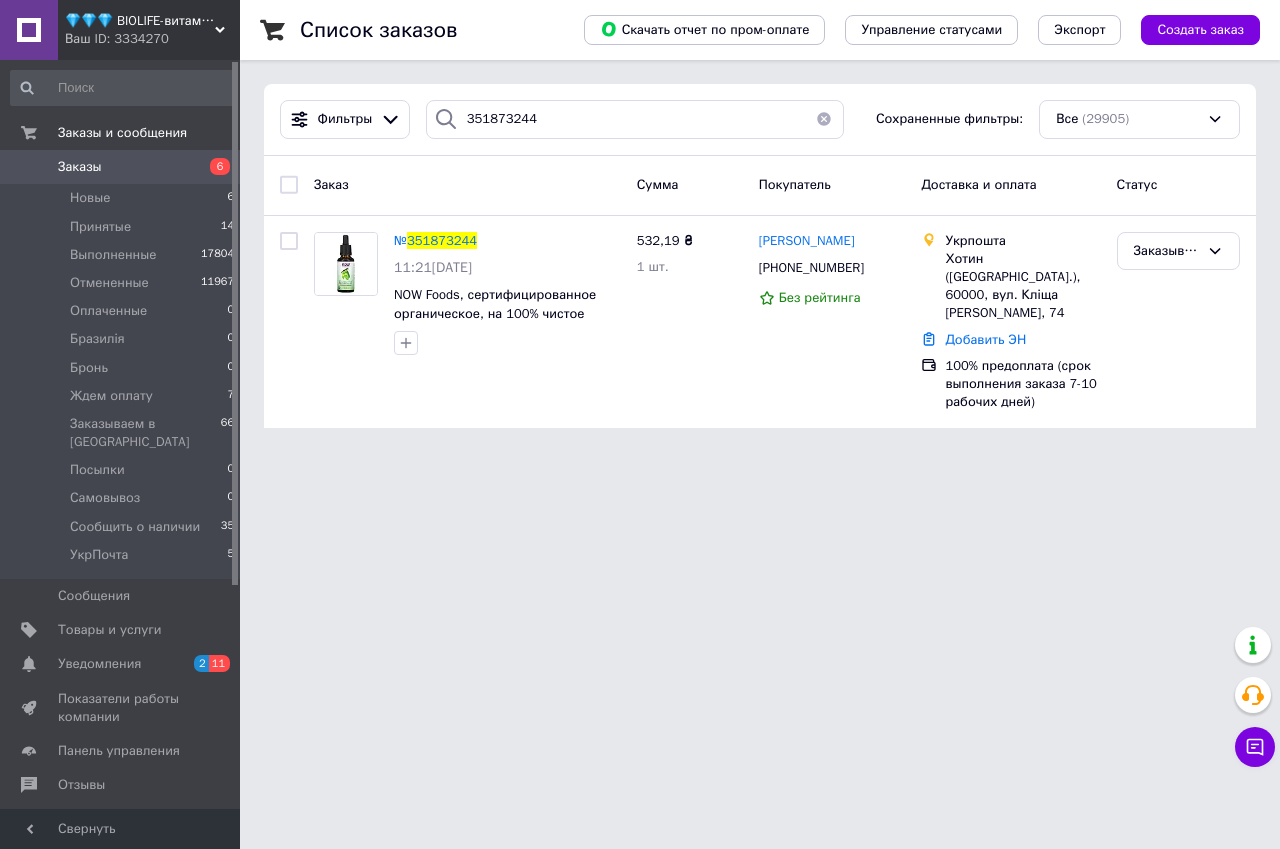 click on "💎💎💎 BIOLIFE-витамины и минералы Ваш ID: 3334270 Сайт 💎💎💎 BIOLIFE-витамины и минералы Кабинет покупателя Проверить состояние системы Страница на портале ⭐FRESH⭐- натуральные препараты и космети... 💚ТАБЛЕТКА💚 💗💗💗VITAMINKA- витамины из США Валентина Кучеренко Справка Выйти Заказы и сообщения Заказы 6 Новые 6 Принятые 14 Выполненные 17804 Отмененные 11967 Оплаченные 0 Бразилія 0 Бронь 0 Ждем оплату 7 Заказываем в США 66 Посылки 0 Самовывоз 0 Сообщить о наличии 35 УкрПочта 5 Сообщения 0 Товары и услуги Уведомления 2 11 Отзывы" at bounding box center (640, 226) 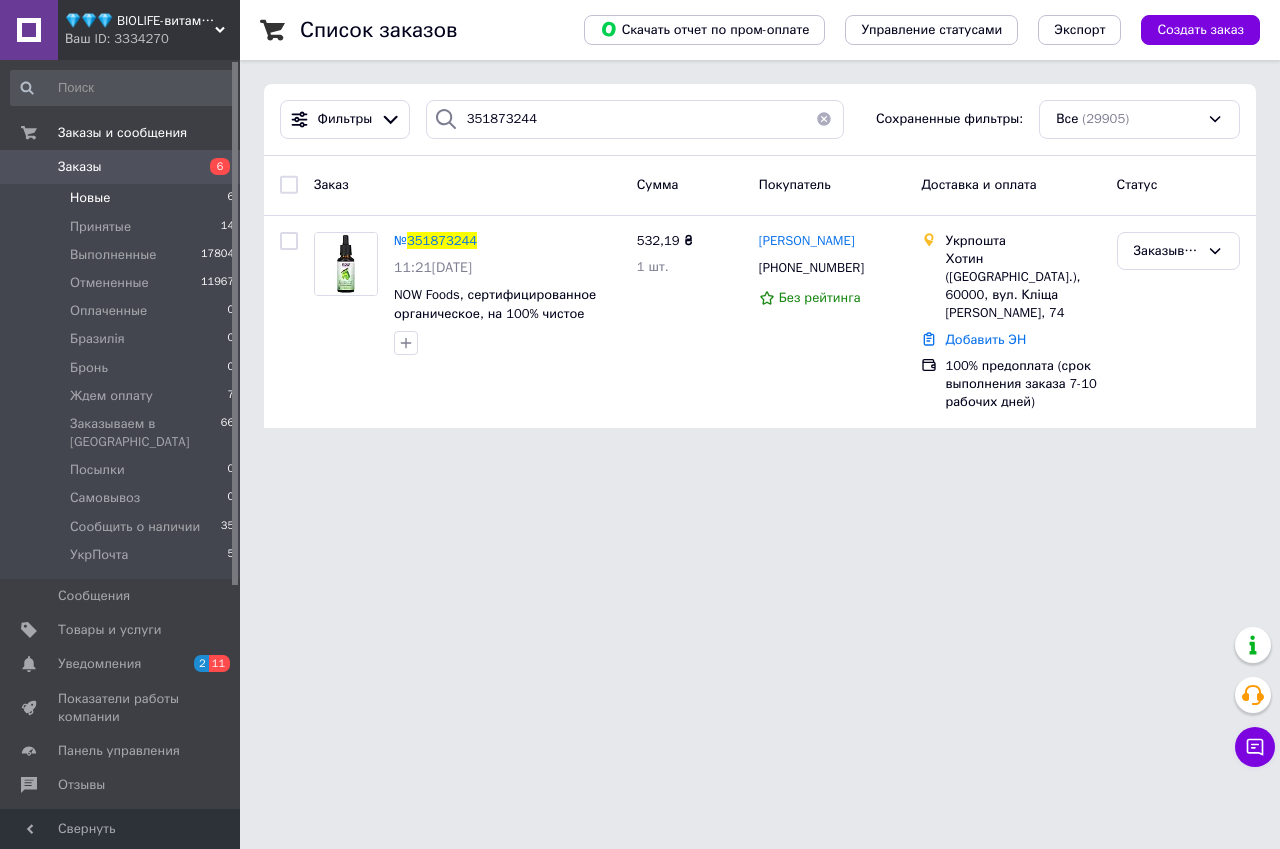 click on "Новые 6" at bounding box center [123, 198] 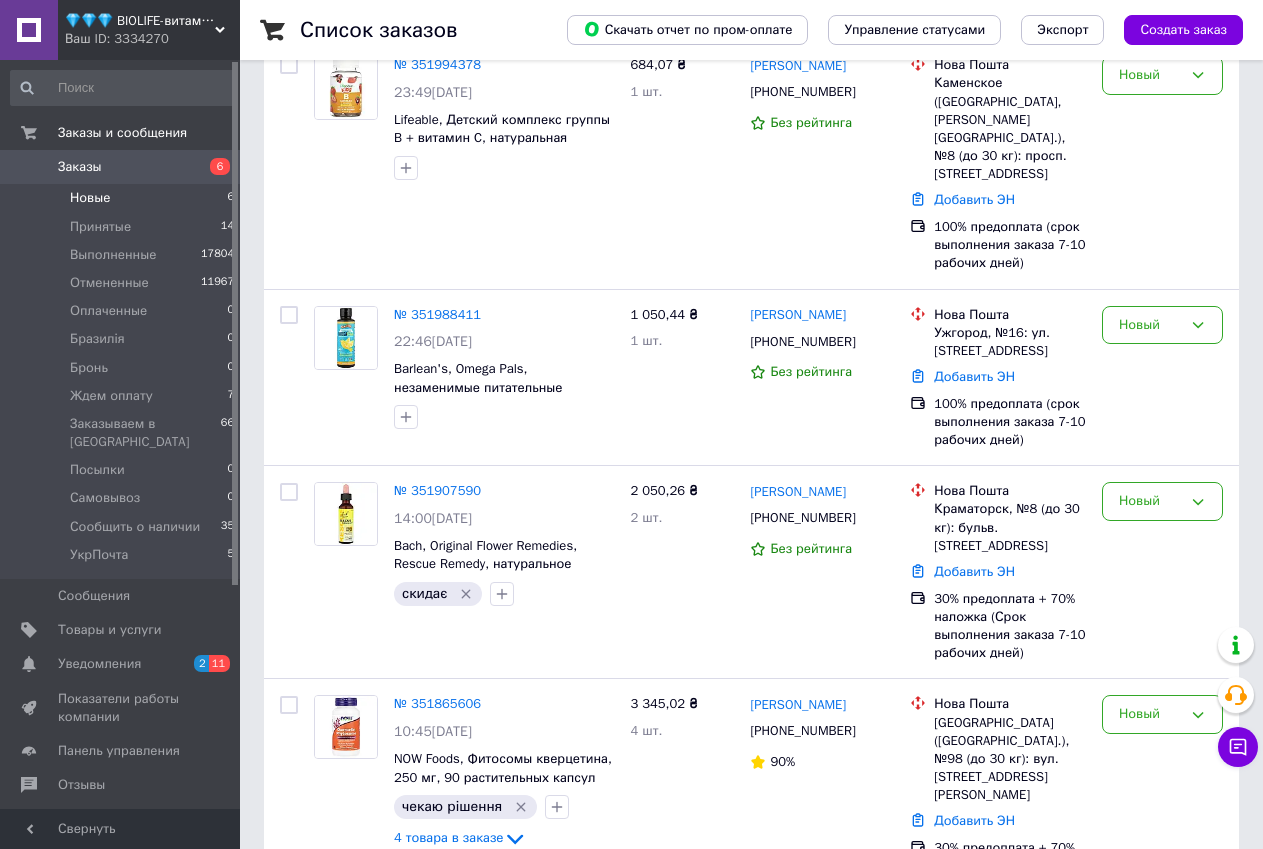 scroll, scrollTop: 685, scrollLeft: 0, axis: vertical 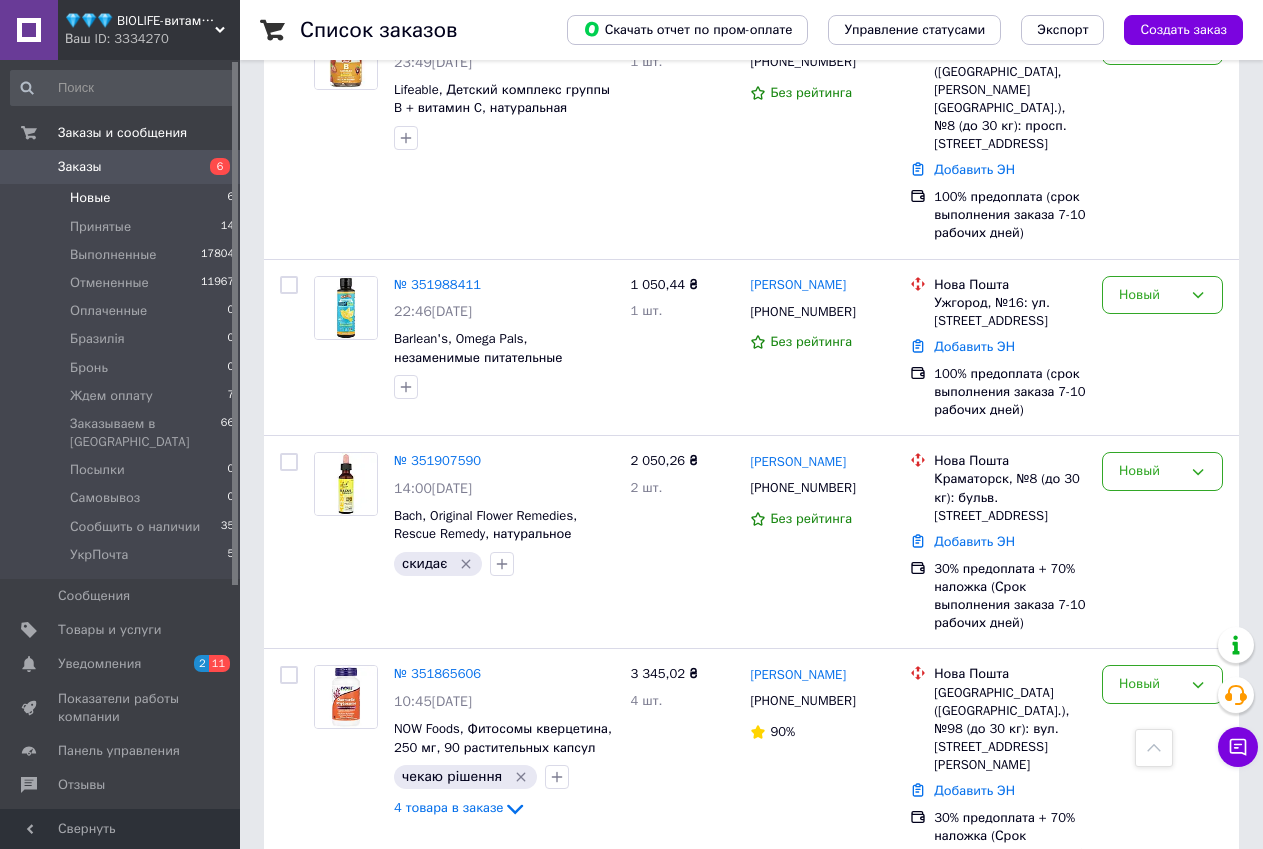 click on "Ваш ID: 3334270" at bounding box center [152, 39] 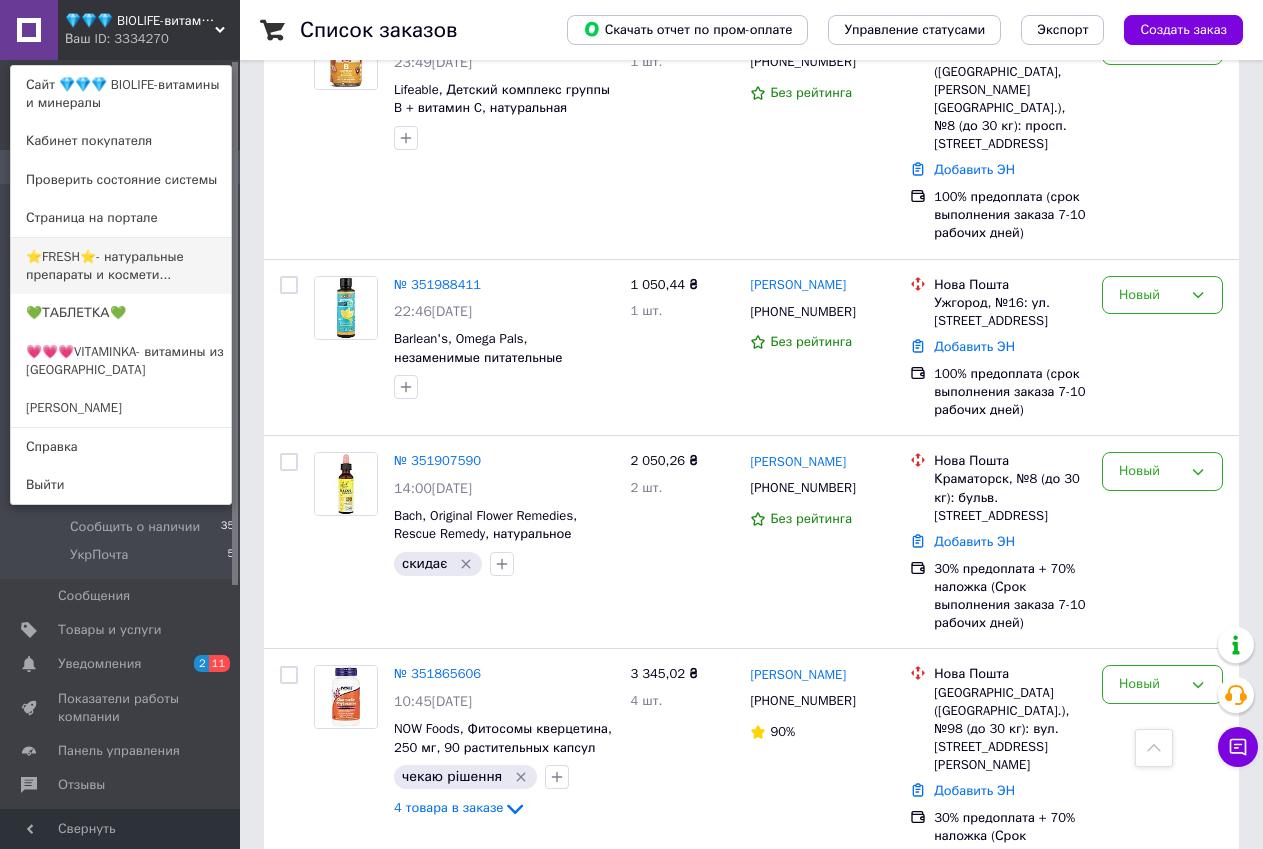 click on "⭐FRESH⭐- натуральные препараты и космети..." at bounding box center [121, 266] 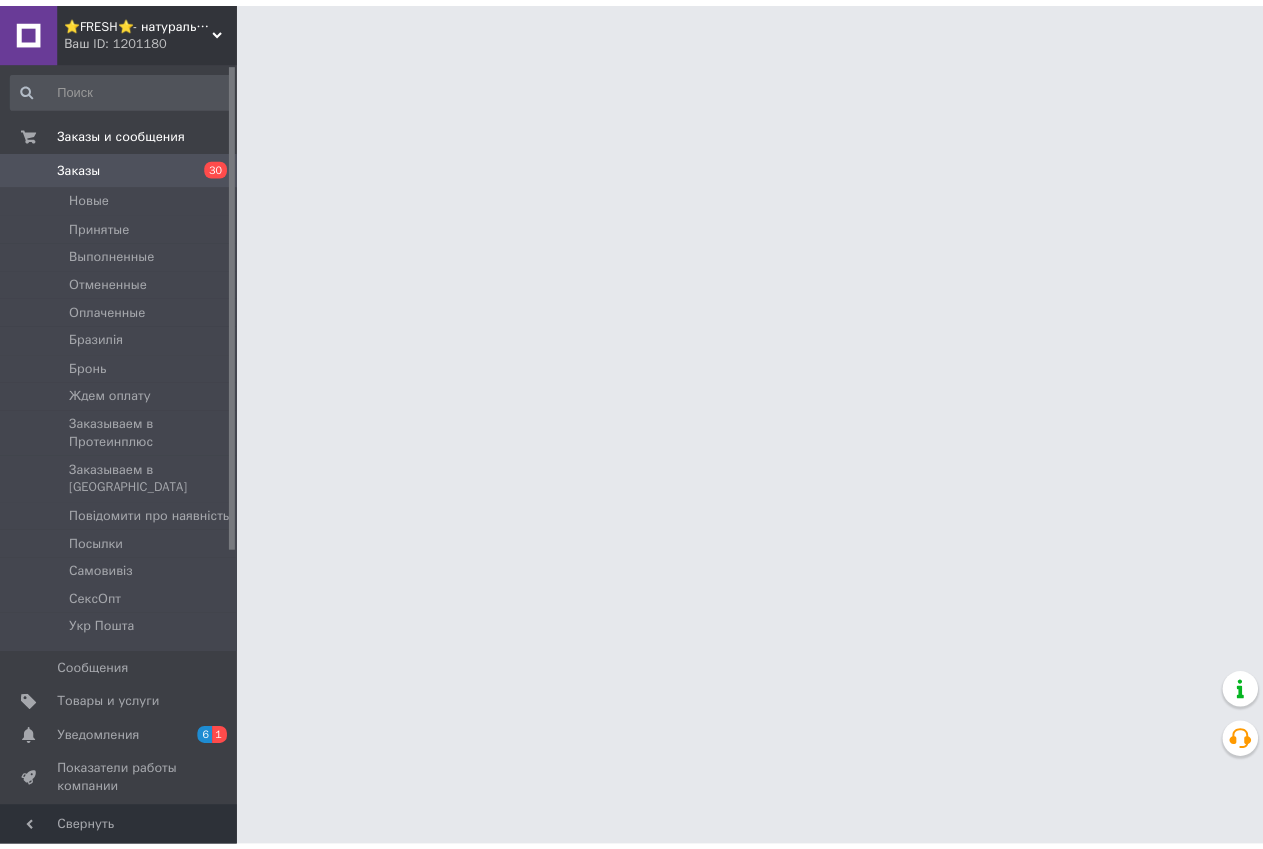 scroll, scrollTop: 0, scrollLeft: 0, axis: both 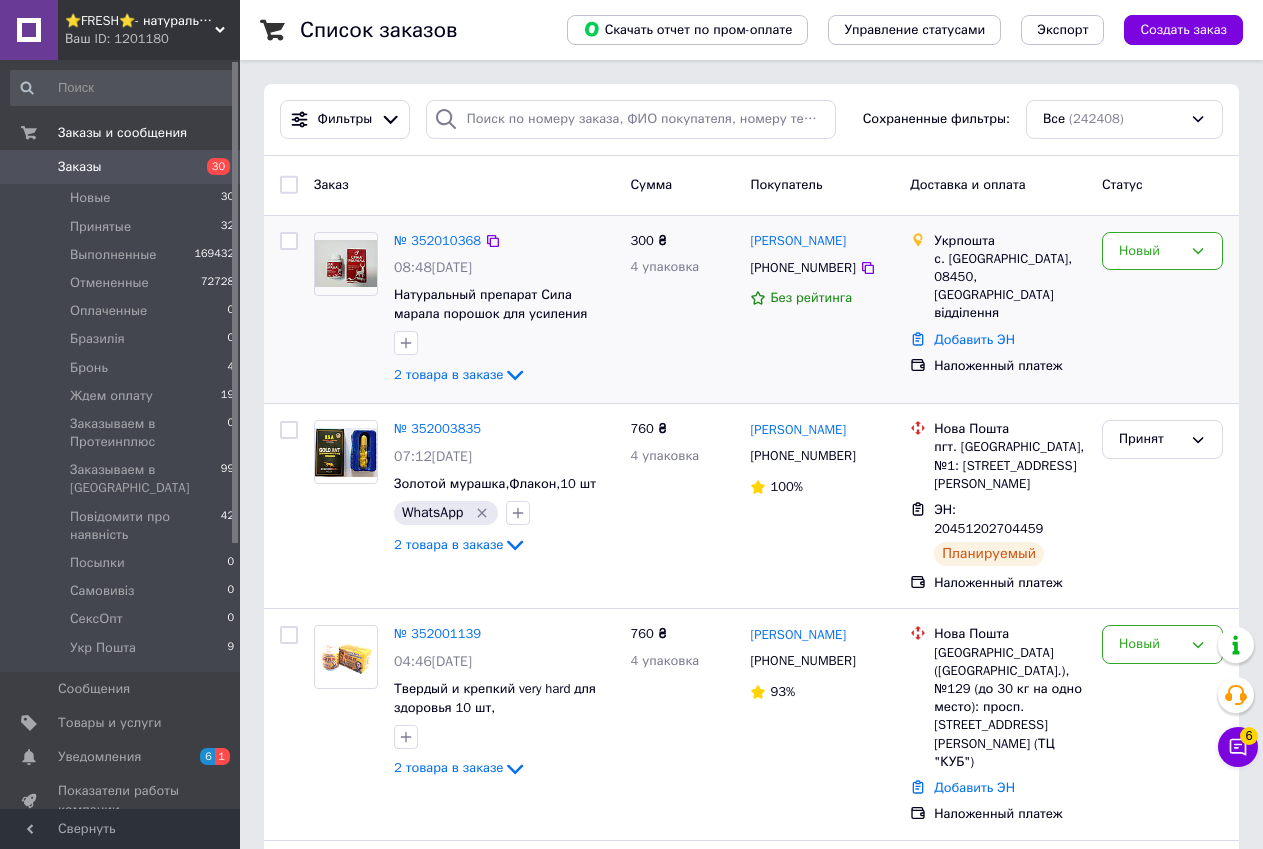 drag, startPoint x: 263, startPoint y: 292, endPoint x: 280, endPoint y: 300, distance: 18.788294 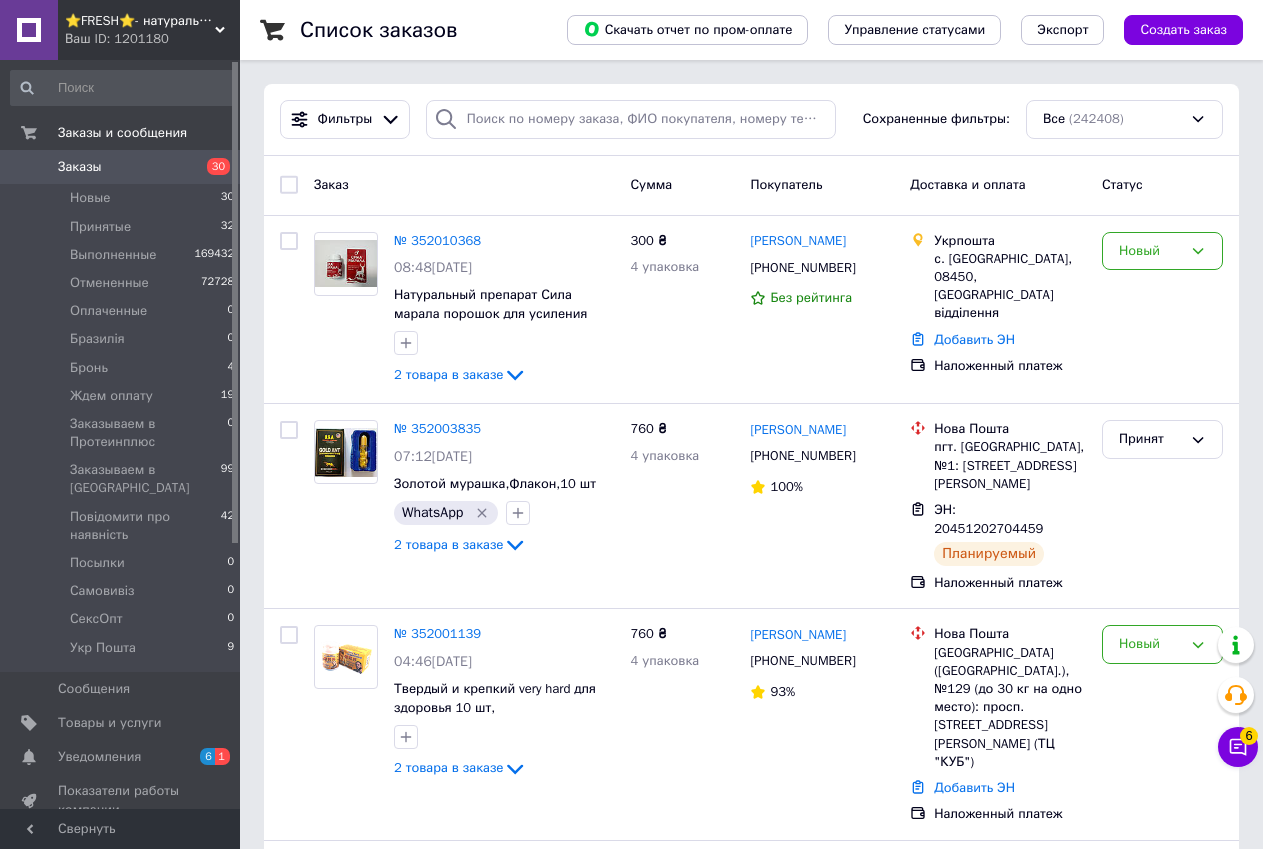 click on "Список заказов   Скачать отчет по пром-оплате Управление статусами Экспорт Создать заказ Фильтры Сохраненные фильтры: Все (242408) Заказ Сумма Покупатель Доставка и оплата Статус № 352010368 08:48[DATE] Натуральный препарат Сила марала порошок для усиления мужского здоровья 2640, [GEOGRAPHIC_DATA] 2 товара в заказе 300 ₴ 4 упаковка [PERSON_NAME]  [PHONE_NUMBER] Без рейтинга Укрпошта с. [GEOGRAPHIC_DATA], 08450, Пересувне відділення Добавить ЭН Наложенный платеж Новый № 352003835 07:12[DATE] Золотой мурашка,[GEOGRAPHIC_DATA],10 шт WhatsApp   2 товара в заказе 760 ₴ 4 упаковка [PERSON_NAME] [PHONE_NUMBER] 100% Нова Пошта 93%" at bounding box center [751, 5396] 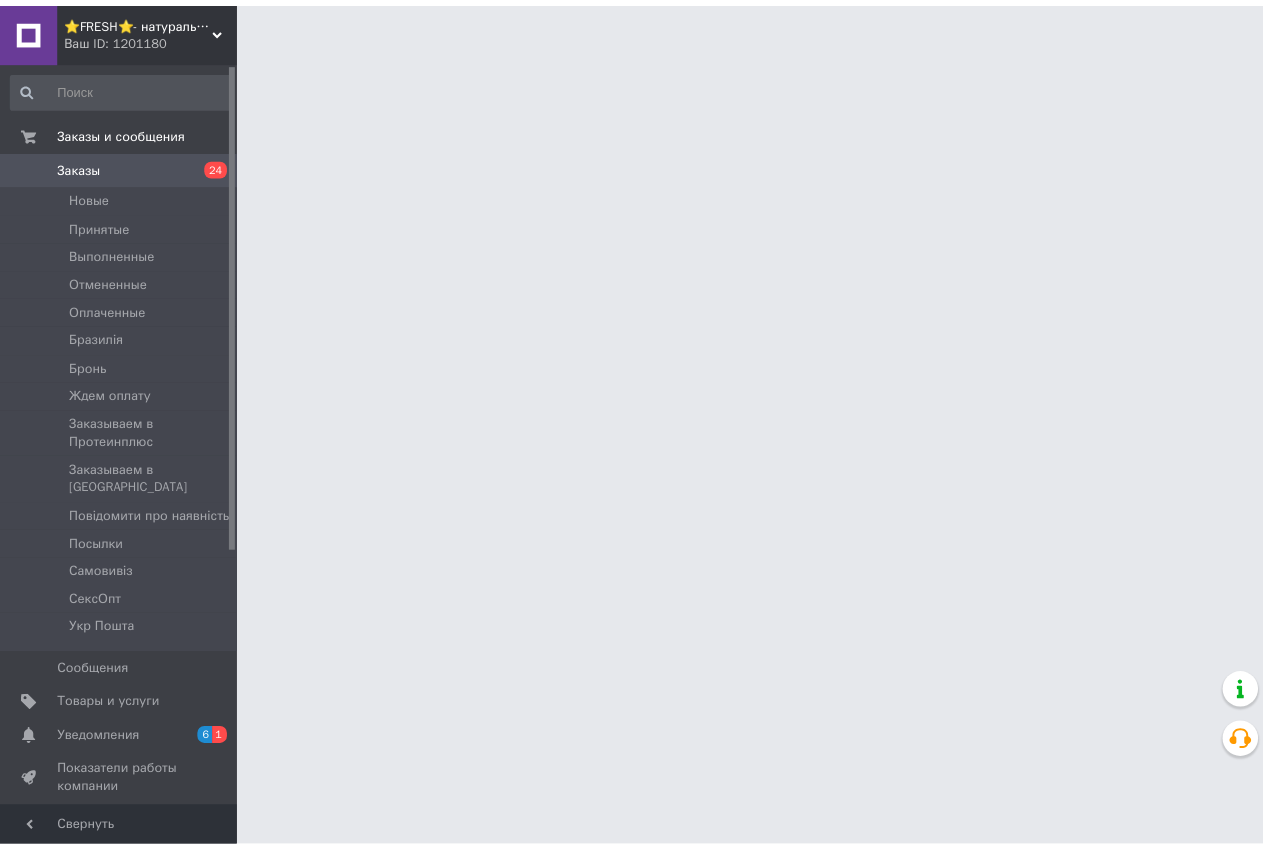 scroll, scrollTop: 0, scrollLeft: 0, axis: both 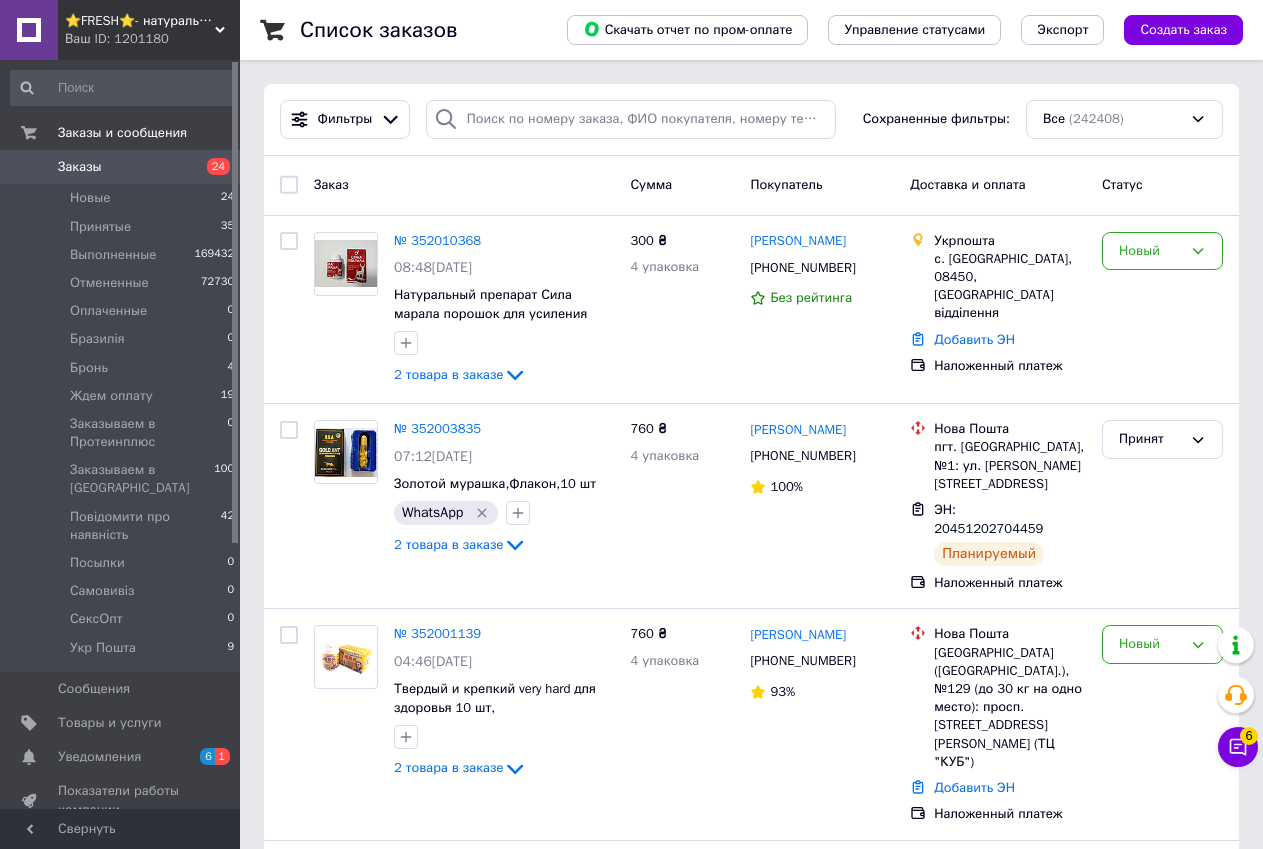 click on "Список заказов   Скачать отчет по пром-оплате Управление статусами Экспорт Создать заказ Фильтры Сохраненные фильтры: Все (242408) Заказ Сумма Покупатель Доставка и оплата Статус № 352010368 08:48[DATE] Натуральный препарат Сила марала порошок для усиления мужского здоровья 2640, [GEOGRAPHIC_DATA] 2 товара в заказе 300 ₴ 4 упаковка [PERSON_NAME]  [PHONE_NUMBER] Без рейтинга Укрпошта с. [GEOGRAPHIC_DATA], 08450, Пересувне відділення Добавить ЭН Наложенный платеж Новый № 352003835 07:12[DATE] Золотой мурашка,[GEOGRAPHIC_DATA],10 шт WhatsApp   2 товара в заказе 760 ₴ 4 упаковка [PERSON_NAME] [PHONE_NUMBER] 100% Нова Пошта 93%" at bounding box center (751, 5541) 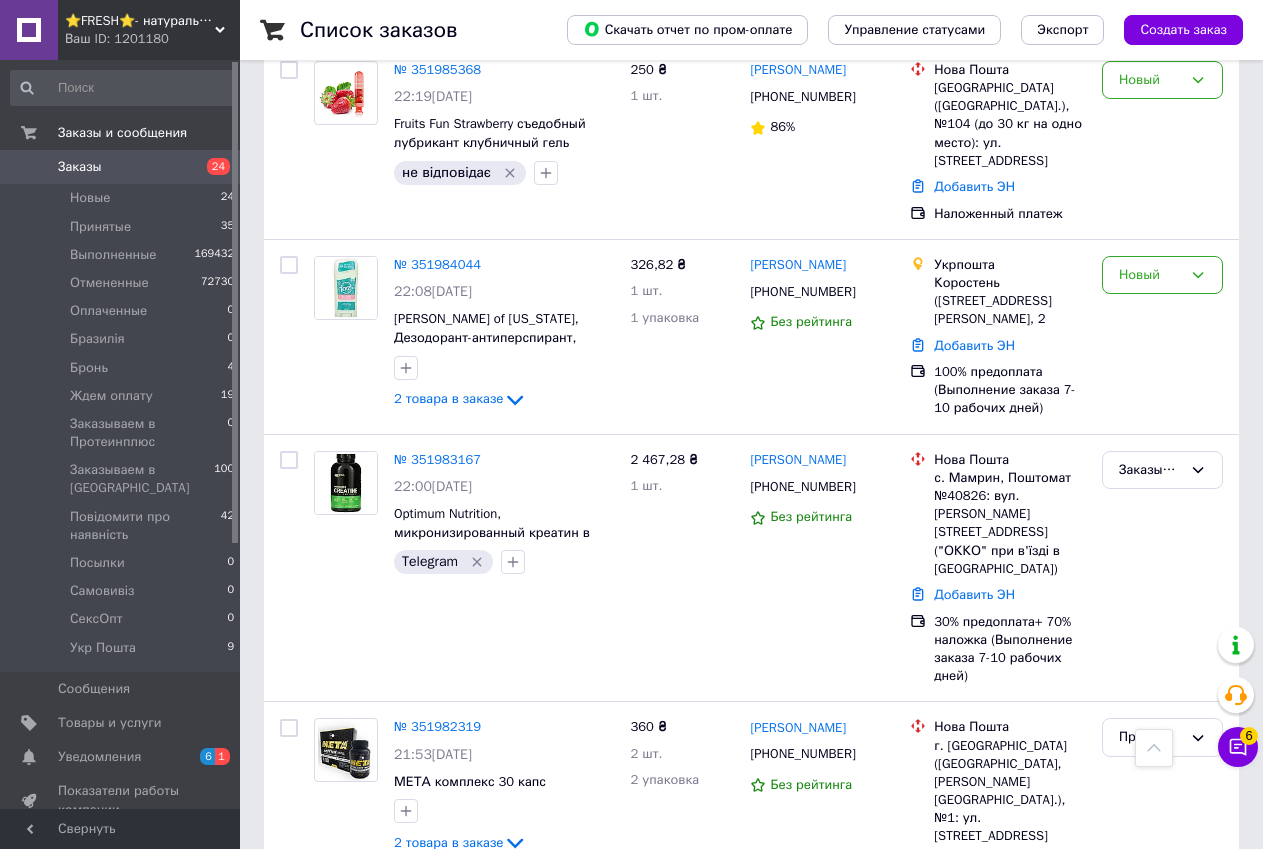 scroll, scrollTop: 2900, scrollLeft: 0, axis: vertical 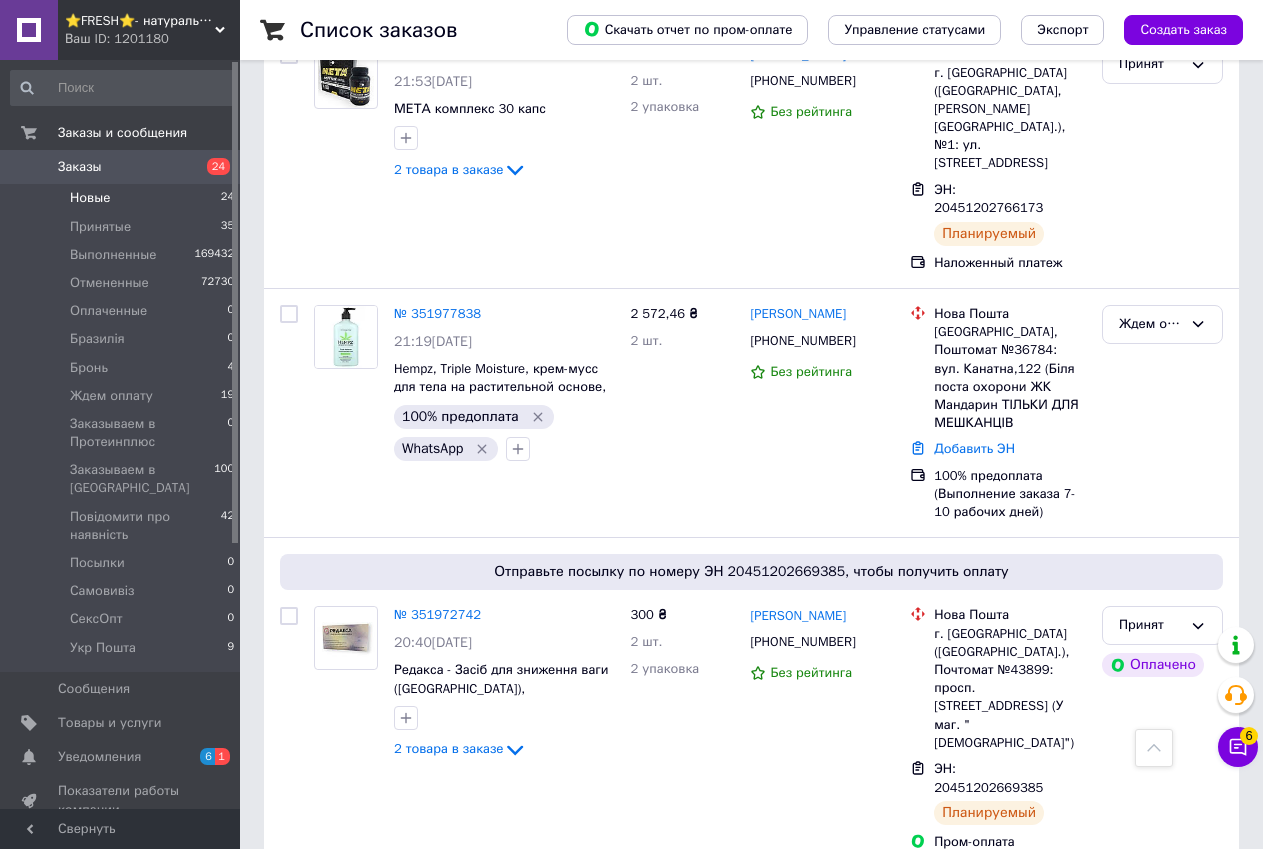 click on "Новые 24" at bounding box center [123, 198] 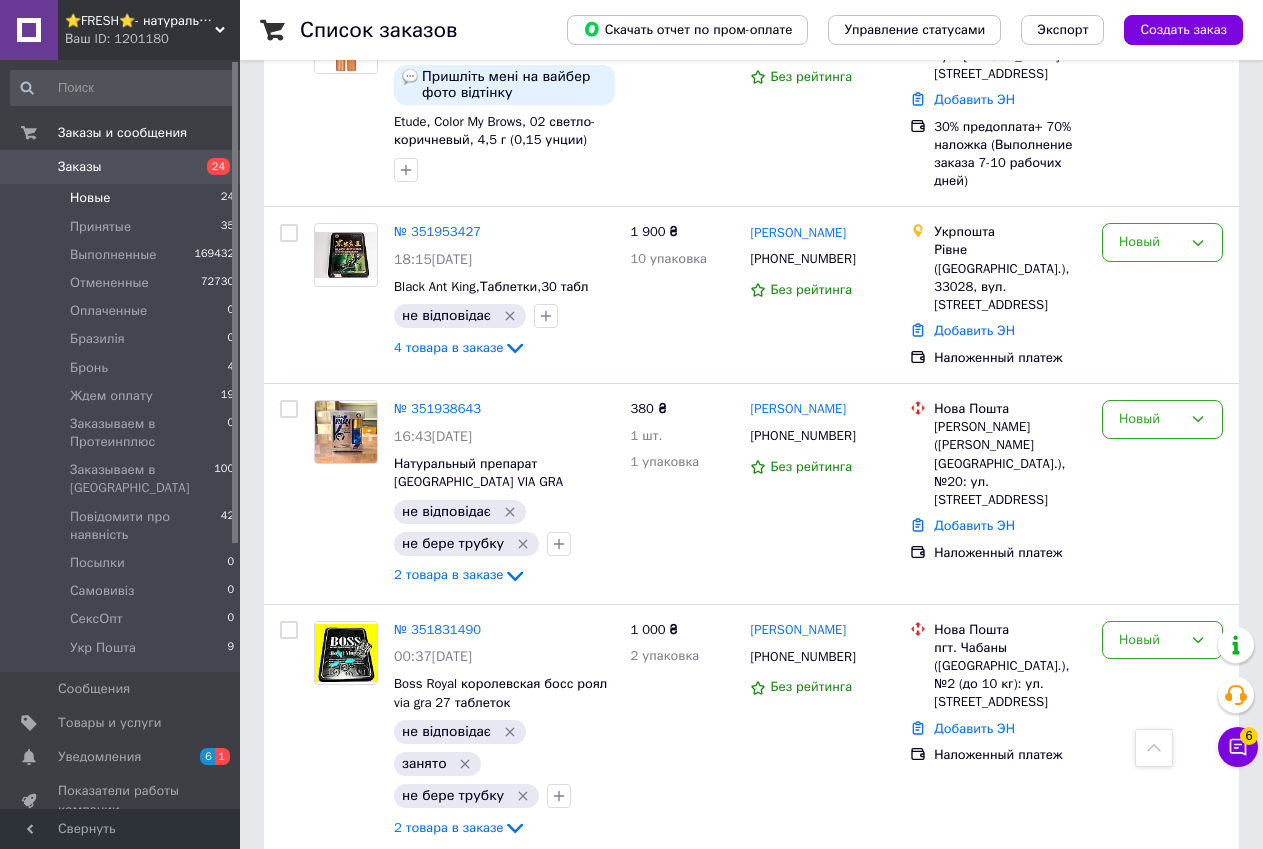 scroll, scrollTop: 4383, scrollLeft: 0, axis: vertical 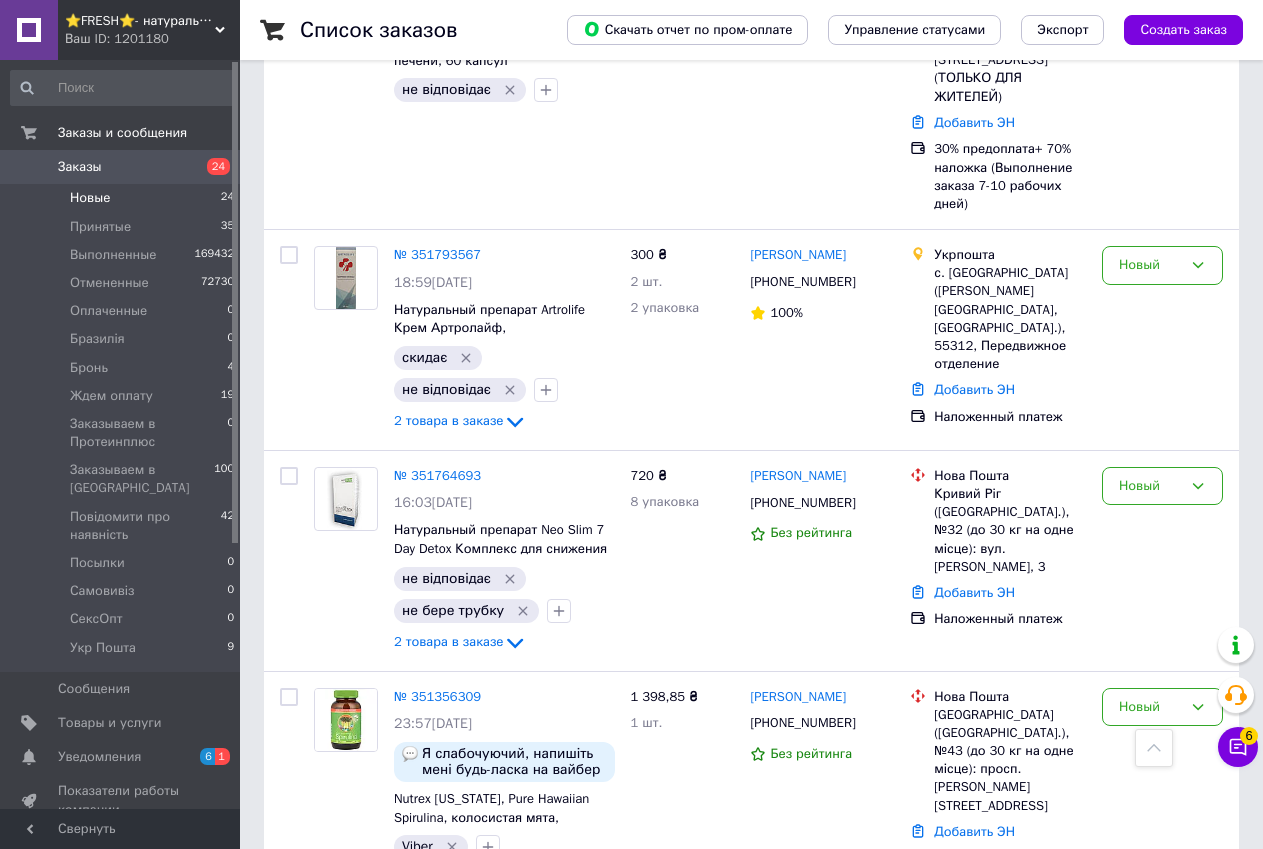 click on "по 50 позиций по 20 позиций по 50 позиций по 100 позиций" at bounding box center (751, 982) 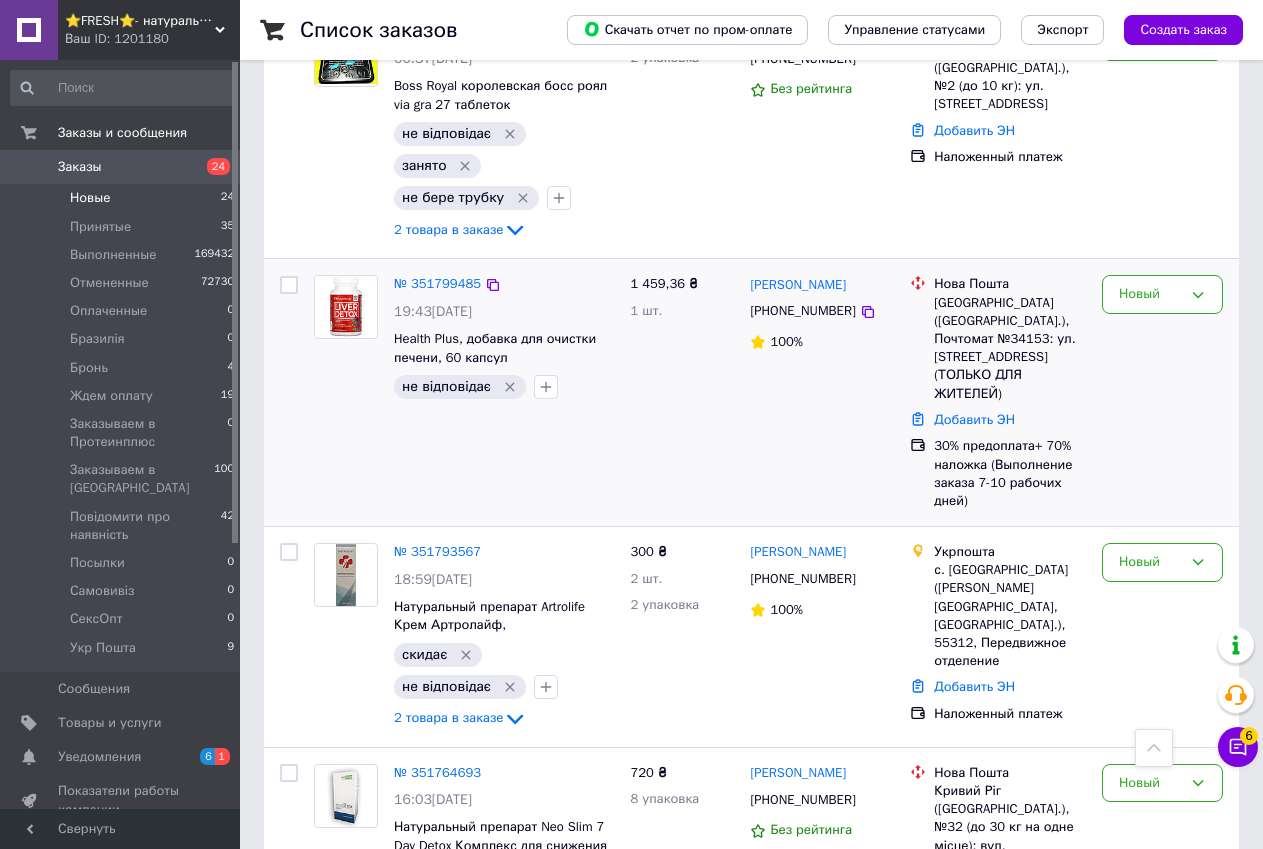 scroll, scrollTop: 4083, scrollLeft: 0, axis: vertical 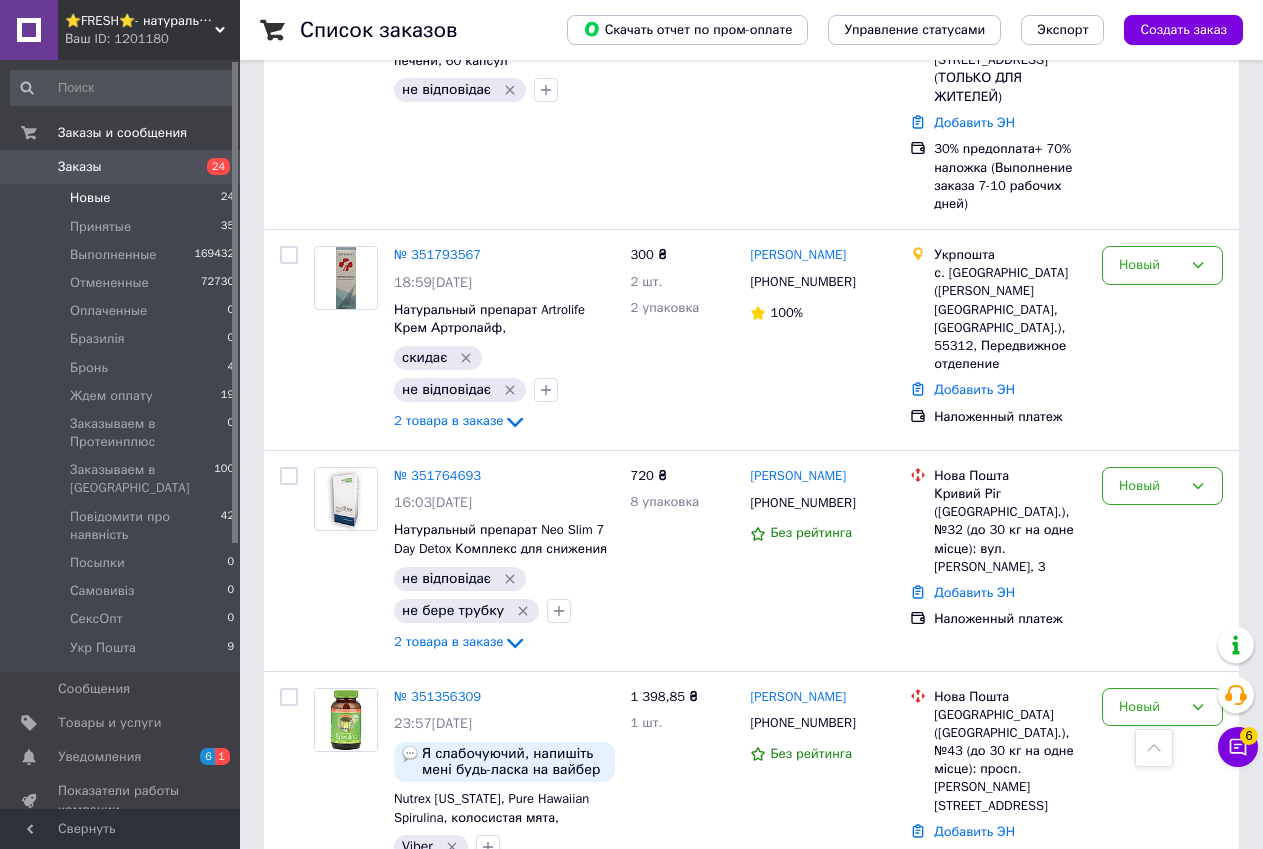 drag, startPoint x: 804, startPoint y: 811, endPoint x: 733, endPoint y: 817, distance: 71.25307 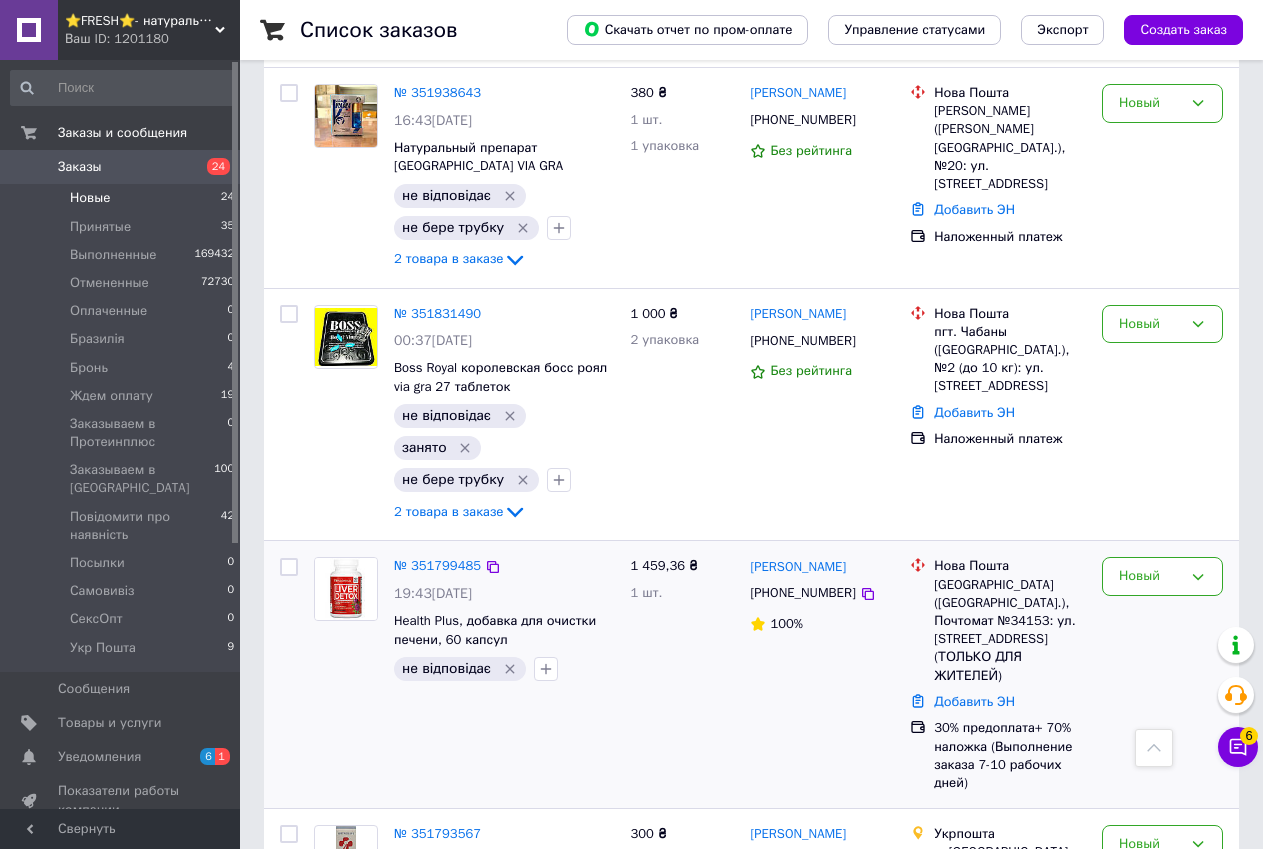 scroll, scrollTop: 3783, scrollLeft: 0, axis: vertical 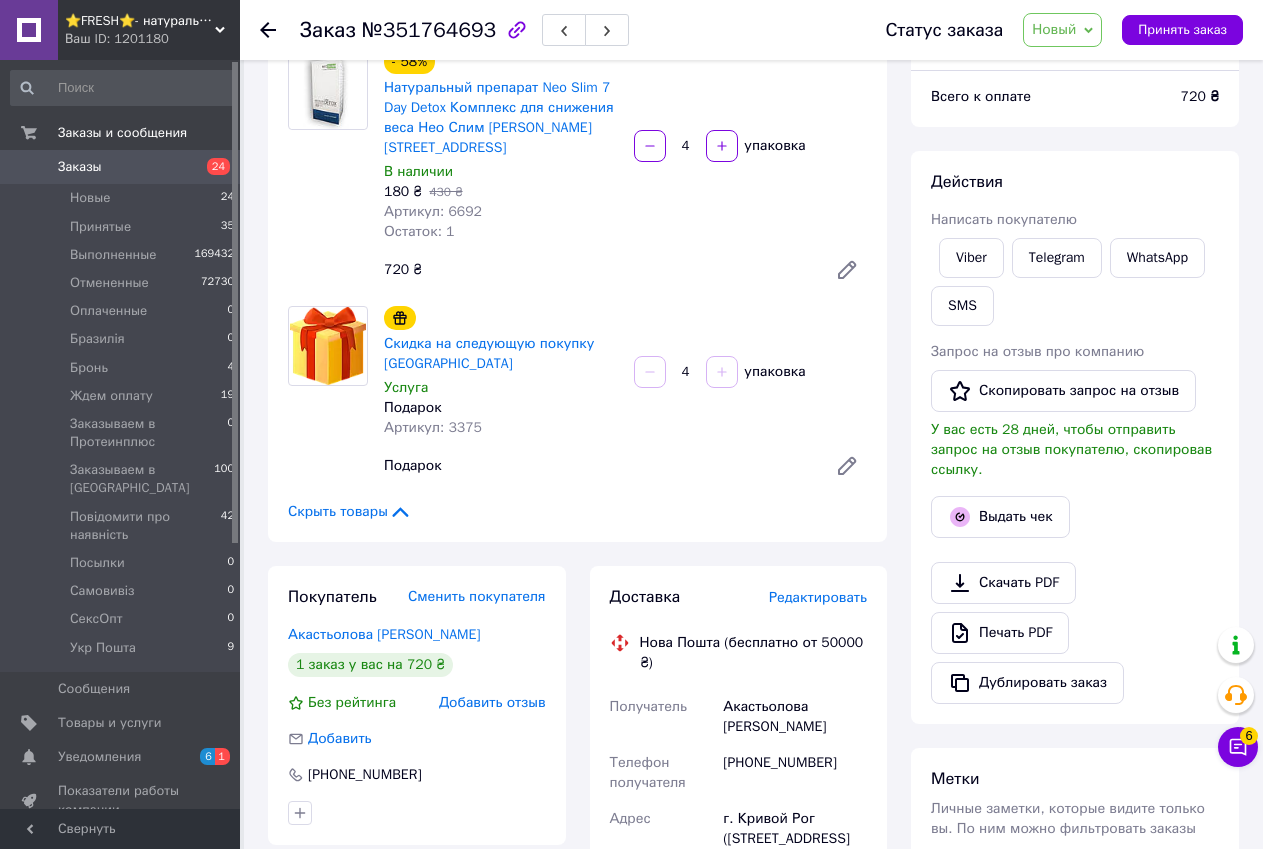 drag, startPoint x: 913, startPoint y: 826, endPoint x: 924, endPoint y: 768, distance: 59.03389 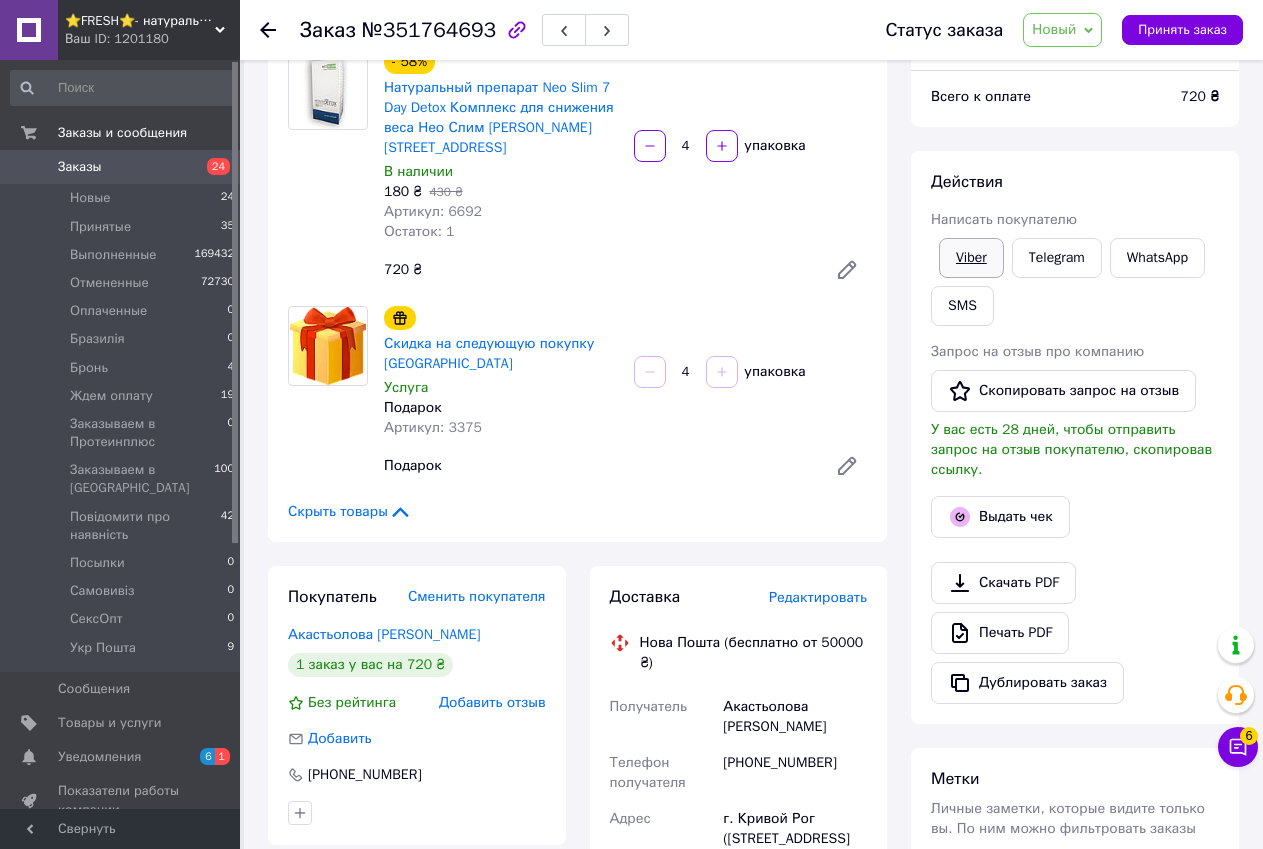 click on "Viber" at bounding box center [971, 258] 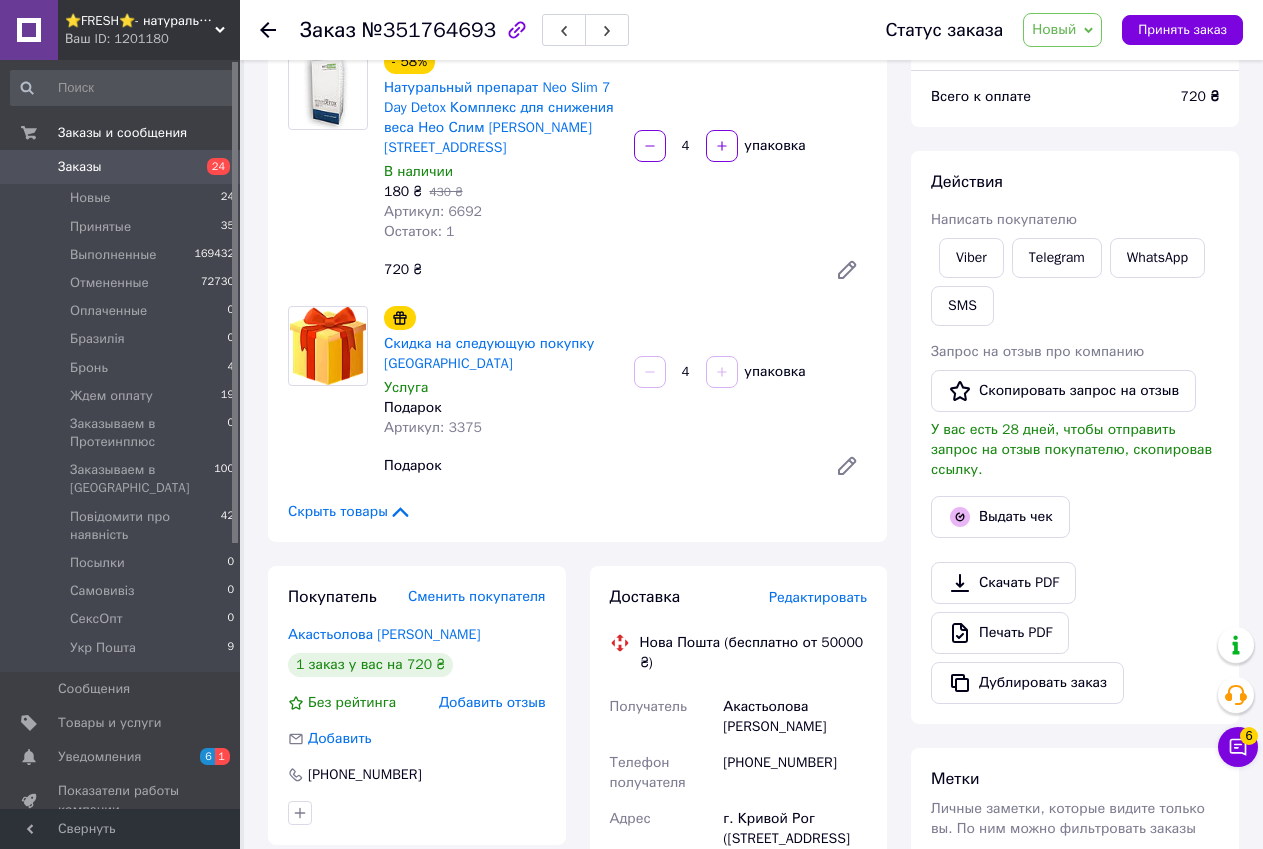 click on "Итого 2 товара 720 ₴ Доставка Необходимо уточнить Скидка [PERSON_NAME] Всего к оплате 720 ₴ Действия Написать покупателю Viber Telegram WhatsApp SMS Запрос на отзыв про компанию   Скопировать запрос на отзыв У вас есть 28 дней, чтобы отправить запрос на отзыв покупателю, скопировав ссылку.   Выдать чек   Скачать PDF   Печать PDF   Дублировать заказ Метки Личные заметки, которые видите только вы. По ним можно фильтровать заказы не відповідає   не бере трубку   Примечания Осталось 300 символов Очистить Сохранить" at bounding box center [1075, 834] 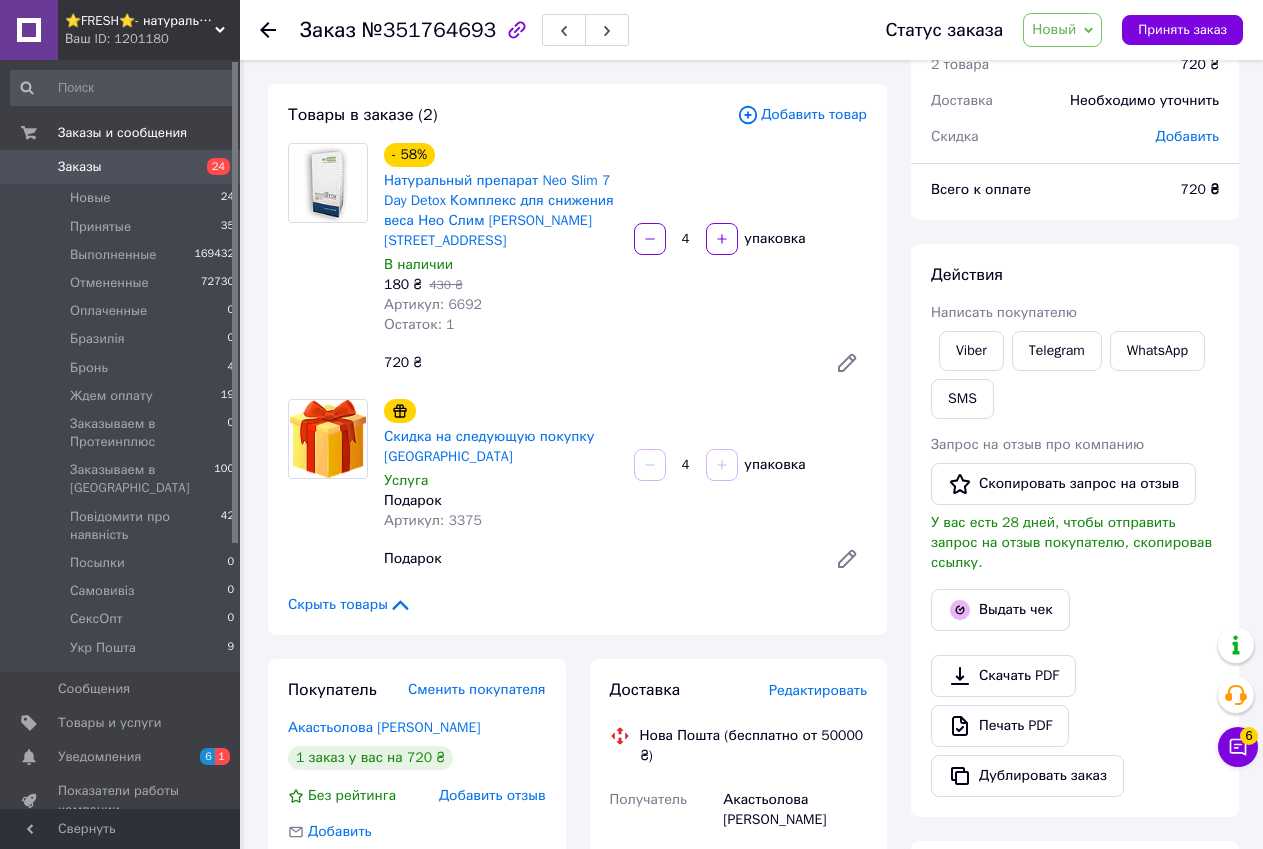 scroll, scrollTop: 0, scrollLeft: 0, axis: both 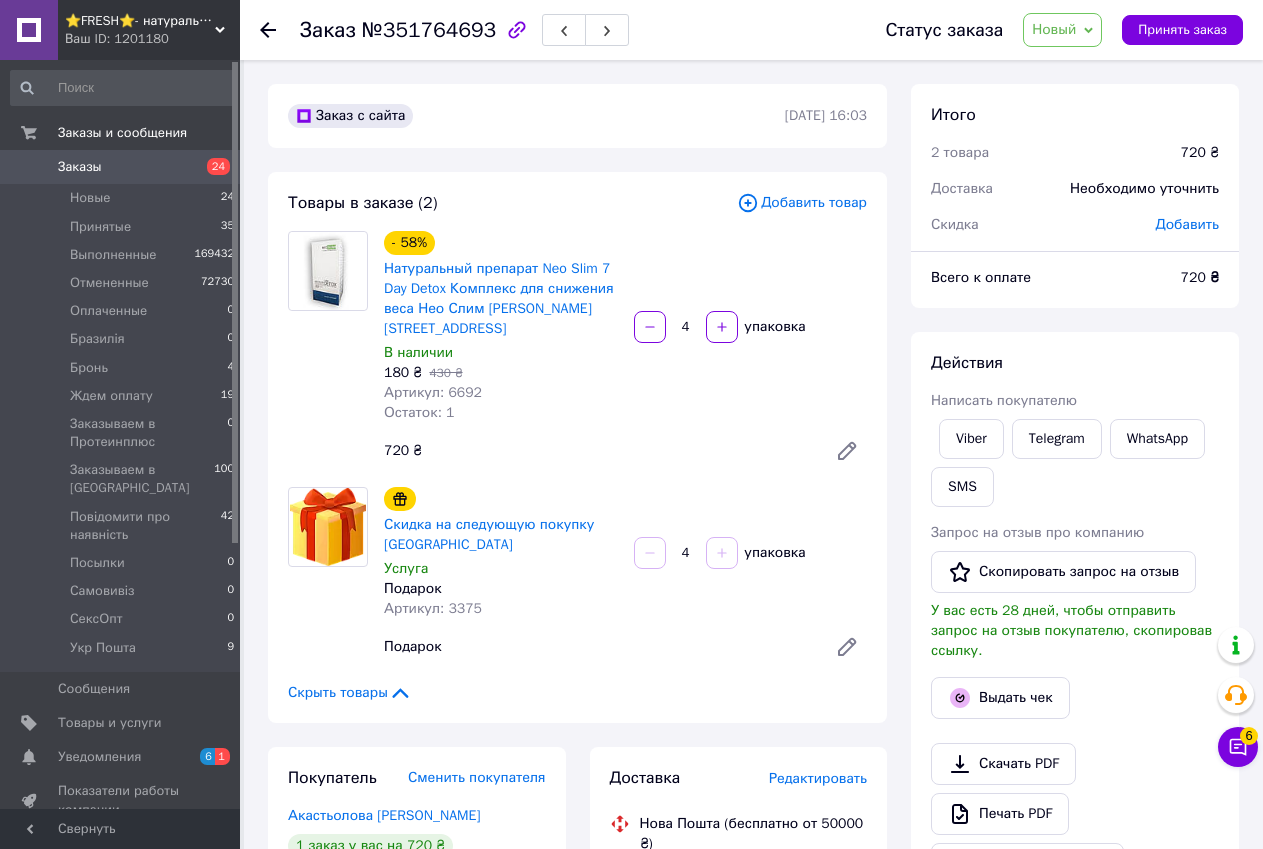 drag, startPoint x: 897, startPoint y: 824, endPoint x: 603, endPoint y: 476, distance: 455.56558 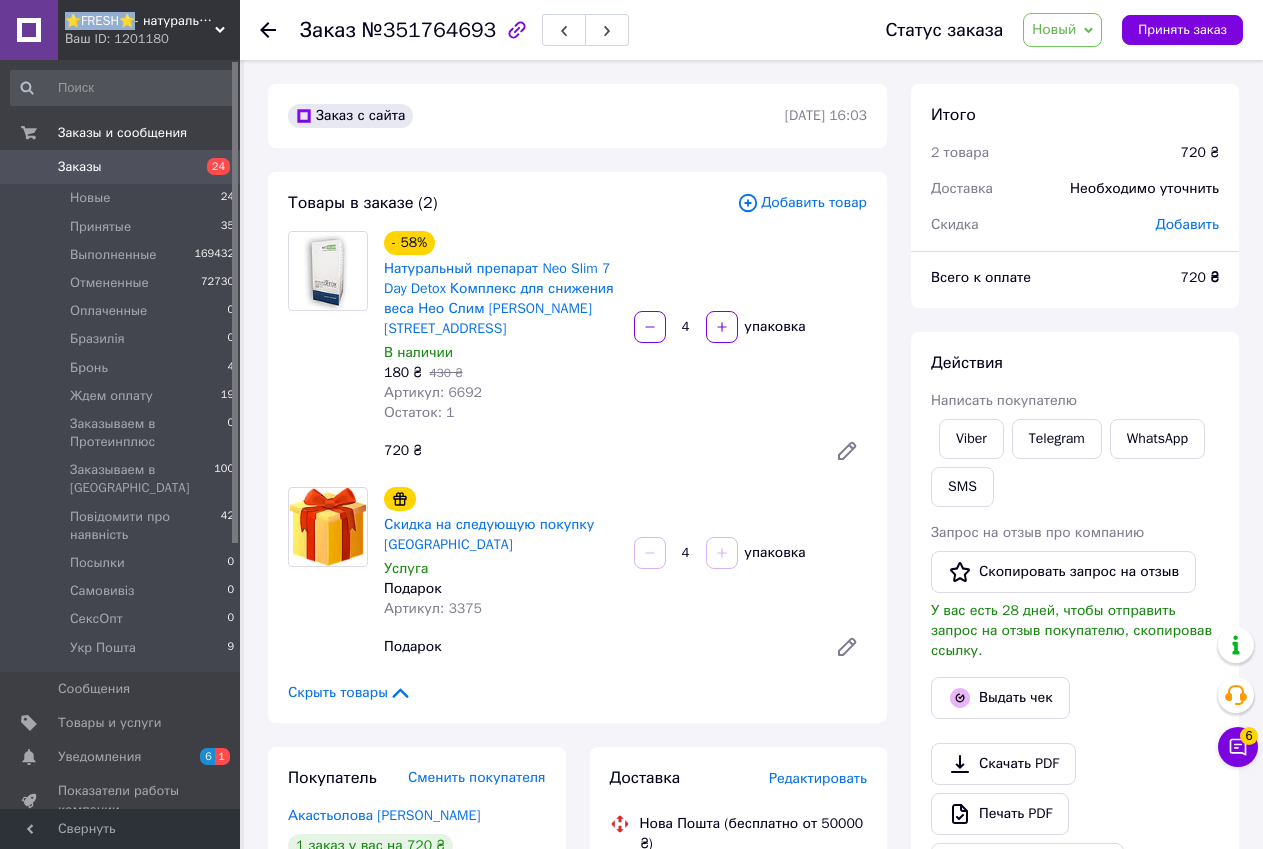 drag, startPoint x: 67, startPoint y: 13, endPoint x: 121, endPoint y: 17, distance: 54.147945 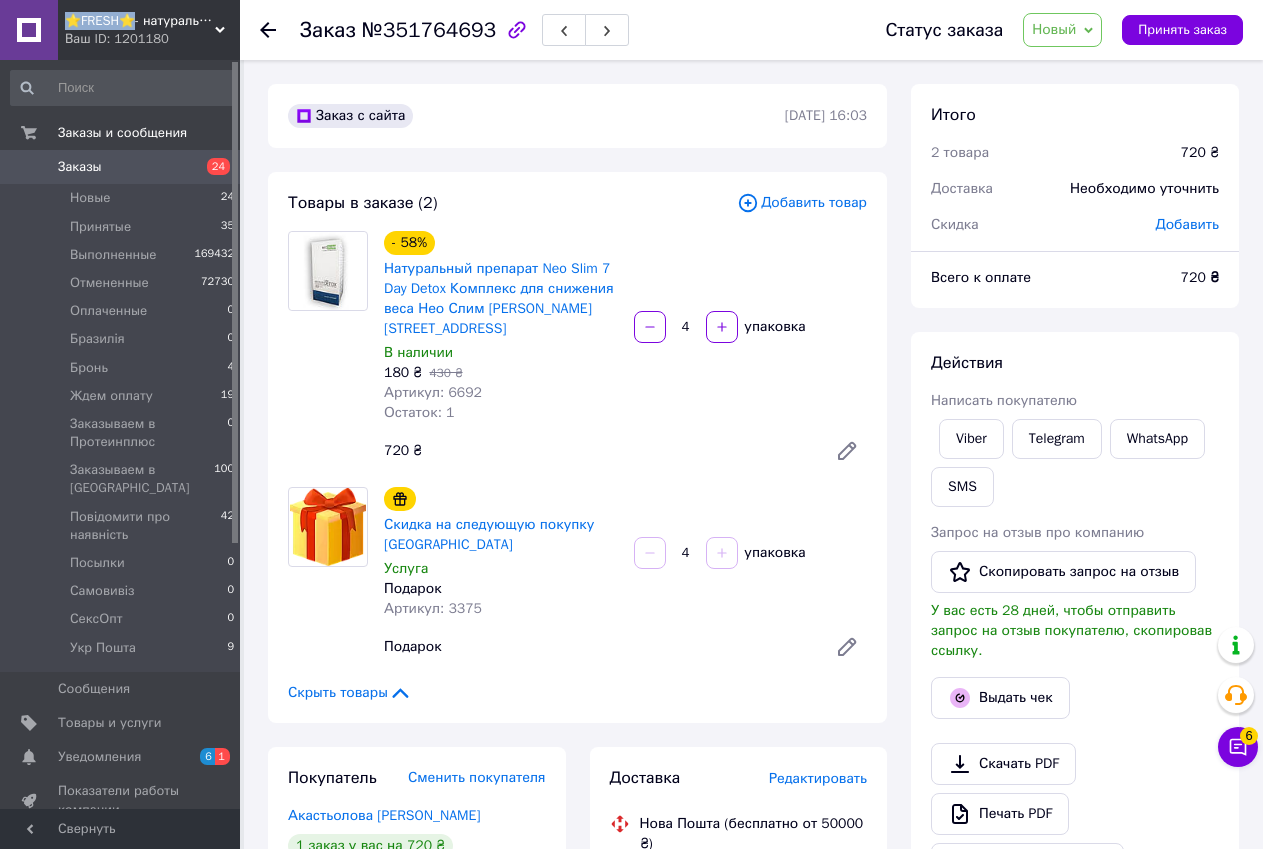 click on "⭐FRESH⭐- натуральные препараты и косметика" at bounding box center (140, 21) 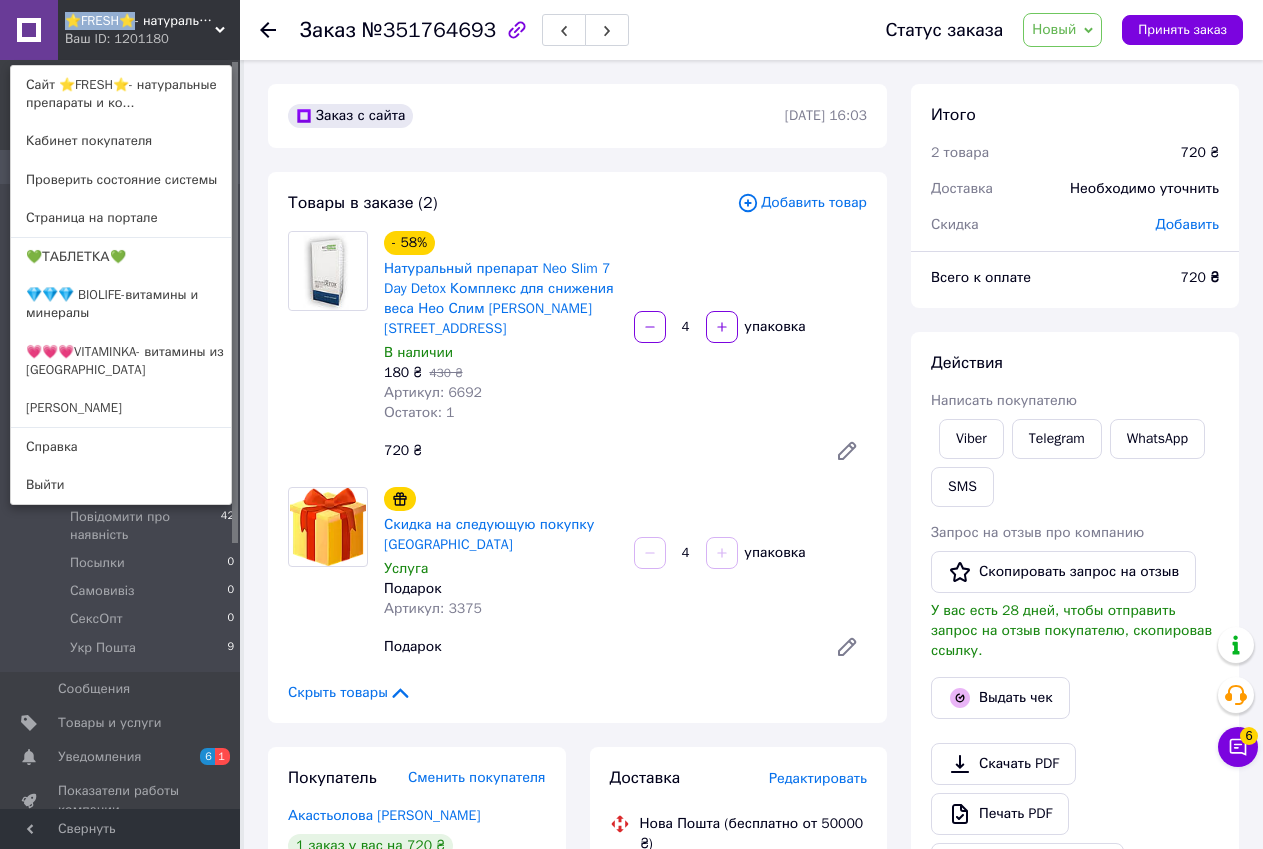 copy on "⭐FRESH⭐" 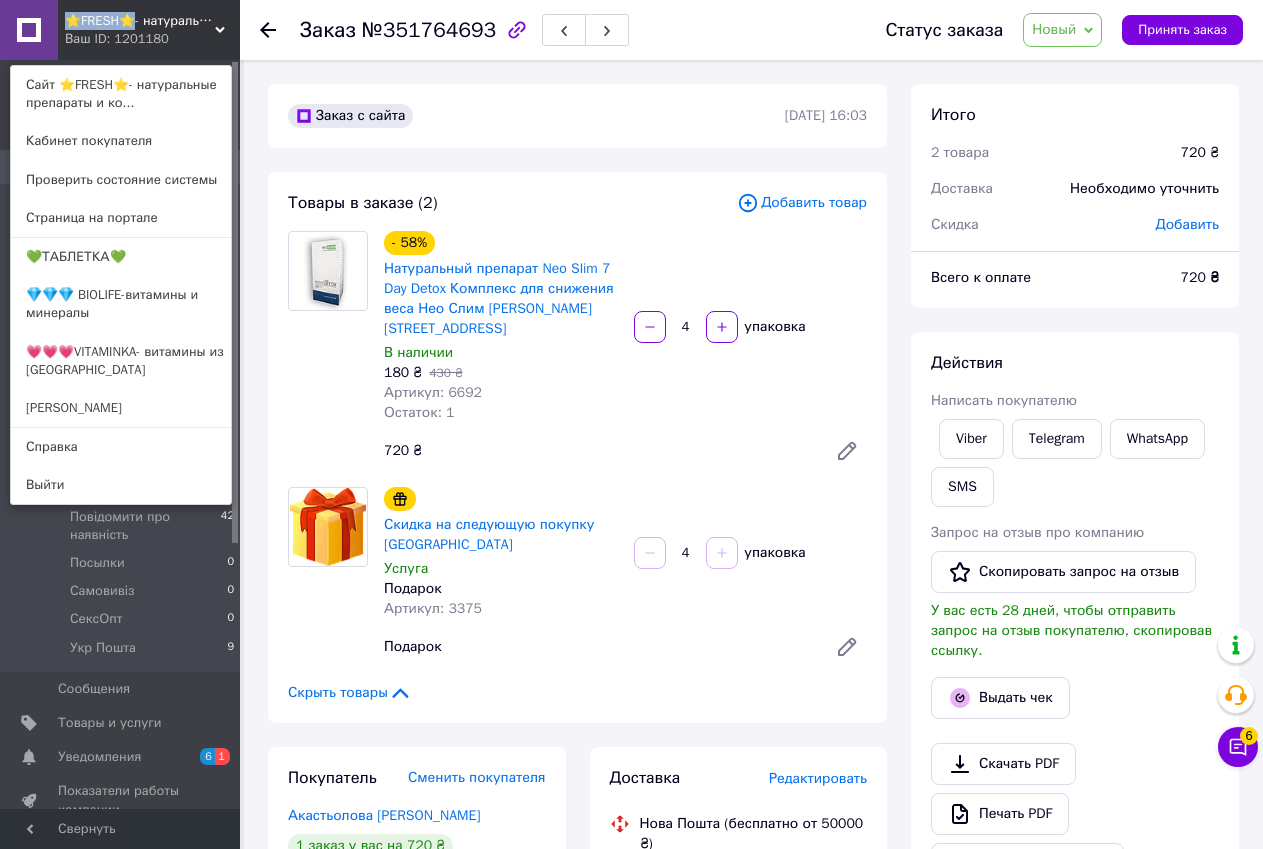 click on "Покупатель Сменить покупателя Акастьолова [PERSON_NAME] 1 заказ у вас на 720 ₴ Без рейтинга   Добавить отзыв Добавить [PHONE_NUMBER] Оплата Наложенный платеж" at bounding box center [417, 1227] 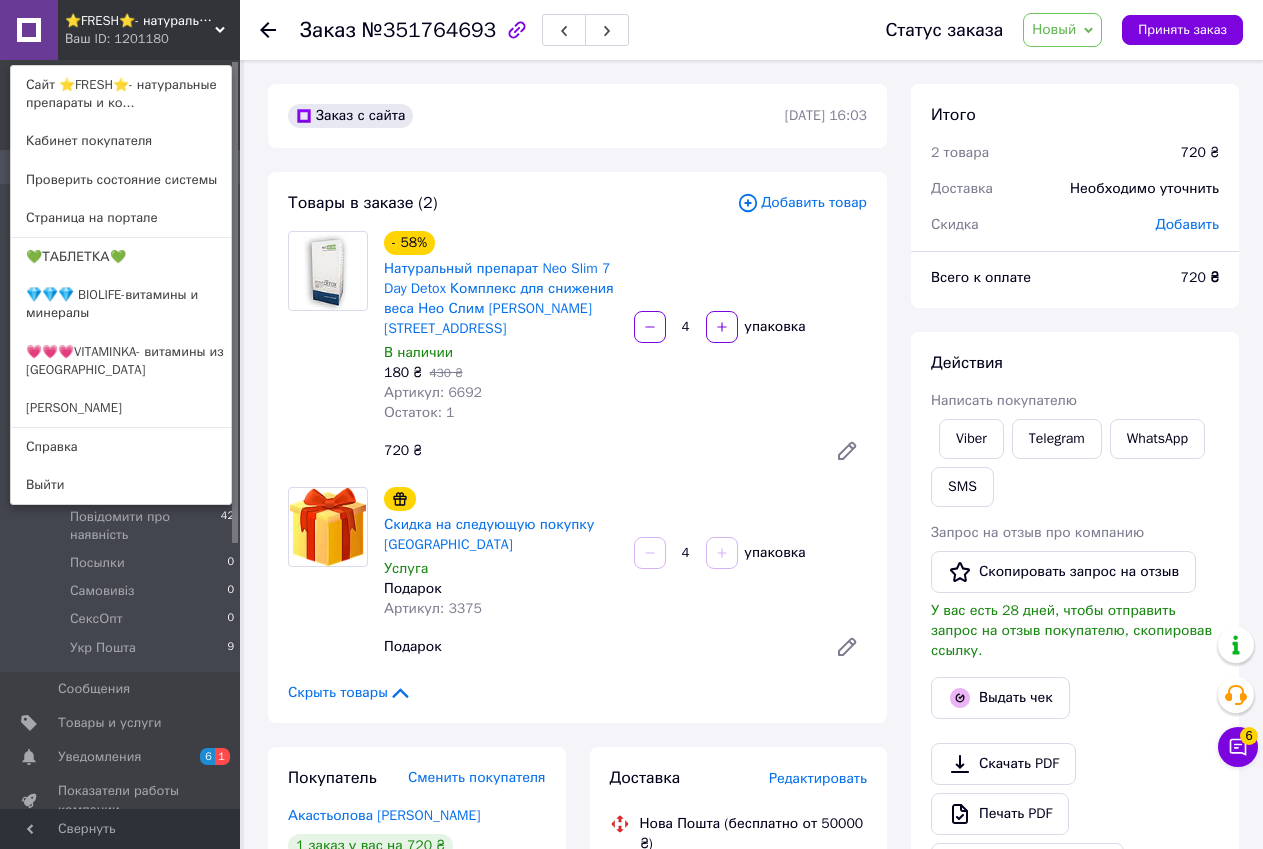 click on "№351764693" at bounding box center [429, 30] 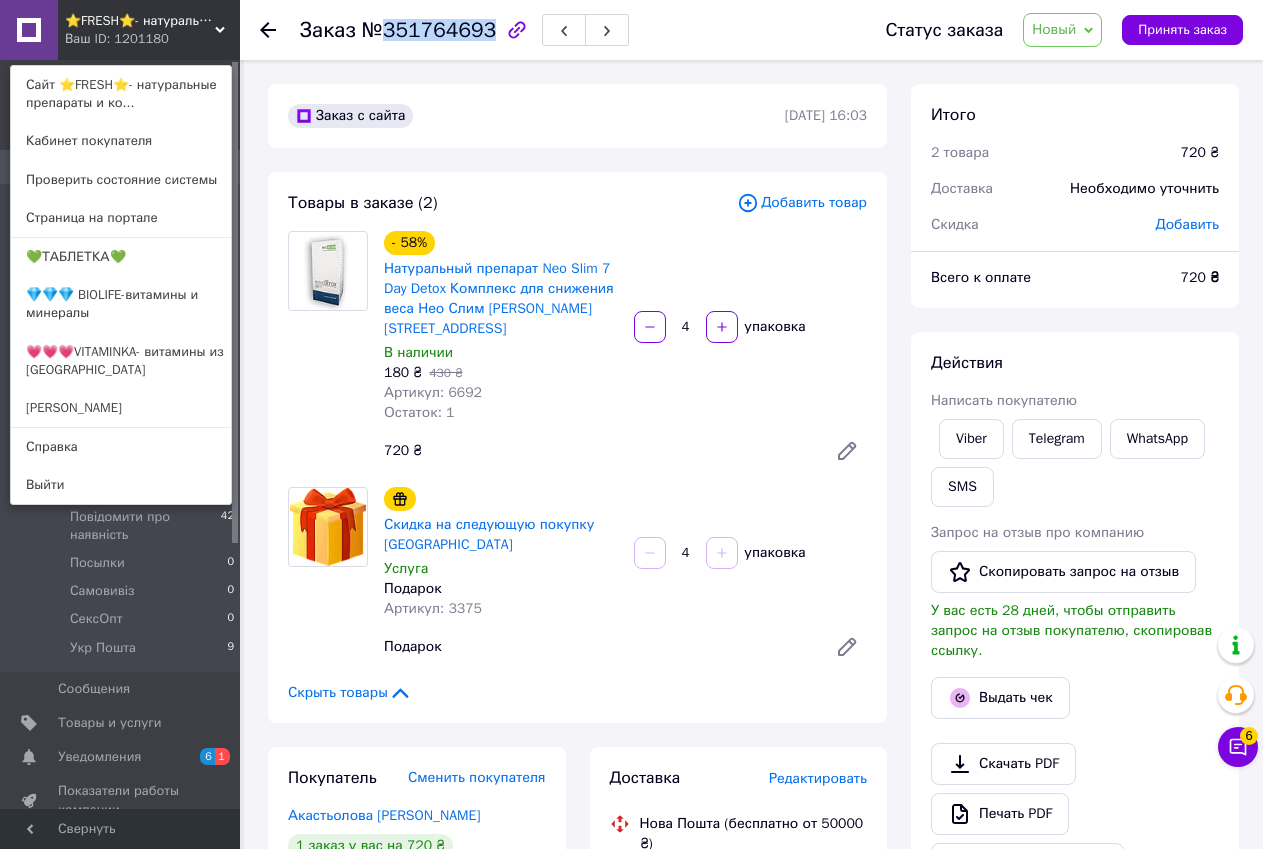 click on "№351764693" at bounding box center (429, 30) 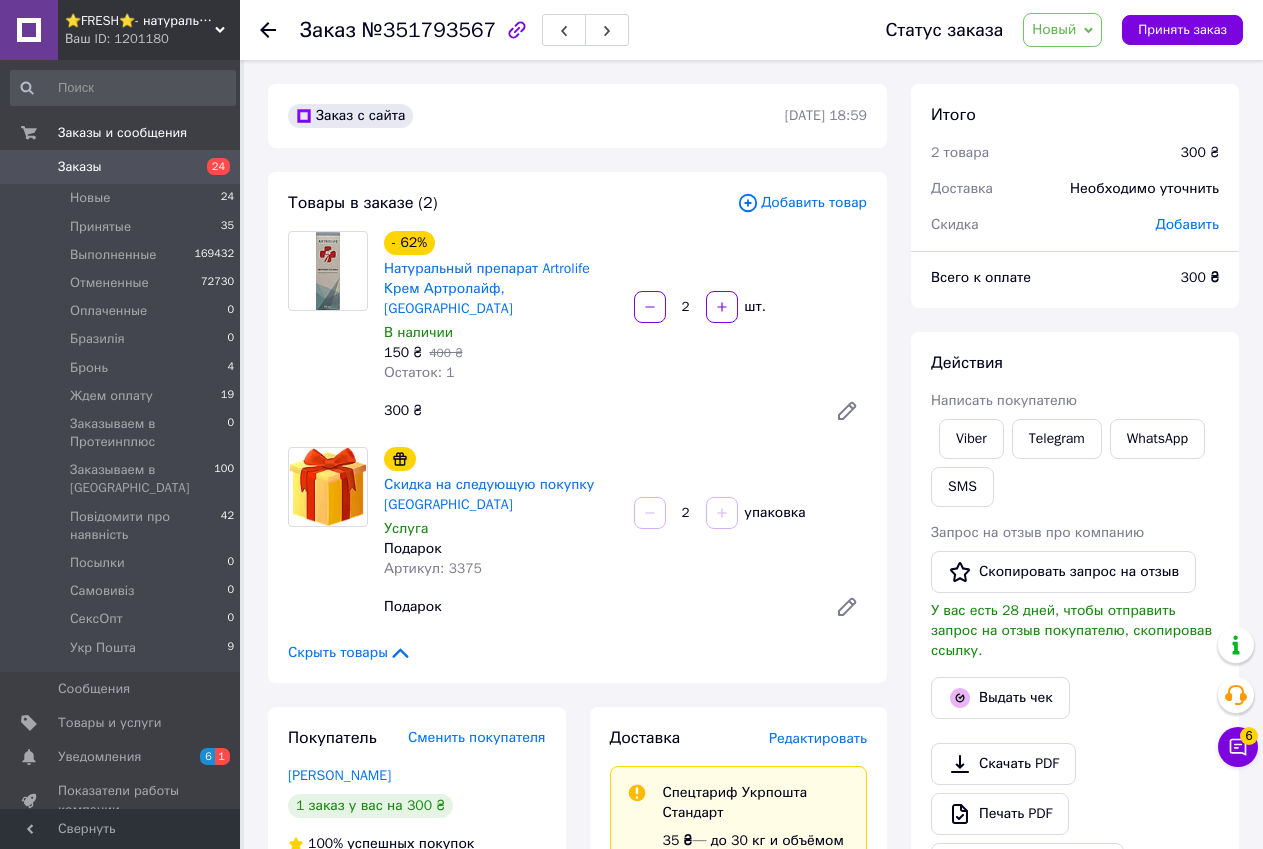 scroll, scrollTop: 0, scrollLeft: 0, axis: both 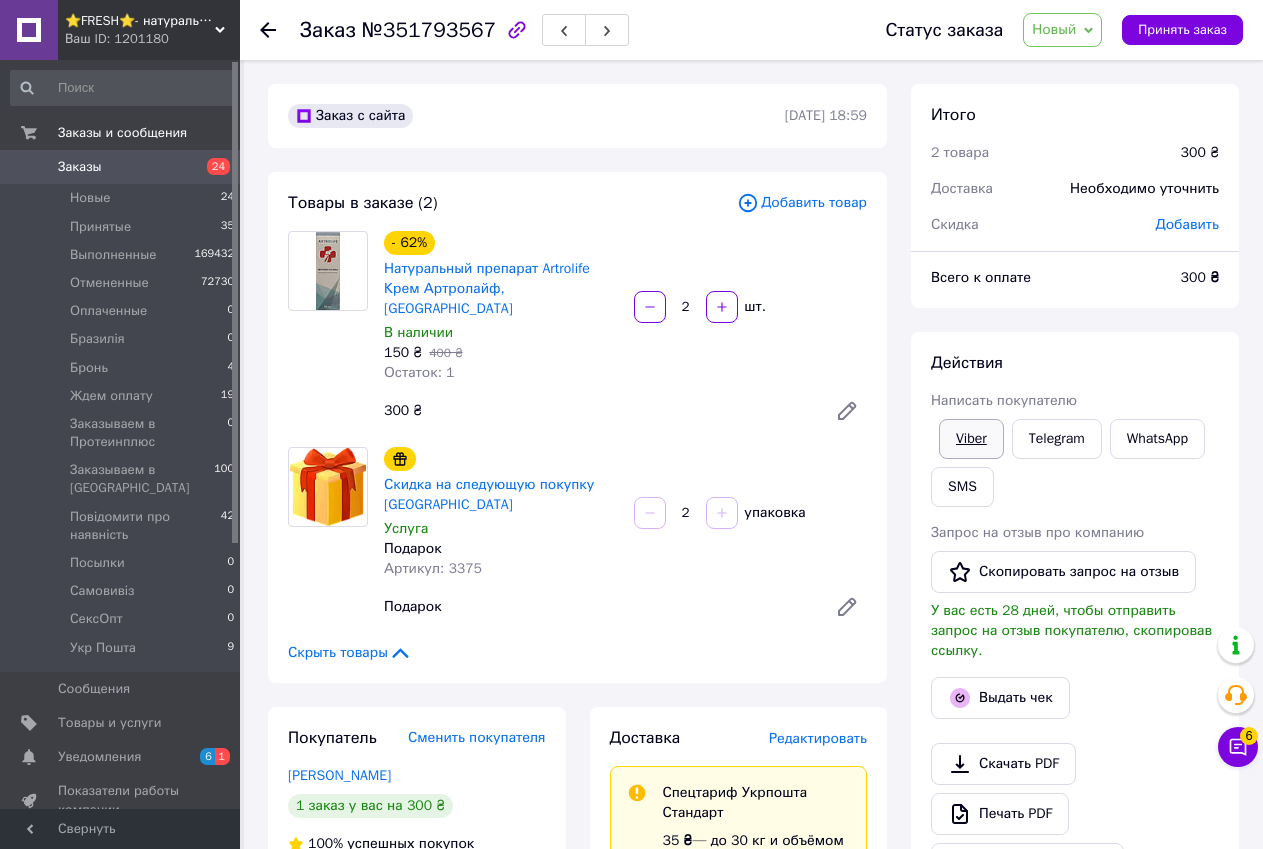 click on "Viber" at bounding box center (971, 439) 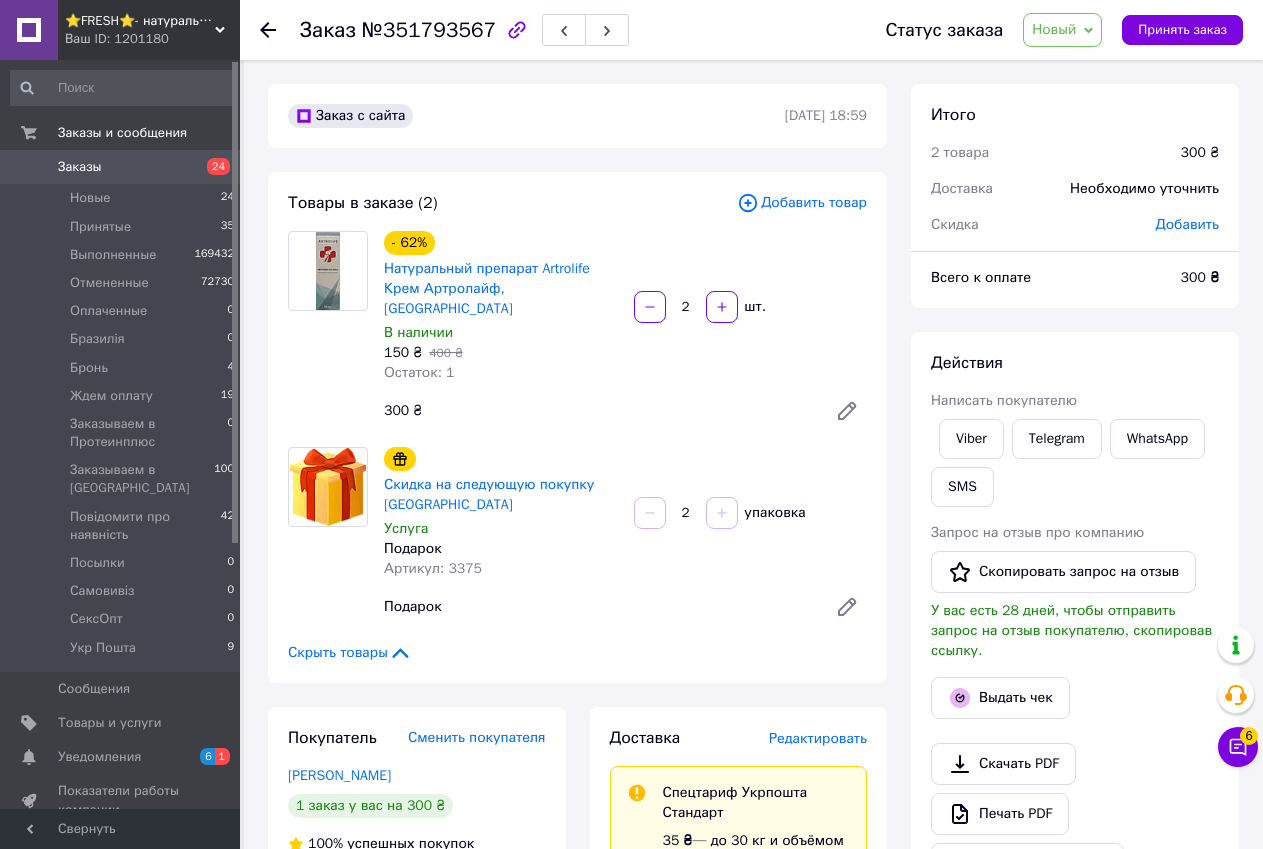 click on "Доставка Редактировать Спецтариф Укрпошта Стандарт 35 ₴  — до 30 кг и объёмом до 20 000 см³ 100 ₴  — до 30 кг и объёмом от 20 000 до 120 000 см³ Объём = длина × ширина × высота +0,5% от суммы объявленной стоимости свыше 500 ₴ Справка Укрпошта (бесплатно от 10000 ₴) Тариф Стандарт Получатель Зінаїда Губаль +380967059353 Адрес с. Садовое (Николаевская обл., Первомайский р-н.), 55312, Передвижное отделение Плательщик Получатель Сумма наложенного платежа 300 ₴ Выплата наложенного платежа На расчетный счет Плательщик комиссии наложенного платежа Получатель Оценочная стоимость 300 ₴ или" at bounding box center [739, 1324] 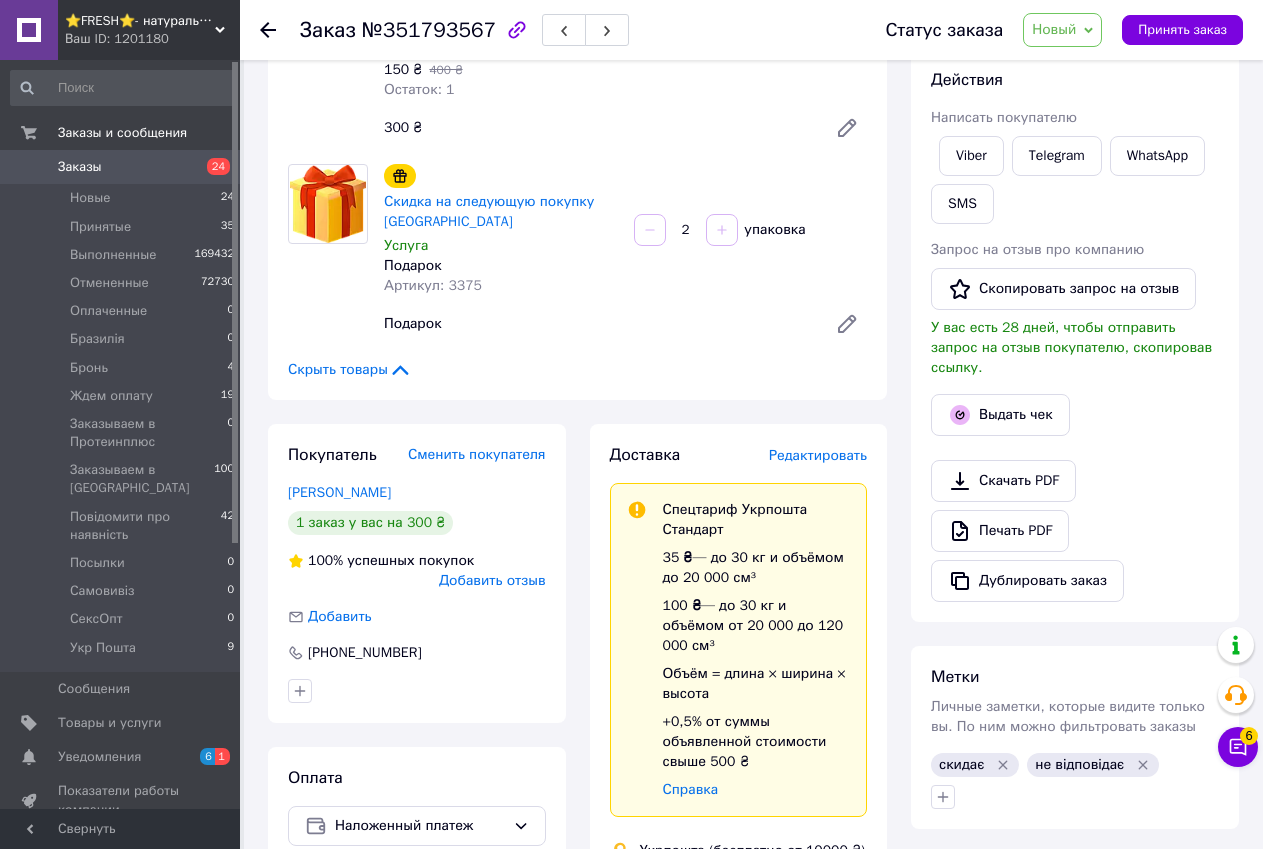 scroll, scrollTop: 0, scrollLeft: 0, axis: both 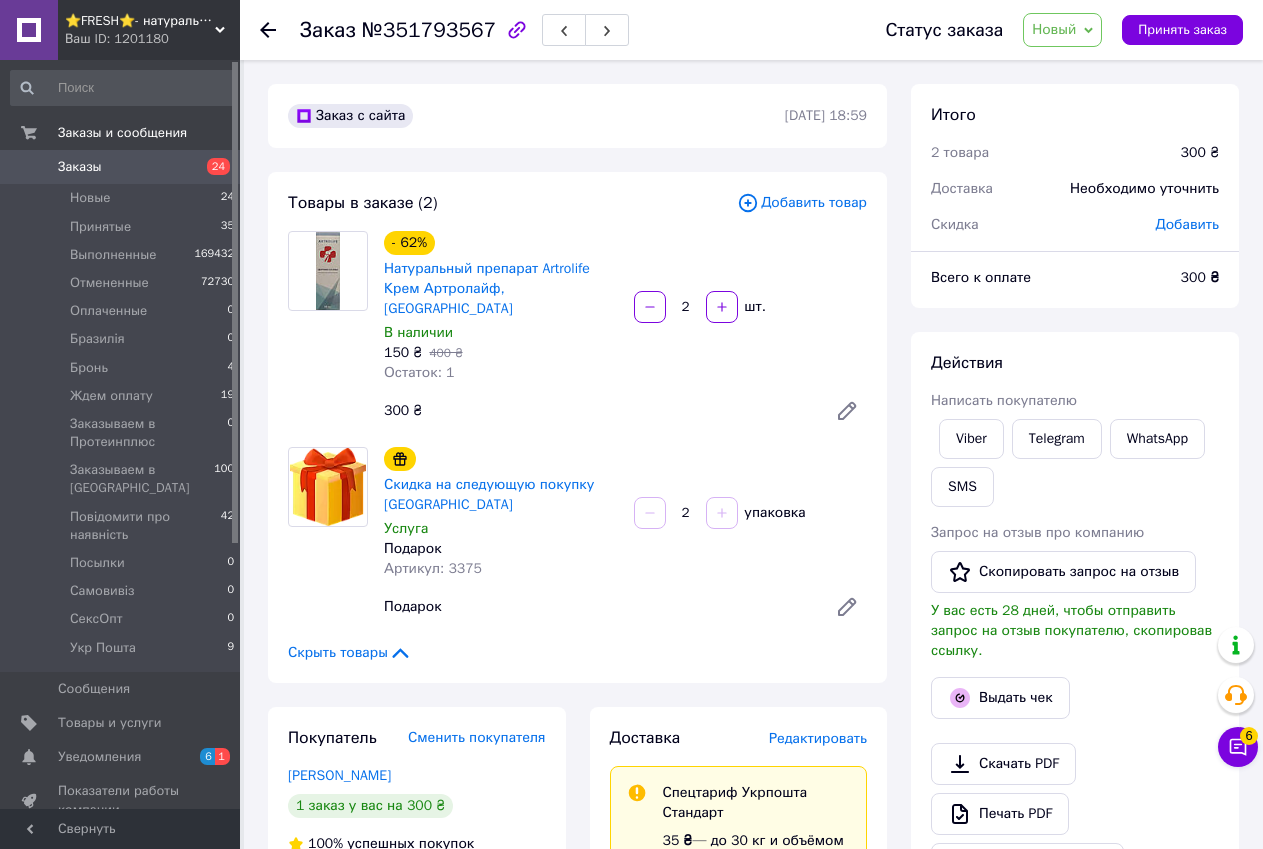 click on "№351793567" at bounding box center (429, 30) 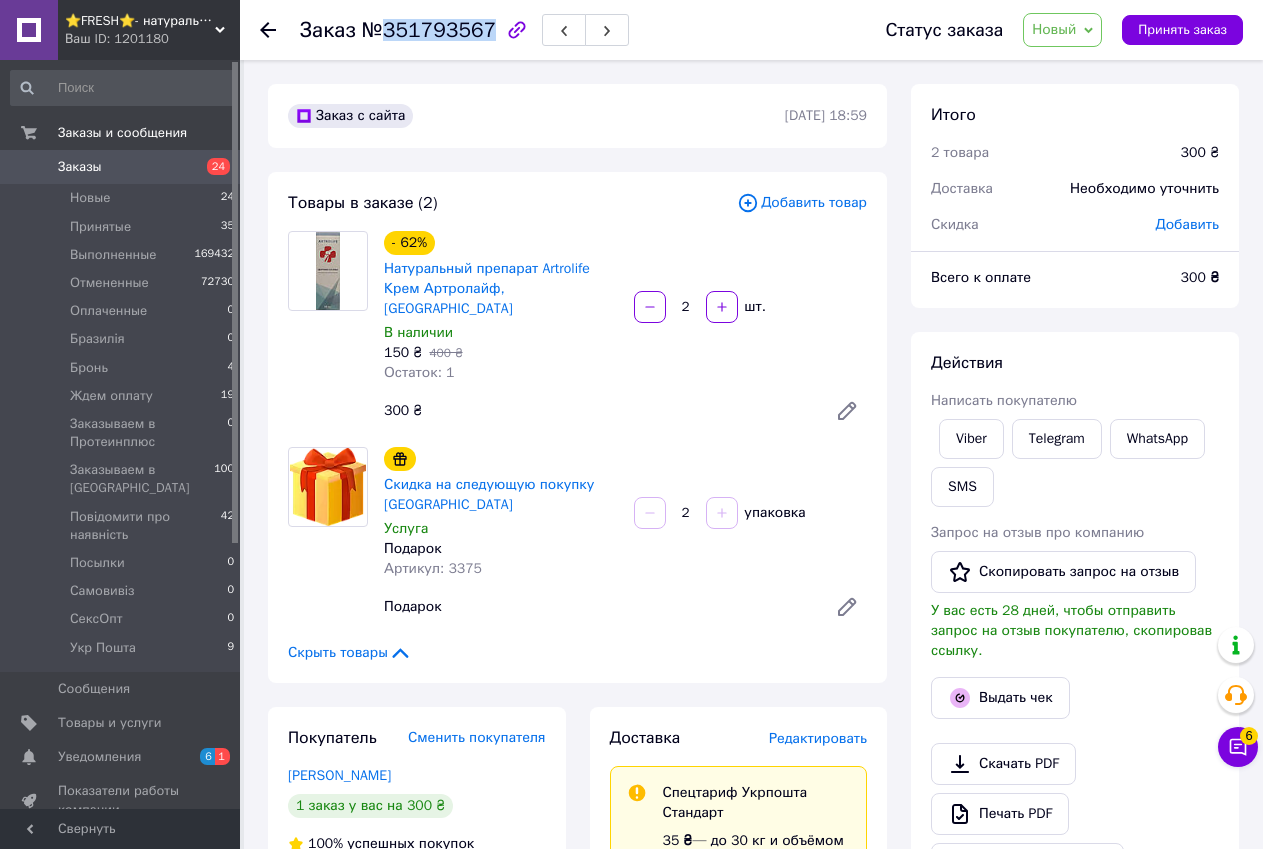 click on "№351793567" at bounding box center [429, 30] 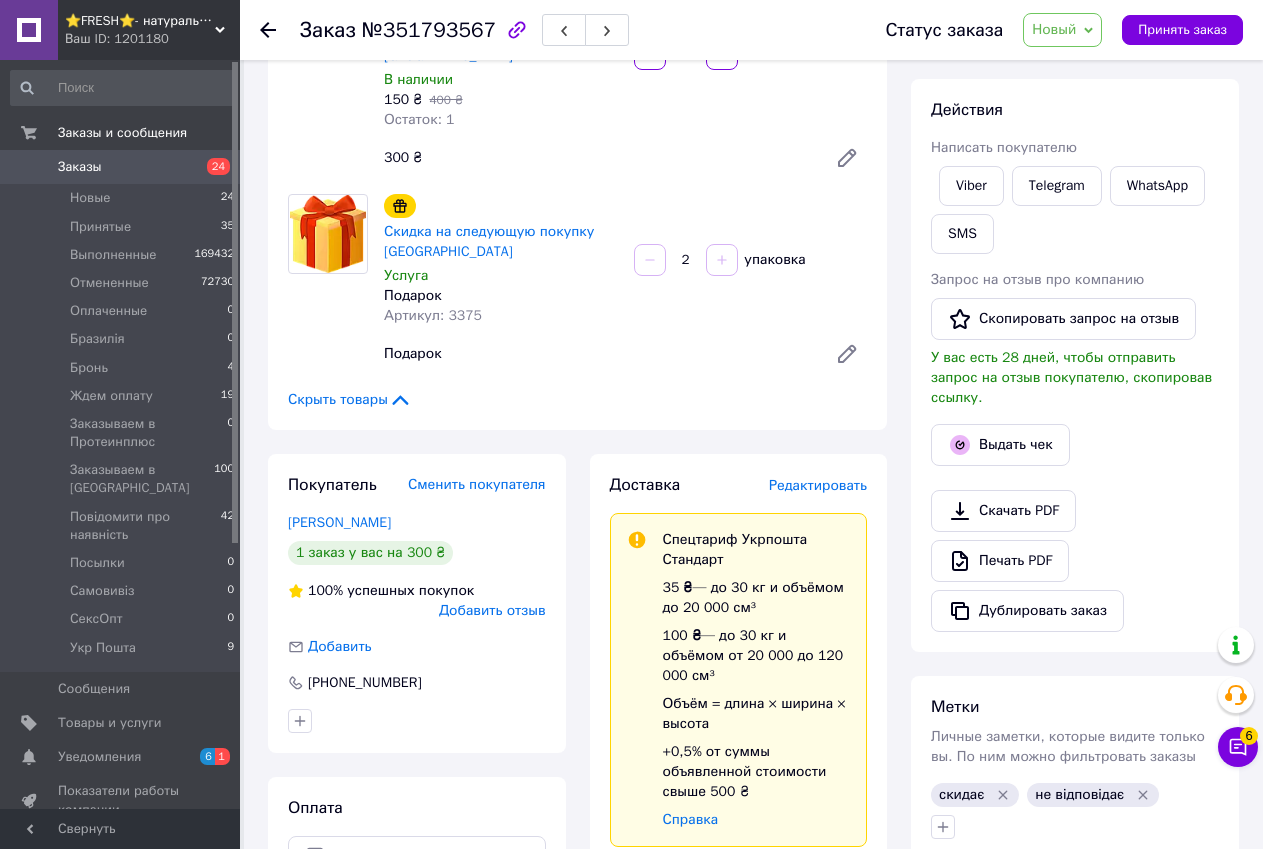 scroll, scrollTop: 500, scrollLeft: 0, axis: vertical 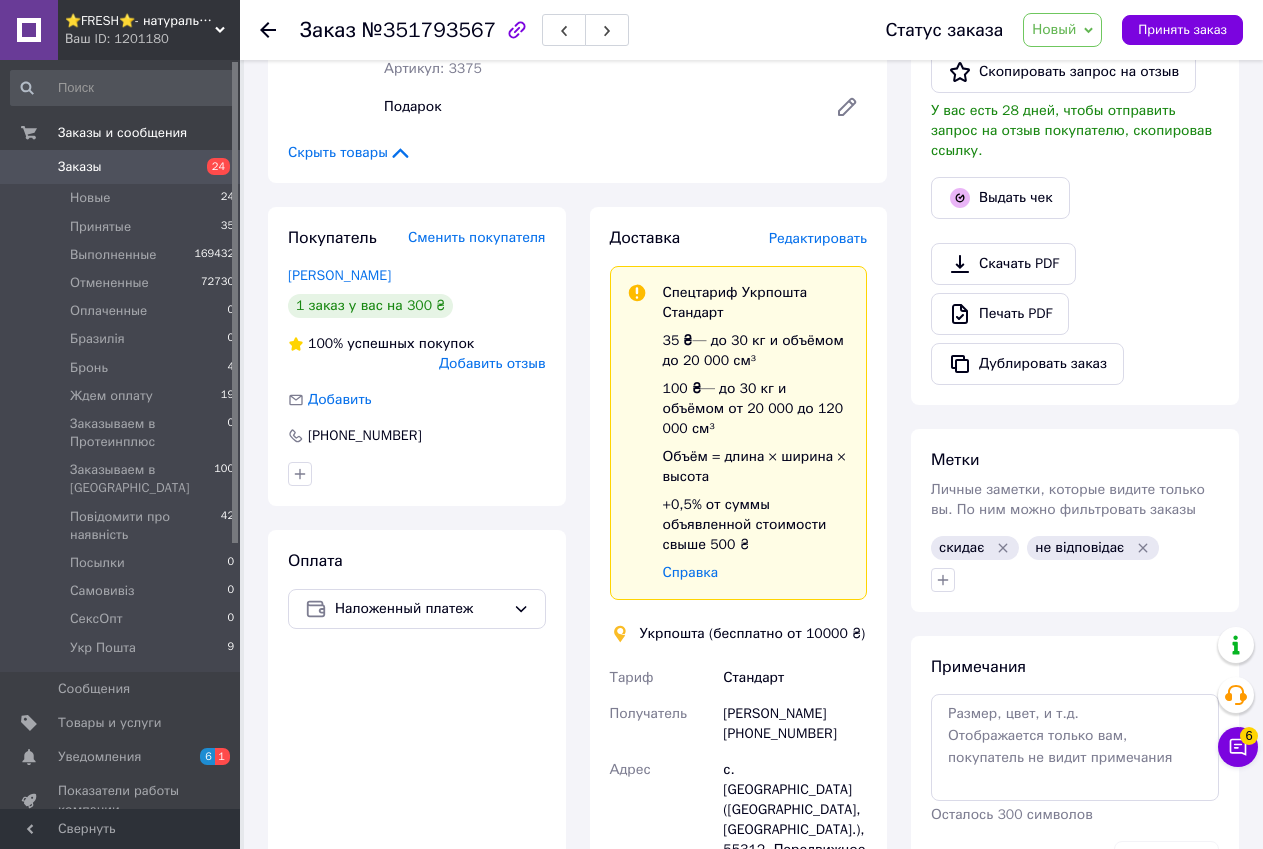 click on "Доставка Редактировать Спецтариф Укрпошта Стандарт 35 ₴  — до 30 кг и объёмом до 20 000 см³ 100 ₴  — до 30 кг и объёмом от 20 000 до 120 000 см³ Объём = длина × ширина × высота +0,5% от суммы объявленной стоимости свыше 500 ₴ Справка Укрпошта (бесплатно от 10000 ₴) Тариф Стандарт Получатель Зінаїда Губаль +380967059353 Адрес с. Садовое (Николаевская обл., Первомайский р-н.), 55312, Передвижное отделение Плательщик Получатель Сумма наложенного платежа 300 ₴ Выплата наложенного платежа На расчетный счет Плательщик комиссии наложенного платежа Получатель Оценочная стоимость 300 ₴ или" at bounding box center (739, 824) 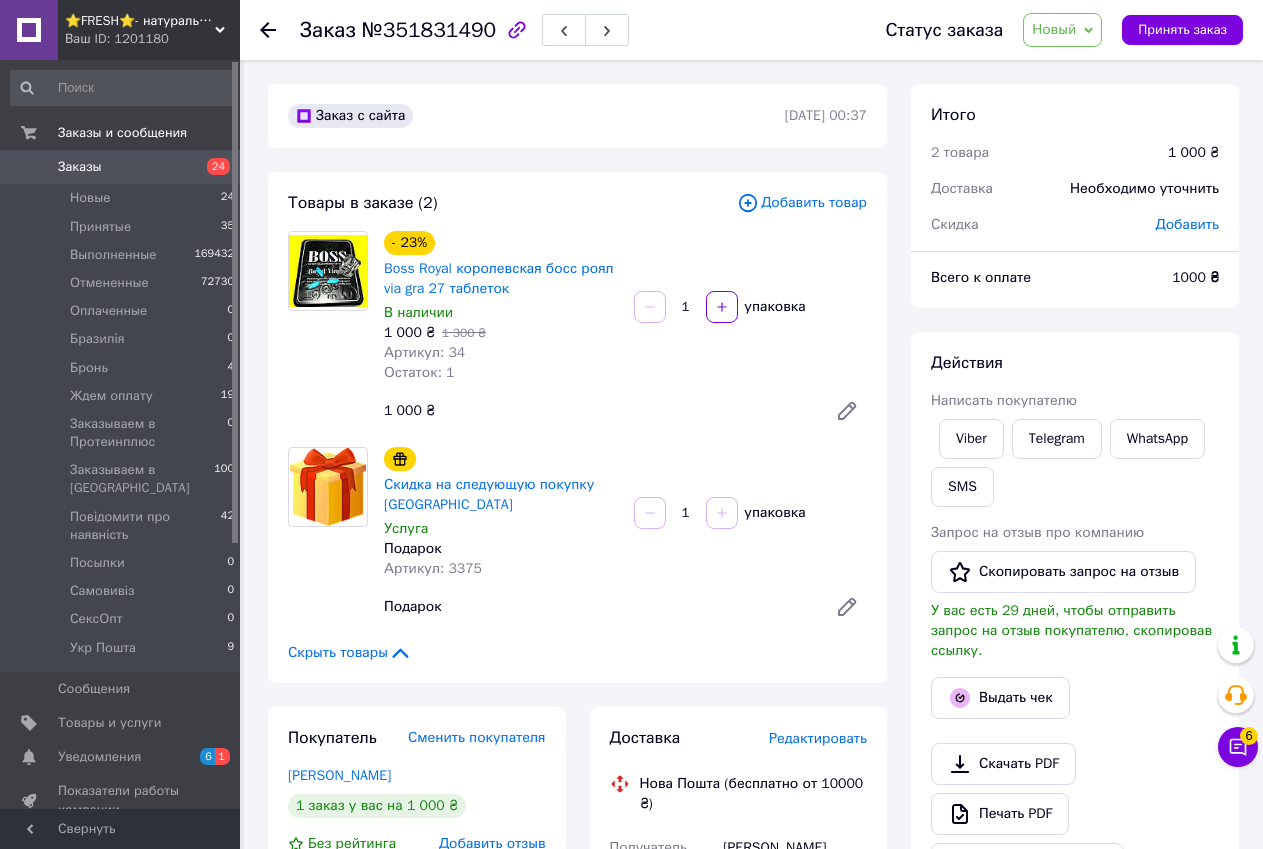 scroll, scrollTop: 0, scrollLeft: 0, axis: both 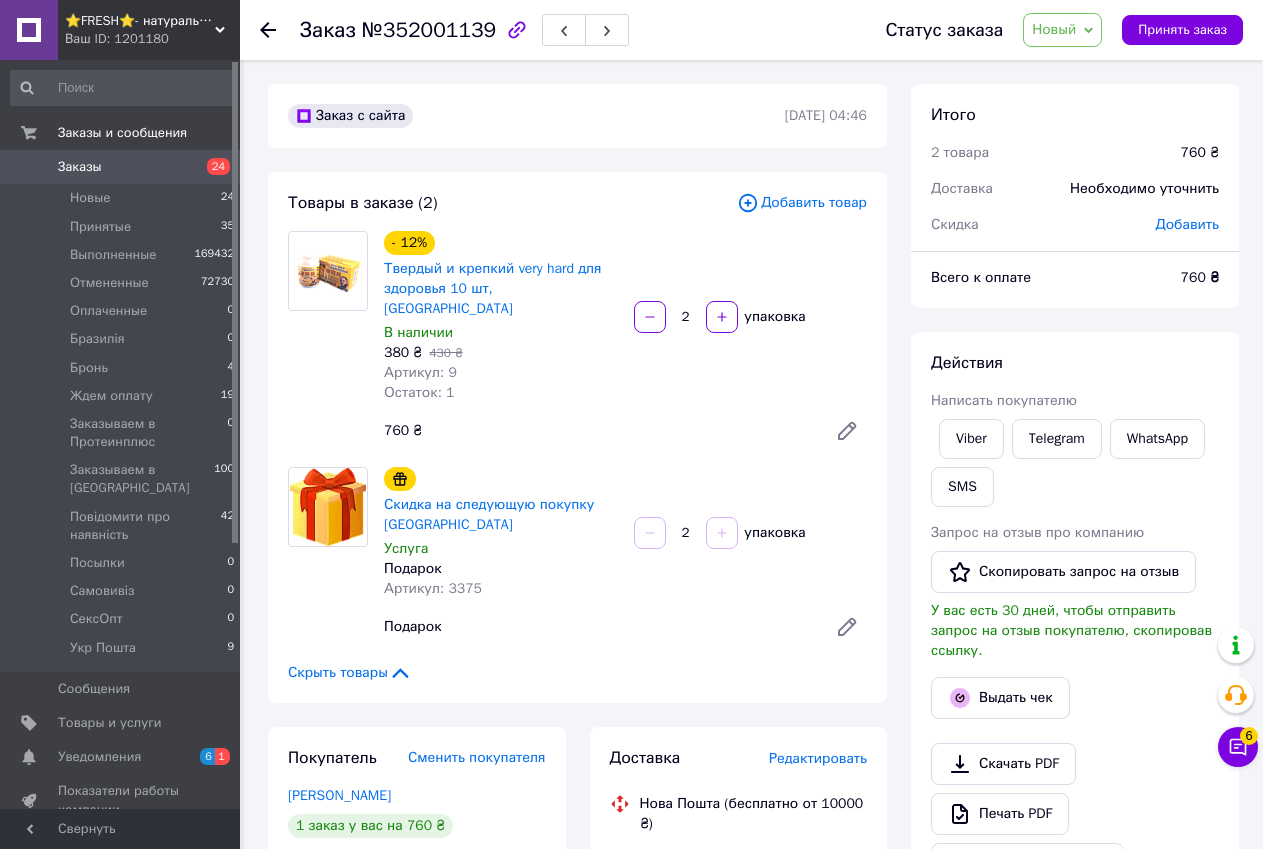 click on "Редактировать" at bounding box center [818, 758] 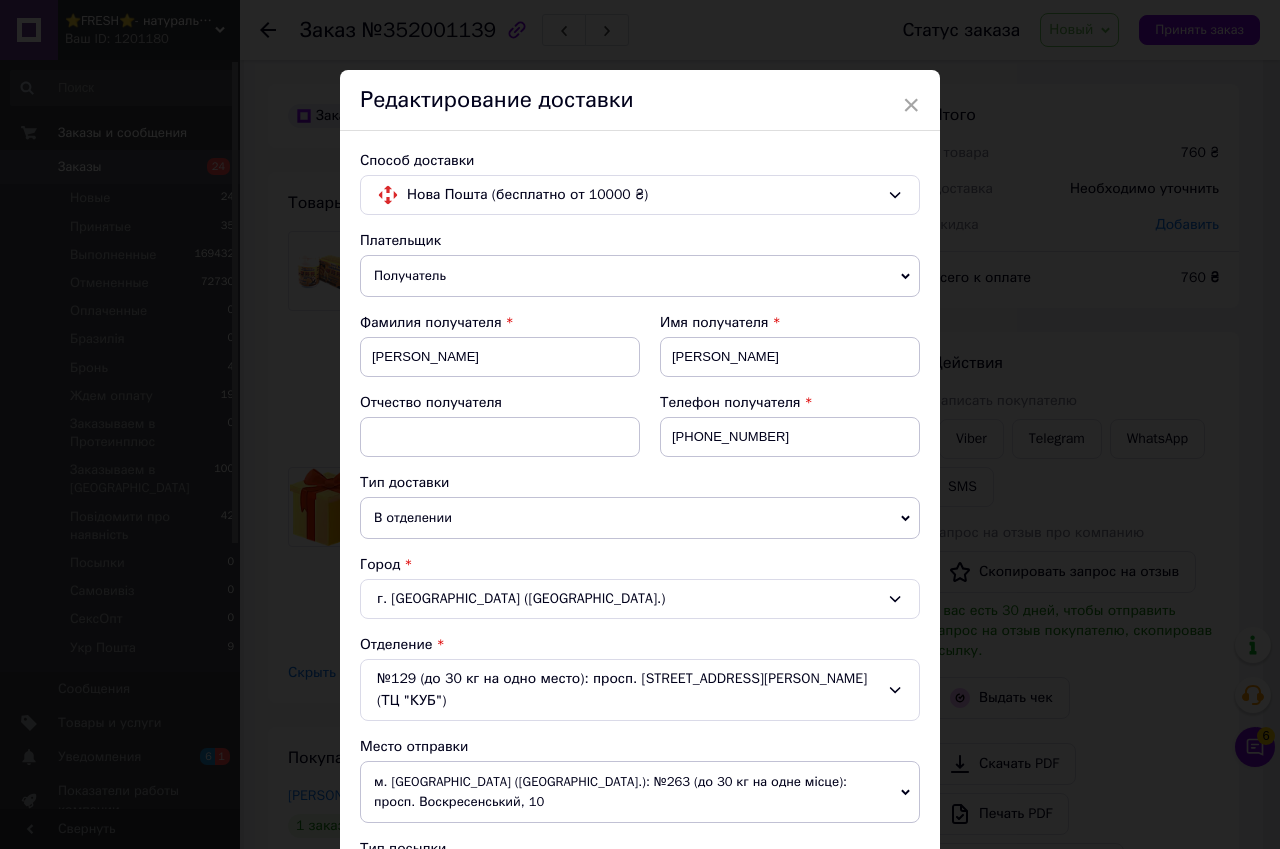 click on "× Редактирование доставки Способ доставки Нова Пошта (бесплатно от 10000 ₴) Плательщик Получатель Отправитель Фамилия получателя Ільченко Имя получателя Григорій Отчество получателя Телефон получателя +380984423703 Тип доставки В отделении Курьером В почтомате Город г. Киев (Киевская обл.) Отделение №129 (до 30 кг на одно место): просп. Академика Королёва, 3 (ТЦ "КУБ") Место отправки м. Київ (Київська обл.): №263 (до 30 кг на одне місце): просп. Воскресенський, 10 Нет совпадений. Попробуйте изменить условия поиска Добавить еще место отправки Тип посылки Груз Документы 760 < > <" at bounding box center [640, 424] 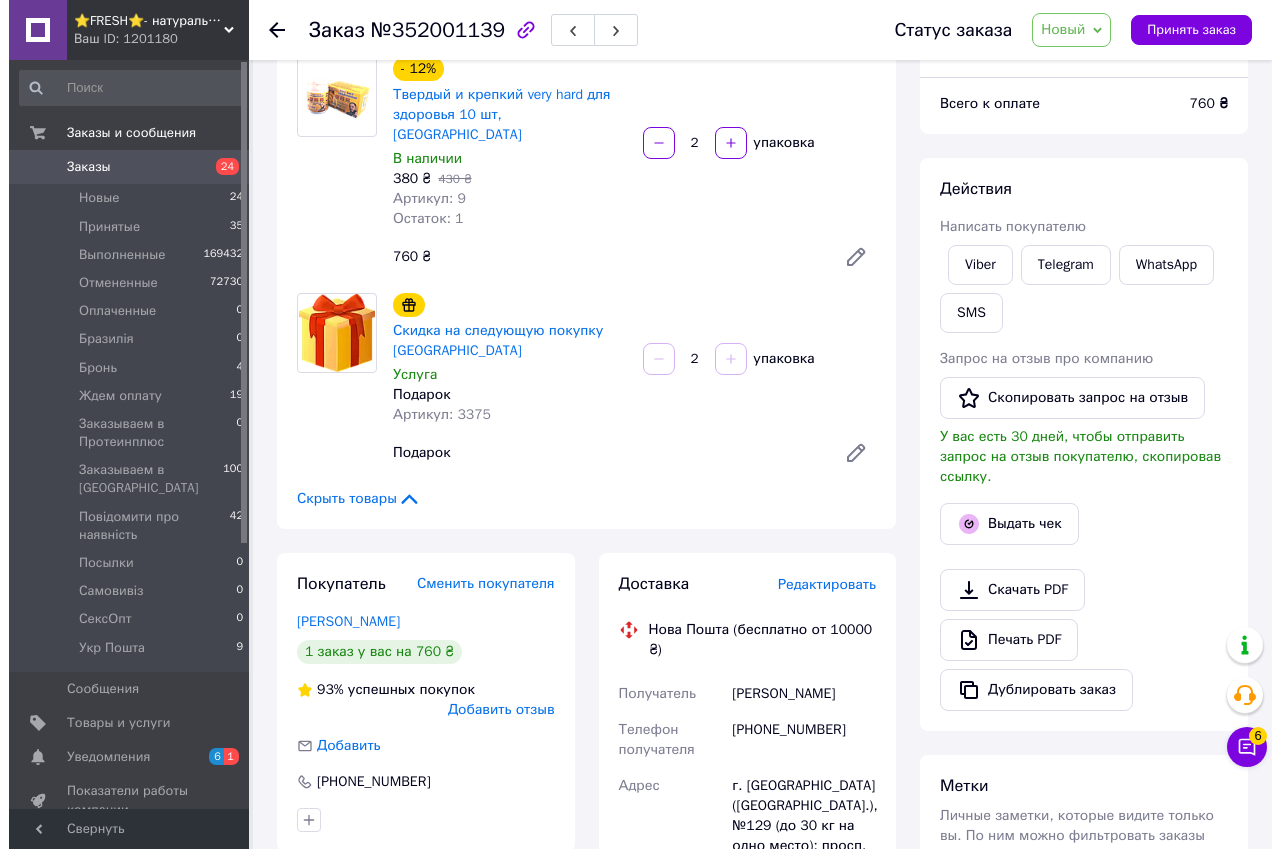 scroll, scrollTop: 400, scrollLeft: 0, axis: vertical 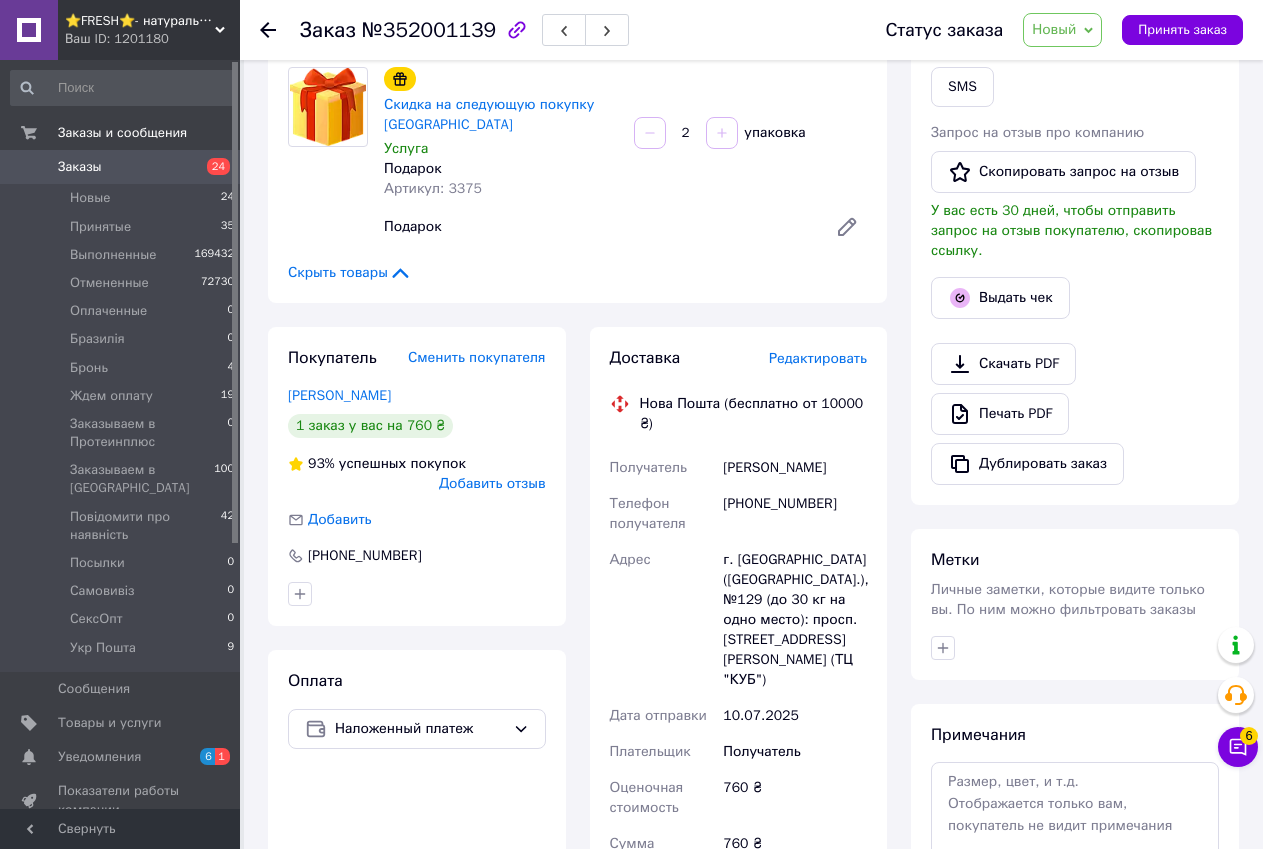 click on "Редактировать" at bounding box center [818, 358] 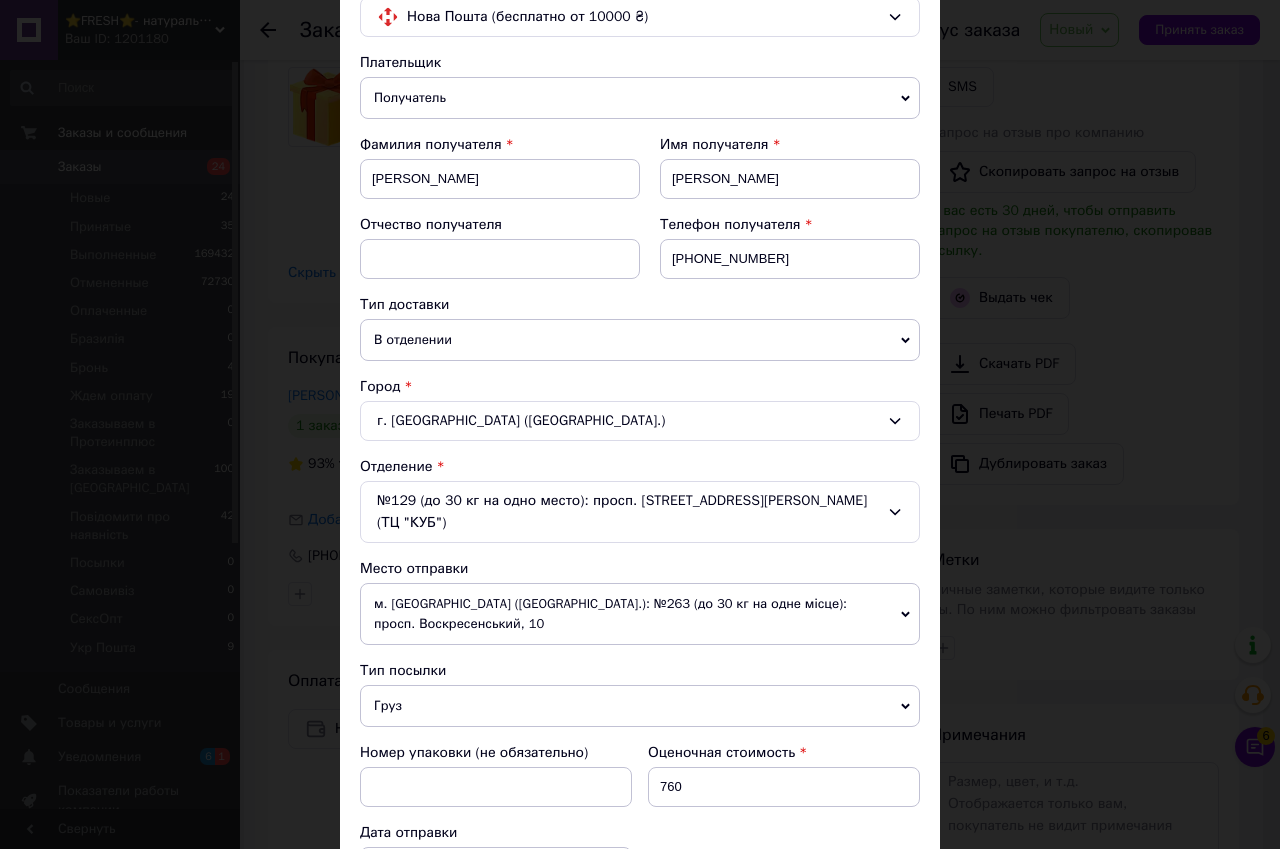 scroll, scrollTop: 600, scrollLeft: 0, axis: vertical 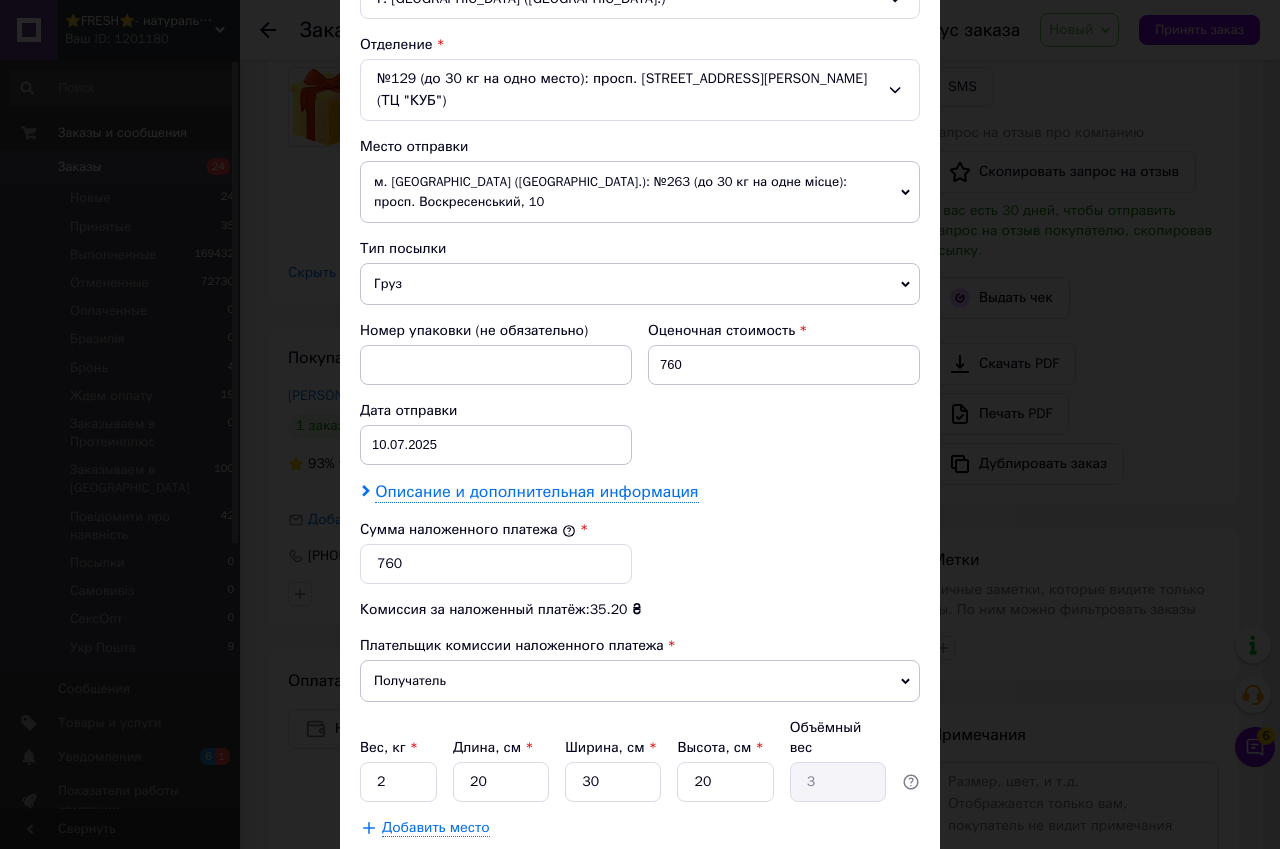 click on "Описание и дополнительная информация" at bounding box center [536, 492] 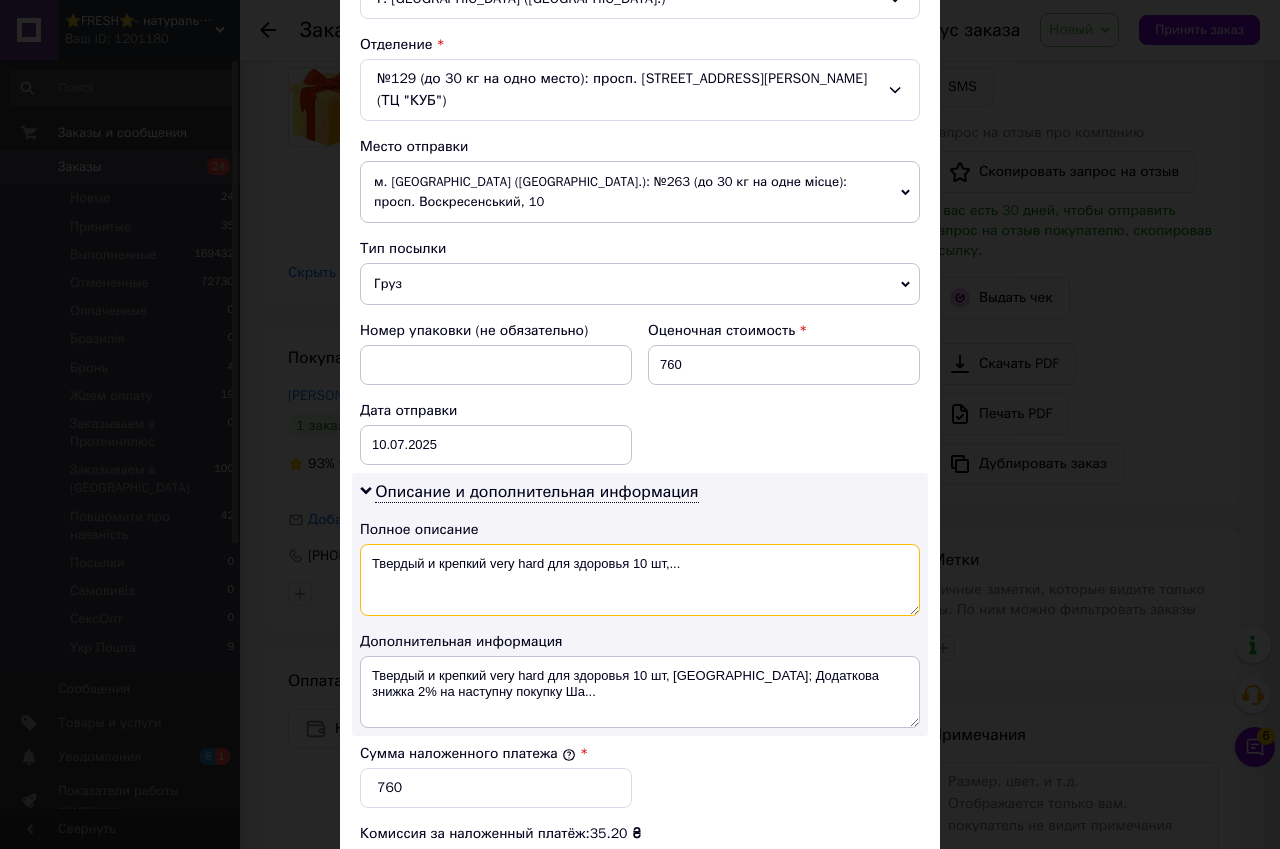 drag, startPoint x: 729, startPoint y: 540, endPoint x: 488, endPoint y: 535, distance: 241.05186 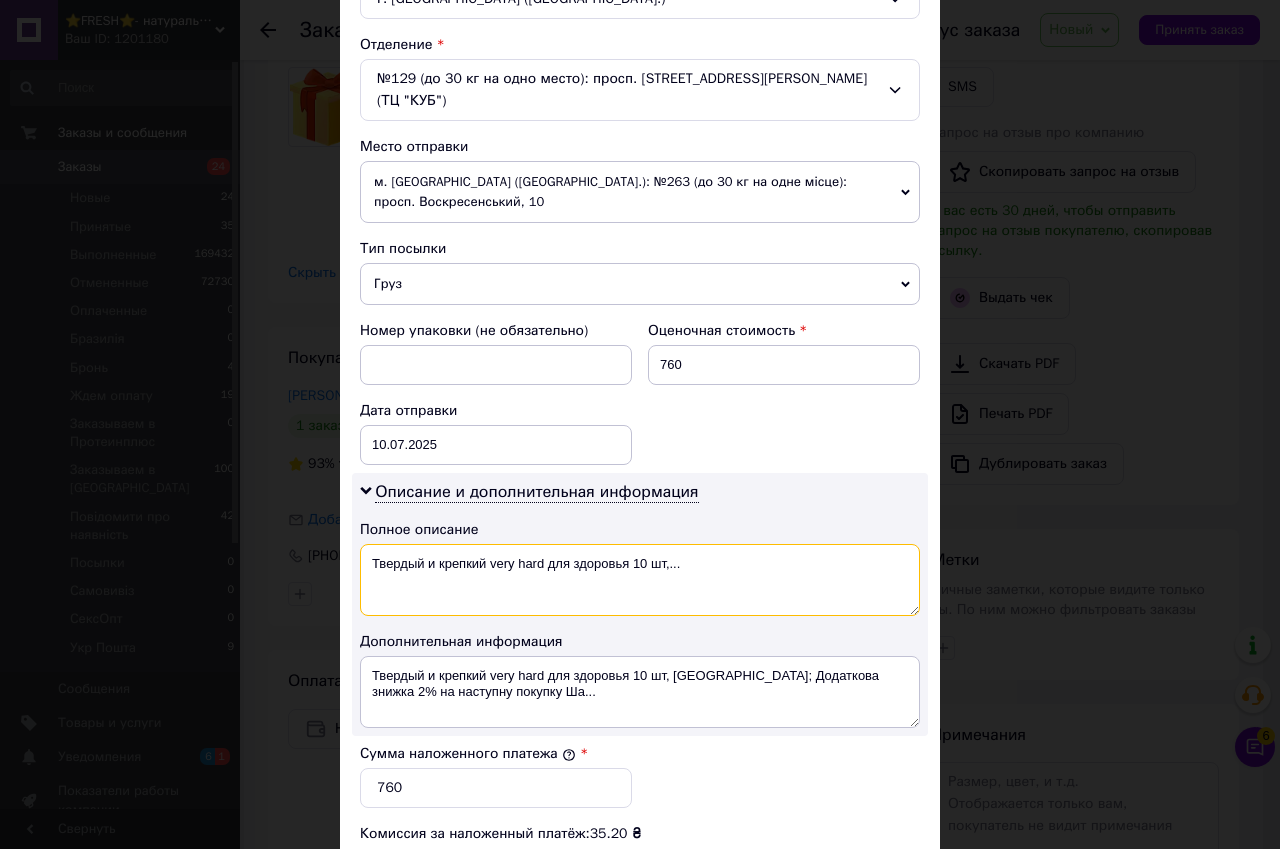 click on "Твердый и крепкий very hard для здоровья 10 шт,..." at bounding box center [640, 580] 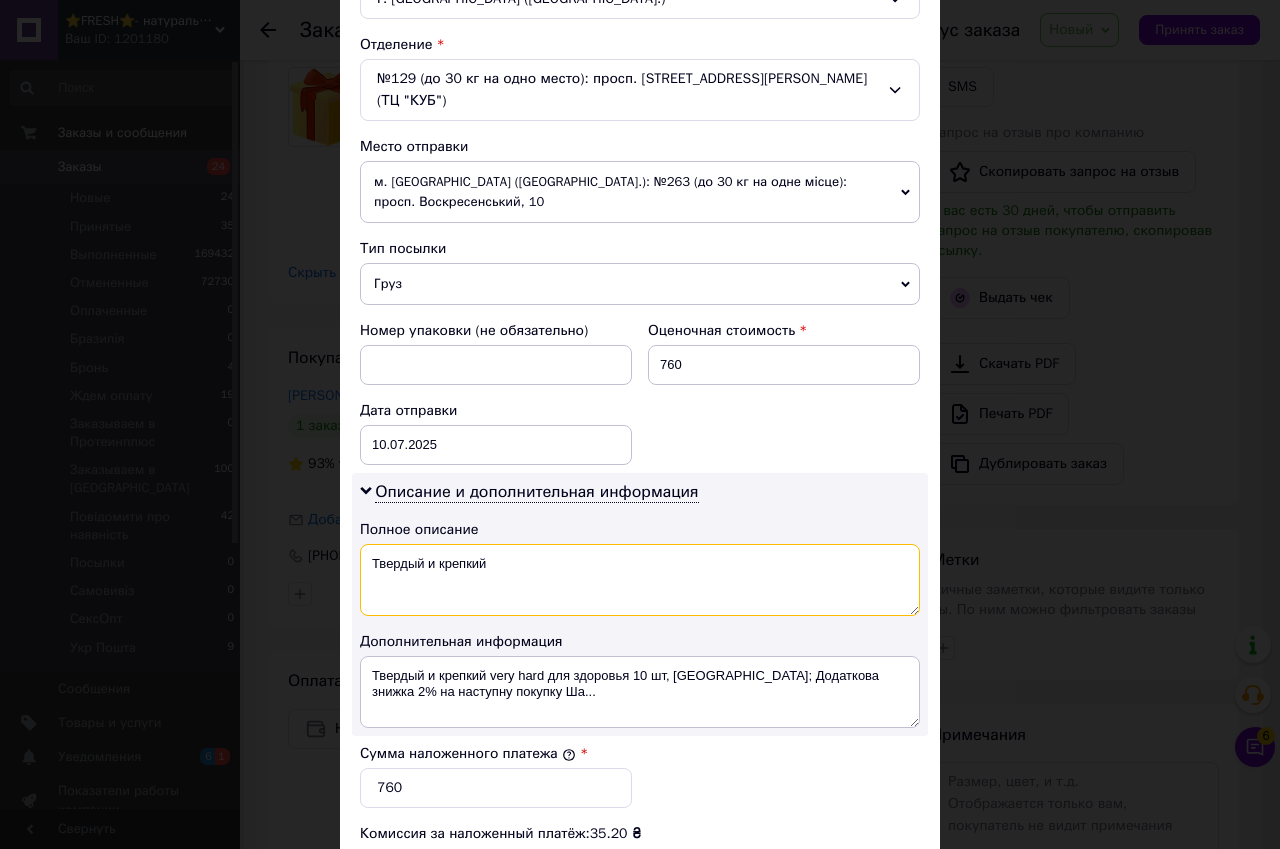 click on "Твердый и крепкий" at bounding box center [640, 580] 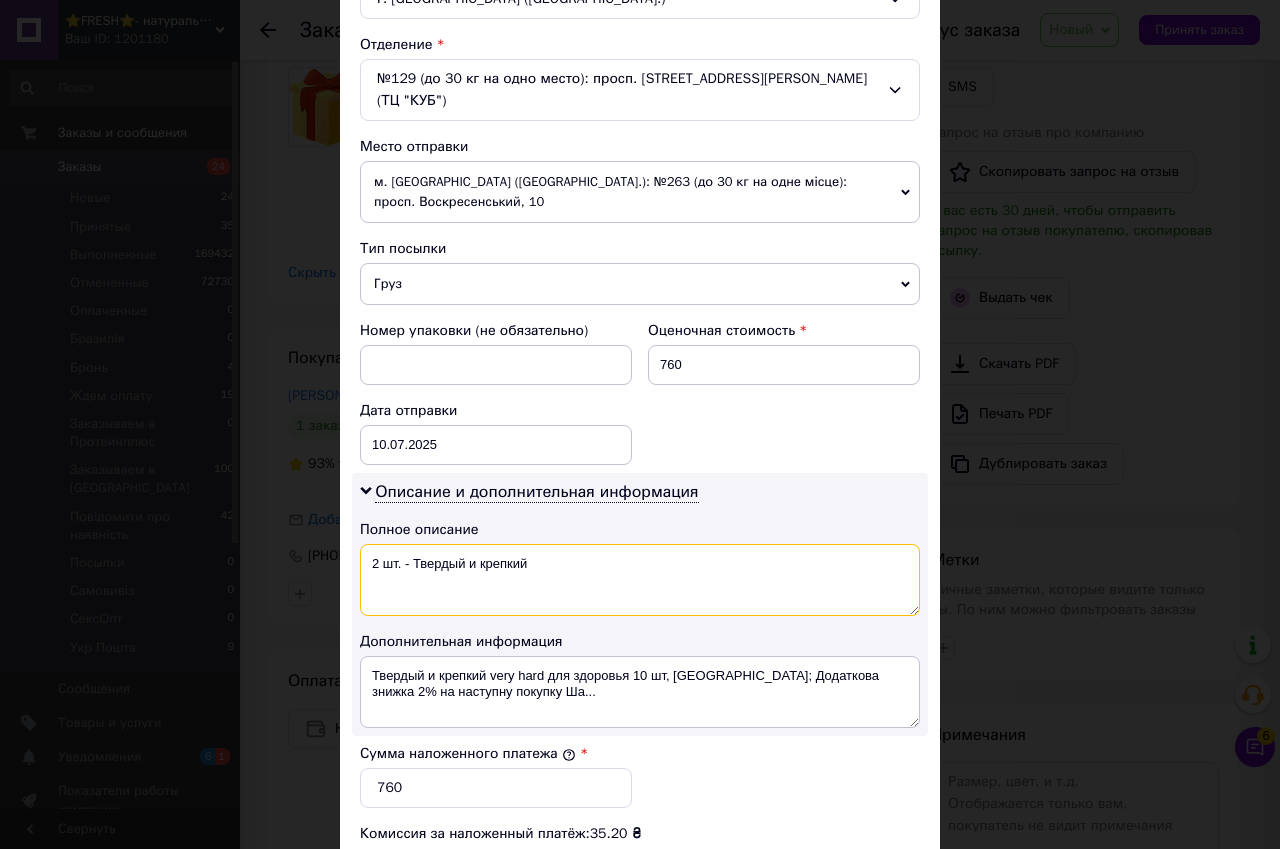 drag, startPoint x: 370, startPoint y: 522, endPoint x: 542, endPoint y: 529, distance: 172.14238 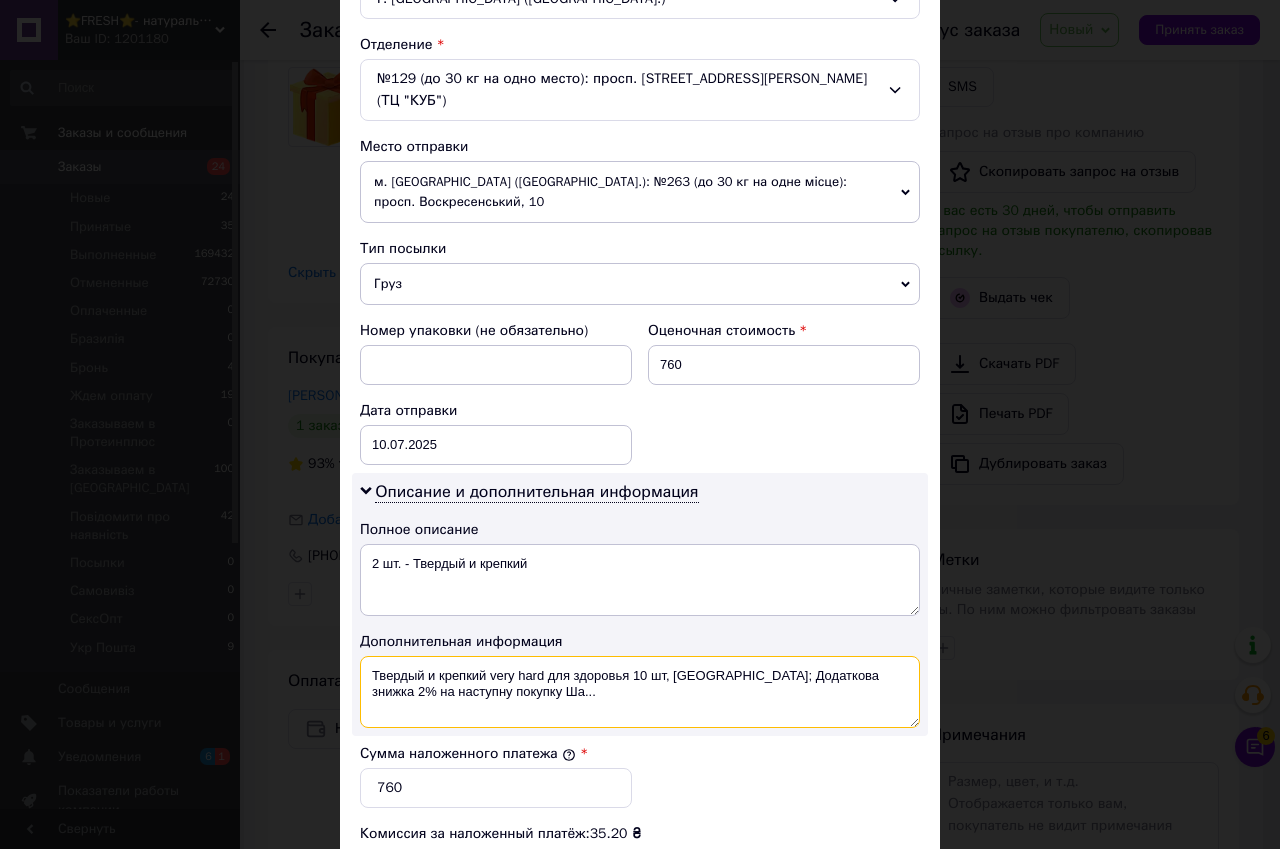 drag, startPoint x: 369, startPoint y: 628, endPoint x: 533, endPoint y: 653, distance: 165.89455 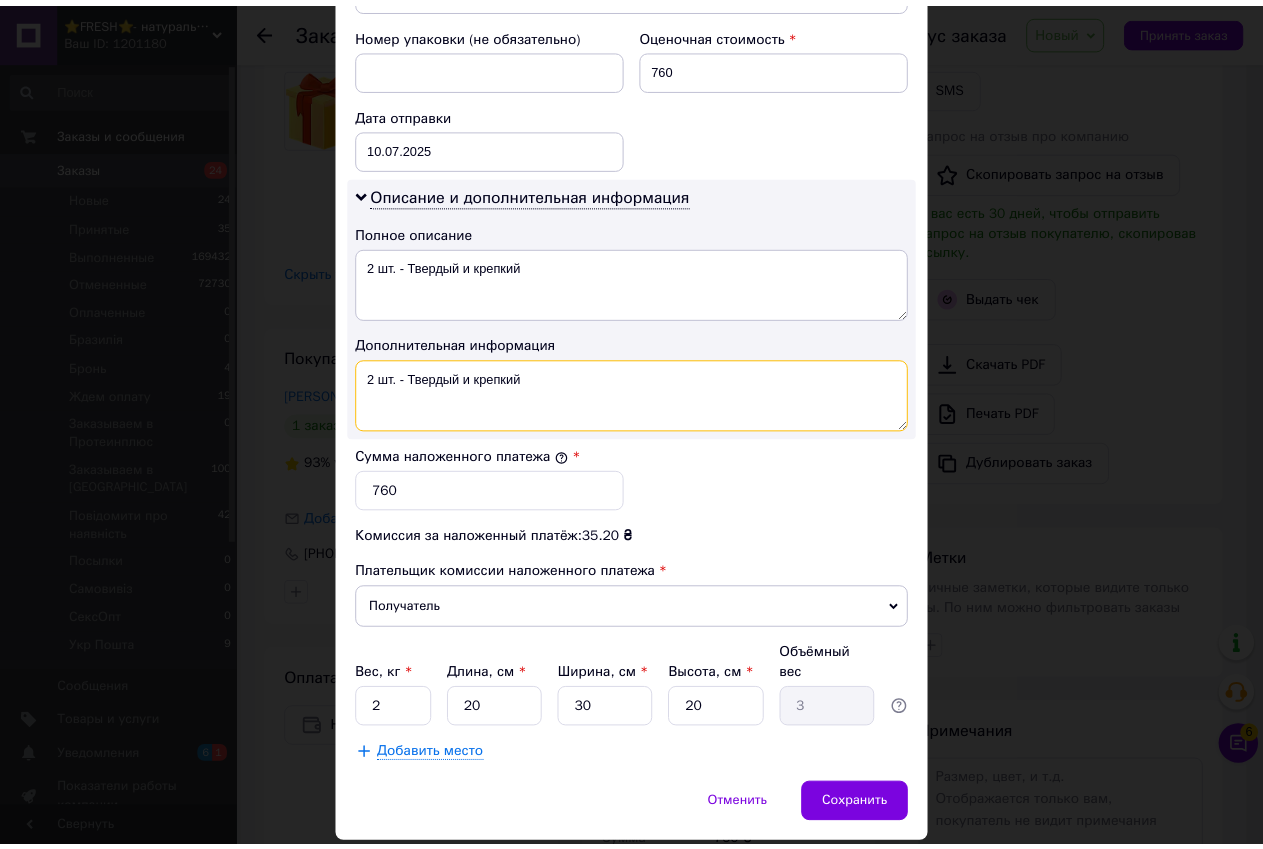 scroll, scrollTop: 901, scrollLeft: 0, axis: vertical 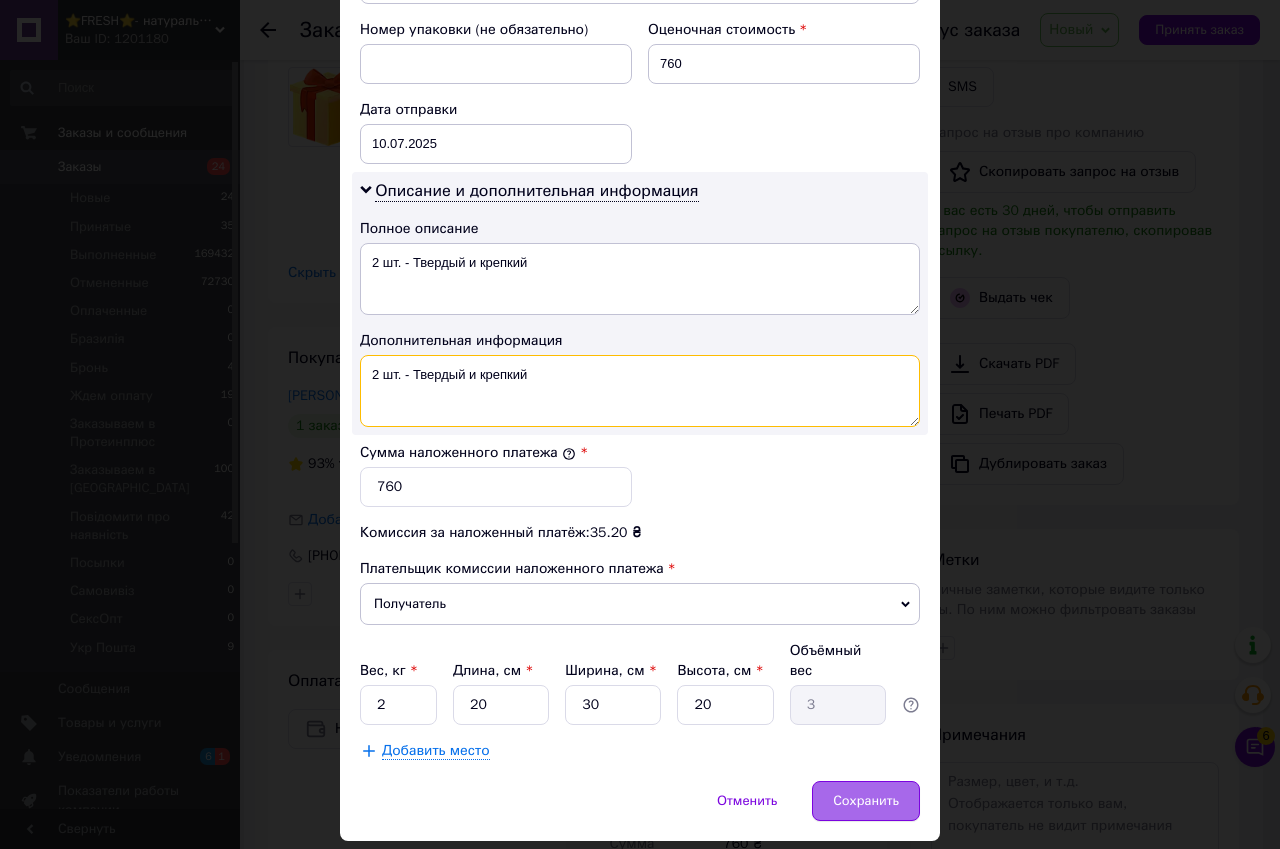 type on "2 шт. - Твердый и крепкий" 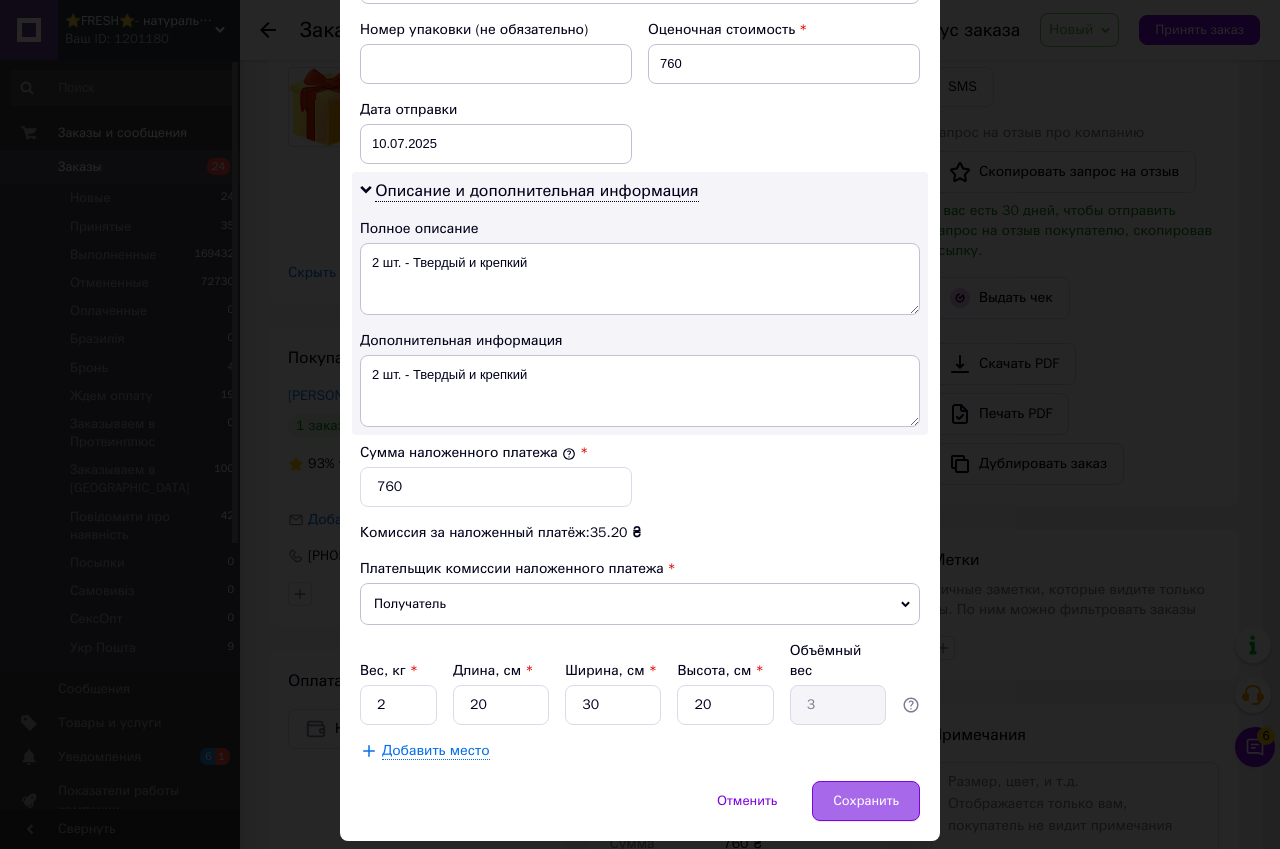 click on "Сохранить" at bounding box center (866, 801) 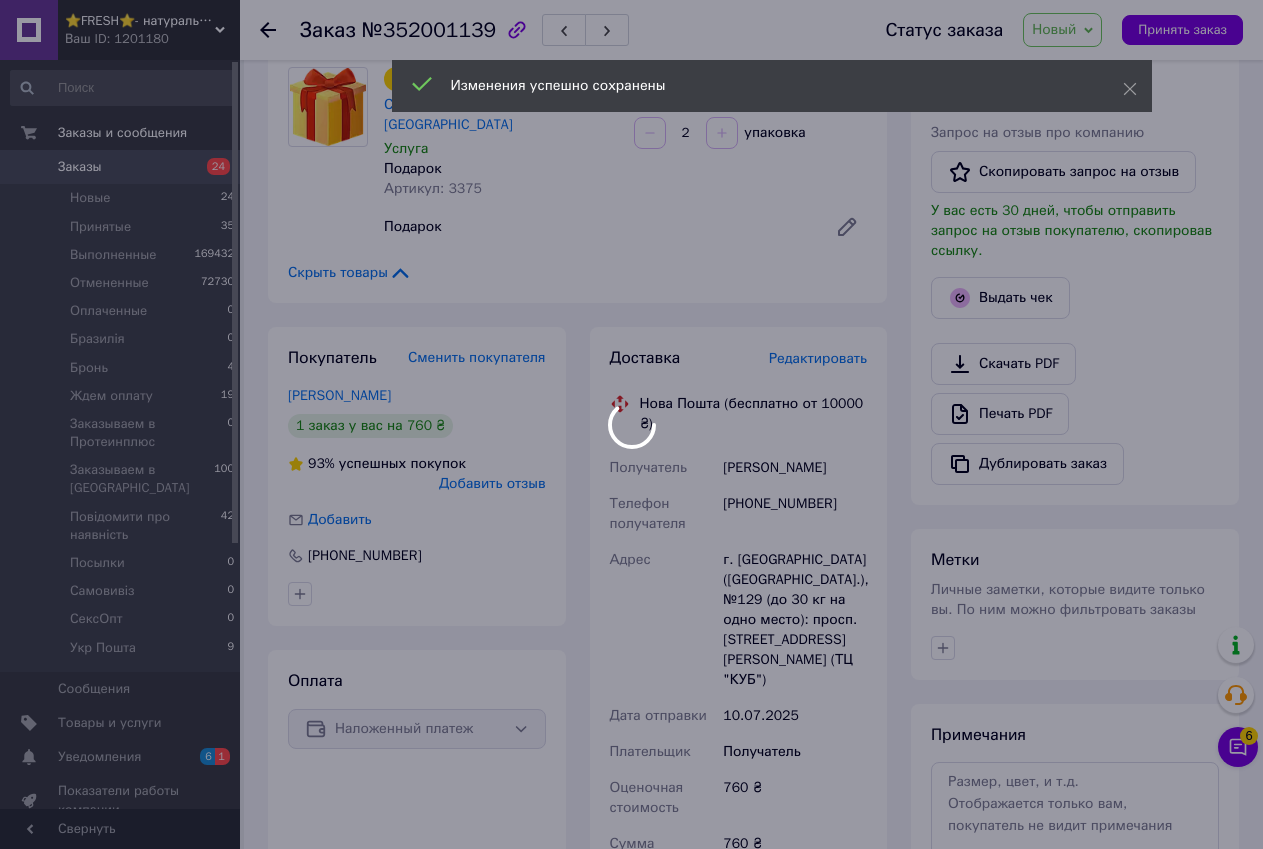 scroll, scrollTop: 965, scrollLeft: 0, axis: vertical 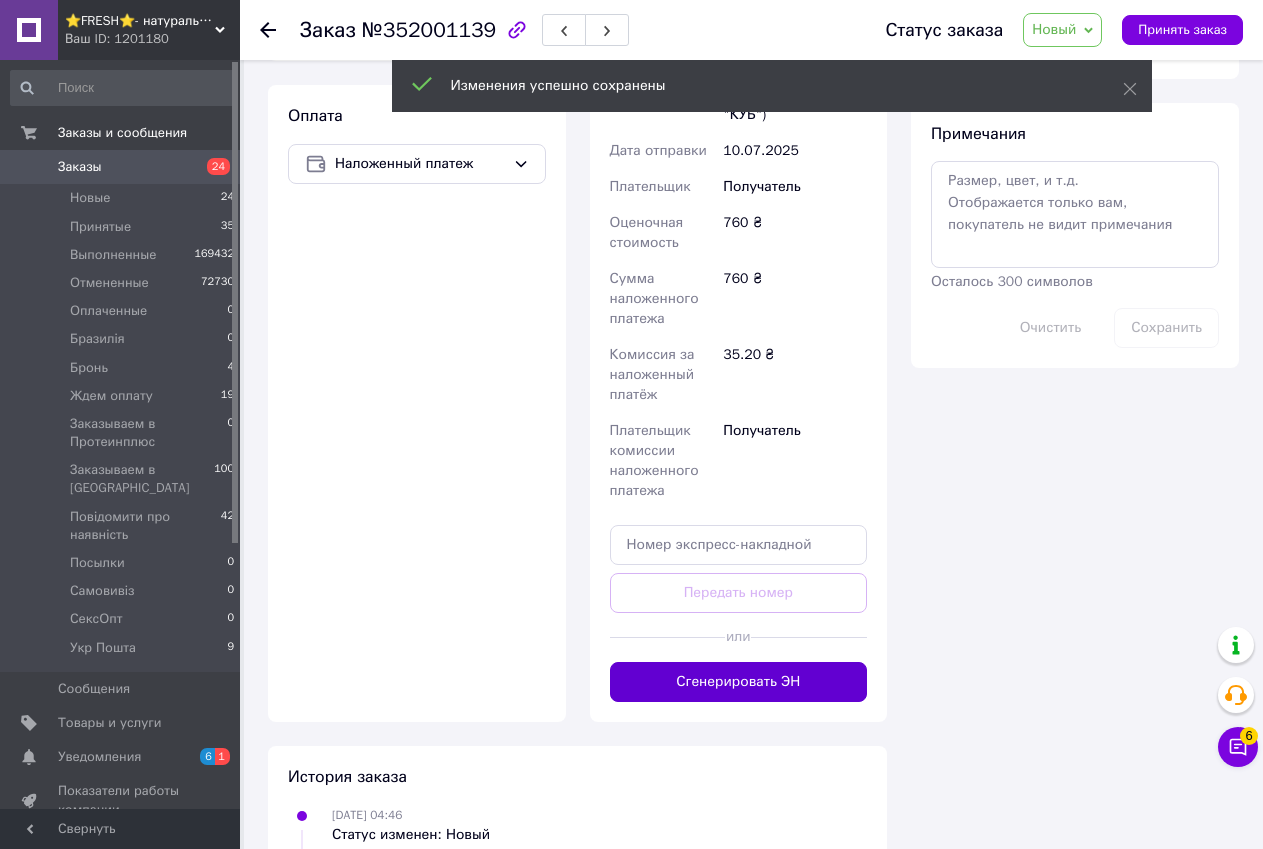 click on "Сгенерировать ЭН" at bounding box center (739, 682) 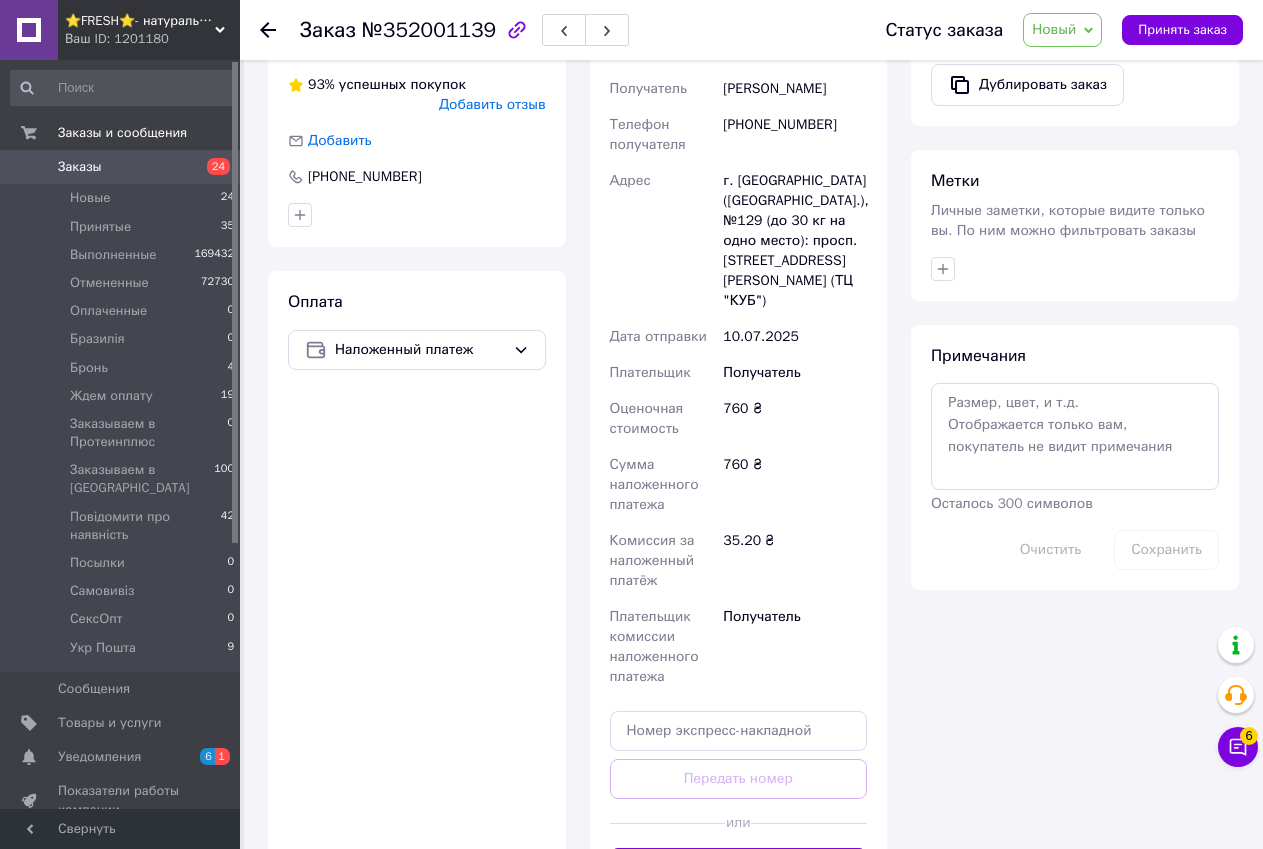 scroll, scrollTop: 561, scrollLeft: 0, axis: vertical 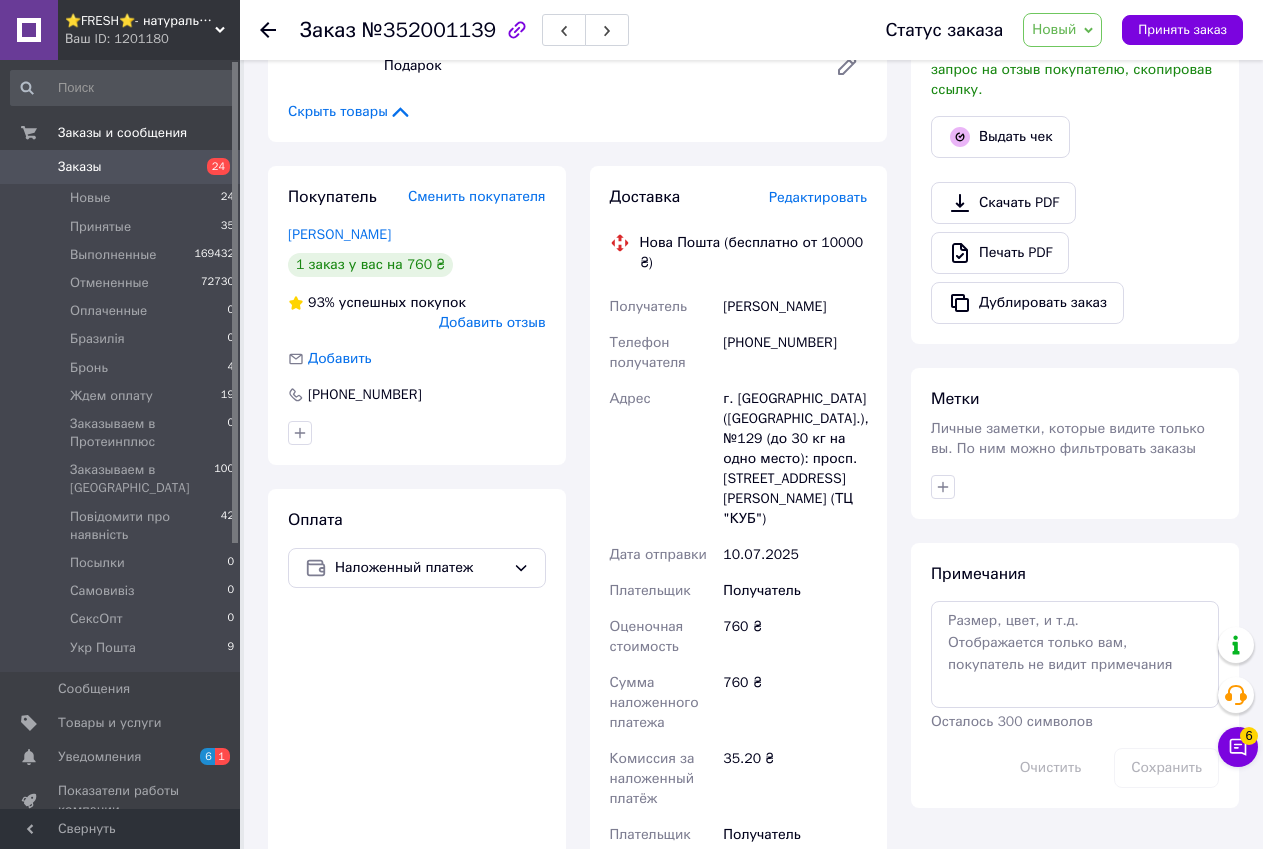 click on "Новый" at bounding box center [1062, 30] 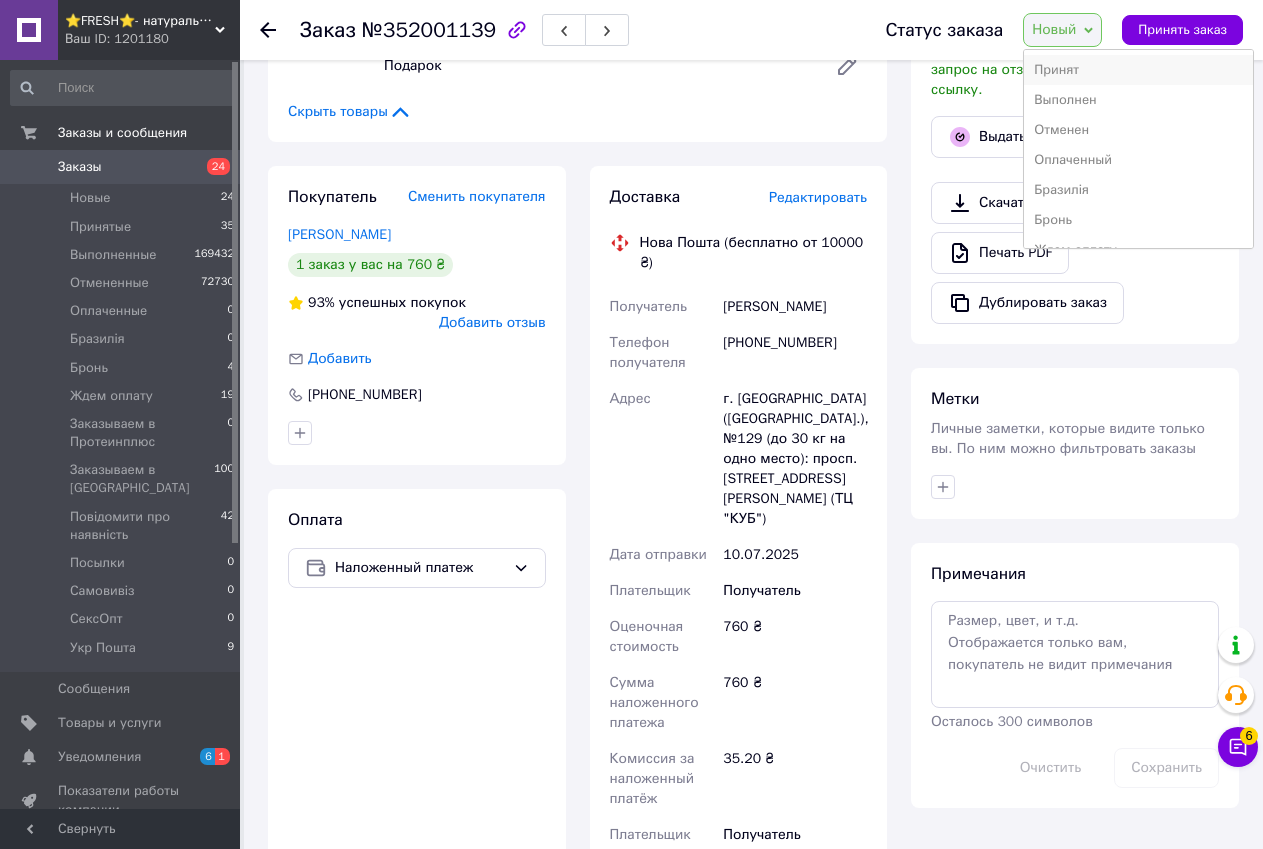 click on "Принят" at bounding box center [1138, 70] 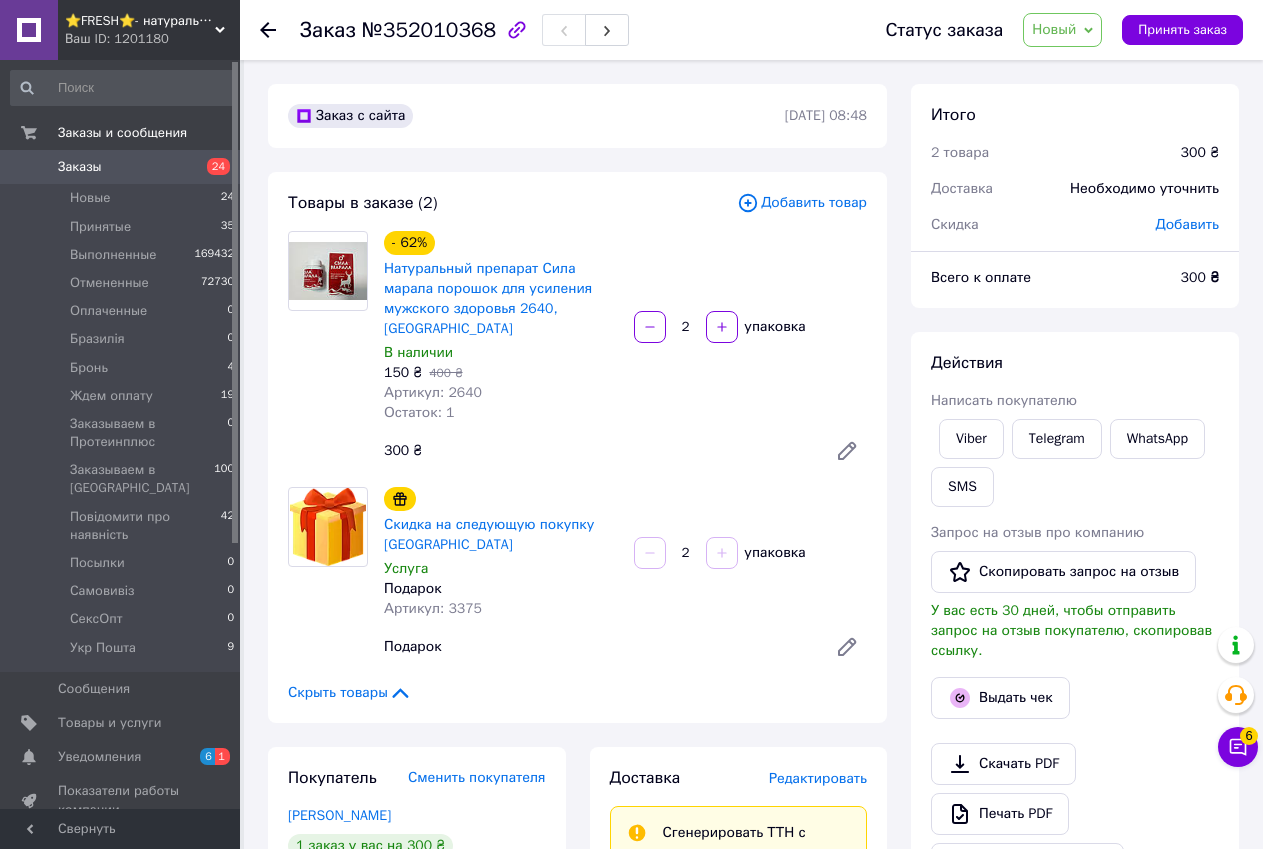 scroll, scrollTop: 0, scrollLeft: 0, axis: both 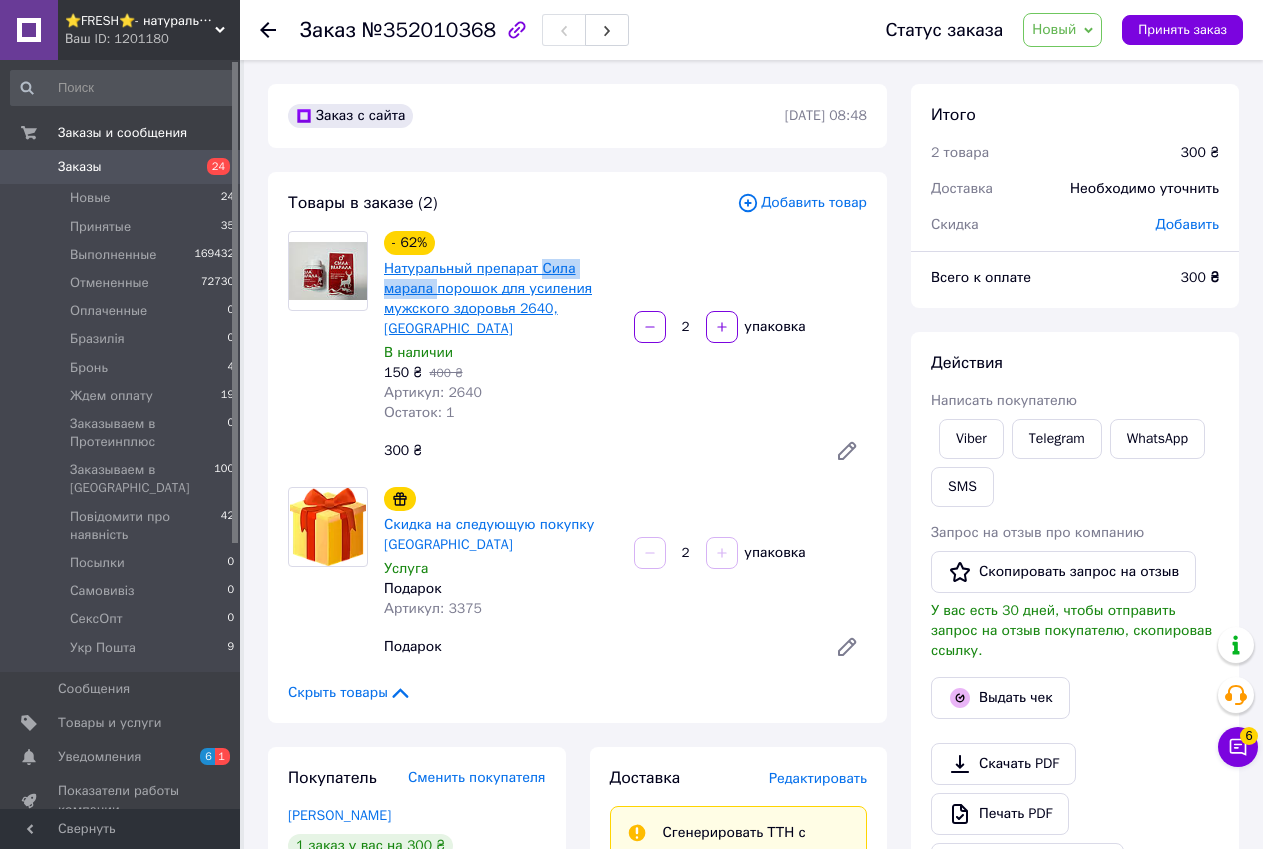 drag, startPoint x: 537, startPoint y: 254, endPoint x: 434, endPoint y: 288, distance: 108.46658 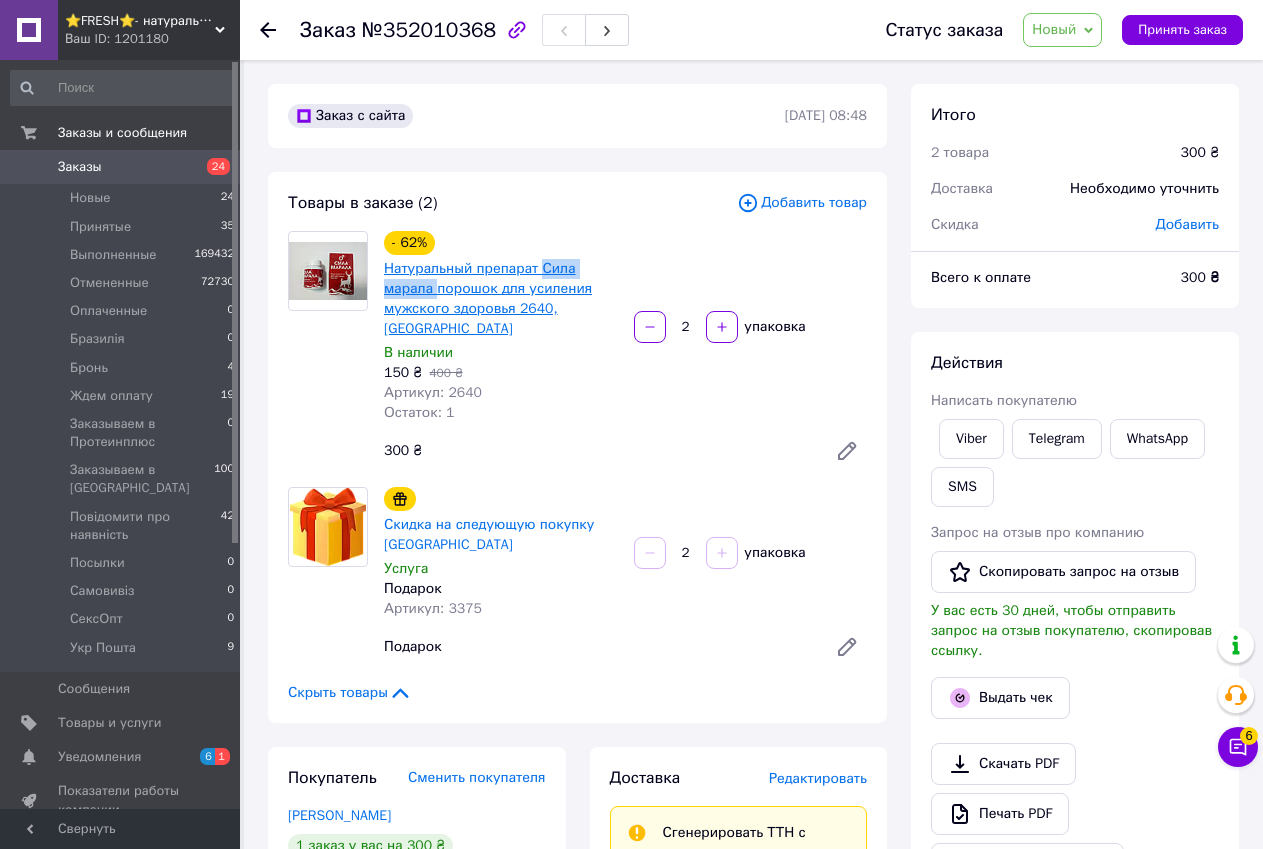 click on "- 62% Натуральный препарат Сила марала порошок для усиления мужского здоровья 2640, [GEOGRAPHIC_DATA]" at bounding box center [501, 285] 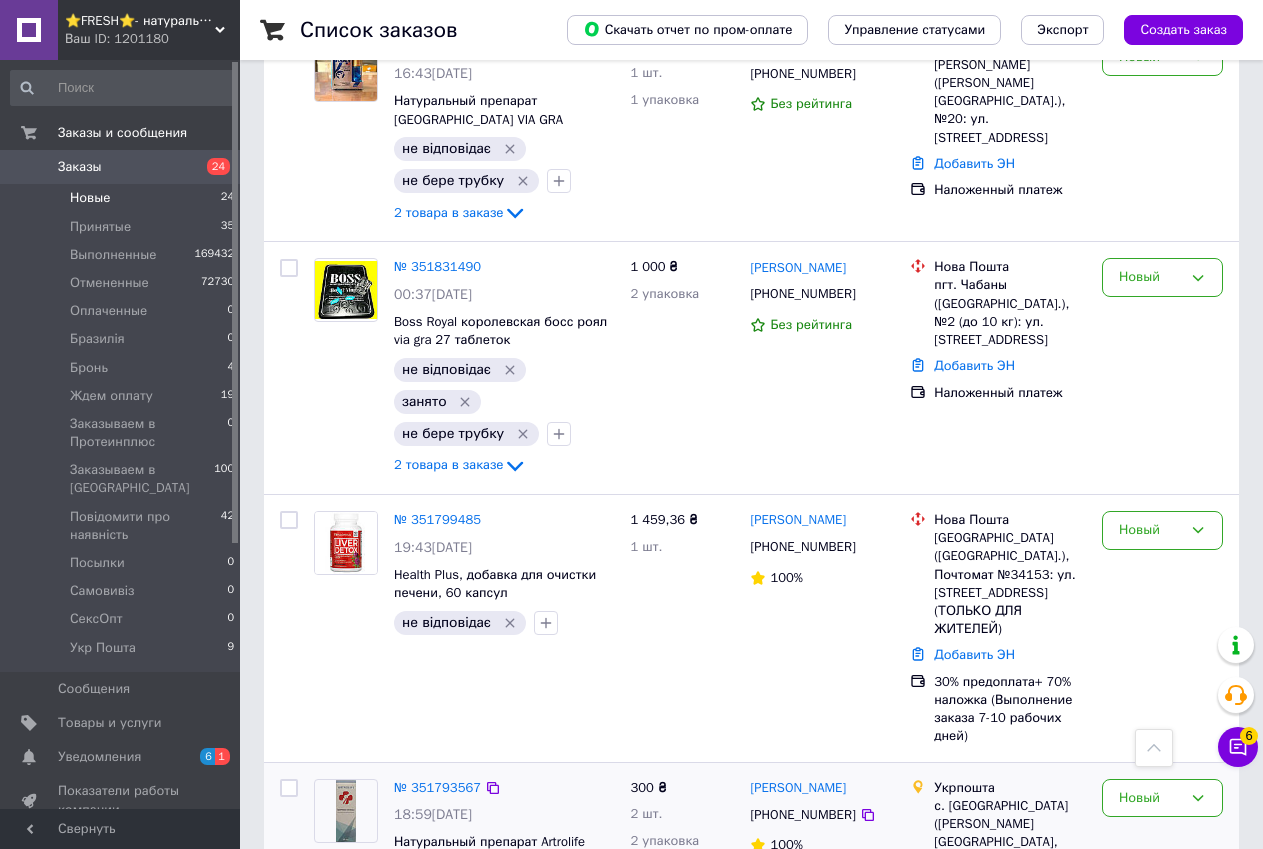 scroll, scrollTop: 3711, scrollLeft: 0, axis: vertical 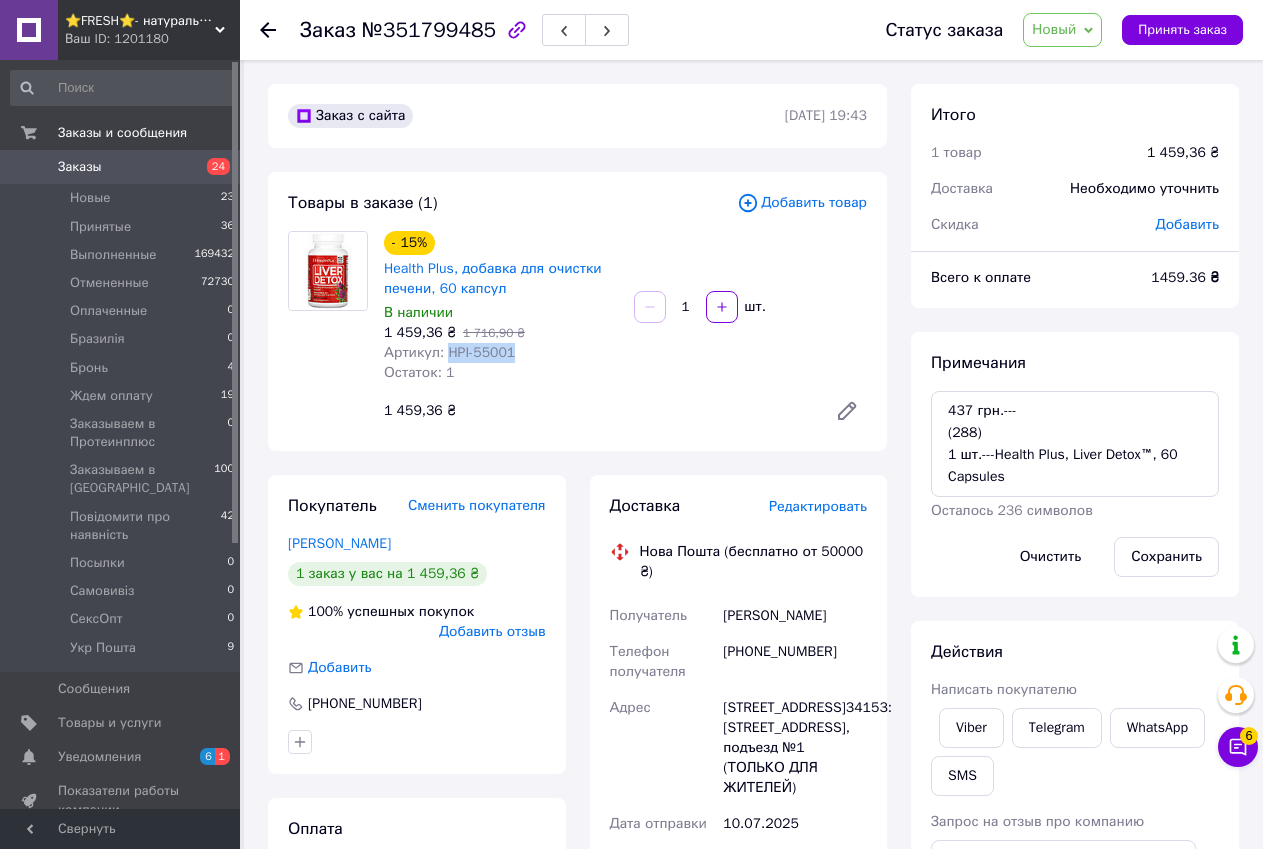 drag, startPoint x: 443, startPoint y: 354, endPoint x: 508, endPoint y: 353, distance: 65.00769 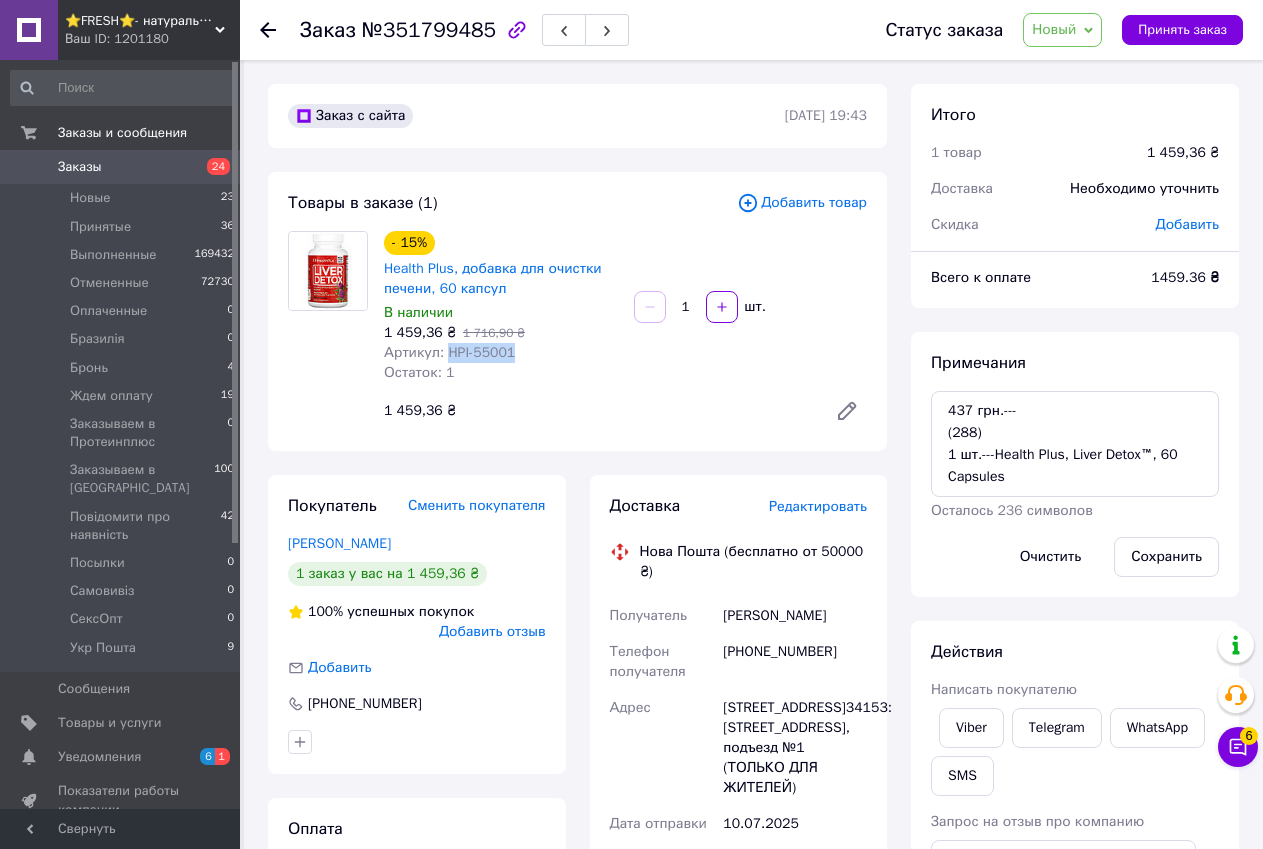 click on "Артикул: HPI-55001" at bounding box center [501, 353] 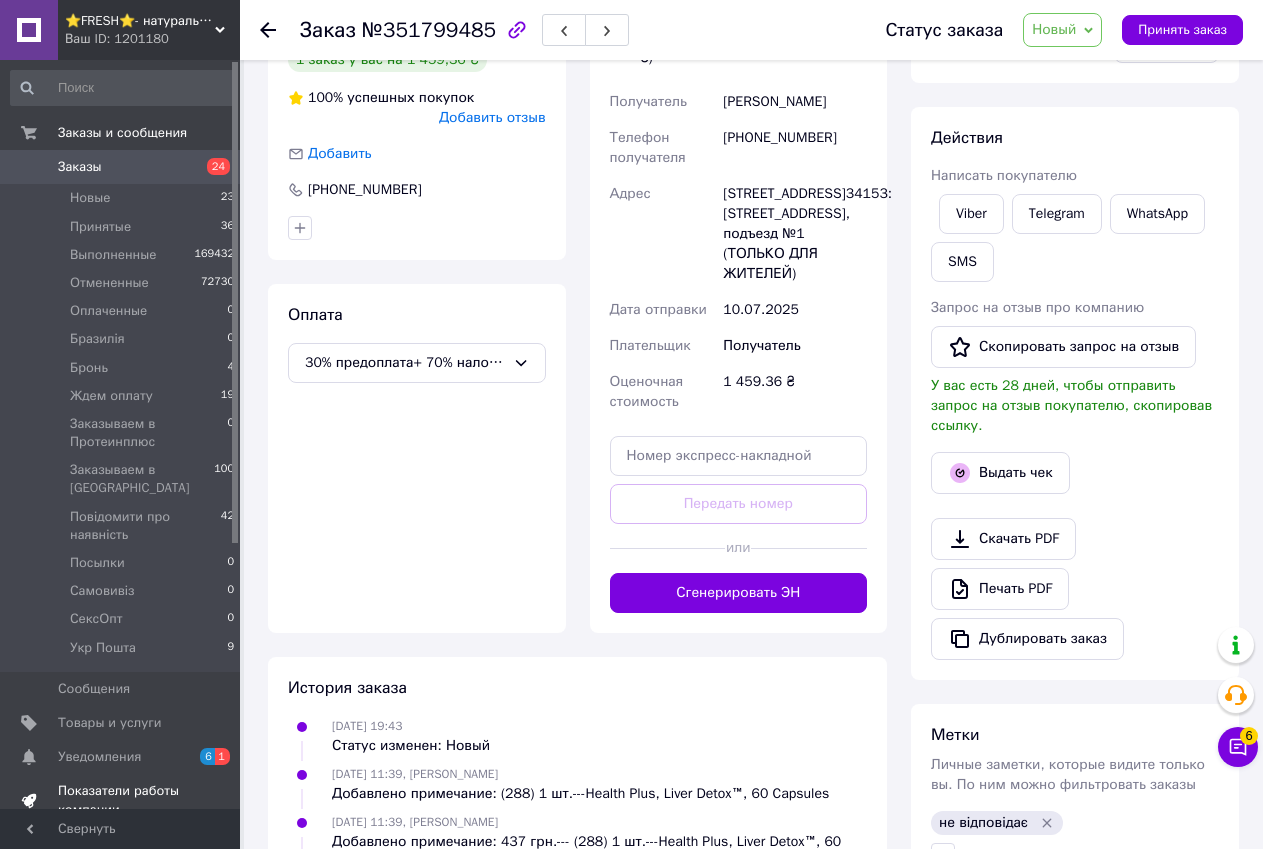 scroll, scrollTop: 600, scrollLeft: 0, axis: vertical 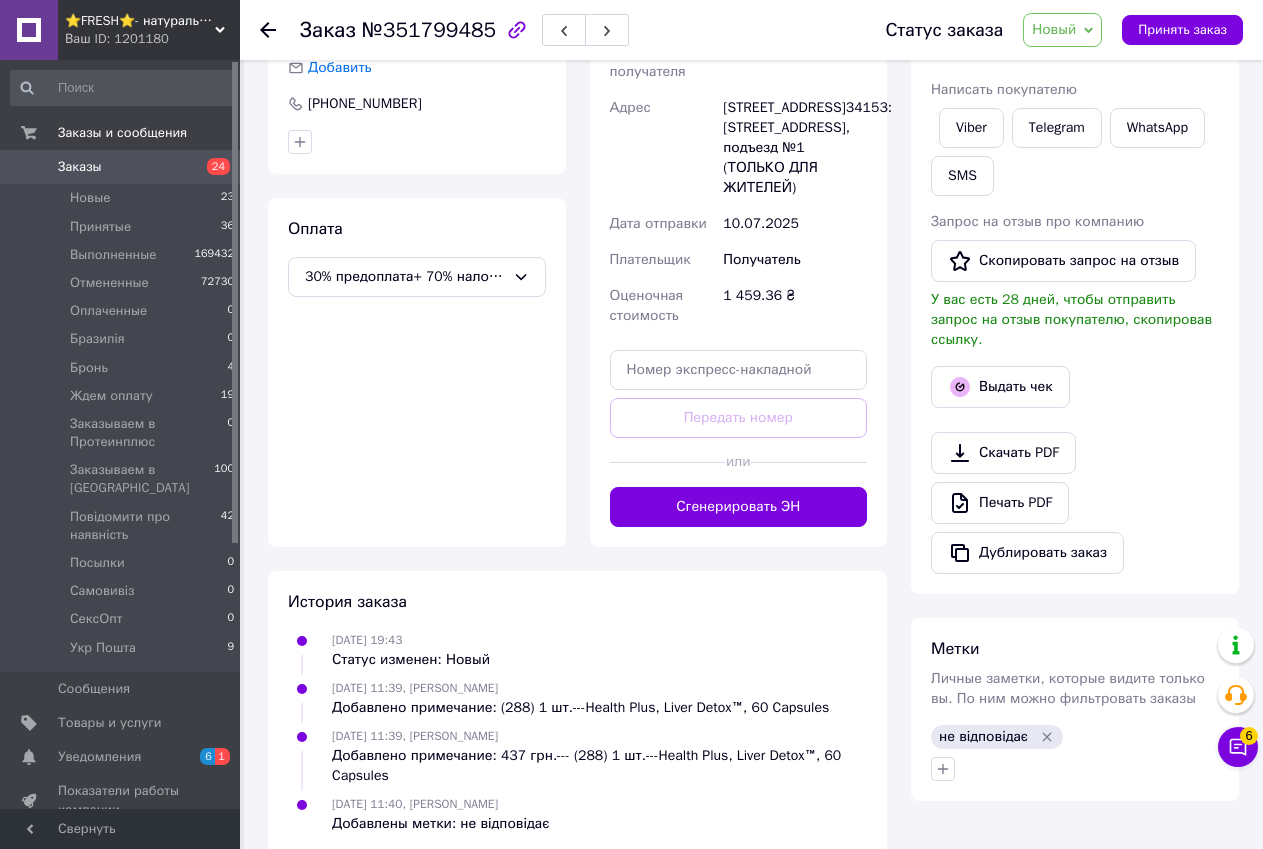 click on "Итого 1 товар 1 459,36 ₴ Доставка Необходимо уточнить Скидка Добавить Всего к оплате 1459.36 ₴ Примечания 437 грн.---
(288)
1 шт.---Health Plus, Liver Detox™, 60 Capsules Осталось 236 символов Очистить Сохранить Действия Написать покупателю Viber Telegram WhatsApp SMS Запрос на отзыв про компанию   Скопировать запрос на отзыв У вас есть 28 дней, чтобы отправить запрос на отзыв покупателю, скопировав ссылку.   Выдать чек   Скачать PDF   Печать PDF   Дублировать заказ Метки Личные заметки, которые видите только вы. По ним можно фильтровать заказы не відповідає" at bounding box center (1075, 169) 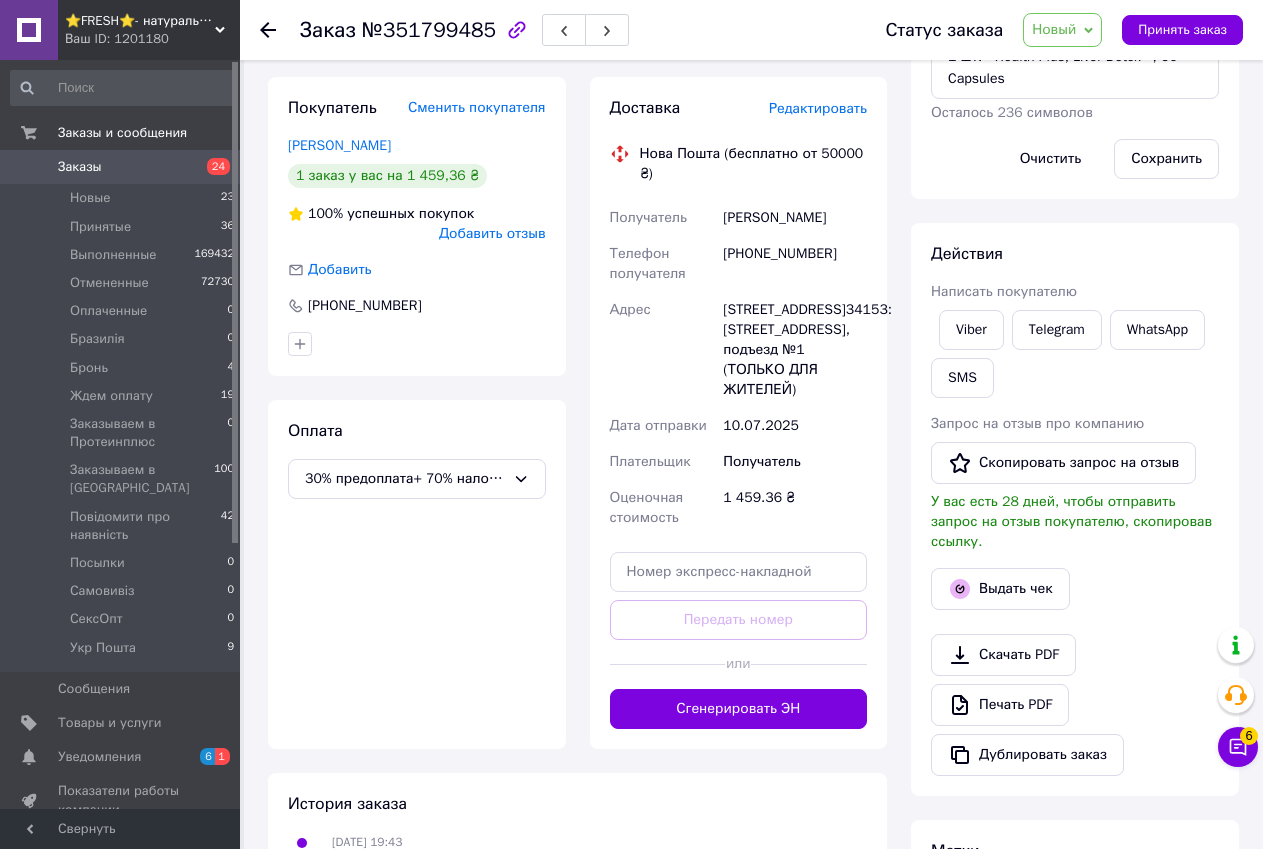 scroll, scrollTop: 200, scrollLeft: 0, axis: vertical 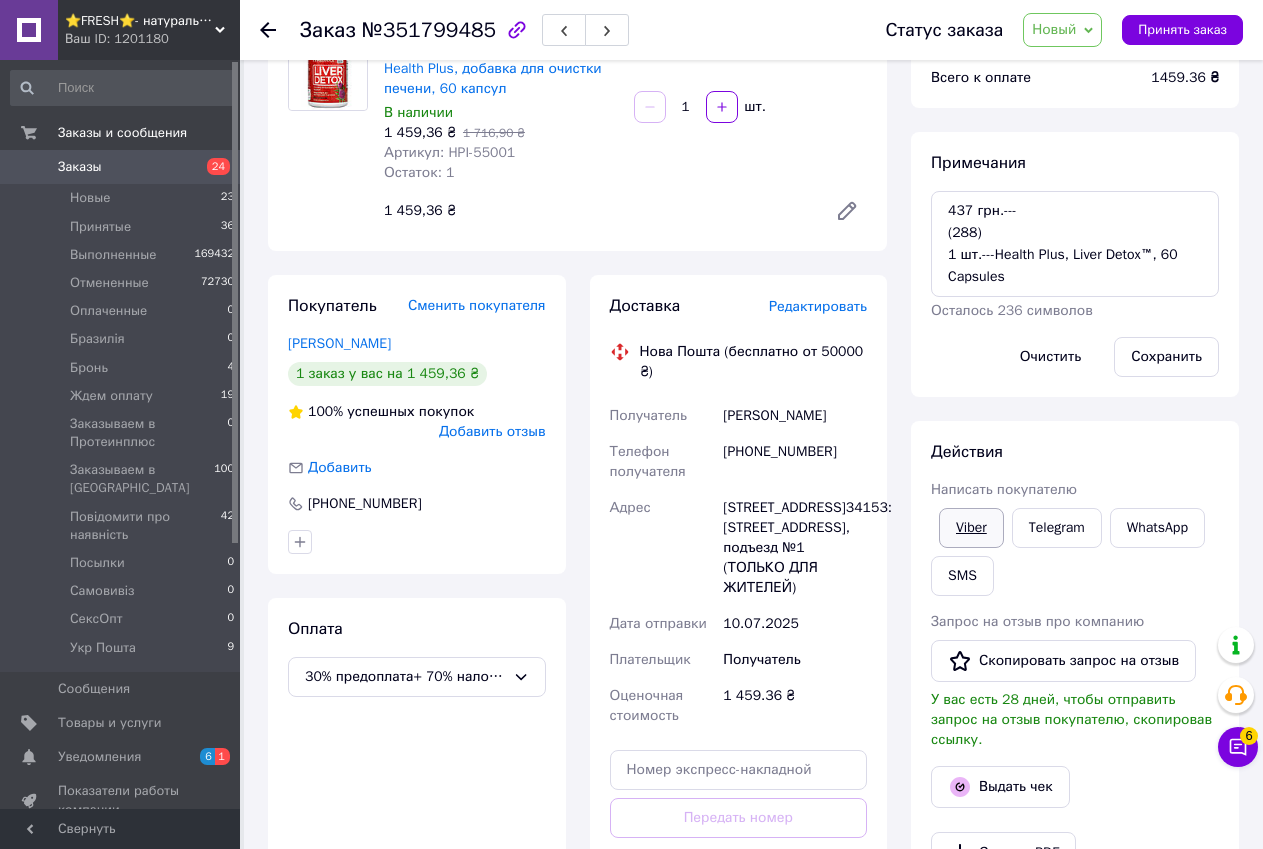click on "Viber" at bounding box center (971, 528) 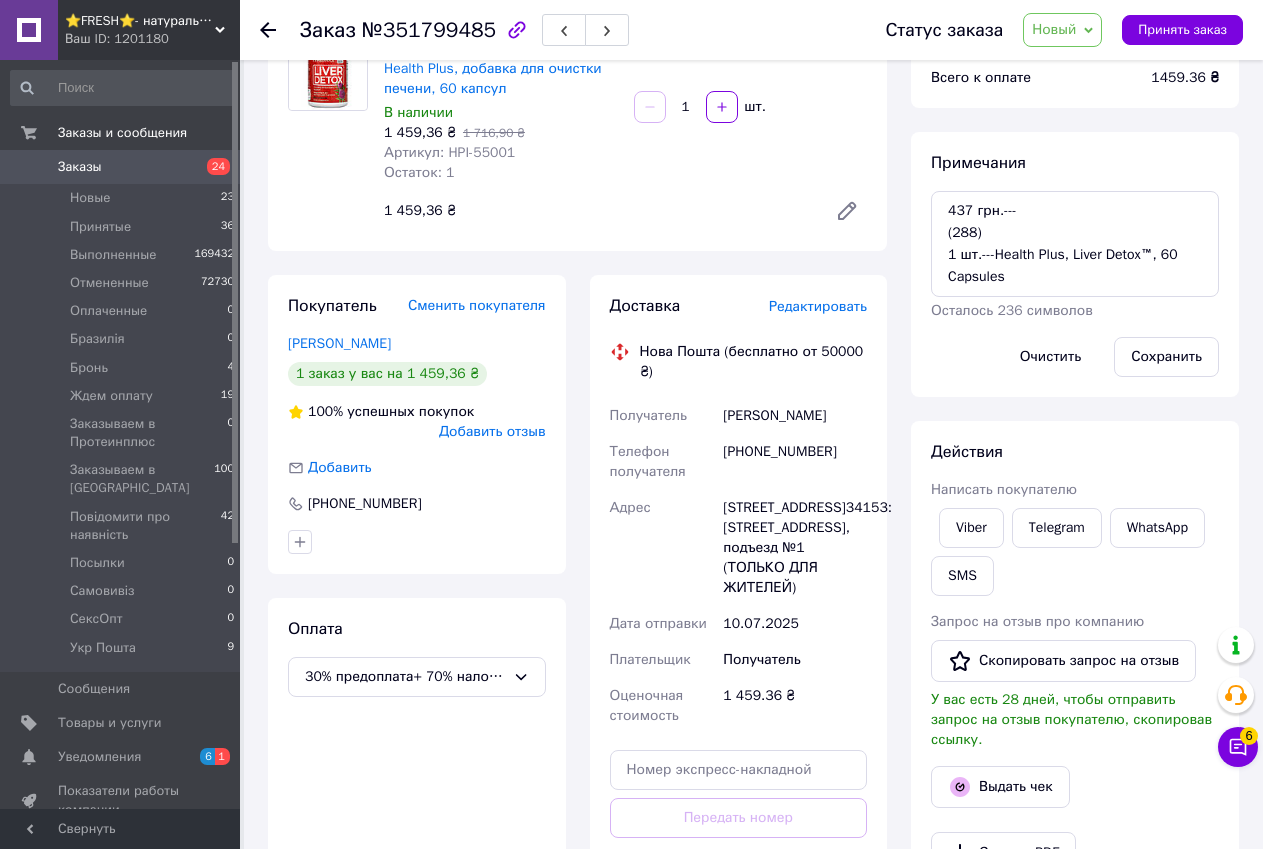 click on "Итого 1 товар 1 459,36 ₴ Доставка Необходимо уточнить Скидка Добавить Всего к оплате 1459.36 ₴ Примечания 437 грн.---
(288)
1 шт.---Health Plus, Liver Detox™, 60 Capsules Осталось 236 символов Очистить Сохранить Действия Написать покупателю Viber Telegram WhatsApp SMS Запрос на отзыв про компанию   Скопировать запрос на отзыв У вас есть 28 дней, чтобы отправить запрос на отзыв покупателю, скопировав ссылку.   Выдать чек   Скачать PDF   Печать PDF   Дублировать заказ Метки Личные заметки, которые видите только вы. По ним можно фильтровать заказы не відповідає" at bounding box center (1075, 569) 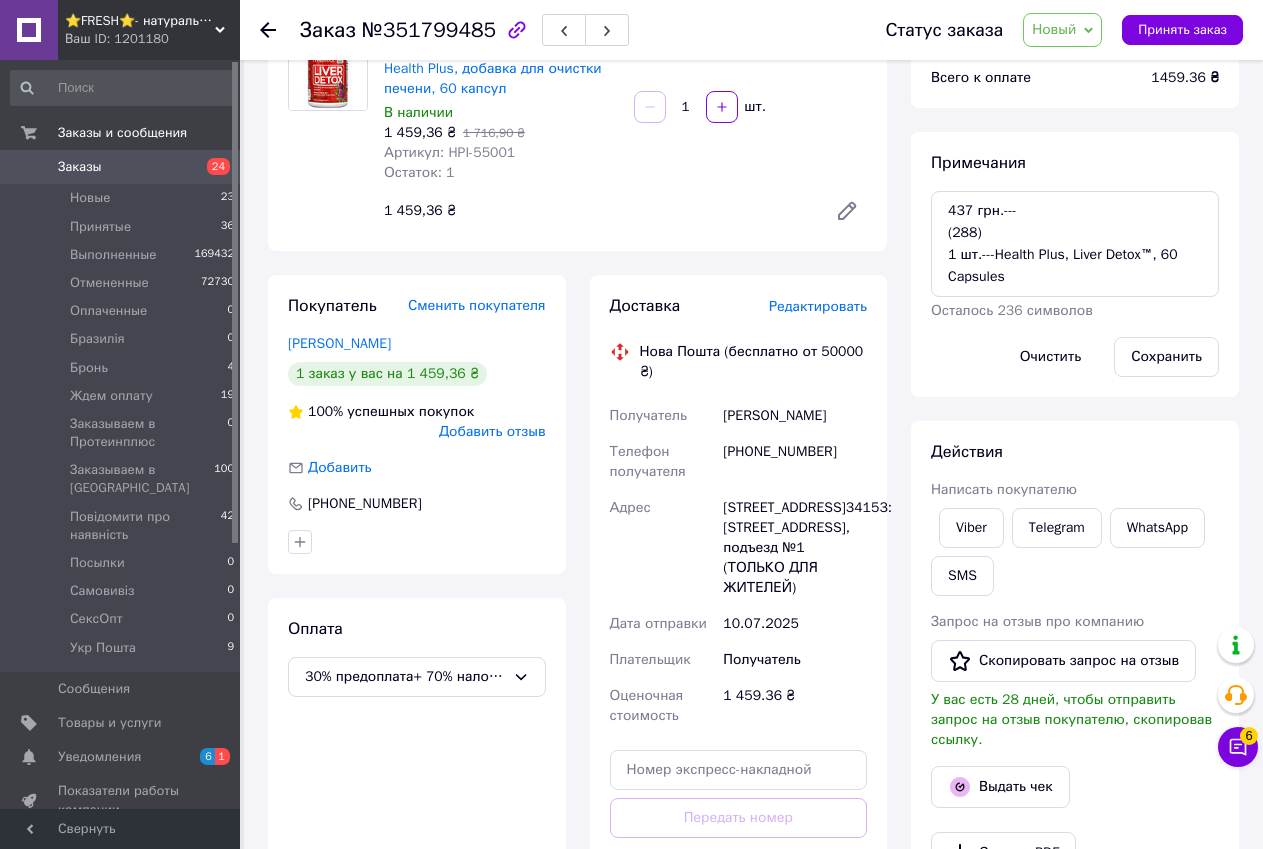 click on "№351799485" at bounding box center (429, 30) 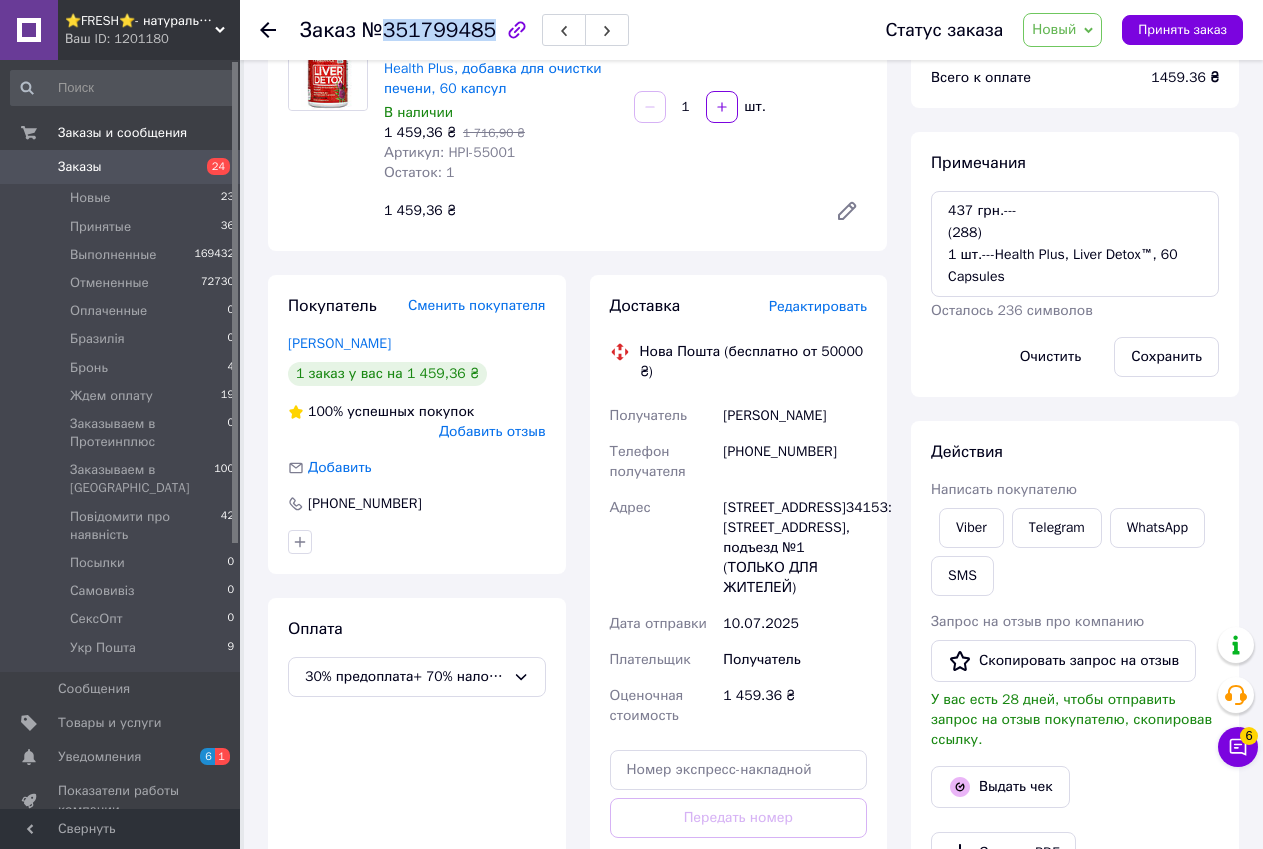 click on "№351799485" at bounding box center [429, 30] 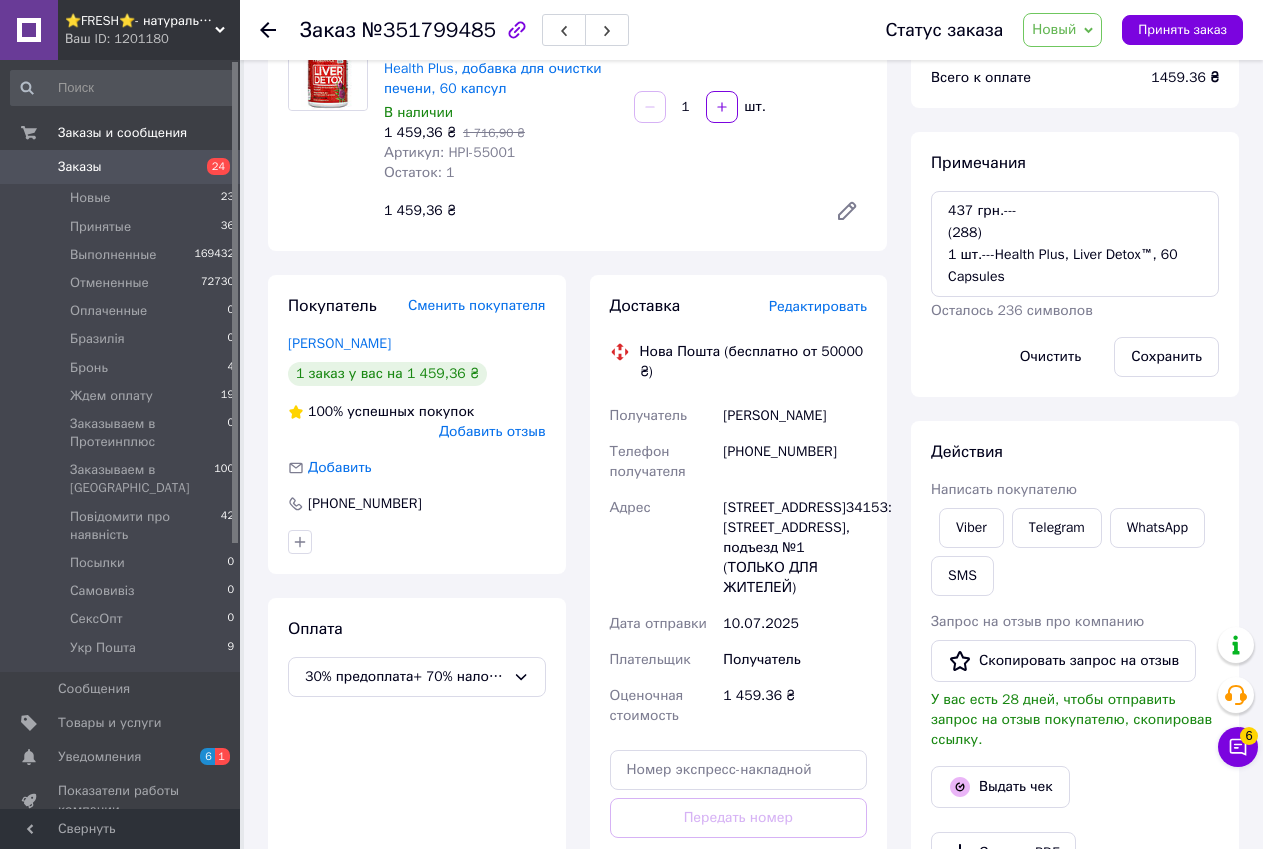 click on "Действия Написать покупателю Viber Telegram WhatsApp SMS Запрос на отзыв про компанию   Скопировать запрос на отзыв У вас есть 28 дней, чтобы отправить запрос на отзыв покупателю, скопировав ссылку.   Выдать чек   Скачать PDF   Печать PDF   Дублировать заказ" at bounding box center (1075, 707) 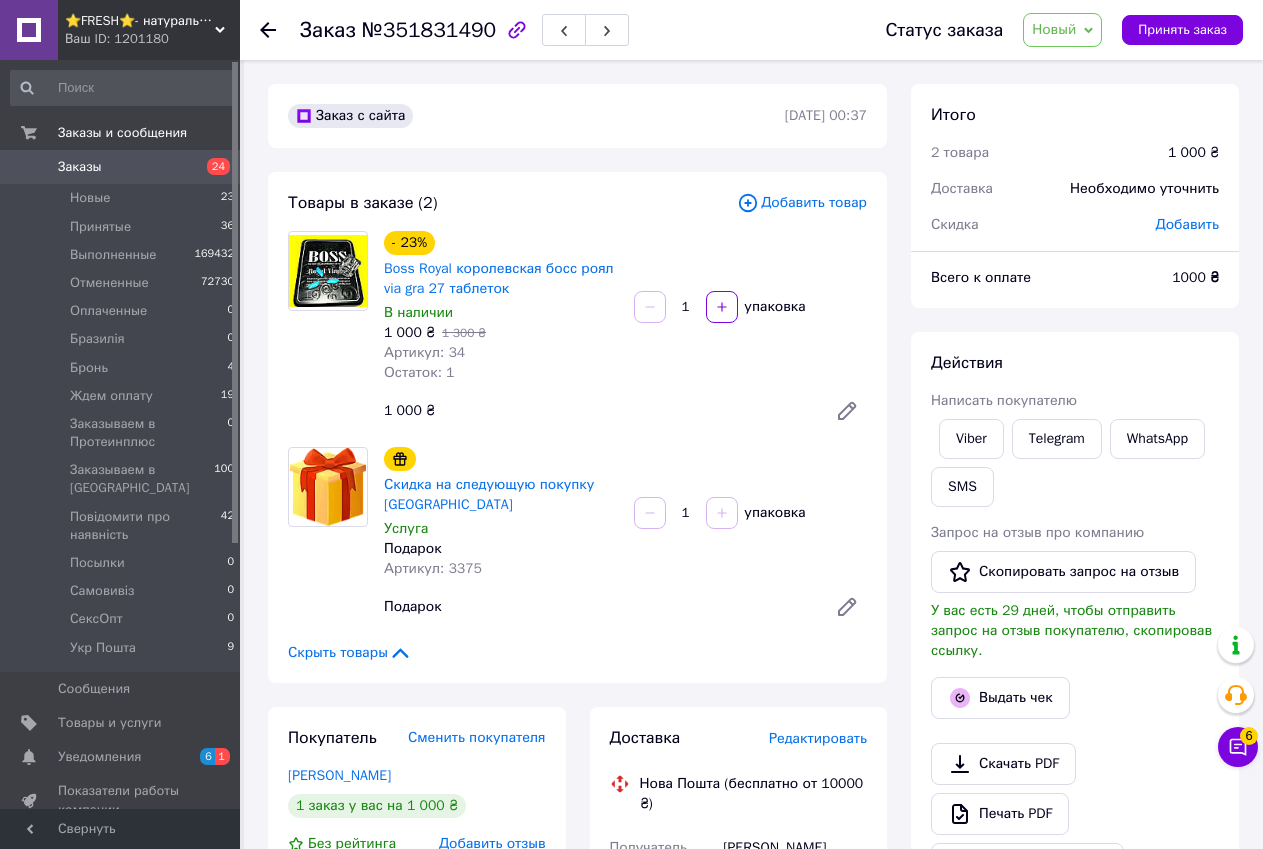 scroll, scrollTop: 0, scrollLeft: 0, axis: both 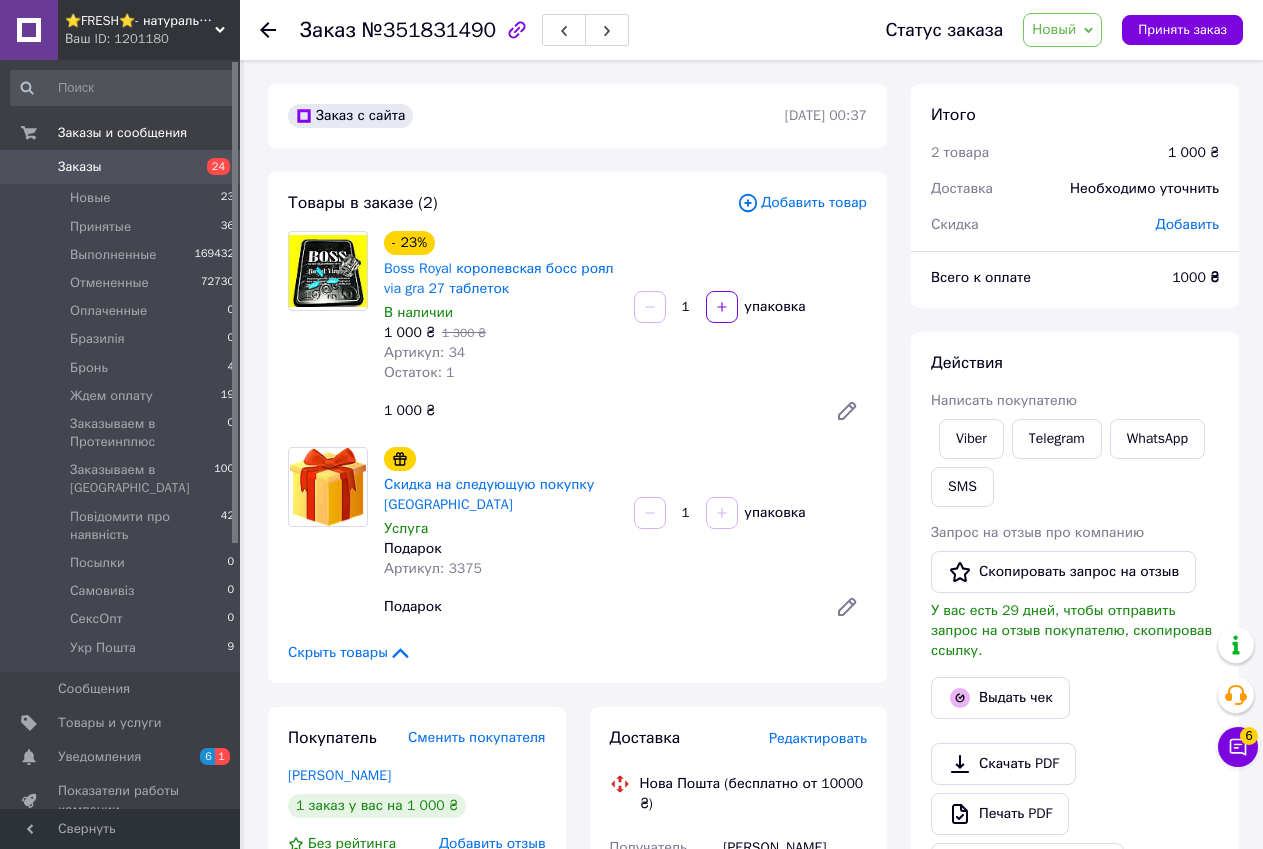 click on "Доставка Редактировать Нова Пошта (бесплатно от 10000 ₴) Получатель [PERSON_NAME] Телефон получателя [PHONE_NUMBER] [GEOGRAPHIC_DATA] пгт. Чабаны ([STREET_ADDRESS] (до 10 кг): [STREET_ADDRESS] Дата отправки [DATE] Плательщик Получатель Оценочная стоимость 1 000 ₴ Сумма наложенного платежа 1 000 ₴ Комиссия за наложенный платёж 40 ₴ Плательщик комиссии наложенного платежа Получатель Передать номер или Сгенерировать ЭН Плательщик Получатель Отправитель Фамилия получателя [PERSON_NAME] Имя получателя [PERSON_NAME] Отчество получателя Телефон получателя [PHONE_NUMBER] Тип доставки 1000 <" at bounding box center [739, 1157] 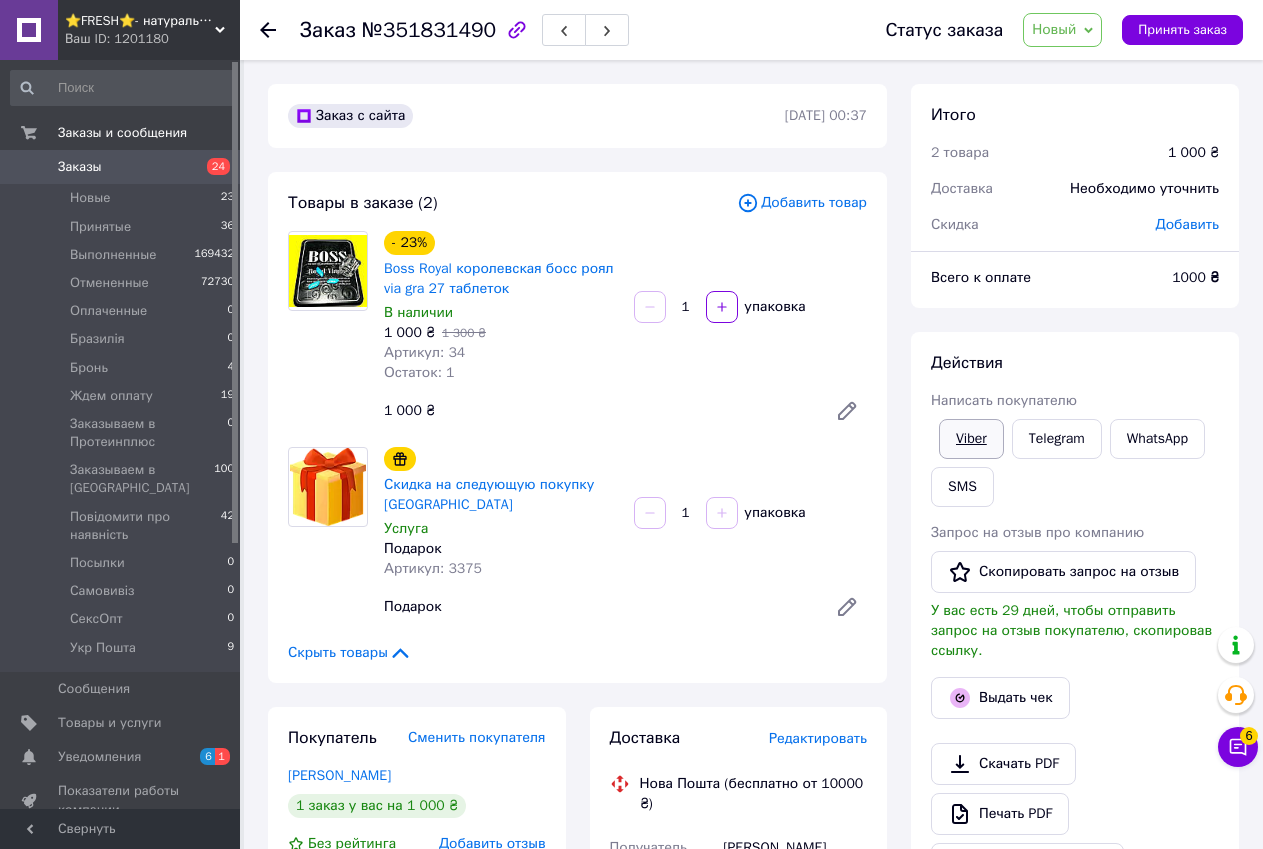 click on "Viber" at bounding box center [971, 439] 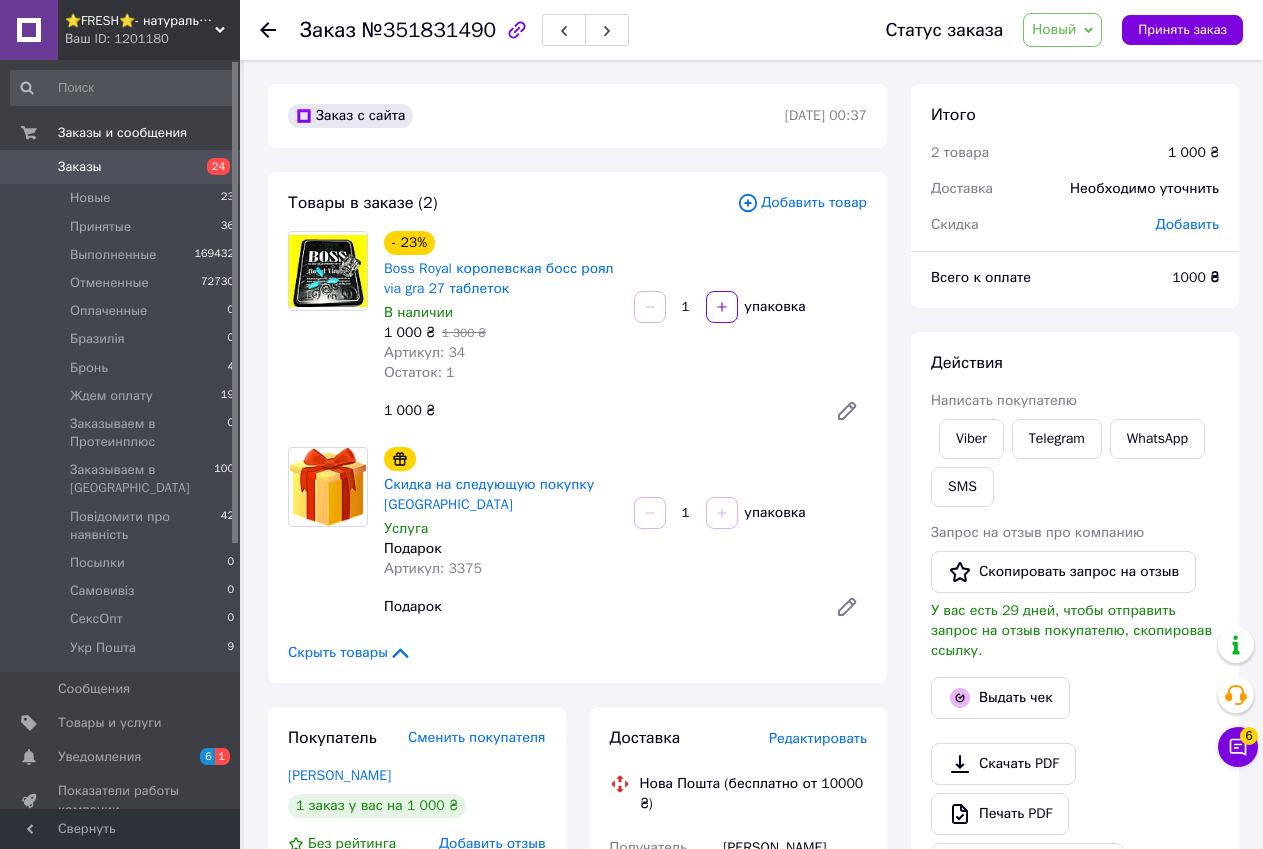 click on "Доставка Редактировать Нова Пошта (бесплатно от 10000 ₴) Получатель [PERSON_NAME] Телефон получателя [PHONE_NUMBER] [GEOGRAPHIC_DATA] пгт. Чабаны ([GEOGRAPHIC_DATA].), №2 (до 10 кг): [STREET_ADDRESS] Дата отправки [DATE] Плательщик Получатель Оценочная стоимость 1 000 ₴ Сумма наложенного платежа 1 000 ₴ Комиссия за наложенный платёж 40 ₴ Плательщик комиссии наложенного платежа Получатель Передать номер или Сгенерировать ЭН" at bounding box center [739, 1157] 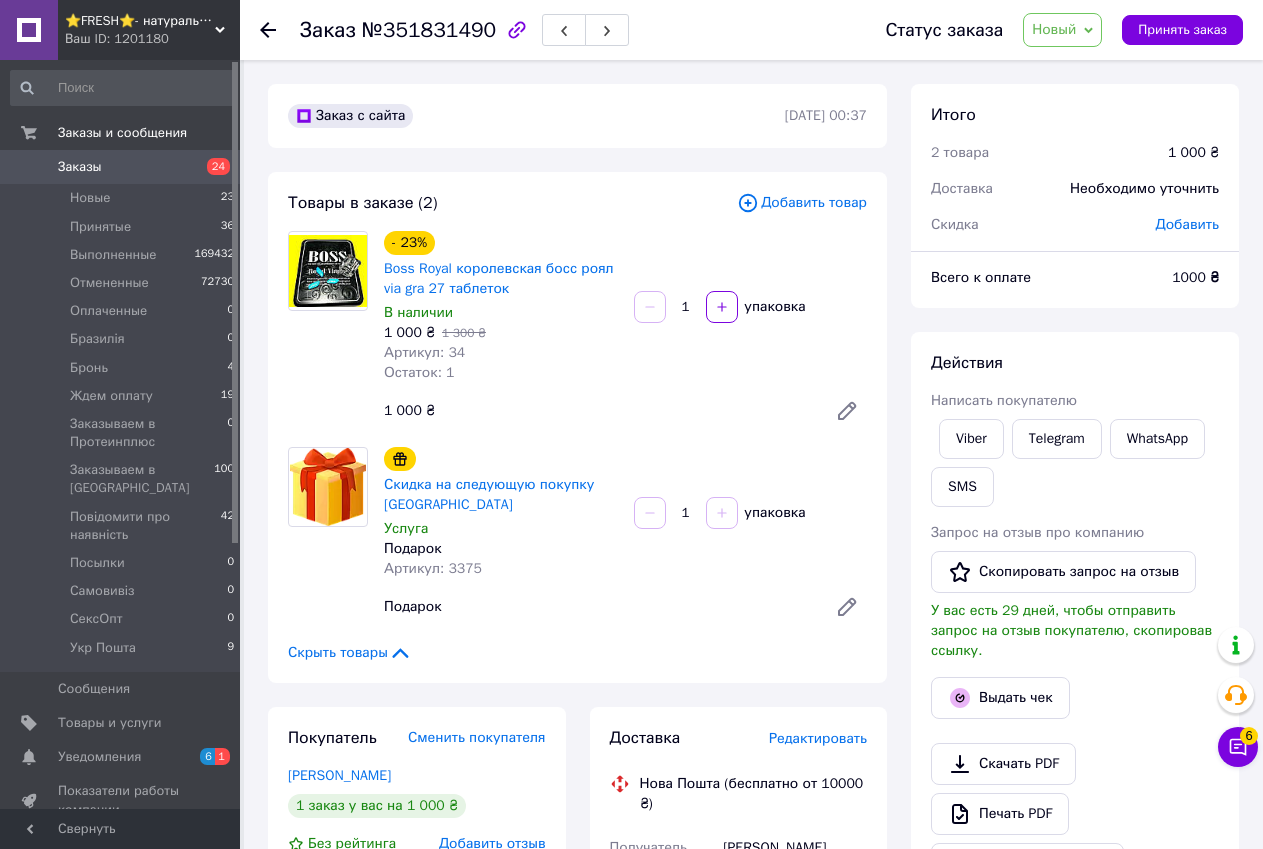 click on "№351831490" at bounding box center (429, 30) 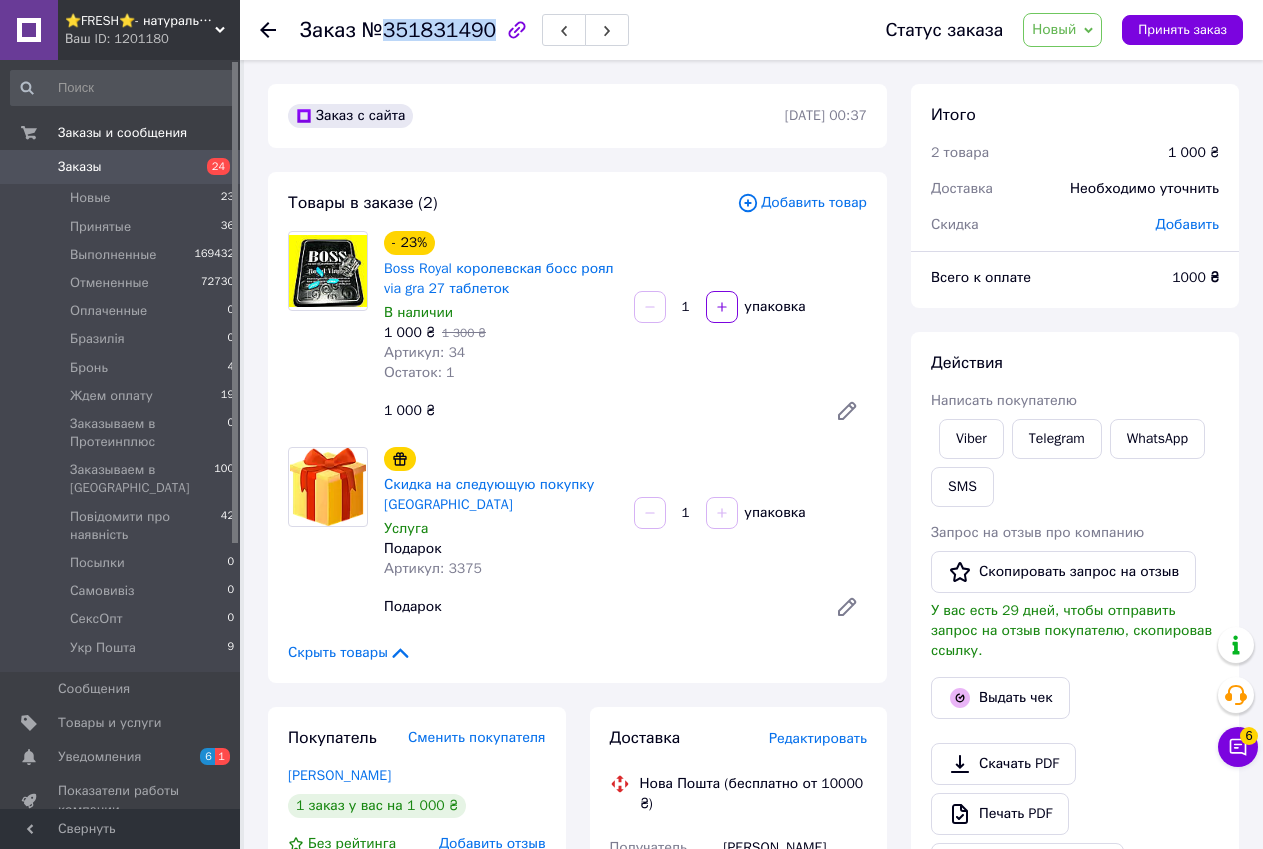 click on "№351831490" at bounding box center [429, 30] 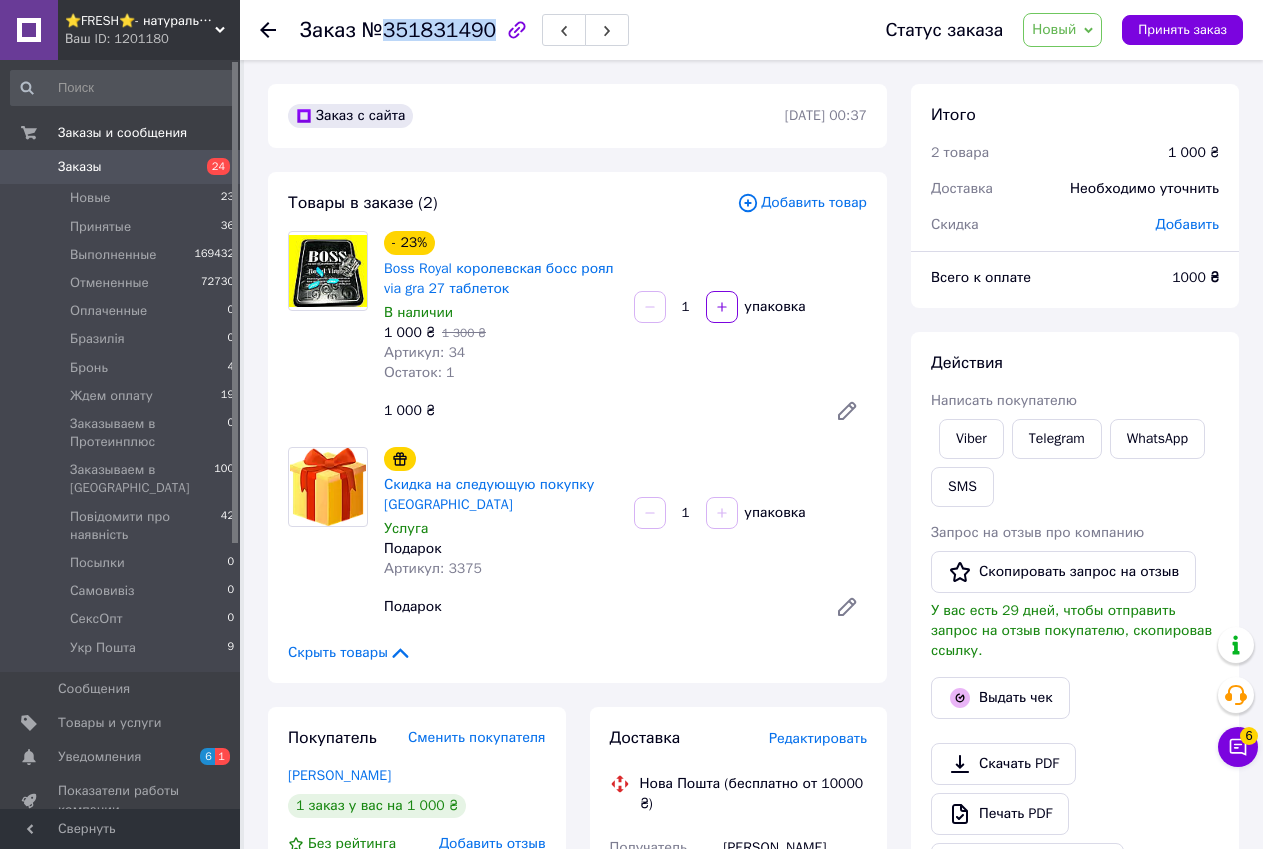 click on "Доставка Редактировать Нова Пошта (бесплатно от 10000 ₴) Получатель Курчак Ростислав Телефон получателя +380988401100 Адрес пгт. Чабаны (Киевская обл.), №2 (до 10 кг): ул. Машиностроителей, 1 Дата отправки 10.07.2025 Плательщик Получатель Оценочная стоимость 1 000 ₴ Сумма наложенного платежа 1 000 ₴ Комиссия за наложенный платёж 40 ₴ Плательщик комиссии наложенного платежа Получатель Передать номер или Сгенерировать ЭН Плательщик Получатель Отправитель Фамилия получателя Курчак Имя получателя Ростислав Отчество получателя Телефон получателя +380988401100 Тип доставки 1000 <" at bounding box center (739, 1157) 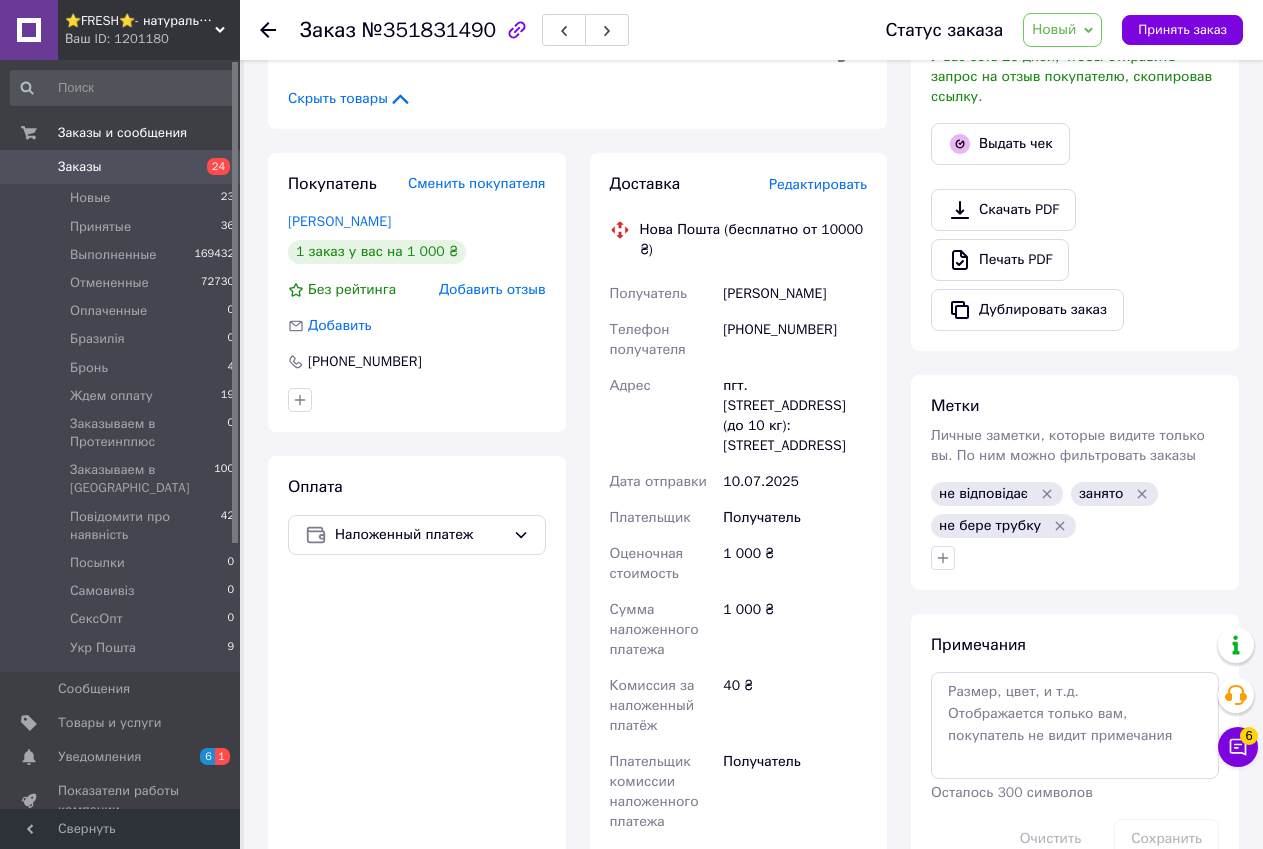 scroll, scrollTop: 100, scrollLeft: 0, axis: vertical 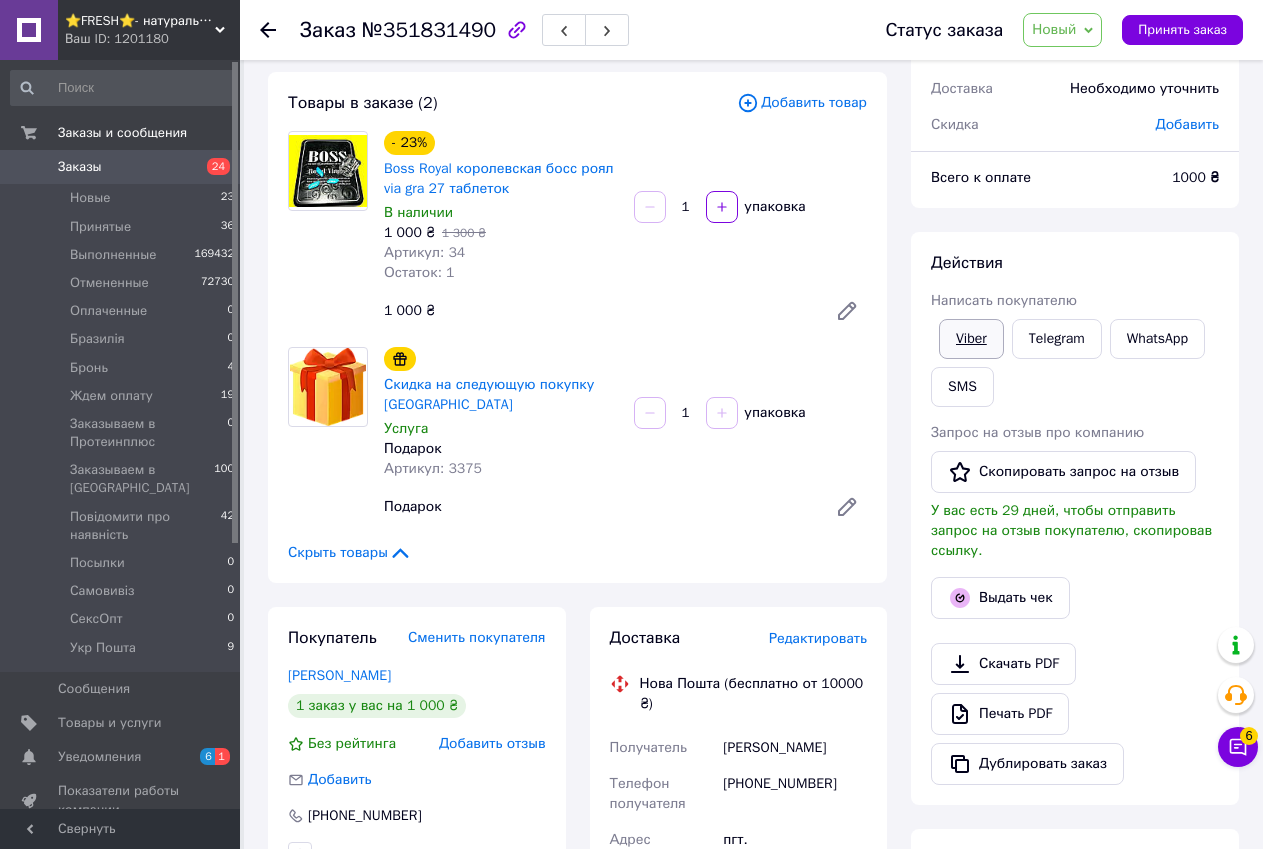 click on "Viber" at bounding box center (971, 339) 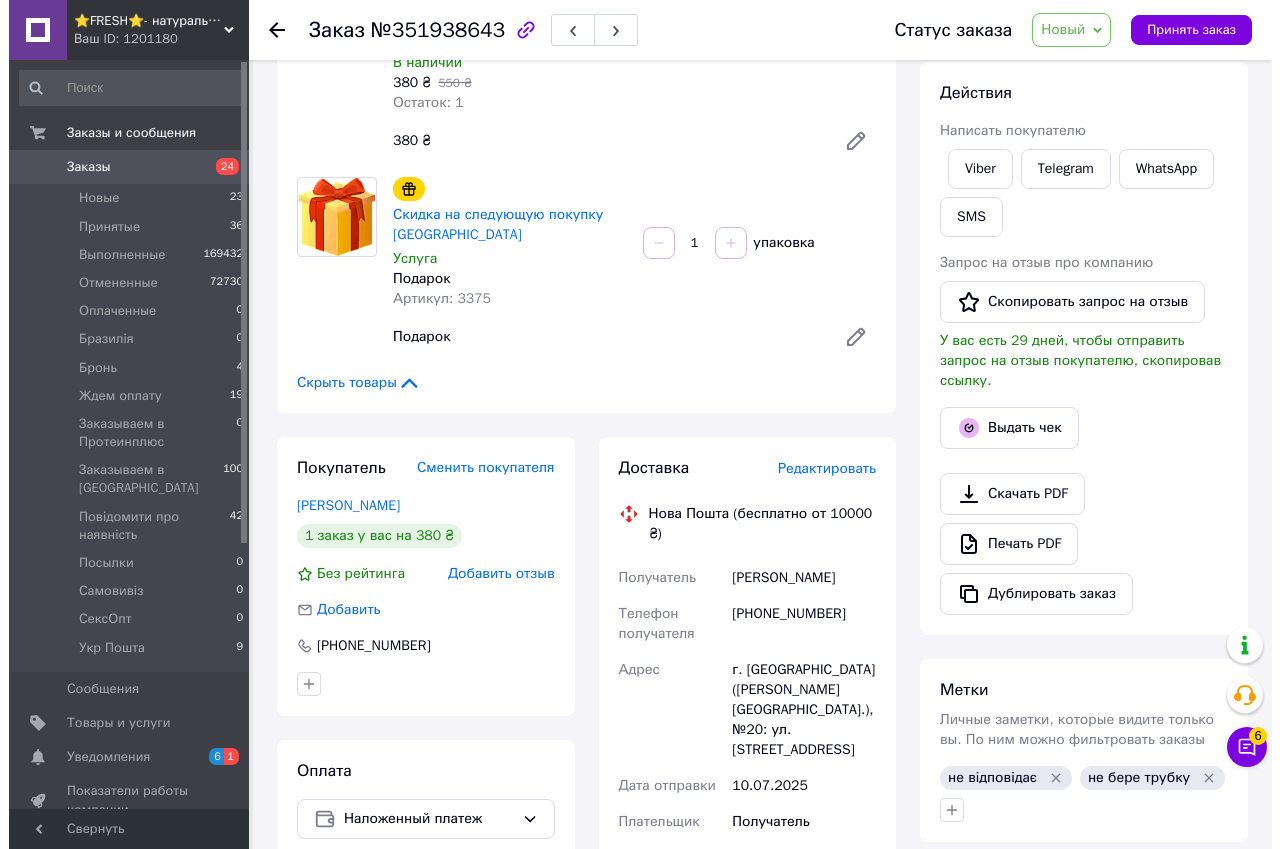 scroll, scrollTop: 300, scrollLeft: 0, axis: vertical 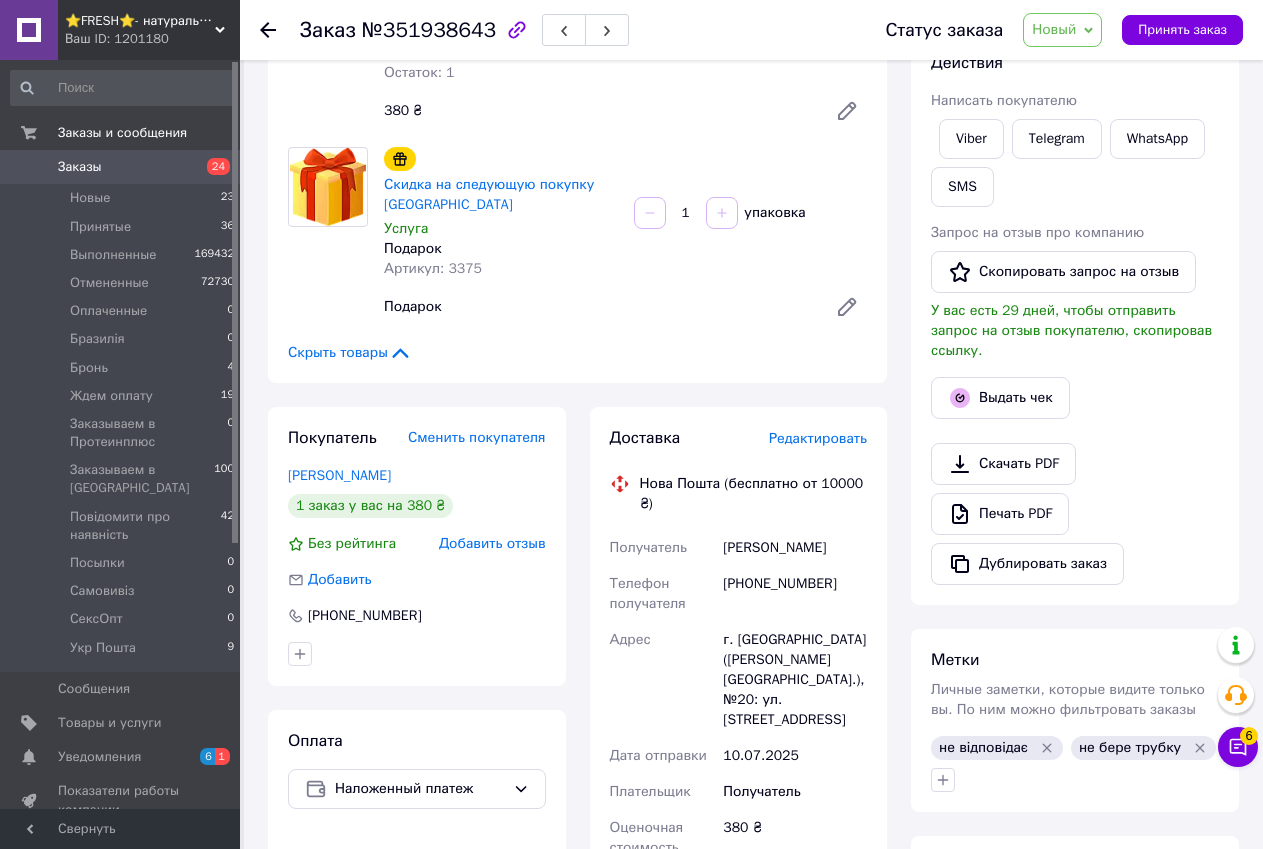 click on "Редактировать" at bounding box center [818, 438] 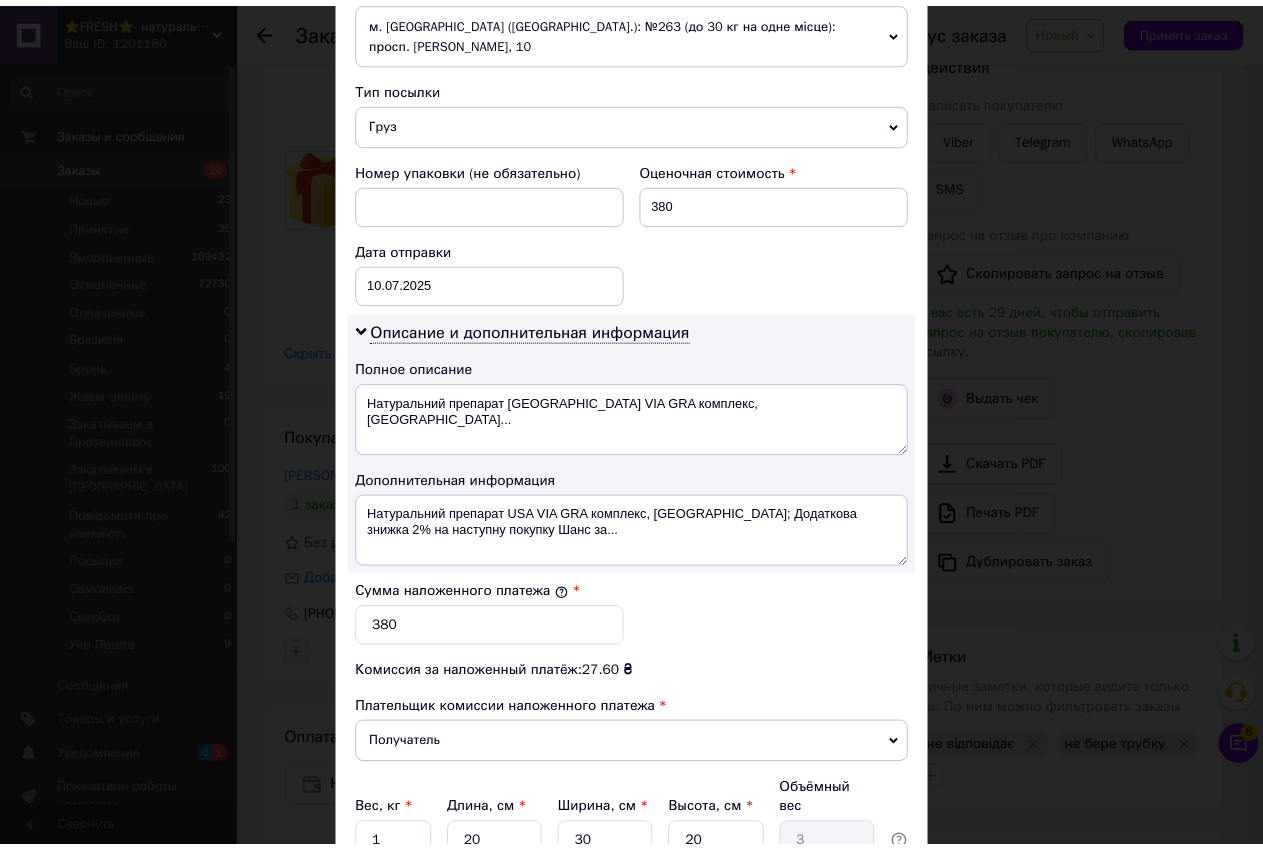 scroll, scrollTop: 900, scrollLeft: 0, axis: vertical 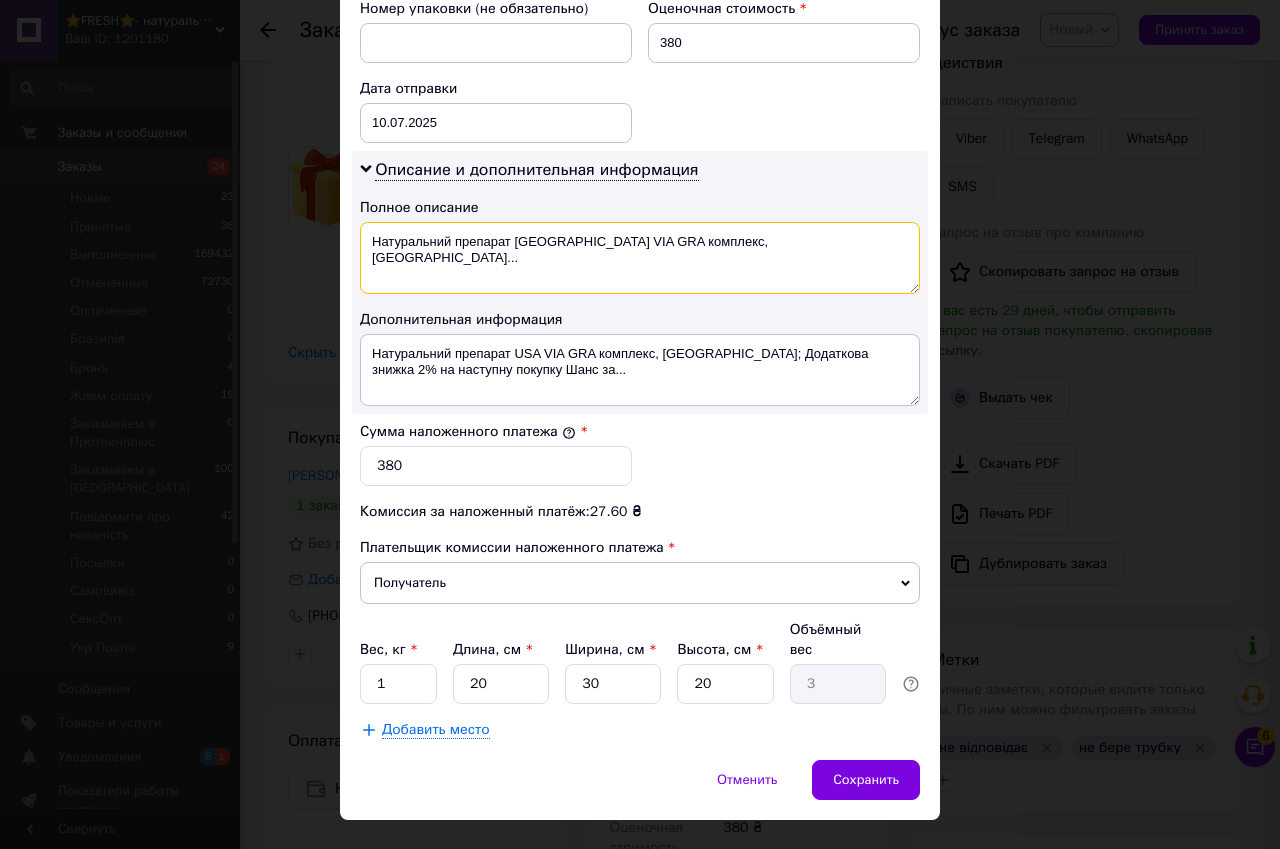 drag, startPoint x: 508, startPoint y: 224, endPoint x: 362, endPoint y: 233, distance: 146.27713 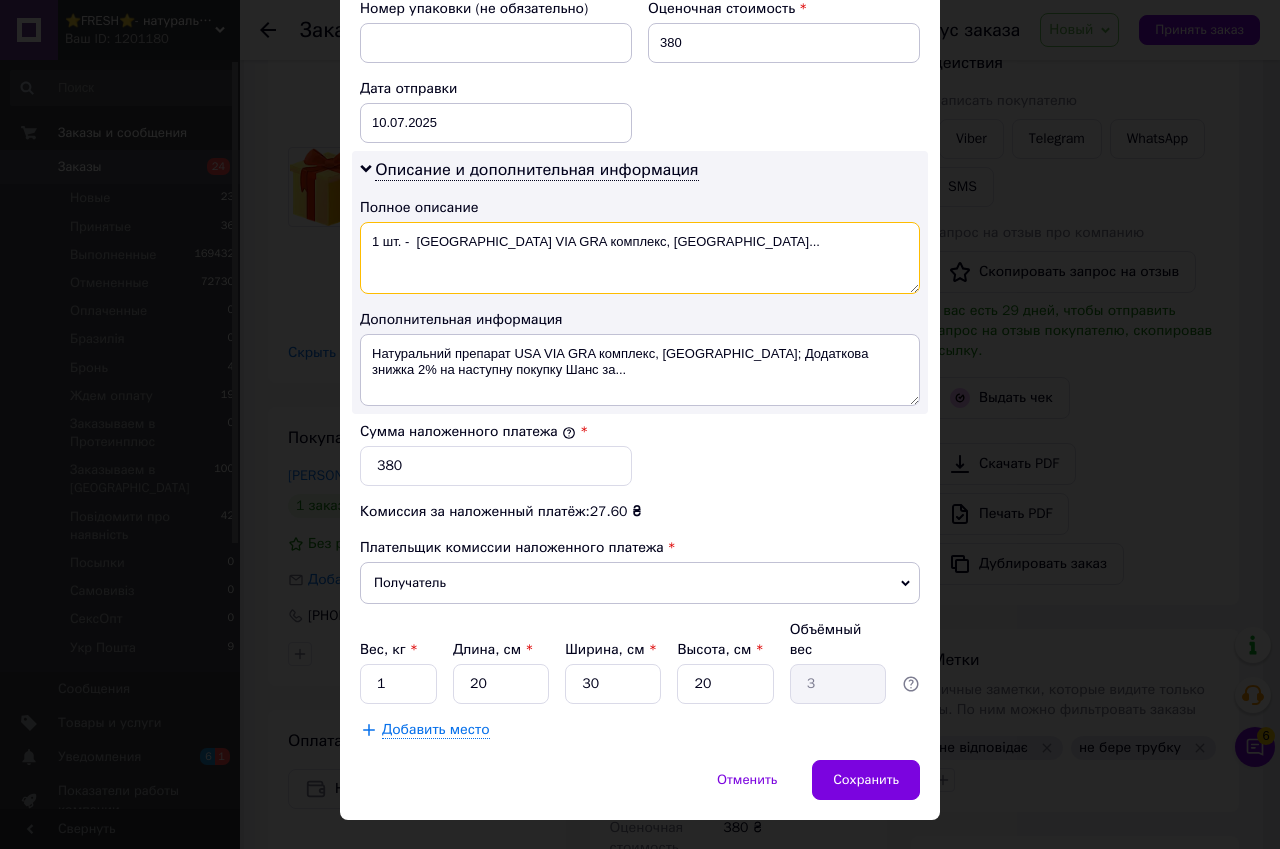 drag, startPoint x: 611, startPoint y: 225, endPoint x: 498, endPoint y: 223, distance: 113.0177 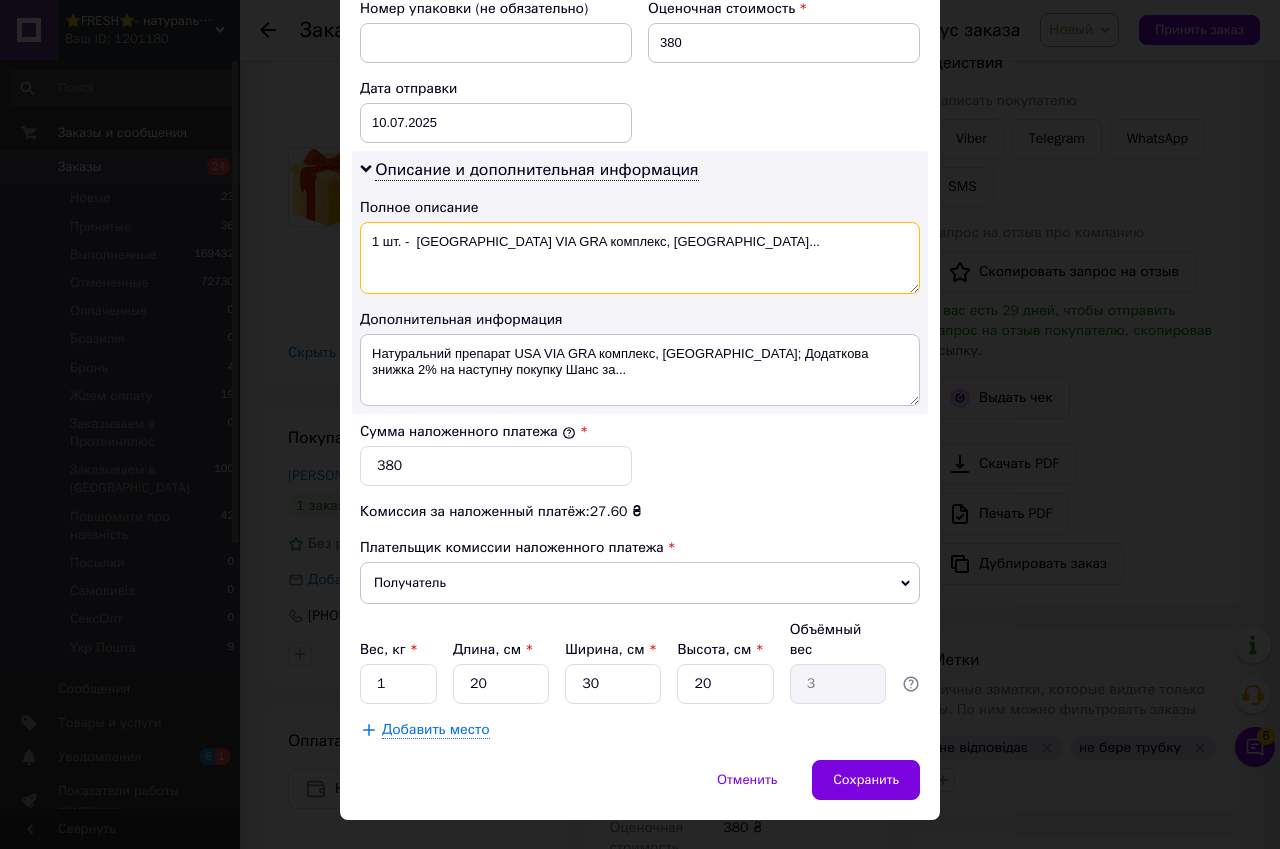 click on "1 шт. -  USA VIA GRA комплекс, Київ..." at bounding box center [640, 258] 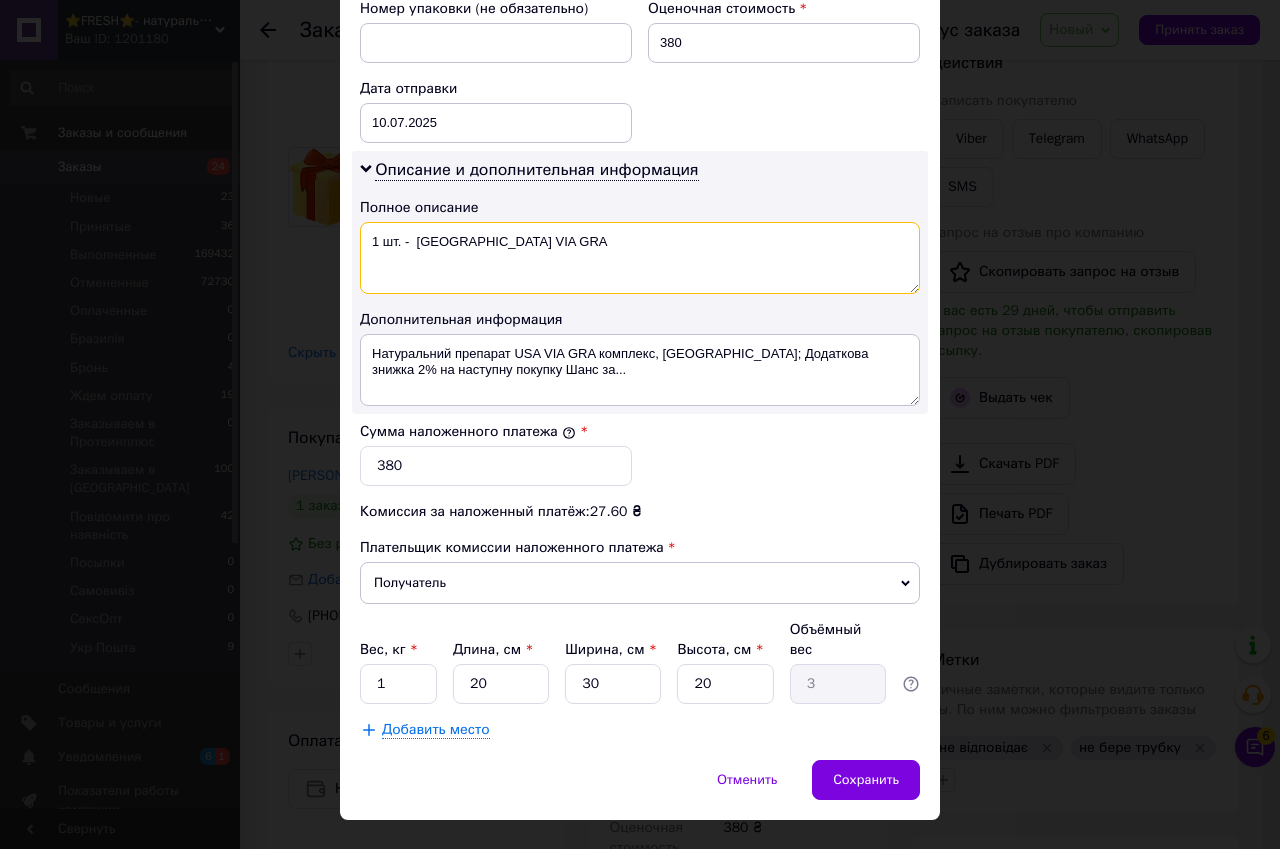 drag, startPoint x: 369, startPoint y: 222, endPoint x: 499, endPoint y: 213, distance: 130.31117 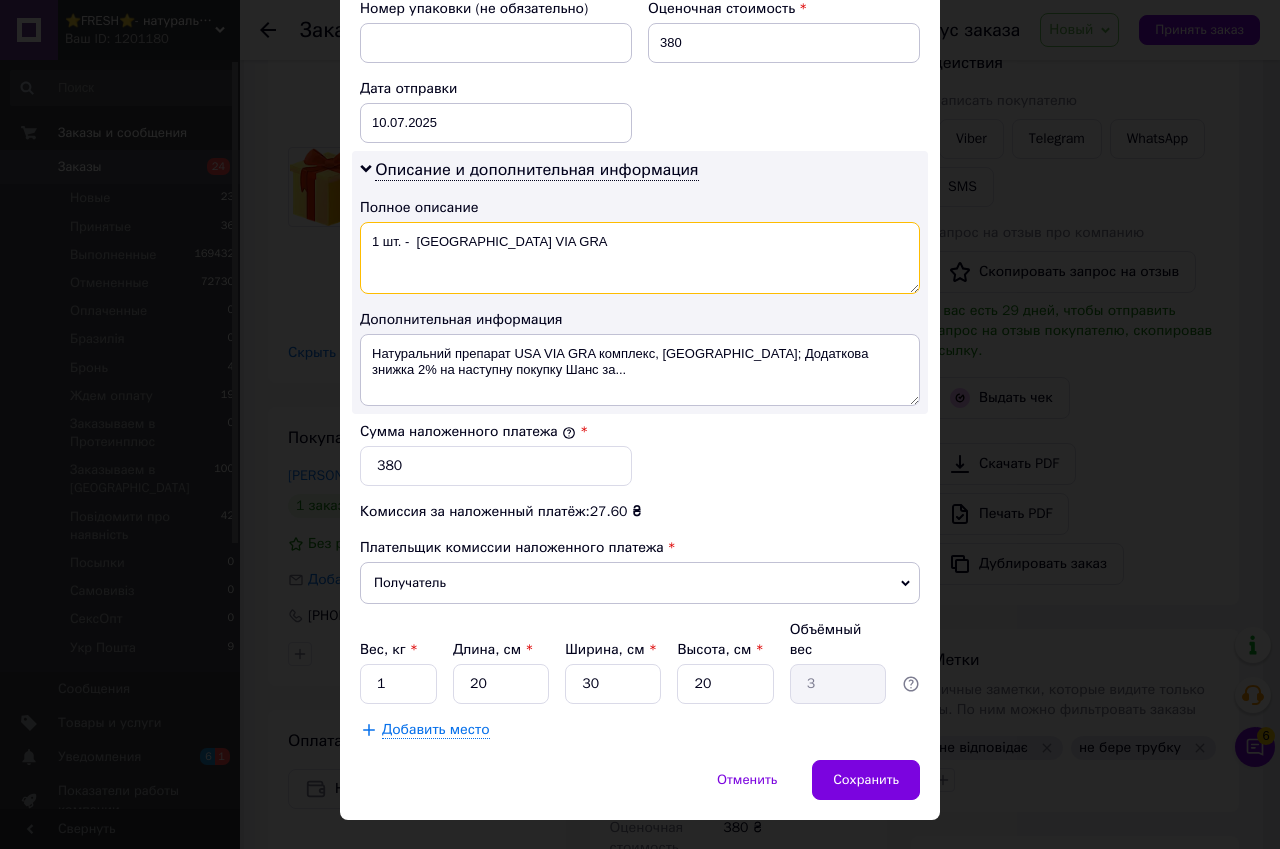type on "1 шт. -  USA VIA GRA" 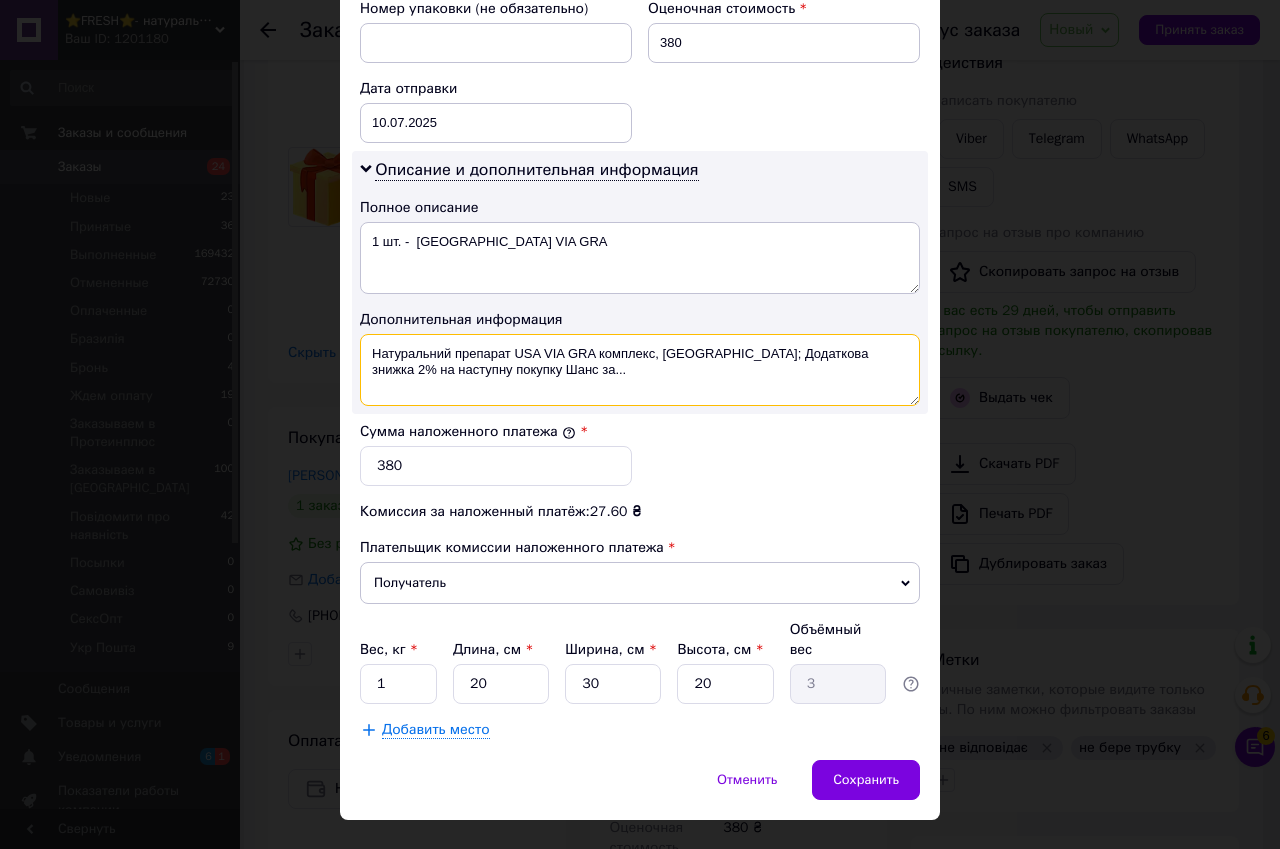 drag, startPoint x: 383, startPoint y: 329, endPoint x: 509, endPoint y: 364, distance: 130.7708 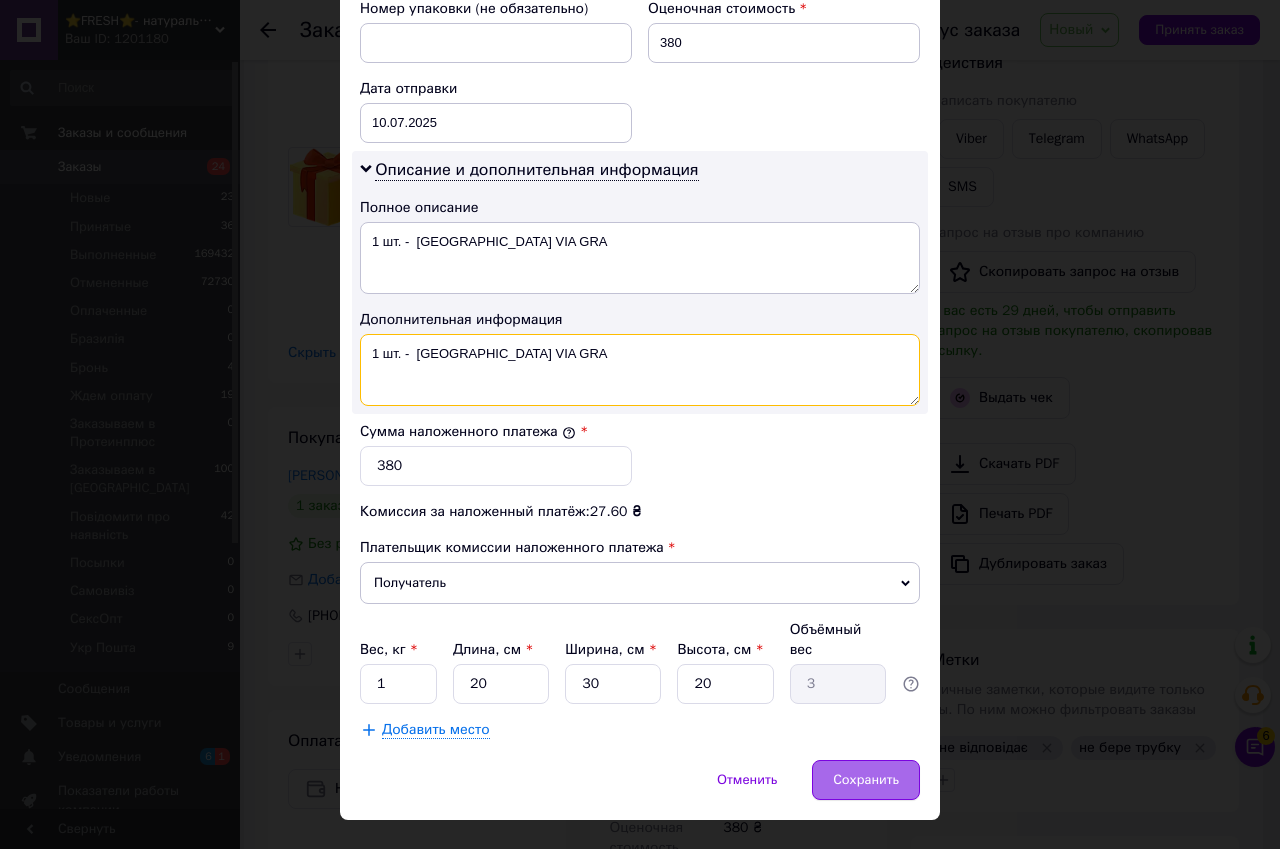 type on "1 шт. -  USA VIA GRA" 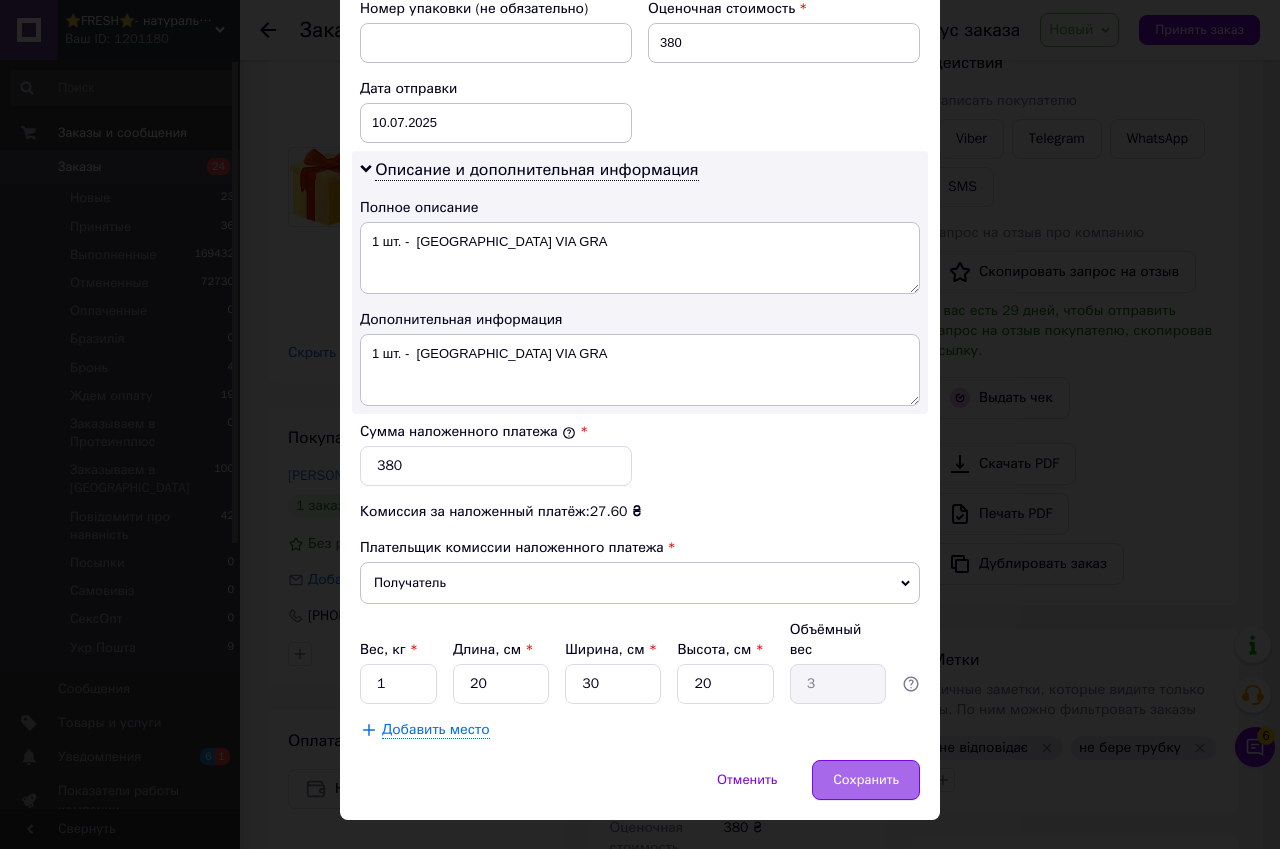 click on "Сохранить" at bounding box center [866, 780] 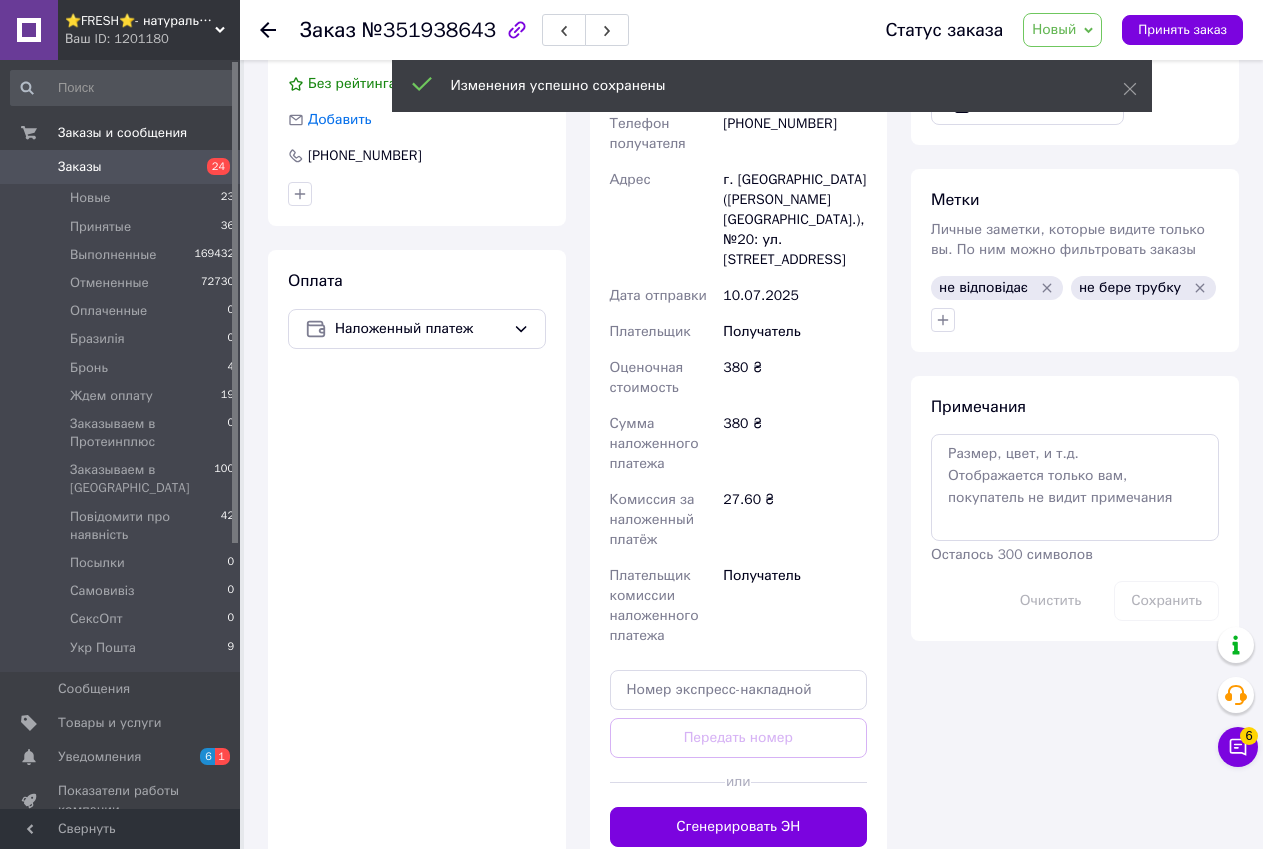 scroll, scrollTop: 800, scrollLeft: 0, axis: vertical 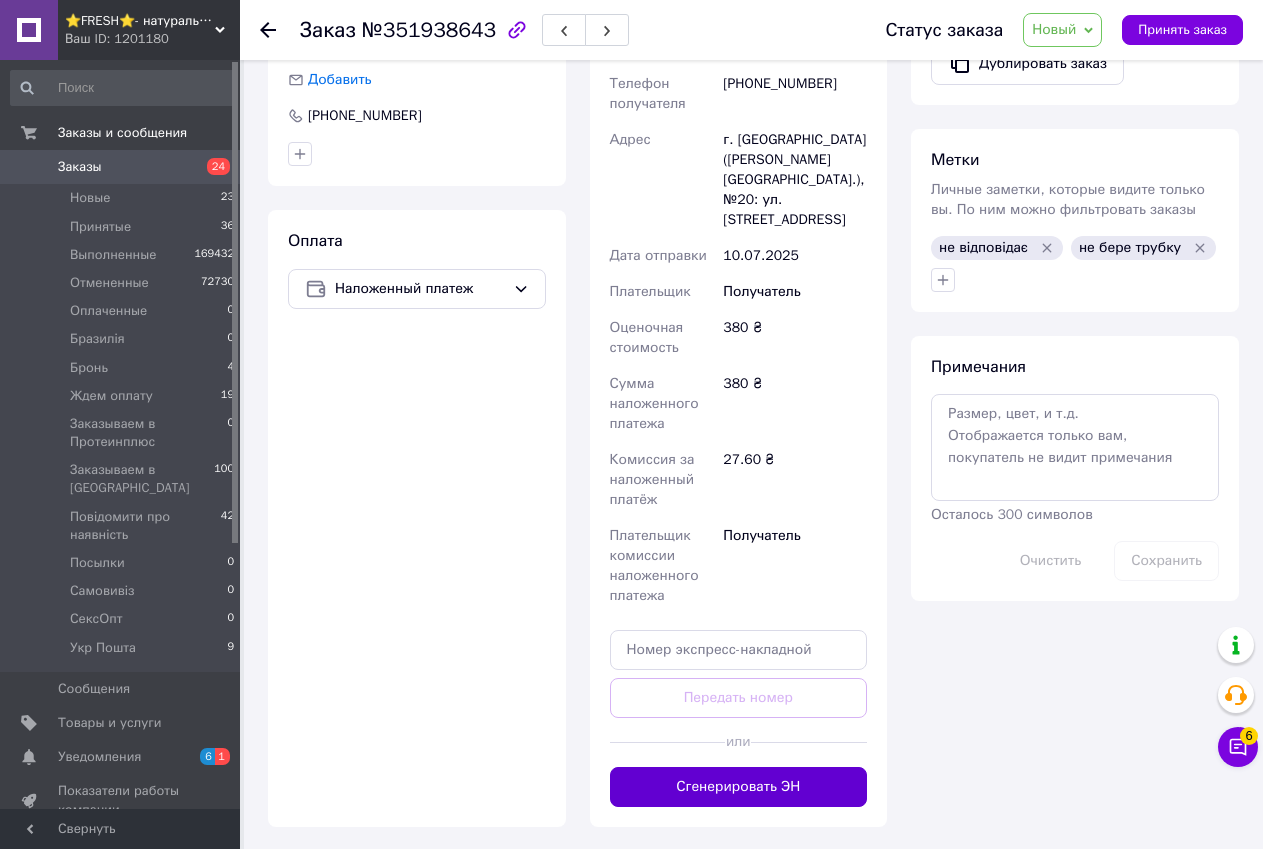 click on "Сгенерировать ЭН" at bounding box center (739, 787) 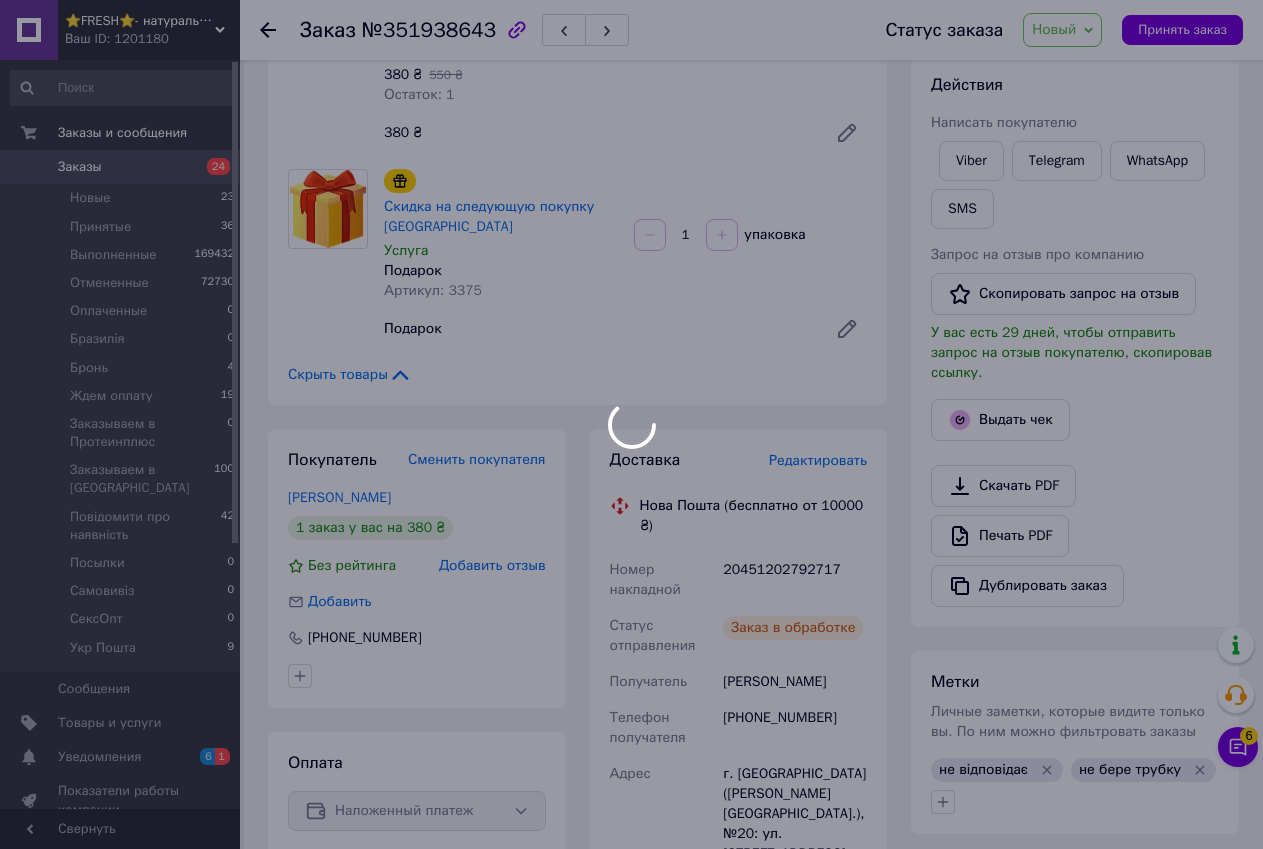 scroll, scrollTop: 0, scrollLeft: 0, axis: both 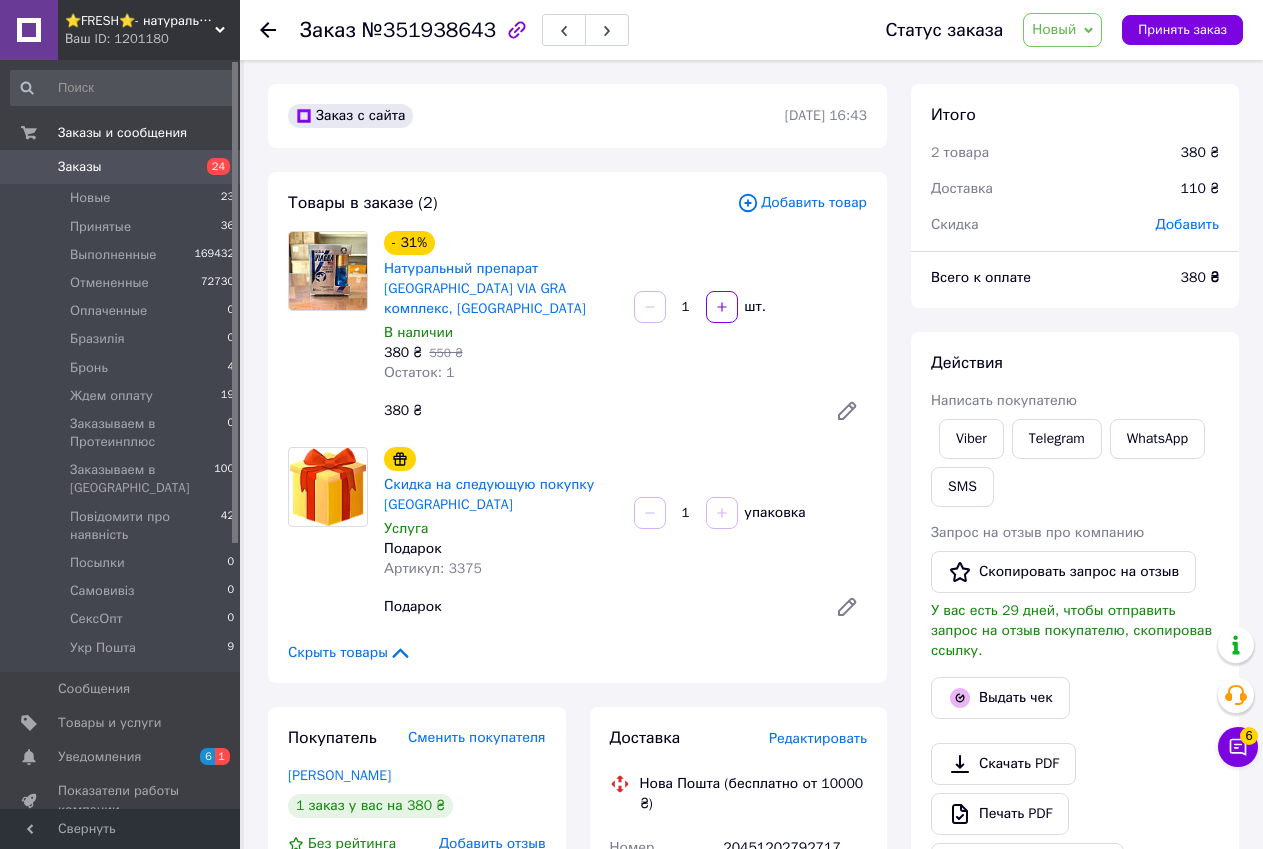 click on "Новый" at bounding box center [1054, 29] 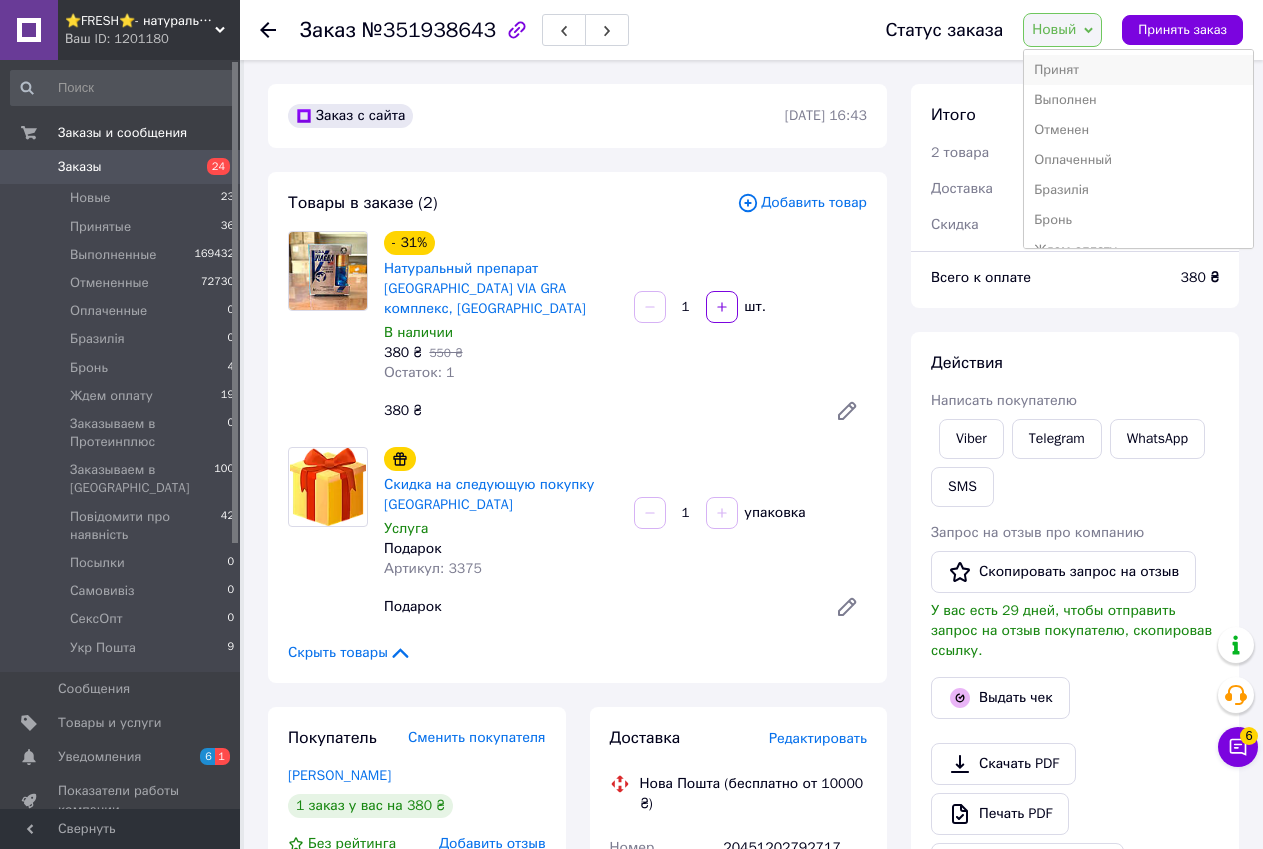 click on "Принят" at bounding box center (1138, 70) 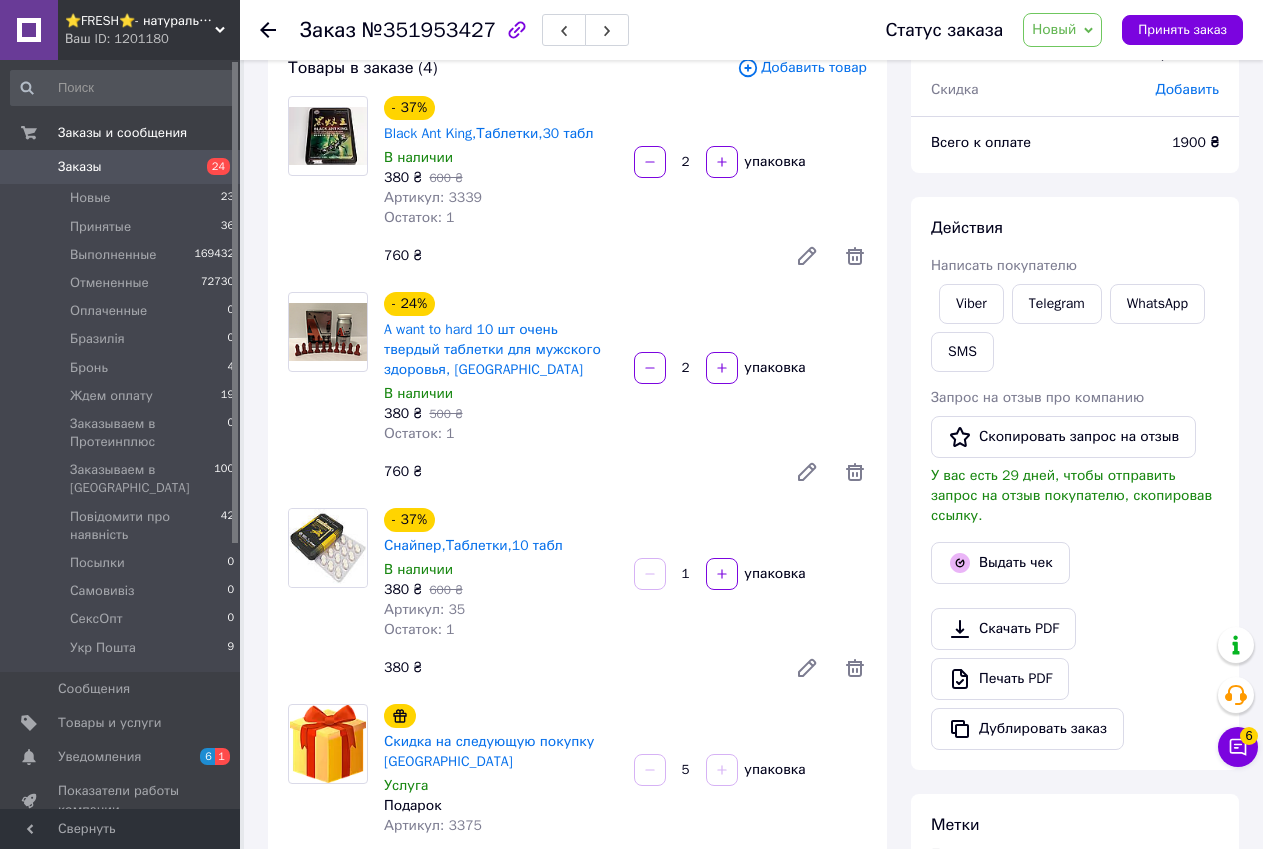 scroll, scrollTop: 100, scrollLeft: 0, axis: vertical 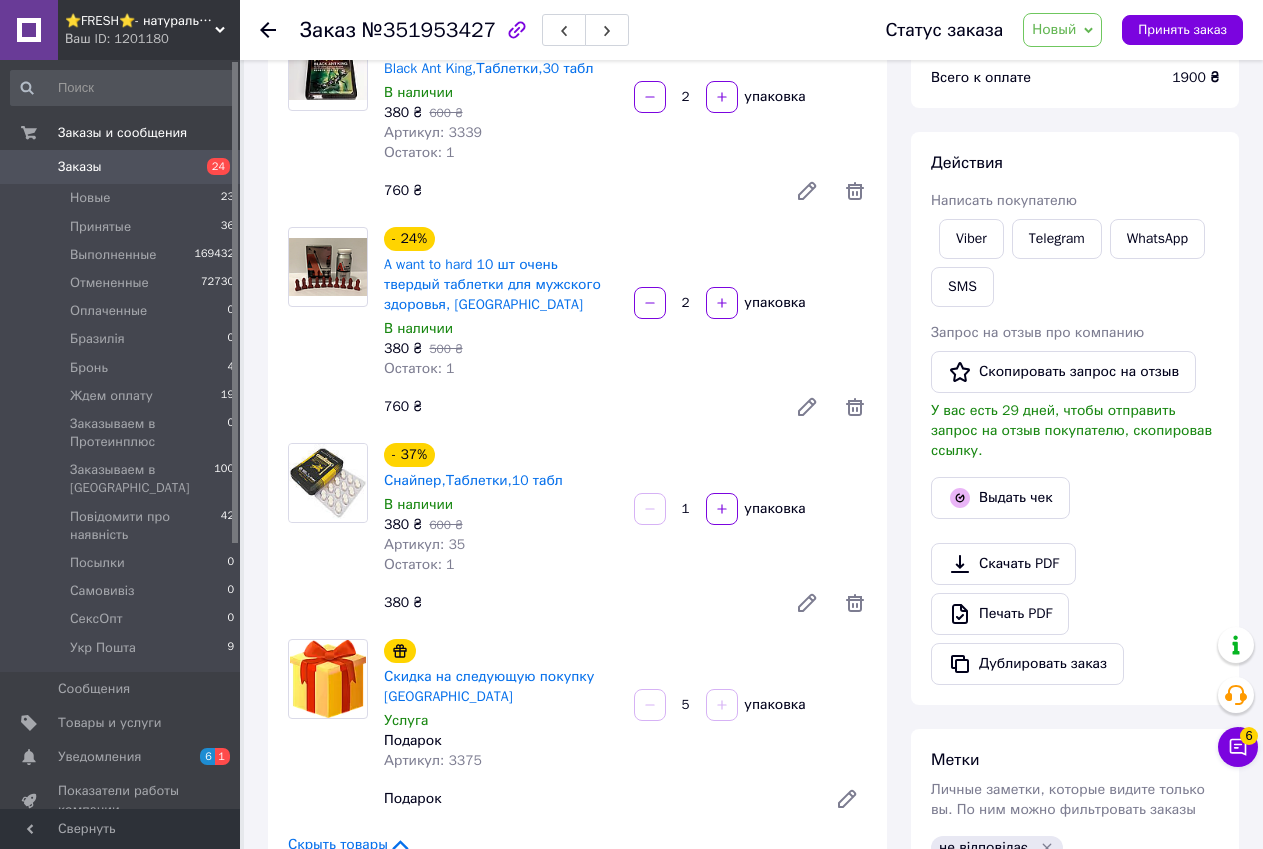 click on "Новый" at bounding box center [1062, 30] 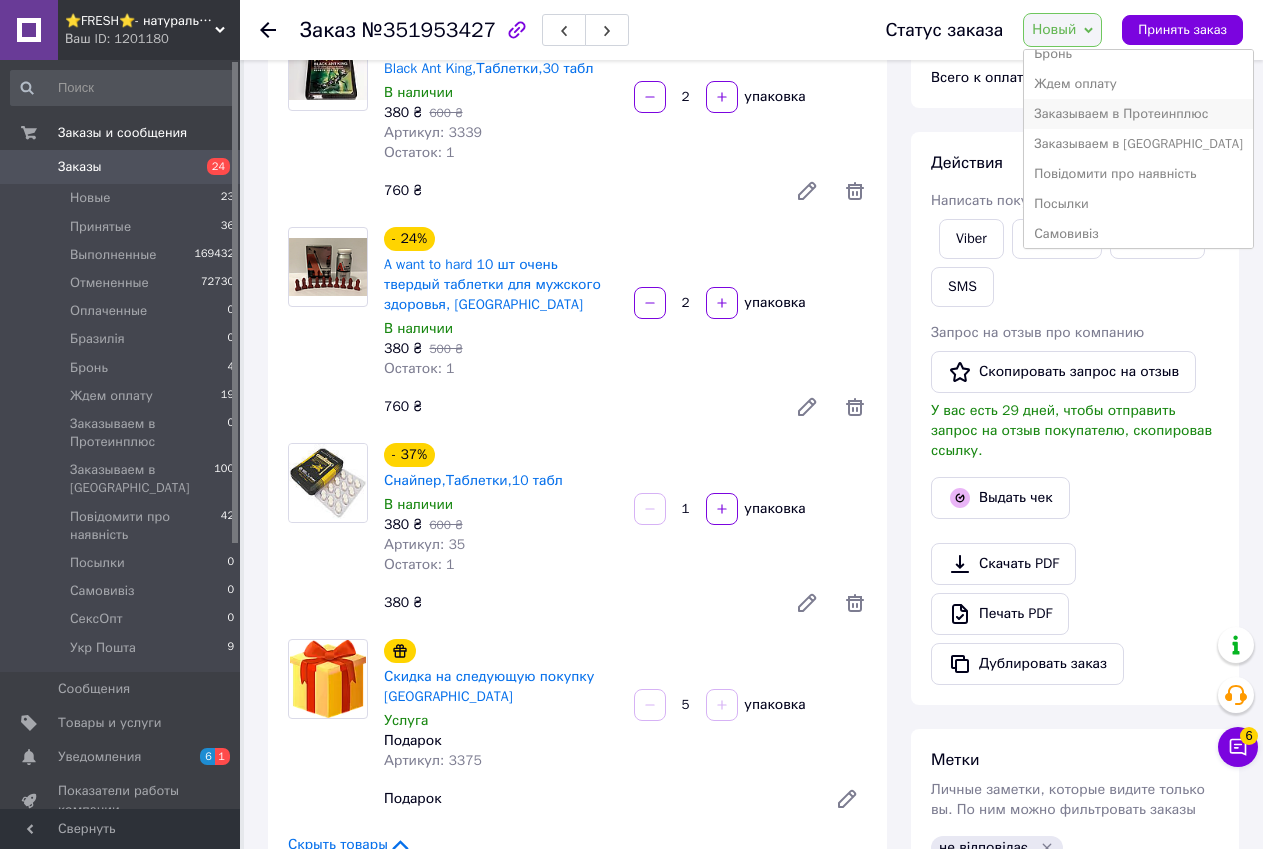 scroll, scrollTop: 232, scrollLeft: 0, axis: vertical 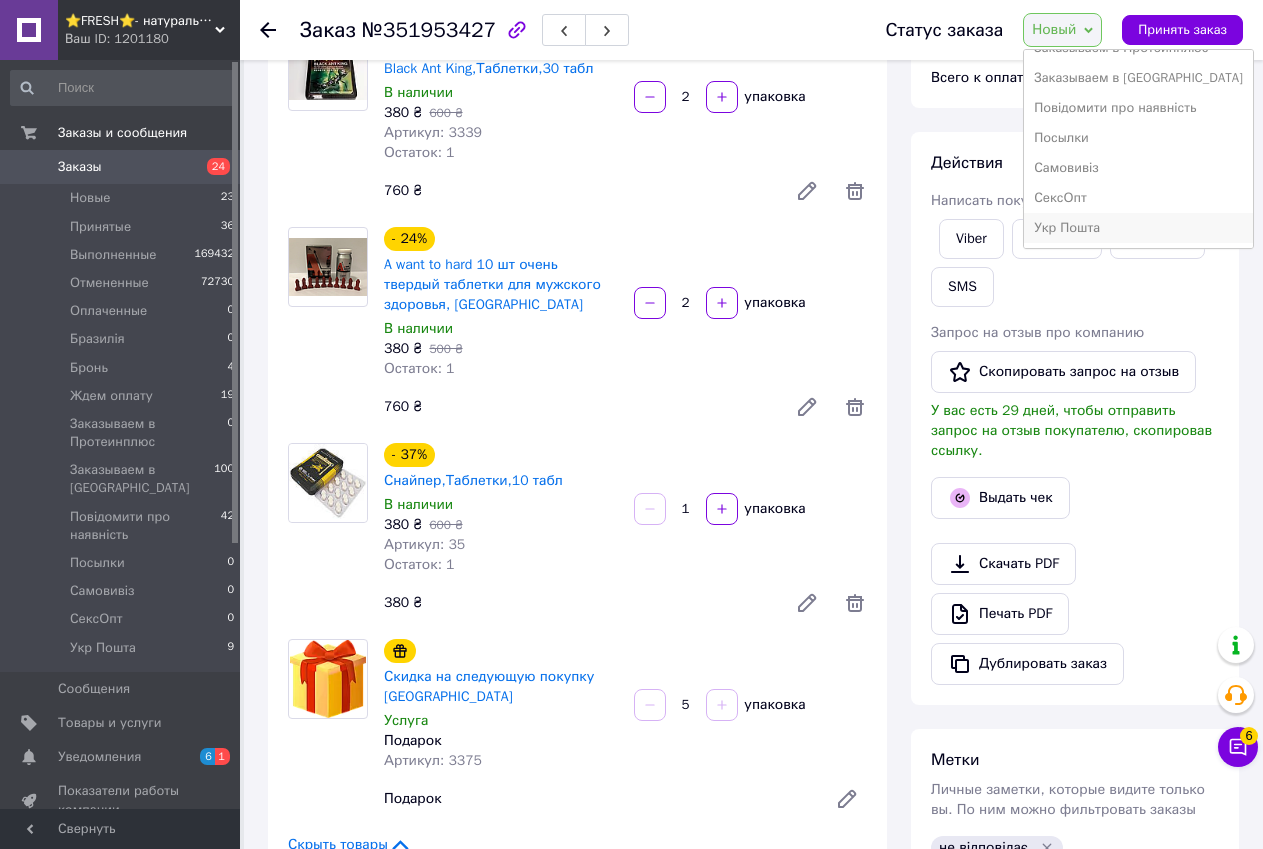 click on "Укр Пошта" at bounding box center (1138, 228) 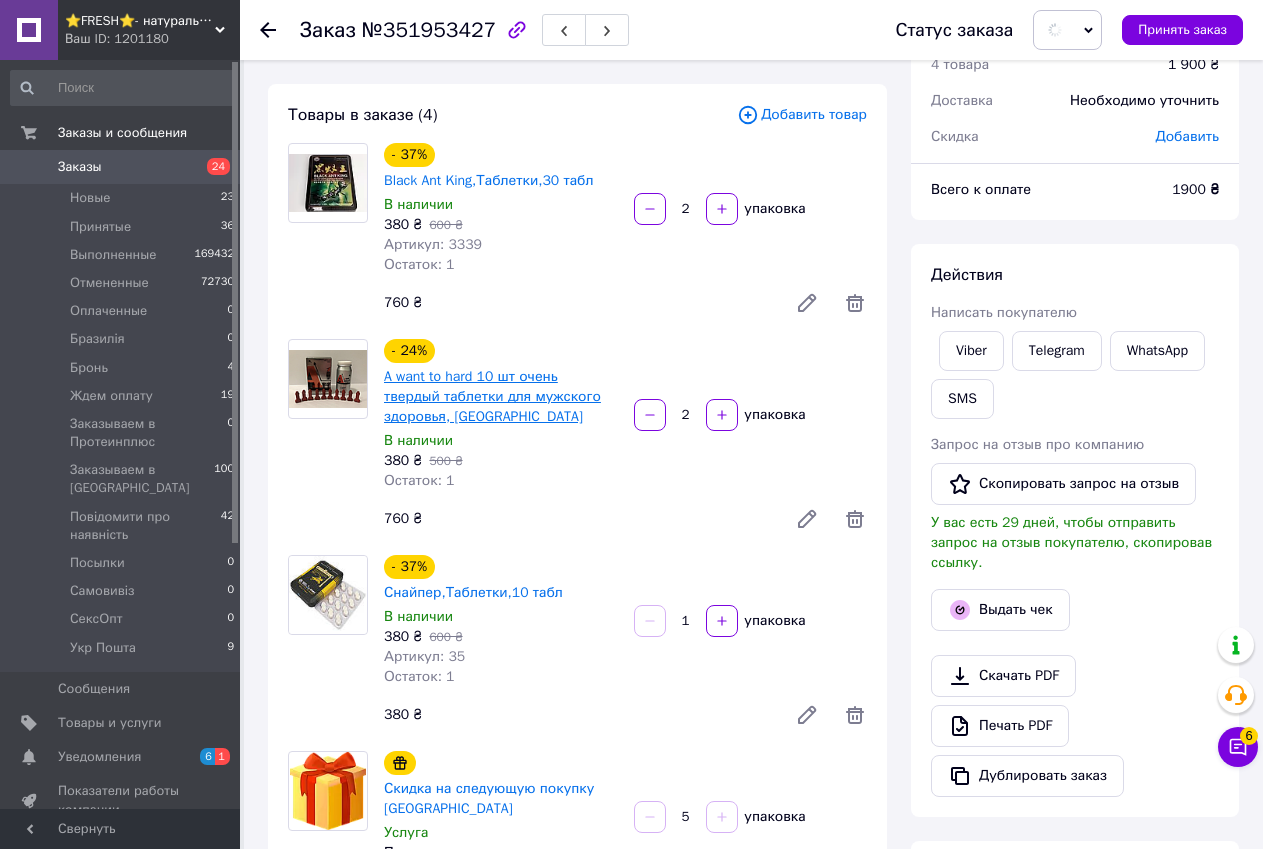 scroll, scrollTop: 0, scrollLeft: 0, axis: both 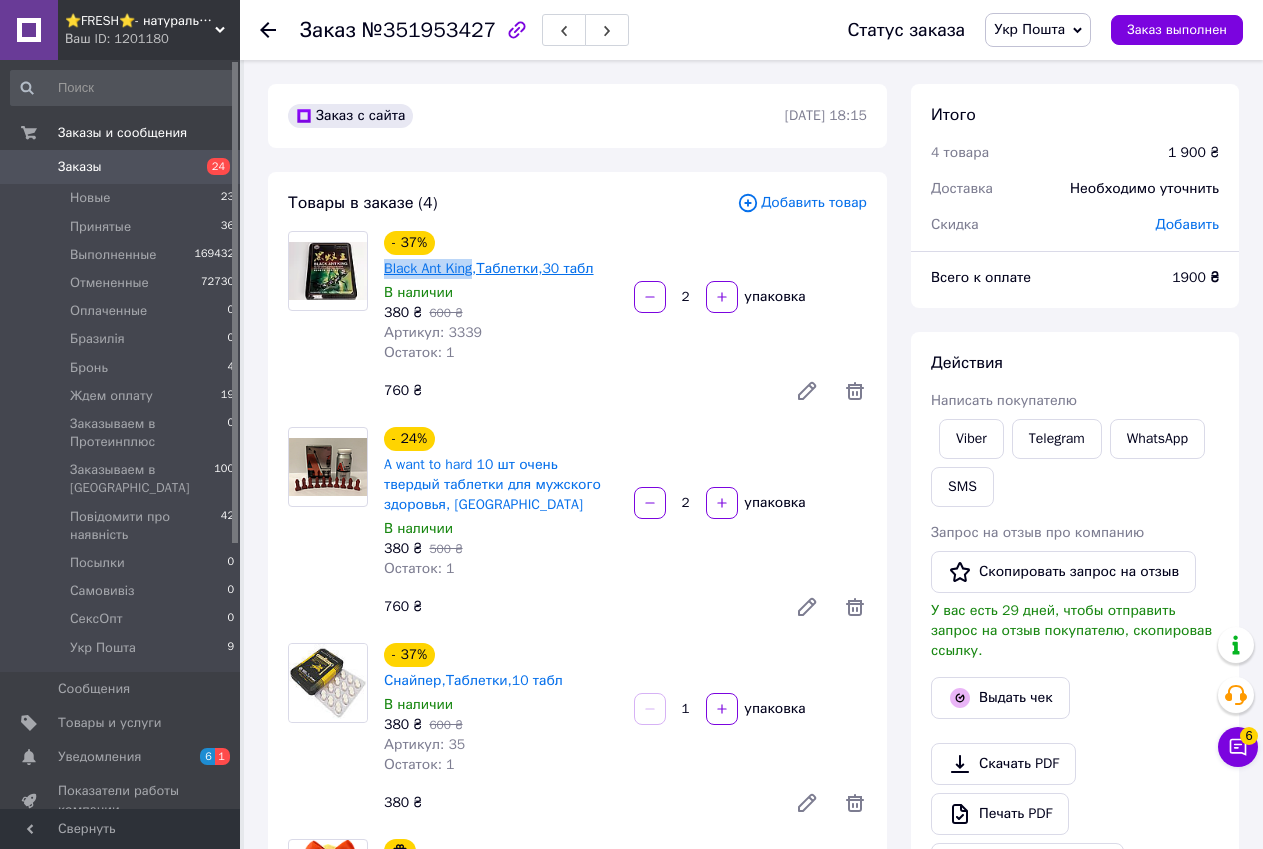 drag, startPoint x: 380, startPoint y: 268, endPoint x: 473, endPoint y: 274, distance: 93.193344 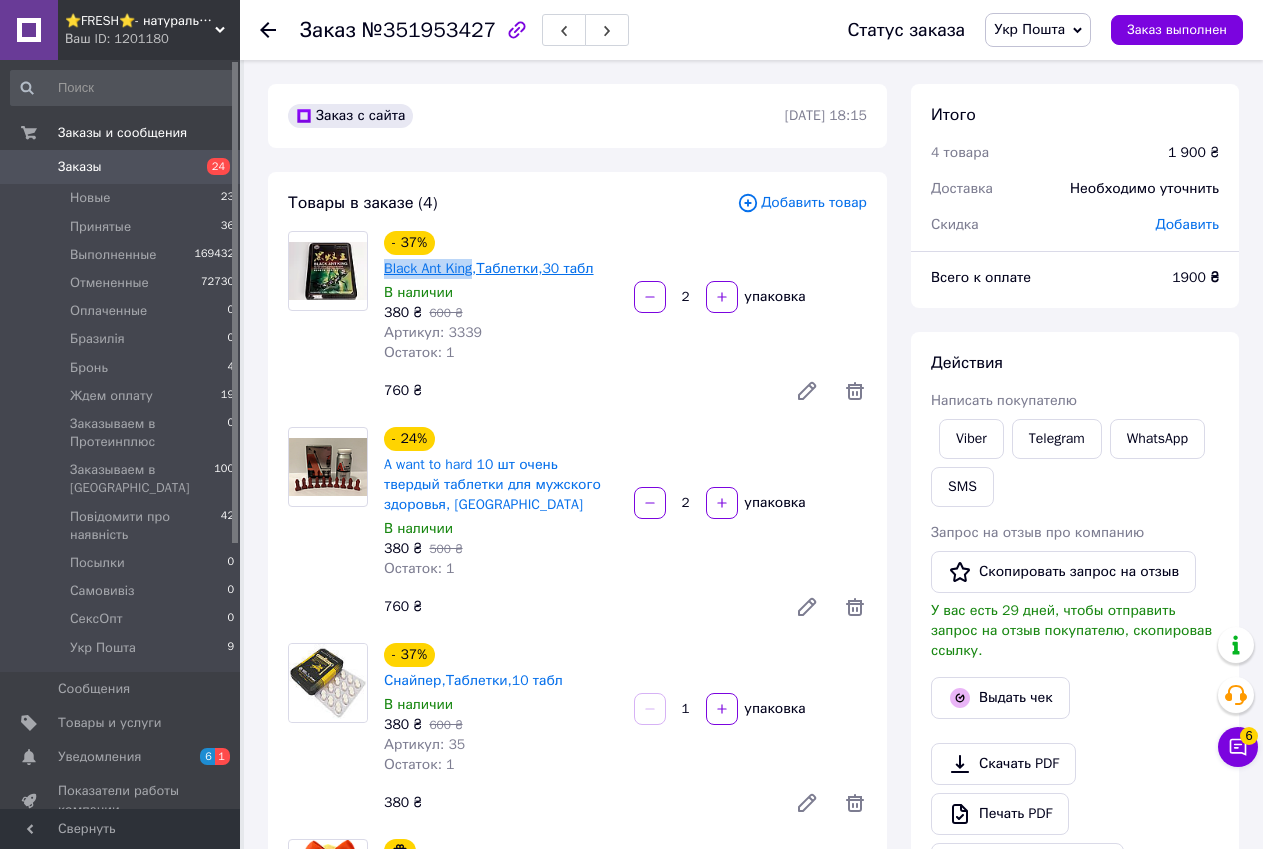 click on "- 37% Black Ant King,Таблетки,30 табл В наличии 380 ₴   600 ₴ Артикул: 3339 Остаток: 1" at bounding box center [501, 297] 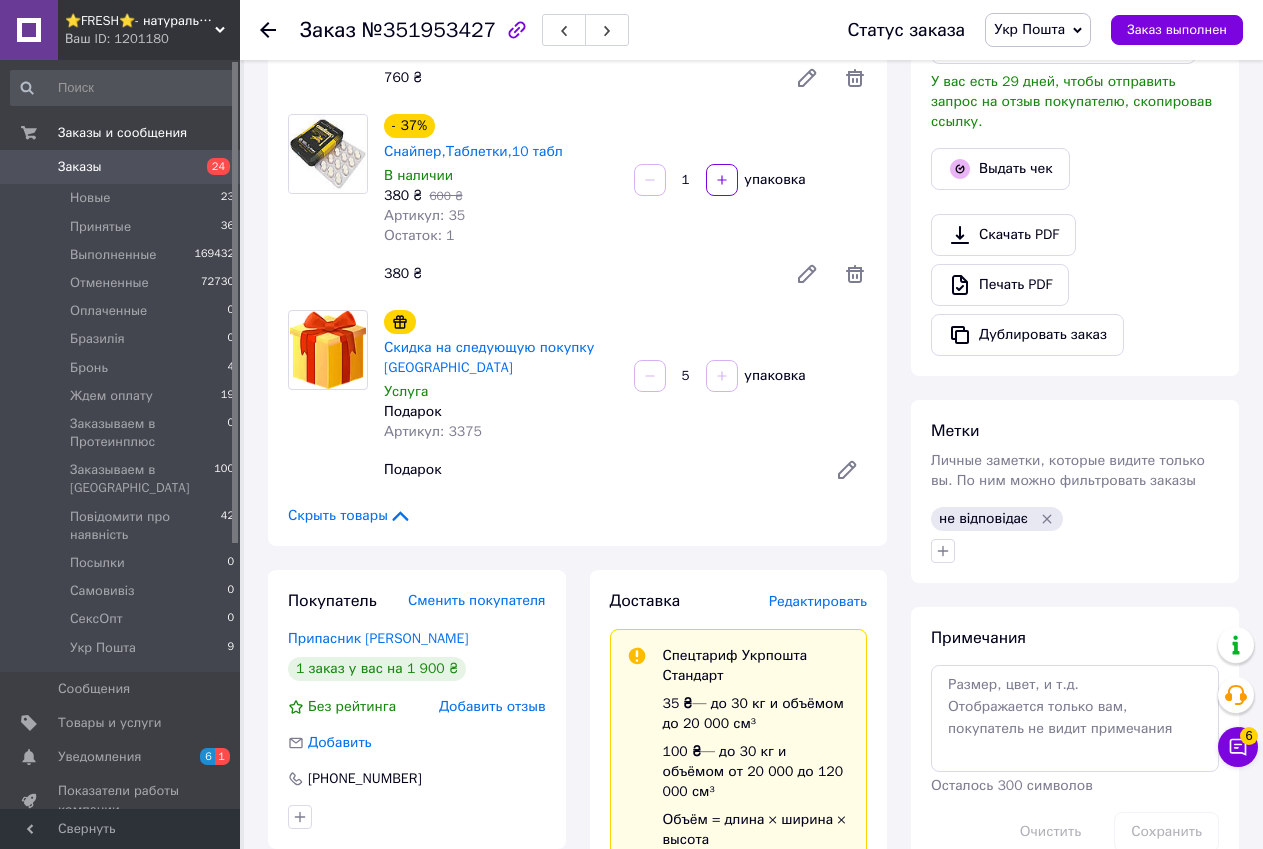 scroll, scrollTop: 700, scrollLeft: 0, axis: vertical 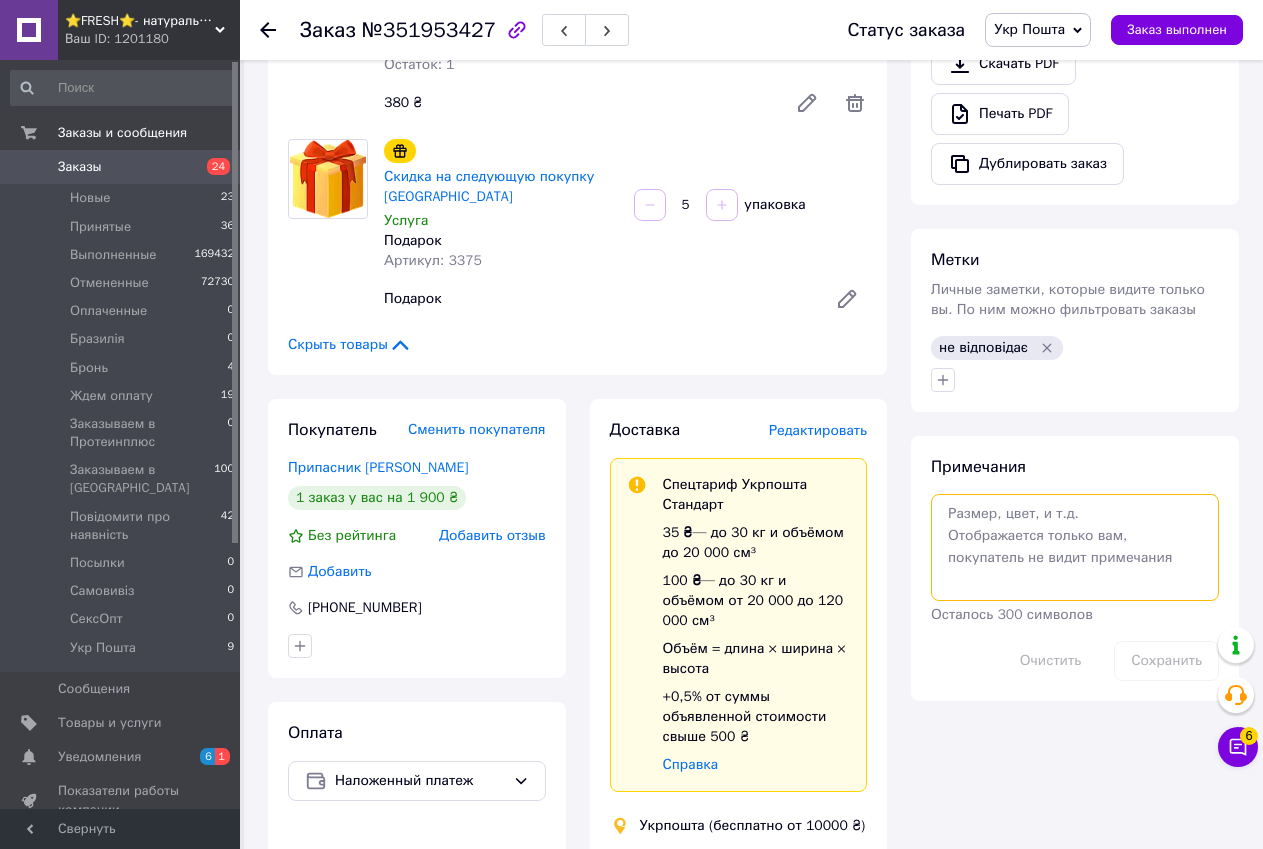click at bounding box center [1075, 547] 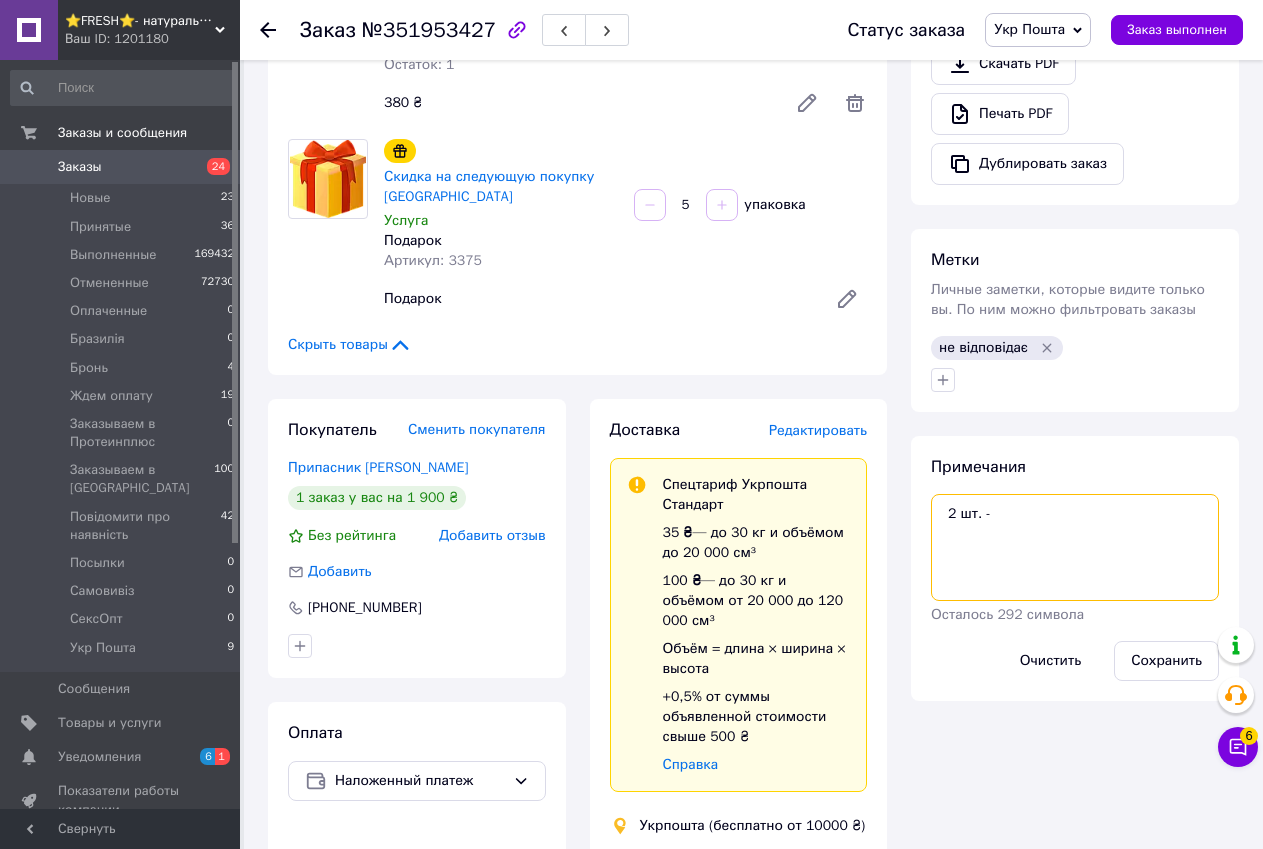 paste on "Black Ant King" 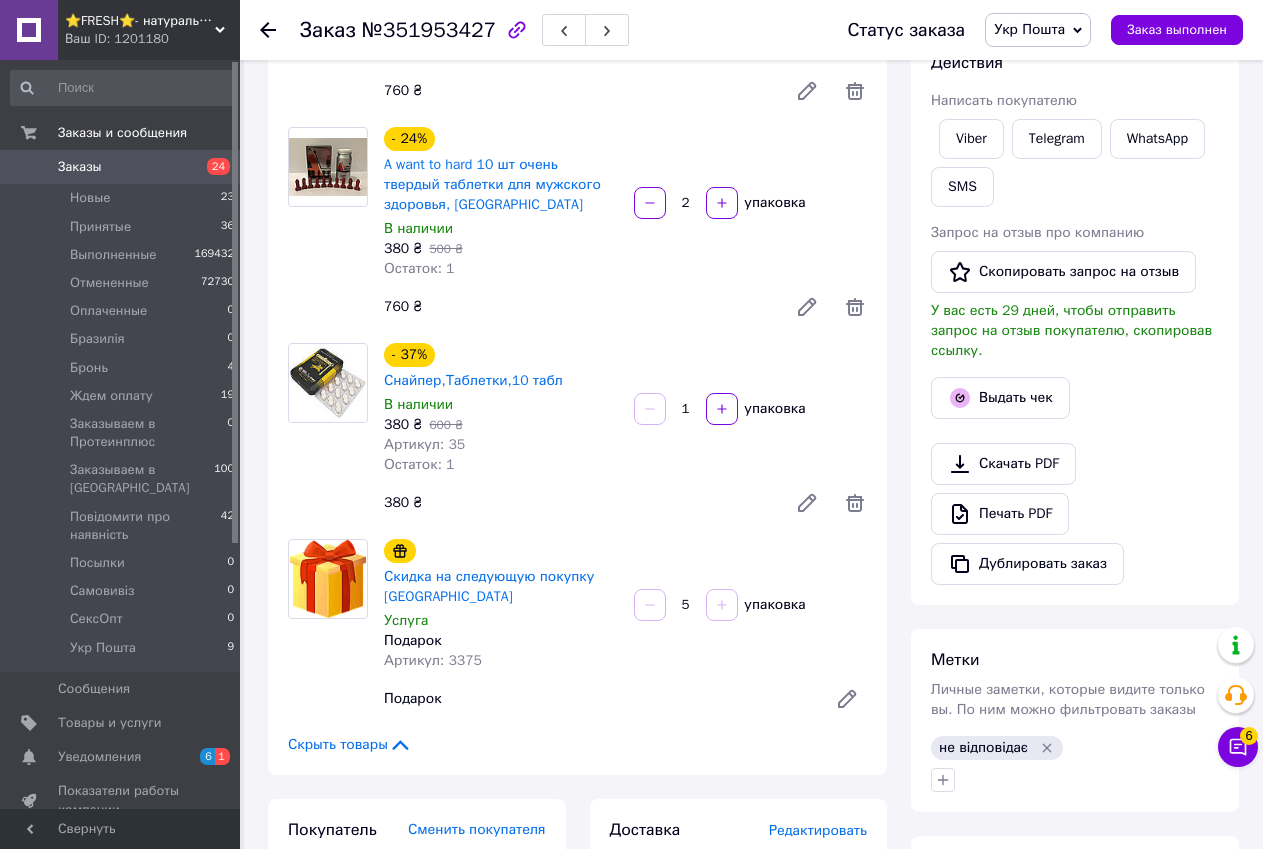scroll, scrollTop: 100, scrollLeft: 0, axis: vertical 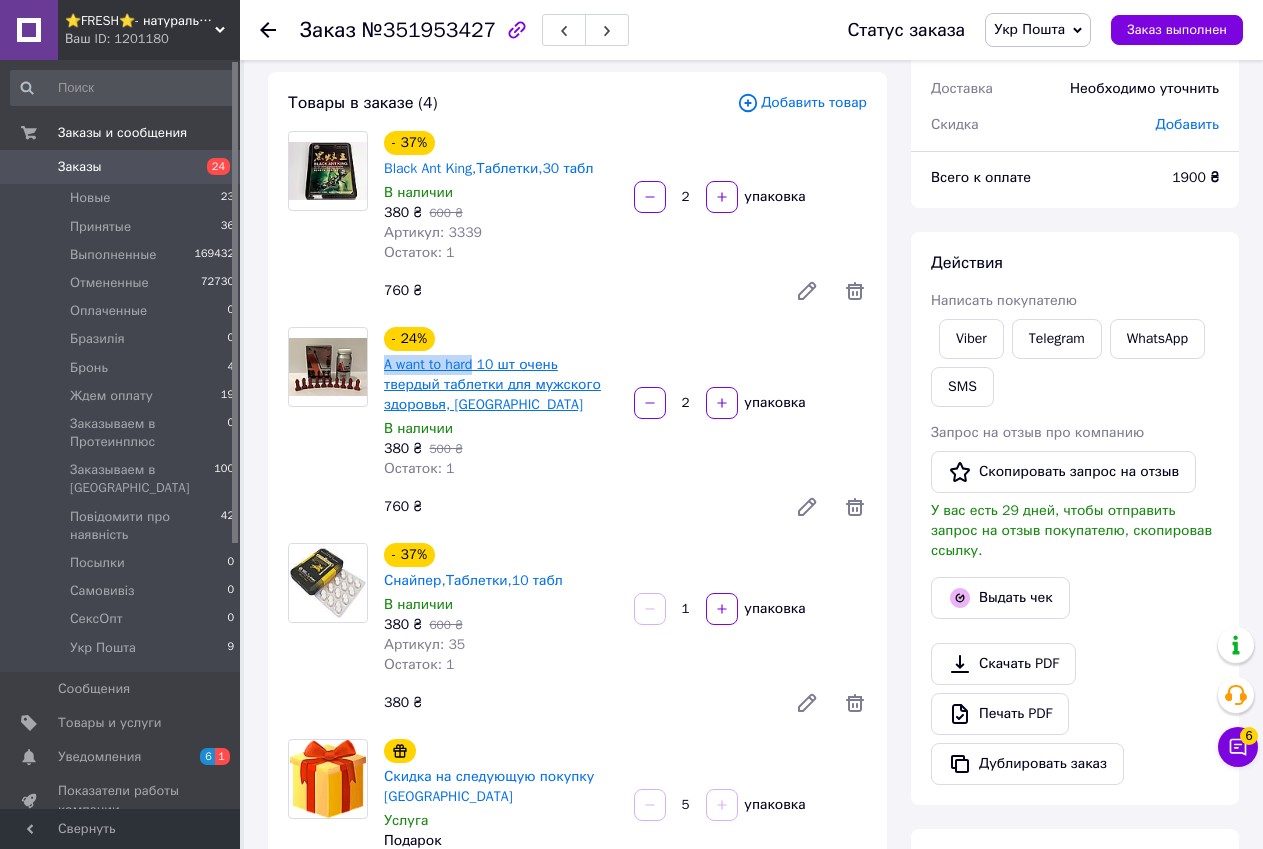 drag, startPoint x: 380, startPoint y: 355, endPoint x: 477, endPoint y: 361, distance: 97.18539 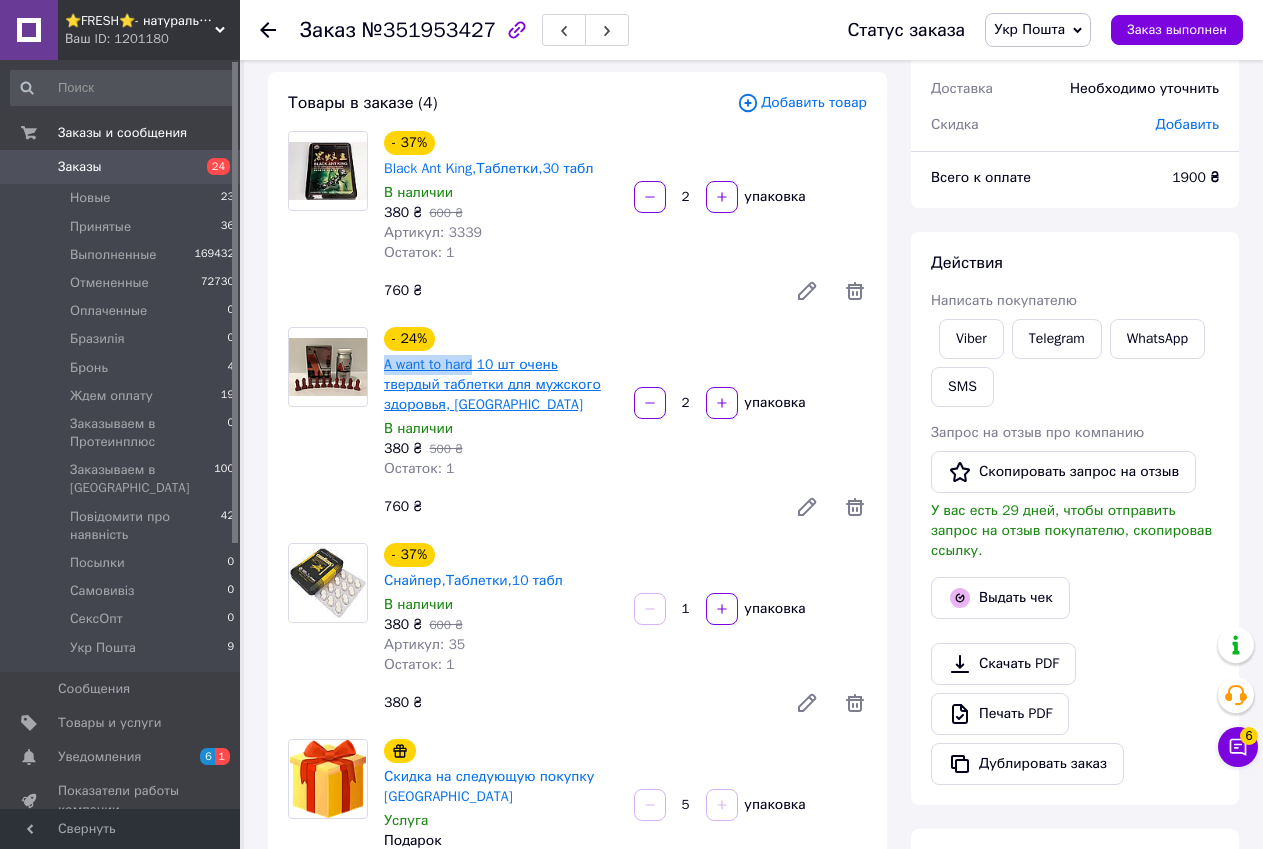 click on "- 24% A want to hard 10 шт очень твердый таблетки для мужского здоровья, Киев В наличии 380 ₴   500 ₴ Остаток: 1" at bounding box center (501, 403) 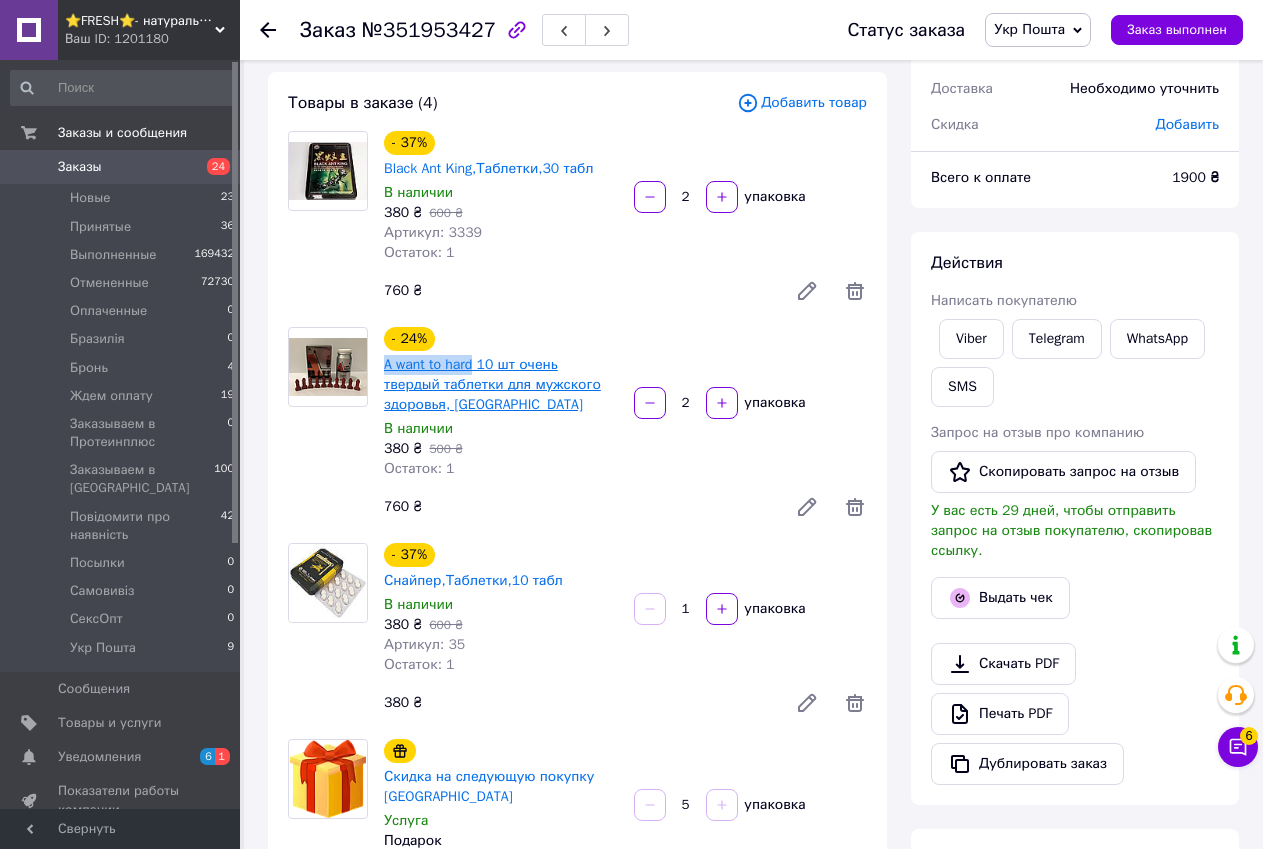 copy on "A want to hard" 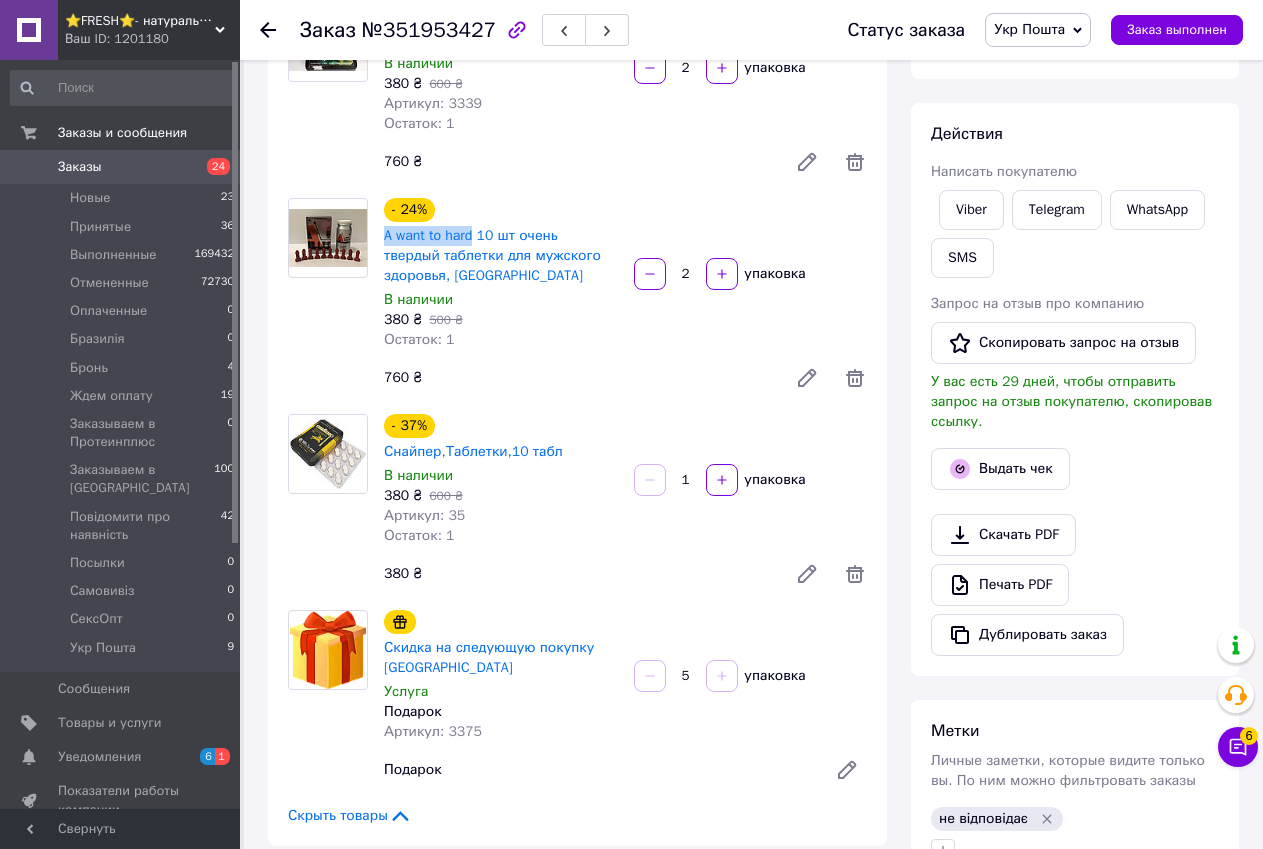 scroll, scrollTop: 500, scrollLeft: 0, axis: vertical 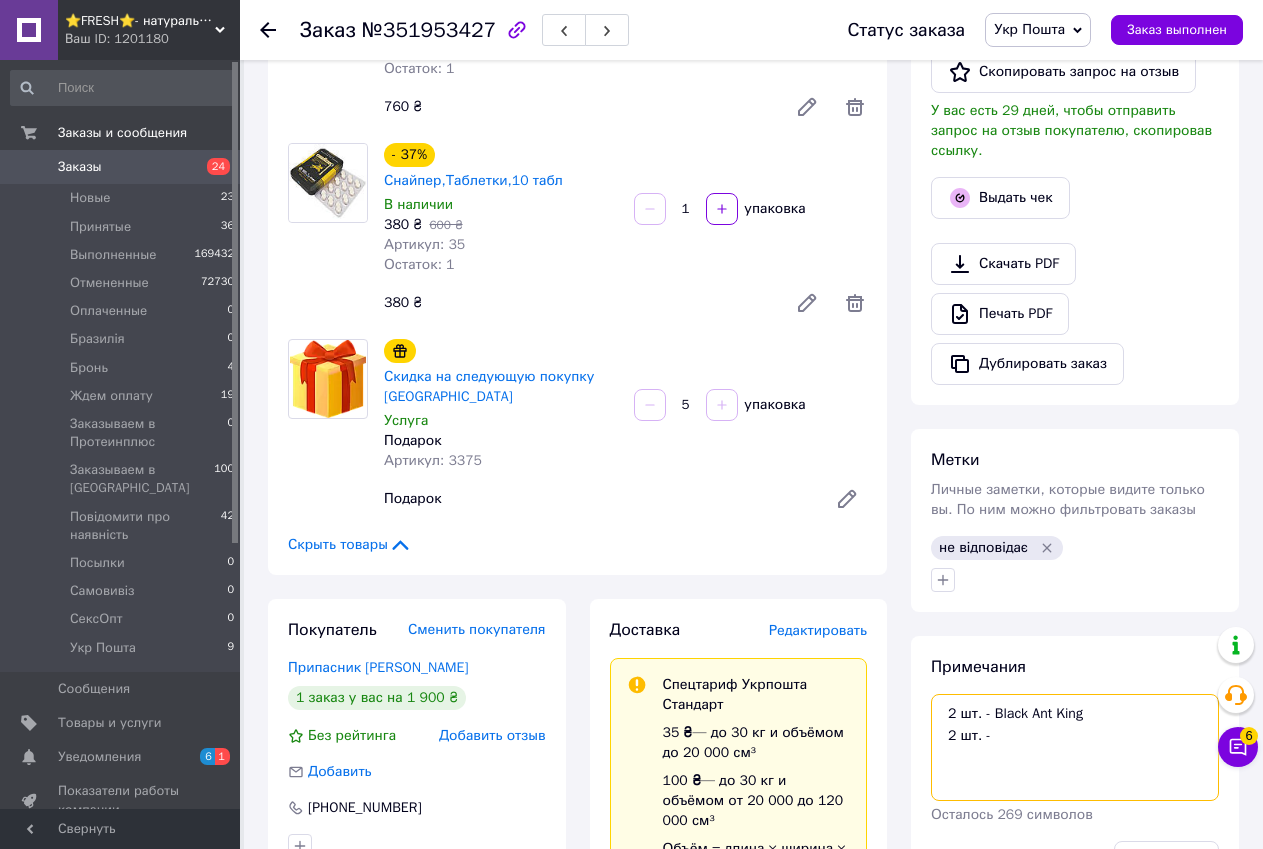 click on "2 шт. - Black Ant King
2 шт. -" at bounding box center [1075, 747] 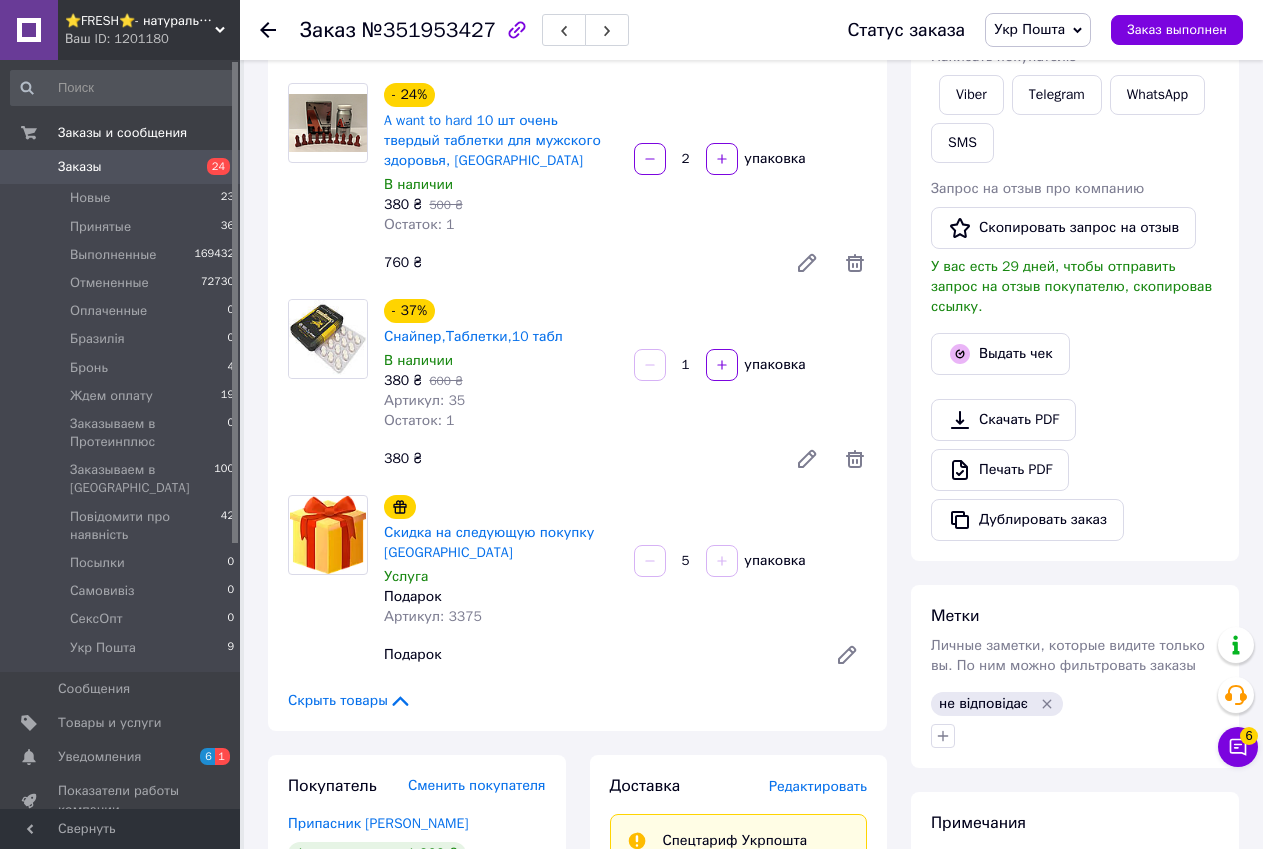 scroll, scrollTop: 100, scrollLeft: 0, axis: vertical 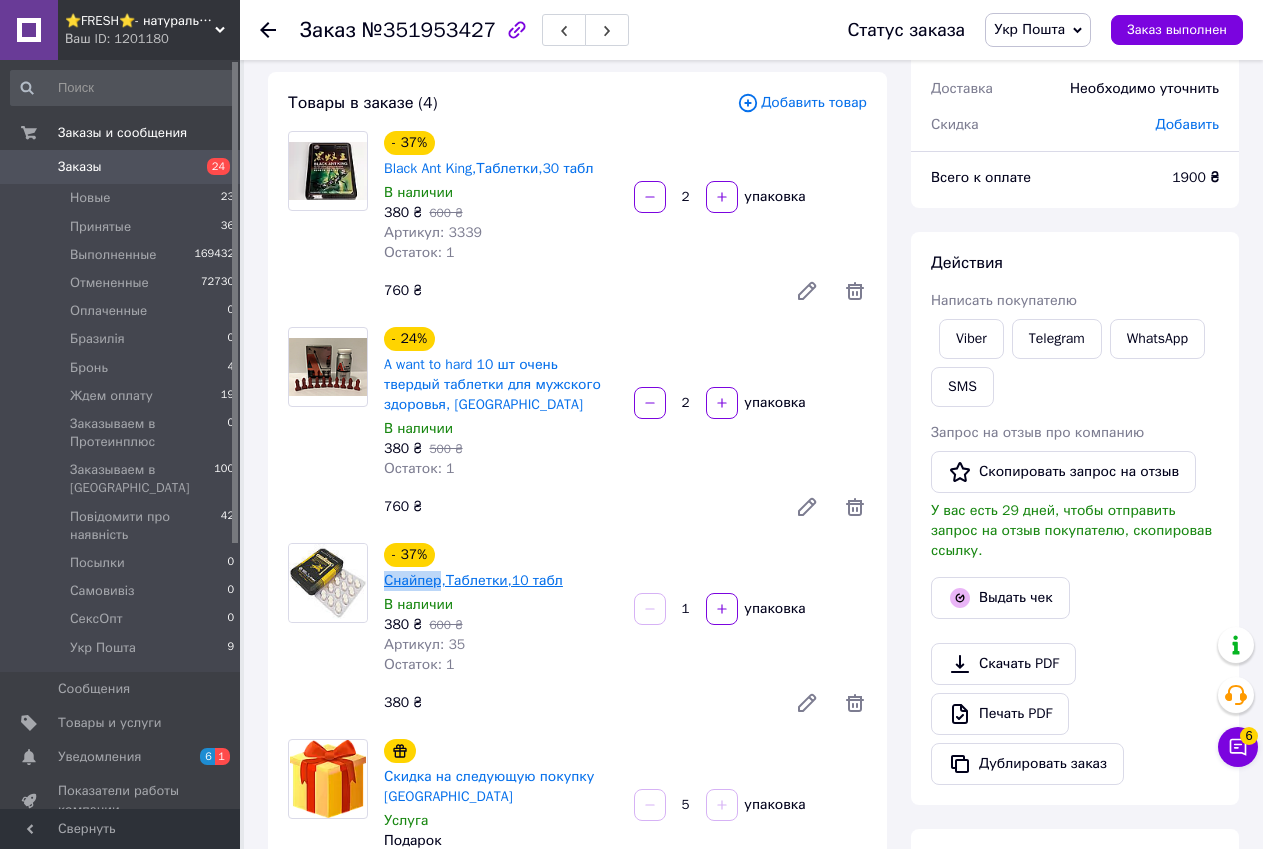 drag, startPoint x: 441, startPoint y: 542, endPoint x: 495, endPoint y: 555, distance: 55.542778 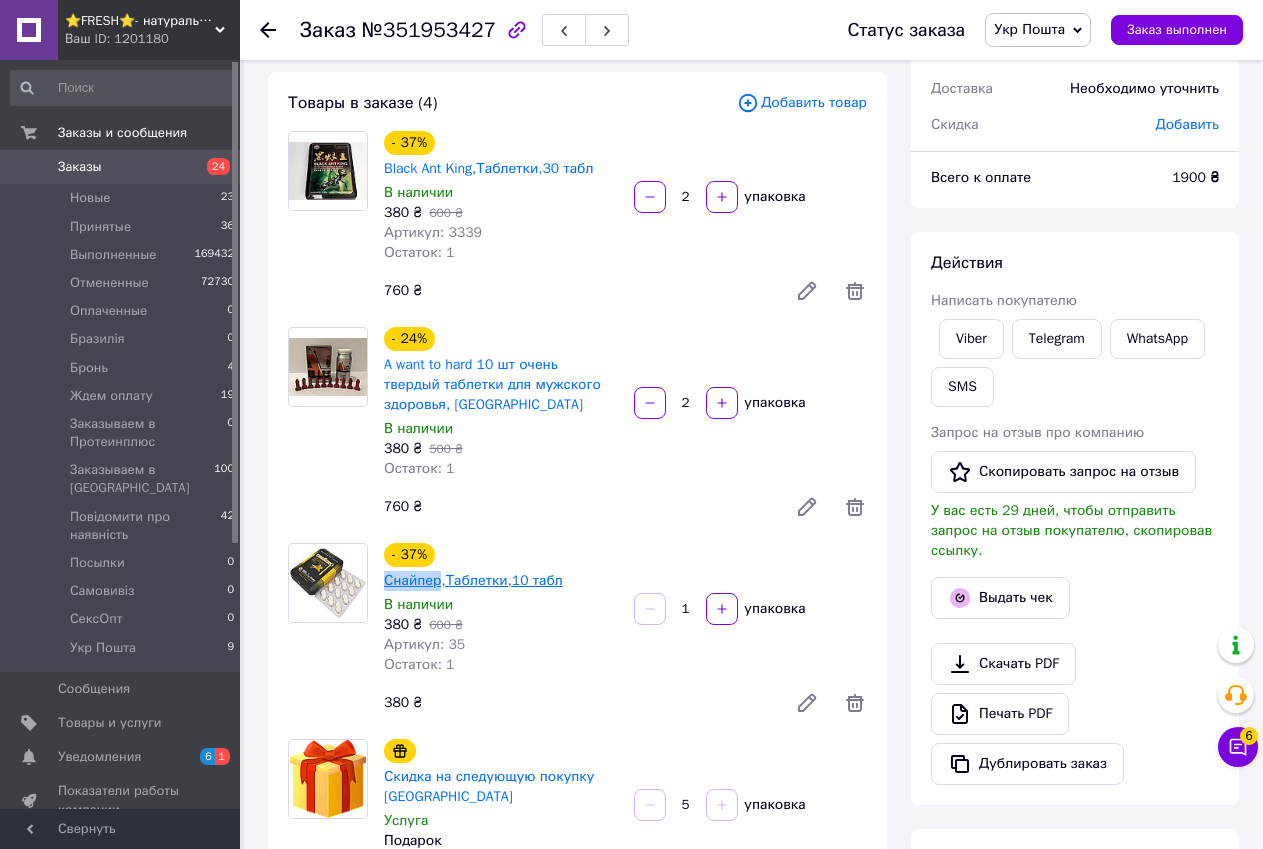 click on "Снайпер,Таблетки,10 табл" at bounding box center [473, 581] 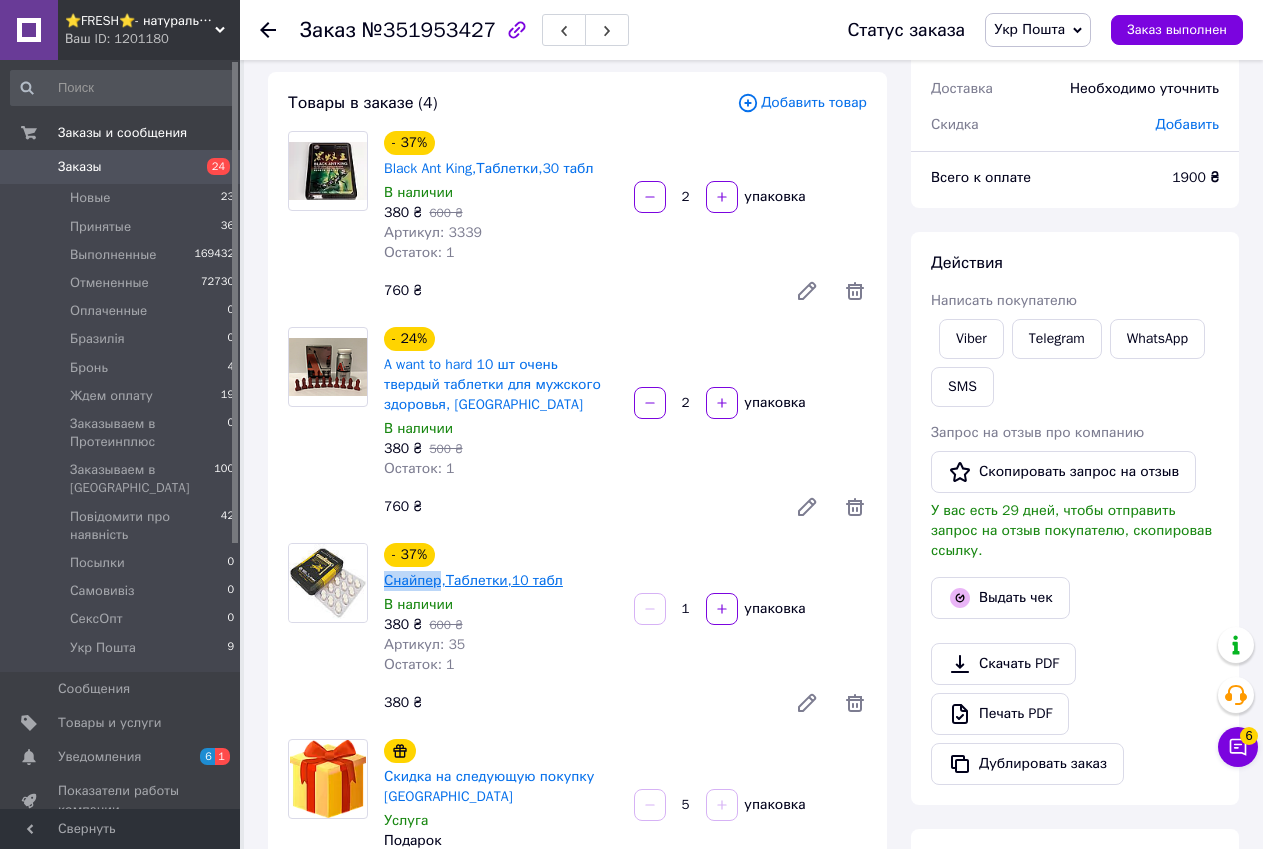copy on "Снайпер" 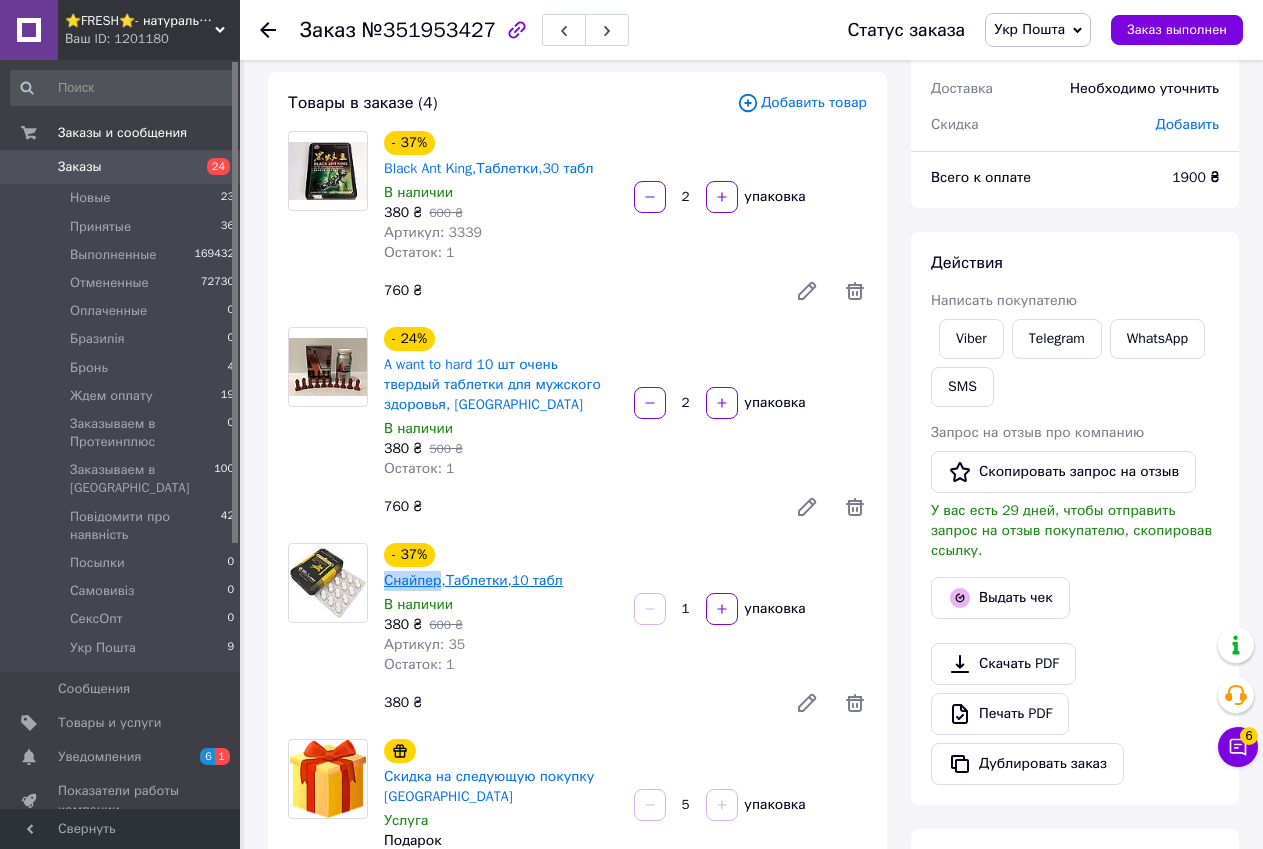 click on "Снайпер,Таблетки,10 табл" at bounding box center [473, 580] 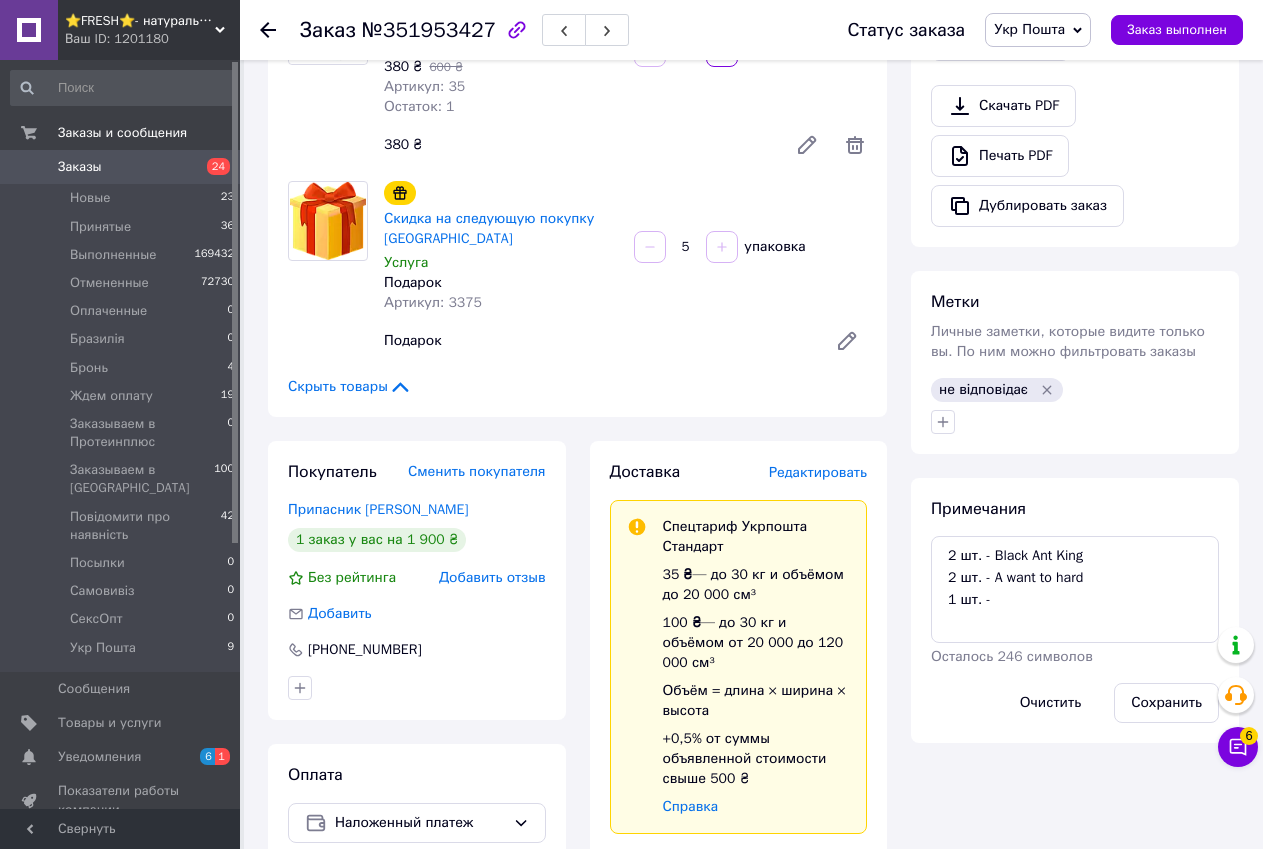 scroll, scrollTop: 800, scrollLeft: 0, axis: vertical 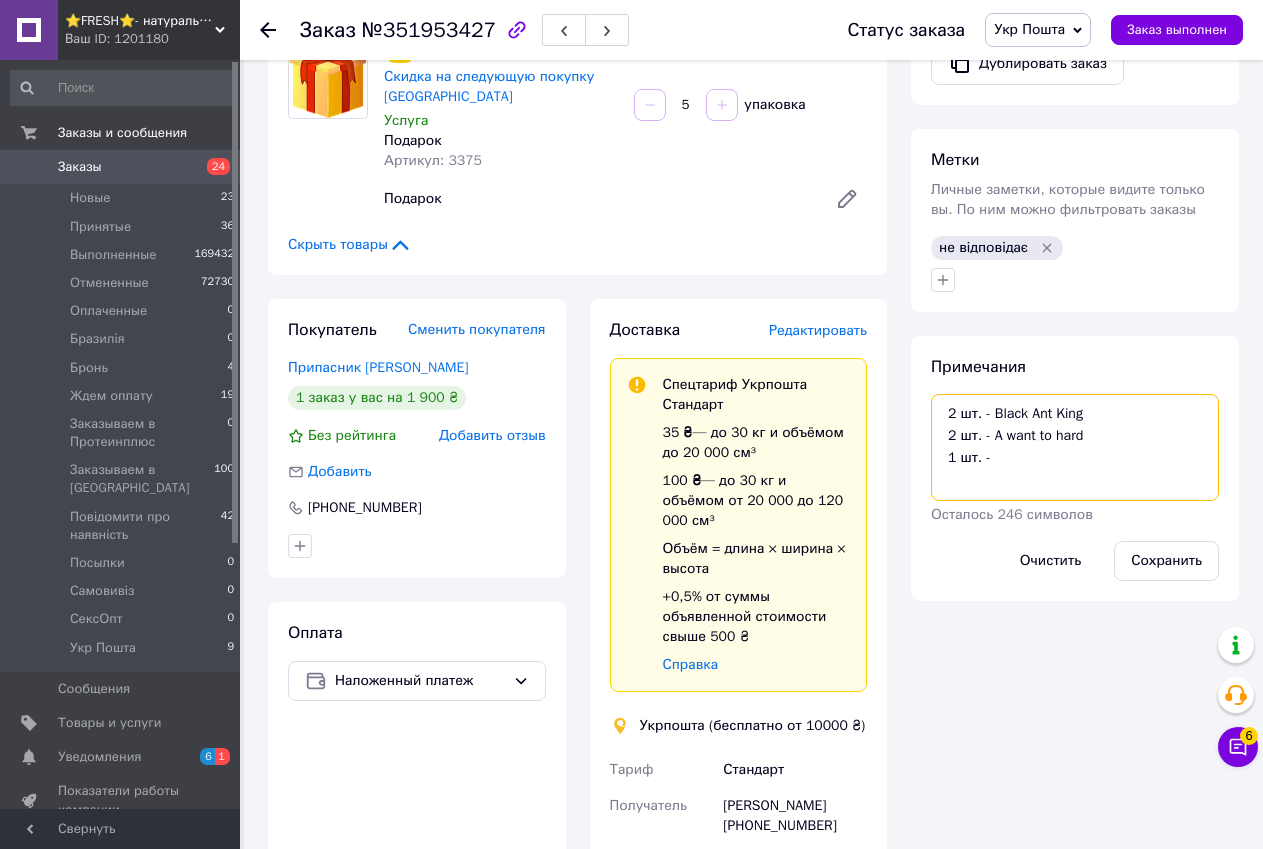 click on "2 шт. - Black Ant King
2 шт. - A want to hard
1 шт. -" at bounding box center [1075, 447] 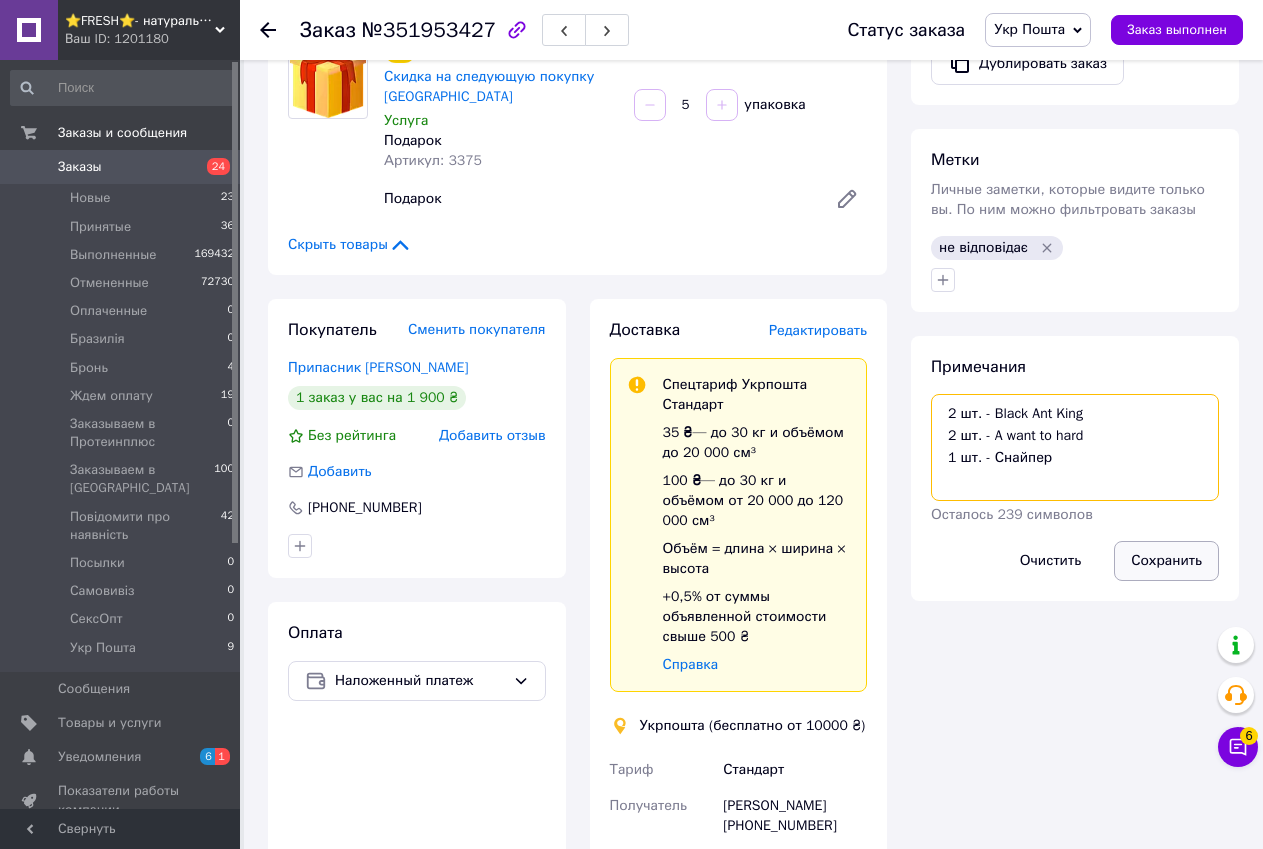 type on "2 шт. - Black Ant King
2 шт. - A want to hard
1 шт. - Снайпер" 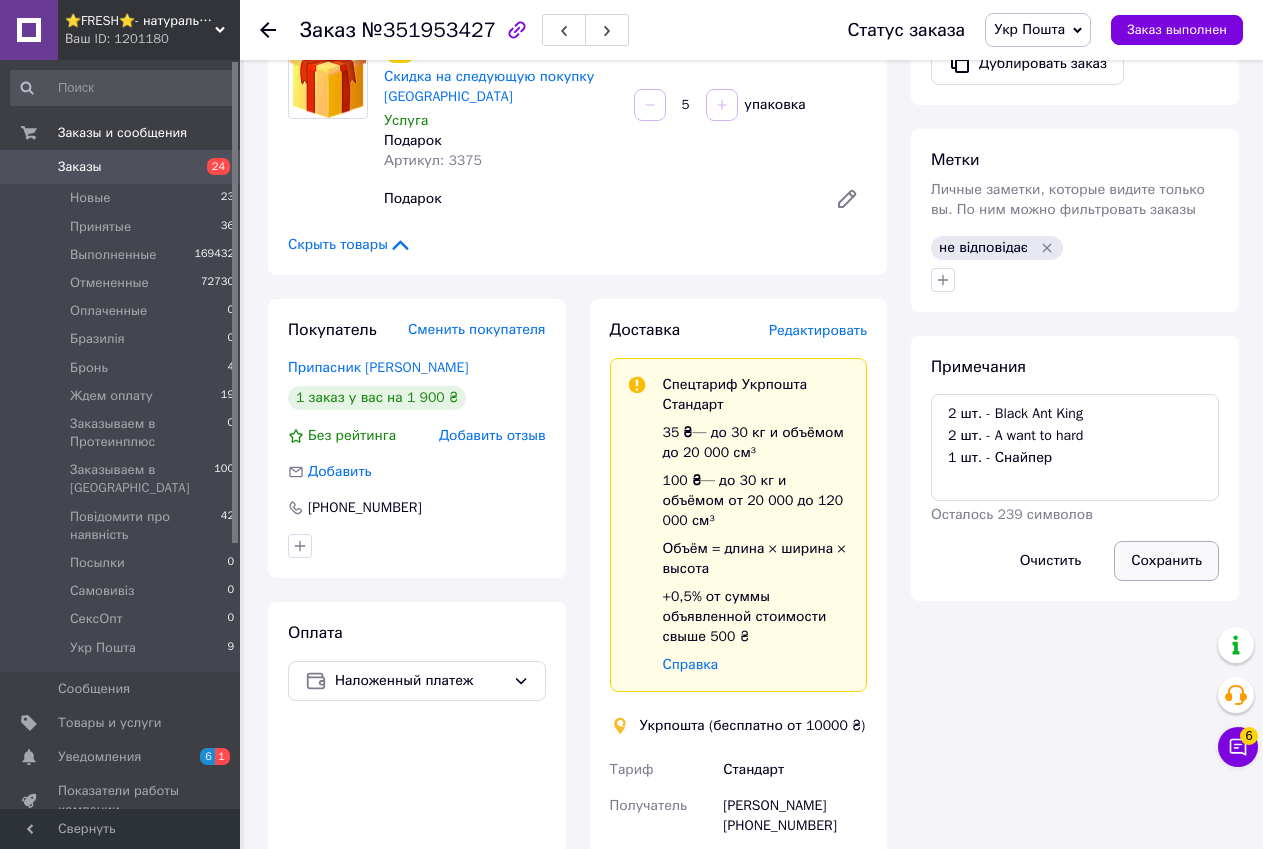 click on "Сохранить" at bounding box center [1166, 561] 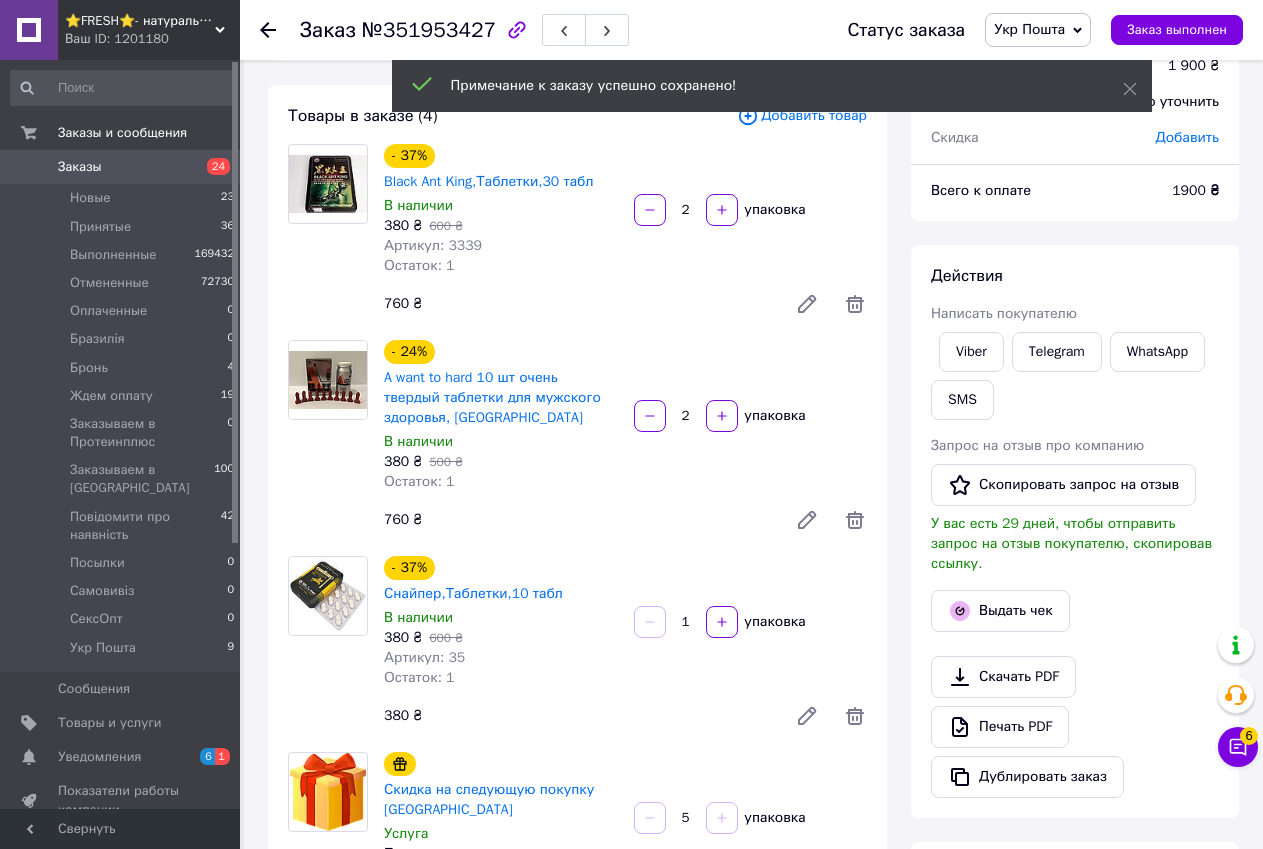 scroll, scrollTop: 0, scrollLeft: 0, axis: both 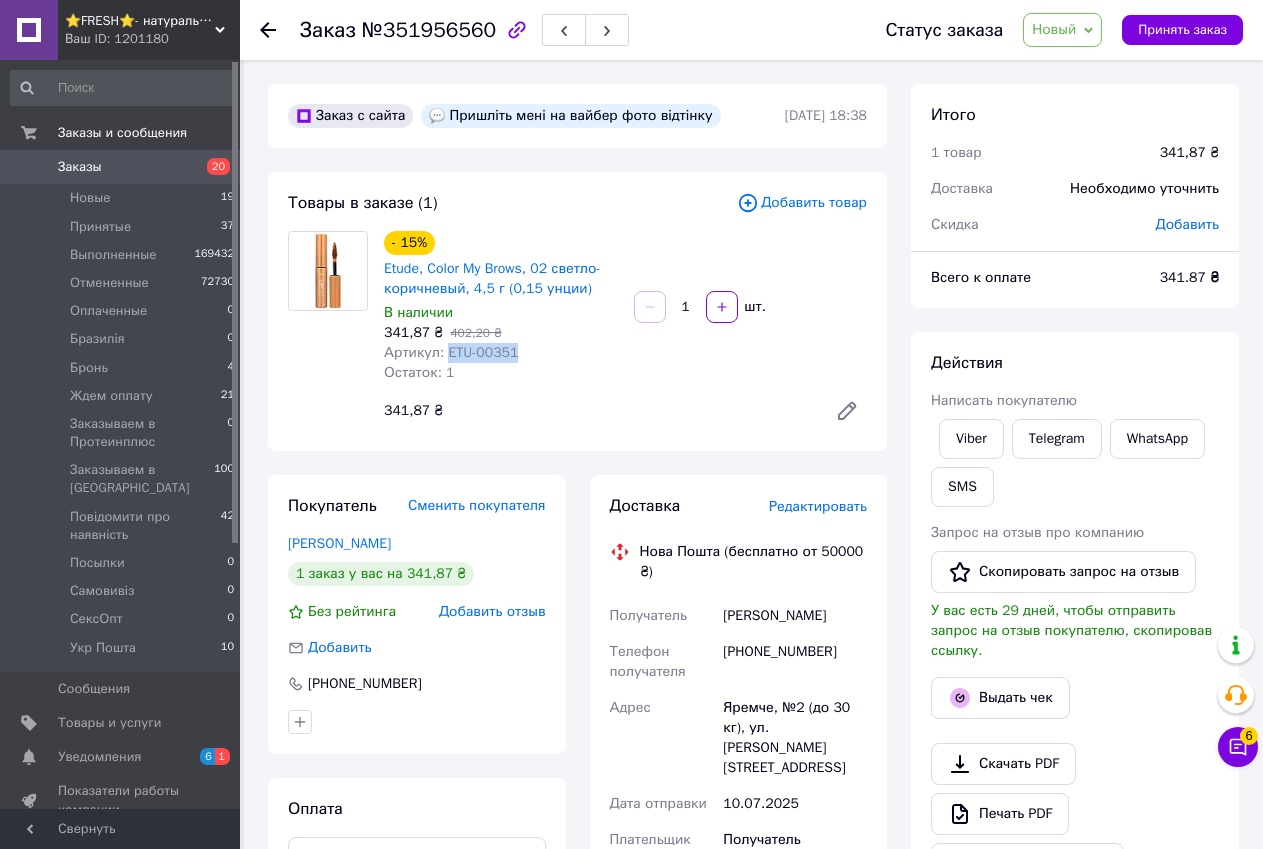 drag, startPoint x: 444, startPoint y: 353, endPoint x: 508, endPoint y: 352, distance: 64.00781 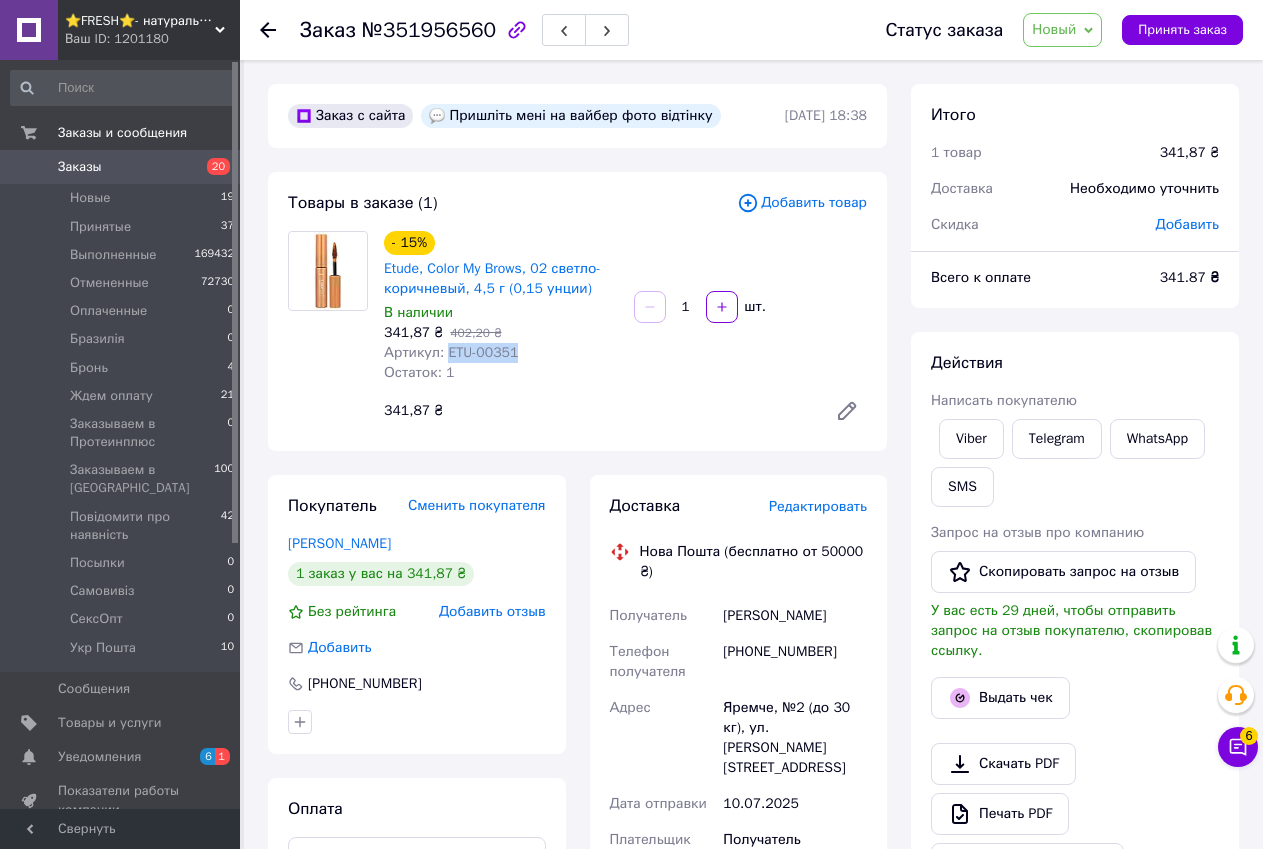 click on "Артикул: ETU-00351" at bounding box center (451, 352) 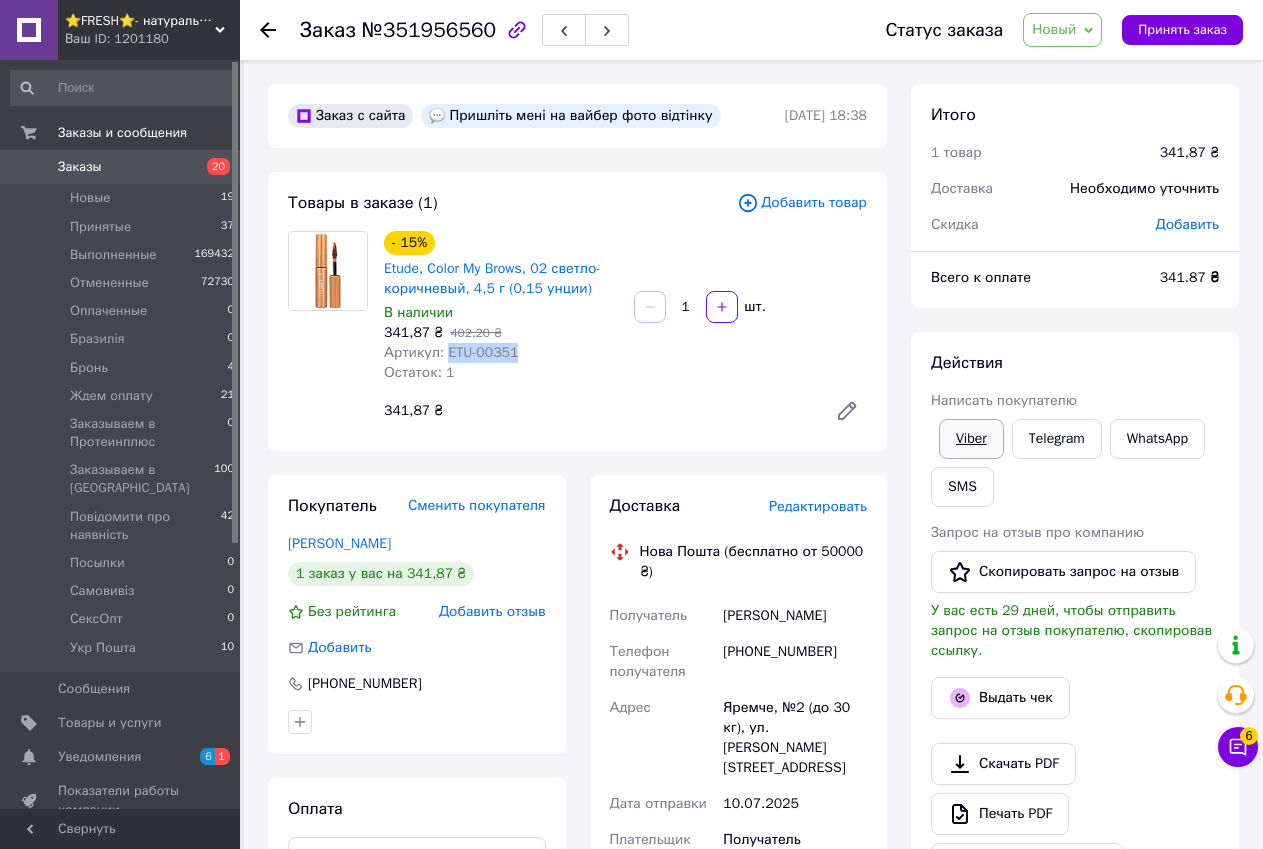 click on "Viber" at bounding box center (971, 439) 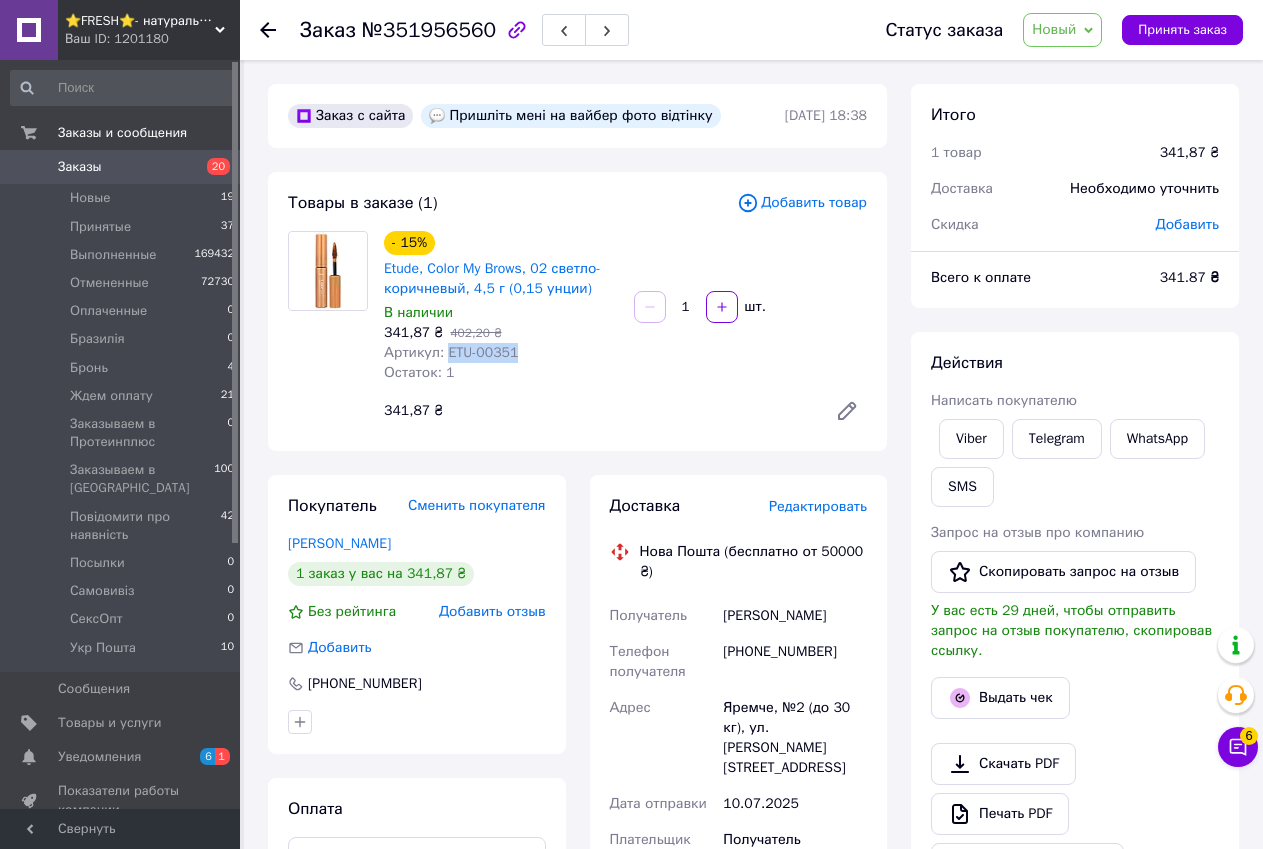 click on "Оплата 30% предоплата+ 70% наложка (Выполнение заказа 7-10 рабочих дней)" at bounding box center [417, 952] 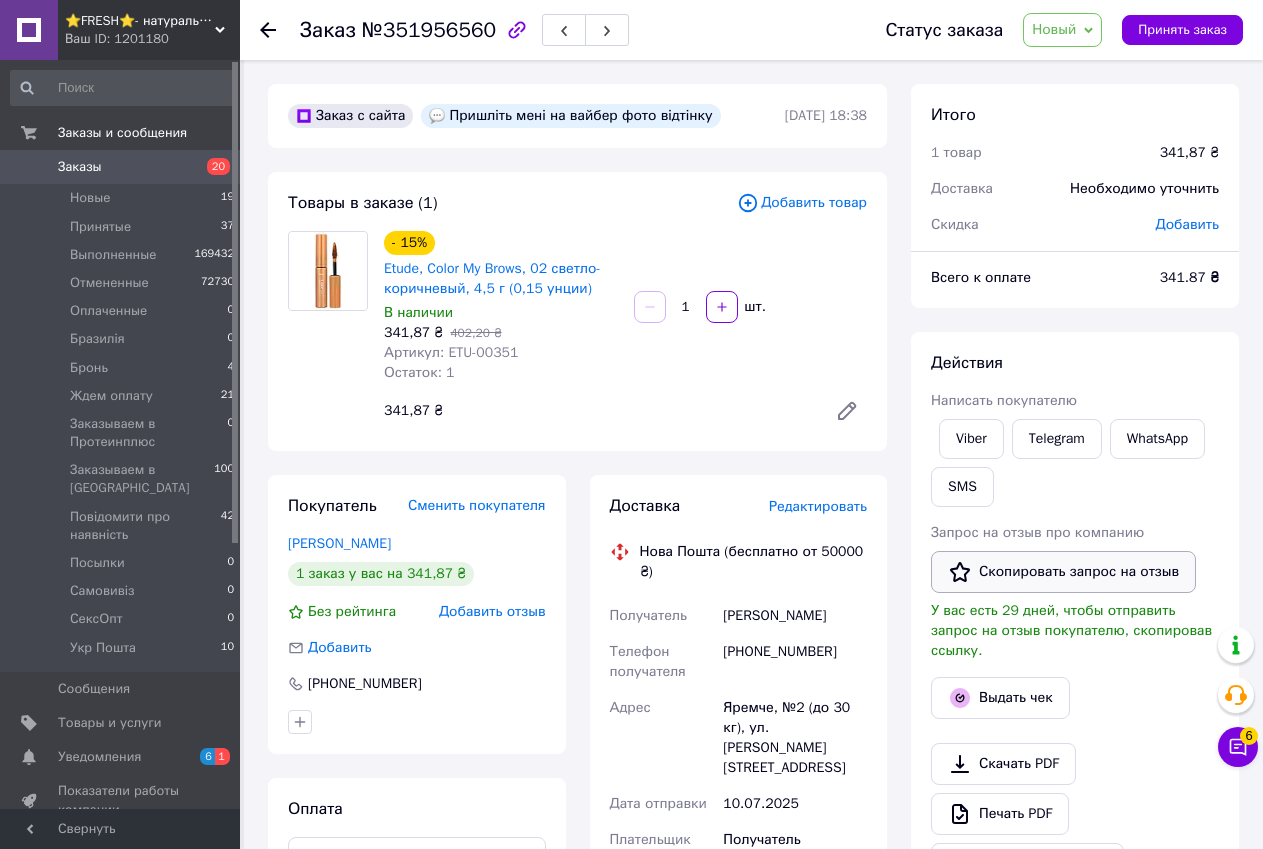 scroll, scrollTop: 524, scrollLeft: 0, axis: vertical 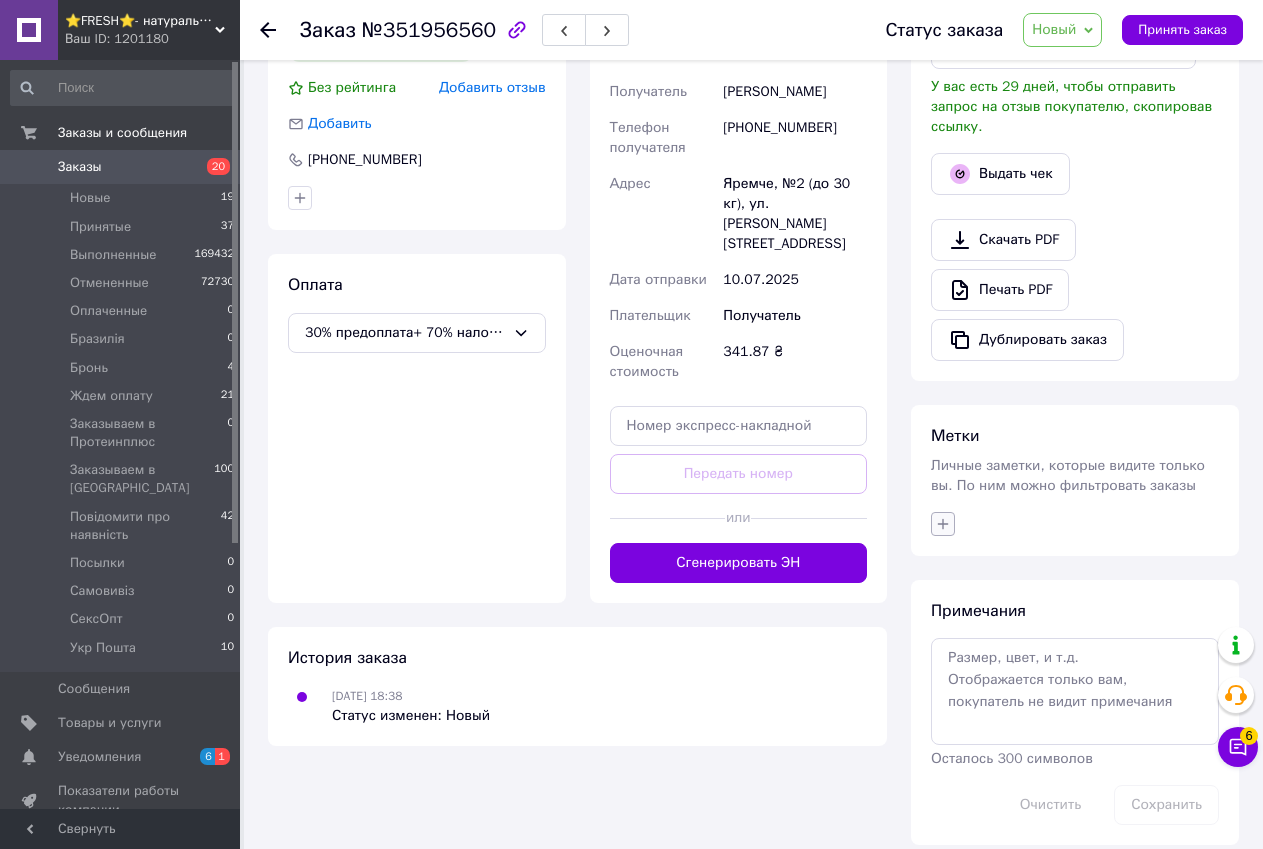 click 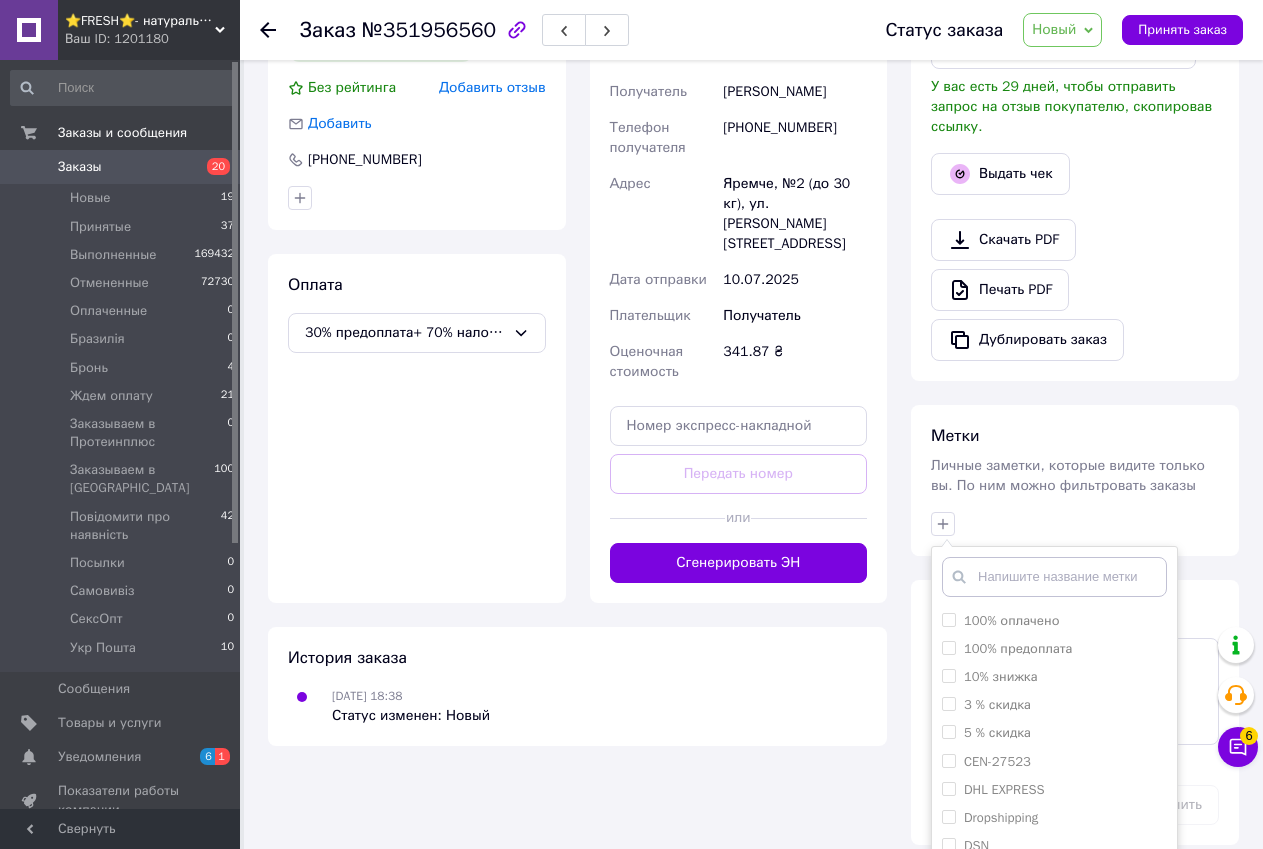 click at bounding box center (1054, 577) 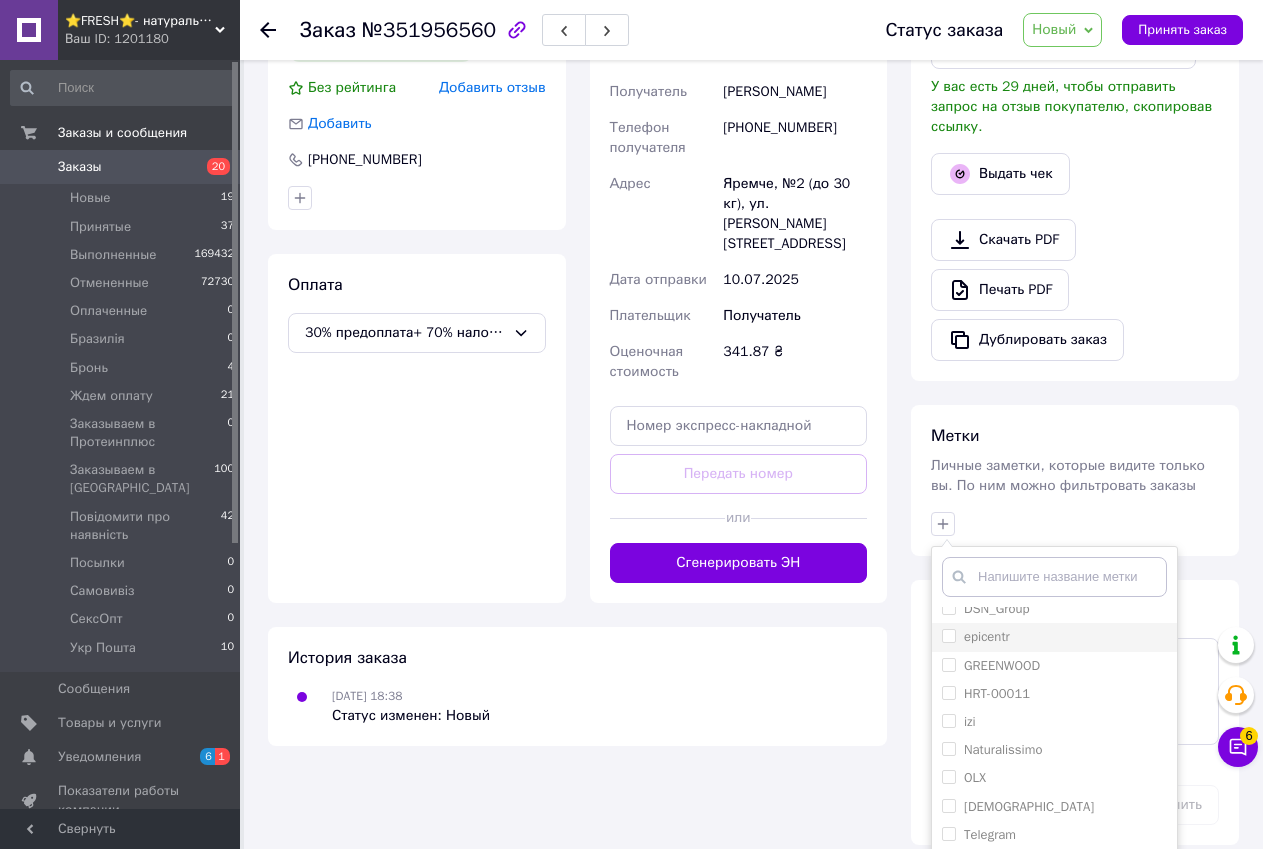 scroll, scrollTop: 300, scrollLeft: 0, axis: vertical 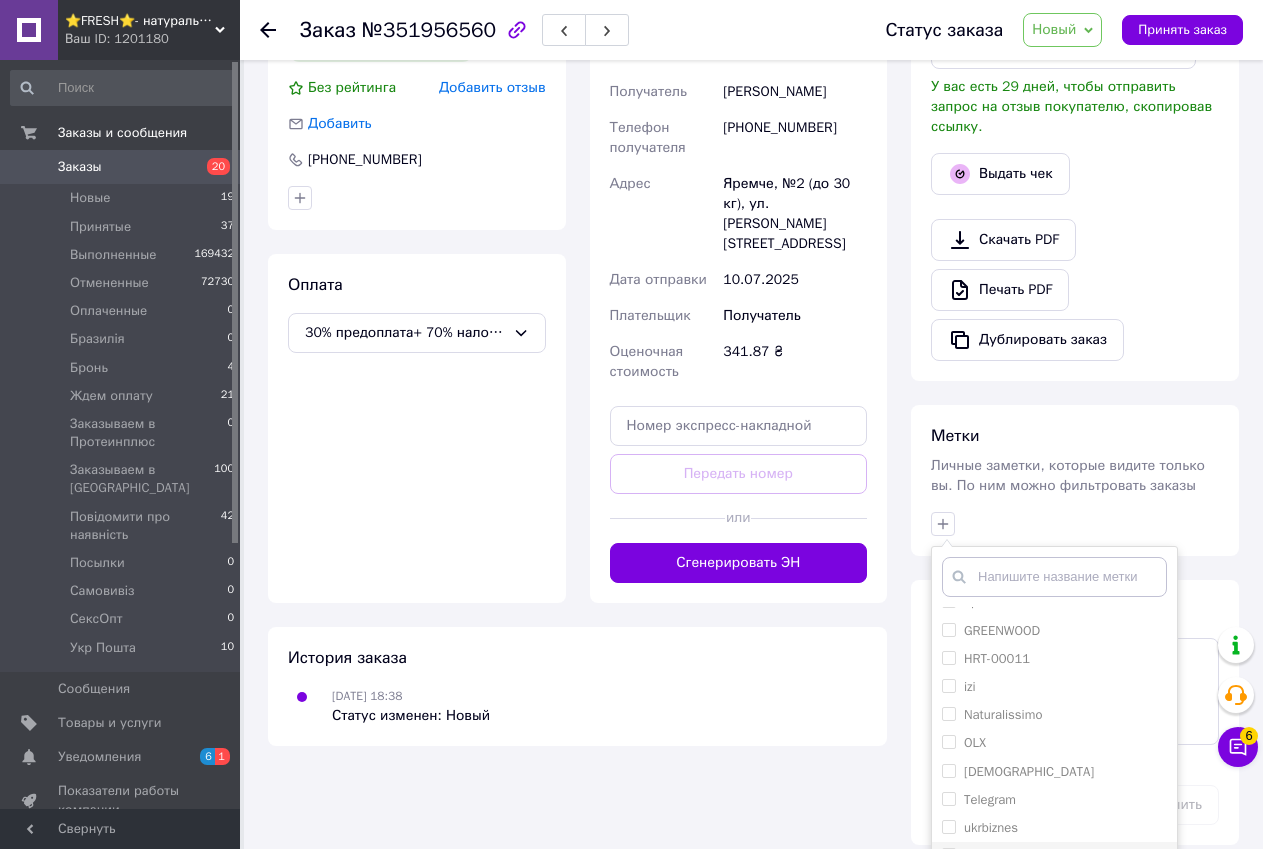 click on "Viber" at bounding box center [948, 854] 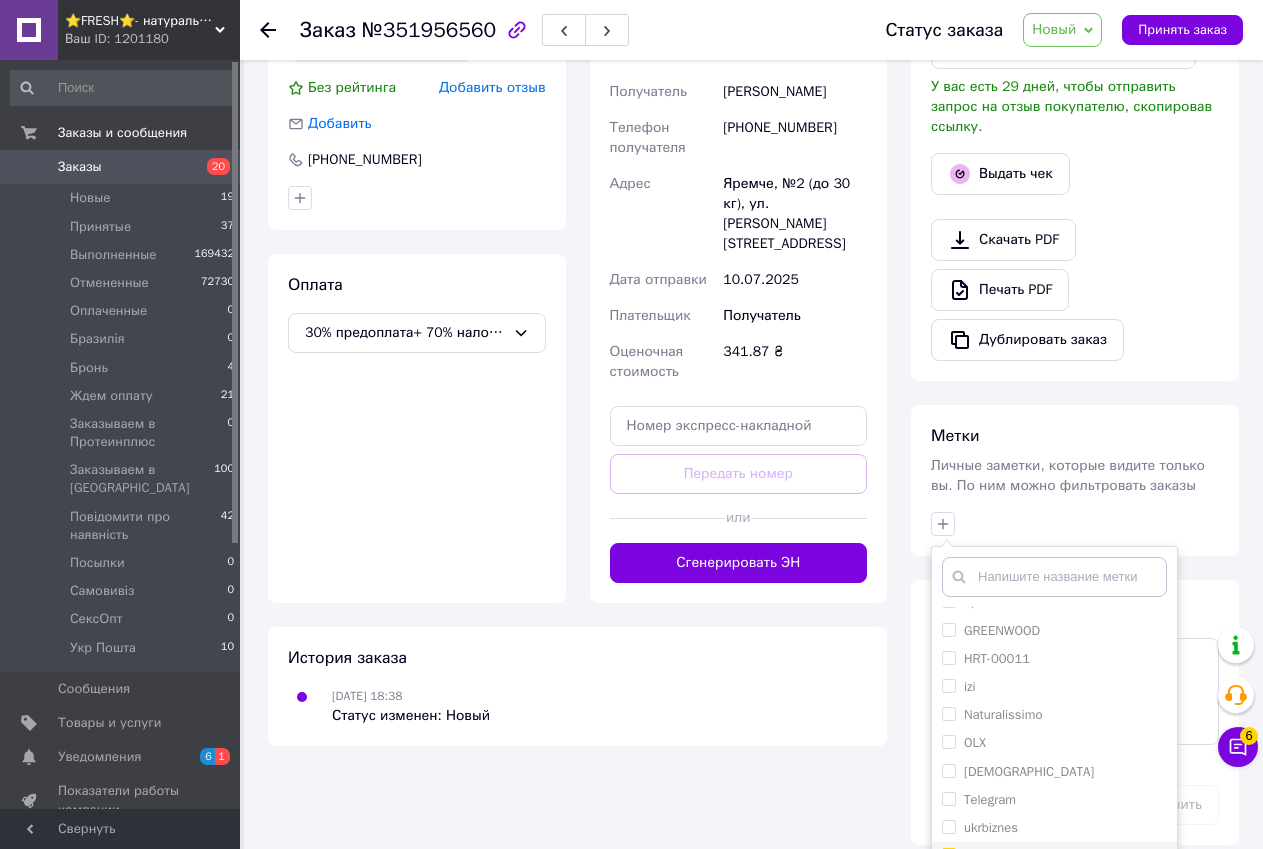 checkbox on "true" 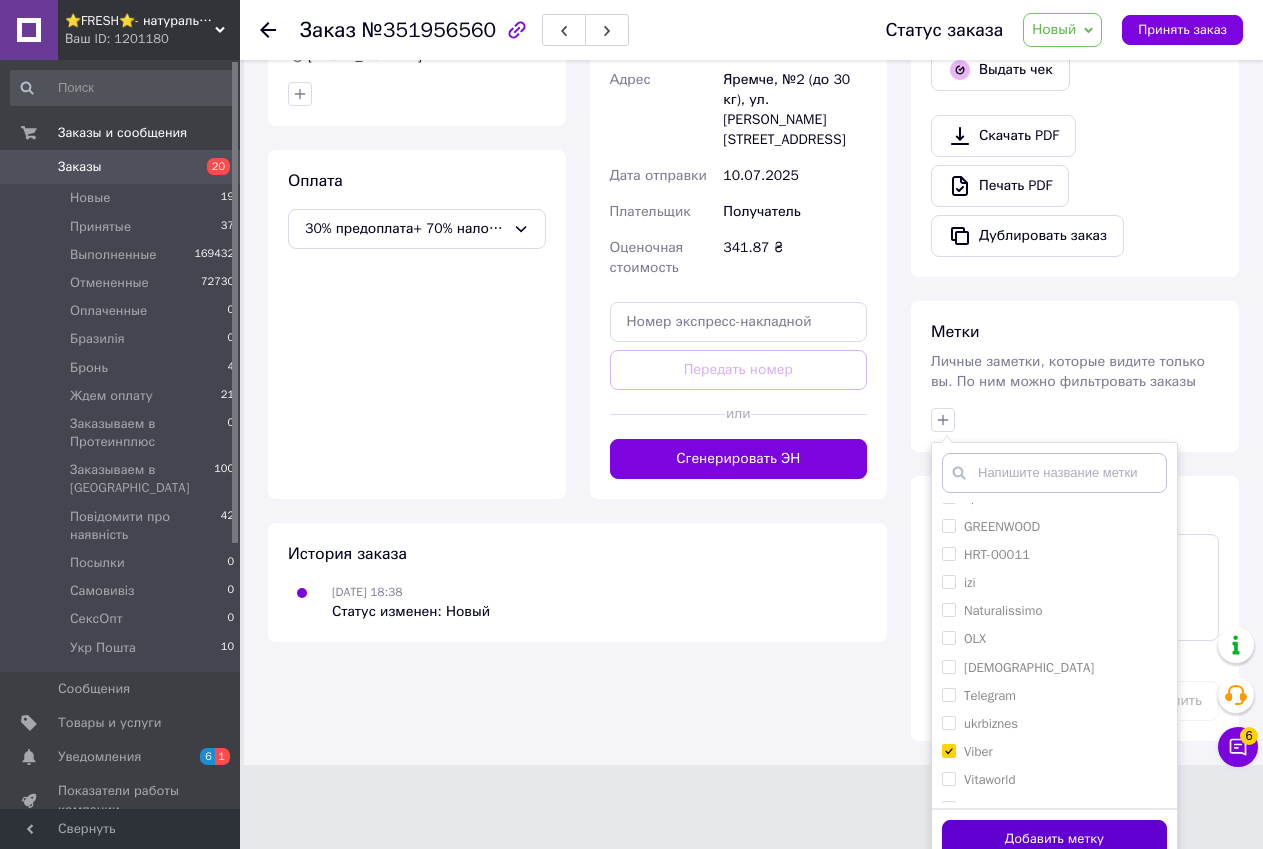 click on "Добавить метку" at bounding box center [1054, 839] 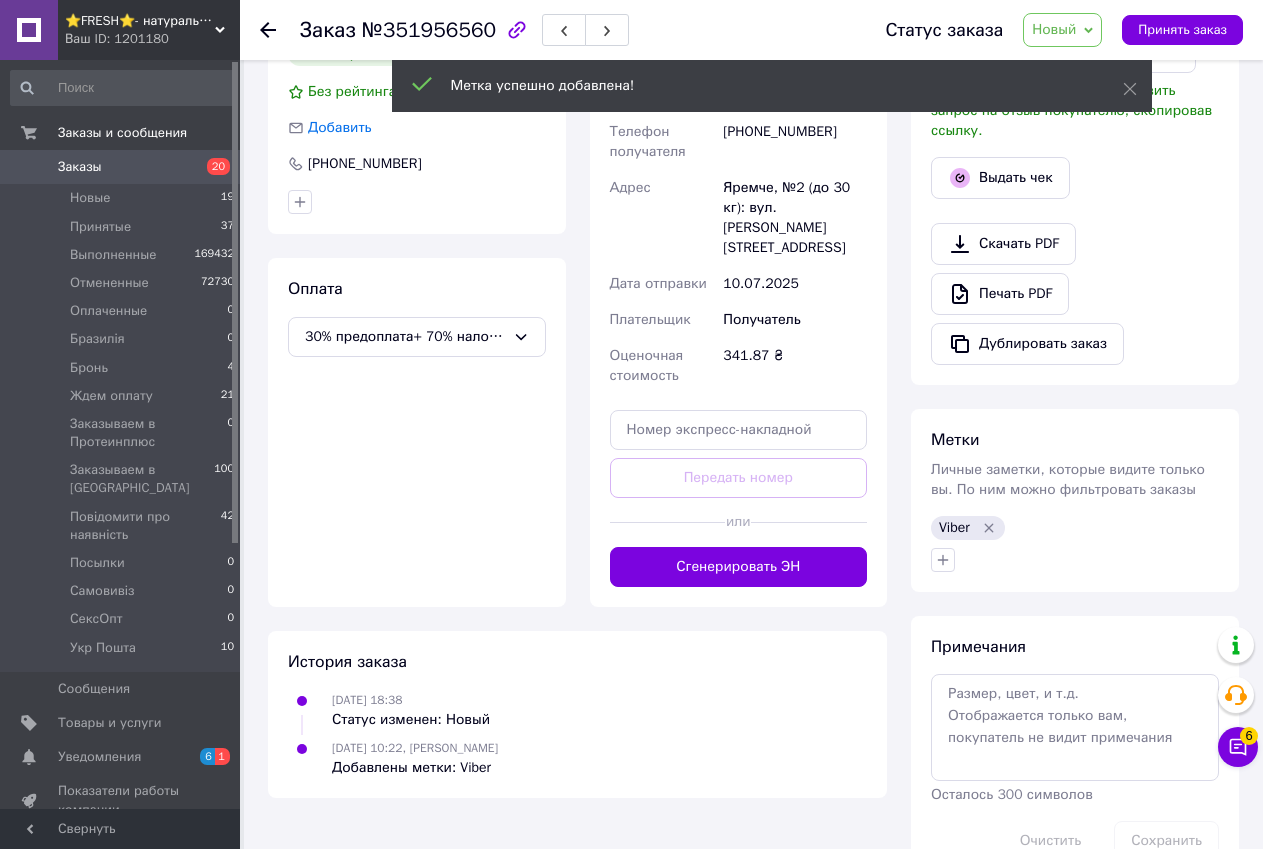 scroll, scrollTop: 556, scrollLeft: 0, axis: vertical 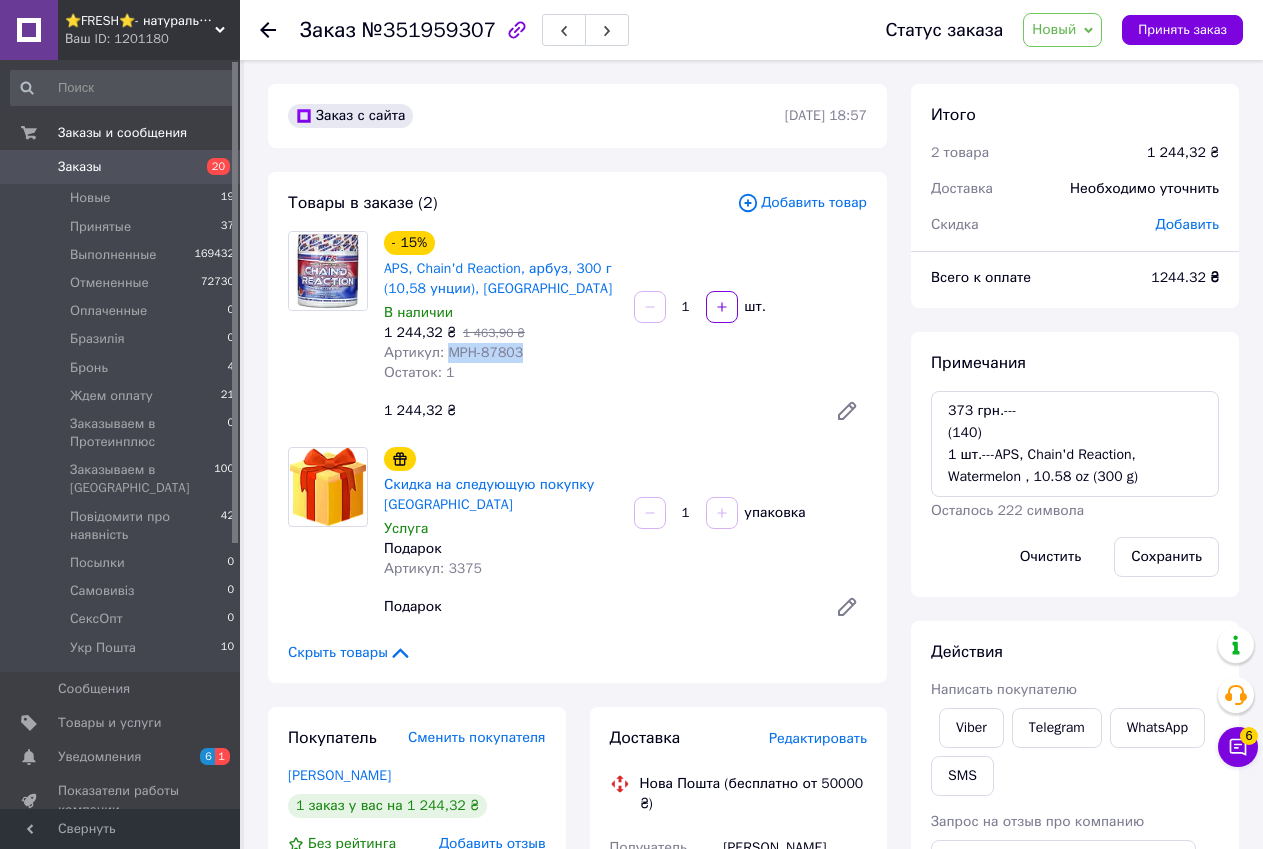 drag, startPoint x: 442, startPoint y: 350, endPoint x: 517, endPoint y: 355, distance: 75.16648 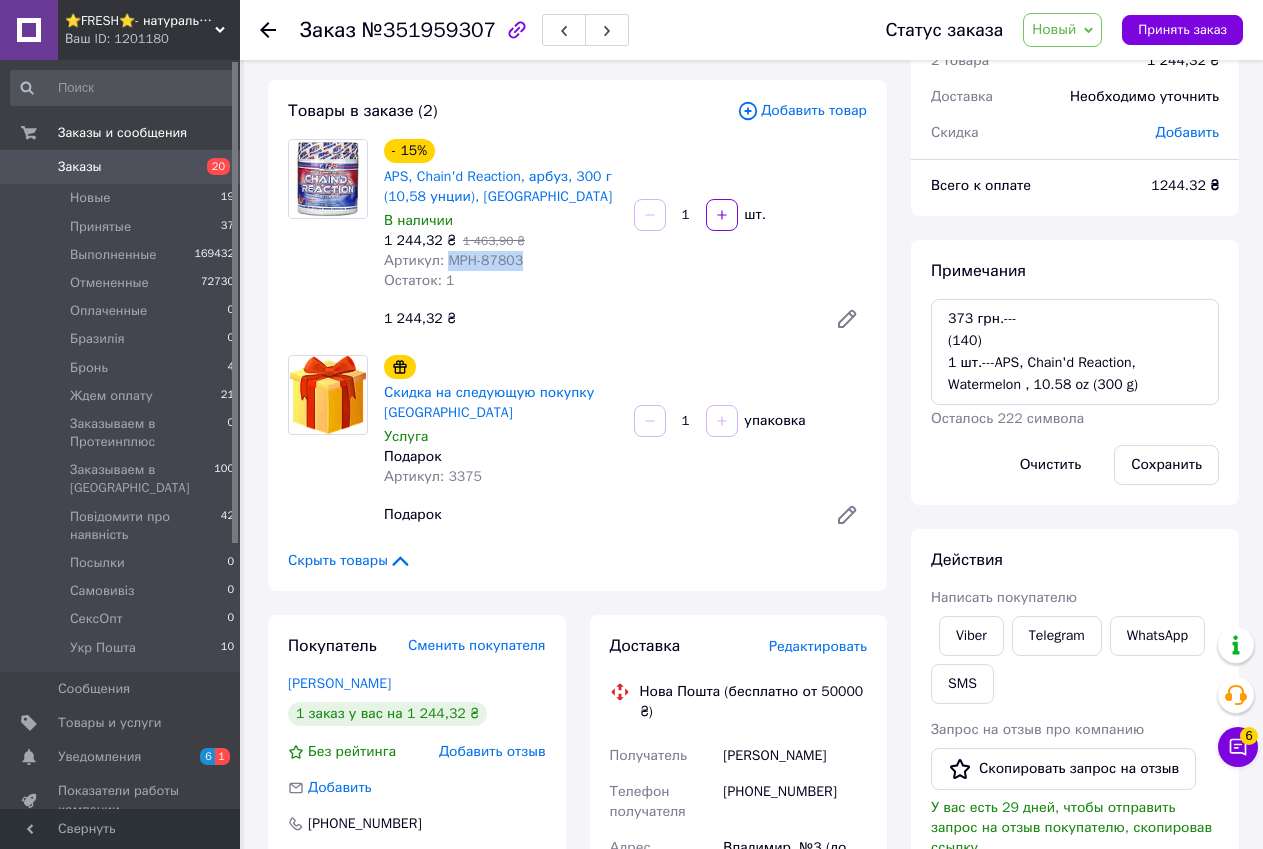 scroll, scrollTop: 0, scrollLeft: 0, axis: both 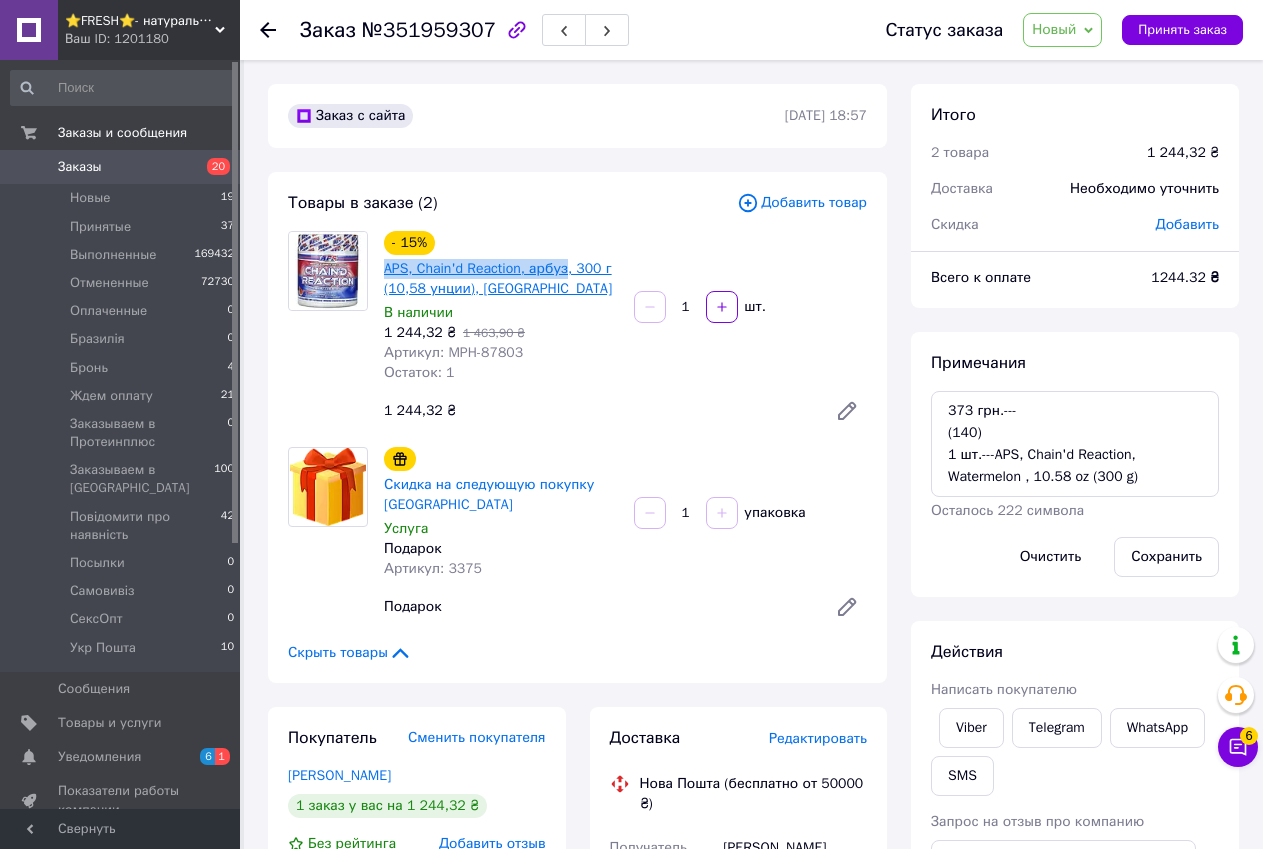 drag, startPoint x: 380, startPoint y: 262, endPoint x: 562, endPoint y: 261, distance: 182.00275 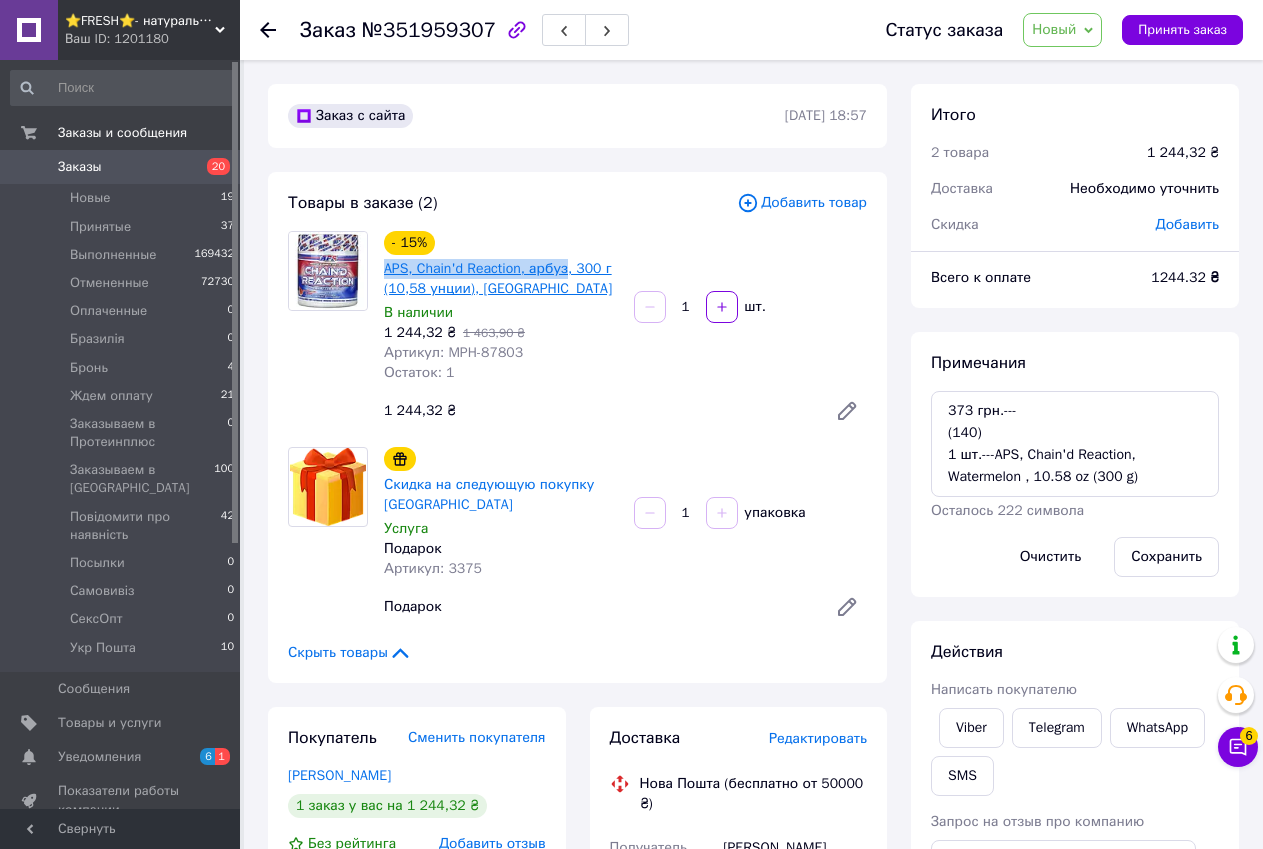 click on "- 15% APS, Chain'd Reaction, арбуз, 300 г (10,58 унции), Киев В наличии 1 244,32 ₴   1 463,90 ₴ Артикул: MPH-87803 Остаток: 1" at bounding box center [501, 307] 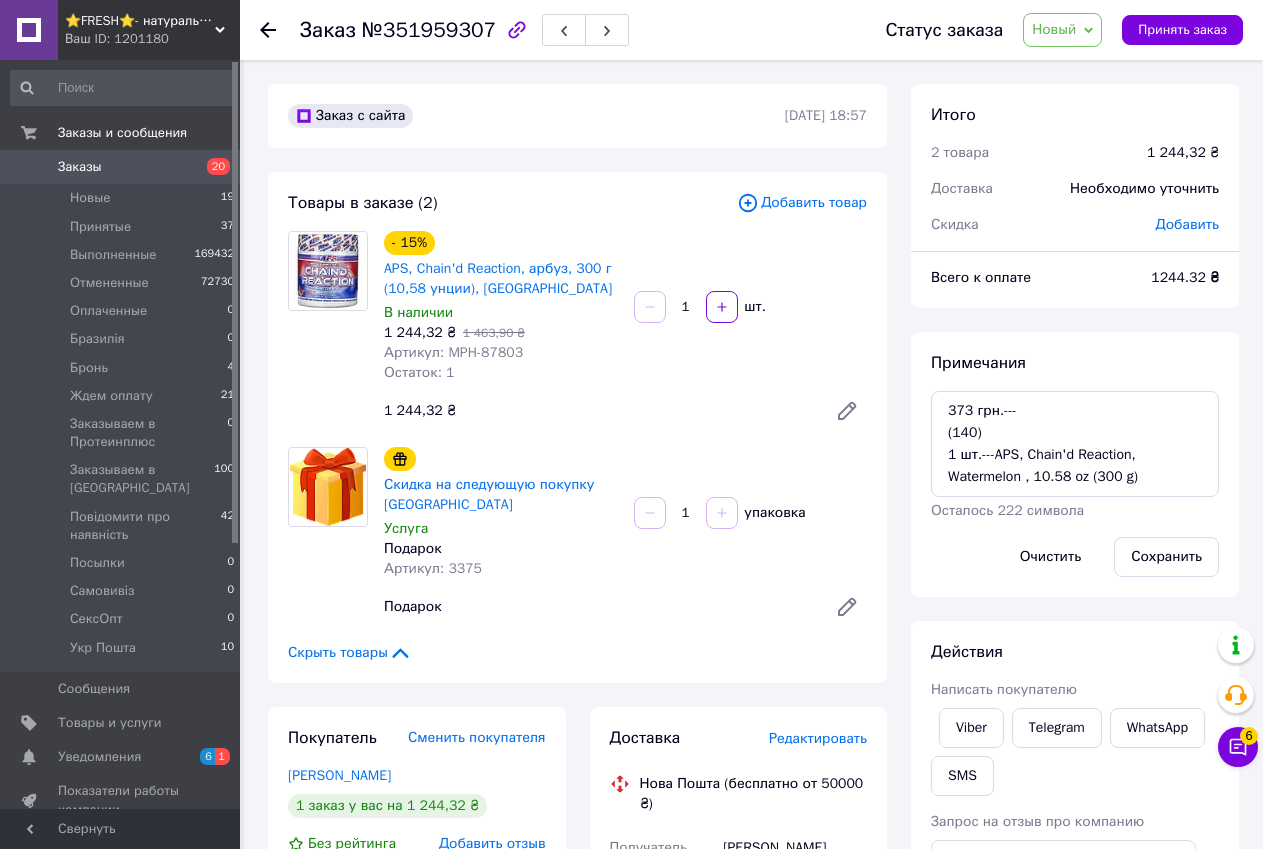 drag, startPoint x: 543, startPoint y: 290, endPoint x: 513, endPoint y: 219, distance: 77.07788 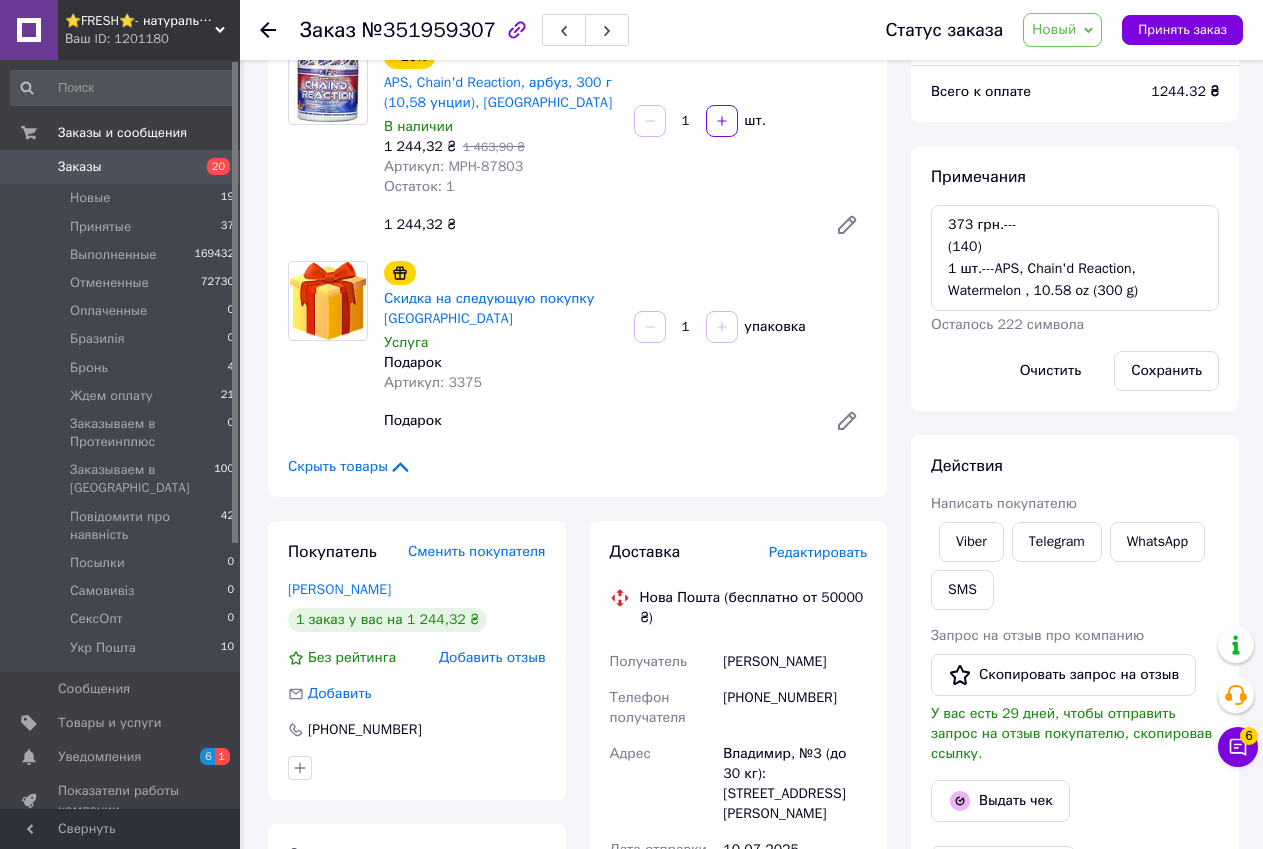 scroll, scrollTop: 200, scrollLeft: 0, axis: vertical 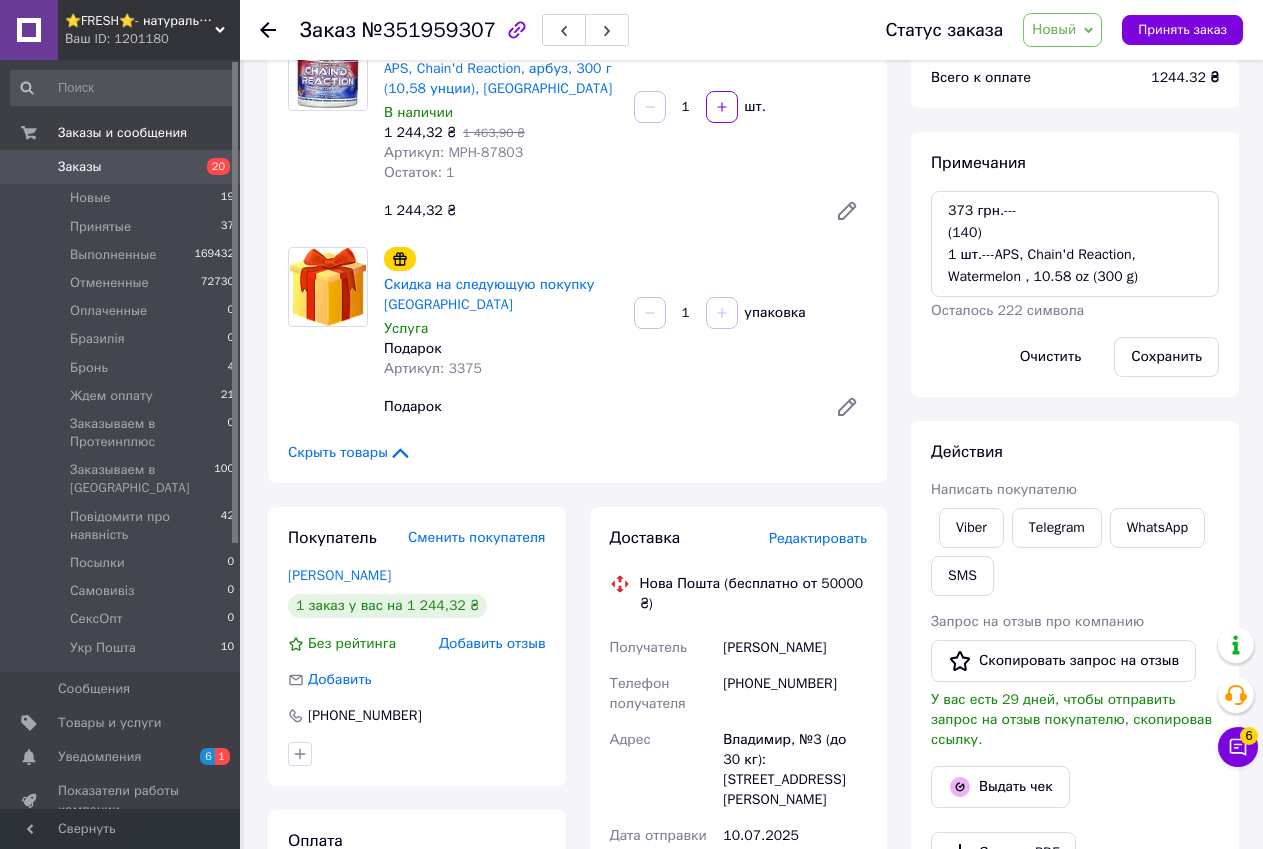 click on "Товары в заказе (2) Добавить товар - 15% APS, Chain'd Reaction, арбуз, 300 г (10,58 унции), Киев В наличии 1 244,32 ₴   1 463,90 ₴ Артикул: MPH-87803 Остаток: 1 1   шт. 1 244,32 ₴ Скидка на следующую покупку  Киев Услуга Подарок Артикул: 3375 1   упаковка Подарок Скрыть товары" at bounding box center [577, 227] 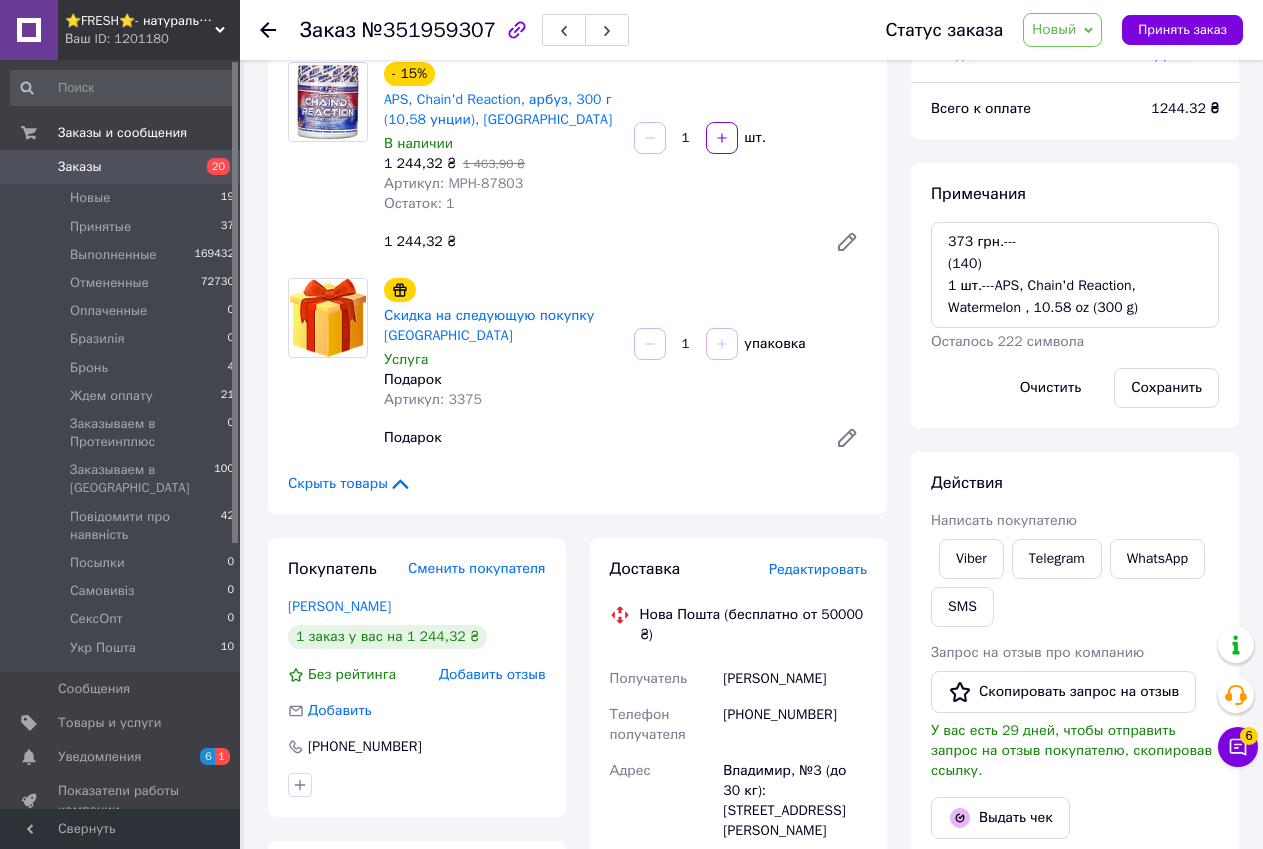scroll, scrollTop: 400, scrollLeft: 0, axis: vertical 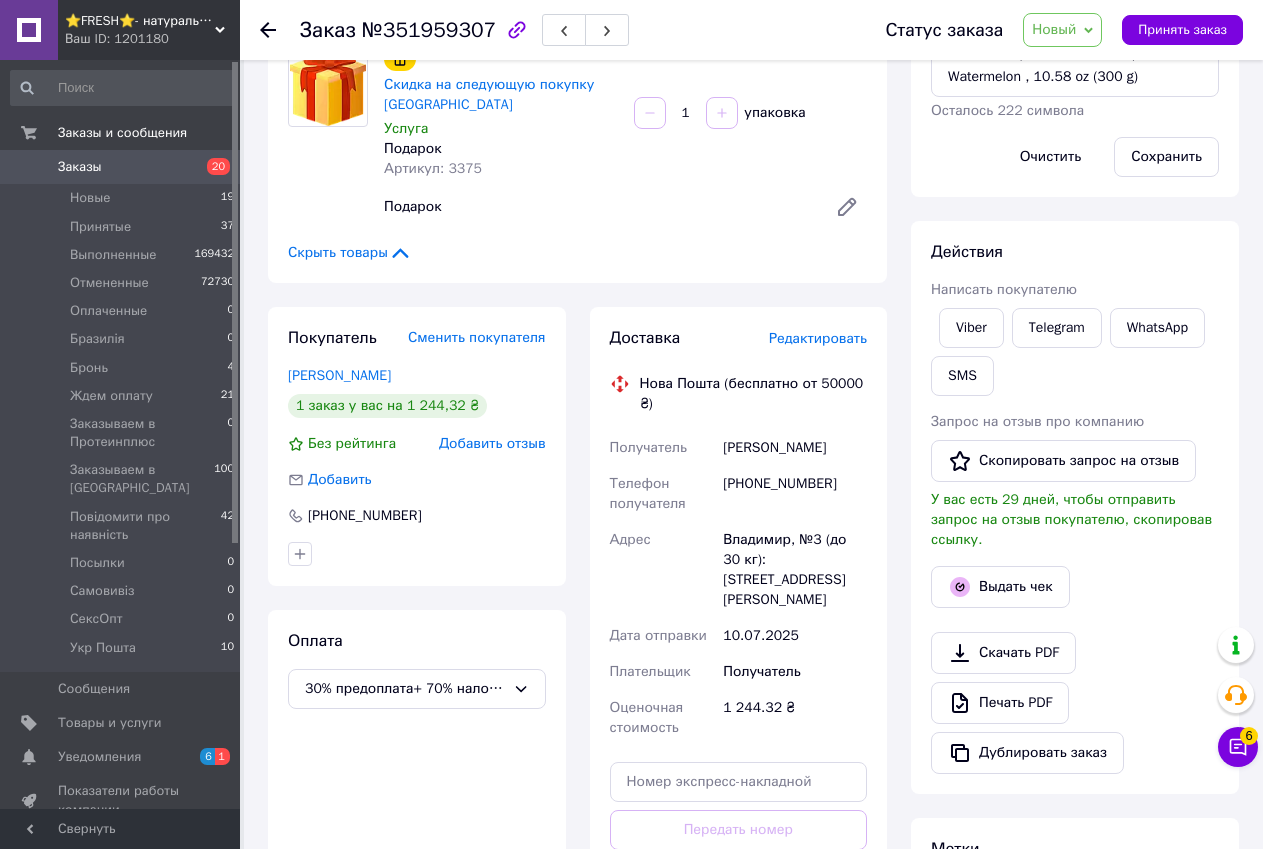 click on "Покупатель Сменить покупателя Горшкова Аліна 1 заказ у вас на 1 244,32 ₴ Без рейтинга   Добавить отзыв Добавить +380964791611 Оплата 30% предоплата+ 70% наложка (Выполнение заказа 7-10 рабочих дней)" at bounding box center [417, 633] 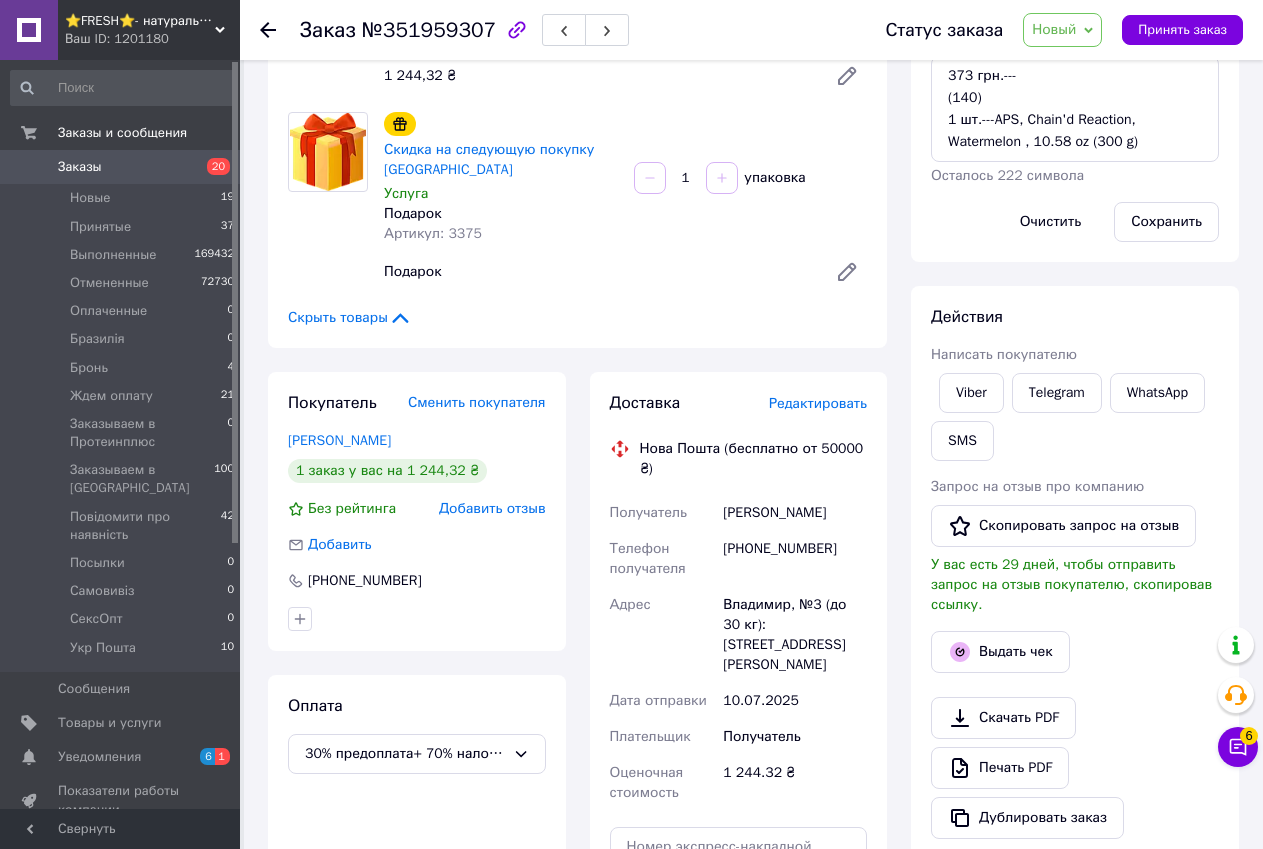 scroll, scrollTop: 300, scrollLeft: 0, axis: vertical 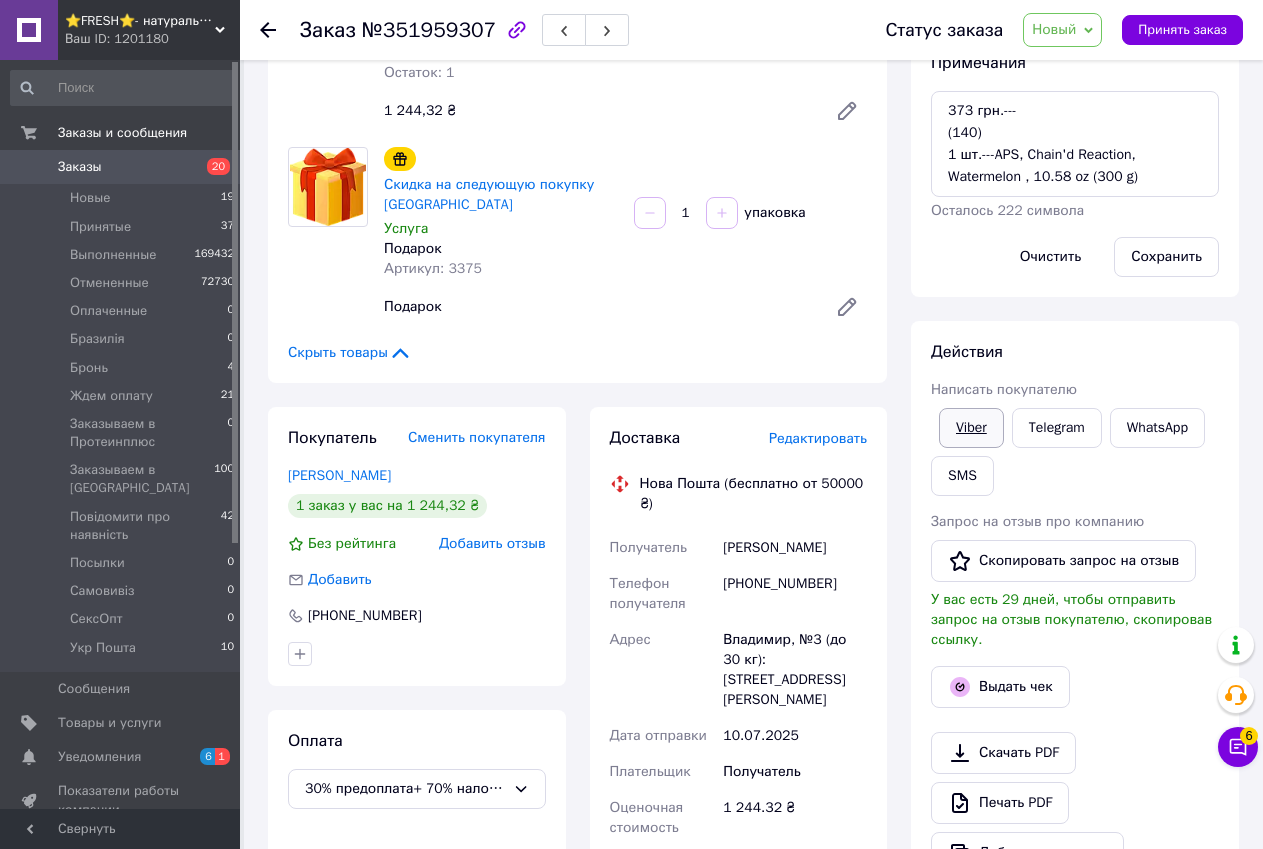 click on "Viber" at bounding box center [971, 428] 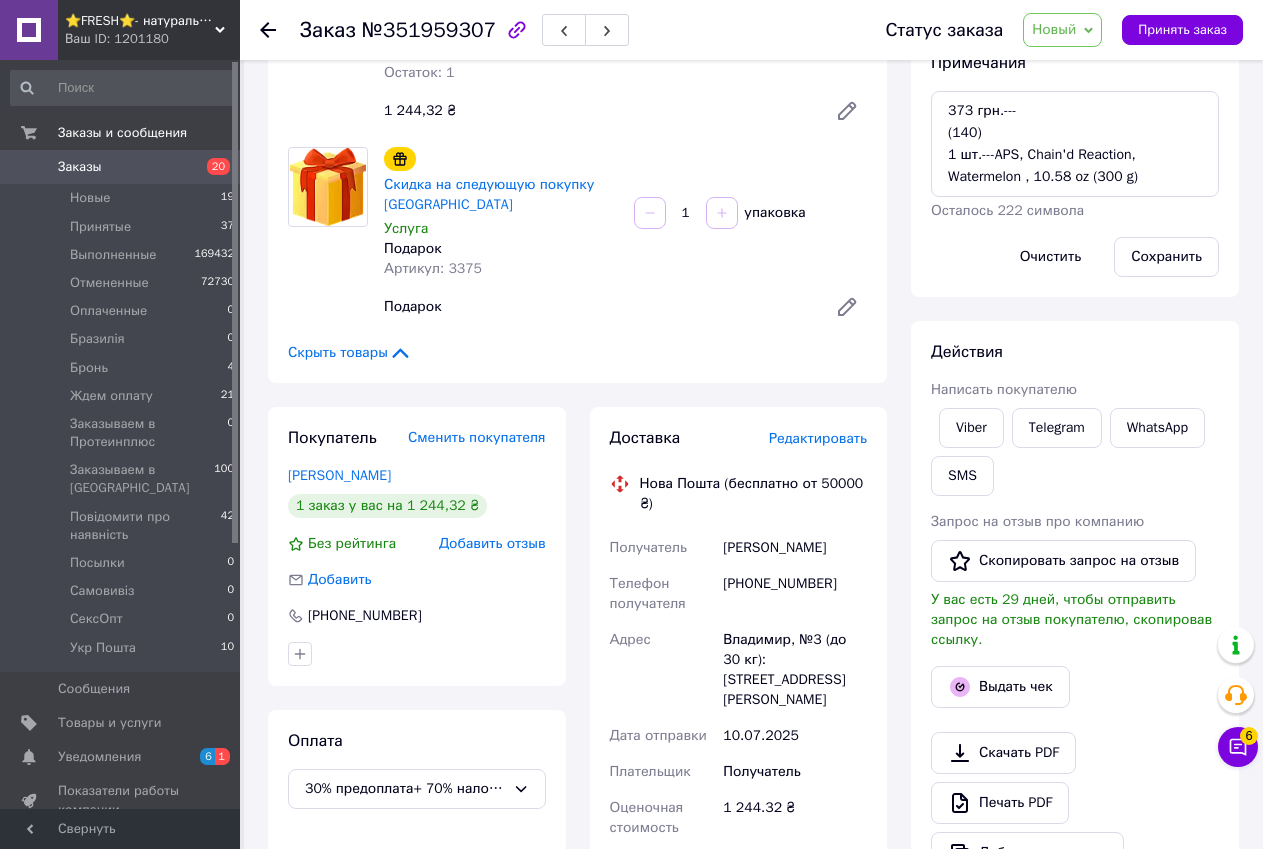 click on "Доставка Редактировать Нова Пошта (бесплатно от 50000 ₴) Получатель Горшкова Аліна Телефон получателя +380964791611 Адрес Владимир, №3 (до 30 кг): ул. Цинкаловського, 4а Дата отправки 10.07.2025 Плательщик Получатель Оценочная стоимость 1 244.32 ₴ Передать номер или Сгенерировать ЭН Плательщик Получатель Отправитель Фамилия получателя Горшкова Имя получателя Аліна Отчество получателя Телефон получателя +380964791611 Тип доставки В отделении Курьером В почтомате Город Владимир Отделение №3 (до 30 кг): ул. Цинкаловського, 4а Место отправки Добавить еще место отправки Груз 1244.32 <" at bounding box center (739, 733) 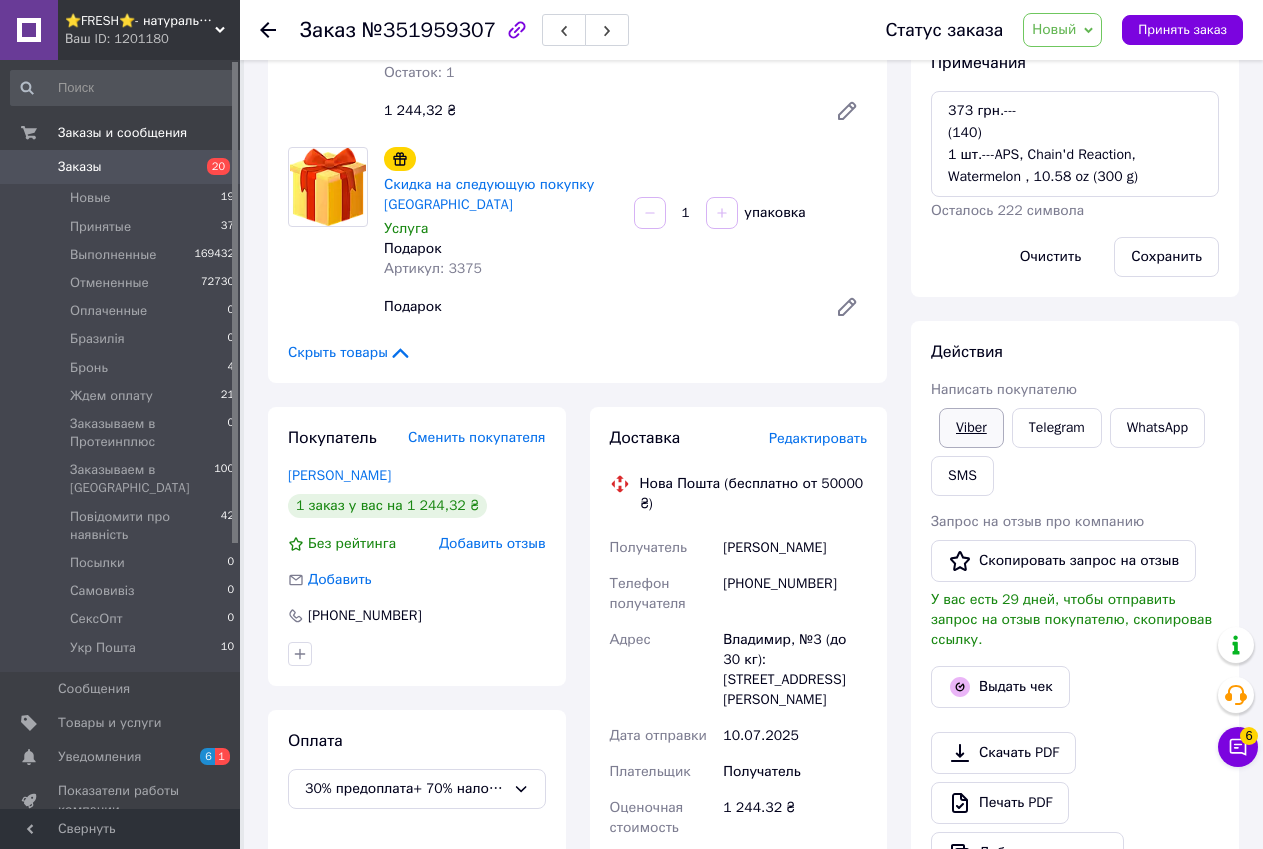click on "Viber" at bounding box center (971, 428) 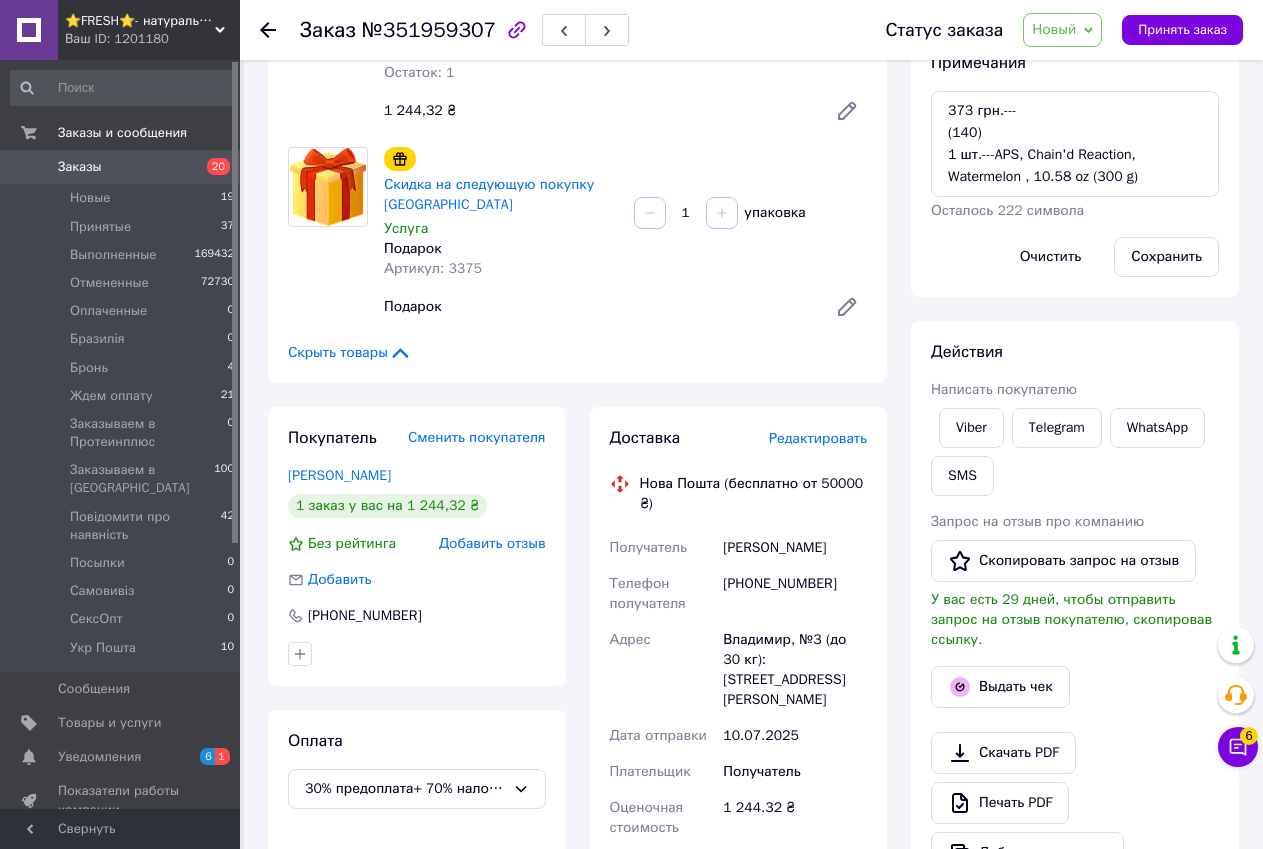 click on "Новый" at bounding box center (1054, 29) 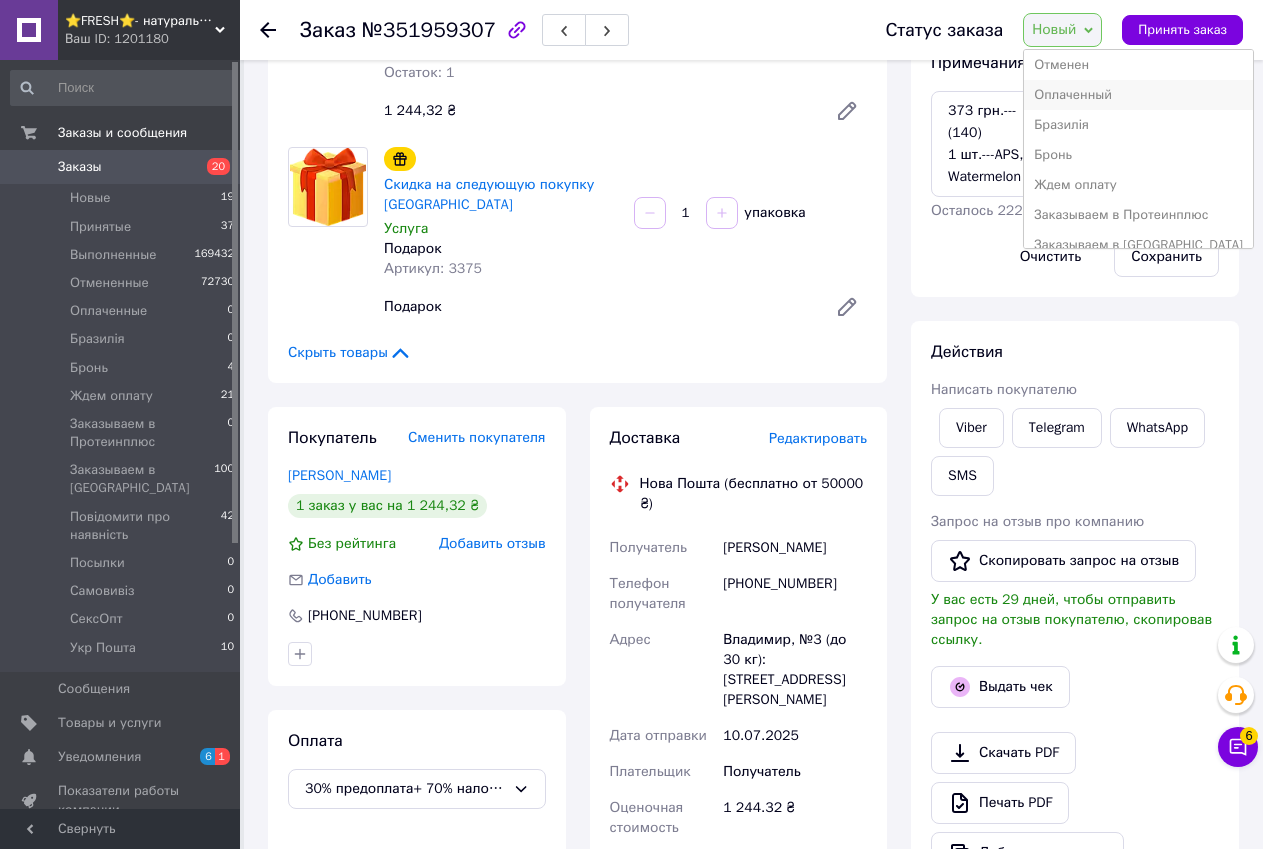 scroll, scrollTop: 100, scrollLeft: 0, axis: vertical 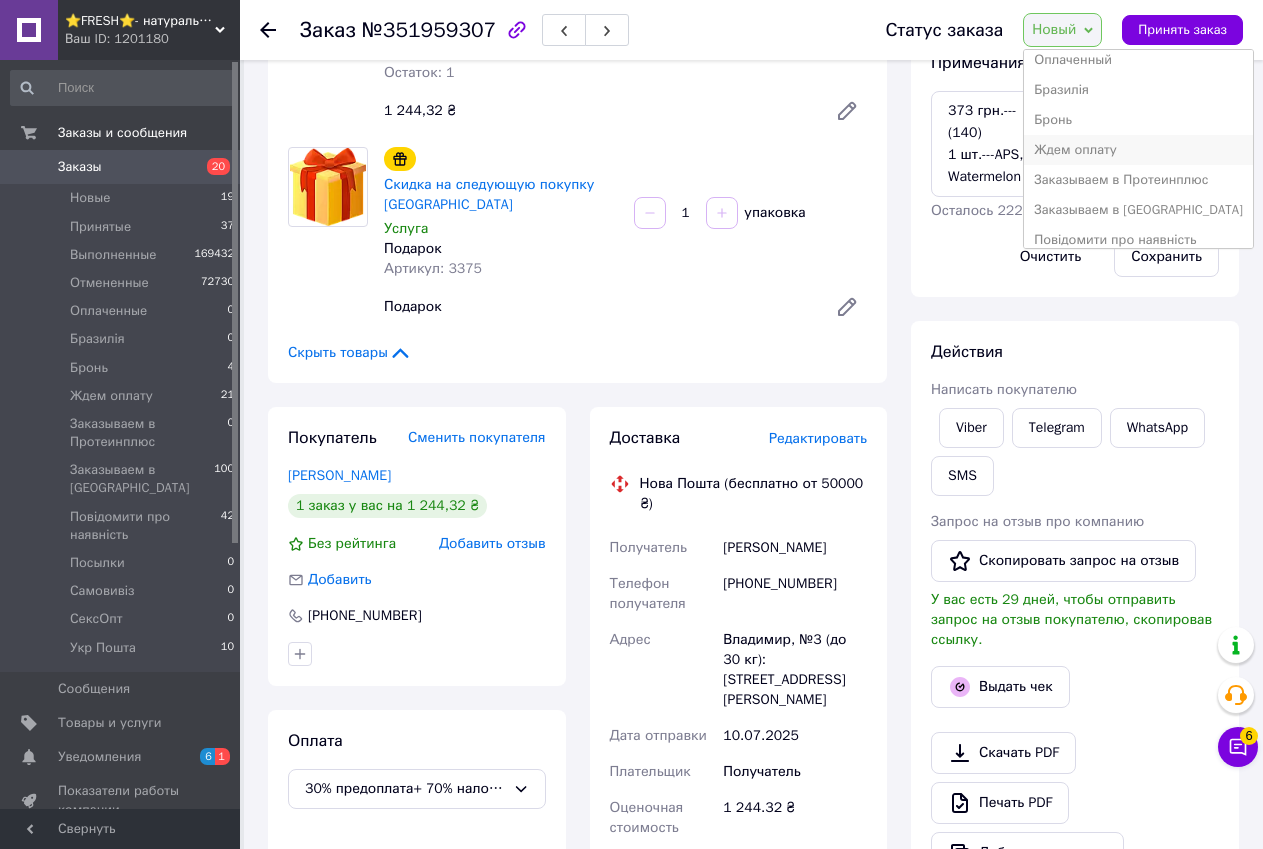click on "Ждем оплату" at bounding box center (1138, 150) 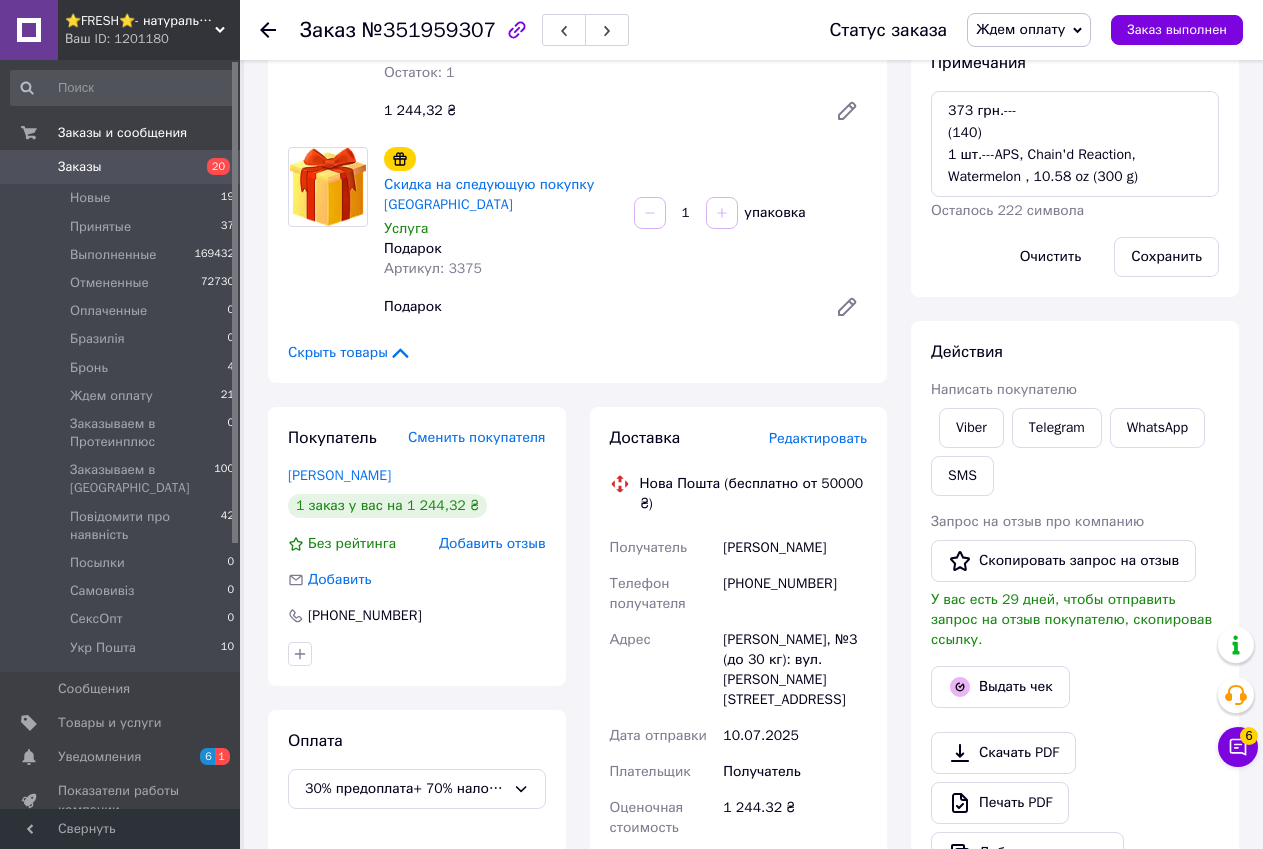 click on "Доставка Редактировать Нова Пошта (бесплатно от 50000 ₴) Получатель Горшкова Аліна Телефон получателя +380964791611 Адрес Володимир, №3 (до 30 кг): вул. Цинкаловського, 4а Дата отправки 10.07.2025 Плательщик Получатель Оценочная стоимость 1 244.32 ₴ Передать номер или Сгенерировать ЭН" at bounding box center [739, 733] 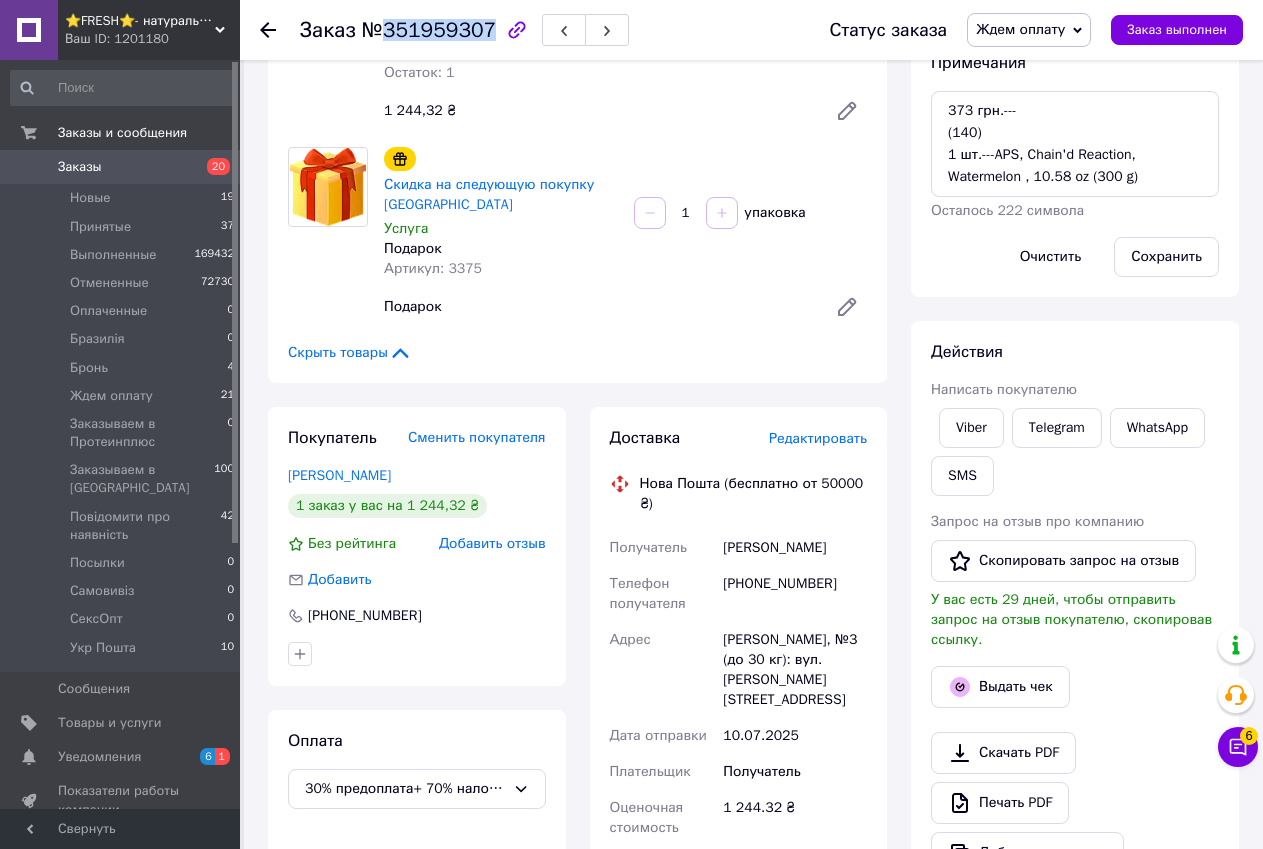 click on "№351959307" at bounding box center [429, 30] 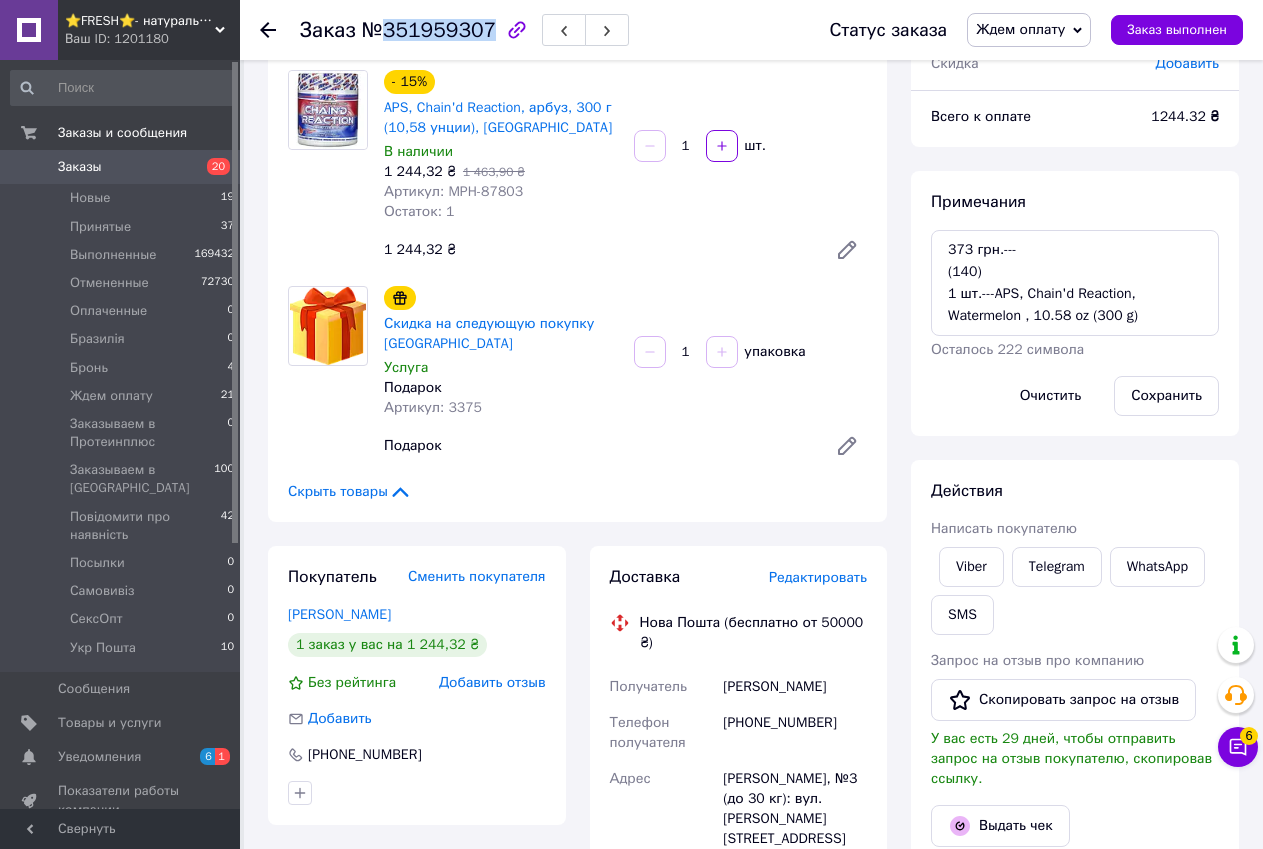 scroll, scrollTop: 0, scrollLeft: 0, axis: both 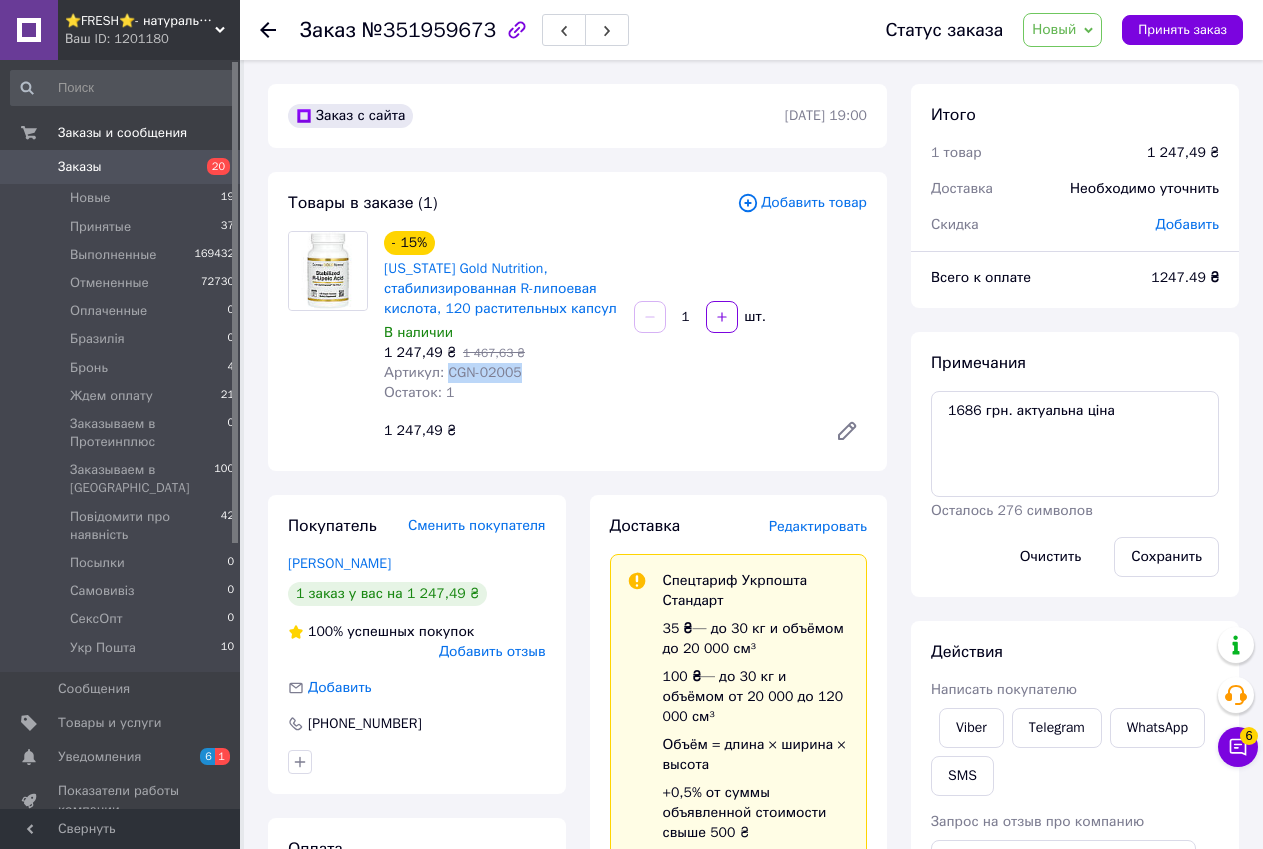 drag, startPoint x: 444, startPoint y: 372, endPoint x: 516, endPoint y: 368, distance: 72.11102 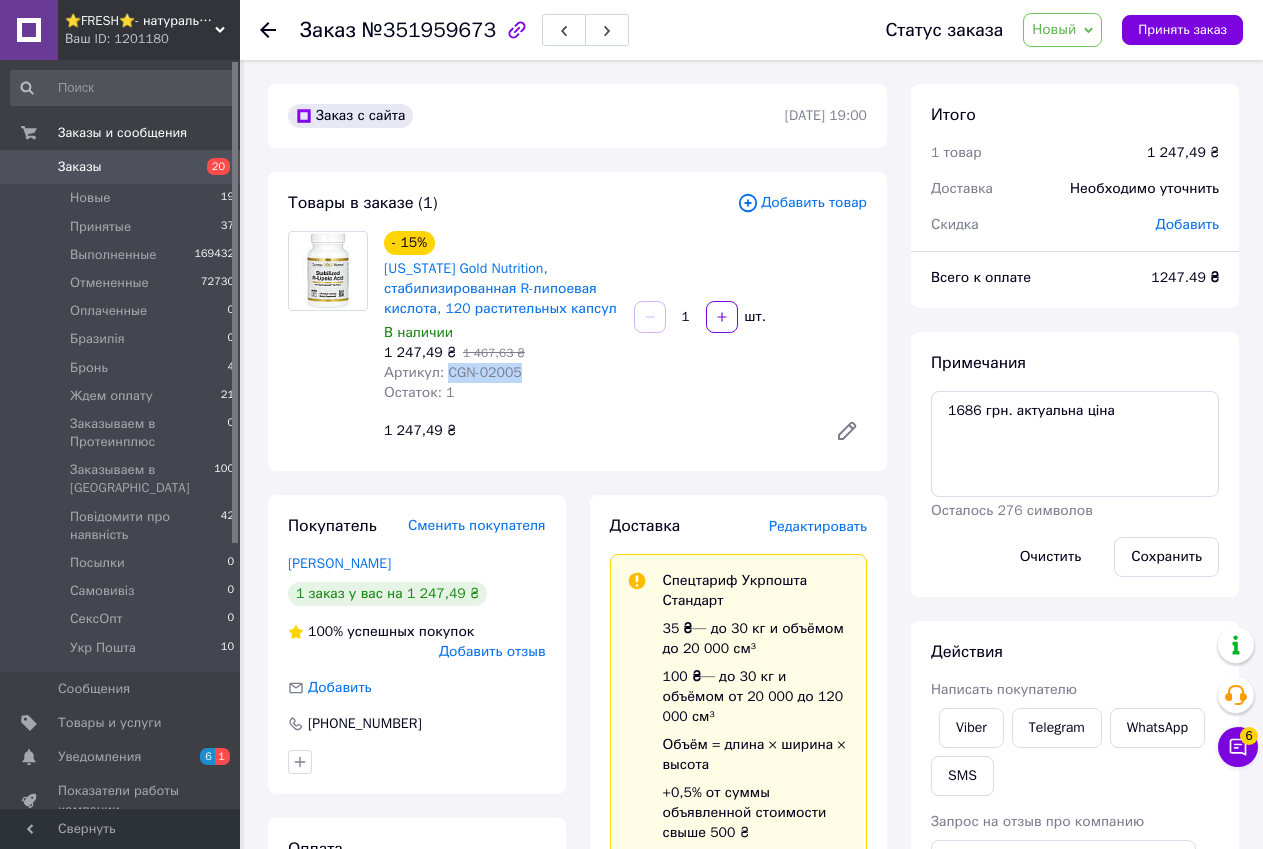 click on "Артикул: CGN-02005" at bounding box center [501, 373] 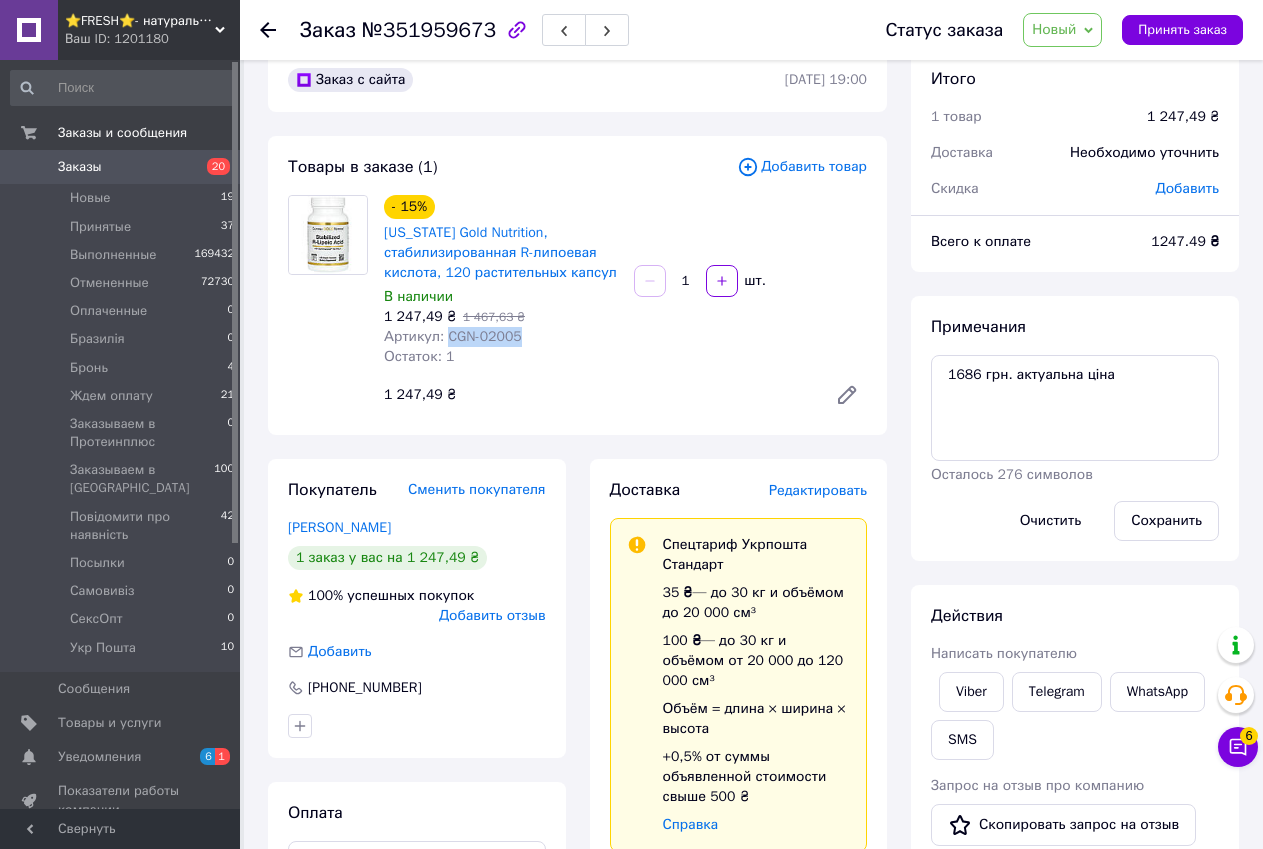 scroll, scrollTop: 0, scrollLeft: 0, axis: both 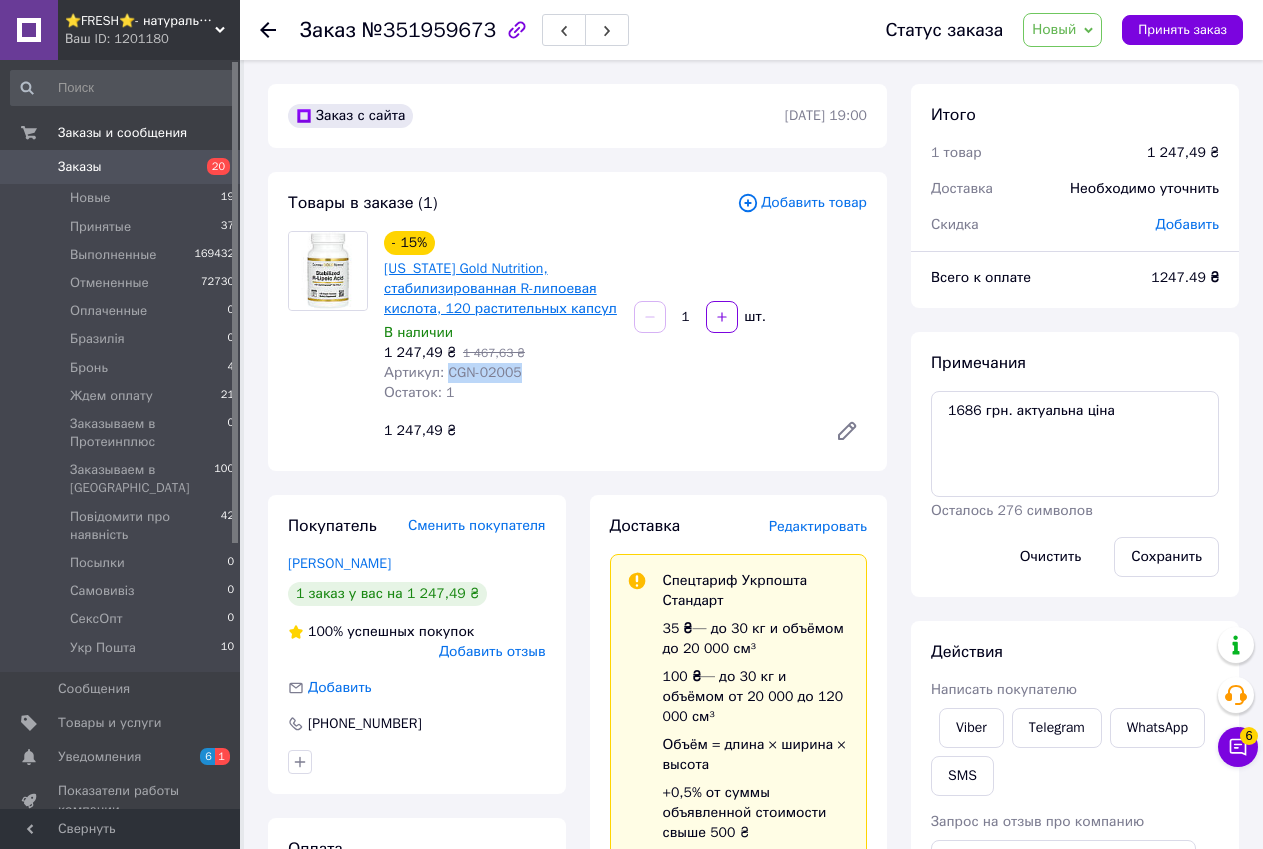 click on "[US_STATE] Gold Nutrition, стабилизированная R-липоевая кислота, 120 растительных капсул" at bounding box center (500, 288) 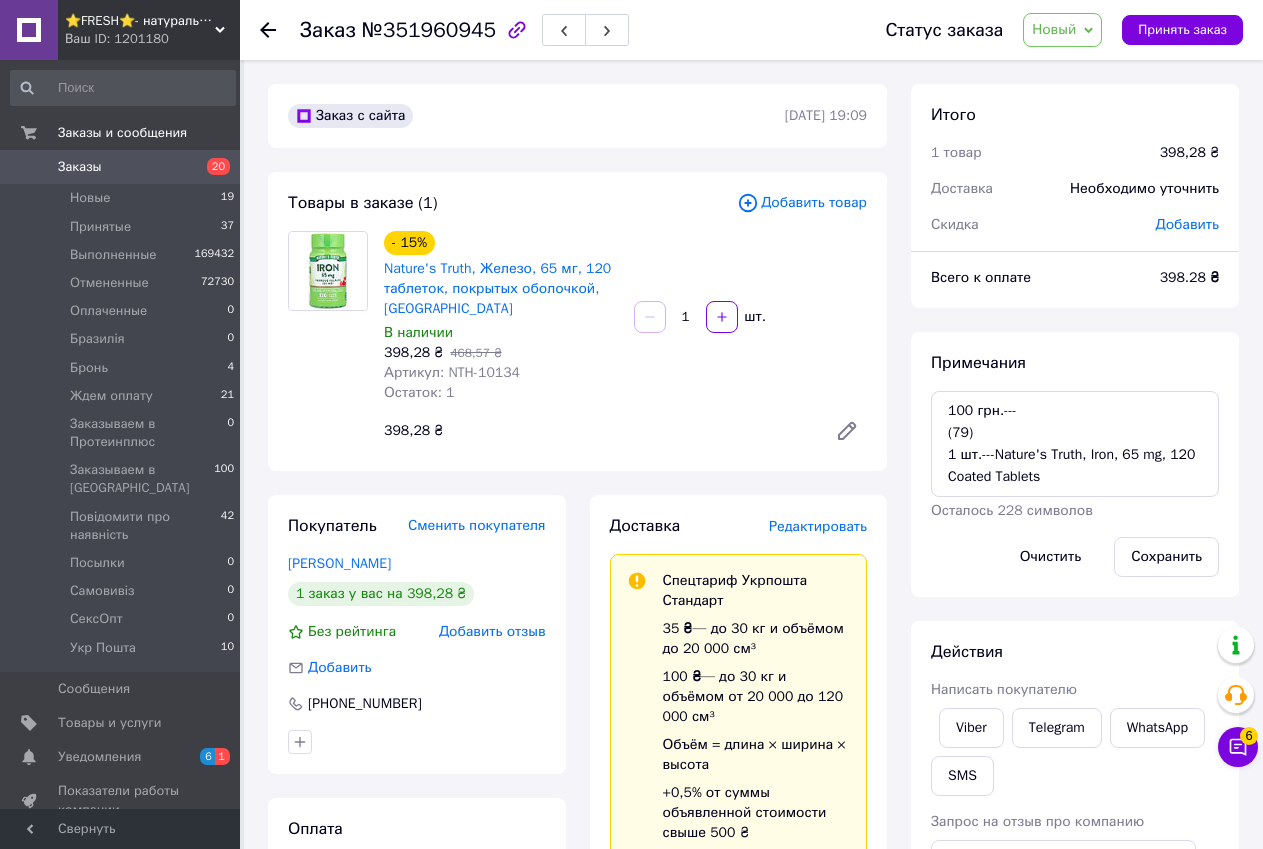 scroll, scrollTop: 0, scrollLeft: 0, axis: both 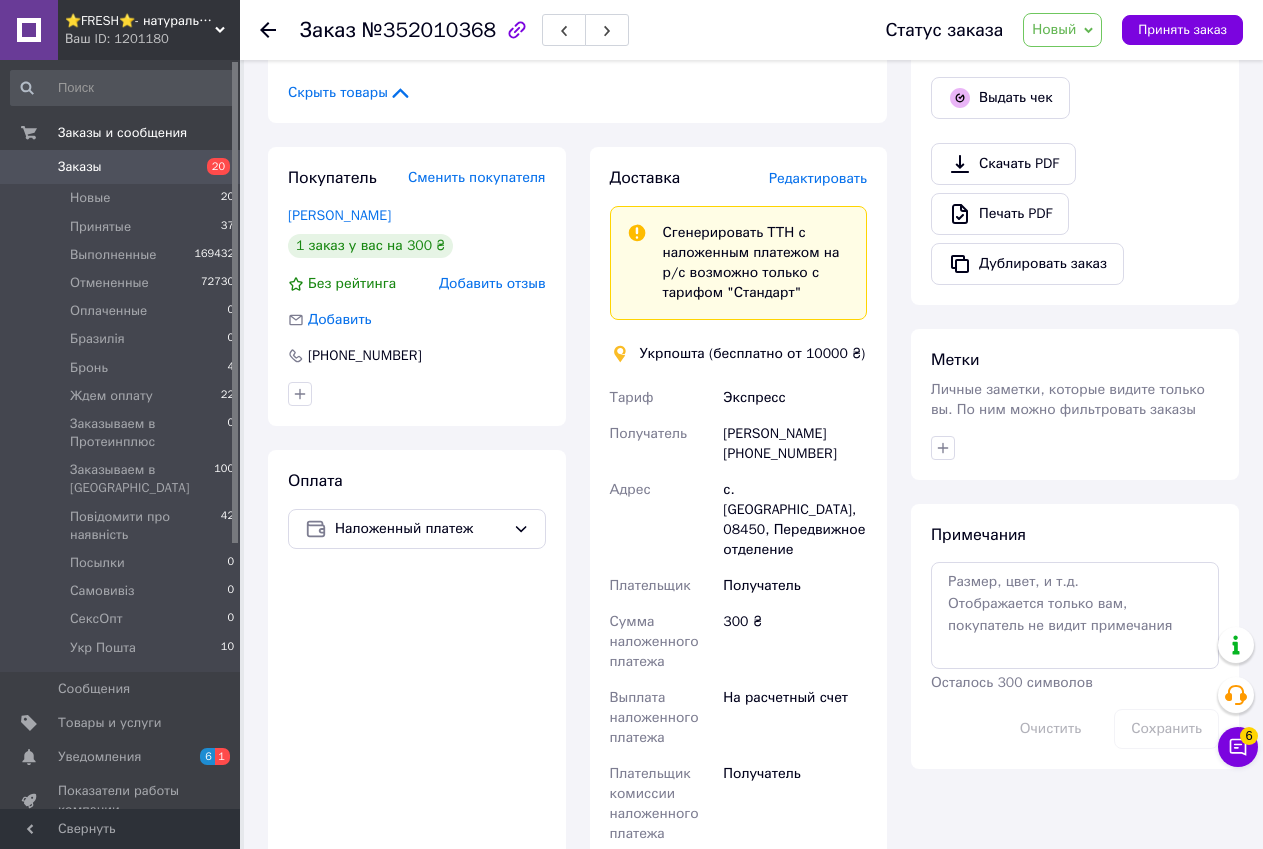 click on "Редактировать" at bounding box center (818, 178) 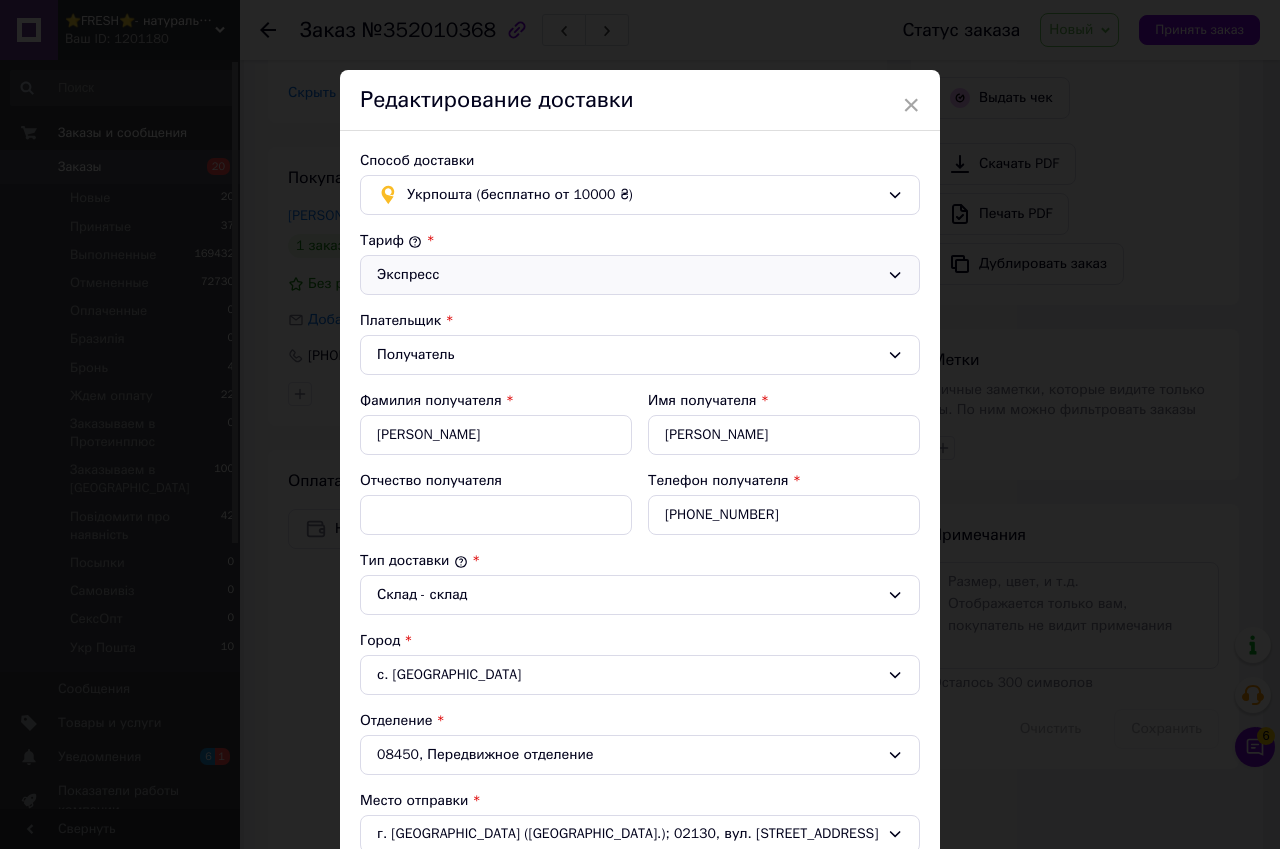 click on "Экспресс" at bounding box center [628, 275] 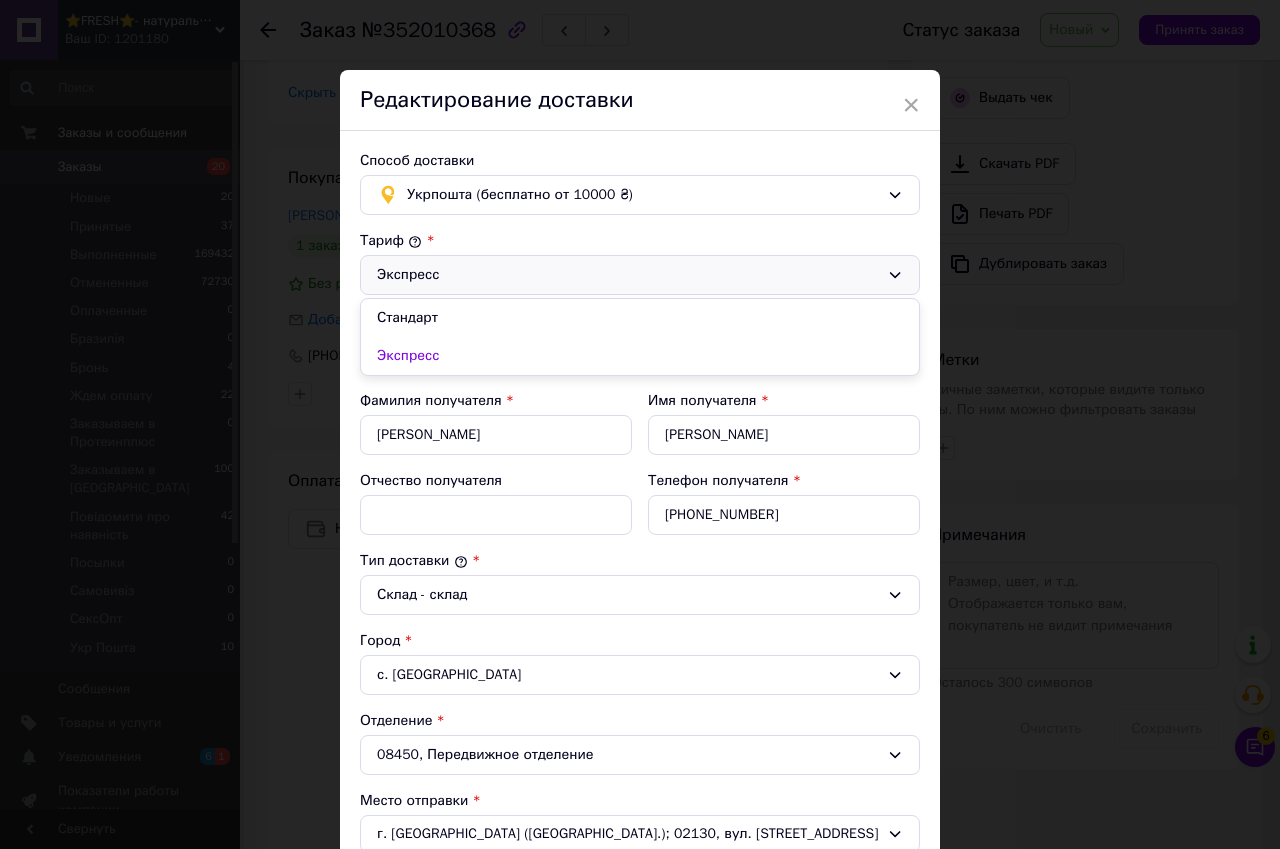 click on "Экспресс" at bounding box center (628, 275) 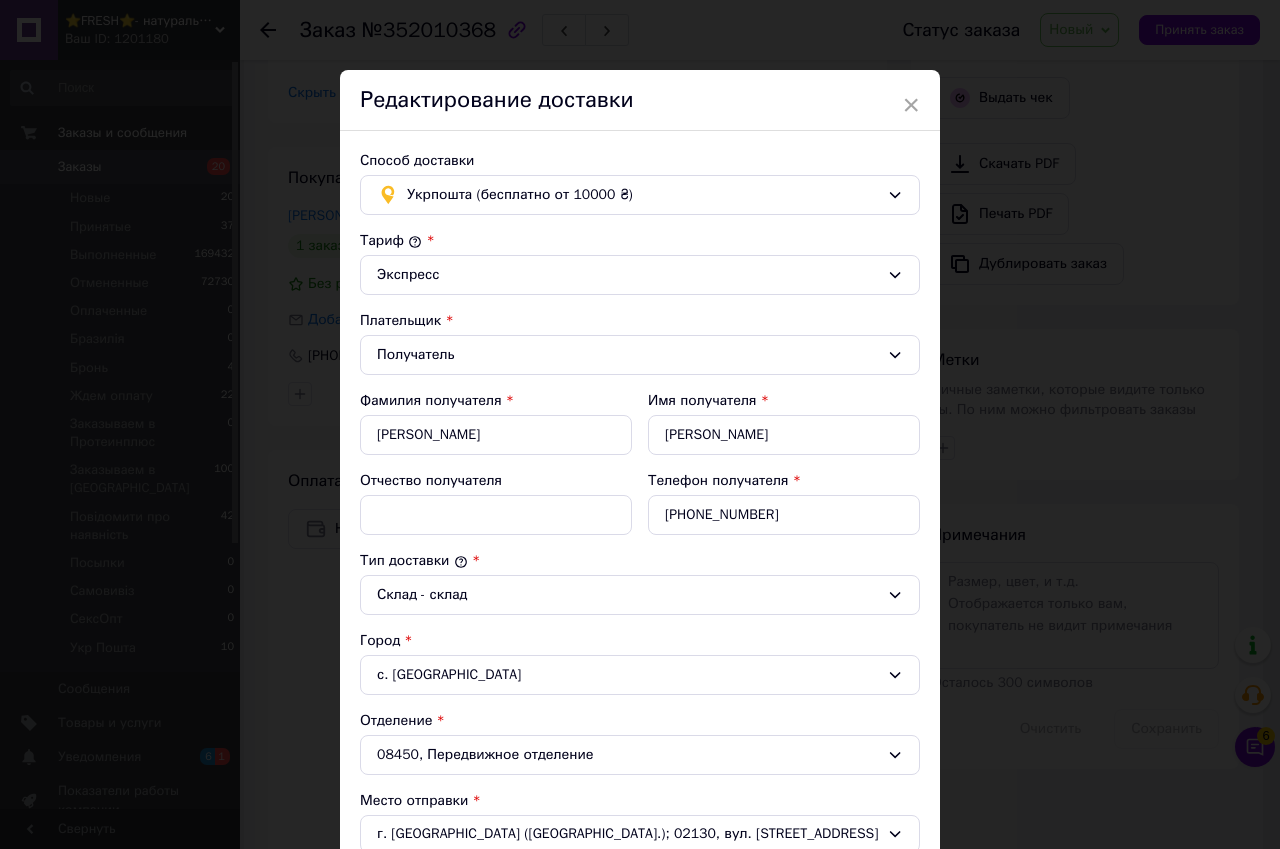 click on "× Редактирование доставки Способ доставки Укрпошта (бесплатно от 10000 ₴) Тариф     * Экспресс Плательщик   * Получатель Фамилия получателя   * Мартинюк Имя получателя   * Сергій Отчество получателя Телефон получателя   * +380982833566 Тип доставки     * Склад - склад Город с. Малая Каратуль Отделение 08450, Передвижное отделение Место отправки   * г. Киев (Киевская обл.); 02130, вул. Воскресенська, 16 Оценочная стоимость     * 300 Вес, грам   * 3000 Длина, см   * 20 Ширина, см   * 30 Высота, см   * 20 Объём, см³ 12000 Добавить место SMS уведомление отправителю (3 ₴)   Сумма наложенного платежа" at bounding box center (640, 424) 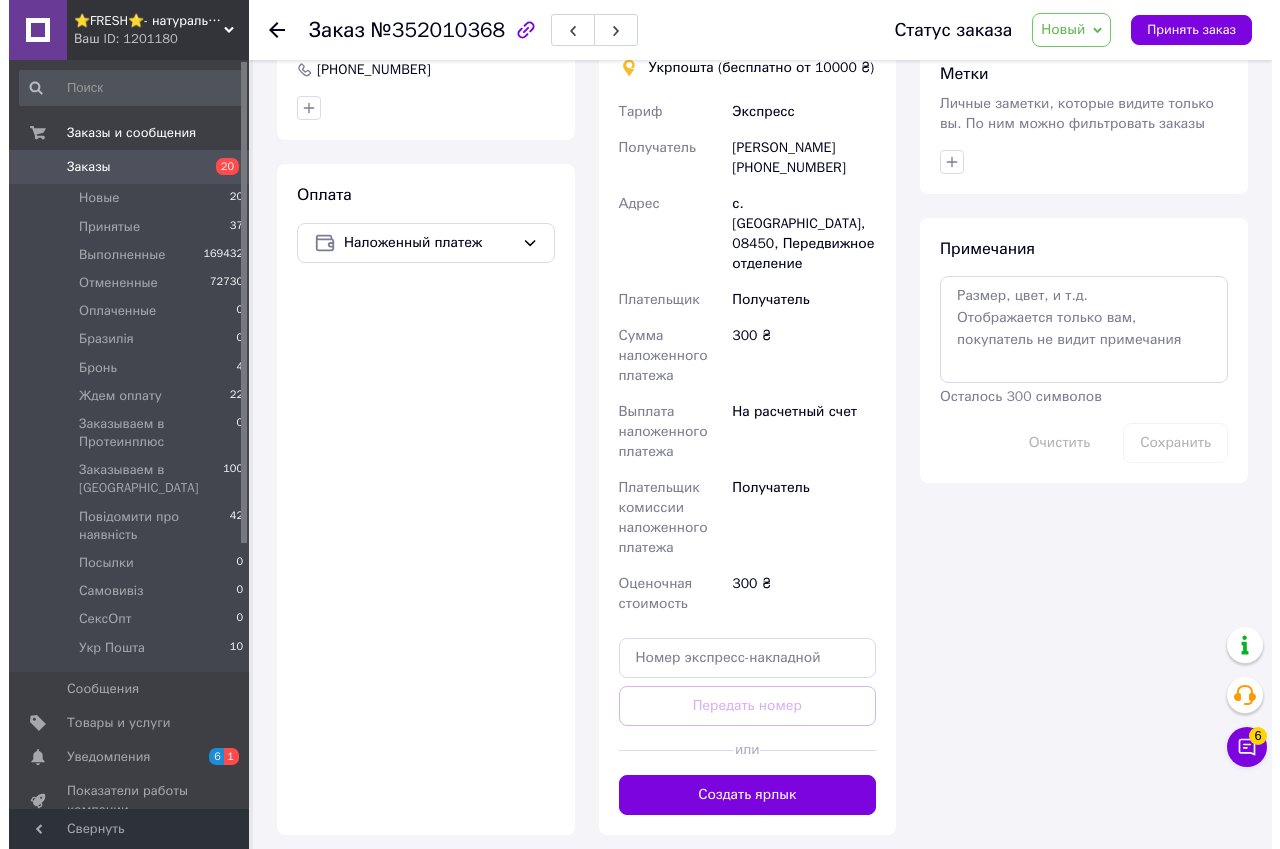 scroll, scrollTop: 699, scrollLeft: 0, axis: vertical 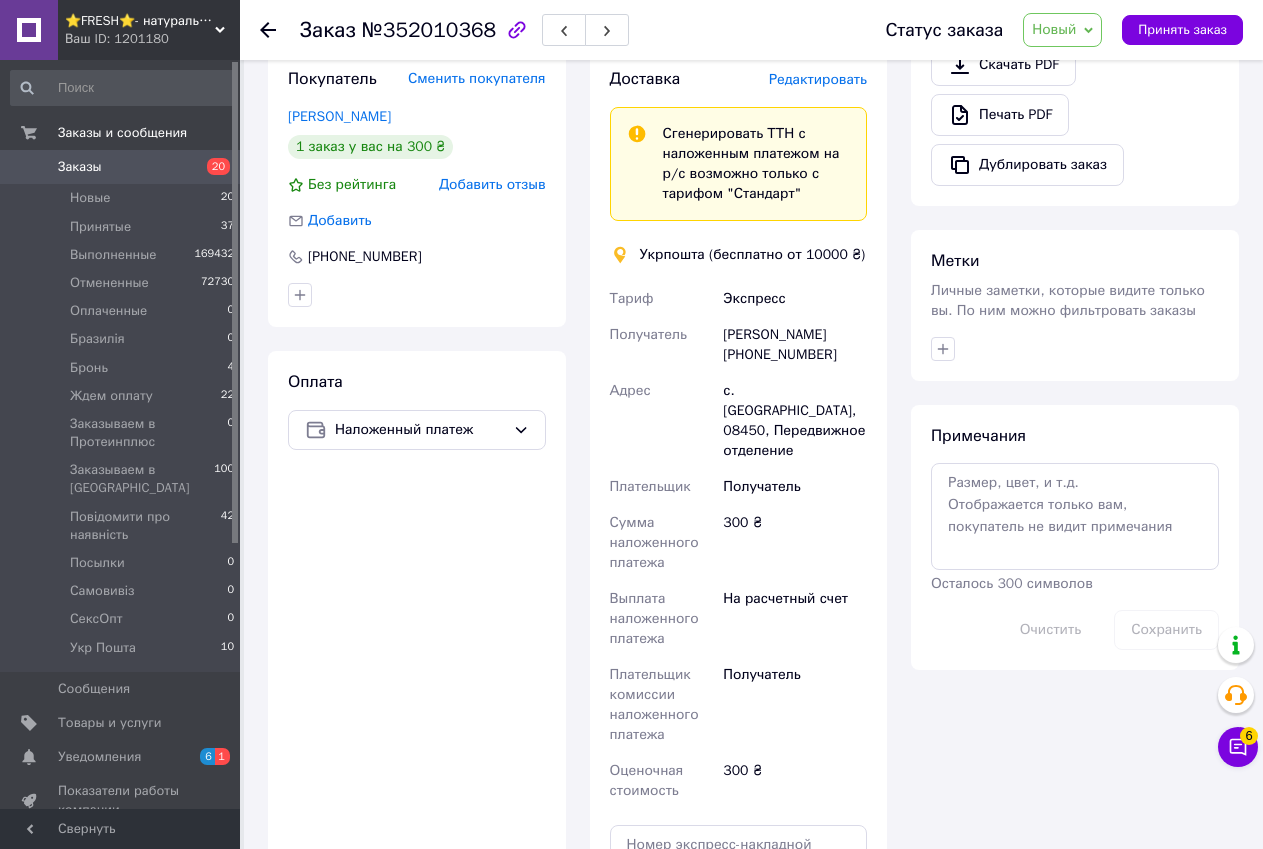 click on "Доставка Редактировать" at bounding box center [739, 79] 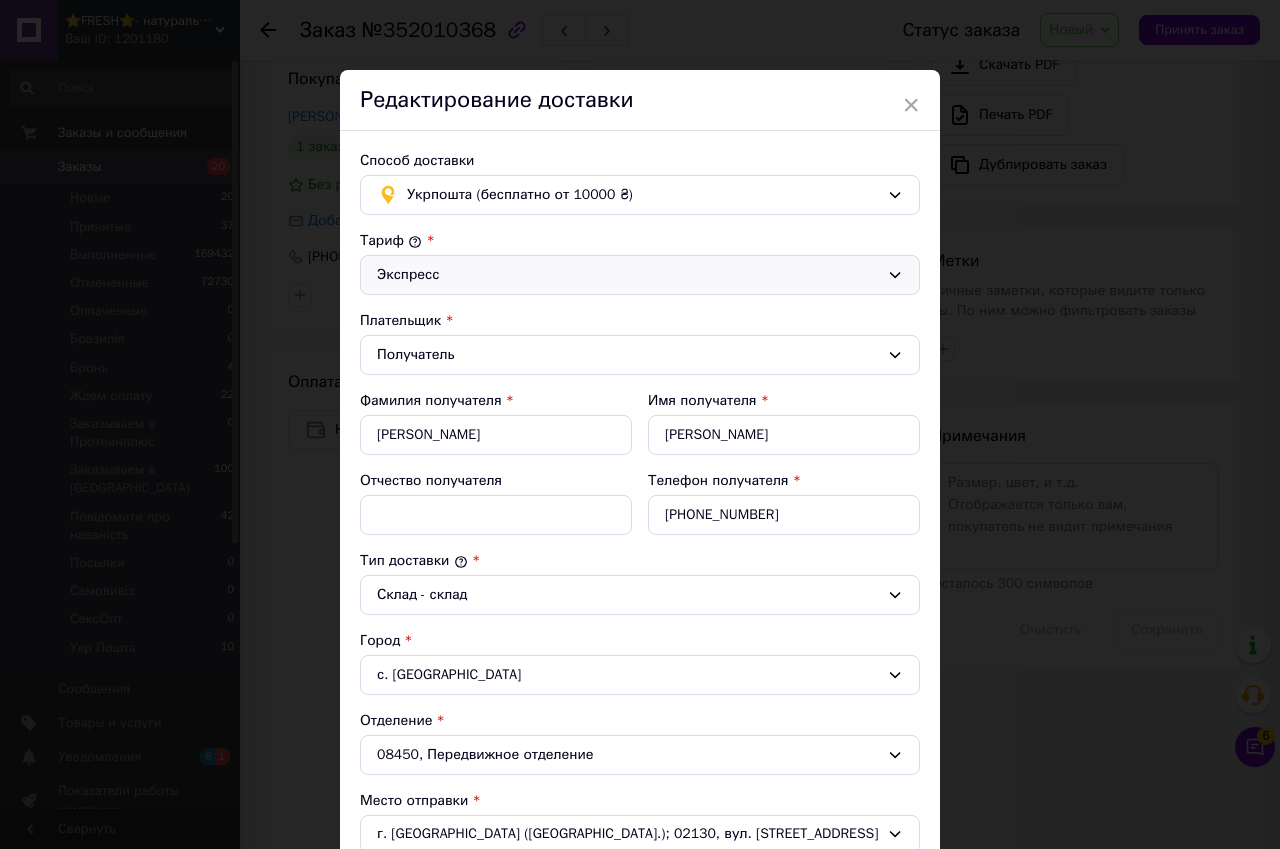 click on "Экспресс" at bounding box center [628, 275] 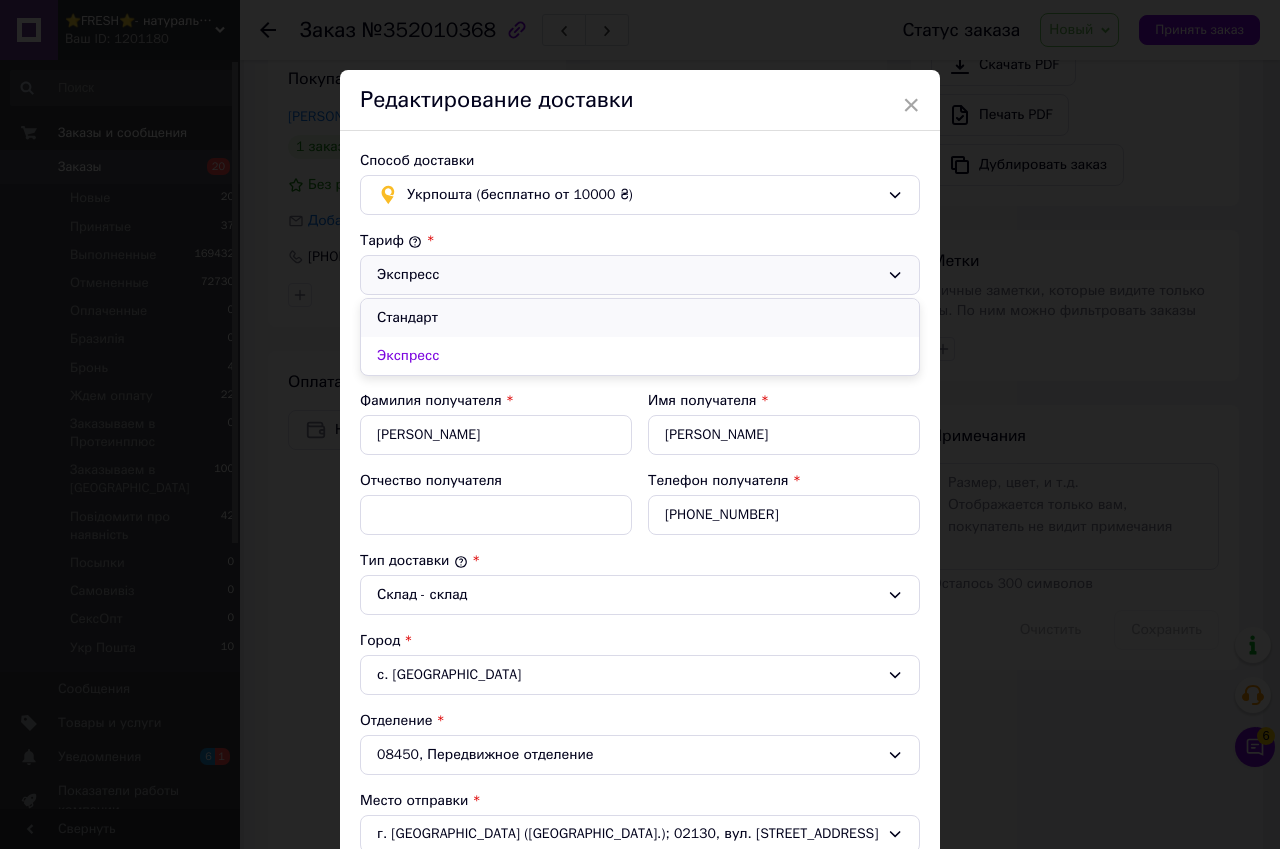 click on "Стандарт" at bounding box center (640, 318) 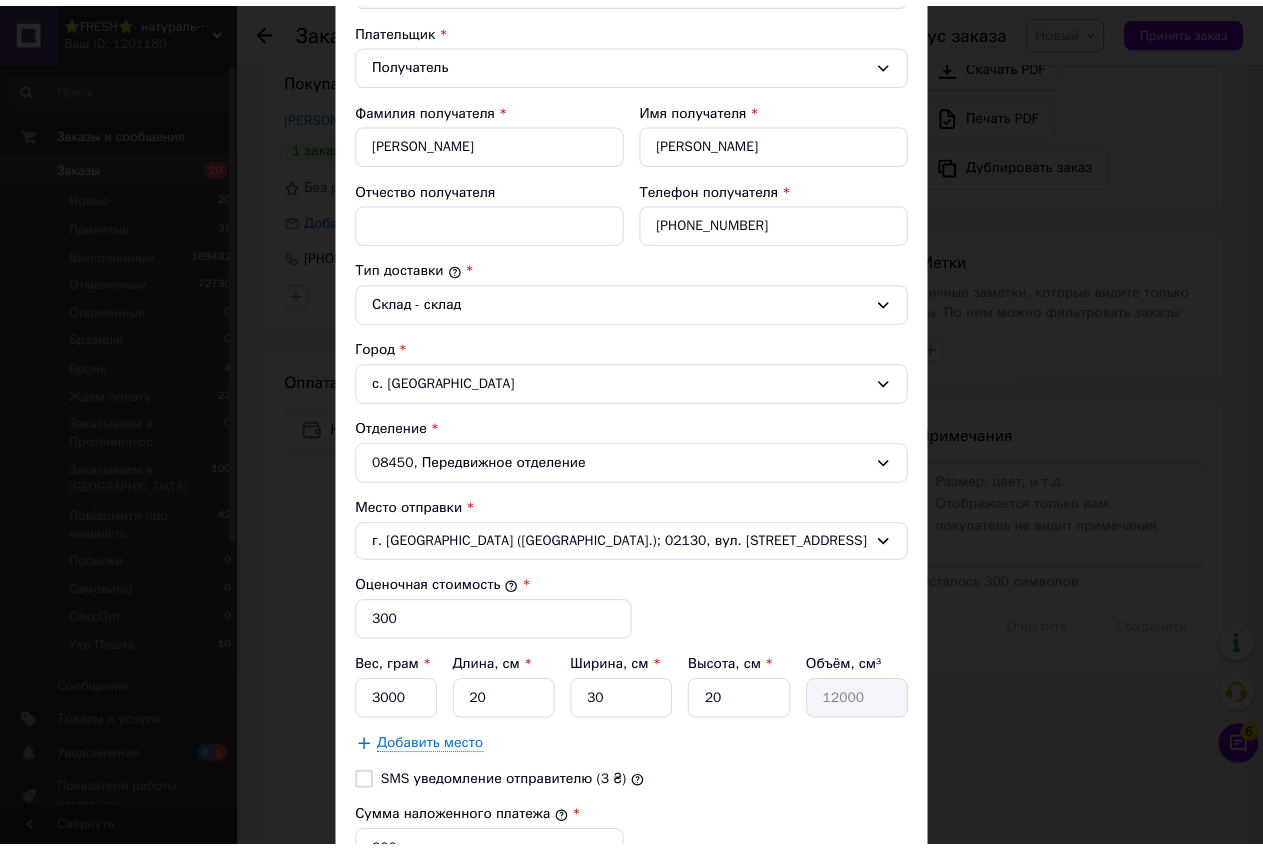 scroll, scrollTop: 588, scrollLeft: 0, axis: vertical 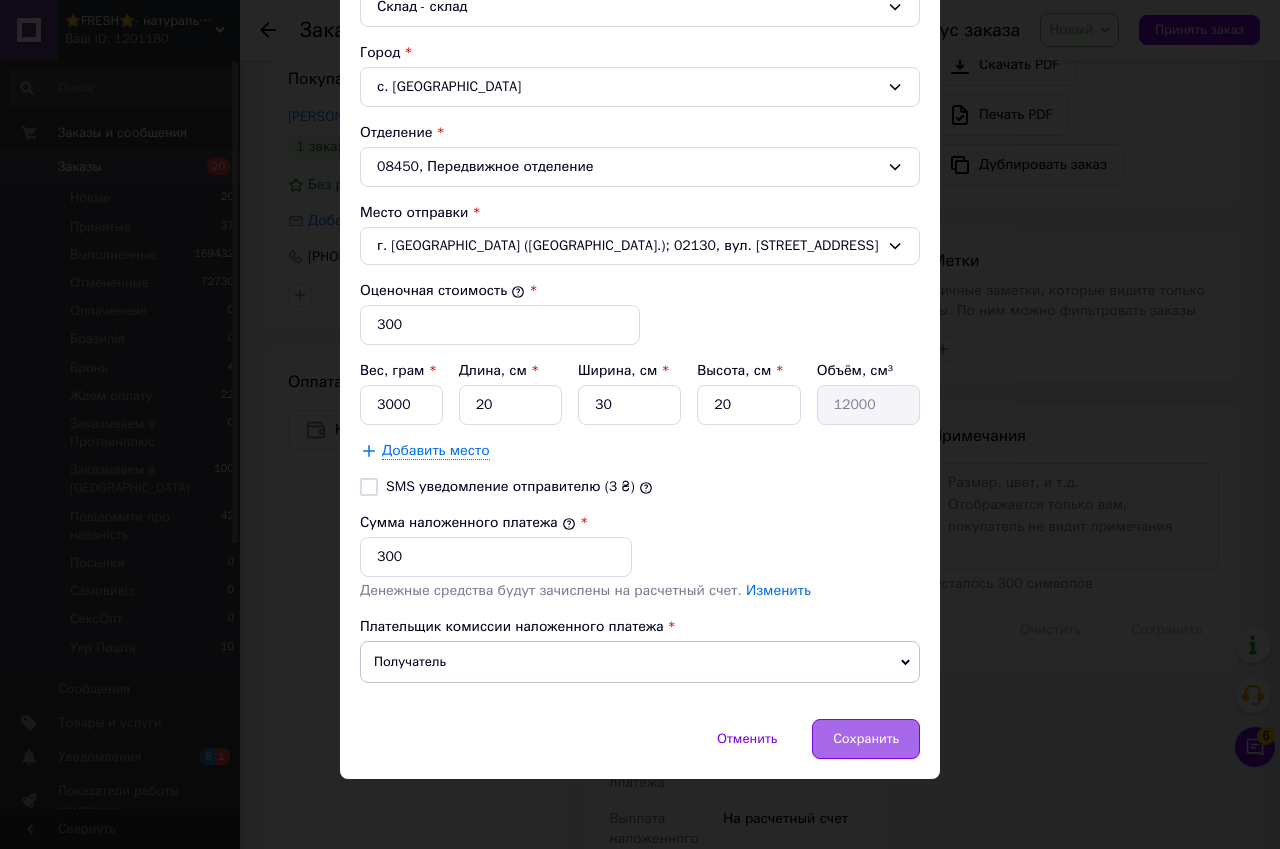 click on "Сохранить" at bounding box center (866, 739) 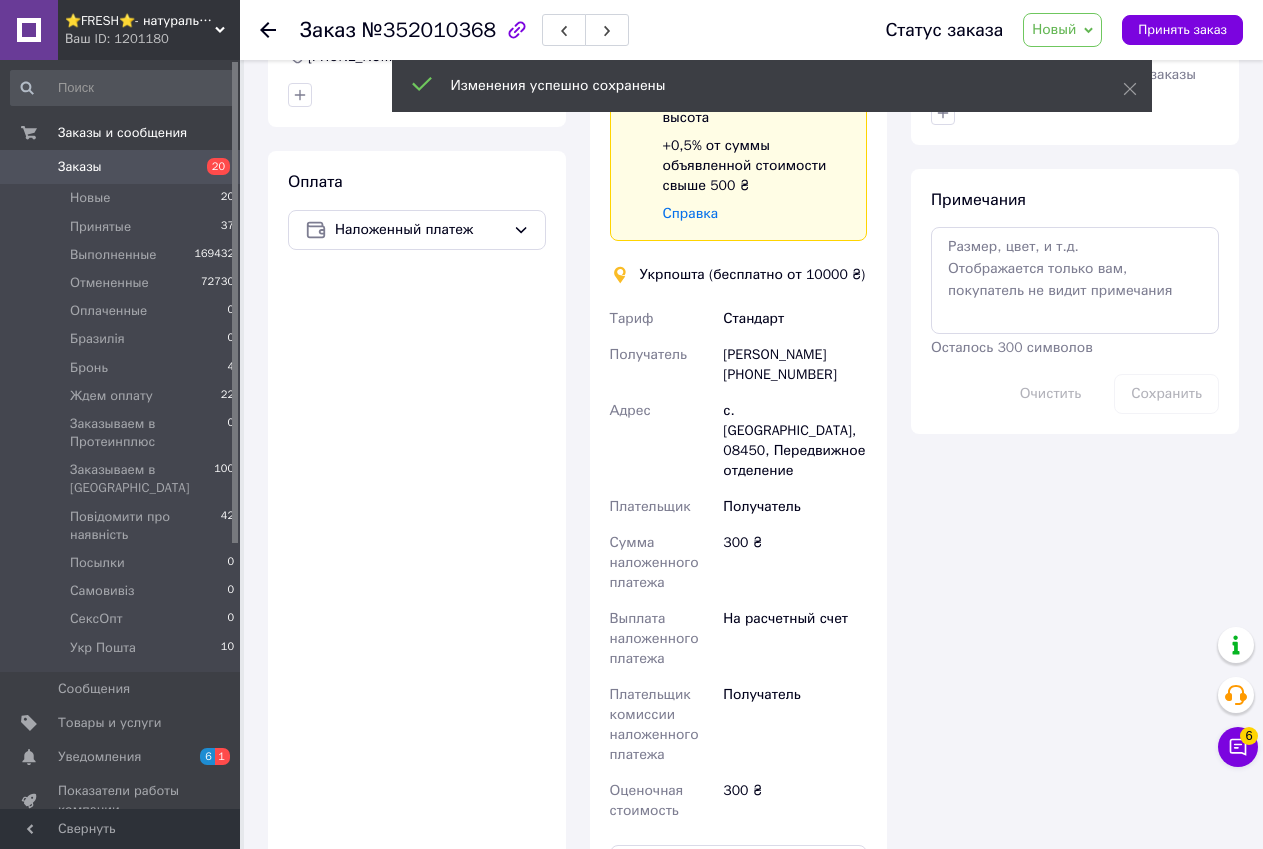 scroll, scrollTop: 1199, scrollLeft: 0, axis: vertical 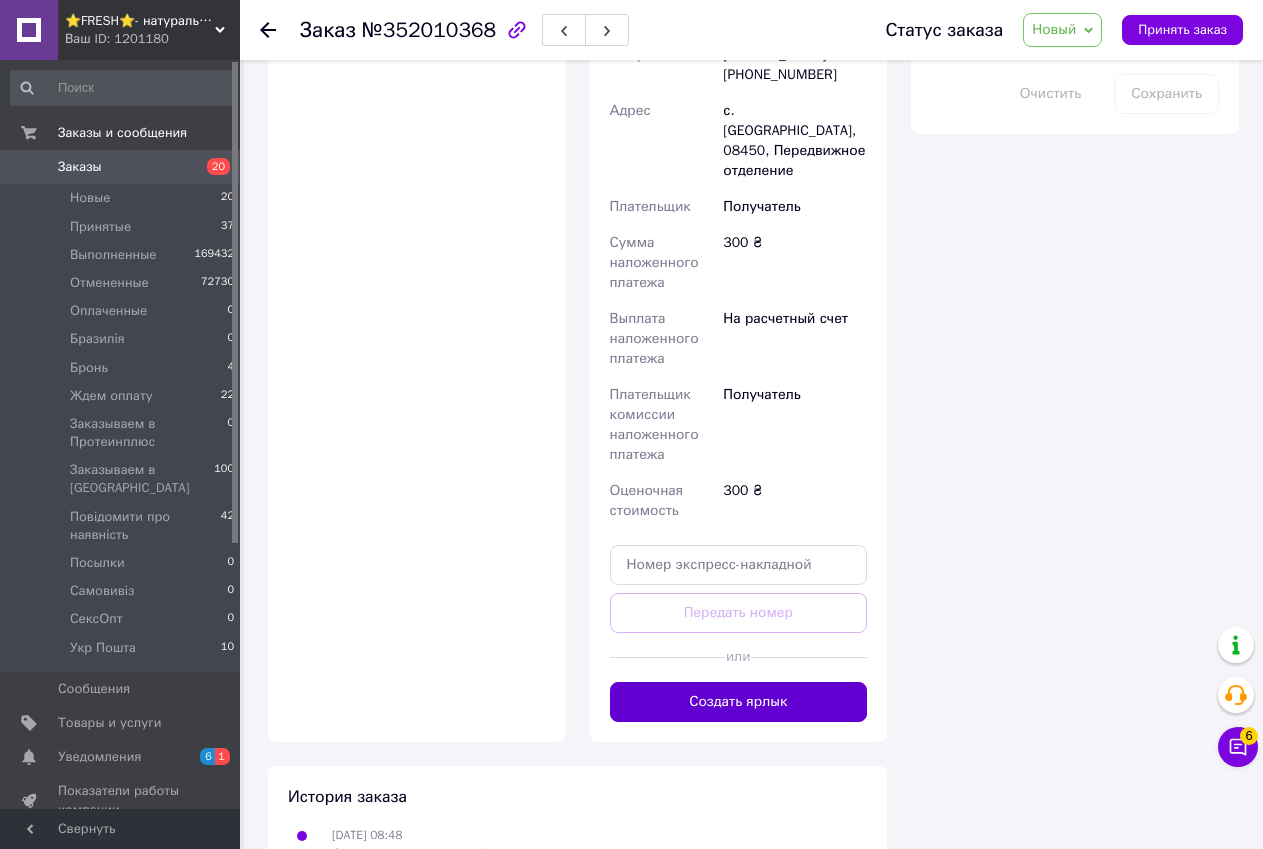 click on "Создать ярлык" at bounding box center [739, 702] 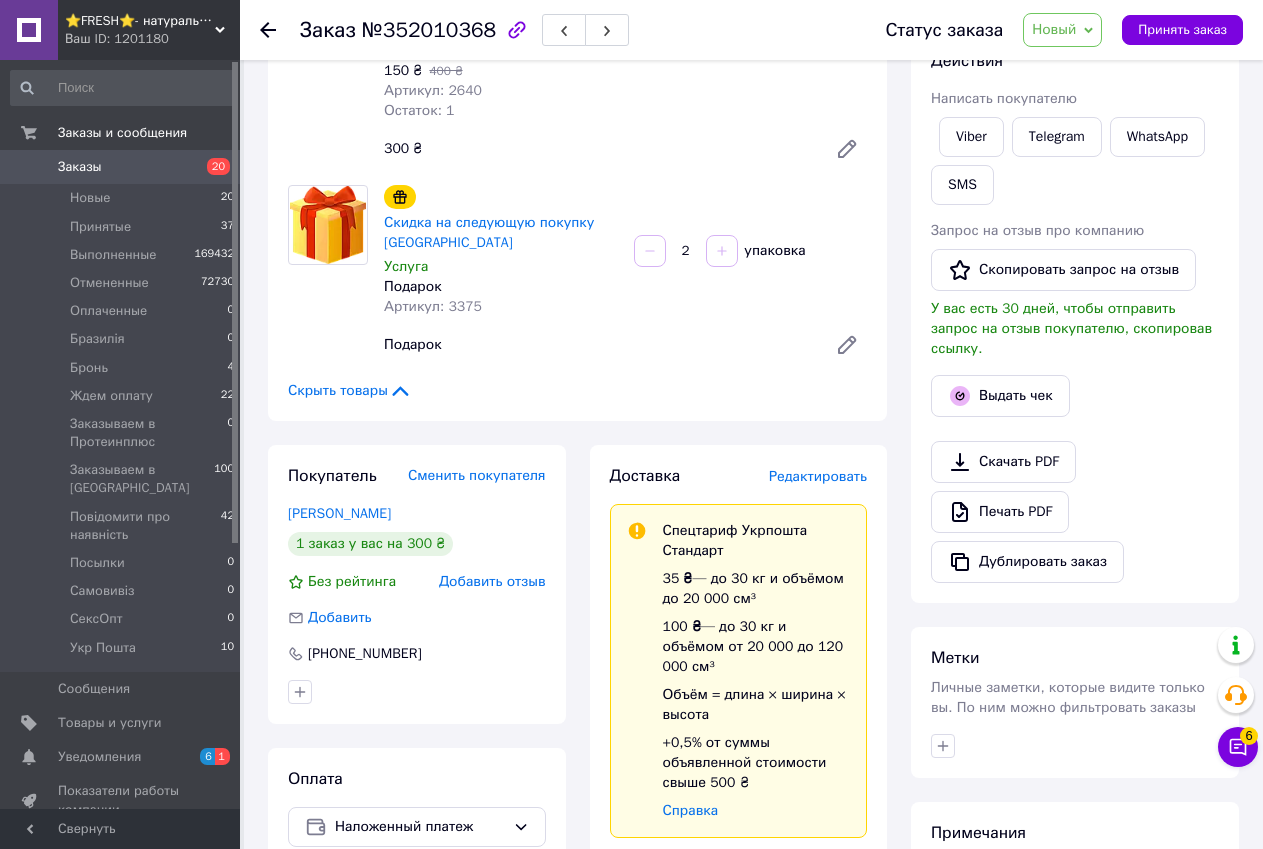 scroll, scrollTop: 0, scrollLeft: 0, axis: both 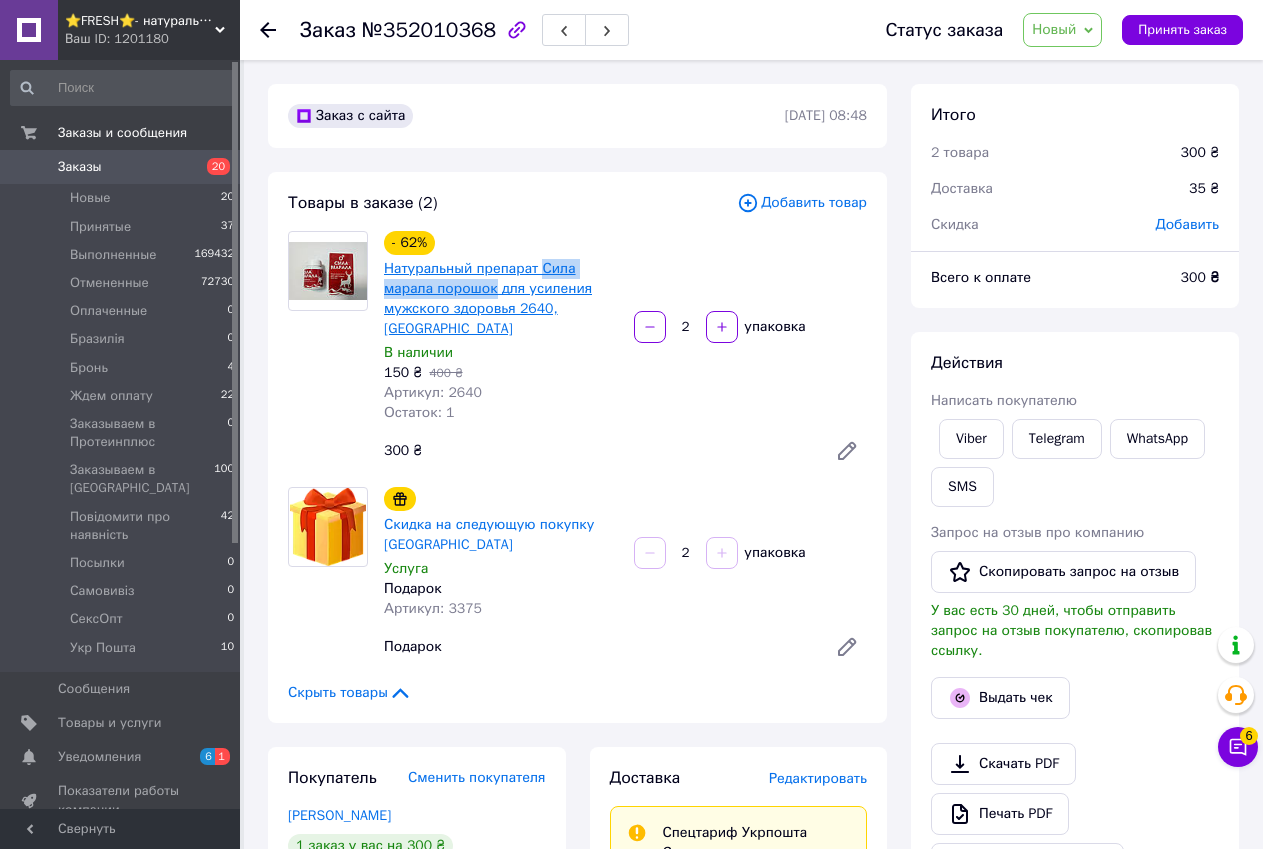 drag, startPoint x: 537, startPoint y: 254, endPoint x: 491, endPoint y: 287, distance: 56.61272 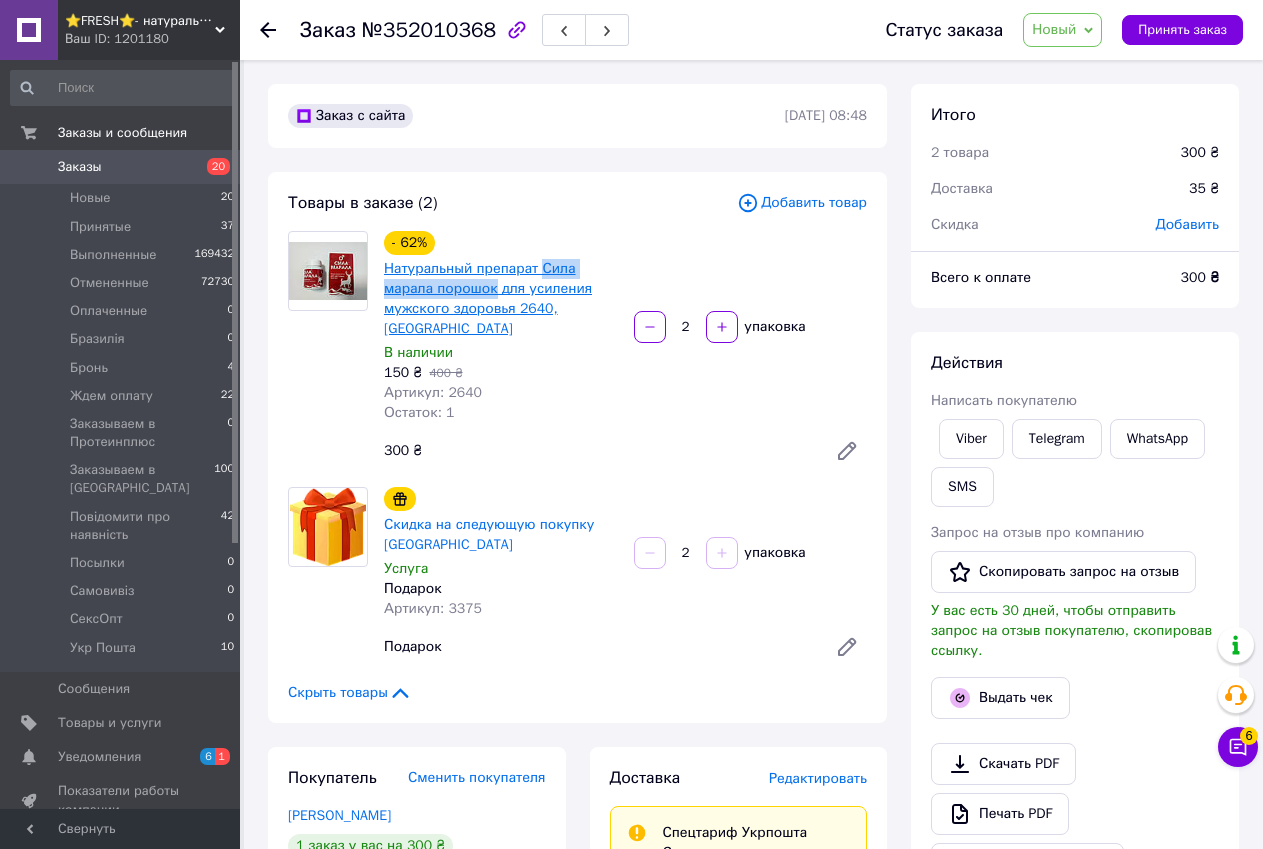 click on "- 62% Натуральный препарат Сила марала порошок для усиления мужского здоровья 2640, Киев" at bounding box center (501, 285) 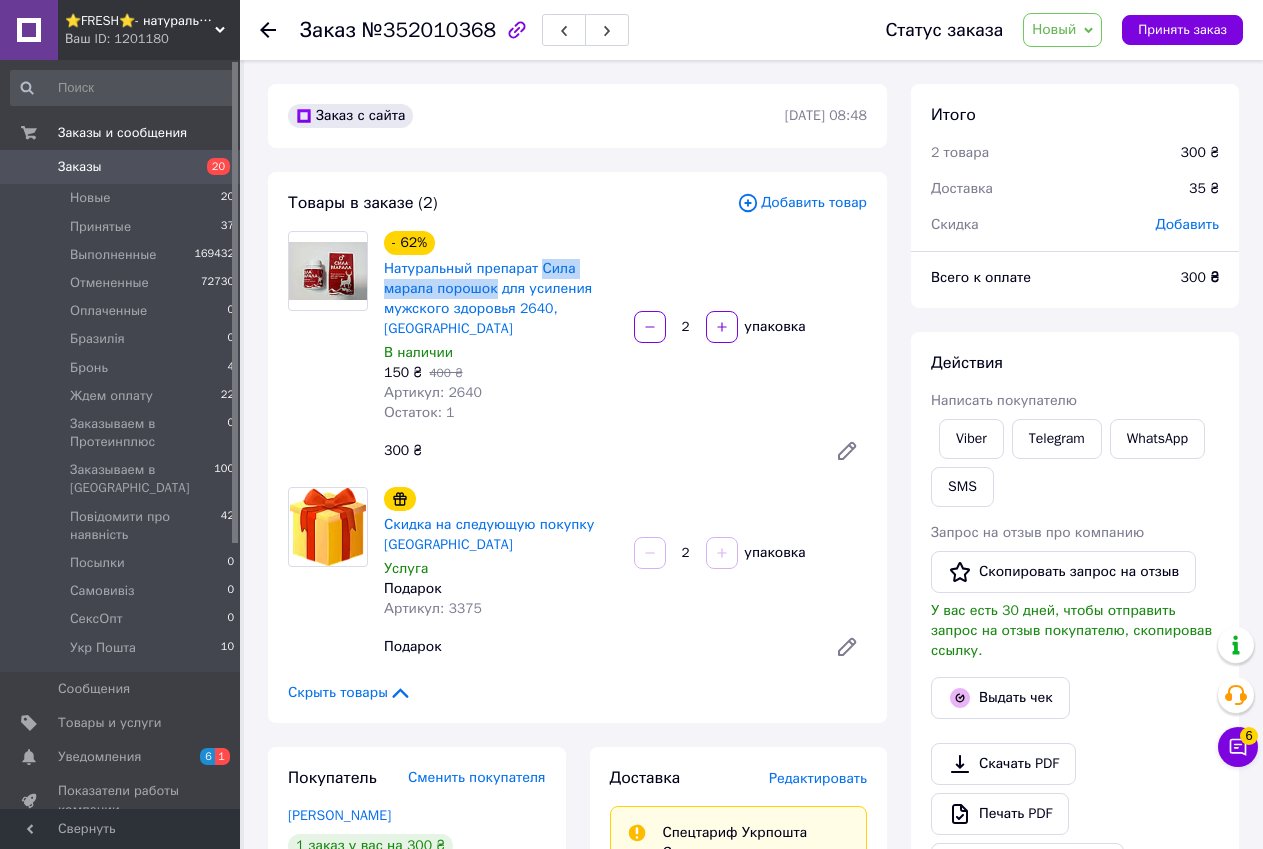 click on "Новый" at bounding box center [1062, 30] 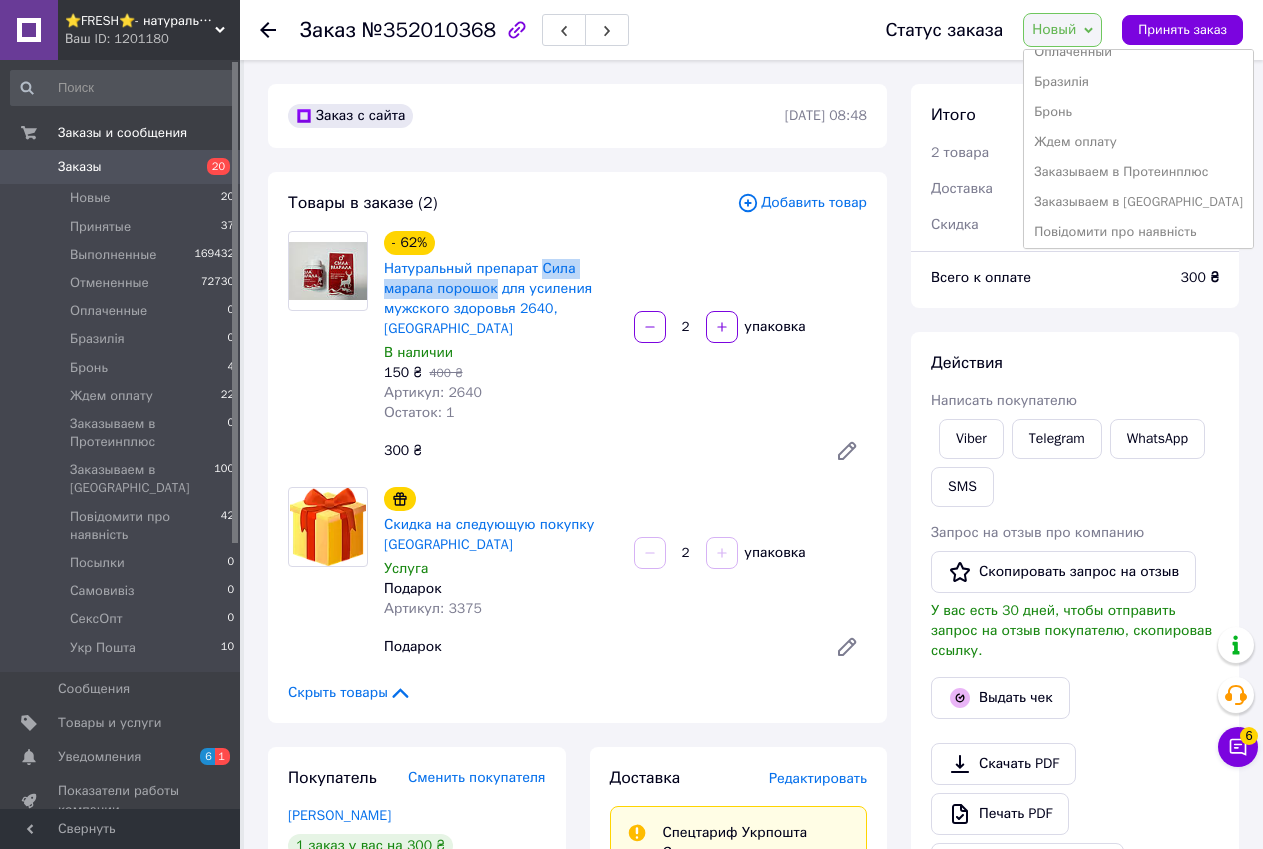 scroll, scrollTop: 232, scrollLeft: 0, axis: vertical 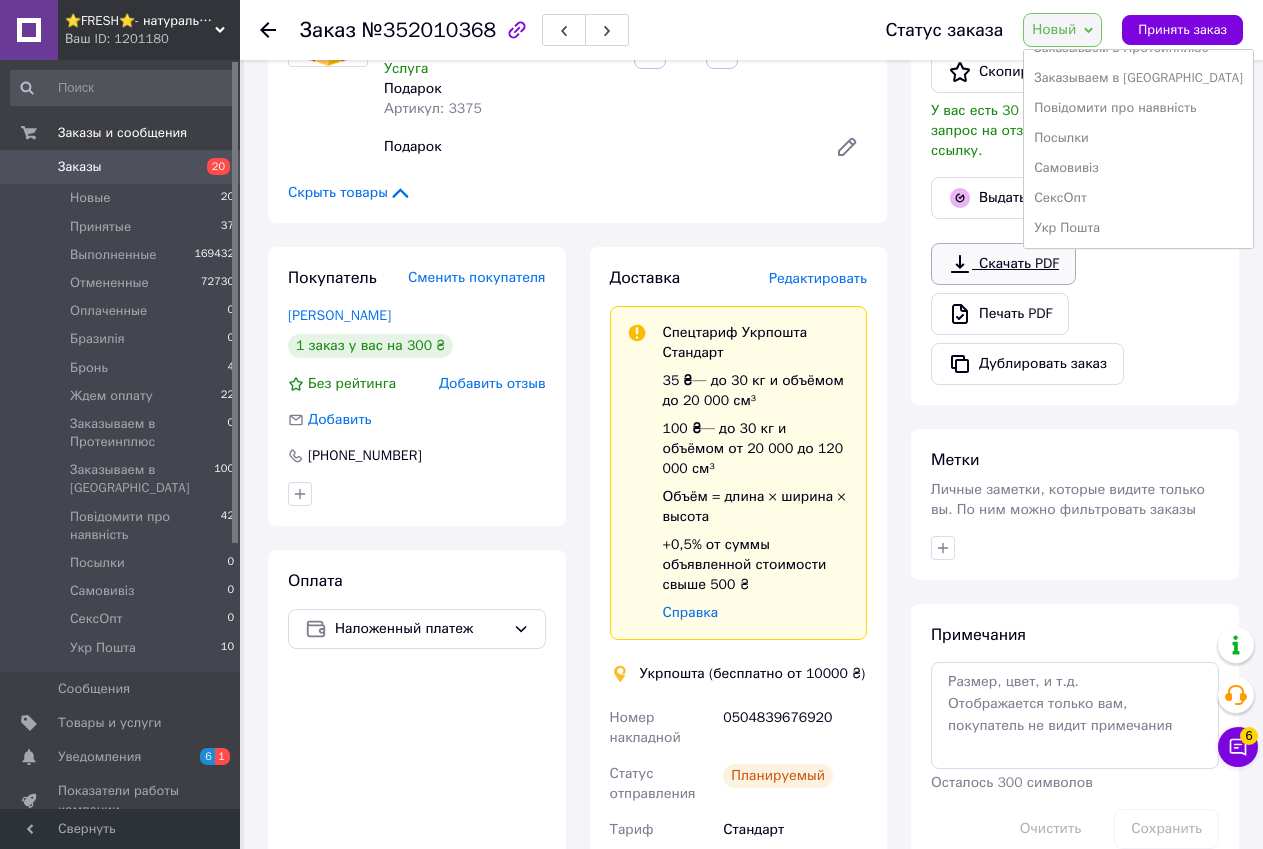 drag, startPoint x: 1061, startPoint y: 231, endPoint x: 1028, endPoint y: 254, distance: 40.22437 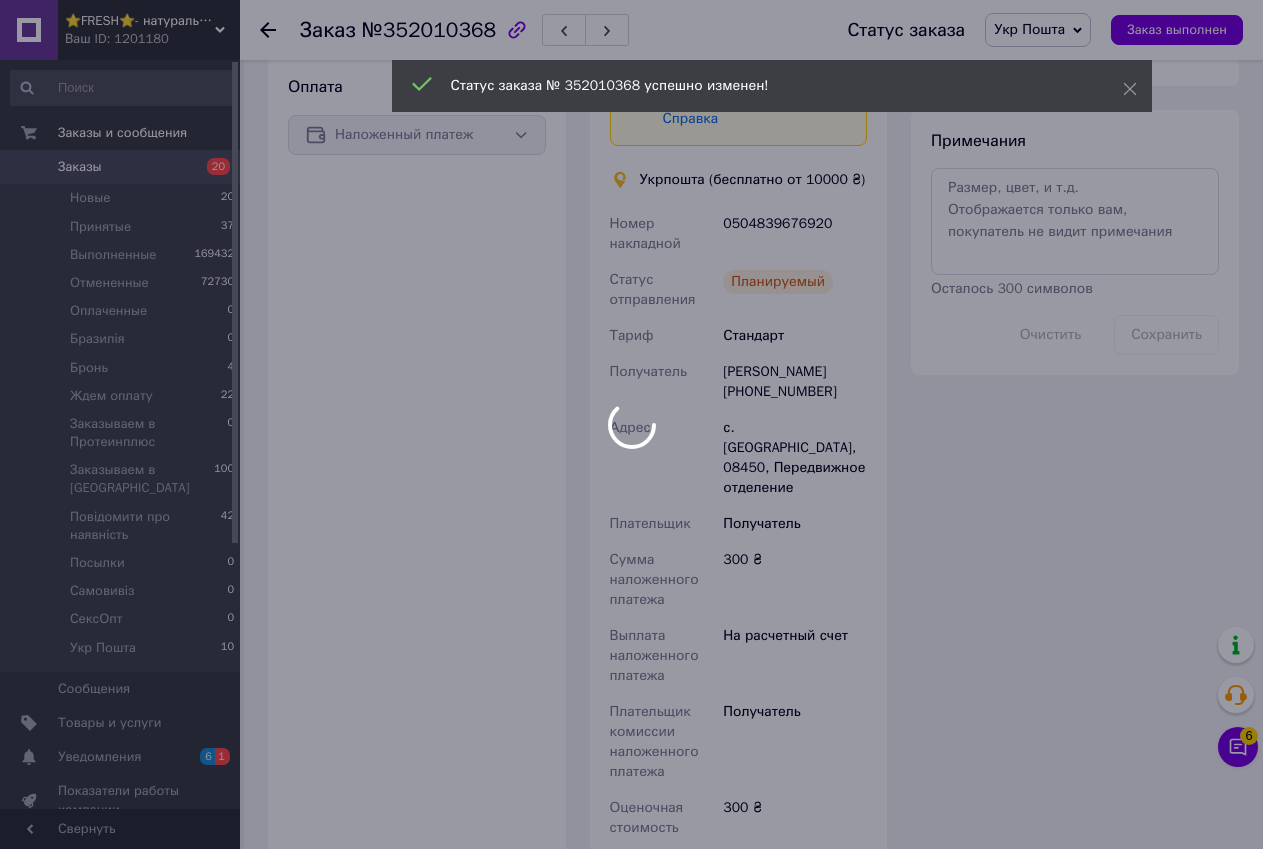 scroll, scrollTop: 600, scrollLeft: 0, axis: vertical 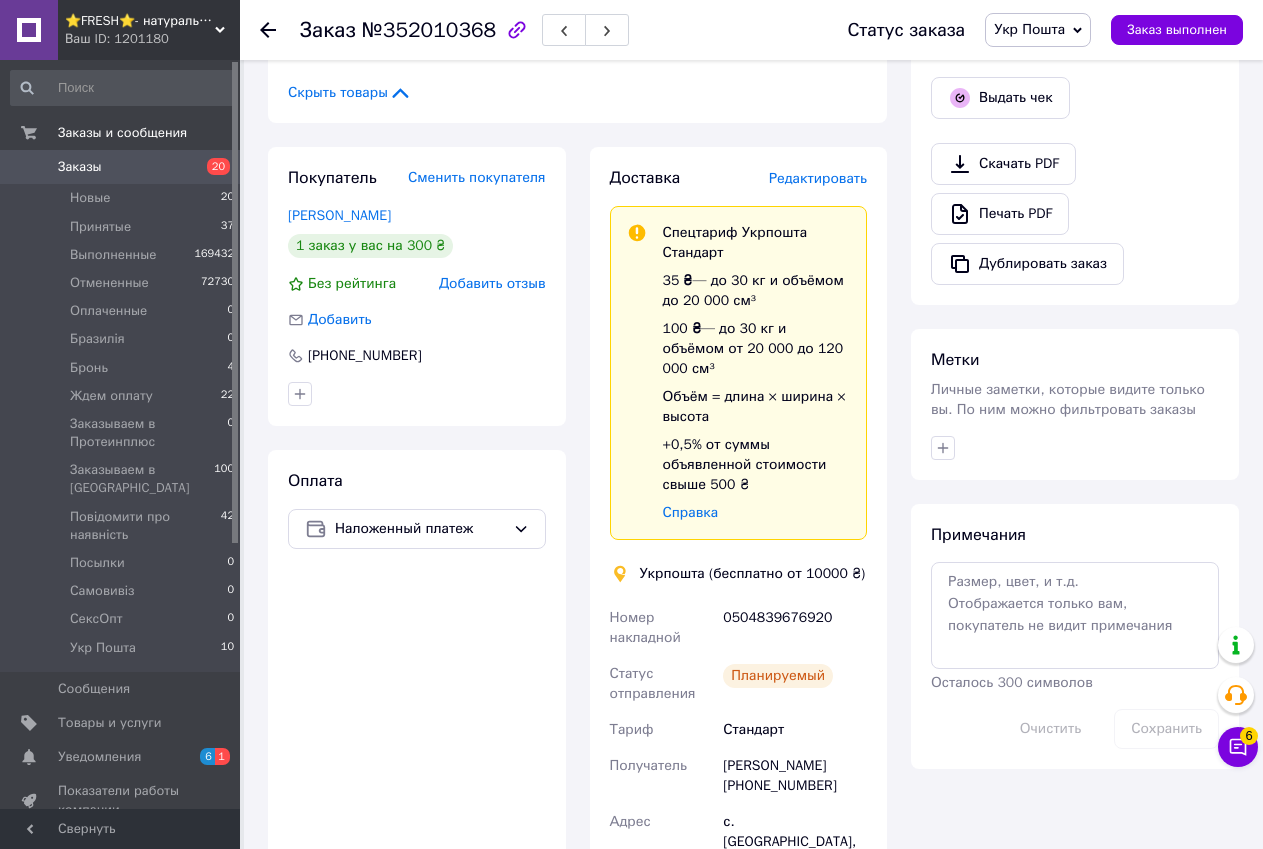 click on "0504839676920" at bounding box center (795, 628) 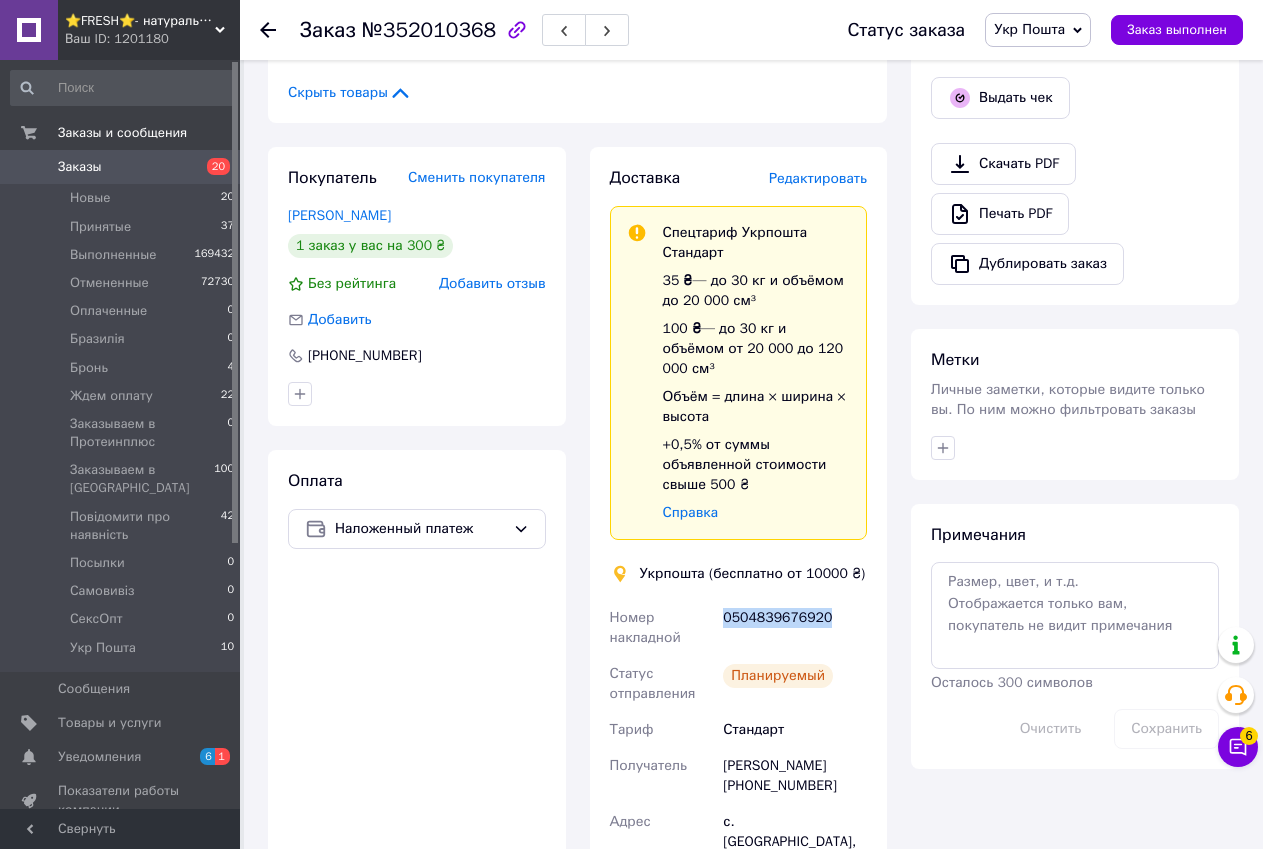 click on "0504839676920" at bounding box center [795, 628] 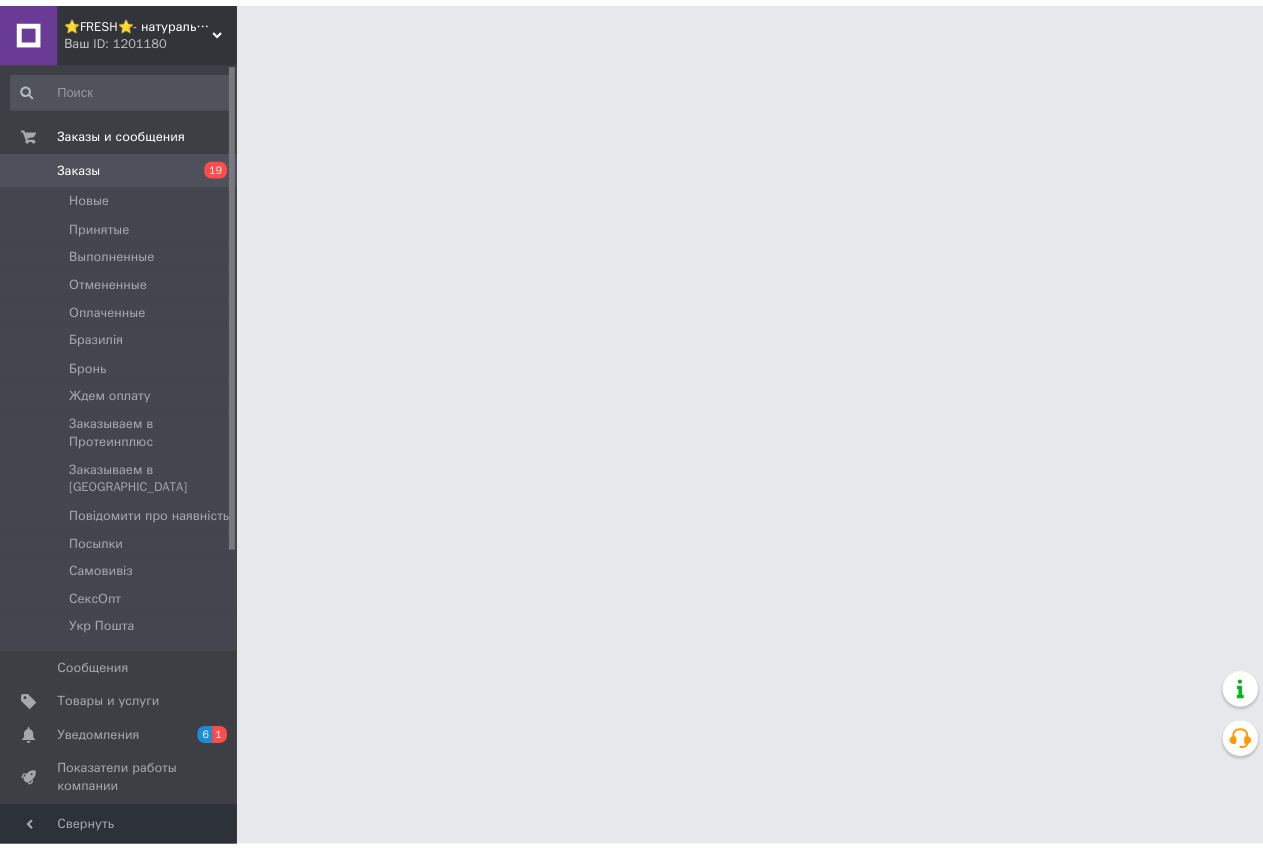 scroll, scrollTop: 0, scrollLeft: 0, axis: both 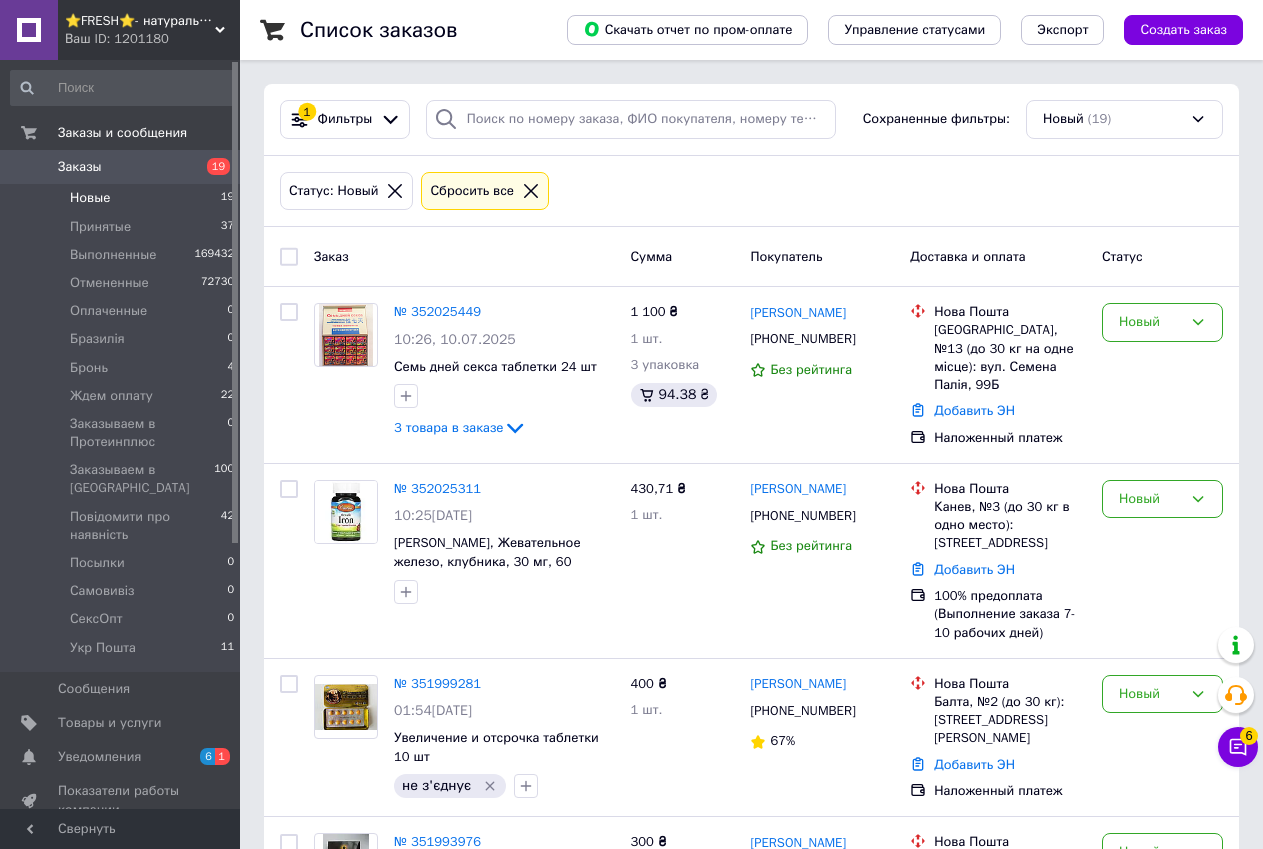 click on "Заказы" at bounding box center (121, 167) 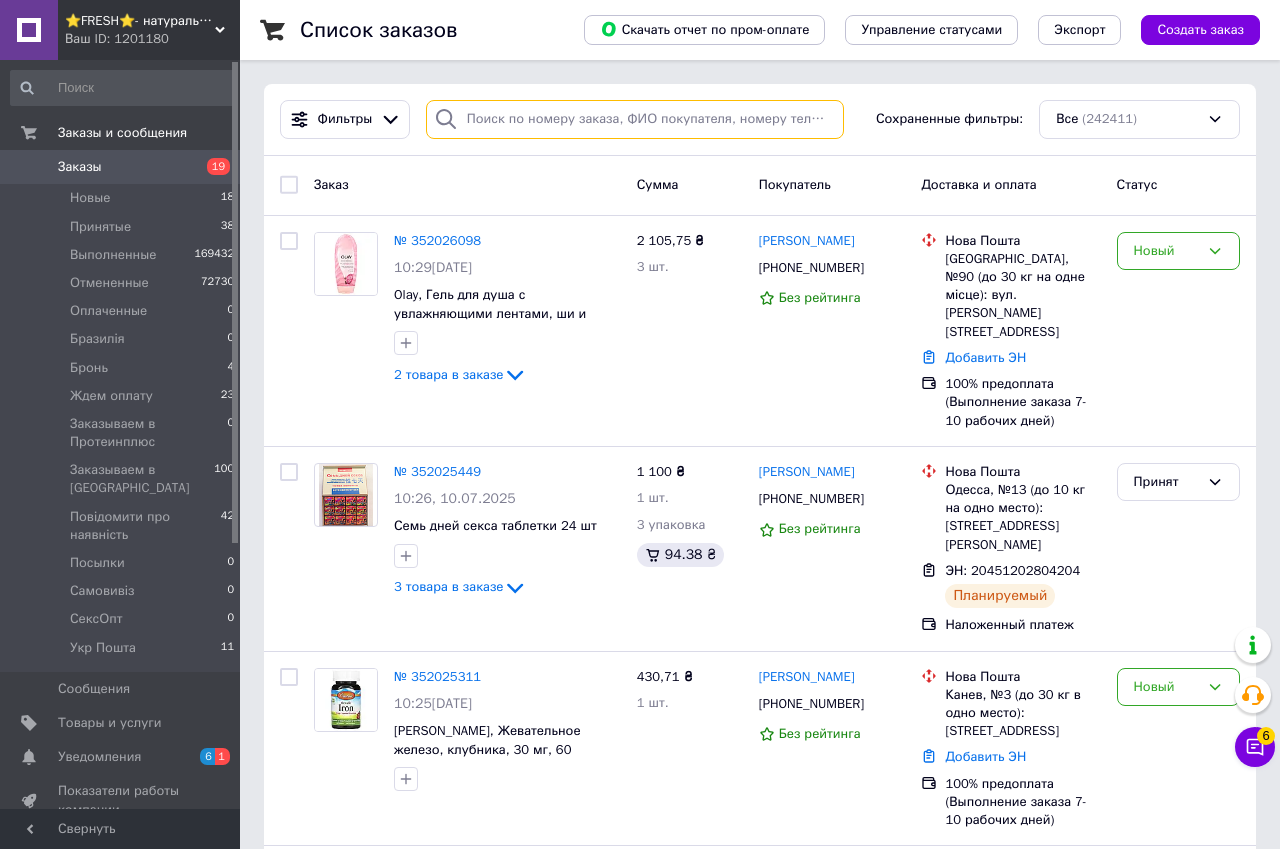 click at bounding box center (635, 119) 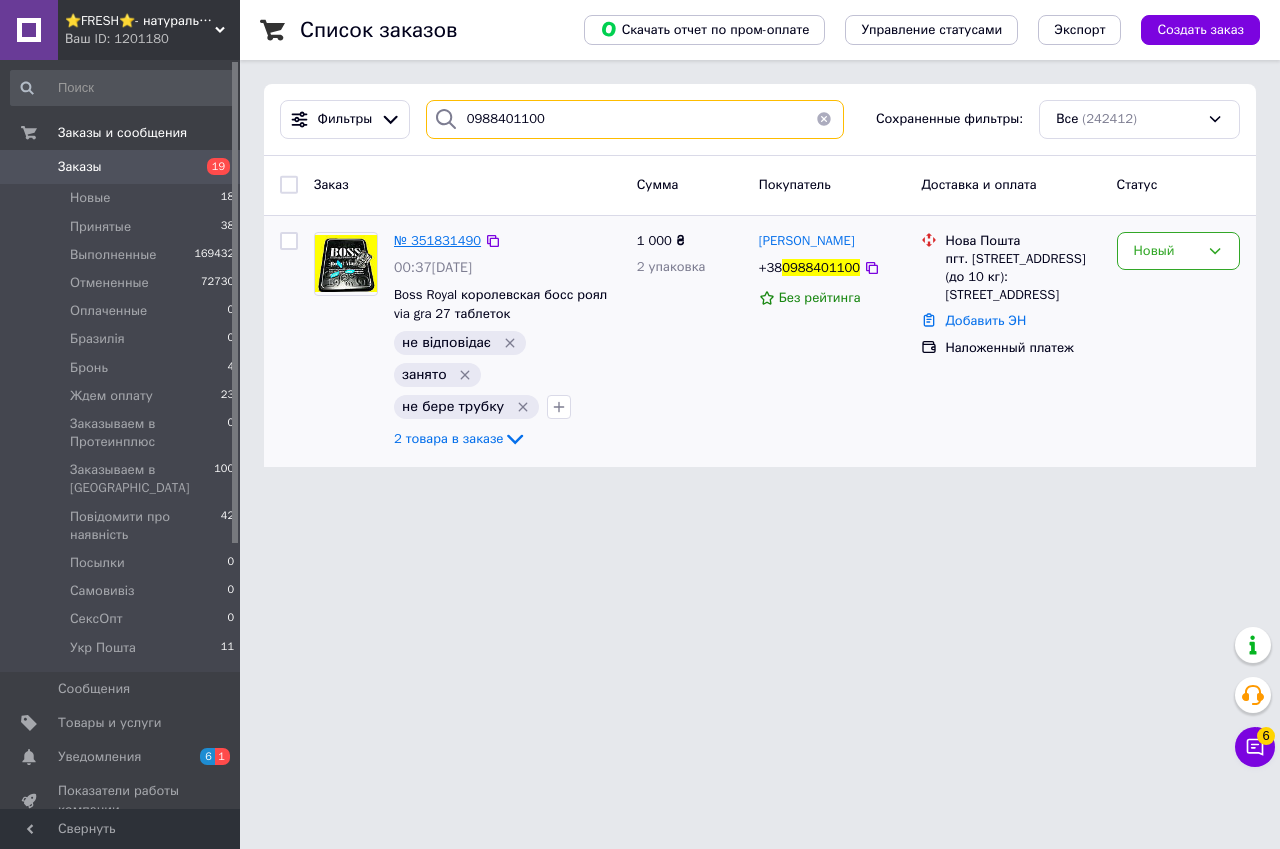 type on "0988401100" 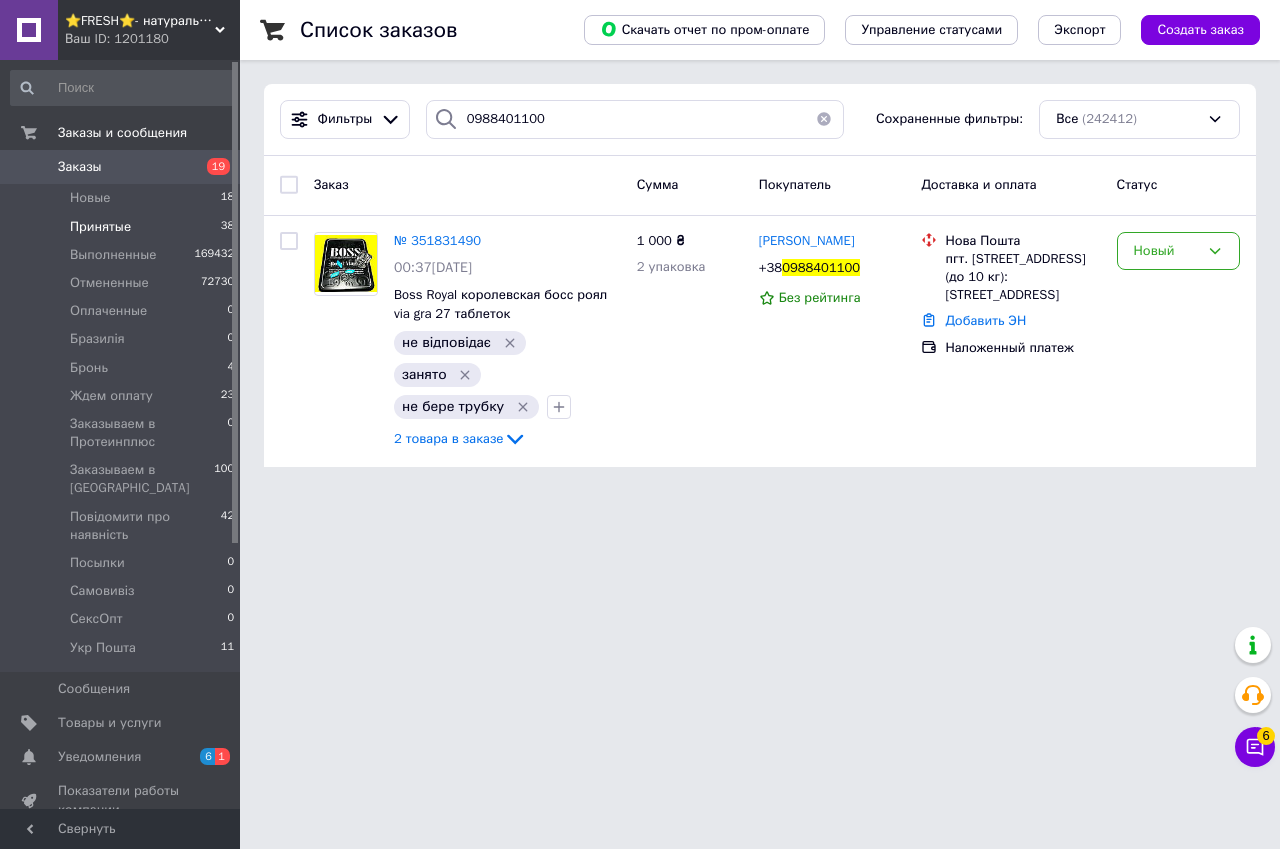 click on "Принятые 38" at bounding box center (123, 227) 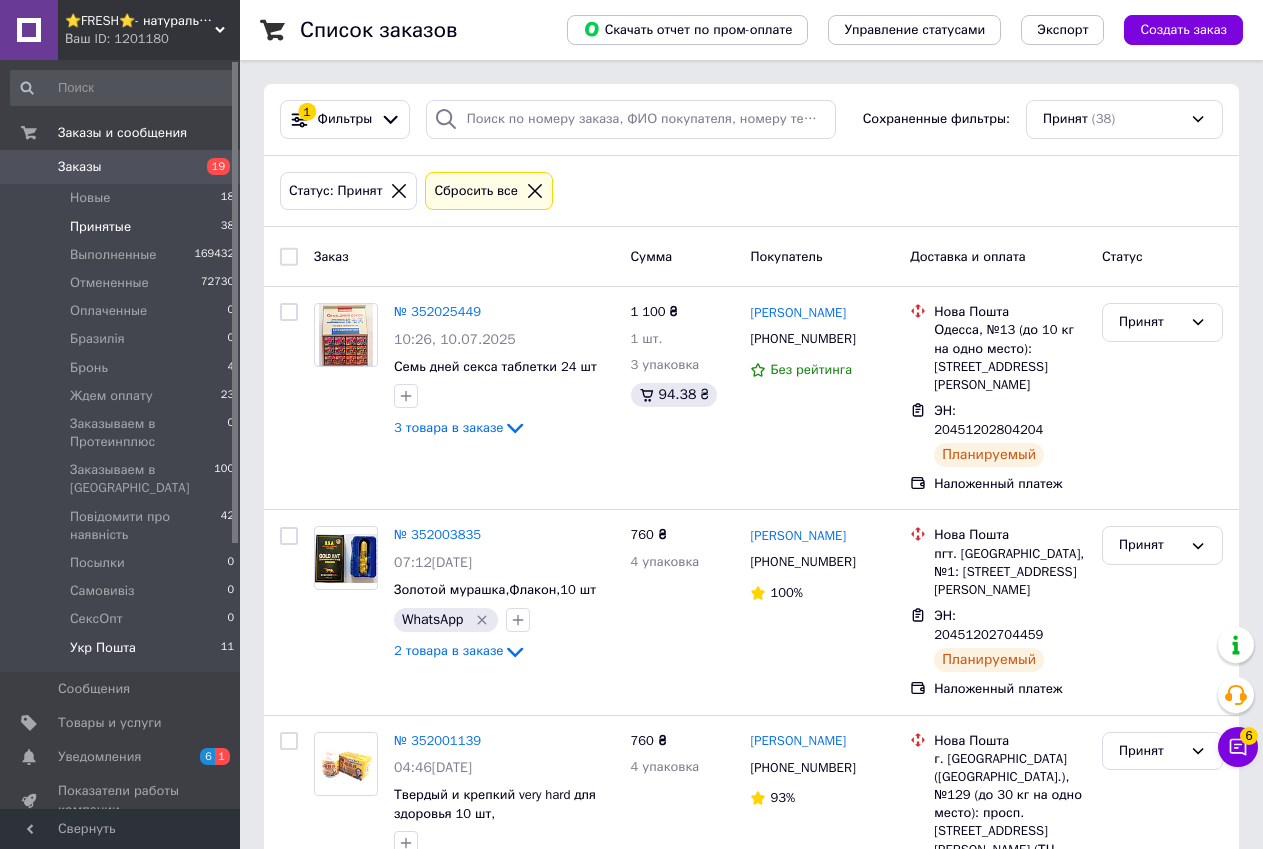 click on "Укр Пошта 11" at bounding box center [123, 653] 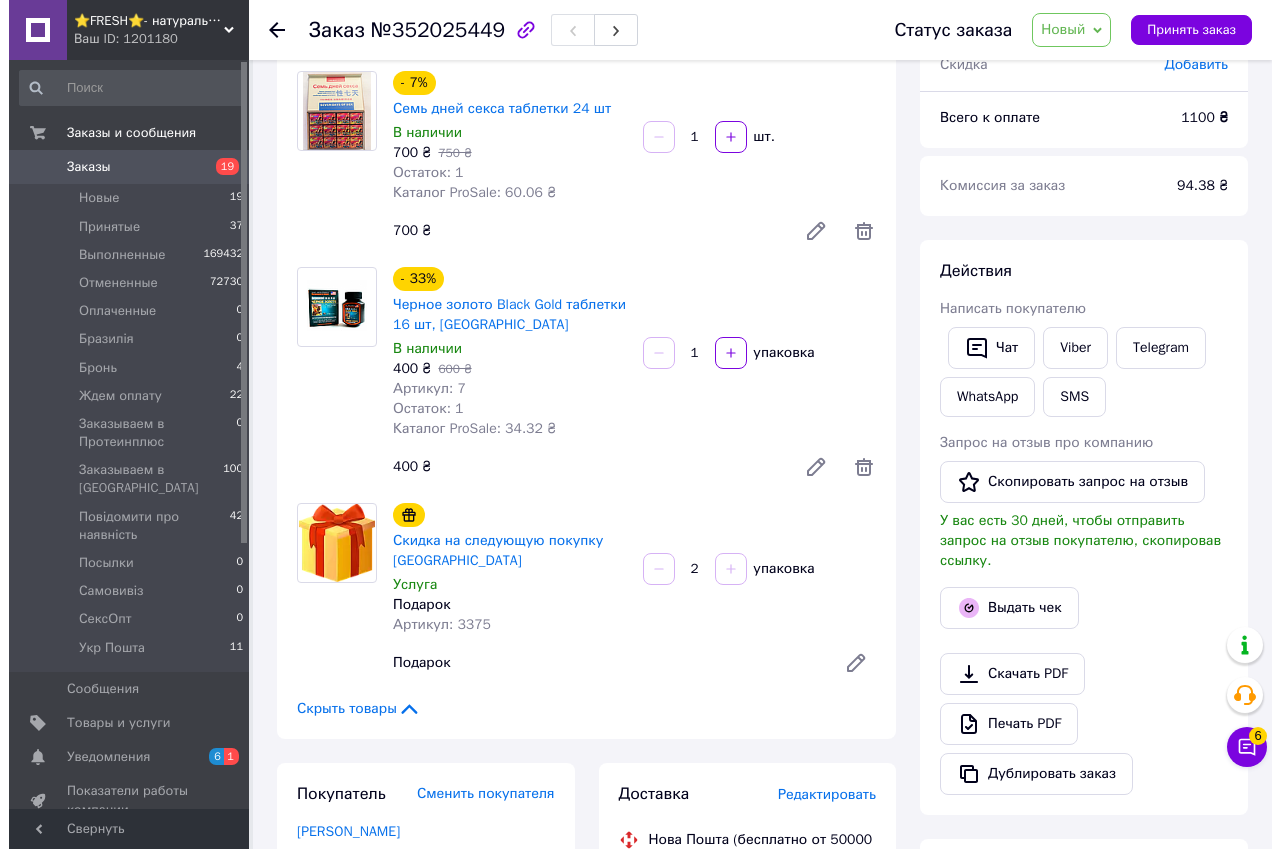 scroll, scrollTop: 400, scrollLeft: 0, axis: vertical 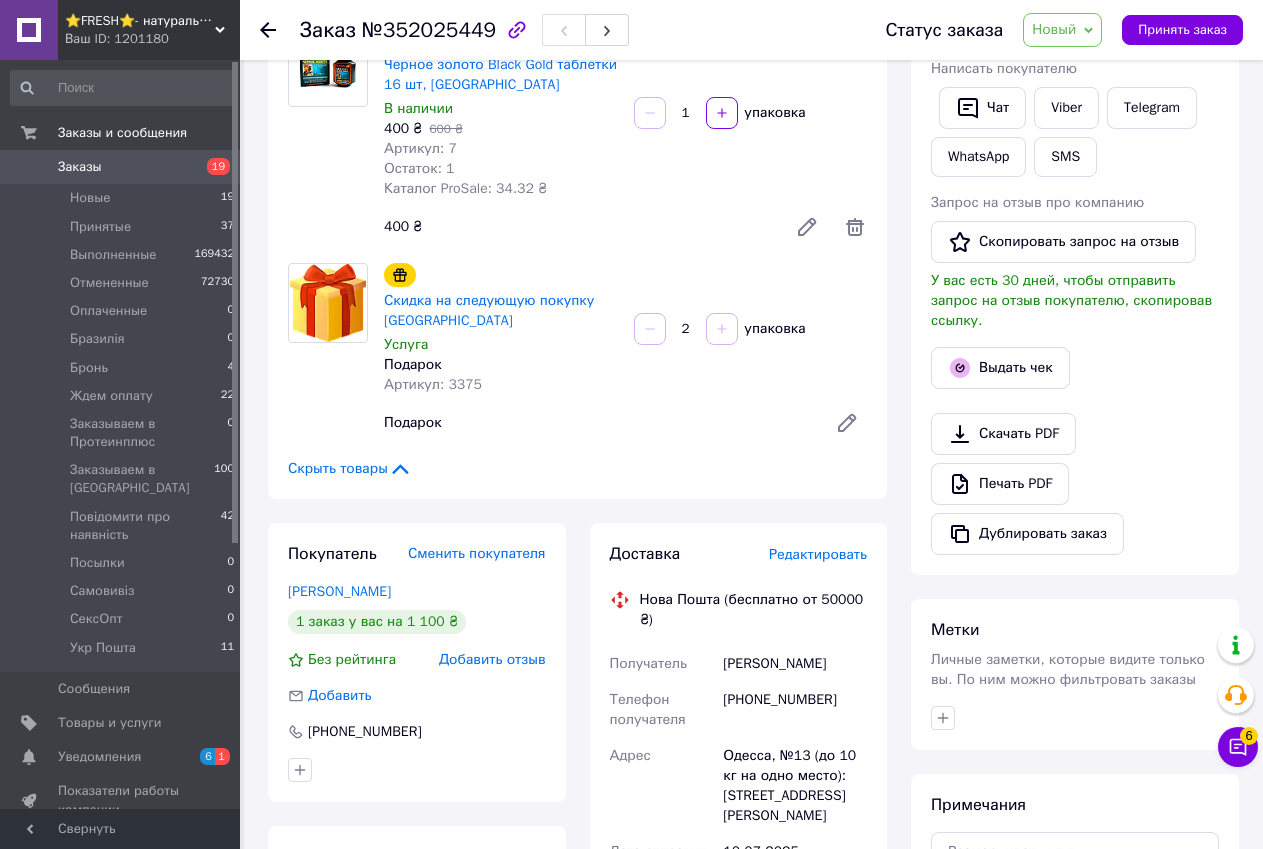 click on "Редактировать" at bounding box center [818, 554] 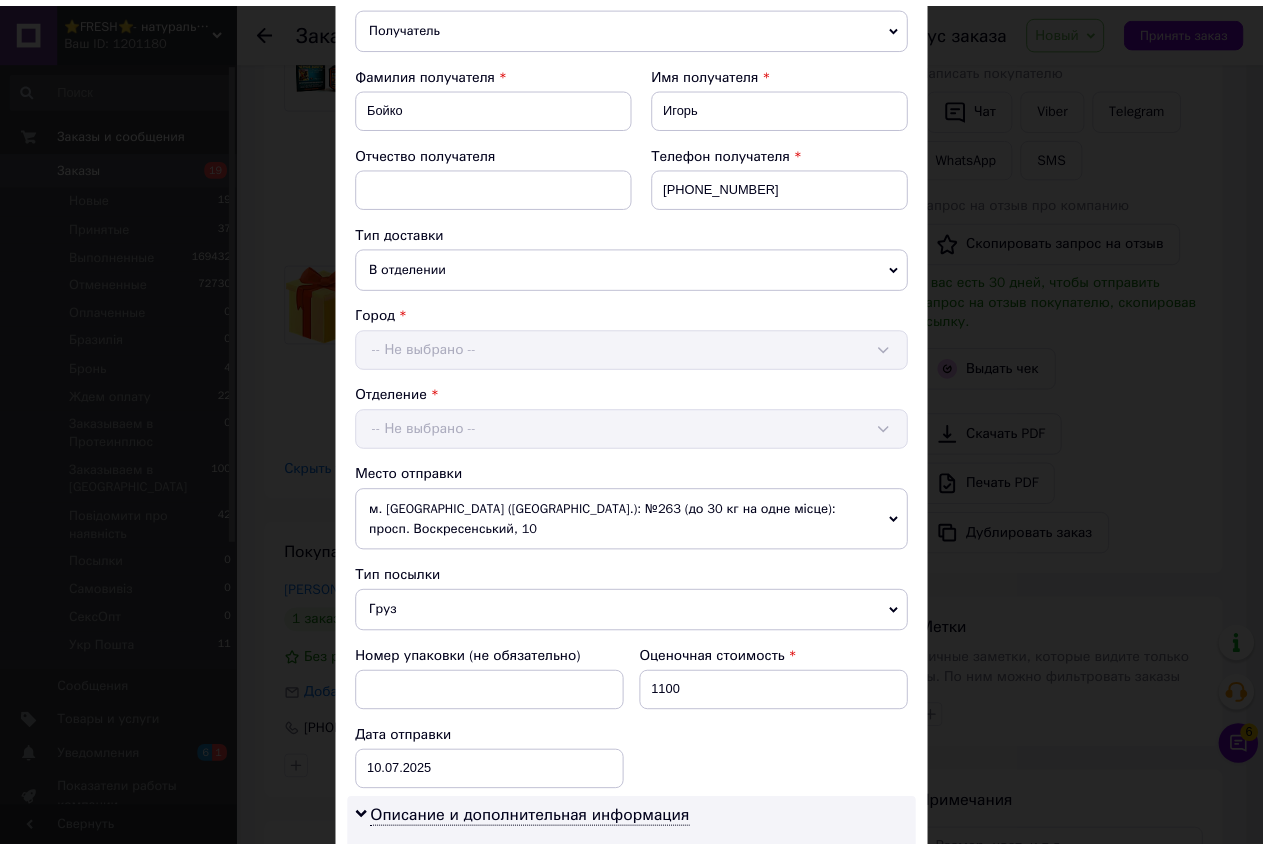scroll, scrollTop: 600, scrollLeft: 0, axis: vertical 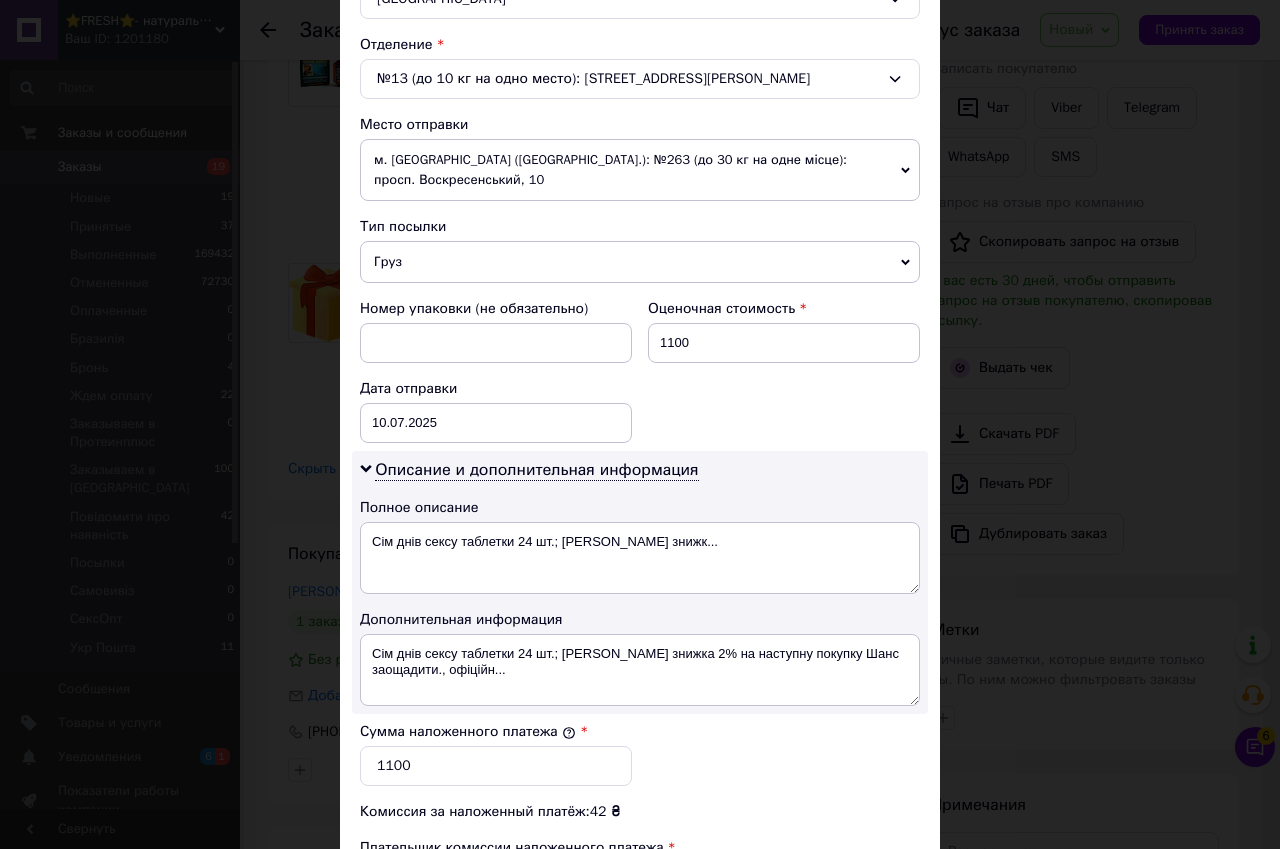 click on "× Редактирование доставки Способ доставки Нова Пошта (бесплатно от 50000 ₴) Плательщик Получатель Отправитель Фамилия получателя Бойко Имя получателя [PERSON_NAME] Отчество получателя Телефон получателя [PHONE_NUMBER] Тип доставки В отделении Курьером В почтомате Город [GEOGRAPHIC_DATA] Отделение №13 (до 10 кг на одно место): [STREET_ADDRESS][PERSON_NAME] Место отправки м. [GEOGRAPHIC_DATA] ([GEOGRAPHIC_DATA].): №263 (до 30 кг на одне місце): просп. [PERSON_NAME], 10 Нет совпадений. Попробуйте изменить условия поиска Добавить еще место отправки Тип посылки Груз Документы Номер упаковки (не обязательно) 1100 [DATE] < 2025" at bounding box center (640, 424) 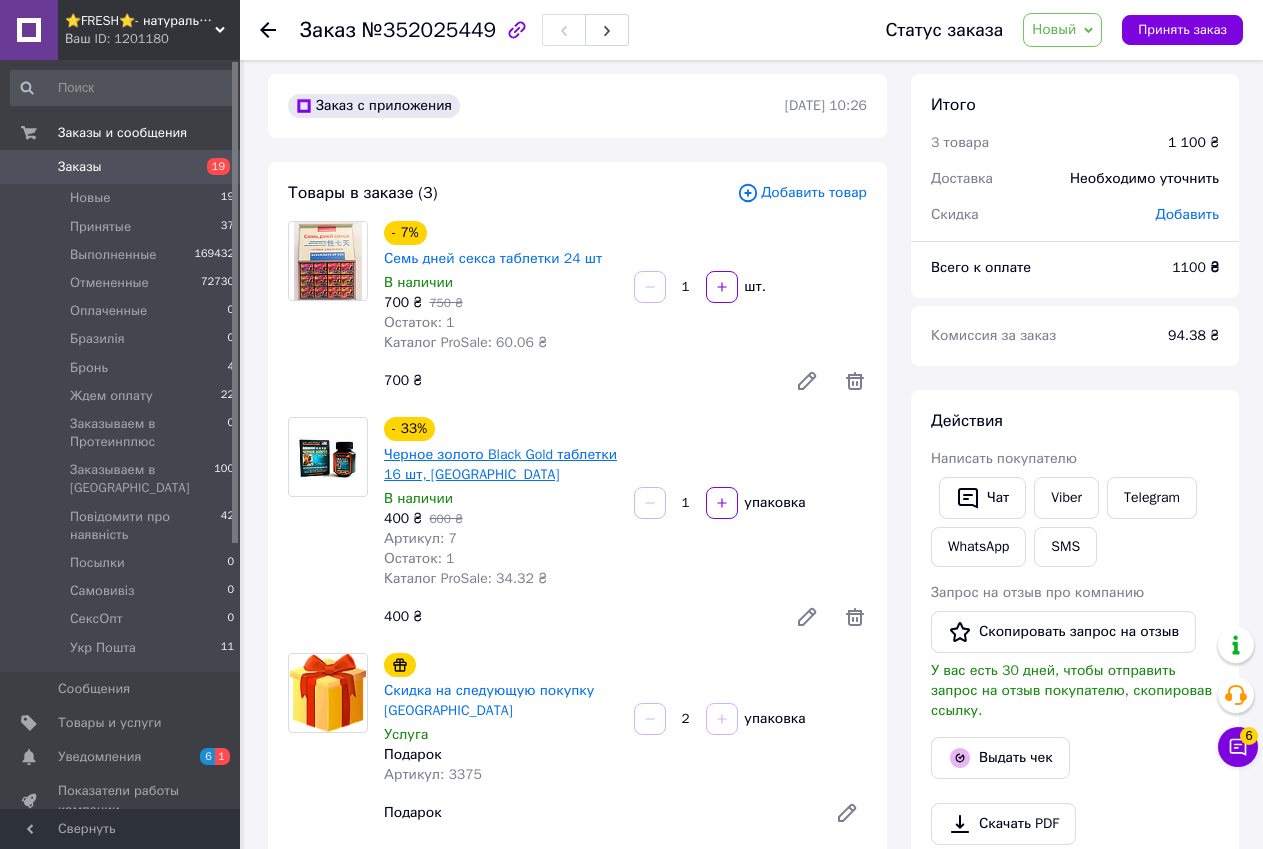 scroll, scrollTop: 0, scrollLeft: 0, axis: both 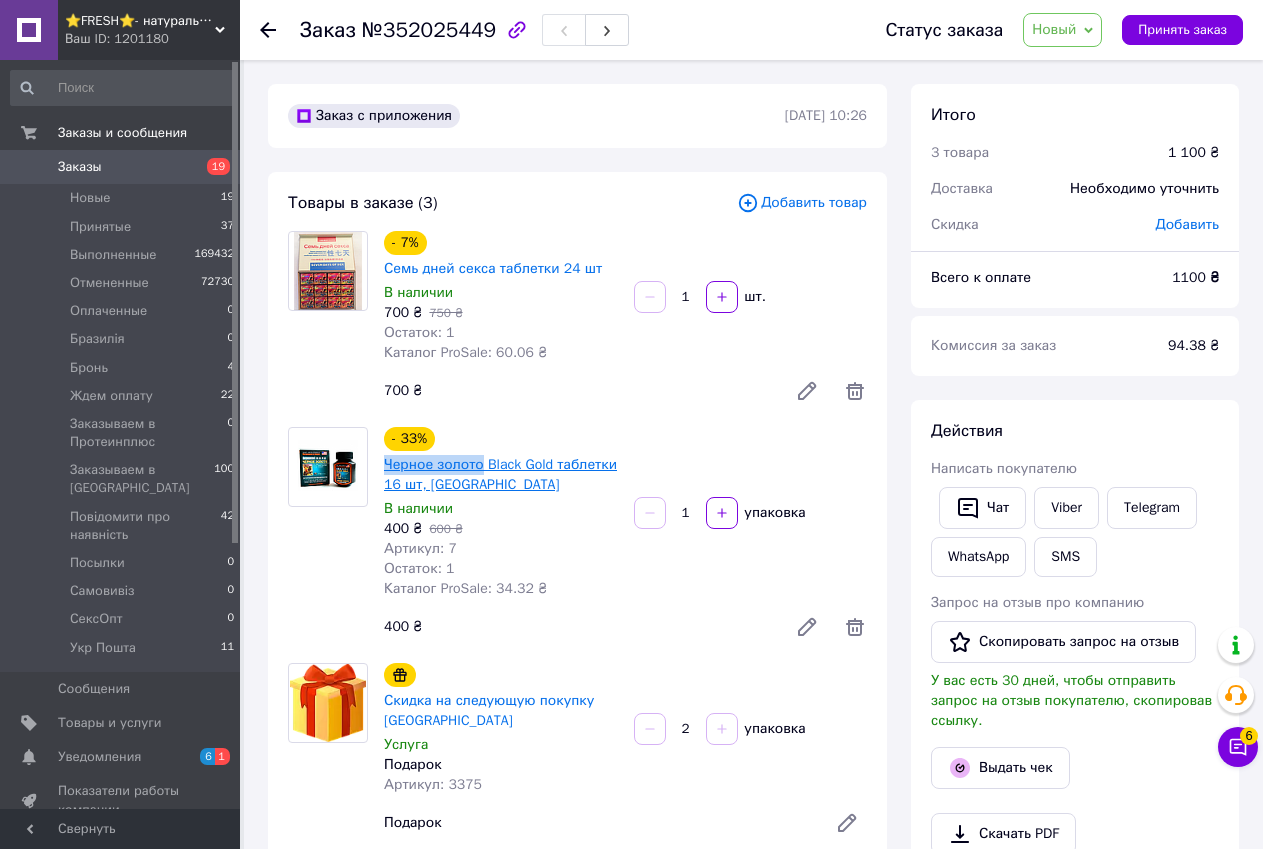 drag, startPoint x: 383, startPoint y: 464, endPoint x: 477, endPoint y: 464, distance: 94 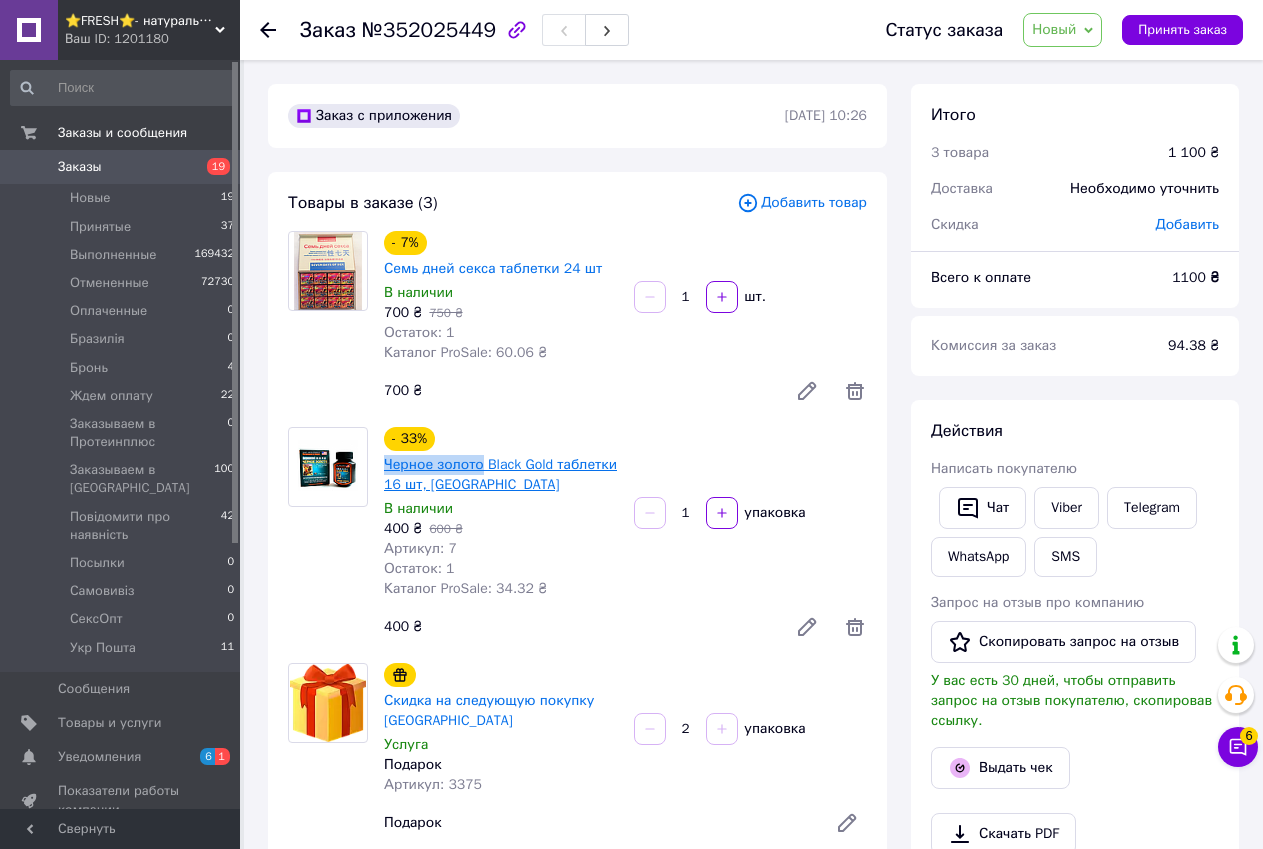 click on "Черное золото Black Gold таблетки 16 шт, [GEOGRAPHIC_DATA]" at bounding box center (501, 475) 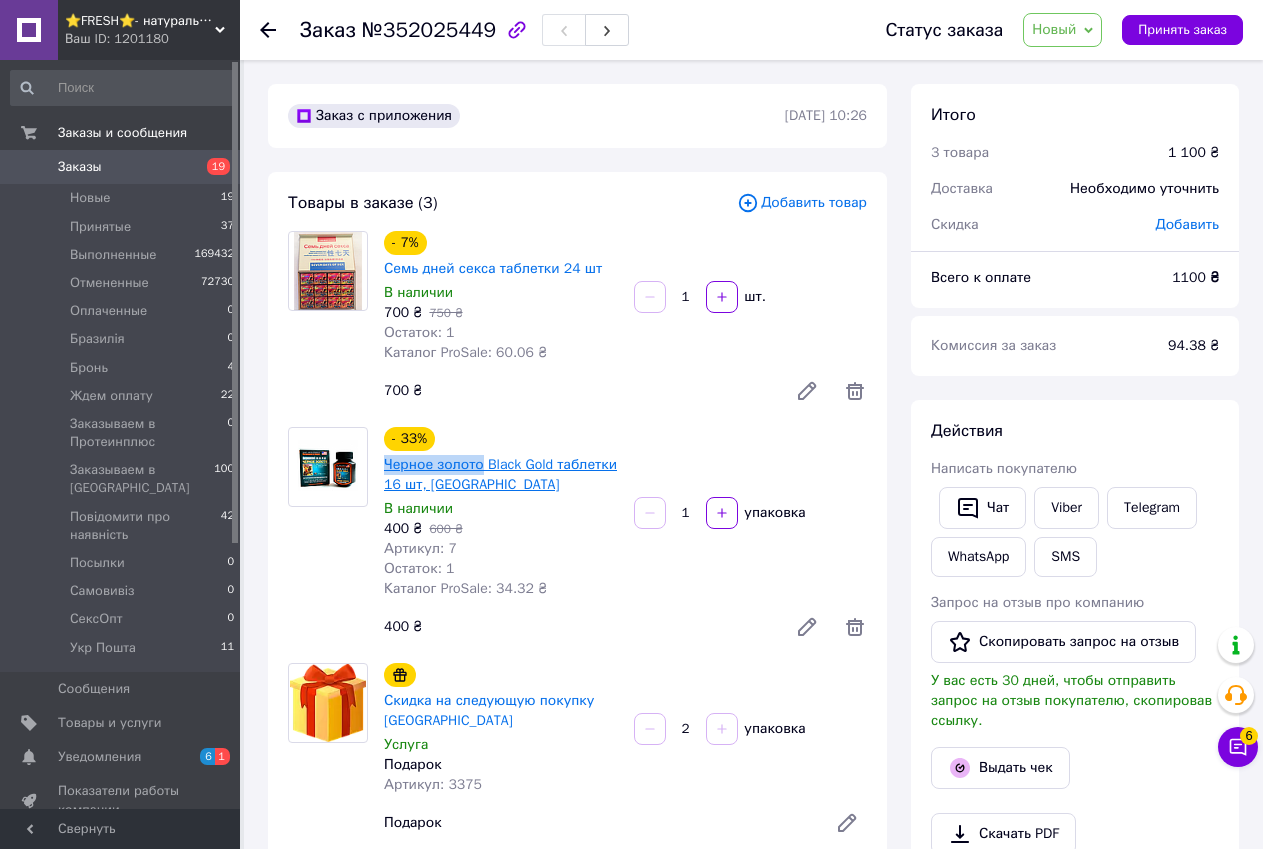 copy on "Черное золото" 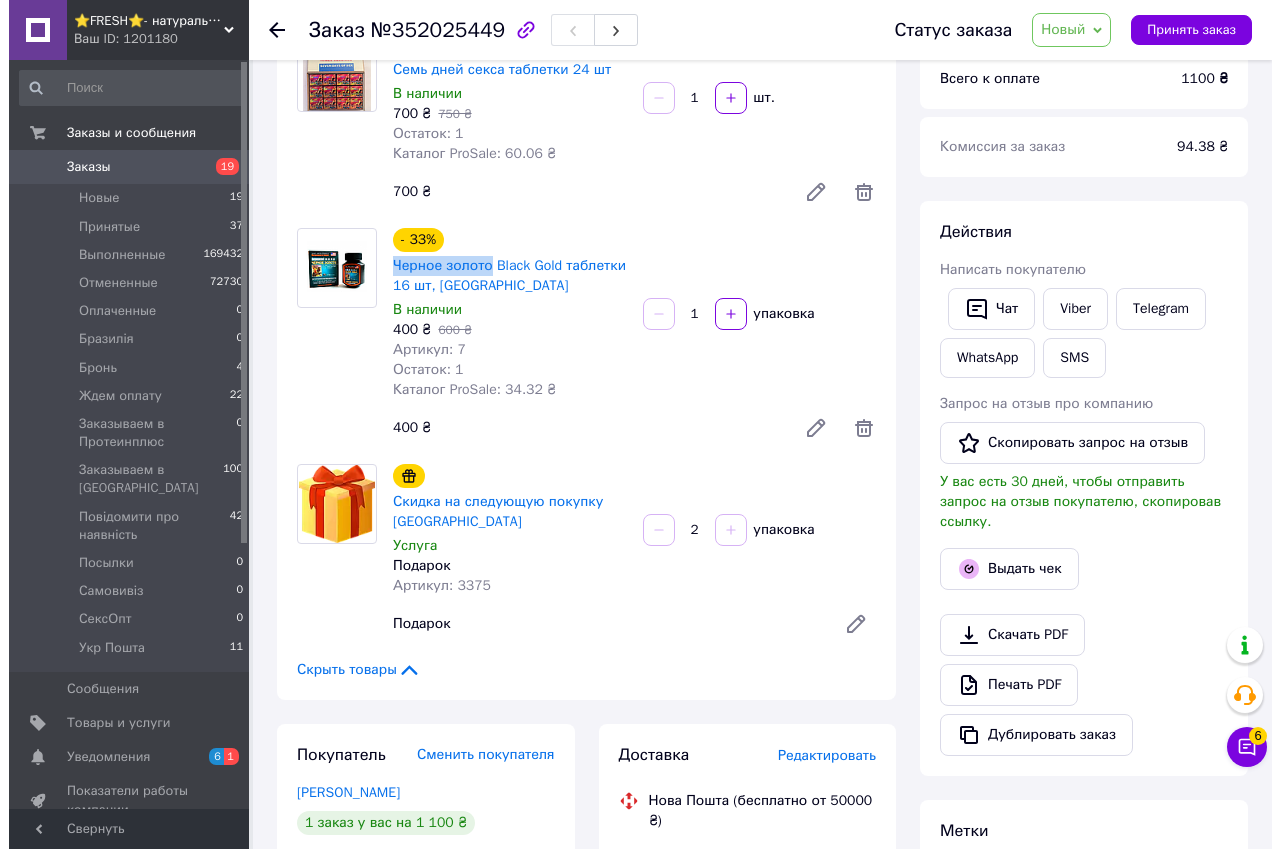scroll, scrollTop: 400, scrollLeft: 0, axis: vertical 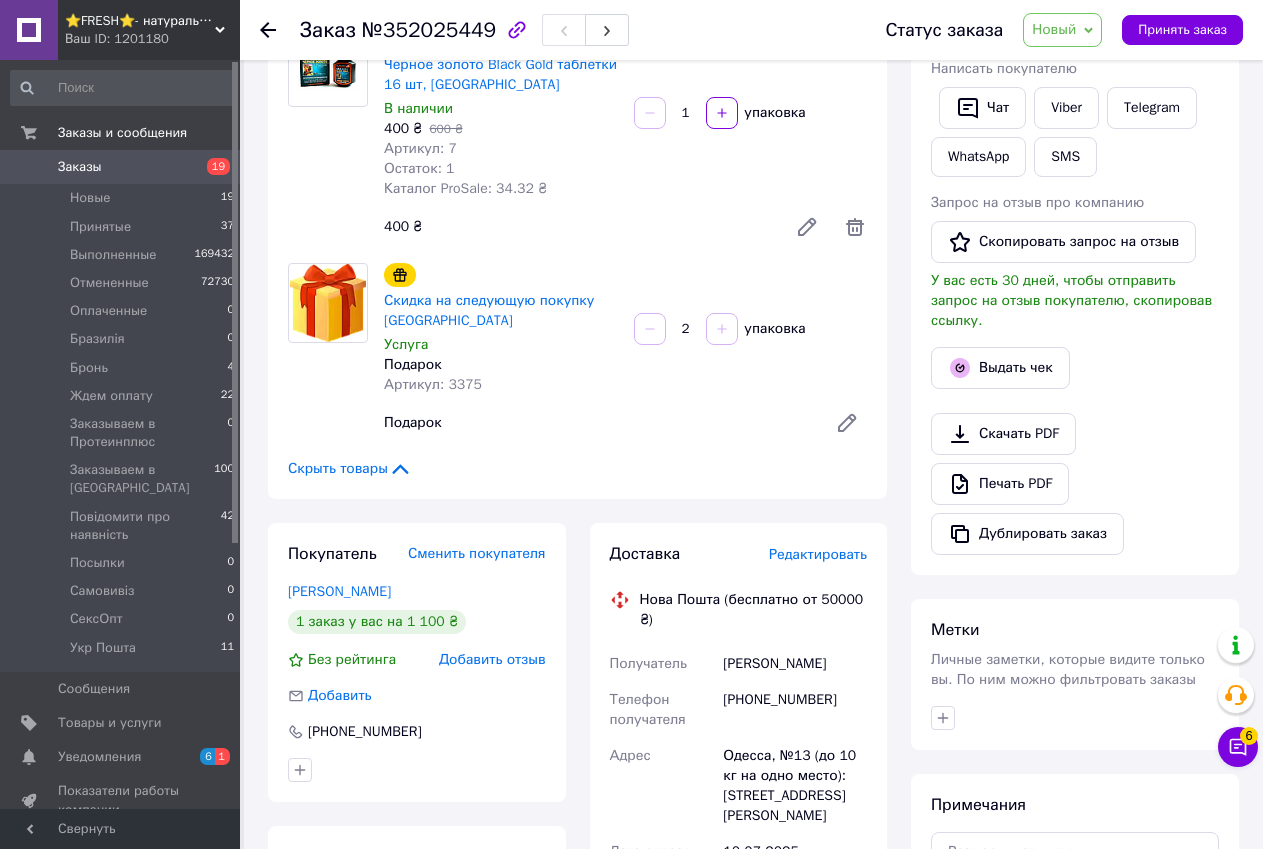 click on "Редактировать" at bounding box center [818, 554] 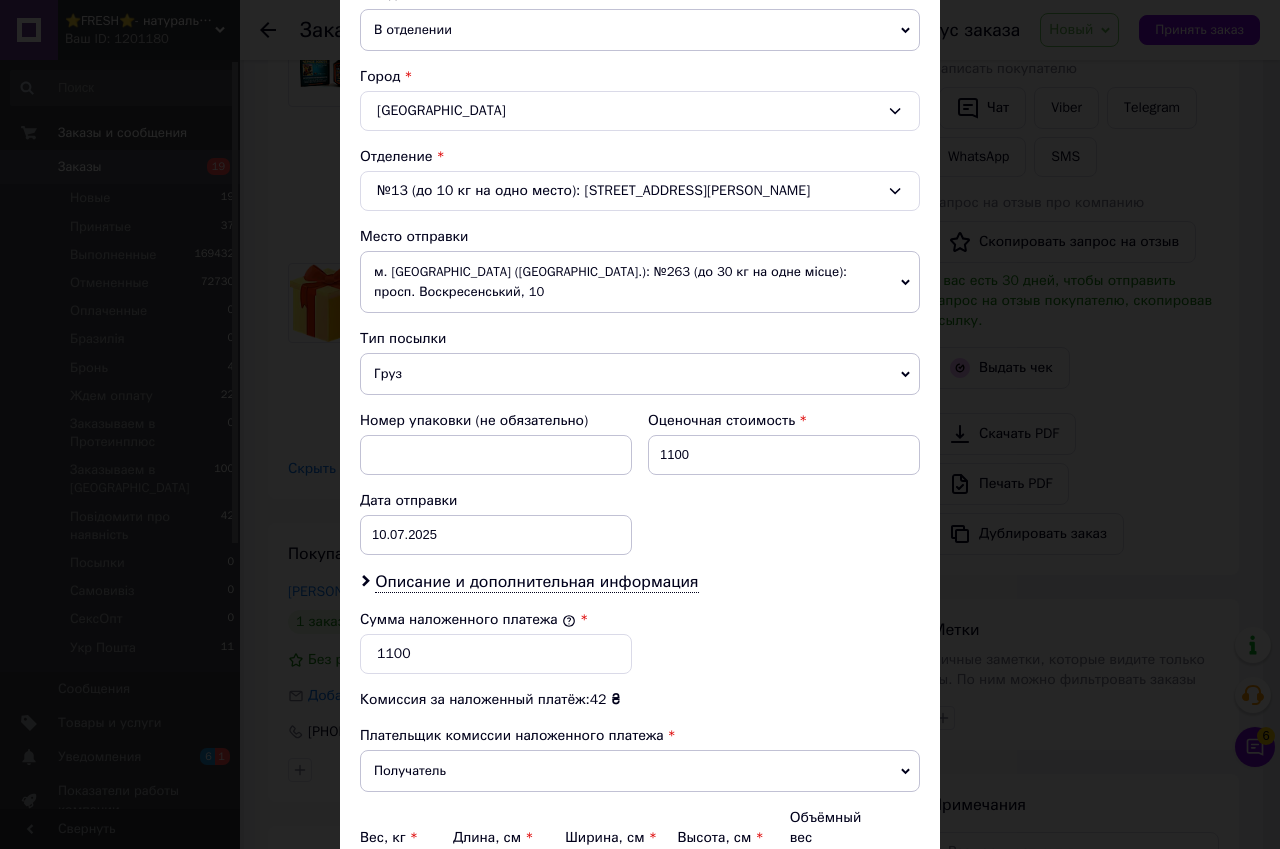 scroll, scrollTop: 600, scrollLeft: 0, axis: vertical 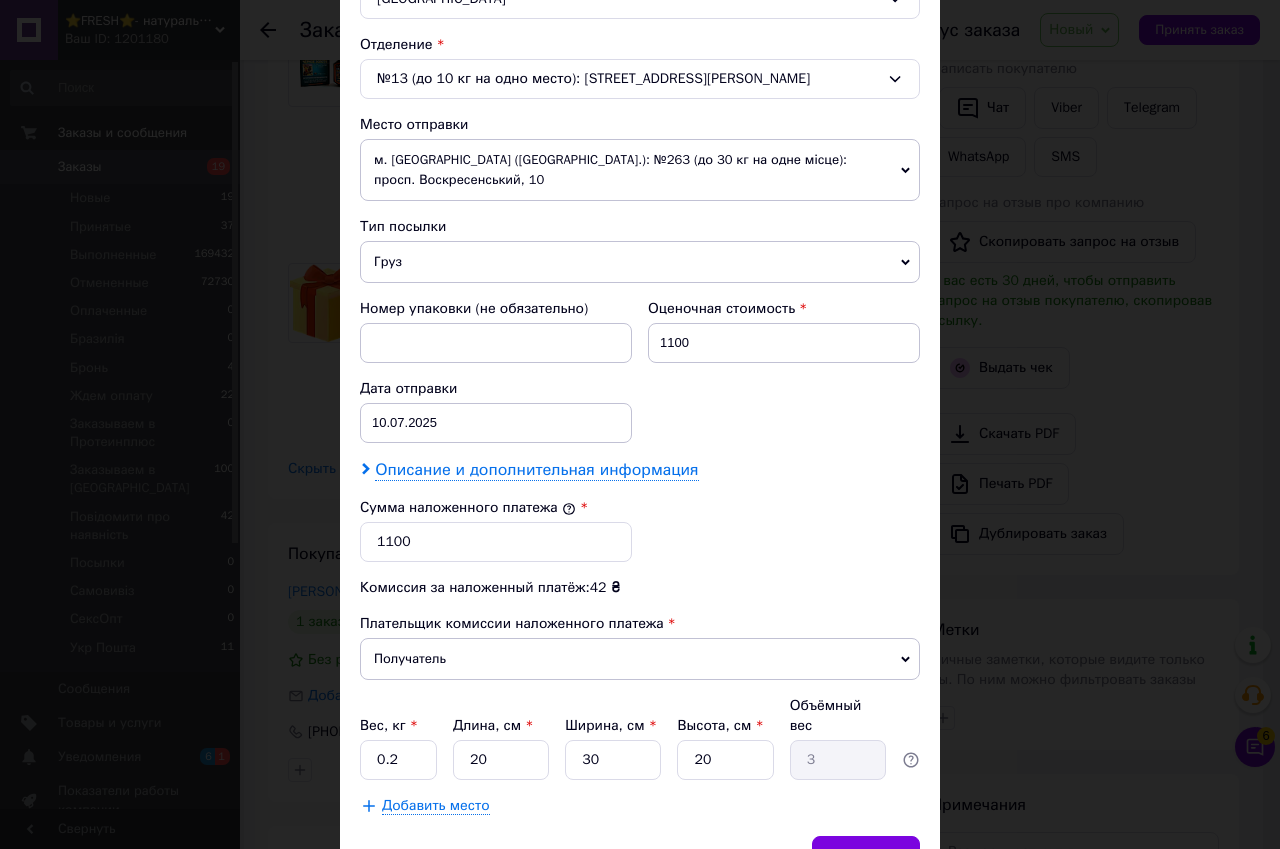 click on "Описание и дополнительная информация" at bounding box center (536, 470) 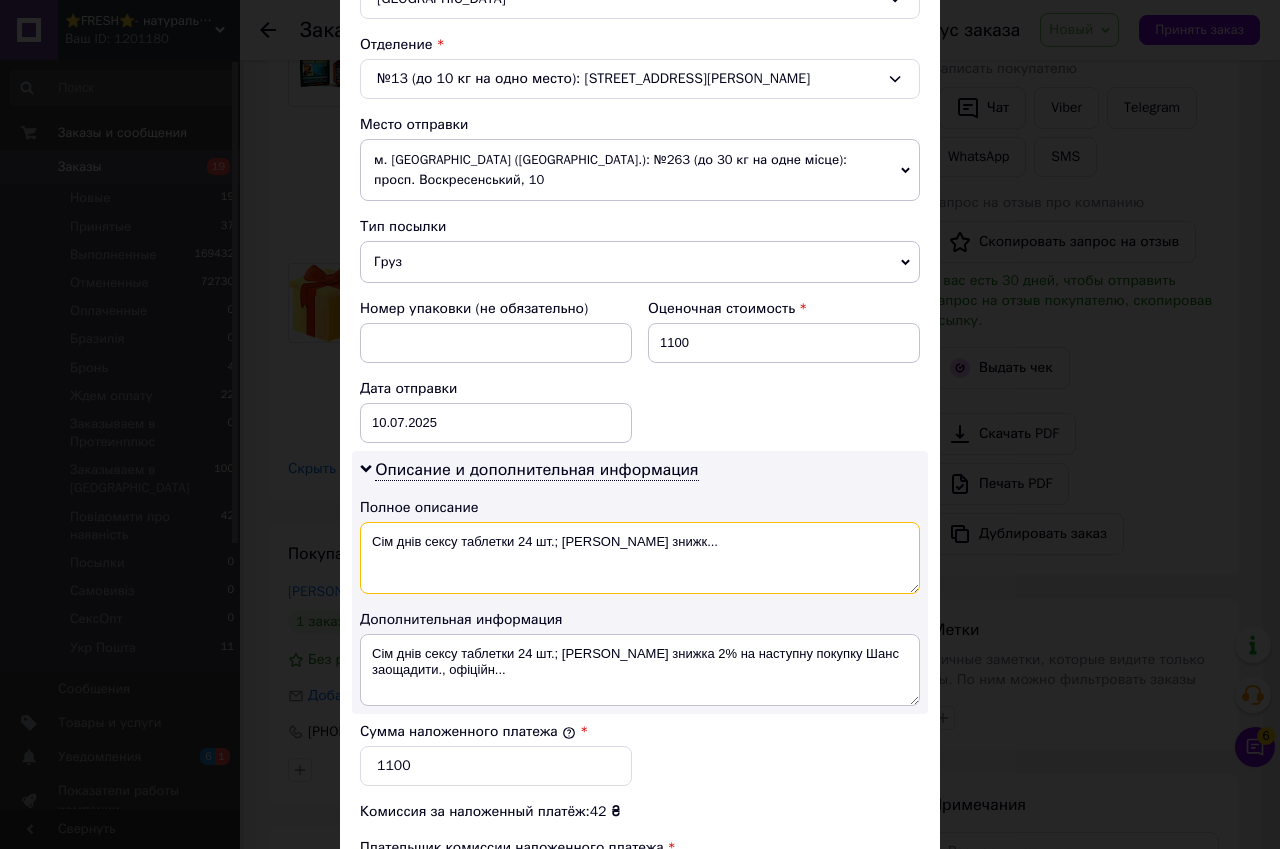 drag, startPoint x: 684, startPoint y: 529, endPoint x: 462, endPoint y: 533, distance: 222.03603 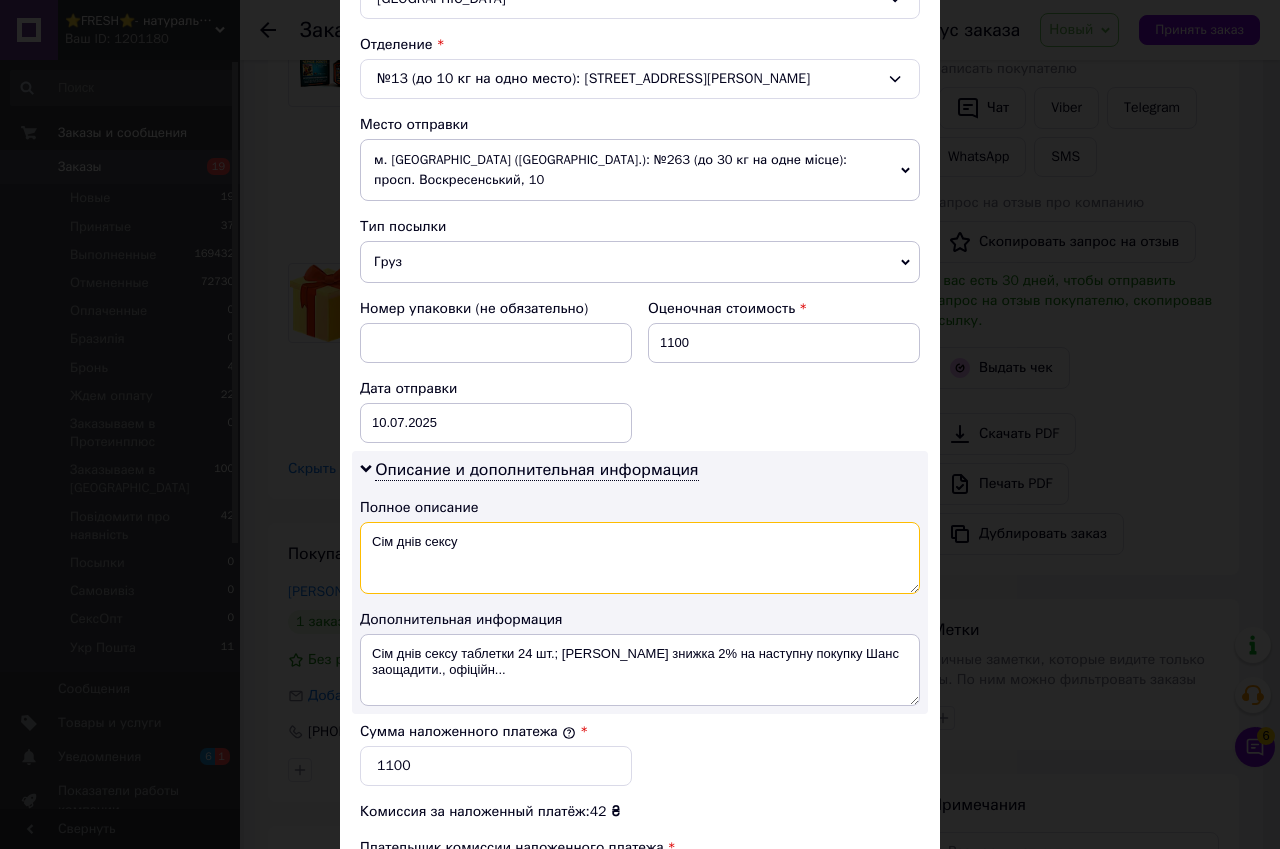 click on "Сім днів сексу" at bounding box center [640, 558] 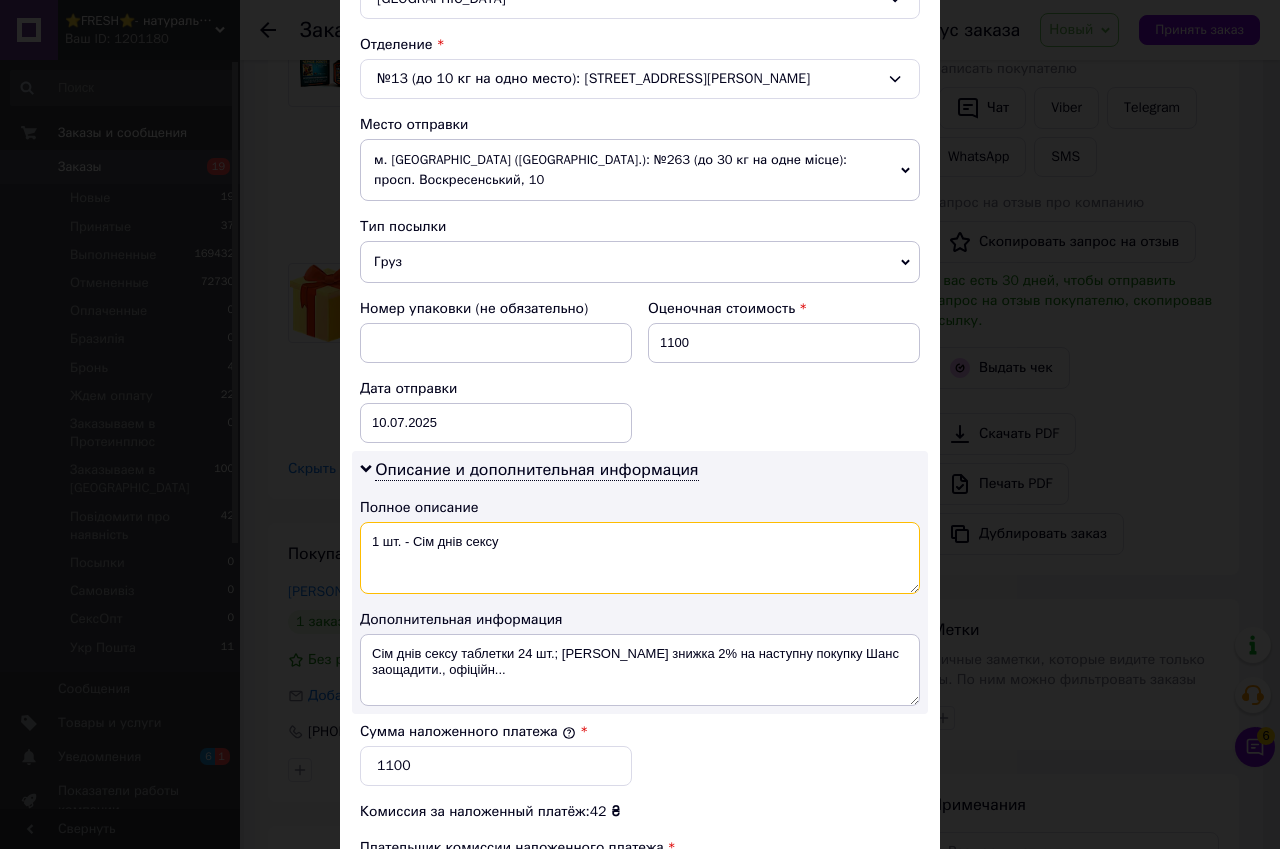 click on "1 шт. - Сім днів сексу" at bounding box center [640, 558] 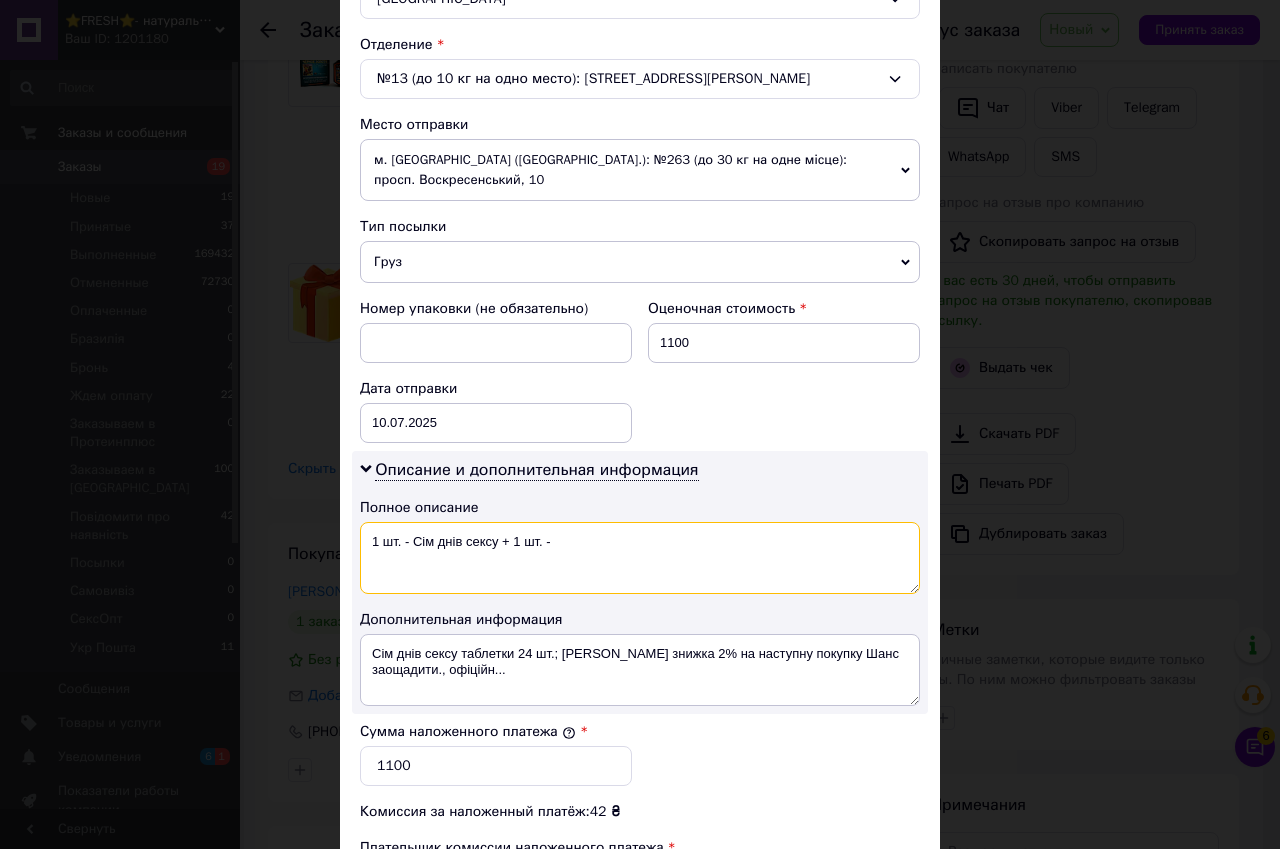paste on "Черное золото" 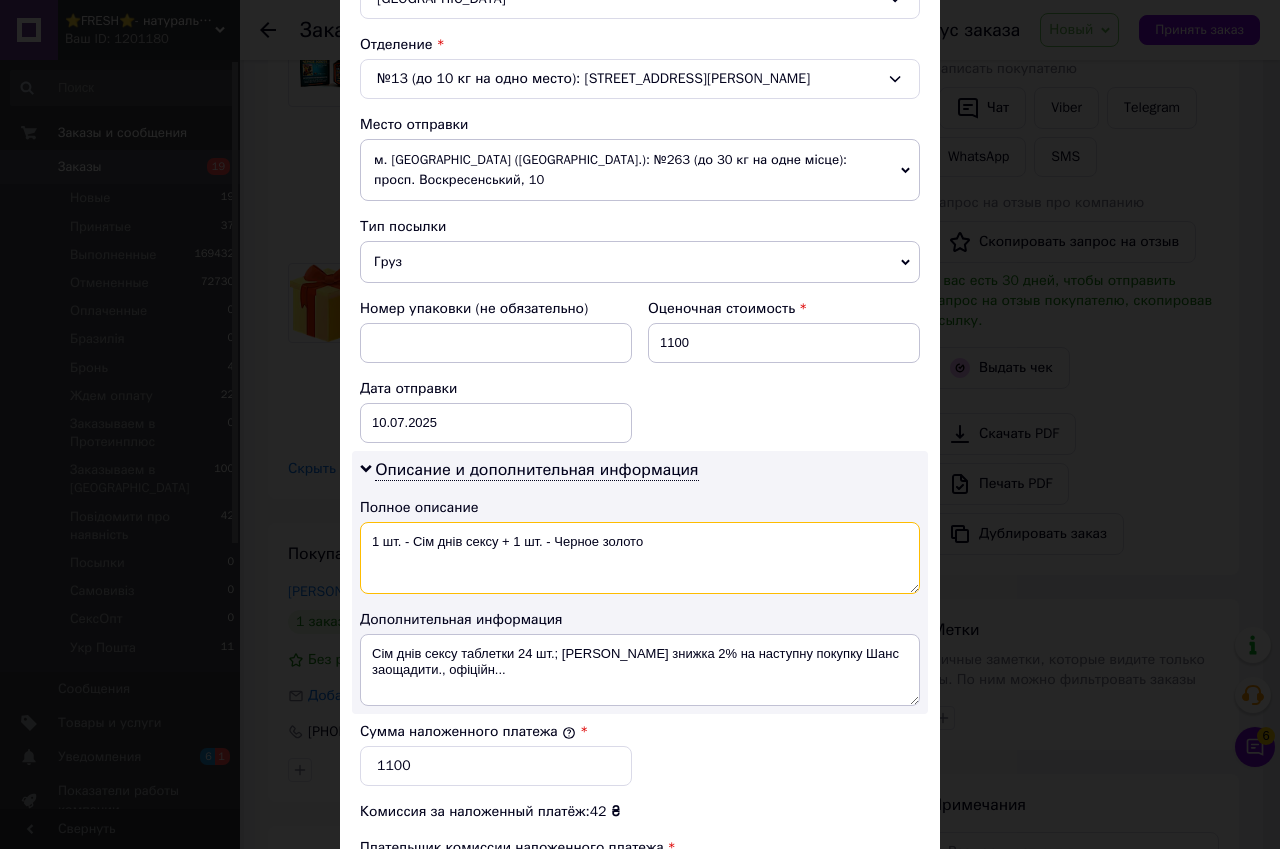 drag, startPoint x: 370, startPoint y: 521, endPoint x: 621, endPoint y: 524, distance: 251.01793 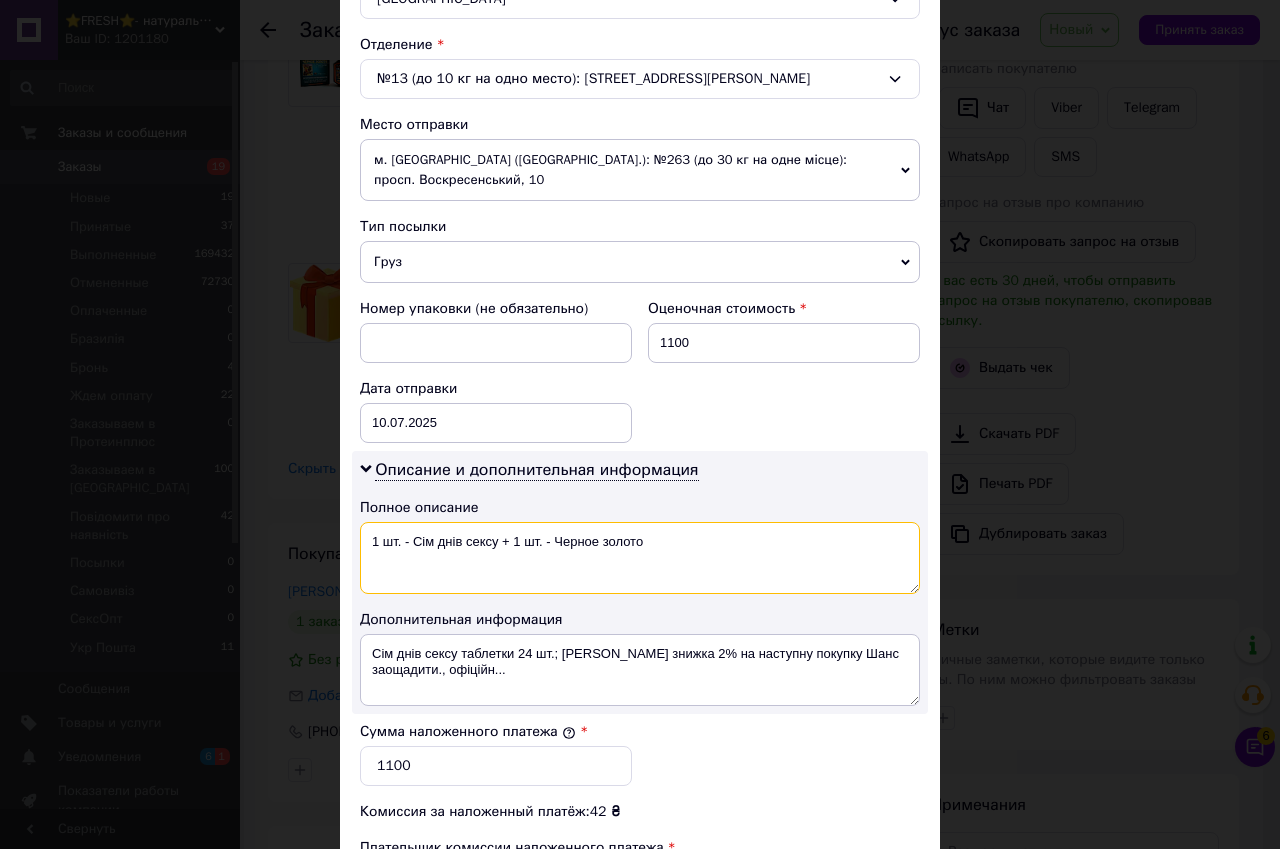 click on "1 шт. - Сім днів сексу + 1 шт. - Черное золото" at bounding box center [640, 558] 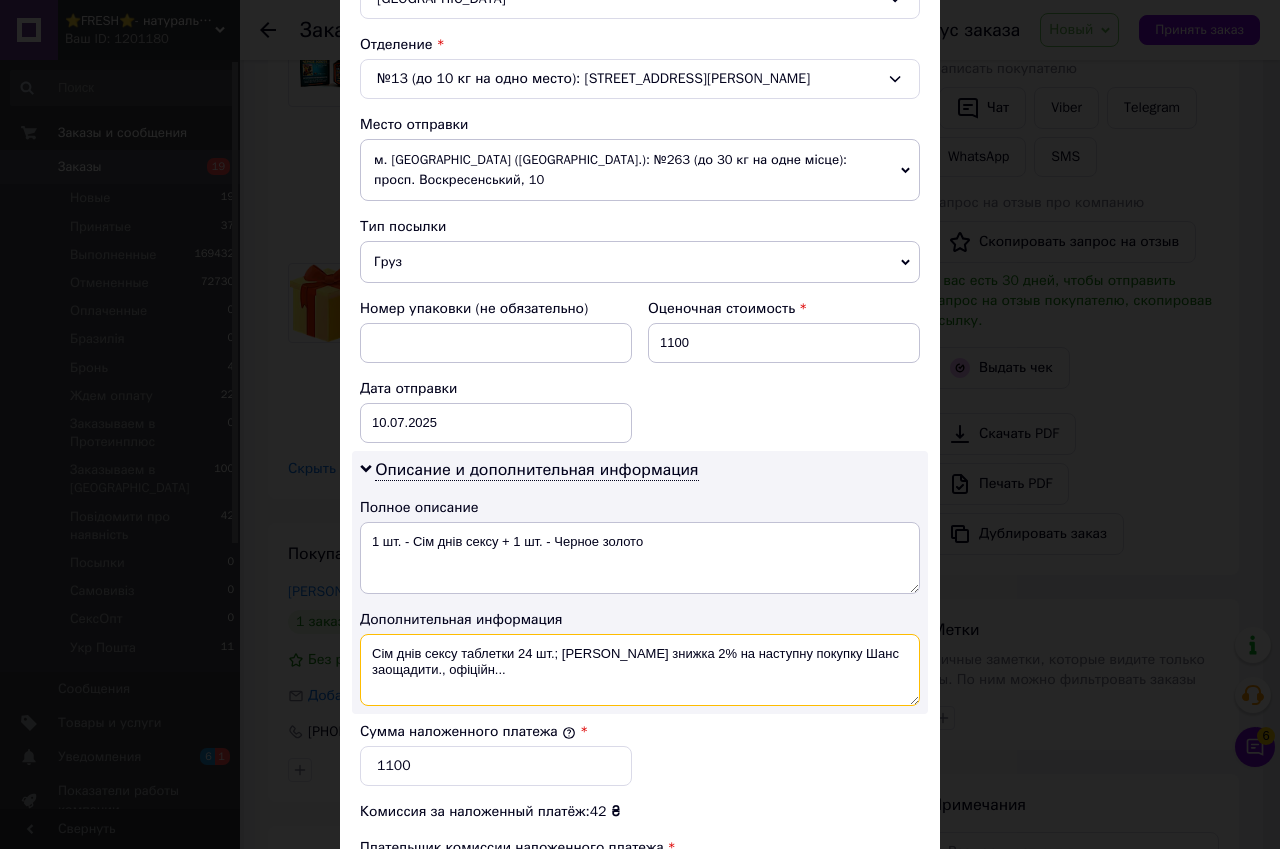 drag, startPoint x: 368, startPoint y: 635, endPoint x: 532, endPoint y: 663, distance: 166.37308 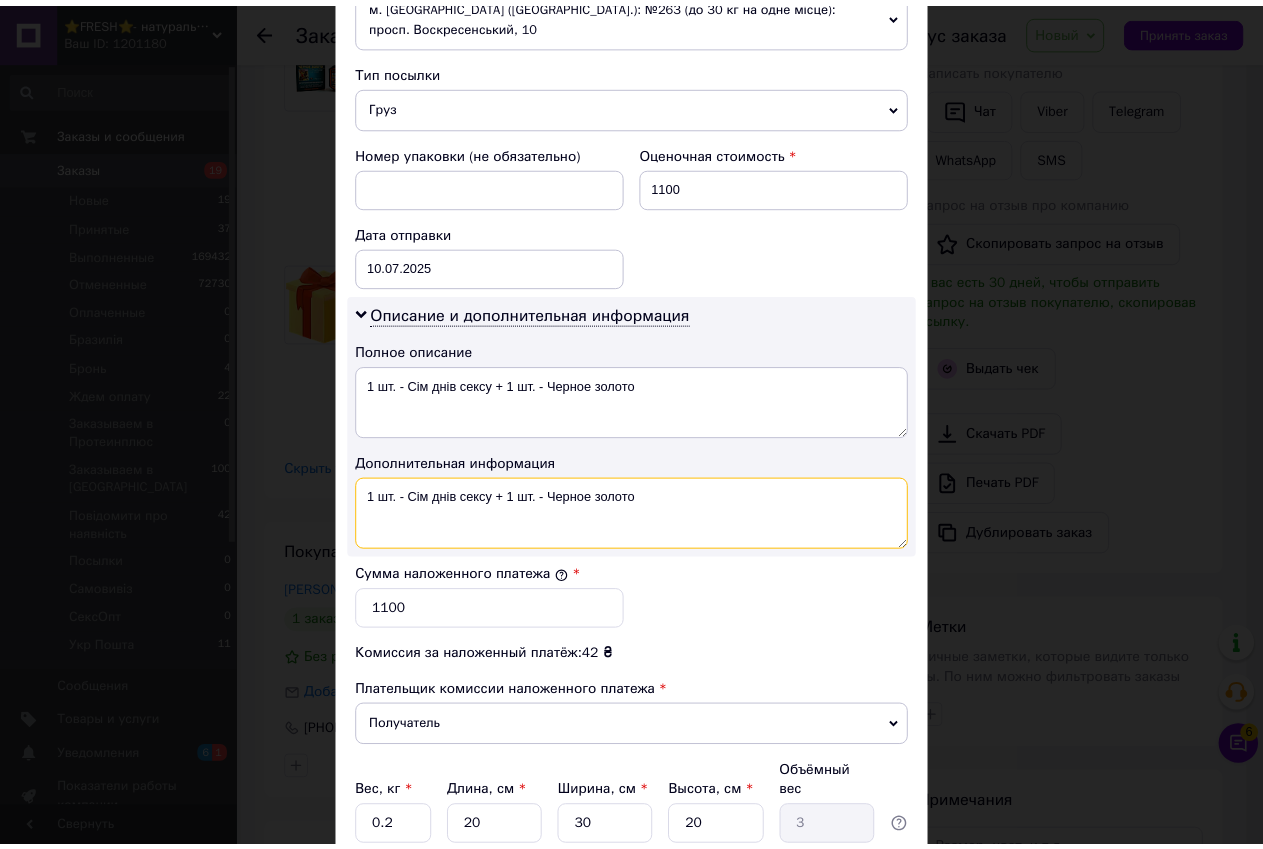 scroll, scrollTop: 901, scrollLeft: 0, axis: vertical 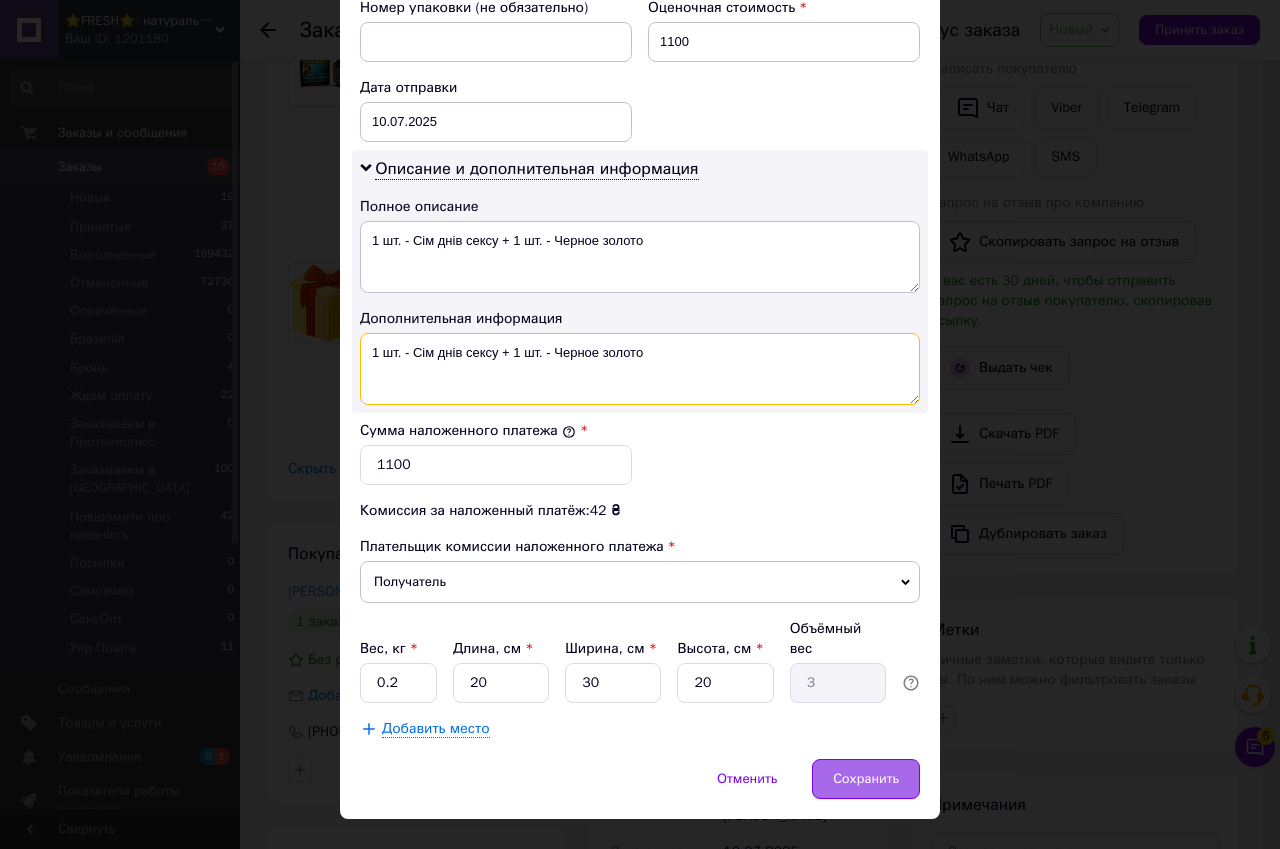 type on "1 шт. - Сім днів сексу + 1 шт. - Черное золото" 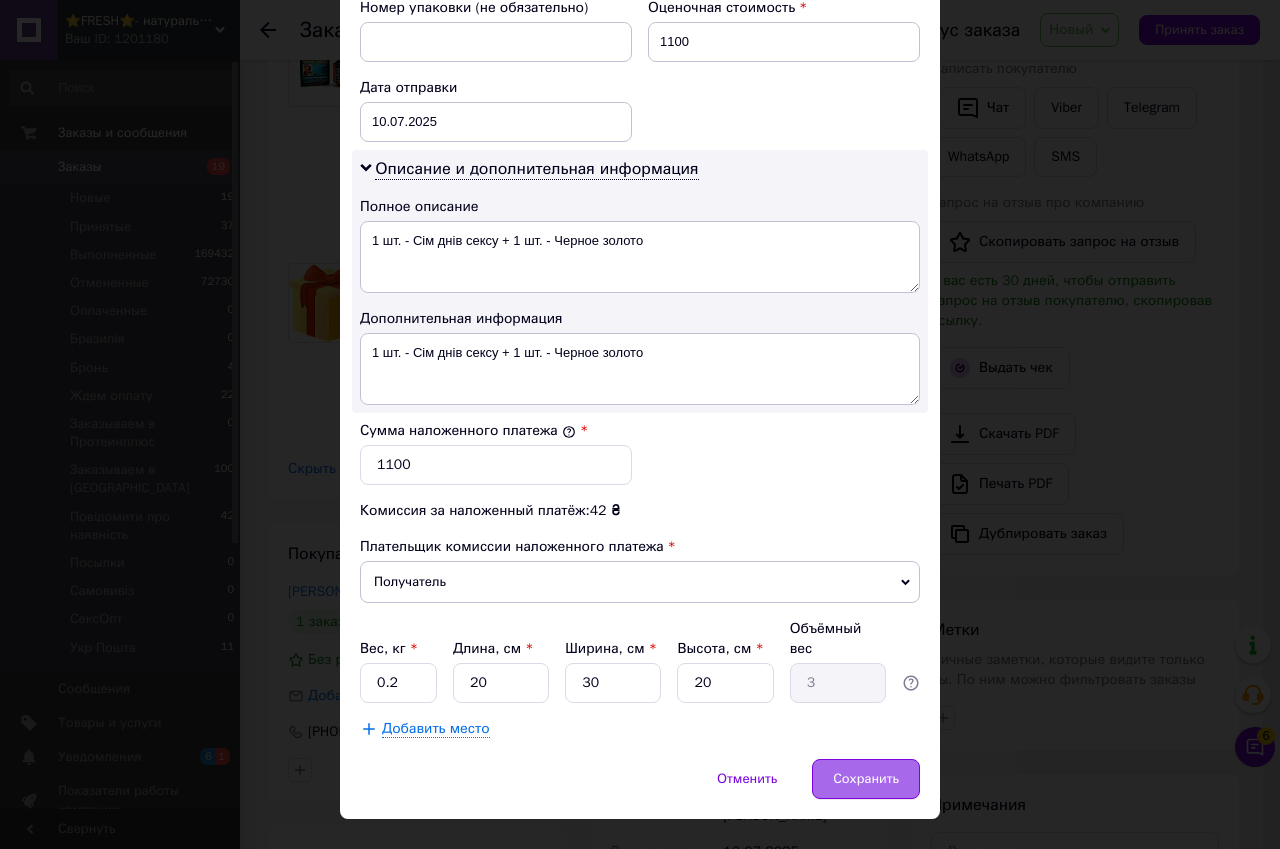 click on "Сохранить" at bounding box center (866, 779) 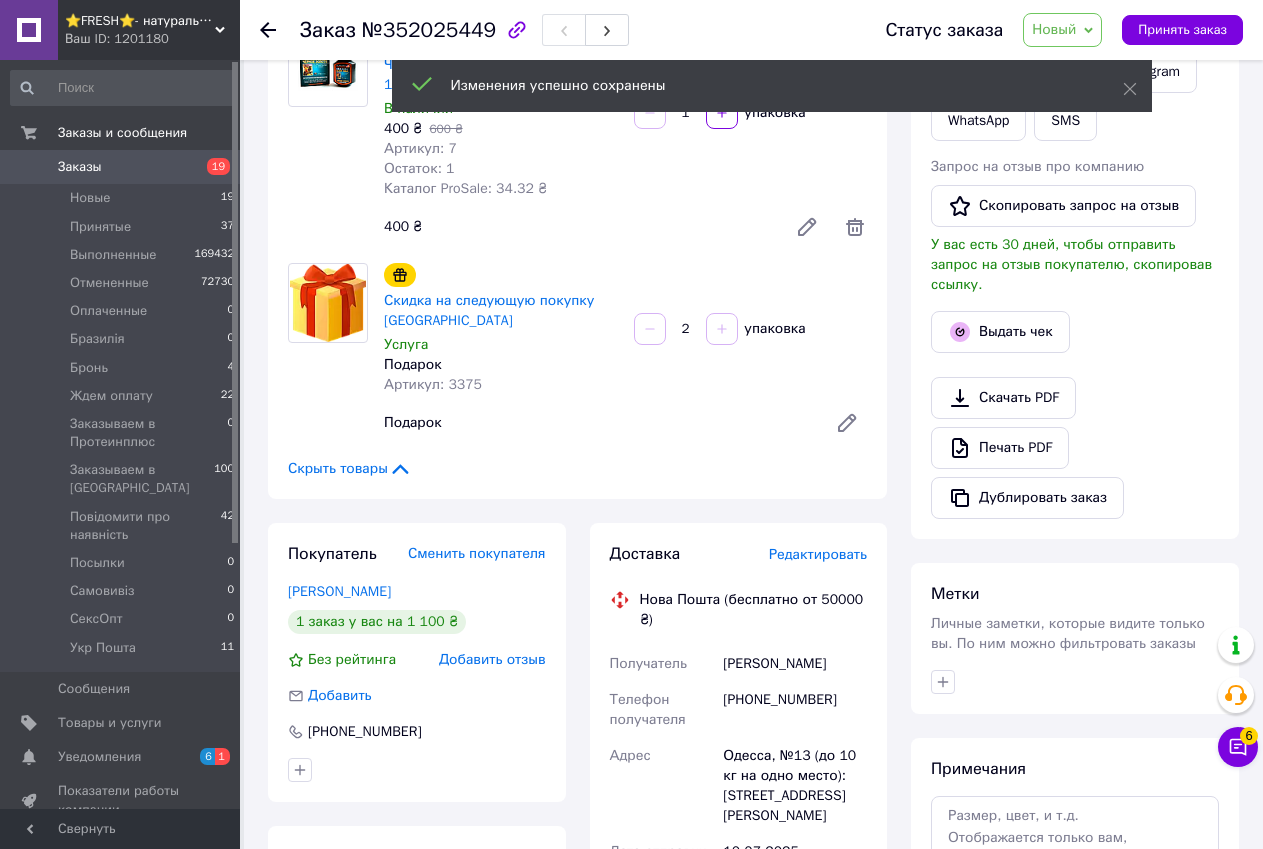 click on "Новый" at bounding box center [1062, 30] 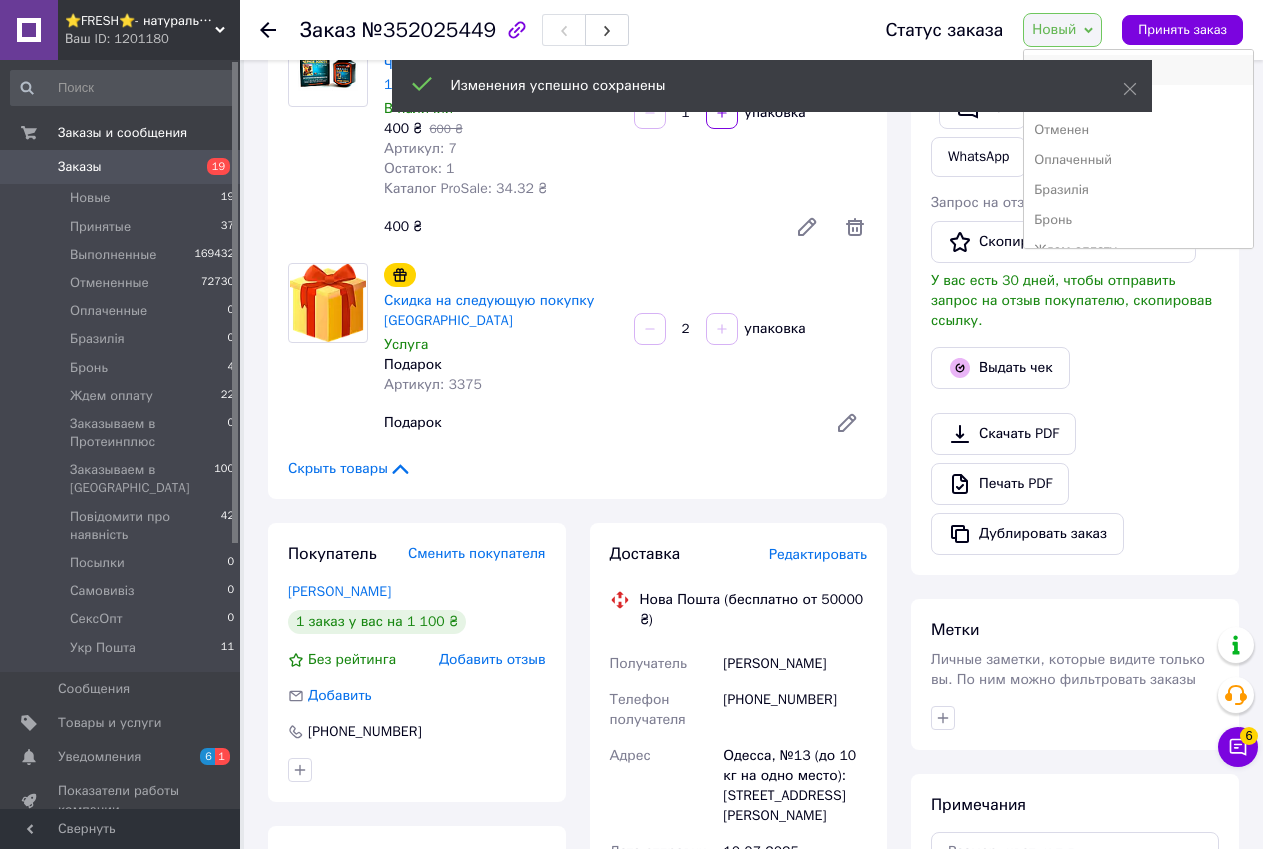 click on "Принят" at bounding box center (1138, 70) 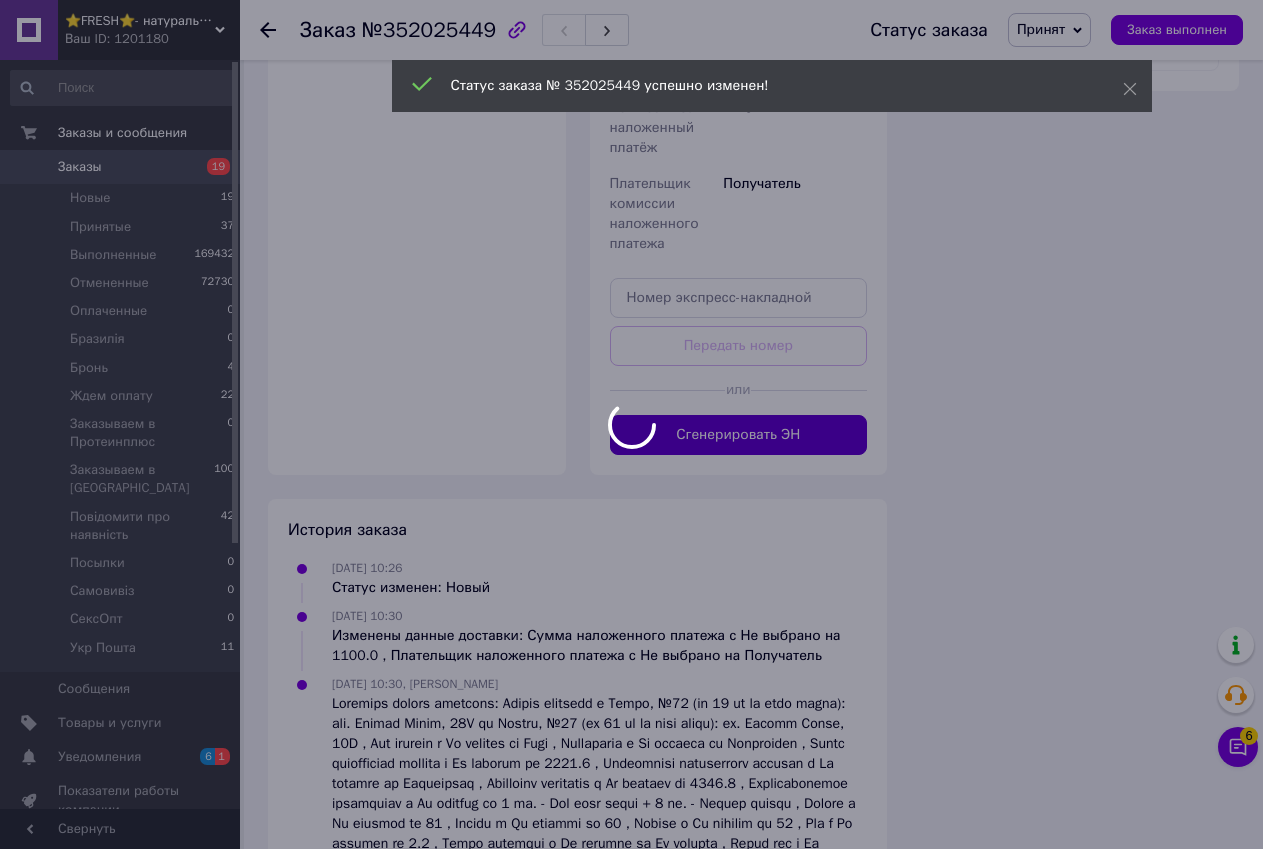 scroll, scrollTop: 1417, scrollLeft: 0, axis: vertical 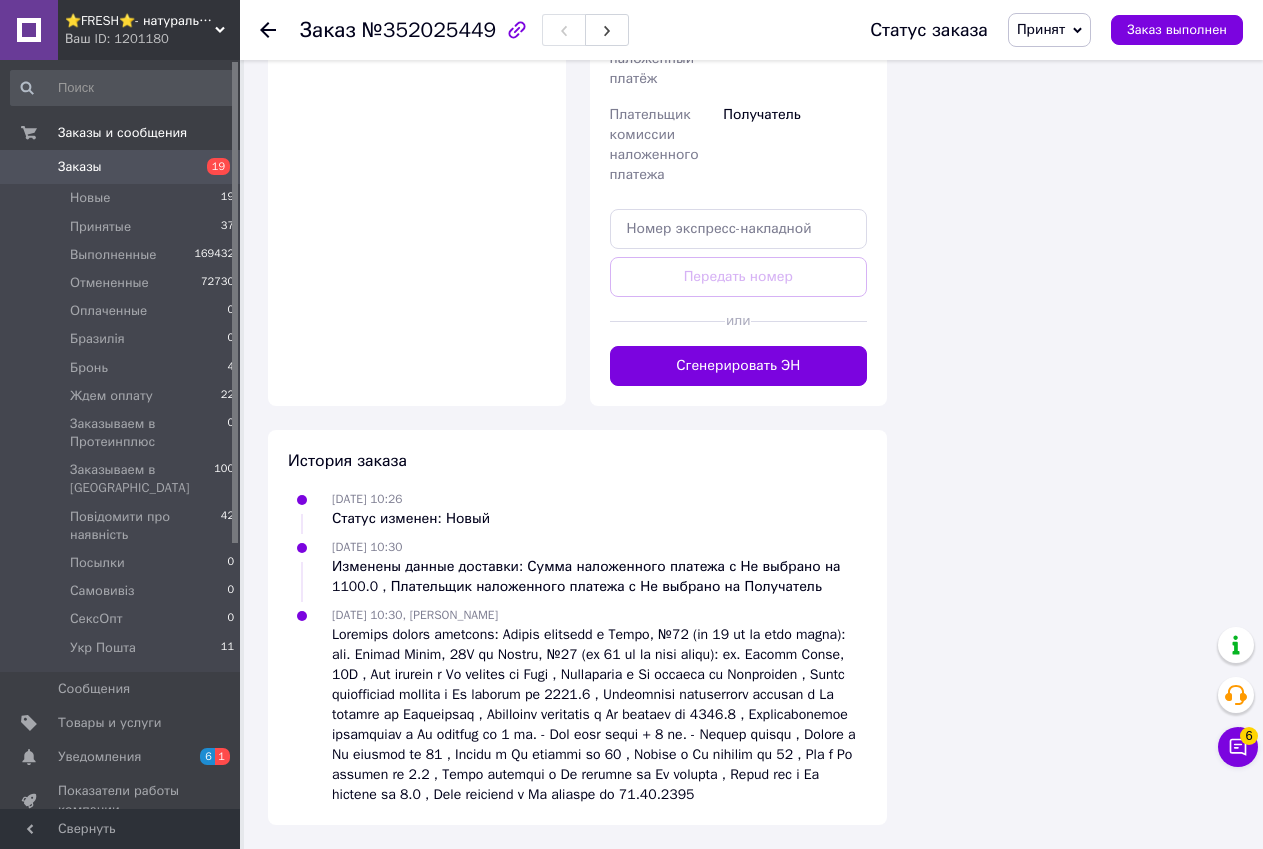 click on "Сгенерировать ЭН" at bounding box center [739, 366] 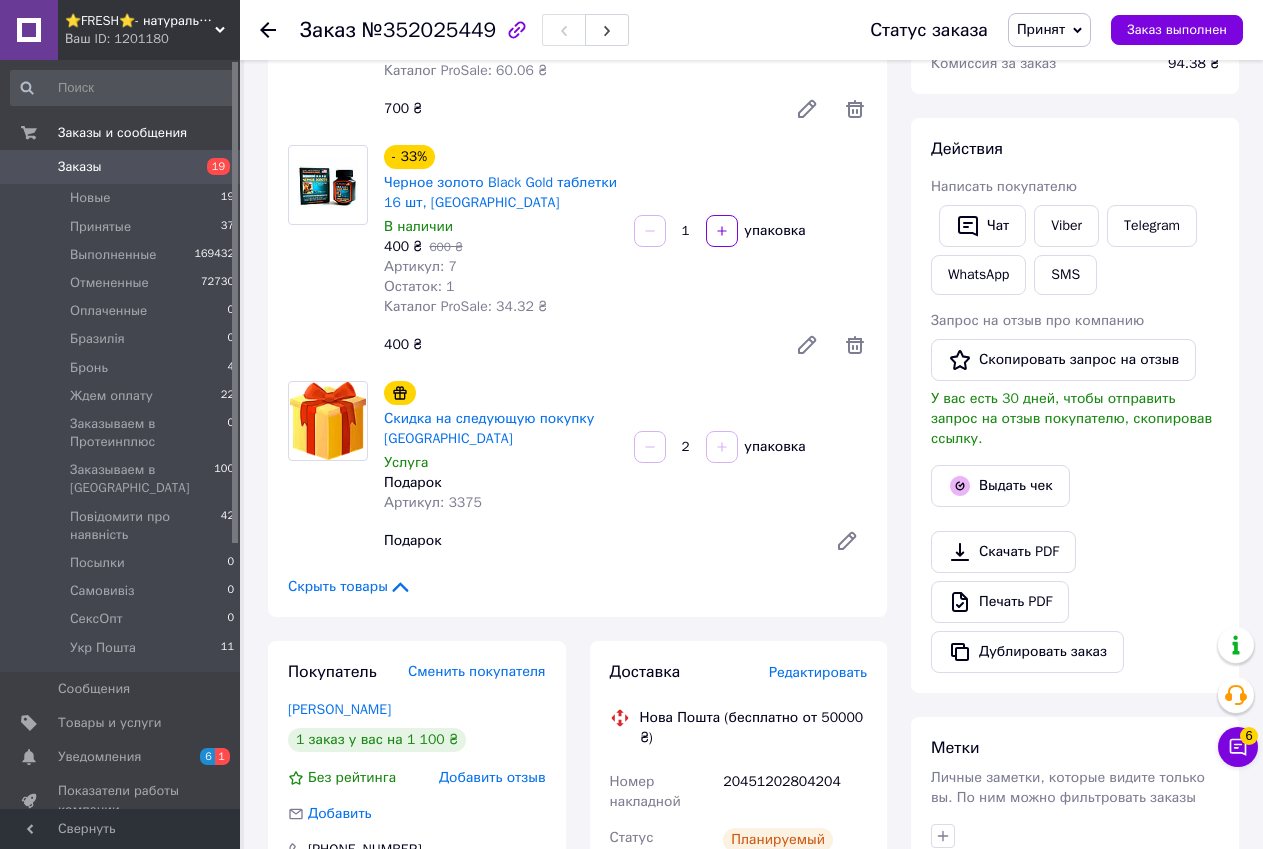 scroll, scrollTop: 0, scrollLeft: 0, axis: both 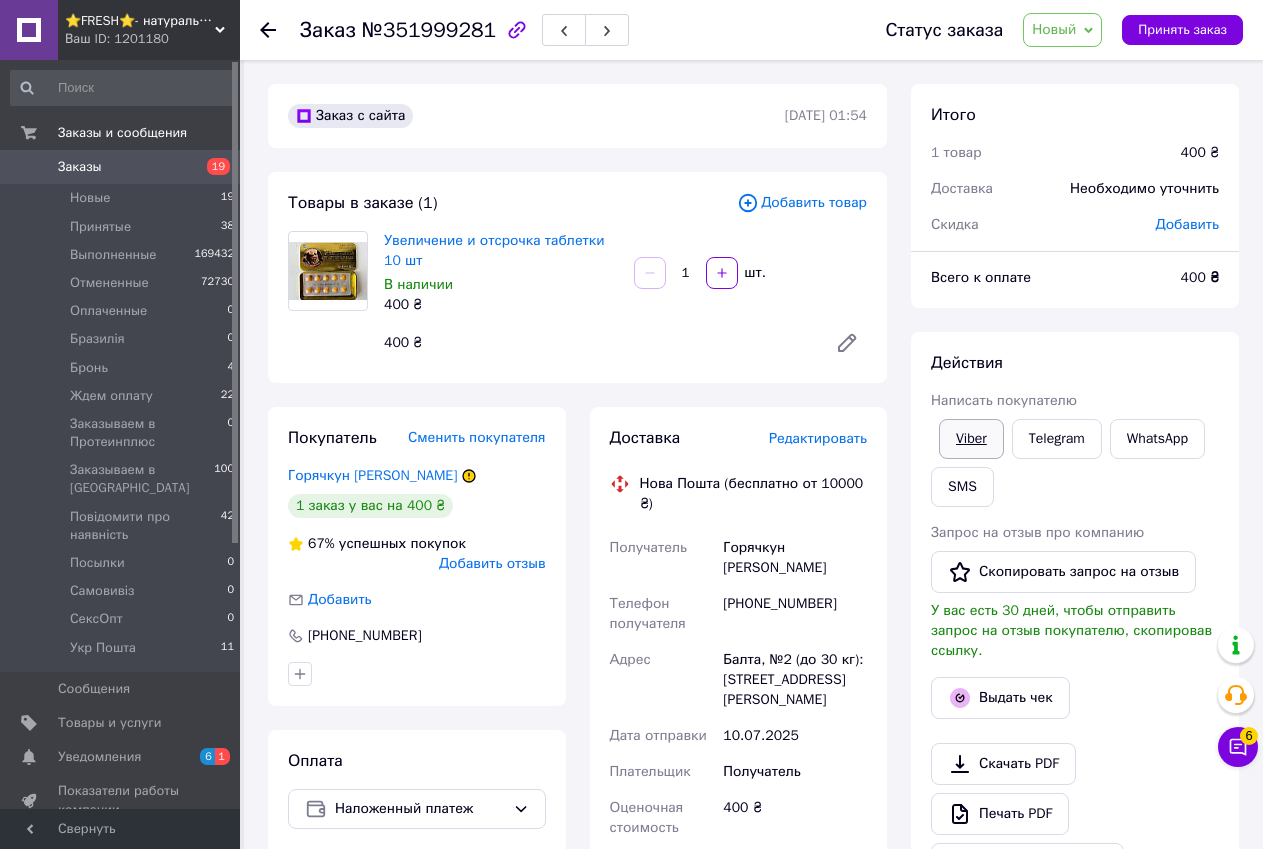 click on "Viber" at bounding box center [971, 439] 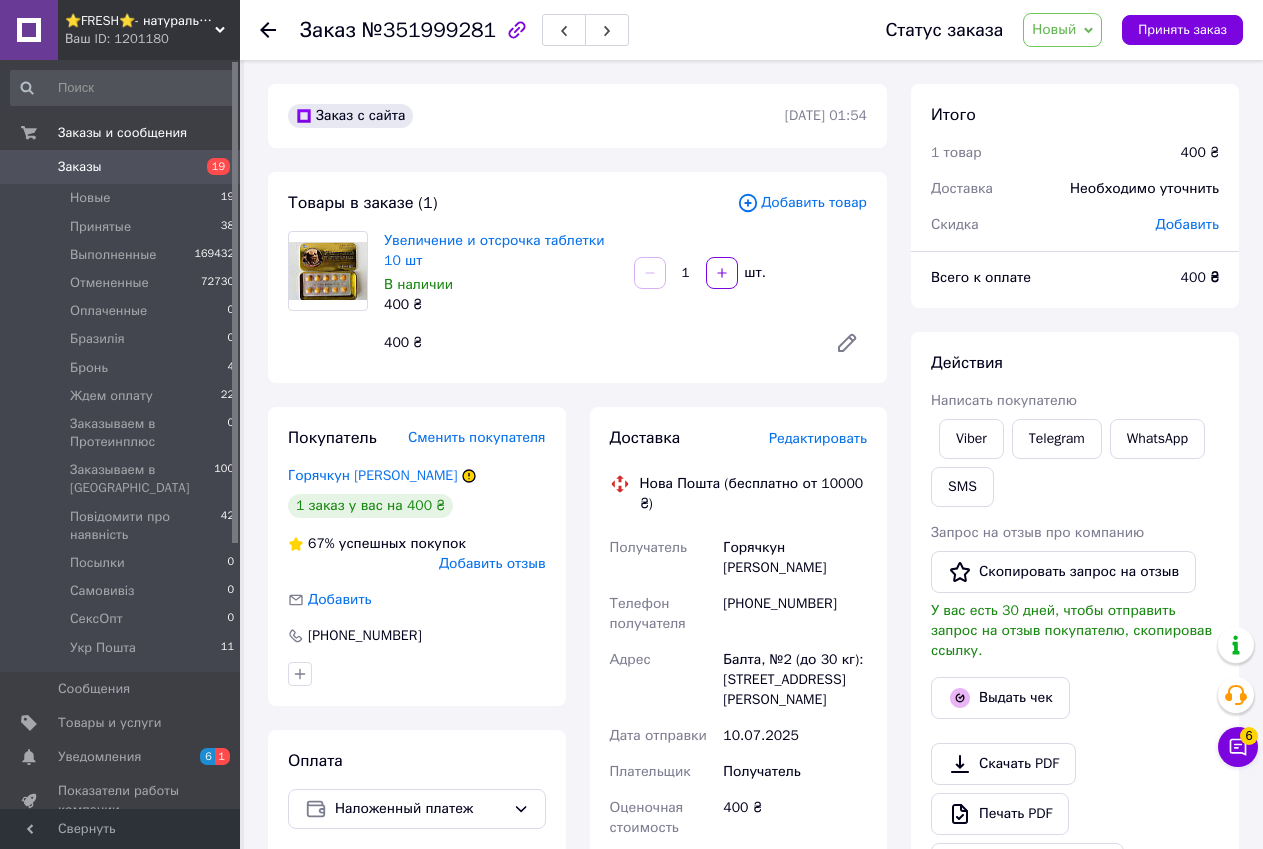 drag, startPoint x: 1118, startPoint y: 821, endPoint x: 1132, endPoint y: 773, distance: 50 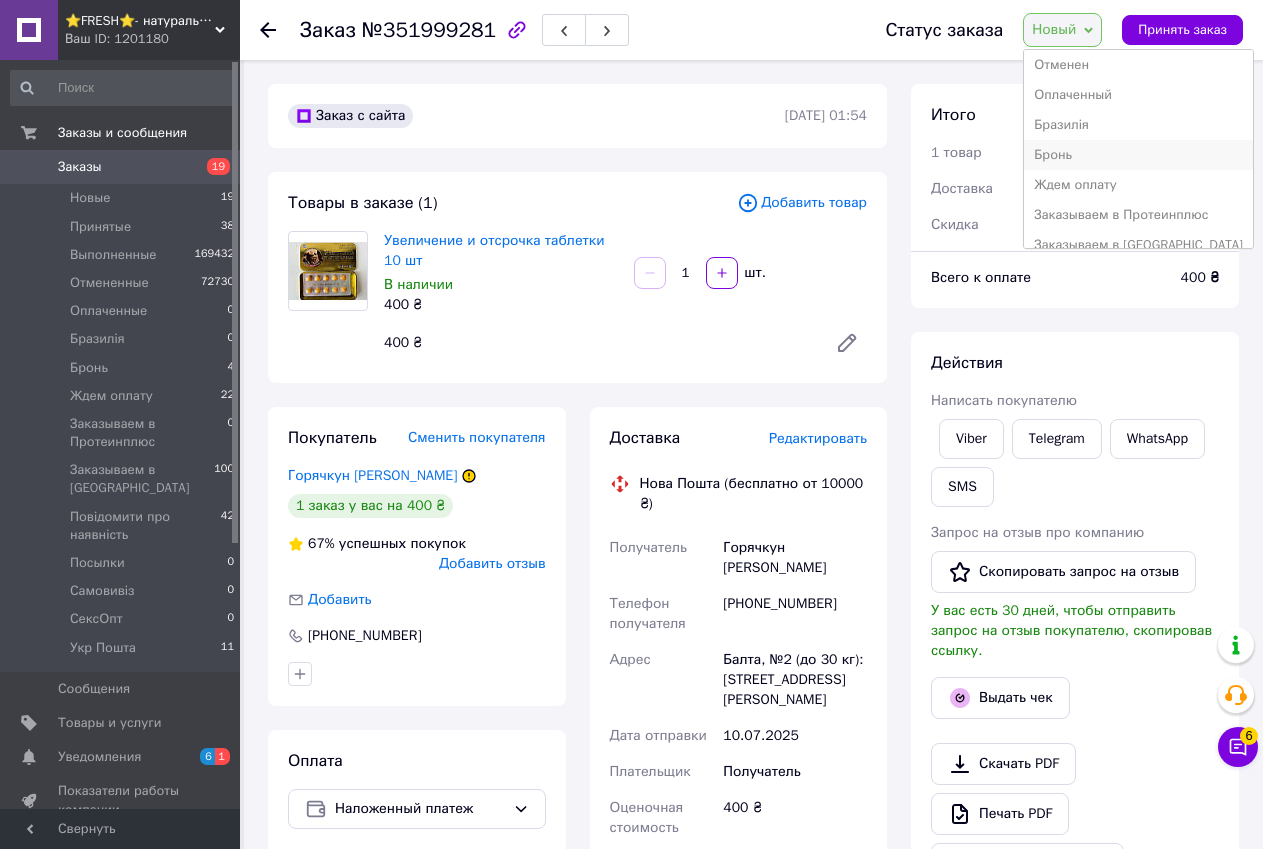scroll, scrollTop: 100, scrollLeft: 0, axis: vertical 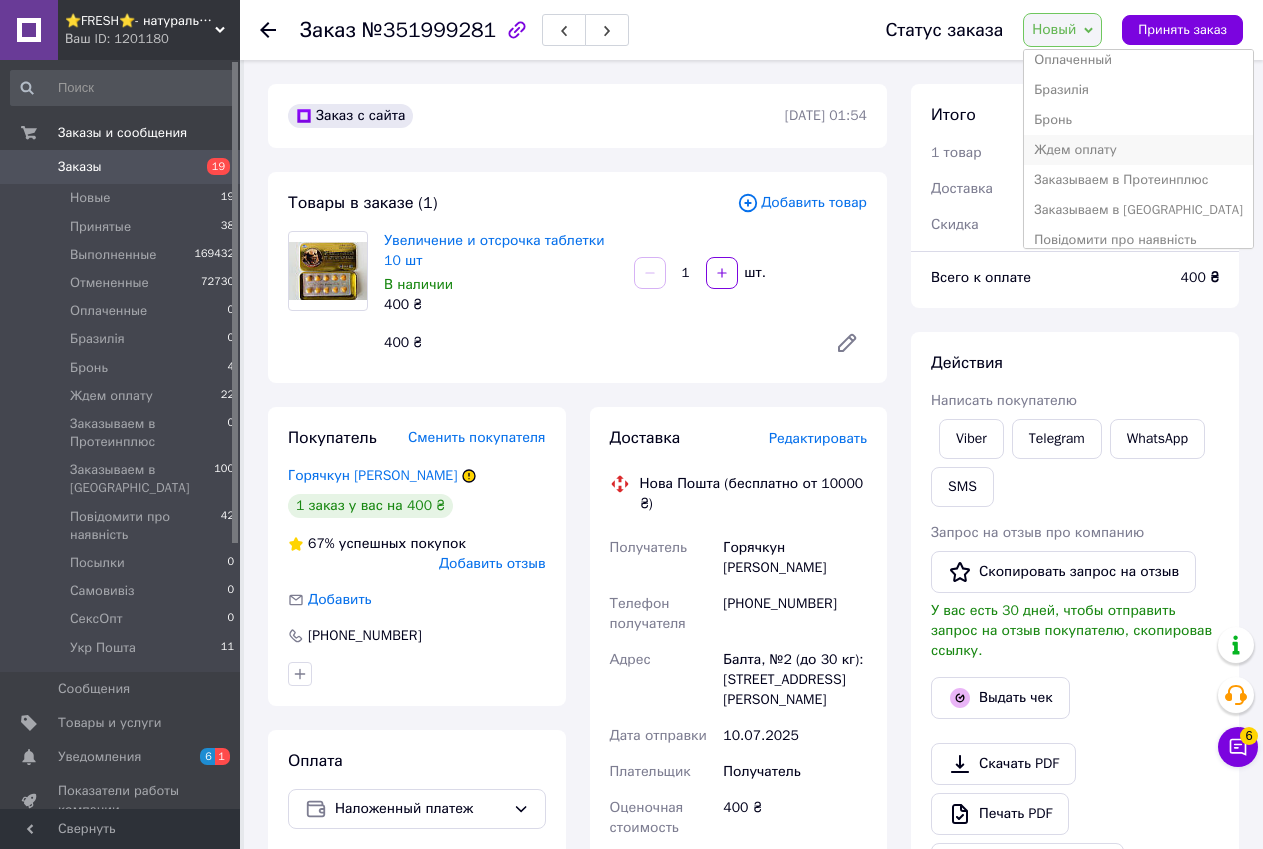 click on "Ждем оплату" at bounding box center [1138, 150] 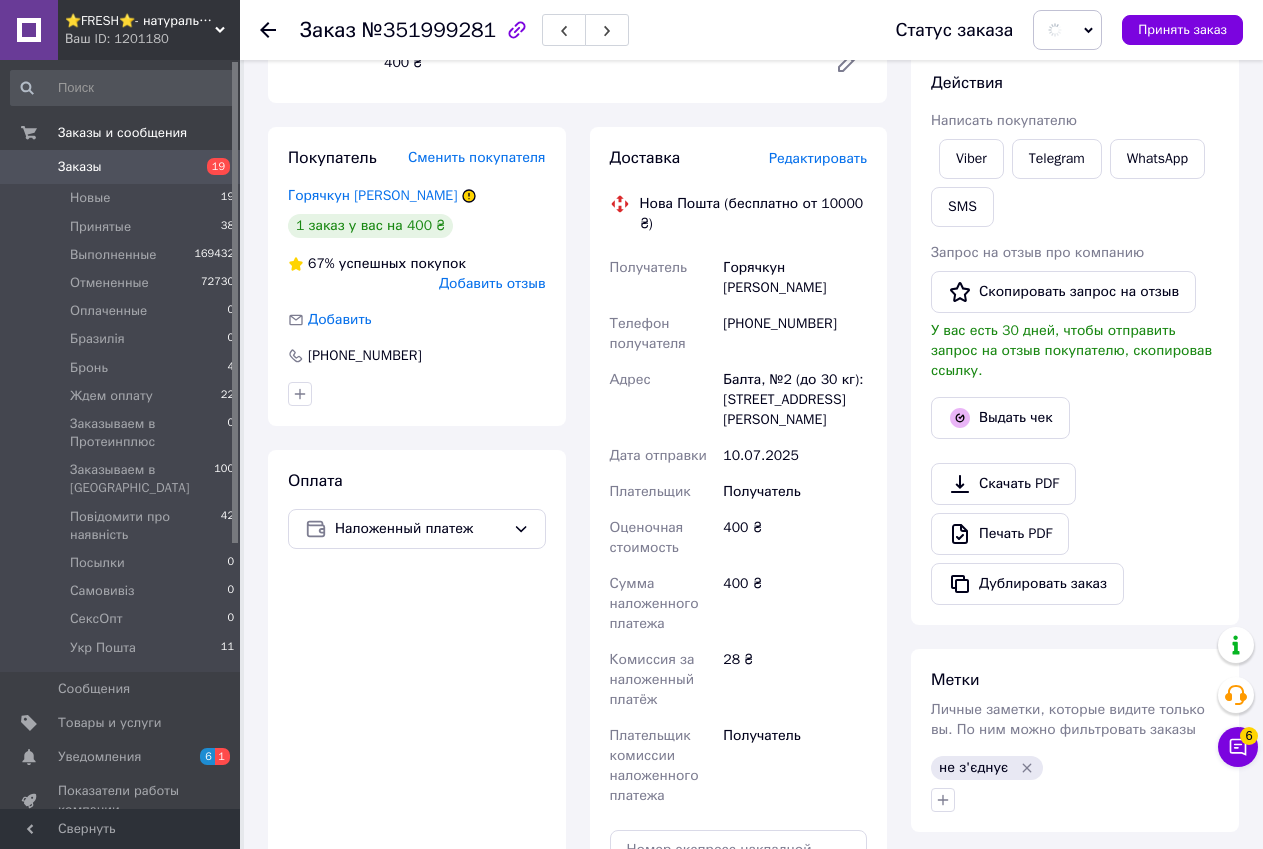 scroll, scrollTop: 600, scrollLeft: 0, axis: vertical 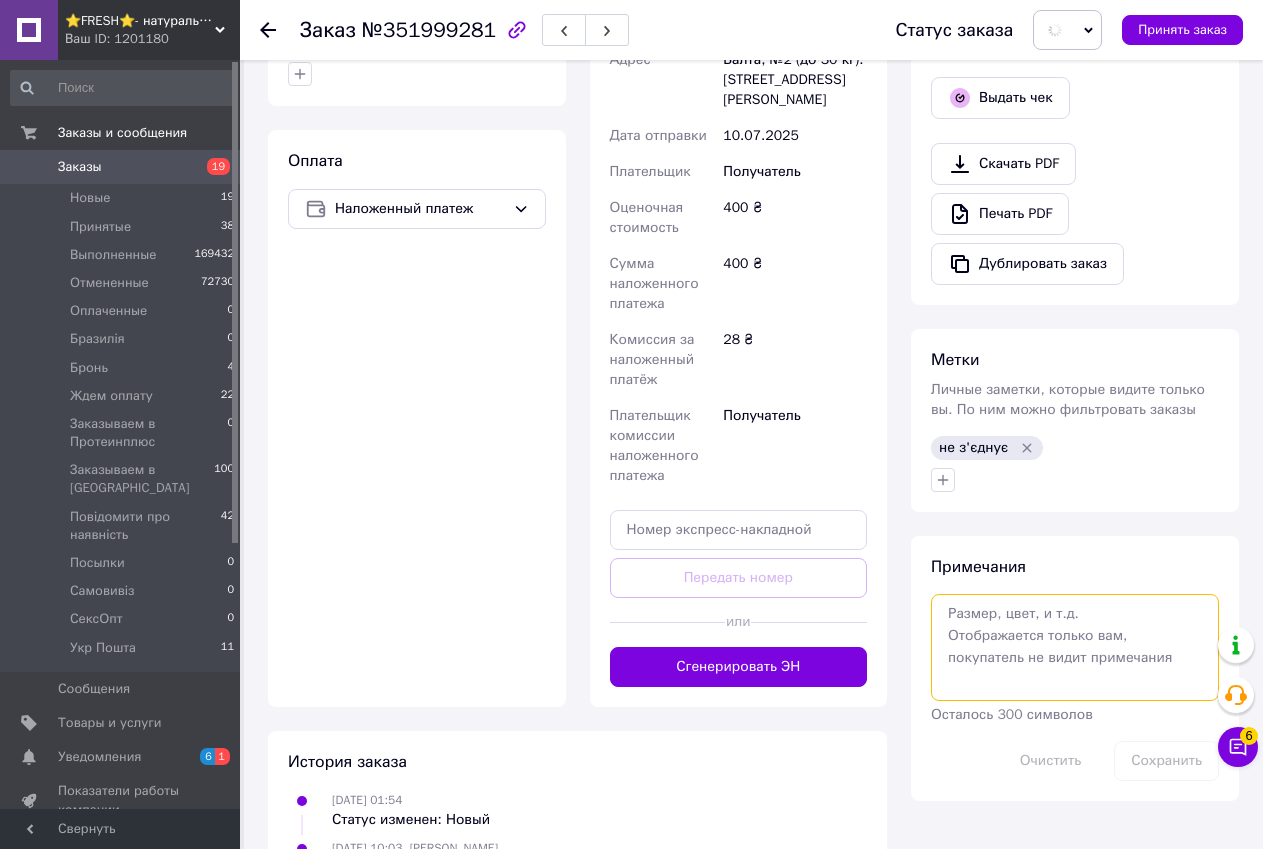 drag, startPoint x: 1039, startPoint y: 606, endPoint x: 1056, endPoint y: 601, distance: 17.720045 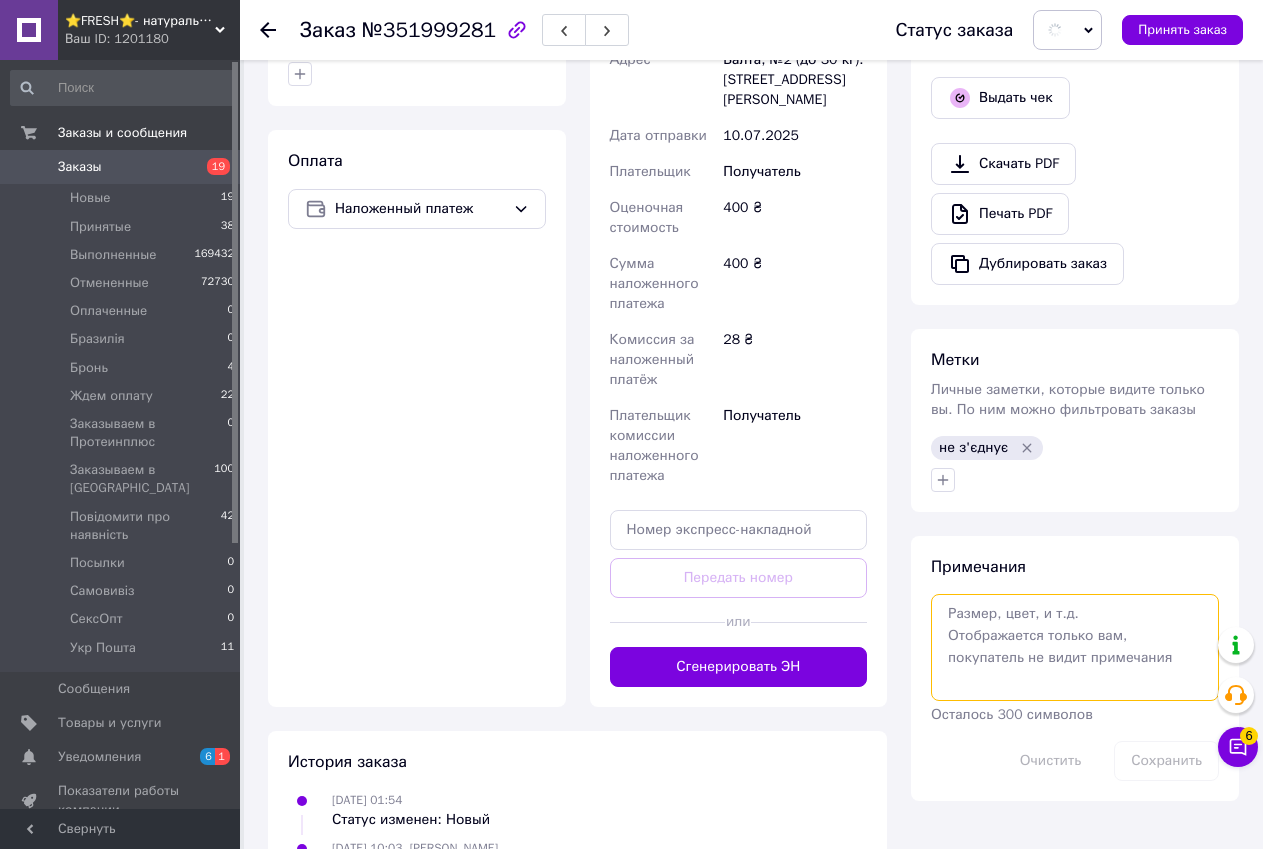 click at bounding box center (1075, 647) 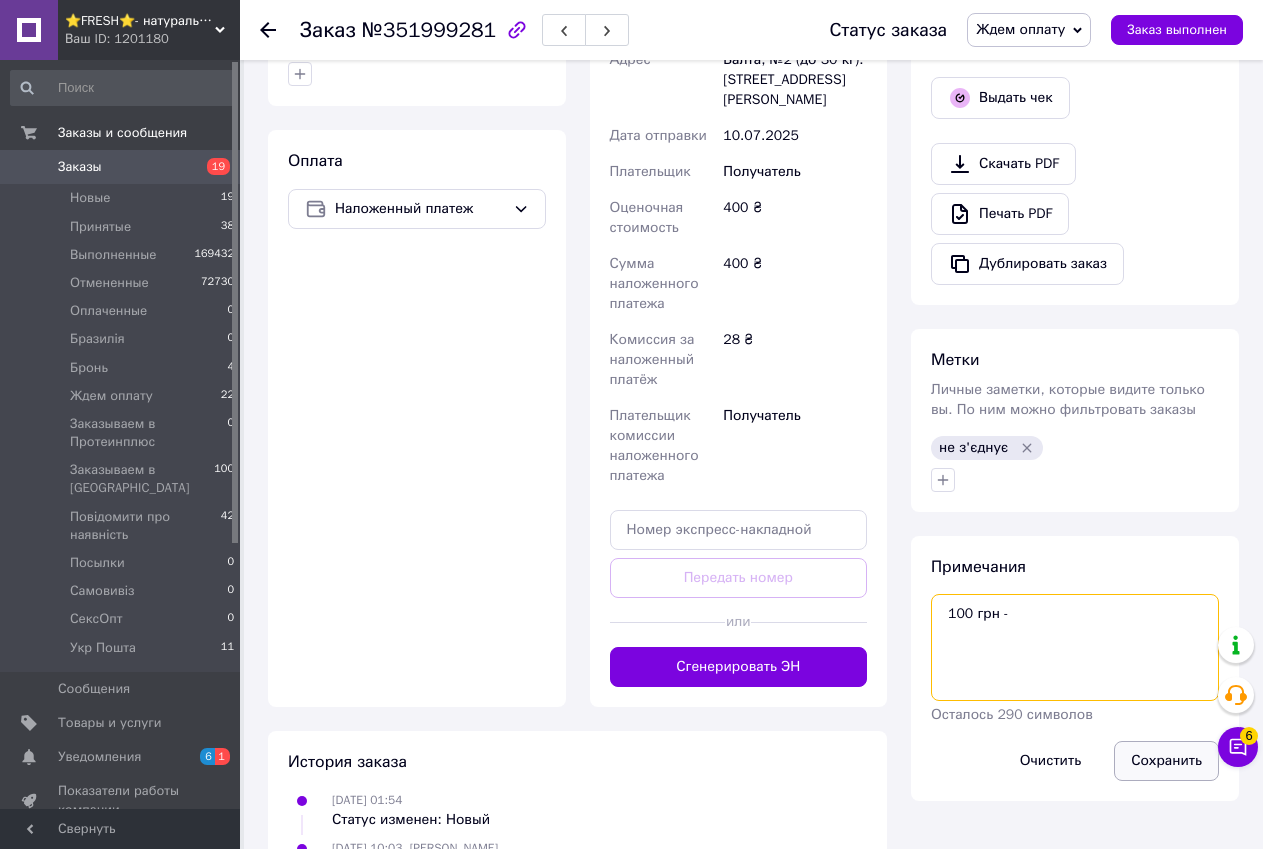 type on "100 грн -" 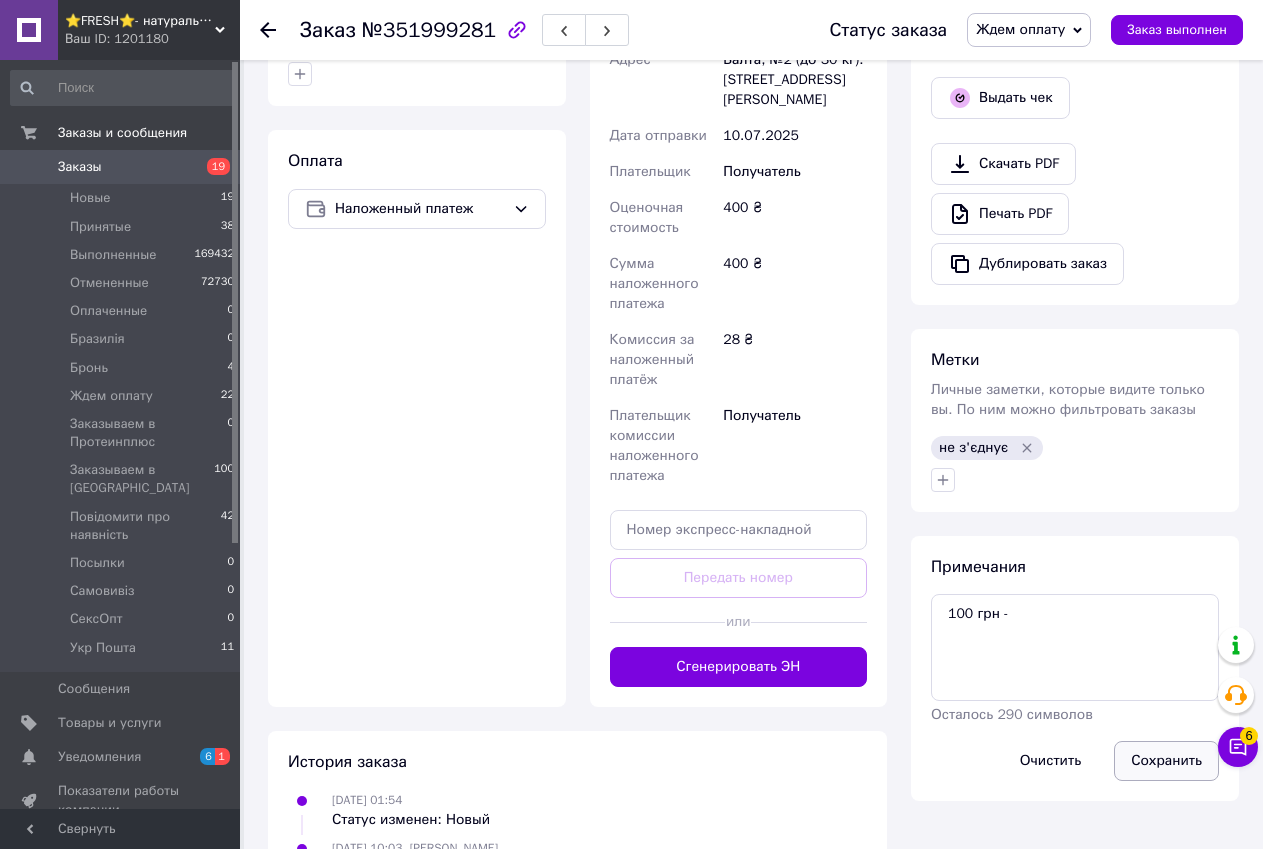 click on "Сохранить" at bounding box center (1166, 761) 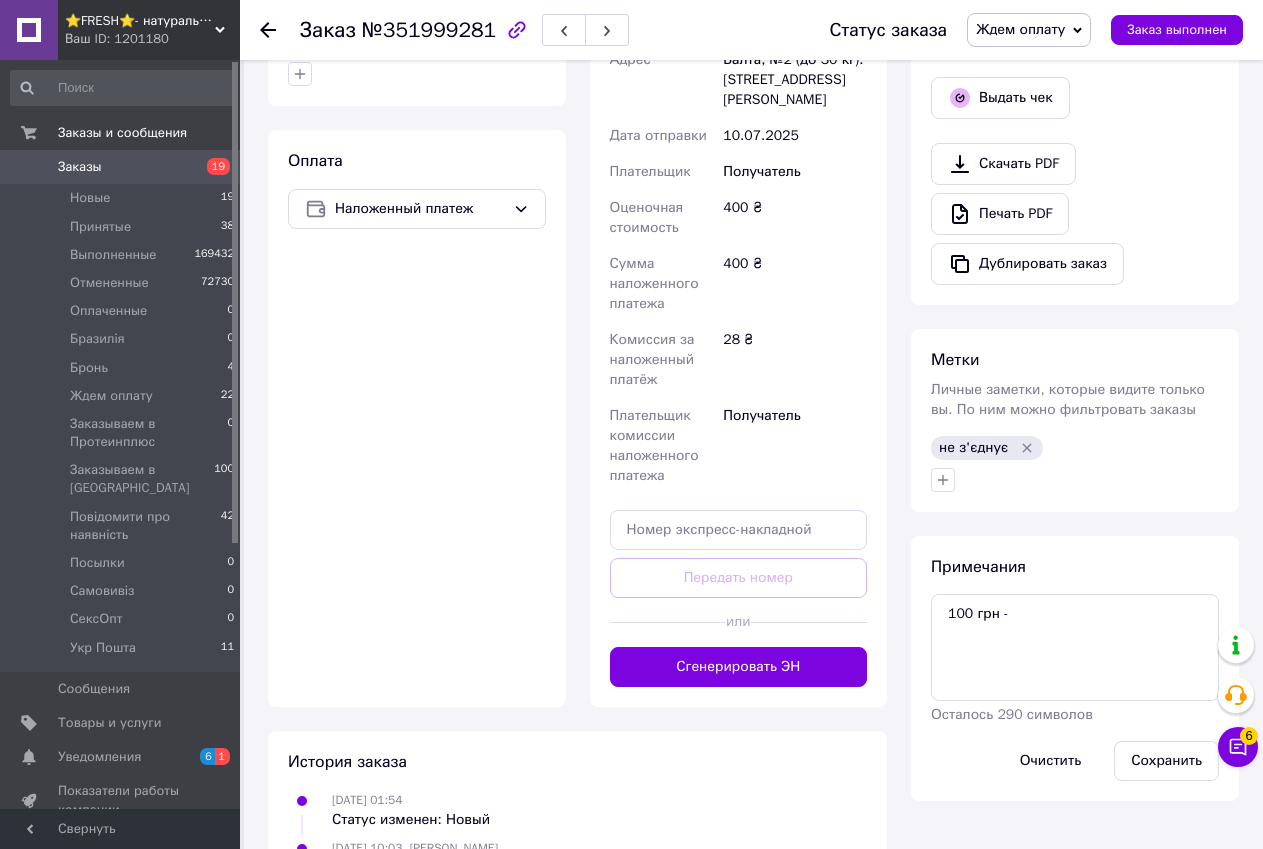 click on "10.07.2025 10:03, Марина Оксесенко Добавлены метки: не з'єднує" at bounding box center (577, 858) 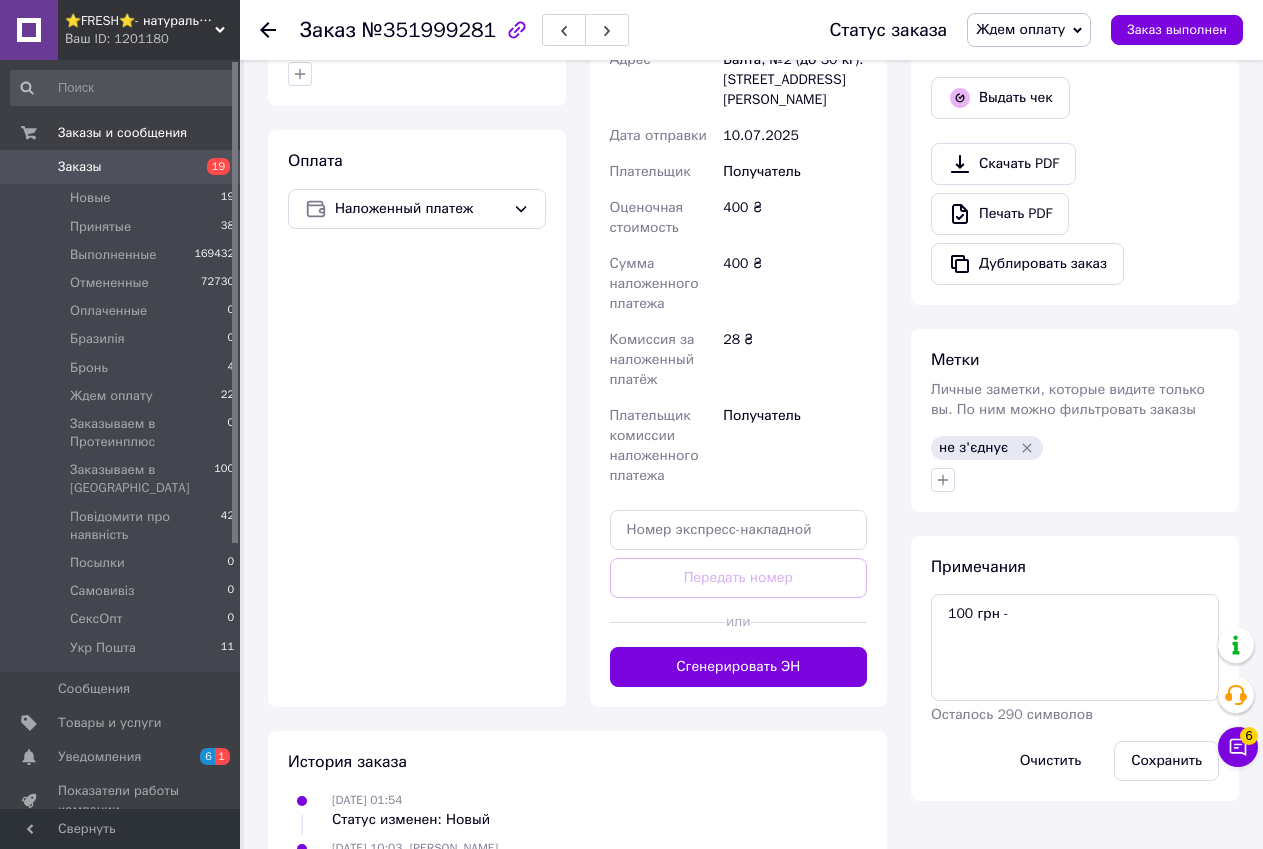 click on "№351999281" at bounding box center [429, 30] 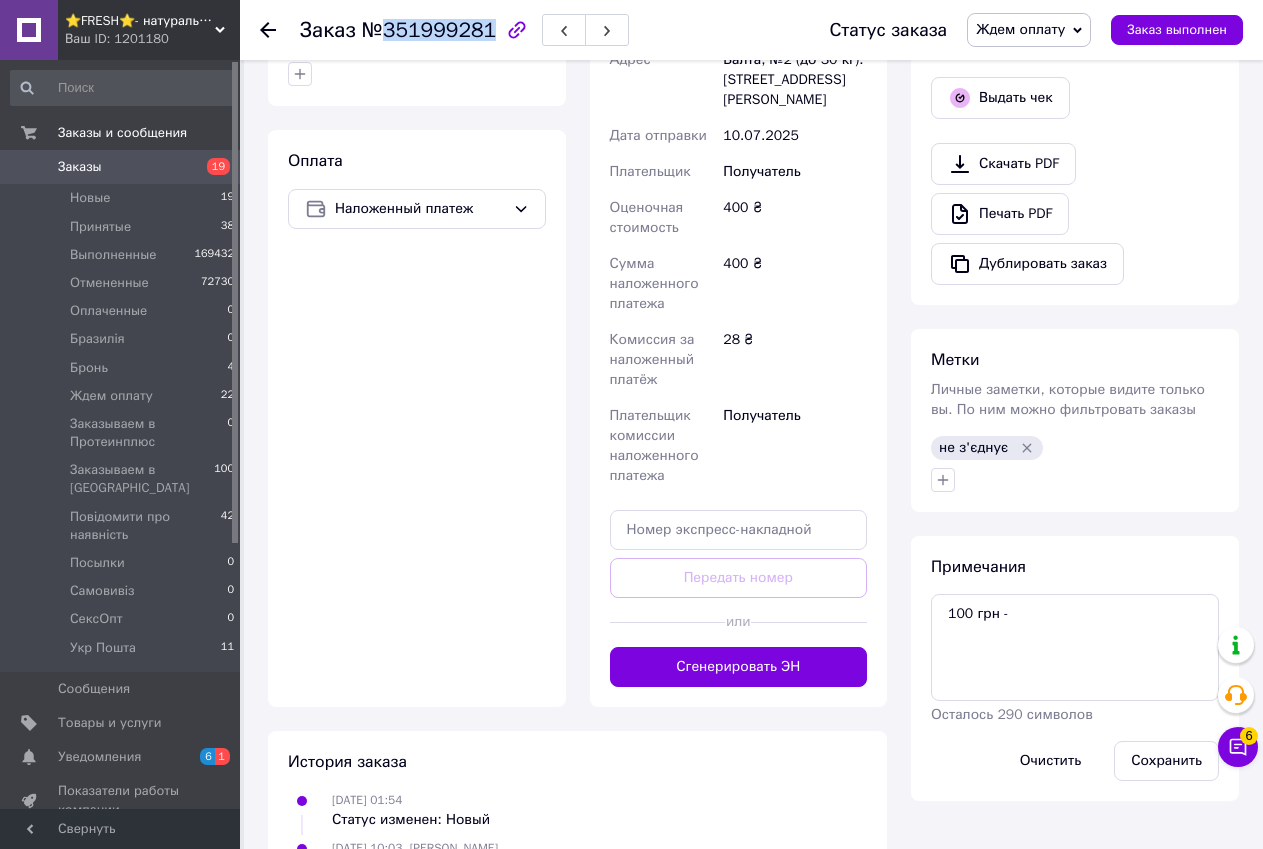click on "№351999281" at bounding box center [429, 30] 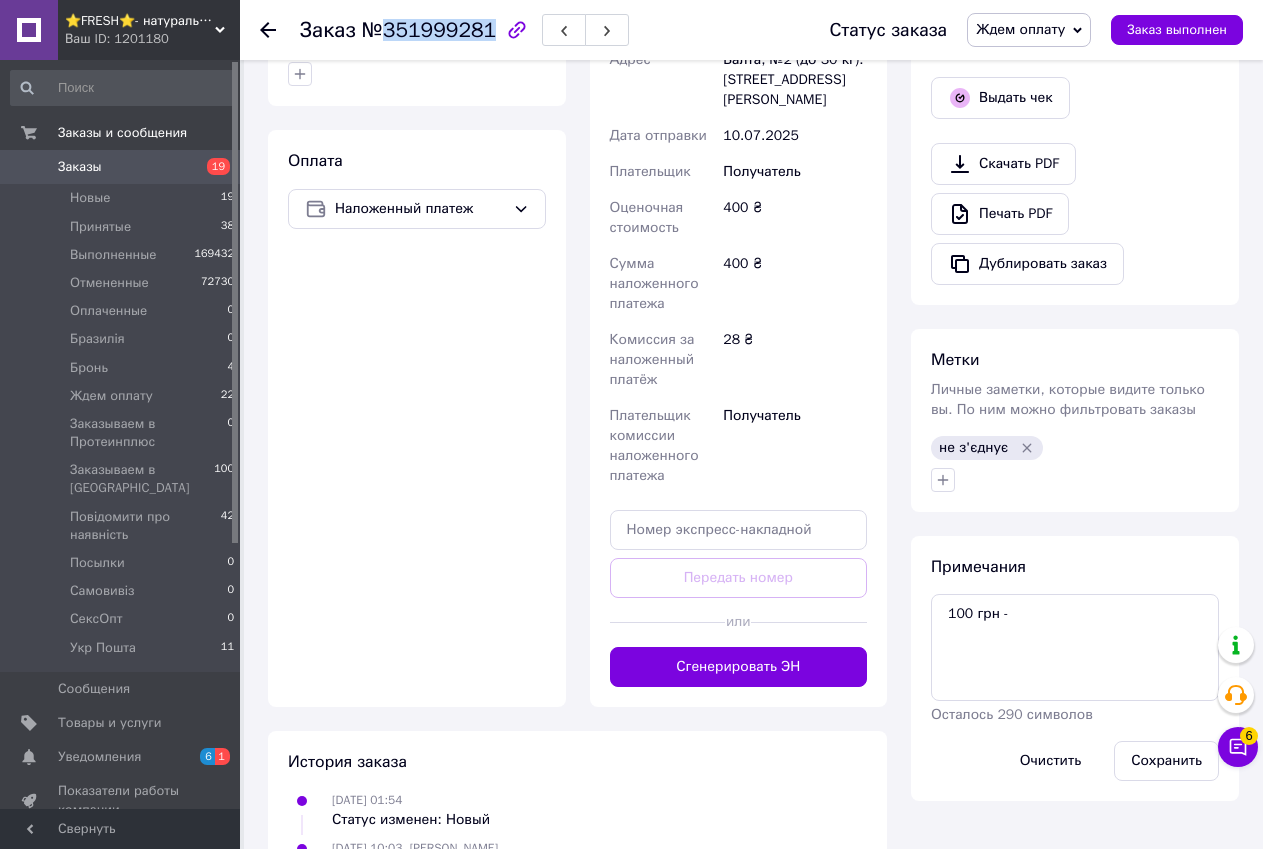 click on "10.07.2025 10:03, Марина Оксесенко Добавлены метки: не з'єднує" at bounding box center (577, 858) 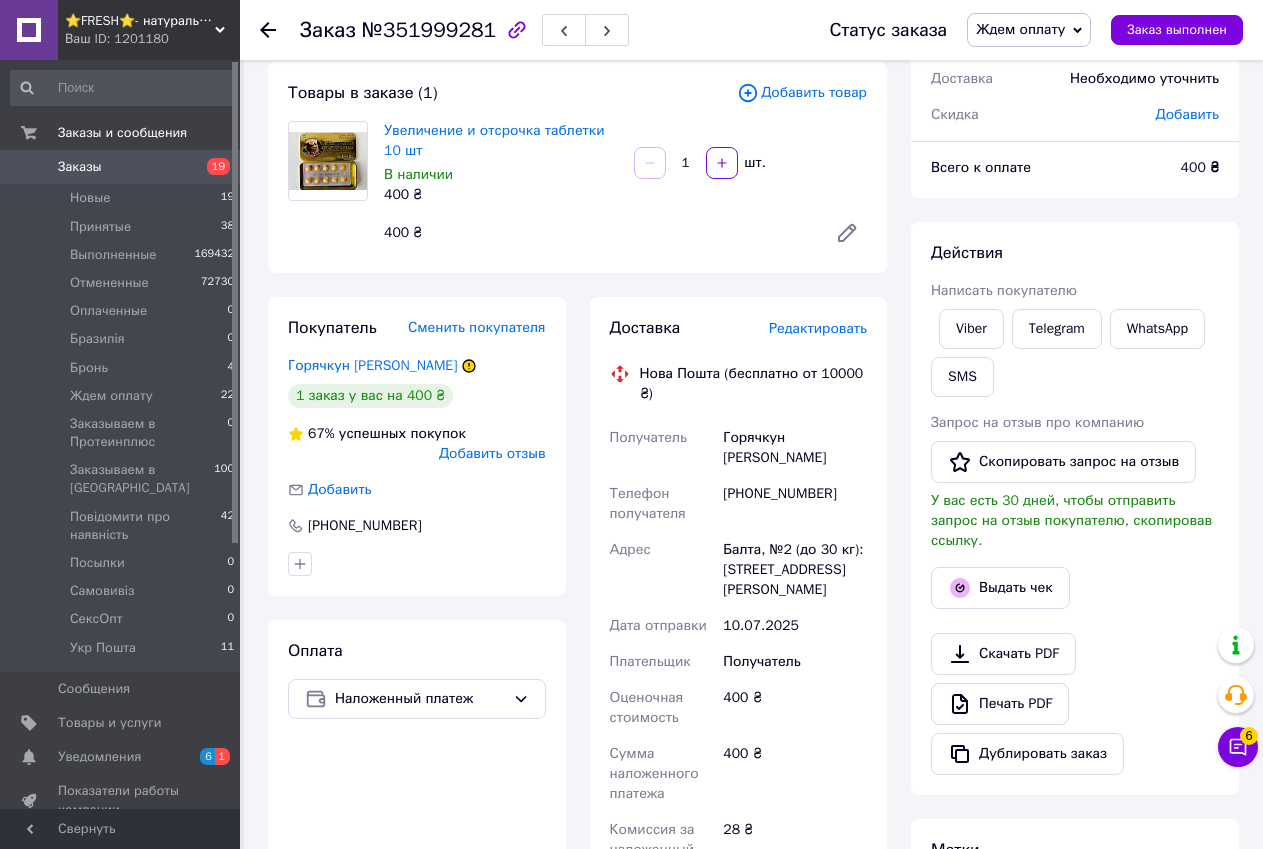 scroll, scrollTop: 0, scrollLeft: 0, axis: both 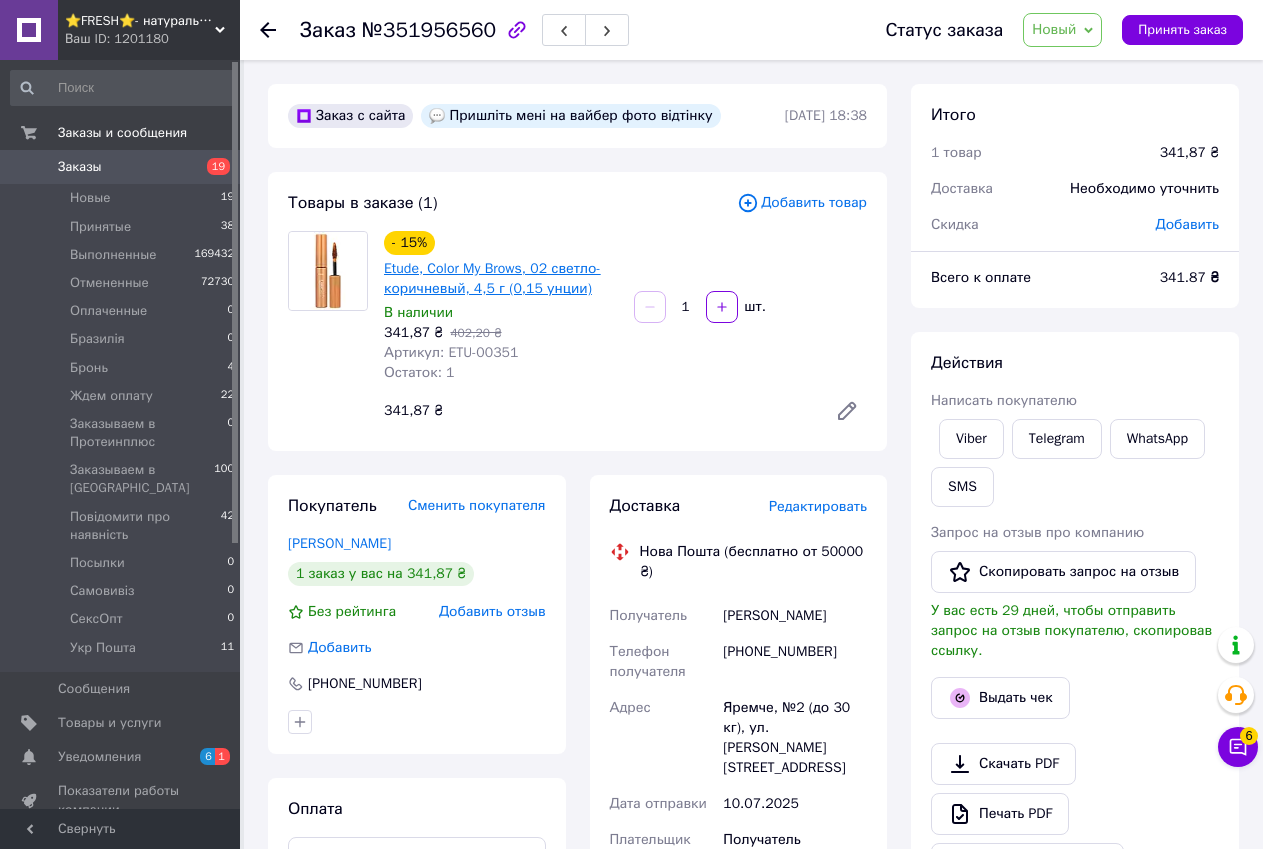 click on "Etude, Color My Brows, 02 светло-коричневый, 4,5 г (0,15 унции)" at bounding box center [492, 278] 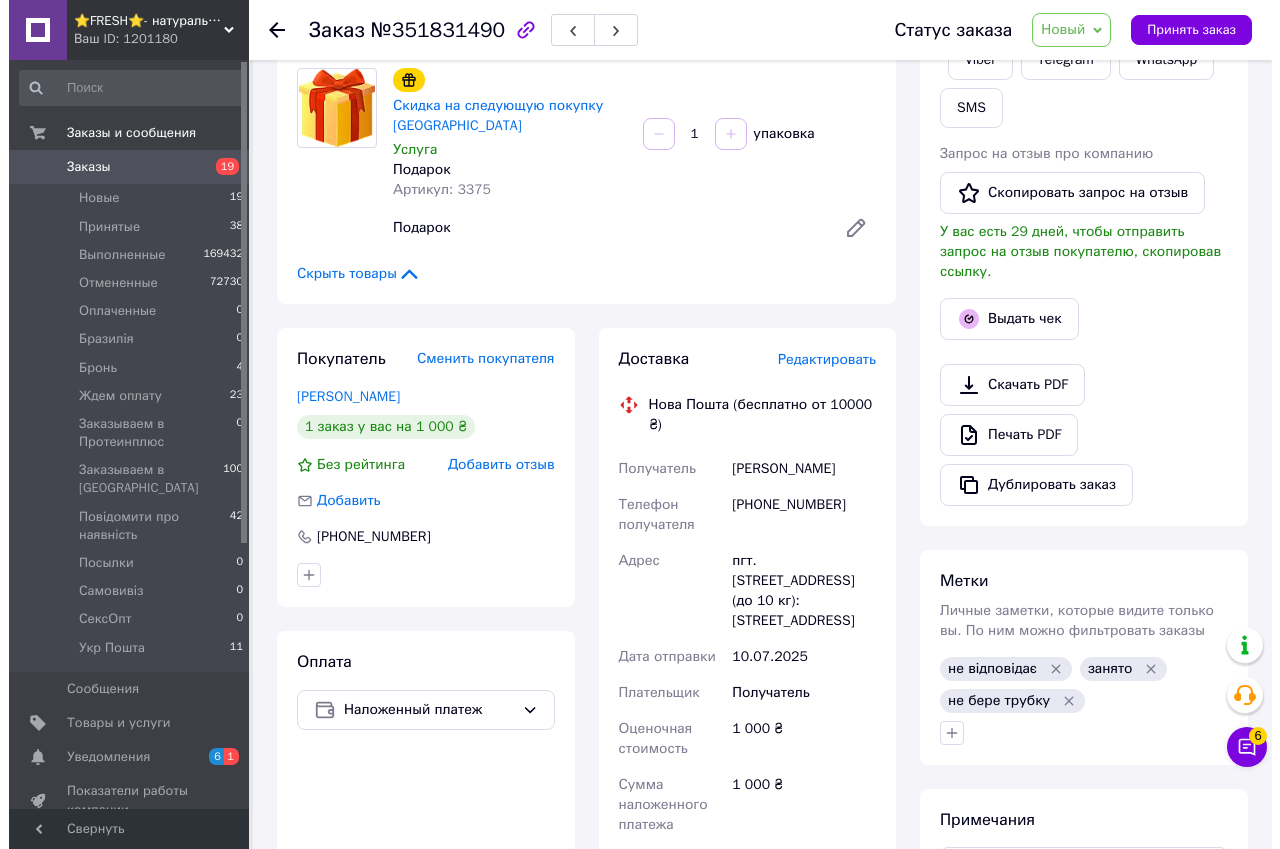 scroll, scrollTop: 400, scrollLeft: 0, axis: vertical 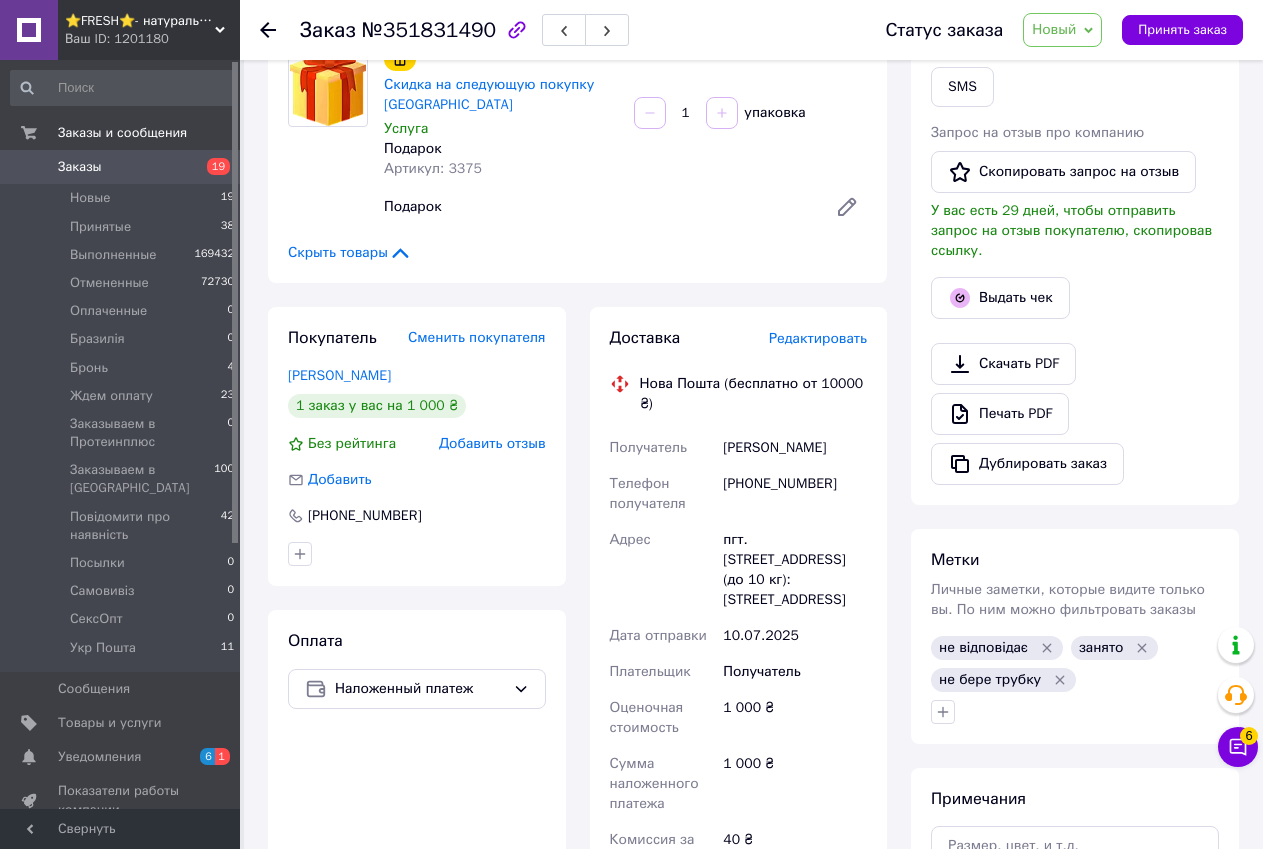 click on "Редактировать" at bounding box center (818, 338) 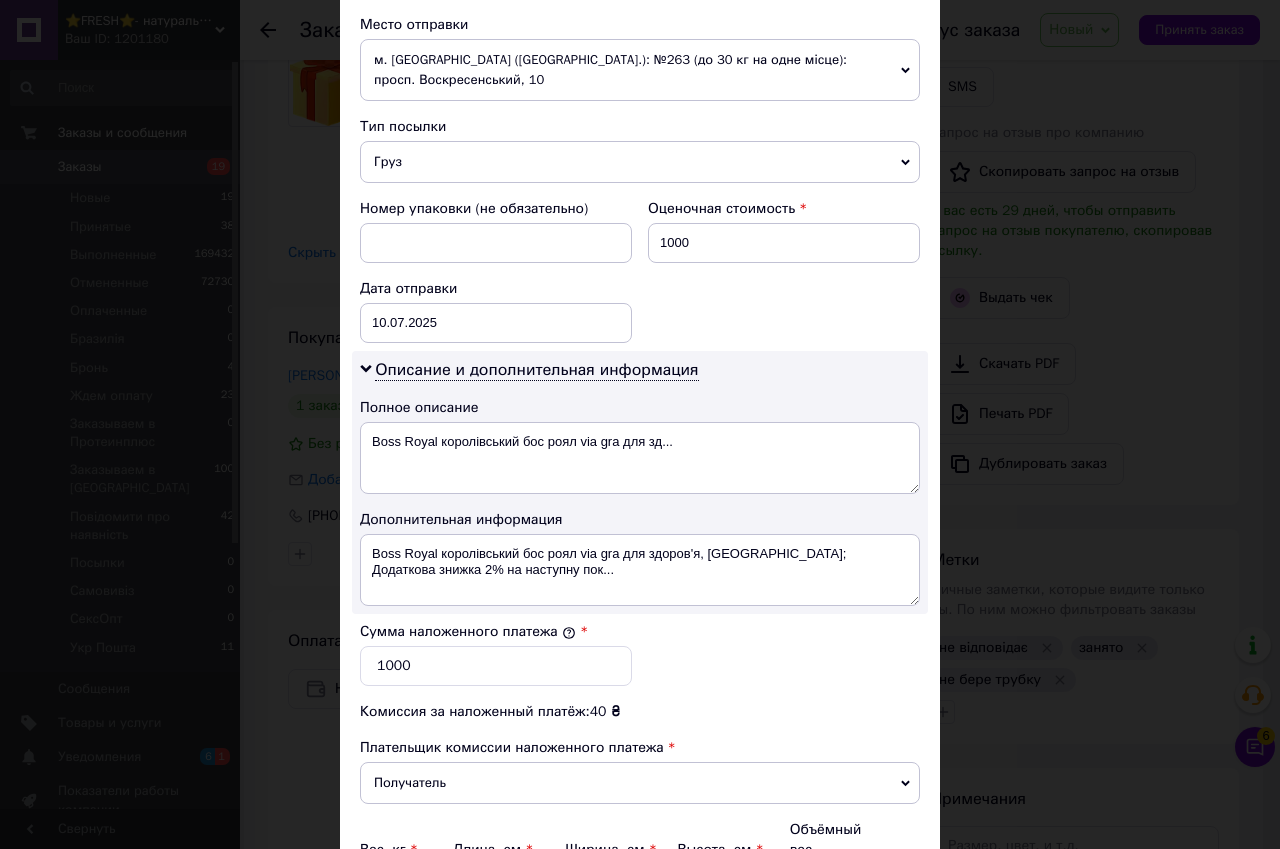 scroll, scrollTop: 400, scrollLeft: 0, axis: vertical 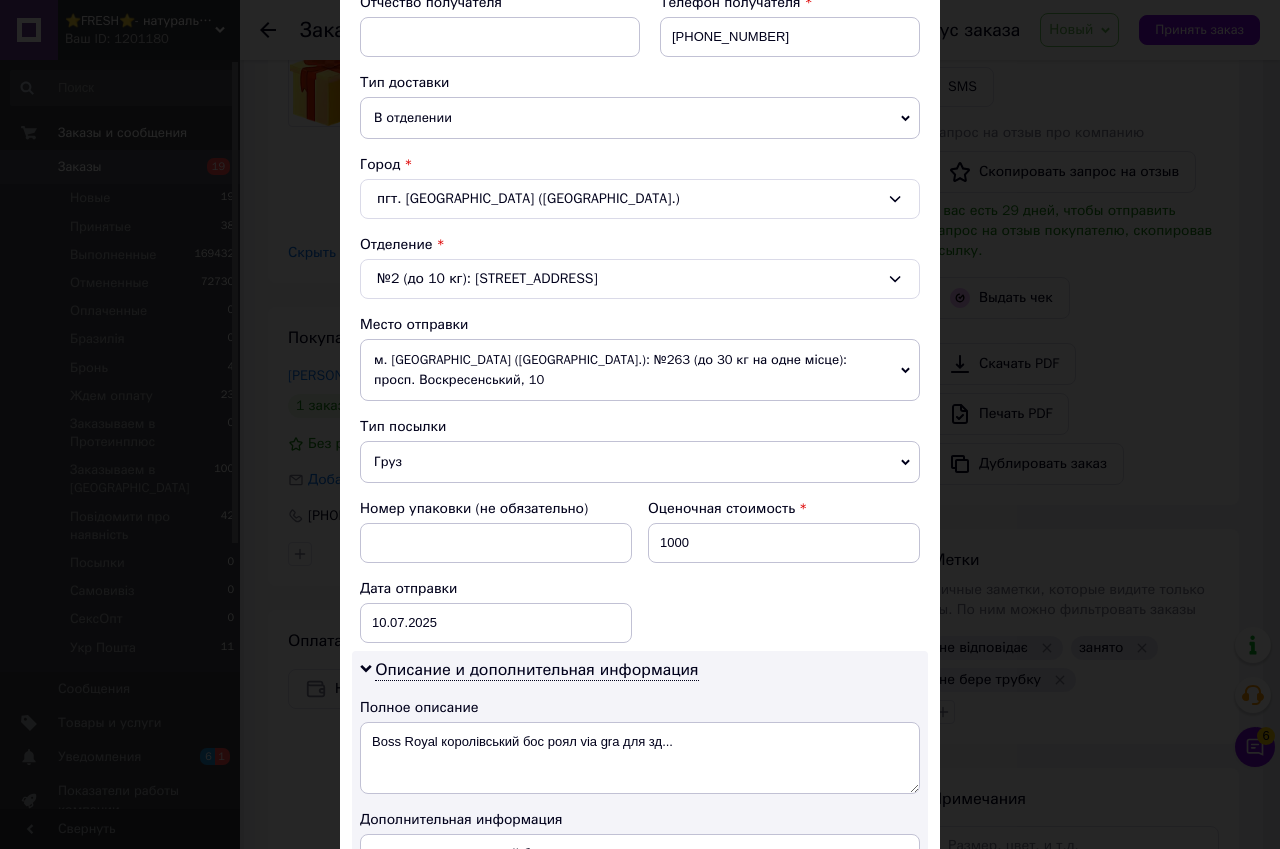 click 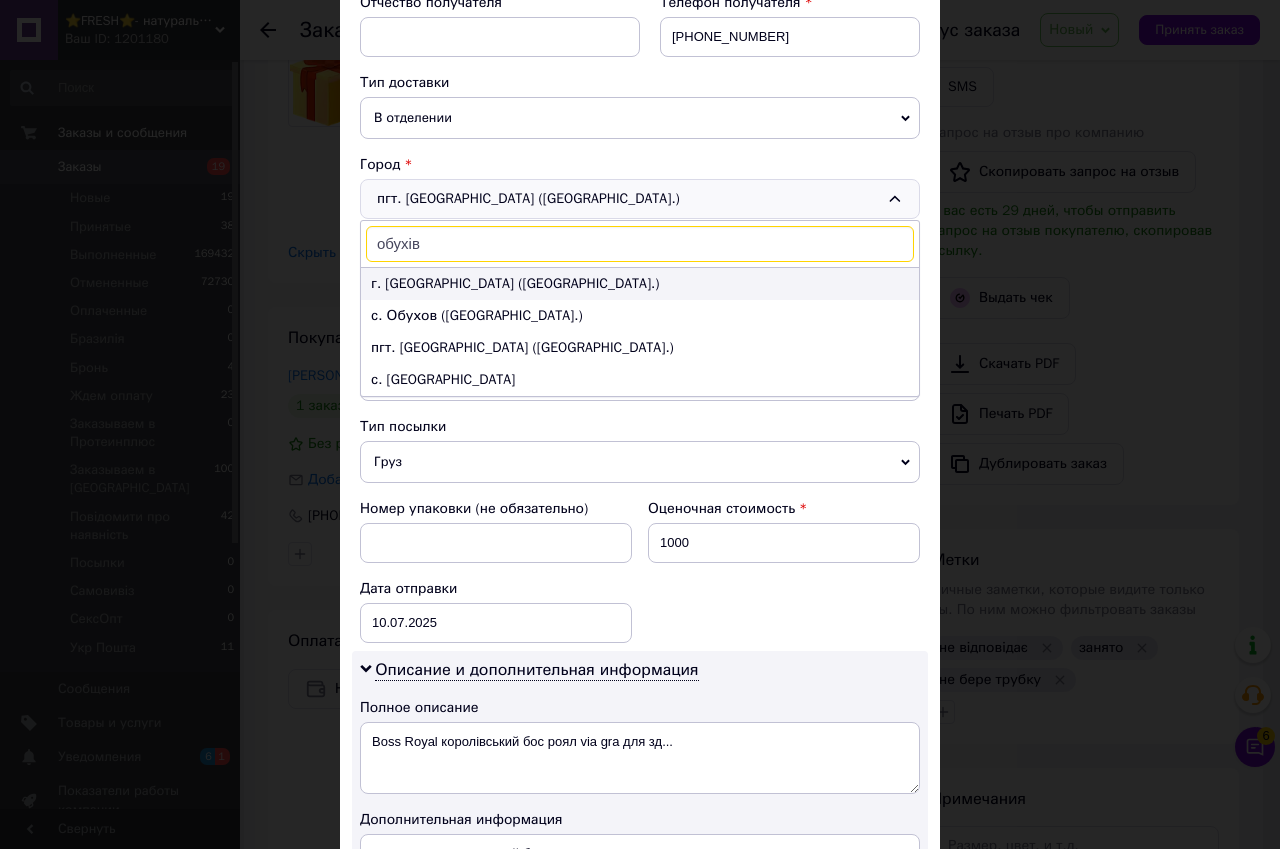 type on "обухів" 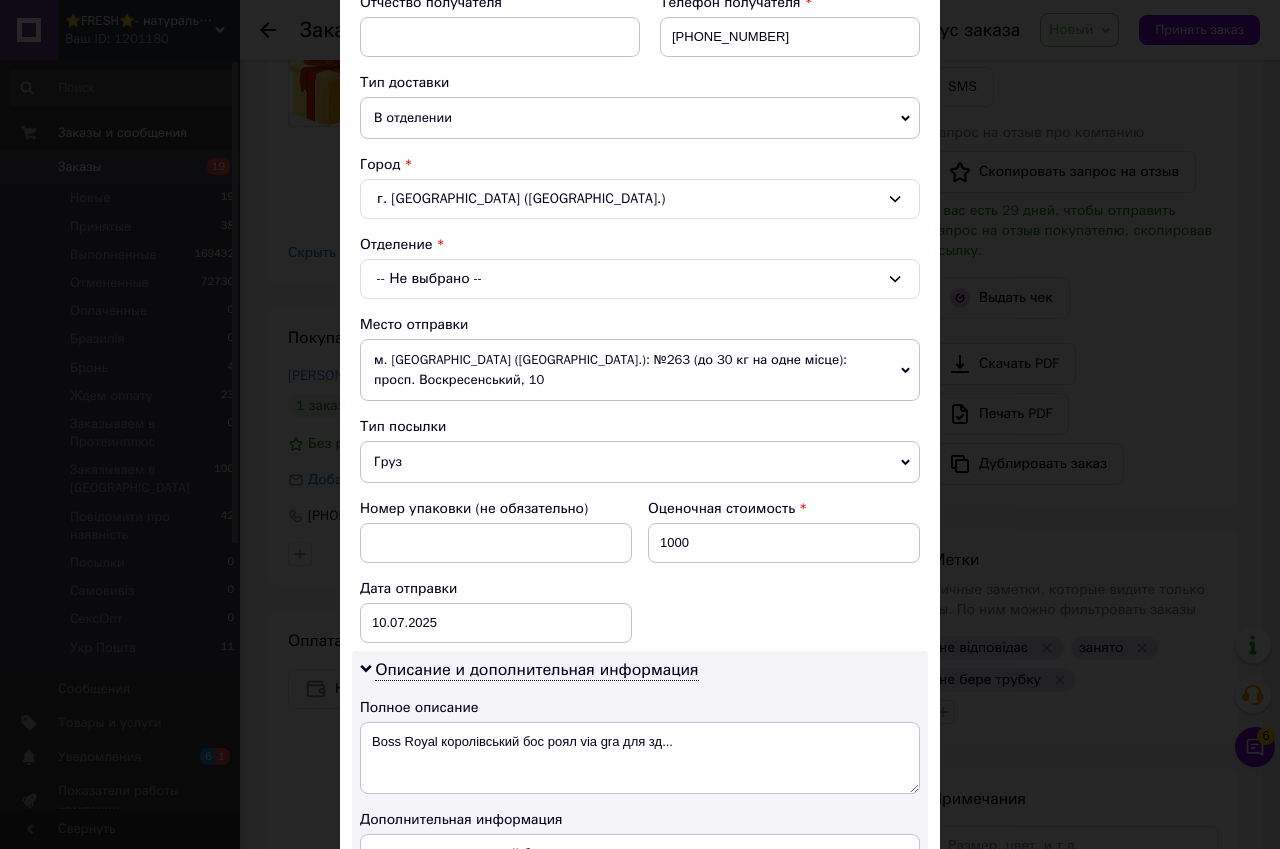 click on "-- Не выбрано --" at bounding box center (640, 279) 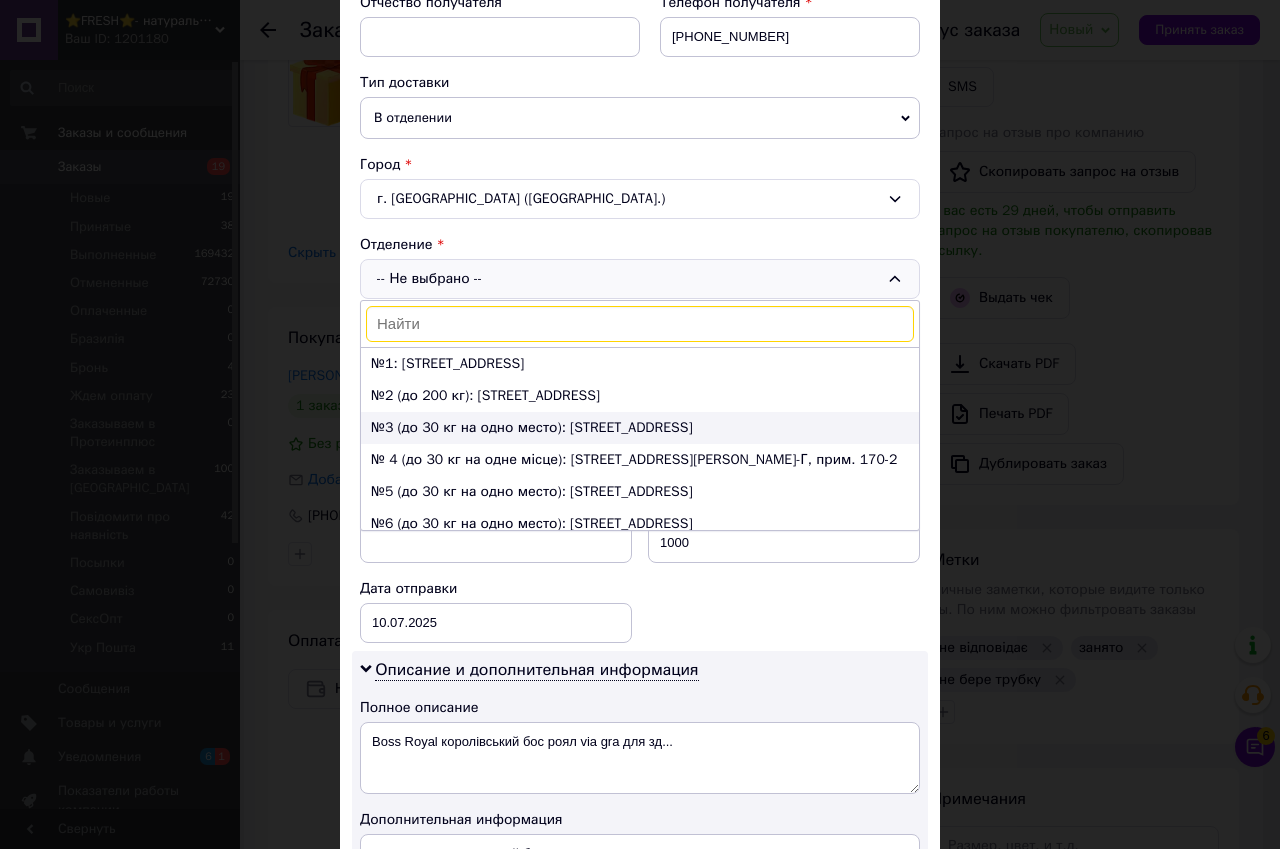 click on "№3 (до 30 кг на одно место): ул. Киевская, 60а" at bounding box center [640, 428] 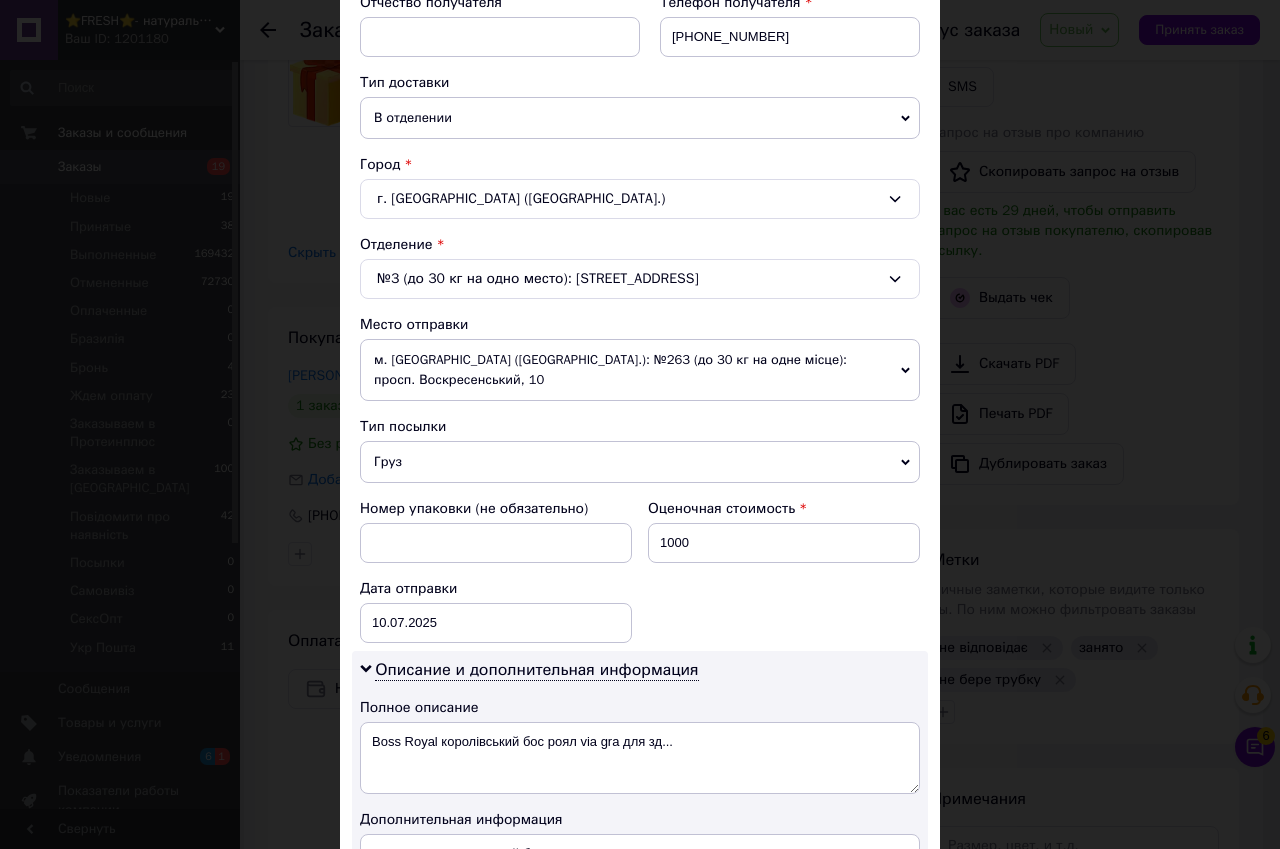 scroll, scrollTop: 800, scrollLeft: 0, axis: vertical 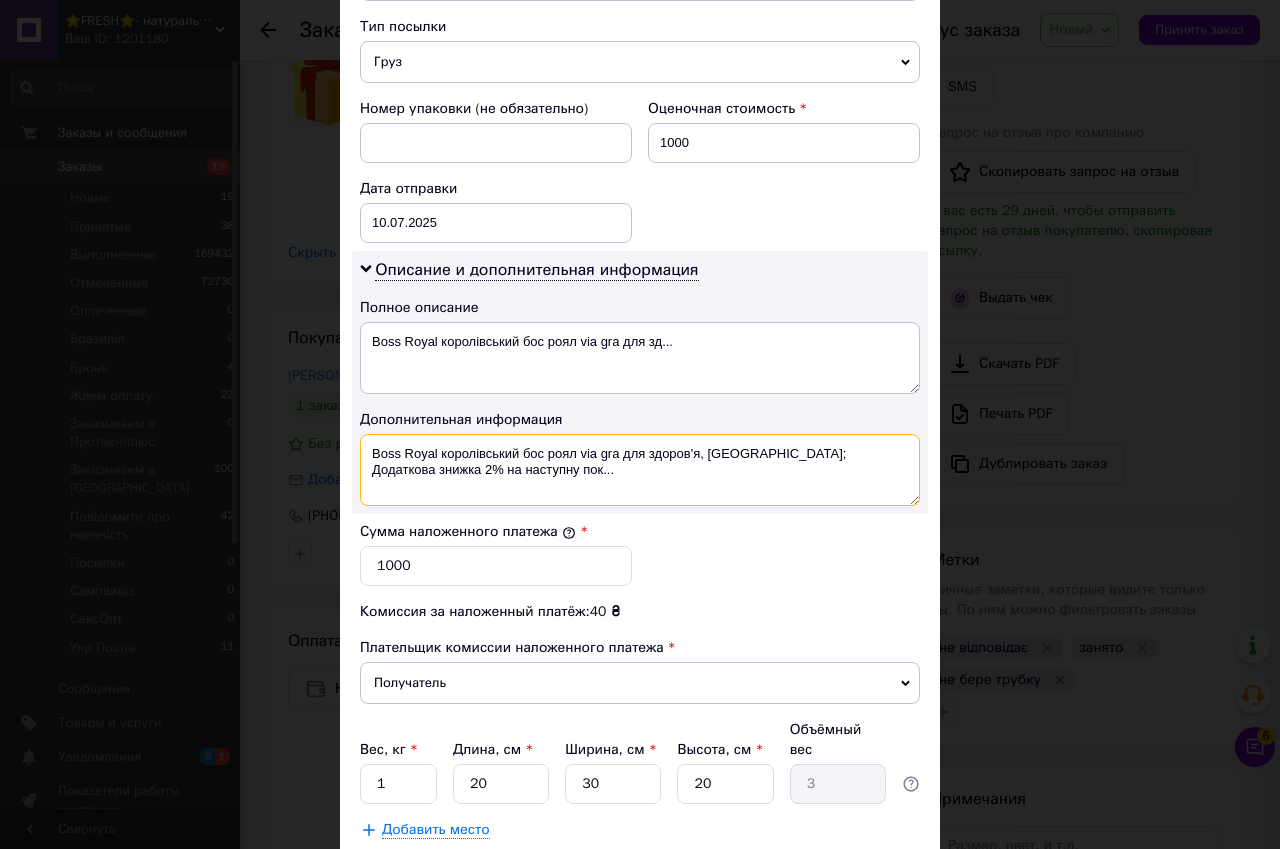 drag, startPoint x: 439, startPoint y: 431, endPoint x: 461, endPoint y: 458, distance: 34.828148 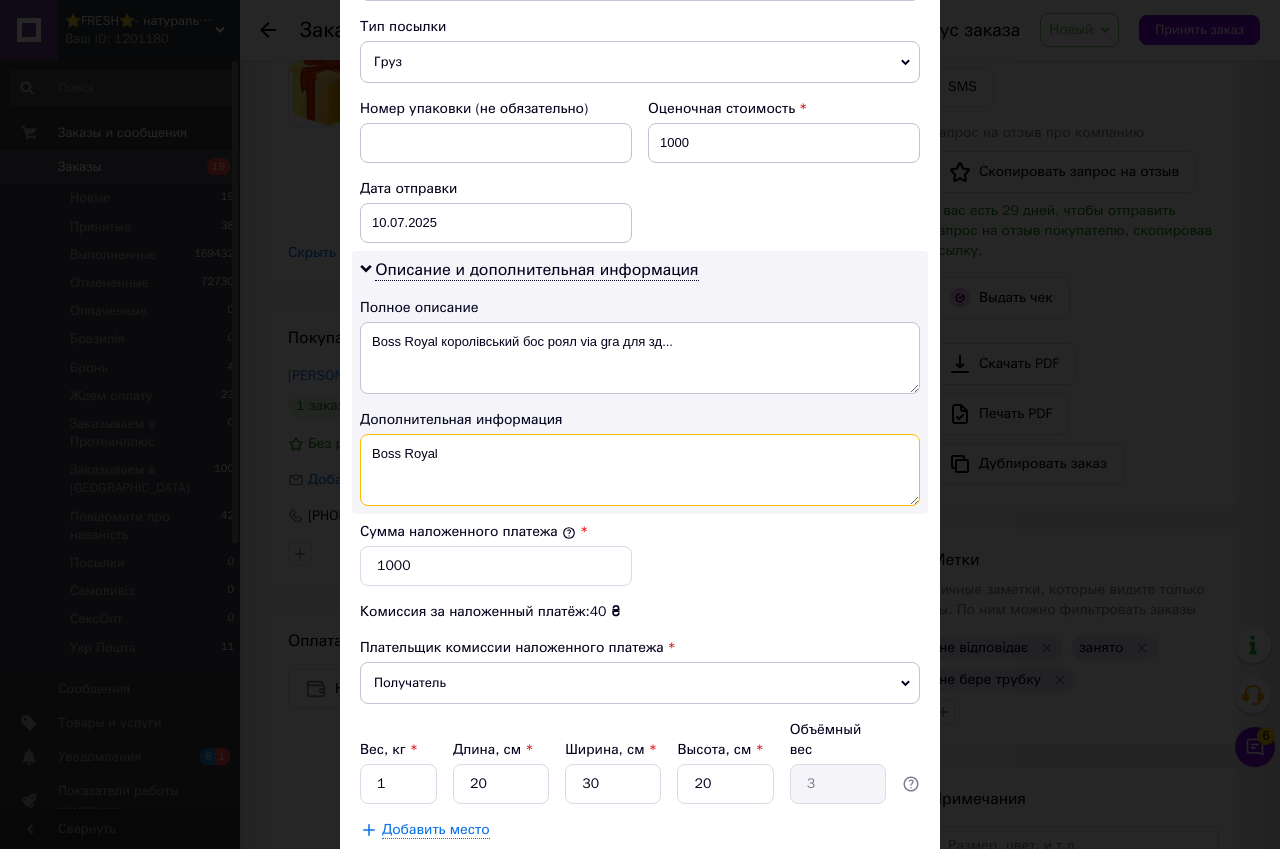 click on "Boss Royal" at bounding box center [640, 470] 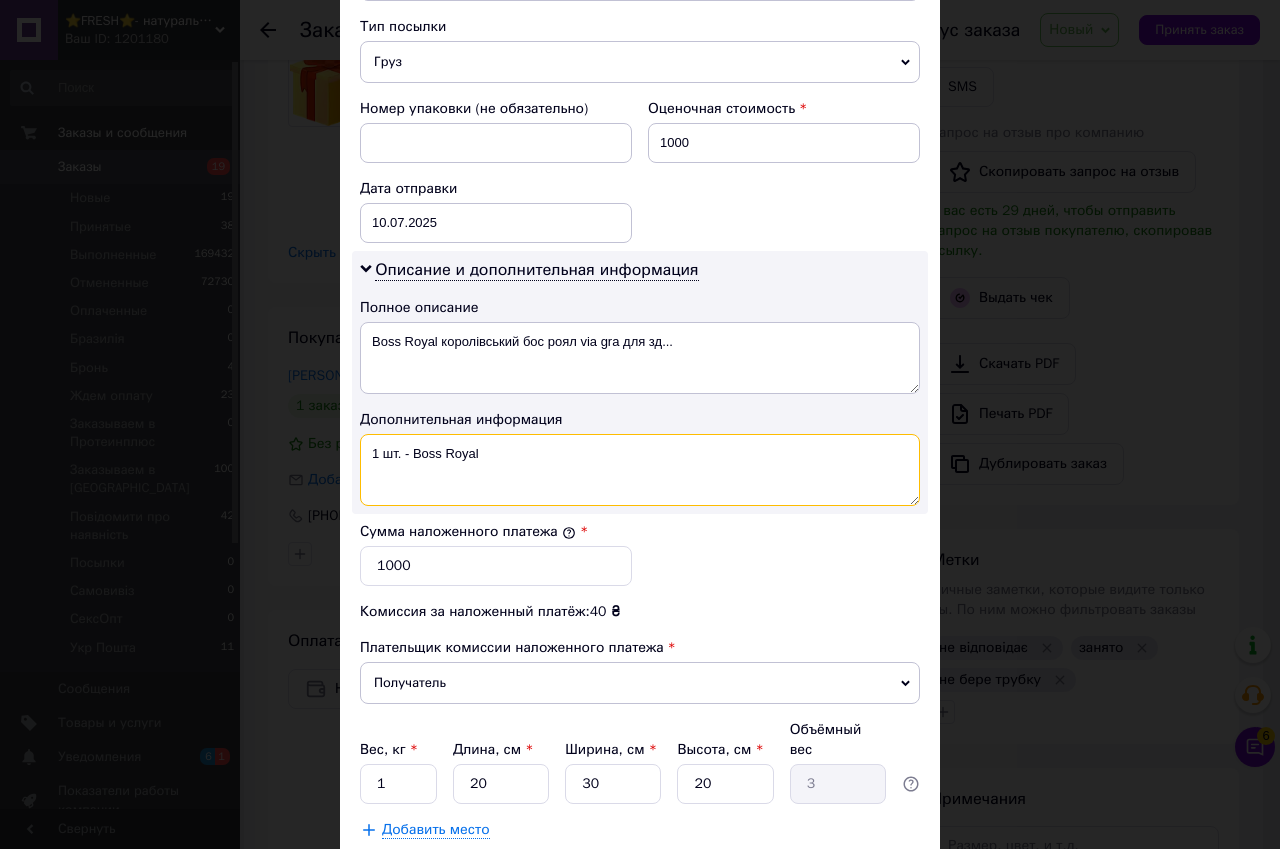 drag, startPoint x: 365, startPoint y: 431, endPoint x: 480, endPoint y: 436, distance: 115.10864 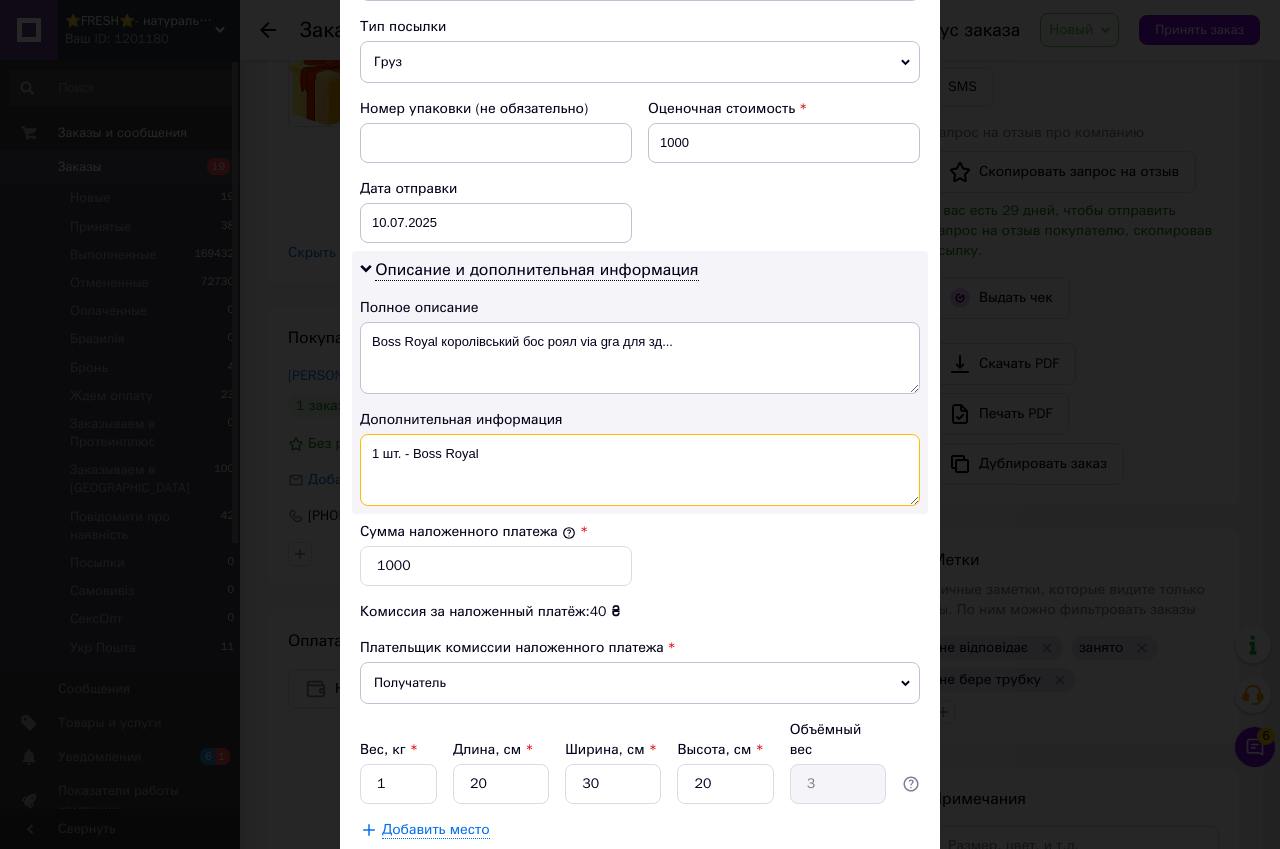 paste on "ETU-00352" 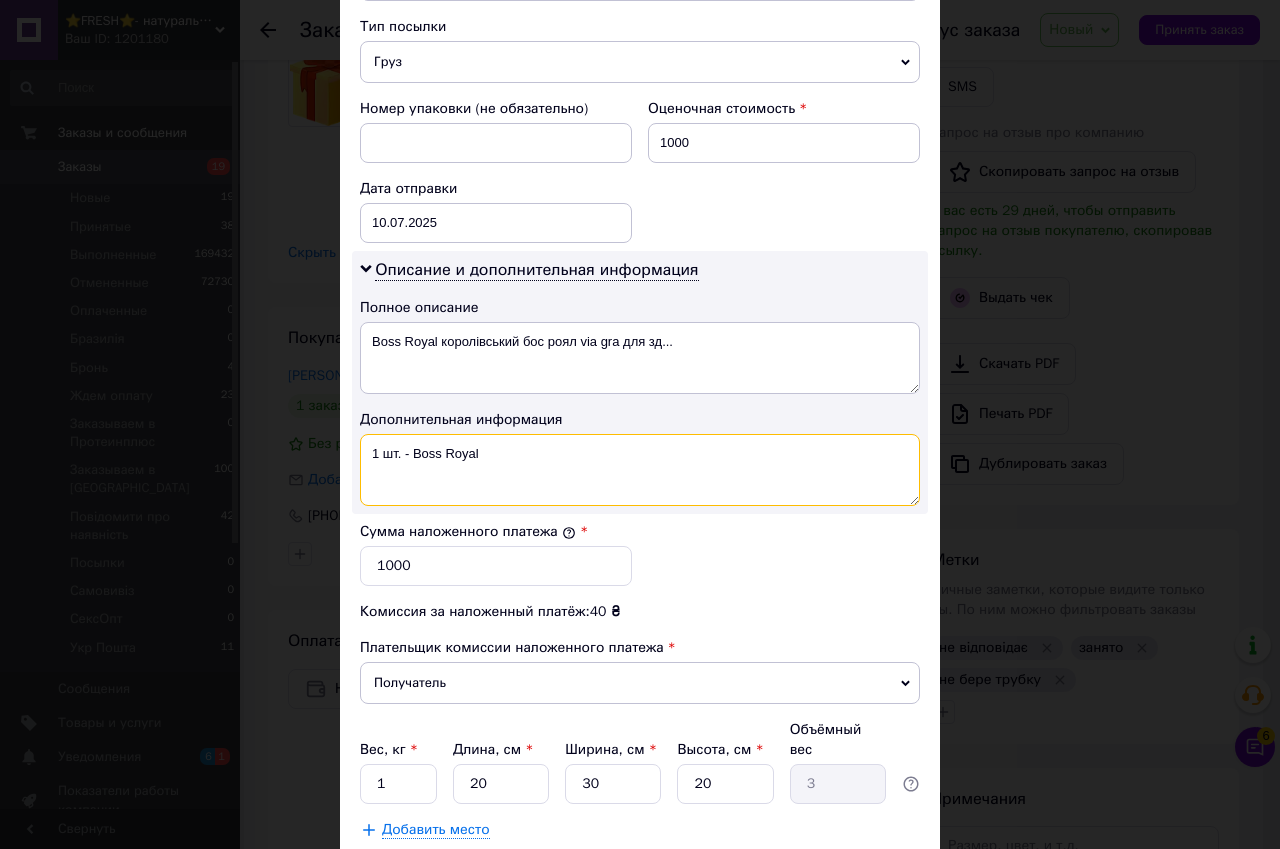 type on "ETU-00352" 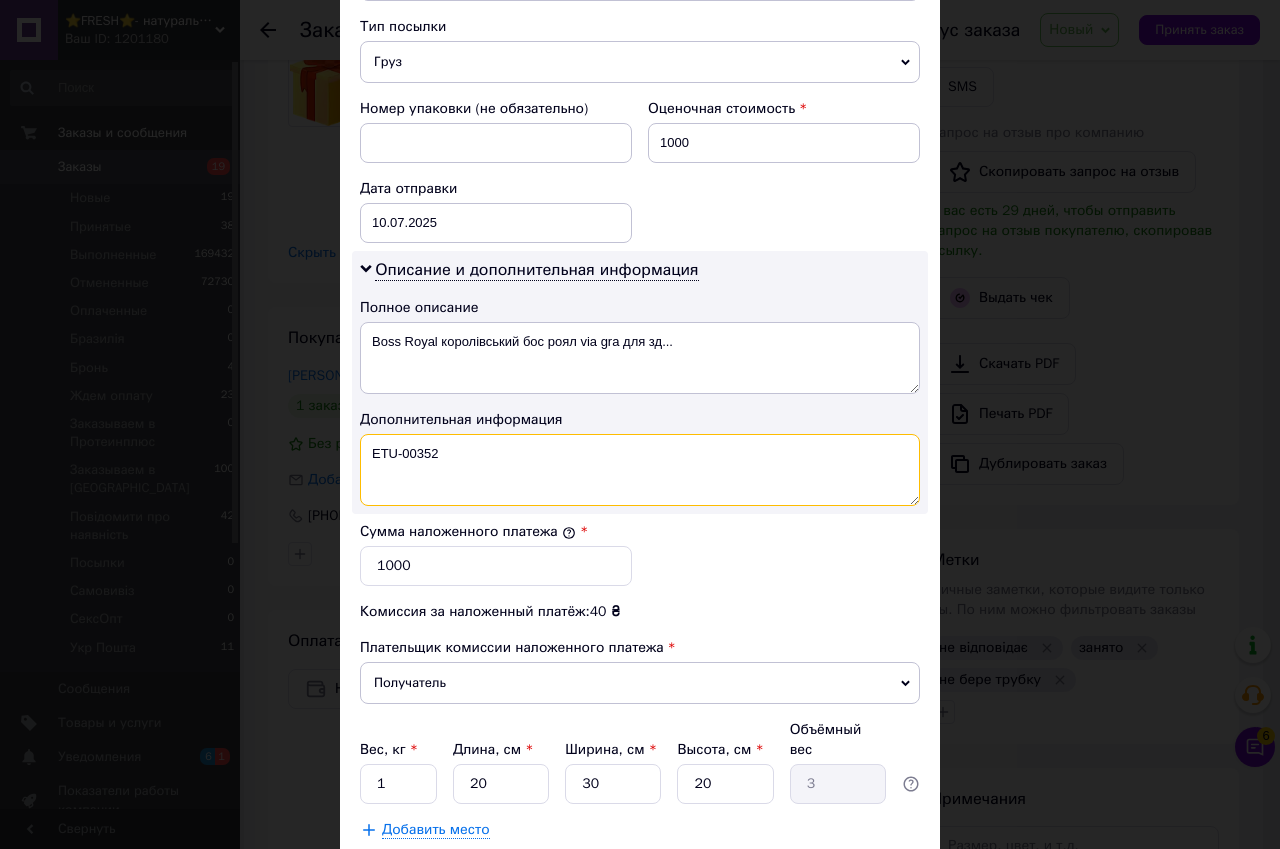drag, startPoint x: 435, startPoint y: 433, endPoint x: 365, endPoint y: 429, distance: 70.11419 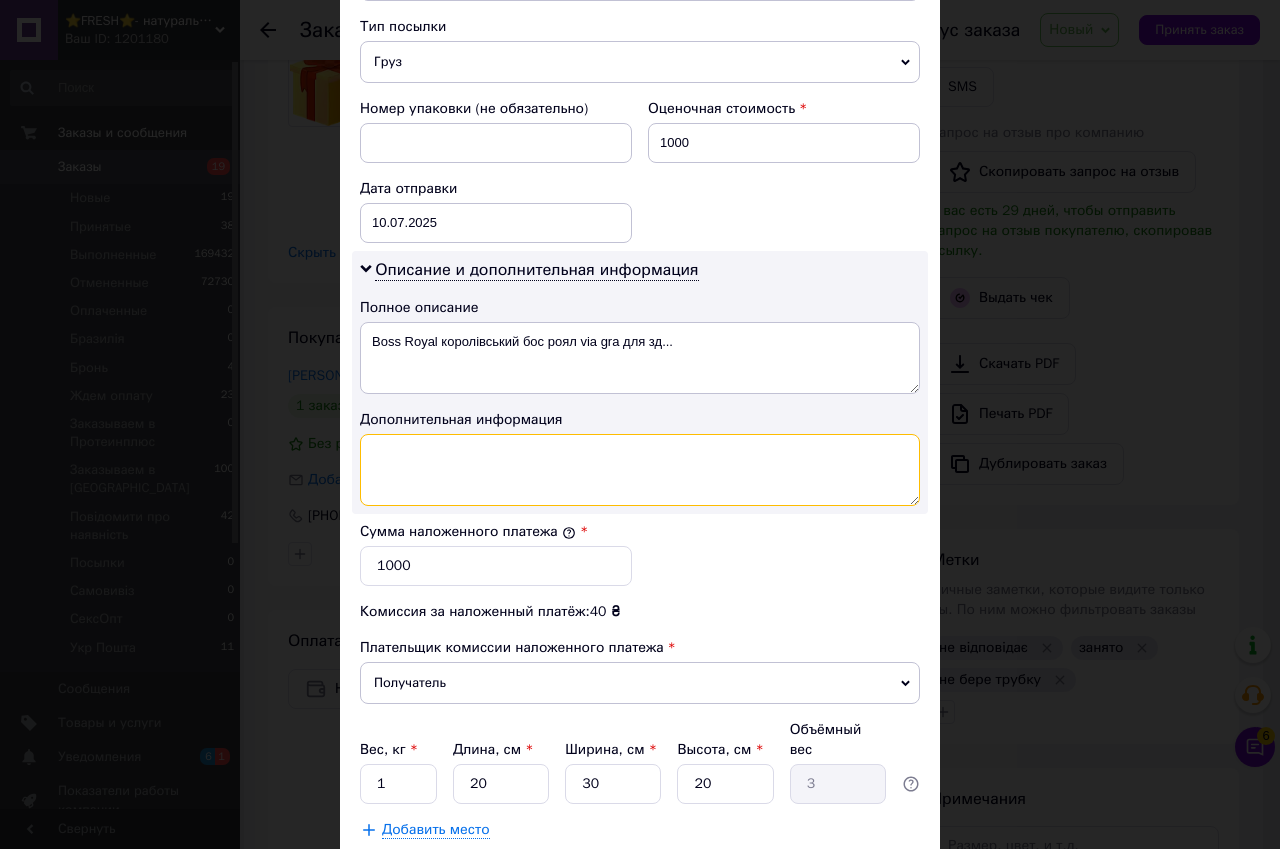 type 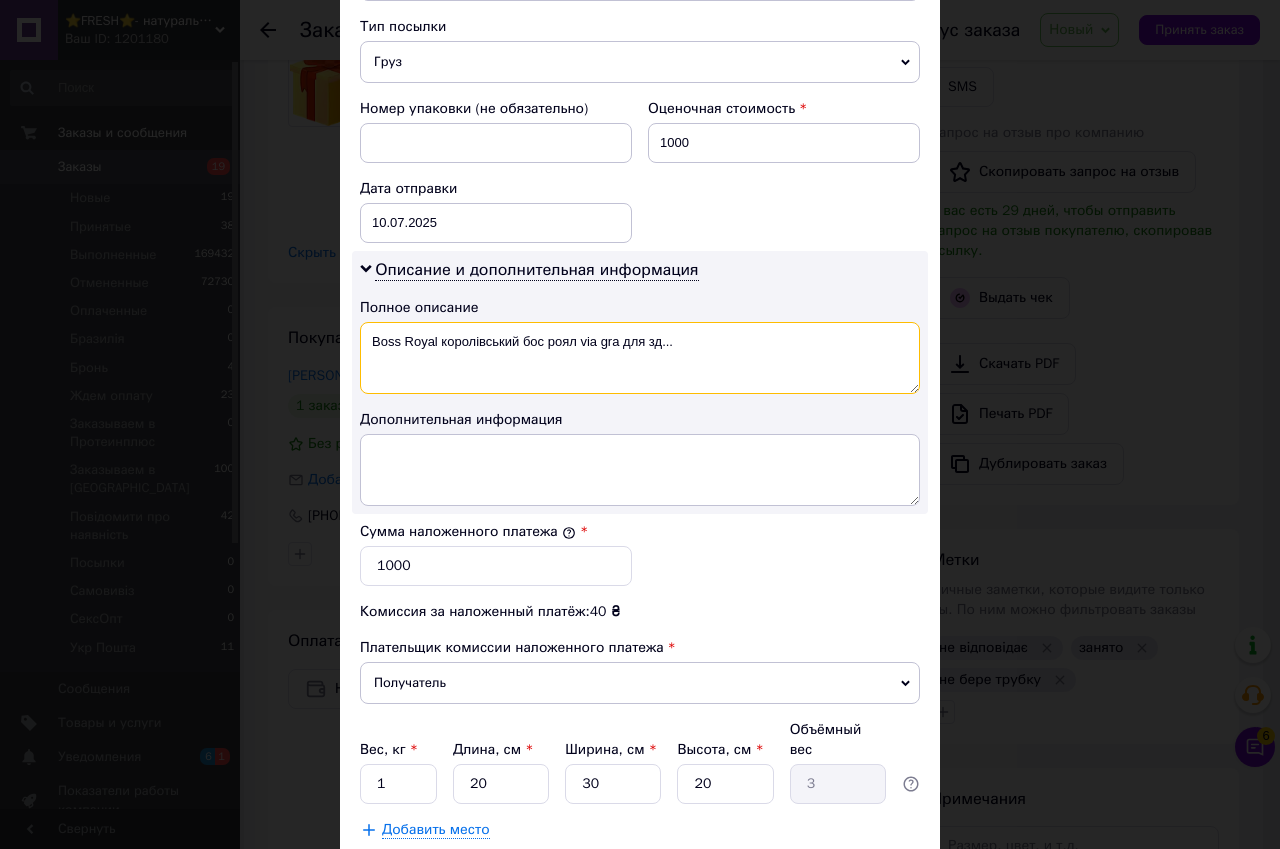 drag, startPoint x: 437, startPoint y: 316, endPoint x: 733, endPoint y: 364, distance: 299.86664 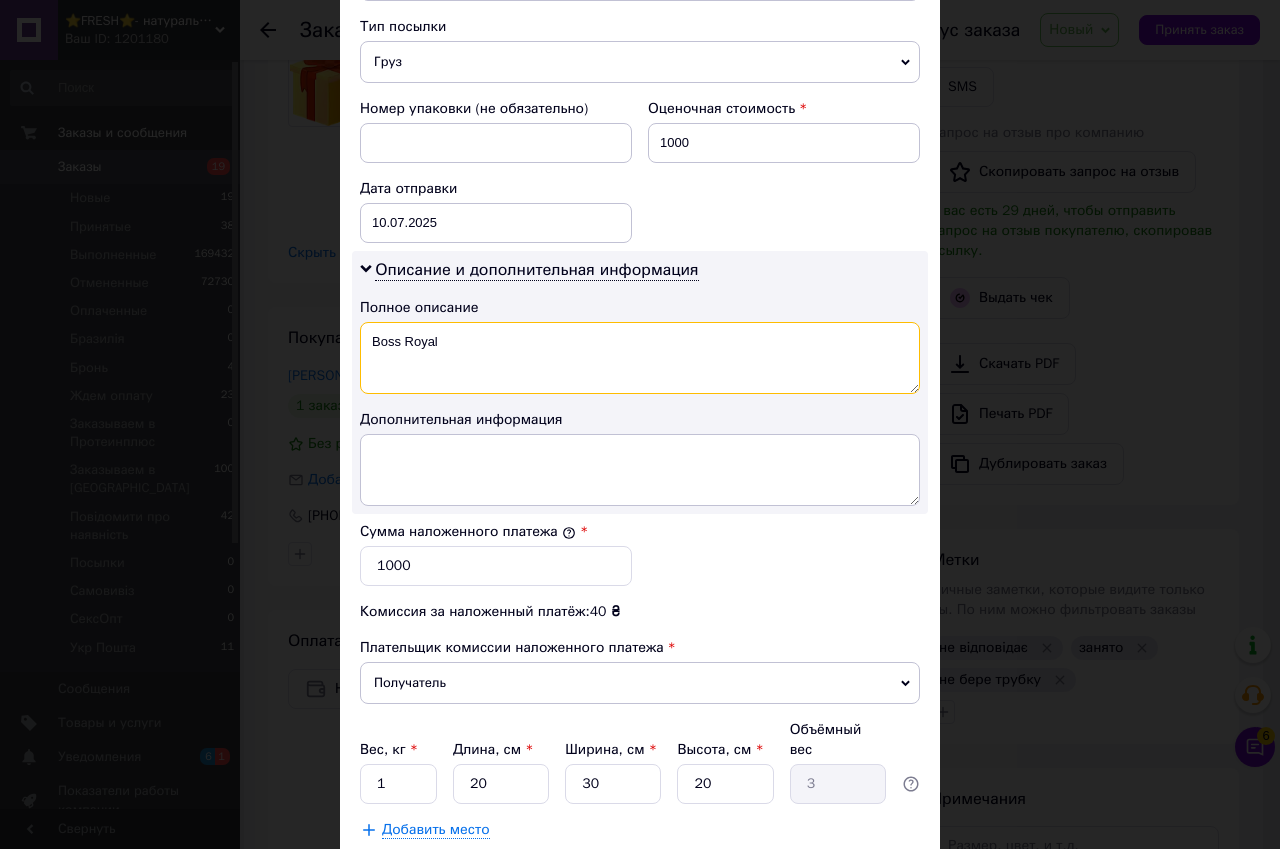 click on "Boss Royal" at bounding box center (640, 358) 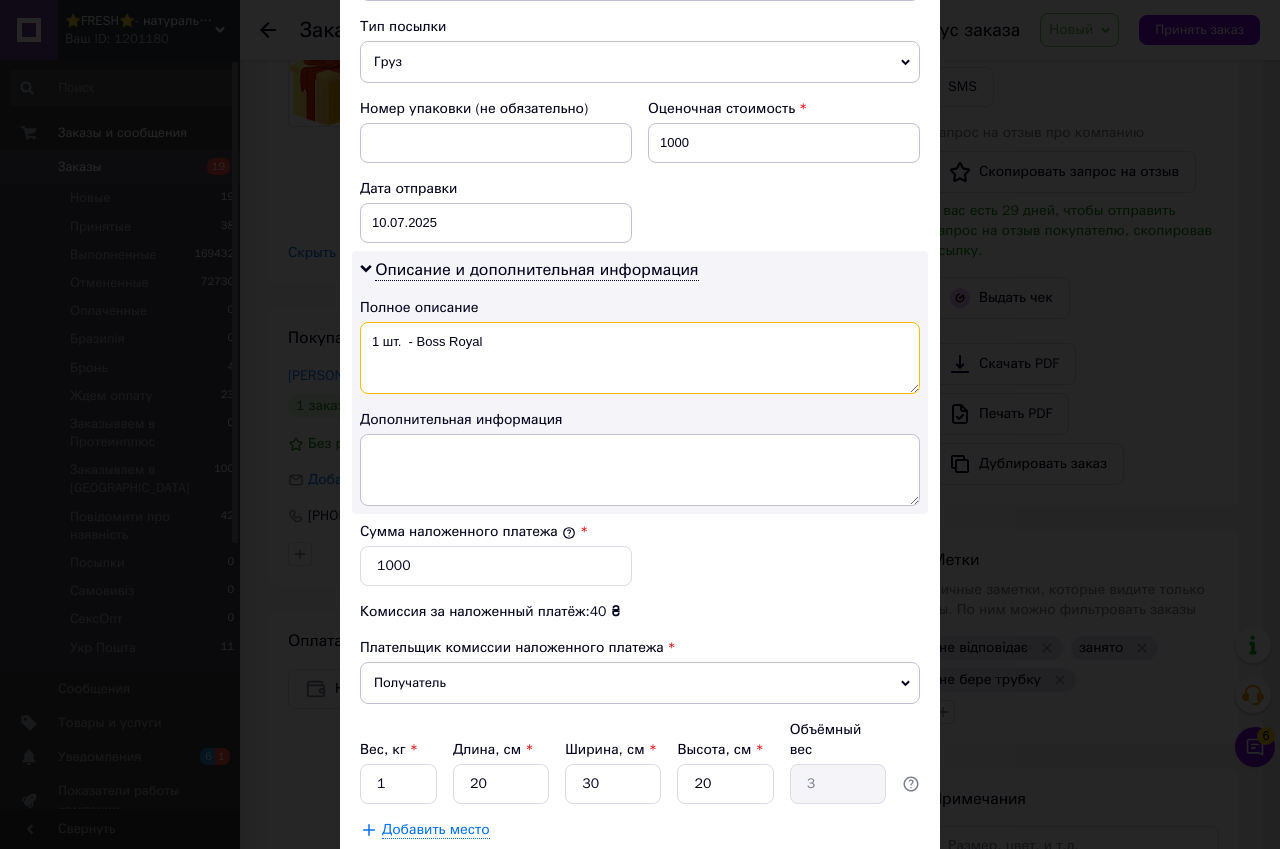 drag, startPoint x: 367, startPoint y: 316, endPoint x: 486, endPoint y: 324, distance: 119.26861 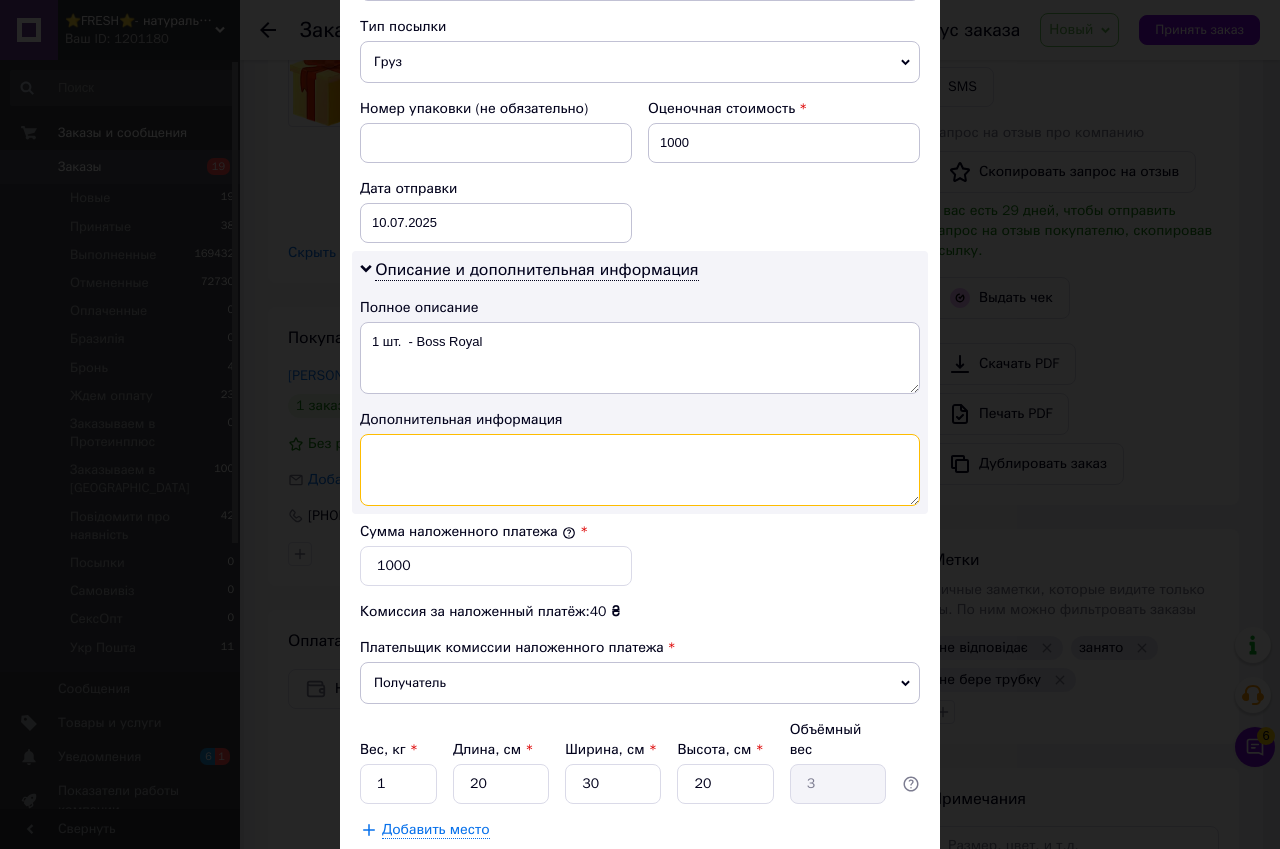 click at bounding box center [640, 470] 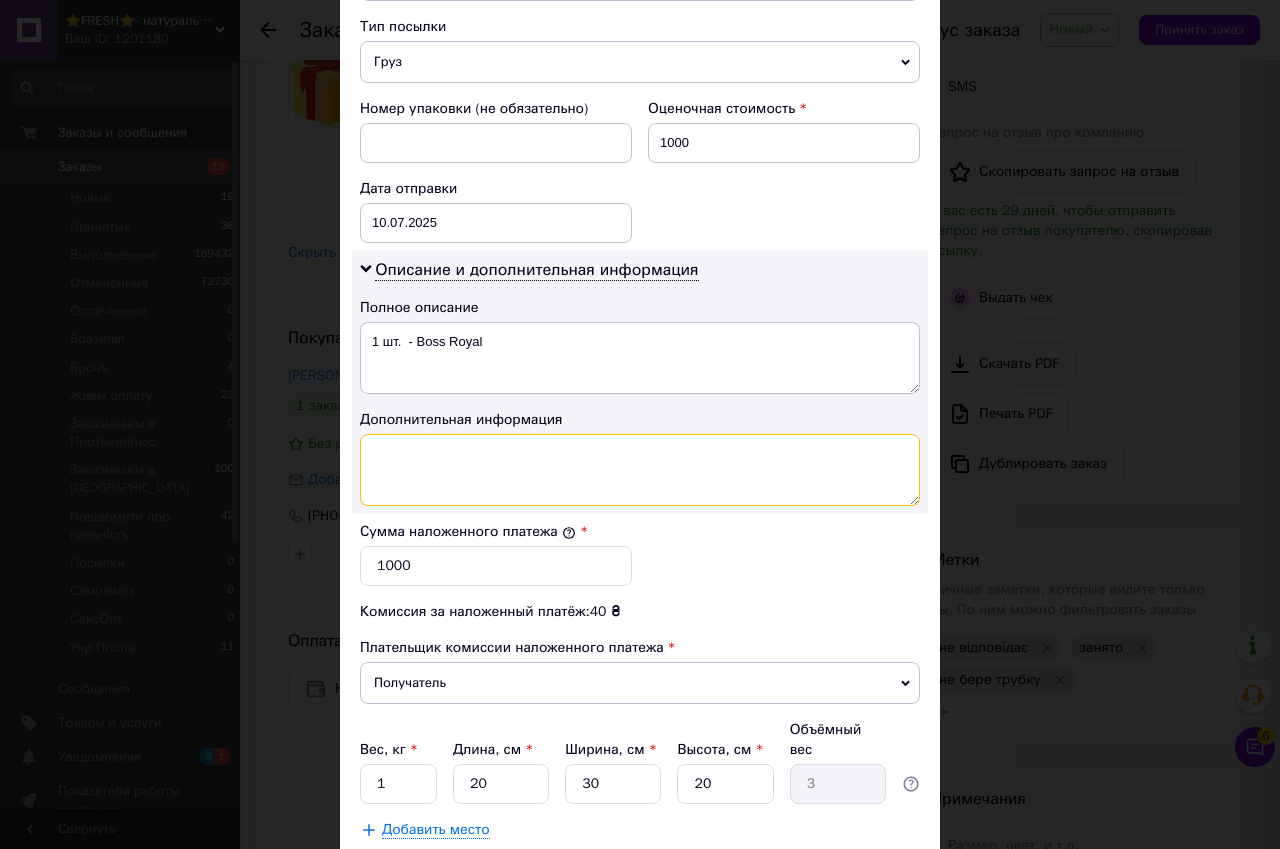 paste on "1 шт.  - Boss Royal" 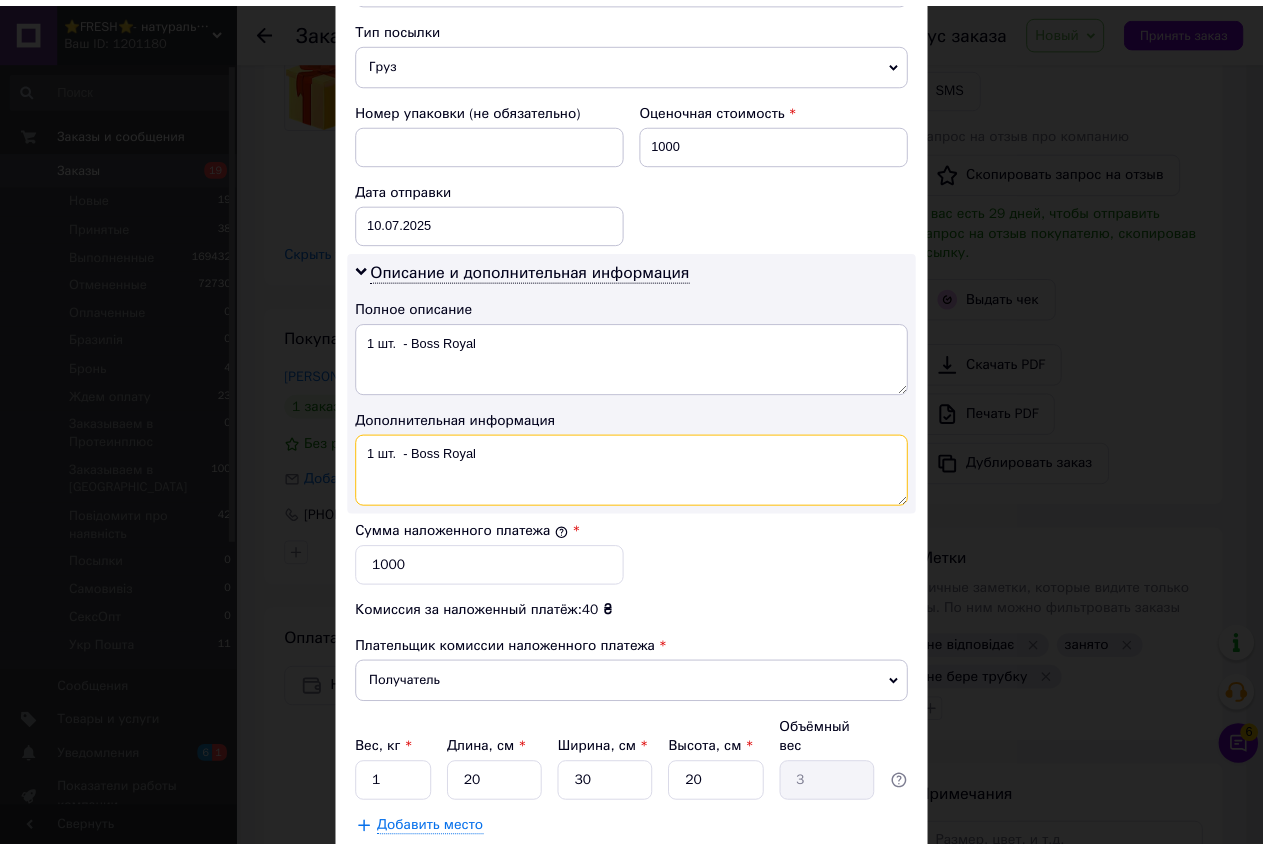 scroll, scrollTop: 901, scrollLeft: 0, axis: vertical 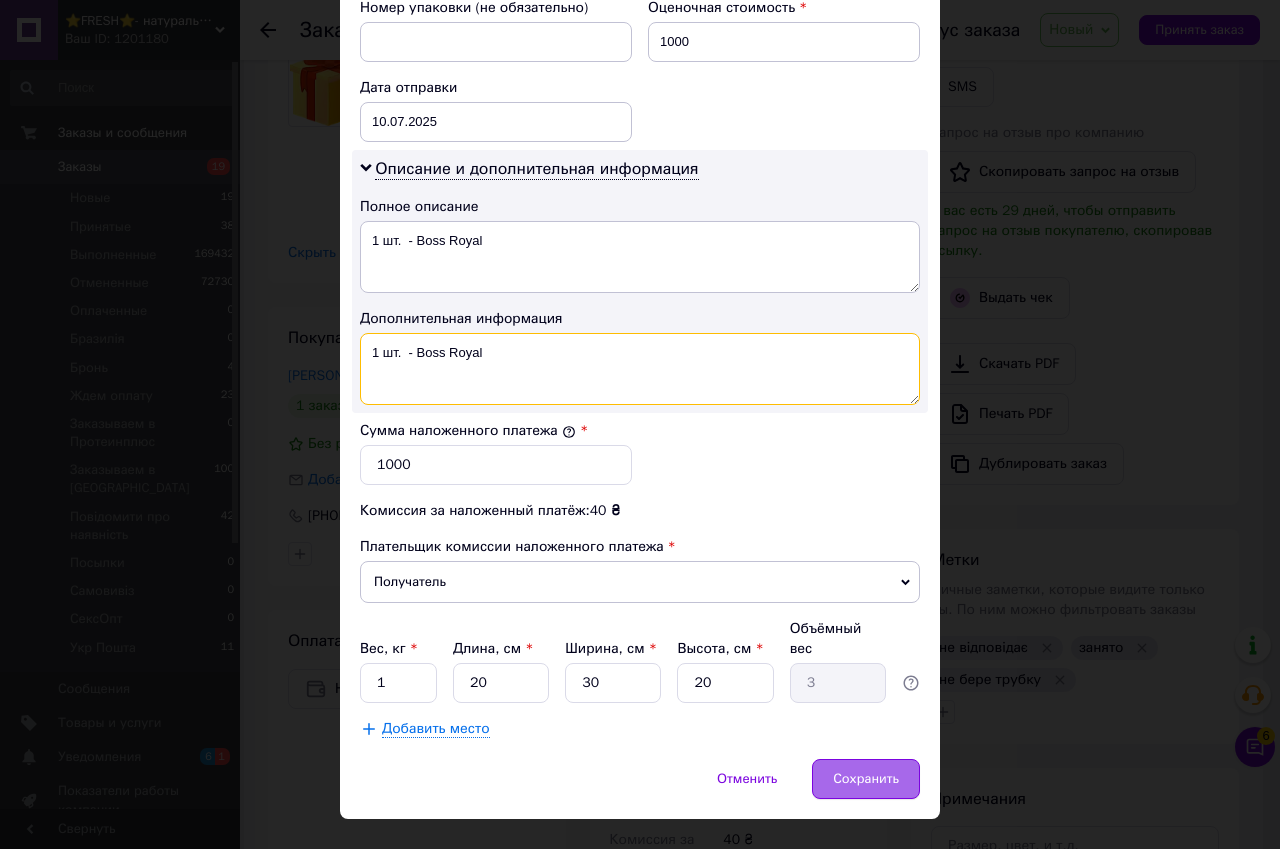 type on "1 шт.  - Boss Royal" 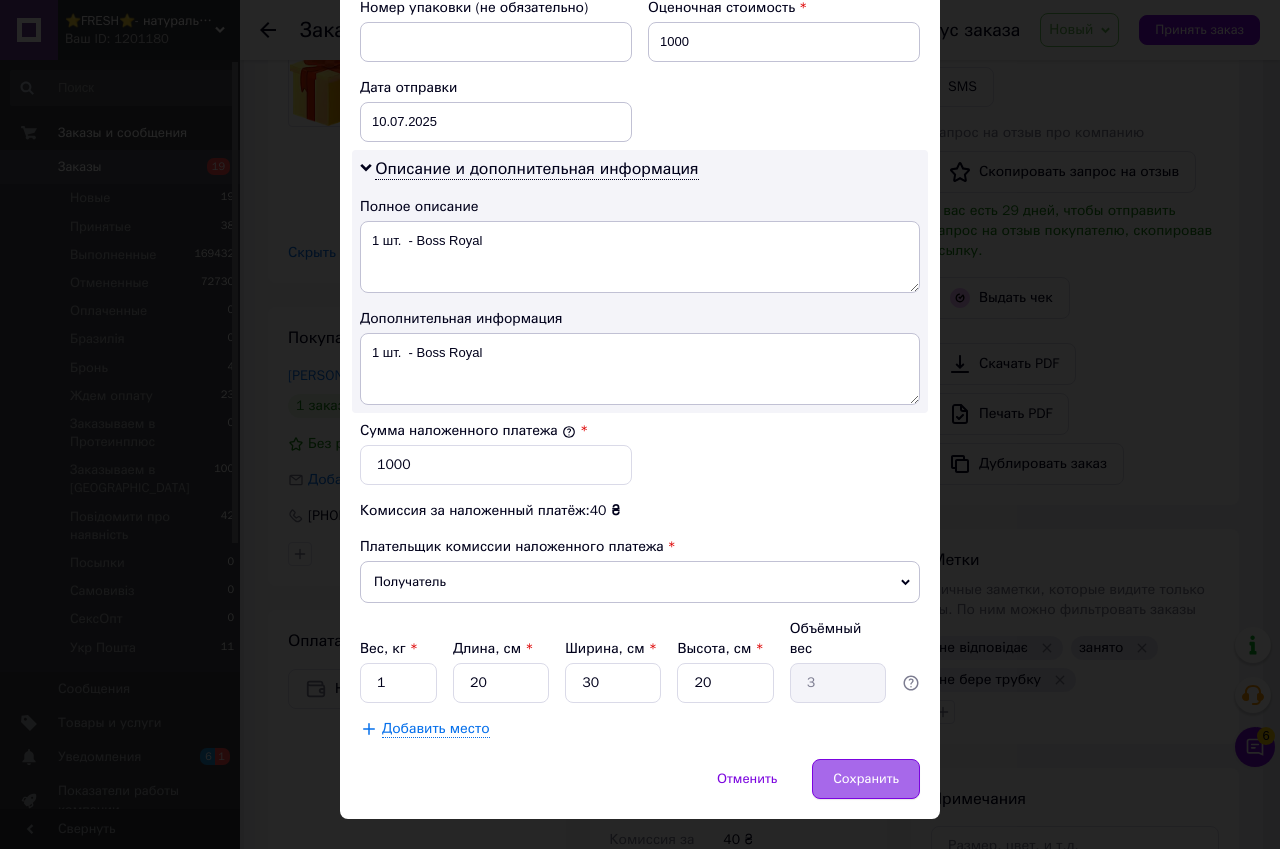 click on "Сохранить" at bounding box center [866, 779] 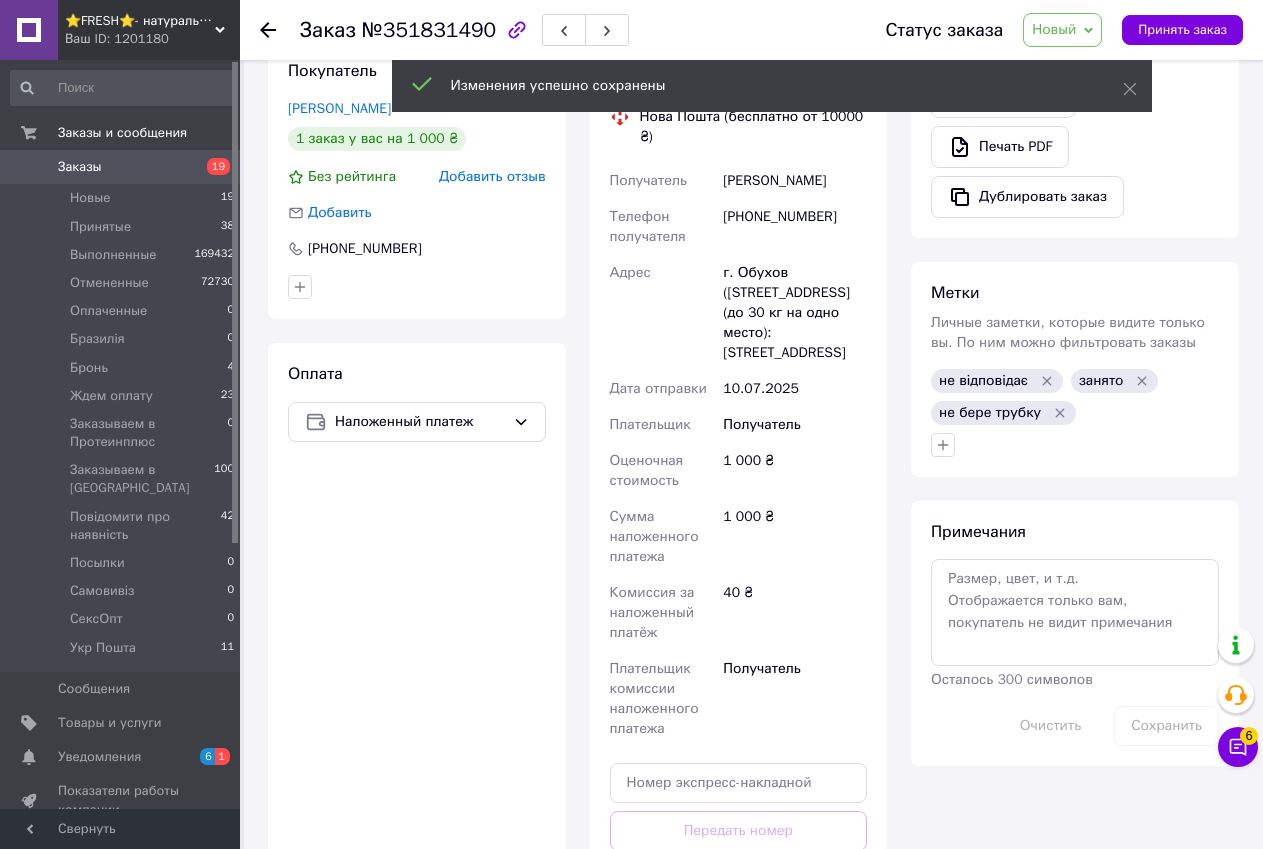 scroll, scrollTop: 1000, scrollLeft: 0, axis: vertical 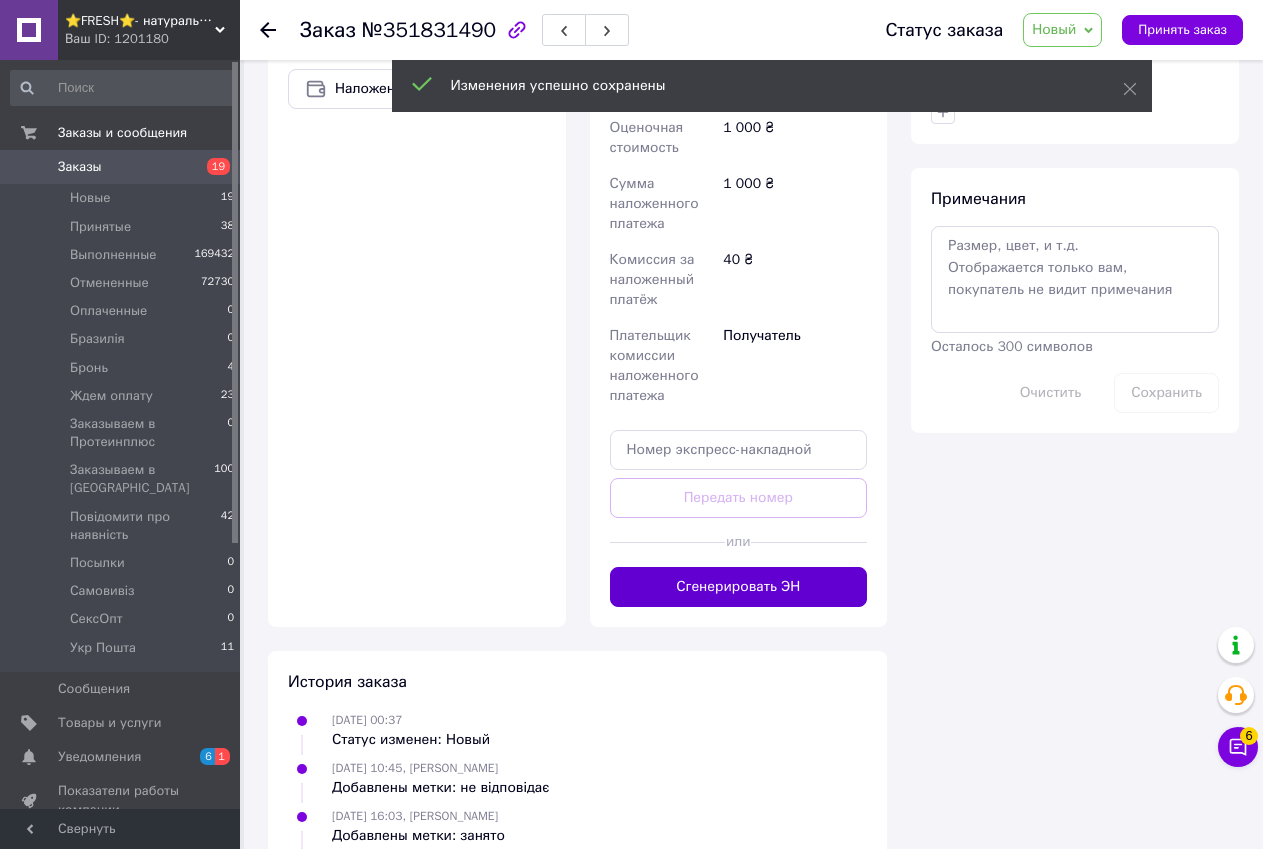 click on "Сгенерировать ЭН" at bounding box center (739, 587) 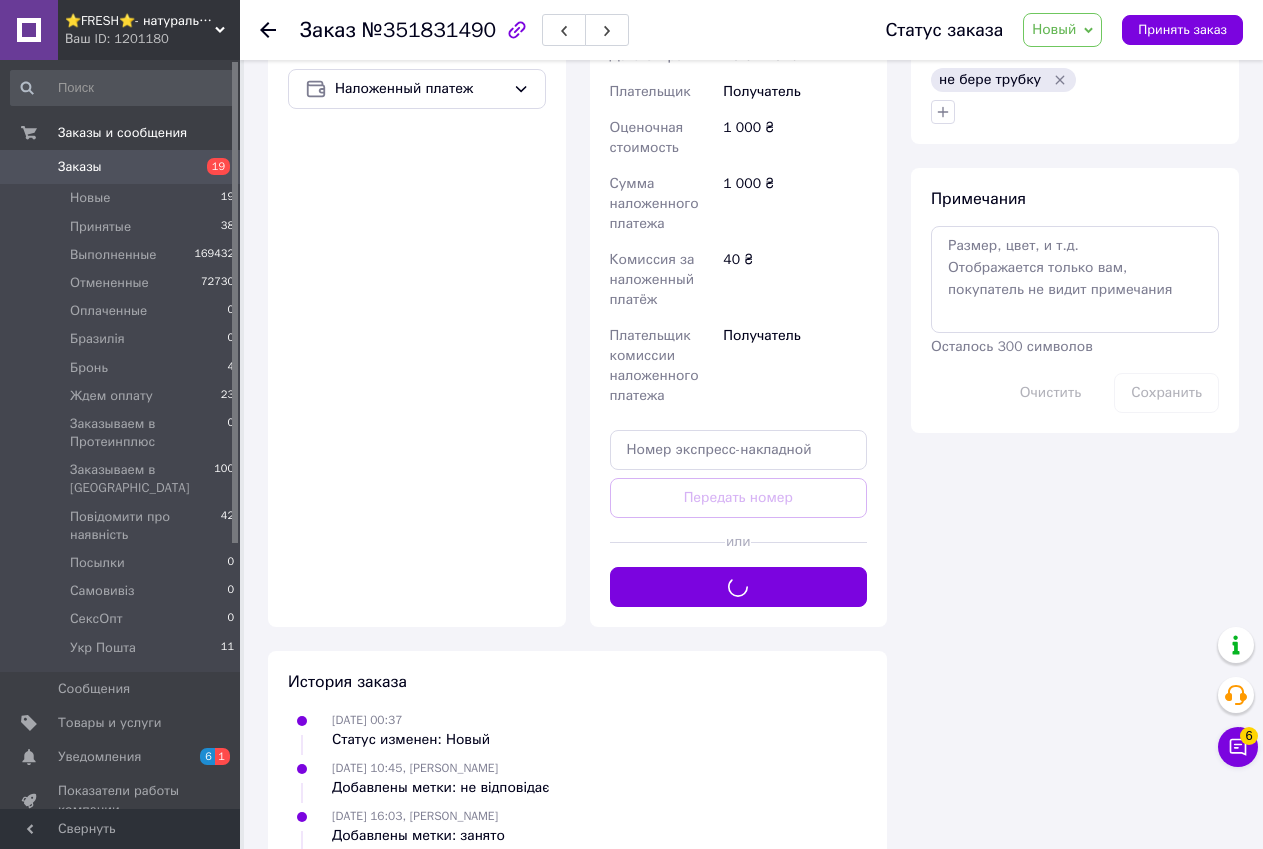 click on "Новый" at bounding box center [1062, 30] 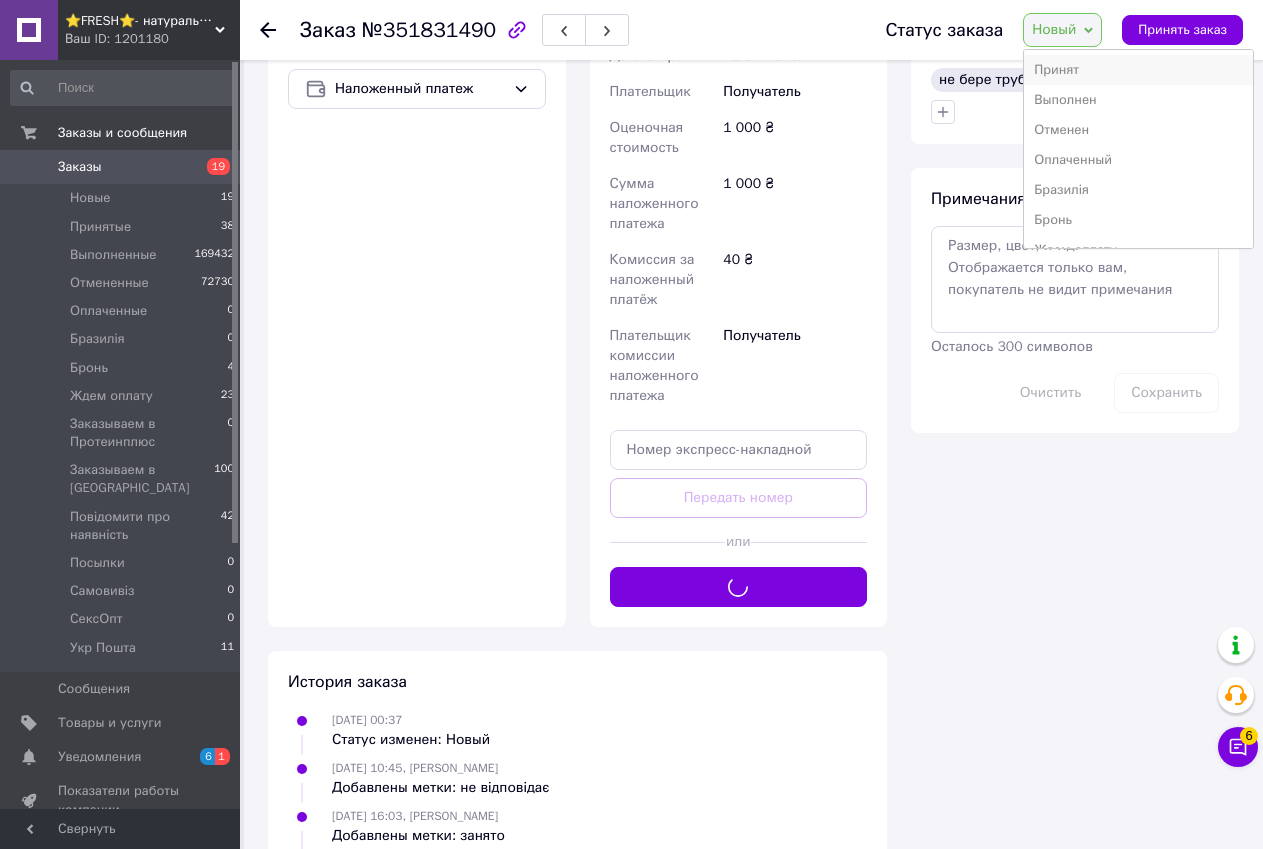 click on "Принят" at bounding box center (1138, 70) 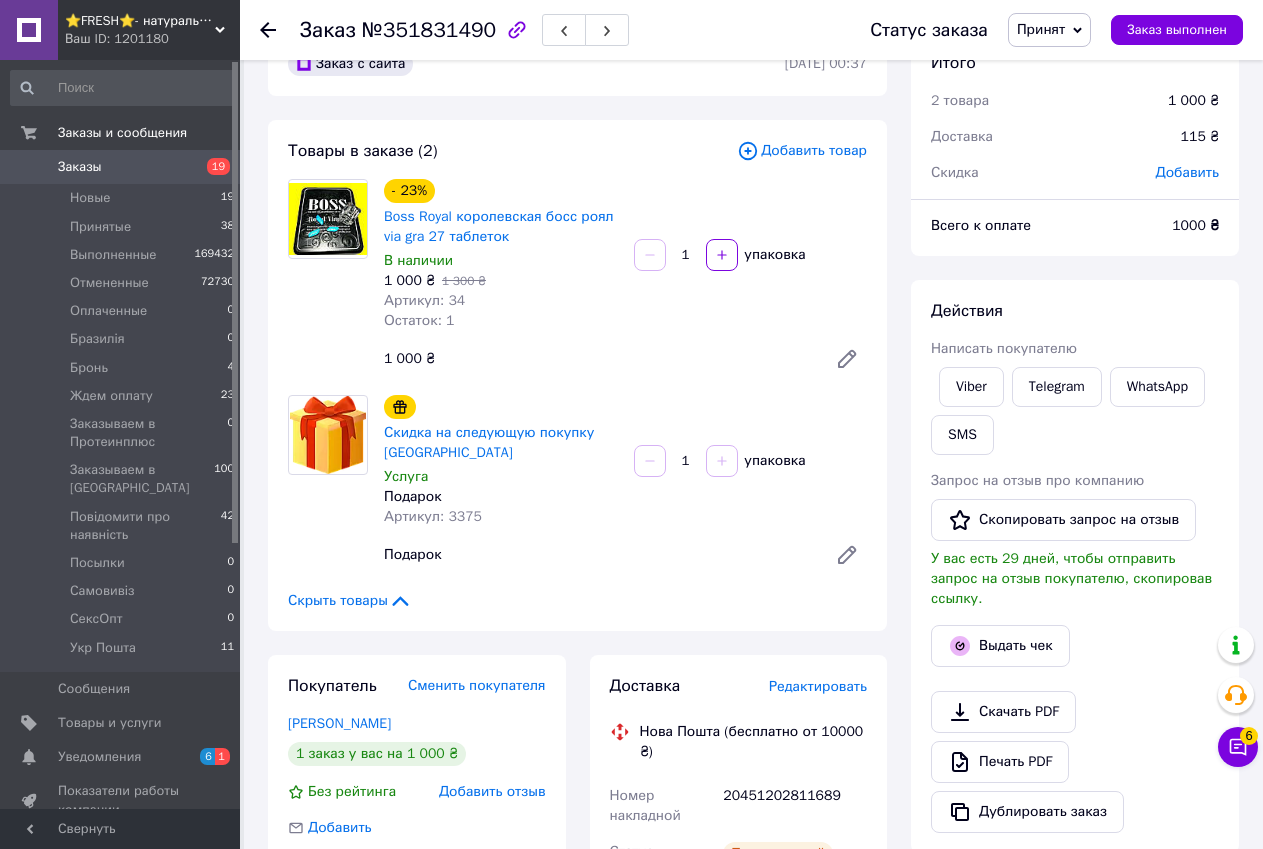 scroll, scrollTop: 0, scrollLeft: 0, axis: both 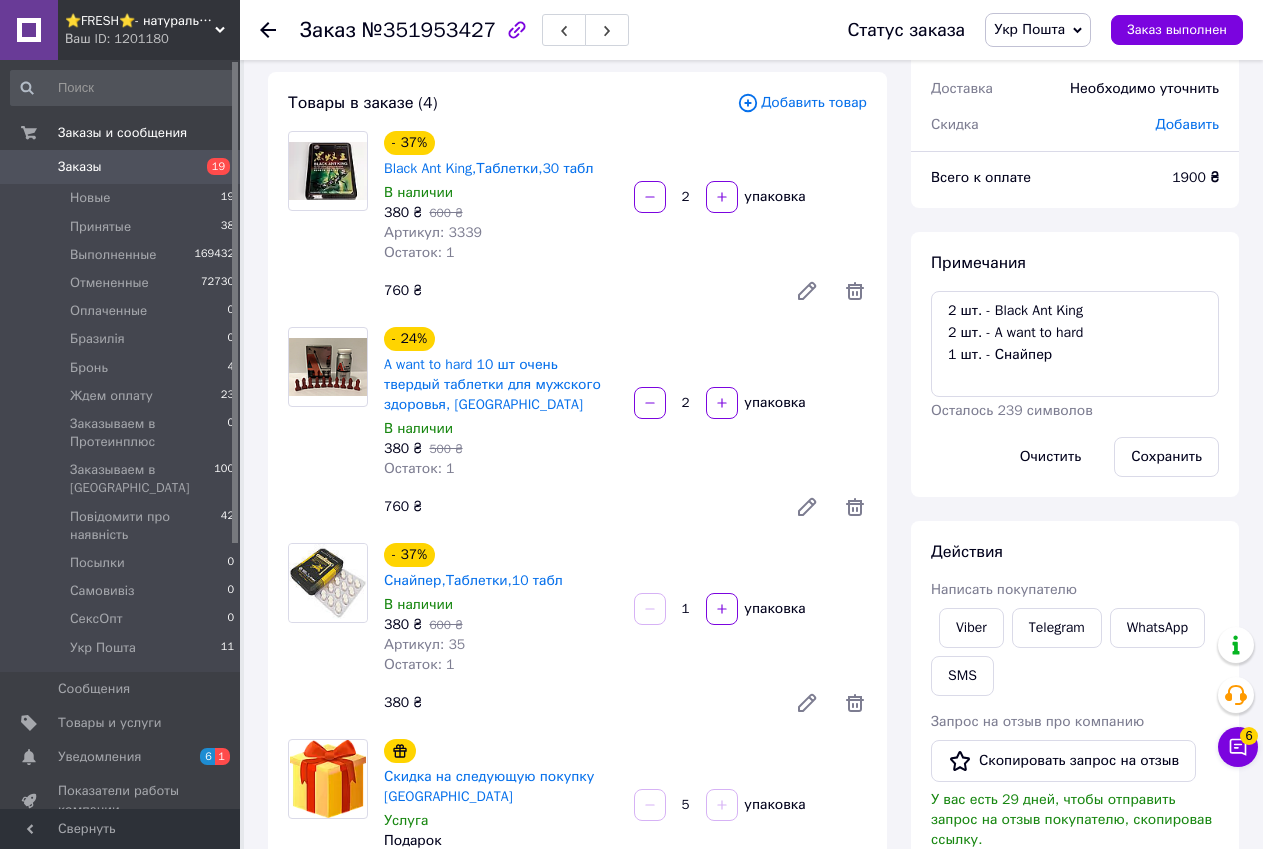 click on "Итого 4 товара 1 900 ₴ Доставка Необходимо уточнить Скидка Добавить Всего к оплате 1900 ₴ Примечания 2 шт. - Black Ant King
2 шт. - A want to hard
1 шт. - Снайпер Осталось 239 символов Очистить Сохранить Действия Написать покупателю Viber Telegram WhatsApp SMS Запрос на отзыв про компанию   Скопировать запрос на отзыв У вас есть 29 дней, чтобы отправить запрос на отзыв покупателю, скопировав ссылку.   Выдать чек   Скачать PDF   Печать PDF   Дублировать заказ Метки Личные заметки, которые видите только вы. По ним можно фильтровать заказы не відповідає" at bounding box center [1075, 1242] 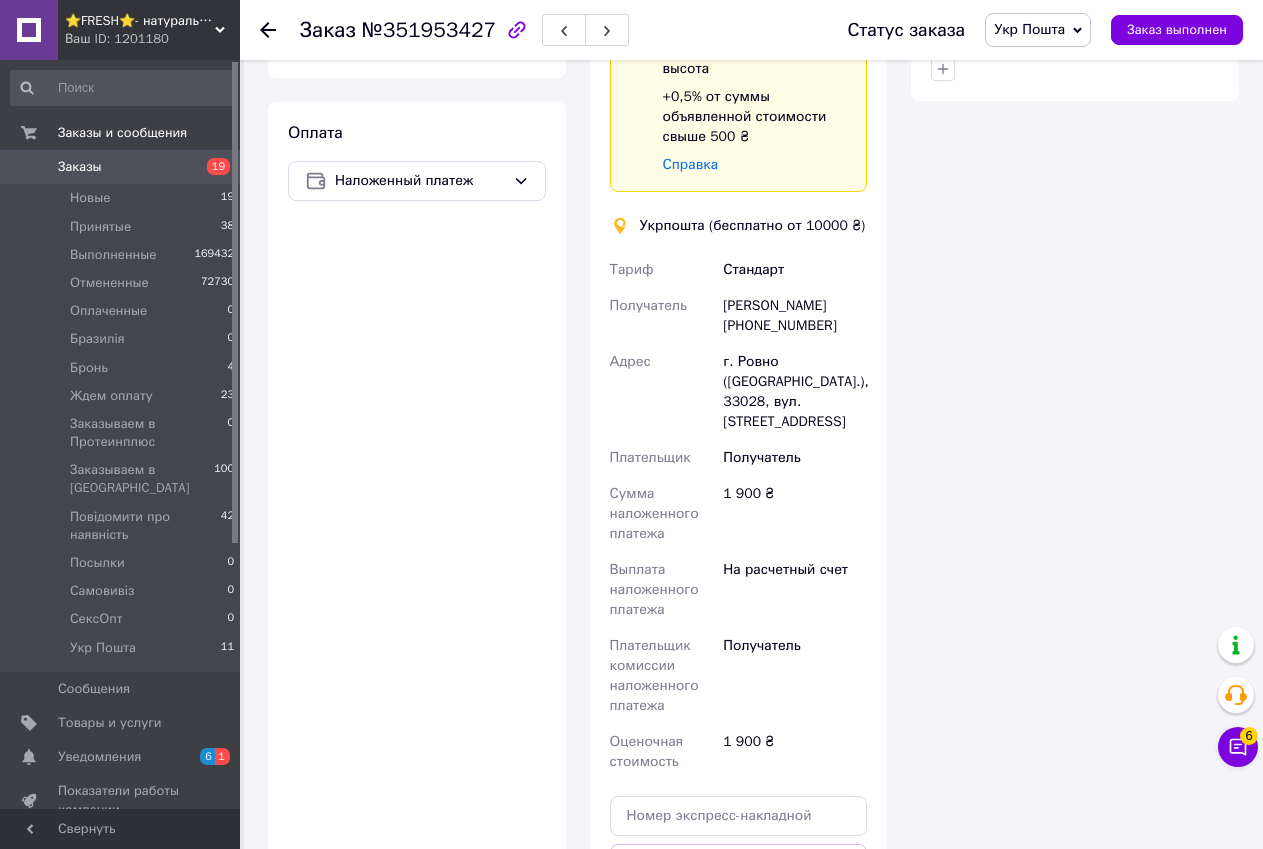 scroll, scrollTop: 1700, scrollLeft: 0, axis: vertical 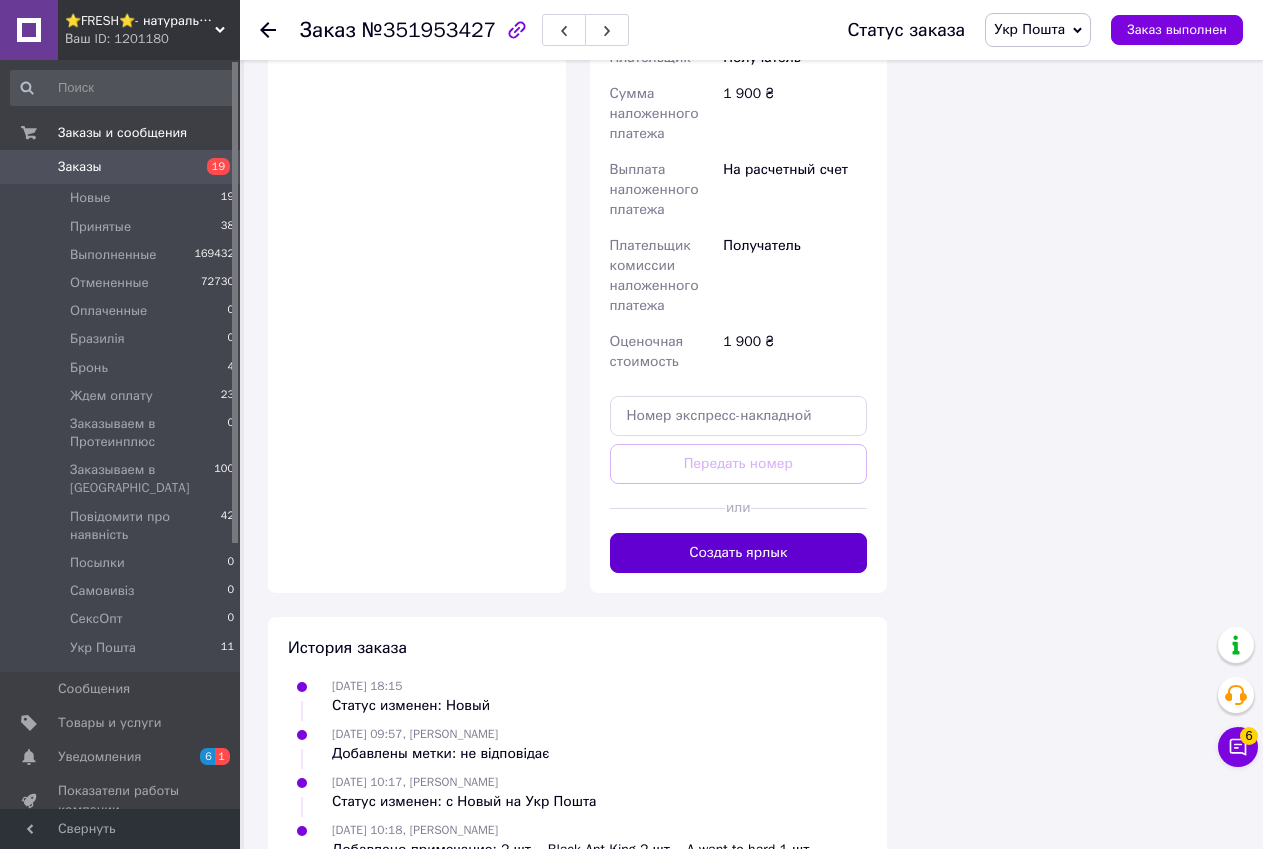 click on "Создать ярлык" at bounding box center [739, 553] 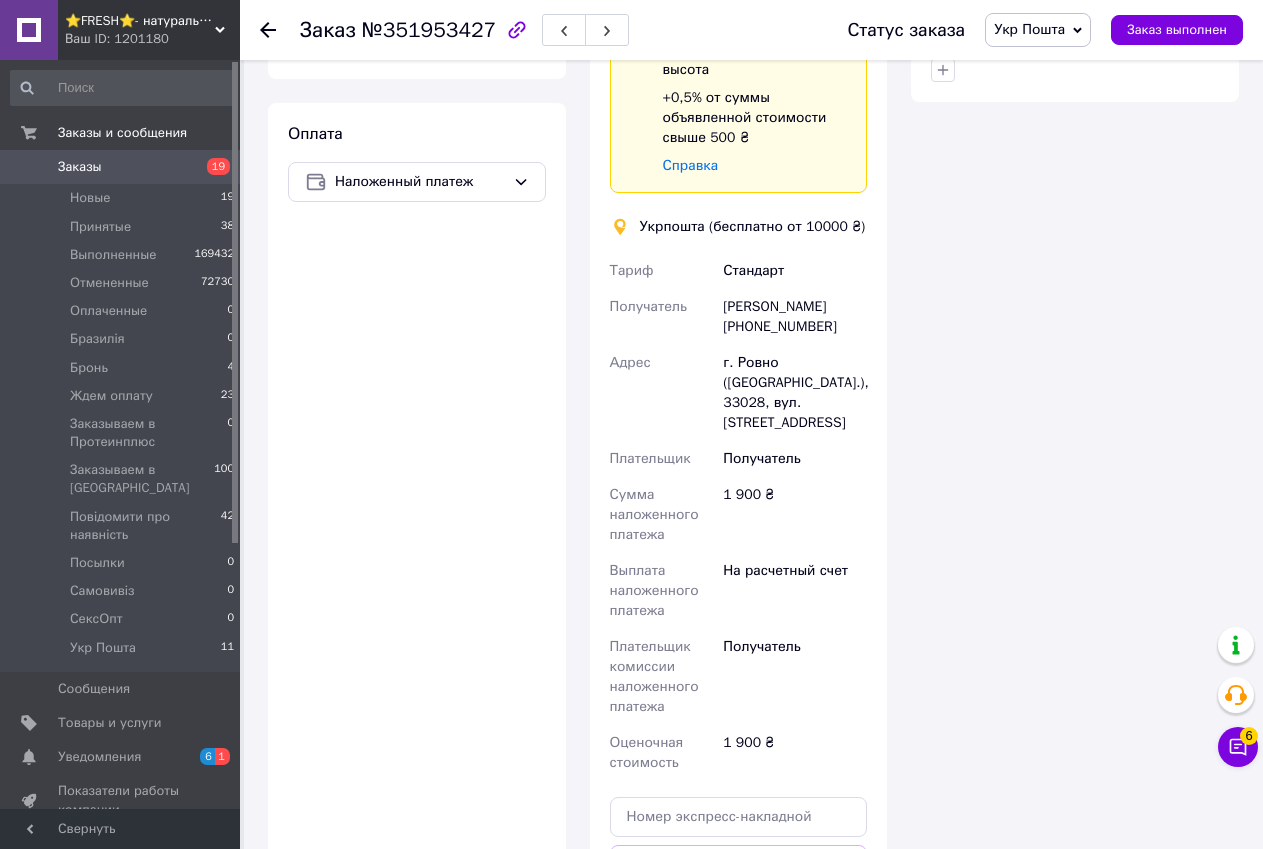 scroll, scrollTop: 1300, scrollLeft: 0, axis: vertical 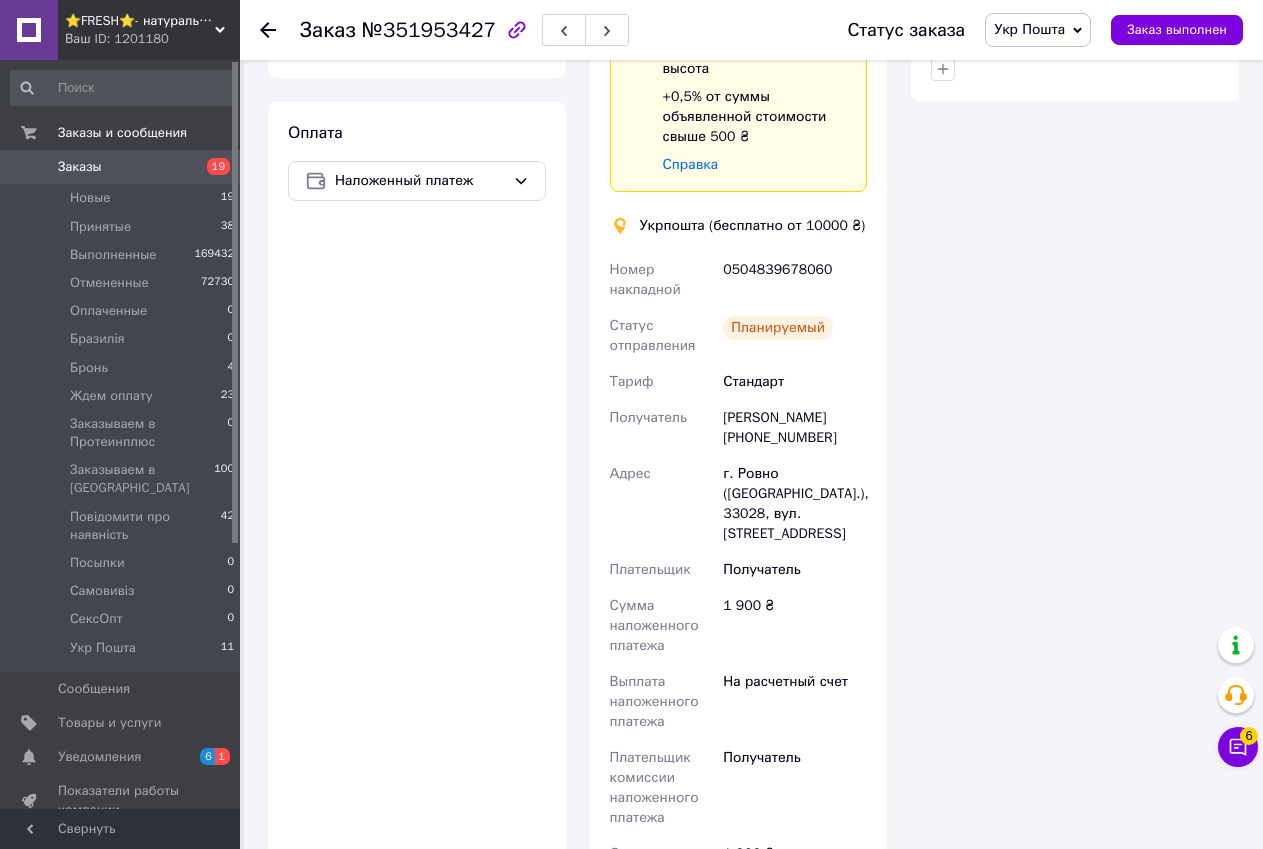 click on "0504839678060" at bounding box center [795, 280] 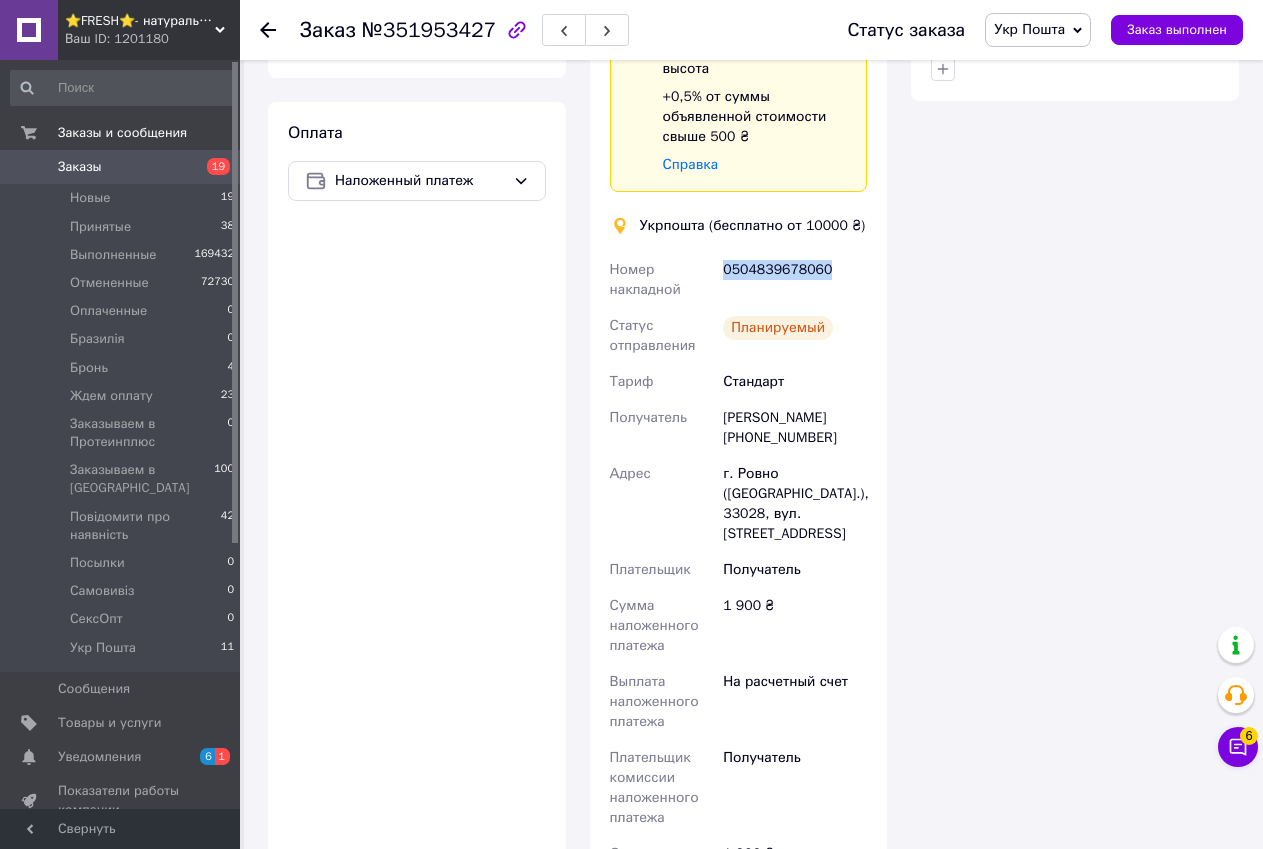 click on "0504839678060" at bounding box center (795, 280) 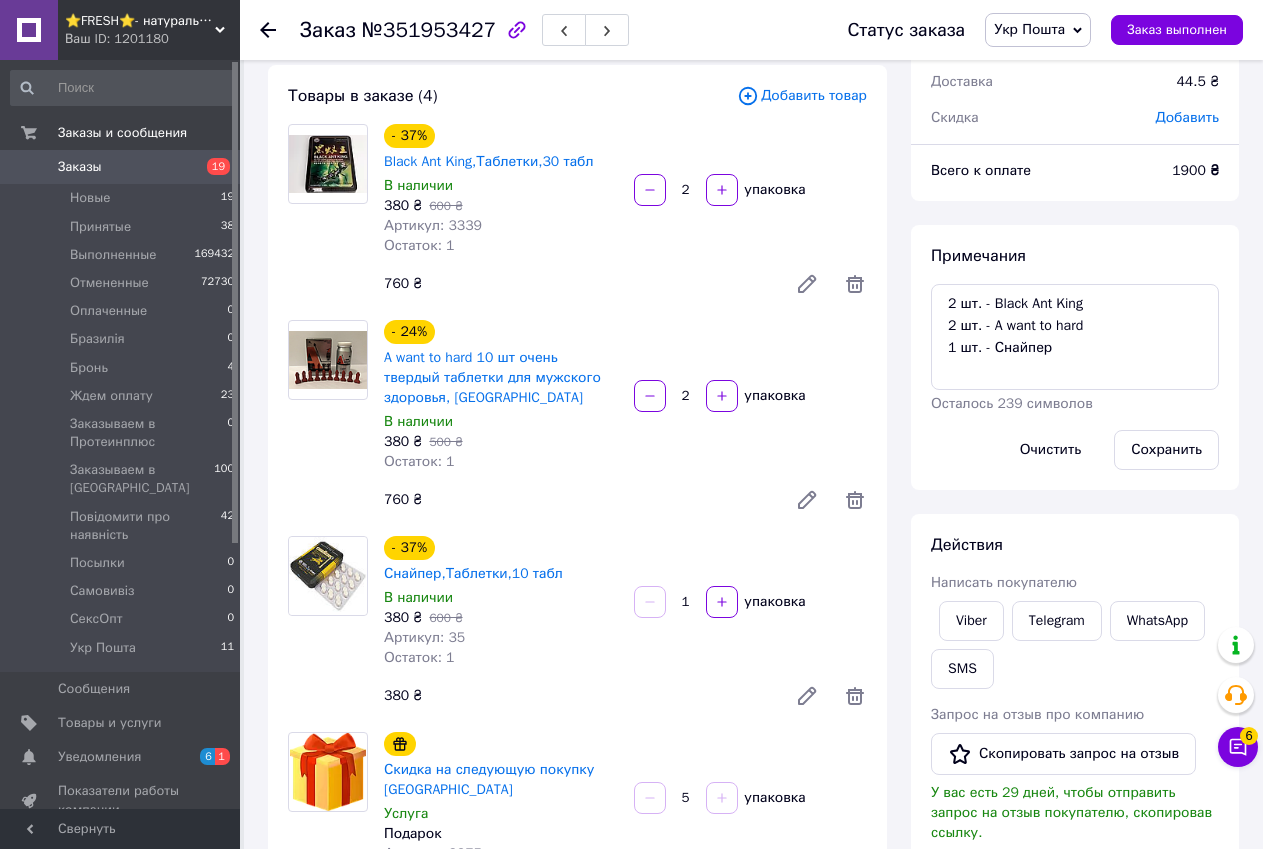 scroll, scrollTop: 0, scrollLeft: 0, axis: both 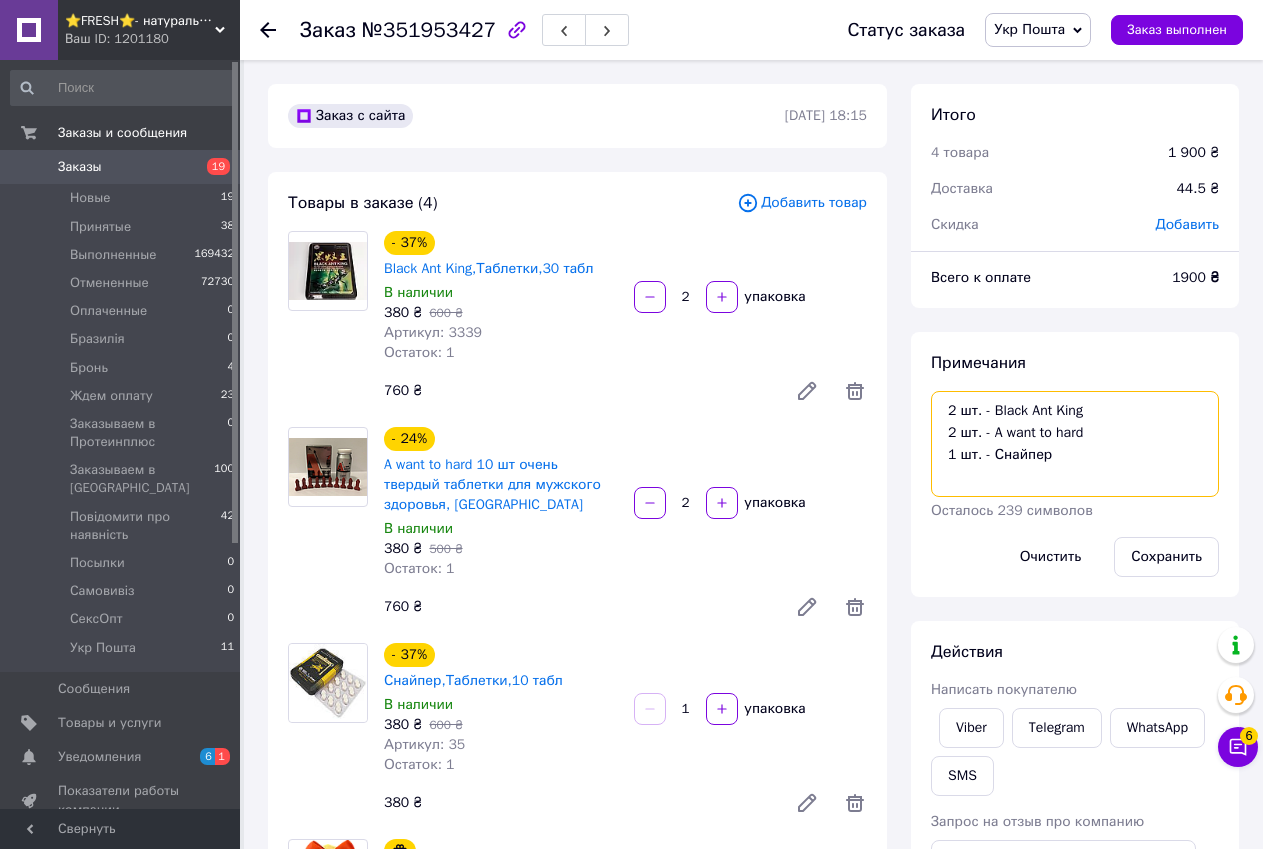 drag, startPoint x: 1054, startPoint y: 465, endPoint x: 945, endPoint y: 418, distance: 118.70131 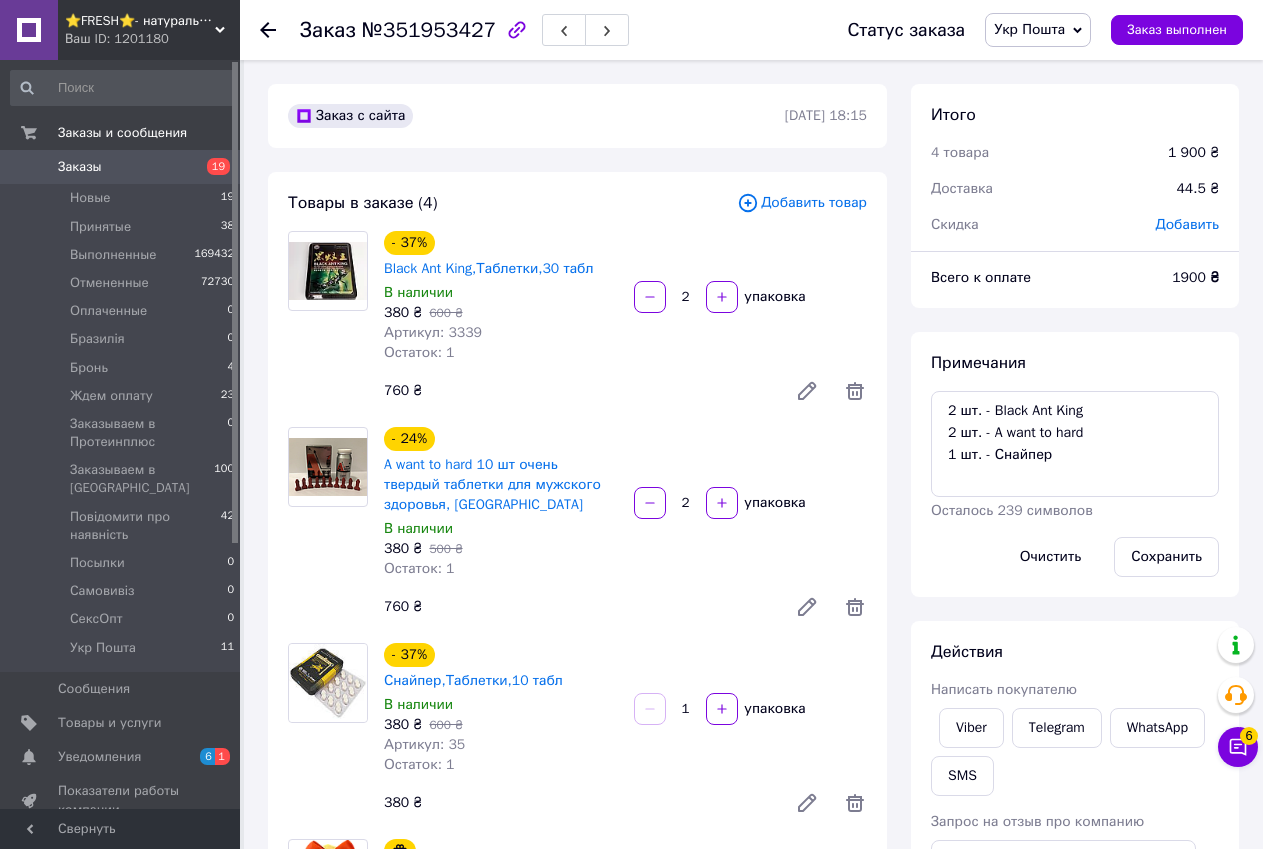 click on "Заказ с сайта 09.07.2025 | 18:15 Товары в заказе (4) Добавить товар - 37% Black Ant King,Таблетки,30 табл В наличии 380 ₴   600 ₴ Артикул: 3339 Остаток: 1 2   упаковка 760 ₴ - 24% A want to hard 10 шт очень твердый таблетки для мужского здоровья, Киев В наличии 380 ₴   500 ₴ Остаток: 1 2   упаковка 760 ₴ - 37% Снайпер,Таблетки,10 табл В наличии 380 ₴   600 ₴ Артикул: 35 Остаток: 1 1   упаковка 380 ₴ Скидка на следующую покупку  Киев Услуга Подарок Артикул: 3375 5   упаковка Подарок Скрыть товары Покупатель Сменить покупателя Припасник  Валентина 1 заказ у вас на 1 900 ₴ Без рейтинга   Добавить отзыв Добавить +380680445681" at bounding box center [577, 1357] 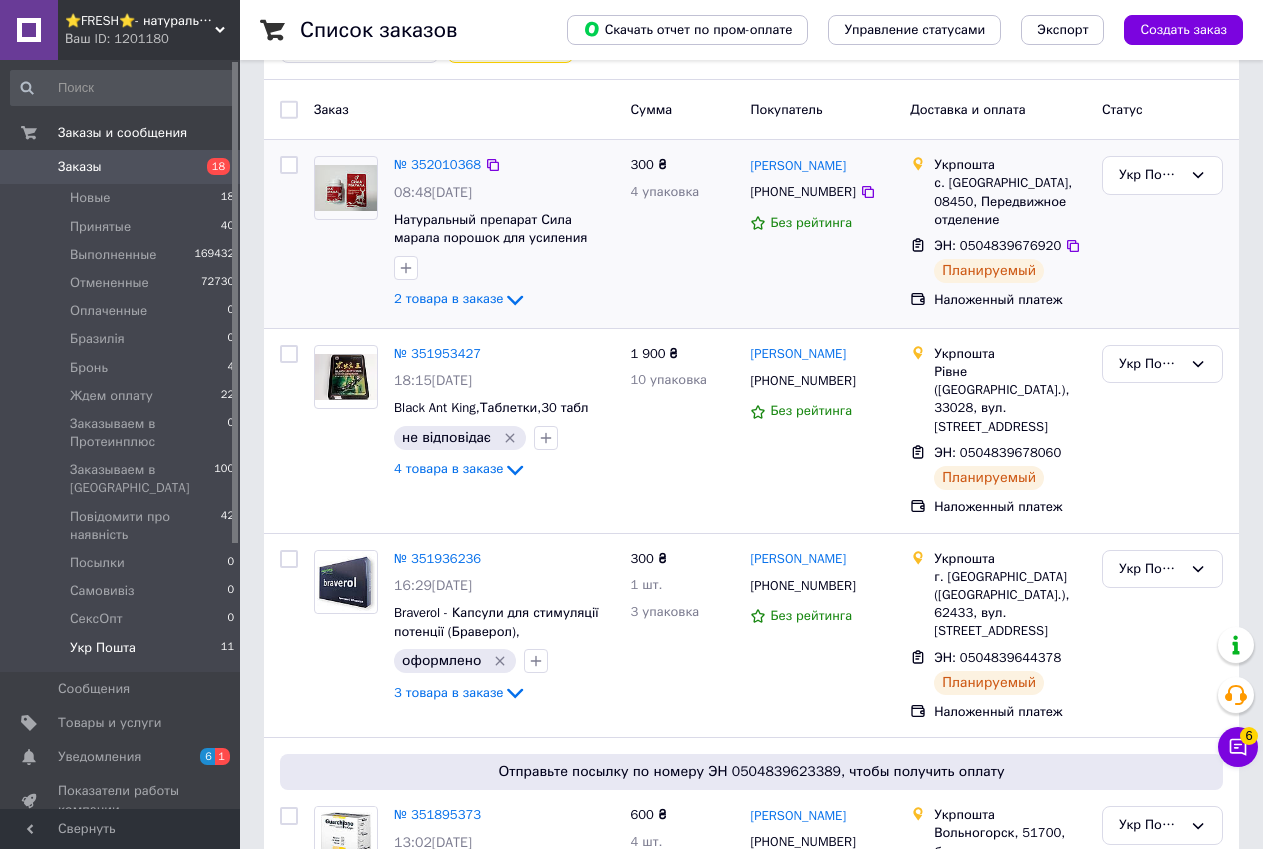 scroll, scrollTop: 300, scrollLeft: 0, axis: vertical 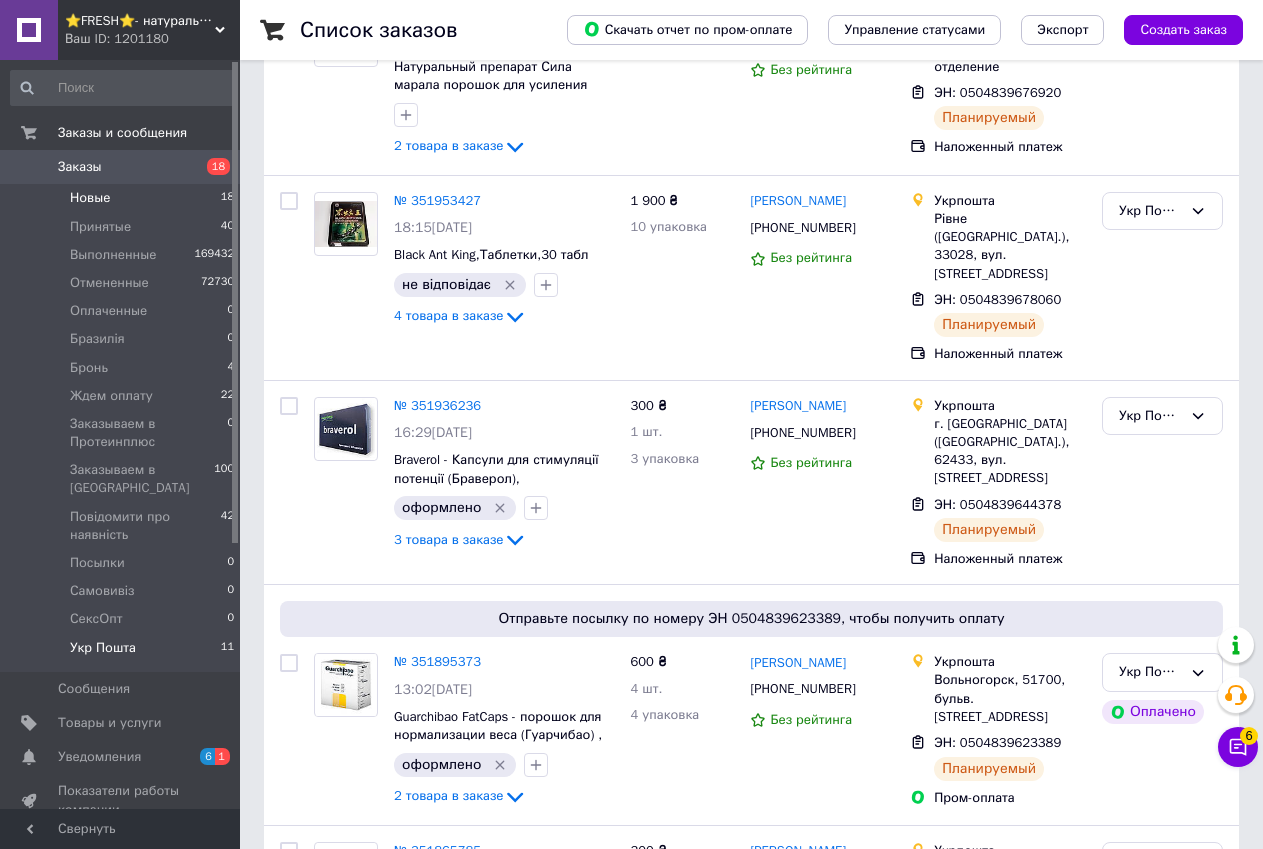 click on "Новые 18" at bounding box center (123, 198) 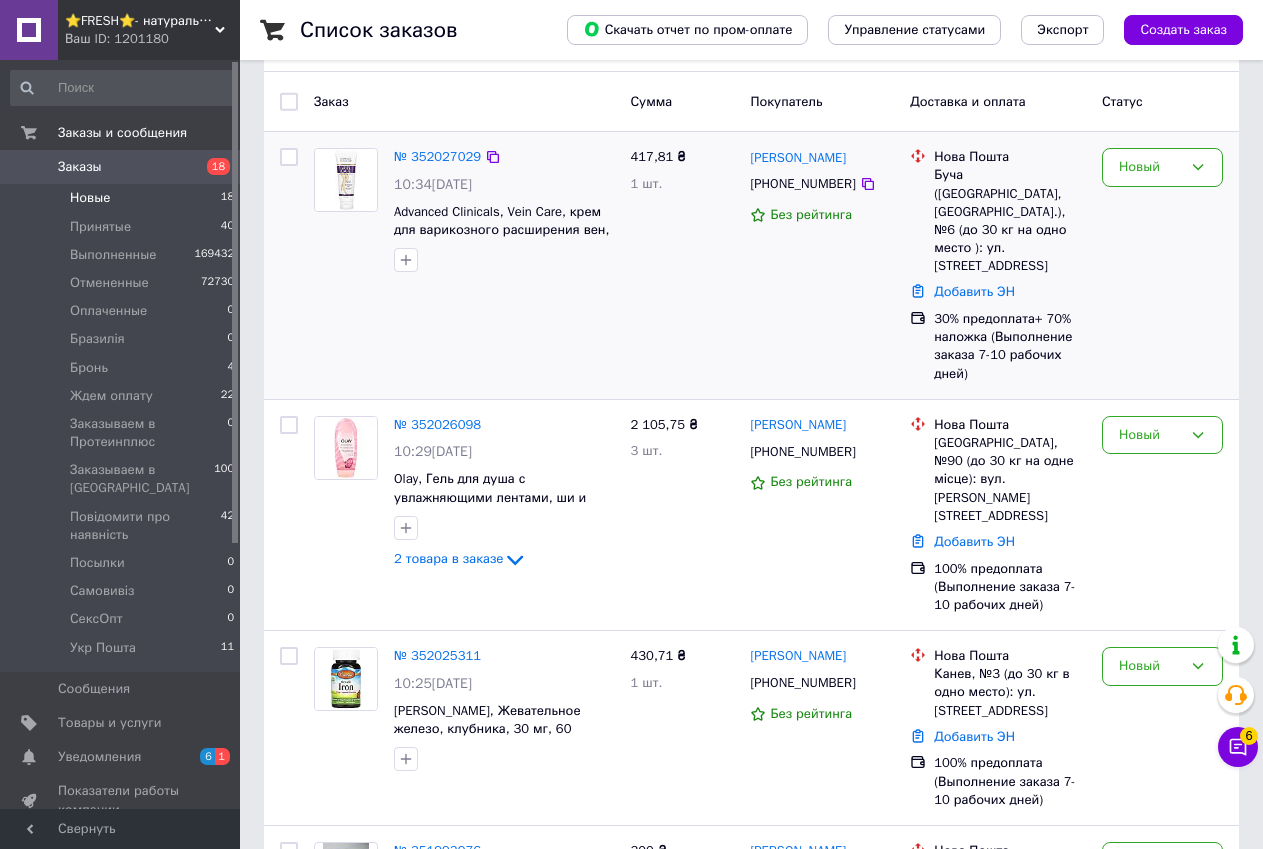 scroll, scrollTop: 500, scrollLeft: 0, axis: vertical 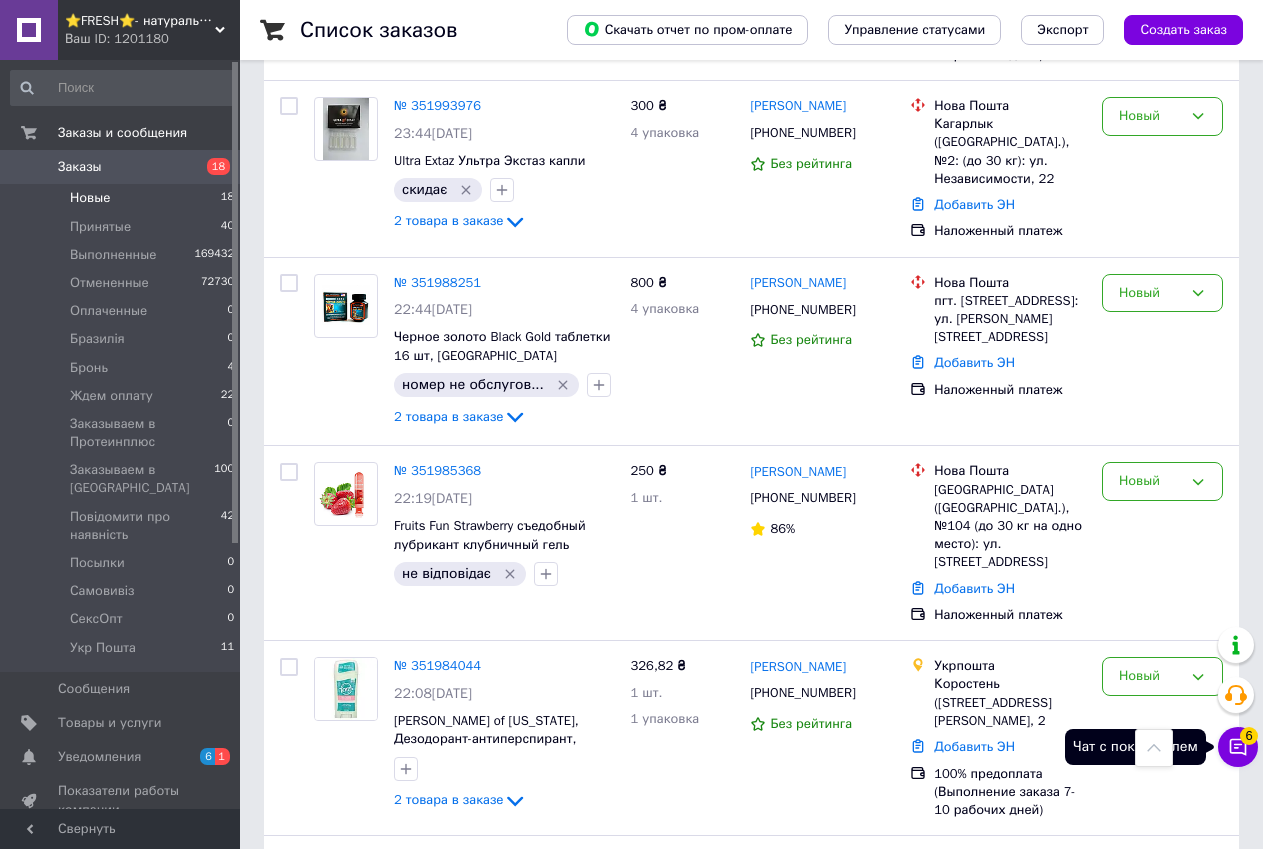 click 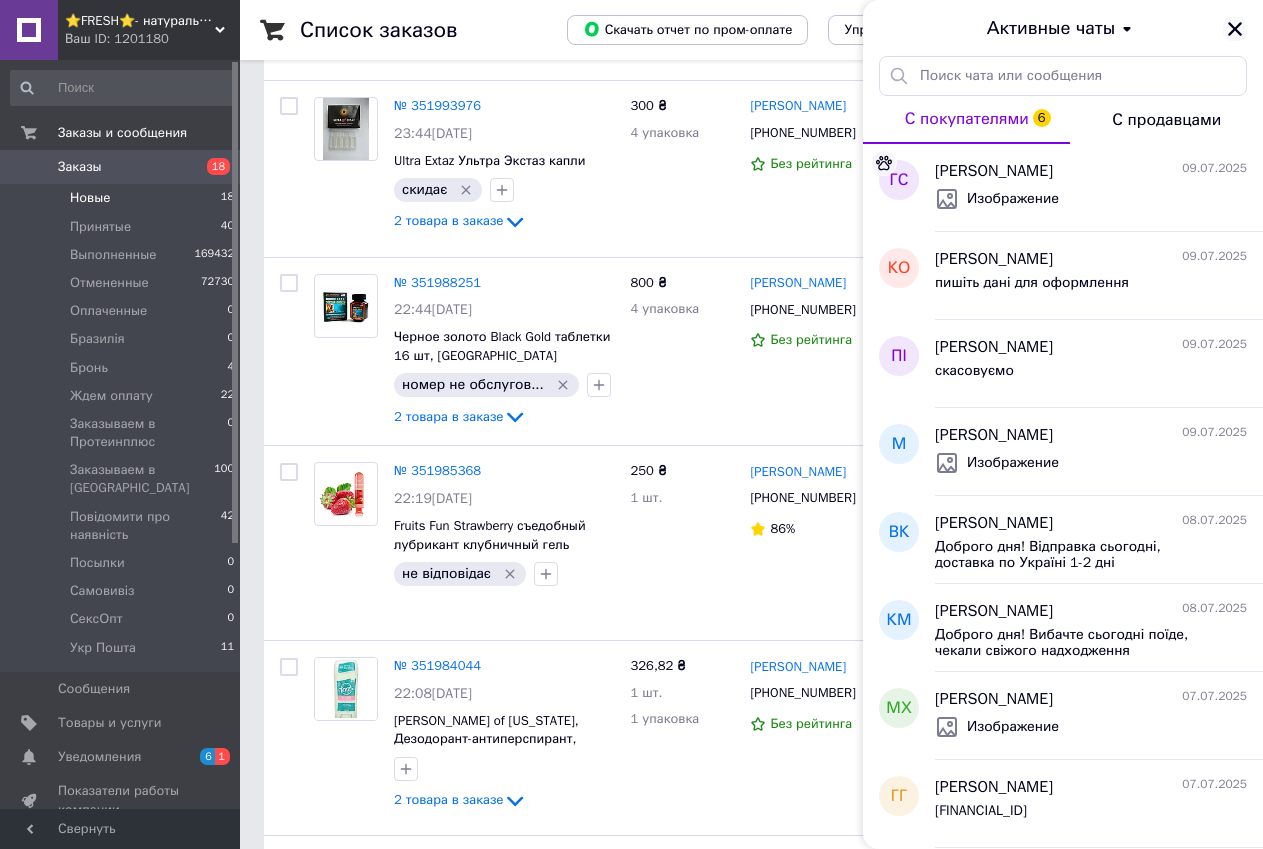 click at bounding box center (1235, 29) 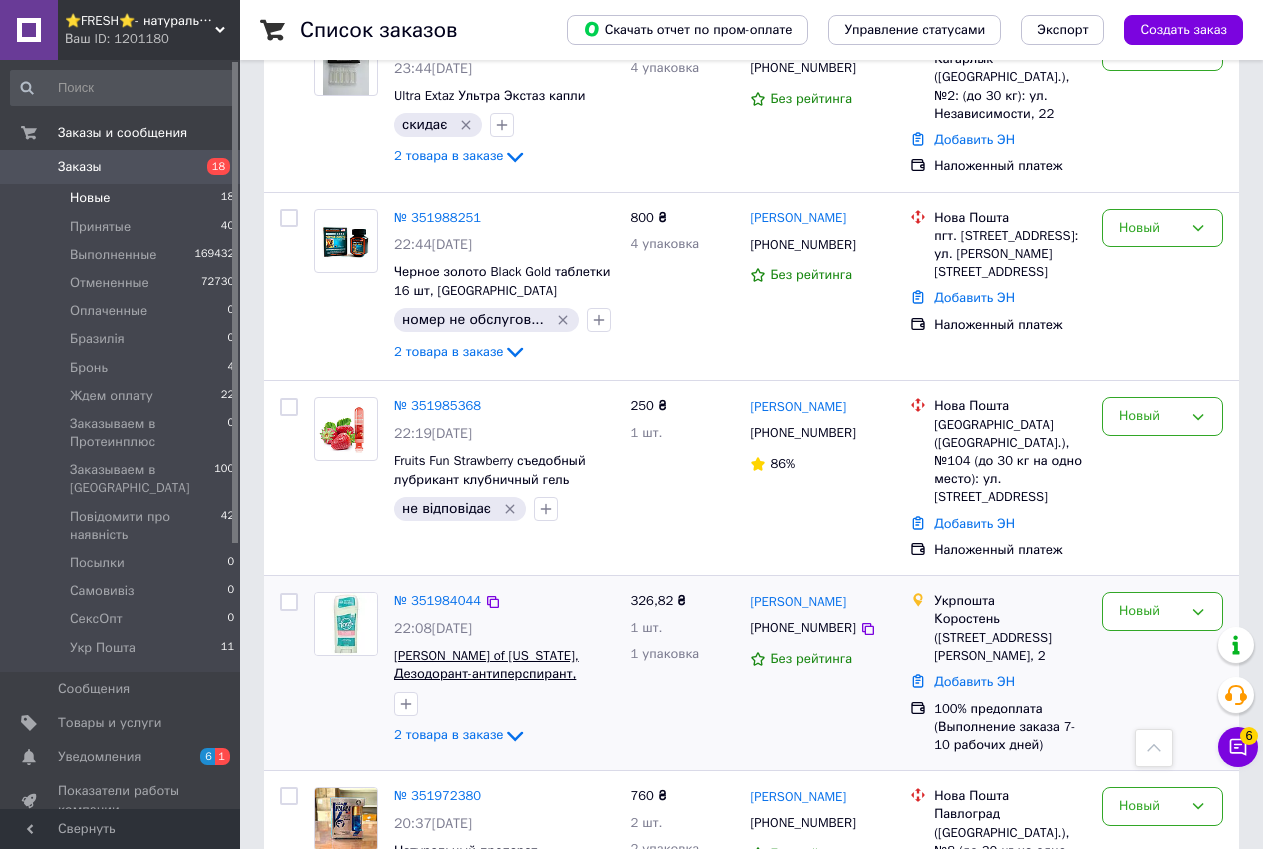 scroll, scrollTop: 1000, scrollLeft: 0, axis: vertical 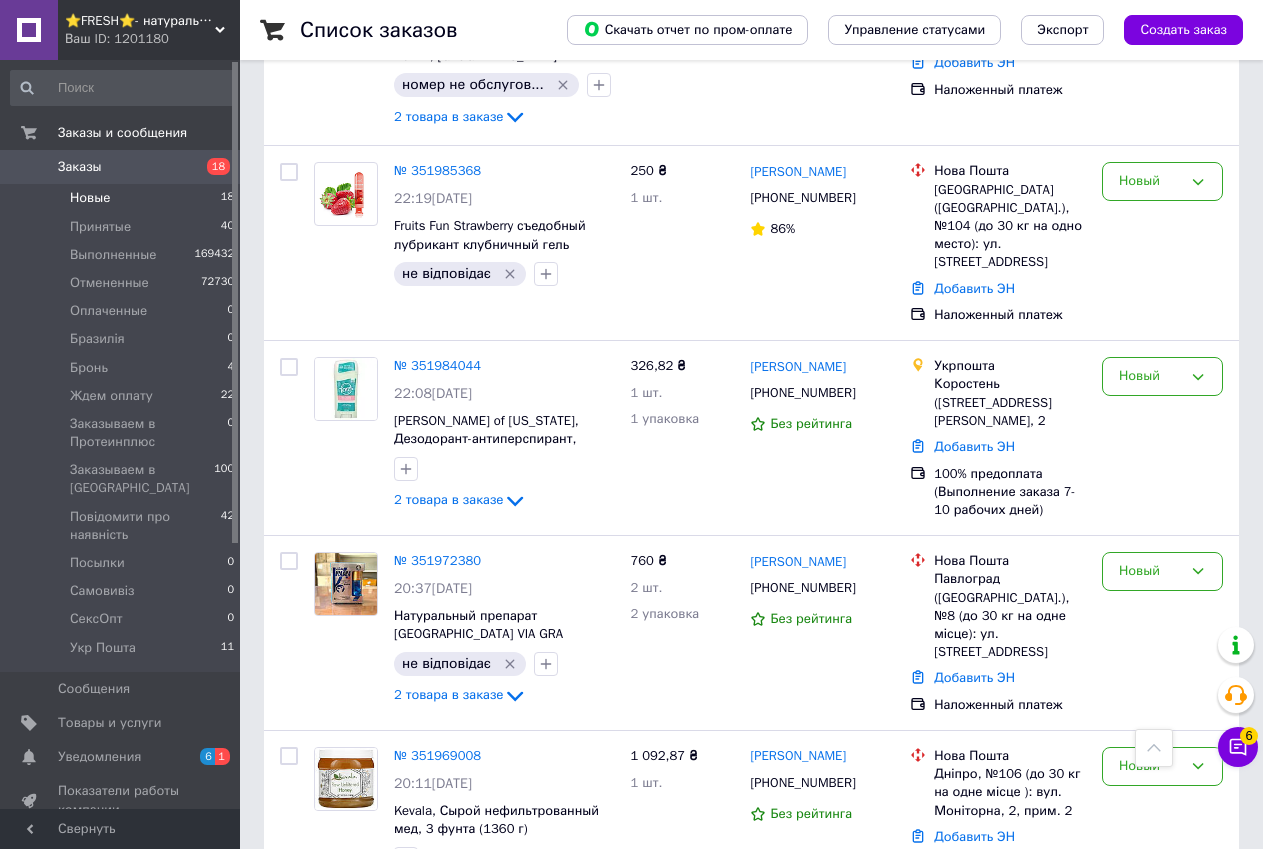 click on "Список заказов   Скачать отчет по пром-оплате Управление статусами Экспорт Создать заказ 1 Фильтры Сохраненные фильтры: Новый (18) Статус: Новый Сбросить все Заказ Сумма Покупатель Доставка и оплата Статус № 352027029 10:34, 10.07.2025 Advanced Clinicals, Vein Care, крем для варикозного расширения вен, 8 жидких унций (237 мл) Киев 417,81 ₴ 1 шт. Алла Недобельська +380969381682 Без рейтинга Нова Пошта Буча (Киевская обл., Бучанский р-н.), №6 (до 30 кг на одно место ): ул. Вокзальная, 106А Добавить ЭН 30% предоплата+ 70% наложка (Выполнение заказа 7-10 рабочих дней) Новый № 352026098 10:29, 10.07.2025 2 товара в заказе 3 шт." at bounding box center [751, 886] 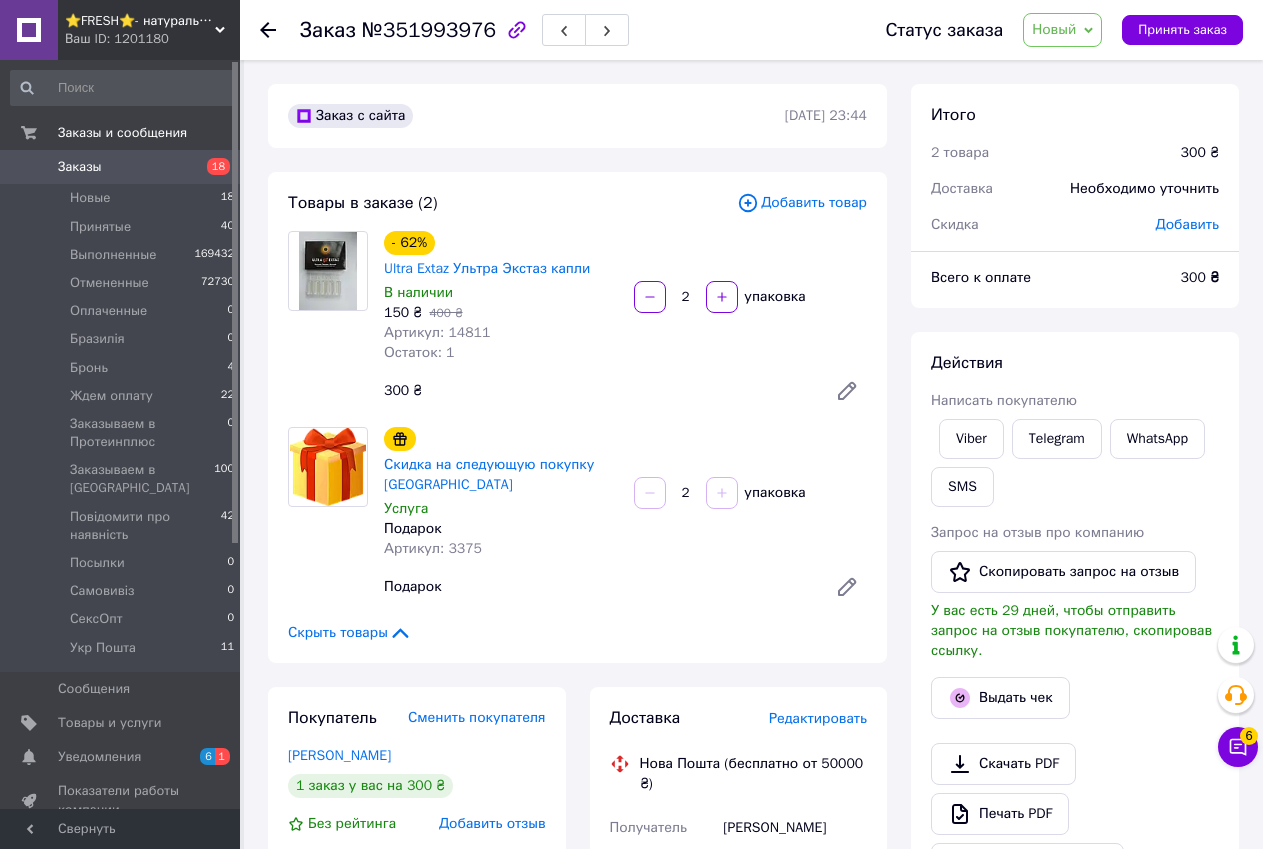 scroll, scrollTop: 0, scrollLeft: 0, axis: both 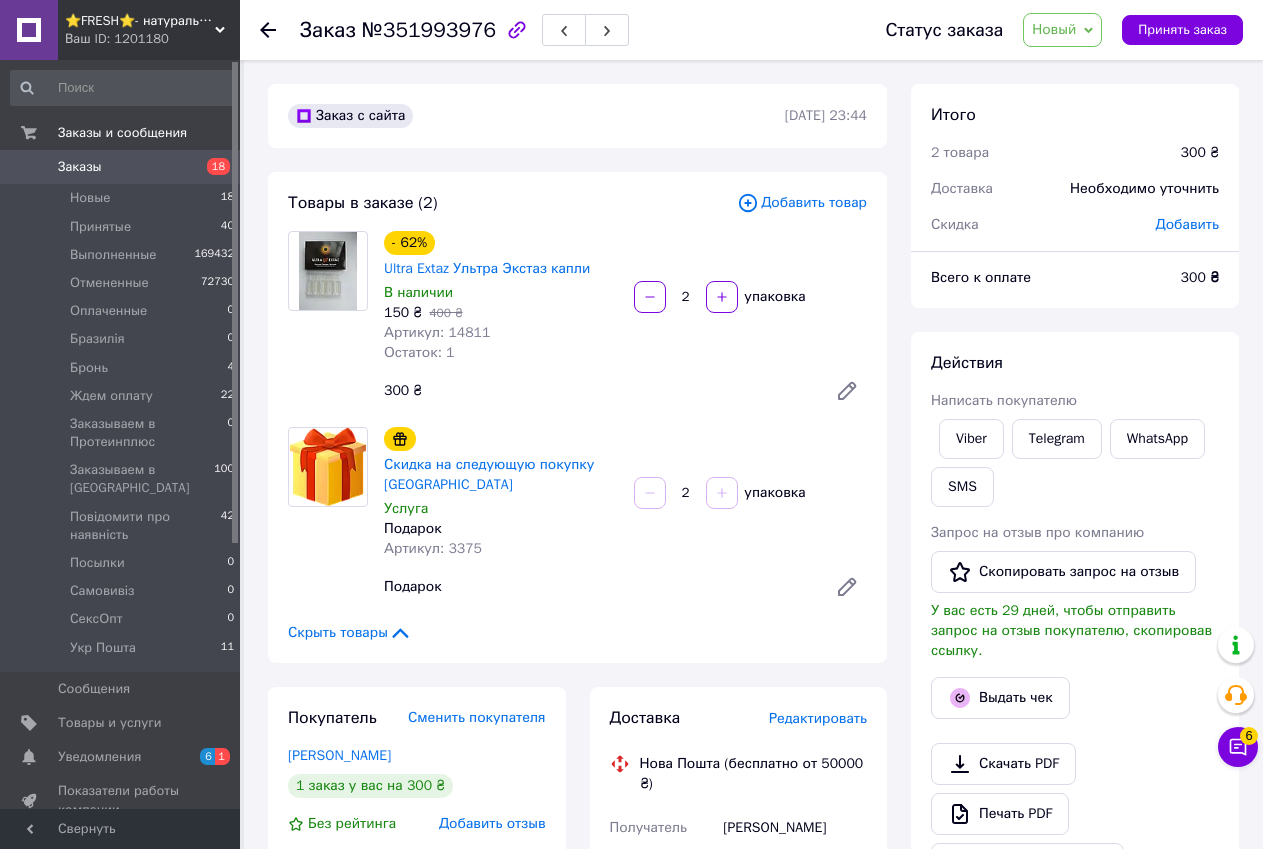 click on "Действия Написать покупателю Viber Telegram WhatsApp SMS Запрос на отзыв про компанию   Скопировать запрос на отзыв У вас есть 29 дней, чтобы отправить запрос на отзыв покупателю, скопировав ссылку.   Выдать чек   Скачать PDF   Печать PDF   Дублировать заказ" at bounding box center [1075, 618] 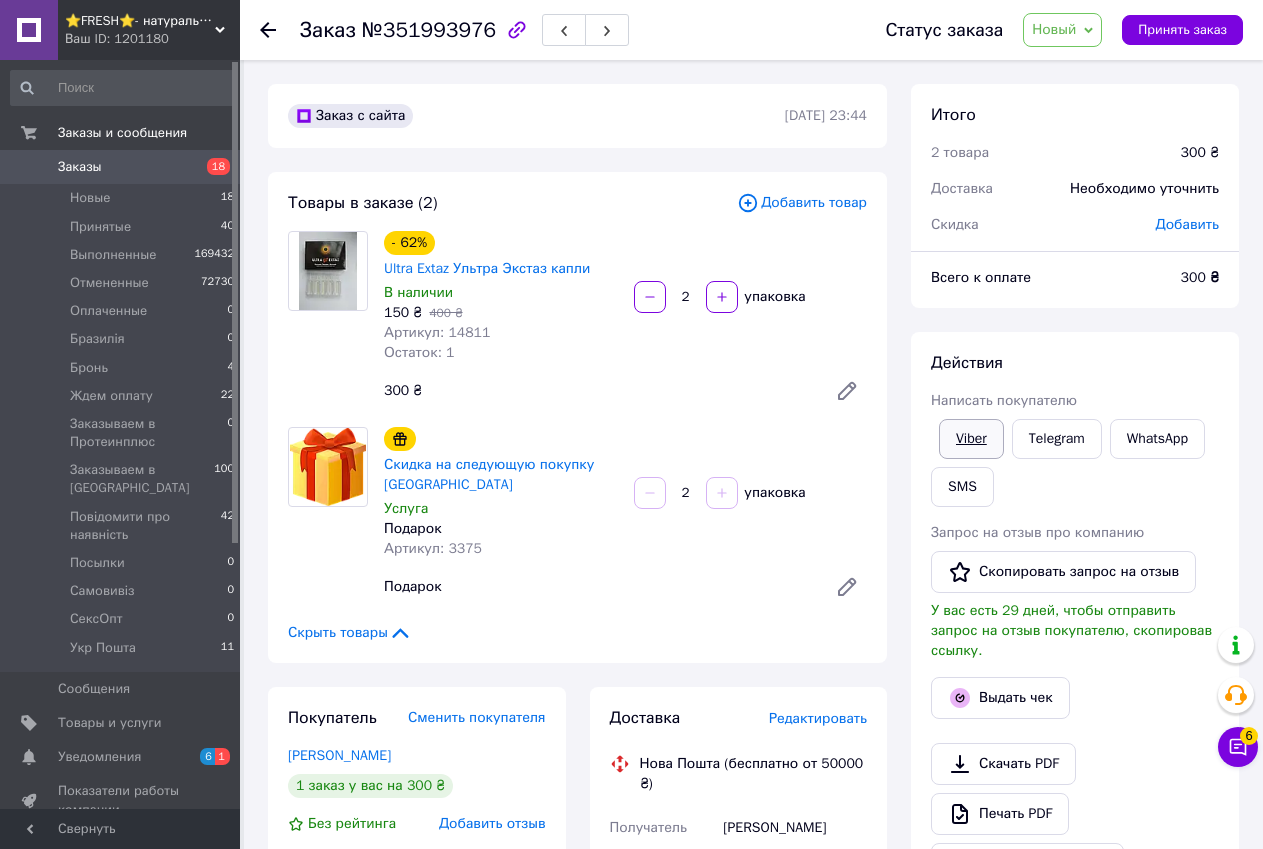 click on "Viber" at bounding box center [971, 439] 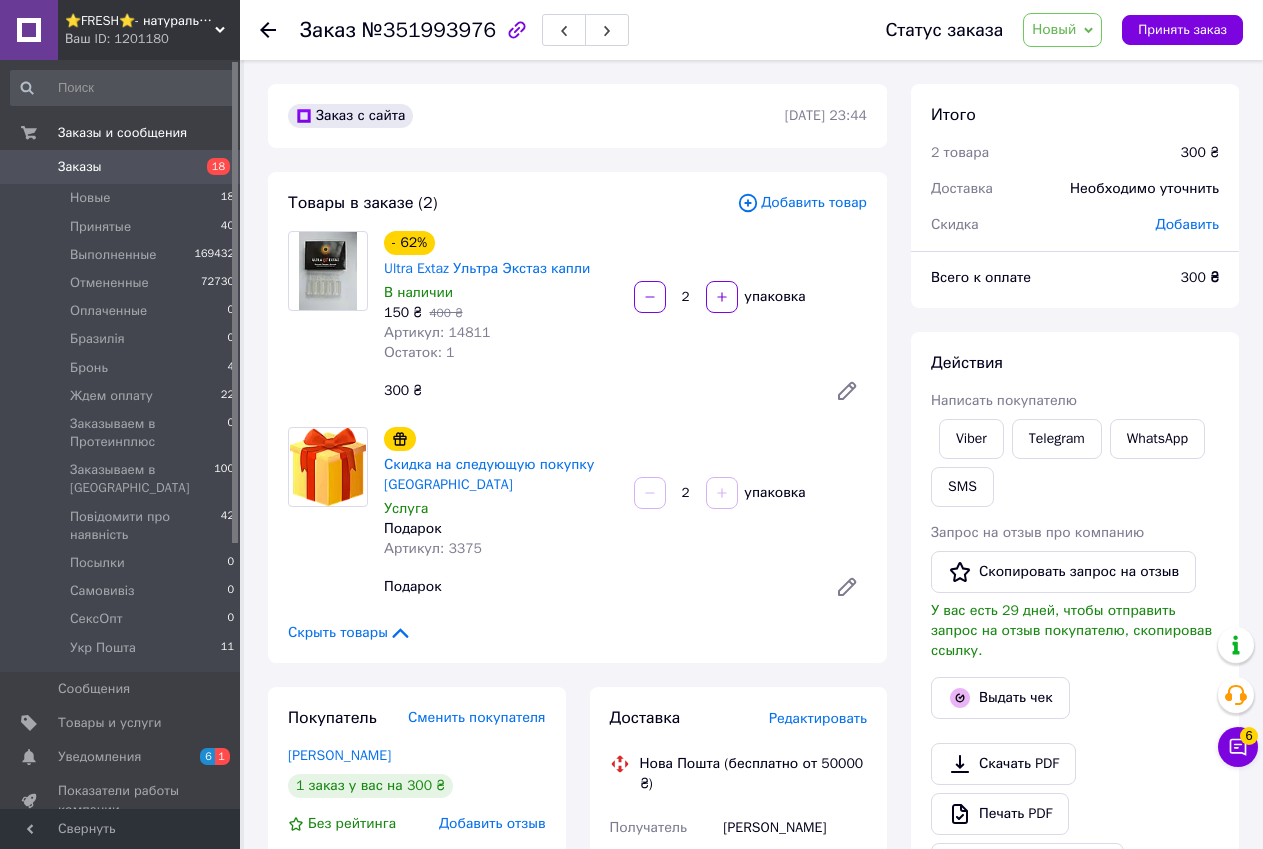 click on "[PERSON_NAME]" at bounding box center [795, 828] 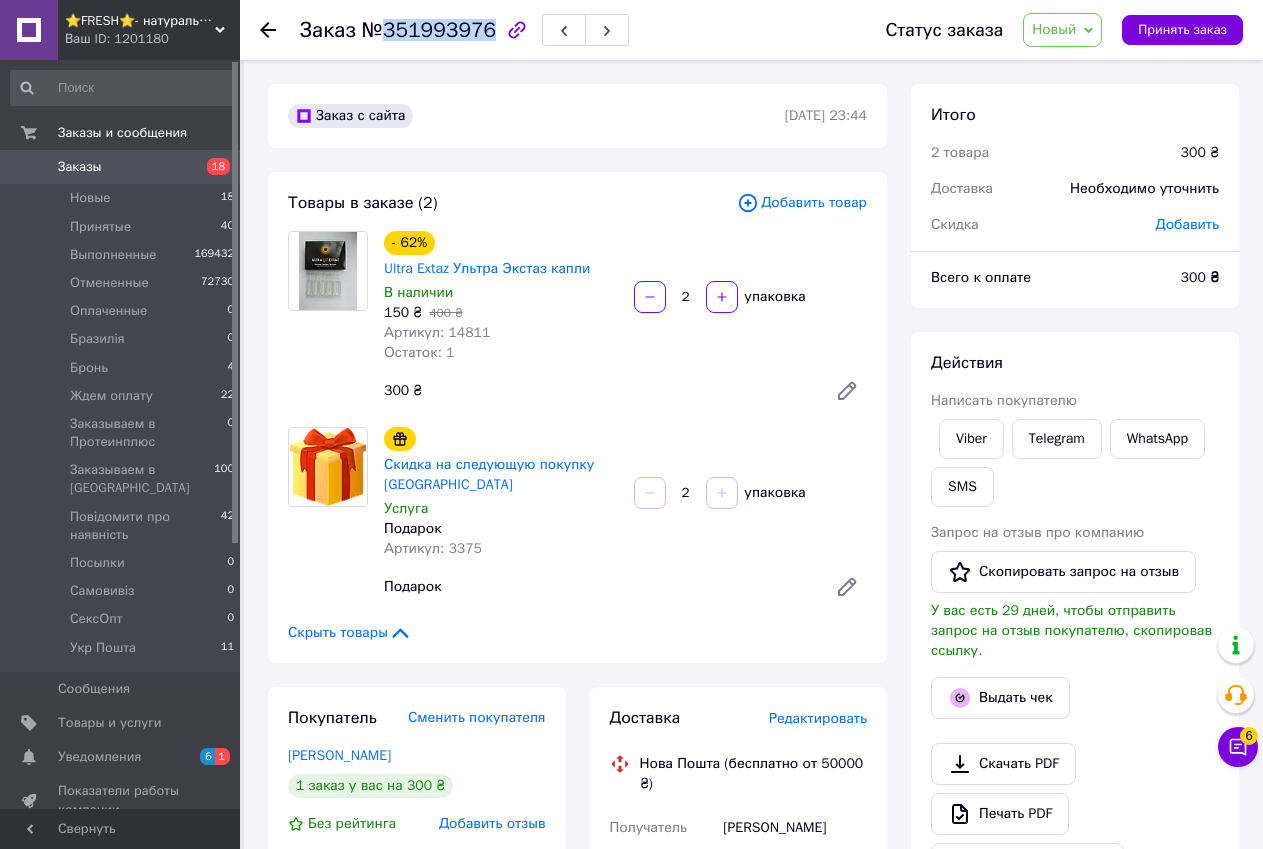 click on "№351993976" at bounding box center [429, 30] 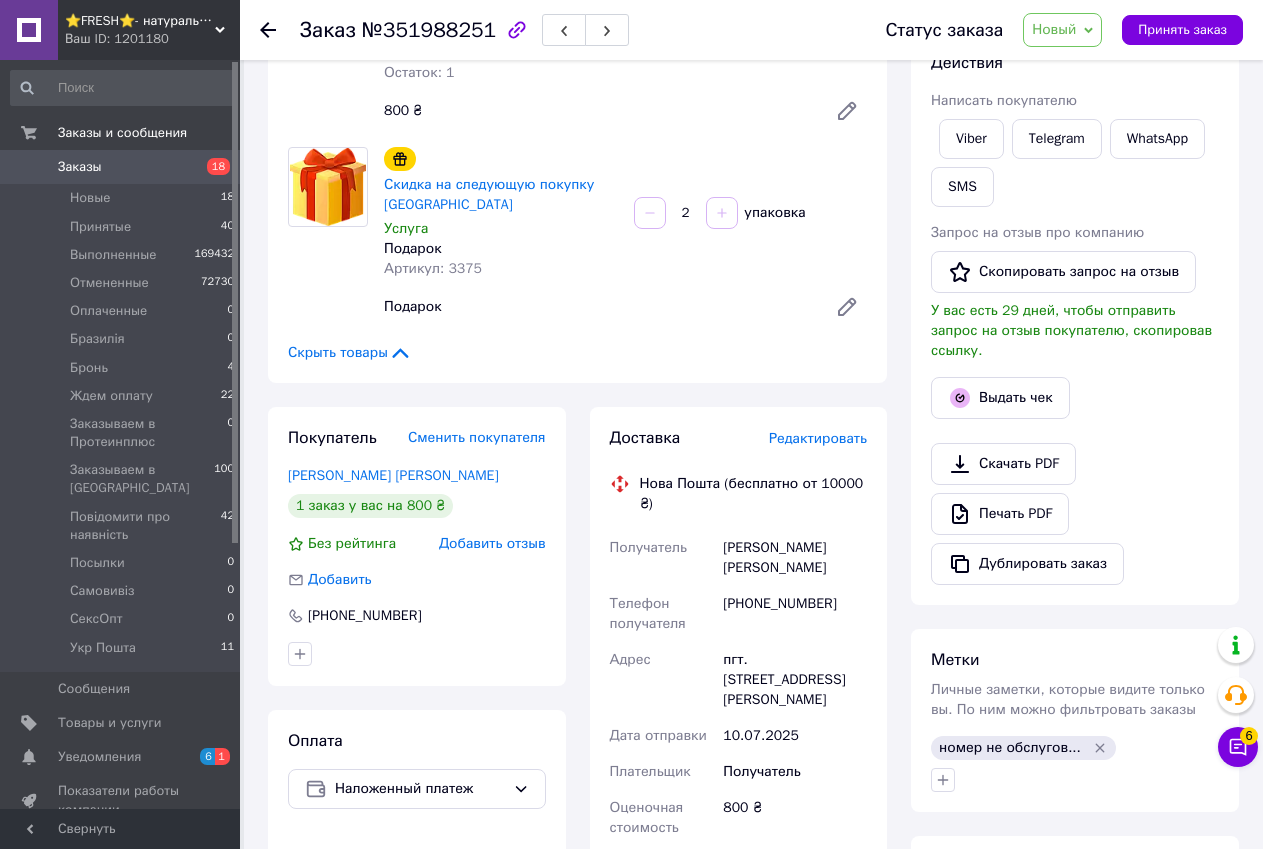 scroll, scrollTop: 0, scrollLeft: 0, axis: both 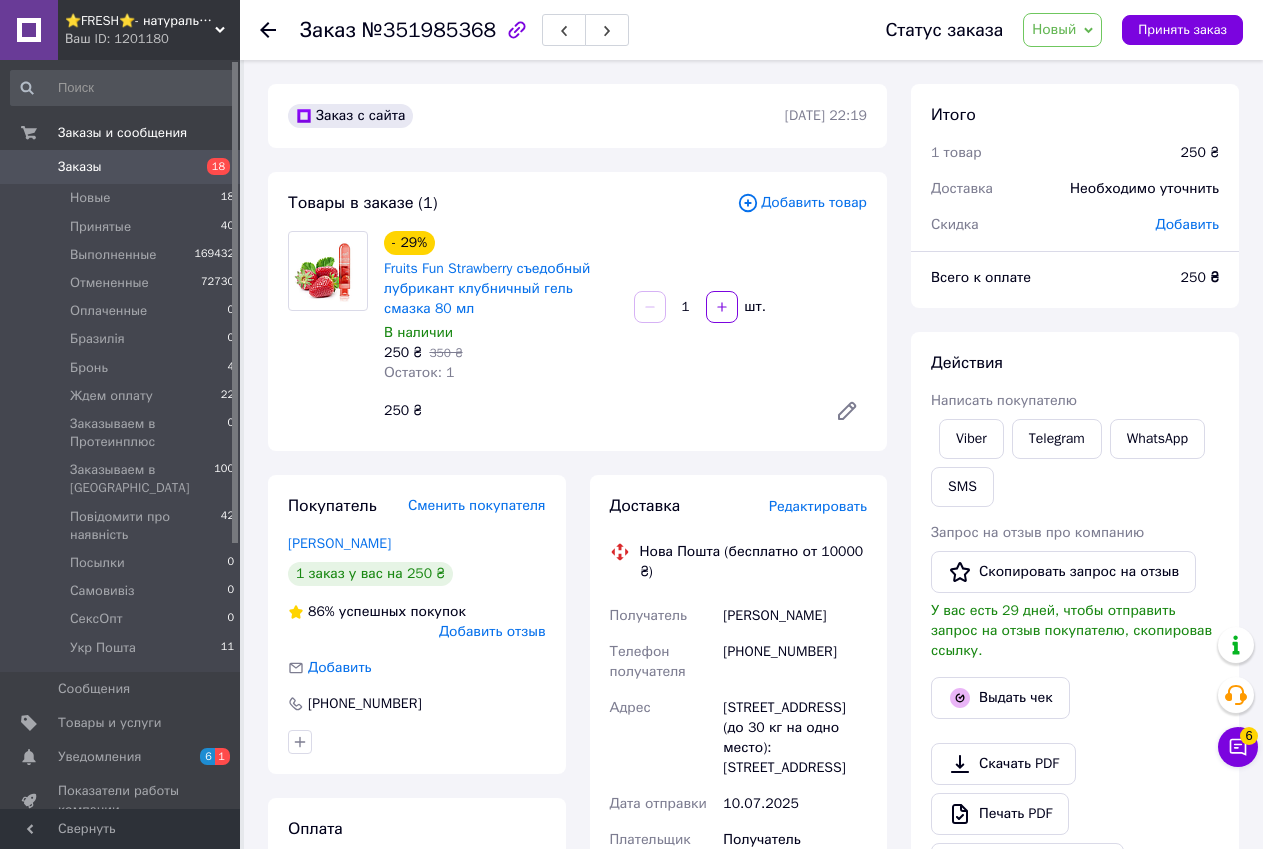 drag, startPoint x: 910, startPoint y: 823, endPoint x: 950, endPoint y: 599, distance: 227.5434 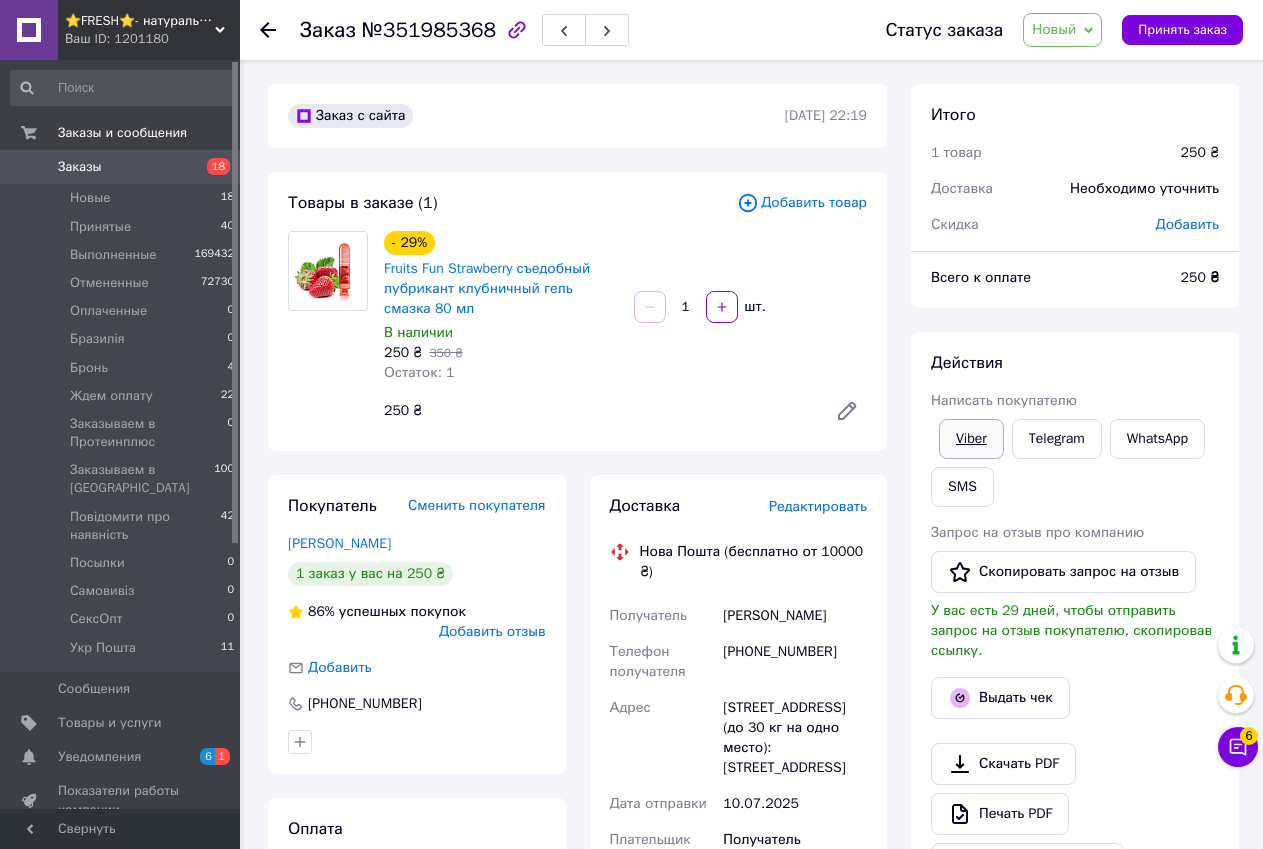 click on "Viber" at bounding box center [971, 439] 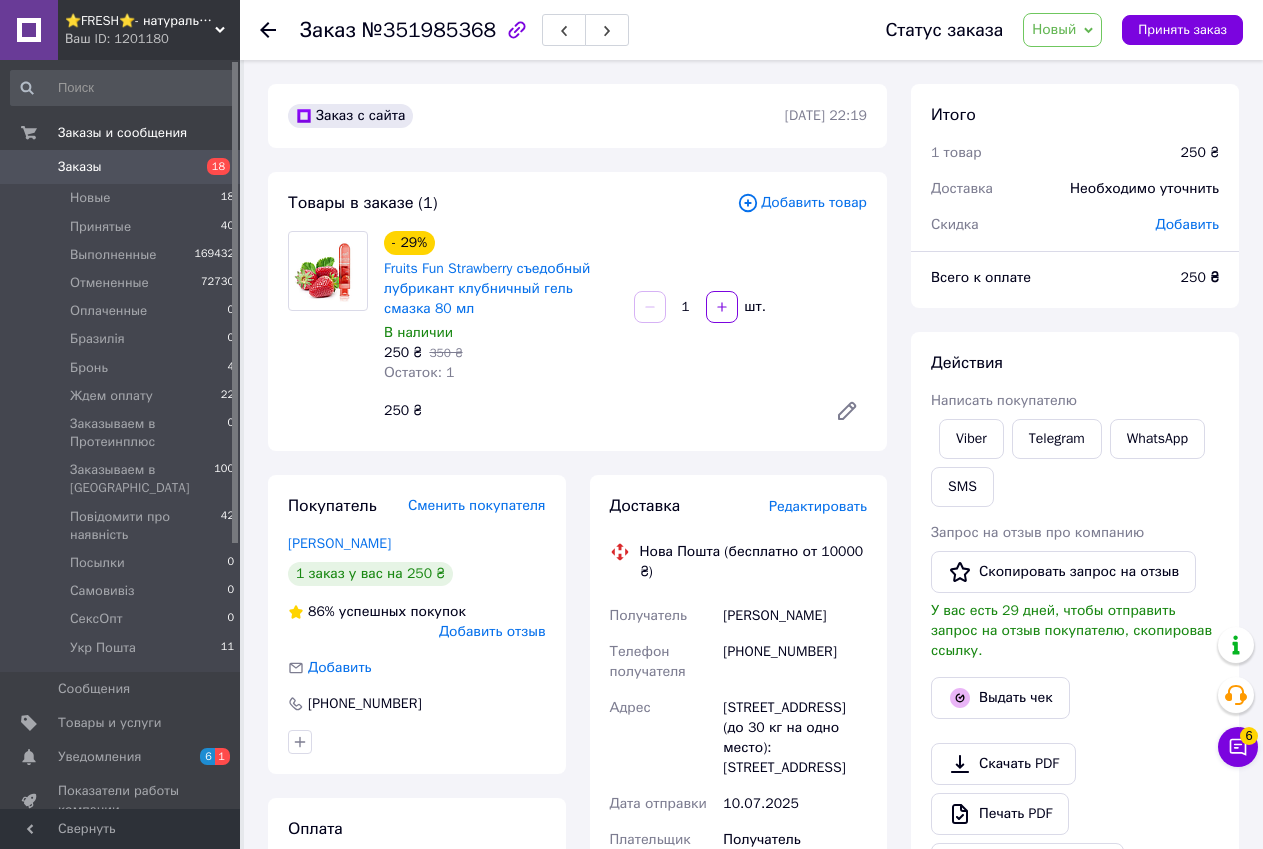 click on "Действия Написать покупателю Viber Telegram WhatsApp SMS Запрос на отзыв про компанию   Скопировать запрос на отзыв У вас есть 29 дней, чтобы отправить запрос на отзыв покупателю, скопировав ссылку.   Выдать чек   Скачать PDF   Печать PDF   Дублировать заказ" at bounding box center [1075, 618] 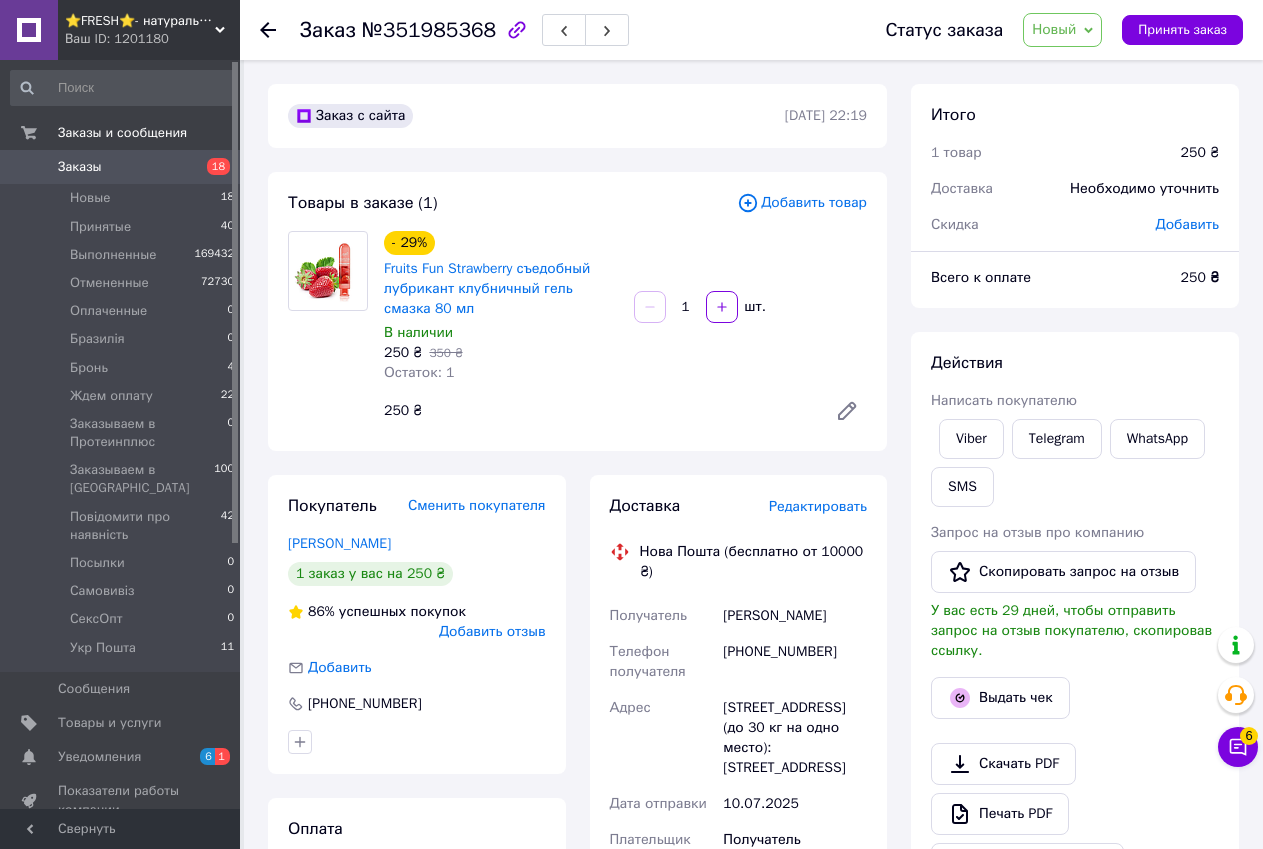 click on "№351985368" at bounding box center [429, 30] 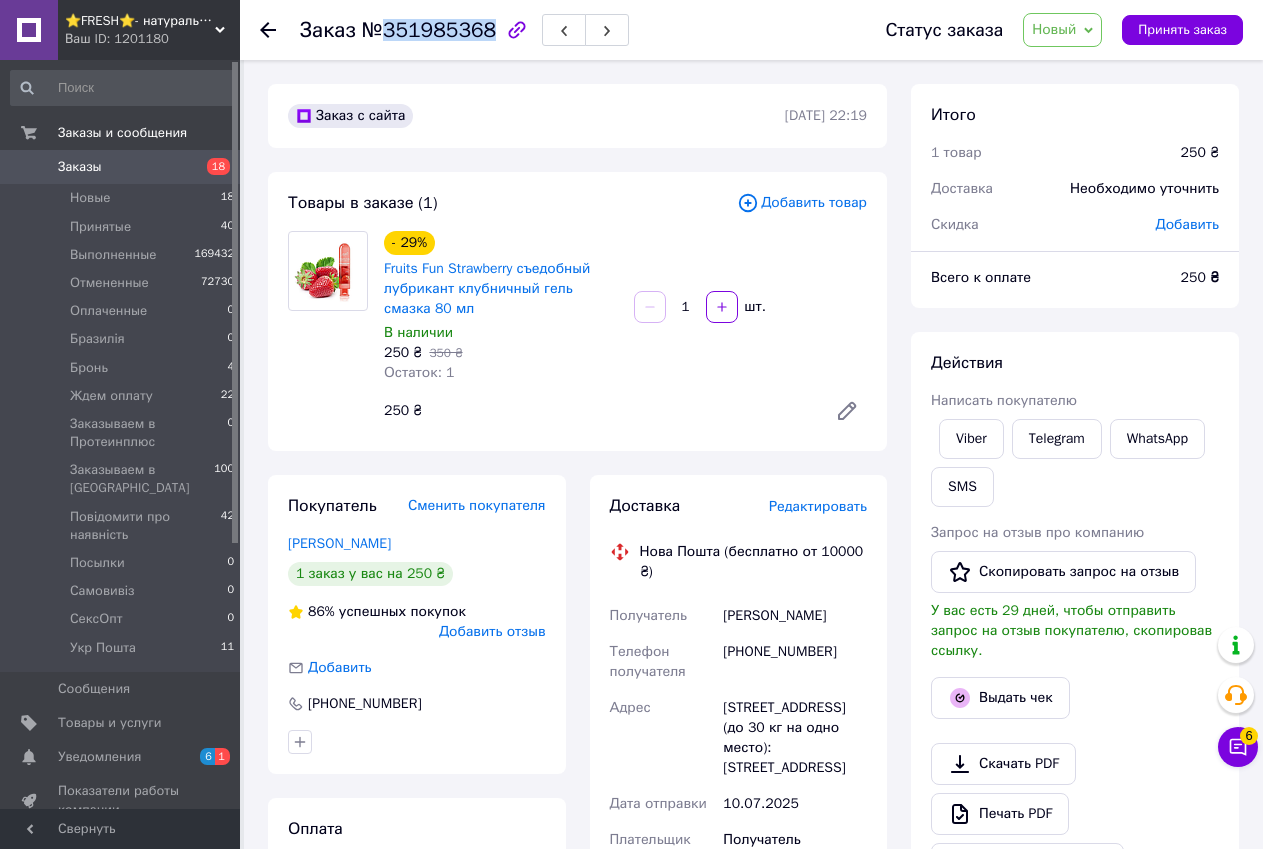 click on "№351985368" at bounding box center (429, 30) 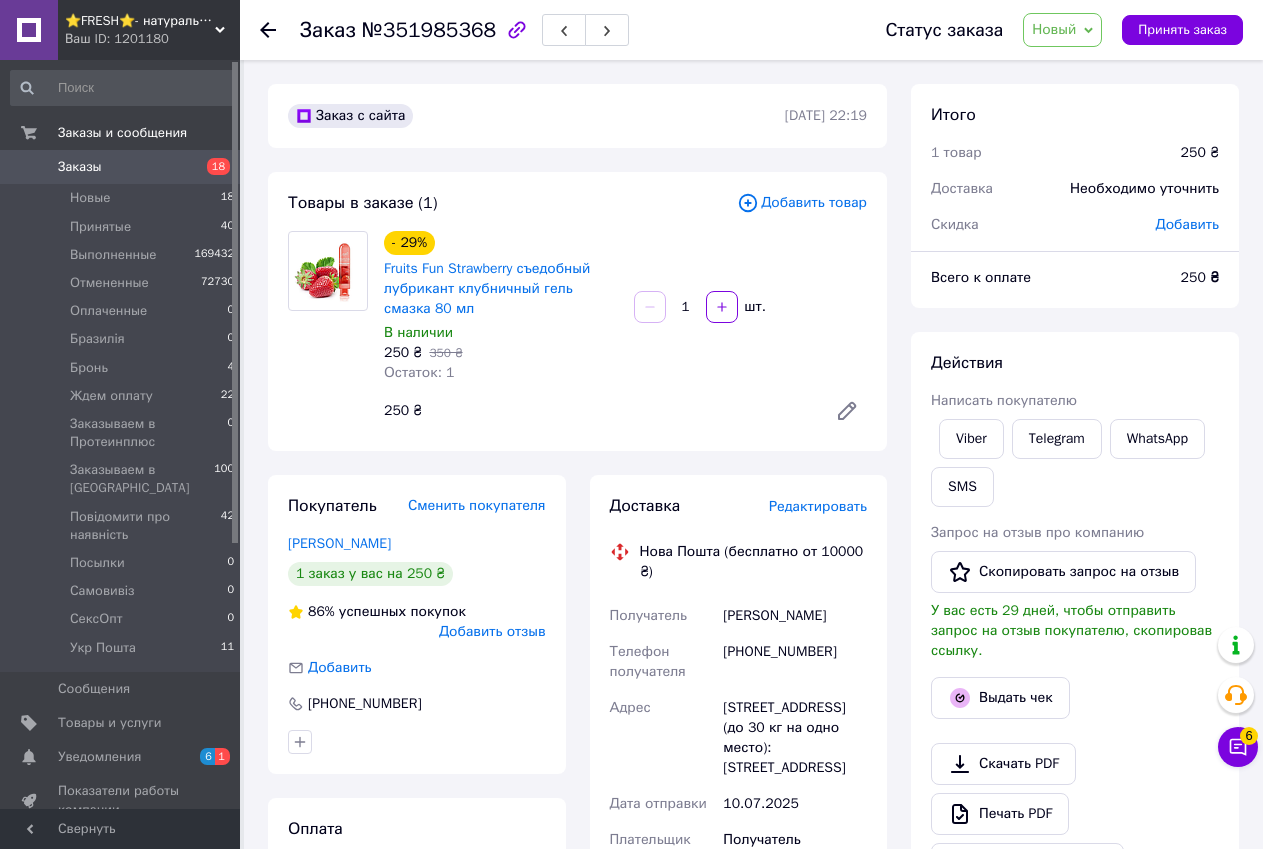 click on "Доставка Редактировать Нова Пошта (бесплатно от 10000 ₴) Получатель [PERSON_NAME] Телефон получателя [PHONE_NUMBER] Адрес [STREET_ADDRESS] (до 30 кг на одно место): [STREET_ADDRESS] Дата отправки [DATE] Плательщик Получатель Оценочная стоимость 250 ₴ Сумма наложенного платежа 250 ₴ Комиссия за наложенный платёж 25 ₴ Плательщик комиссии наложенного платежа Получатель Передать номер или Сгенерировать ЭН Плательщик Получатель Отправитель Фамилия получателя [PERSON_NAME] Имя получателя [PERSON_NAME] Отчество получателя Телефон получателя [PHONE_NUMBER] Город <" at bounding box center [739, 925] 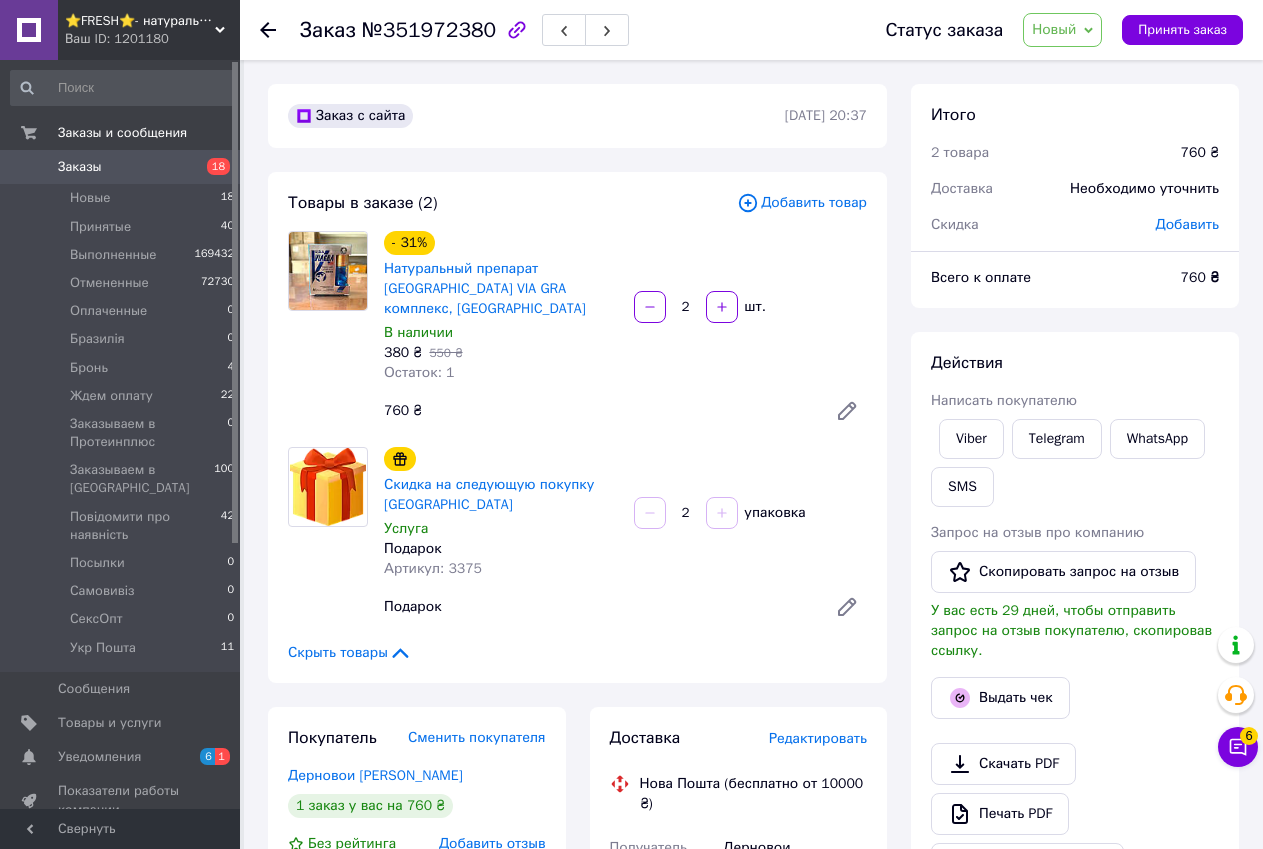 scroll, scrollTop: 600, scrollLeft: 0, axis: vertical 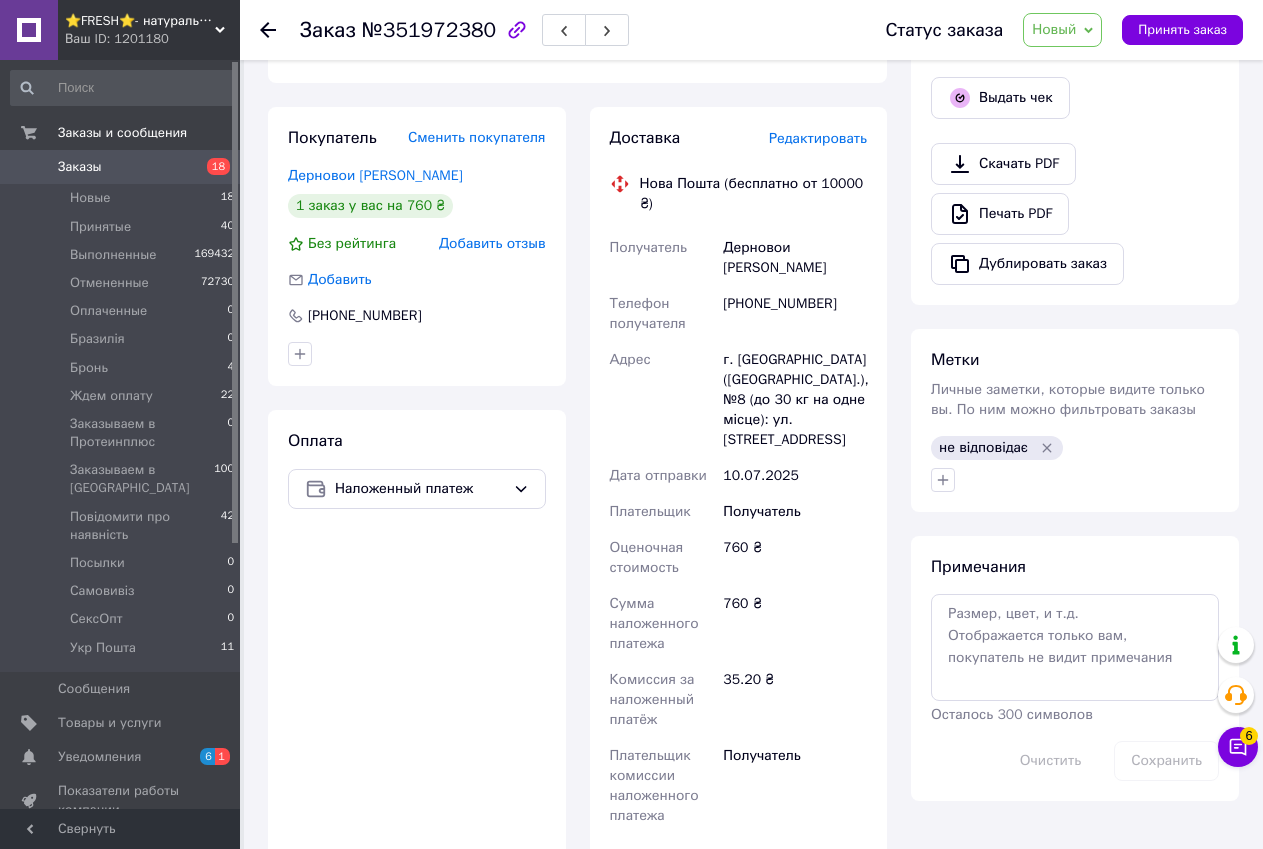 click on "Доставка Редактировать Нова Пошта (бесплатно от 10000 ₴) Получатель Дерновои Виктор Телефон получателя +380954117578 Адрес г. Павлоград (Днепропетровская обл.), №8 (до 30 кг на одне місце): ул. Западнодонбасская (Ленинградская), 11Б Дата отправки 10.07.2025 Плательщик Получатель Оценочная стоимость 760 ₴ Сумма наложенного платежа 760 ₴ Комиссия за наложенный платёж 35.20 ₴ Плательщик комиссии наложенного платежа Получатель Передать номер или Сгенерировать ЭН Плательщик Получатель Отправитель Фамилия получателя Дерновои Имя получателя Виктор Отчество получателя Город" at bounding box center (739, 577) 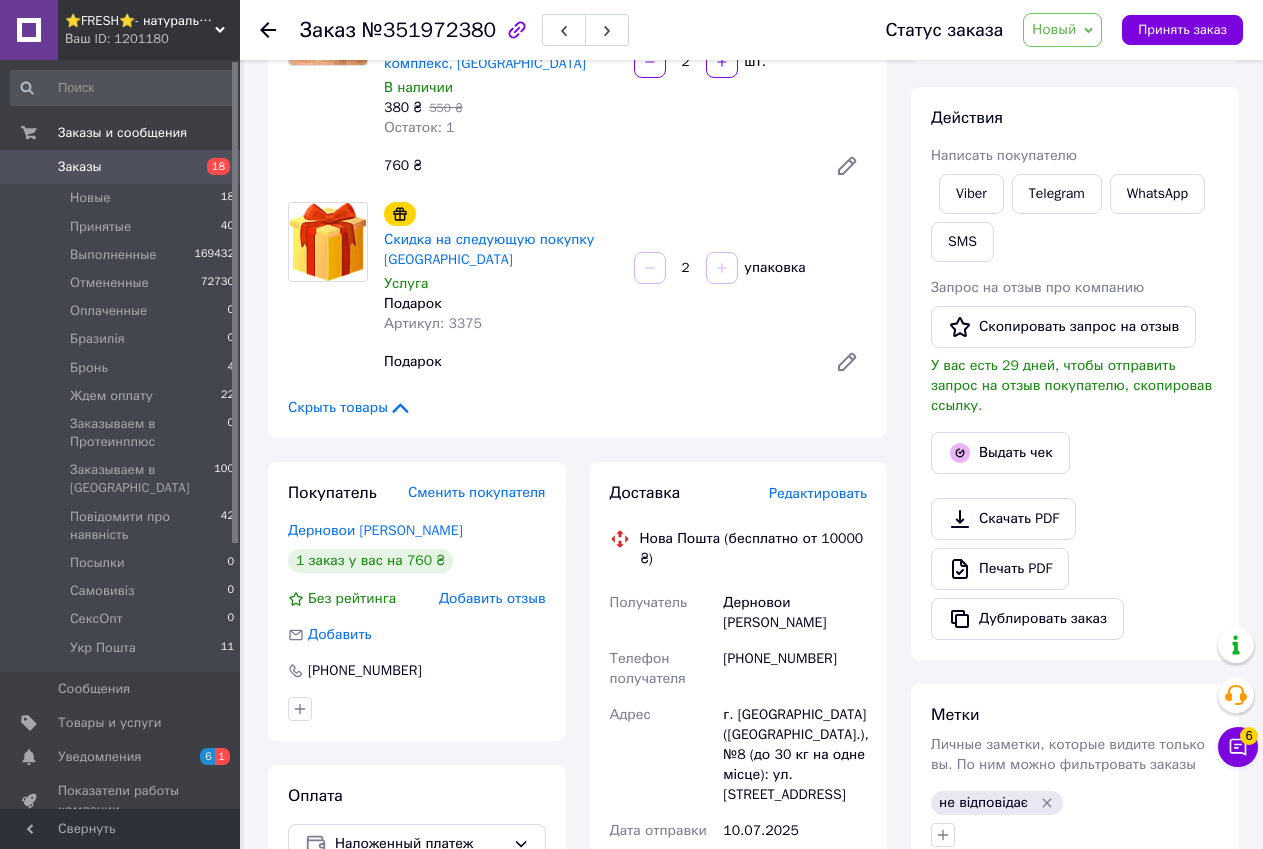 scroll, scrollTop: 0, scrollLeft: 0, axis: both 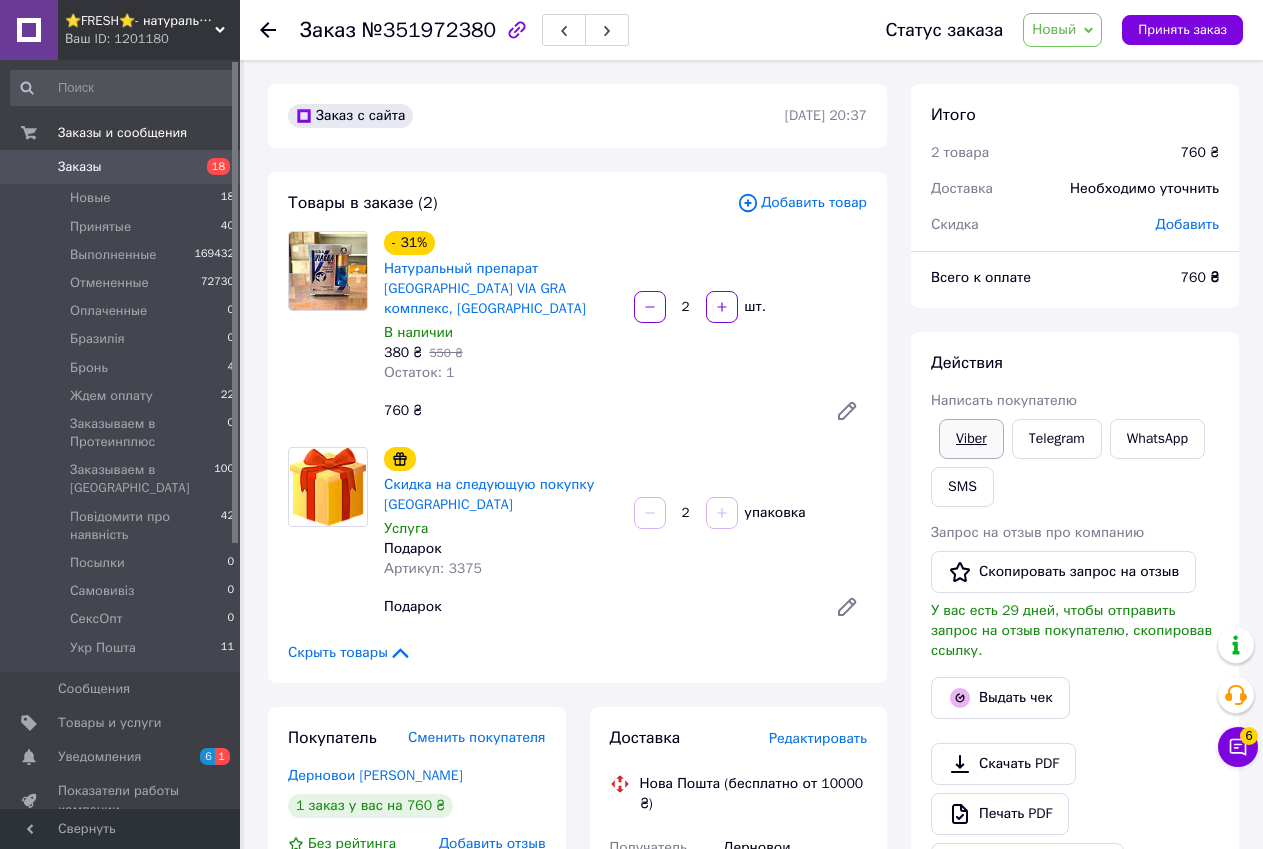click on "Viber" at bounding box center (971, 439) 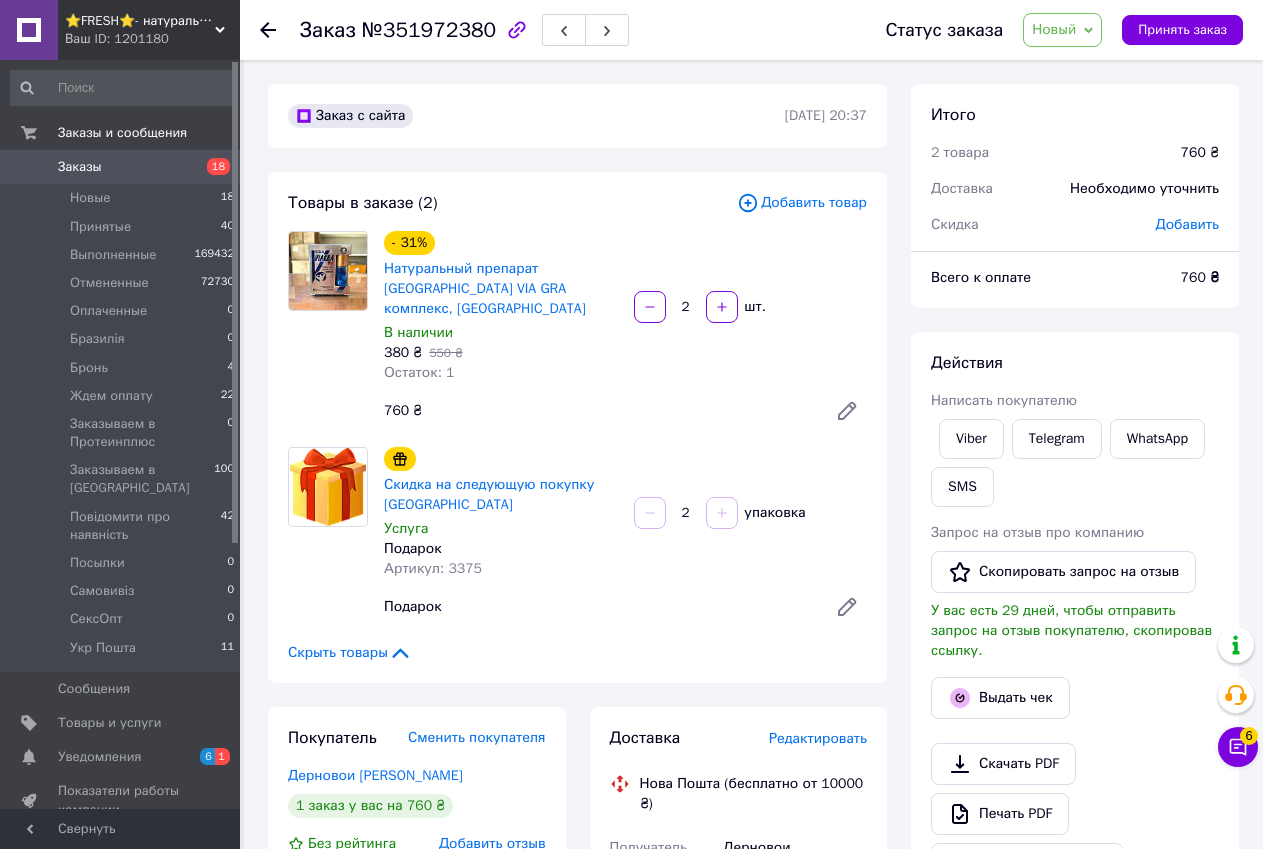 drag, startPoint x: 894, startPoint y: 825, endPoint x: 753, endPoint y: 563, distance: 297.53152 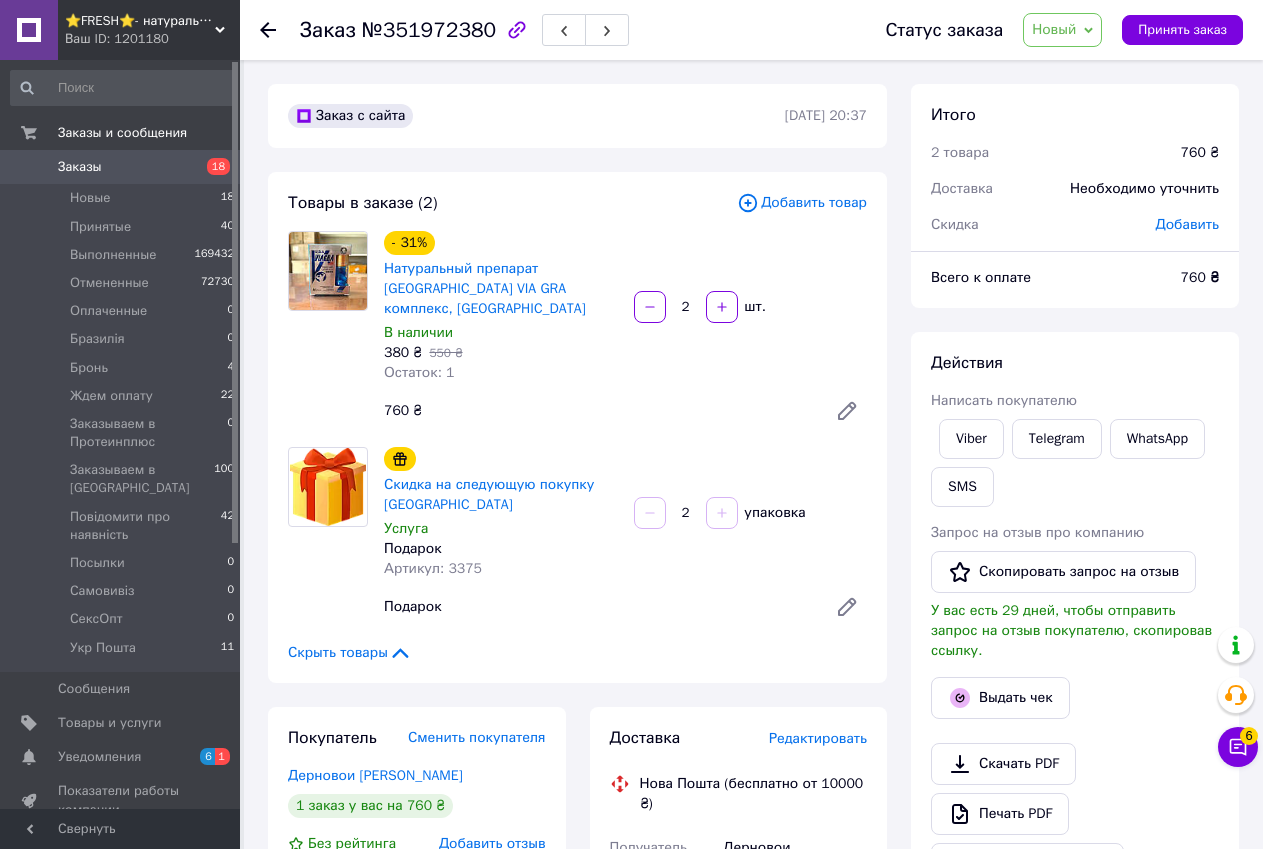 click on "№351972380" at bounding box center (429, 30) 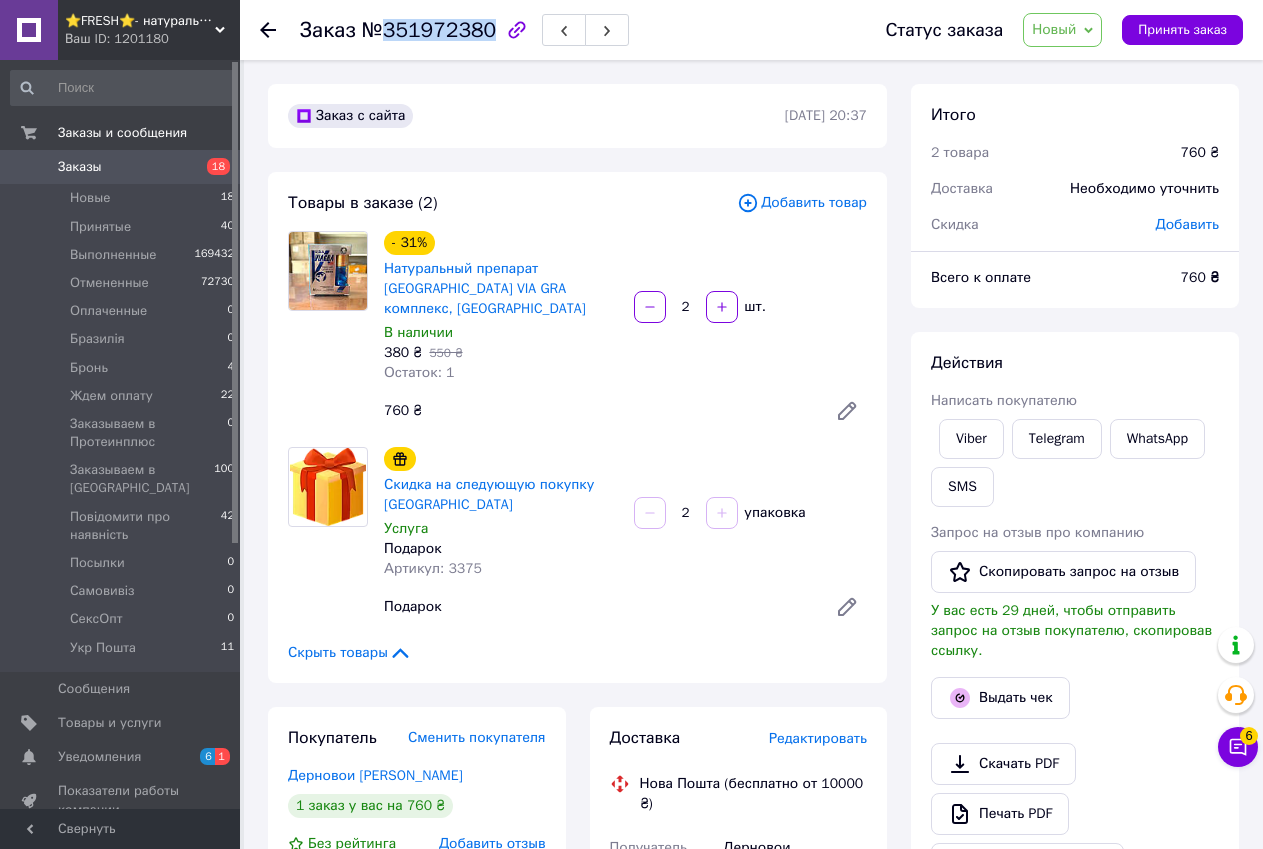 click on "№351972380" at bounding box center [429, 30] 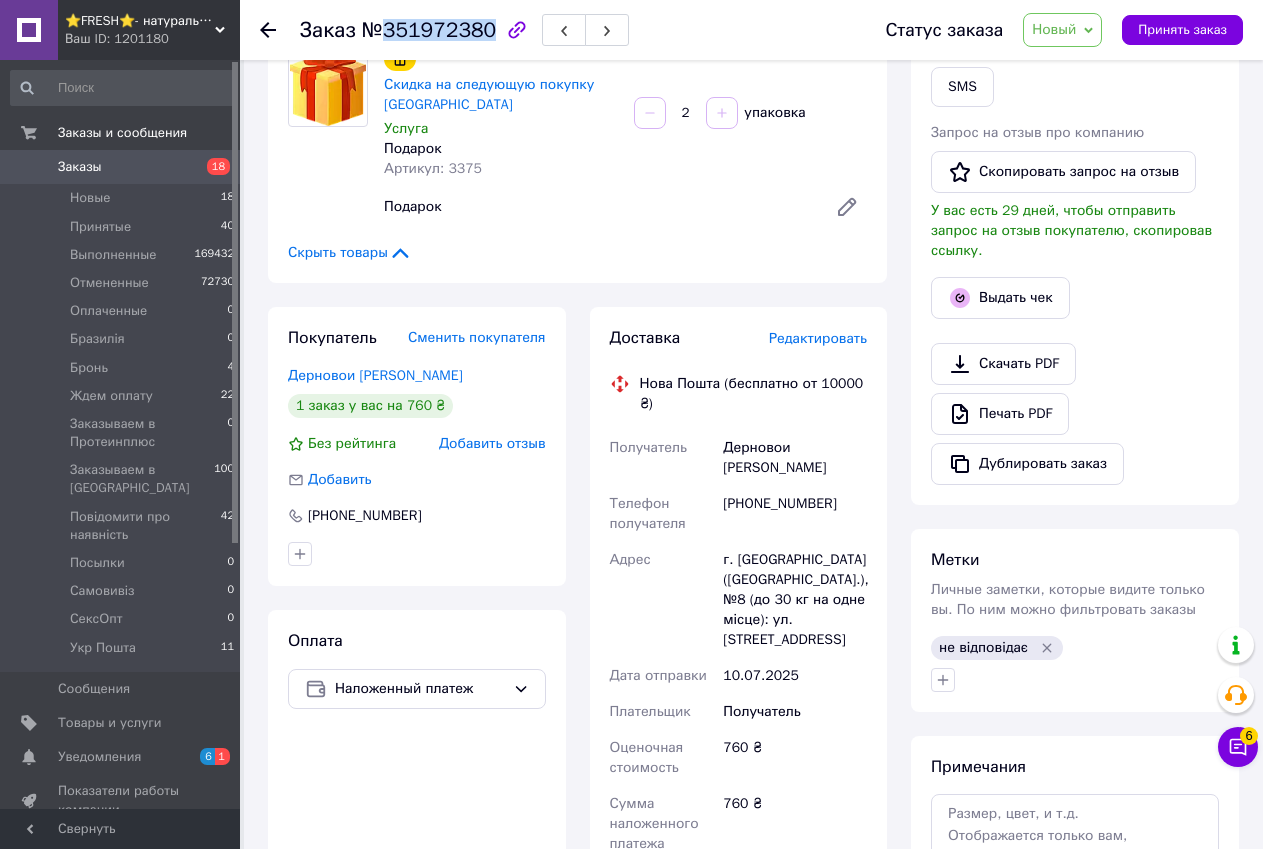 click on "Итого 2 товара 760 ₴ Доставка Необходимо уточнить Скидка Добавить Всего к оплате 760 ₴ Действия Написать покупателю Viber Telegram WhatsApp SMS Запрос на отзыв про компанию   Скопировать запрос на отзыв У вас есть 29 дней, чтобы отправить запрос на отзыв покупателю, скопировав ссылку.   Выдать чек   Скачать PDF   Печать PDF   Дублировать заказ Метки Личные заметки, которые видите только вы. По ним можно фильтровать заказы не відповідає   Примечания Осталось 300 символов Очистить Сохранить" at bounding box center (1075, 561) 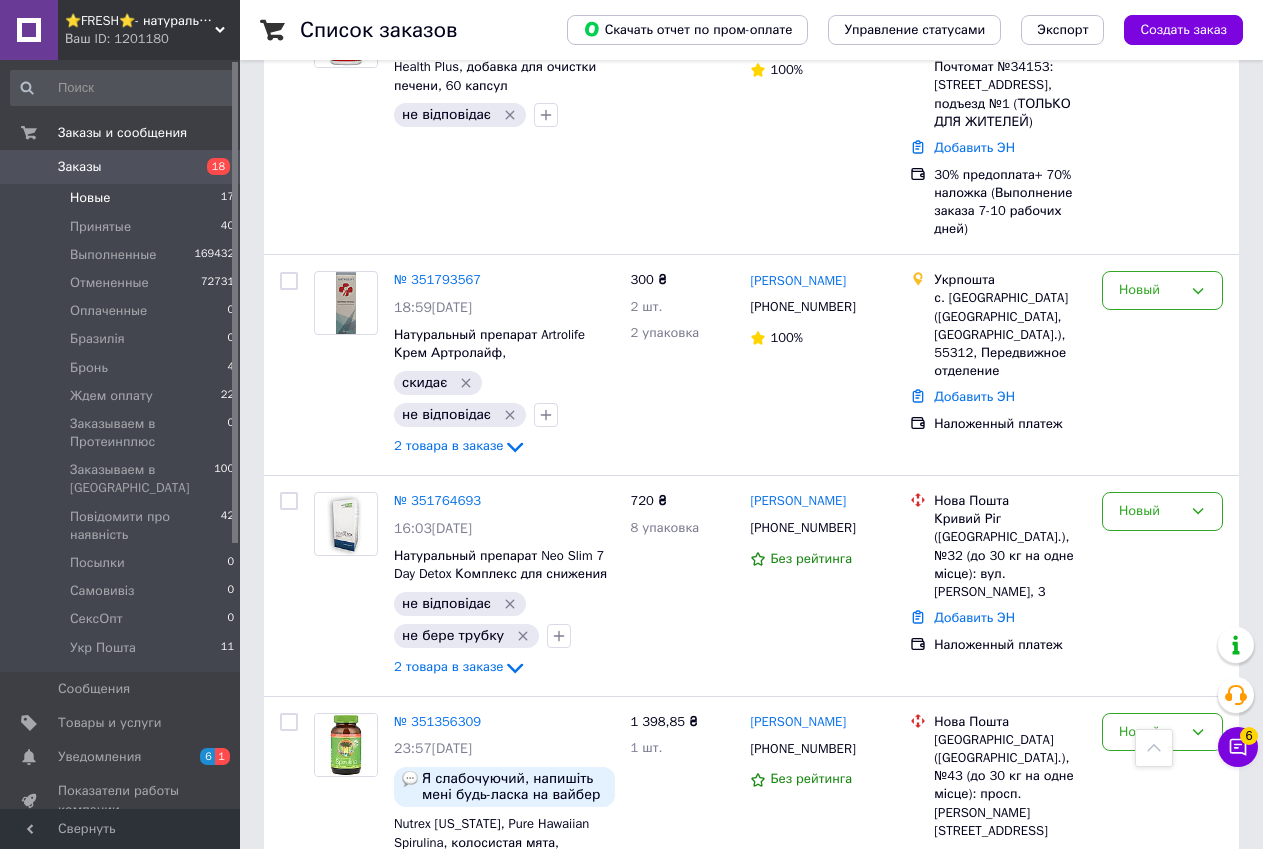 scroll, scrollTop: 3143, scrollLeft: 0, axis: vertical 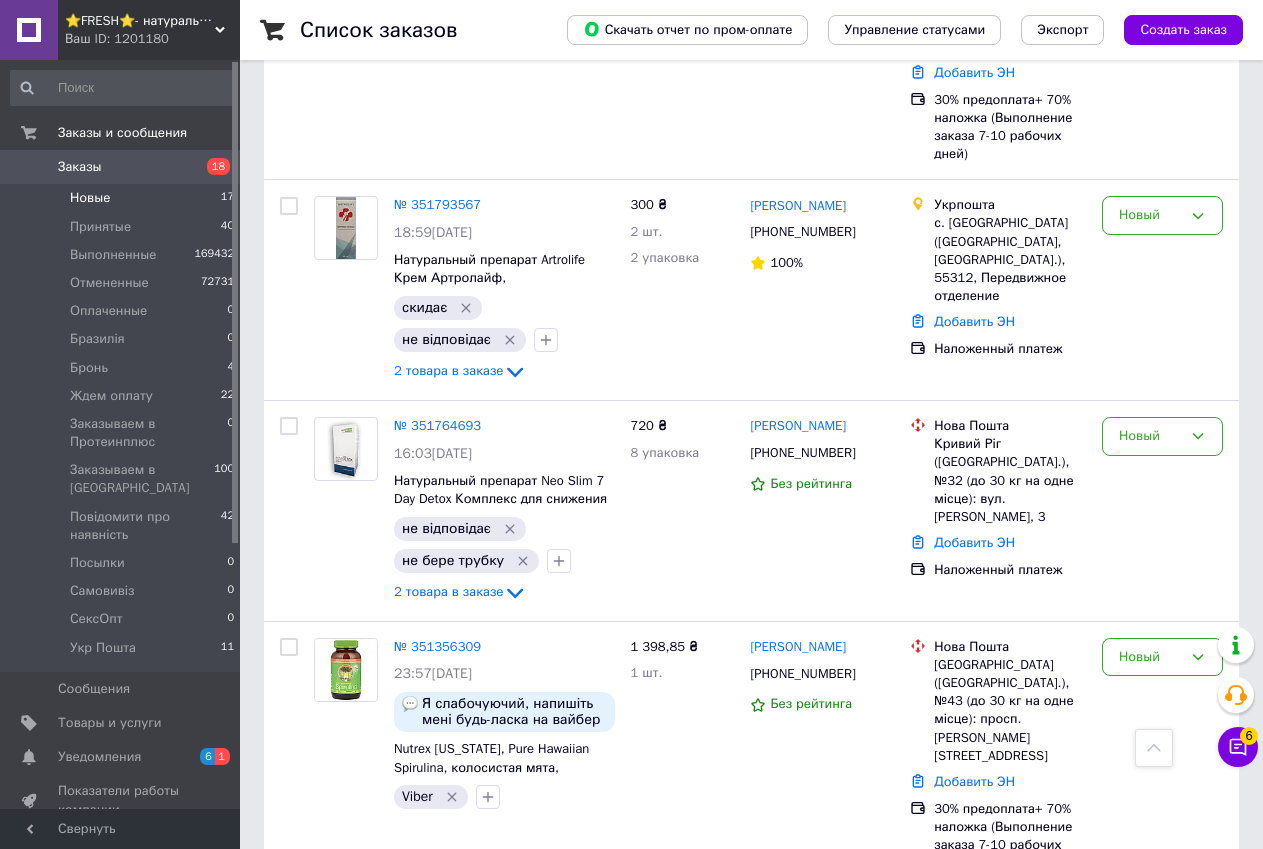 click on "⭐FRESH⭐- натуральные препараты и косметика Ваш ID: 1201180" at bounding box center (149, 30) 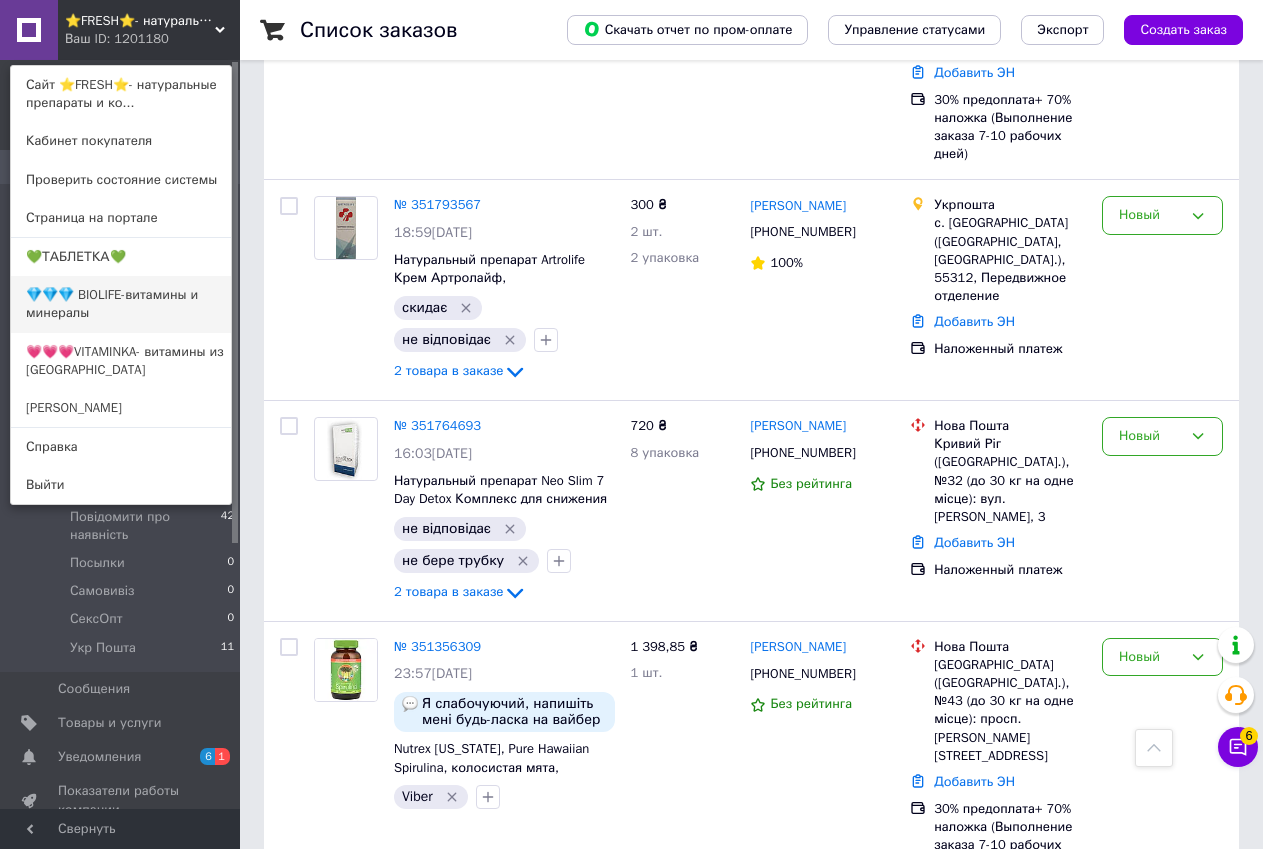 click on "💎💎💎 BIOLIFE-витамины и минералы" at bounding box center (121, 304) 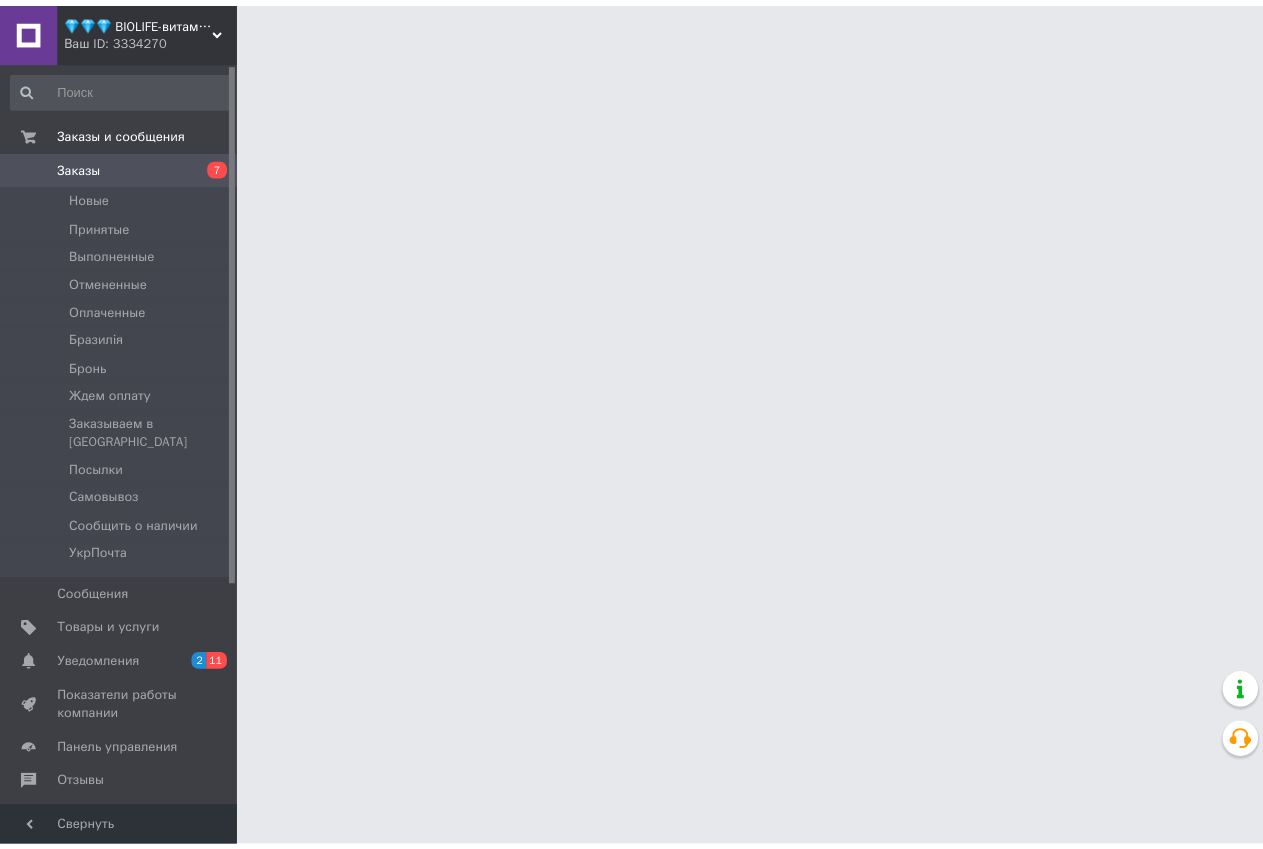 scroll, scrollTop: 0, scrollLeft: 0, axis: both 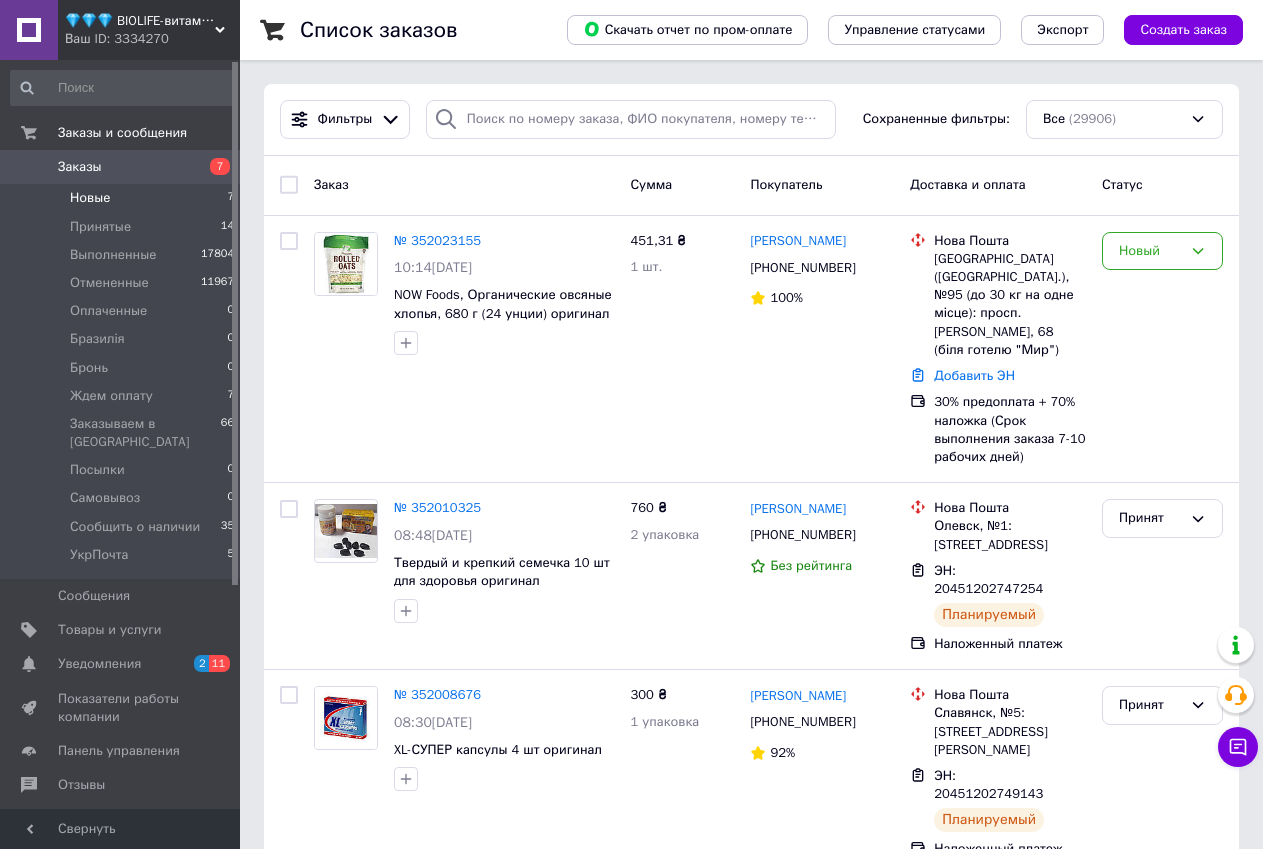 click on "Новые 7" at bounding box center [123, 198] 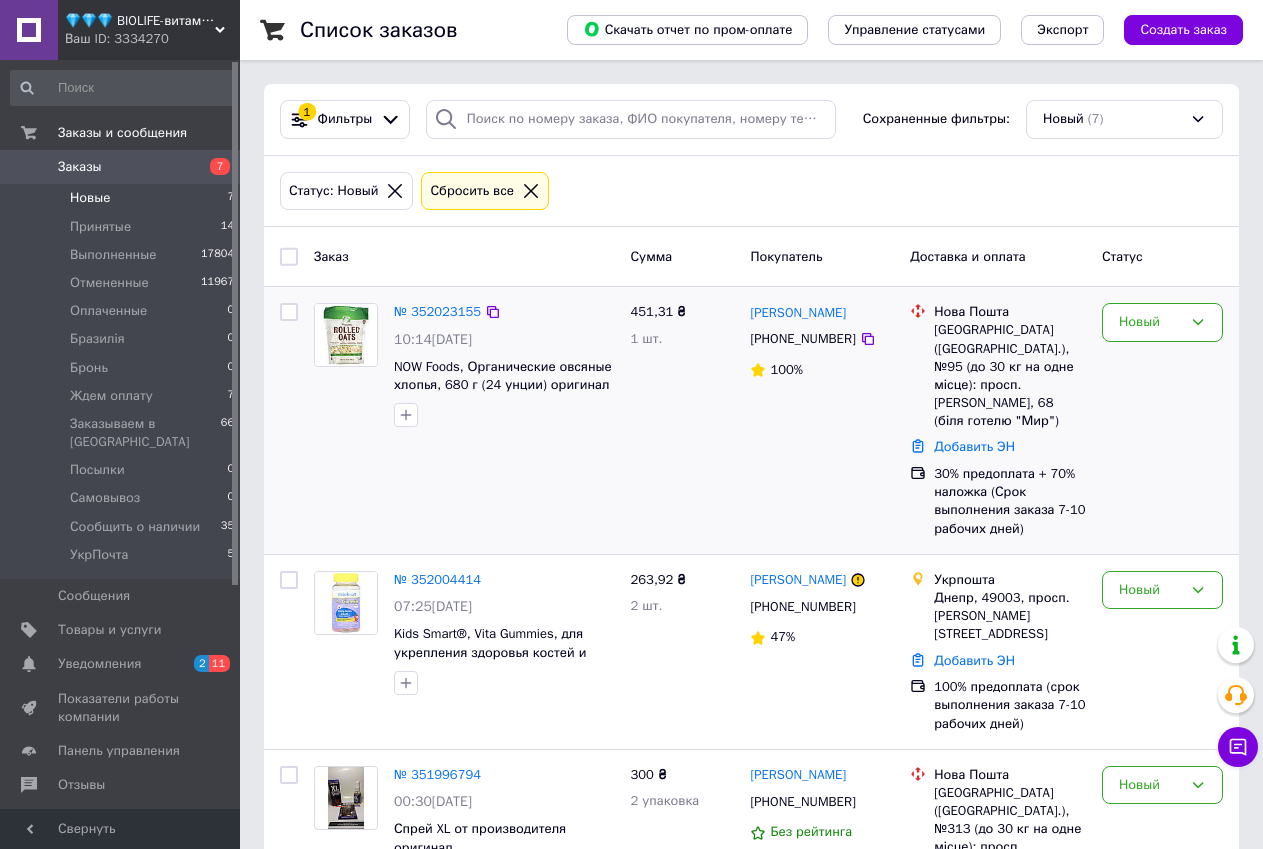 scroll, scrollTop: 200, scrollLeft: 0, axis: vertical 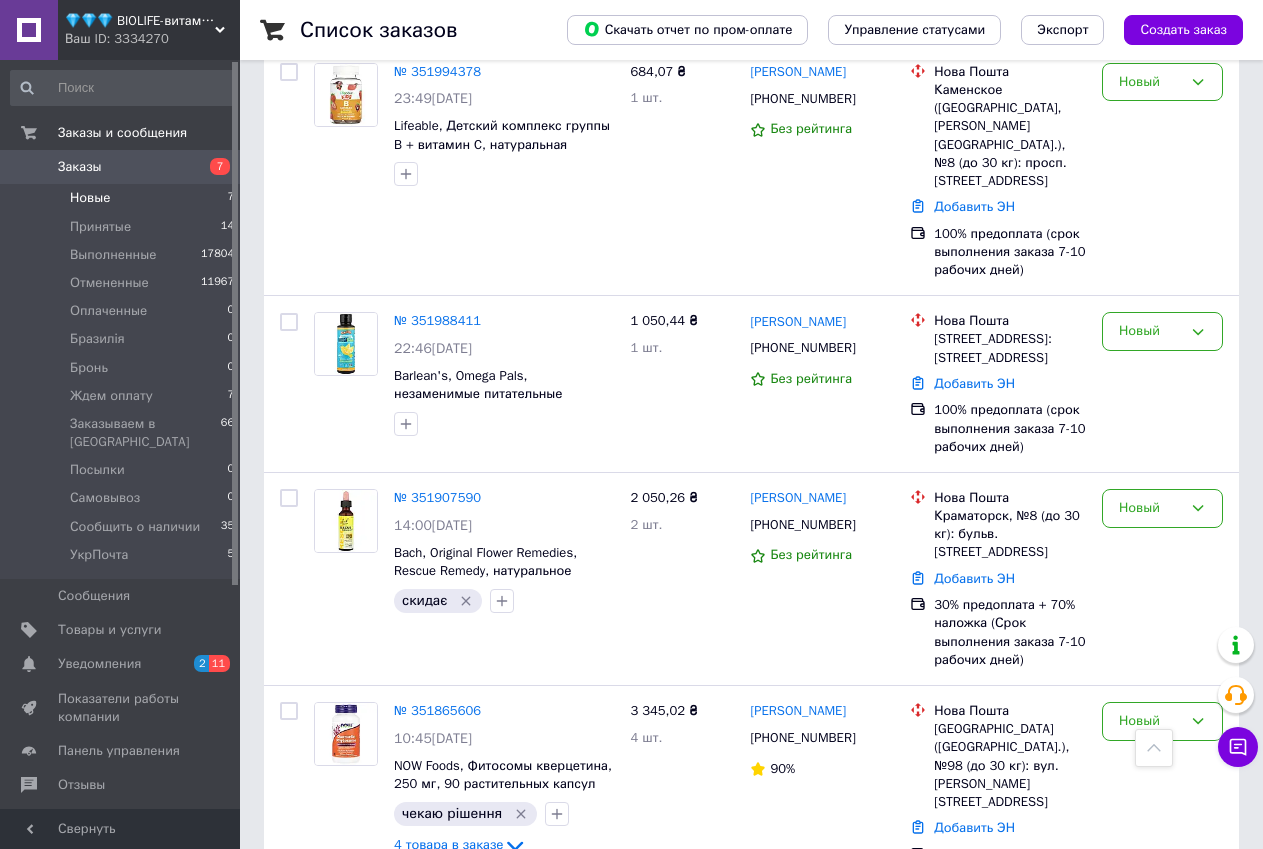drag, startPoint x: 868, startPoint y: 836, endPoint x: 869, endPoint y: 812, distance: 24.020824 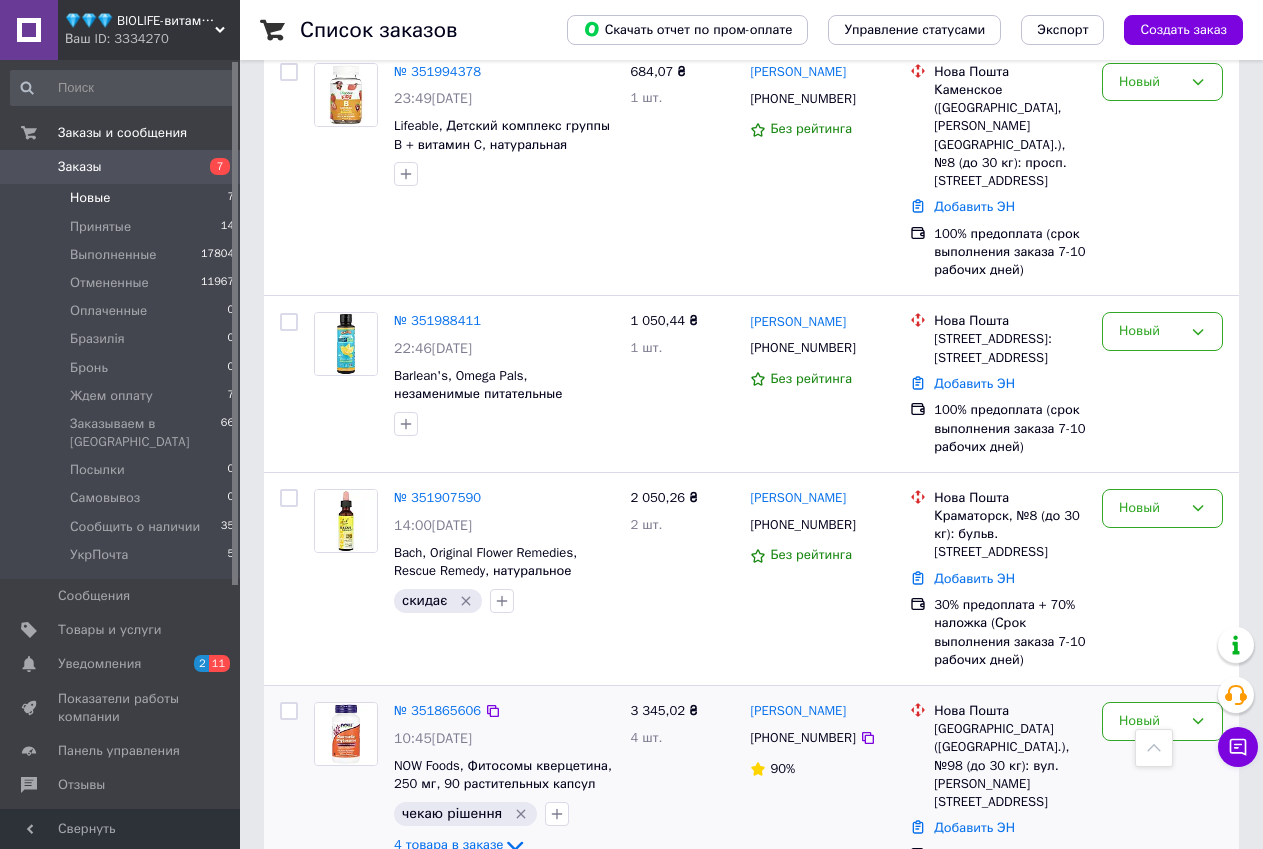 click on "Список заказов   Скачать отчет по пром-оплате Управление статусами Экспорт Создать заказ 1 Фильтры Сохраненные фильтры: Новый (7) Статус: Новый Сбросить все Заказ Сумма Покупатель Доставка и оплата Статус № 352023155 10:14, 10.07.2025 NOW Foods, Органические овсяные хлопья, 680 г (24 унции) оригинал 451,31 ₴ 1 шт. Володимир Лозовий +380504104510 100% Нова Пошта Київ (Київська обл.), №95 (до 30 кг на одне місце): просп. Голосіївський, 68 (біля готелю "Мир") Добавить ЭН 30% предоплата + 70% наложка  (Срок выполнения заказа 7-10 рабочих дней) Новый № 352004414 07:25, 10.07.2025 263,92 ₴ 2 шт. Аня Белоголова +380685916831 47% Новый" at bounding box center (751, 21) 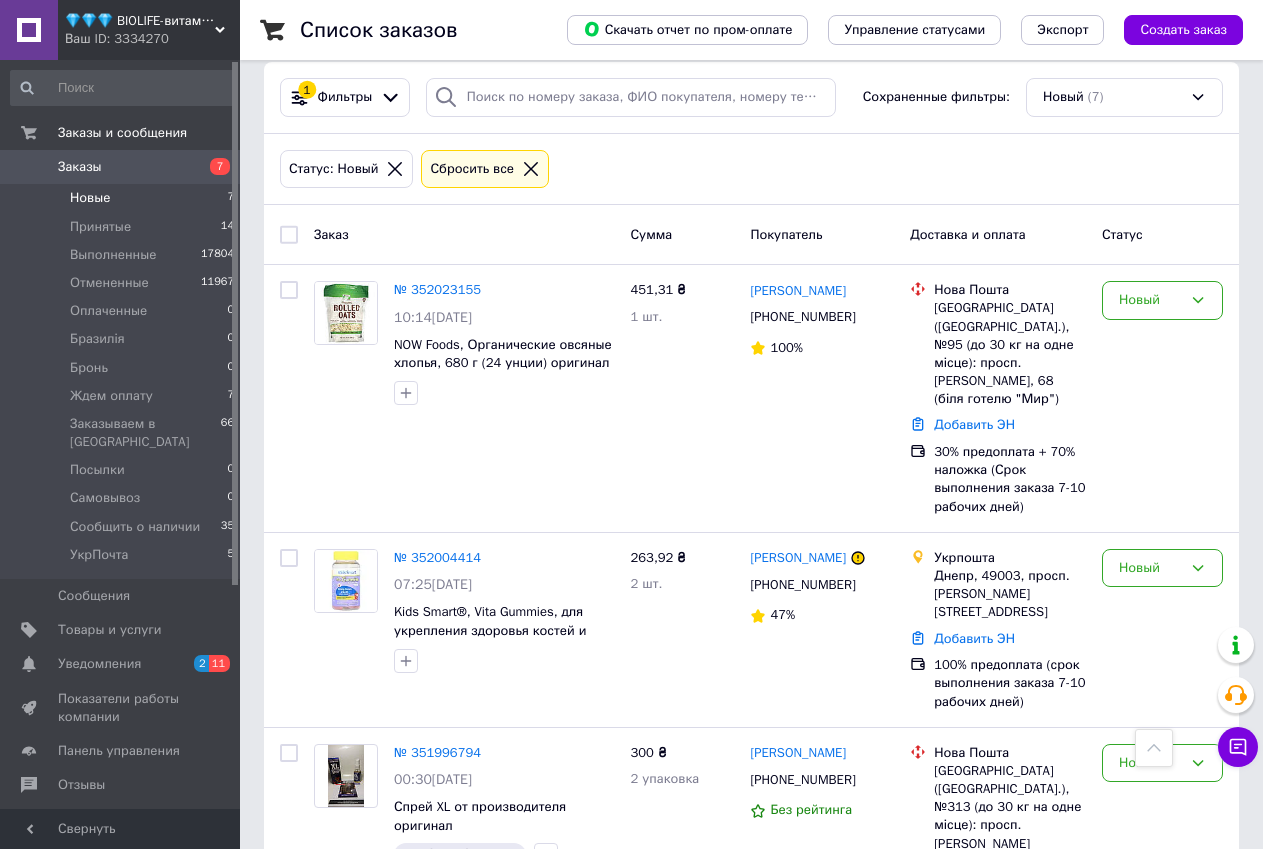 scroll, scrollTop: 0, scrollLeft: 0, axis: both 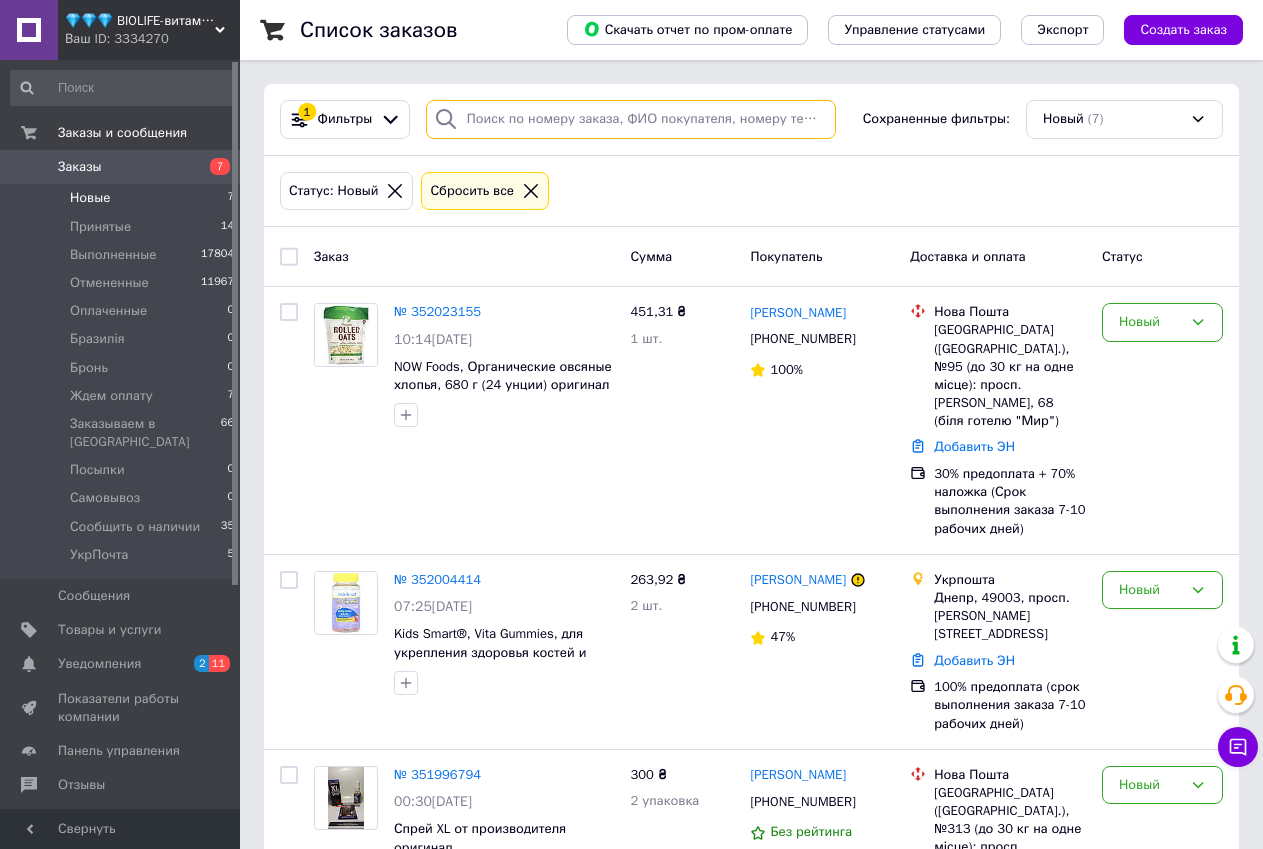 click at bounding box center [631, 119] 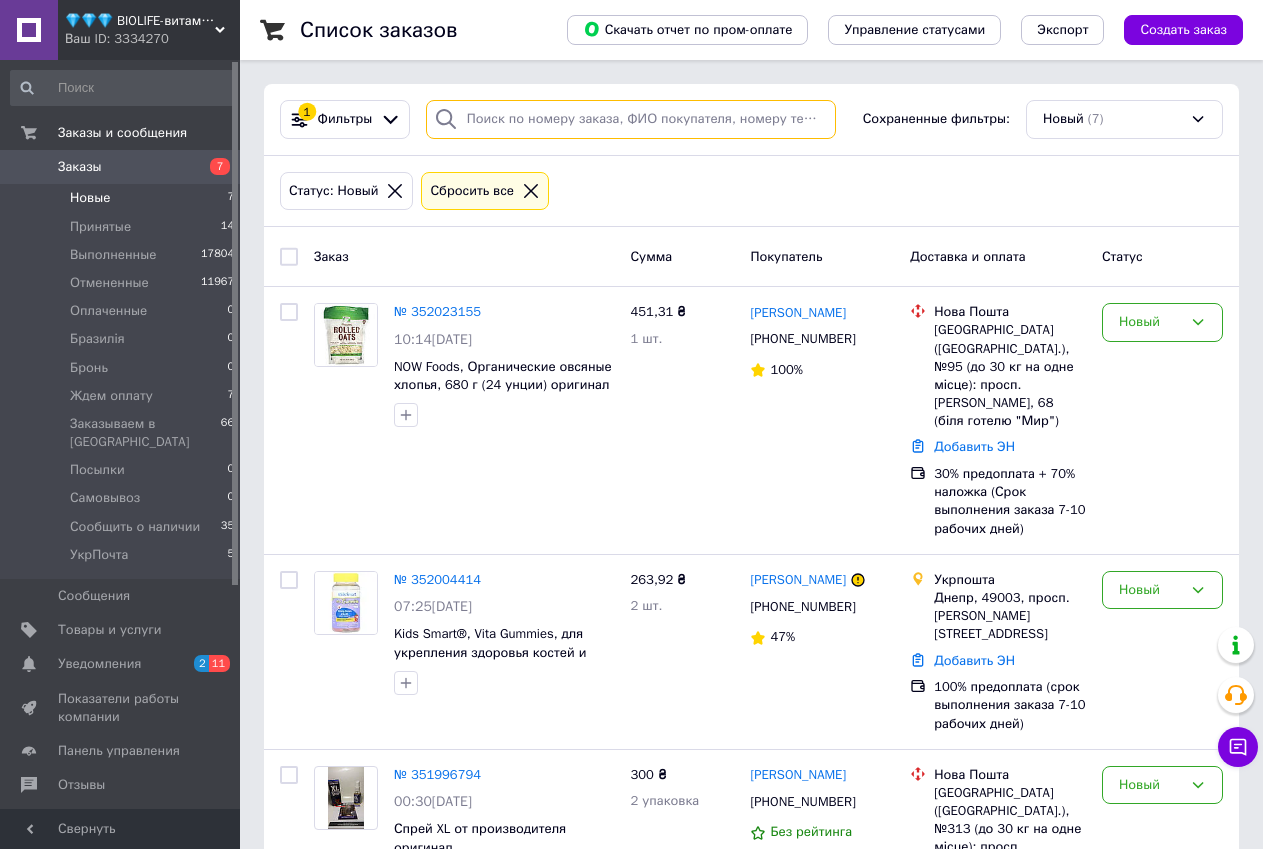 paste on "351988411" 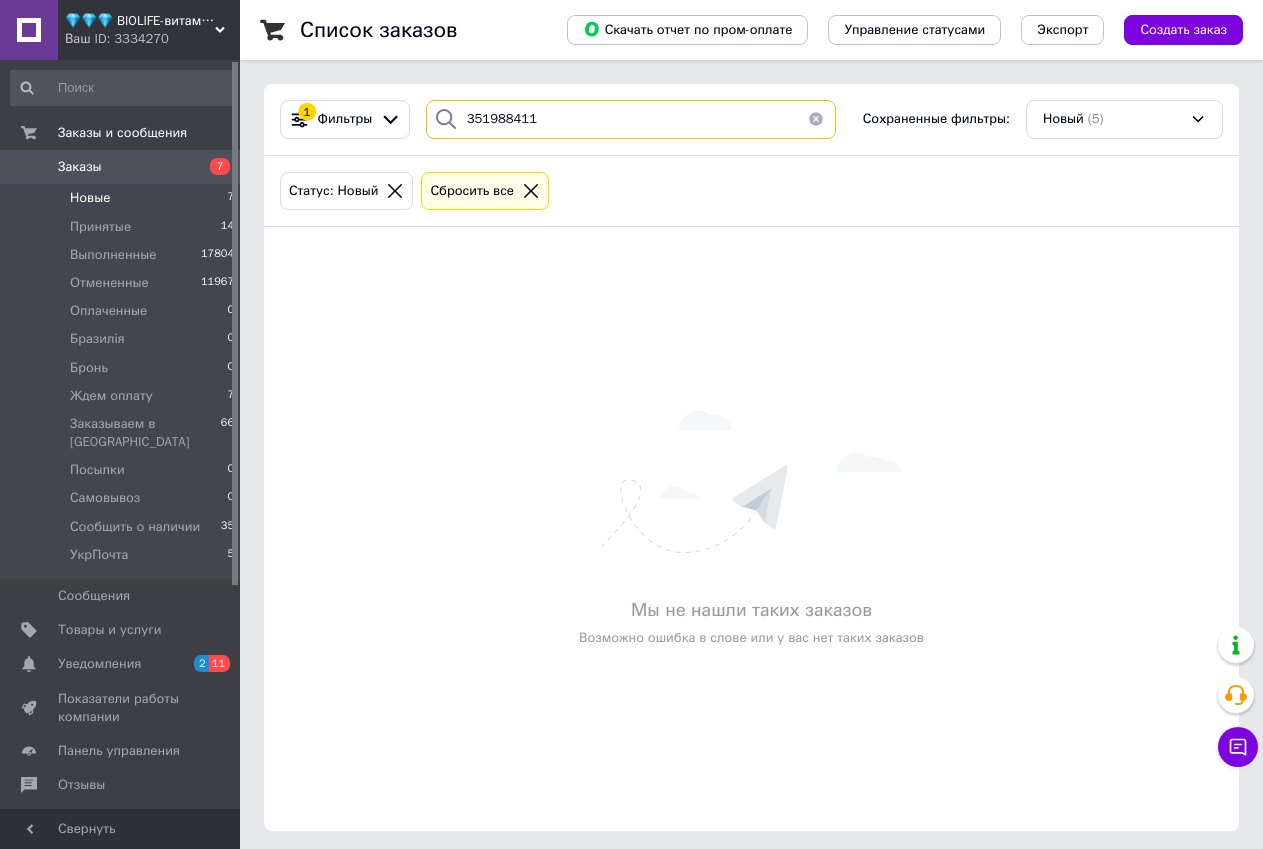 type on "351988411" 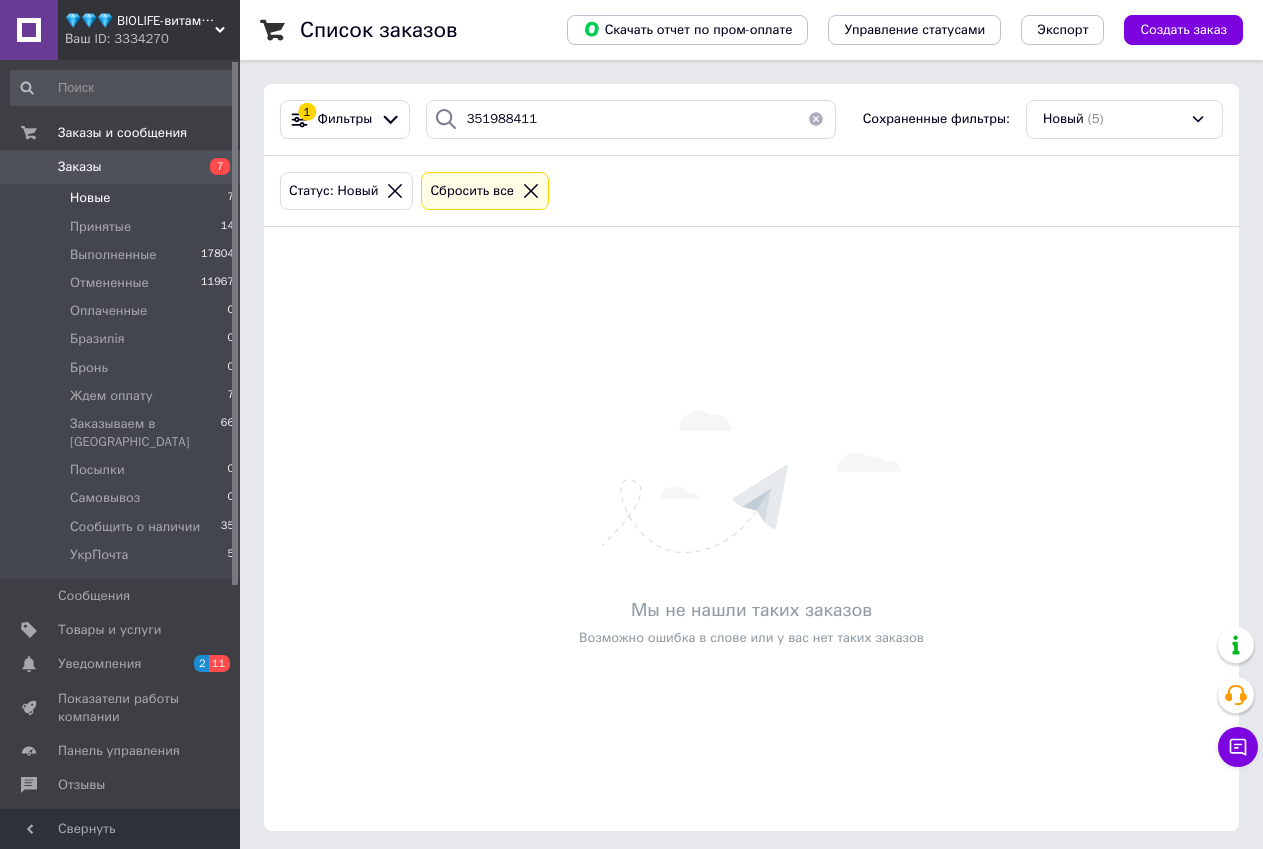 click on "Заказы" at bounding box center [121, 167] 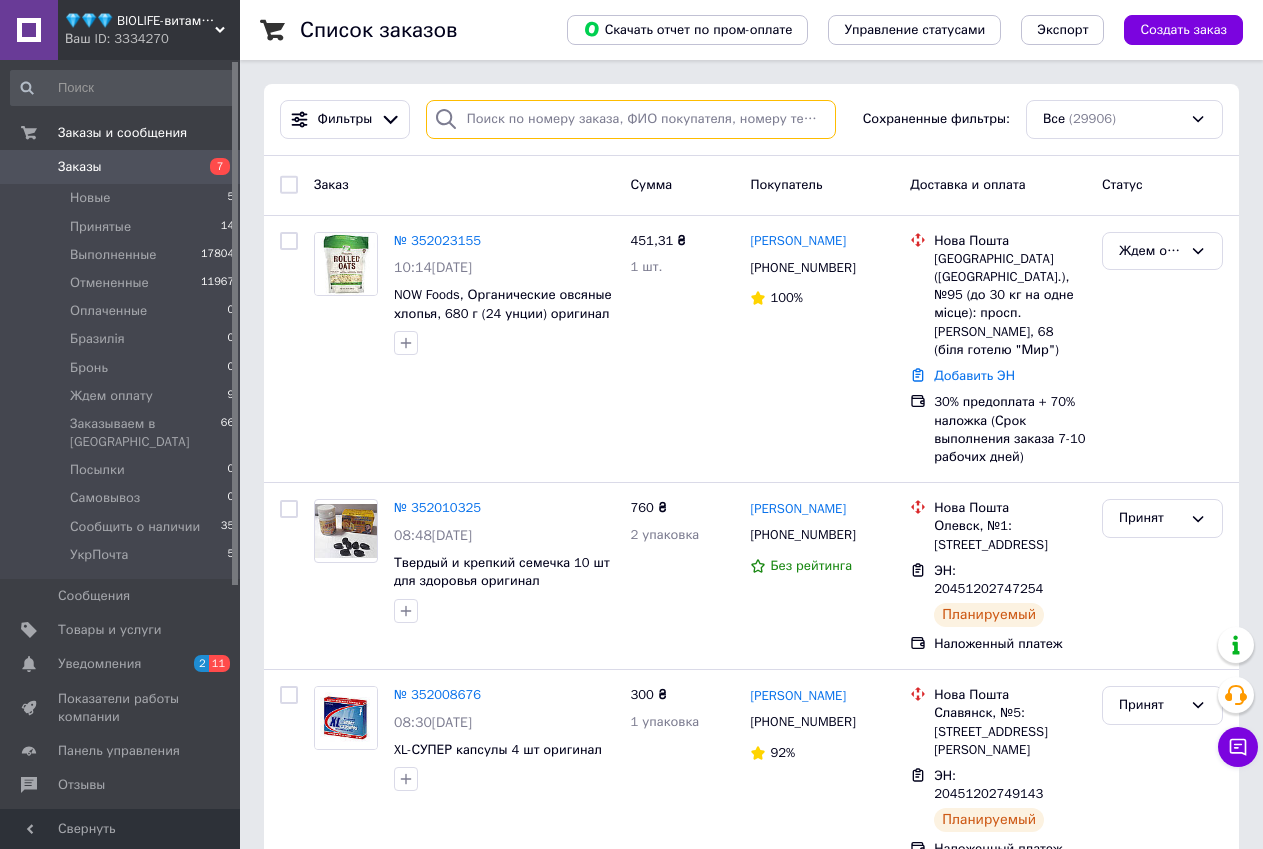 click at bounding box center (631, 119) 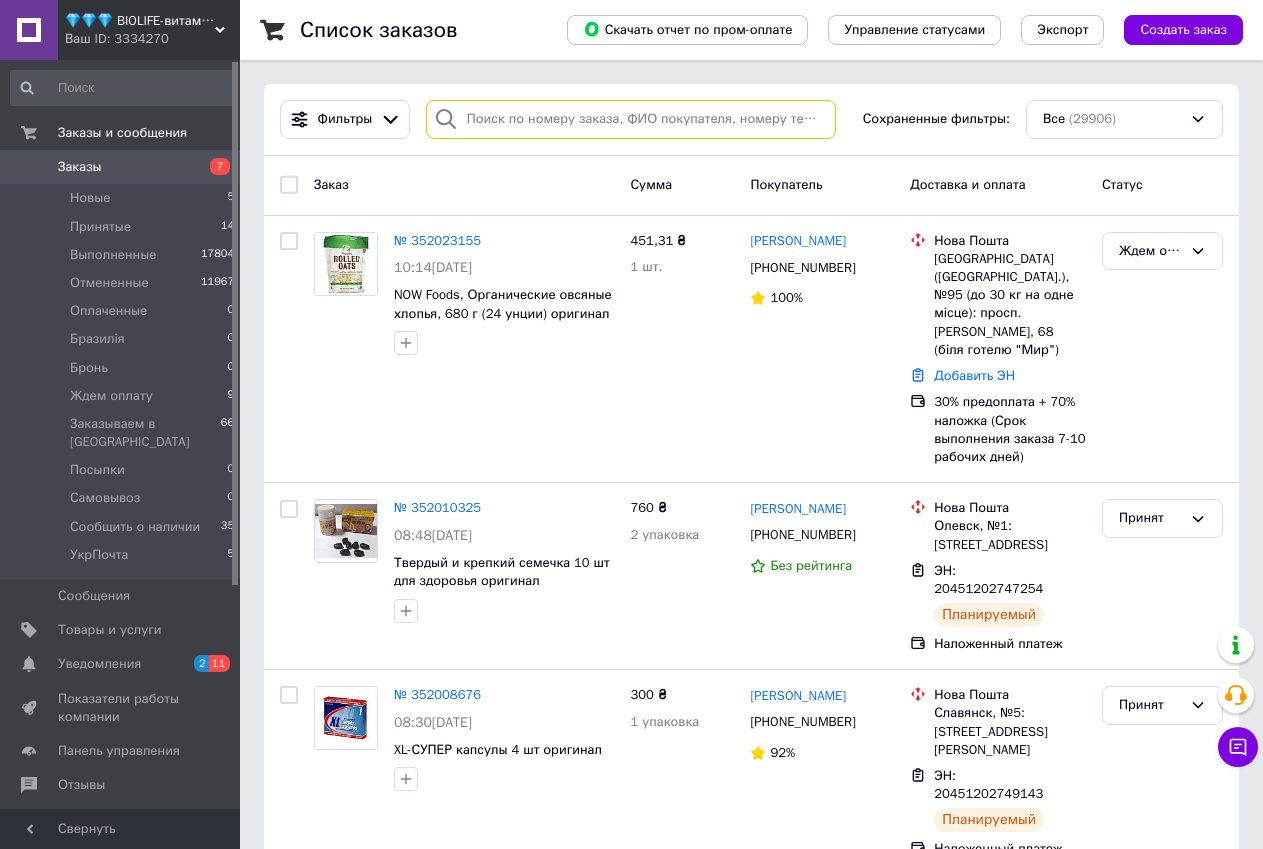 paste on "351988411" 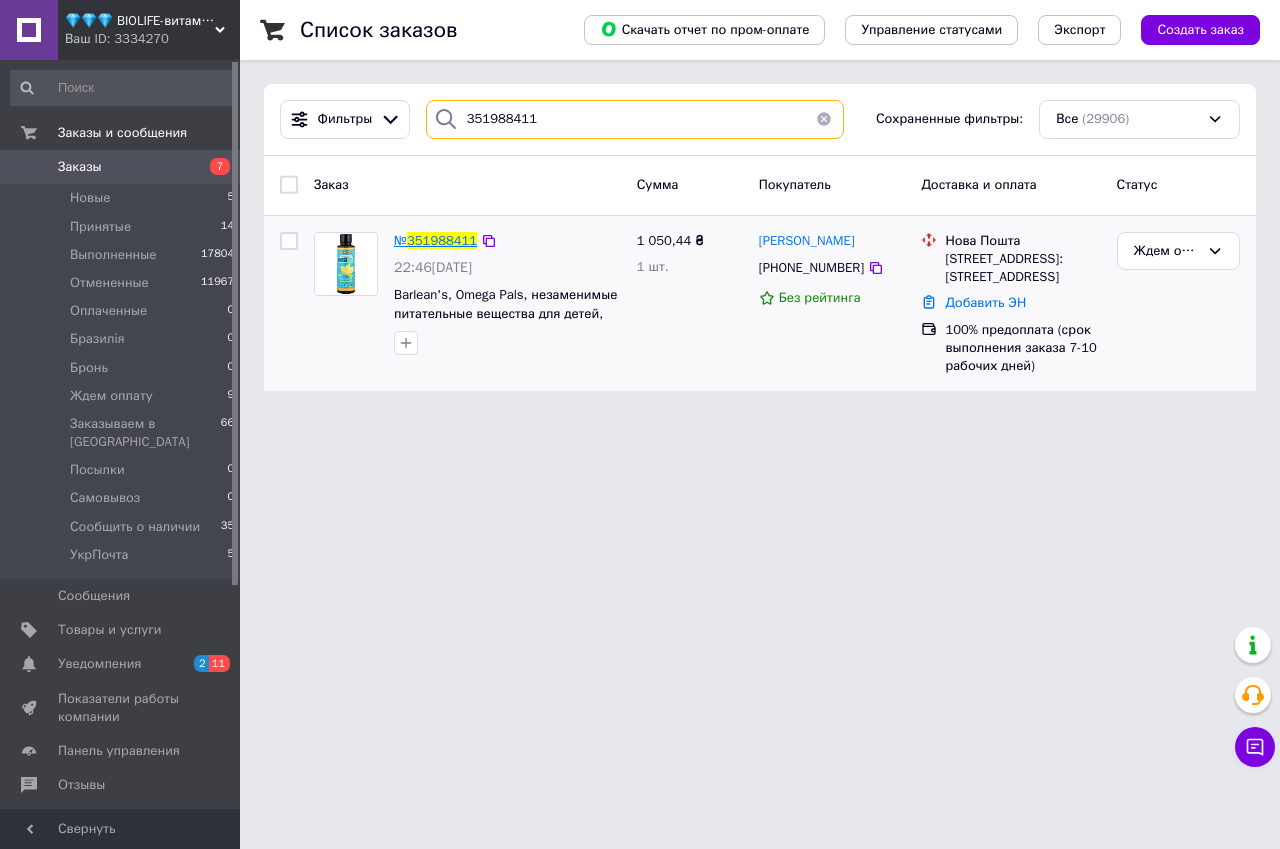 type on "351988411" 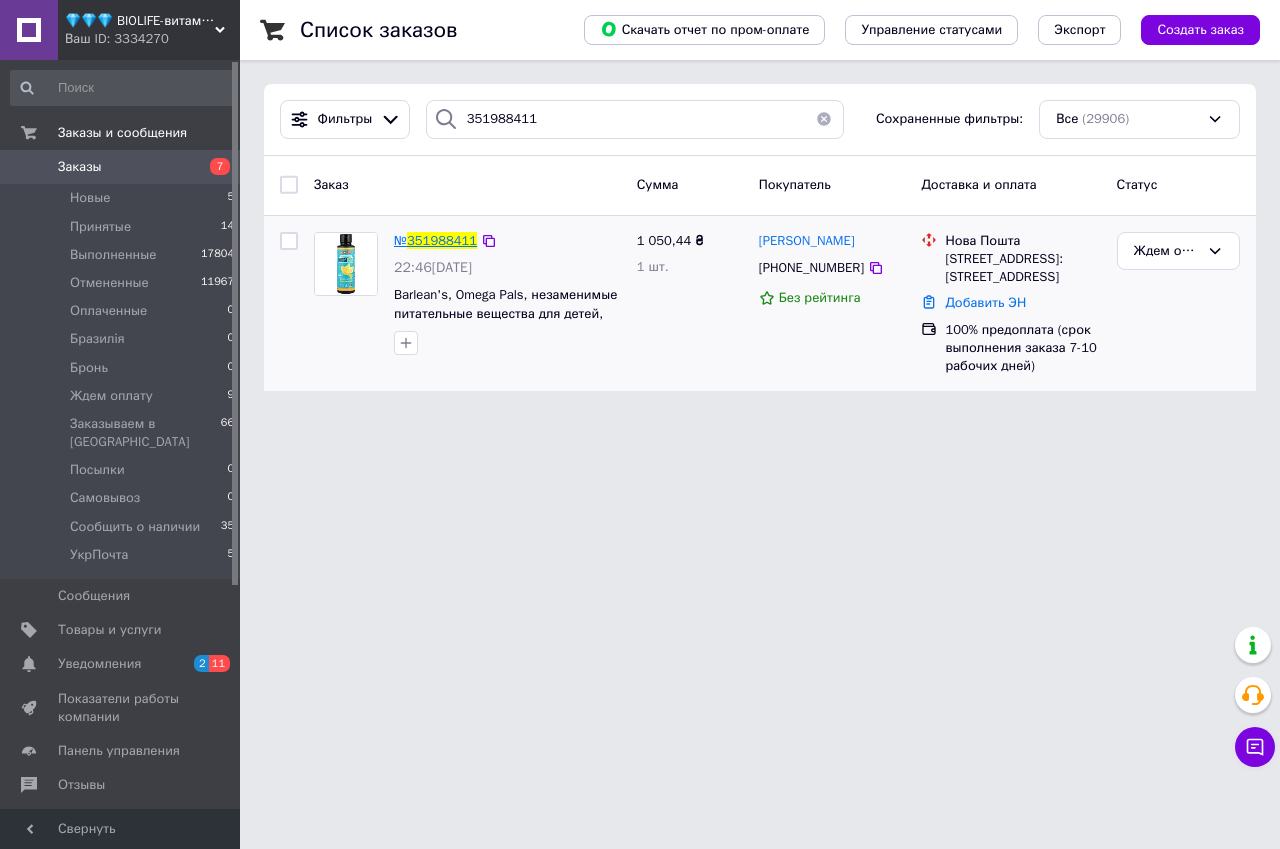 click on "351988411" at bounding box center (442, 240) 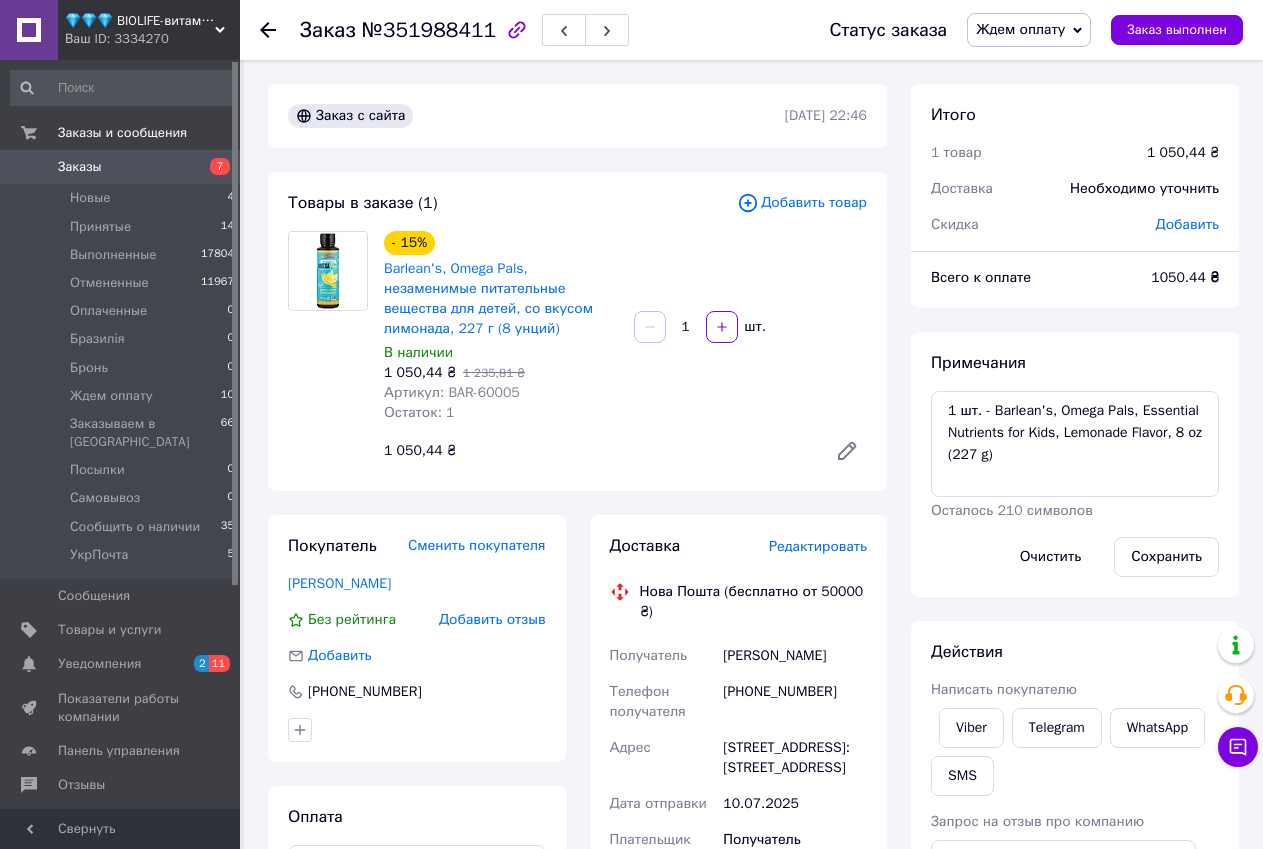 click on "Покупатель Сменить покупателя [PERSON_NAME] рейтинга   Добавить отзыв Добавить [PHONE_NUMBER] Оплата 100% предоплата (срок выполнения заказа 7-10 рабочих дней)" at bounding box center [417, 821] 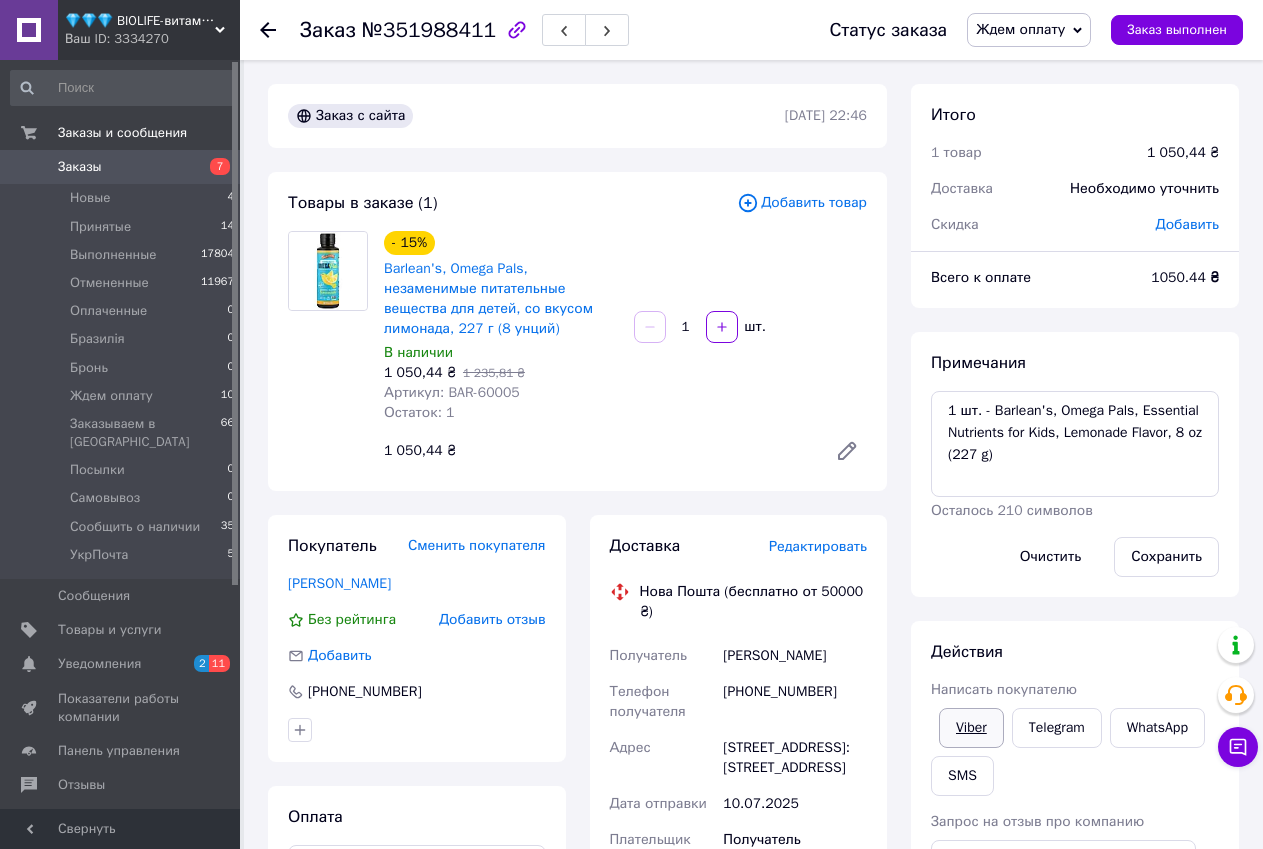 click on "Viber" at bounding box center (971, 728) 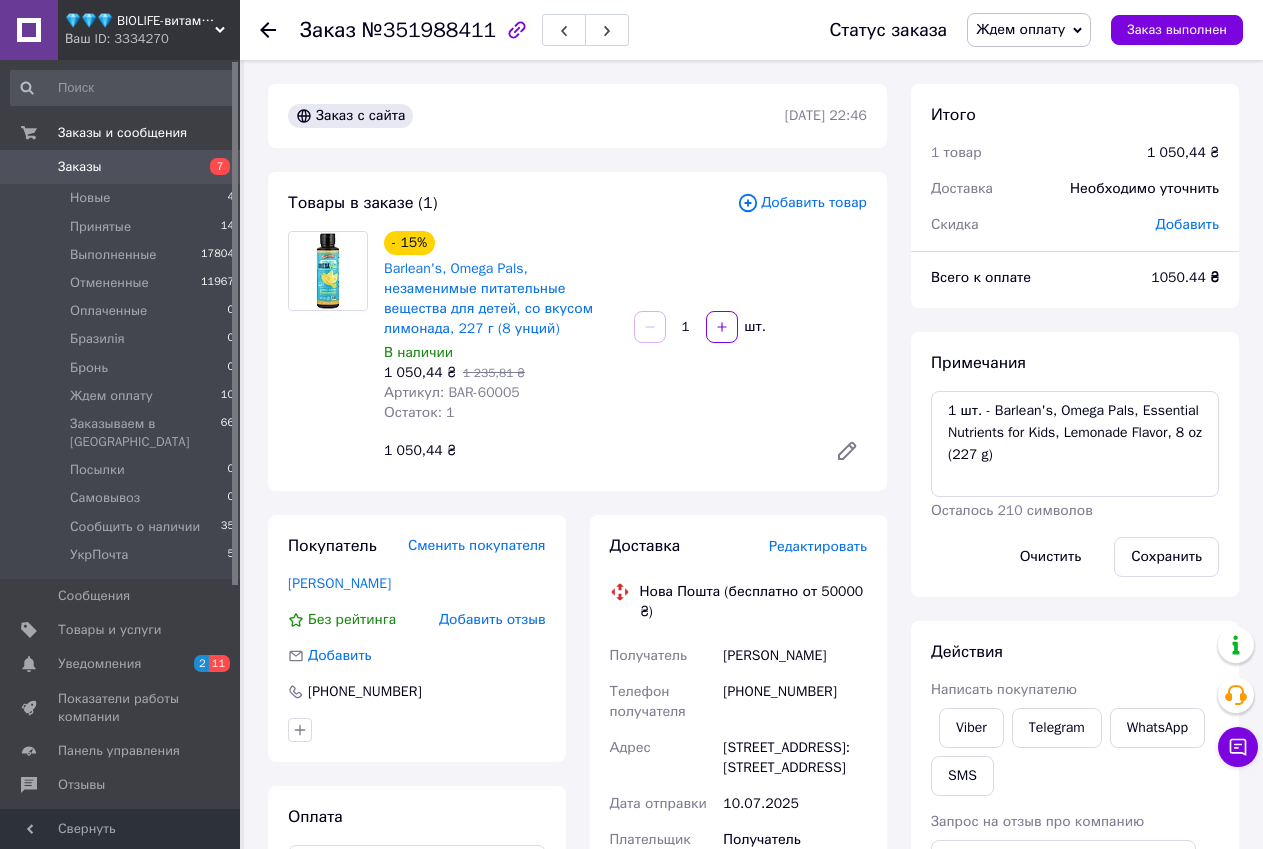 click on "Получатель" at bounding box center [795, 840] 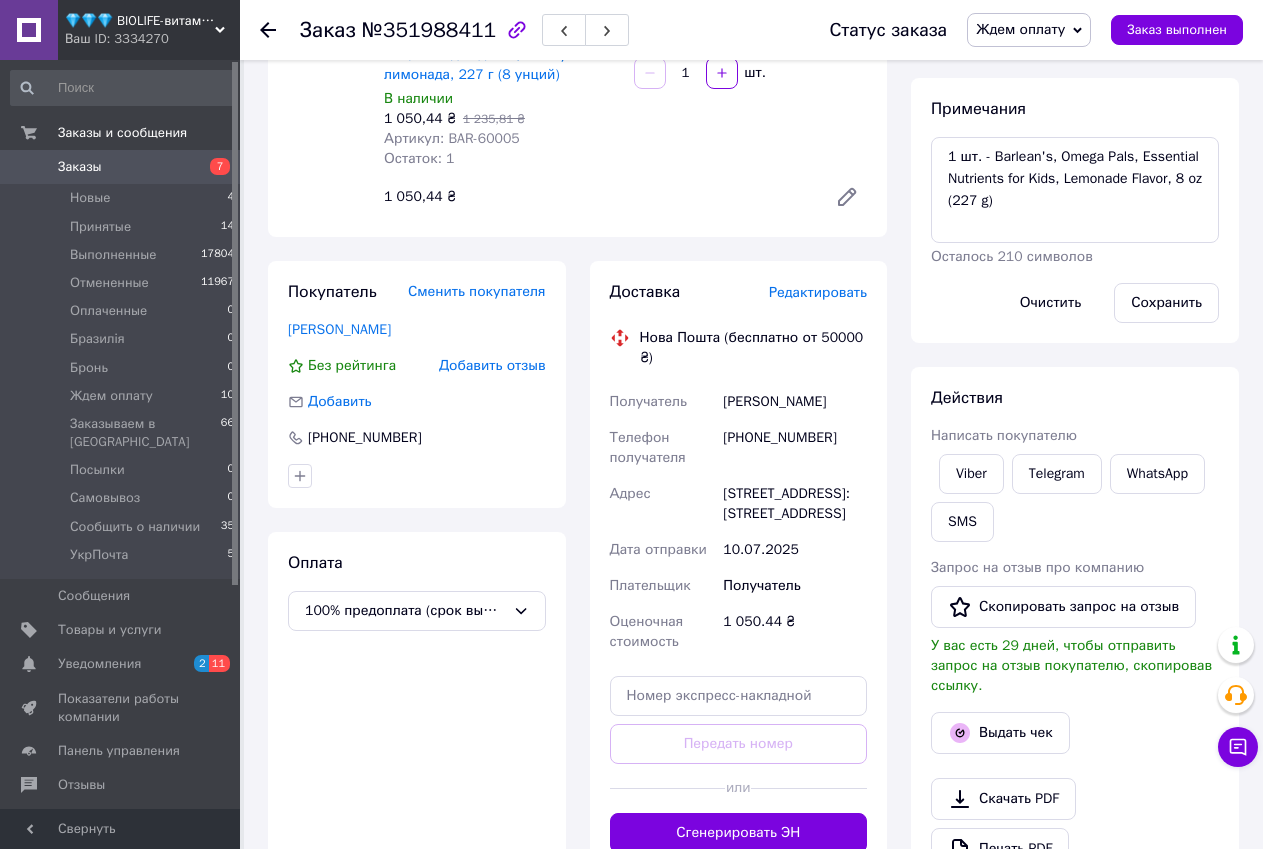 scroll, scrollTop: 561, scrollLeft: 0, axis: vertical 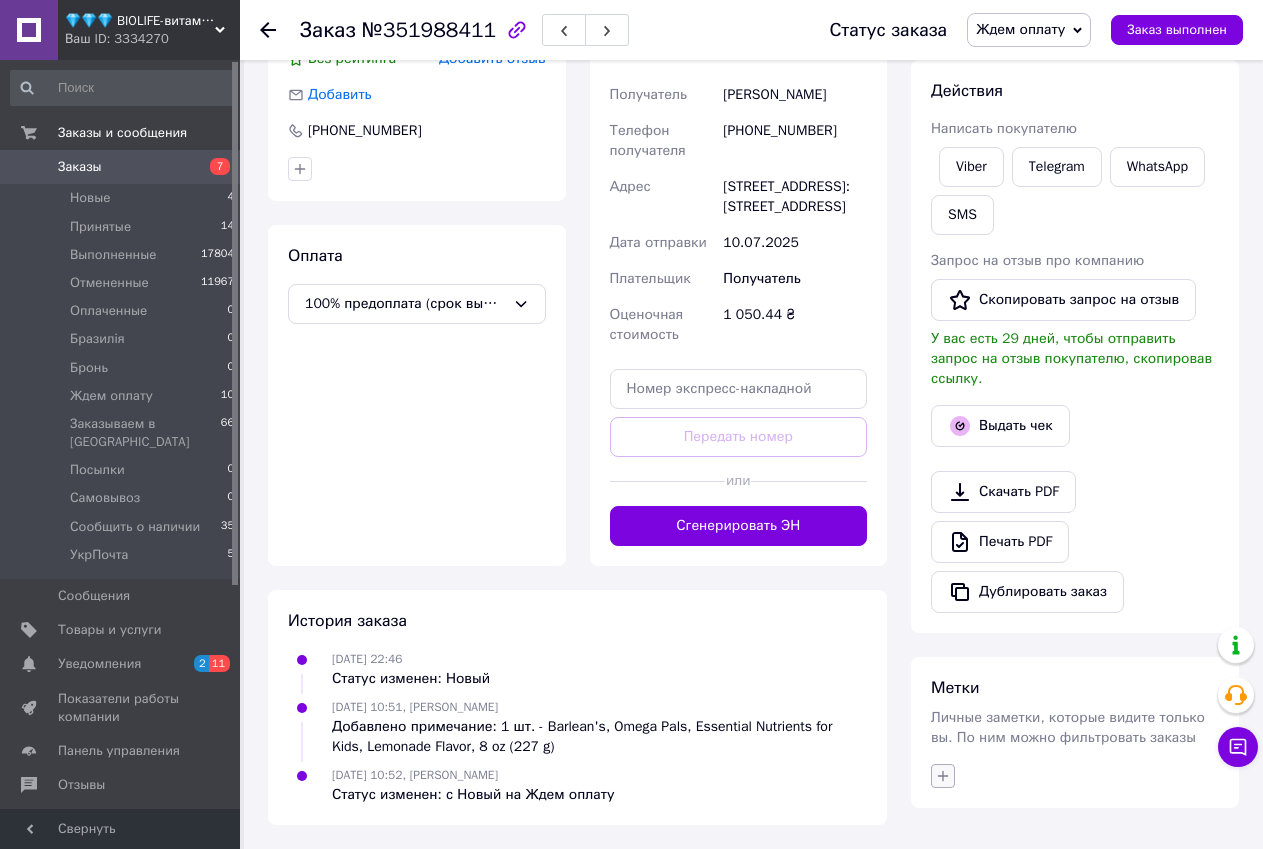 click 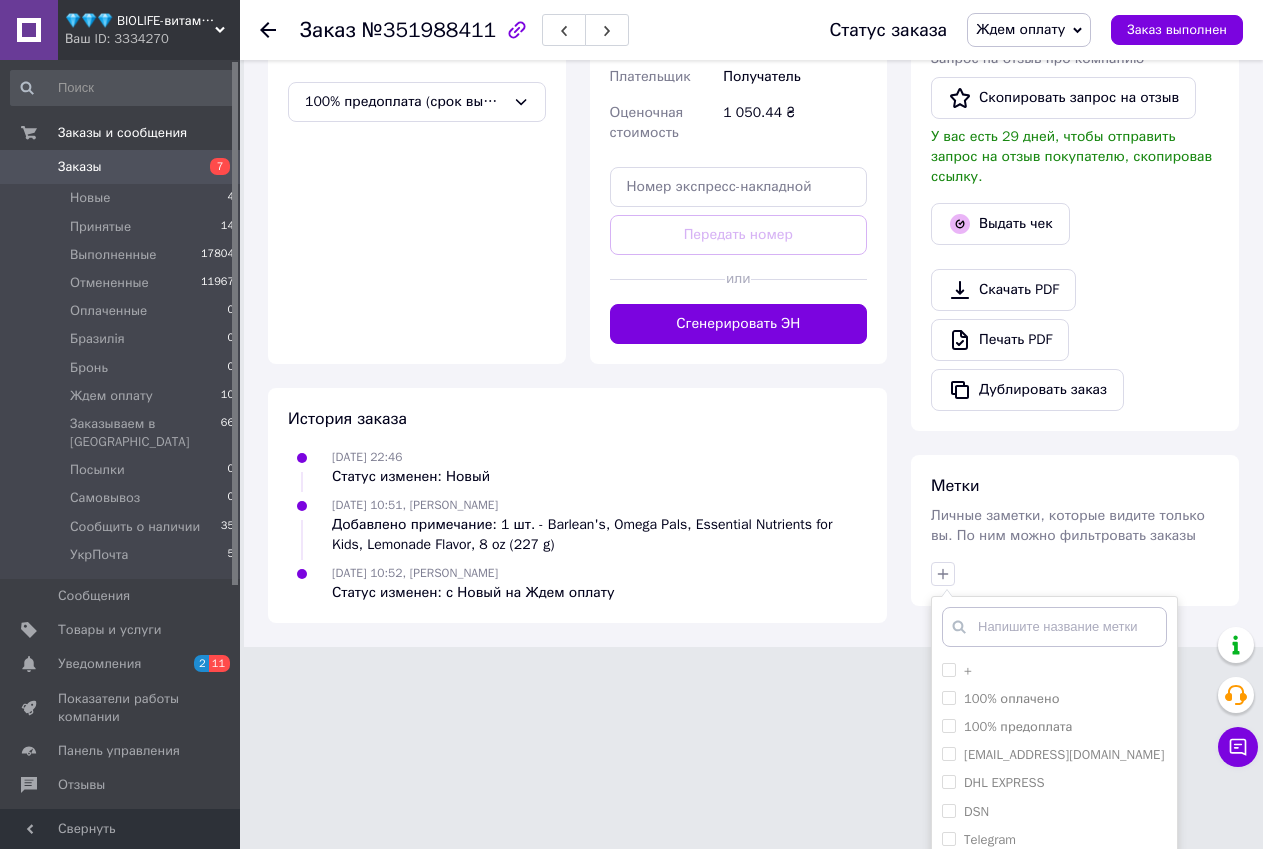 scroll, scrollTop: 917, scrollLeft: 0, axis: vertical 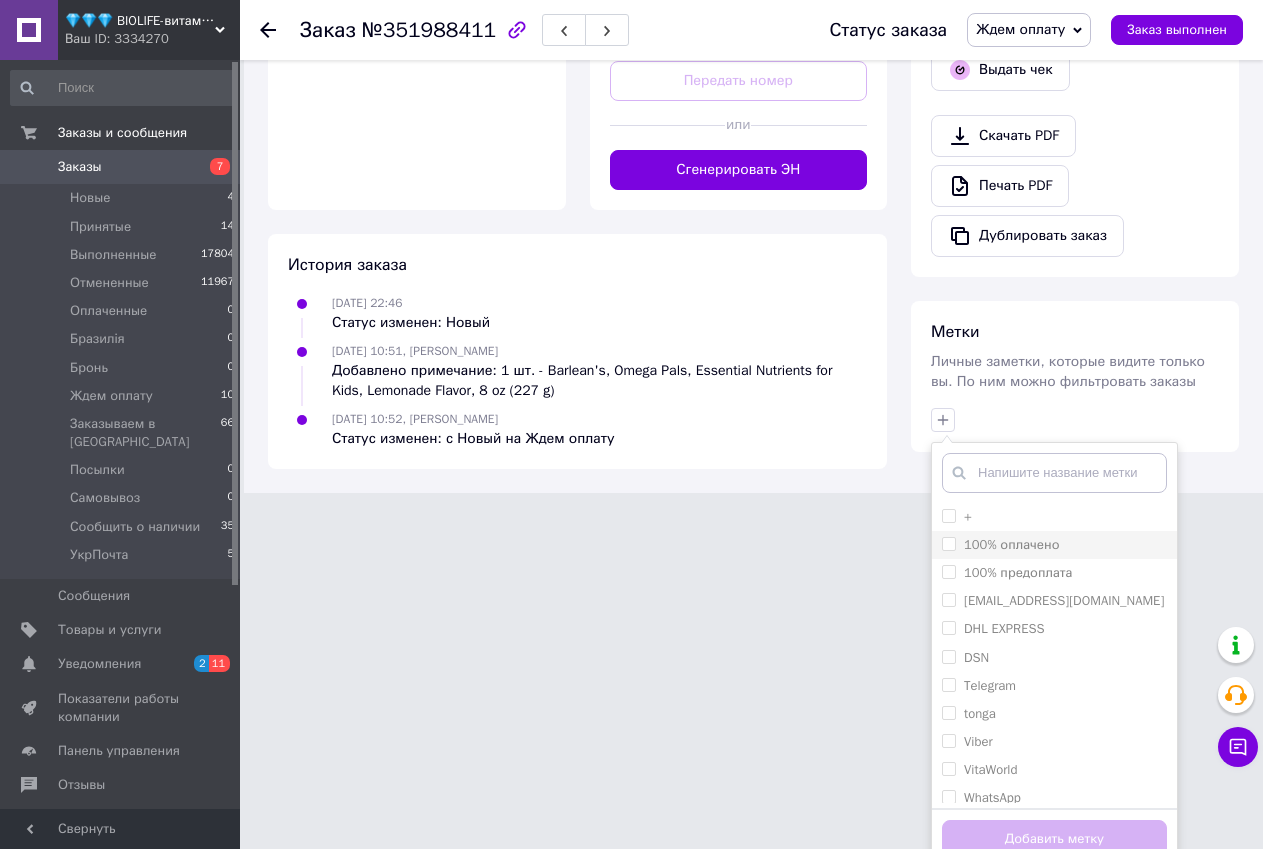 click on "100% оплачено" at bounding box center (948, 543) 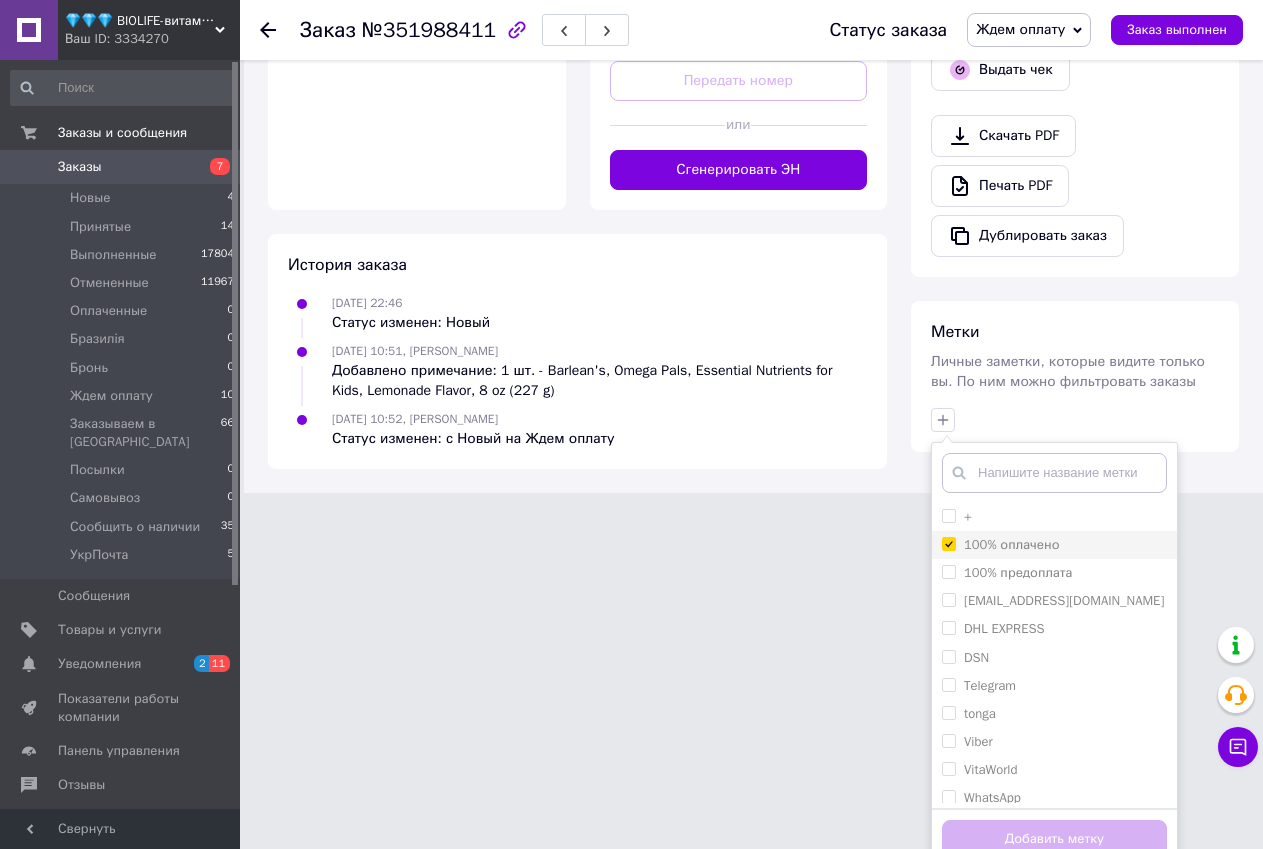 checkbox on "true" 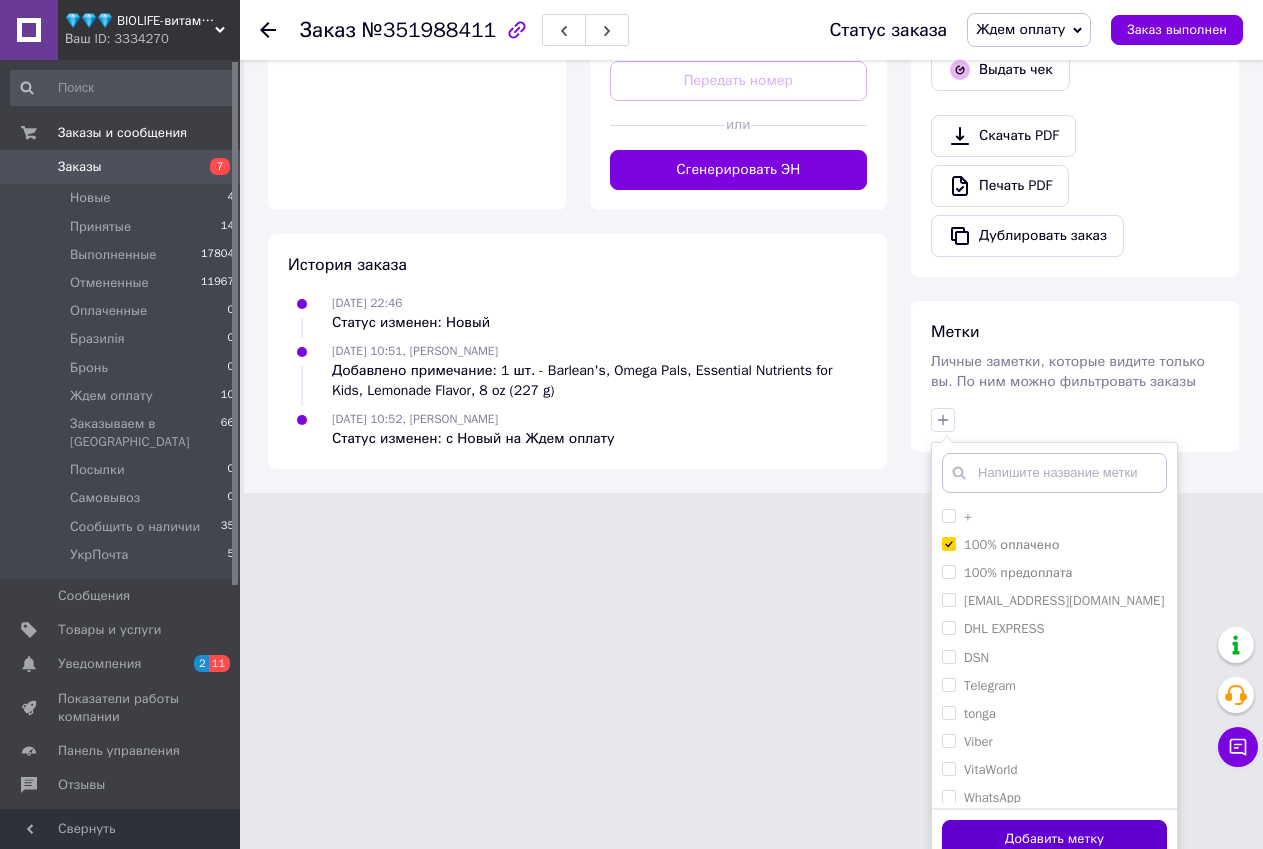 click on "Добавить метку" at bounding box center (1054, 839) 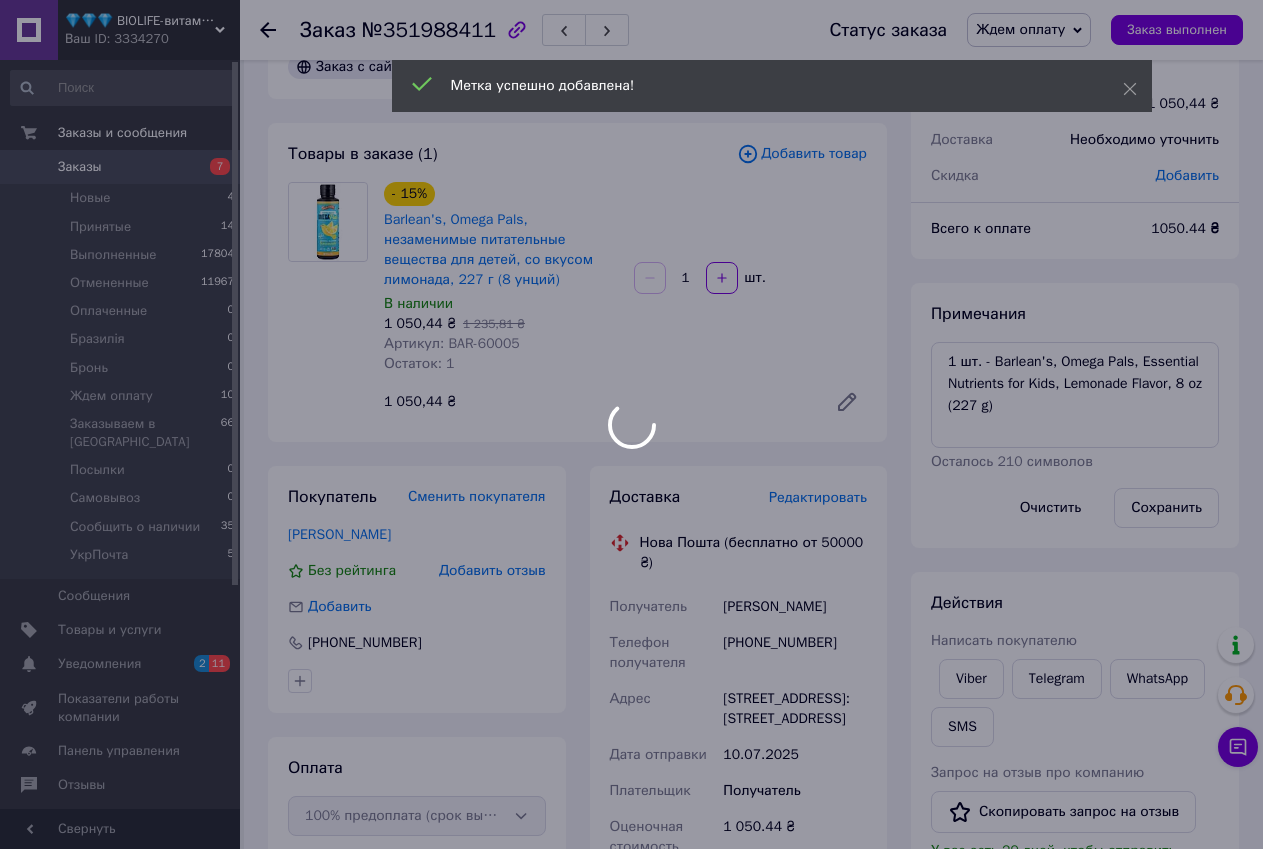 scroll, scrollTop: 0, scrollLeft: 0, axis: both 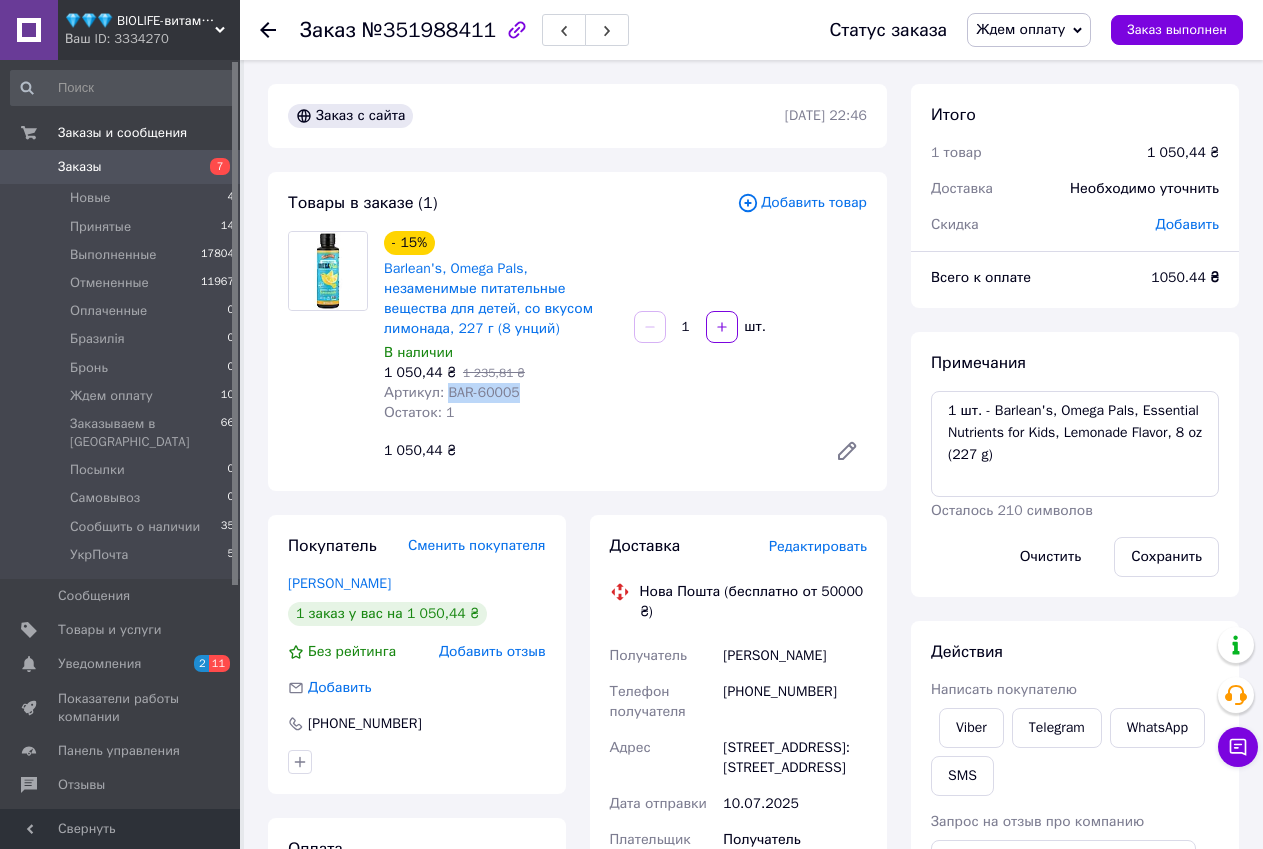 drag, startPoint x: 441, startPoint y: 369, endPoint x: 512, endPoint y: 373, distance: 71.11259 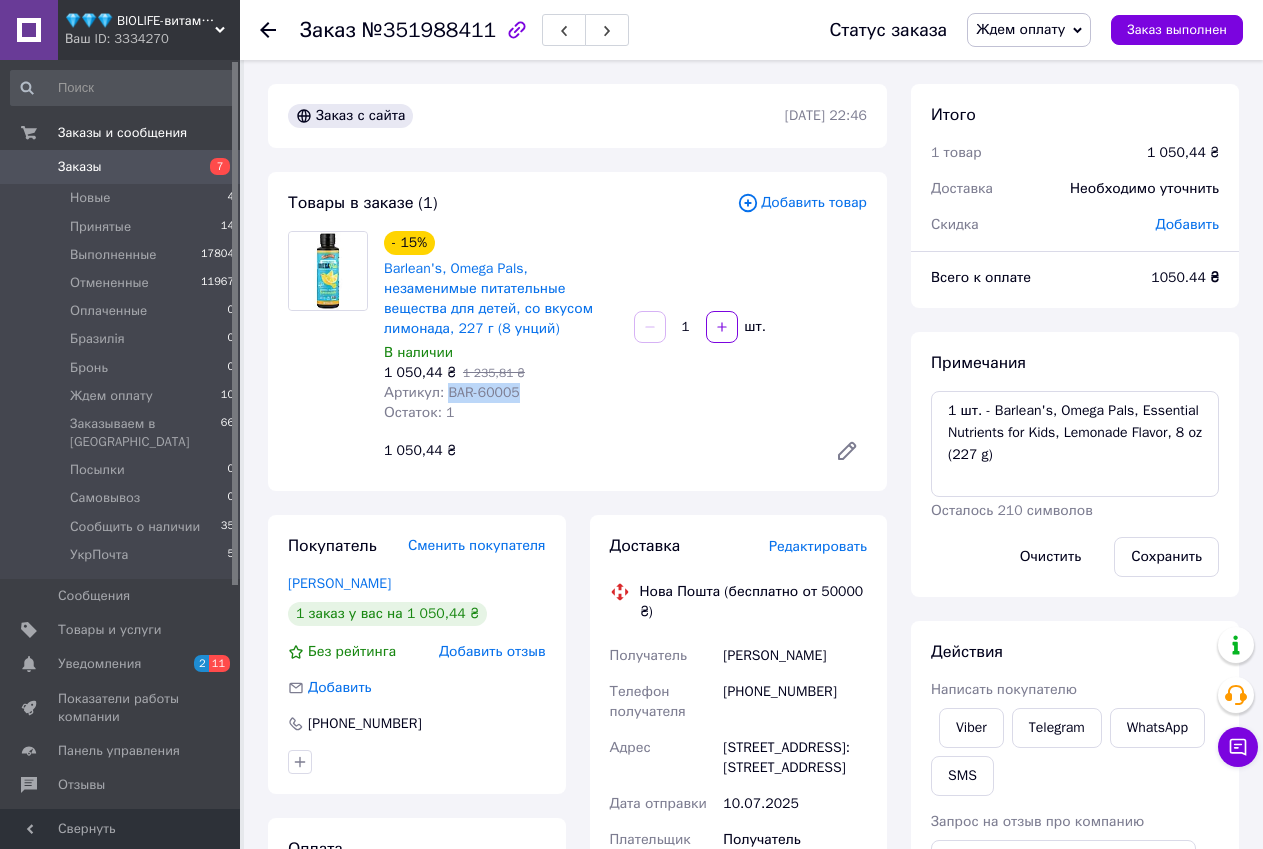 click on "Ждем оплату" at bounding box center (1020, 29) 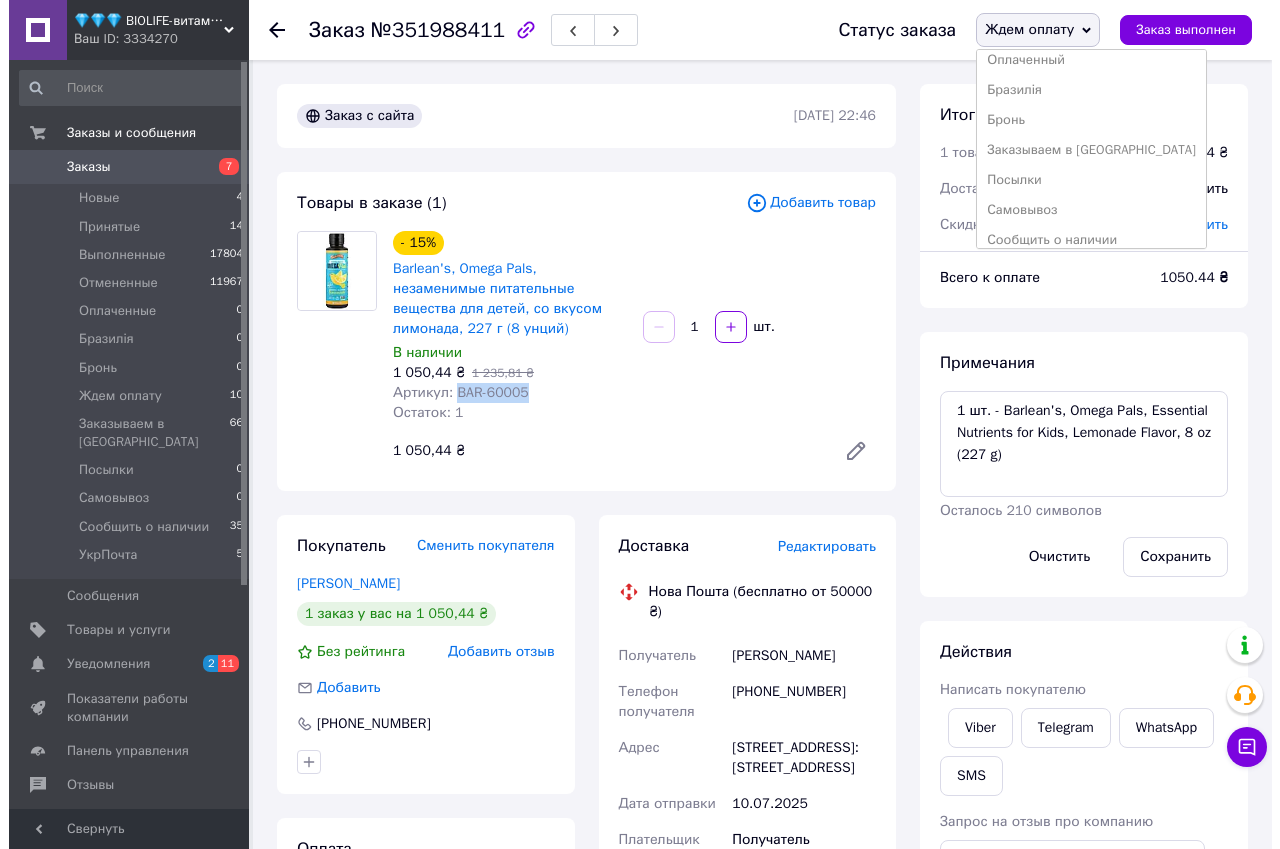 scroll, scrollTop: 142, scrollLeft: 0, axis: vertical 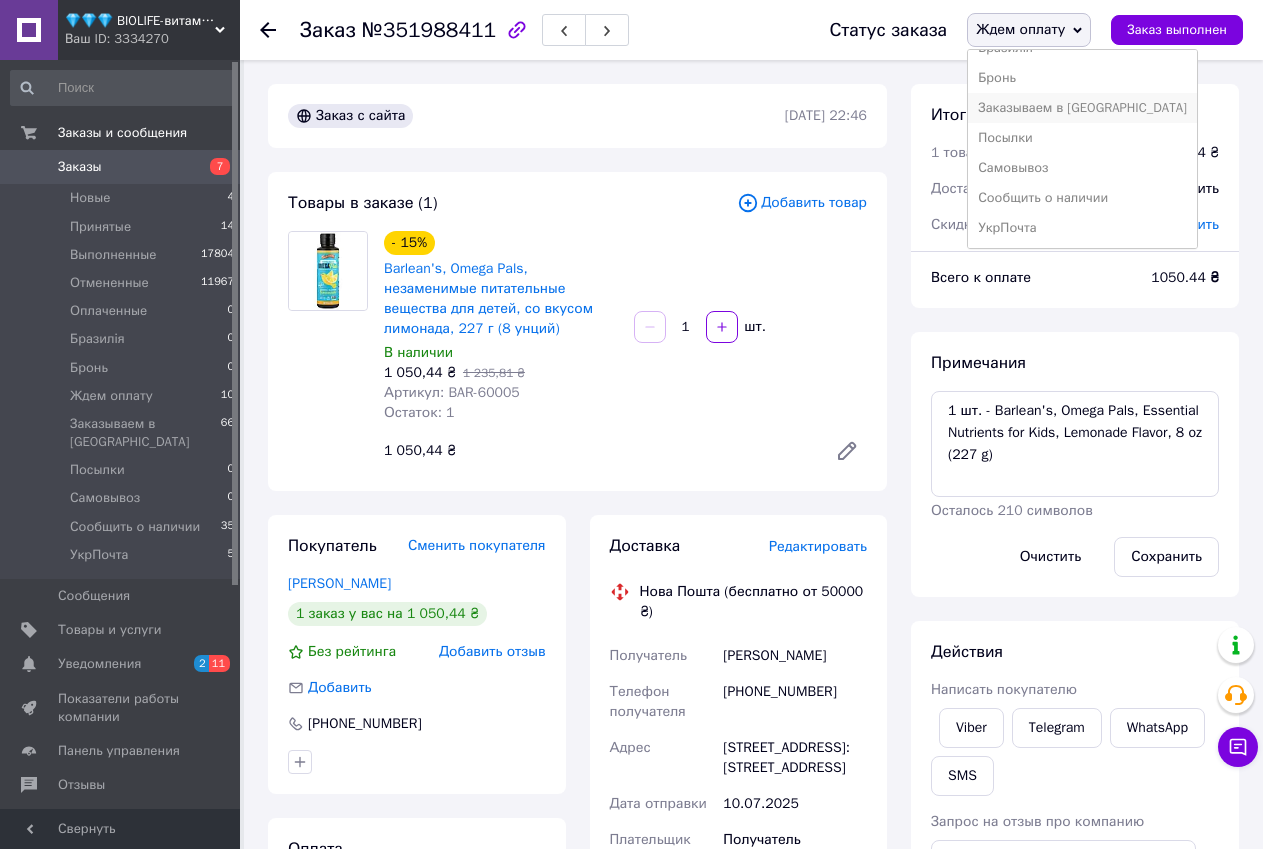 click on "Заказываем в [GEOGRAPHIC_DATA]" at bounding box center [1082, 108] 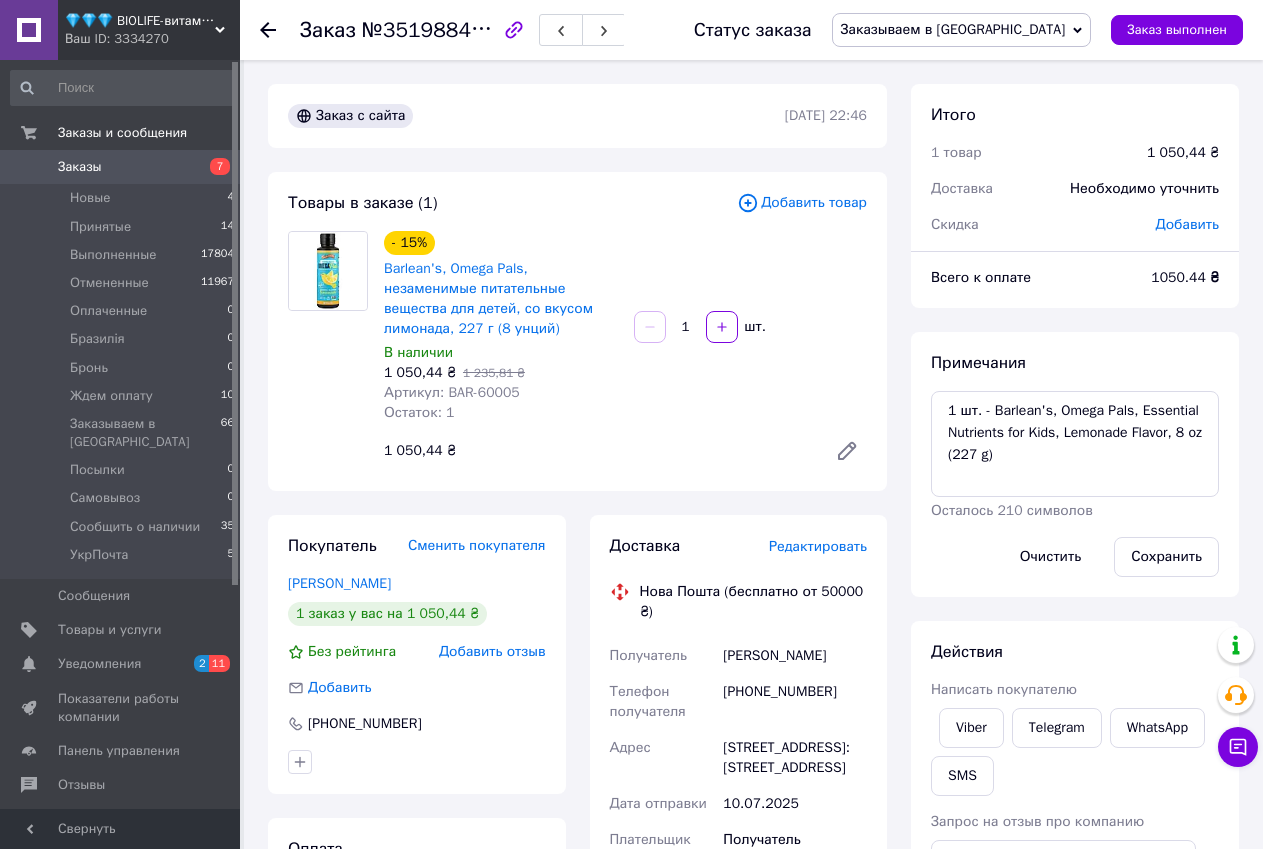 click on "Доставка Редактировать Нова Пошта (бесплатно от 50000 ₴) Получатель Мосейчук Ірина Телефон получателя +380957566169 Адрес Ужгород, №16: ул. Національної Гвардії, 38Б Дата отправки 10.07.2025 Плательщик Получатель Оценочная стоимость 1 050.44 ₴ Передать номер или Сгенерировать ЭН Плательщик Получатель Отправитель Фамилия получателя Мосейчук Имя получателя Ірина Отчество получателя Телефон получателя +380957566169 Тип доставки В отделении Курьером В почтомате Город -- Не выбрано -- Отделение №16: ул. Національної Гвардії, 38Б Место отправки Добавить еще место отправки Груз < 2025" at bounding box center (739, 821) 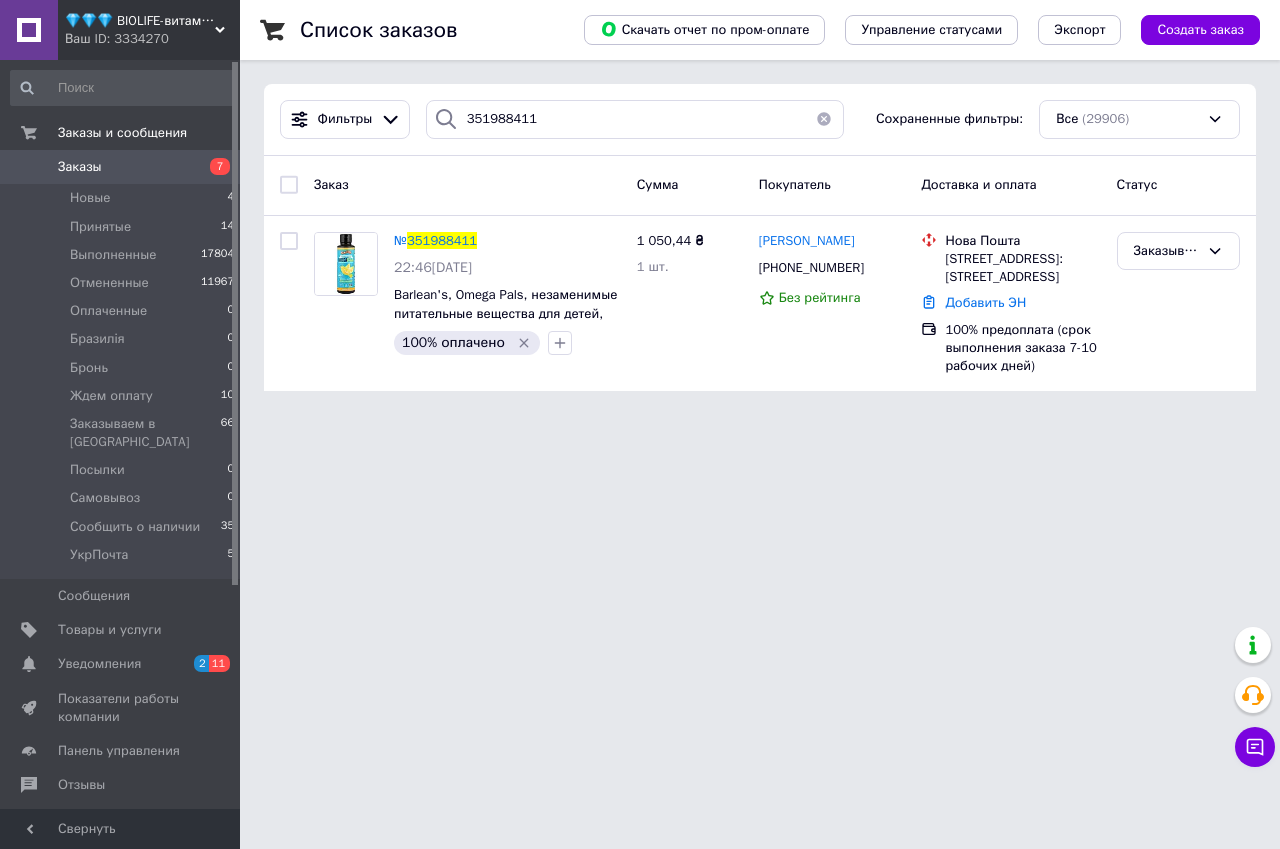 click on "💎💎💎 BIOLIFE-витамины и минералы" at bounding box center (140, 21) 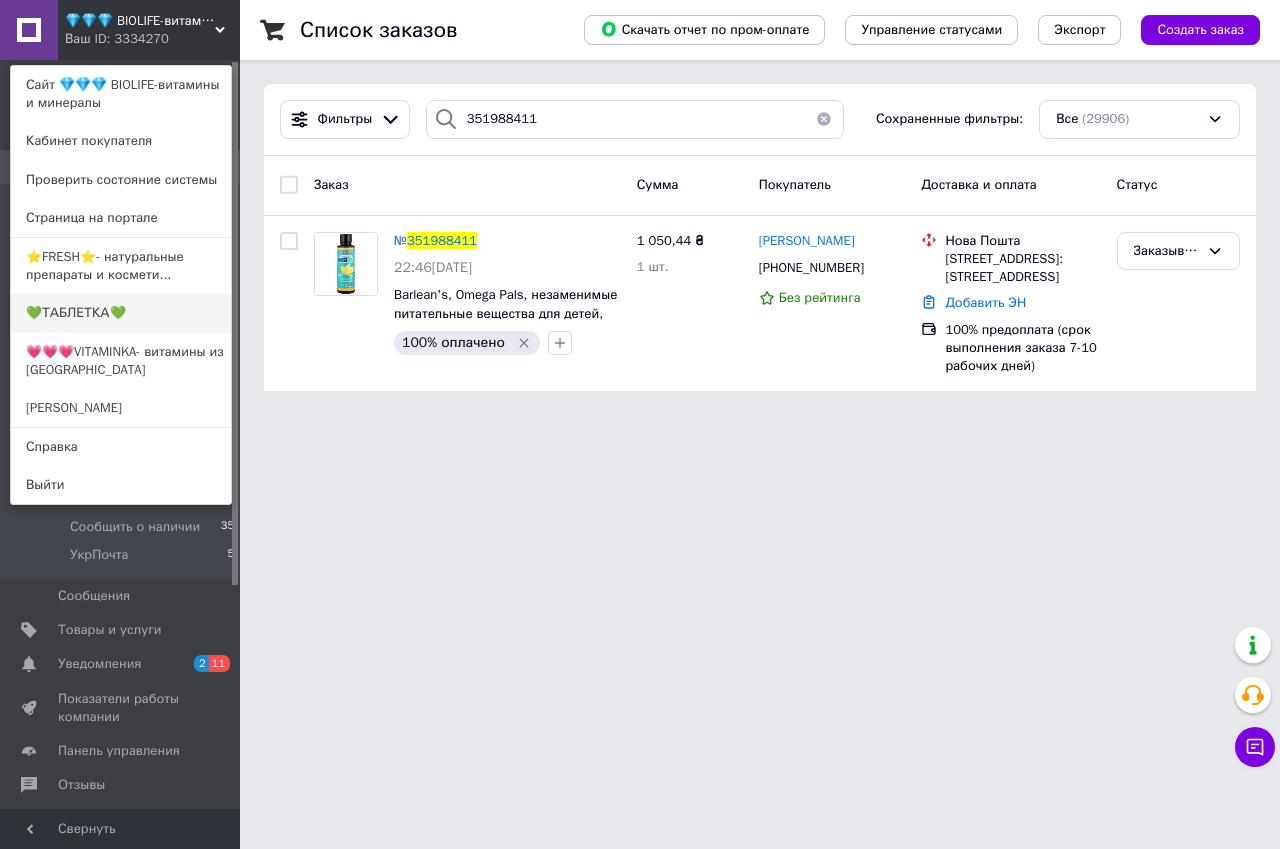 click on "💚ТАБЛЕТКА💚" at bounding box center [121, 313] 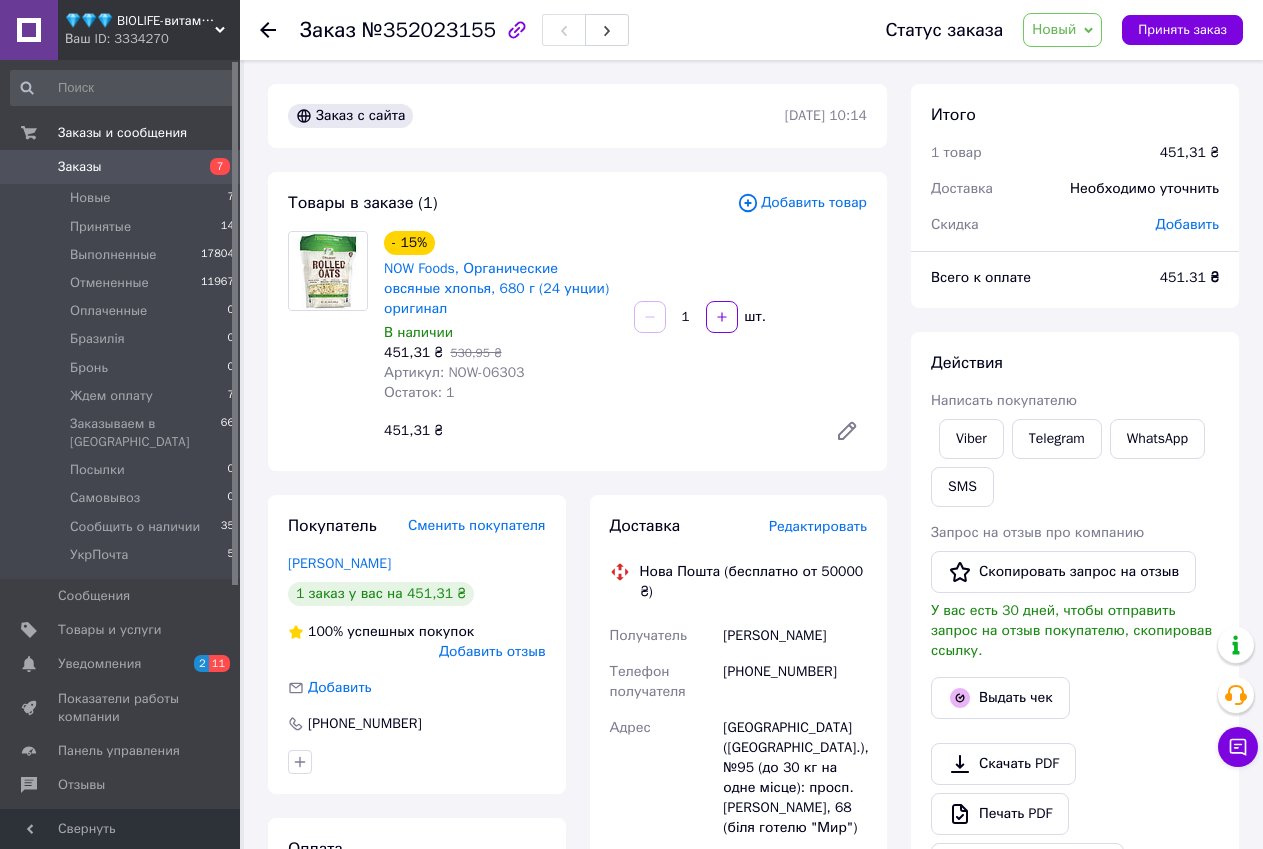 scroll, scrollTop: 0, scrollLeft: 0, axis: both 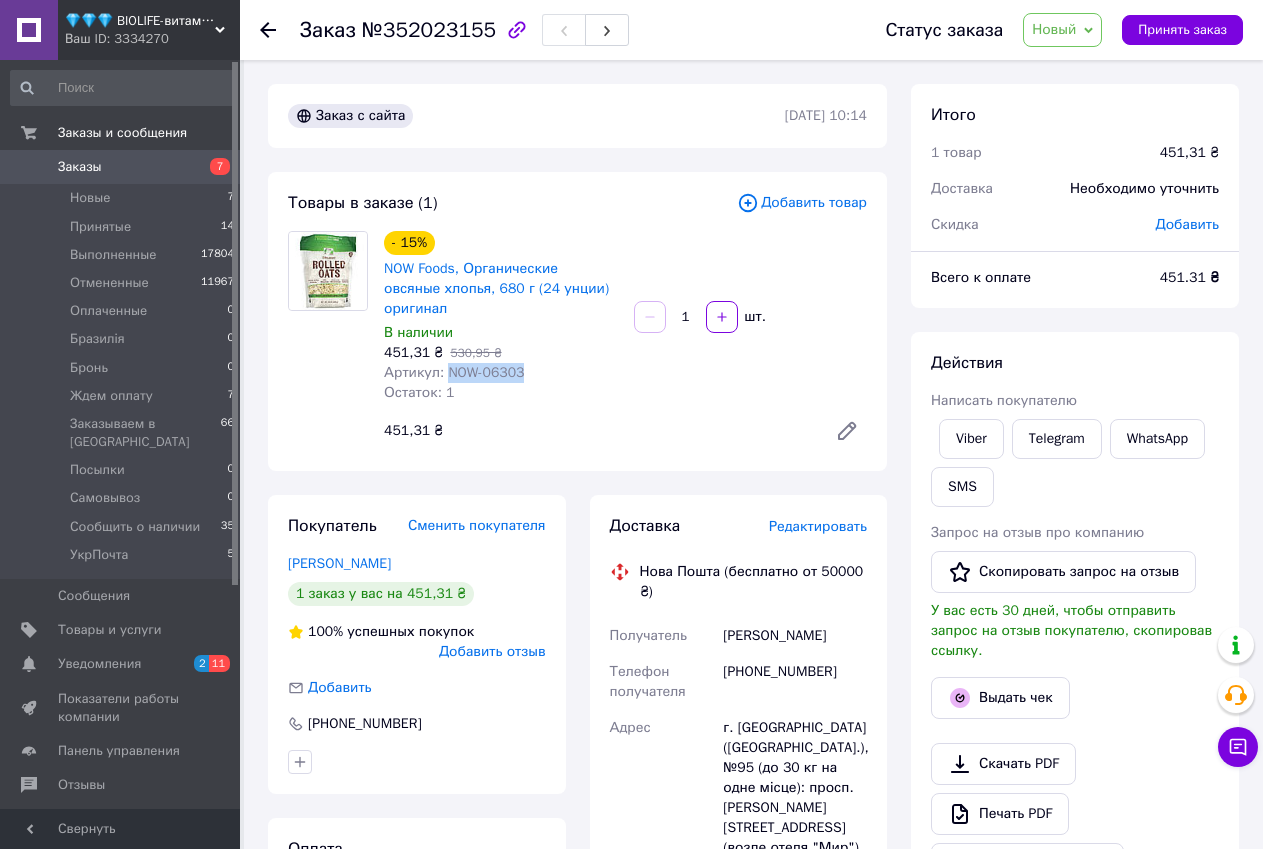 drag, startPoint x: 443, startPoint y: 348, endPoint x: 518, endPoint y: 353, distance: 75.16648 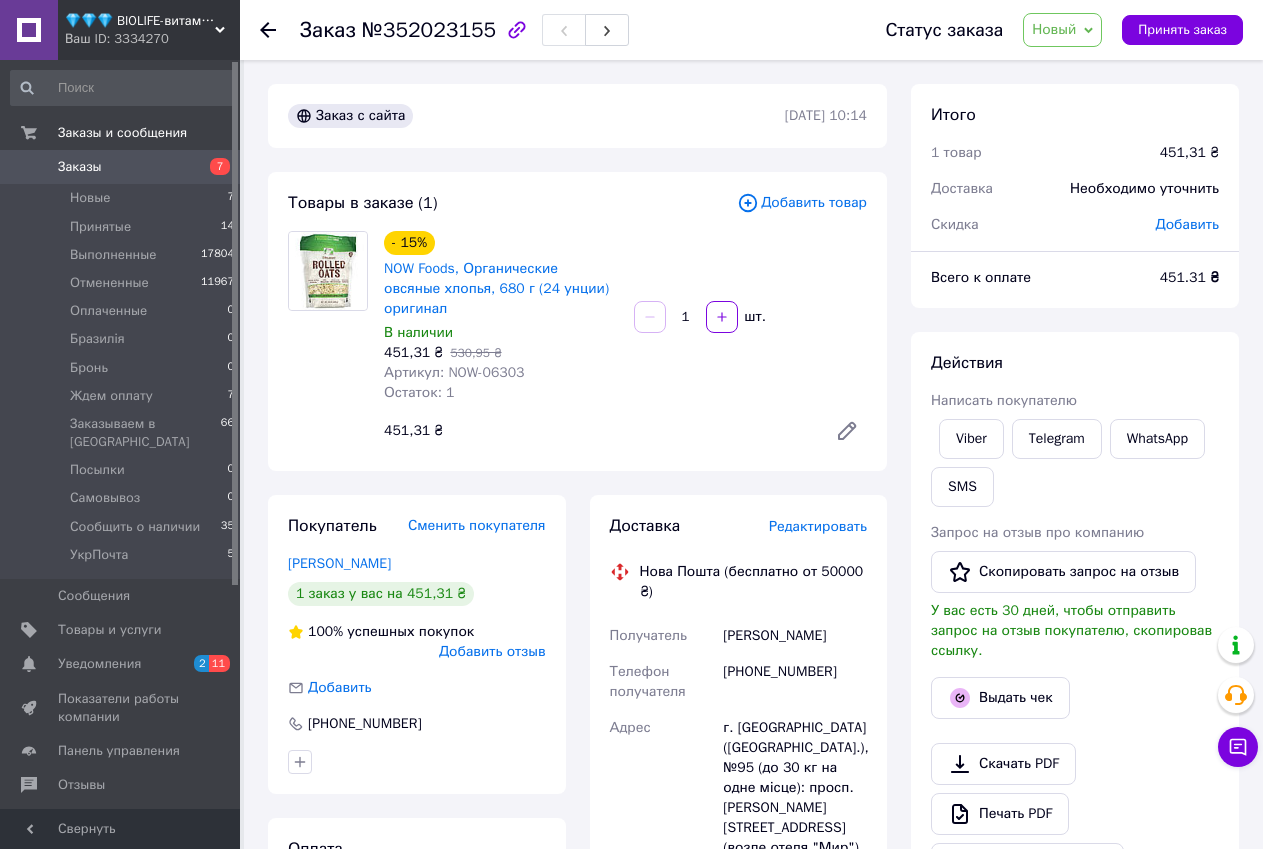 click on "Товары в заказе (1)" at bounding box center (512, 203) 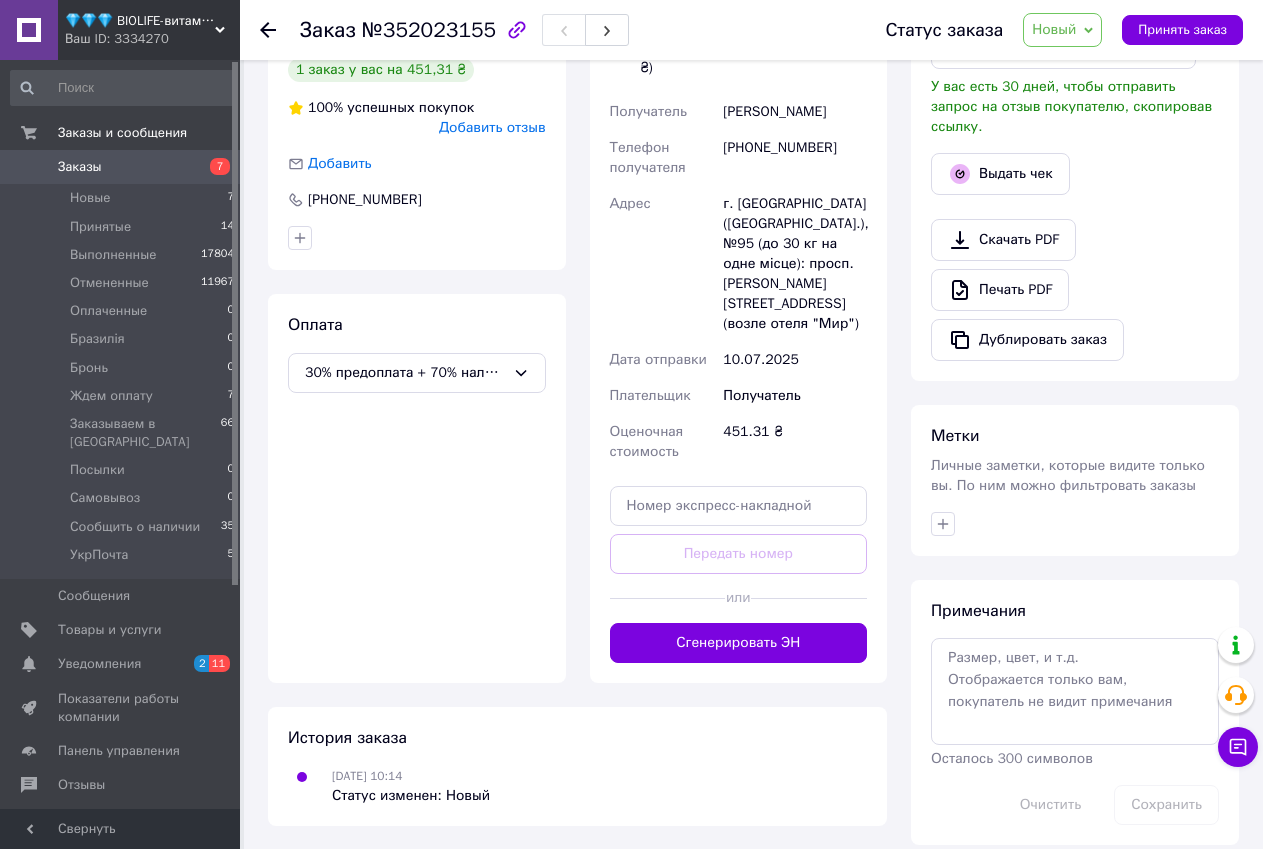 scroll, scrollTop: 0, scrollLeft: 0, axis: both 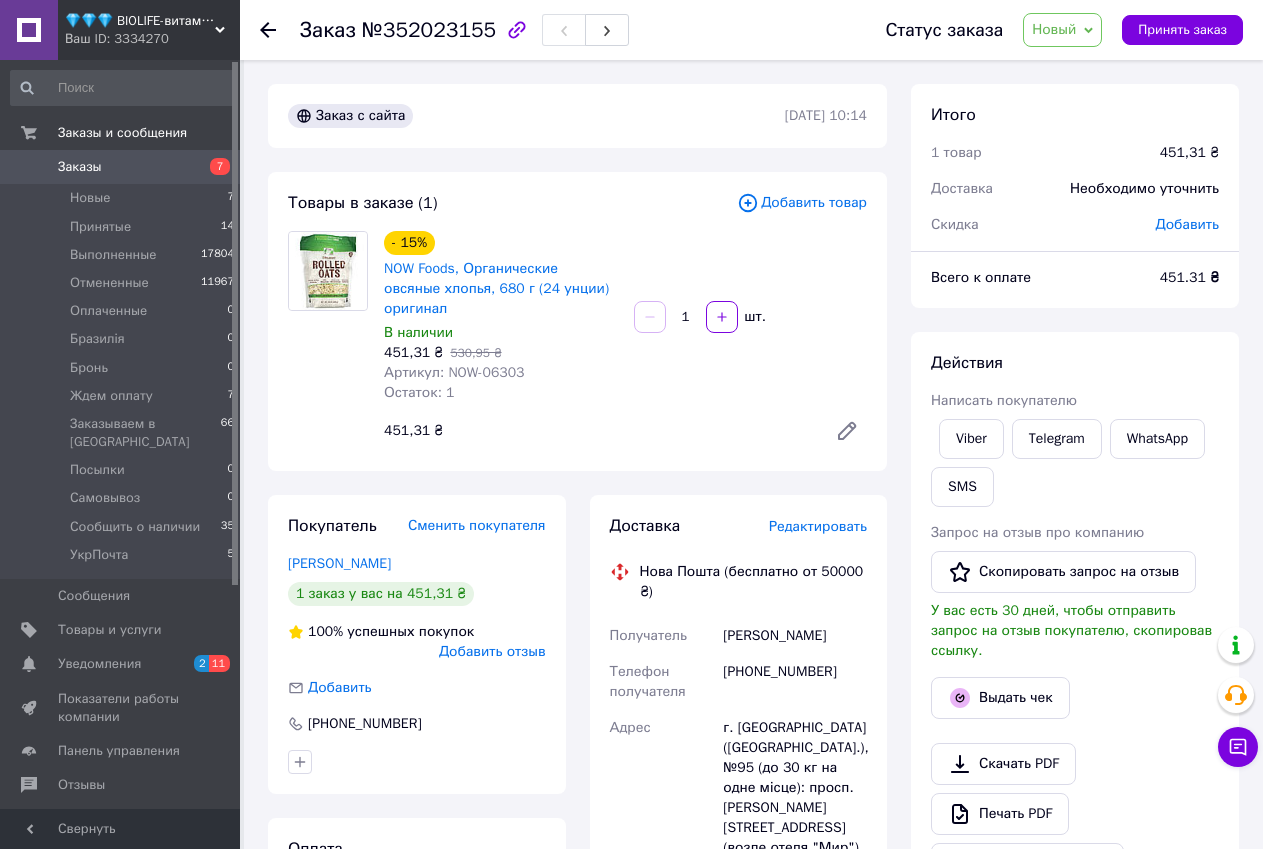 click on "Доставка Редактировать Нова Пошта (бесплатно от 50000 ₴) Получатель Лозовий Володимир Телефон получателя +380504104510 Адрес г. Киев (Киевская обл.), №95 (до 30 кг на одне місце): просп. Голосеевский, 68 (возле отеля "Мир") Дата отправки 10.07.2025 Плательщик Получатель Оценочная стоимость 451.31 ₴ Передать номер или Сгенерировать ЭН Плательщик Получатель Отправитель Фамилия получателя Лозовий Имя получателя Володимир Отчество получателя Телефон получателя +380504104510 Тип доставки В отделении Курьером В почтомате Город г. Киев (Киевская обл.) Отделение Место отправки Груз 451.31" at bounding box center (739, 851) 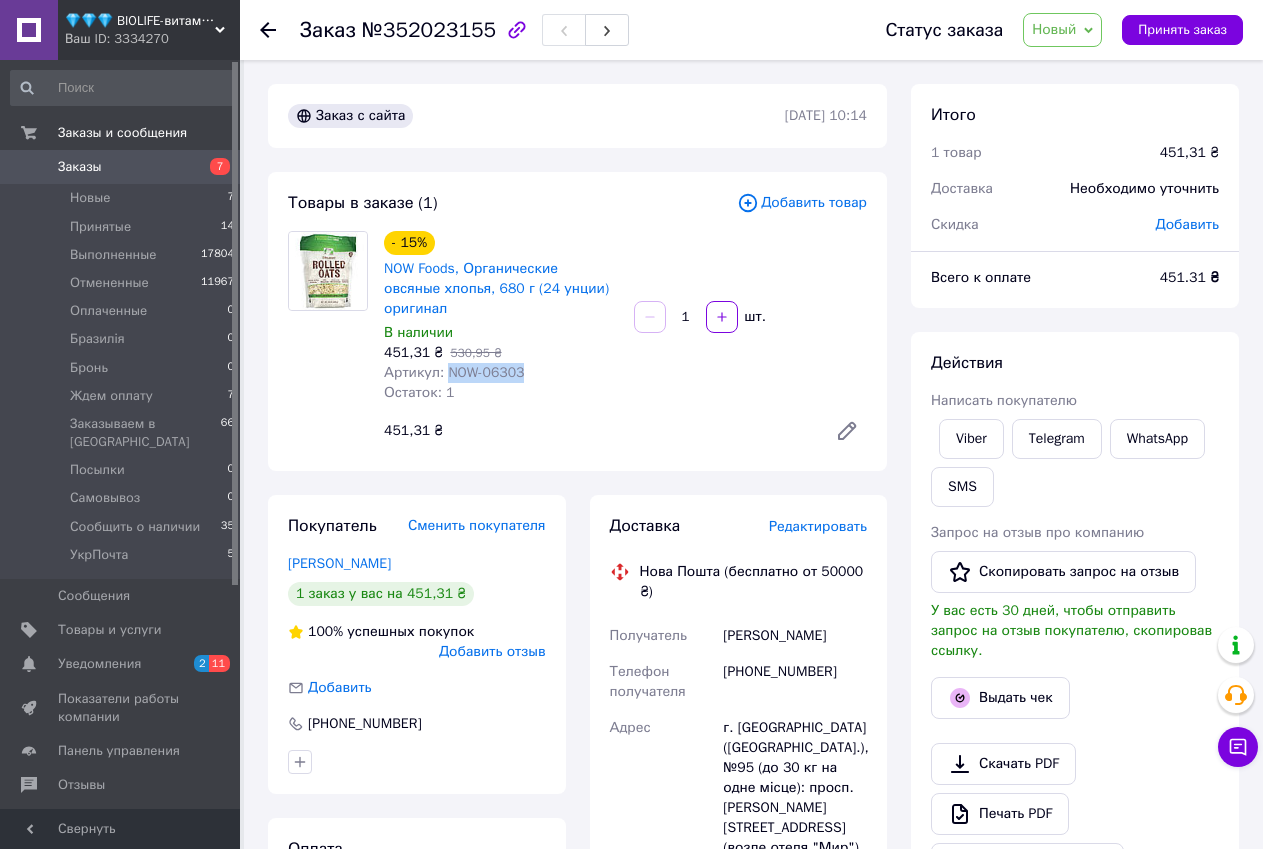drag, startPoint x: 444, startPoint y: 355, endPoint x: 517, endPoint y: 354, distance: 73.00685 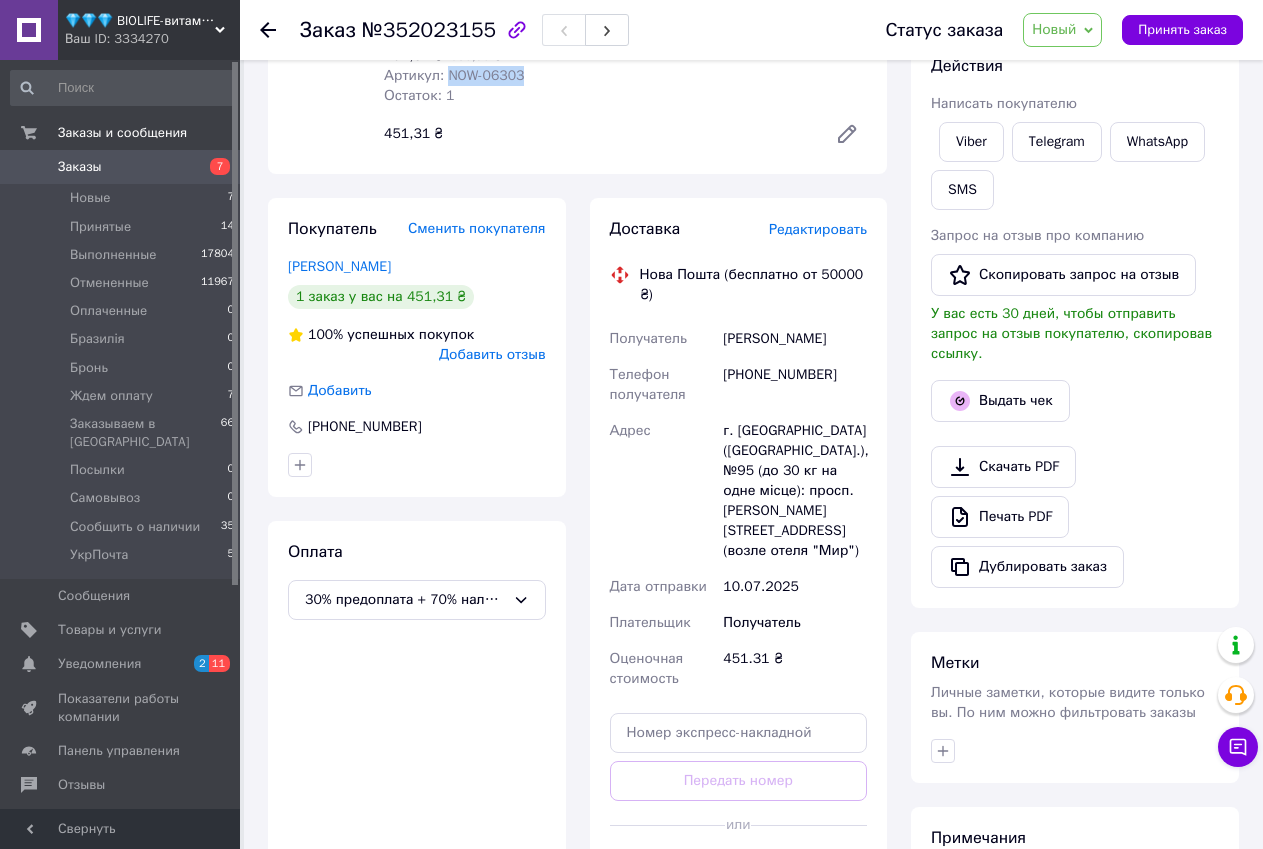 scroll, scrollTop: 300, scrollLeft: 0, axis: vertical 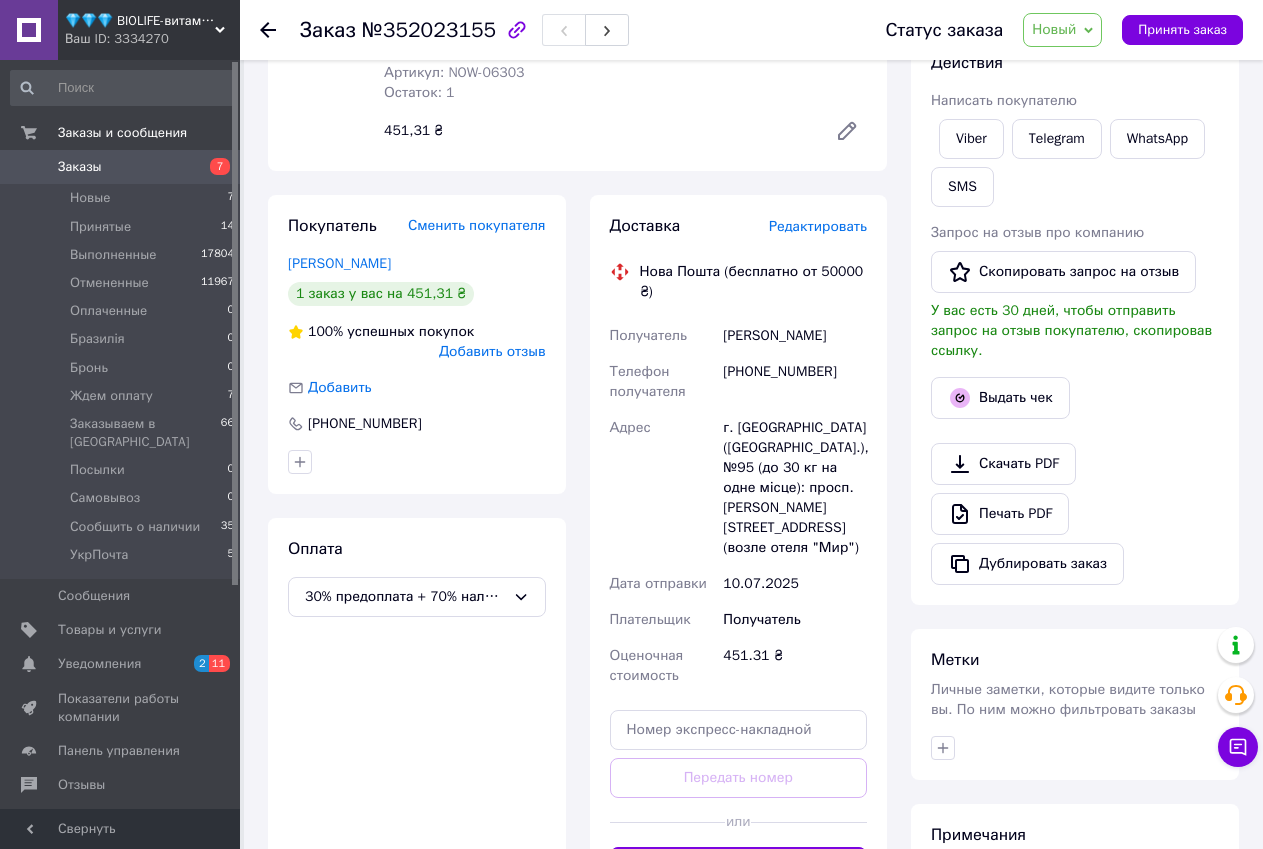 click on "Доставка Редактировать Нова Пошта (бесплатно от 50000 ₴) Получатель Лозовий Володимир Телефон получателя +380504104510 Адрес г. Киев (Киевская обл.), №95 (до 30 кг на одне місце): просп. Голосеевский, 68 (возле отеля "Мир") Дата отправки 10.07.2025 Плательщик Получатель Оценочная стоимость 451.31 ₴ Передать номер или Сгенерировать ЭН Плательщик Получатель Отправитель Фамилия получателя Лозовий Имя получателя Володимир Отчество получателя Телефон получателя +380504104510 Тип доставки В отделении Курьером В почтомате Город г. Киев (Киевская обл.) Отделение Место отправки Груз 451.31" at bounding box center (739, 551) 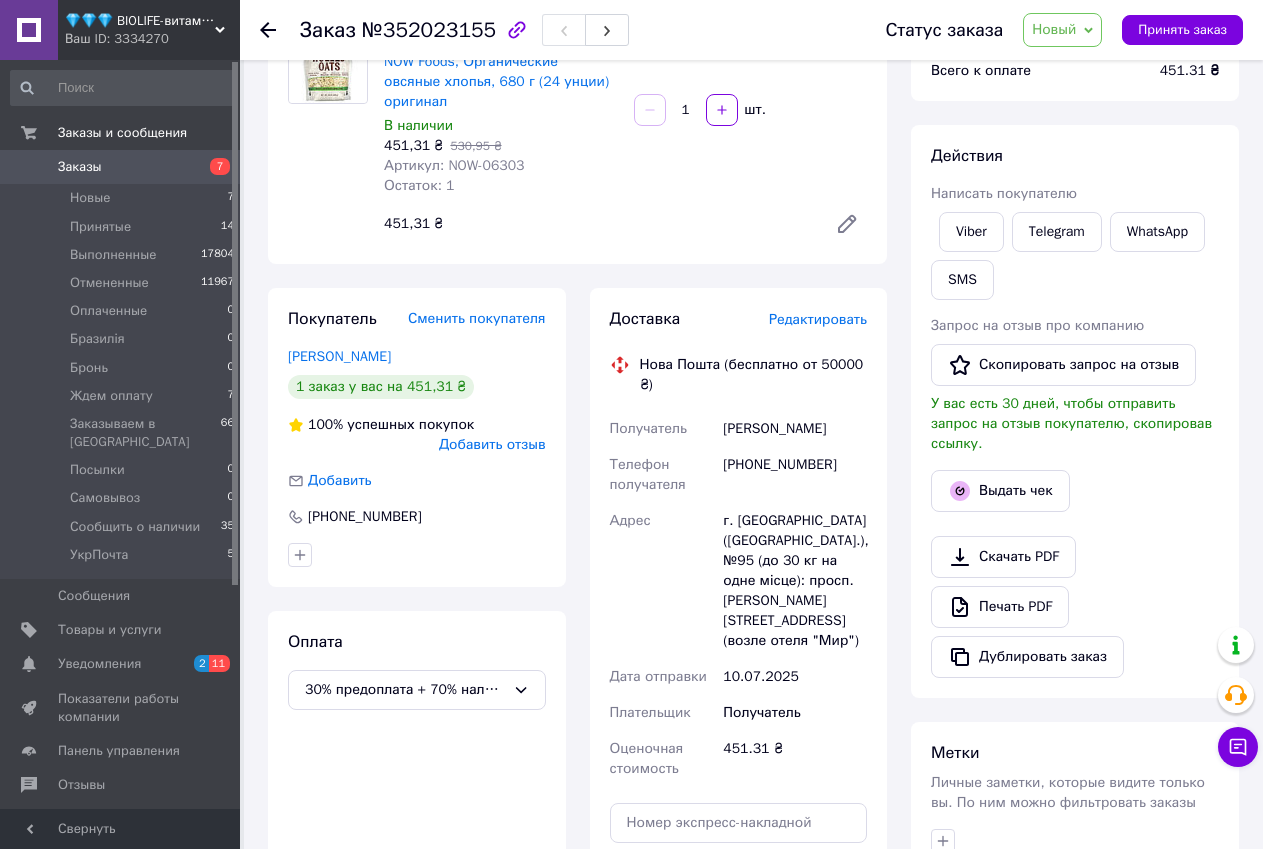 scroll, scrollTop: 100, scrollLeft: 0, axis: vertical 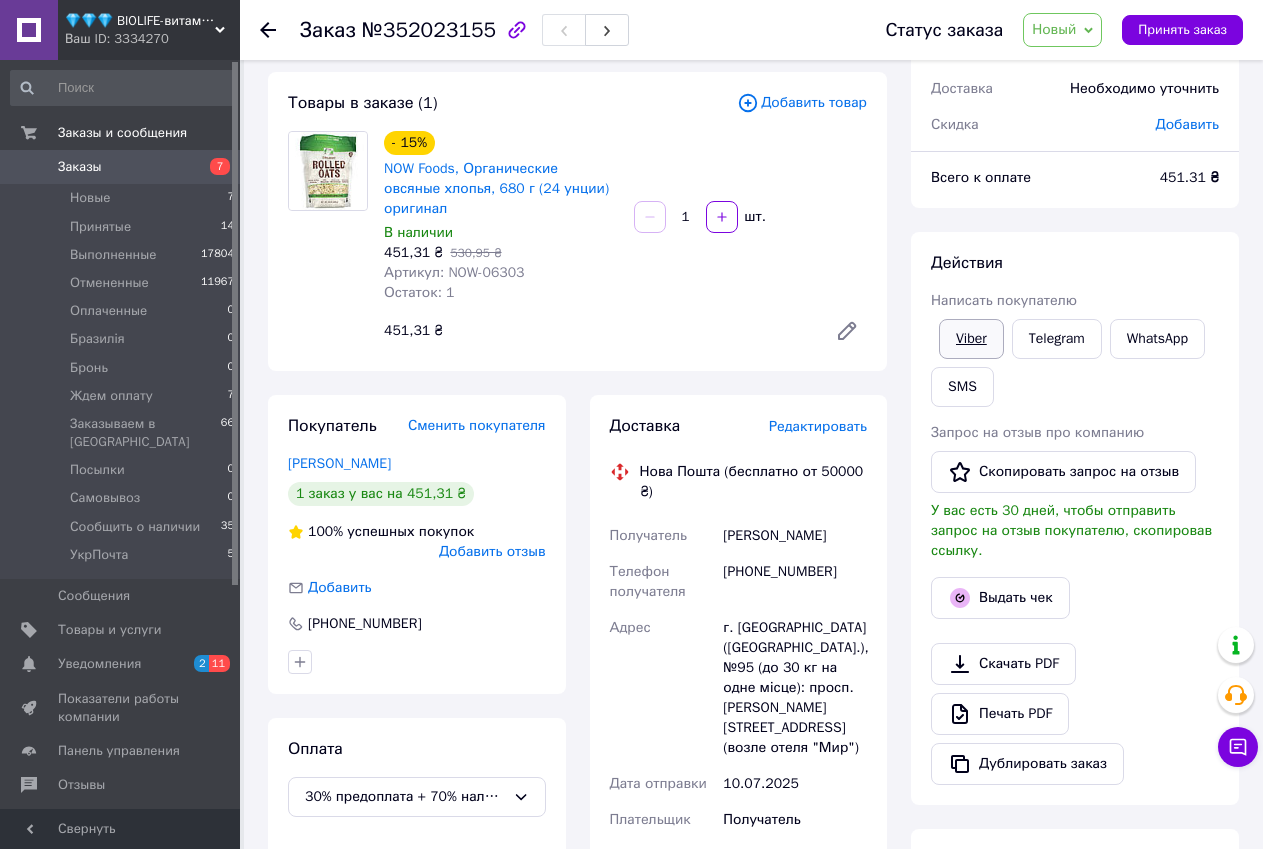click on "Viber" at bounding box center (971, 339) 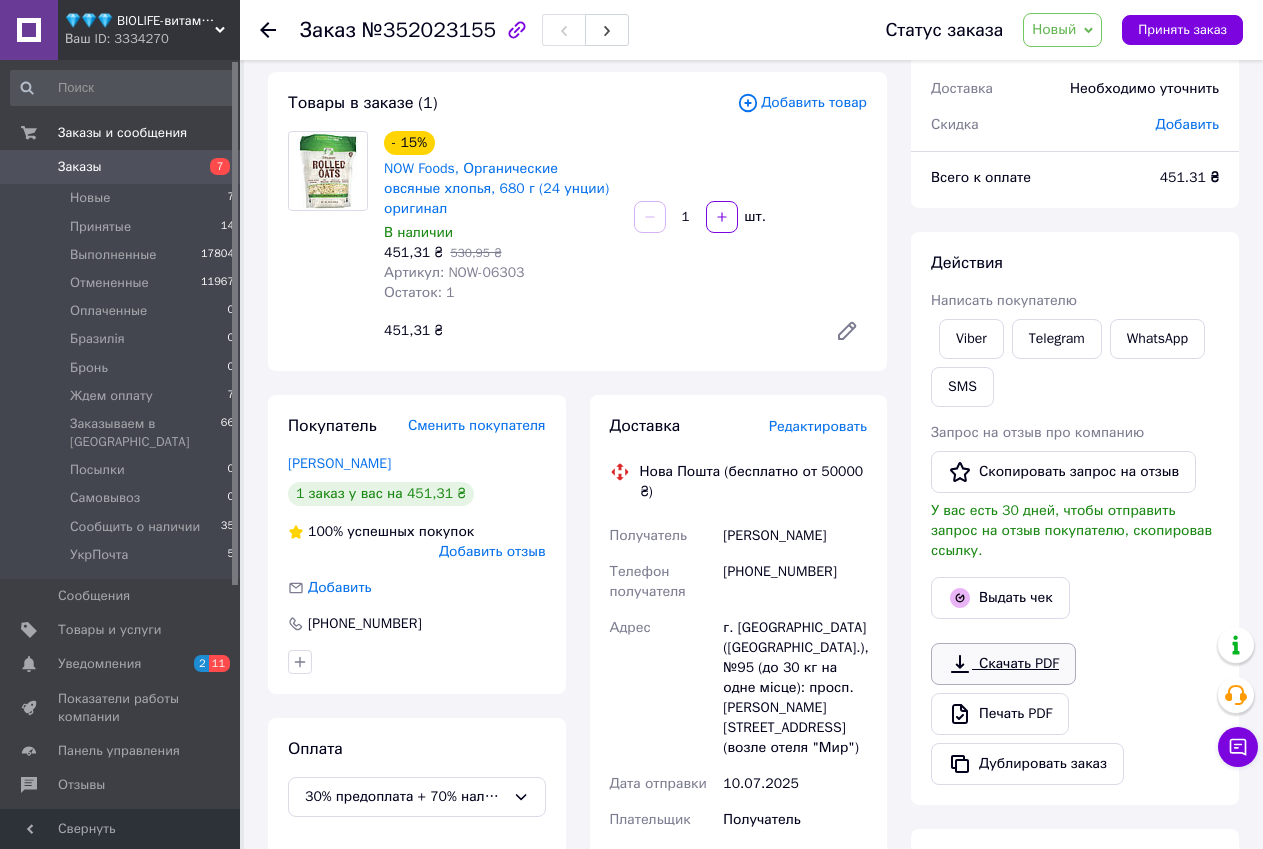 drag, startPoint x: 1079, startPoint y: 809, endPoint x: 991, endPoint y: 642, distance: 188.76706 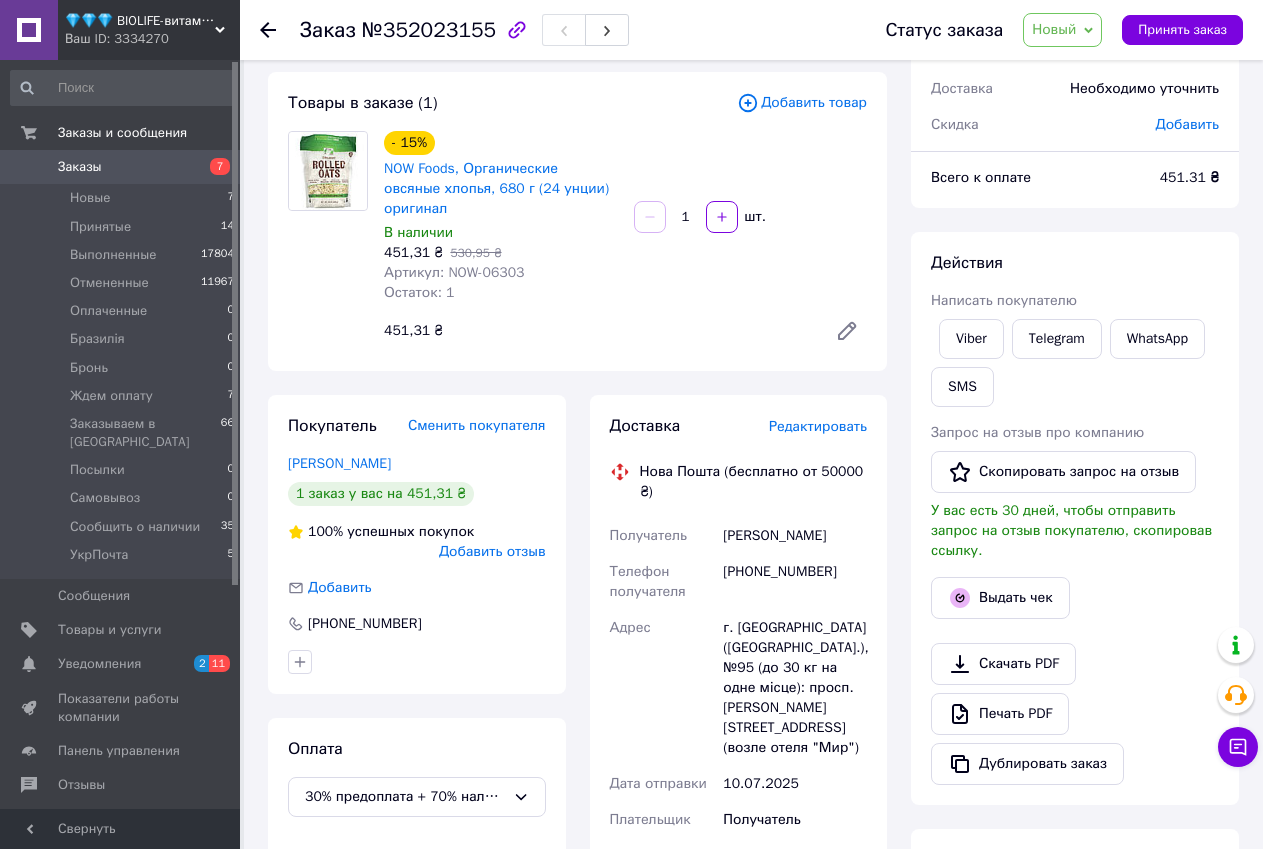 click on "№352023155" at bounding box center [429, 30] 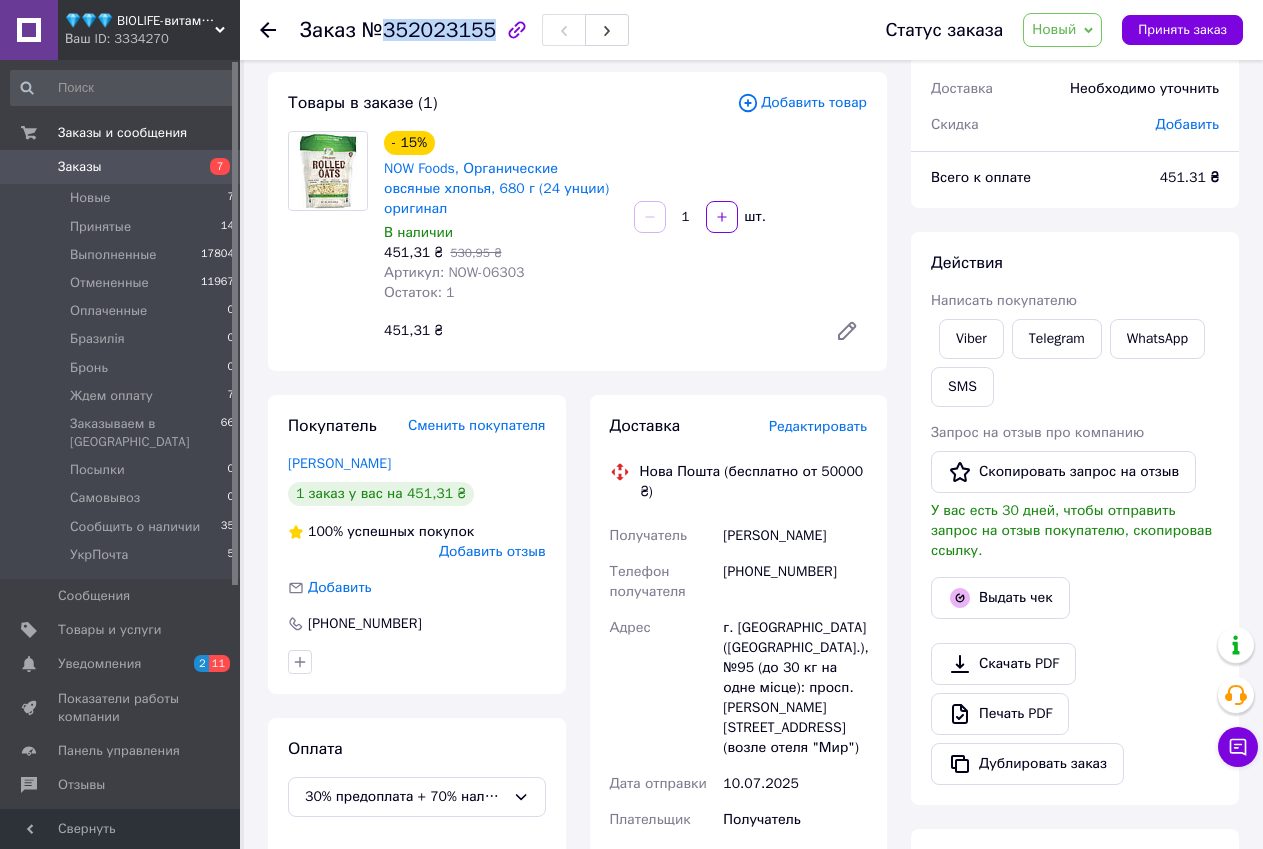 click on "№352023155" at bounding box center [429, 30] 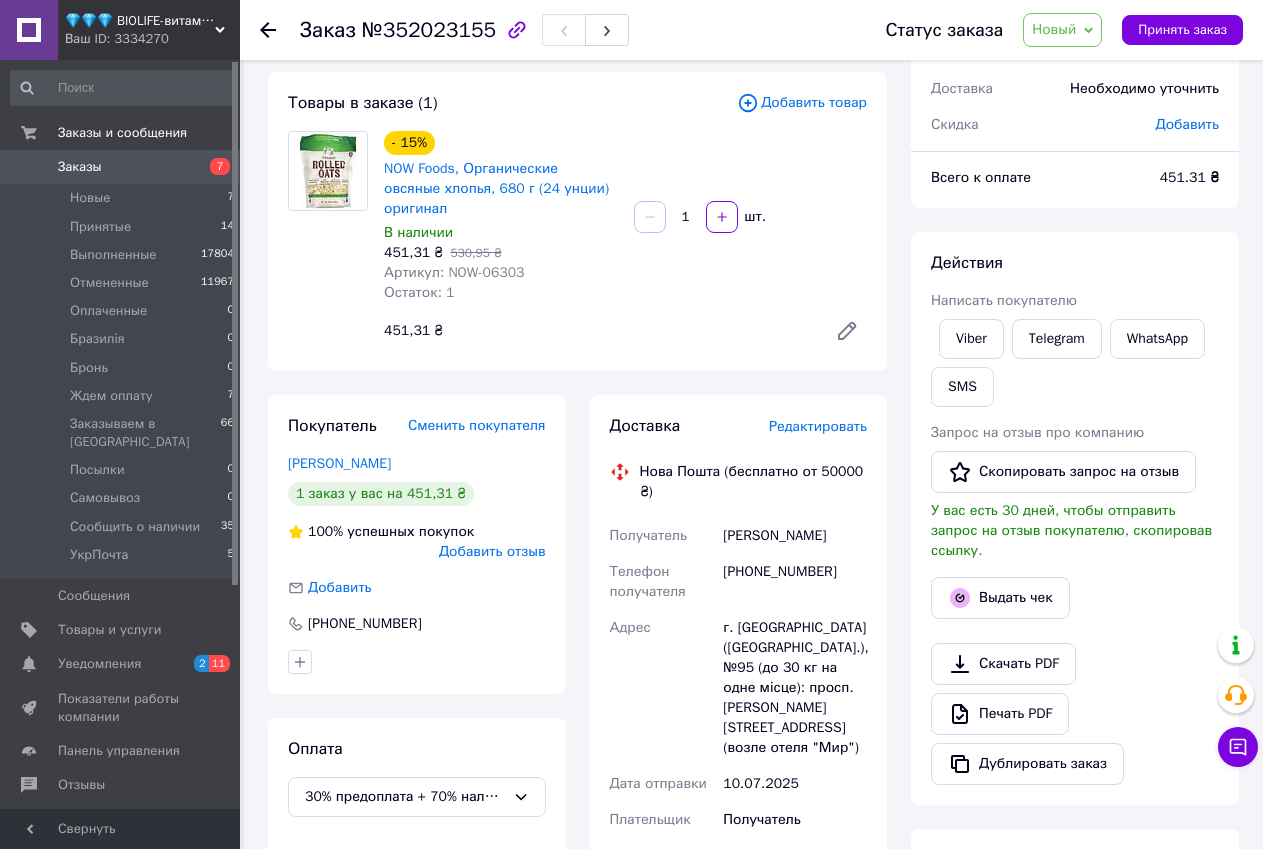 click on "Метки Личные заметки, которые видите только вы. По ним можно фильтровать заказы" at bounding box center [1075, 904] 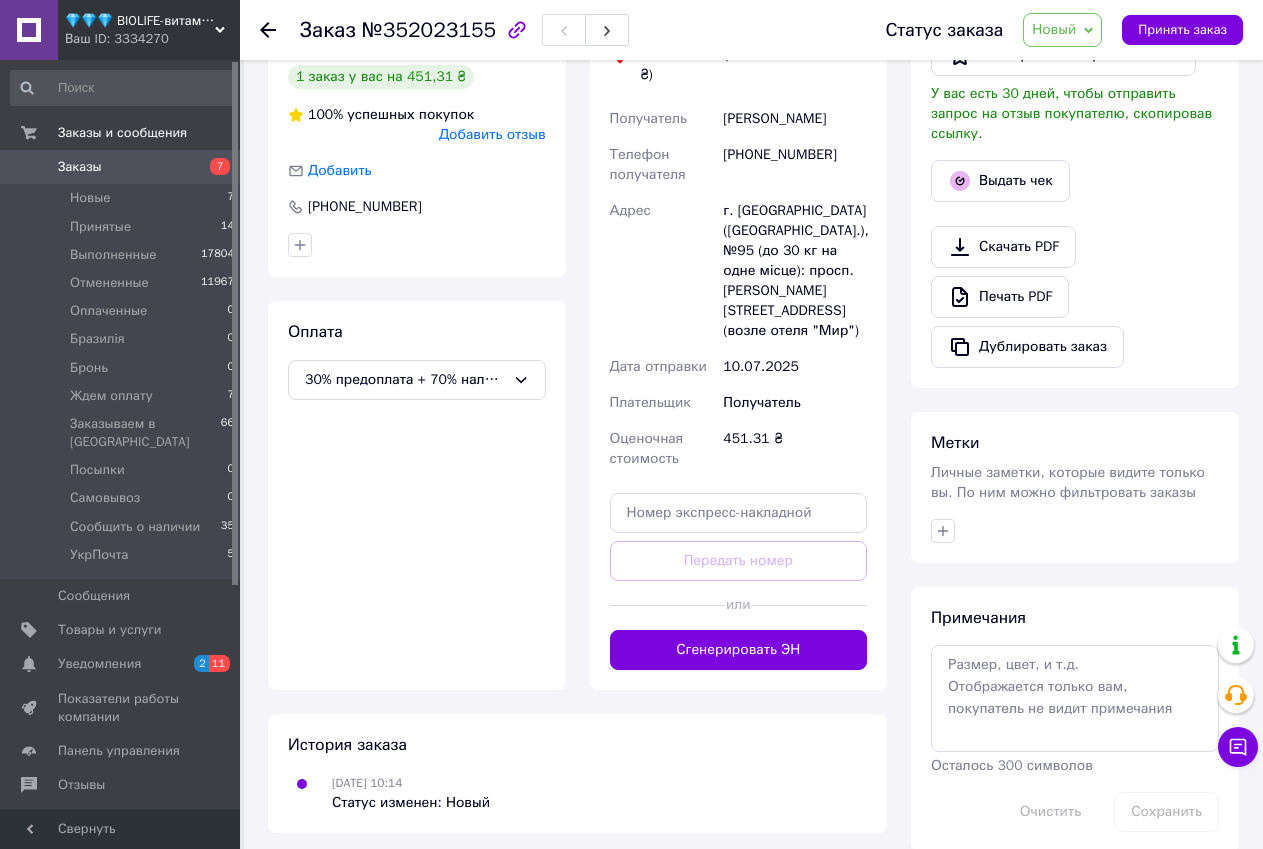scroll, scrollTop: 524, scrollLeft: 0, axis: vertical 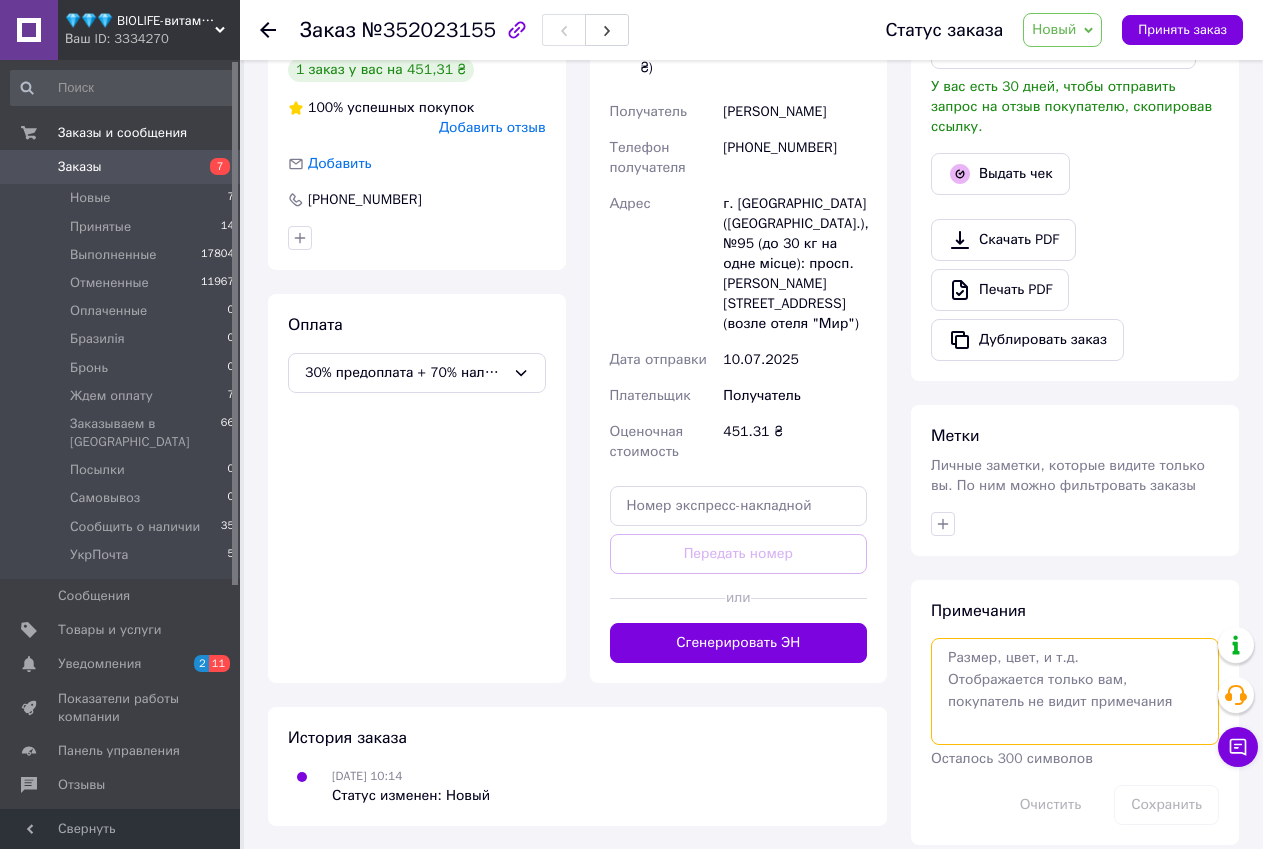 click at bounding box center (1075, 691) 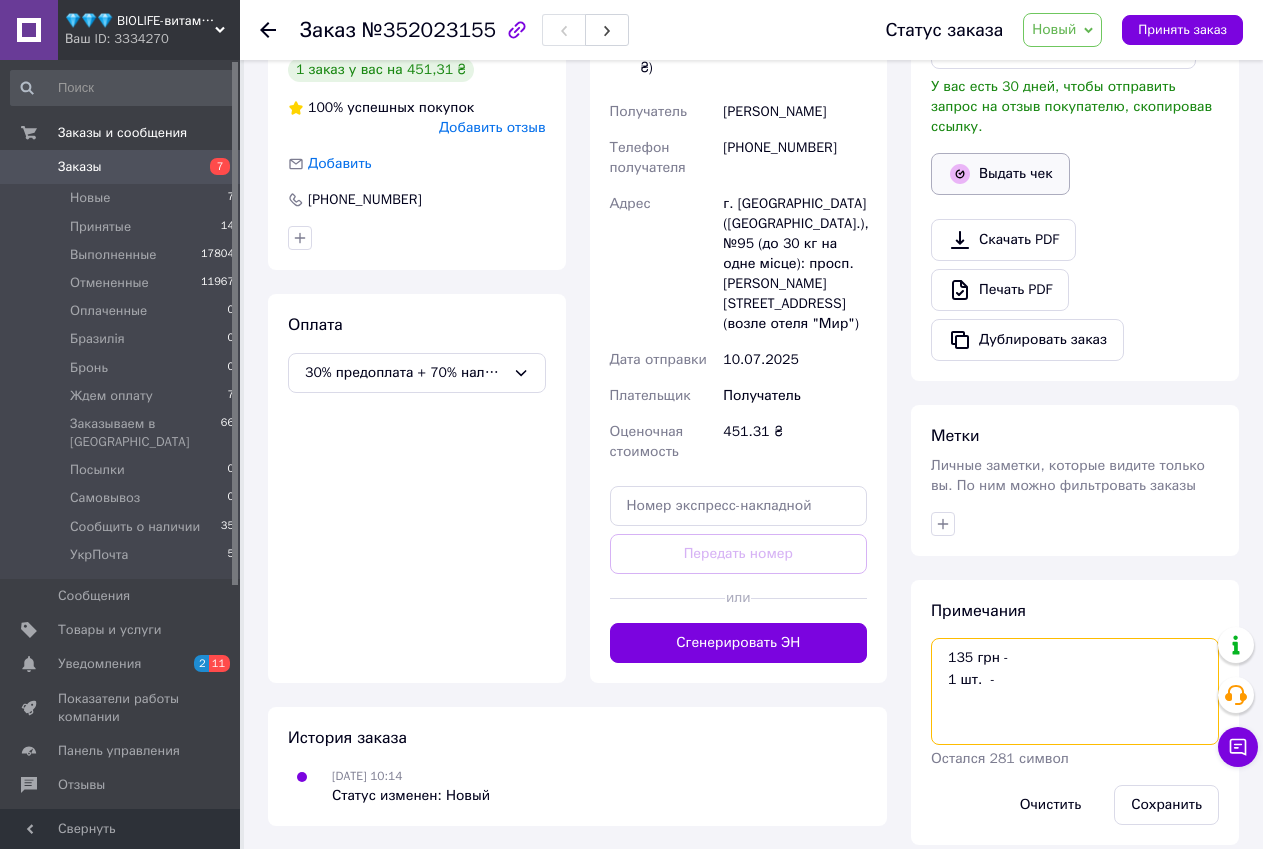 scroll, scrollTop: 0, scrollLeft: 0, axis: both 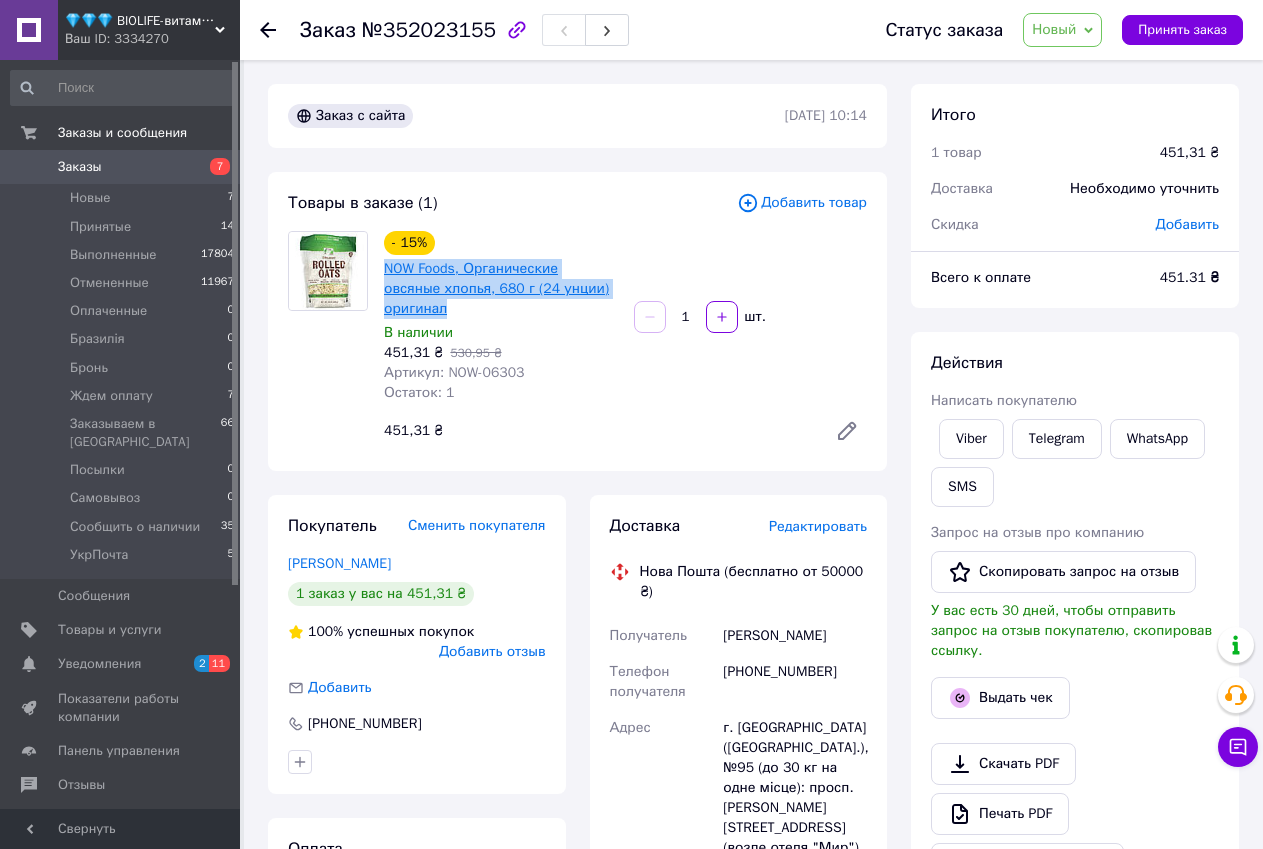 drag, startPoint x: 607, startPoint y: 287, endPoint x: 385, endPoint y: 261, distance: 223.51733 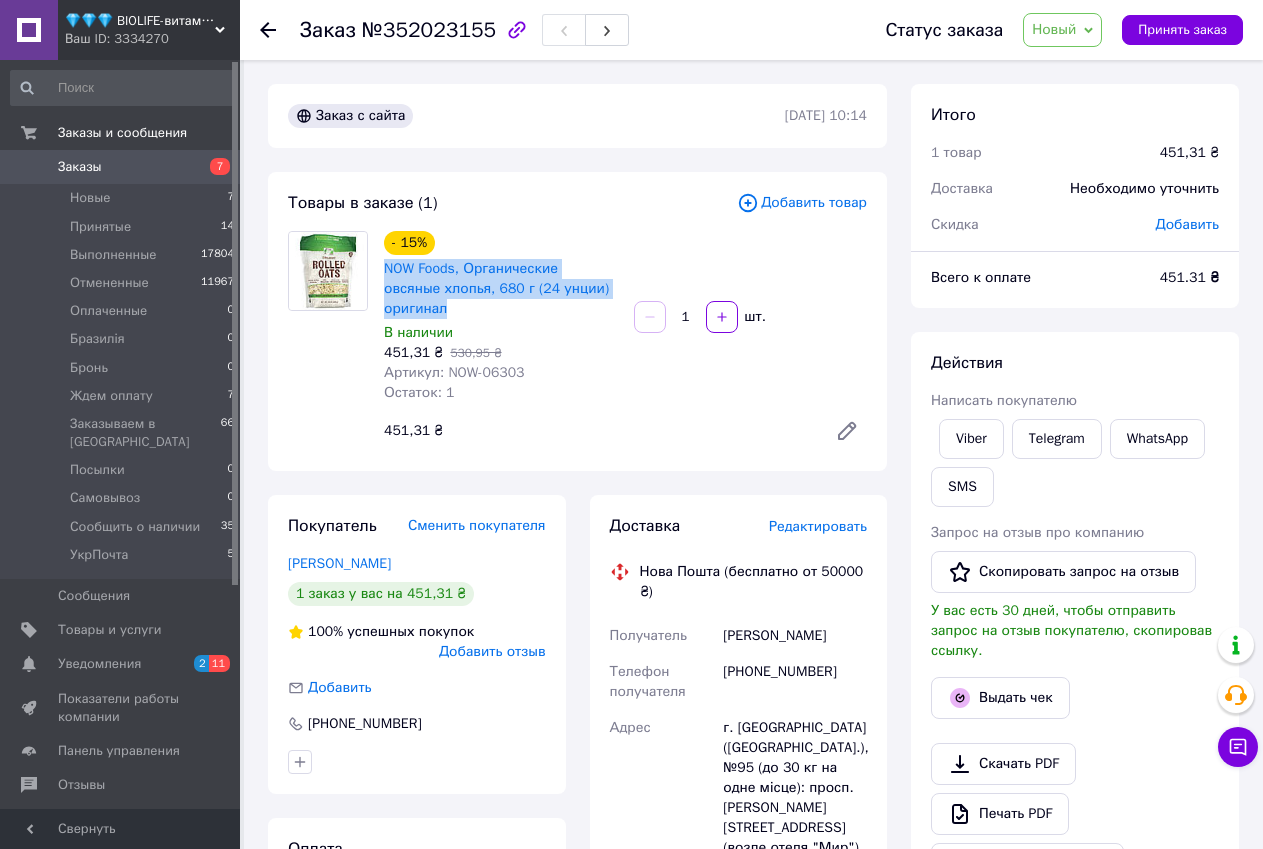 click on "Новый" at bounding box center (1054, 29) 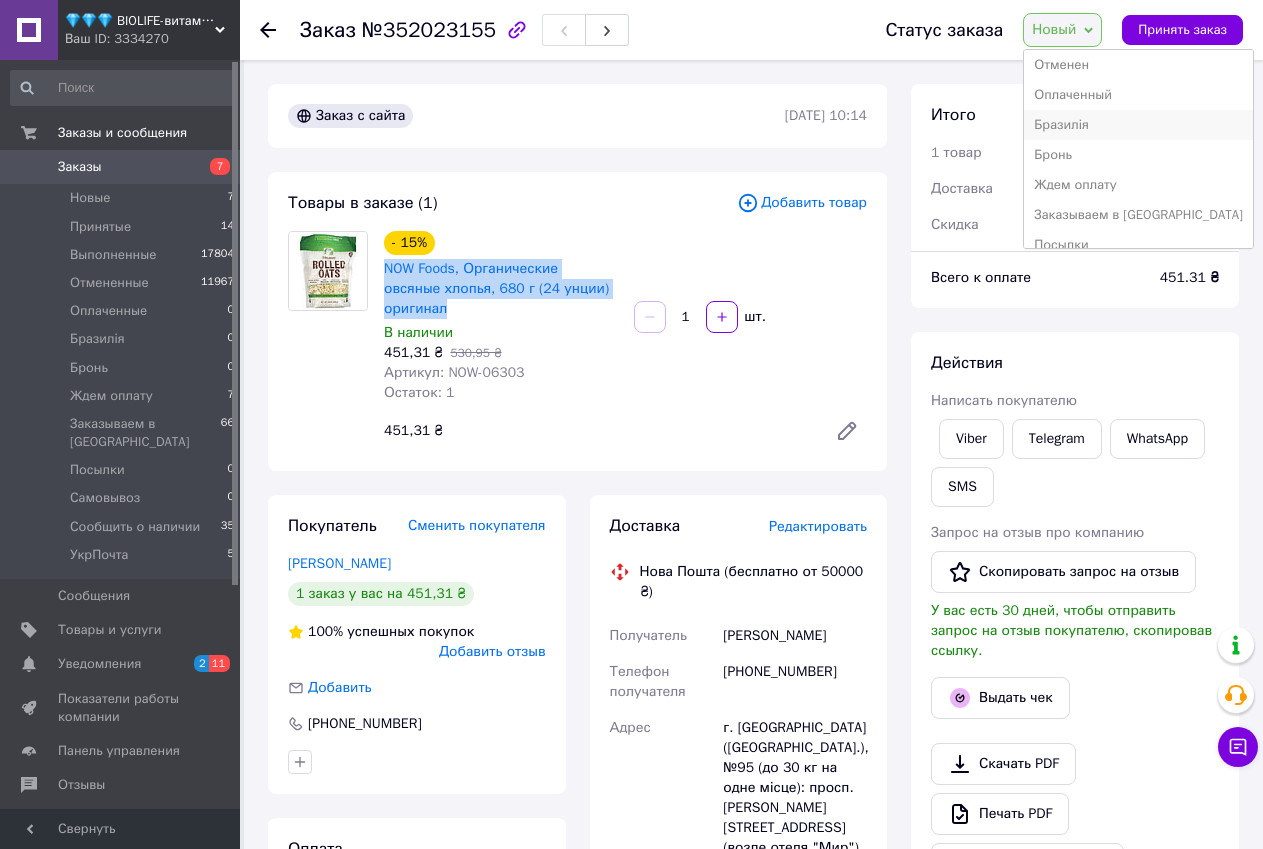 scroll, scrollTop: 100, scrollLeft: 0, axis: vertical 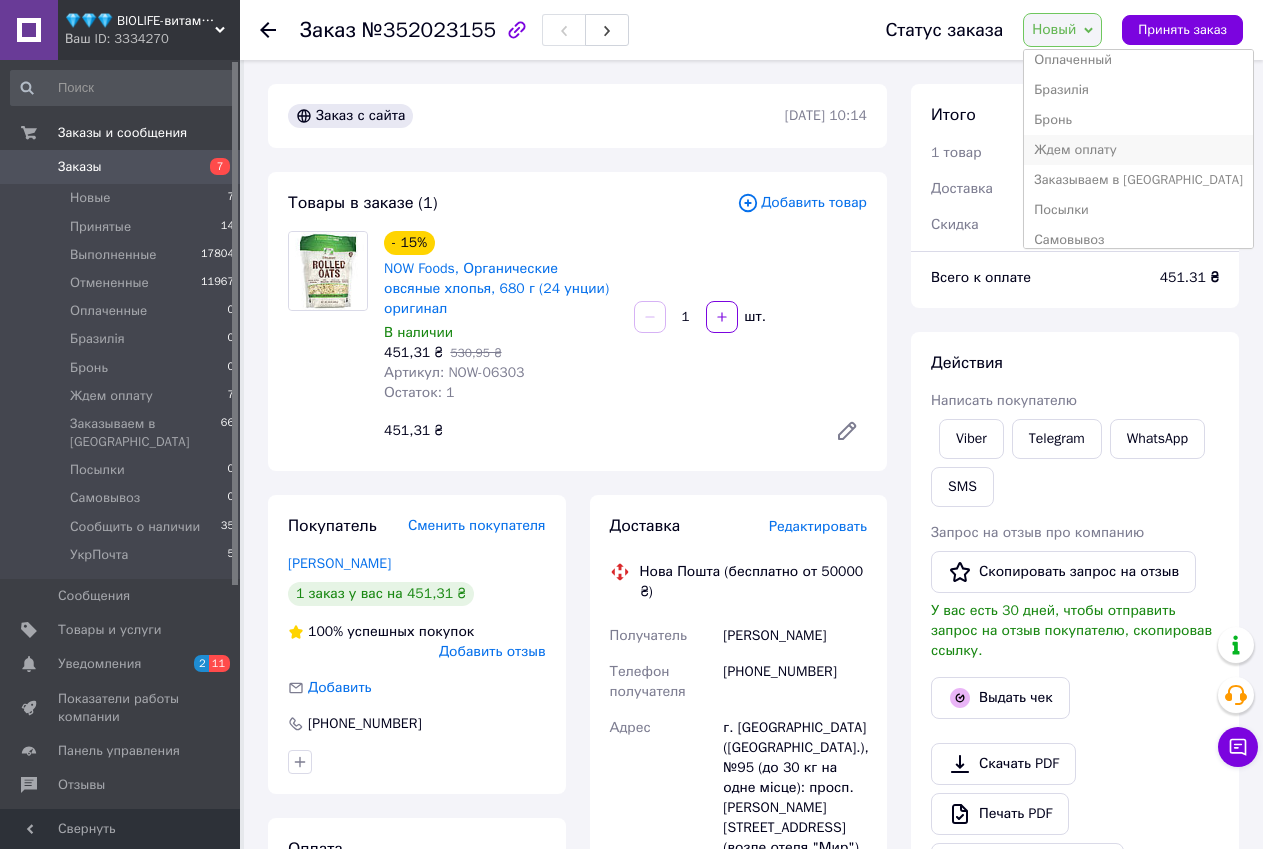 click on "Ждем оплату" at bounding box center (1138, 150) 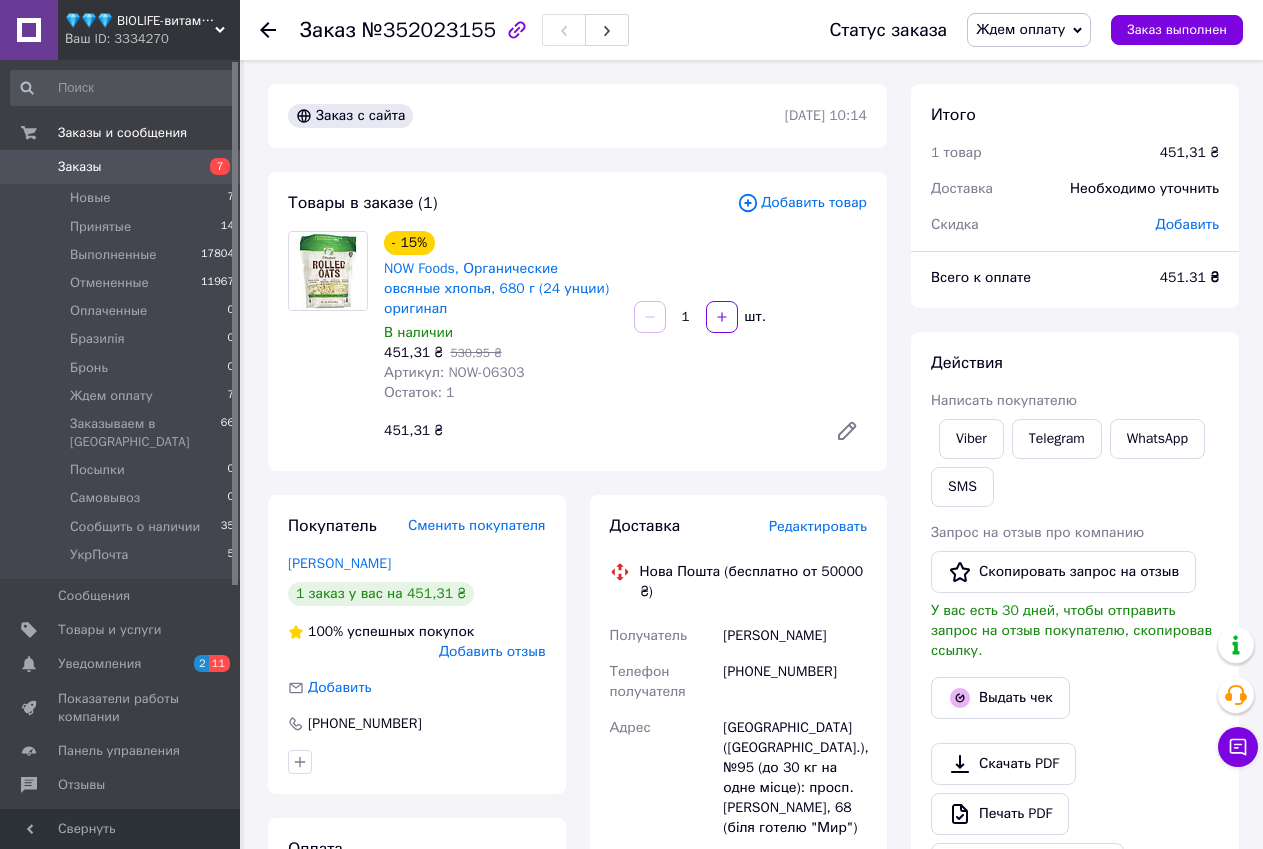 scroll, scrollTop: 524, scrollLeft: 0, axis: vertical 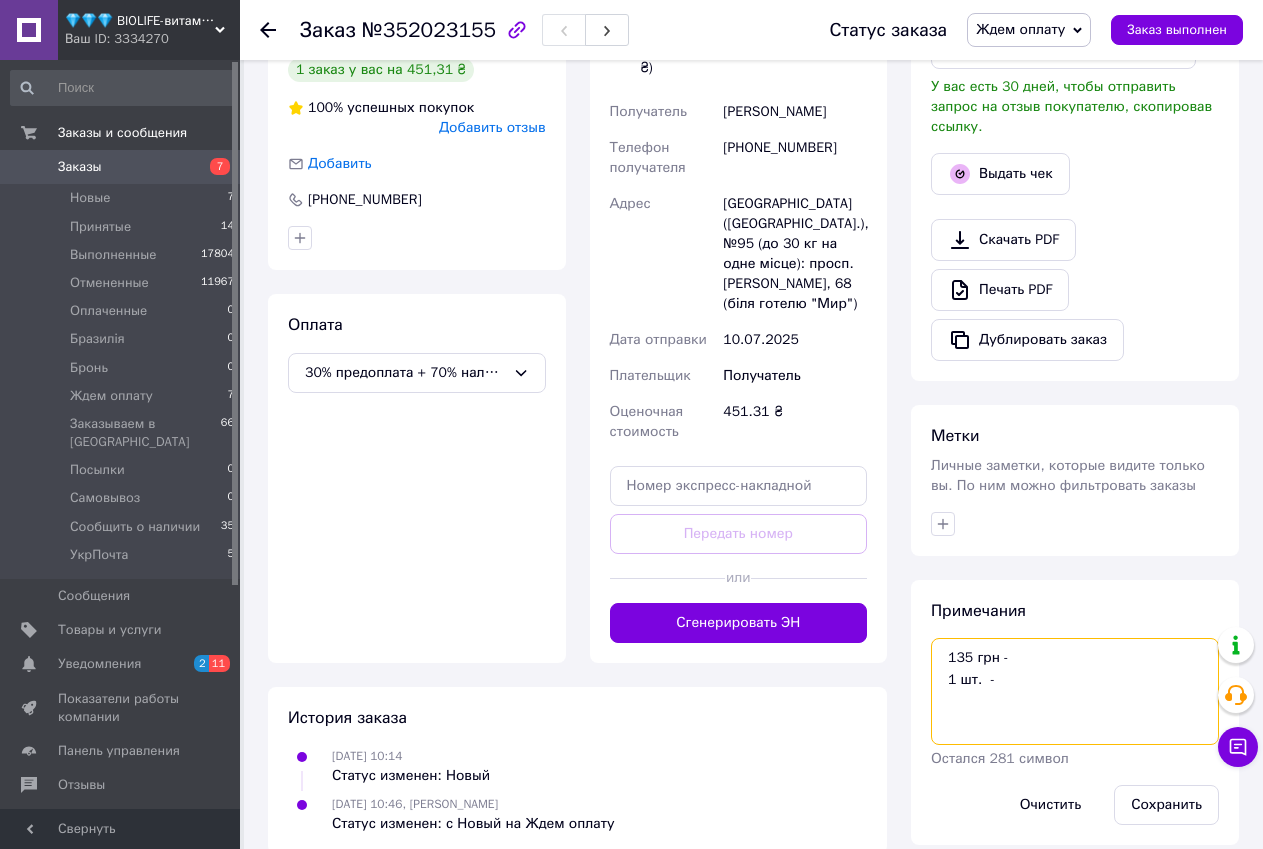 click on "135 грн -
1 шт.  -" at bounding box center [1075, 691] 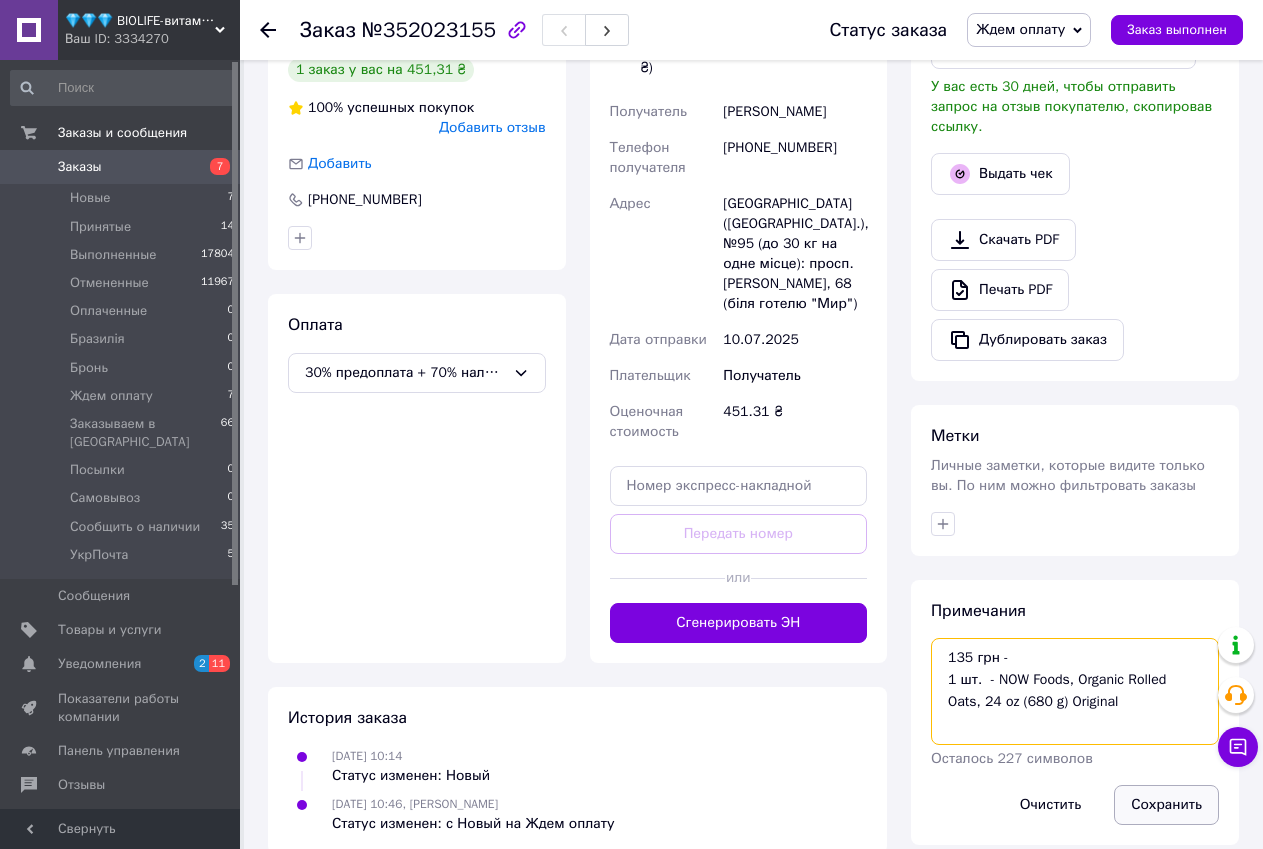 type on "135 грн -
1 шт.  - NOW Foods, Organic Rolled Oats, 24 oz (680 g) Original" 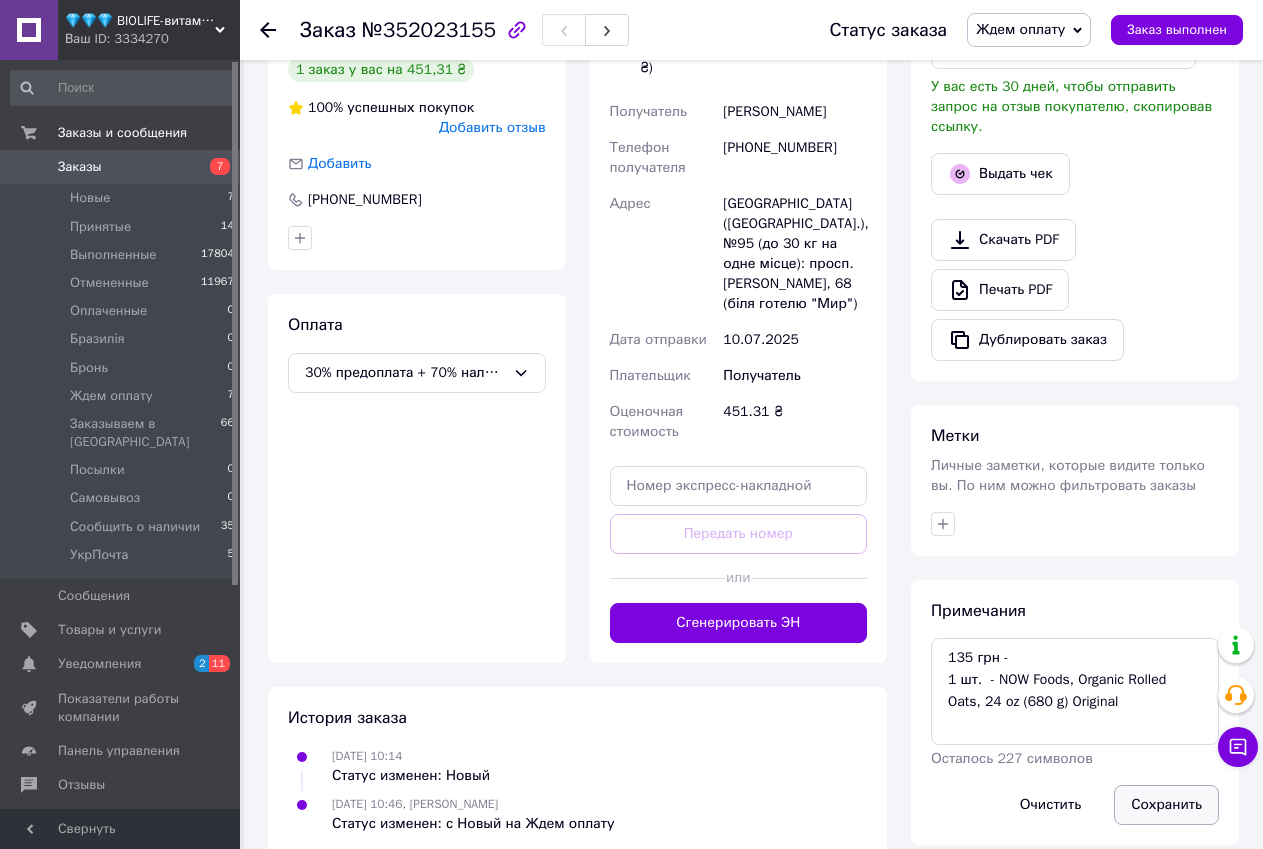 click on "Сохранить" at bounding box center (1166, 805) 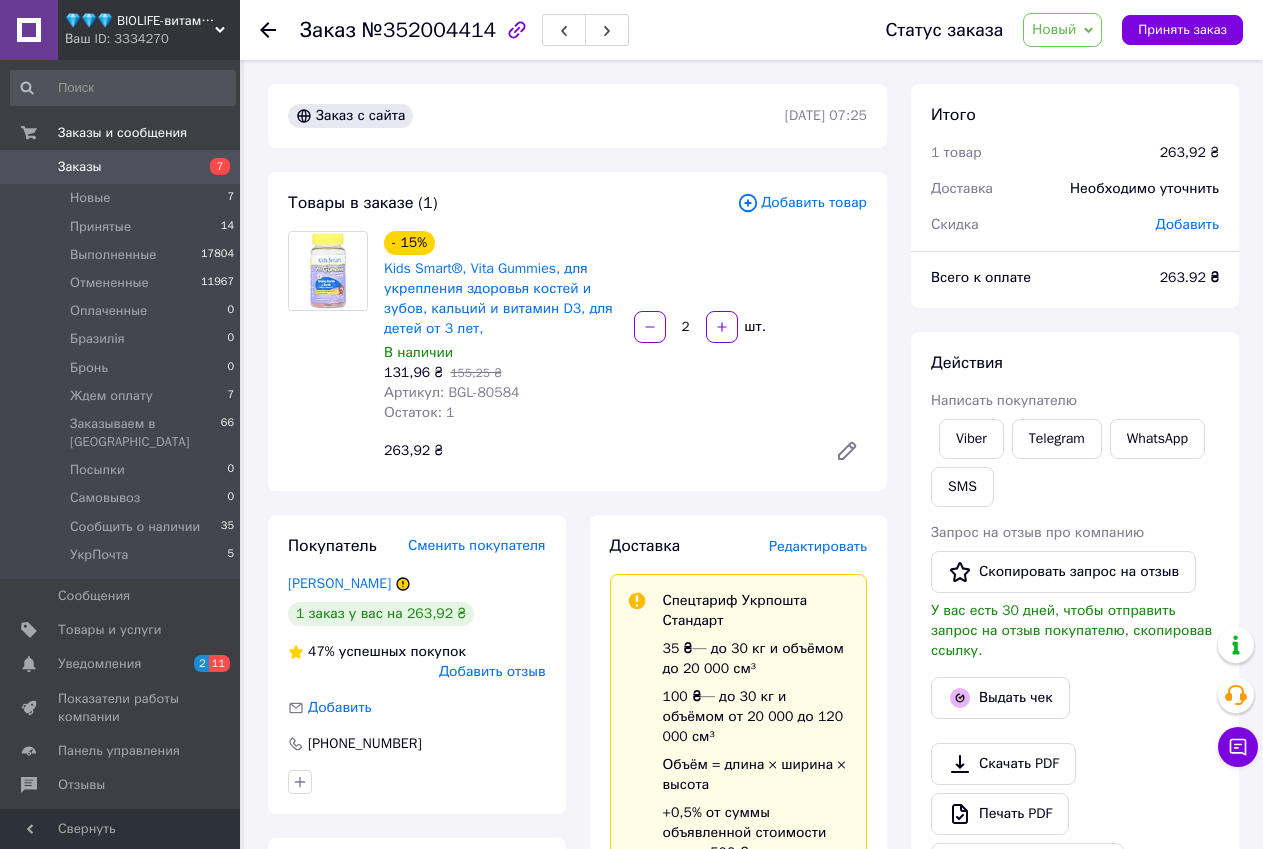 scroll, scrollTop: 0, scrollLeft: 0, axis: both 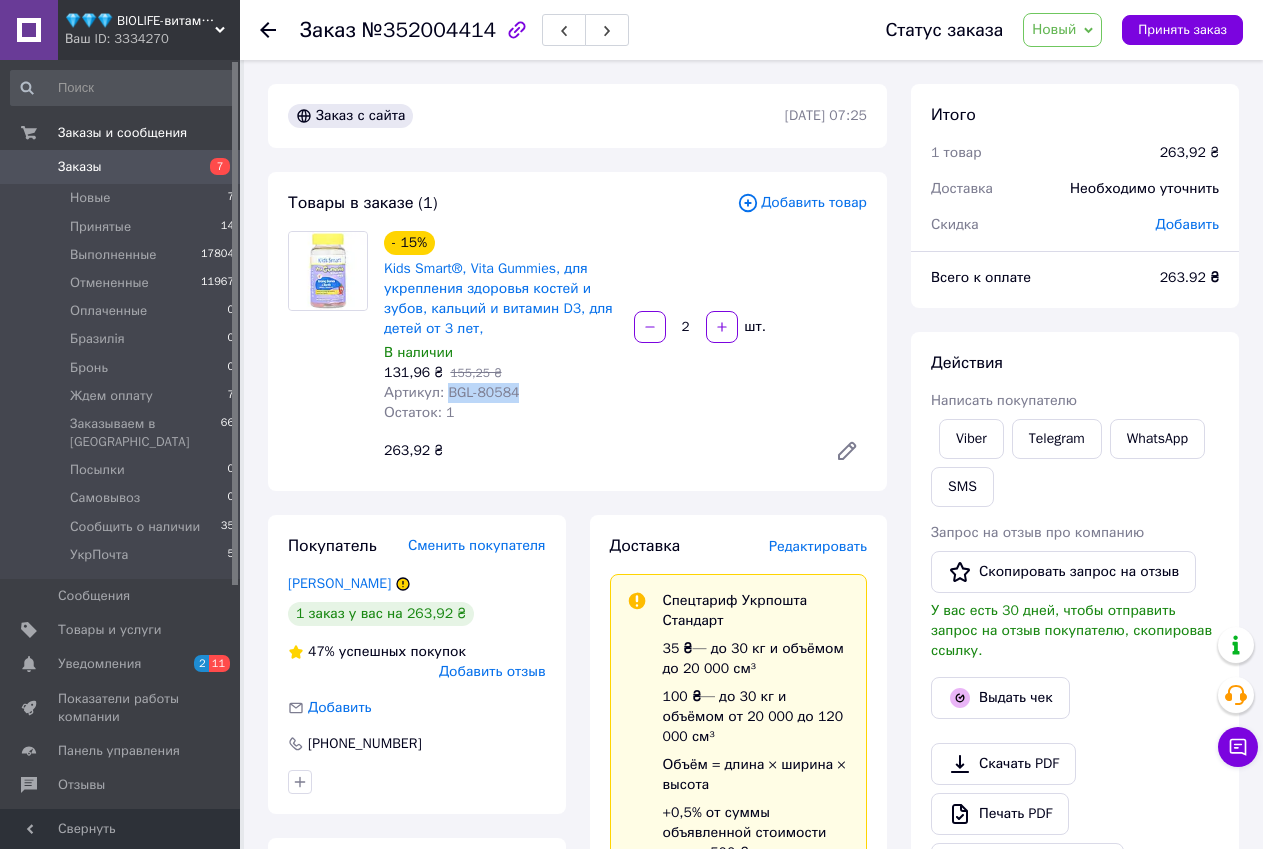 drag, startPoint x: 443, startPoint y: 391, endPoint x: 509, endPoint y: 395, distance: 66.1211 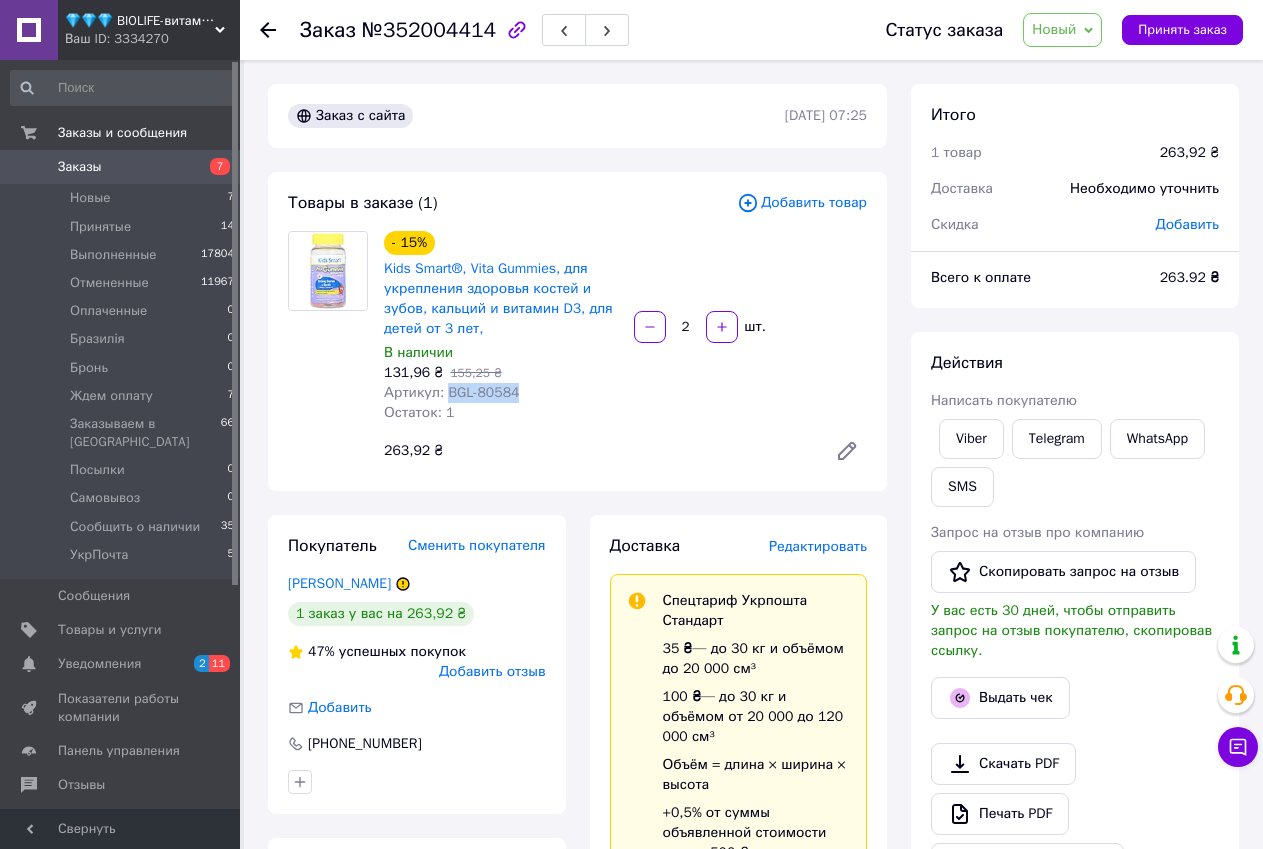 copy on "BGL-80584" 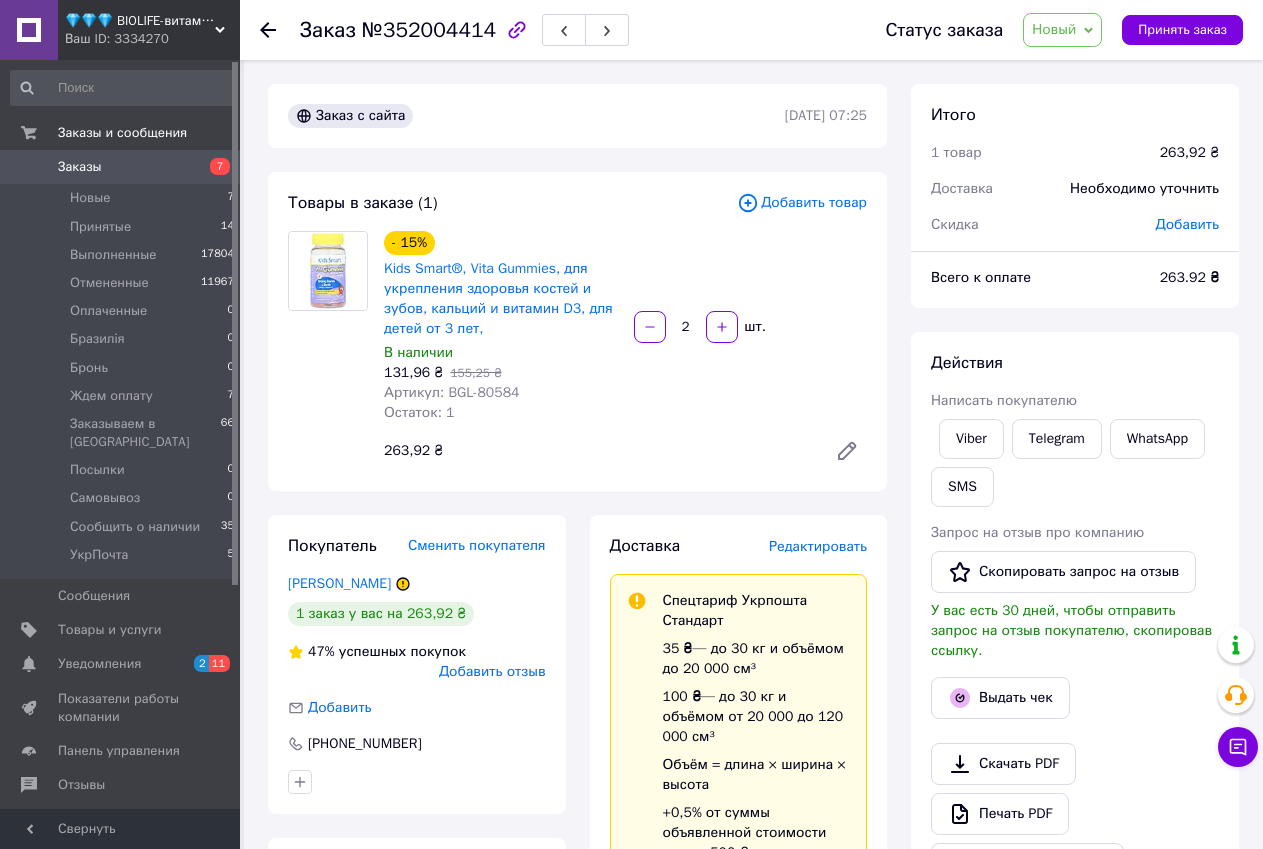 click on "Доставка Редактировать Спецтариф Укрпошта Стандарт 35 ₴  — до 30 кг и объёмом до 20 000 см³ 100 ₴  — до 30 кг и объёмом от 20 000 до 120 000 см³ Объём = длина × ширина × высота +0,5% от суммы объявленной стоимости свыше 500 ₴ Справка Укрпошта (платная) Тариф Стандарт Получатель [PERSON_NAME] [PHONE_NUMBER] Адрес Днепр, 49003, просп. [PERSON_NAME], 123 Плательщик Получатель Оценочная стоимость 263.92 ₴ Передать номер или Создать ярлык Тариф     * Стандарт Плательщик   * Получатель Фамилия получателя   * Белоголова Имя получателя   * [PERSON_NAME] Отчество получателя Телефон получателя   *" at bounding box center (739, 988) 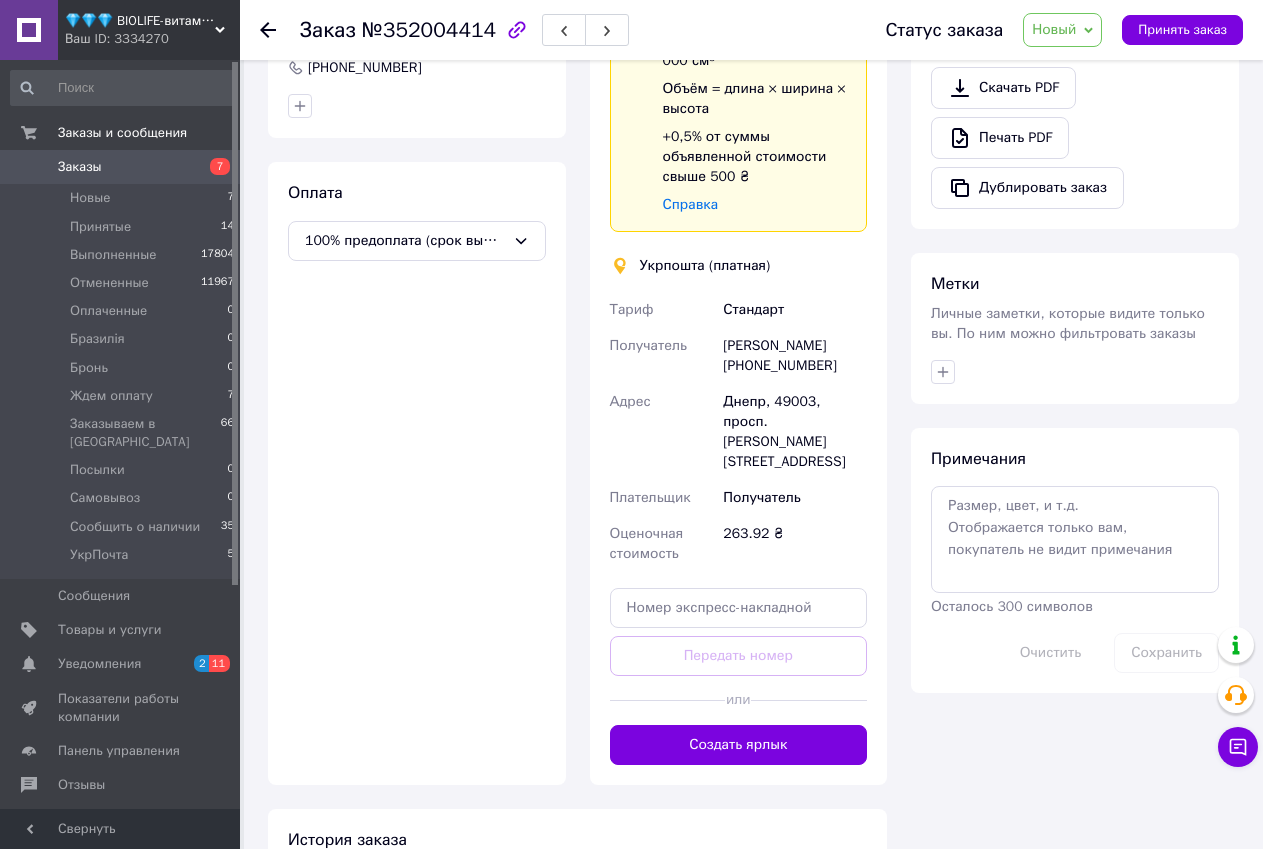 scroll, scrollTop: 700, scrollLeft: 0, axis: vertical 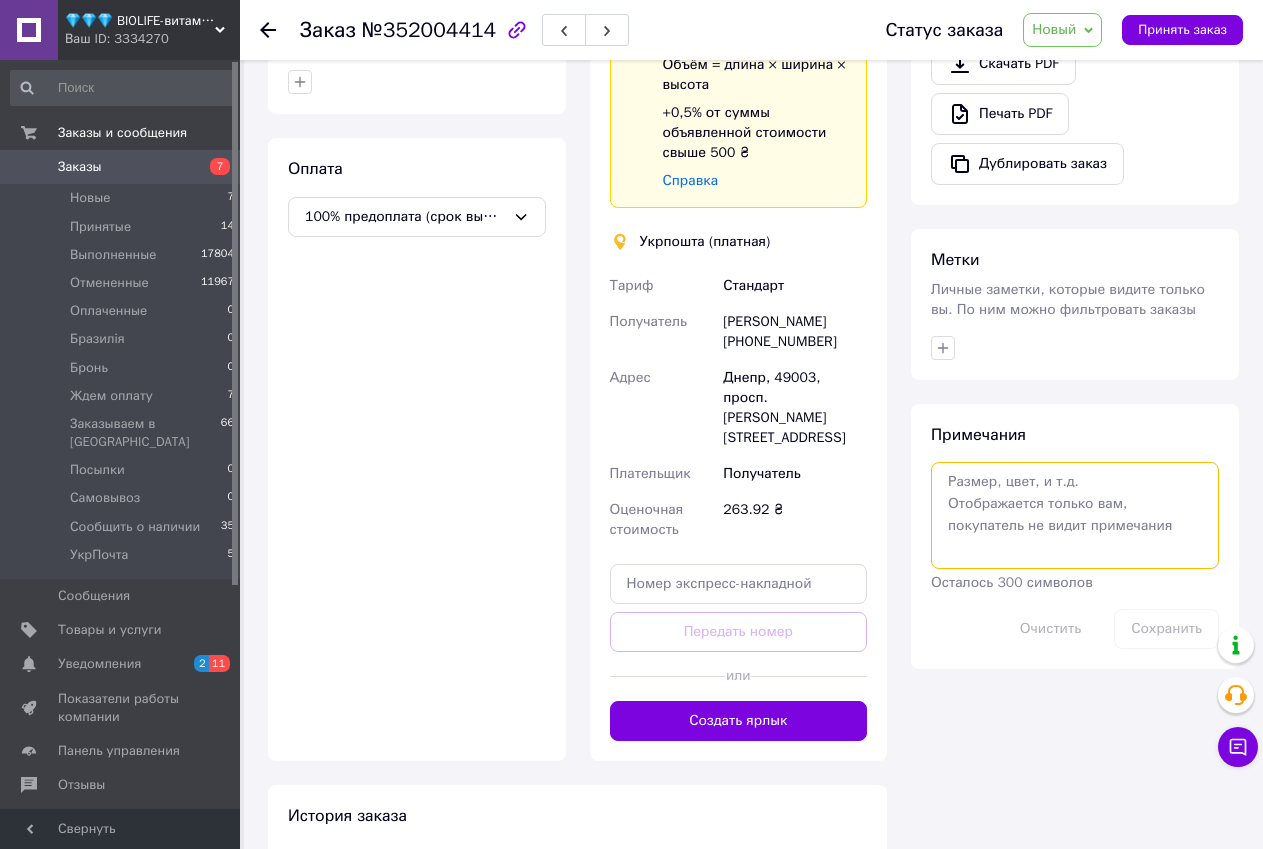 click at bounding box center (1075, 515) 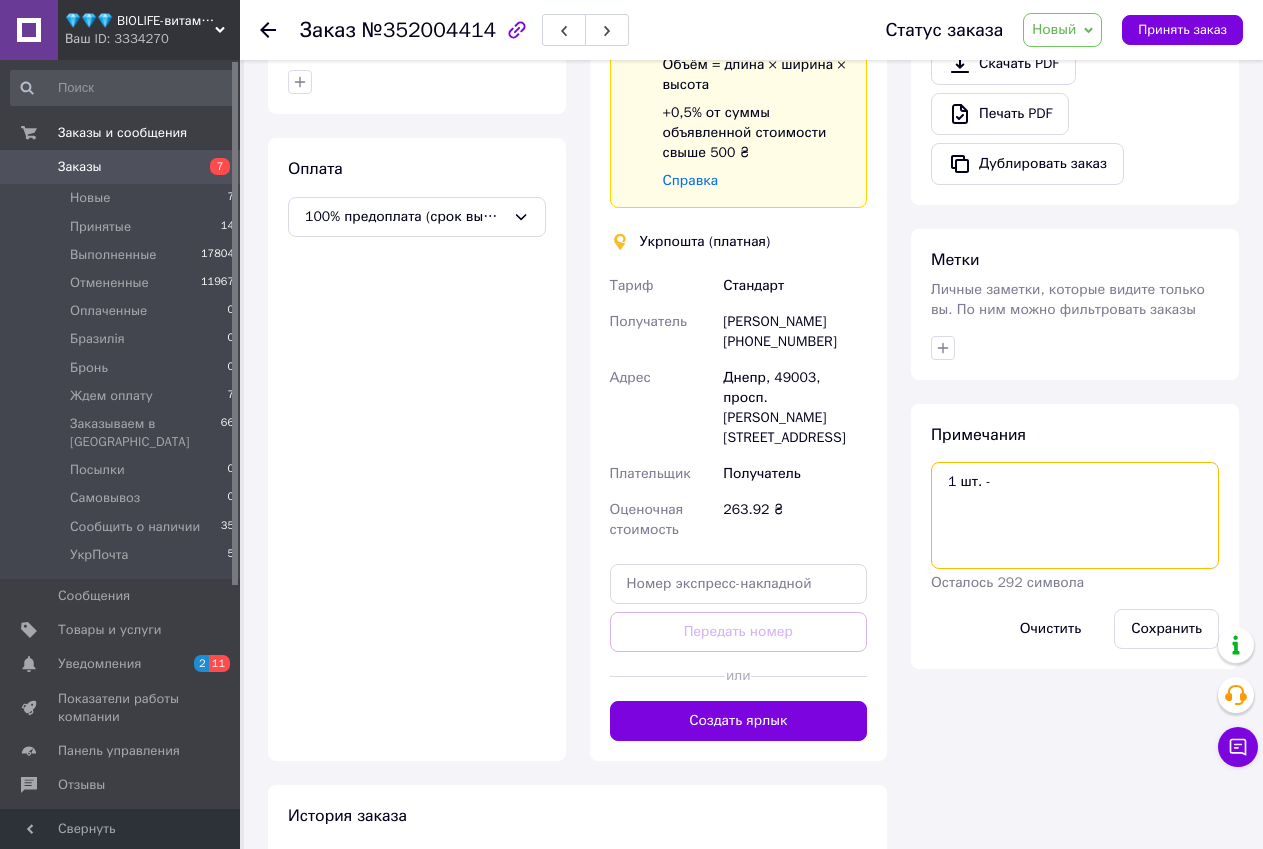 paste on "Kids Smart, Kids Smart®, Vita chewable tablets, for strengthening bones and teeth, calcium and vitamin D3, for children aged [DEMOGRAPHIC_DATA] and over, strawberry flavour, 30 chewable tablets" 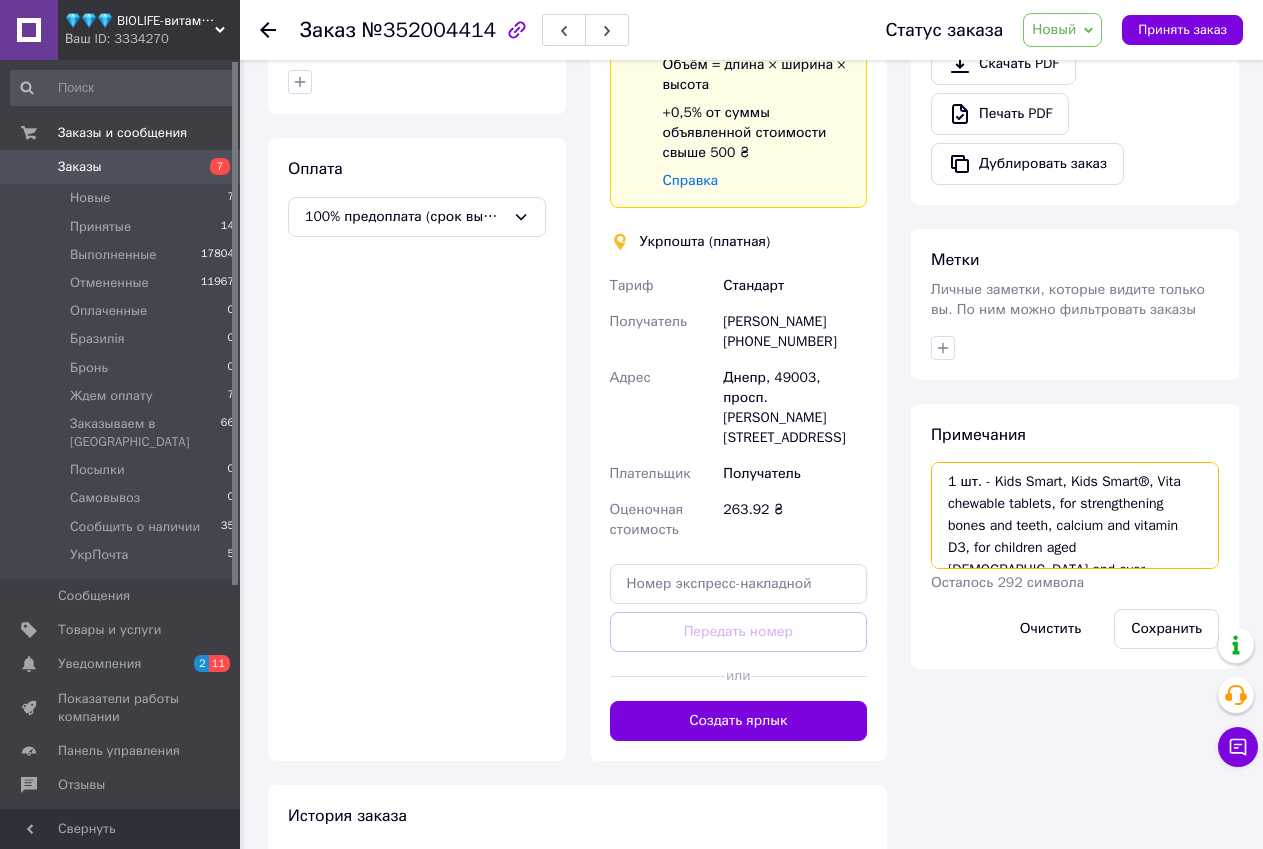 scroll, scrollTop: 34, scrollLeft: 0, axis: vertical 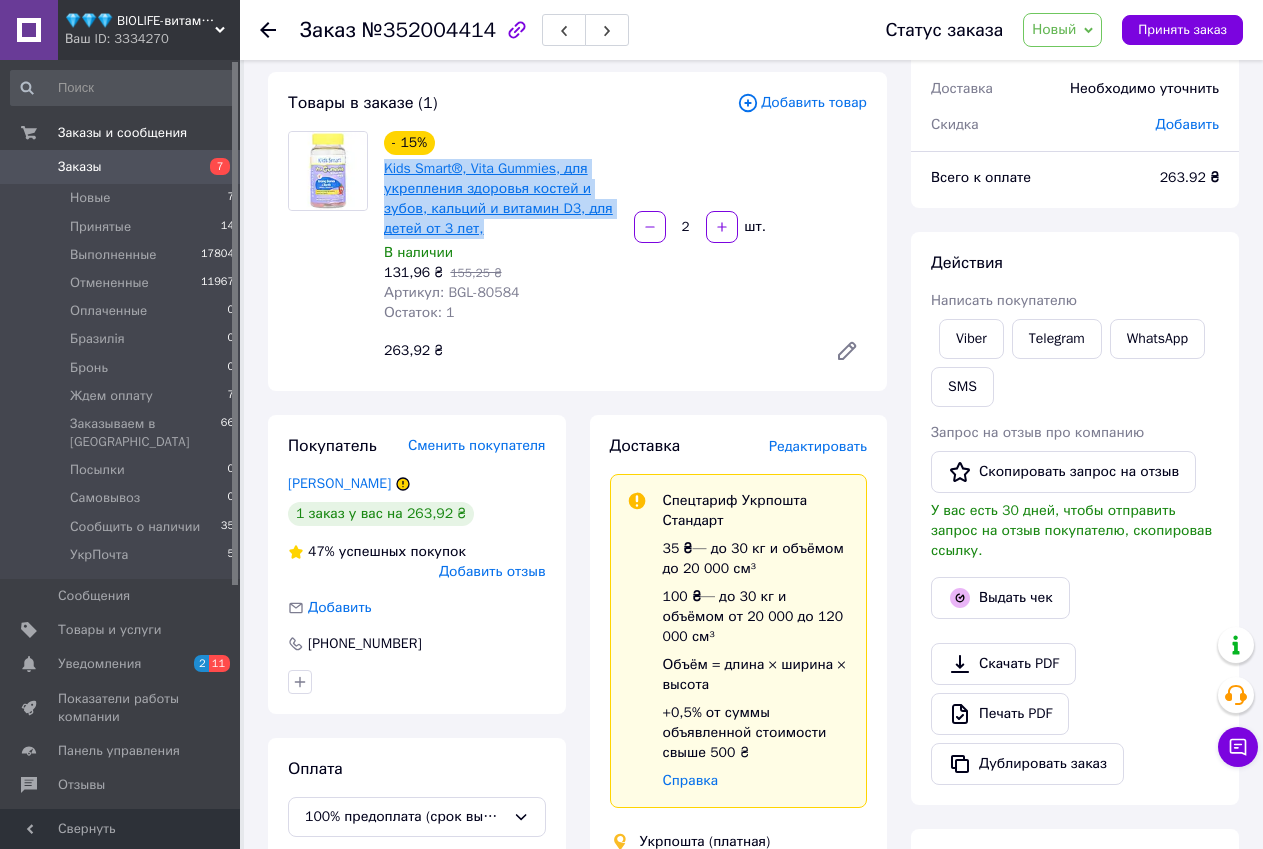 drag, startPoint x: 477, startPoint y: 230, endPoint x: 386, endPoint y: 172, distance: 107.912 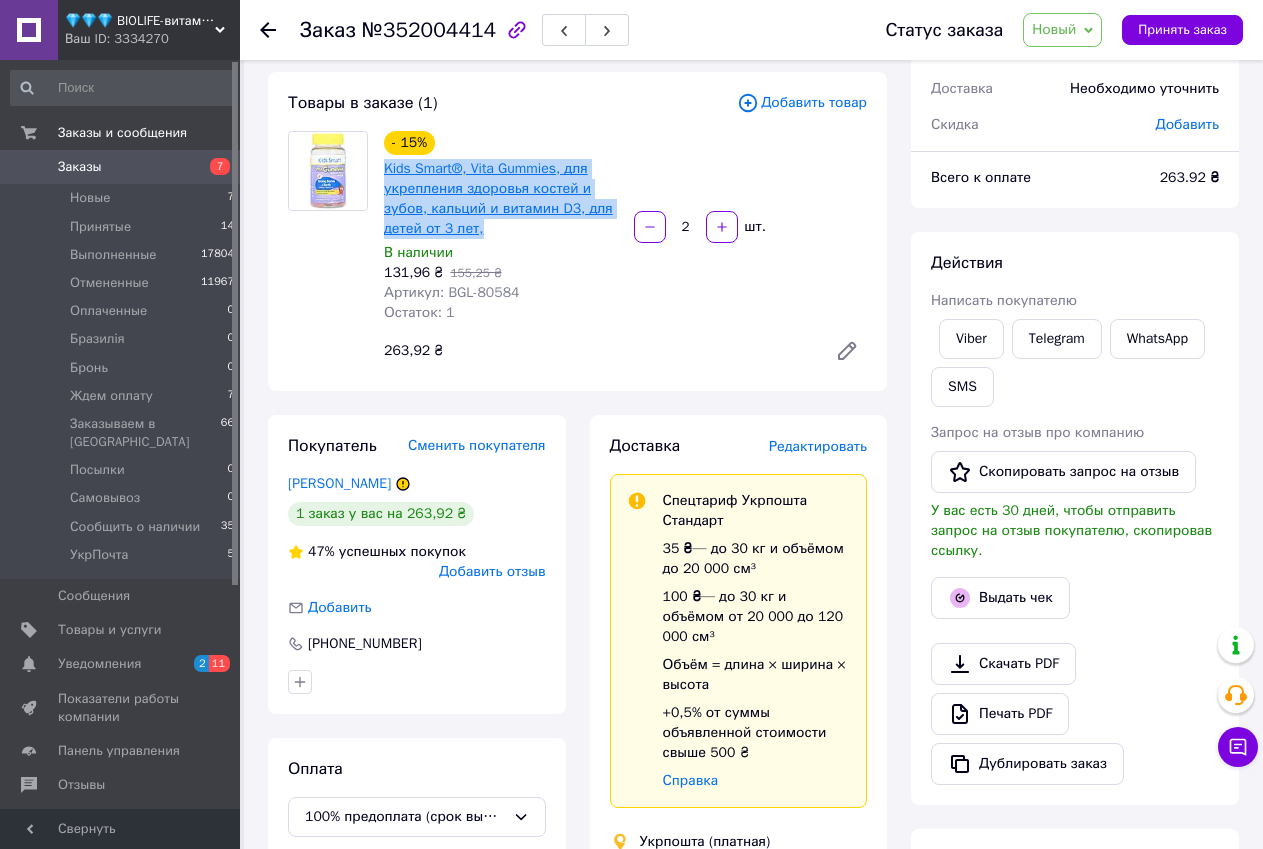 copy on "Kids Smart®, Vita Gummies, для укрепления здоровья костей и зубов, кальций и витамин D3, для детей от 3 лет," 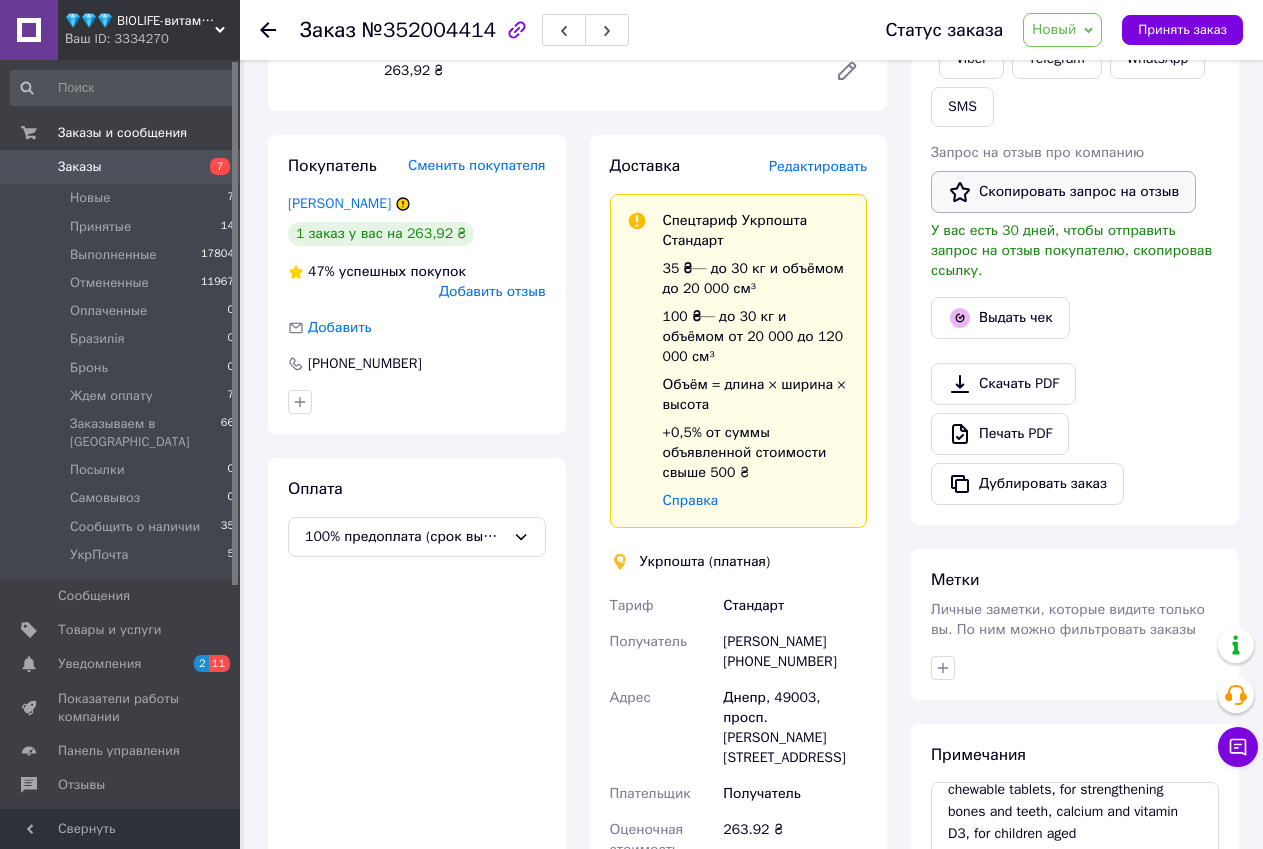 scroll, scrollTop: 739, scrollLeft: 0, axis: vertical 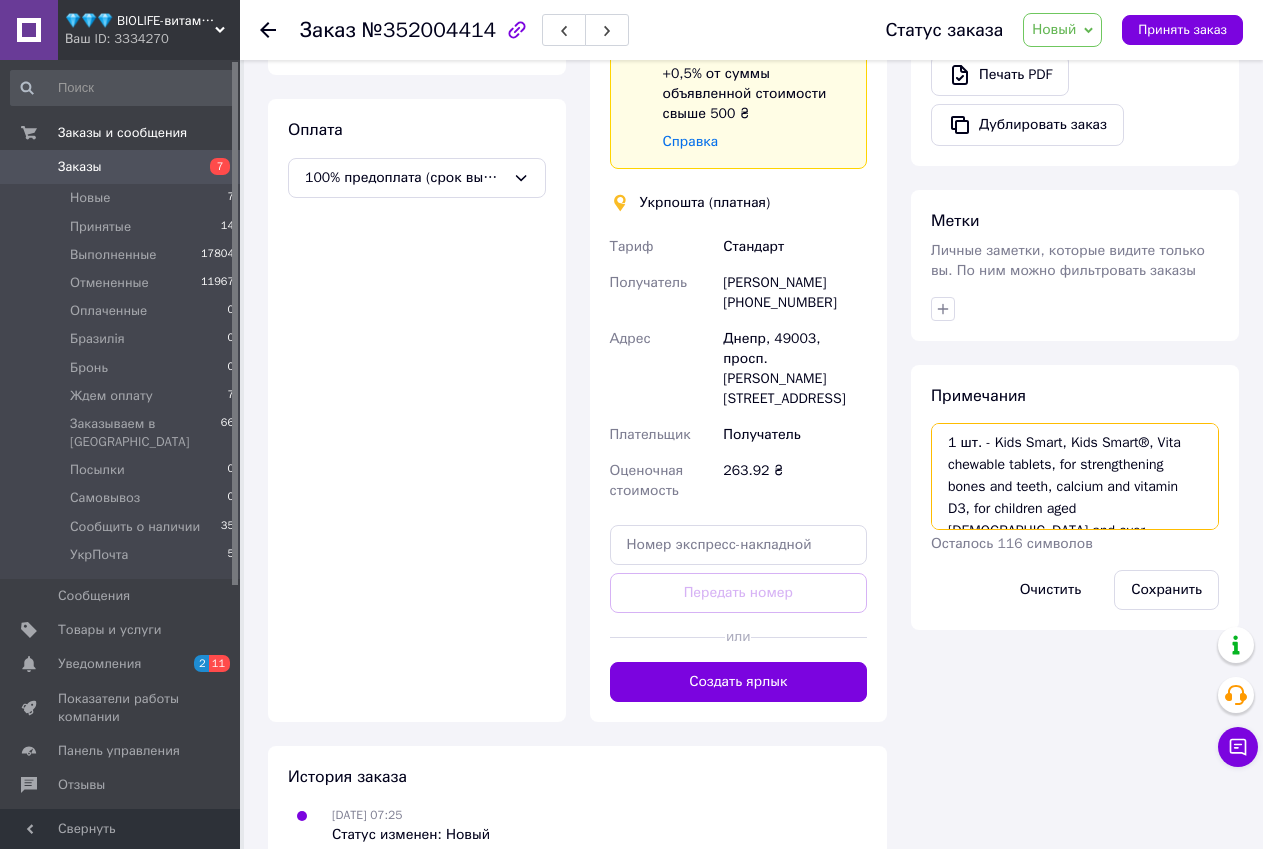 drag, startPoint x: 1005, startPoint y: 500, endPoint x: 995, endPoint y: 409, distance: 91.5478 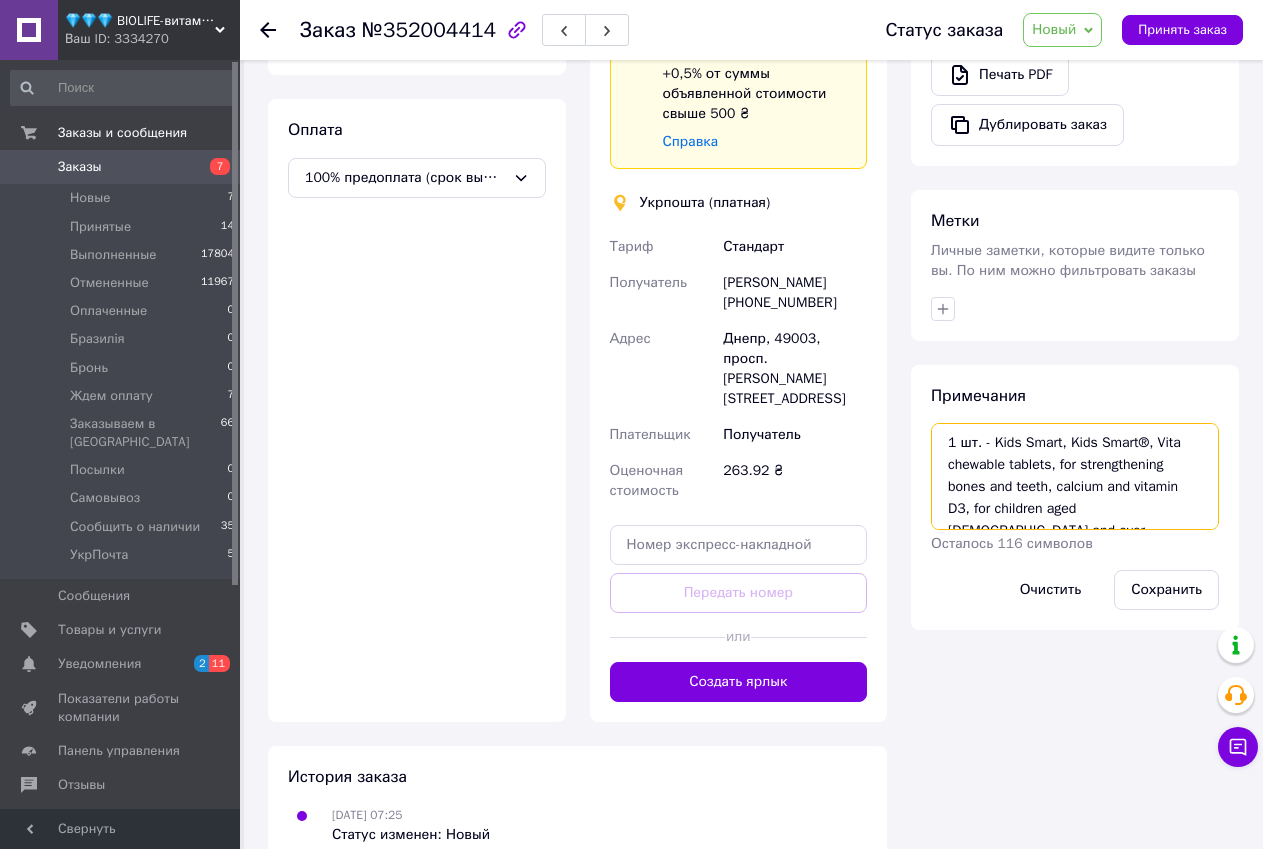 paste on "®, Vita Gummies, for healthy bones and teeth, calcium and vitamin D3, for children from 3 years," 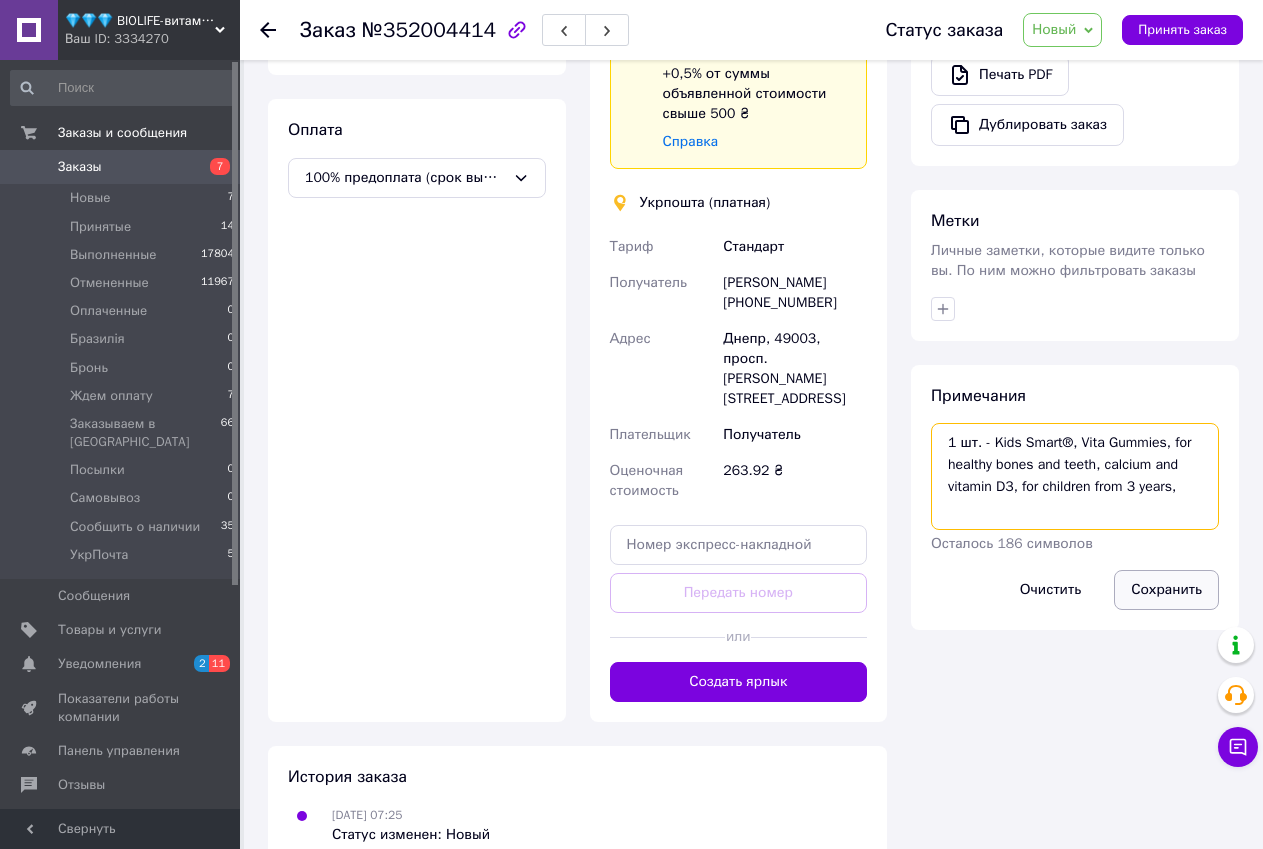 type on "1 шт. - Kids Smart®, Vita Gummies, for healthy bones and teeth, calcium and vitamin D3, for children from 3 years," 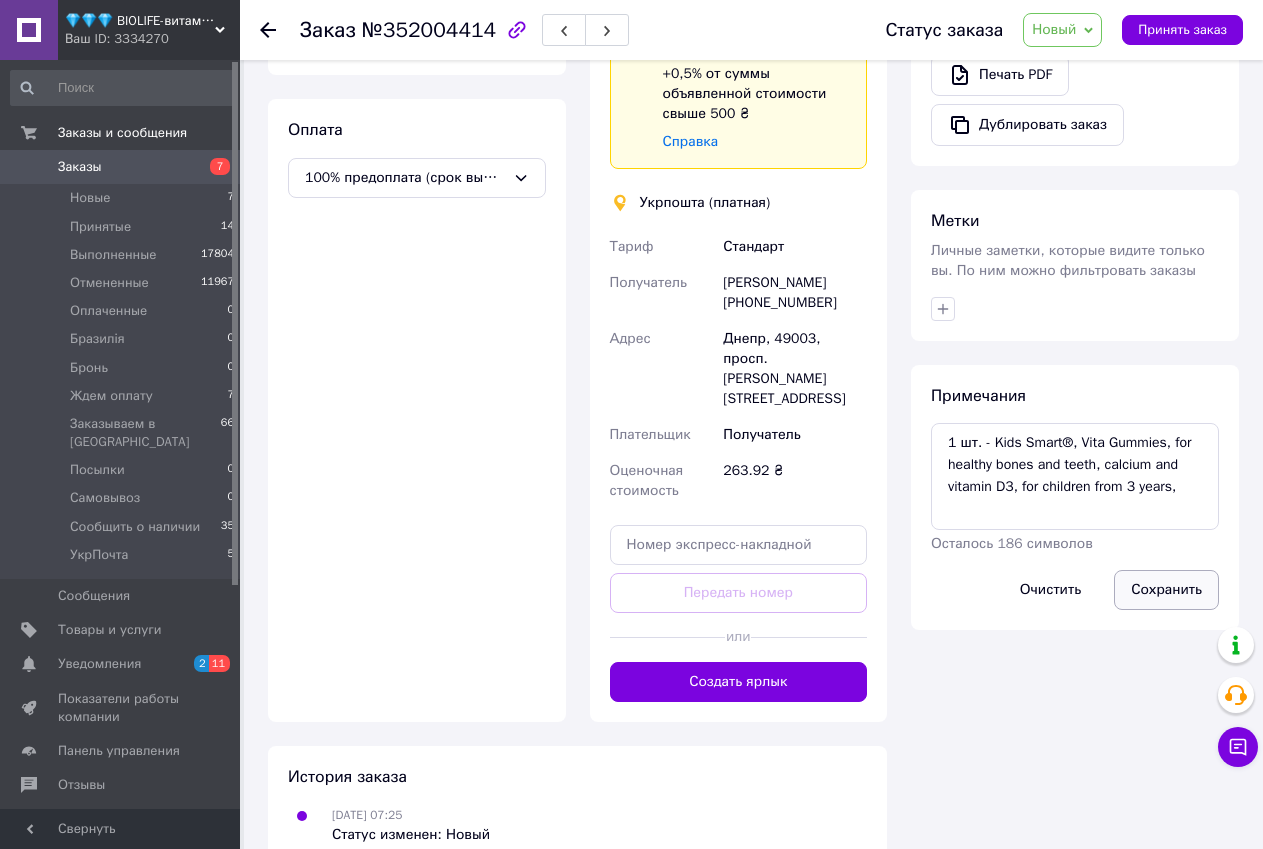 click on "Сохранить" at bounding box center [1166, 590] 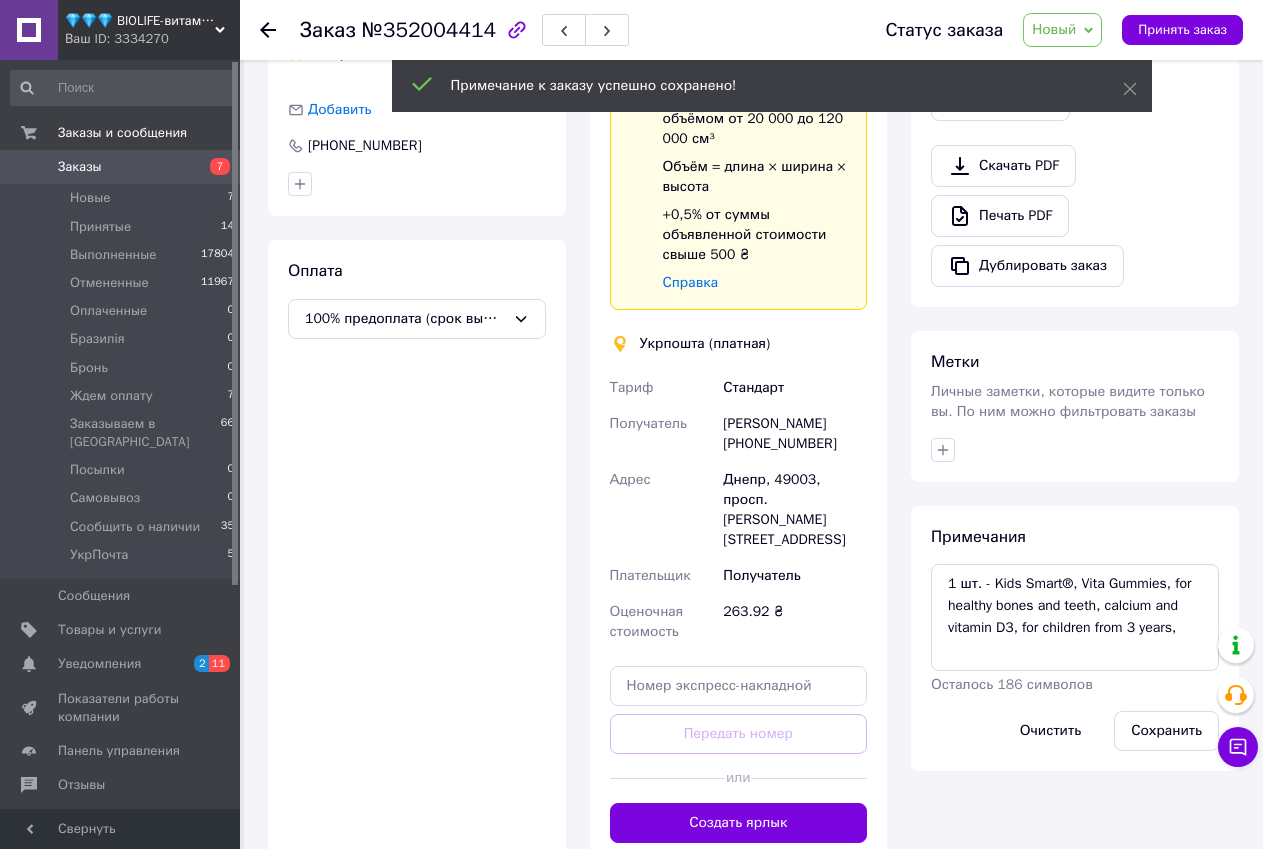 scroll, scrollTop: 439, scrollLeft: 0, axis: vertical 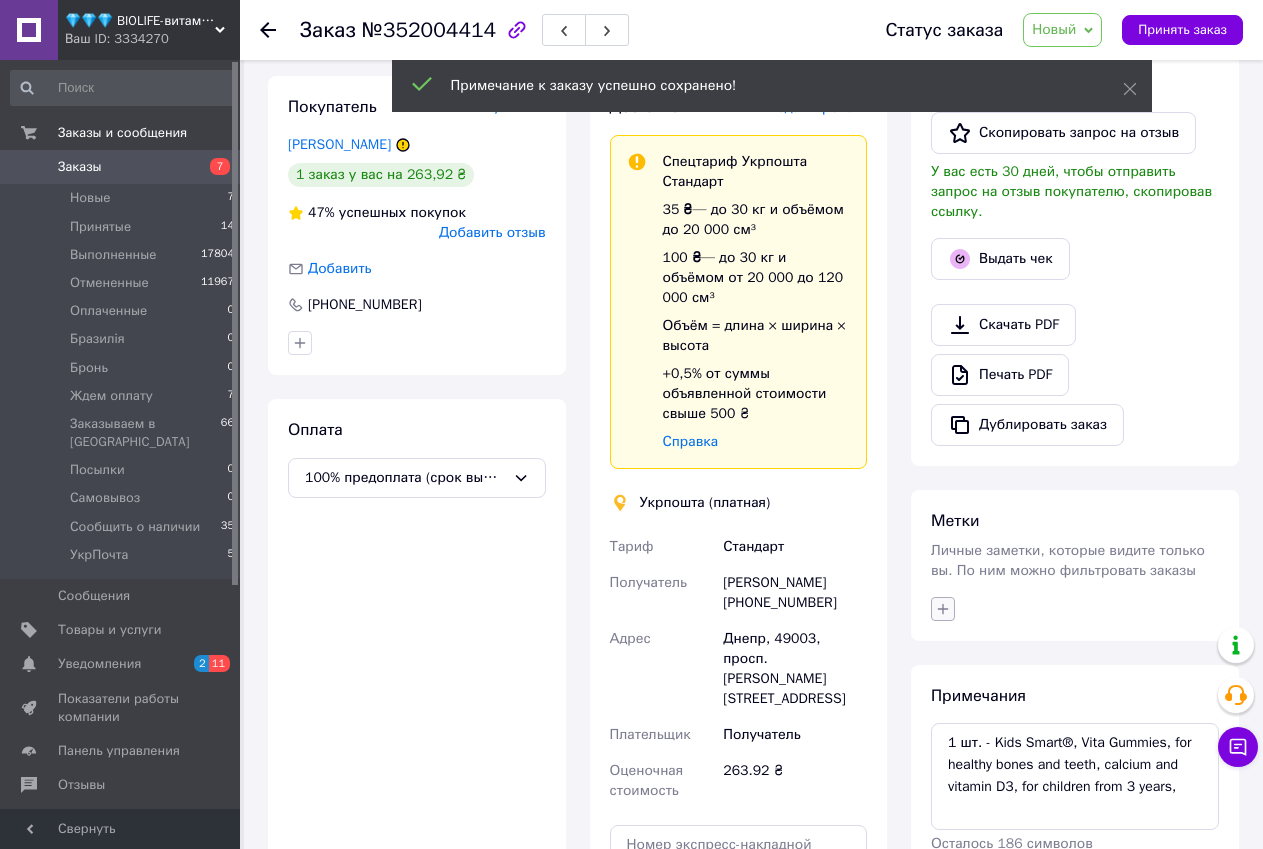 click 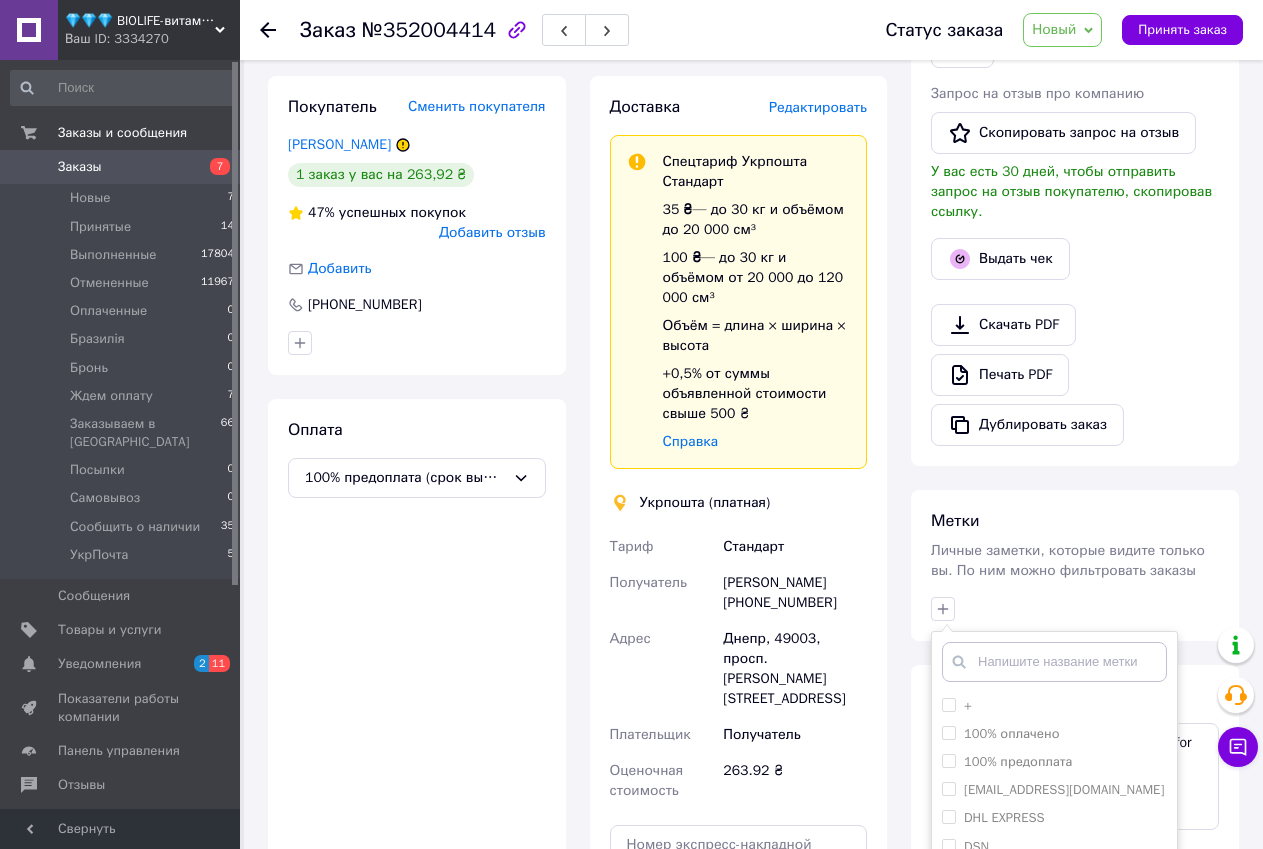 click at bounding box center (1054, 662) 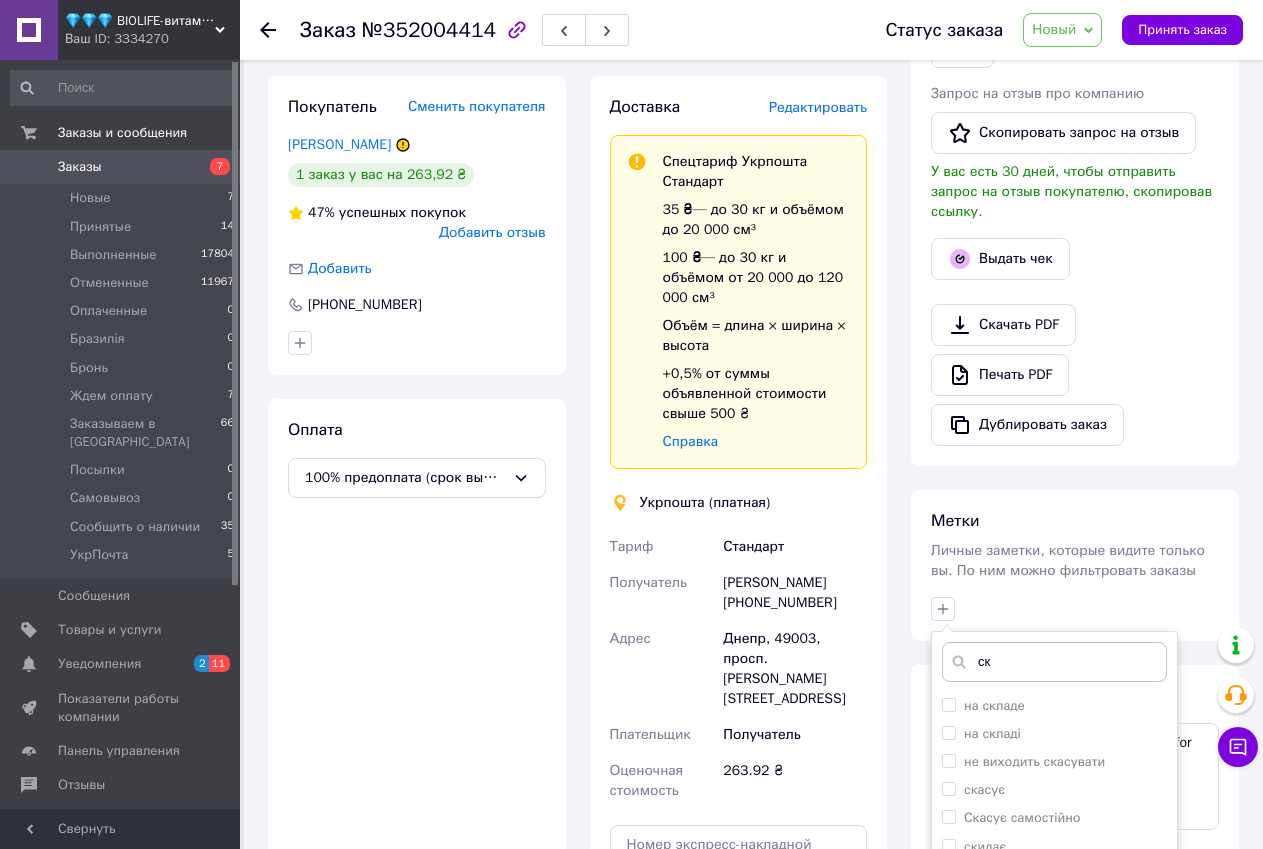 scroll, scrollTop: 539, scrollLeft: 0, axis: vertical 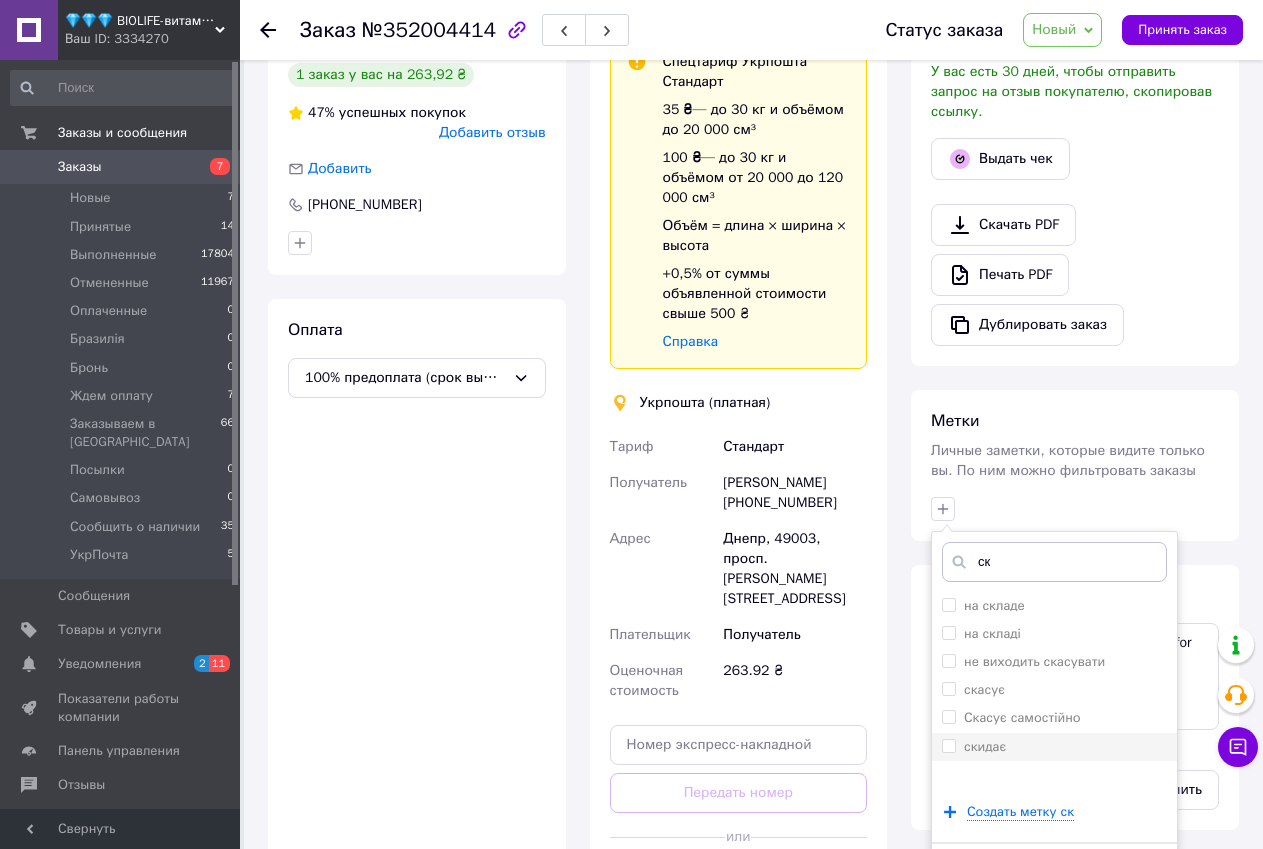 type on "ск" 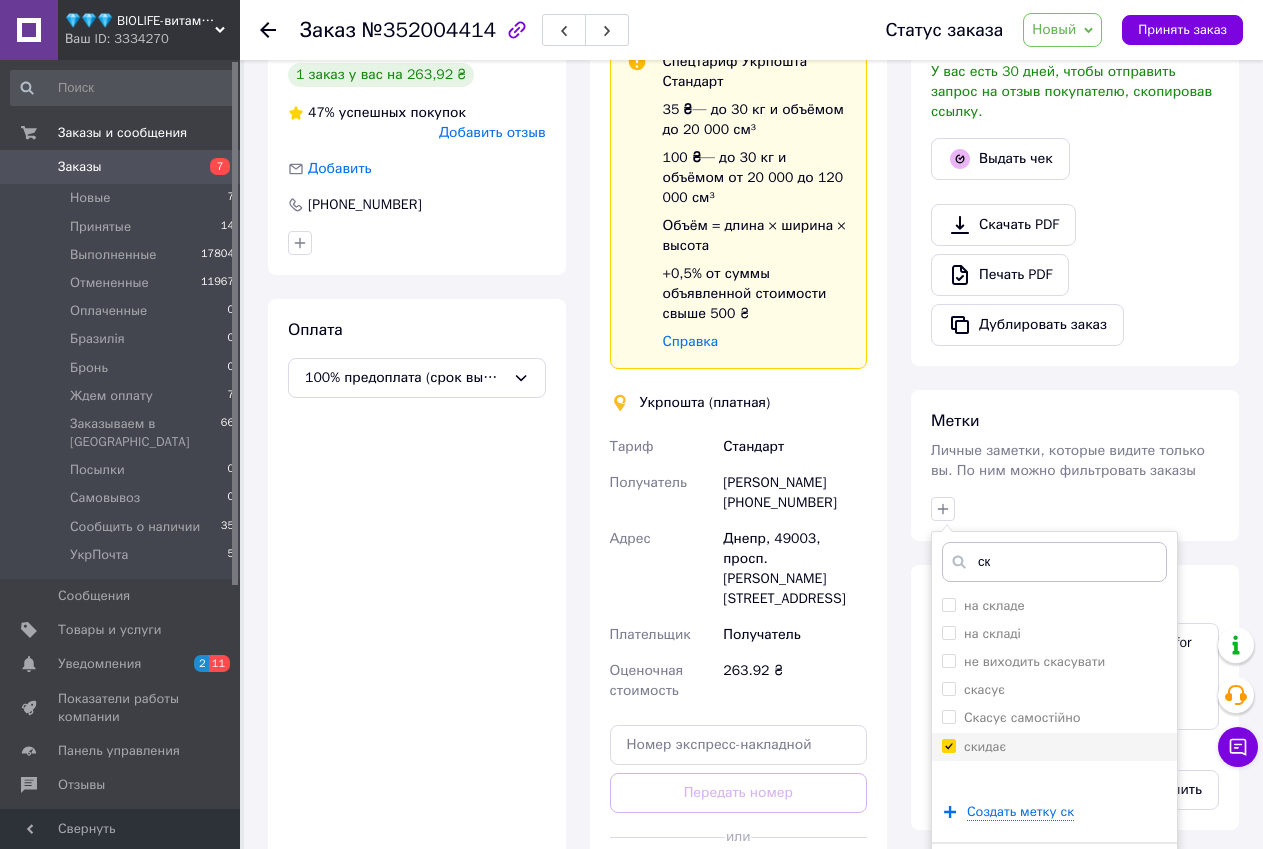 checkbox on "true" 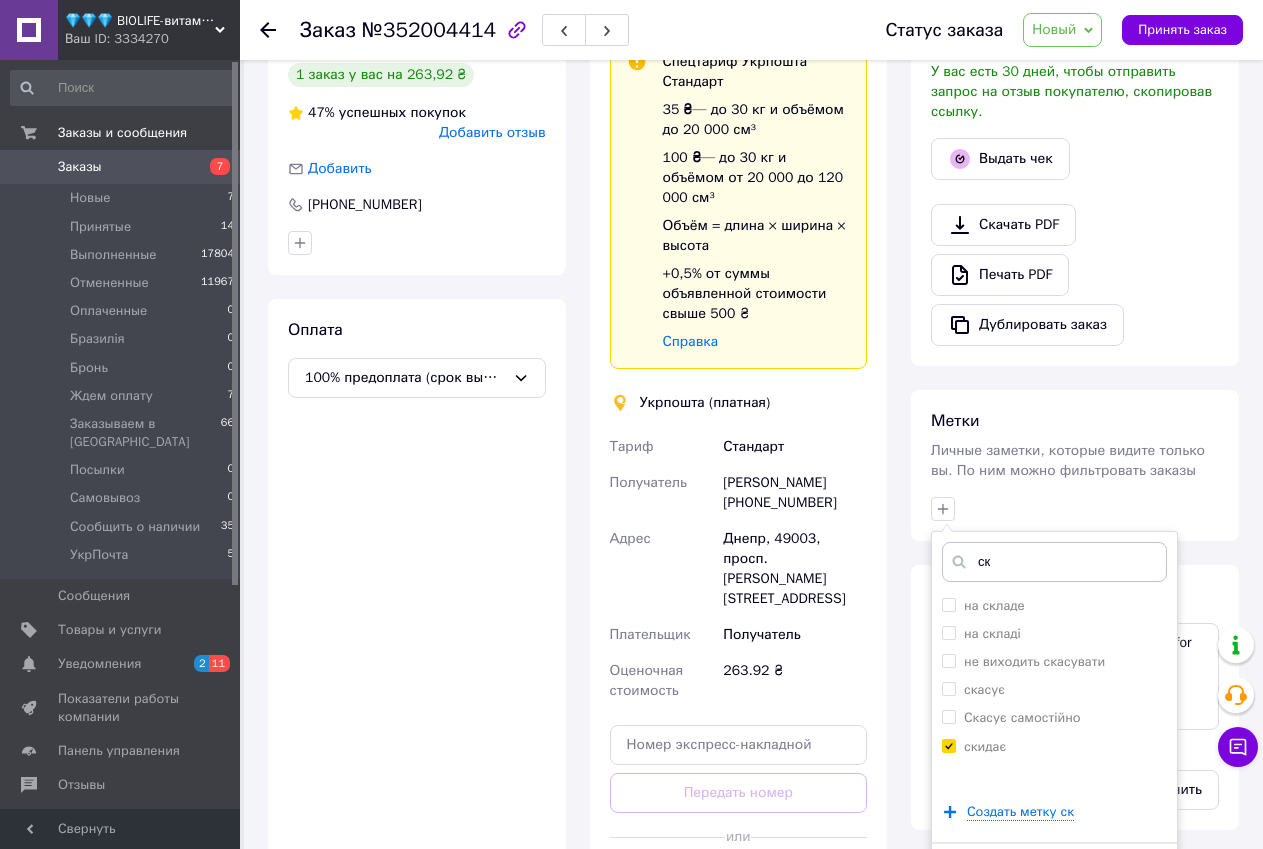 click on "Добавить метку" at bounding box center (1054, 873) 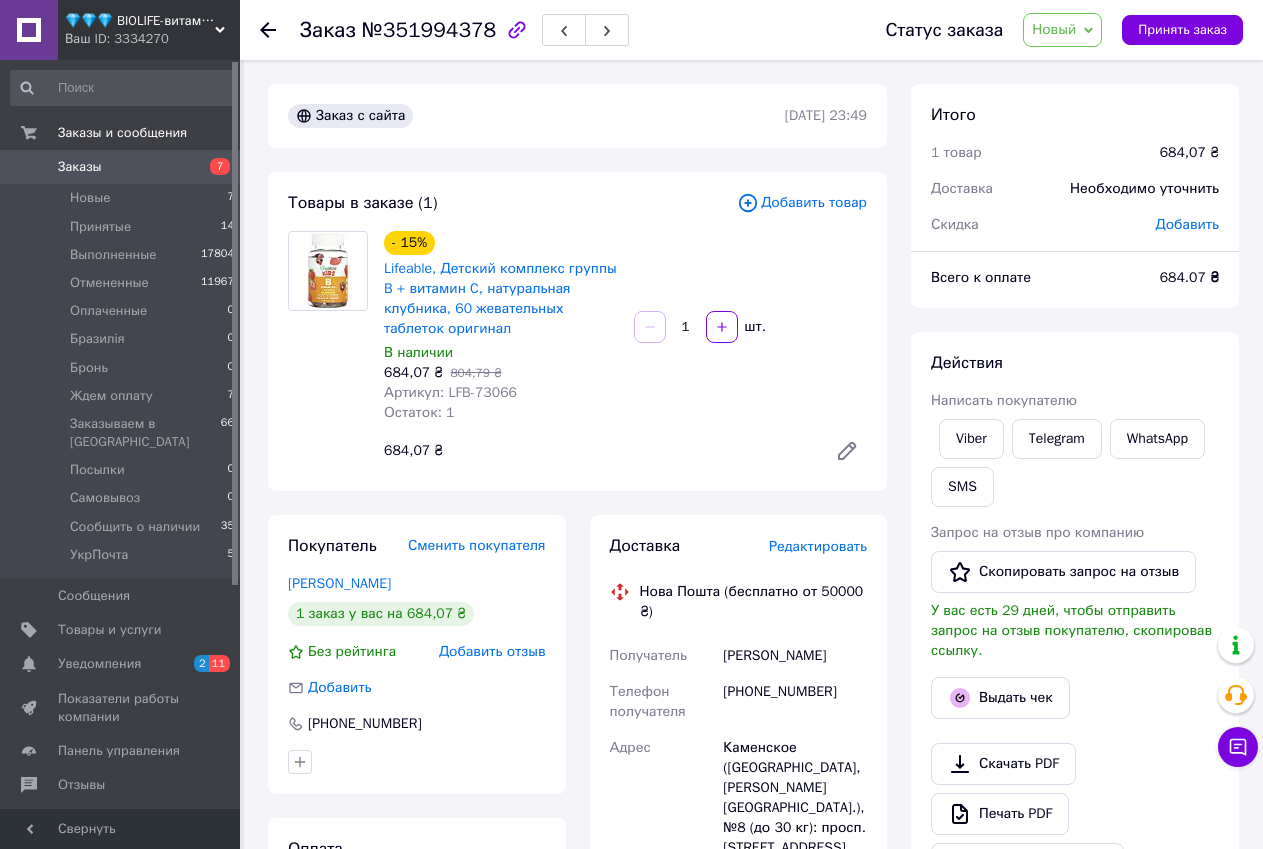 scroll, scrollTop: 0, scrollLeft: 0, axis: both 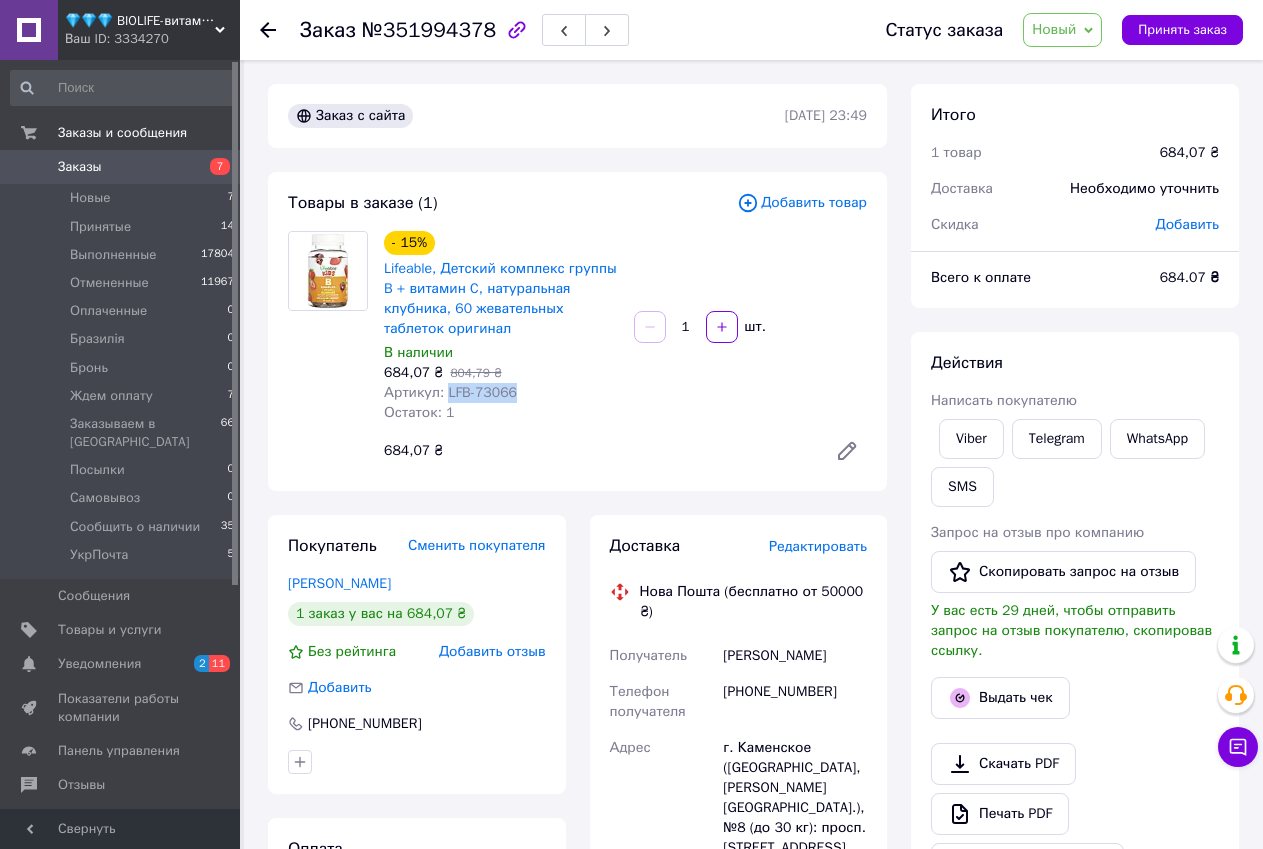 drag, startPoint x: 442, startPoint y: 391, endPoint x: 504, endPoint y: 393, distance: 62.03225 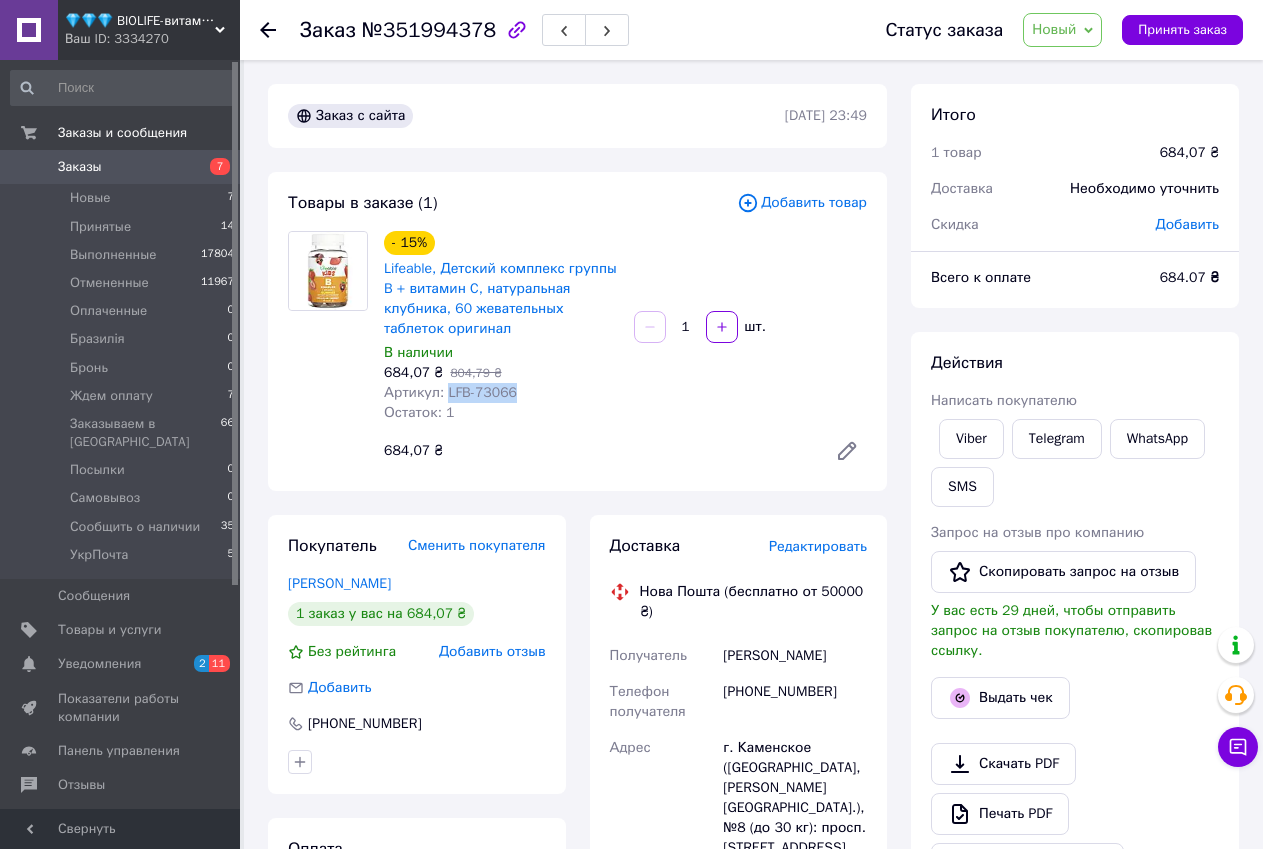 click on "Товары в заказе (1) Добавить товар - 15% Lifeable, Детский комплекс группы B + витамин C, натуральная клубника, 60 жевательных таблеток оригинал В наличии 684,07 ₴   804,79 ₴ Артикул: LFB-73066 Остаток: 1 1   шт. 684,07 ₴" at bounding box center (577, 331) 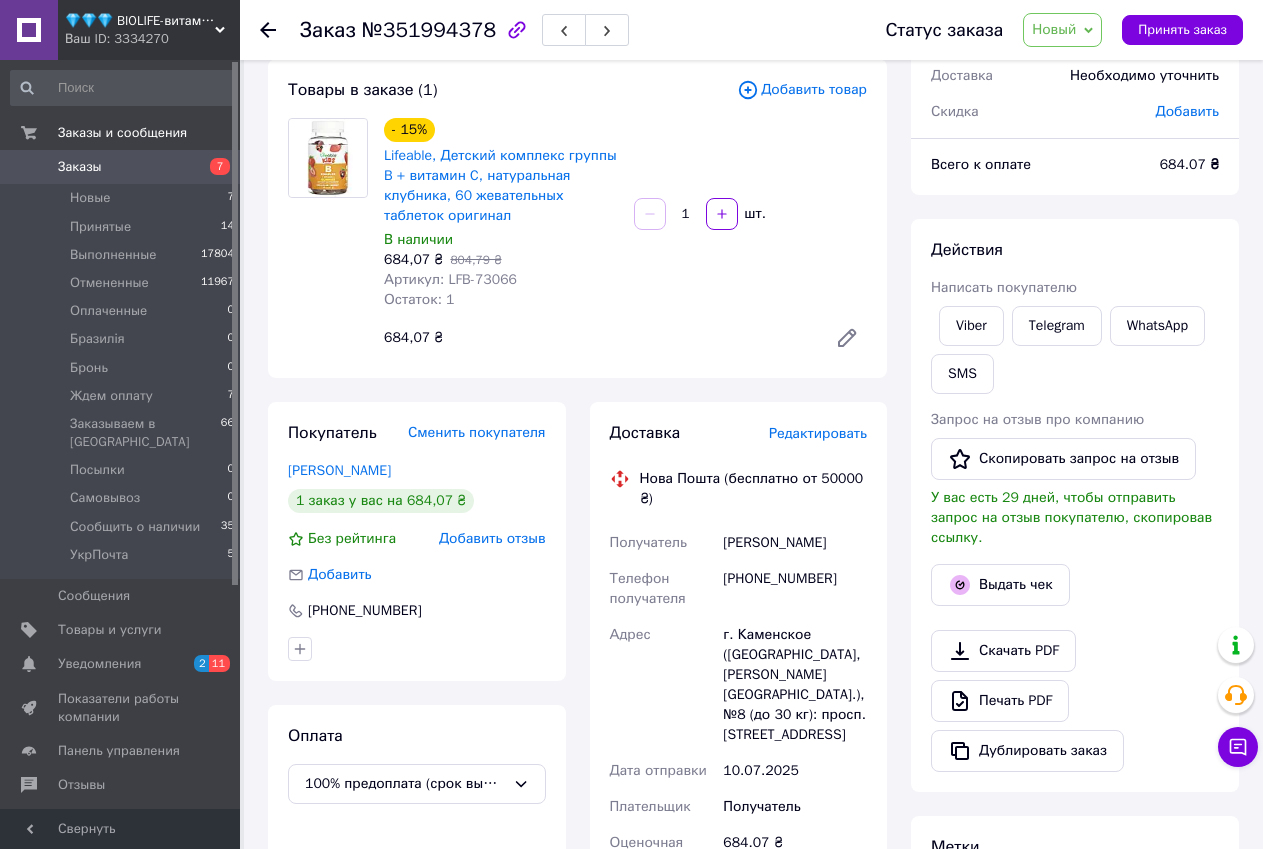 scroll, scrollTop: 0, scrollLeft: 0, axis: both 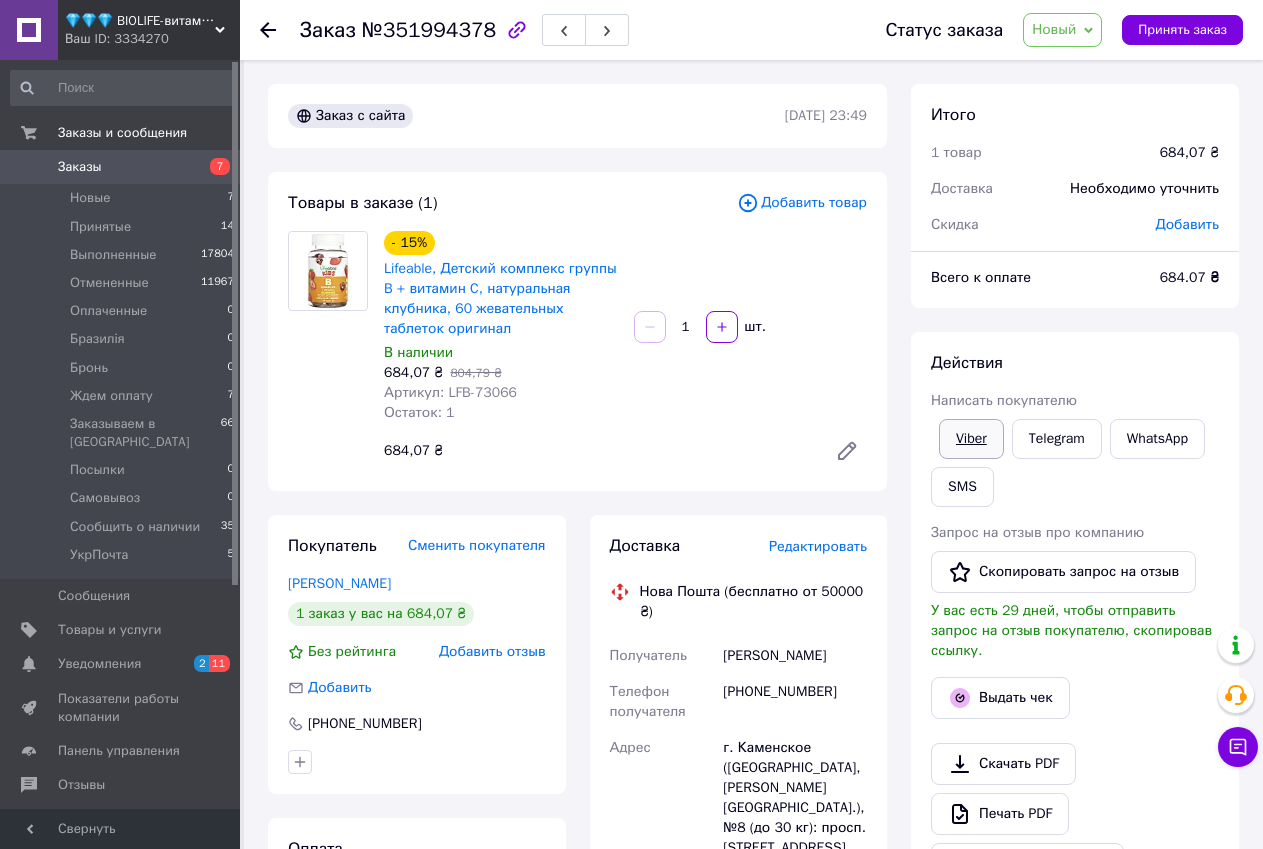 click on "Viber" at bounding box center (971, 439) 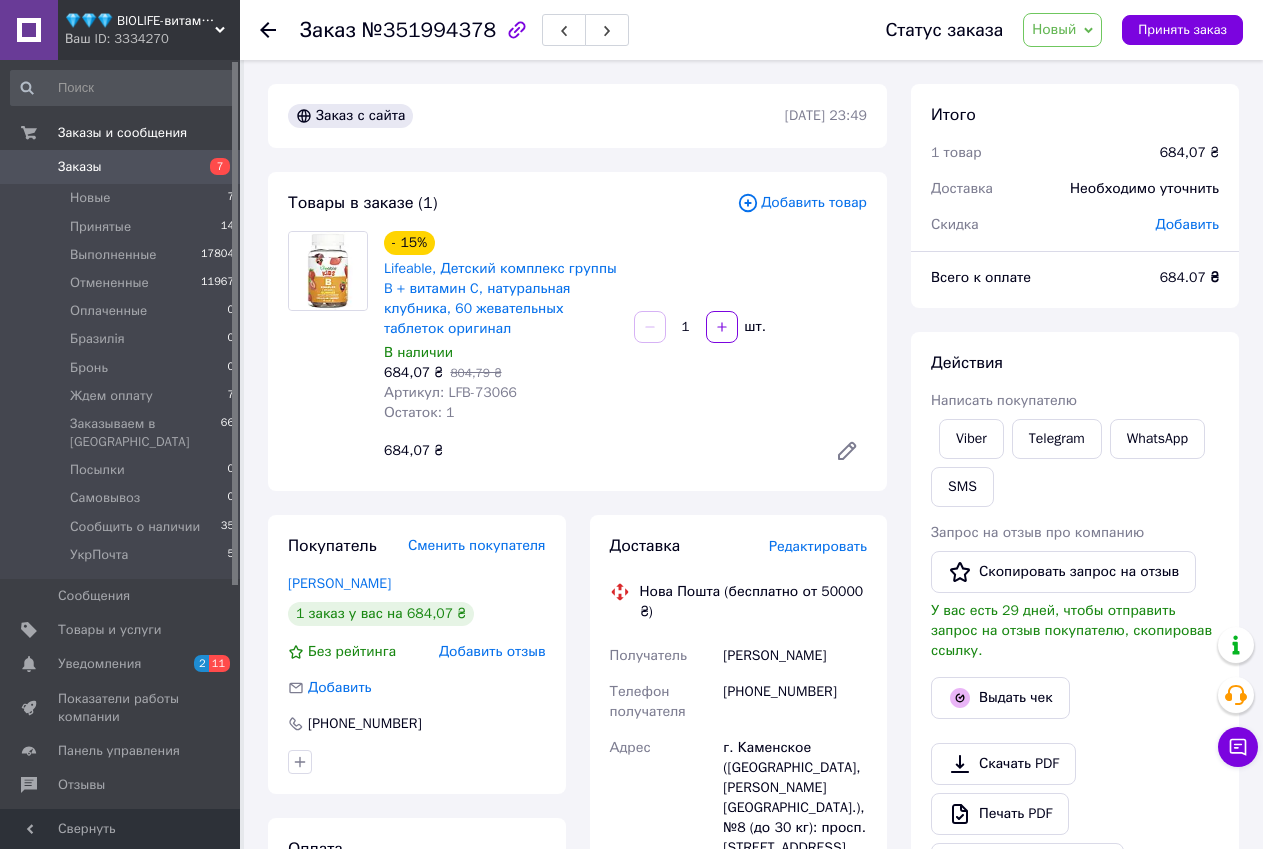 click on "Дублировать заказ" at bounding box center (1075, 864) 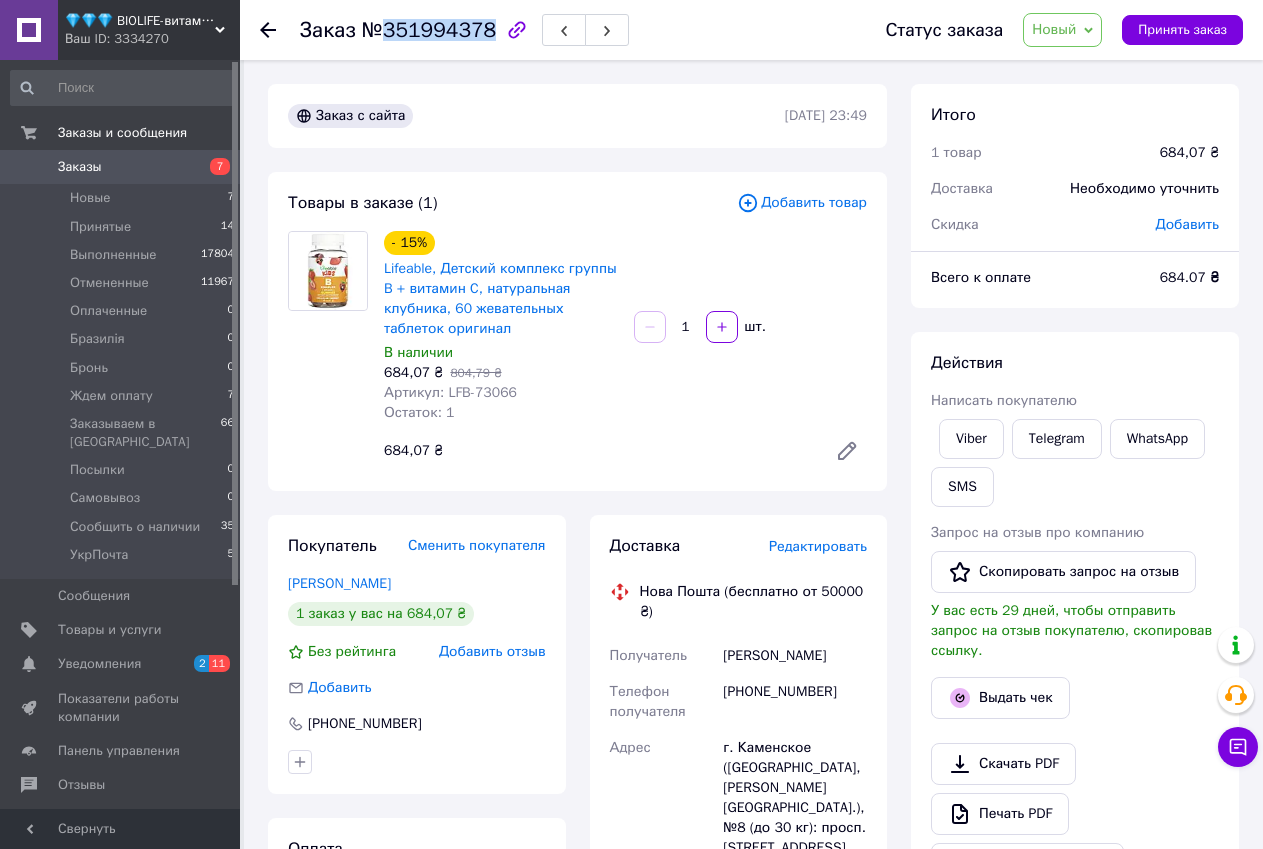 click on "№351994378" at bounding box center [429, 30] 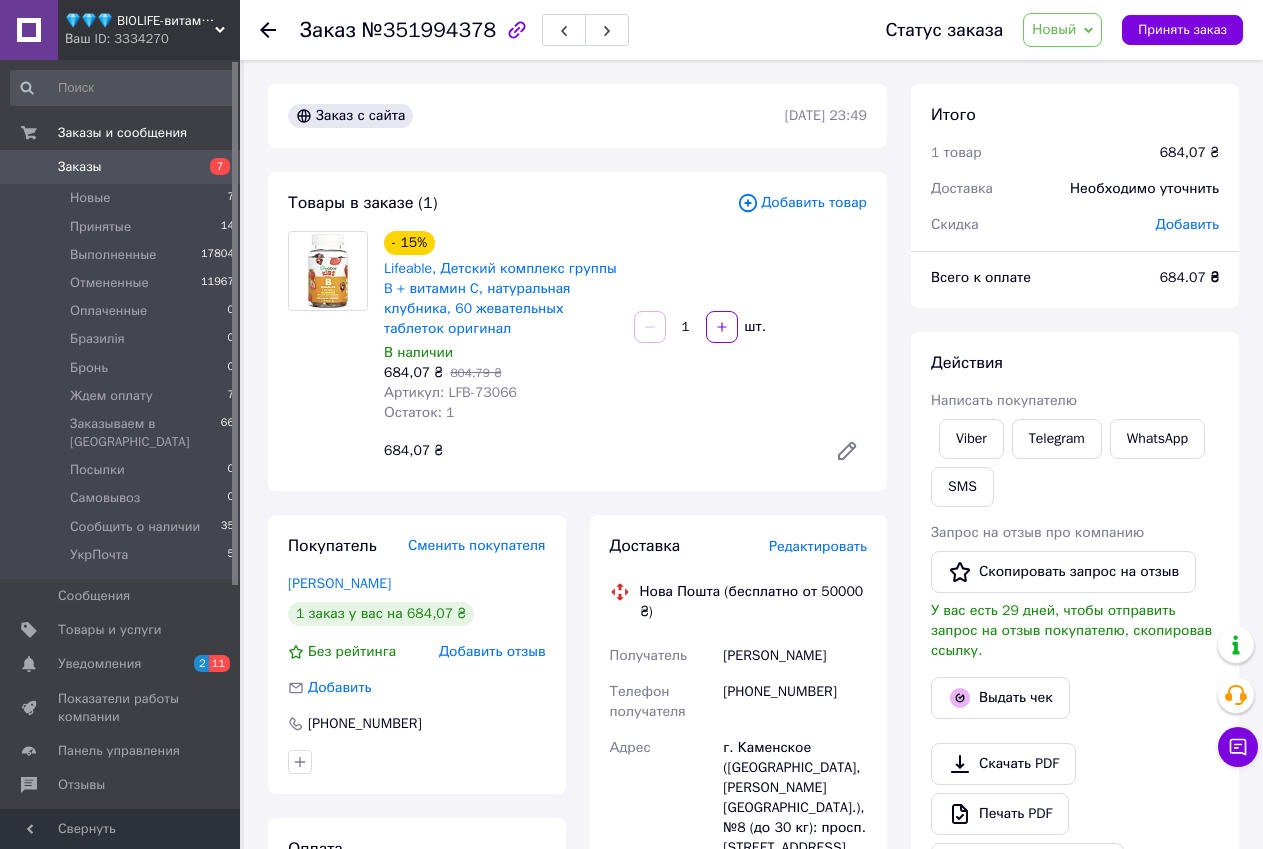 drag, startPoint x: 1141, startPoint y: 816, endPoint x: 1148, endPoint y: 773, distance: 43.56604 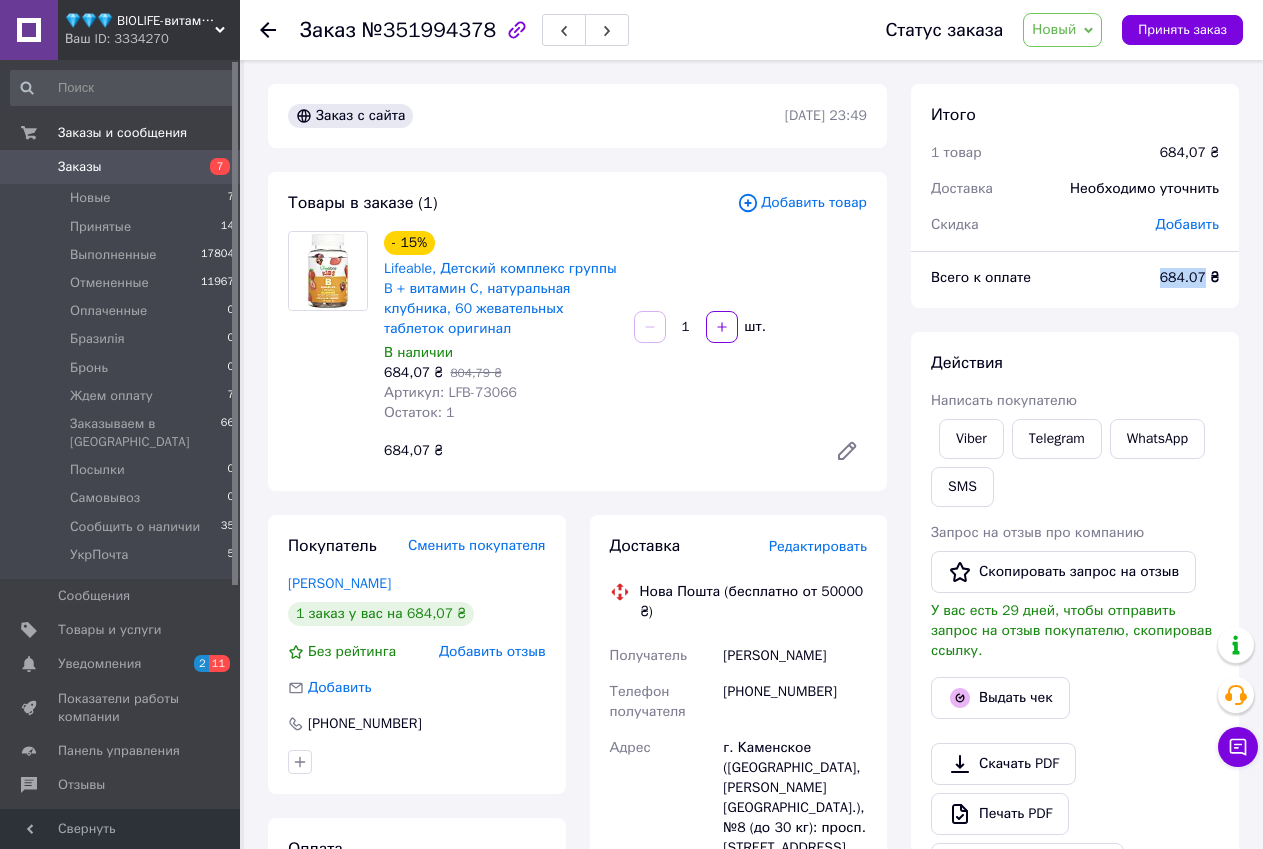drag, startPoint x: 1165, startPoint y: 274, endPoint x: 1207, endPoint y: 276, distance: 42.047592 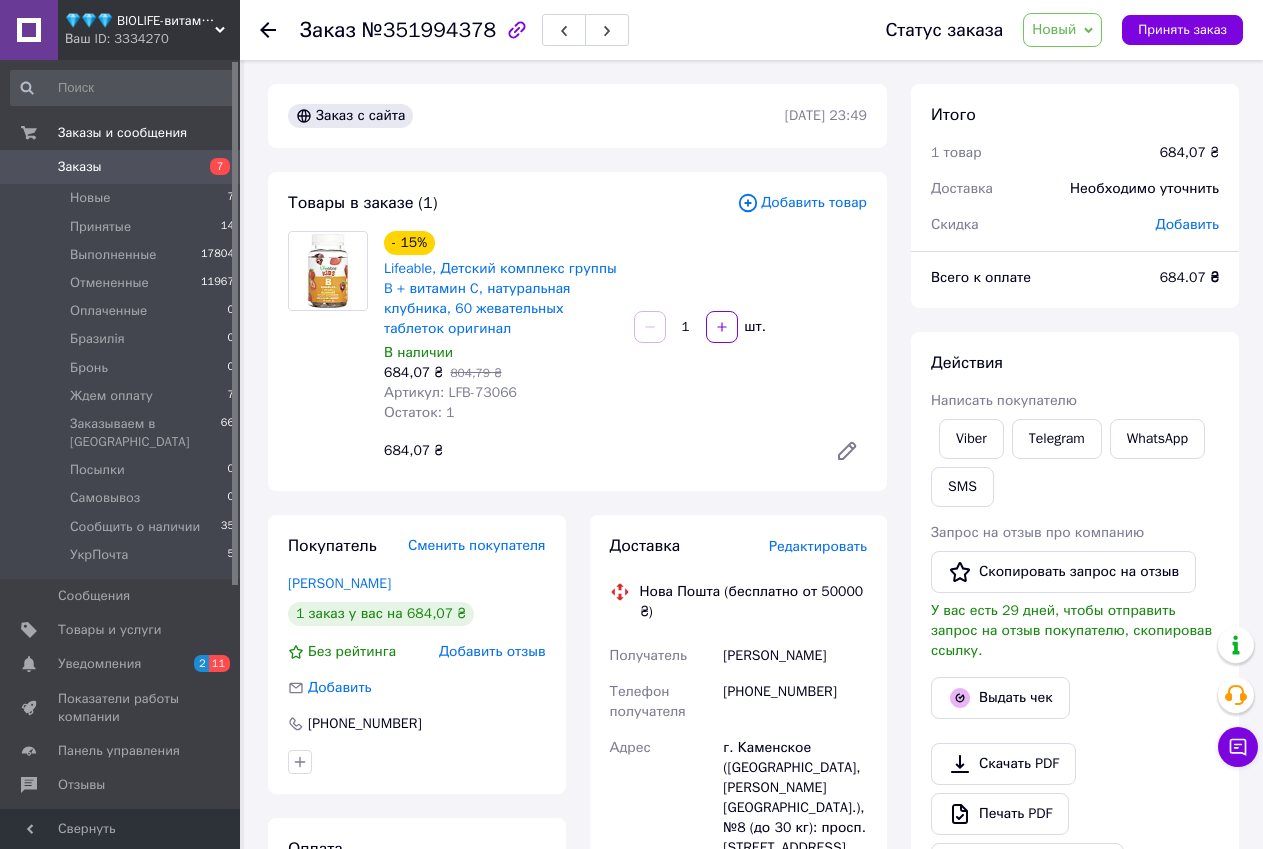 click on "Новый" at bounding box center (1054, 29) 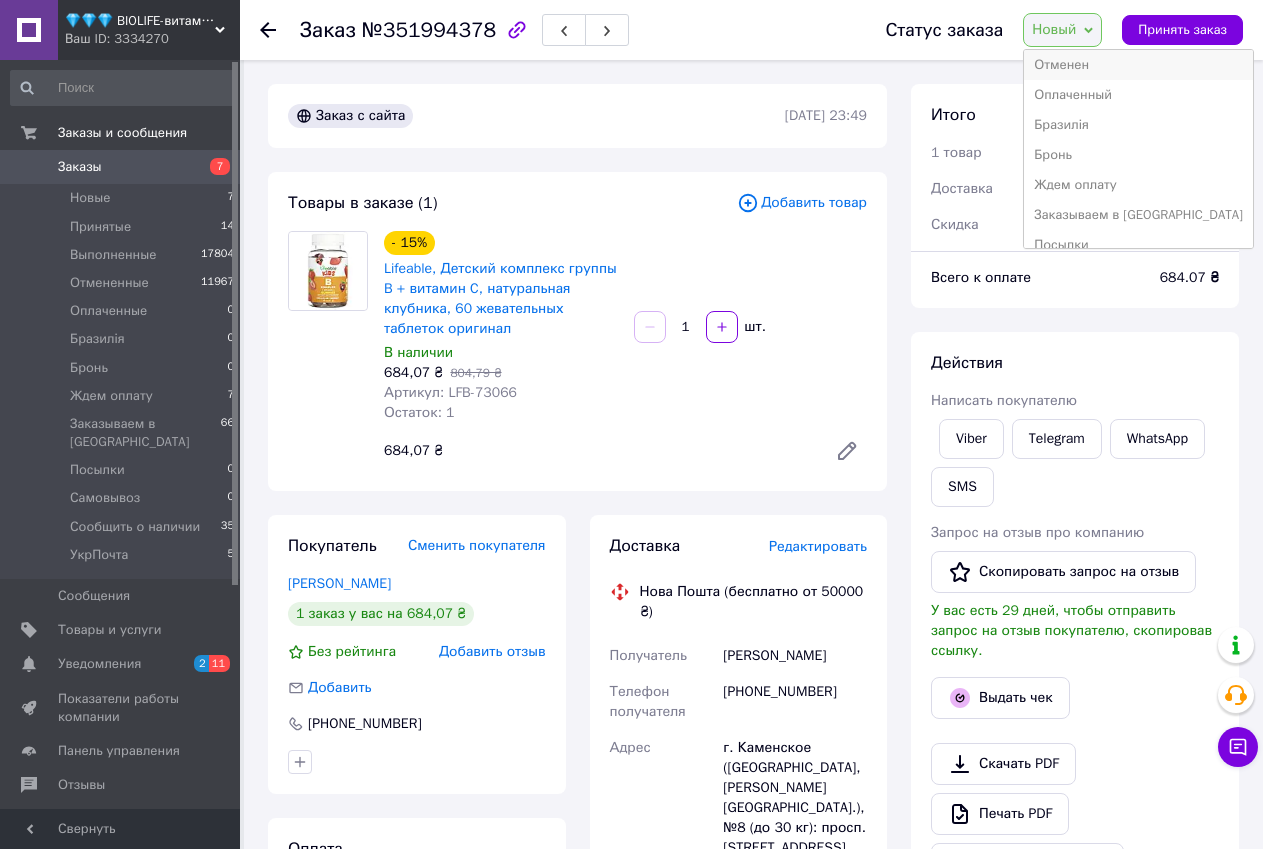 scroll, scrollTop: 100, scrollLeft: 0, axis: vertical 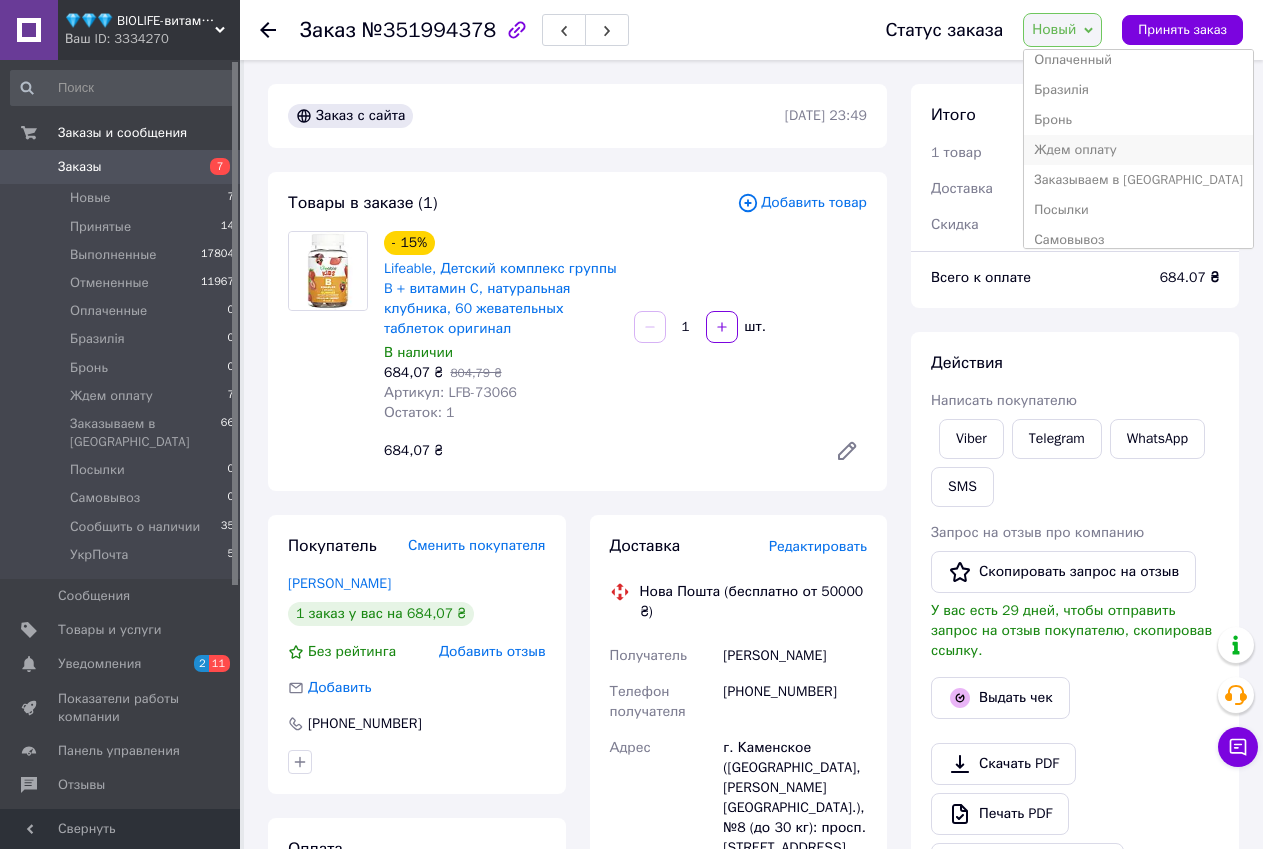 click on "Ждем оплату" at bounding box center [1138, 150] 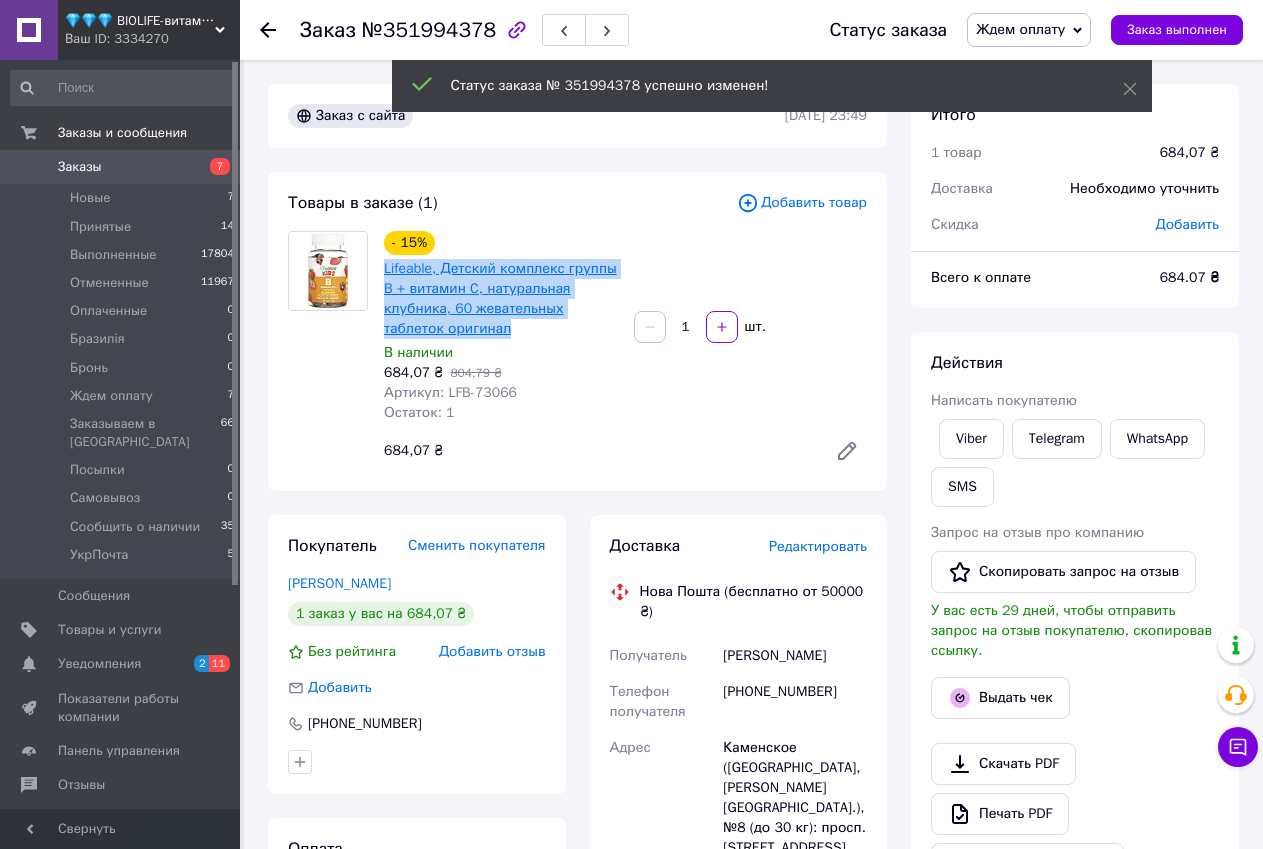 drag, startPoint x: 451, startPoint y: 332, endPoint x: 386, endPoint y: 267, distance: 91.92388 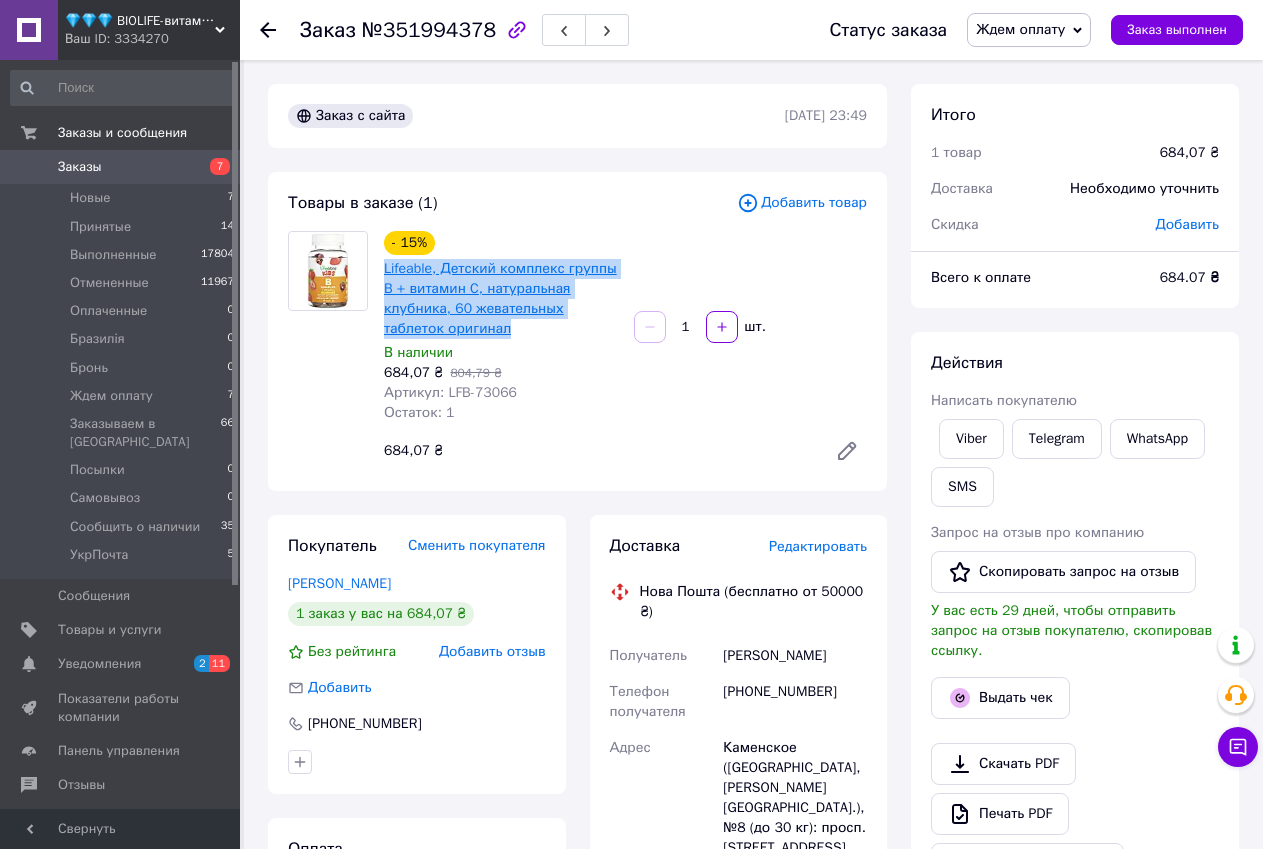copy on "Lifeable, Детский комплекс группы B + витамин C, натуральная клубника, 60 жевательных таблеток оригинал" 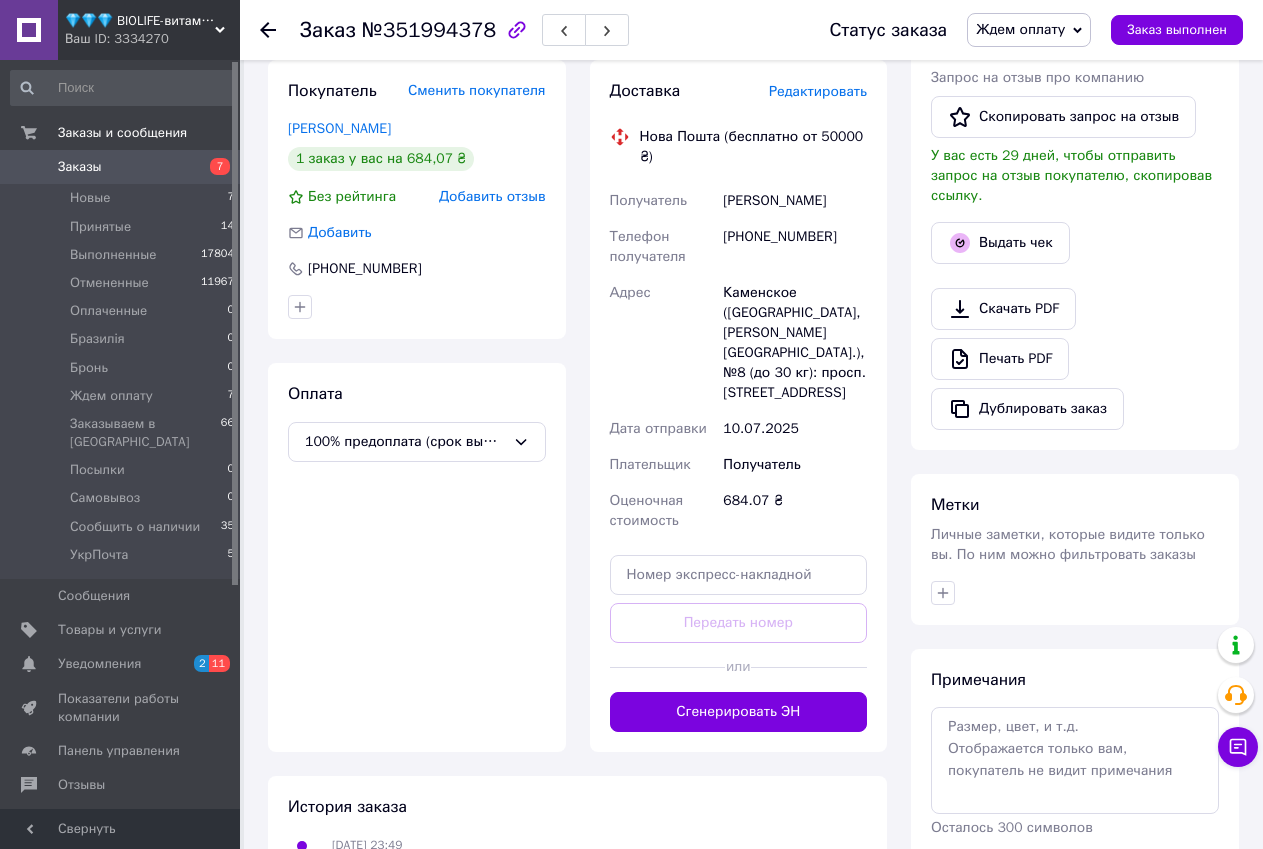 scroll, scrollTop: 524, scrollLeft: 0, axis: vertical 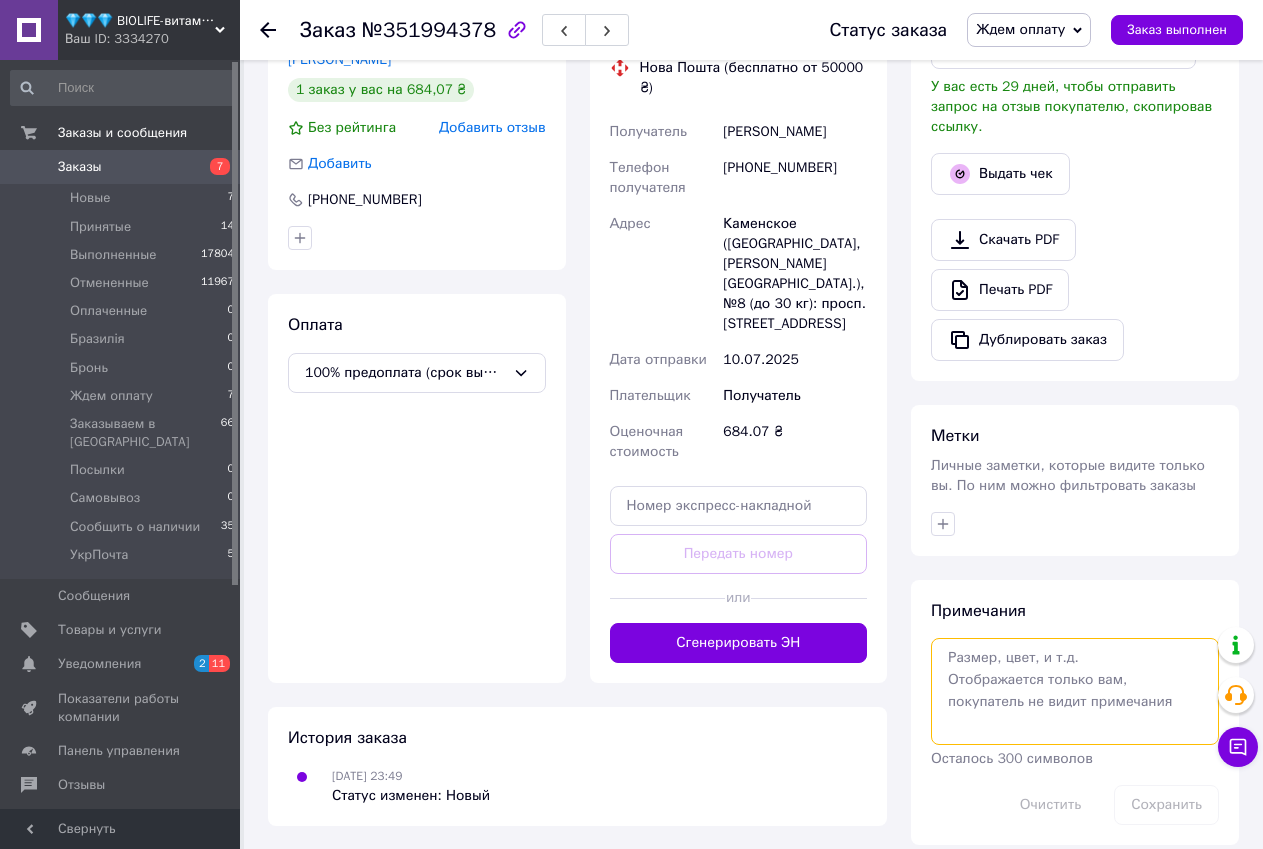 click at bounding box center (1075, 691) 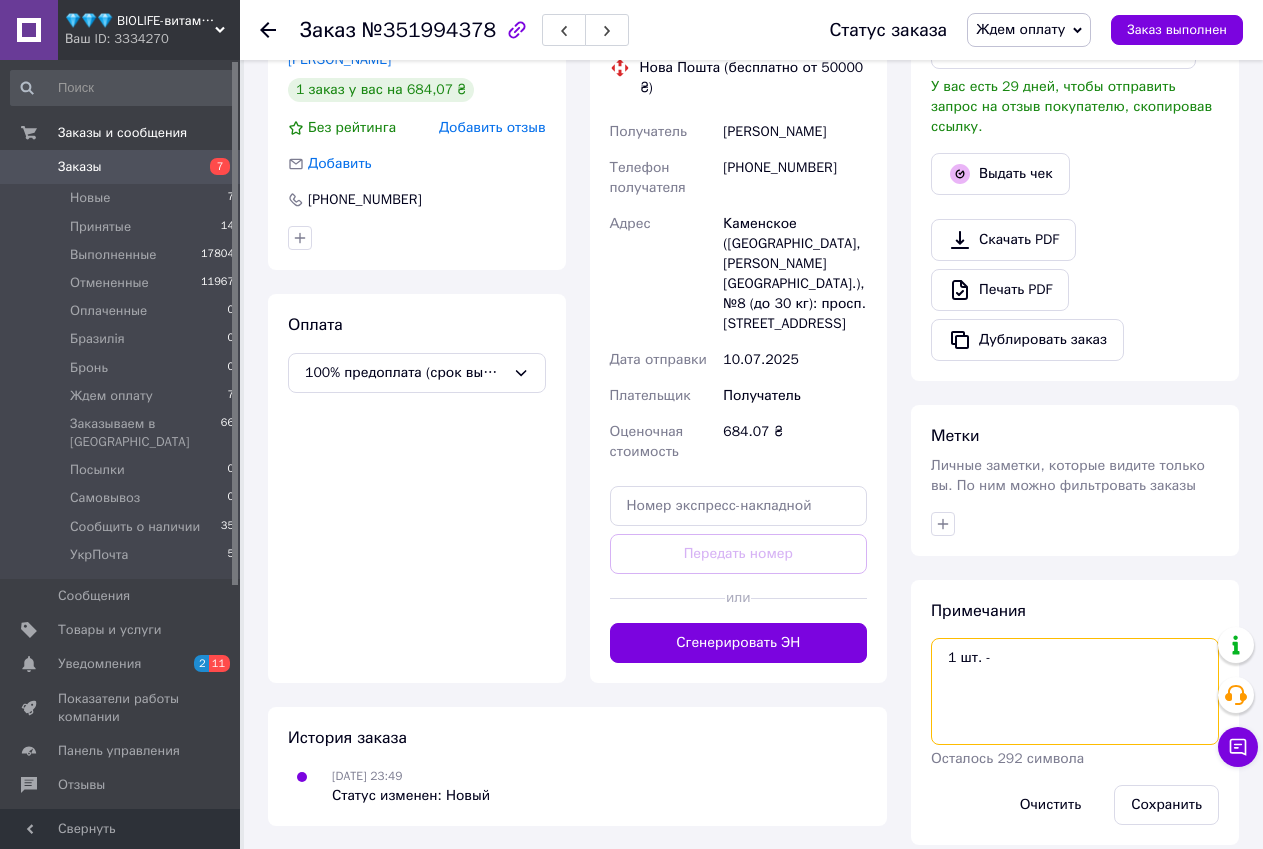 paste on "Lifeable, Children's B Complex + Vitamin C, Natural Strawberry, 60 Chewable Tablets Original" 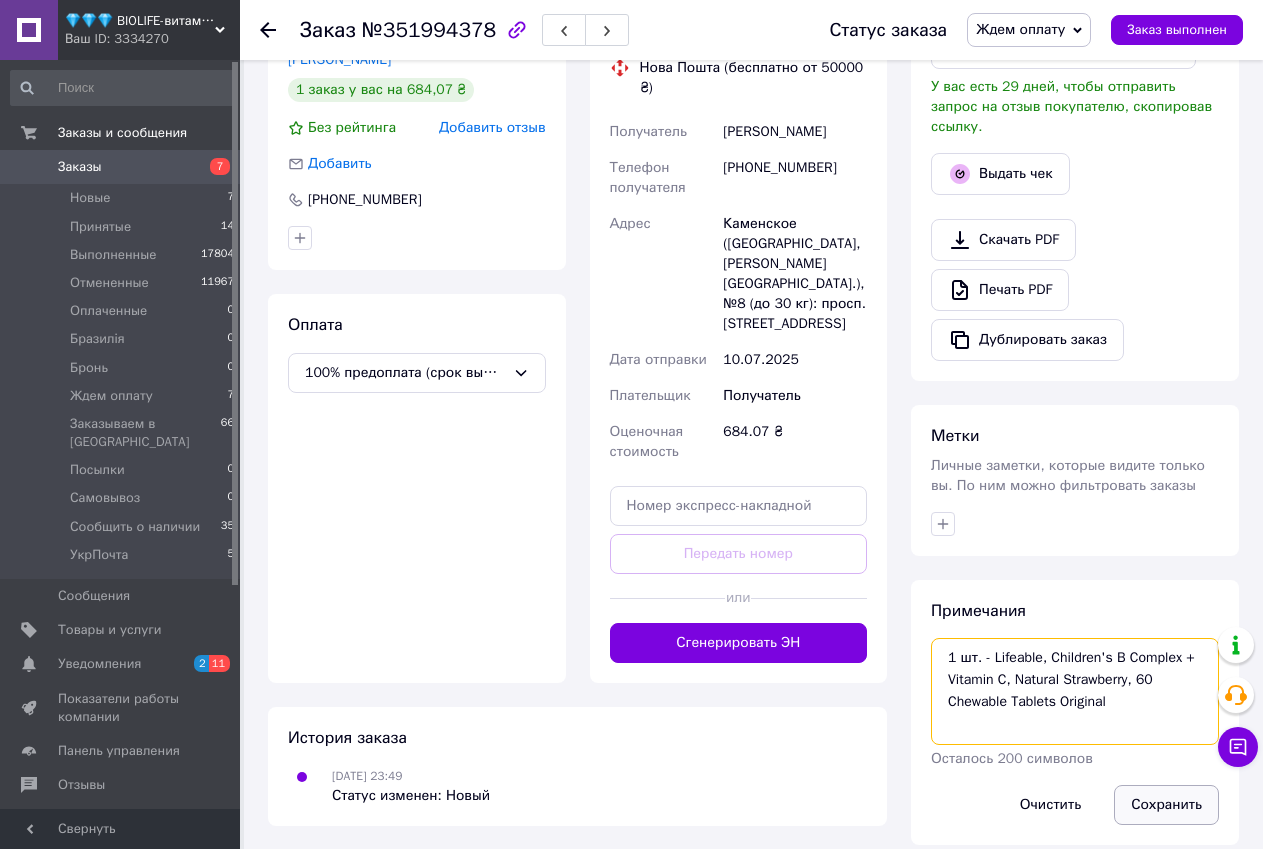 type on "1 шт. - Lifeable, Children's B Complex + Vitamin C, Natural Strawberry, 60 Chewable Tablets Original" 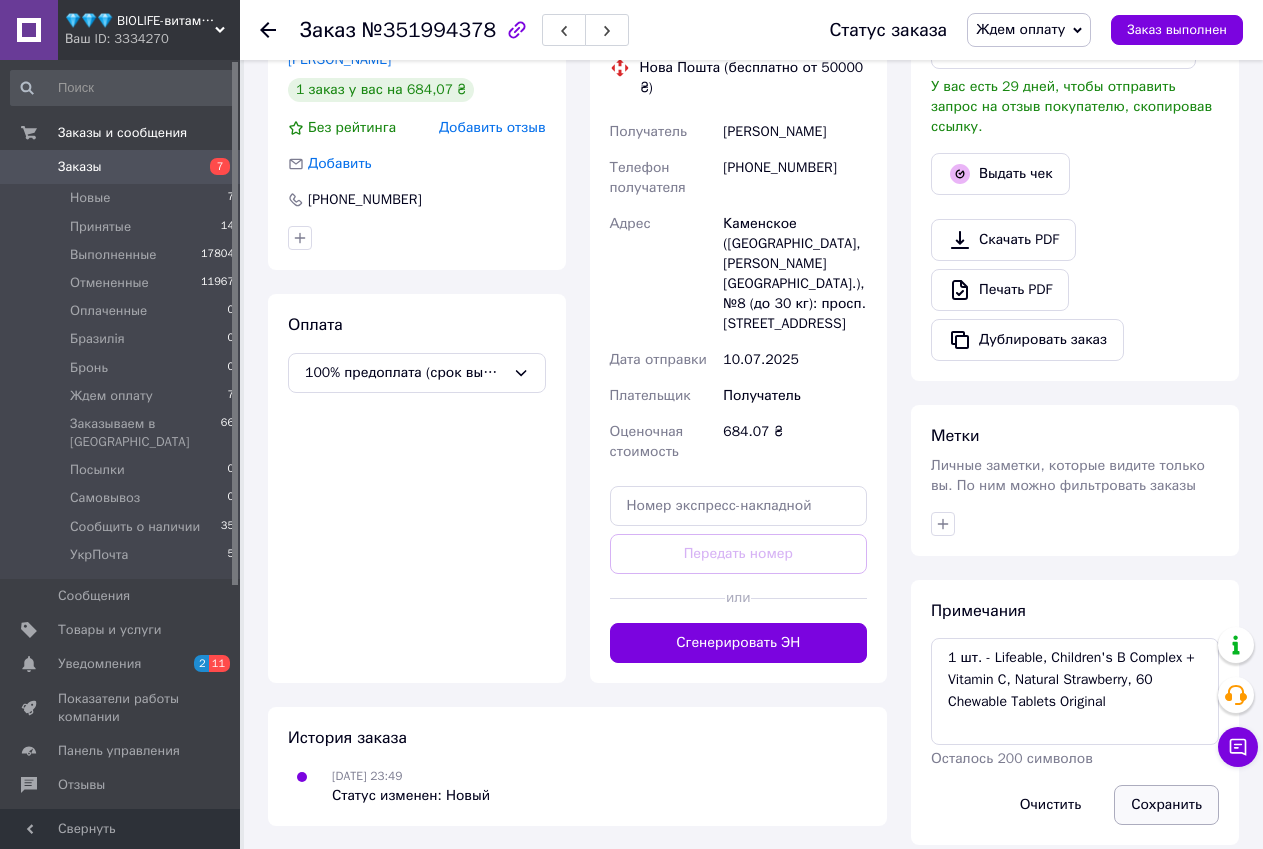 click on "Сохранить" at bounding box center (1166, 805) 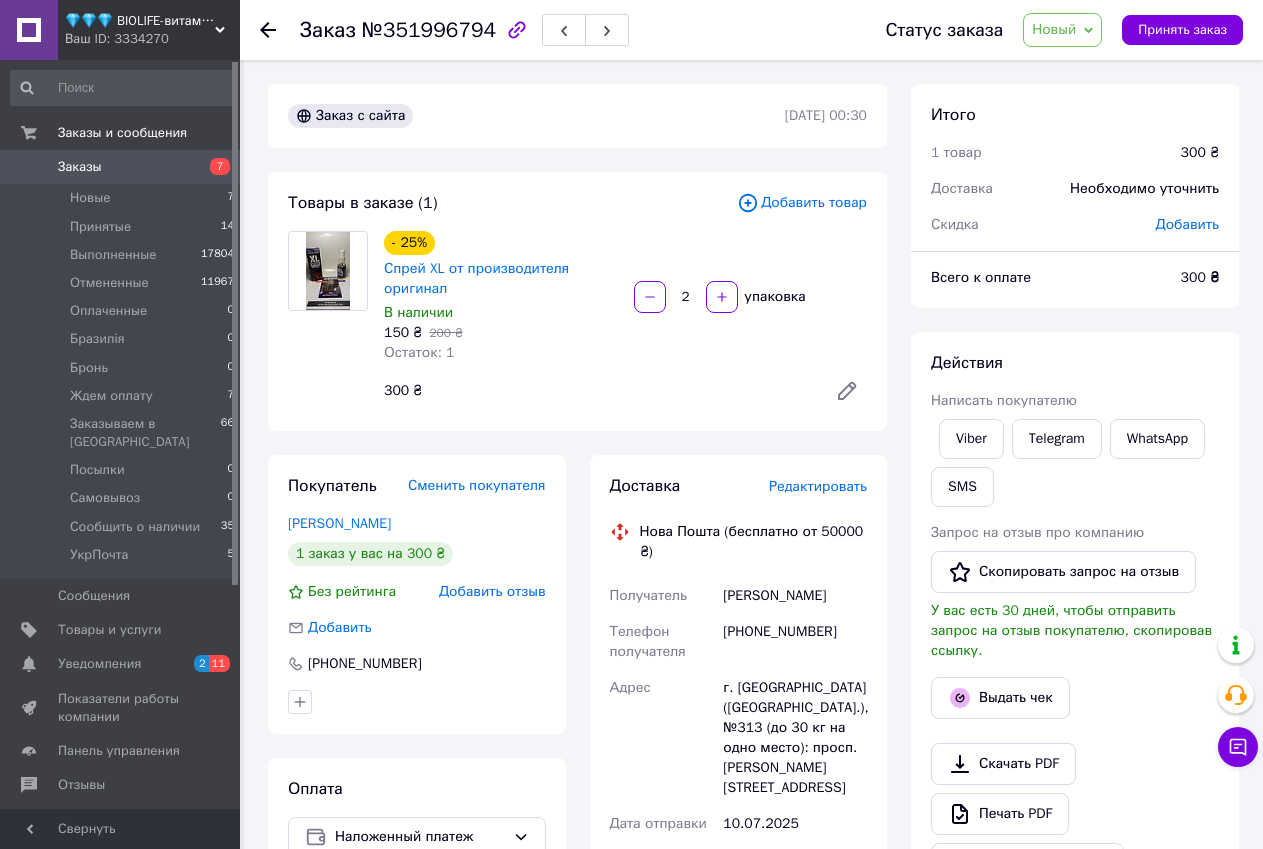 scroll, scrollTop: 0, scrollLeft: 0, axis: both 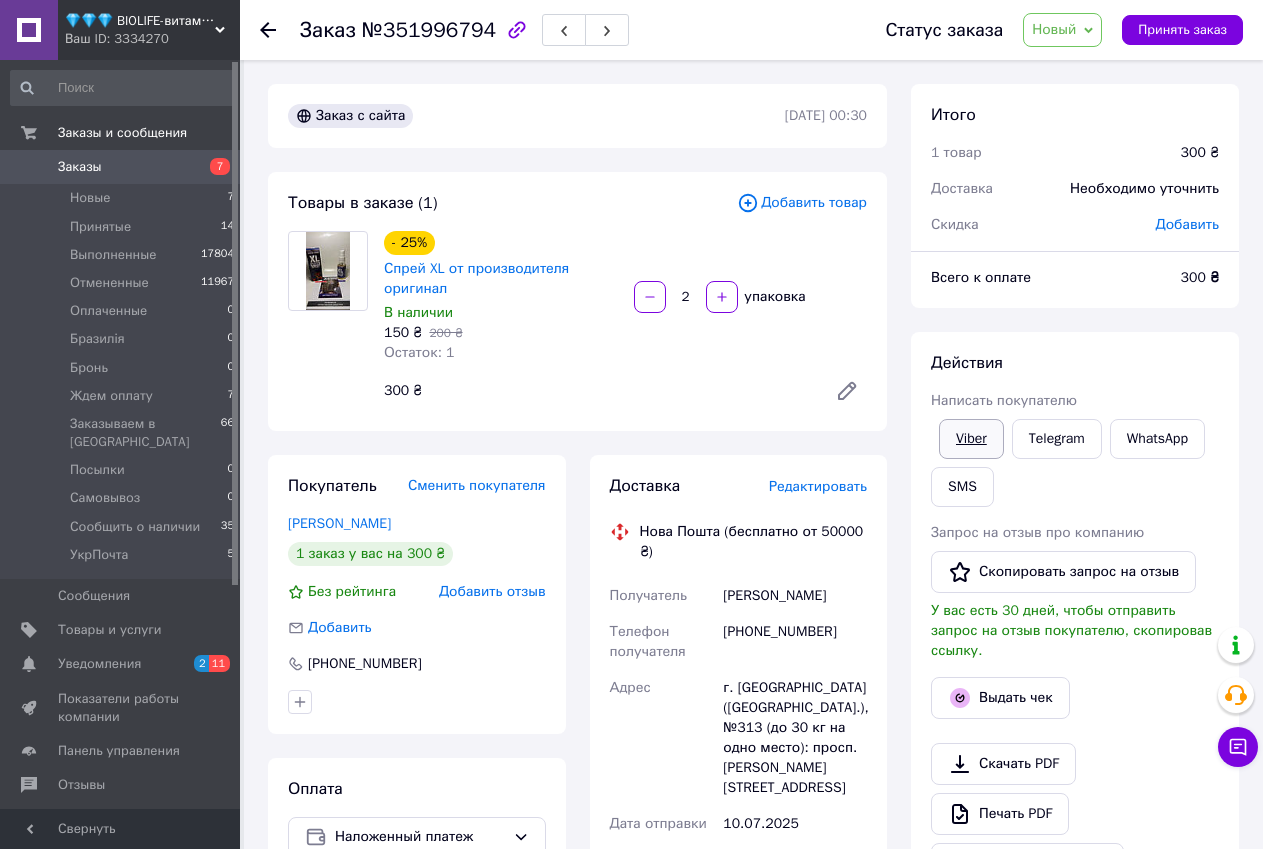 click on "Viber" at bounding box center (971, 439) 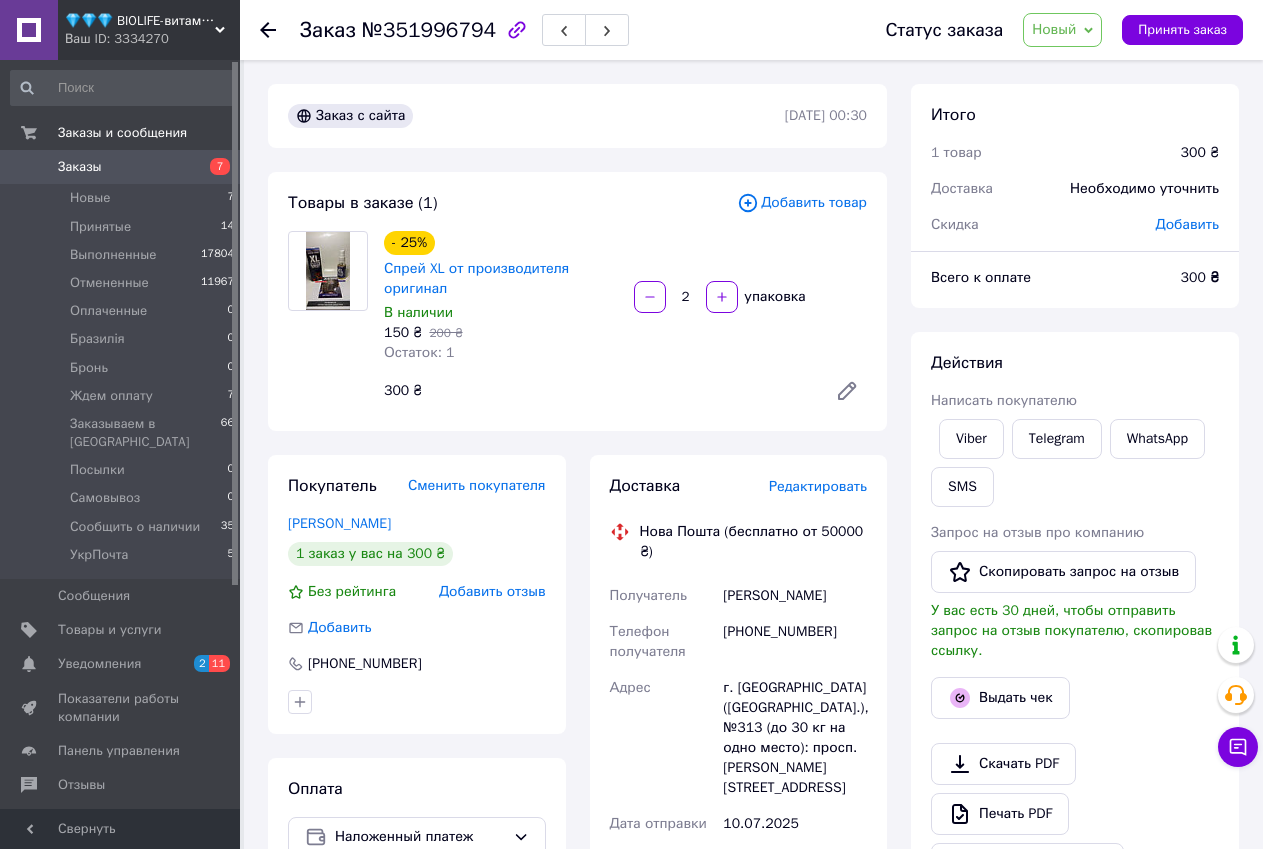 click on "Доставка Редактировать Нова Пошта (бесплатно от 50000 ₴) Получатель Скников Артем Телефон получателя [PHONE_NUMBER] Адрес г. [GEOGRAPHIC_DATA] ([GEOGRAPHIC_DATA].), №313 (до 30 кг на одно место): просп. [PERSON_NAME], 5В Дата отправки [DATE] Плательщик Получатель Оценочная стоимость 300 ₴ Сумма наложенного платежа 300 ₴ Комиссия за наложенный платёж 26 ₴ Плательщик комиссии наложенного платежа Получатель Передать номер или Сгенерировать ЭН Плательщик Получатель Отправитель Фамилия получателя Скников Имя получателя Артем Отчество получателя Телефон получателя [PHONE_NUMBER] Тип доставки 300 < >" at bounding box center [739, 925] 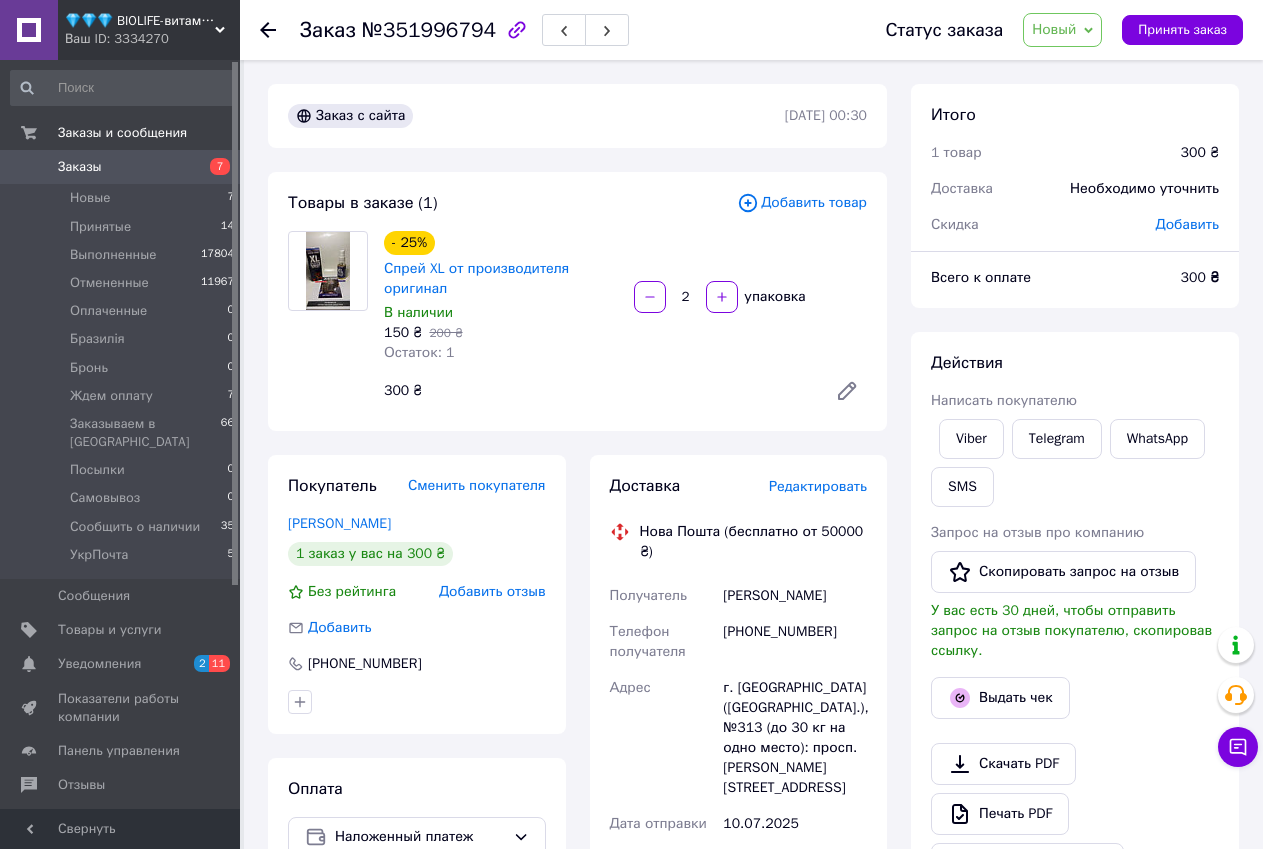 click on "№351996794" at bounding box center [429, 30] 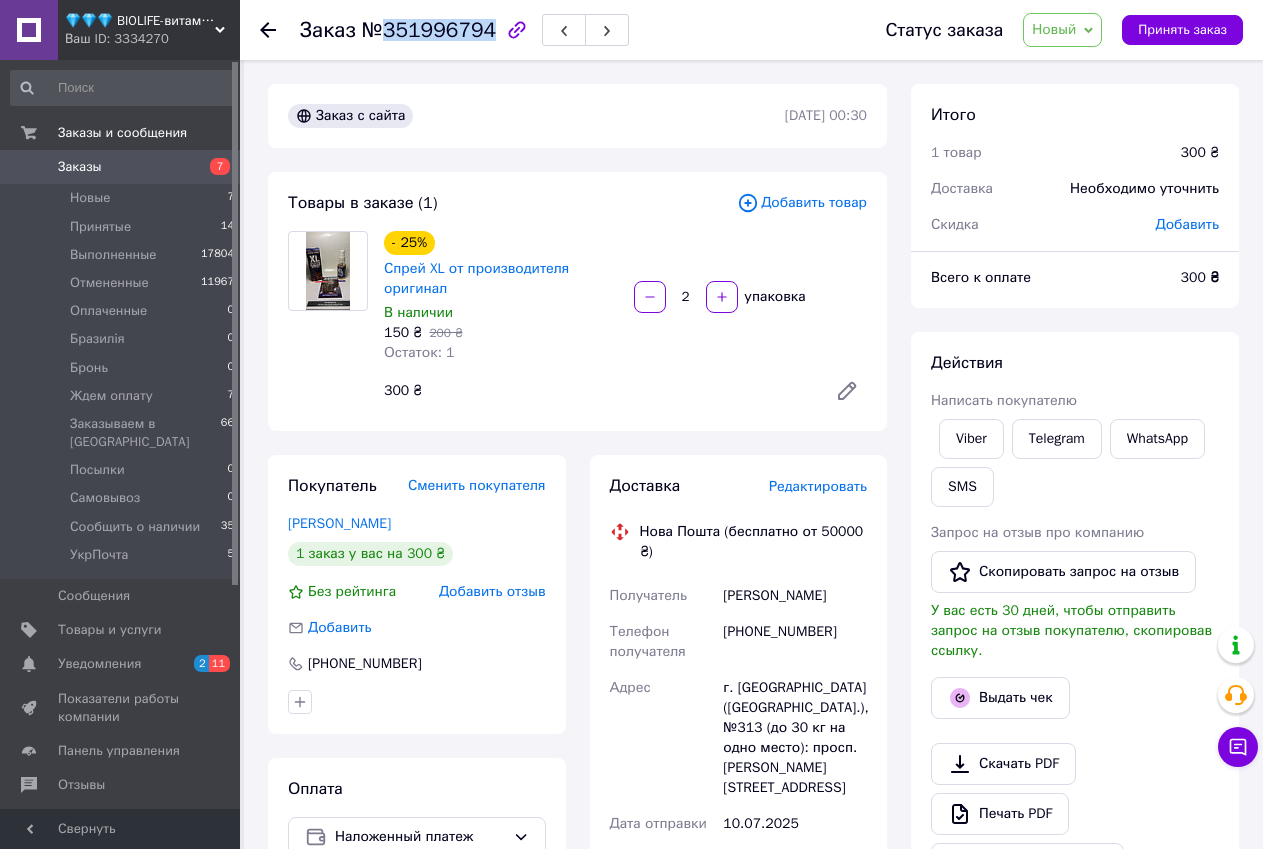 click on "№351996794" at bounding box center (429, 30) 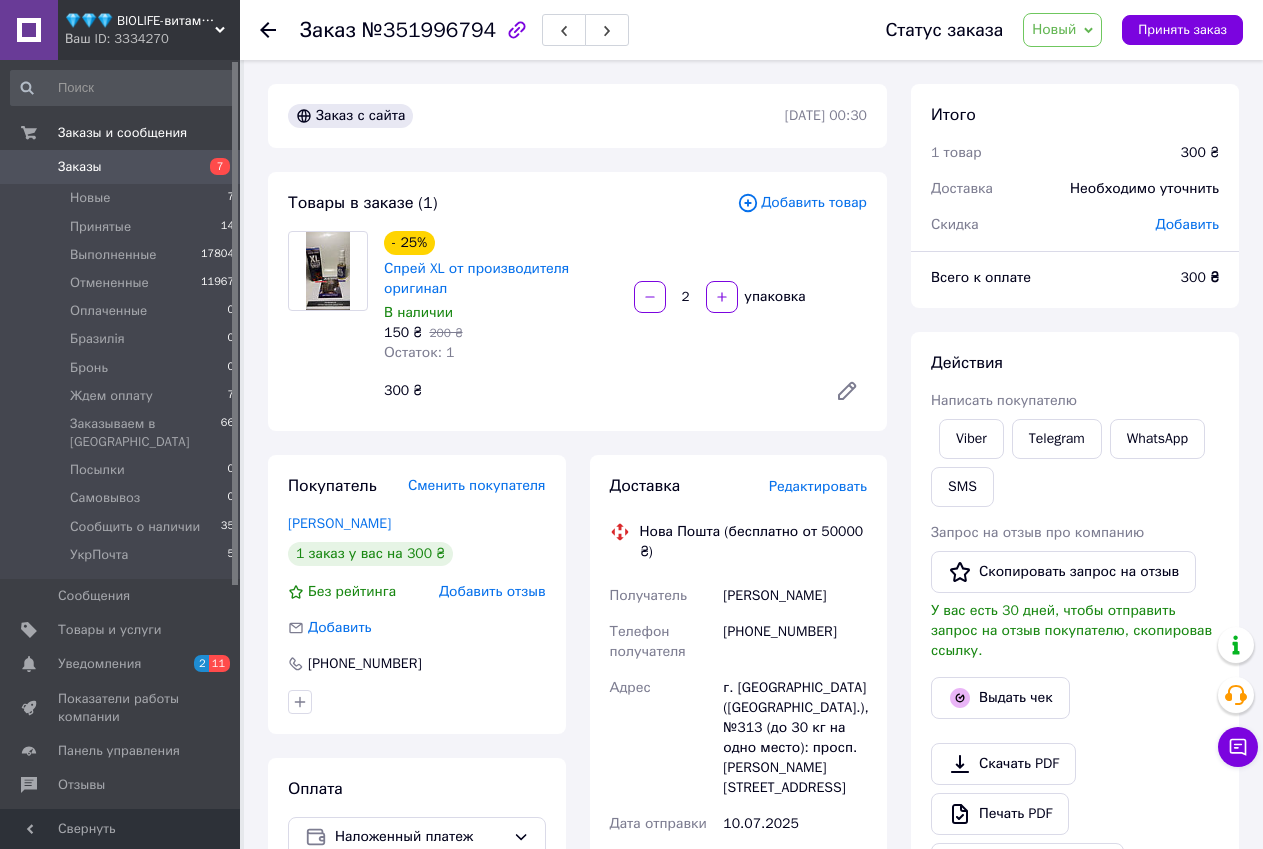 click on "Доставка Редактировать Нова Пошта (бесплатно от 50000 ₴) Получатель Скников Артем Телефон получателя +380665010031 Адрес г. Киев (Киевская обл.), №313 (до 30 кг на одно место): просп. Леся Курбаса, 5В Дата отправки 10.07.2025 Плательщик Получатель Оценочная стоимость 300 ₴ Сумма наложенного платежа 300 ₴ Комиссия за наложенный платёж 26 ₴ Плательщик комиссии наложенного платежа Получатель Передать номер или Сгенерировать ЭН Плательщик Получатель Отправитель Фамилия получателя Скников Имя получателя Артем Отчество получателя Телефон получателя +380665010031 Тип доставки 300 < >" at bounding box center [739, 925] 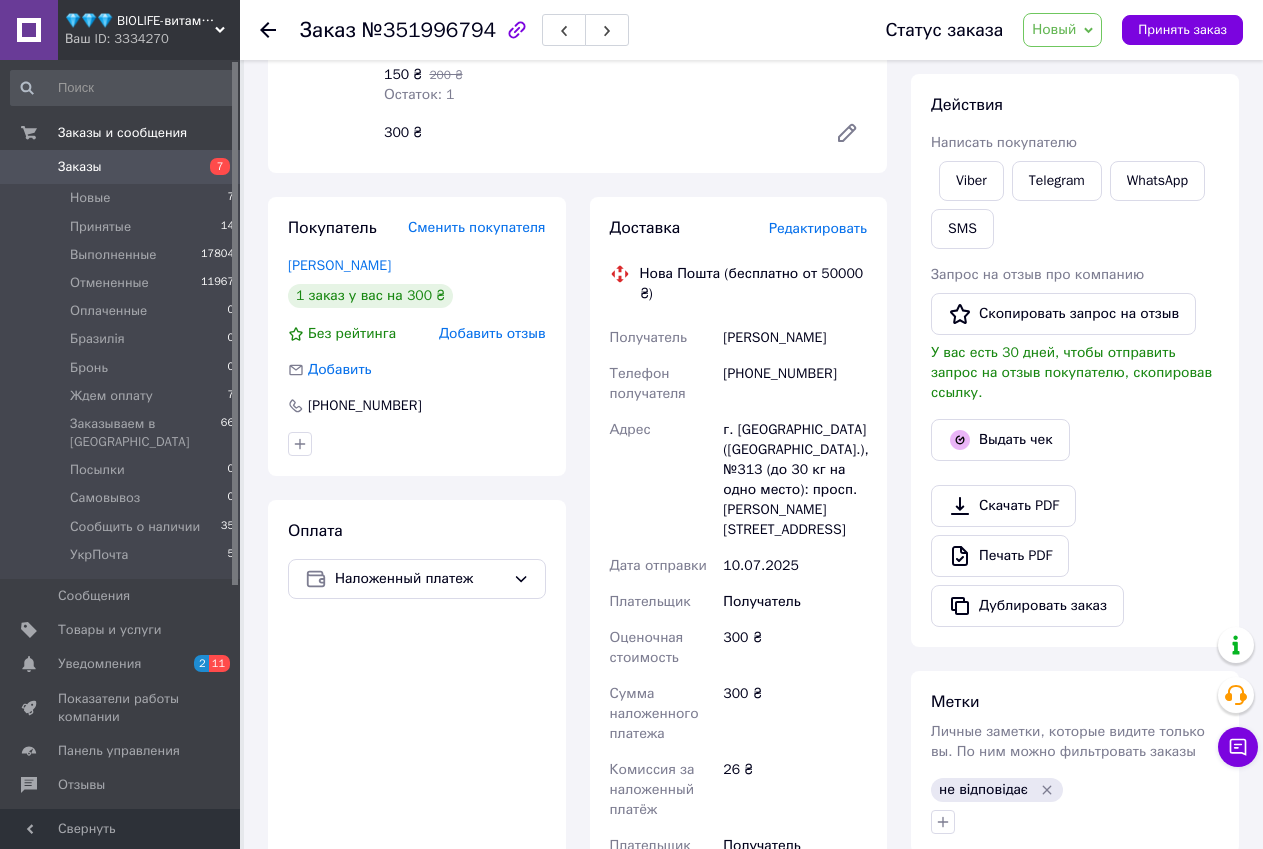 scroll, scrollTop: 700, scrollLeft: 0, axis: vertical 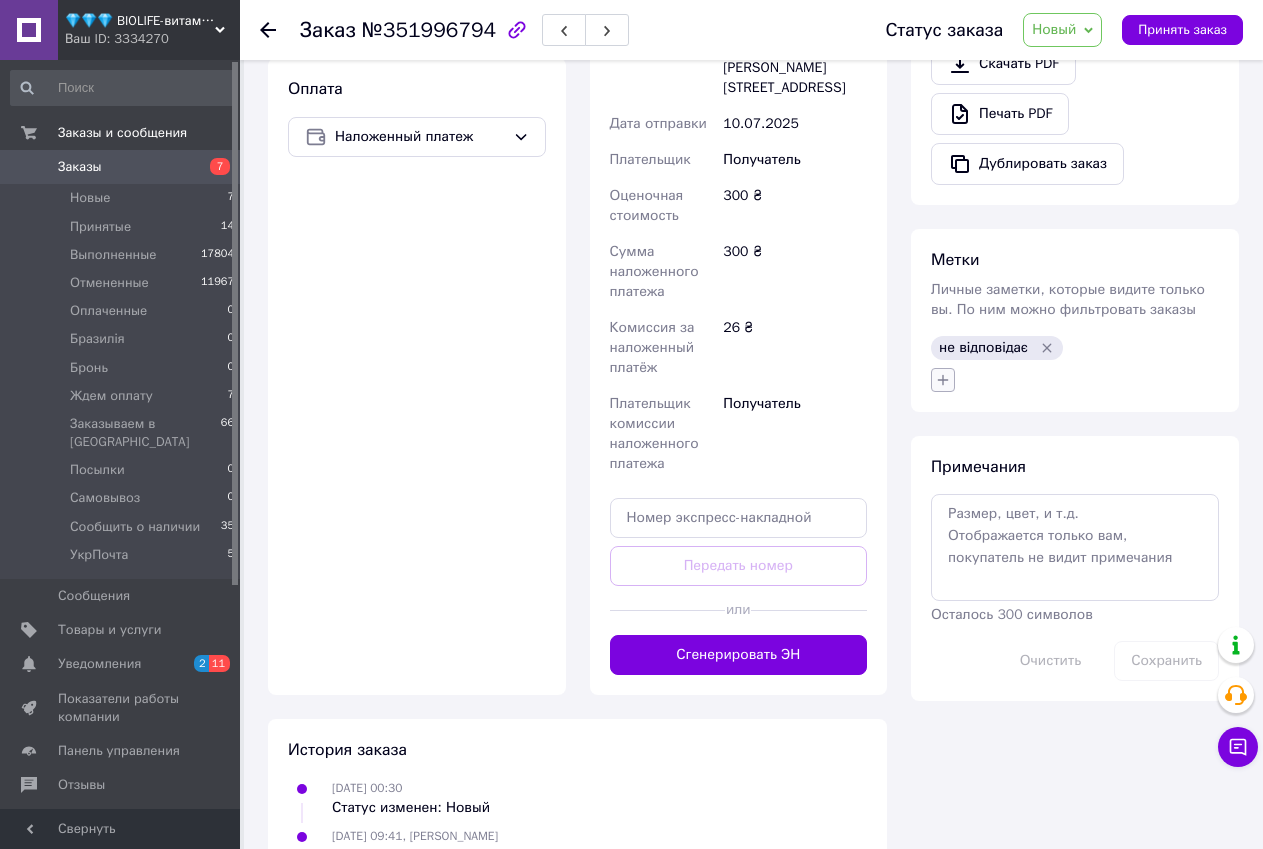 click 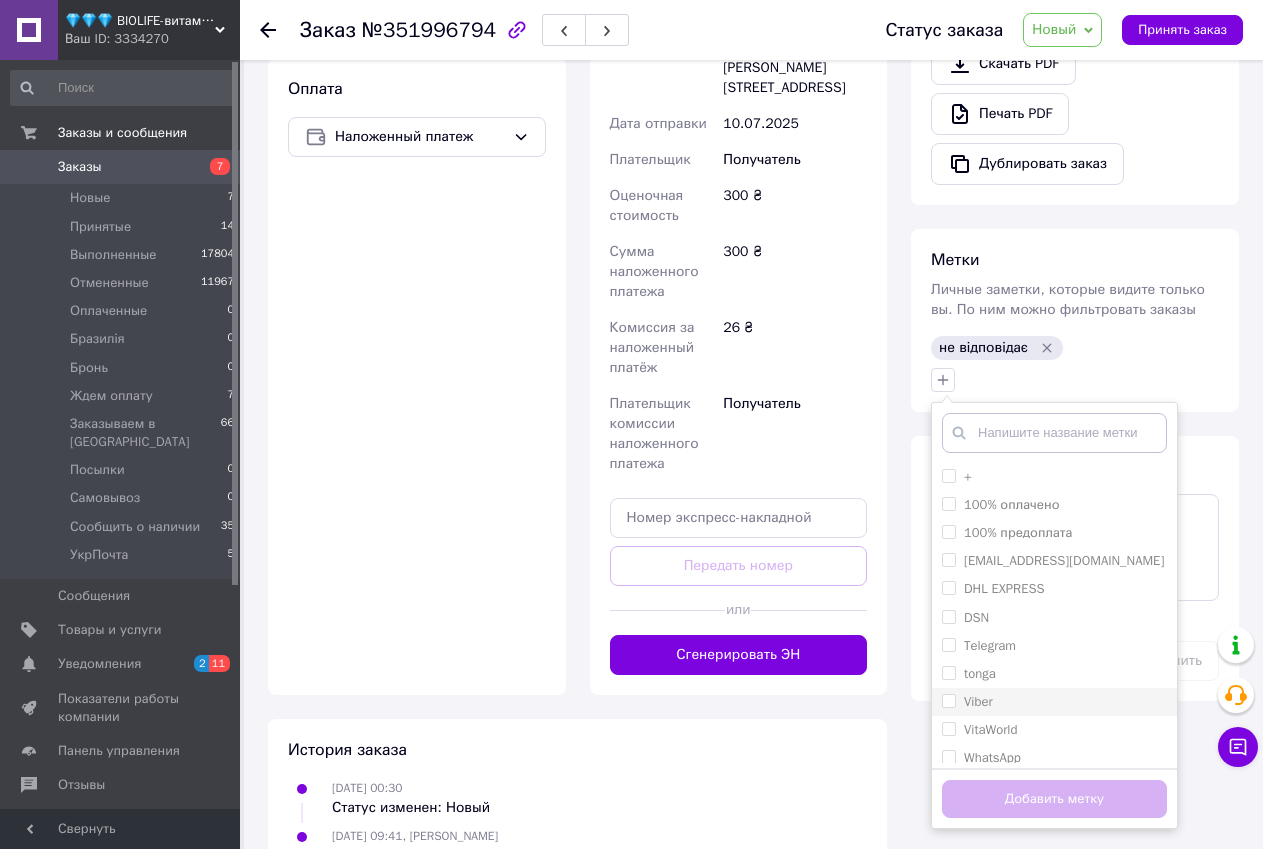 click on "Viber" at bounding box center [948, 700] 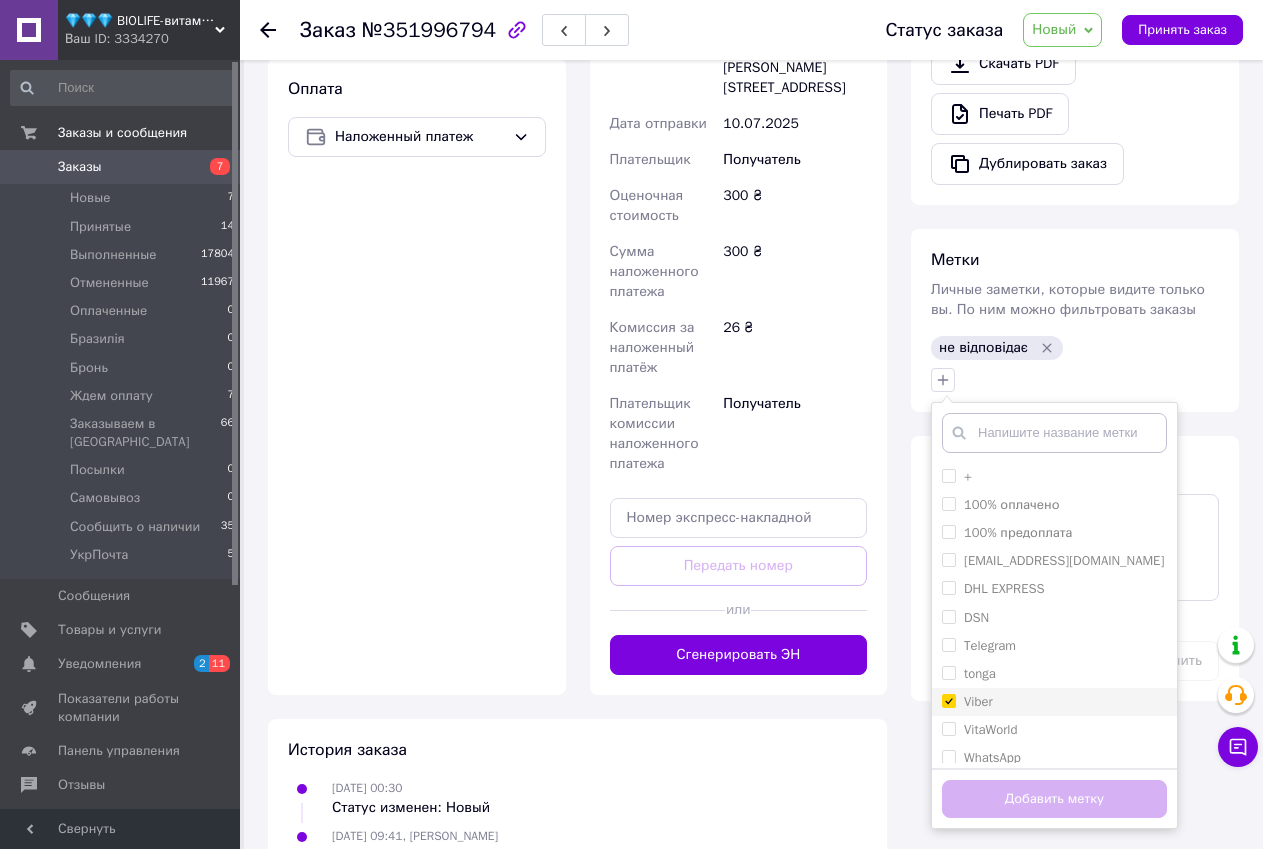checkbox on "true" 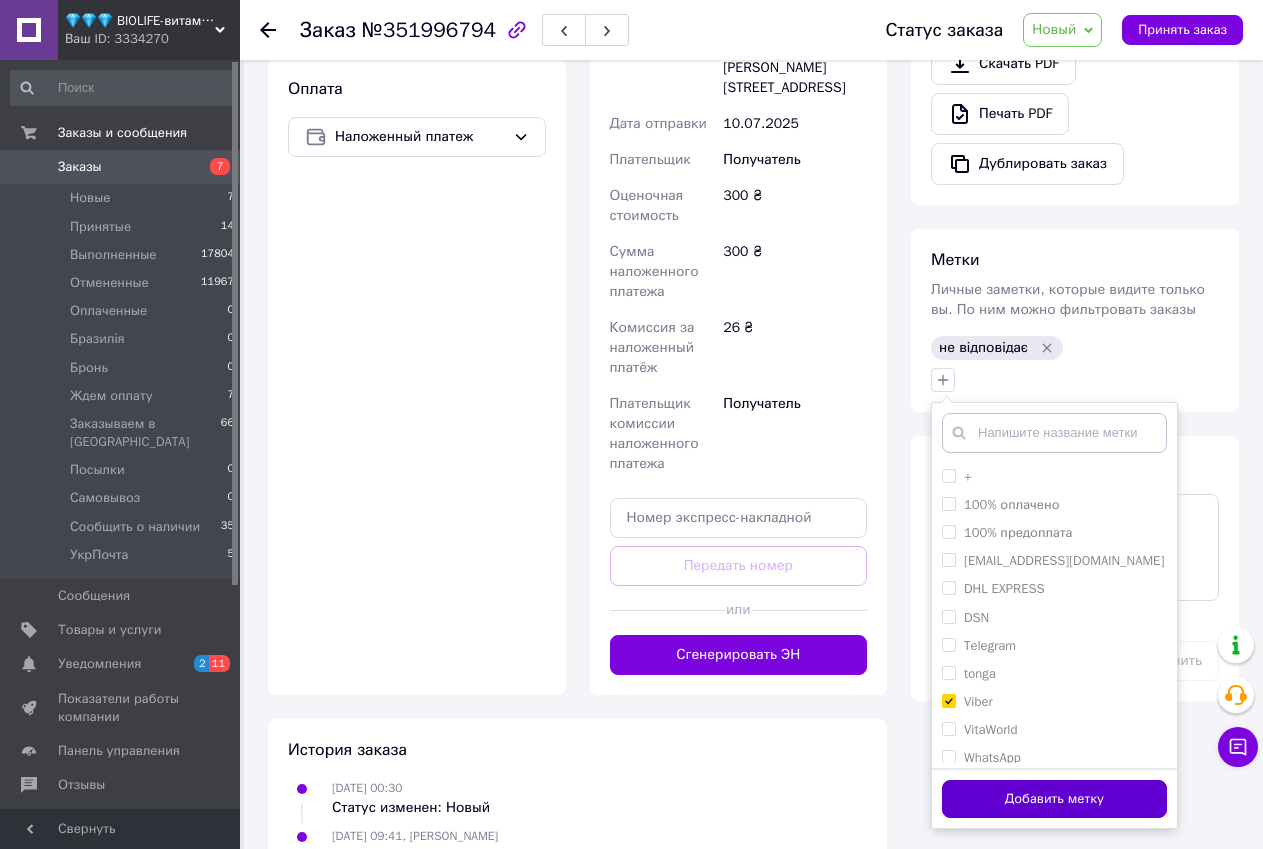 click on "Добавить метку" at bounding box center (1054, 799) 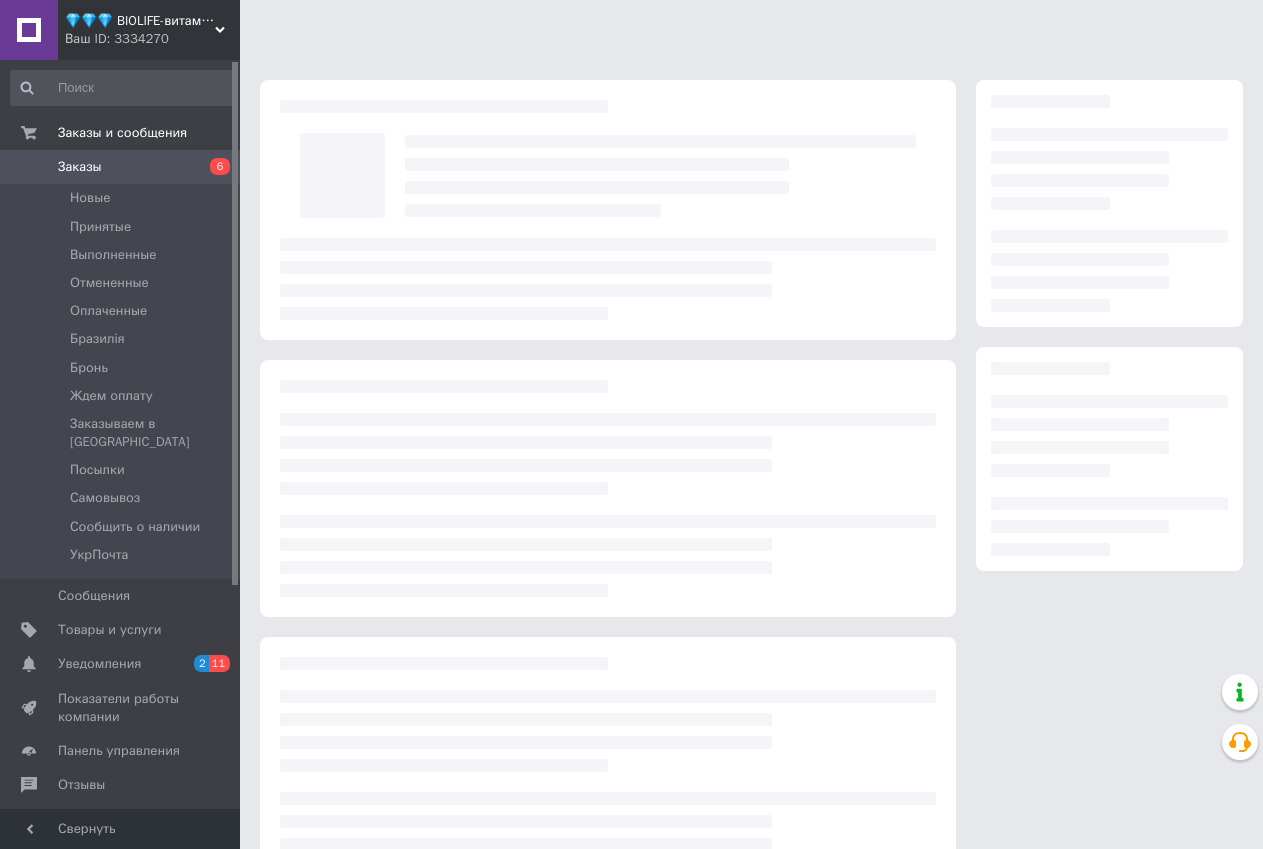 scroll, scrollTop: 0, scrollLeft: 0, axis: both 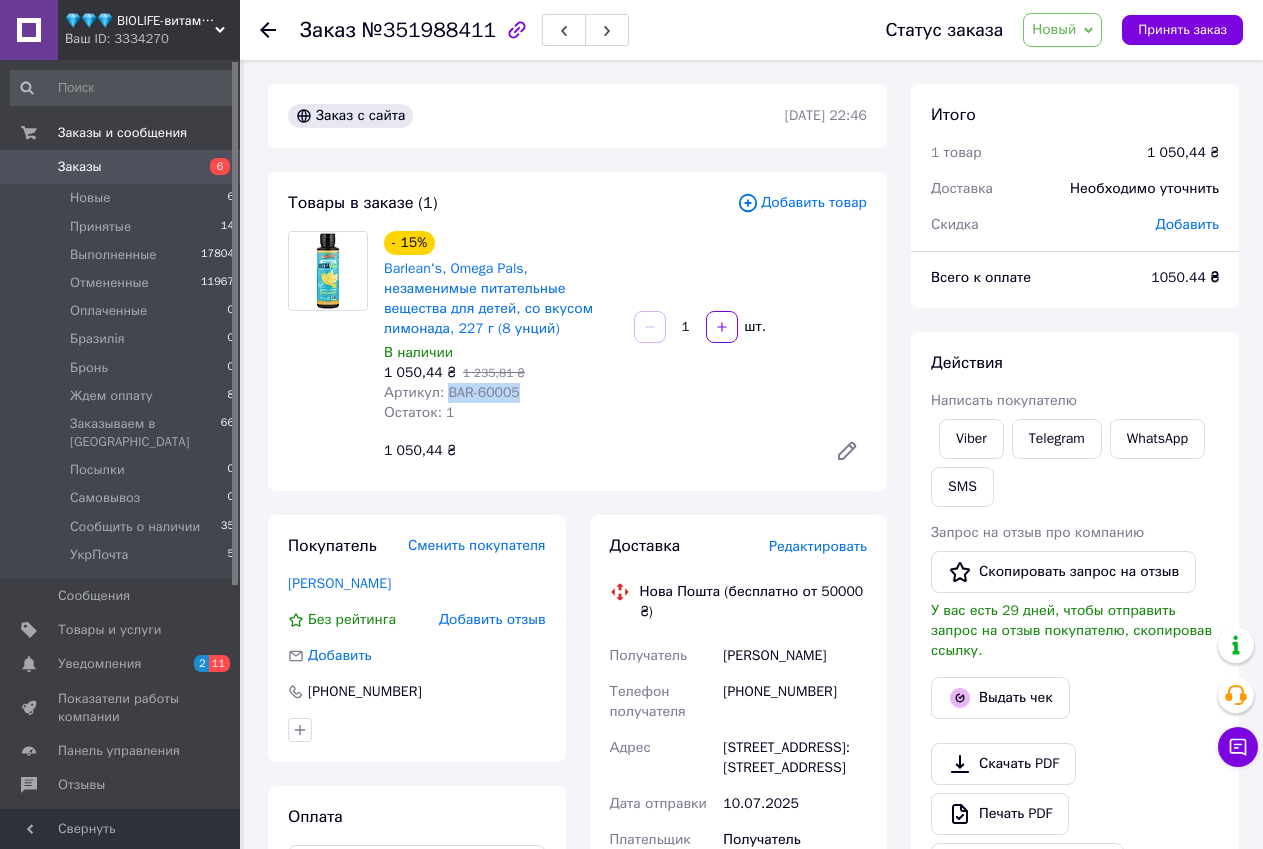 drag, startPoint x: 443, startPoint y: 371, endPoint x: 509, endPoint y: 380, distance: 66.61081 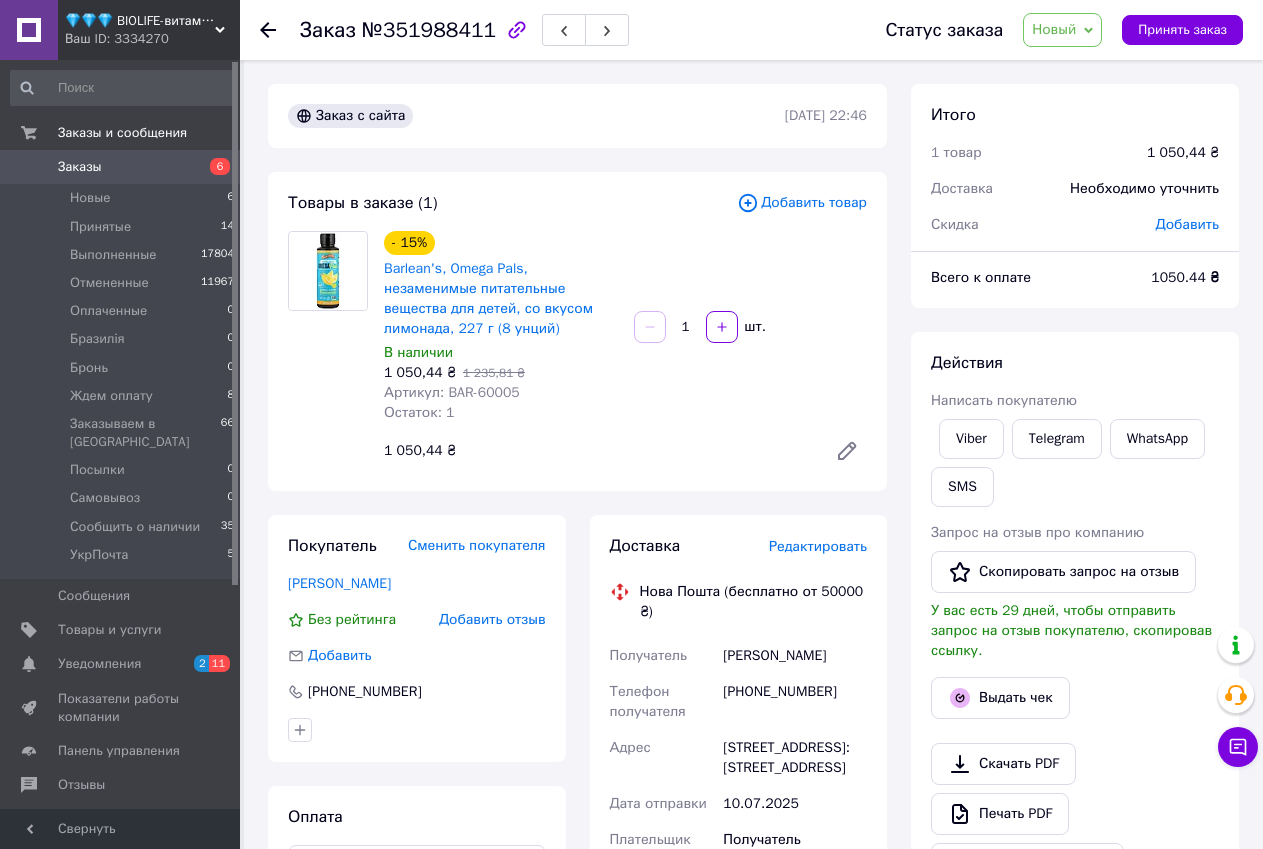 click on "- 15% Barlean's, Omega Pals, незаменимые питательные вещества для детей, со вкусом лимонада, 227 г (8 унций) В наличии 1 050,44 ₴   1 235,81 ₴ Артикул: BAR-60005 Остаток: 1" at bounding box center (501, 327) 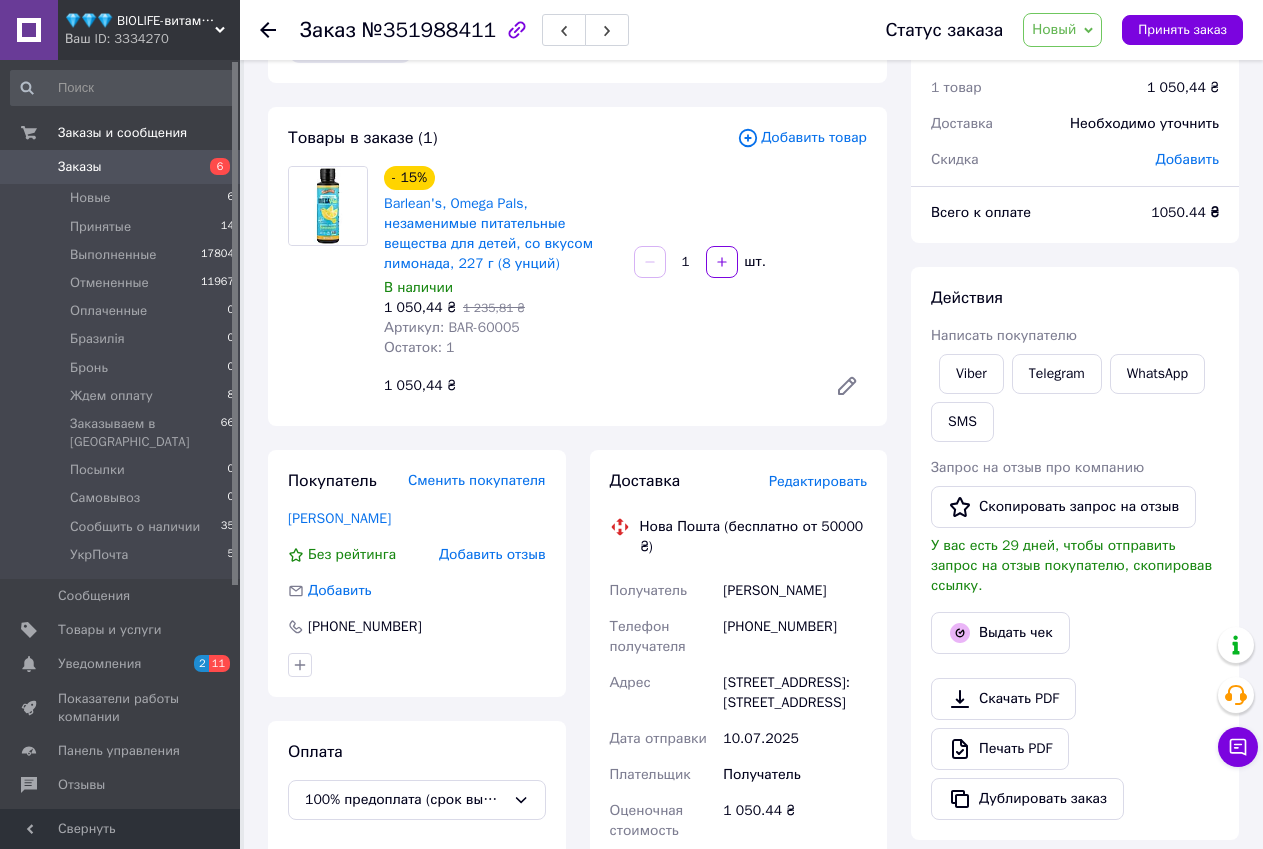 scroll, scrollTop: 100, scrollLeft: 0, axis: vertical 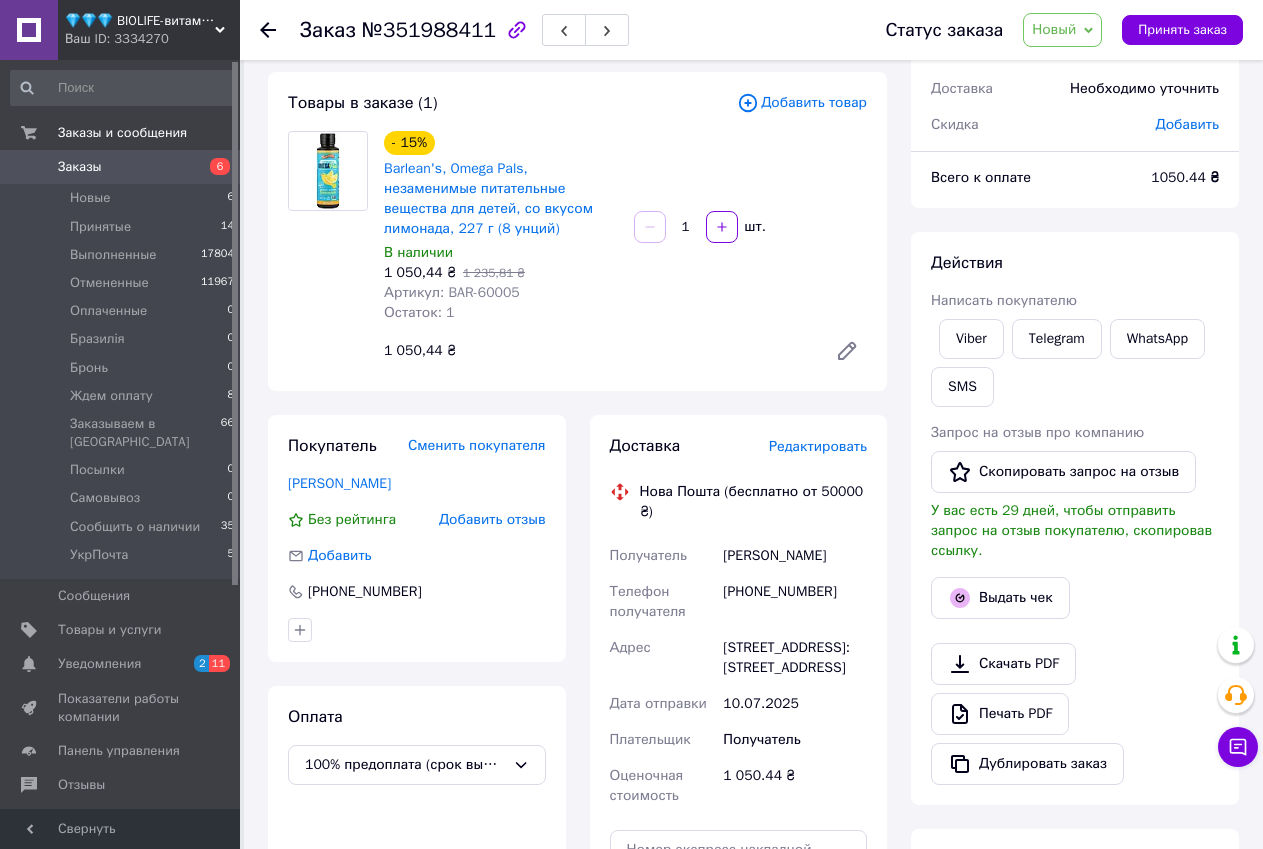 click on "Покупатель Сменить покупателя [PERSON_NAME] рейтинга   Добавить отзыв Добавить [PHONE_NUMBER] Оплата 100% предоплата (срок выполнения заказа 7-10 рабочих дней)" at bounding box center [417, 721] 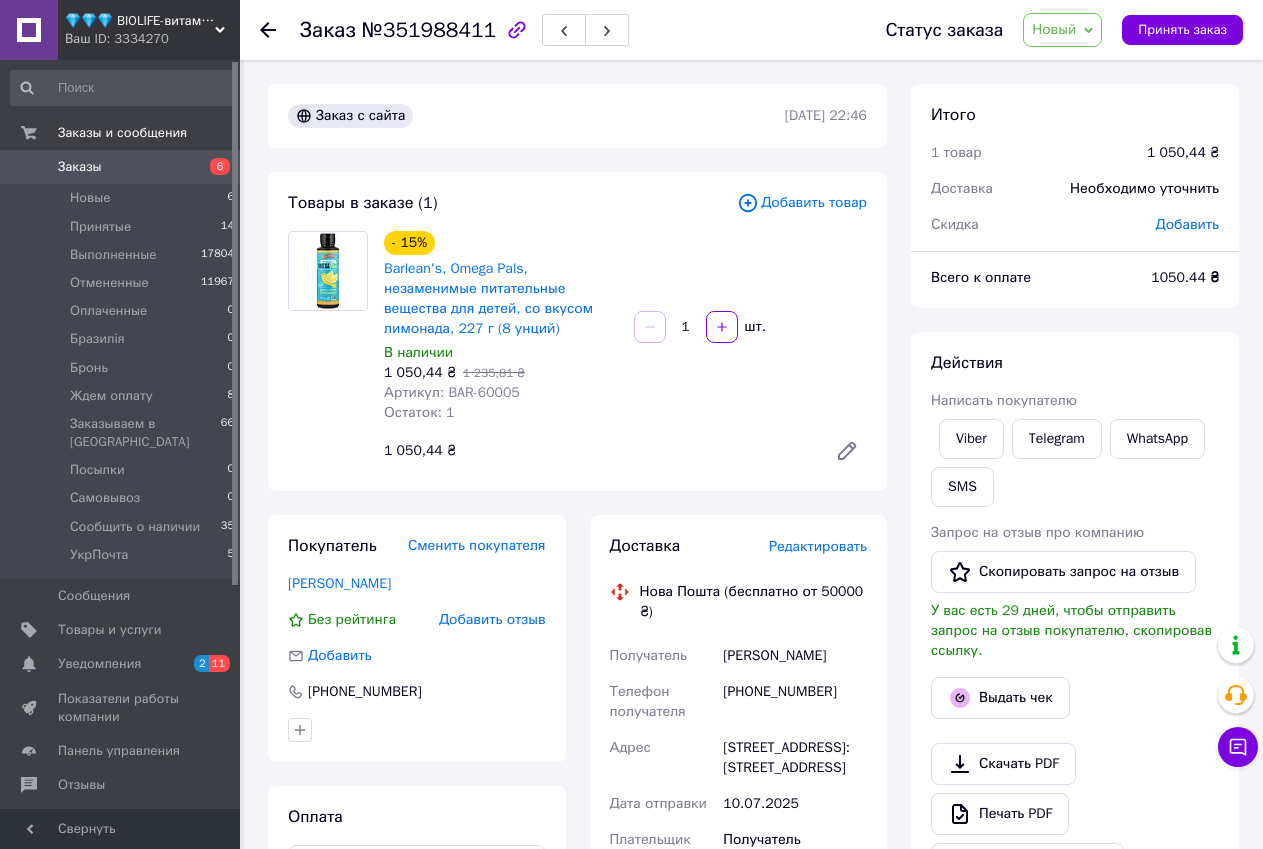 click on "1 050,44 ₴" at bounding box center (597, 451) 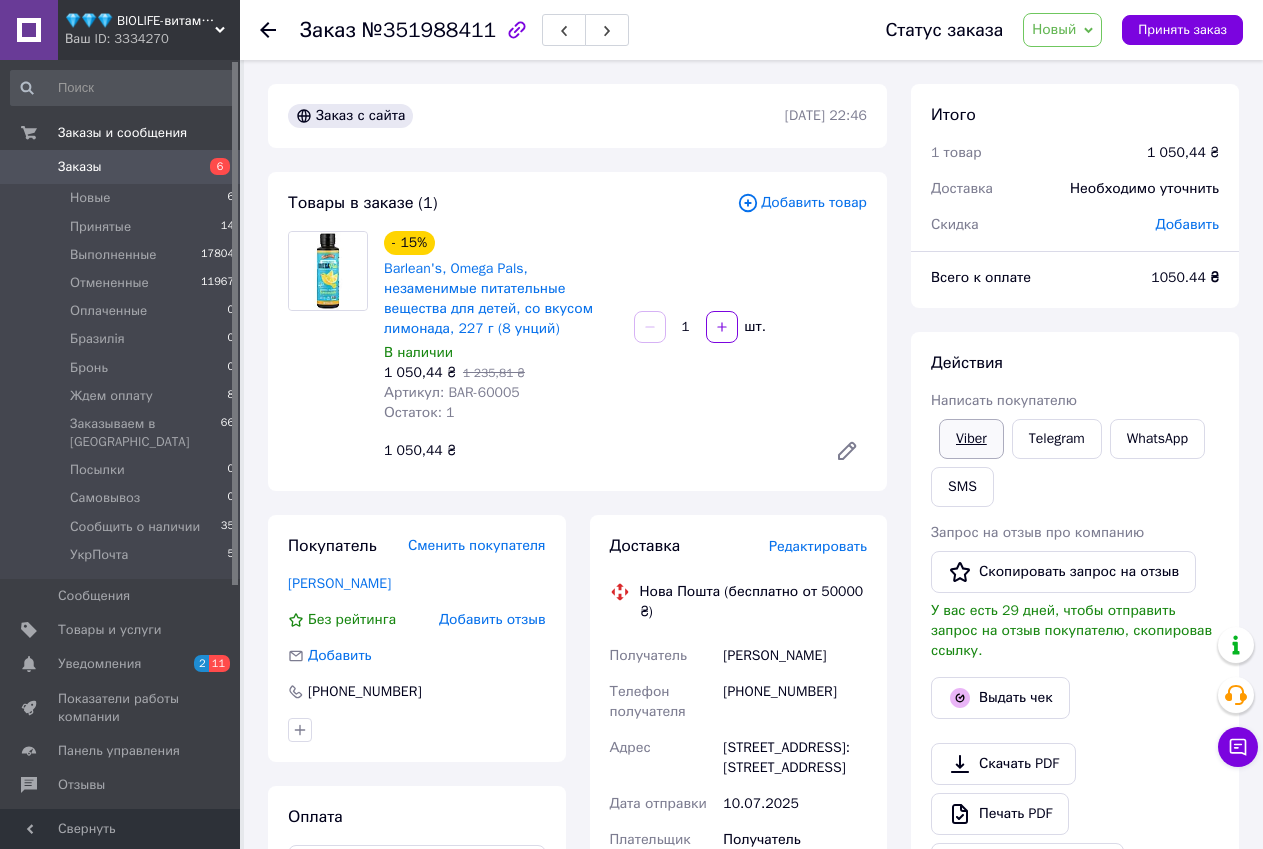 click on "Viber" at bounding box center [971, 439] 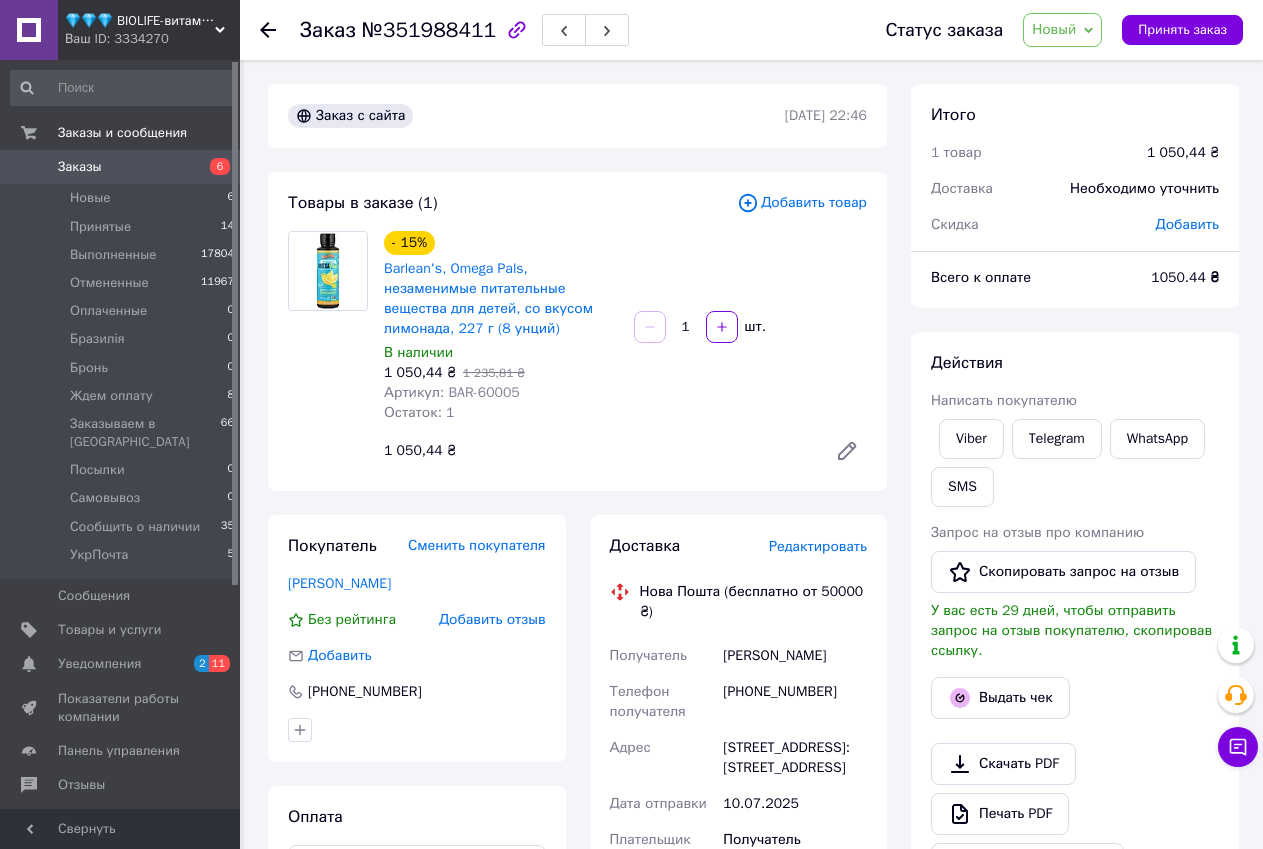 click on "Скачать PDF   Печать PDF   Дублировать заказ" at bounding box center (1075, 814) 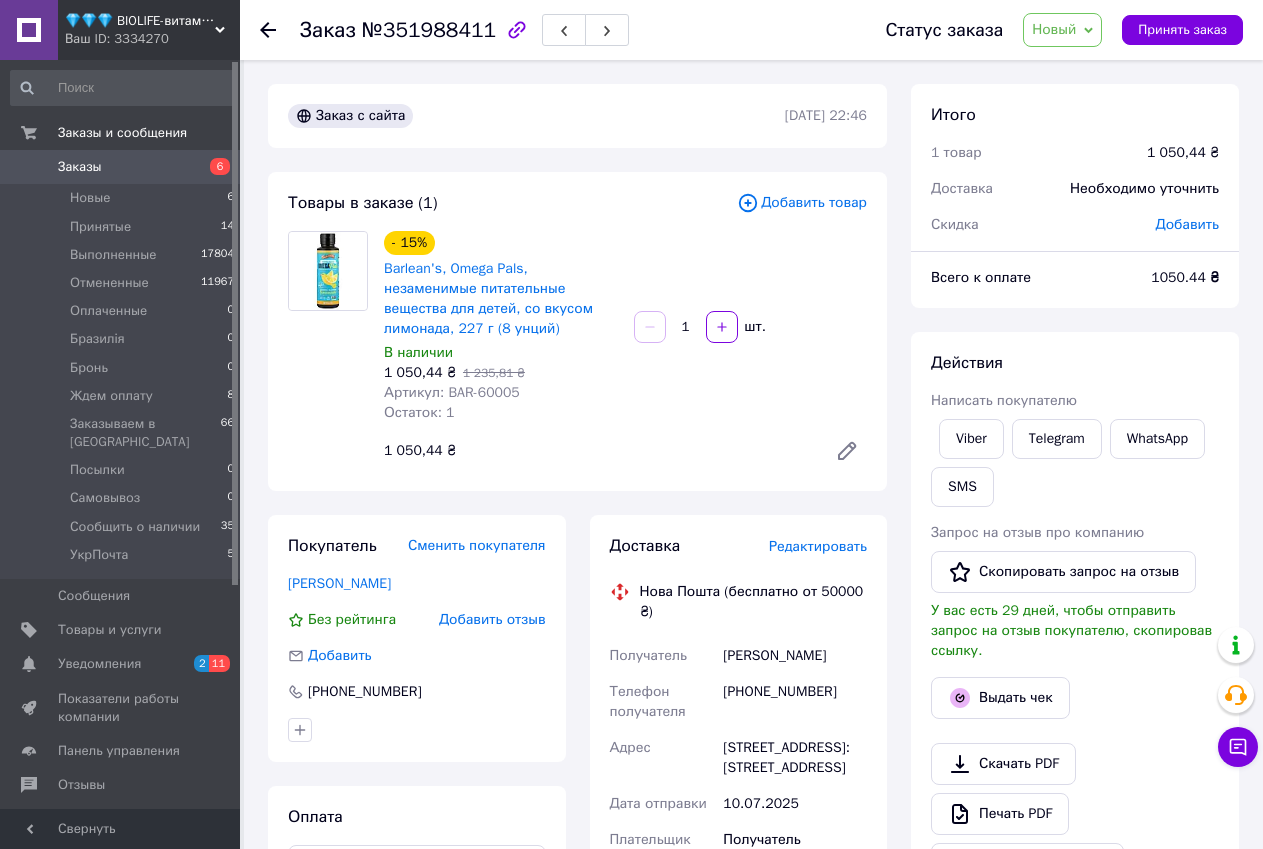 click on "№351988411" at bounding box center [429, 30] 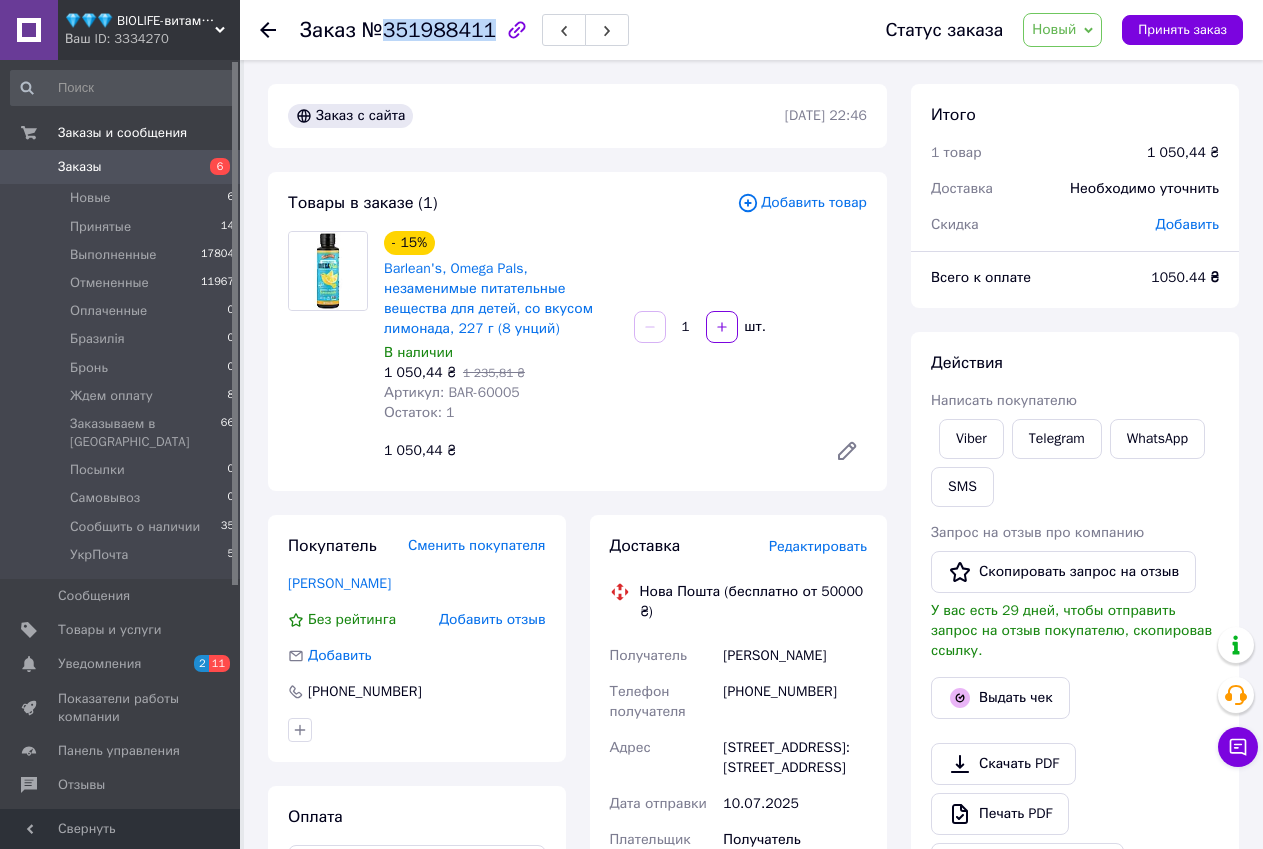 click on "№351988411" at bounding box center (429, 30) 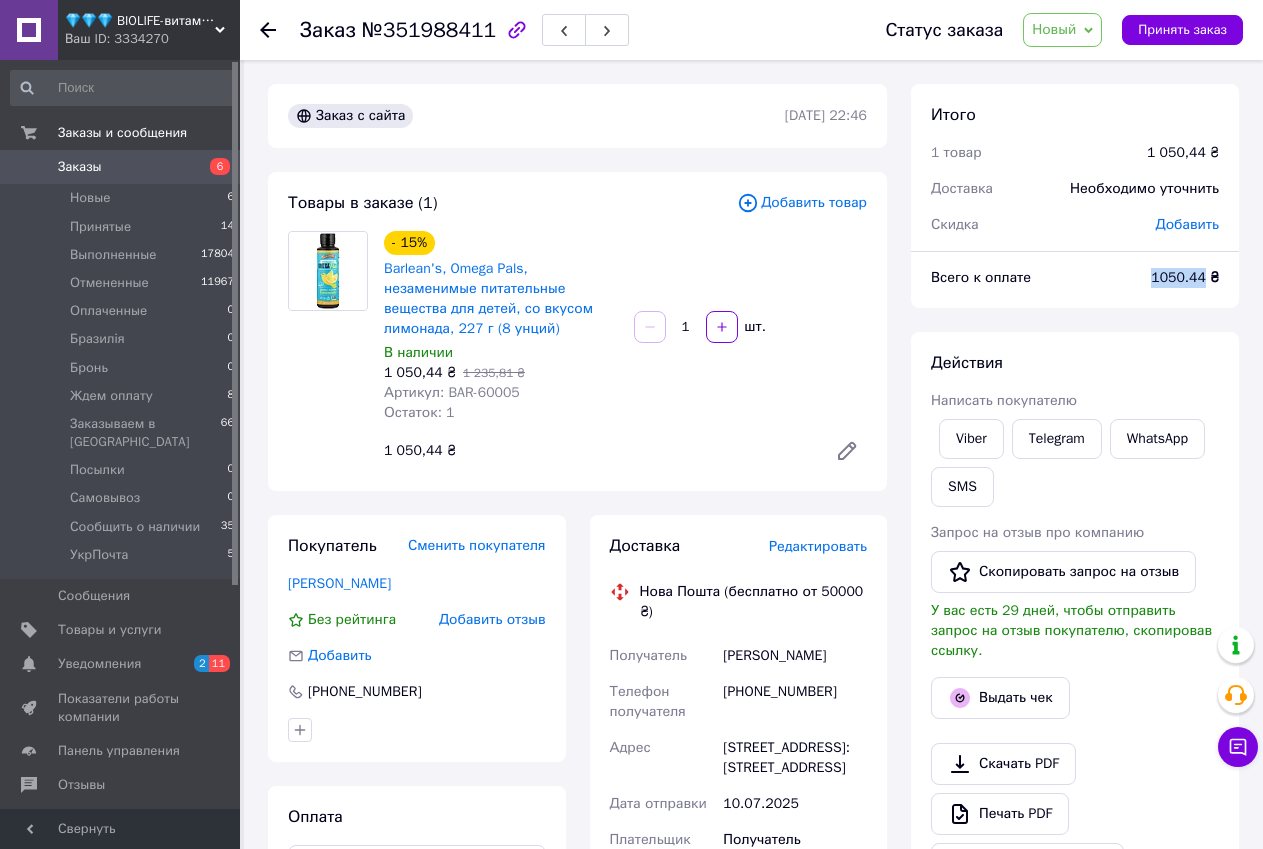 drag, startPoint x: 1155, startPoint y: 279, endPoint x: 1208, endPoint y: 282, distance: 53.08484 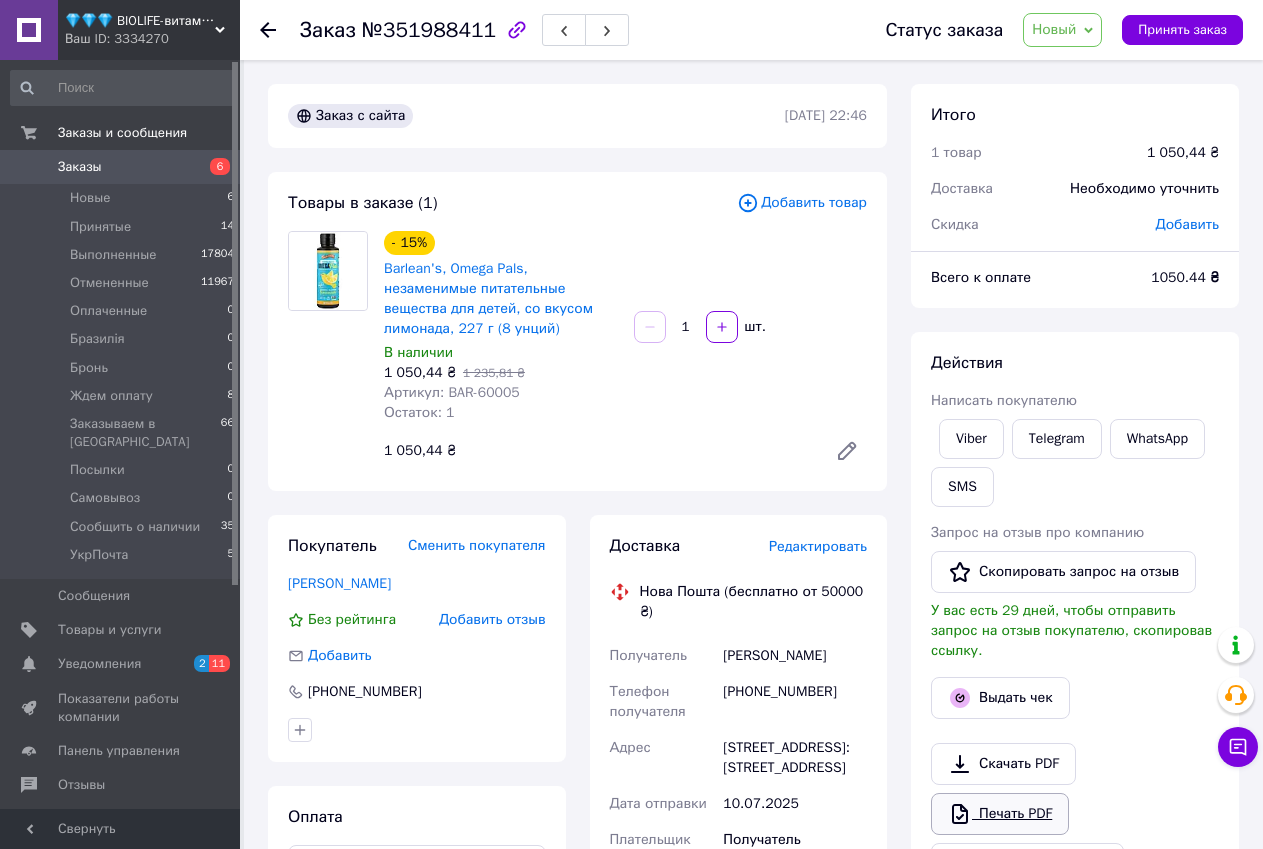 drag, startPoint x: 897, startPoint y: 831, endPoint x: 941, endPoint y: 783, distance: 65.11528 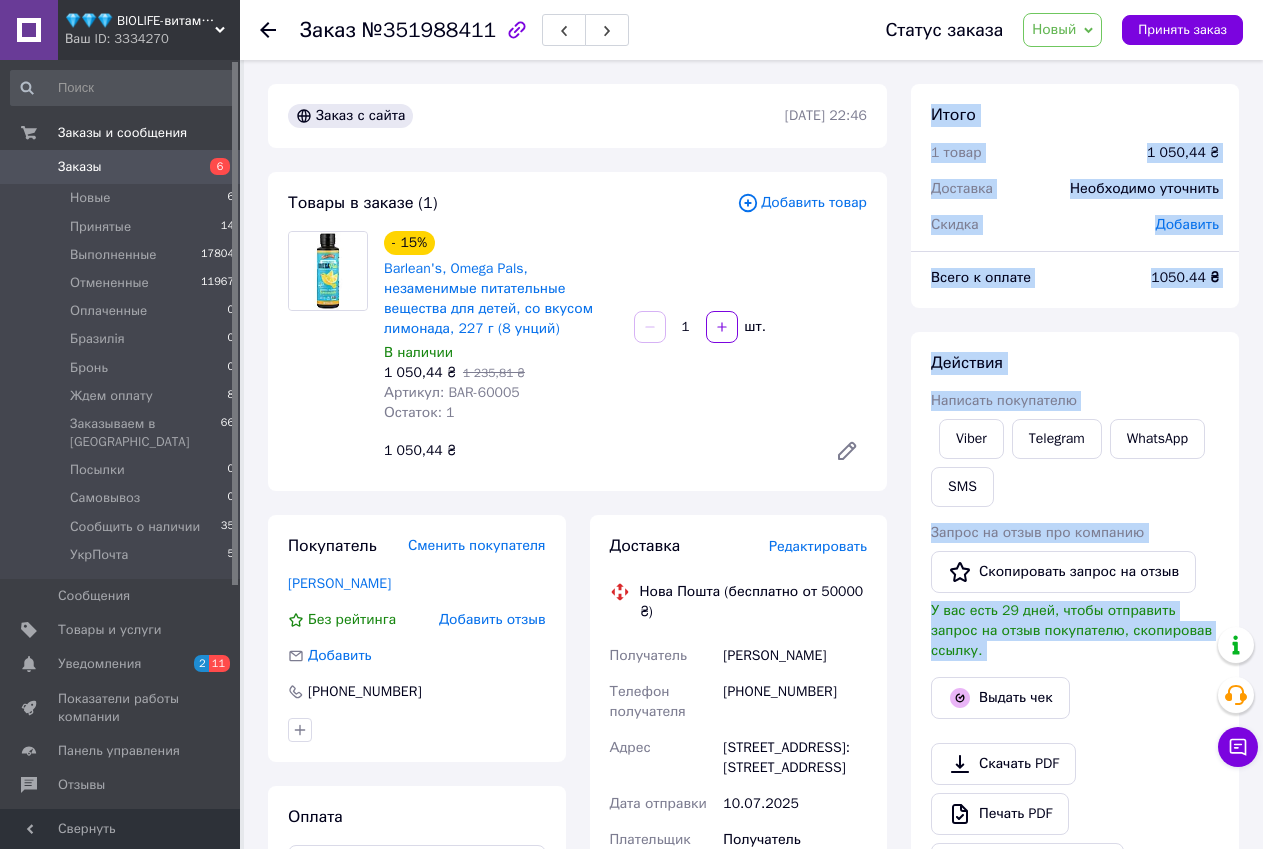 click on "Новый" at bounding box center (1054, 29) 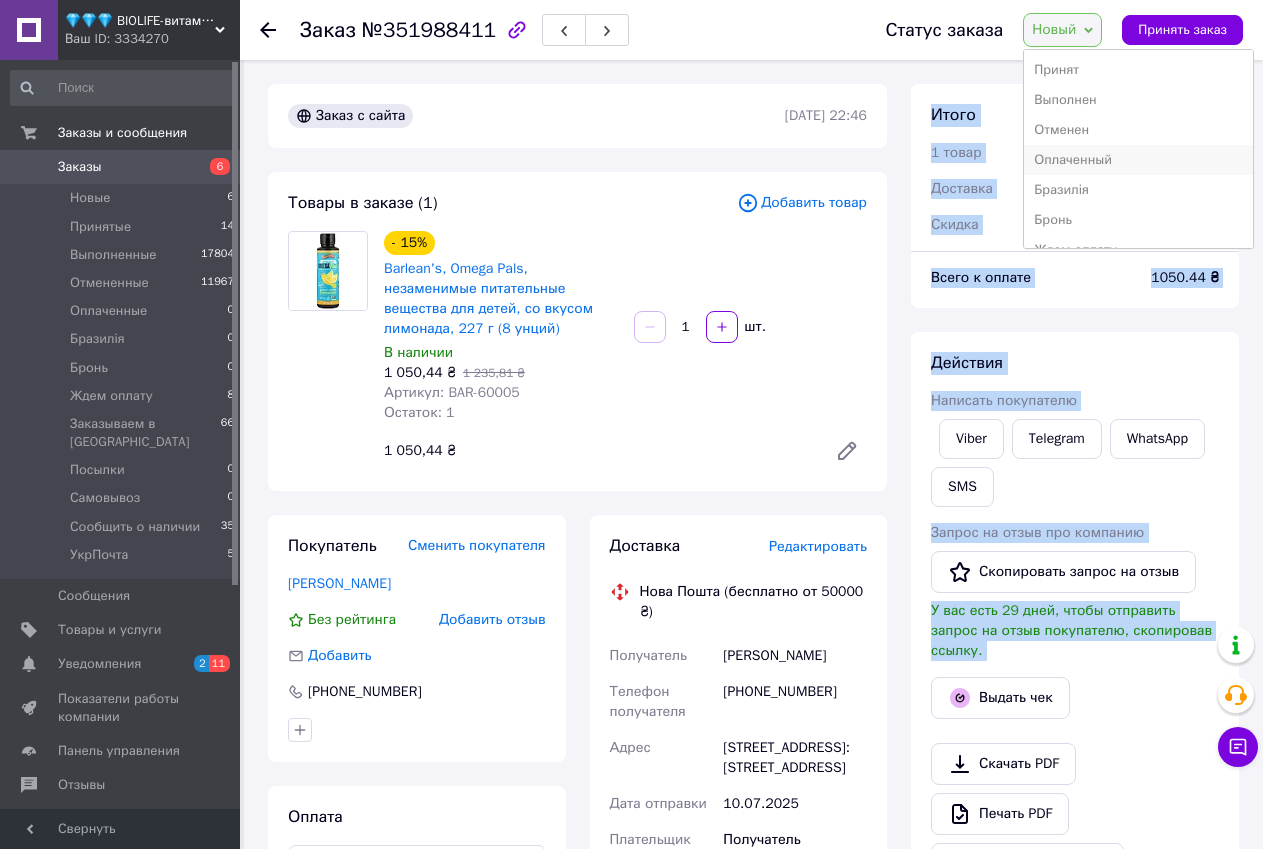 scroll, scrollTop: 100, scrollLeft: 0, axis: vertical 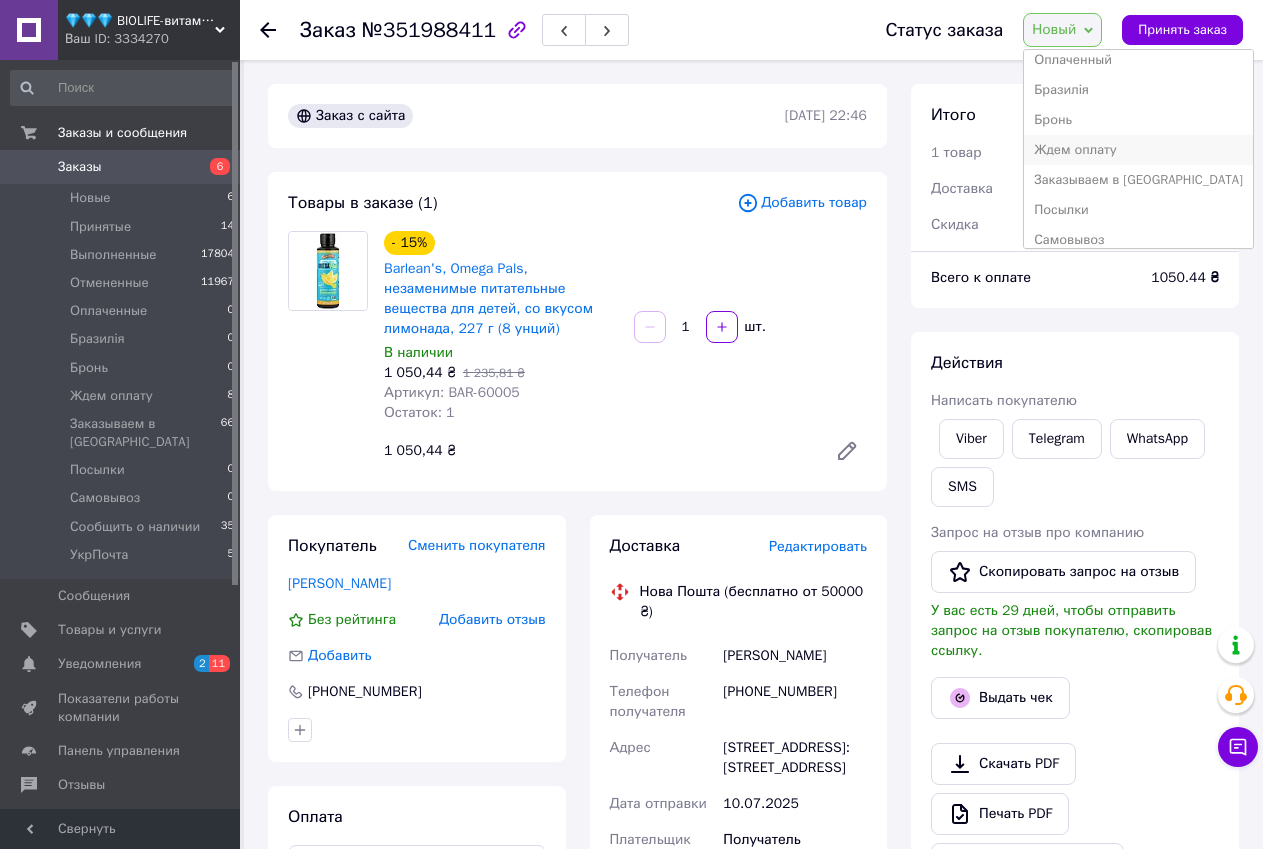 click on "Ждем оплату" at bounding box center (1138, 150) 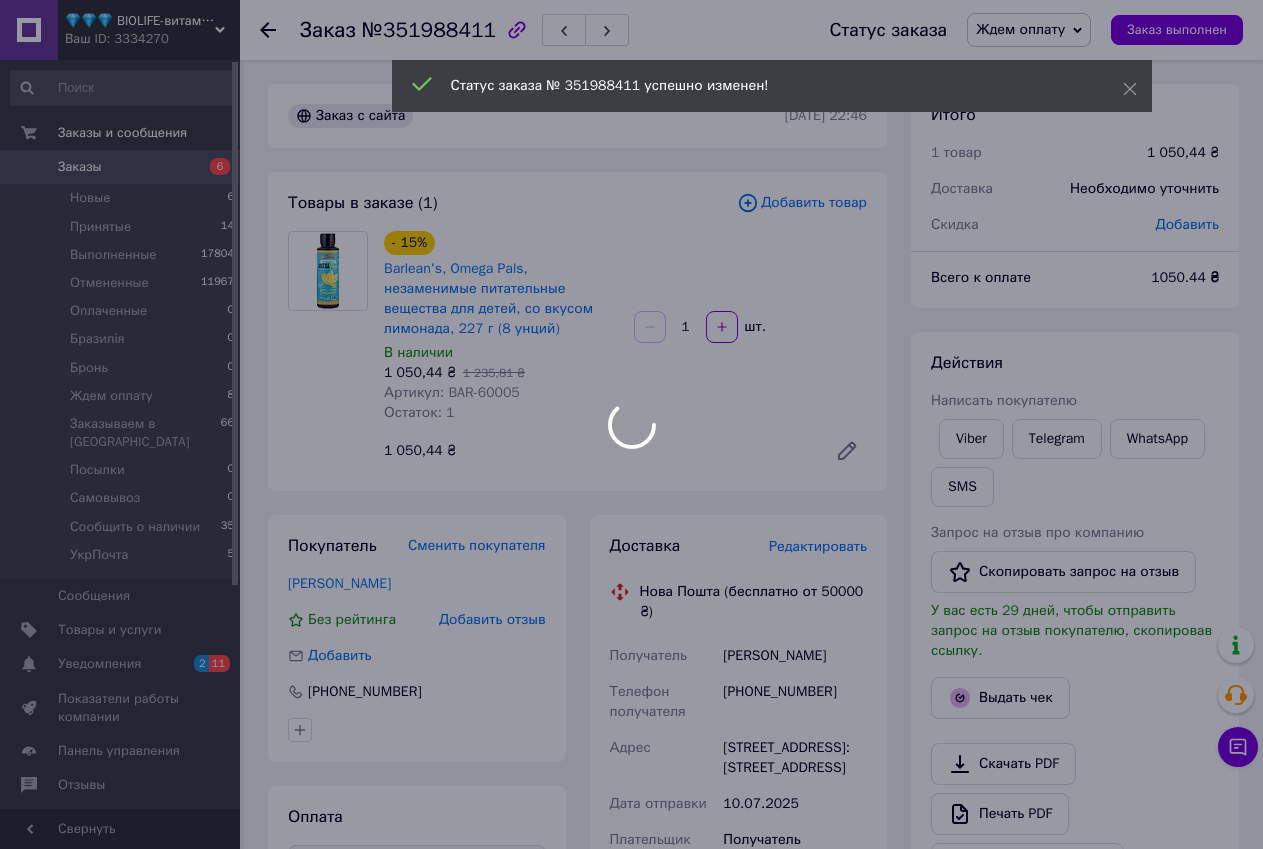 drag, startPoint x: 604, startPoint y: 311, endPoint x: 445, endPoint y: 279, distance: 162.18816 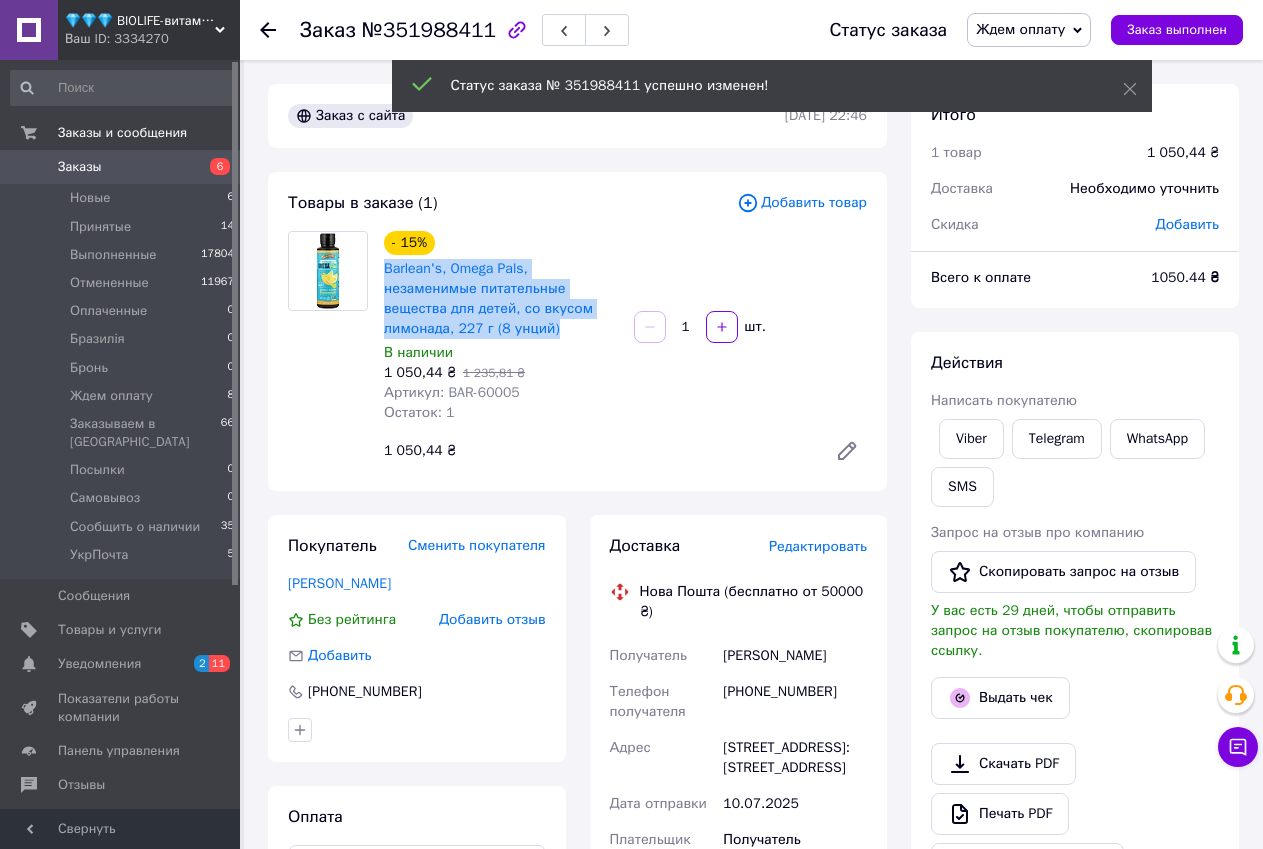 drag, startPoint x: 605, startPoint y: 313, endPoint x: 378, endPoint y: 272, distance: 230.67293 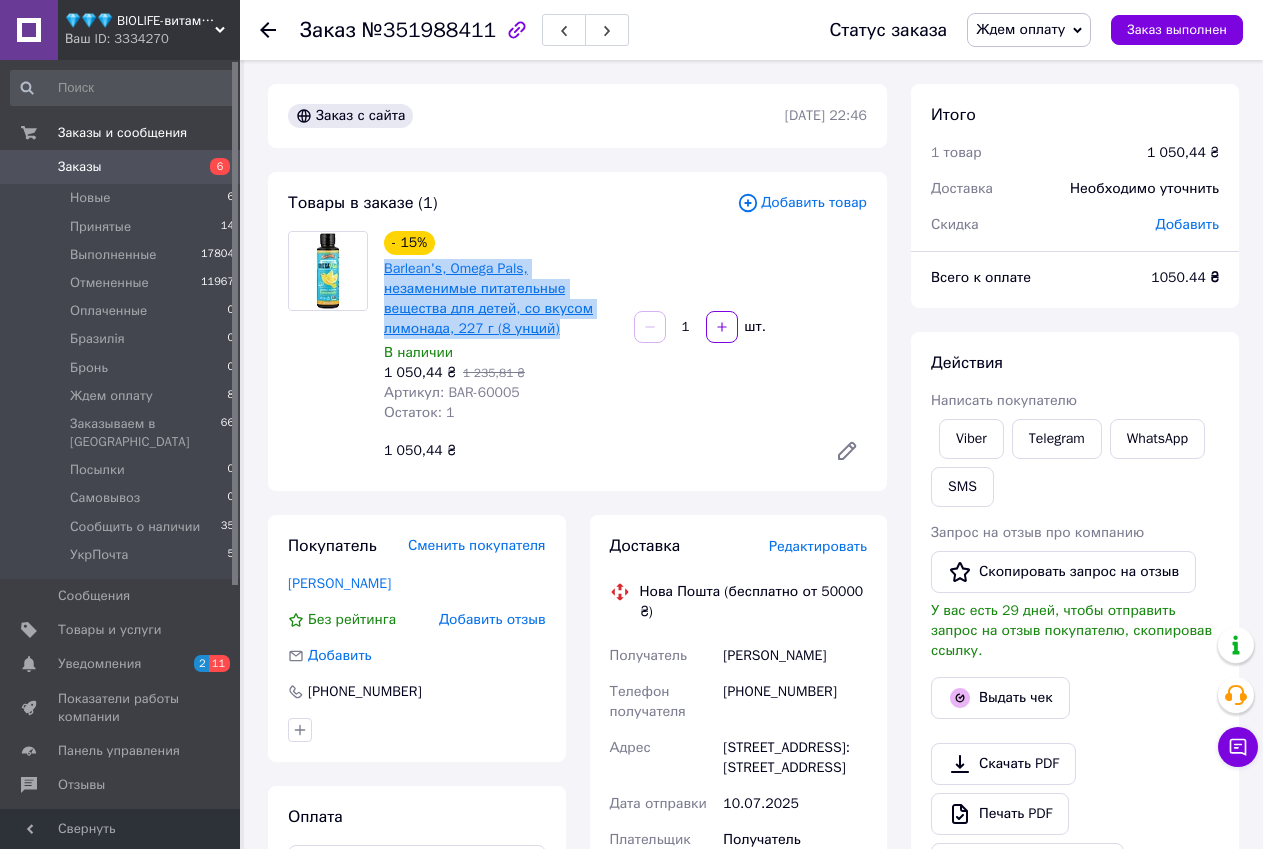 copy on "Barlean's, Omega Pals, незаменимые питательные вещества для детей, со вкусом лимонада, 227 г (8 унций)" 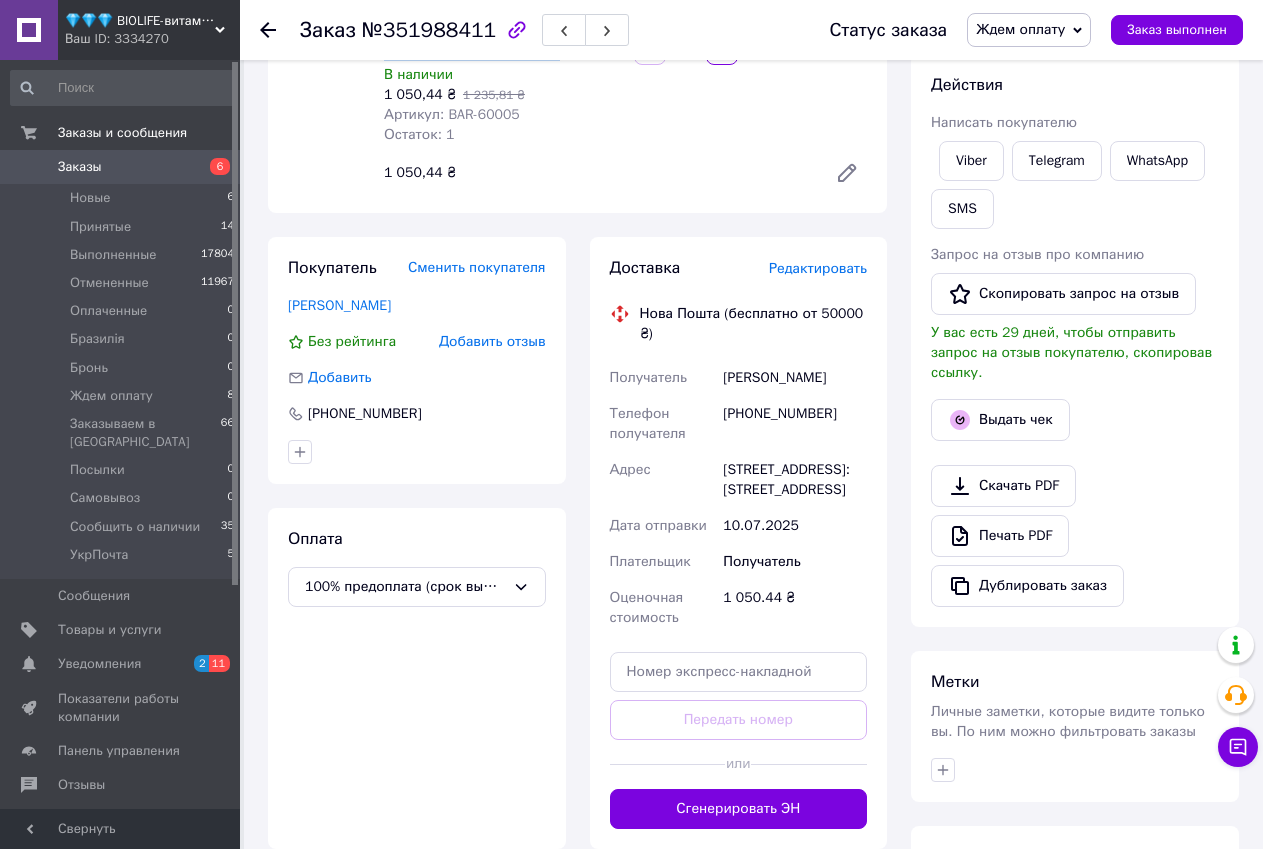 scroll, scrollTop: 500, scrollLeft: 0, axis: vertical 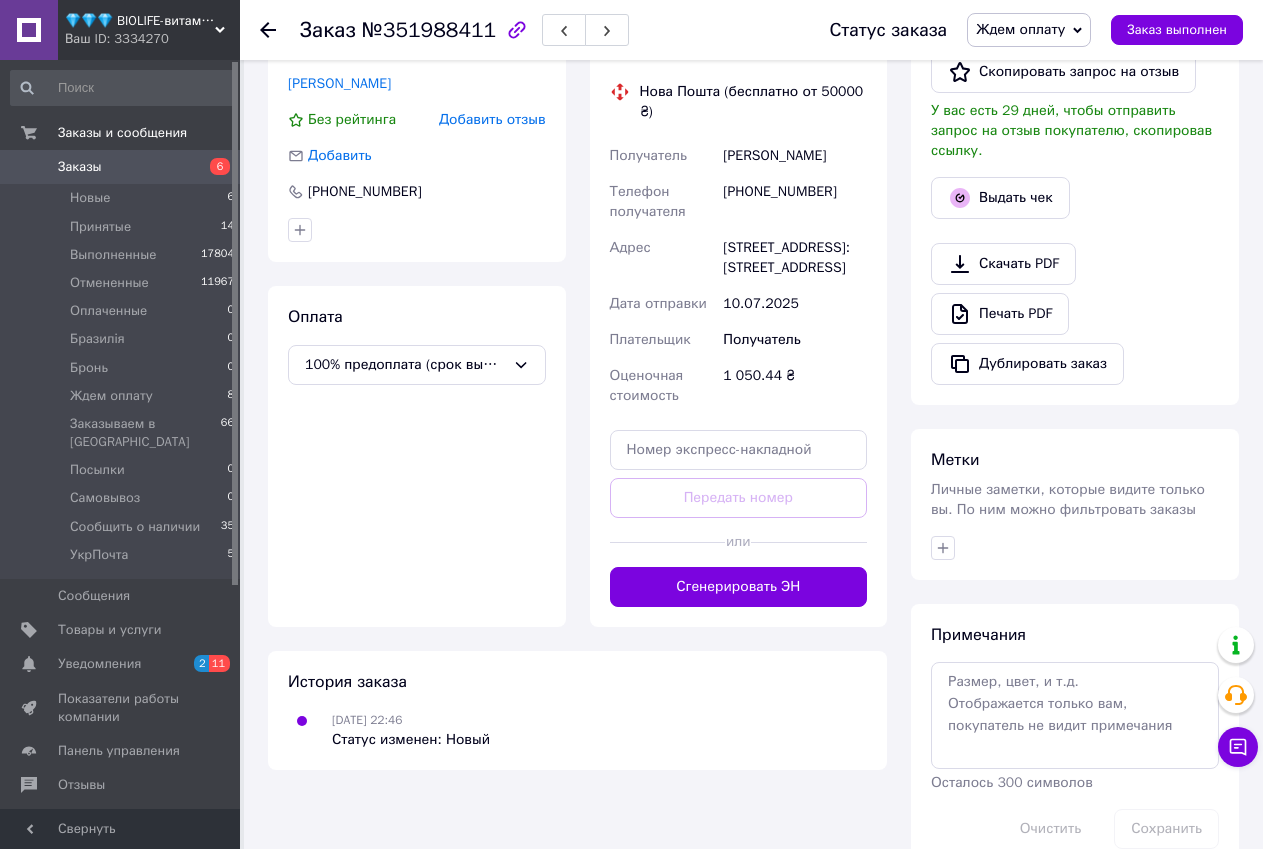 click on "Примечания Осталось 300 символов Очистить Сохранить" at bounding box center [1075, 736] 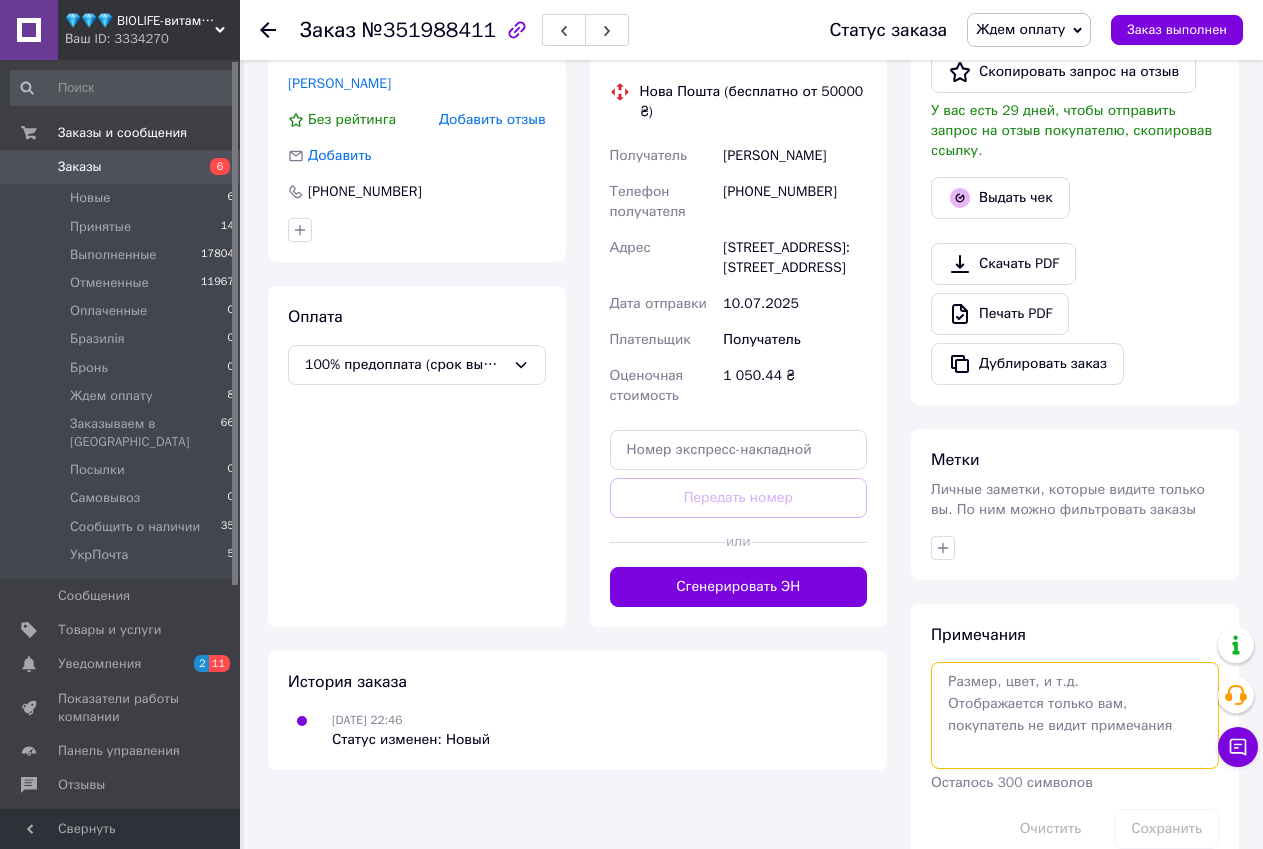 click at bounding box center (1075, 715) 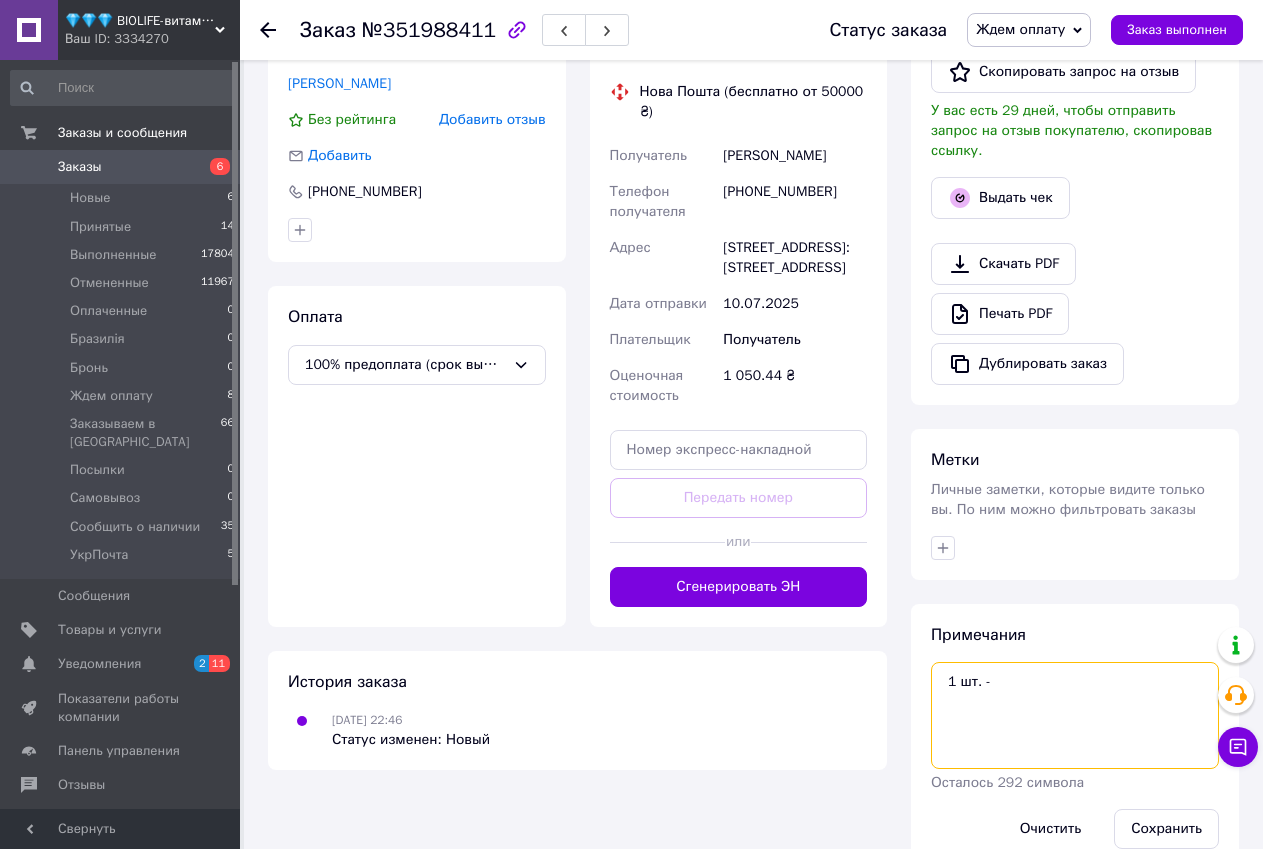 paste on "Barlean's, Omega Pals, Essential Nutrients for Kids, Lemonade Flavor, 8 oz (227 g)" 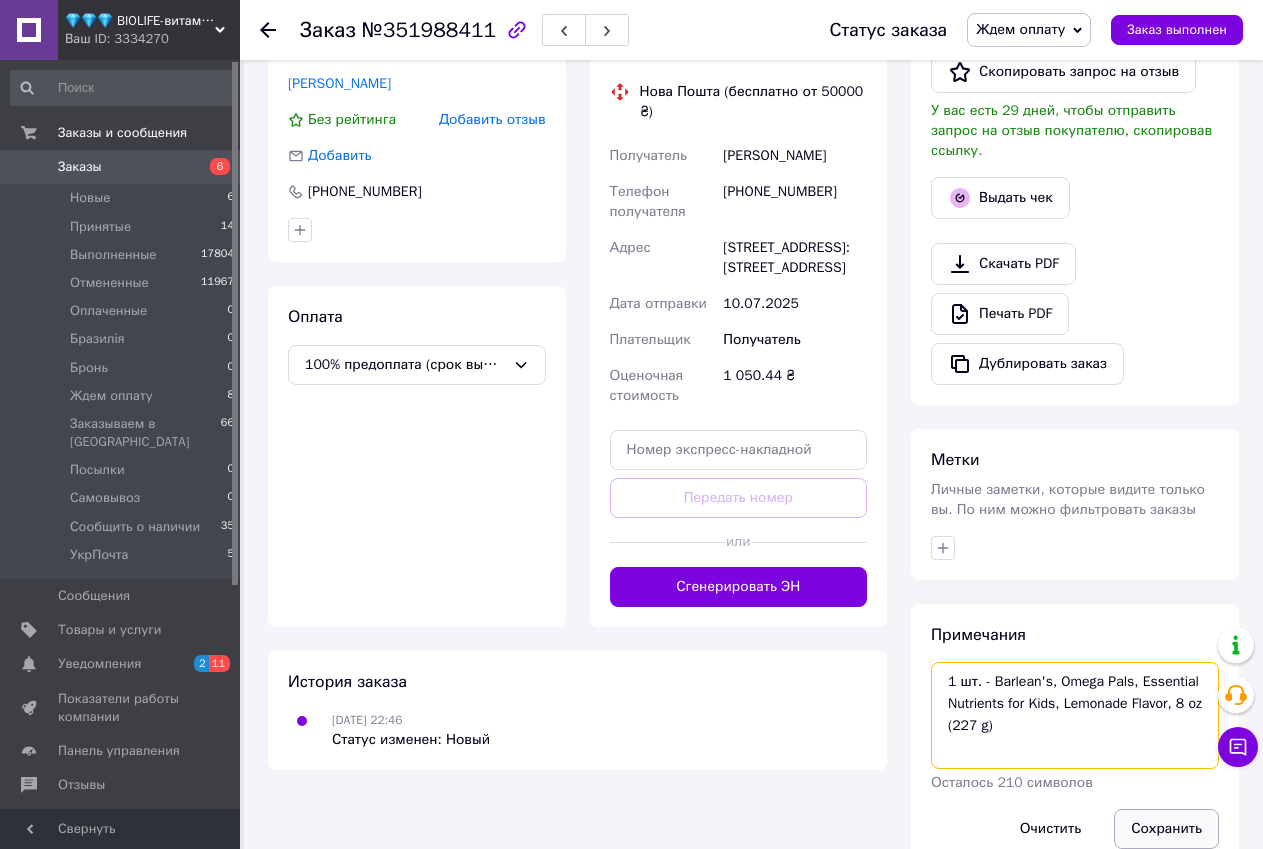 type on "1 шт. - Barlean's, Omega Pals, Essential Nutrients for Kids, Lemonade Flavor, 8 oz (227 g)" 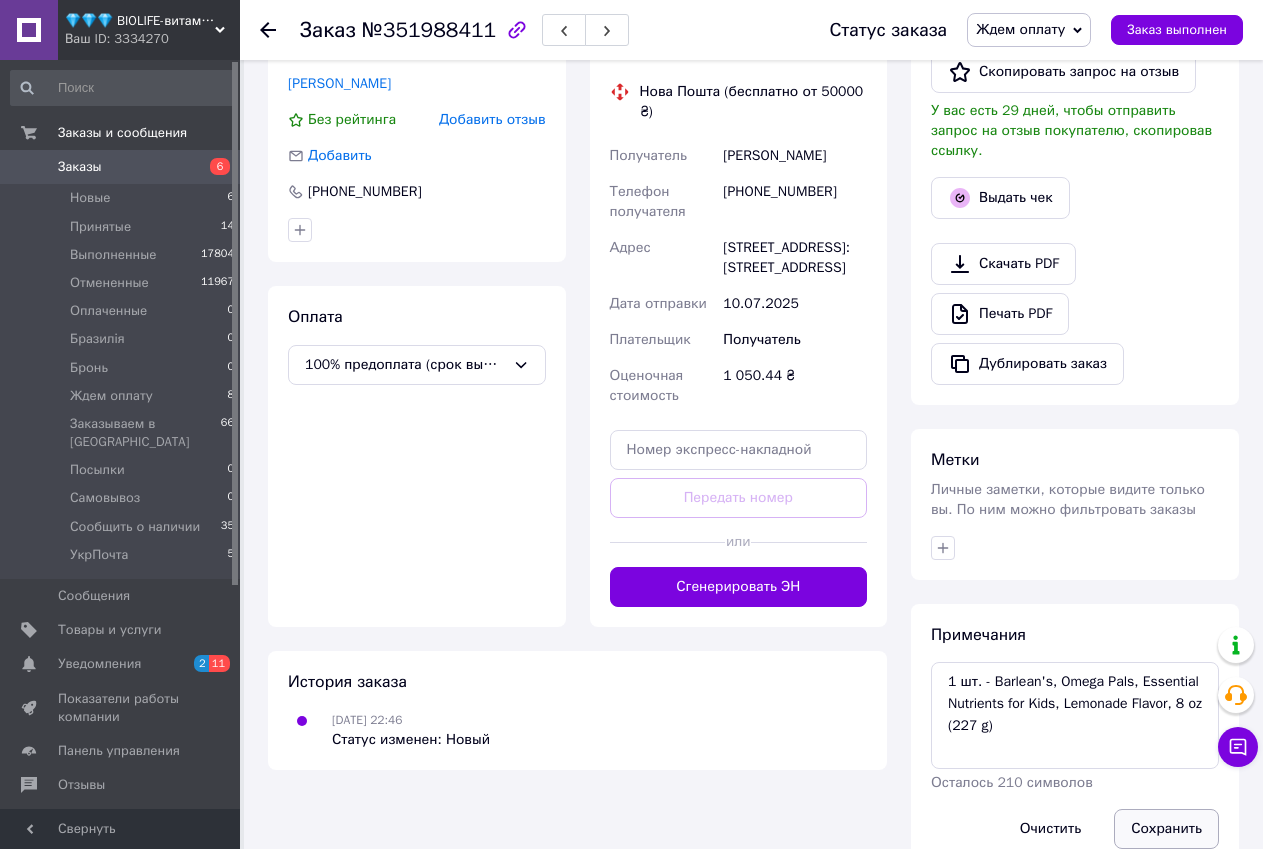 click on "Сохранить" at bounding box center [1166, 829] 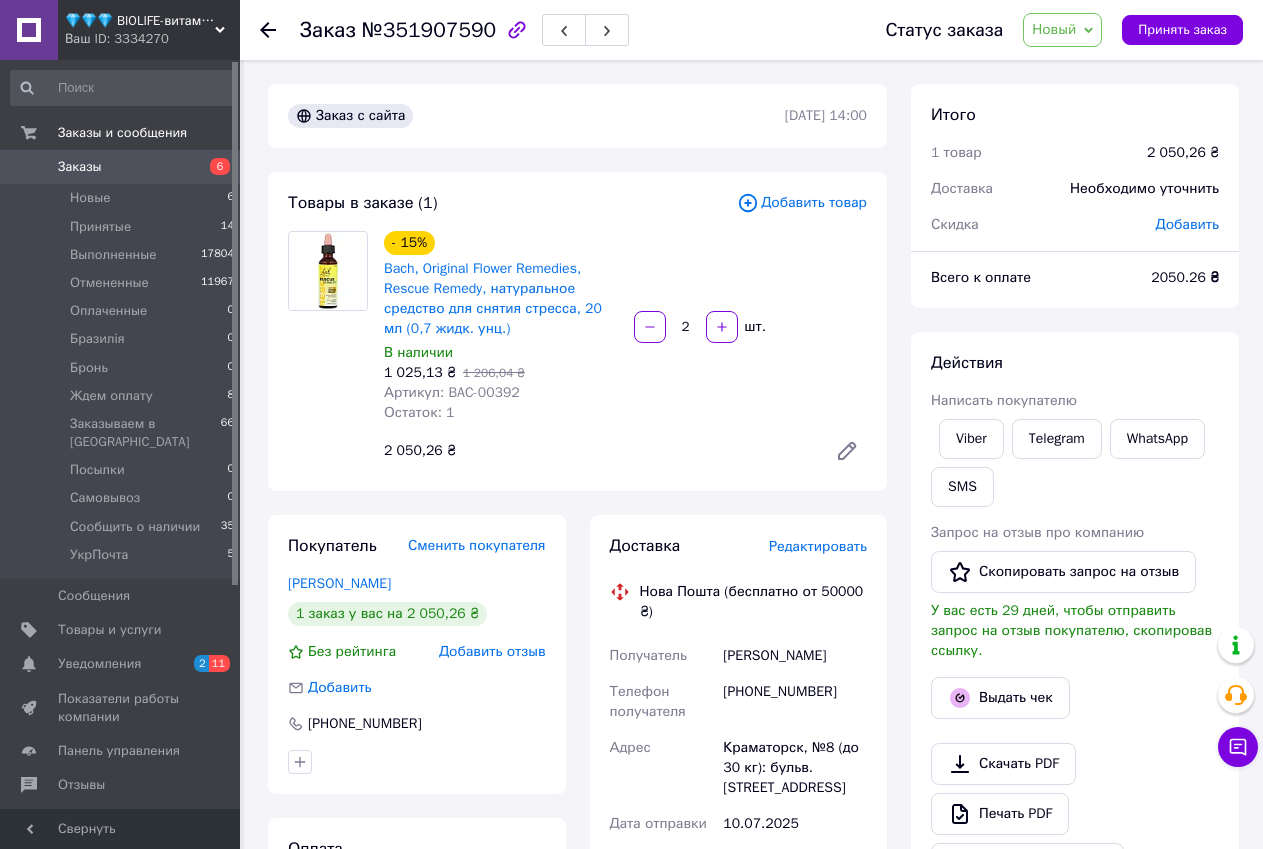 scroll, scrollTop: 0, scrollLeft: 0, axis: both 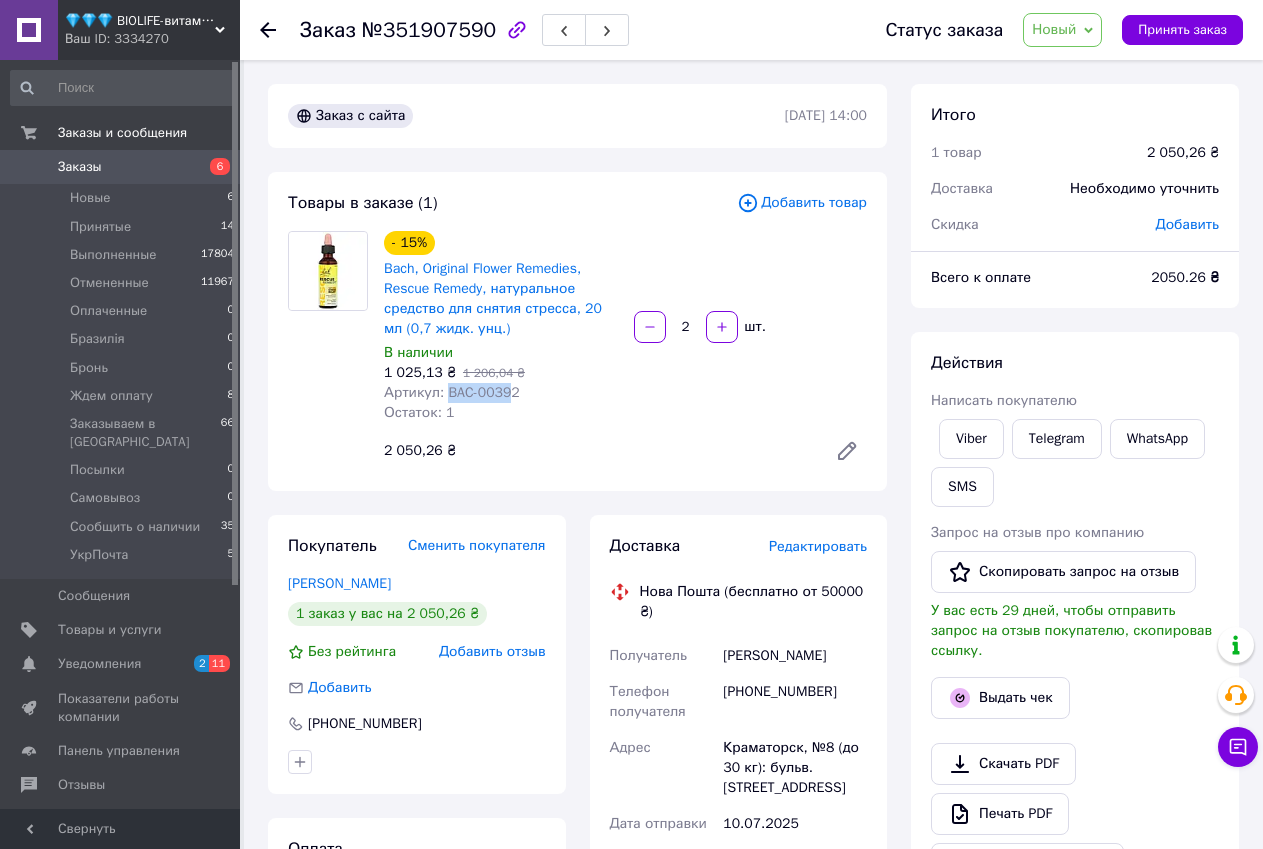 drag, startPoint x: 444, startPoint y: 386, endPoint x: 506, endPoint y: 387, distance: 62.008064 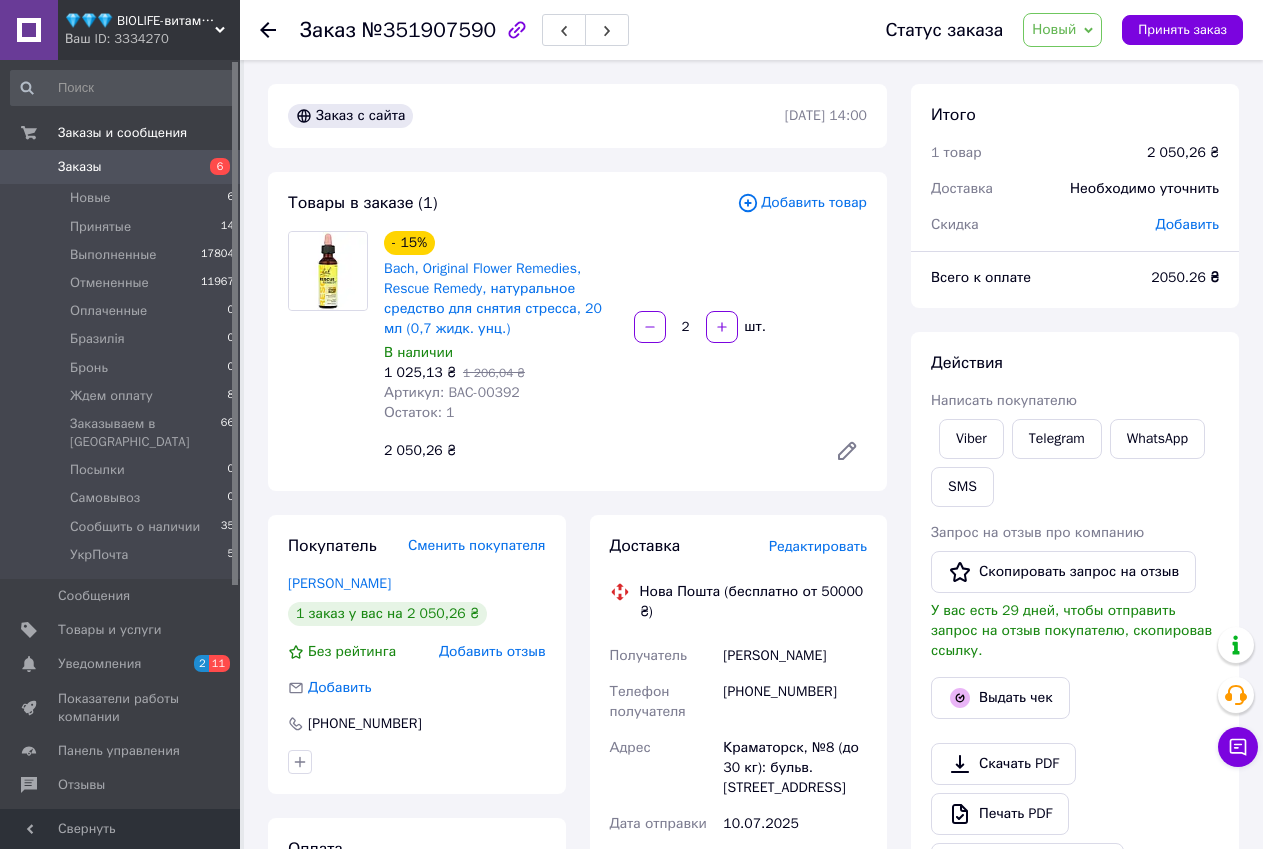 drag, startPoint x: 512, startPoint y: 400, endPoint x: 388, endPoint y: 373, distance: 126.90548 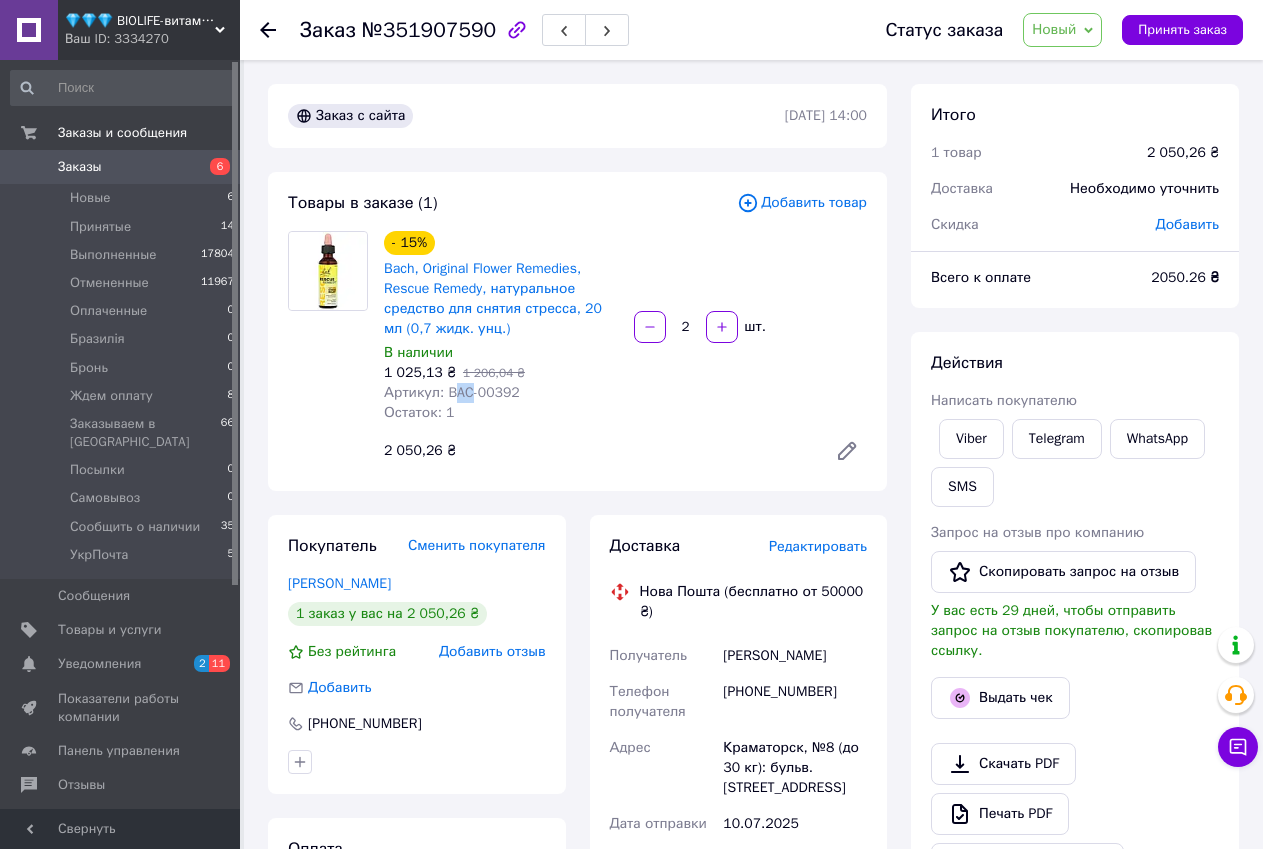 drag, startPoint x: 447, startPoint y: 392, endPoint x: 468, endPoint y: 392, distance: 21 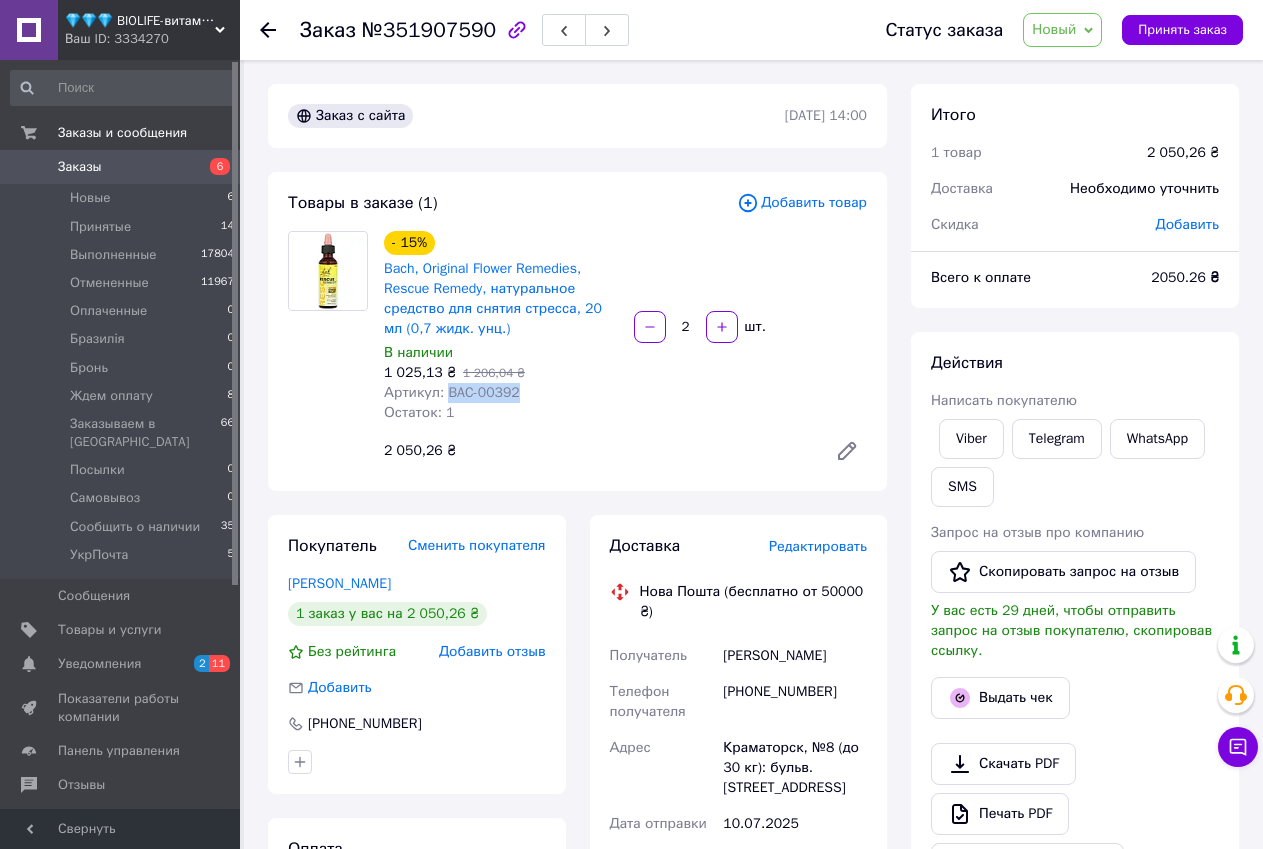 drag, startPoint x: 442, startPoint y: 388, endPoint x: 511, endPoint y: 395, distance: 69.354164 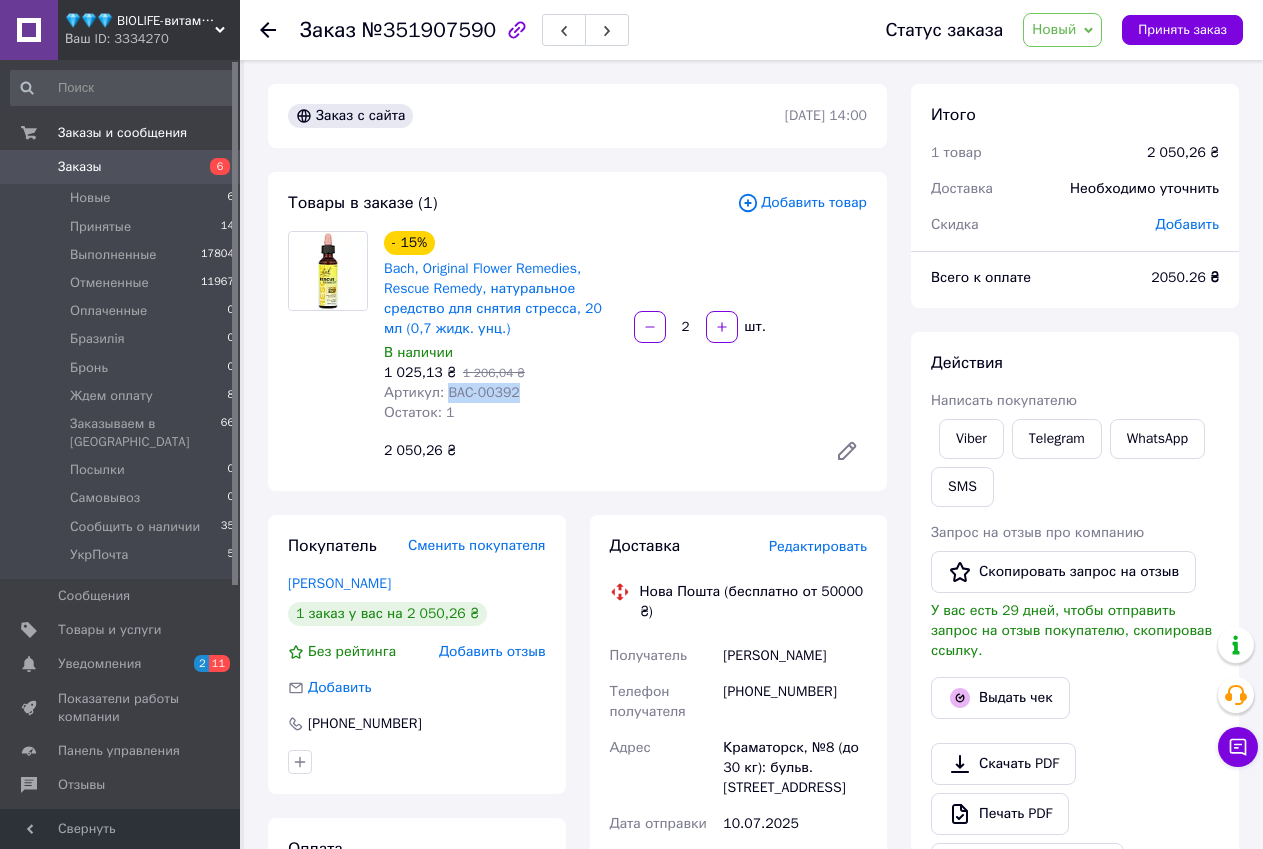 copy on "BAC-00392" 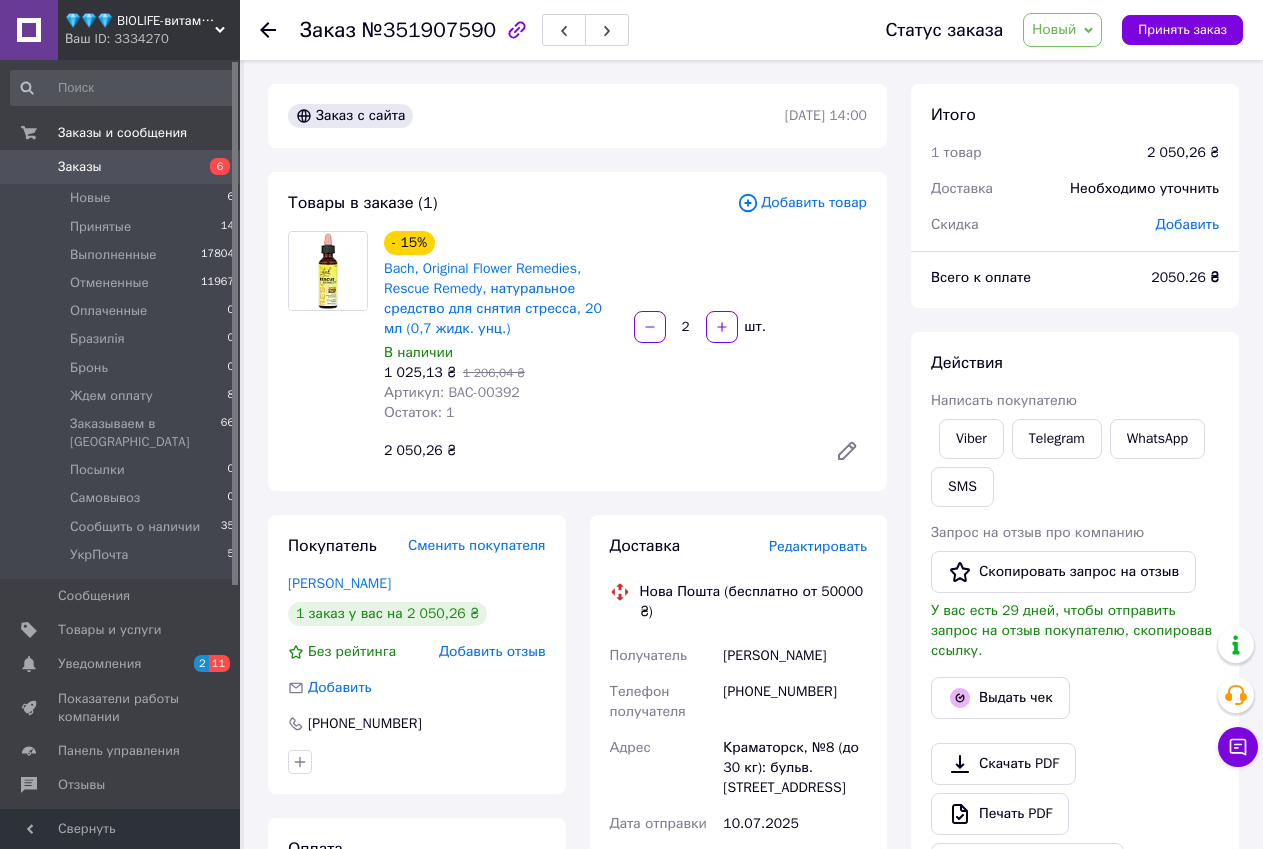 click on "Доставка Редактировать Нова Пошта (бесплатно от 50000 ₴) Получатель [PERSON_NAME] Телефон получателя [PHONE_NUMBER] Адрес Краматорск, №8 (до 30 кг): бульв. Краматорский, 15б Дата отправки [DATE] Плательщик Получатель Оценочная стоимость 2 050.26 ₴ Передать номер или Сгенерировать ЭН Плательщик Получатель Отправитель Фамилия получателя [PERSON_NAME] Имя получателя [PERSON_NAME] Отчество получателя Телефон получателя [PHONE_NUMBER] Тип доставки В отделении Курьером В почтомате Город [GEOGRAPHIC_DATA] Отделение №8 (до 30 кг): бульв. Краматорский, 15б Место отправки Тип посылки Груз 2050.26 < 2025 >" at bounding box center (739, 831) 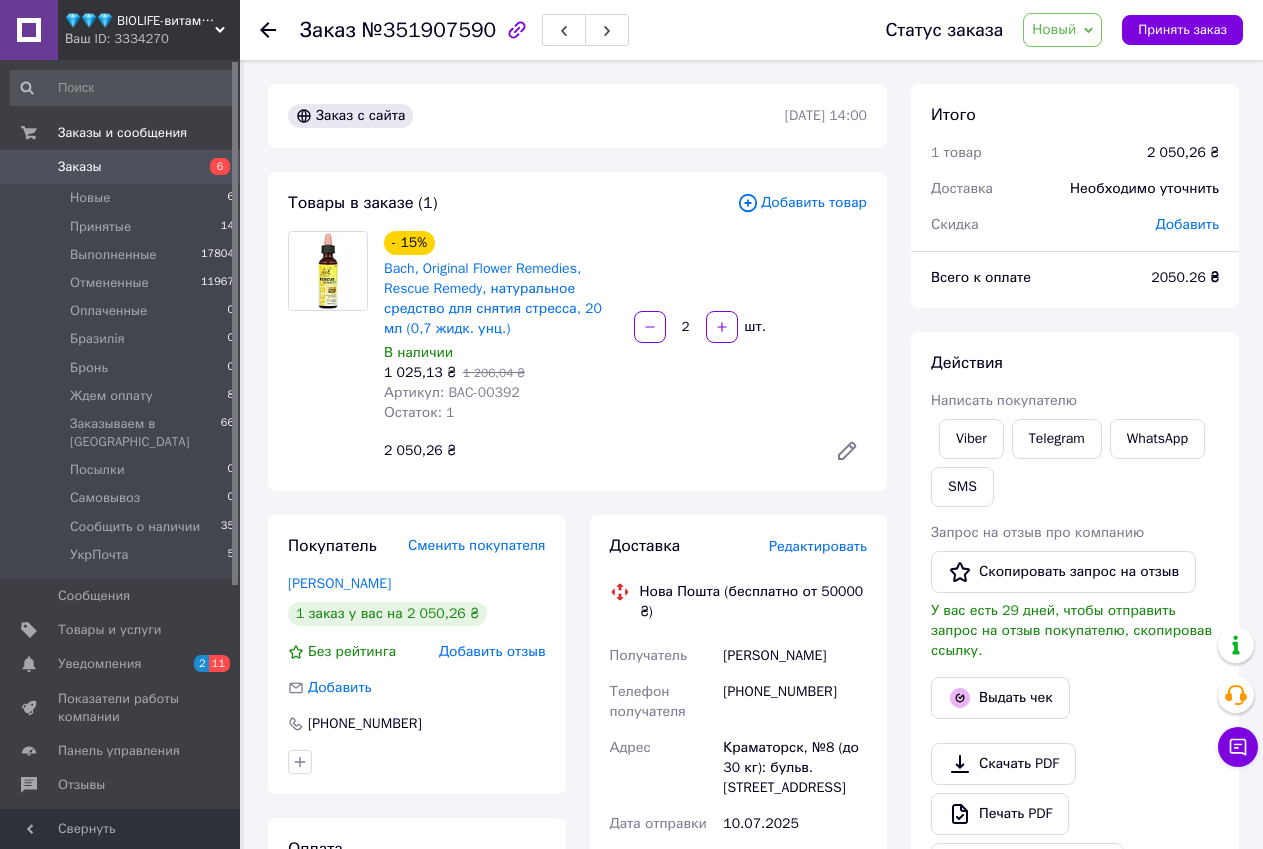 click on "2 050,26 ₴" at bounding box center [597, 451] 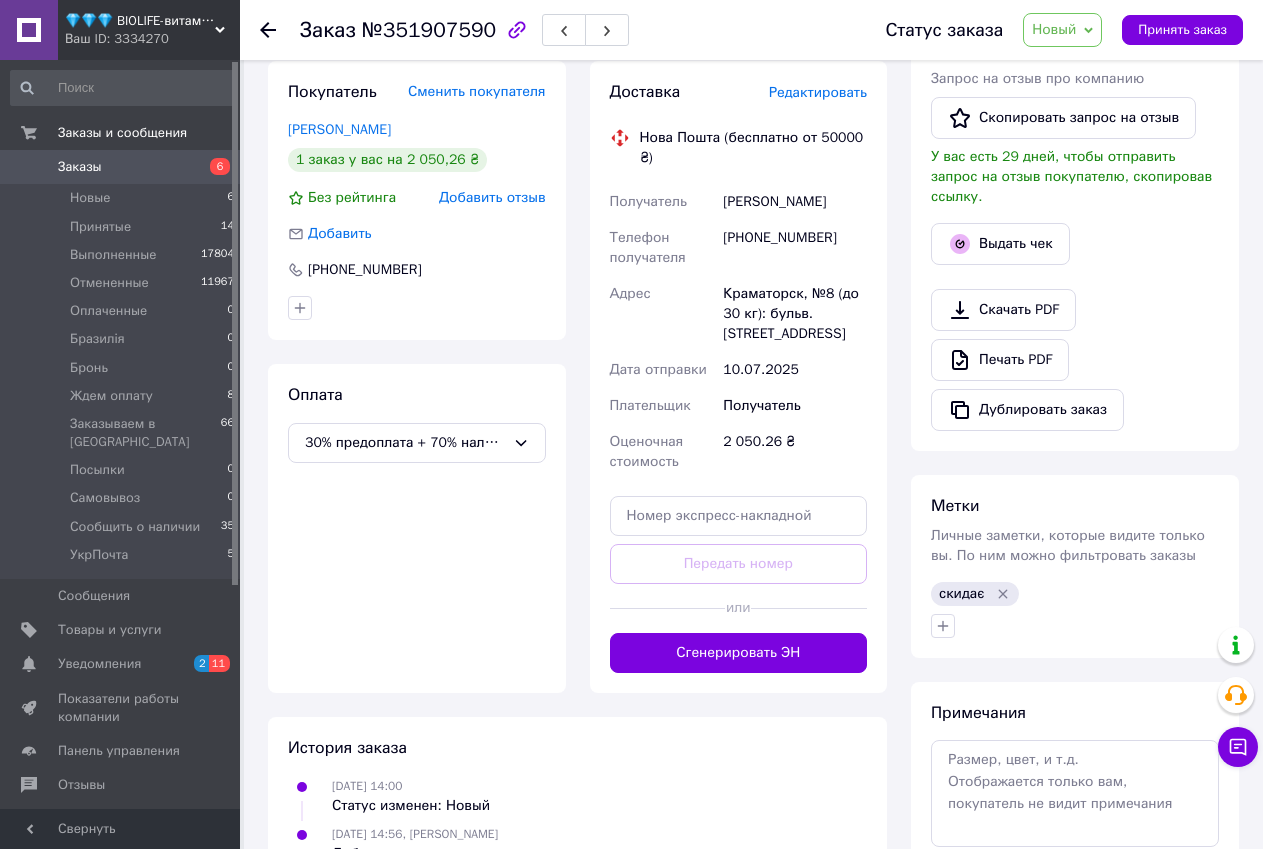 scroll, scrollTop: 0, scrollLeft: 0, axis: both 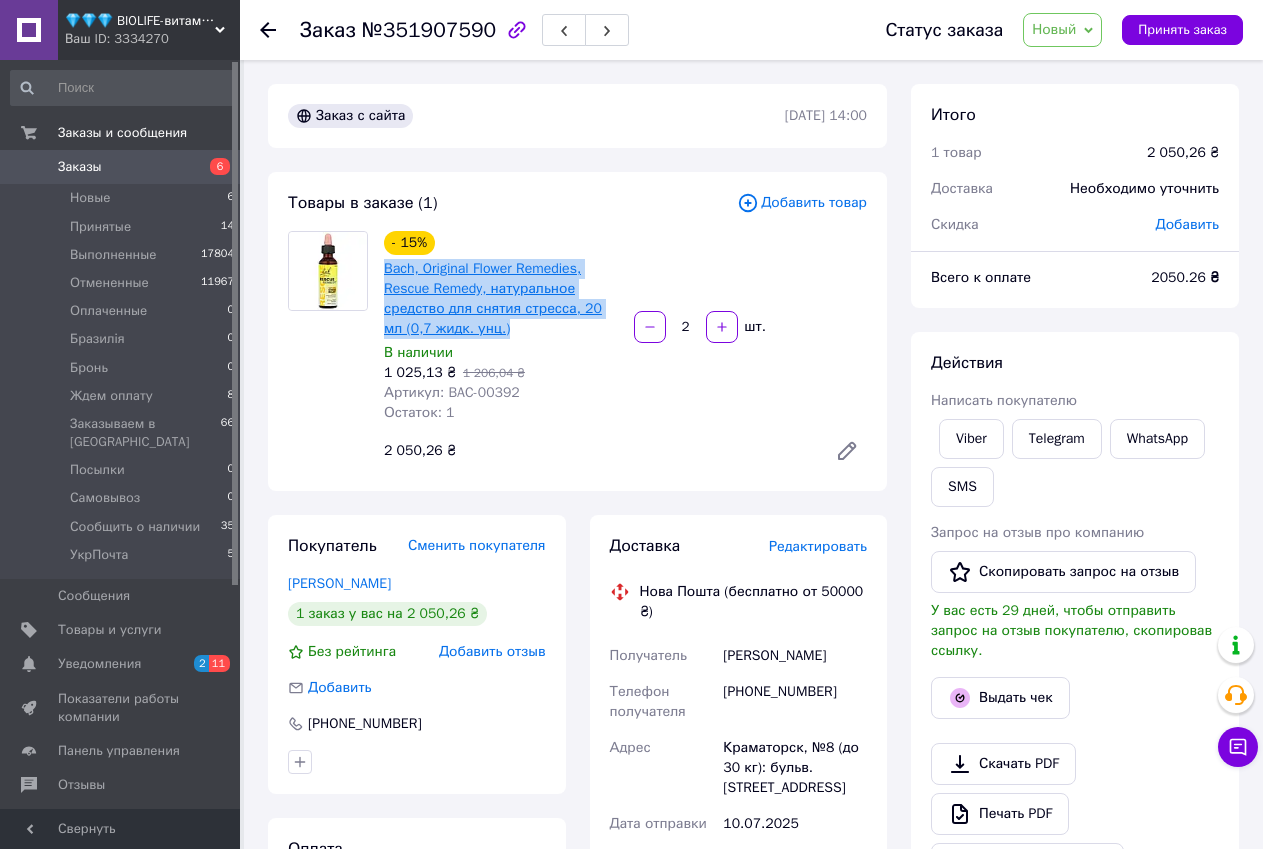 drag, startPoint x: 487, startPoint y: 329, endPoint x: 386, endPoint y: 272, distance: 115.97414 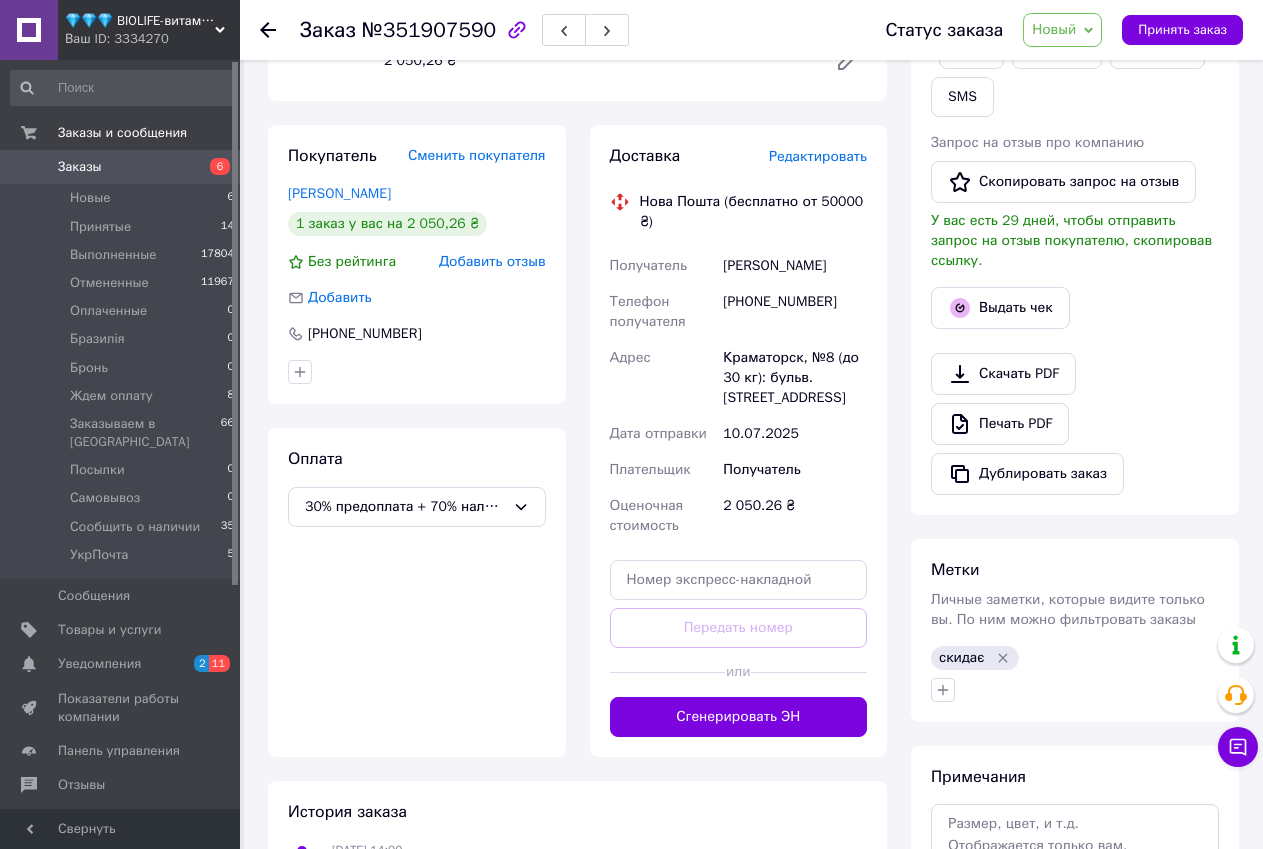 scroll, scrollTop: 556, scrollLeft: 0, axis: vertical 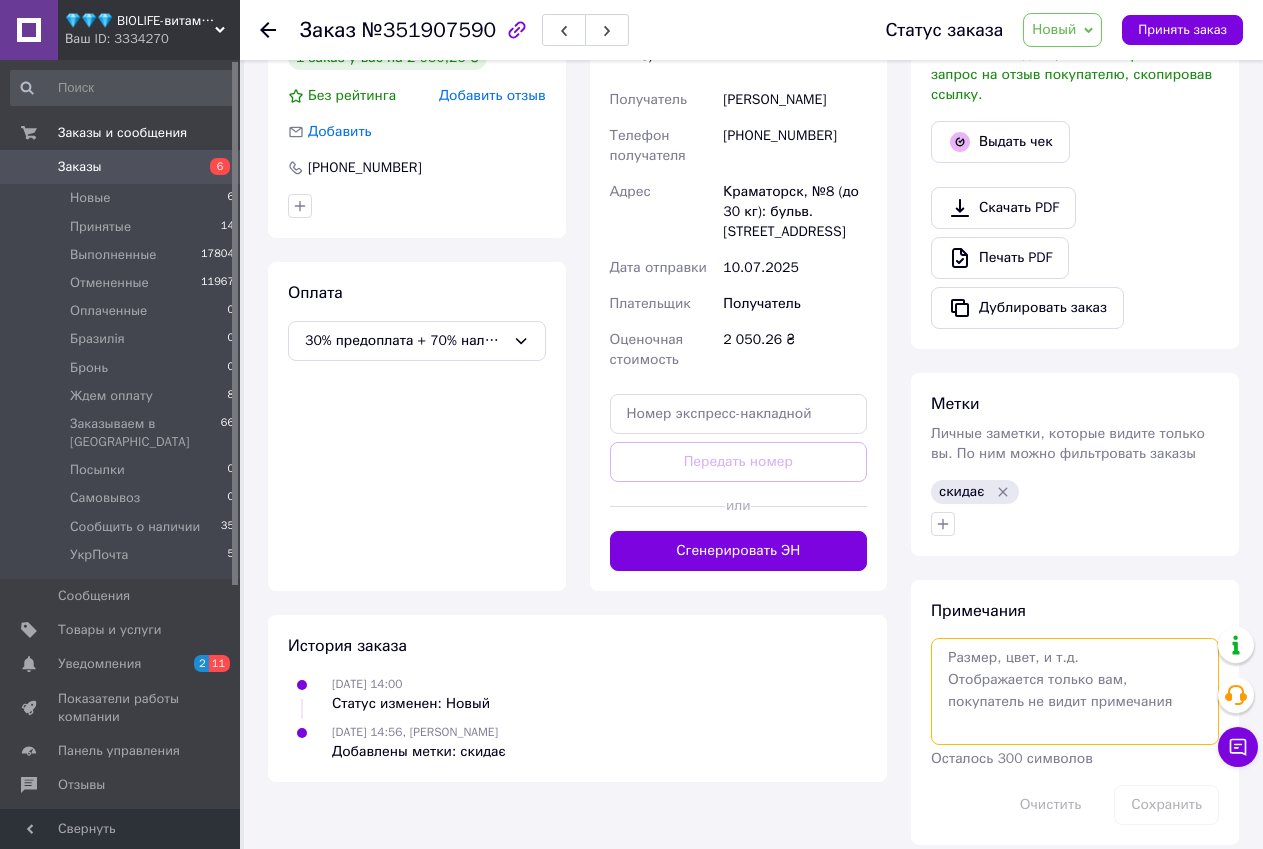 click at bounding box center [1075, 691] 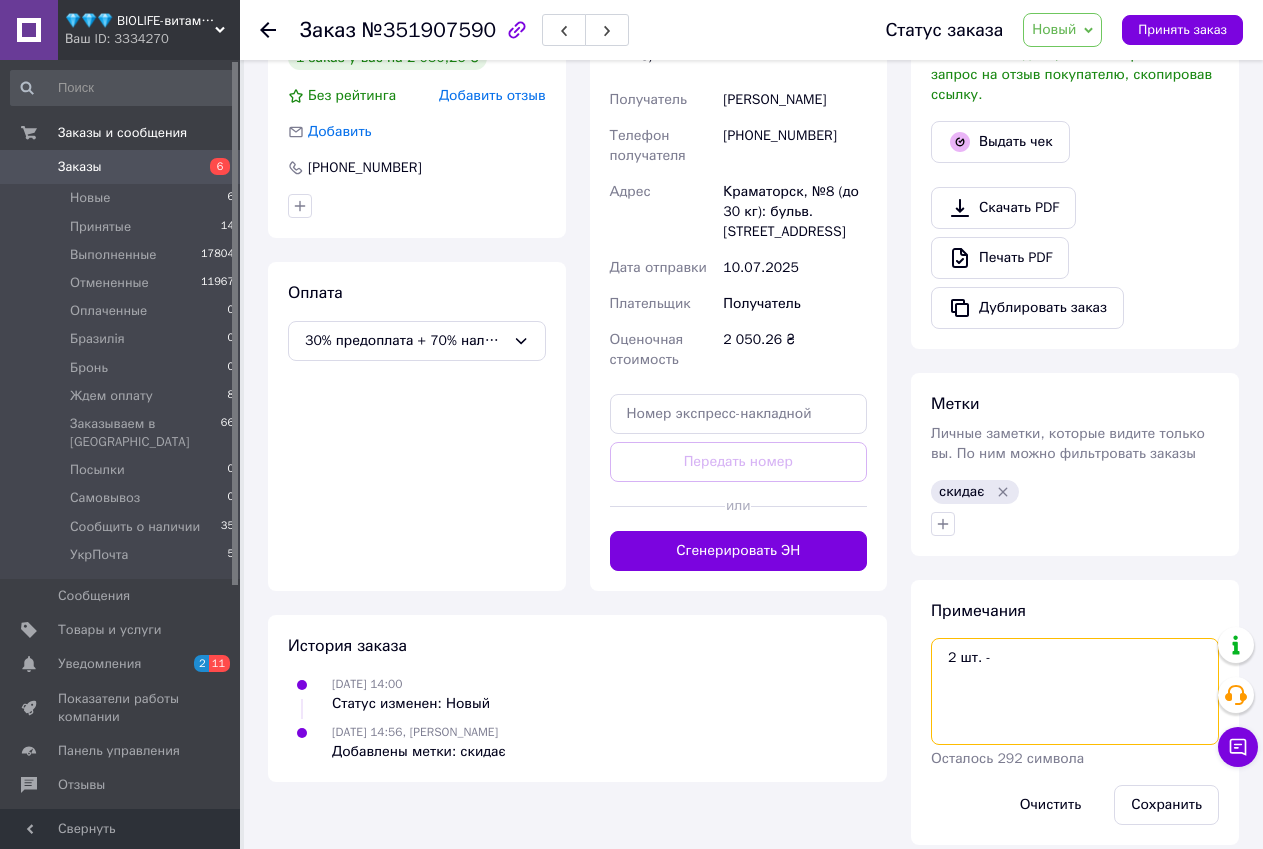 paste on "Bach, Original Flower Remedies, Rescue Remedy, Natural Stress Reliever, 20 ml (0.7 fl oz)" 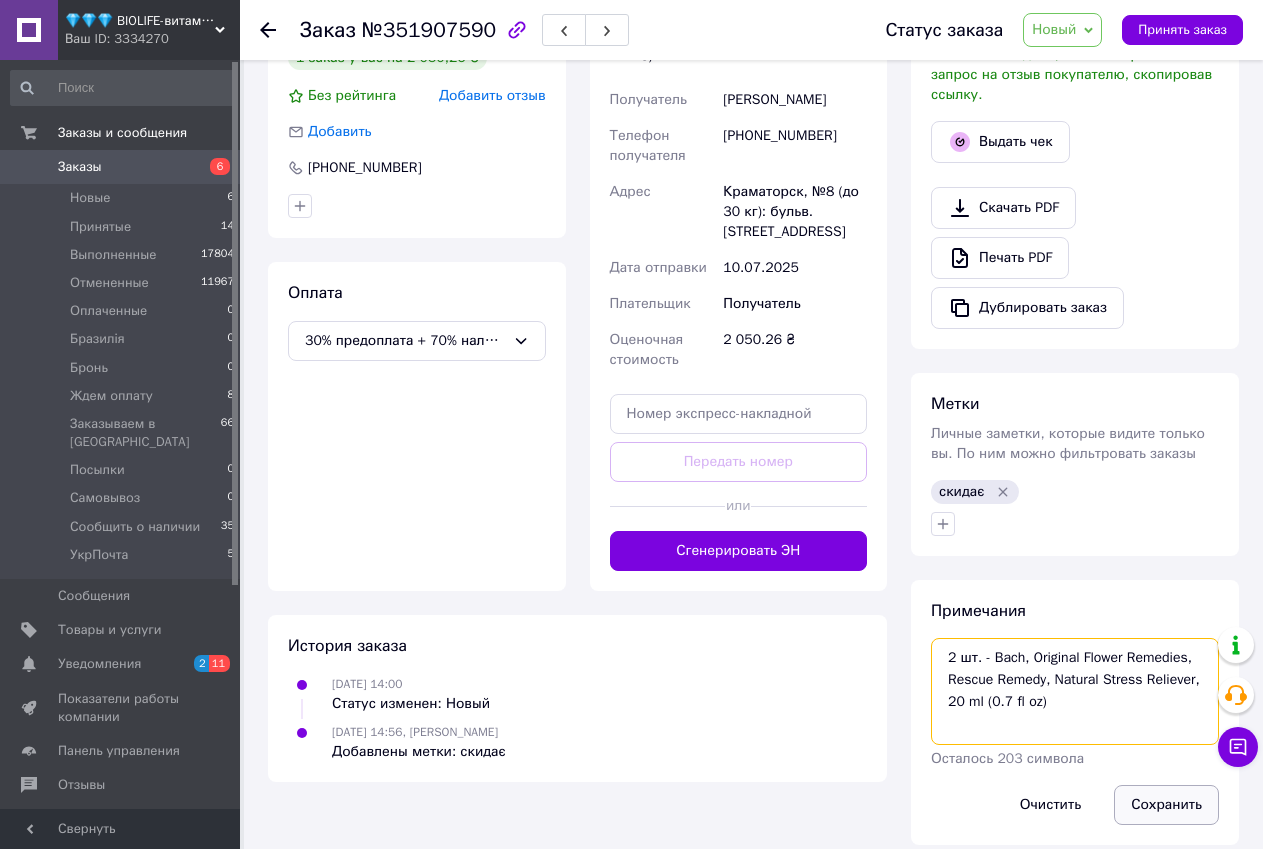 type on "2 шт. - Bach, Original Flower Remedies, Rescue Remedy, Natural Stress Reliever, 20 ml (0.7 fl oz)" 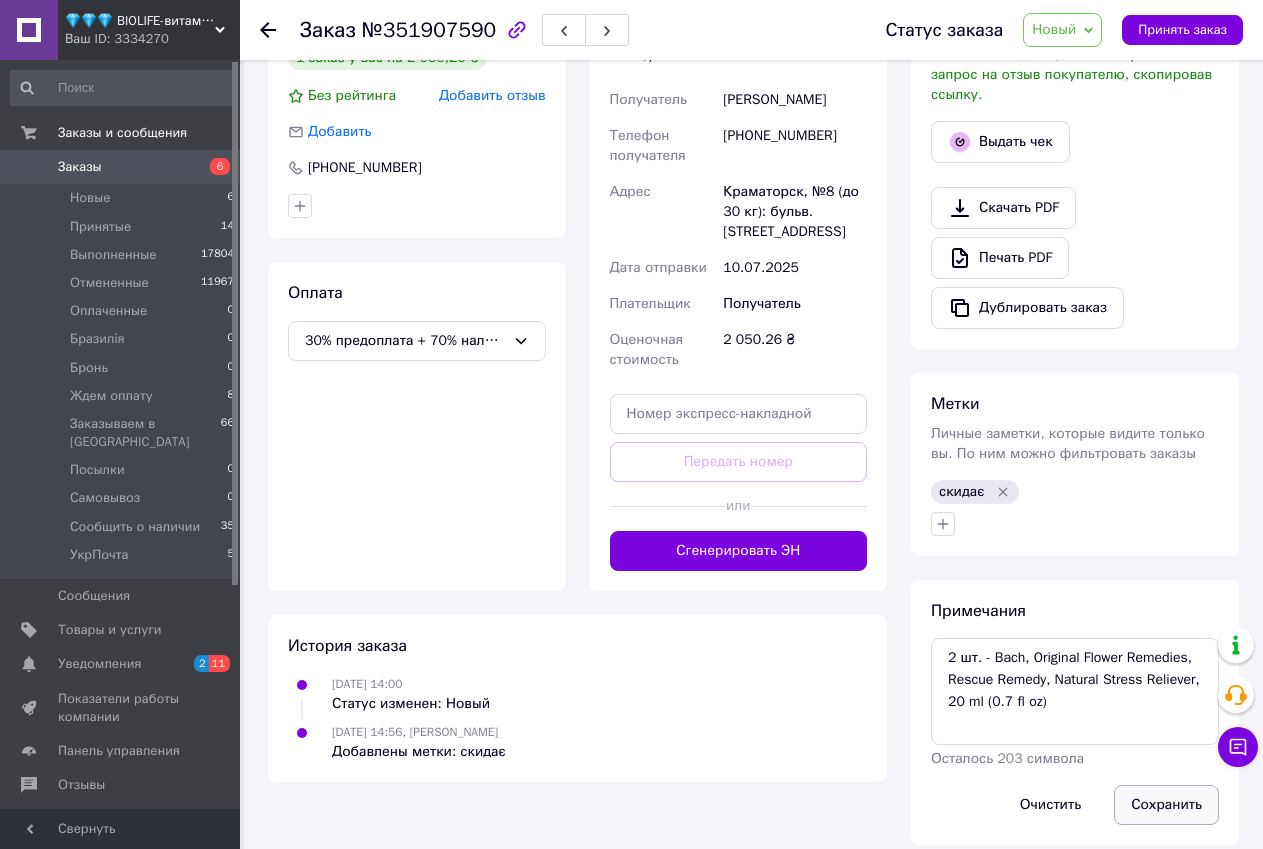click on "Сохранить" at bounding box center [1166, 805] 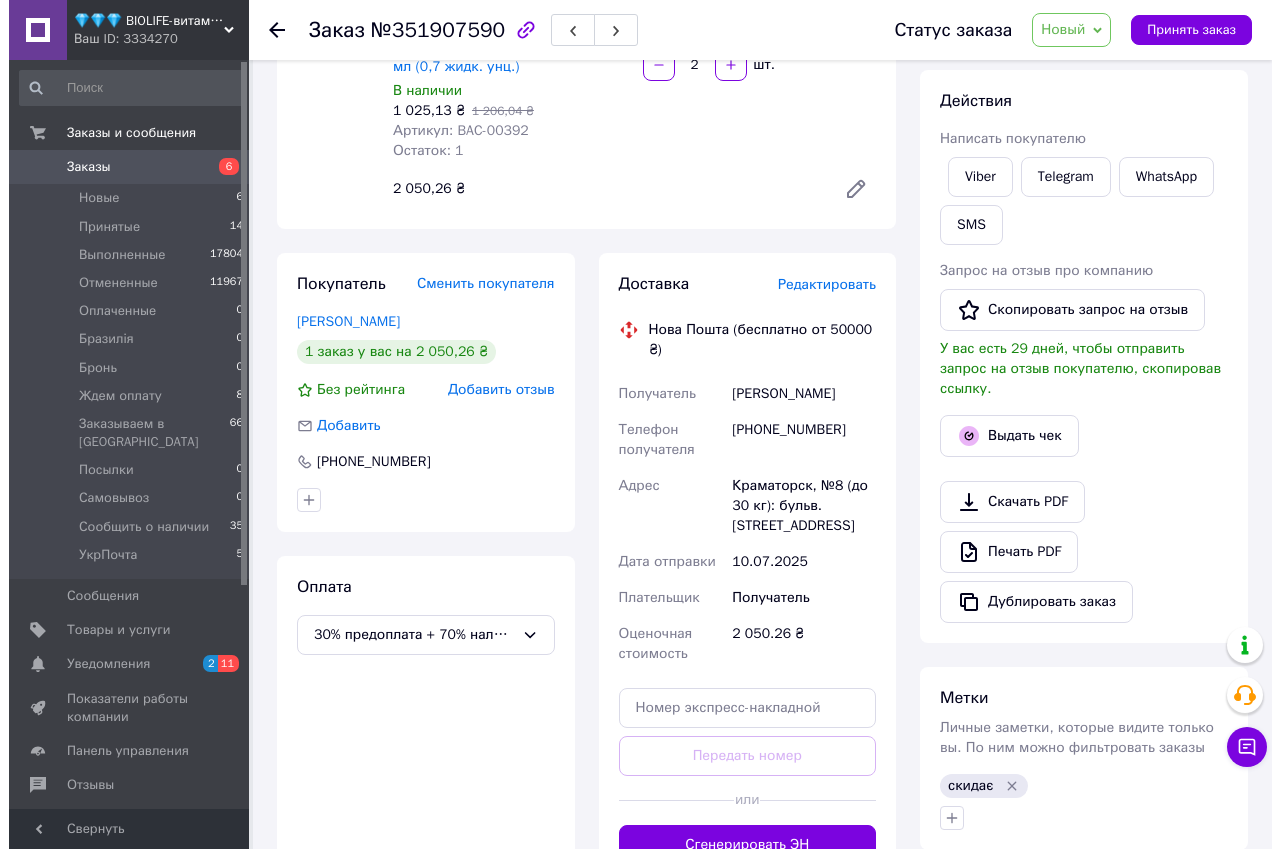 scroll, scrollTop: 56, scrollLeft: 0, axis: vertical 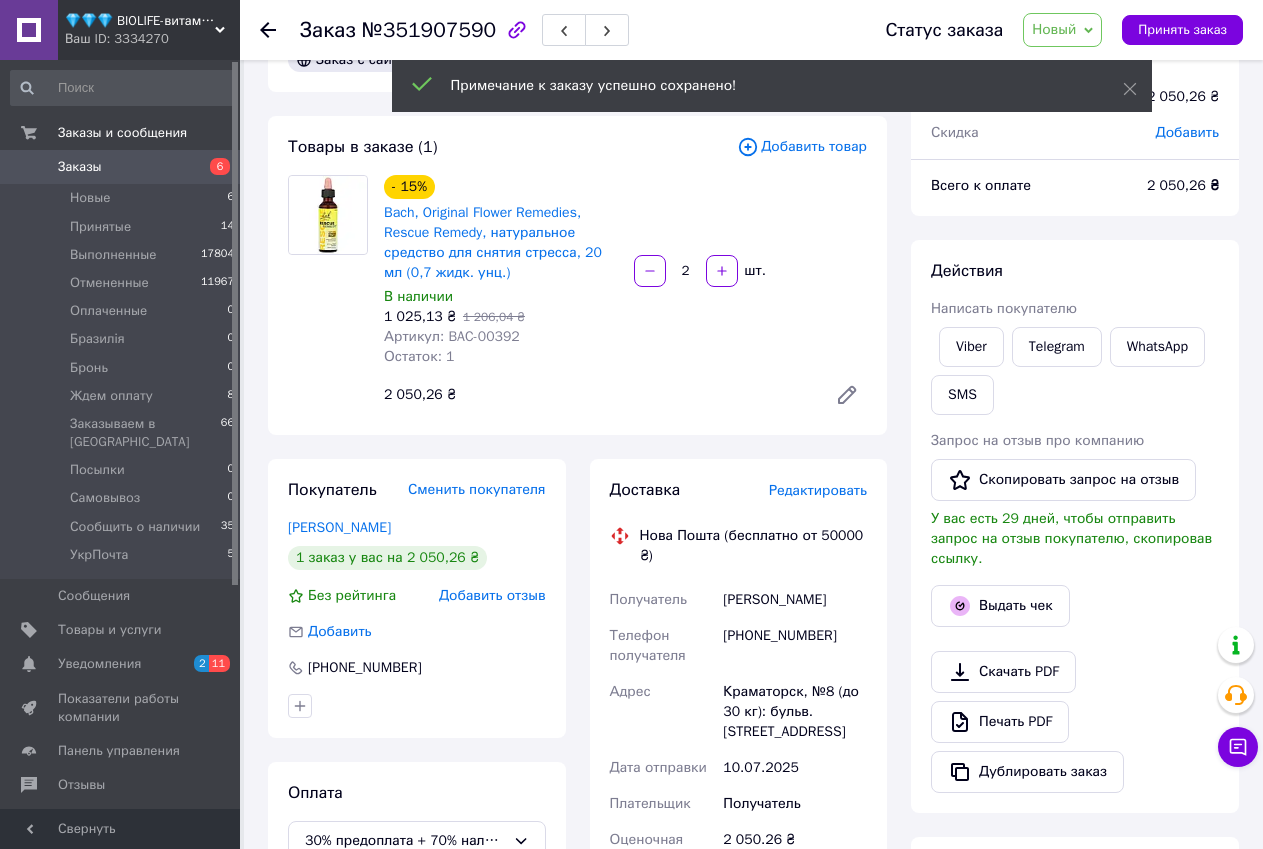 click on "2 050,26 ₴" at bounding box center (597, 395) 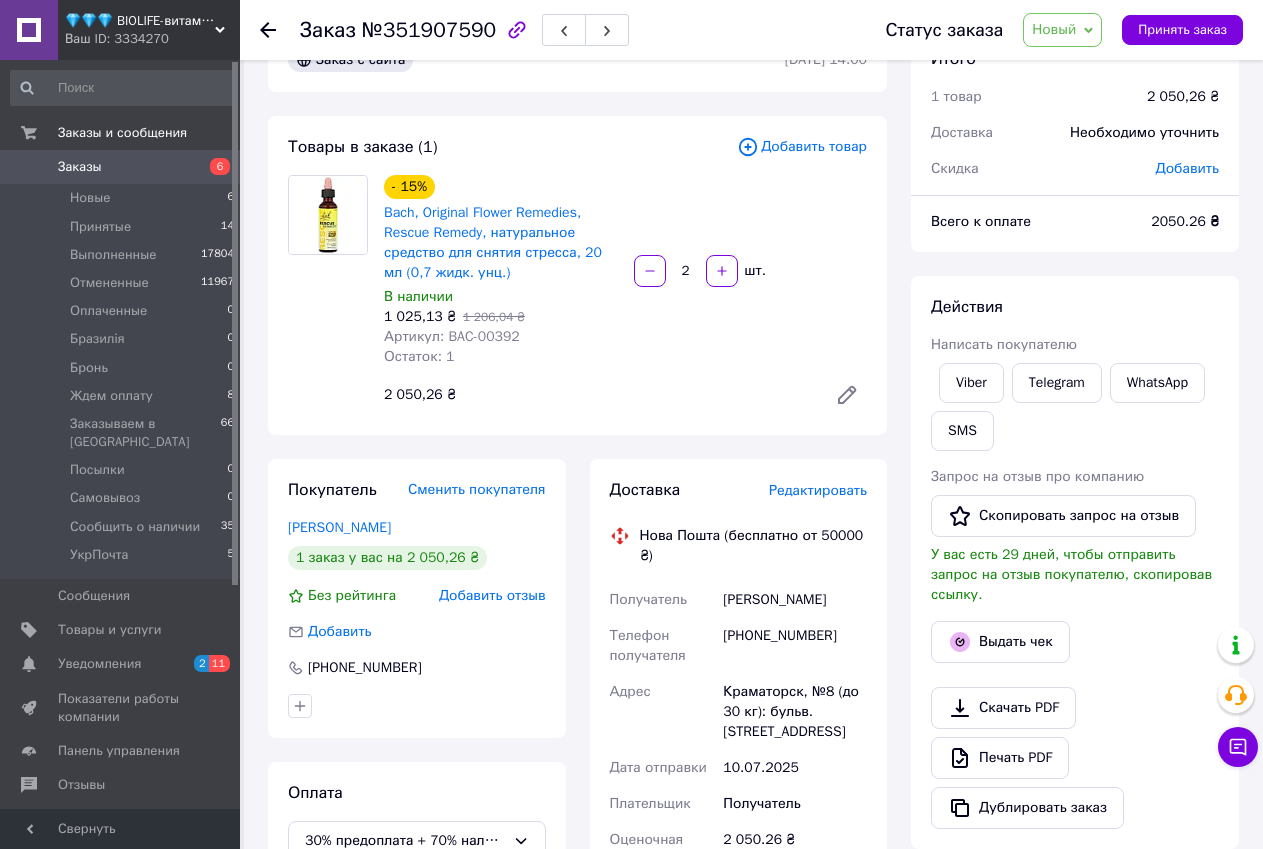 click on "Новый" at bounding box center (1062, 30) 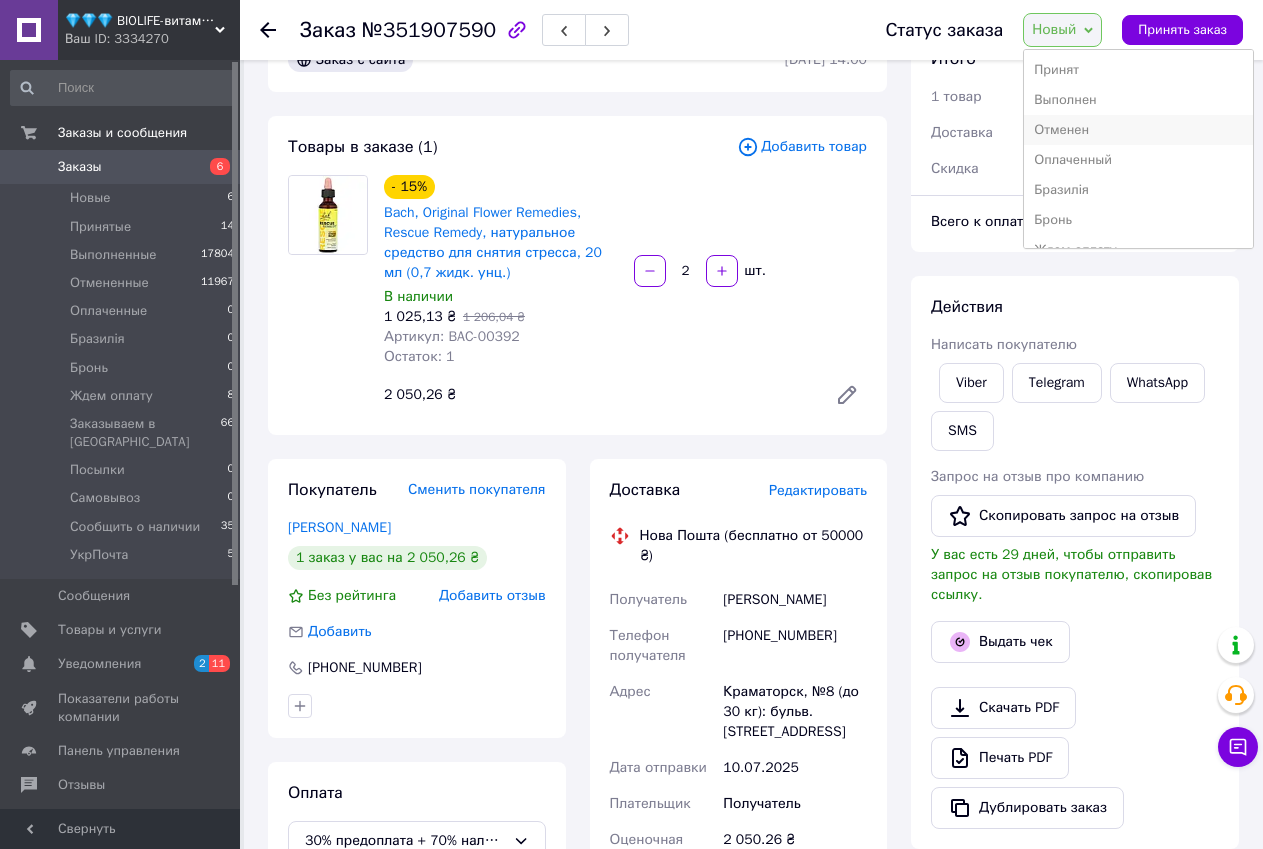 click on "Отменен" at bounding box center [1138, 130] 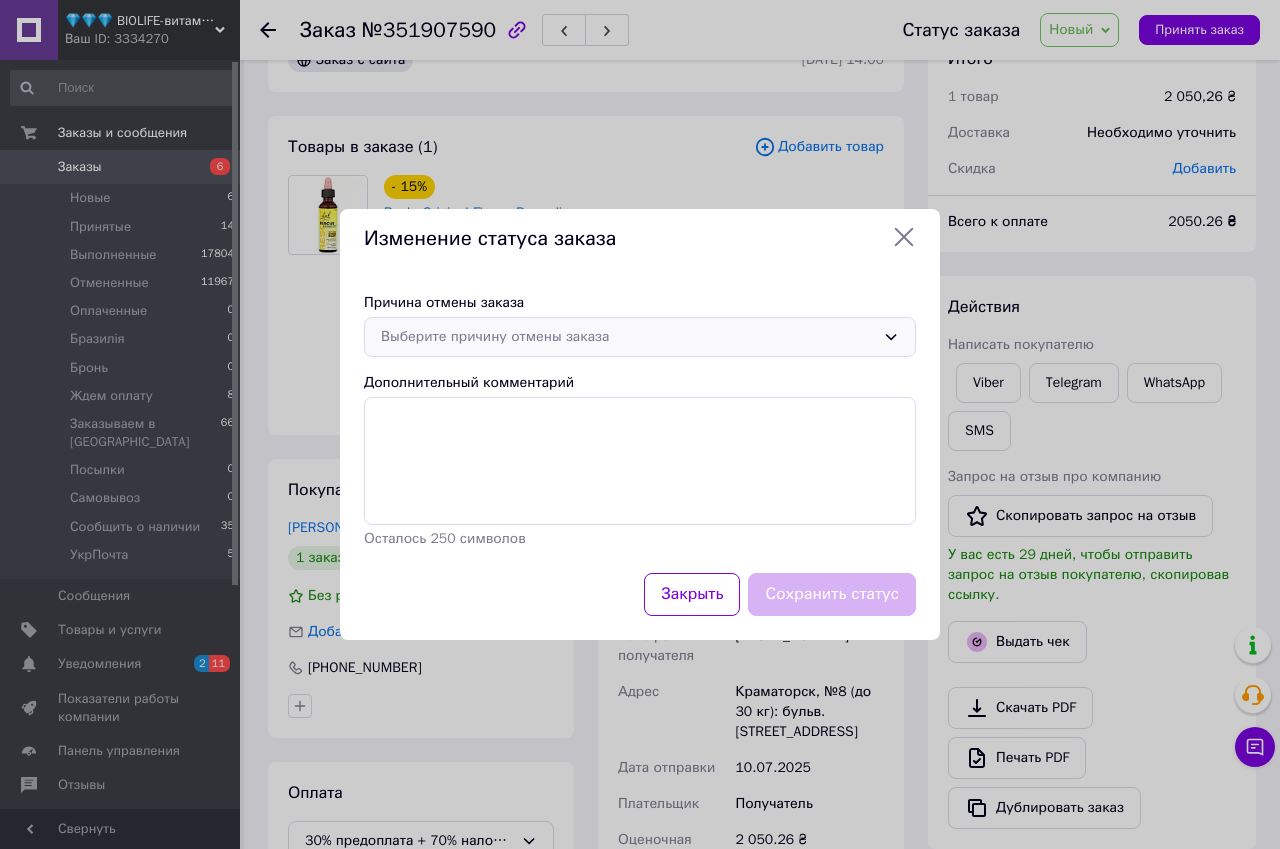 click on "Выберите причину отмены заказа" at bounding box center [640, 337] 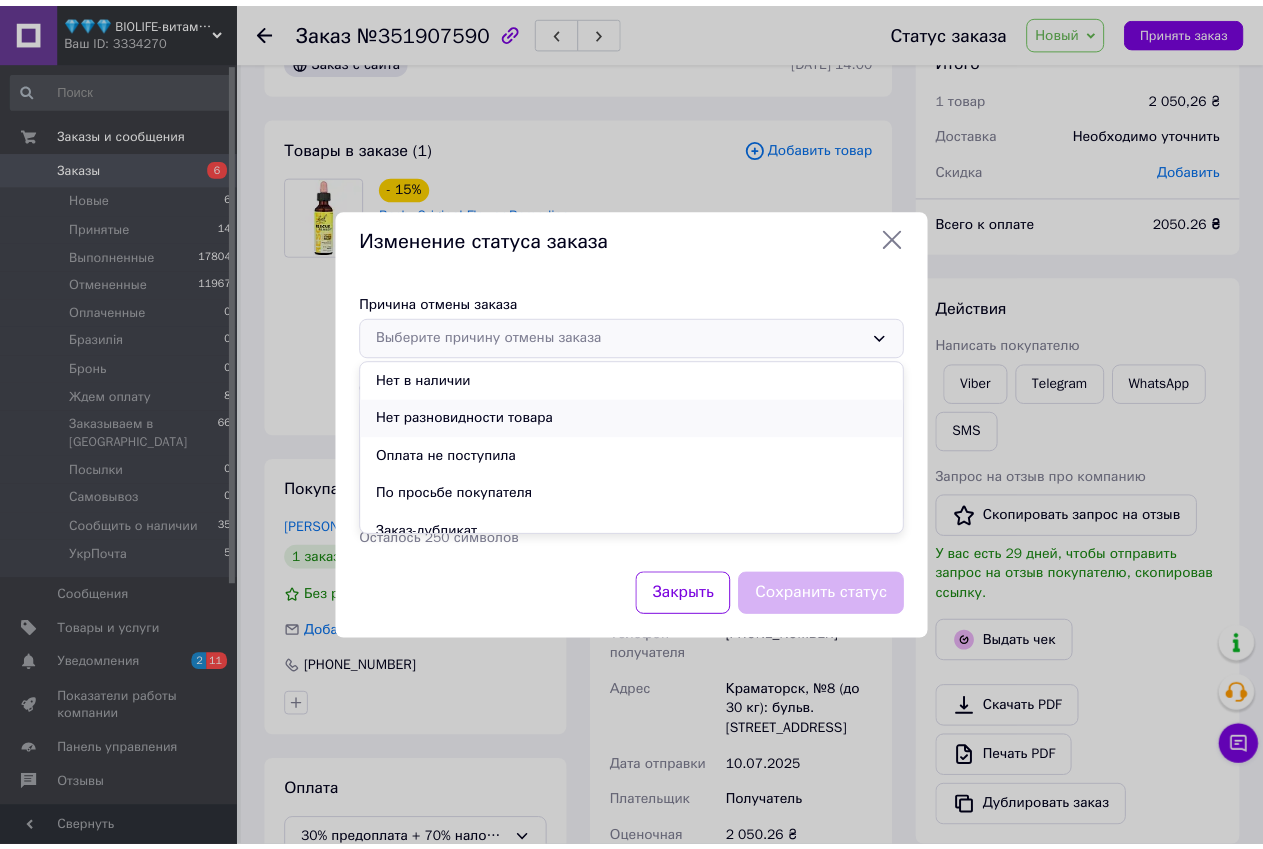 scroll, scrollTop: 93, scrollLeft: 0, axis: vertical 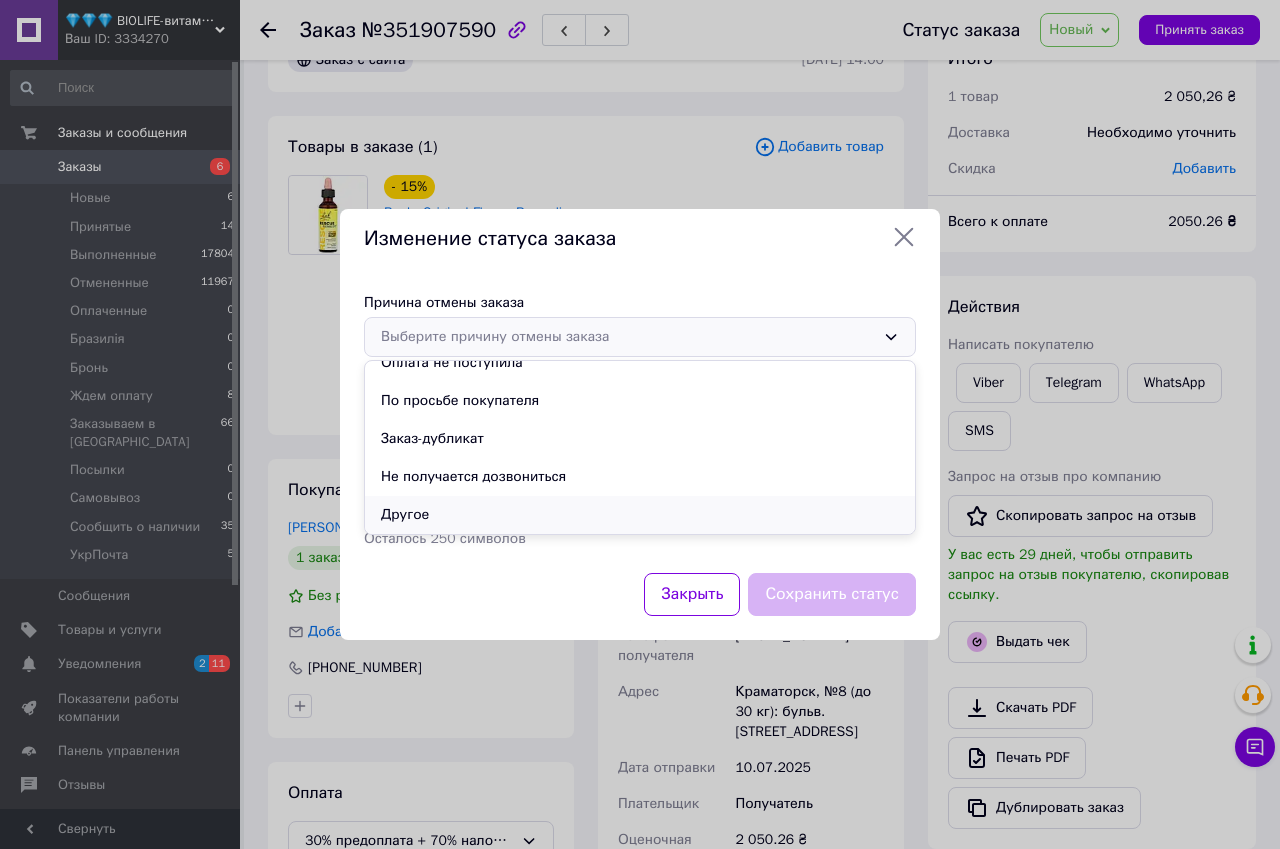 click on "Другое" at bounding box center [640, 515] 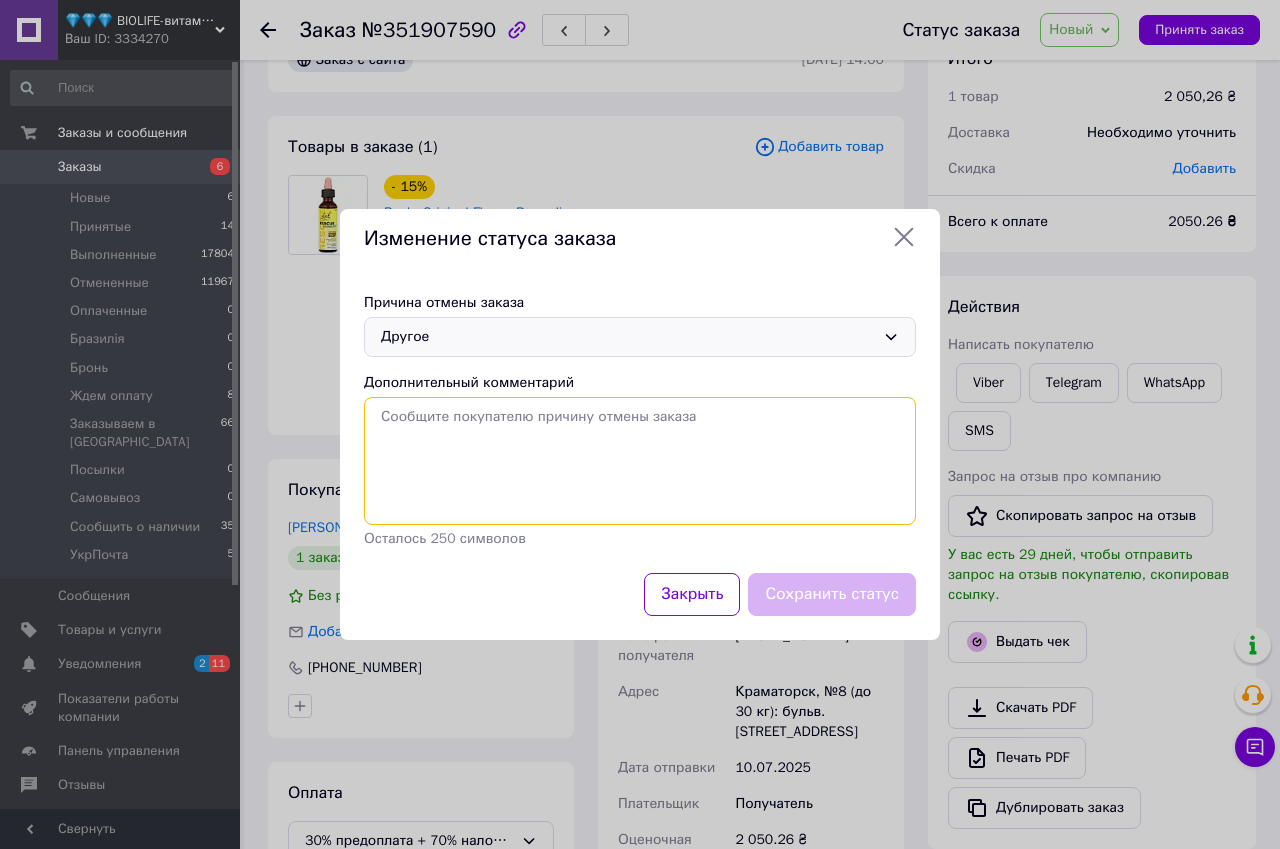 click on "Дополнительный комментарий" at bounding box center (640, 461) 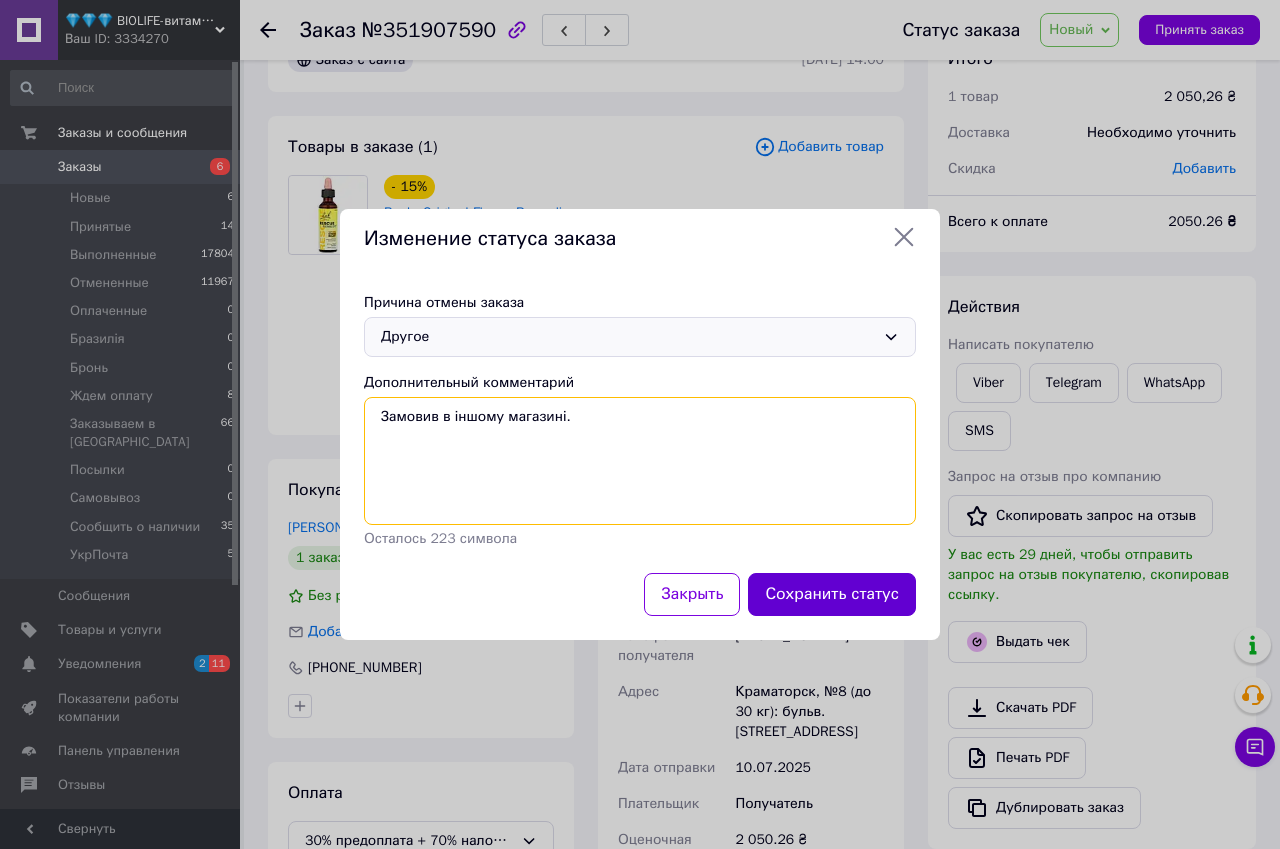 type on "Замовив в іншому магазині." 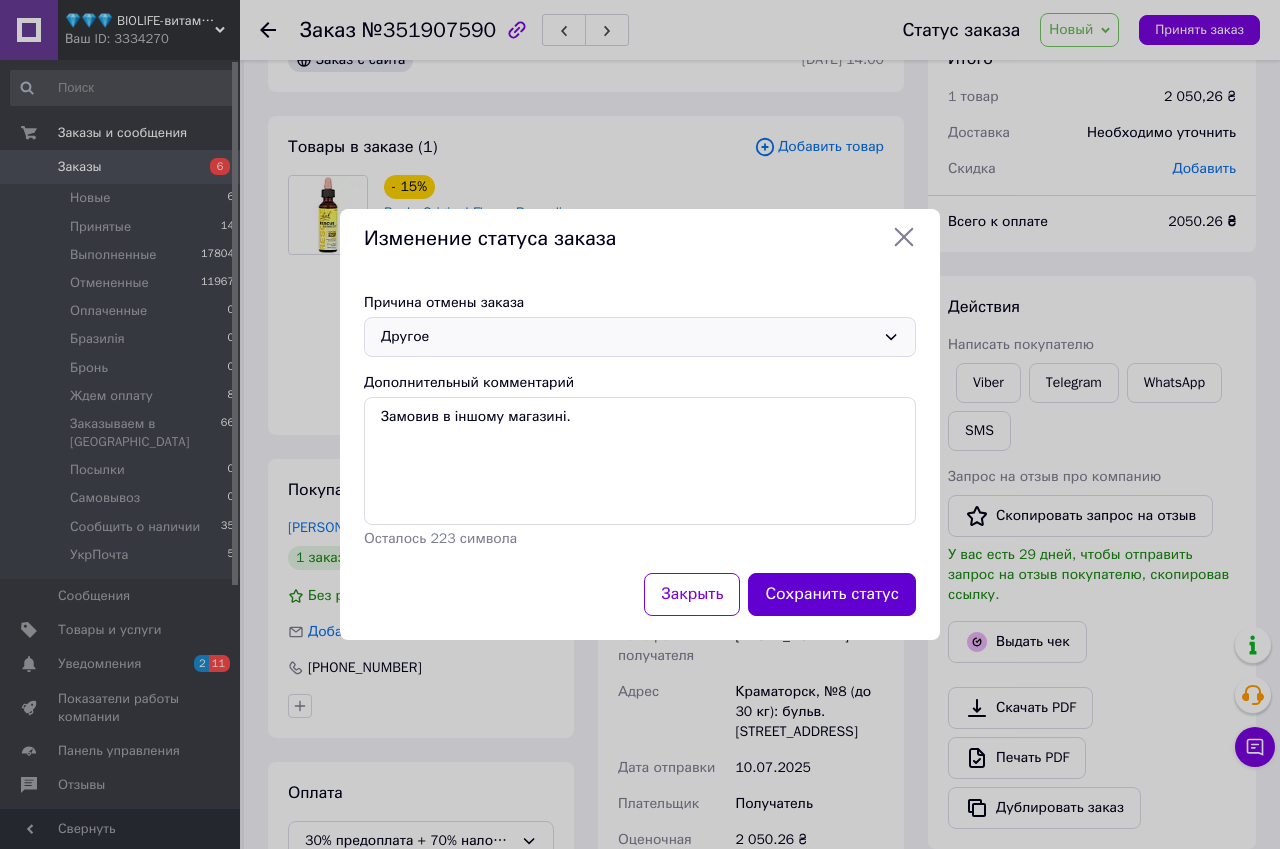 click on "Сохранить статус" at bounding box center (832, 594) 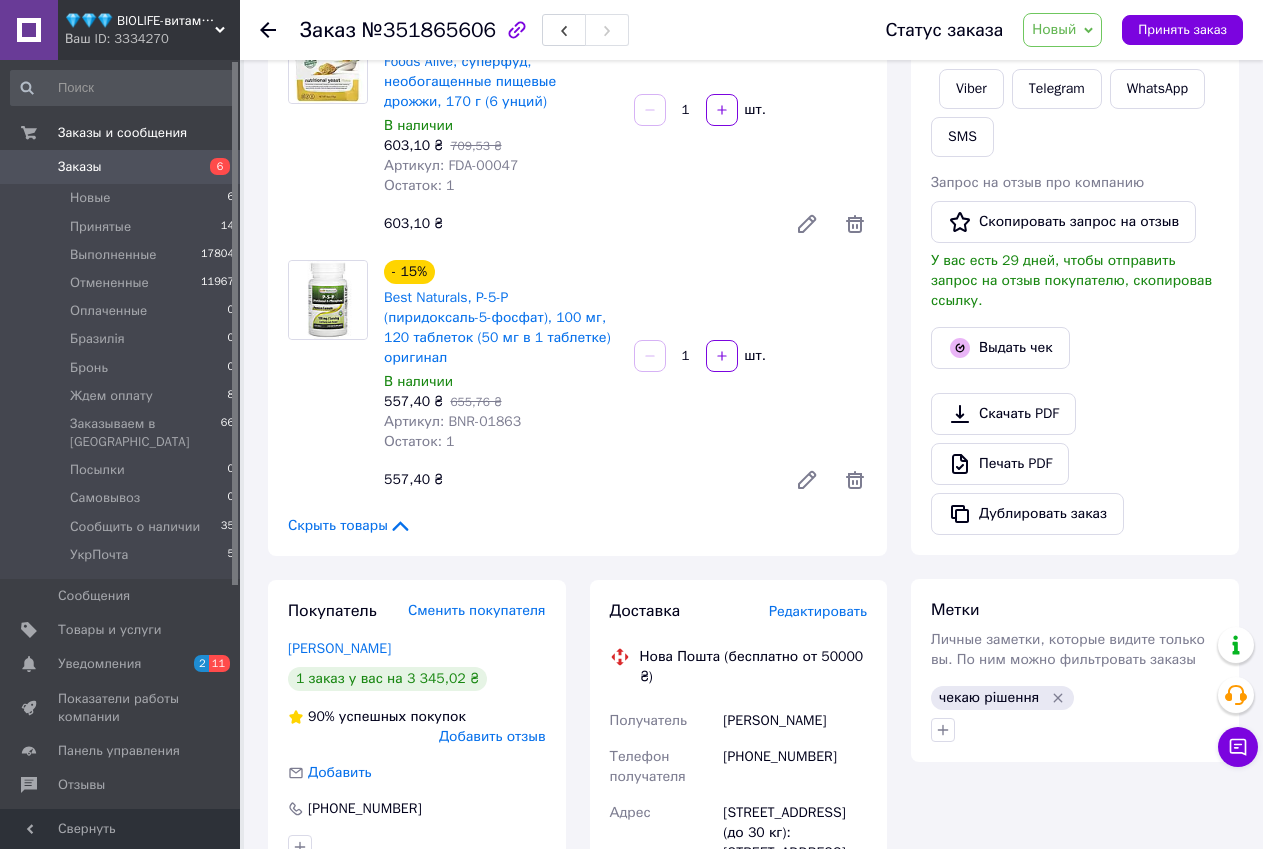 scroll, scrollTop: 700, scrollLeft: 0, axis: vertical 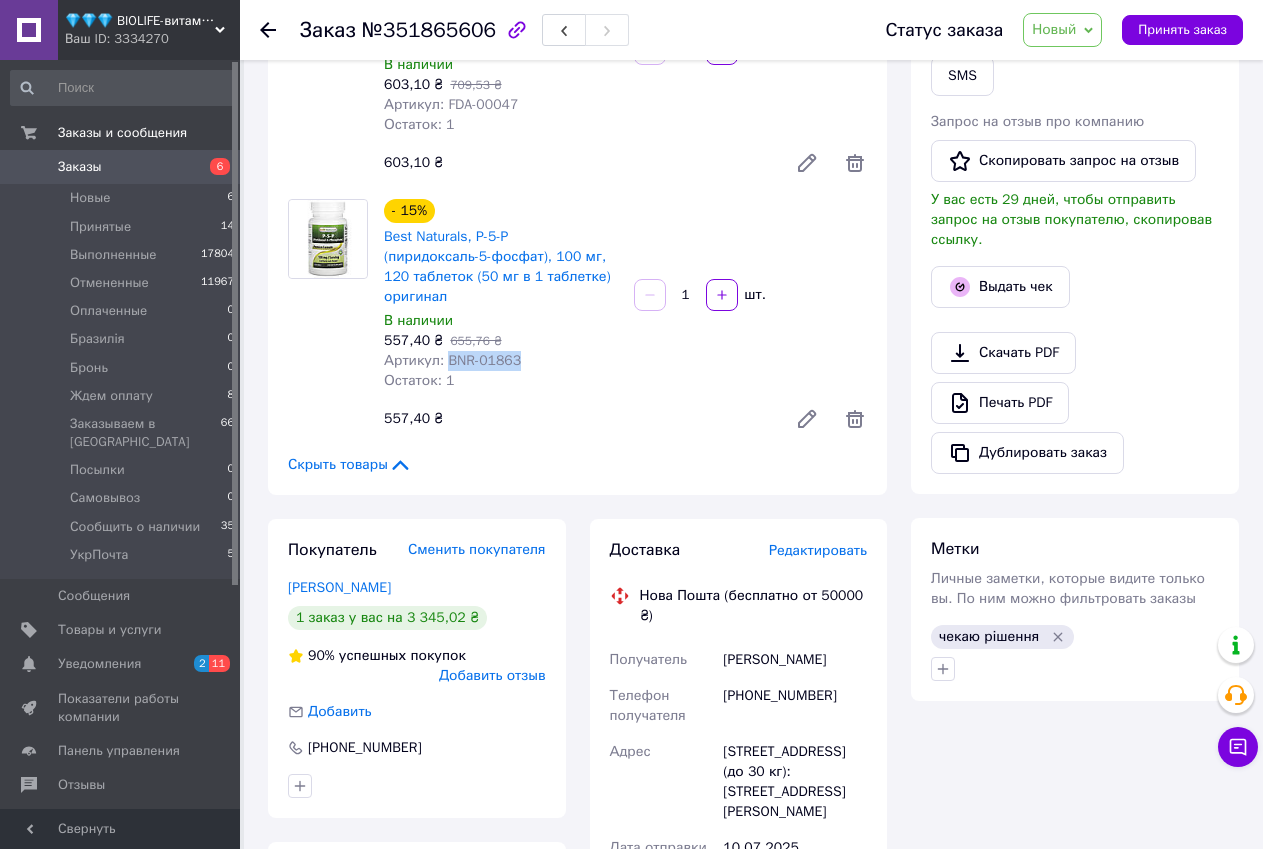 drag, startPoint x: 441, startPoint y: 316, endPoint x: 513, endPoint y: 327, distance: 72.835434 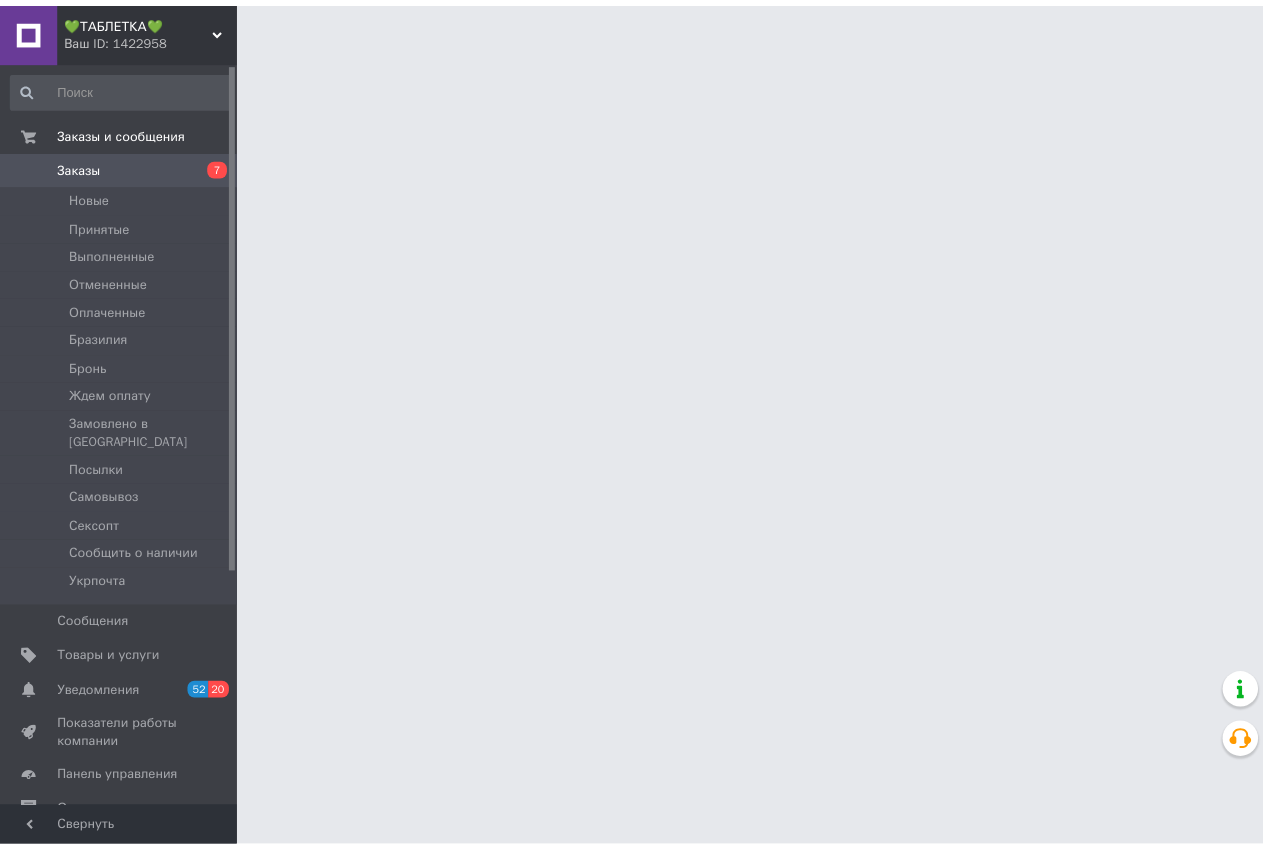 scroll, scrollTop: 0, scrollLeft: 0, axis: both 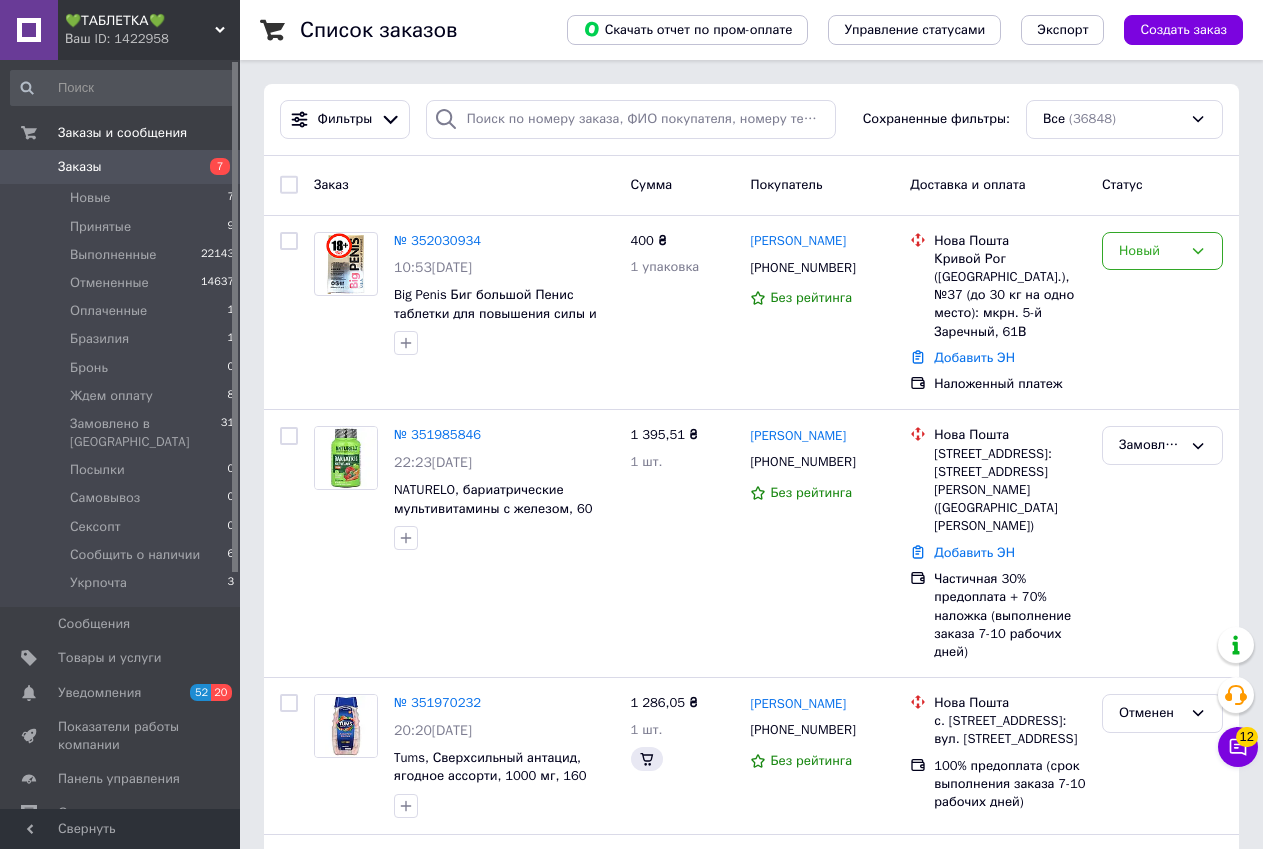 click on "Список заказов   Скачать отчет по пром-оплате Управление статусами Экспорт Создать заказ Фильтры Сохраненные фильтры: Все (36848) Заказ Сумма Покупатель Доставка и оплата Статус № 352030934 10:53, 10.07.2025 Big Penis Биг большой Пенис таблетки для повышения силы и для выносливости, для выносливости Черкассы, Днепр 400 ₴ 1 упаковка Олег Мажар +380972763757 Без рейтинга Нова Пошта Кривой Рог (Днепропетровская обл.), №37 (до 30 кг на одно место): мкрн. 5-й Заречный, 61В Добавить ЭН Наложенный платеж Новый № 351985846 22:23, 09.07.2025 1 395,51 ₴ 1 шт. Вікторія Майорова +380506210910 Без рейтинга Нова Пошта 1 шт. 1" at bounding box center [751, 5608] 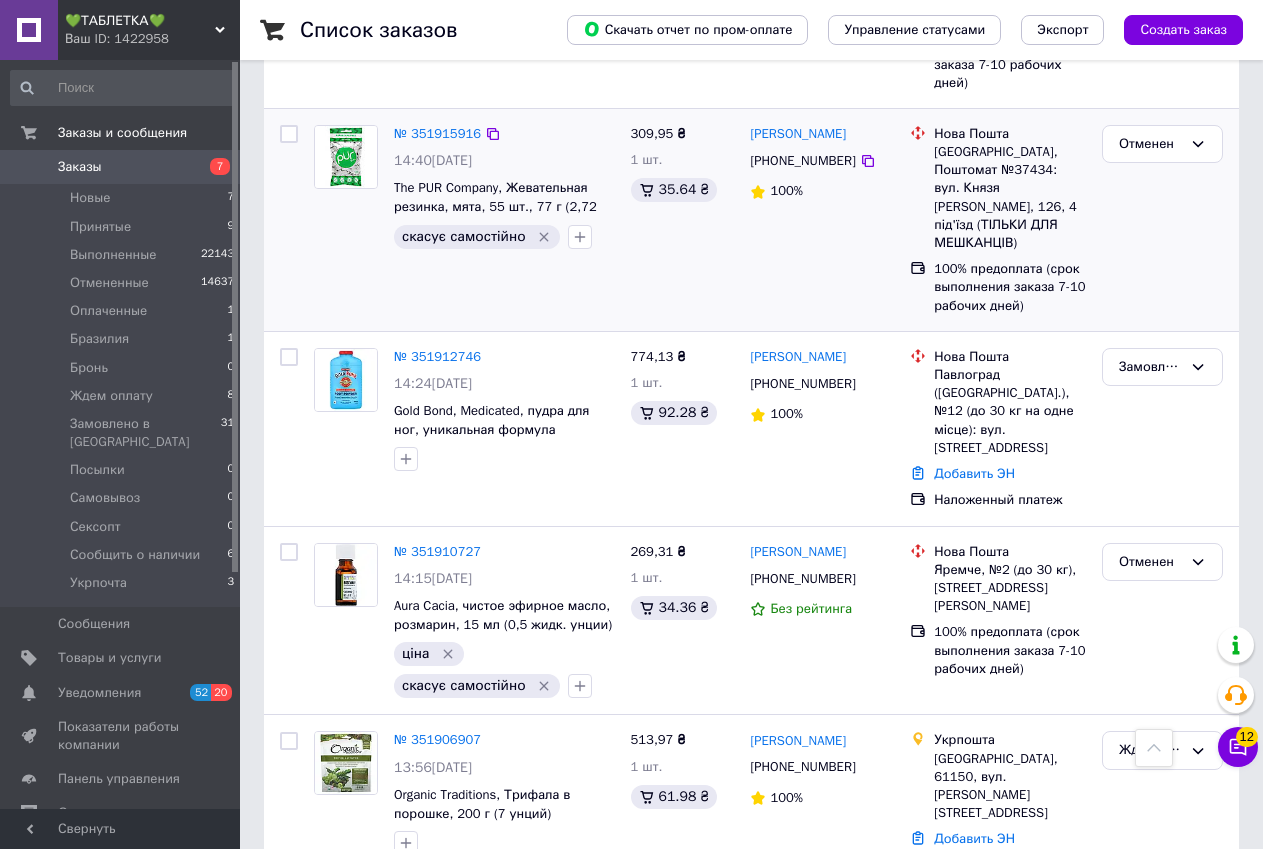 scroll, scrollTop: 1500, scrollLeft: 0, axis: vertical 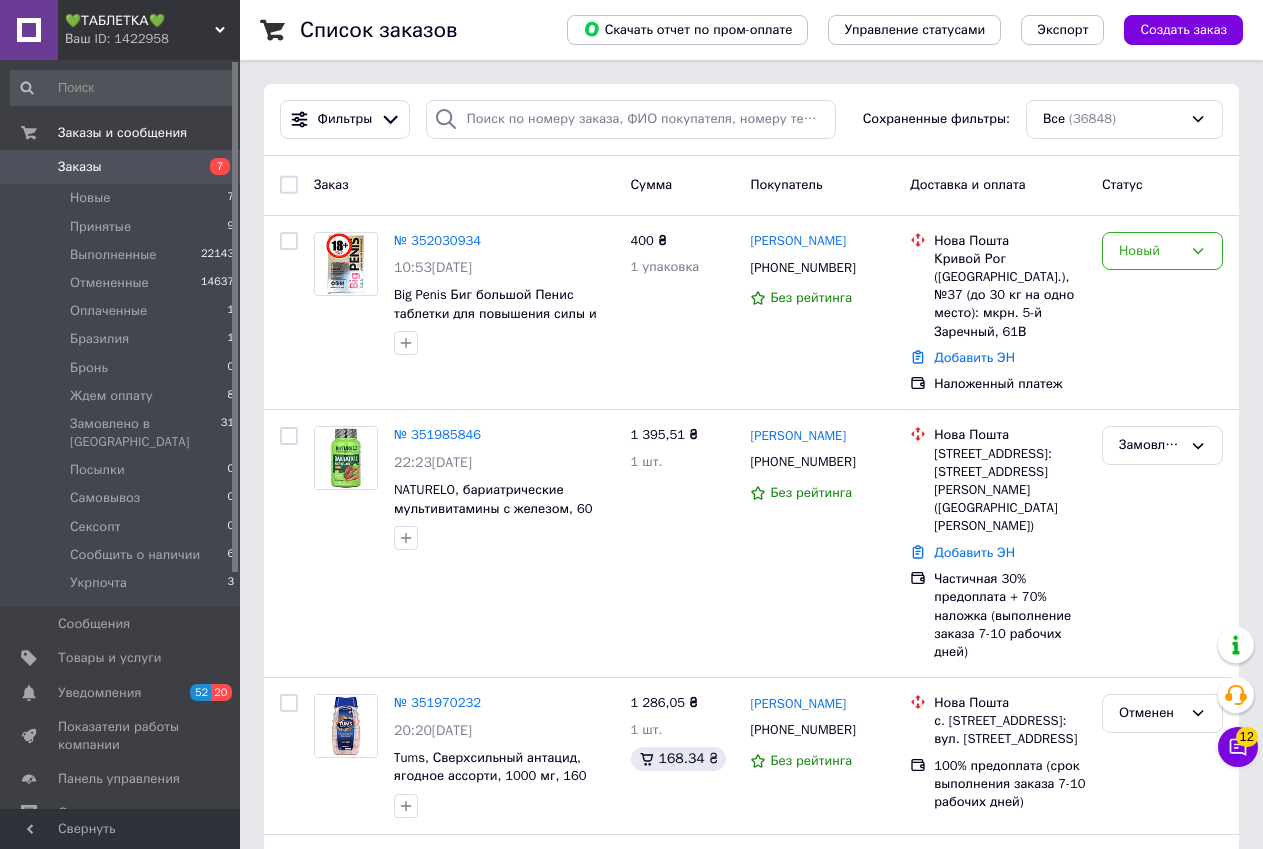 click 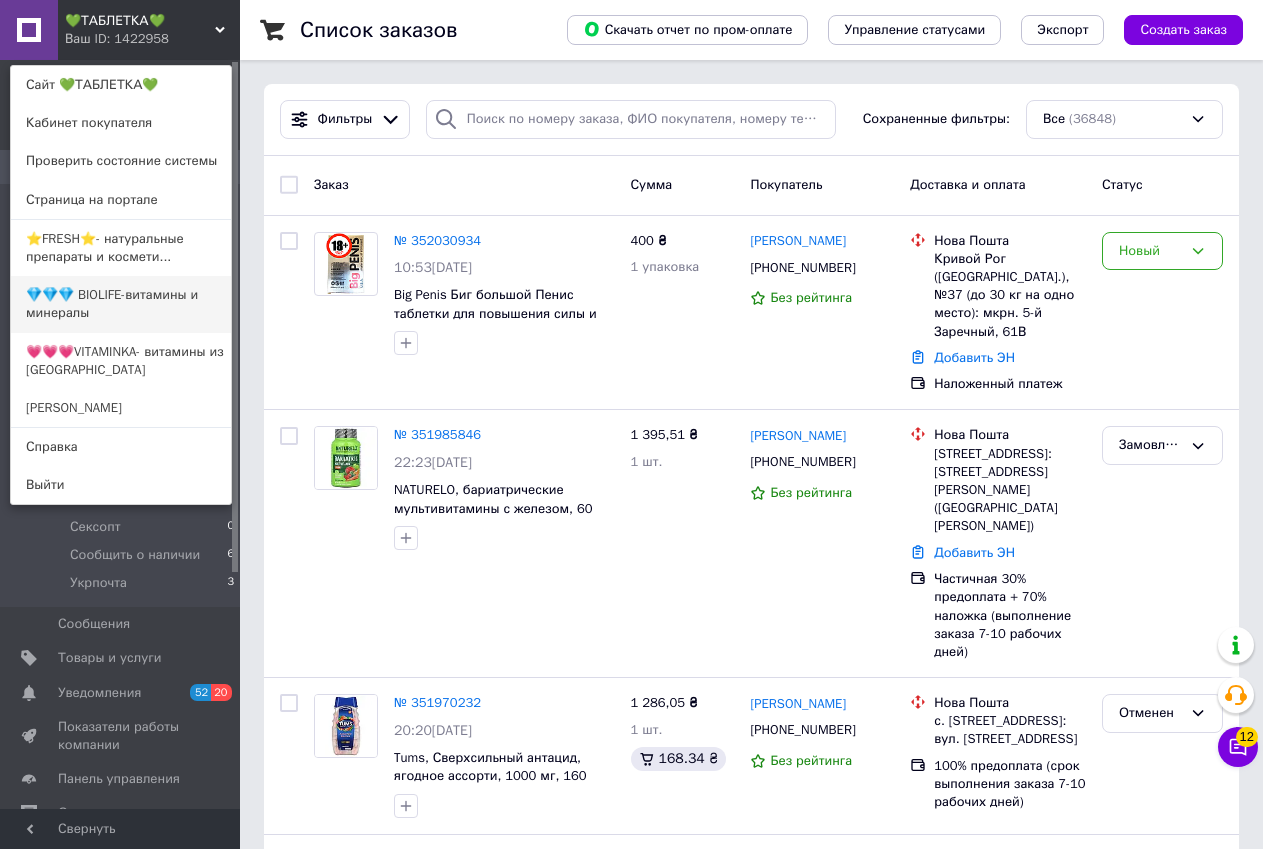 click on "💎💎💎 BIOLIFE-витамины и минералы" at bounding box center (121, 304) 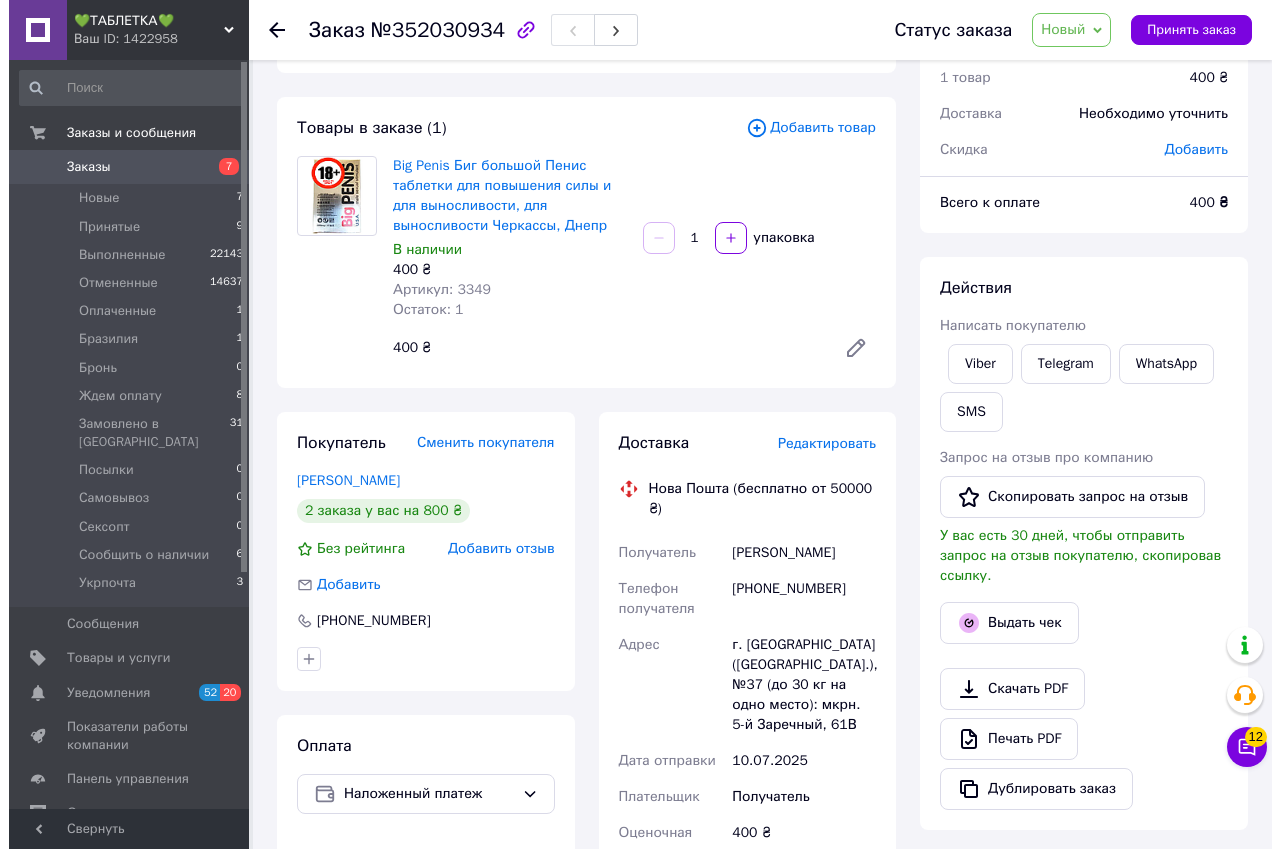 scroll, scrollTop: 300, scrollLeft: 0, axis: vertical 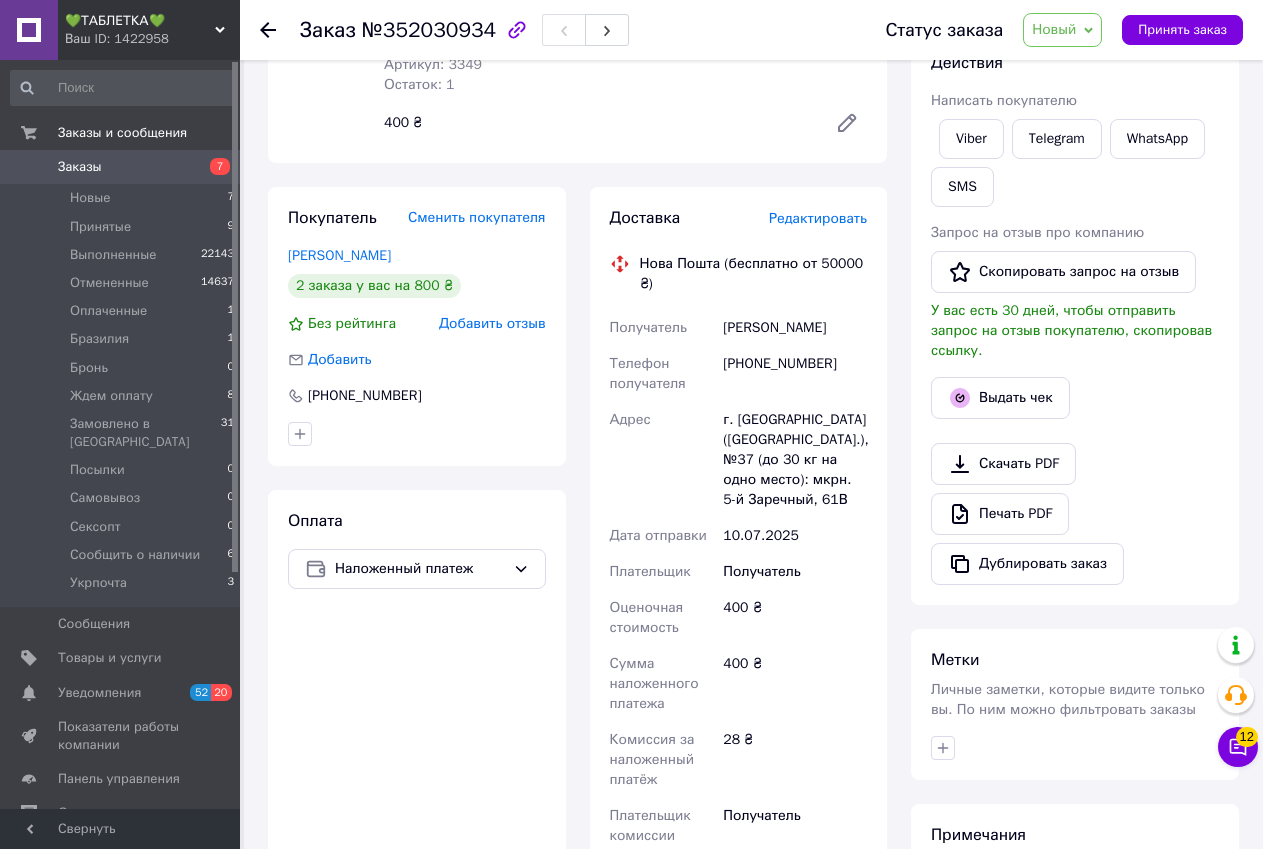 click on "Редактировать" at bounding box center (818, 219) 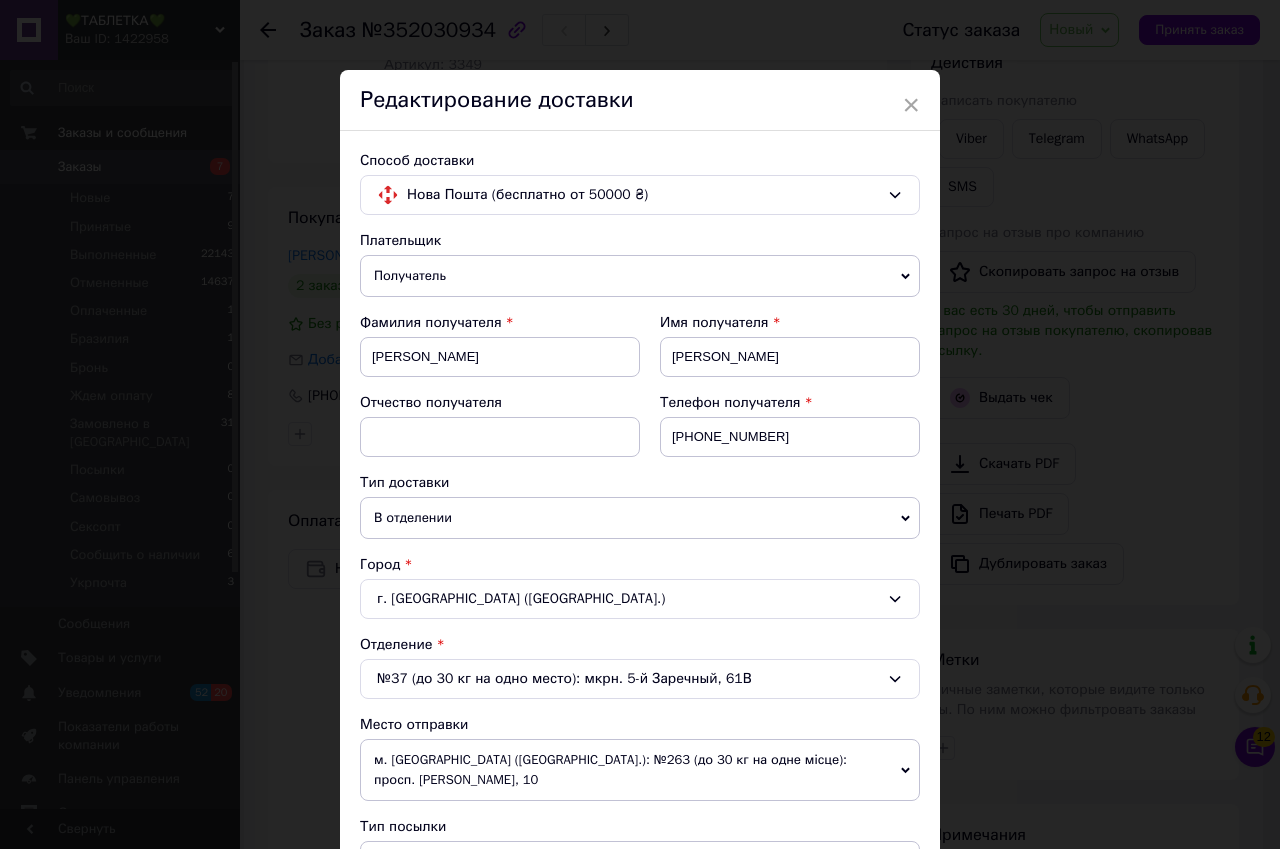 scroll, scrollTop: 500, scrollLeft: 0, axis: vertical 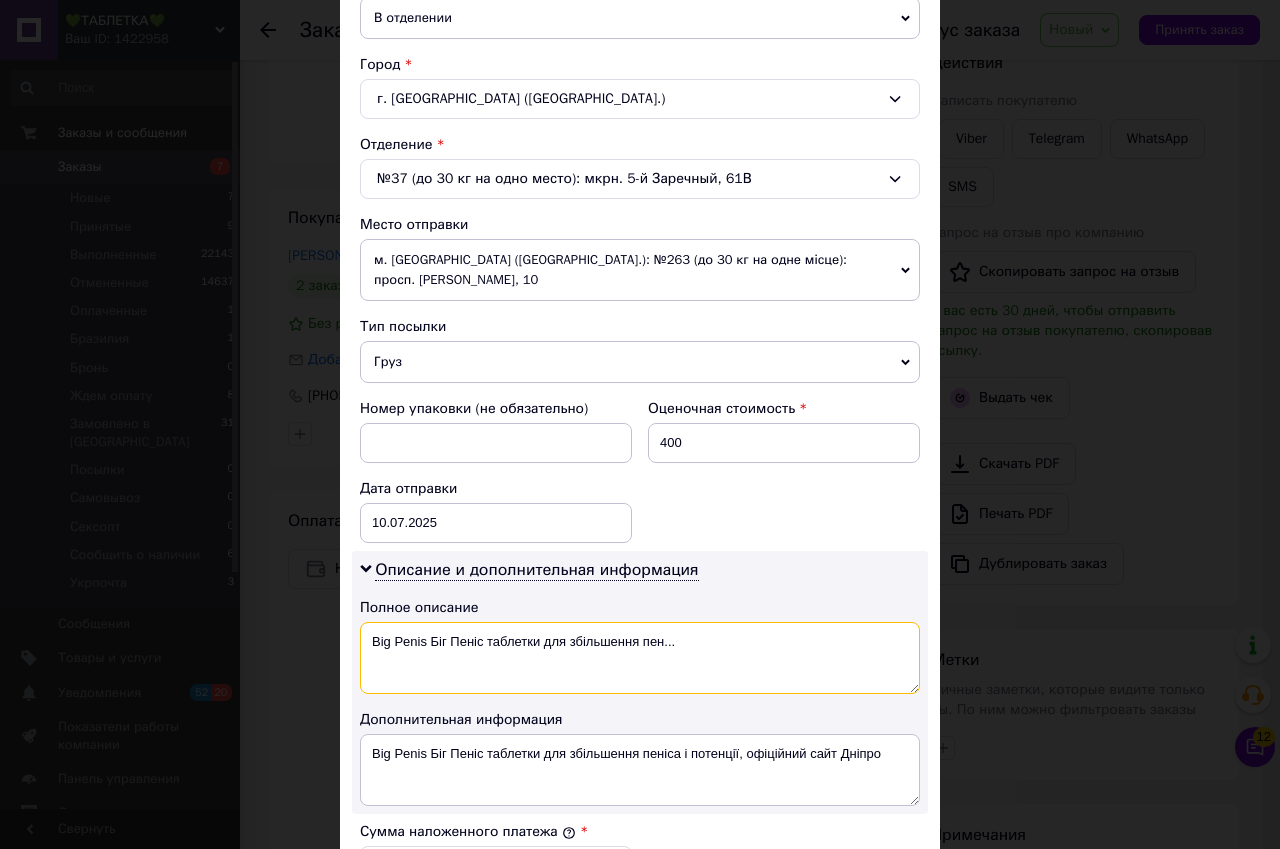 drag, startPoint x: 657, startPoint y: 628, endPoint x: 430, endPoint y: 615, distance: 227.37195 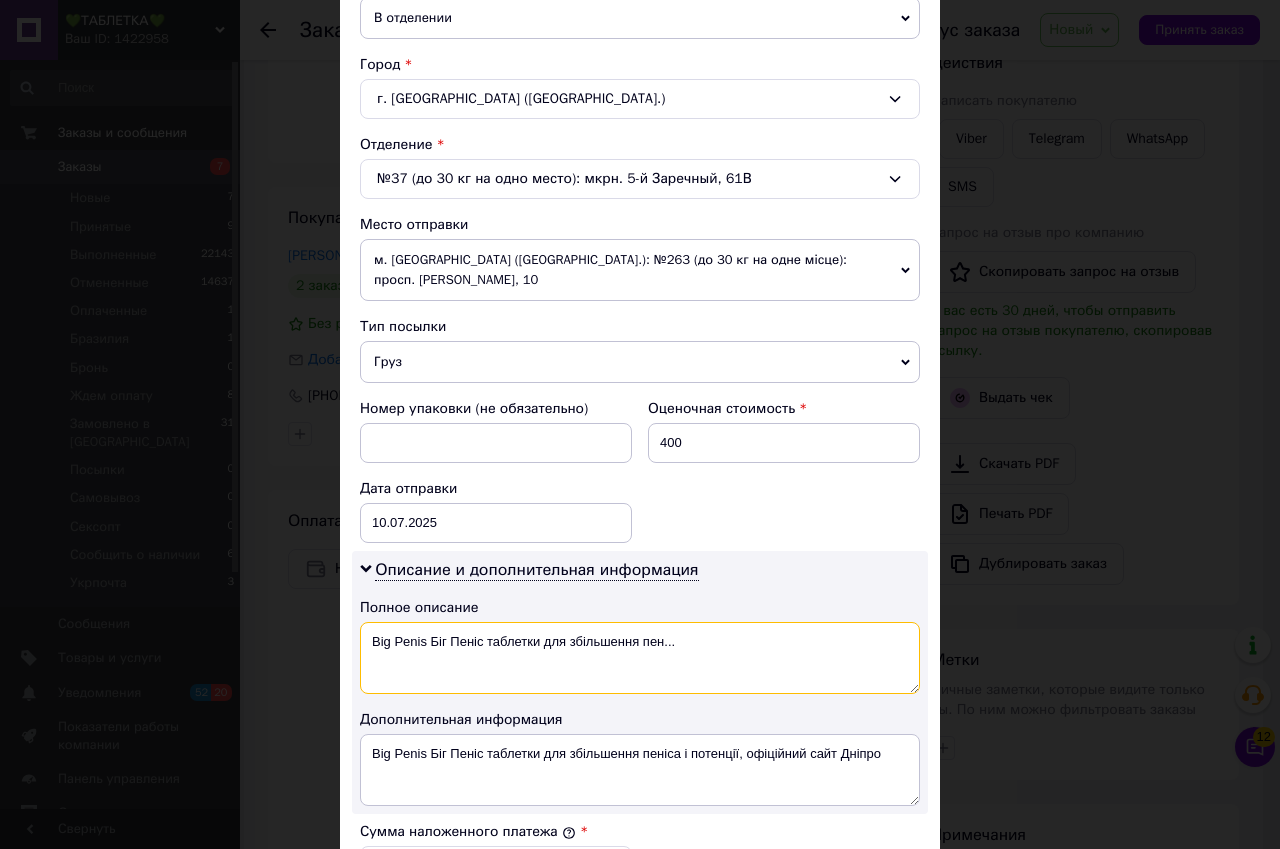 click on "Big Penis Біг Пеніс таблетки для збільшення пен..." at bounding box center [640, 658] 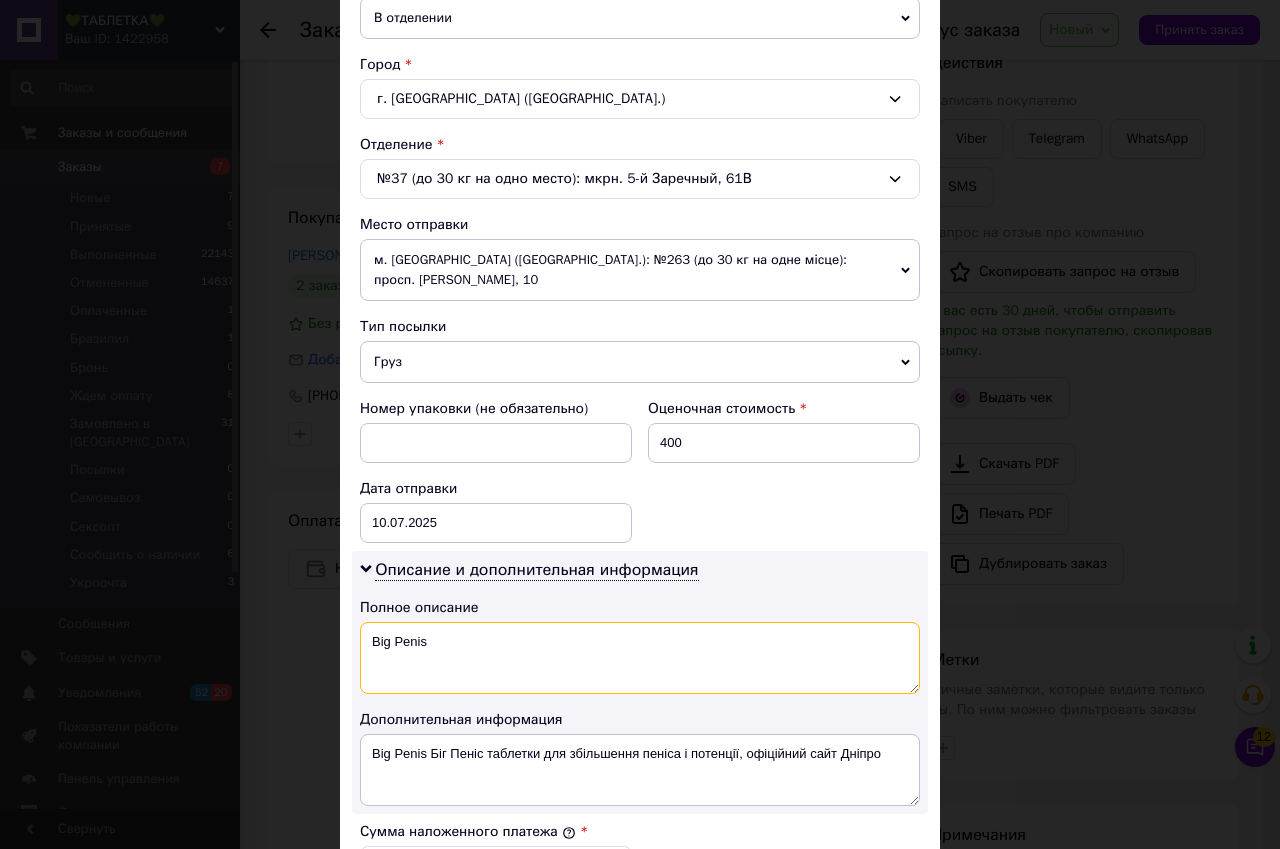 click on "Big Penis" at bounding box center [640, 658] 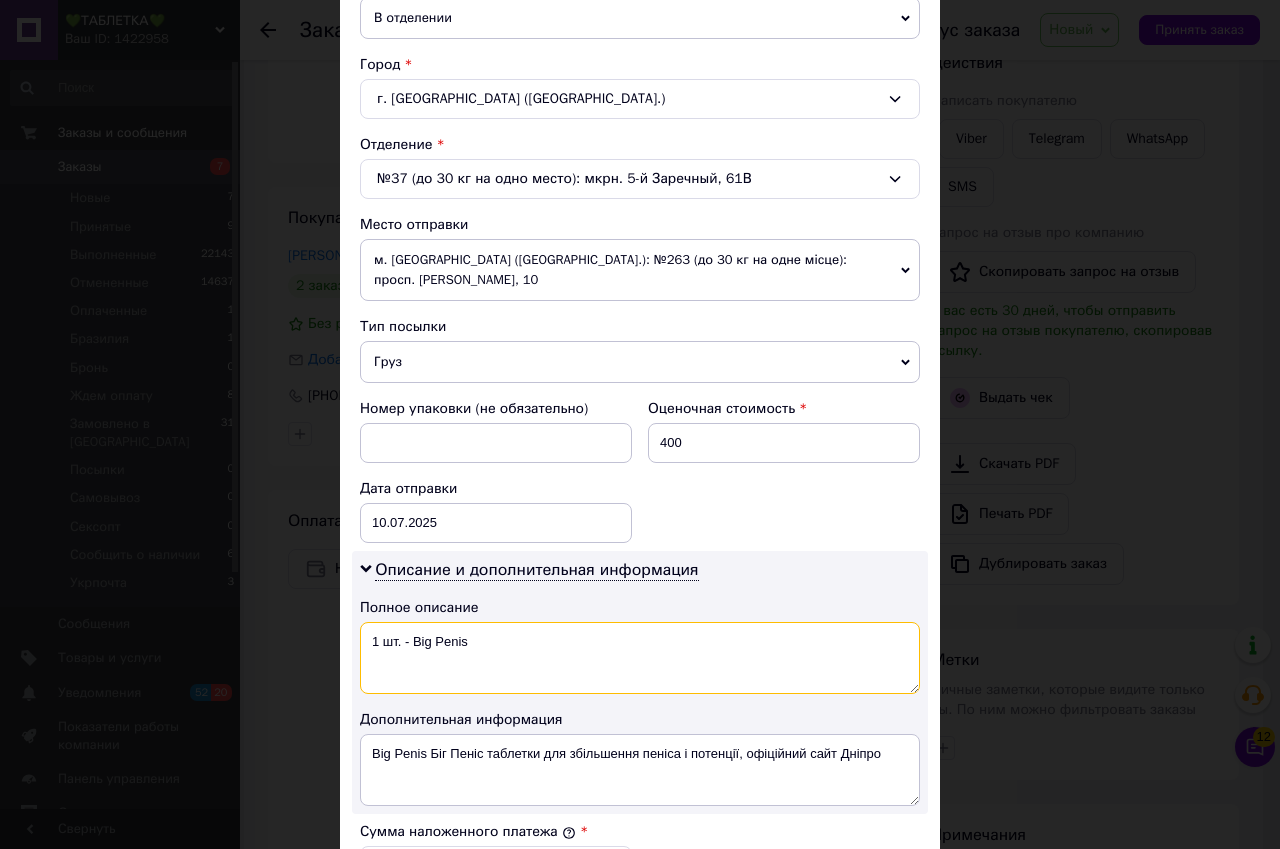 drag, startPoint x: 368, startPoint y: 620, endPoint x: 467, endPoint y: 628, distance: 99.32271 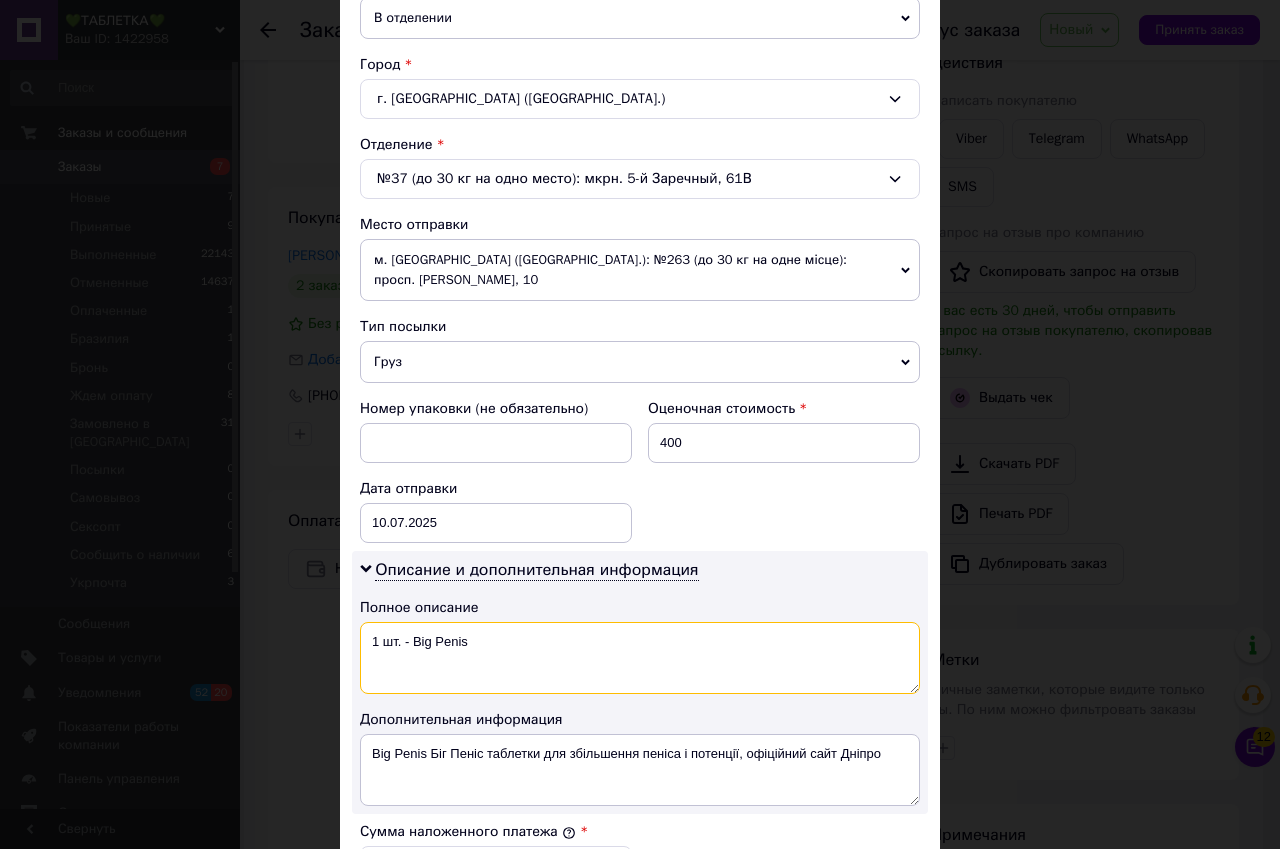 type on "1 шт. - Big Penis" 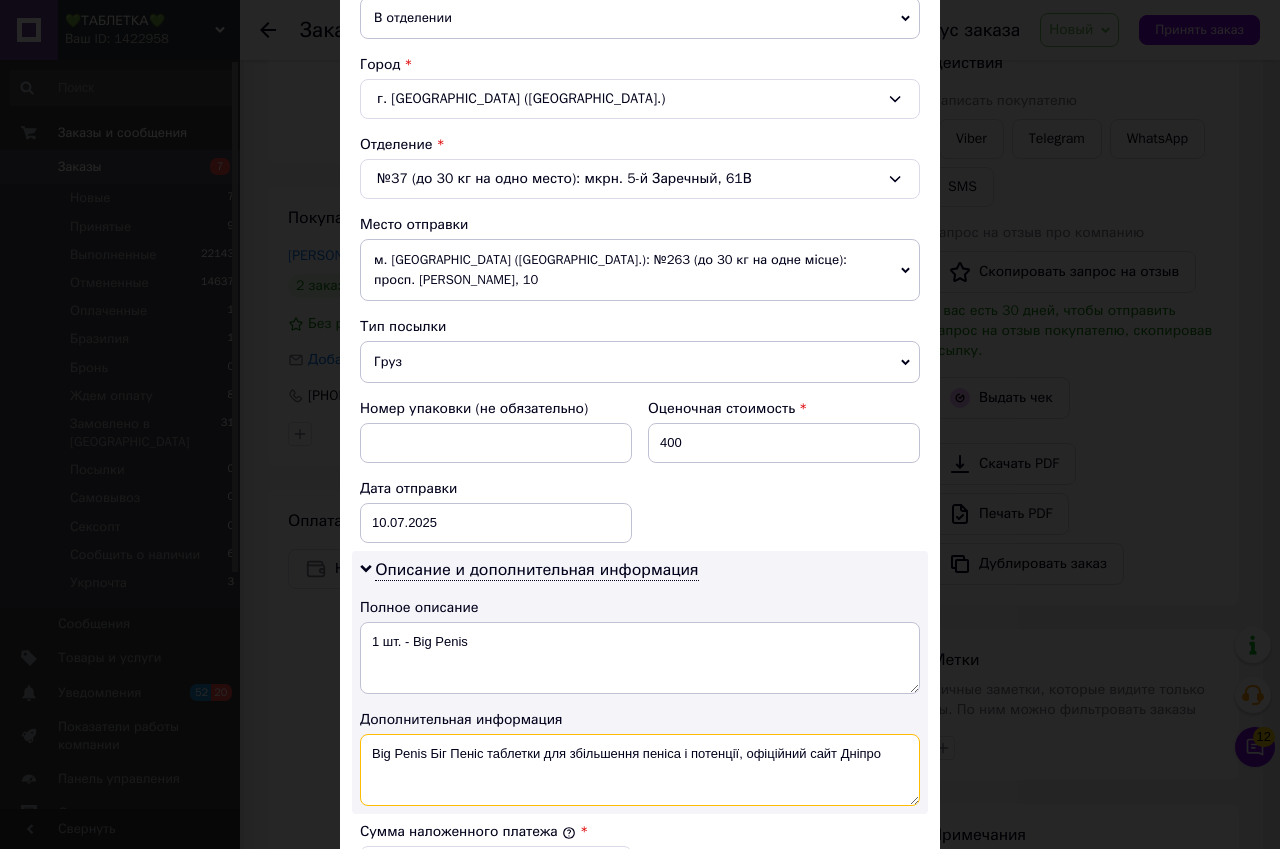 drag, startPoint x: 369, startPoint y: 727, endPoint x: 891, endPoint y: 729, distance: 522.00385 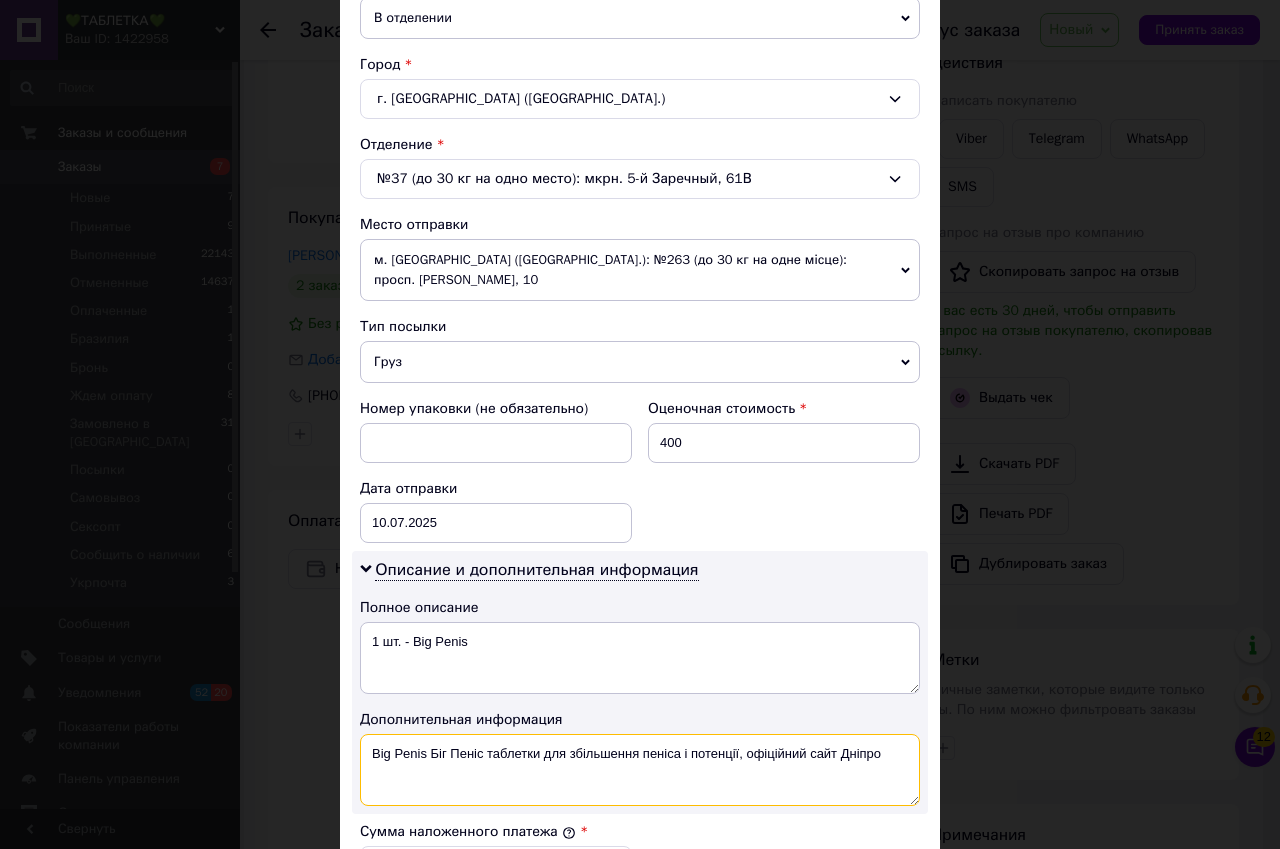 paste on "1 шт. - Big Penis" 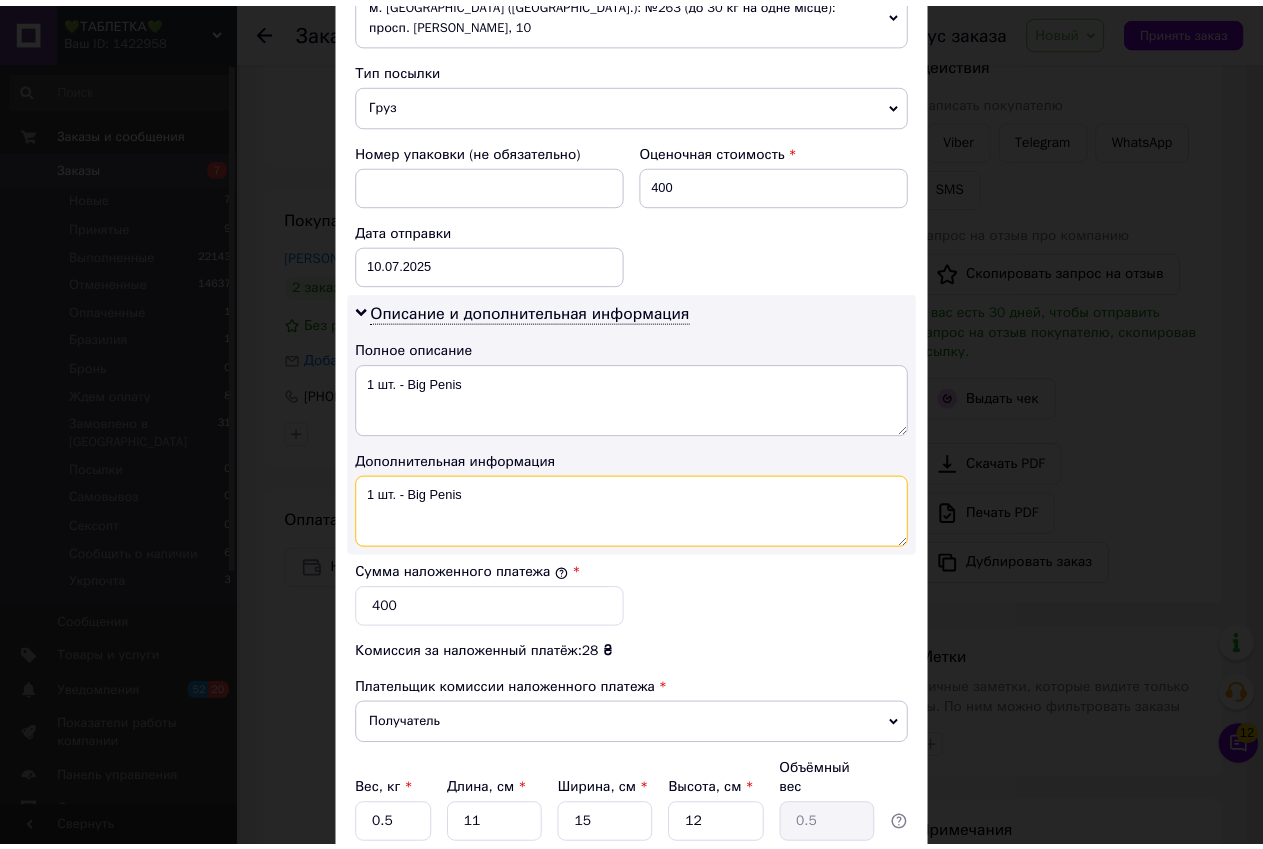 scroll, scrollTop: 901, scrollLeft: 0, axis: vertical 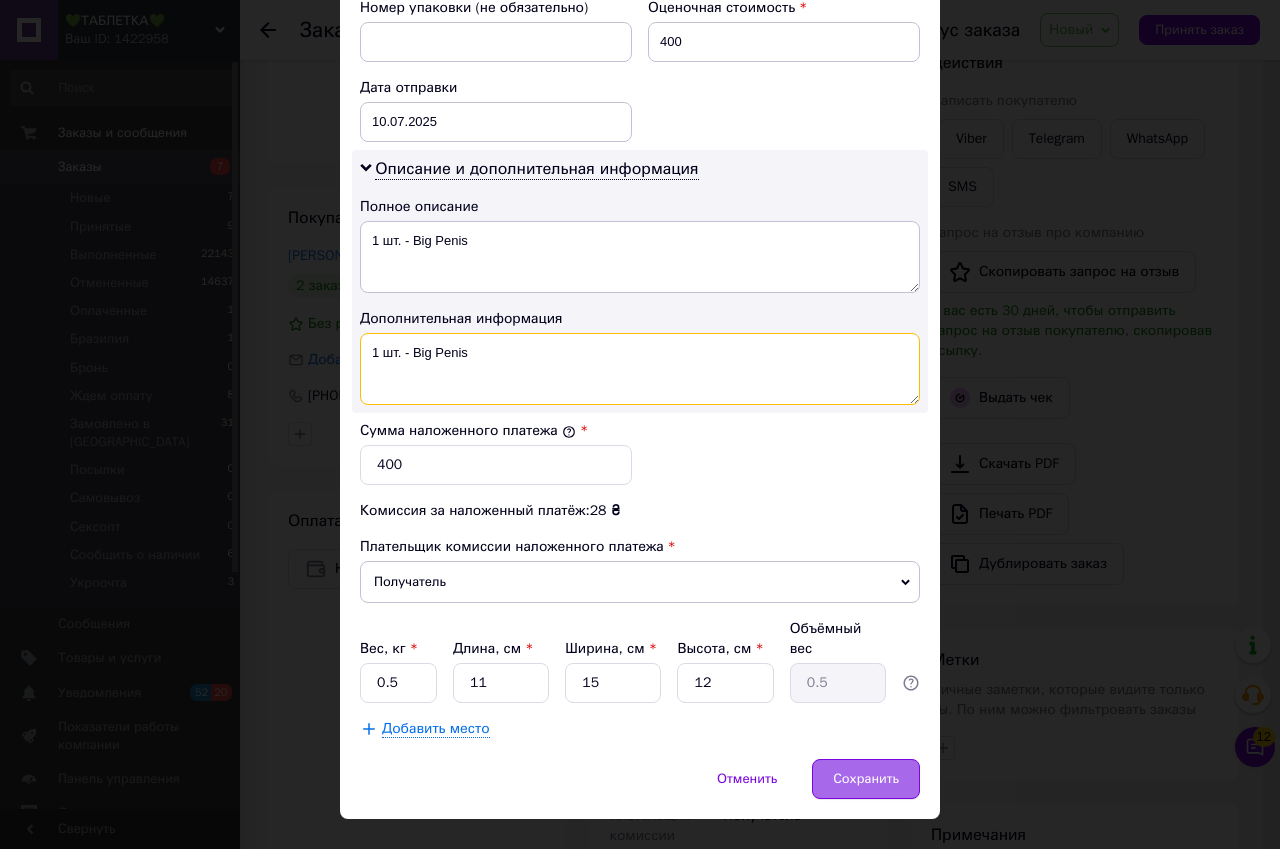 type on "1 шт. - Big Penis" 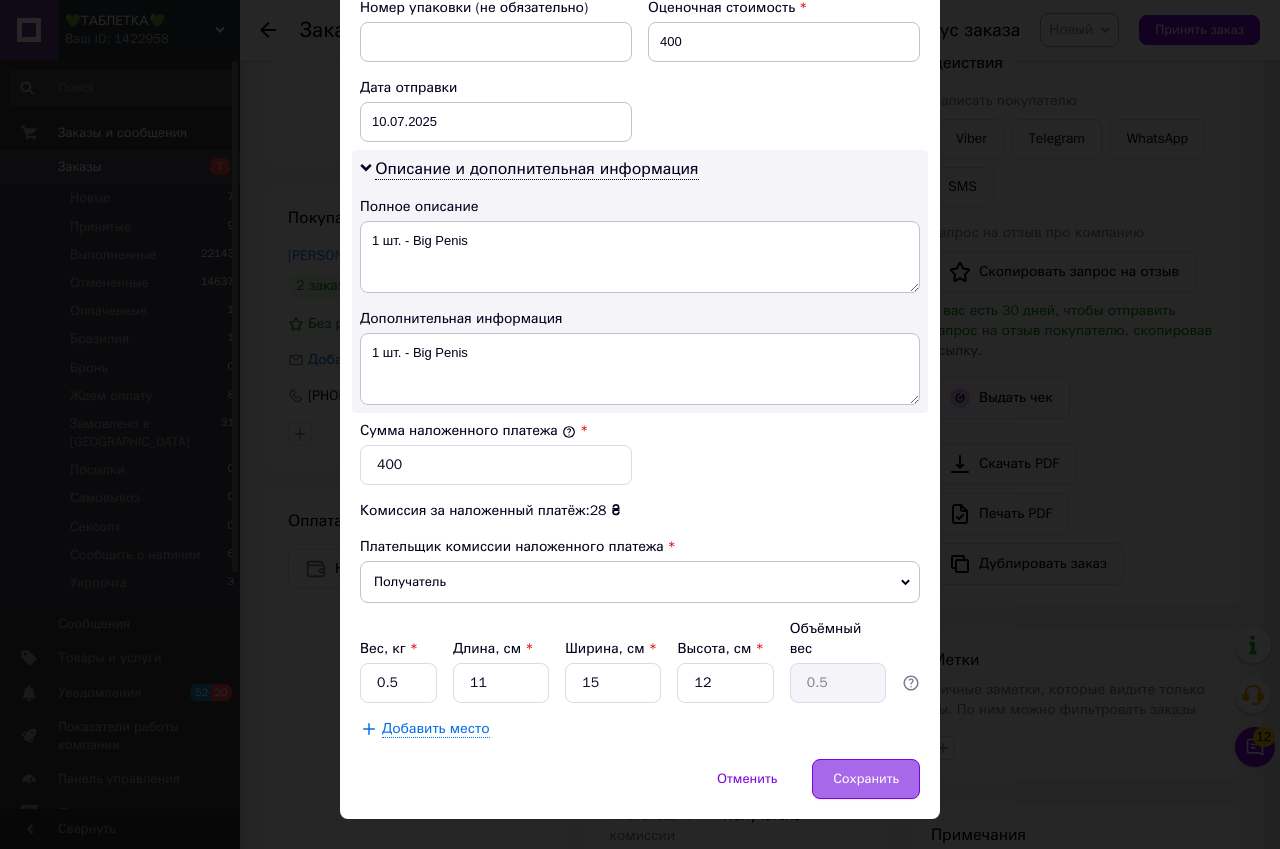 click on "Сохранить" at bounding box center [866, 779] 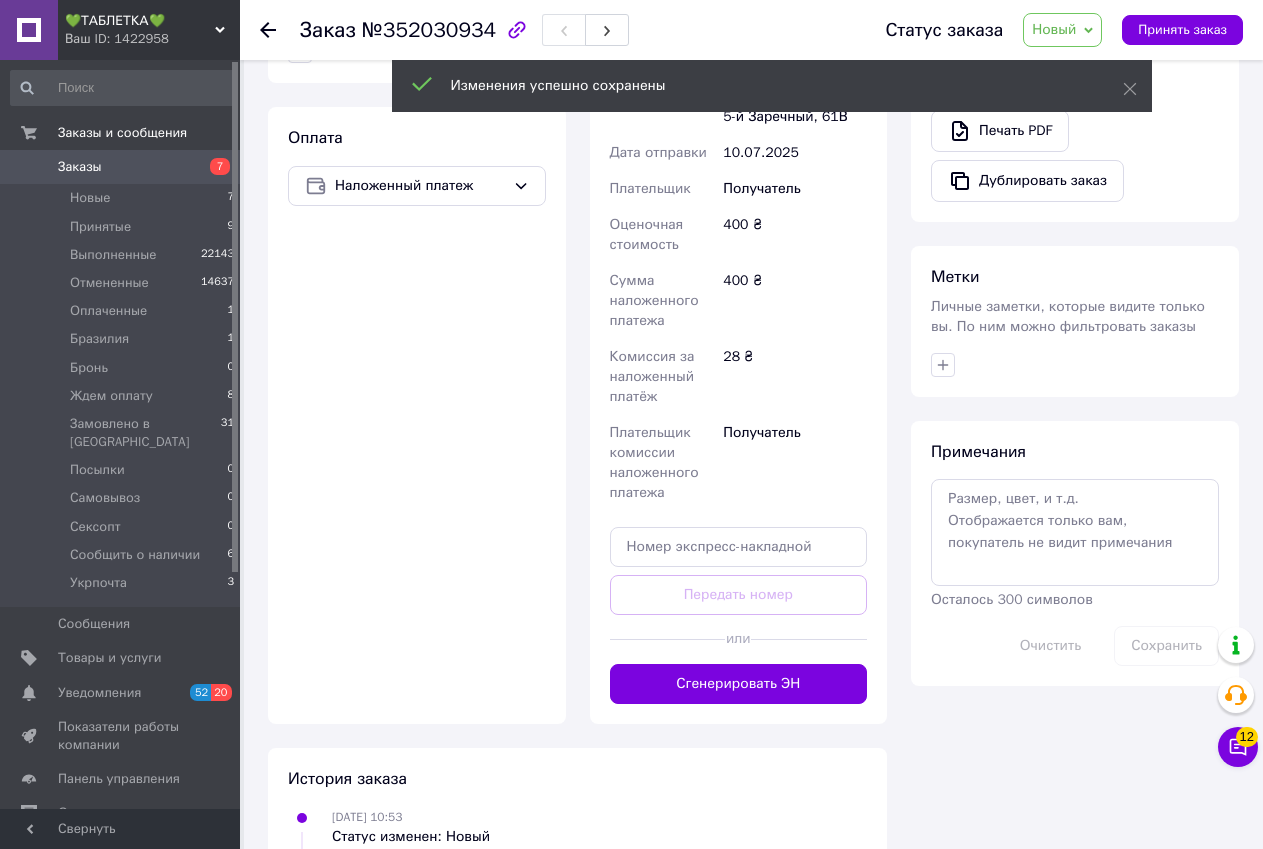 scroll, scrollTop: 700, scrollLeft: 0, axis: vertical 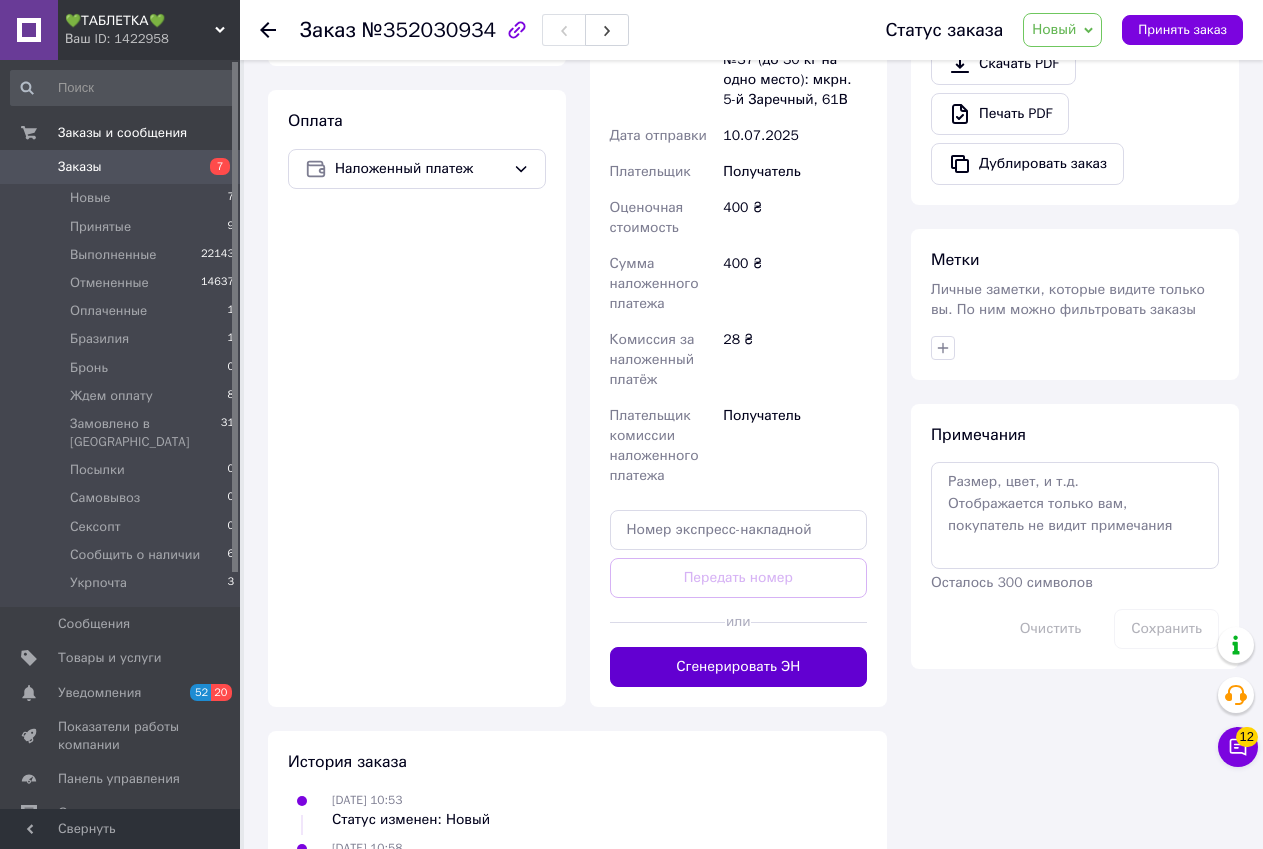 click on "Сгенерировать ЭН" at bounding box center (739, 667) 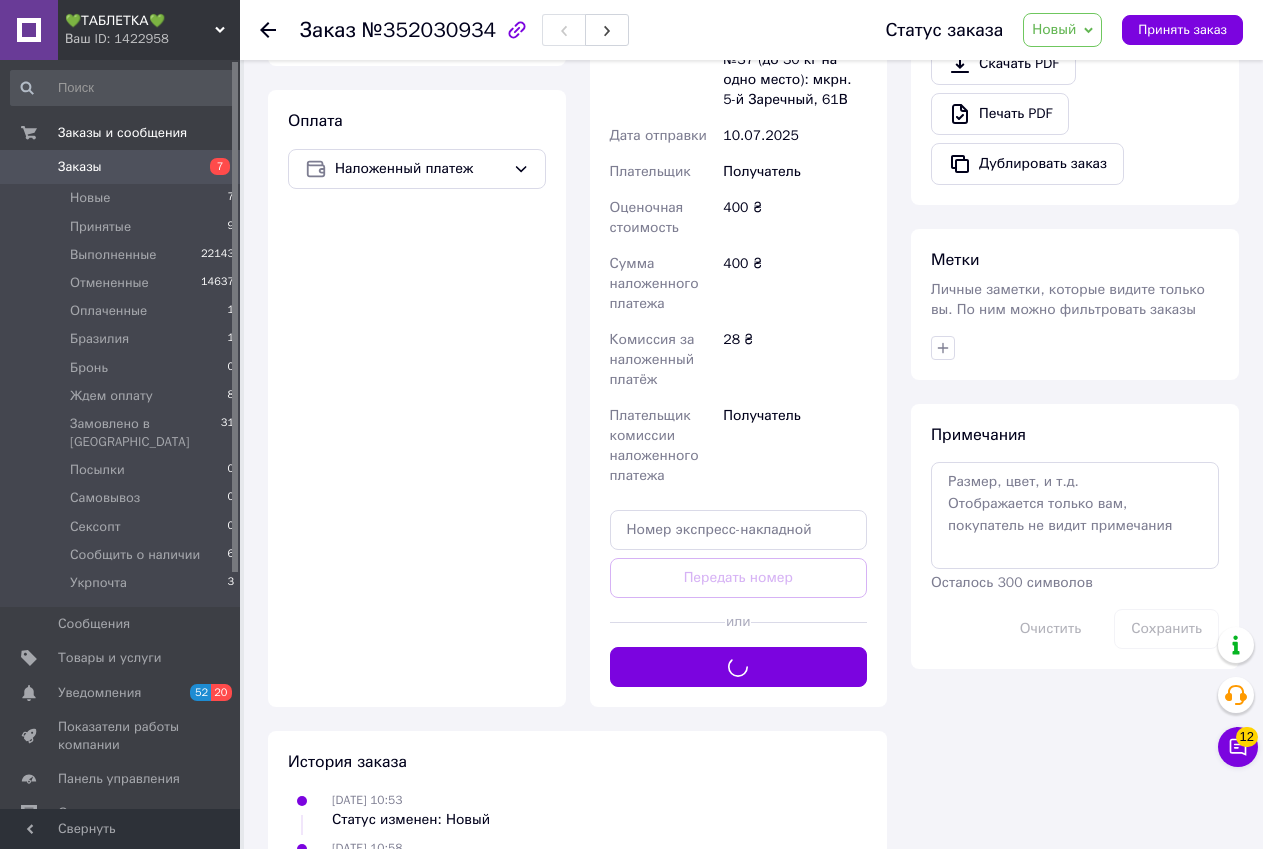 click on "Новый" at bounding box center [1054, 29] 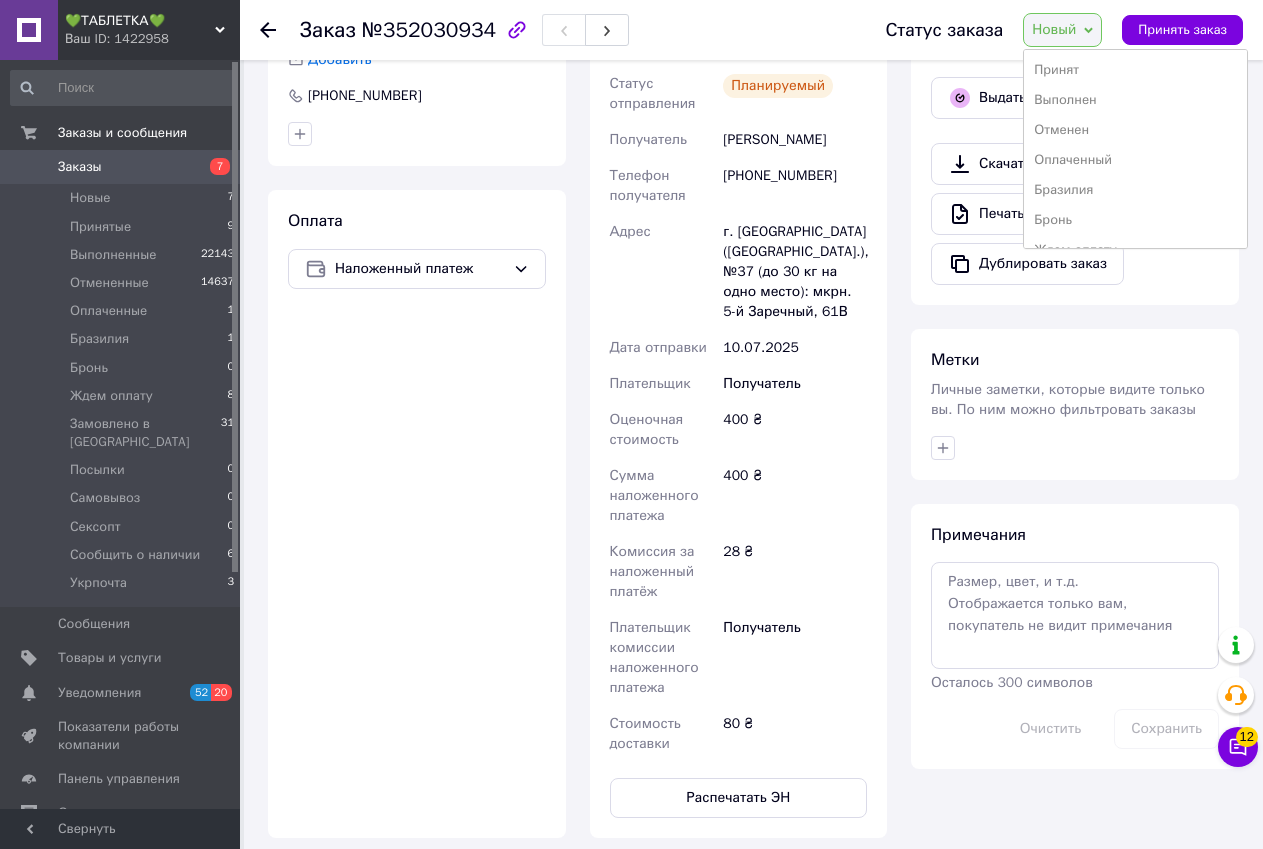 scroll, scrollTop: 1100, scrollLeft: 0, axis: vertical 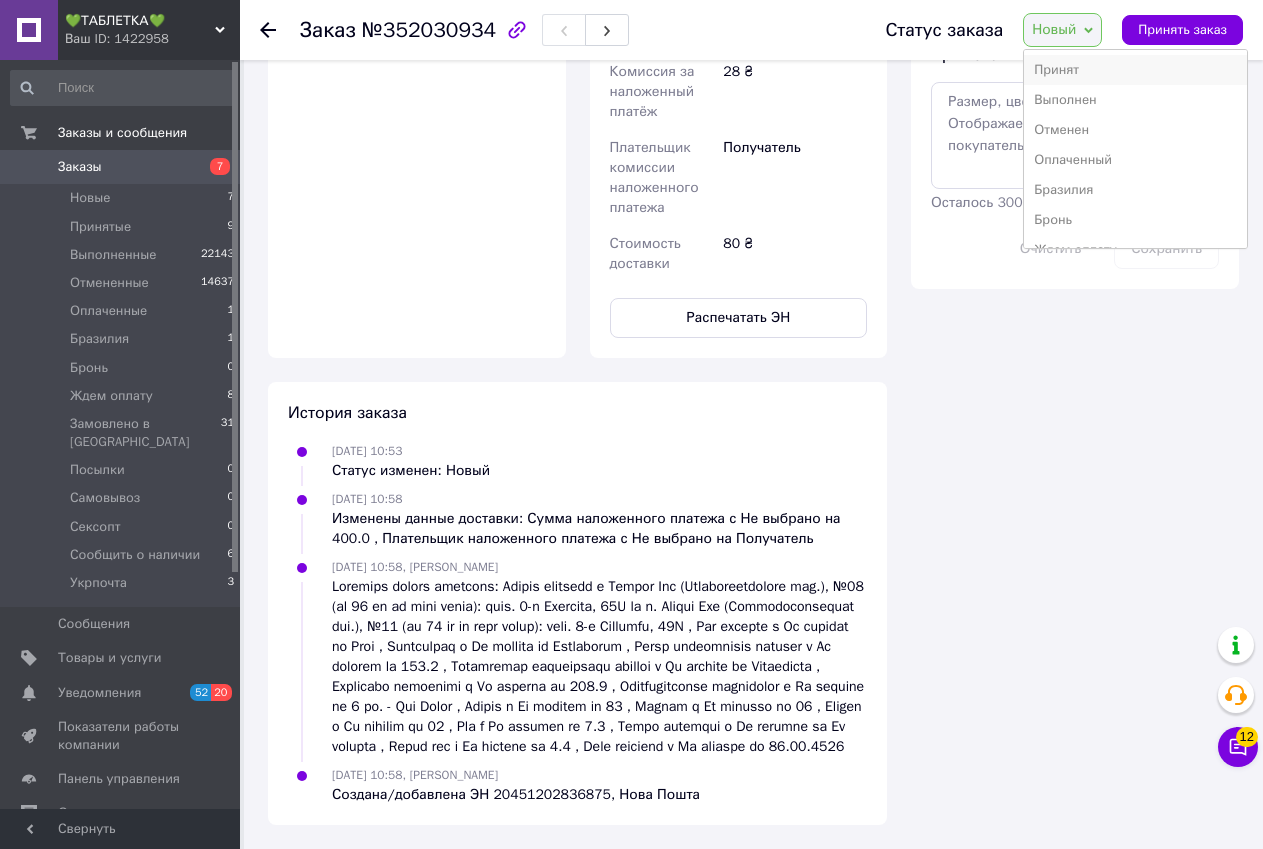 click on "Принят" at bounding box center (1135, 70) 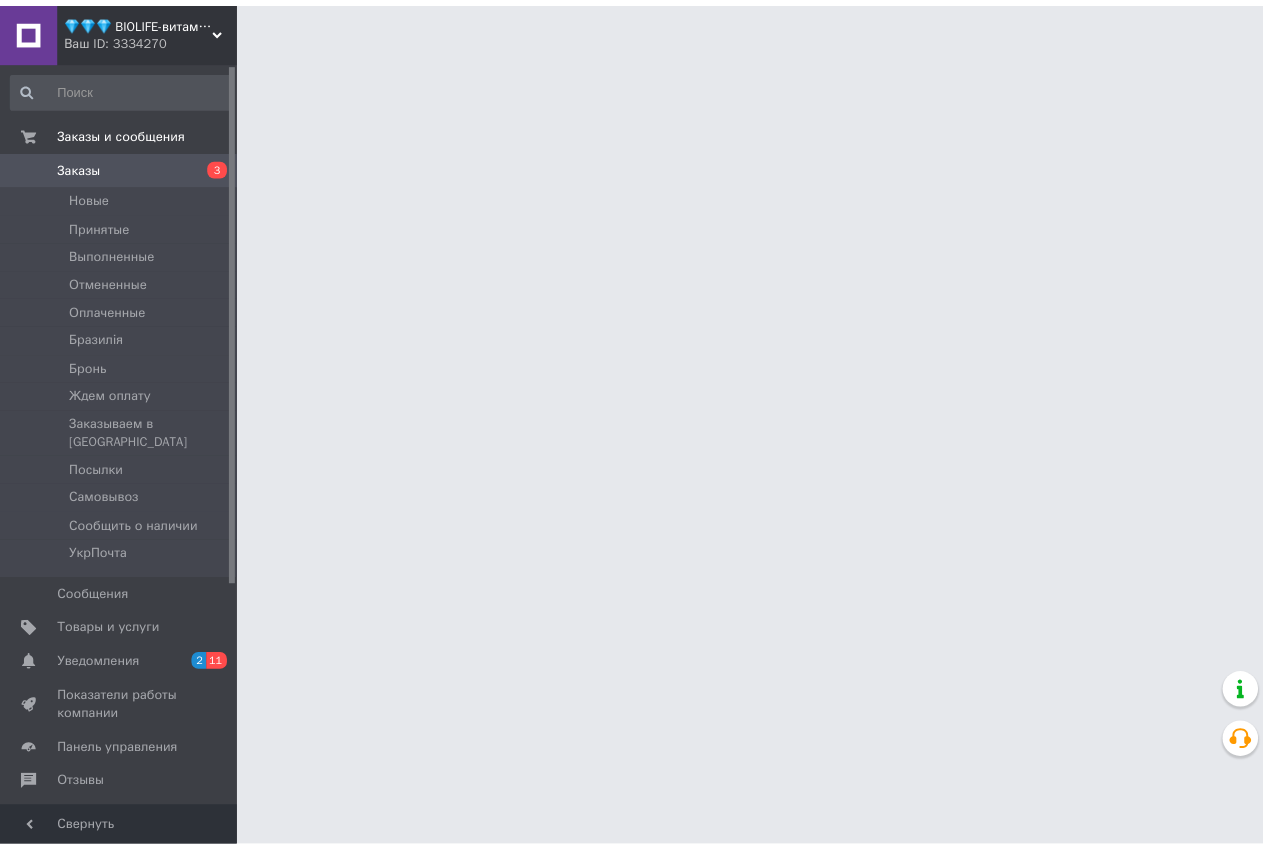 scroll, scrollTop: 0, scrollLeft: 0, axis: both 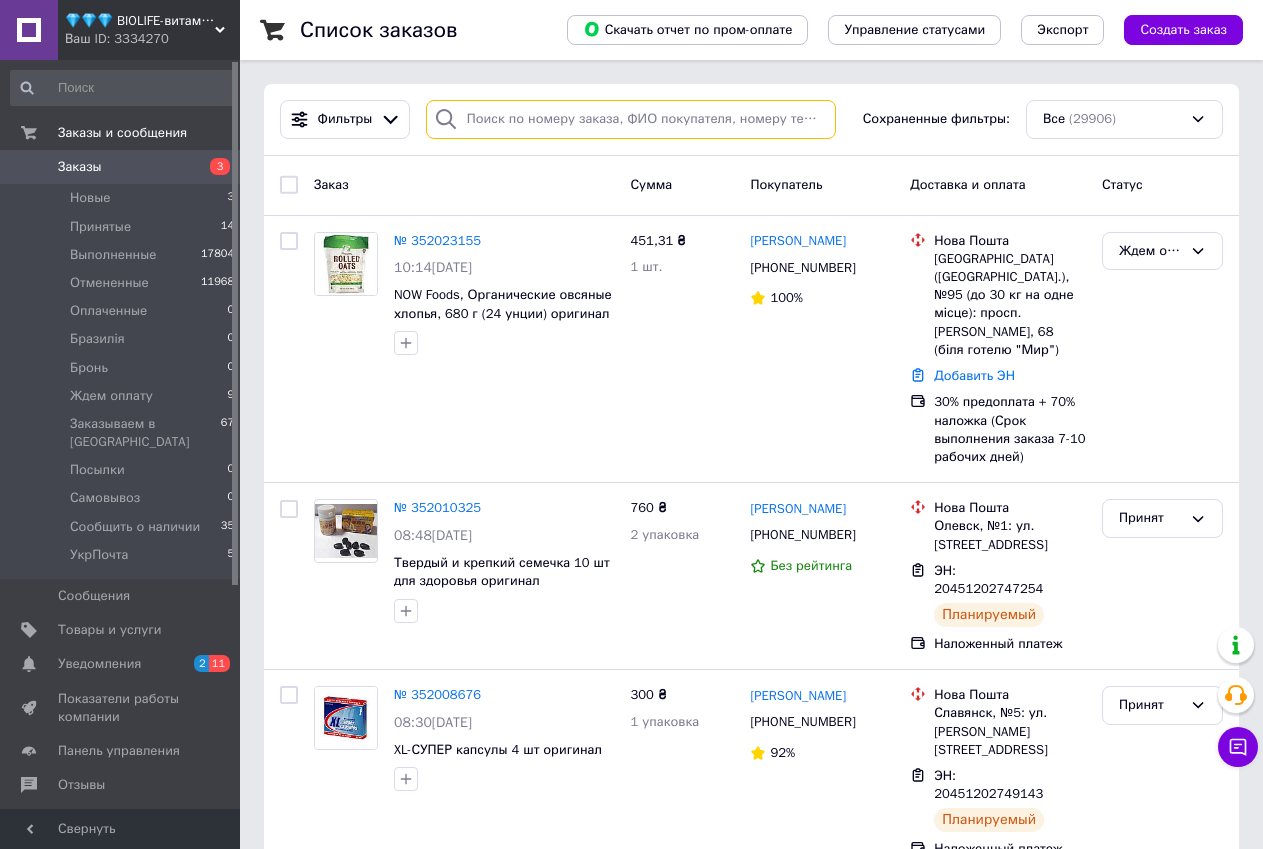 paste on "352023155" 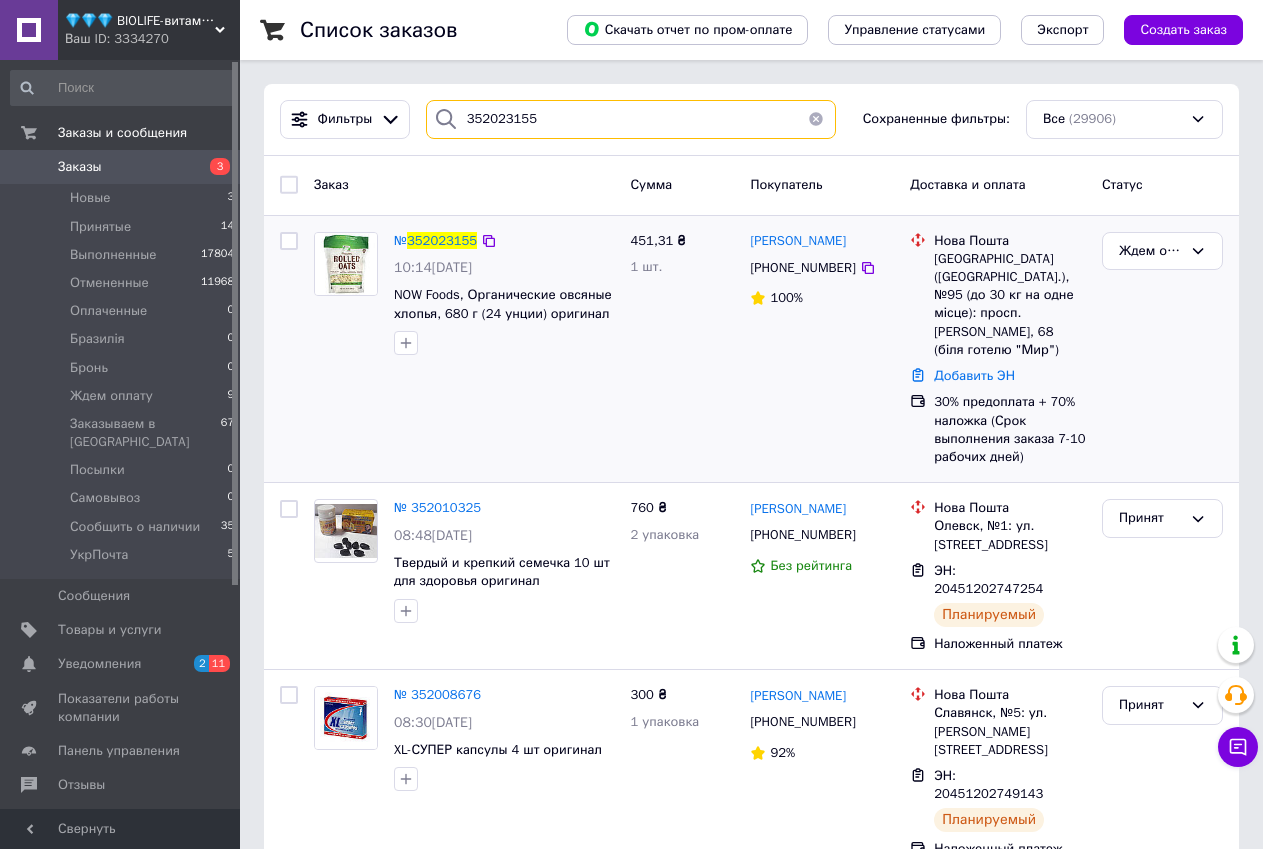 type on "352023155" 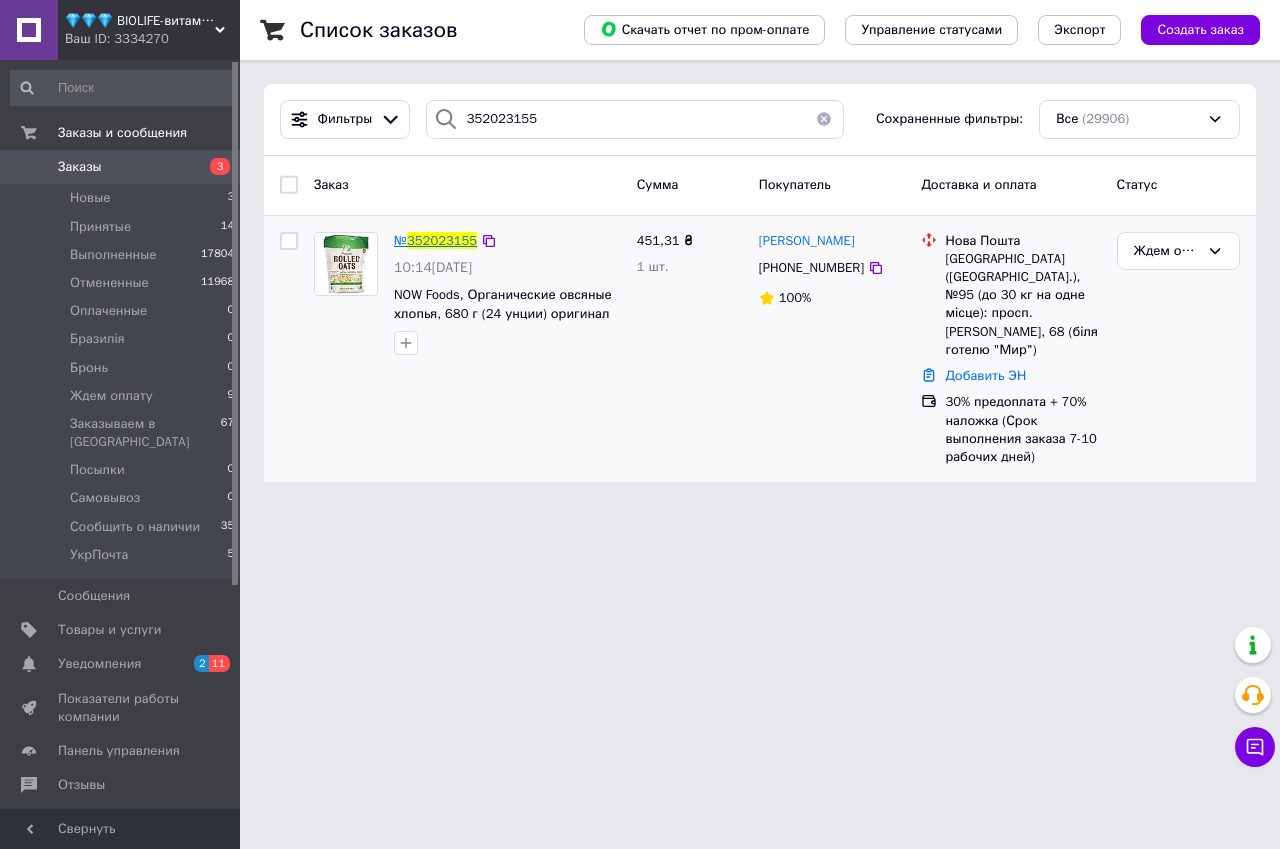 click on "352023155" at bounding box center (442, 240) 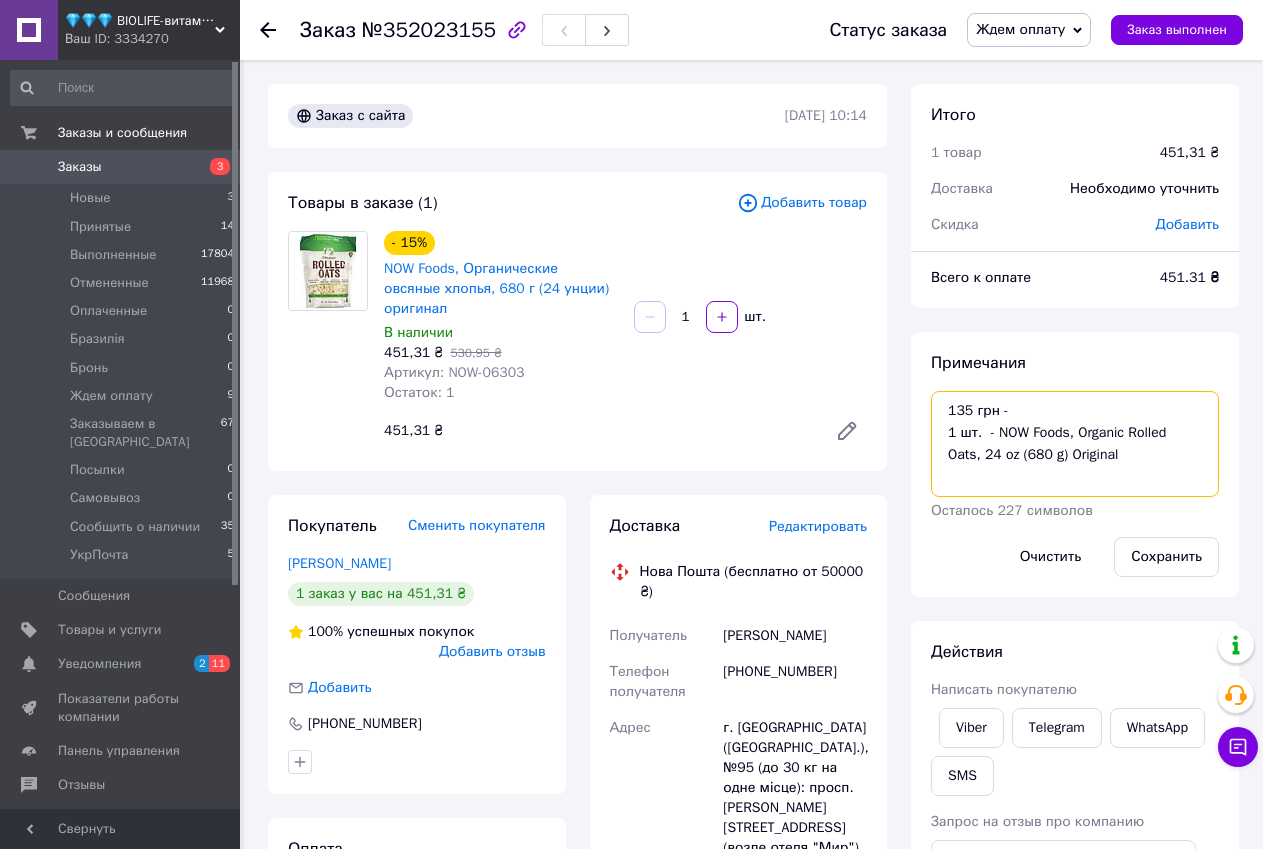 click on "135 грн -
1 шт.  - NOW Foods, Organic Rolled Oats, 24 oz (680 g) Original" at bounding box center (1075, 444) 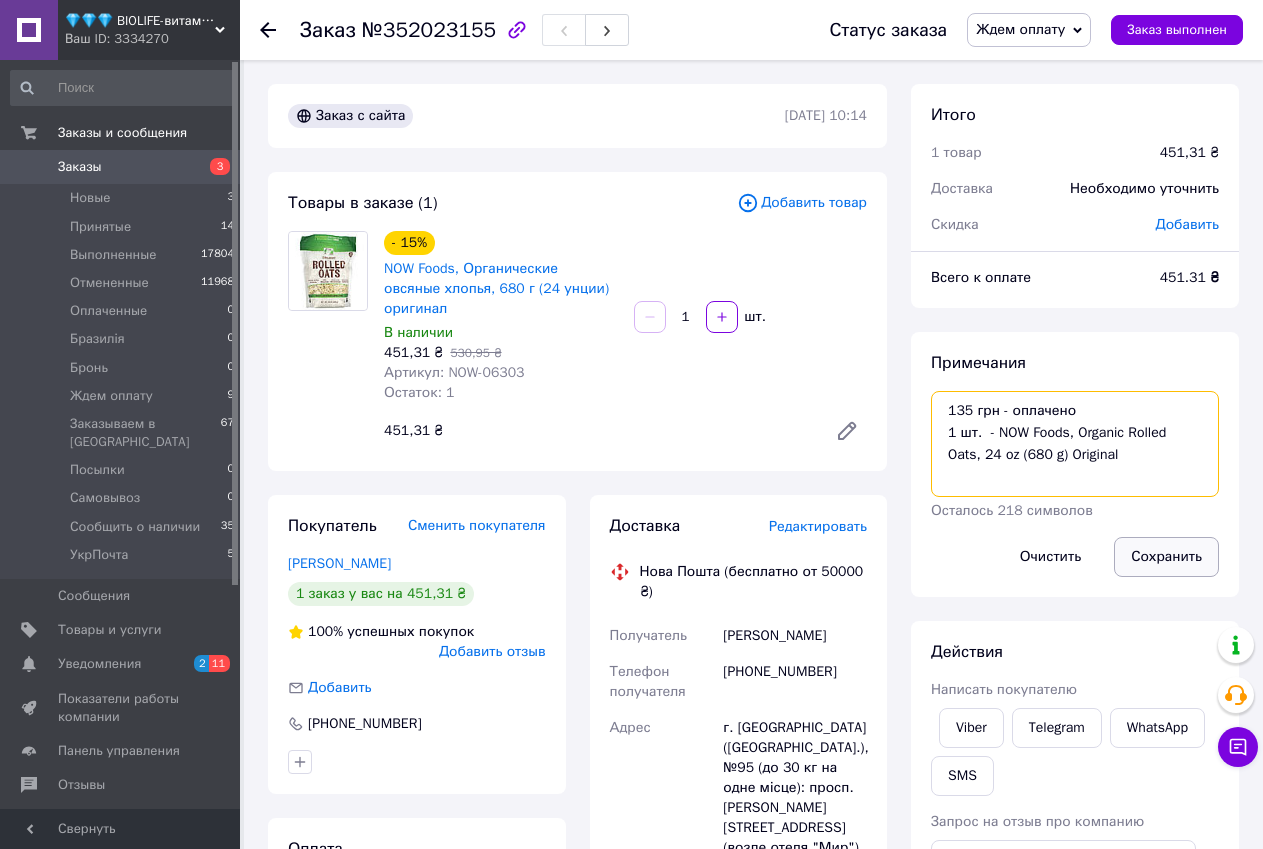type on "135 грн - оплачено
1 шт.  - NOW Foods, Organic Rolled Oats, 24 oz (680 g) Original" 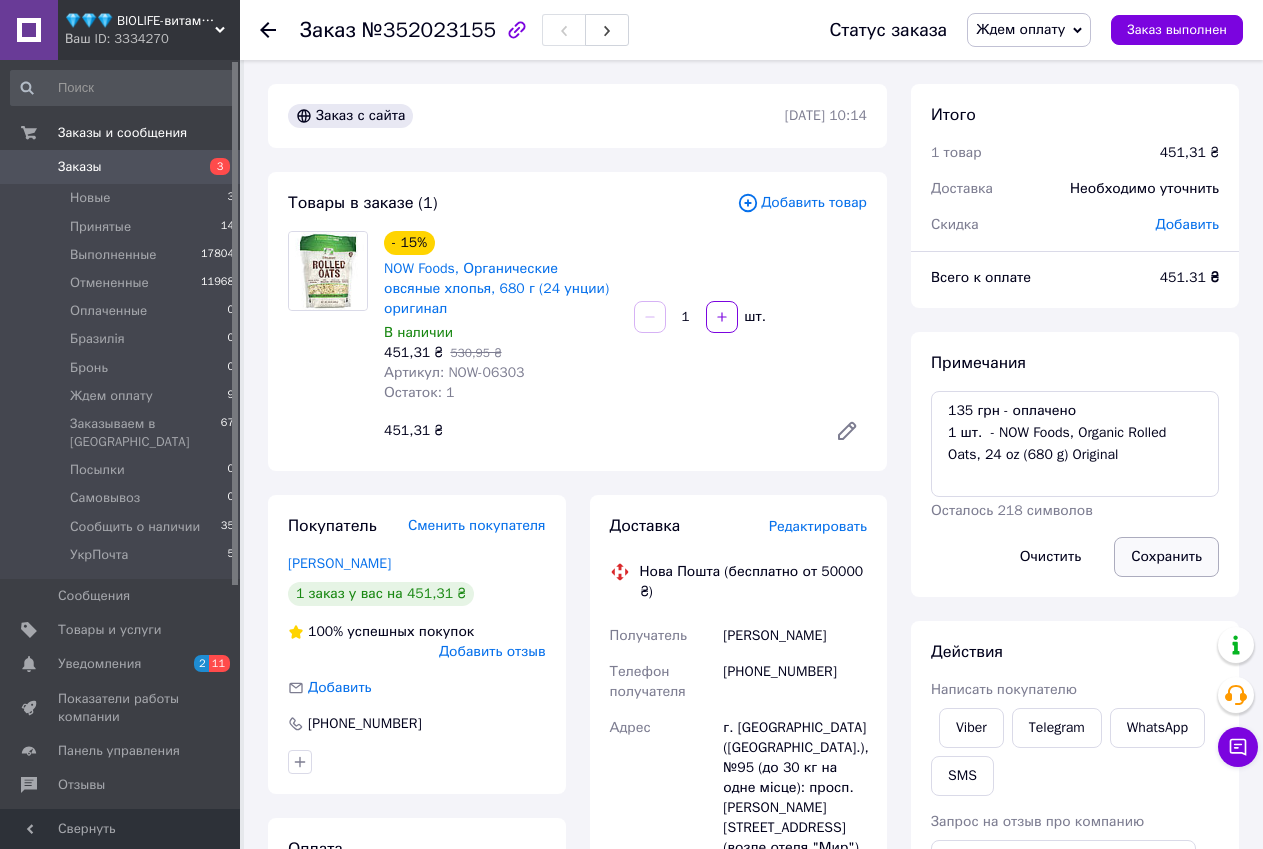 click on "Сохранить" at bounding box center (1166, 557) 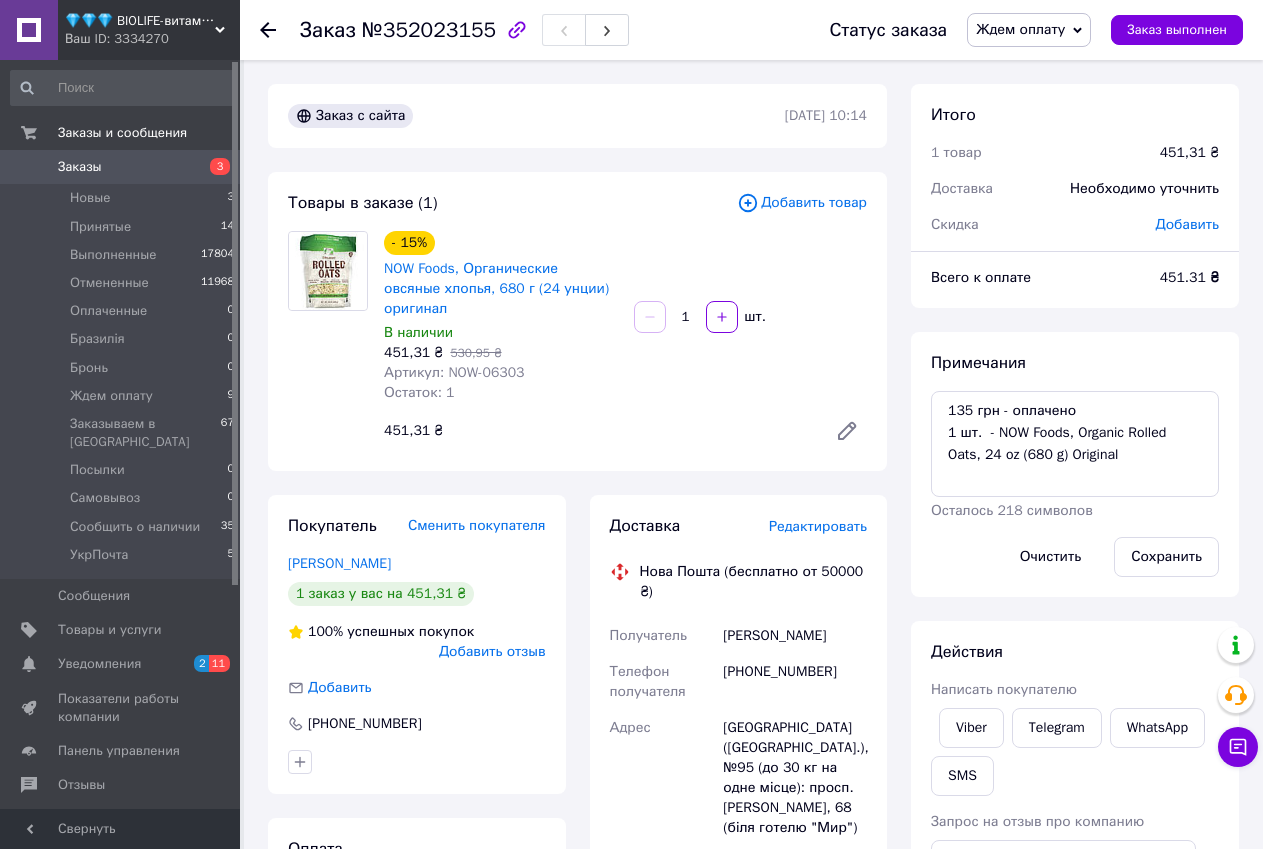 click on "Ждем оплату" at bounding box center (1020, 29) 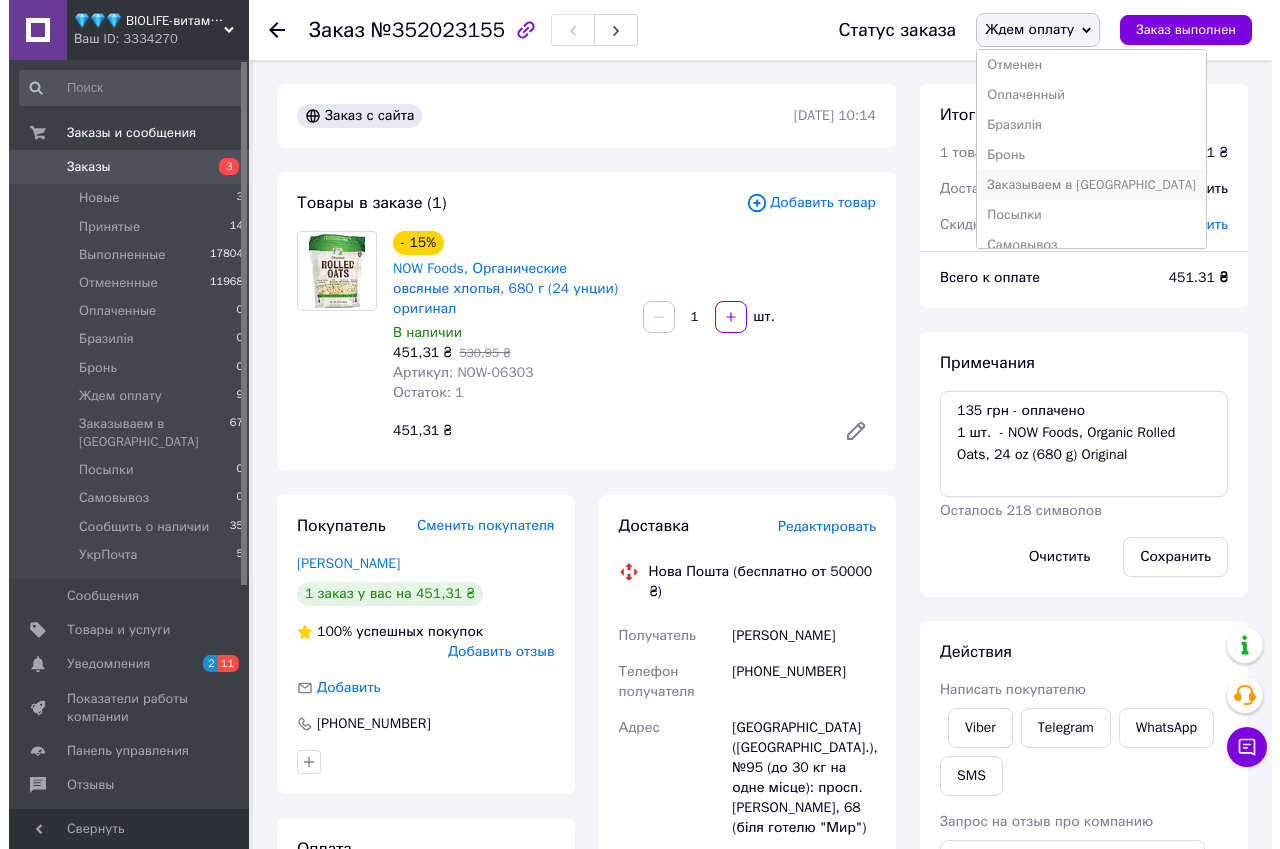 scroll, scrollTop: 100, scrollLeft: 0, axis: vertical 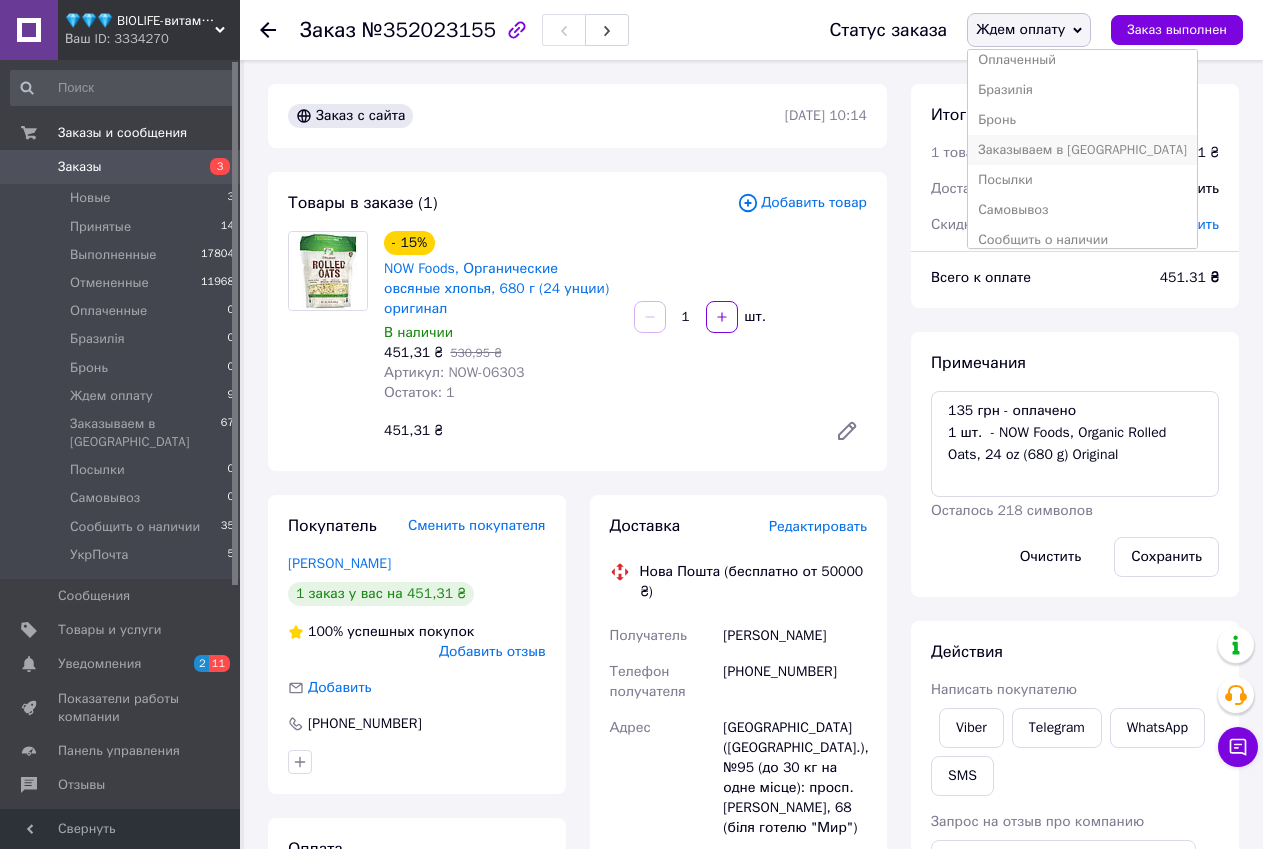 click on "Заказываем в [GEOGRAPHIC_DATA]" at bounding box center [1082, 150] 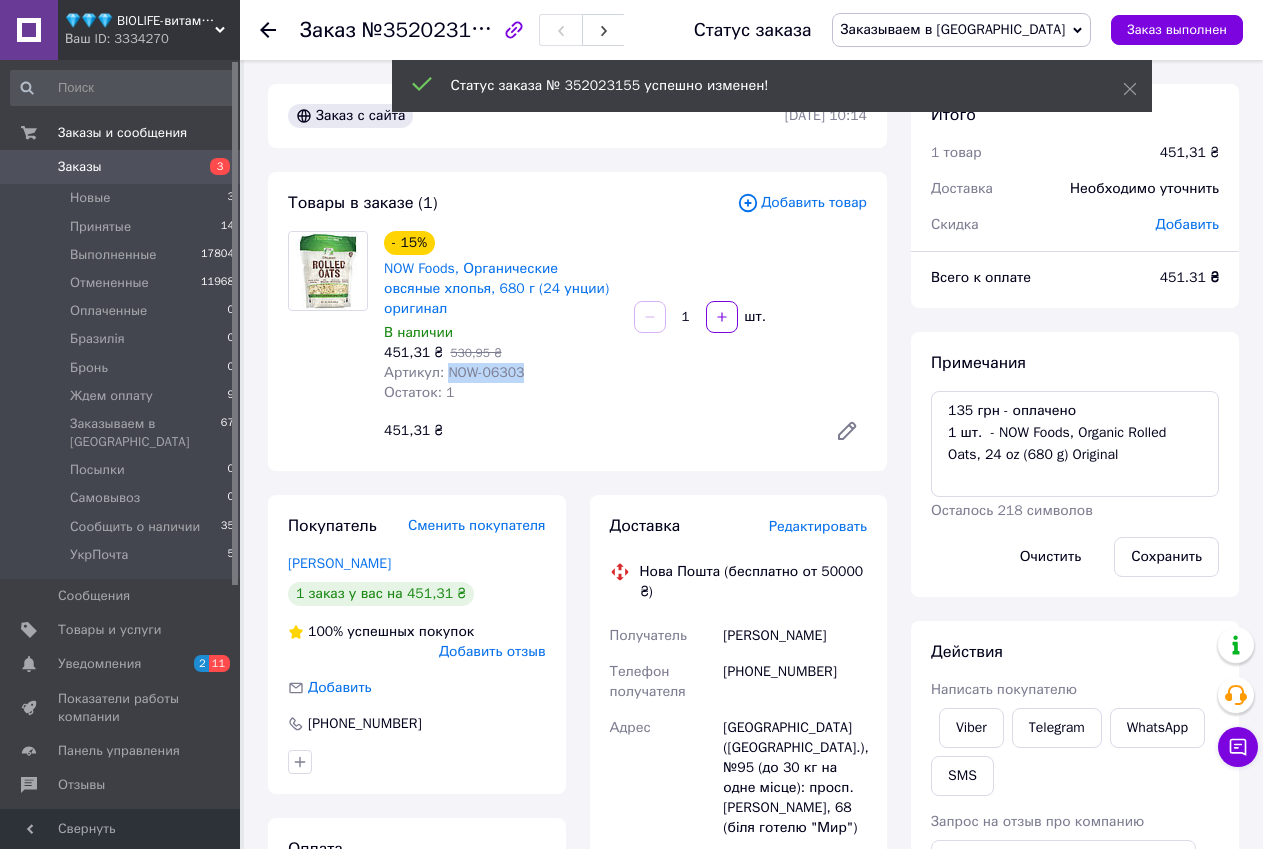drag, startPoint x: 444, startPoint y: 347, endPoint x: 523, endPoint y: 355, distance: 79.40403 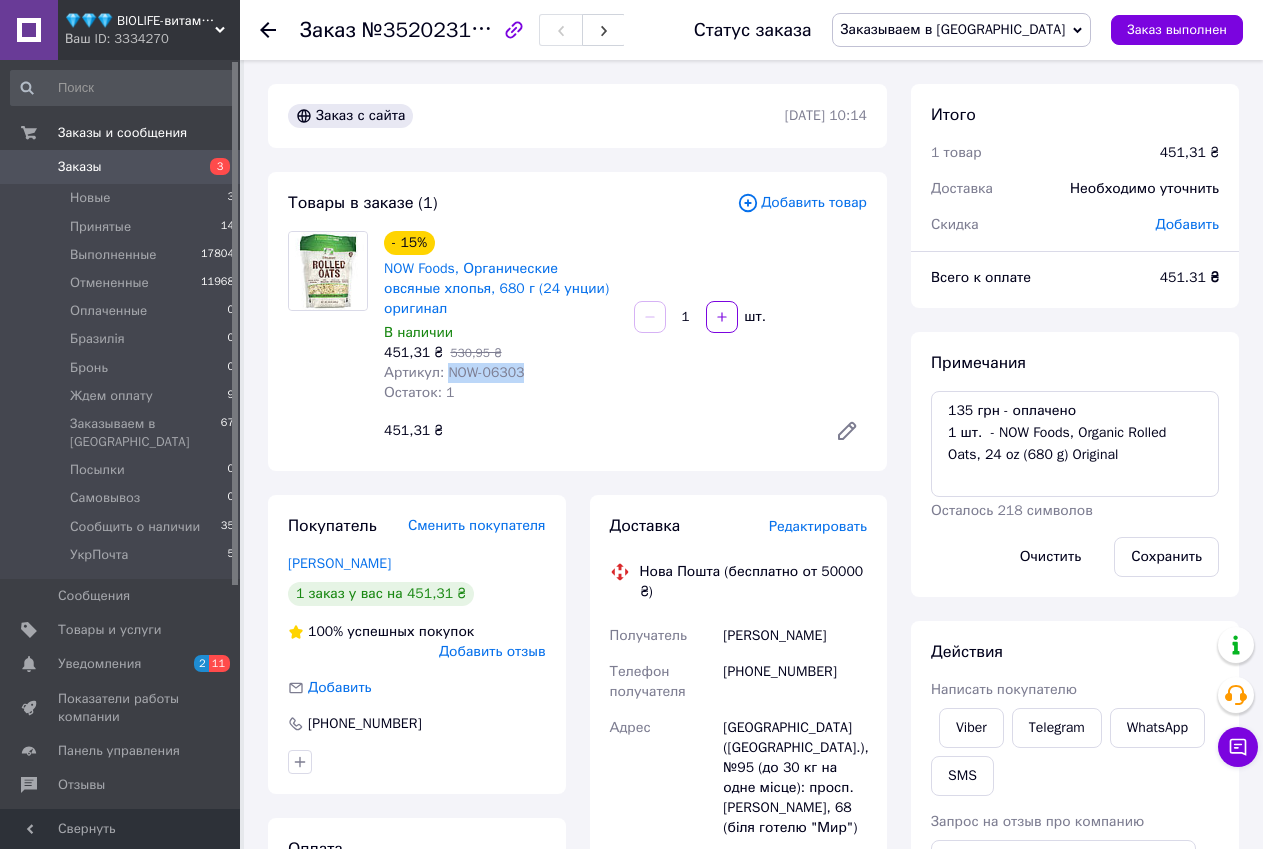 copy on "NOW-06303" 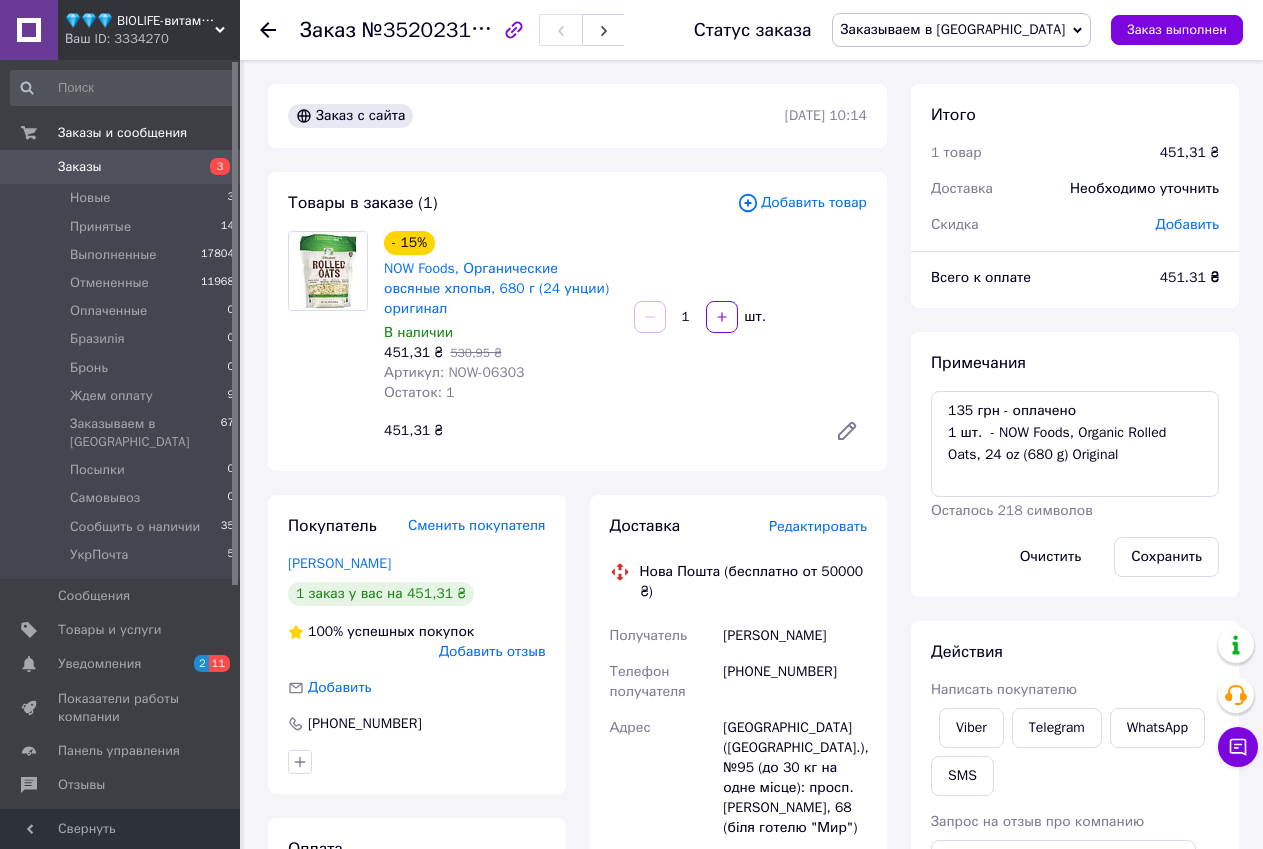click on "Итого 1 товар 451,31 ₴ Доставка Необходимо уточнить Скидка Добавить Всего к оплате 451.31 ₴ Примечания 135 грн - оплачено
1 шт.  - NOW Foods, Organic Rolled Oats, 24 oz (680 g) Original Осталось 218 символов Очистить Сохранить Действия Написать покупателю Viber Telegram WhatsApp SMS Запрос на отзыв про компанию   Скопировать запрос на отзыв У вас есть 30 дней, чтобы отправить запрос на отзыв покупателю, скопировав ссылку.   Выдать чек   Скачать PDF   Печать PDF   Дублировать заказ Метки Личные заметки, которые видите только вы. По ним можно фильтровать заказы" at bounding box center [1075, 823] 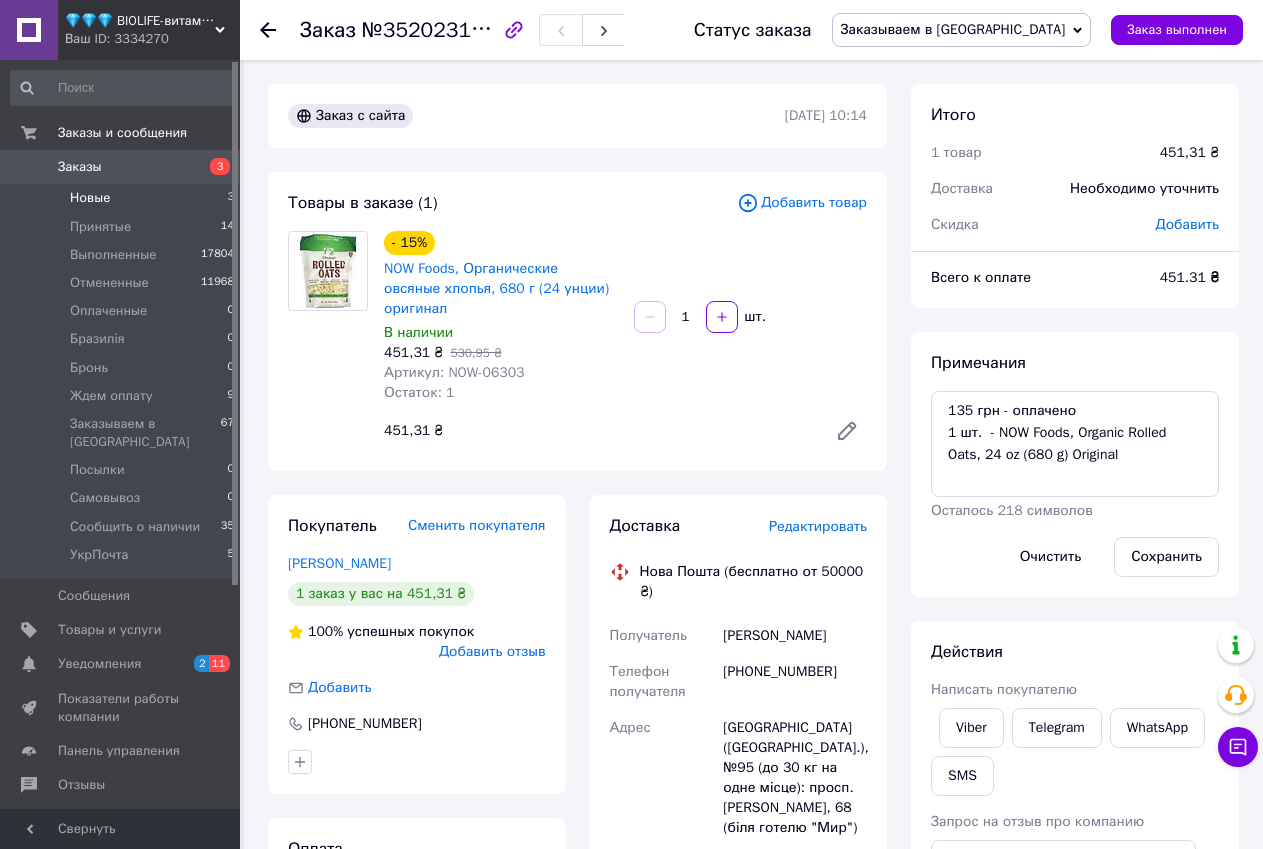 click on "Новые 3" at bounding box center [123, 198] 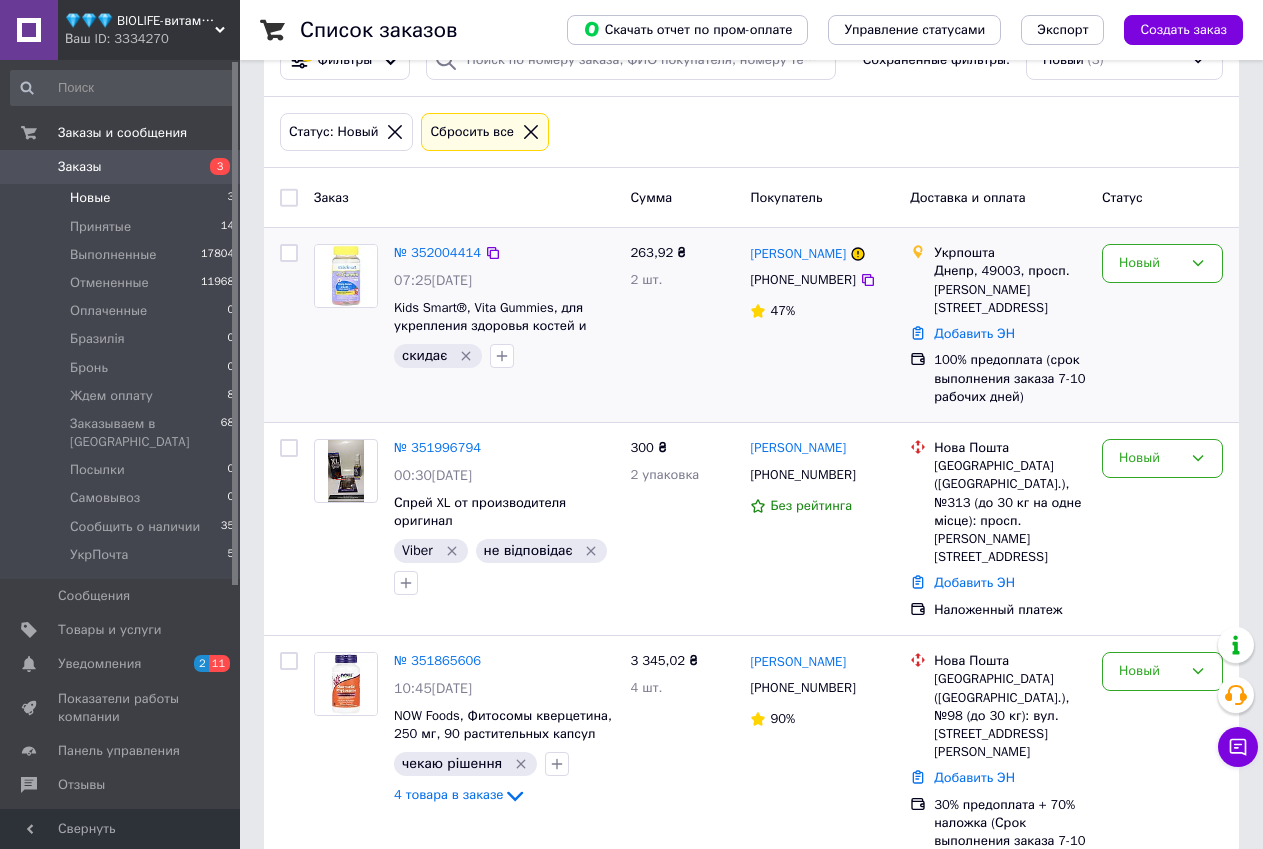 scroll, scrollTop: 76, scrollLeft: 0, axis: vertical 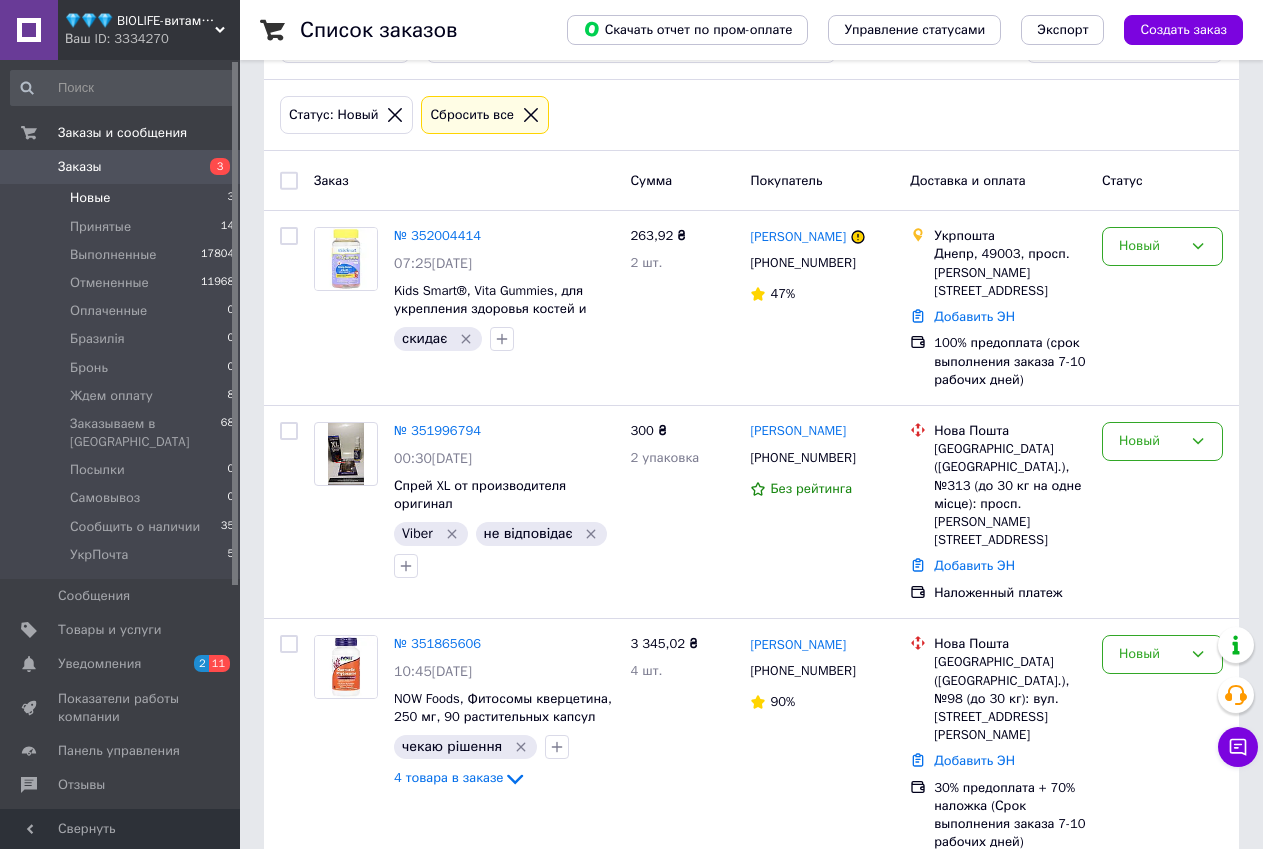 click on "💎💎💎 BIOLIFE-витамины и минералы Ваш ID: 3334270" at bounding box center (149, 30) 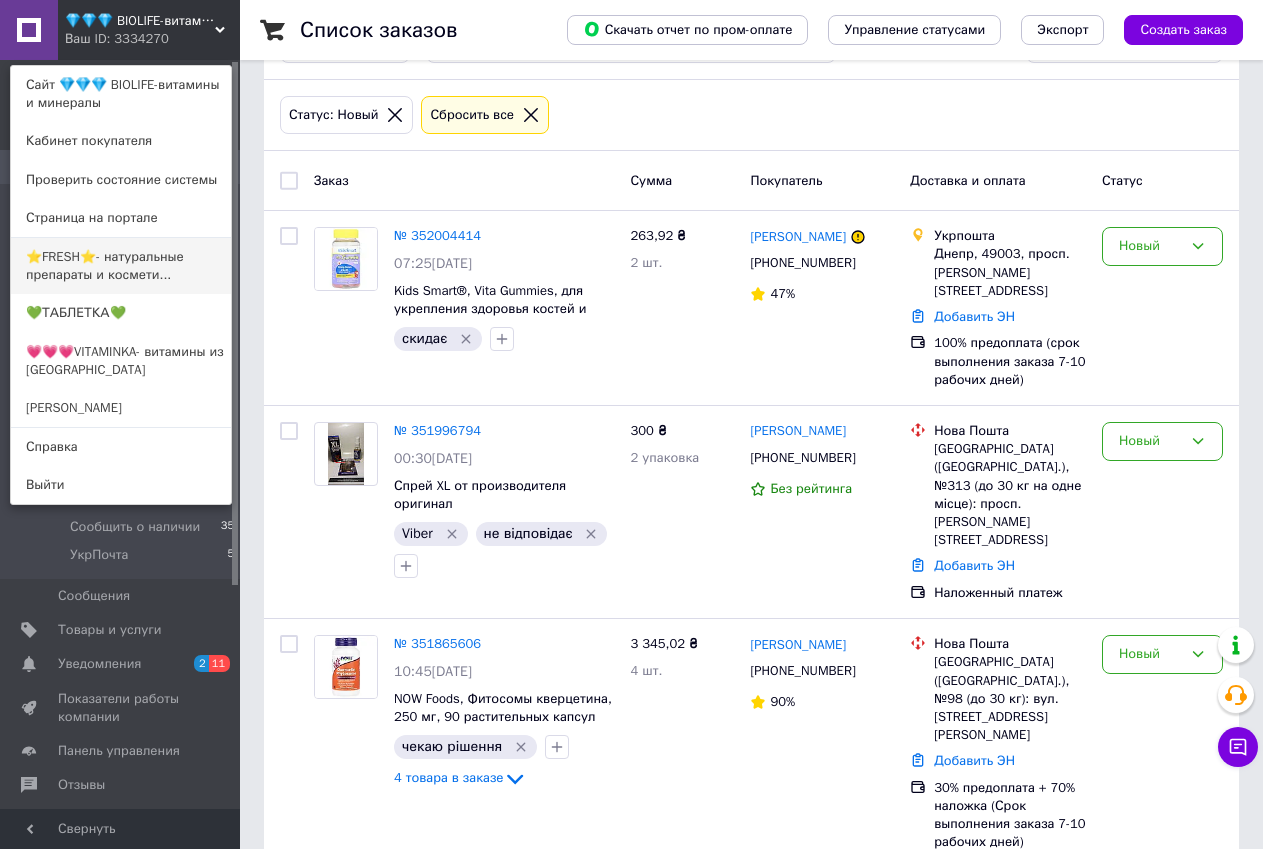 click on "⭐FRESH⭐- натуральные препараты и космети..." at bounding box center [121, 266] 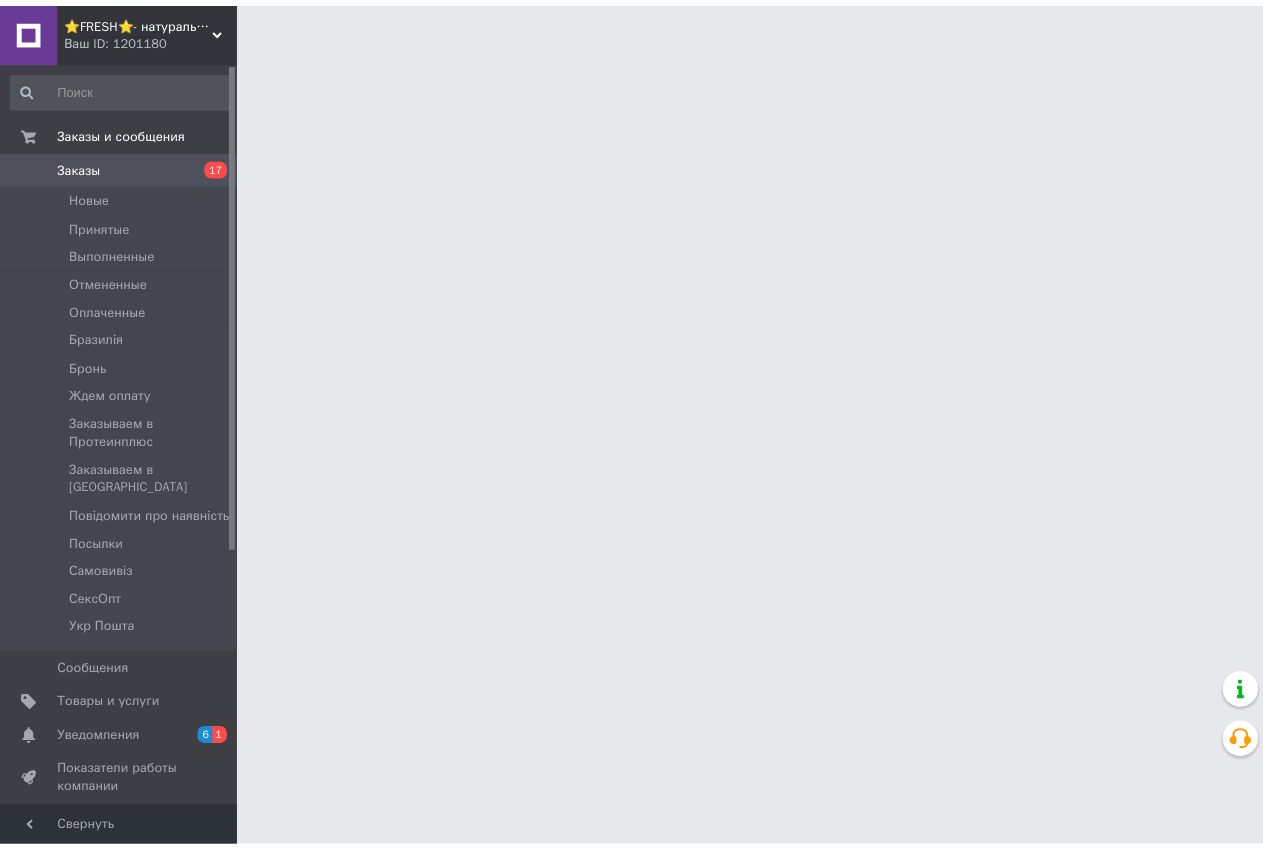 scroll, scrollTop: 0, scrollLeft: 0, axis: both 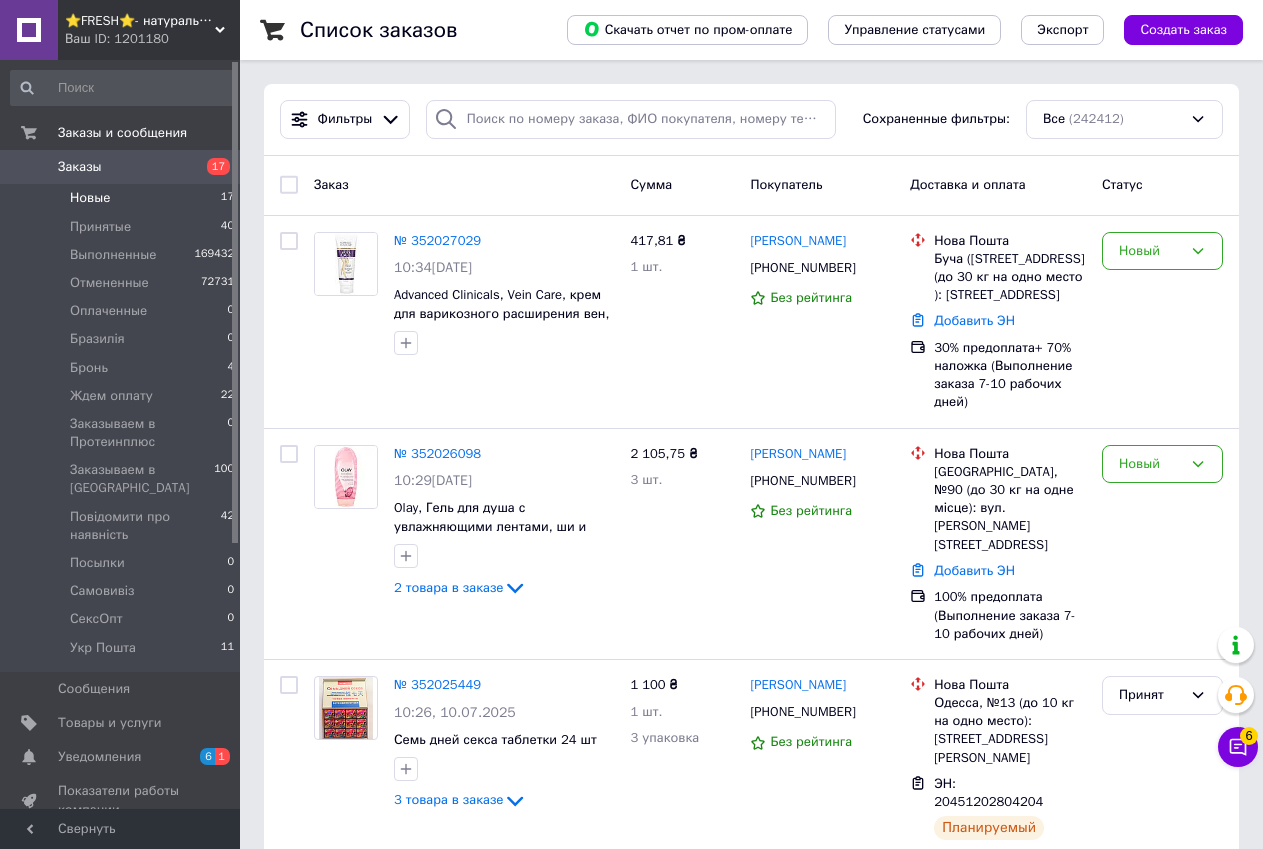 click on "Новые 17" at bounding box center (123, 198) 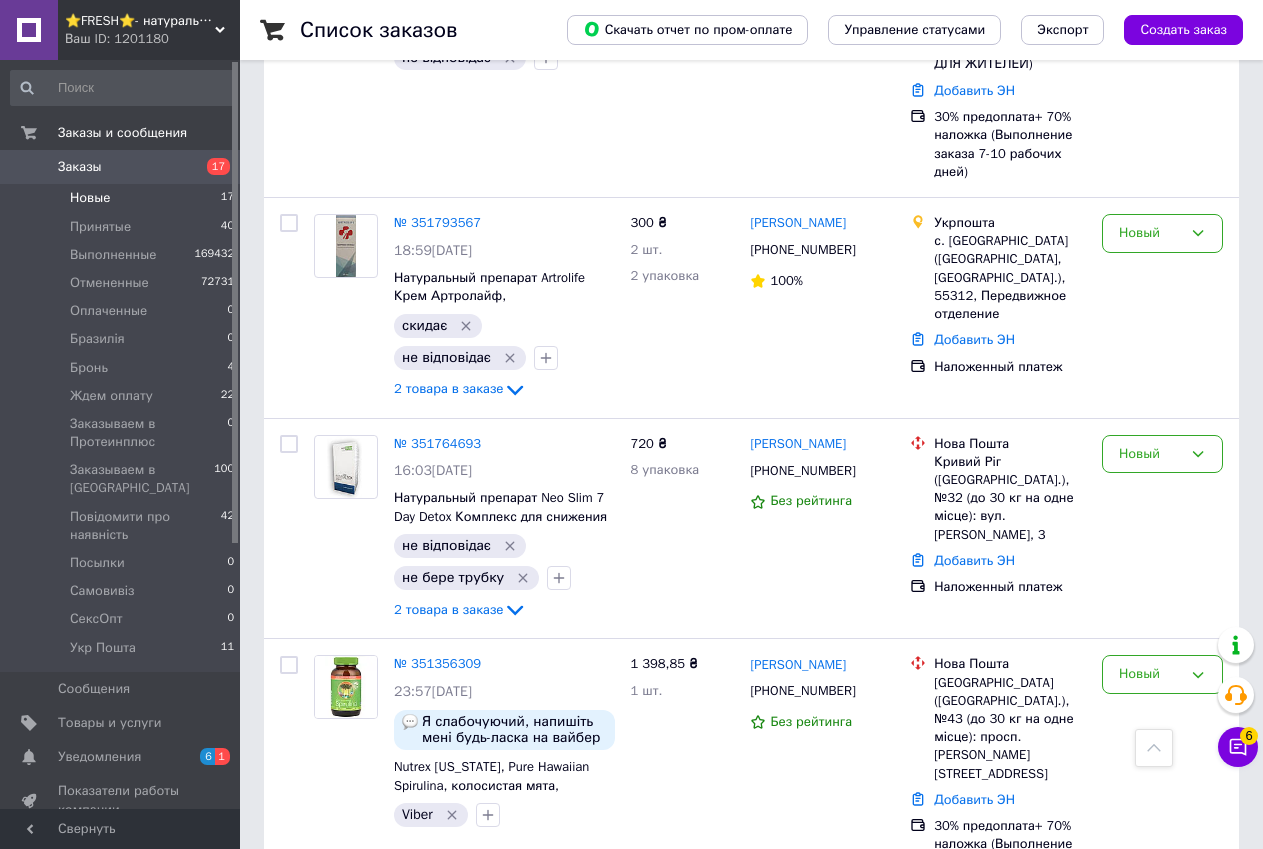 scroll, scrollTop: 2986, scrollLeft: 0, axis: vertical 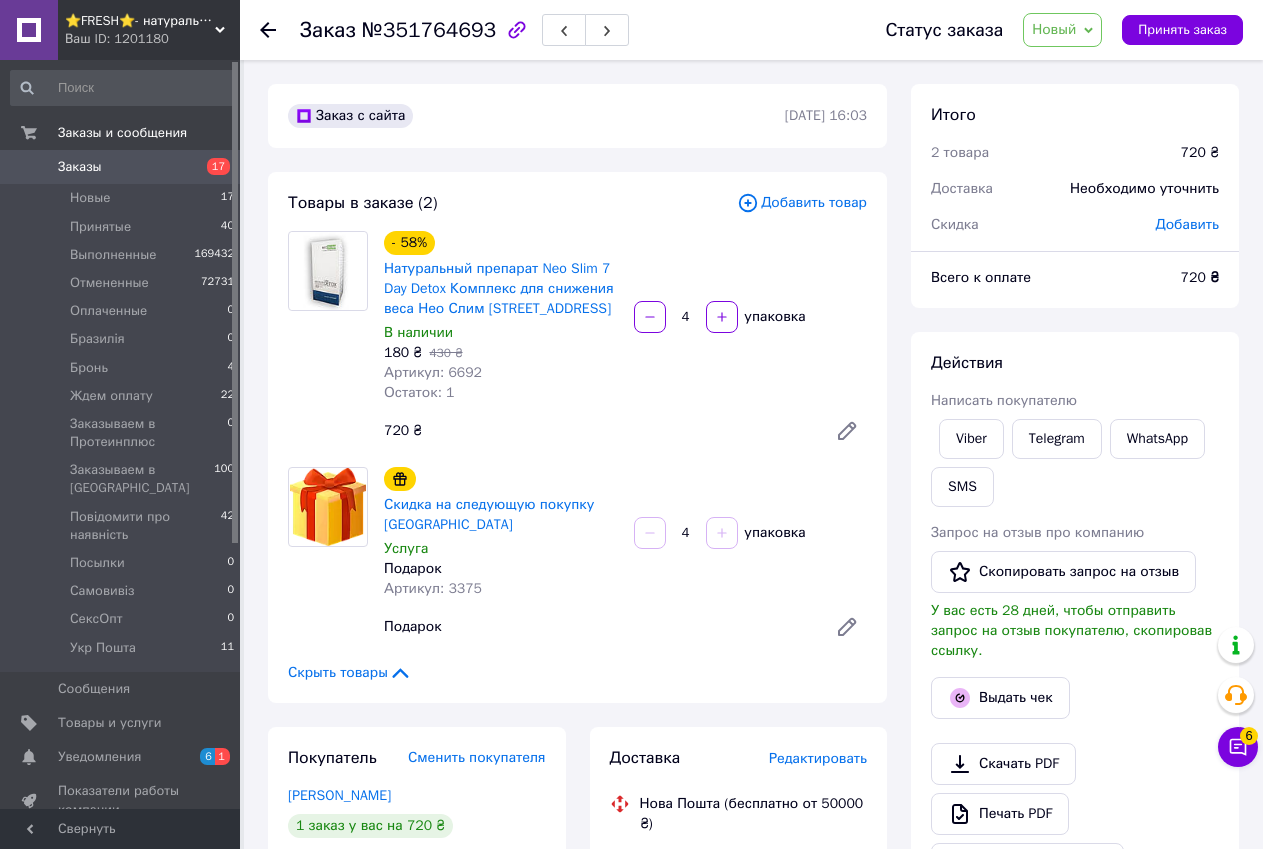click on "Новый" at bounding box center (1062, 30) 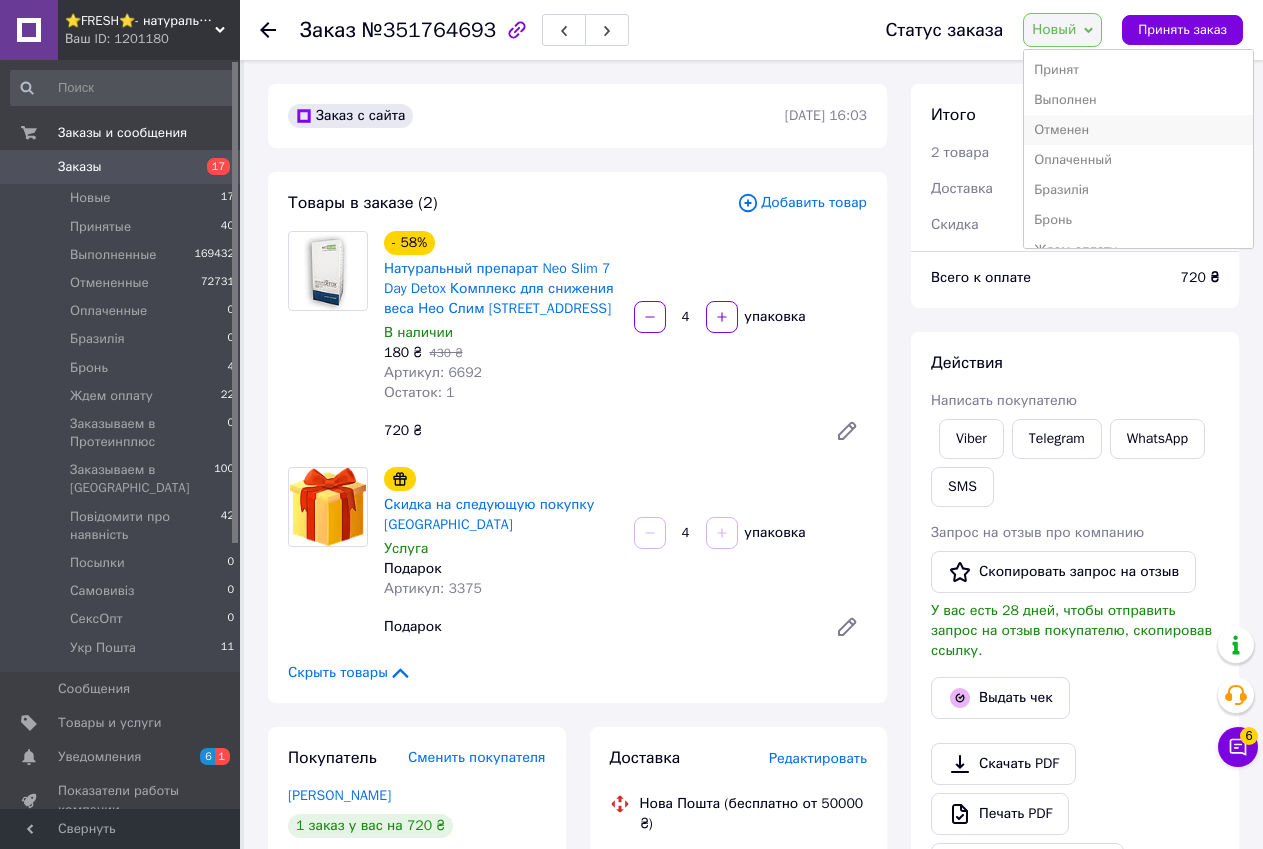 click on "Отменен" at bounding box center (1138, 130) 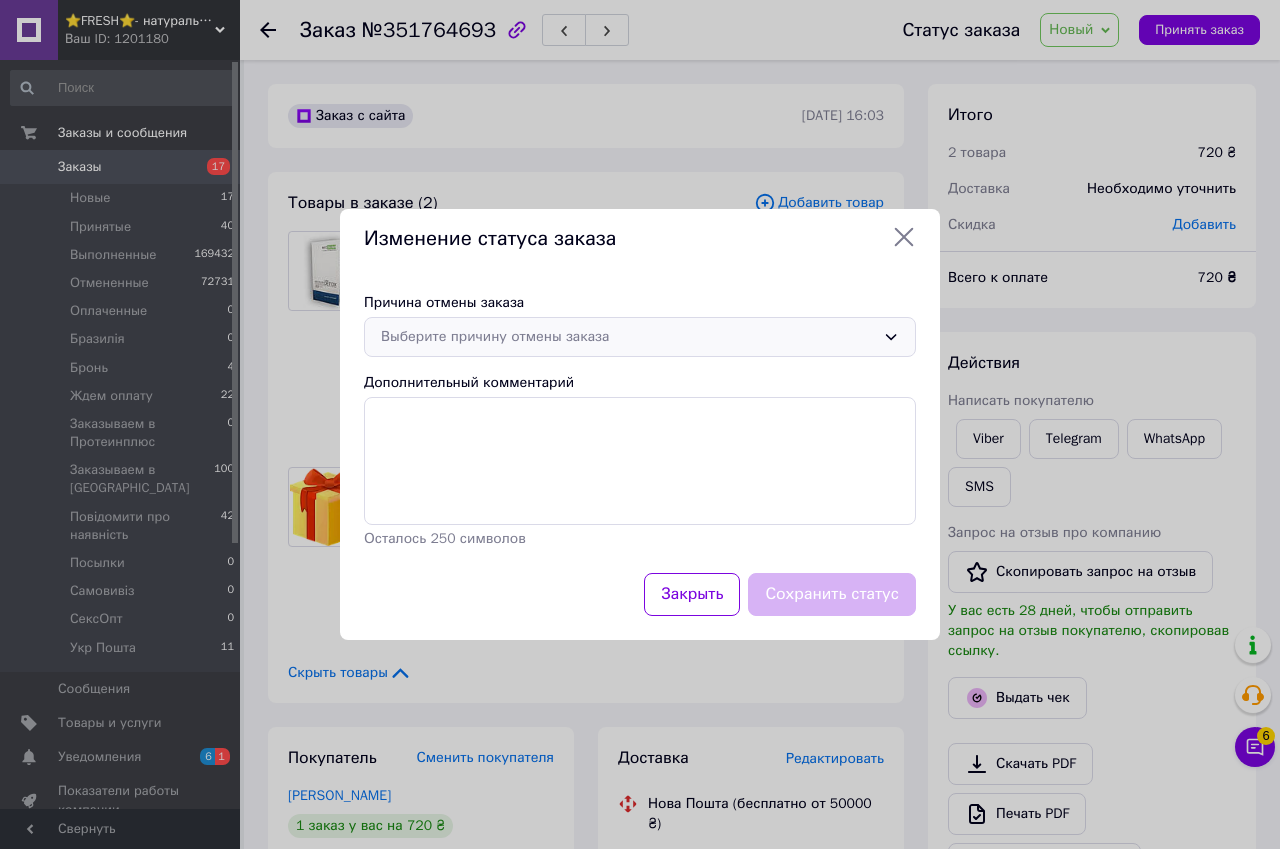 click on "Выберите причину отмены заказа" at bounding box center [640, 337] 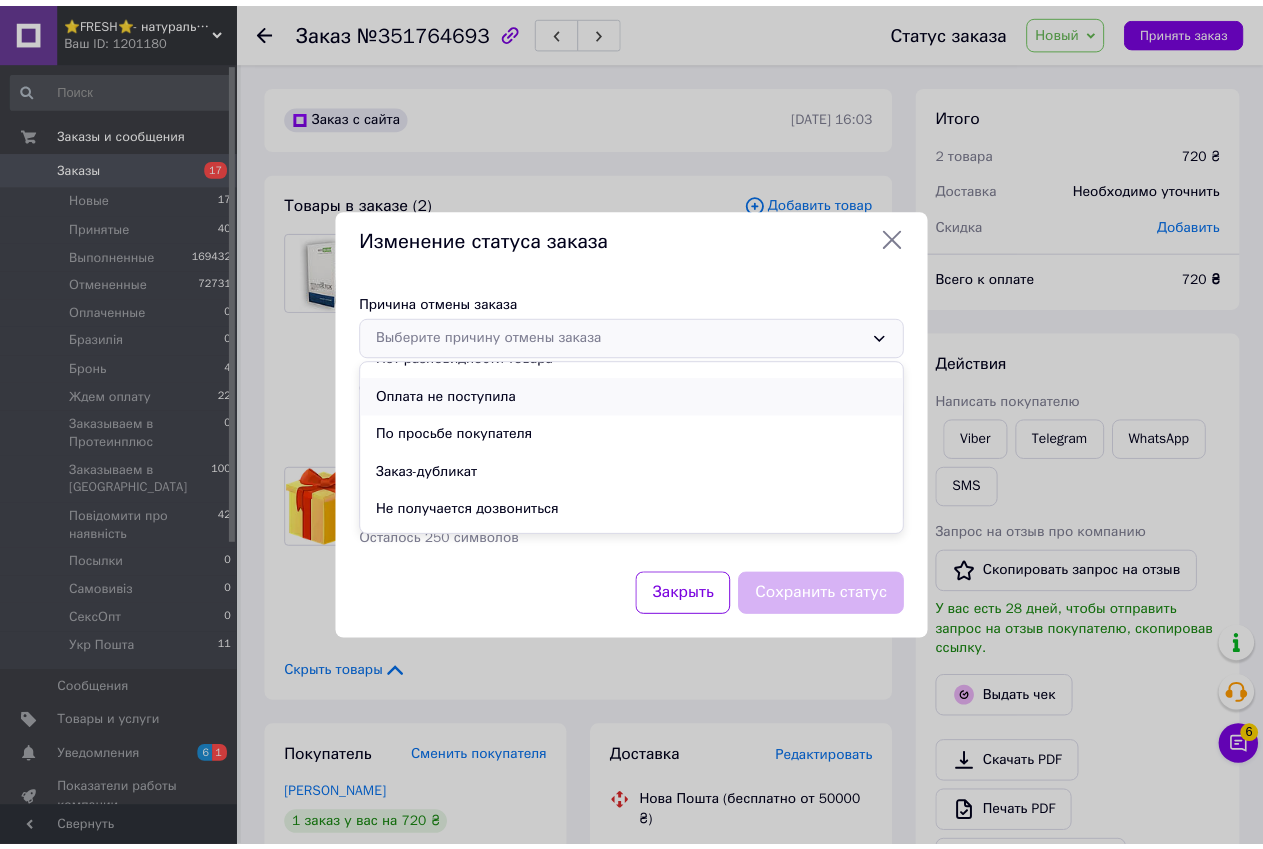 scroll, scrollTop: 93, scrollLeft: 0, axis: vertical 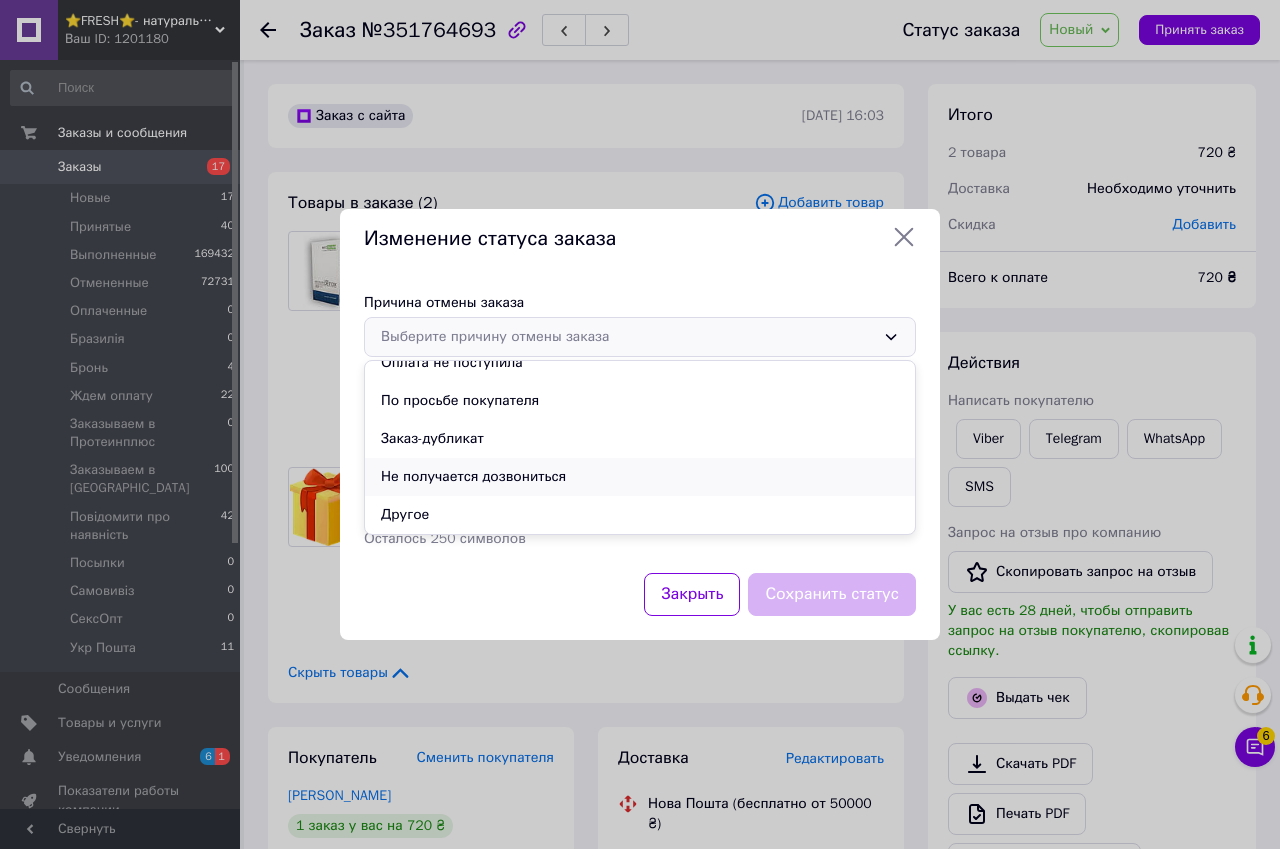 click on "Не получается дозвониться" at bounding box center [640, 477] 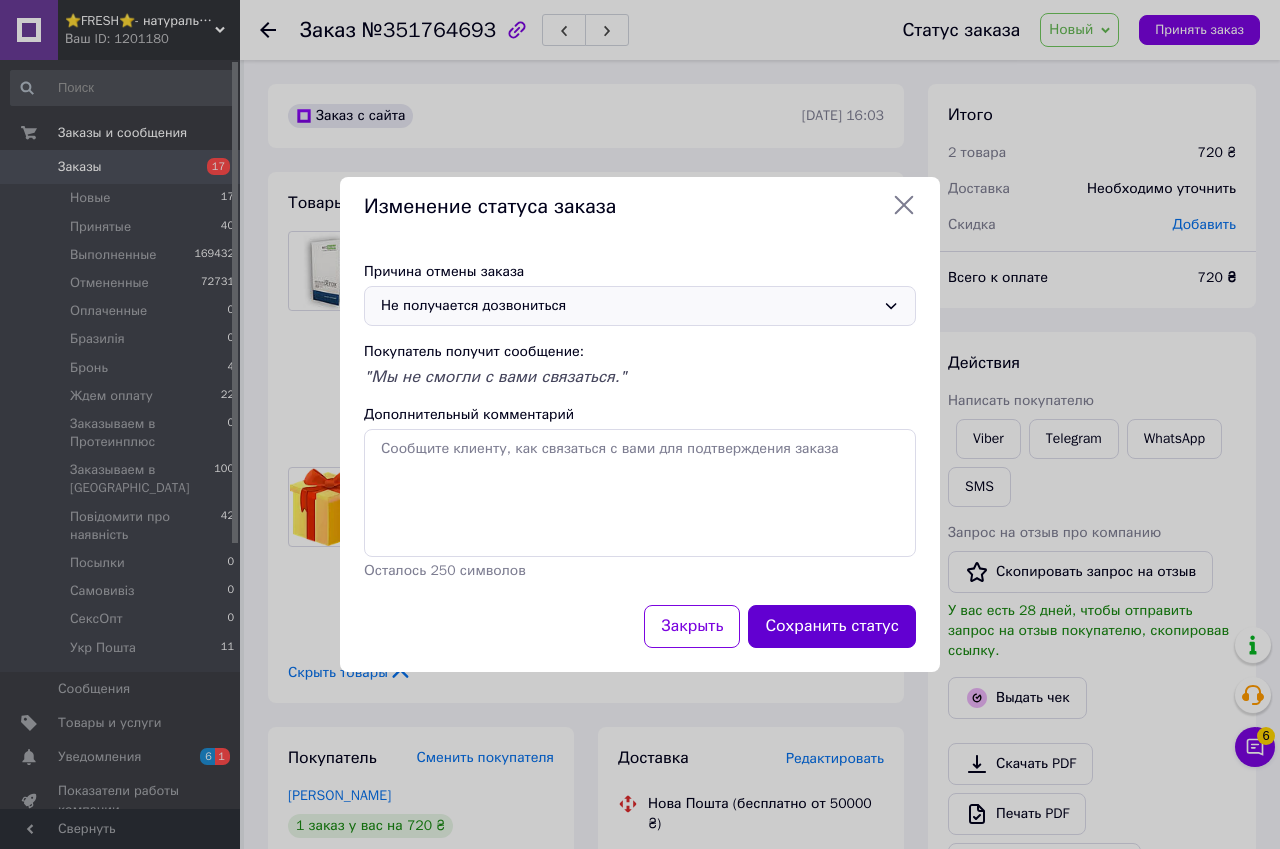 click on "Сохранить статус" at bounding box center [832, 626] 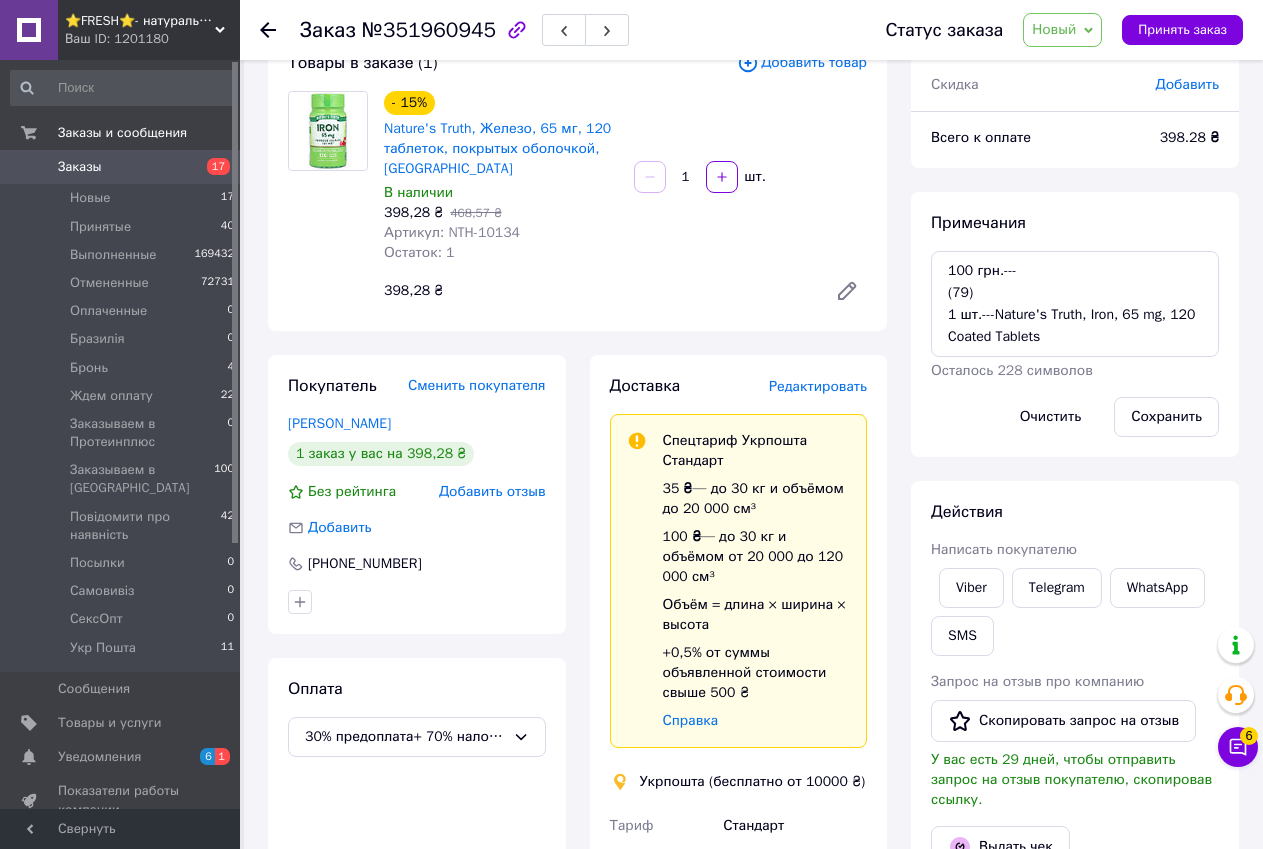scroll, scrollTop: 600, scrollLeft: 0, axis: vertical 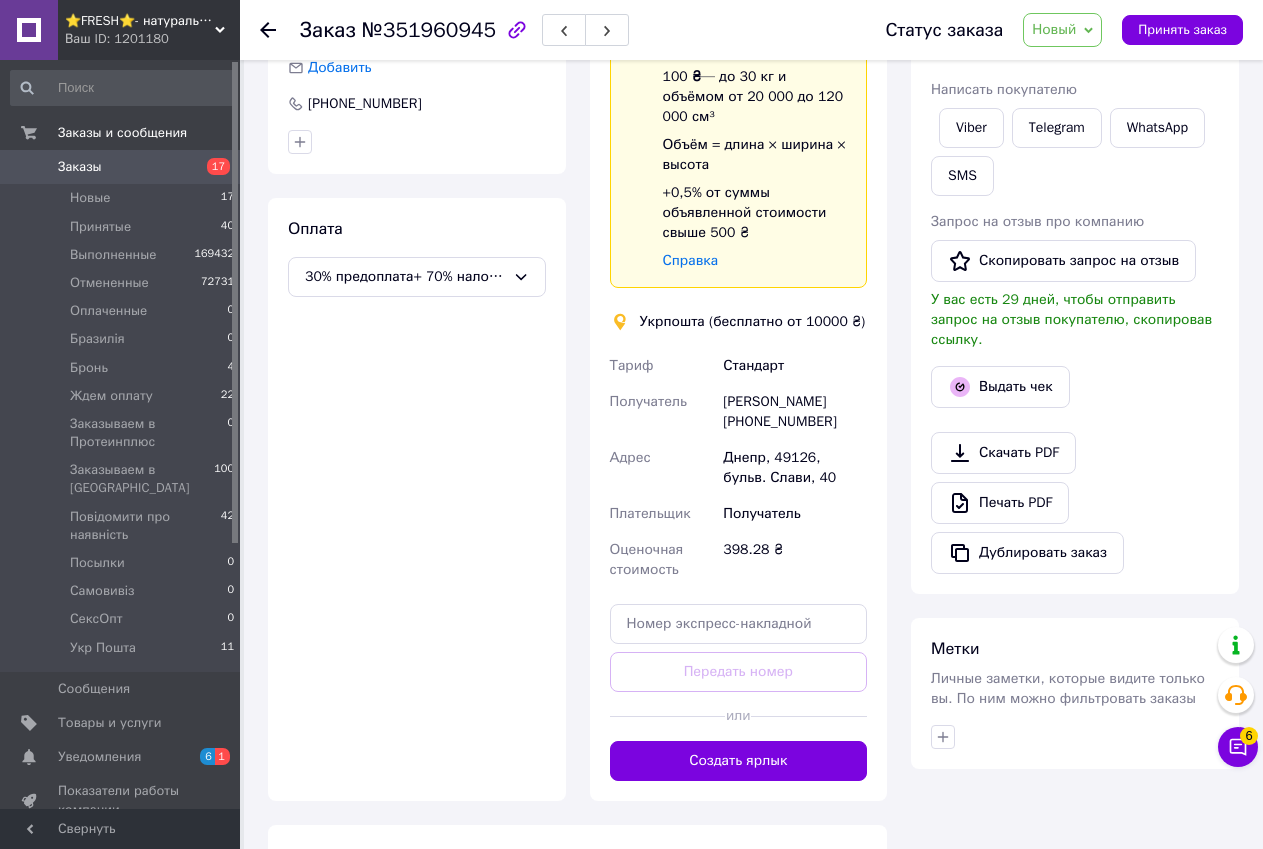 drag, startPoint x: 942, startPoint y: 723, endPoint x: 892, endPoint y: 536, distance: 193.5691 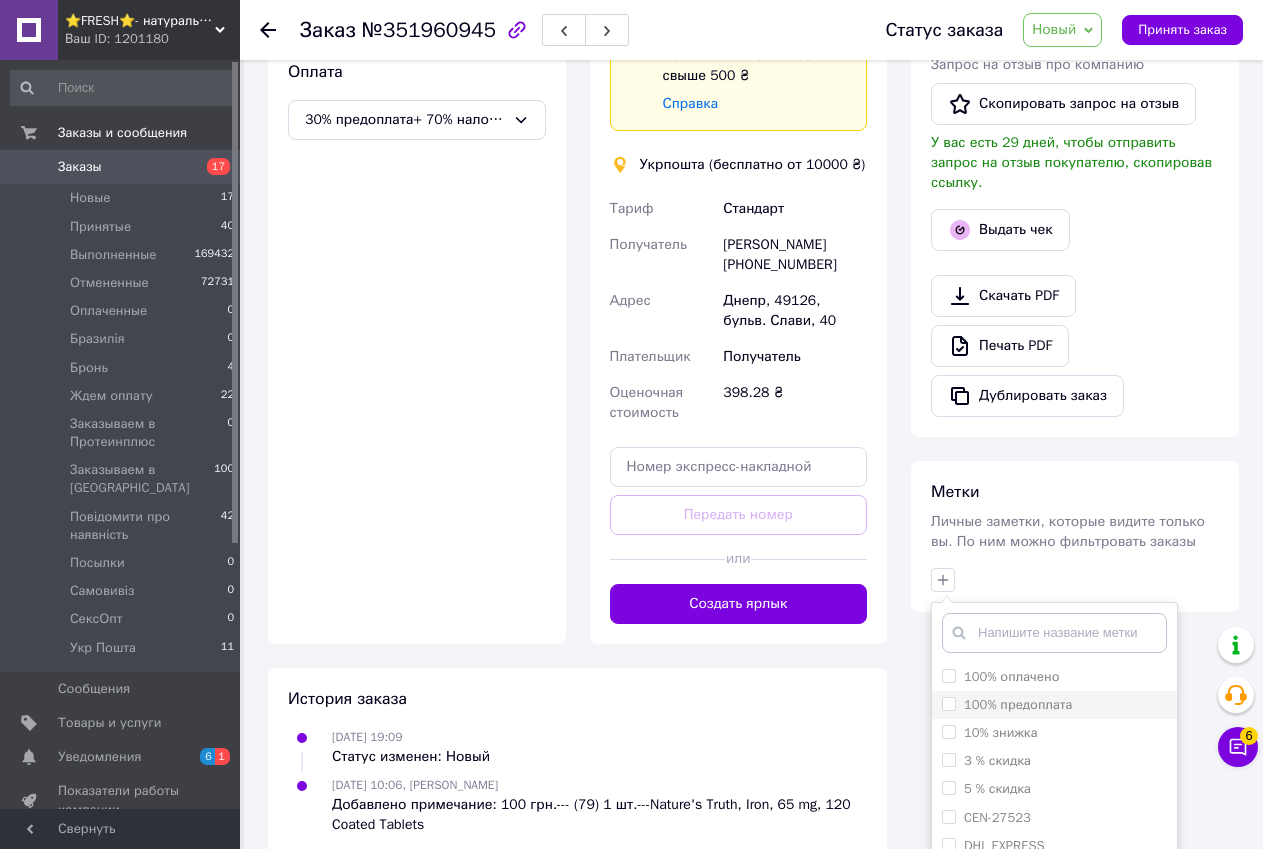 scroll, scrollTop: 917, scrollLeft: 0, axis: vertical 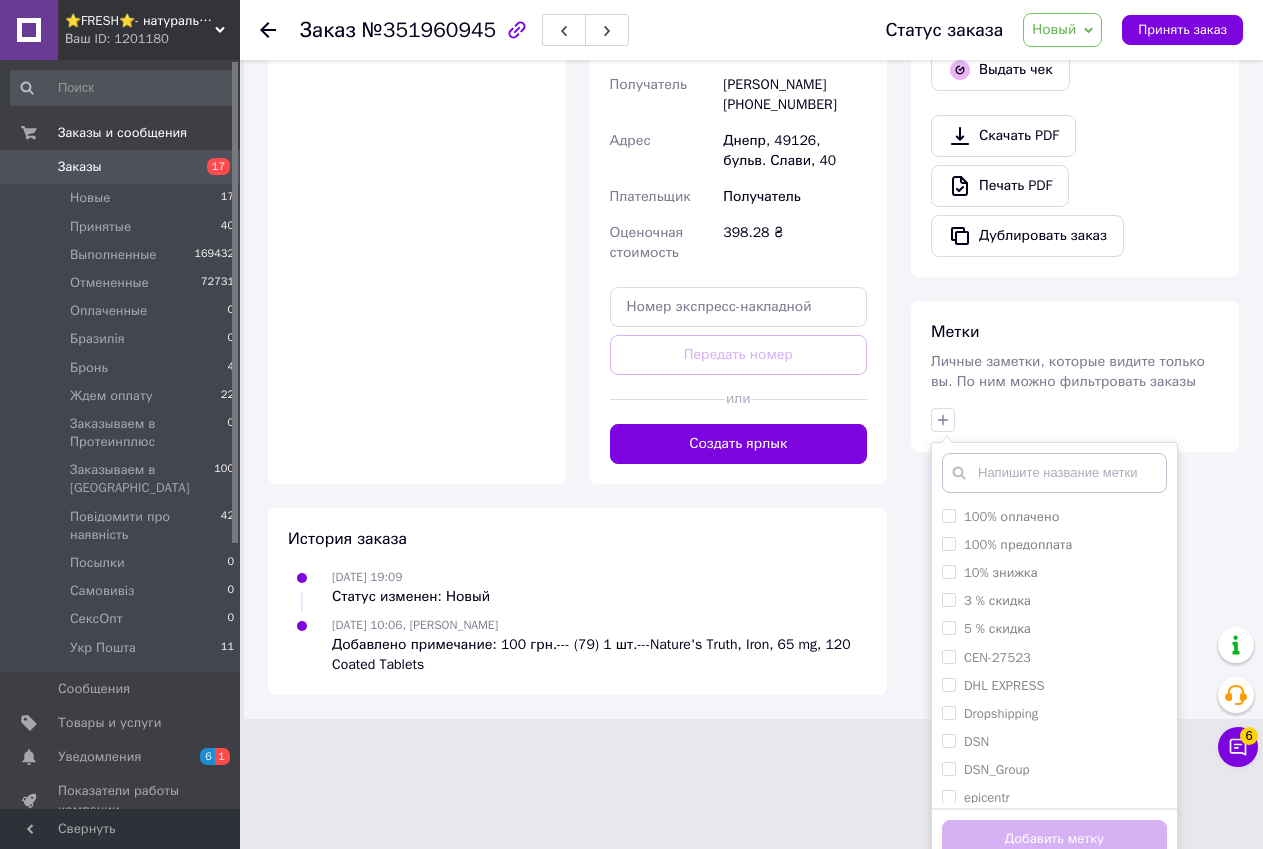 click at bounding box center [1054, 473] 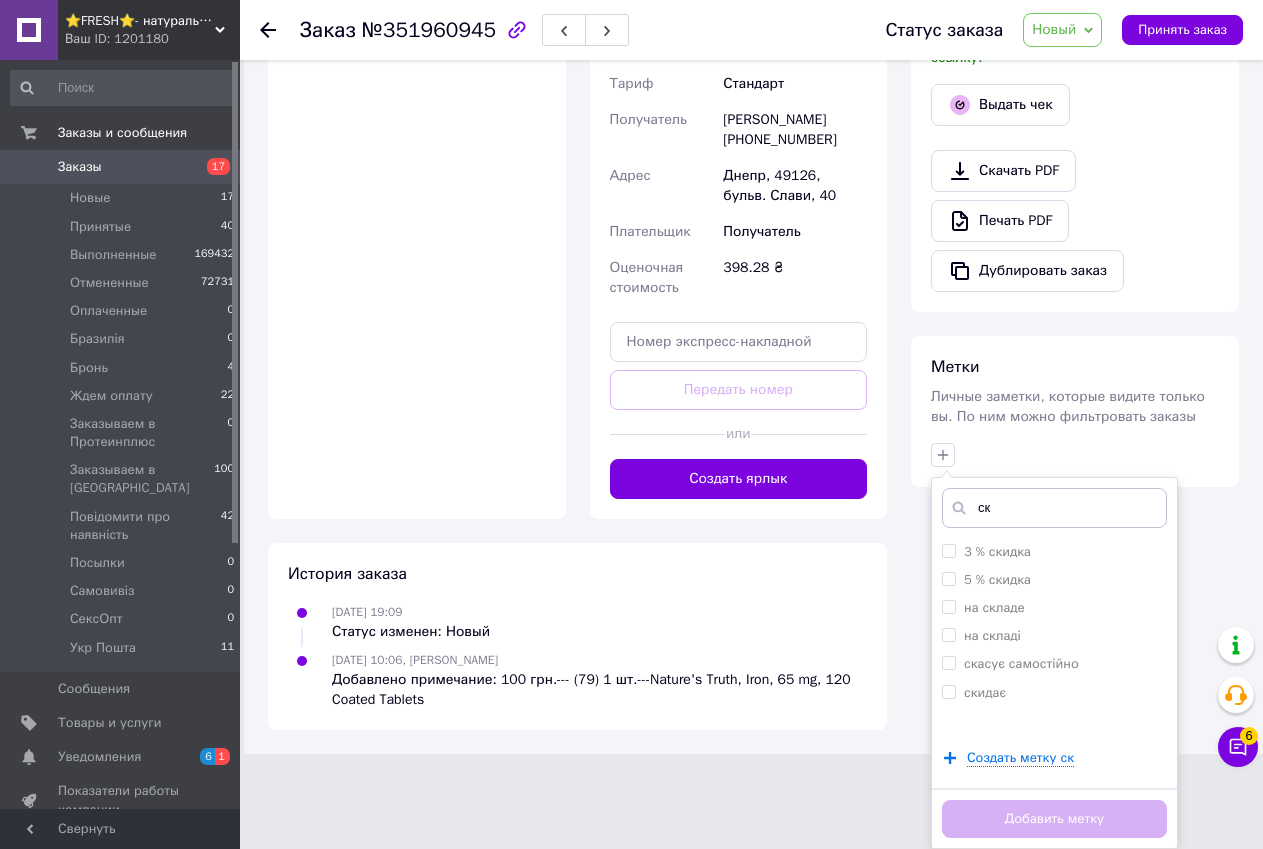 scroll, scrollTop: 862, scrollLeft: 0, axis: vertical 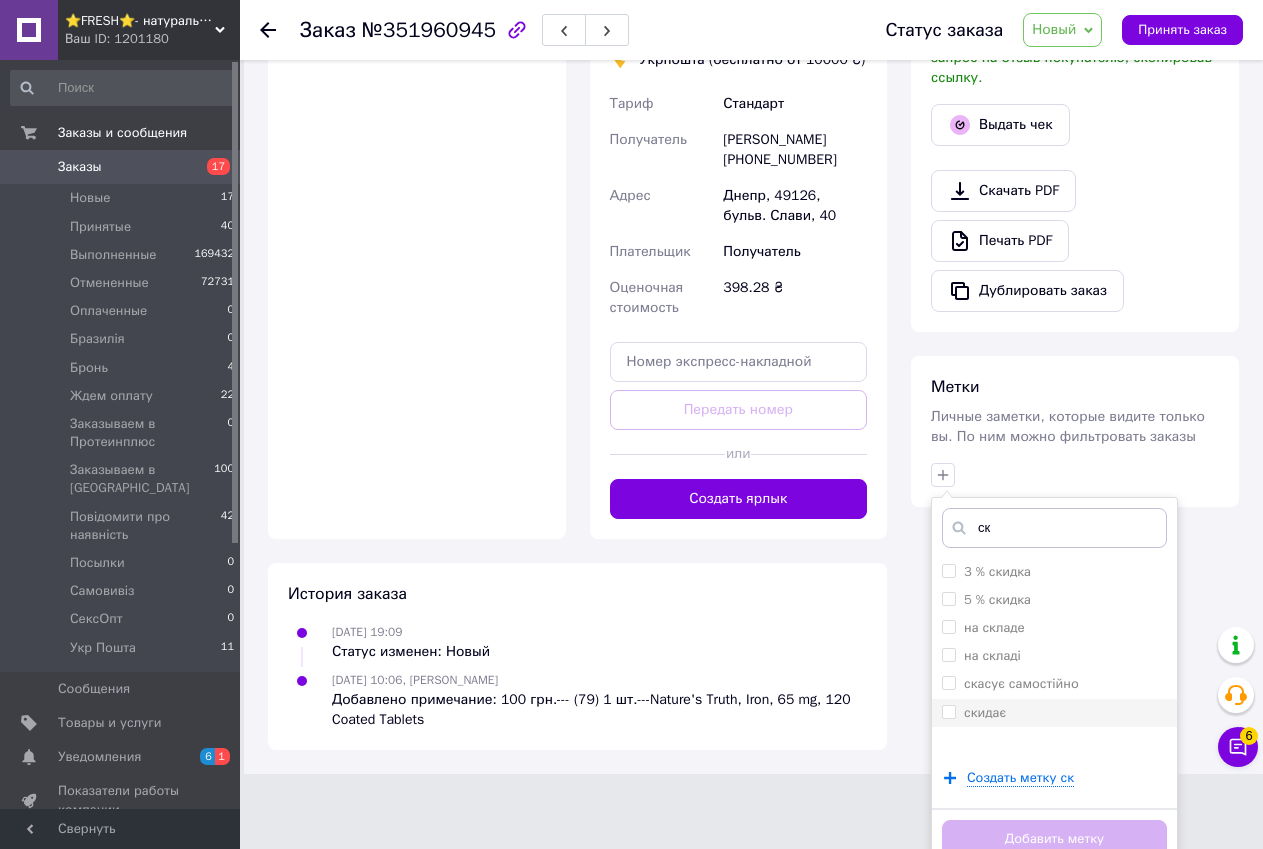 type on "ск" 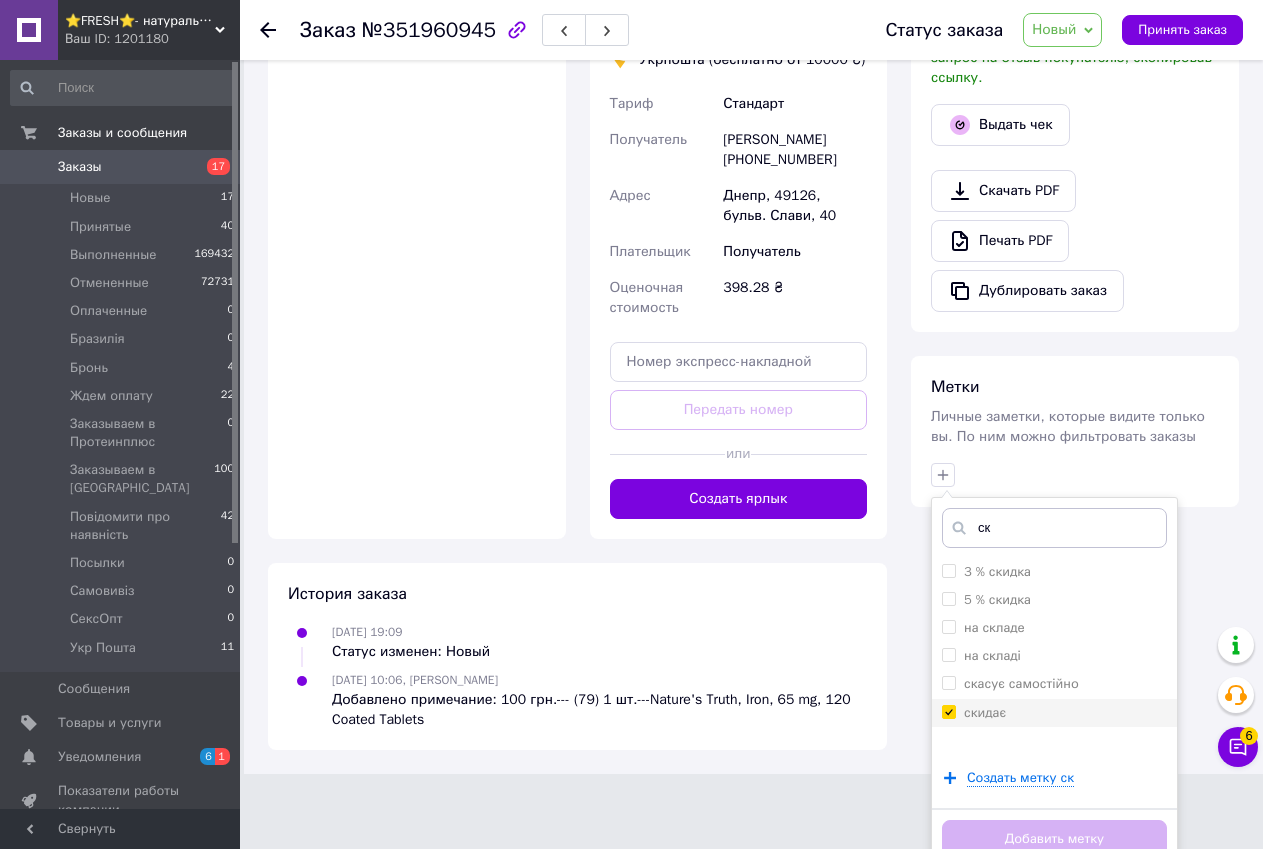 checkbox on "true" 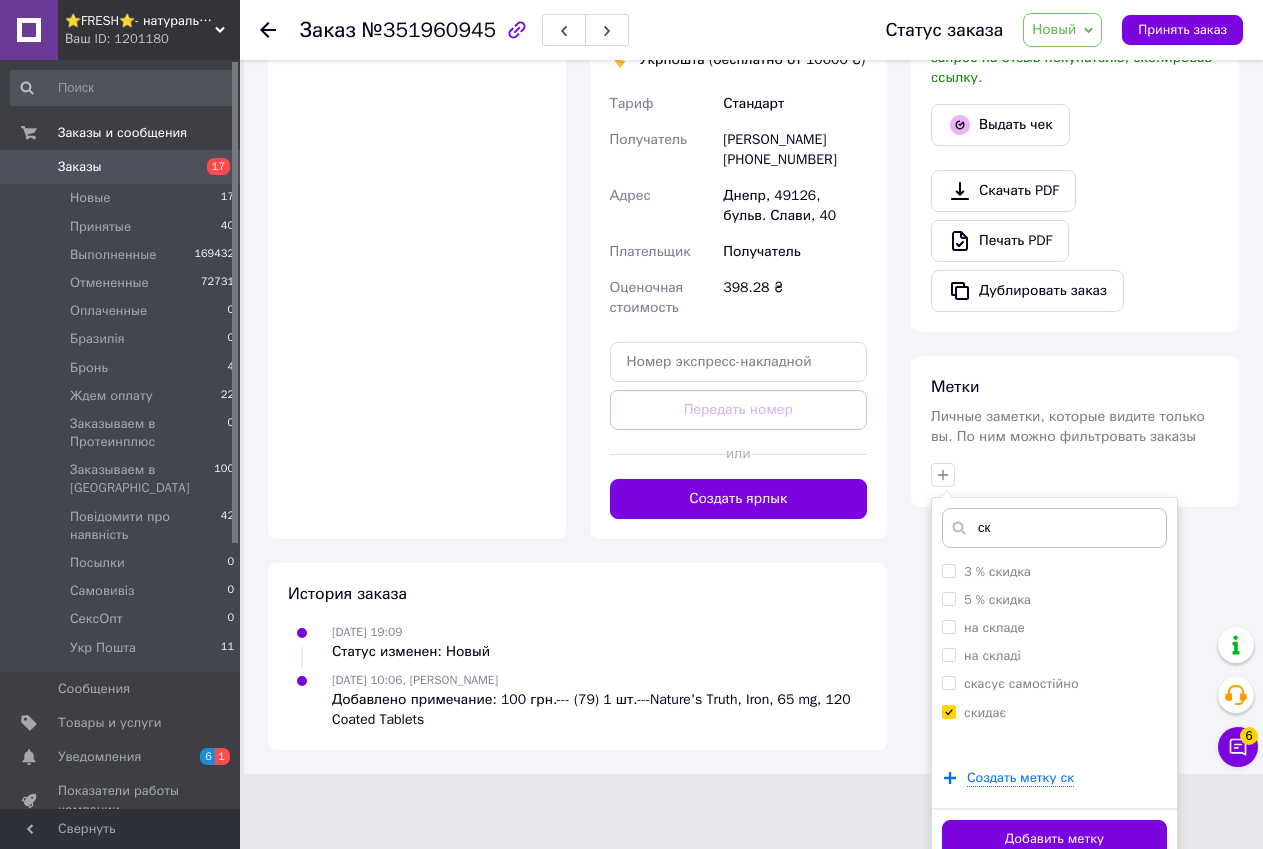 click on "Добавить метку" at bounding box center (1054, 839) 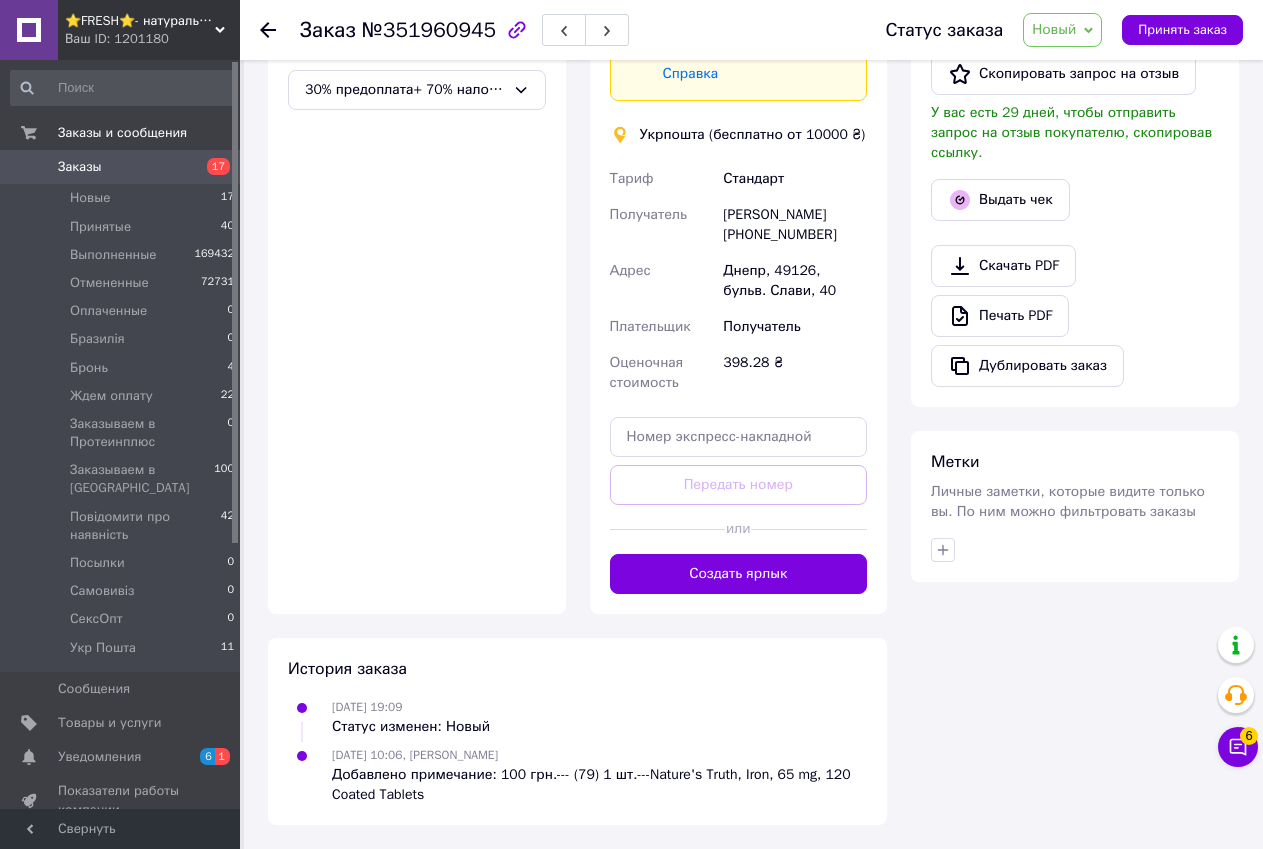 scroll, scrollTop: 767, scrollLeft: 0, axis: vertical 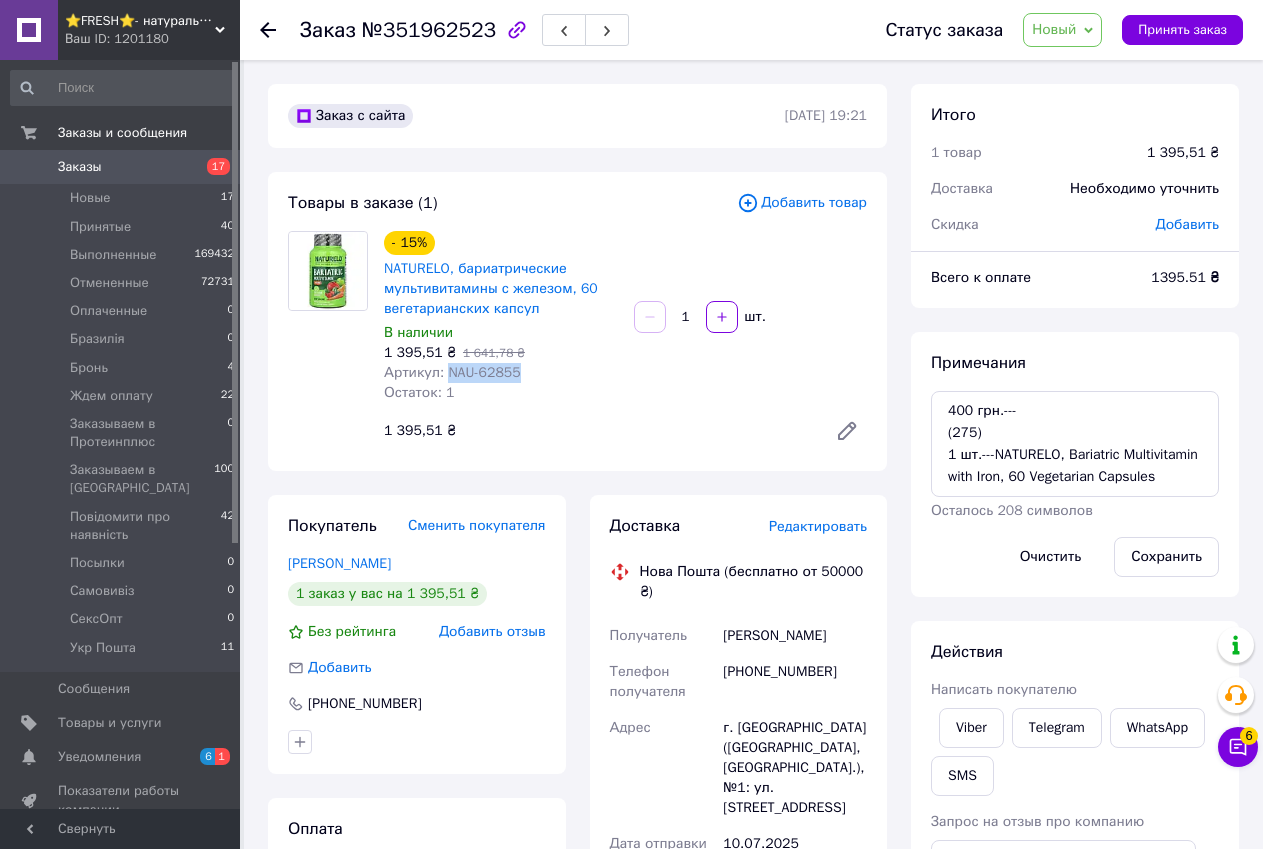 drag, startPoint x: 442, startPoint y: 374, endPoint x: 516, endPoint y: 376, distance: 74.02702 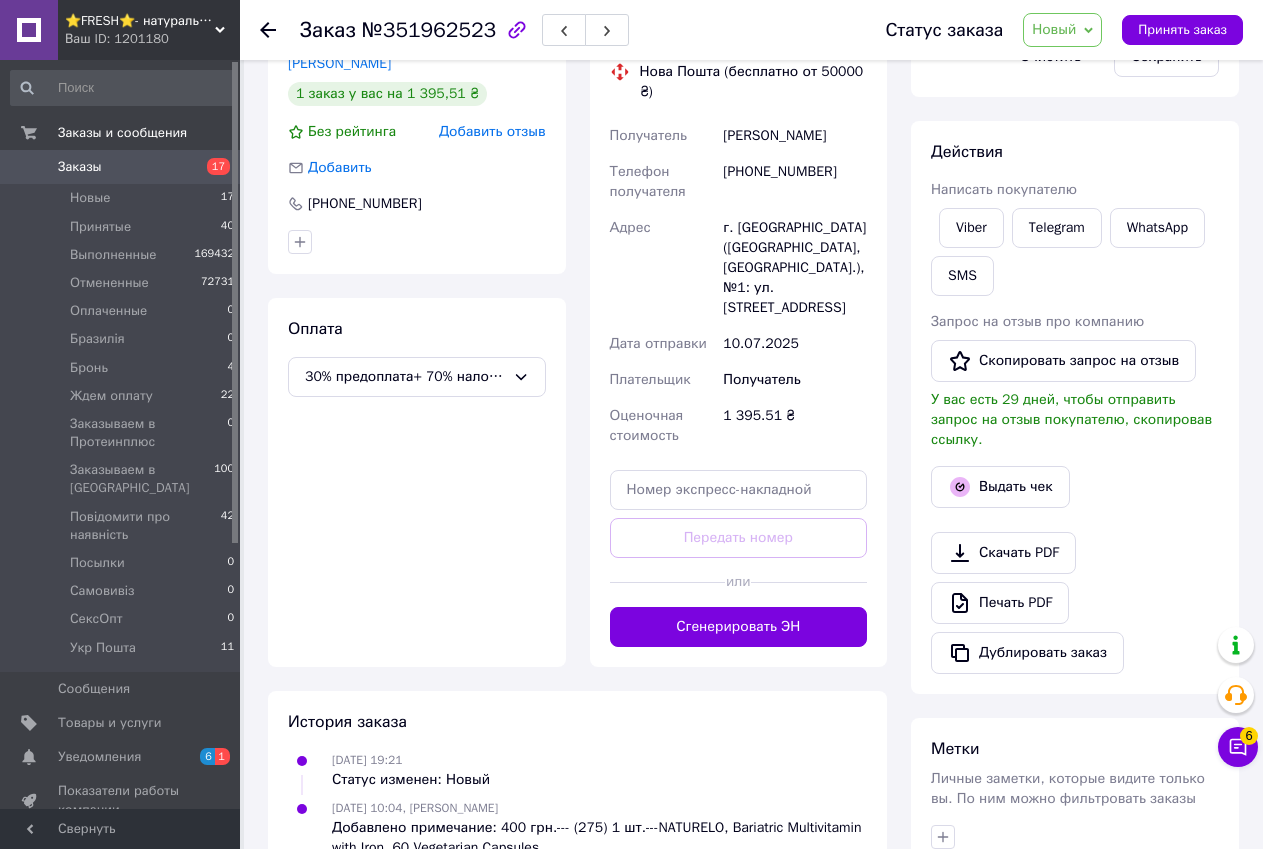 scroll, scrollTop: 533, scrollLeft: 0, axis: vertical 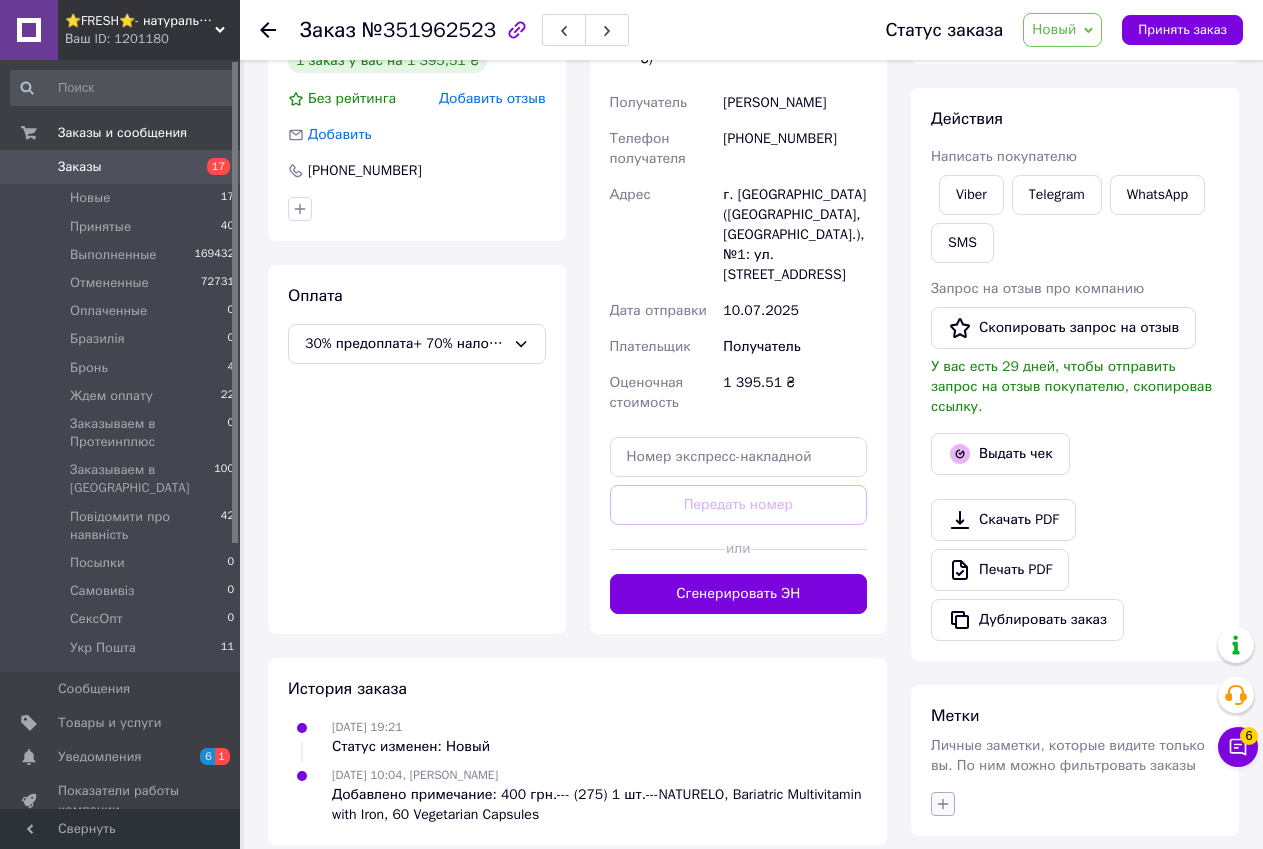 click at bounding box center [943, 804] 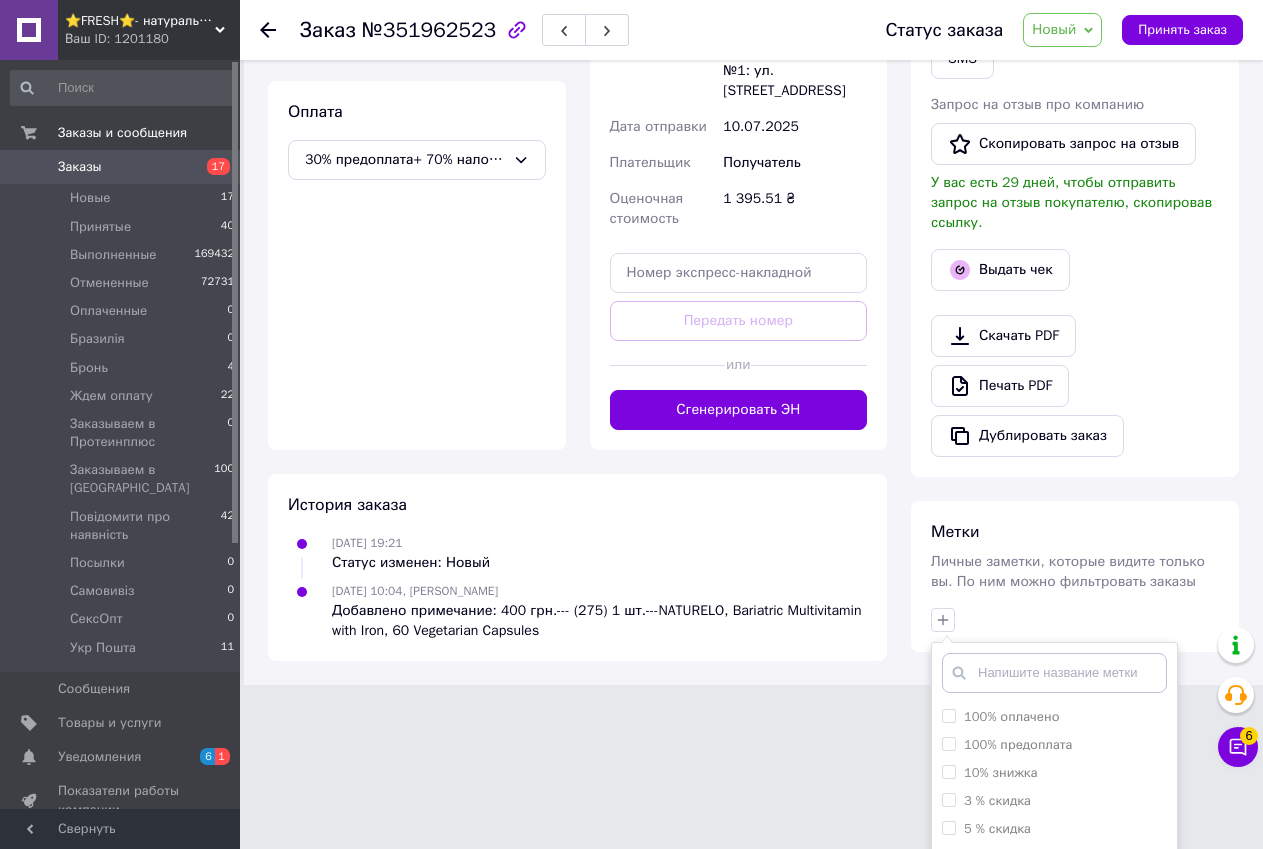 scroll, scrollTop: 917, scrollLeft: 0, axis: vertical 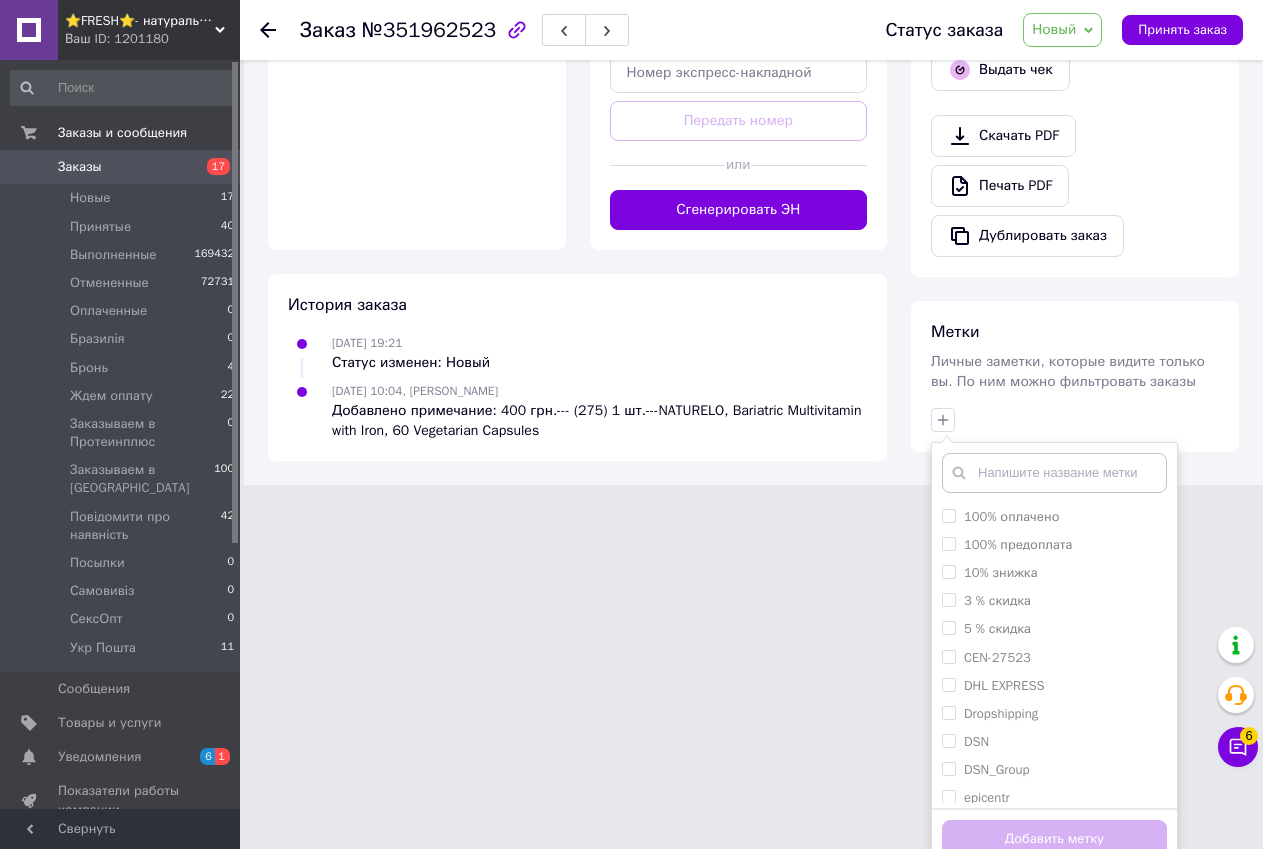 click at bounding box center (1054, 473) 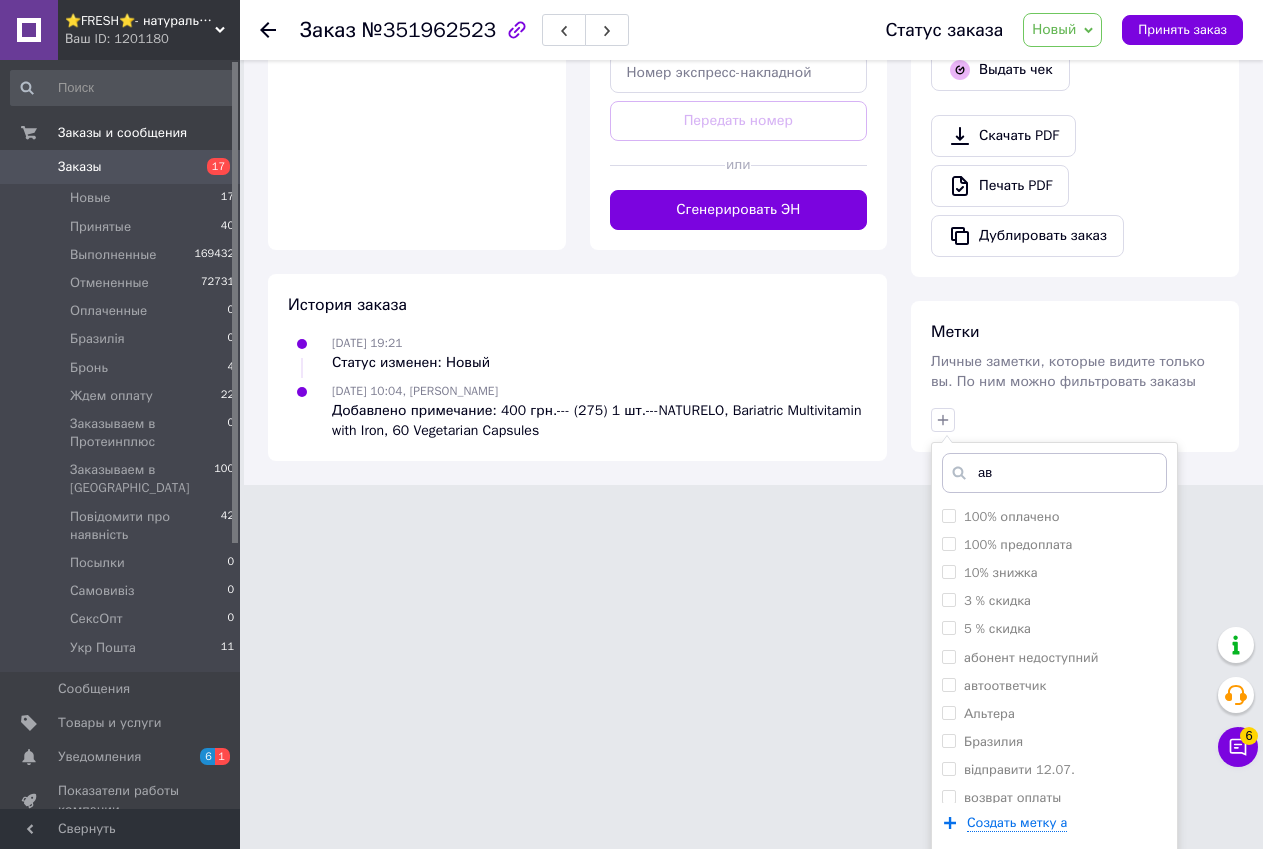 scroll, scrollTop: 862, scrollLeft: 0, axis: vertical 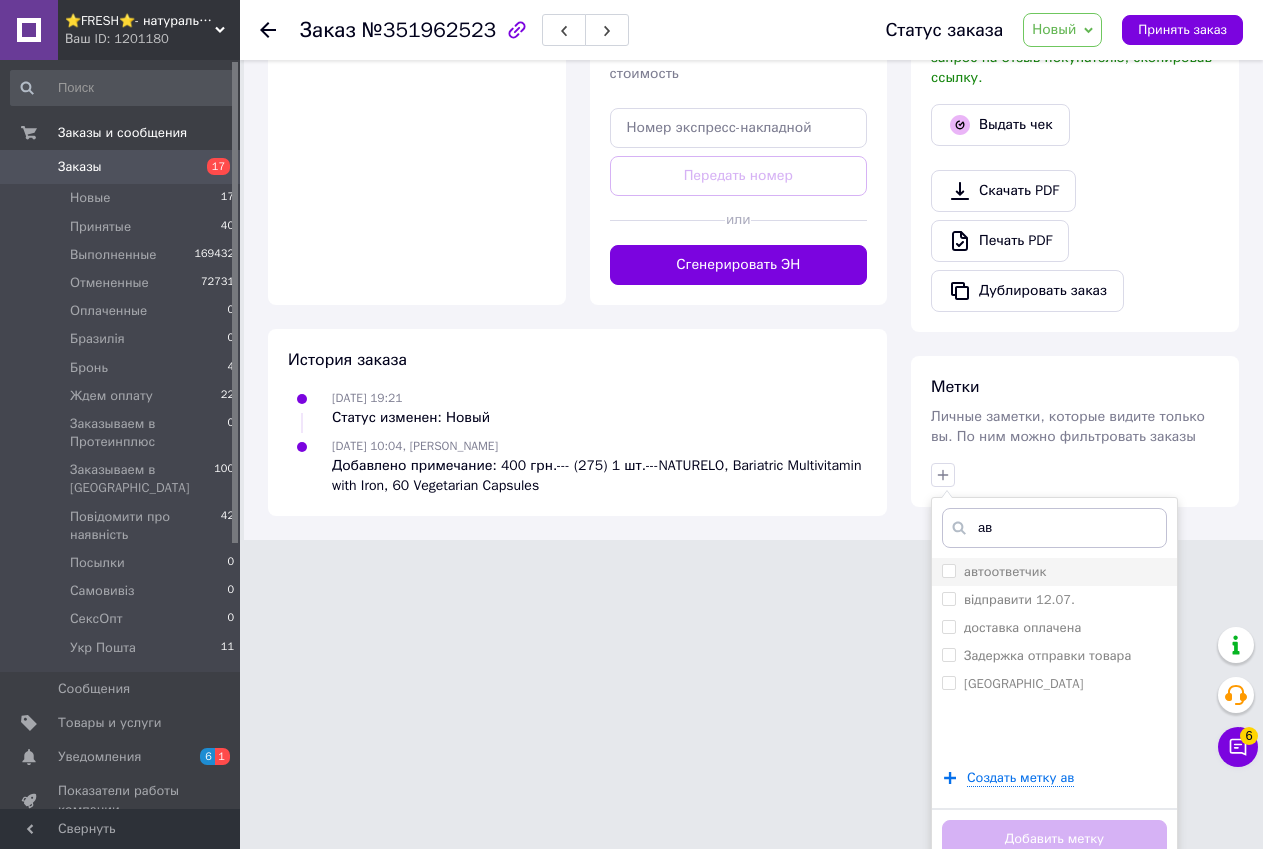 type on "ав" 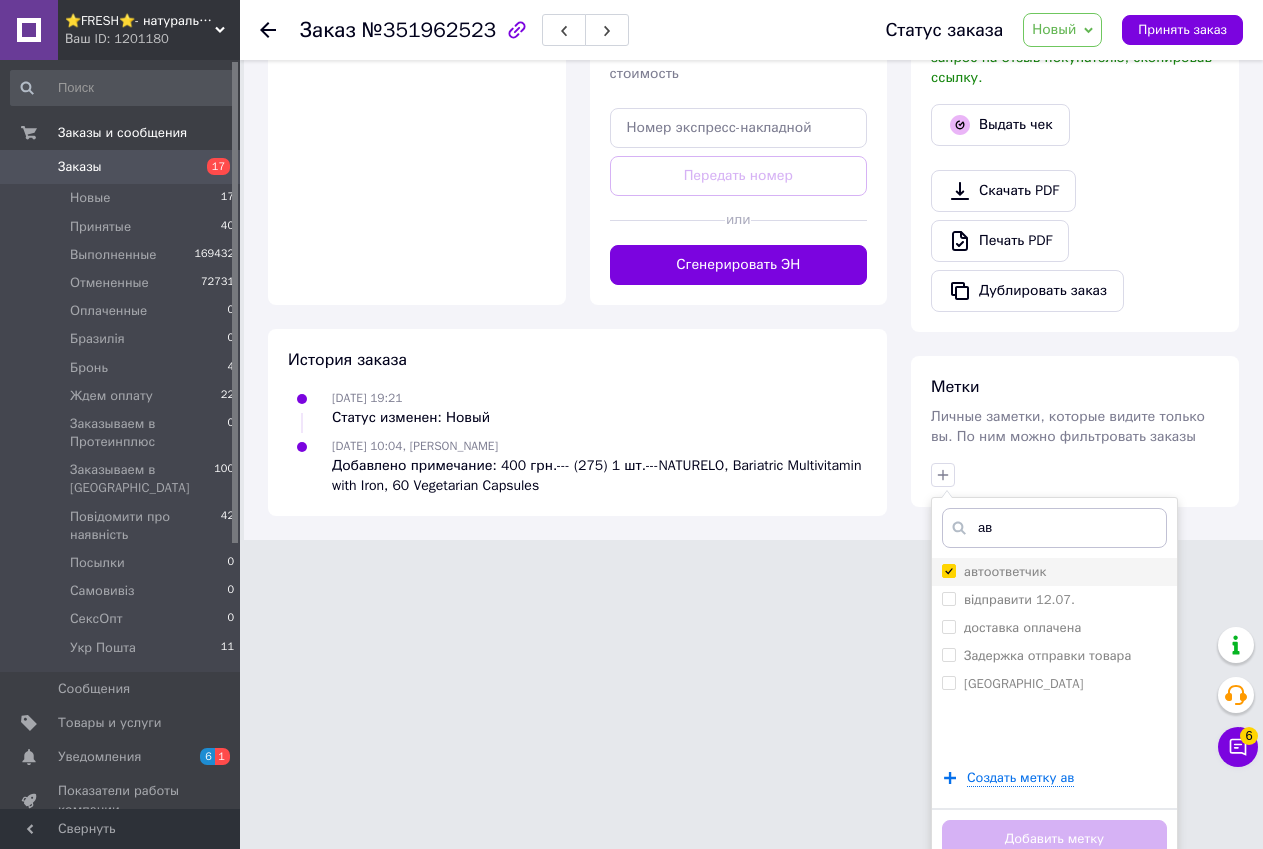checkbox on "true" 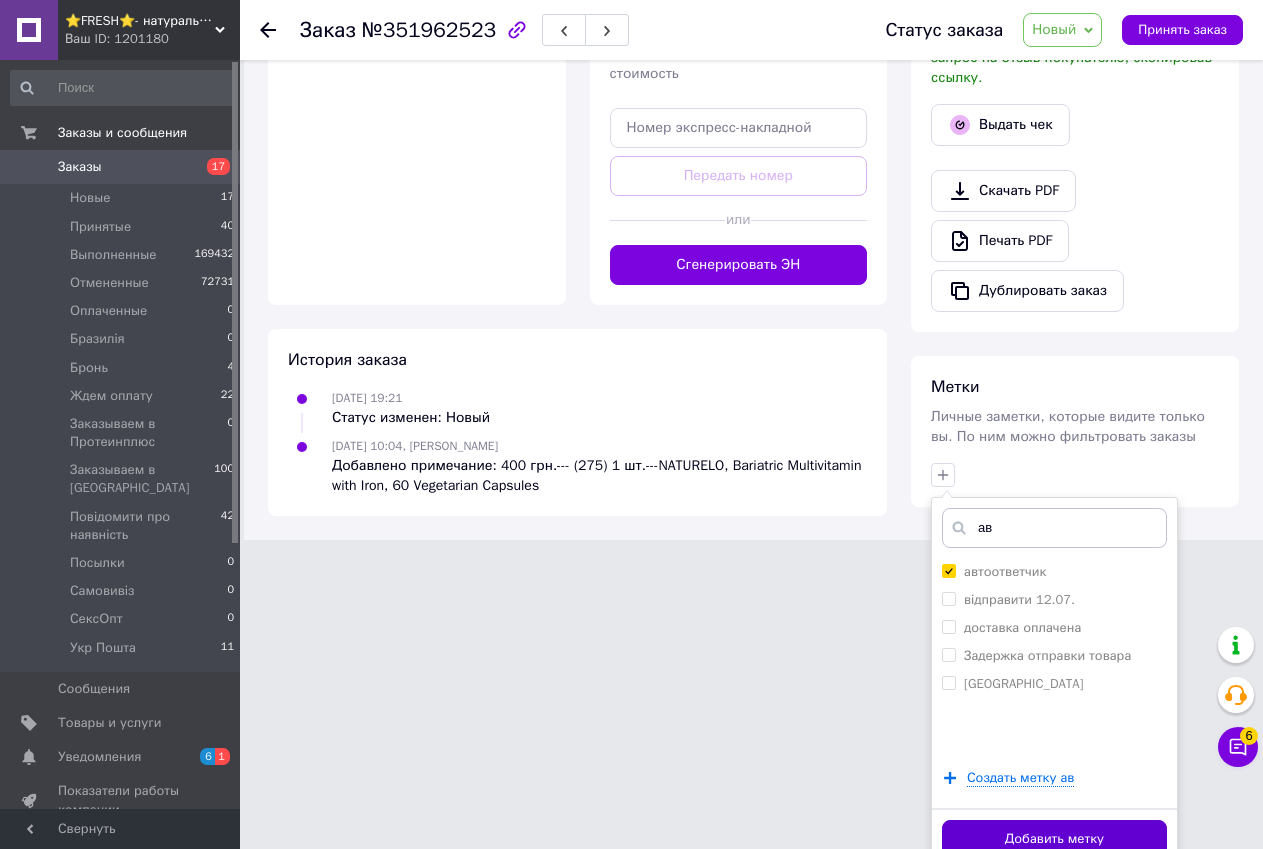 click on "Добавить метку" at bounding box center (1054, 839) 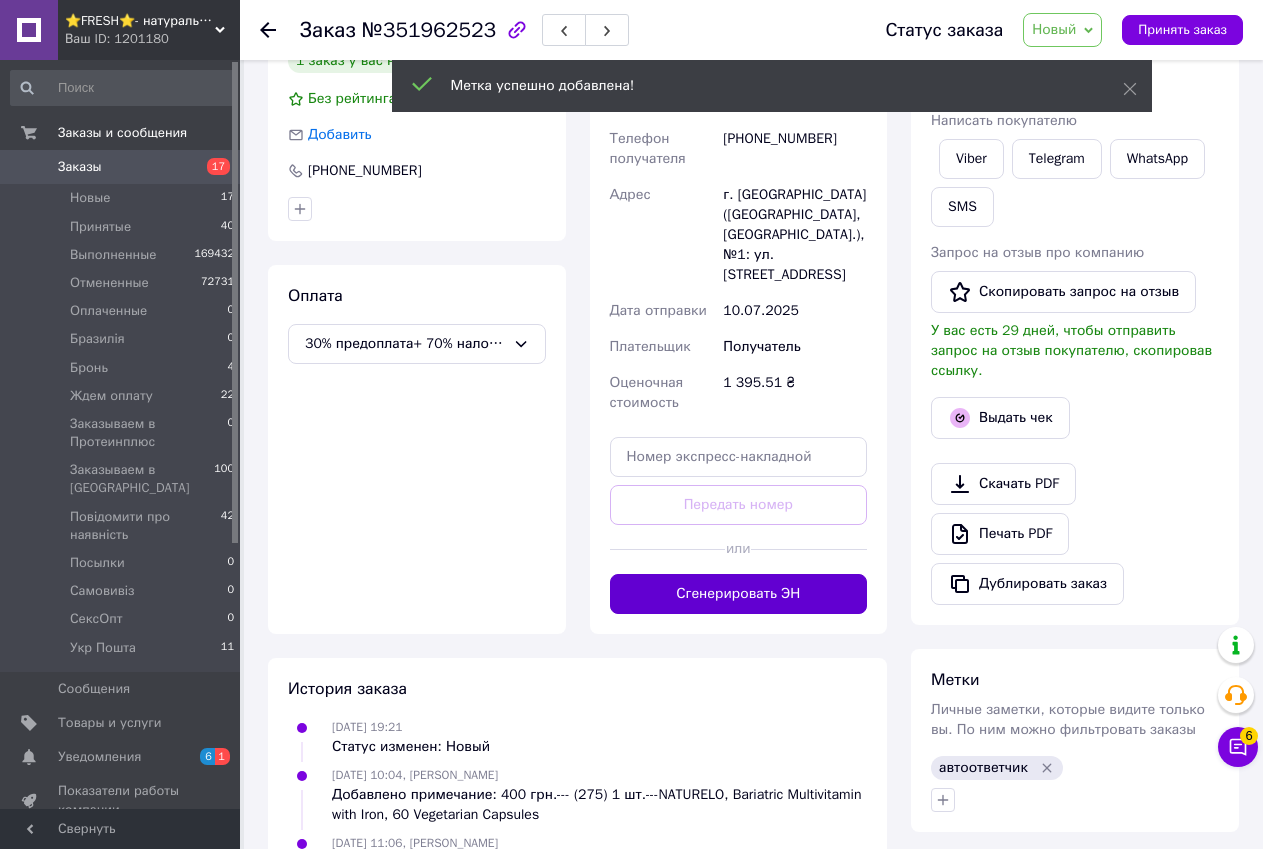 scroll, scrollTop: 581, scrollLeft: 0, axis: vertical 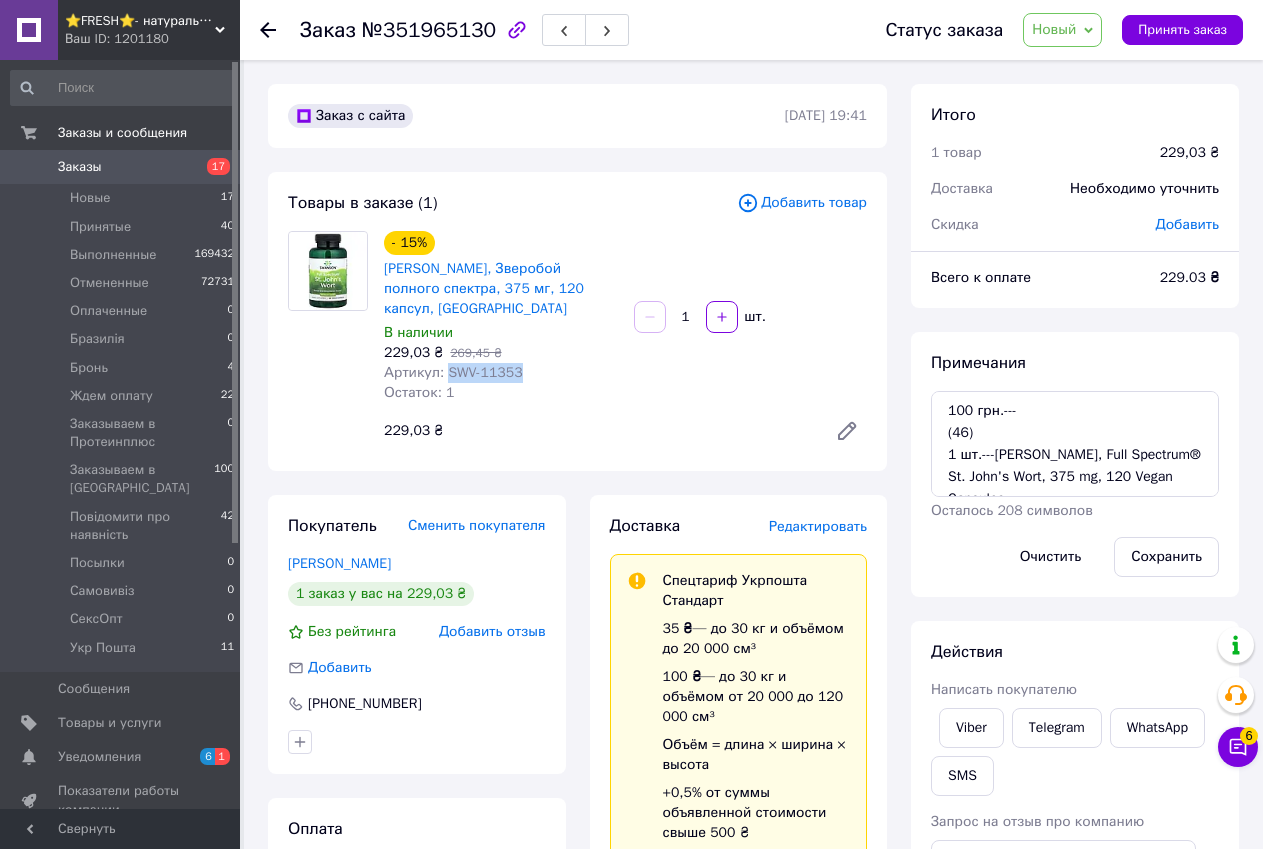 drag, startPoint x: 443, startPoint y: 350, endPoint x: 514, endPoint y: 353, distance: 71.063354 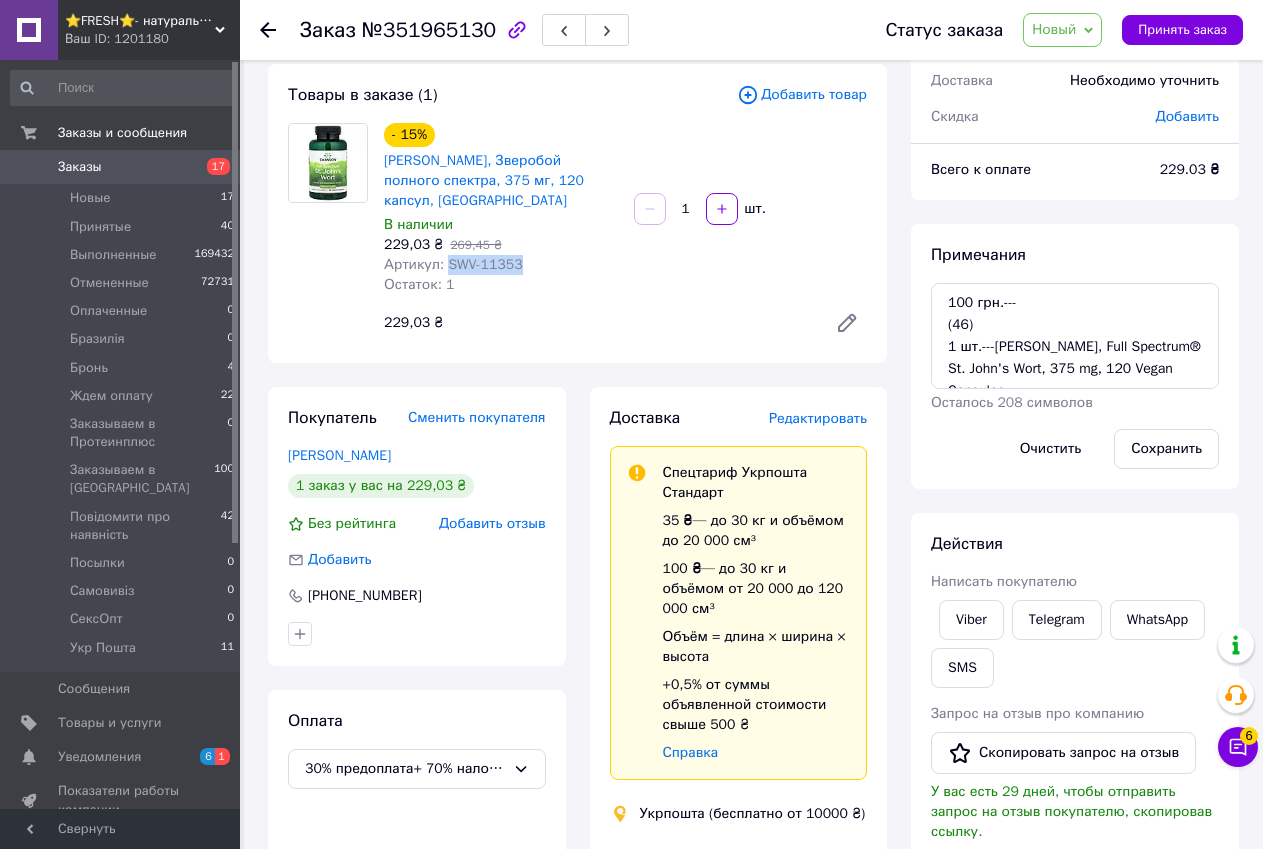 scroll, scrollTop: 200, scrollLeft: 0, axis: vertical 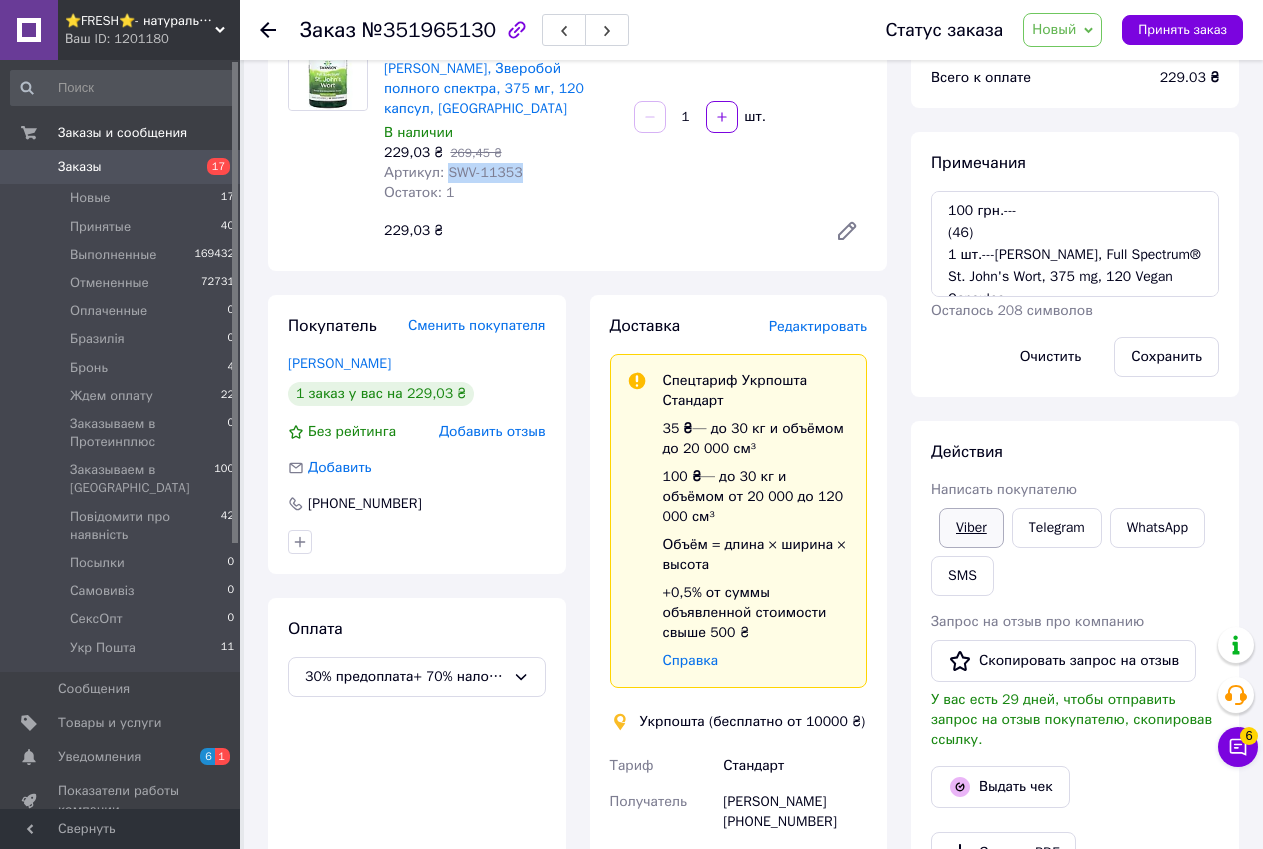 click on "Viber" at bounding box center (971, 528) 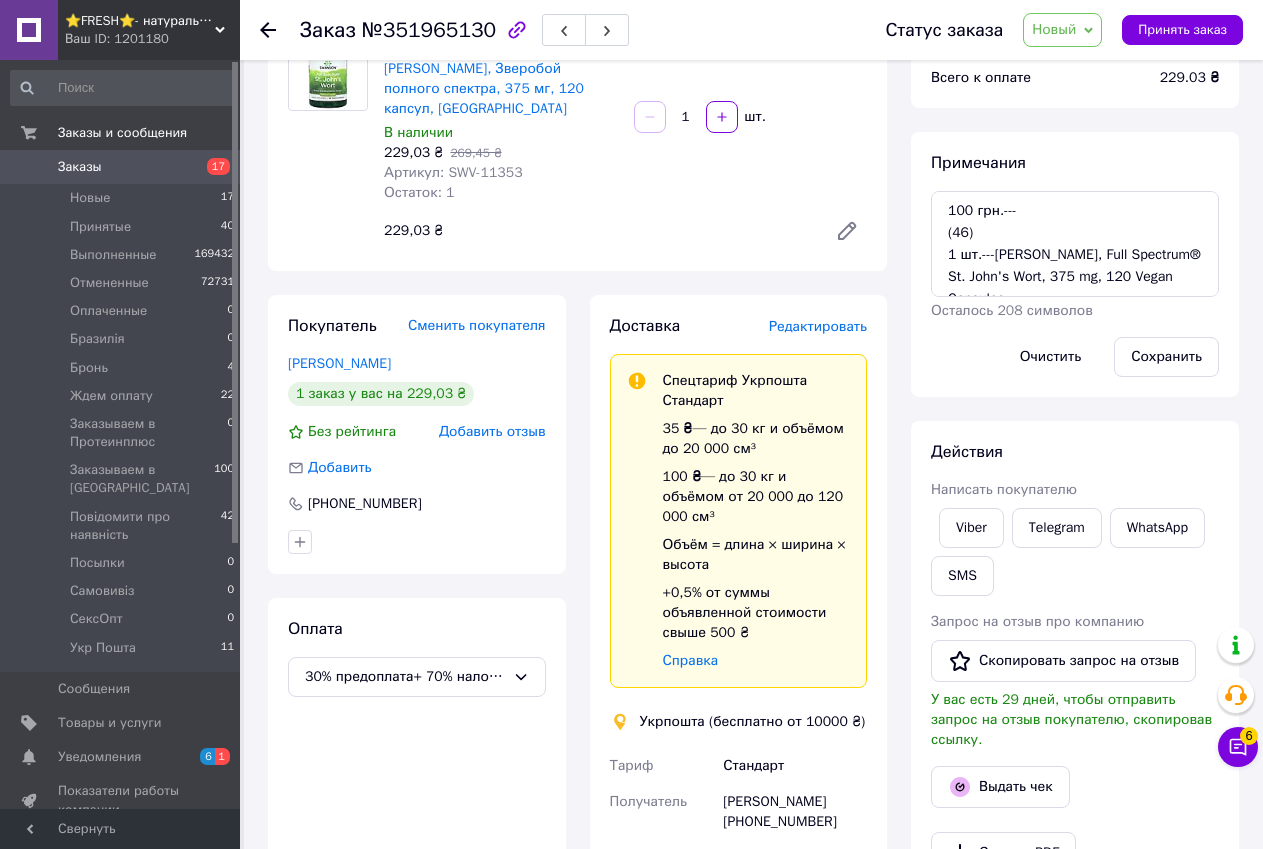 click on "Скачать PDF   Печать PDF   Дублировать заказ" at bounding box center (1075, 903) 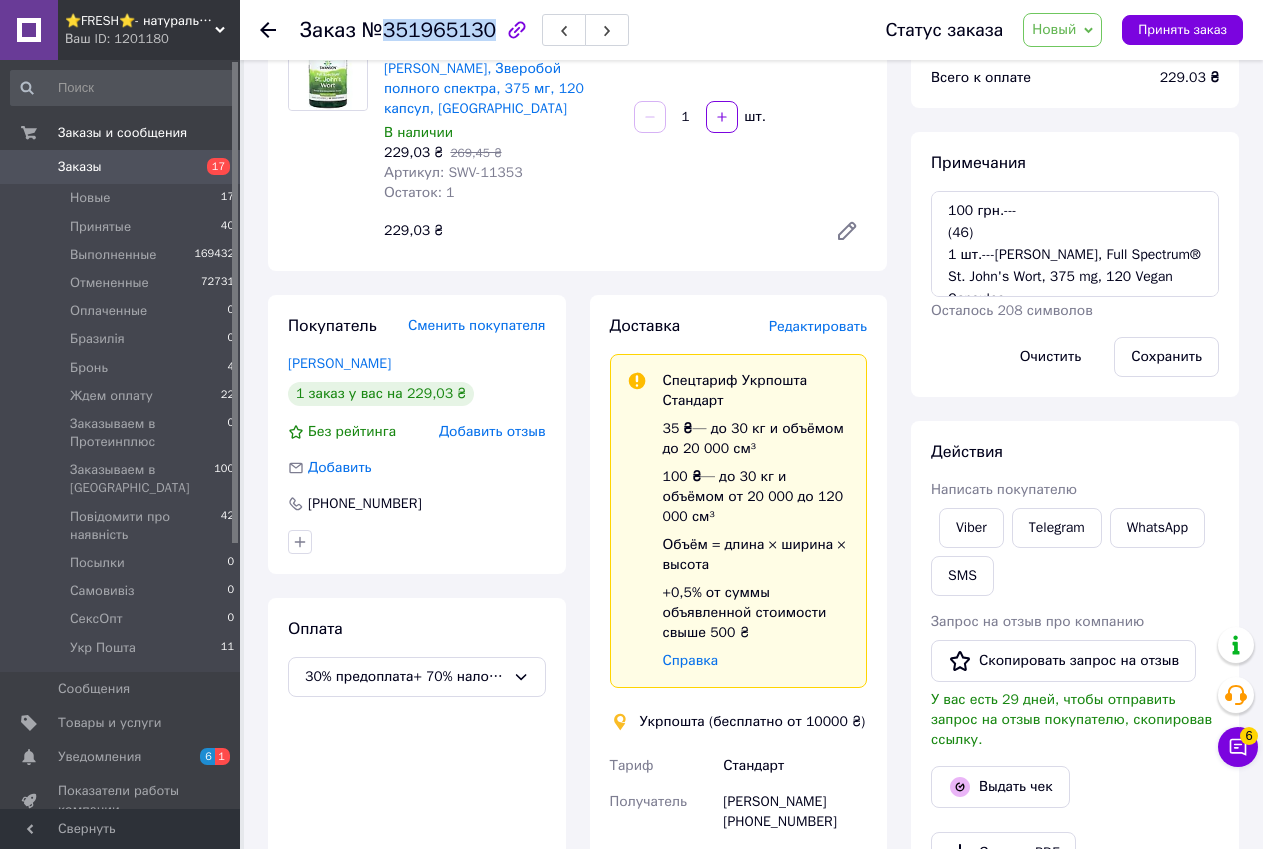 click on "№351965130" at bounding box center (429, 30) 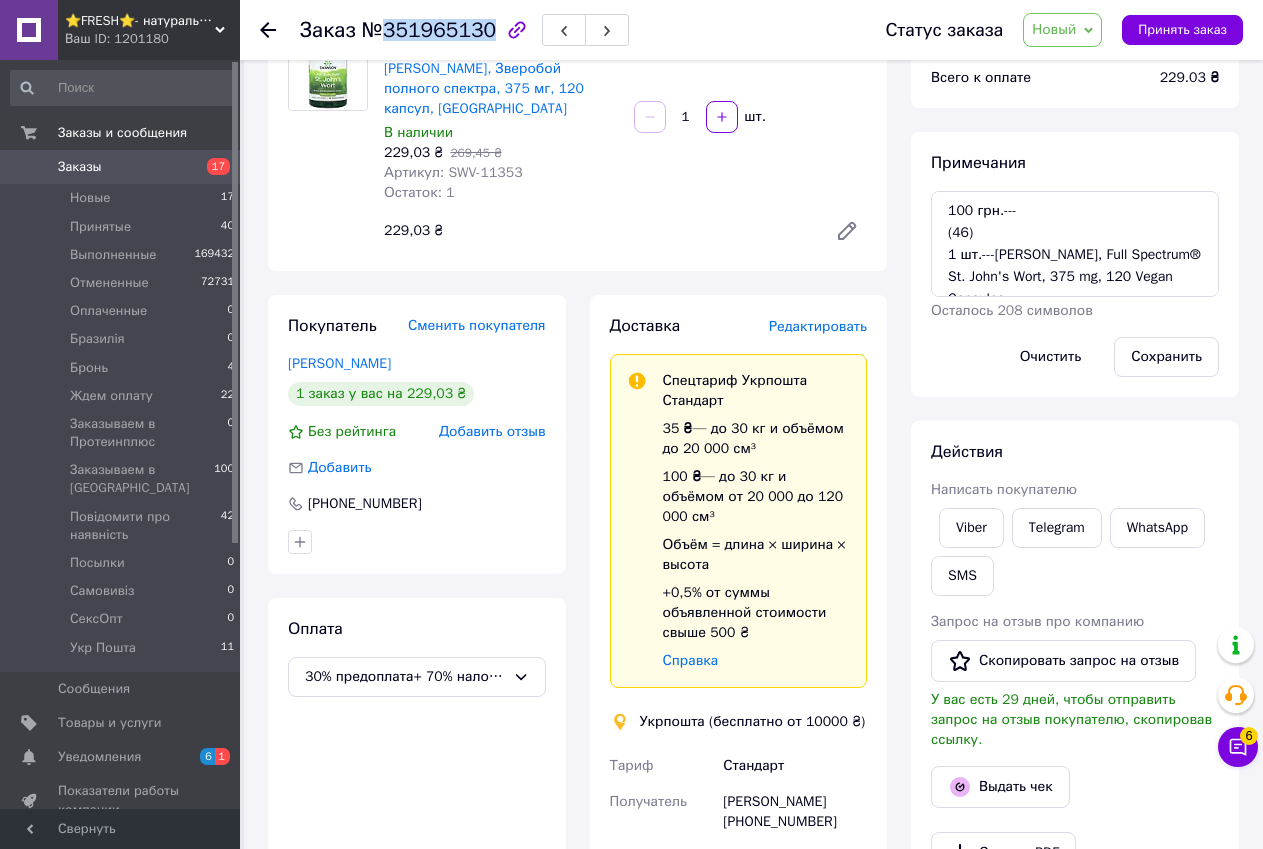 click on "Скачать PDF   Печать PDF   Дублировать заказ" at bounding box center [1075, 903] 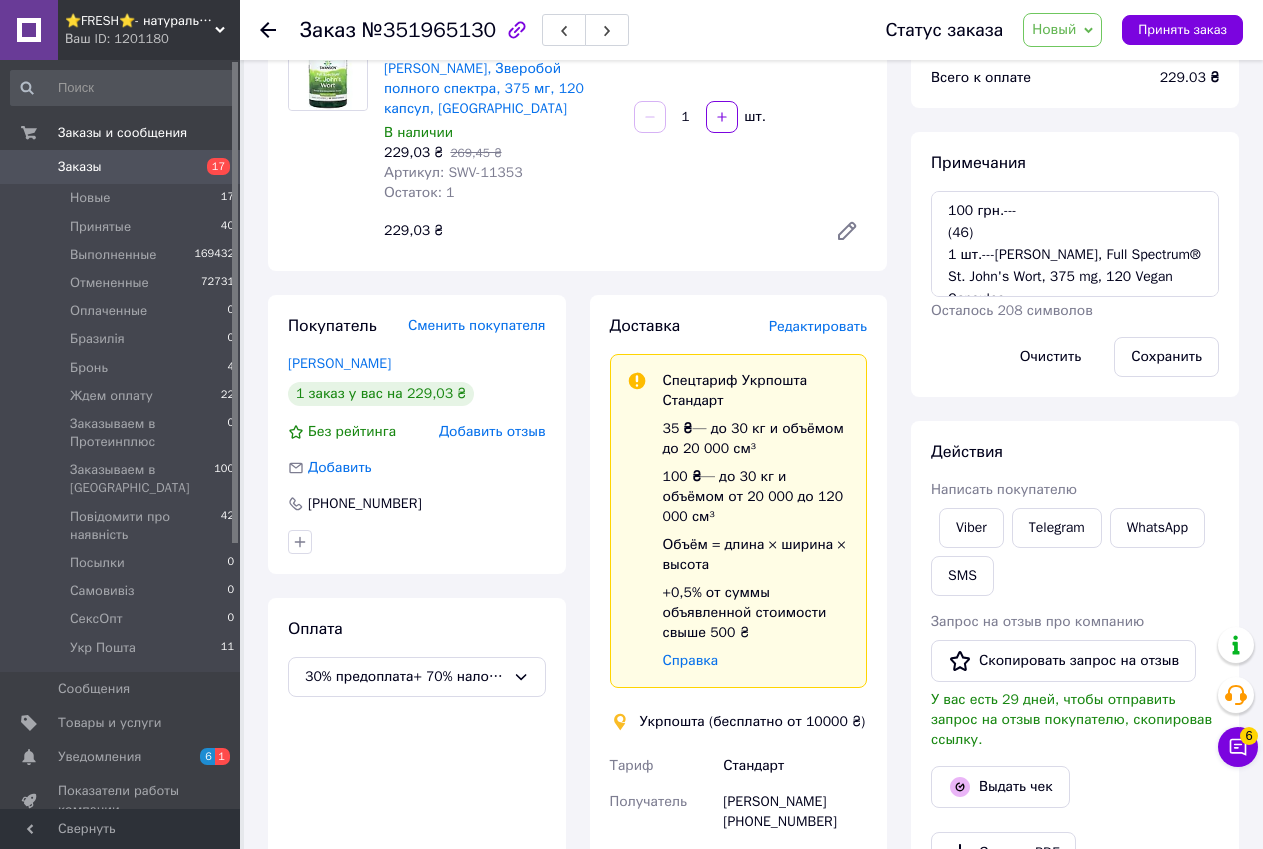 click on "Новый" at bounding box center [1054, 29] 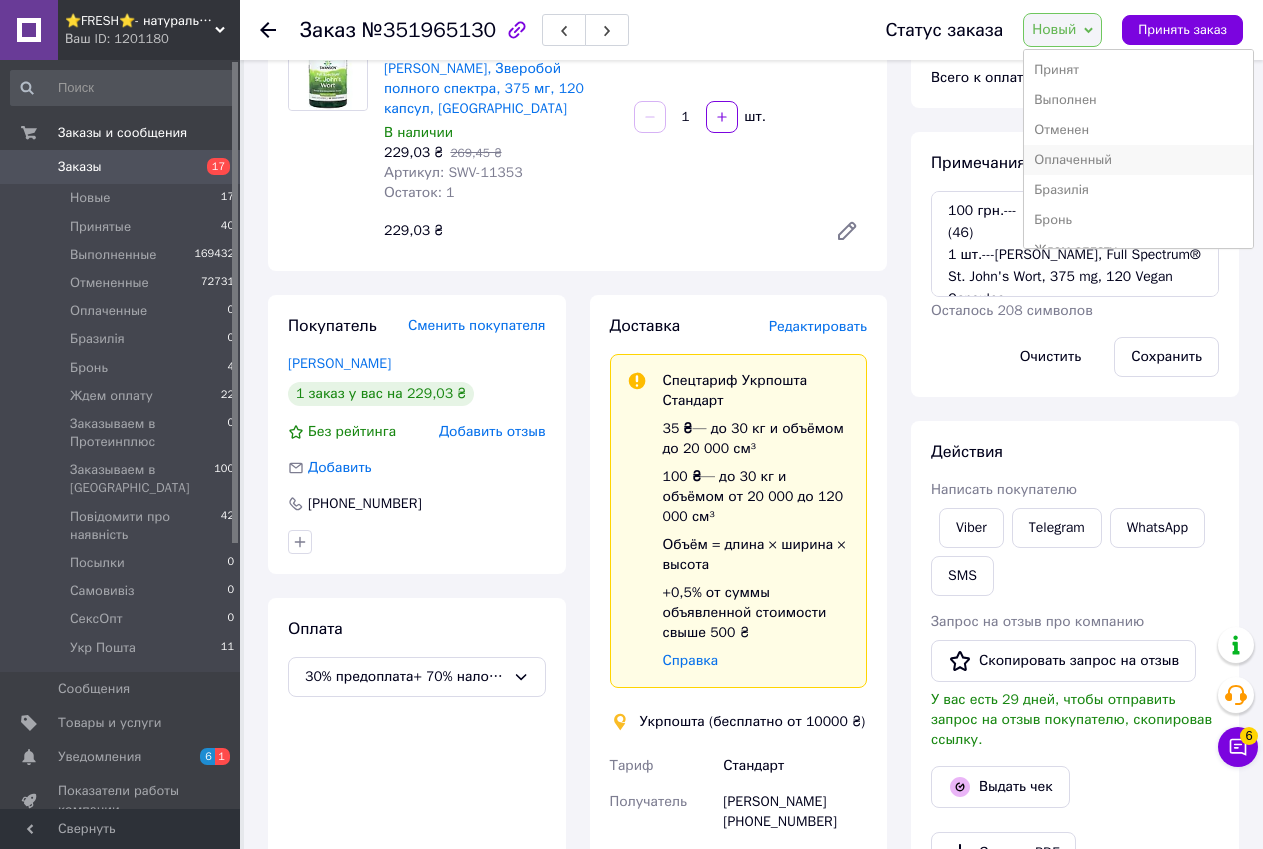 scroll, scrollTop: 100, scrollLeft: 0, axis: vertical 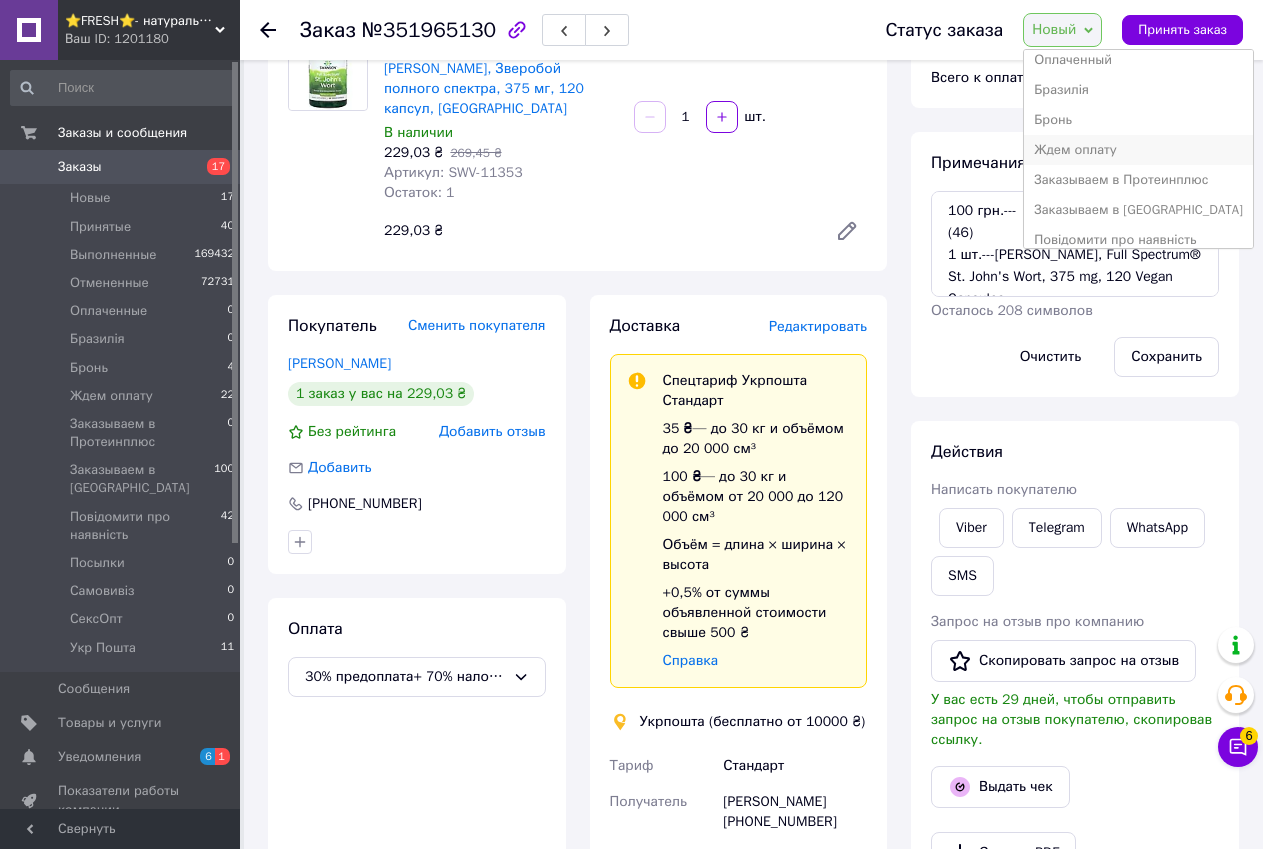 click on "Ждем оплату" at bounding box center [1138, 150] 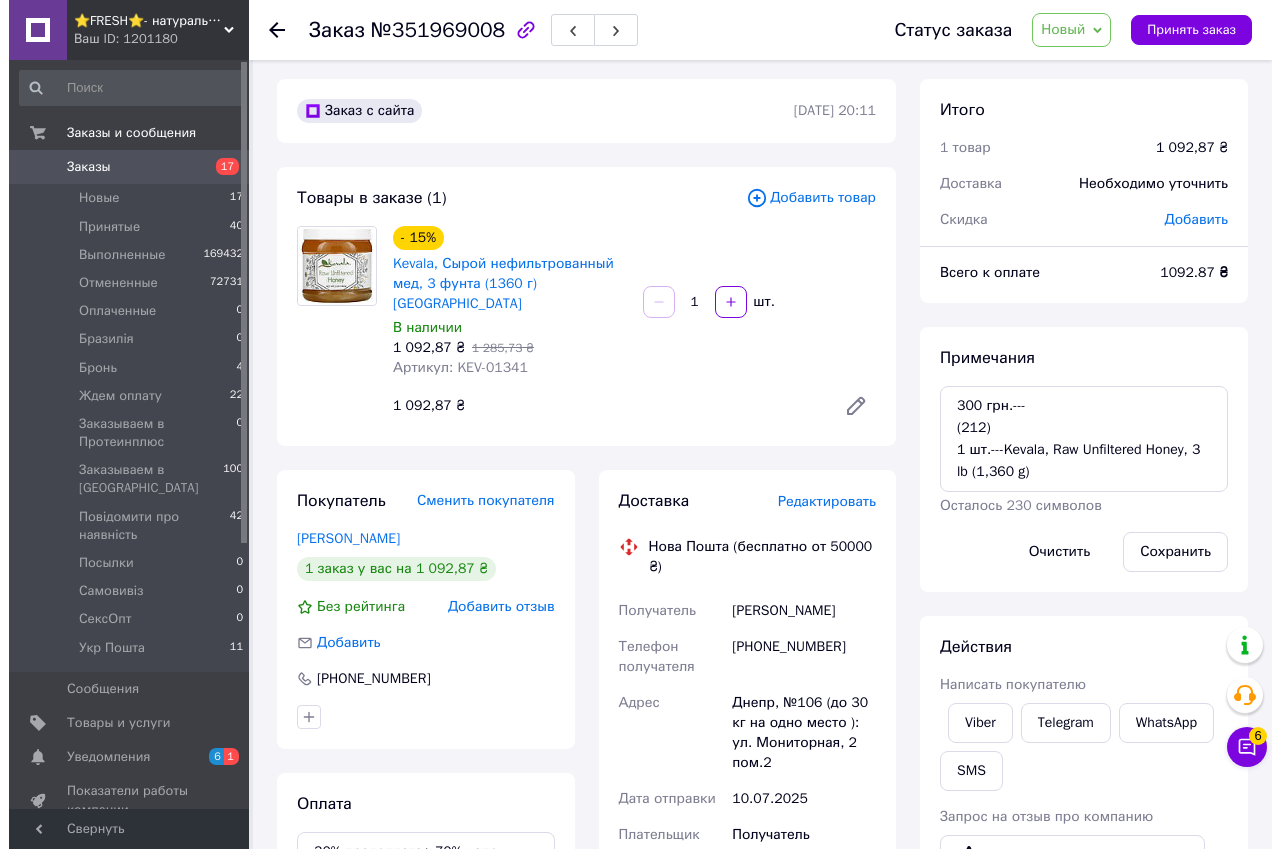 scroll, scrollTop: 0, scrollLeft: 0, axis: both 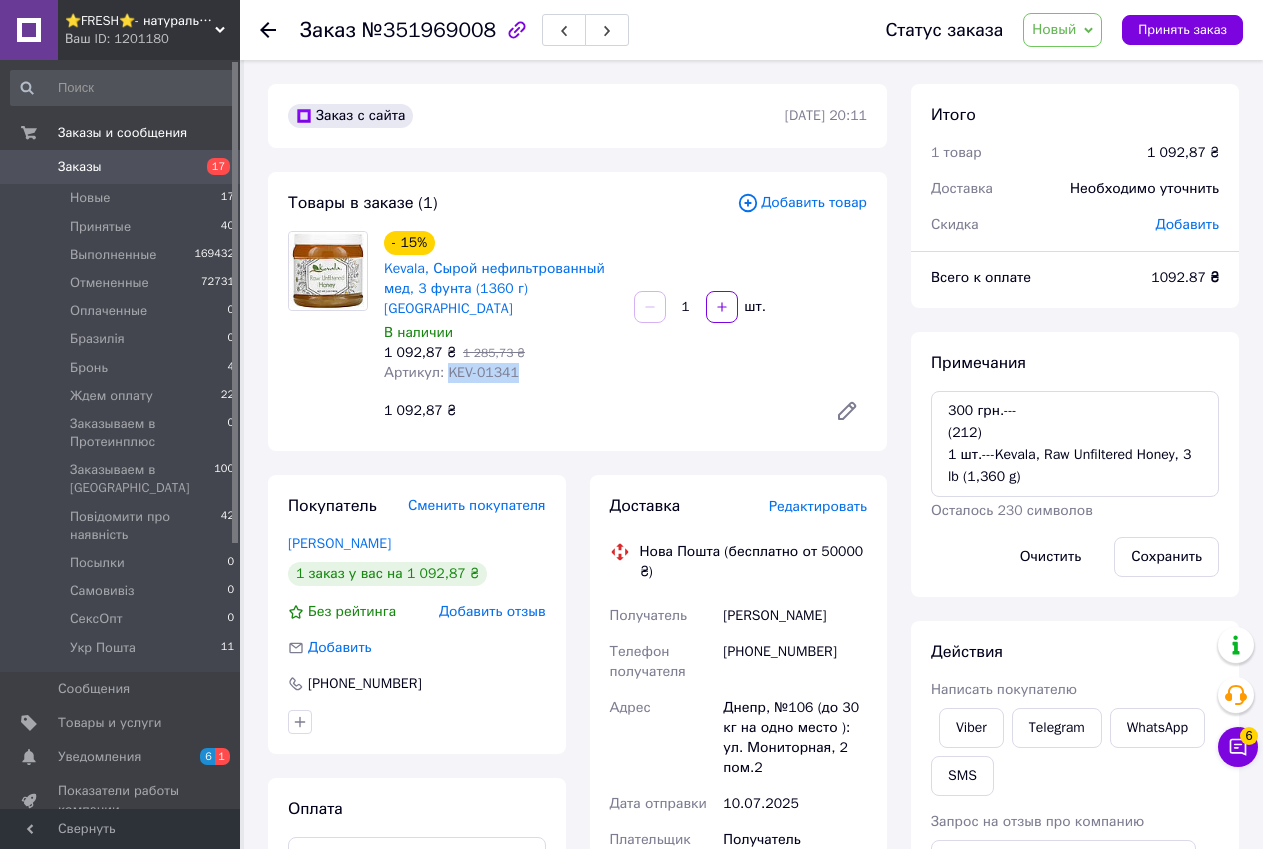 drag, startPoint x: 442, startPoint y: 351, endPoint x: 507, endPoint y: 346, distance: 65.192024 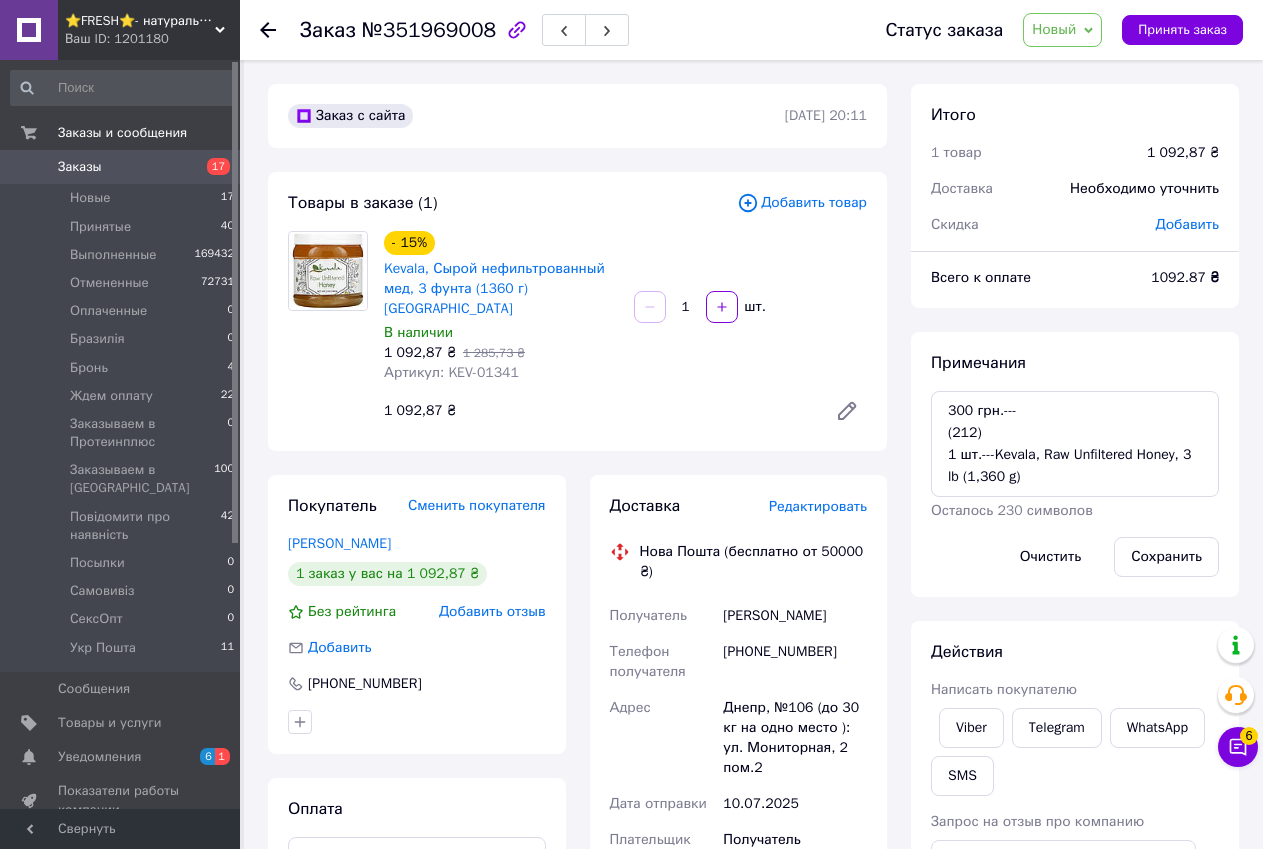click on "Товары в заказе (1) Добавить товар - 15% Kevala, Сырой нефильтрованный мед, 3 фунта (1360 г) Киев В наличии 1 092,87 ₴   1 285,73 ₴ Артикул: KEV-01341 1   шт. 1 092,87 ₴" at bounding box center [577, 311] 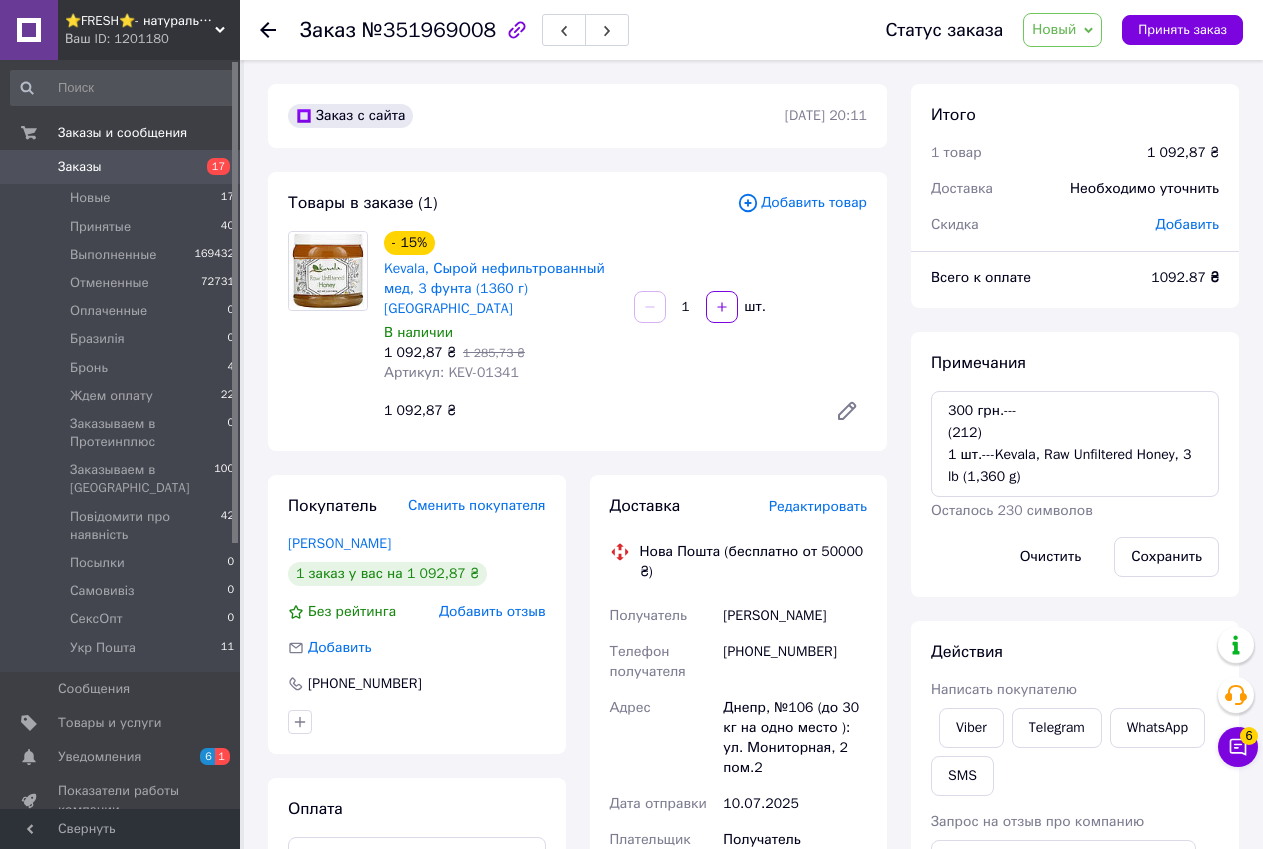 click 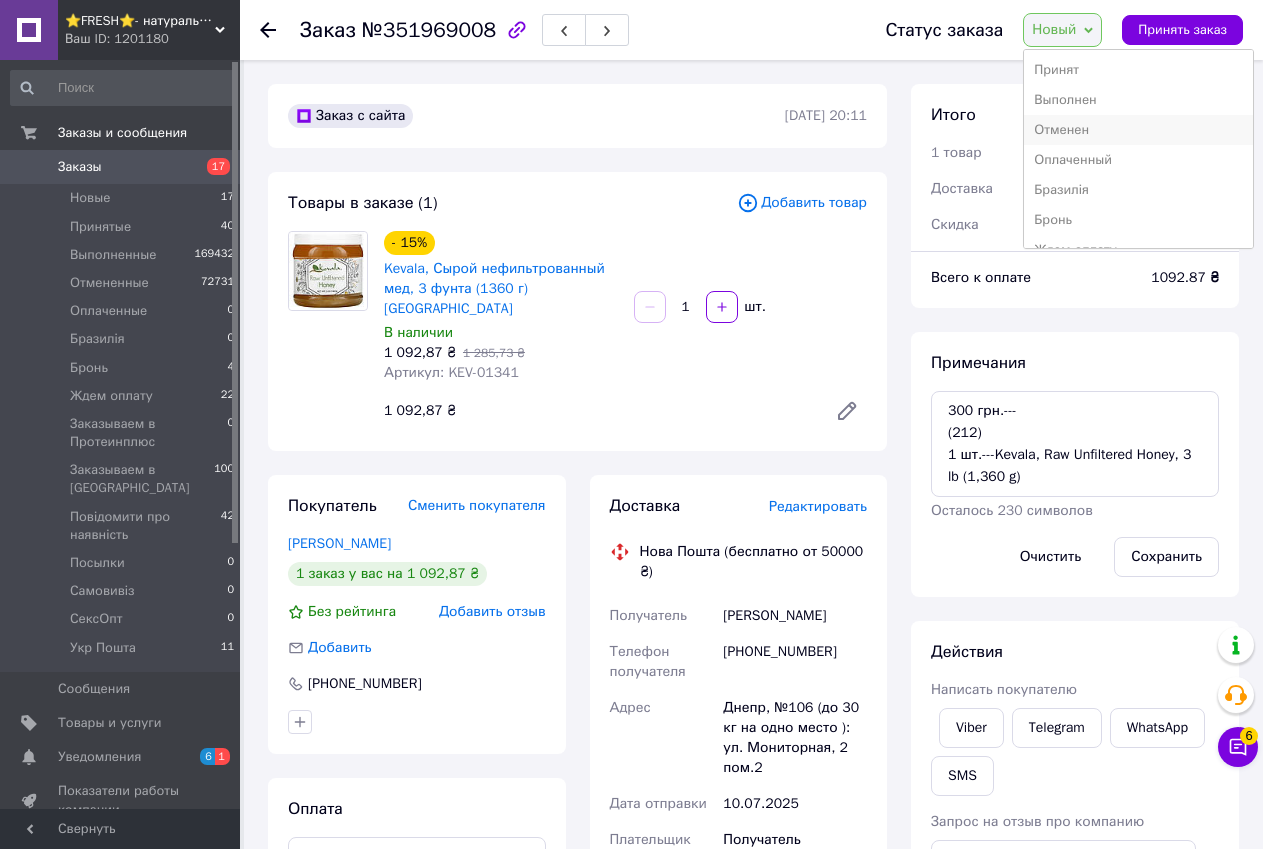 click on "Отменен" at bounding box center (1138, 130) 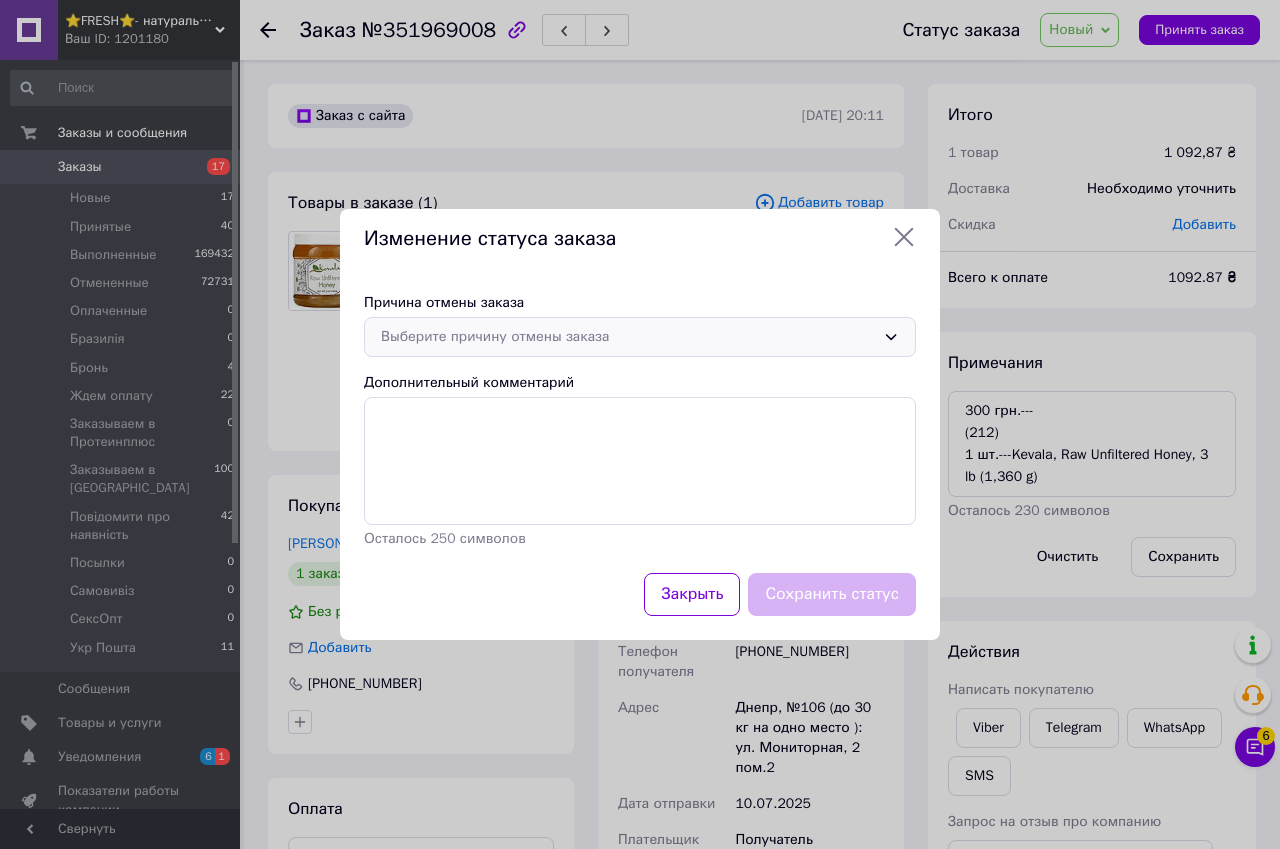click on "Выберите причину отмены заказа" at bounding box center (628, 337) 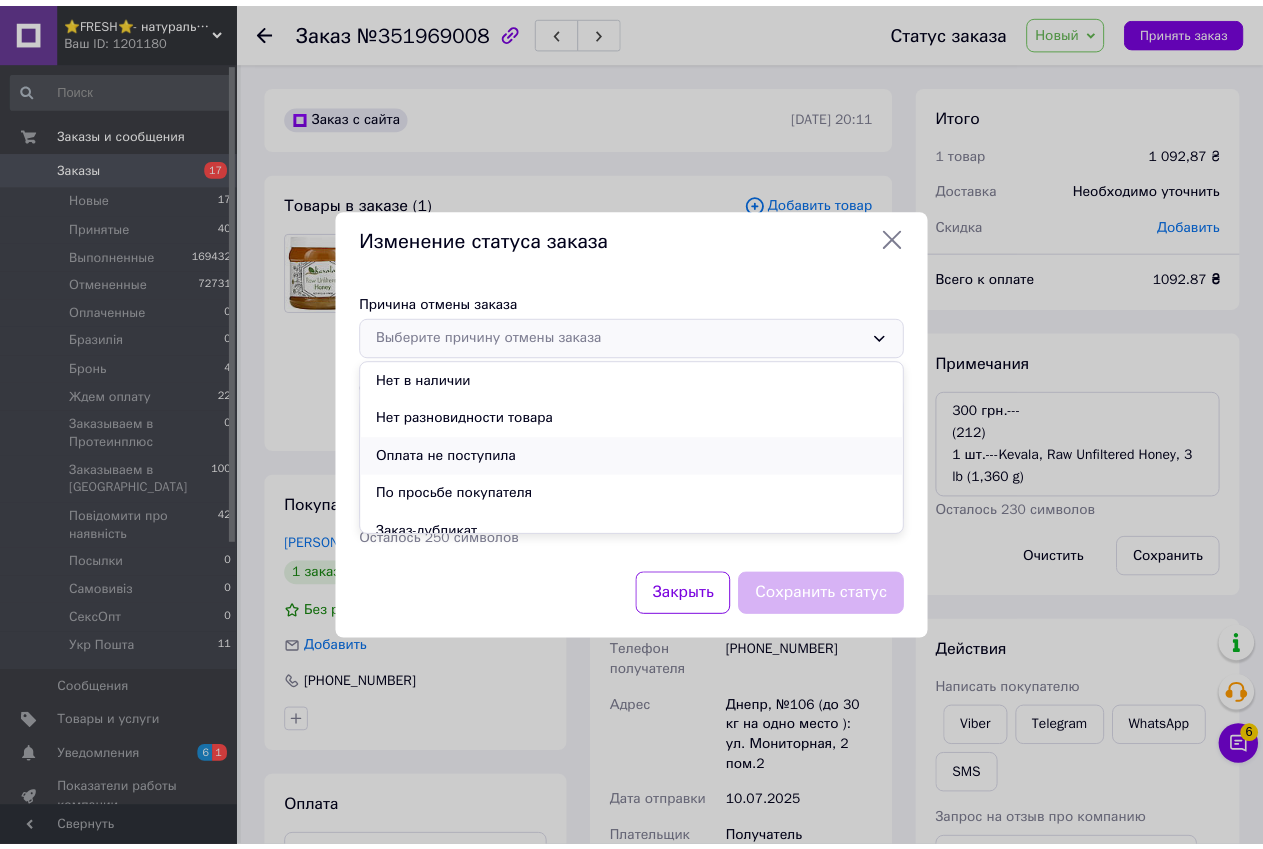 scroll, scrollTop: 93, scrollLeft: 0, axis: vertical 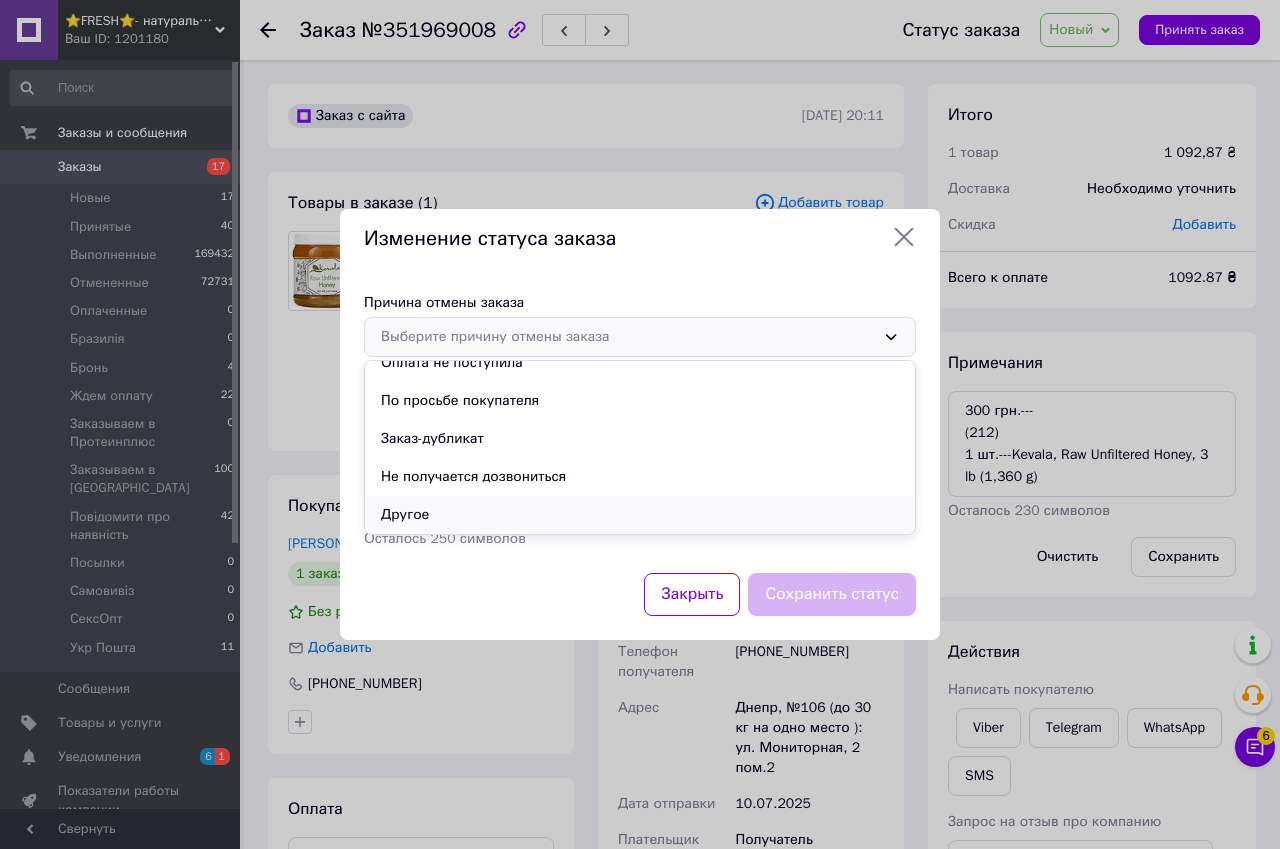 click on "Другое" at bounding box center (640, 515) 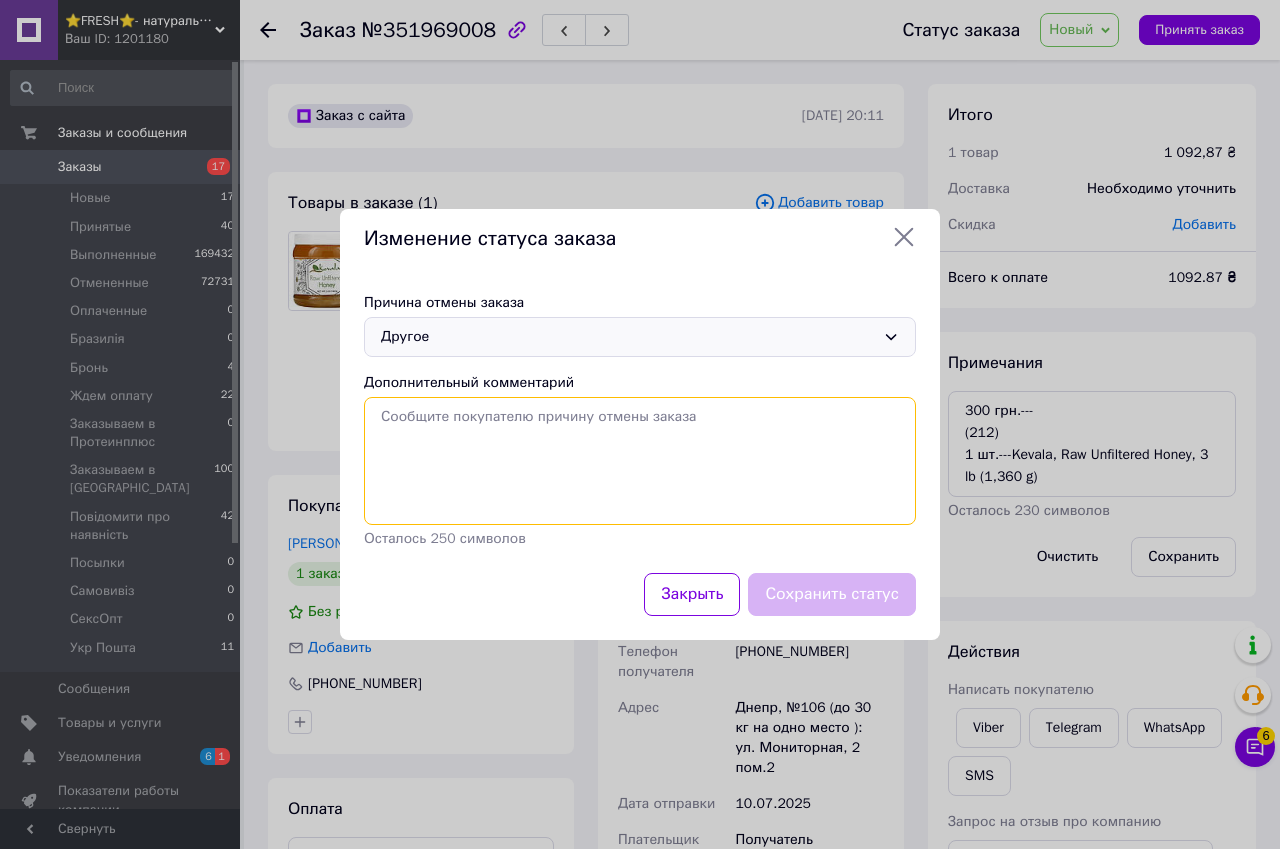 click on "Дополнительный комментарий" at bounding box center (640, 461) 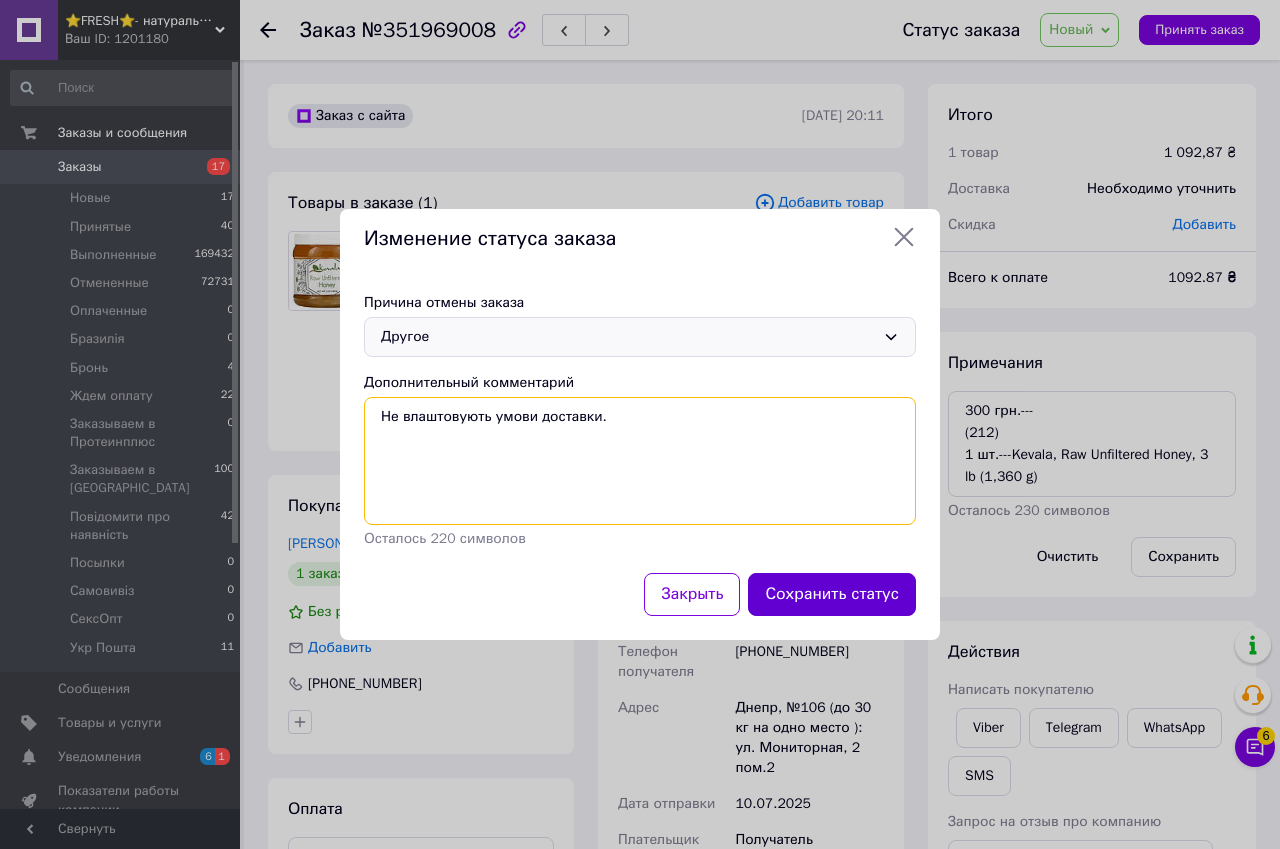 type on "Не влаштовують умови доставки." 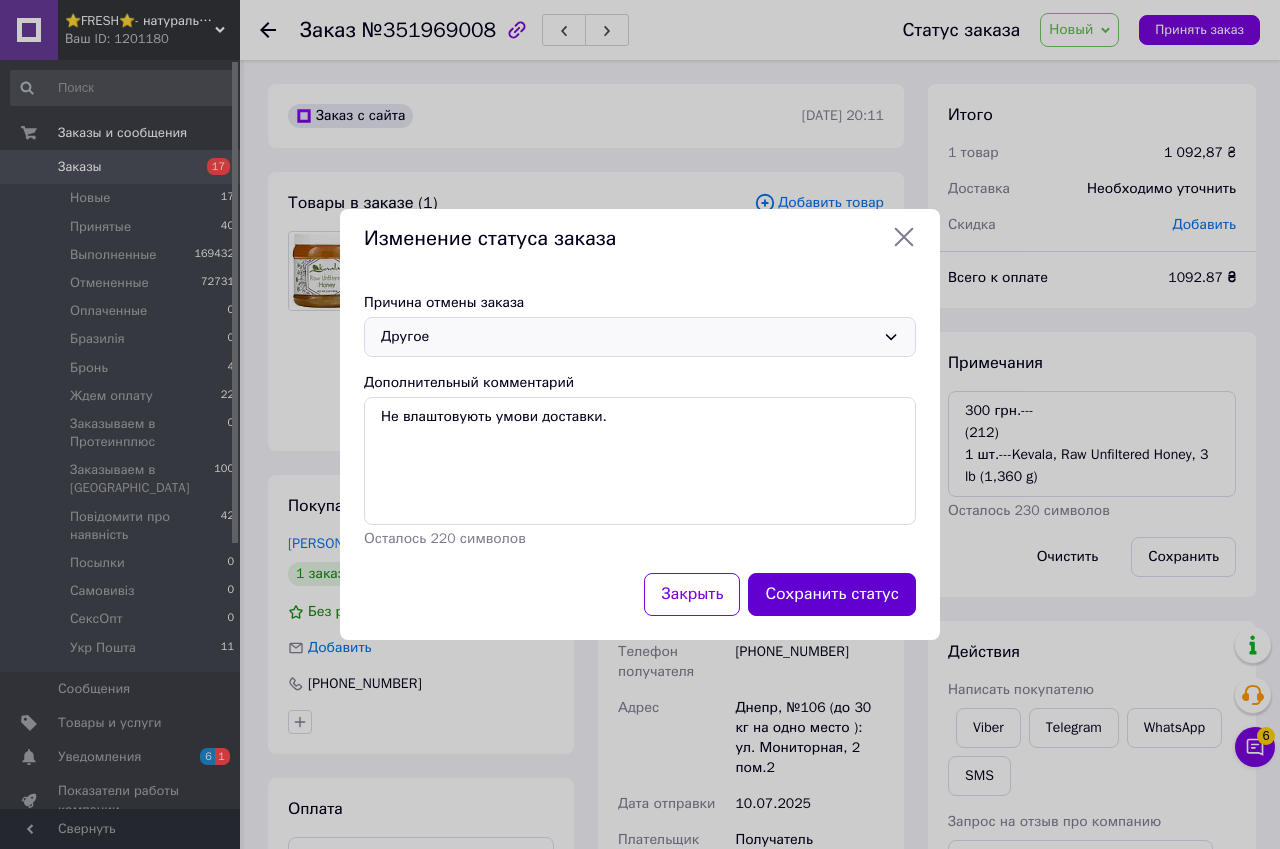 click on "Сохранить статус" at bounding box center [832, 594] 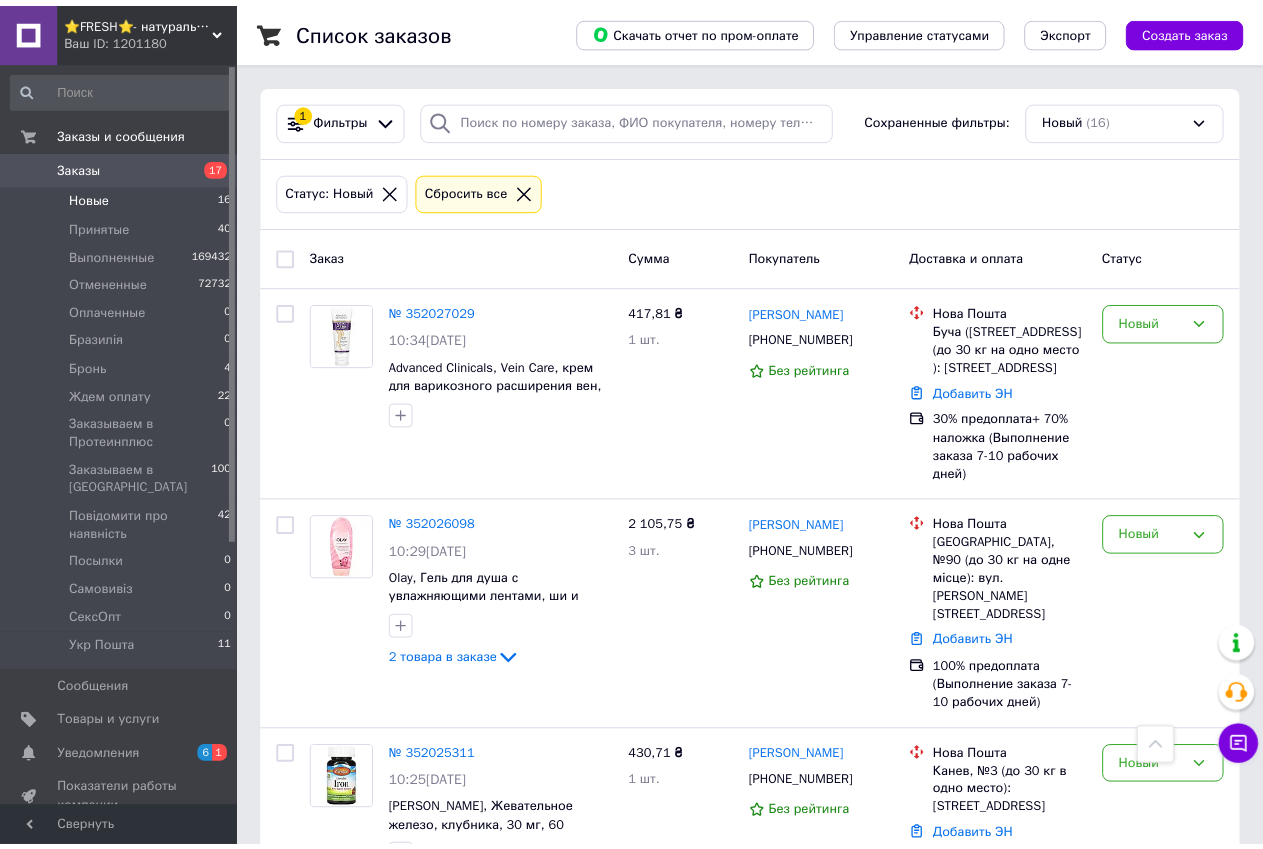 scroll, scrollTop: 1086, scrollLeft: 0, axis: vertical 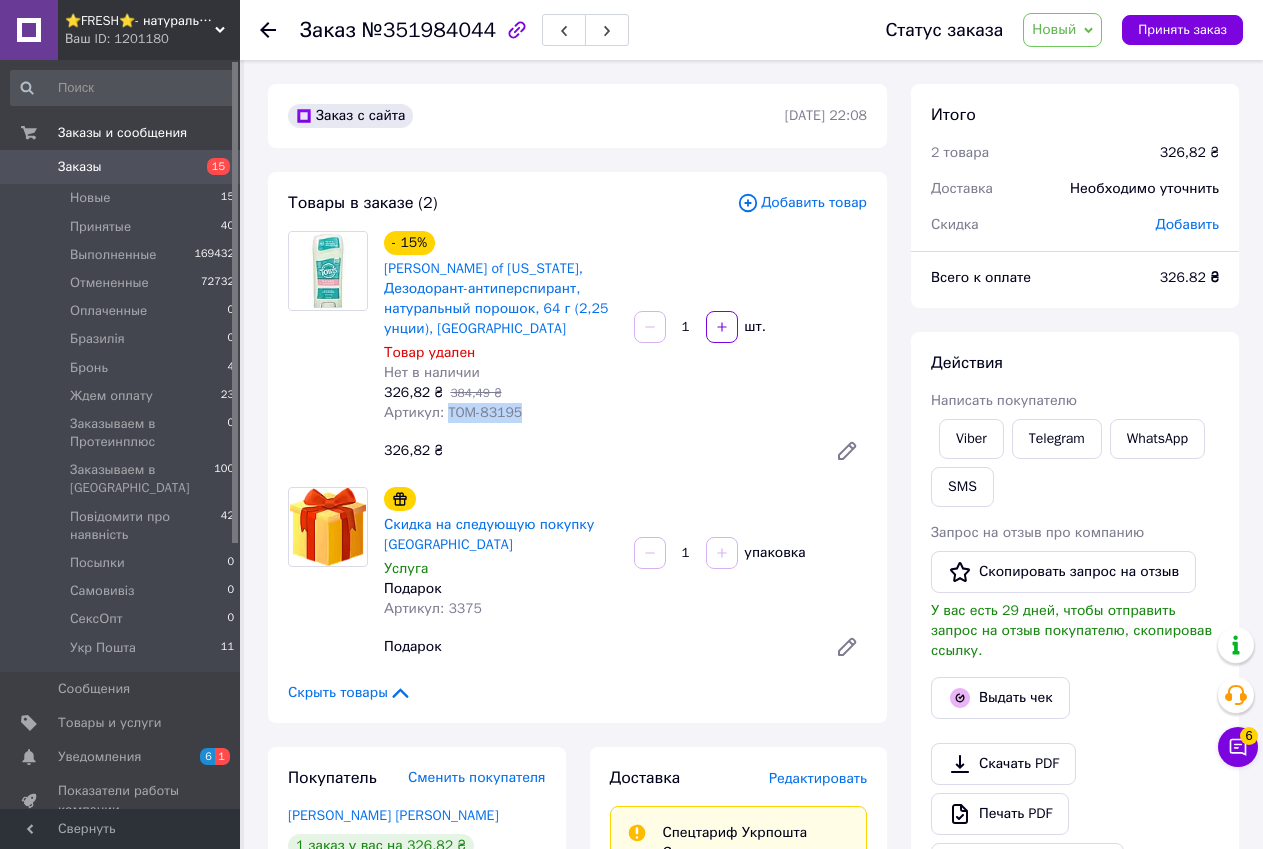 drag, startPoint x: 443, startPoint y: 390, endPoint x: 514, endPoint y: 401, distance: 71.84706 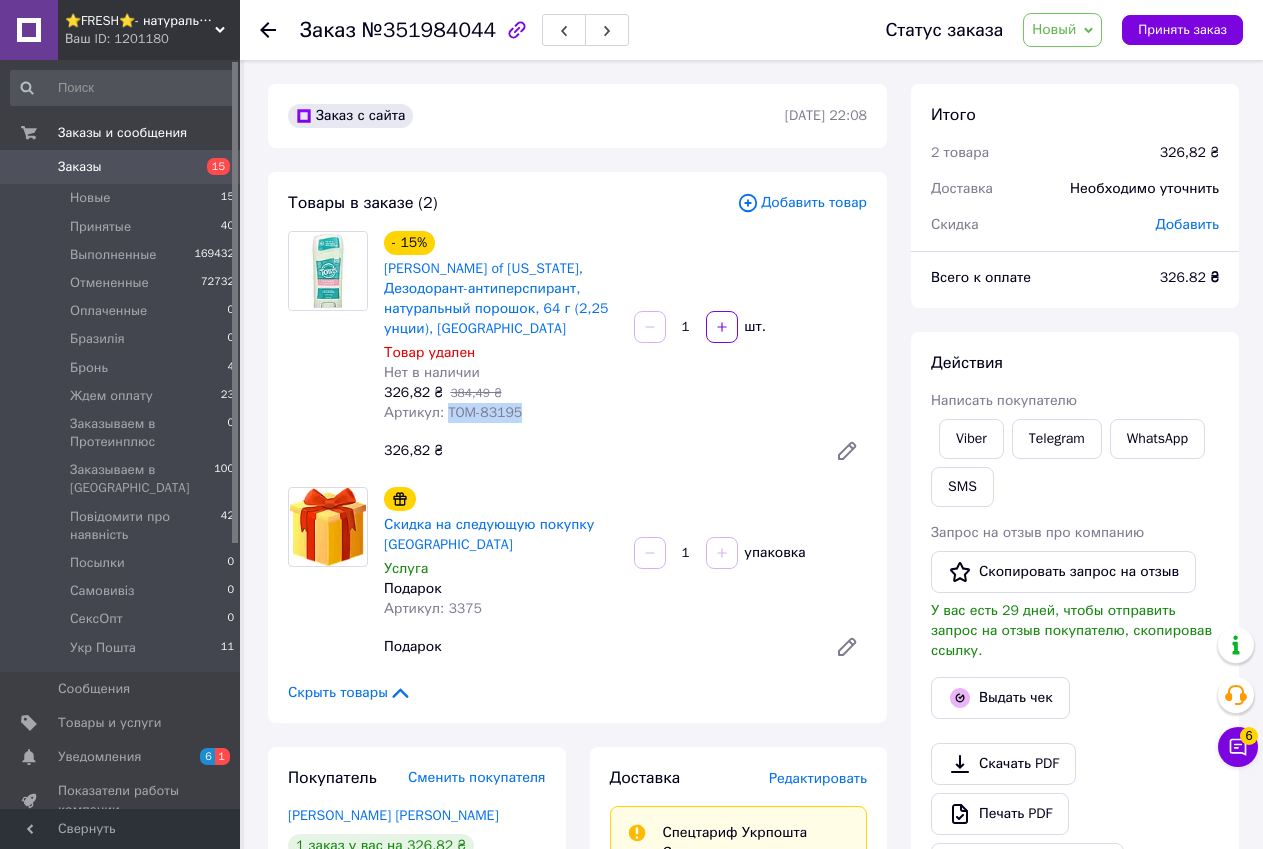 click on "Артикул: TOM-83195" at bounding box center [453, 412] 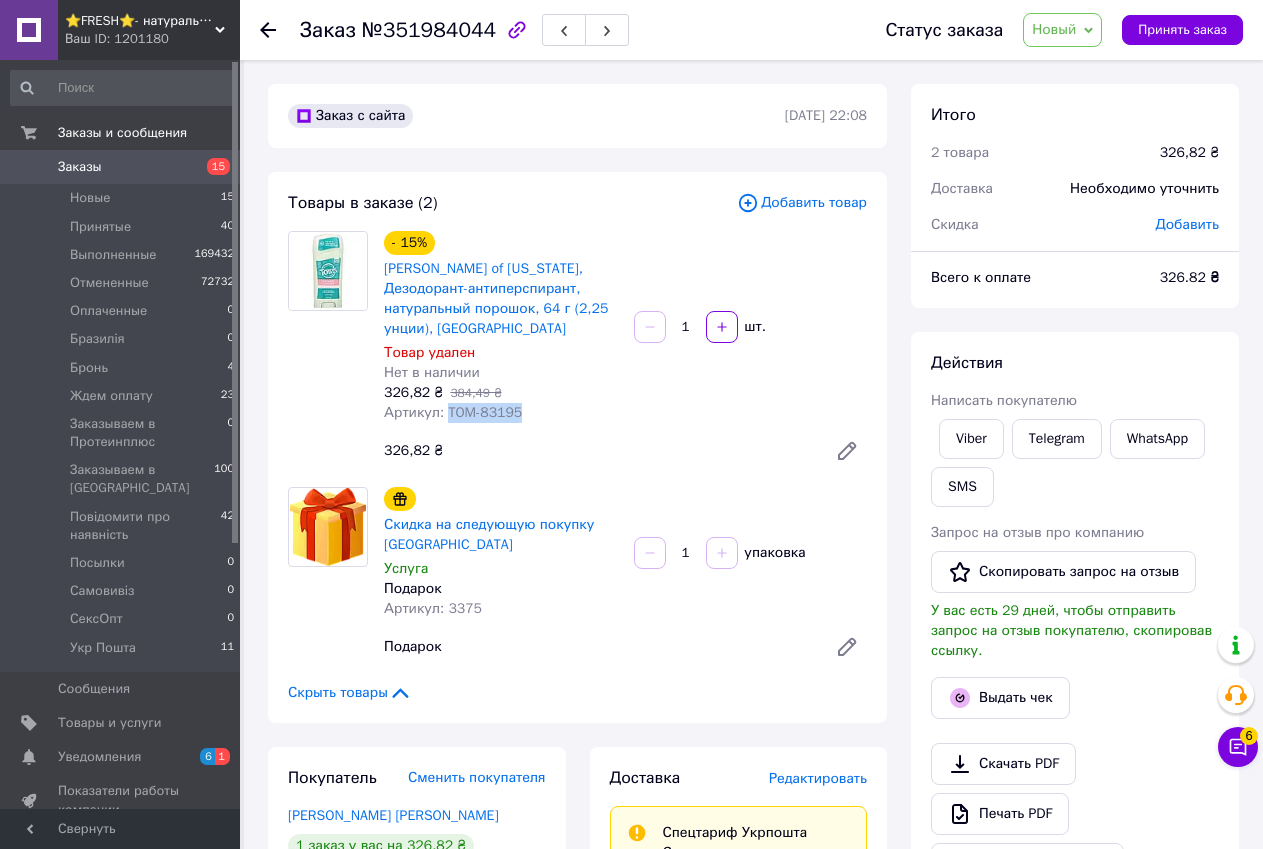 scroll, scrollTop: 400, scrollLeft: 0, axis: vertical 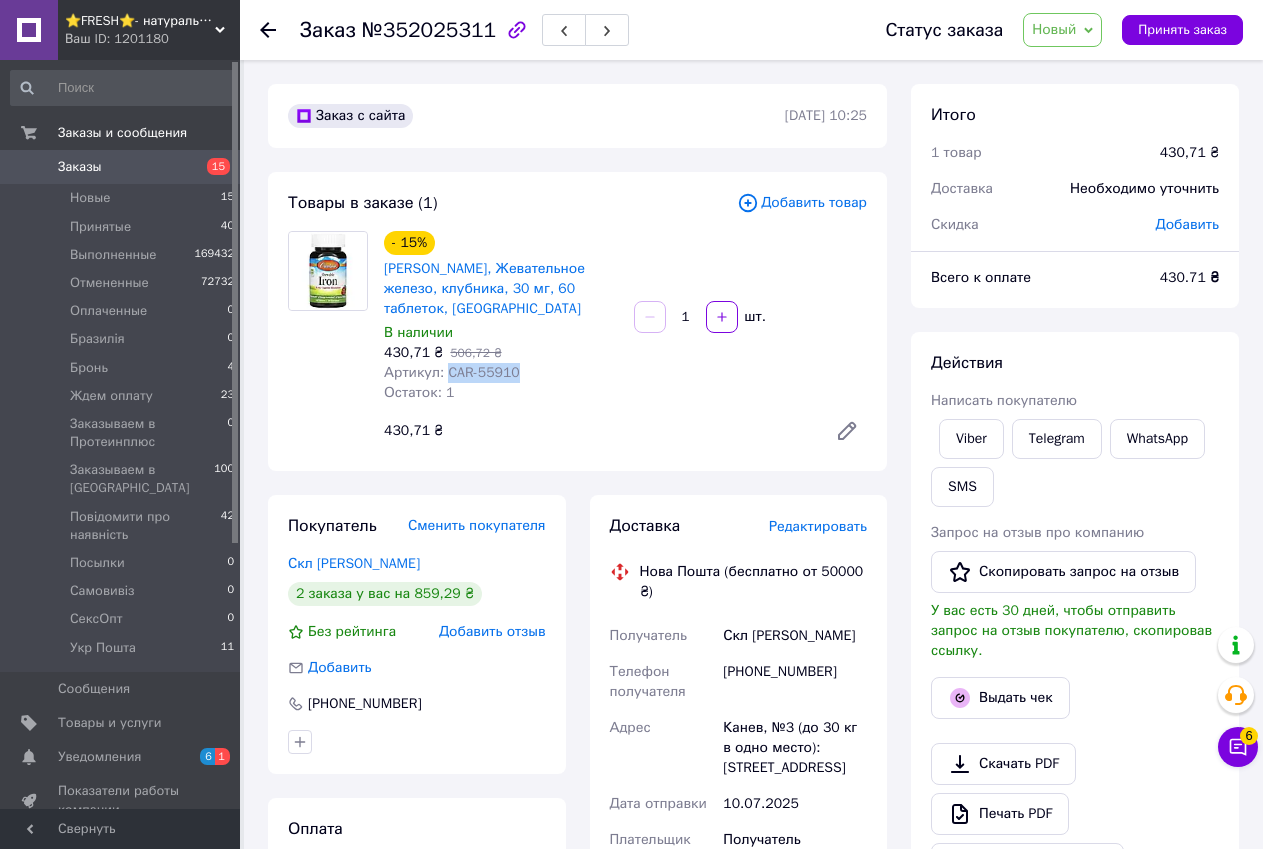 drag, startPoint x: 445, startPoint y: 348, endPoint x: 511, endPoint y: 359, distance: 66.910385 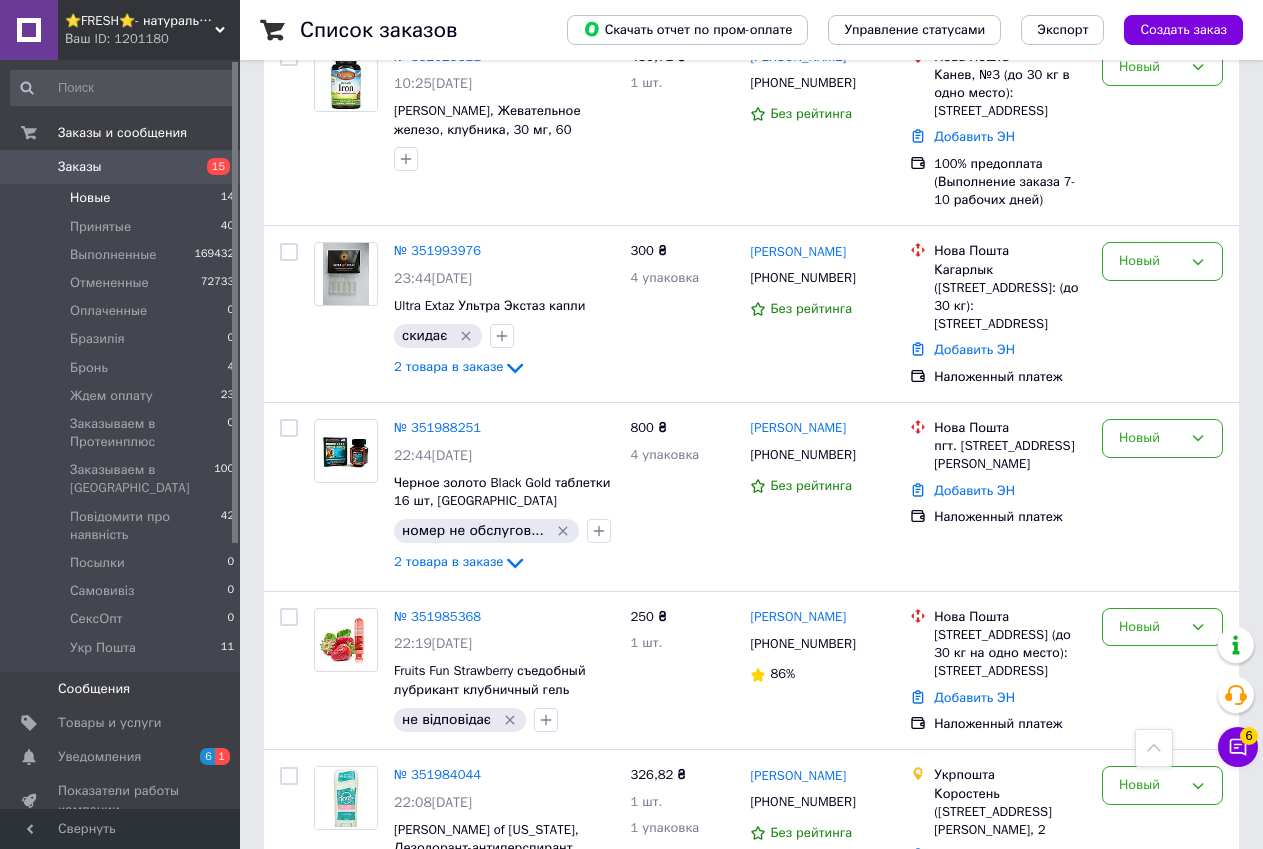 scroll, scrollTop: 0, scrollLeft: 0, axis: both 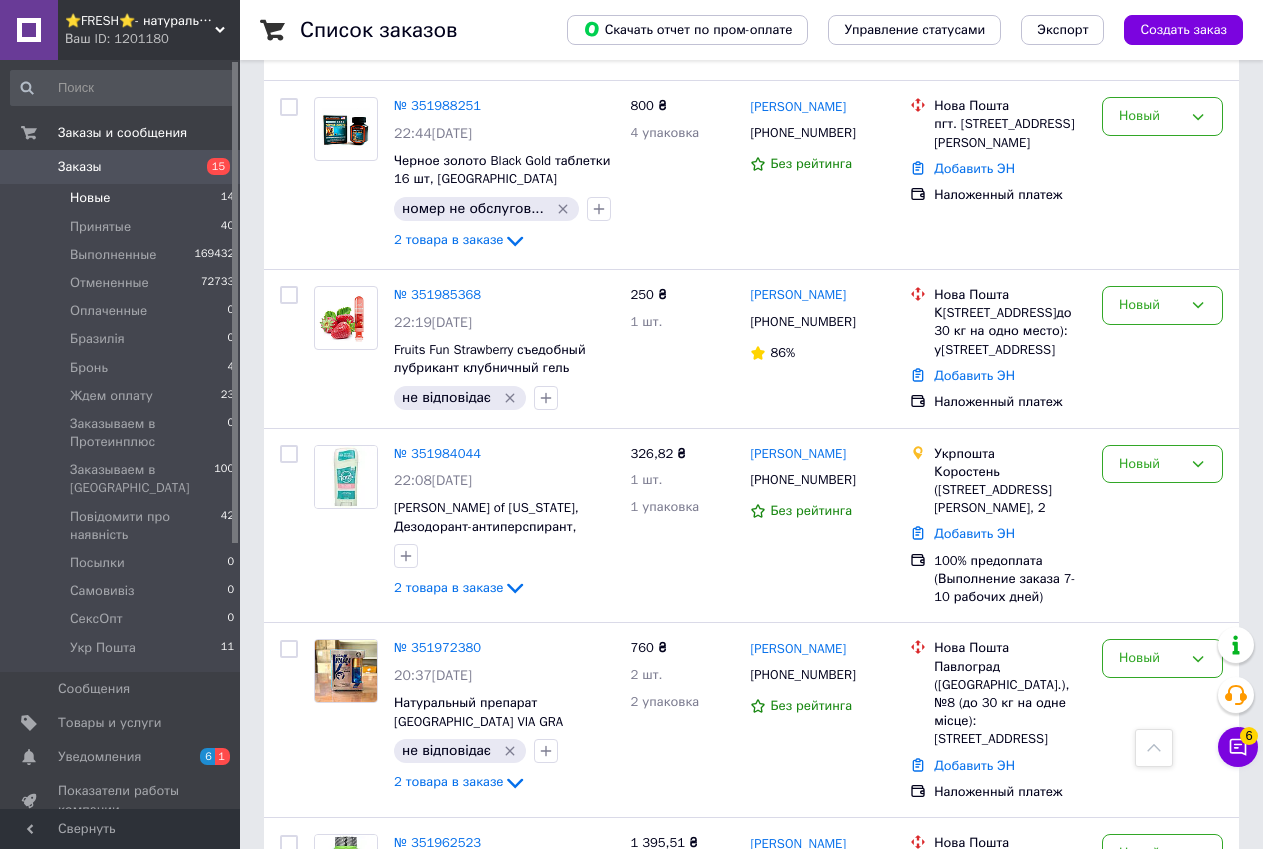 click on "Заказы" at bounding box center [80, 167] 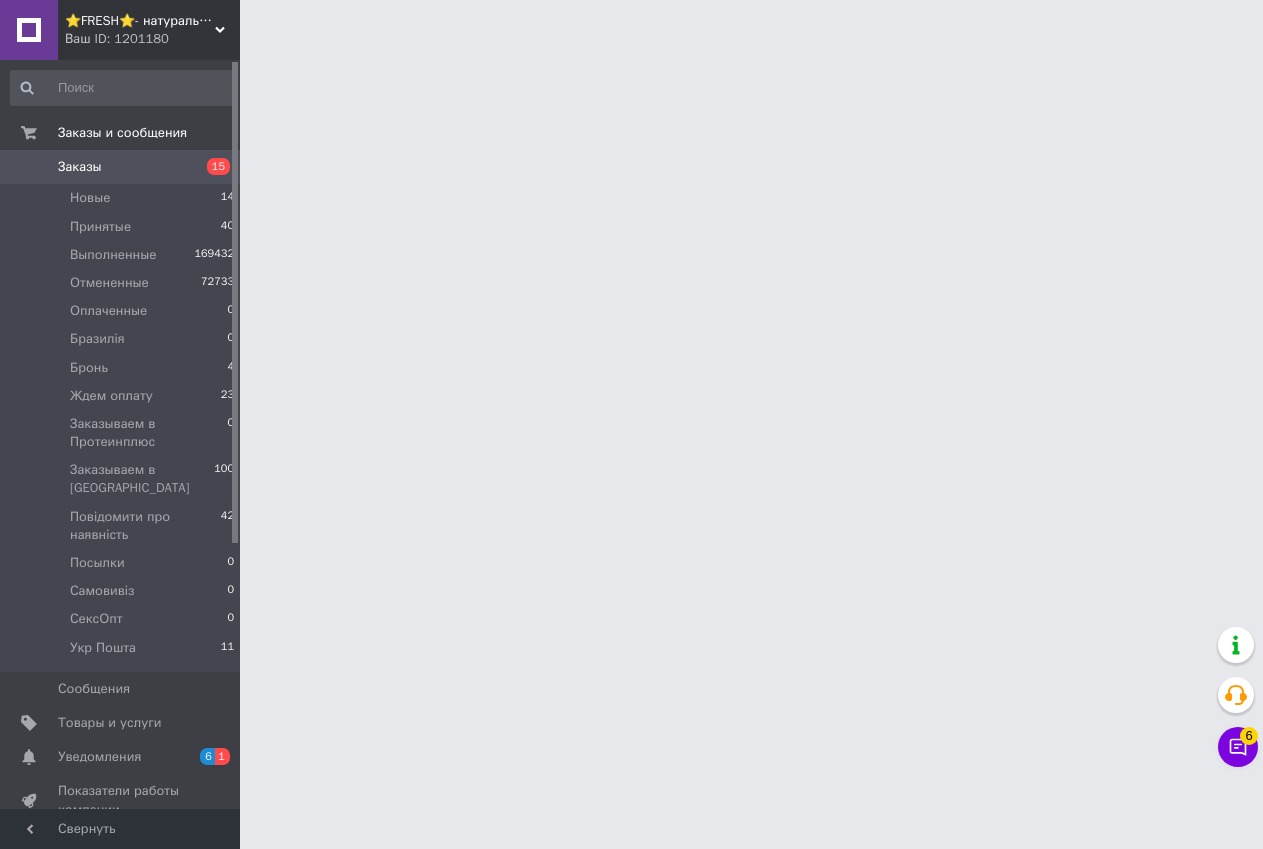 scroll, scrollTop: 0, scrollLeft: 0, axis: both 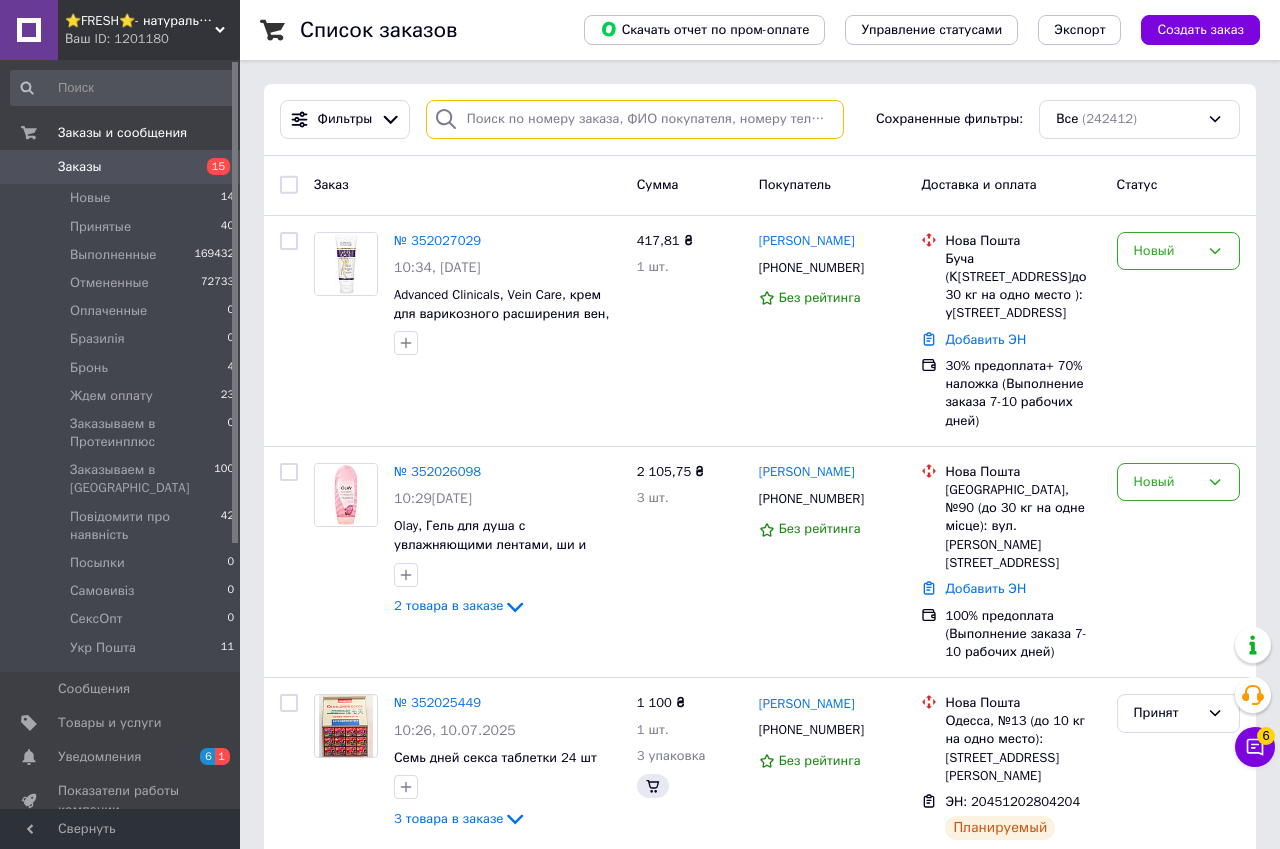 click at bounding box center (635, 119) 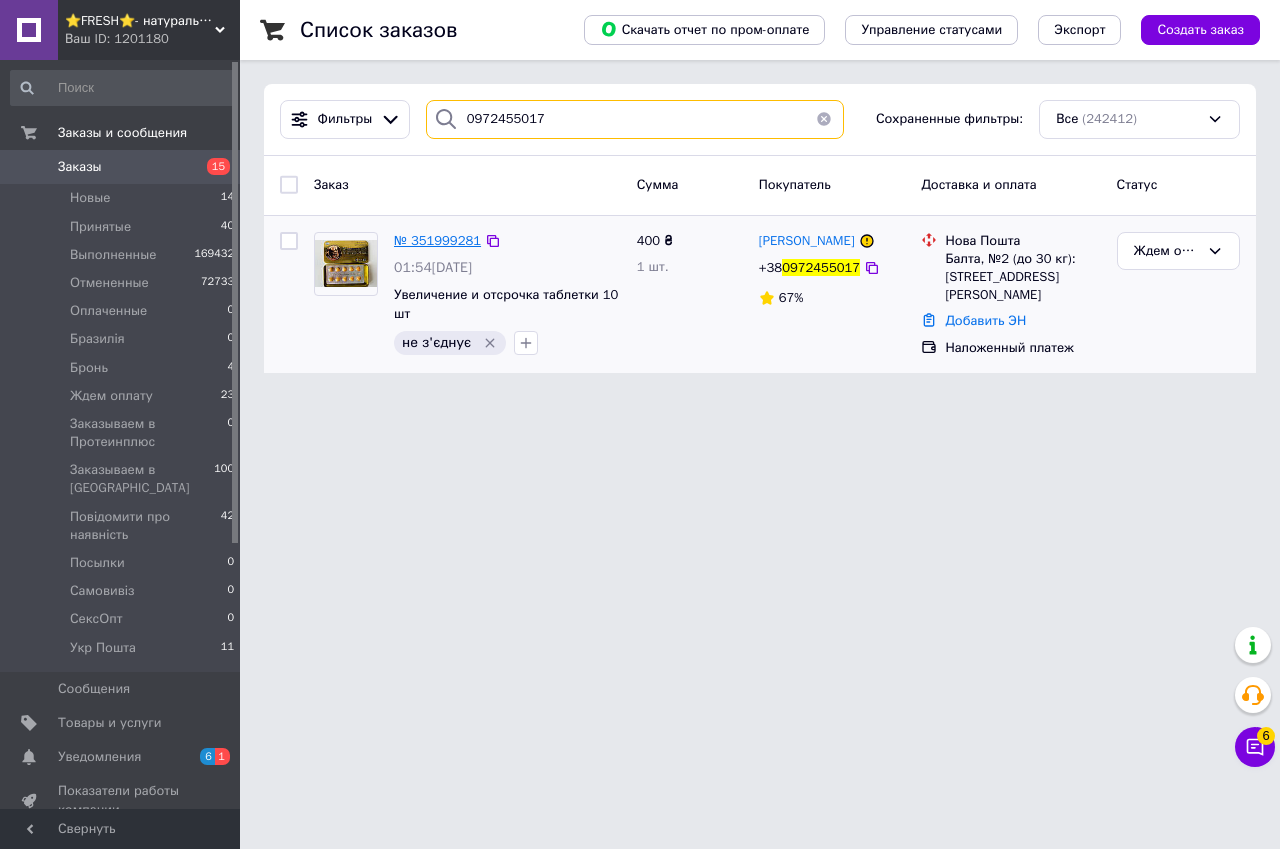 type on "0972455017" 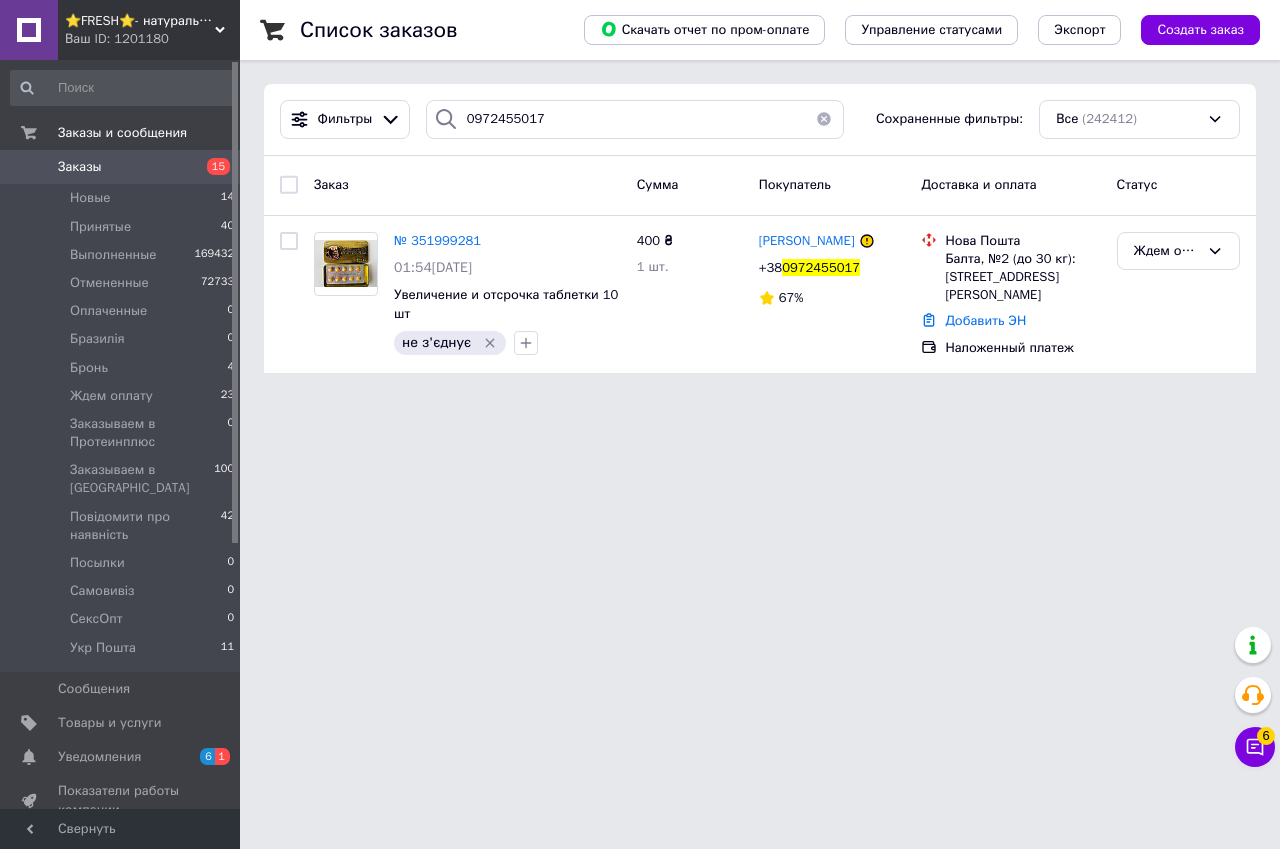 click on "⭐FRESH⭐- натуральные препараты и косметика Ваш ID: 1201180 Сайт ⭐FRESH⭐- натуральные препараты и ко... Кабинет покупателя Проверить состояние системы Страница на портале 💚ТАБЛЕТКА💚 💎💎💎 BIOLIFE-витамины и минералы 💗💗💗VITAMINKA- витамины из США Валентина Кучеренко Справка Выйти Заказы и сообщения Заказы 15 Новые 14 Принятые 40 Выполненные 169432 Отмененные 72733 Оплаченные 0 Бразилія 0 Бронь 4 Ждем оплату 23 Заказываем в Протеинплюс 0 Заказываем в США 100 Повідомити про наявність 42 Посылки 0 Самовивіз 0 СексОпт 0 Укр Пошта 11 0" at bounding box center (640, 198) 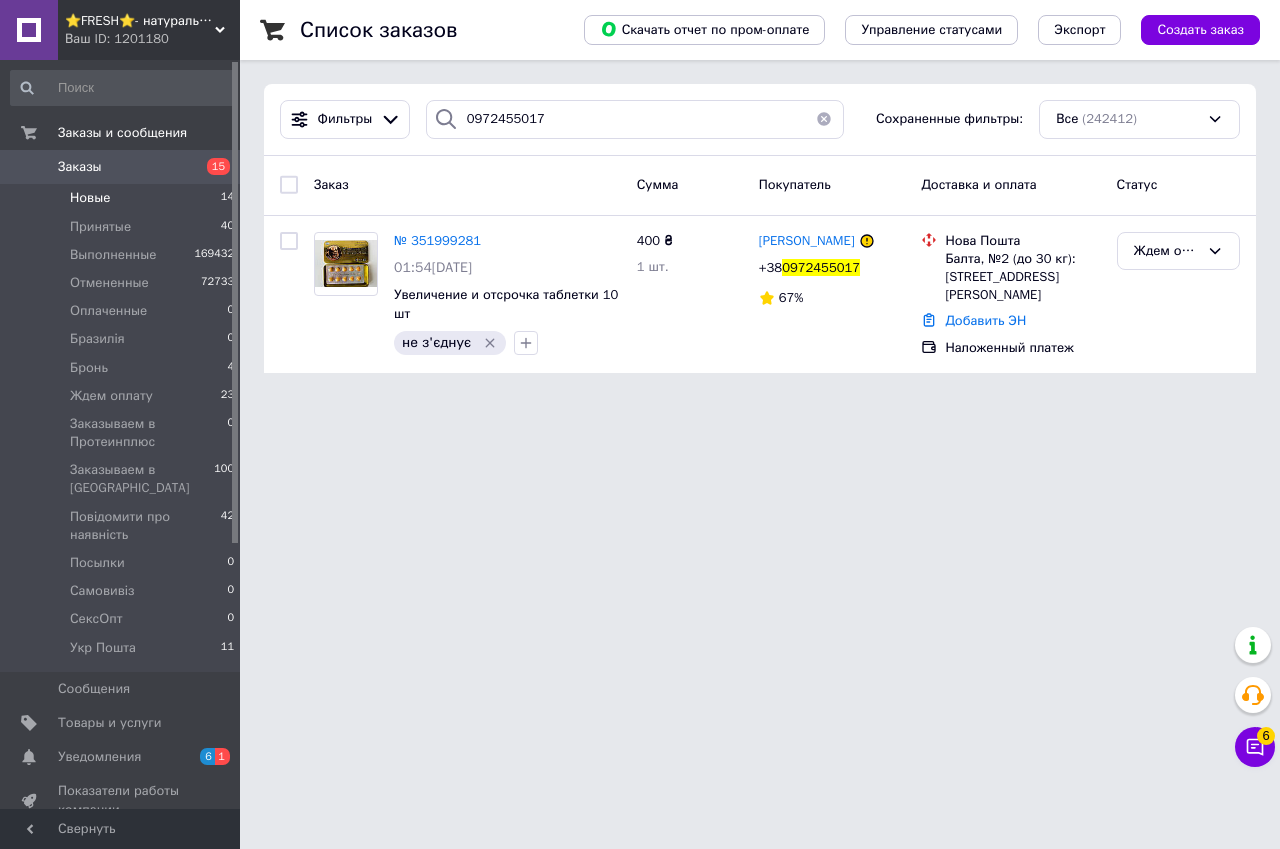 click on "Новые 14" at bounding box center [123, 198] 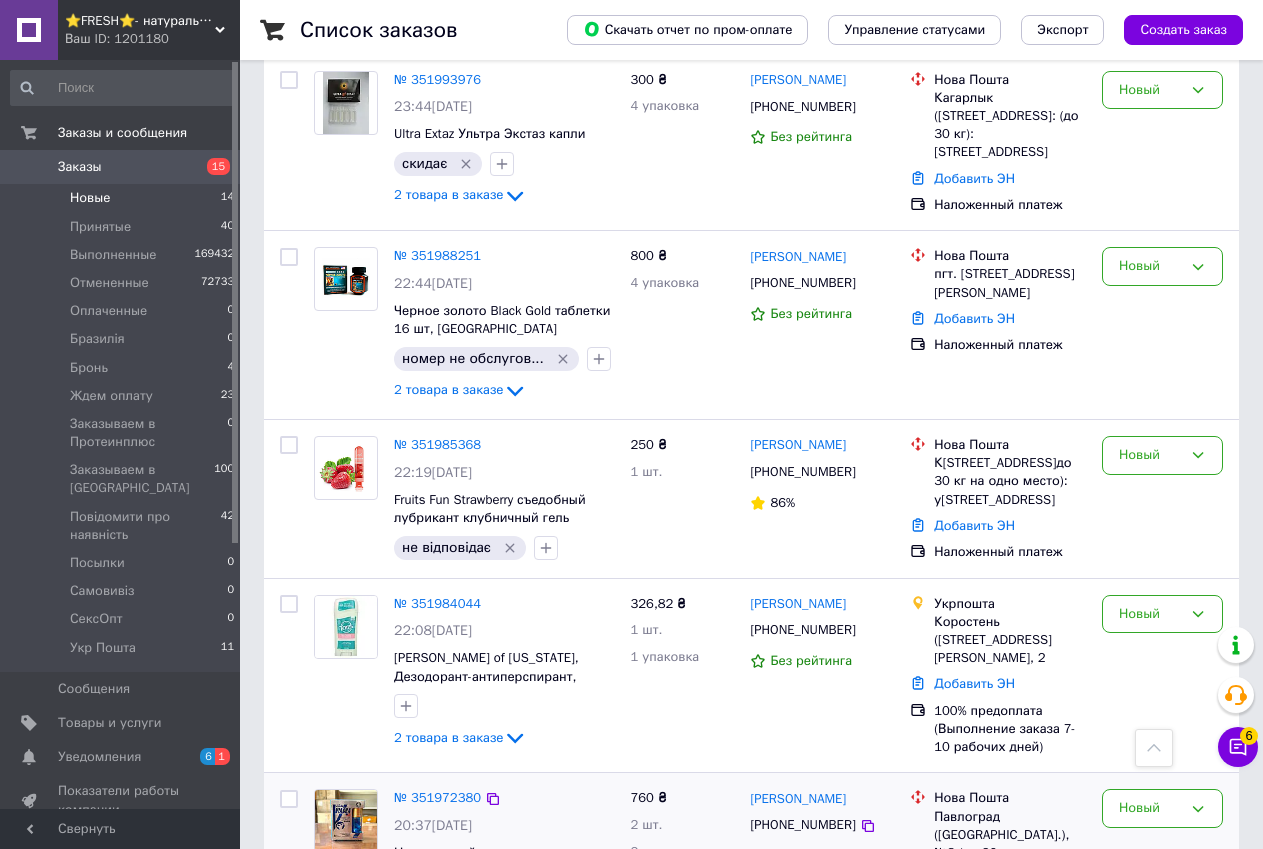 scroll, scrollTop: 1300, scrollLeft: 0, axis: vertical 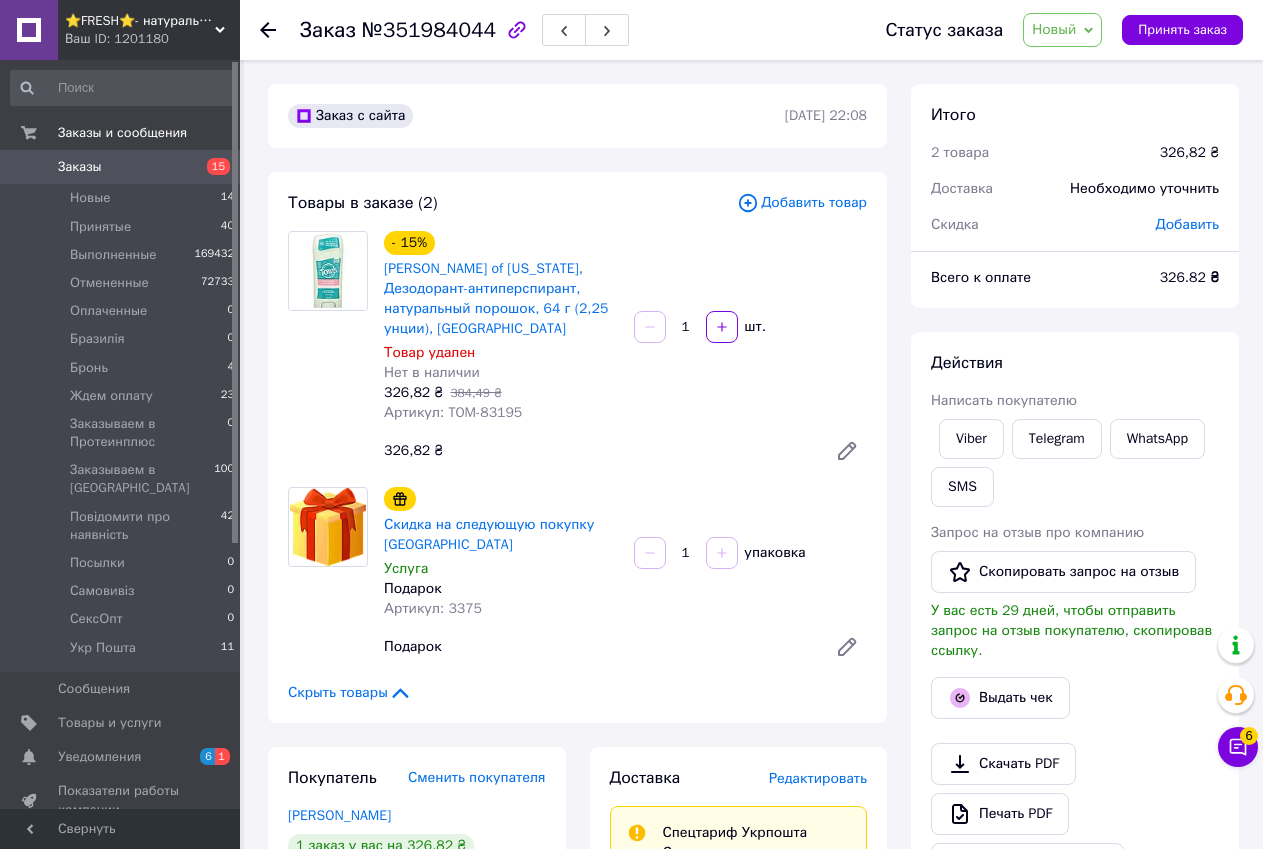 click on "Доставка Редактировать Спецтариф Укрпошта Стандарт 35 ₴  — до 30 кг и объёмом до 20 000 см³ 100 ₴  — до 30 кг и объёмом от 20 000 до 120 000 см³ Объём = длина × ширина × высота +0,5% от суммы объявленной стоимости свыше 500 ₴ Справка Укрпошта (бесплатно от 10000 ₴) Тариф Стандарт Получатель [PERSON_NAME] [PHONE_NUMBER] Адрес г. [GEOGRAPHIC_DATA] ([GEOGRAPHIC_DATA].), 11503, вул. [PERSON_NAME], 2 Плательщик Получатель Оценочная стоимость 326.82 ₴ Передать номер или Создать ярлык Тариф     * Стандарт Плательщик   * Получатель Фамилия получателя   * [PERSON_NAME] Имя получателя   * [PERSON_NAME] Телефон получателя" at bounding box center [739, 1220] 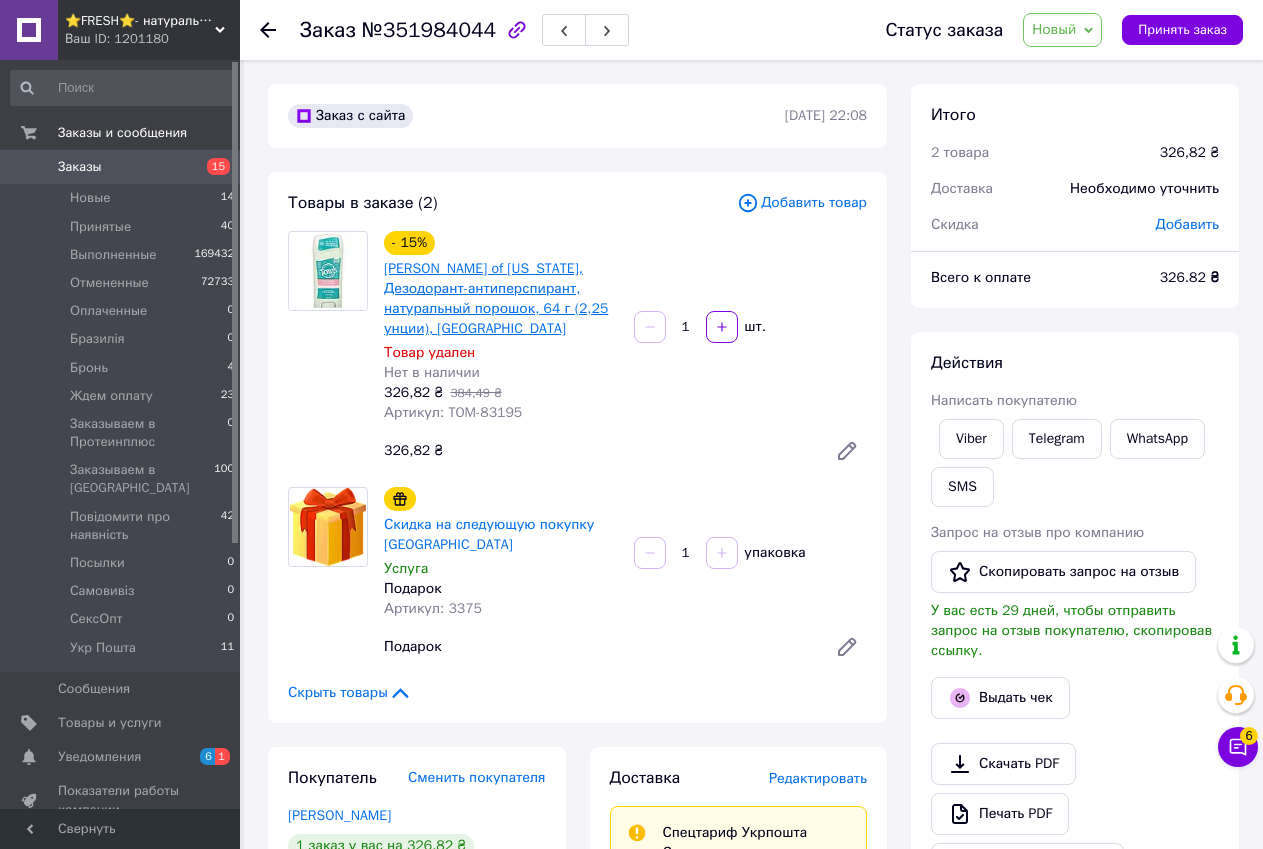 drag, startPoint x: 484, startPoint y: 280, endPoint x: 461, endPoint y: 276, distance: 23.345236 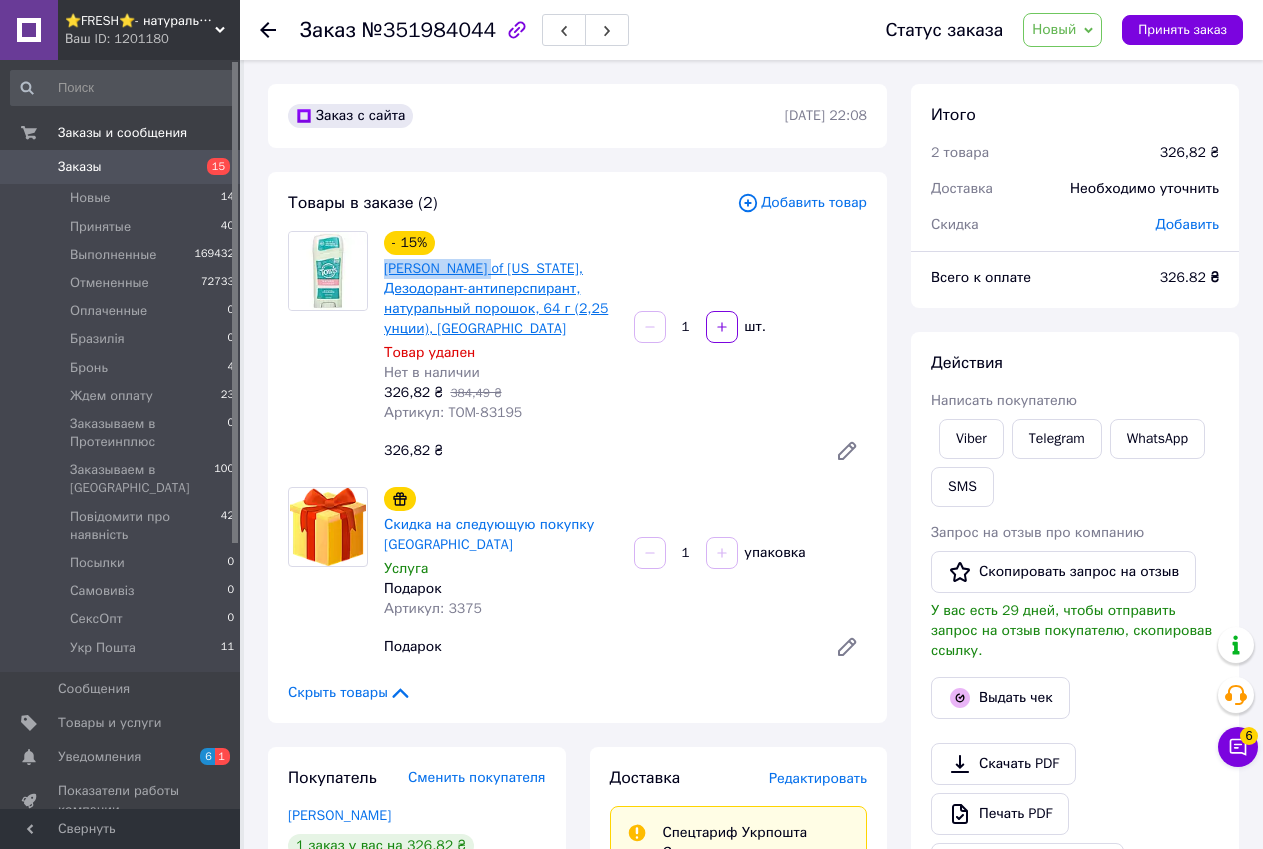 drag, startPoint x: 379, startPoint y: 263, endPoint x: 478, endPoint y: 269, distance: 99.18165 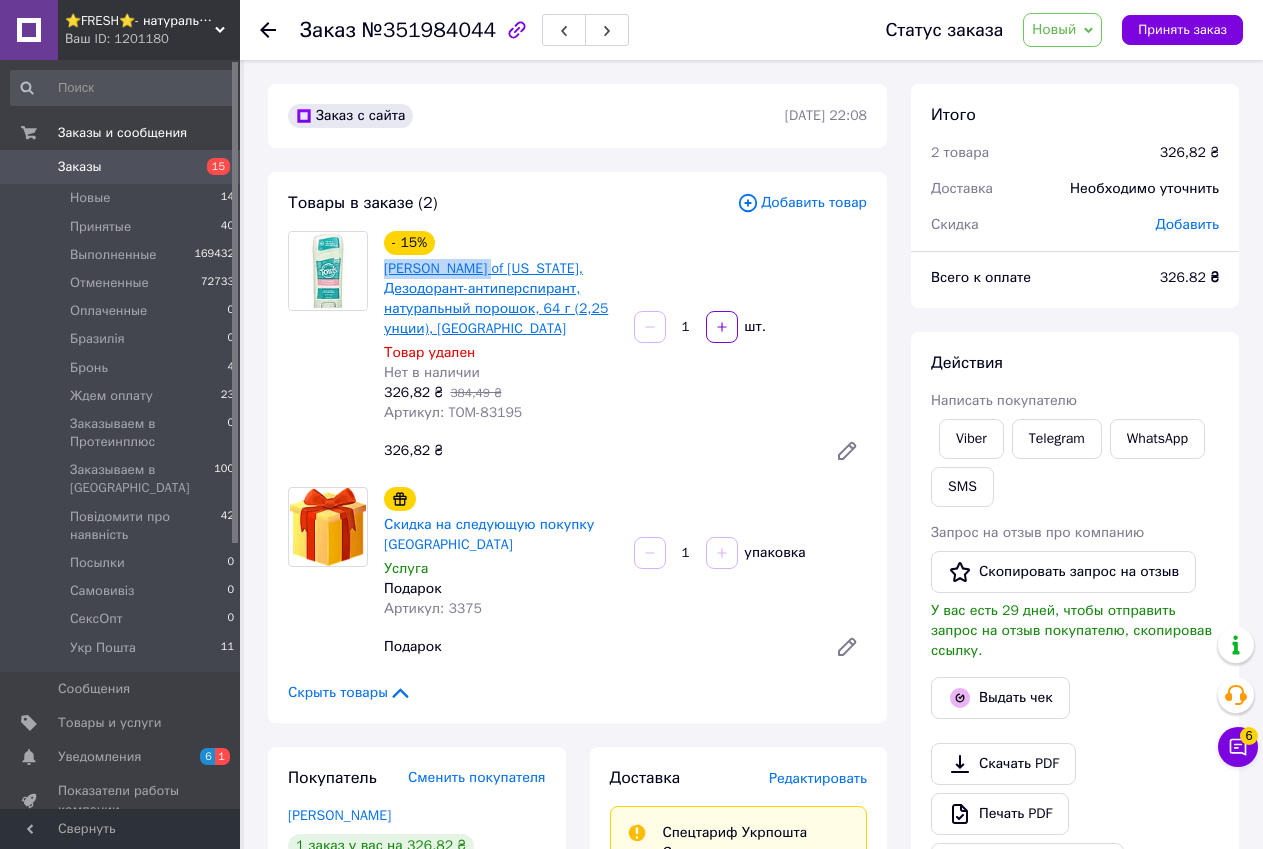 click on "- 15% [PERSON_NAME] of [US_STATE], Дезодорант-антиперспирант, натуральный порошок, 64 г (2,25 унции), Киев Товар удален Нет в наличии 326,82 ₴   384,49 ₴ Артикул: [PERSON_NAME]-83195" at bounding box center [501, 327] 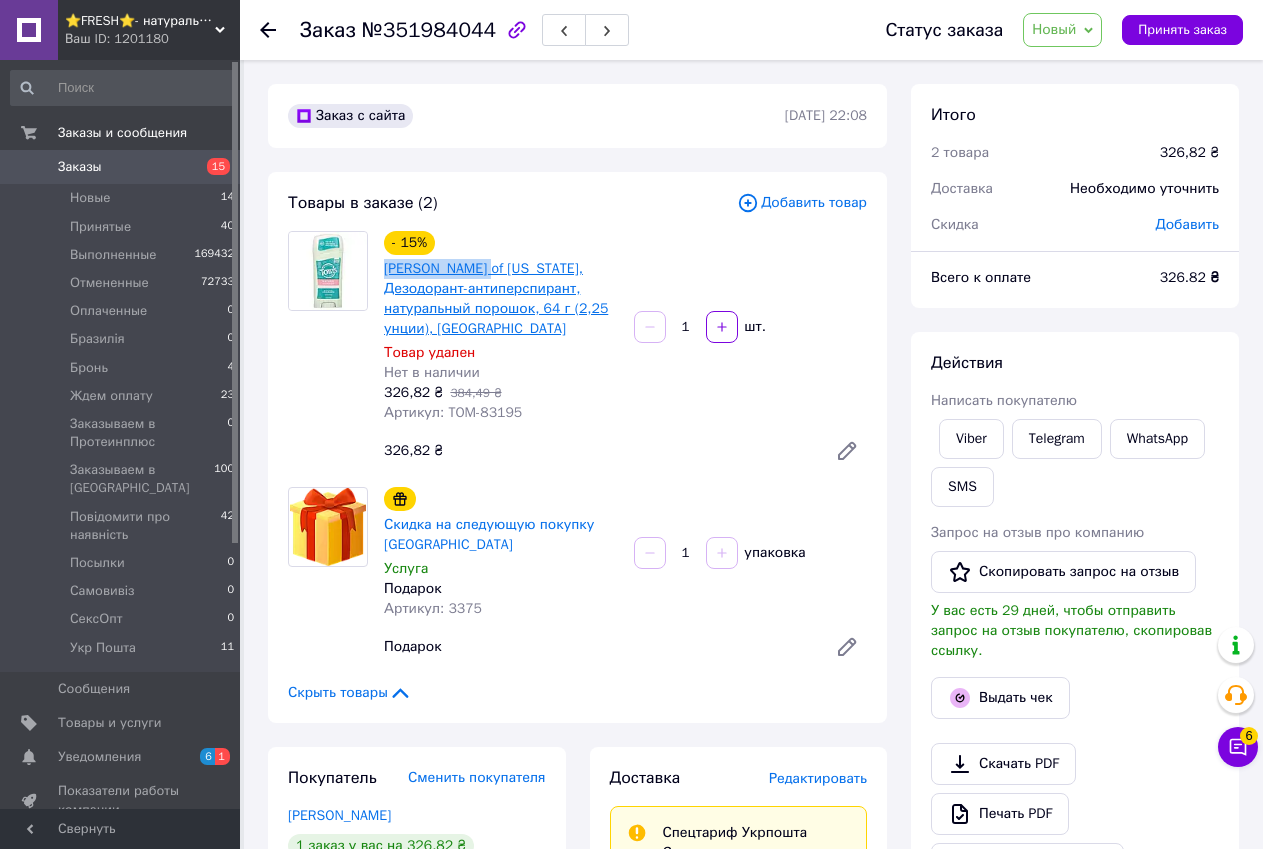 copy on "Tom's of Maine" 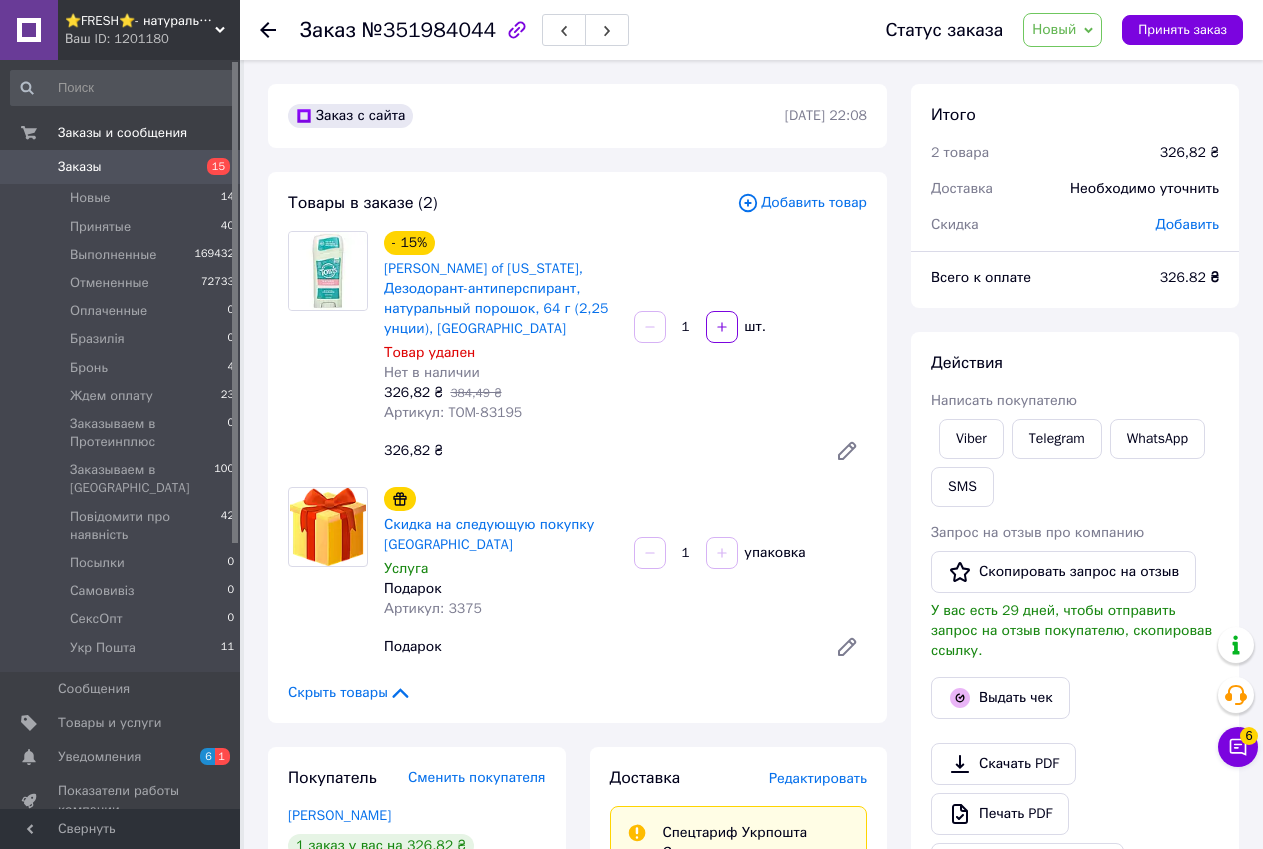 click on "Ваш ID: 1201180" at bounding box center (152, 39) 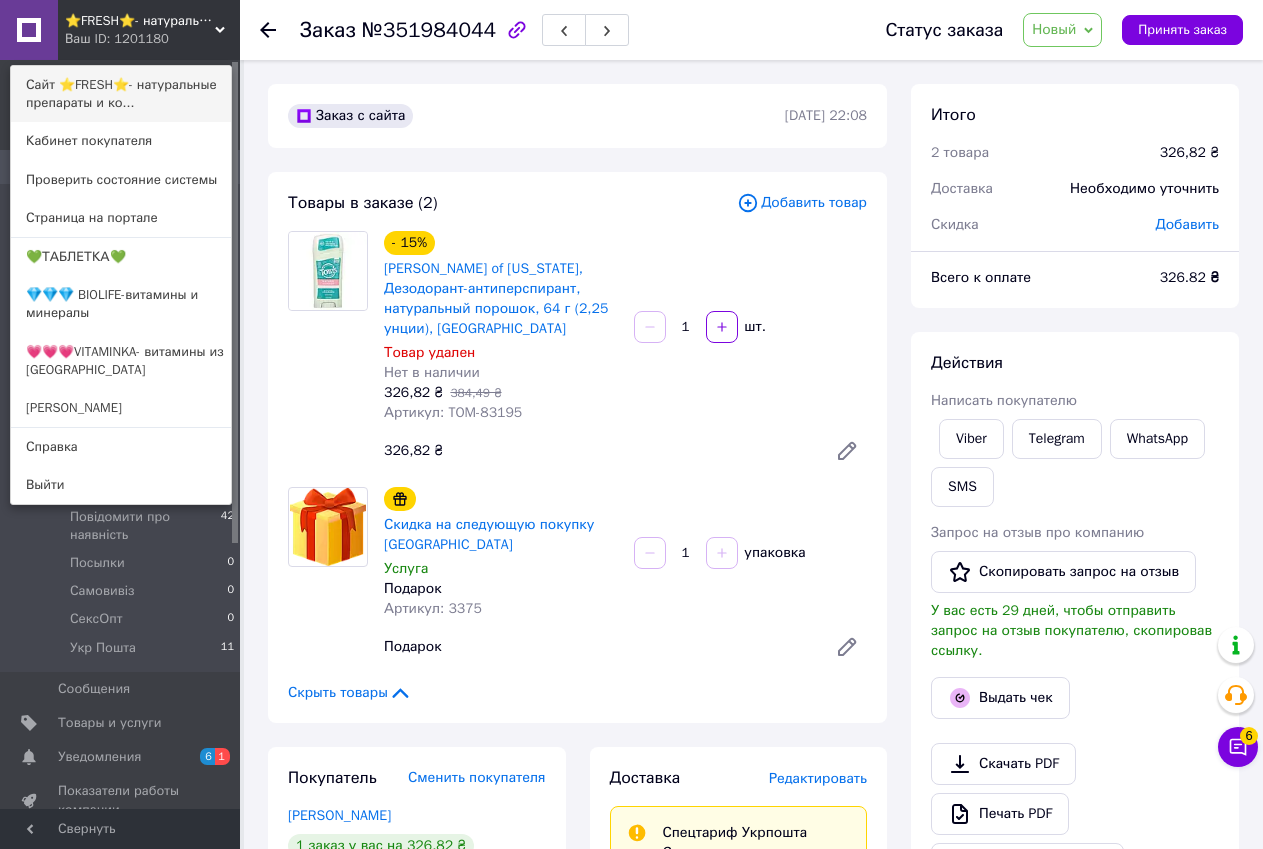 click on "Сайт ⭐FRESH⭐- натуральные препараты и ко..." at bounding box center [121, 94] 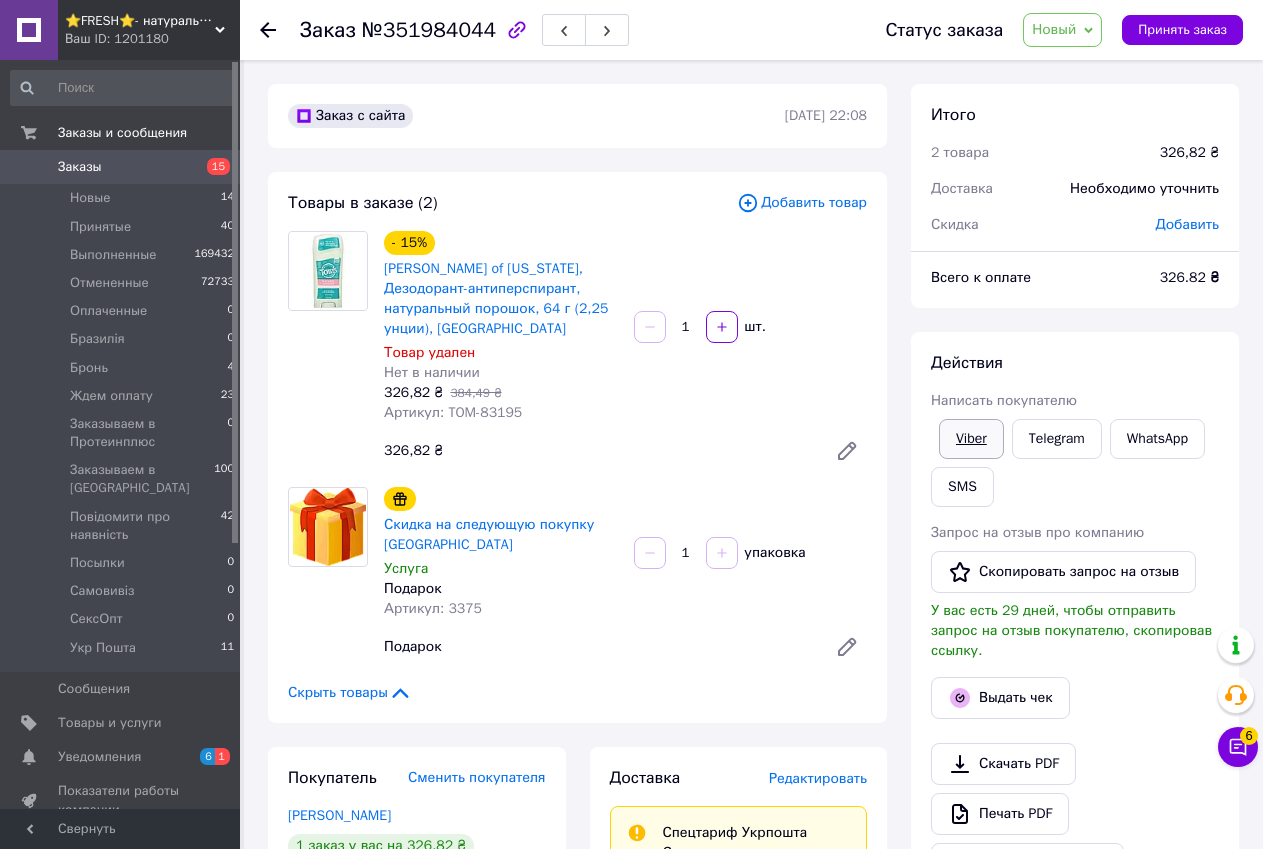 click on "Viber" at bounding box center (971, 439) 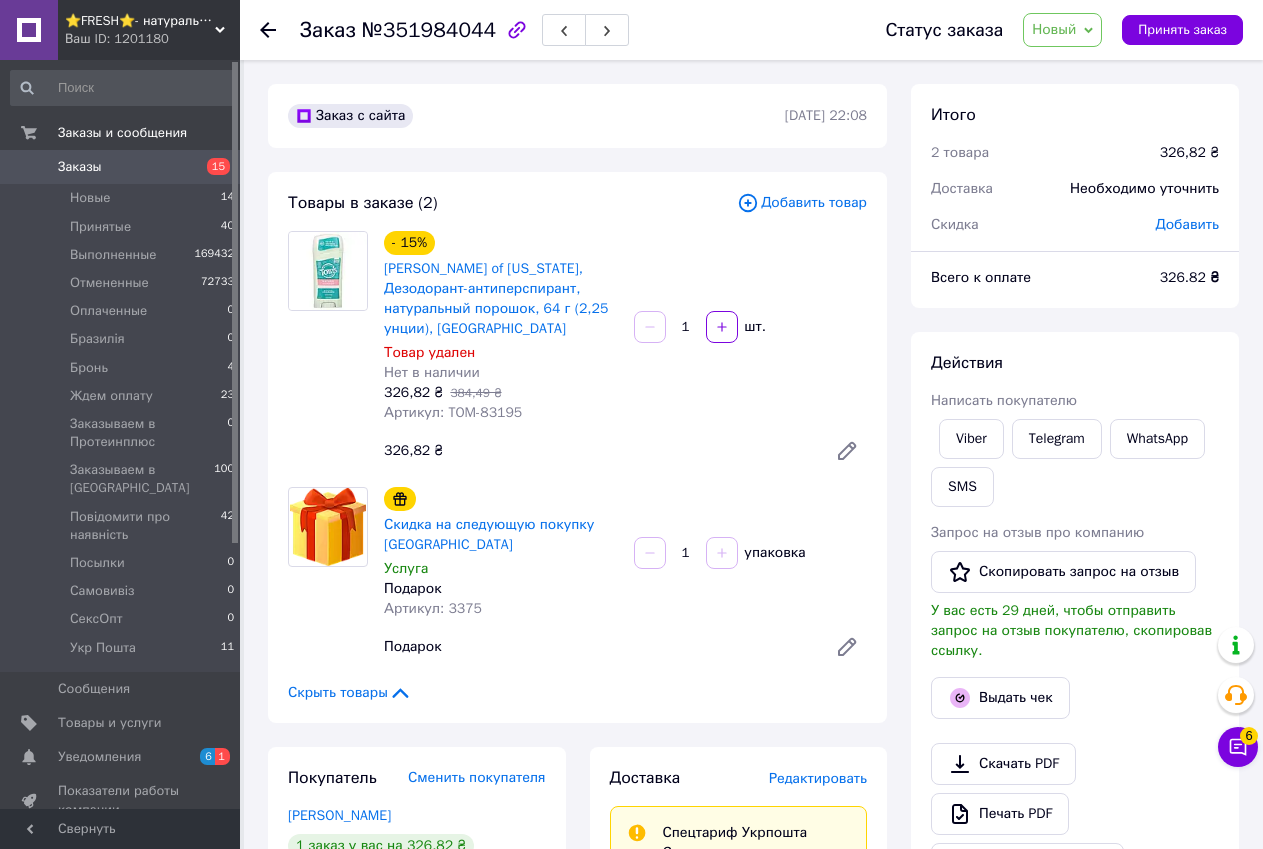 drag, startPoint x: 569, startPoint y: 821, endPoint x: 562, endPoint y: 760, distance: 61.400326 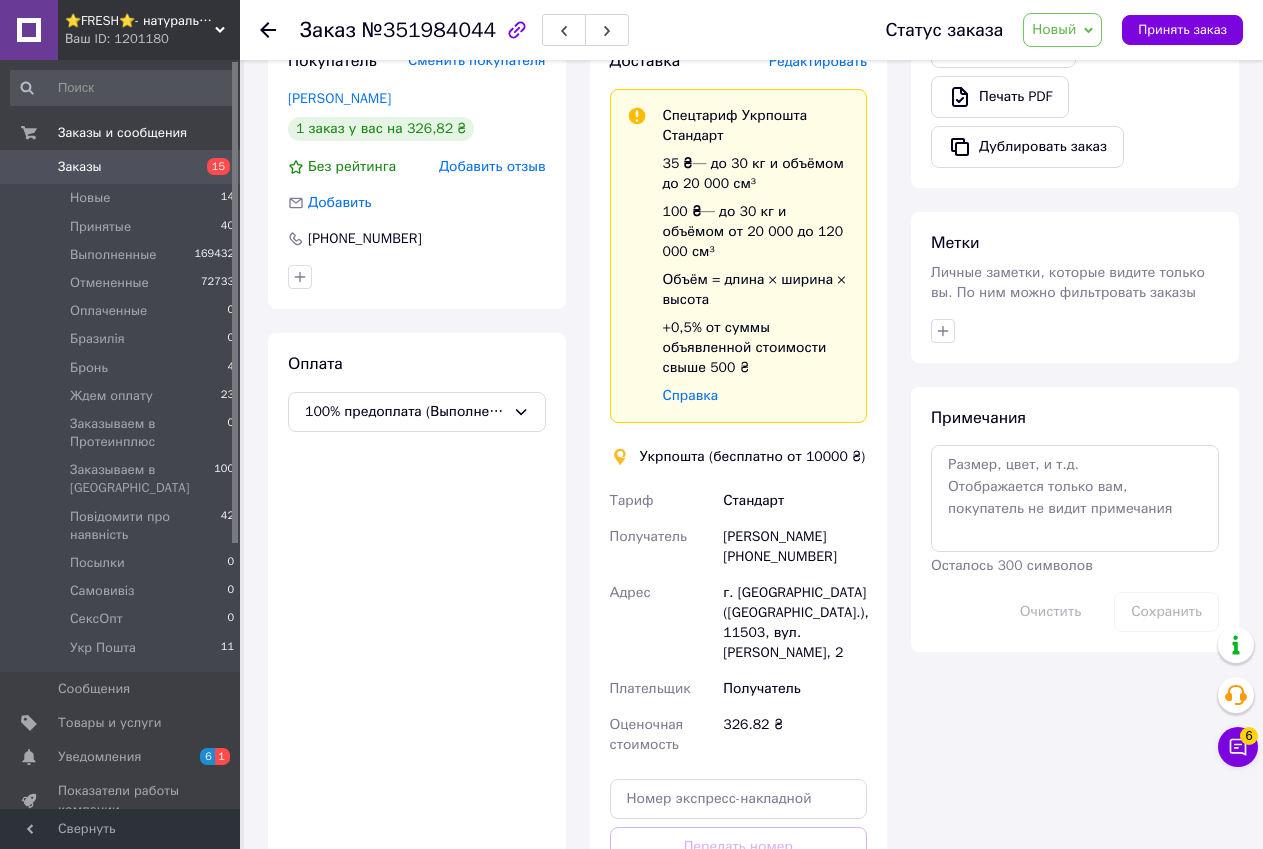 scroll, scrollTop: 471, scrollLeft: 0, axis: vertical 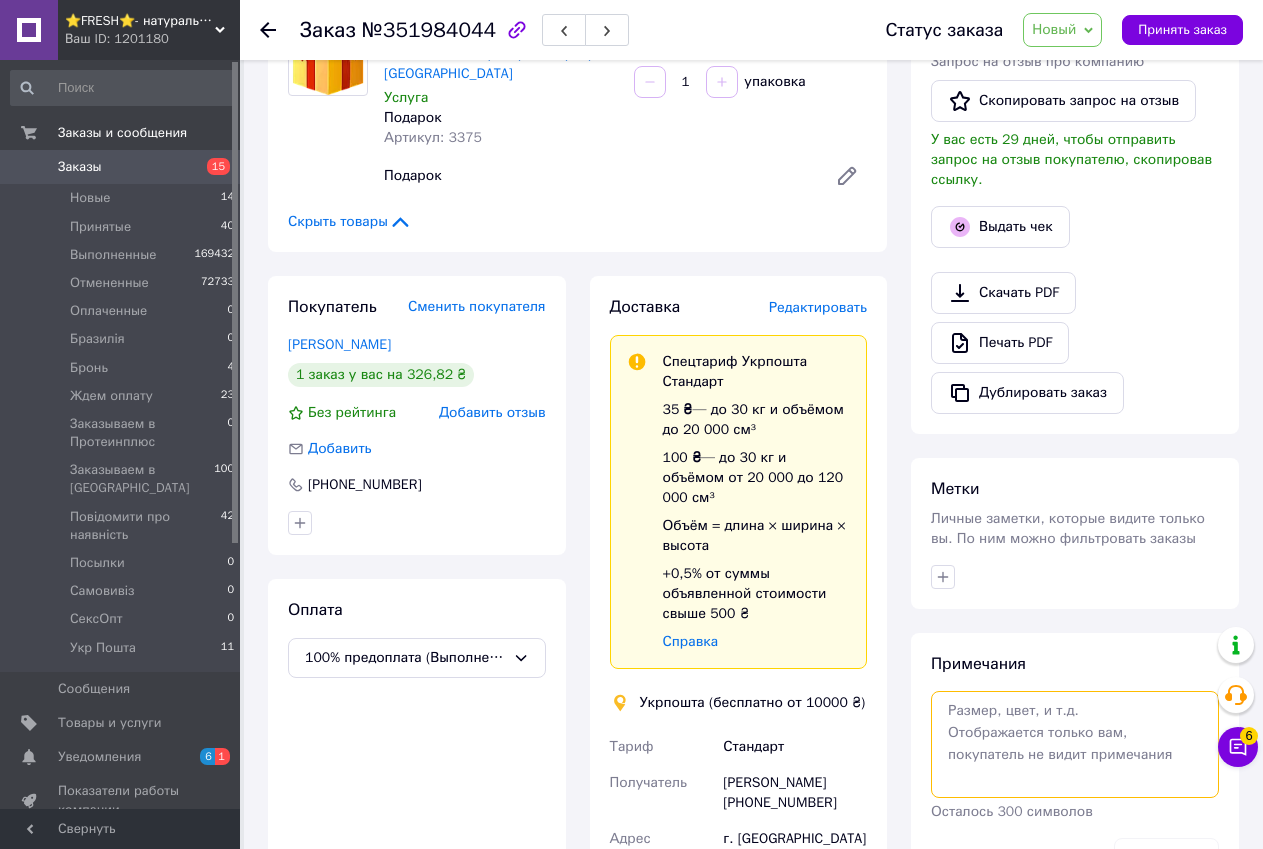 click at bounding box center (1075, 744) 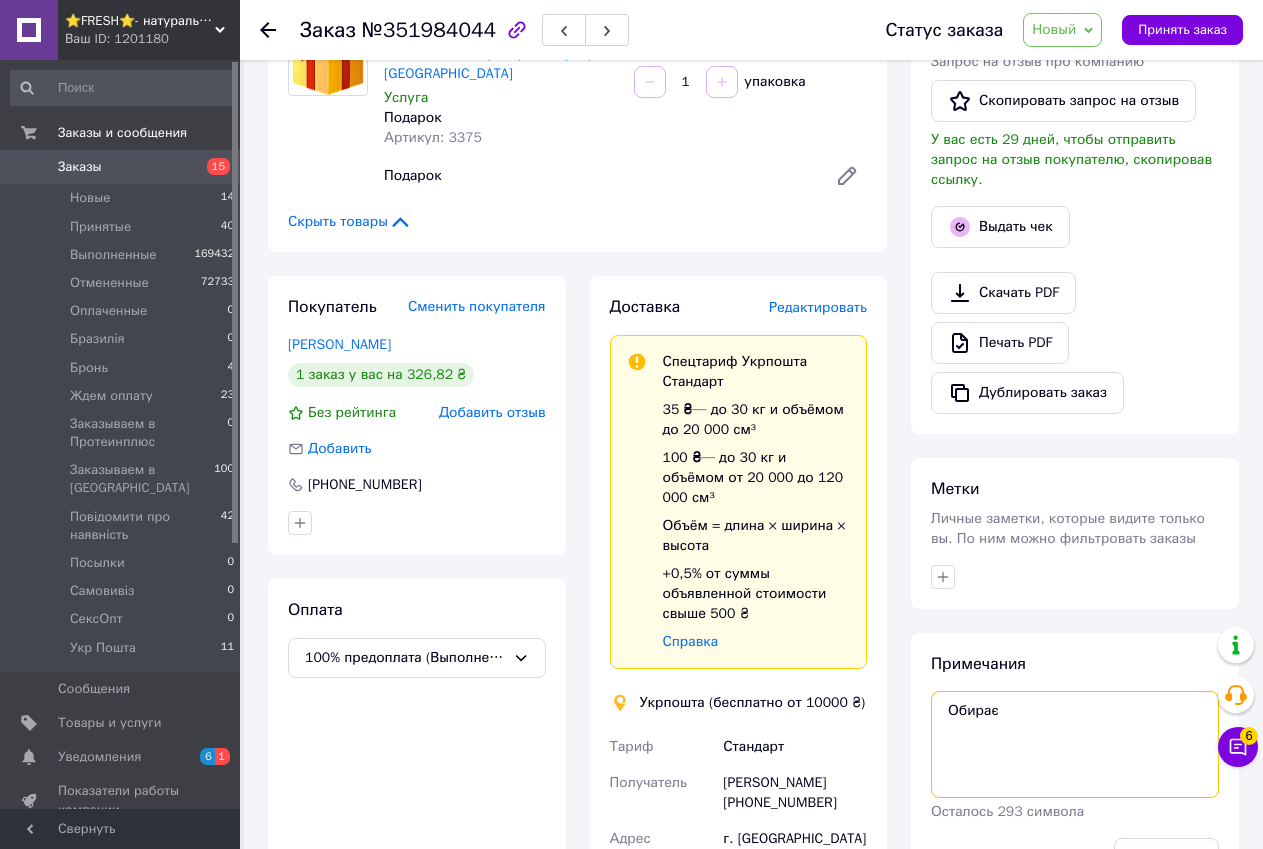 click on "Обирає" at bounding box center (1075, 744) 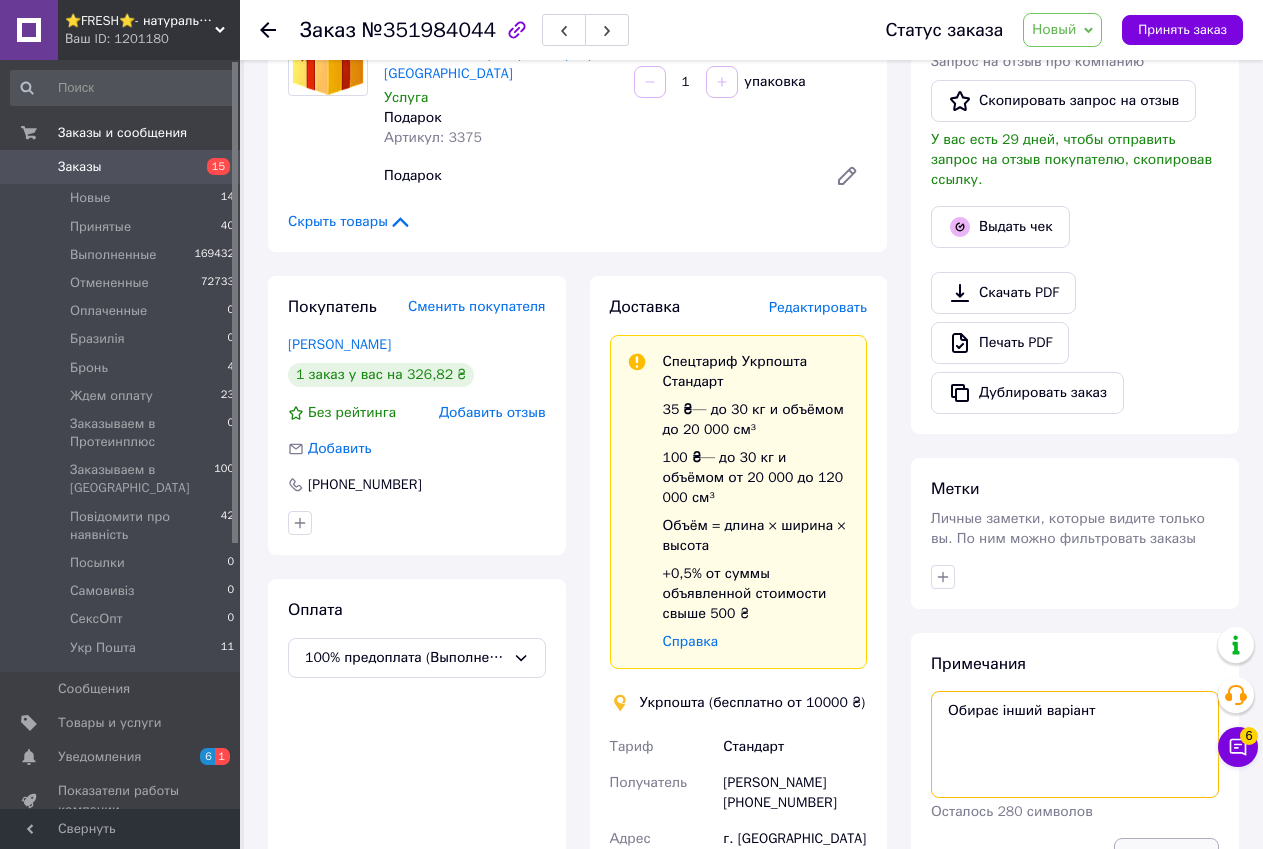 type on "Обирає інший варіант" 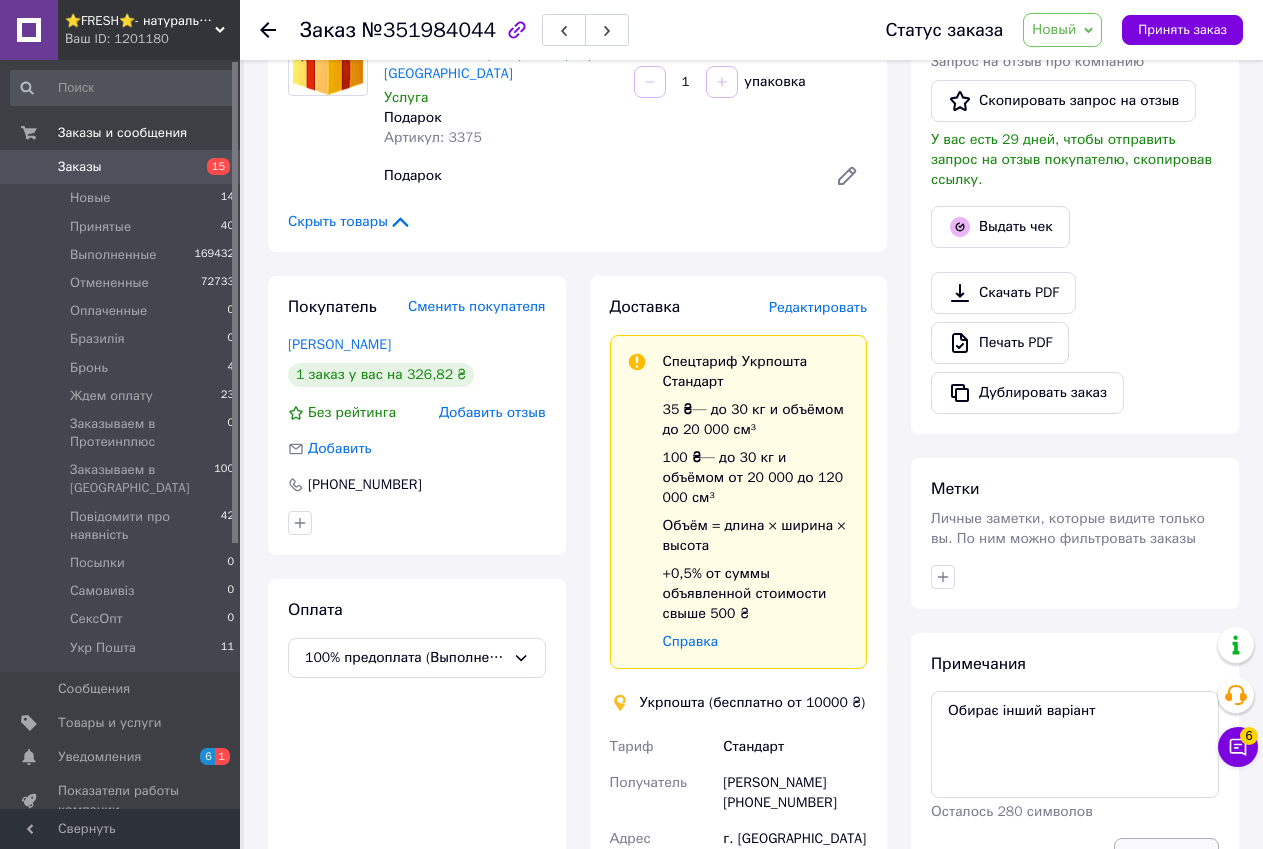 click on "Сохранить" at bounding box center (1166, 858) 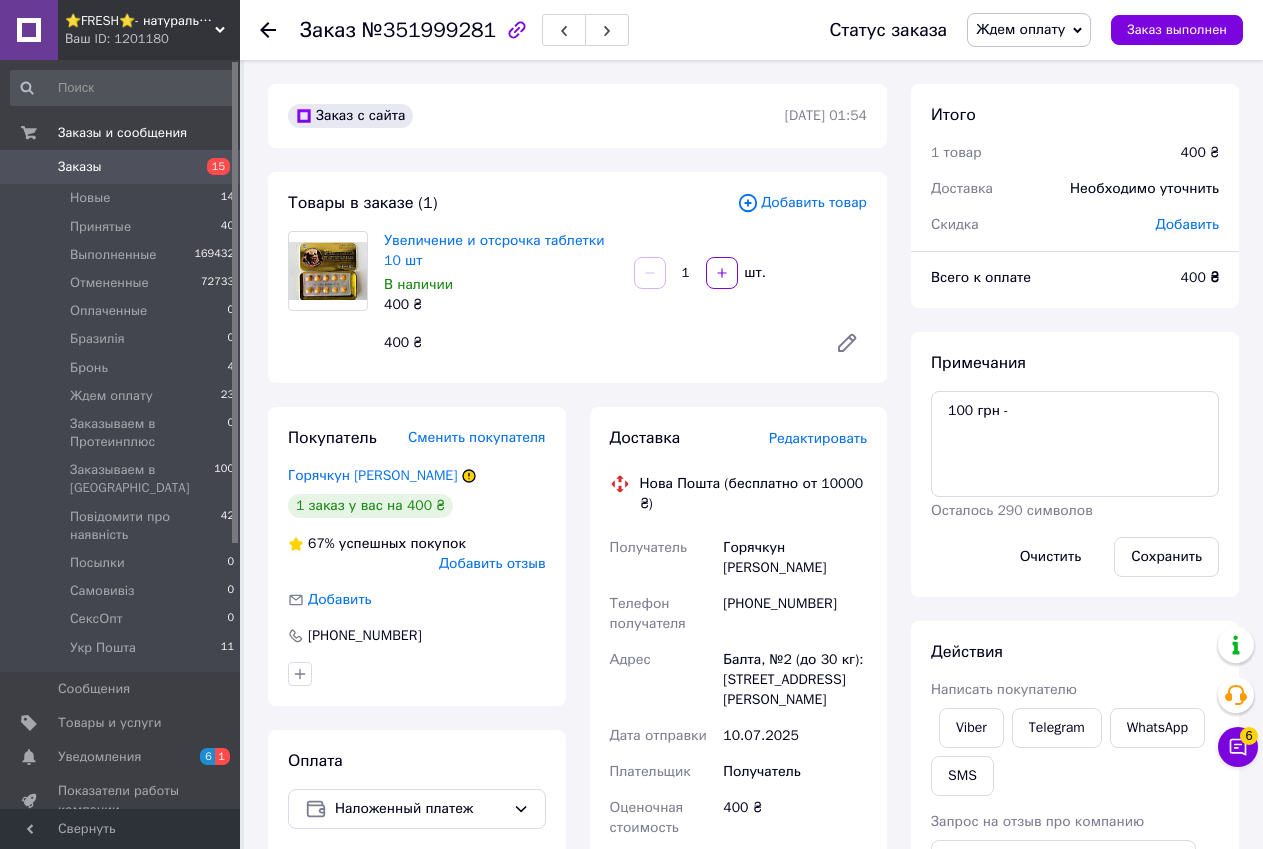 scroll, scrollTop: 0, scrollLeft: 0, axis: both 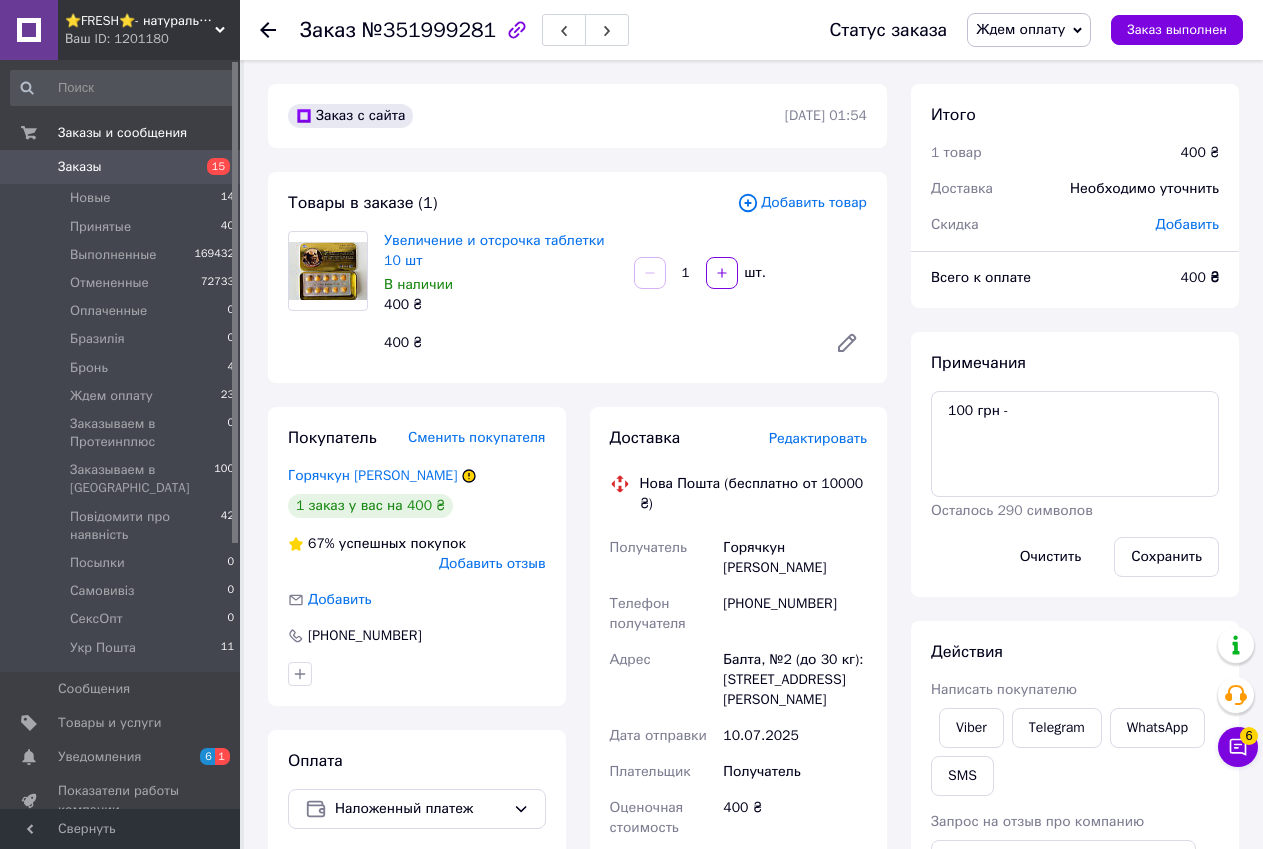 click on "Заказ с сайта [DATE] 01:54" at bounding box center (577, 116) 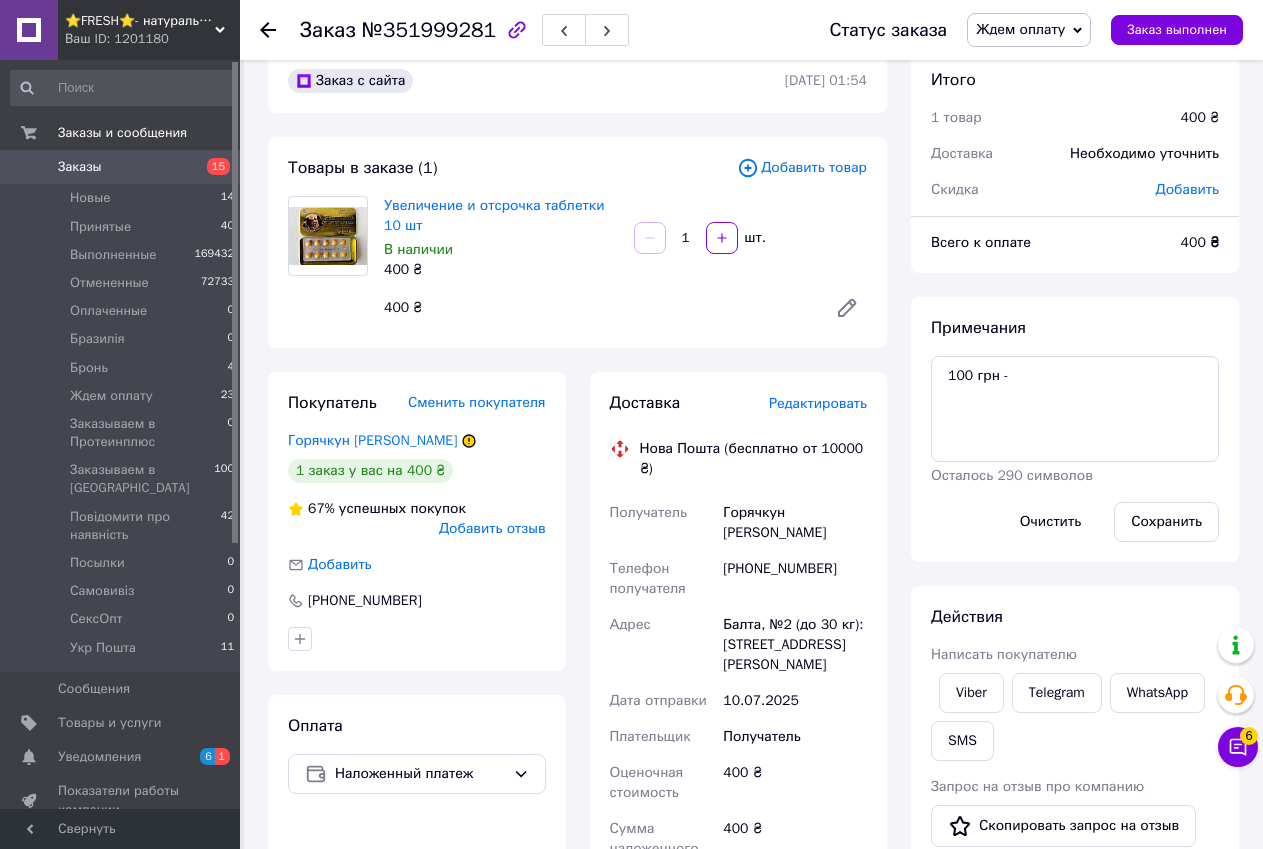 scroll, scrollTop: 0, scrollLeft: 0, axis: both 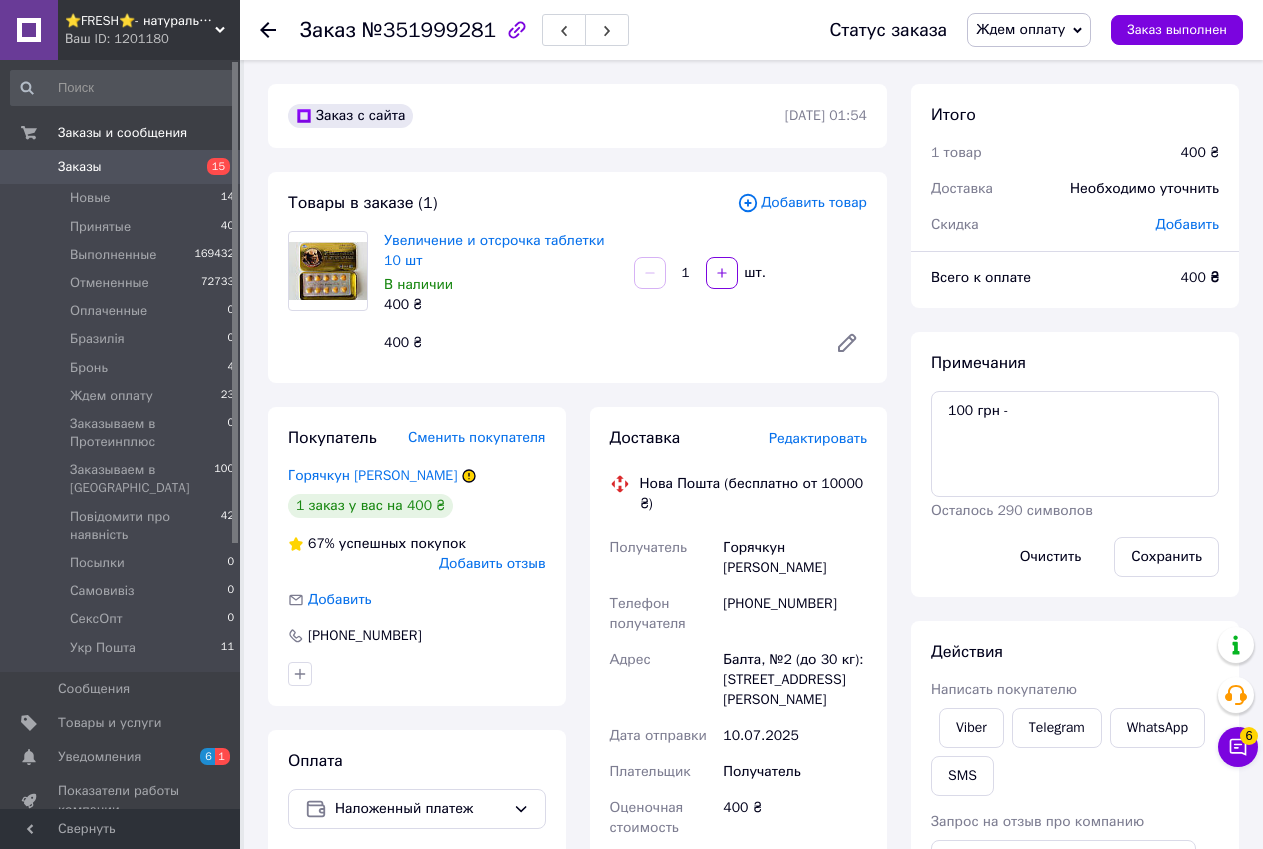 click on "400 ₴" at bounding box center (795, 884) 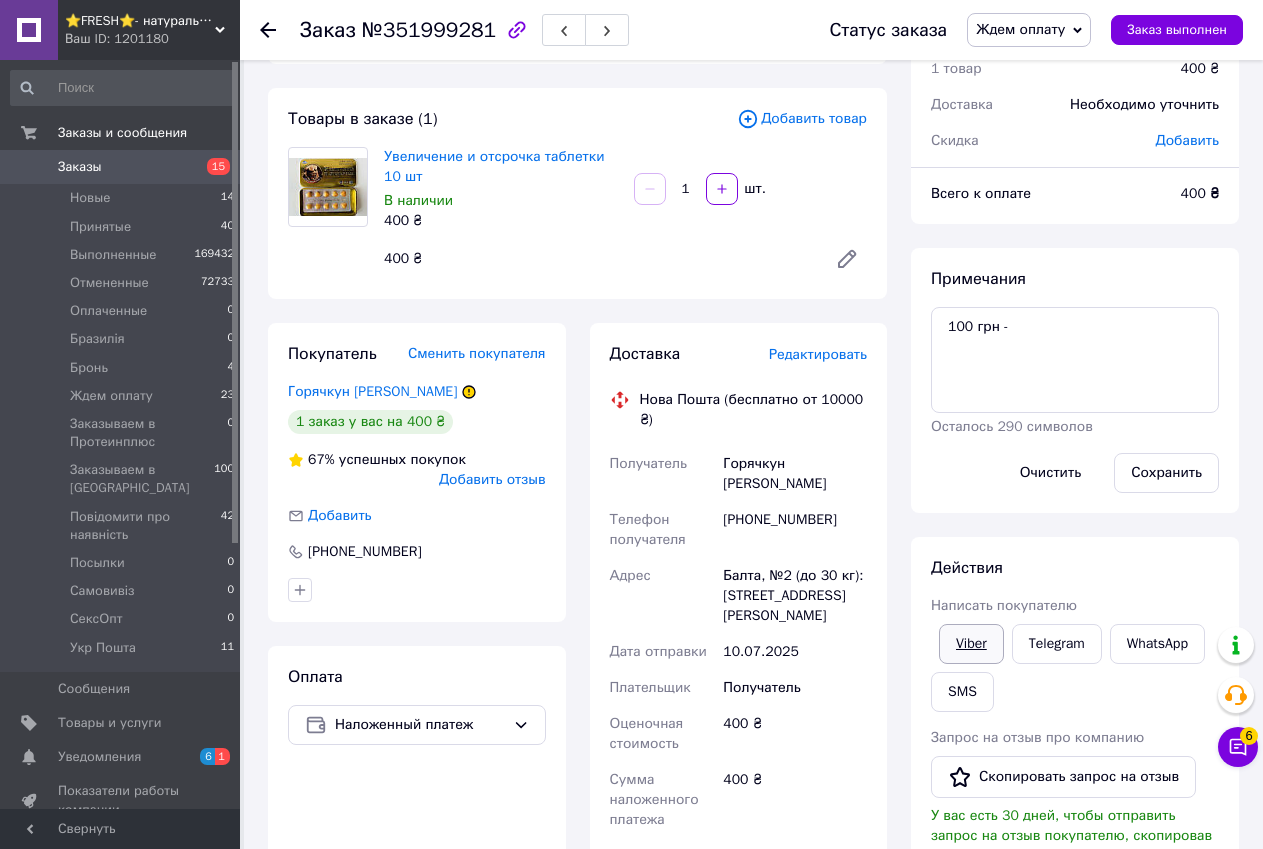 scroll, scrollTop: 200, scrollLeft: 0, axis: vertical 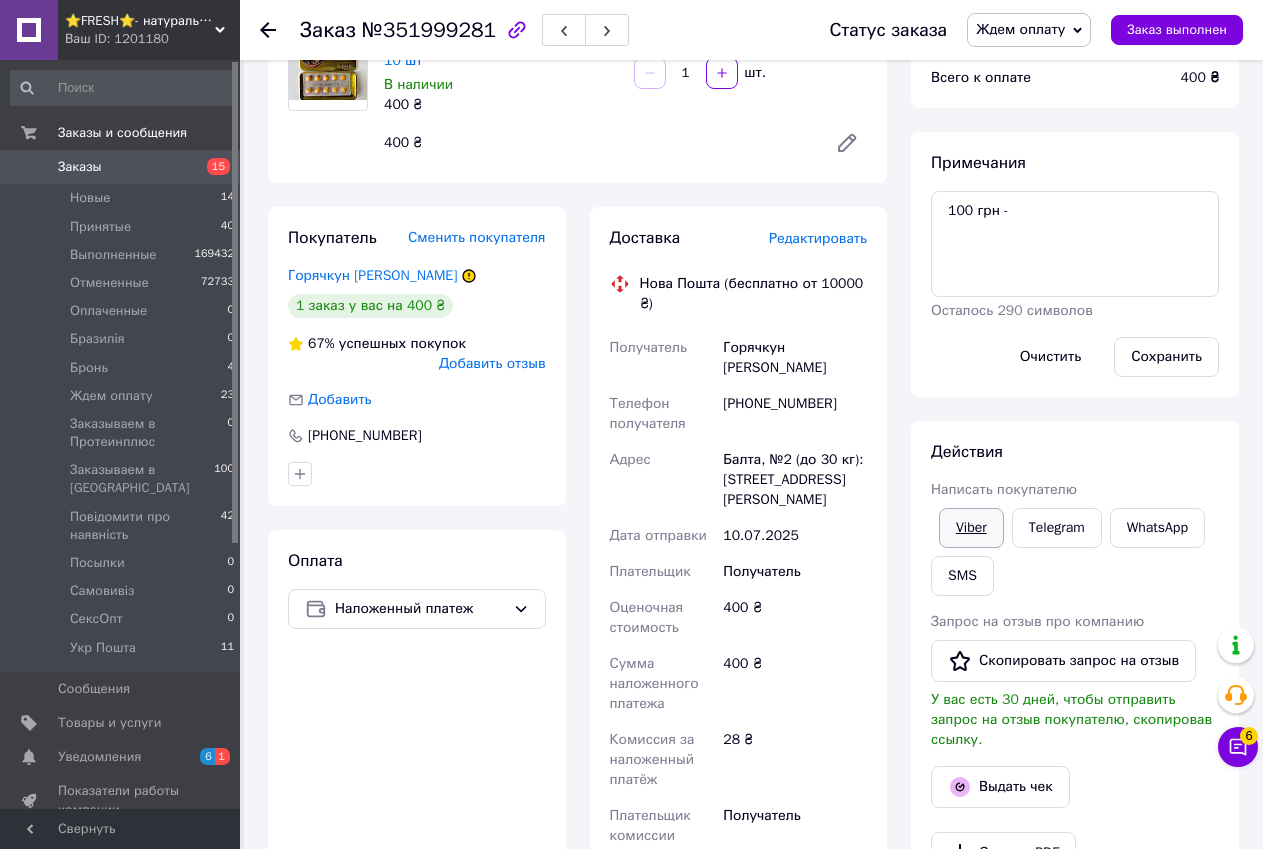 click on "Viber" at bounding box center (971, 528) 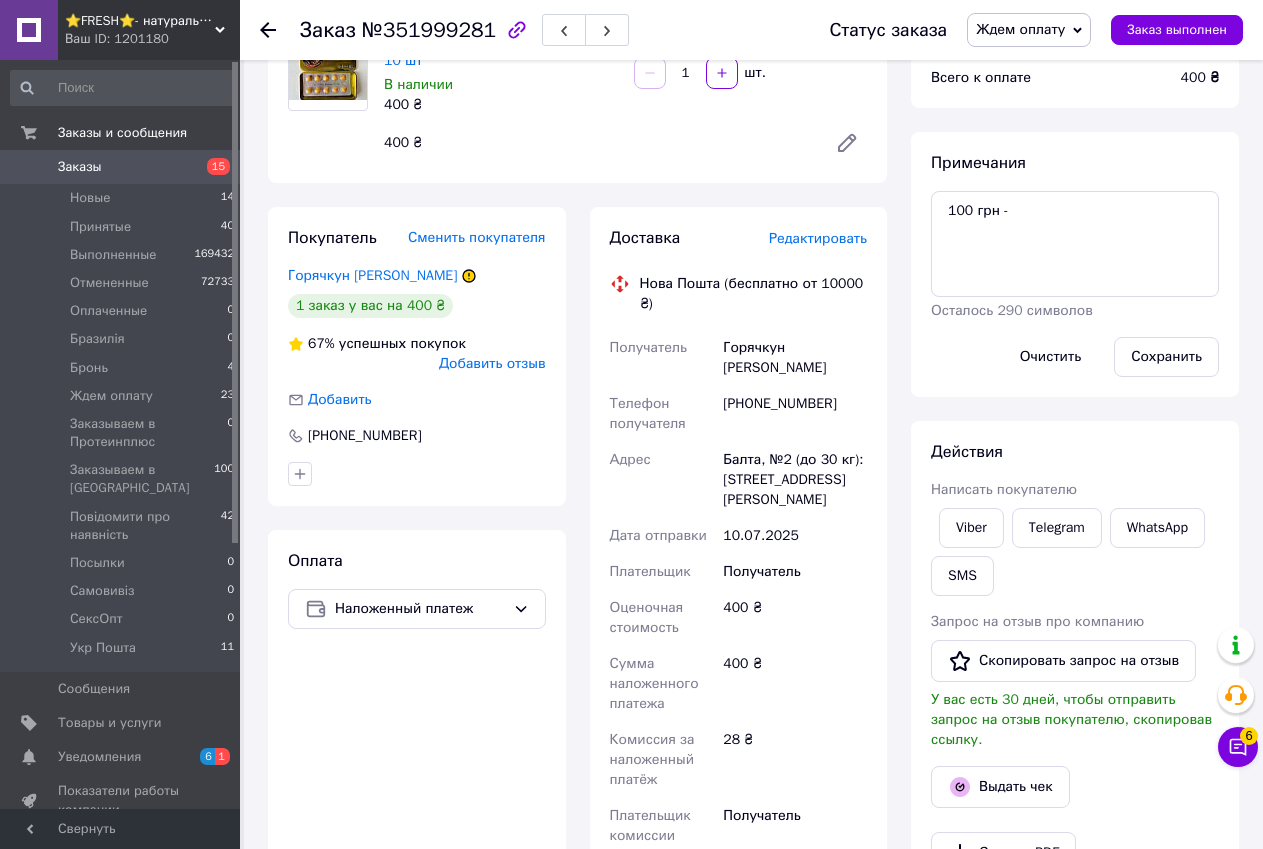 click on "Доставка Редактировать Нова Пошта (бесплатно от 10000 ₴) Получатель Горячкун [PERSON_NAME] Телефон получателя [PHONE_NUMBER] Адрес Балта, №2 (до 30 кг): [STREET_ADDRESS][PERSON_NAME] Дата отправки [DATE] Плательщик Получатель Оценочная стоимость 400 ₴ Сумма наложенного платежа 400 ₴ Комиссия за наложенный платёж 28 ₴ Плательщик комиссии наложенного платежа Получатель Передать номер или Сгенерировать ЭН Плательщик Получатель Отправитель Фамилия получателя Горячкун Имя получателя [PERSON_NAME] Отчество получателя Телефон получателя [PHONE_NUMBER] Тип доставки В отделении Курьером Город 400 <" at bounding box center [739, 657] 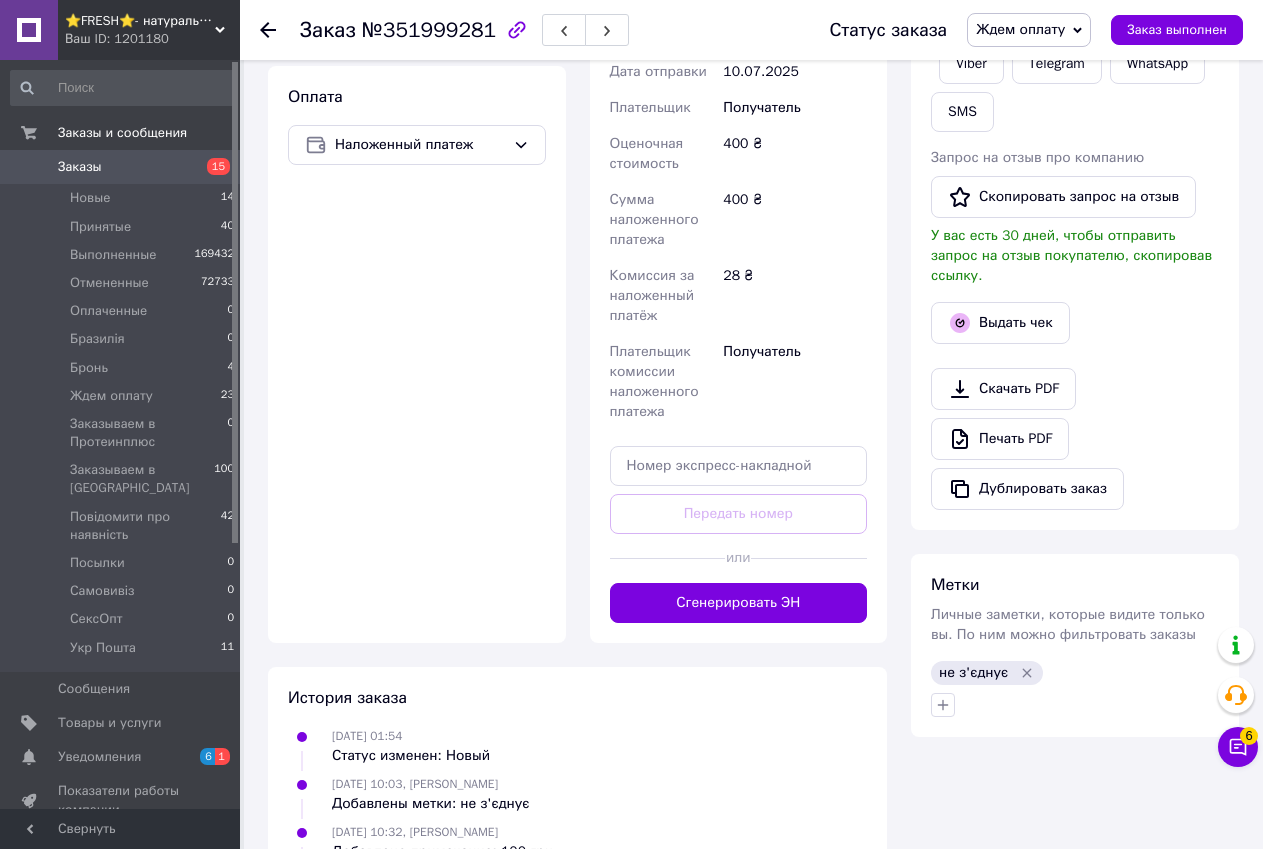 scroll, scrollTop: 729, scrollLeft: 0, axis: vertical 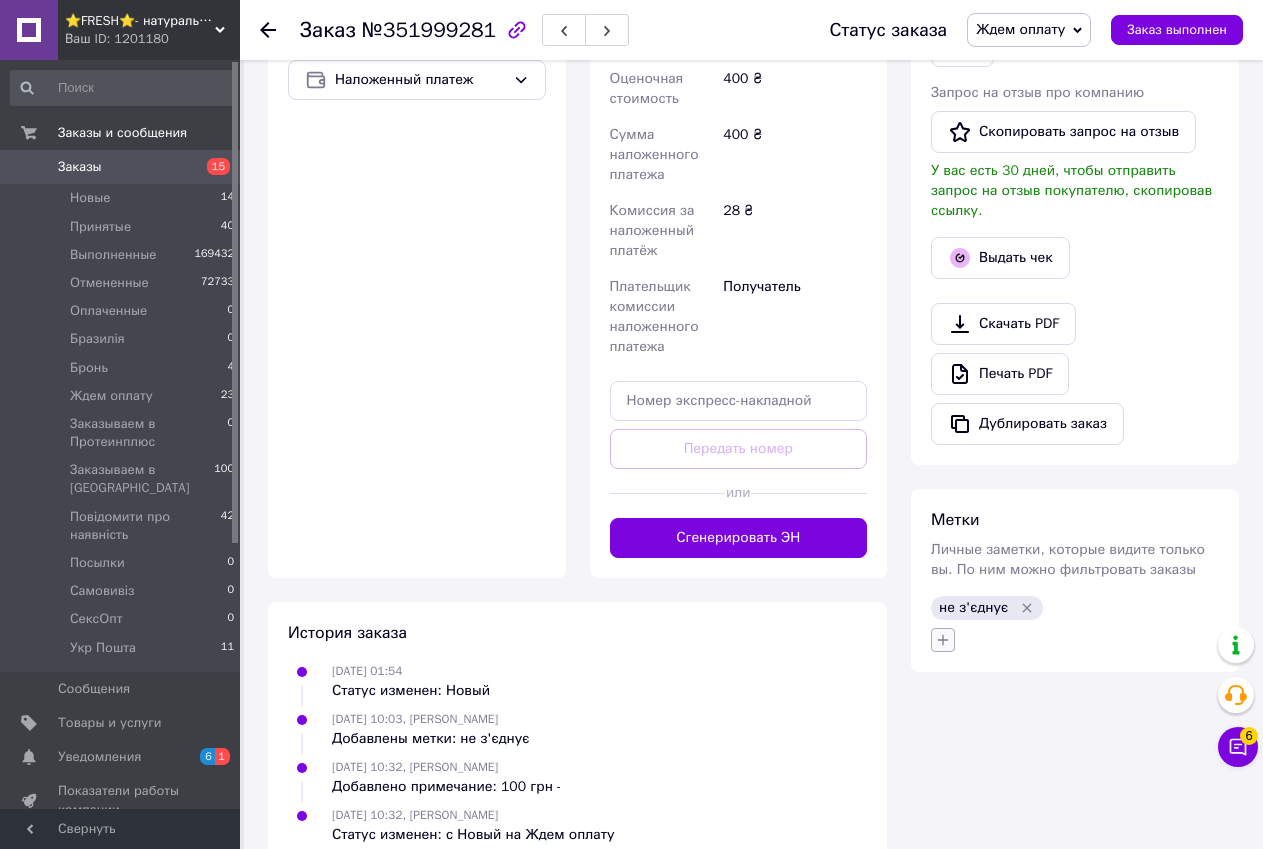 click 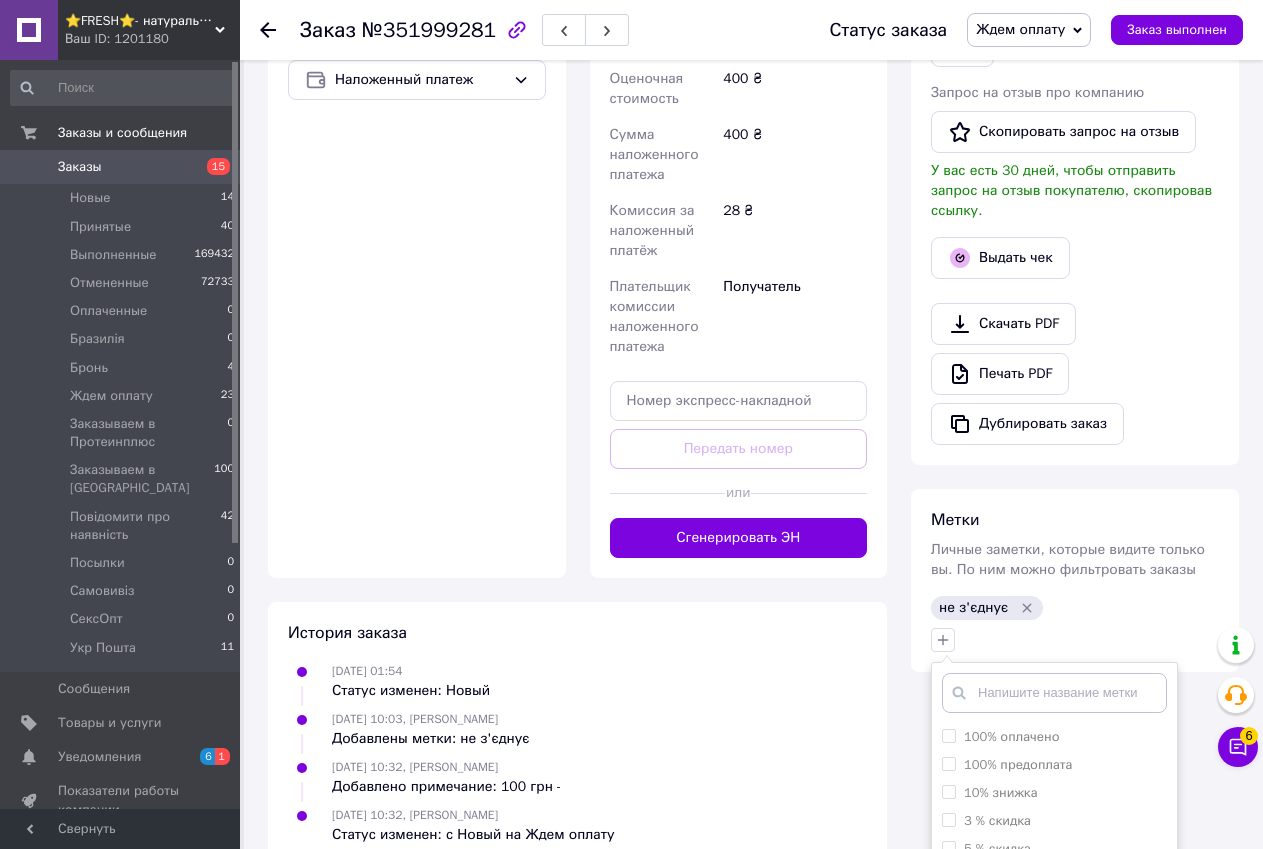 click at bounding box center [1054, 693] 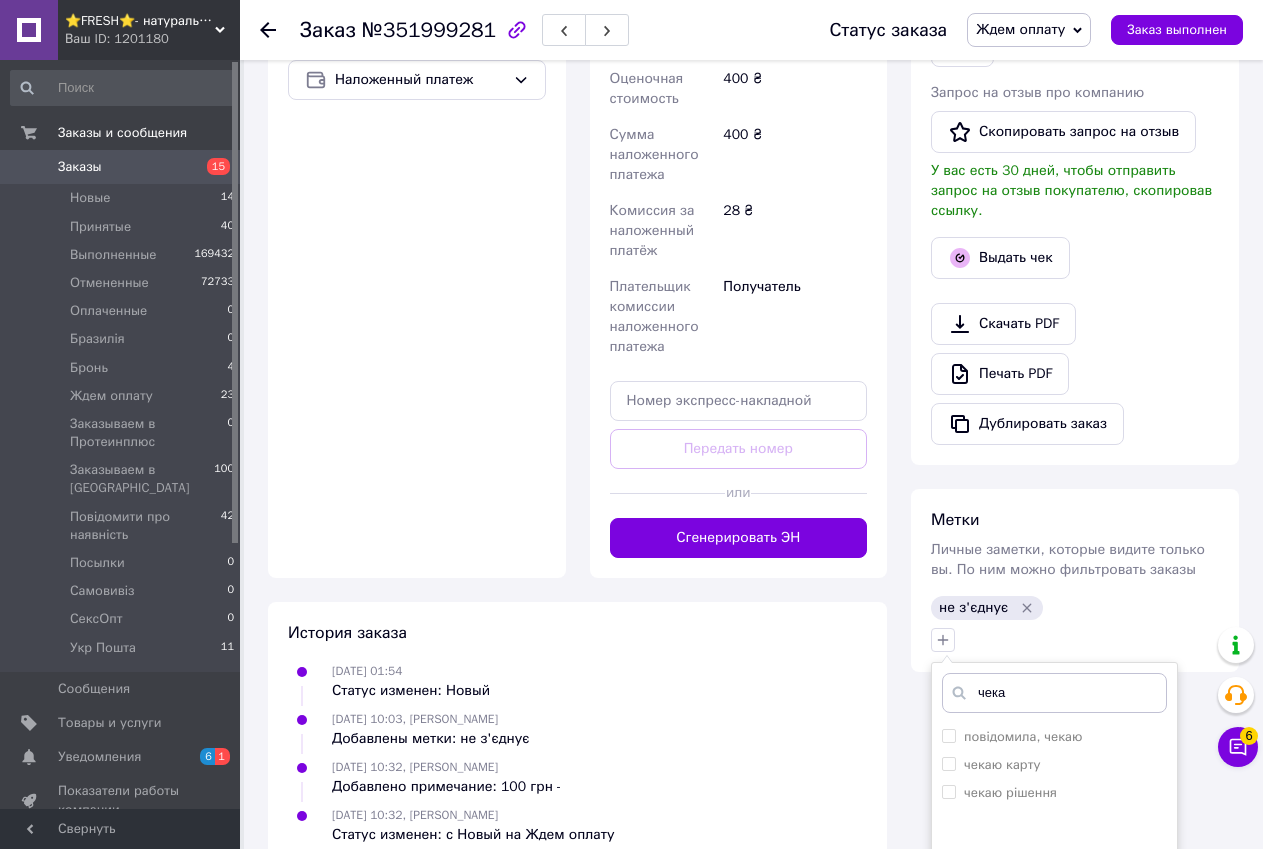 click on "чека" at bounding box center (1054, 693) 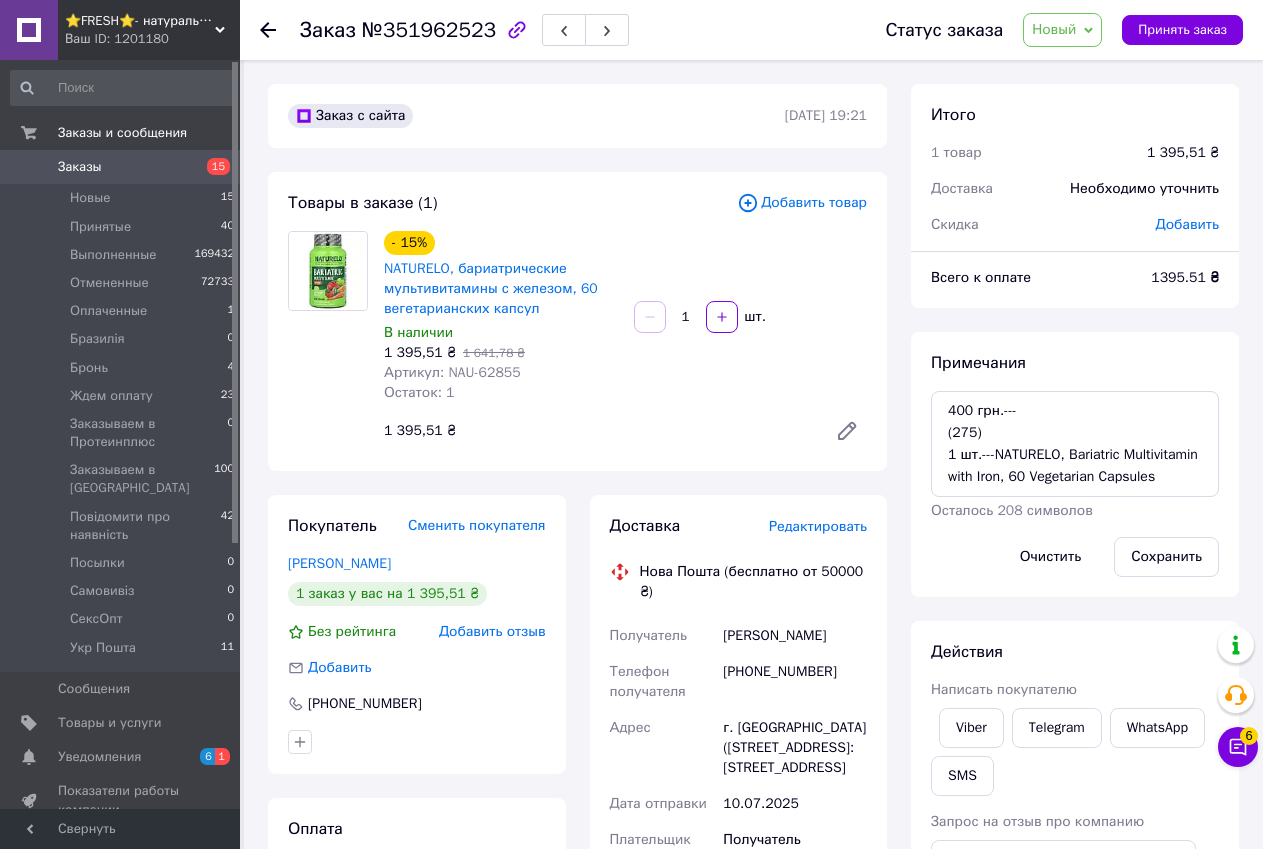 scroll, scrollTop: 0, scrollLeft: 0, axis: both 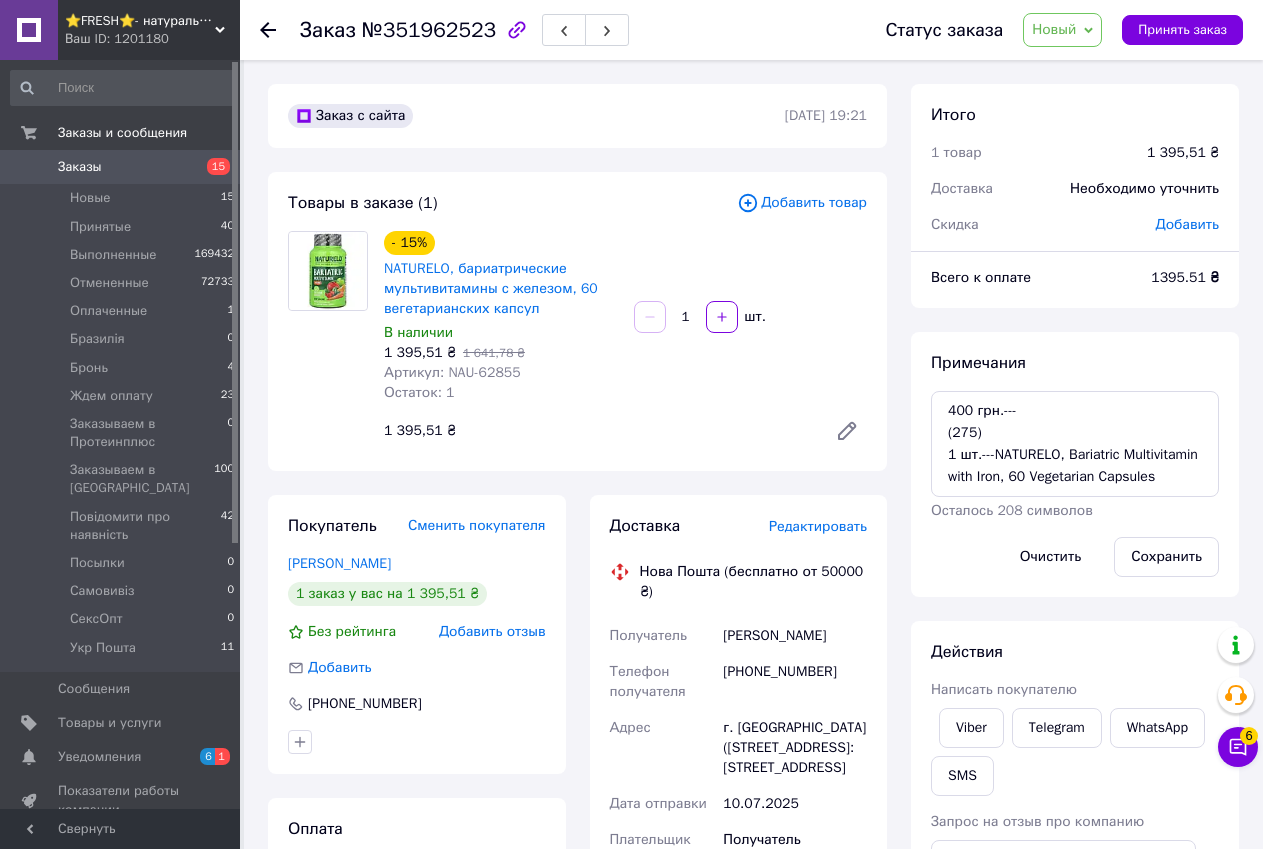 drag, startPoint x: 873, startPoint y: 830, endPoint x: 914, endPoint y: 750, distance: 89.89438 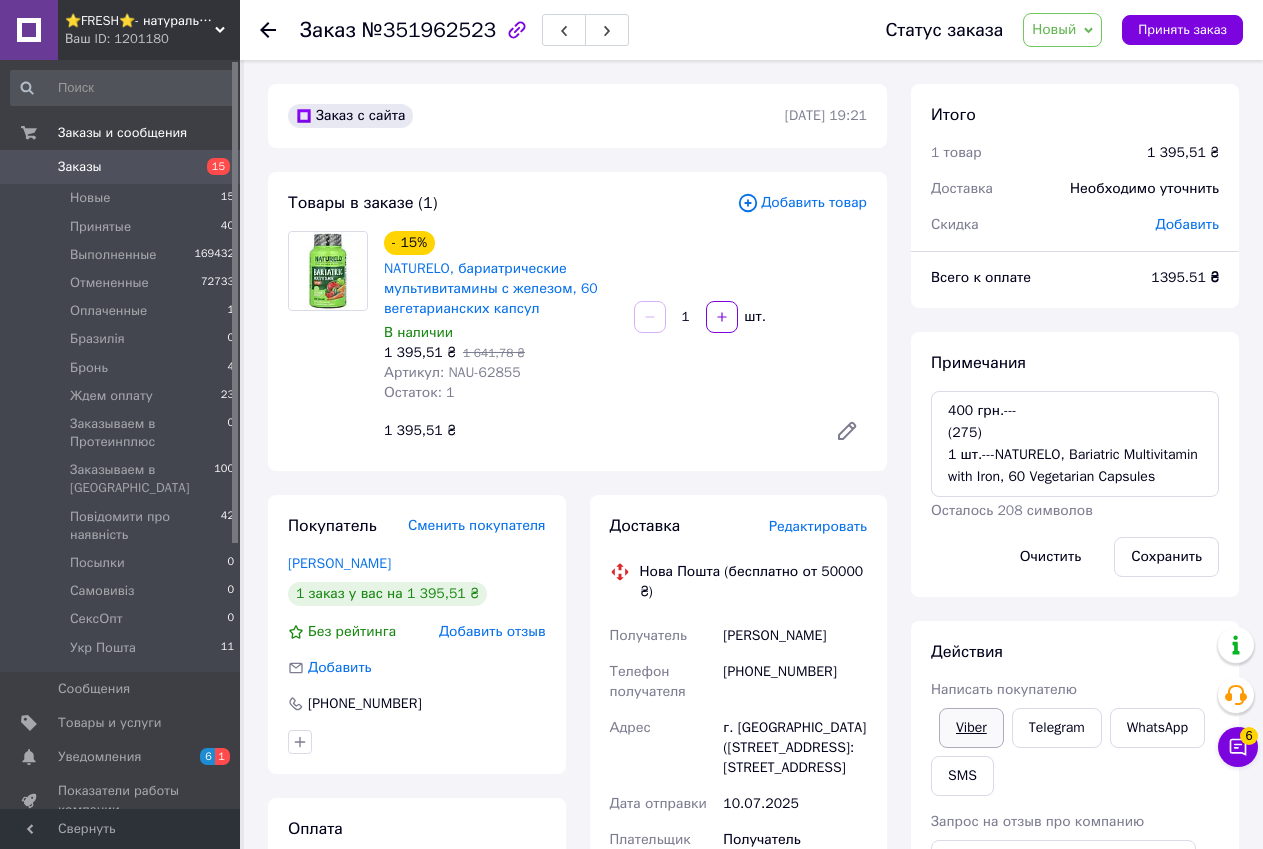 click on "Viber" at bounding box center [971, 728] 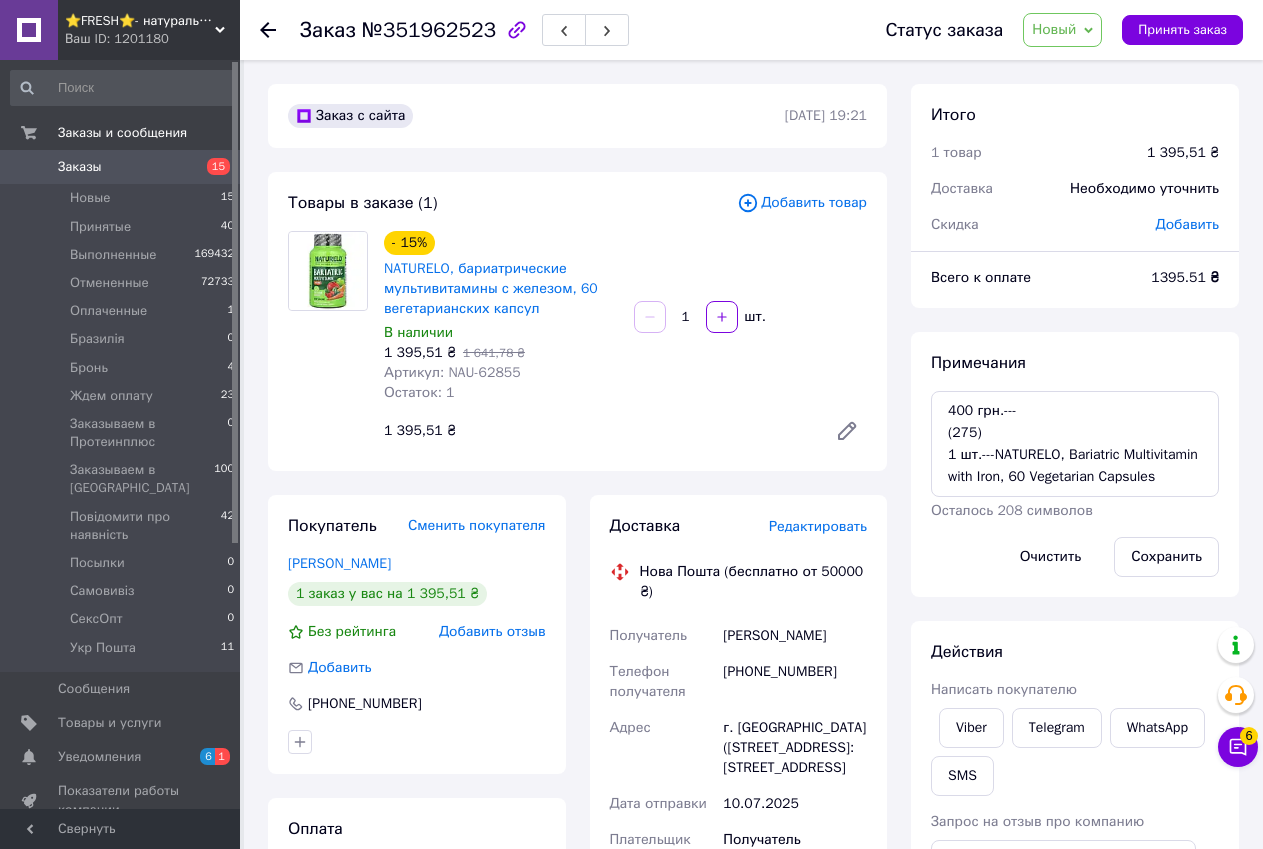 click on "10.07.2025" at bounding box center (795, 804) 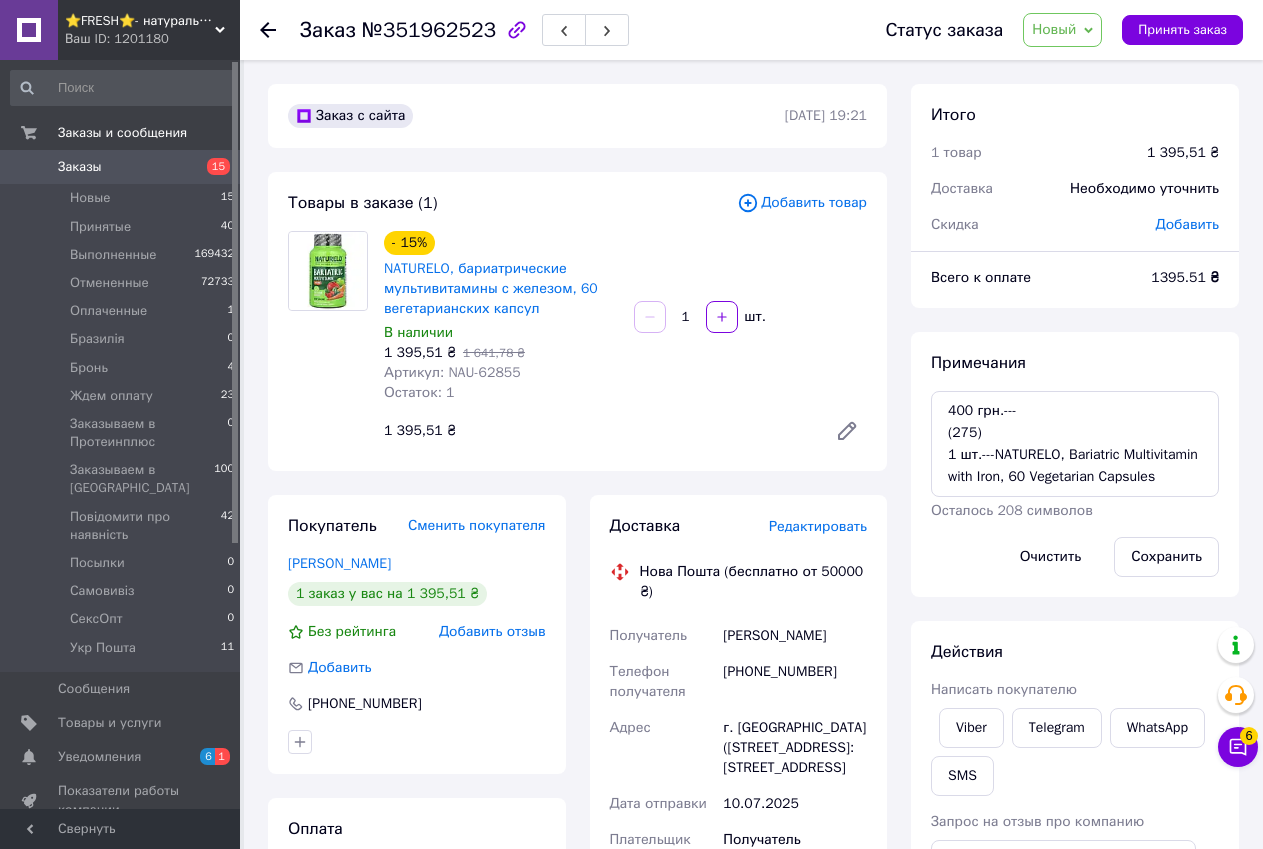 click on "№351962523" at bounding box center (429, 30) 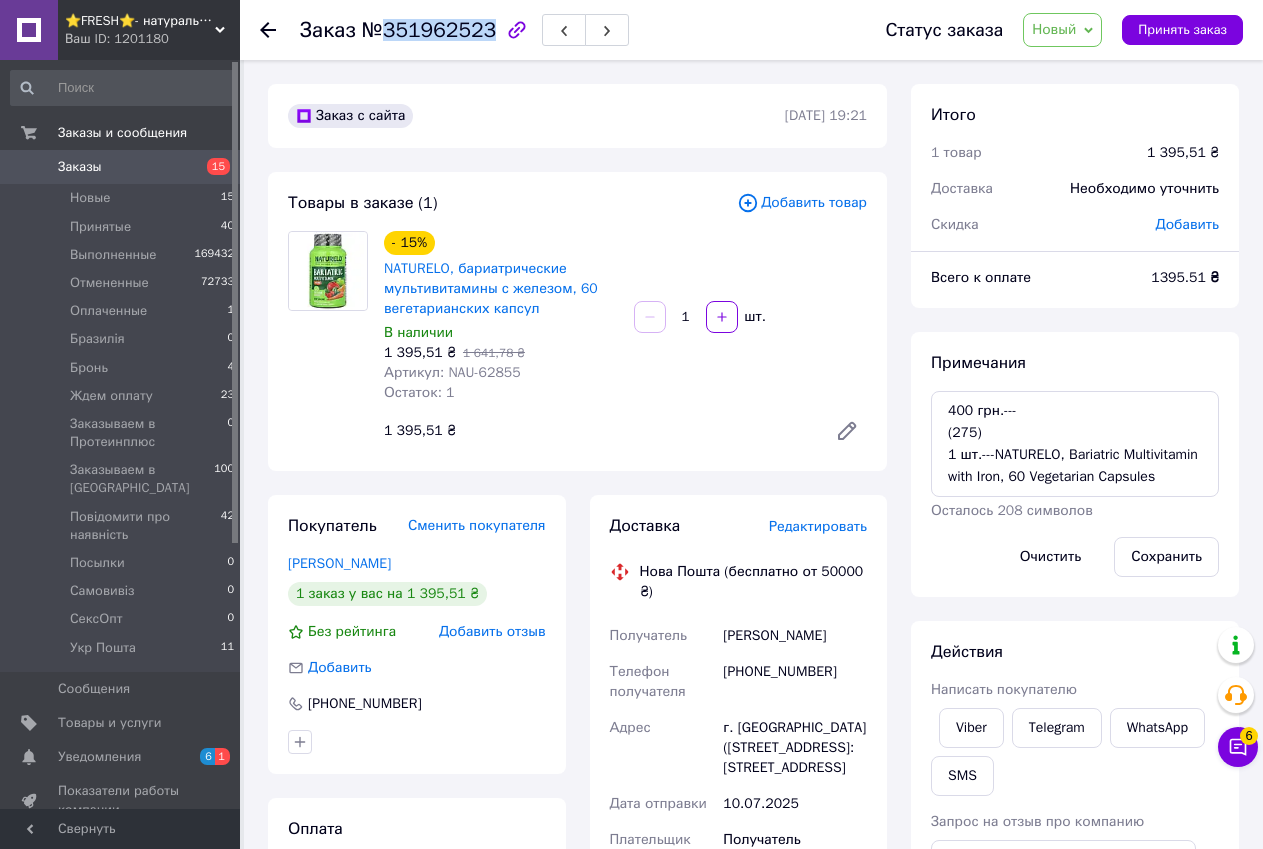 click on "№351962523" at bounding box center (429, 30) 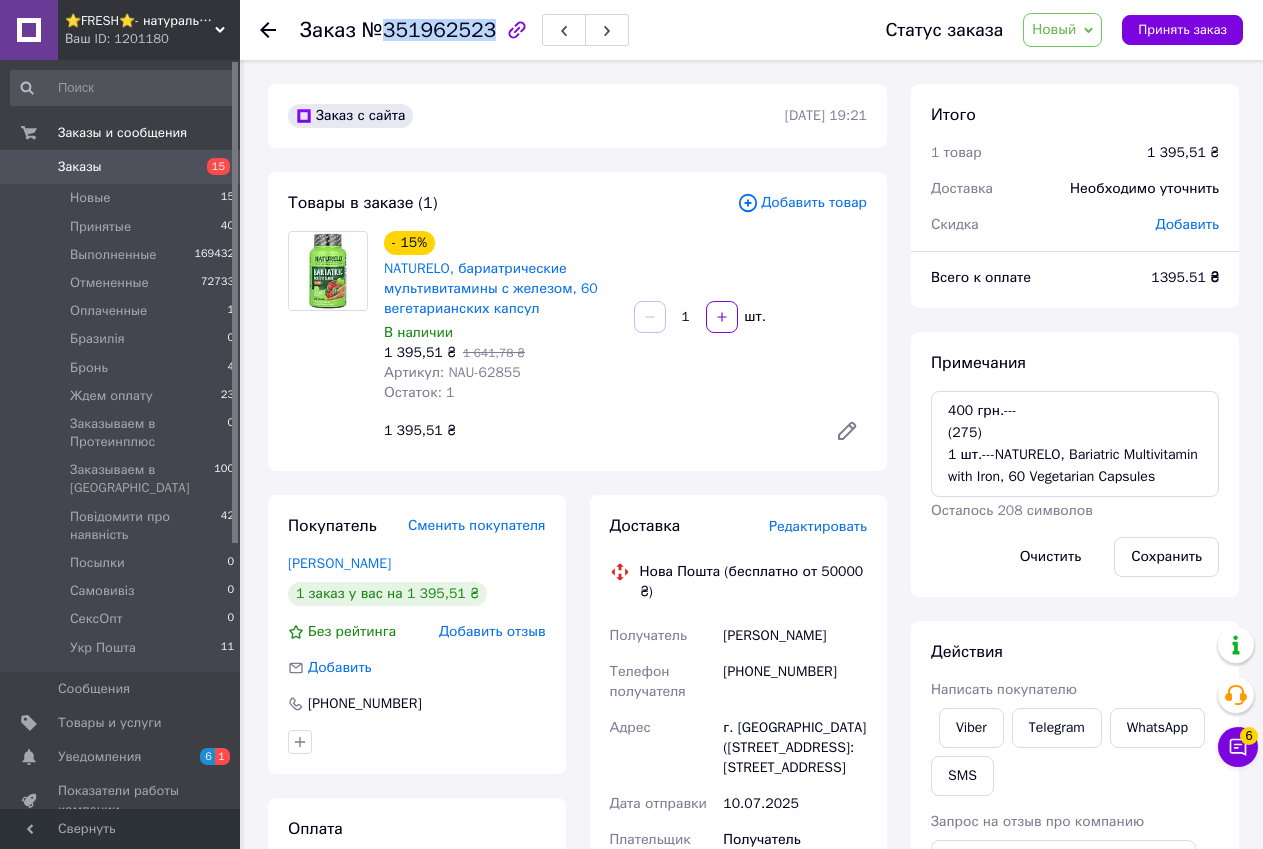 click on "Доставка Редактировать Нова Пошта (бесплатно от 50000 ₴) Получатель Смалюк Анна Телефон получателя +380730935743 Адрес г. Дубно (Ровенская обл., Дубенский р-н.), №1: ул. Семидубская, 16 Дата отправки 10.07.2025 Плательщик Получатель Оценочная стоимость 1 395.51 ₴ Передать номер или Сгенерировать ЭН Плательщик Получатель Отправитель Фамилия получателя Смалюк Имя получателя Анна Отчество получателя Телефон получателя +380730935743 Тип доставки В отделении Курьером В почтомате Город г. Дубно (Ровенская обл., Дубенский р-н.) Отделение №1: ул. Семидубская, 16 Место отправки Груз 1395.51 <" at bounding box center (739, 811) 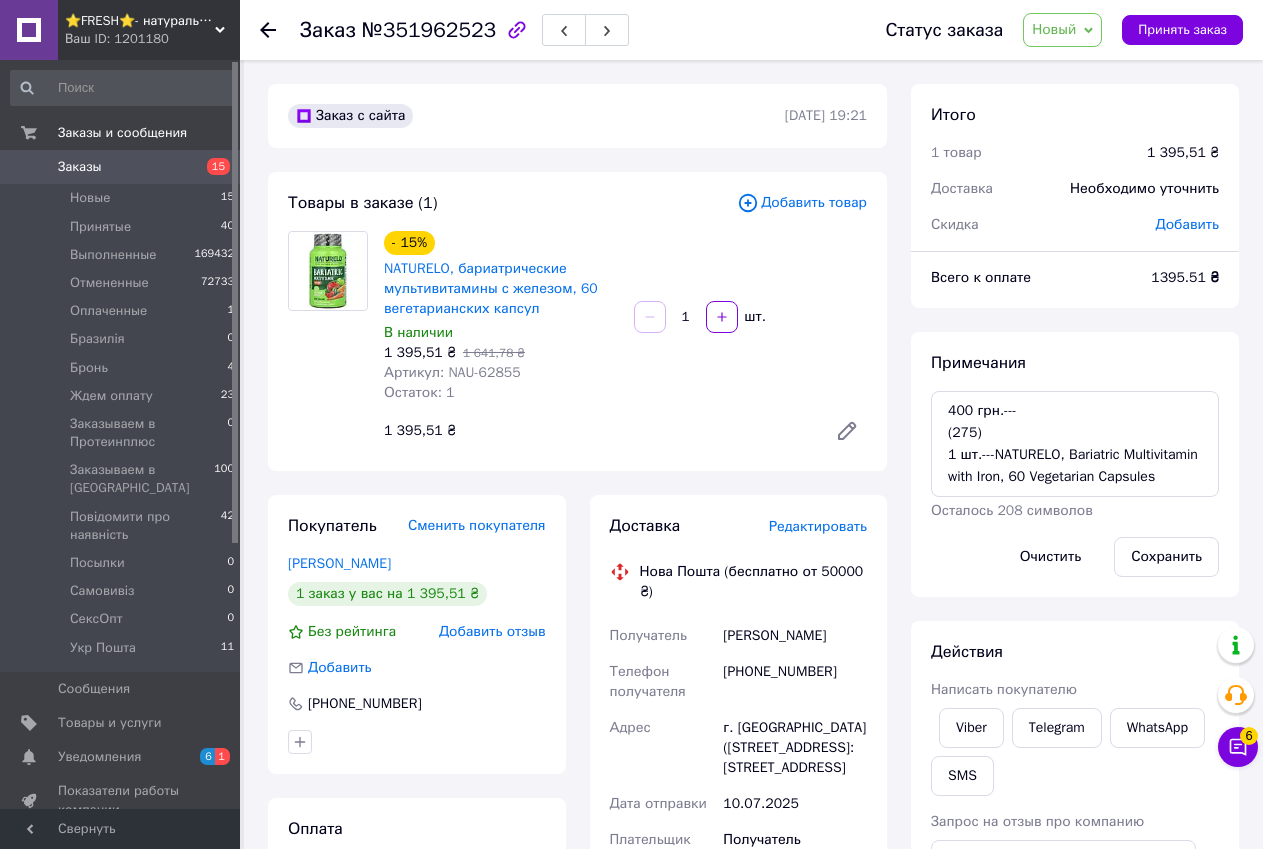click on "Новый" at bounding box center (1062, 30) 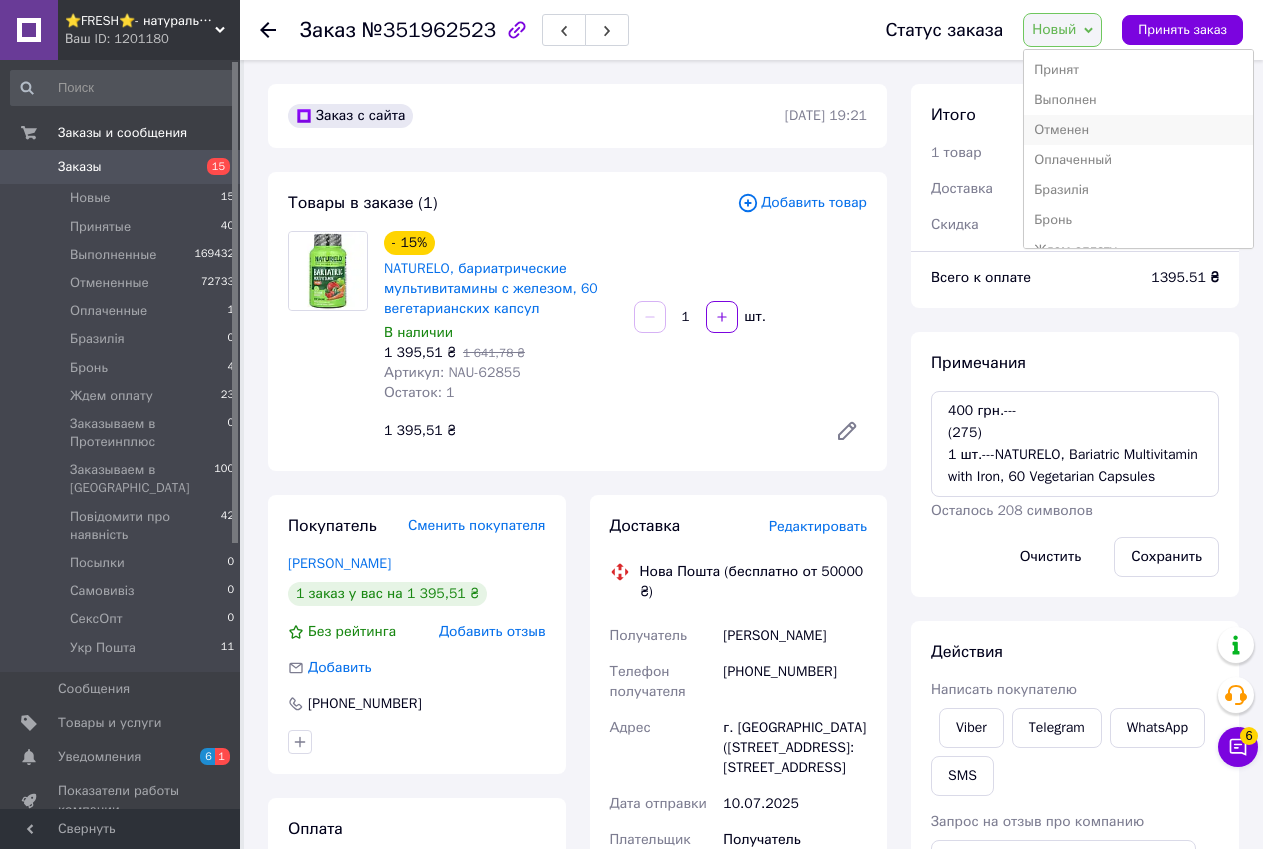 scroll, scrollTop: 100, scrollLeft: 0, axis: vertical 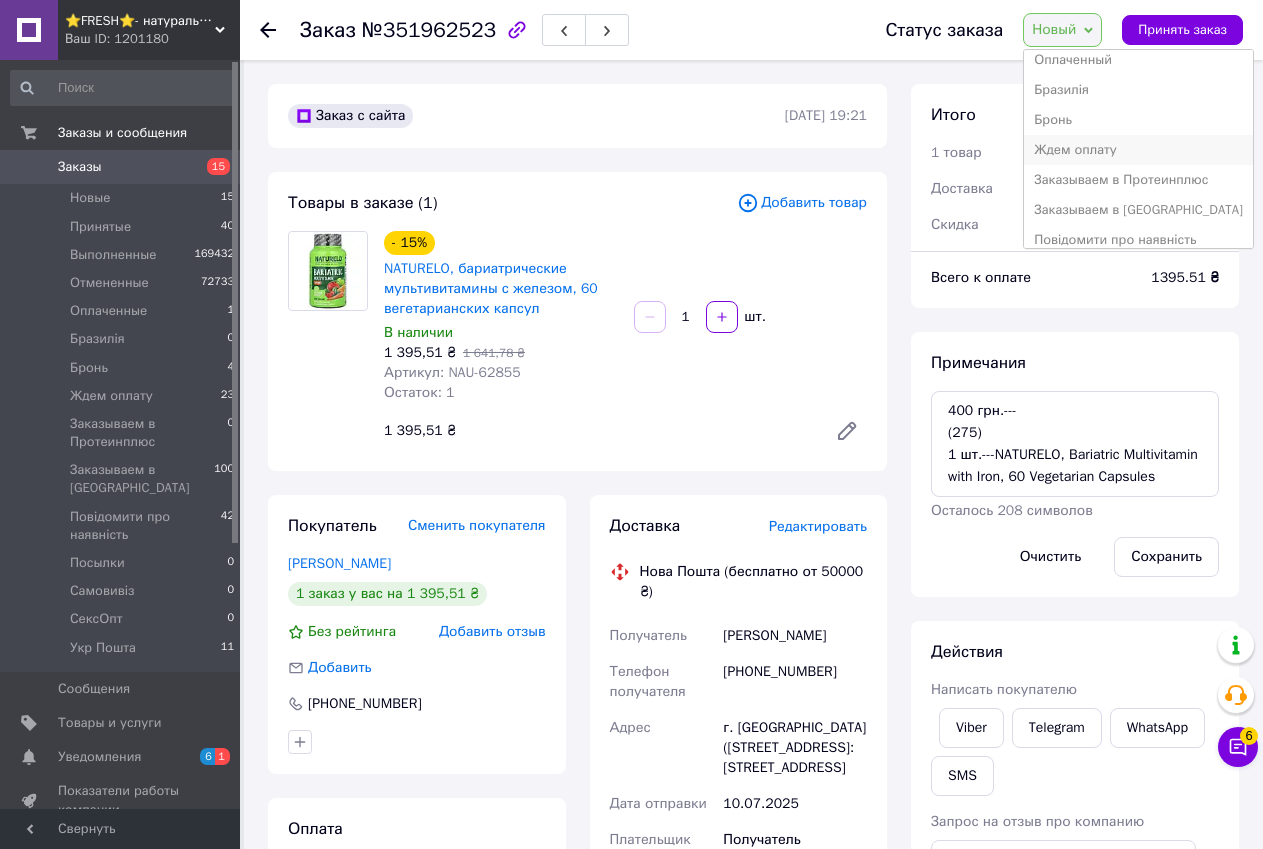 click on "Ждем оплату" at bounding box center [1138, 150] 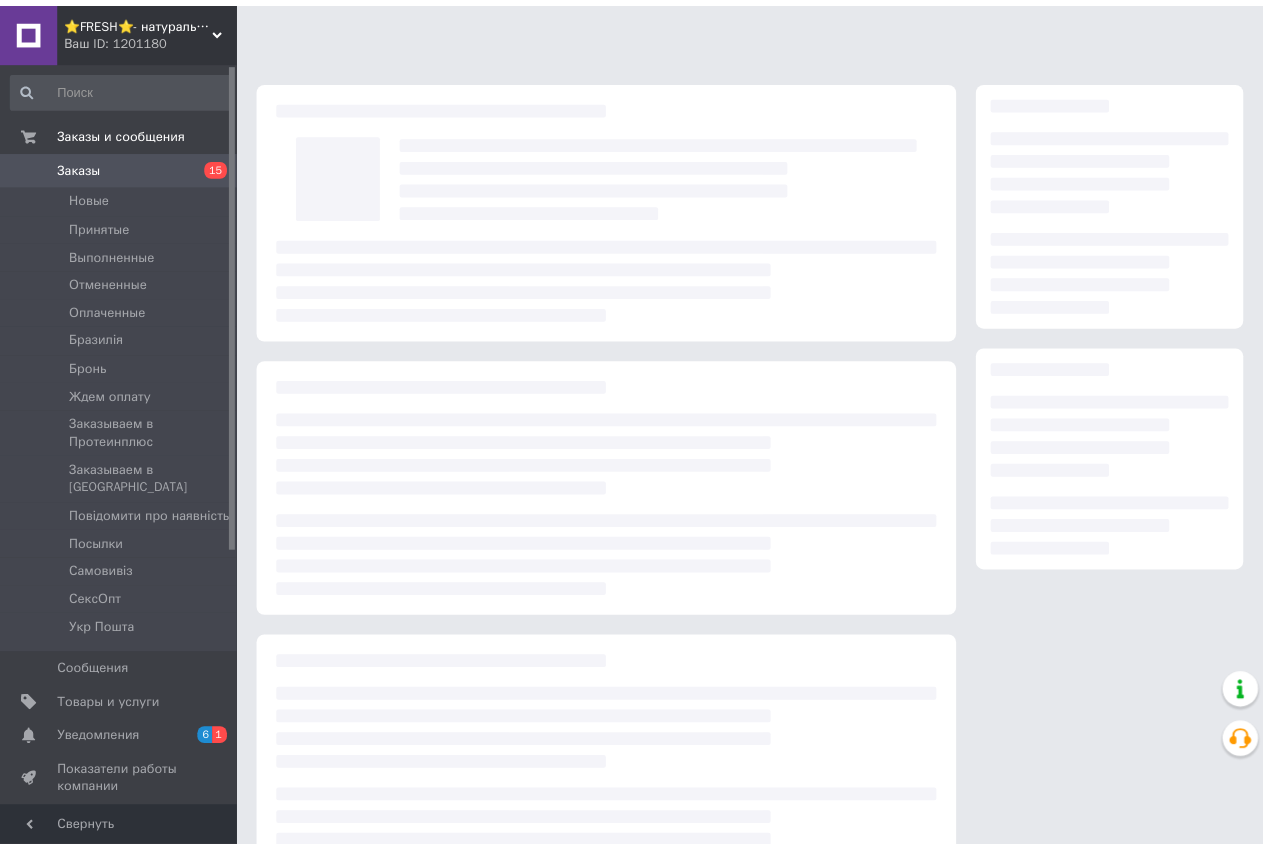 scroll, scrollTop: 0, scrollLeft: 0, axis: both 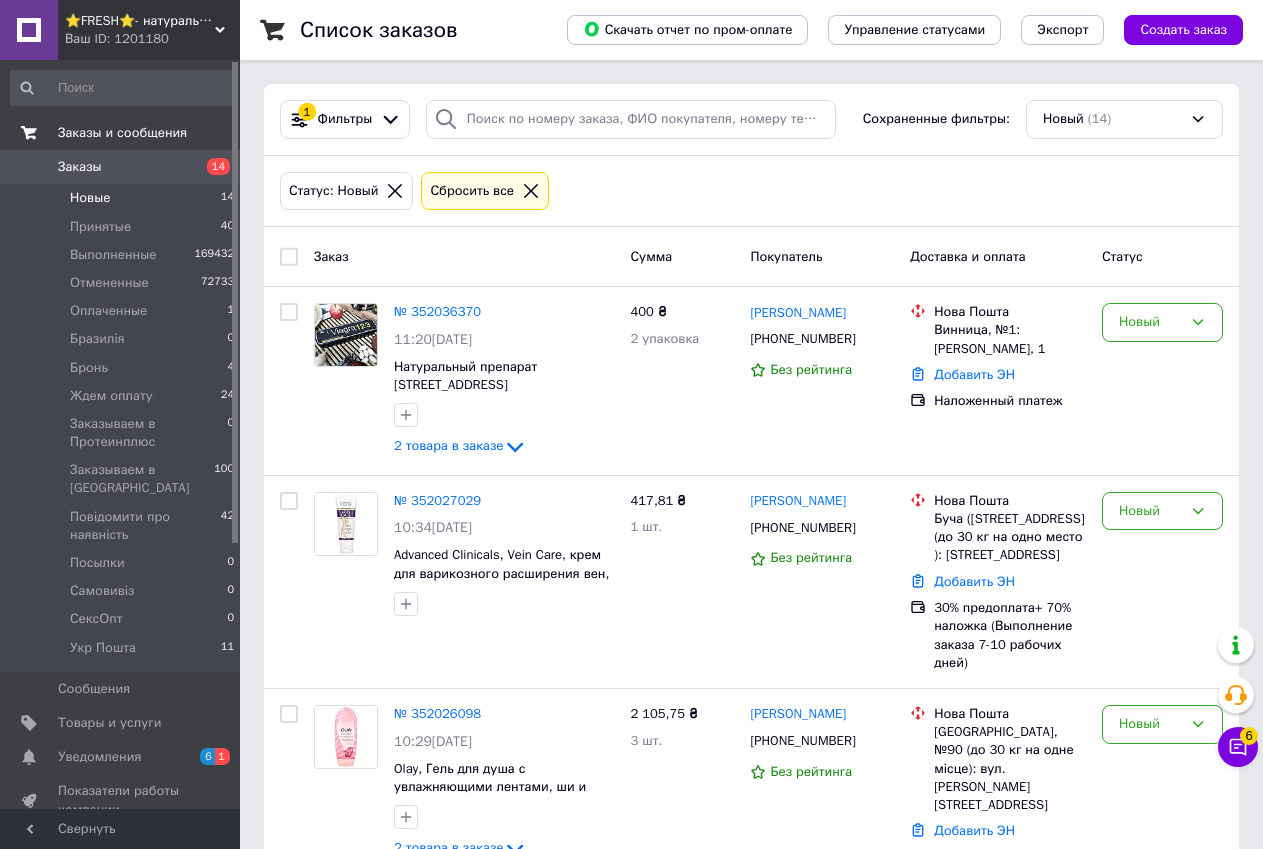 click on "Заказы и сообщения" at bounding box center [123, 133] 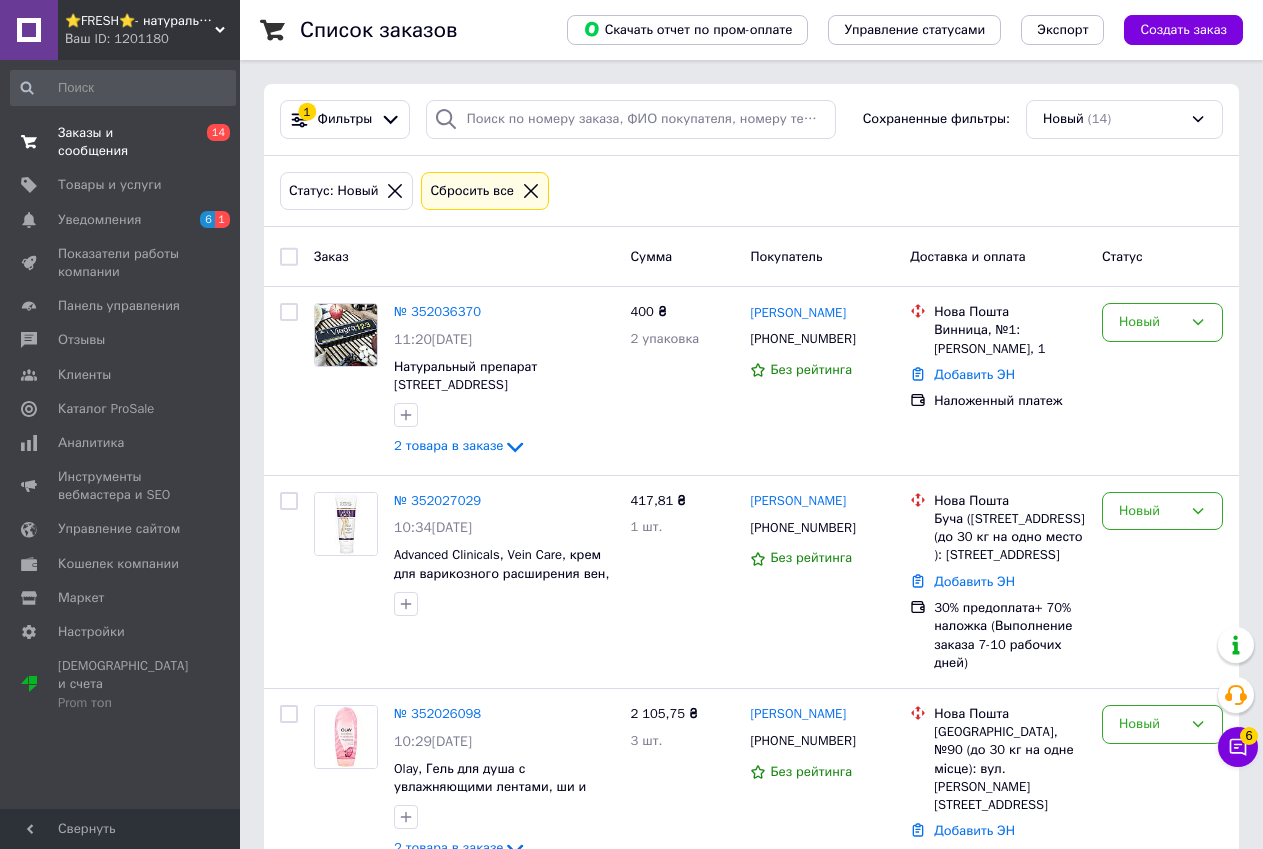 click on "Заказы и сообщения" at bounding box center (121, 142) 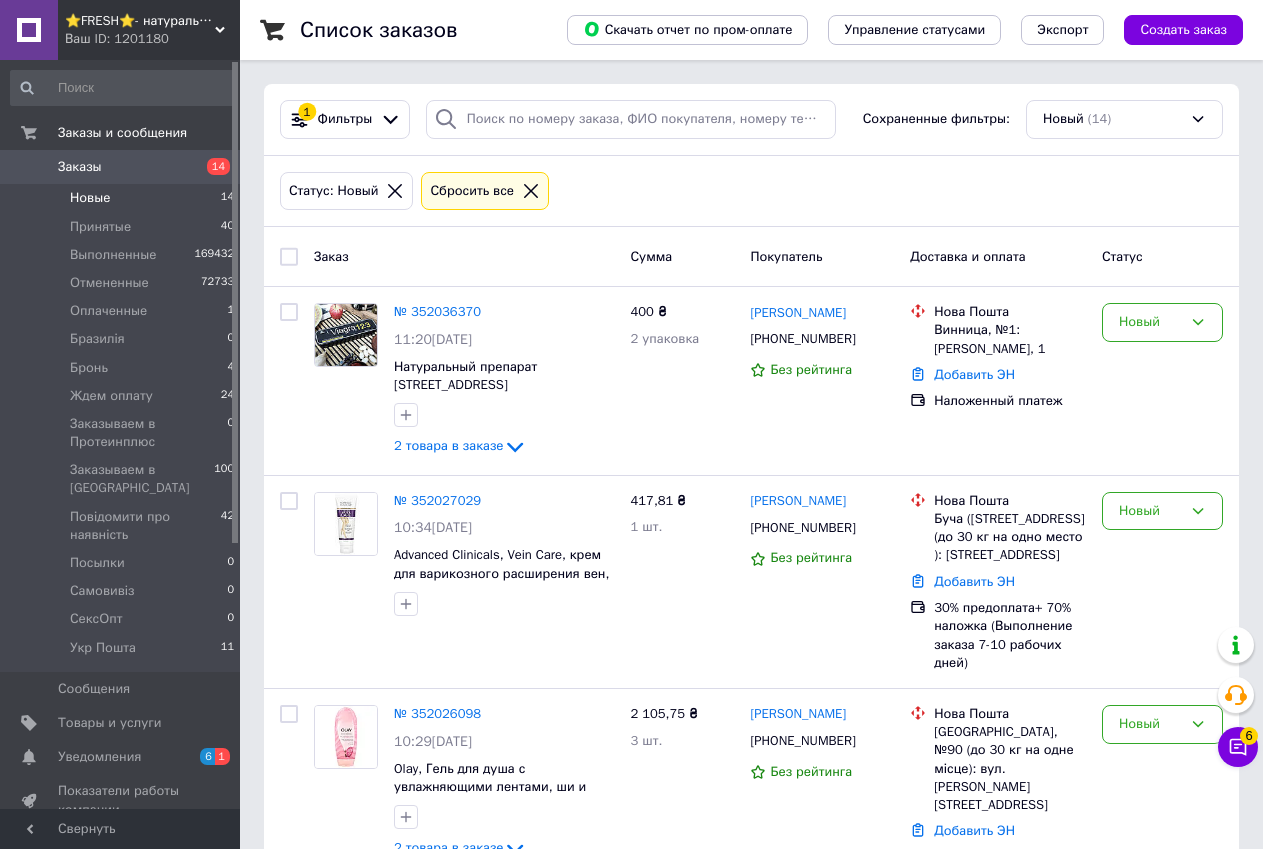 click on "Заказы" at bounding box center [121, 167] 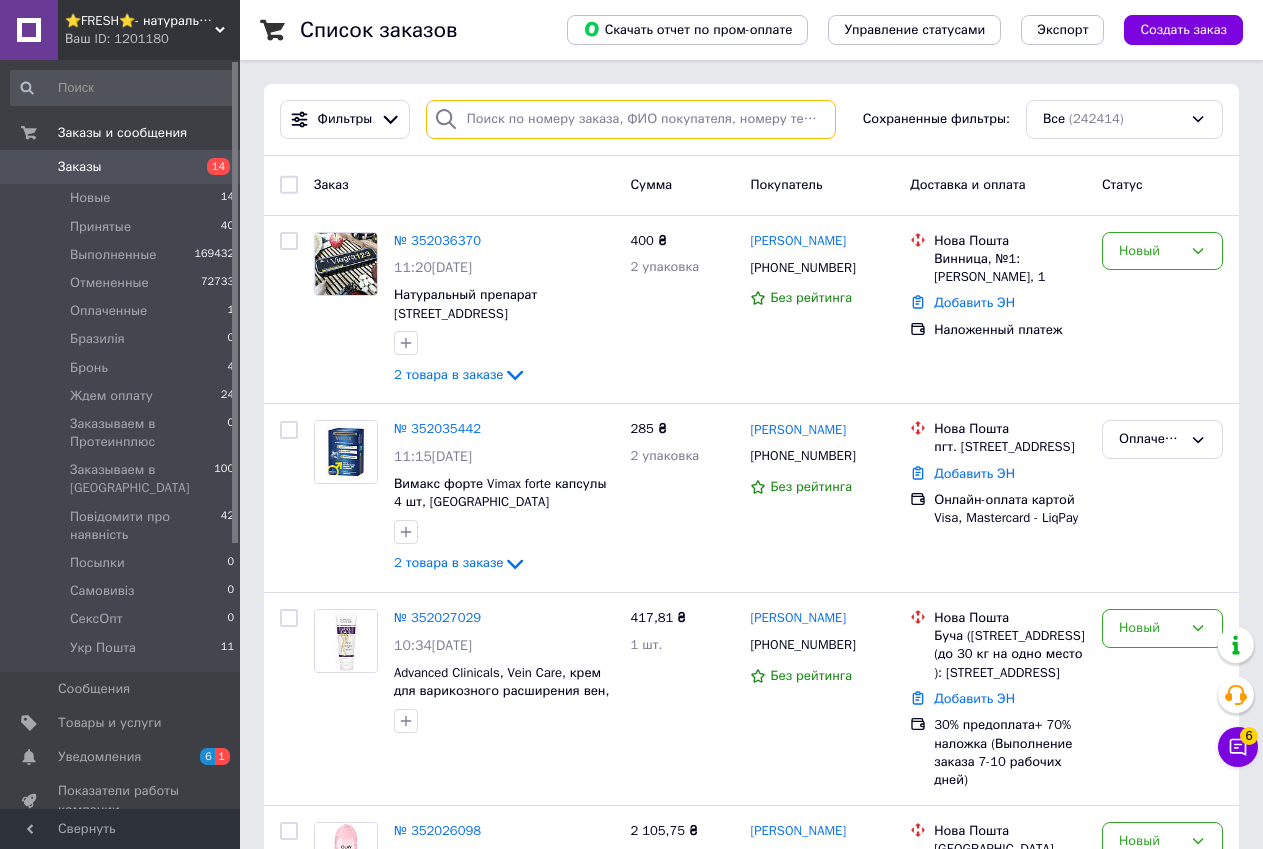click at bounding box center (631, 119) 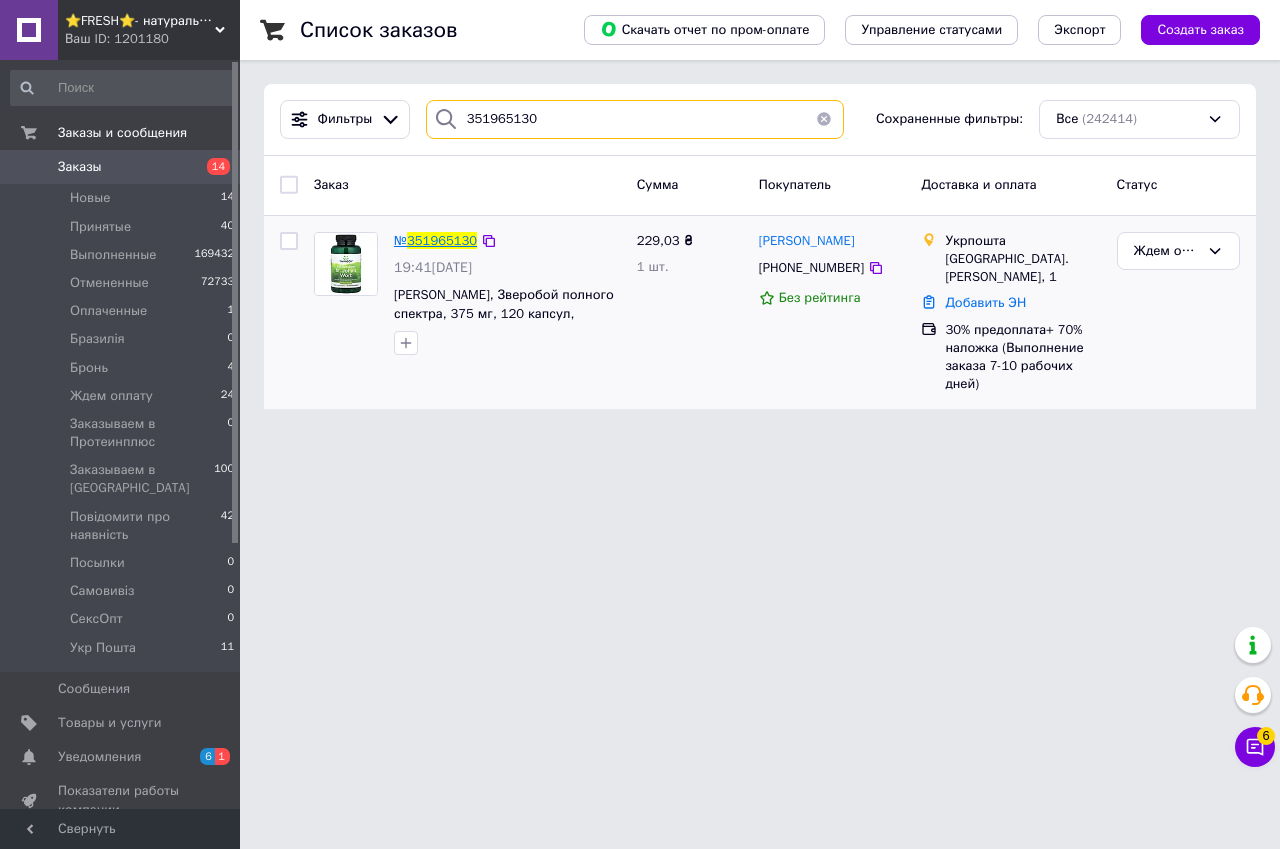 type on "351965130" 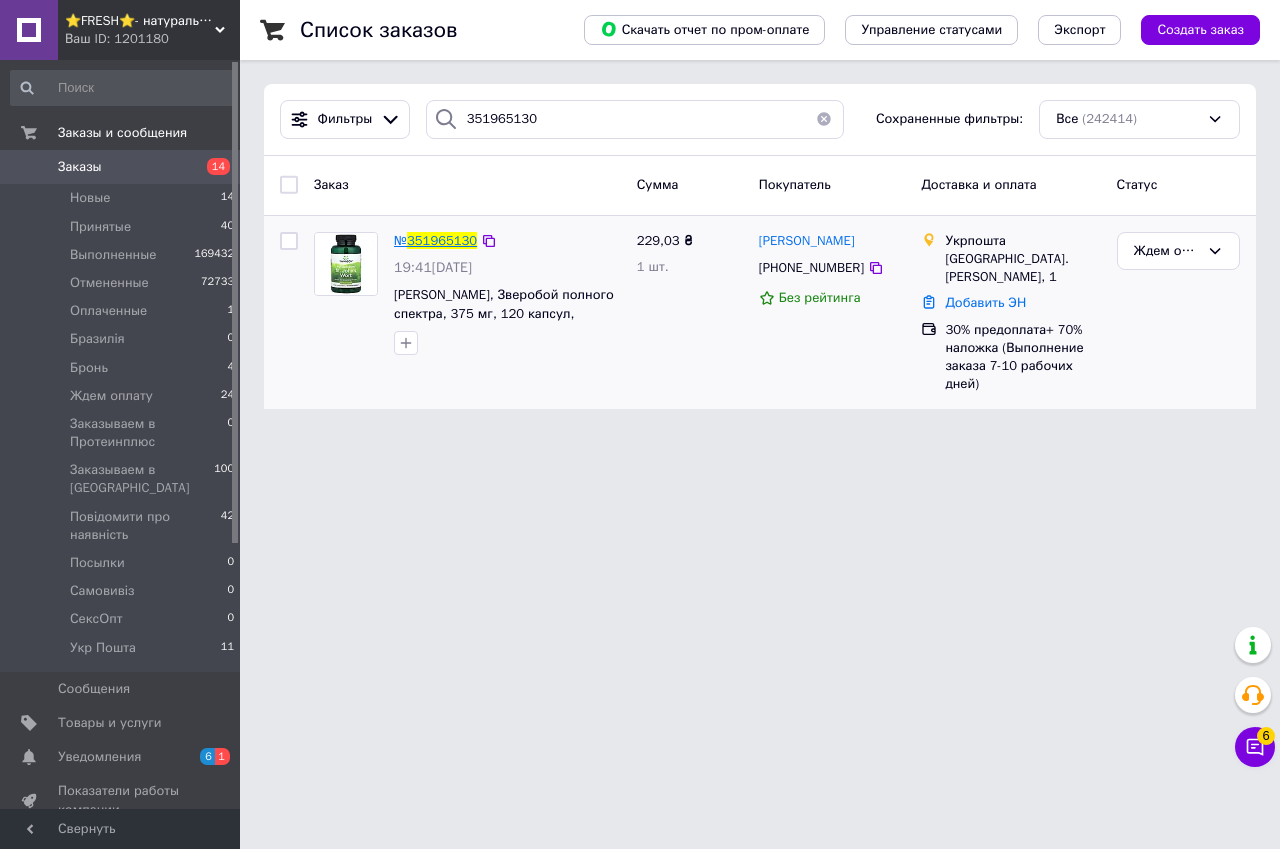 click on "351965130" at bounding box center (442, 240) 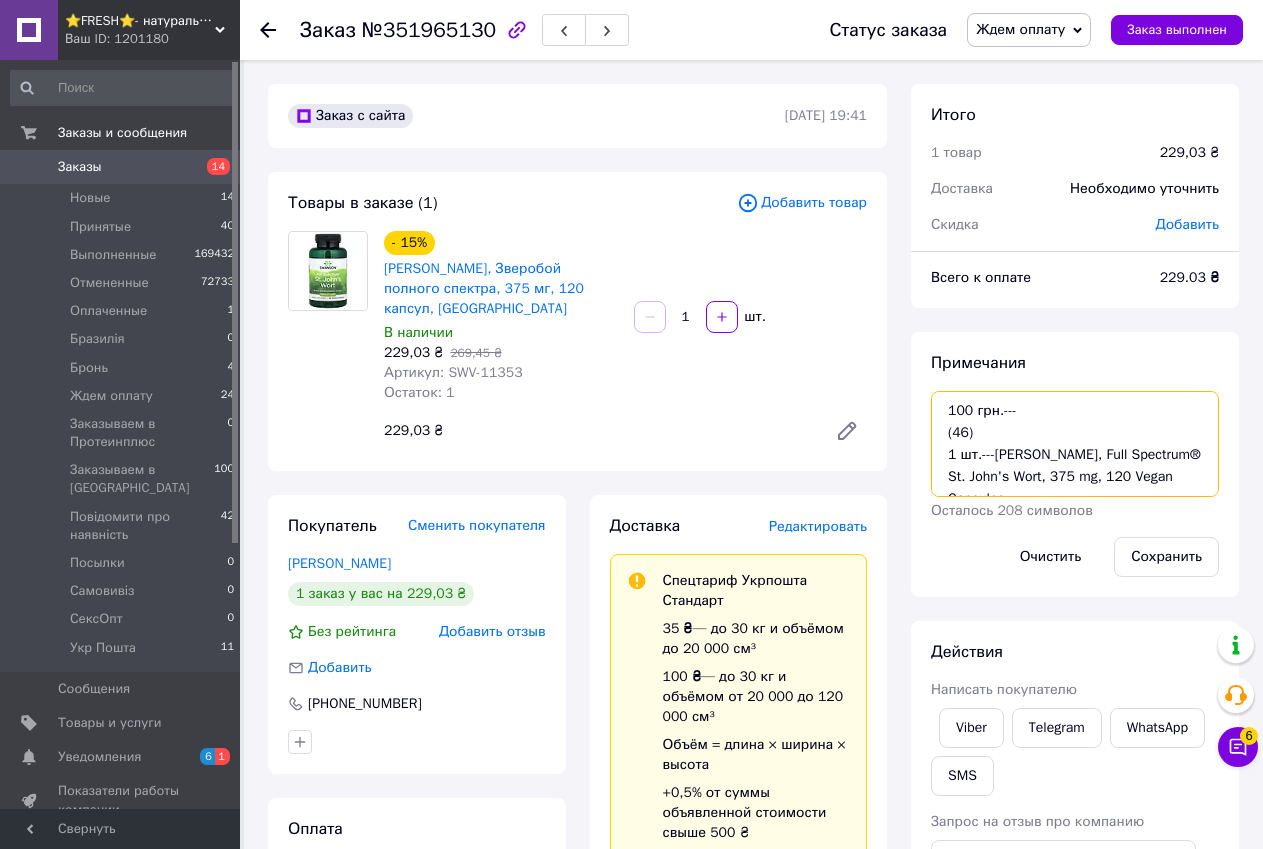 click on "100 грн.---
(46)
1 шт.---Swanson, Full Spectrum® St. John's Wort, 375 mg, 120 Vegan Capsules" at bounding box center (1075, 444) 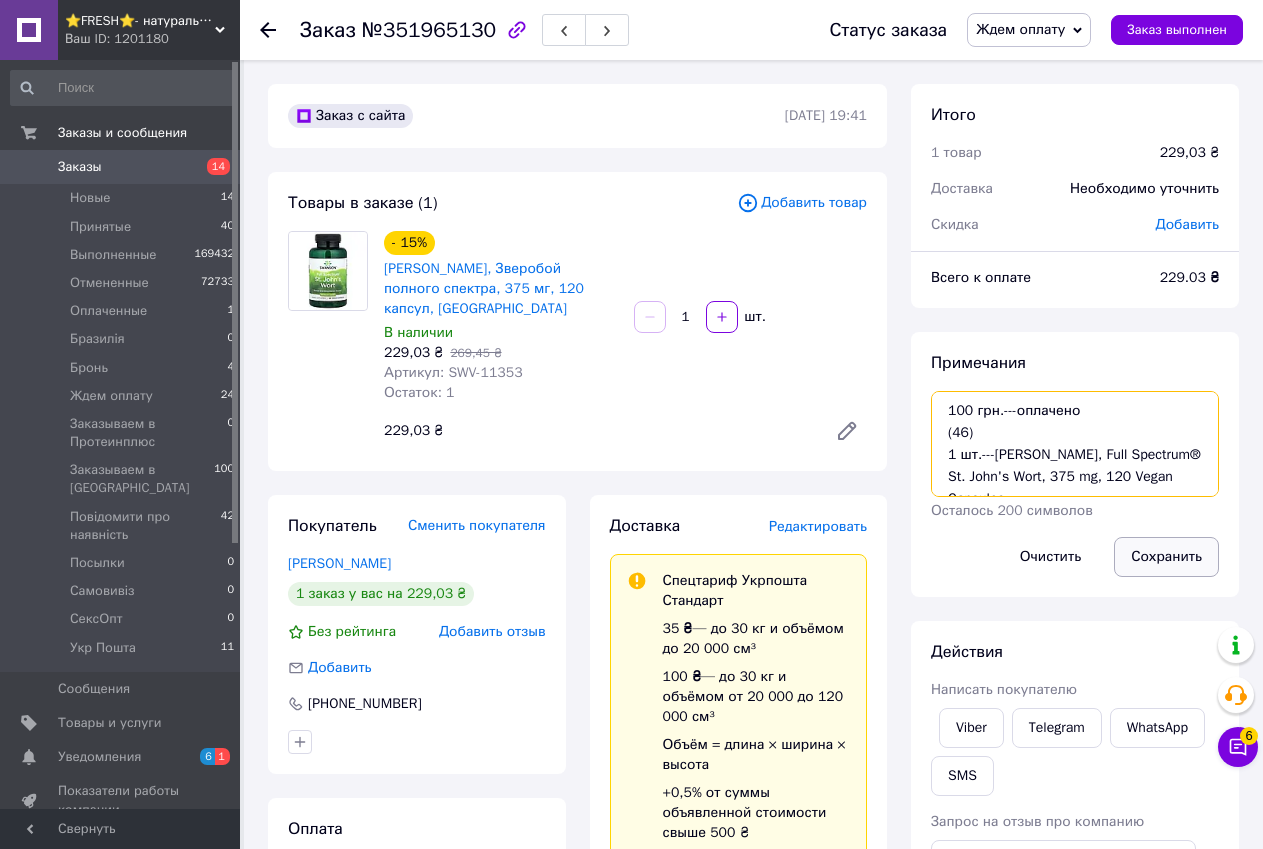 type on "100 грн.---оплачено
(46)
1 шт.---Swanson, Full Spectrum® St. John's Wort, 375 mg, 120 Vegan Capsules" 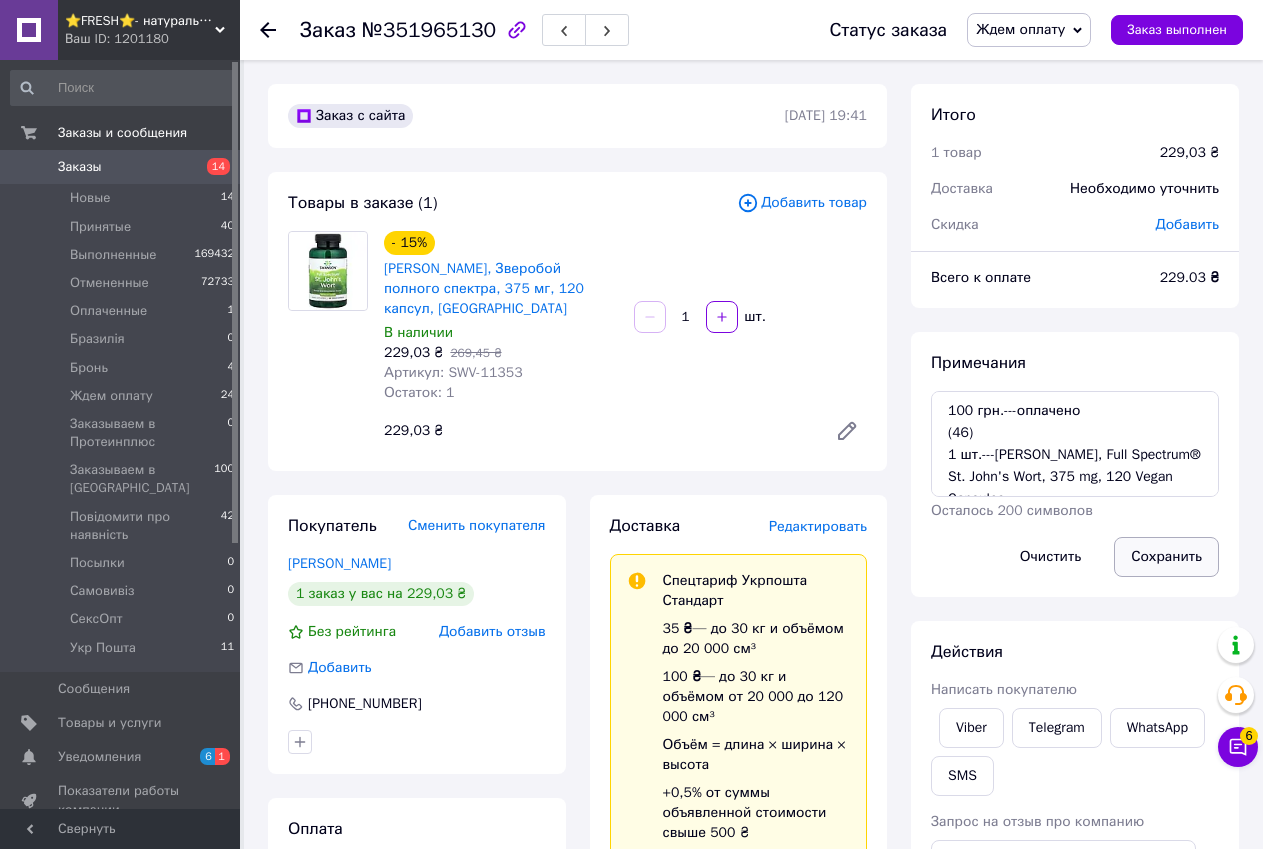 click on "Сохранить" at bounding box center [1166, 557] 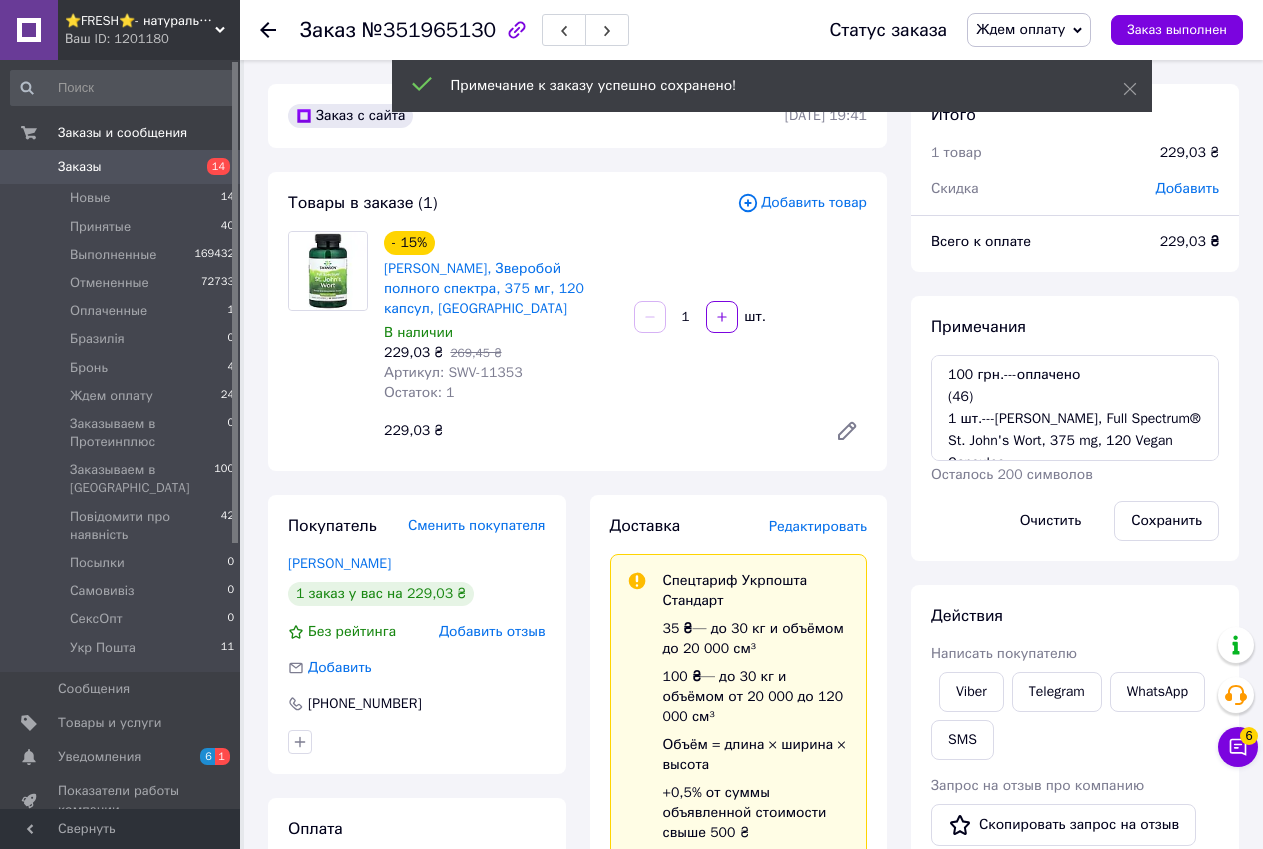 click on "Ждем оплату" at bounding box center (1020, 29) 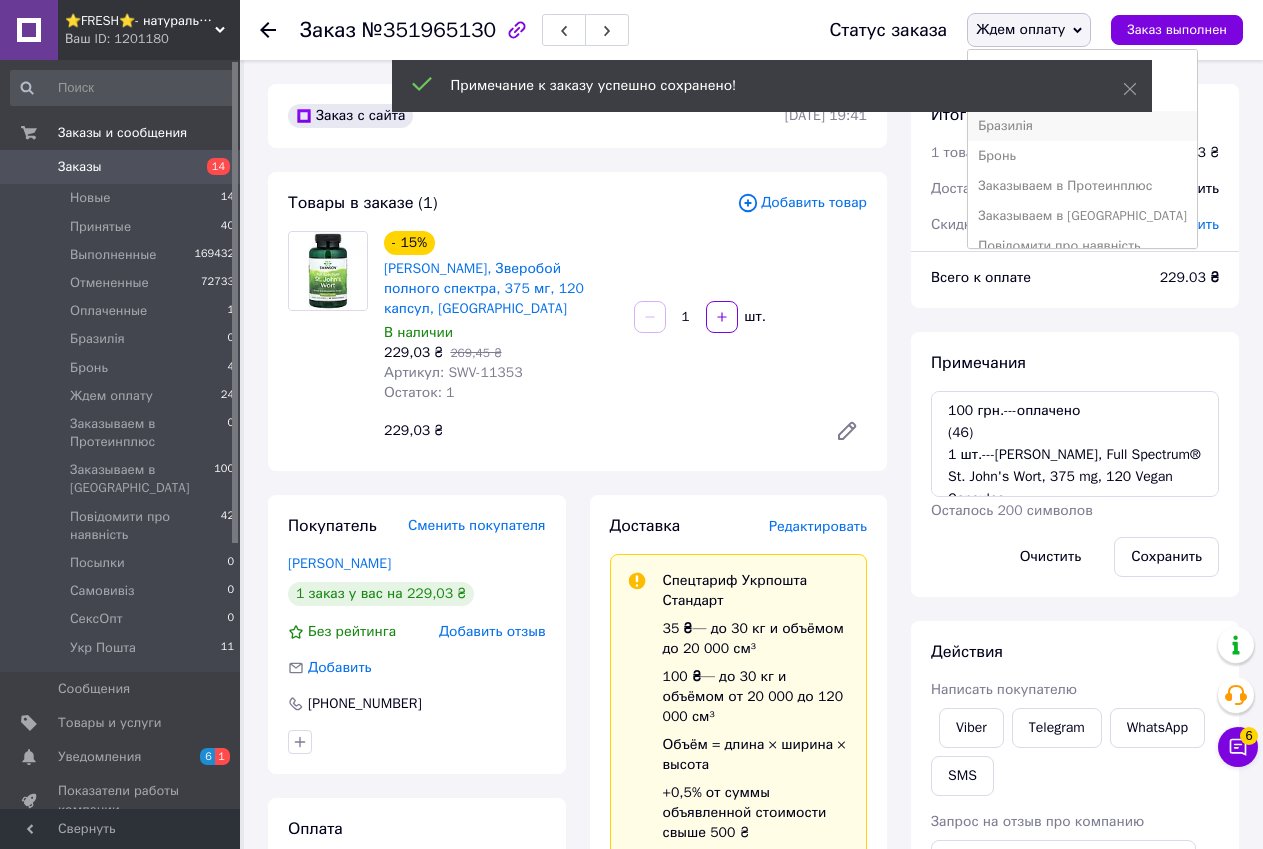 scroll, scrollTop: 100, scrollLeft: 0, axis: vertical 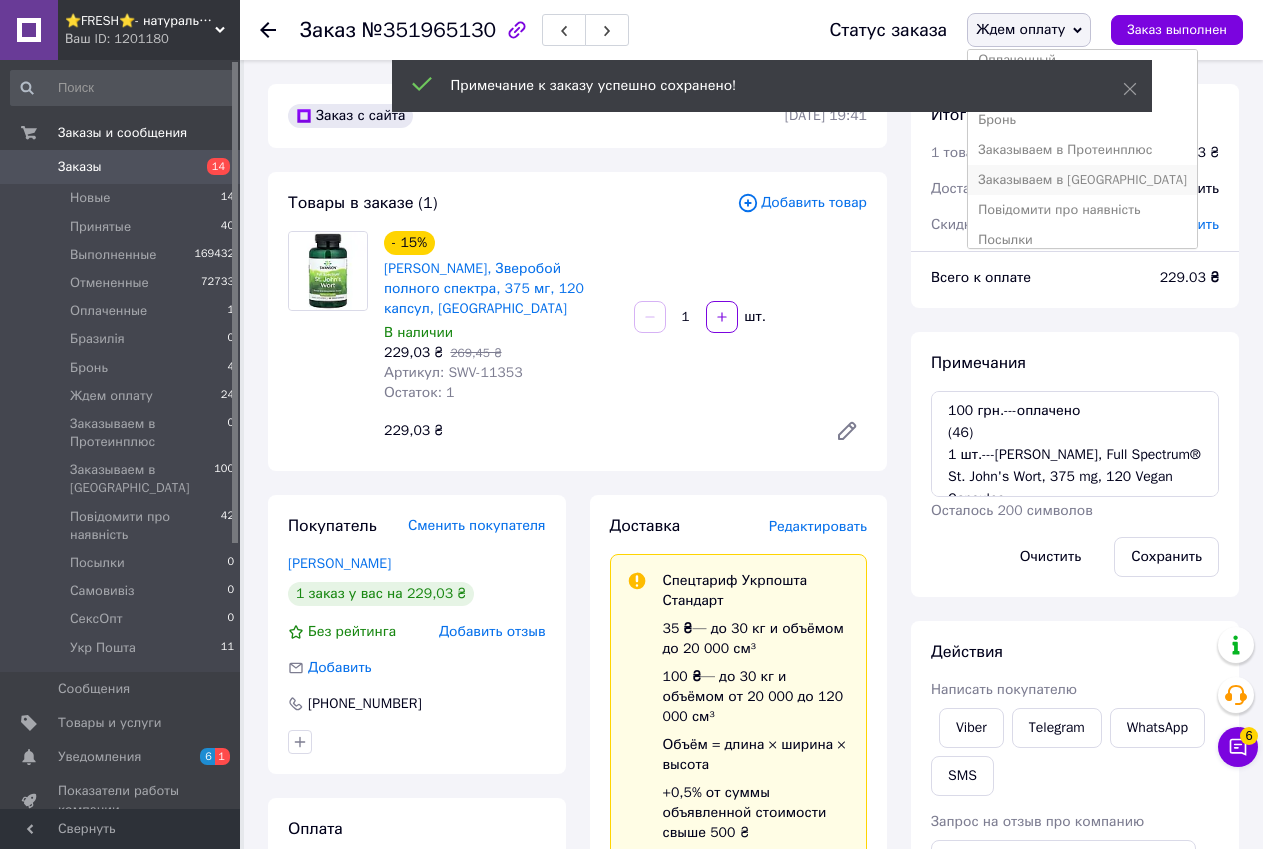 click on "Заказываем в [GEOGRAPHIC_DATA]" at bounding box center (1082, 180) 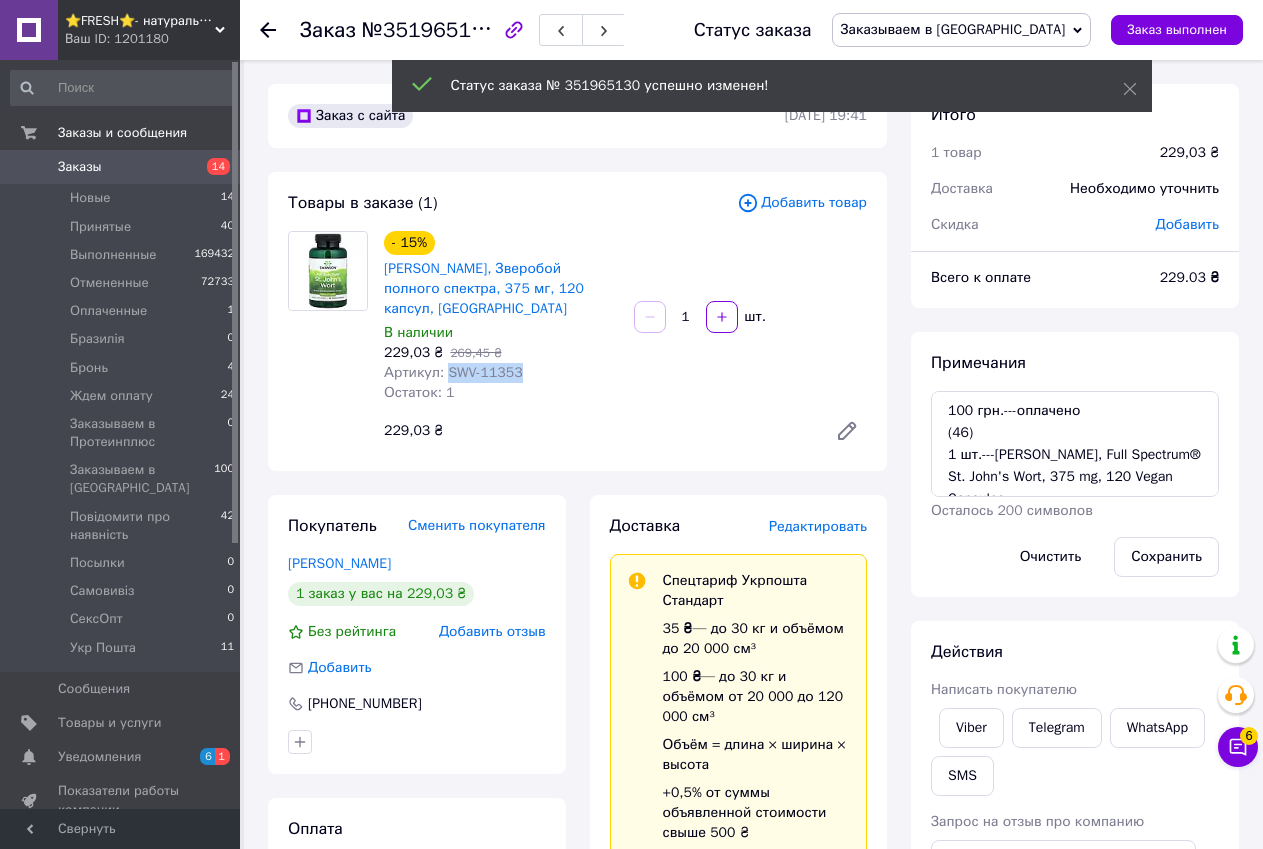 drag, startPoint x: 444, startPoint y: 350, endPoint x: 512, endPoint y: 349, distance: 68.007355 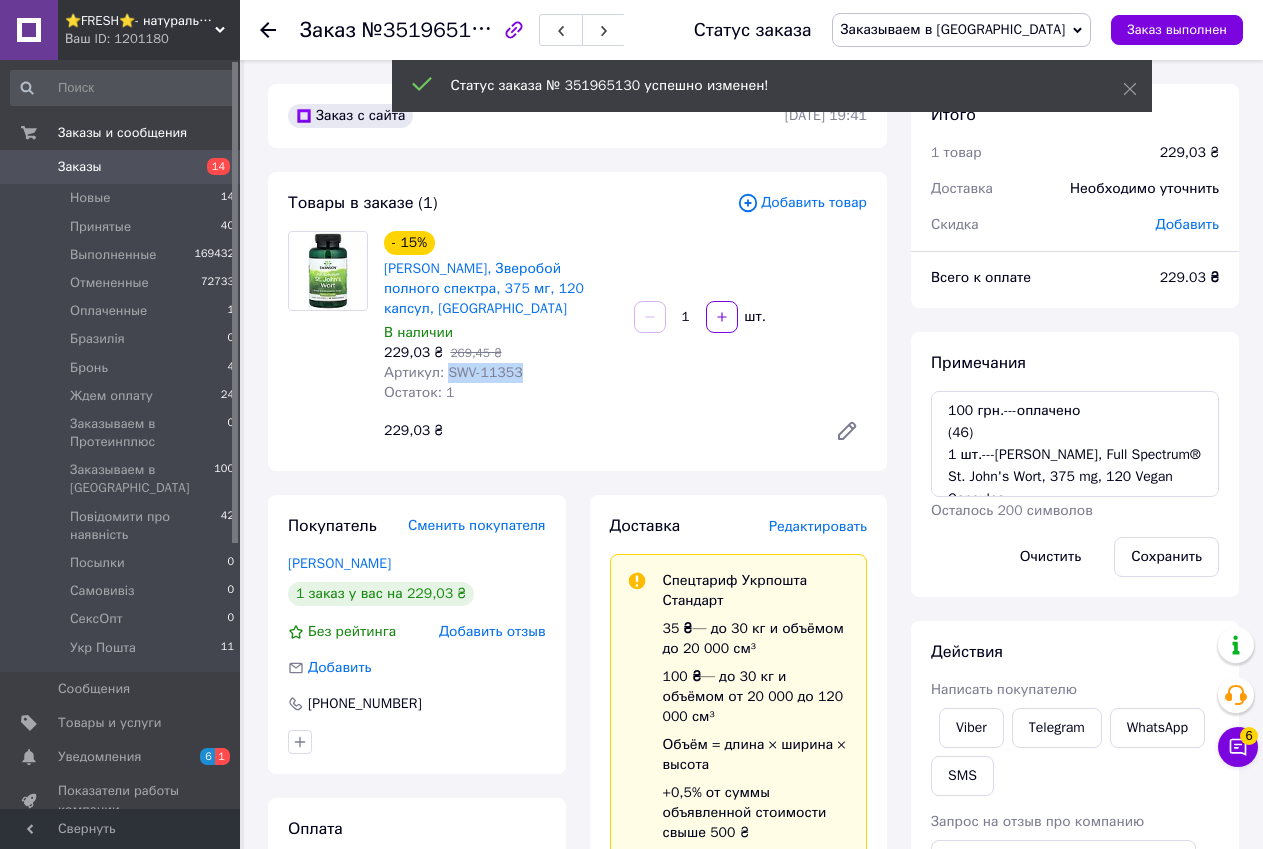 click on "Артикул: SWV-11353" at bounding box center (453, 372) 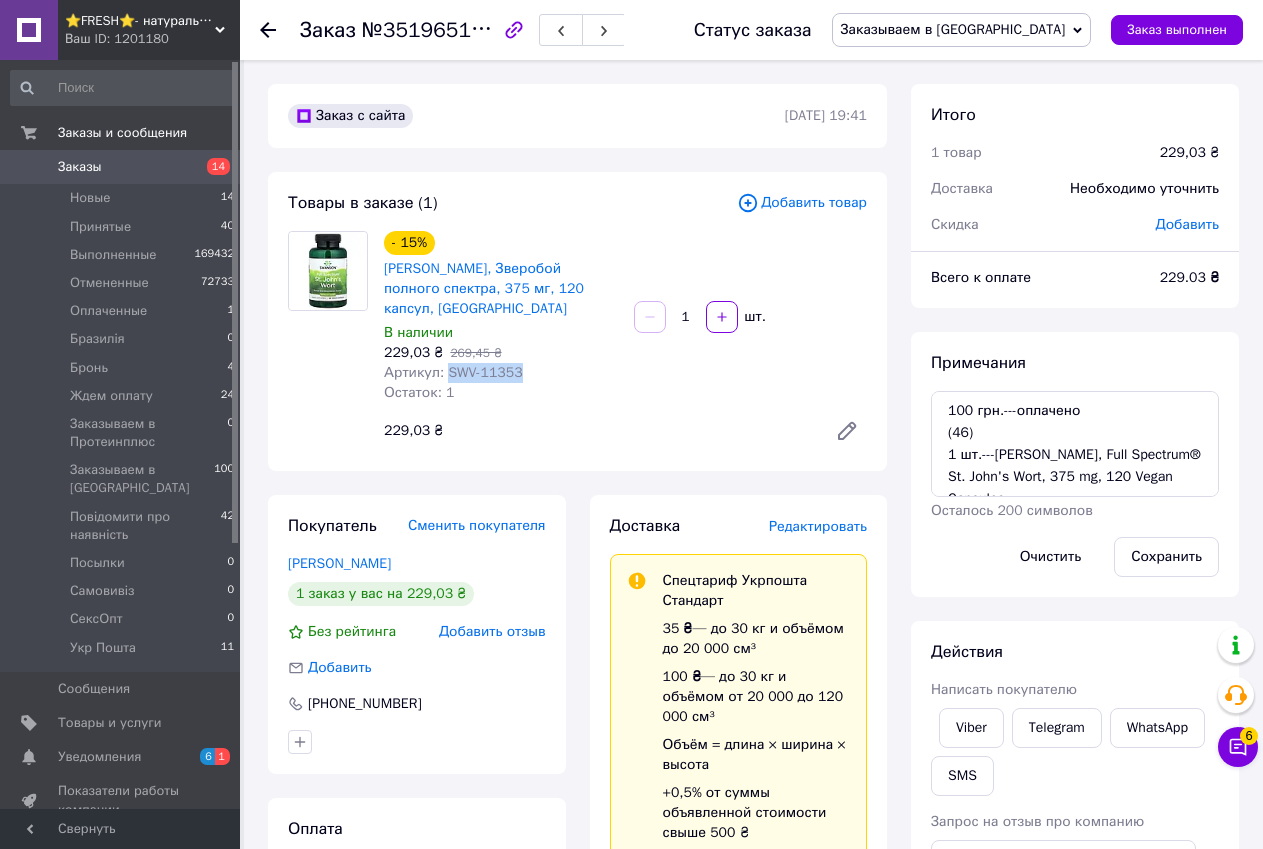 copy on "SWV-11353" 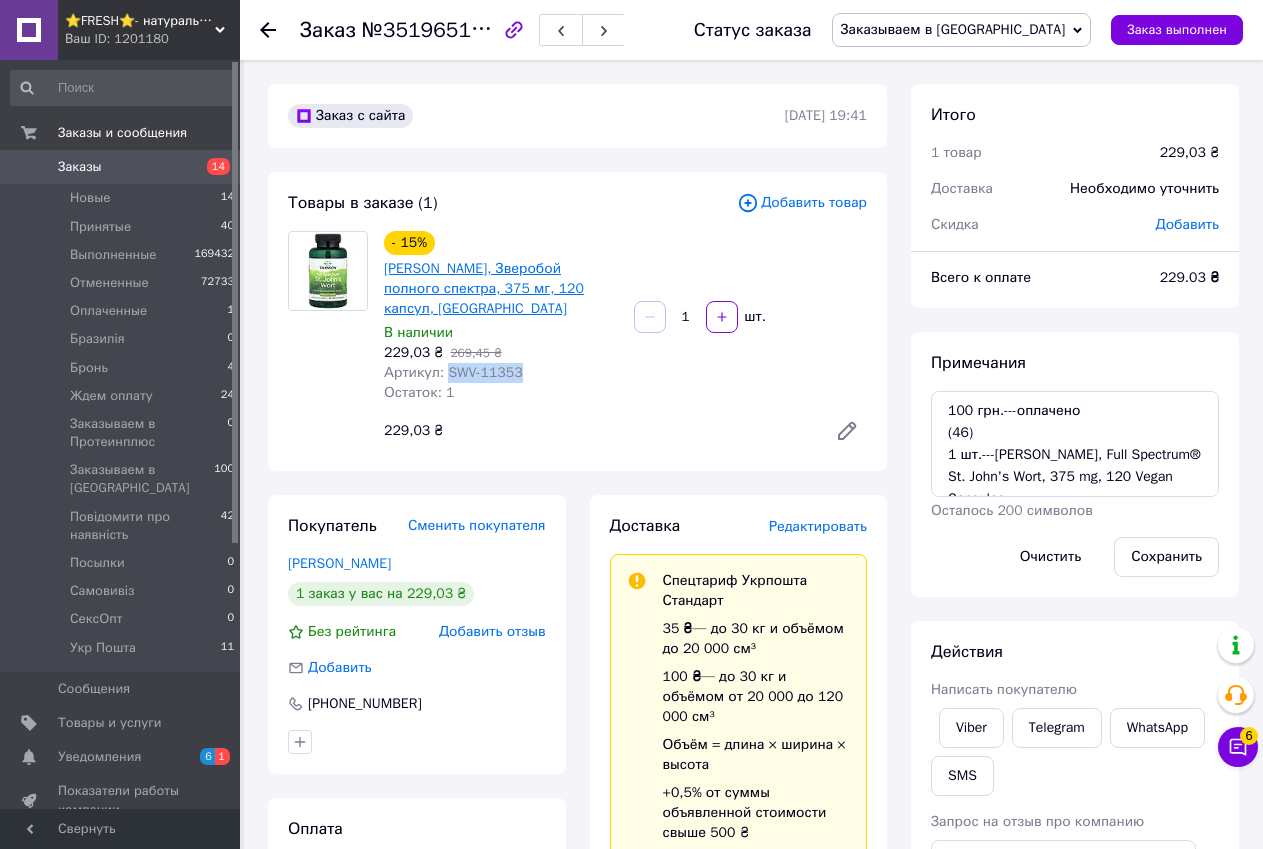 click on "Swanson, Зверобой полного спектра, 375 мг, 120 капсул, Киев" at bounding box center [484, 288] 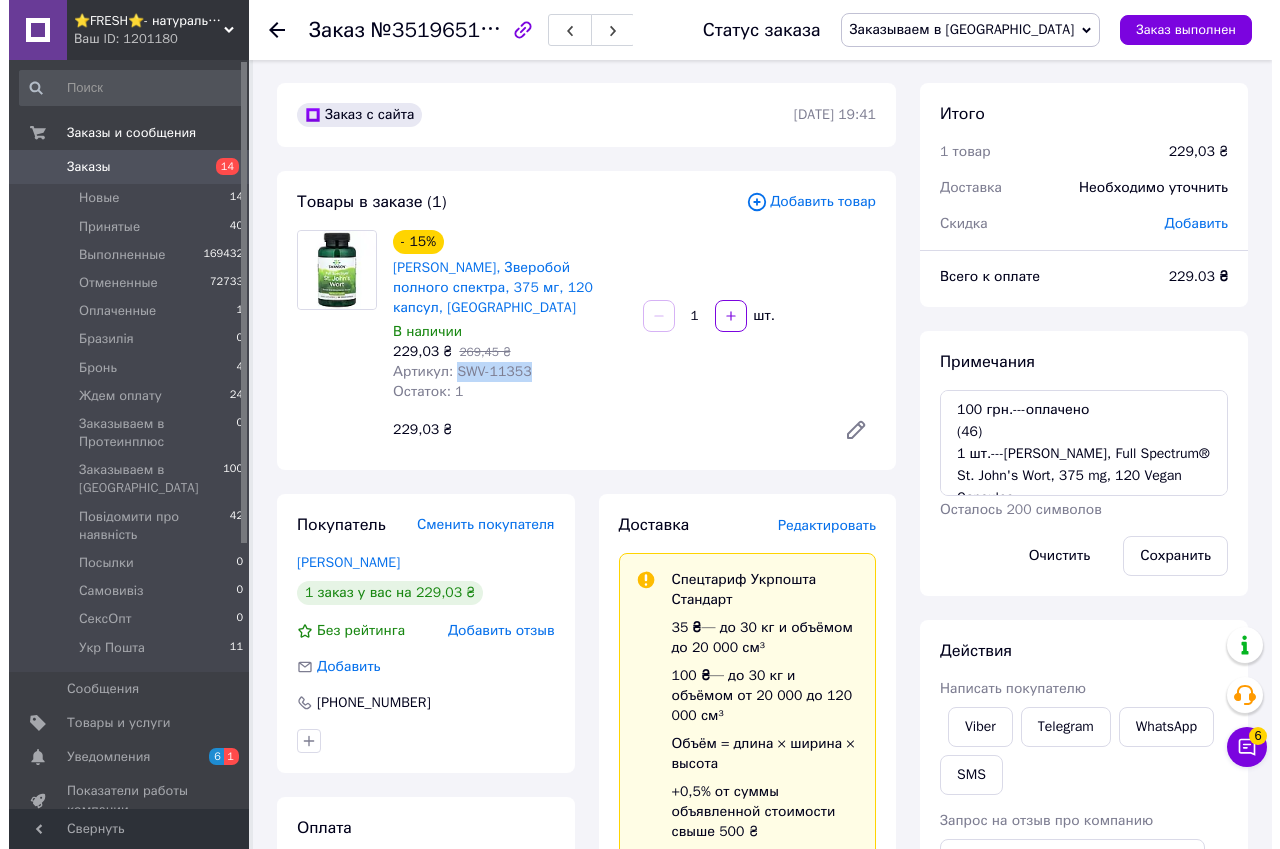 scroll, scrollTop: 0, scrollLeft: 0, axis: both 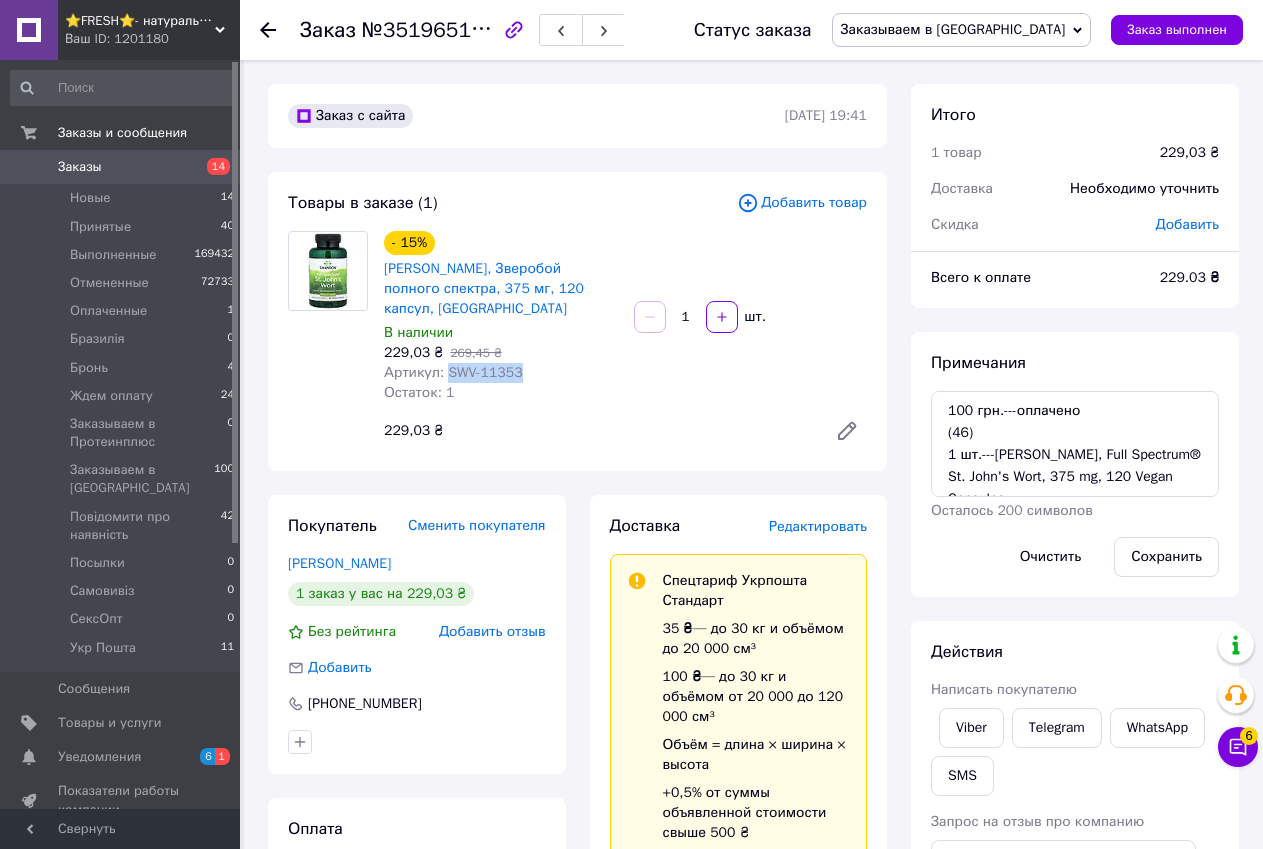 click on "Доставка Редактировать Спецтариф Укрпошта Стандарт 35 ₴  — до 30 кг и объёмом до 20 000 см³ 100 ₴  — до 30 кг и объёмом от 20 000 до 120 000 см³ Объём = длина × ширина × высота +0,5% от суммы объявленной стоимости свыше 500 ₴ Справка Укрпошта (бесплатно от 10000 ₴) Тариф Стандарт Получатель Володимир Ільків +380956354837 Адрес Ивано-Франковск, 76006, вул. Василя Симоненка, 1 Плательщик Получатель Оценочная стоимость 229.03 ₴ Передать номер или Создать ярлык Тариф     * Стандарт Плательщик   * Получатель Фамилия получателя   * Ільків Имя получателя   * Володимир Отчество получателя   *     *" at bounding box center (739, 948) 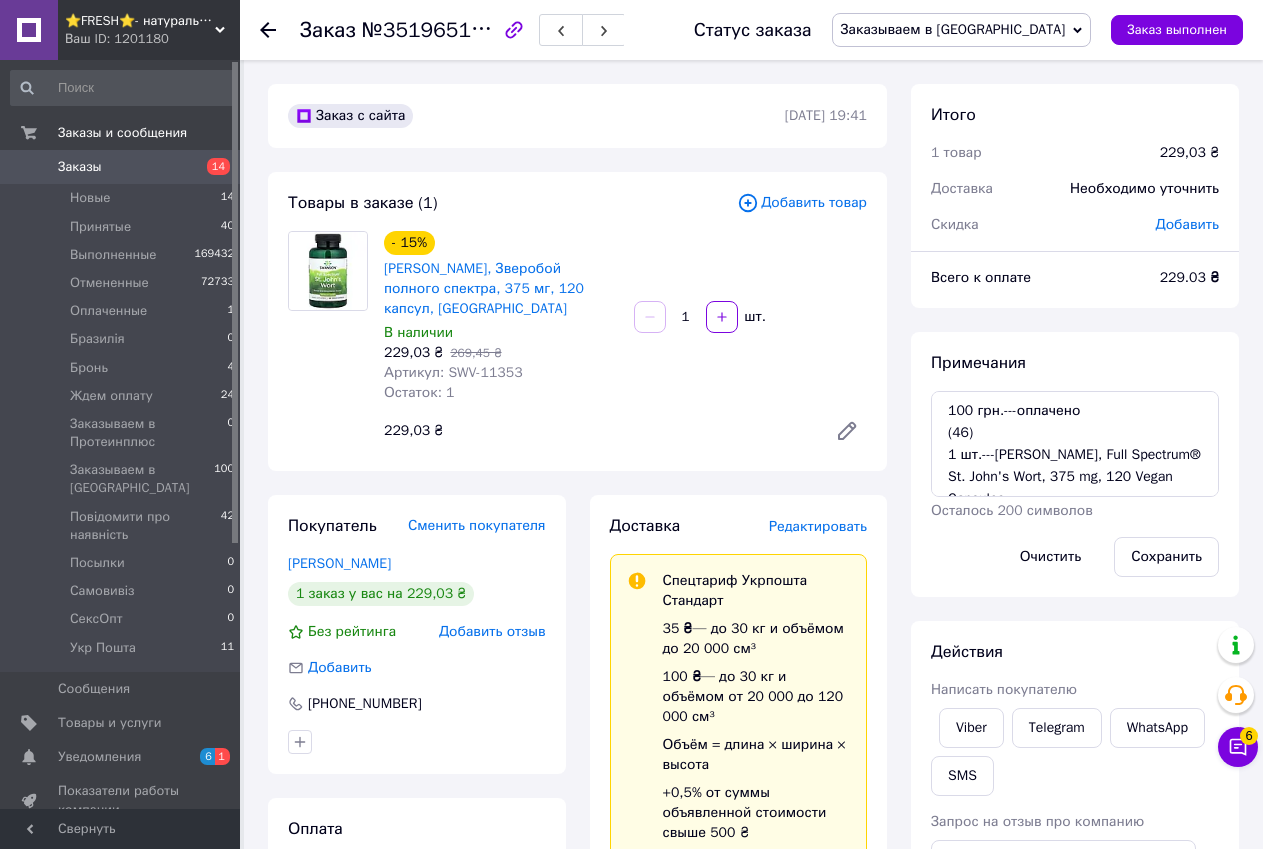 click 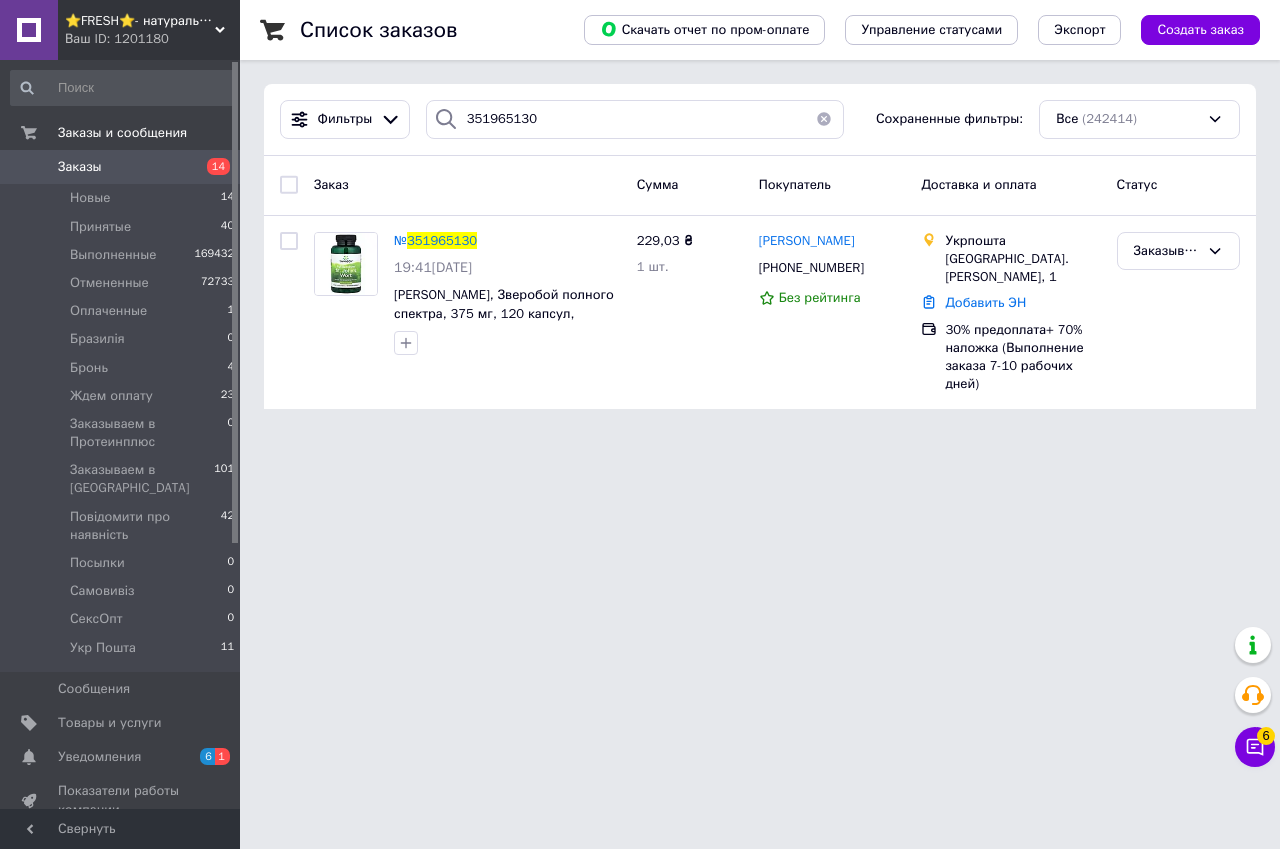drag, startPoint x: 170, startPoint y: 21, endPoint x: 146, endPoint y: 74, distance: 58.18075 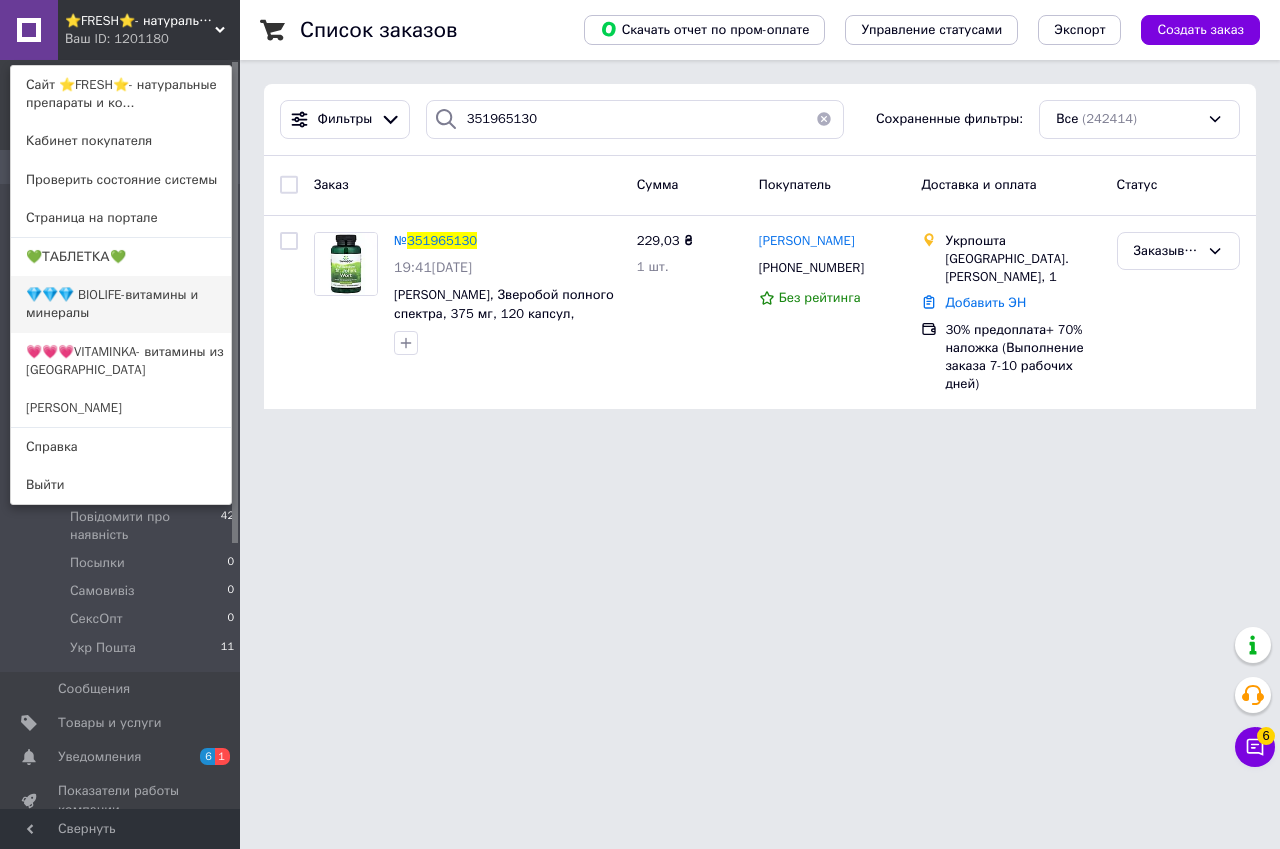 click on "💎💎💎 BIOLIFE-витамины и минералы" at bounding box center [121, 304] 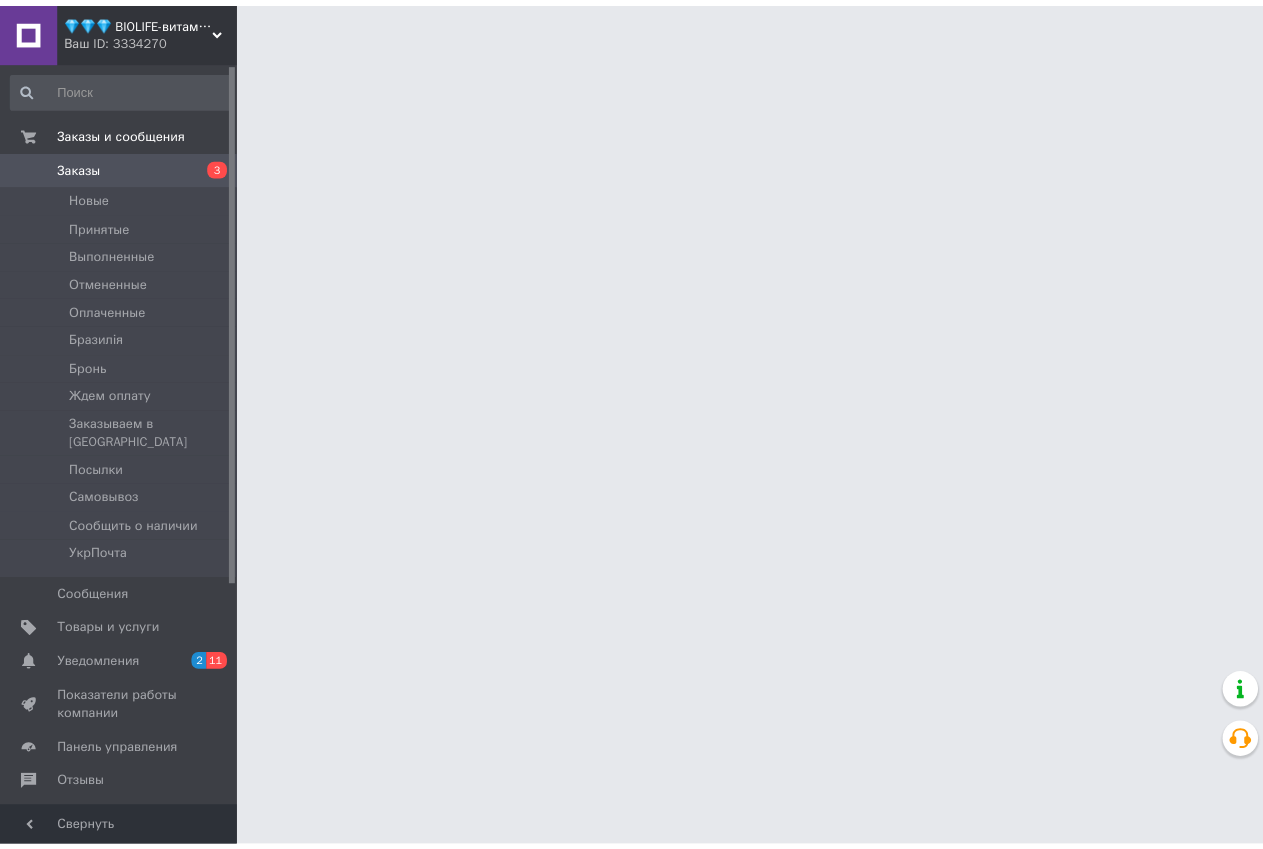 scroll, scrollTop: 0, scrollLeft: 0, axis: both 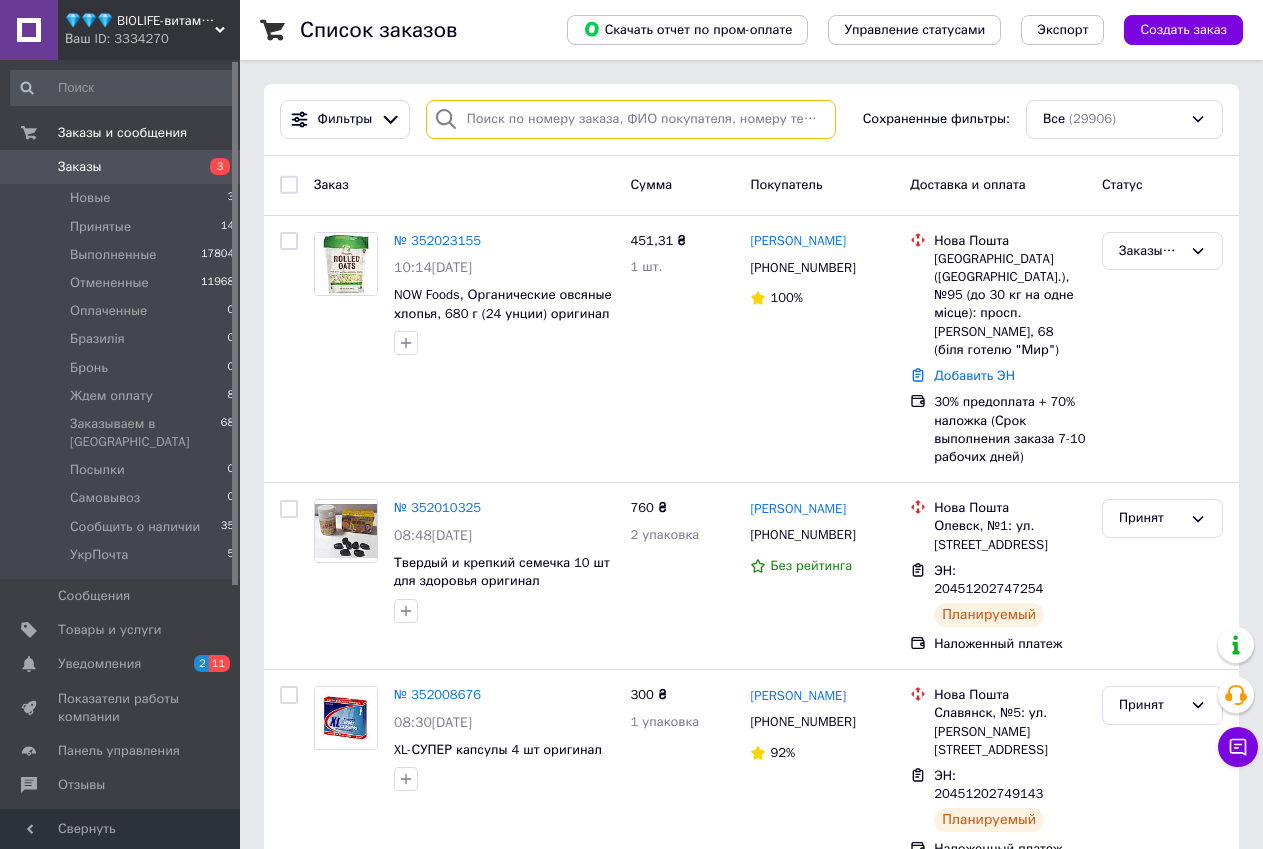 click at bounding box center [631, 119] 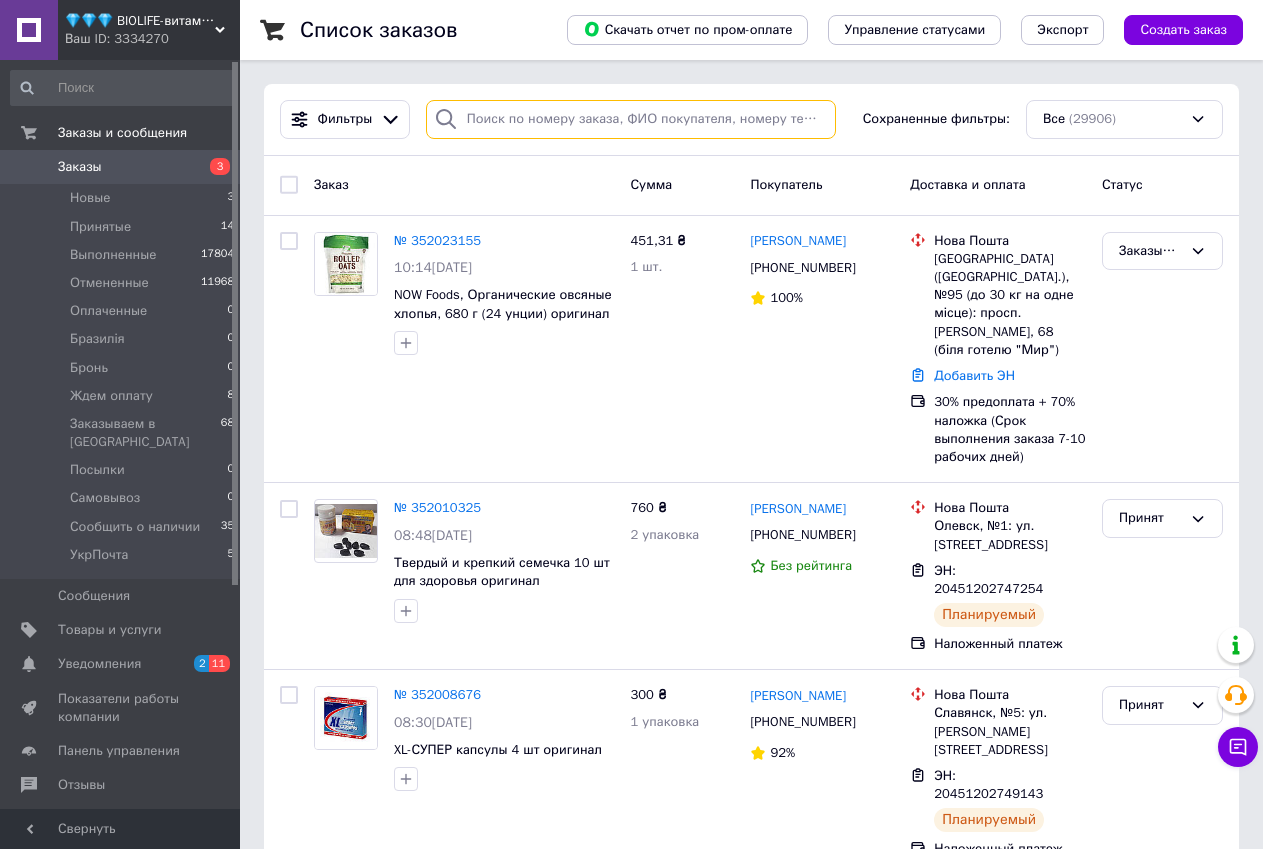 paste on "351994378" 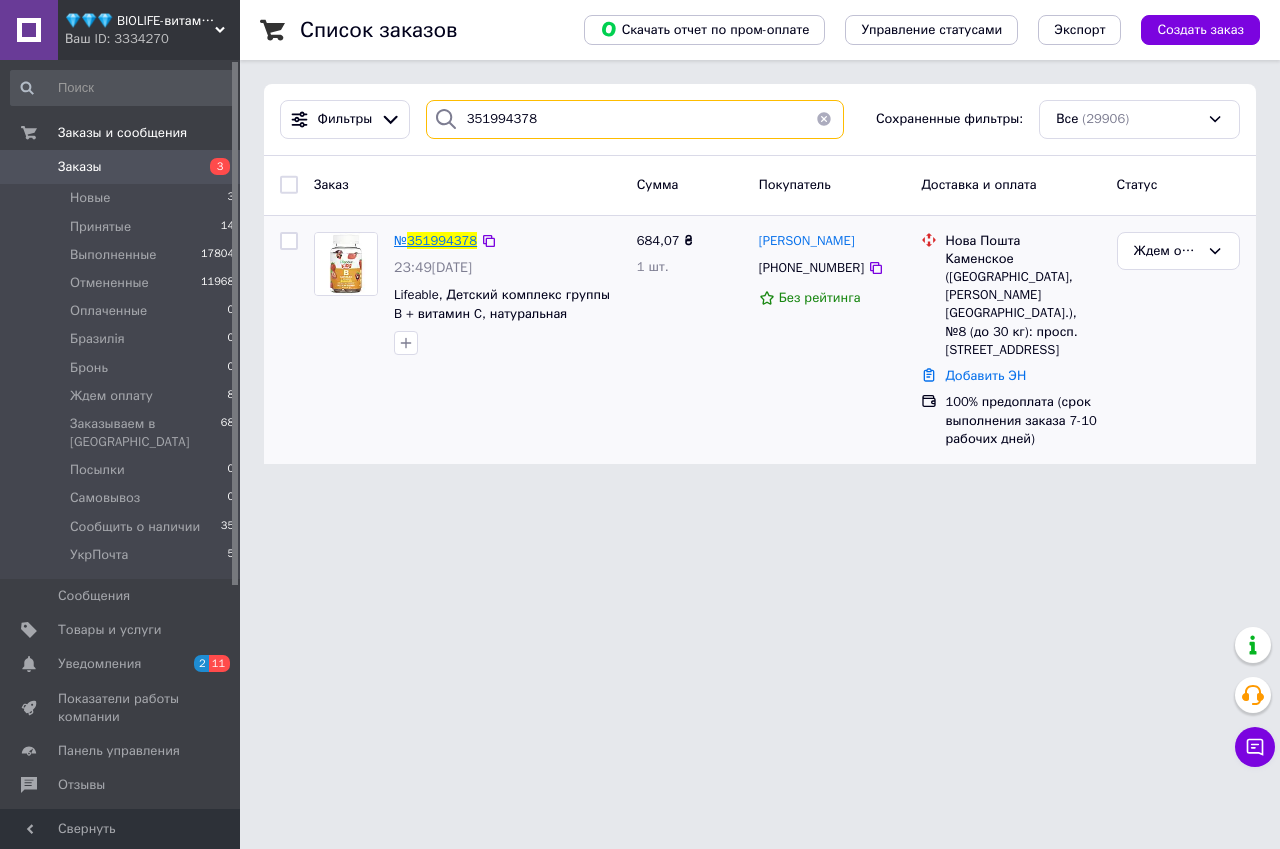 type on "351994378" 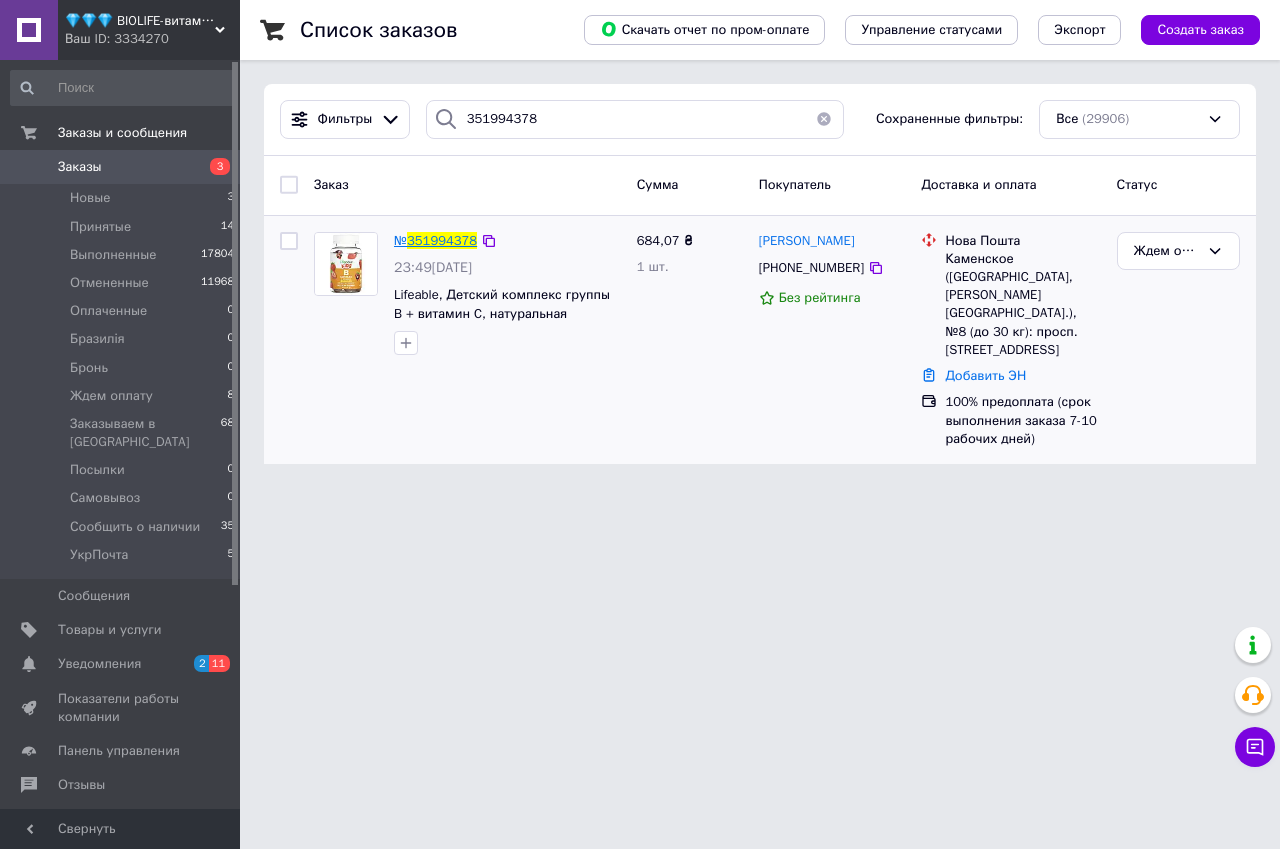 click on "351994378" at bounding box center [442, 240] 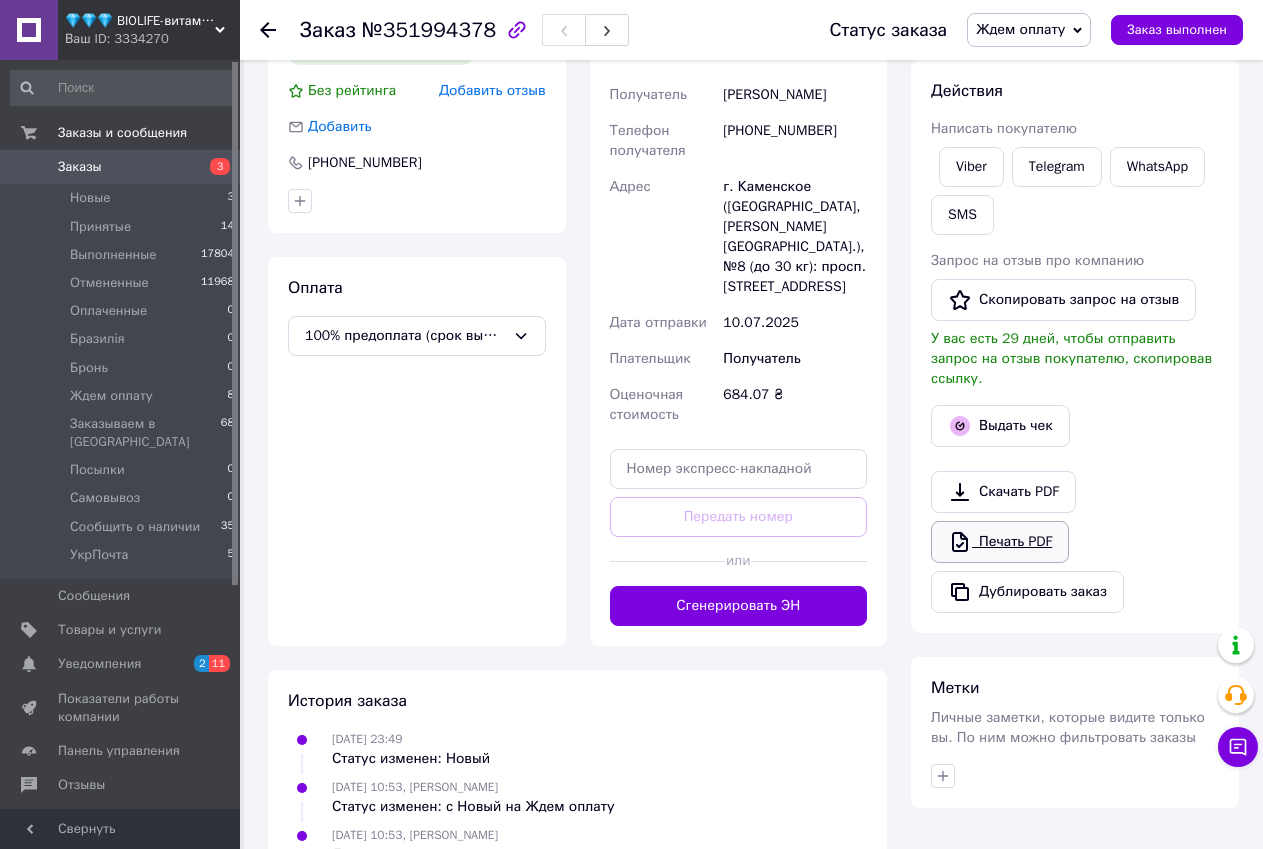 scroll, scrollTop: 621, scrollLeft: 0, axis: vertical 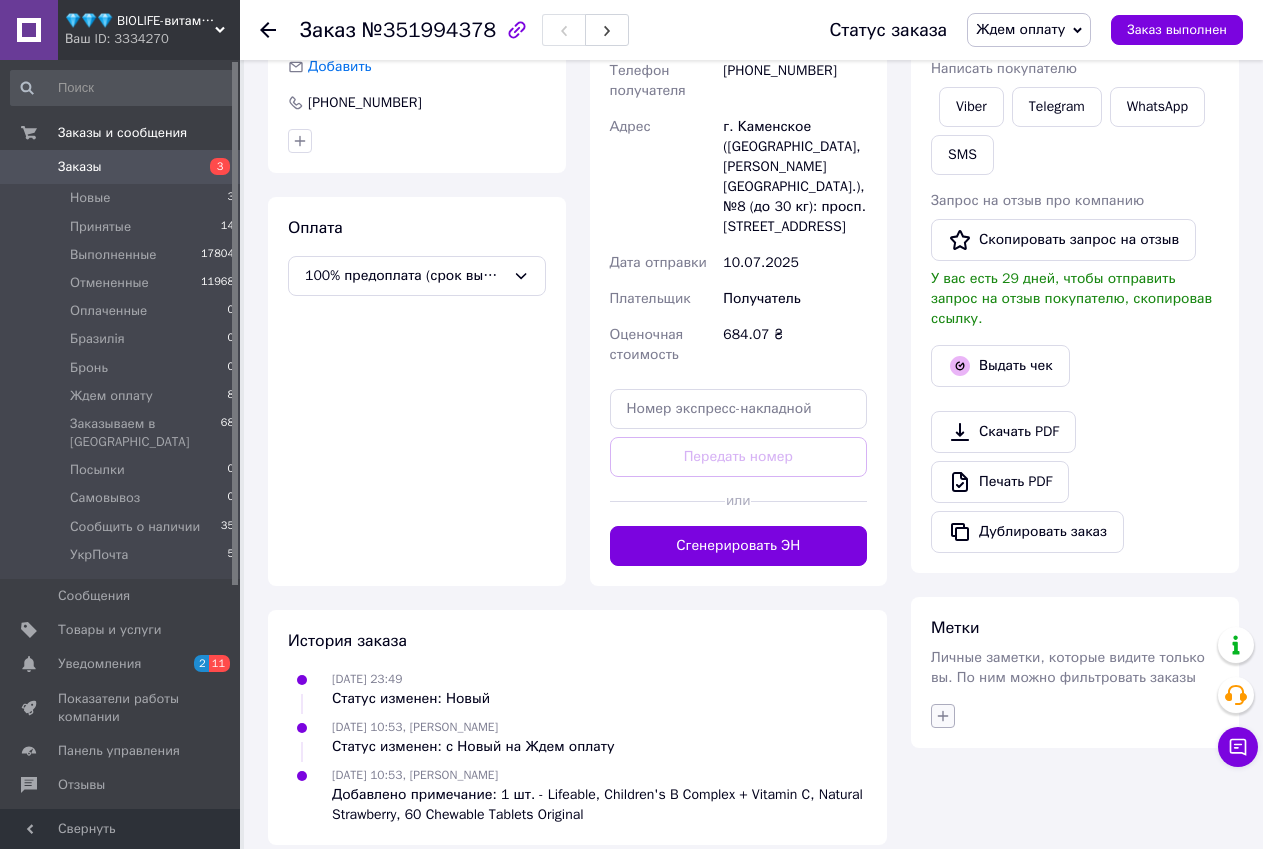 click 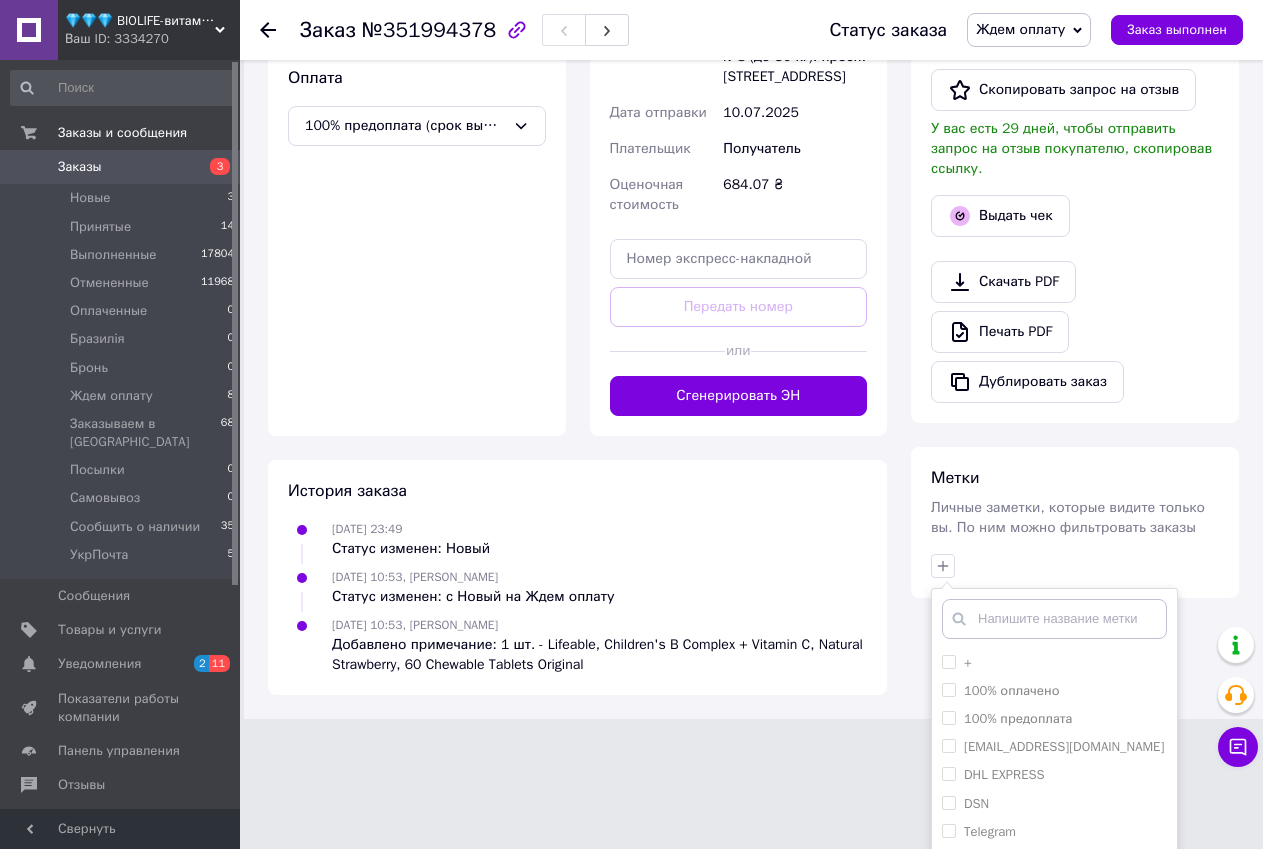 scroll, scrollTop: 917, scrollLeft: 0, axis: vertical 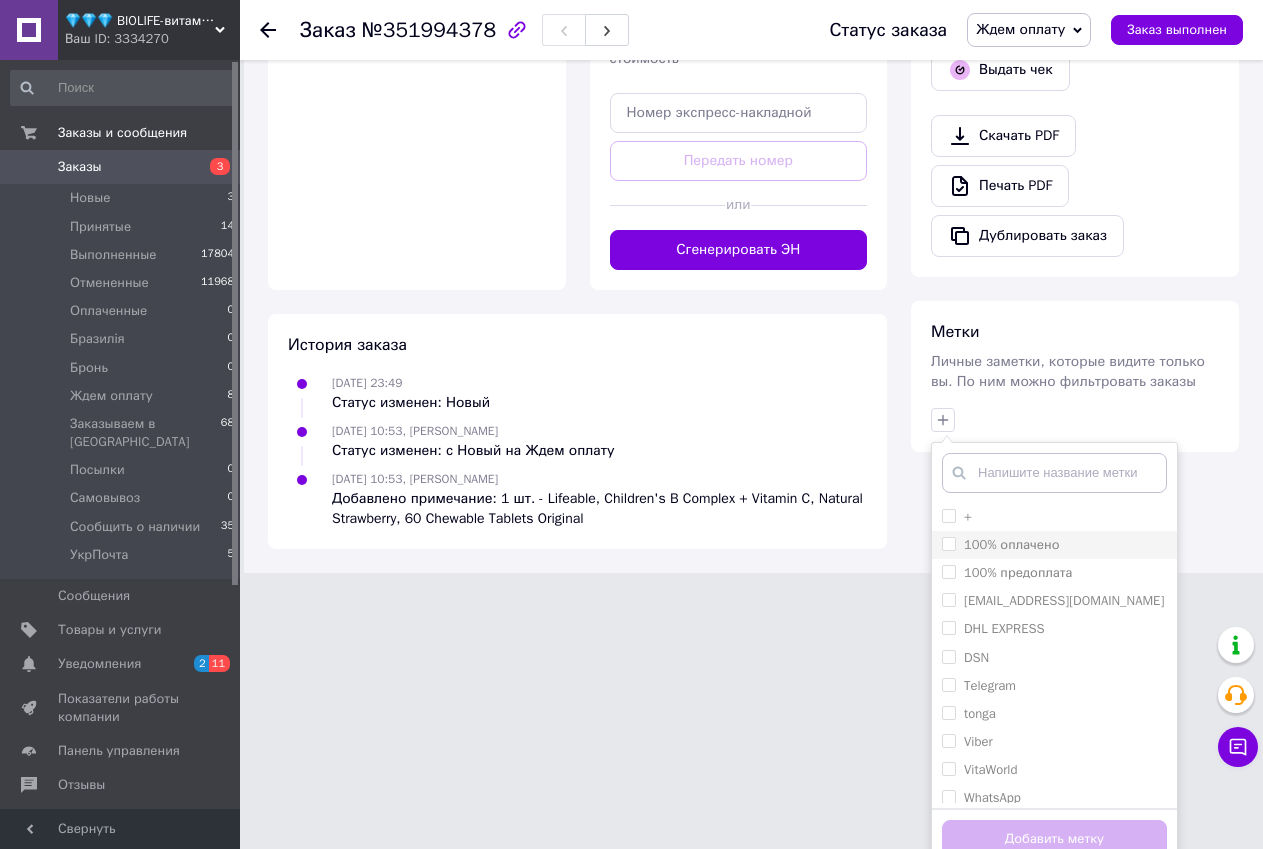 click on "100% оплачено" at bounding box center (948, 543) 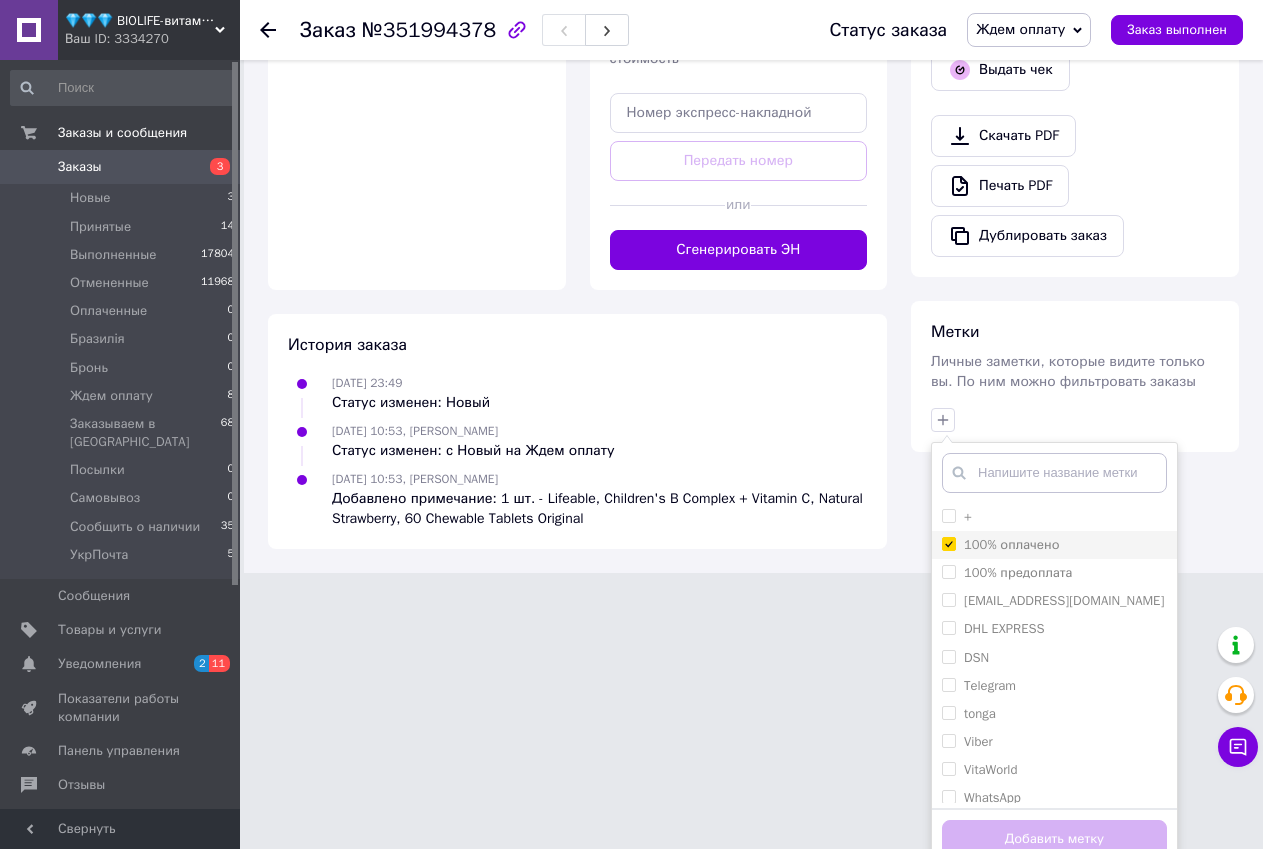 checkbox on "true" 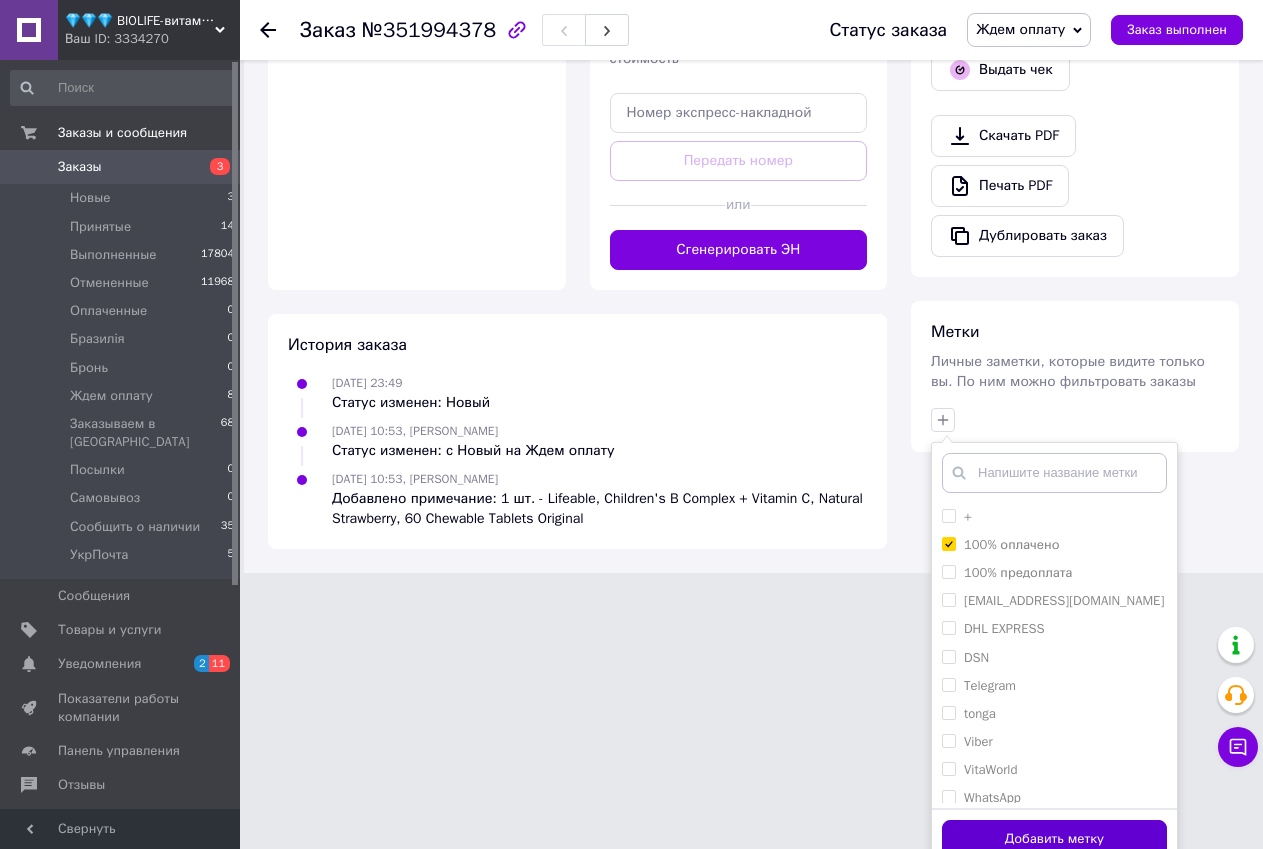click on "Добавить метку" at bounding box center [1054, 839] 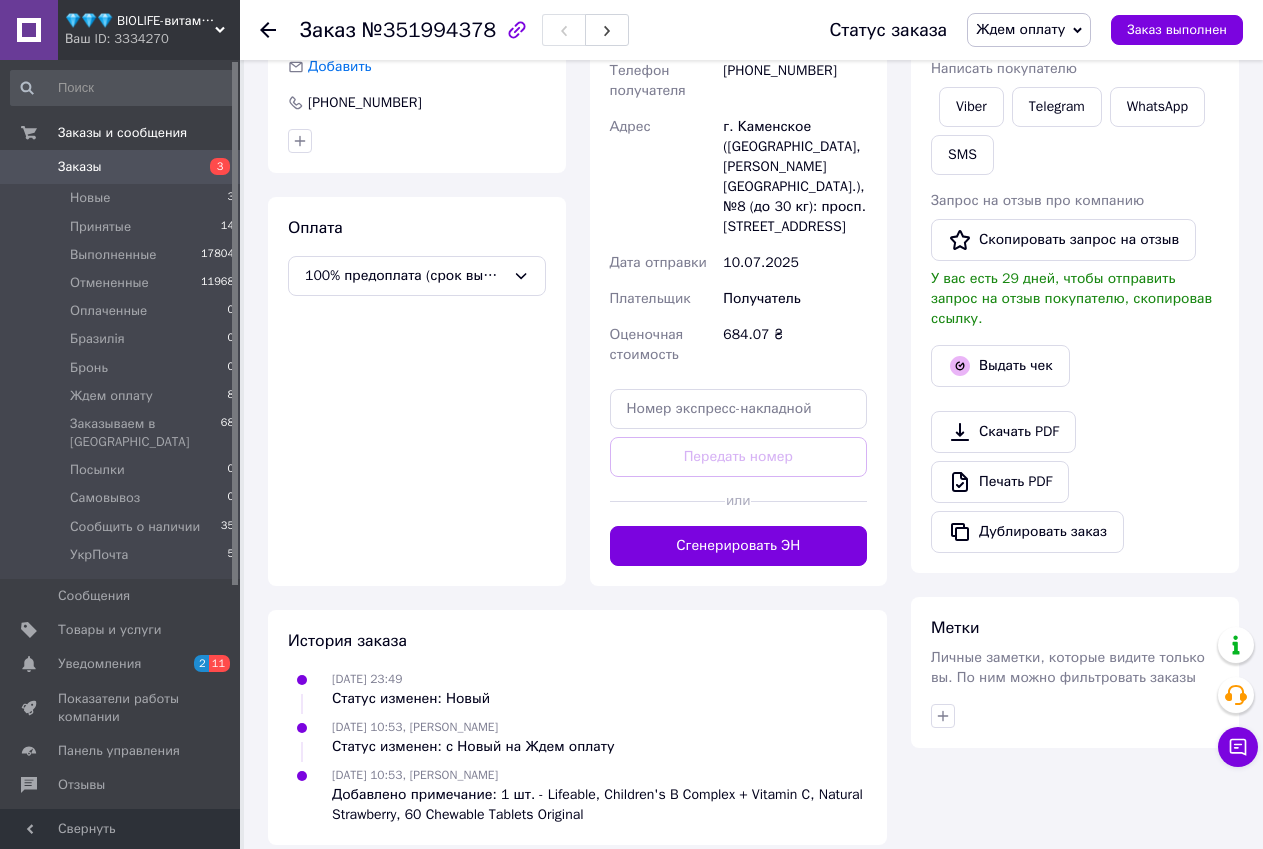 scroll, scrollTop: 0, scrollLeft: 0, axis: both 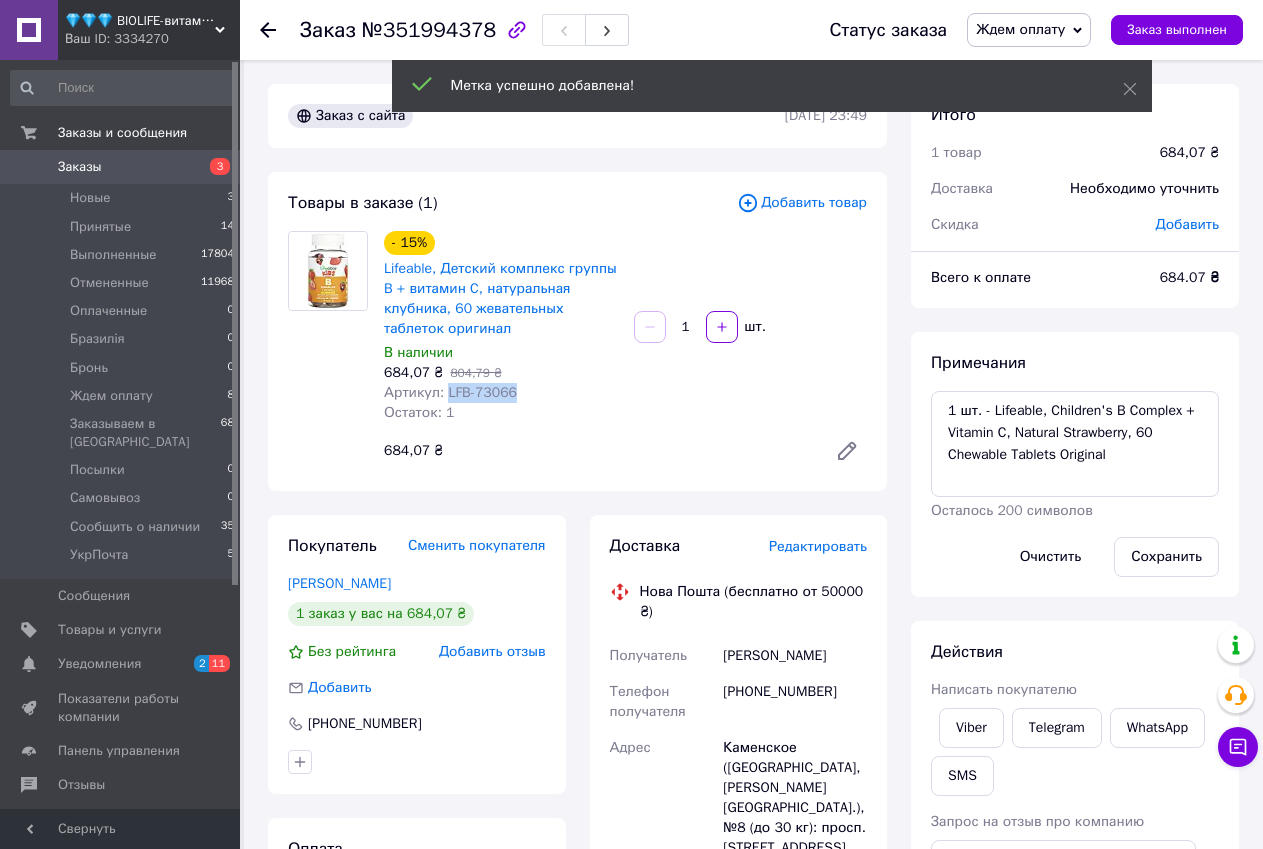 drag, startPoint x: 442, startPoint y: 391, endPoint x: 510, endPoint y: 396, distance: 68.18358 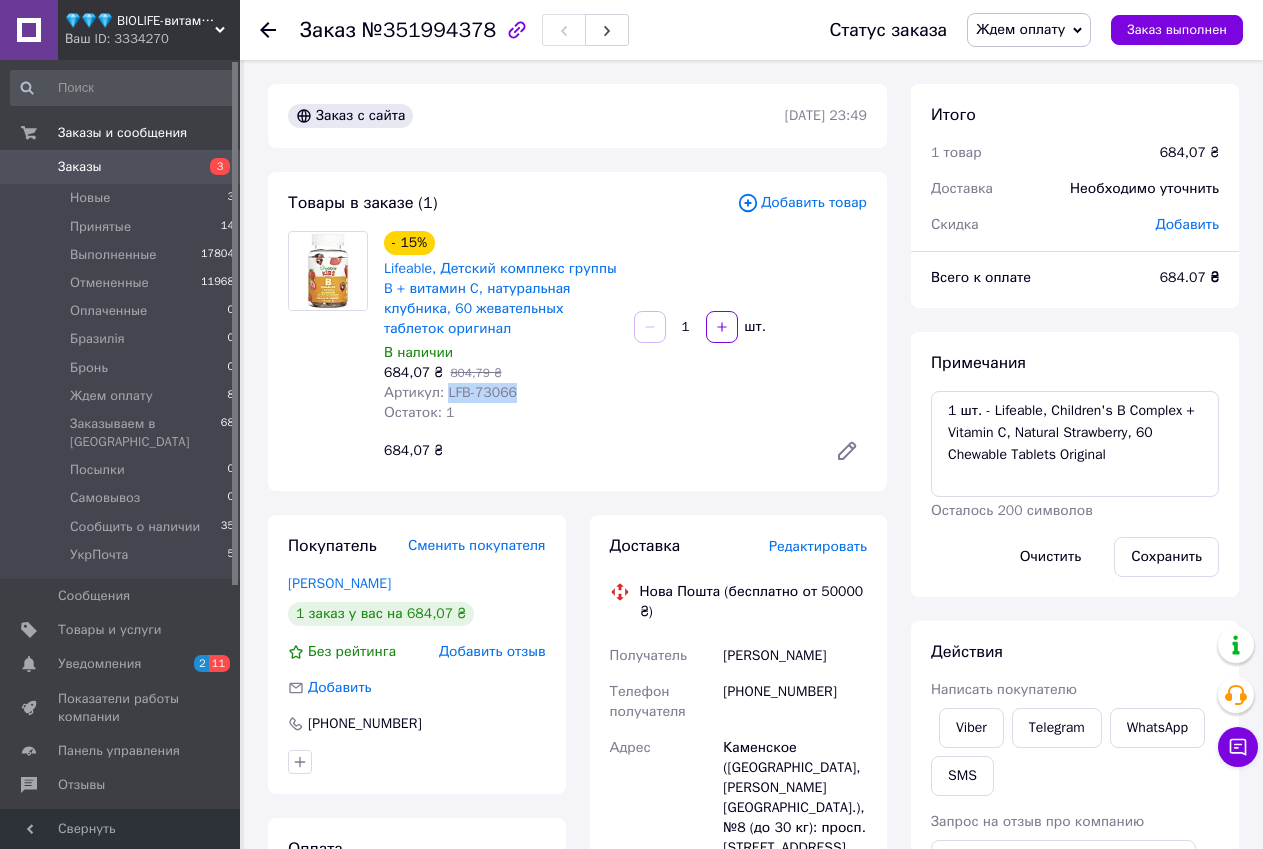 copy on "LFB-73066" 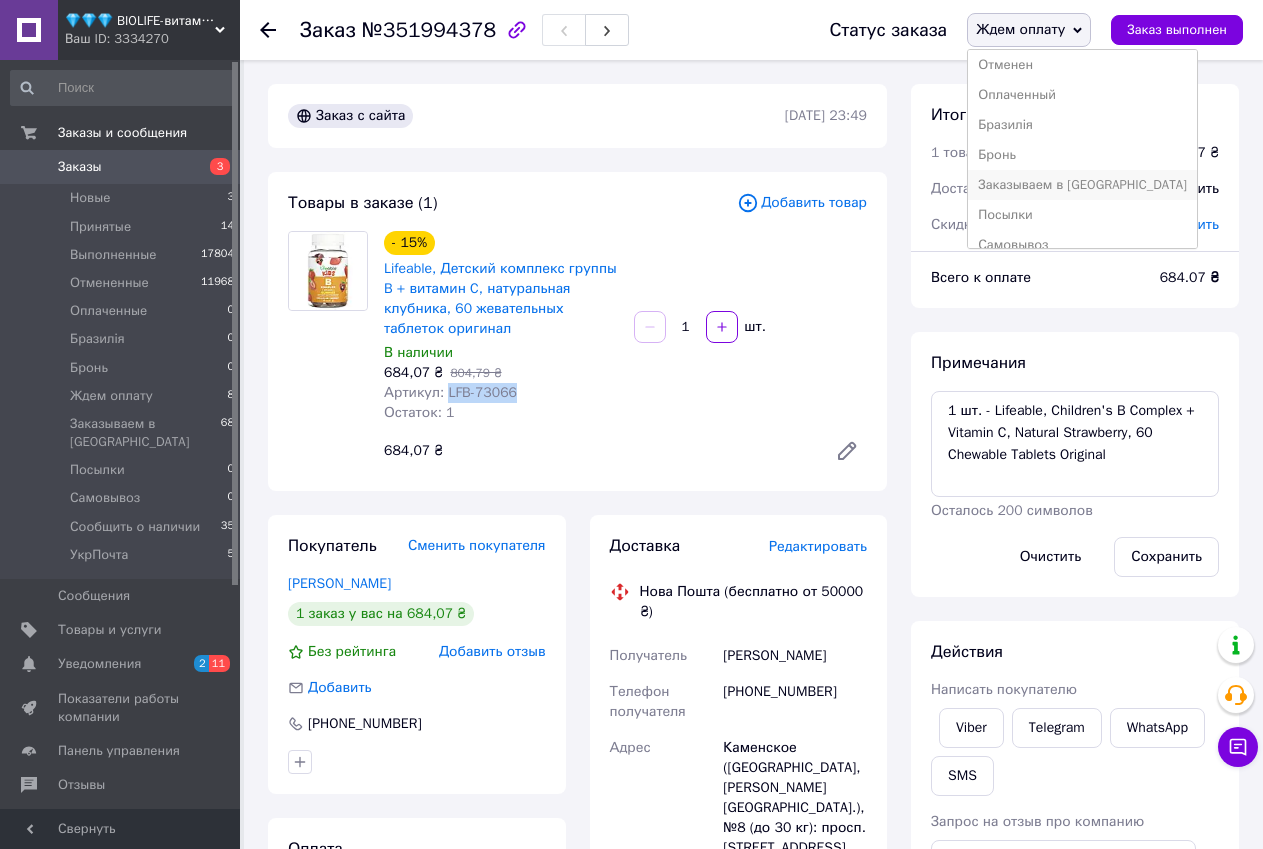 scroll, scrollTop: 100, scrollLeft: 0, axis: vertical 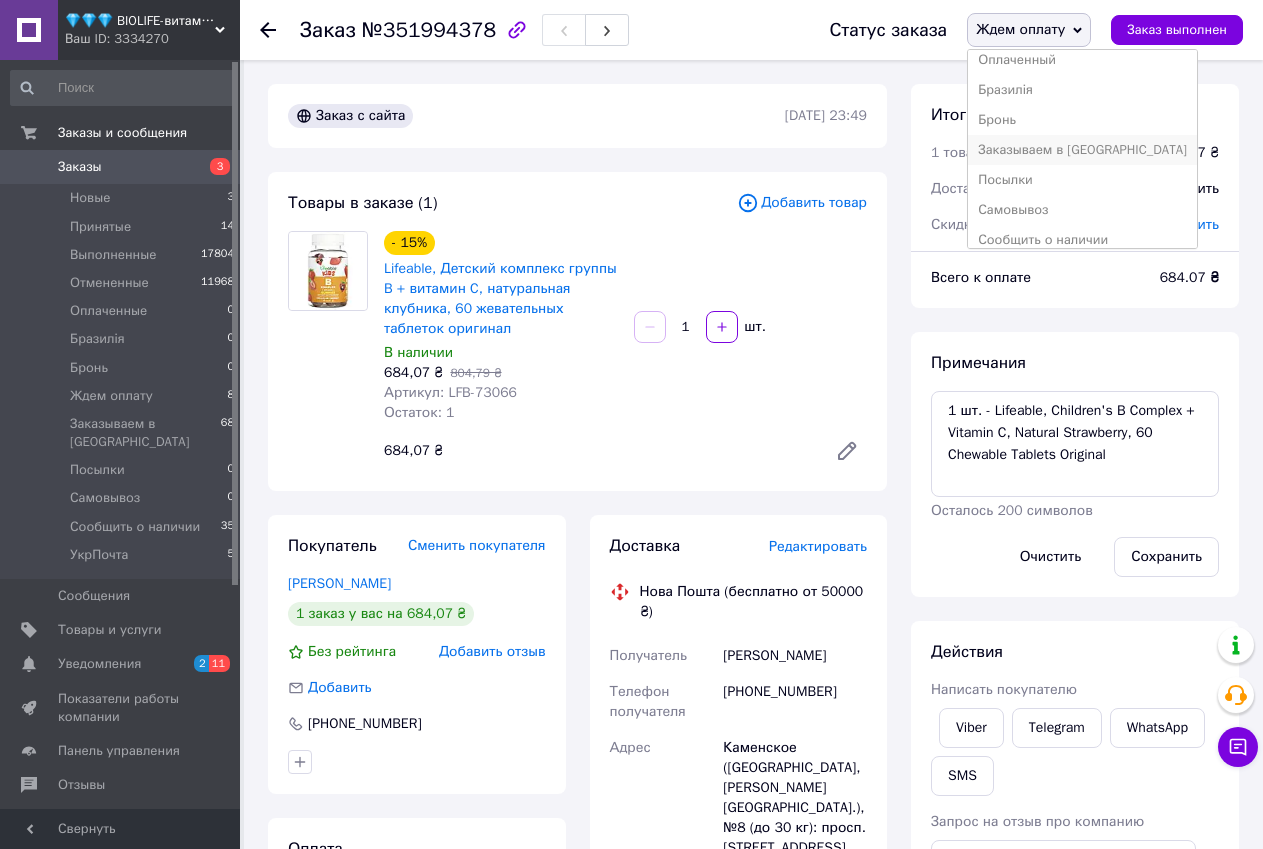 click on "Заказываем в [GEOGRAPHIC_DATA]" at bounding box center [1082, 150] 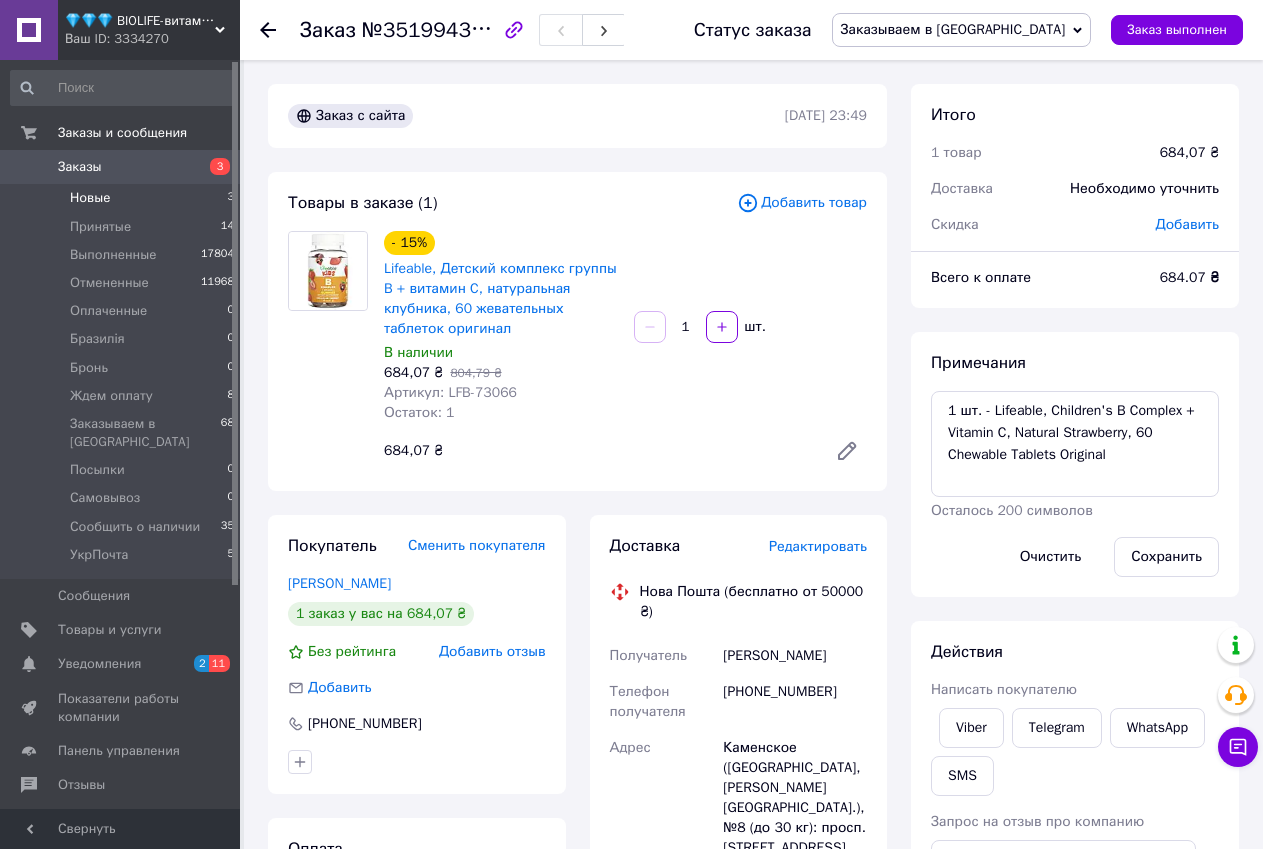 click on "Новые 3" at bounding box center (123, 198) 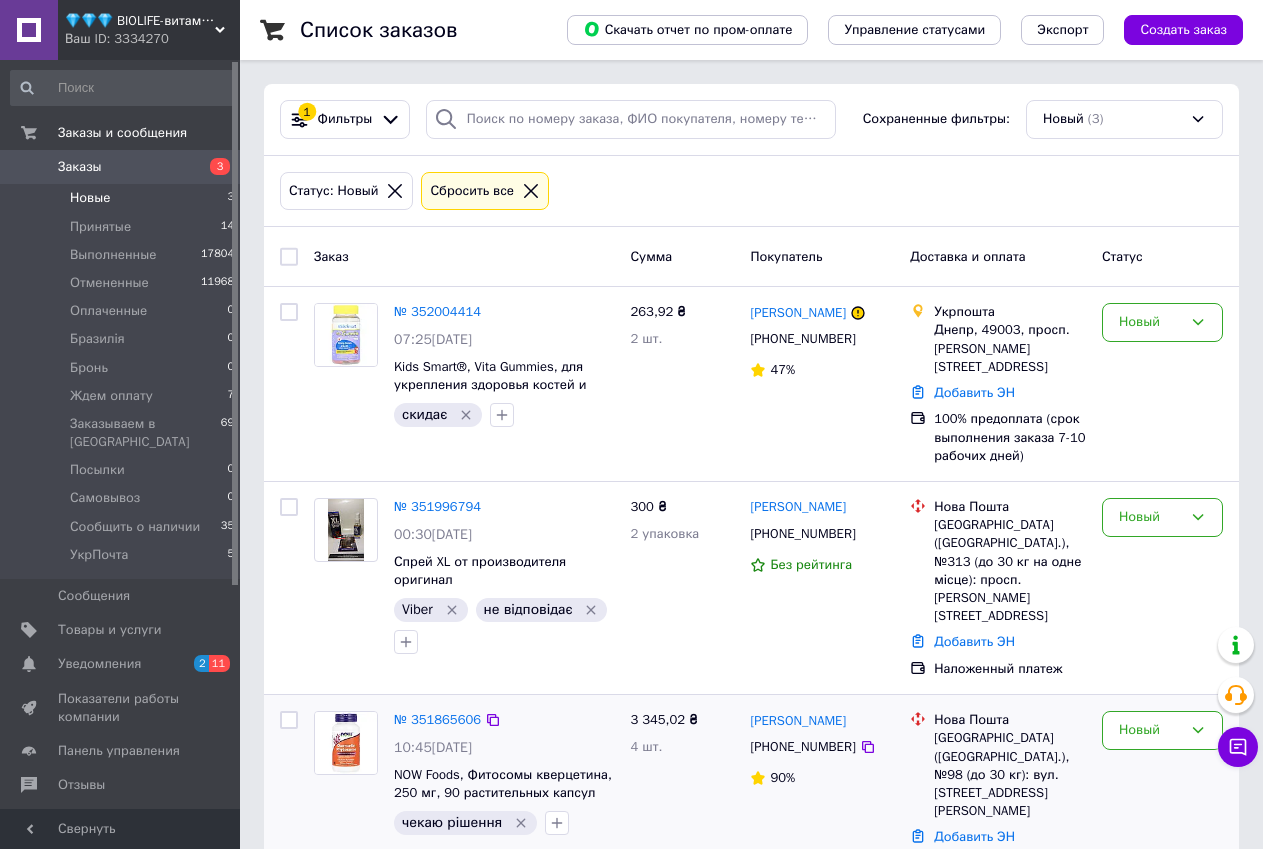 drag, startPoint x: 888, startPoint y: 817, endPoint x: 869, endPoint y: 797, distance: 27.58623 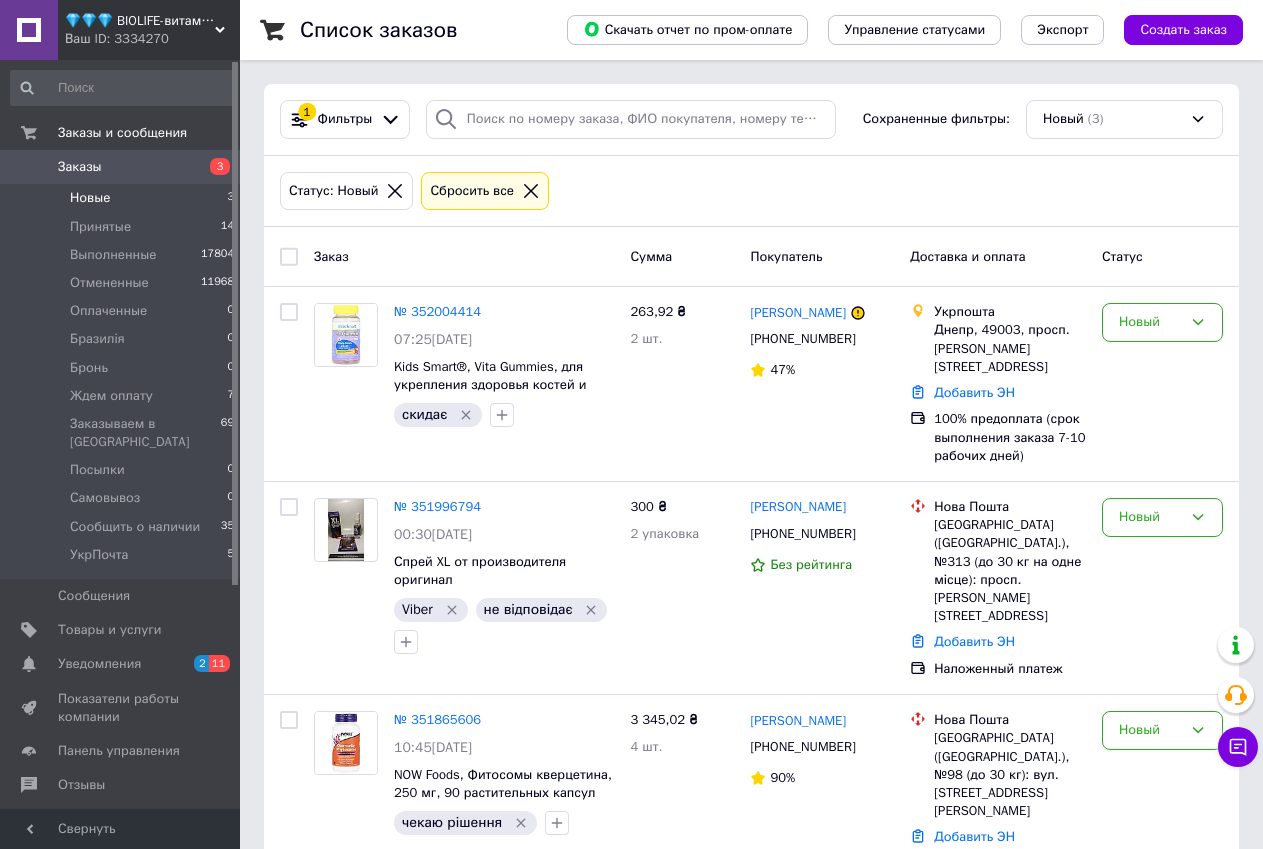 click on "💎💎💎 BIOLIFE-витамины и минералы" at bounding box center [140, 21] 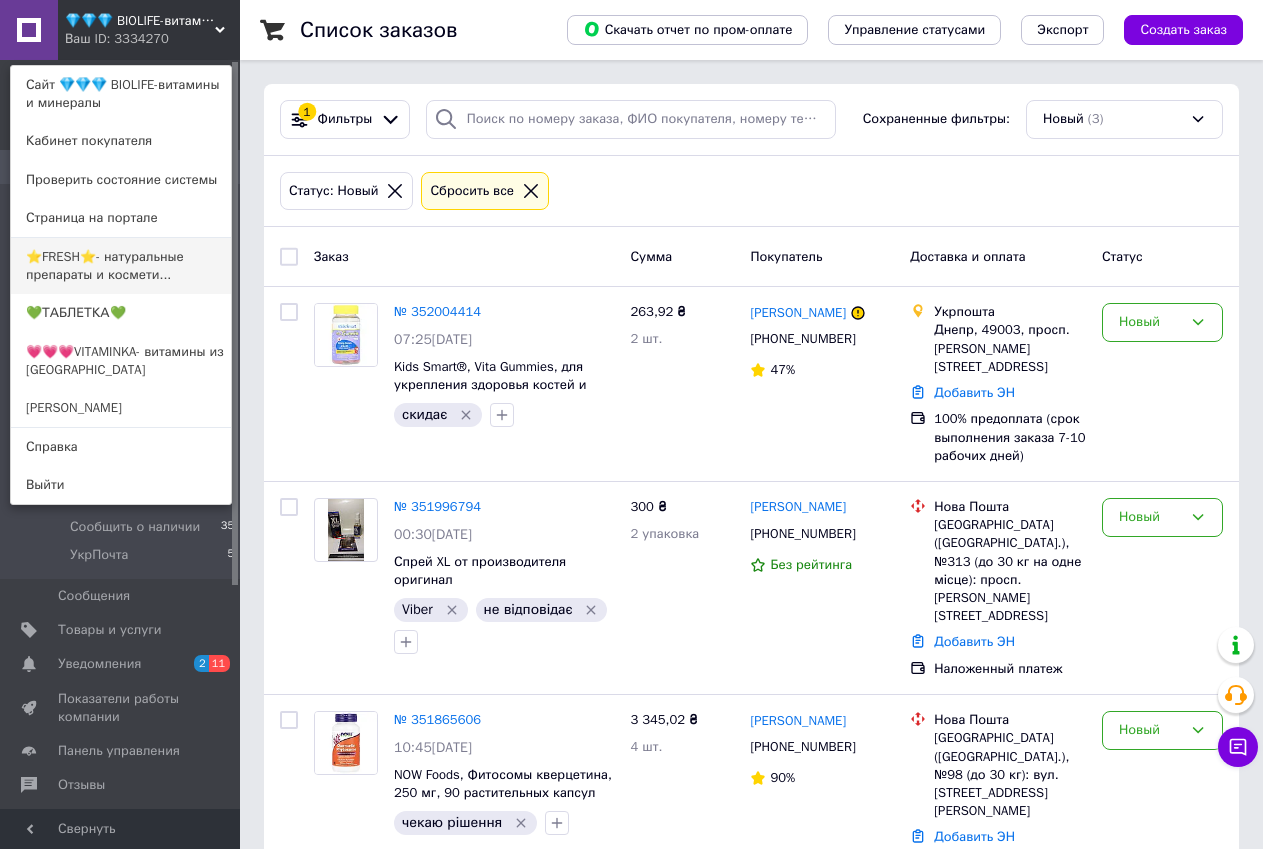 click on "⭐FRESH⭐- натуральные препараты и космети..." at bounding box center (121, 266) 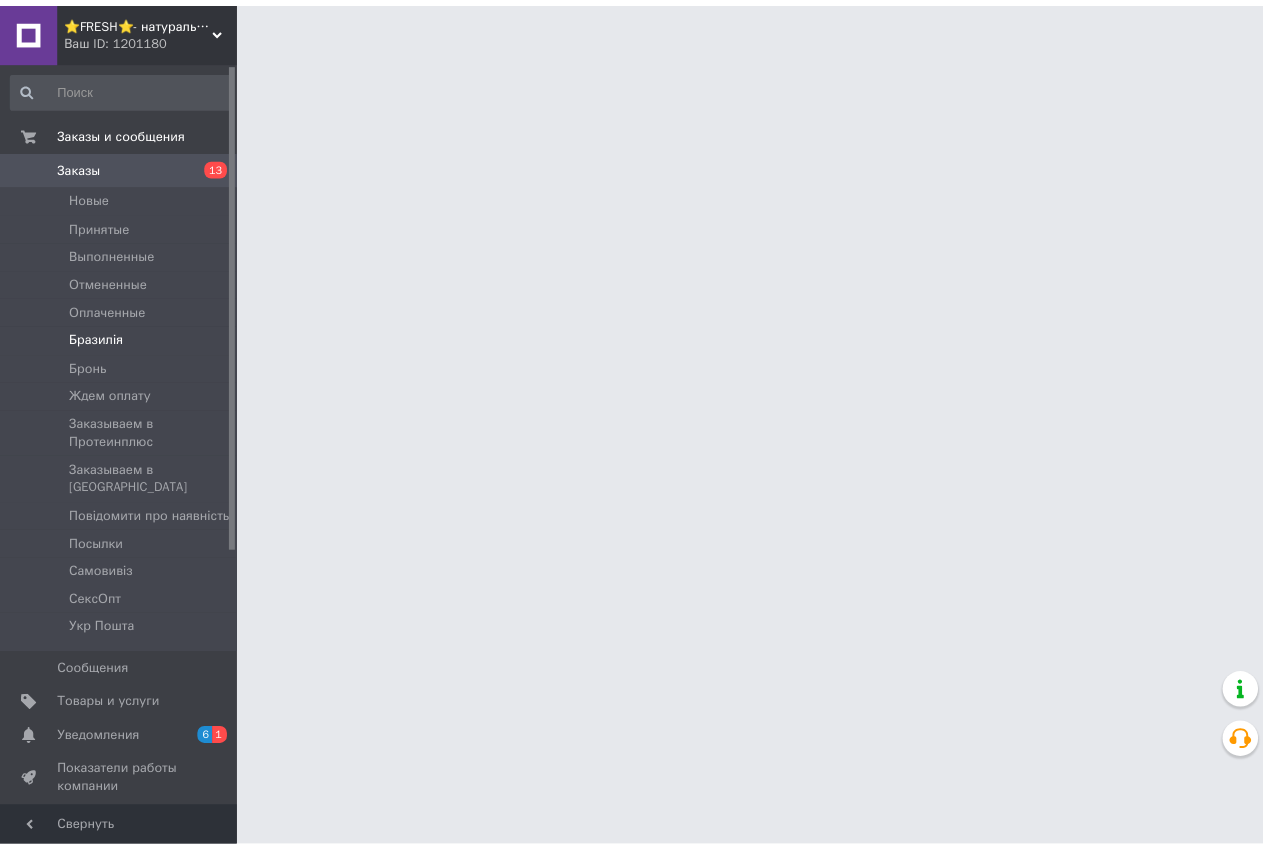 scroll, scrollTop: 0, scrollLeft: 0, axis: both 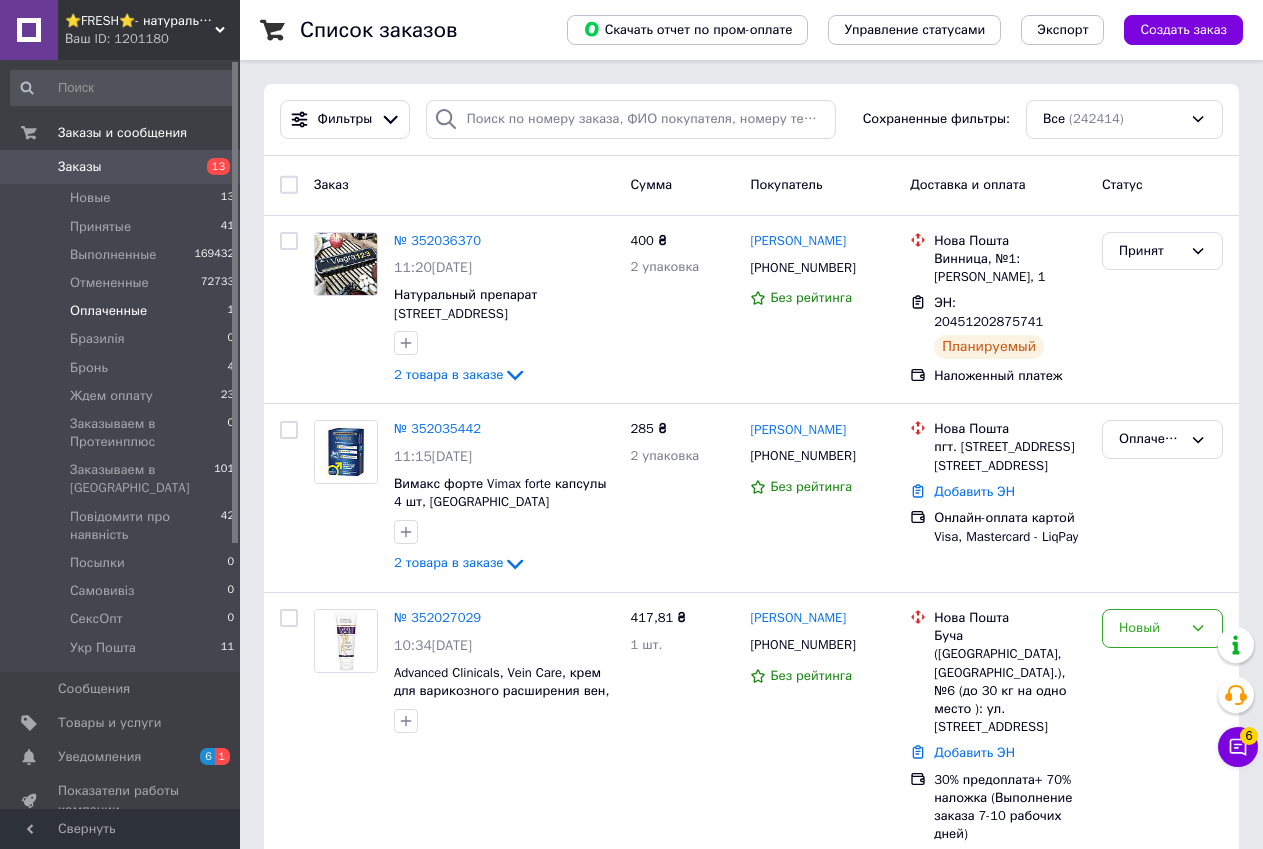 click on "Оплаченные 1" at bounding box center (123, 311) 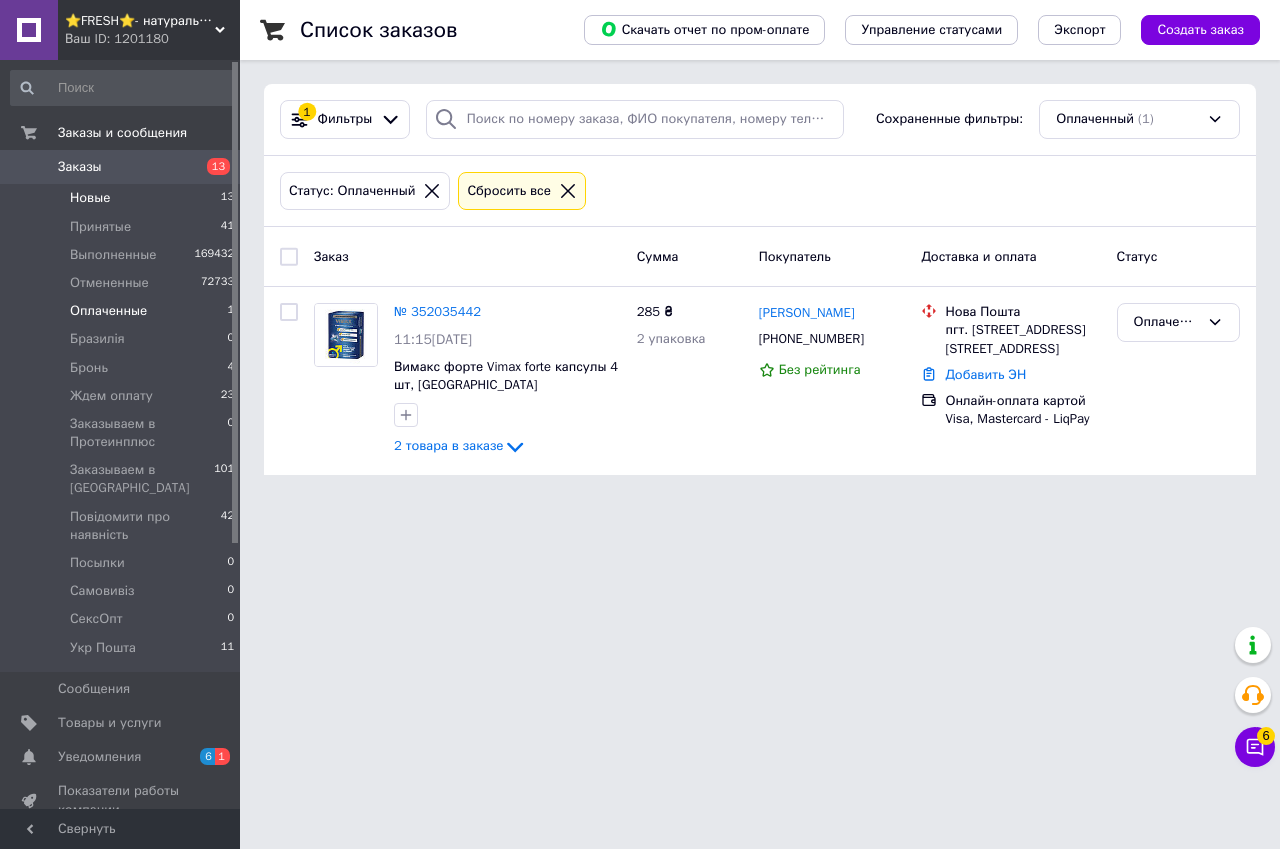 click on "Новые" at bounding box center [90, 198] 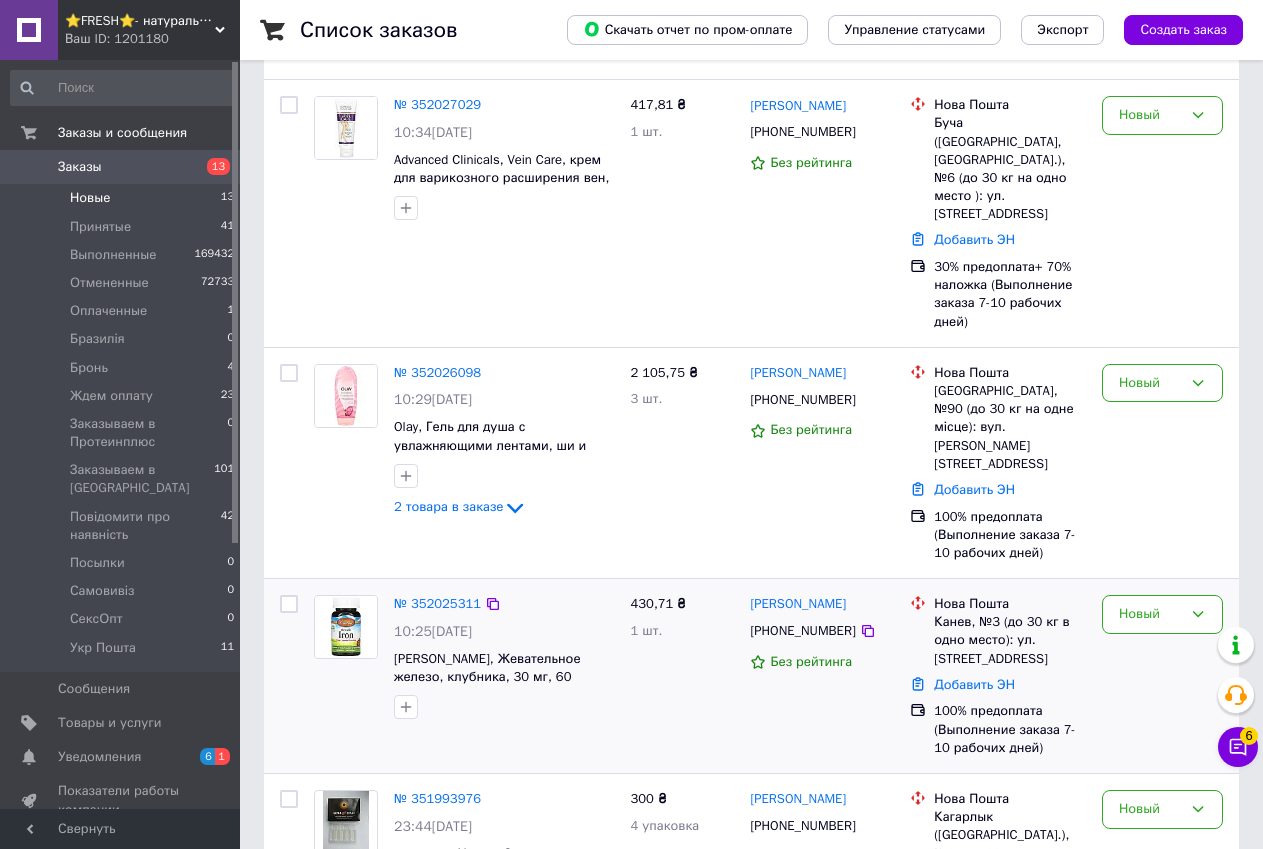 scroll, scrollTop: 300, scrollLeft: 0, axis: vertical 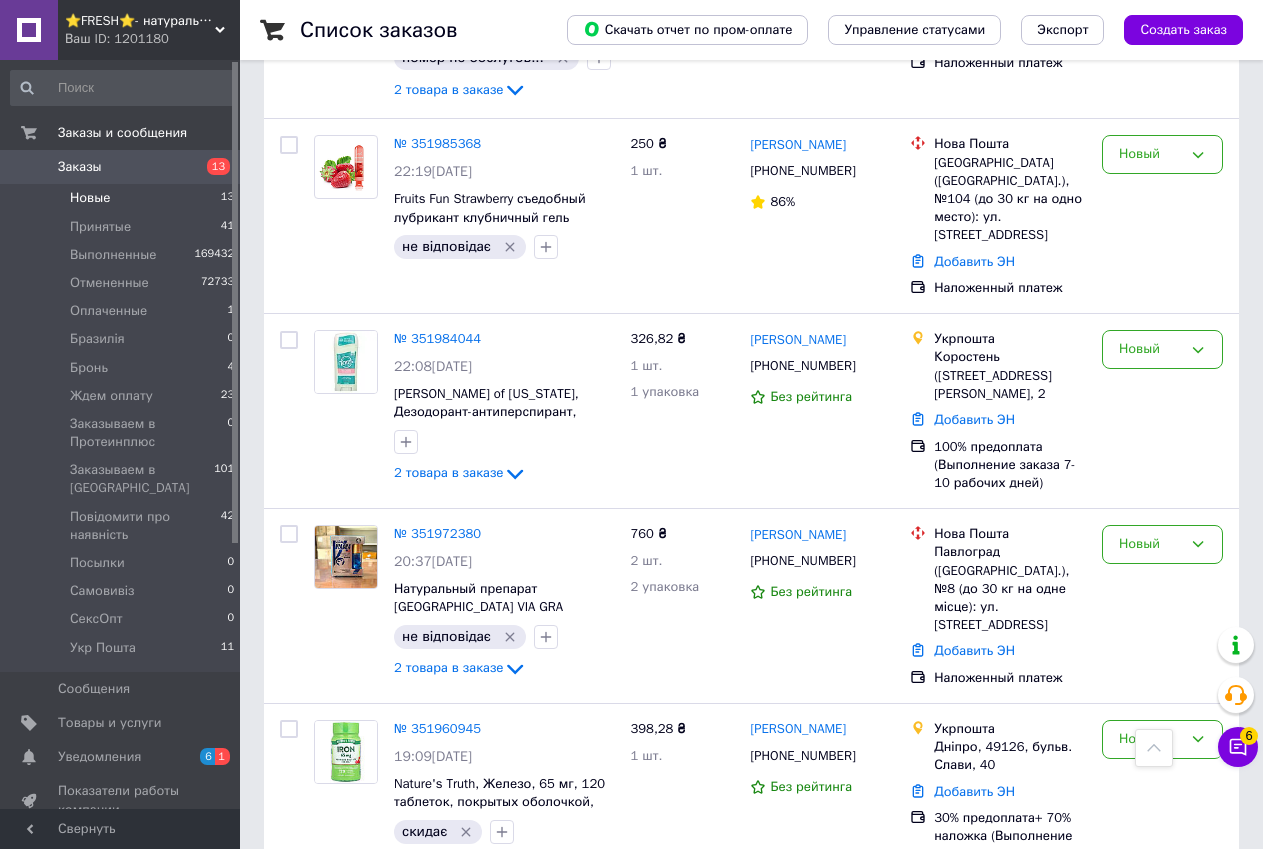 click on "Заказы" at bounding box center [121, 167] 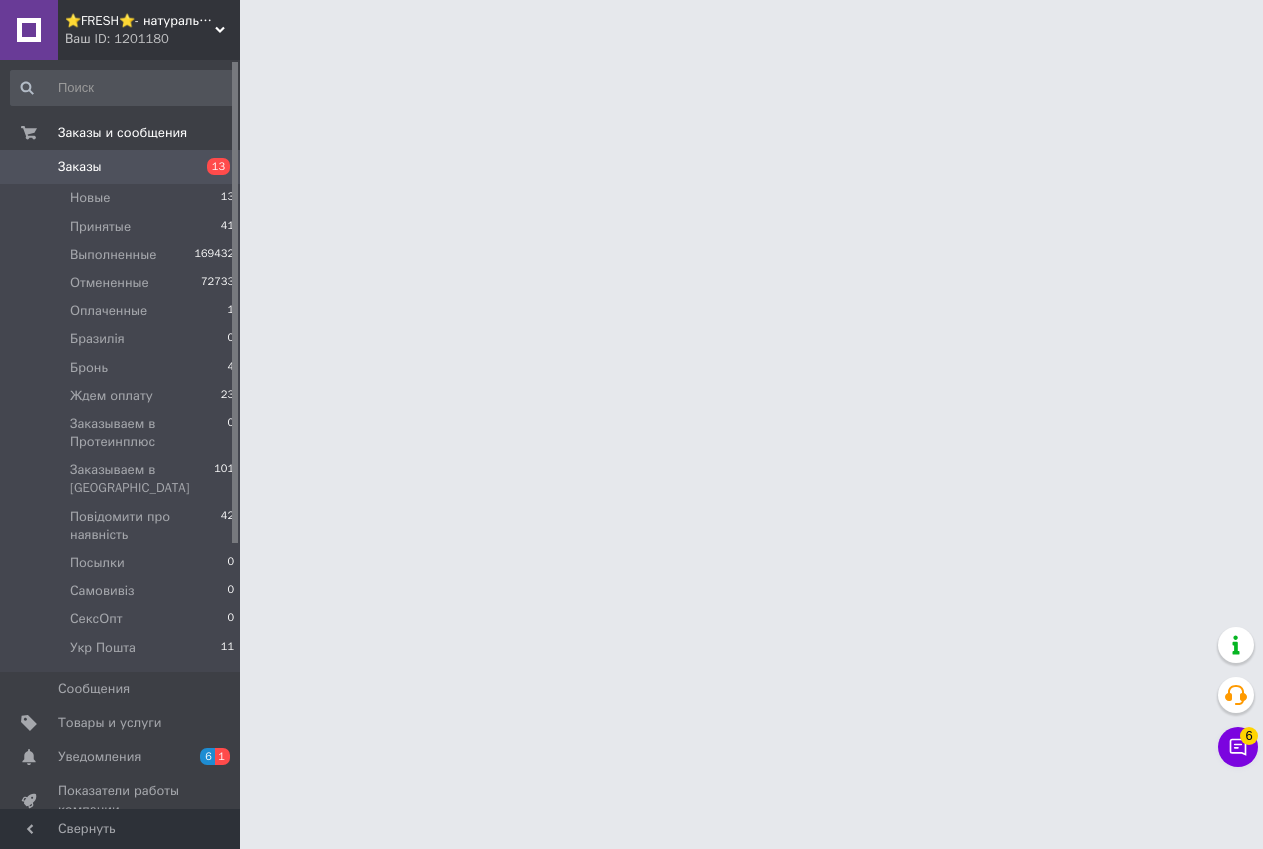 scroll, scrollTop: 0, scrollLeft: 0, axis: both 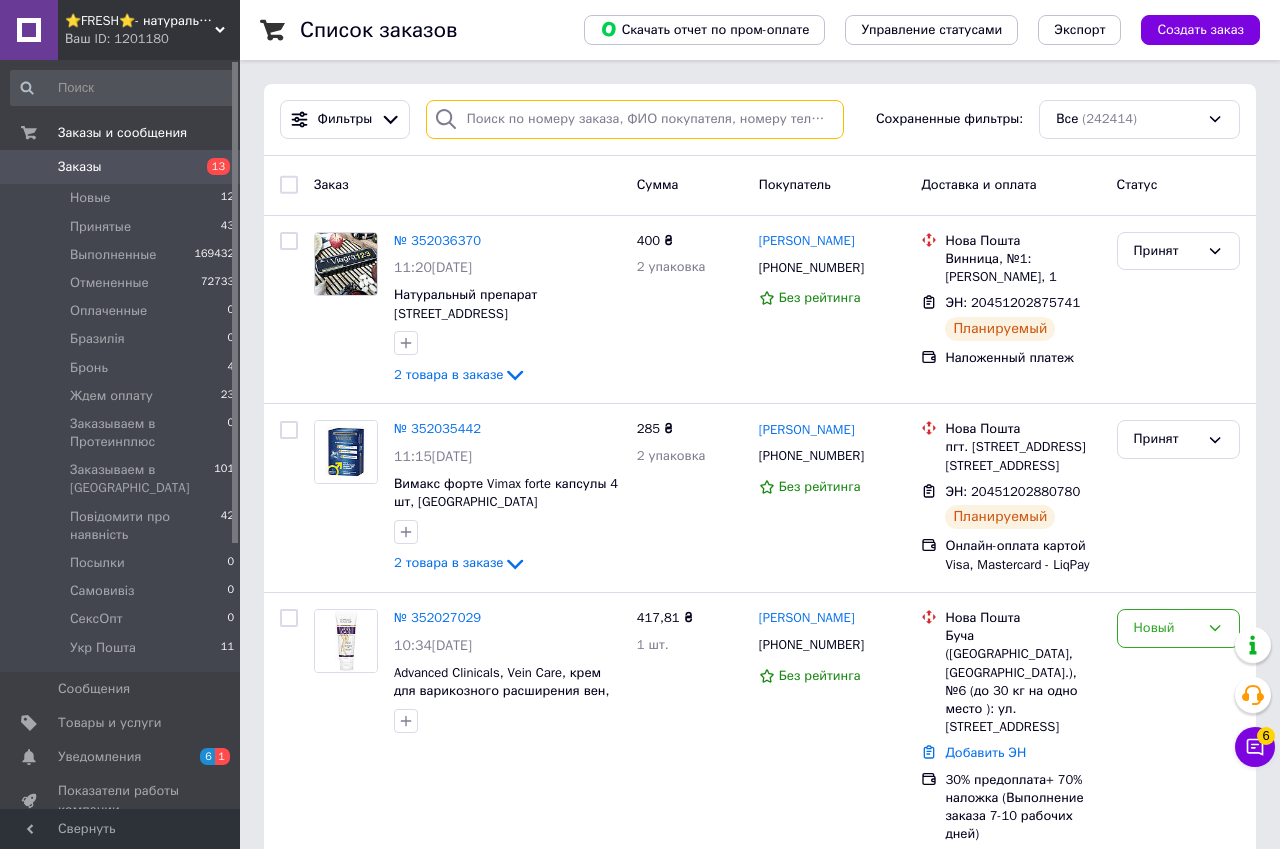 click at bounding box center (635, 119) 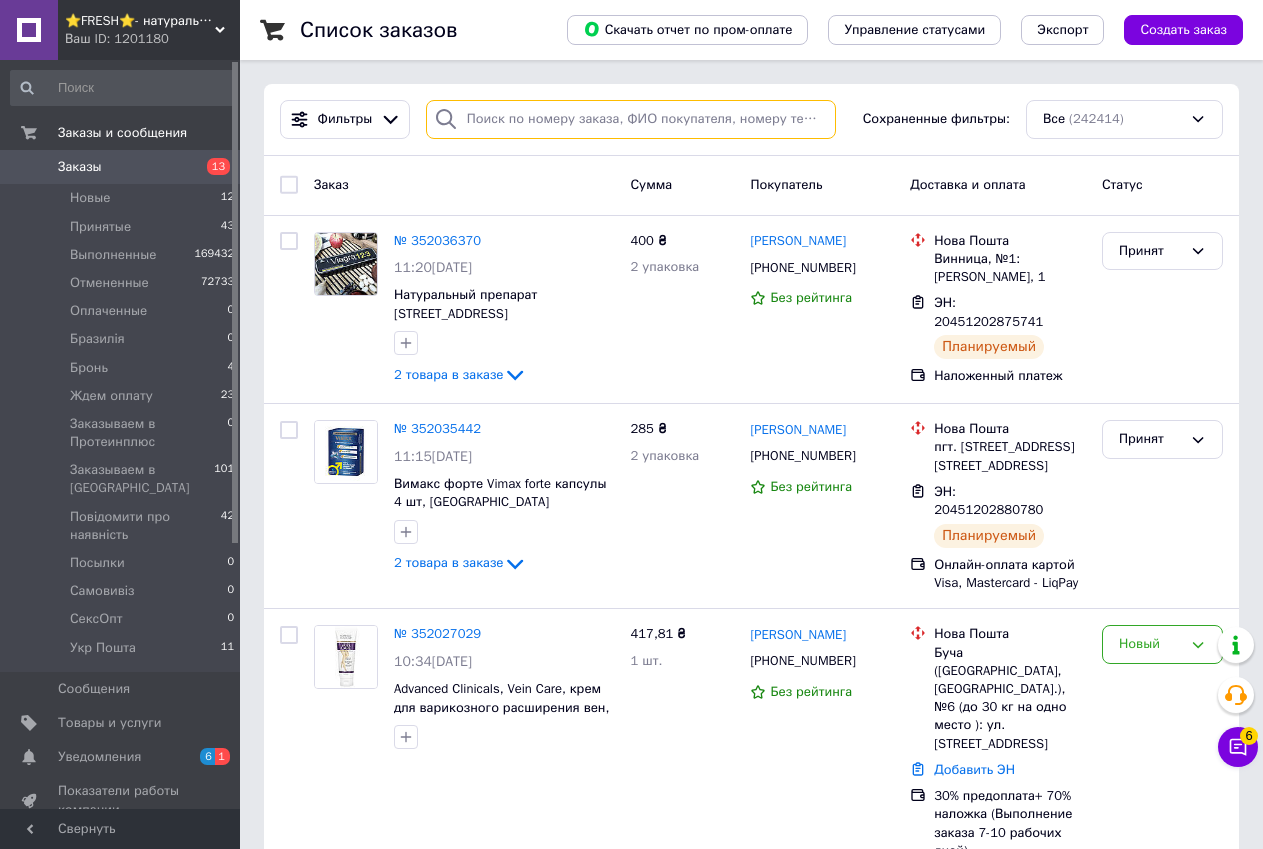 paste on "351962523" 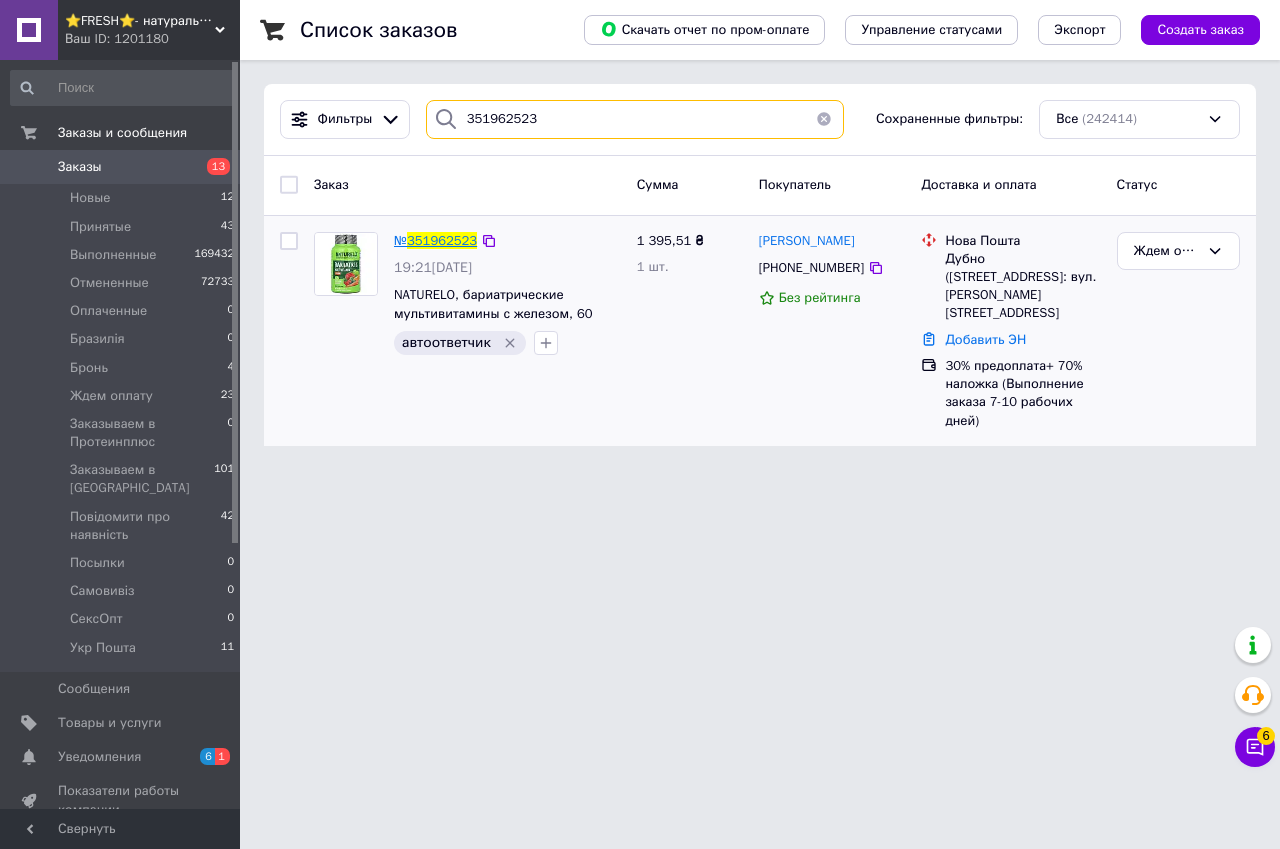 type on "351962523" 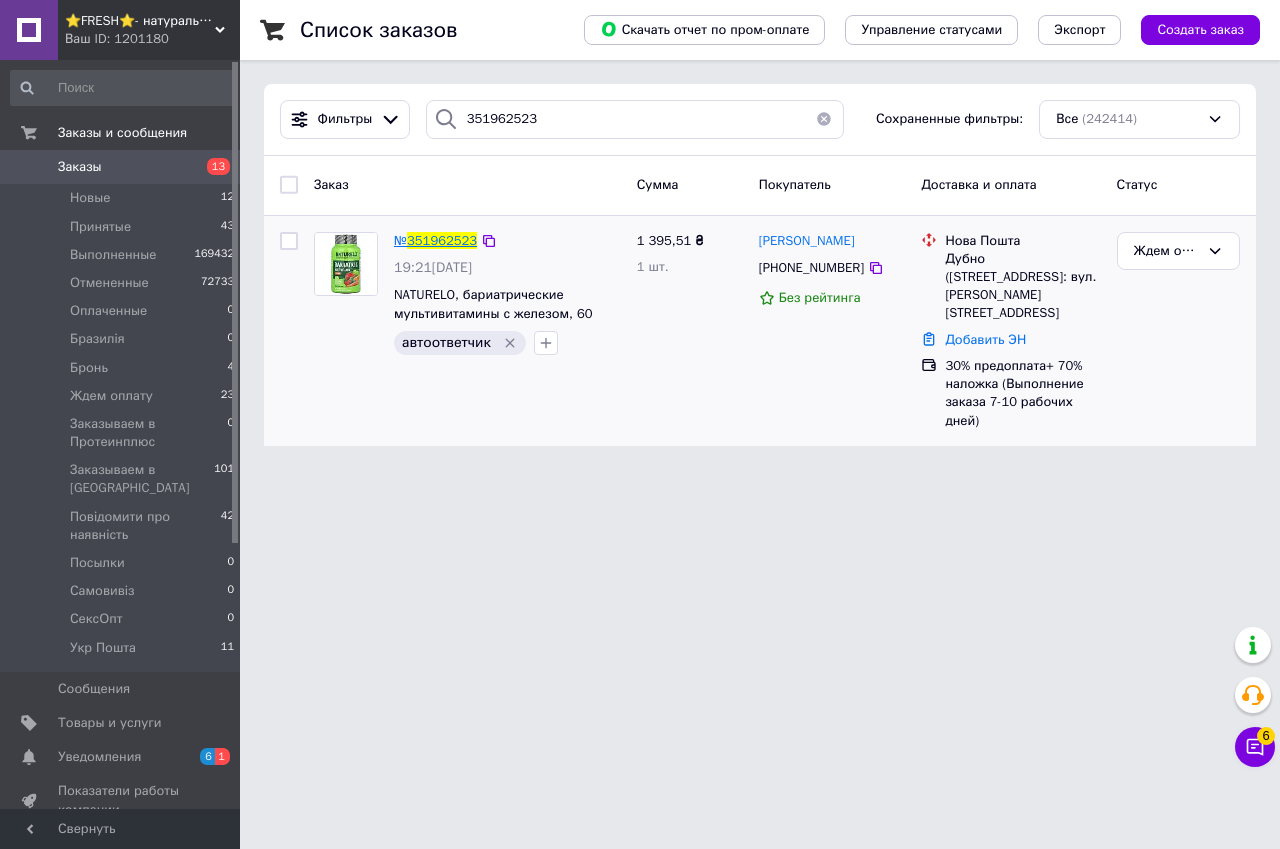 click on "351962523" at bounding box center [442, 240] 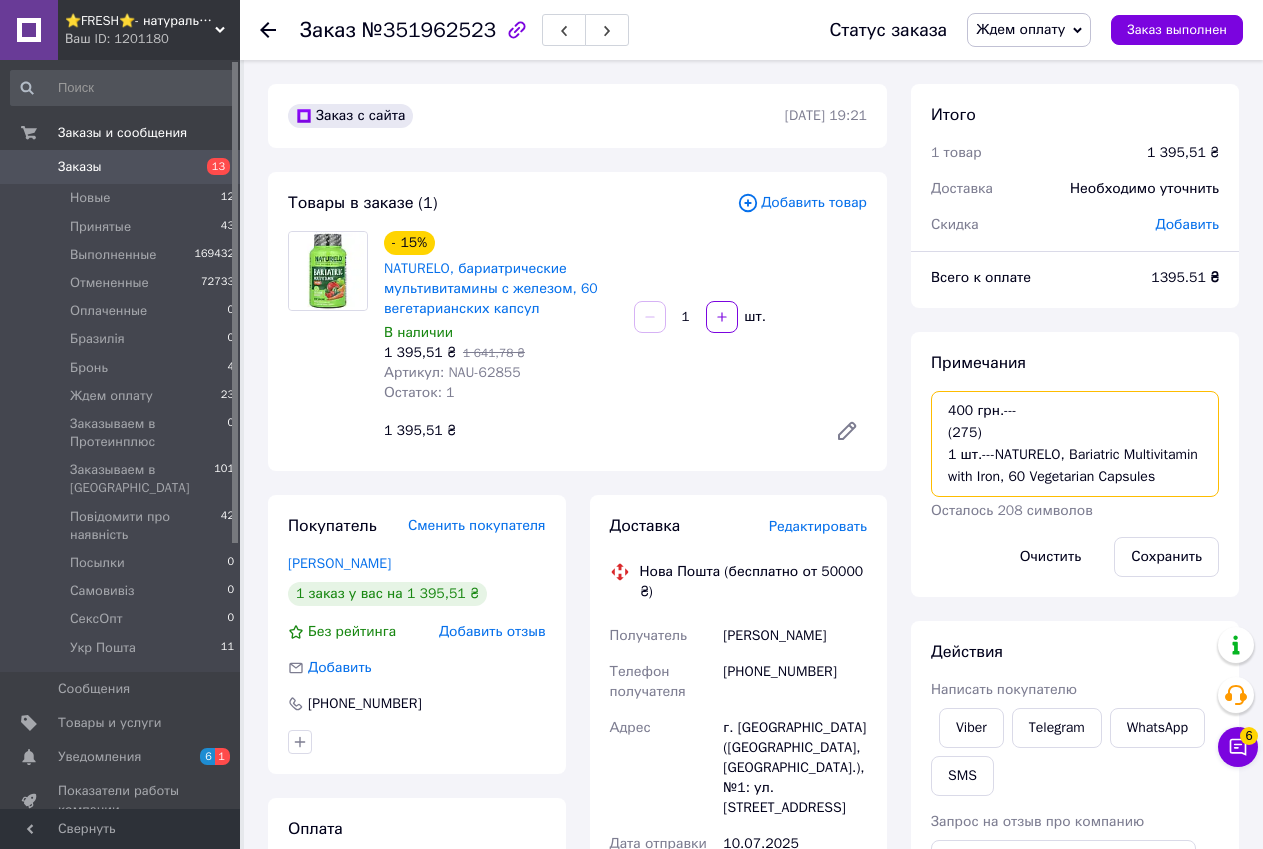click on "400 грн.---
(275)
1 шт.---NATURELO, Bariatric Multivitamin with Iron, 60 Vegetarian Capsules" at bounding box center [1075, 444] 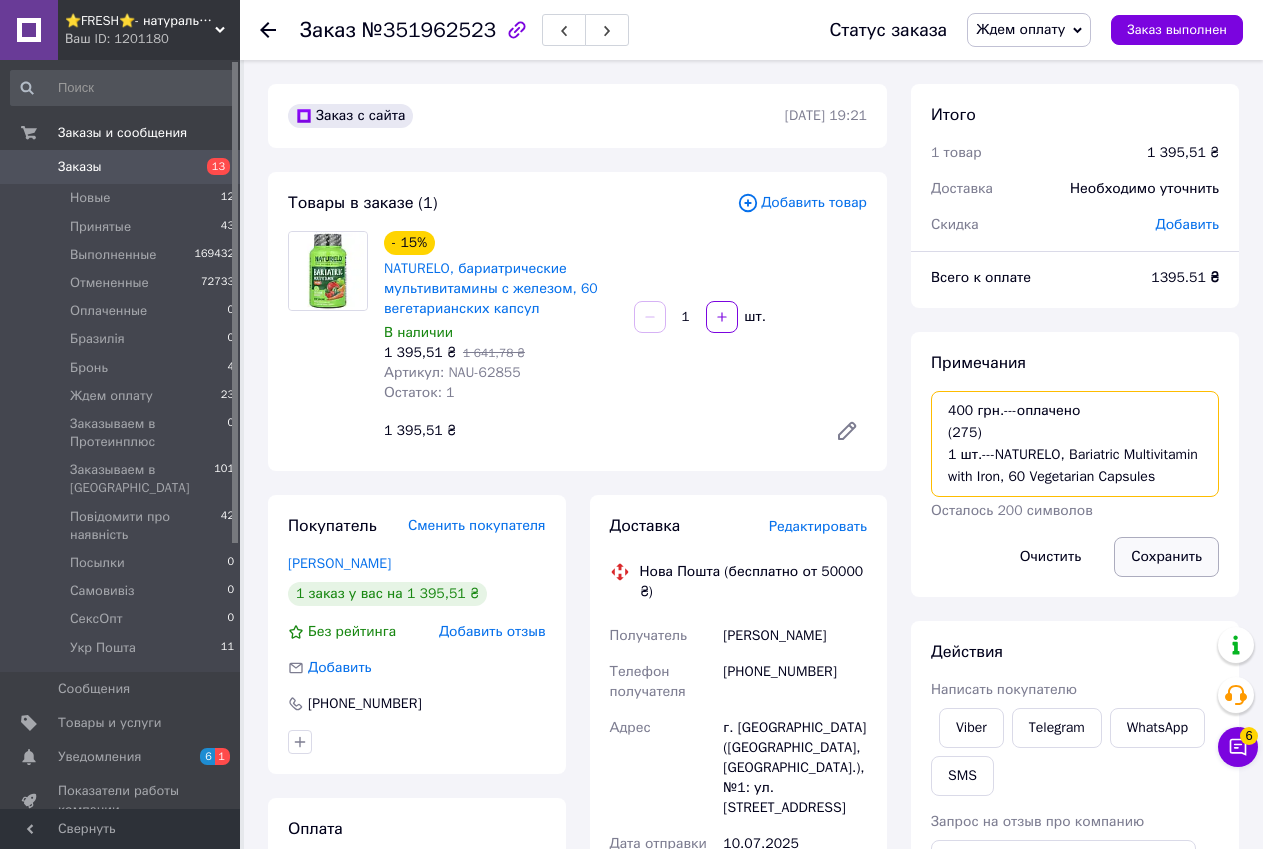 type on "400 грн.---оплачено
(275)
1 шт.---NATURELO, Bariatric Multivitamin with Iron, 60 Vegetarian Capsules" 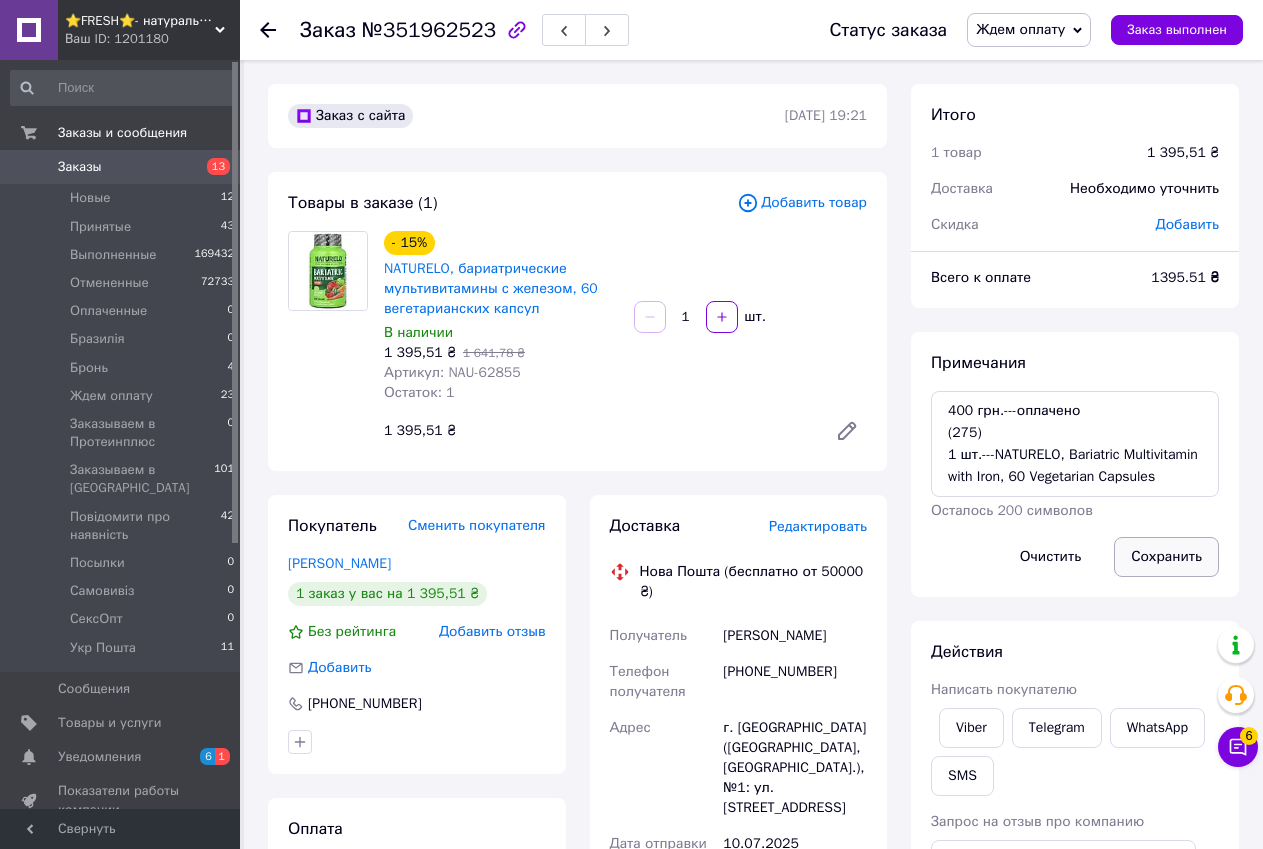 click on "Сохранить" at bounding box center (1166, 557) 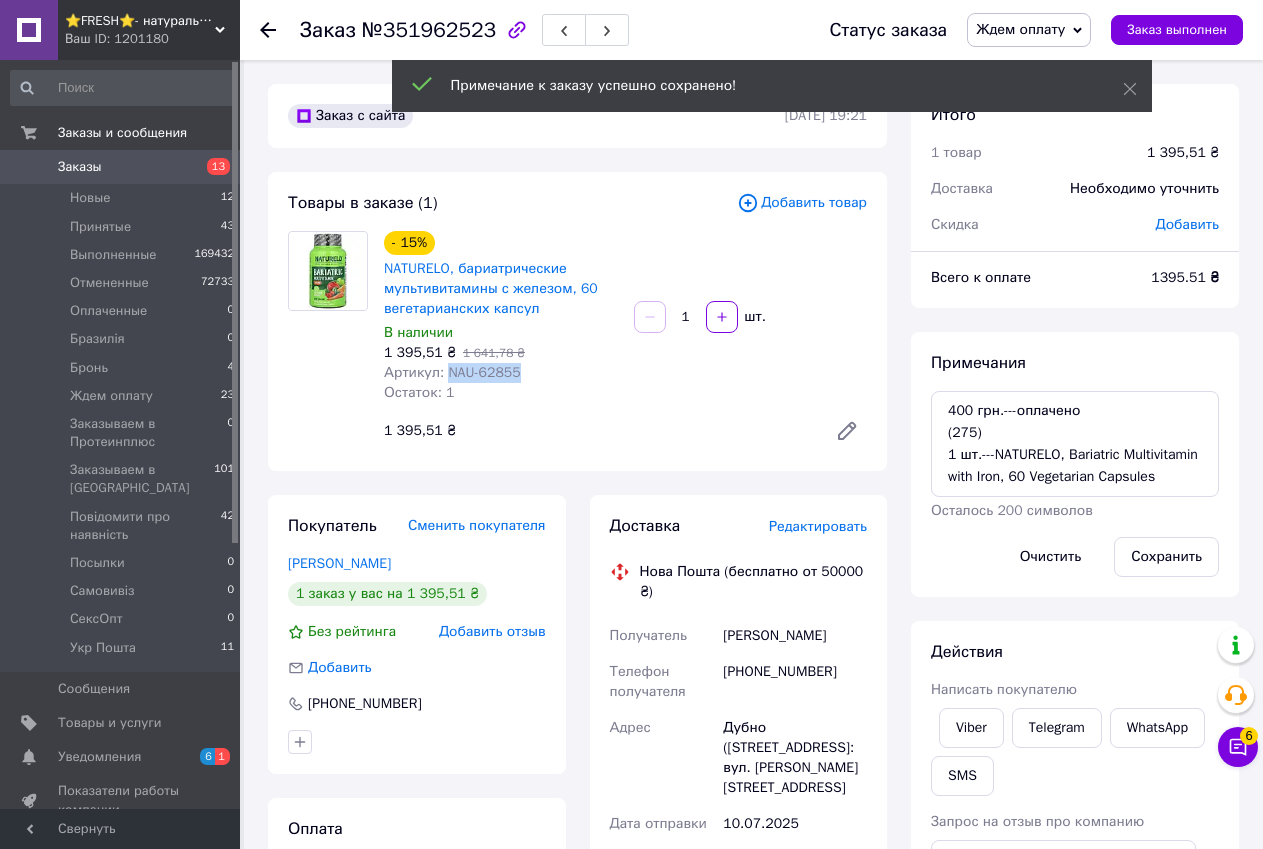 drag, startPoint x: 443, startPoint y: 371, endPoint x: 514, endPoint y: 370, distance: 71.00704 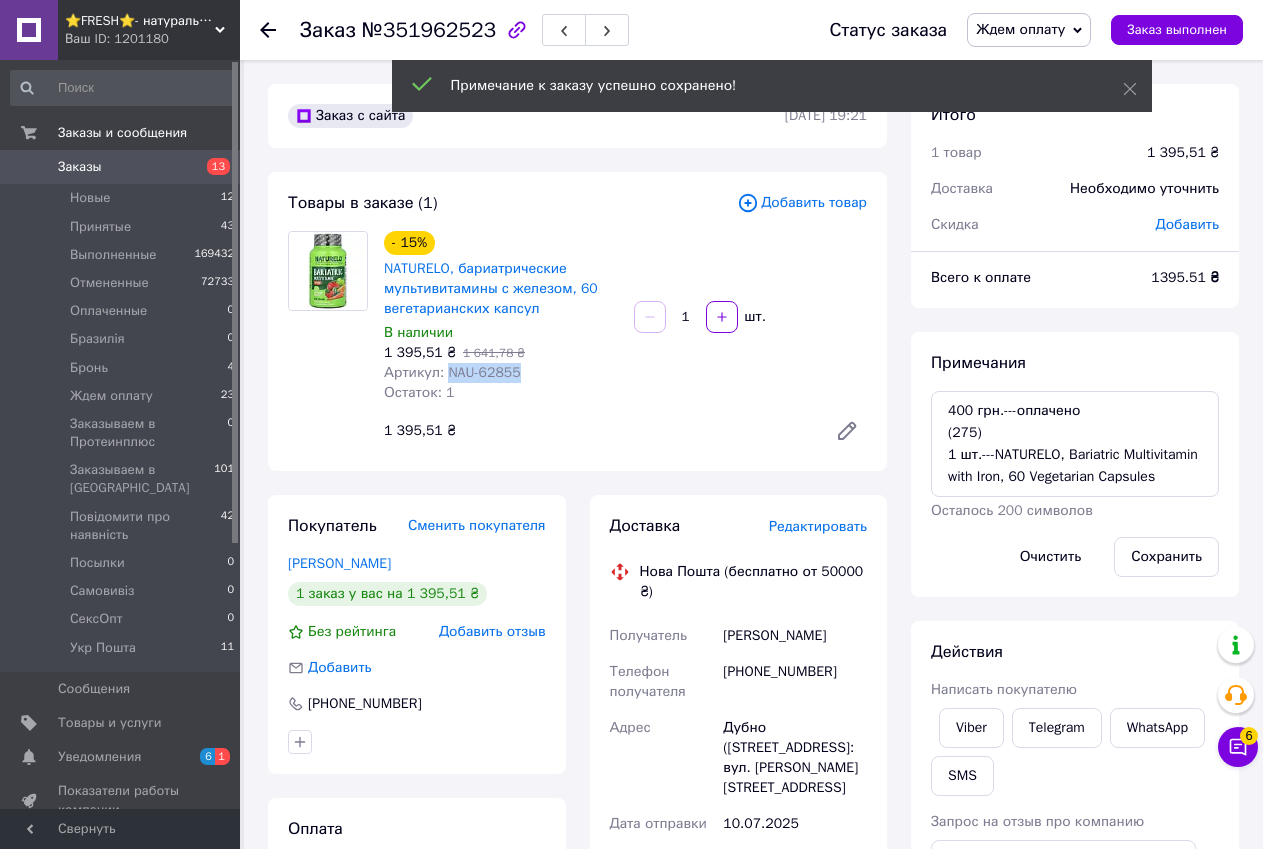 click on "Артикул: NAU-62855" at bounding box center [452, 372] 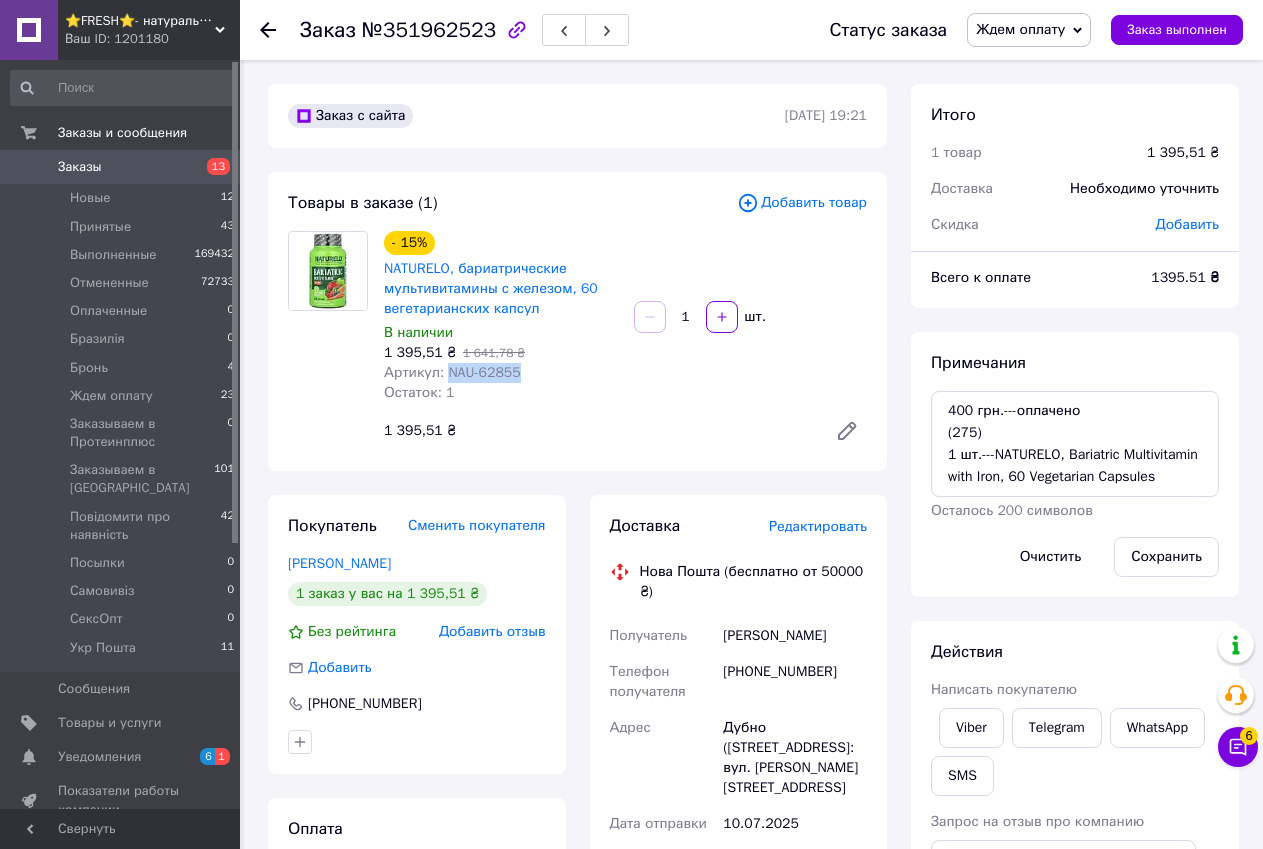 copy on "NAU-62855" 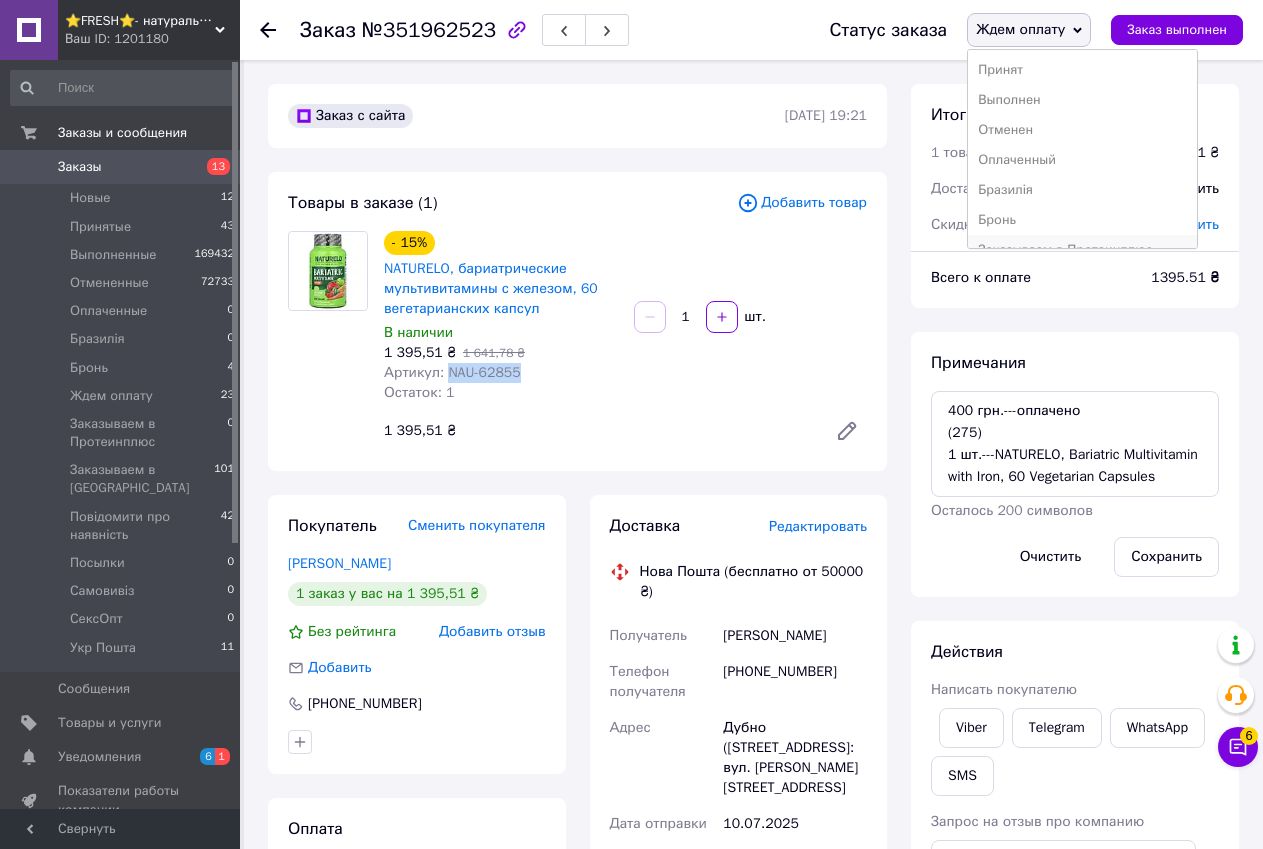 scroll, scrollTop: 200, scrollLeft: 0, axis: vertical 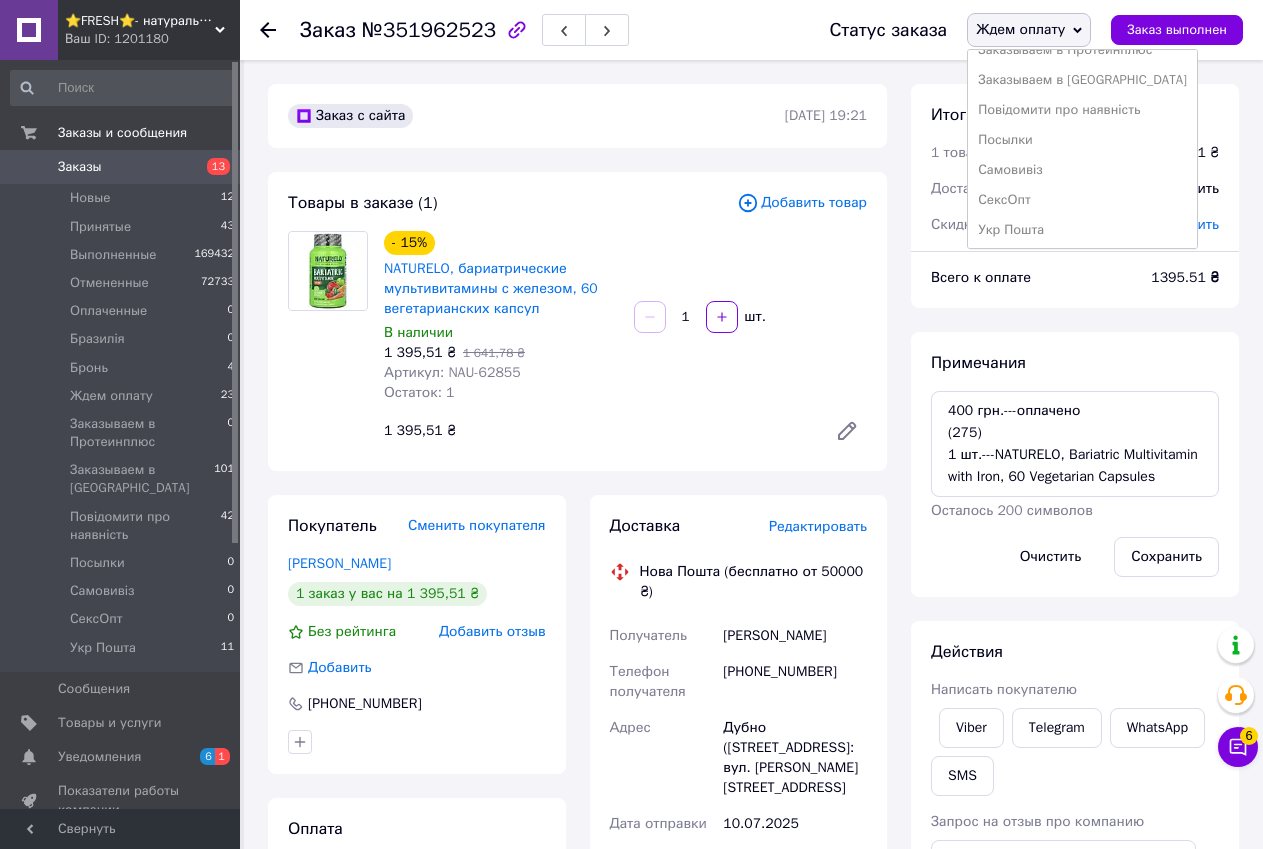 click on "Заказываем в [GEOGRAPHIC_DATA]" at bounding box center (1082, 80) 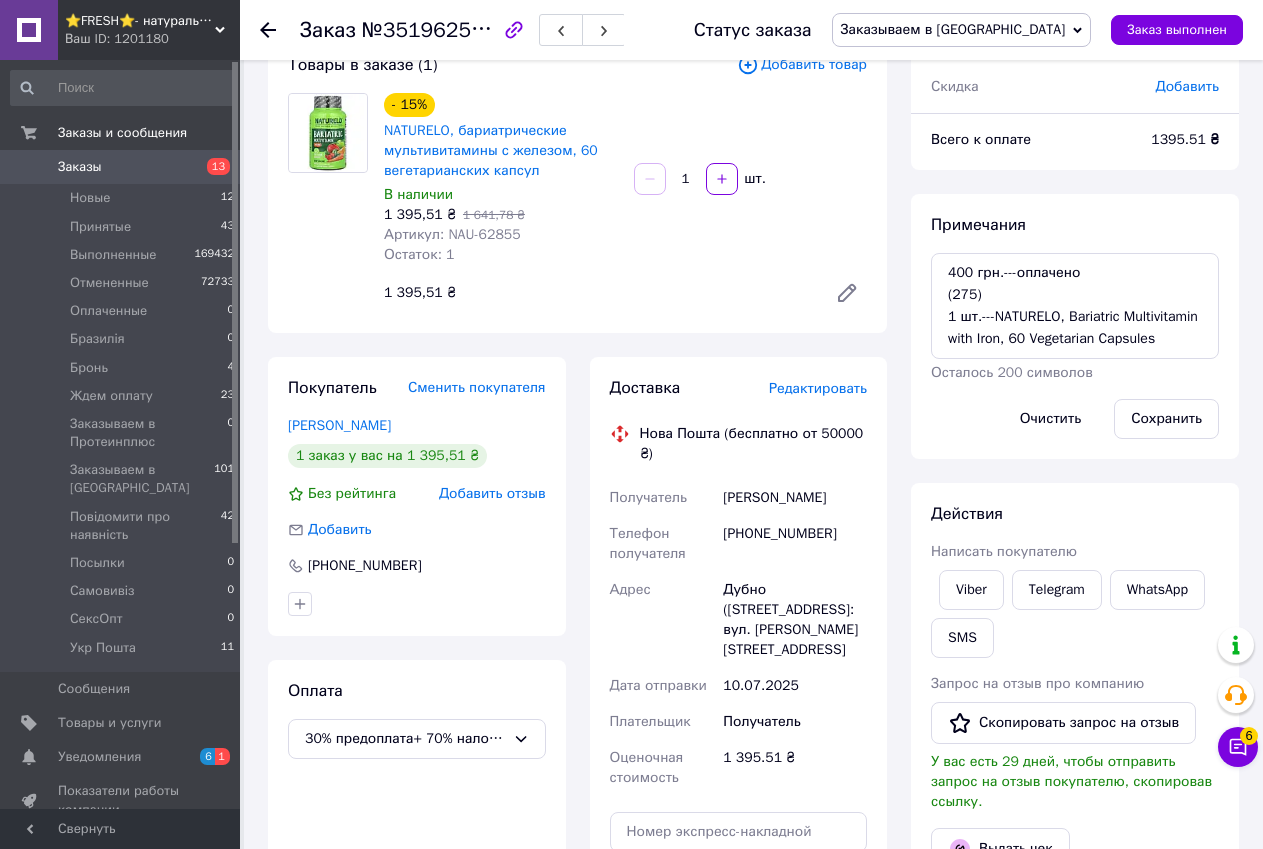 scroll, scrollTop: 500, scrollLeft: 0, axis: vertical 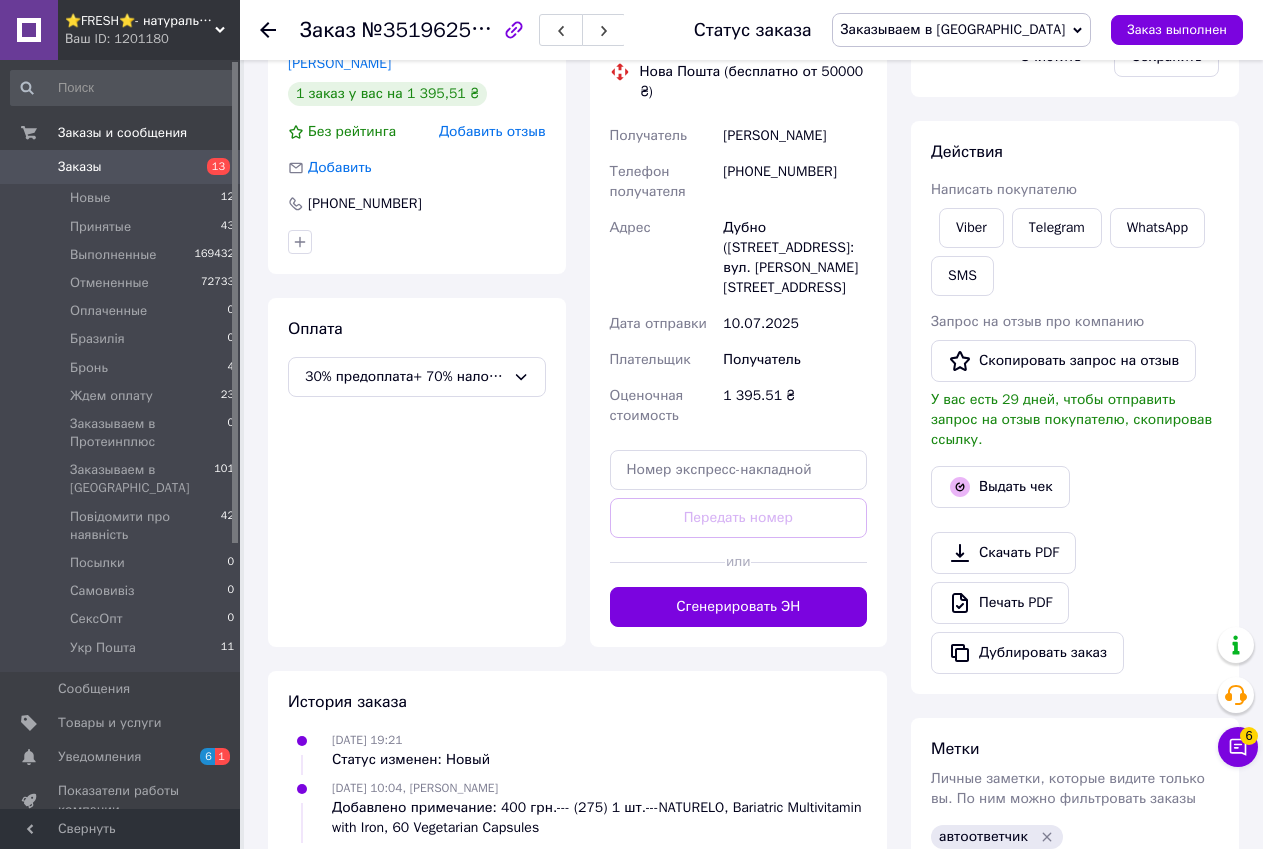 click on "Итого 1 товар 1 395,51 ₴ Доставка Необходимо уточнить Скидка Добавить Всего к оплате 1395.51 ₴ Примечания 400 грн.---оплачено
(275)
1 шт.---NATURELO, Bariatric Multivitamin with Iron, 60 Vegetarian Capsules Осталось 200 символов Очистить Сохранить Действия Написать покупателю Viber Telegram WhatsApp SMS Запрос на отзыв про компанию   Скопировать запрос на отзыв У вас есть 29 дней, чтобы отправить запрос на отзыв покупателю, скопировав ссылку.   Выдать чек   Скачать PDF   Печать PDF   Дублировать заказ Метки Личные заметки, которые видите только вы. По ним можно фильтровать заказы автоответчик" at bounding box center [1075, 303] 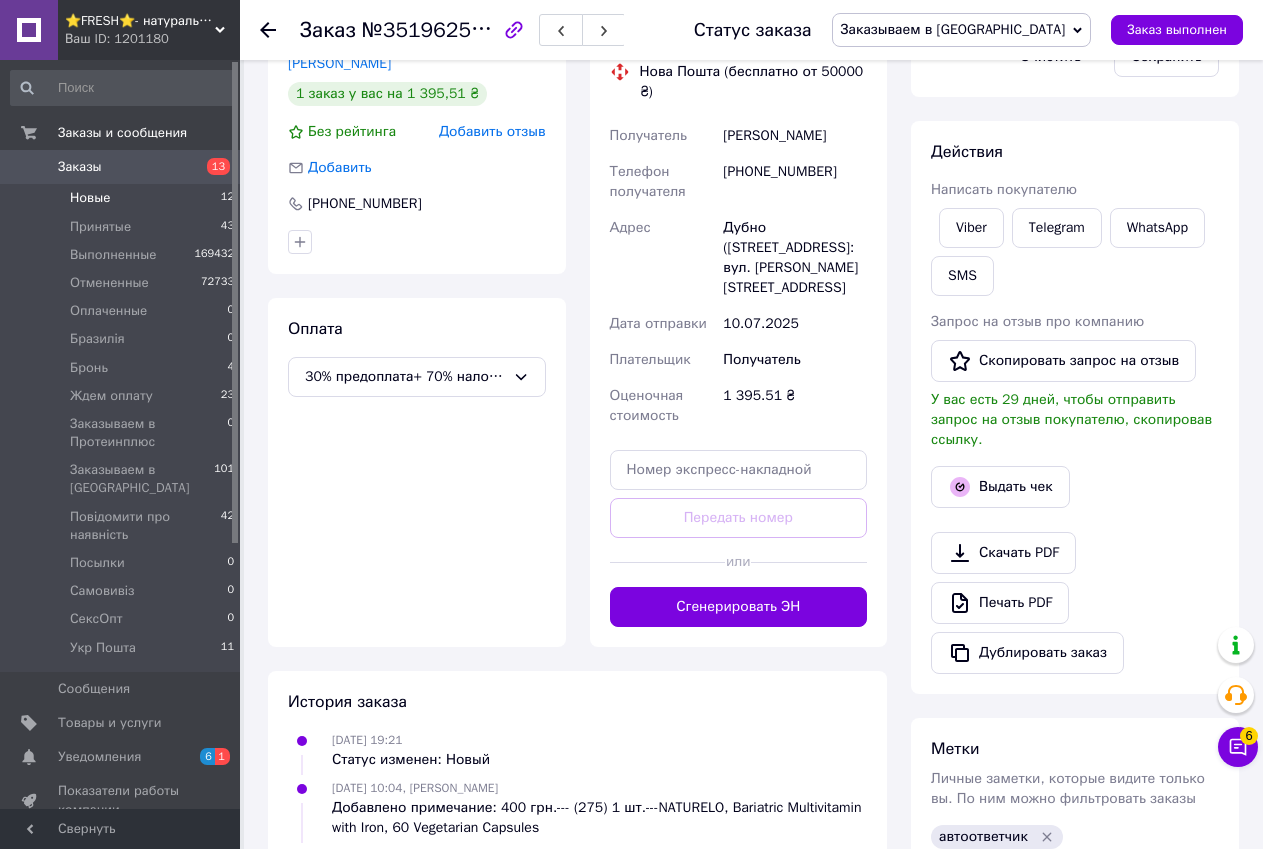 click on "Новые 12" at bounding box center (123, 198) 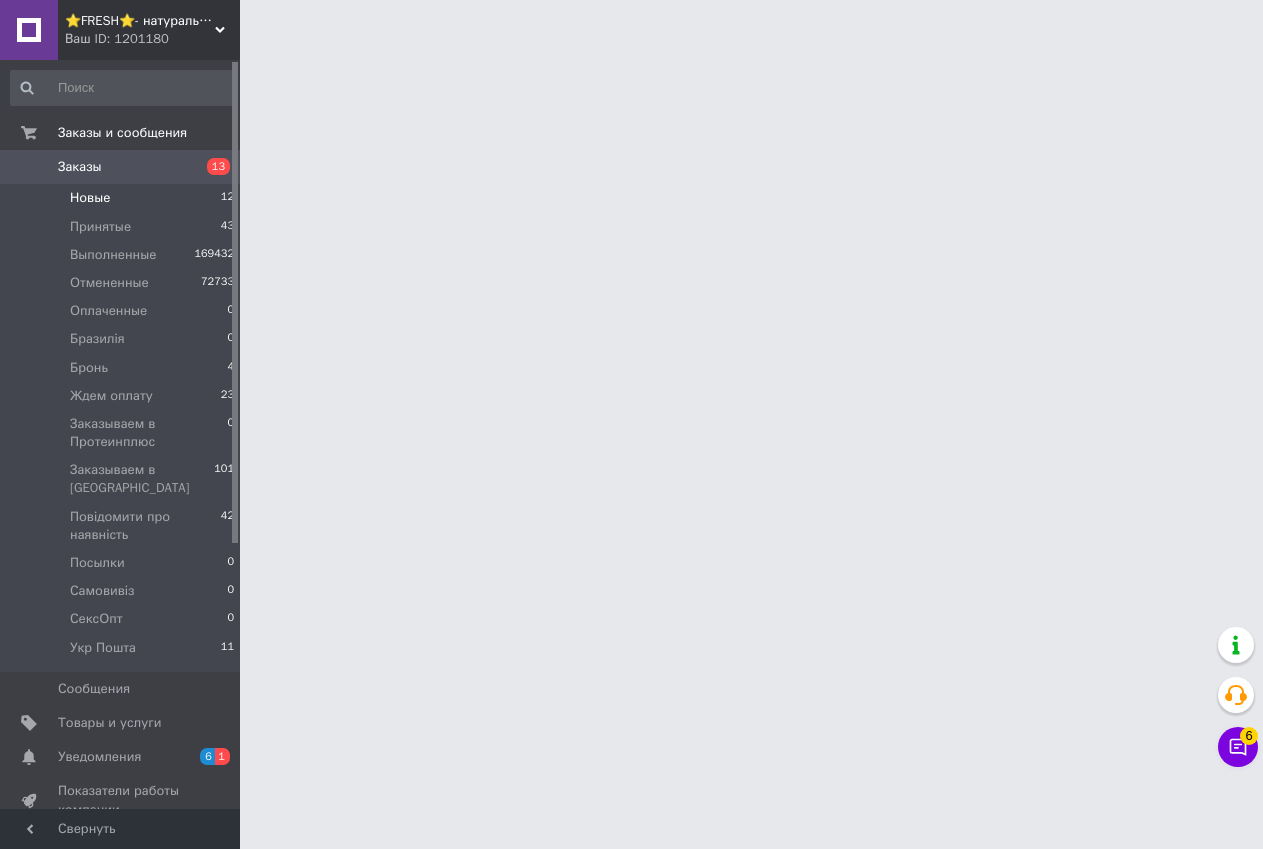 scroll, scrollTop: 0, scrollLeft: 0, axis: both 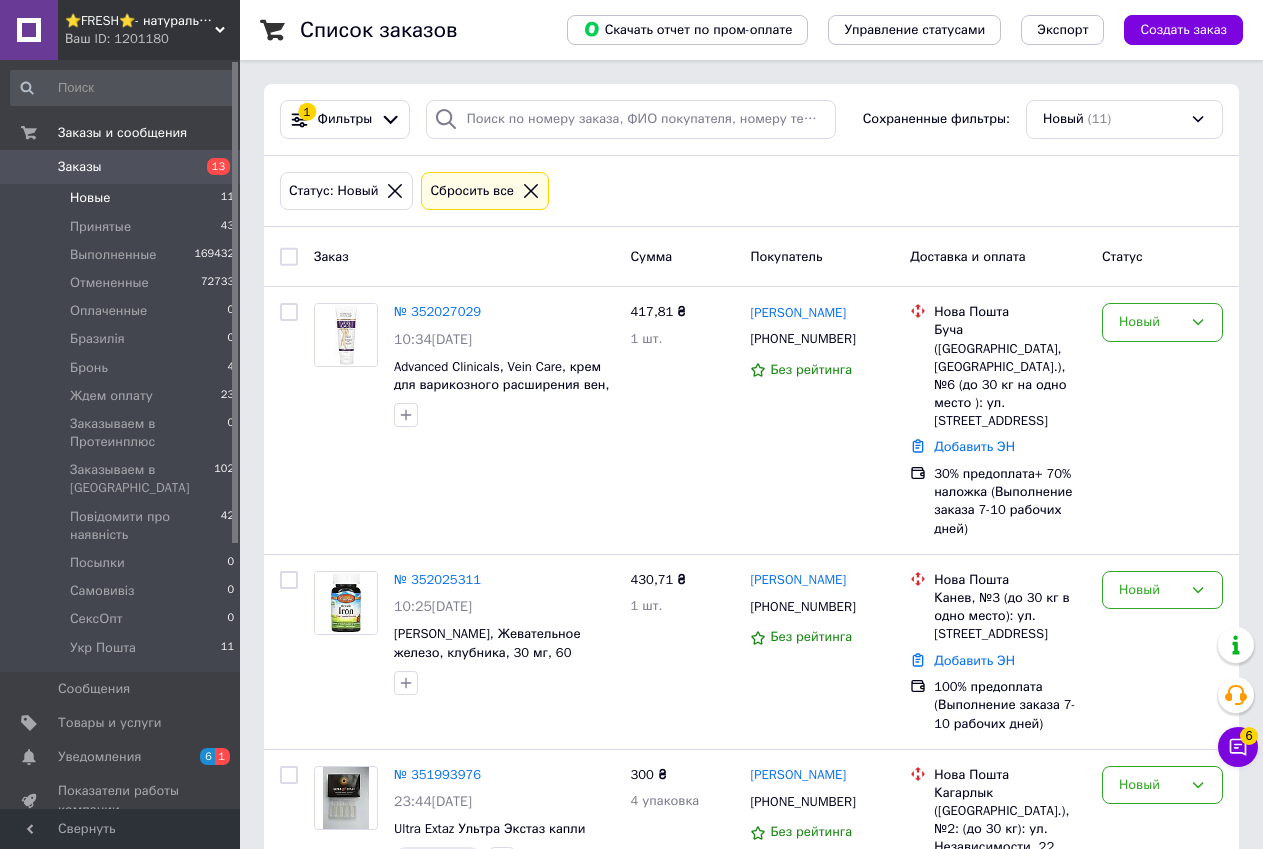 click on "Ваш ID: 1201180" at bounding box center [152, 39] 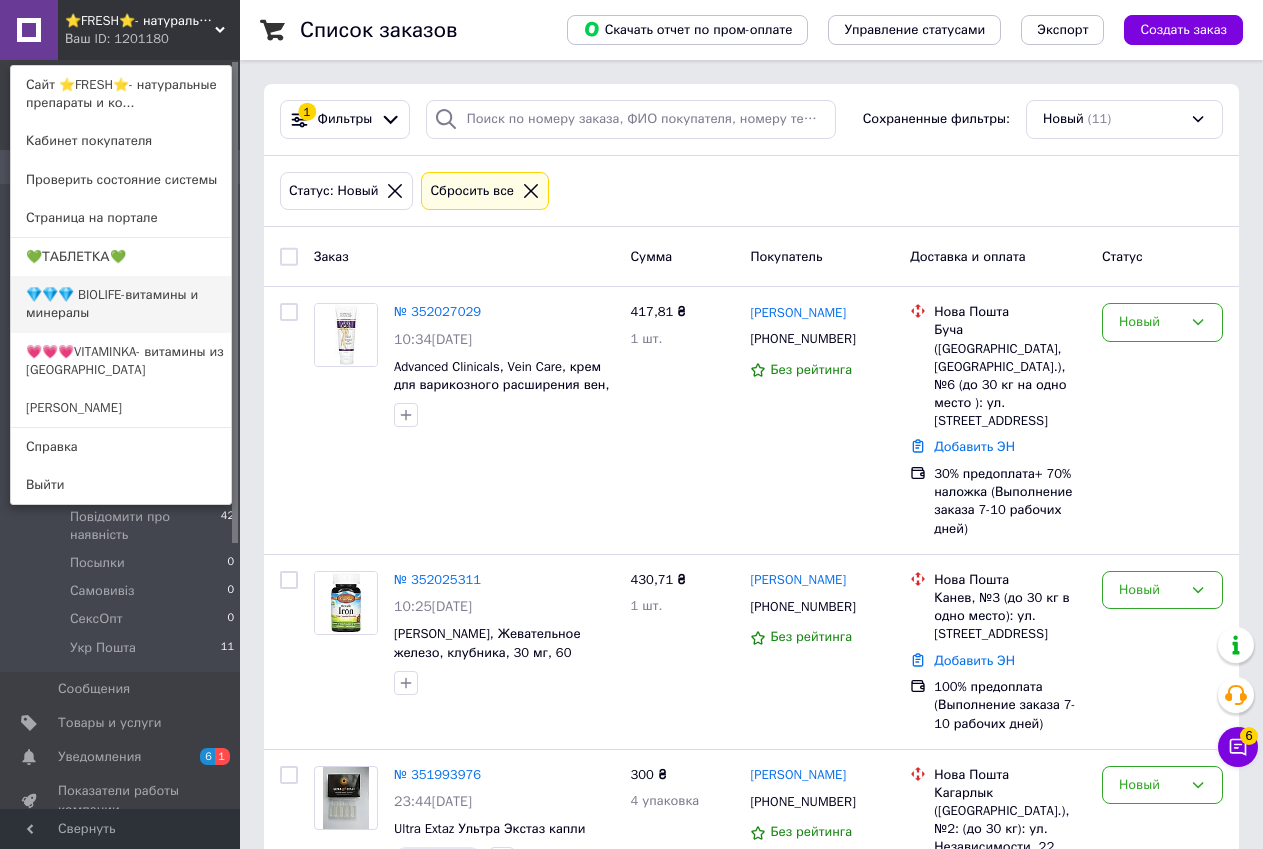 click on "💎💎💎 BIOLIFE-витамины и минералы" at bounding box center [121, 304] 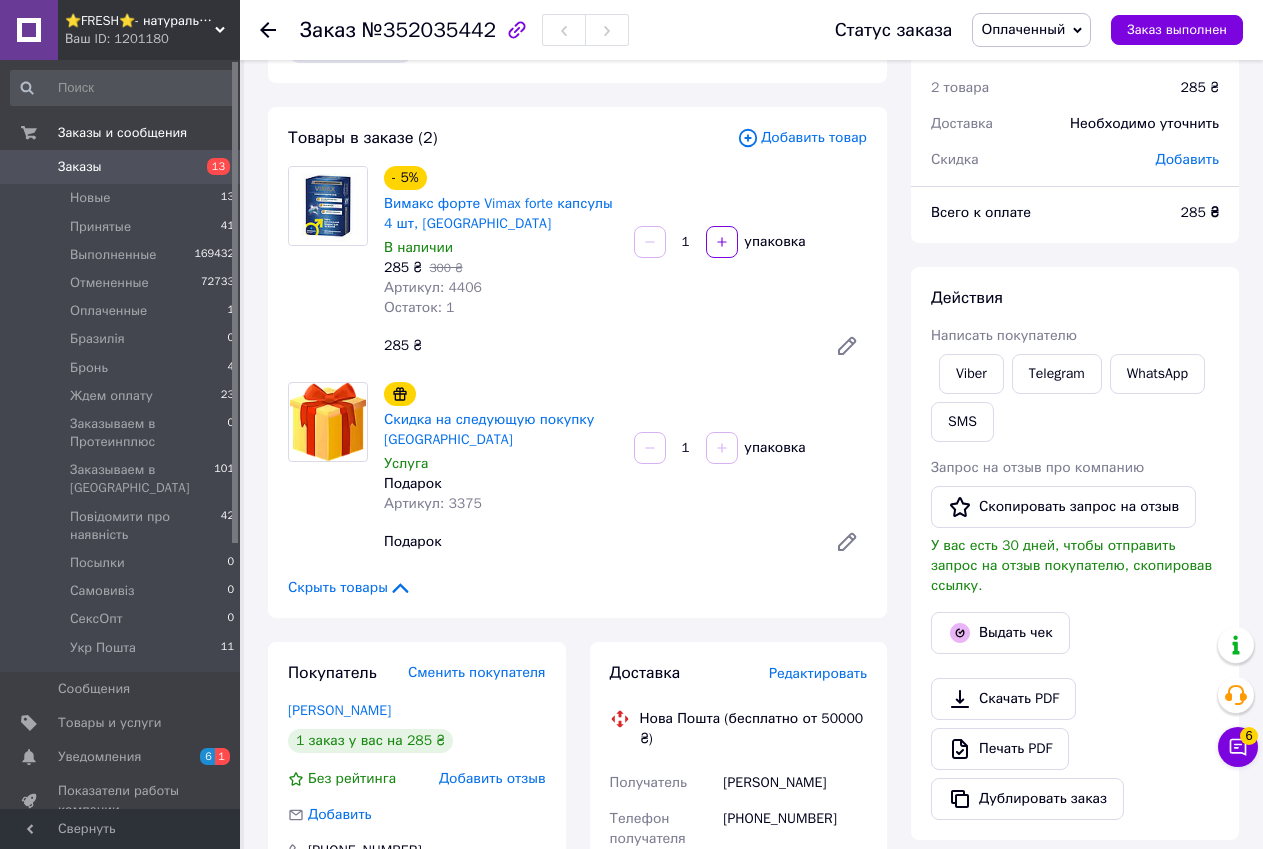 scroll, scrollTop: 100, scrollLeft: 0, axis: vertical 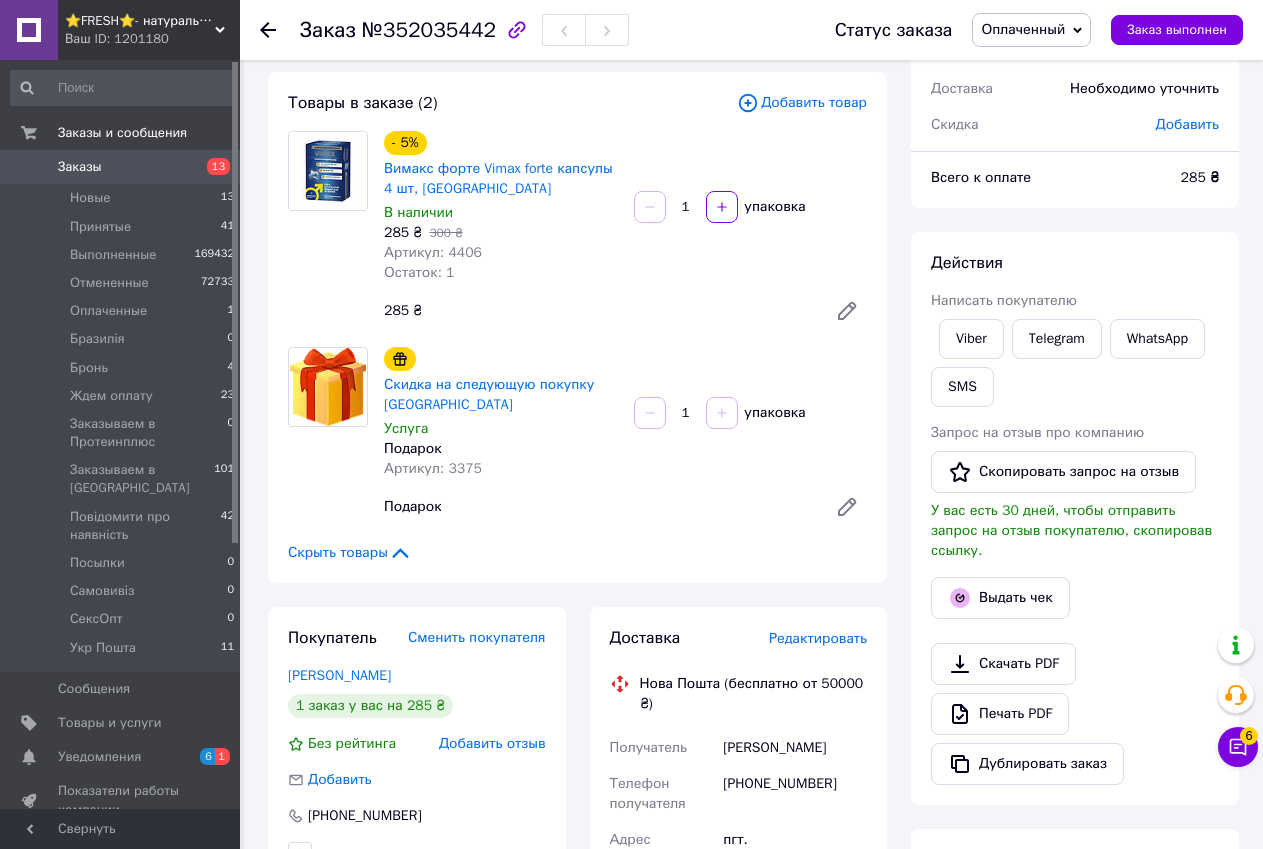 click on "Редактировать" at bounding box center [818, 638] 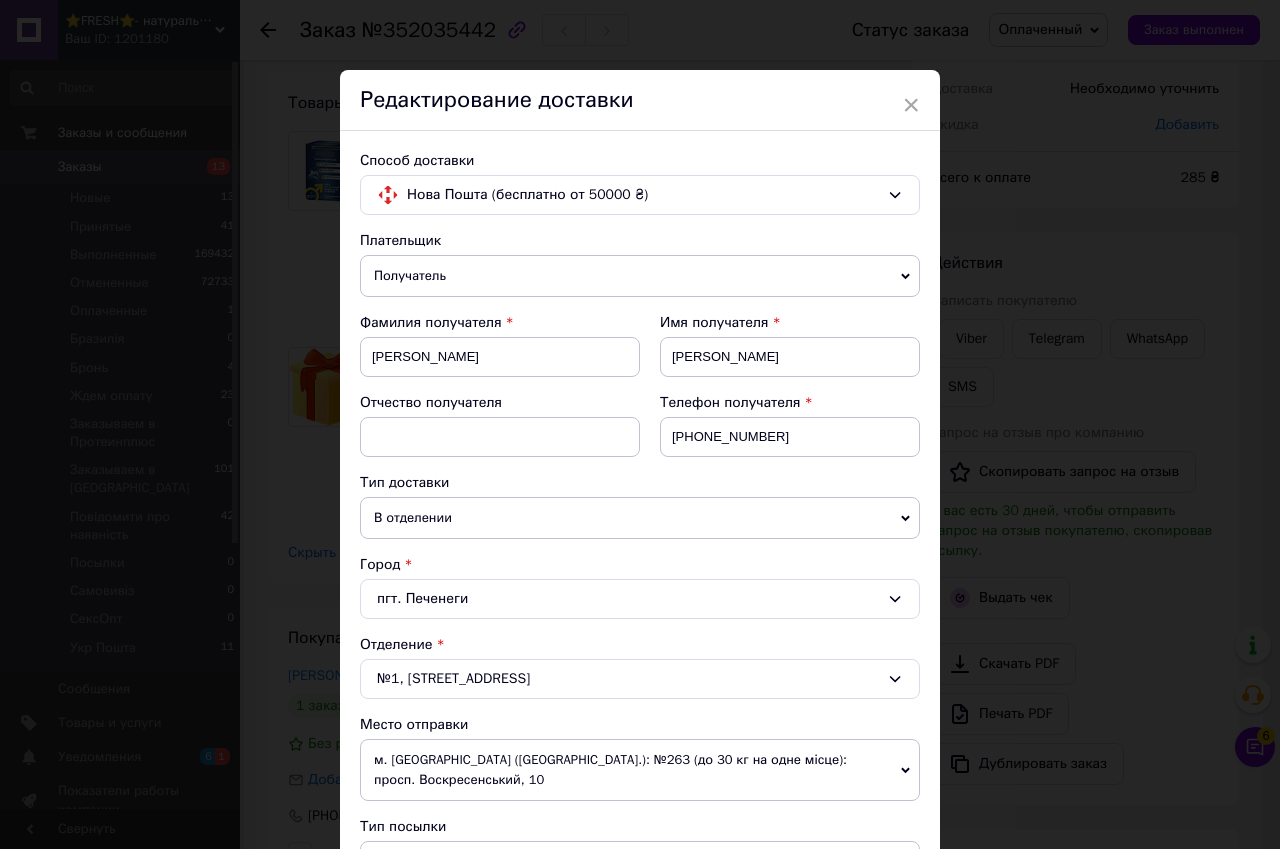 click on "× Редактирование доставки Способ доставки Нова Пошта (бесплатно от 50000 ₴) Плательщик Получатель Отправитель Фамилия получателя [PERSON_NAME] Имя получателя [PERSON_NAME] Отчество получателя Телефон получателя [PHONE_NUMBER] Тип доставки В отделении Курьером В почтомате Город пгт. Печенеги Отделение №1, [STREET_ADDRESS] Место отправки м. [GEOGRAPHIC_DATA] ([GEOGRAPHIC_DATA].): №263 (до 30 кг на одне місце): просп. [PERSON_NAME], 10 Нет совпадений. Попробуйте изменить условия поиска Добавить еще место отправки Тип посылки Груз Документы Номер упаковки (не обязательно) Оценочная стоимость" at bounding box center [640, 424] 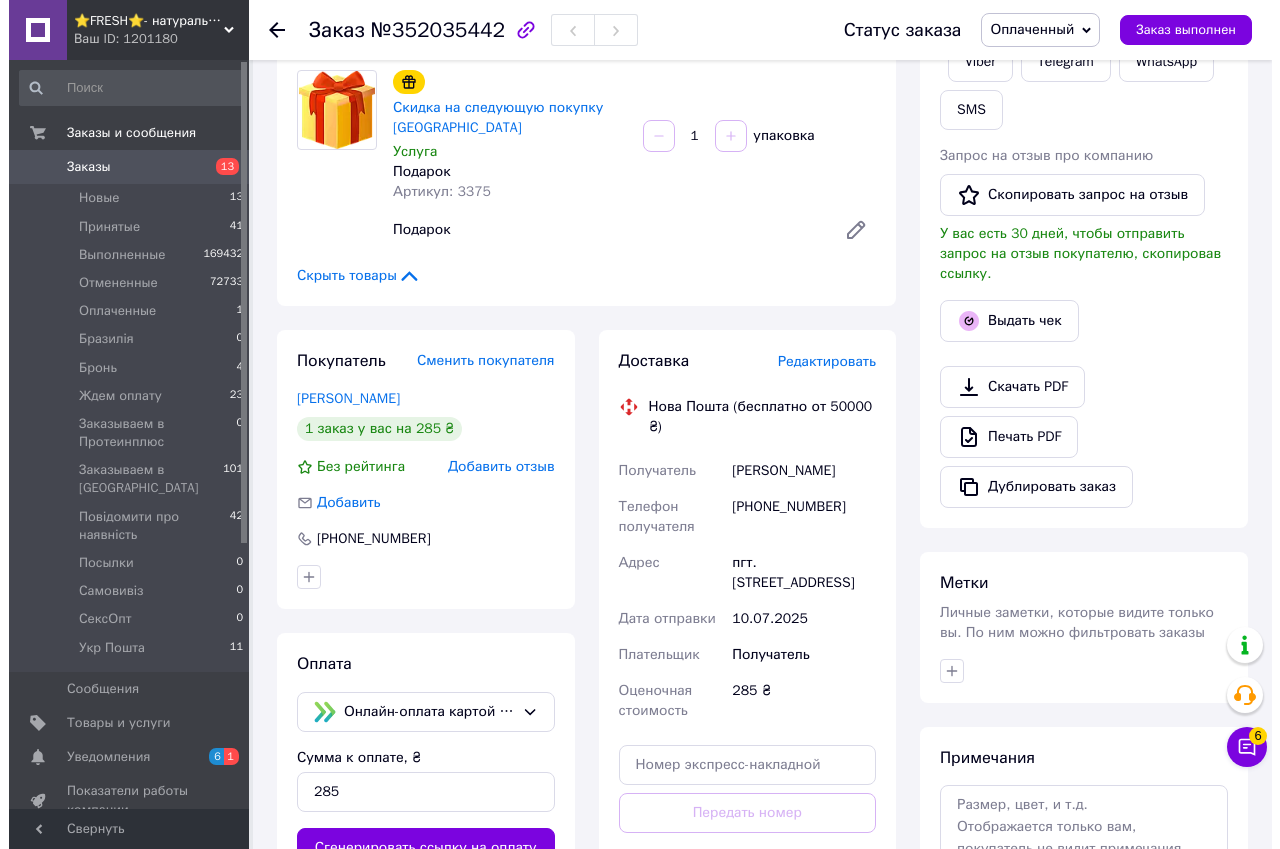 scroll, scrollTop: 400, scrollLeft: 0, axis: vertical 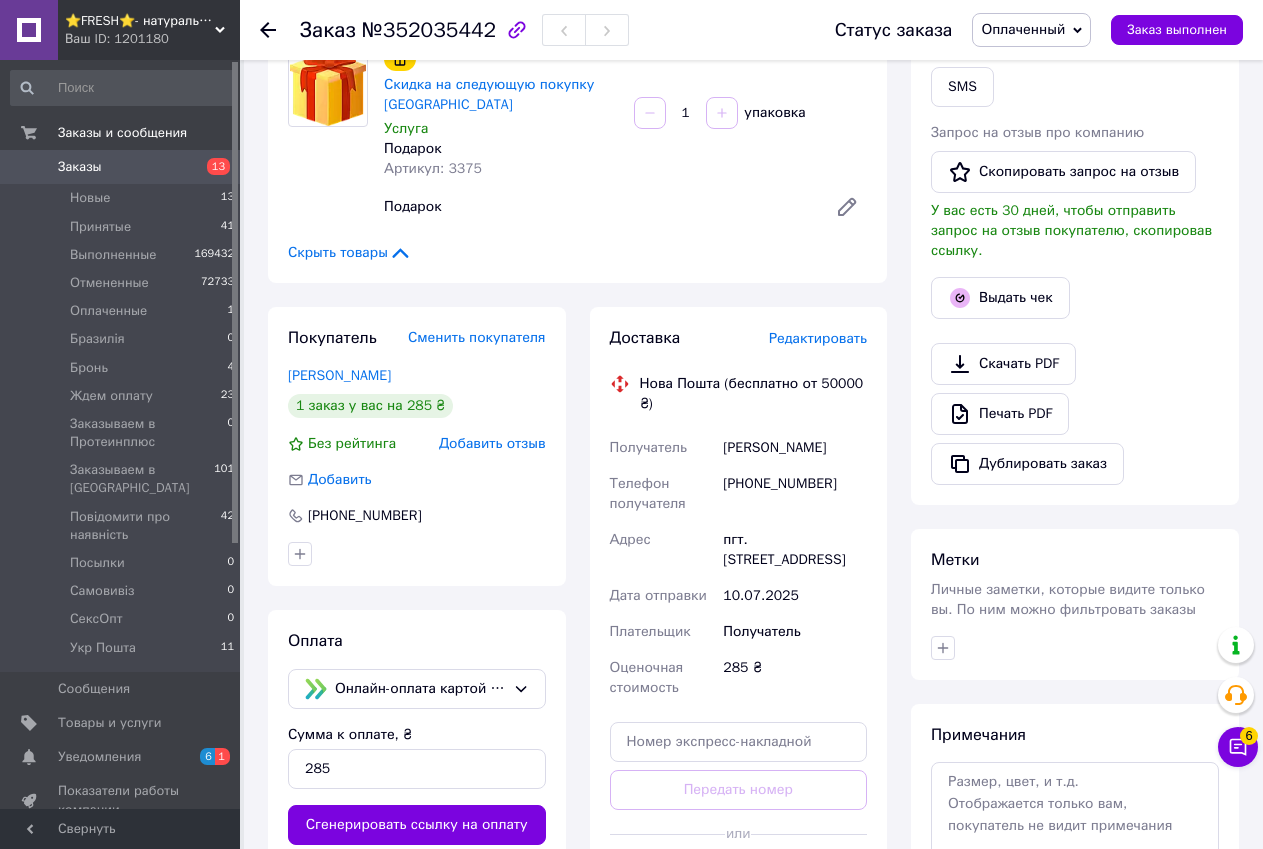 click on "Редактировать" at bounding box center [818, 338] 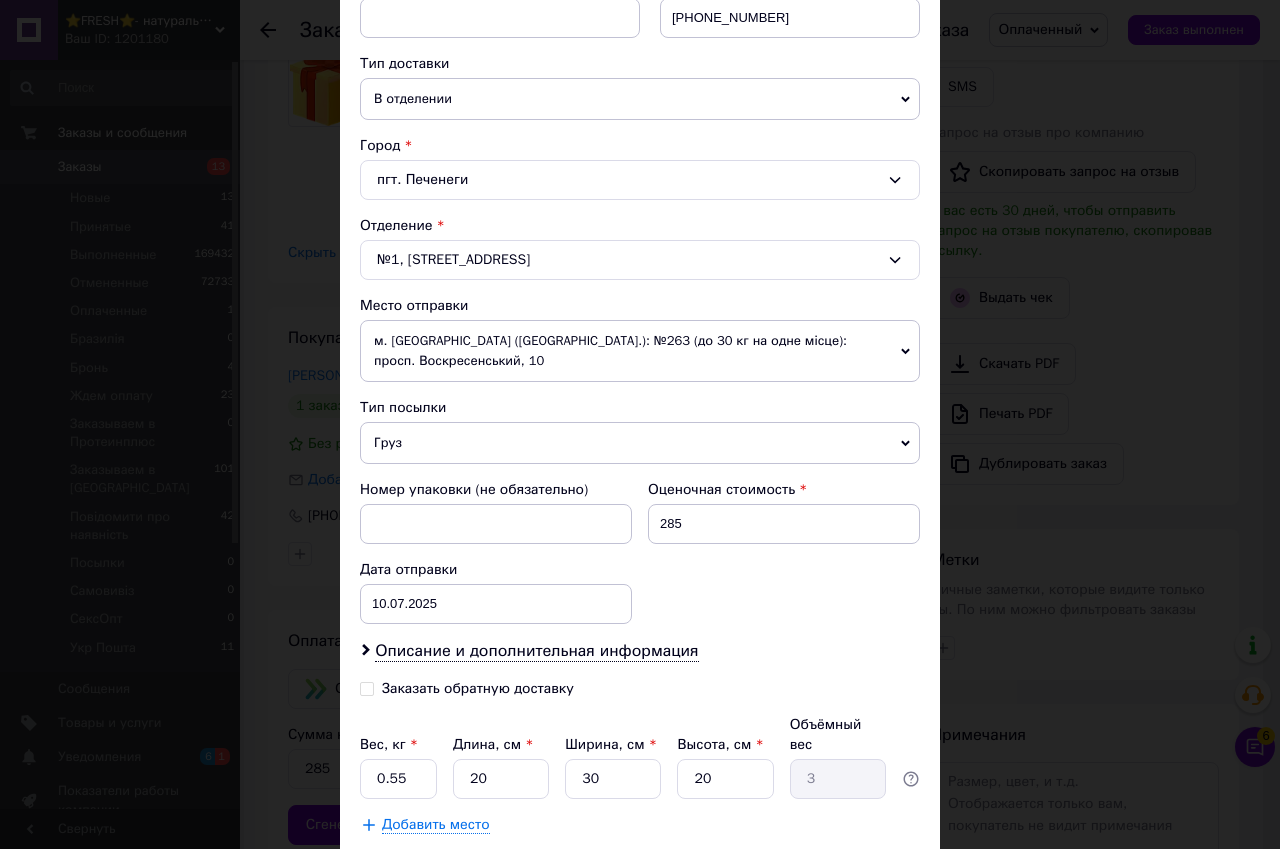 scroll, scrollTop: 500, scrollLeft: 0, axis: vertical 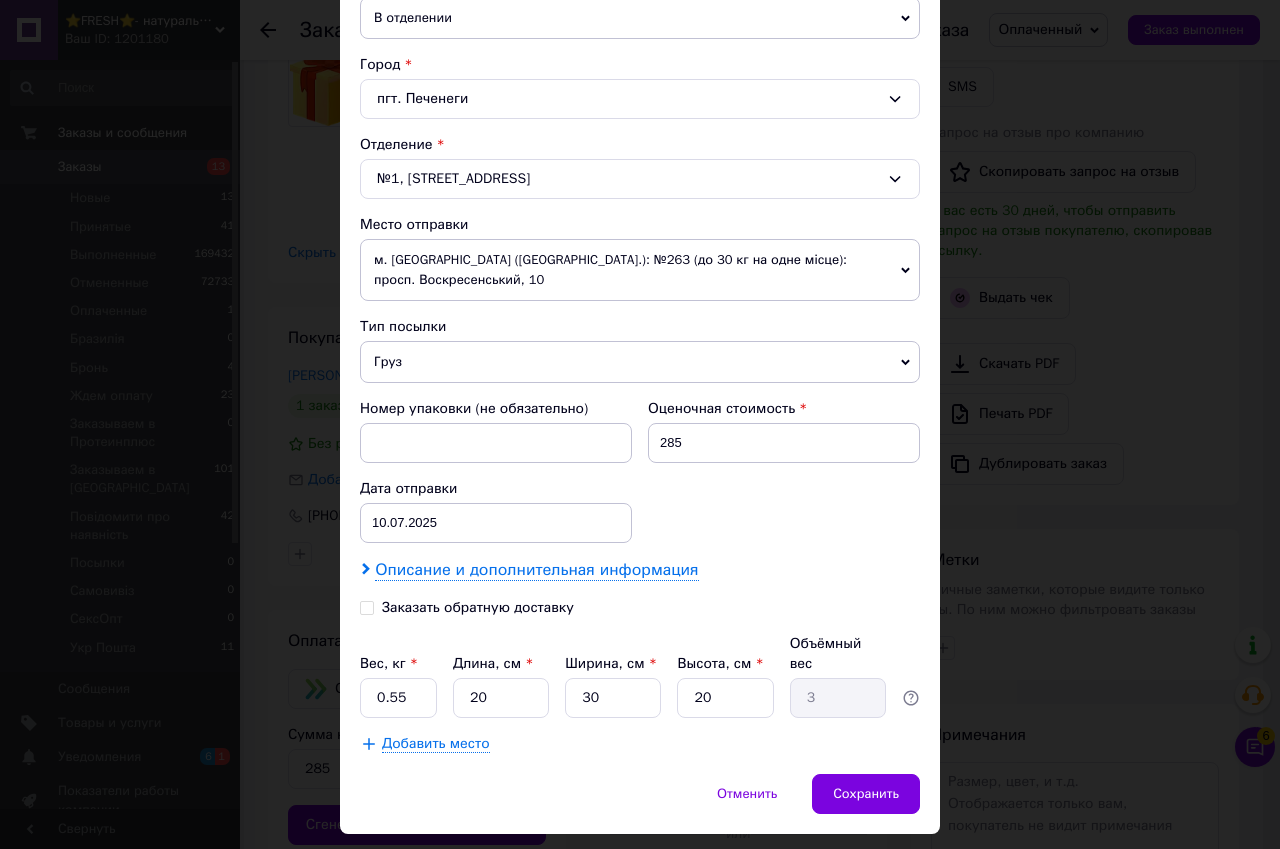 click on "Описание и дополнительная информация" at bounding box center (536, 570) 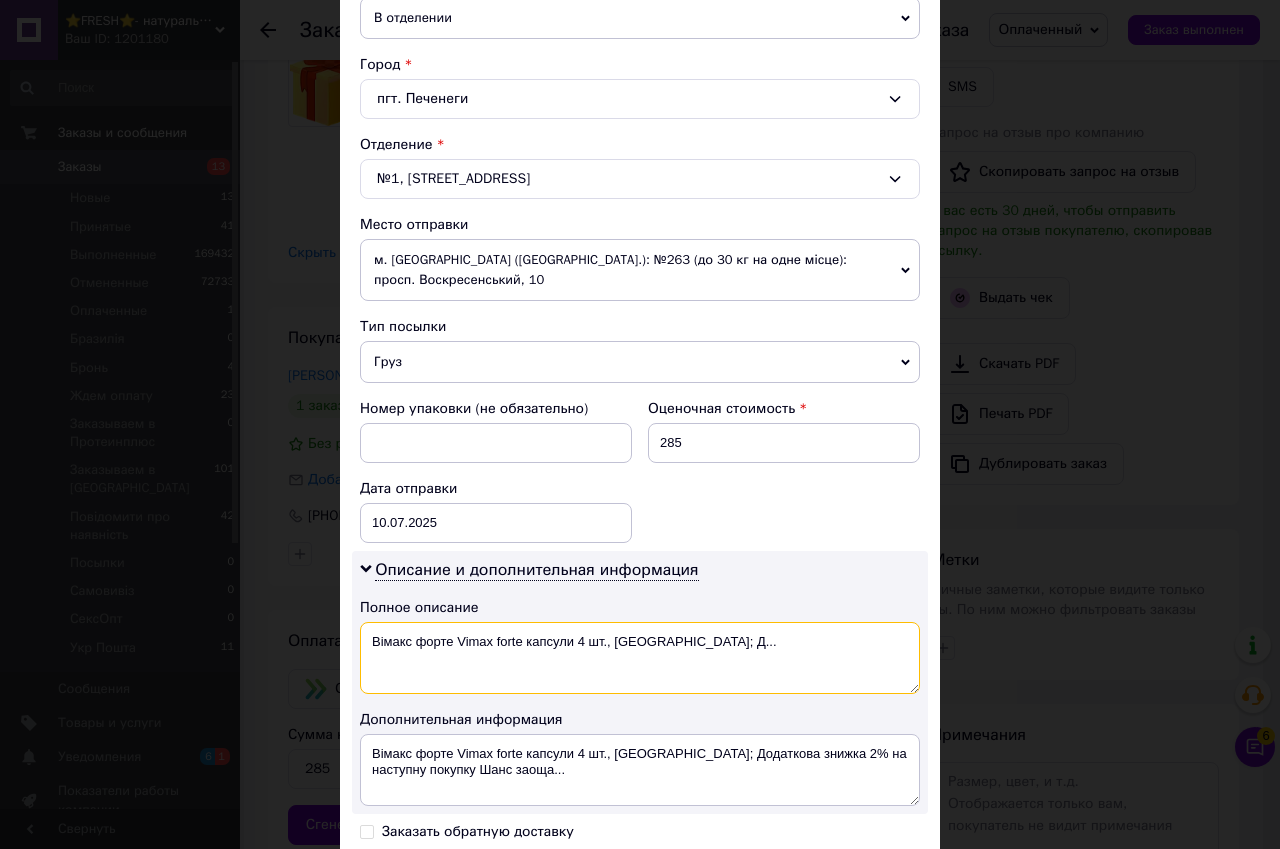 drag, startPoint x: 673, startPoint y: 622, endPoint x: 602, endPoint y: 621, distance: 71.00704 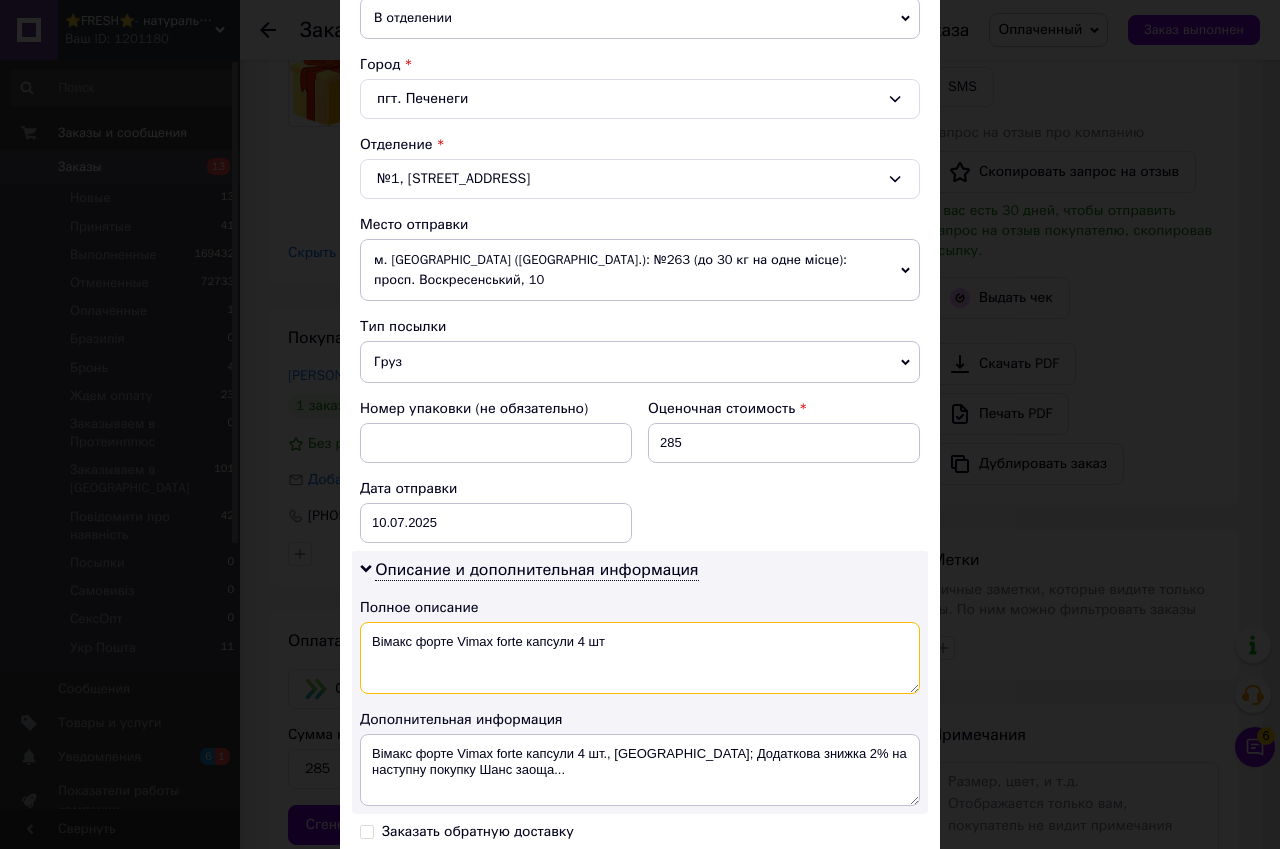 drag, startPoint x: 572, startPoint y: 619, endPoint x: 523, endPoint y: 626, distance: 49.497475 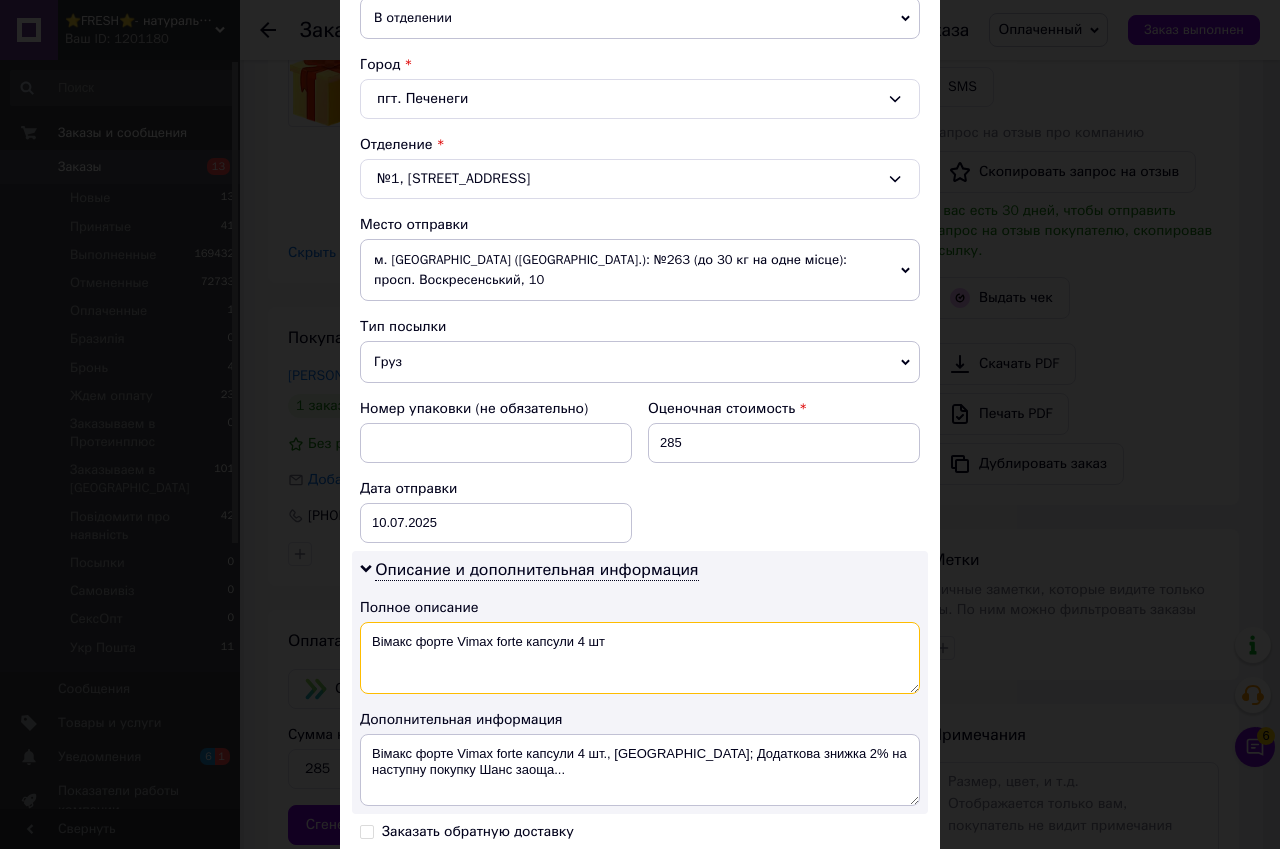click on "Вімакс форте Vimax forte капсули 4 шт" at bounding box center [640, 658] 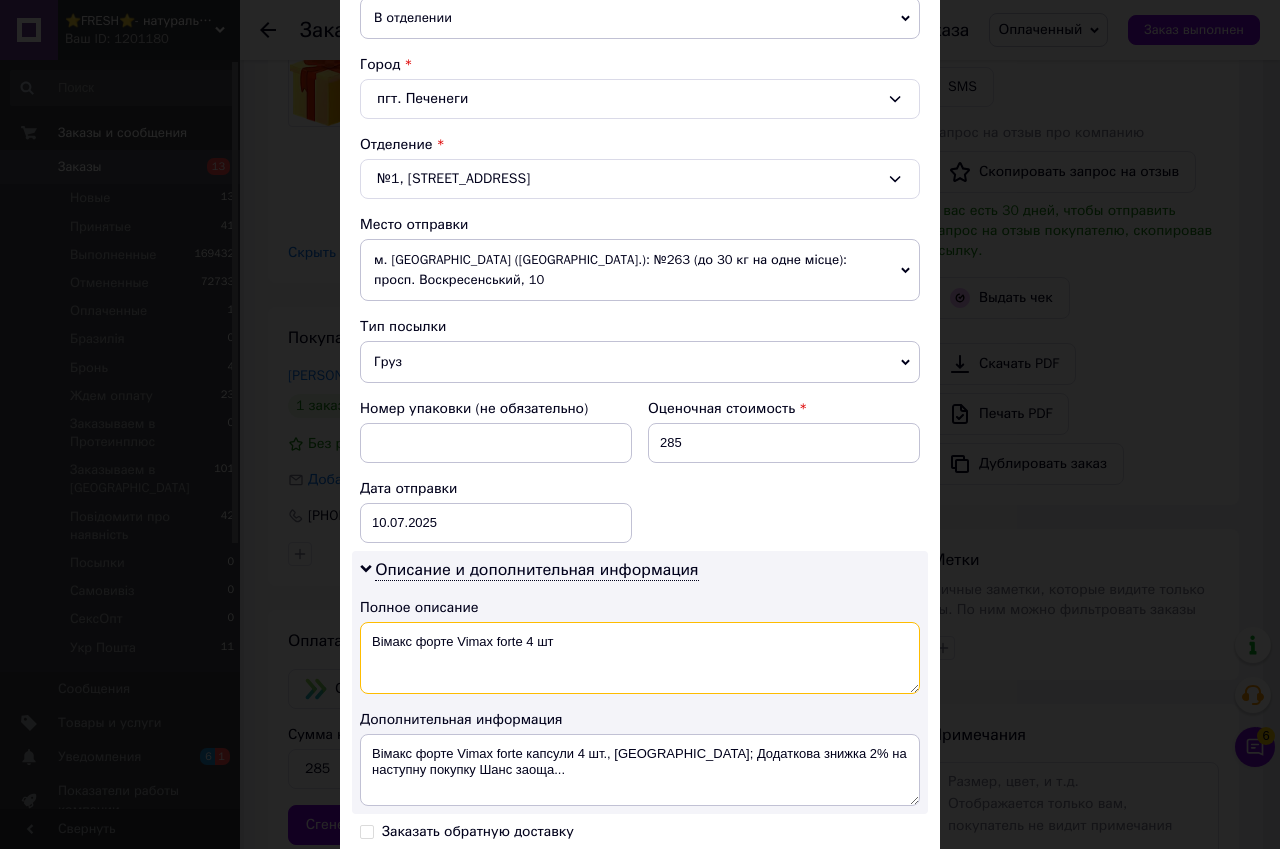 drag, startPoint x: 552, startPoint y: 621, endPoint x: 534, endPoint y: 621, distance: 18 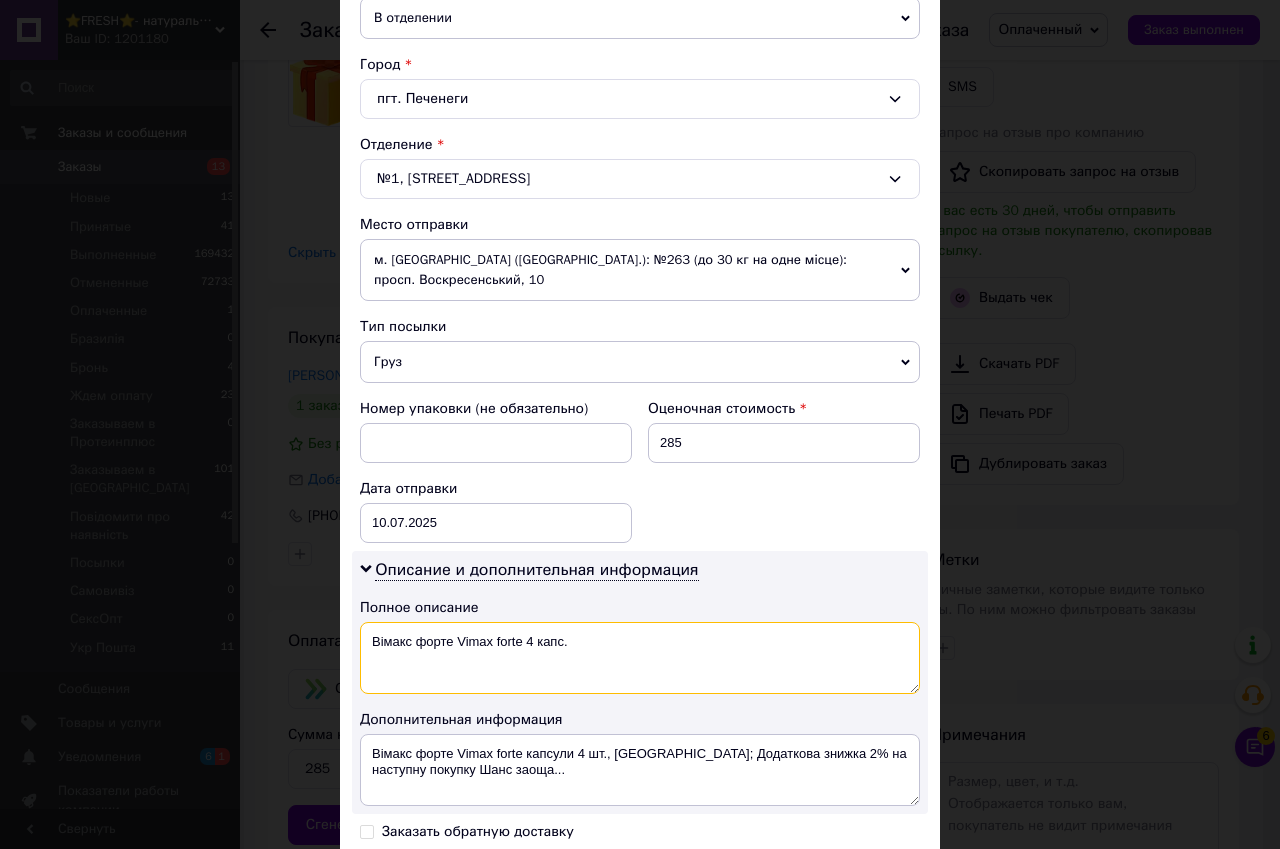 drag, startPoint x: 371, startPoint y: 618, endPoint x: 603, endPoint y: 637, distance: 232.77672 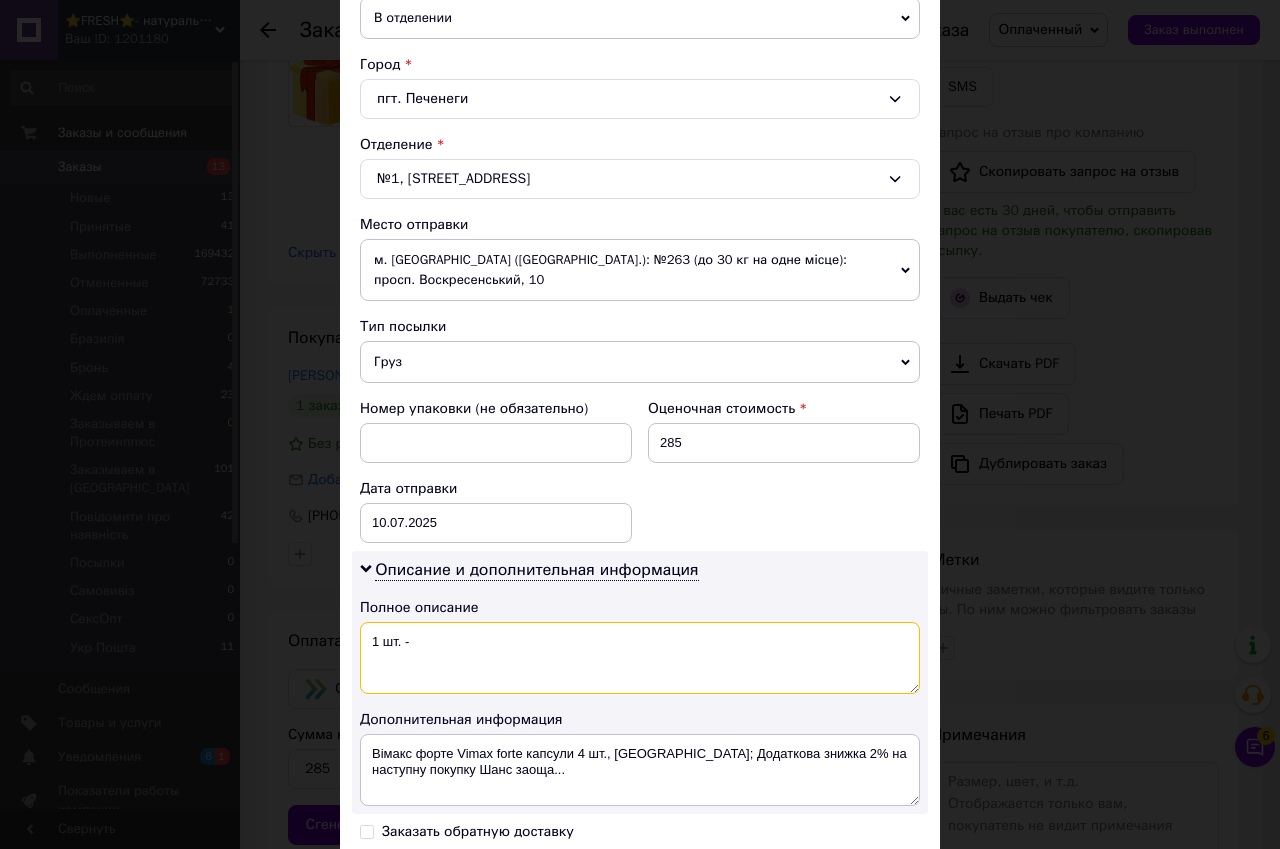 paste on "Vimax forte 4tab Гринвуд" 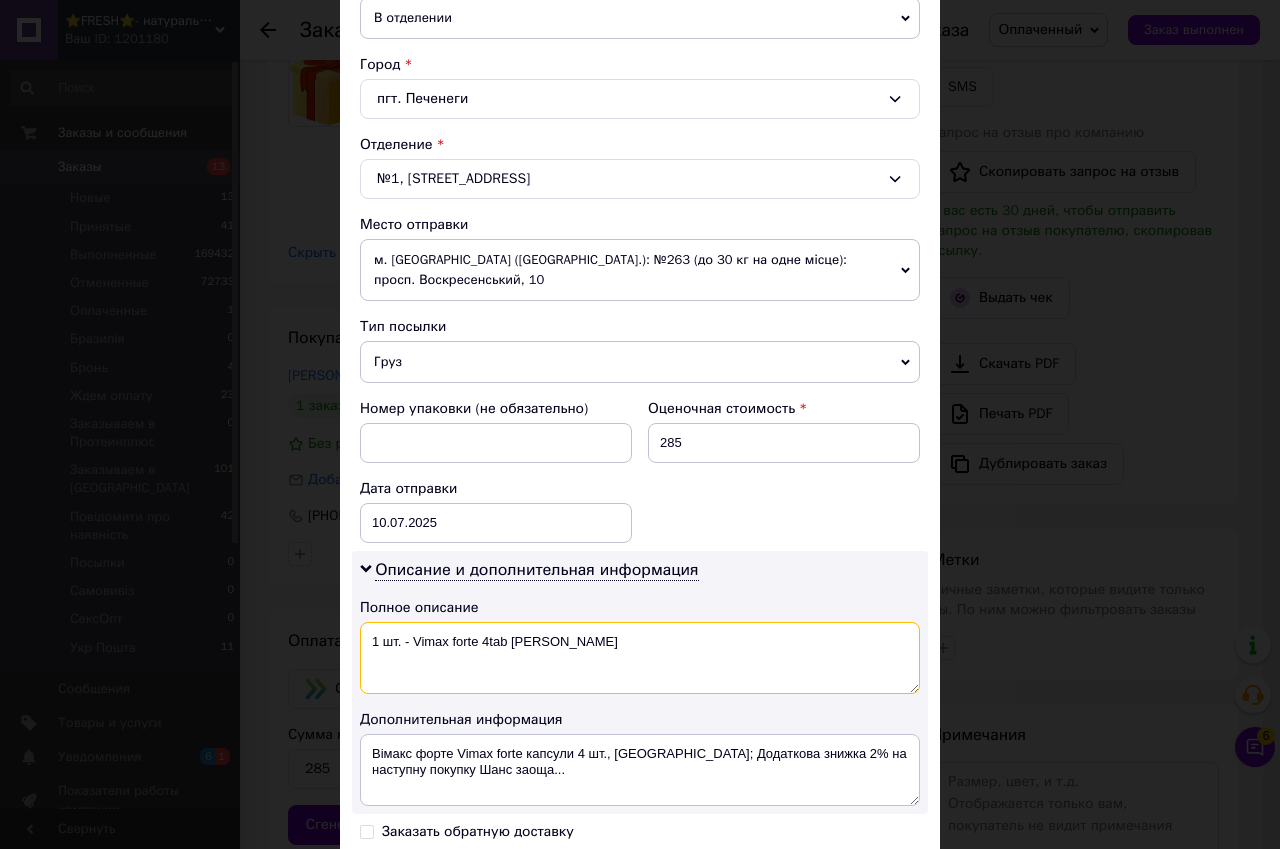 drag, startPoint x: 594, startPoint y: 637, endPoint x: 508, endPoint y: 619, distance: 87.86353 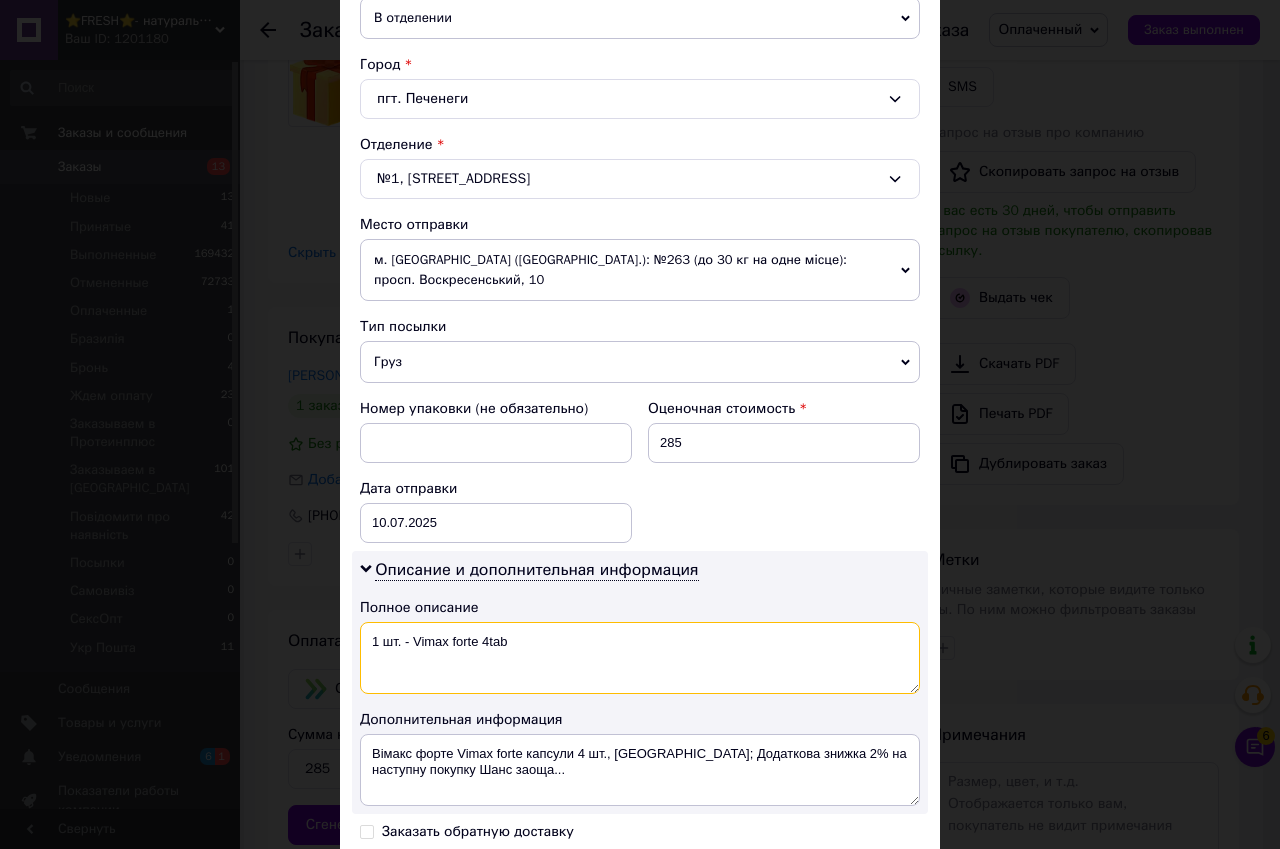 drag, startPoint x: 369, startPoint y: 620, endPoint x: 502, endPoint y: 617, distance: 133.03383 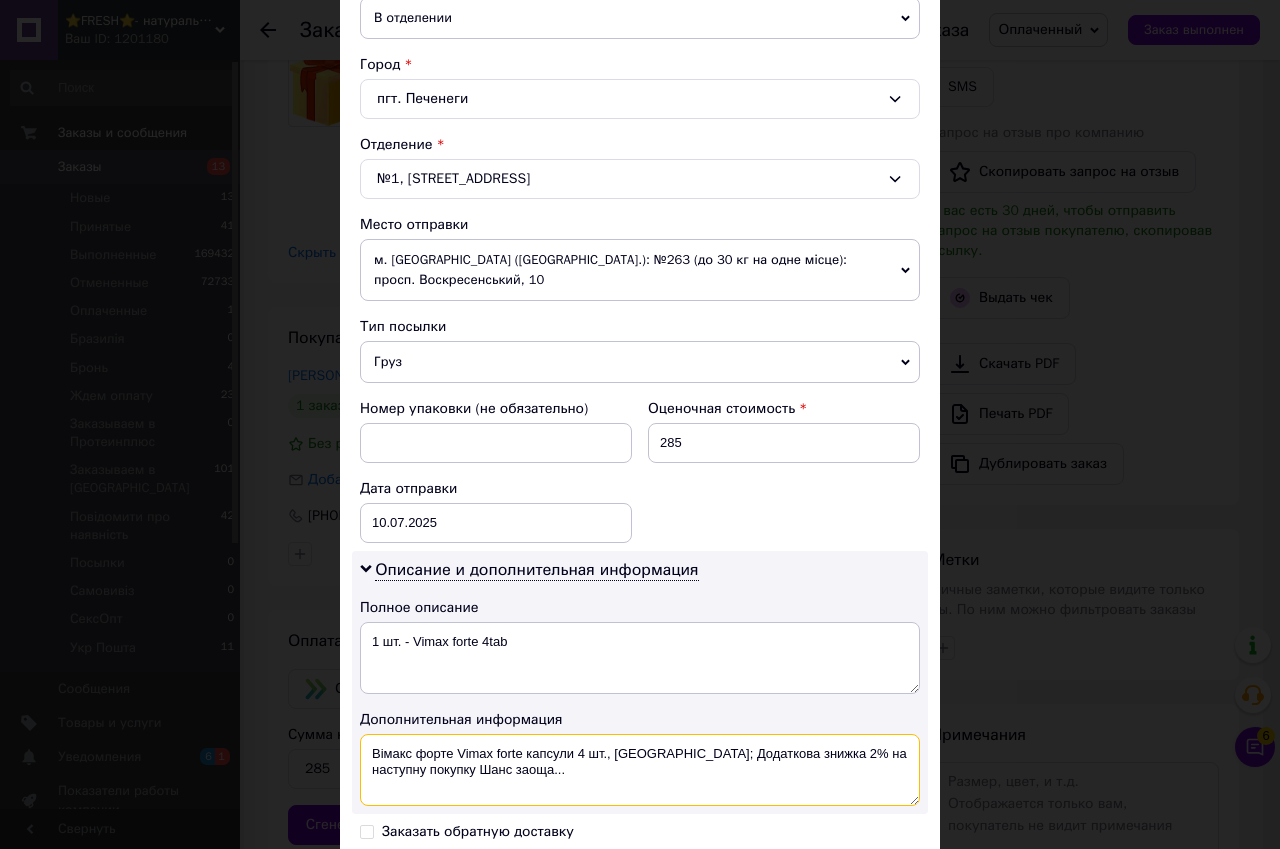 drag, startPoint x: 387, startPoint y: 732, endPoint x: 479, endPoint y: 750, distance: 93.74433 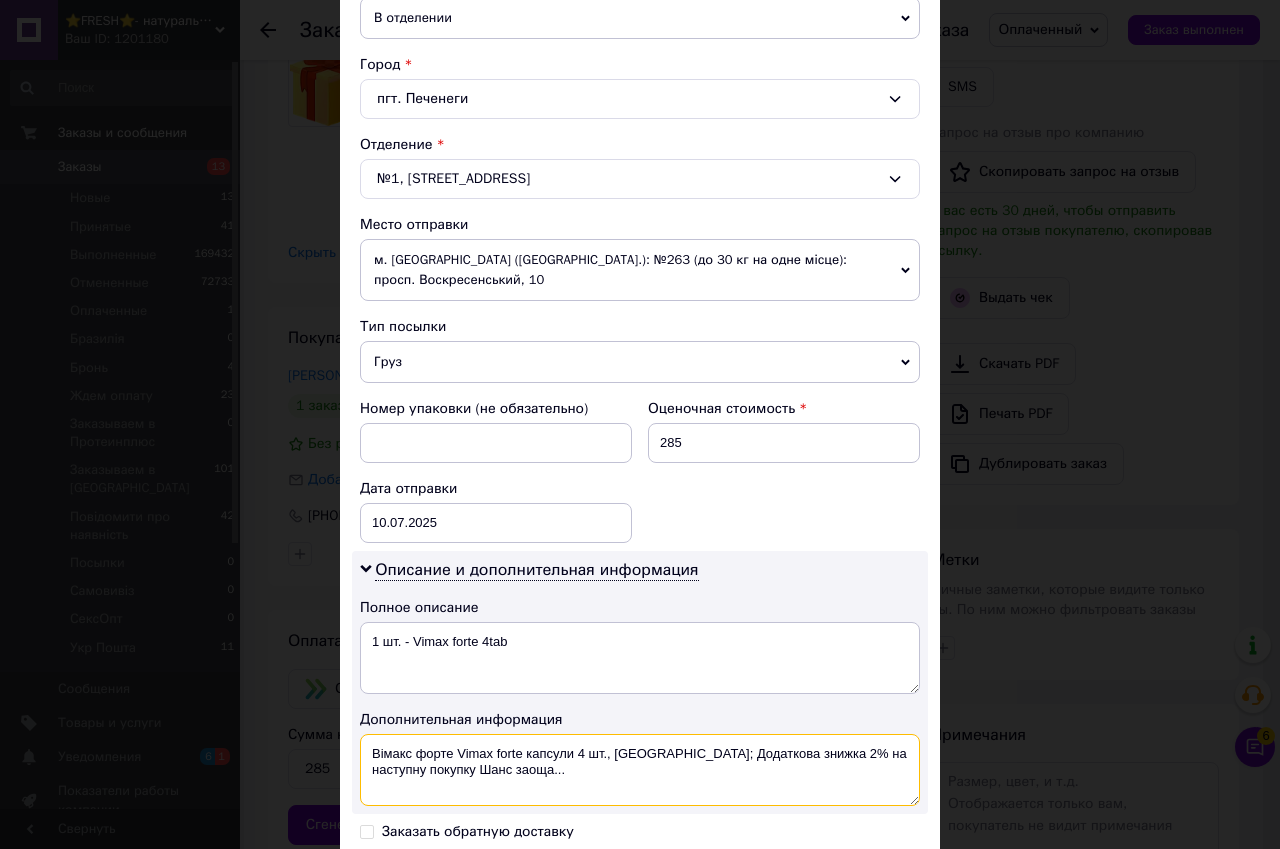 click on "Вімакс форте Vimax forte капсули 4 шт., Київ; Додаткова знижка 2% на наступну покупку Шанс заоща..." at bounding box center (640, 770) 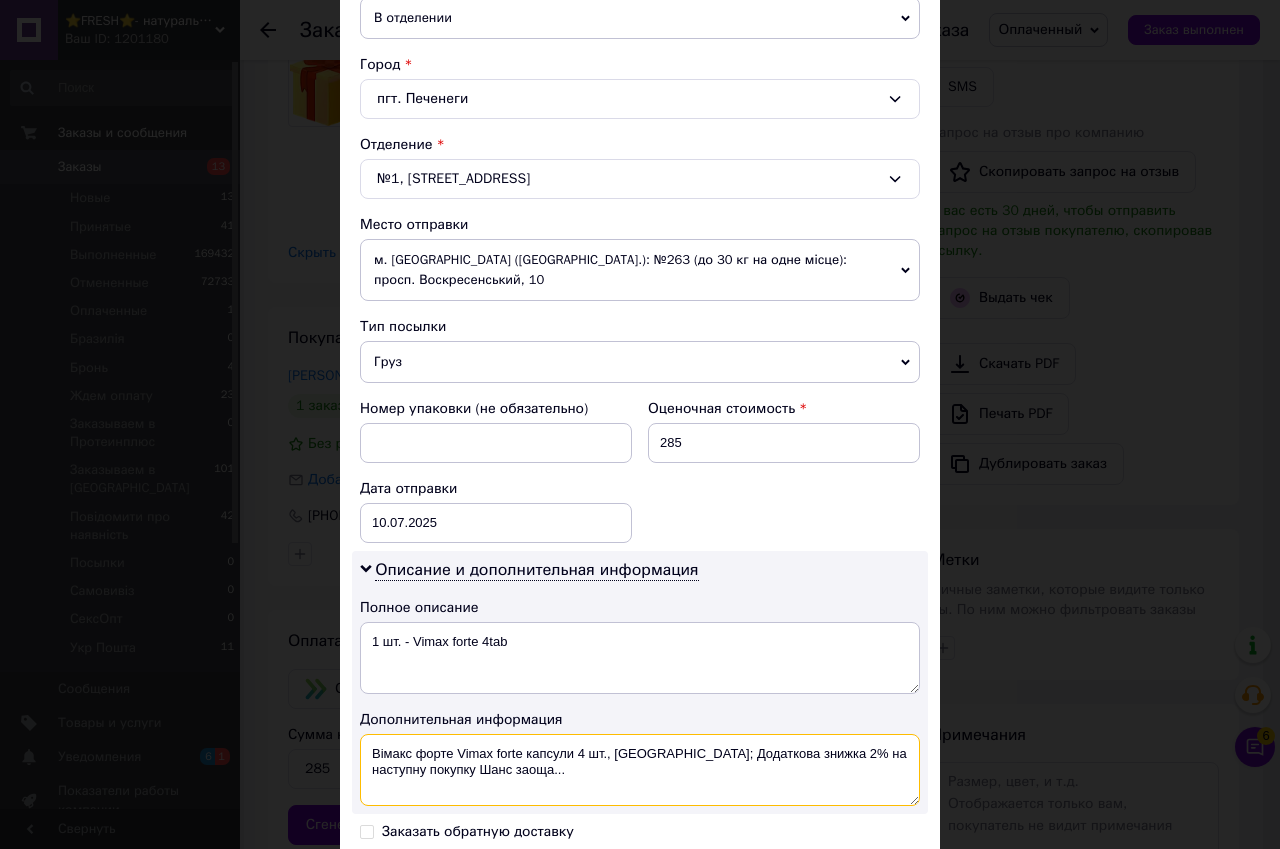 paste on "1 шт. - Vimax forte 4tab" 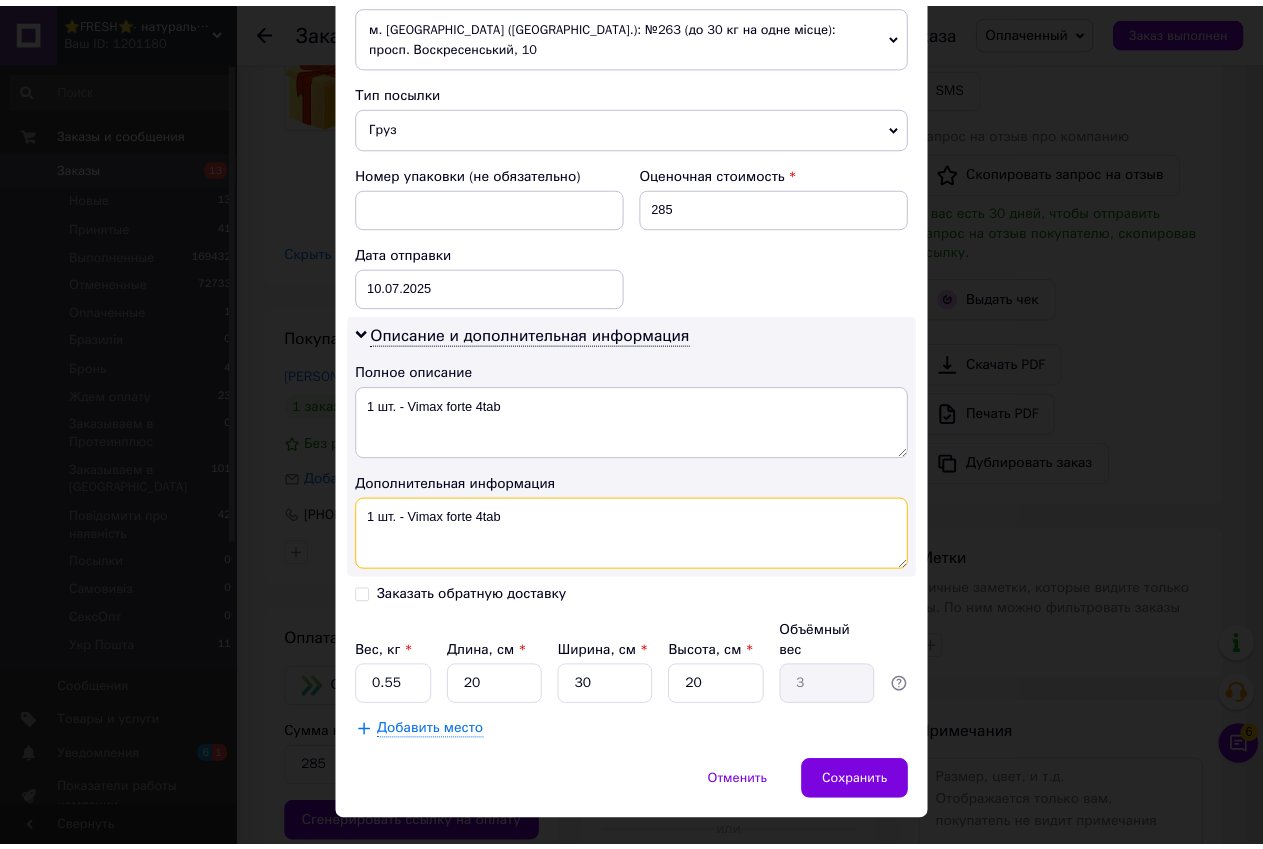 scroll, scrollTop: 739, scrollLeft: 0, axis: vertical 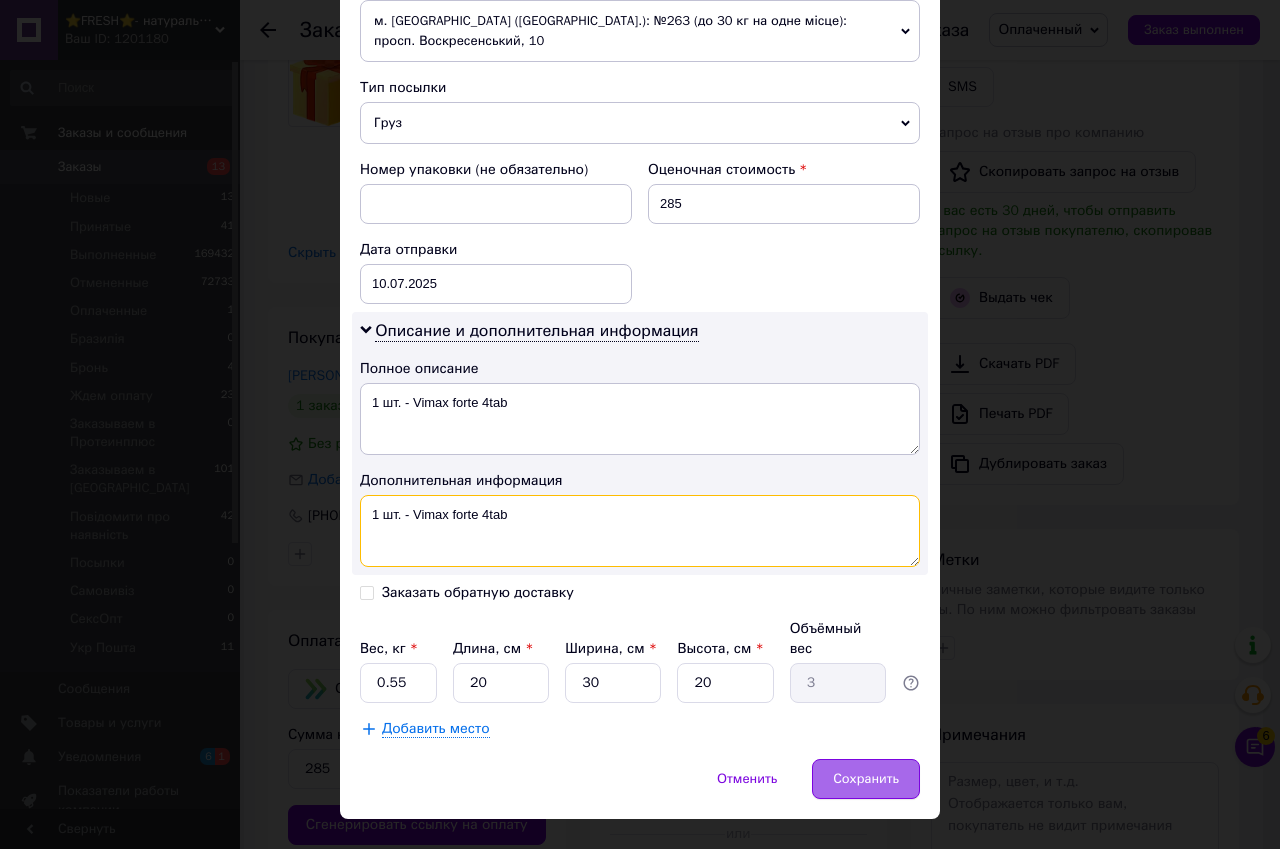 type on "1 шт. - Vimax forte 4tab" 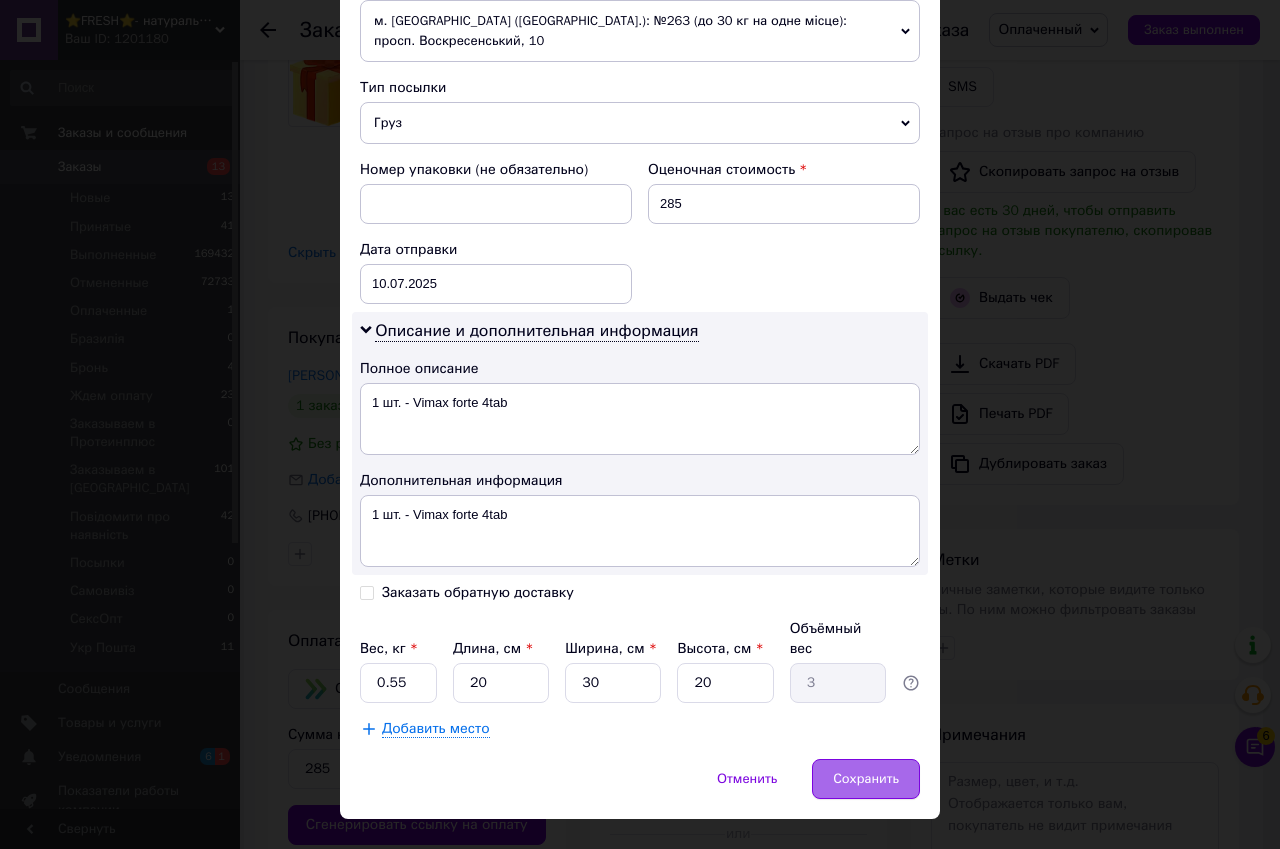 click on "Сохранить" at bounding box center [866, 779] 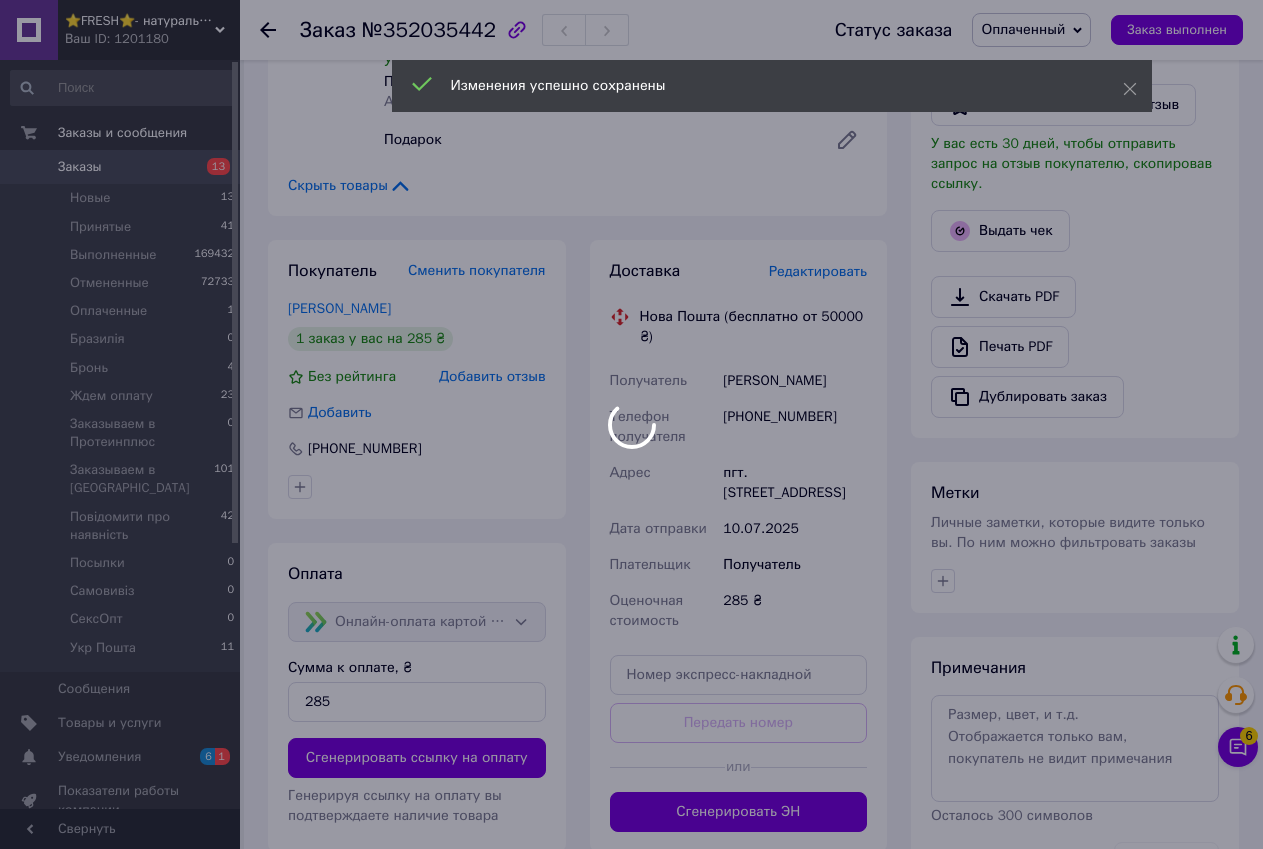 scroll, scrollTop: 685, scrollLeft: 0, axis: vertical 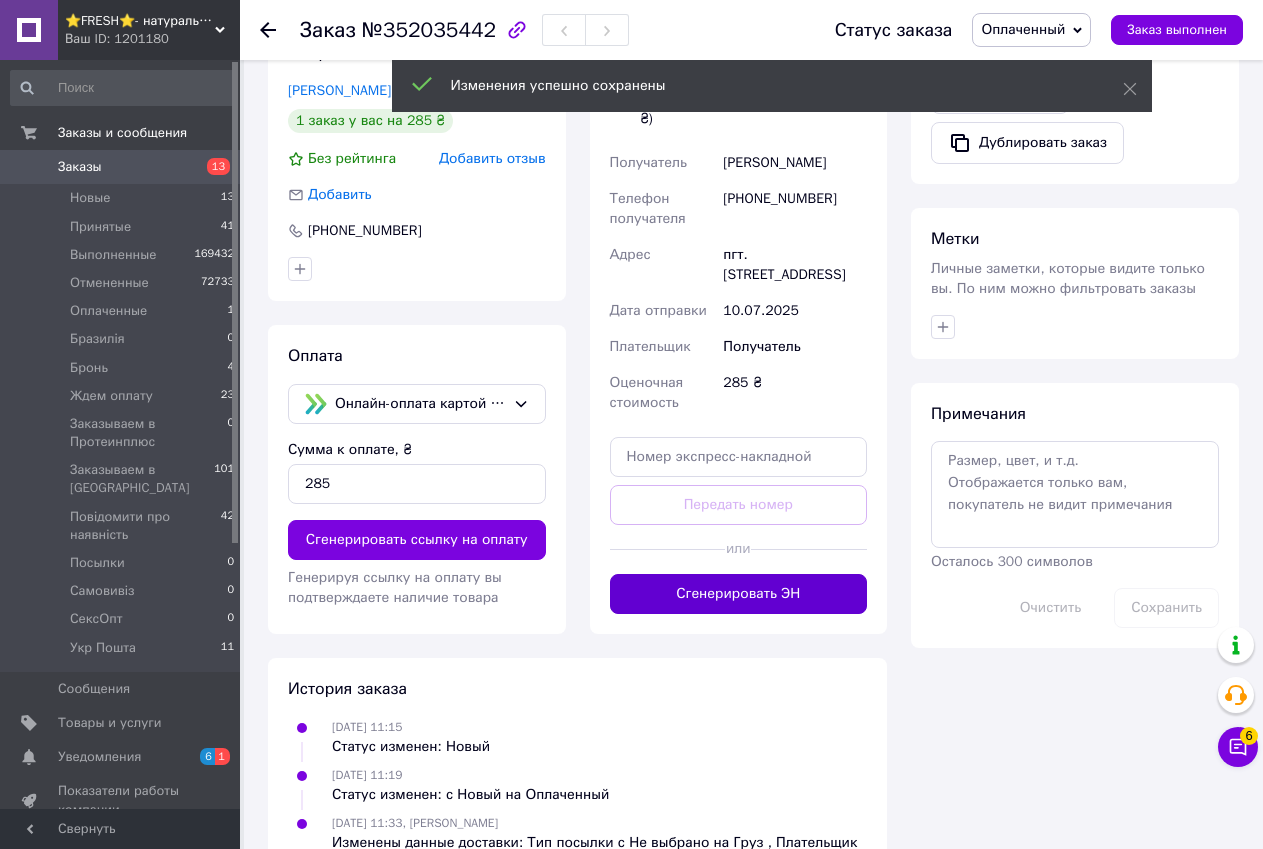 click on "Сгенерировать ЭН" at bounding box center (739, 594) 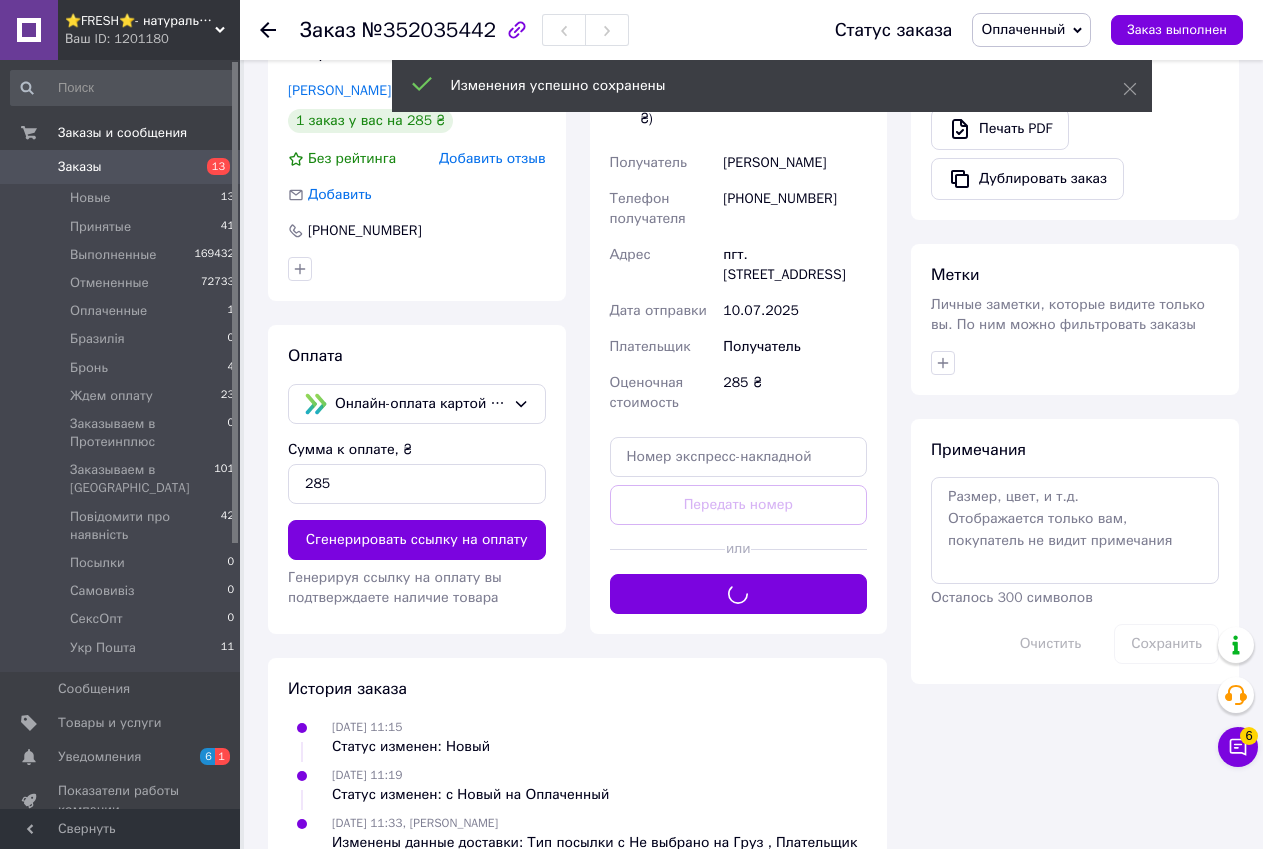 click on "Оплаченный" at bounding box center [1023, 29] 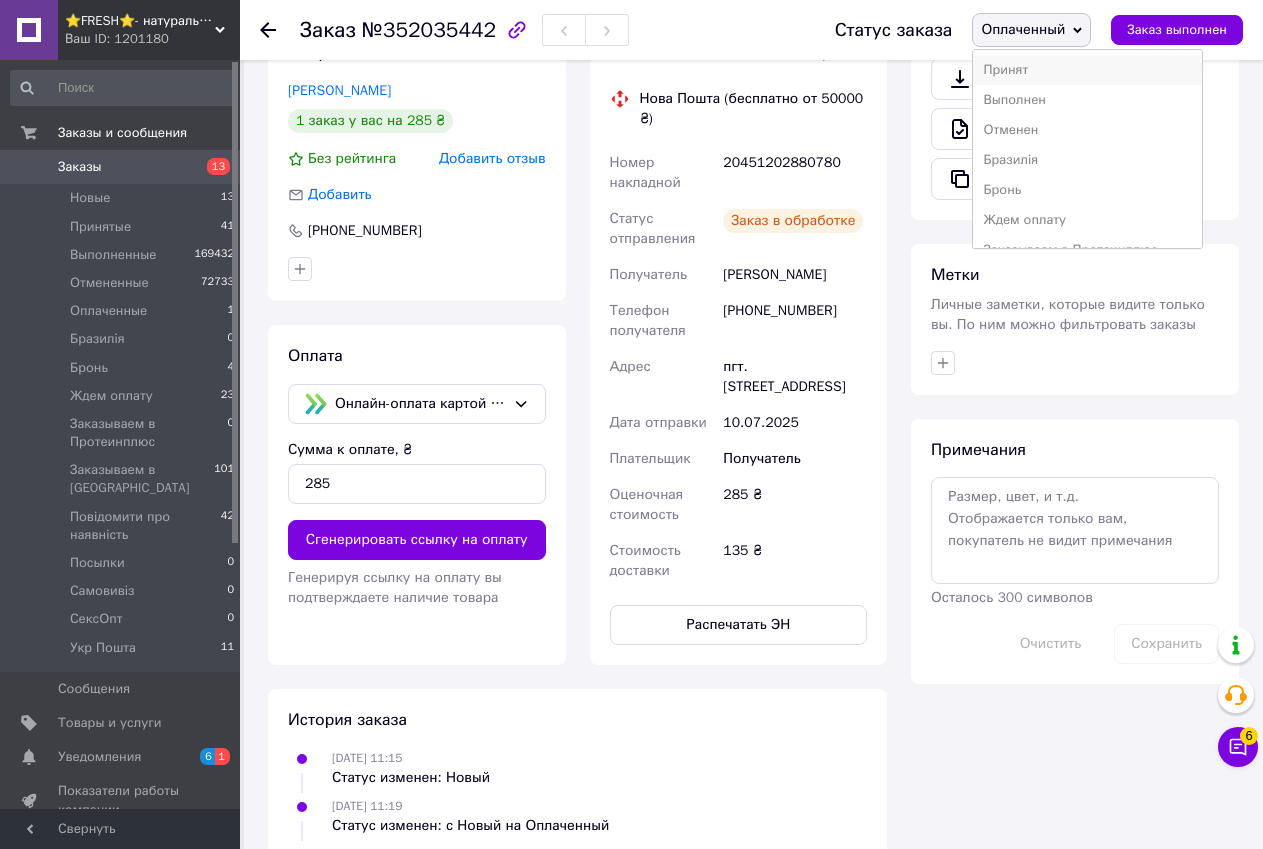 click on "Принят" at bounding box center [1087, 70] 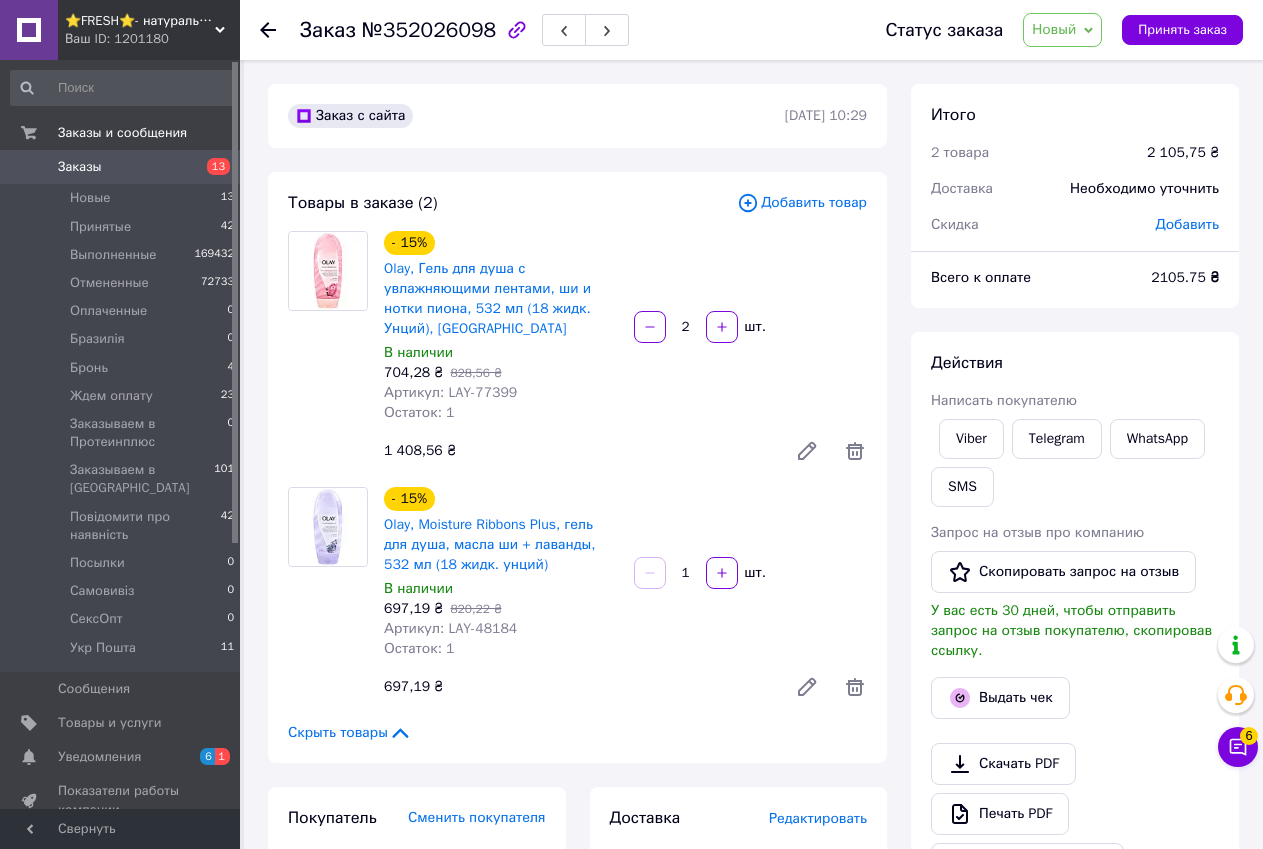 scroll, scrollTop: 0, scrollLeft: 0, axis: both 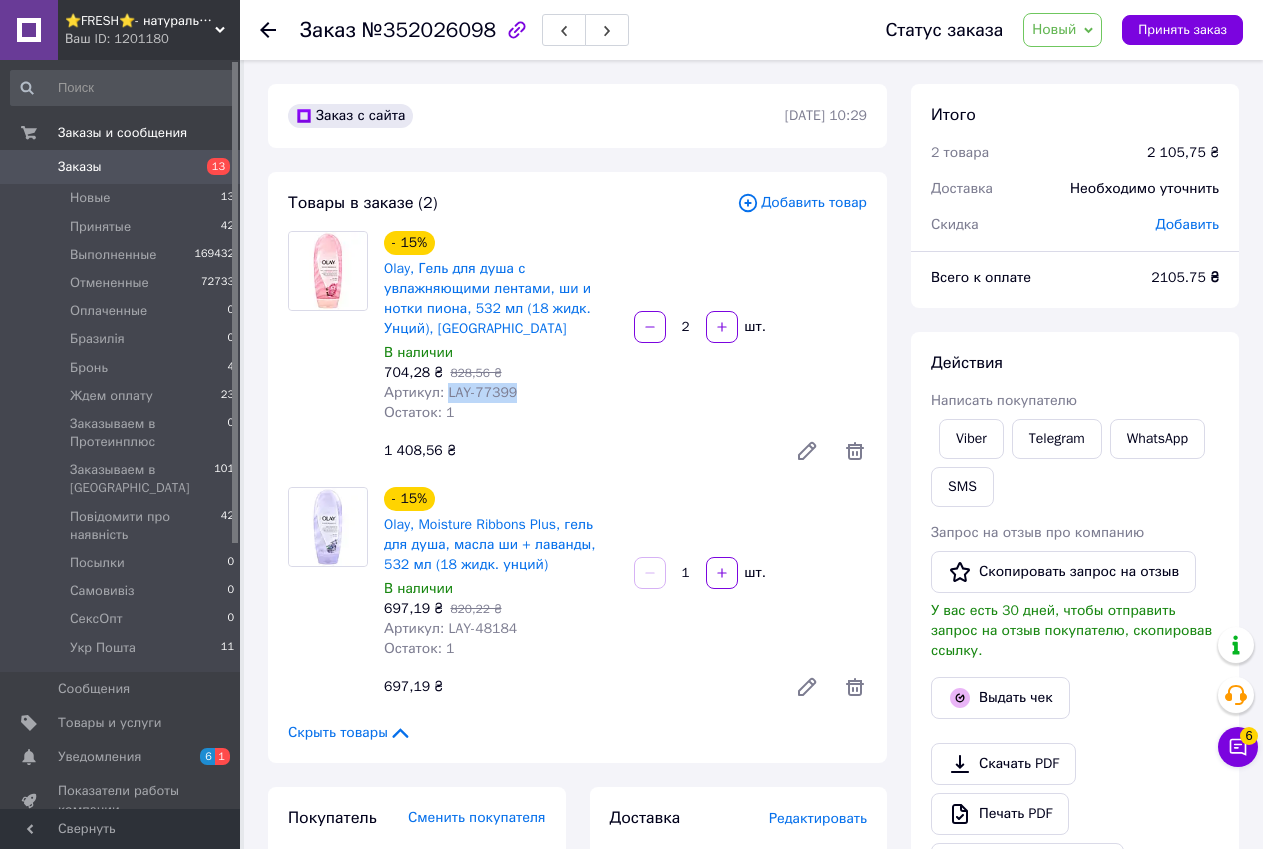drag, startPoint x: 443, startPoint y: 389, endPoint x: 508, endPoint y: 397, distance: 65.490456 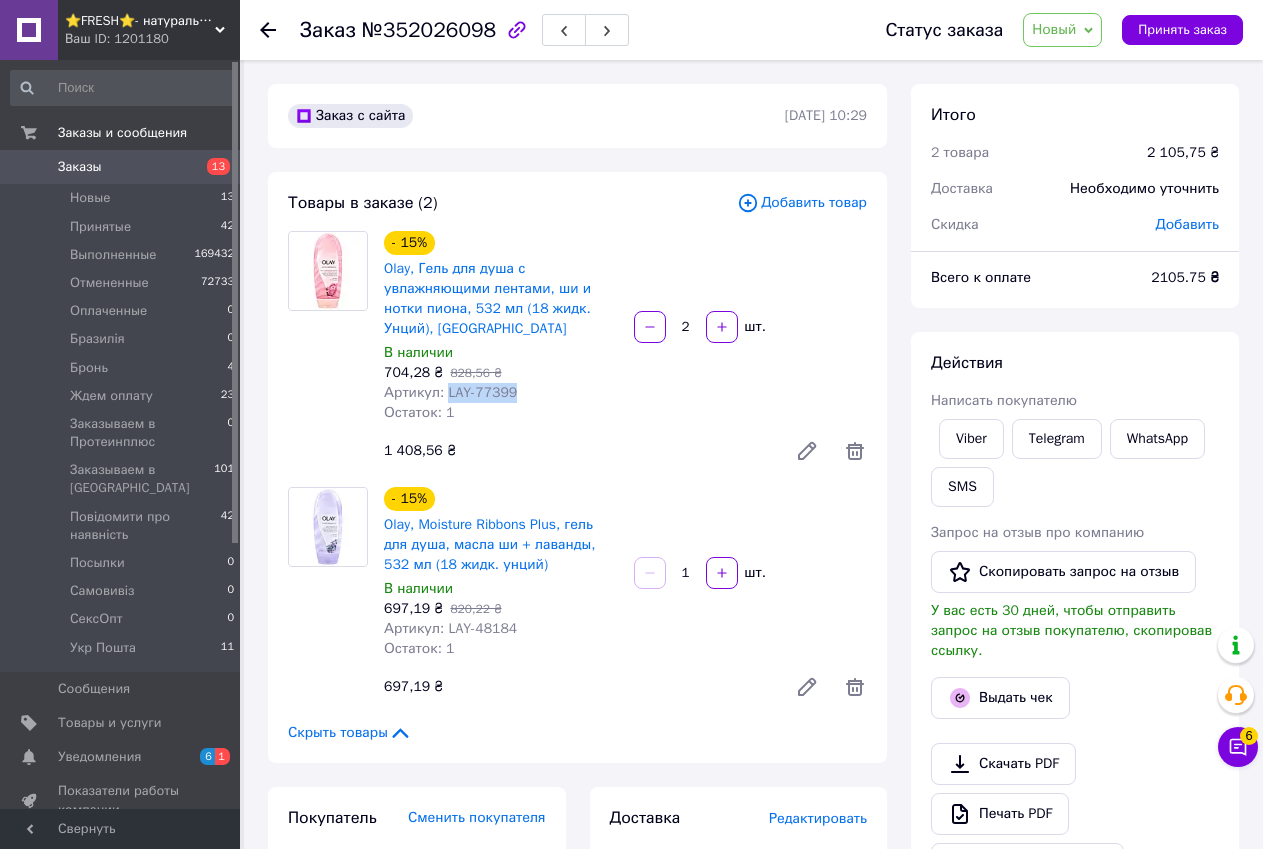 click on "Артикул: LAY-77399" at bounding box center (450, 392) 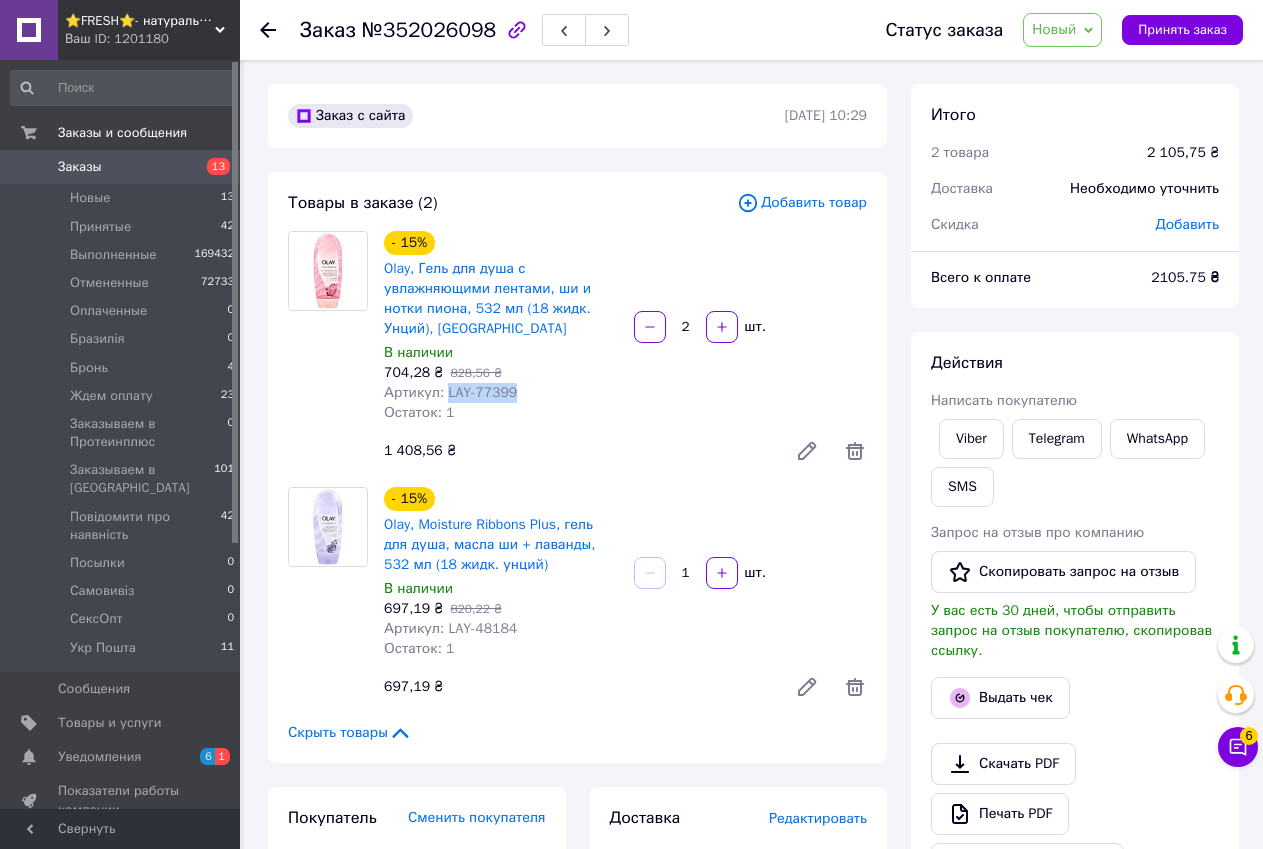 copy on "LAY-77399" 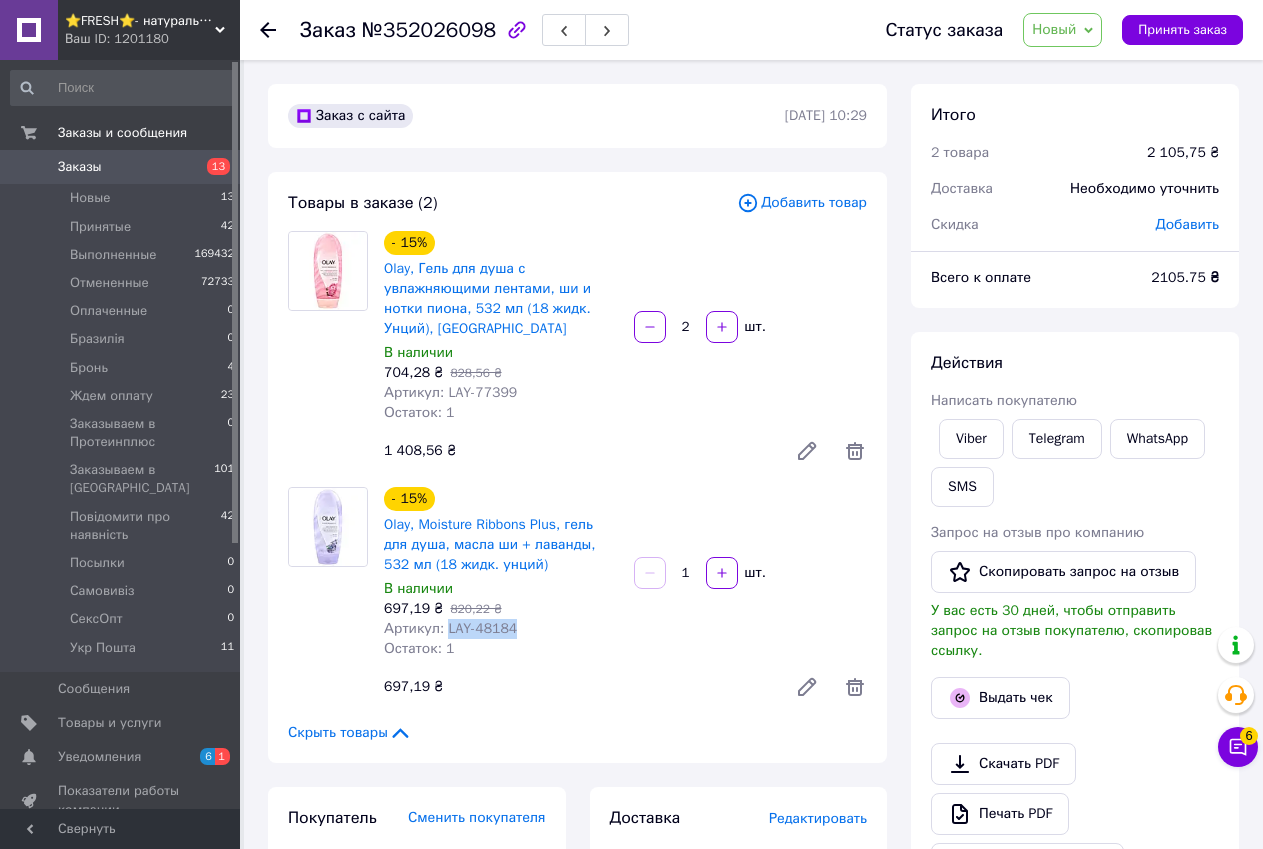 drag, startPoint x: 443, startPoint y: 626, endPoint x: 509, endPoint y: 626, distance: 66 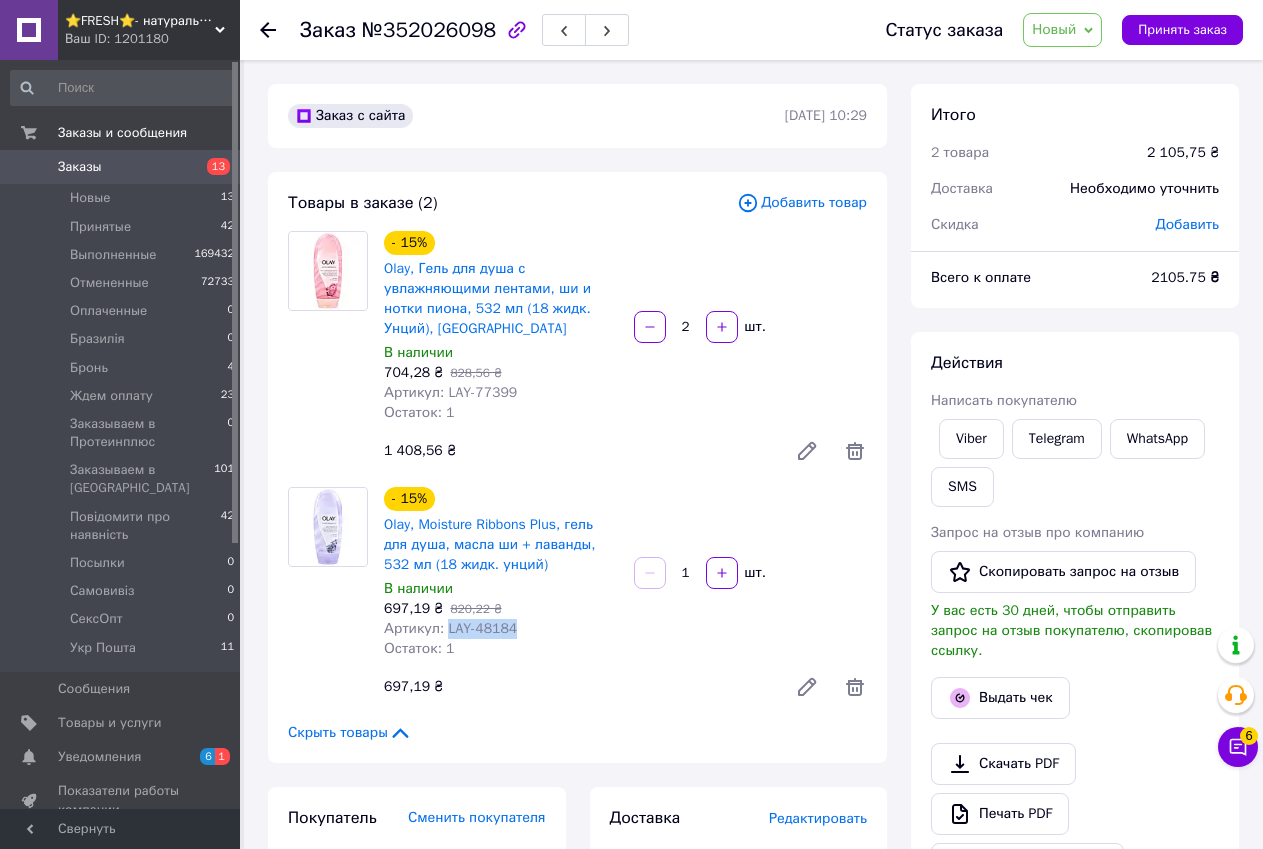 click on "Артикул: LAY-48184" at bounding box center (501, 629) 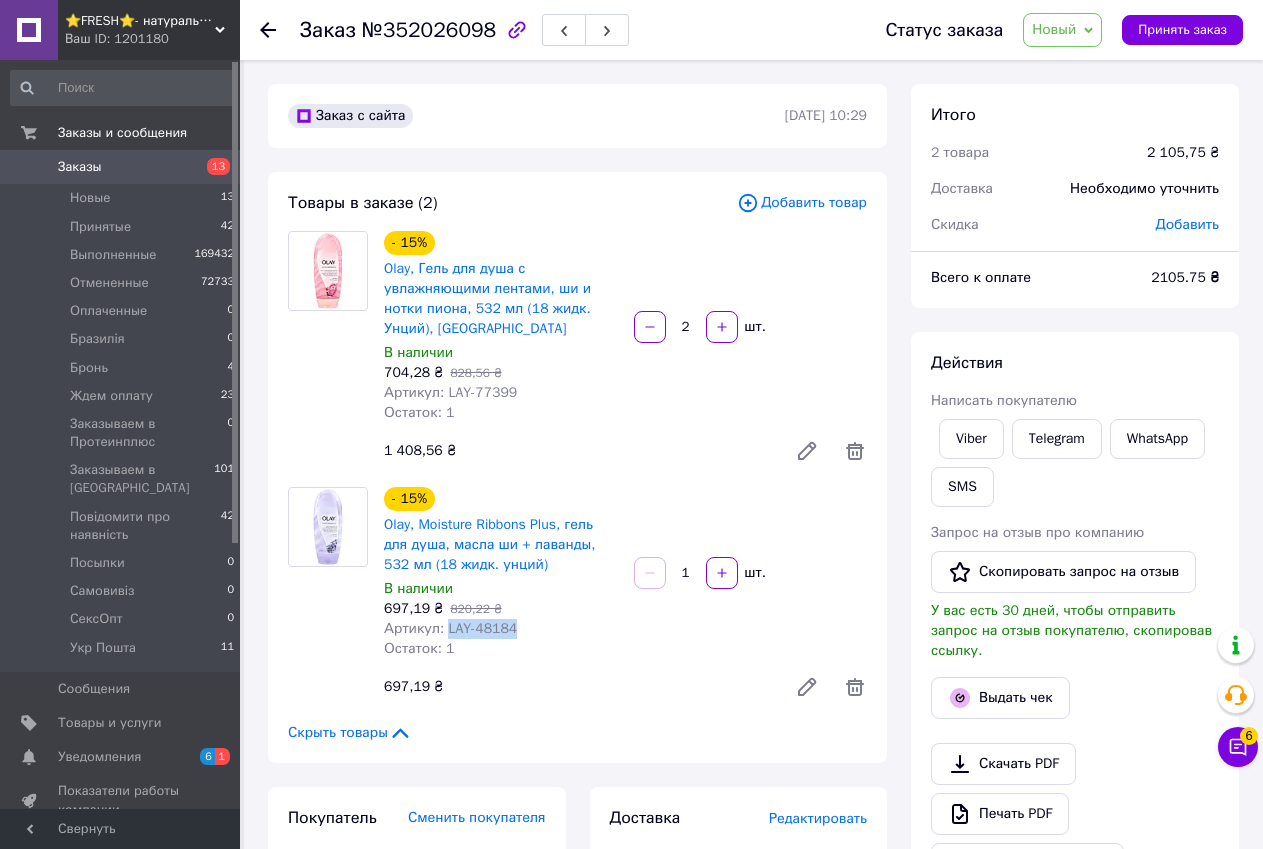 copy on "LAY-48184" 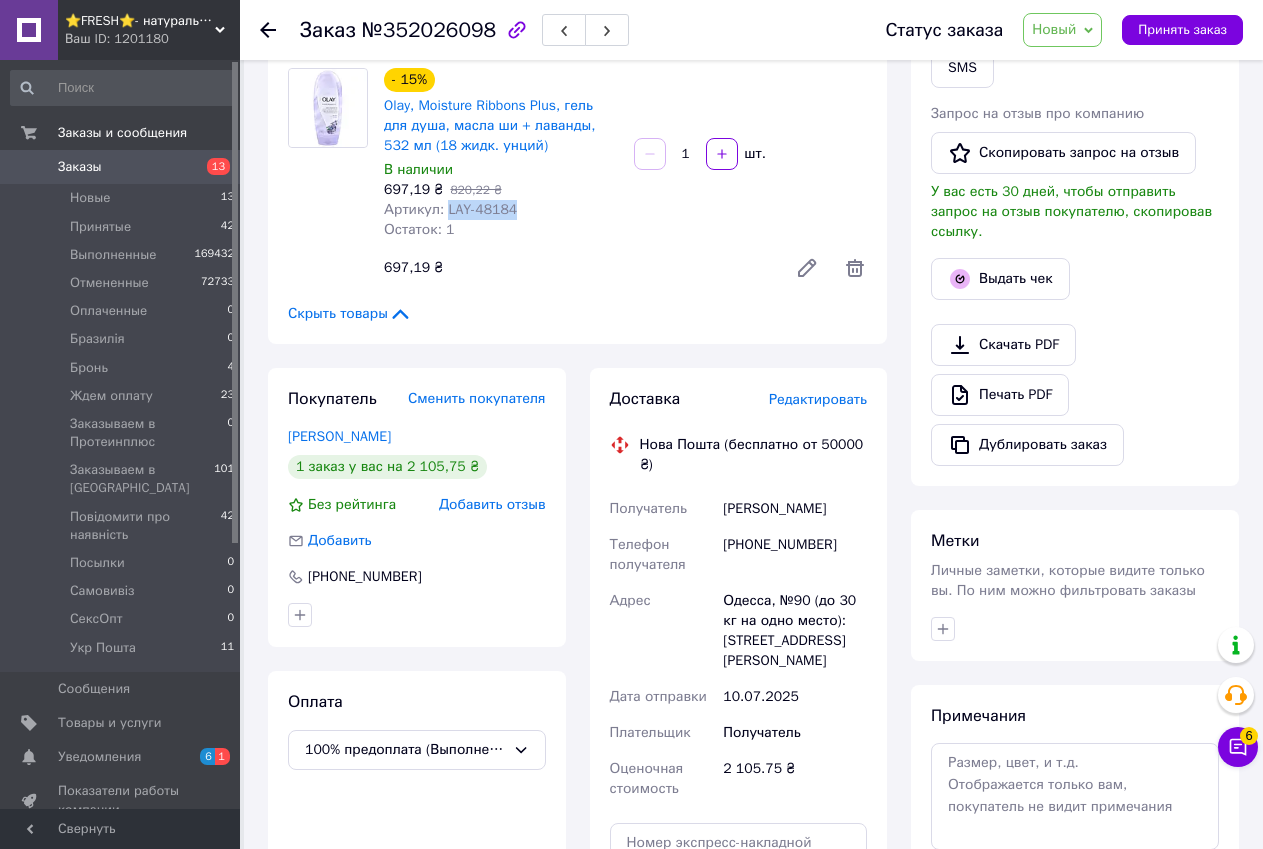 scroll, scrollTop: 300, scrollLeft: 0, axis: vertical 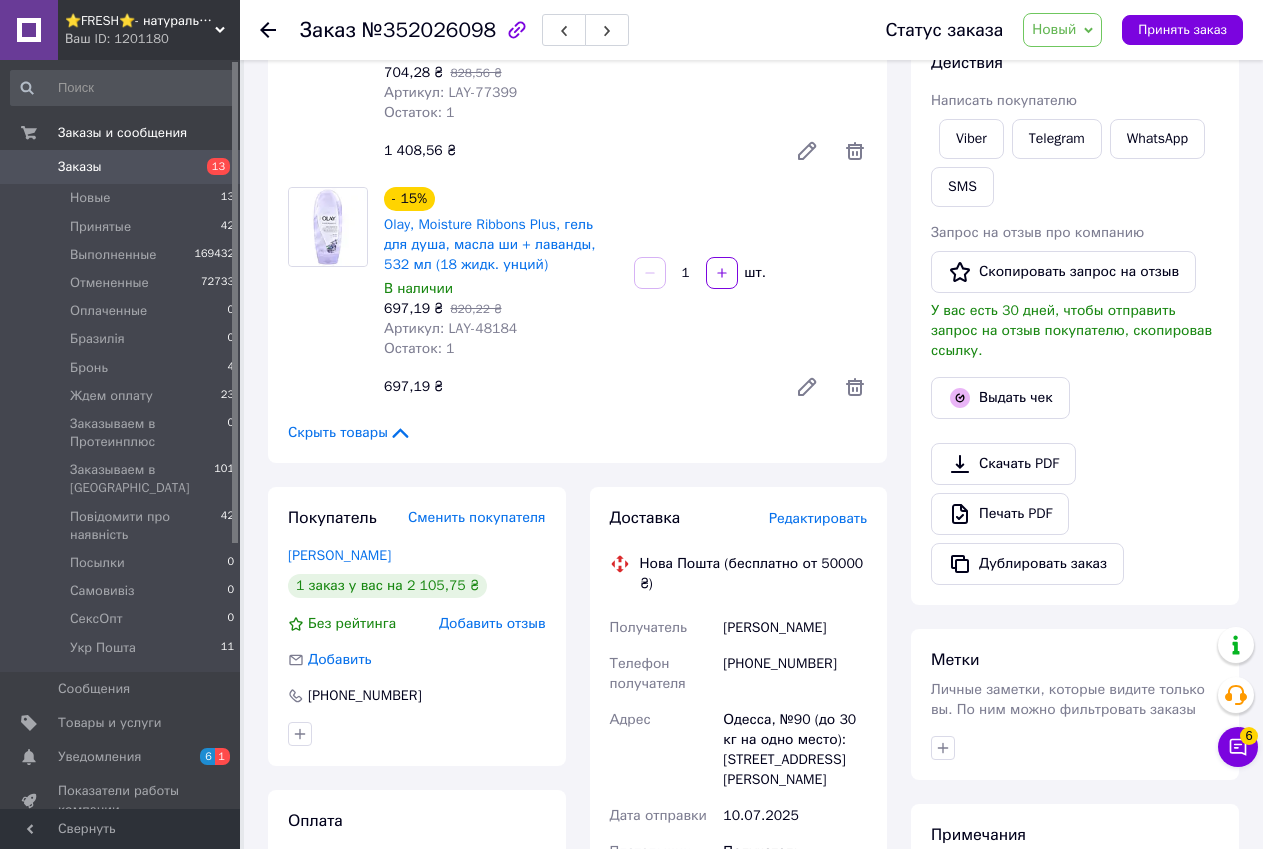 click on "697,19 ₴" at bounding box center (577, 387) 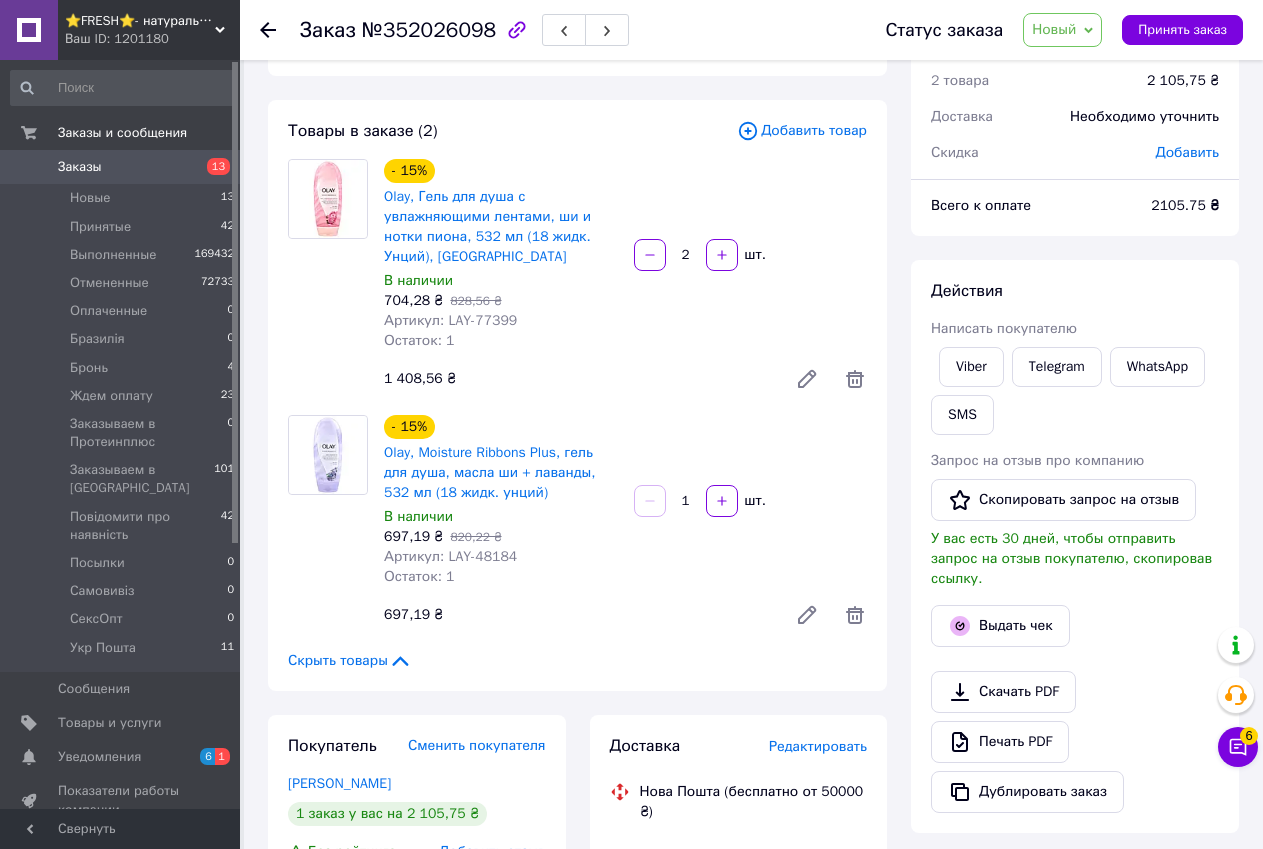 scroll, scrollTop: 37, scrollLeft: 0, axis: vertical 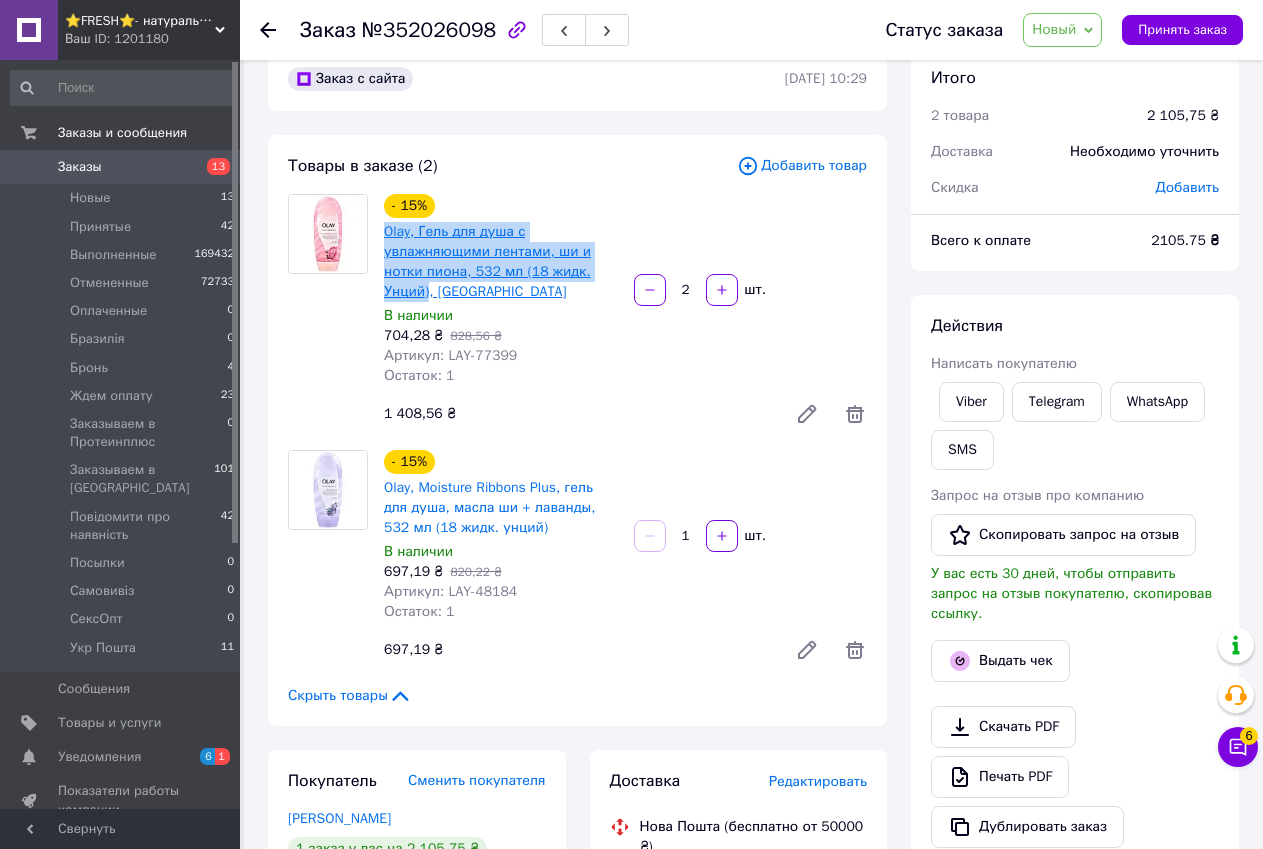 drag, startPoint x: 378, startPoint y: 225, endPoint x: 429, endPoint y: 284, distance: 77.987175 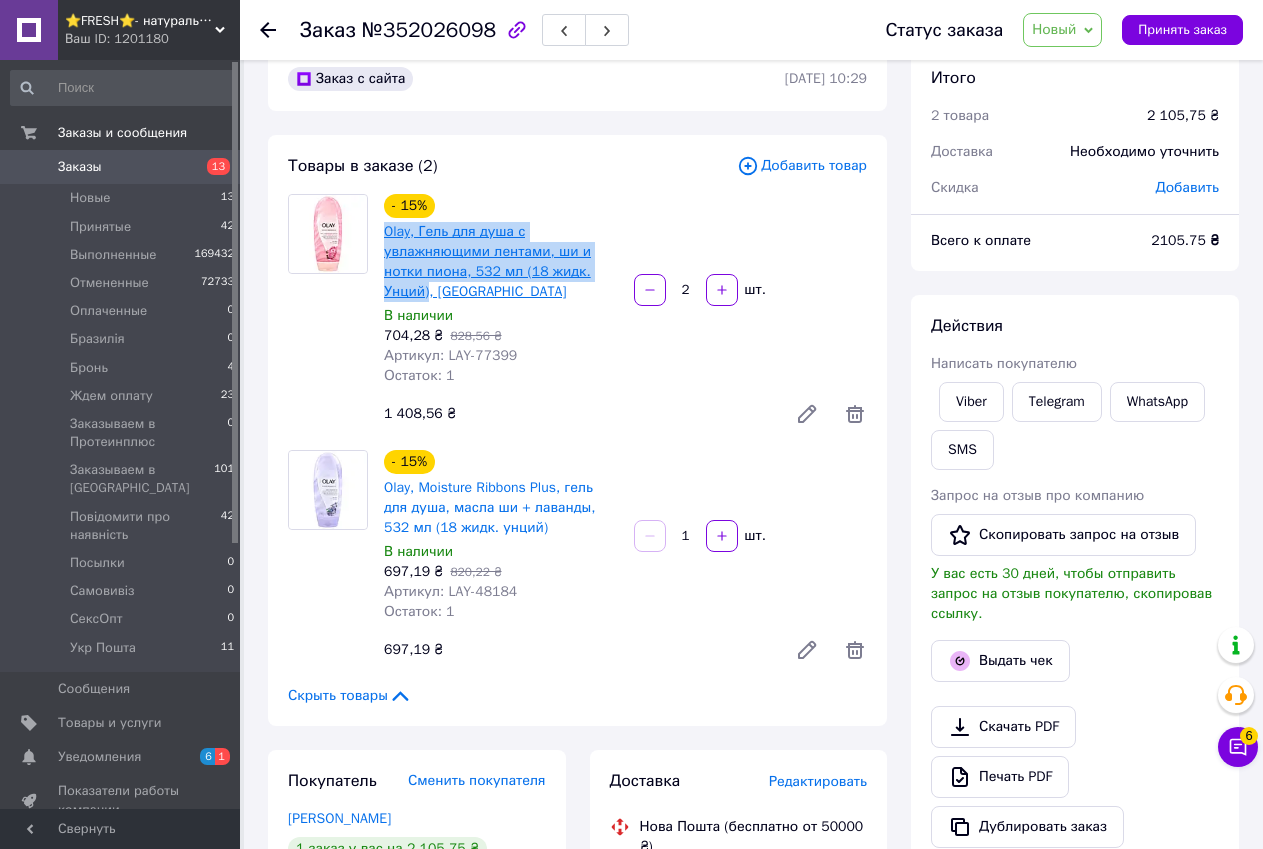 click on "- 15% Olay, Гель для душа с увлажняющими лентами, ши и нотки пиона, 532 мл (18 жидк. Унций), Киев В наличии 704,28 ₴   828,56 ₴ Артикул: LAY-77399 Остаток: 1" at bounding box center [501, 290] 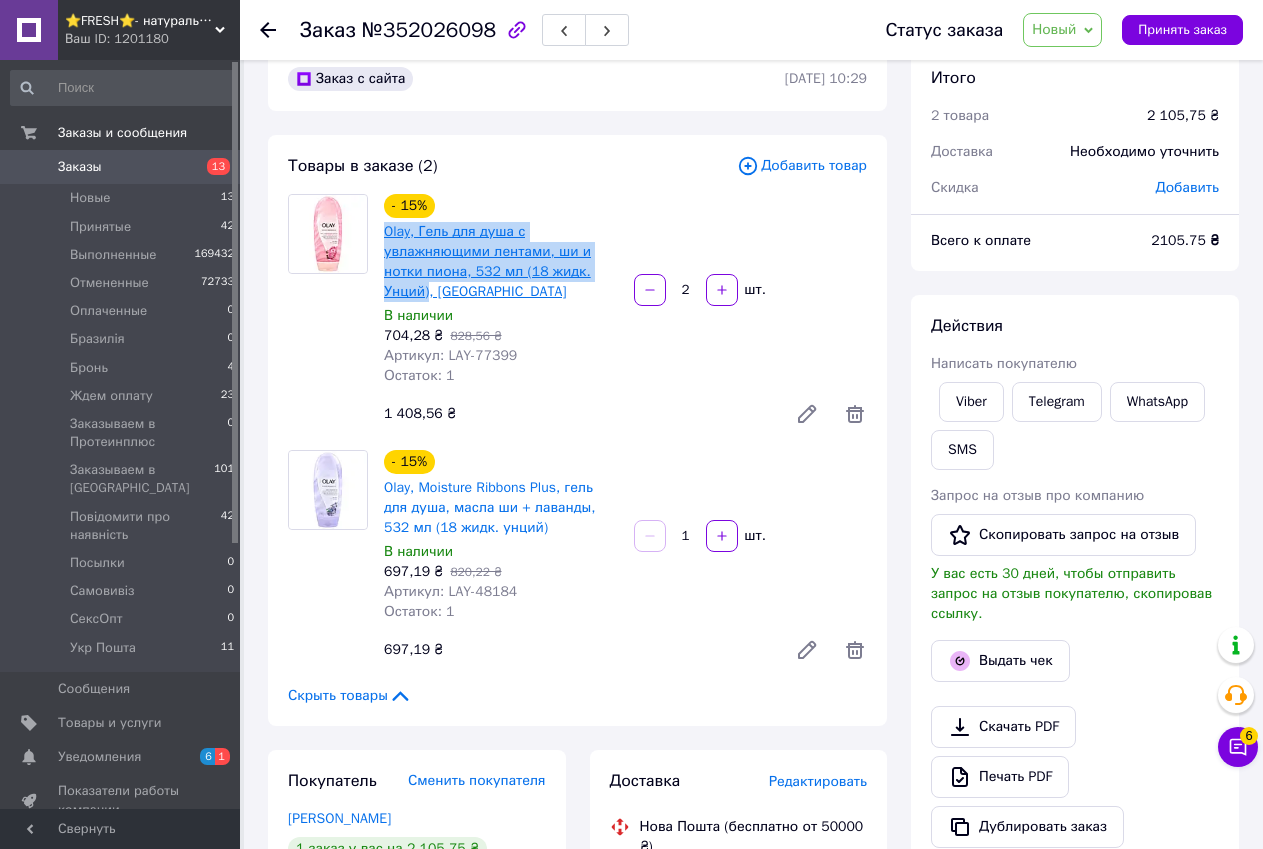 copy on "Olay, Гель для душа с увлажняющими лентами, ши и нотки пиона, 532 мл (18 жидк. Унций)" 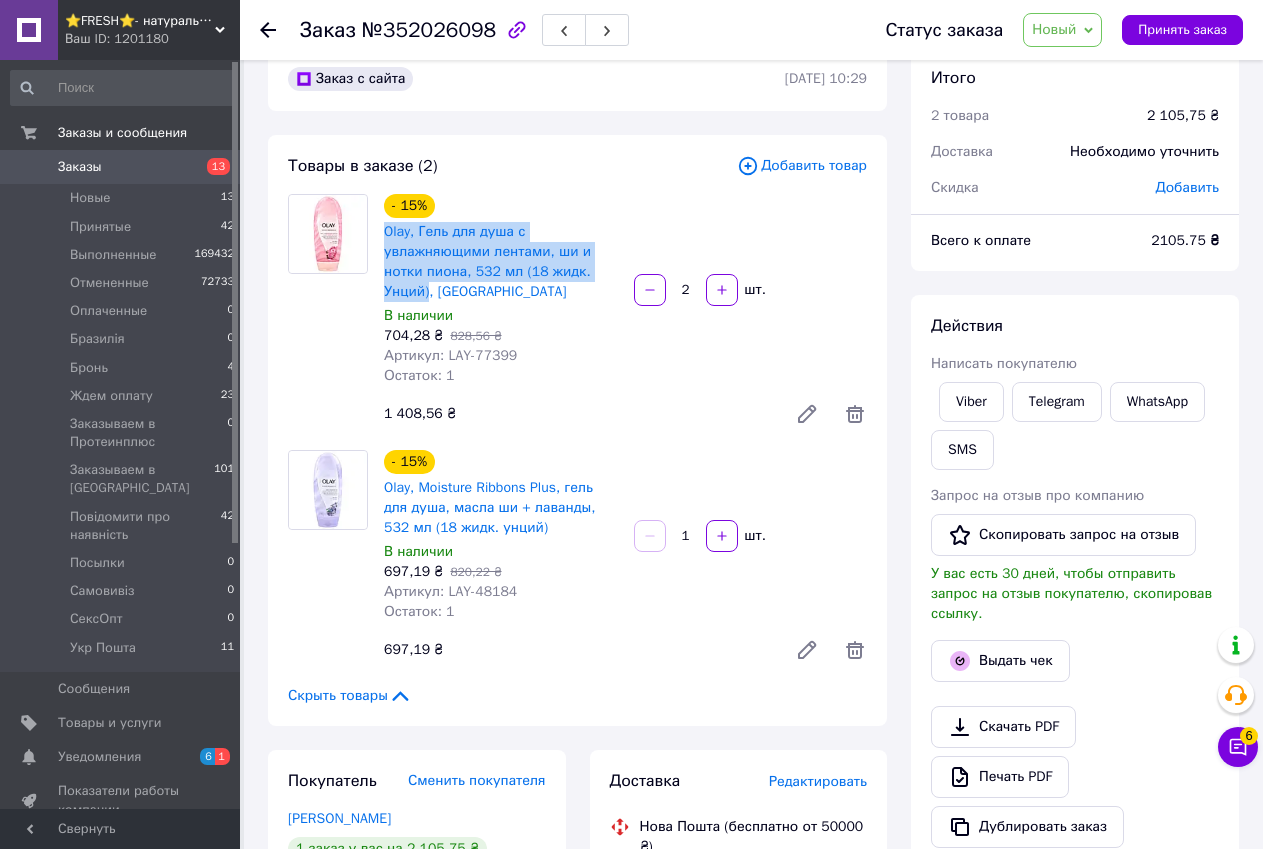 scroll, scrollTop: 637, scrollLeft: 0, axis: vertical 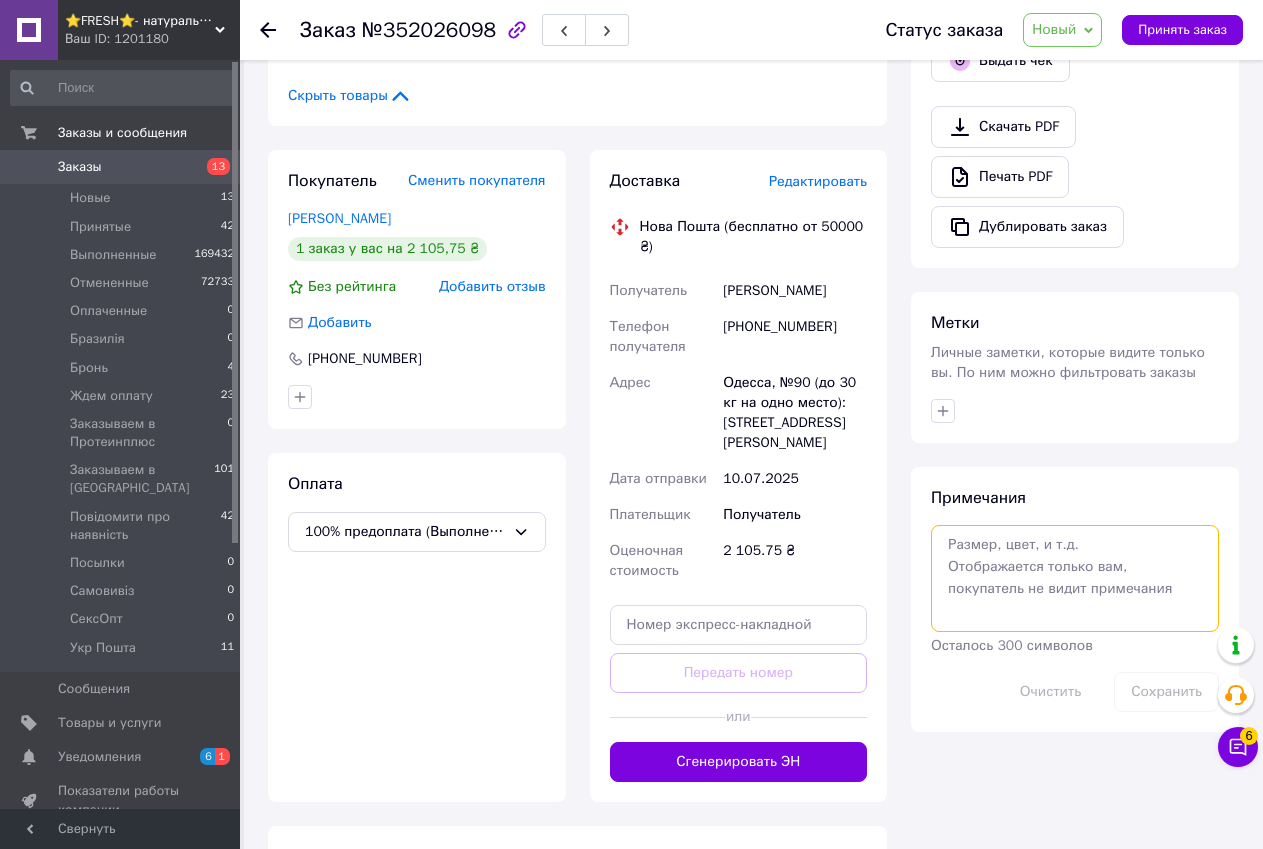 click at bounding box center (1075, 578) 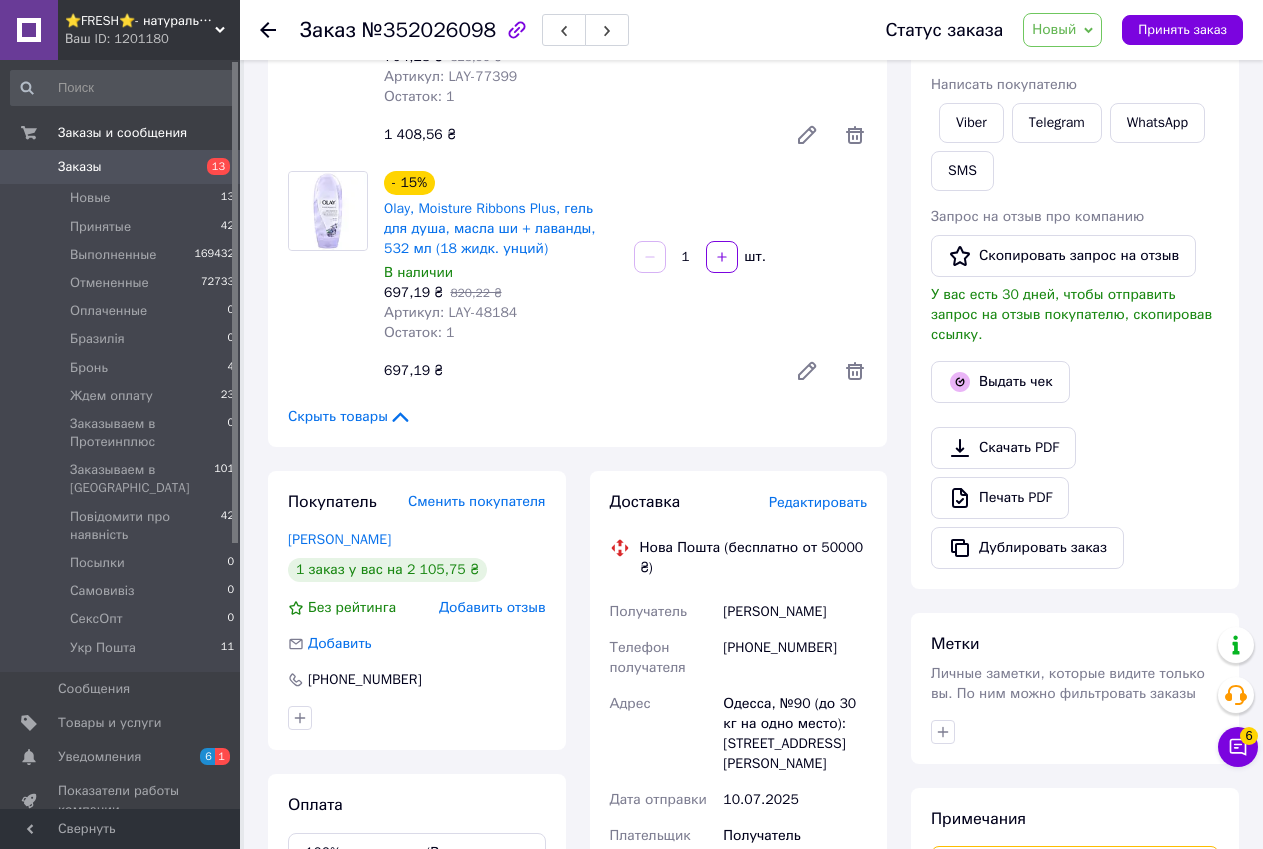 scroll, scrollTop: 237, scrollLeft: 0, axis: vertical 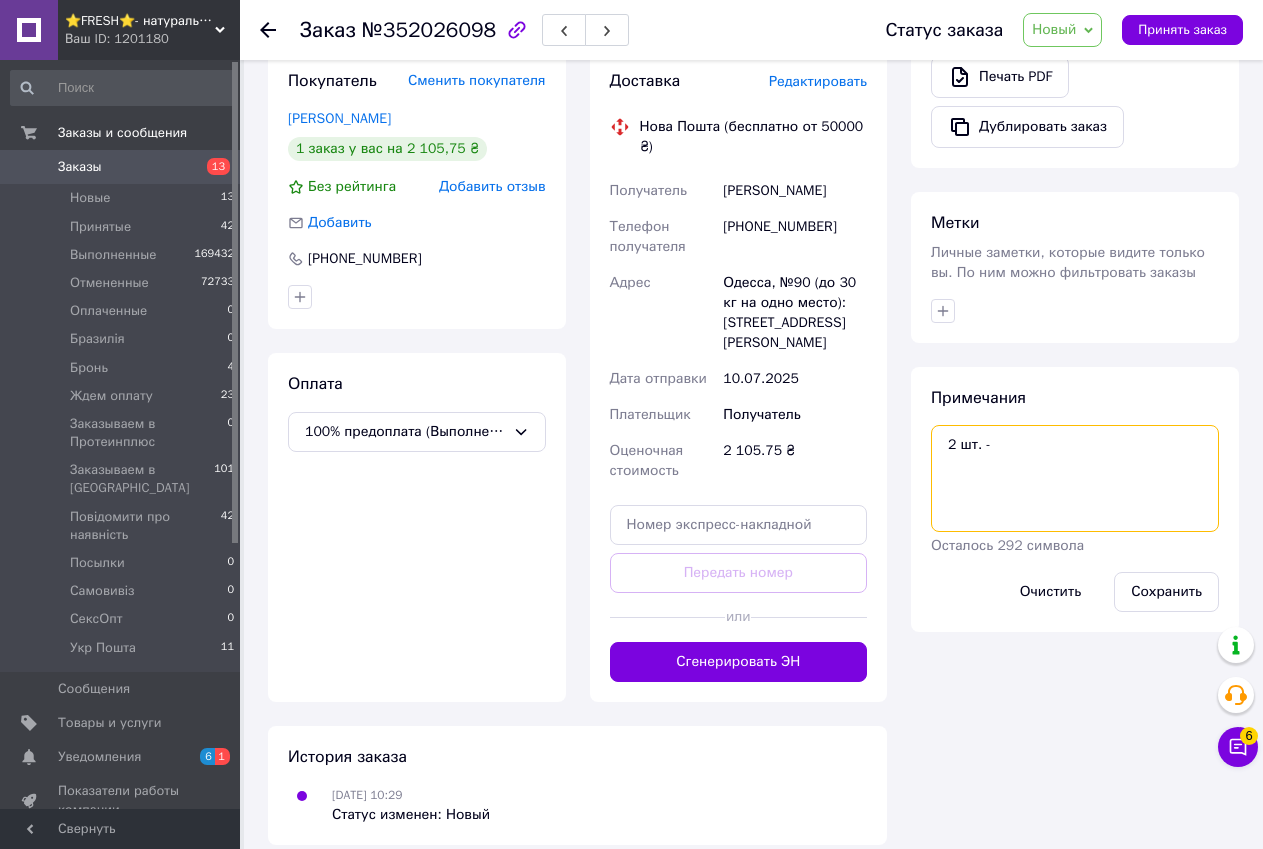click on "2 шт. -" at bounding box center (1075, 478) 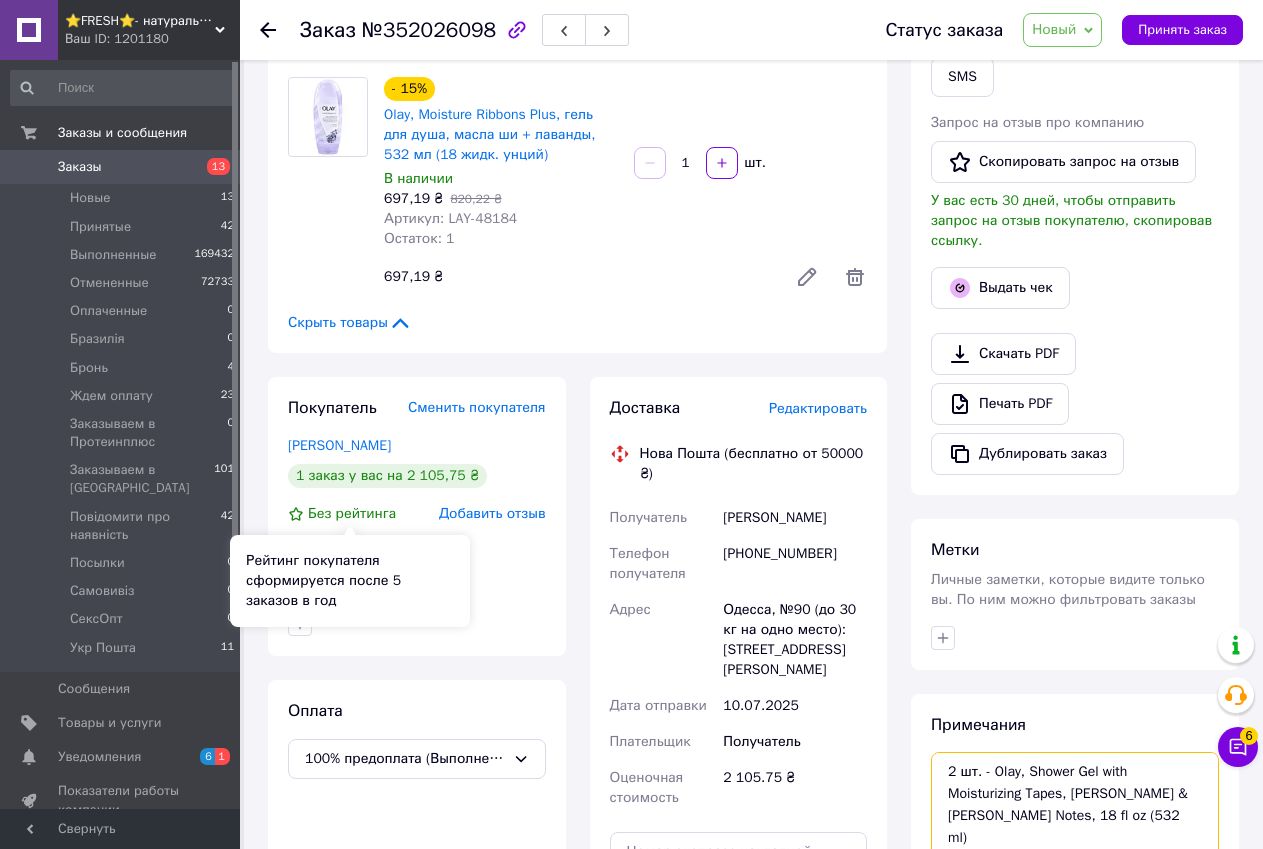 scroll, scrollTop: 137, scrollLeft: 0, axis: vertical 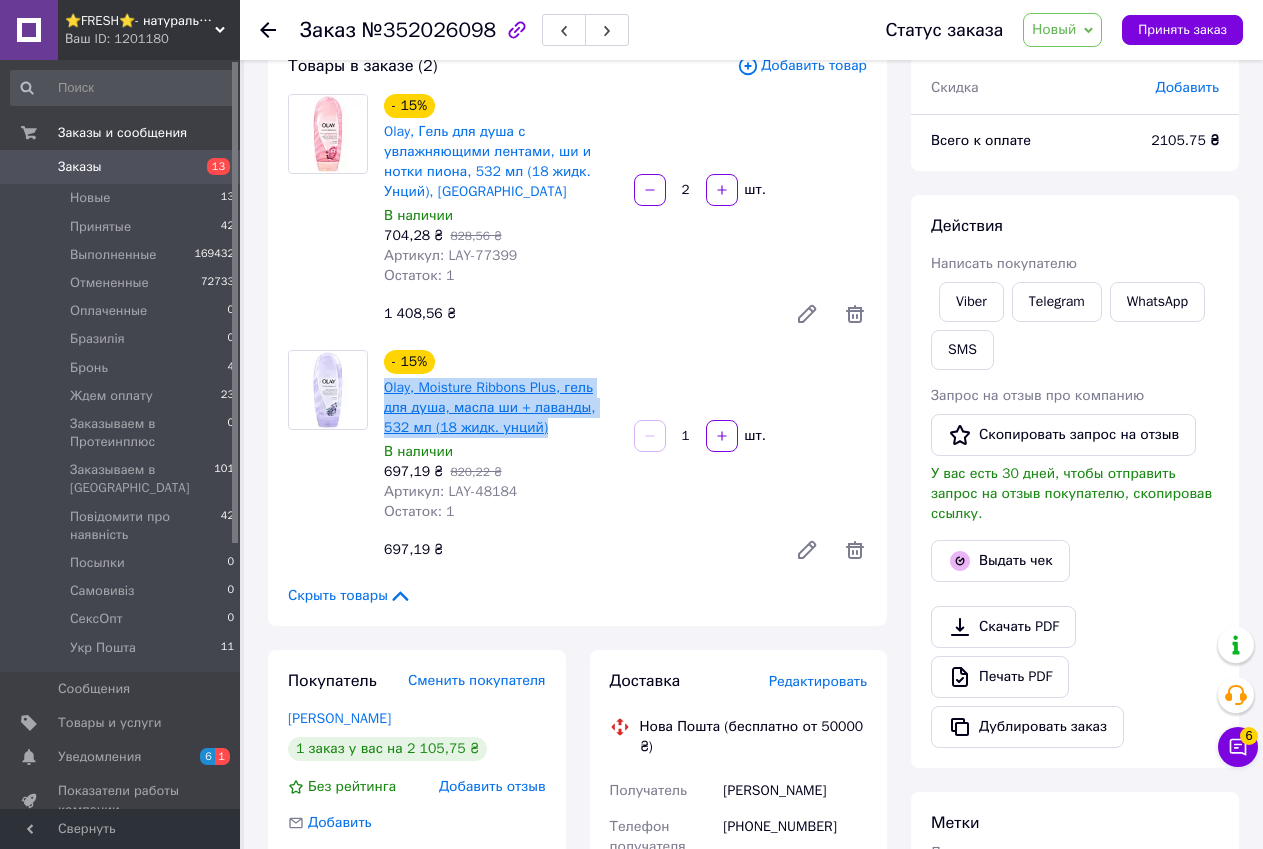 drag, startPoint x: 492, startPoint y: 426, endPoint x: 385, endPoint y: 385, distance: 114.58621 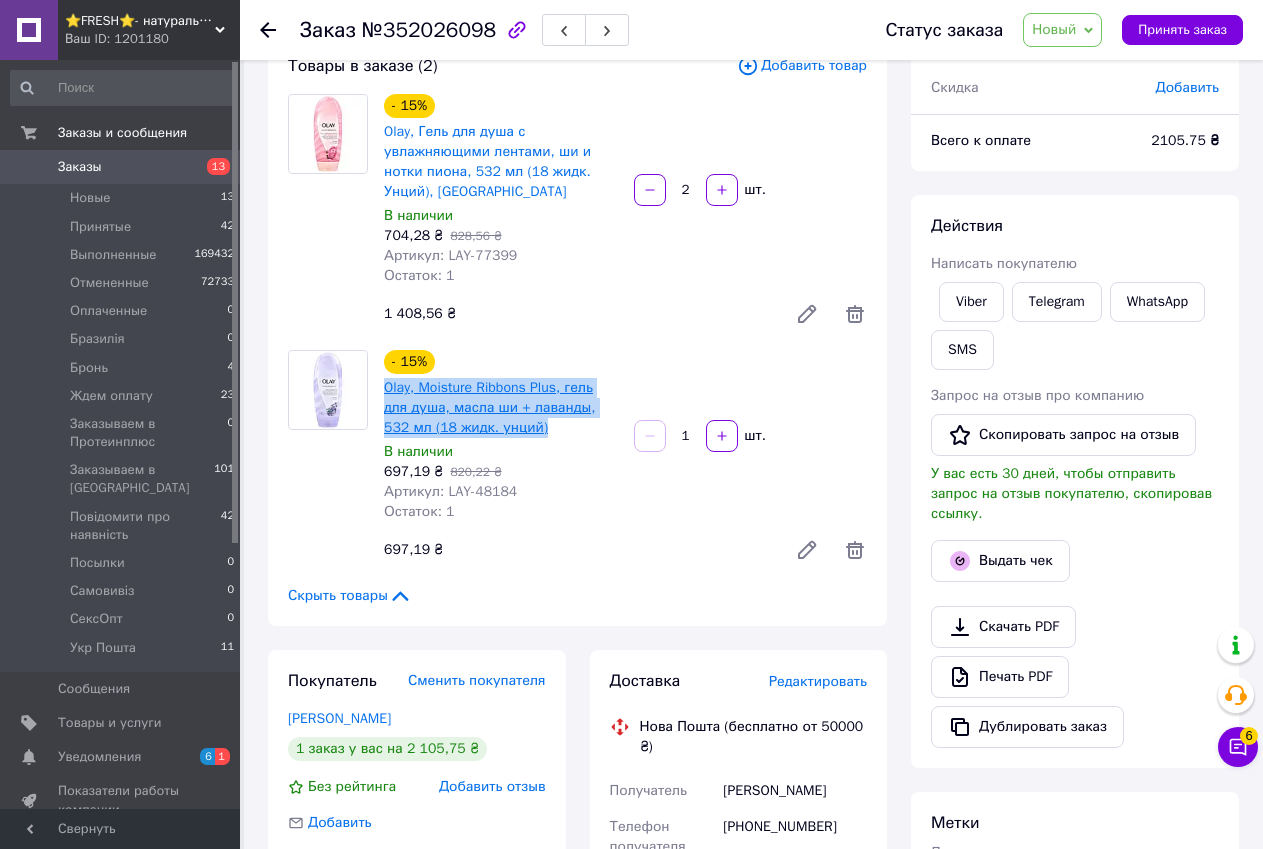 click on "Olay, Moisture Ribbons Plus, гель для душа, масла ши + лаванды, 532 мл (18 жидк. унций)" at bounding box center (501, 408) 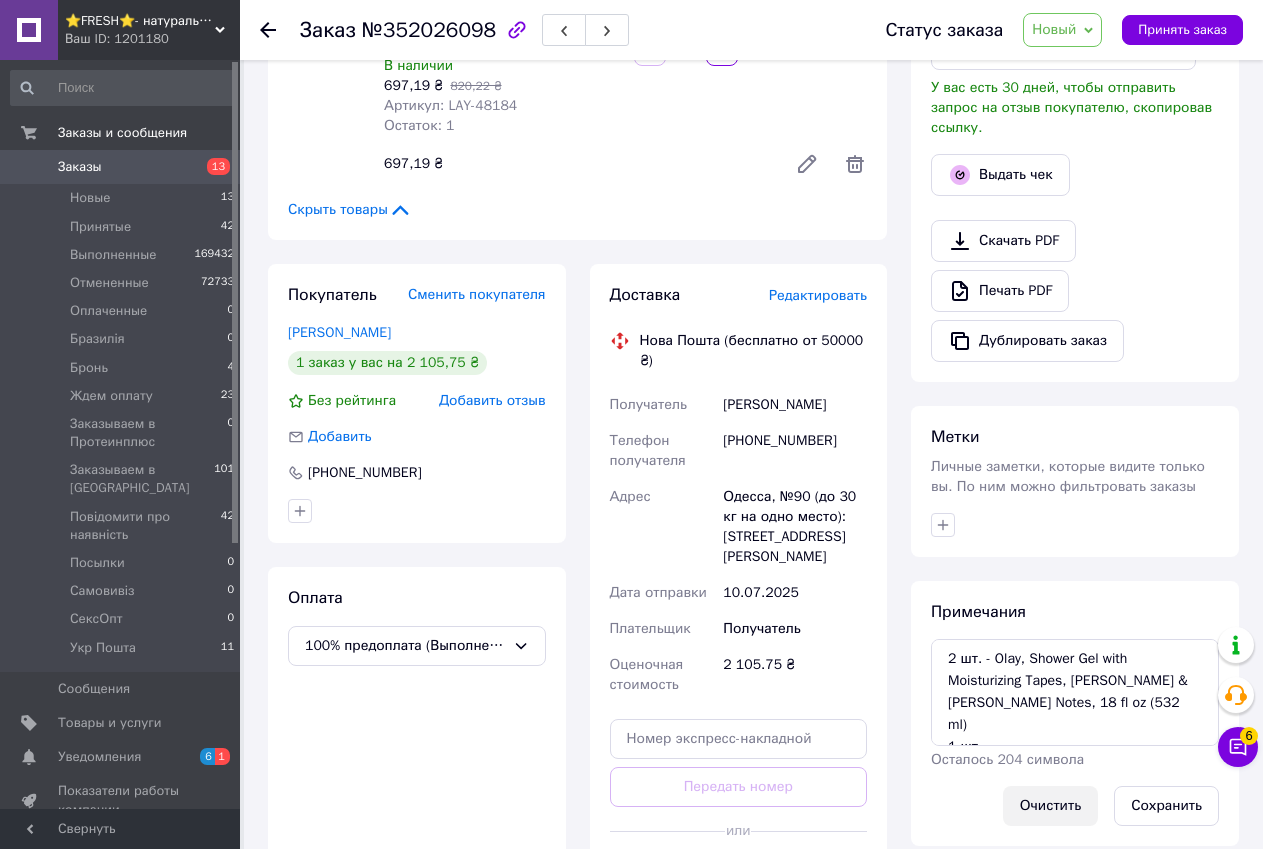 scroll, scrollTop: 737, scrollLeft: 0, axis: vertical 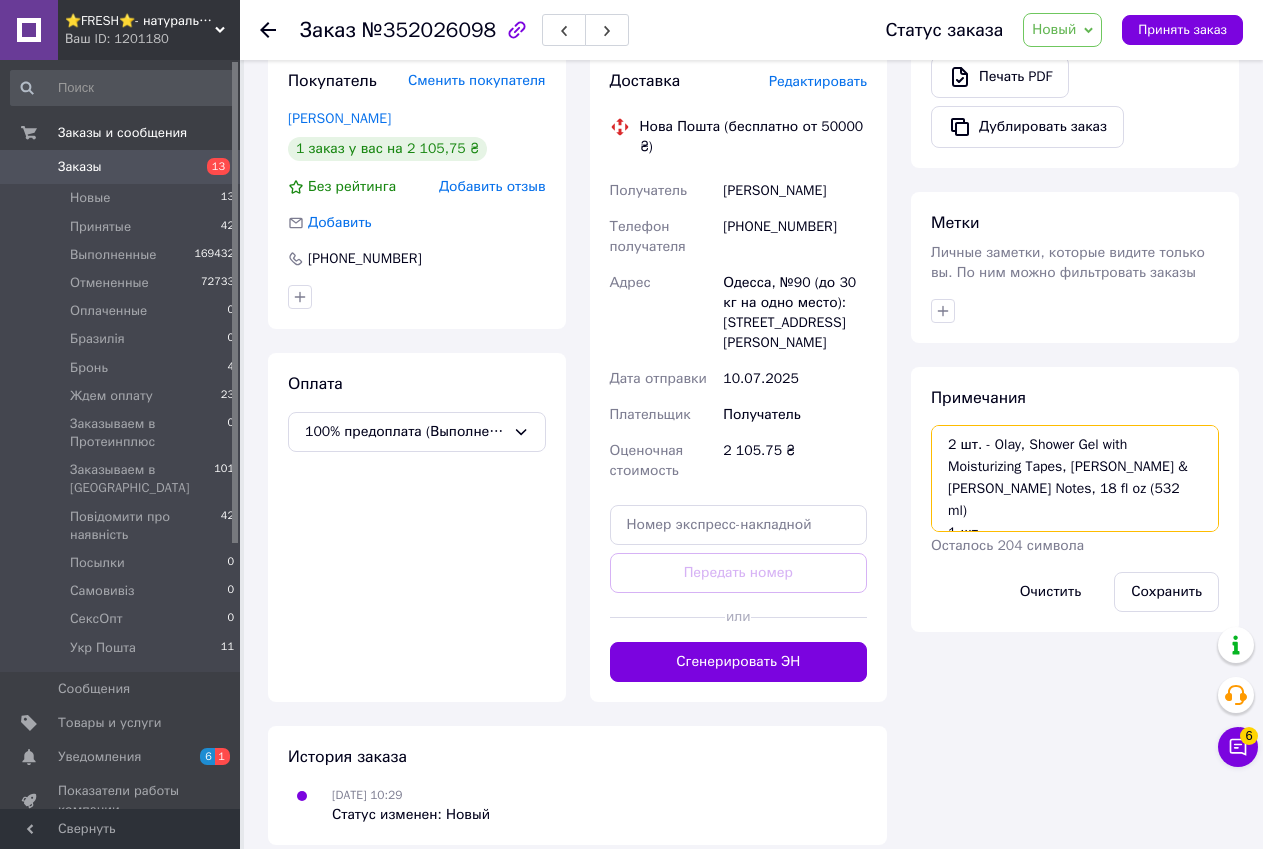 click on "2 шт. - Olay, Shower Gel with Moisturizing Tapes, Shea & Peony Notes, 18 fl oz (532 ml)
1 шт. -" at bounding box center [1075, 478] 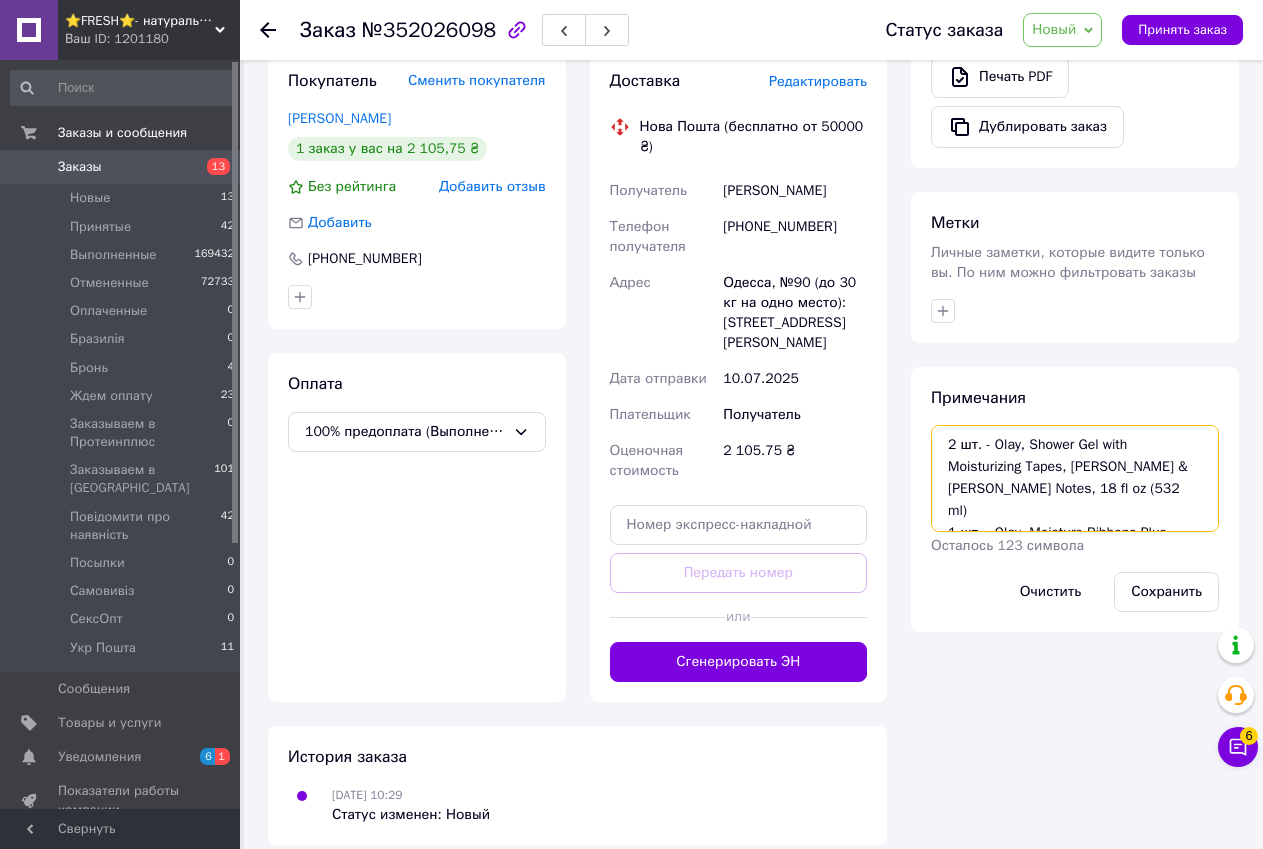 scroll, scrollTop: 34, scrollLeft: 0, axis: vertical 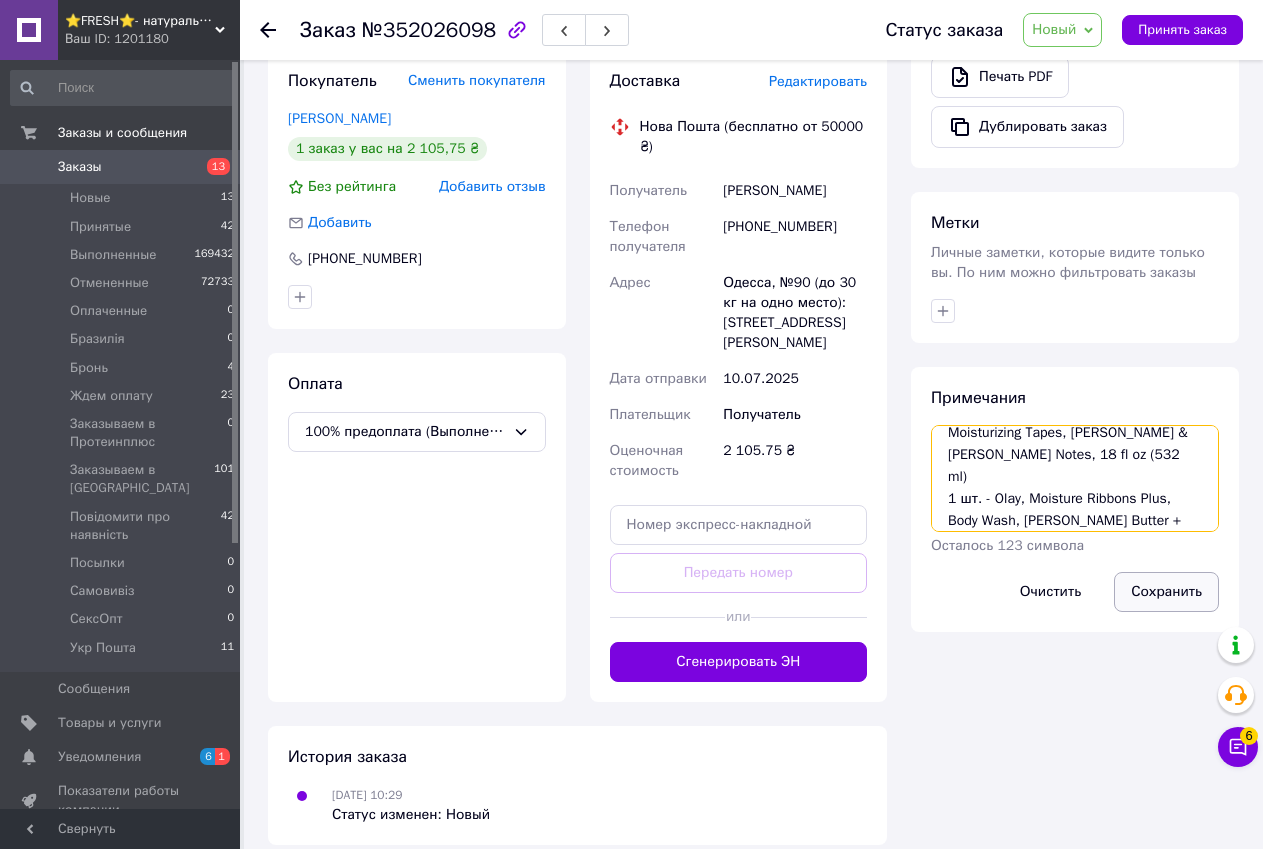 type on "2 шт. - Olay, Shower Gel with Moisturizing Tapes, Shea & Peony Notes, 18 fl oz (532 ml)
1 шт. - Olay, Moisture Ribbons Plus, Body Wash, Shea Butter + Lavender, 18 fl oz (532 ml)" 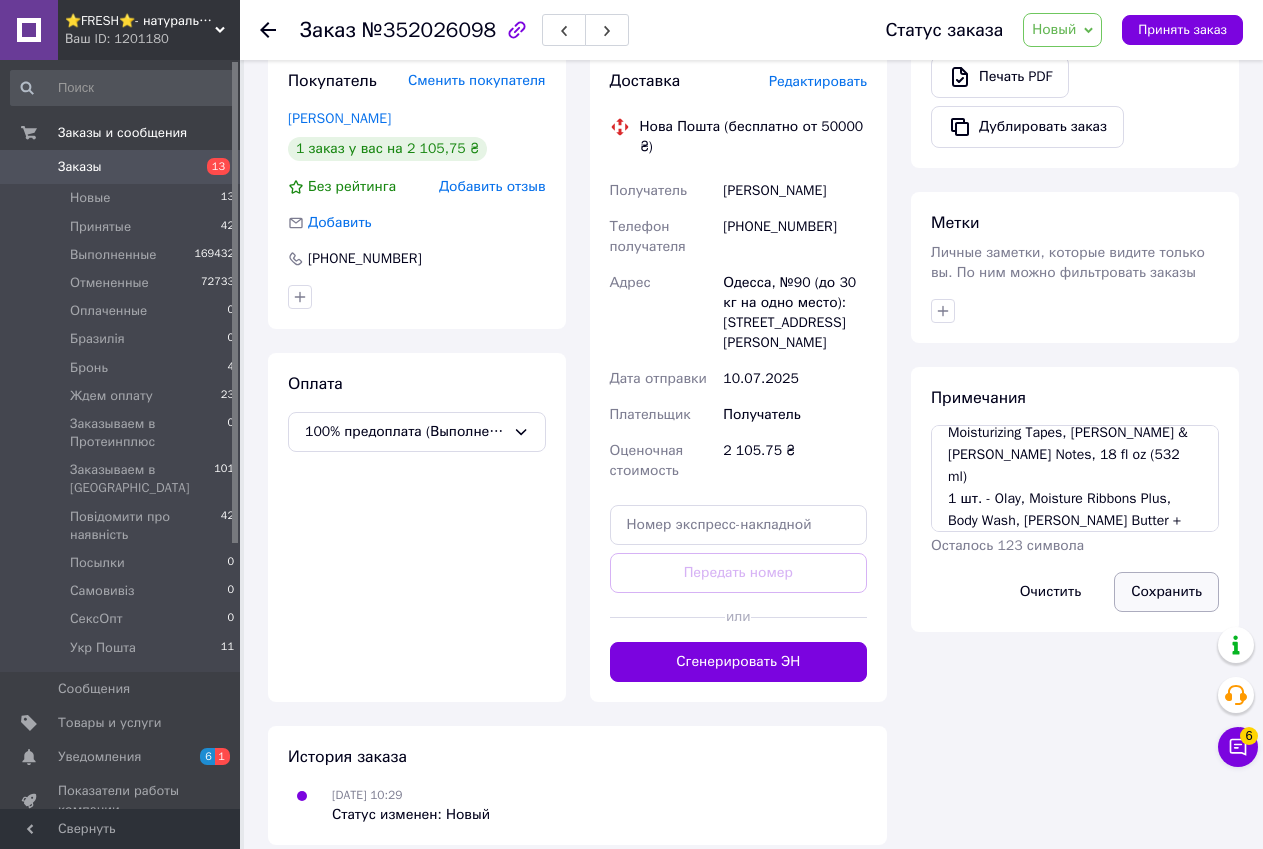 click on "Сохранить" at bounding box center (1166, 592) 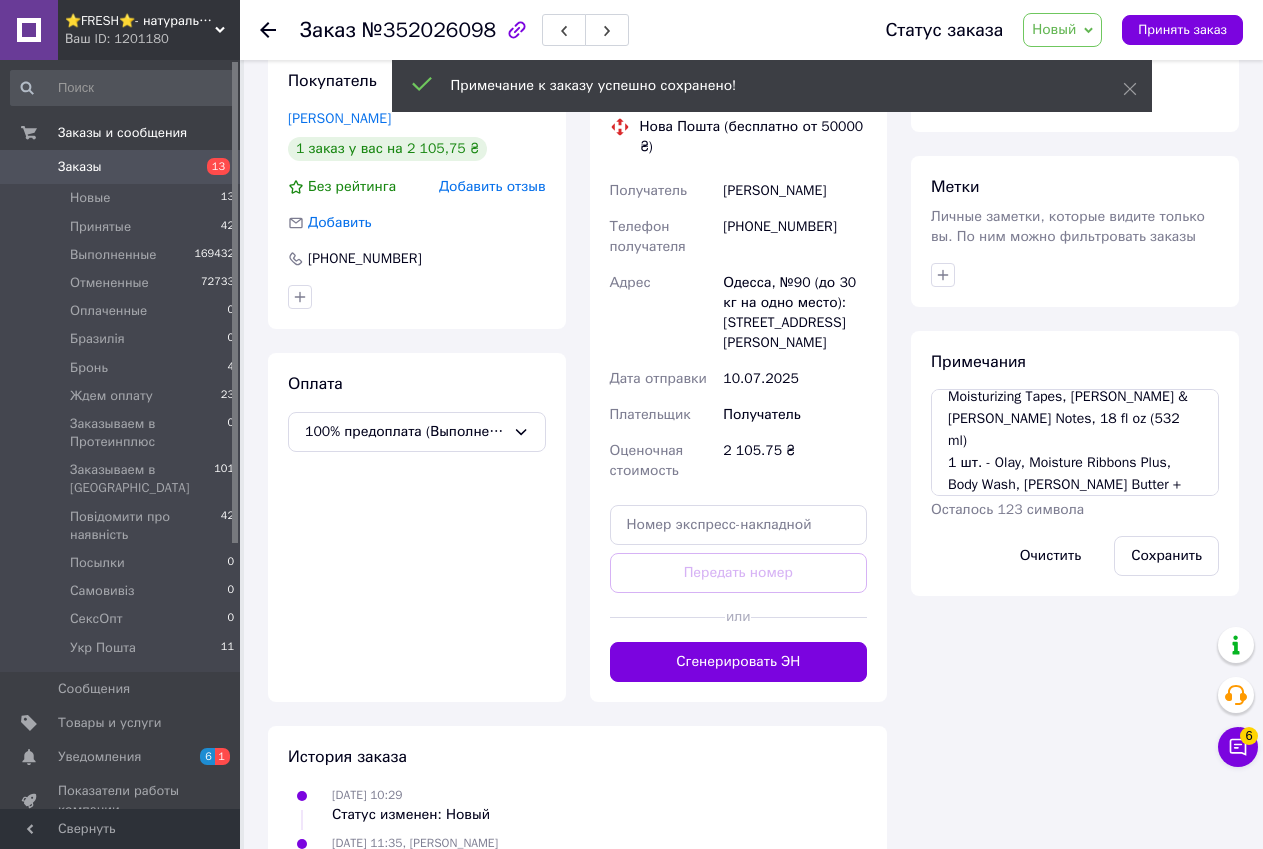 click on "Итого 2 товара 2 105,75 ₴ Скидка Добавить Всего к оплате 2 105,75 ₴ Действия Написать покупателю Viber Telegram WhatsApp SMS Запрос на отзыв про компанию   Скопировать запрос на отзыв У вас есть 30 дней, чтобы отправить запрос на отзыв покупателю, скопировав ссылку.   Выдать чек   Скачать PDF   Печать PDF   Дублировать заказ Метки Личные заметки, которые видите только вы. По ним можно фильтровать заказы Примечания 2 шт. - Olay, Shower Gel with Moisturizing Tapes, Shea & Peony Notes, 18 fl oz (532 ml)
1 шт. - Olay, Moisture Ribbons Plus, Body Wash, Shea Butter + Lavender, 18 fl oz (532 ml) Осталось 123 символа Очистить Сохранить" at bounding box center [1075, -29] 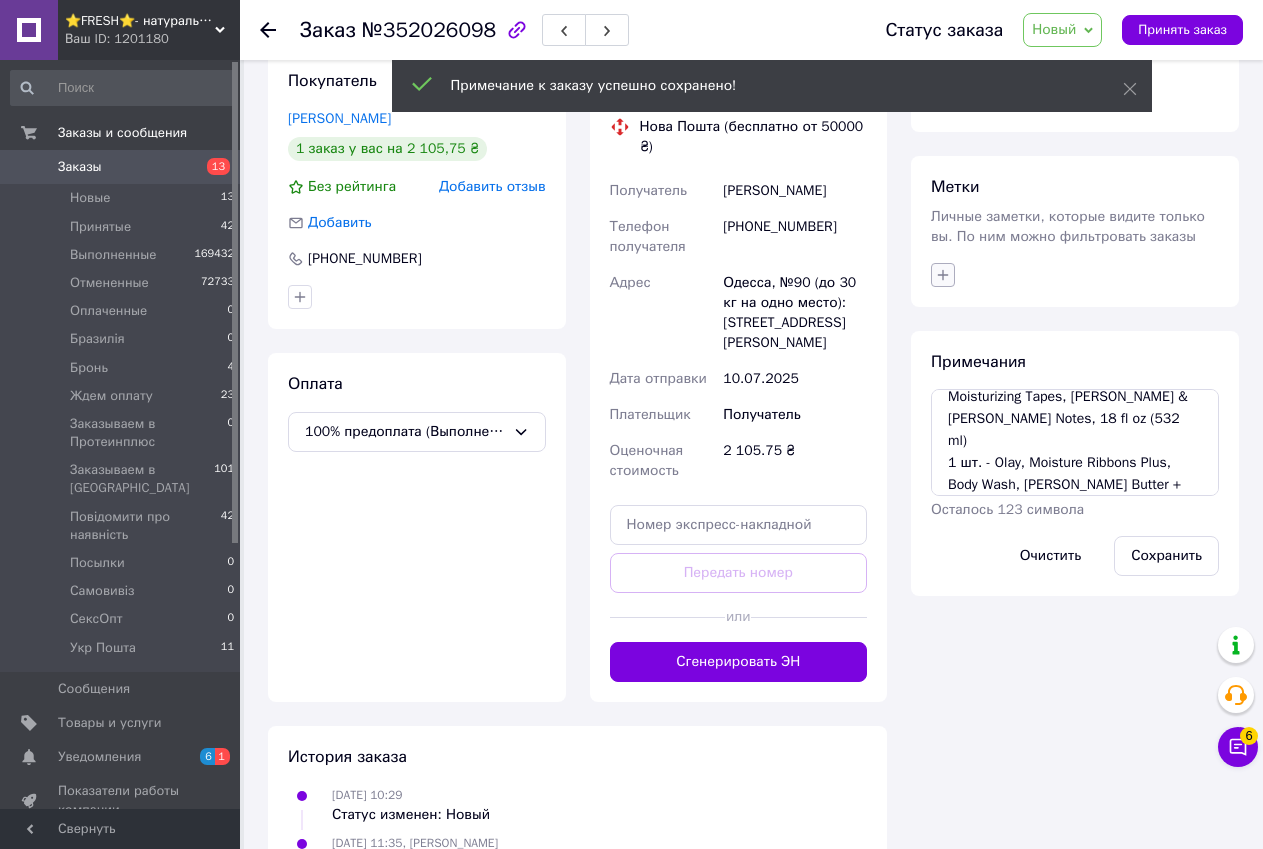 click 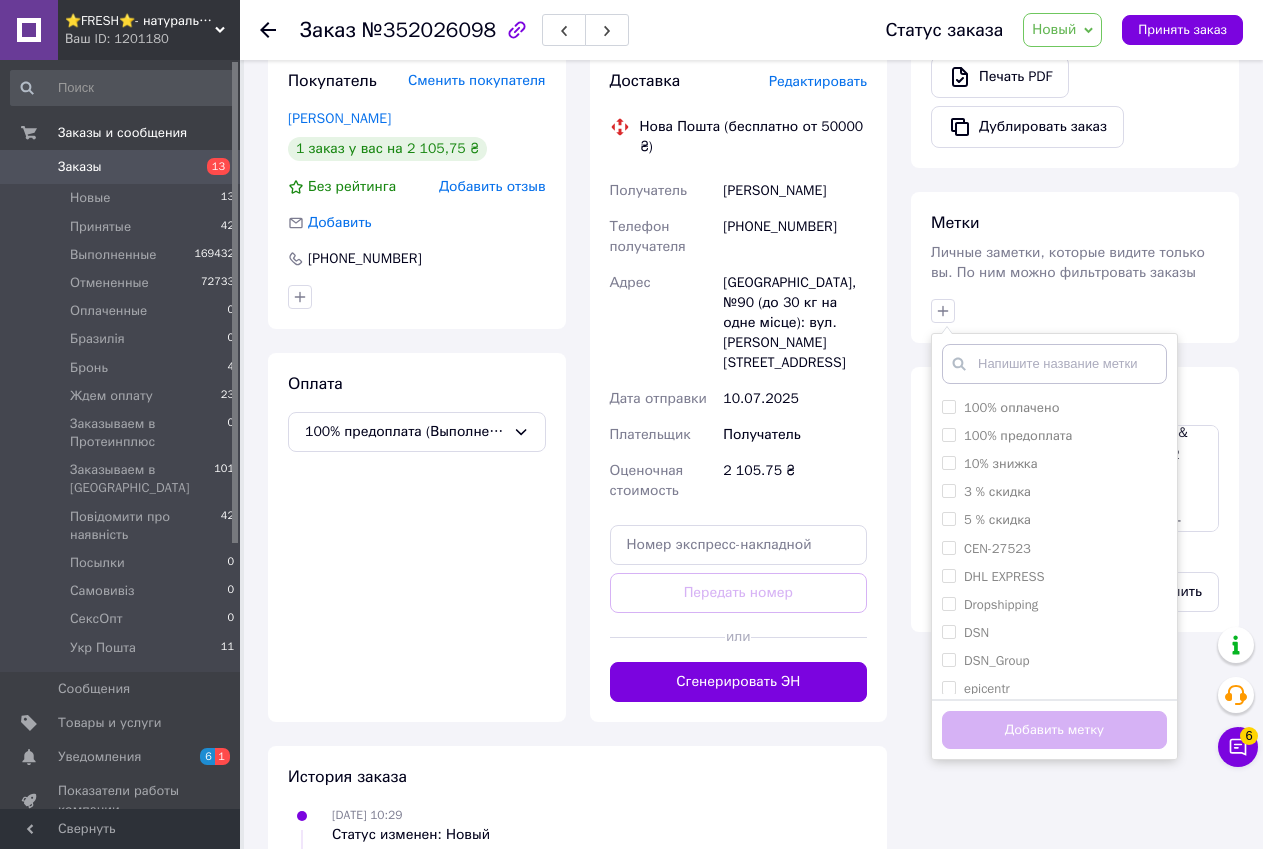 click on "Покупатель Сменить покупателя Лисенко Ганна 1 заказ у вас на 2 105,75 ₴ Без рейтинга   Добавить отзыв Добавить +380674885744 Оплата 100% предоплата (Выполнение заказа 7-10 рабочих дней)" at bounding box center [417, 386] 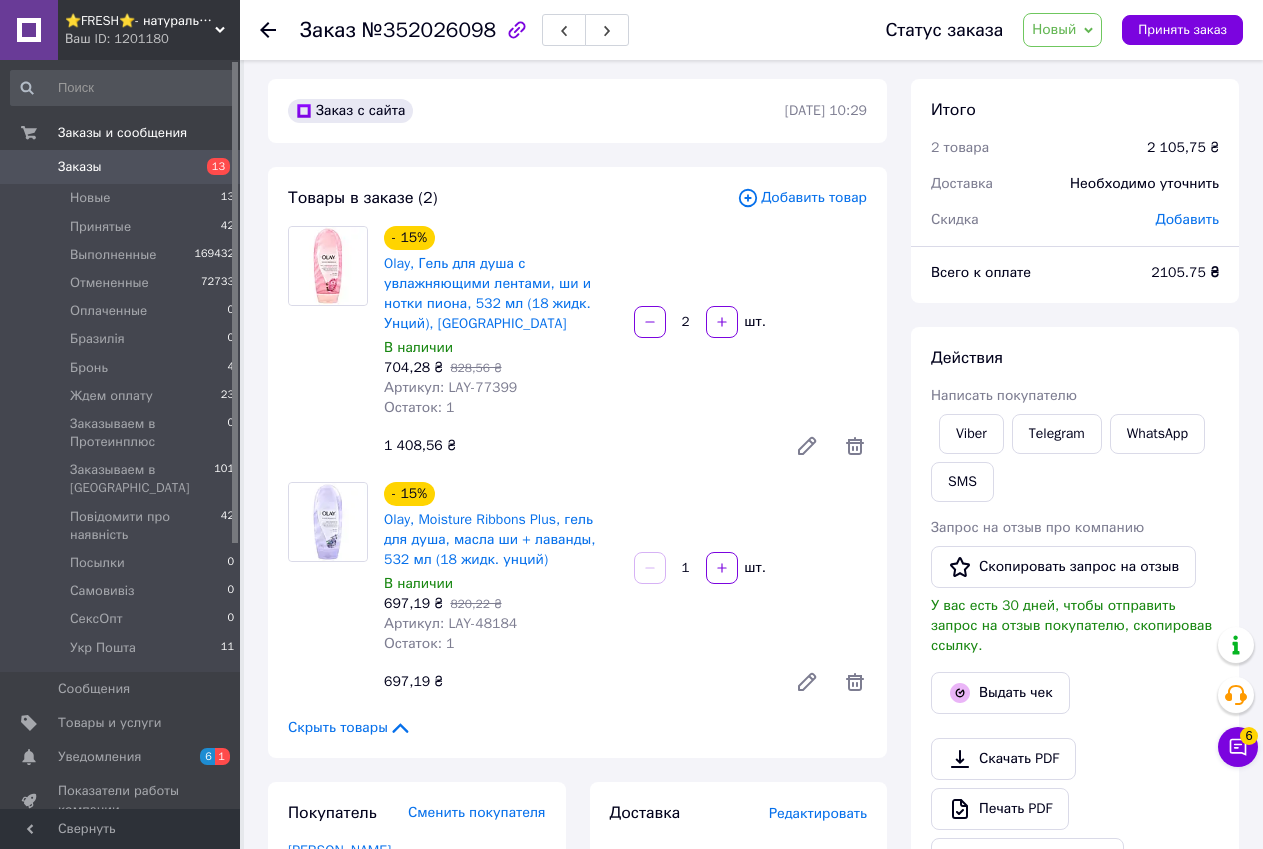 scroll, scrollTop: 0, scrollLeft: 0, axis: both 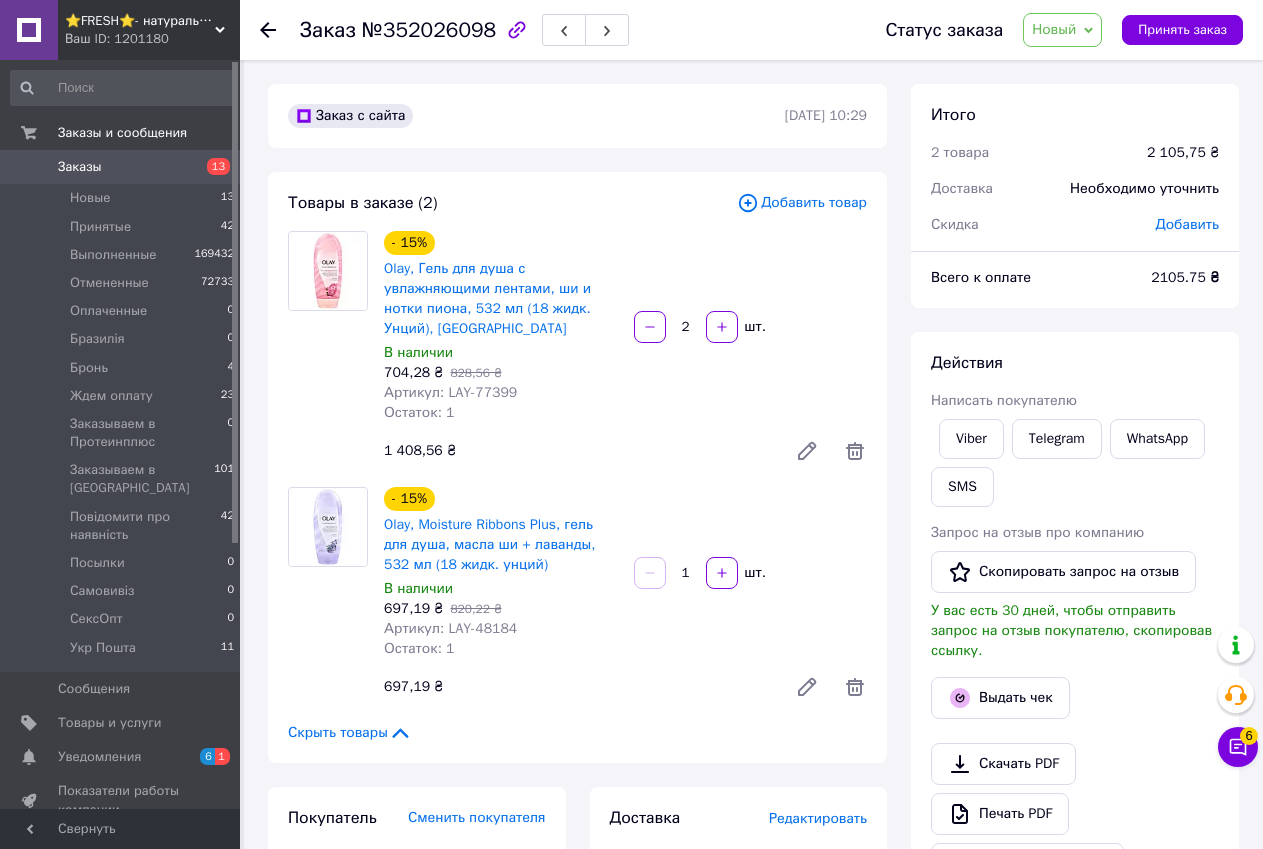 click on "2   шт." at bounding box center [751, 327] 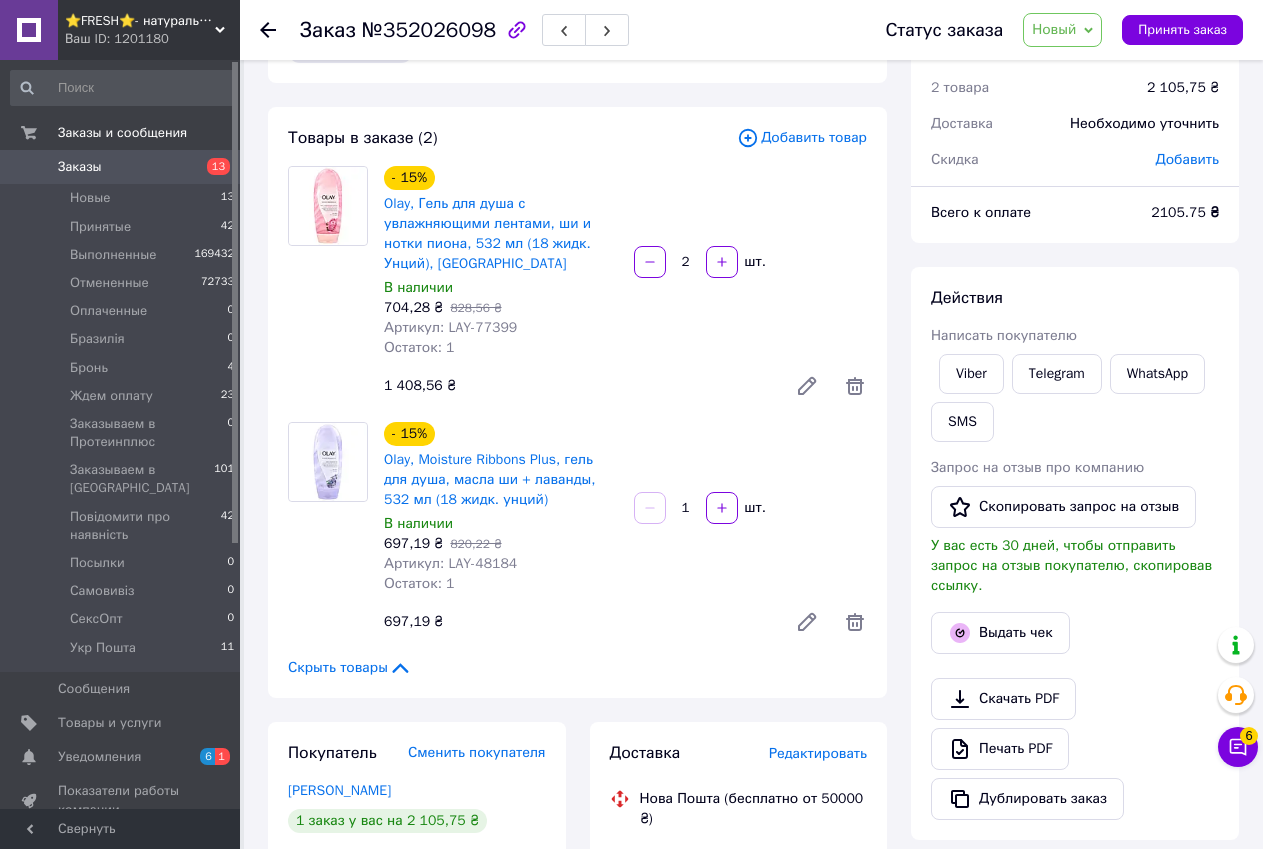scroll, scrollTop: 100, scrollLeft: 0, axis: vertical 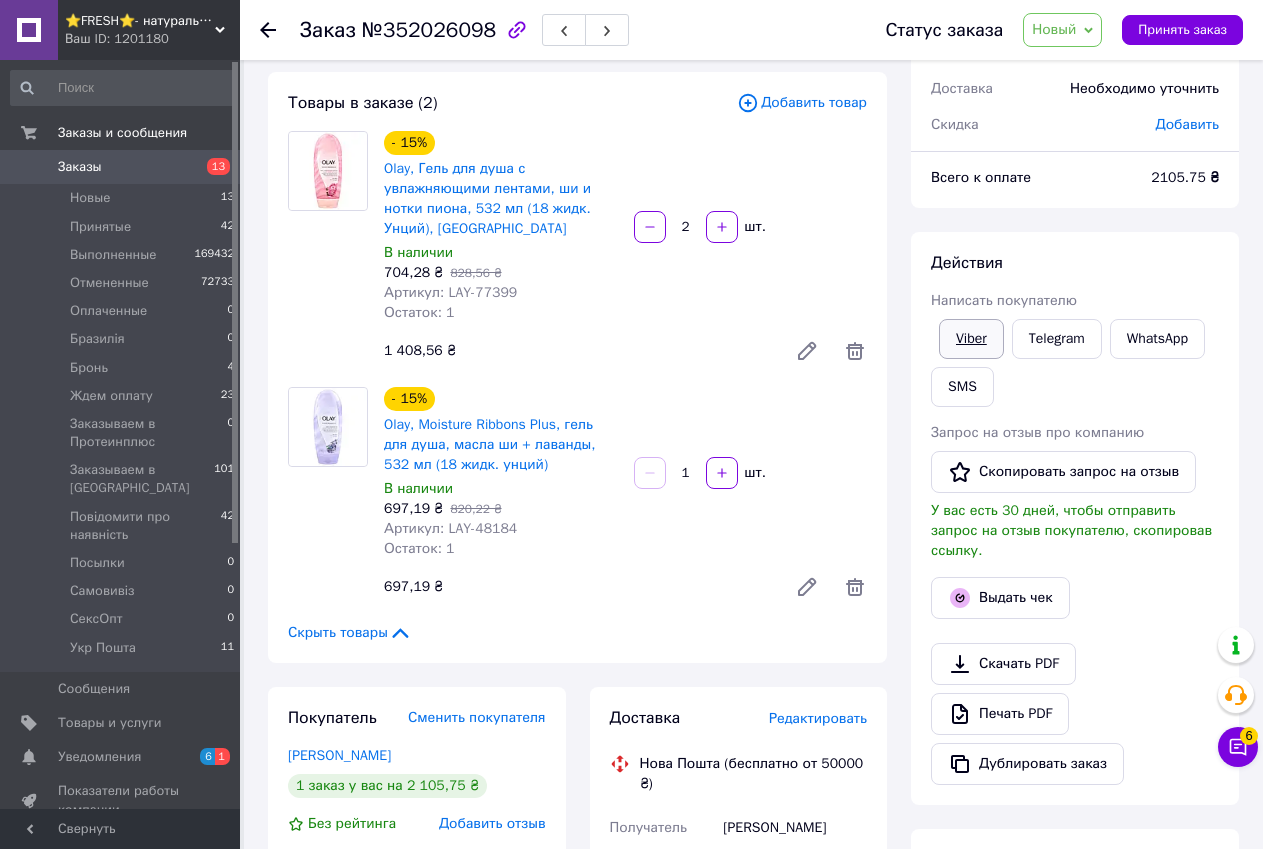 click on "Viber" at bounding box center [971, 339] 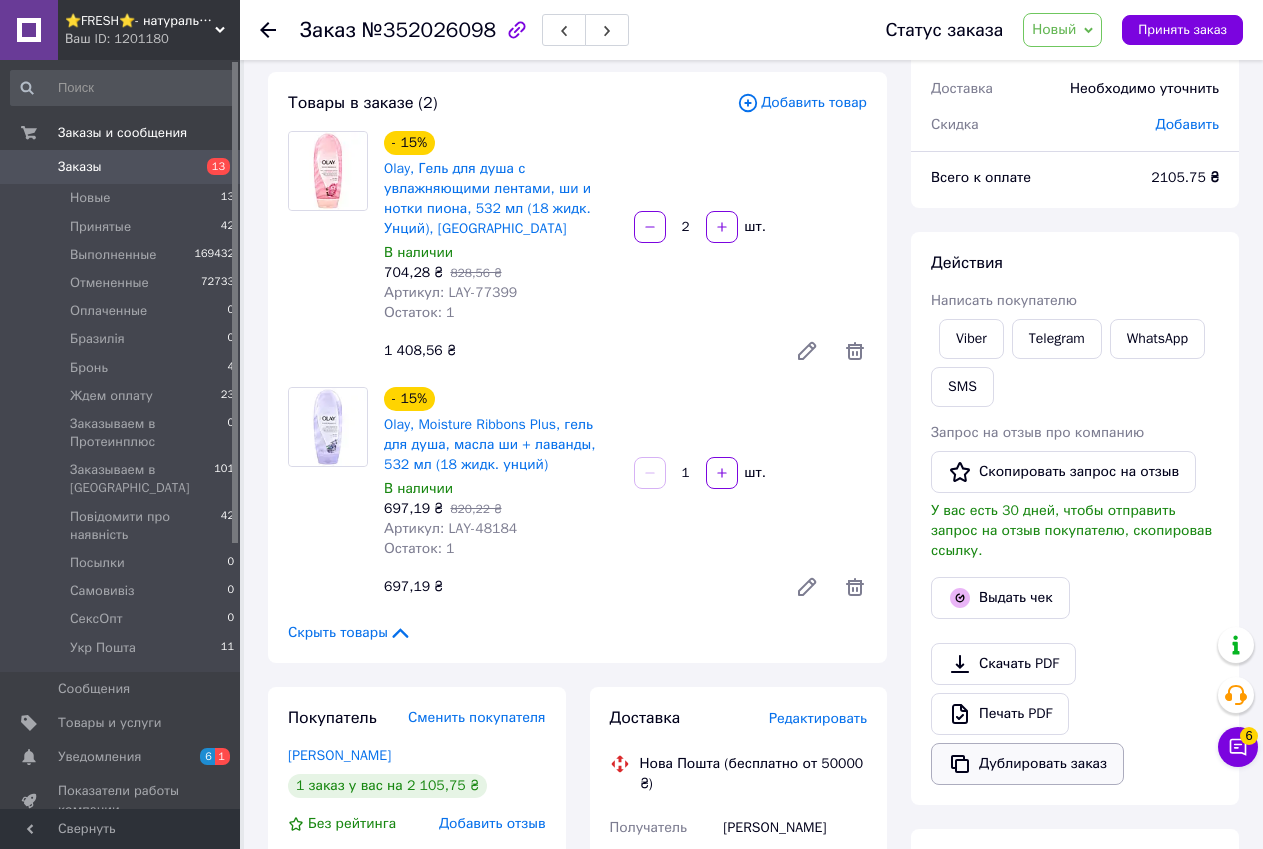 drag, startPoint x: 1043, startPoint y: 829, endPoint x: 1006, endPoint y: 731, distance: 104.75209 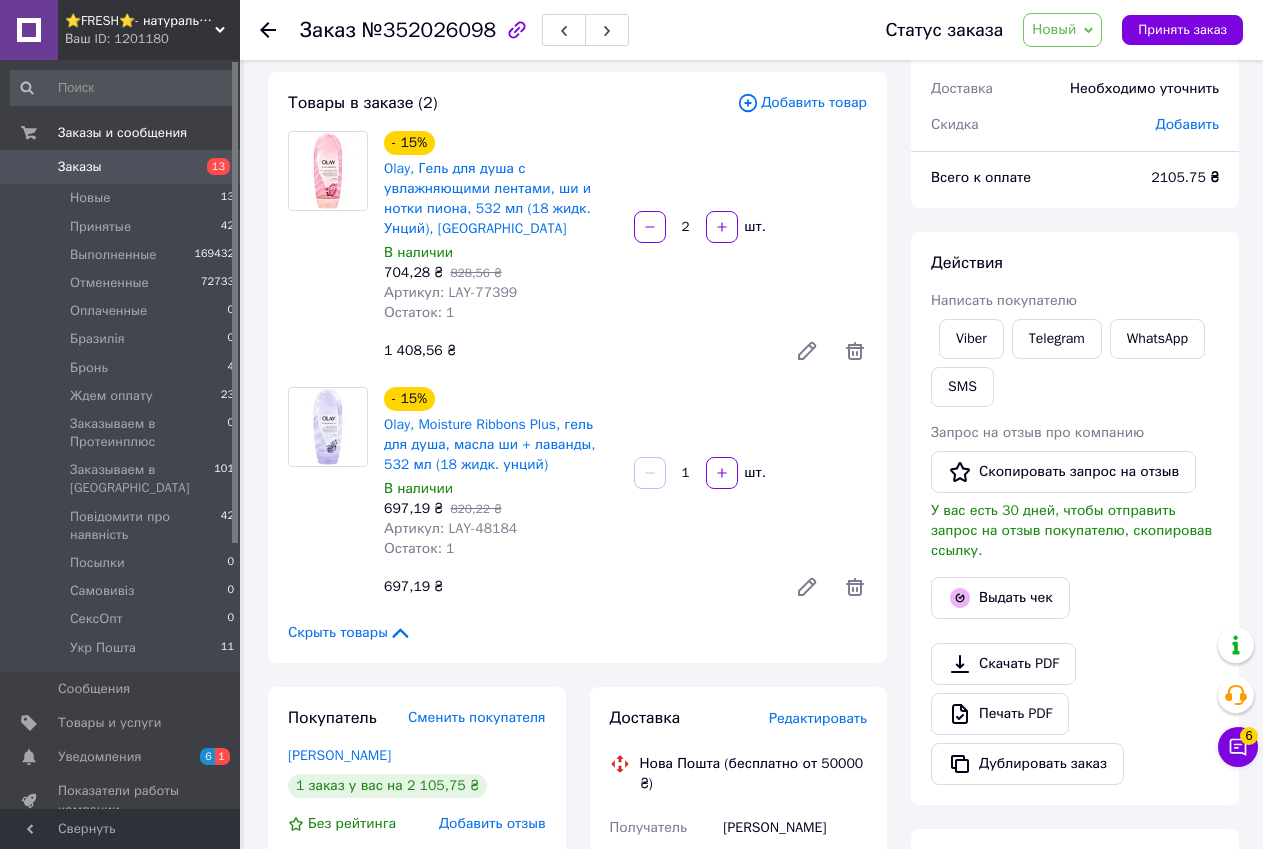 click on "№352026098" at bounding box center (429, 30) 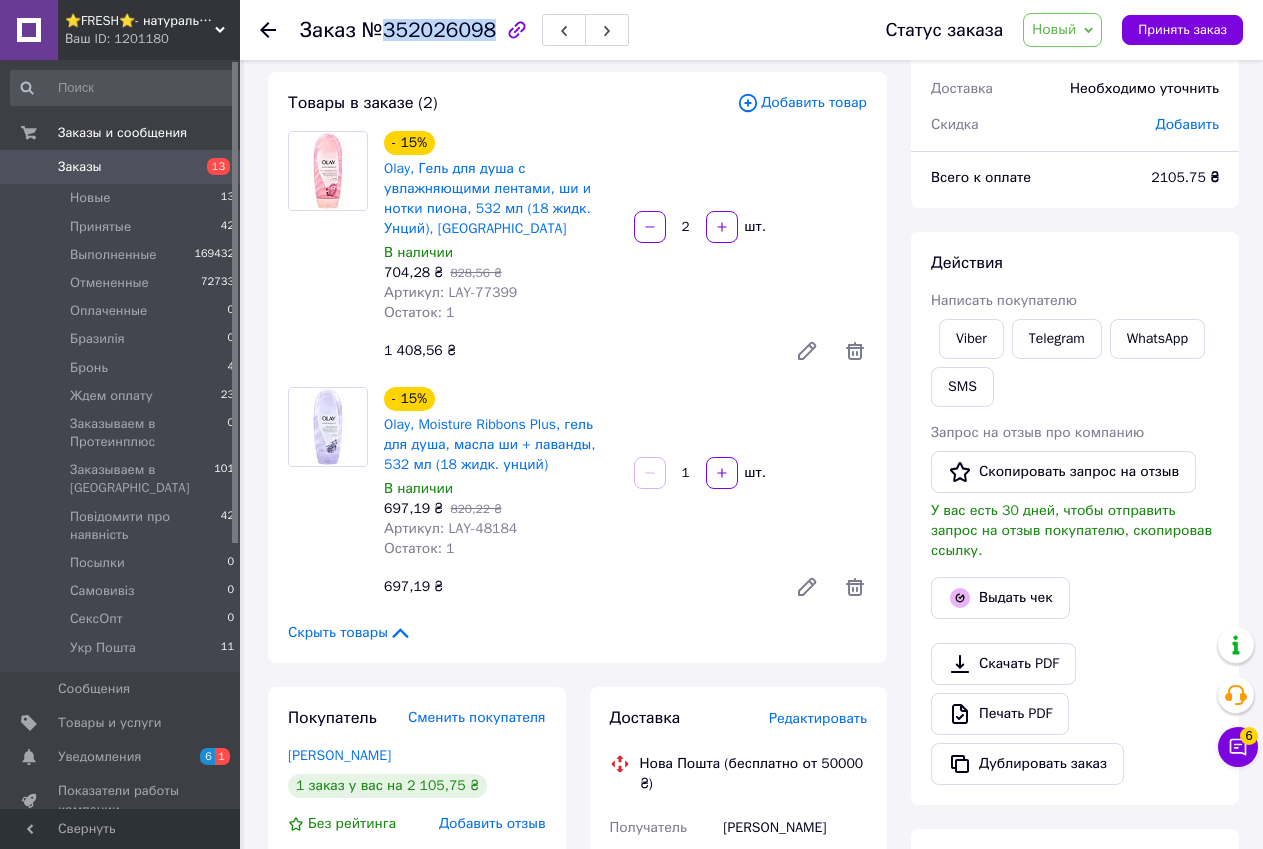click on "№352026098" at bounding box center (429, 30) 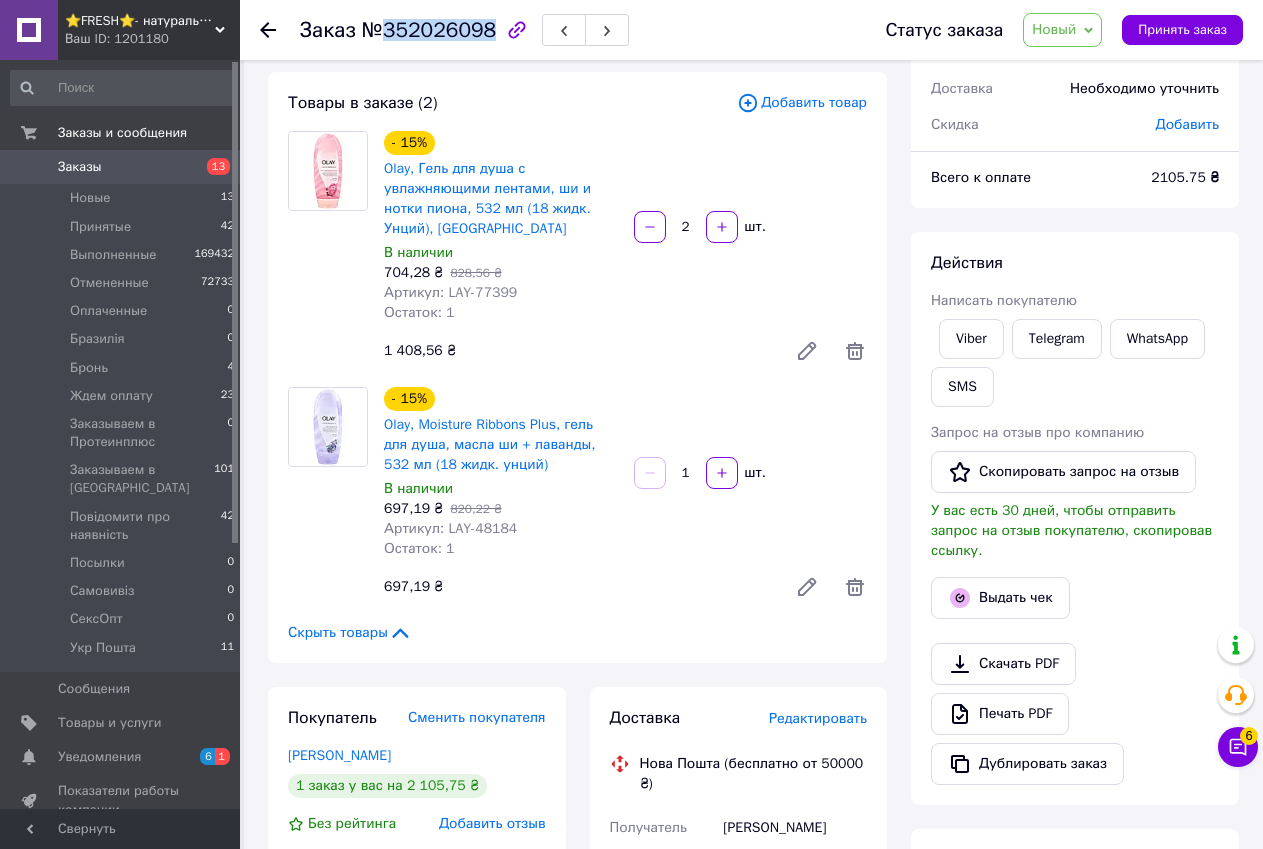 drag, startPoint x: 1097, startPoint y: 814, endPoint x: 1114, endPoint y: 597, distance: 217.66489 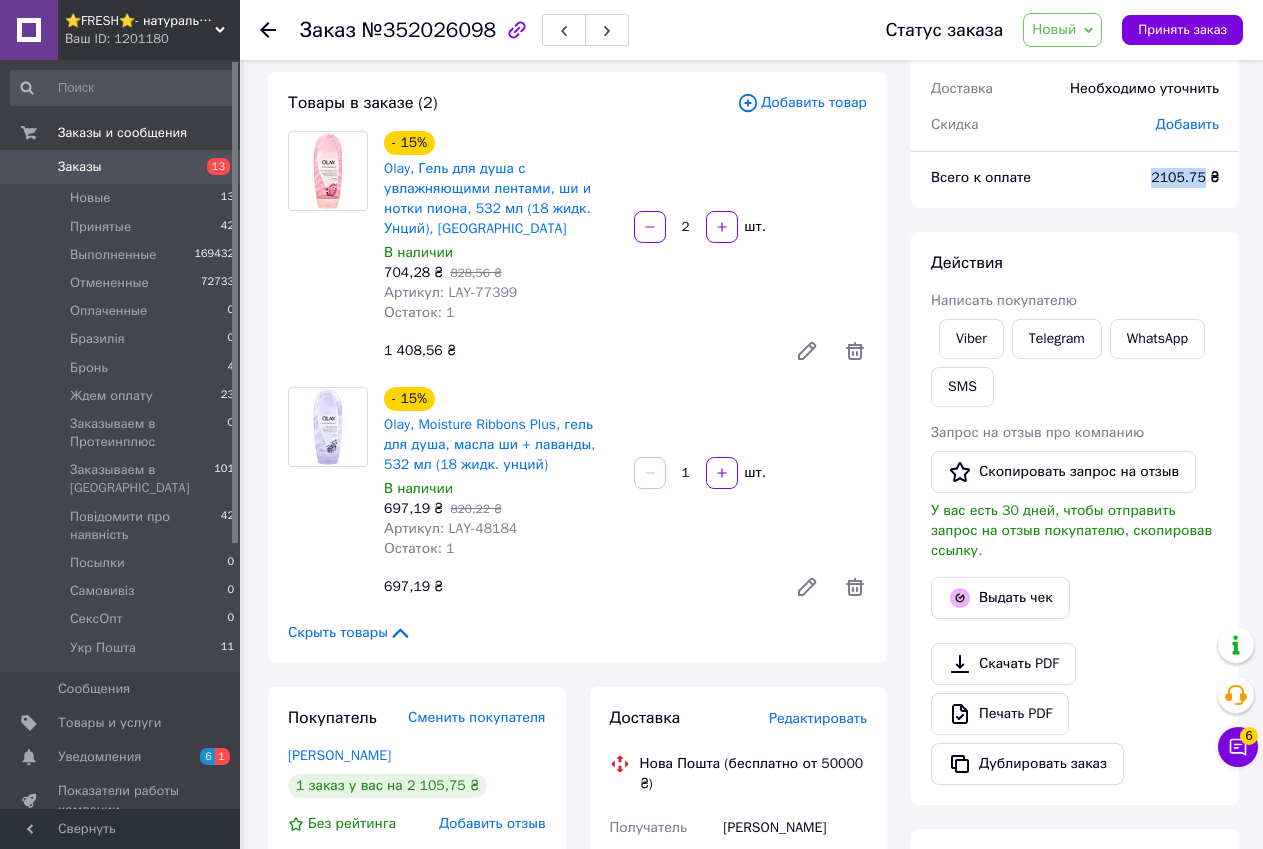 drag, startPoint x: 1155, startPoint y: 177, endPoint x: 1208, endPoint y: 175, distance: 53.037724 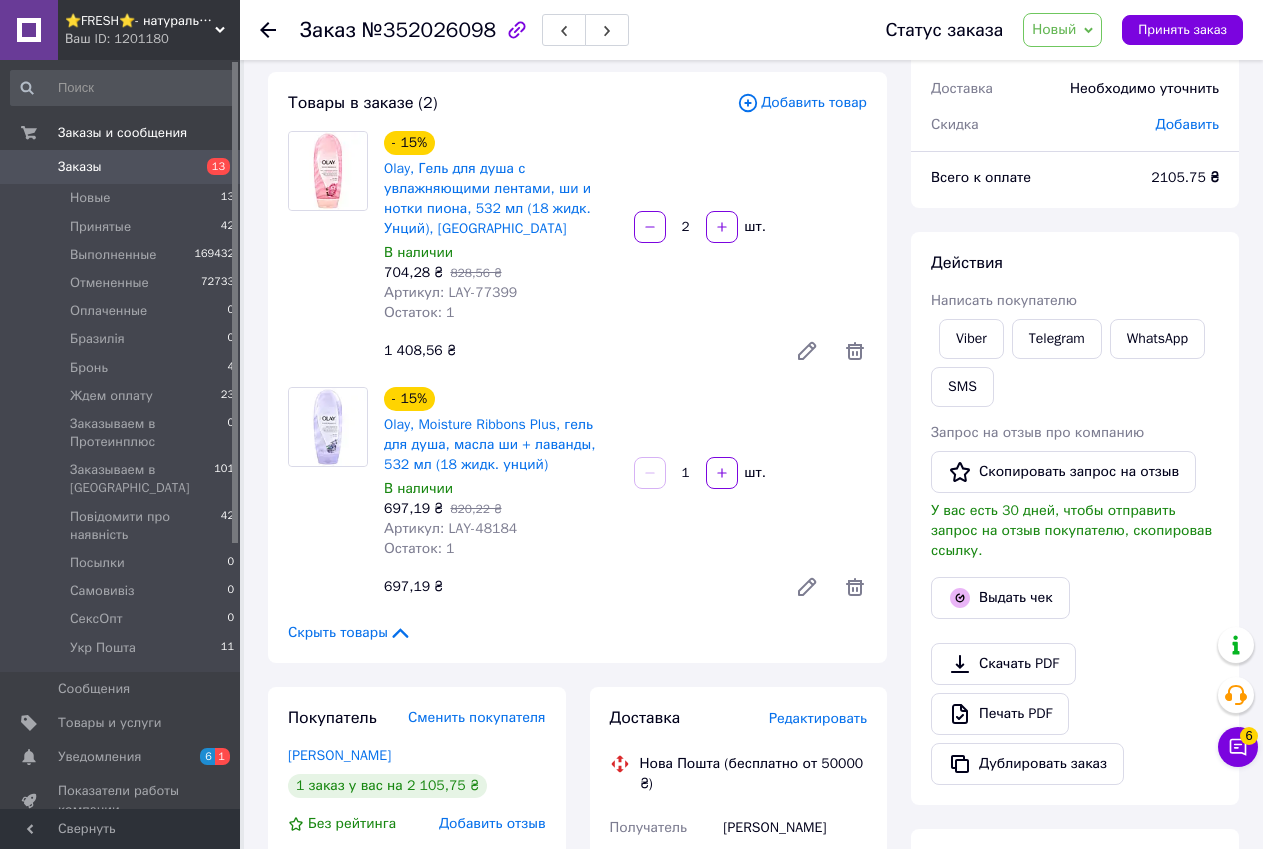 click on "Новый" at bounding box center [1054, 29] 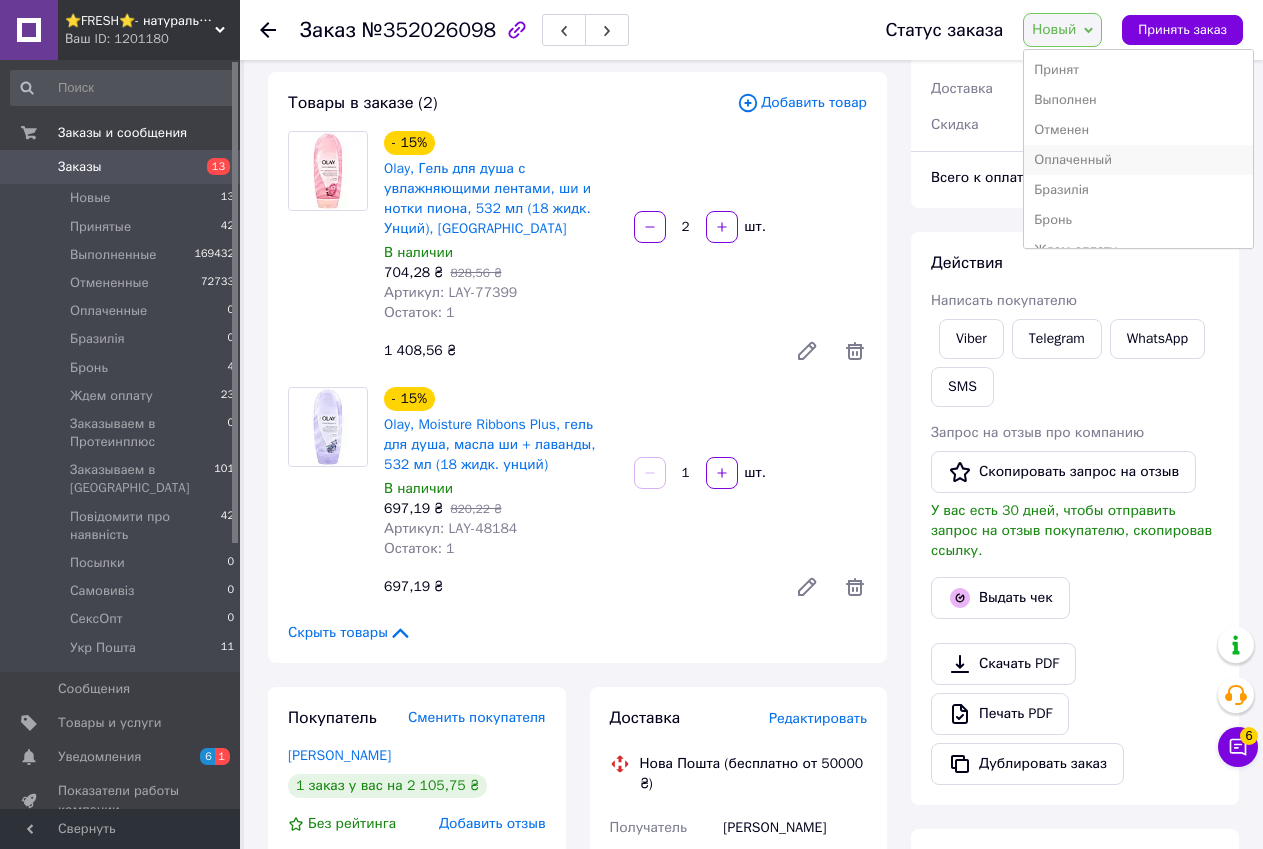 scroll, scrollTop: 100, scrollLeft: 0, axis: vertical 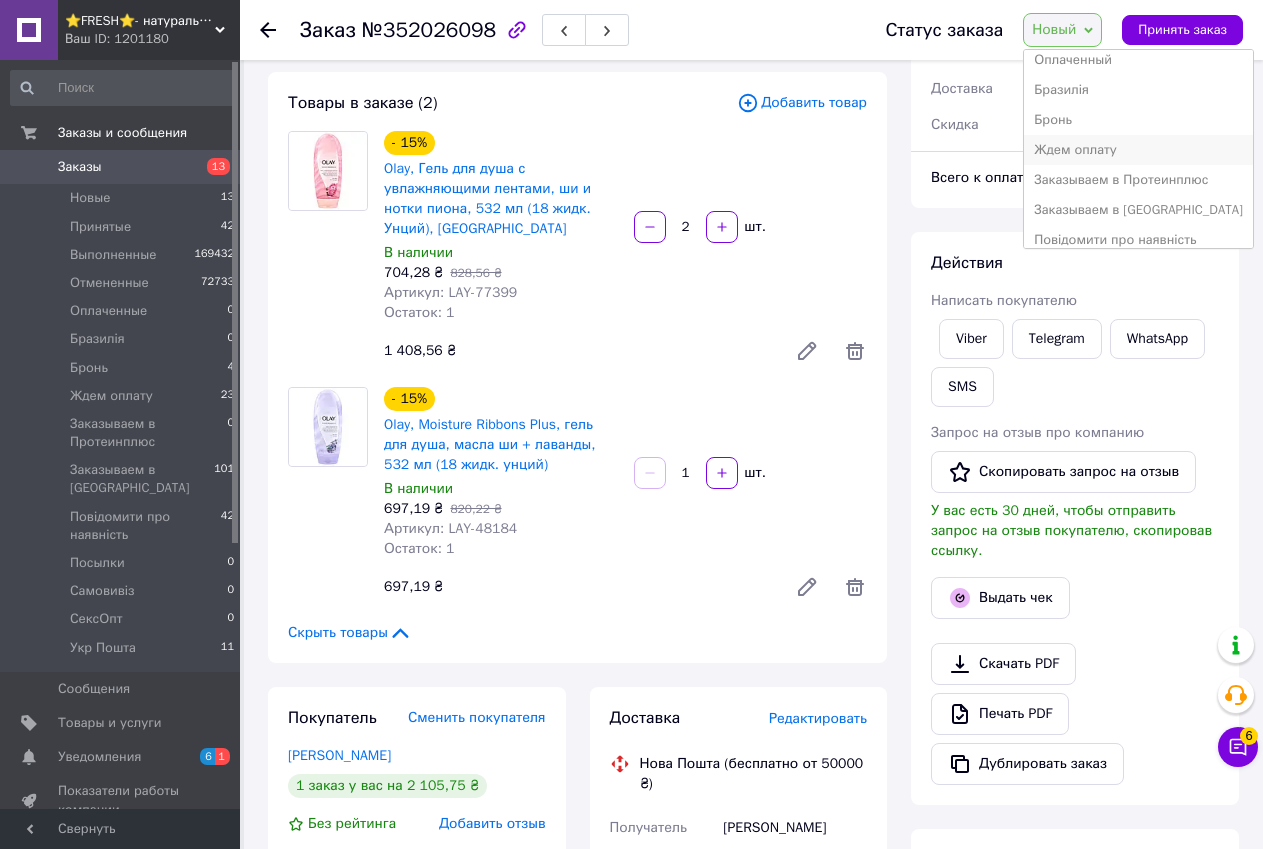 click on "Ждем оплату" at bounding box center [1138, 150] 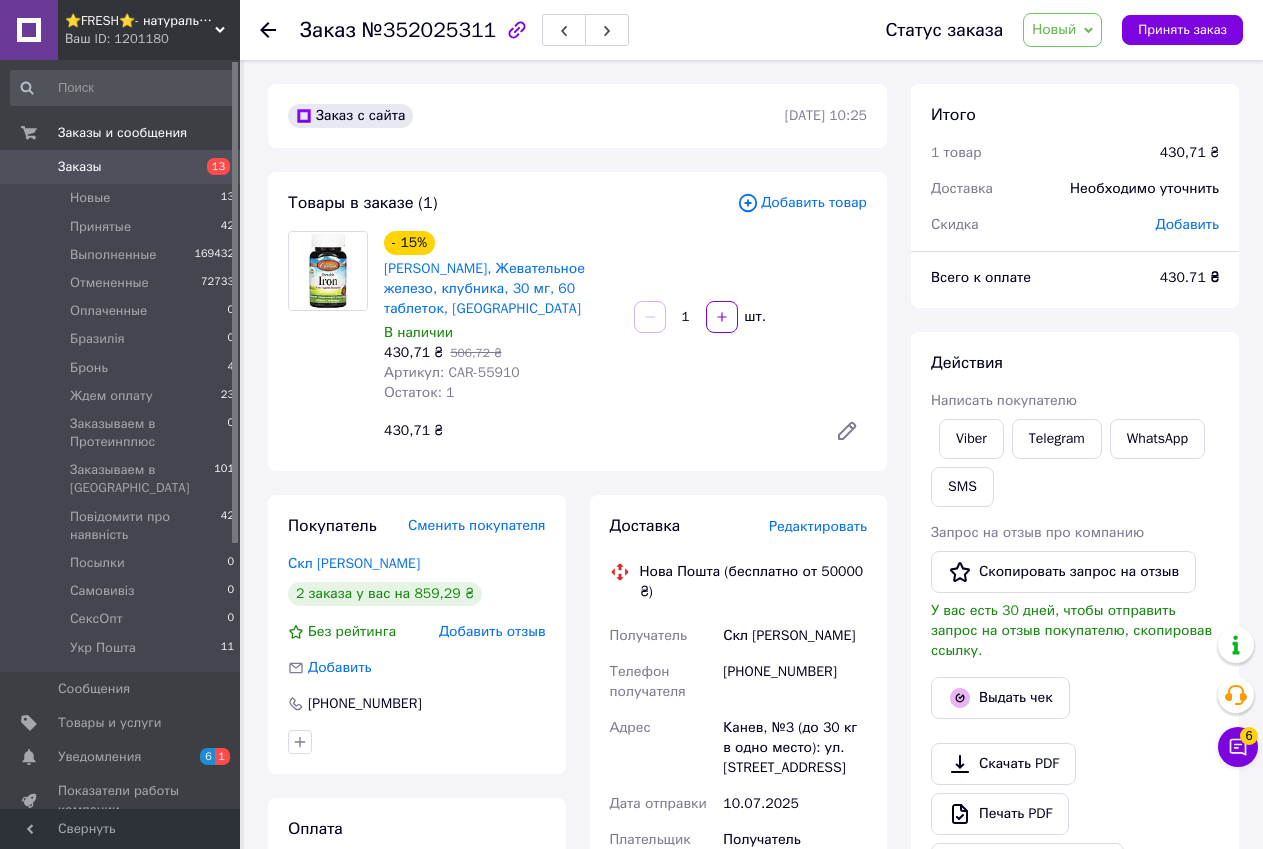 scroll, scrollTop: 0, scrollLeft: 0, axis: both 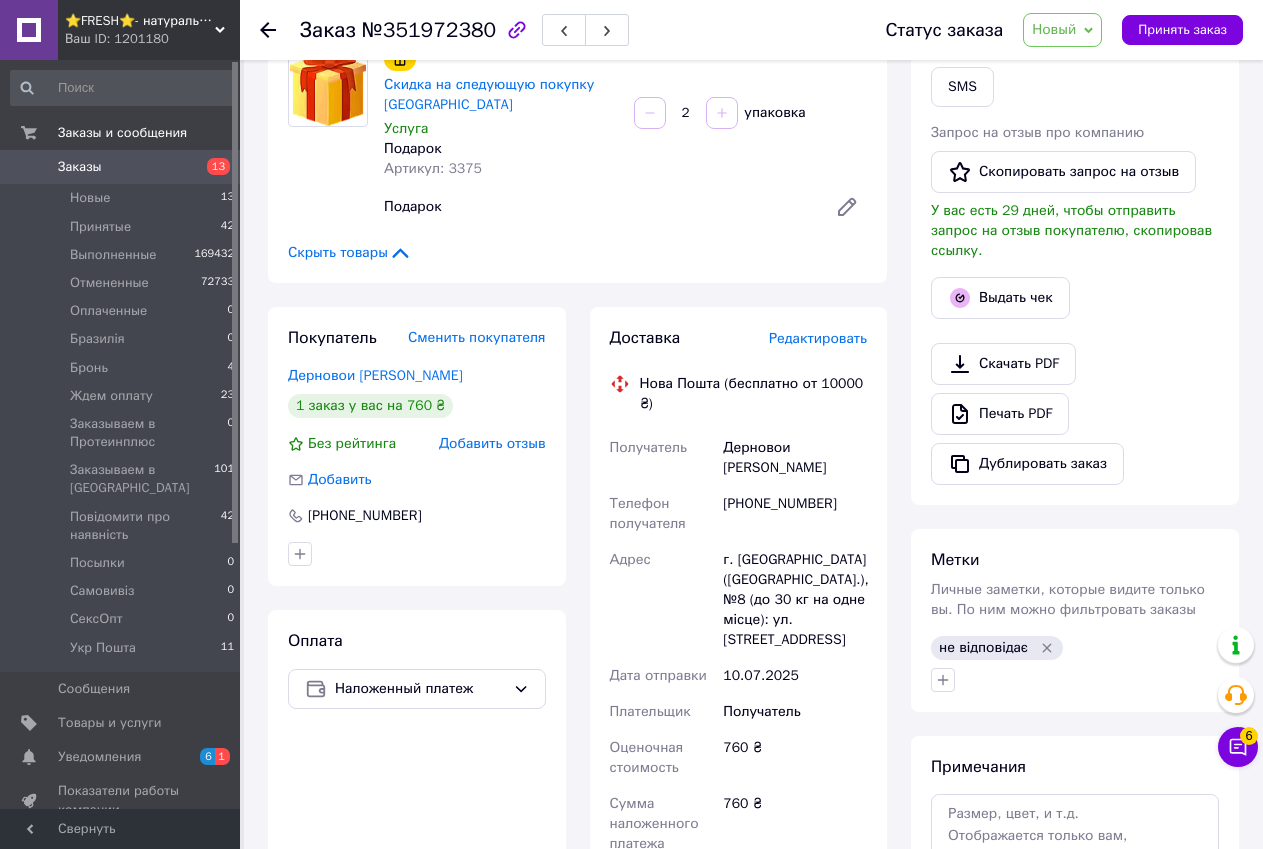 click on "Редактировать" at bounding box center [818, 338] 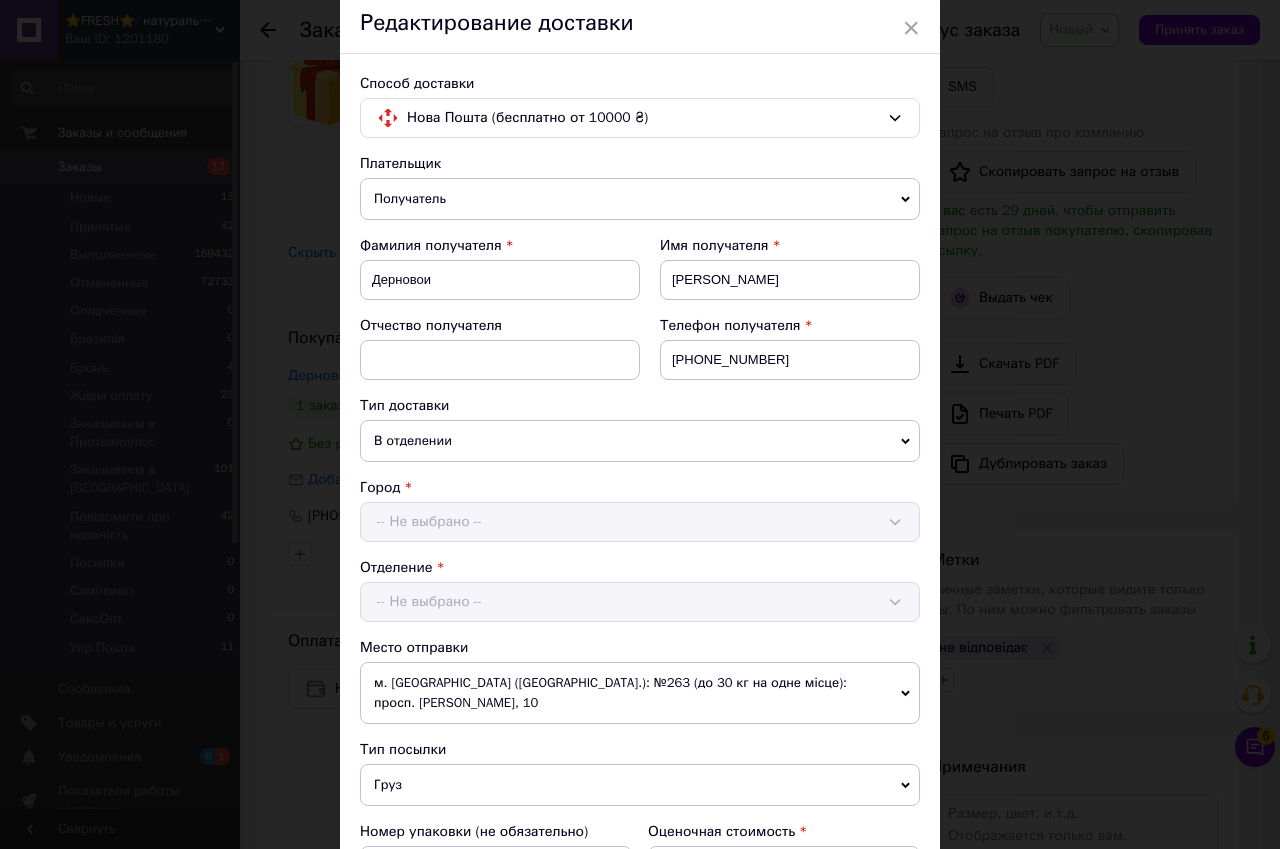 scroll, scrollTop: 500, scrollLeft: 0, axis: vertical 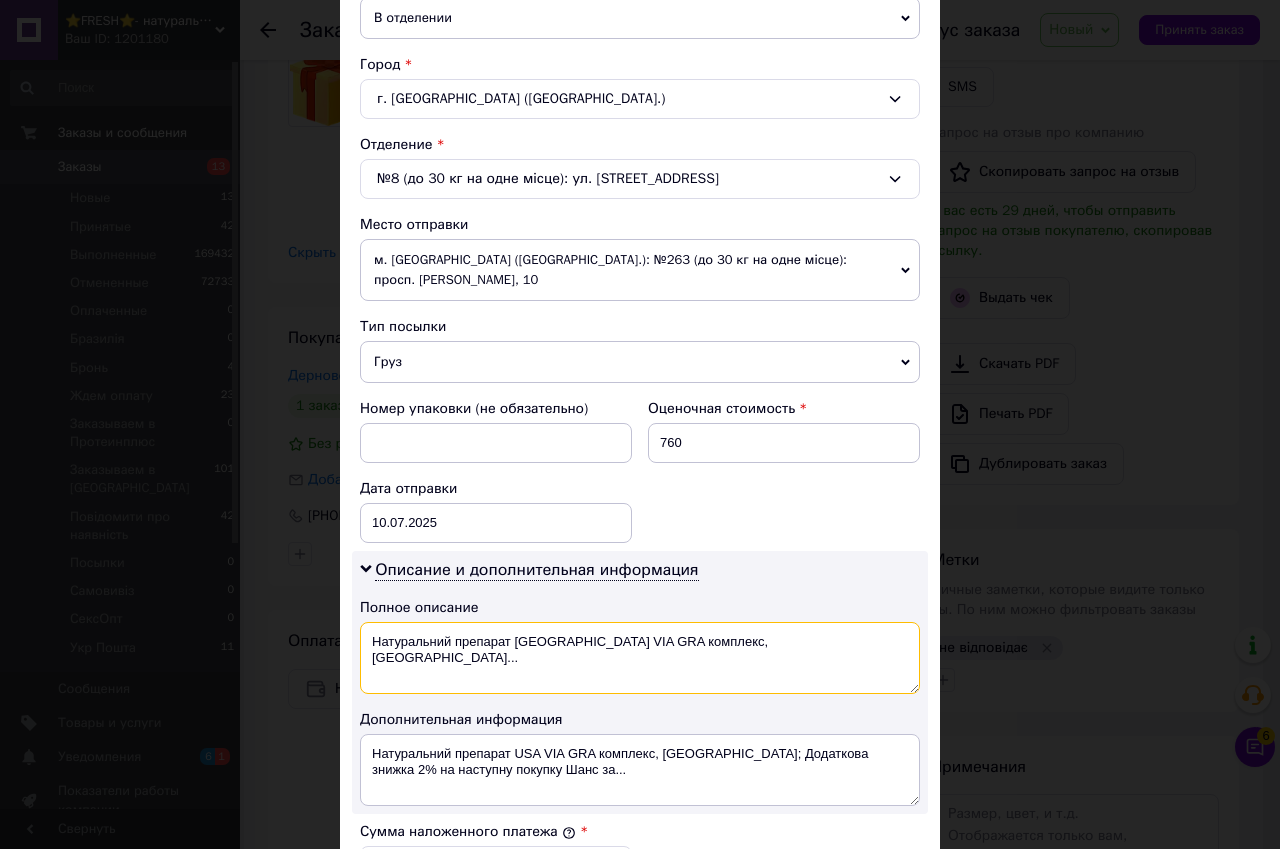 drag, startPoint x: 502, startPoint y: 615, endPoint x: 372, endPoint y: 617, distance: 130.01538 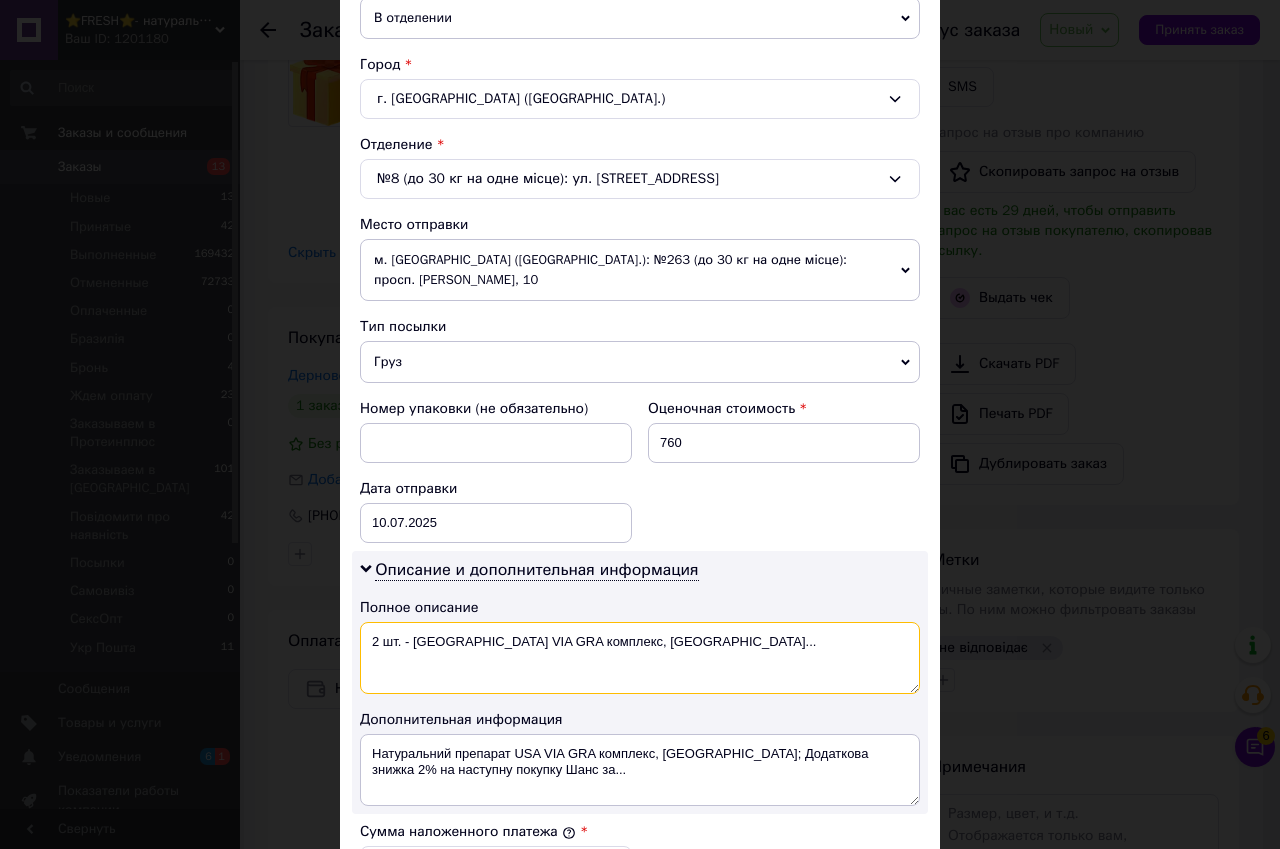 drag, startPoint x: 599, startPoint y: 631, endPoint x: 498, endPoint y: 620, distance: 101.597244 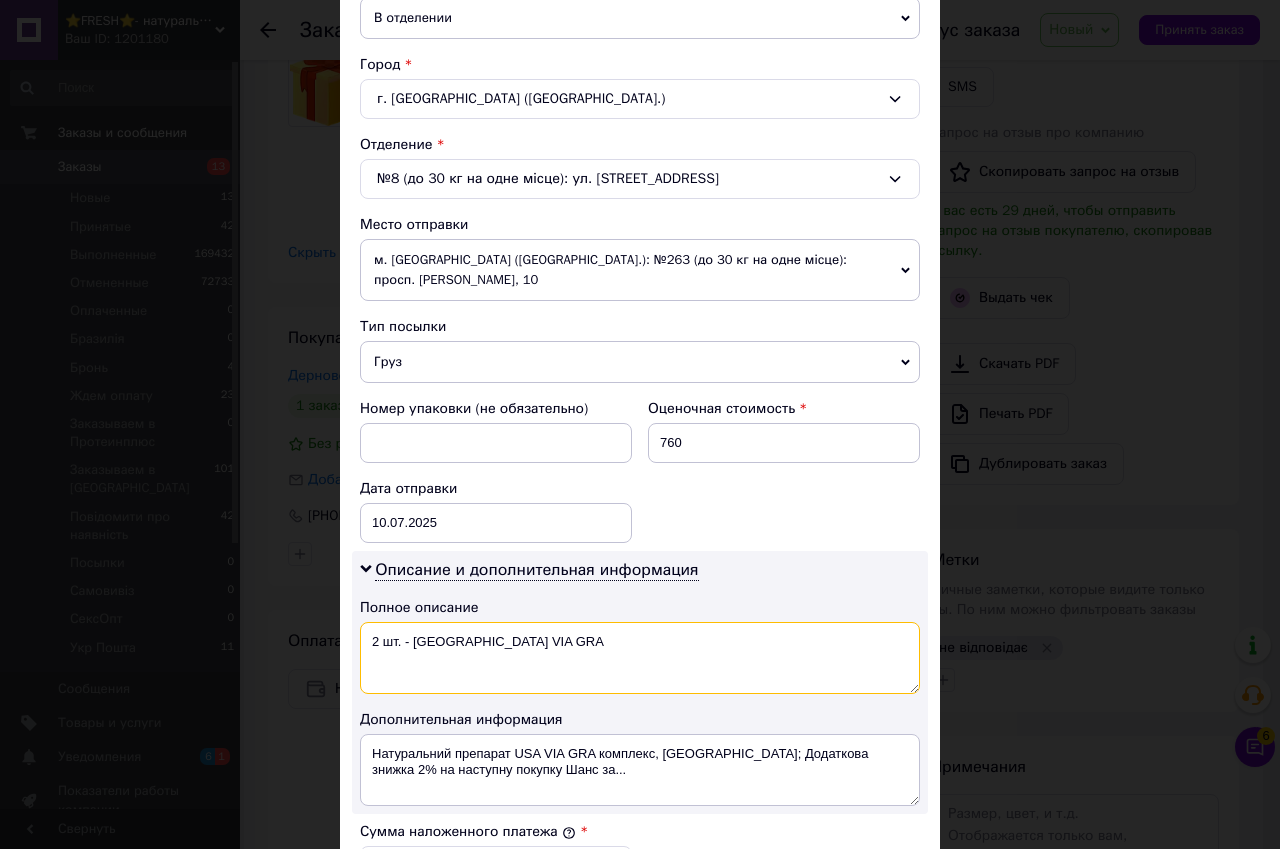 drag, startPoint x: 367, startPoint y: 626, endPoint x: 497, endPoint y: 625, distance: 130.00385 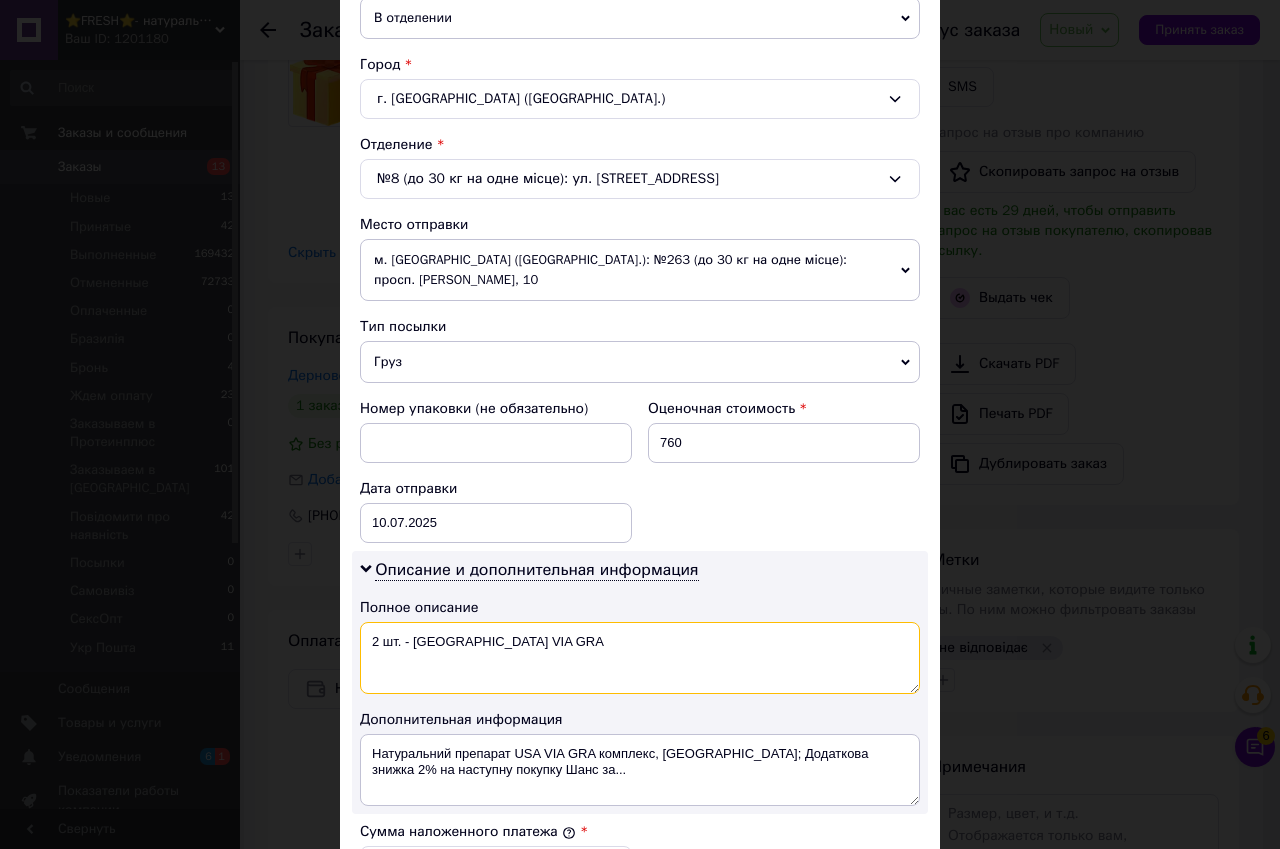 type on "2 шт. - USA VIA GRA" 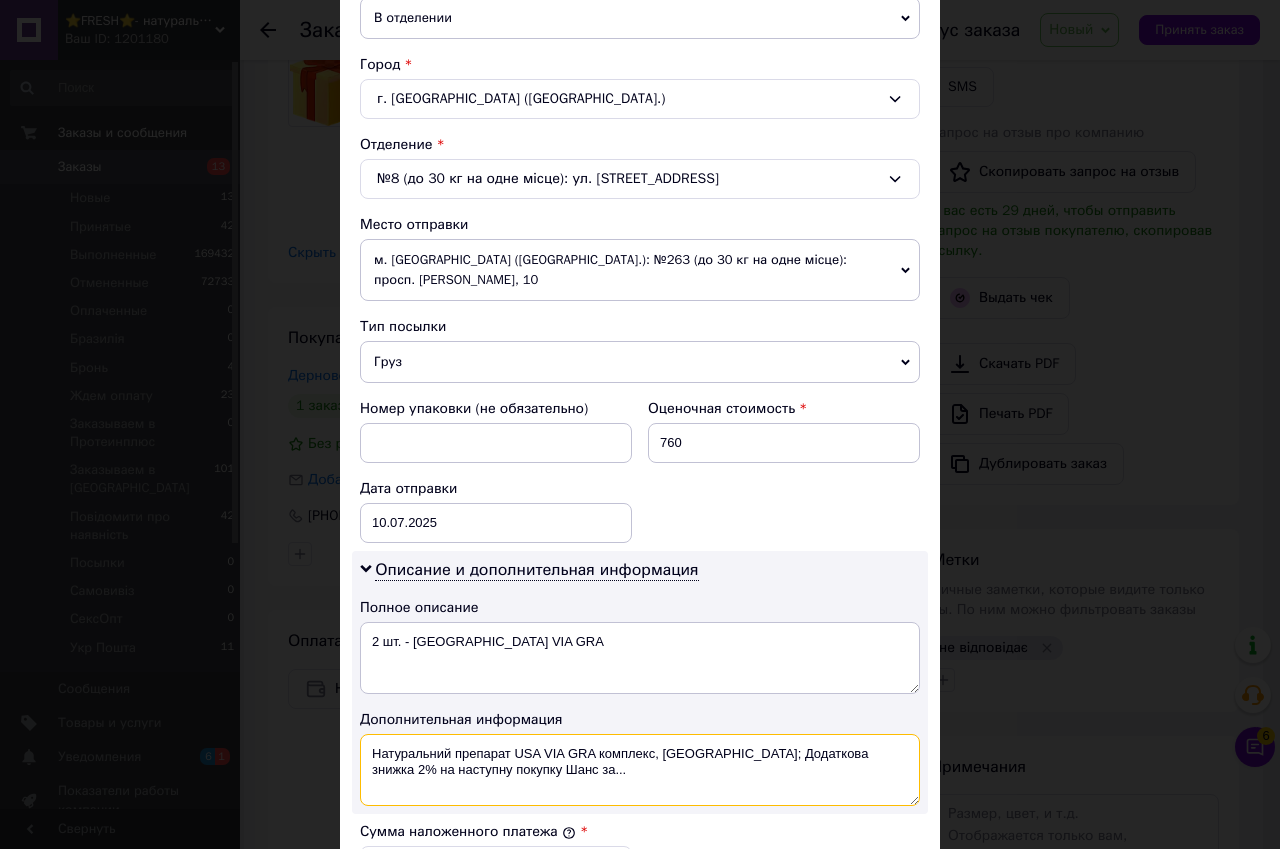 drag, startPoint x: 370, startPoint y: 730, endPoint x: 511, endPoint y: 748, distance: 142.14429 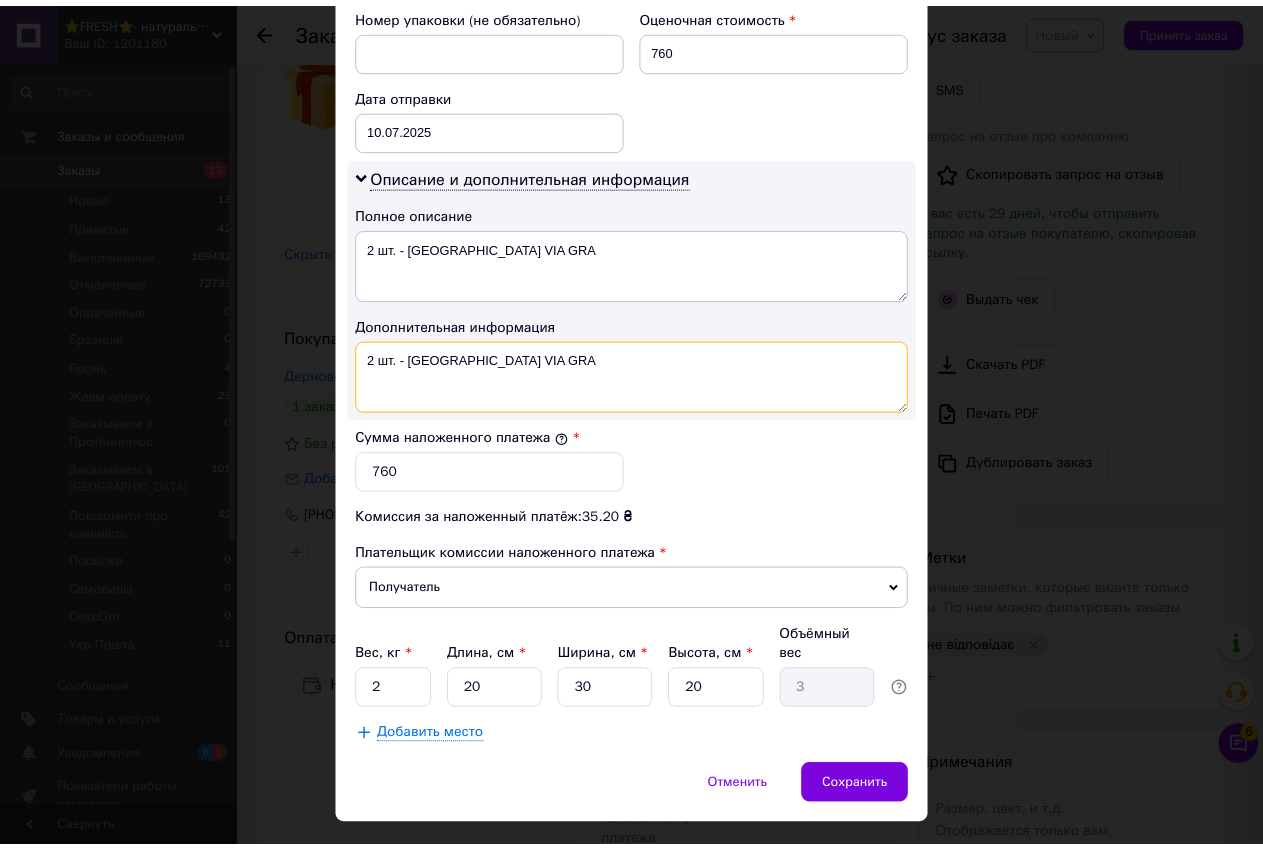 scroll, scrollTop: 901, scrollLeft: 0, axis: vertical 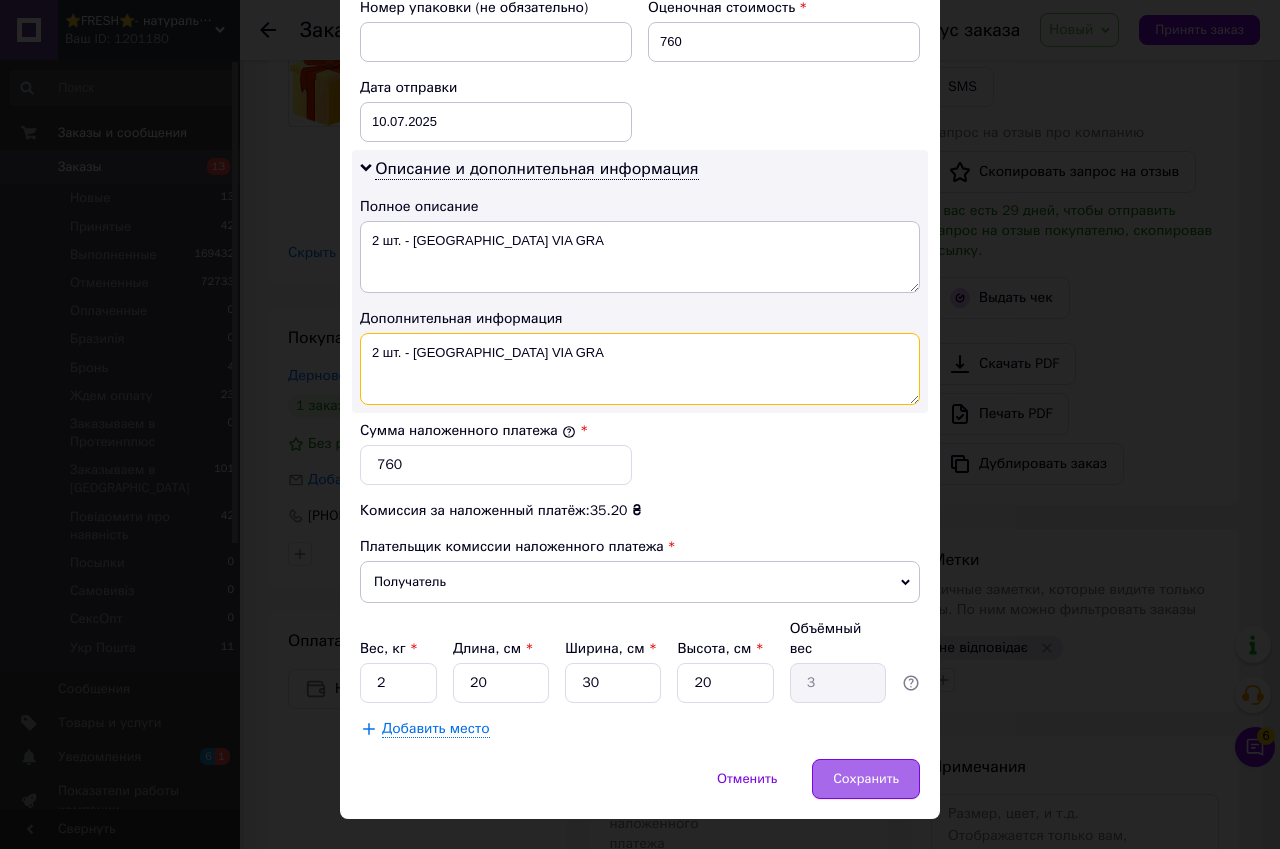 type on "2 шт. - USA VIA GRA" 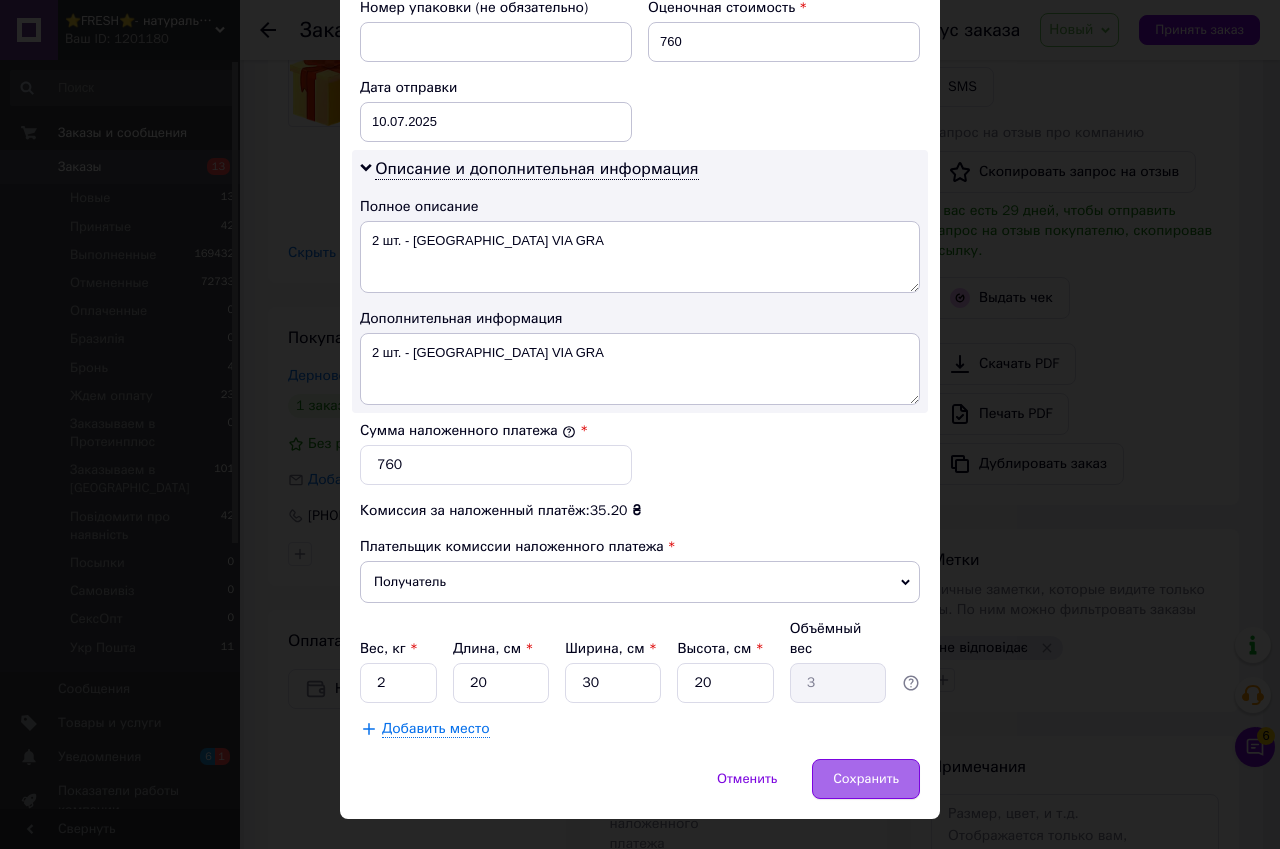 click on "Сохранить" at bounding box center (866, 779) 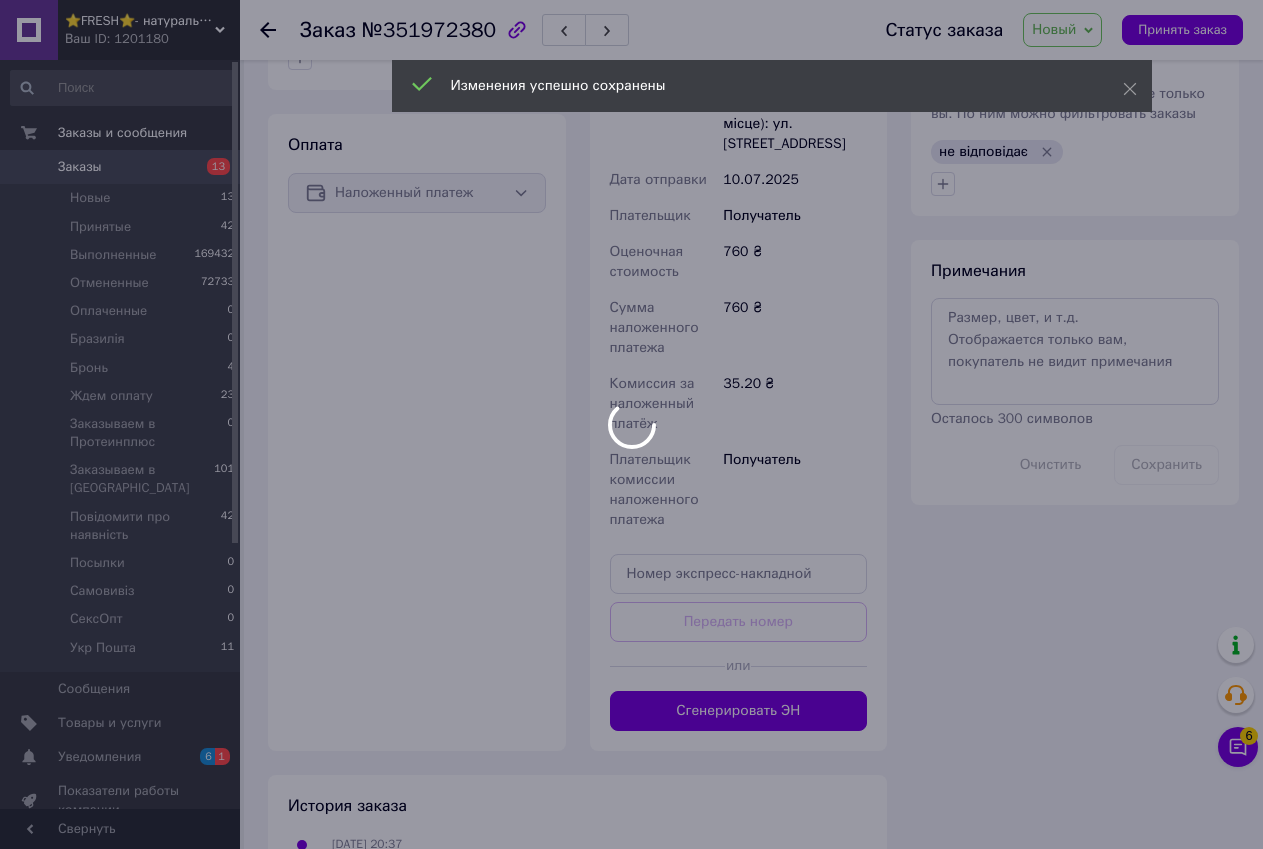 scroll, scrollTop: 900, scrollLeft: 0, axis: vertical 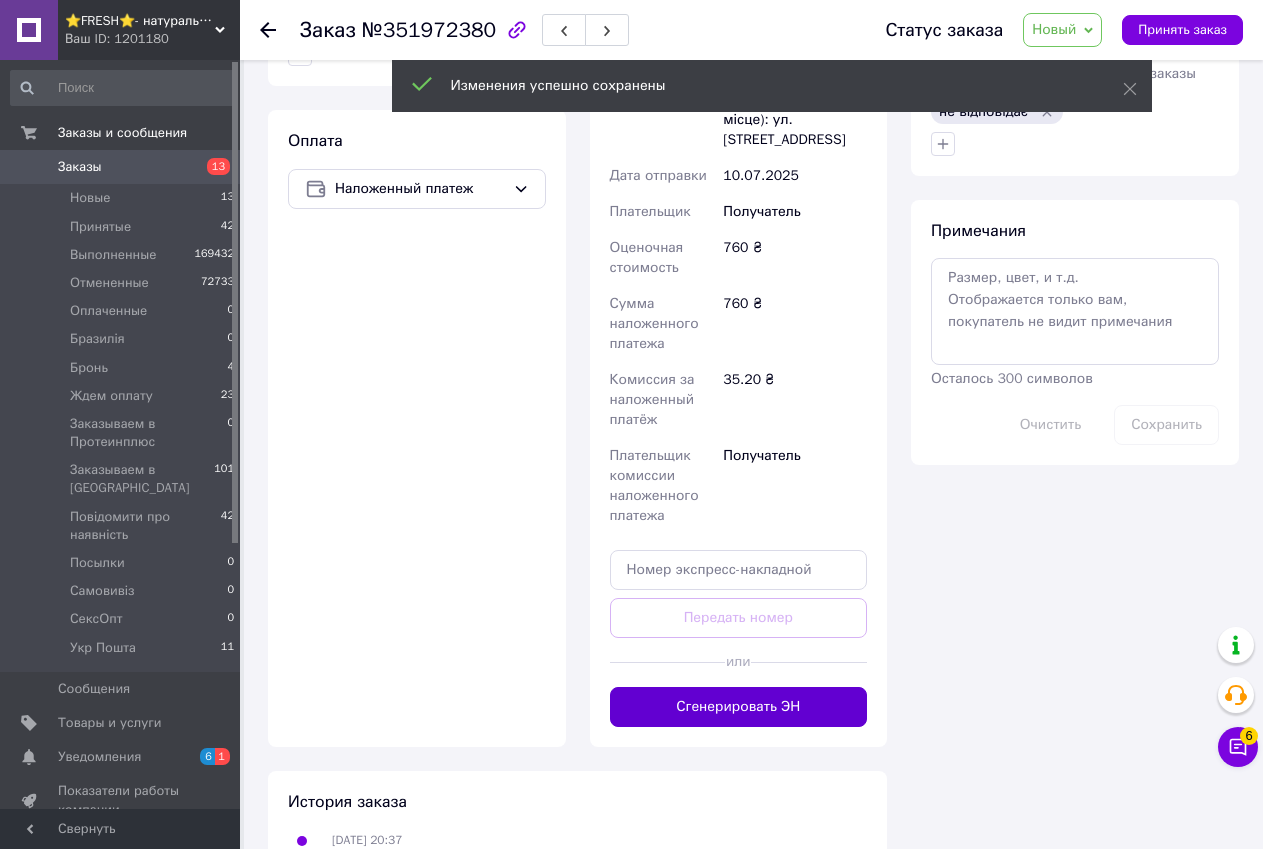 click on "Сгенерировать ЭН" at bounding box center (739, 707) 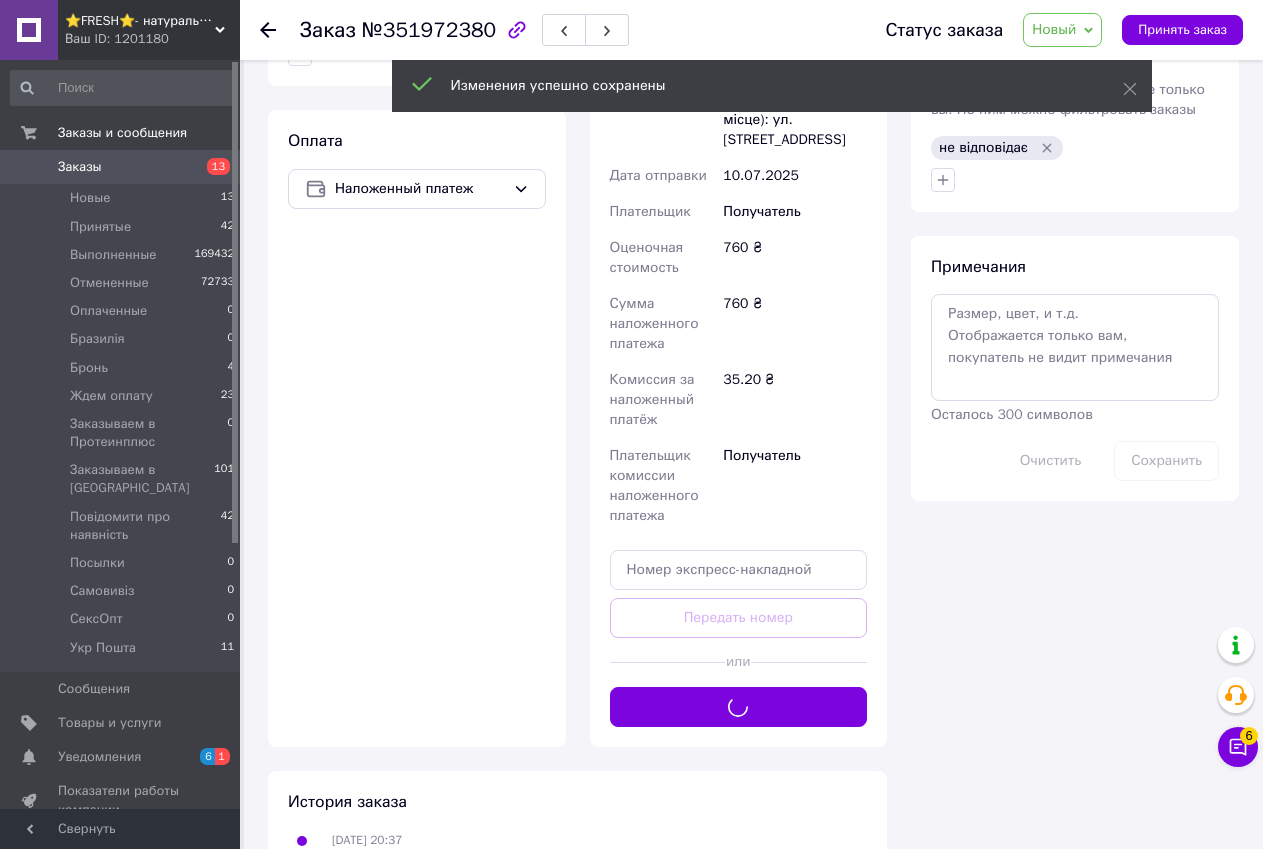 click 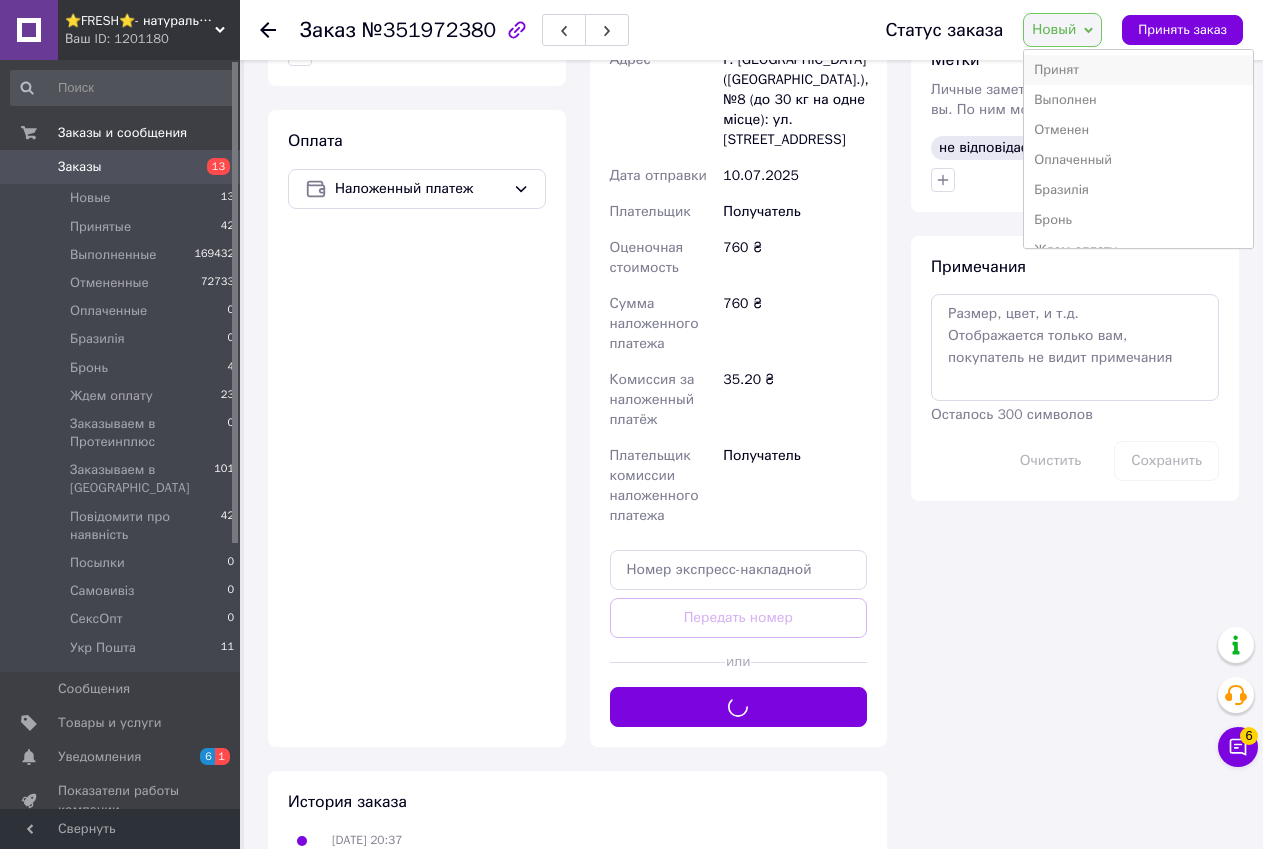 click on "Принят" at bounding box center (1138, 70) 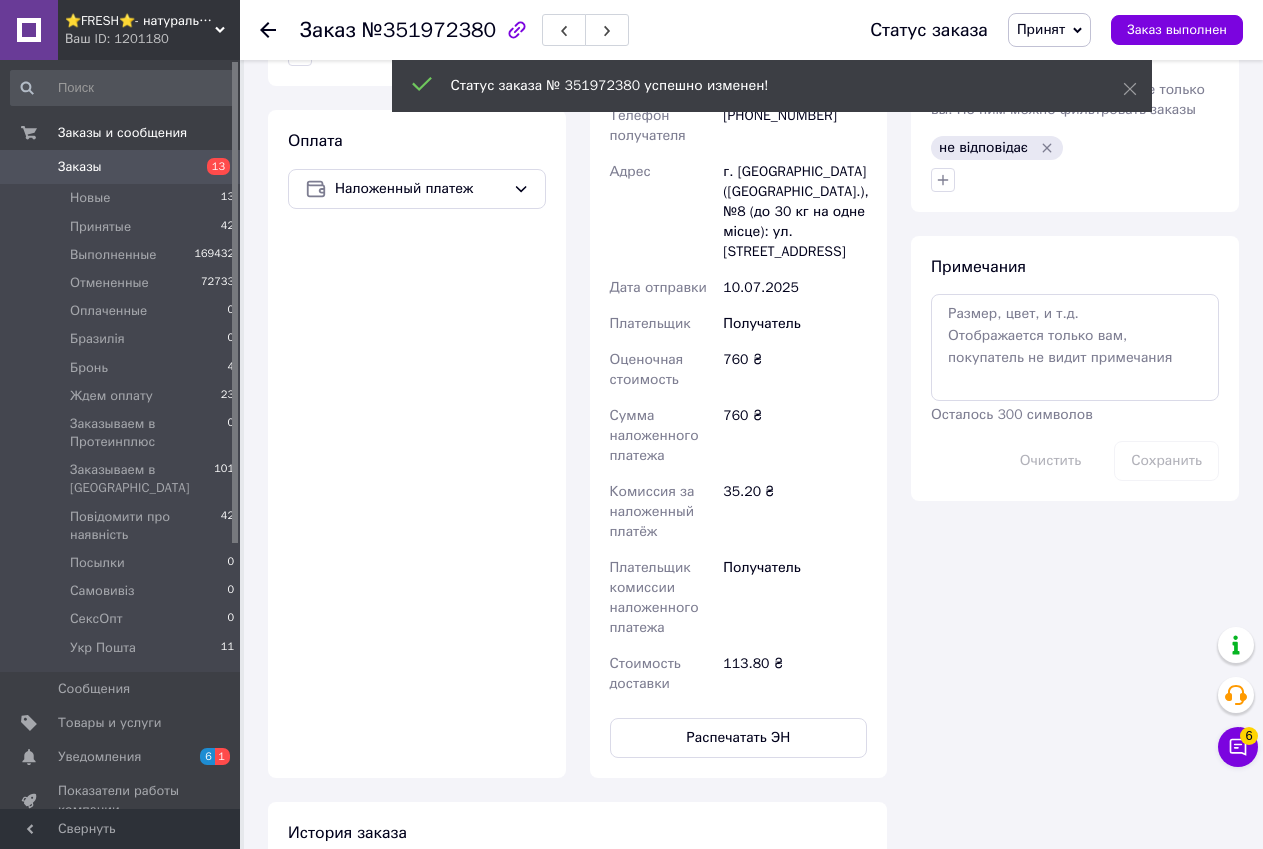 click 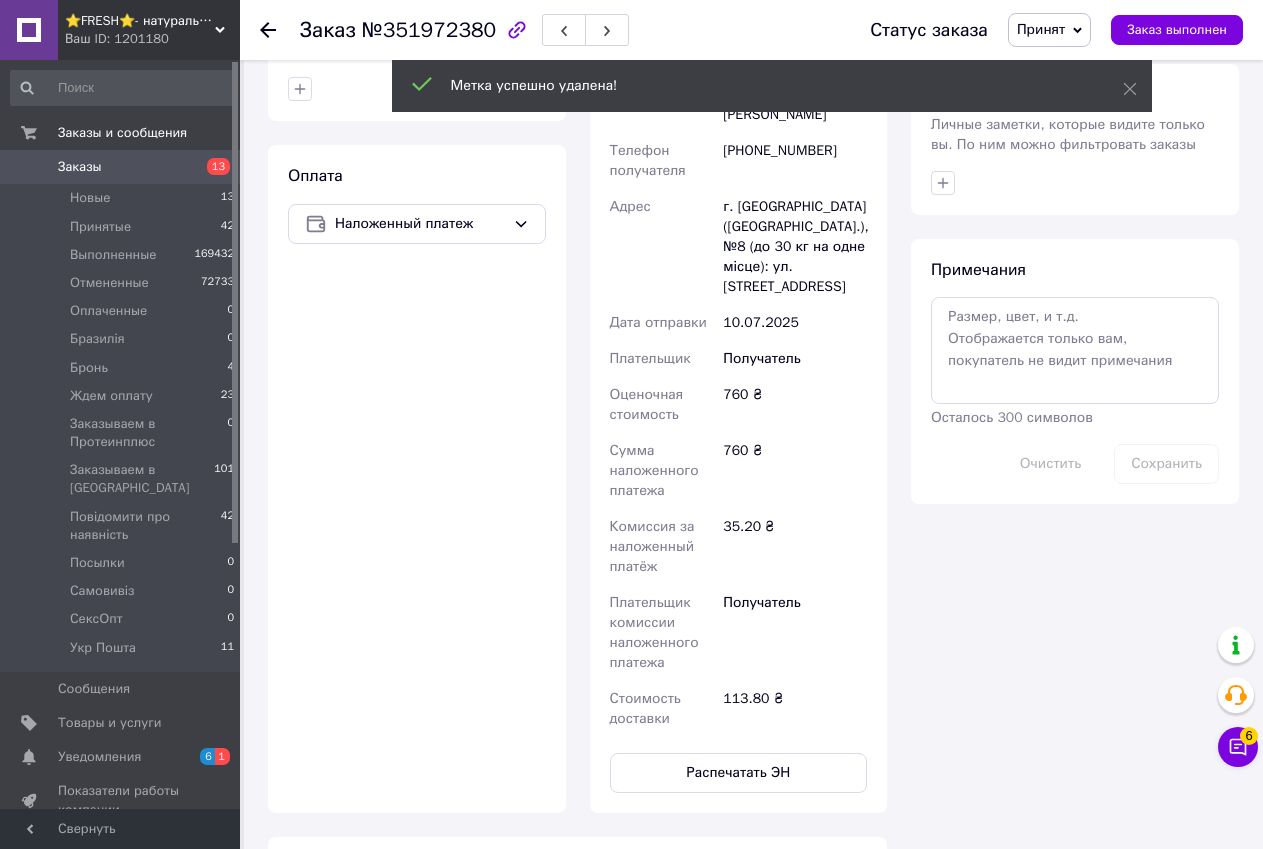 scroll, scrollTop: 600, scrollLeft: 0, axis: vertical 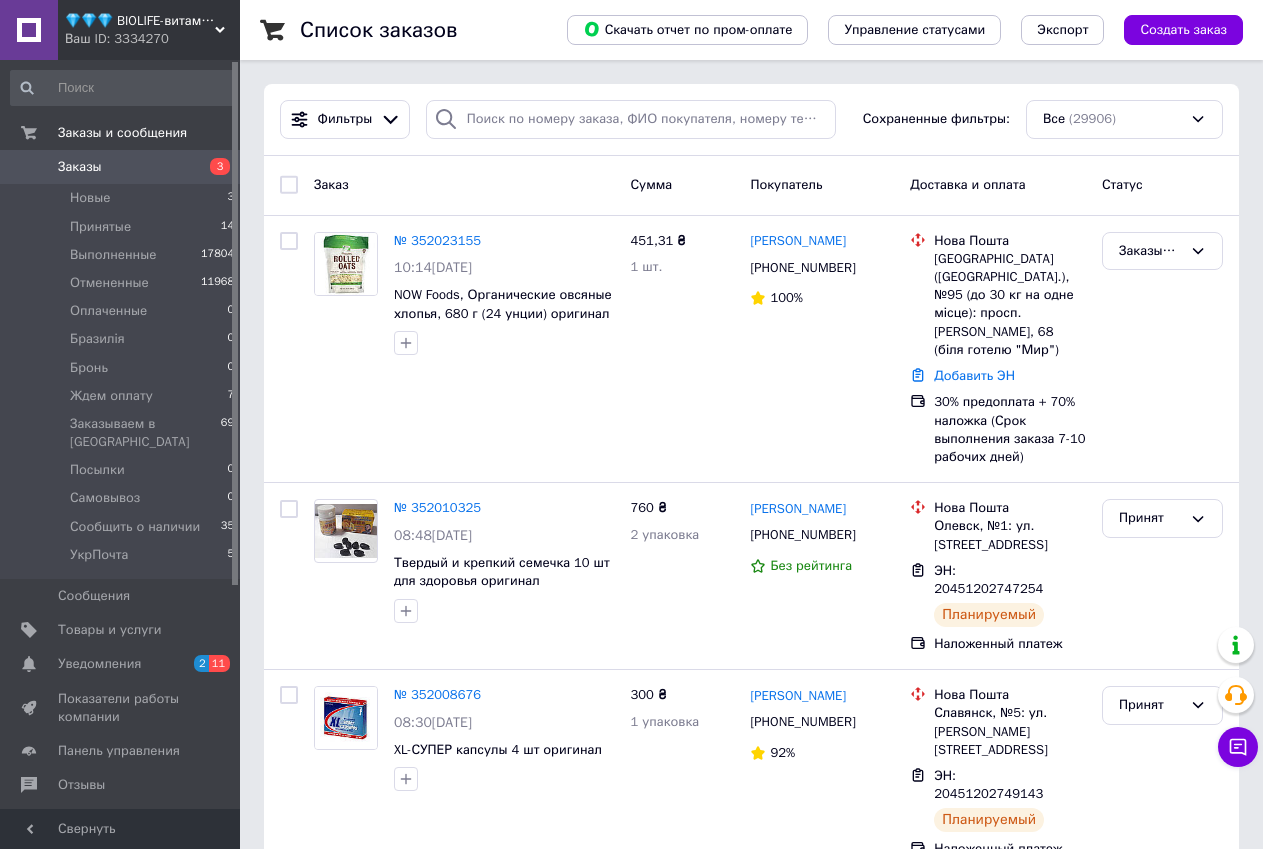 click on "Ваш ID: 3334270" at bounding box center (152, 39) 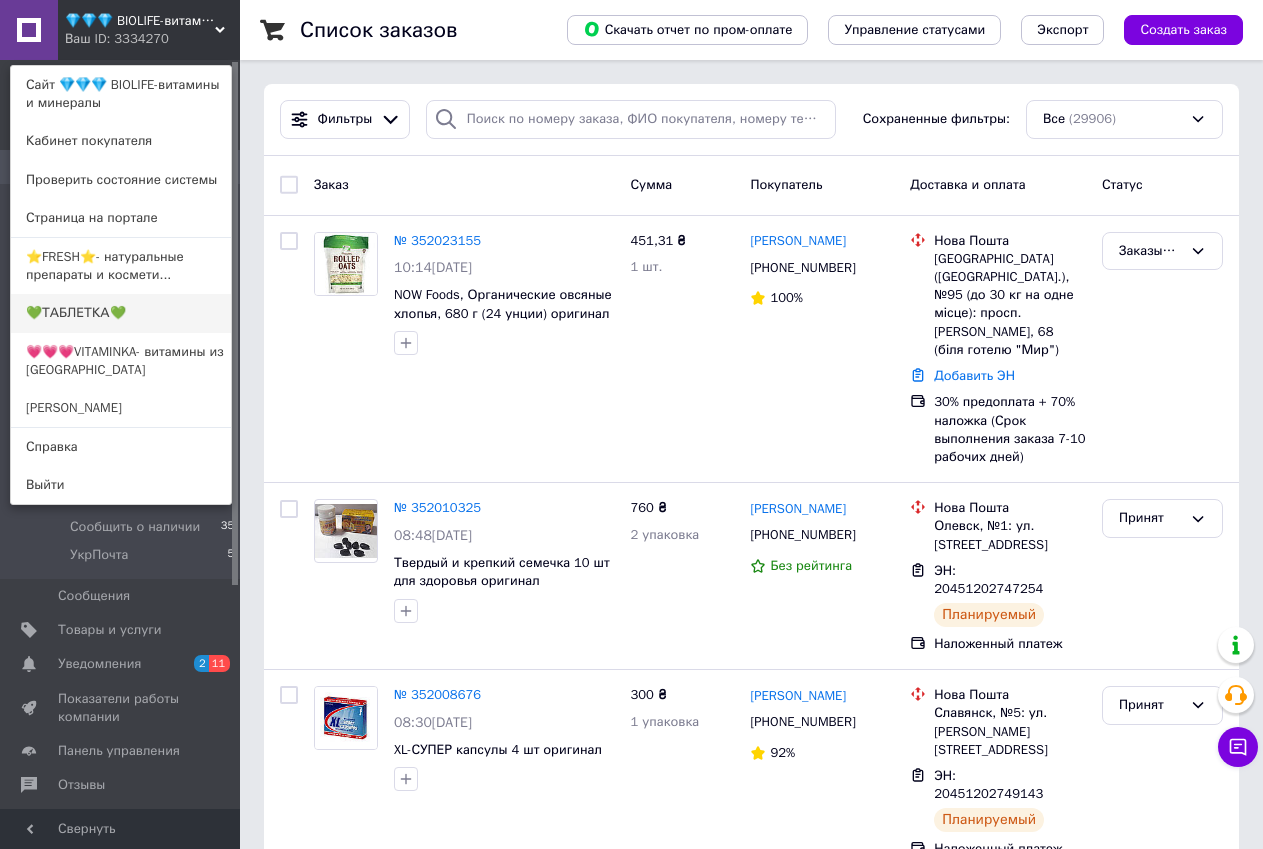 click on "💚ТАБЛЕТКА💚" at bounding box center (121, 313) 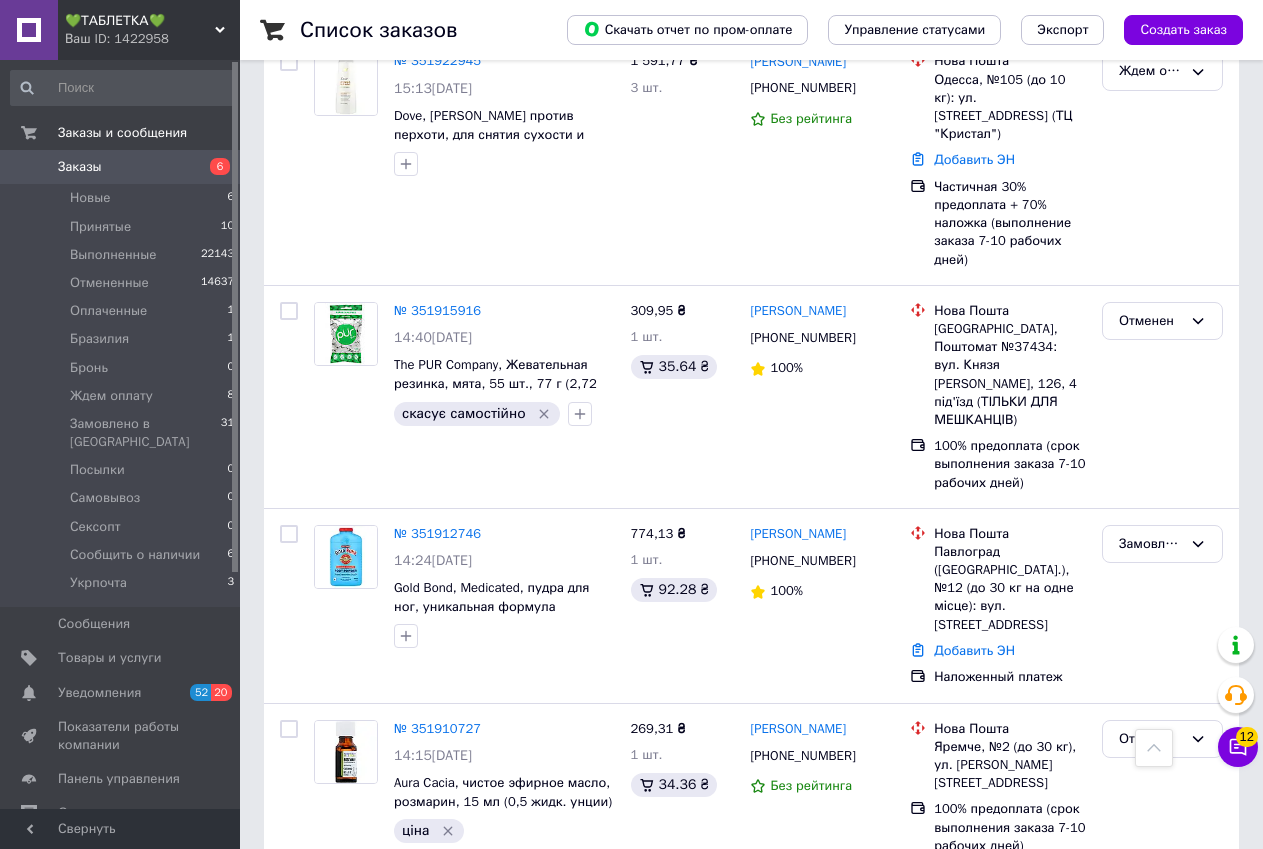scroll, scrollTop: 1800, scrollLeft: 0, axis: vertical 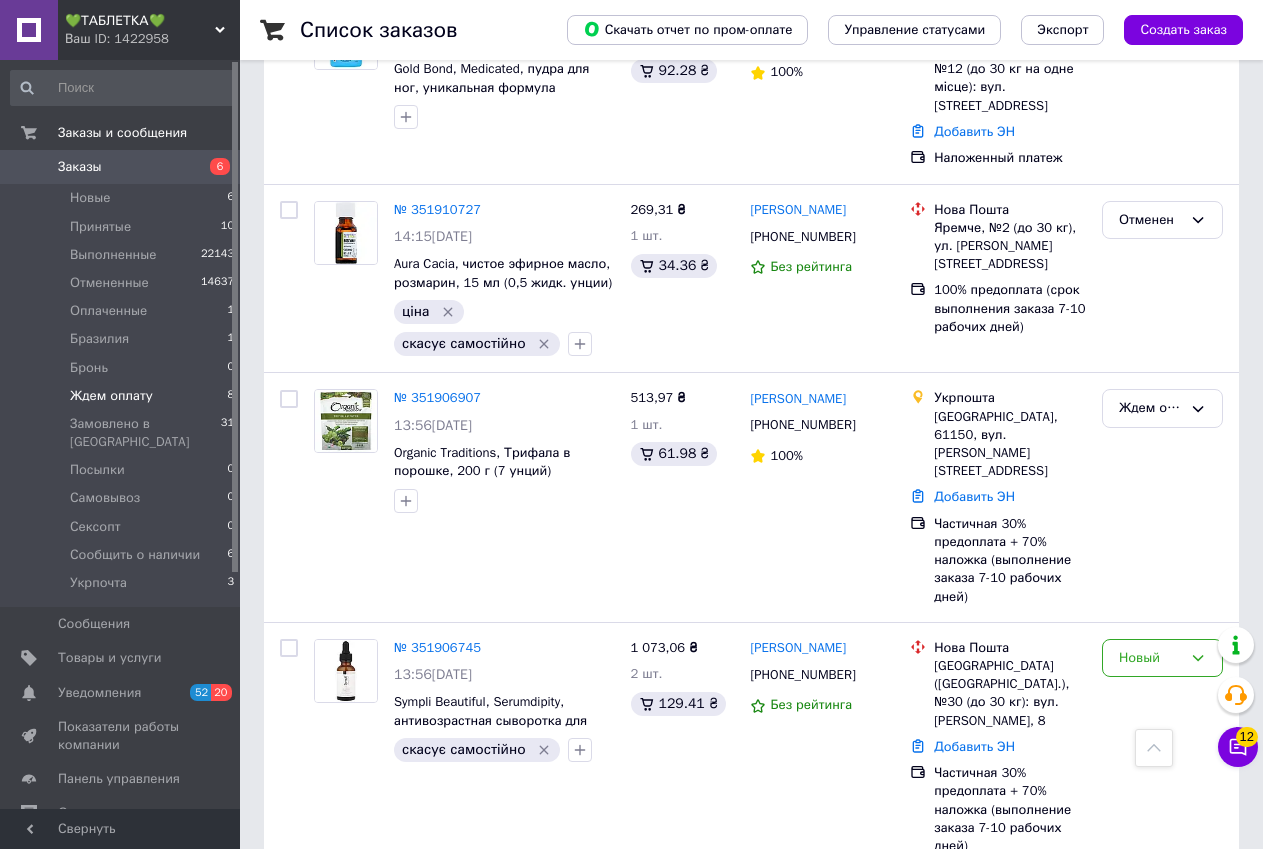 click on "Ждем оплату 8" at bounding box center [123, 396] 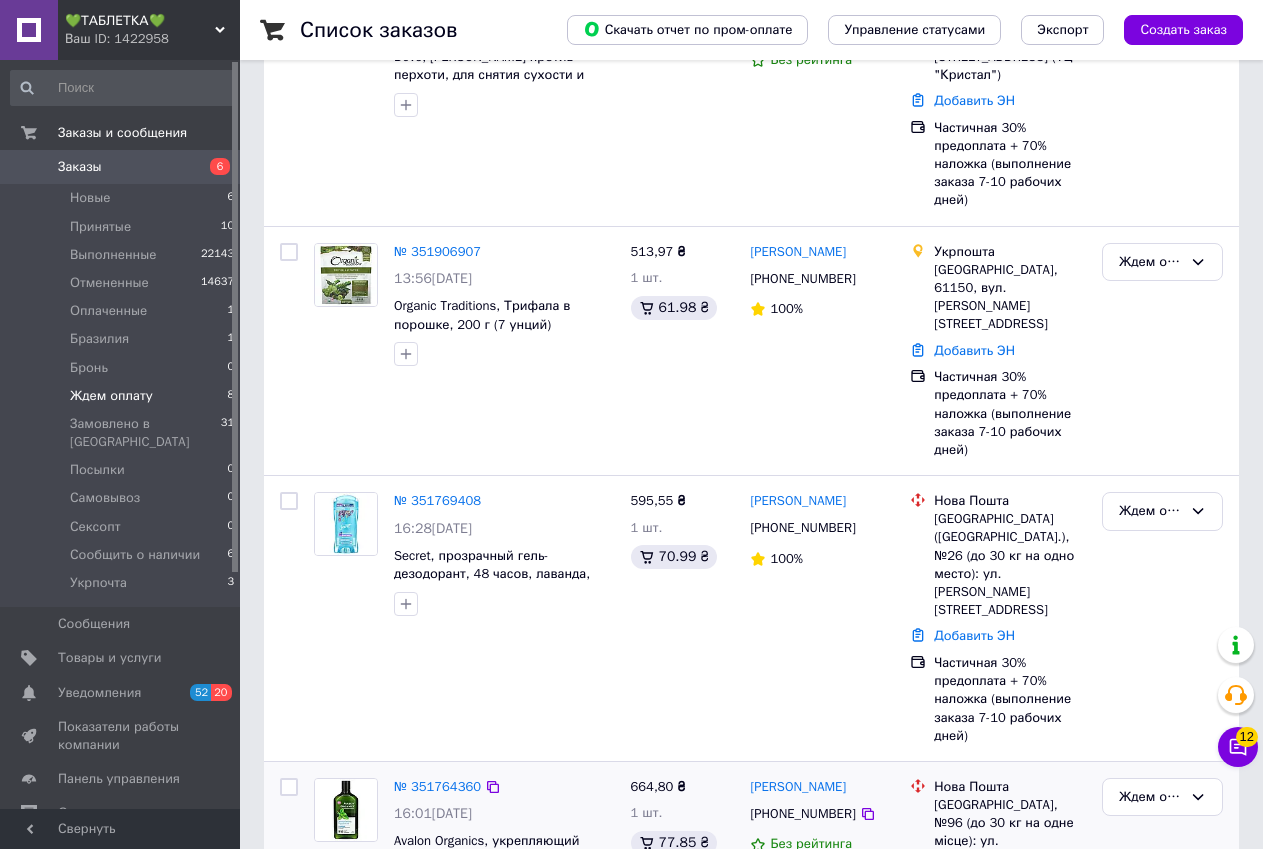 scroll, scrollTop: 0, scrollLeft: 0, axis: both 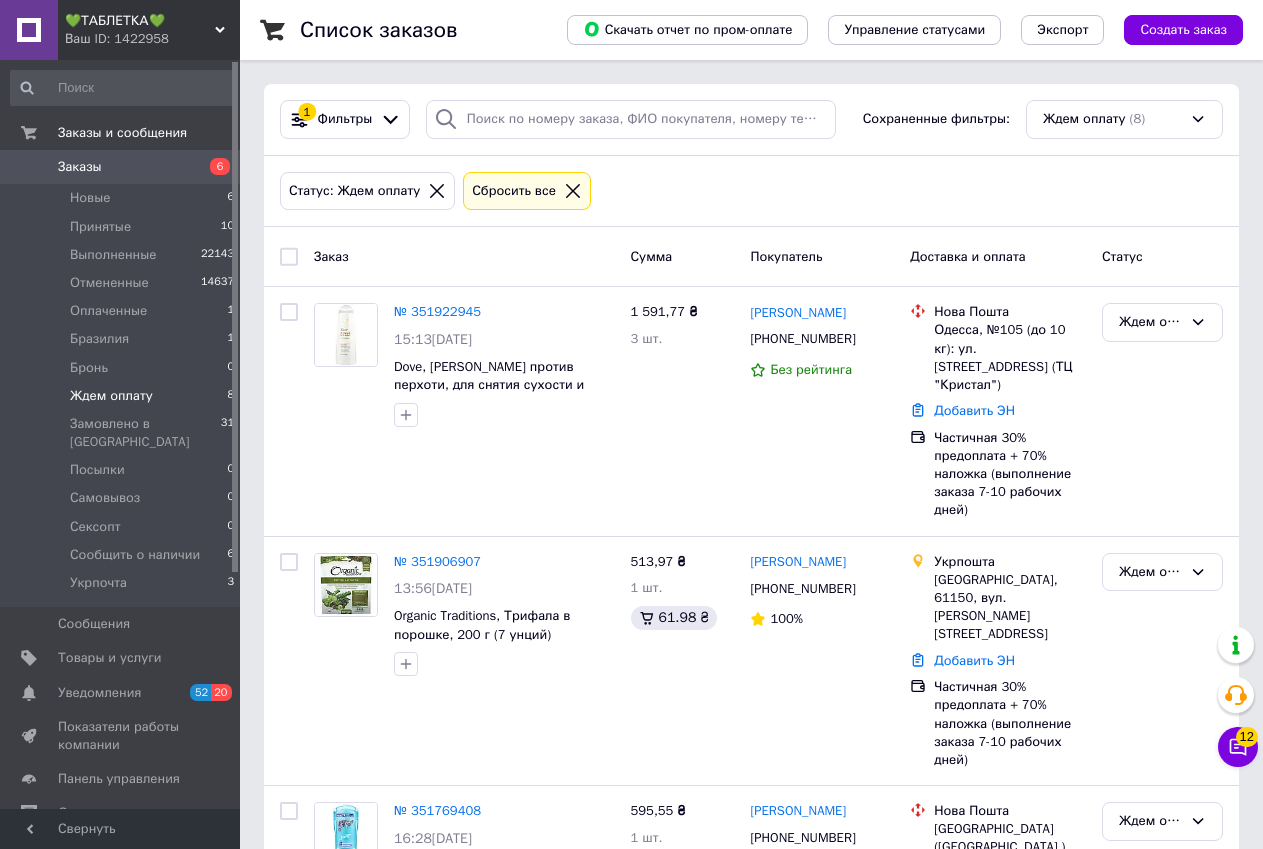 click on "💚ТАБЛЕТКА💚" at bounding box center (140, 21) 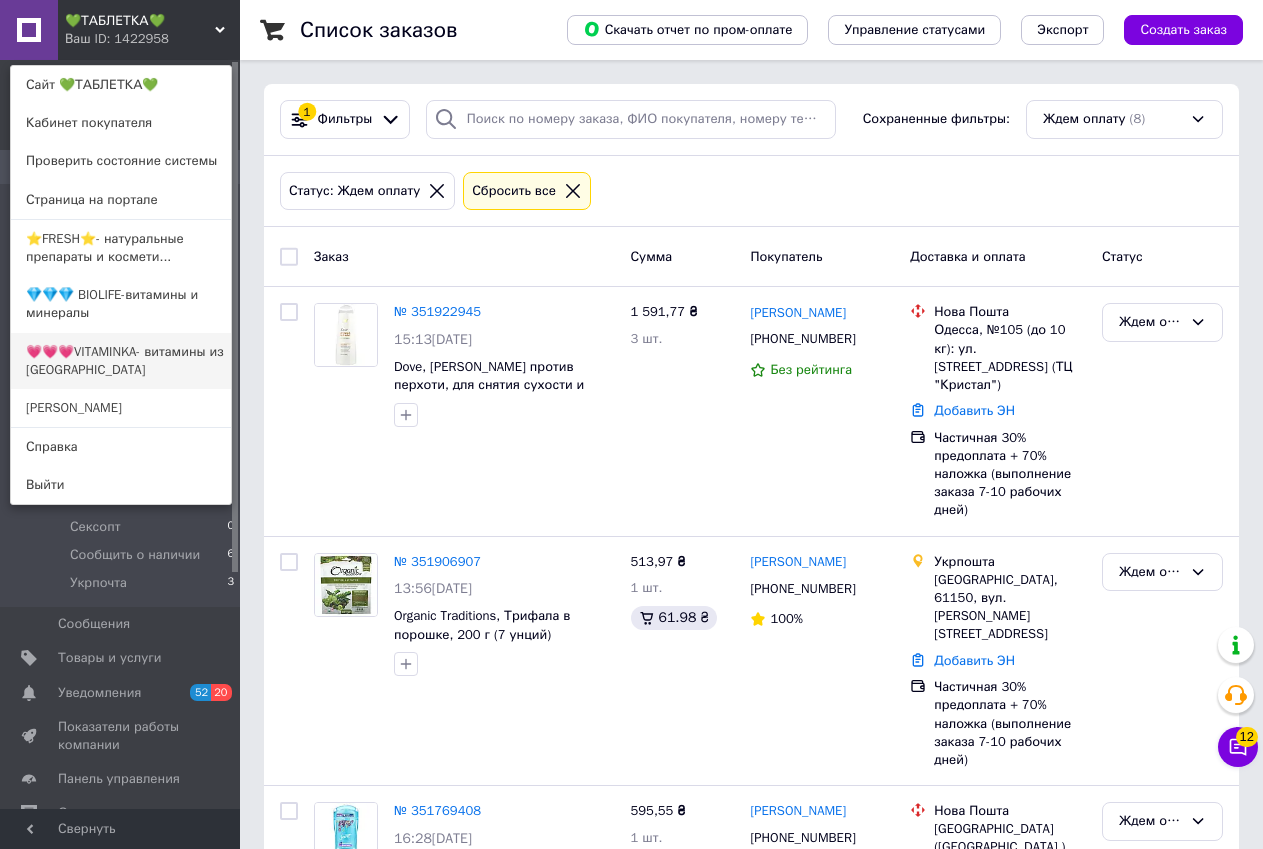 click on "💗💗💗VITAMINKA- витамины из [GEOGRAPHIC_DATA]" at bounding box center (121, 361) 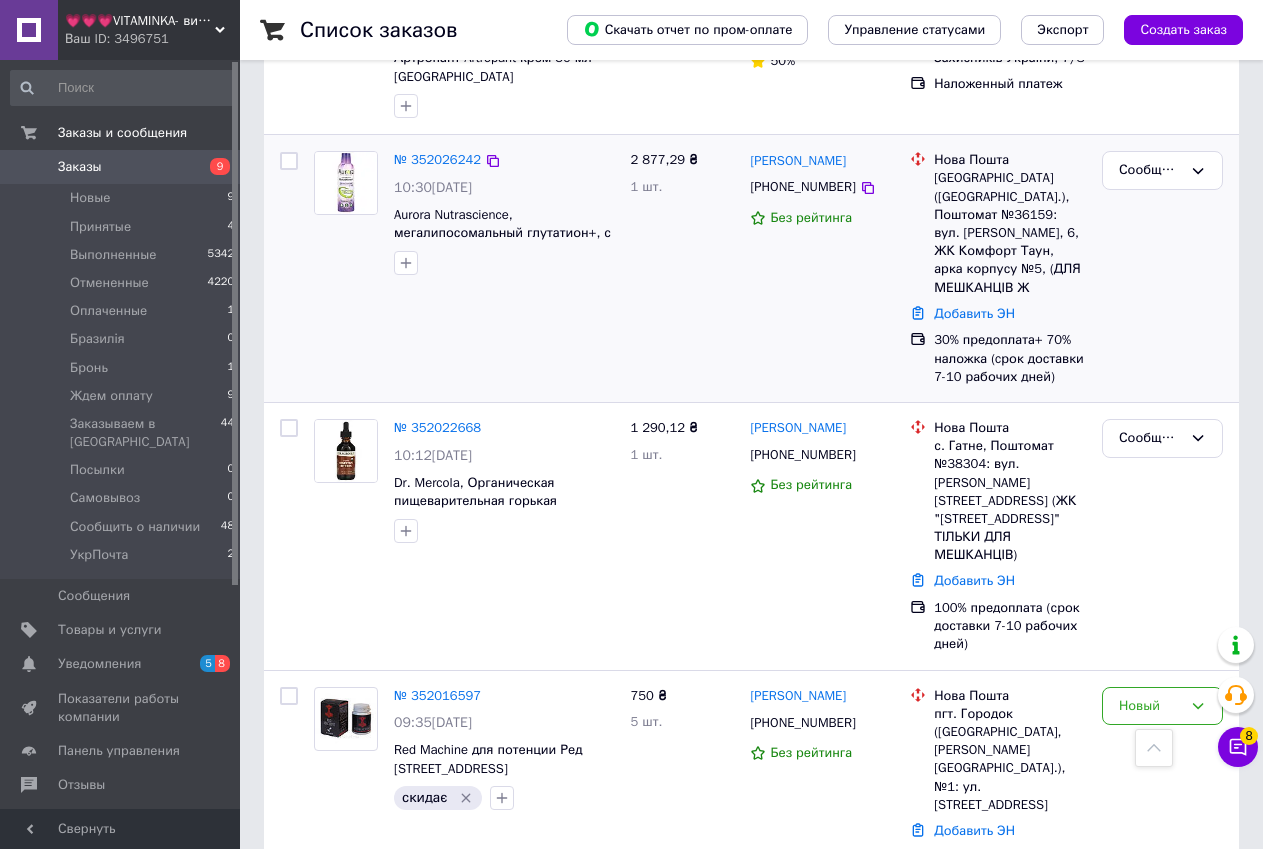 scroll, scrollTop: 0, scrollLeft: 0, axis: both 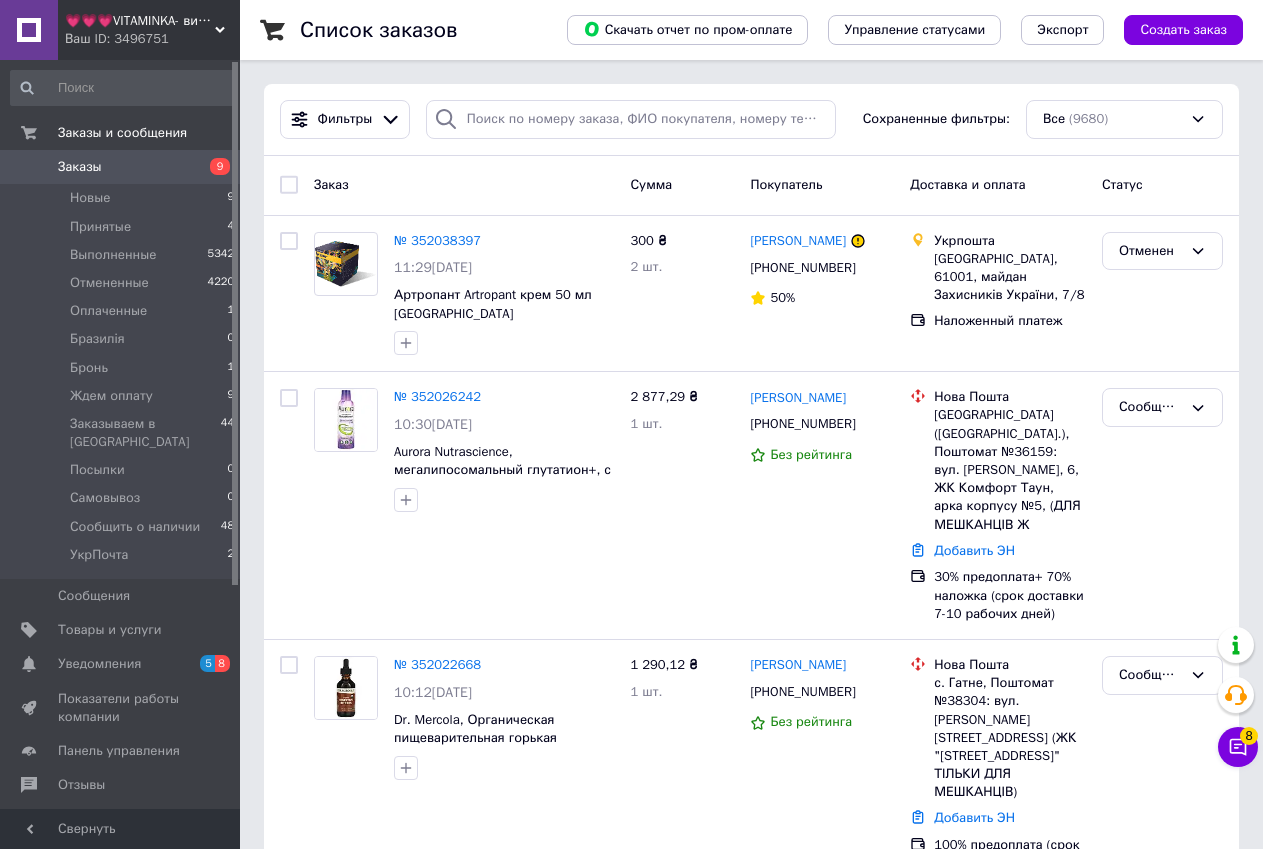 click on "💗💗💗VITAMINKA- витамины из [GEOGRAPHIC_DATA]" at bounding box center (140, 21) 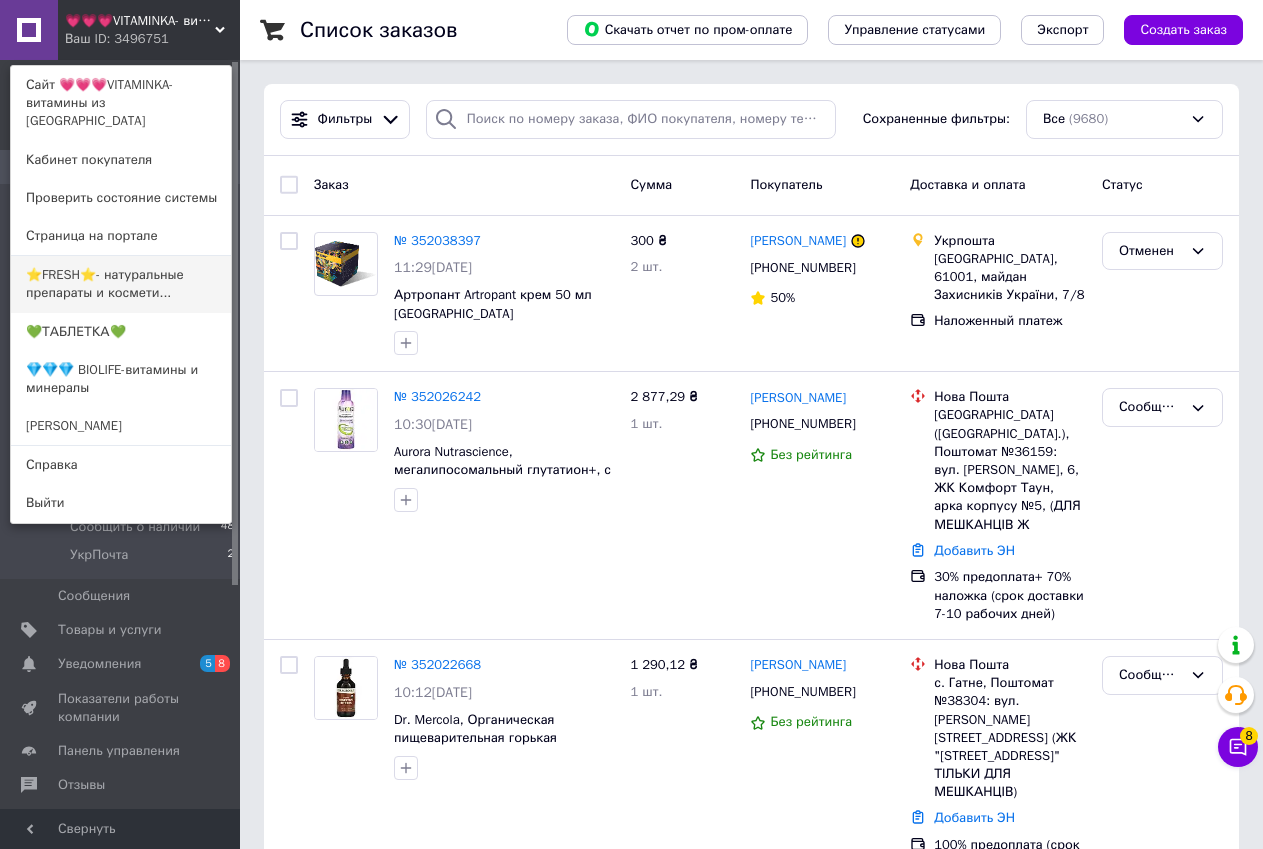 click on "⭐FRESH⭐- натуральные препараты и космети..." at bounding box center [121, 284] 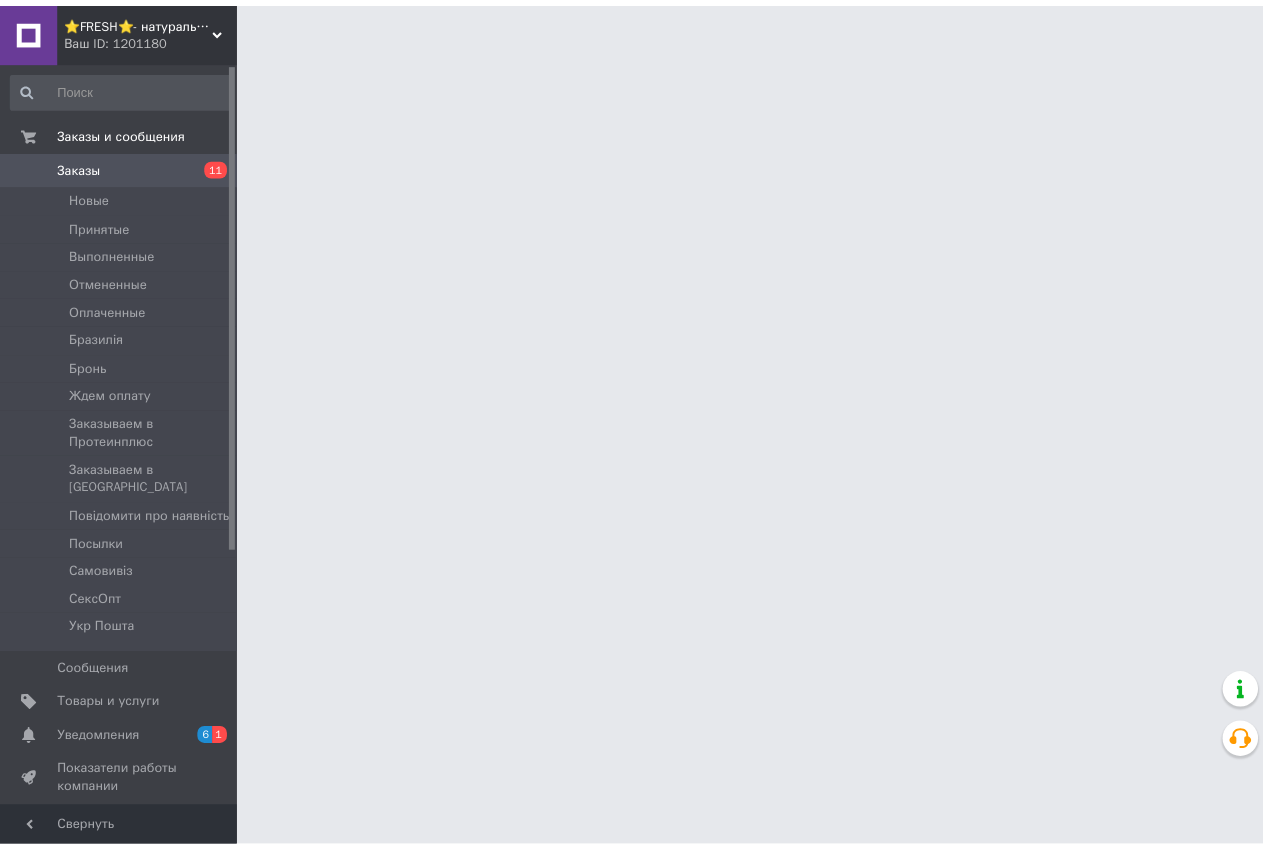scroll, scrollTop: 0, scrollLeft: 0, axis: both 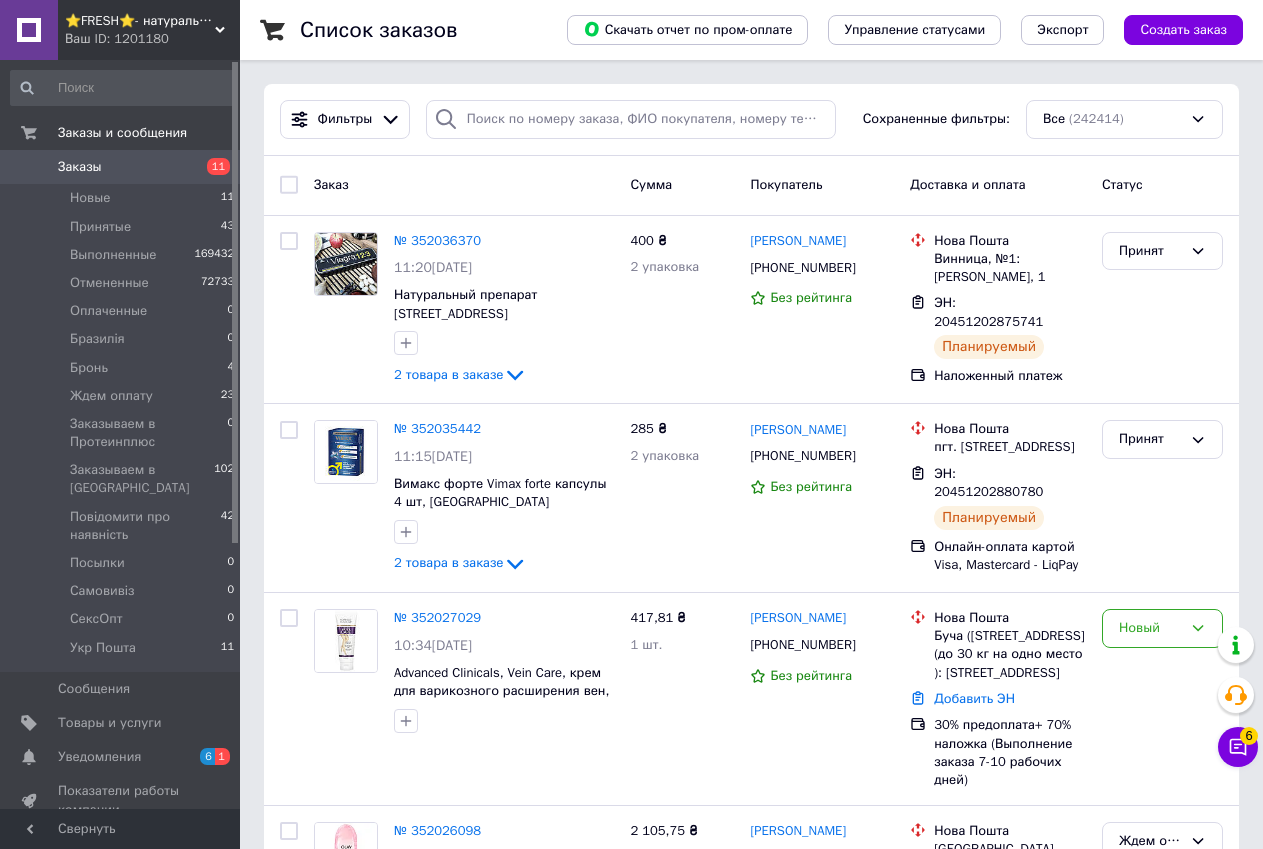 click on "Список заказов   Скачать отчет по пром-оплате Управление статусами Экспорт Создать заказ Фильтры Сохраненные фильтры: Все (242414) Заказ Сумма Покупатель Доставка и оплата Статус № 352036370 11:20[DATE] Натуральный препарат [STREET_ADDRESS] таблеток, [GEOGRAPHIC_DATA] 2 товара в заказе 400 ₴ 2 упаковка [PERSON_NAME] Каспрук [PHONE_NUMBER] Без рейтинга Нова Пошта Винница, №1: [PERSON_NAME], 1 ЭН: 20451202875741 Планируемый Наложенный платеж Принят № 352035442 11:15[DATE] Вимакс форте Vimax forte капсулы 4 шт, [GEOGRAPHIC_DATA] 2 товара в заказе 285 ₴ 2 упаковка [PERSON_NAME]  [PHONE_NUMBER] Без рейтинга Нова Пошта ЭН: 20451202880780 Планируемый 1 шт." at bounding box center (751, 5502) 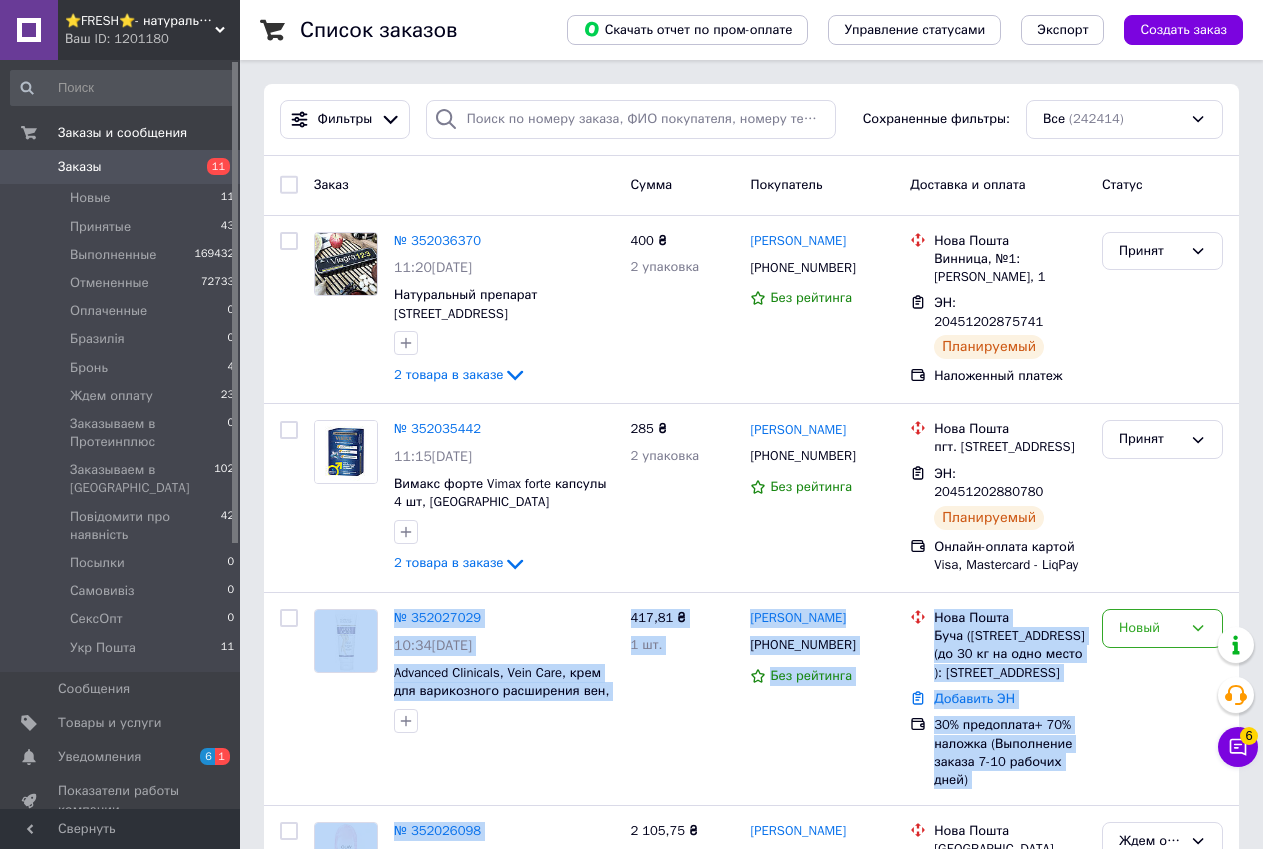 click on "Заказ" at bounding box center (464, 185) 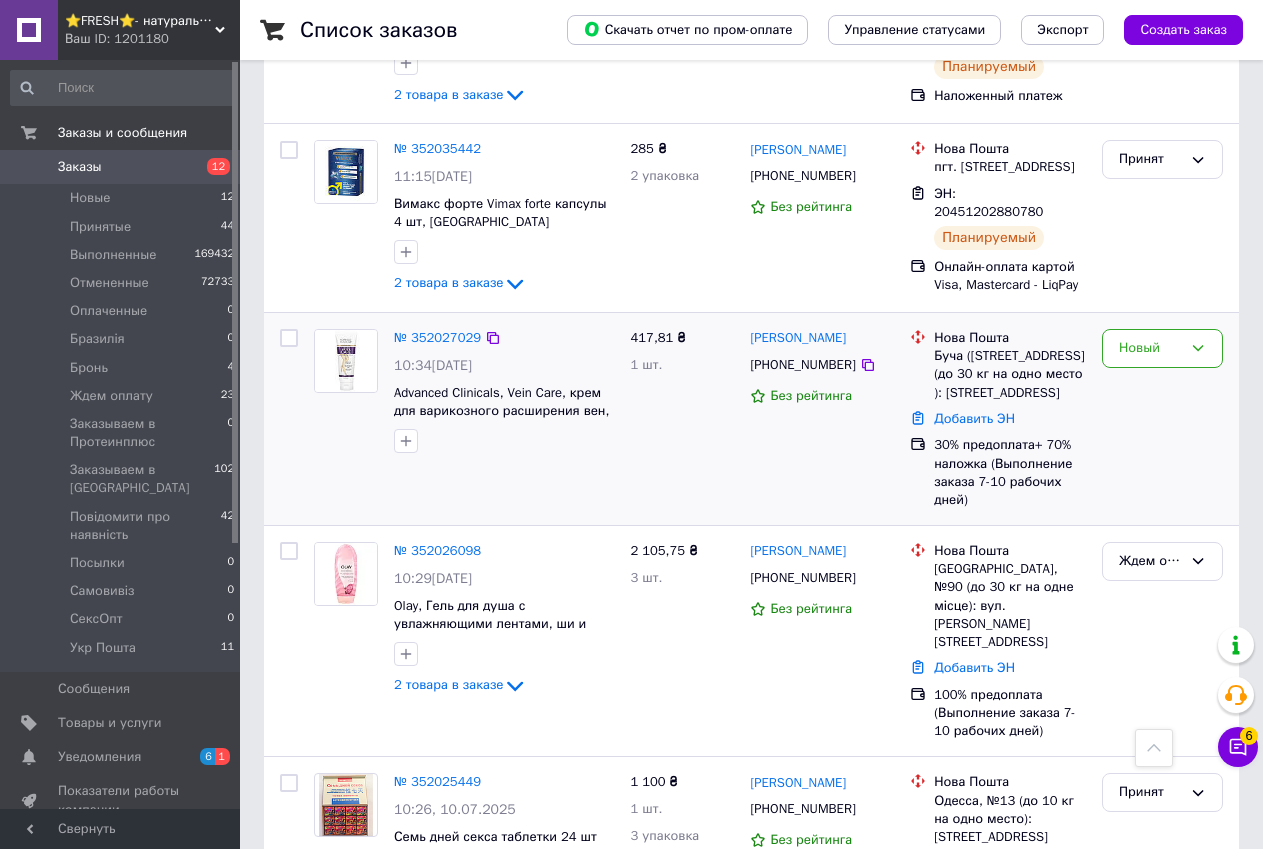 scroll, scrollTop: 800, scrollLeft: 0, axis: vertical 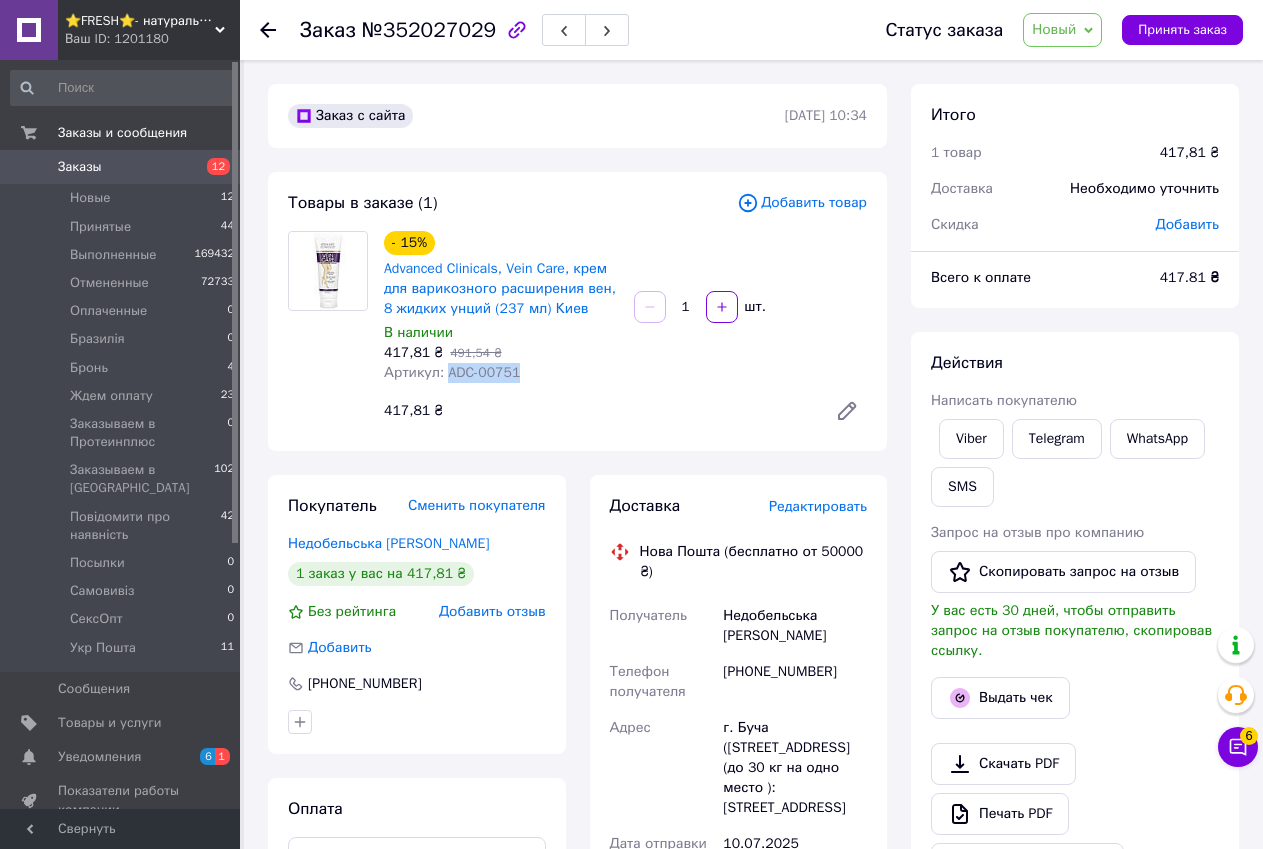 drag, startPoint x: 441, startPoint y: 370, endPoint x: 514, endPoint y: 375, distance: 73.171036 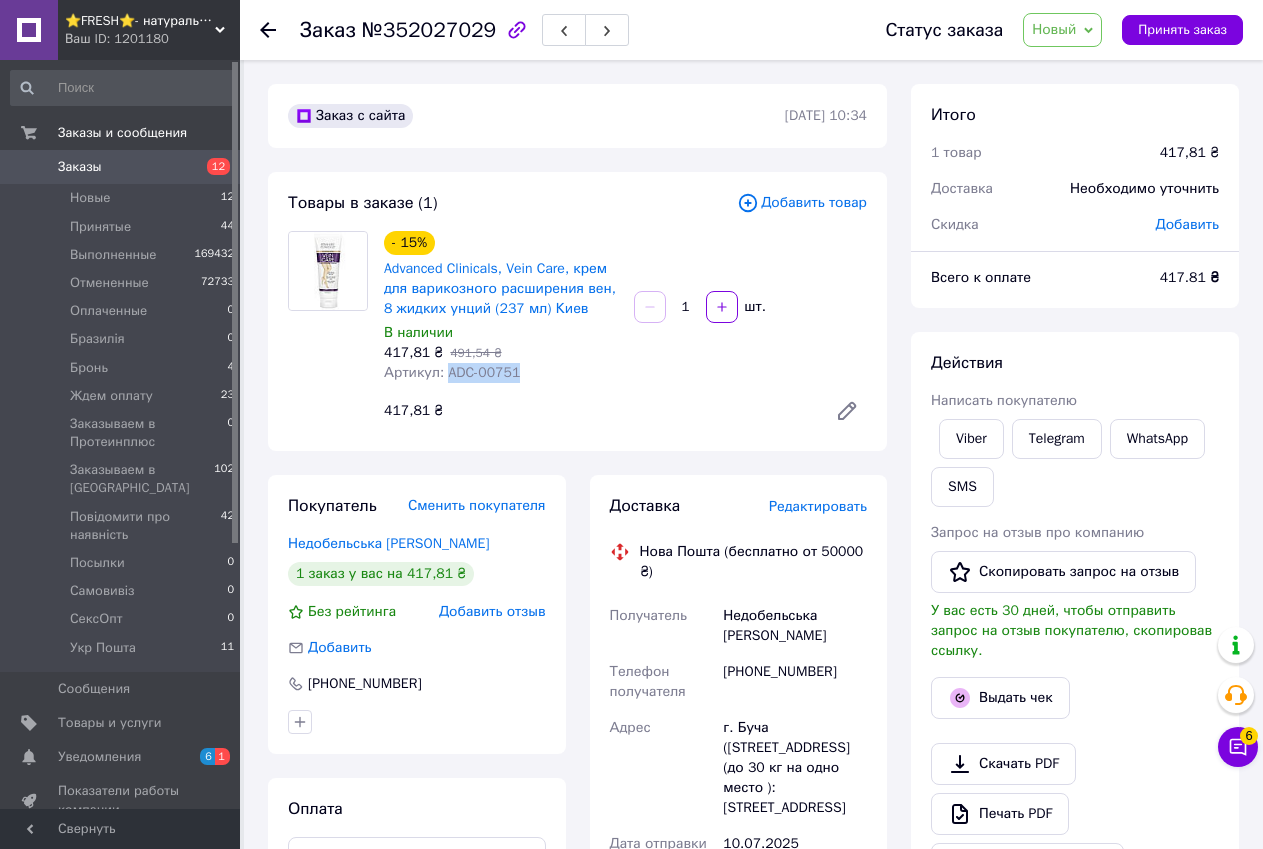 click on "Артикул: ADC-00751" at bounding box center [501, 373] 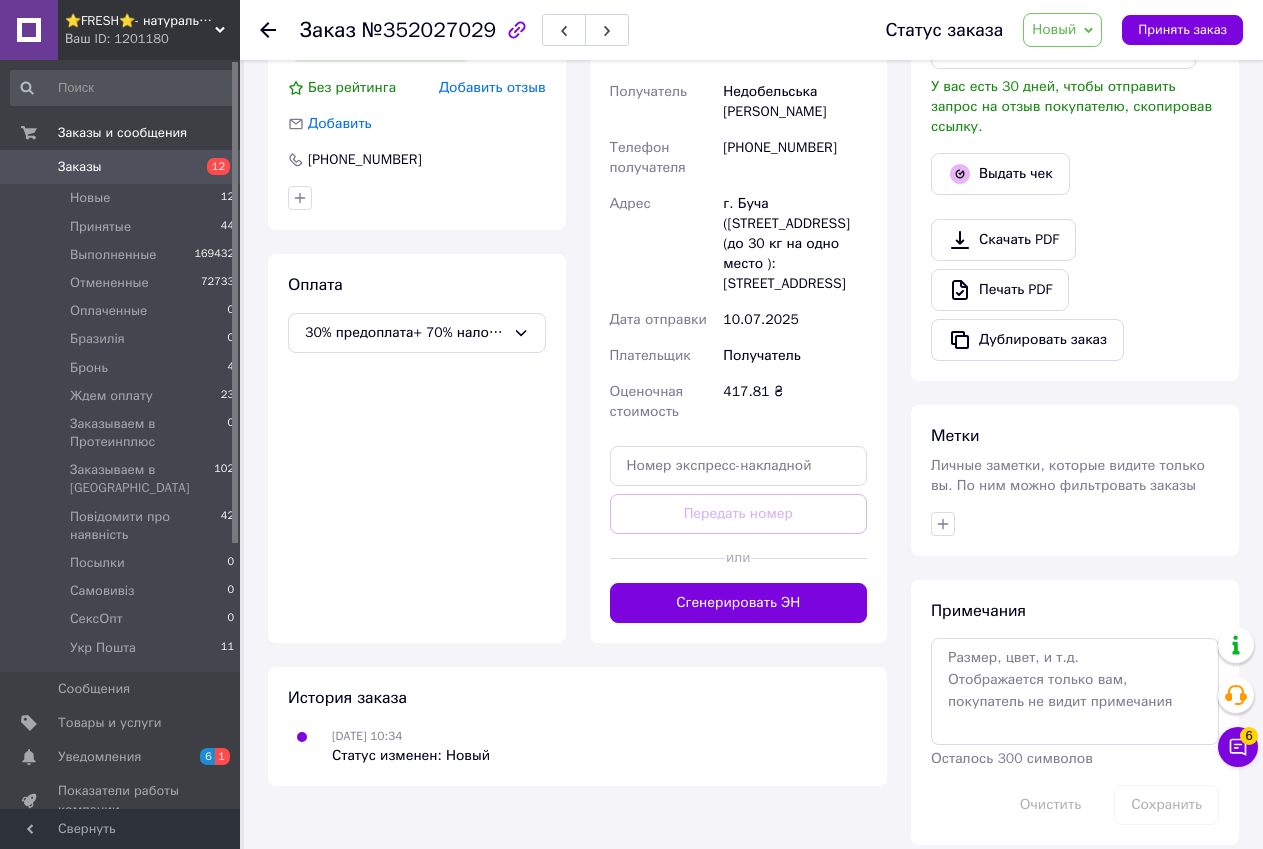 scroll, scrollTop: 0, scrollLeft: 0, axis: both 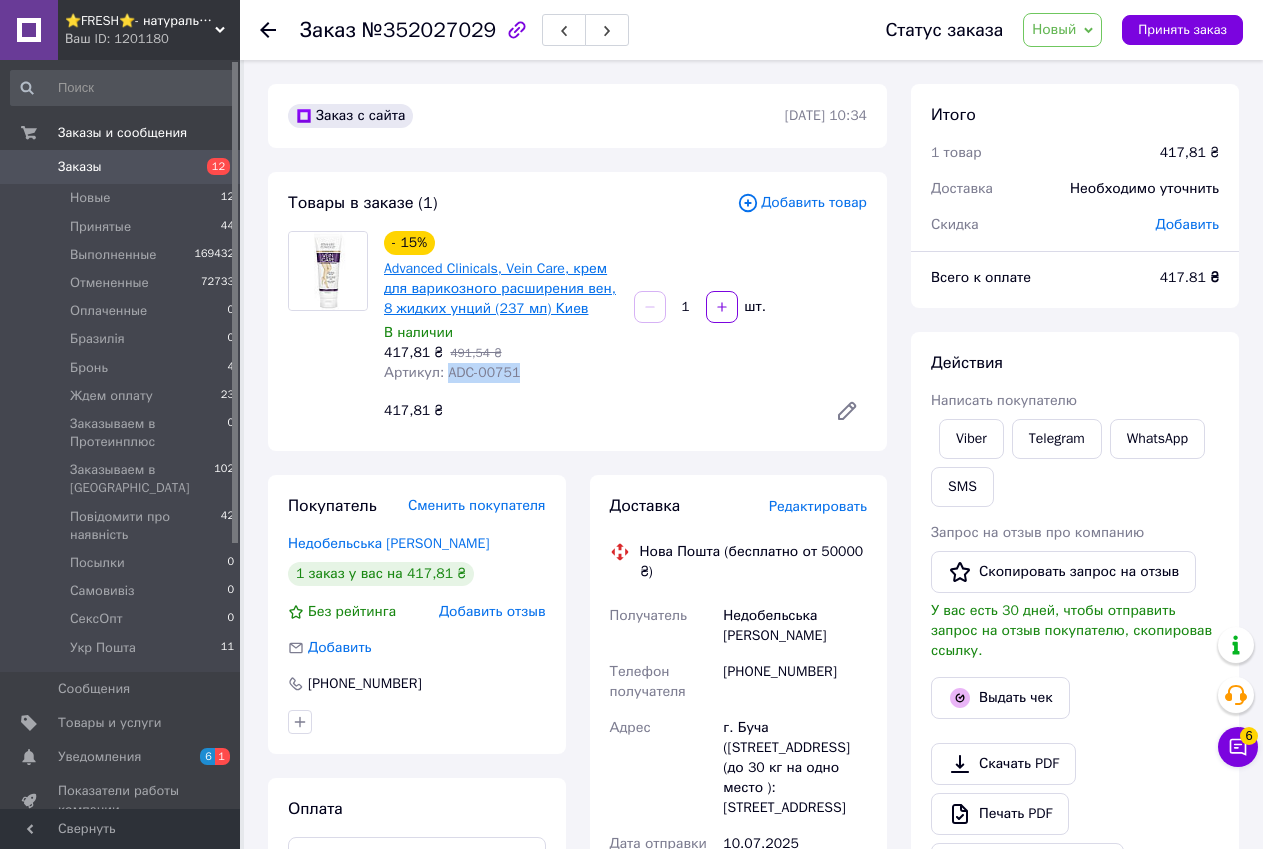 click on "Advanced Clinicals, Vein Care, крем для варикозного расширения вен, 8 жидких унций (237 мл) Киев" at bounding box center [500, 288] 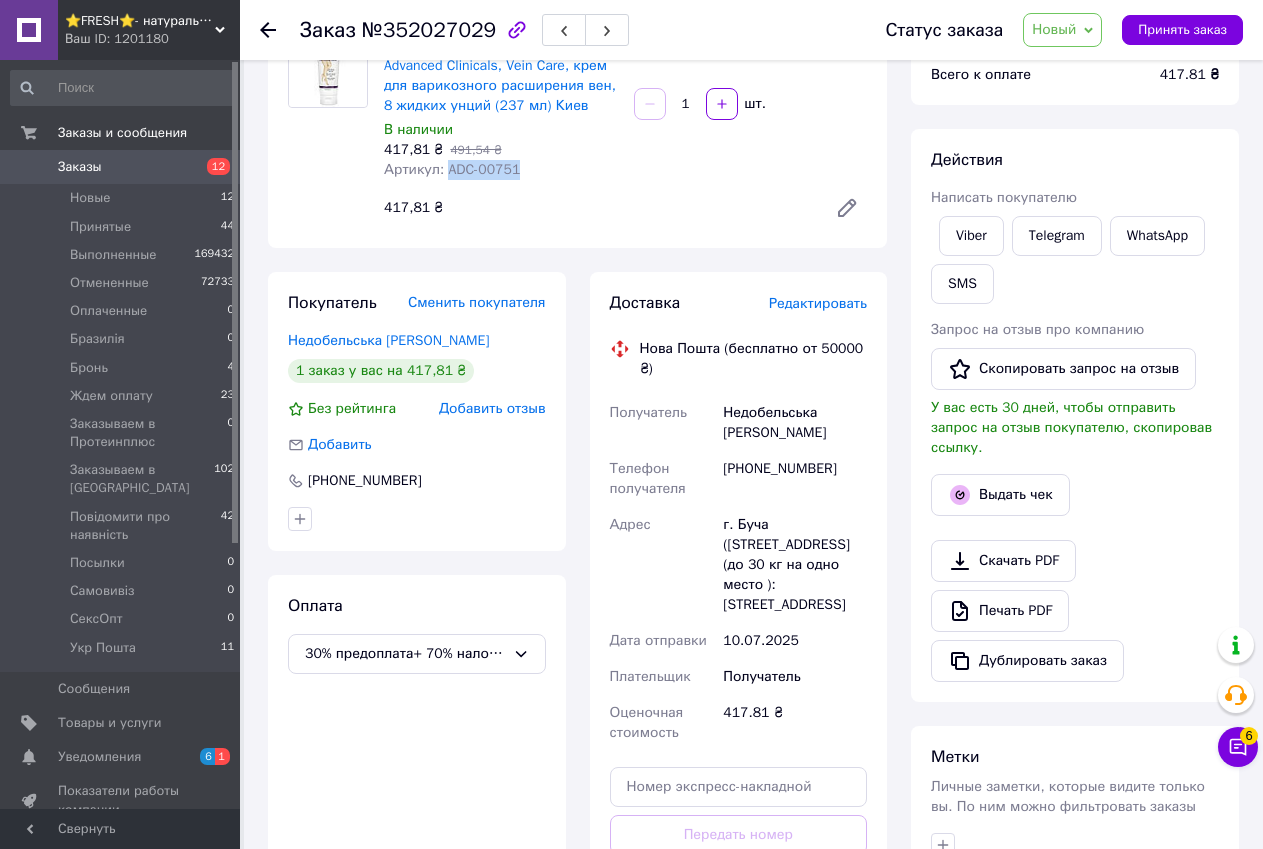 scroll, scrollTop: 400, scrollLeft: 0, axis: vertical 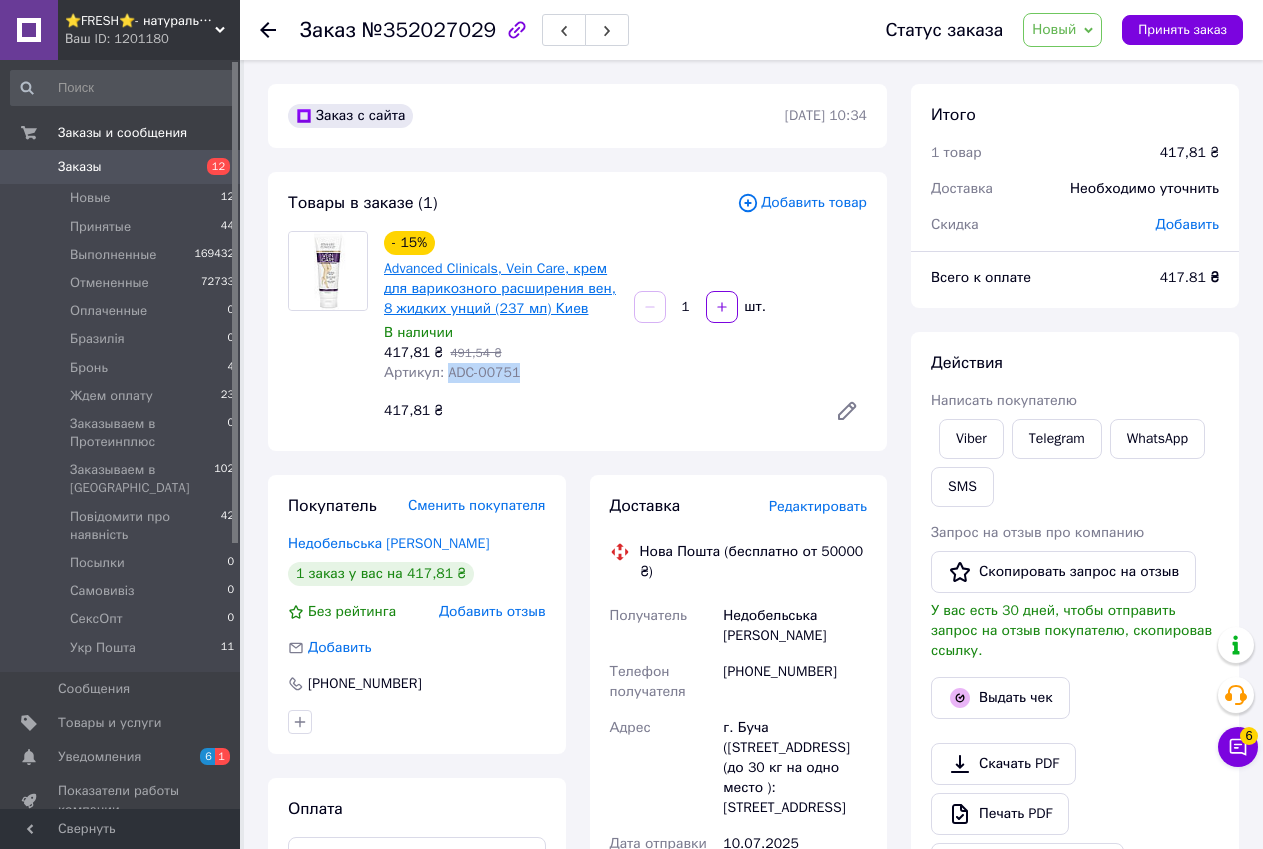 click on "Advanced Clinicals, Vein Care, крем для варикозного расширения вен, 8 жидких унций (237 мл) Киев" at bounding box center [500, 288] 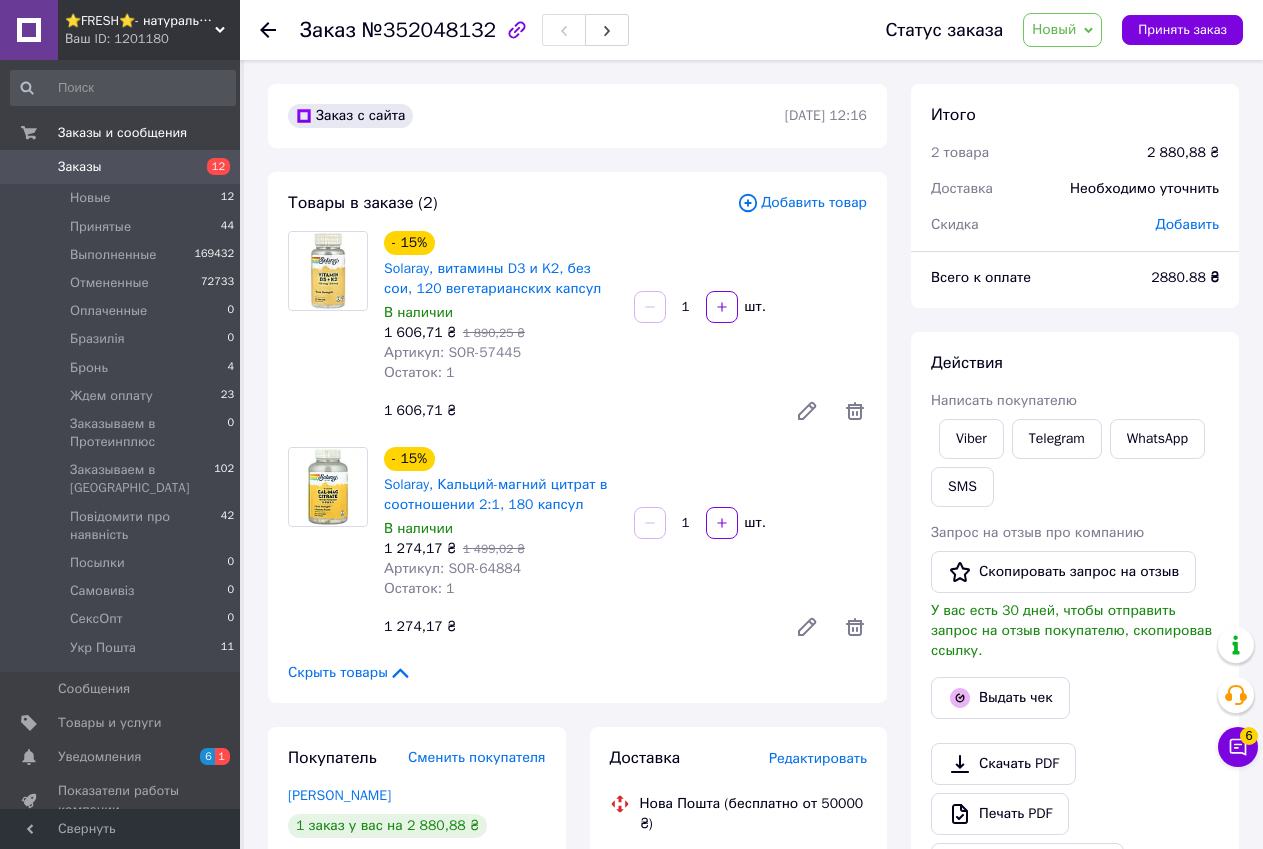 scroll, scrollTop: 0, scrollLeft: 0, axis: both 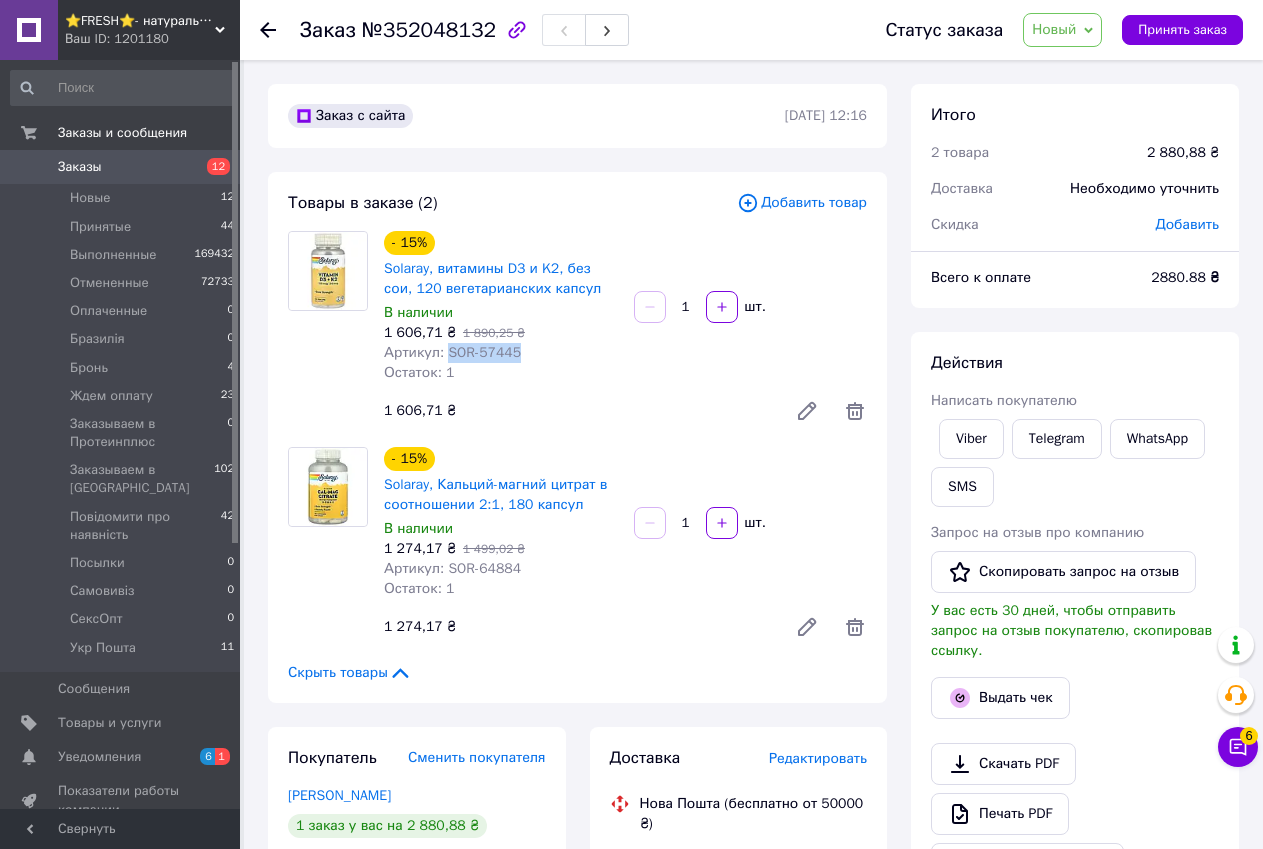 drag, startPoint x: 441, startPoint y: 351, endPoint x: 511, endPoint y: 344, distance: 70.34913 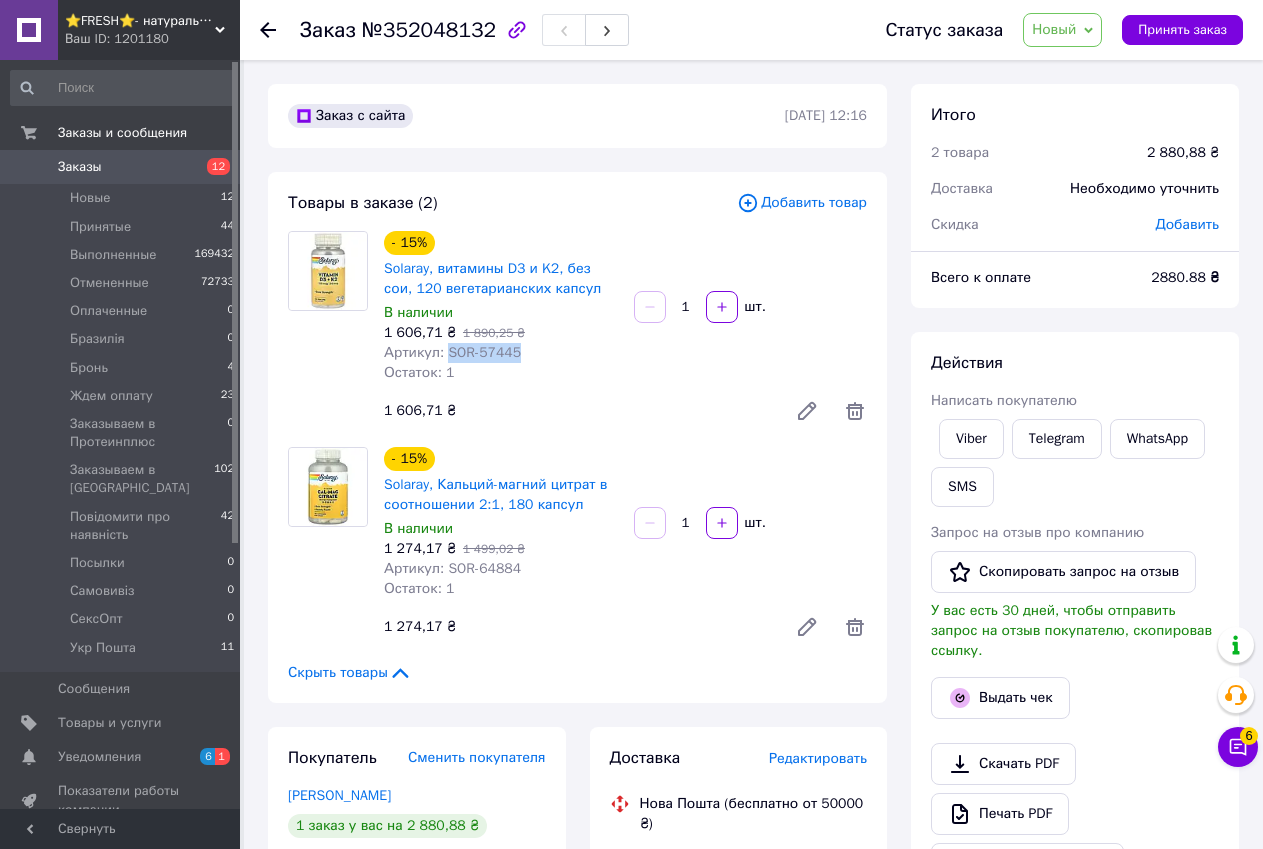 click on "Артикул: SOR-57445" at bounding box center [452, 352] 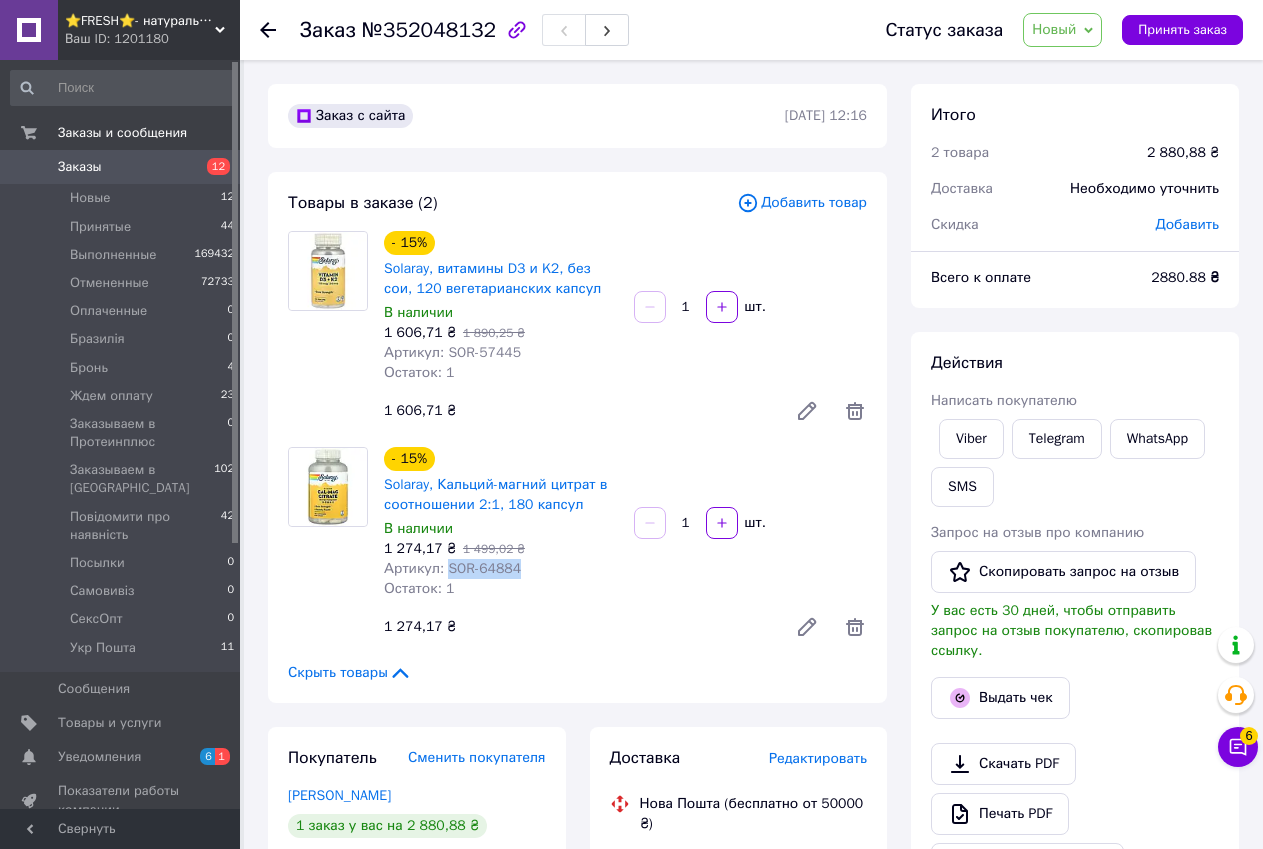 drag, startPoint x: 441, startPoint y: 567, endPoint x: 512, endPoint y: 564, distance: 71.063354 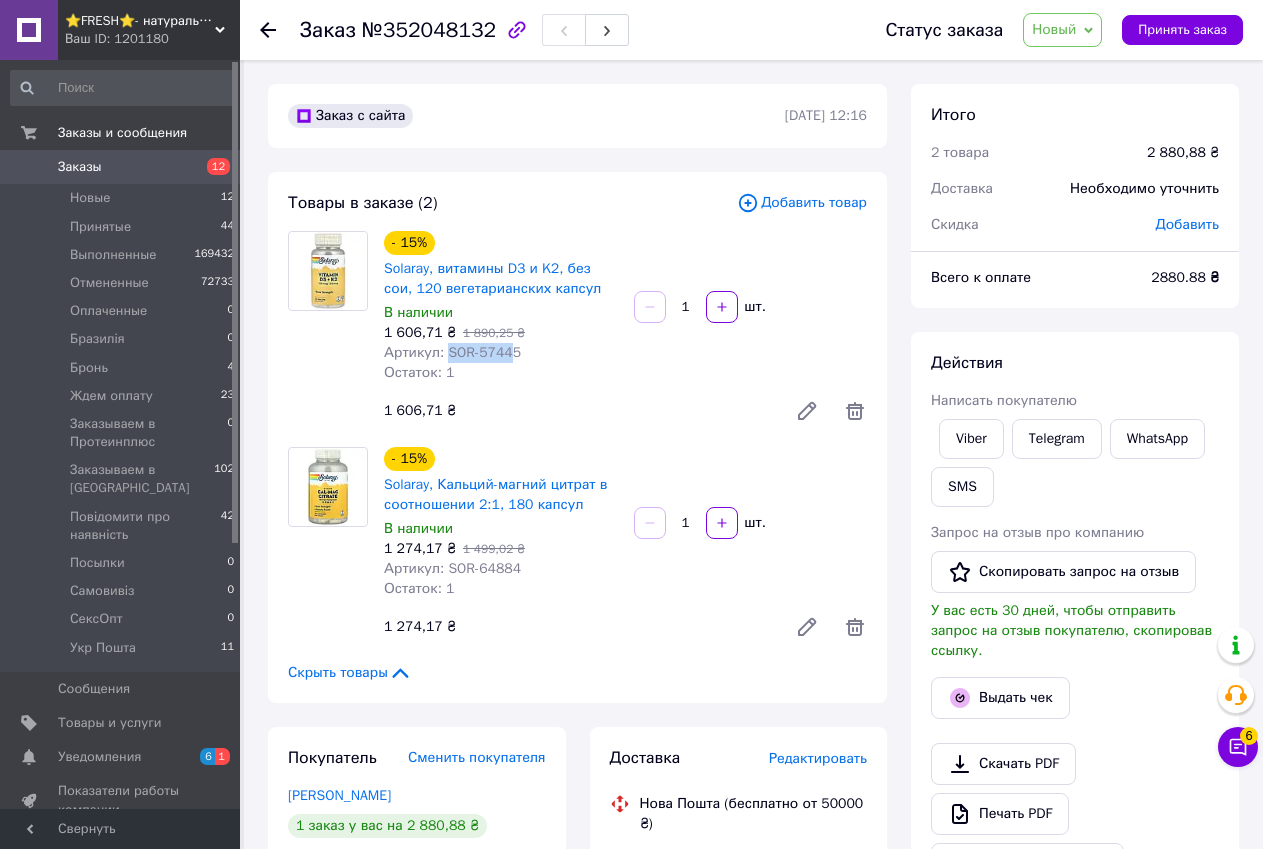 drag, startPoint x: 443, startPoint y: 349, endPoint x: 508, endPoint y: 348, distance: 65.00769 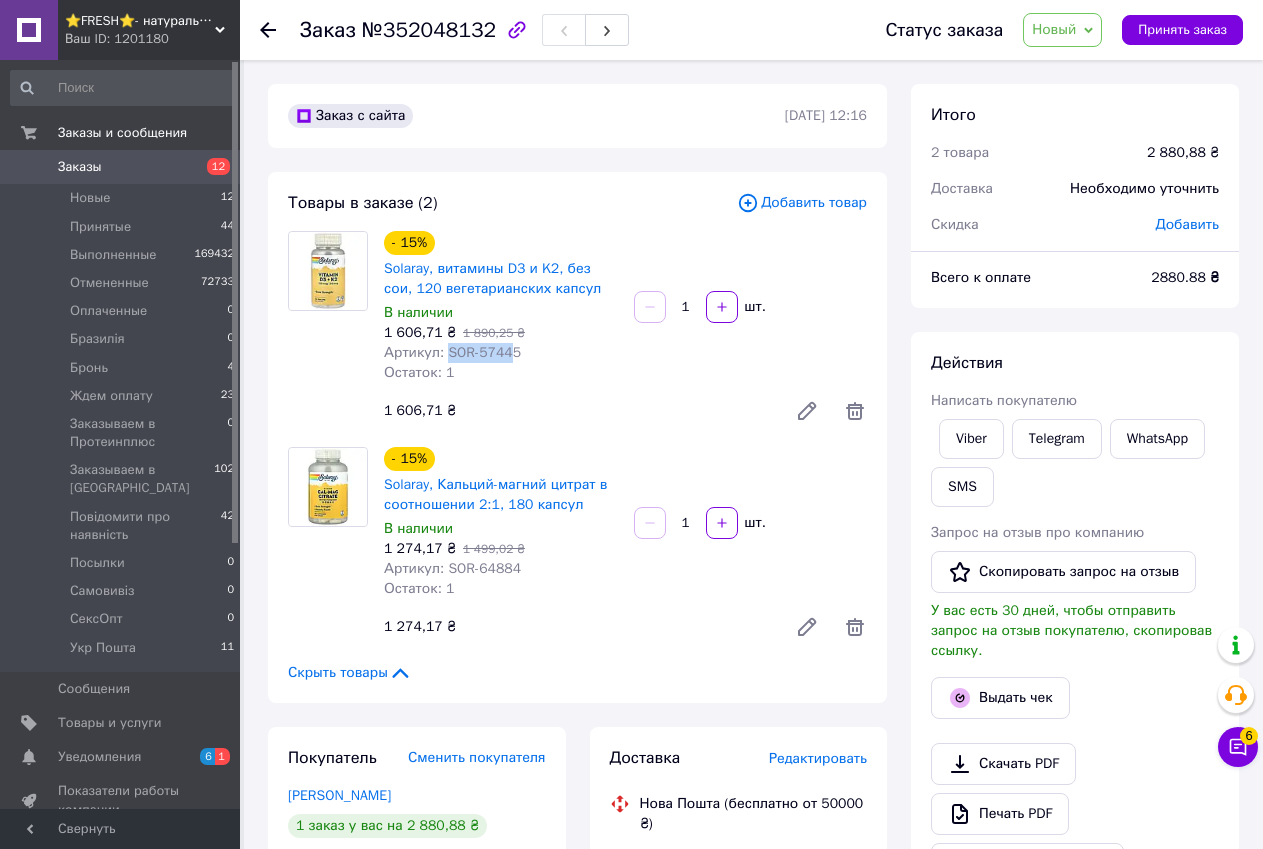 click on "Артикул: SOR-57445" at bounding box center (452, 352) 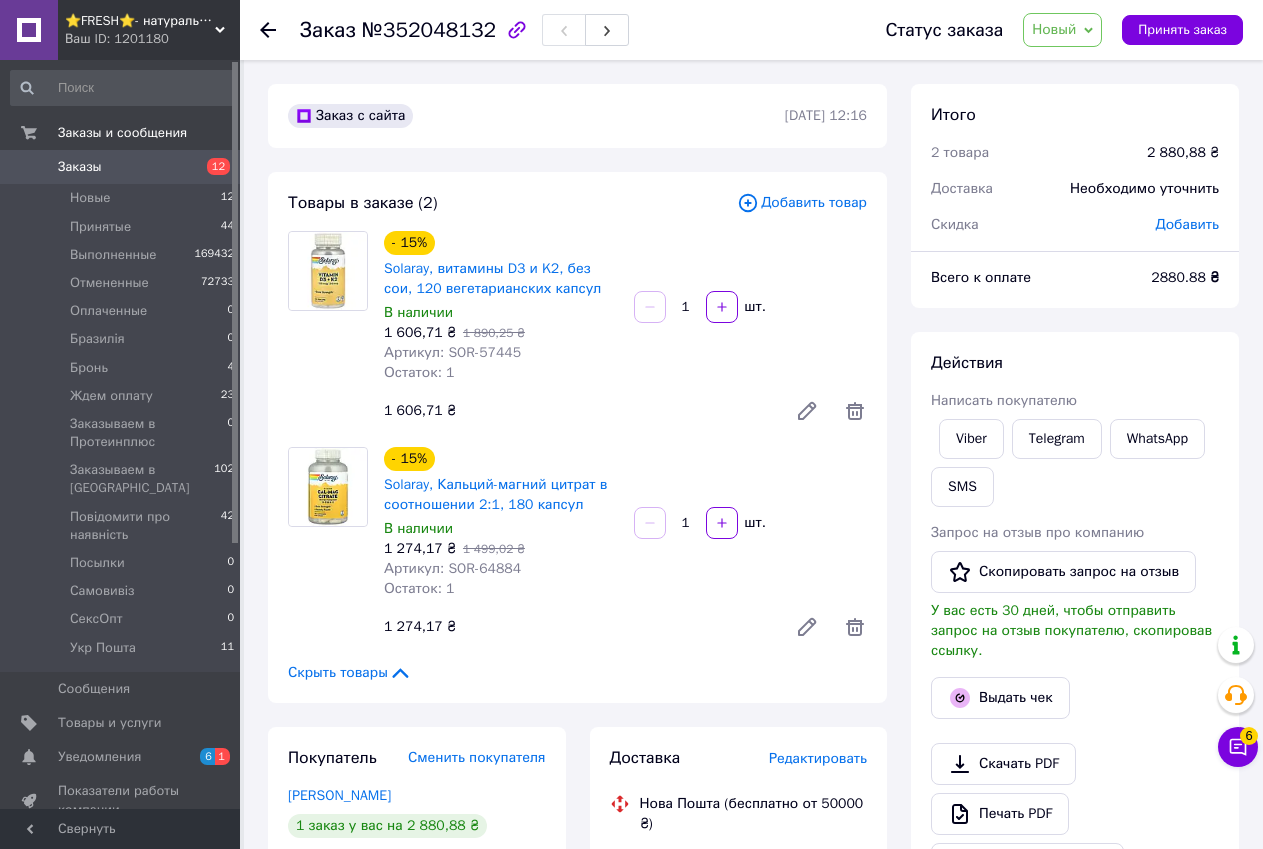 click on "Артикул: SOR-57445" at bounding box center [501, 353] 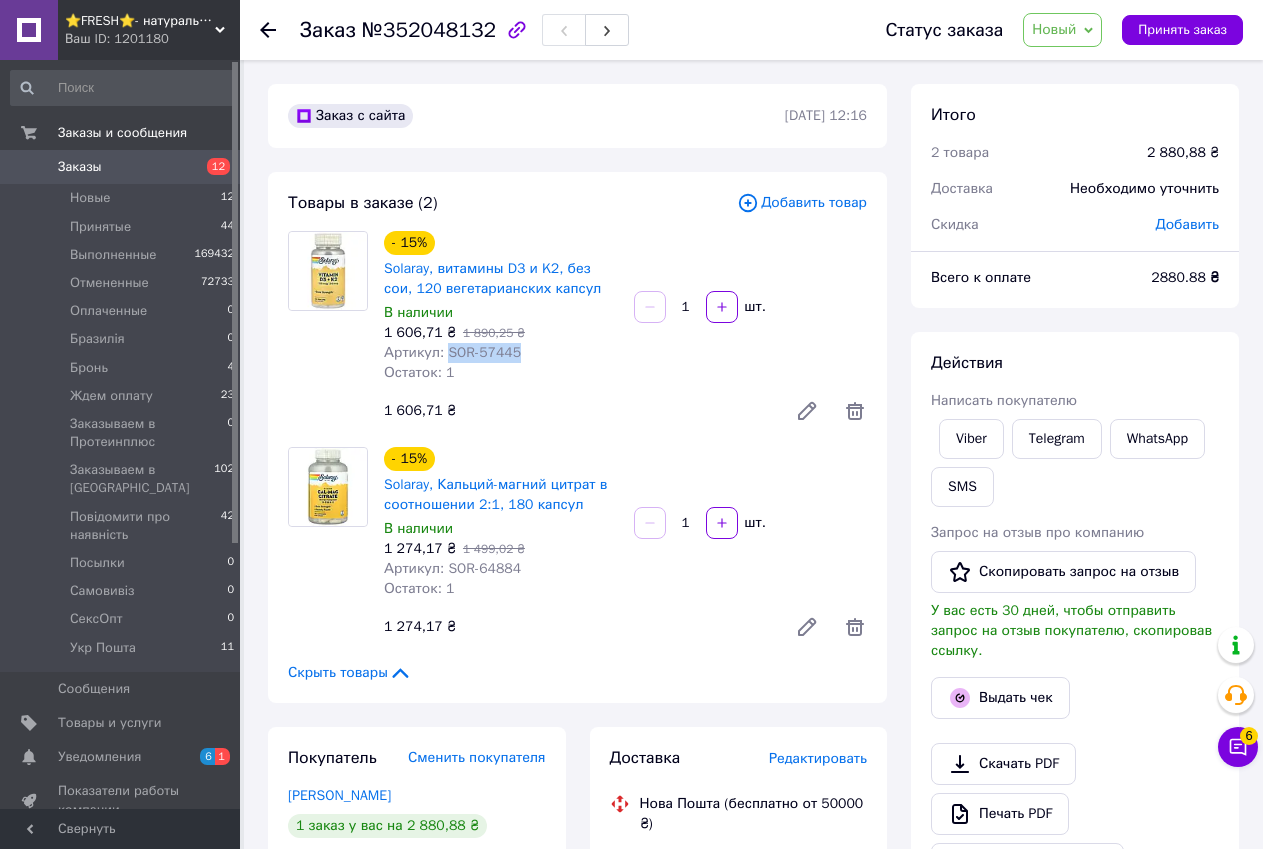 drag, startPoint x: 442, startPoint y: 354, endPoint x: 515, endPoint y: 353, distance: 73.00685 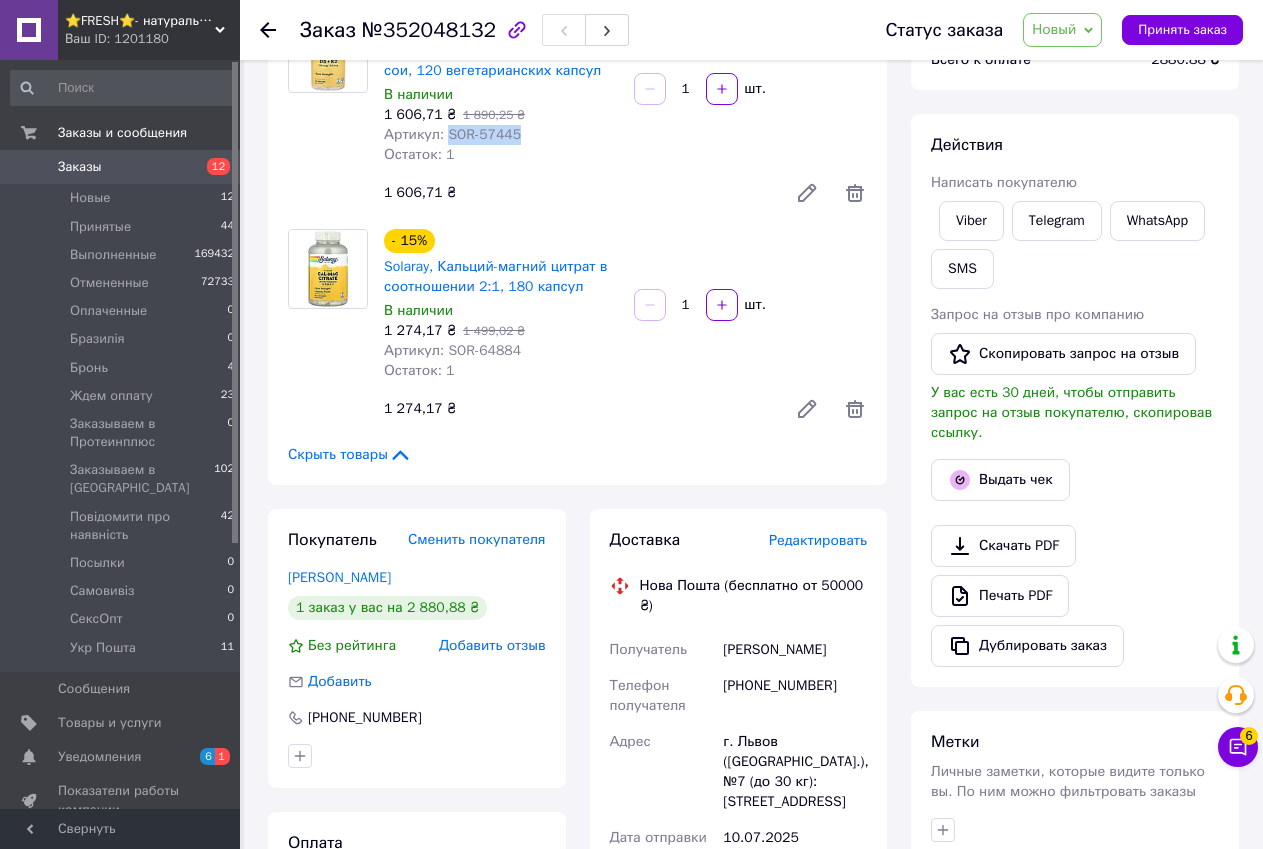 scroll, scrollTop: 0, scrollLeft: 0, axis: both 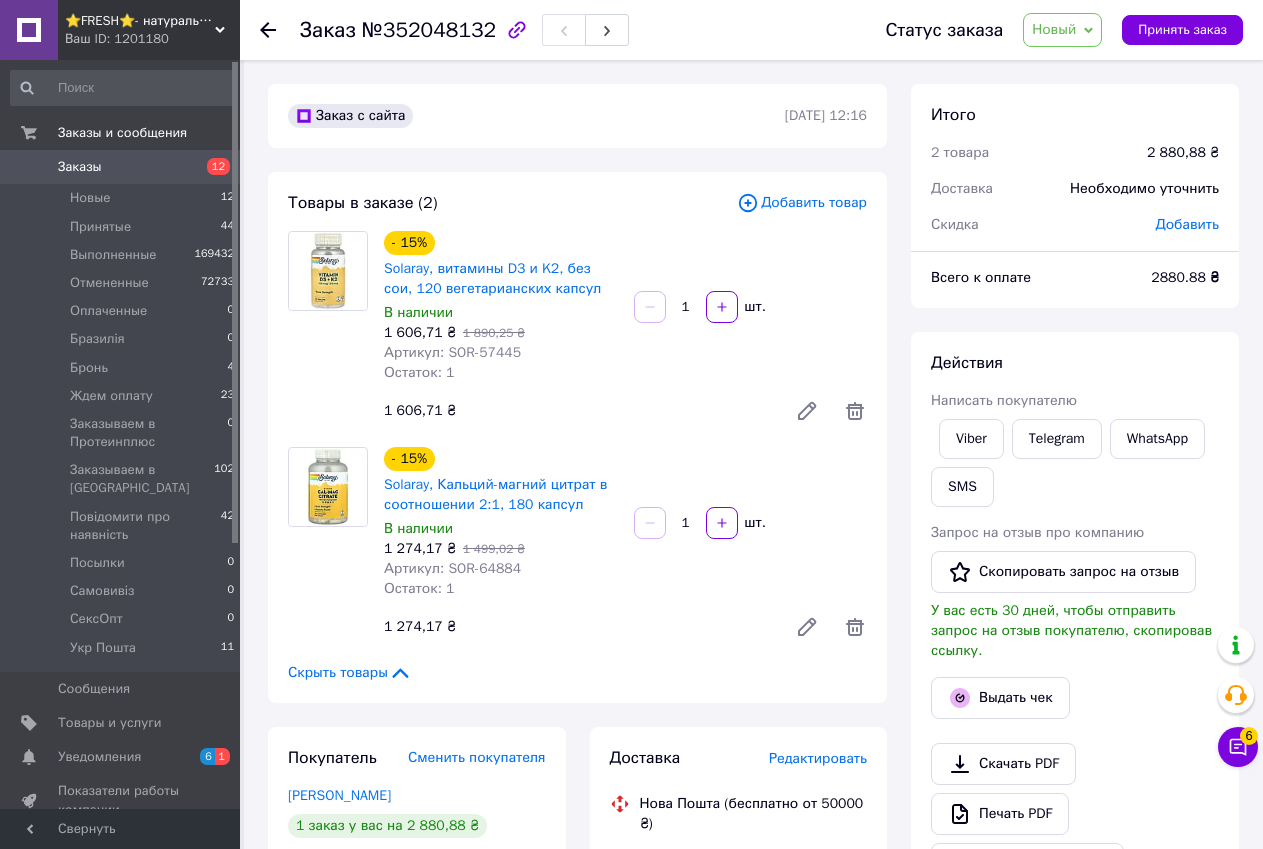 click on "Товары в заказе (2) Добавить товар - 15% Solaray, витамины D3 и K2, без сои, 120 вегетарианских капсул В наличии 1 606,71 ₴   1 890,25 ₴ Артикул: SOR-57445 Остаток: 1 1   шт. 1 606,71 ₴ - 15% Solaray, Кальций-магний цитрат в соотношении 2:1, 180 капсул В наличии 1 274,17 ₴   1 499,02 ₴ Артикул: SOR-64884 Остаток: 1 1   шт. 1 274,17 ₴ Скрыть товары" at bounding box center (577, 437) 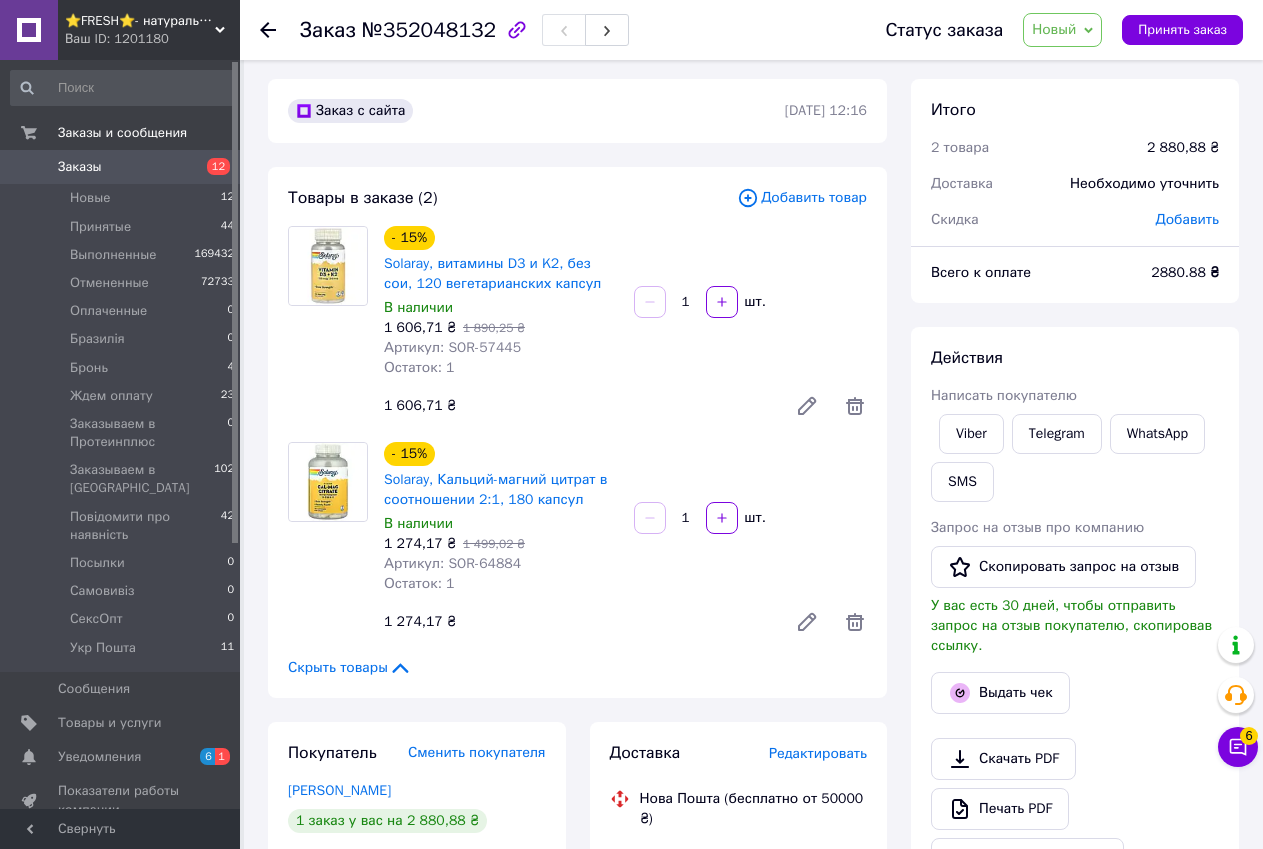 scroll, scrollTop: 0, scrollLeft: 0, axis: both 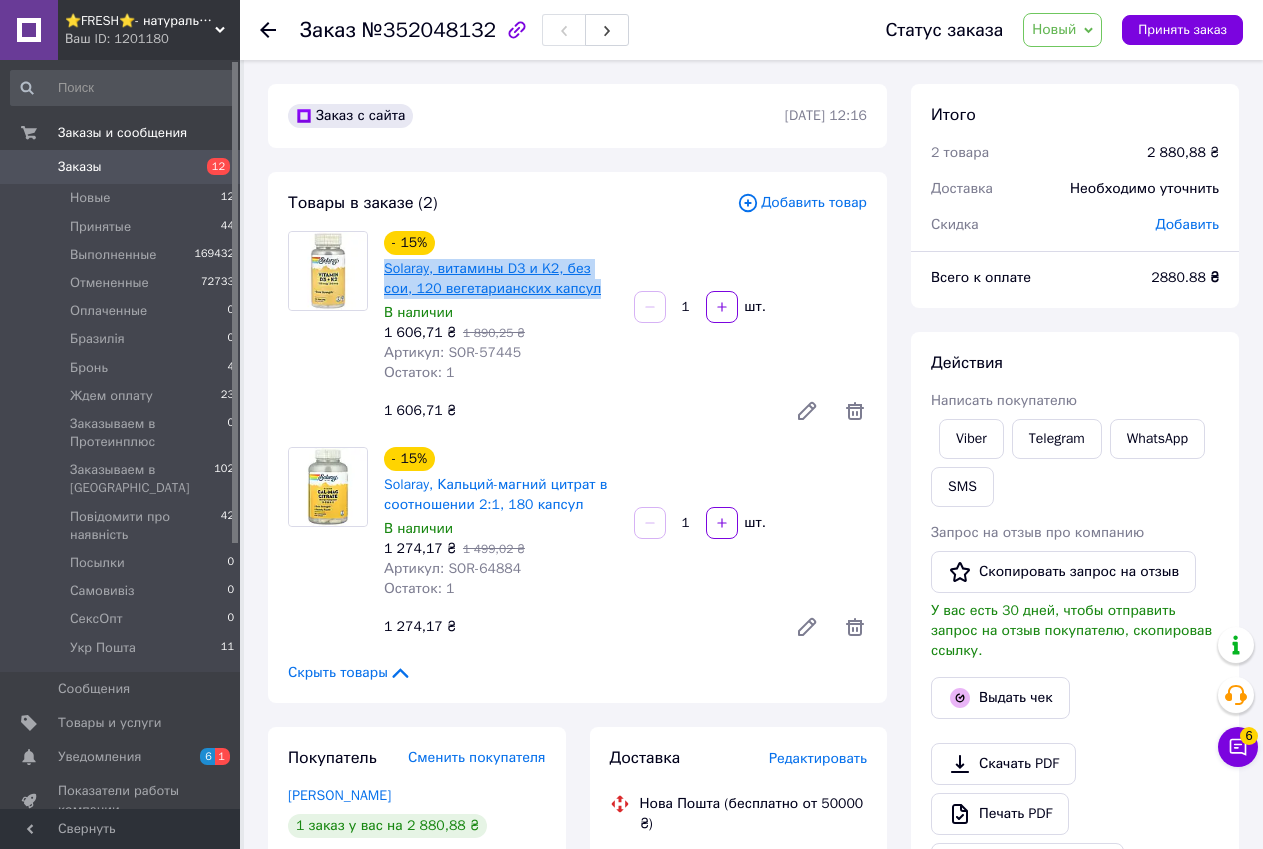 drag, startPoint x: 559, startPoint y: 294, endPoint x: 385, endPoint y: 273, distance: 175.26266 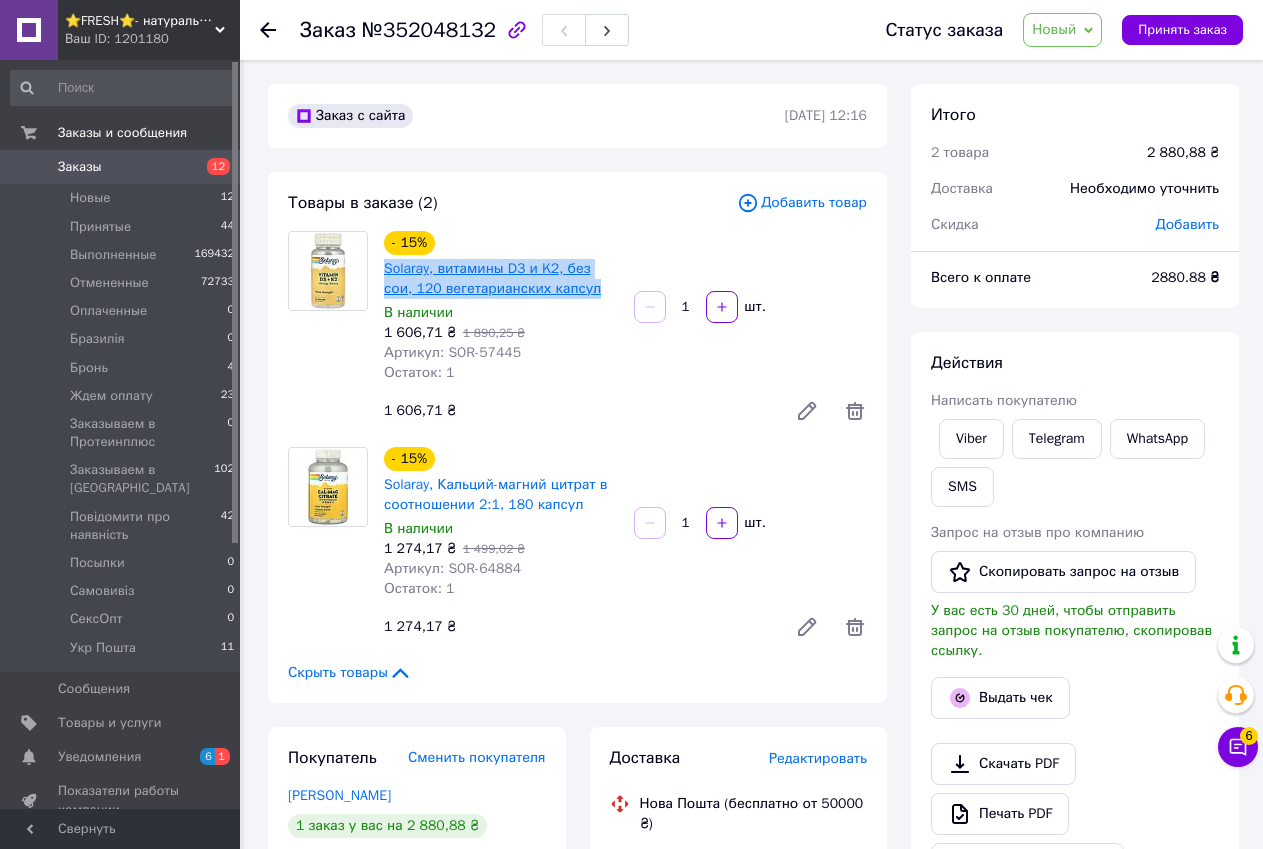 click on "Solaray, витамины D3 и K2, без сои, 120 вегетарианских капсул" at bounding box center [501, 279] 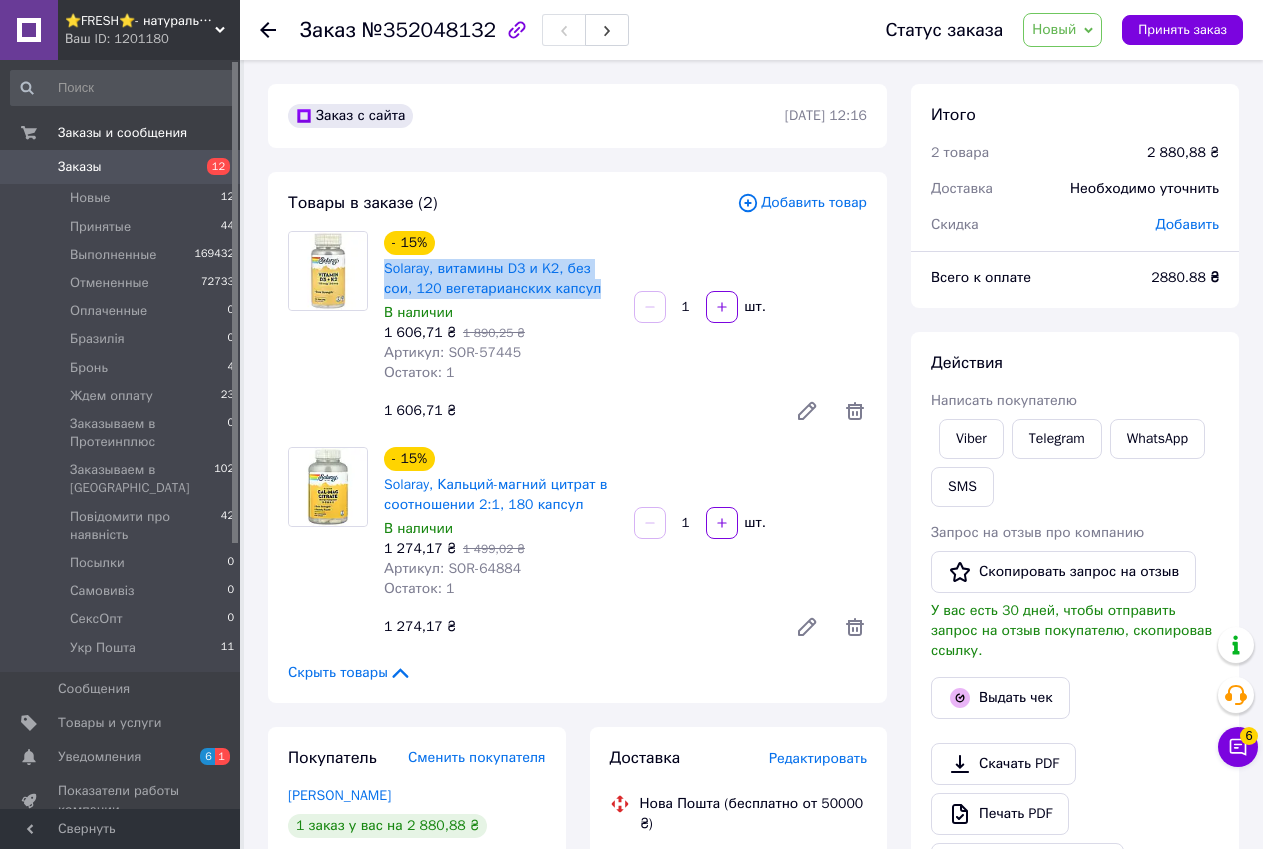 click on "Товары в заказе (2) Добавить товар - 15% Solaray, витамины D3 и K2, без сои, 120 вегетарианских капсул В наличии 1 606,71 ₴   1 890,25 ₴ Артикул: SOR-57445 Остаток: 1 1   шт. 1 606,71 ₴ - 15% Solaray, Кальций-магний цитрат в соотношении 2:1, 180 капсул В наличии 1 274,17 ₴   1 499,02 ₴ Артикул: SOR-64884 Остаток: 1 1   шт. 1 274,17 ₴ Скрыть товары" at bounding box center (577, 437) 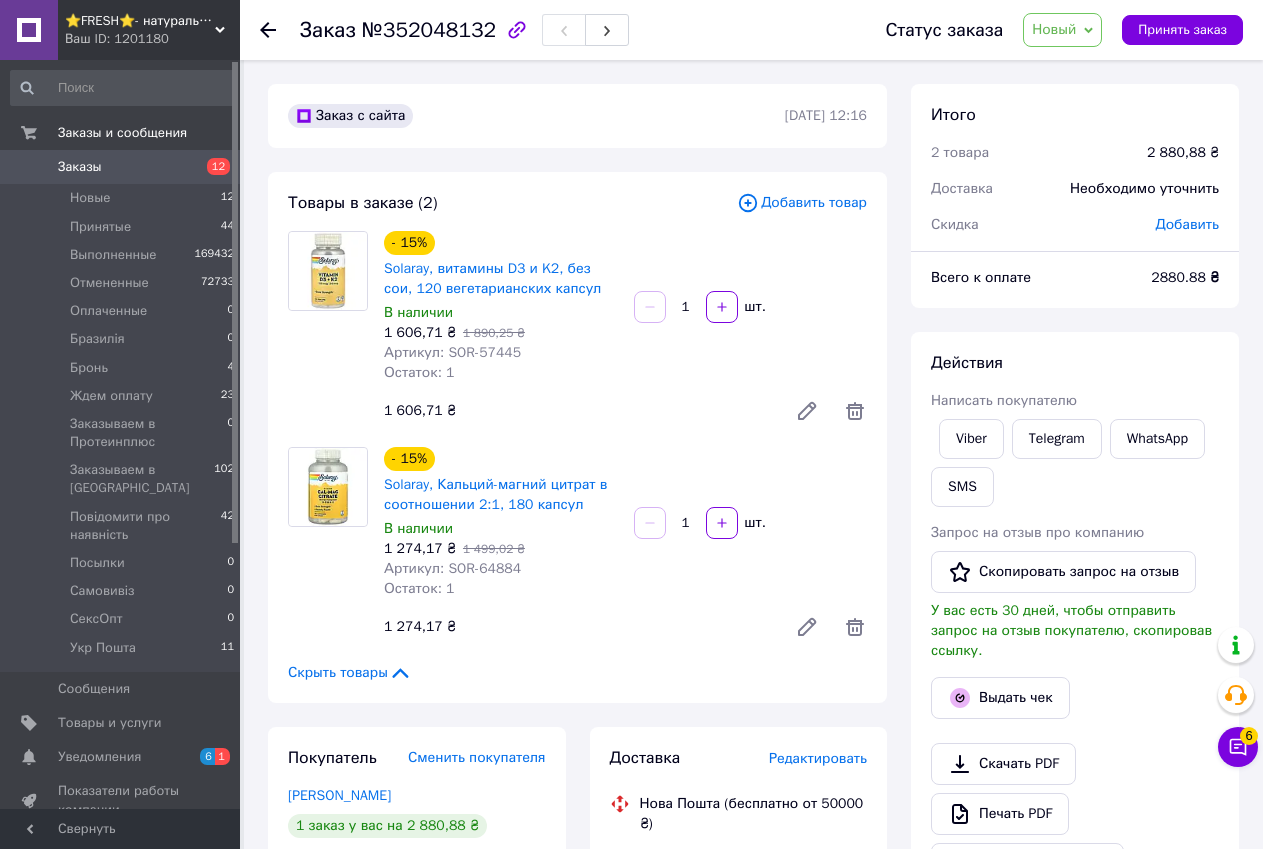 click on "Товары в заказе (2) Добавить товар - 15% Solaray, витамины D3 и K2, без сои, 120 вегетарианских капсул В наличии 1 606,71 ₴   1 890,25 ₴ Артикул: SOR-57445 Остаток: 1 1   шт. 1 606,71 ₴ - 15% Solaray, Кальций-магний цитрат в соотношении 2:1, 180 капсул В наличии 1 274,17 ₴   1 499,02 ₴ Артикул: SOR-64884 Остаток: 1 1   шт. 1 274,17 ₴ Скрыть товары" at bounding box center [577, 437] 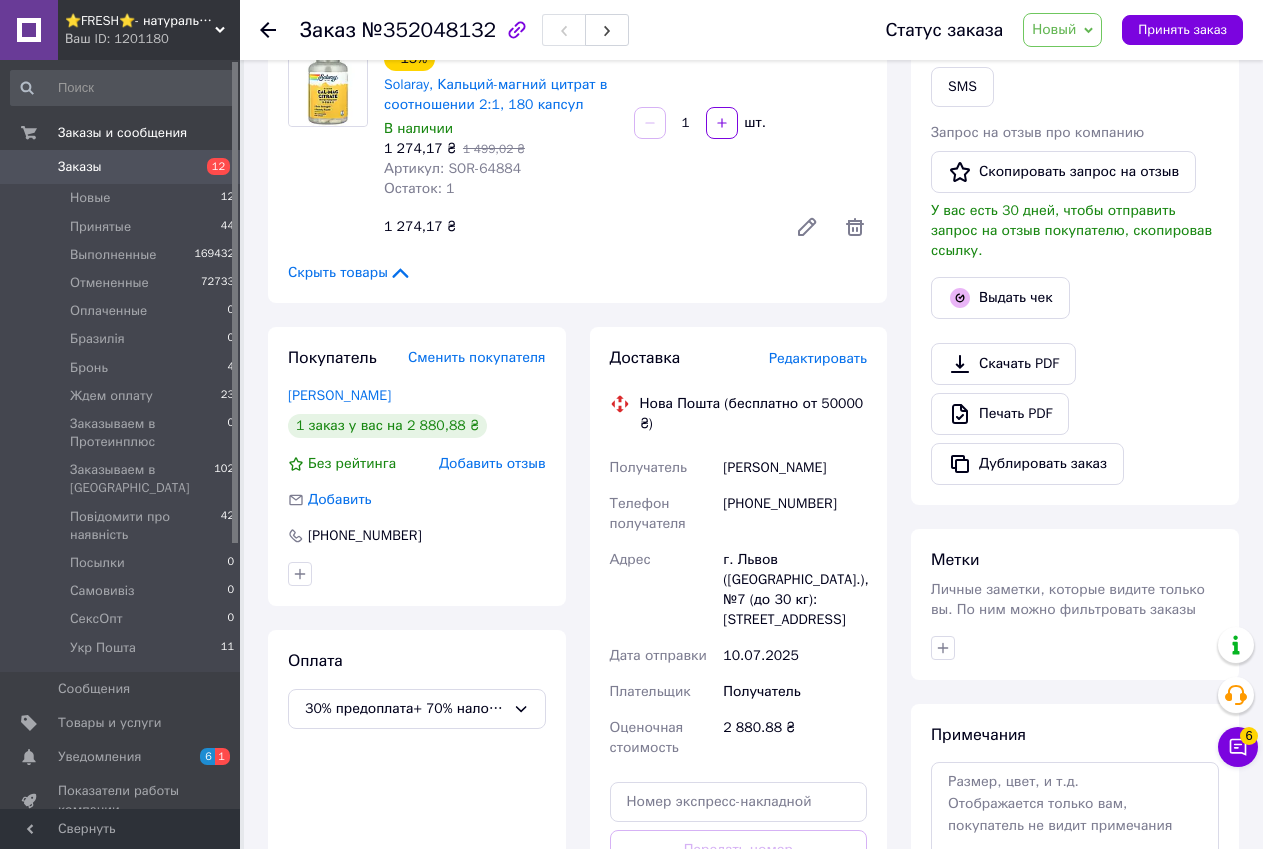 scroll, scrollTop: 0, scrollLeft: 0, axis: both 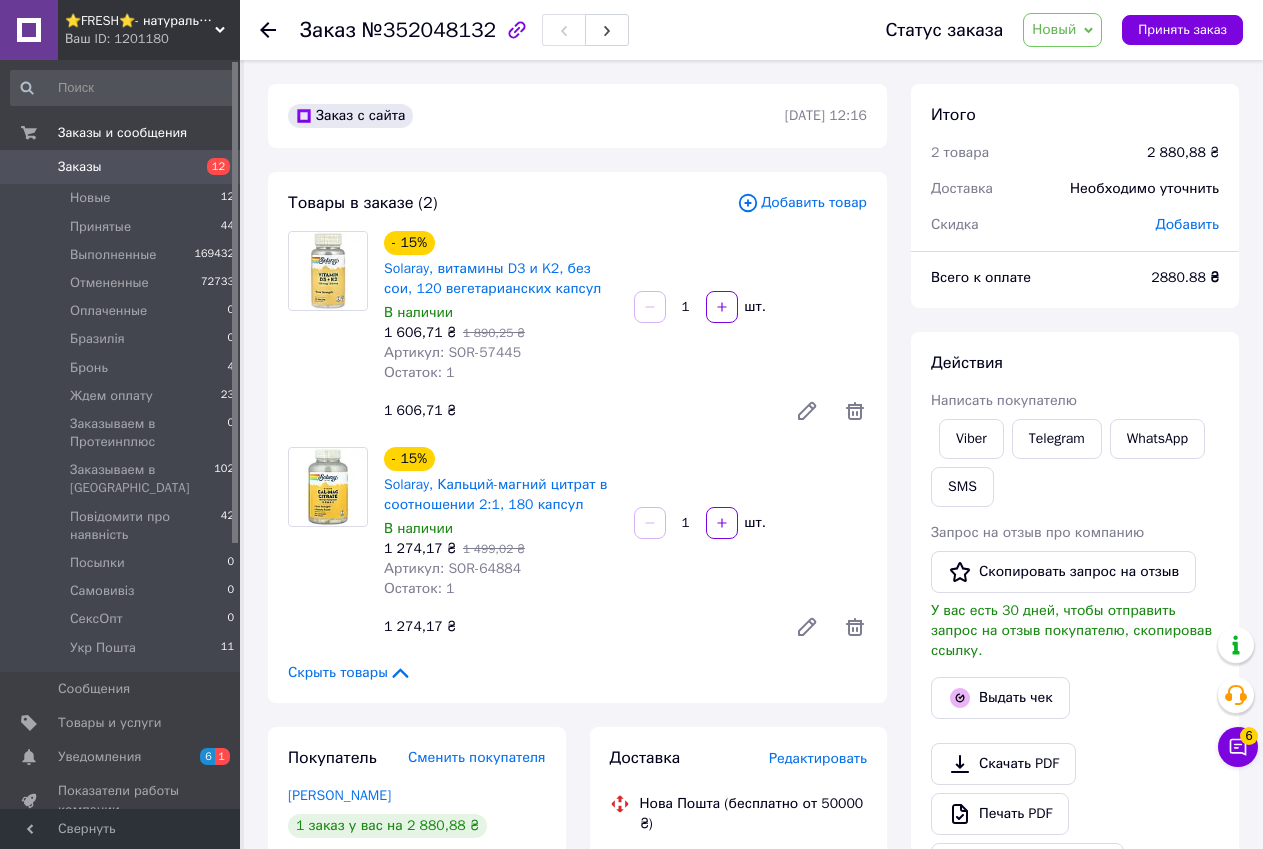 click on "Заказ с сайта 10.07.2025 | 12:16 Товары в заказе (2) Добавить товар - 15% Solaray, витамины D3 и K2, без сои, 120 вегетарианских капсул В наличии 1 606,71 ₴   1 890,25 ₴ Артикул: SOR-57445 Остаток: 1 1   шт. 1 606,71 ₴ - 15% Solaray, Кальций-магний цитрат в соотношении 2:1, 180 капсул В наличии 1 274,17 ₴   1 499,02 ₴ Артикул: SOR-64884 Остаток: 1 1   шт. 1 274,17 ₴ Скрыть товары Покупатель Сменить покупателя Вагиль Святослав 1 заказ у вас на 2 880,88 ₴ Без рейтинга   Добавить отзыв Добавить +380938697844 Оплата 30% предоплата+ 70% наложка (Выполнение заказа 7-10 рабочих дней) Доставка Редактировать Нова Пошта (бесплатно от 50000 ₴) <" at bounding box center [577, 803] 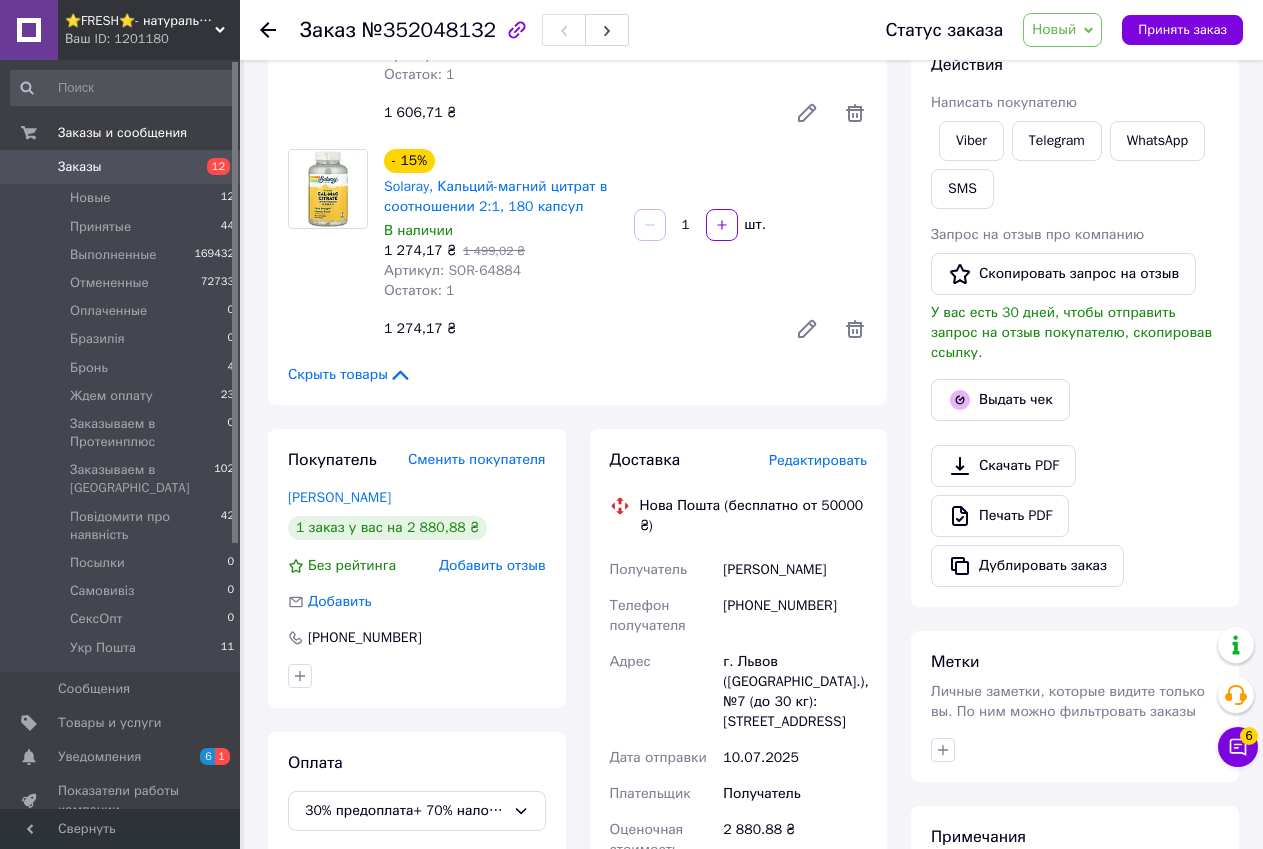 scroll, scrollTop: 300, scrollLeft: 0, axis: vertical 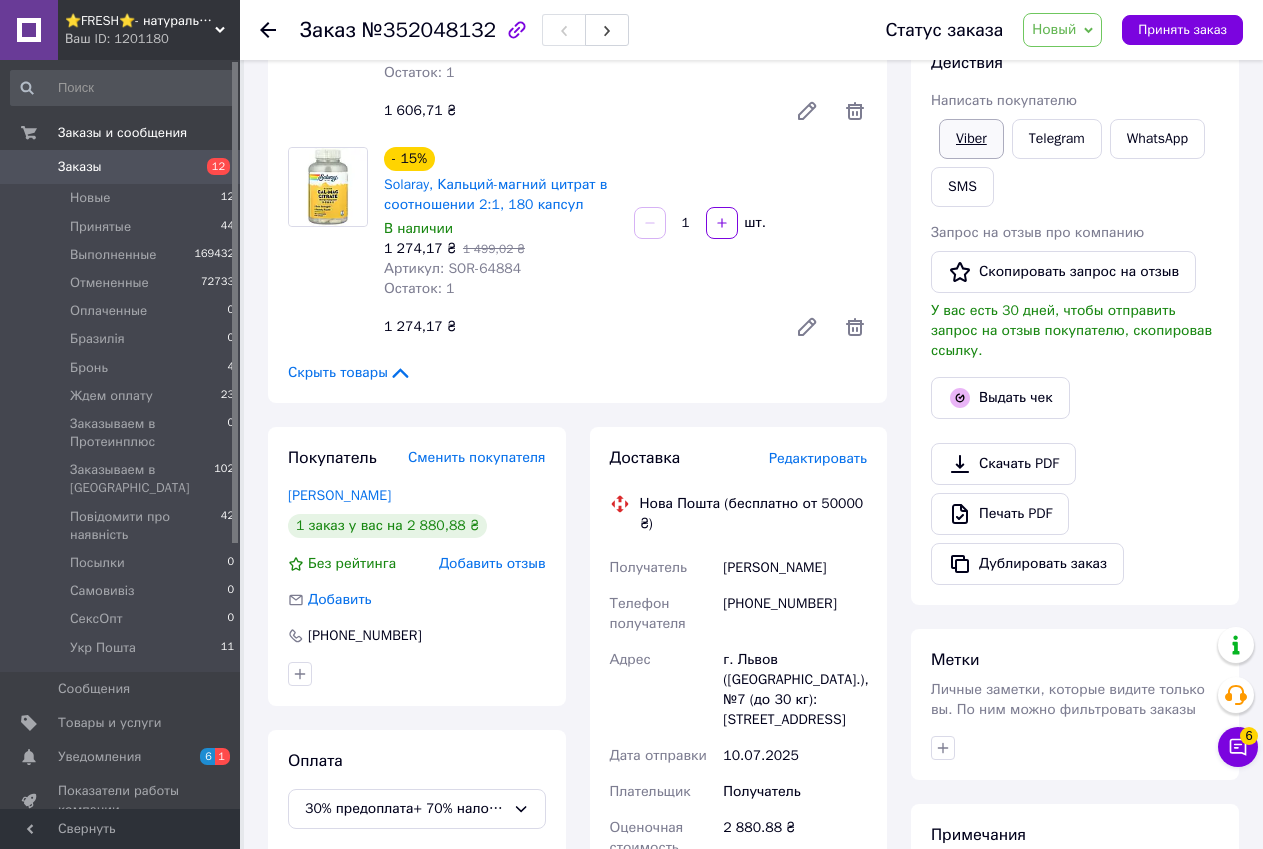 click on "Viber" at bounding box center [971, 139] 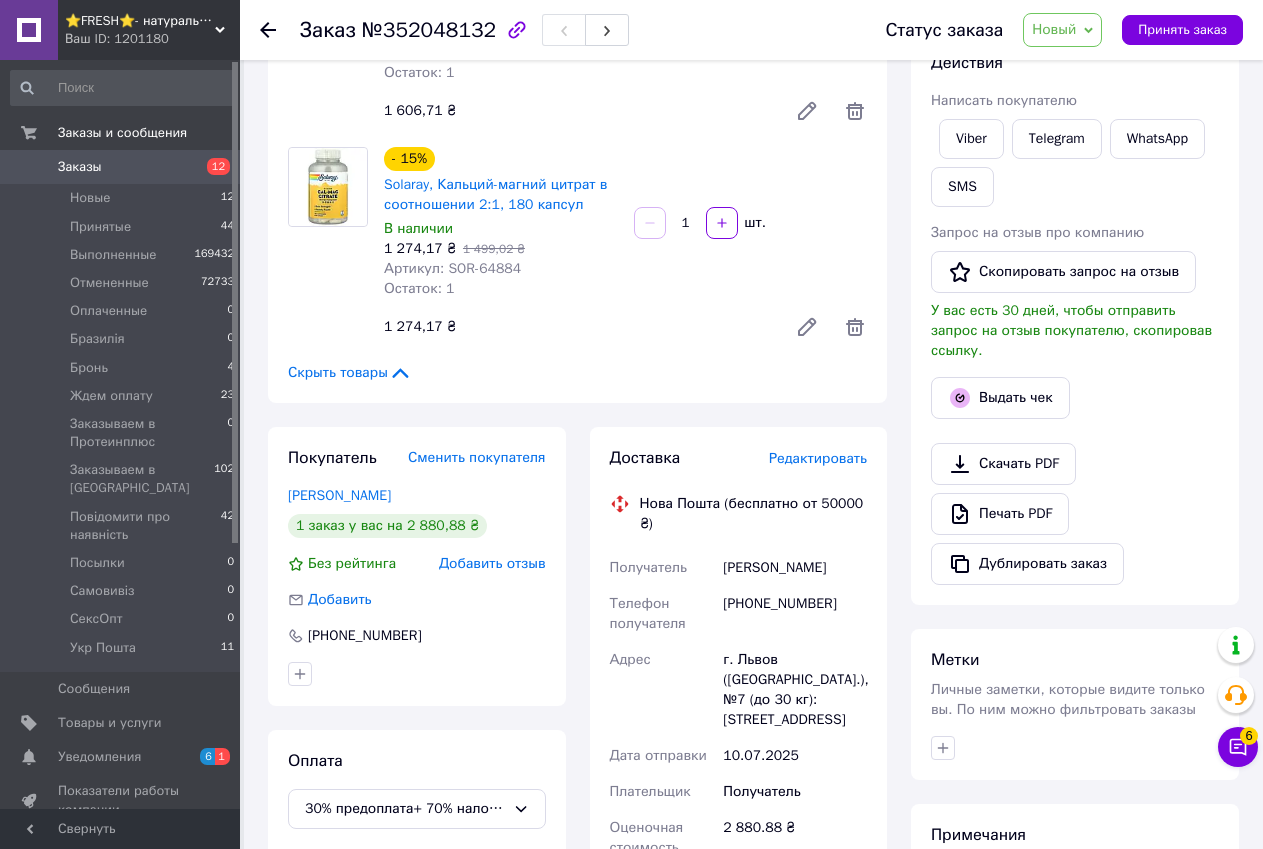 drag, startPoint x: 875, startPoint y: 828, endPoint x: 872, endPoint y: 774, distance: 54.08327 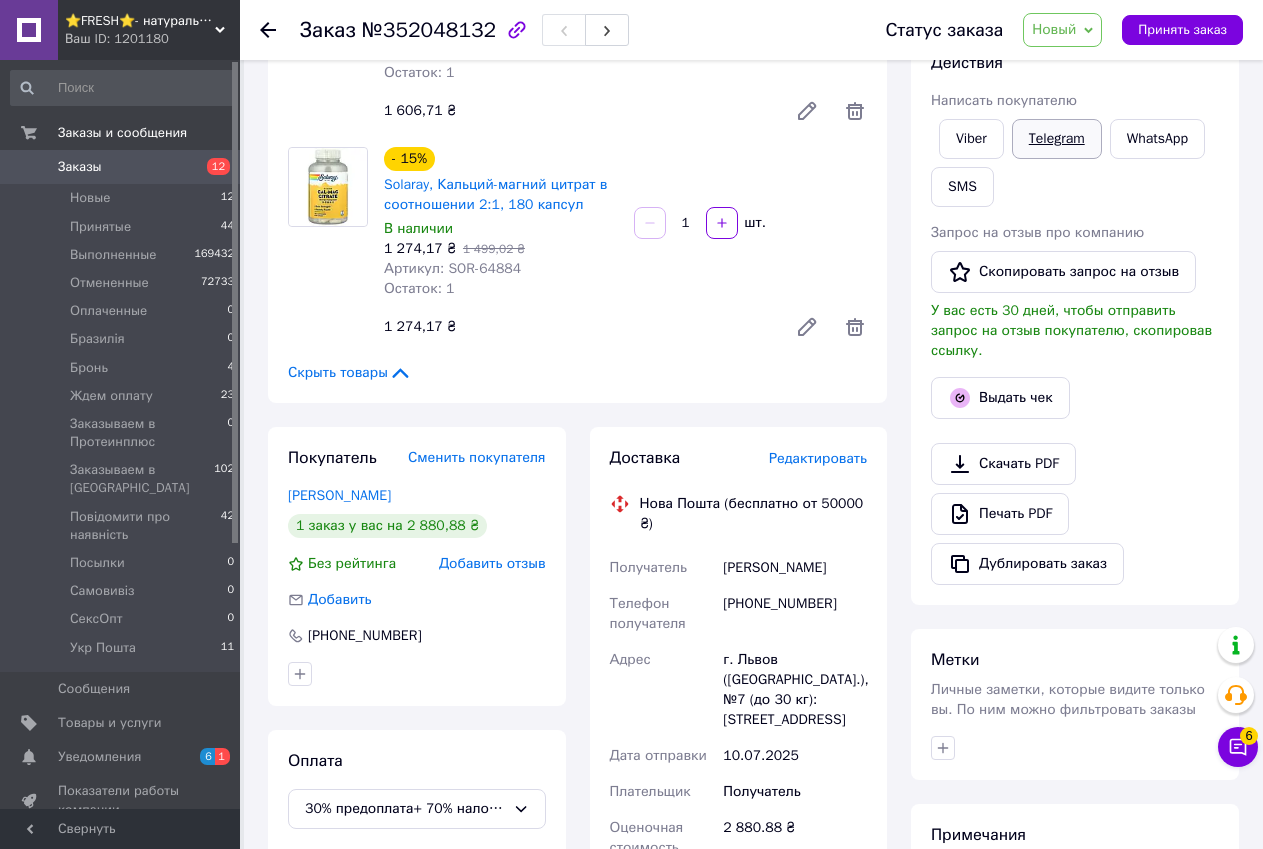 click on "Telegram" at bounding box center (1057, 139) 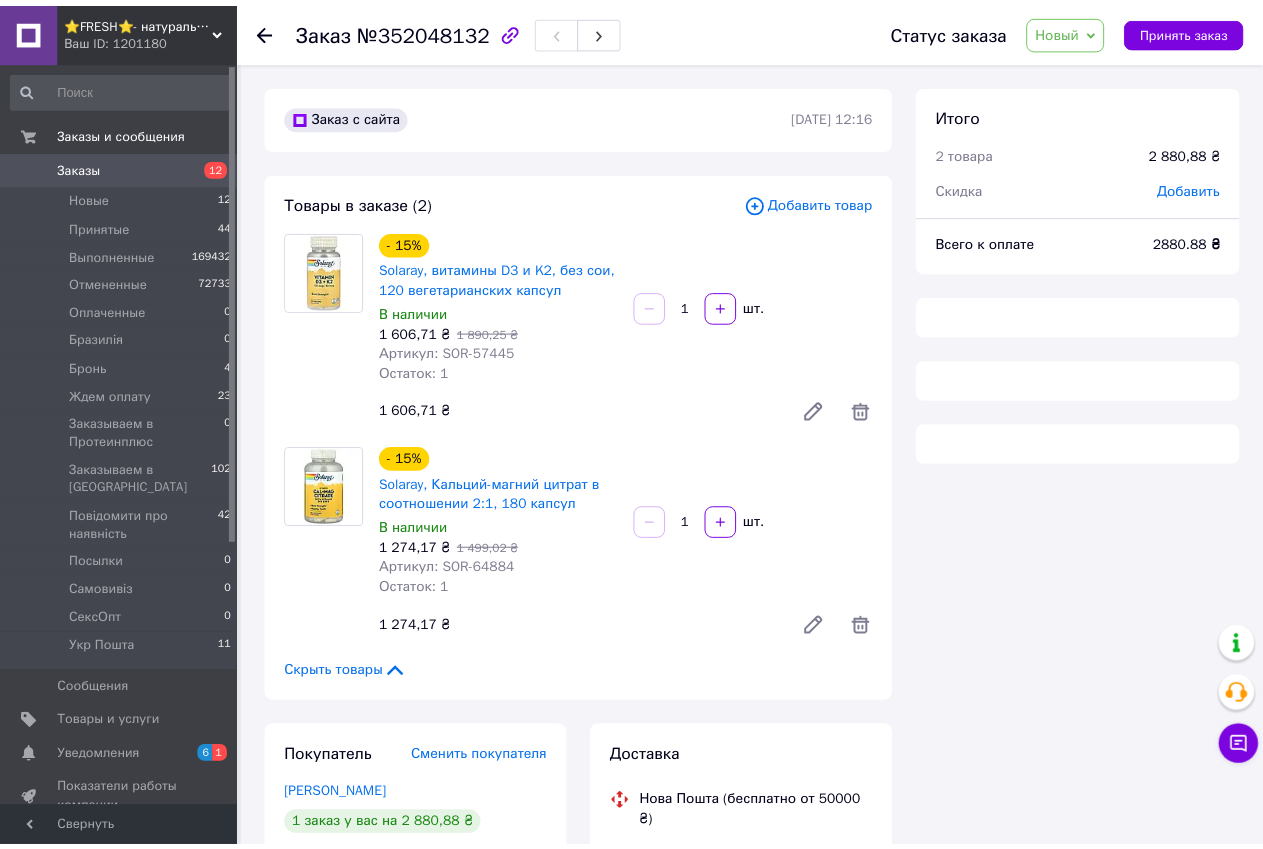 scroll, scrollTop: 300, scrollLeft: 0, axis: vertical 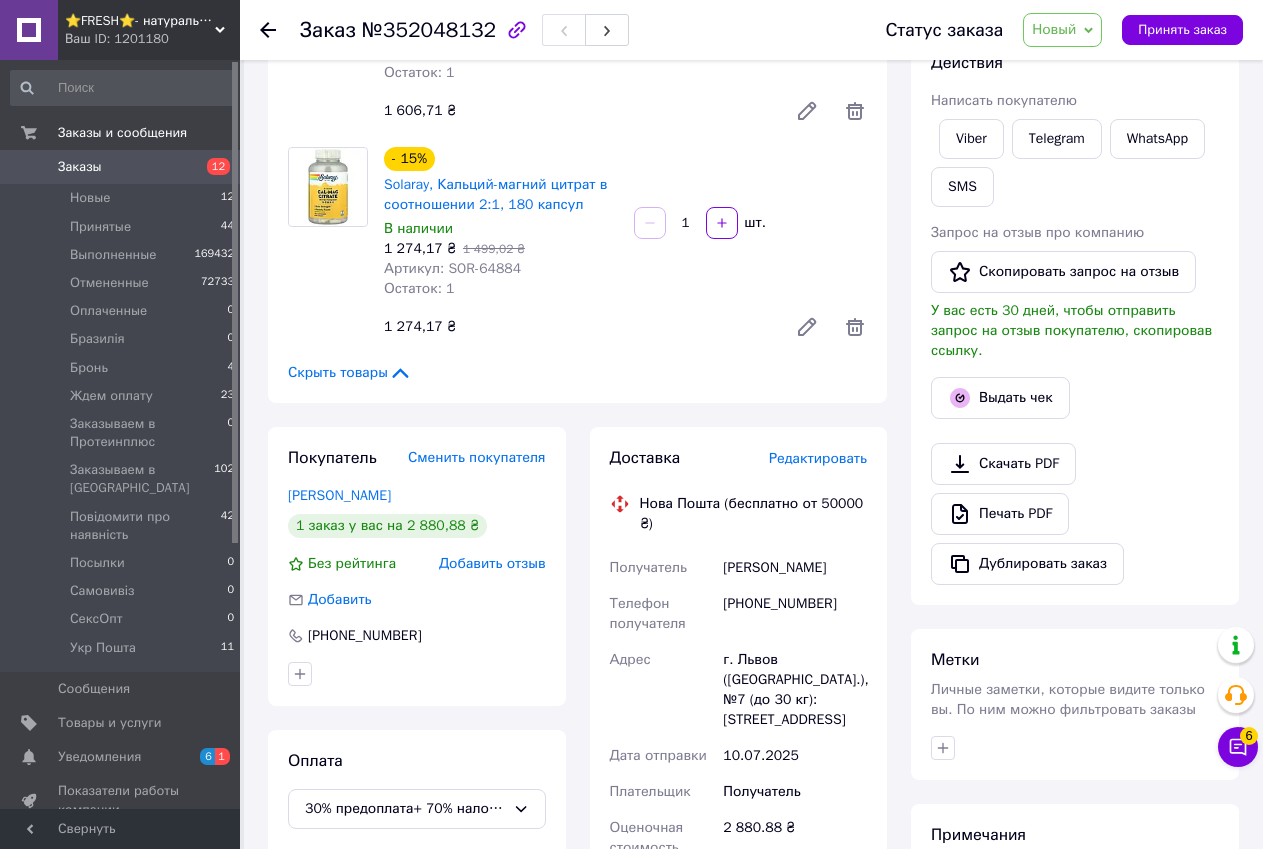 click 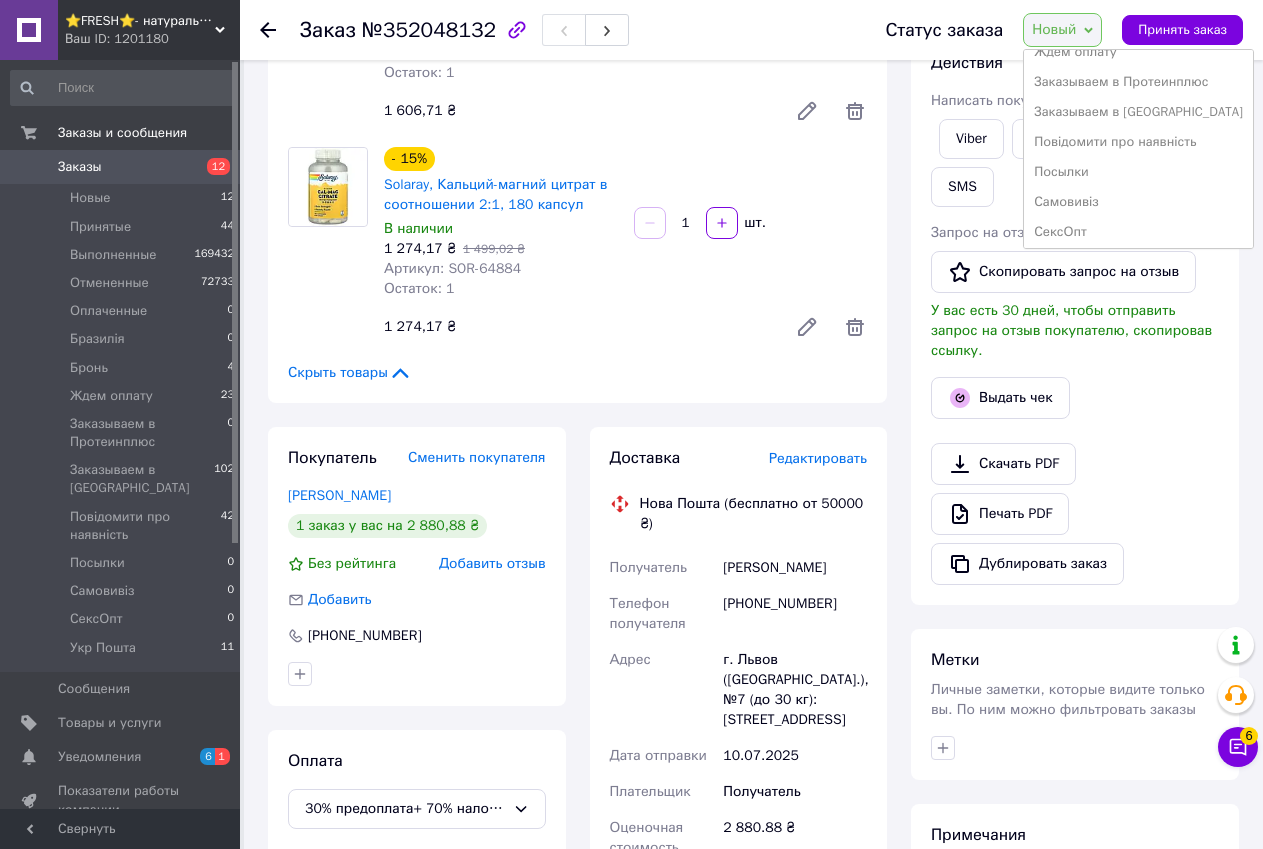 scroll, scrollTop: 200, scrollLeft: 0, axis: vertical 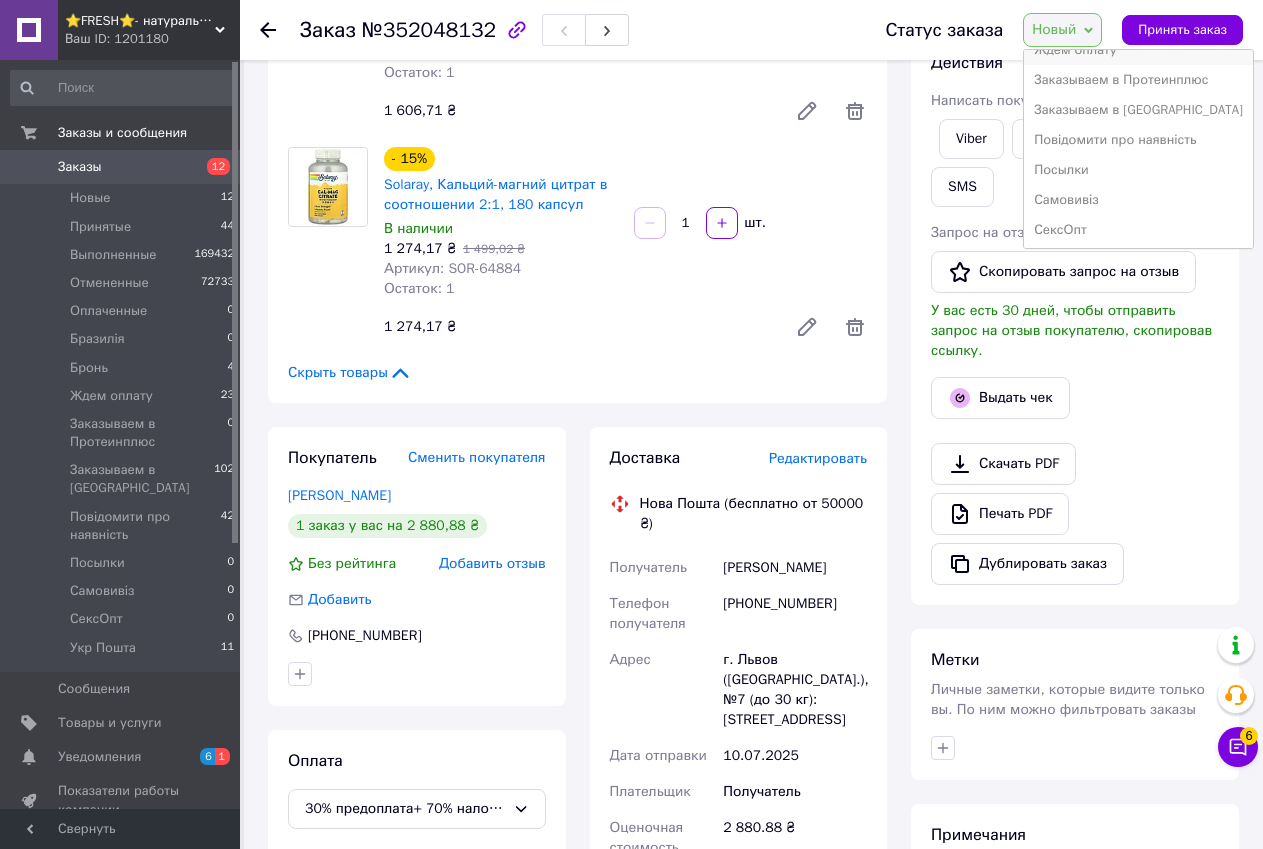 click on "Ждем оплату" at bounding box center [1138, 50] 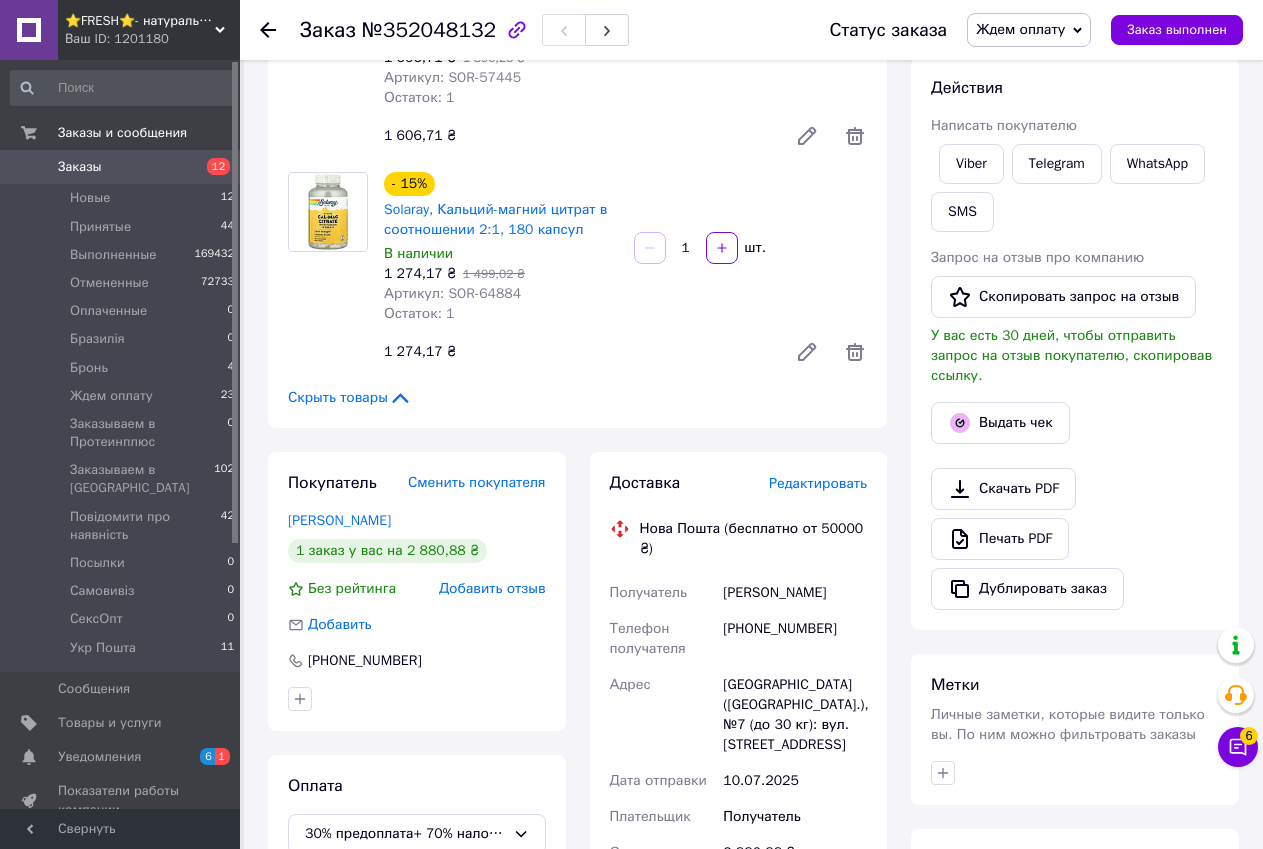 scroll, scrollTop: 600, scrollLeft: 0, axis: vertical 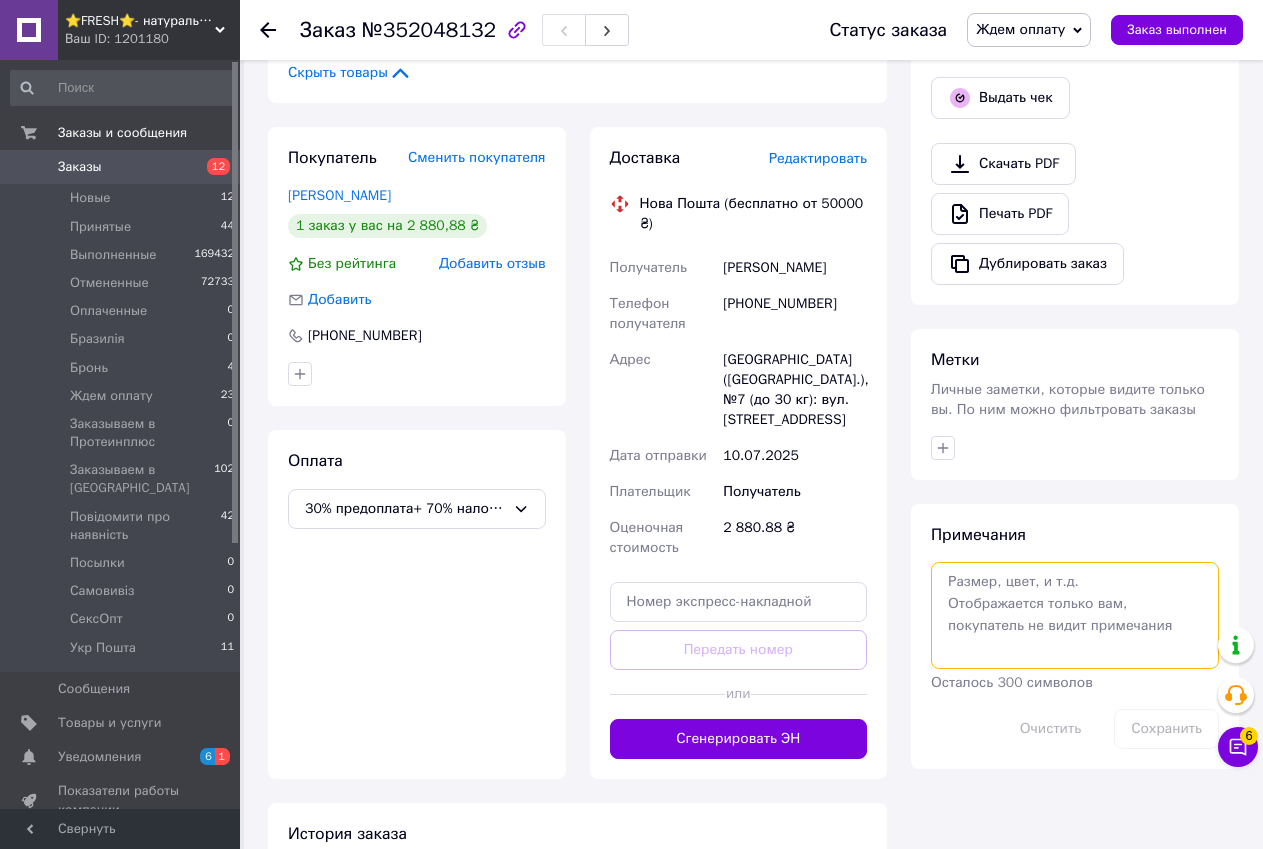 click at bounding box center (1075, 615) 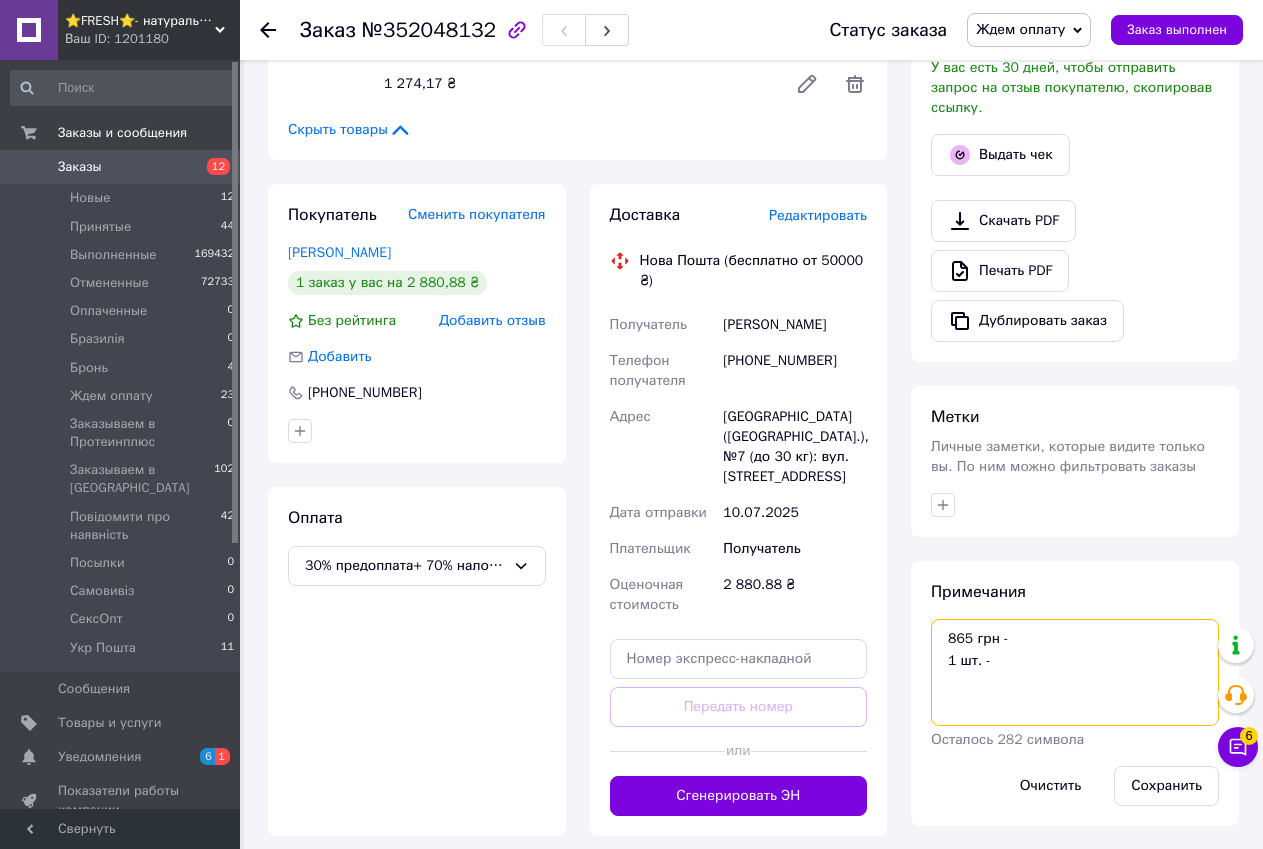 scroll, scrollTop: 0, scrollLeft: 0, axis: both 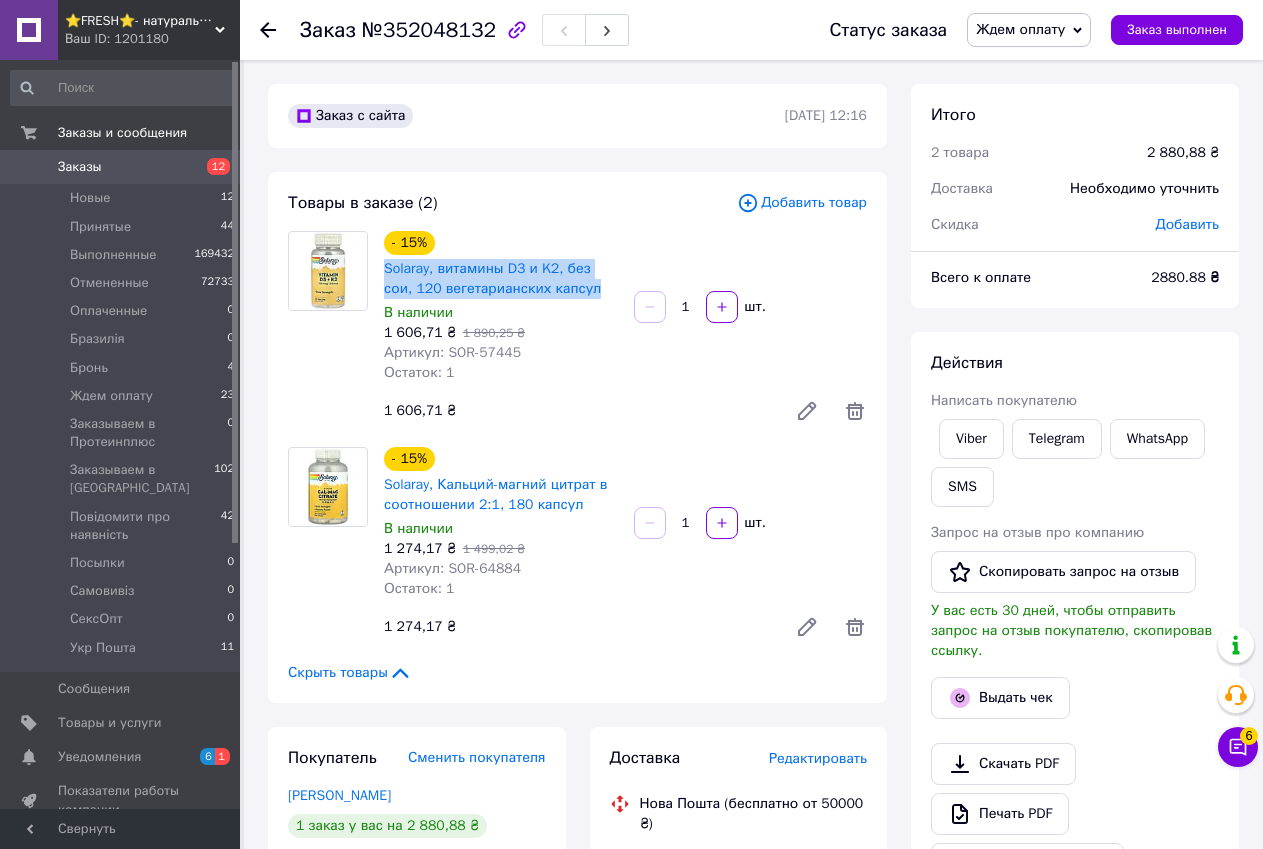 drag, startPoint x: 546, startPoint y: 290, endPoint x: 383, endPoint y: 263, distance: 165.22107 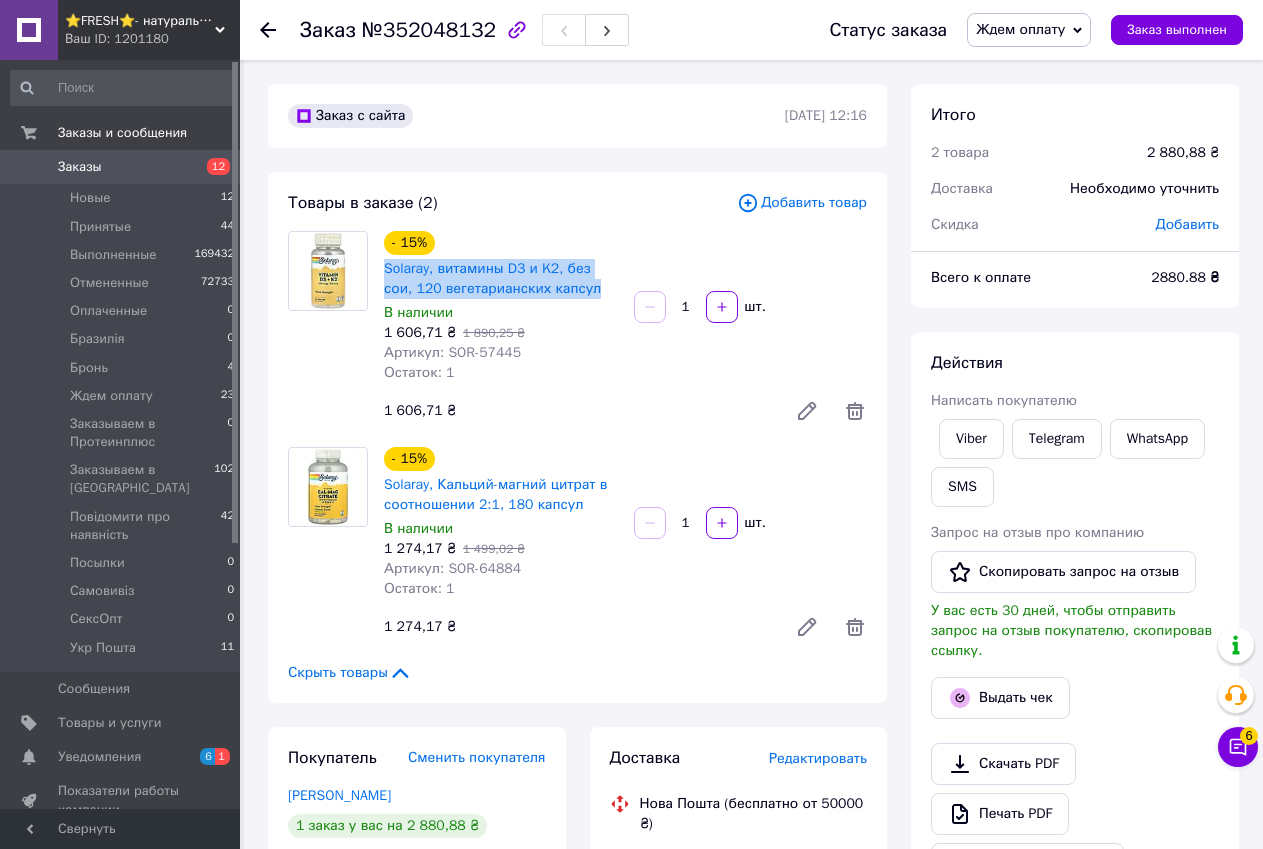 click on "Solaray, витамины D3 и K2, без сои, 120 вегетарианских капсул" at bounding box center (501, 279) 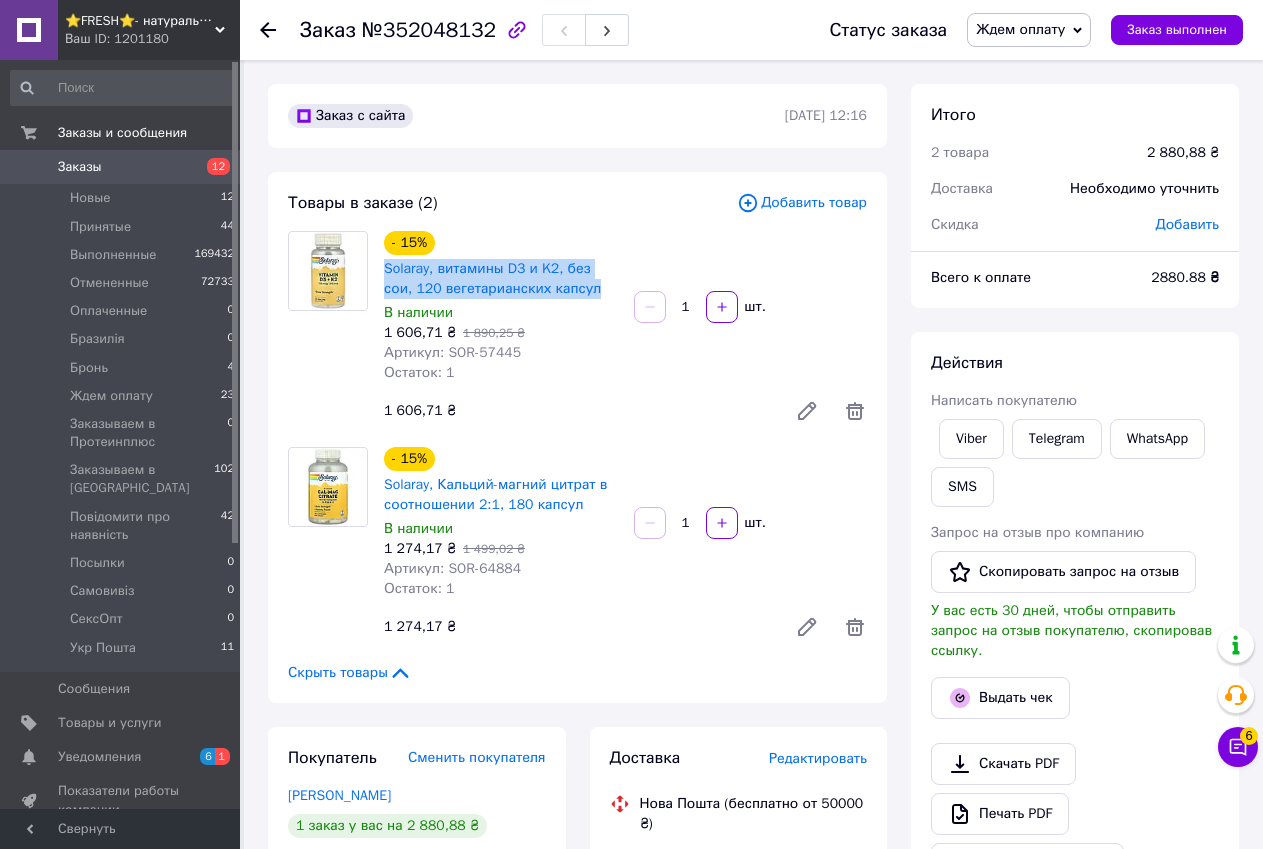 copy on "Solaray, витамины D3 и K2, без сои, 120 вегетарианских капсул" 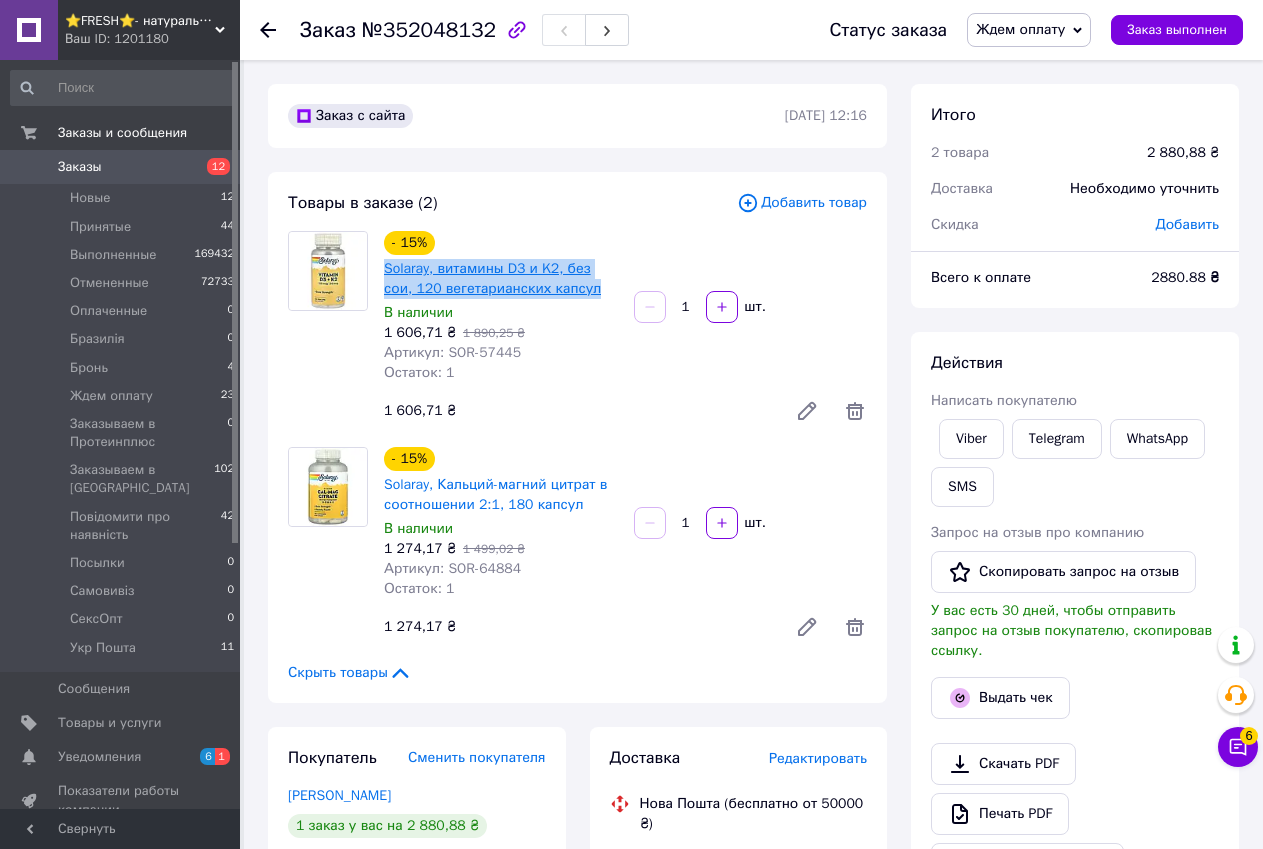 copy on "Solaray, витамины D3 и K2, без сои, 120 вегетарианских капсул" 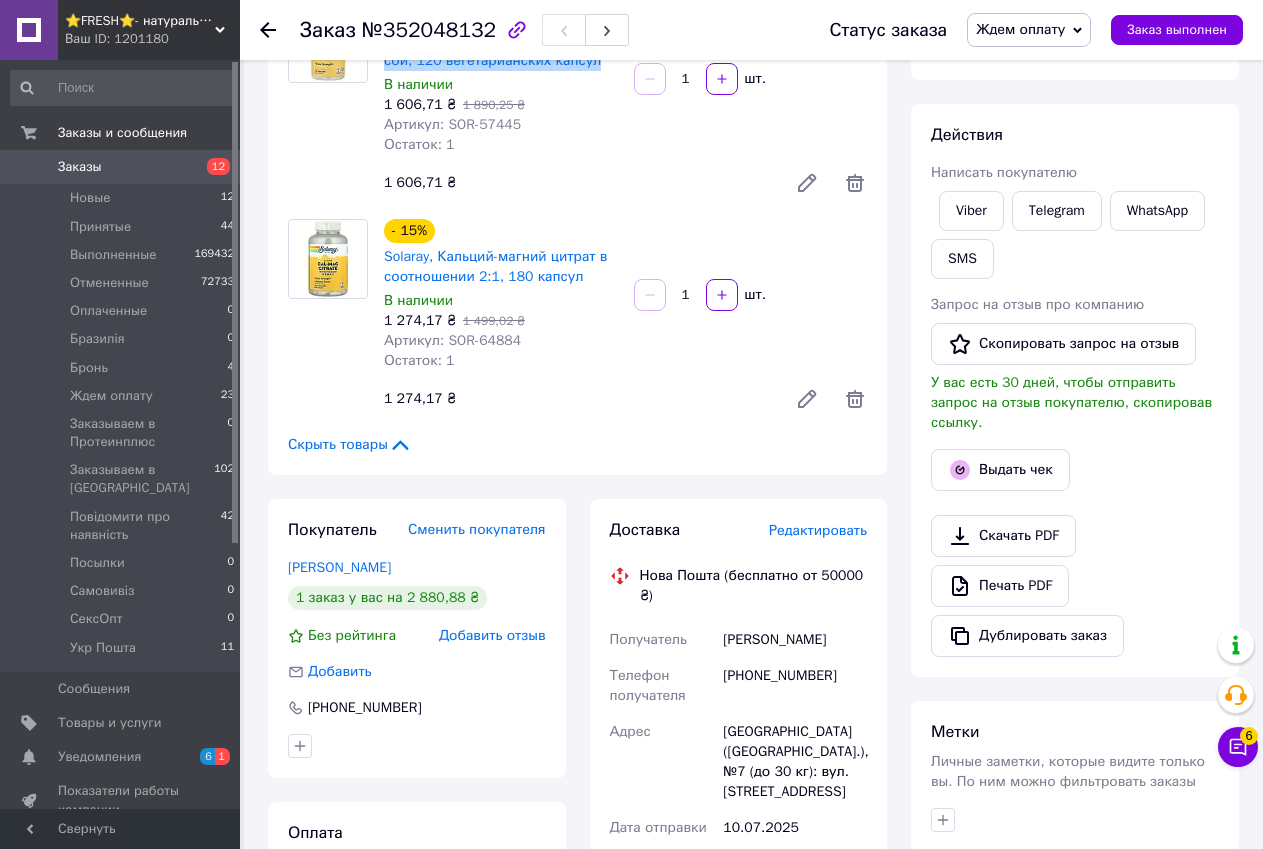 scroll, scrollTop: 500, scrollLeft: 0, axis: vertical 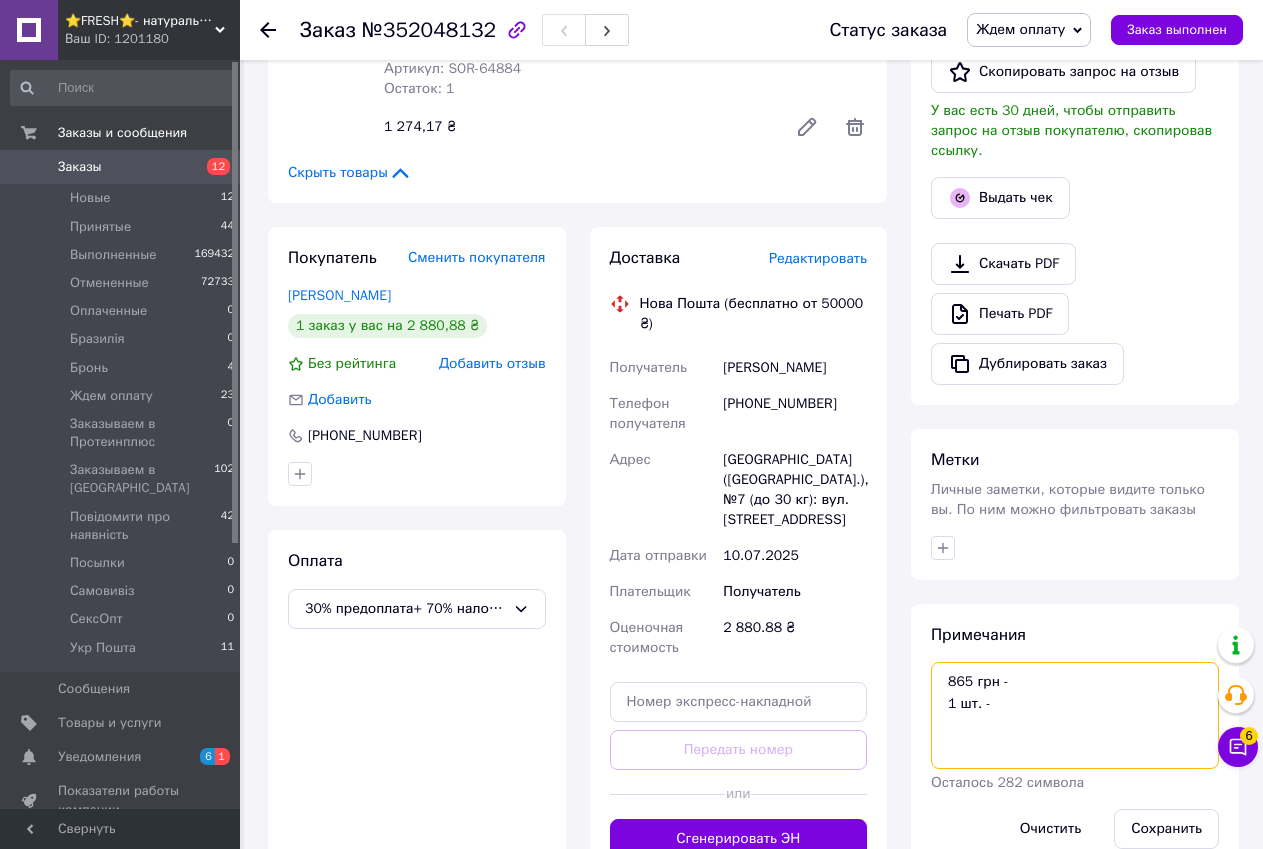 click on "865 грн -
1 шт. -" at bounding box center (1075, 715) 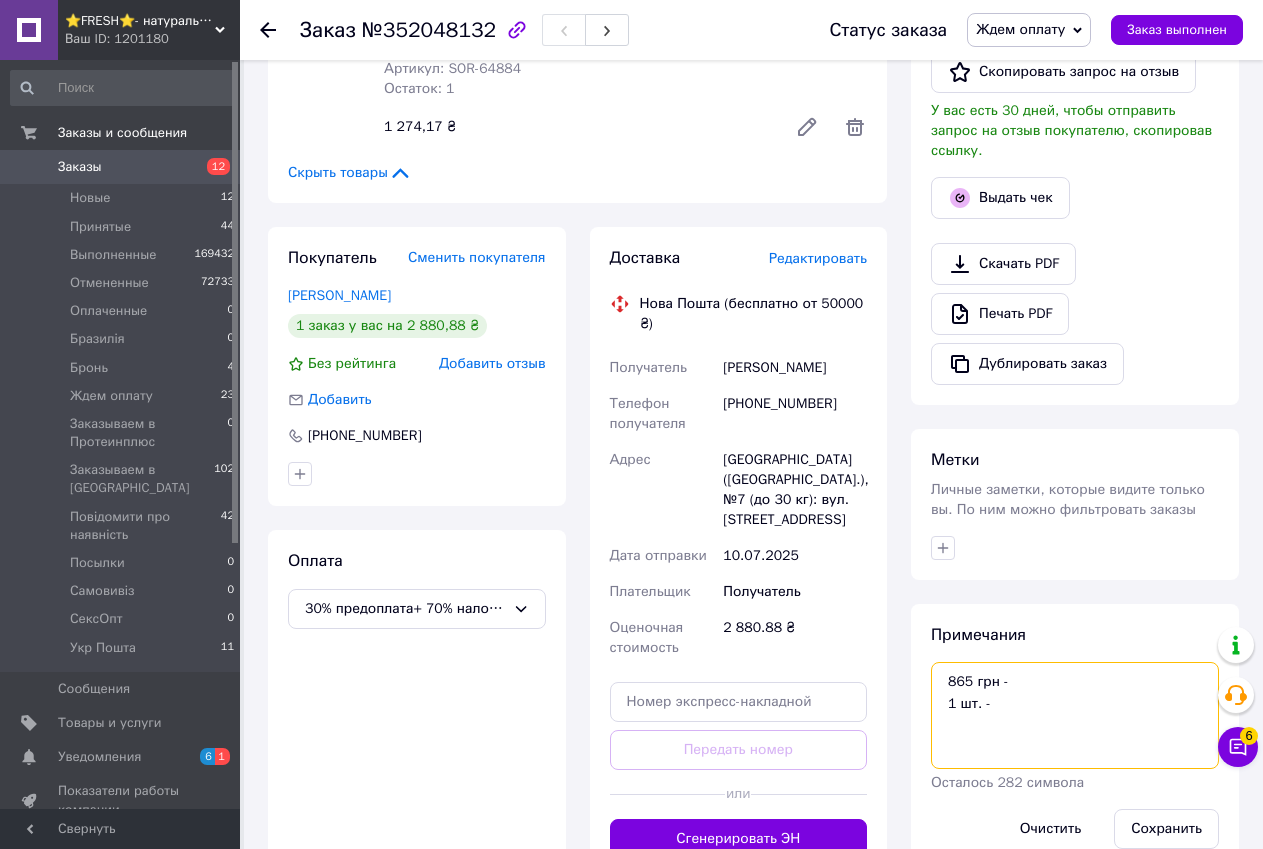 paste on "Solaray Vitamin D3 & K2 Soy Free 120 Vegetarian Capsules" 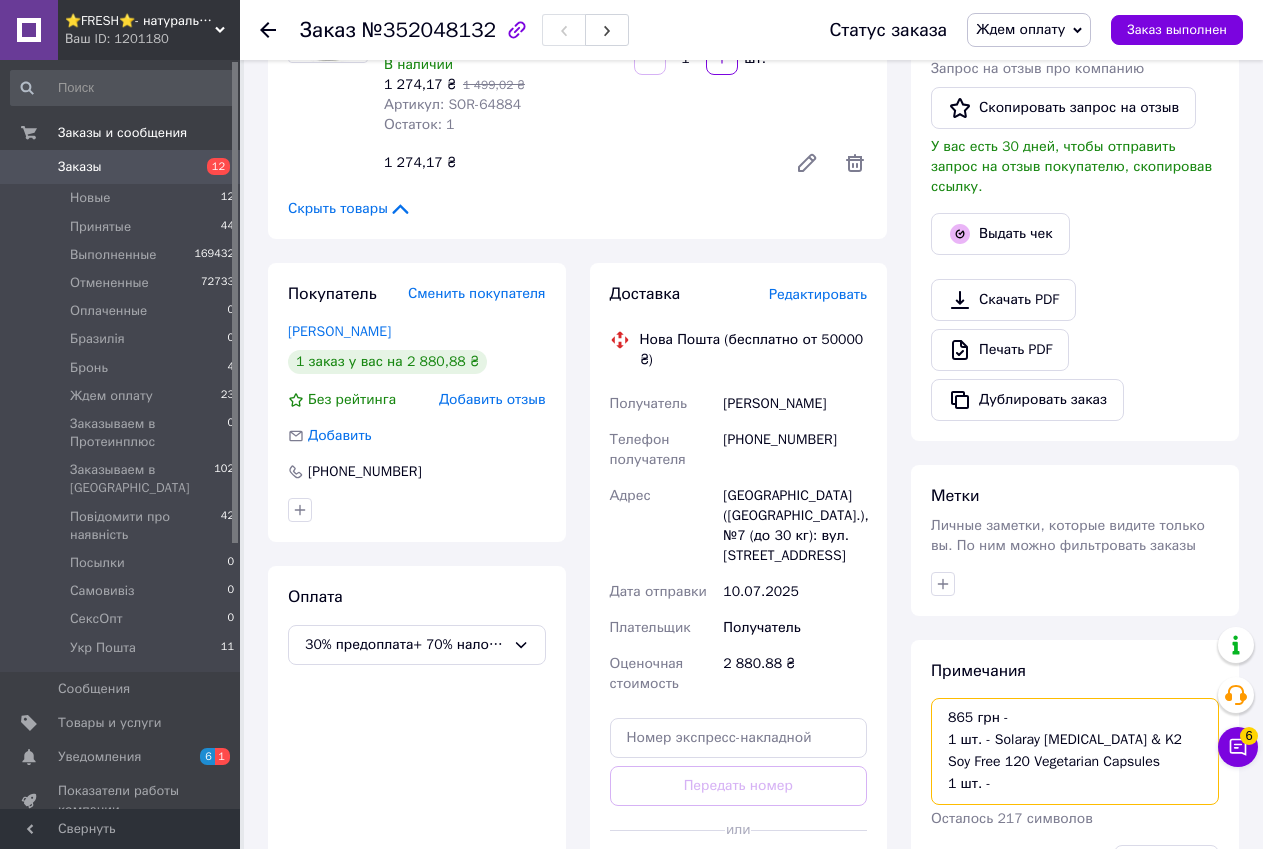 scroll, scrollTop: 0, scrollLeft: 0, axis: both 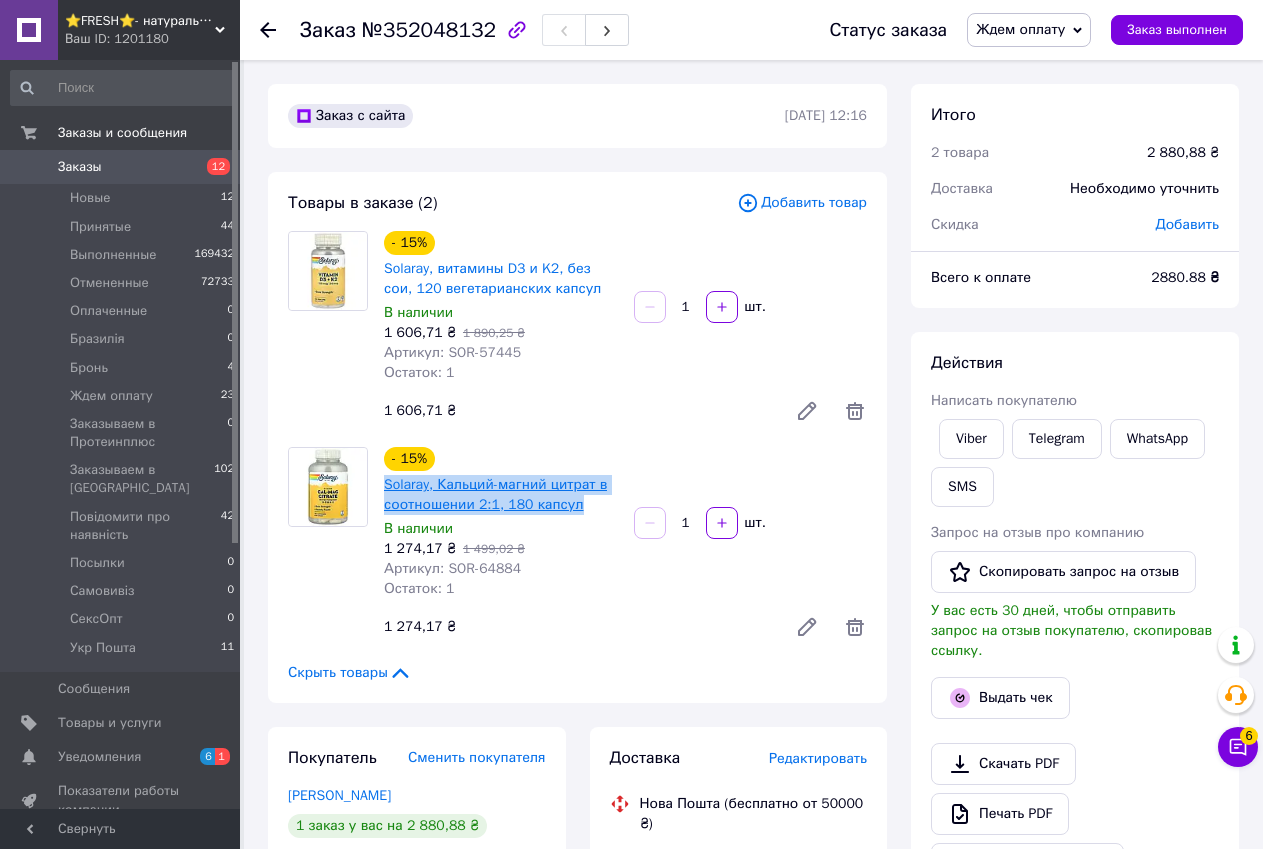 drag, startPoint x: 573, startPoint y: 505, endPoint x: 386, endPoint y: 485, distance: 188.06648 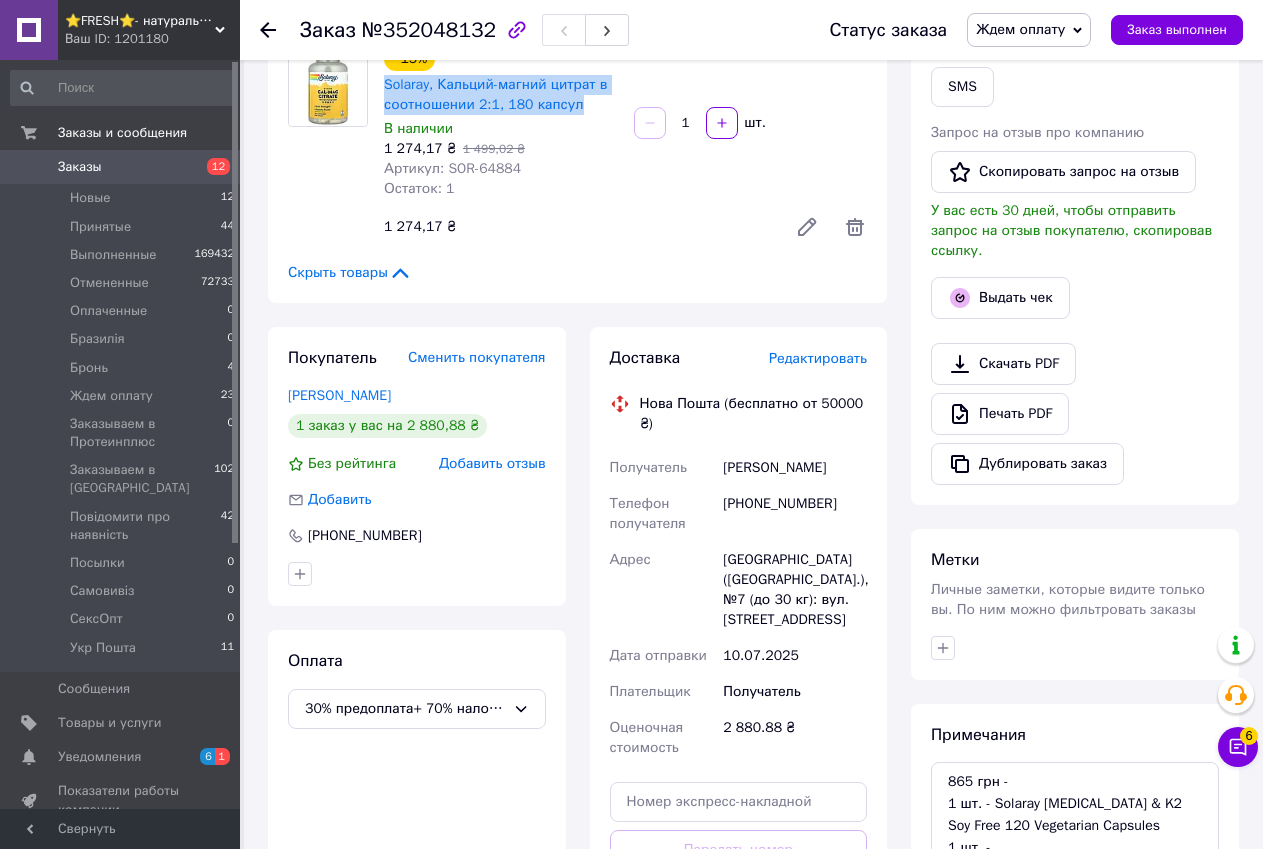 scroll, scrollTop: 677, scrollLeft: 0, axis: vertical 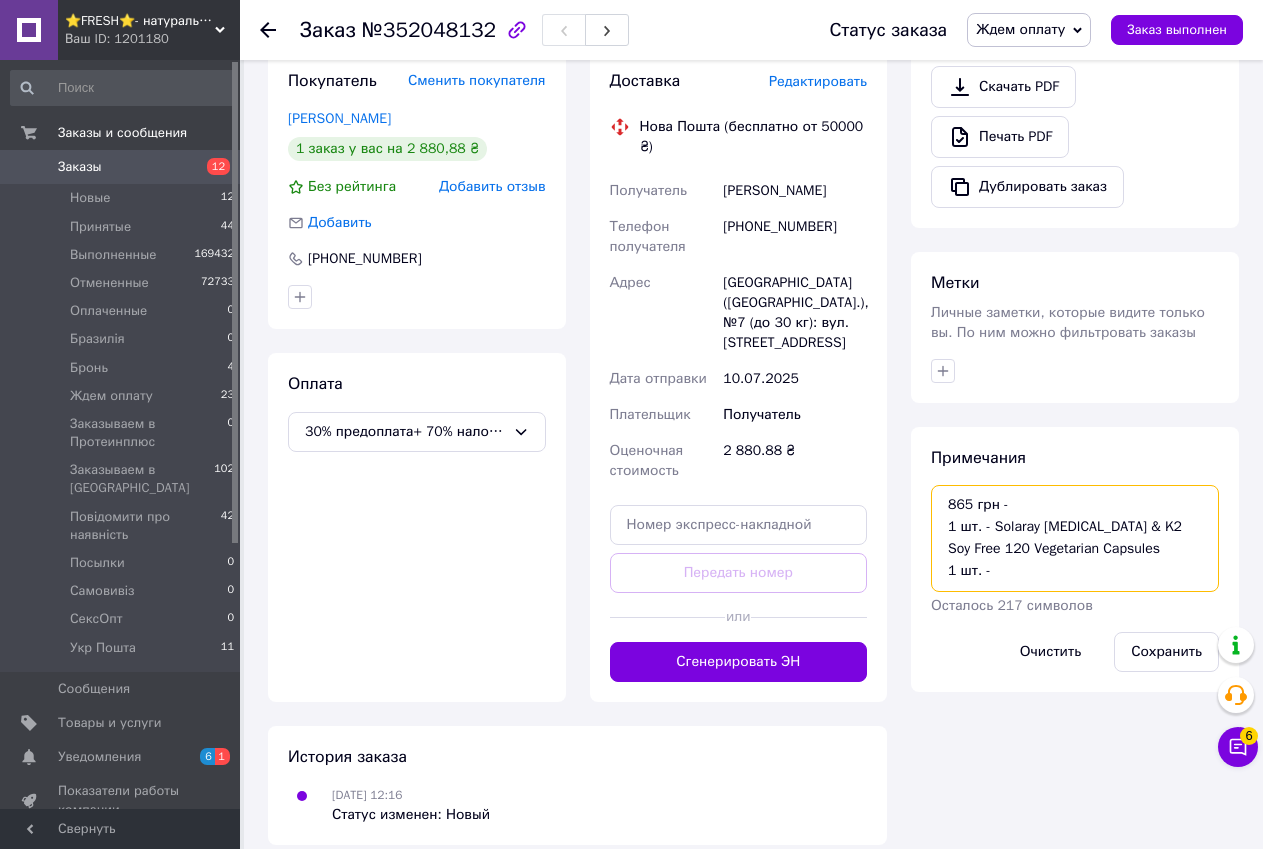 click on "865 грн -
1 шт. - Solaray Vitamin D3 & K2 Soy Free 120 Vegetarian Capsules
1 шт. -" at bounding box center [1075, 538] 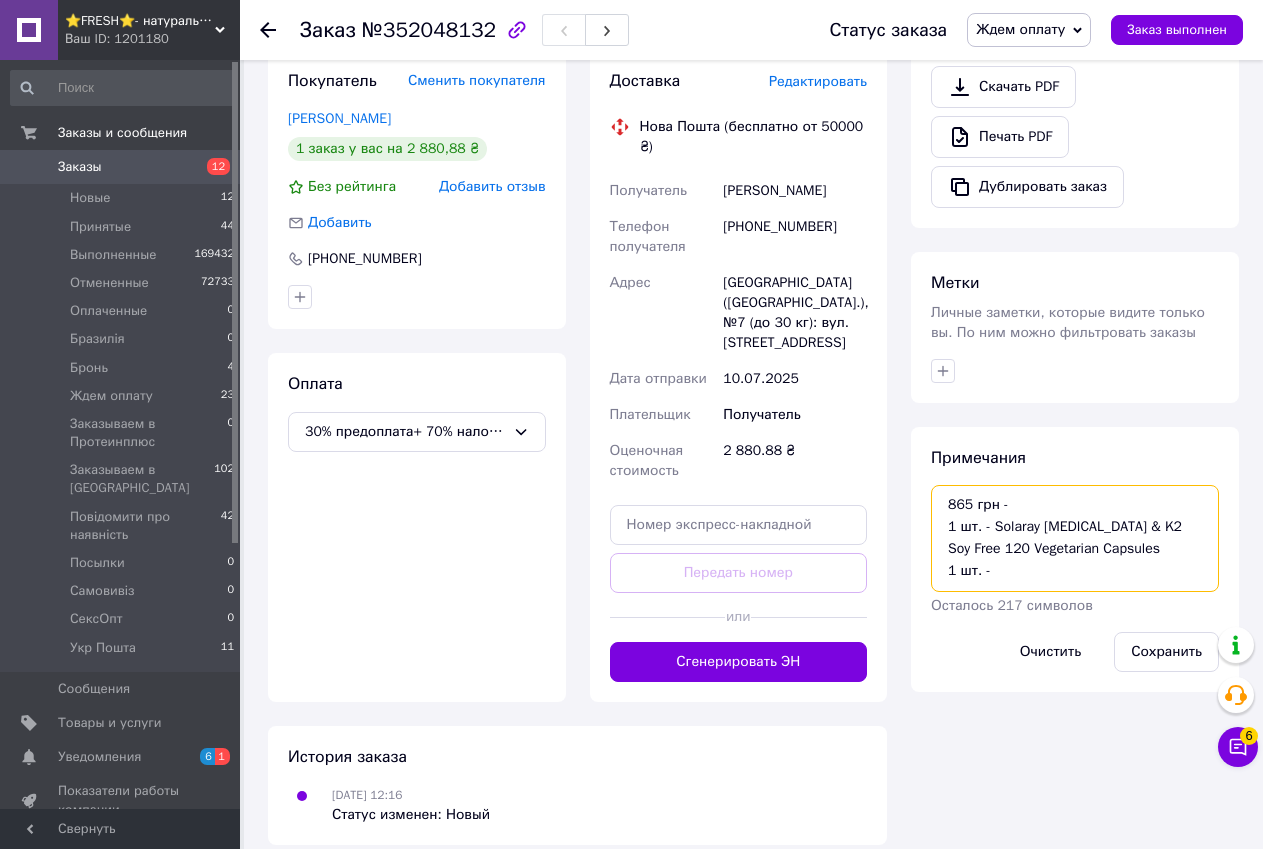 paste on "Solaray, Calcium Magnesium Citrate 2:1, 180 Capsules" 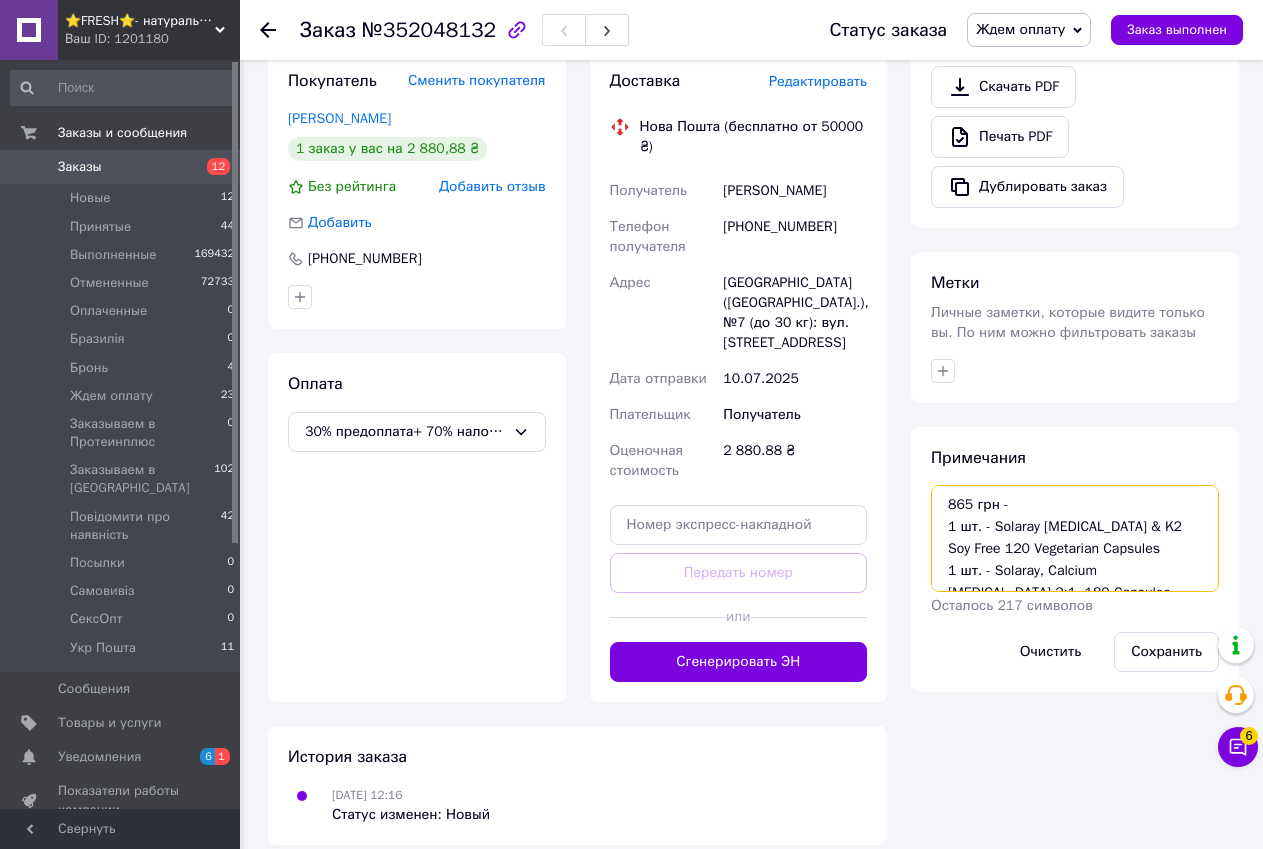 scroll, scrollTop: 12, scrollLeft: 0, axis: vertical 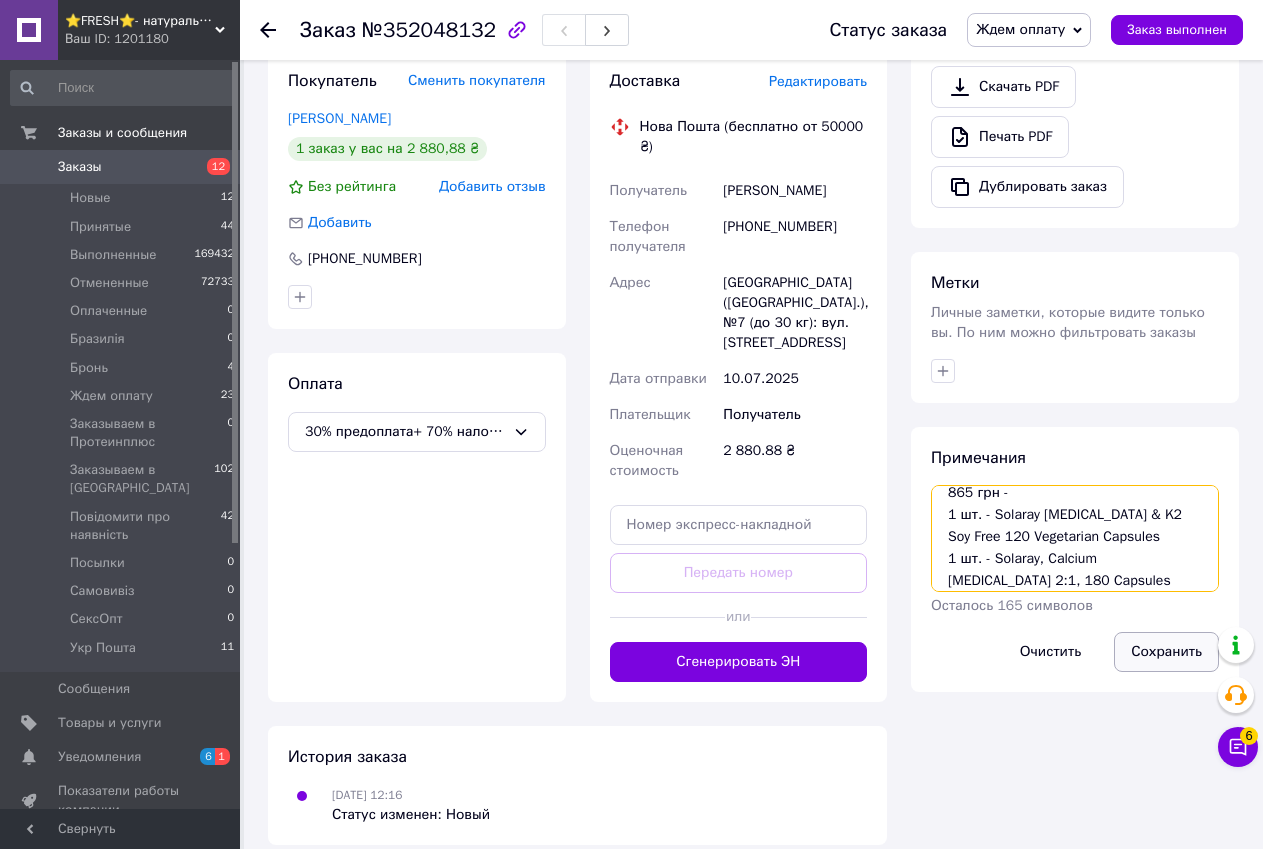 type on "865 грн -
1 шт. - Solaray Vitamin D3 & K2 Soy Free 120 Vegetarian Capsules
1 шт. - Solaray, Calcium Magnesium Citrate 2:1, 180 Capsules" 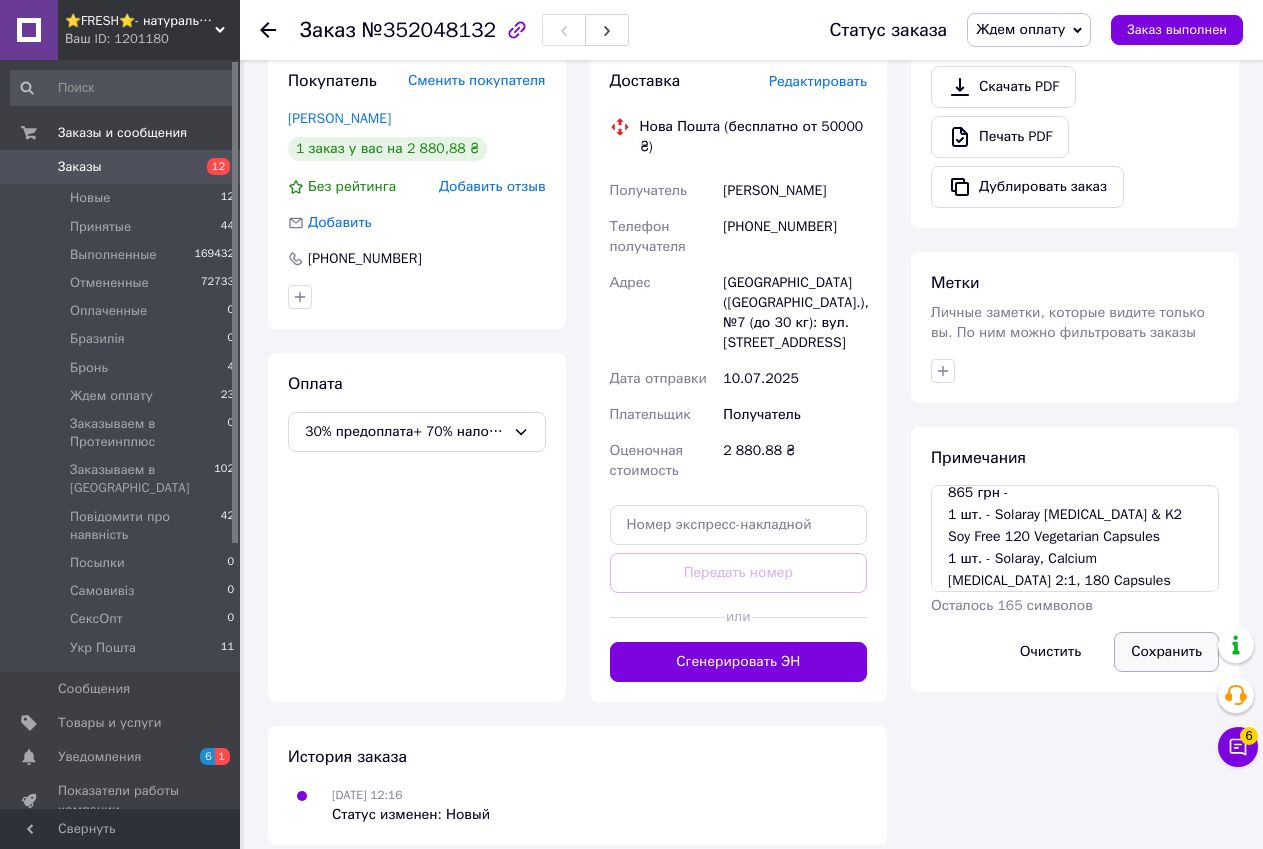 click on "Сохранить" at bounding box center [1166, 652] 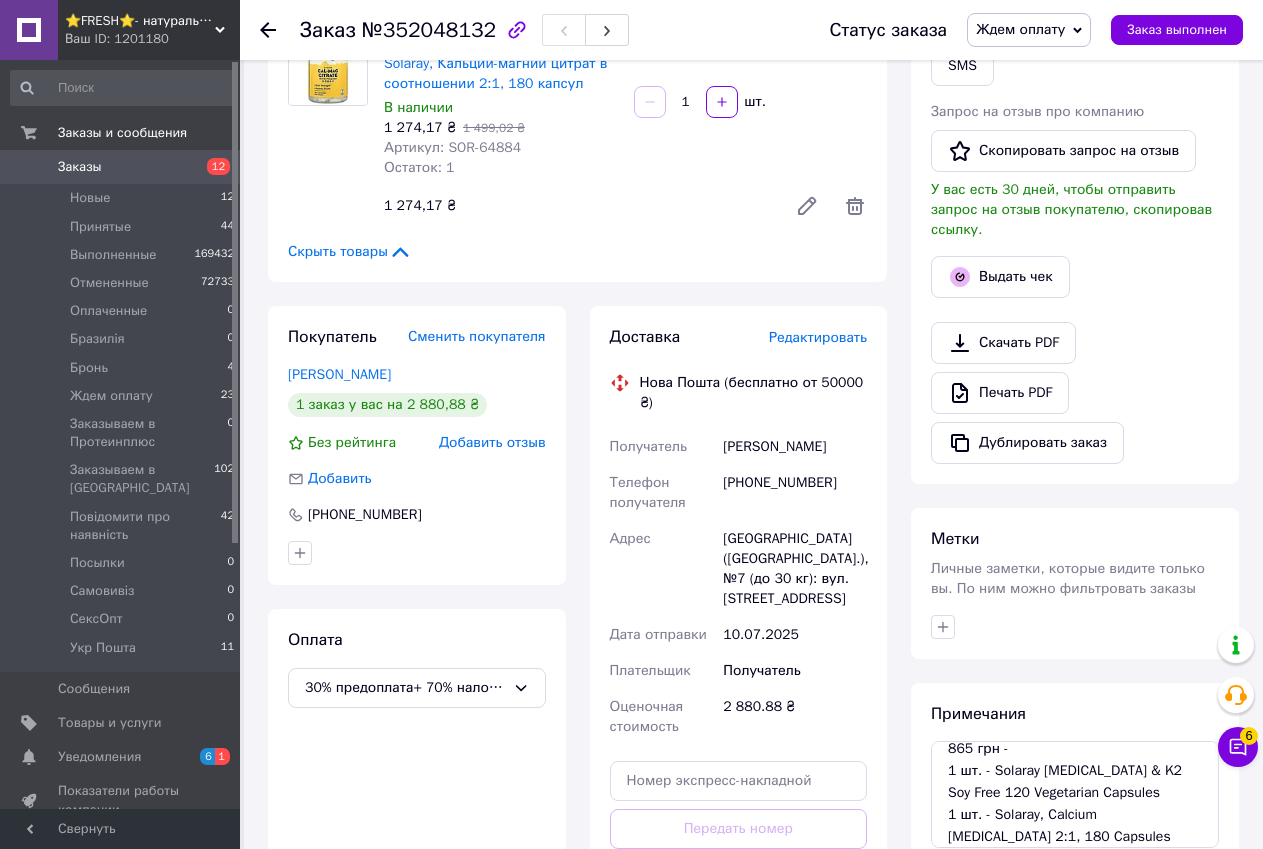 scroll, scrollTop: 377, scrollLeft: 0, axis: vertical 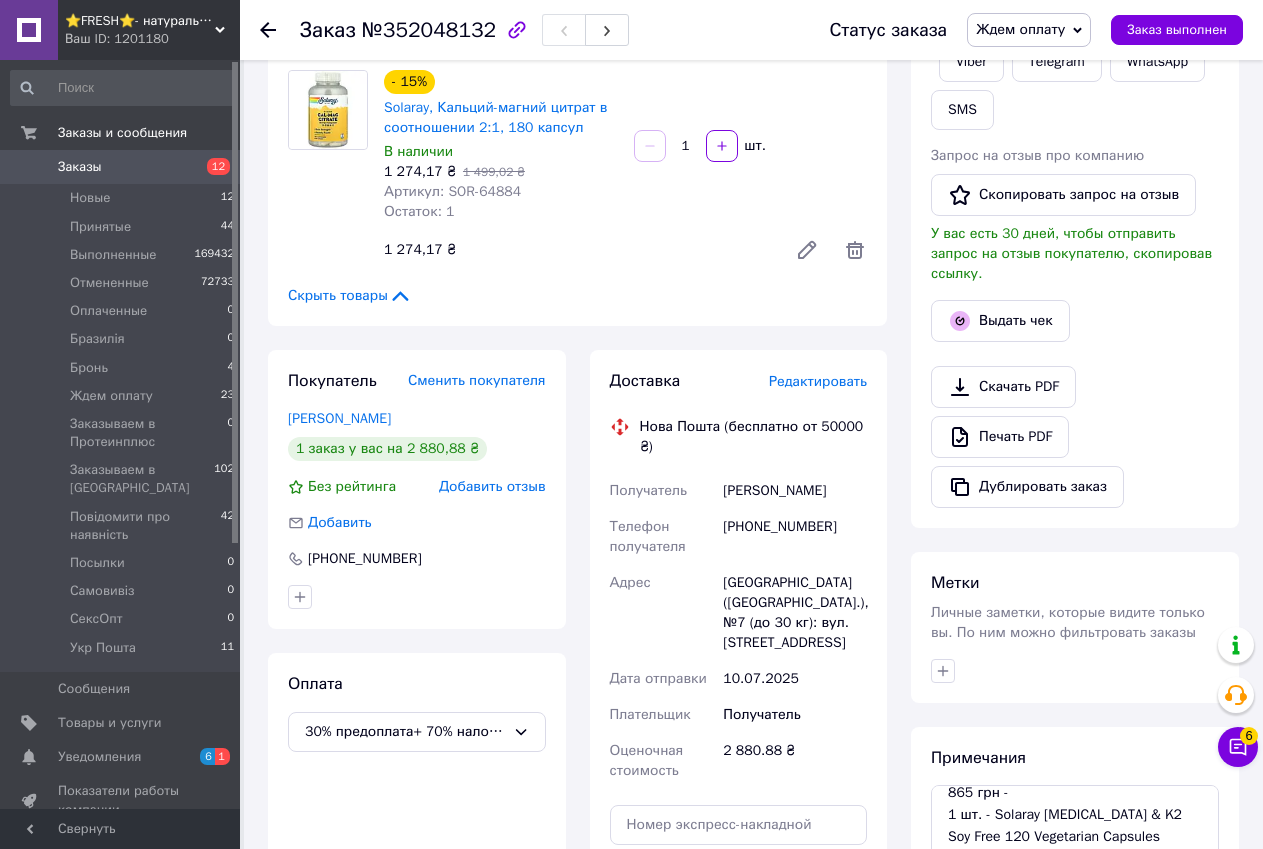 click on "Статус заказа Ждем оплату Принят Выполнен Отменен Оплаченный Бразилія Бронь Заказываем в Протеинплюс Заказываем в США Повідомити про наявність Посылки Самовивіз СексОпт Укр Пошта Заказ выполнен" at bounding box center [1016, 30] 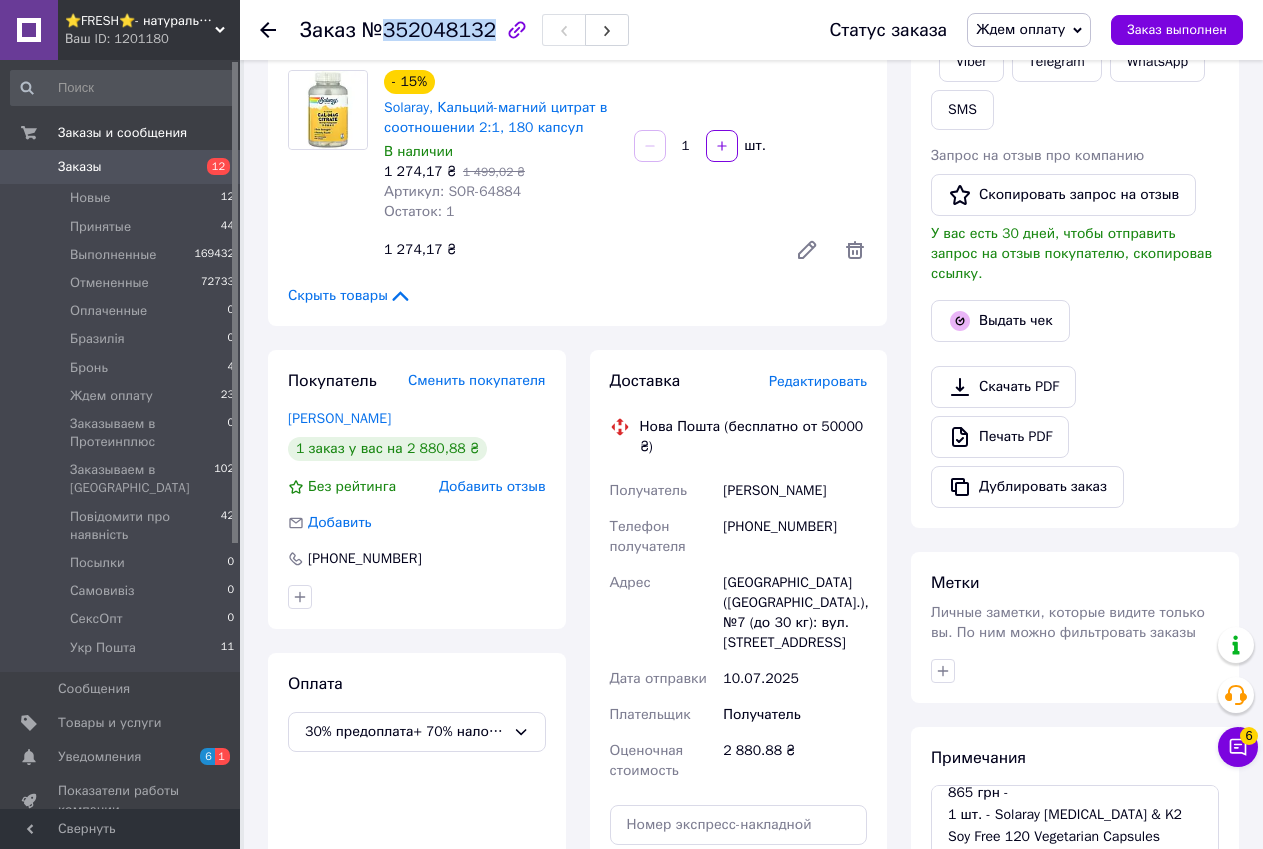 click on "№352048132" at bounding box center (429, 30) 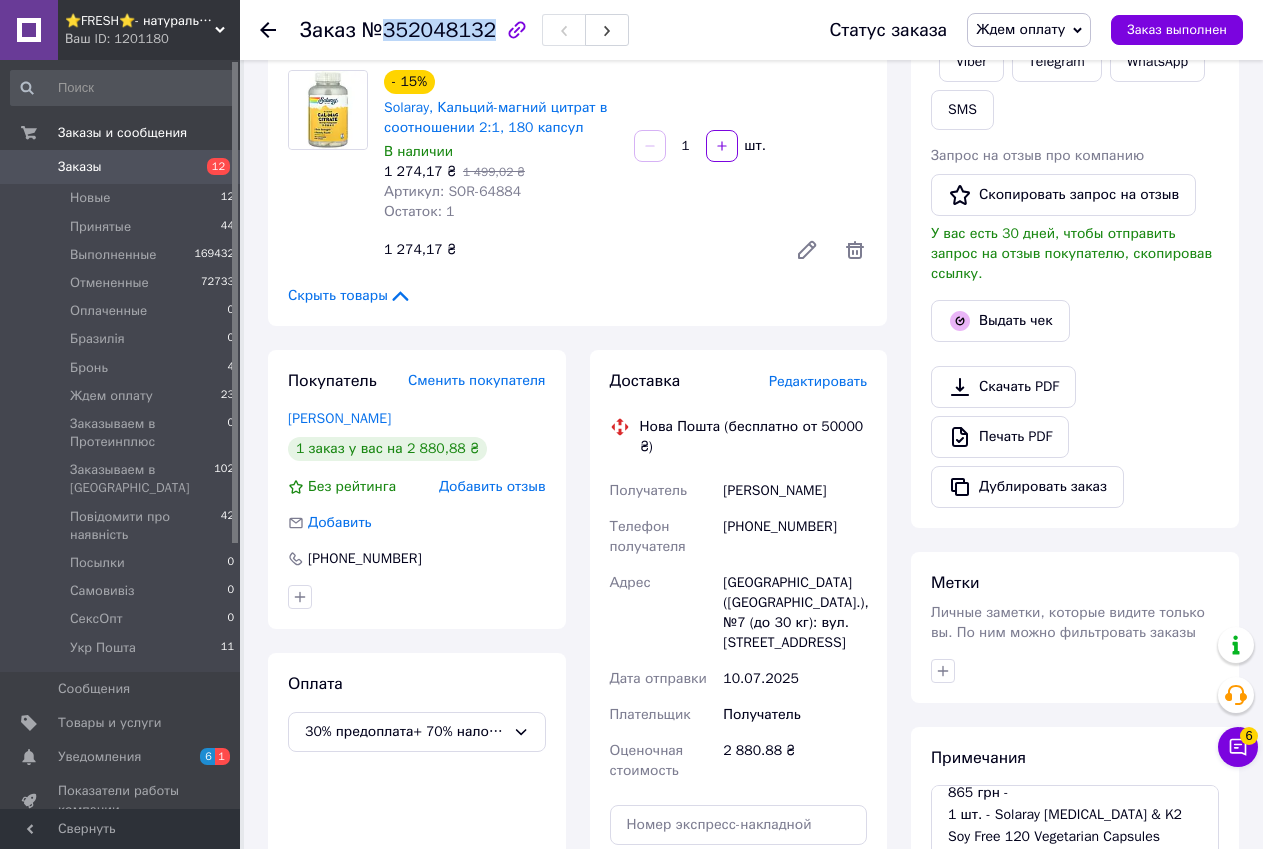 click on "Итого 2 товара 2 880,88 ₴ Доставка Необходимо уточнить Скидка Добавить Всего к оплате 2880.88 ₴ Действия Написать покупателю Viber Telegram WhatsApp SMS Запрос на отзыв про компанию   Скопировать запрос на отзыв У вас есть 30 дней, чтобы отправить запрос на отзыв покупателю, скопировав ссылку.   Выдать чек   Скачать PDF   Печать PDF   Дублировать заказ Метки Личные заметки, которые видите только вы. По ним можно фильтровать заказы Примечания 865 грн -
1 шт. - Solaray Vitamin D3 & K2 Soy Free 120 Vegetarian Capsules
1 шт. - Solaray, Calcium Magnesium Citrate 2:1, 180 Capsules Осталось 165 символов Очистить Сохранить" at bounding box center [1075, 349] 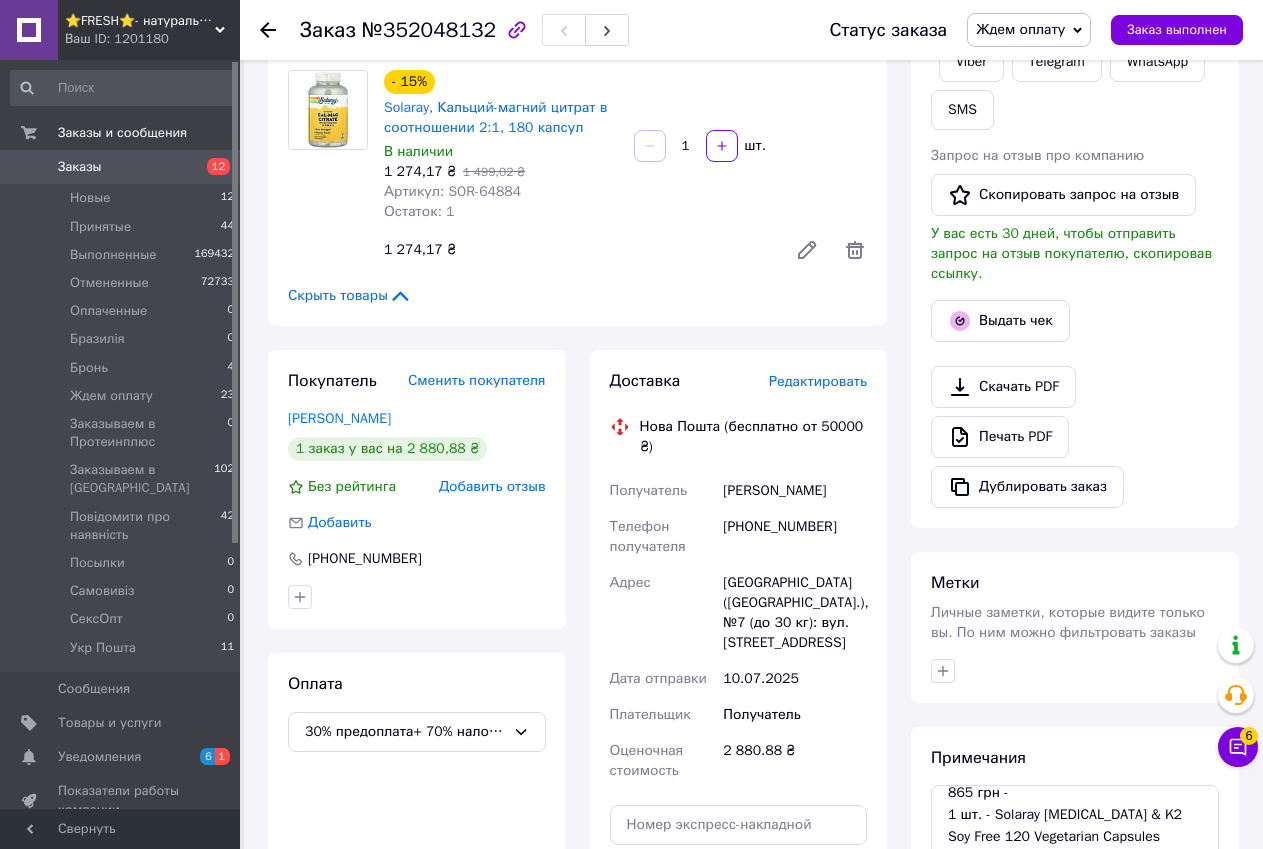 scroll, scrollTop: 793, scrollLeft: 0, axis: vertical 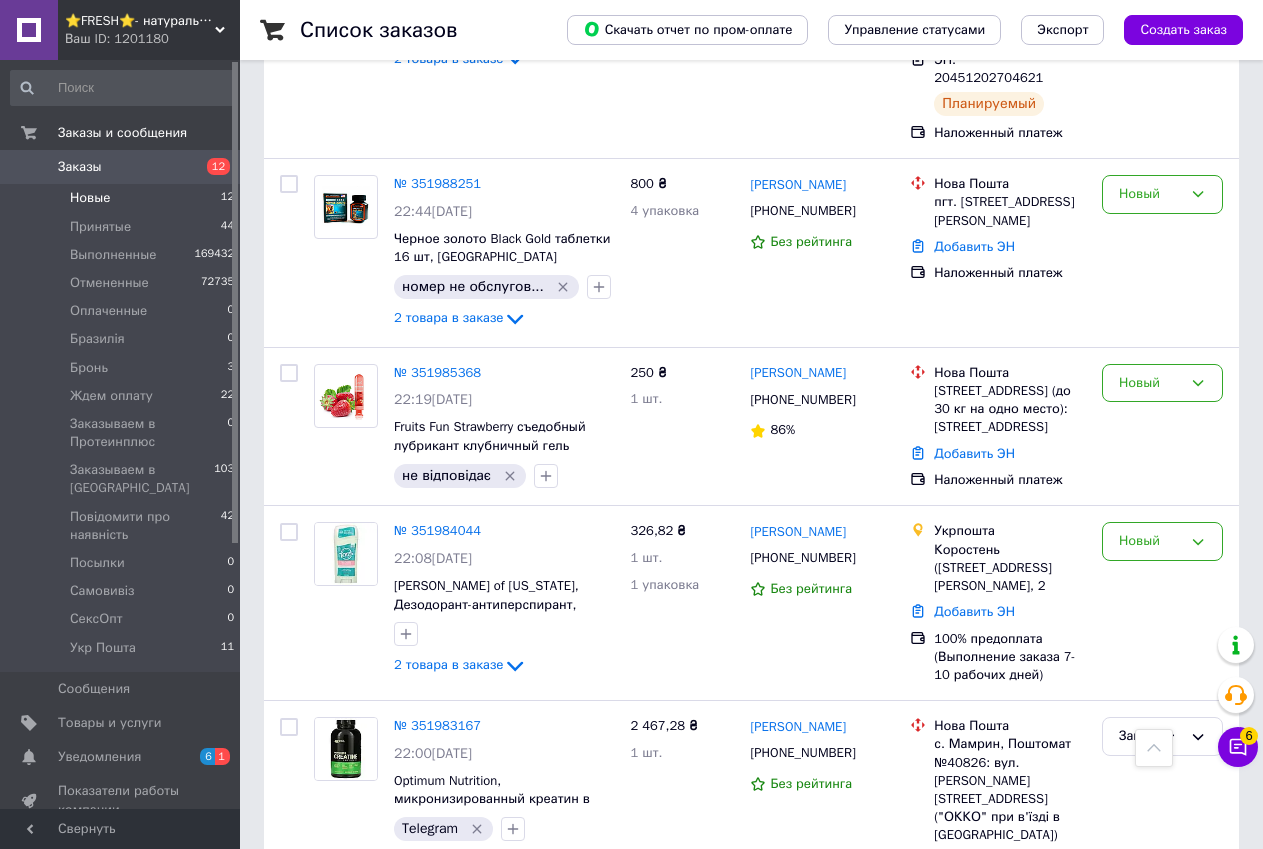 click on "Новые 12" at bounding box center (123, 198) 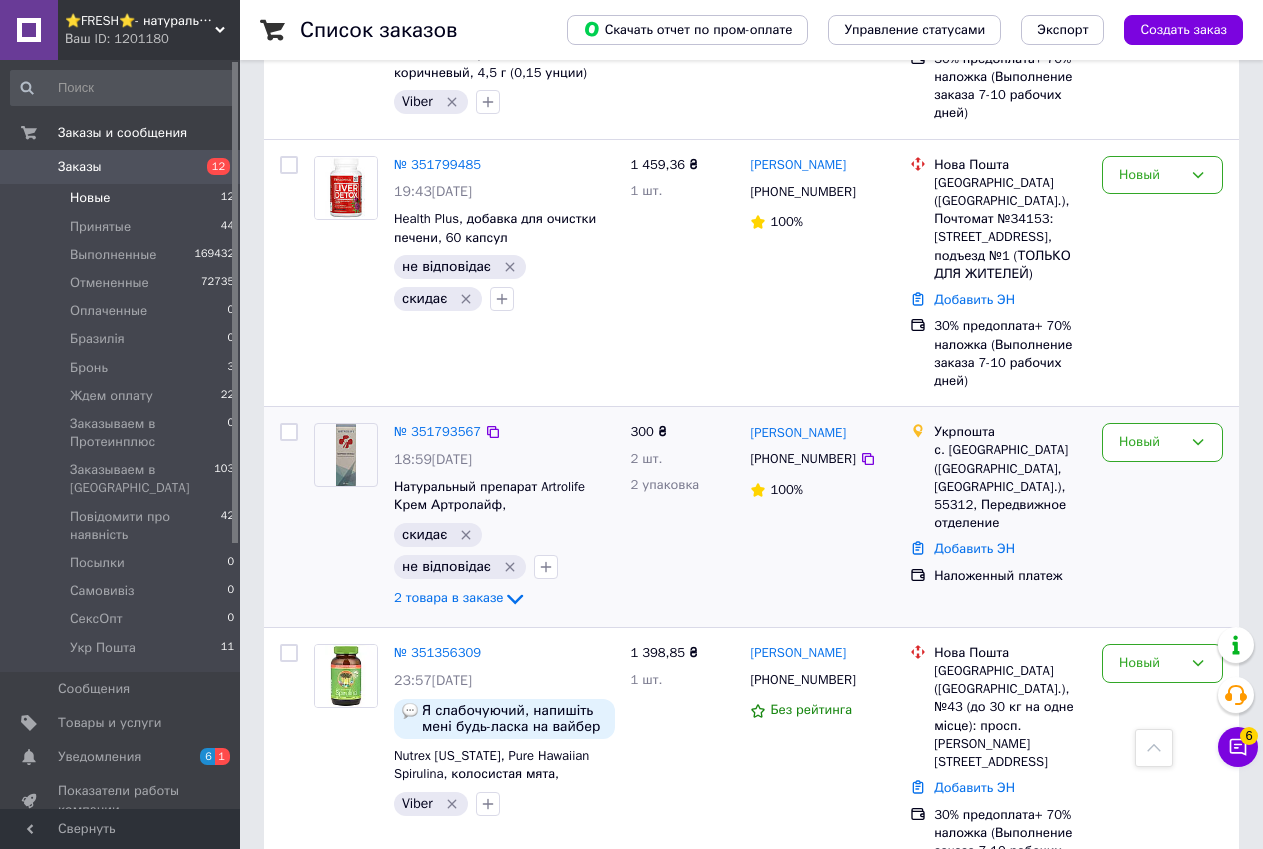 scroll, scrollTop: 1350, scrollLeft: 0, axis: vertical 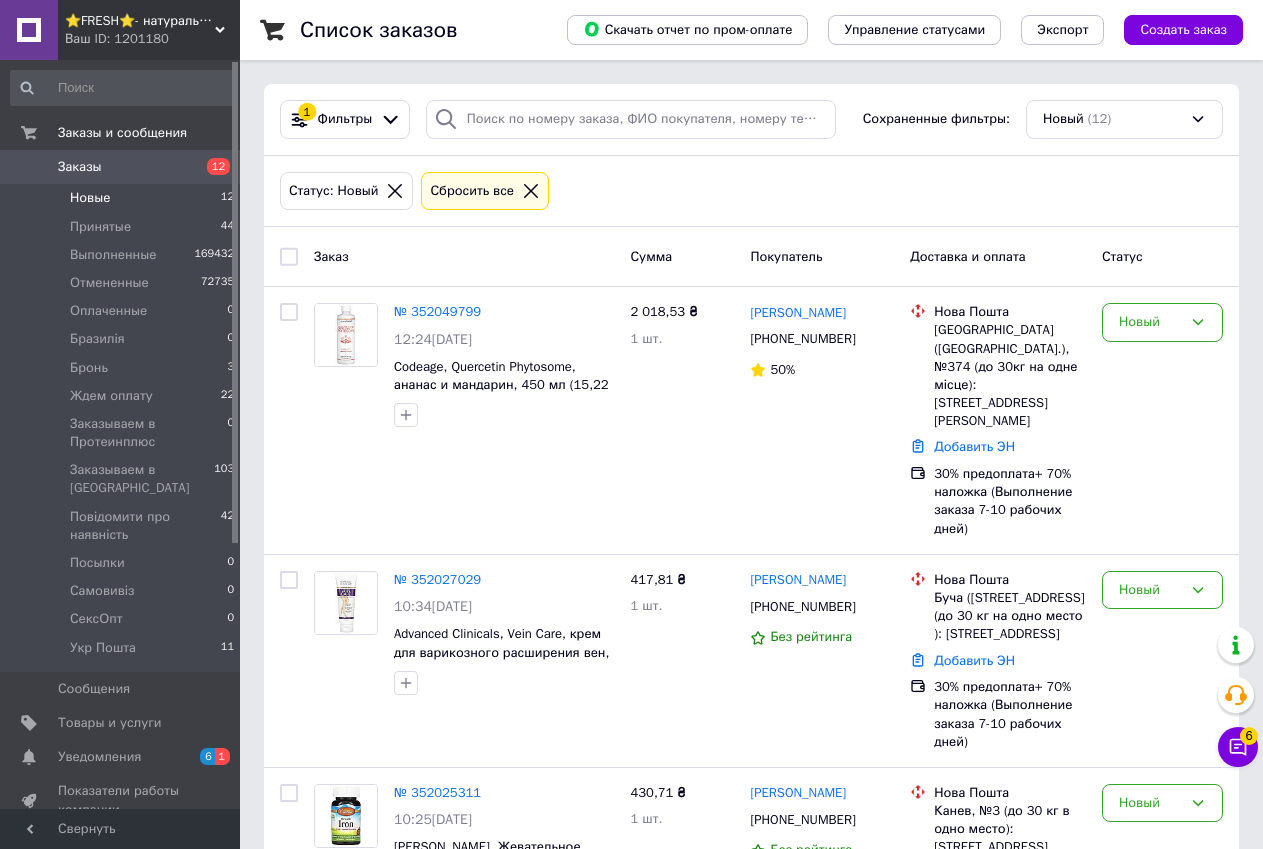 click on "⭐FRESH⭐- натуральные препараты и косметика" at bounding box center [140, 21] 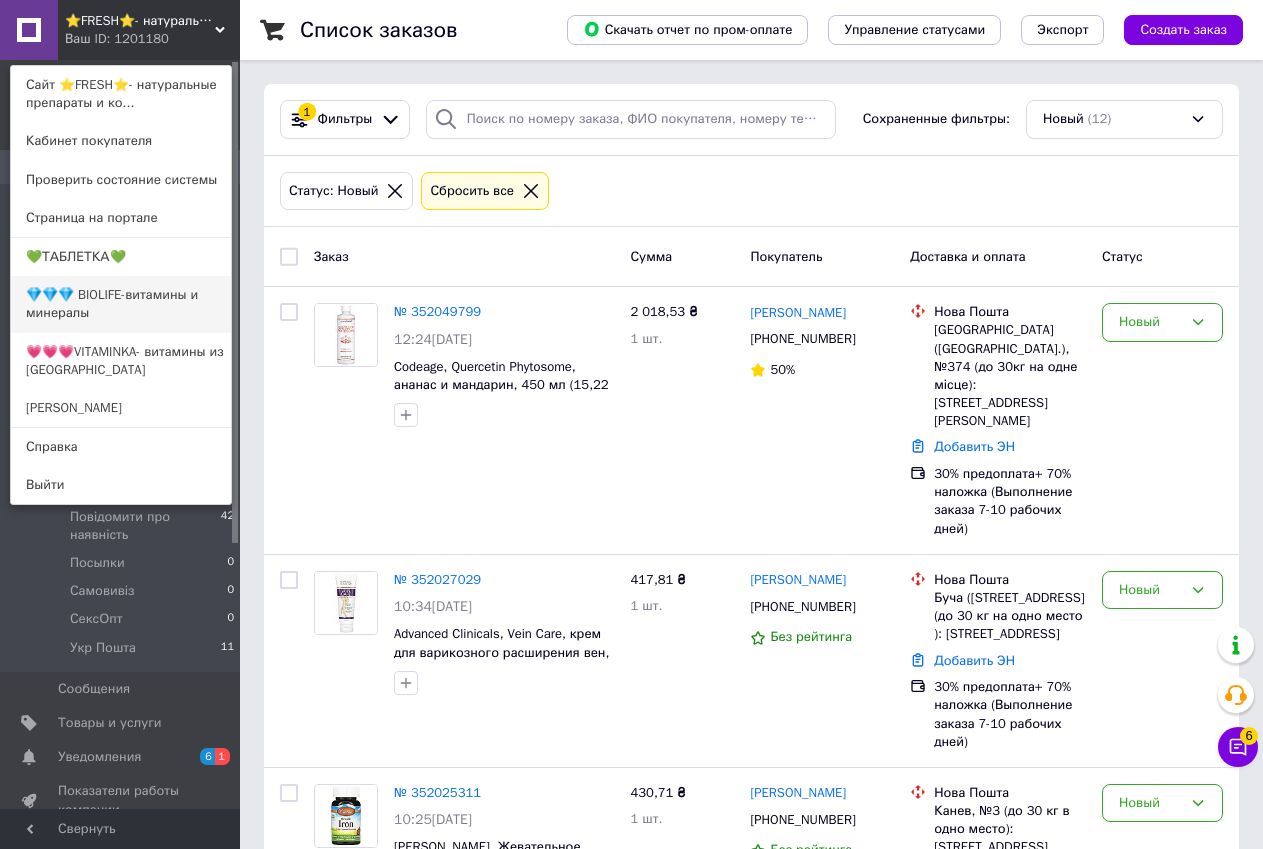 click on "💎💎💎 BIOLIFE-витамины и минералы" at bounding box center (121, 304) 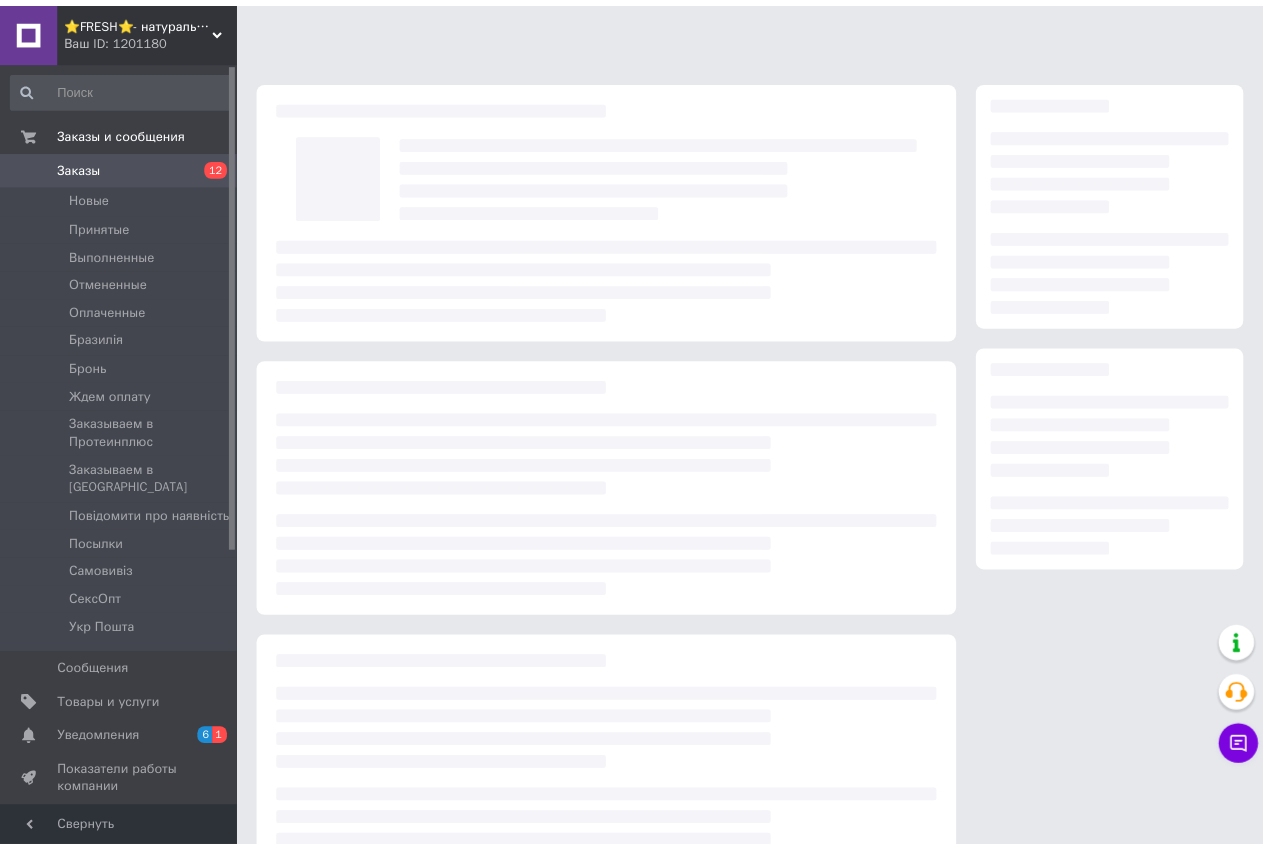 scroll, scrollTop: 0, scrollLeft: 0, axis: both 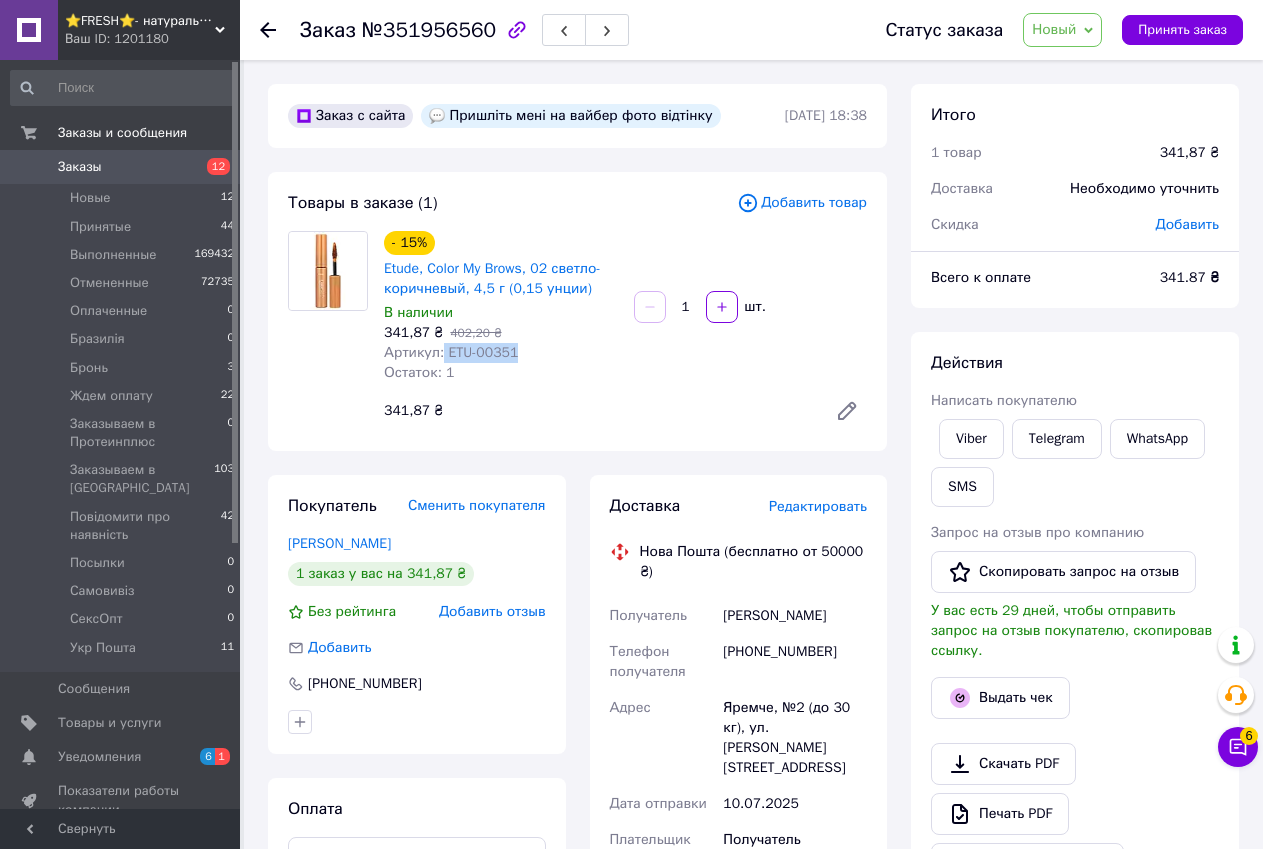 drag, startPoint x: 440, startPoint y: 348, endPoint x: 489, endPoint y: 353, distance: 49.25444 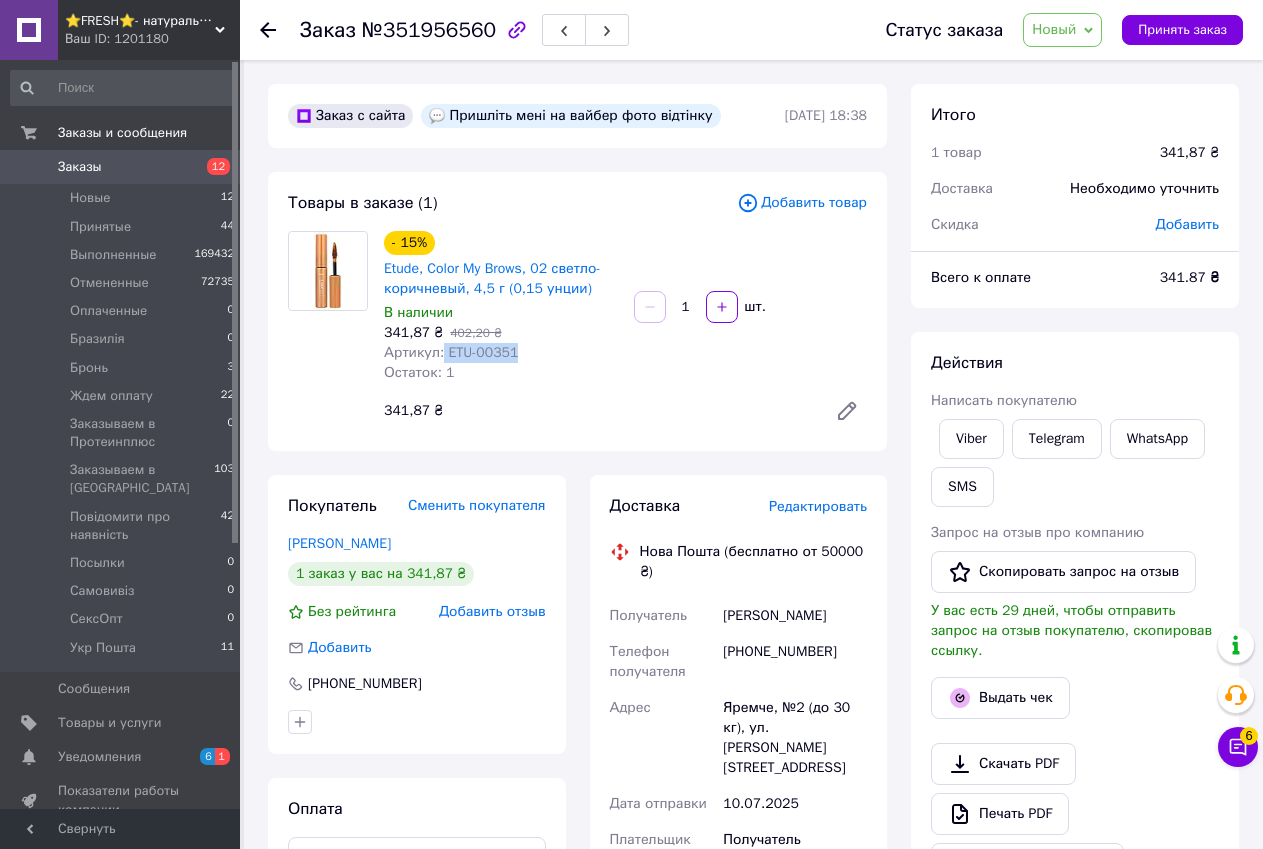 click on "Артикул: ETU-00351" at bounding box center (501, 353) 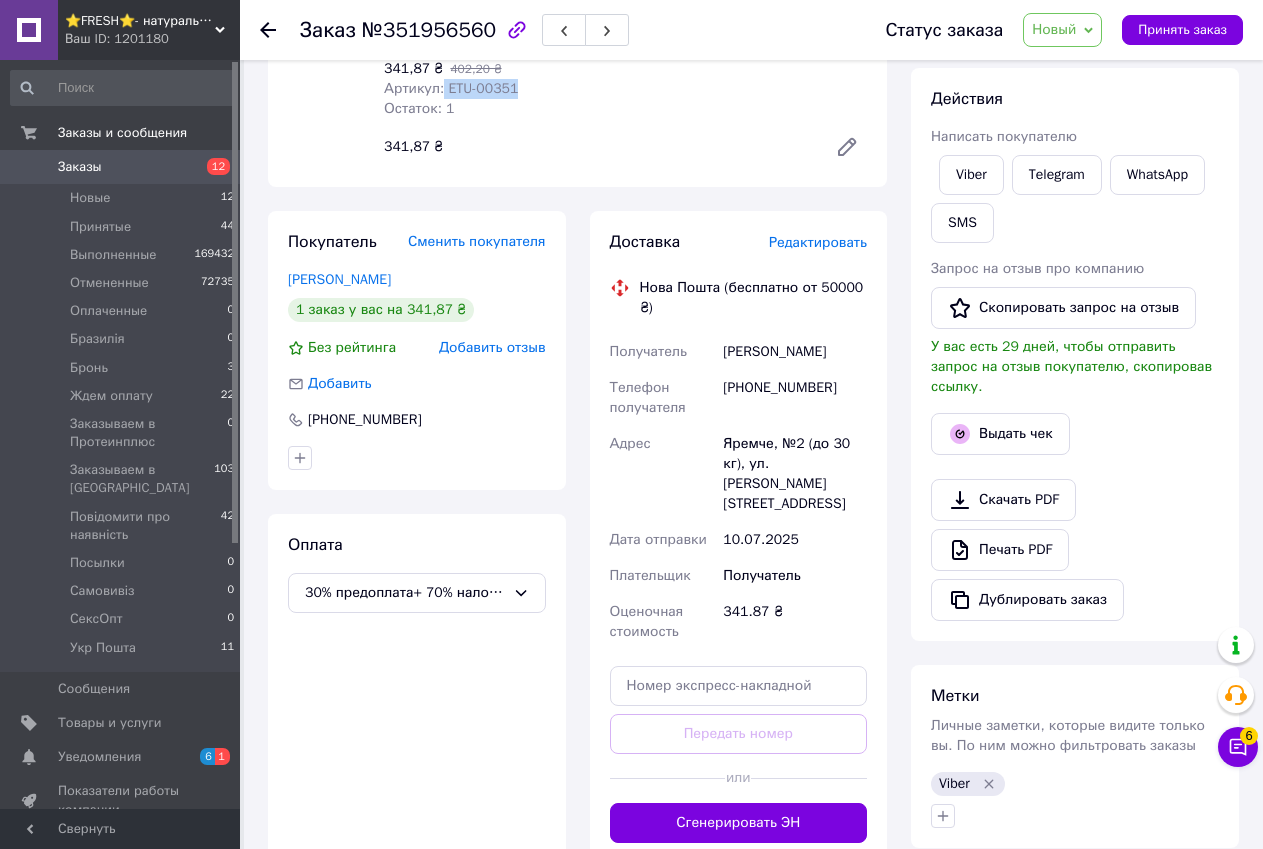 scroll, scrollTop: 0, scrollLeft: 0, axis: both 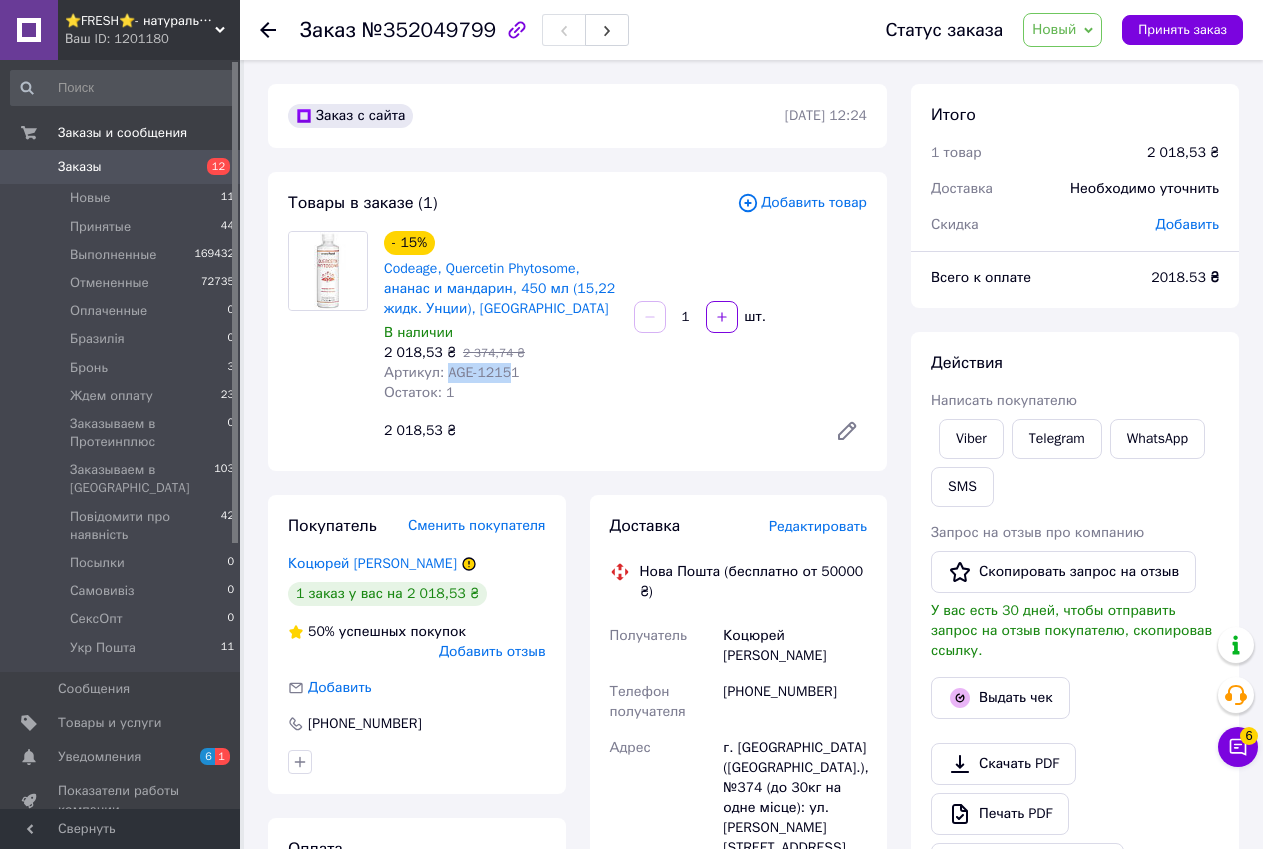 drag, startPoint x: 444, startPoint y: 375, endPoint x: 504, endPoint y: 367, distance: 60.530983 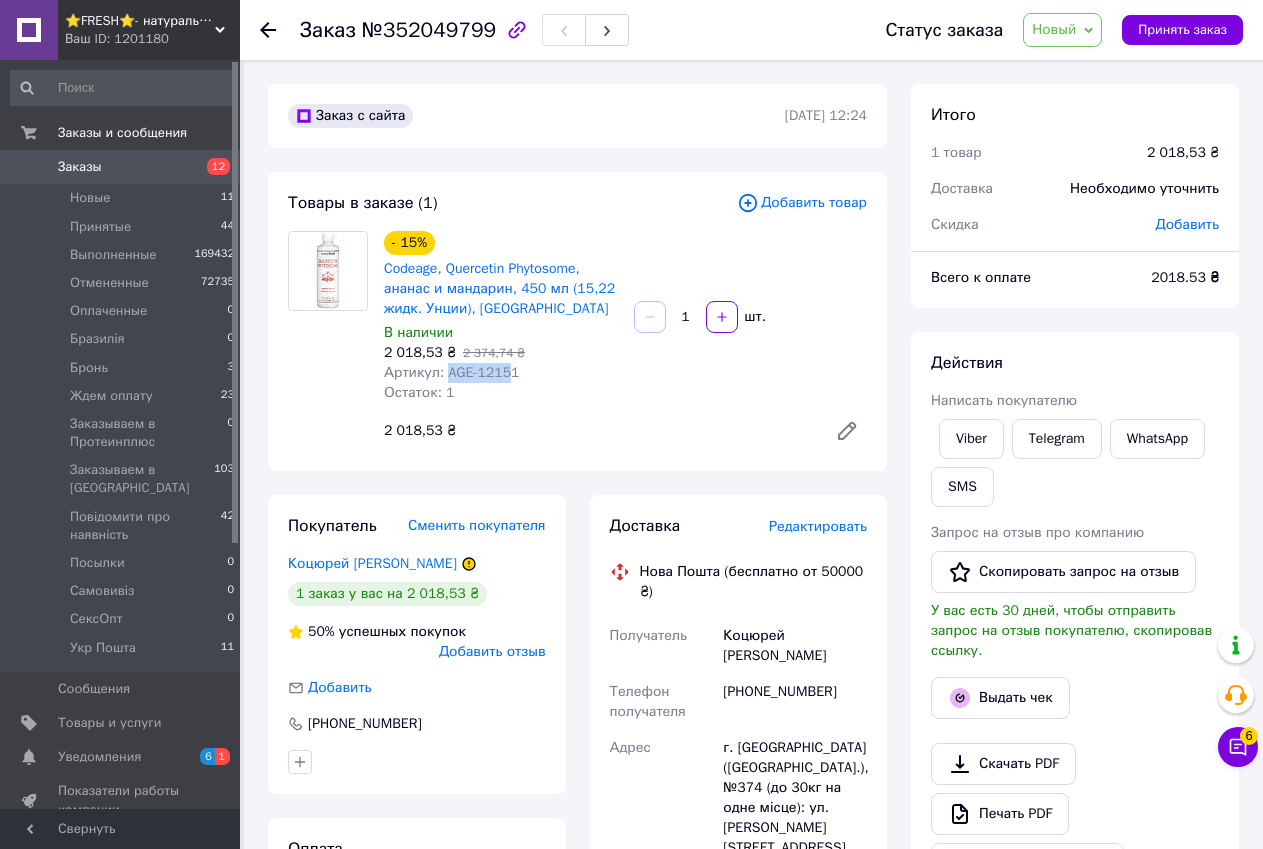 click on "Артикул: AGE-12151" at bounding box center [451, 372] 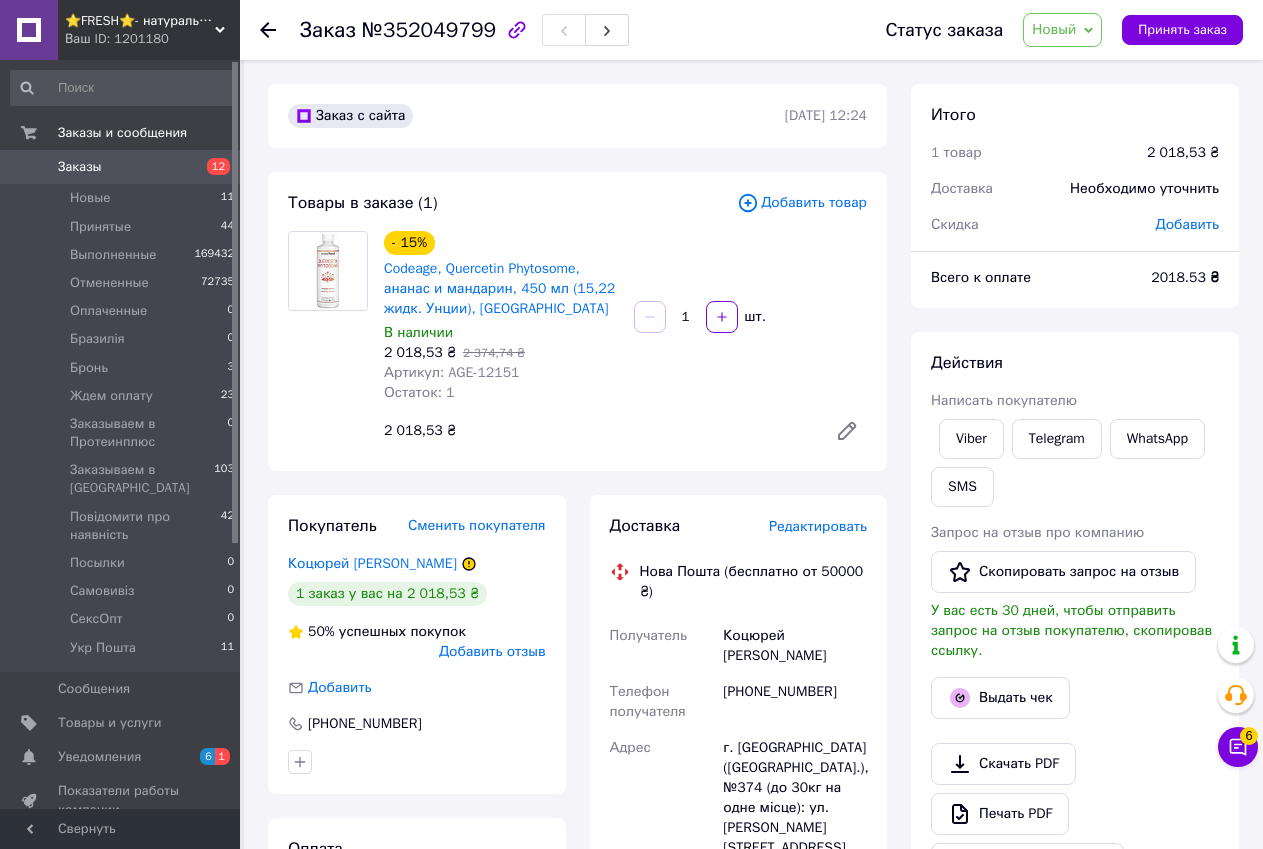 click on "Остаток: 1" at bounding box center (501, 393) 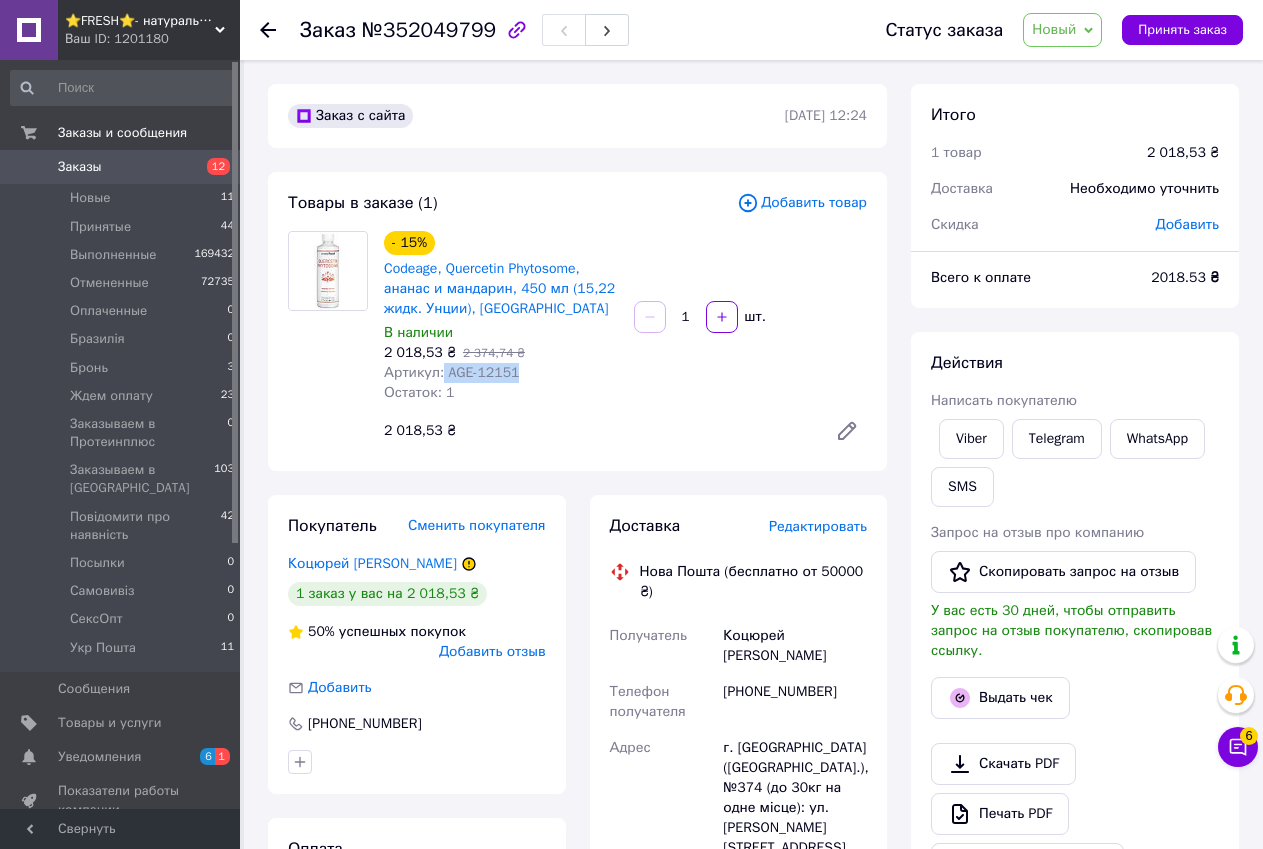 drag, startPoint x: 440, startPoint y: 375, endPoint x: 509, endPoint y: 375, distance: 69 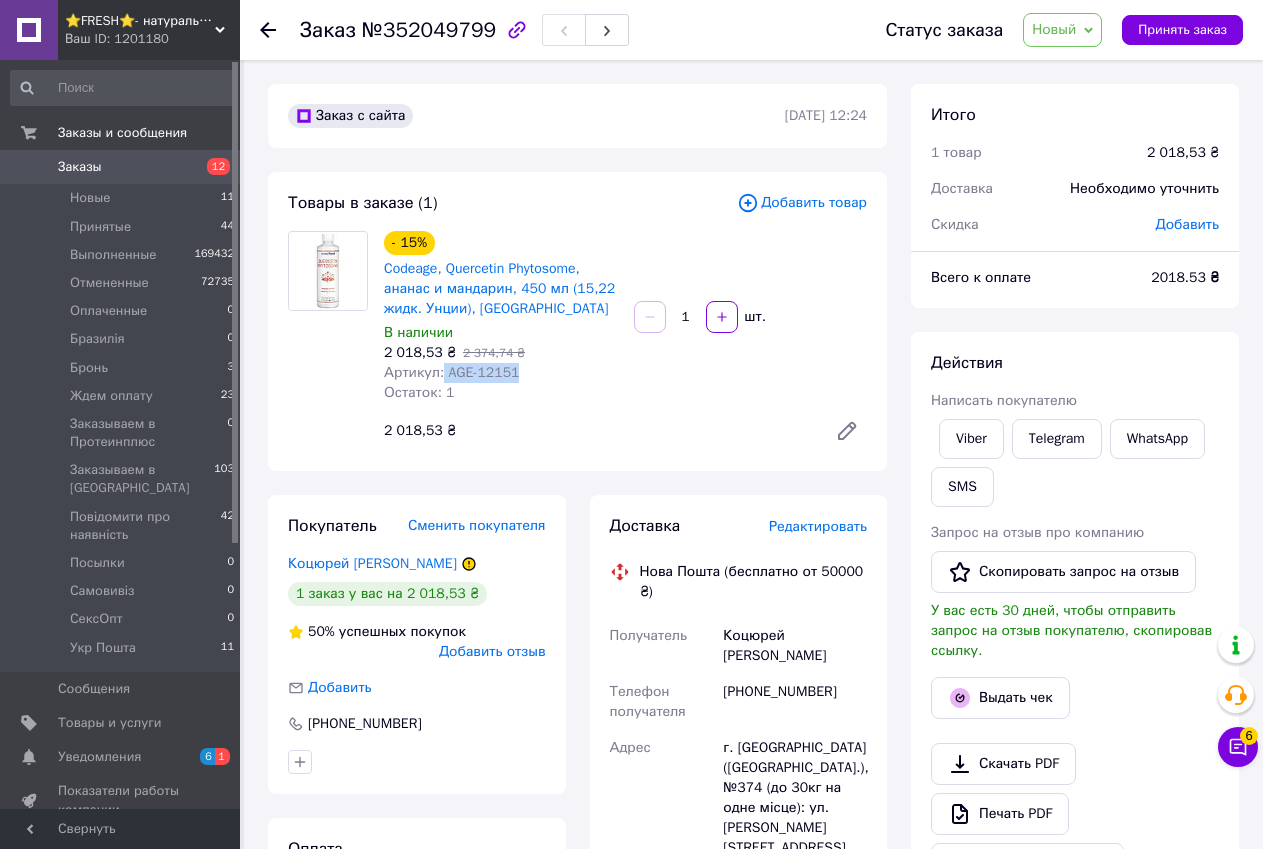 click on "Артикул: AGE-12151" at bounding box center [451, 372] 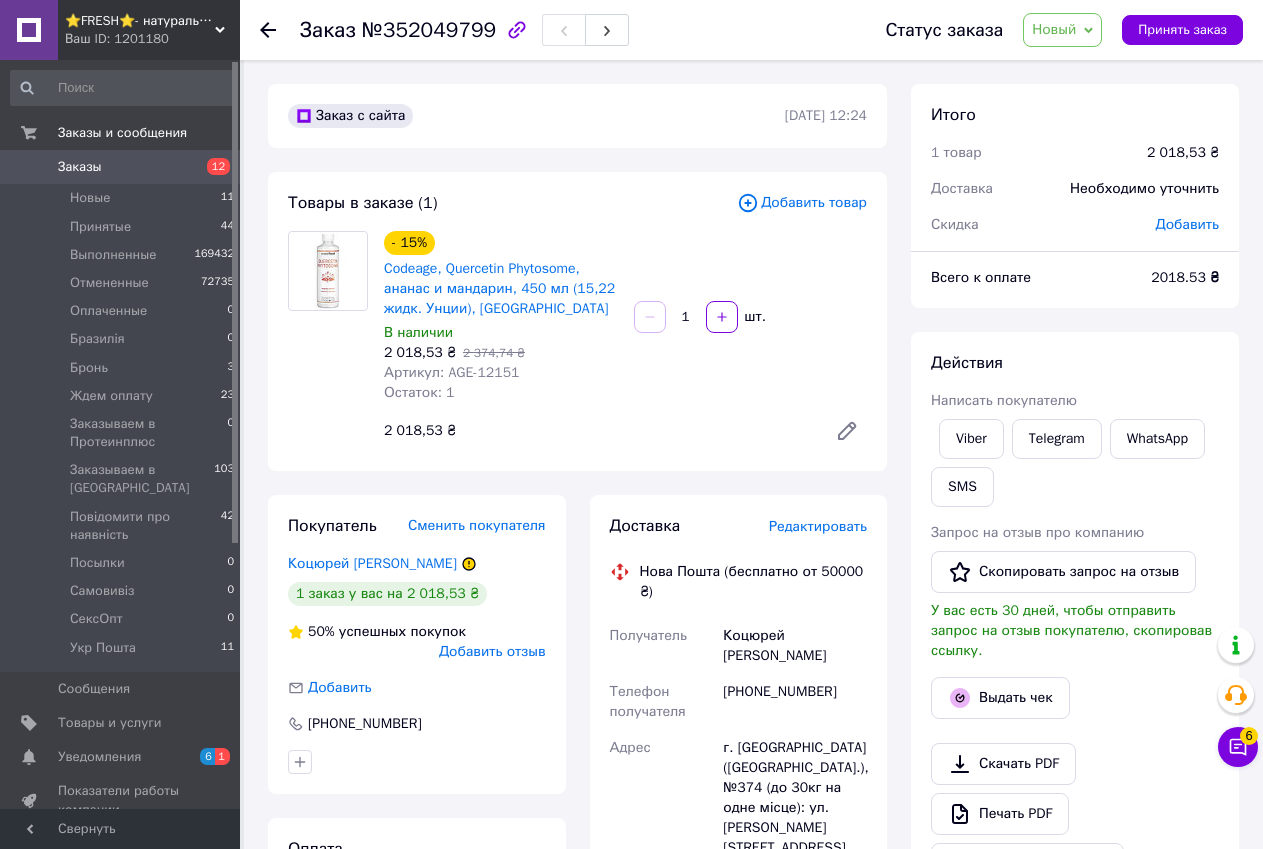 click on "Товары в заказе (1)" at bounding box center [512, 203] 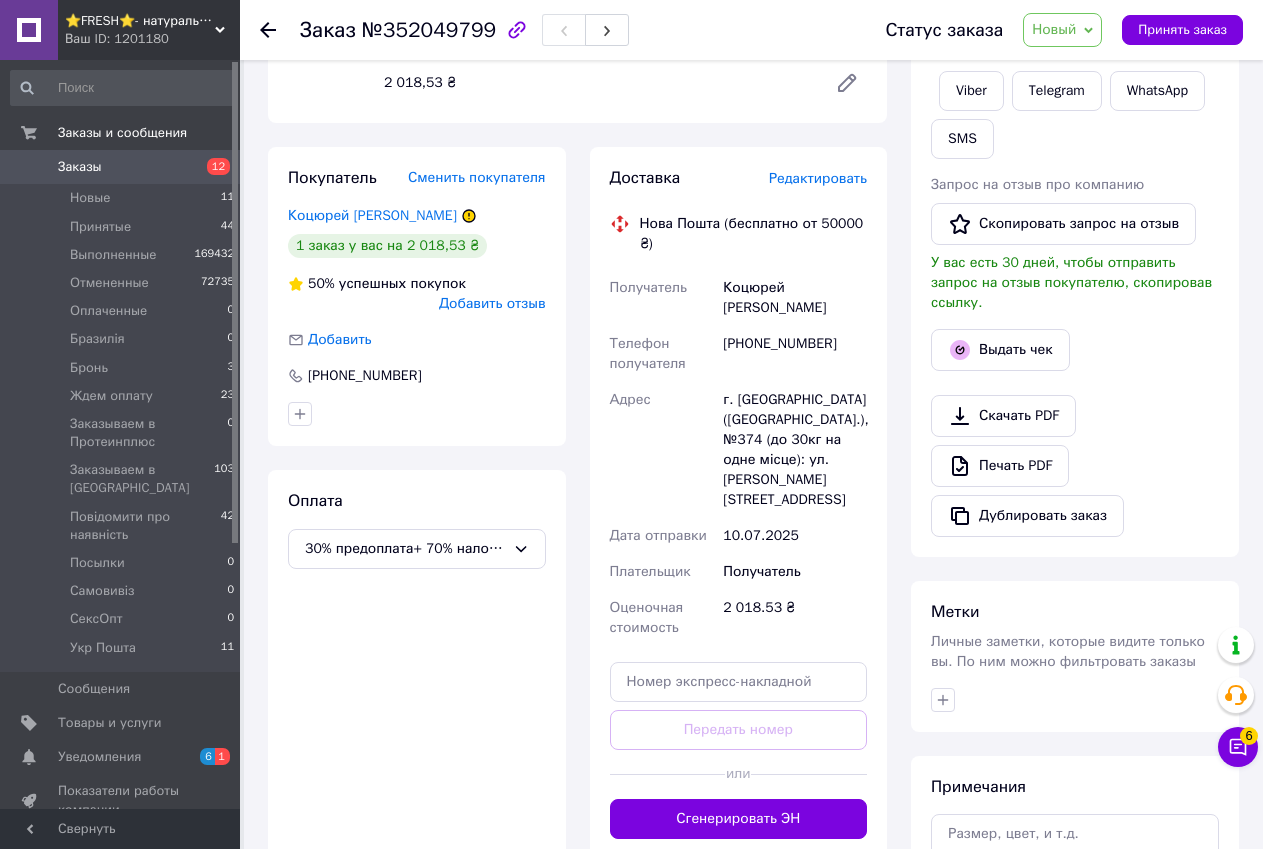 scroll, scrollTop: 0, scrollLeft: 0, axis: both 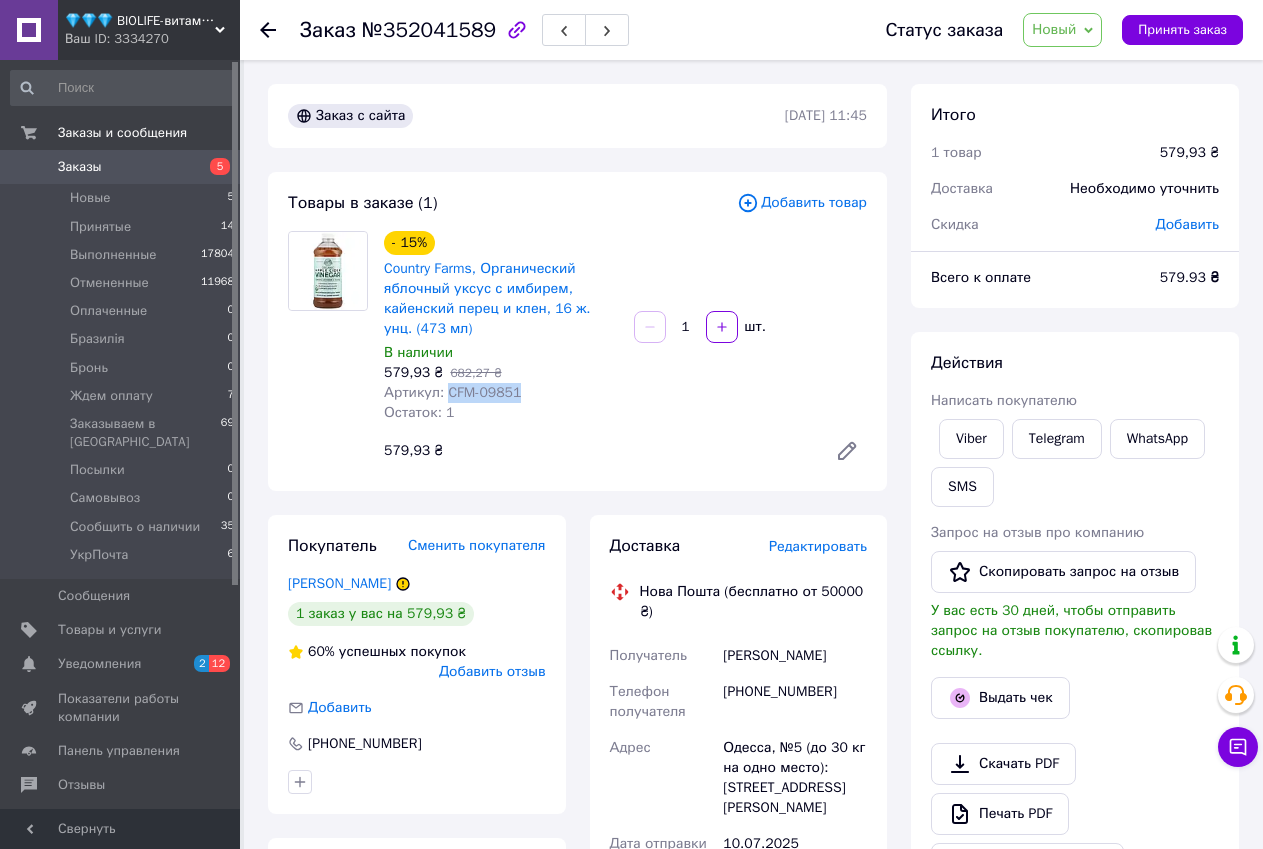 drag, startPoint x: 443, startPoint y: 394, endPoint x: 512, endPoint y: 389, distance: 69.18092 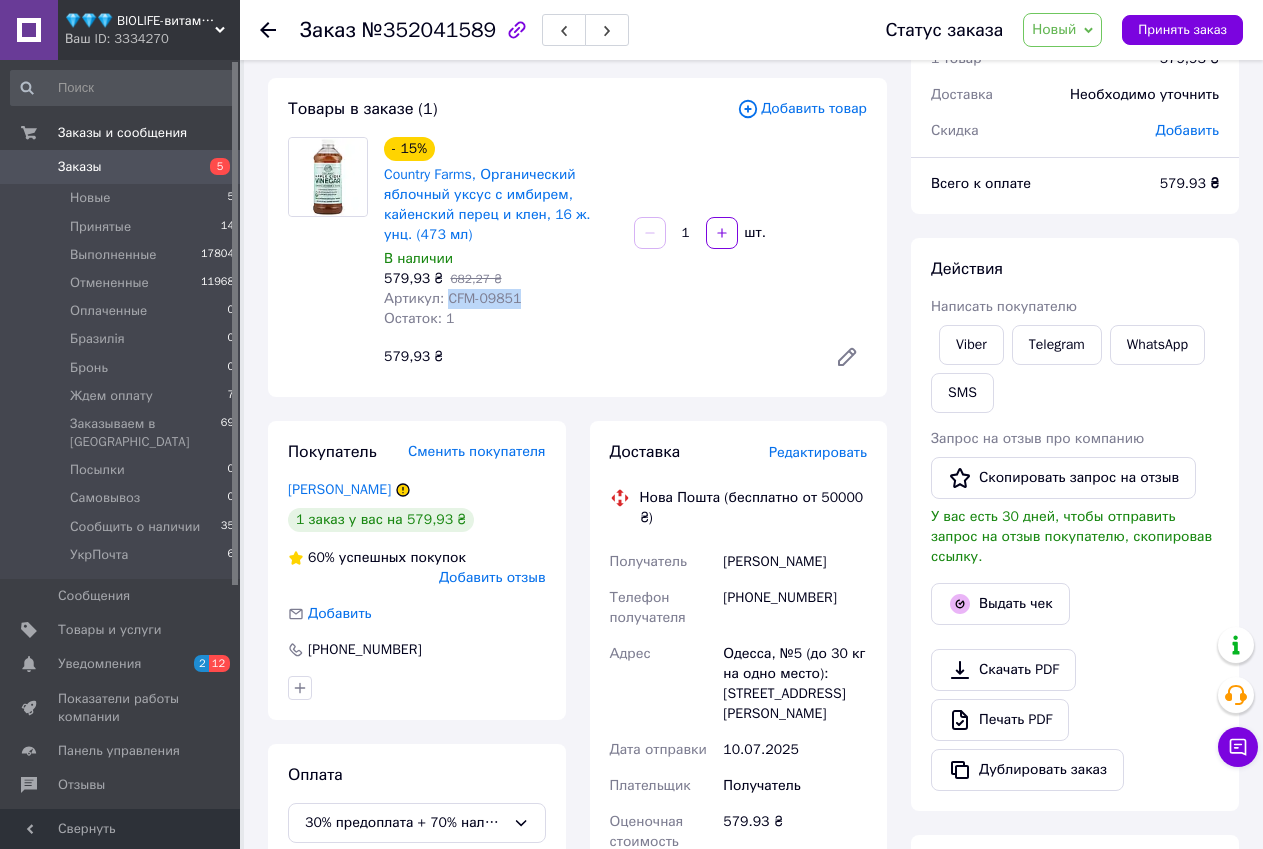 scroll, scrollTop: 200, scrollLeft: 0, axis: vertical 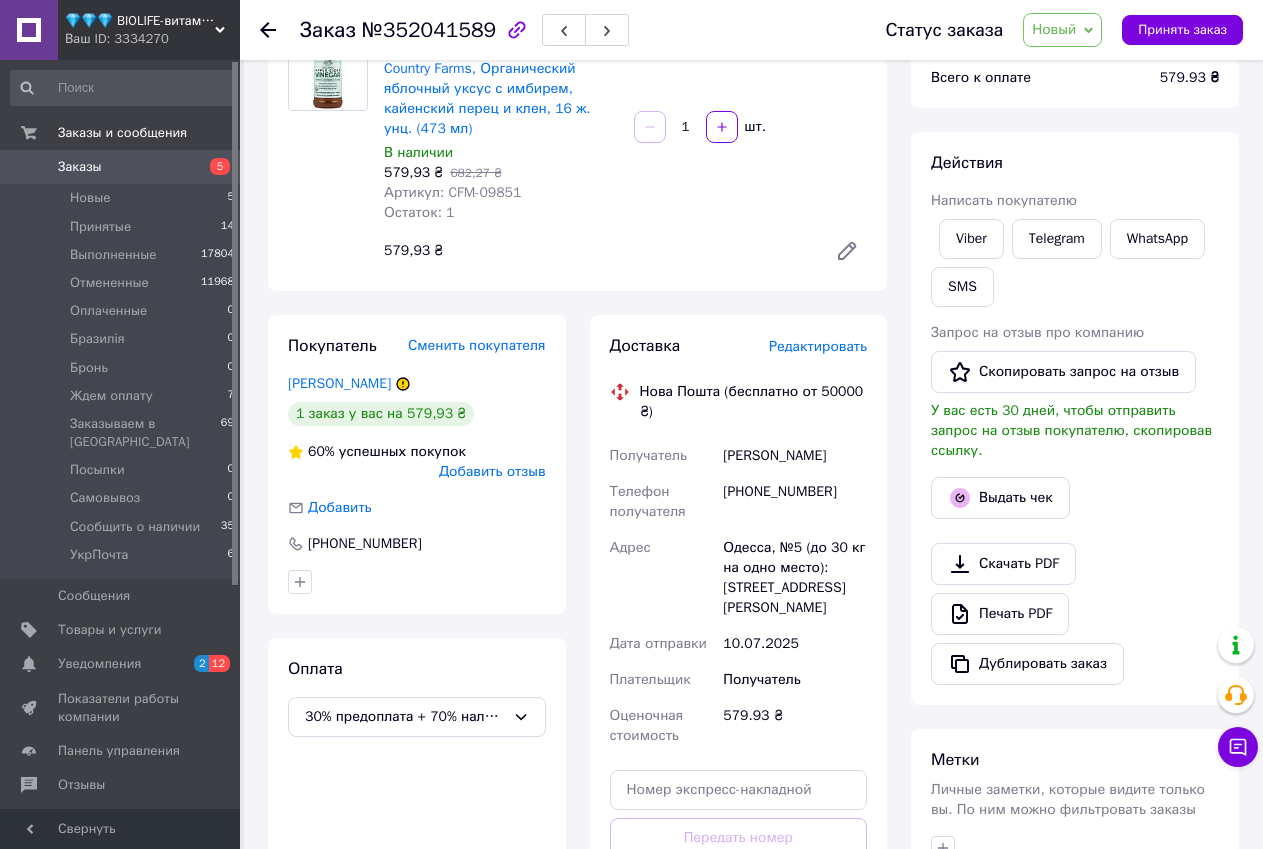 click on "Покупатель Сменить покупателя [PERSON_NAME] 1 заказ у вас на 579,93 ₴ 60%   успешных покупок Добавить отзыв Добавить [PHONE_NUMBER] Оплата 30% предоплата + 70% наложка  (Срок выполнения заказа 7-10 рабочих дней)" at bounding box center [417, 641] 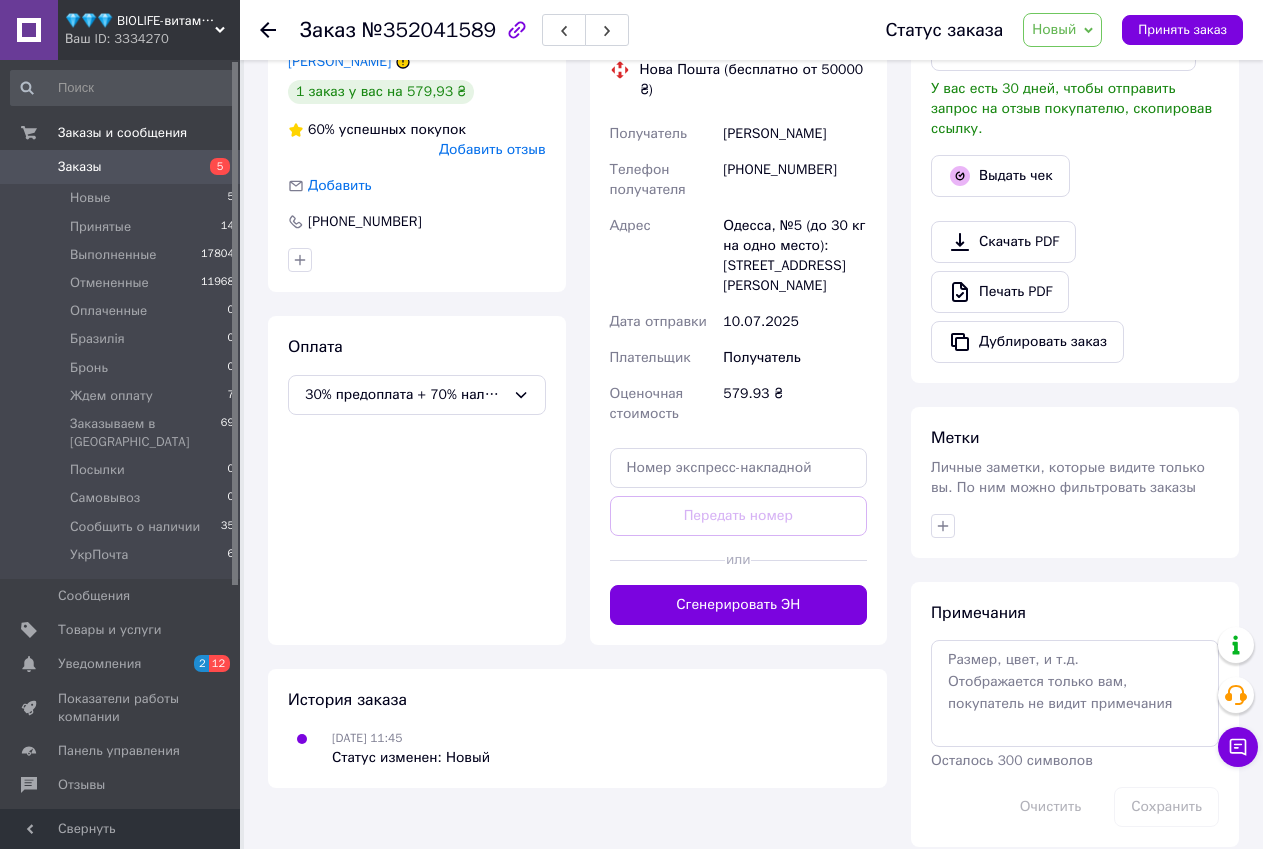 scroll, scrollTop: 524, scrollLeft: 0, axis: vertical 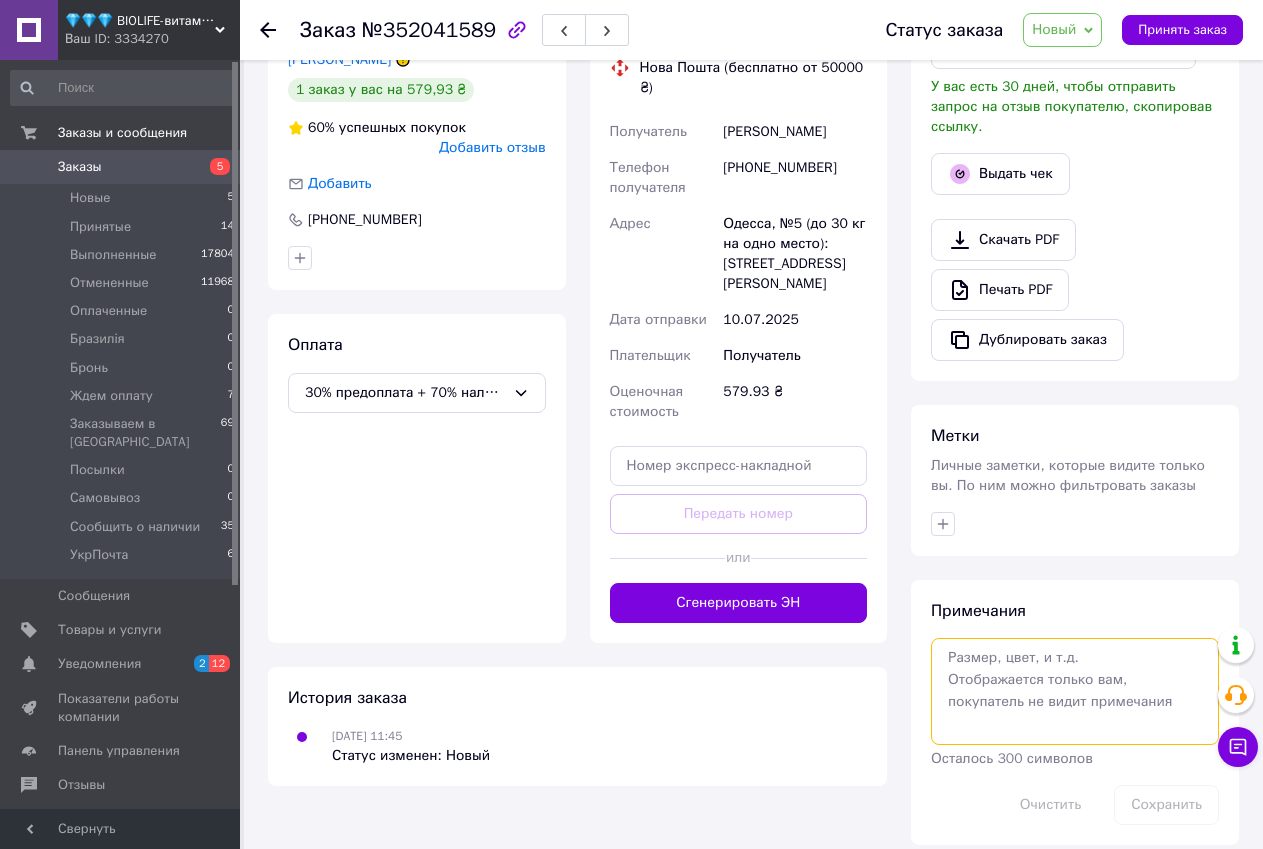 click at bounding box center (1075, 691) 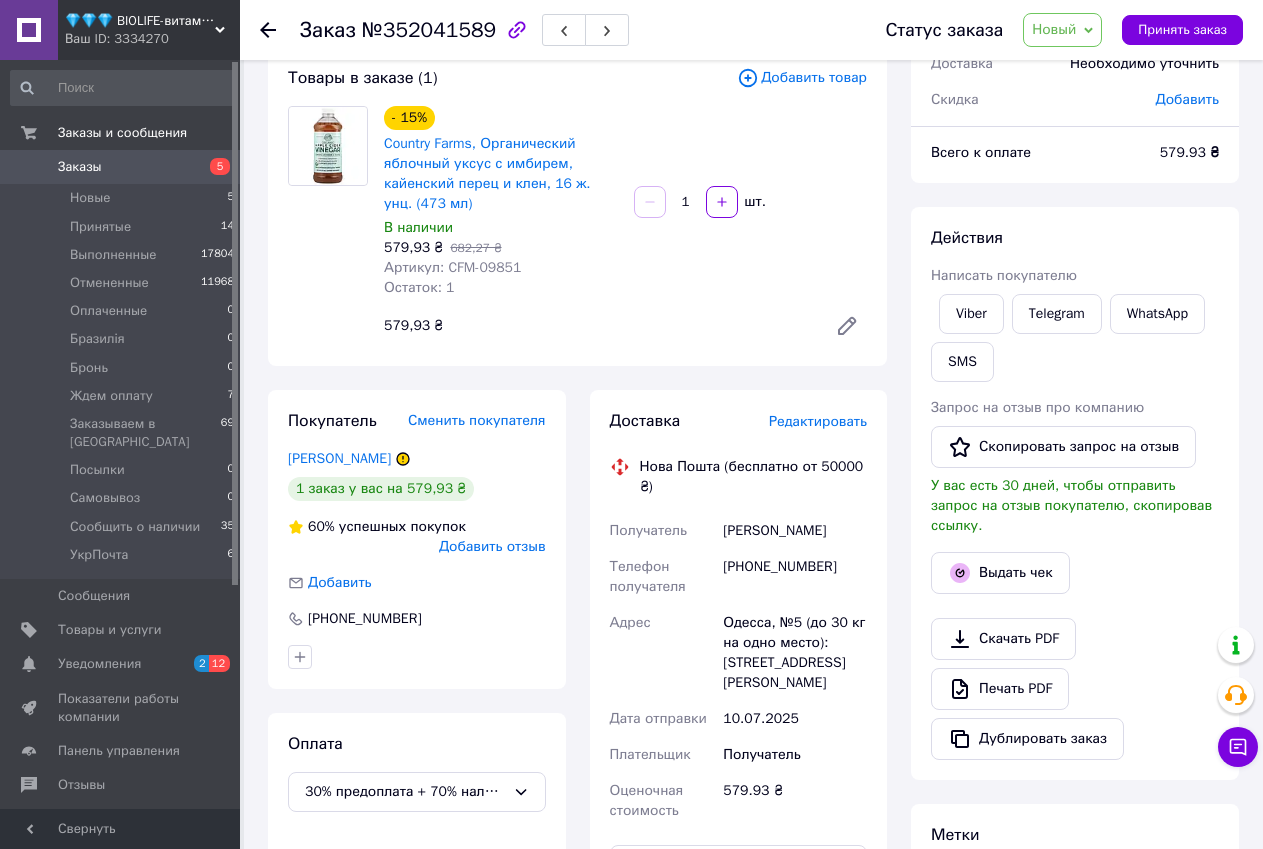 scroll, scrollTop: 124, scrollLeft: 0, axis: vertical 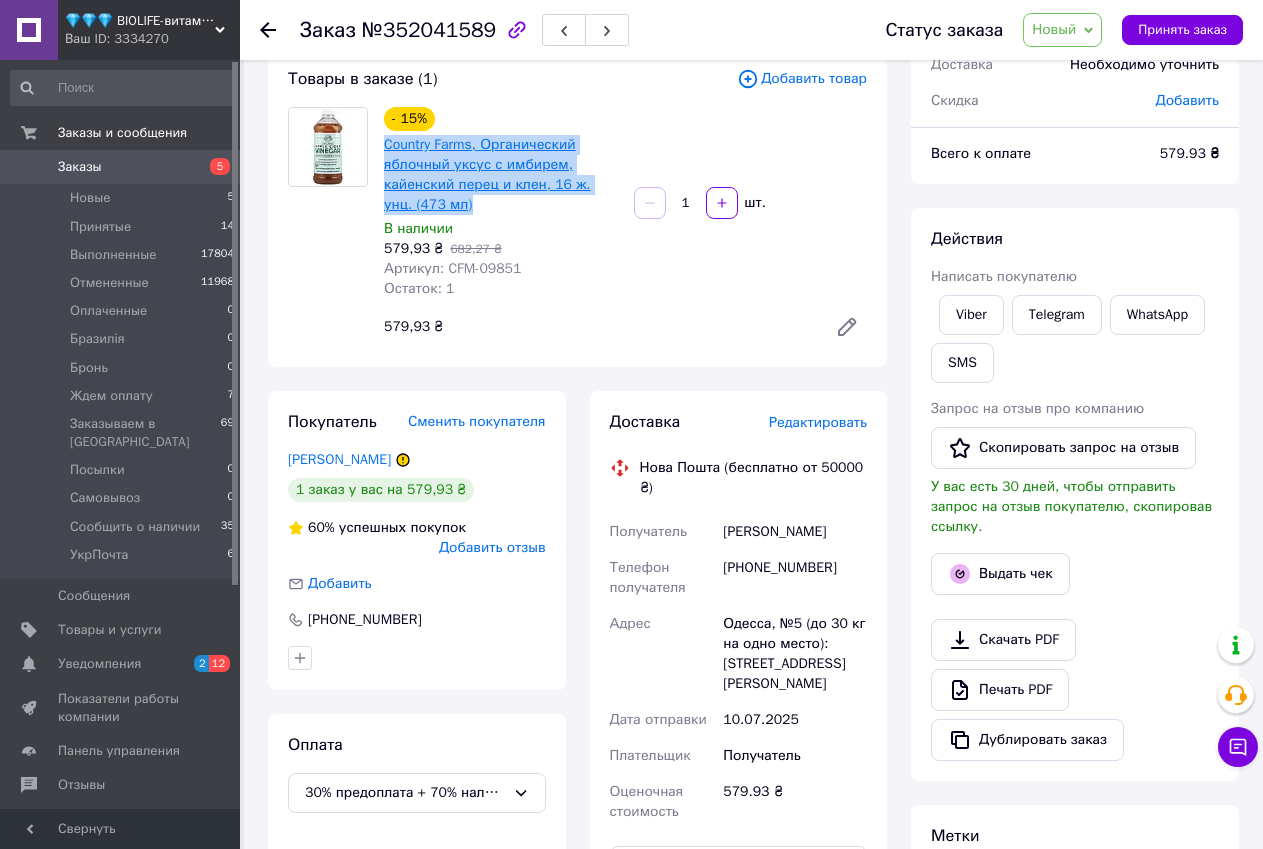 drag, startPoint x: 445, startPoint y: 203, endPoint x: 384, endPoint y: 148, distance: 82.13403 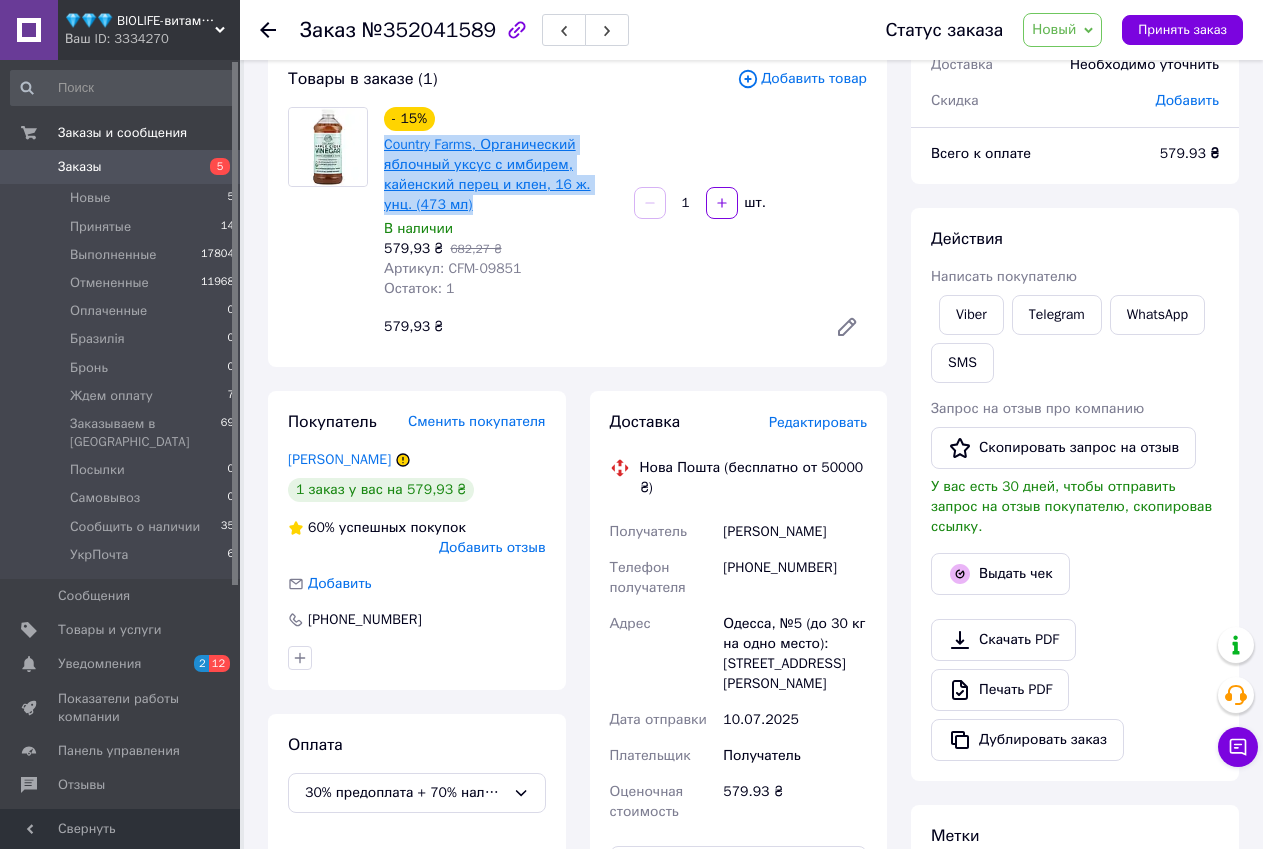copy on "Country Farms, Органический яблочный уксус с имбирем, кайенский перец и клен, 16 ж. унц. (473 мл)" 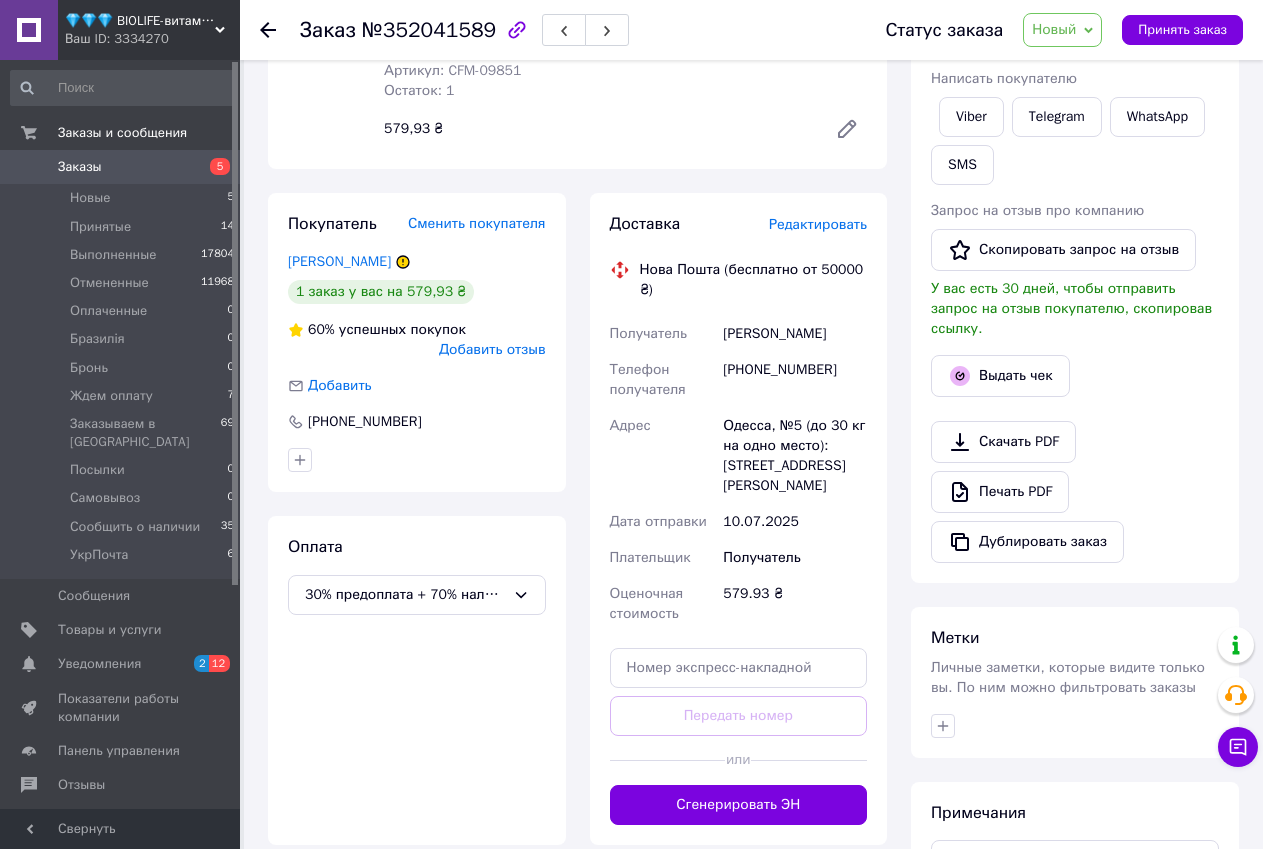 scroll, scrollTop: 524, scrollLeft: 0, axis: vertical 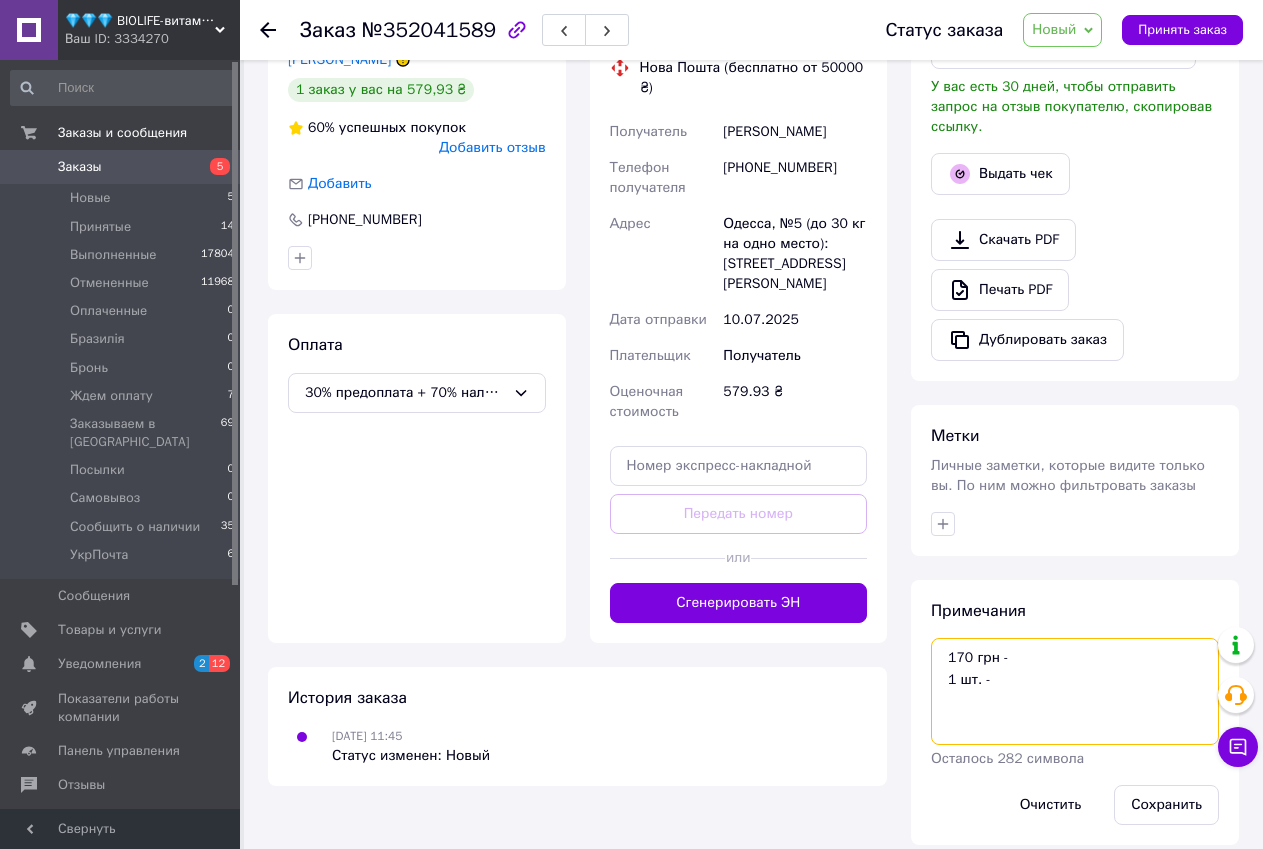 click on "170 грн -
1 шт. -" at bounding box center [1075, 691] 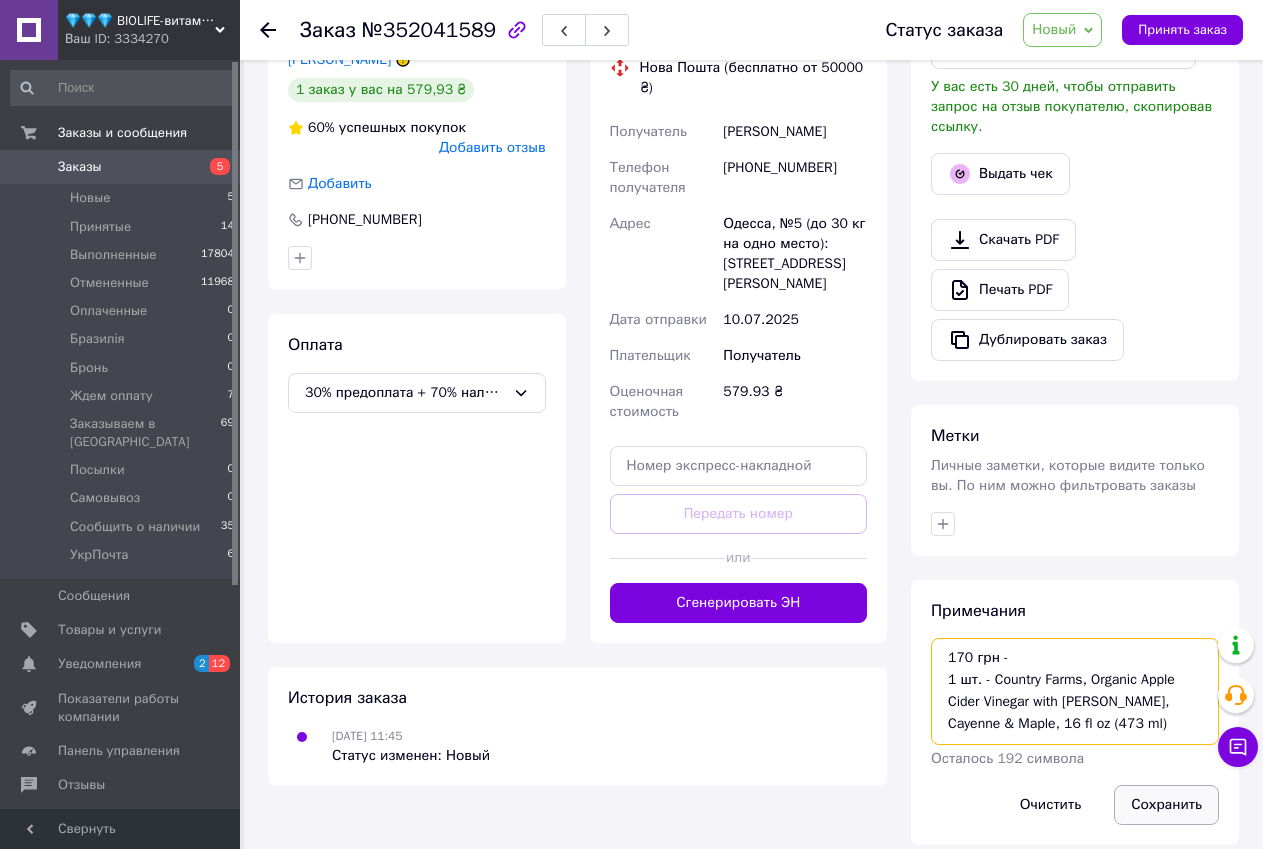 type on "170 грн -
1 шт. - Country Farms, Organic Apple Cider Vinegar with [PERSON_NAME], Cayenne & Maple, 16 fl oz (473 ml)" 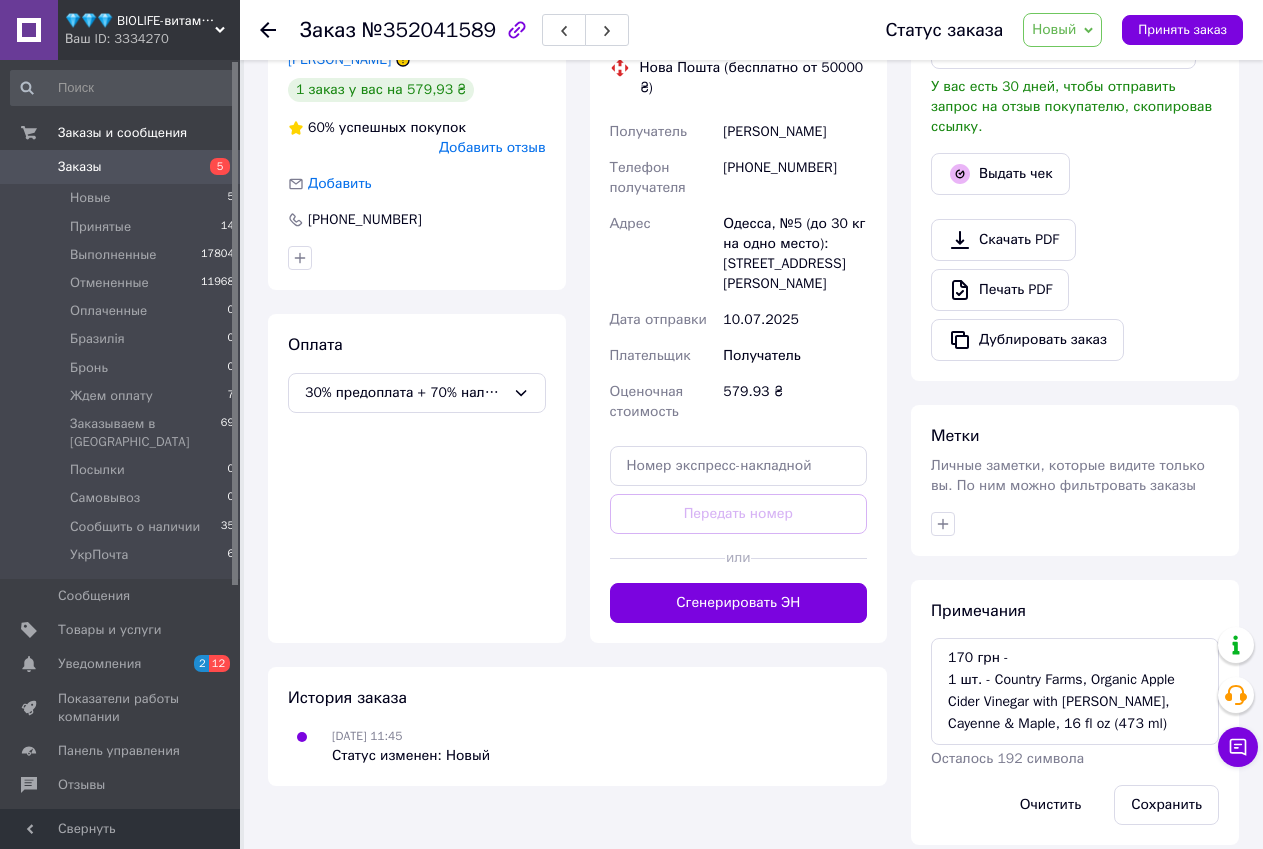 drag, startPoint x: 1137, startPoint y: 781, endPoint x: 1119, endPoint y: 458, distance: 323.50116 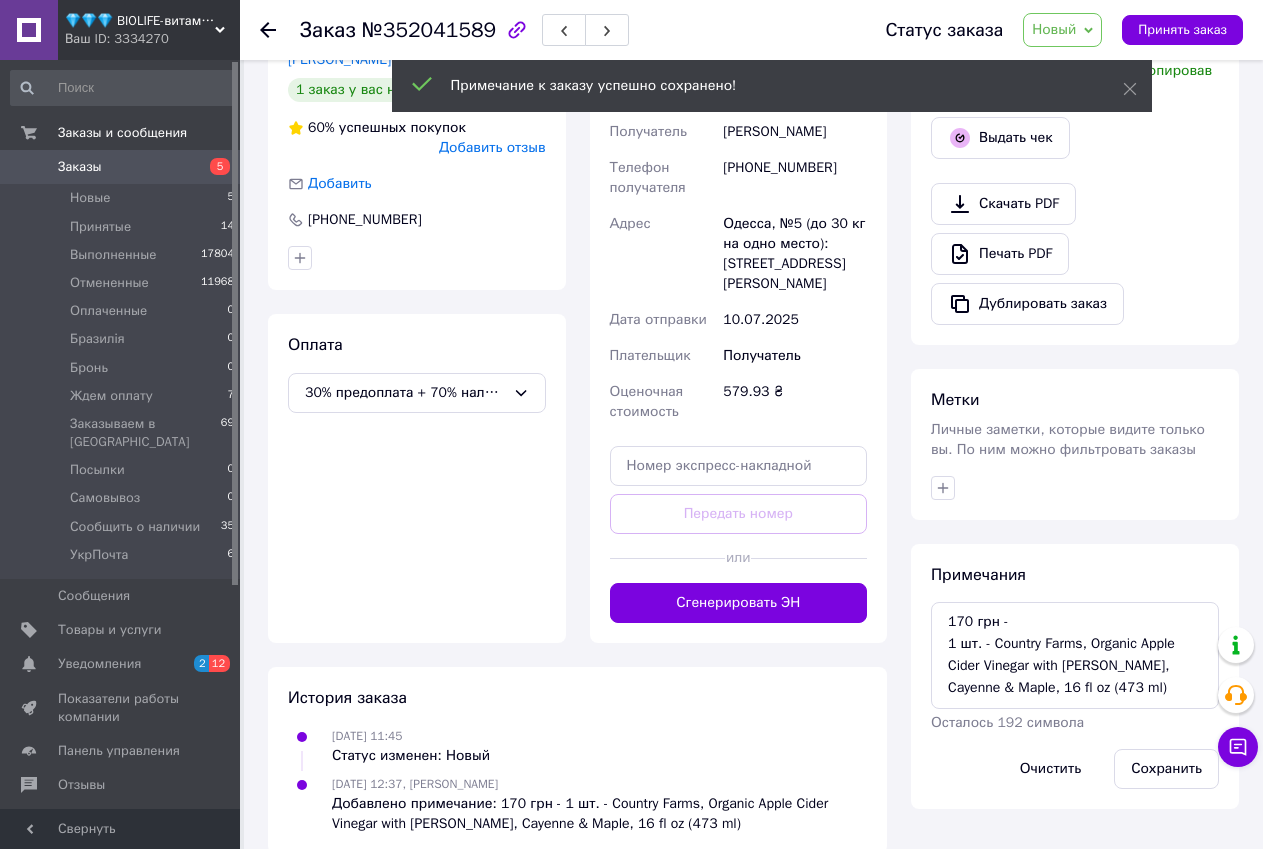 click 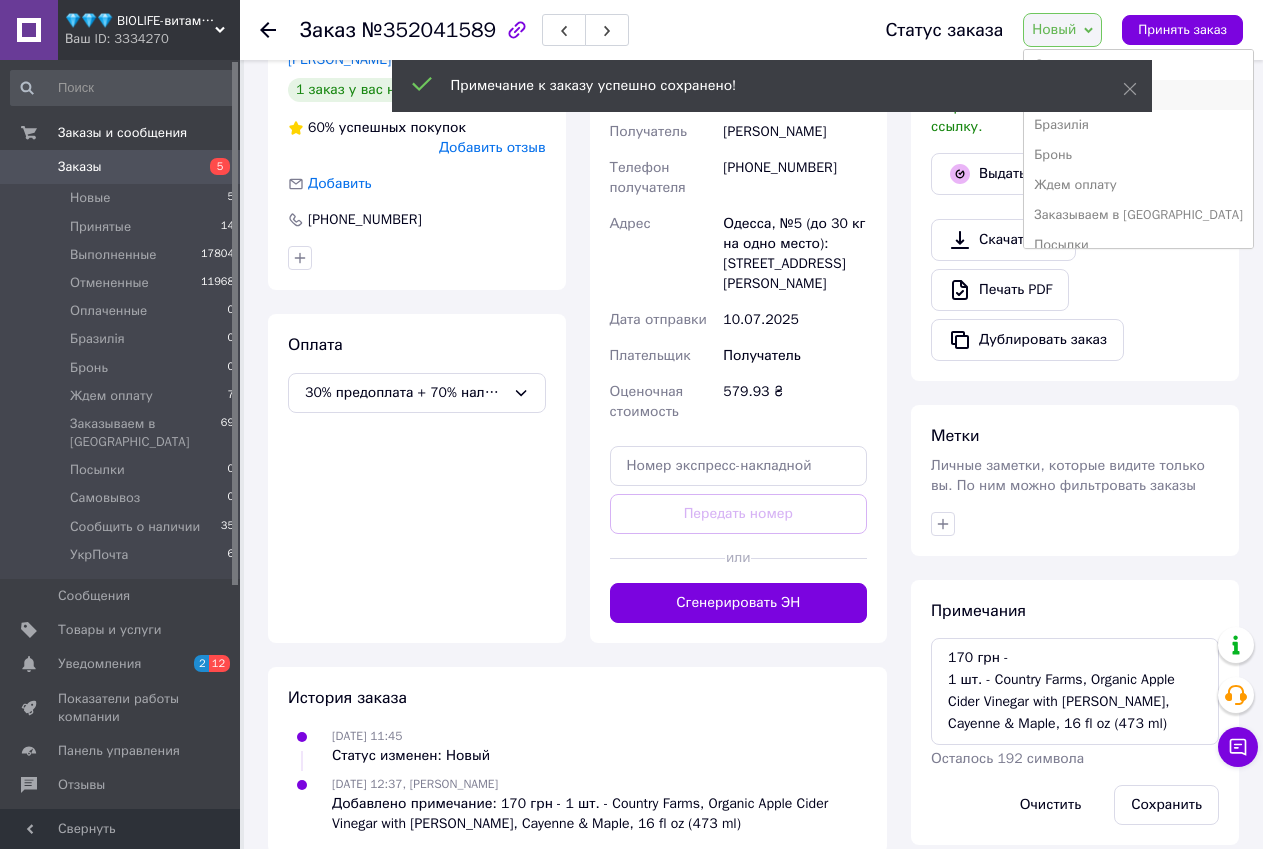 scroll, scrollTop: 100, scrollLeft: 0, axis: vertical 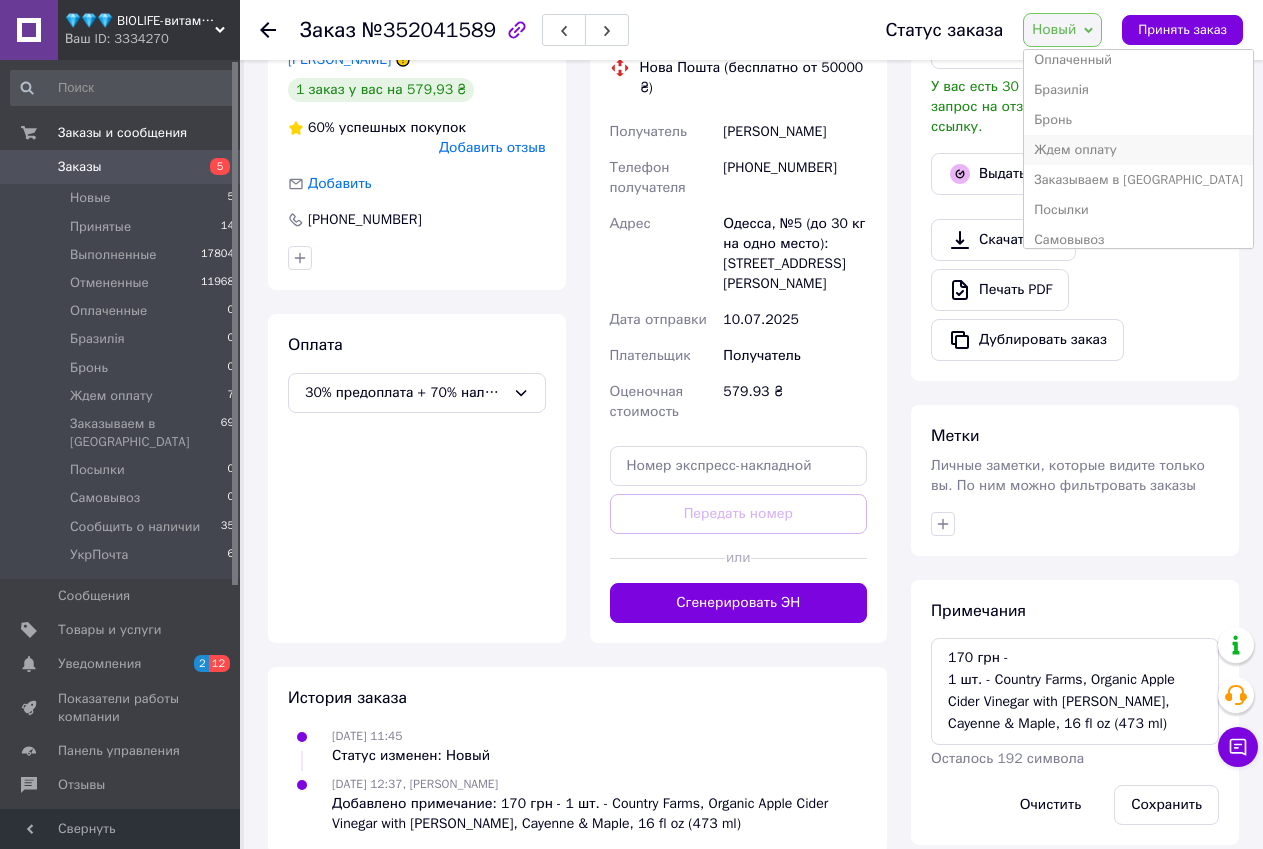 click on "Ждем оплату" at bounding box center [1138, 150] 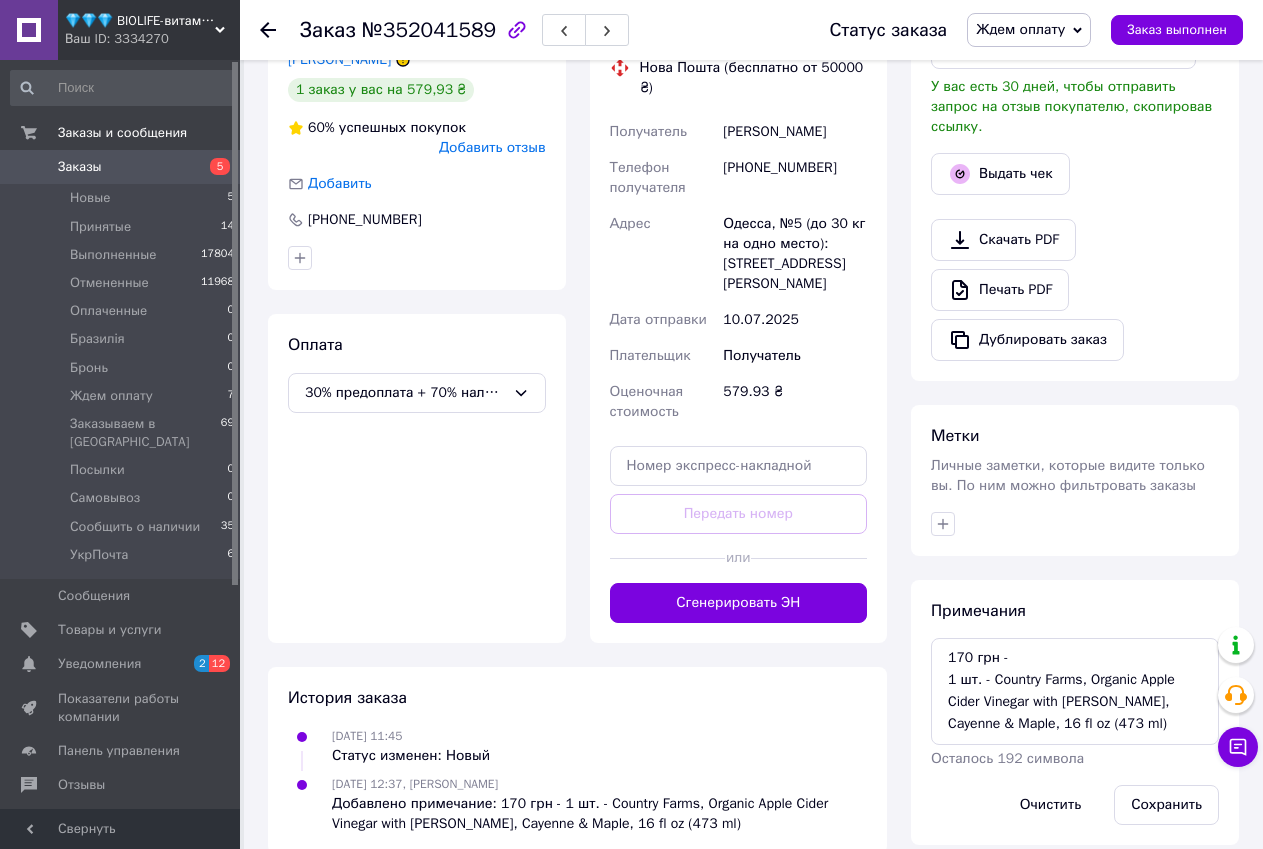 click on "История заказа 10.07.2025 11:45 Статус изменен: Новый 10.07.2025 12:37, Таня Кучеренко Добавлено примечание: 170 грн -
1 шт. - Country Farms, Organic Apple Cider Vinegar with Ginger, Cayenne & Maple, 16 fl oz (473 ml)" at bounding box center (577, 760) 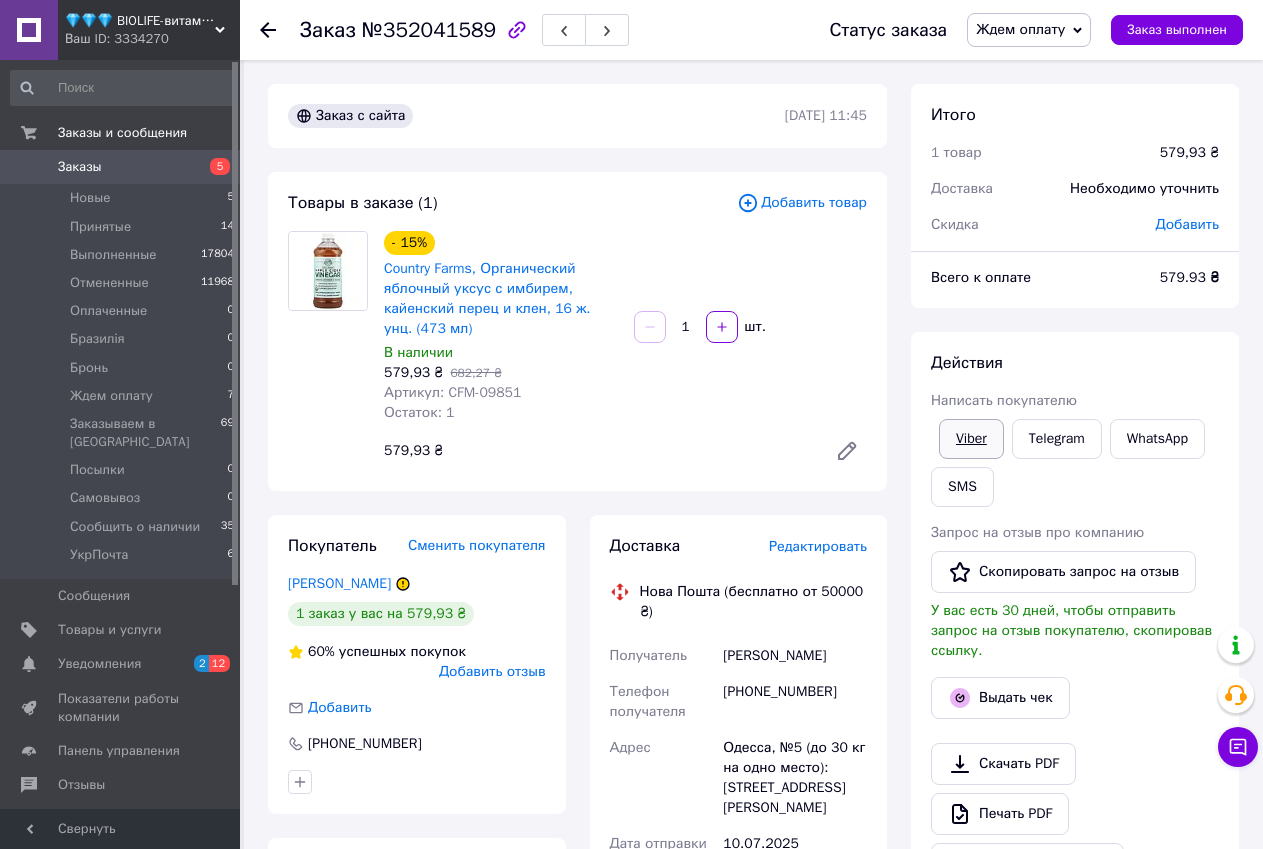 click on "Viber" at bounding box center [971, 439] 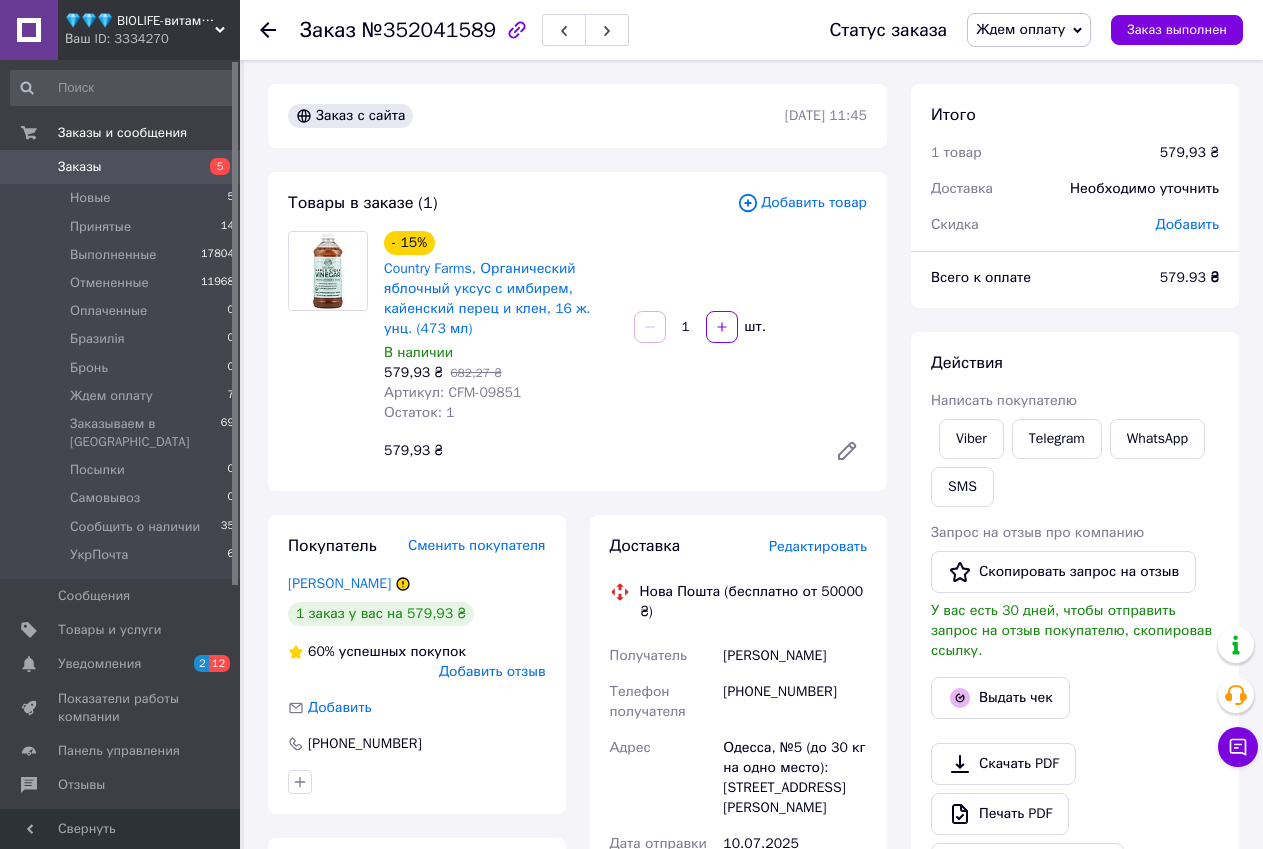 click on "Доставка Редактировать Нова Пошта (бесплатно от 50000 ₴) Получатель Королюк Руслана Телефон получателя +380982475669 Адрес Одесса, №5 (до 30 кг на одно место): ул. Академика Филатова, 24 Дата отправки 10.07.2025 Плательщик Получатель Оценочная стоимость 579.93 ₴ Передать номер или Сгенерировать ЭН Плательщик Получатель Отправитель Фамилия получателя Королюк Имя получателя Руслана Отчество получателя Телефон получателя +380982475669 Тип доставки В отделении Курьером В почтомате Город -- Не выбрано -- Отделение №5 (до 30 кг на одно место): ул. Академика Филатова, 24 Место отправки <" at bounding box center (739, 841) 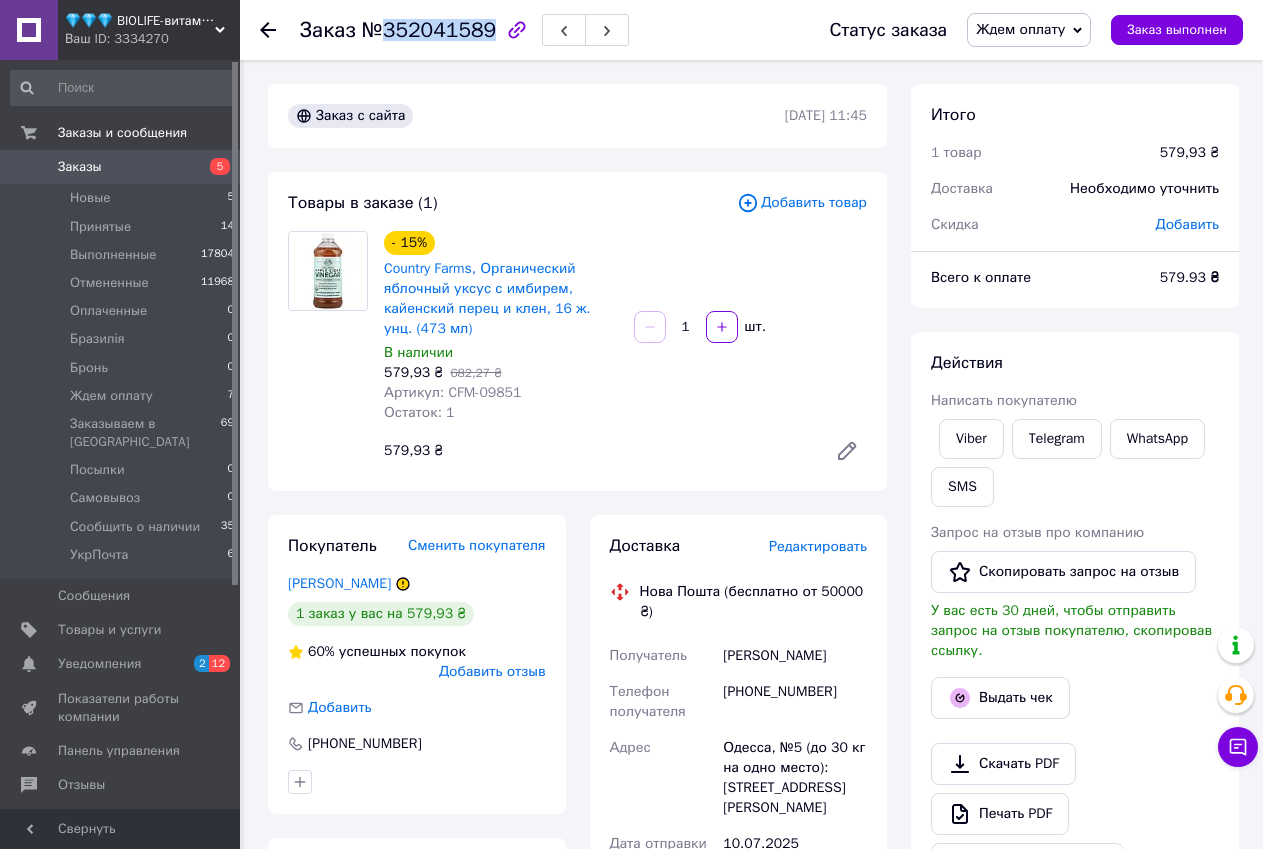 click on "№352041589" at bounding box center [429, 30] 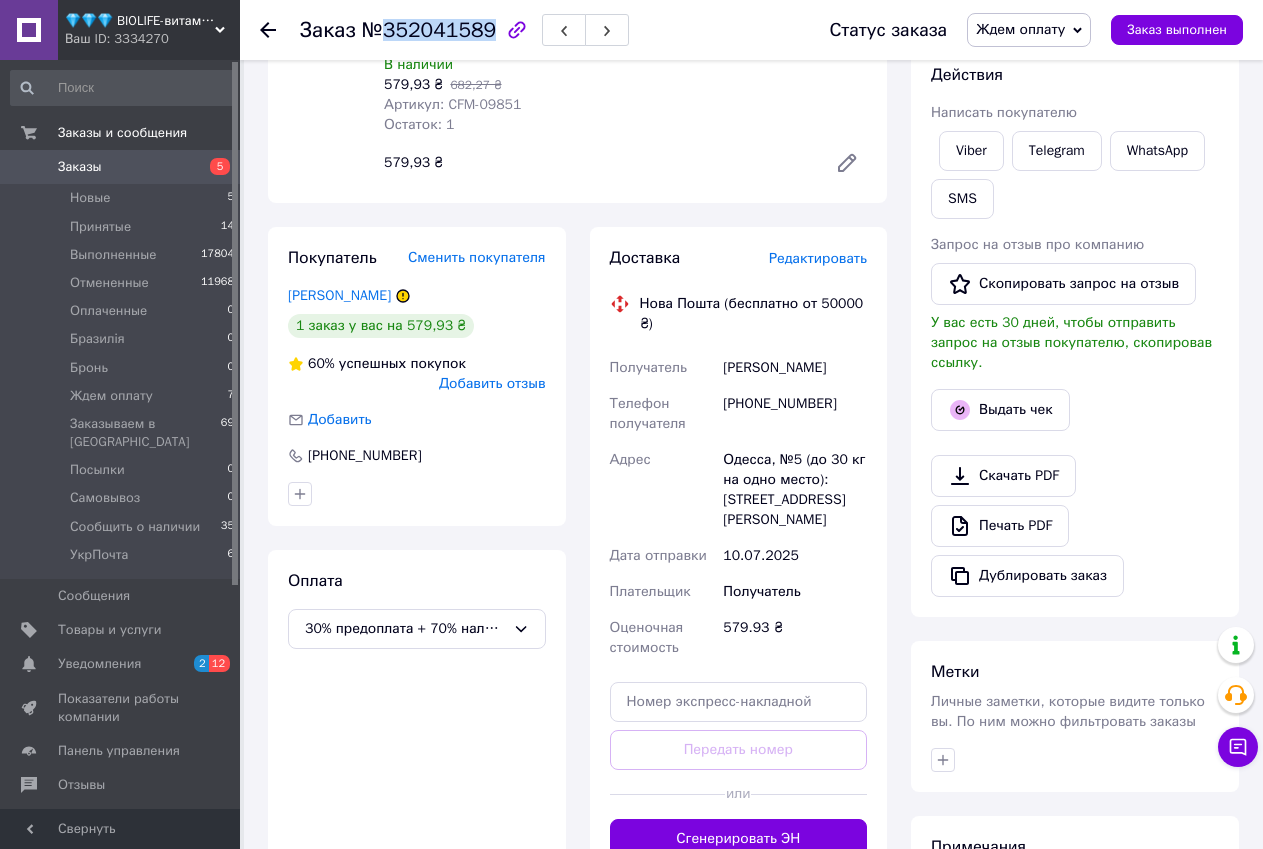 scroll, scrollTop: 553, scrollLeft: 0, axis: vertical 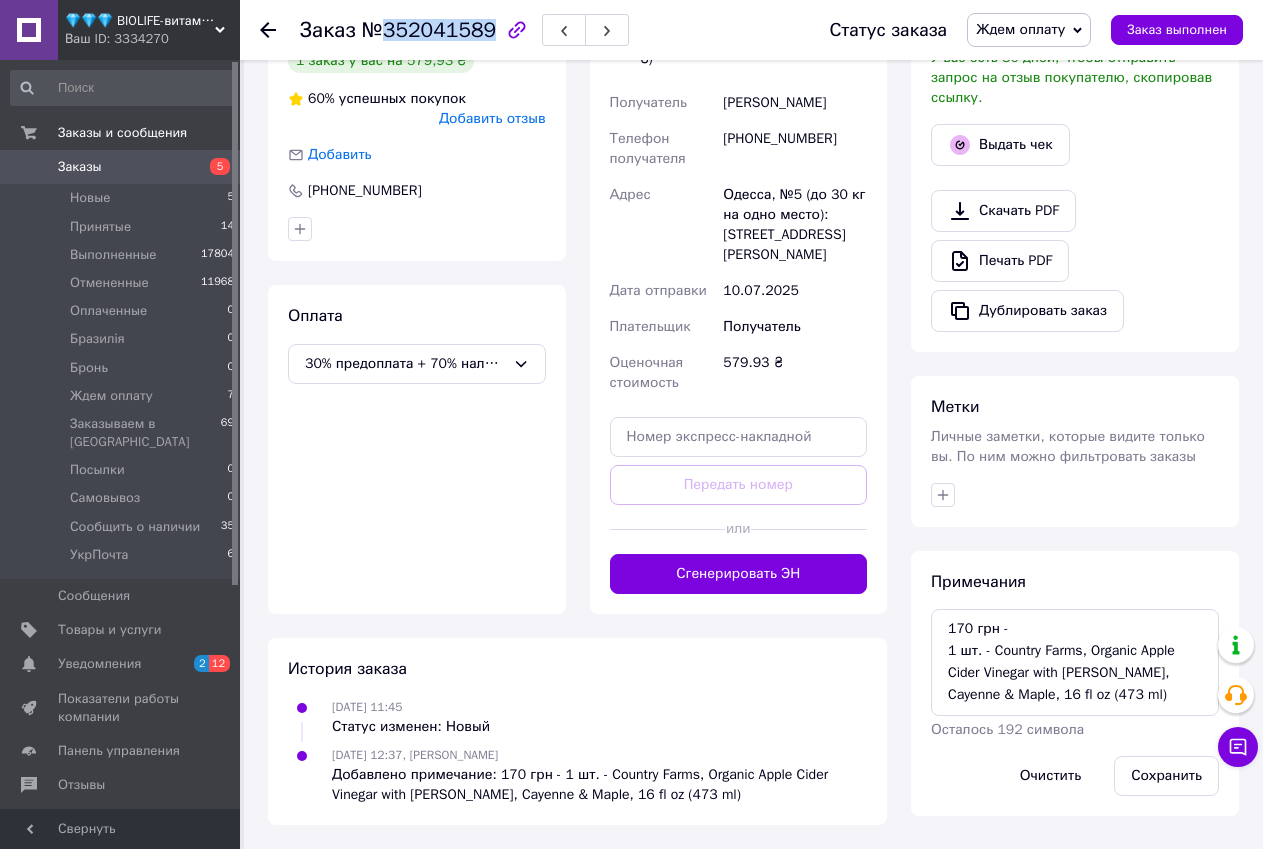 drag, startPoint x: 1248, startPoint y: 299, endPoint x: 1117, endPoint y: 154, distance: 195.41238 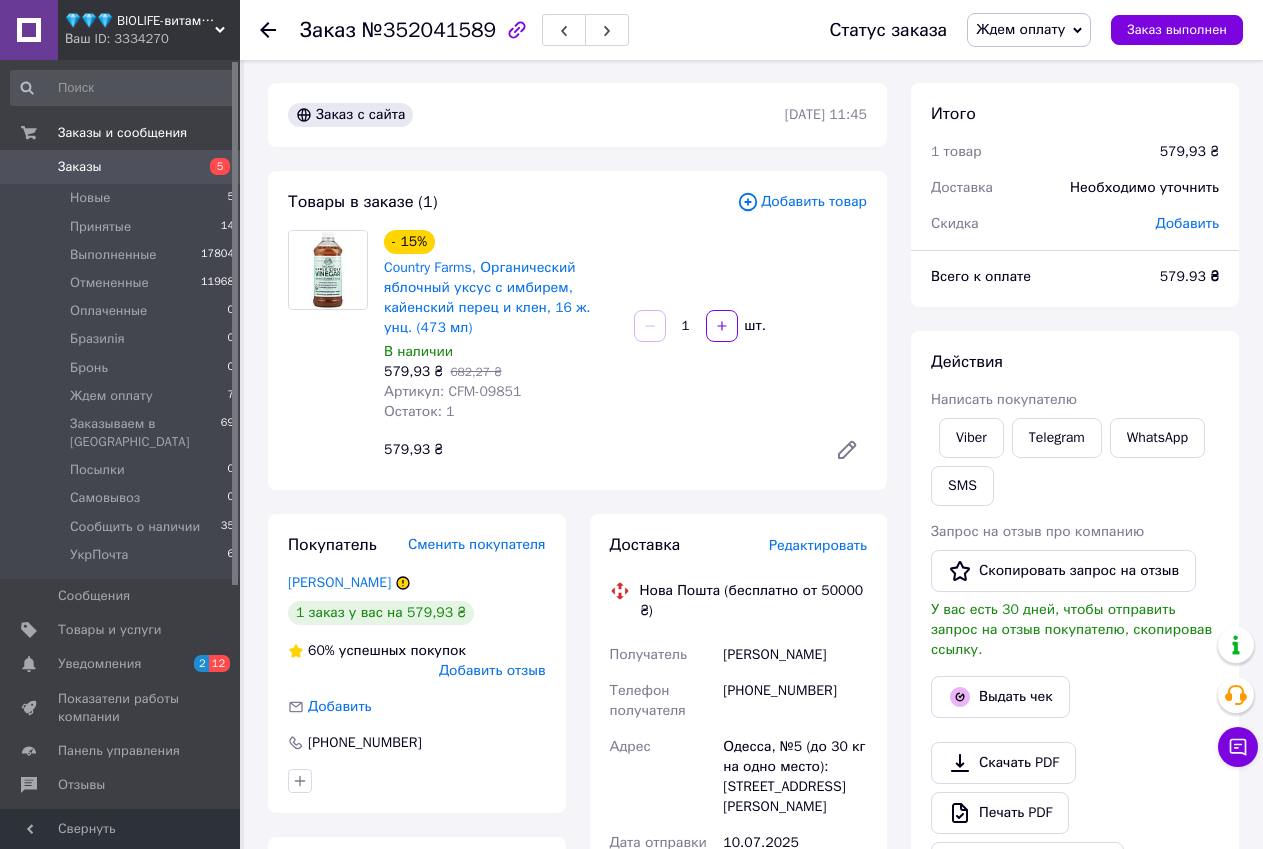scroll, scrollTop: 0, scrollLeft: 0, axis: both 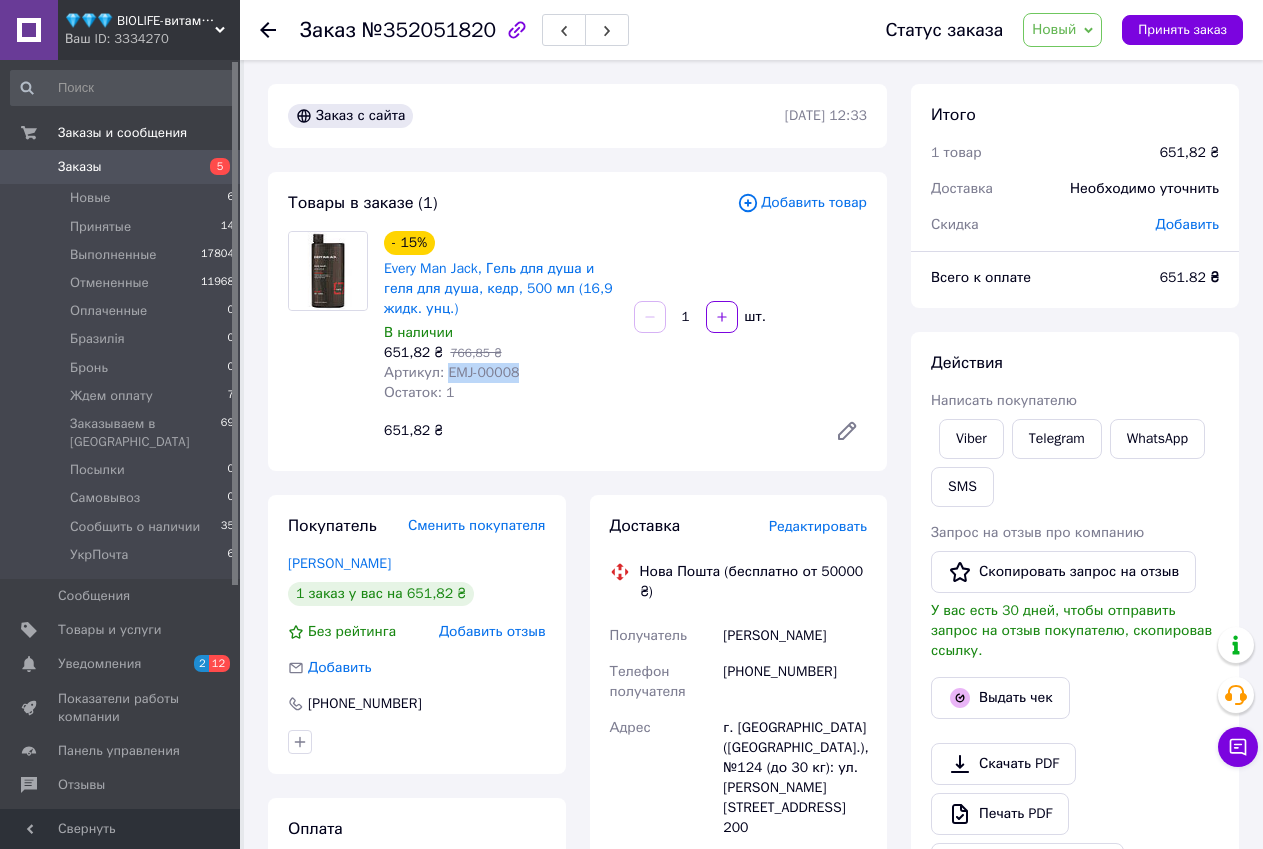 drag, startPoint x: 442, startPoint y: 371, endPoint x: 499, endPoint y: 375, distance: 57.14018 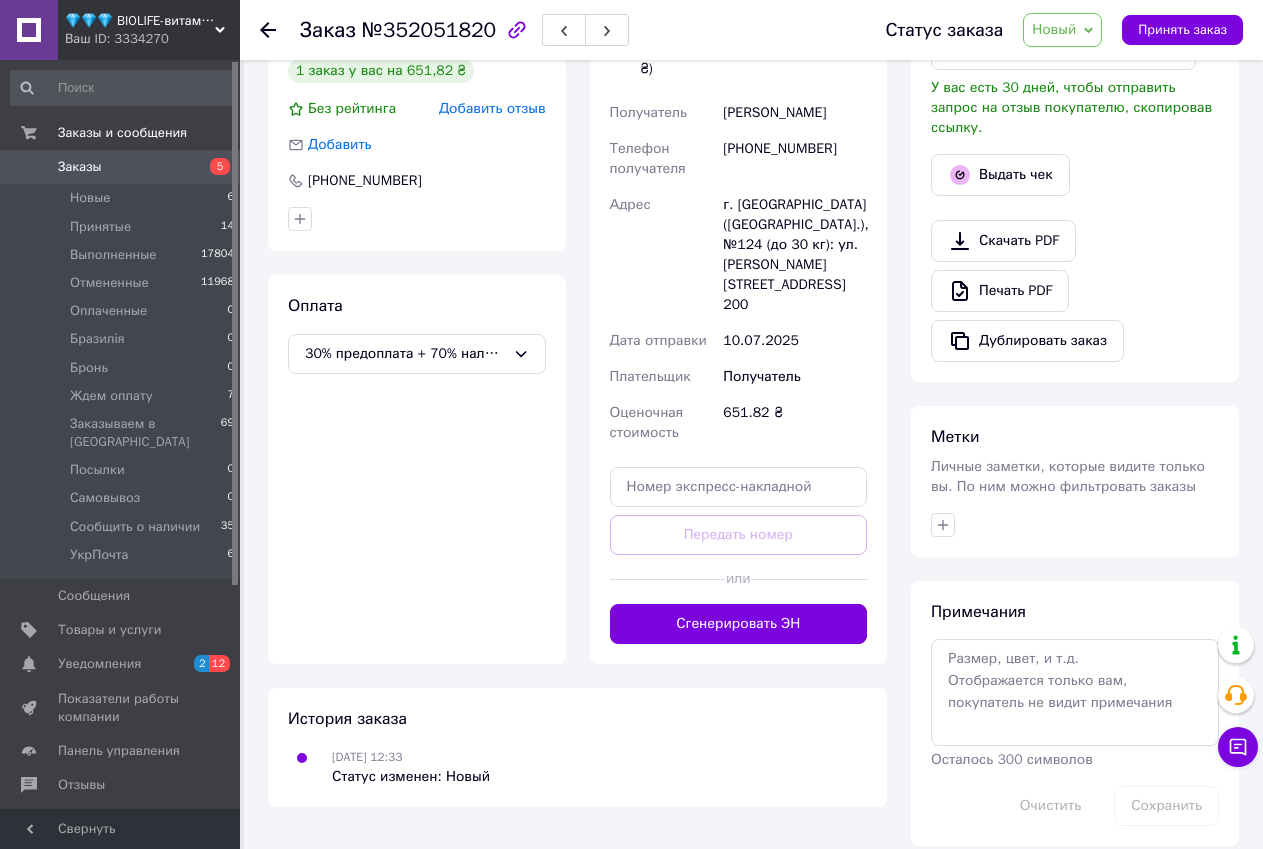 scroll, scrollTop: 524, scrollLeft: 0, axis: vertical 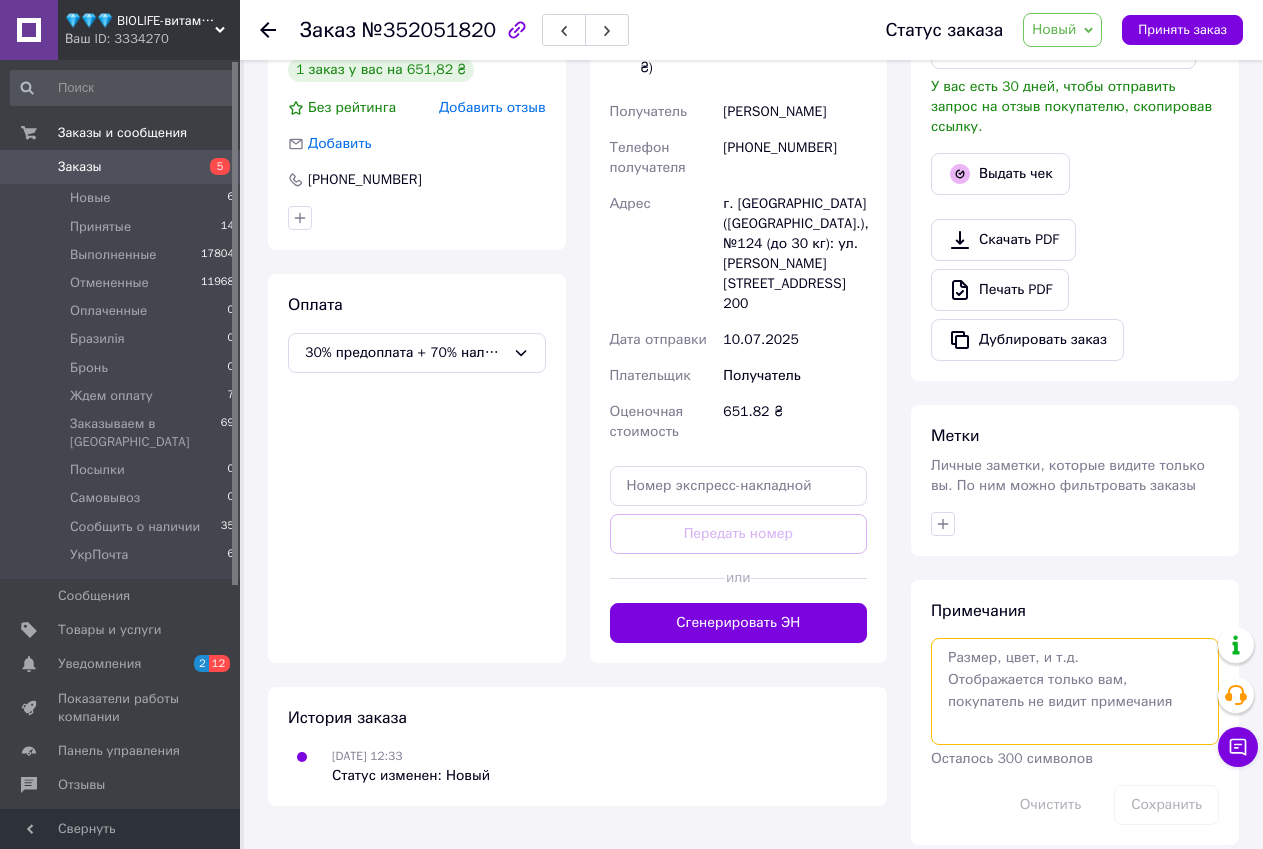 click at bounding box center [1075, 691] 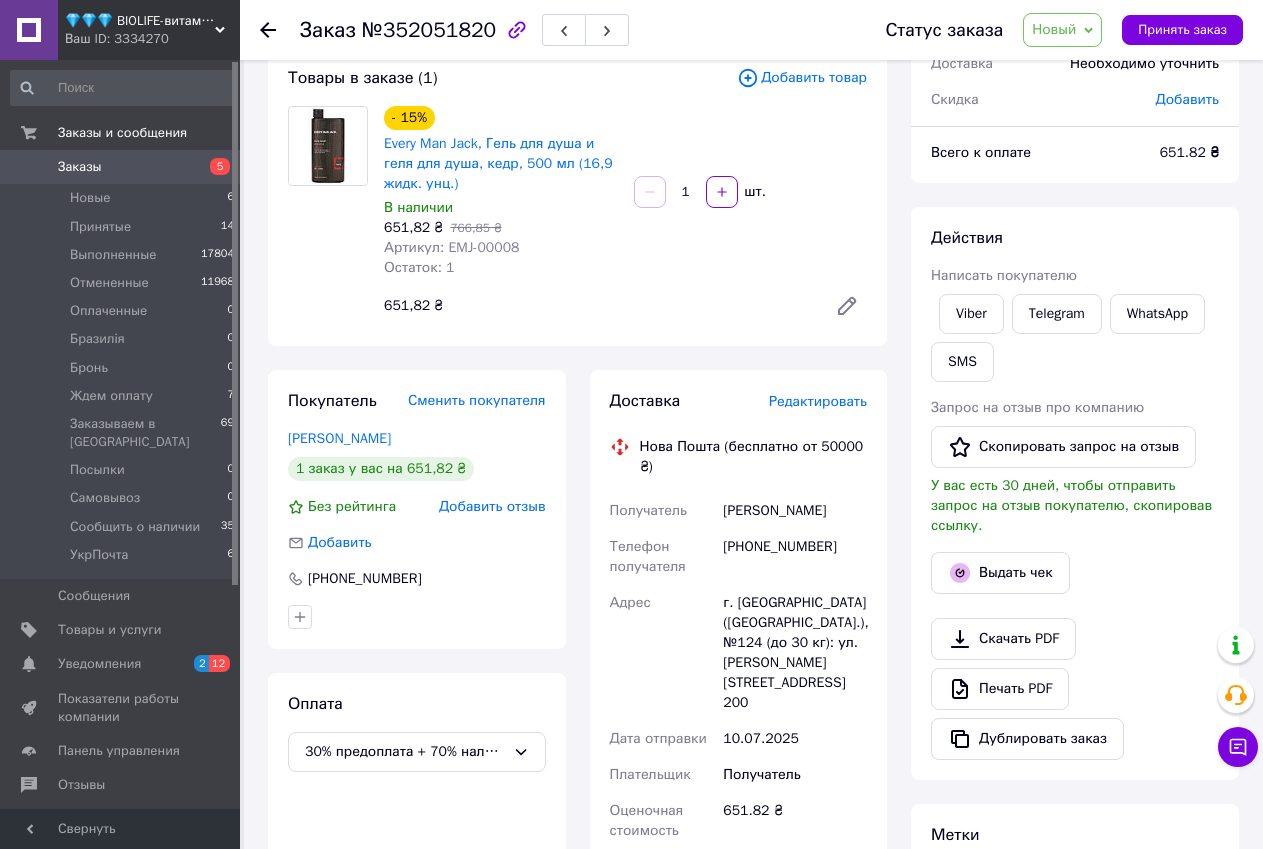 scroll, scrollTop: 24, scrollLeft: 0, axis: vertical 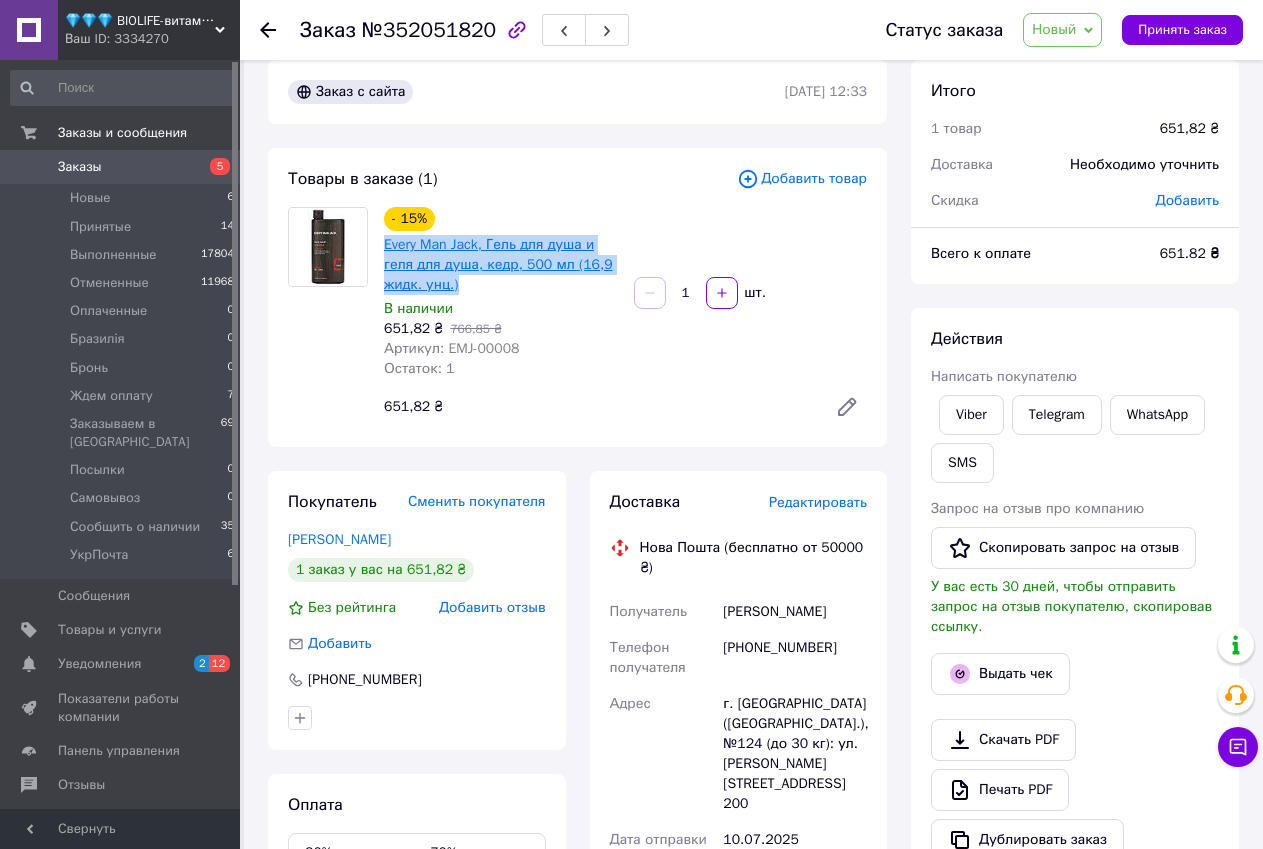 drag, startPoint x: 423, startPoint y: 284, endPoint x: 385, endPoint y: 251, distance: 50.32892 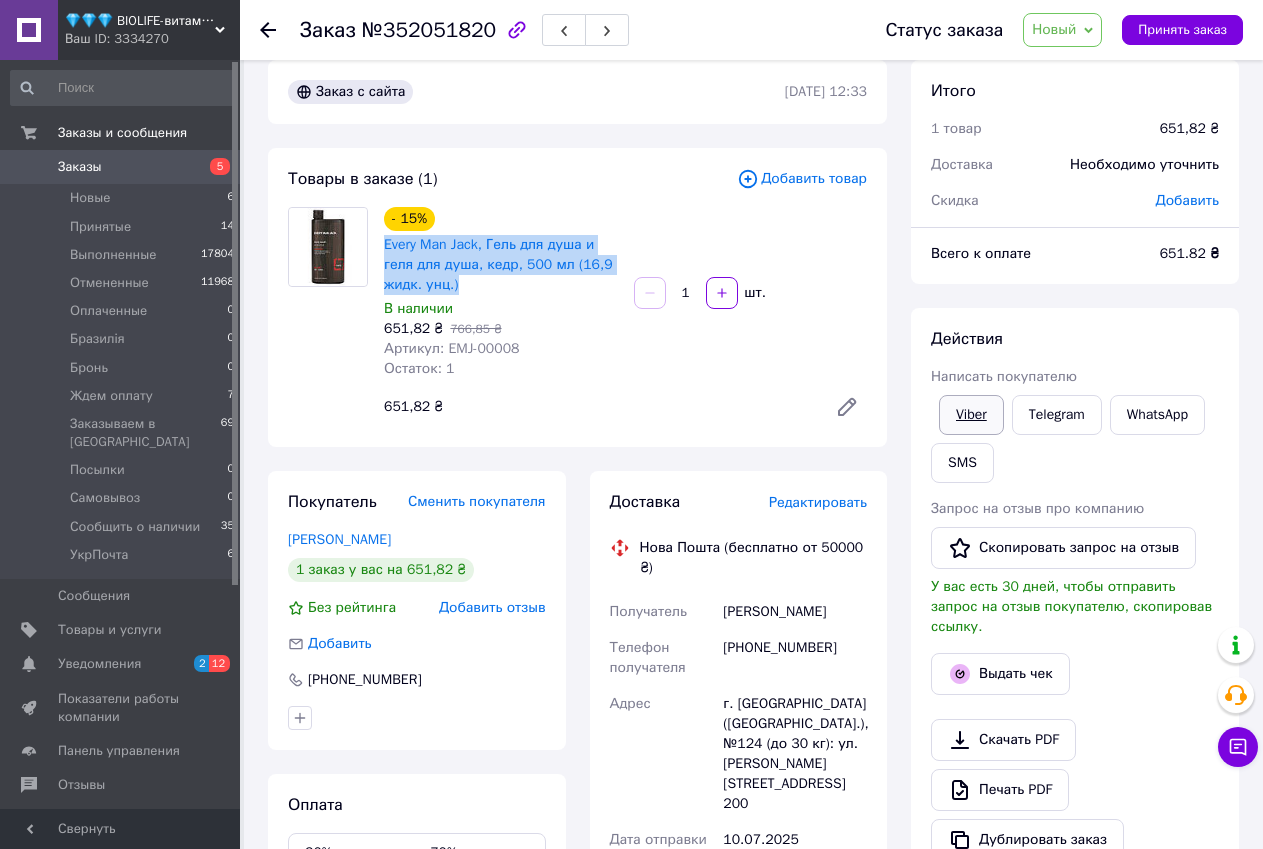 scroll, scrollTop: 524, scrollLeft: 0, axis: vertical 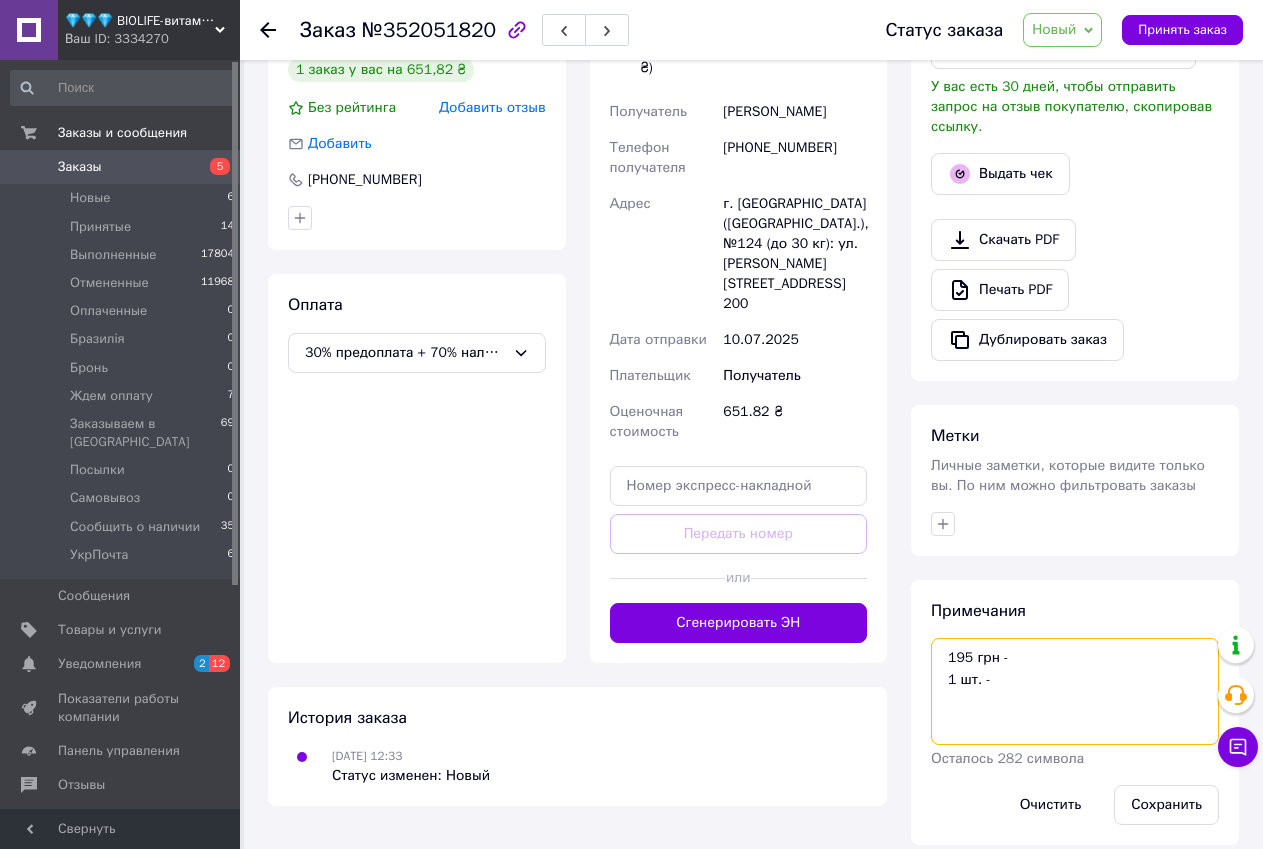 click on "195 грн -
1 шт. -" at bounding box center [1075, 691] 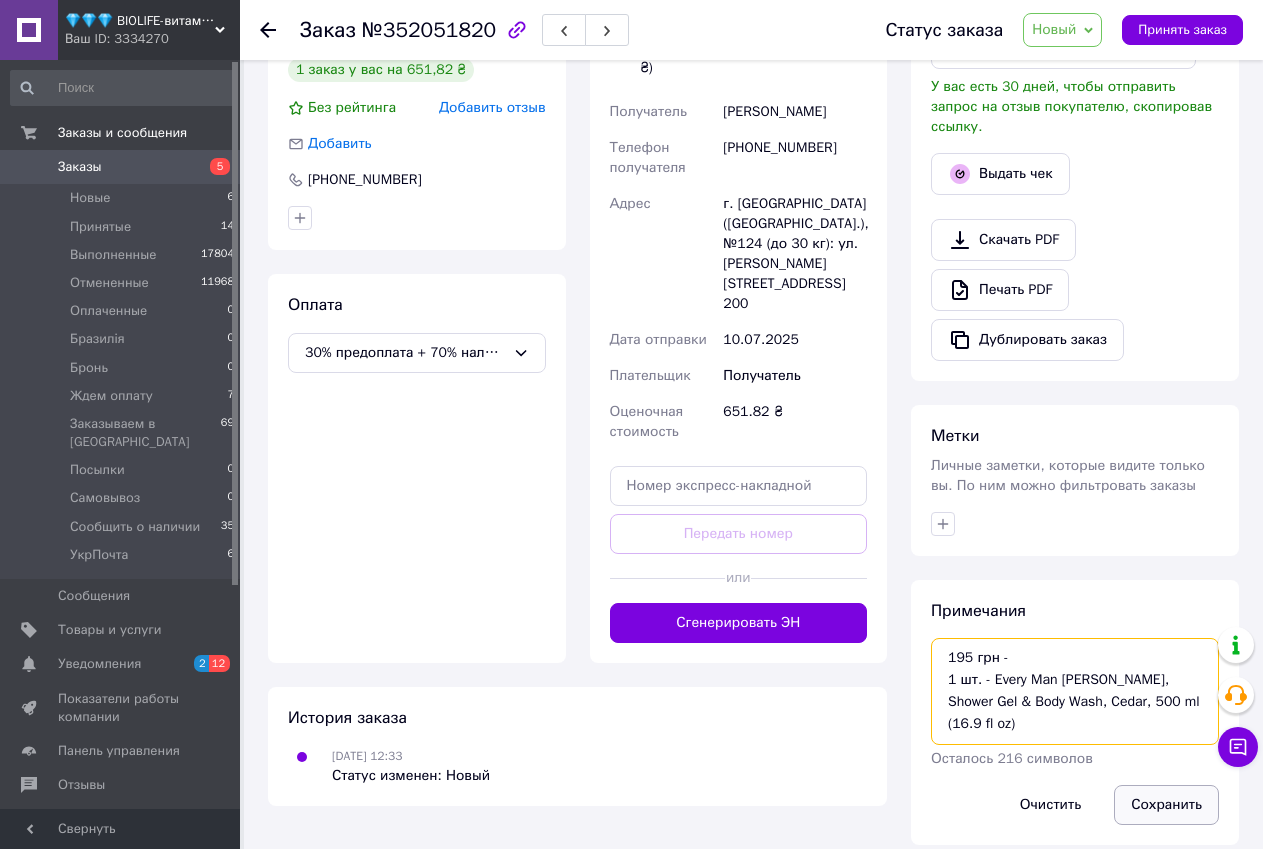 type on "195 грн -
1 шт. - Every Man Jack, Shower Gel & Body Wash, Cedar, 500 ml (16.9 fl oz)" 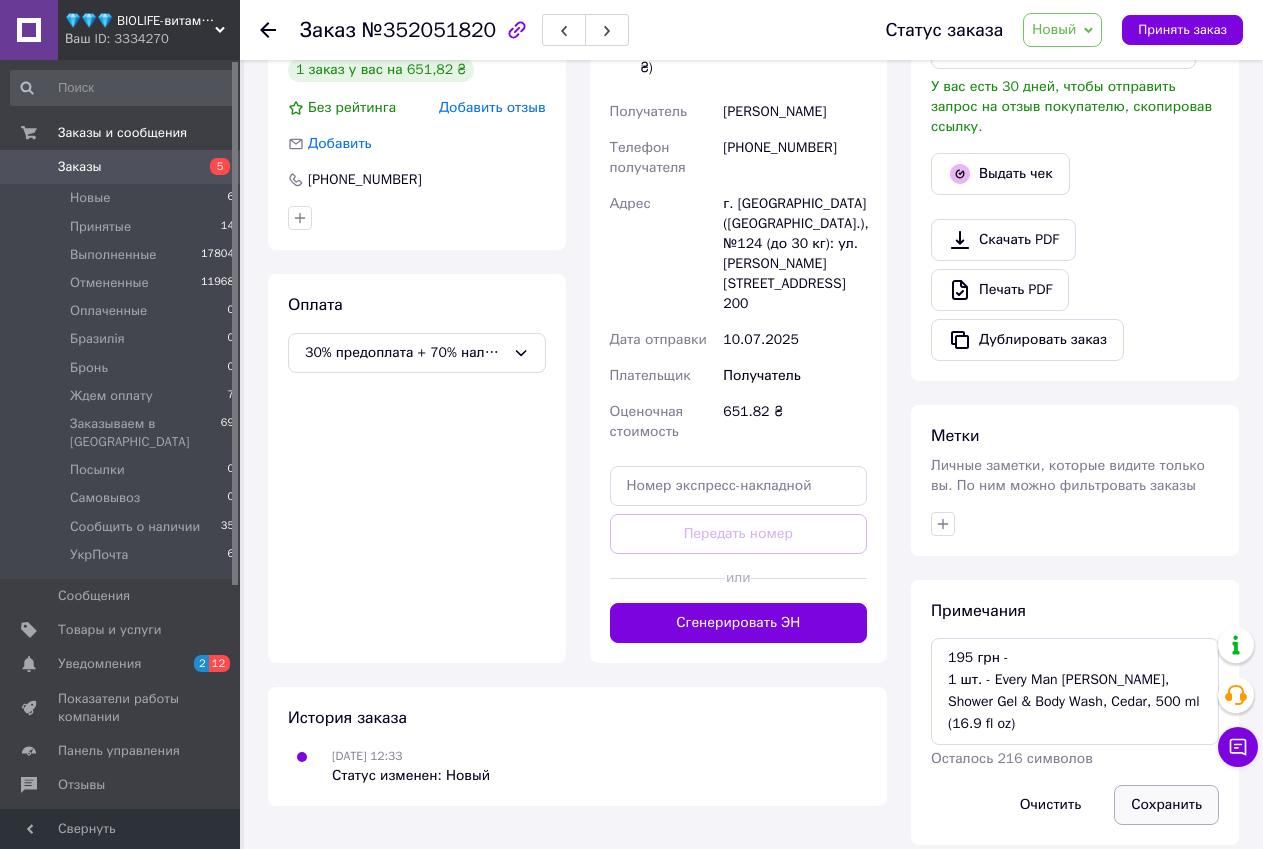 click on "Сохранить" at bounding box center [1166, 805] 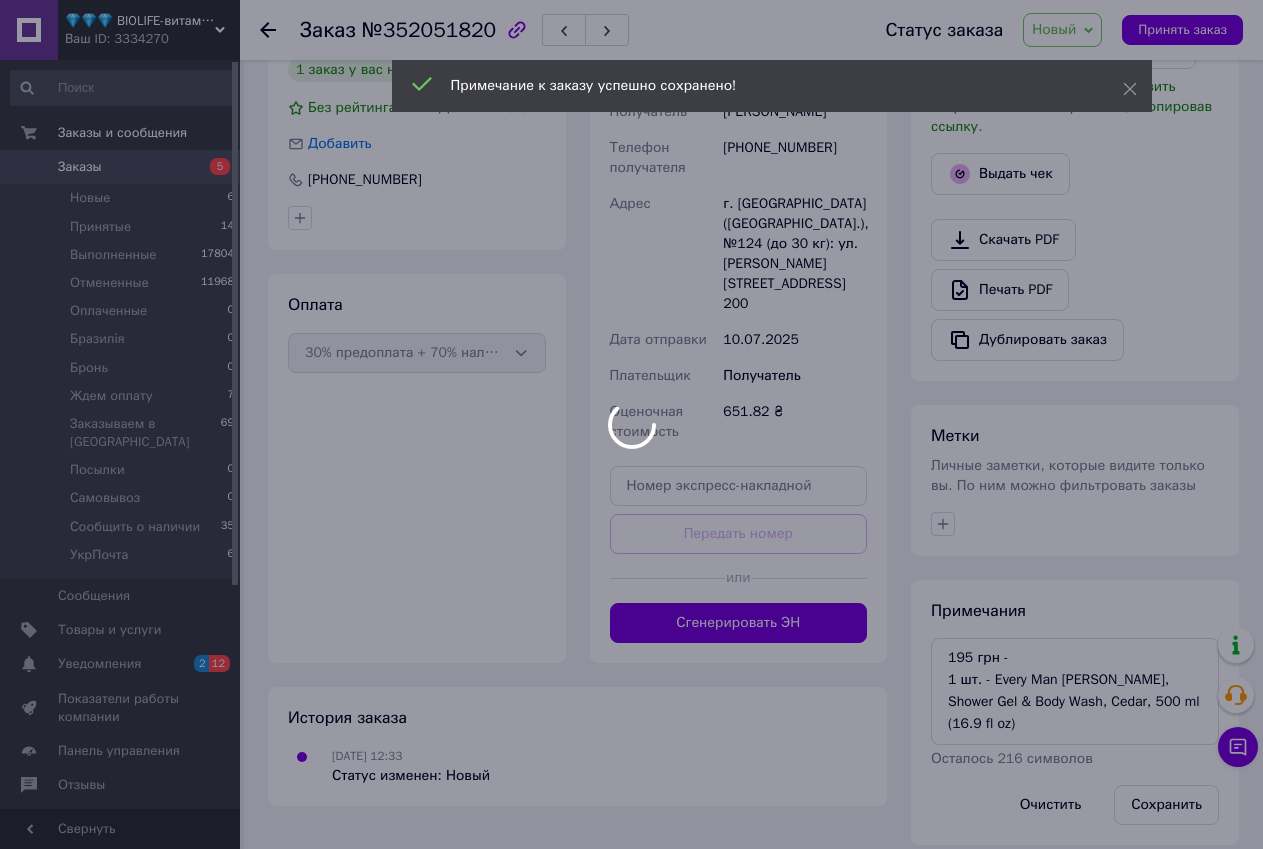 click at bounding box center (631, 424) 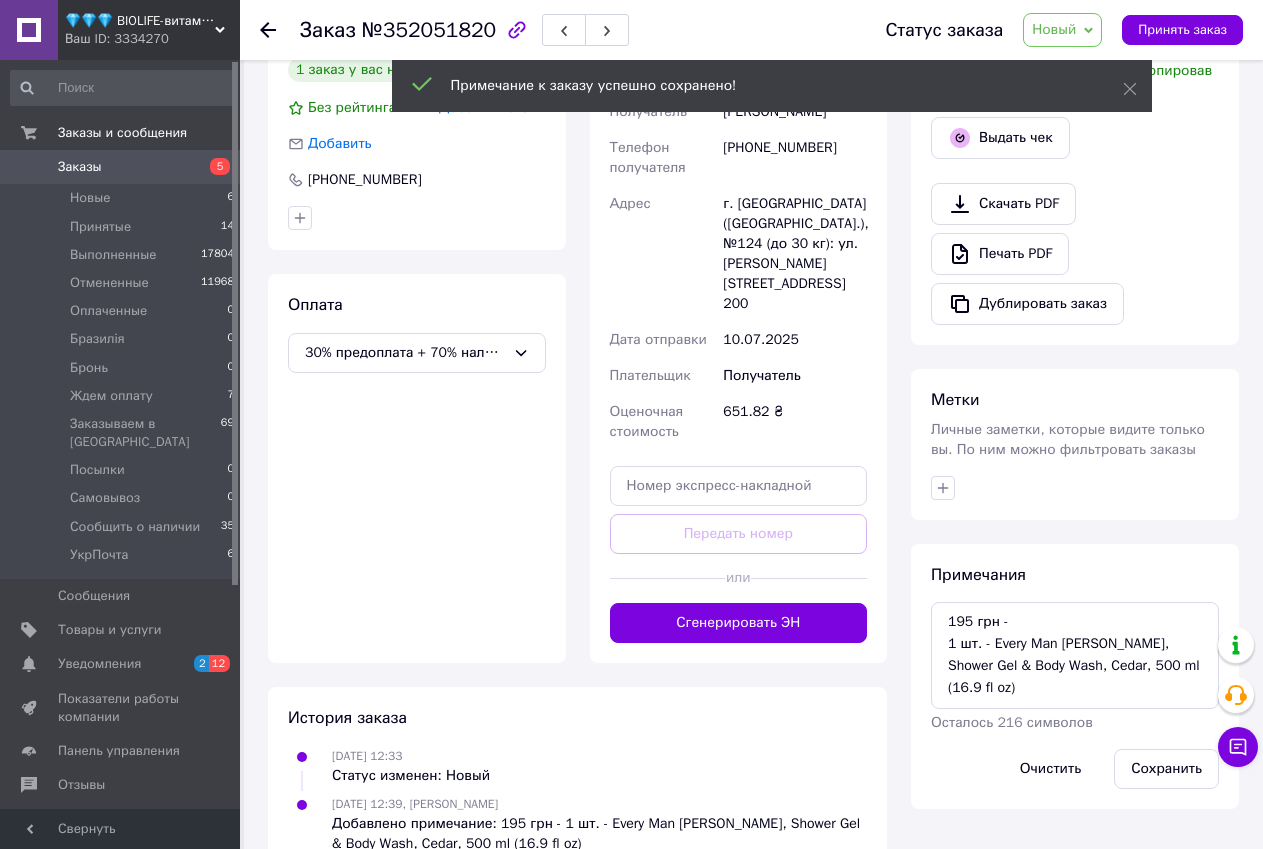 click 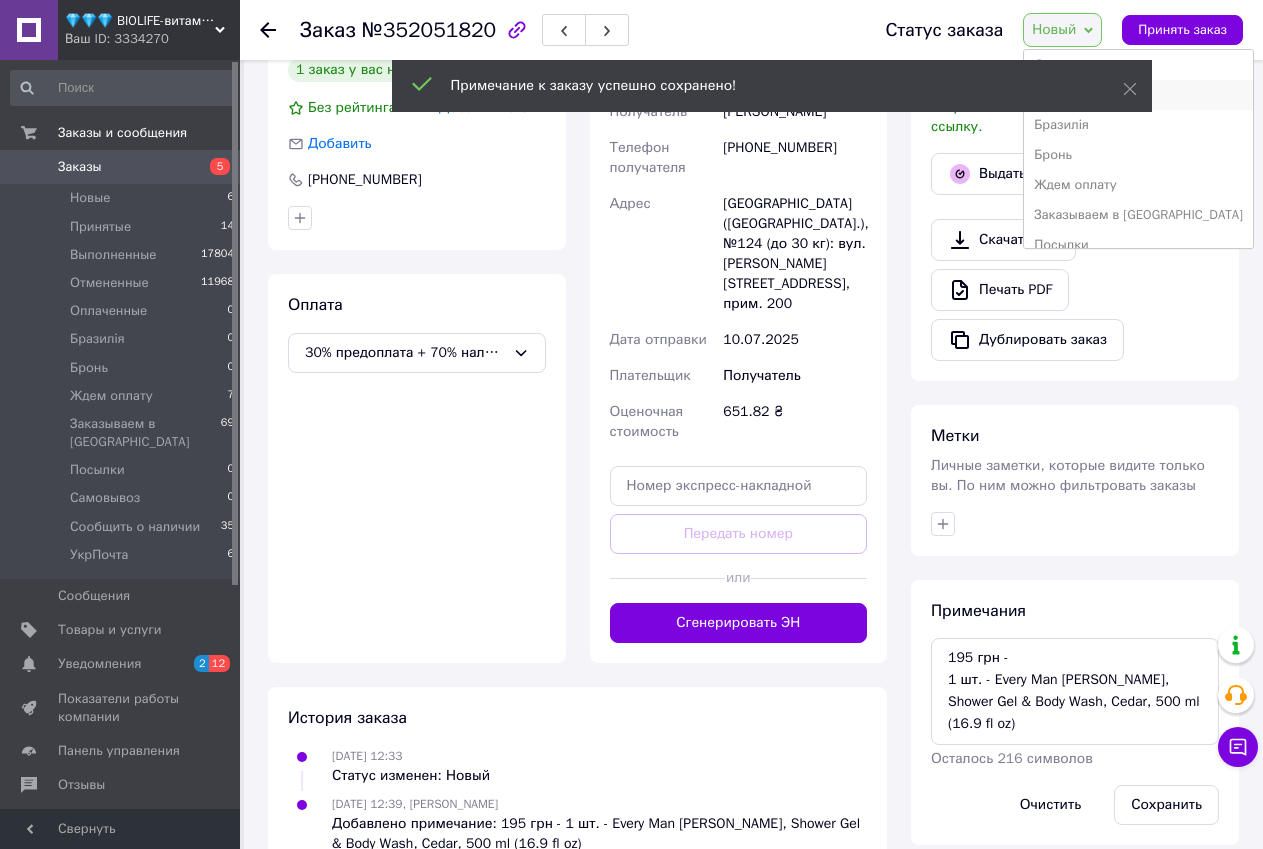 scroll, scrollTop: 100, scrollLeft: 0, axis: vertical 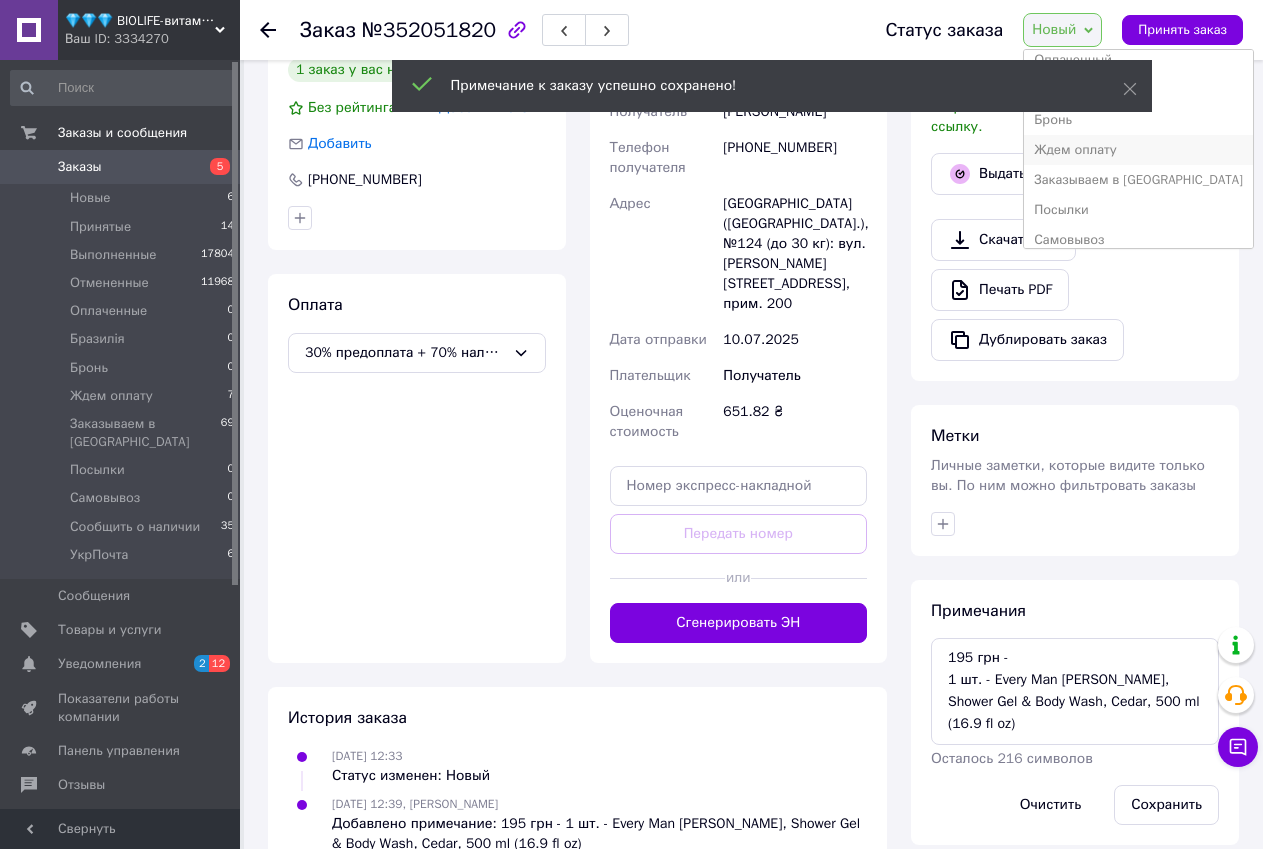click on "Ждем оплату" at bounding box center [1138, 150] 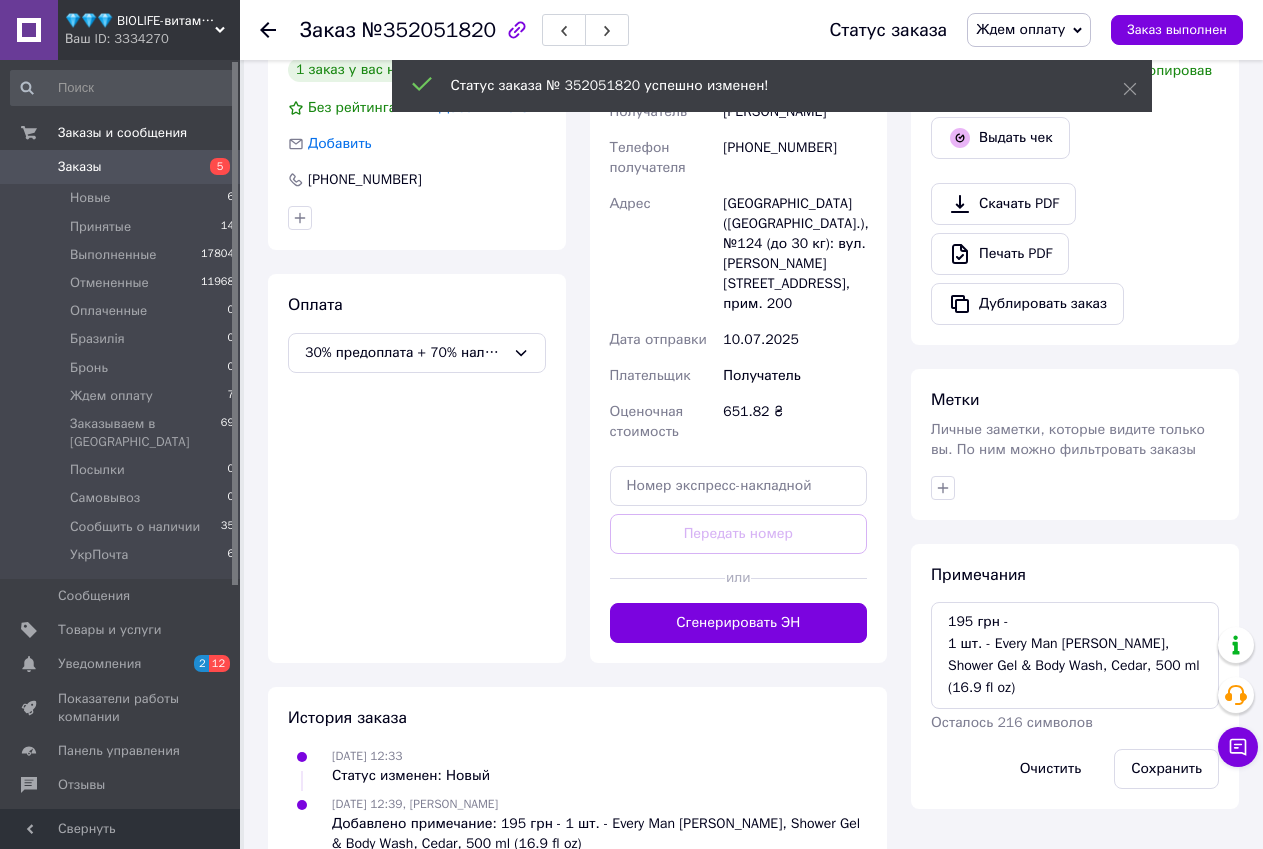 click at bounding box center (1075, 488) 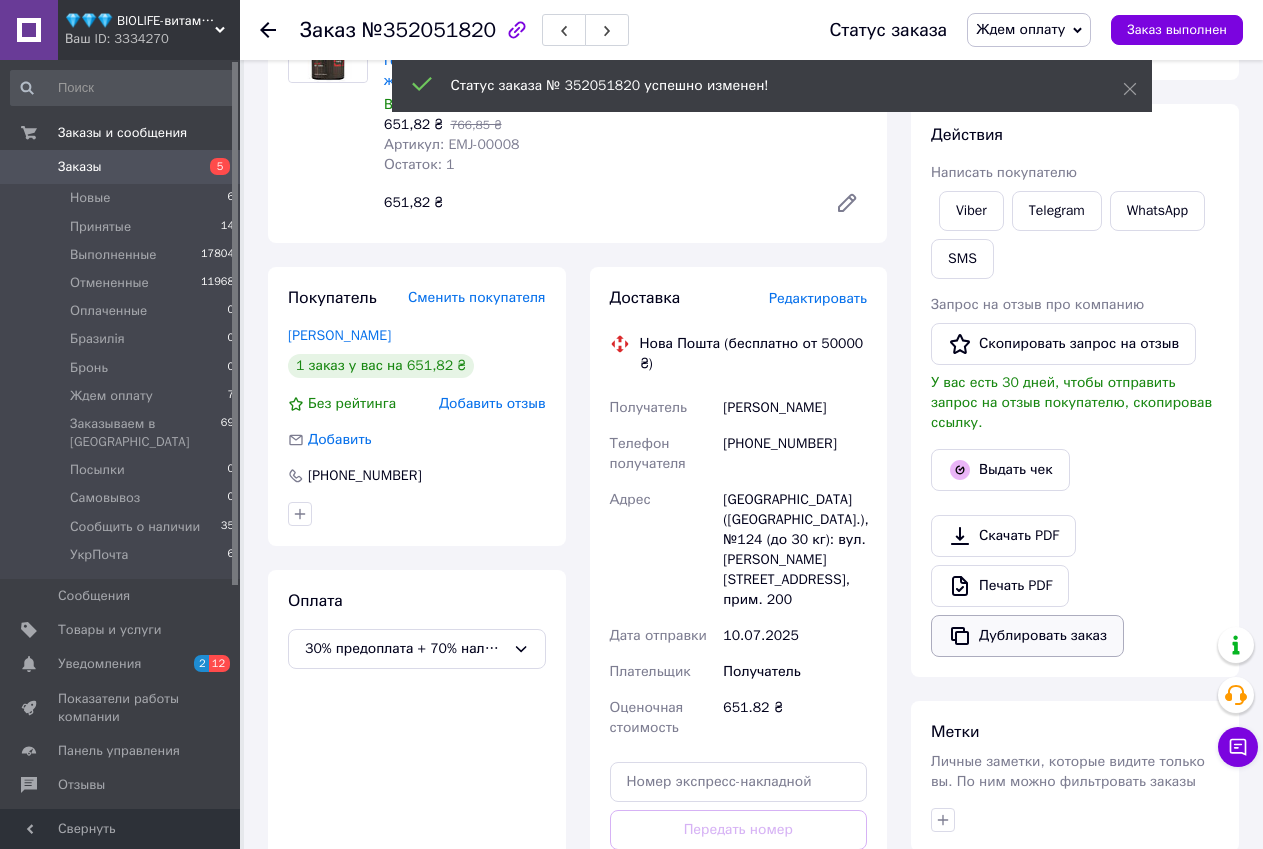 scroll, scrollTop: 24, scrollLeft: 0, axis: vertical 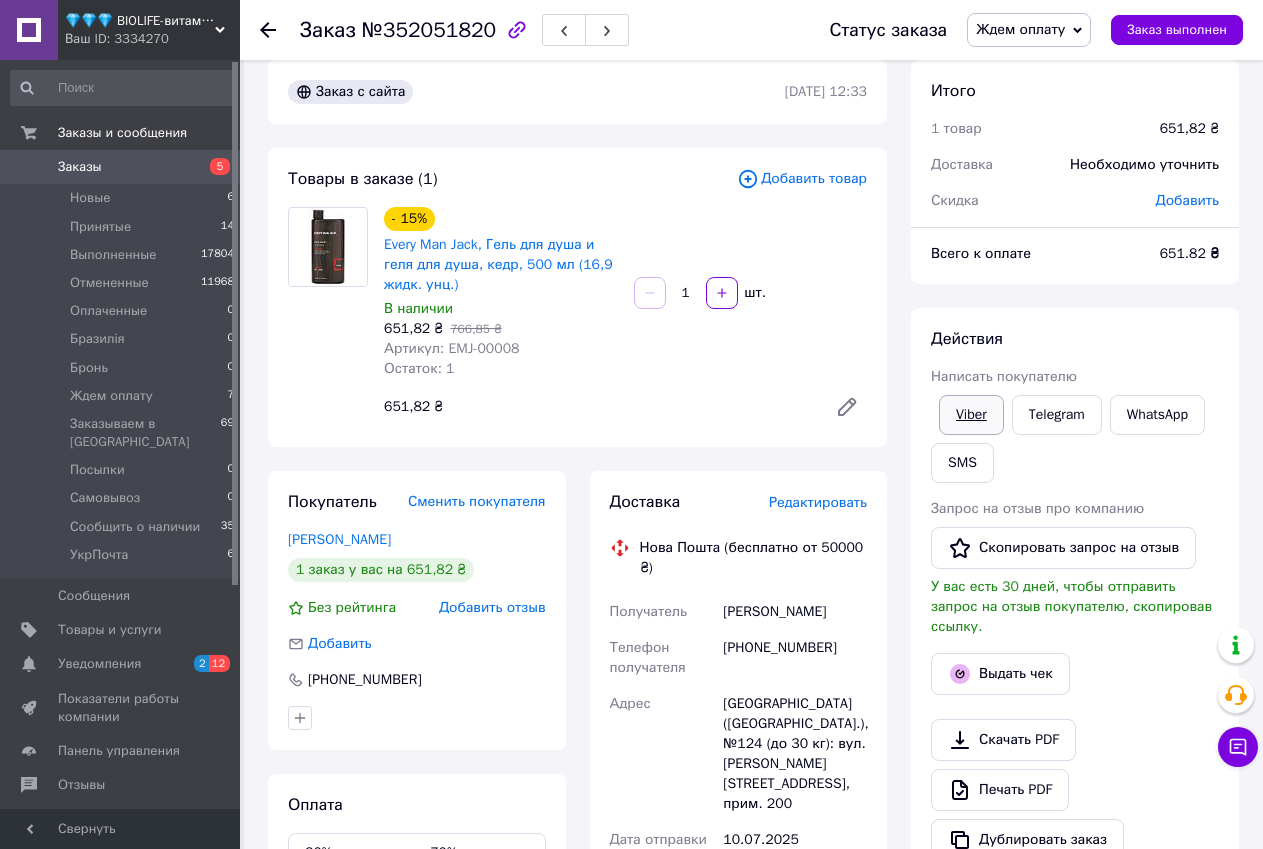click on "Viber" at bounding box center (971, 415) 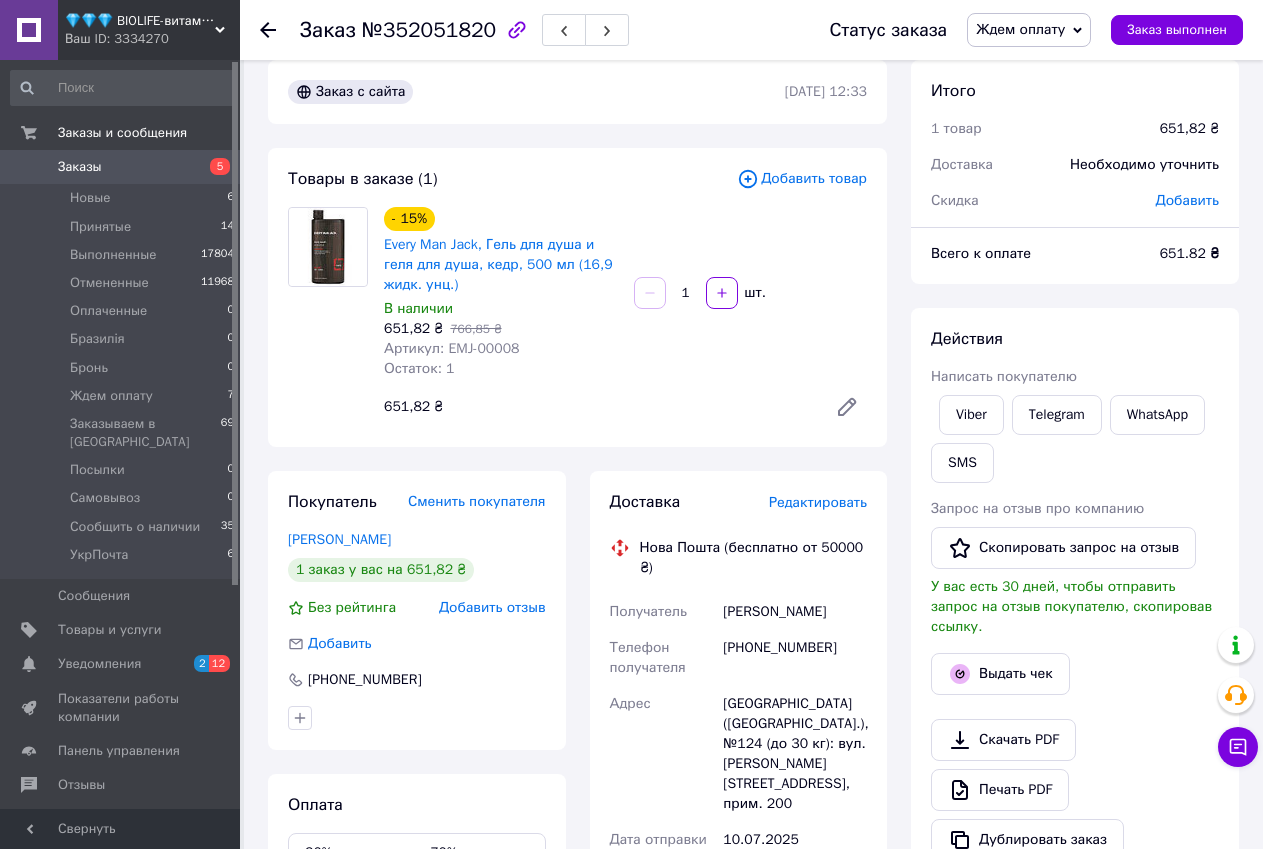 click on "Заказ №352051820 Статус заказа Ждем оплату Принят Выполнен Отменен Оплаченный Бразилія Бронь Заказываем в США Посылки Самовывоз Сообщить о наличии УкрПочта Заказ выполнен Заказ с сайта 10.07.2025 | 12:33 Товары в заказе (1) Добавить товар - 15% Every Man Jack, Гель для душа и геля для душа, кедр, 500 мл (16,9 жидк. унц.) В наличии 651,82 ₴   766,85 ₴ Артикул: EMJ-00008 Остаток: 1 1   шт. 651,82 ₴ Покупатель Сменить покупателя Даниленко Ігор 1 заказ у вас на 651,82 ₴ Без рейтинга   Добавить отзыв Добавить +380935241492 Оплата 30% предоплата + 70% наложка  (Срок выполнения заказа 7-10 рабочих дней) Доставка +380935241492 <" at bounding box center (753, 717) 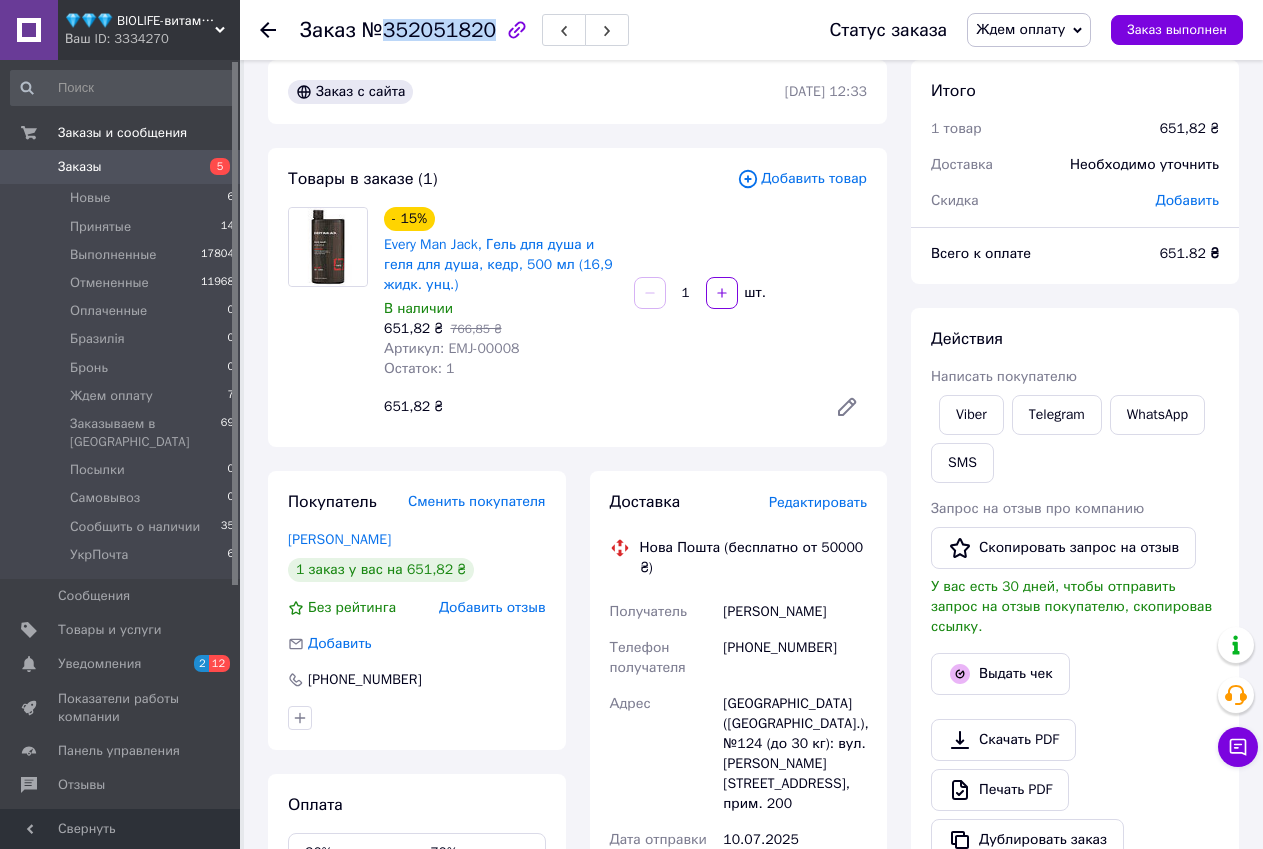 click on "№352051820" at bounding box center [429, 30] 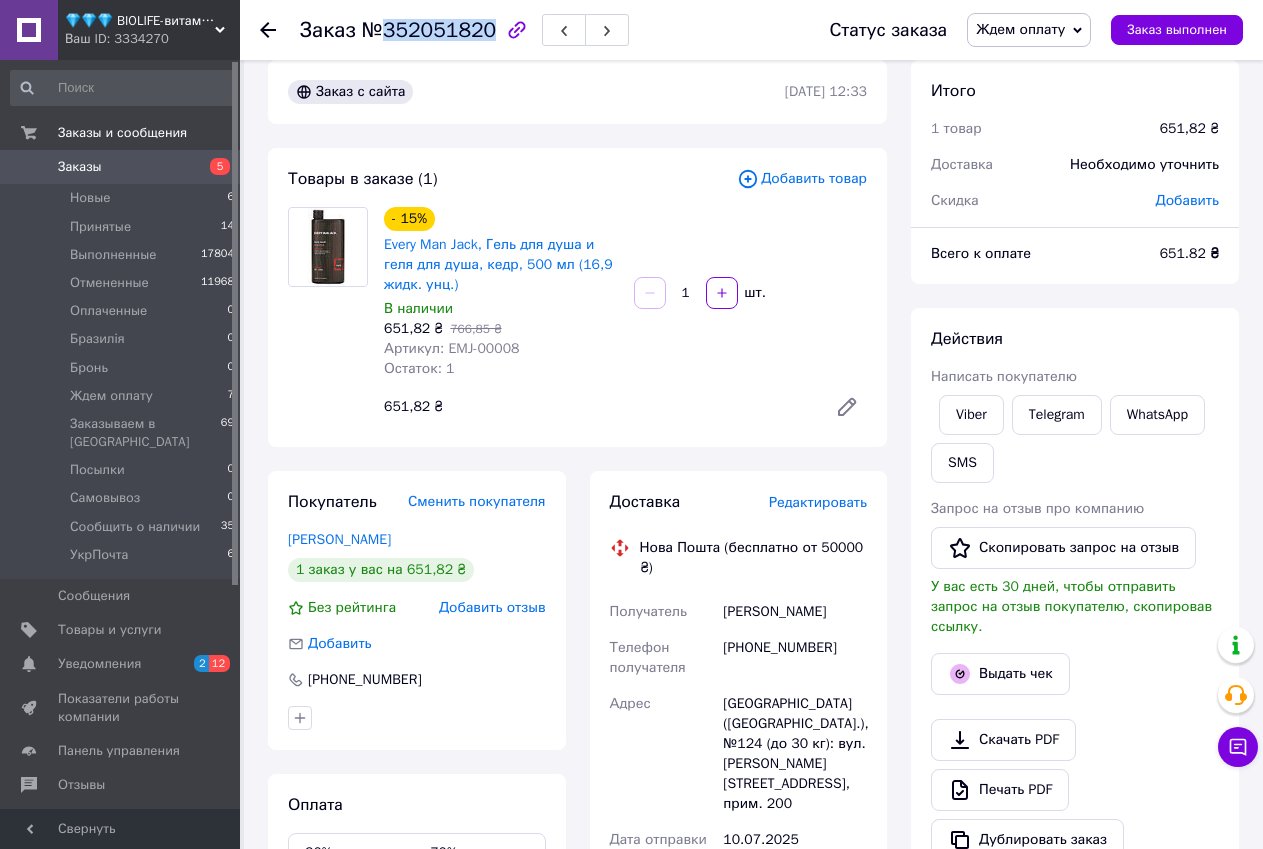click on "Действия Написать покупателю Viber Telegram WhatsApp SMS Запрос на отзыв про компанию   Скопировать запрос на отзыв У вас есть 30 дней, чтобы отправить запрос на отзыв покупателю, скопировав ссылку.   Выдать чек   Скачать PDF   Печать PDF   Дублировать заказ" at bounding box center [1075, 594] 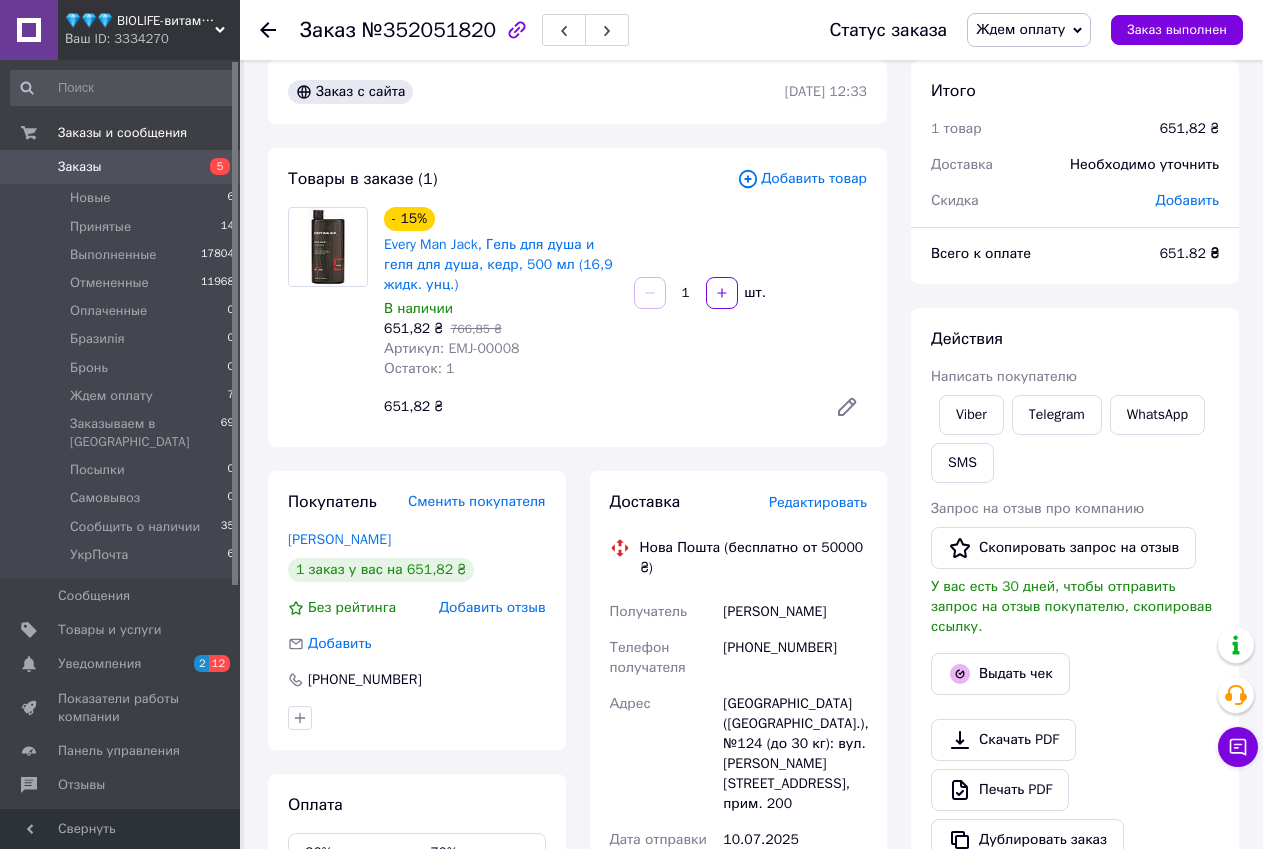 click on "💎💎💎 BIOLIFE-витамины и минералы Ваш ID: 3334270" at bounding box center [149, 30] 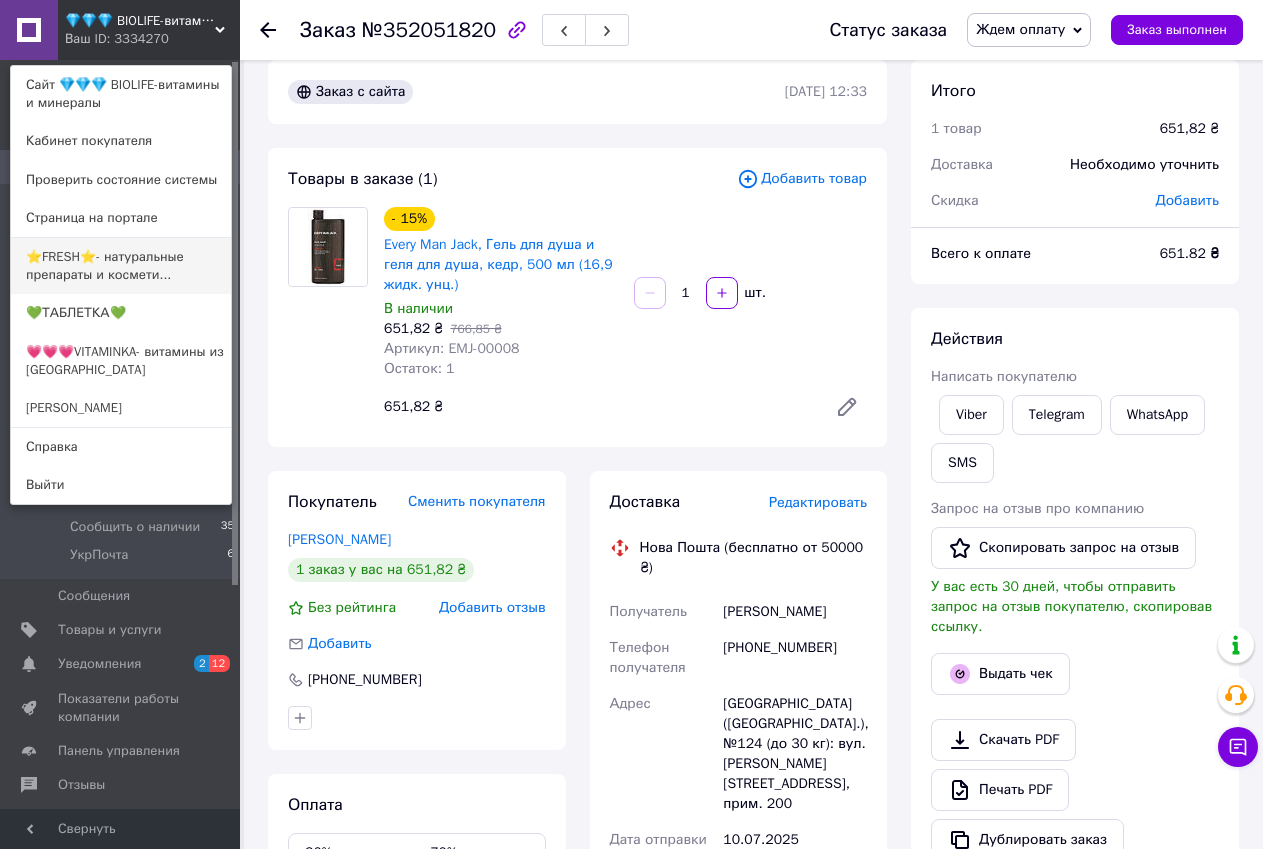 click on "⭐FRESH⭐- натуральные препараты и космети..." at bounding box center [121, 266] 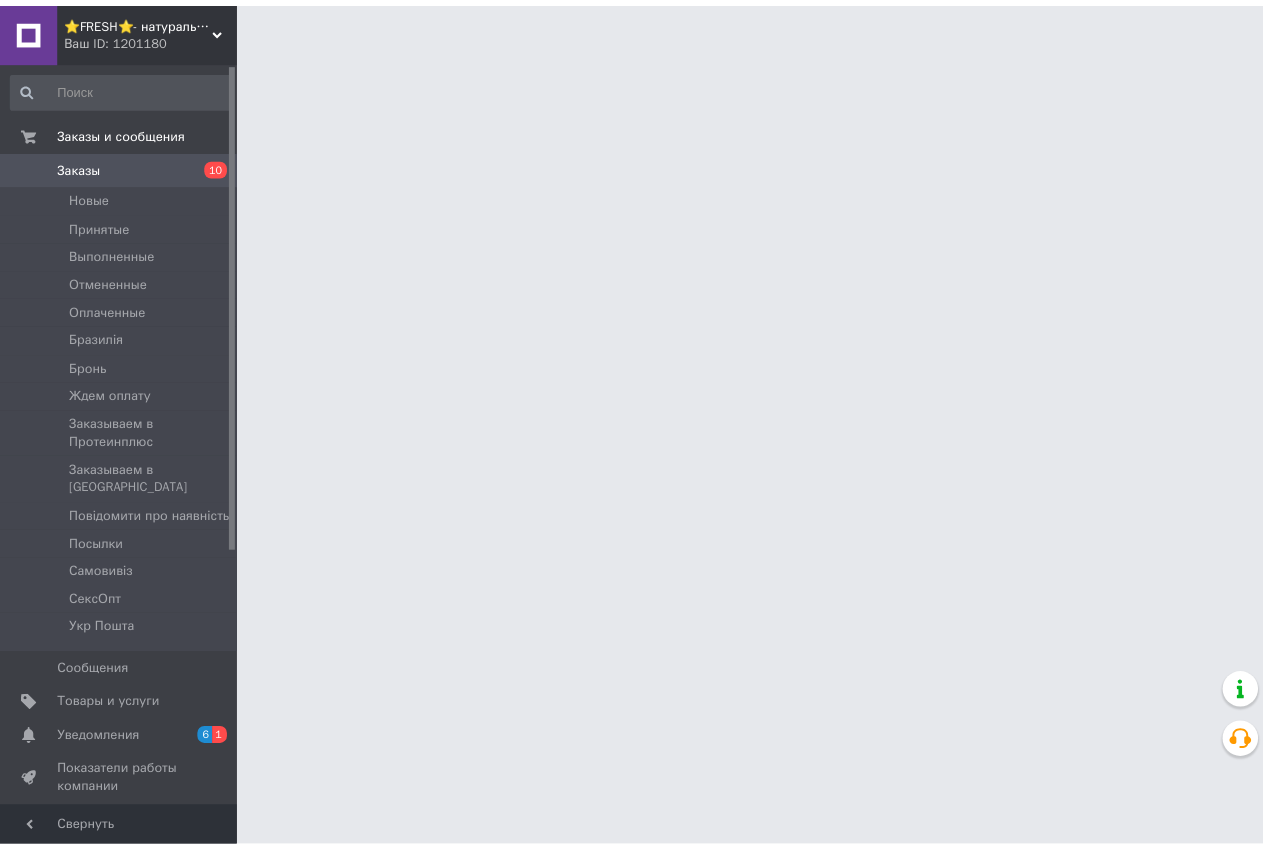 scroll, scrollTop: 0, scrollLeft: 0, axis: both 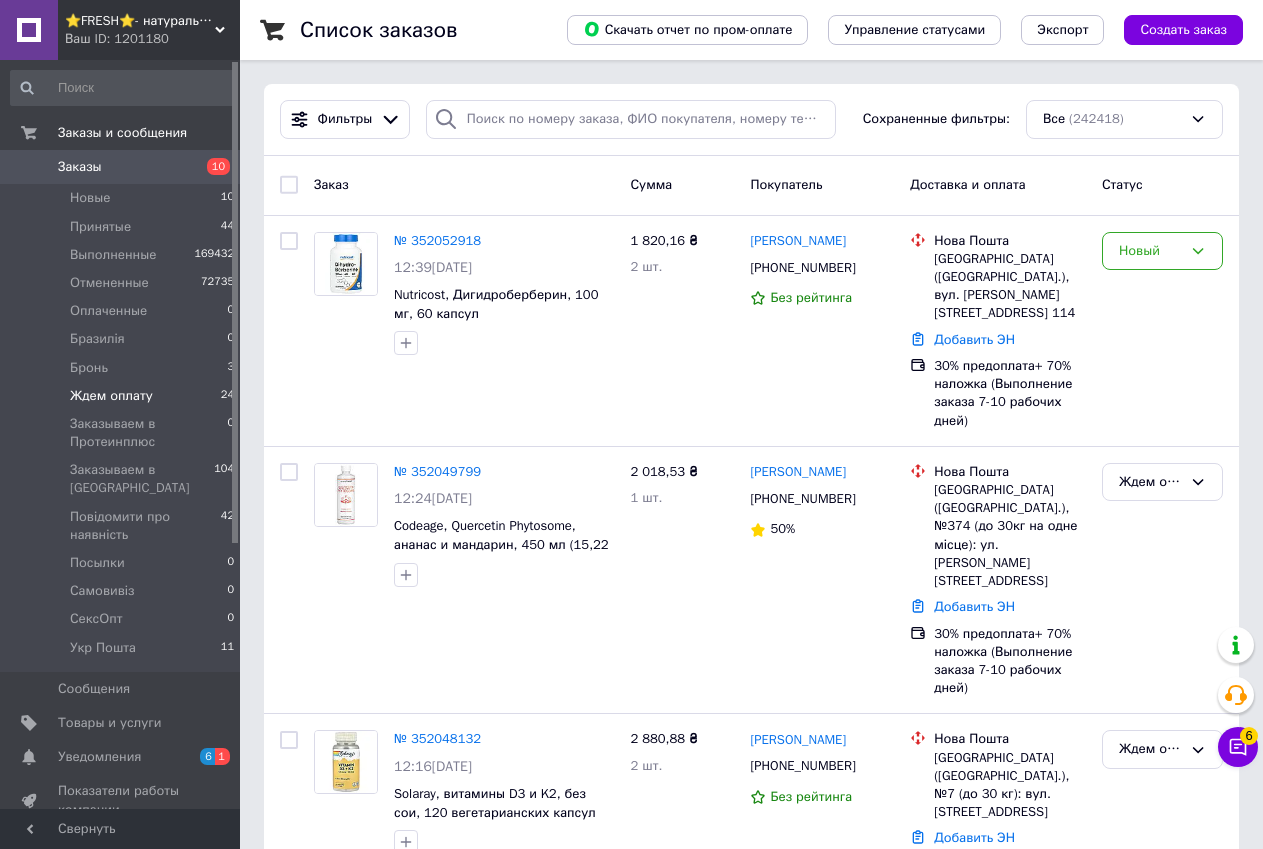 click on "Ждем оплату 24" at bounding box center [123, 396] 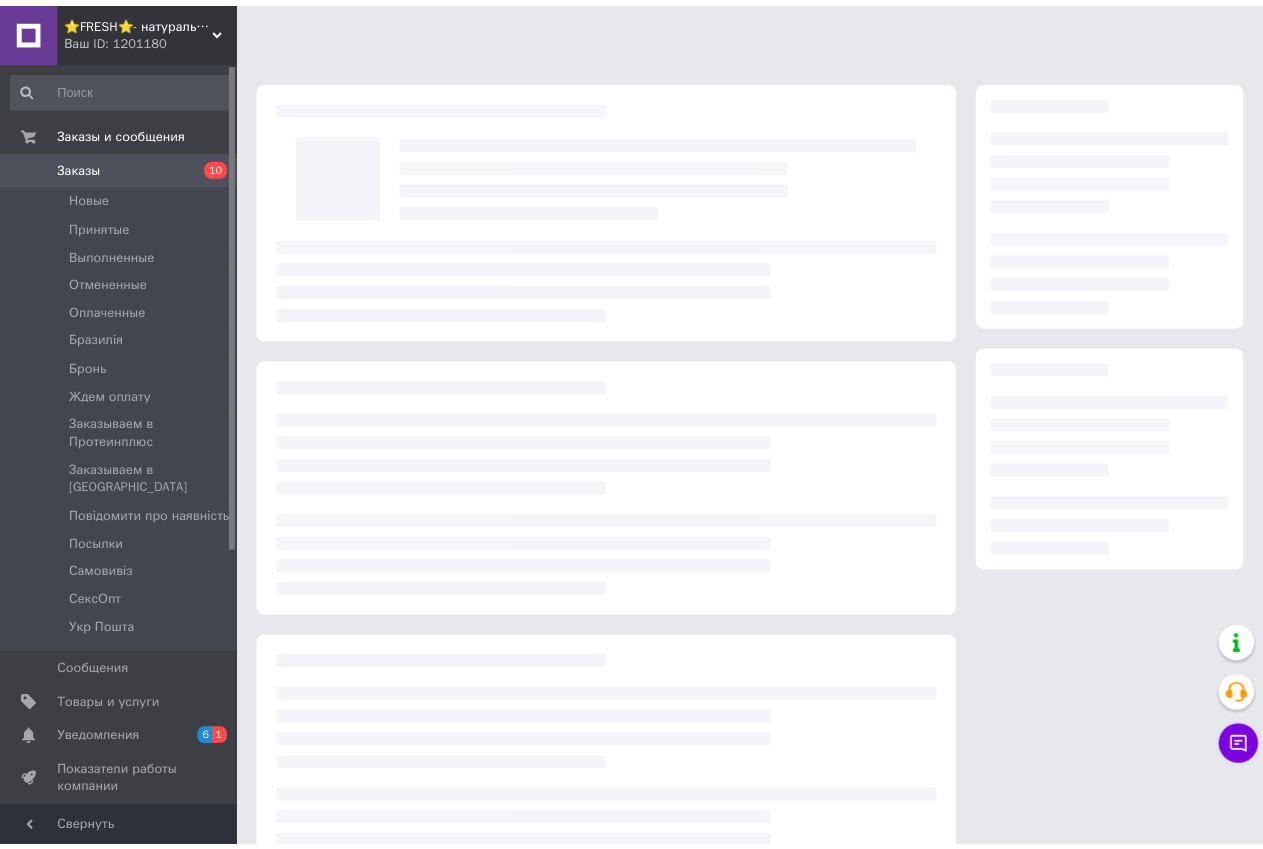 scroll, scrollTop: 0, scrollLeft: 0, axis: both 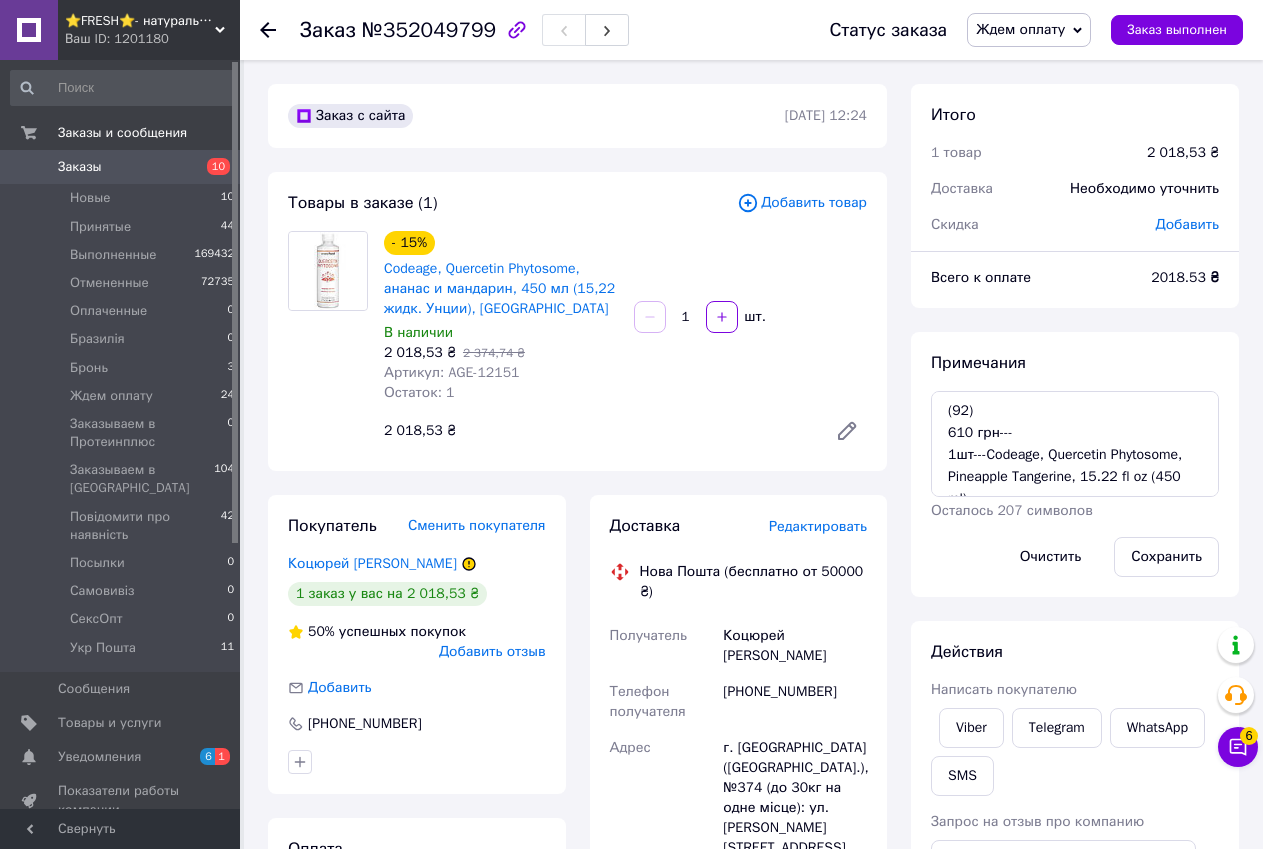 click on "1   шт." at bounding box center [751, 317] 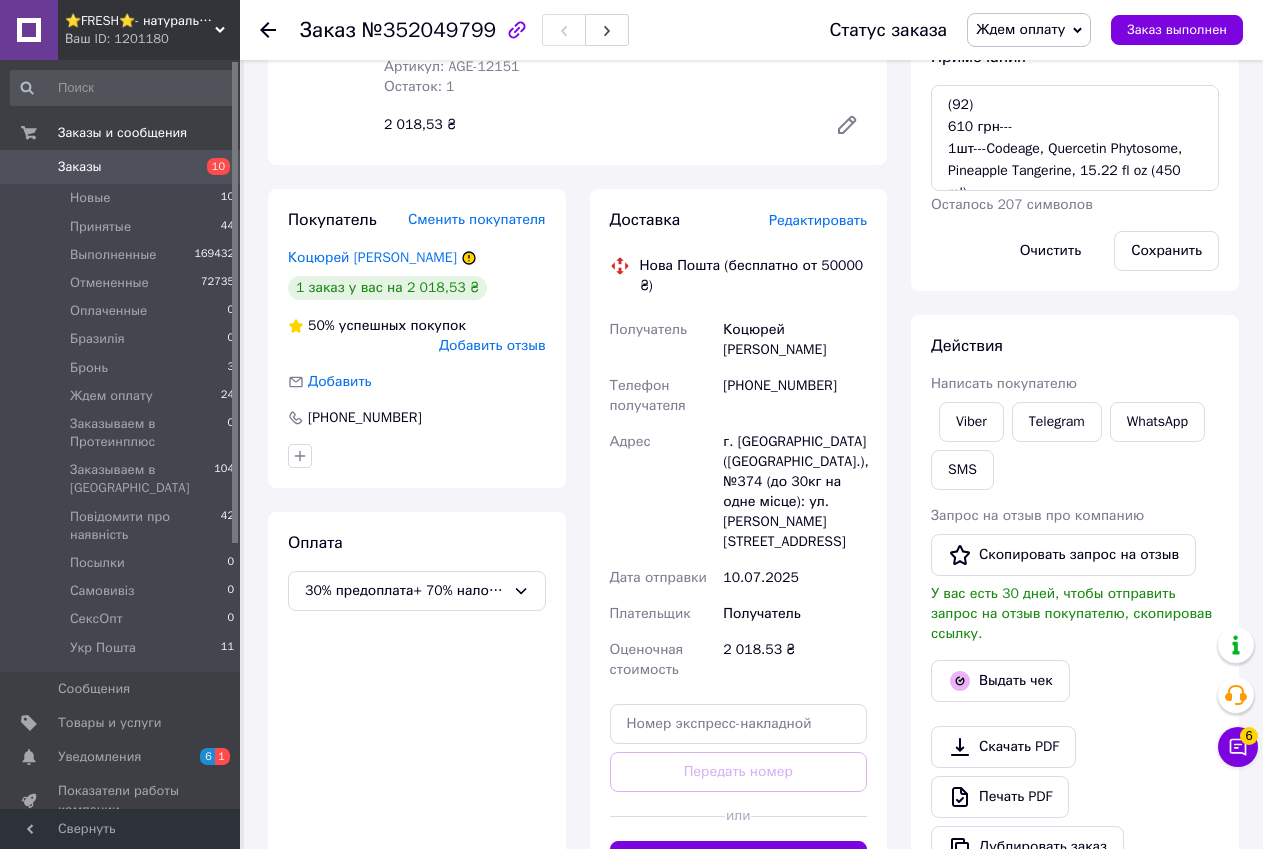 scroll, scrollTop: 0, scrollLeft: 0, axis: both 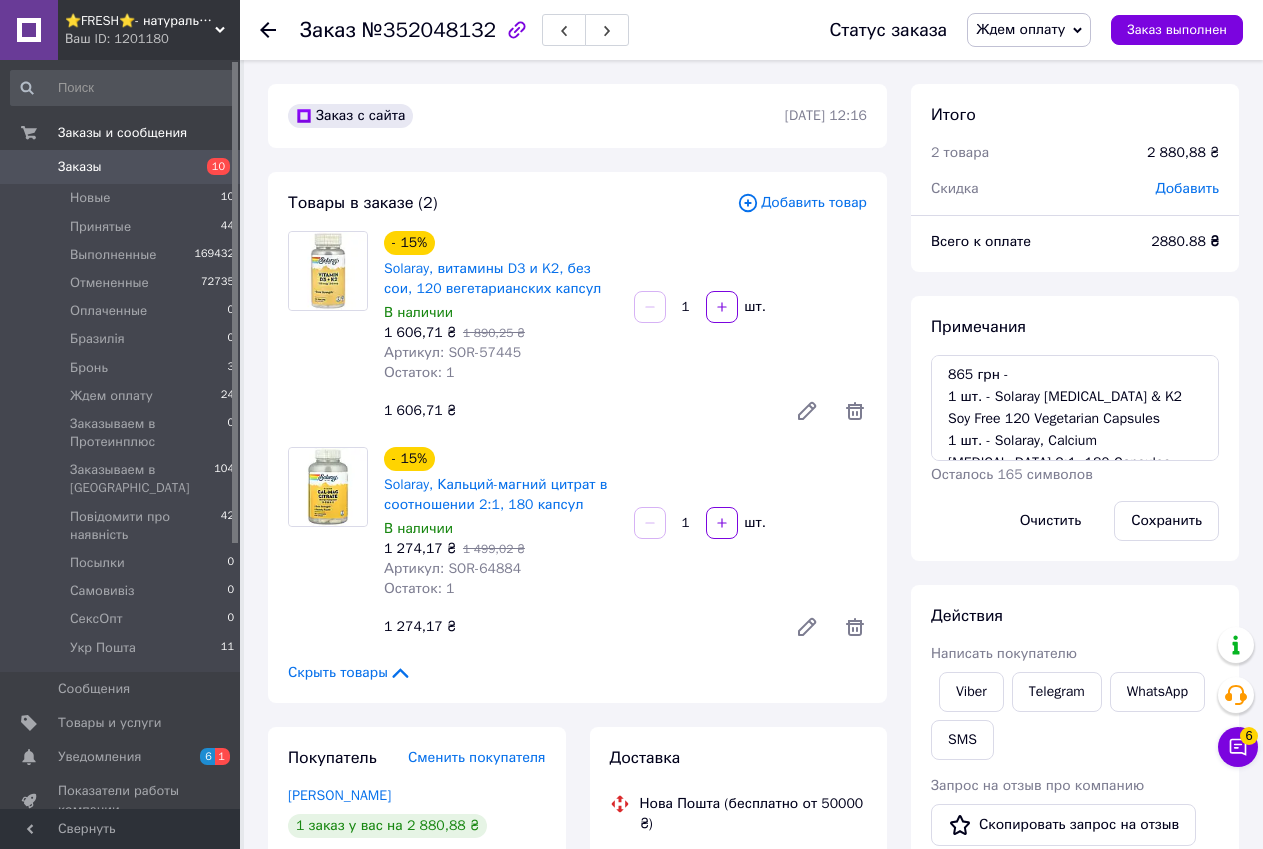 click on "Примечания 865 грн -
1 шт. - Solaray [MEDICAL_DATA] & K2 Soy Free 120 Vegetarian Capsules
1 шт. - Solaray, Calcium [MEDICAL_DATA] 2:1, 180 Capsules Осталось 165 символов Очистить Сохранить" at bounding box center [1075, 428] 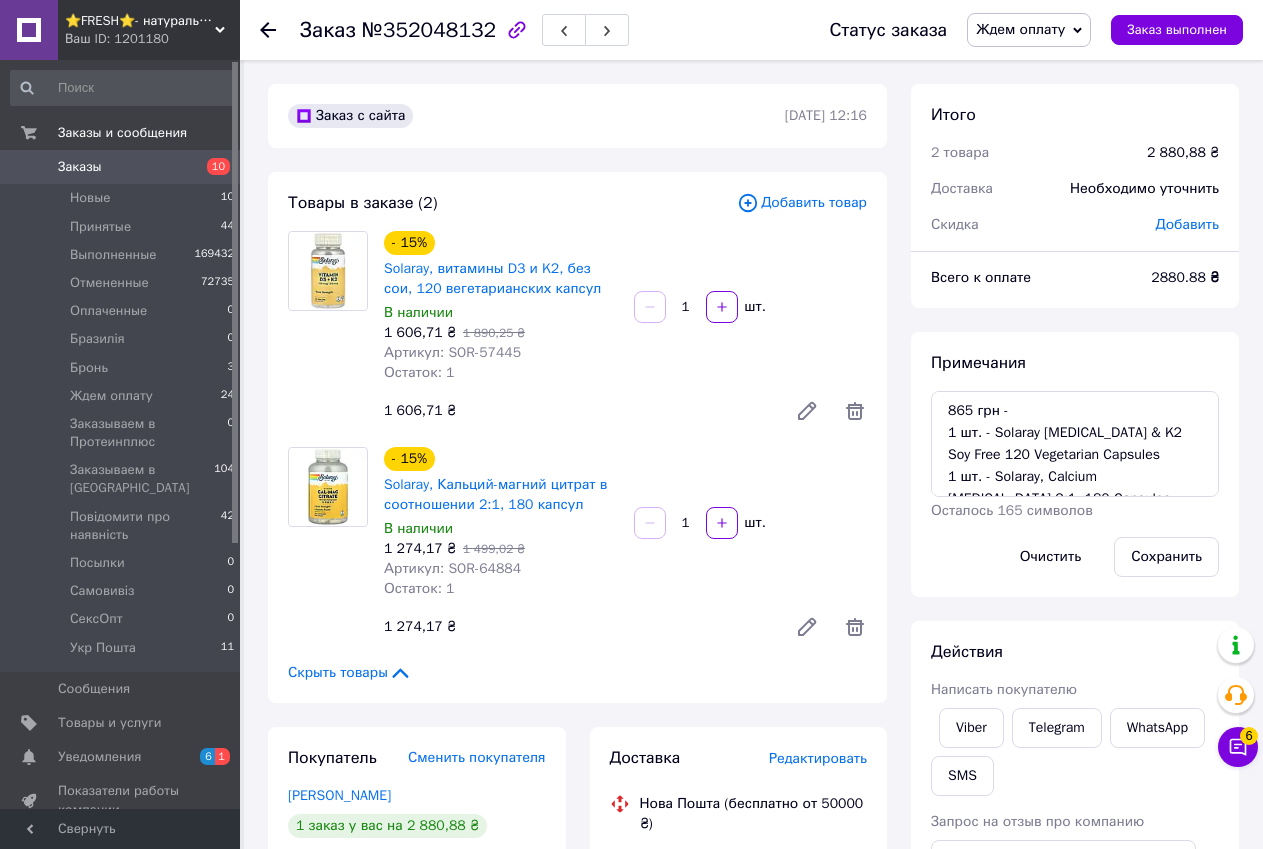 scroll, scrollTop: 0, scrollLeft: 0, axis: both 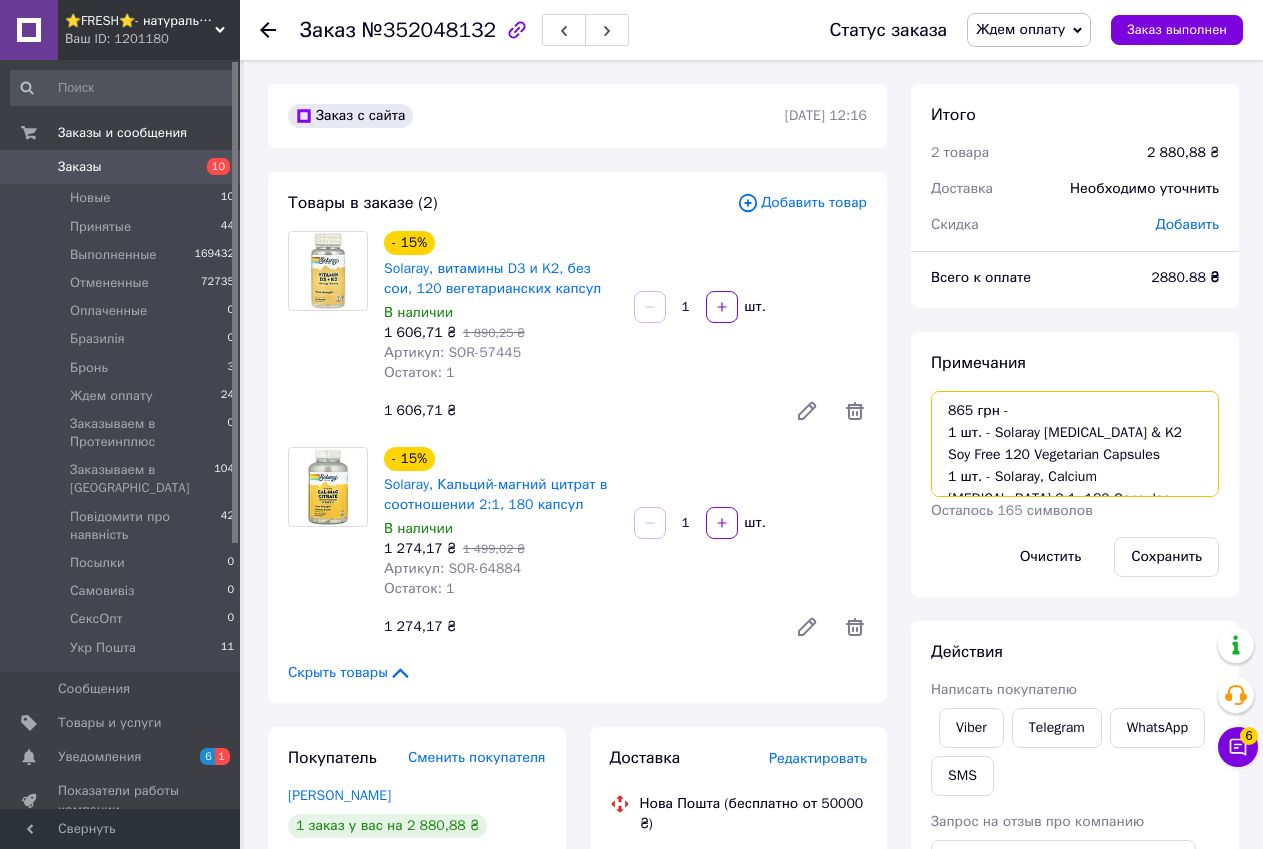 click on "865 грн -
1 шт. - Solaray Vitamin D3 & K2 Soy Free 120 Vegetarian Capsules
1 шт. - Solaray, Calcium Magnesium Citrate 2:1, 180 Capsules" at bounding box center [1075, 444] 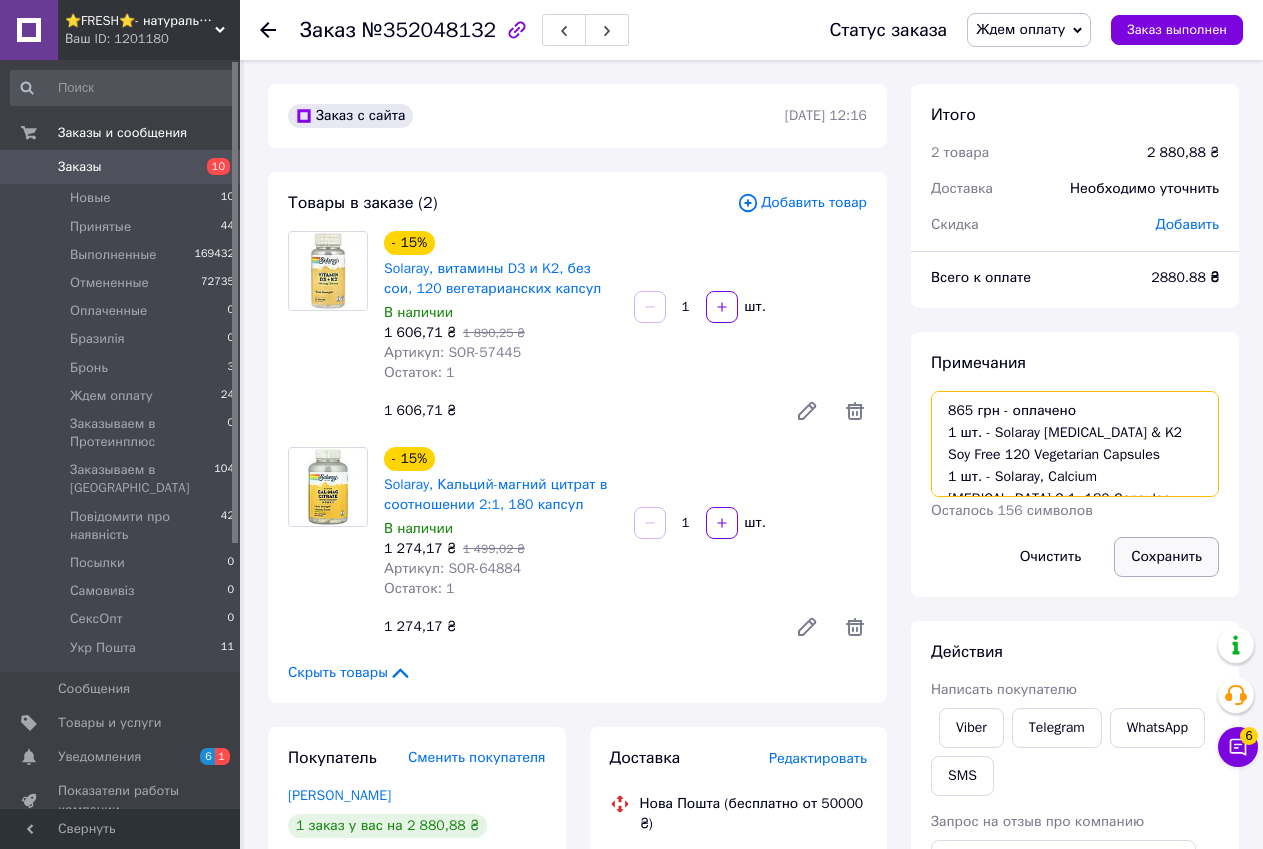 type on "865 грн - оплачено
1 шт. - Solaray Vitamin D3 & K2 Soy Free 120 Vegetarian Capsules
1 шт. - Solaray, Calcium Magnesium Citrate 2:1, 180 Capsules" 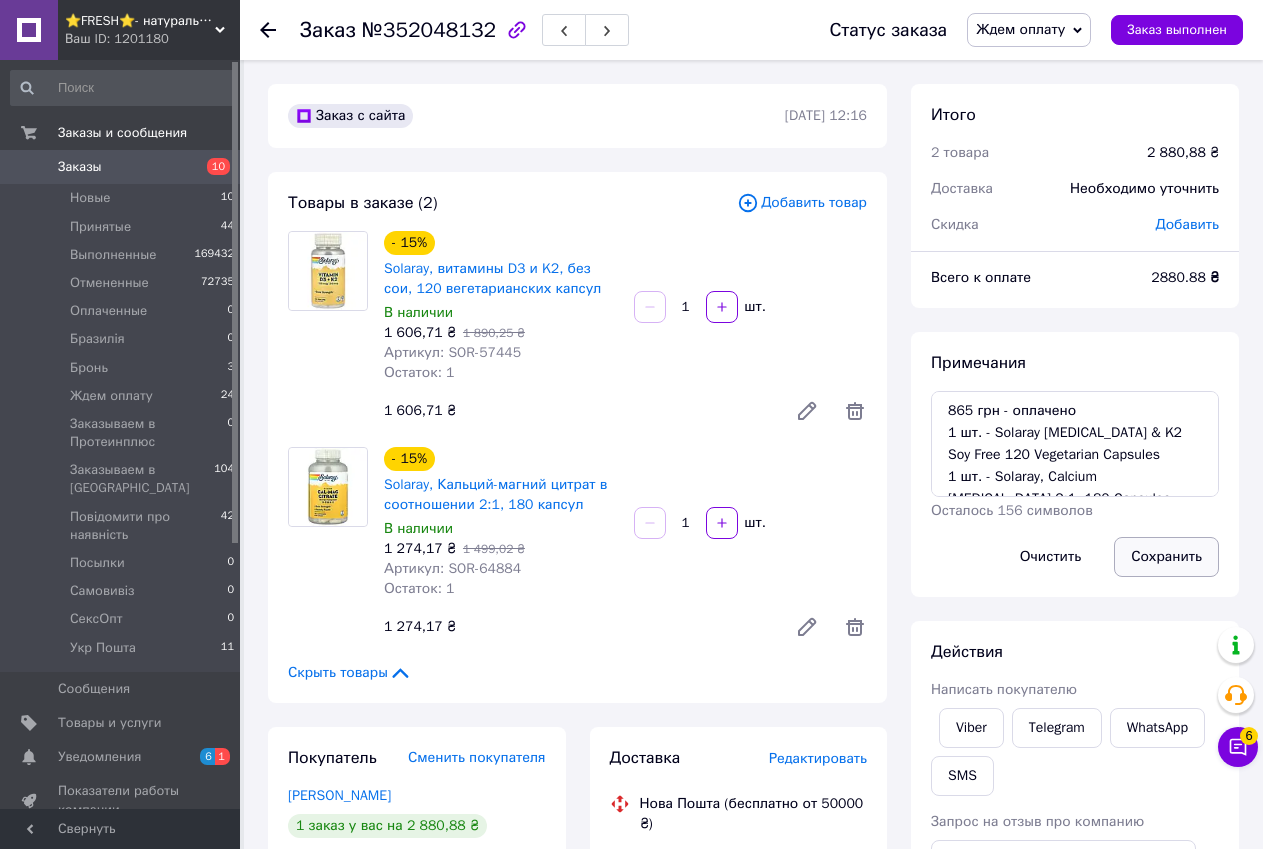 click on "Сохранить" at bounding box center [1166, 557] 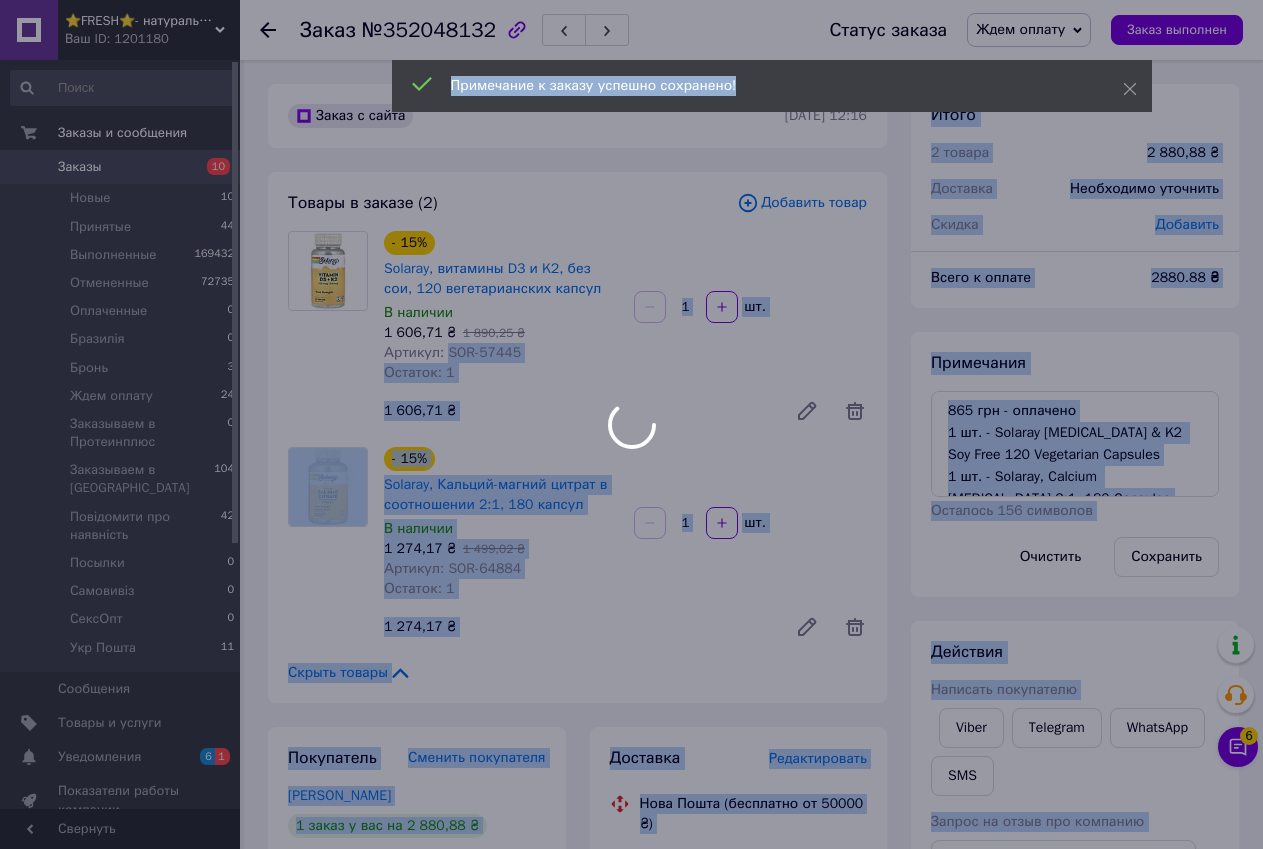 drag, startPoint x: 444, startPoint y: 351, endPoint x: 495, endPoint y: 354, distance: 51.088158 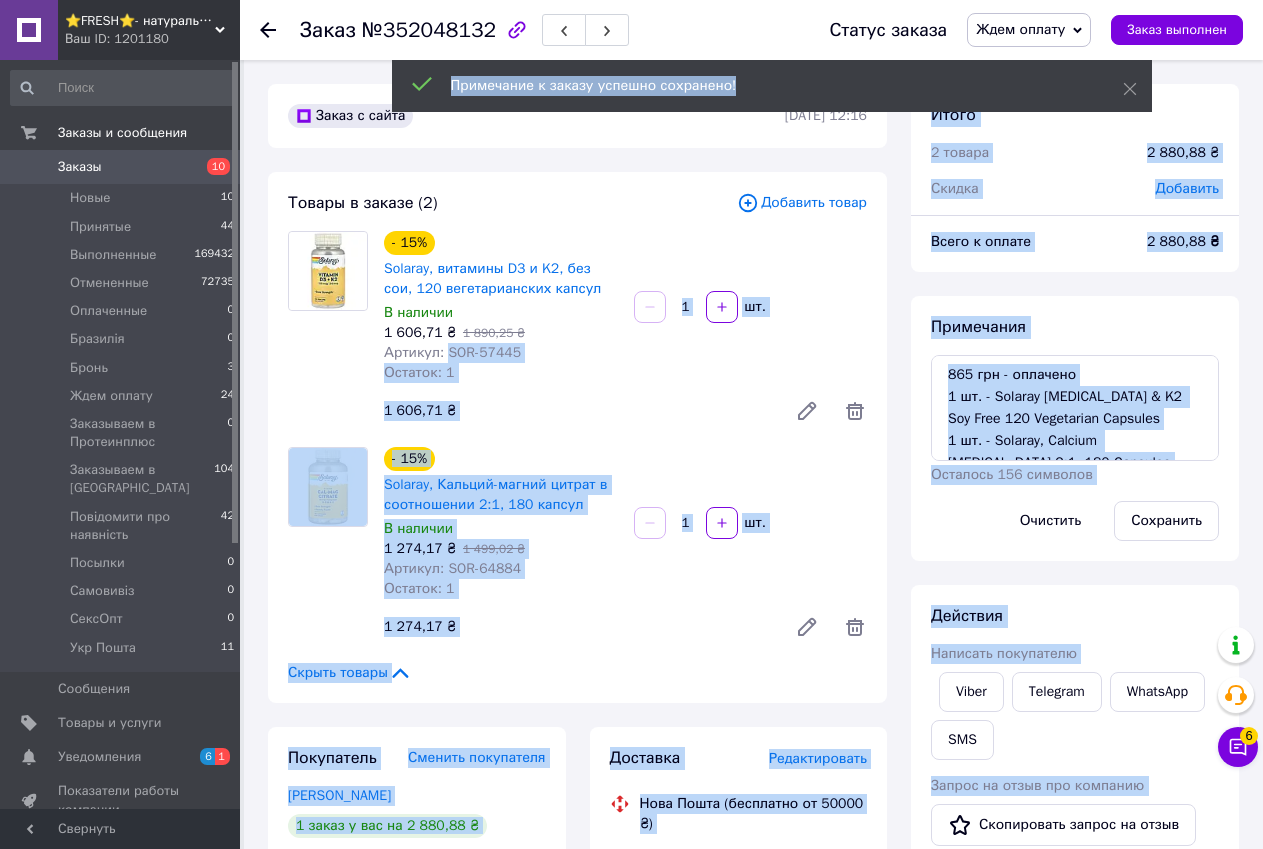 click on "Артикул: SOR-57445" at bounding box center (501, 353) 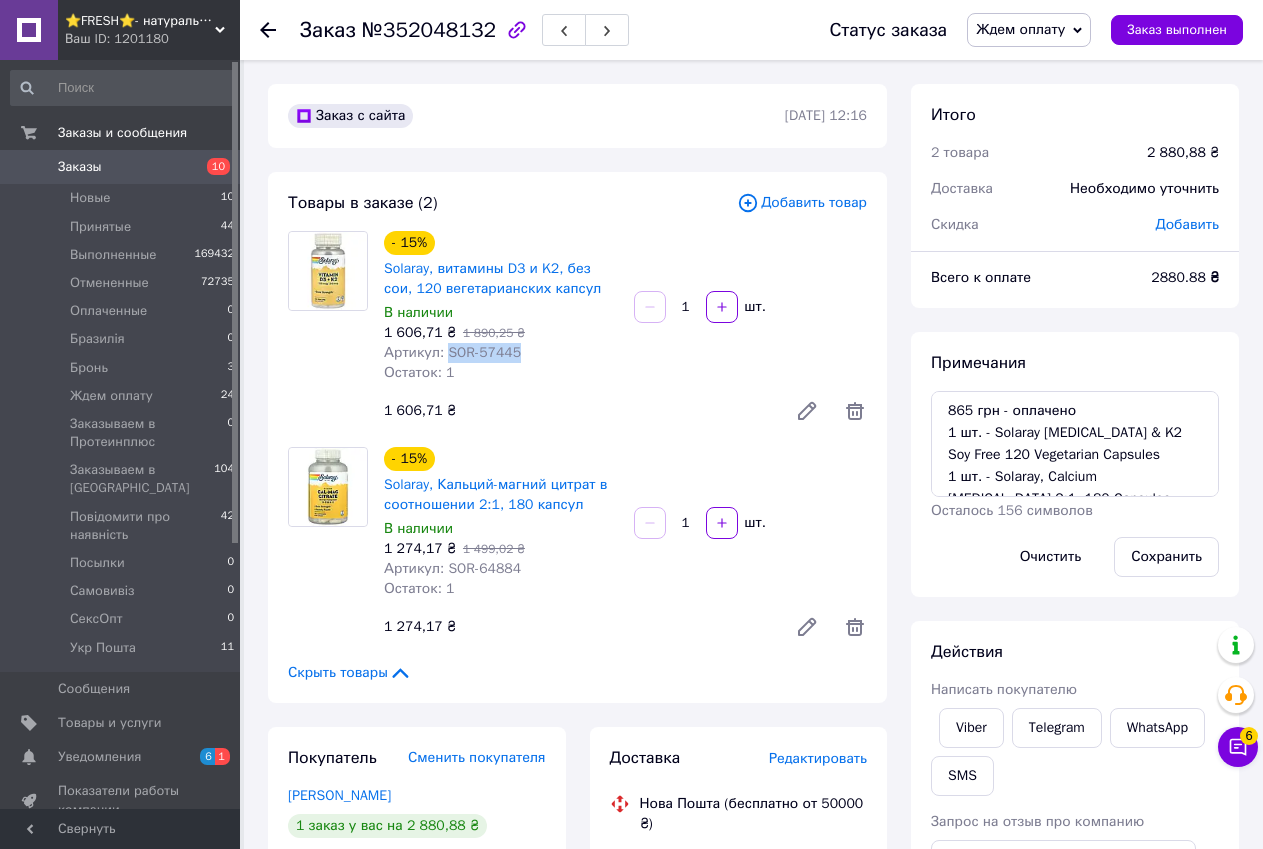 drag, startPoint x: 442, startPoint y: 349, endPoint x: 511, endPoint y: 351, distance: 69.02898 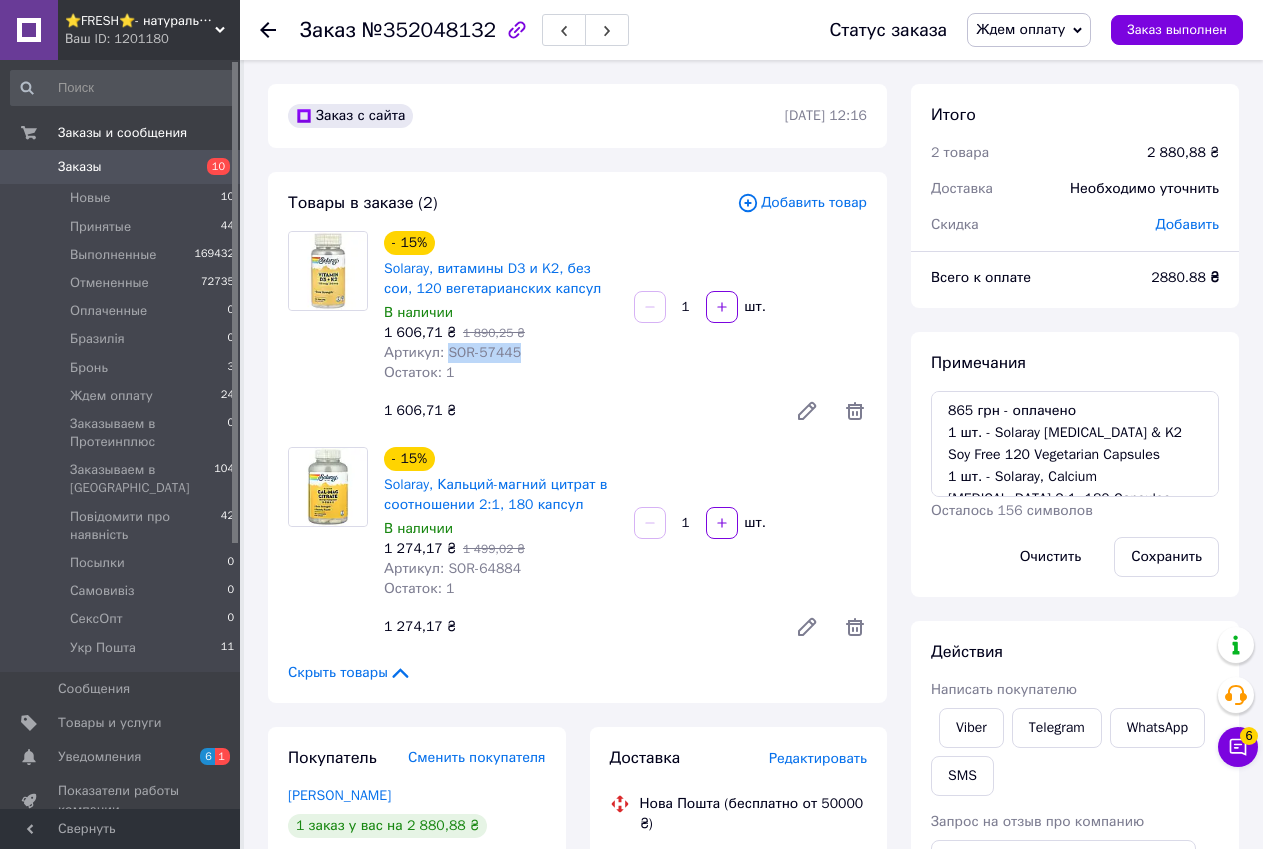 click on "Артикул: SOR-57445" at bounding box center (452, 352) 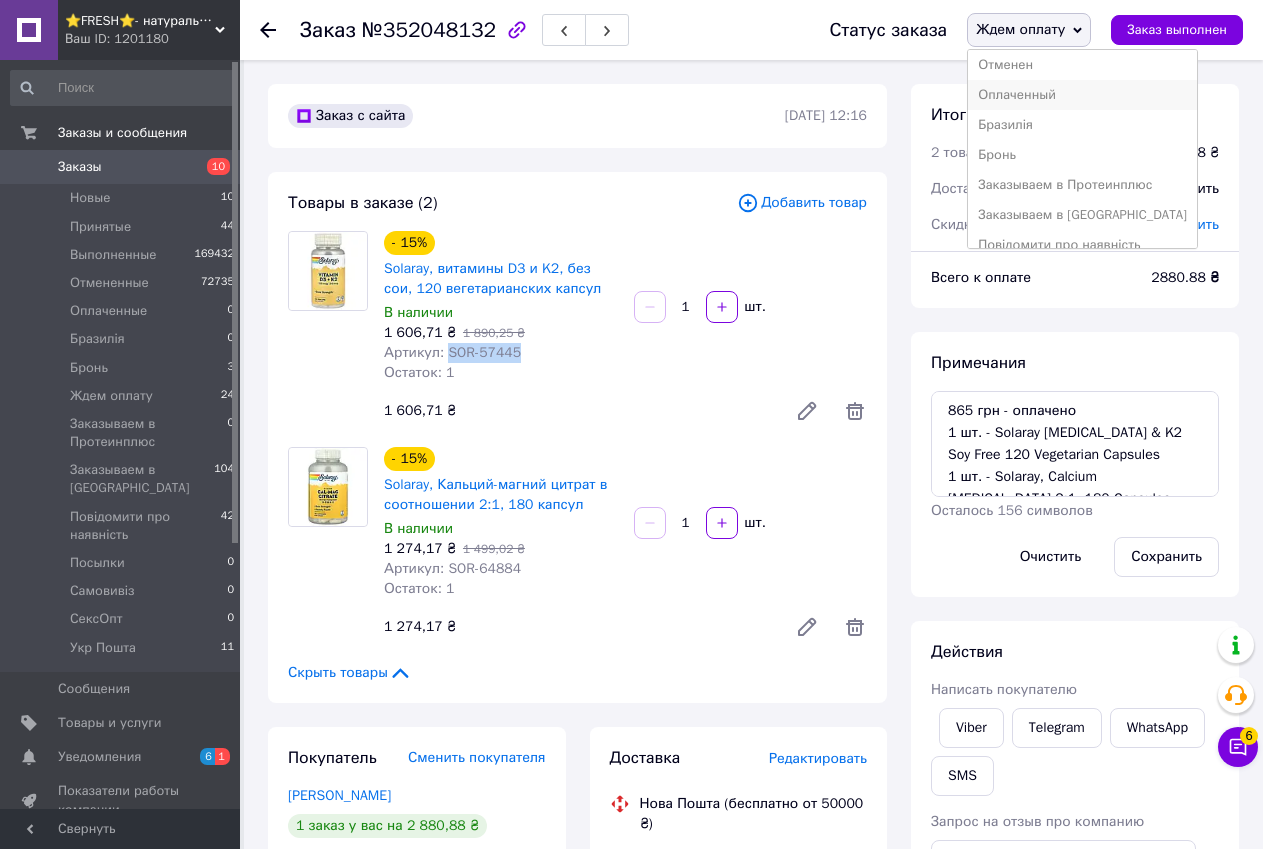scroll, scrollTop: 100, scrollLeft: 0, axis: vertical 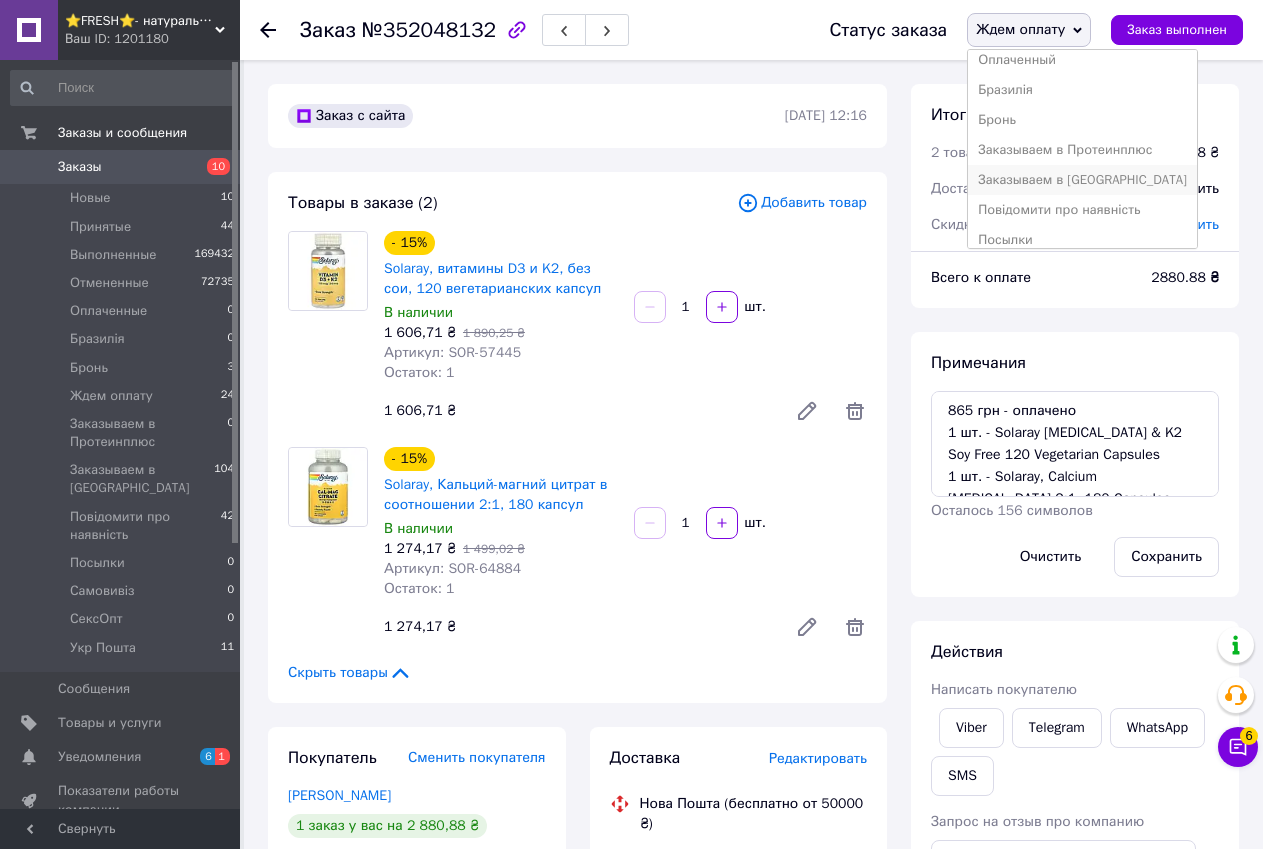 click on "Заказываем в [GEOGRAPHIC_DATA]" at bounding box center [1082, 180] 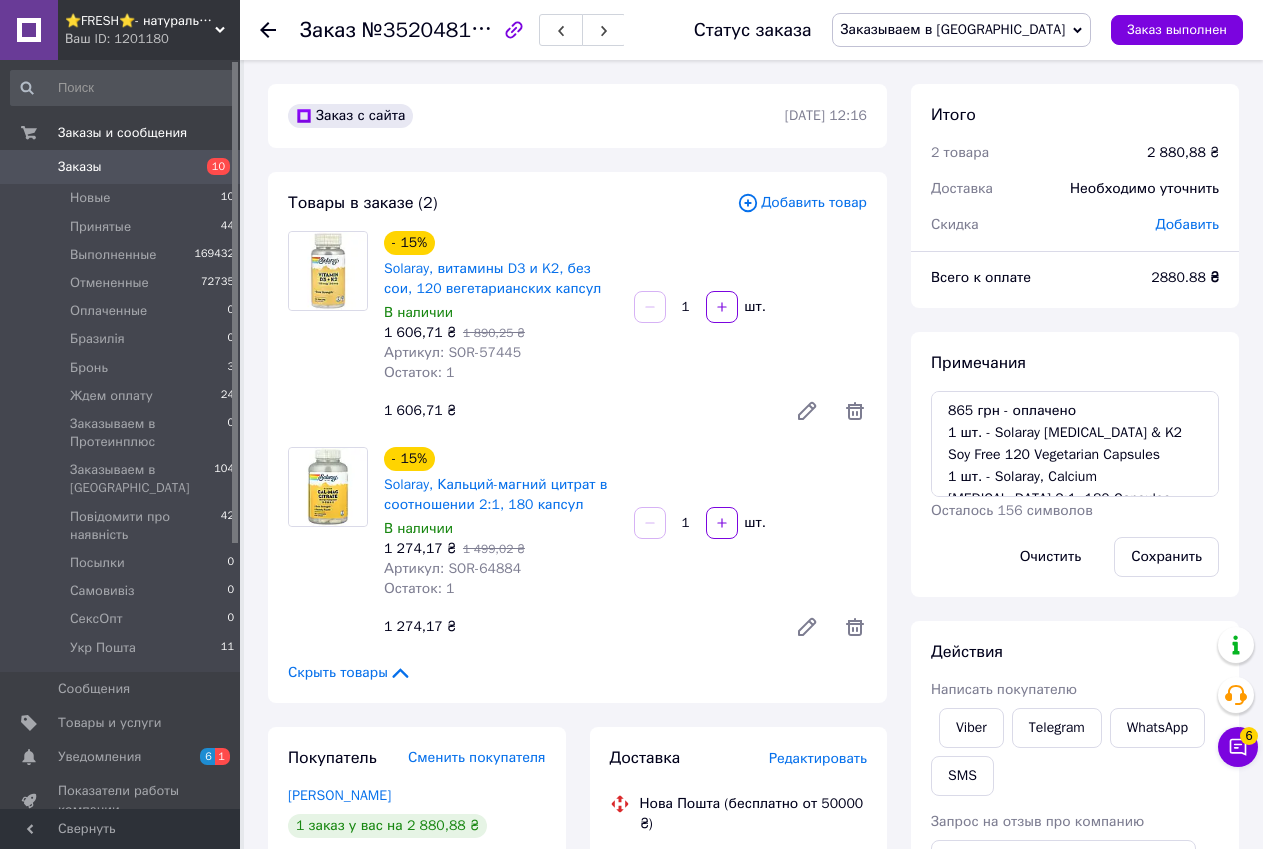 click on "Итого 2 товара 2 880,88 ₴ Доставка Необходимо уточнить Скидка Добавить Всего к оплате 2880.88 ₴ Примечания 865 грн - оплачено
1 шт. - Solaray Vitamin D3 & K2 Soy Free 120 Vegetarian Capsules
1 шт. - Solaray, Calcium Magnesium Citrate 2:1, 180 Capsules Осталось 156 символов Очистить Сохранить Действия Написать покупателю Viber Telegram WhatsApp SMS Запрос на отзыв про компанию   Скопировать запрос на отзыв У вас есть 30 дней, чтобы отправить запрос на отзыв покупателю, скопировав ссылку.   Выдать чек   Скачать PDF   Печать PDF   Дублировать заказ Метки Личные заметки, которые видите только вы. По ним можно фильтровать заказы" at bounding box center [1075, 939] 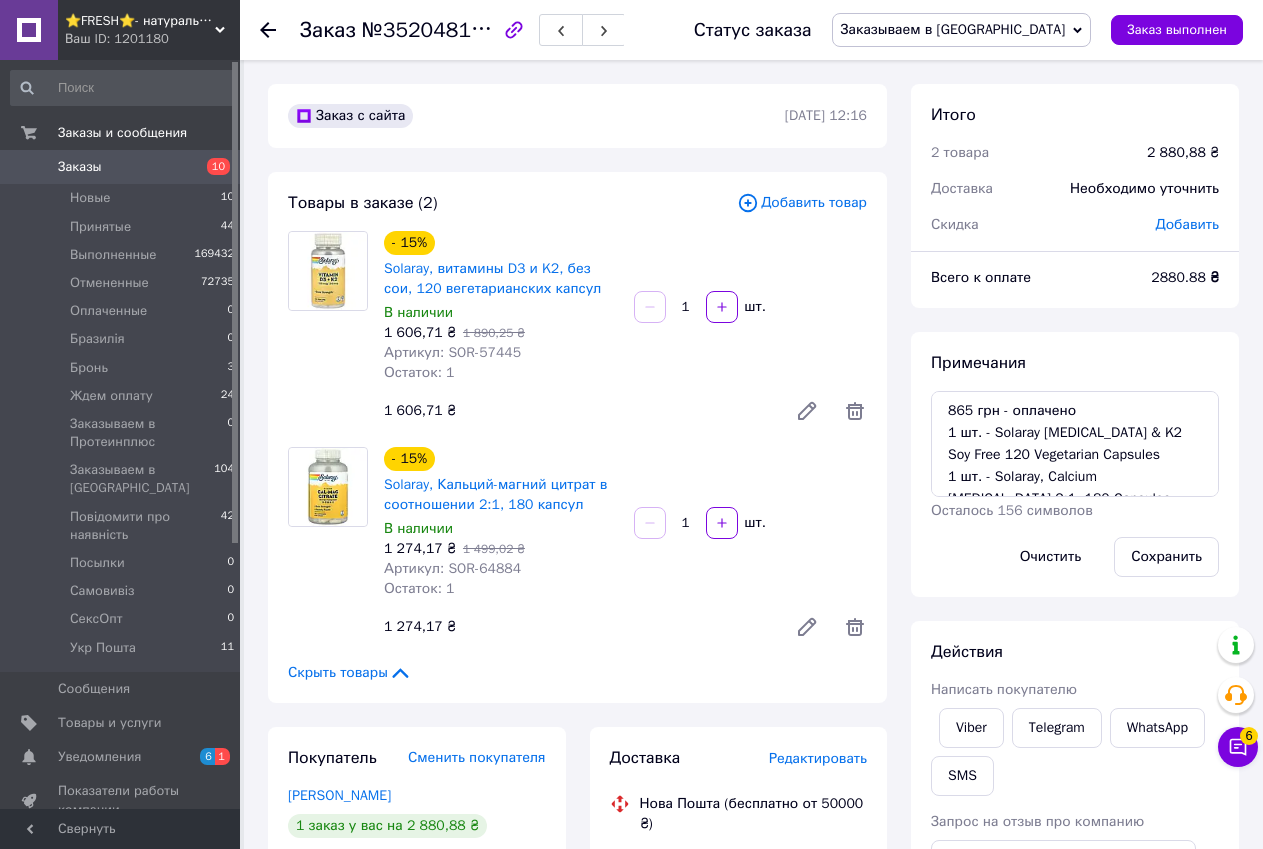 scroll, scrollTop: 200, scrollLeft: 0, axis: vertical 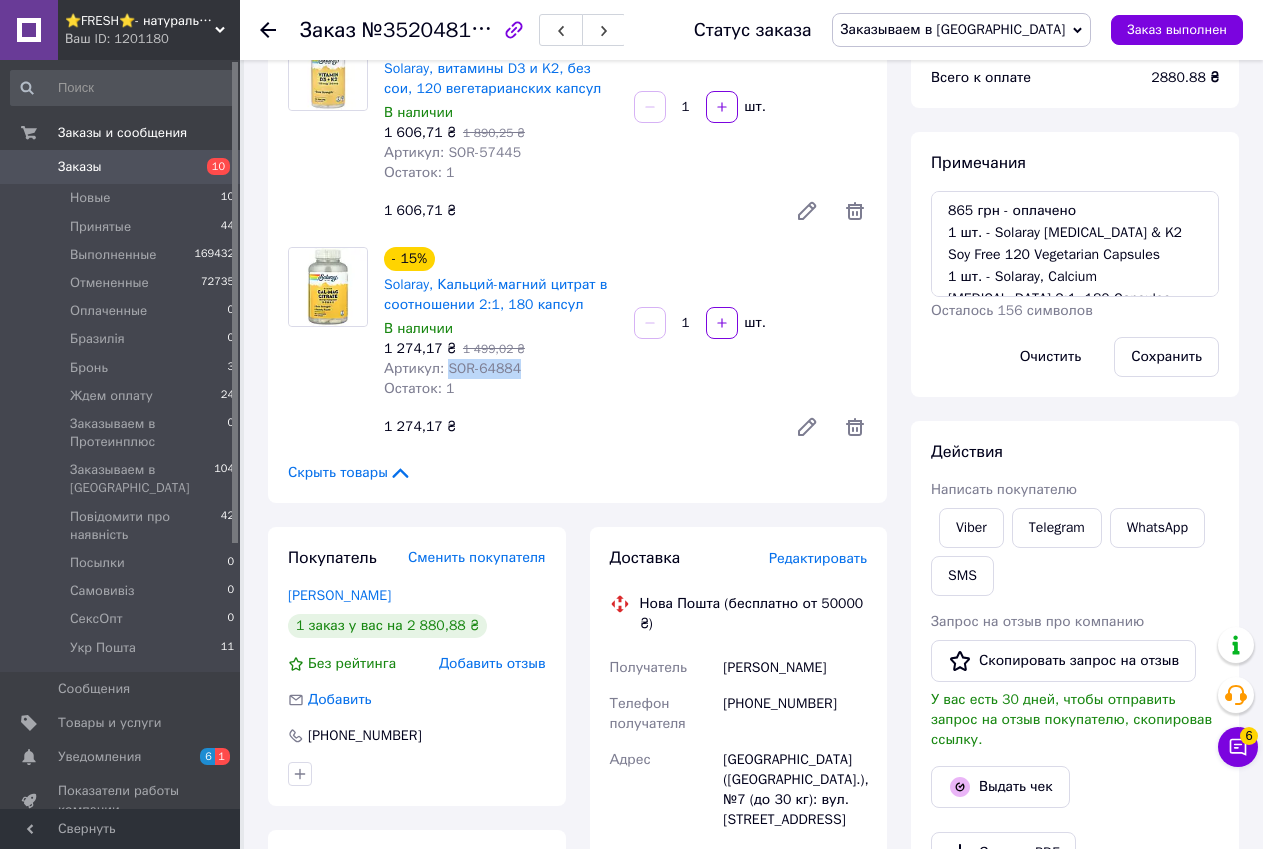drag, startPoint x: 444, startPoint y: 373, endPoint x: 512, endPoint y: 369, distance: 68.117546 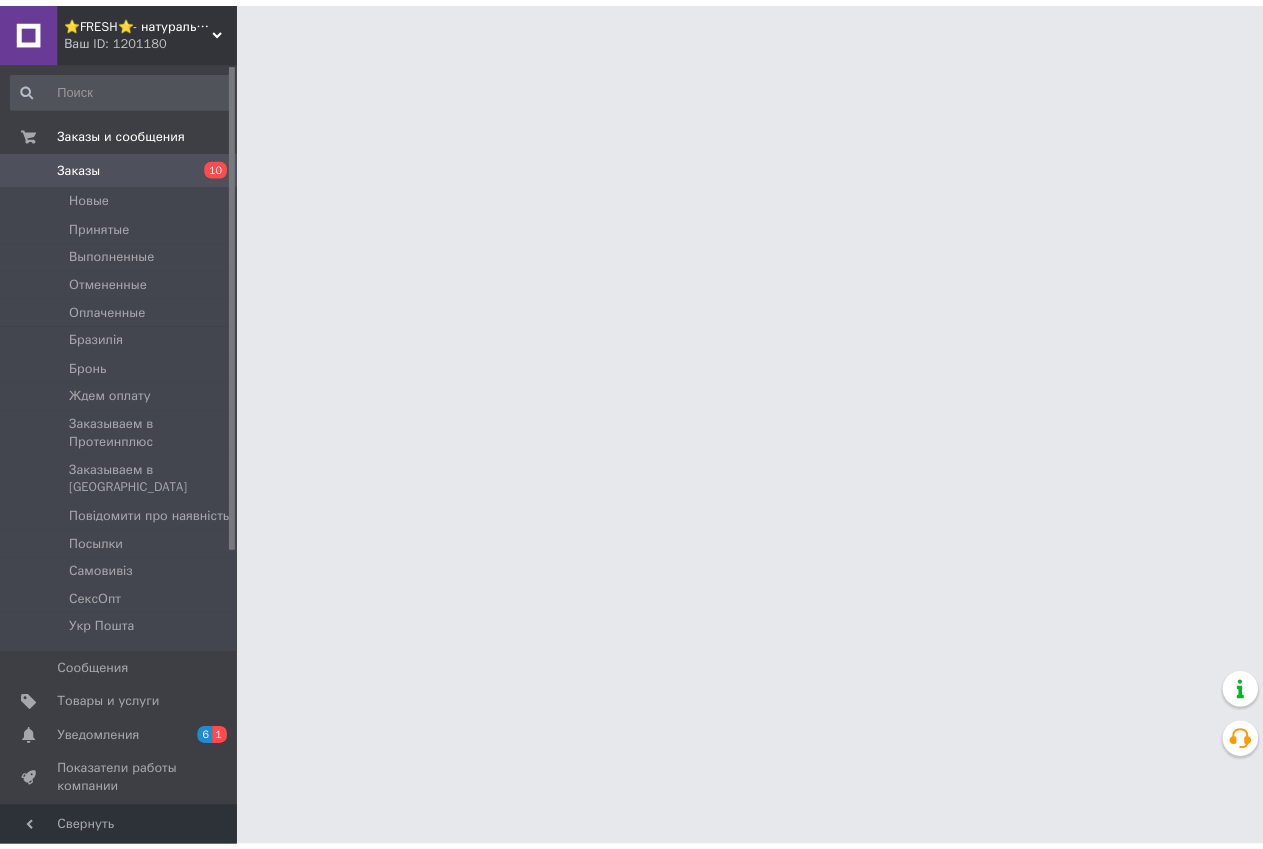 scroll, scrollTop: 0, scrollLeft: 0, axis: both 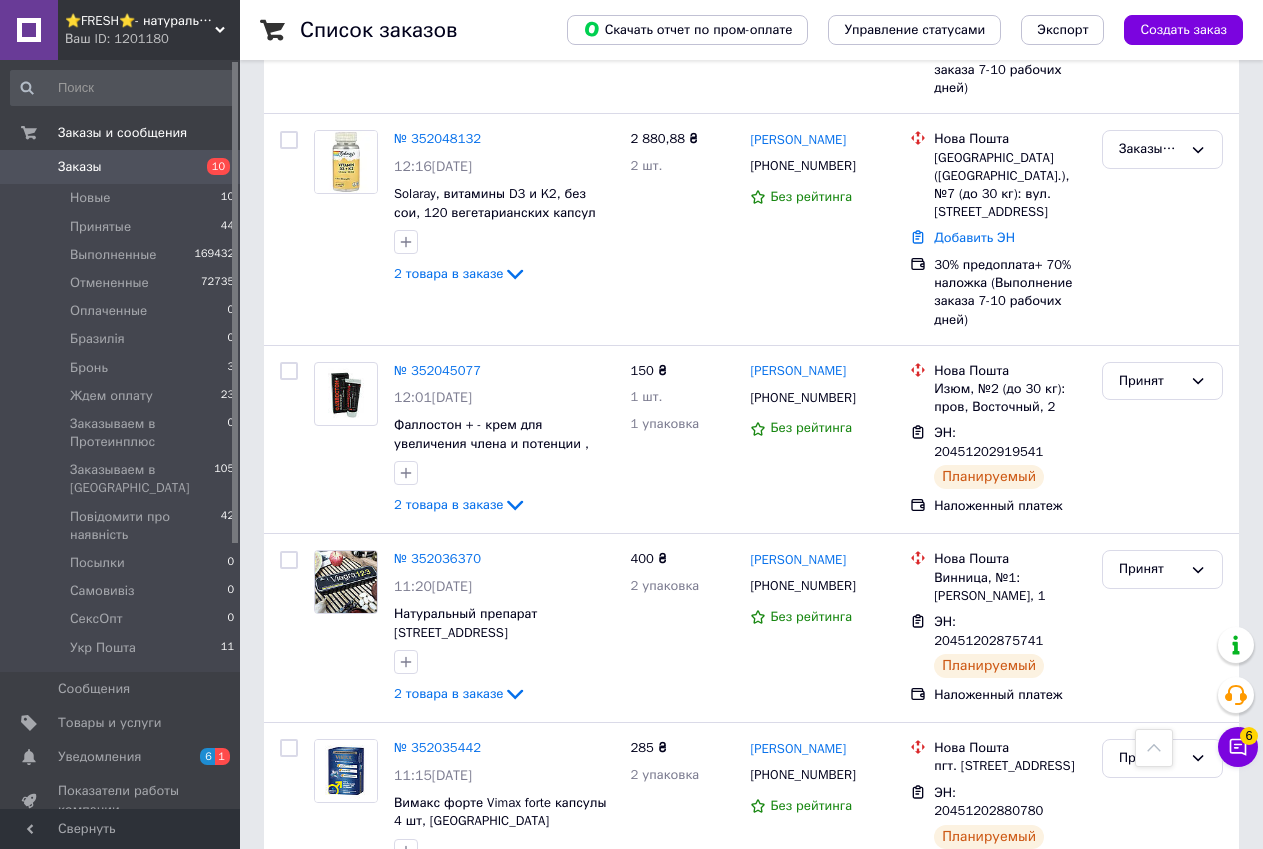 click on "⭐FRESH⭐- натуральные препараты и косметика" at bounding box center (140, 21) 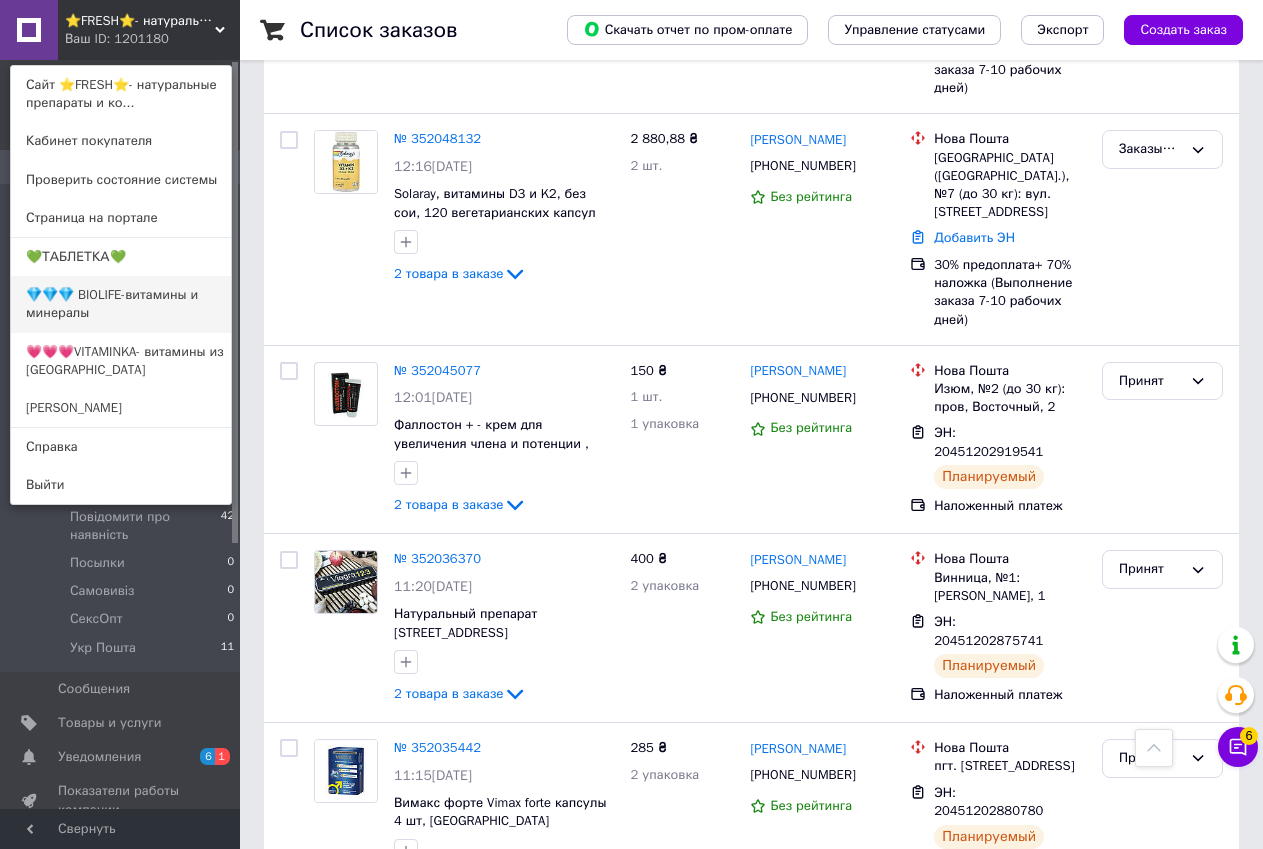 click on "💎💎💎 BIOLIFE-витамины и минералы" at bounding box center [121, 304] 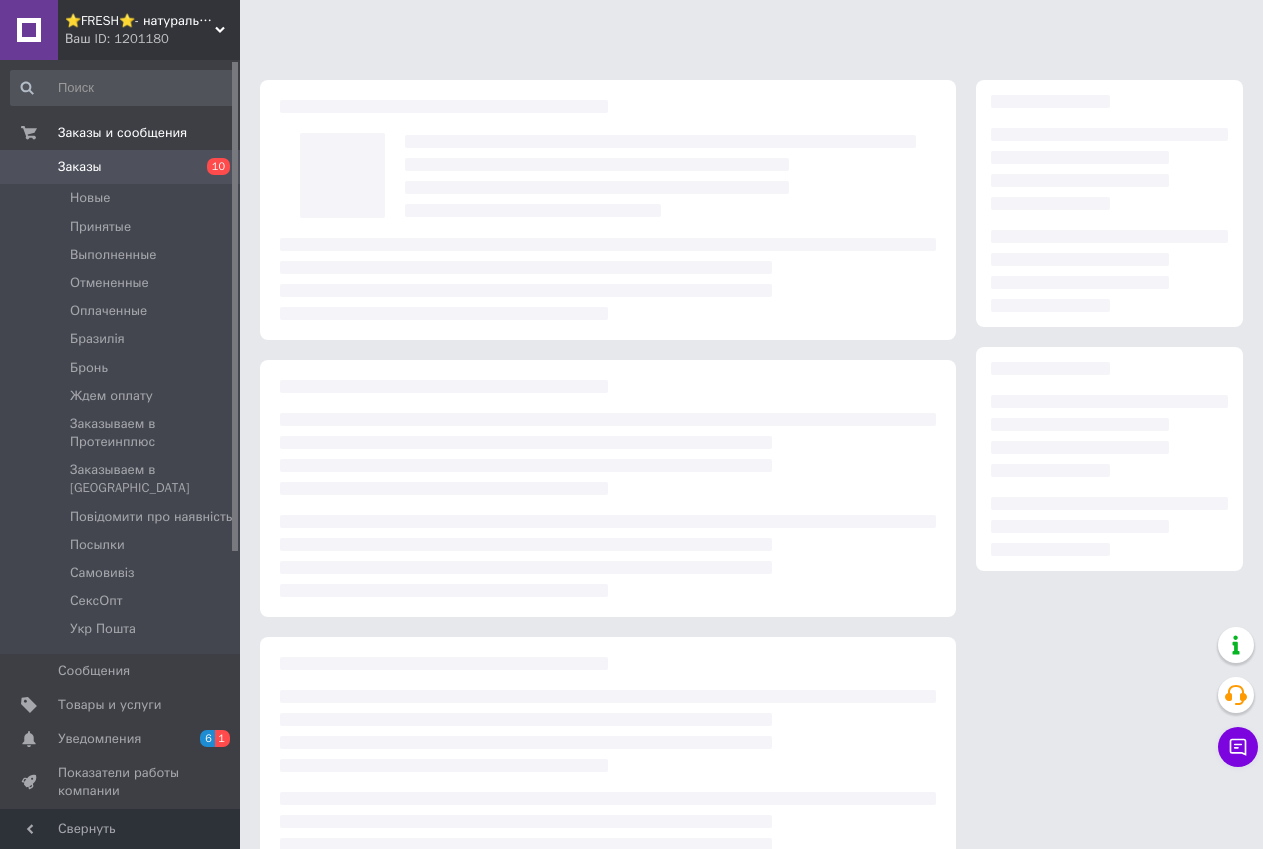scroll, scrollTop: 0, scrollLeft: 0, axis: both 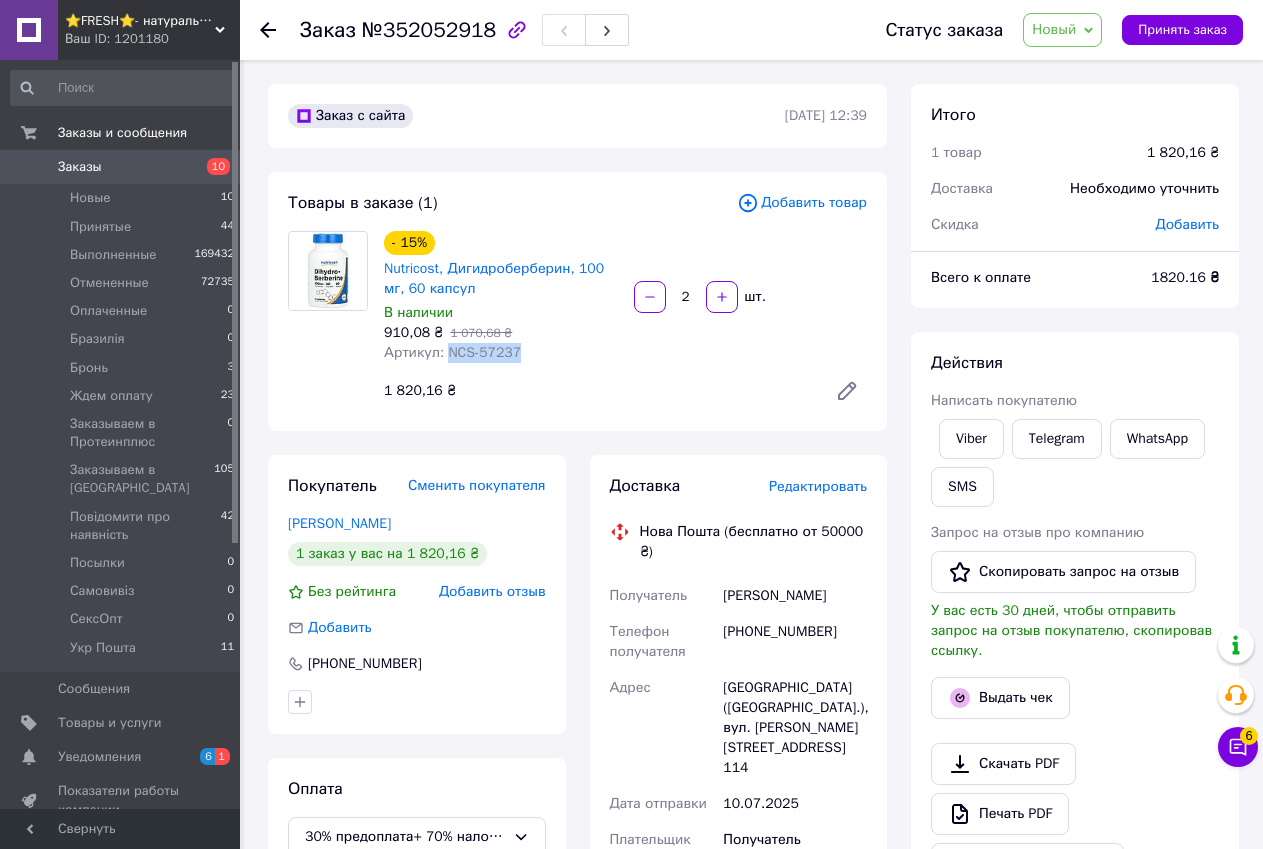 drag, startPoint x: 445, startPoint y: 351, endPoint x: 518, endPoint y: 354, distance: 73.061615 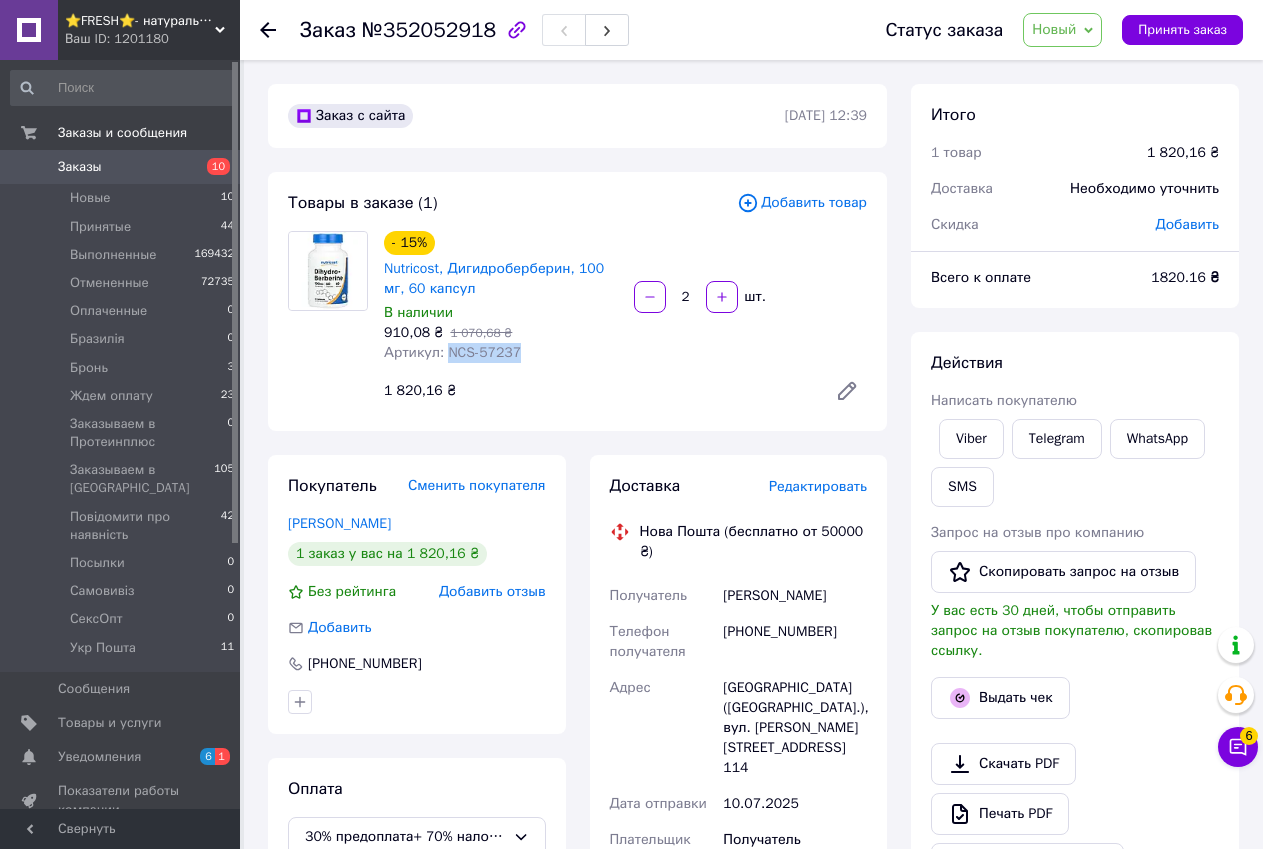 click on "Артикул: NCS-57237" at bounding box center [501, 353] 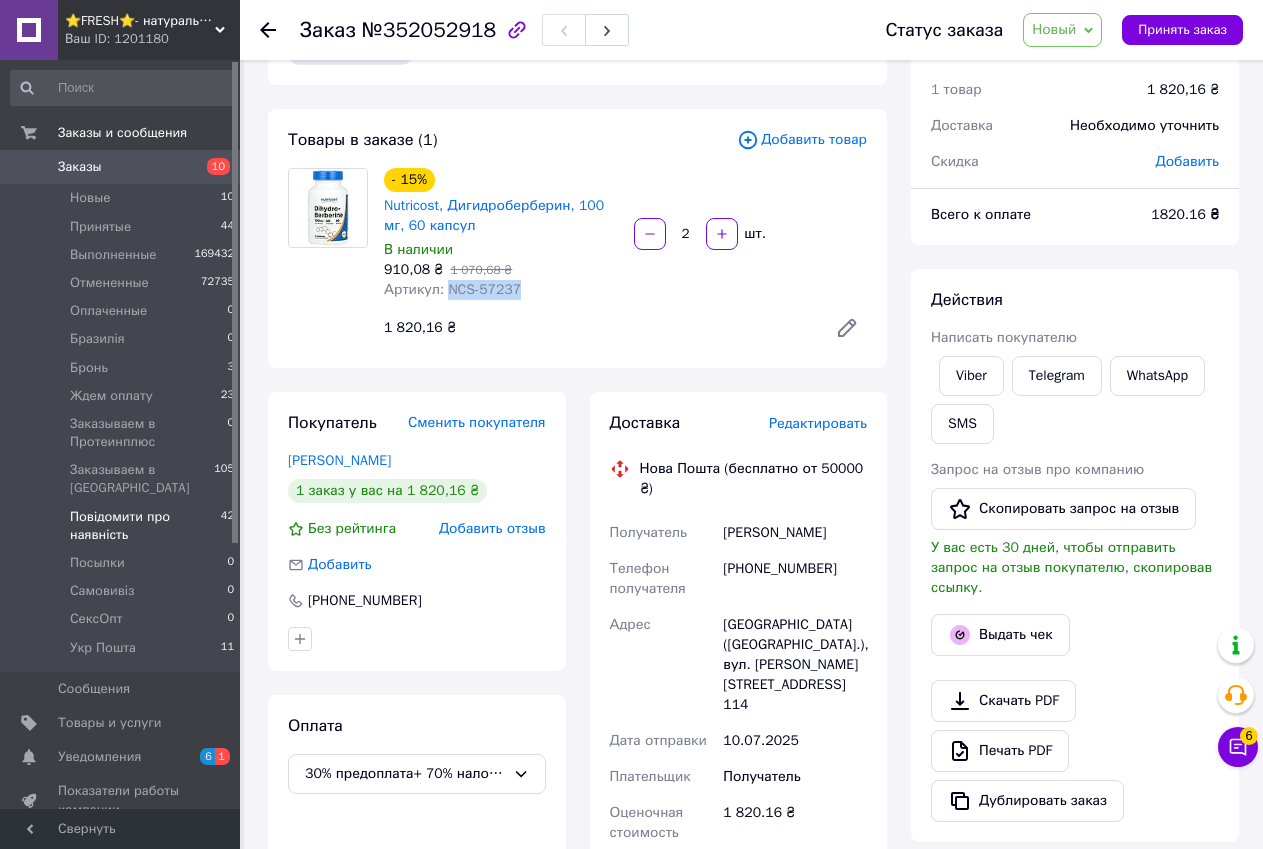 scroll, scrollTop: 0, scrollLeft: 0, axis: both 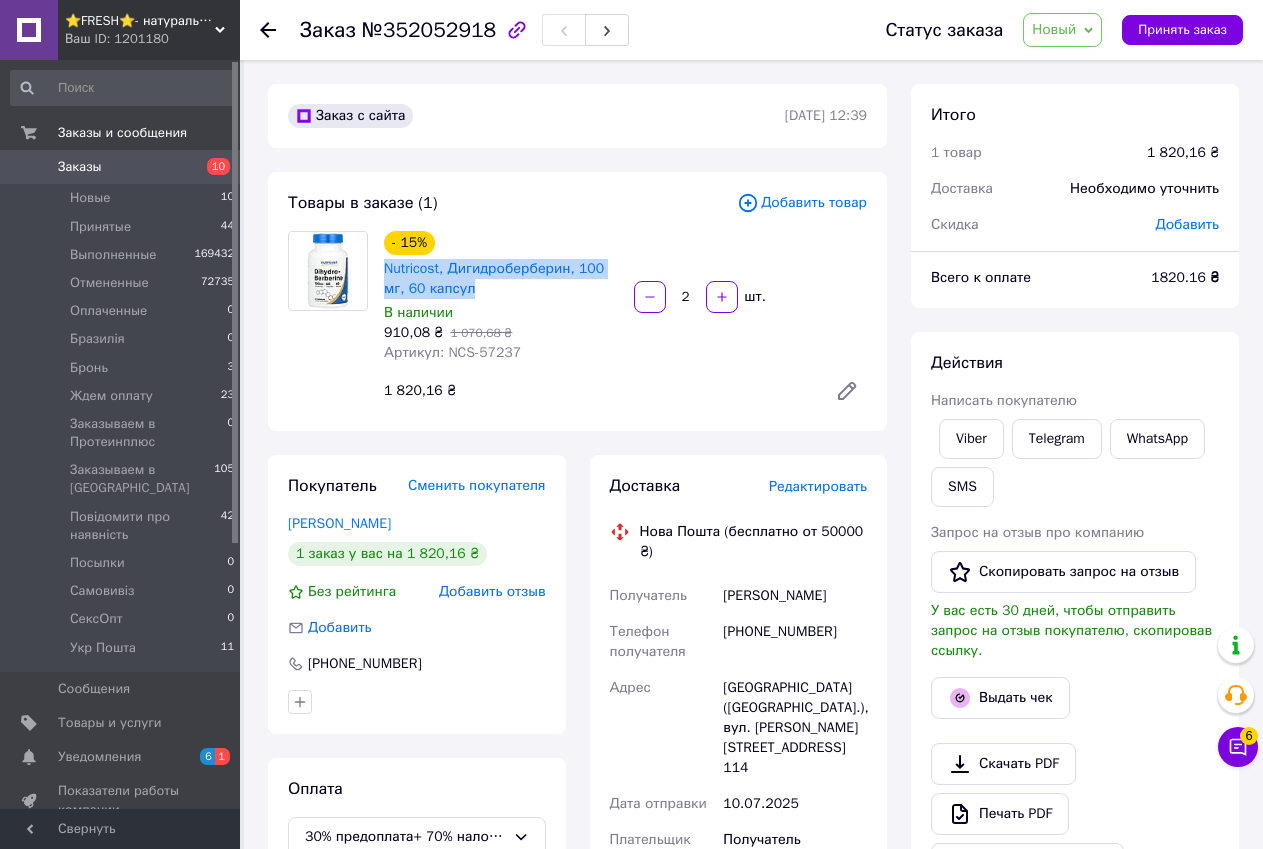 drag, startPoint x: 476, startPoint y: 284, endPoint x: 382, endPoint y: 275, distance: 94.42987 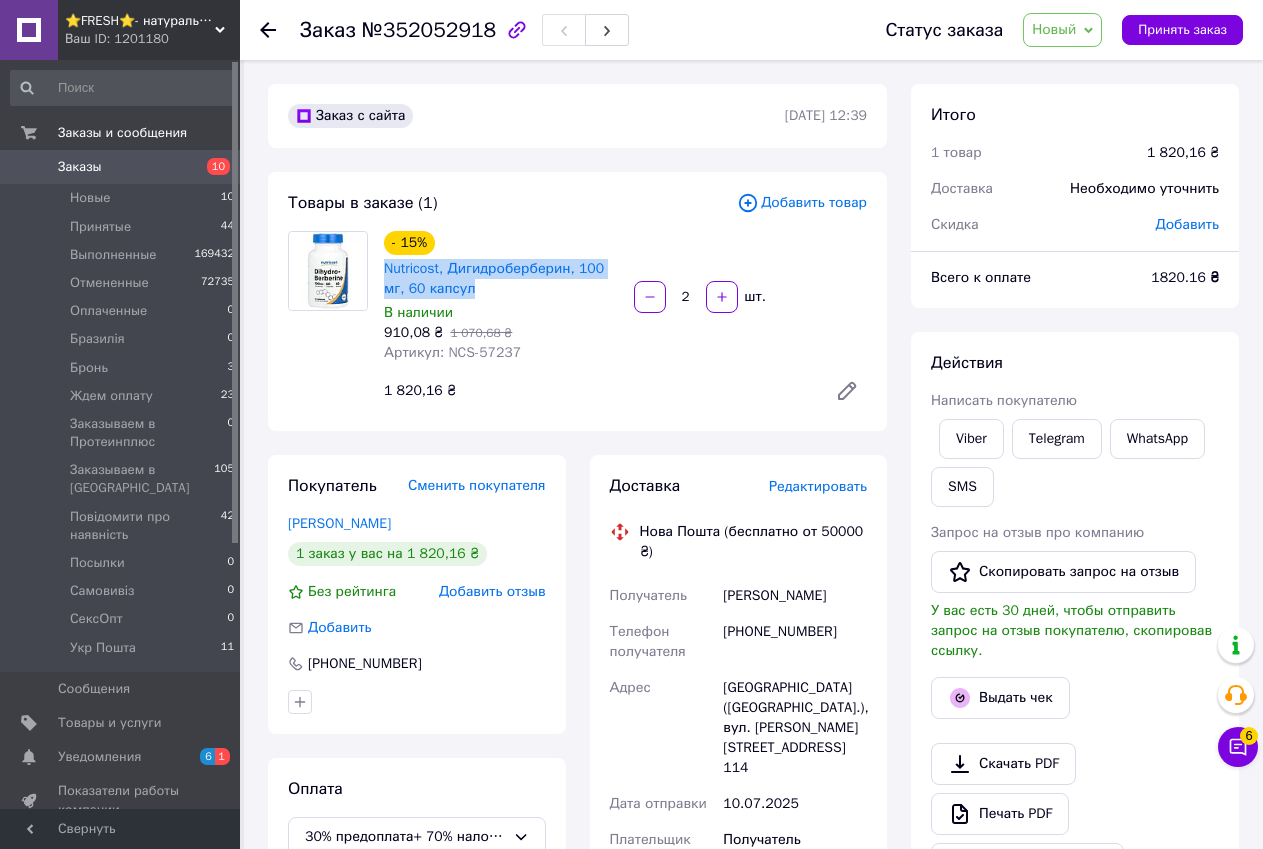 click on "Nutricost, Дигидроберберин, 100 мг, 60 капсул" at bounding box center (501, 279) 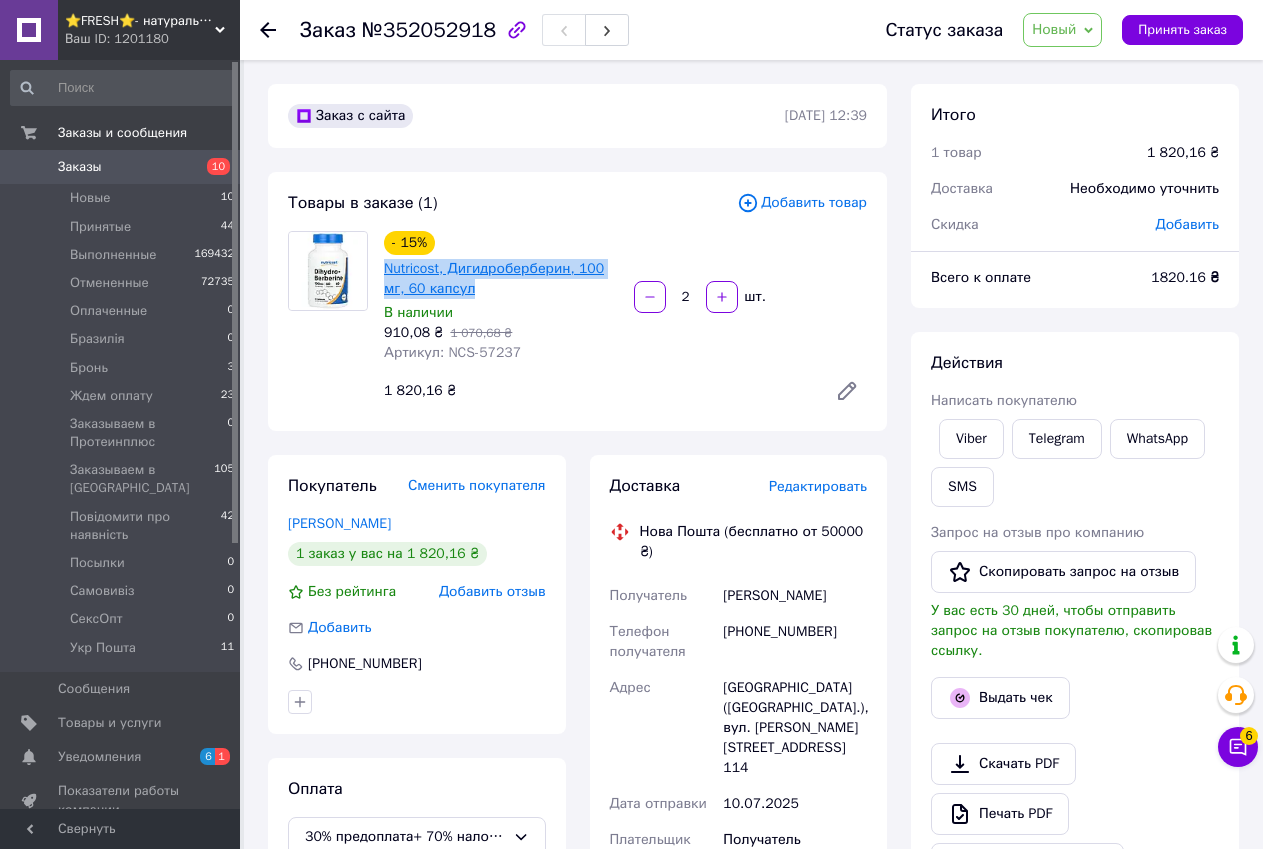 copy on "Nutricost, Дигидроберберин, 100 мг, 60 капсул" 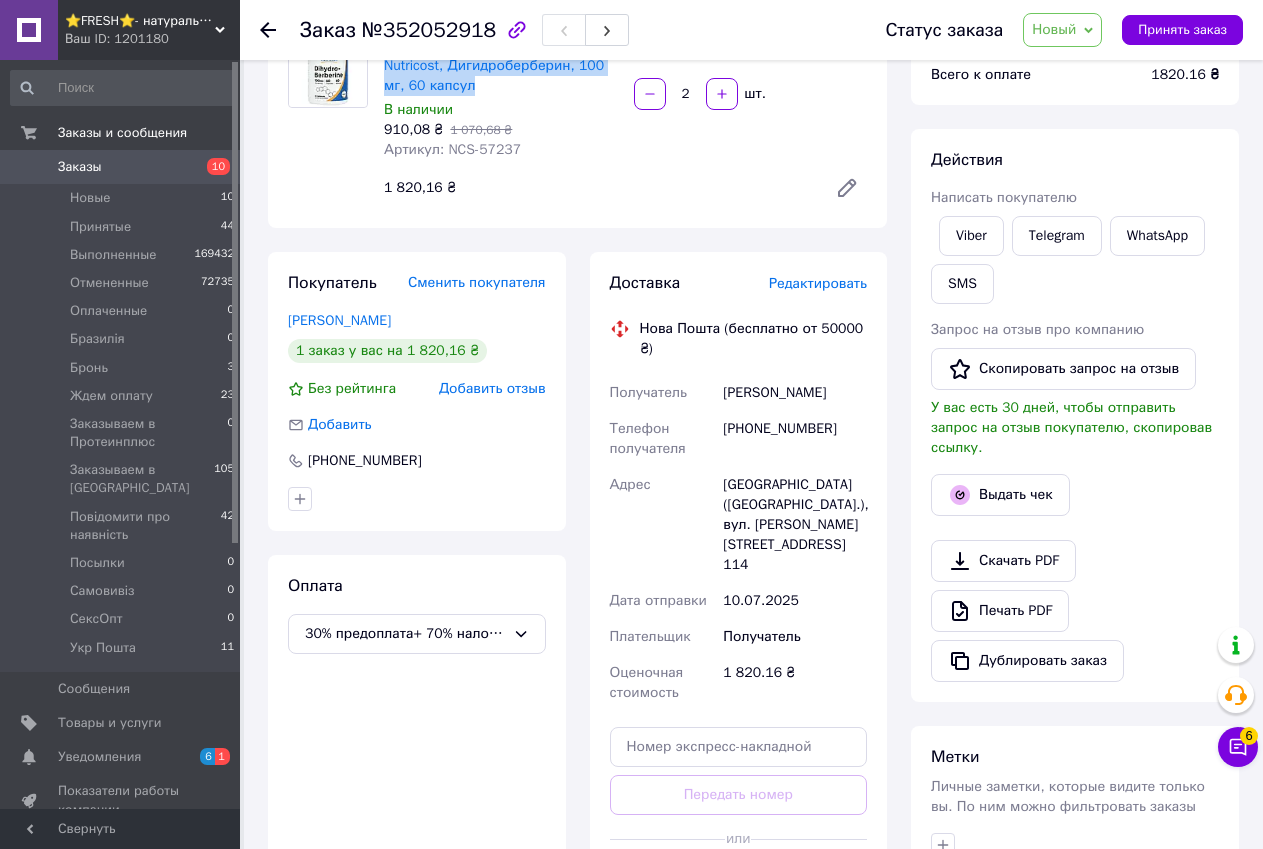 scroll, scrollTop: 400, scrollLeft: 0, axis: vertical 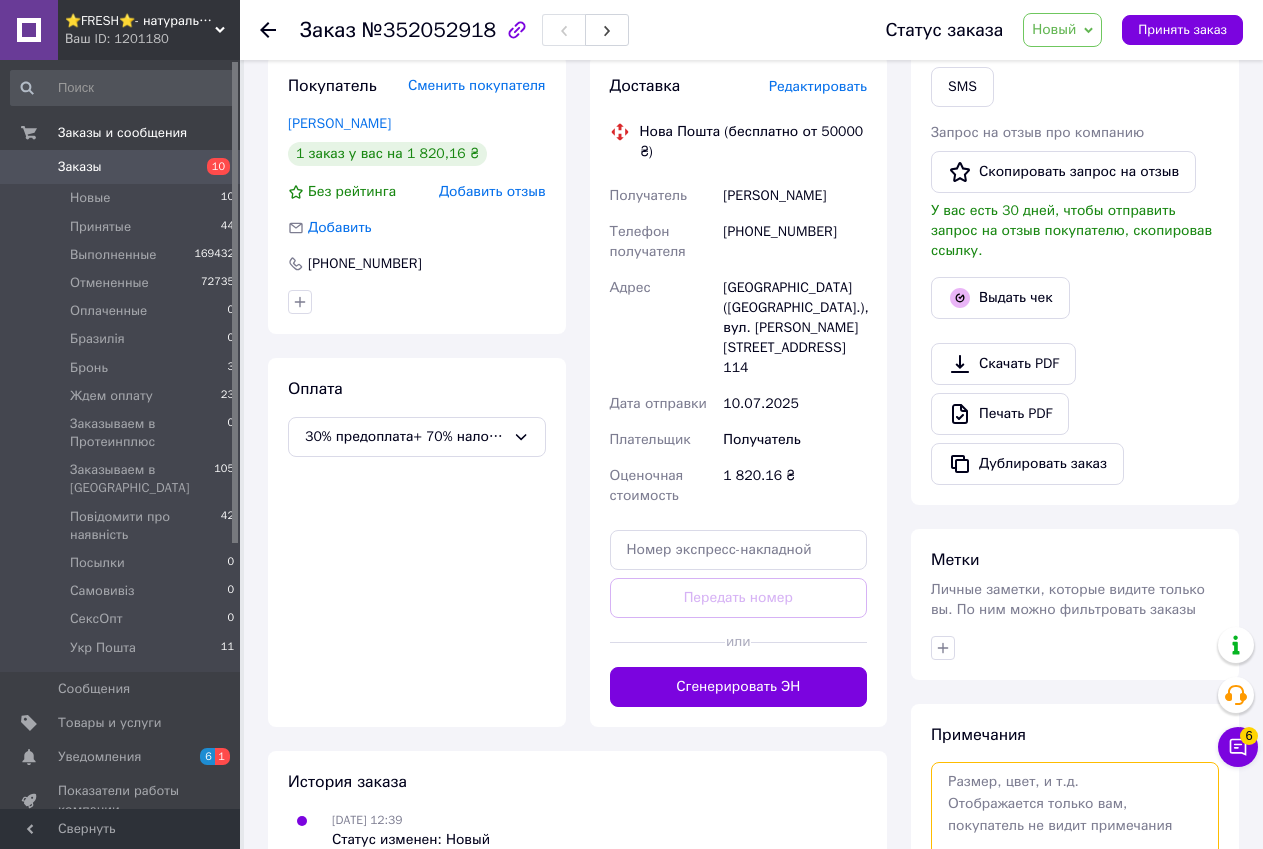 click at bounding box center (1075, 815) 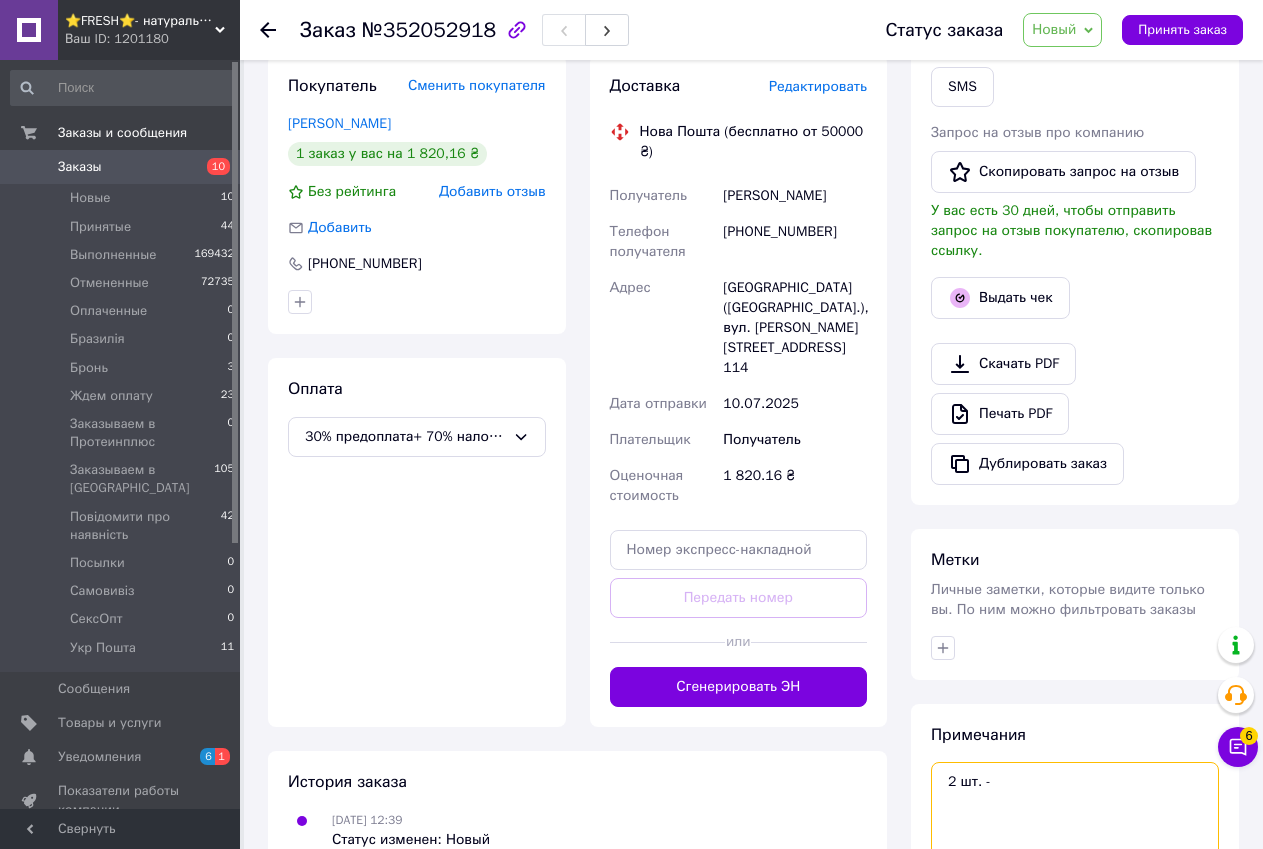 paste on "Nutricost, Dihydroberberine, 100 mg, 60 Capsules" 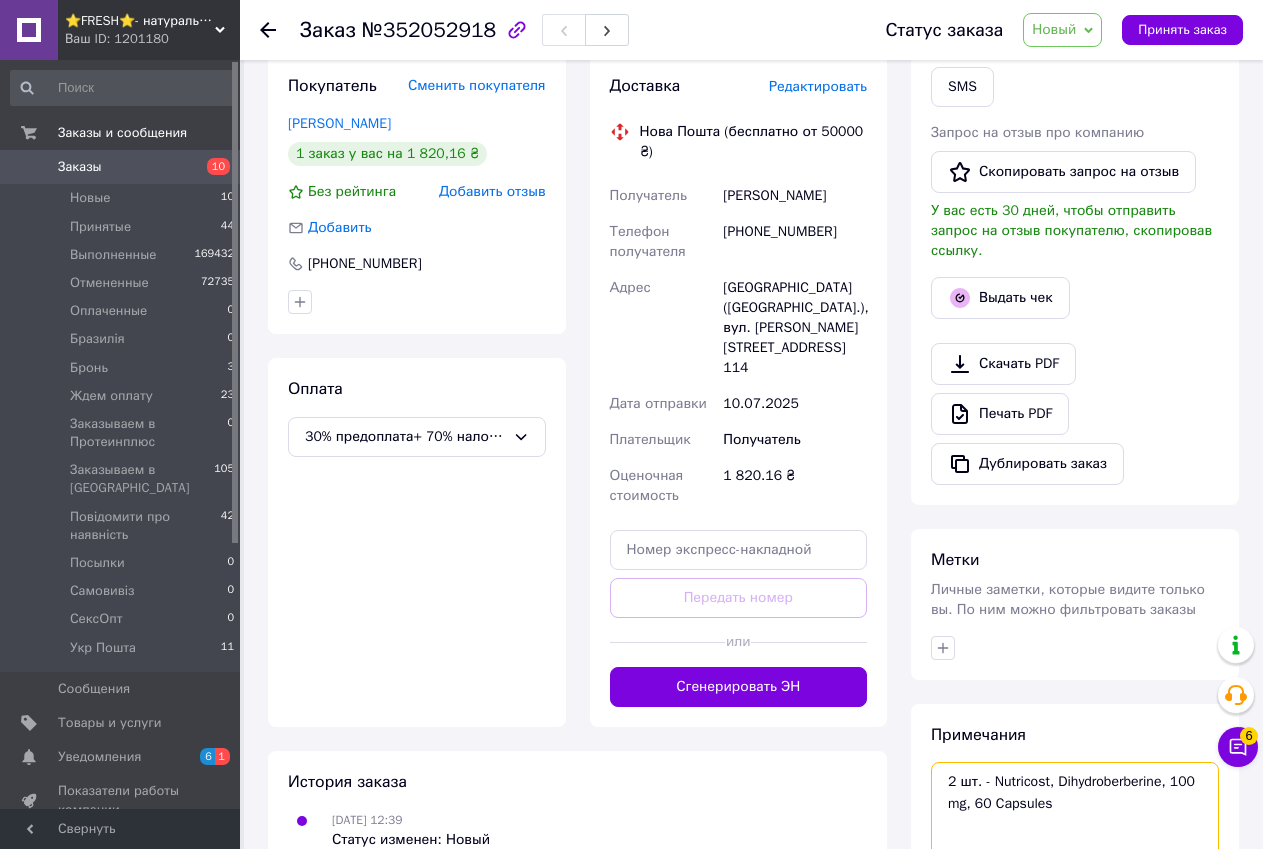 click on "2 шт. - Nutricost, Dihydroberberine, 100 mg, 60 Capsules" at bounding box center [1075, 815] 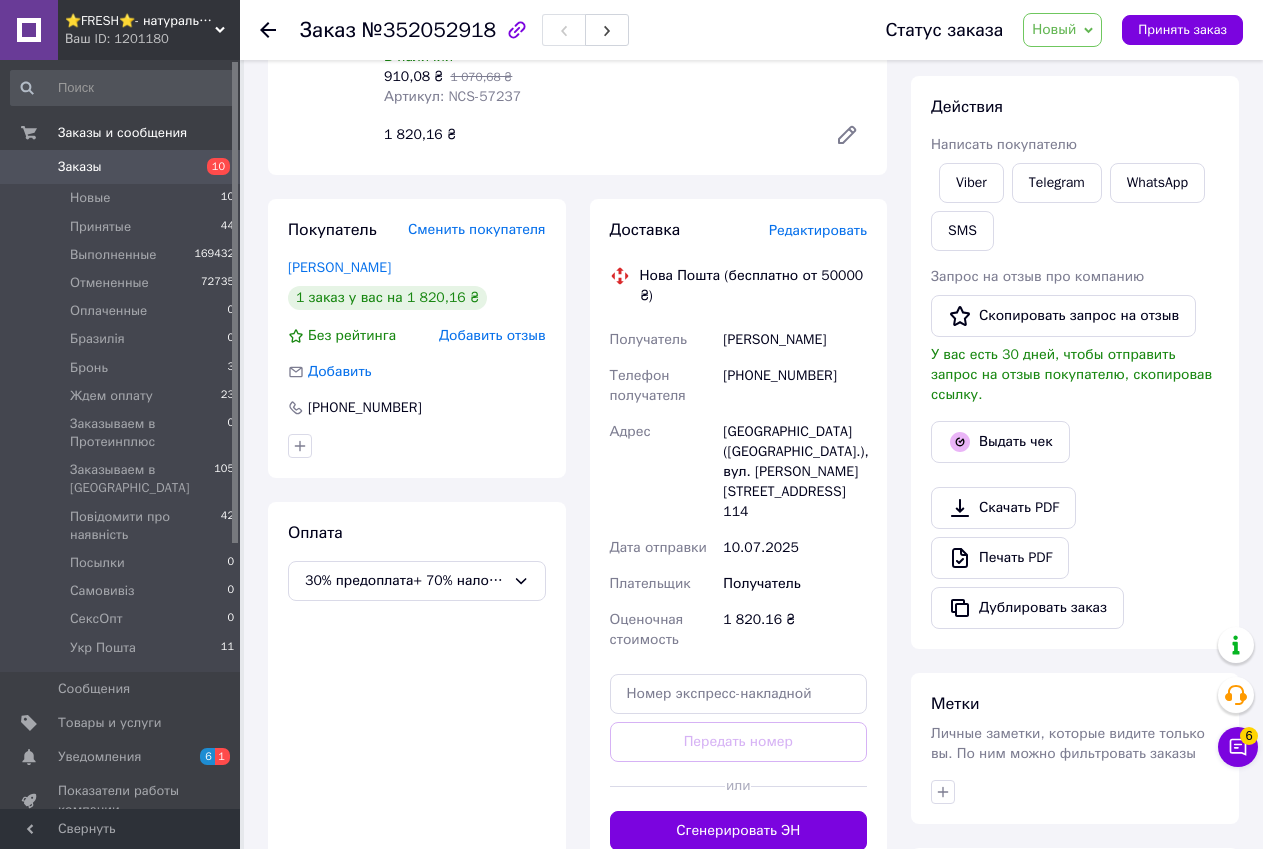scroll, scrollTop: 0, scrollLeft: 0, axis: both 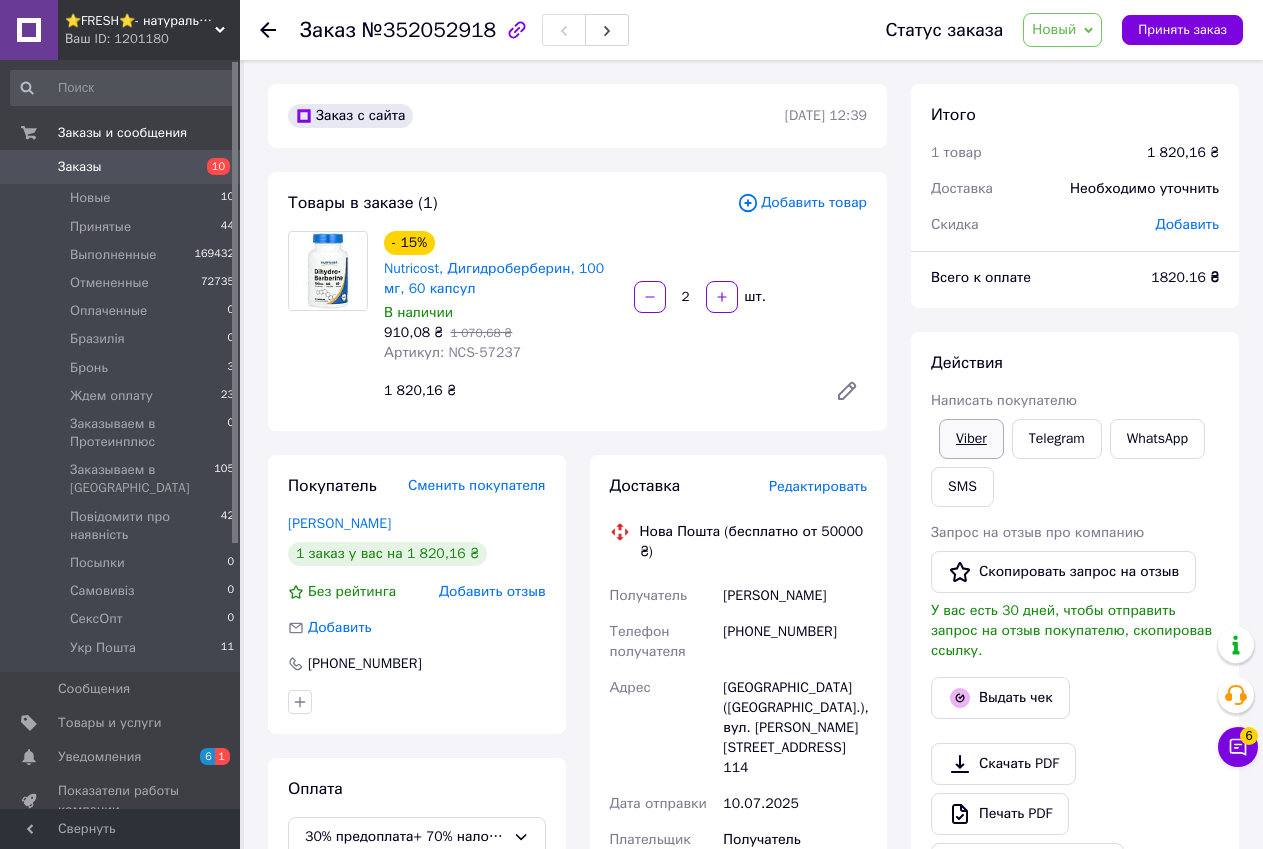 type on "540 грн -
2 шт. - Nutricost, Dihydroberberine, 100 mg, 60 Capsules" 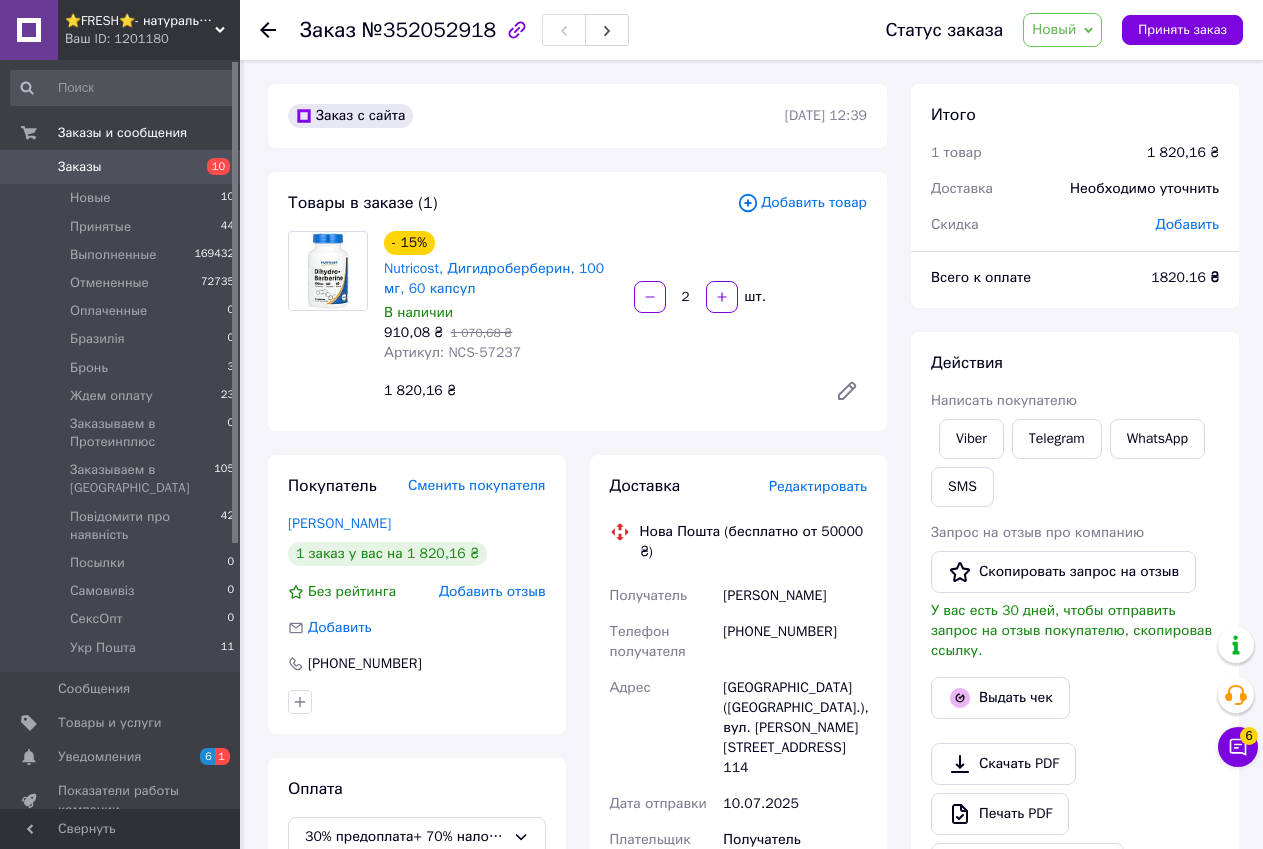 drag, startPoint x: 1213, startPoint y: 350, endPoint x: 1084, endPoint y: 135, distance: 250.73093 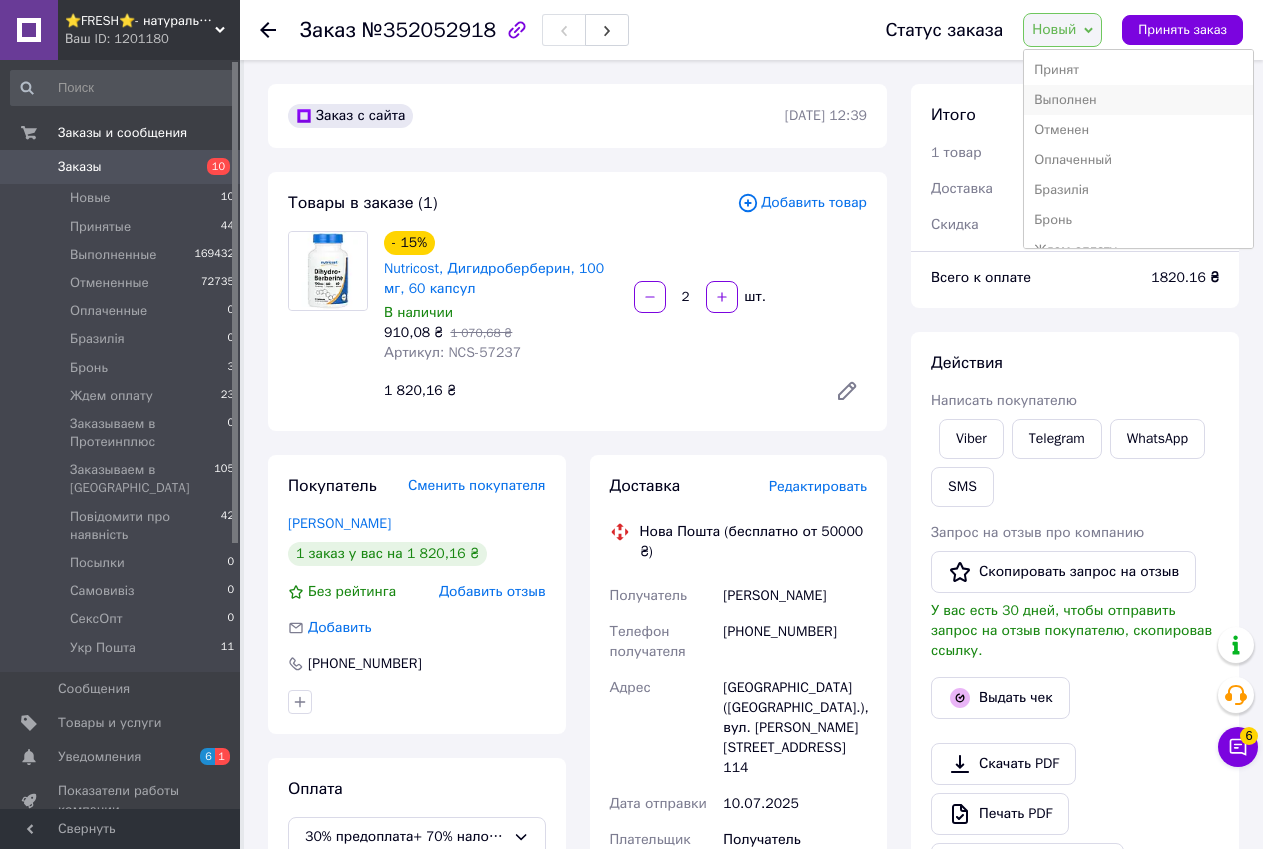 scroll, scrollTop: 100, scrollLeft: 0, axis: vertical 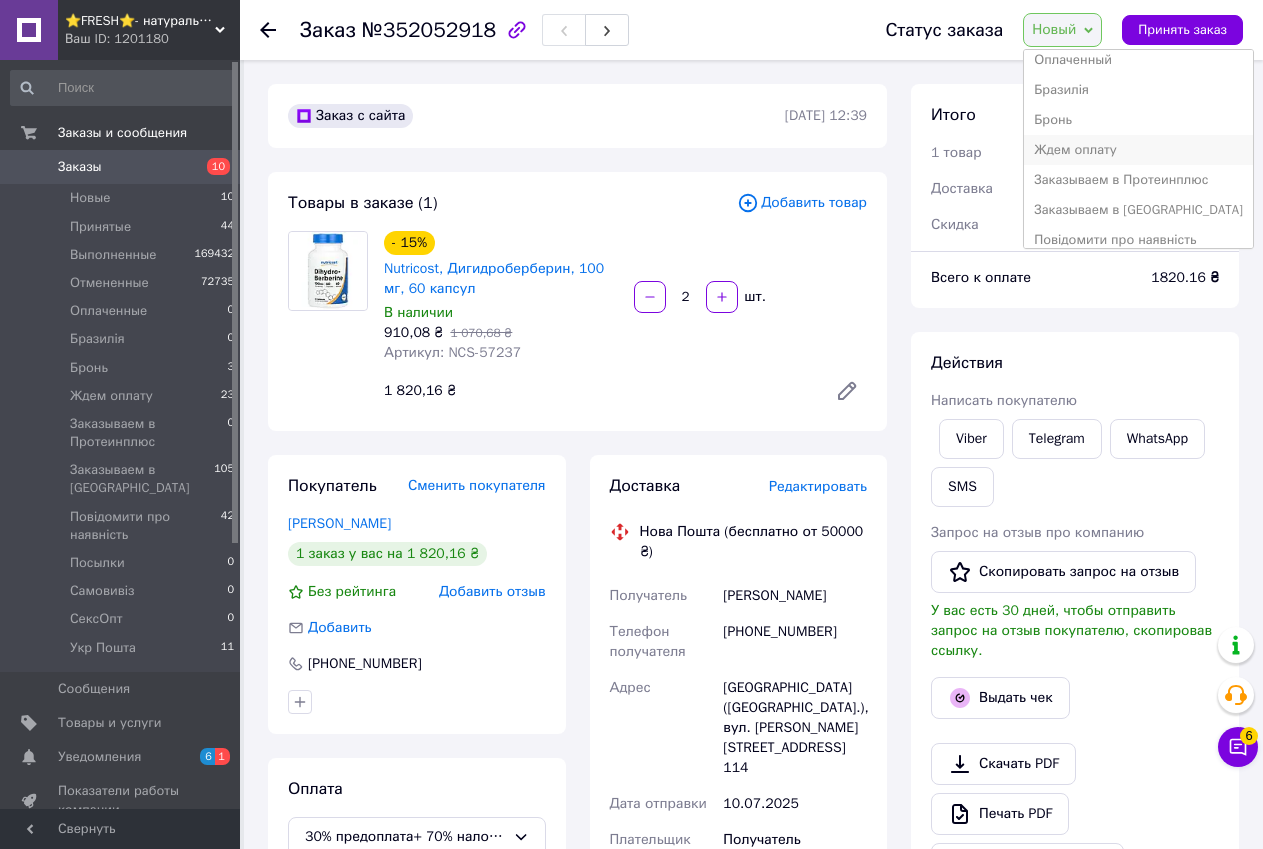click on "Ждем оплату" at bounding box center (1138, 150) 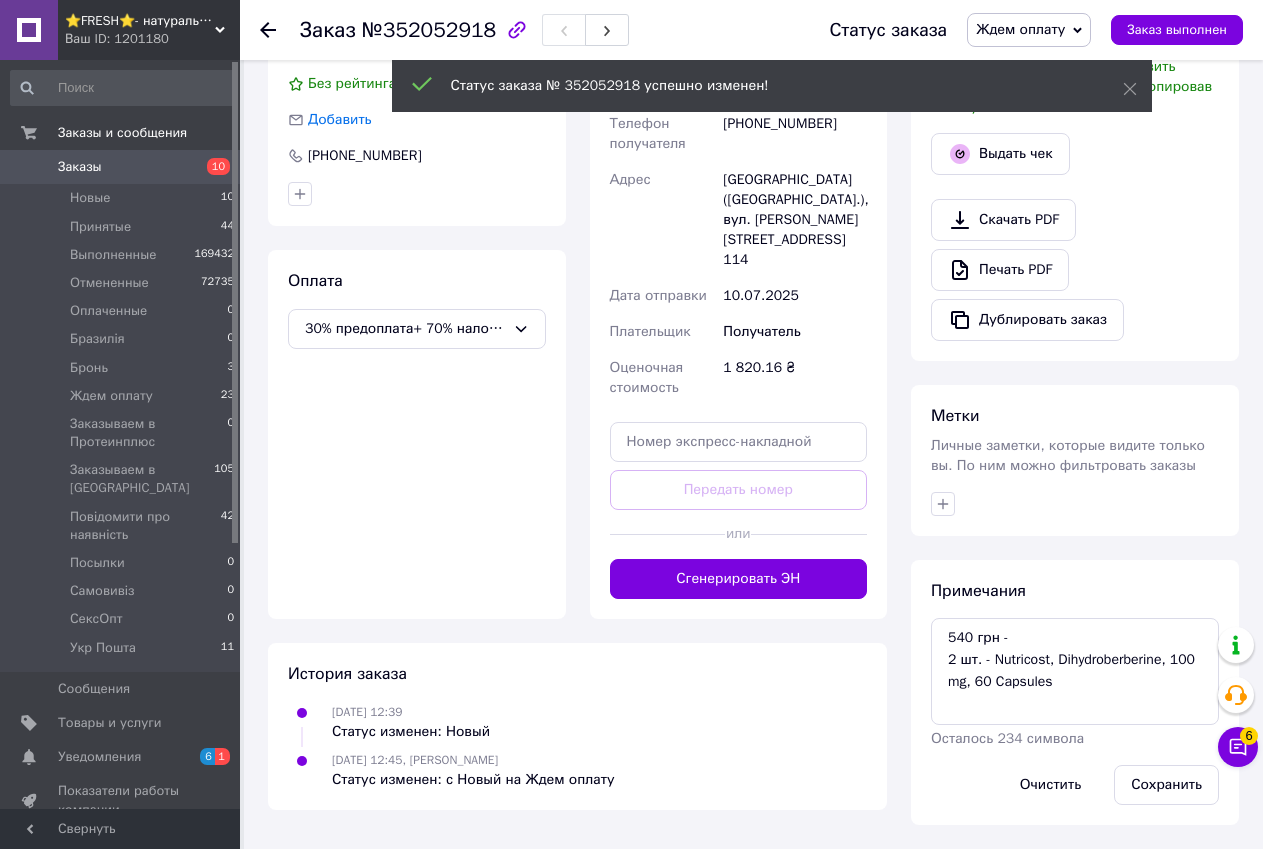 scroll, scrollTop: 488, scrollLeft: 0, axis: vertical 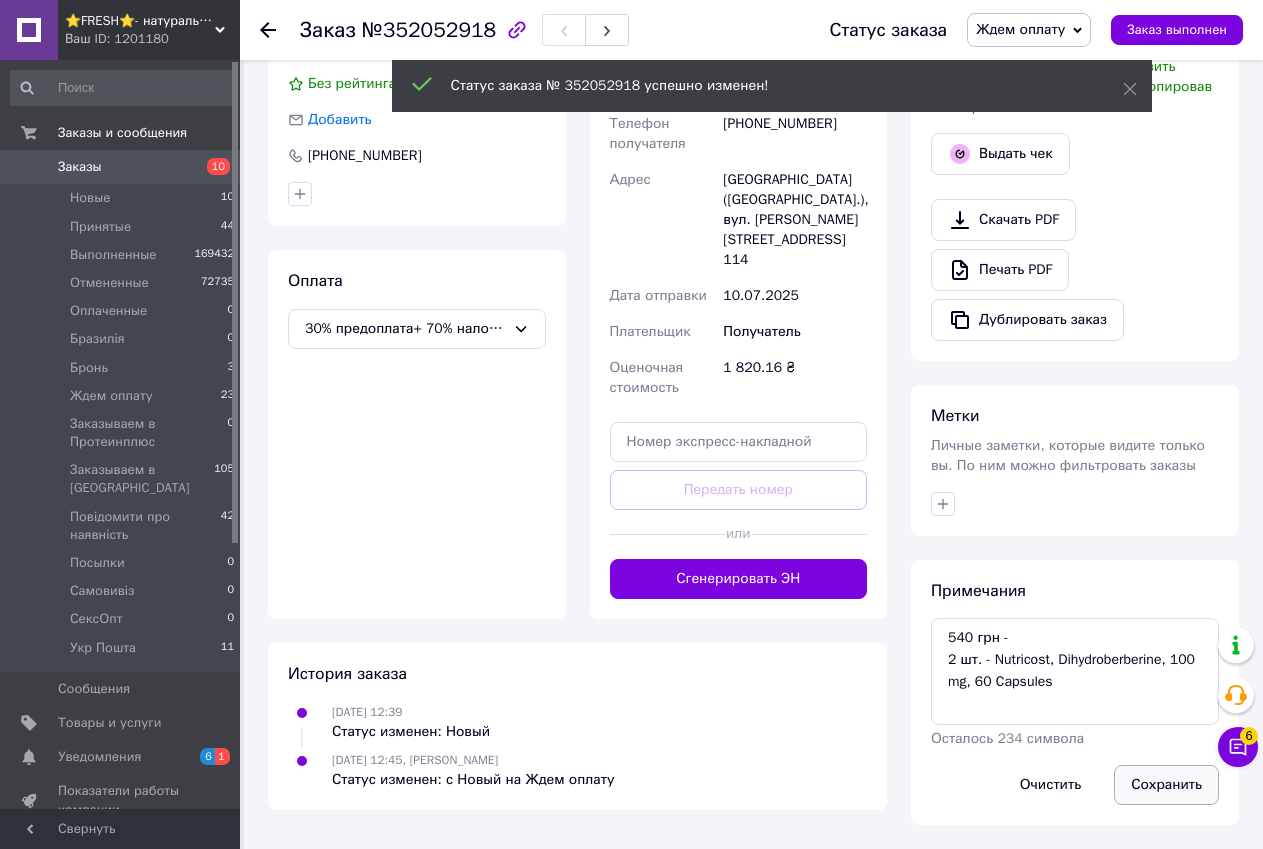 click on "Сохранить" at bounding box center (1166, 785) 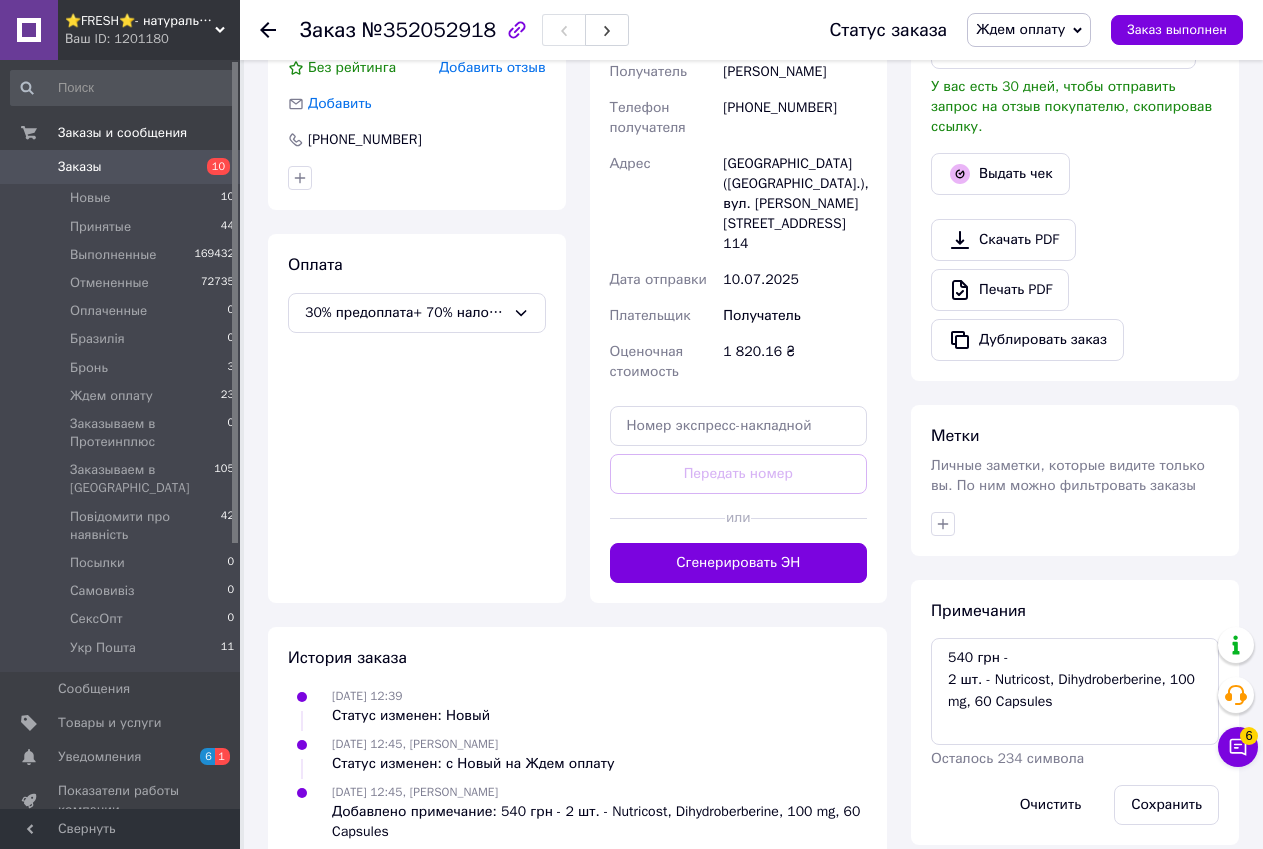 click on "Действия Написать покупателю Viber Telegram WhatsApp SMS Запрос на отзыв про компанию   Скопировать запрос на отзыв У вас есть 30 дней, чтобы отправить запрос на отзыв покупателю, скопировав ссылку.   Выдать чек   Скачать PDF   Печать PDF   Дублировать заказ" at bounding box center [1075, 94] 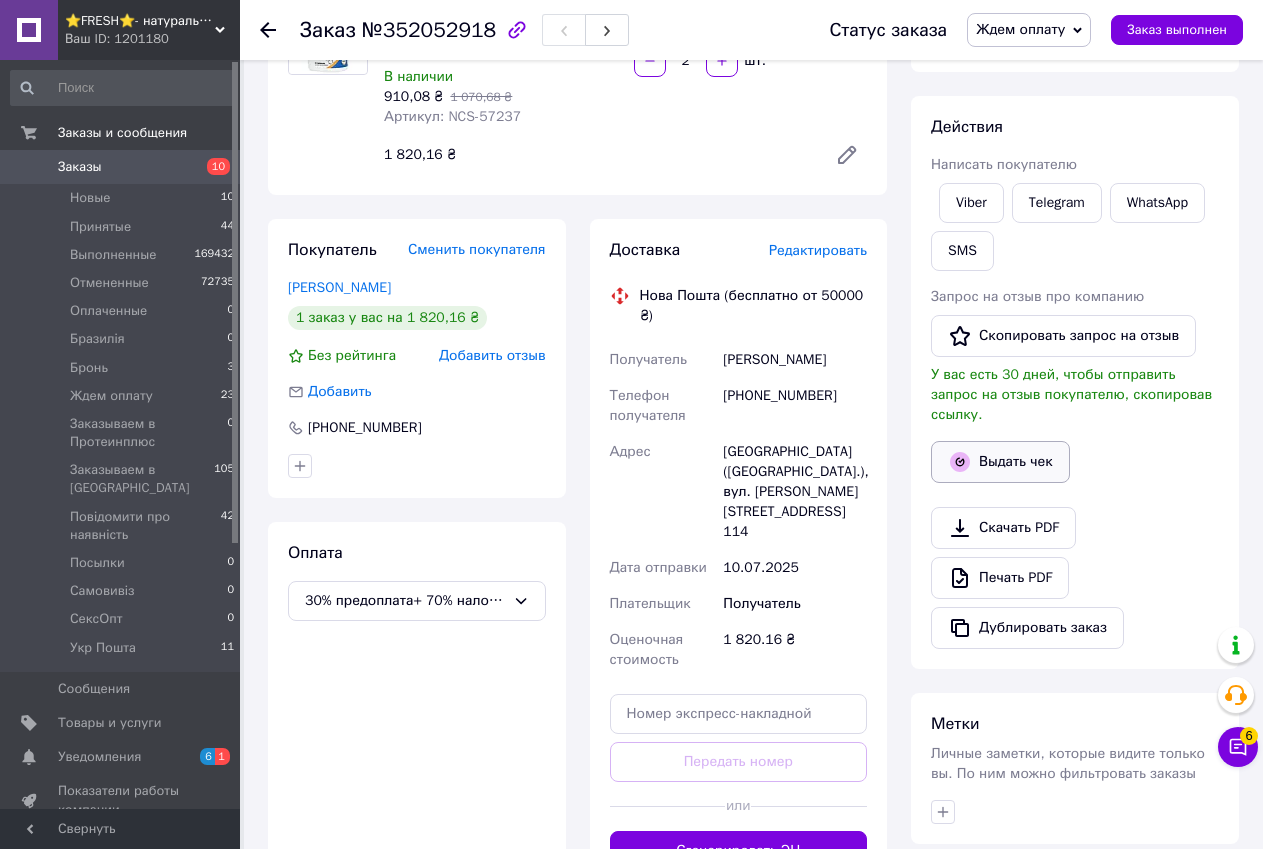 scroll, scrollTop: 224, scrollLeft: 0, axis: vertical 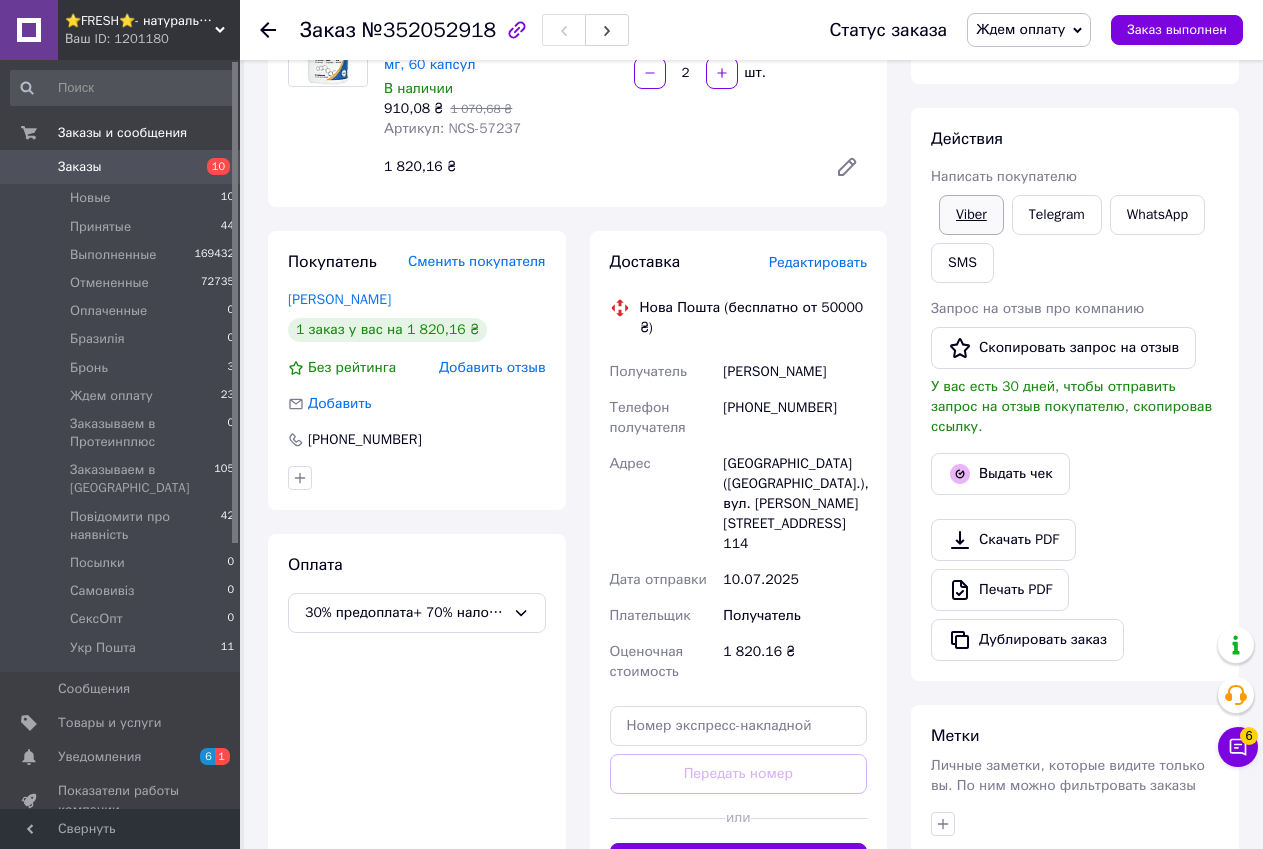 click on "Viber" at bounding box center (971, 215) 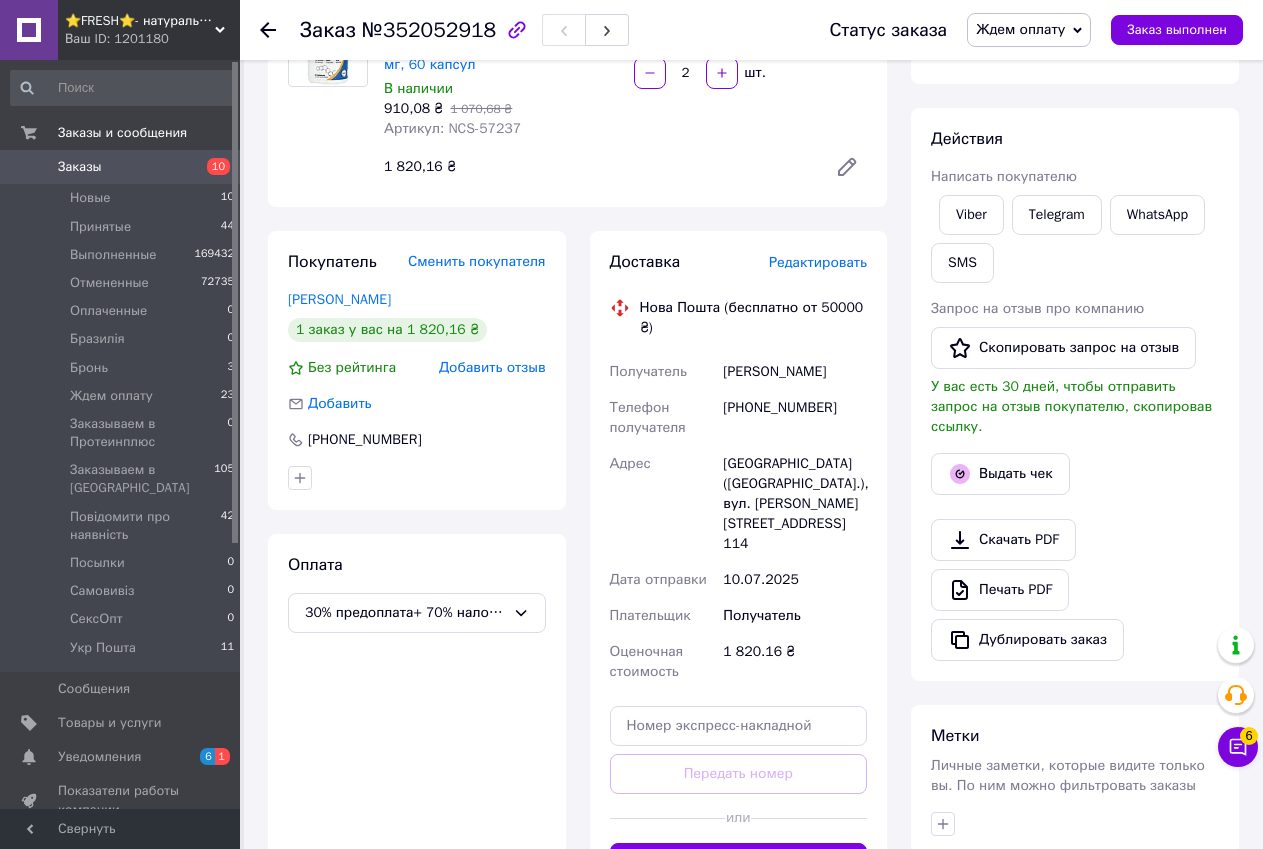 click on "Печать PDF" at bounding box center (1075, 590) 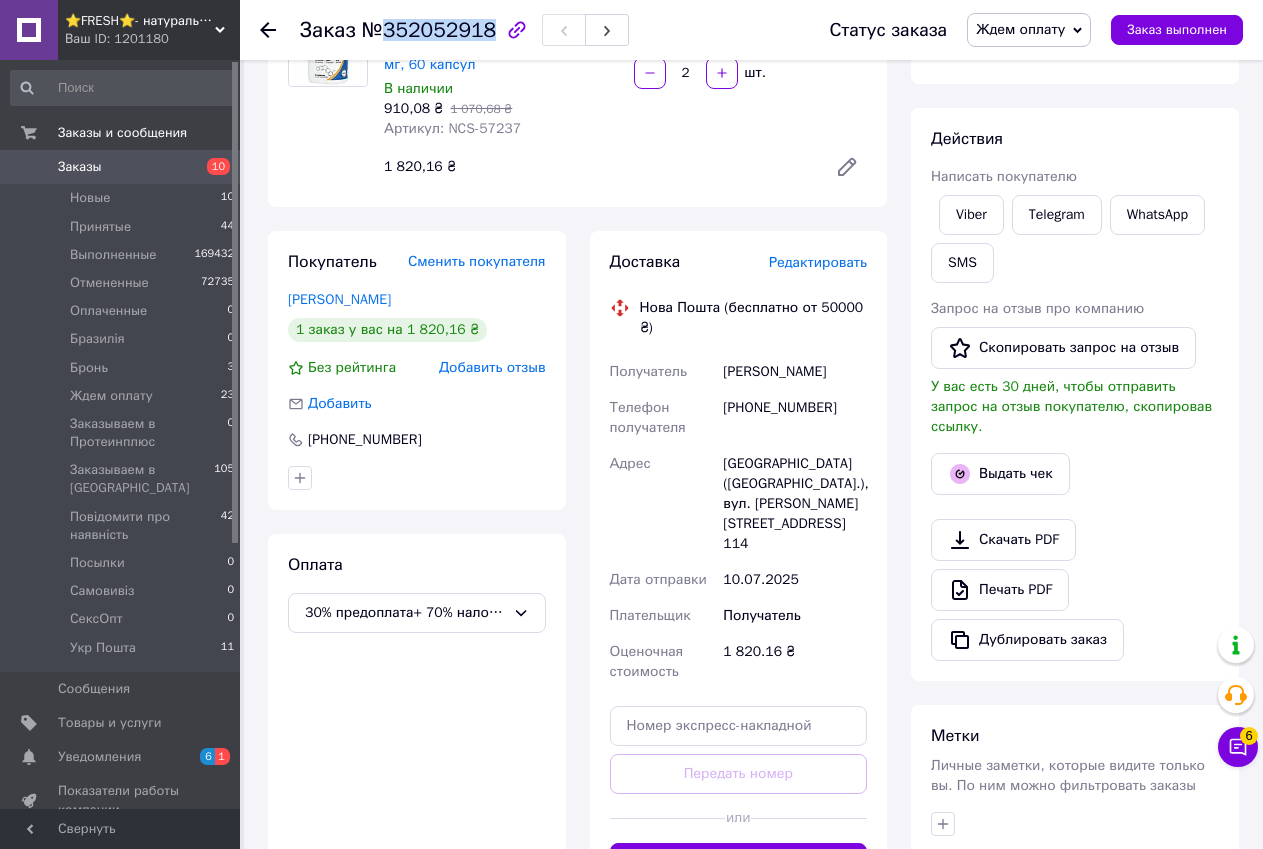 click on "№352052918" at bounding box center [429, 30] 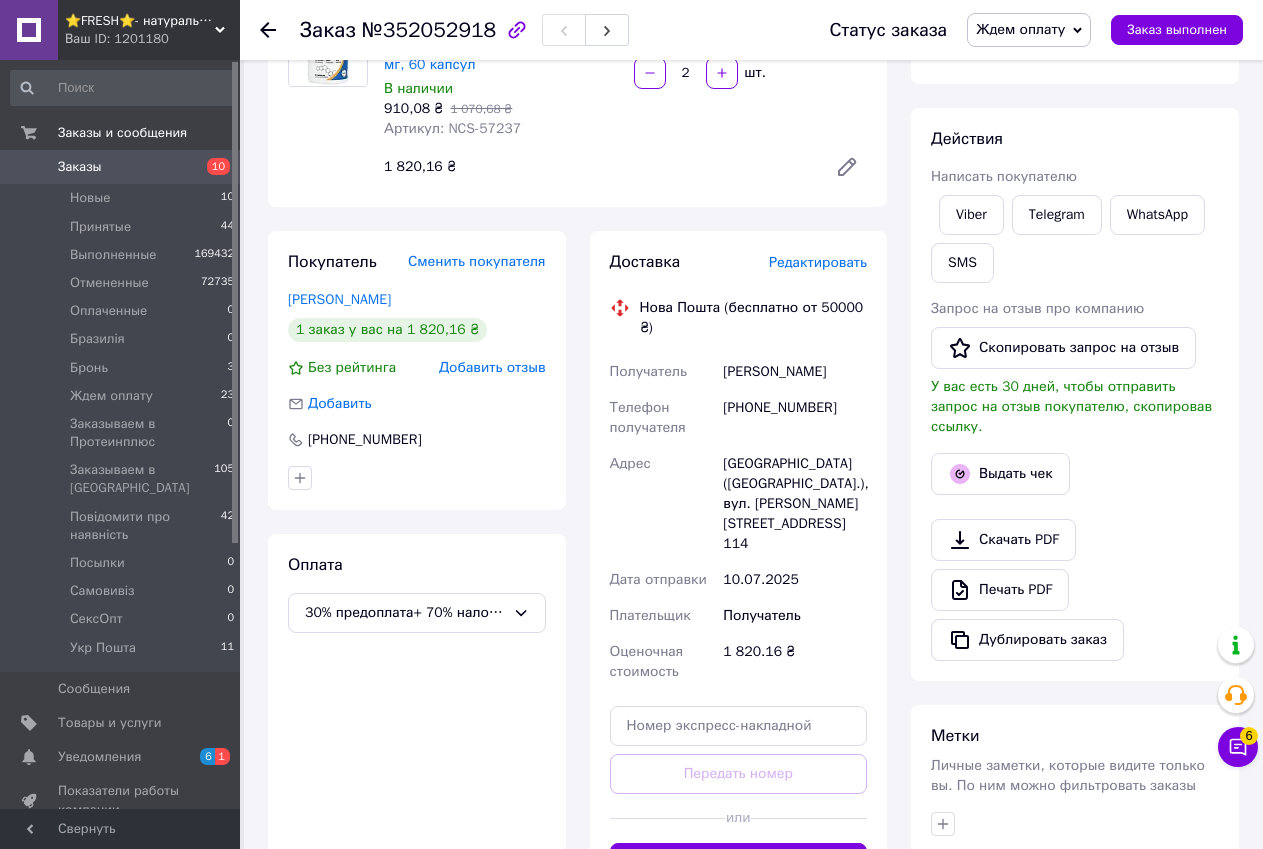click on "Действия Написать покупателю Viber Telegram WhatsApp SMS Запрос на отзыв про компанию   Скопировать запрос на отзыв У вас есть 30 дней, чтобы отправить запрос на отзыв покупателю, скопировав ссылку.   Выдать чек   Скачать PDF   Печать PDF   Дублировать заказ" at bounding box center (1075, 394) 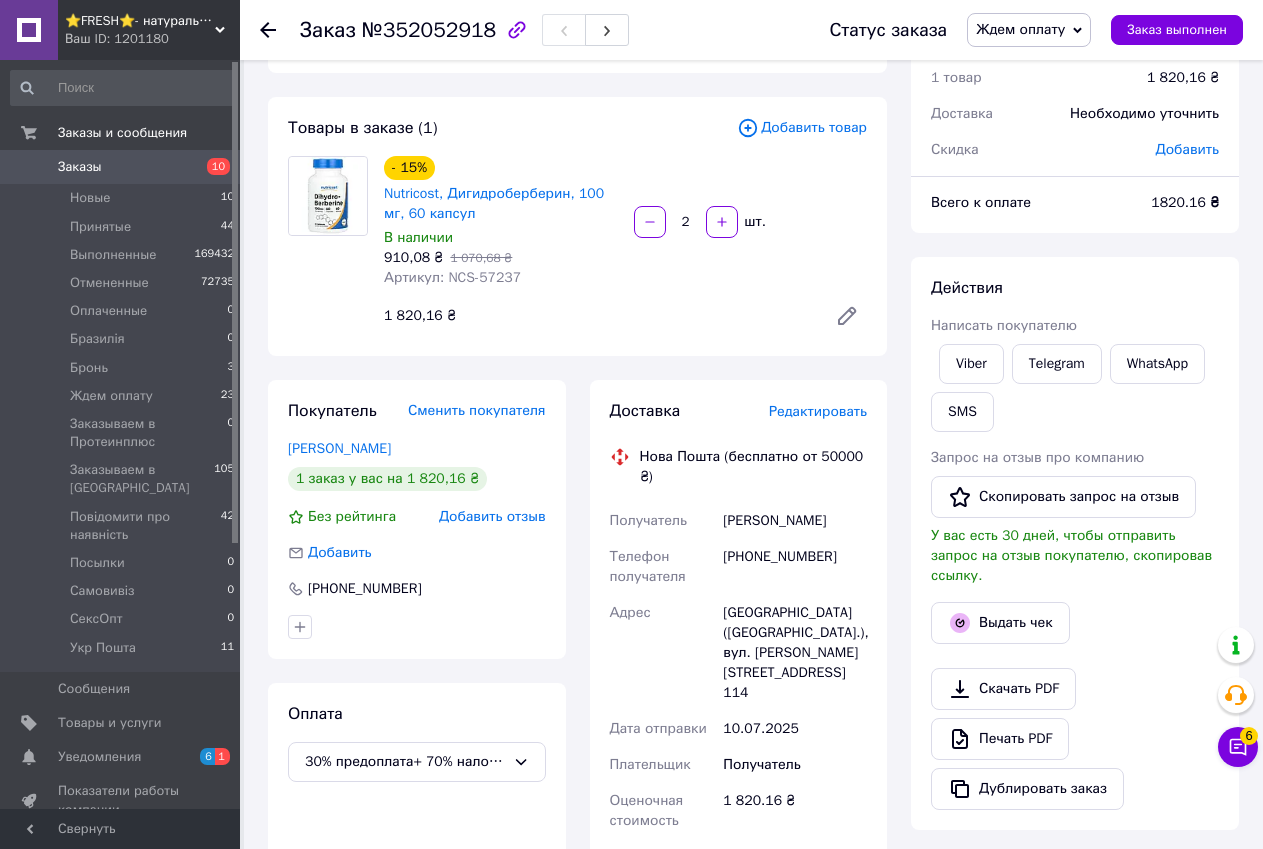 scroll, scrollTop: 0, scrollLeft: 0, axis: both 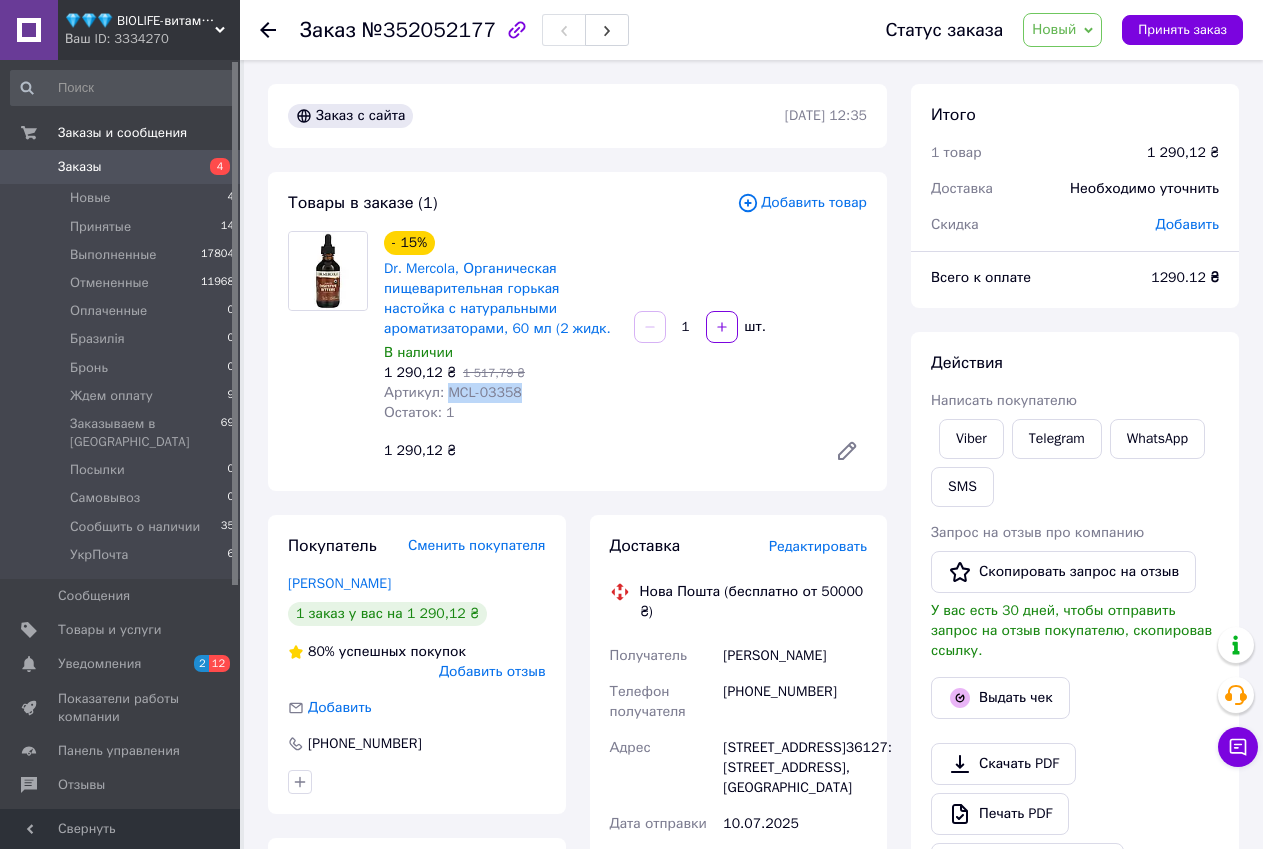 drag, startPoint x: 444, startPoint y: 390, endPoint x: 513, endPoint y: 394, distance: 69.115845 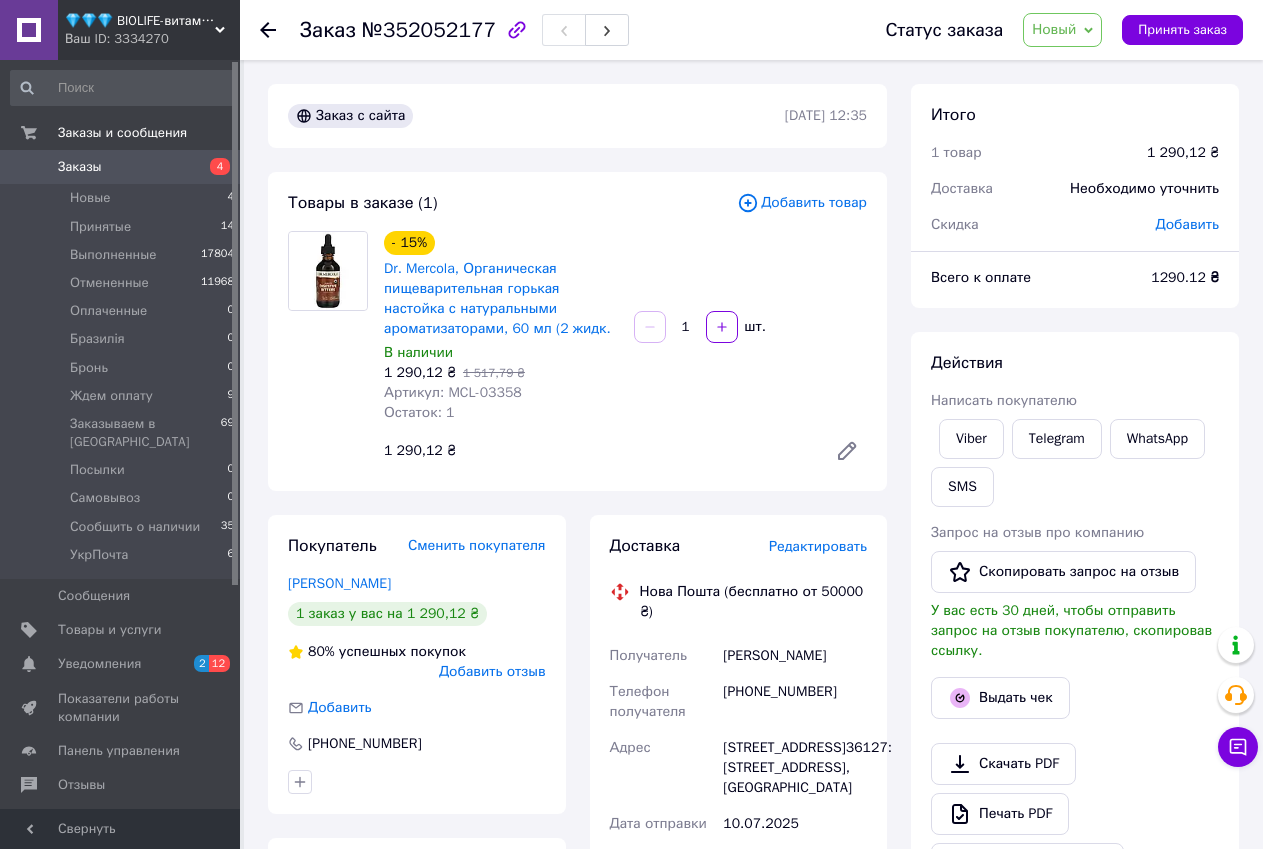 click on "Ваш ID: 3334270" at bounding box center [152, 39] 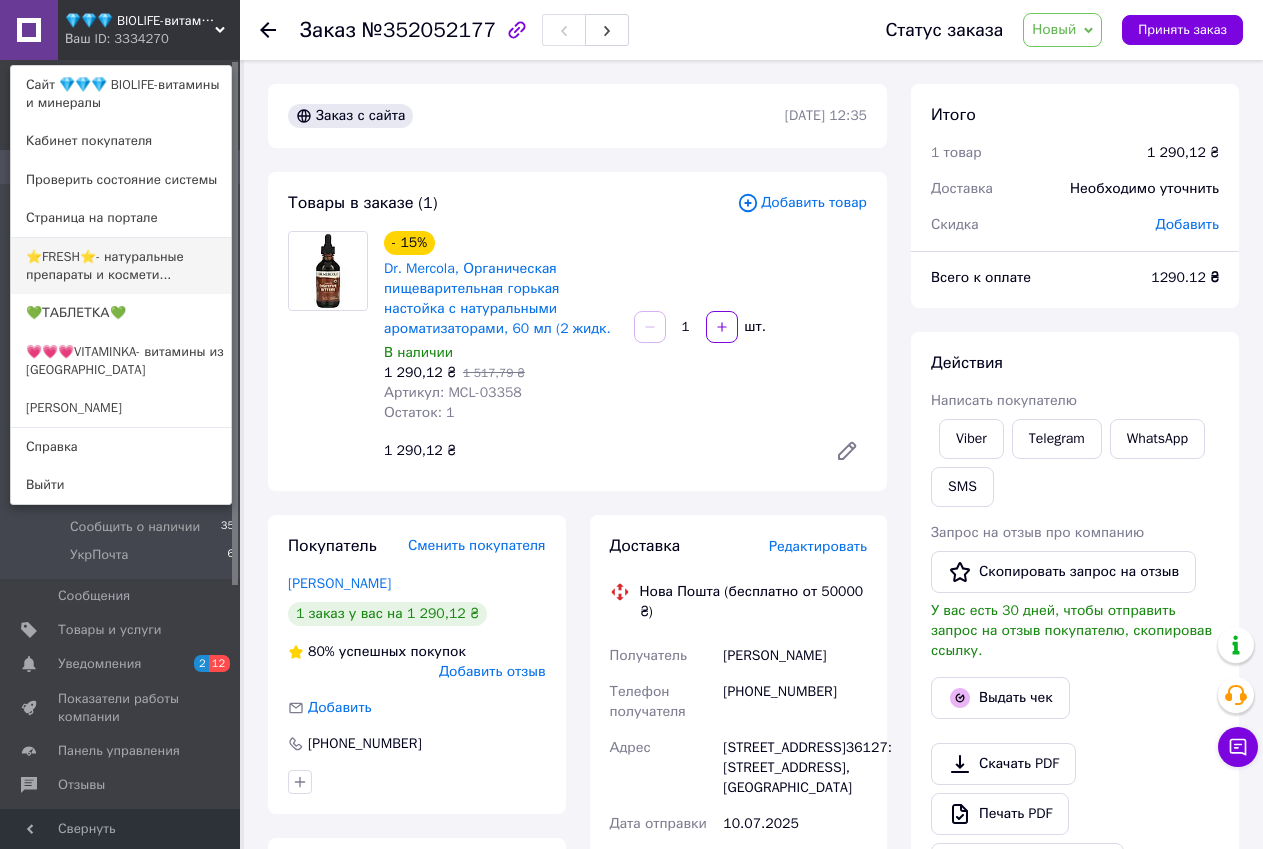 click on "⭐FRESH⭐- натуральные препараты и космети..." at bounding box center (121, 266) 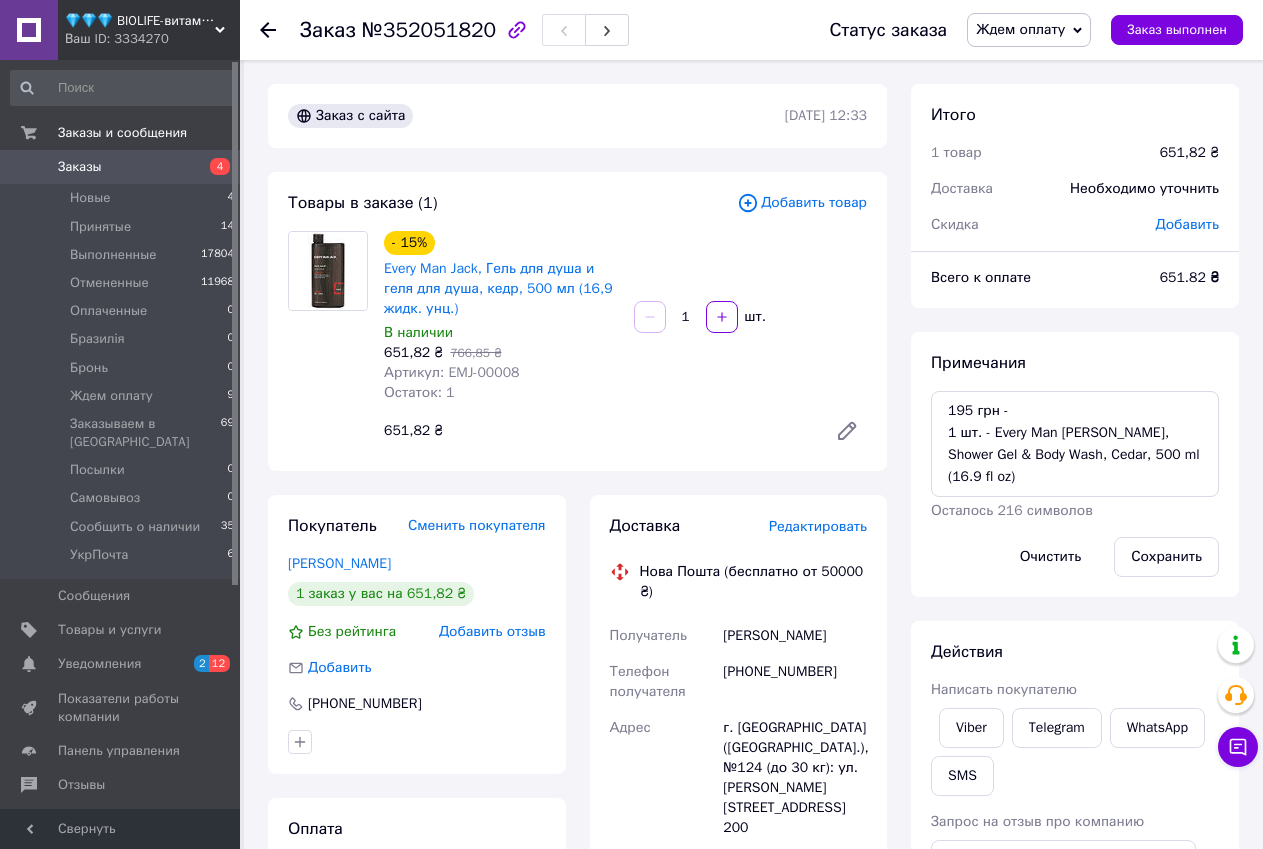 scroll, scrollTop: 0, scrollLeft: 0, axis: both 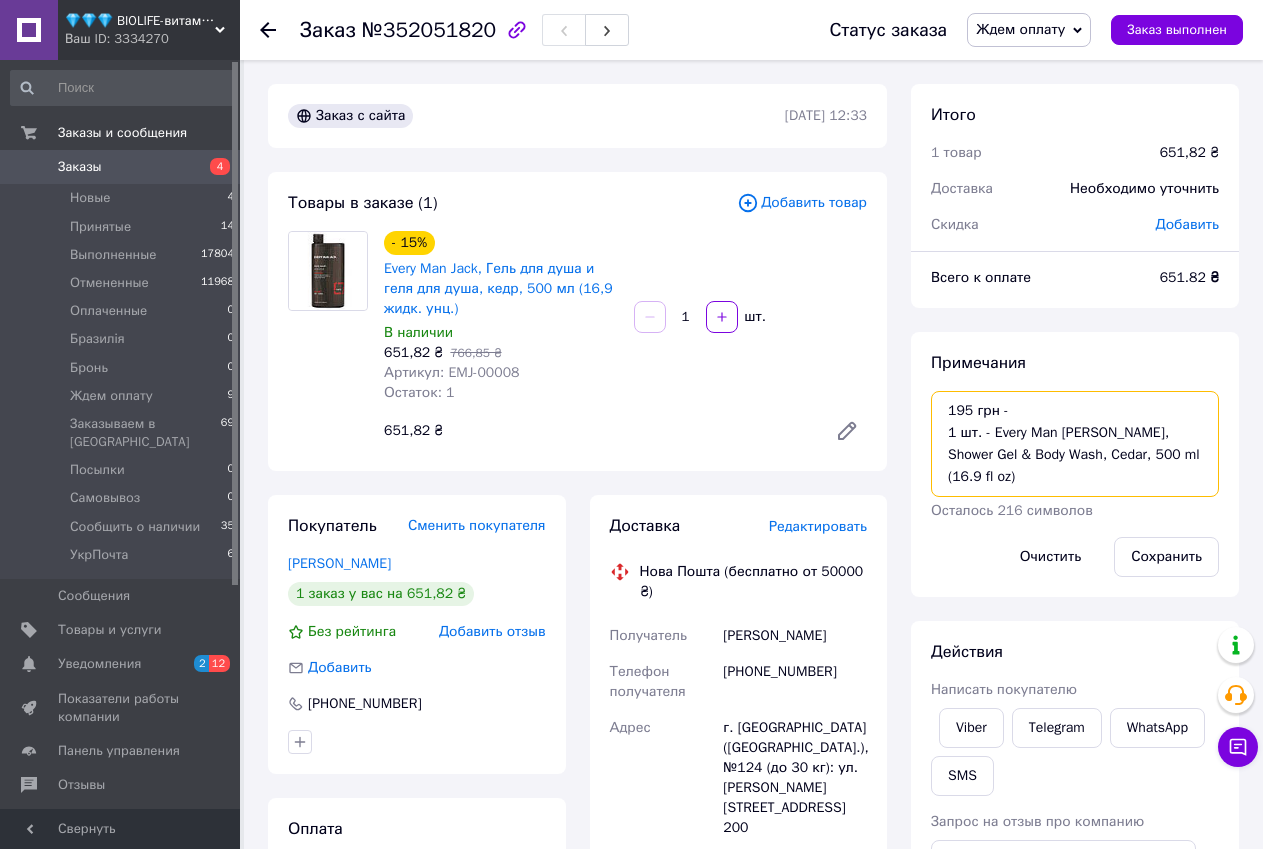 click on "195 грн -
1 шт. - Every Man [PERSON_NAME], Shower Gel & Body Wash, Cedar, 500 ml (16.9 fl oz)" at bounding box center [1075, 444] 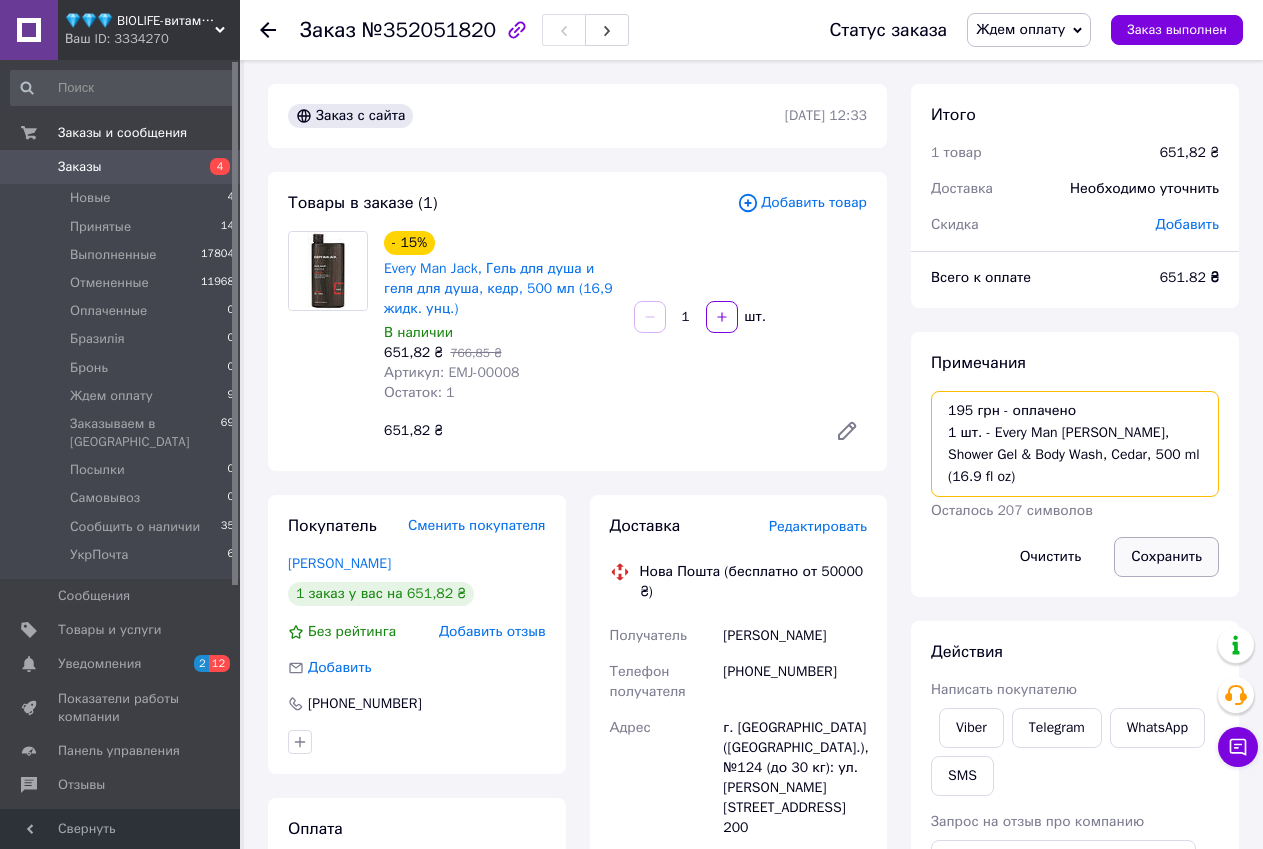 type on "195 грн - оплачено
1 шт. - Every Man [PERSON_NAME], Shower Gel & Body Wash, Cedar, 500 ml (16.9 fl oz)" 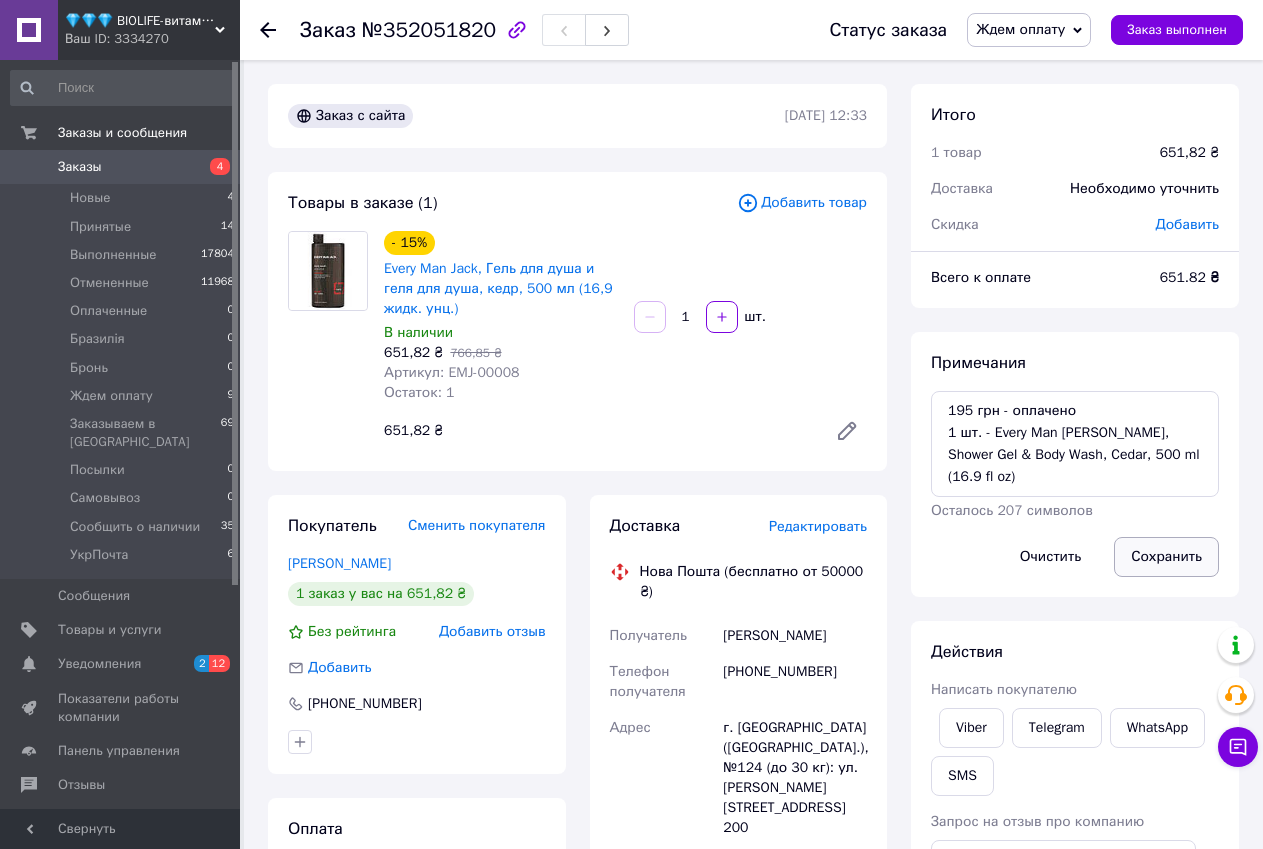 click on "Сохранить" at bounding box center [1166, 557] 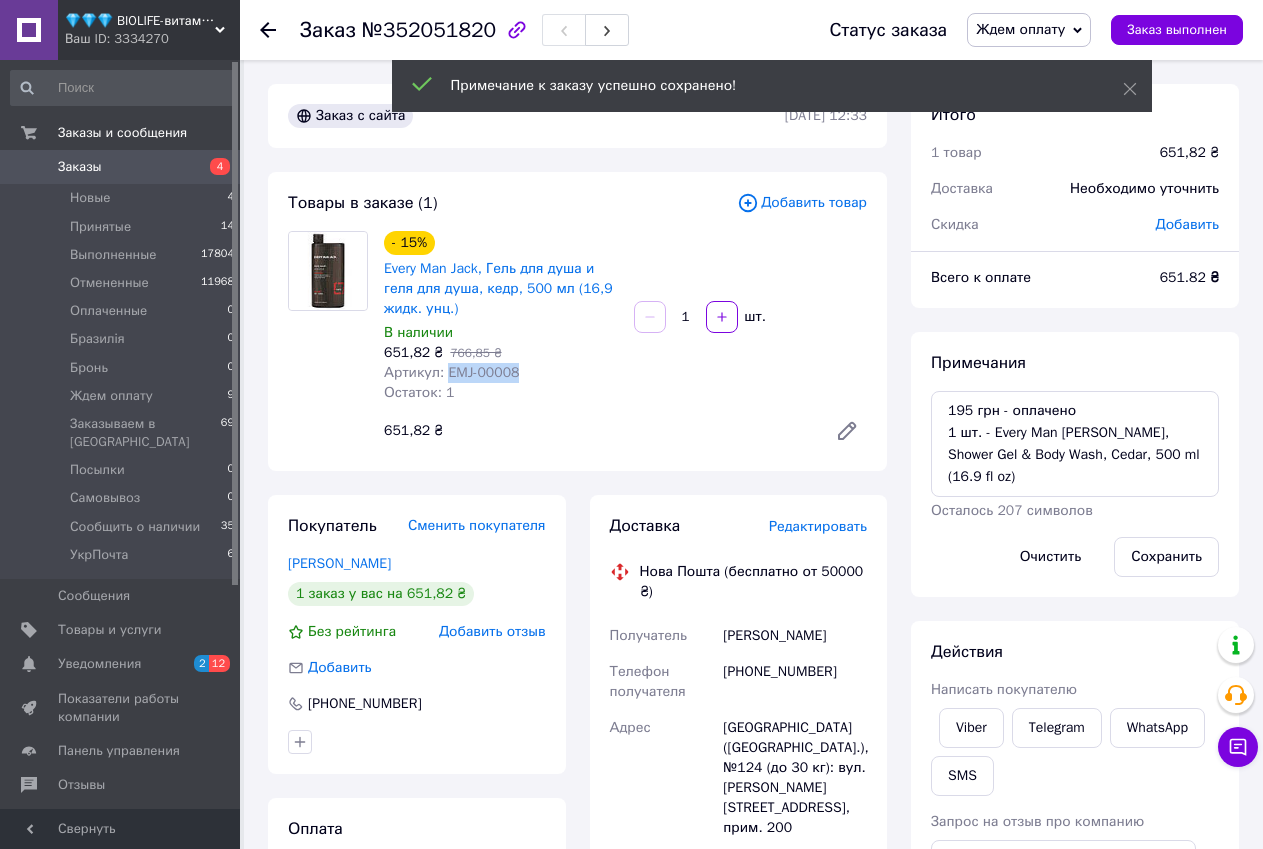 drag, startPoint x: 445, startPoint y: 371, endPoint x: 510, endPoint y: 367, distance: 65.12296 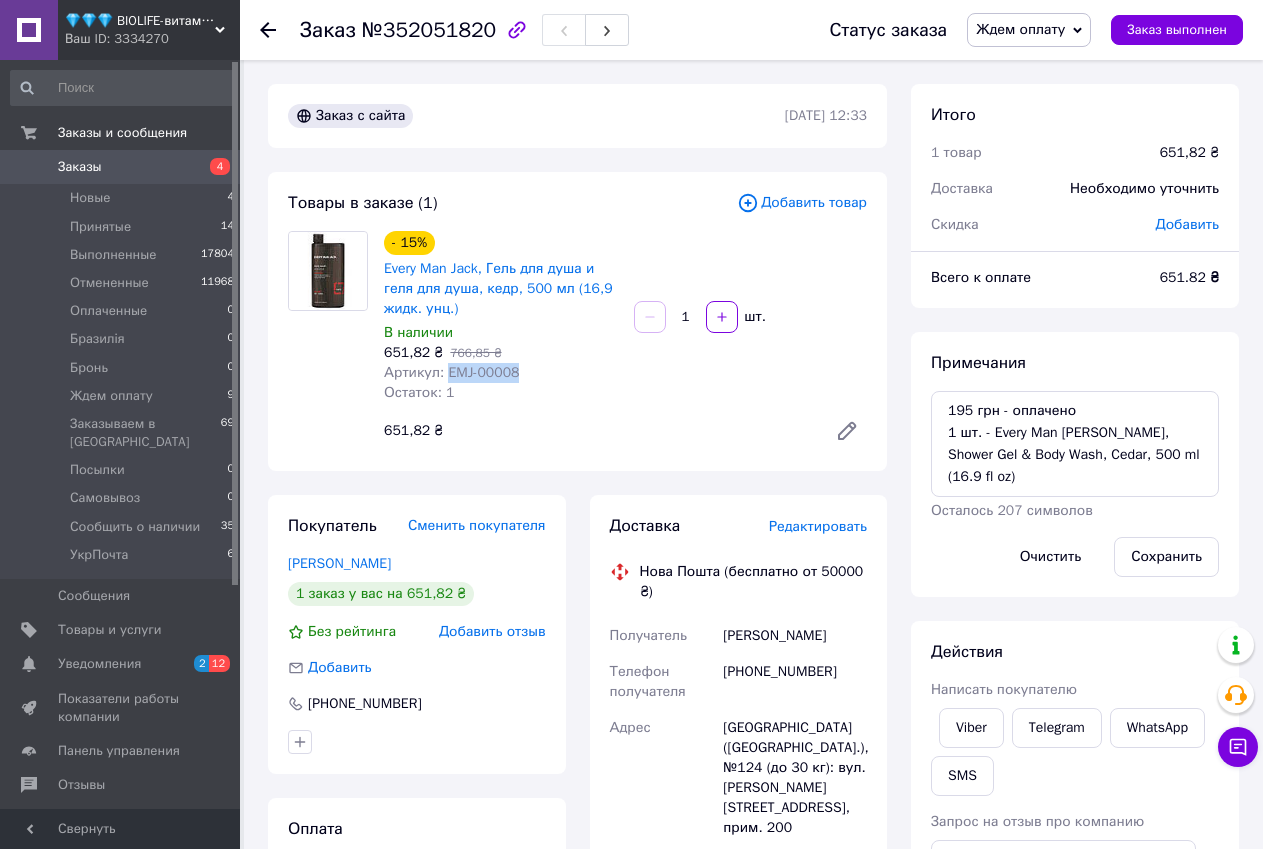 copy on "EMJ-00008" 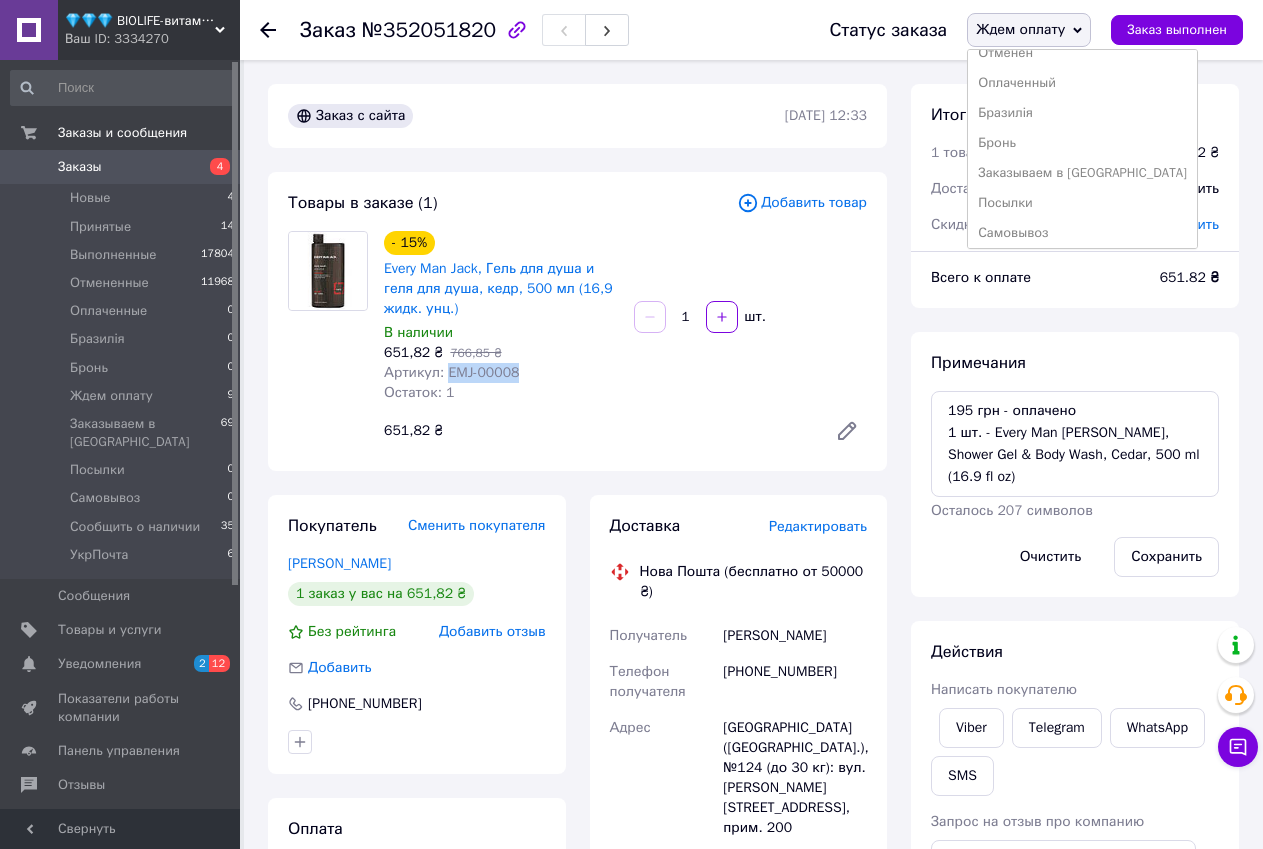 scroll, scrollTop: 100, scrollLeft: 0, axis: vertical 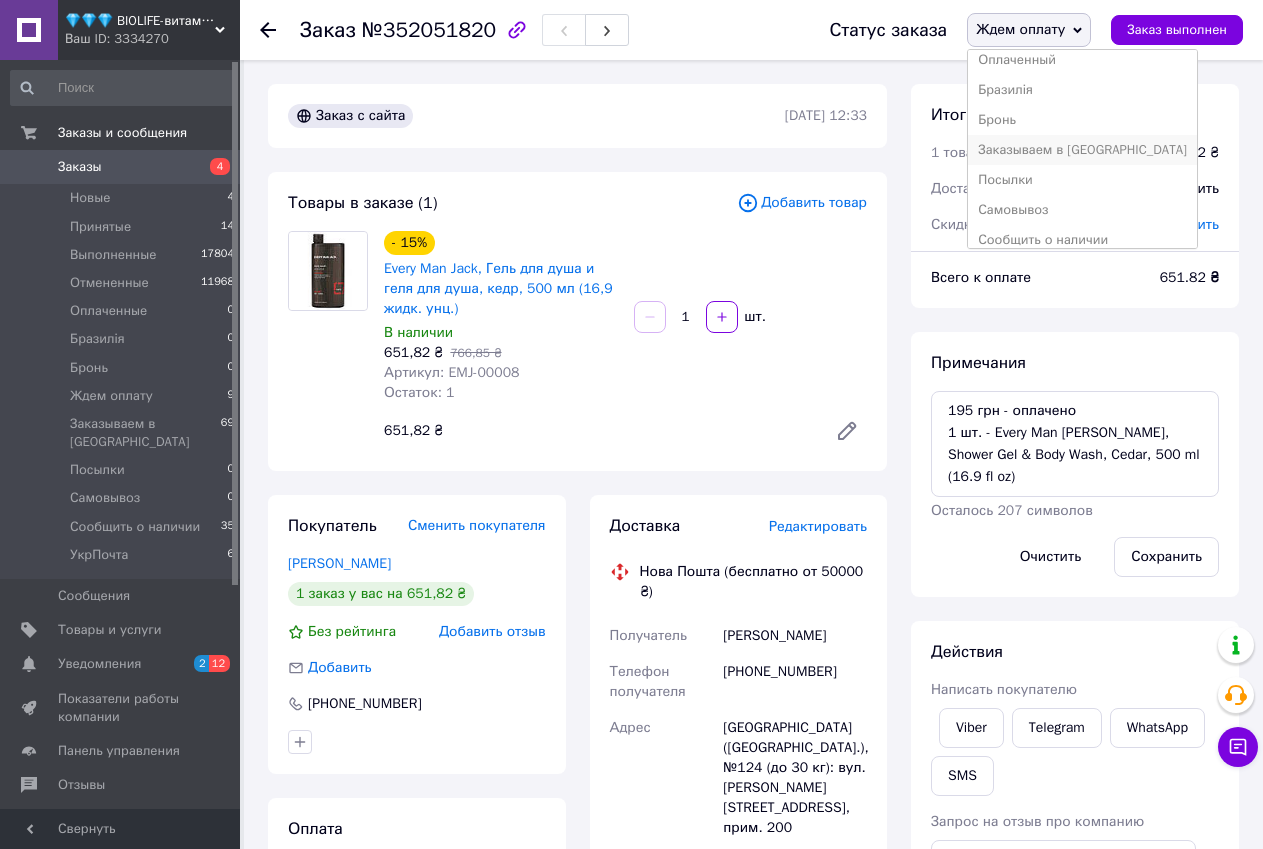 click on "Заказываем в [GEOGRAPHIC_DATA]" at bounding box center (1082, 150) 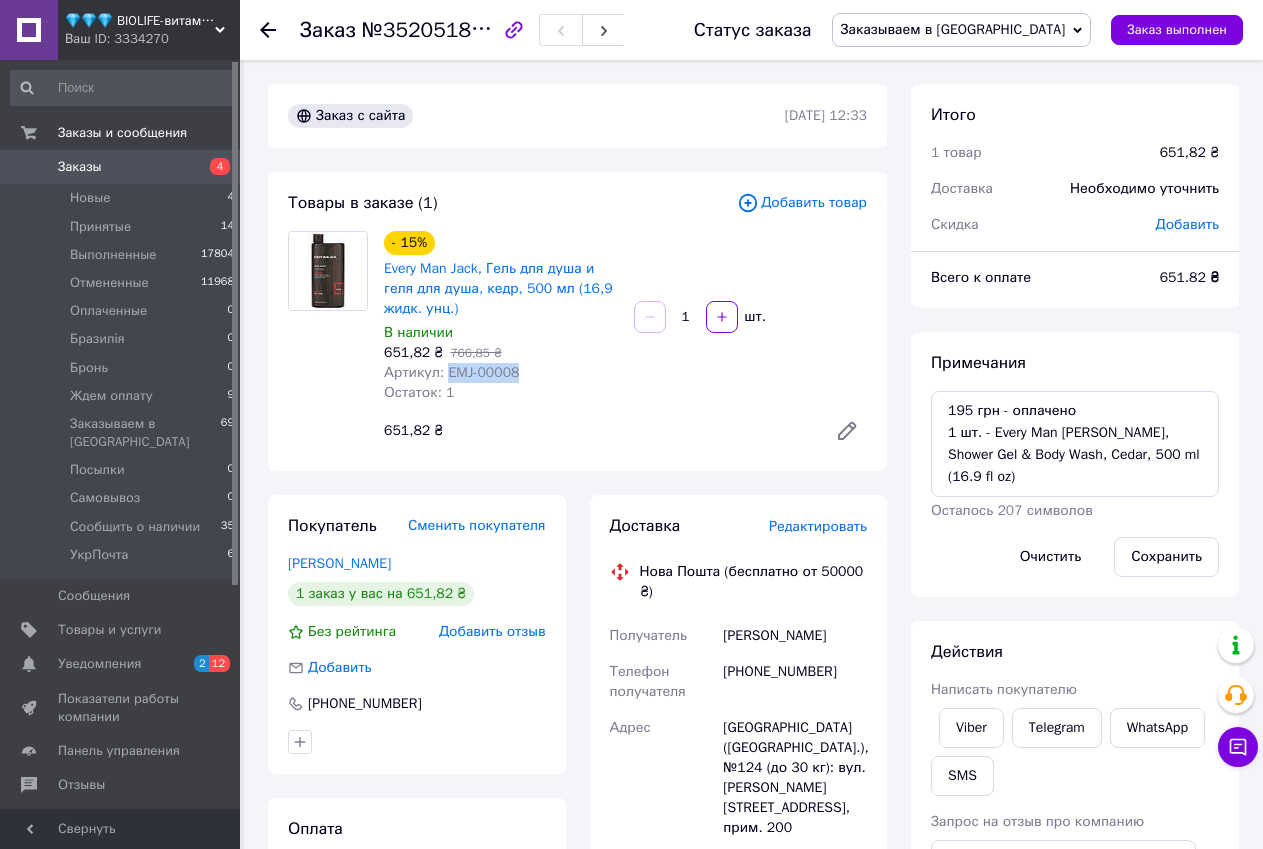 drag, startPoint x: 442, startPoint y: 370, endPoint x: 506, endPoint y: 379, distance: 64.629715 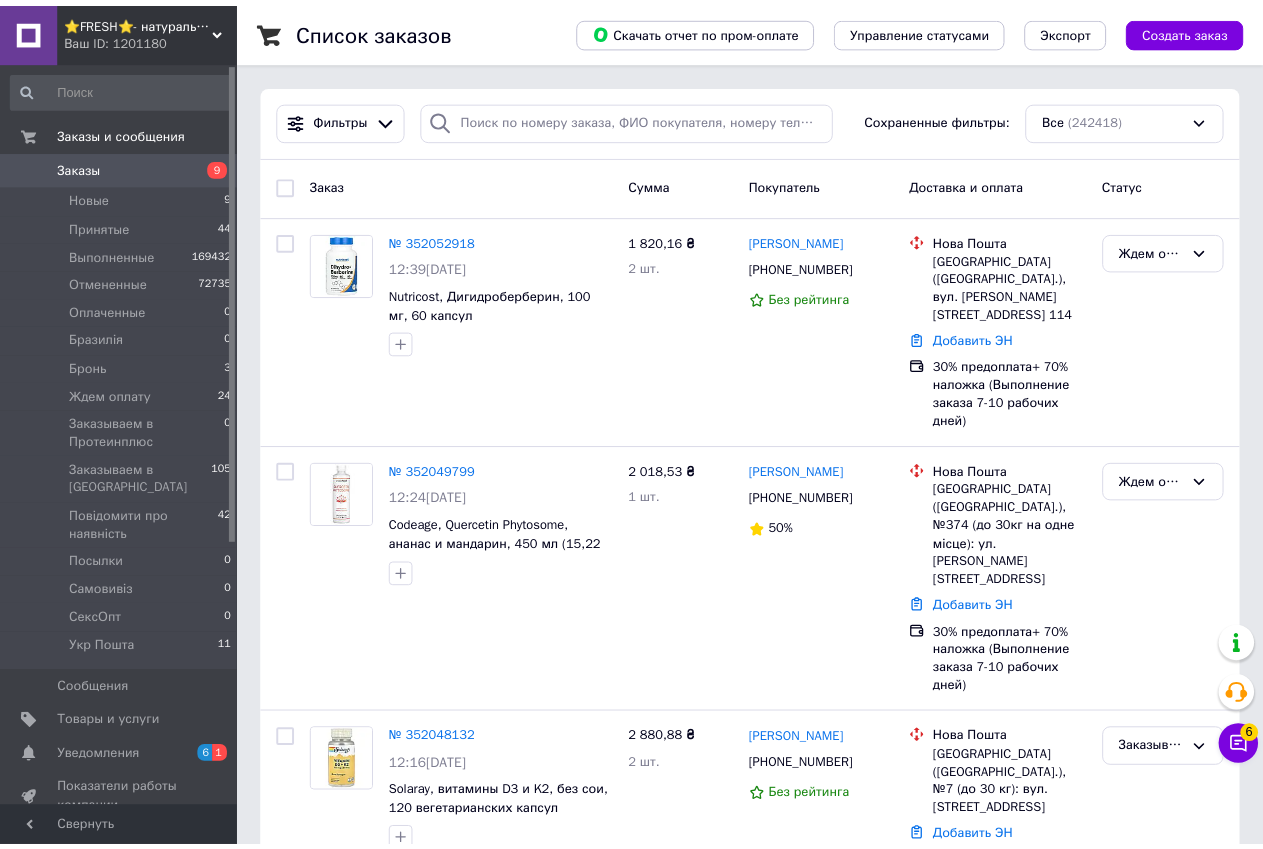scroll, scrollTop: 0, scrollLeft: 0, axis: both 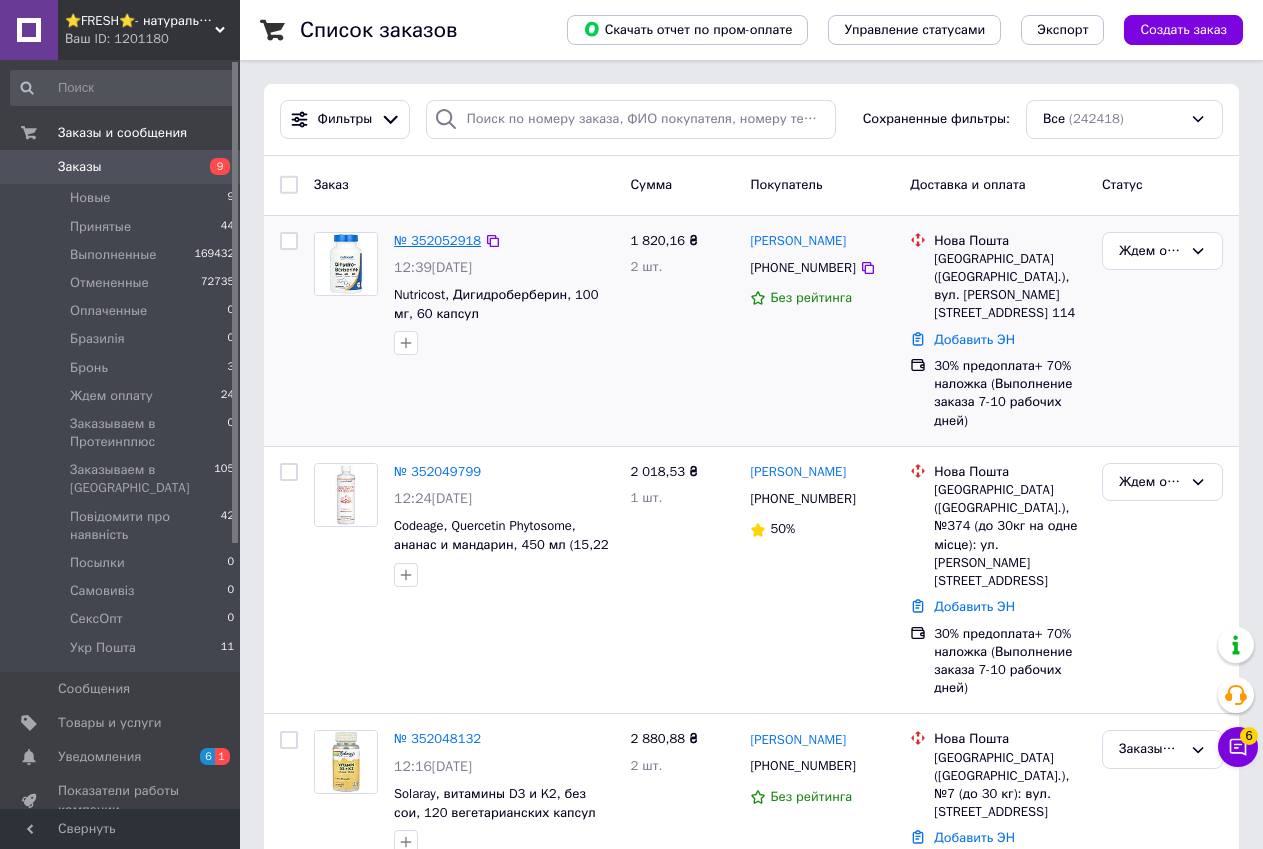 click on "№ 352052918" at bounding box center (437, 240) 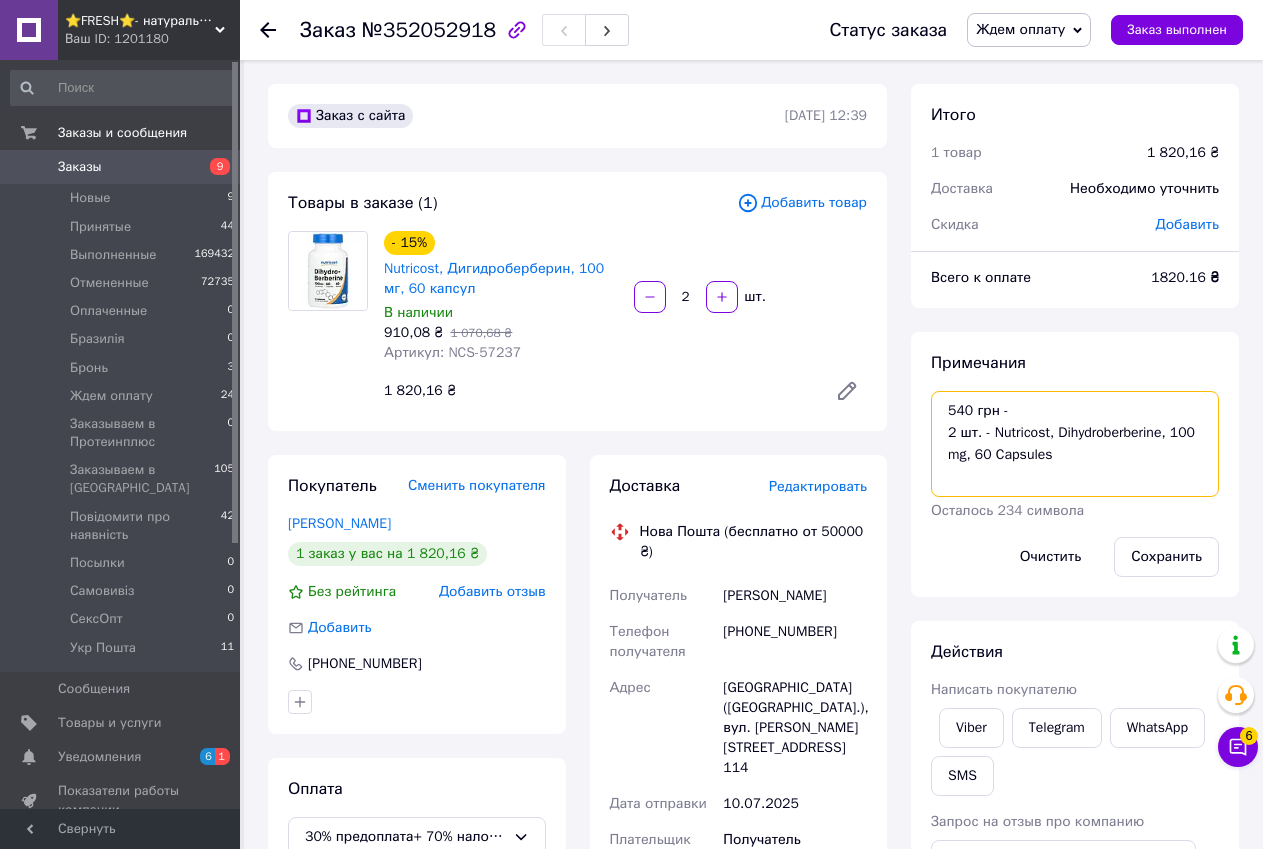 click on "540 грн -
2 шт. - Nutricost, Dihydroberberine, 100 mg, 60 Capsules" at bounding box center [1075, 444] 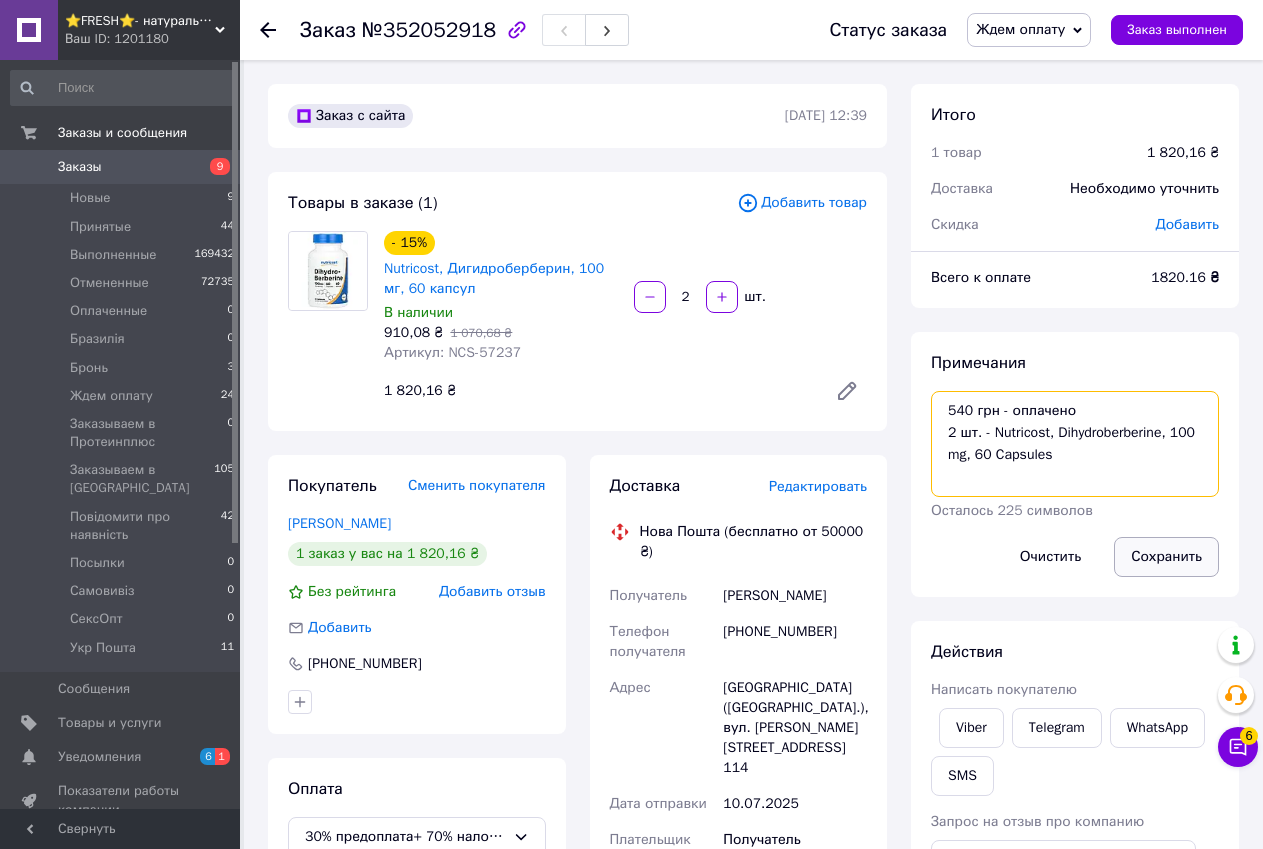 type on "540 грн - оплачено
2 шт. - Nutricost, Dihydroberberine, 100 mg, 60 Capsules" 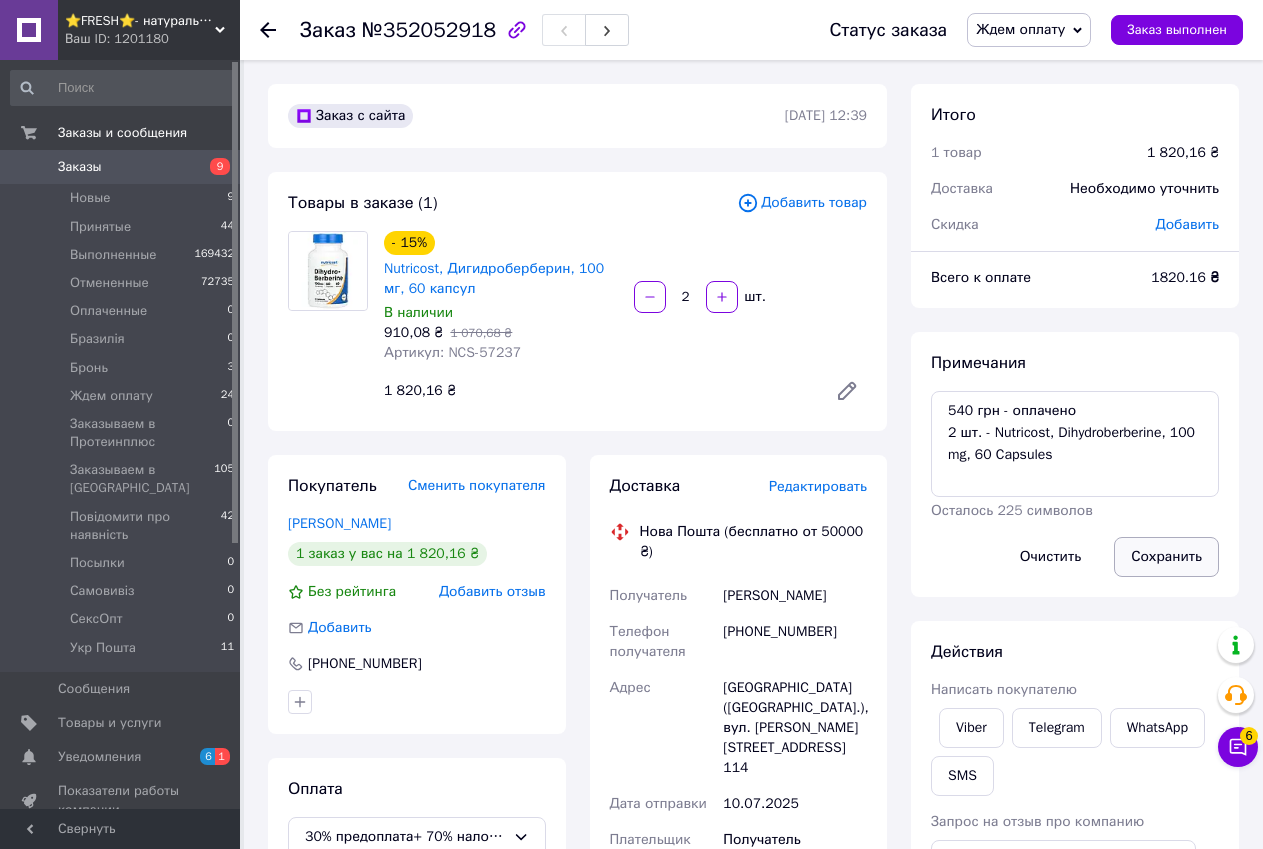 click on "Сохранить" at bounding box center [1166, 557] 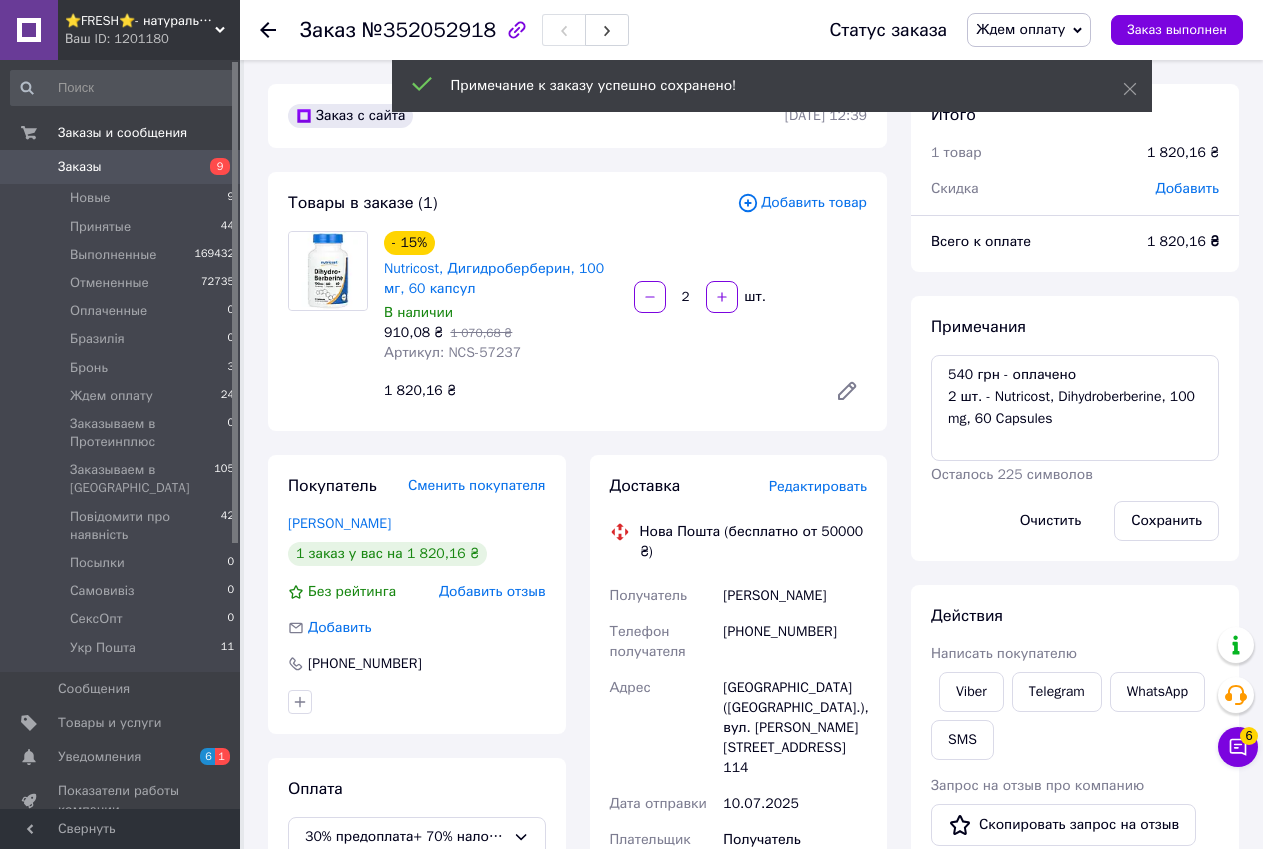click on "Ждем оплату" at bounding box center [1029, 30] 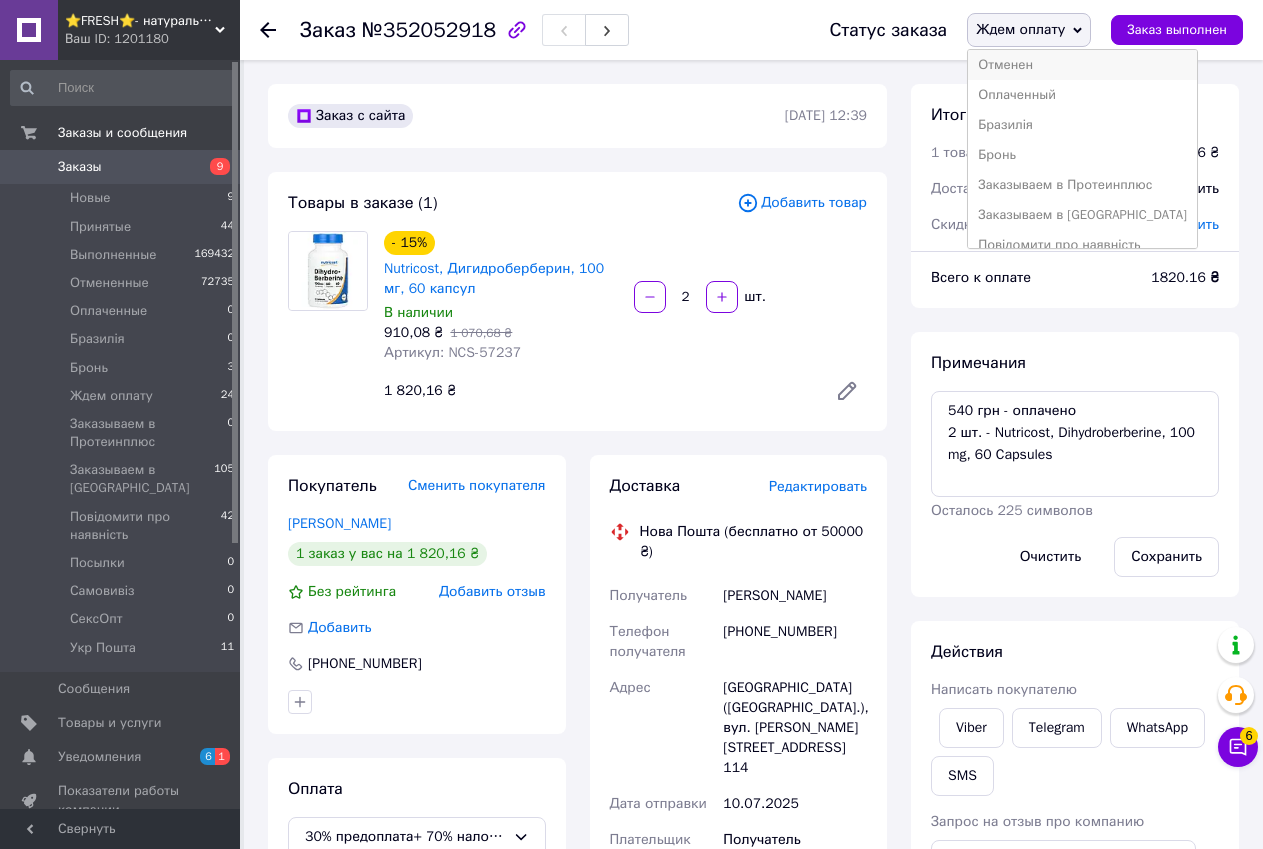 scroll, scrollTop: 100, scrollLeft: 0, axis: vertical 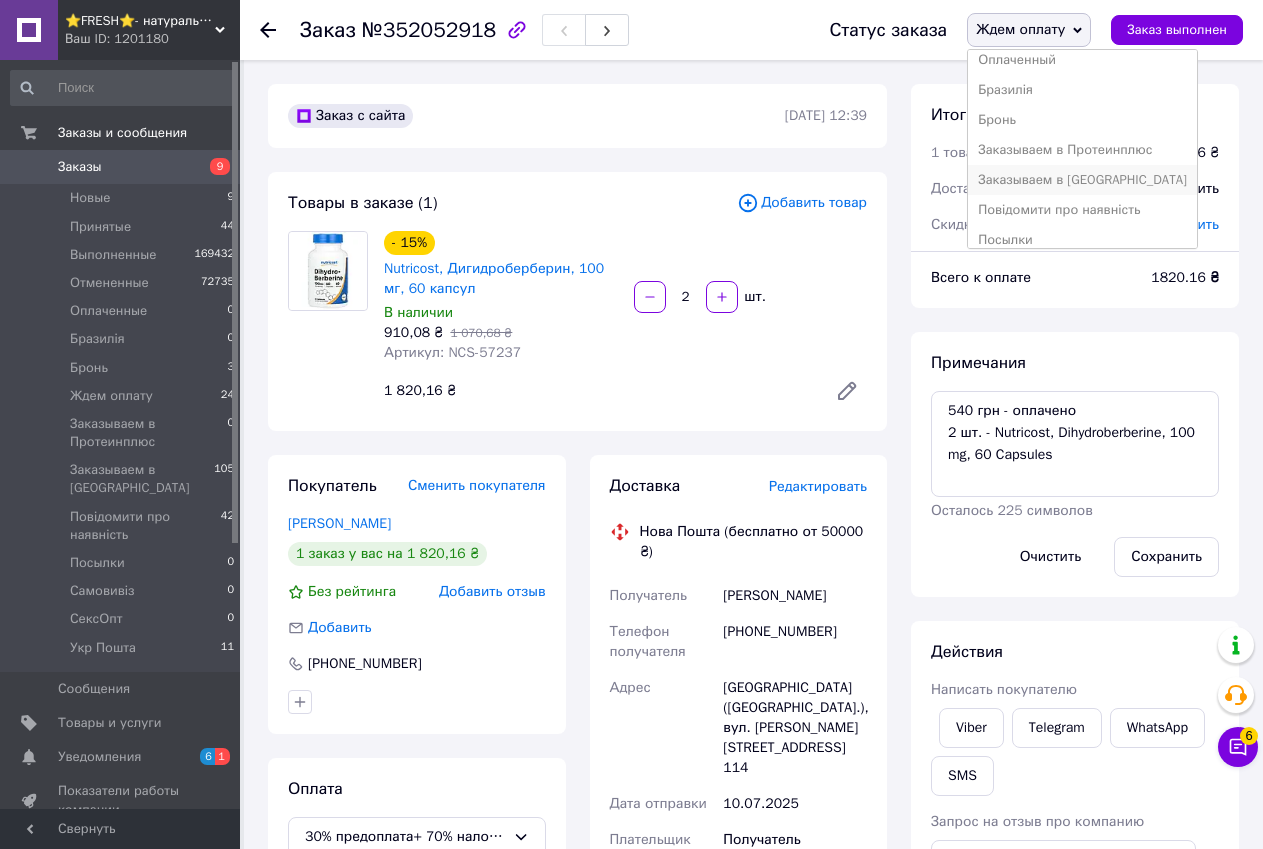 click on "Заказываем в [GEOGRAPHIC_DATA]" at bounding box center [1082, 180] 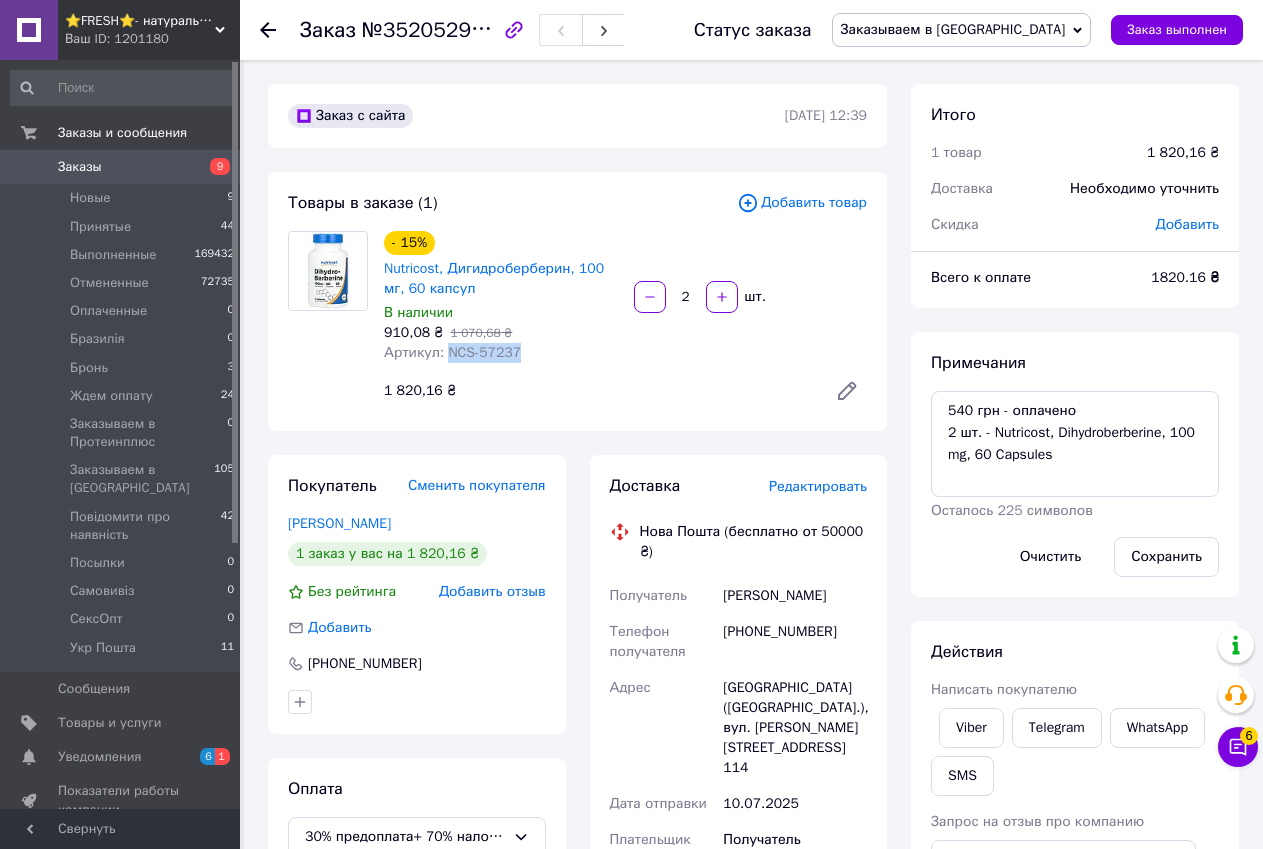 drag, startPoint x: 446, startPoint y: 349, endPoint x: 517, endPoint y: 346, distance: 71.063354 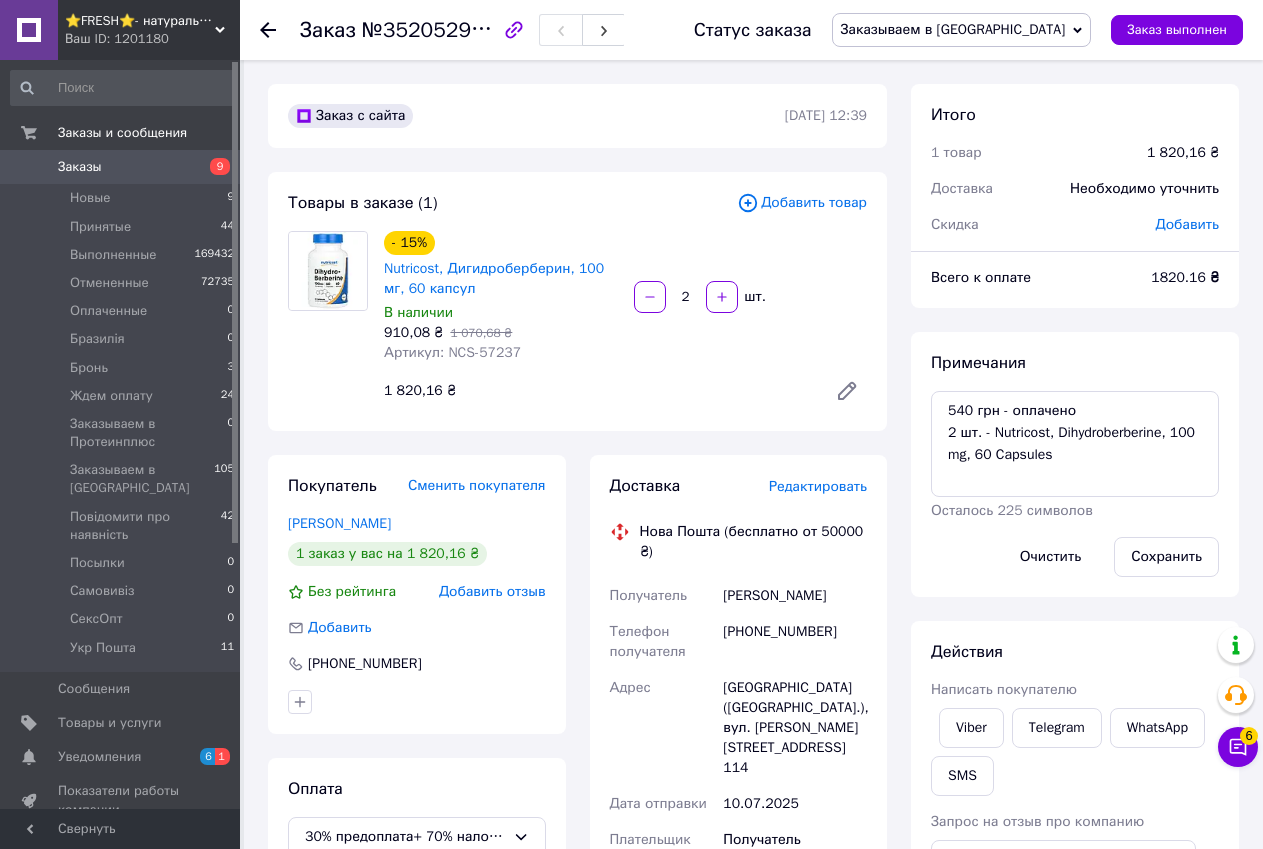 click on "Всего к оплате 1820.16 ₴" at bounding box center [1075, 288] 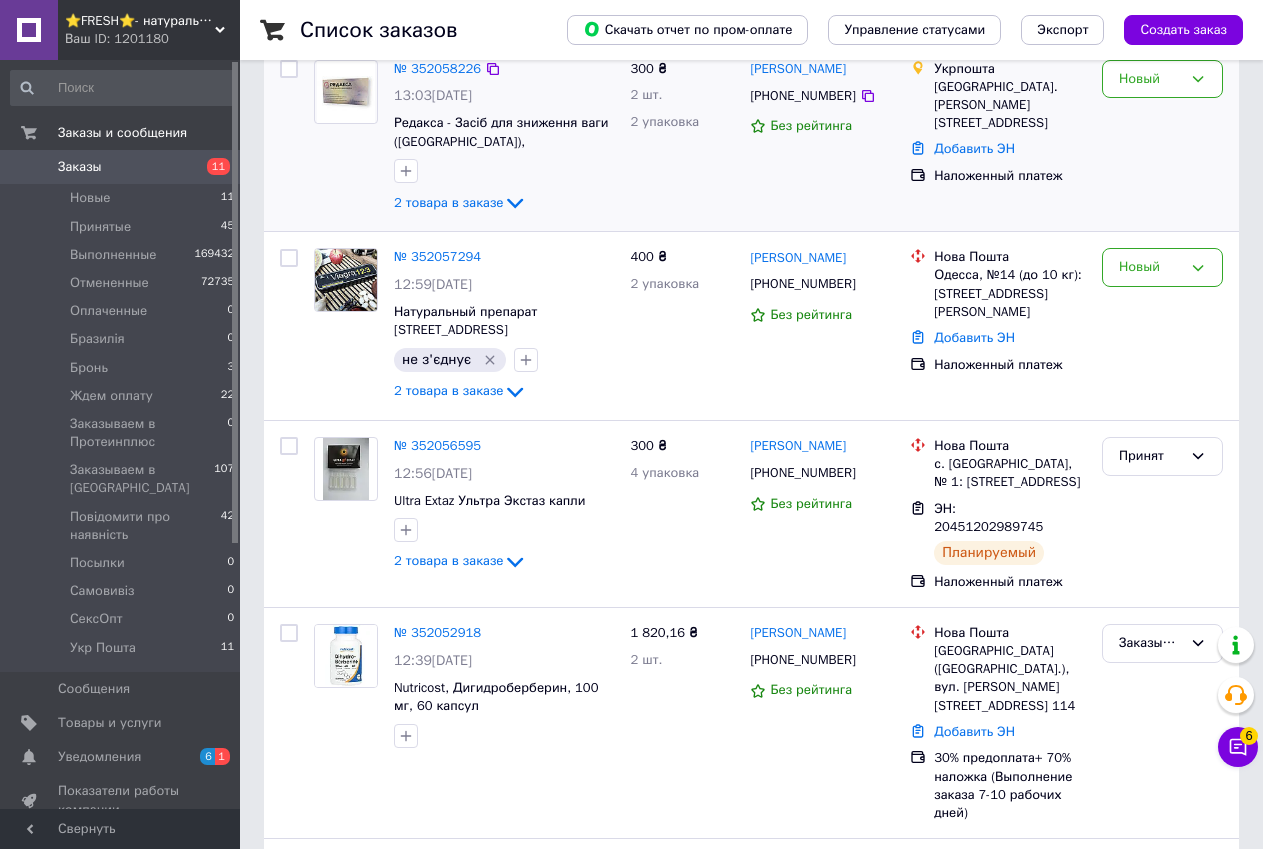 scroll, scrollTop: 0, scrollLeft: 0, axis: both 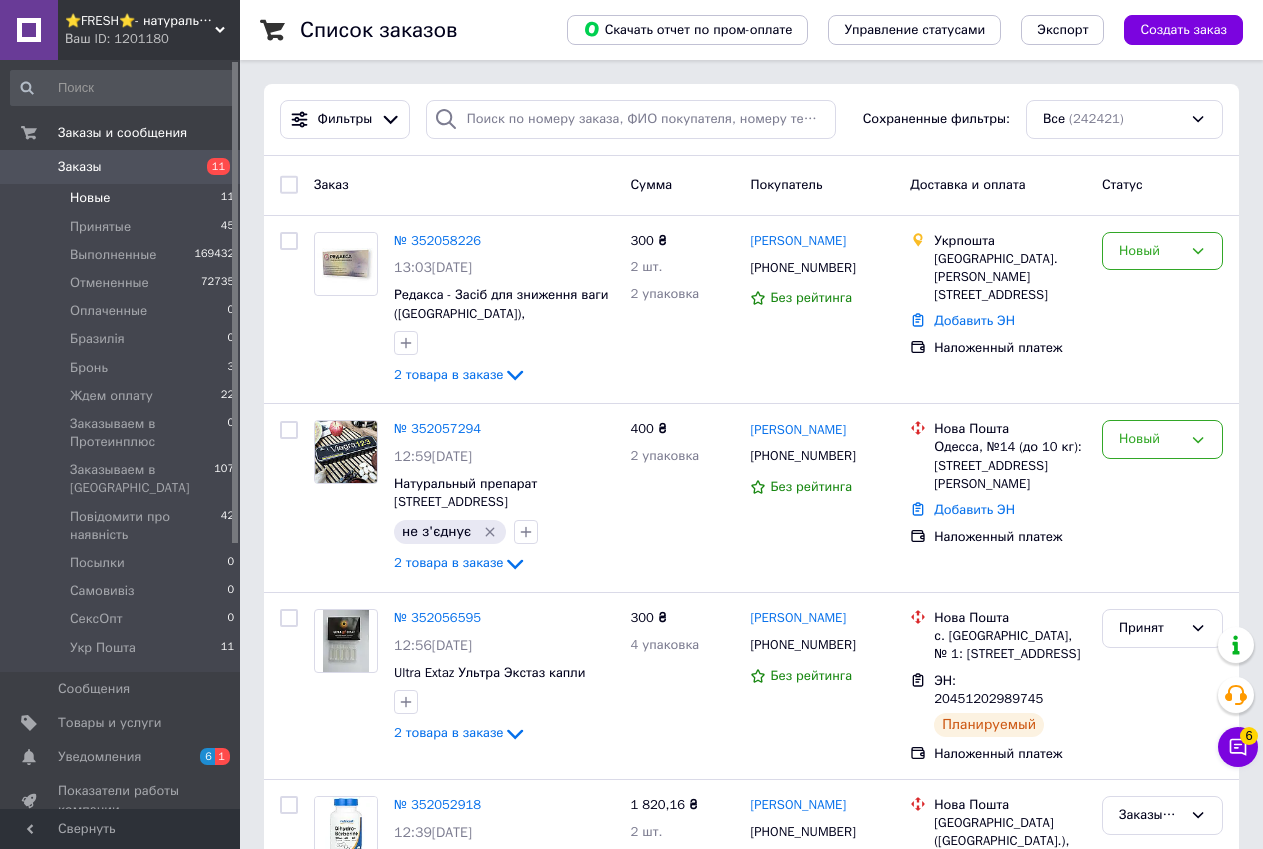click on "Новые 11" at bounding box center (123, 198) 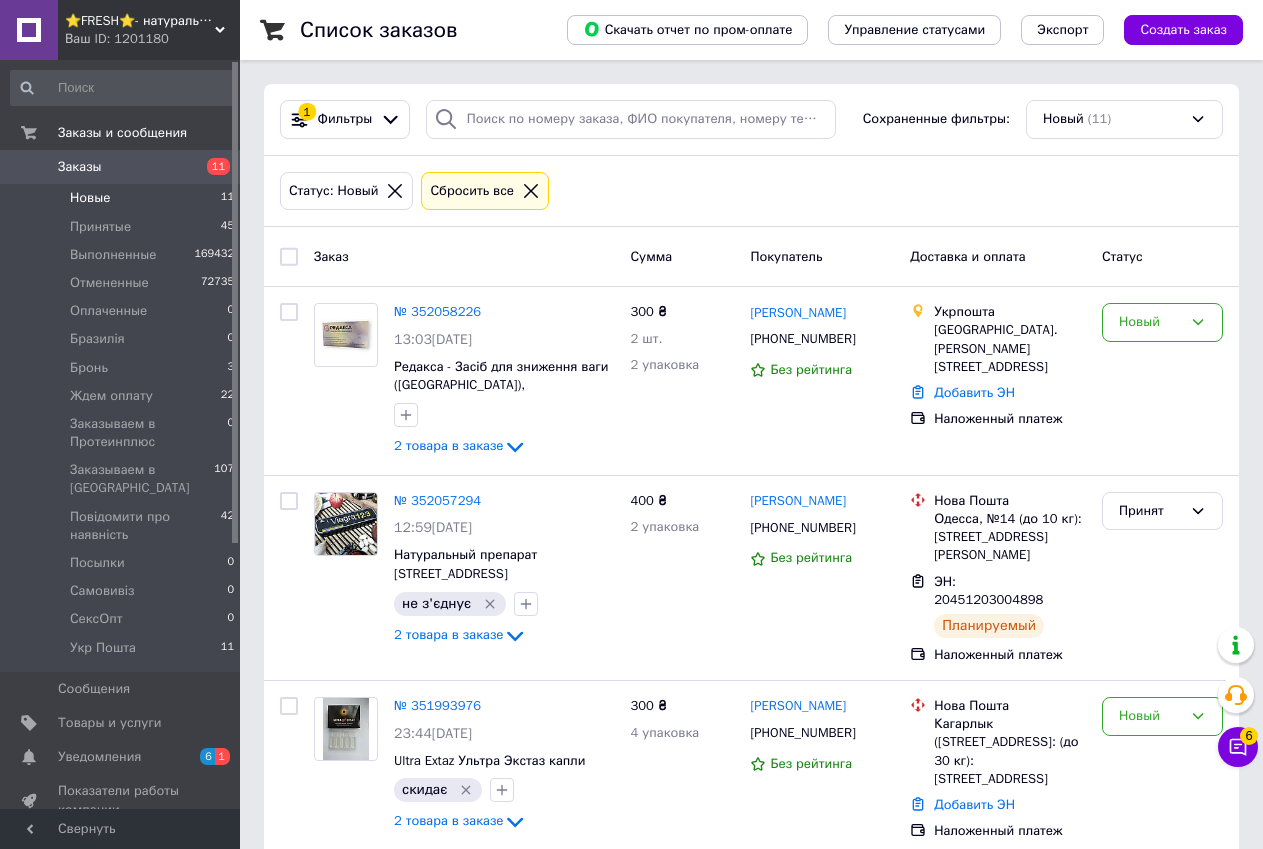 click on "Ваш ID: 1201180" at bounding box center [152, 39] 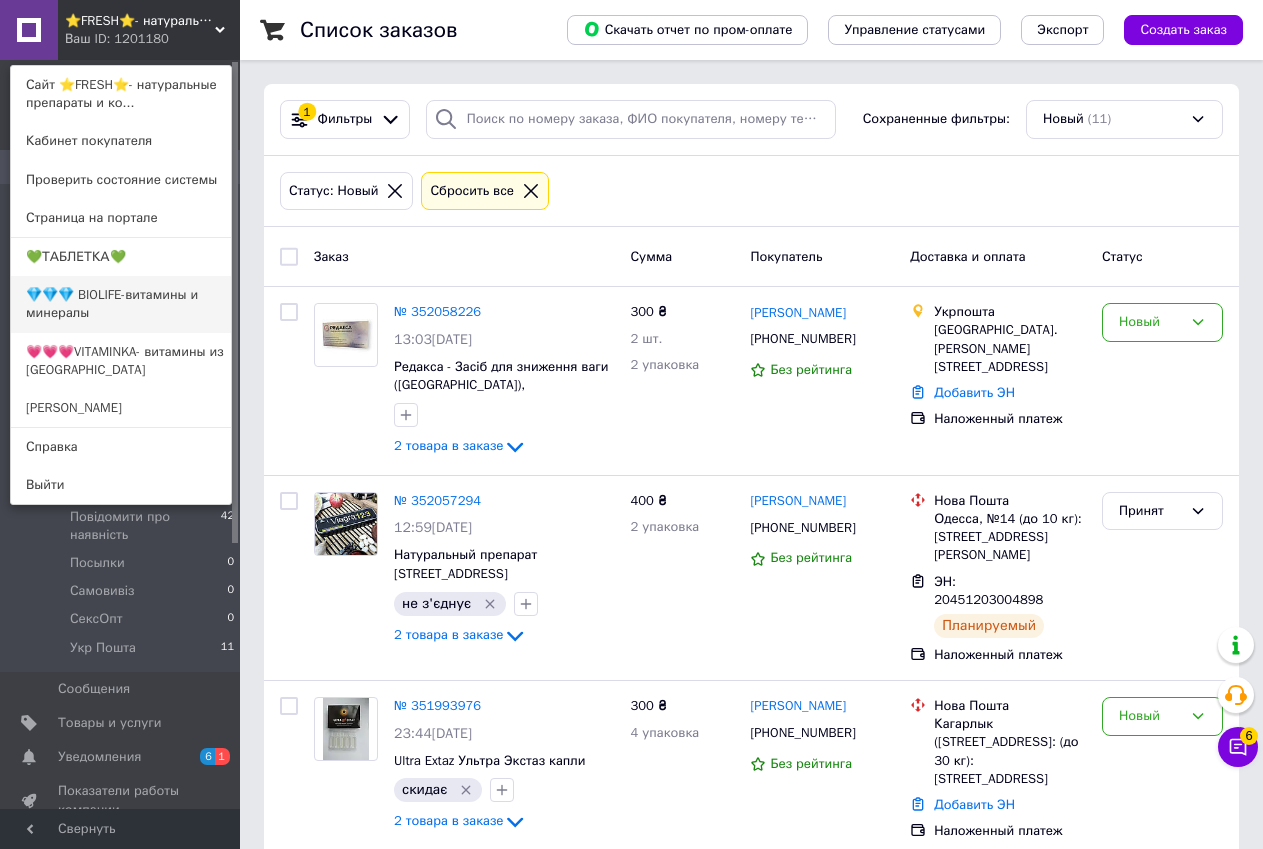 click on "💎💎💎 BIOLIFE-витамины и минералы" at bounding box center (121, 304) 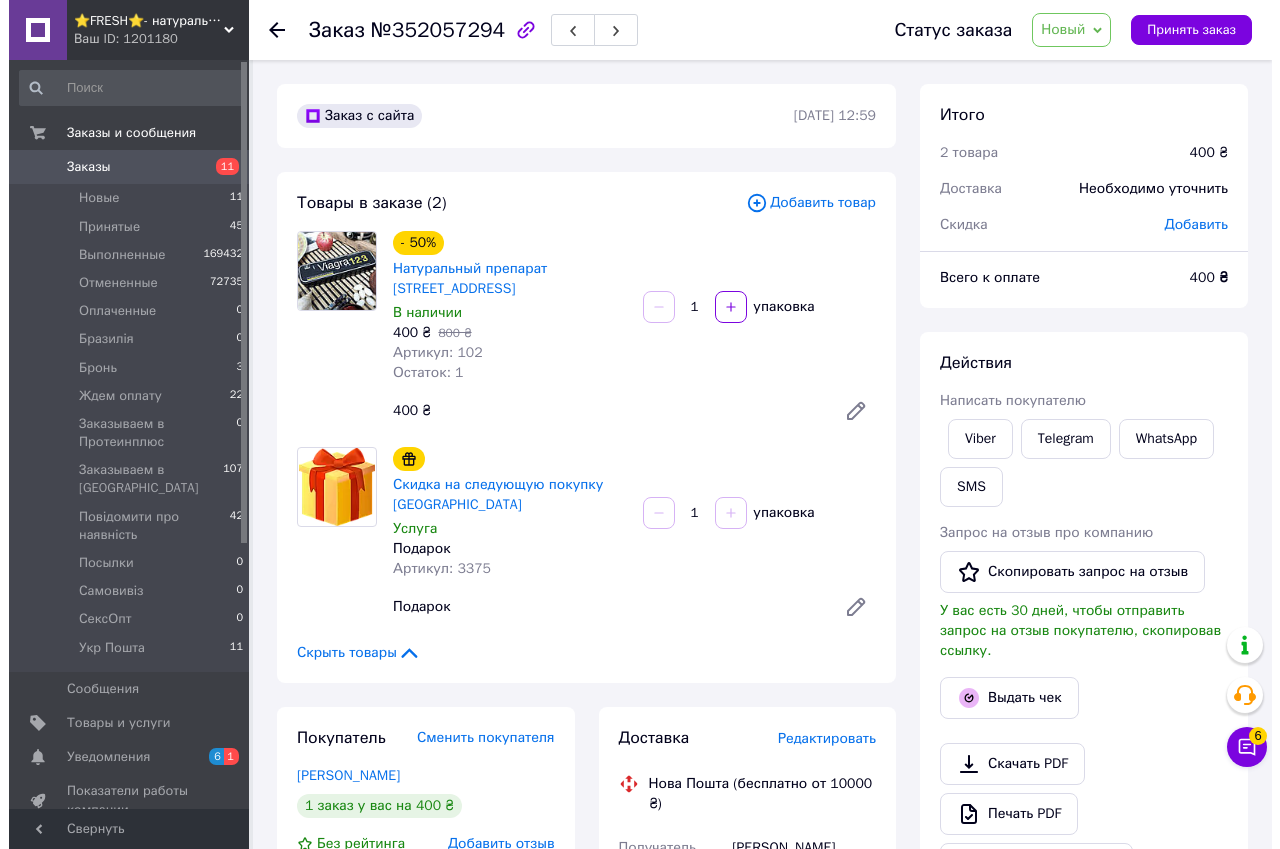 scroll, scrollTop: 300, scrollLeft: 0, axis: vertical 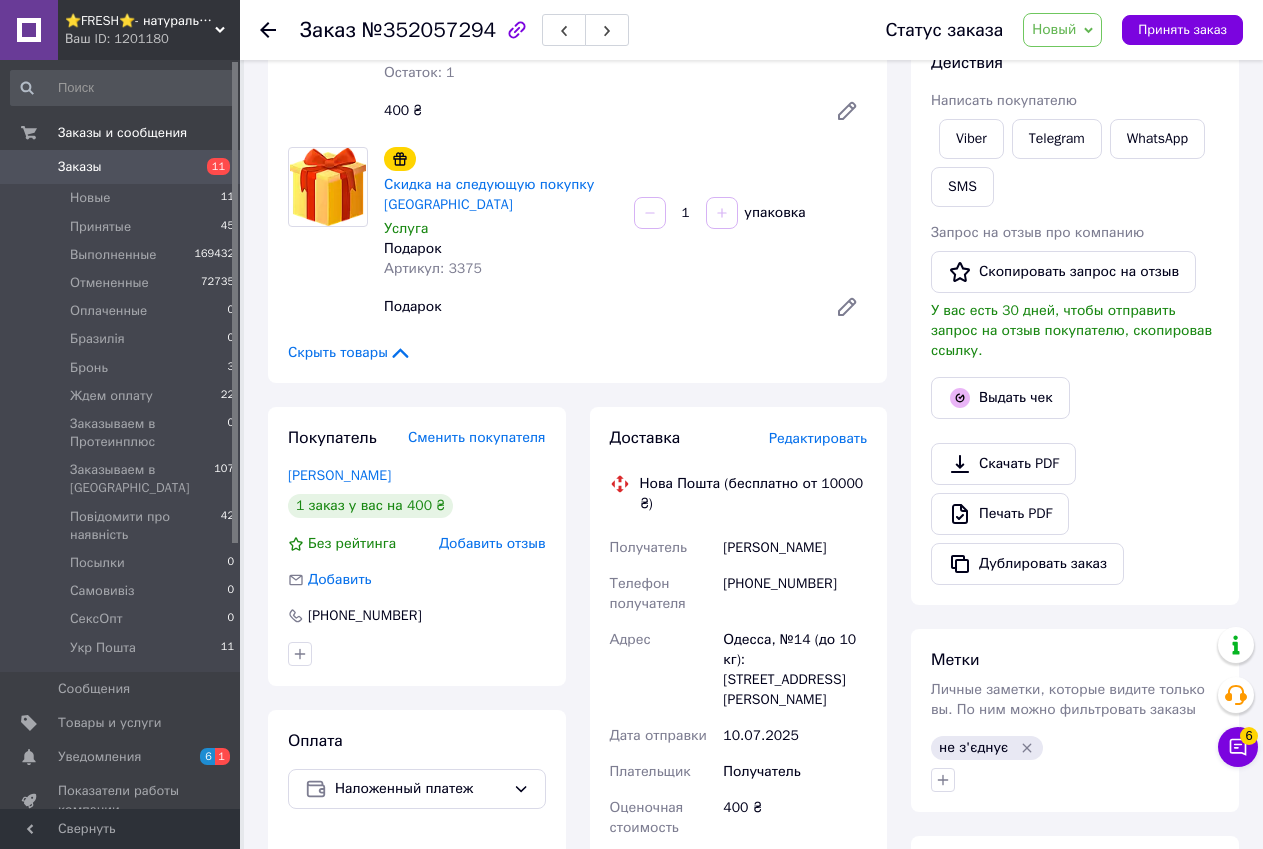 click on "Редактировать" at bounding box center [818, 438] 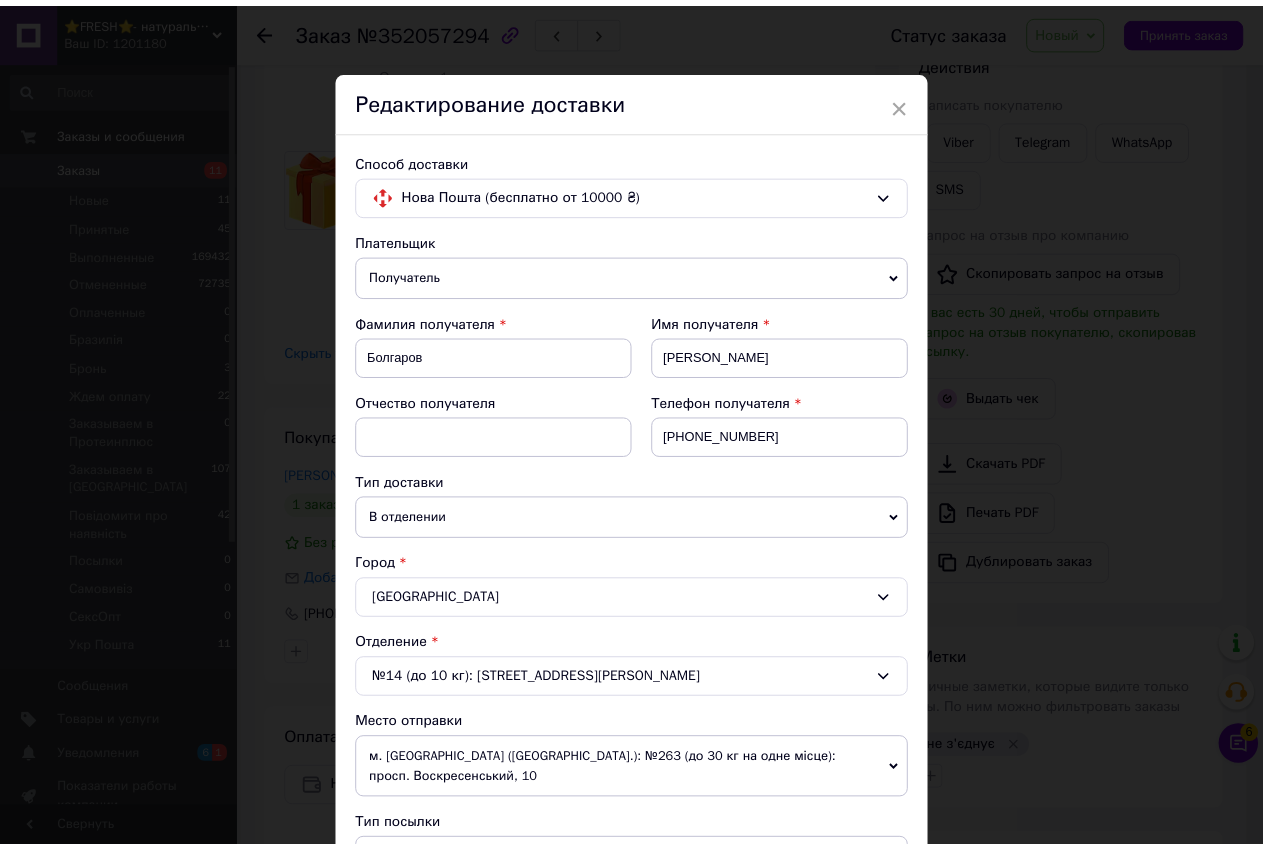 scroll, scrollTop: 400, scrollLeft: 0, axis: vertical 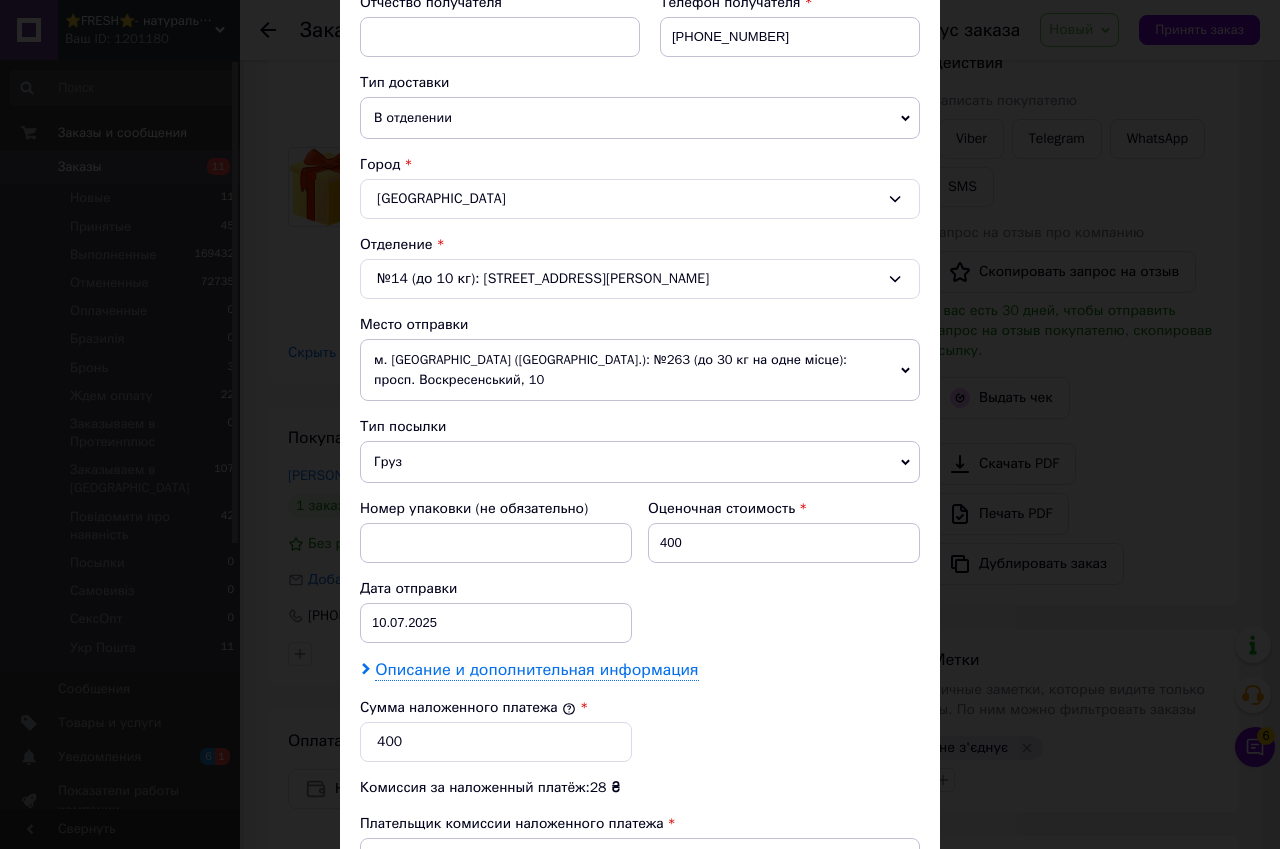 click on "Описание и дополнительная информация" at bounding box center [536, 670] 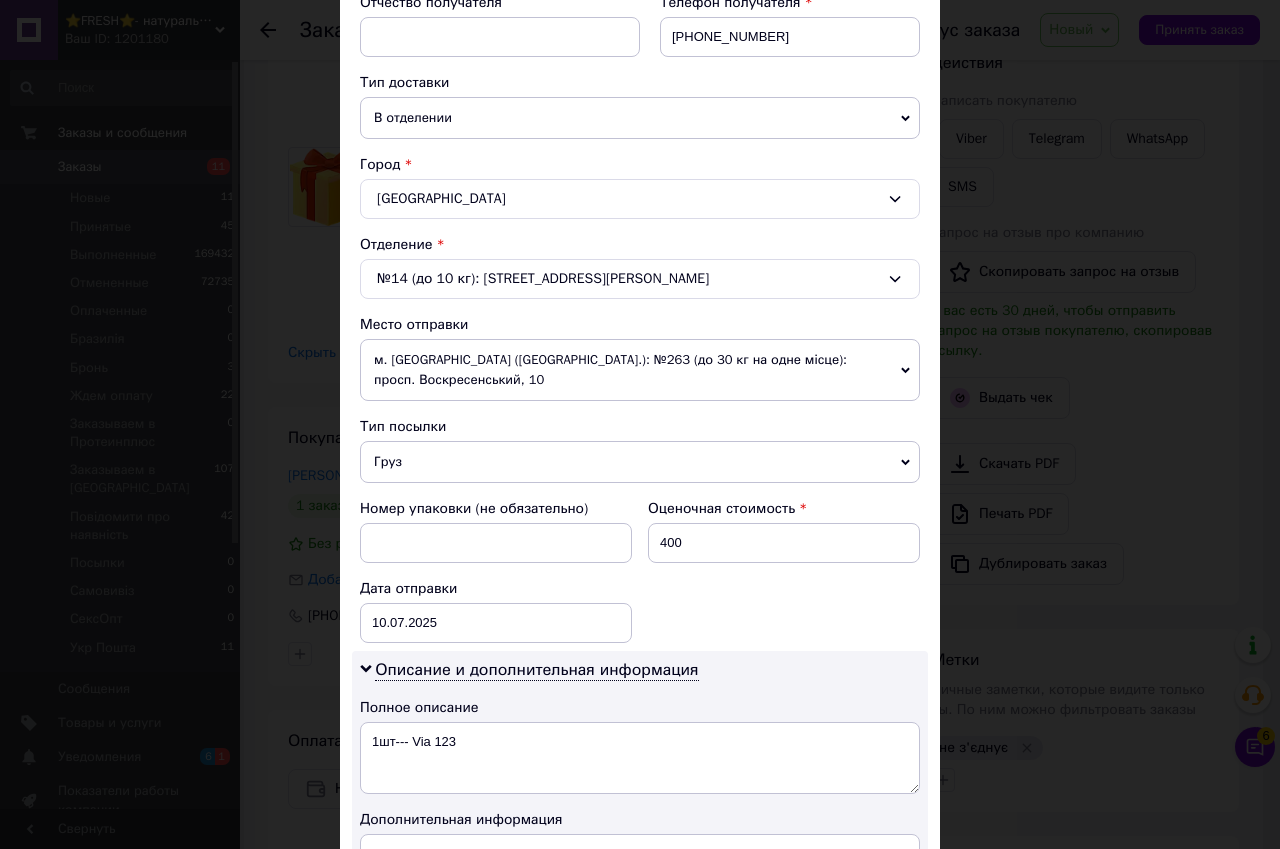 click on "× Редактирование доставки Способ доставки Нова Пошта (бесплатно от 10000 ₴) Плательщик Получатель Отправитель Фамилия получателя Болгаров Имя получателя [PERSON_NAME] Отчество получателя Телефон получателя [PHONE_NUMBER] Тип доставки В отделении Курьером В почтомате Город [GEOGRAPHIC_DATA] Отделение №14 (до 10 кг): [STREET_ADDRESS][PERSON_NAME] Место отправки м. [GEOGRAPHIC_DATA] ([GEOGRAPHIC_DATA].): №263 (до 30 кг на одне місце): просп. [PERSON_NAME], 10 Нет совпадений. Попробуйте изменить условия поиска Добавить еще место отправки Тип посылки Груз Документы Номер упаковки (не обязательно) 400 [DATE] < >" at bounding box center [640, 424] 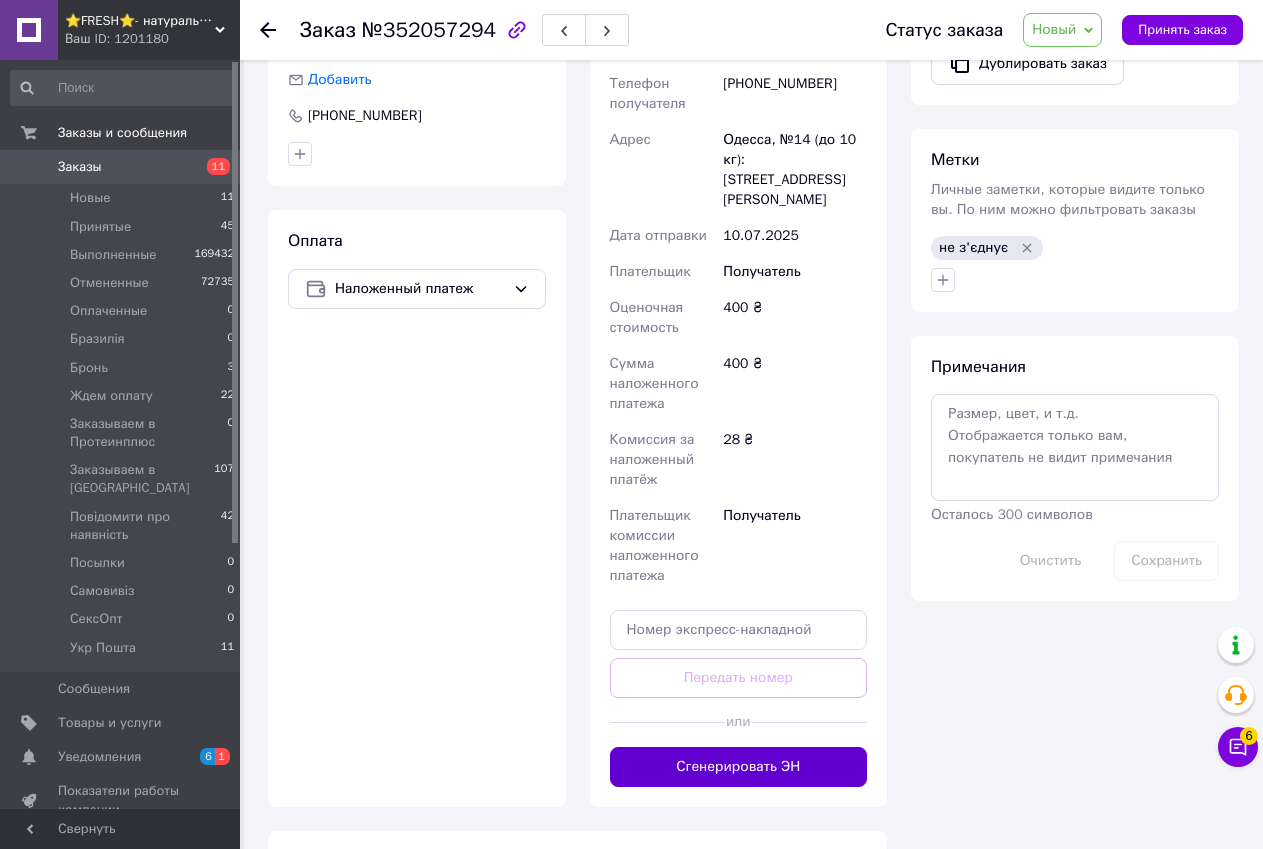 scroll, scrollTop: 1209, scrollLeft: 0, axis: vertical 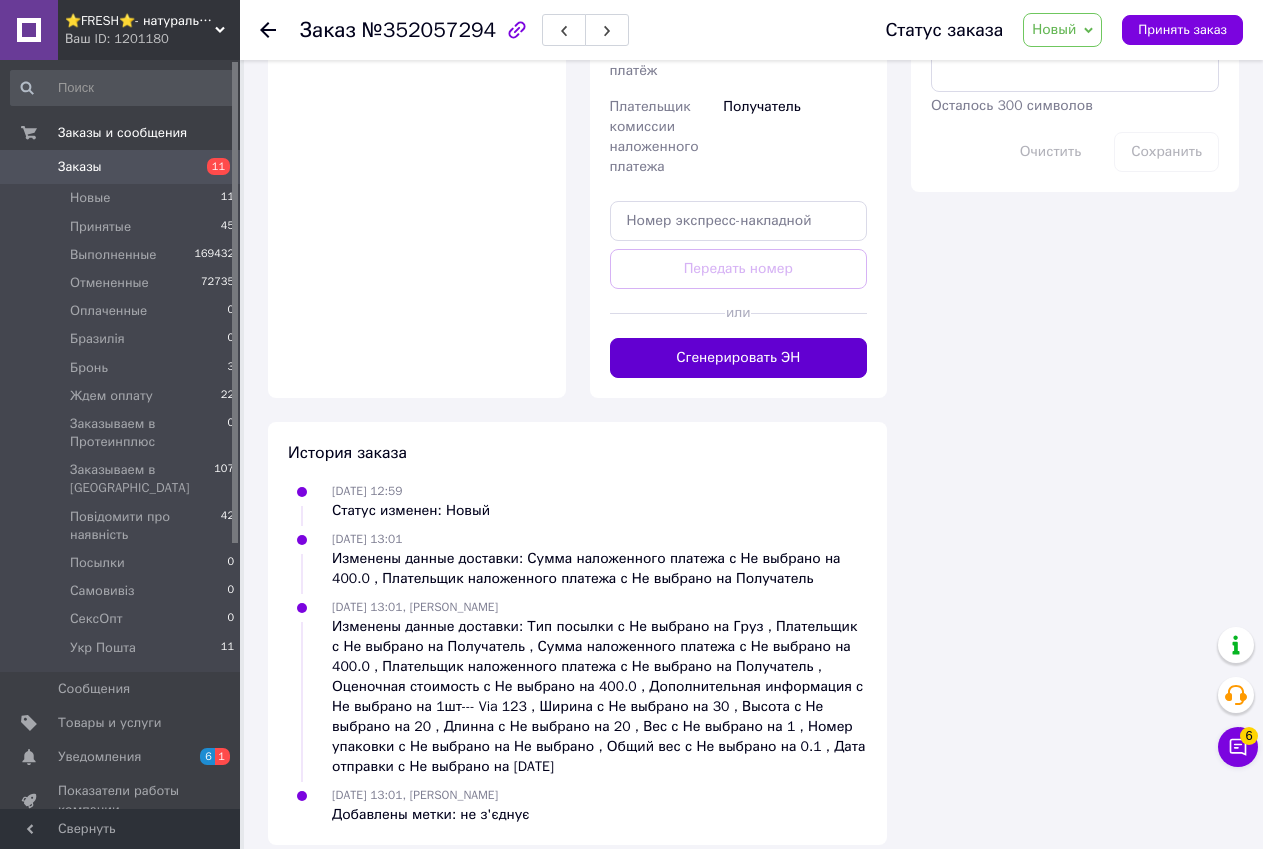 click on "Сгенерировать ЭН" at bounding box center (739, 358) 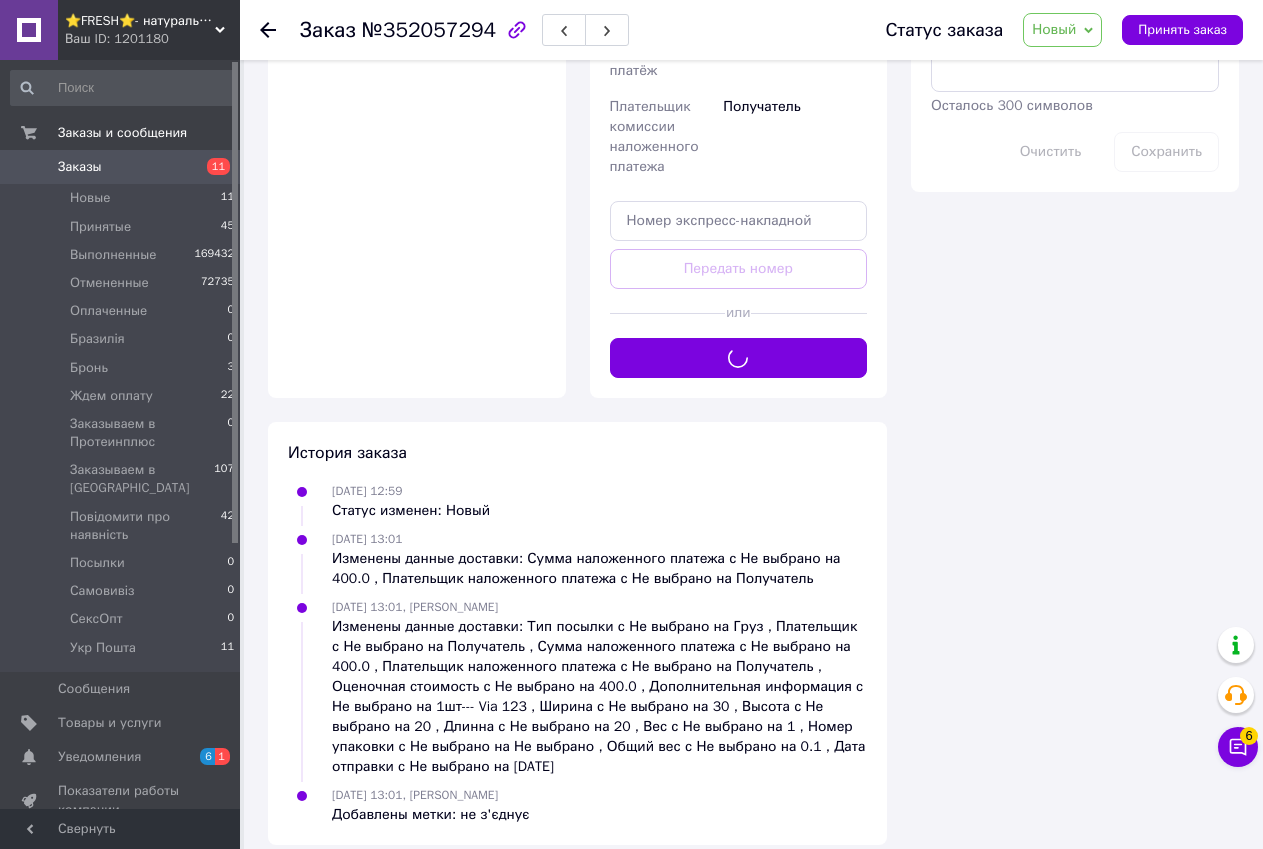 click on "Новый" at bounding box center [1054, 29] 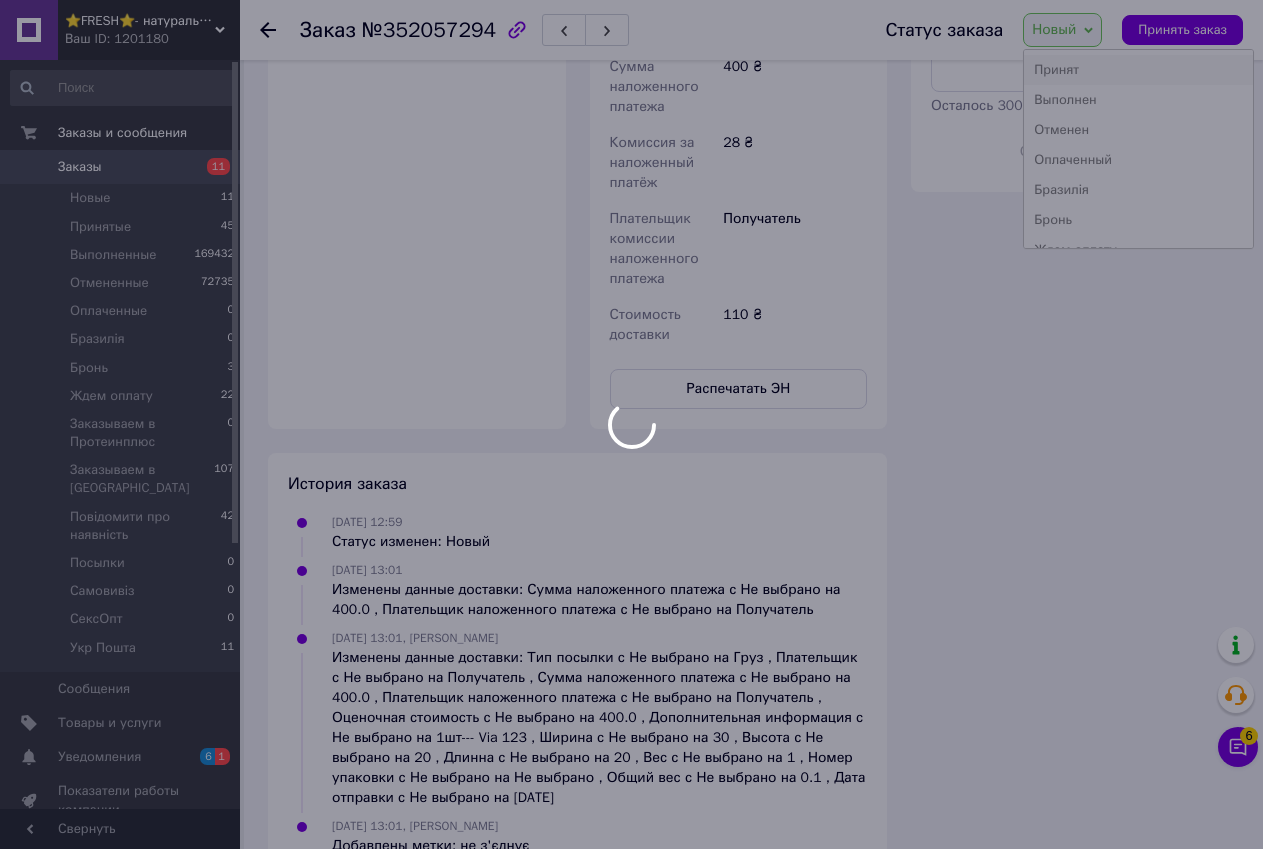 click on "Принят" at bounding box center [1138, 70] 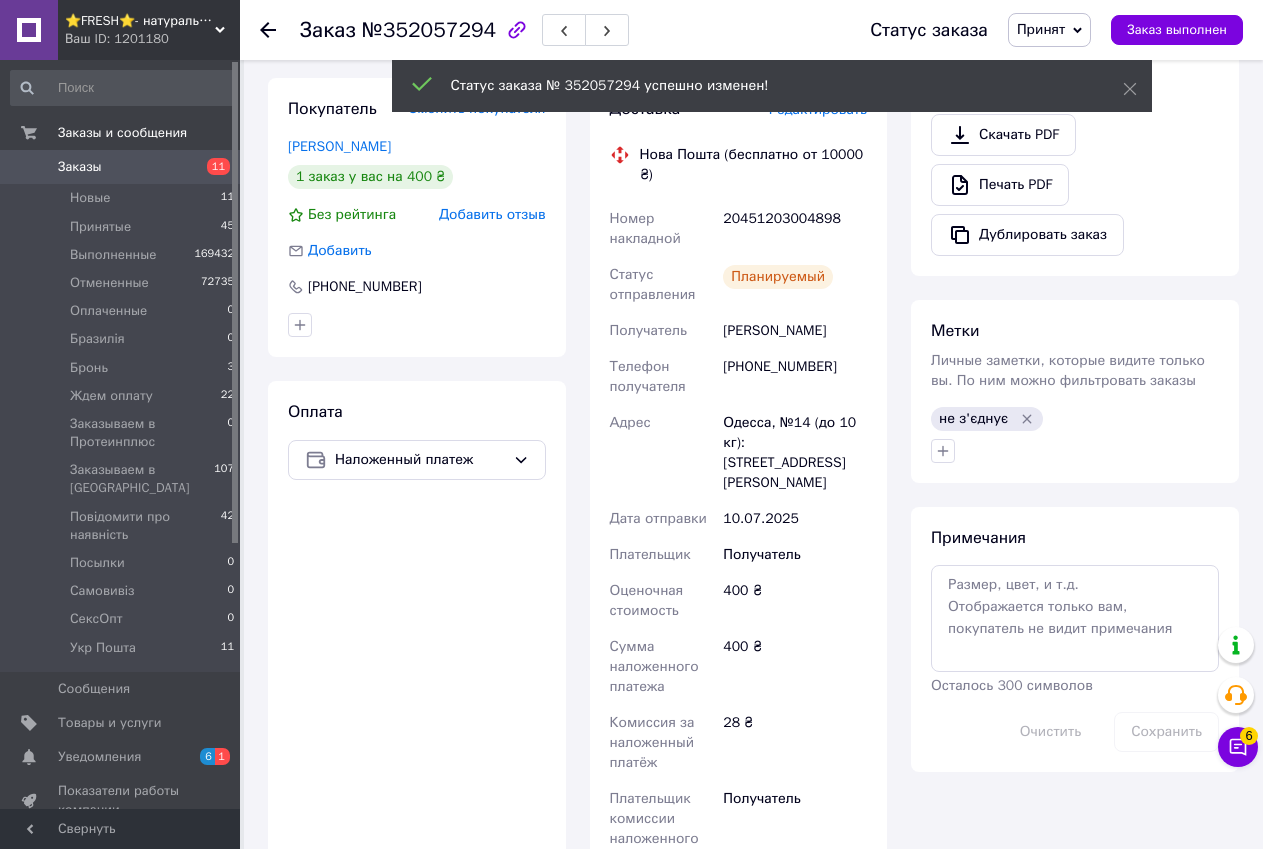 scroll, scrollTop: 609, scrollLeft: 0, axis: vertical 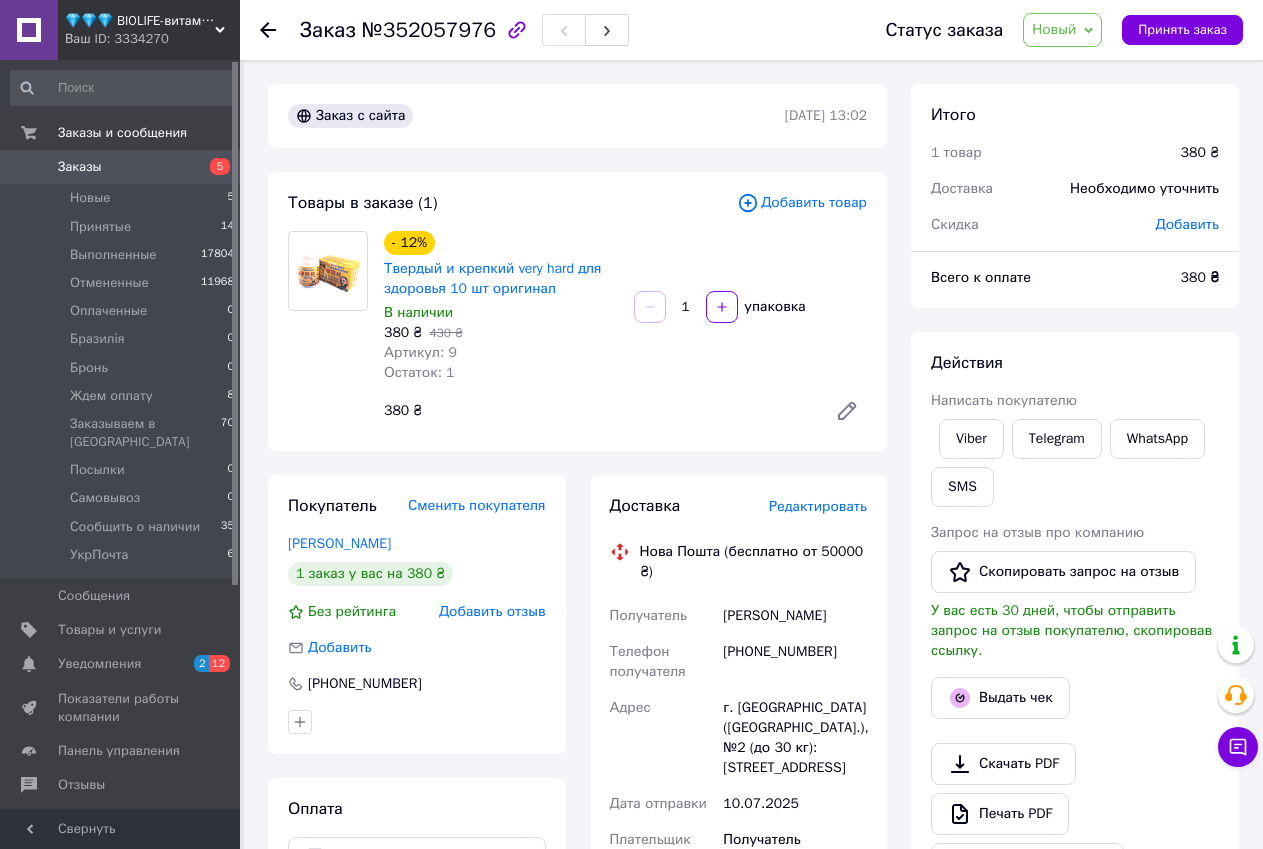 click on "Редактировать" at bounding box center (818, 506) 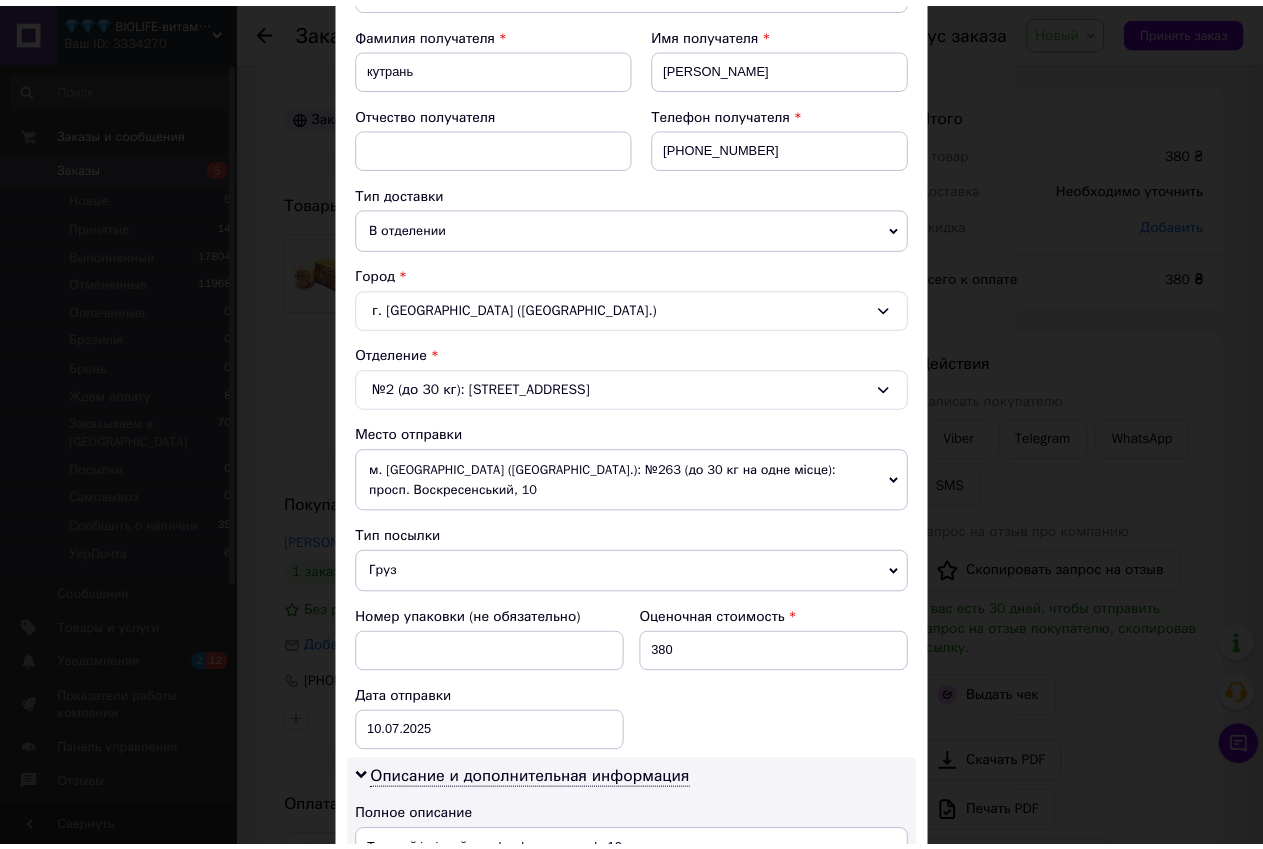 scroll, scrollTop: 500, scrollLeft: 0, axis: vertical 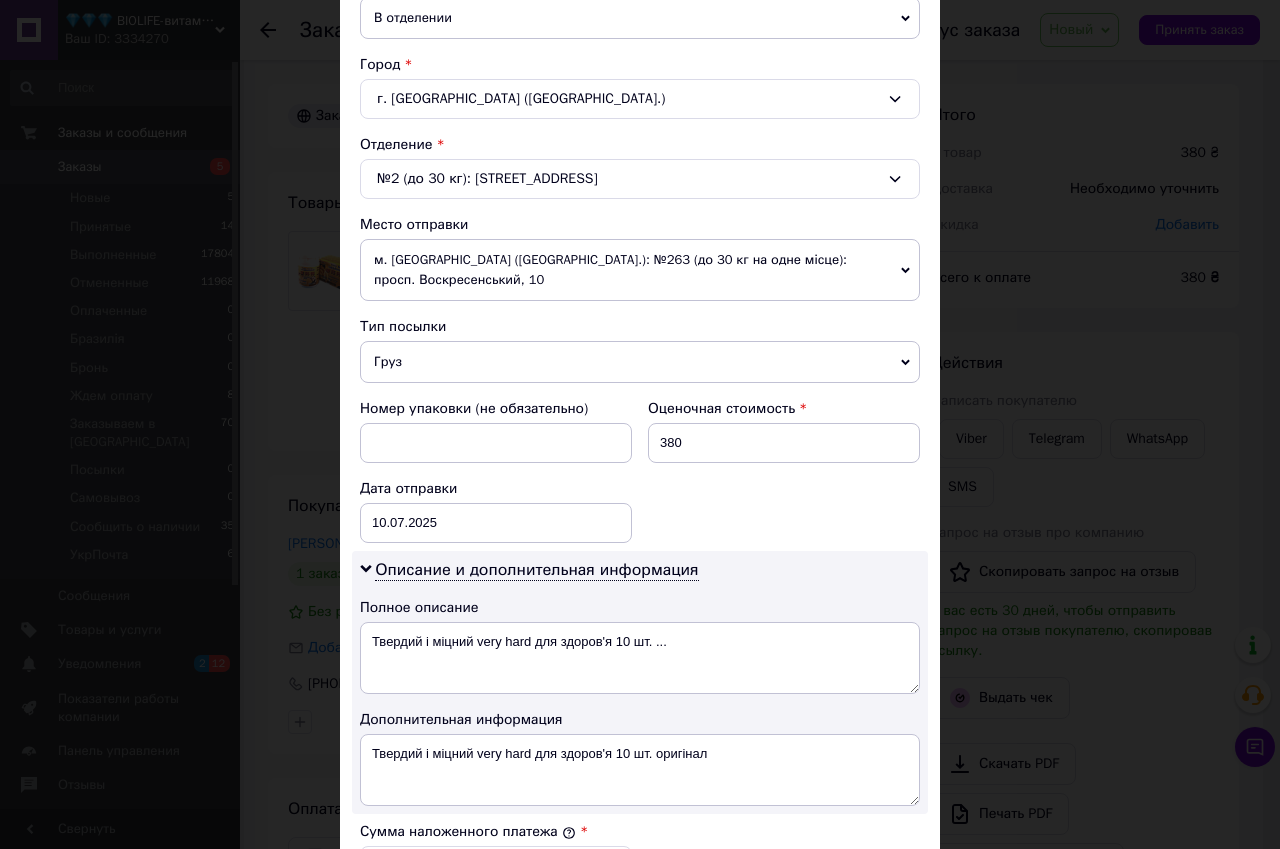 click on "× Редактирование доставки Способ доставки Нова Пошта (бесплатно от 50000 ₴) Плательщик Получатель Отправитель Фамилия получателя кутрань Имя получателя Олександр Отчество получателя Телефон получателя +380975708162 Тип доставки В отделении Курьером В почтомате Город г. Кременец (Тернопольская обл.) Отделение №2 (до 30 кг): ул. Дубенская, 137 Место отправки м. Київ (Київська обл.): №263 (до 30 кг на одне місце): просп. Воскресенський, 10 Нет совпадений. Попробуйте изменить условия поиска Добавить еще место отправки Тип посылки Груз Документы Оценочная стоимость 380 10.07.2025 <" at bounding box center [640, 424] 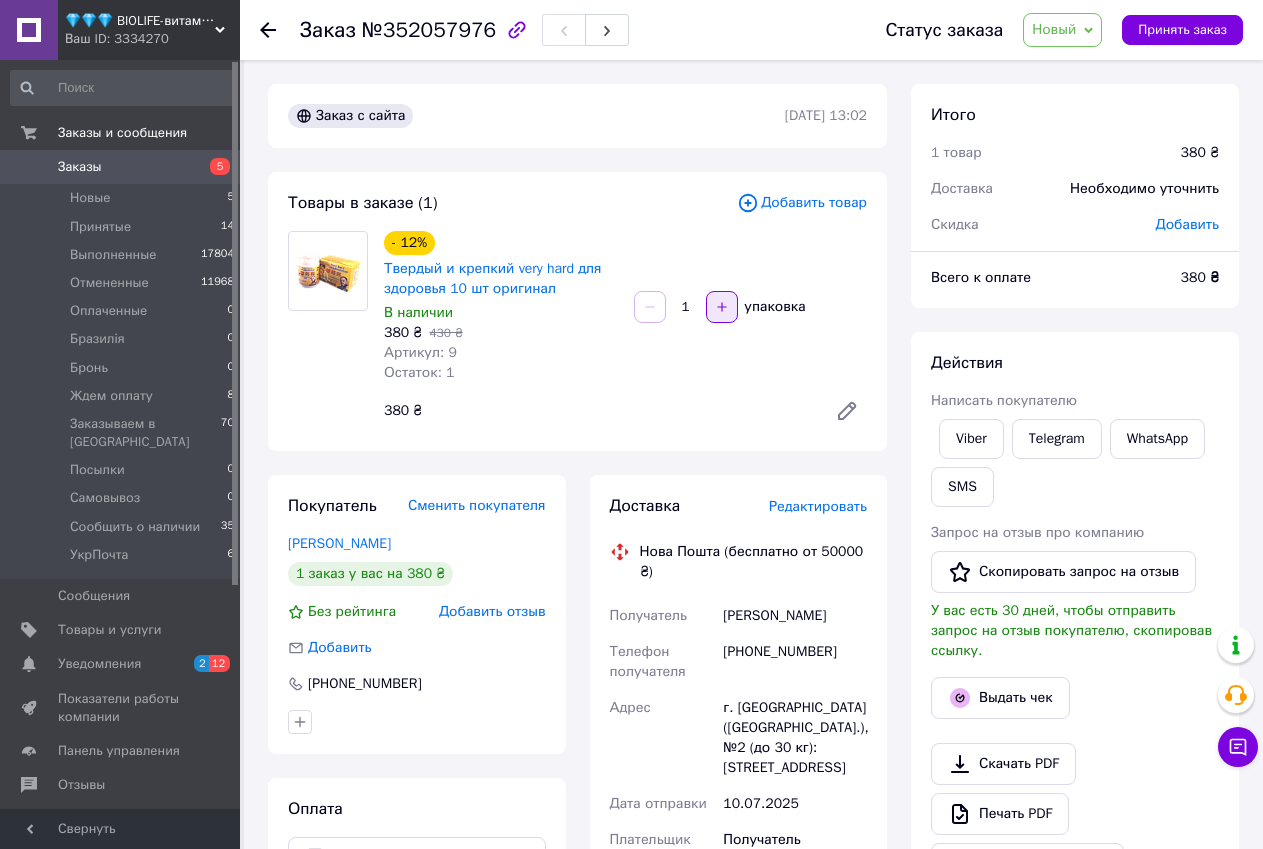 click at bounding box center [722, 307] 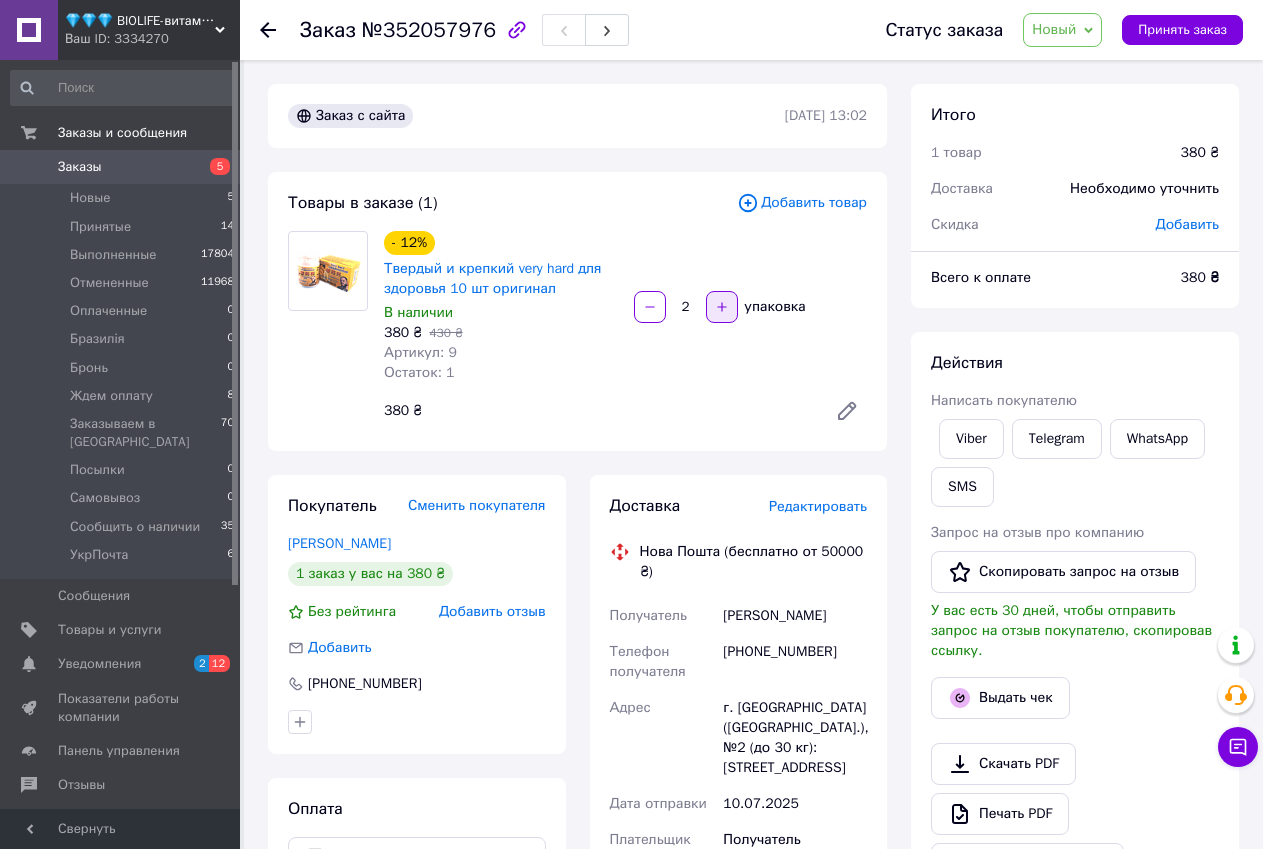 click at bounding box center [722, 307] 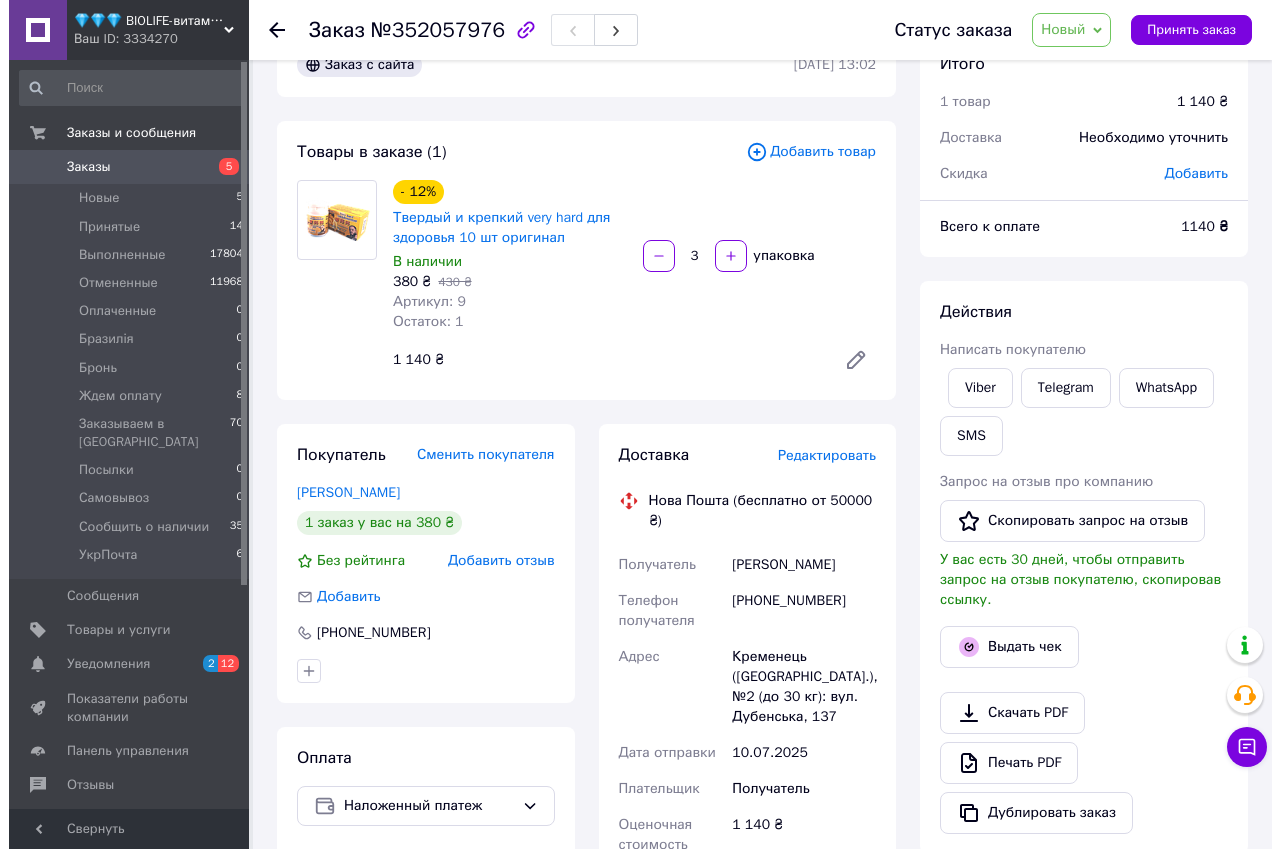 scroll, scrollTop: 100, scrollLeft: 0, axis: vertical 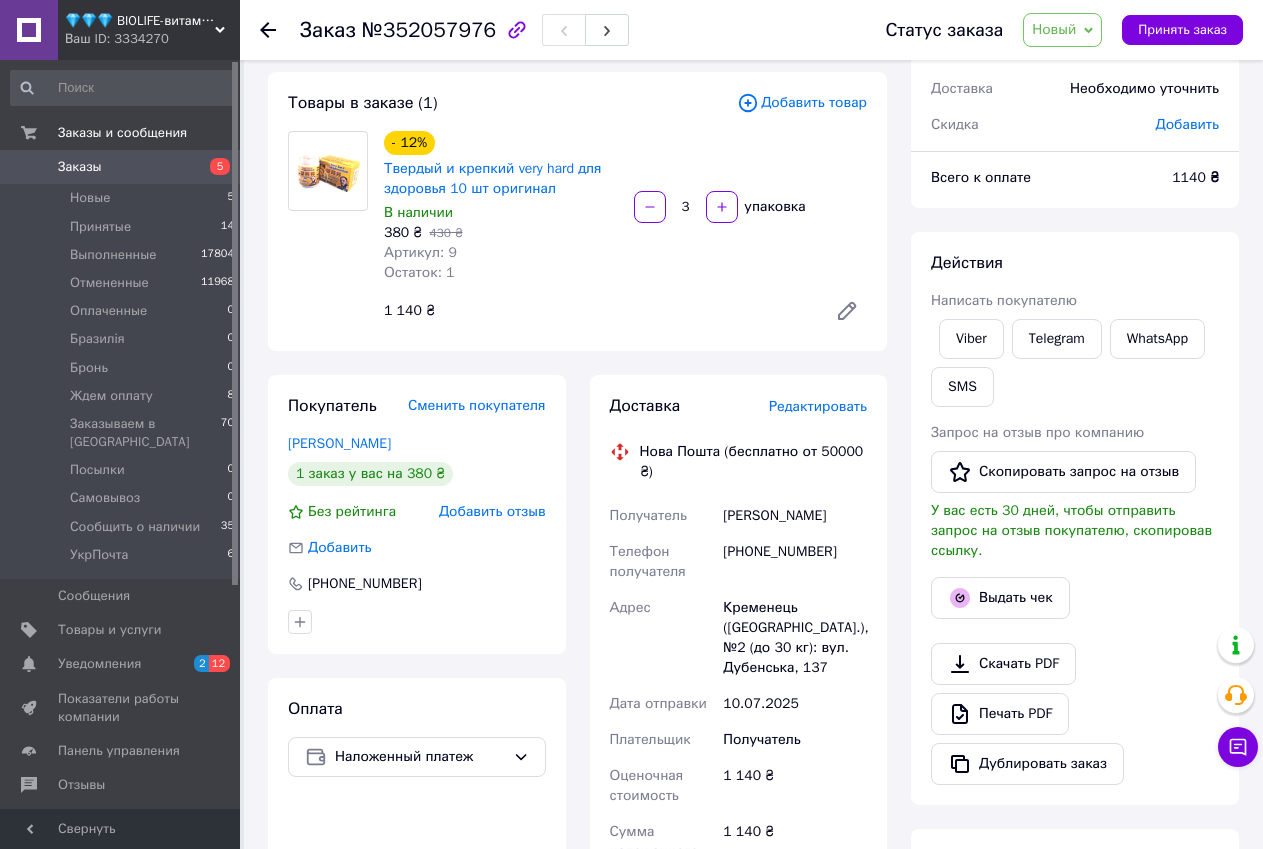 click on "Редактировать" at bounding box center (818, 406) 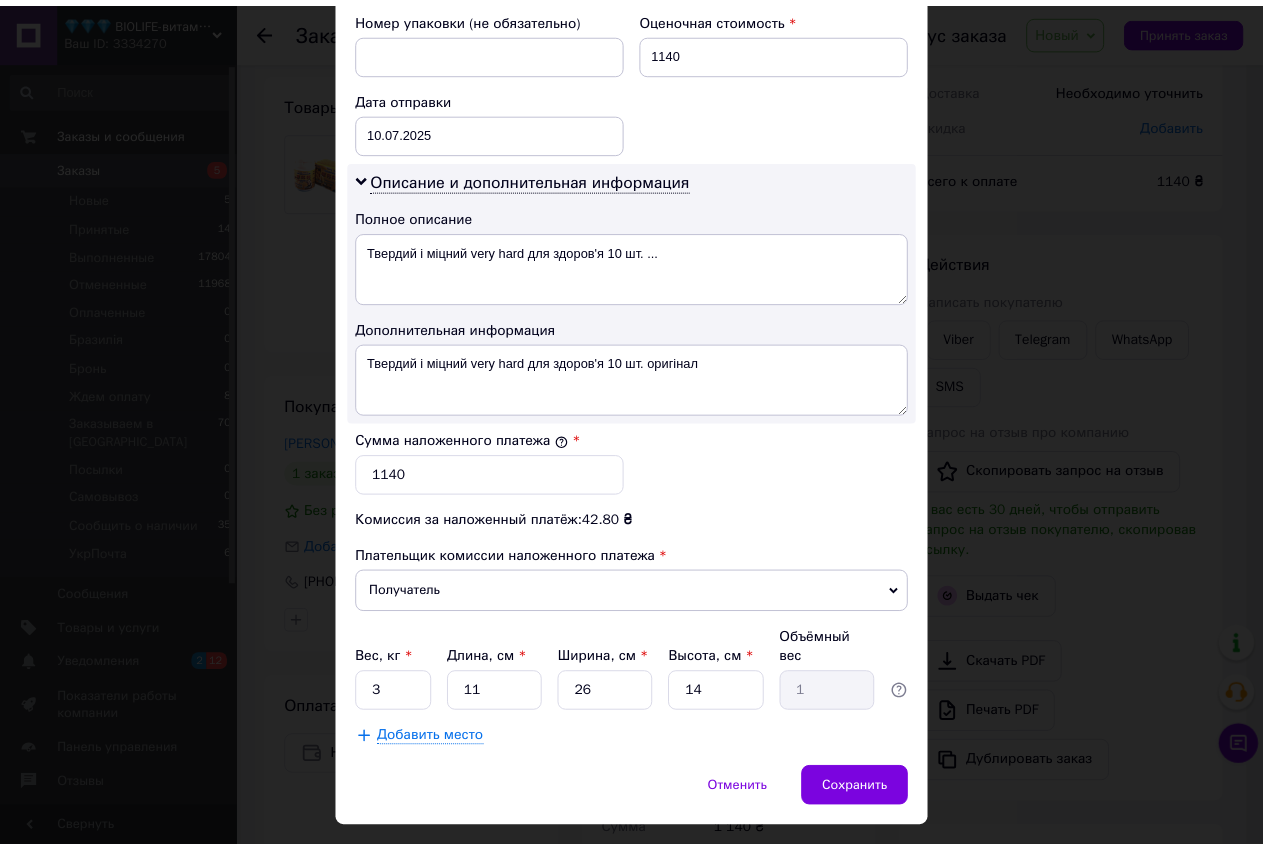 scroll, scrollTop: 901, scrollLeft: 0, axis: vertical 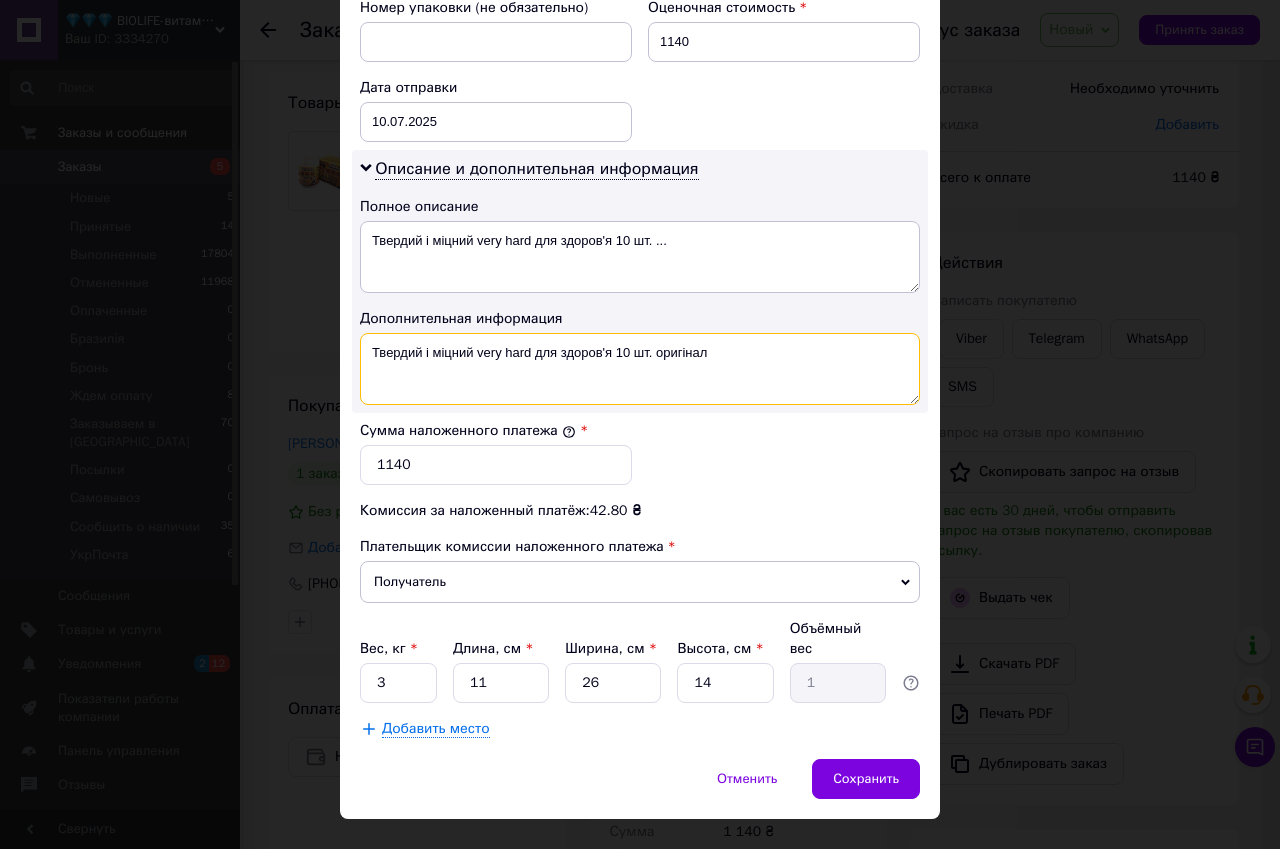 drag, startPoint x: 711, startPoint y: 339, endPoint x: 367, endPoint y: 344, distance: 344.03635 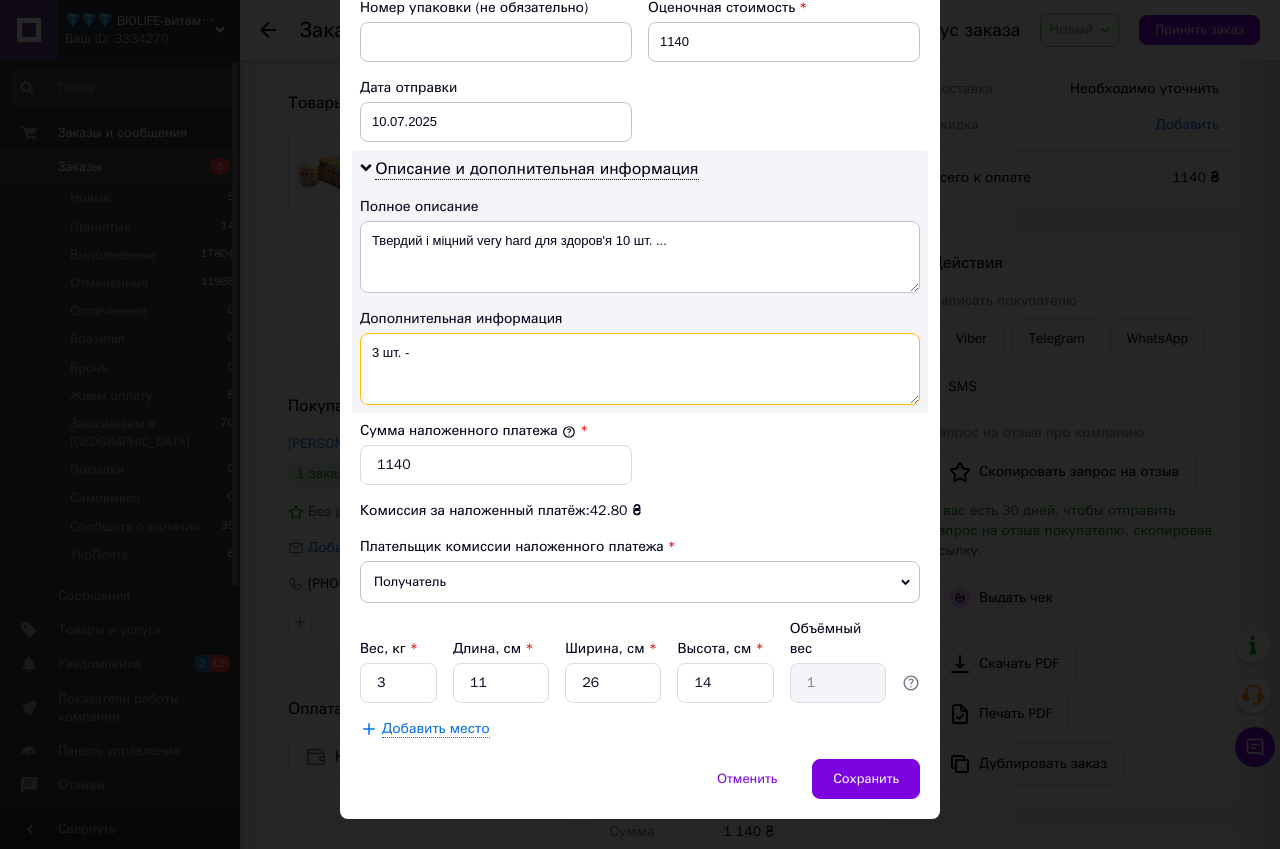 click on "3 шт. -" at bounding box center [640, 369] 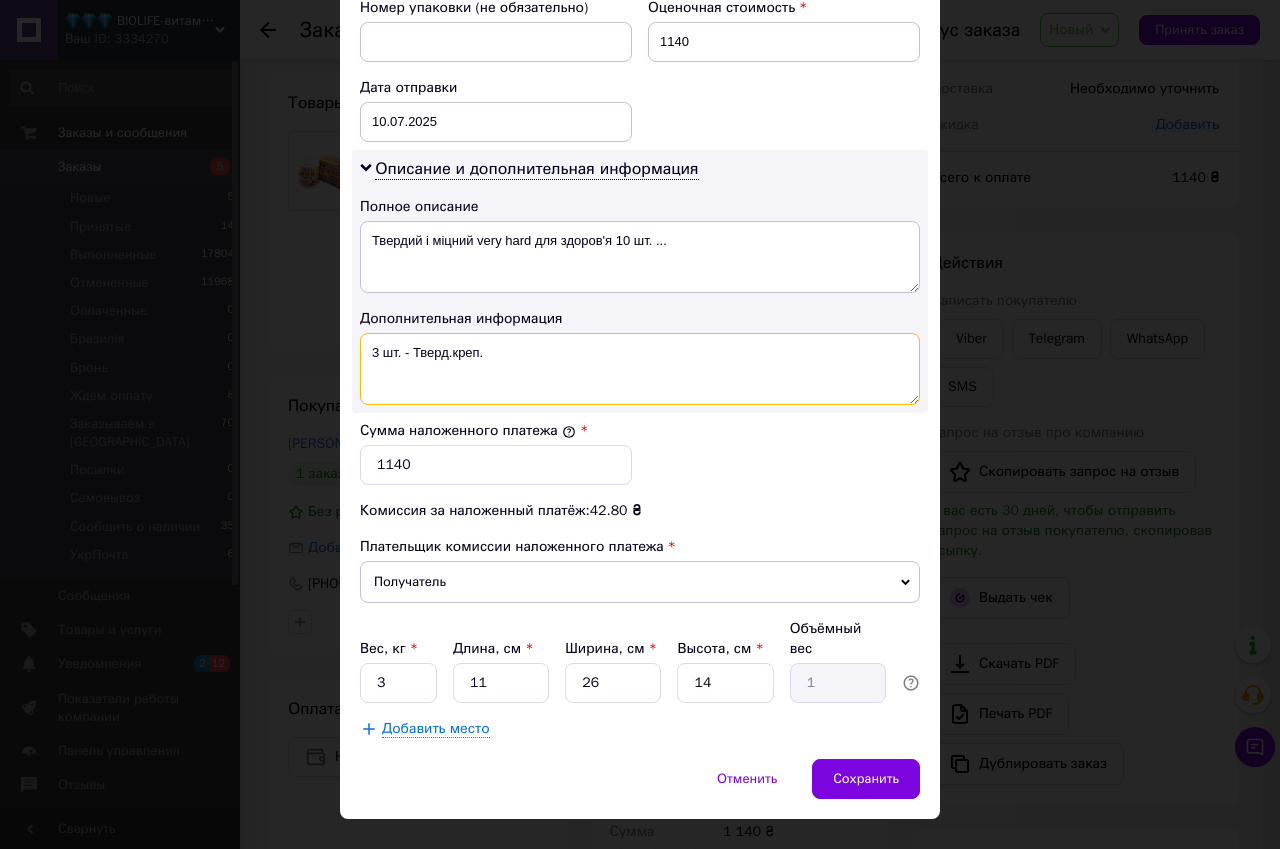 drag, startPoint x: 486, startPoint y: 327, endPoint x: 369, endPoint y: 337, distance: 117.426575 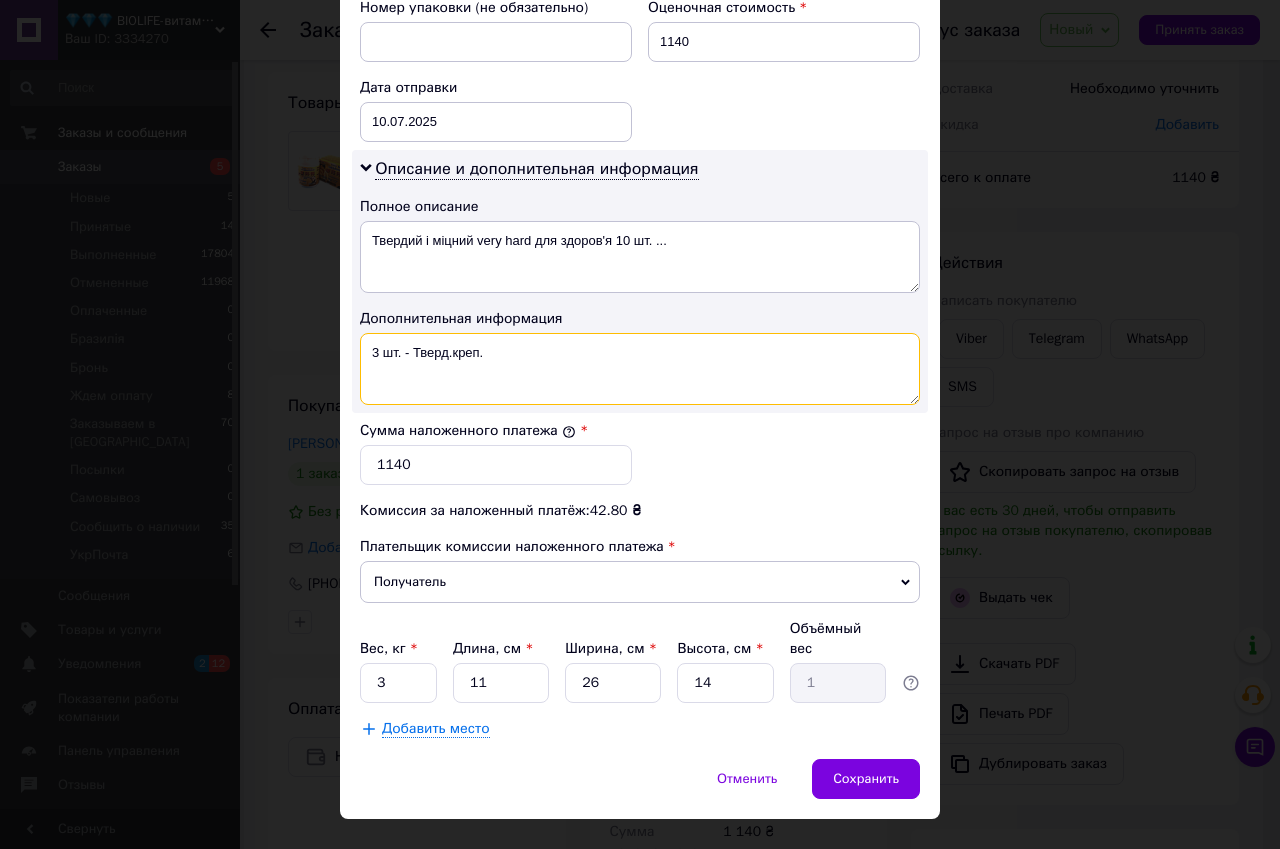 type on "3 шт. - Тверд.креп." 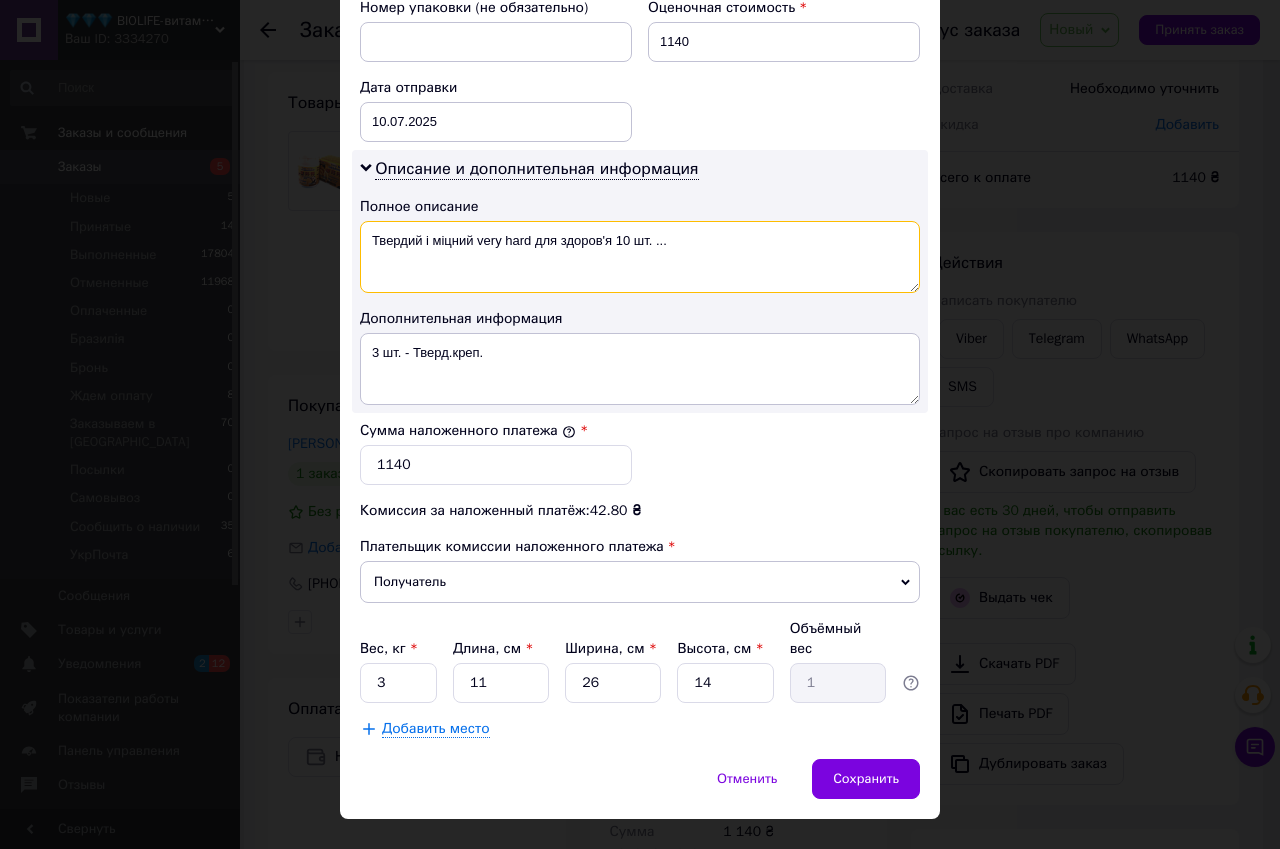 drag, startPoint x: 368, startPoint y: 224, endPoint x: 679, endPoint y: 230, distance: 311.05786 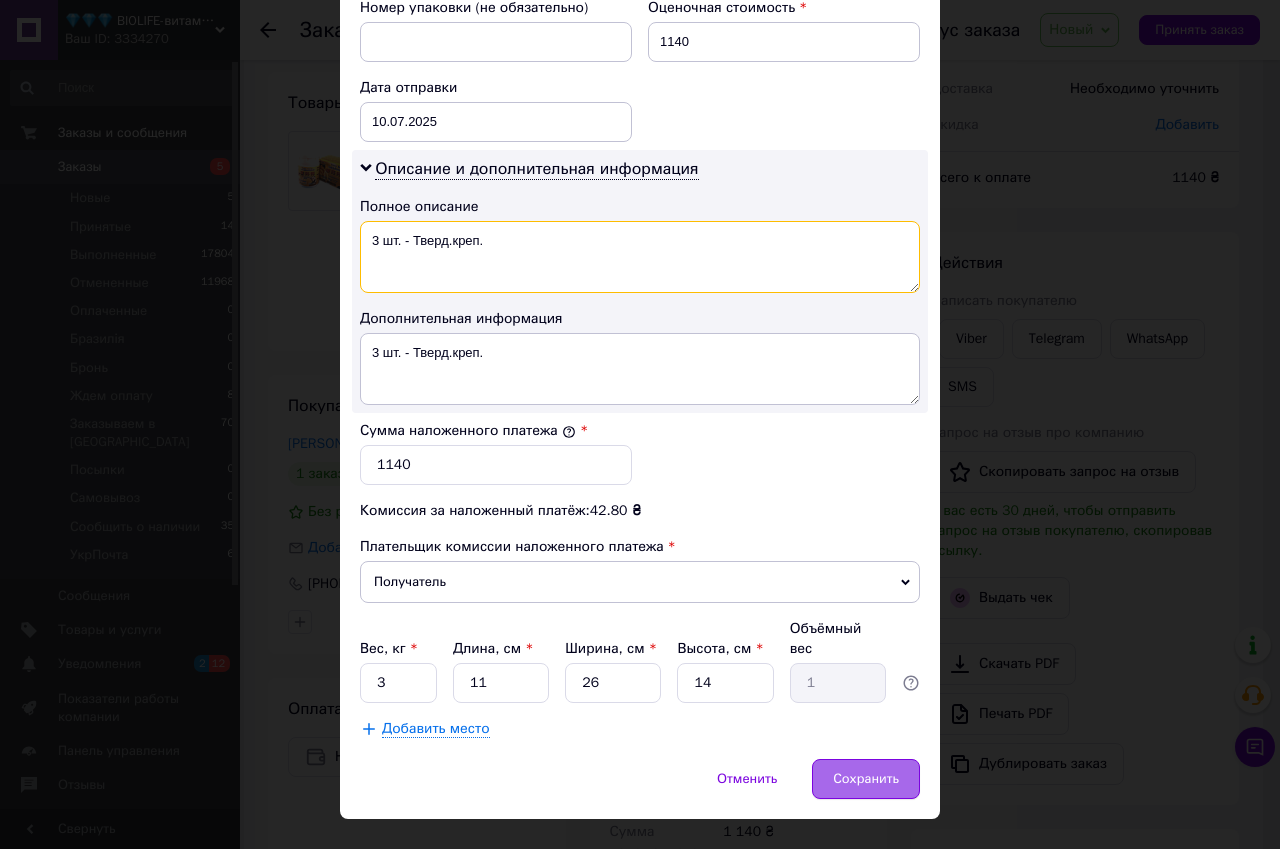 type on "3 шт. - Тверд.креп." 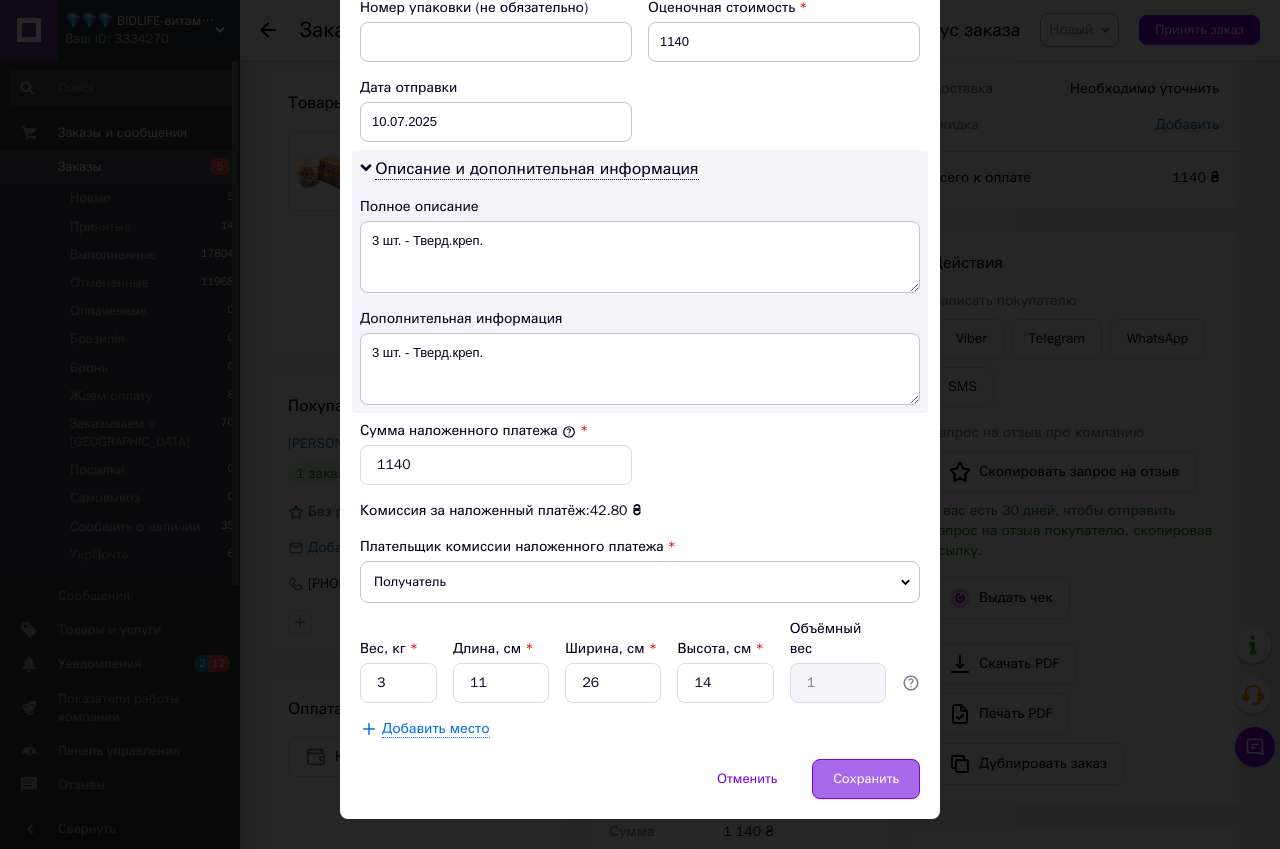 click on "Сохранить" at bounding box center [866, 779] 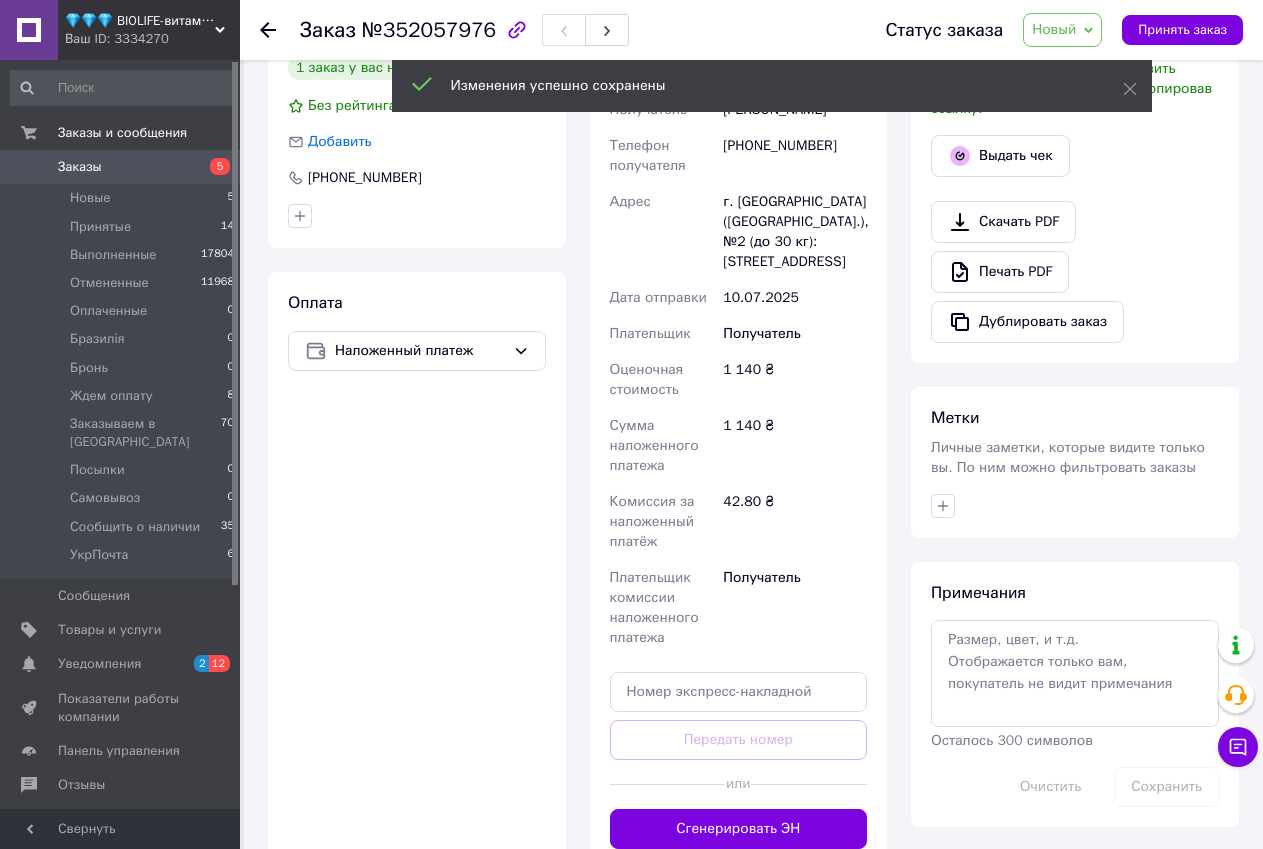 scroll, scrollTop: 700, scrollLeft: 0, axis: vertical 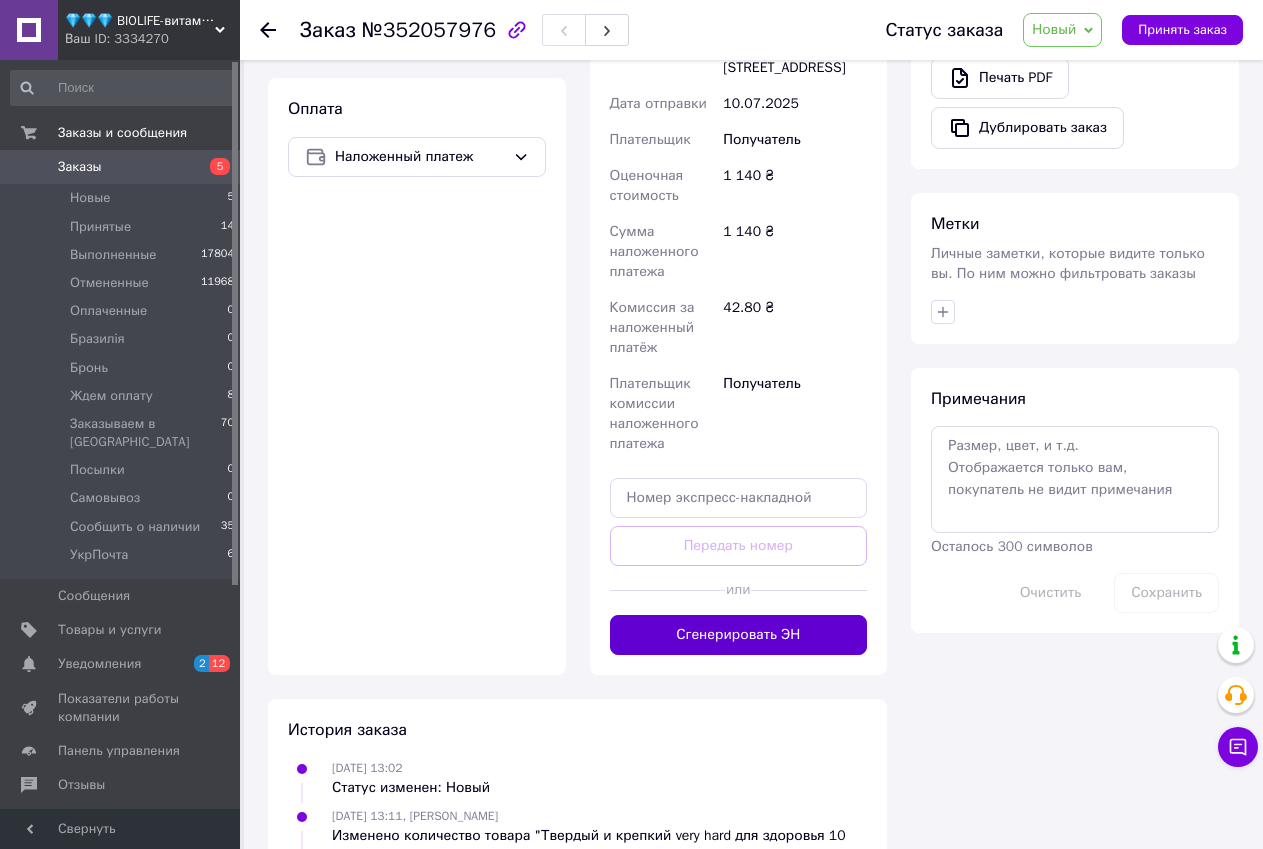 click on "Сгенерировать ЭН" at bounding box center [739, 635] 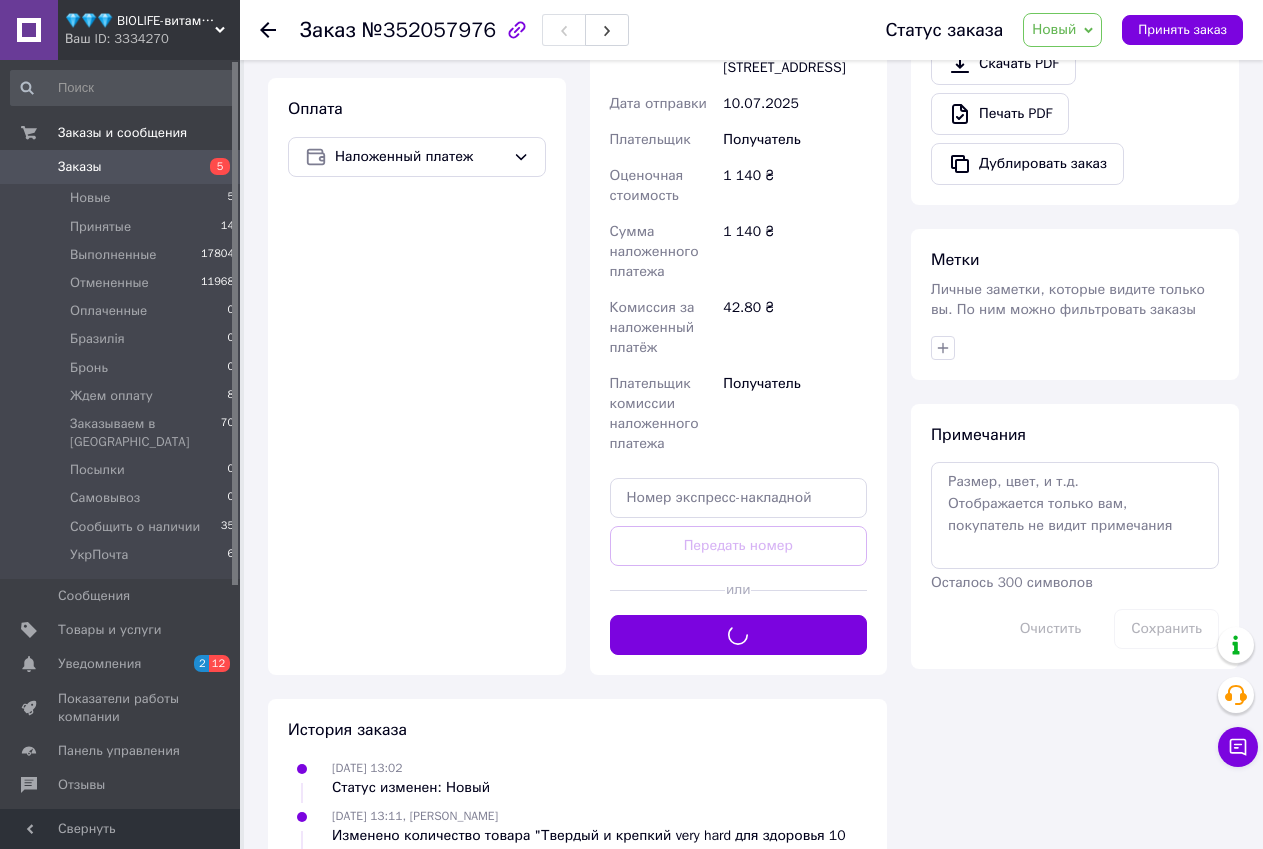 click on "Новый" at bounding box center [1062, 30] 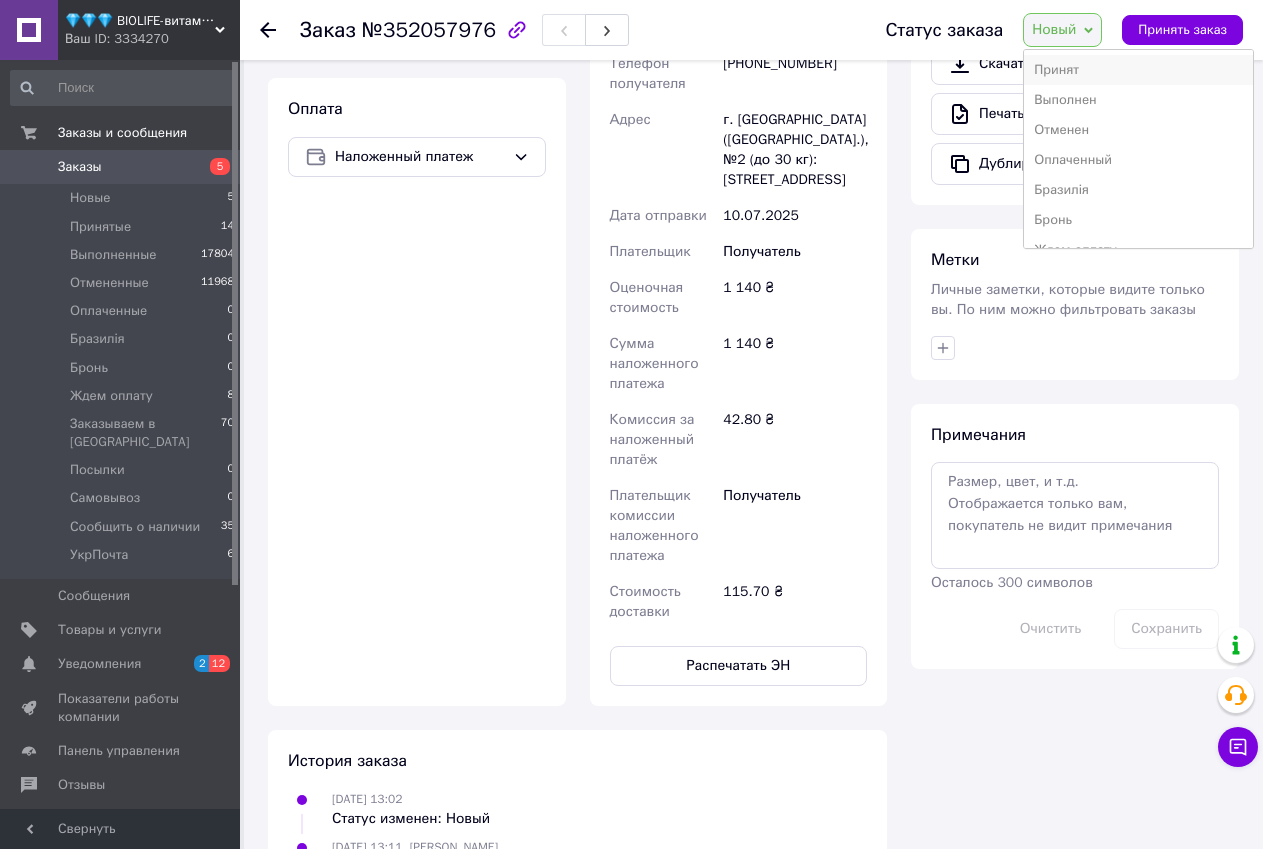 click on "Принят" at bounding box center (1138, 70) 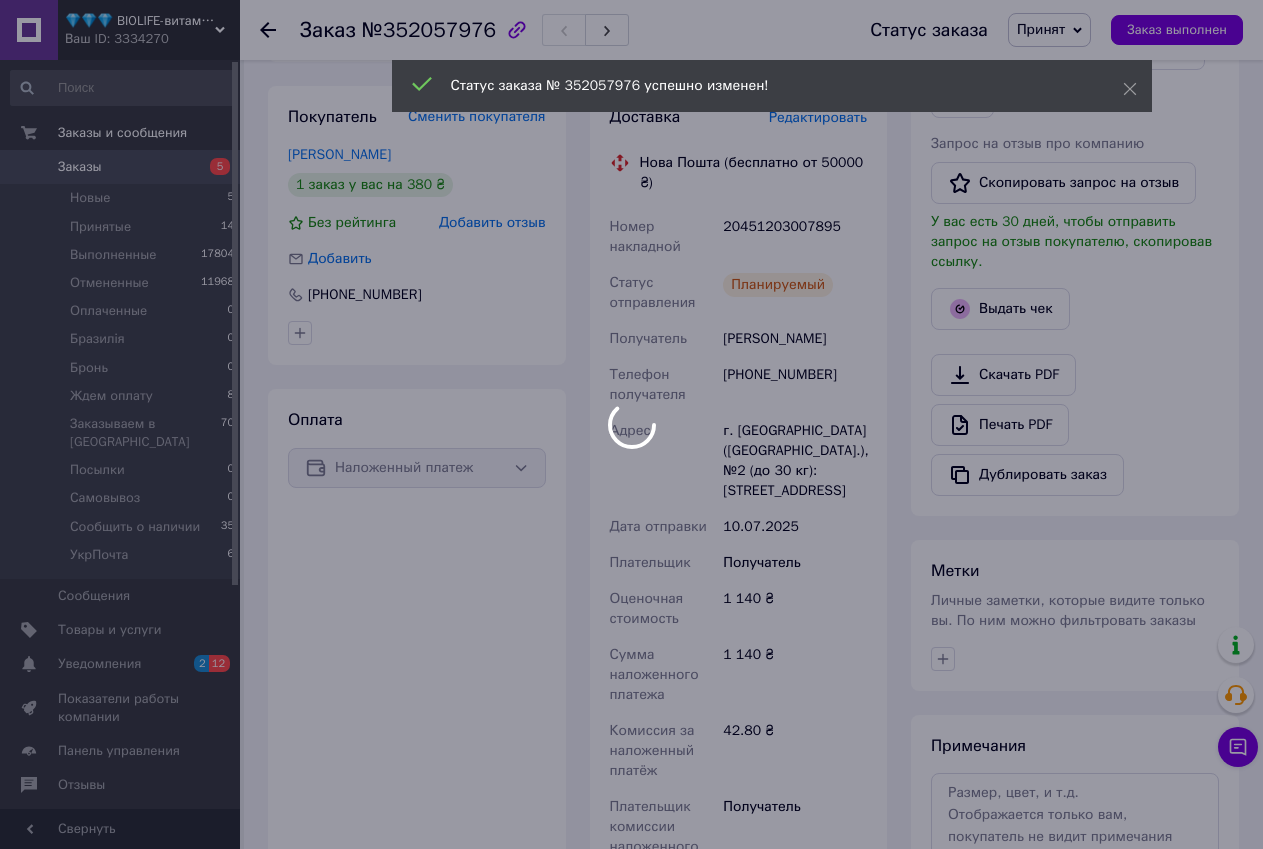 scroll, scrollTop: 0, scrollLeft: 0, axis: both 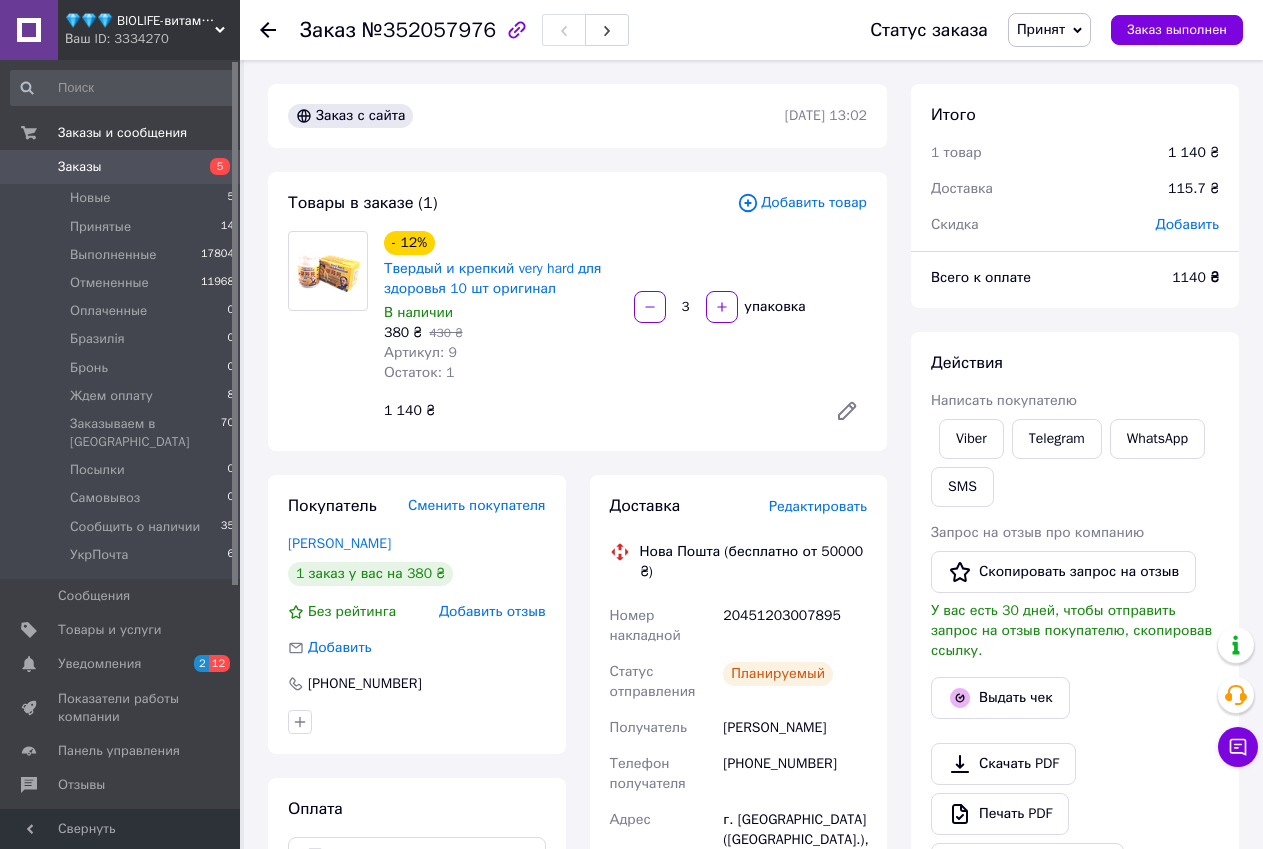click on "20451203007895" at bounding box center [795, 626] 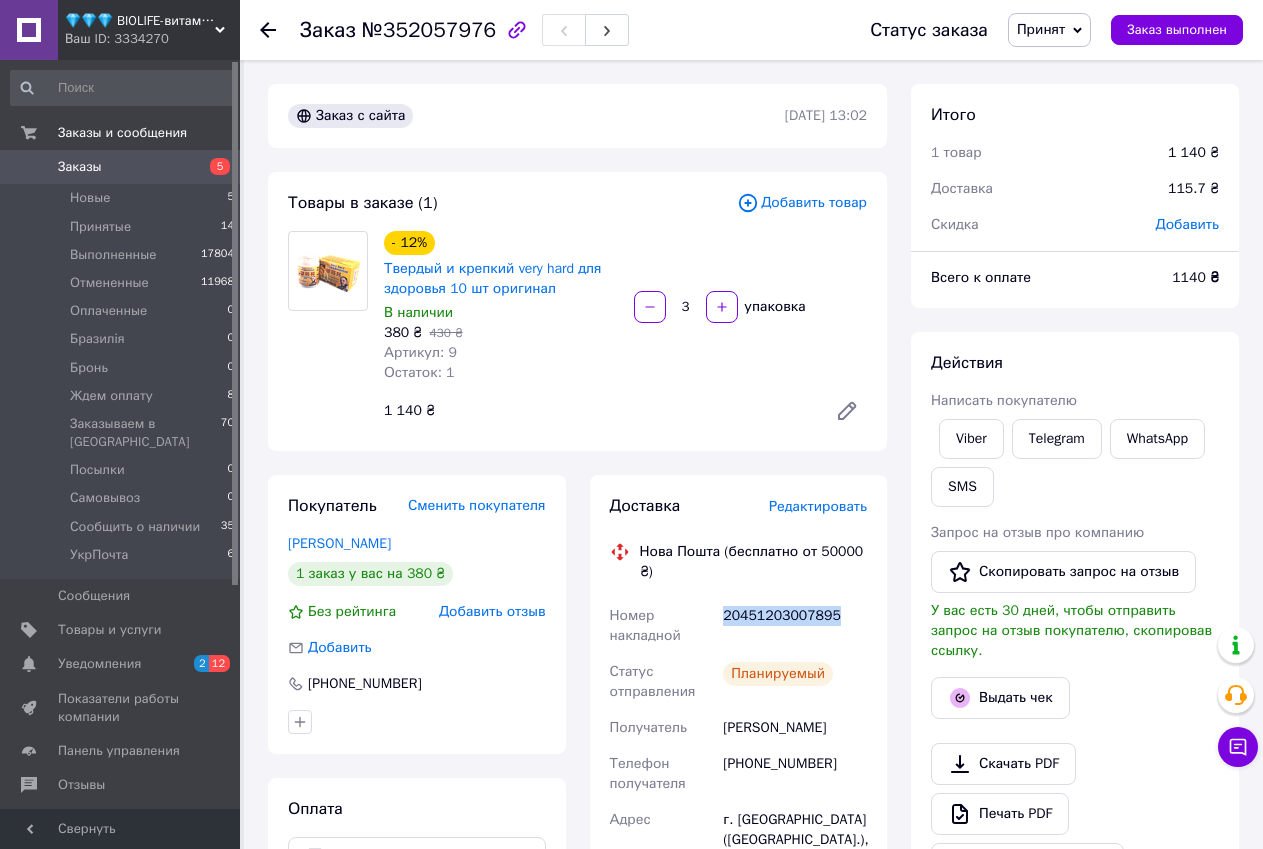 copy on "20451203007895" 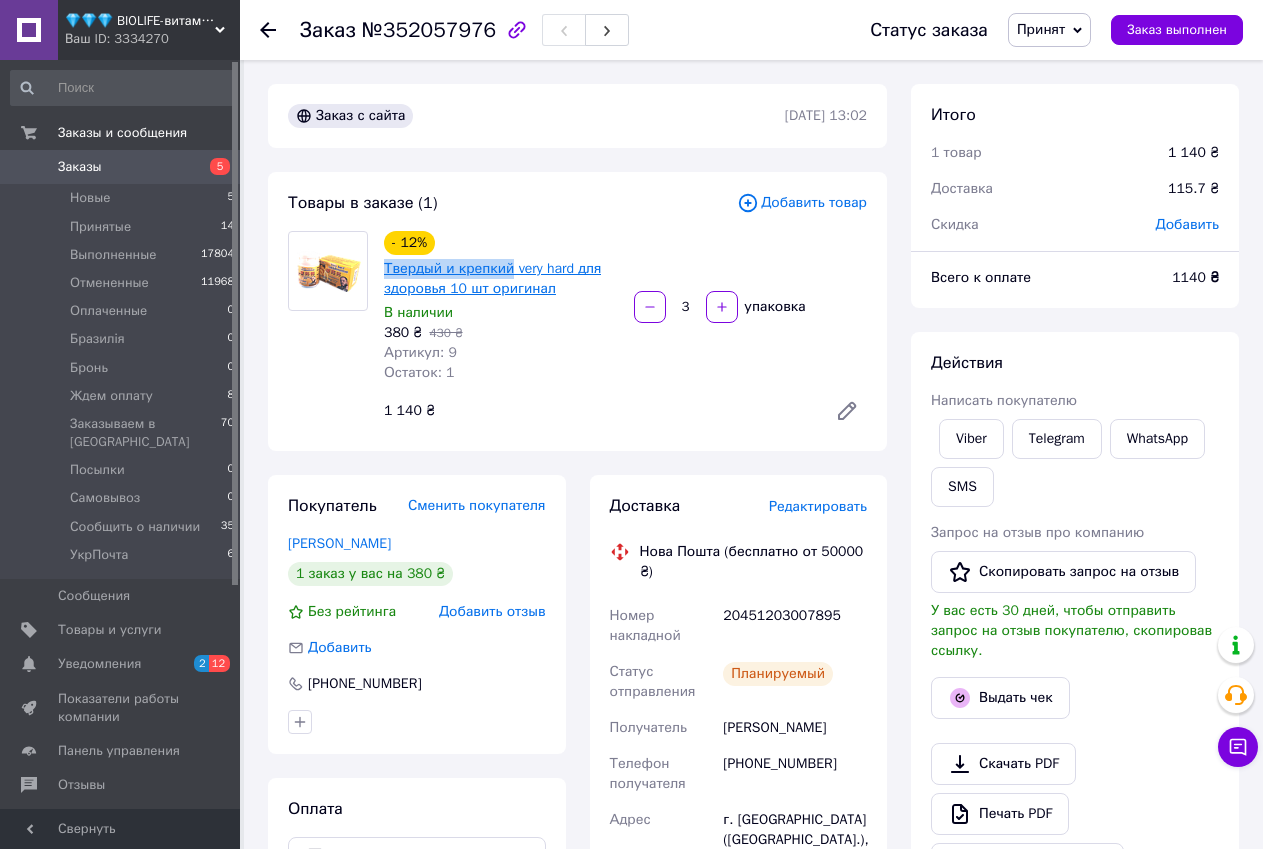 drag, startPoint x: 382, startPoint y: 265, endPoint x: 507, endPoint y: 265, distance: 125 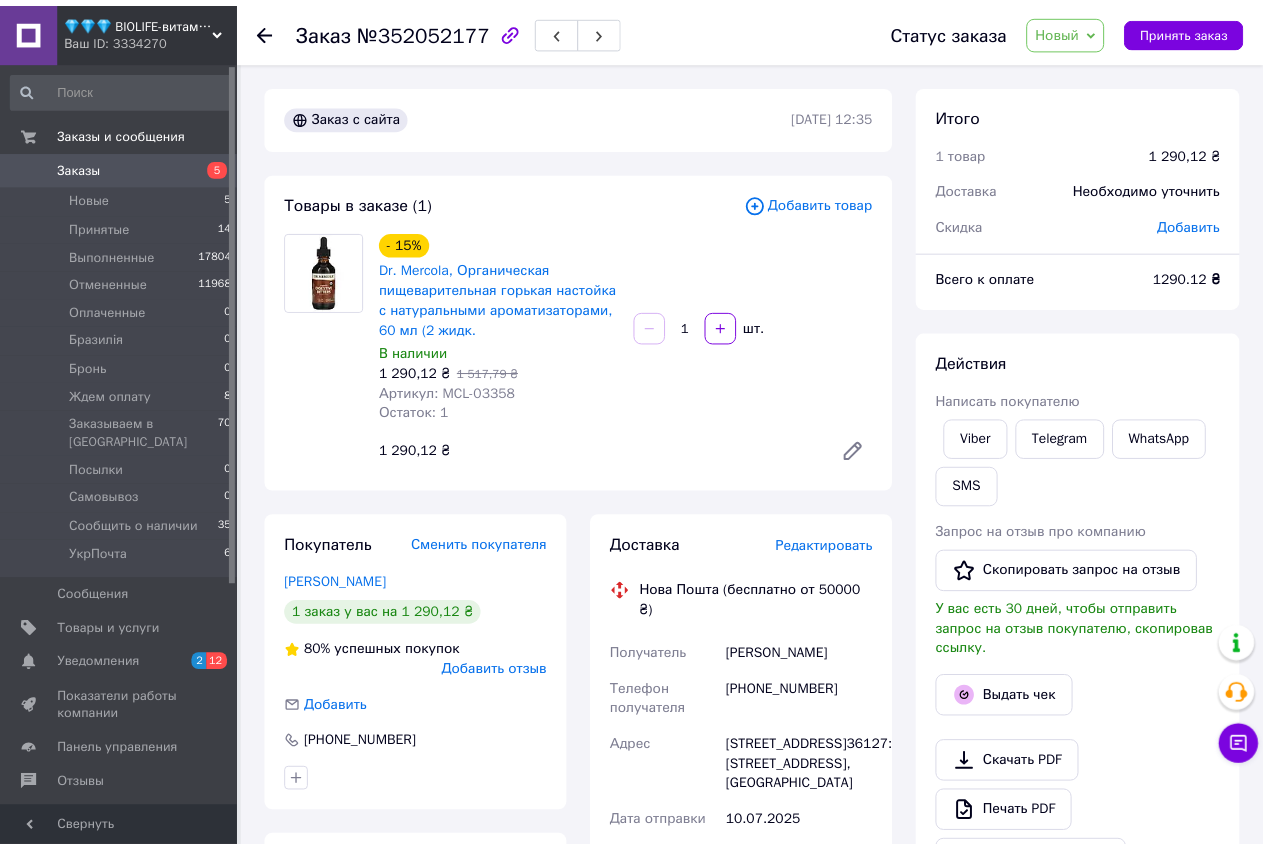 scroll, scrollTop: 0, scrollLeft: 0, axis: both 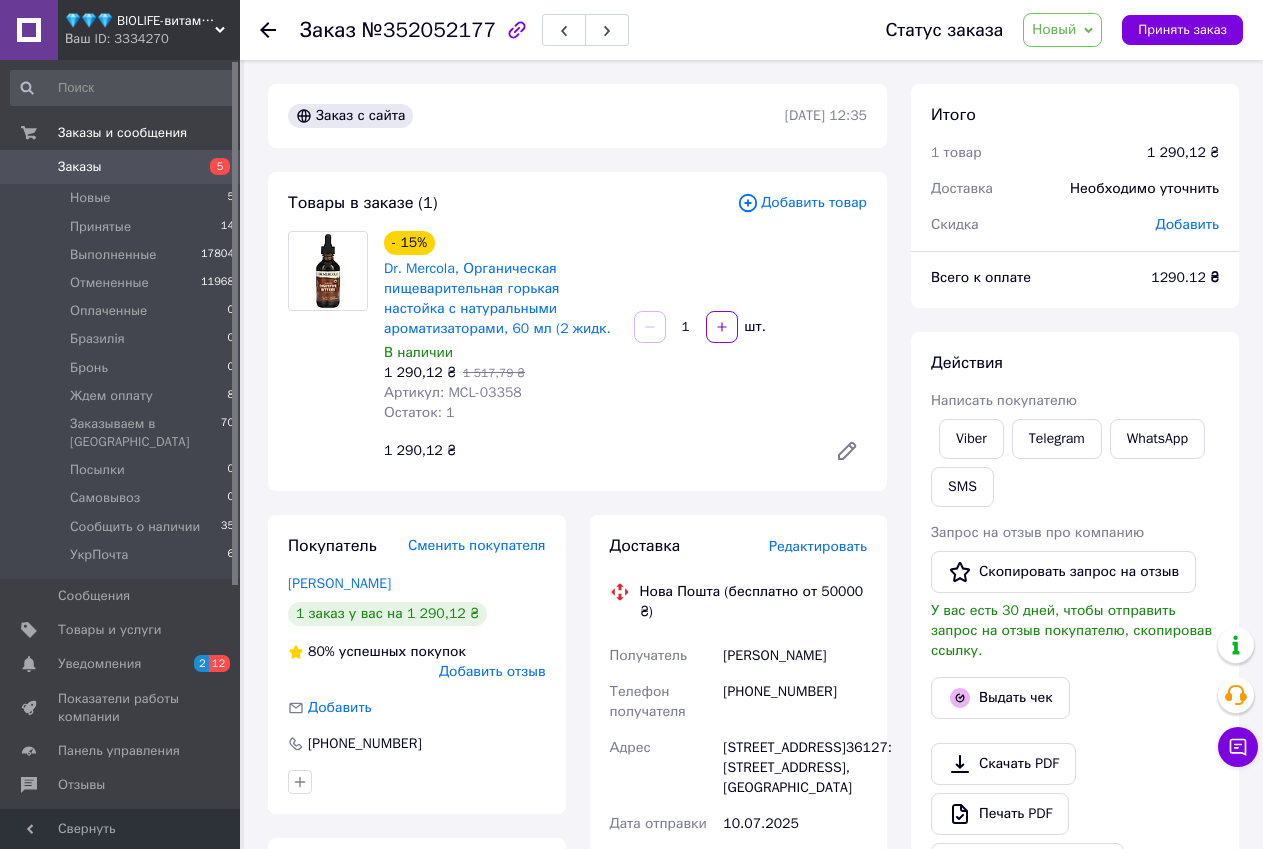 click on "Артикул: MCL-03358" at bounding box center (453, 392) 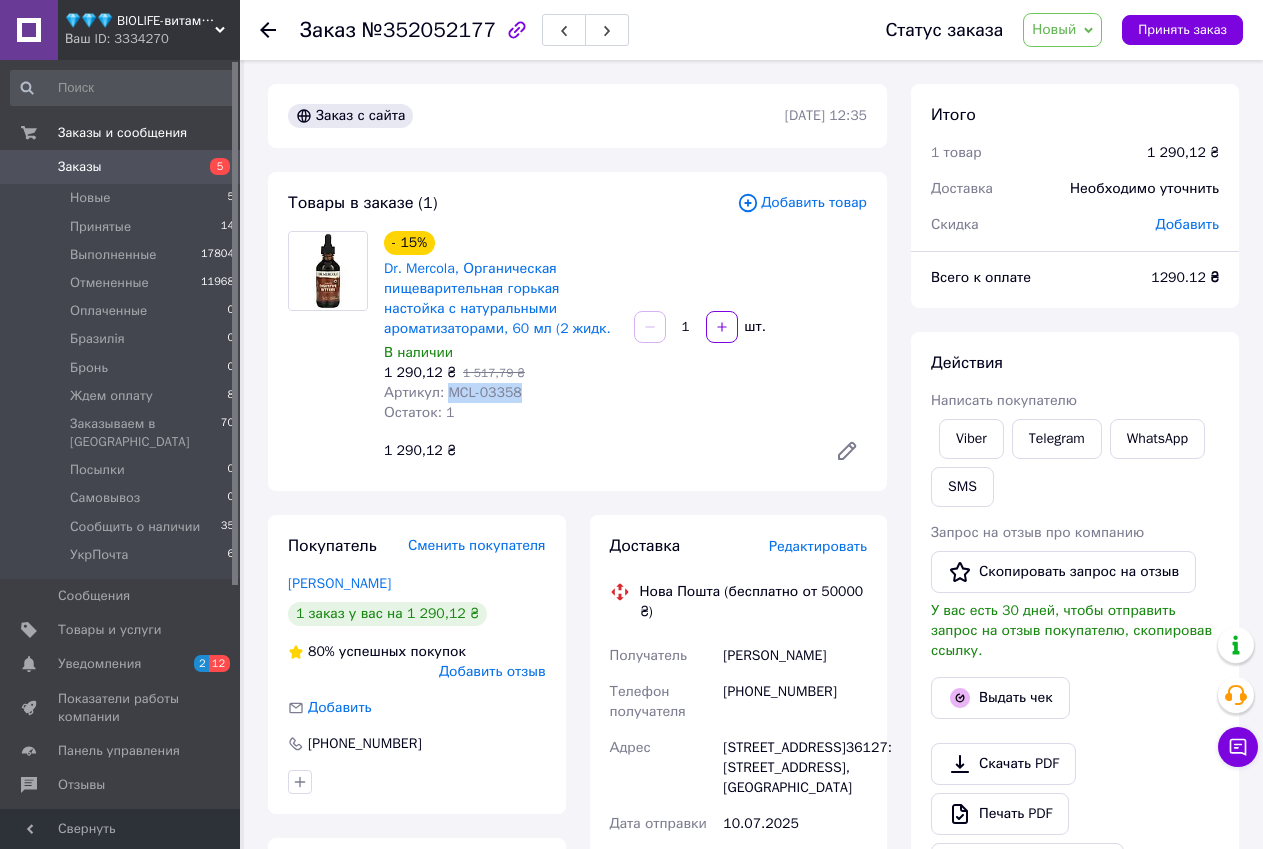drag, startPoint x: 443, startPoint y: 391, endPoint x: 513, endPoint y: 385, distance: 70.256676 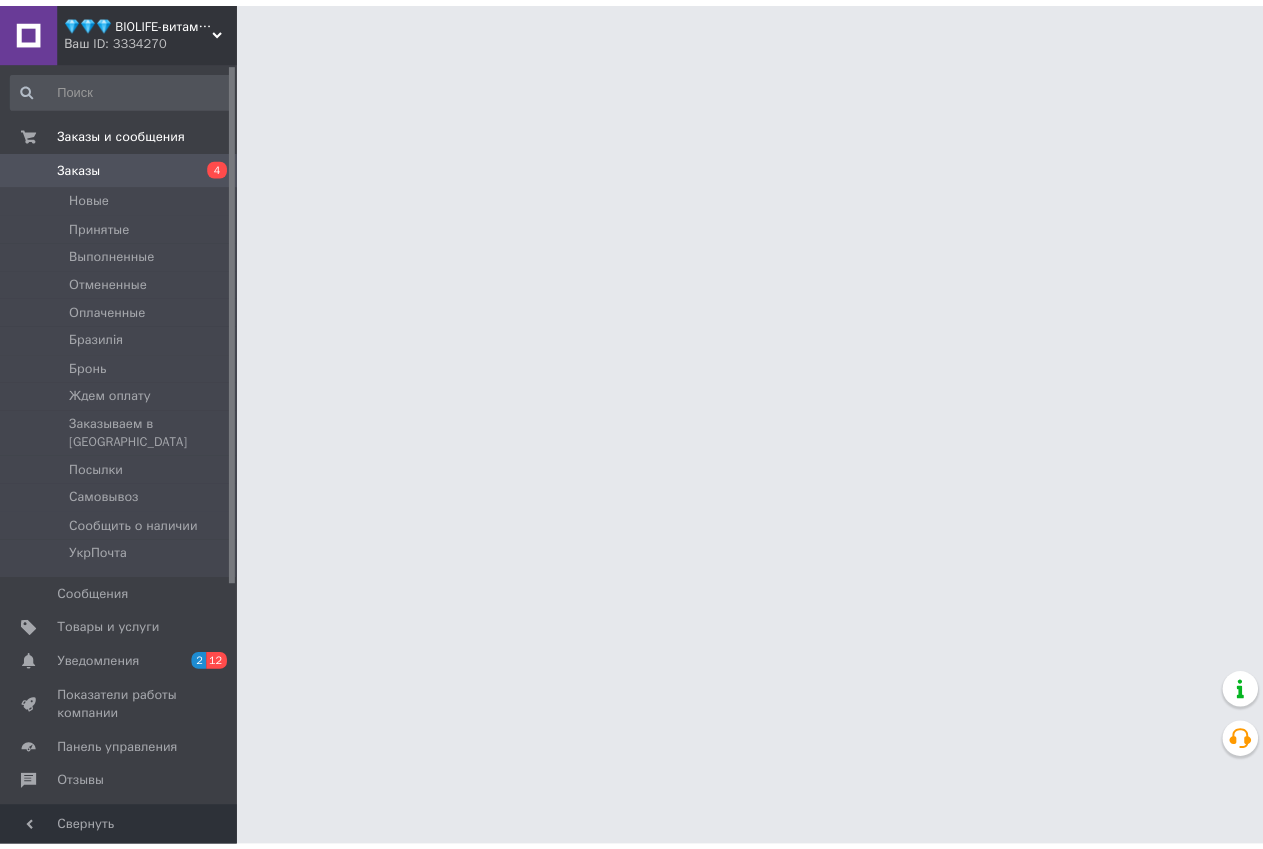 scroll, scrollTop: 0, scrollLeft: 0, axis: both 